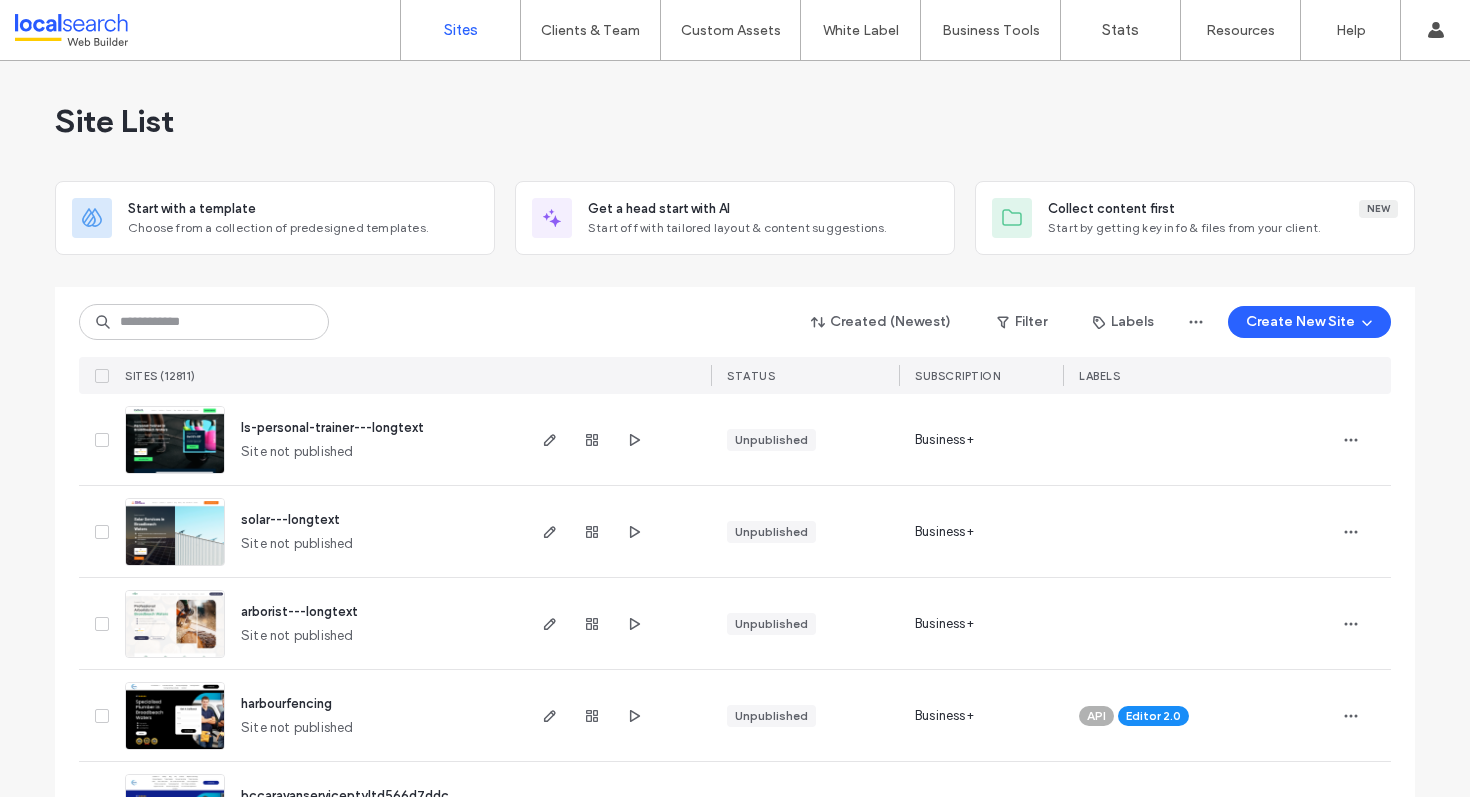 scroll, scrollTop: 0, scrollLeft: 0, axis: both 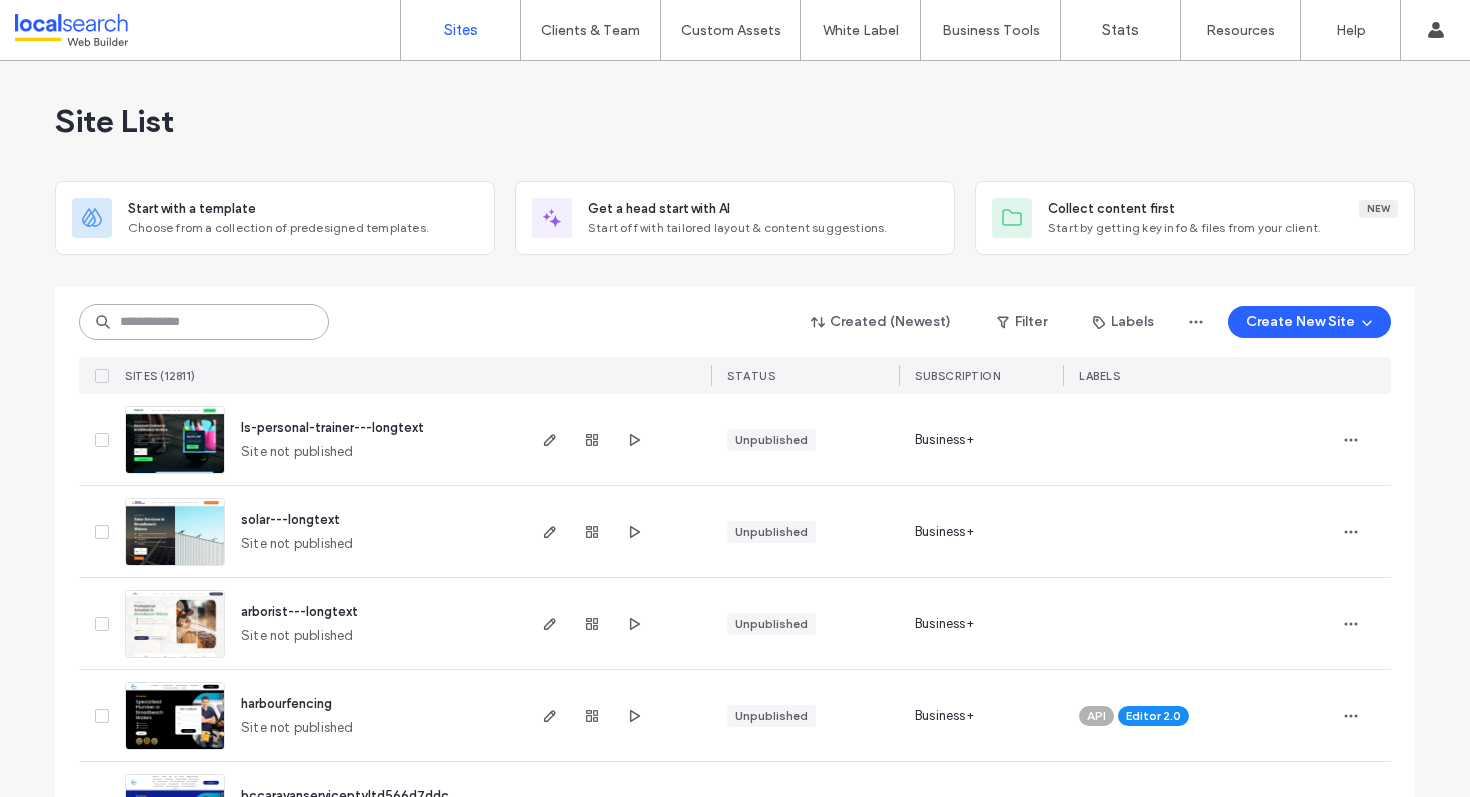 click at bounding box center (204, 322) 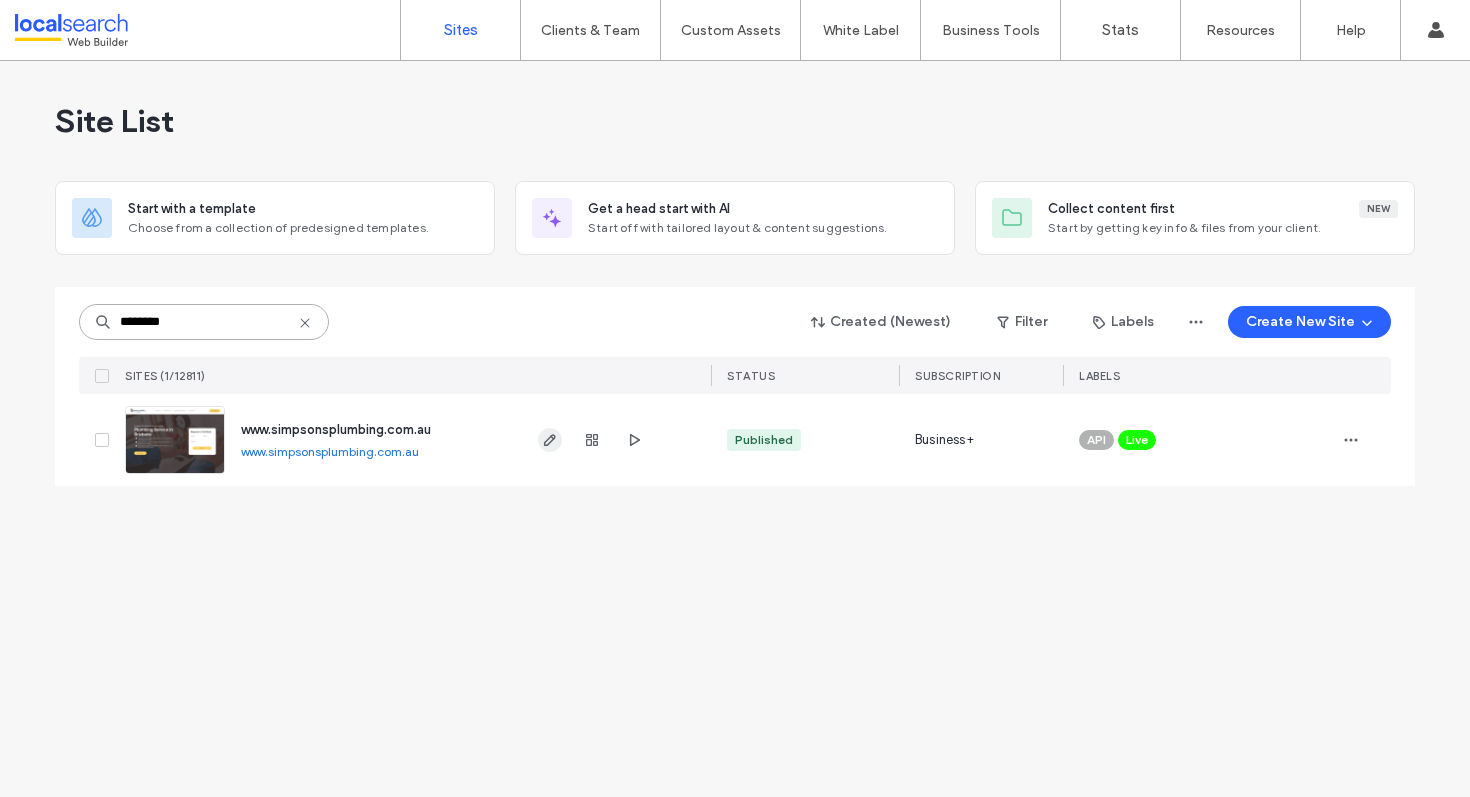 type on "********" 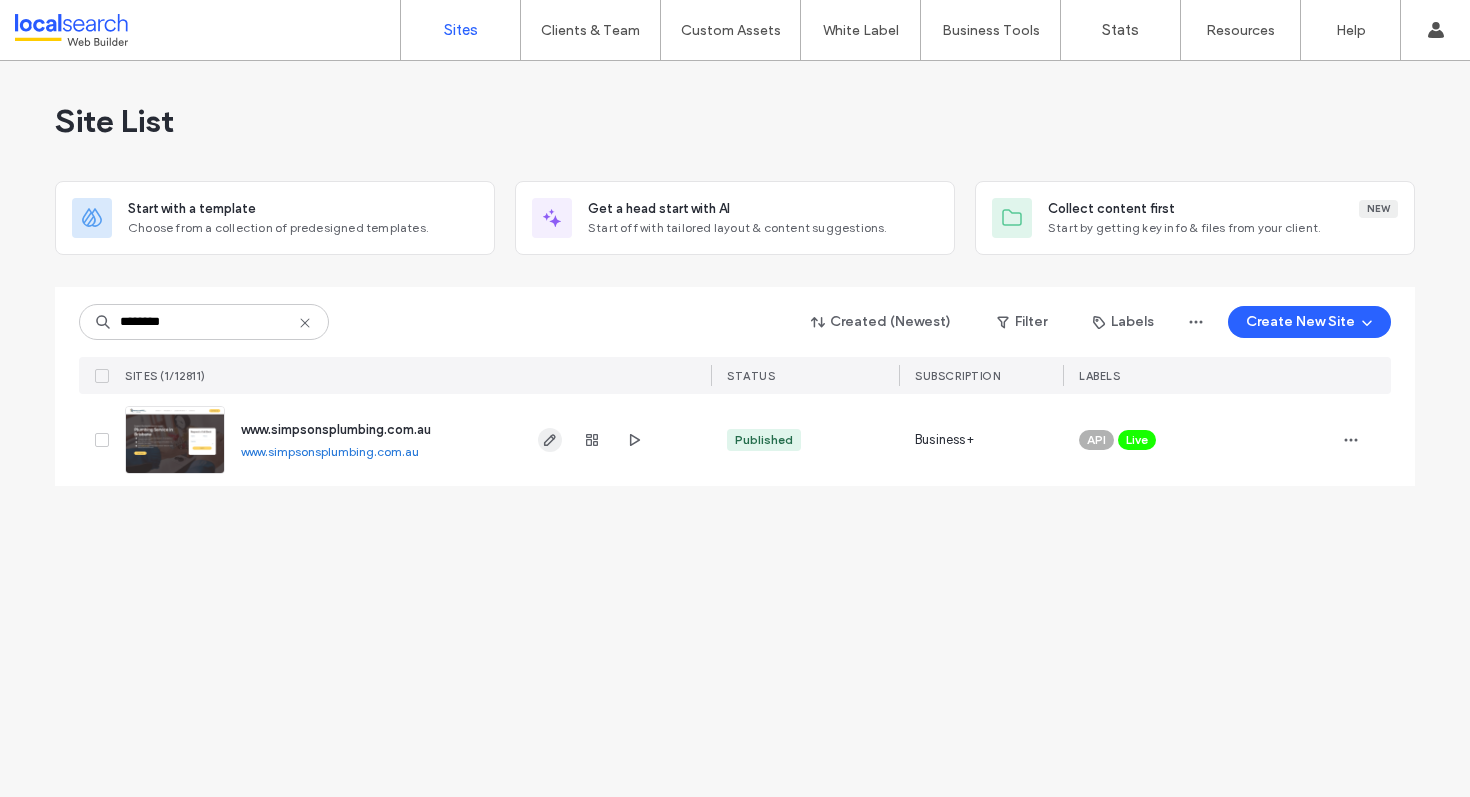 click 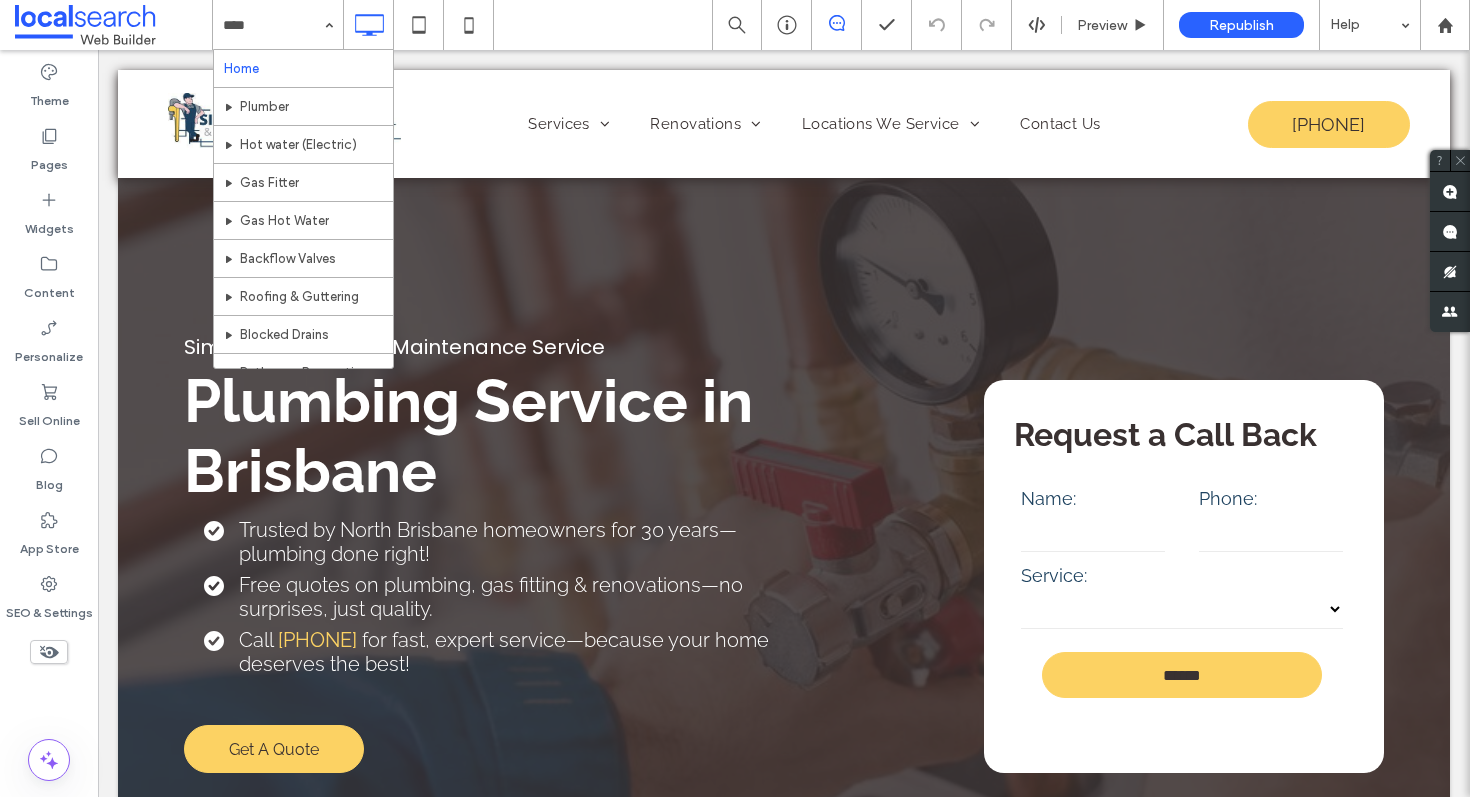 scroll, scrollTop: 0, scrollLeft: 0, axis: both 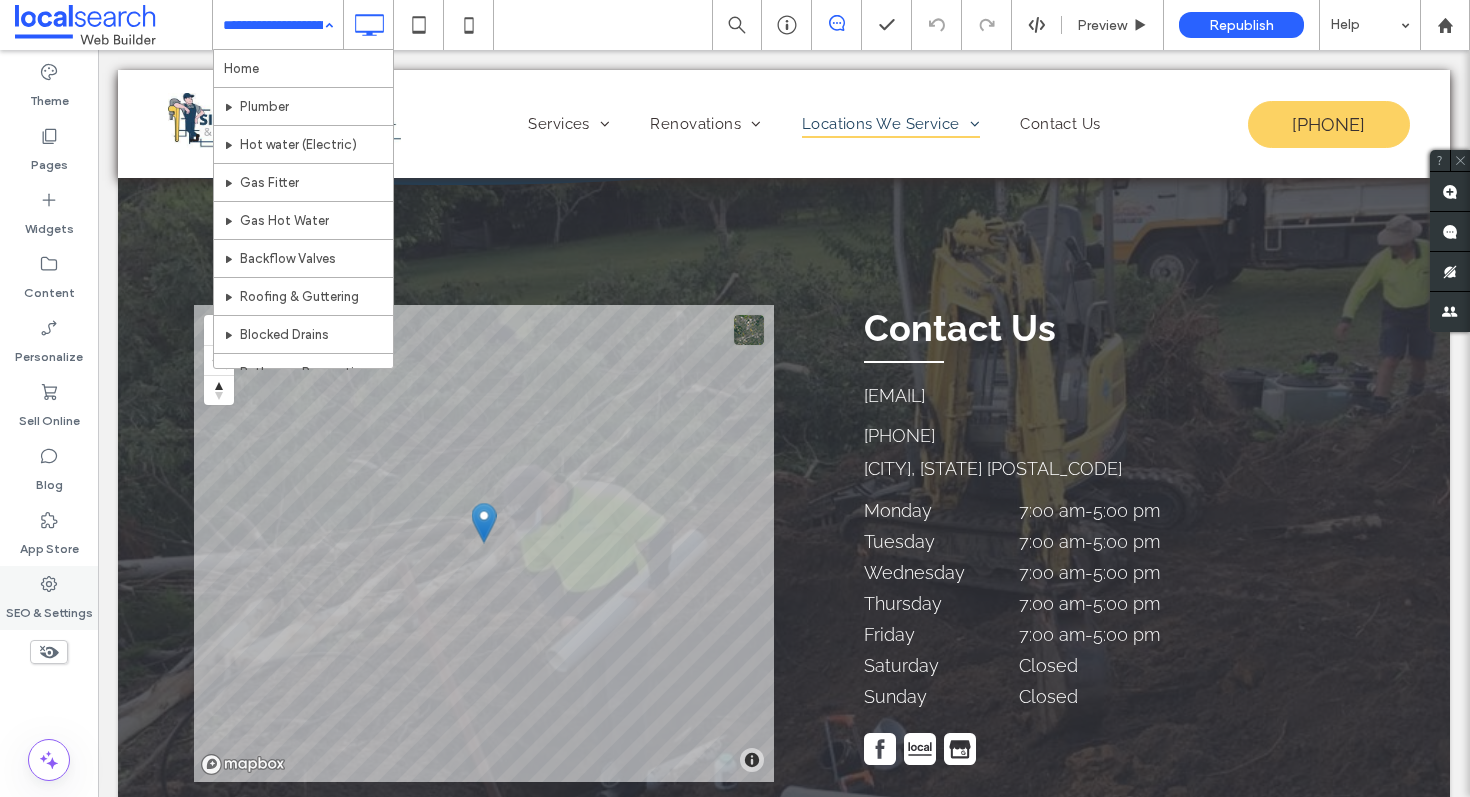 click on "SEO & Settings" at bounding box center [49, 598] 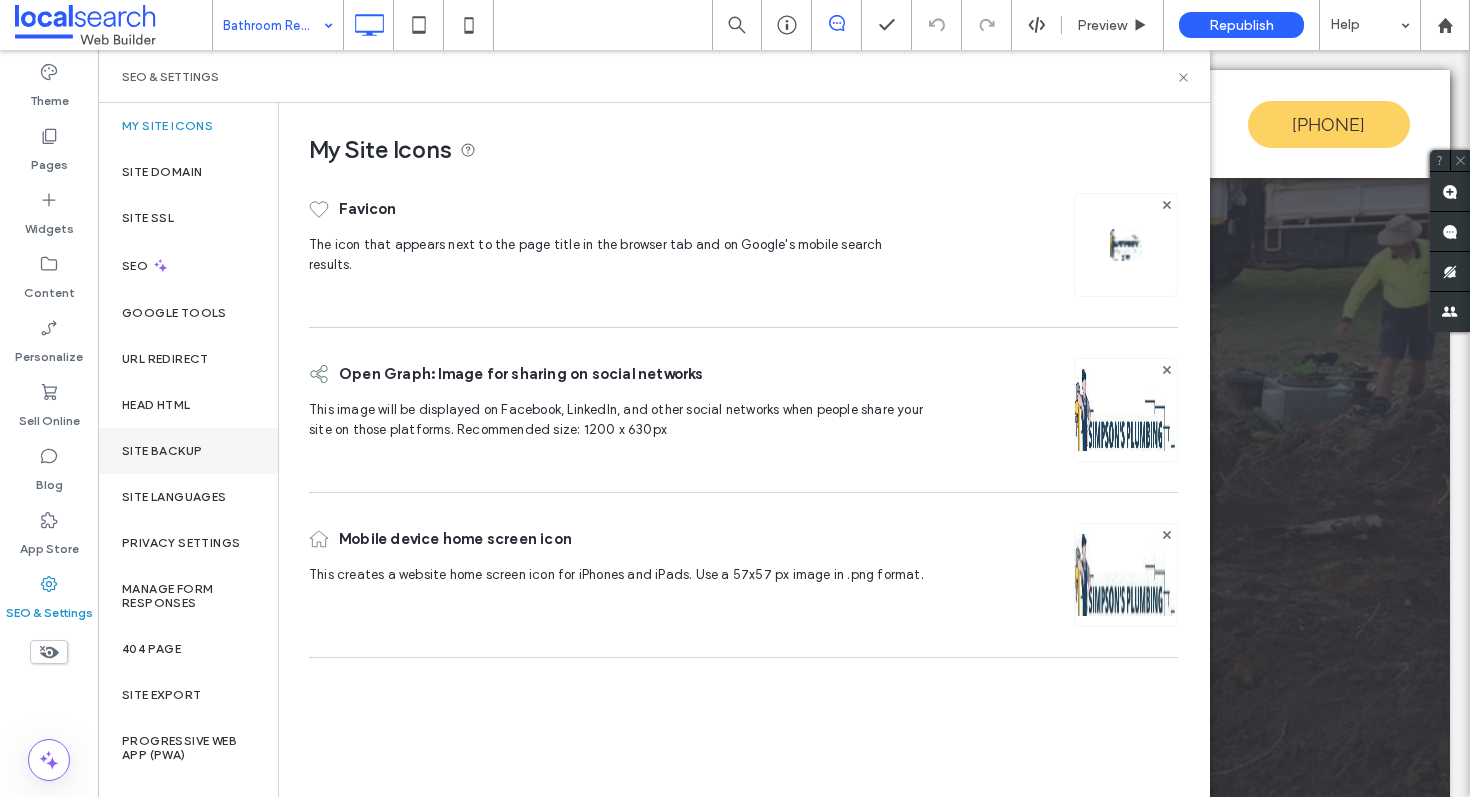 click on "Site Backup" at bounding box center (188, 451) 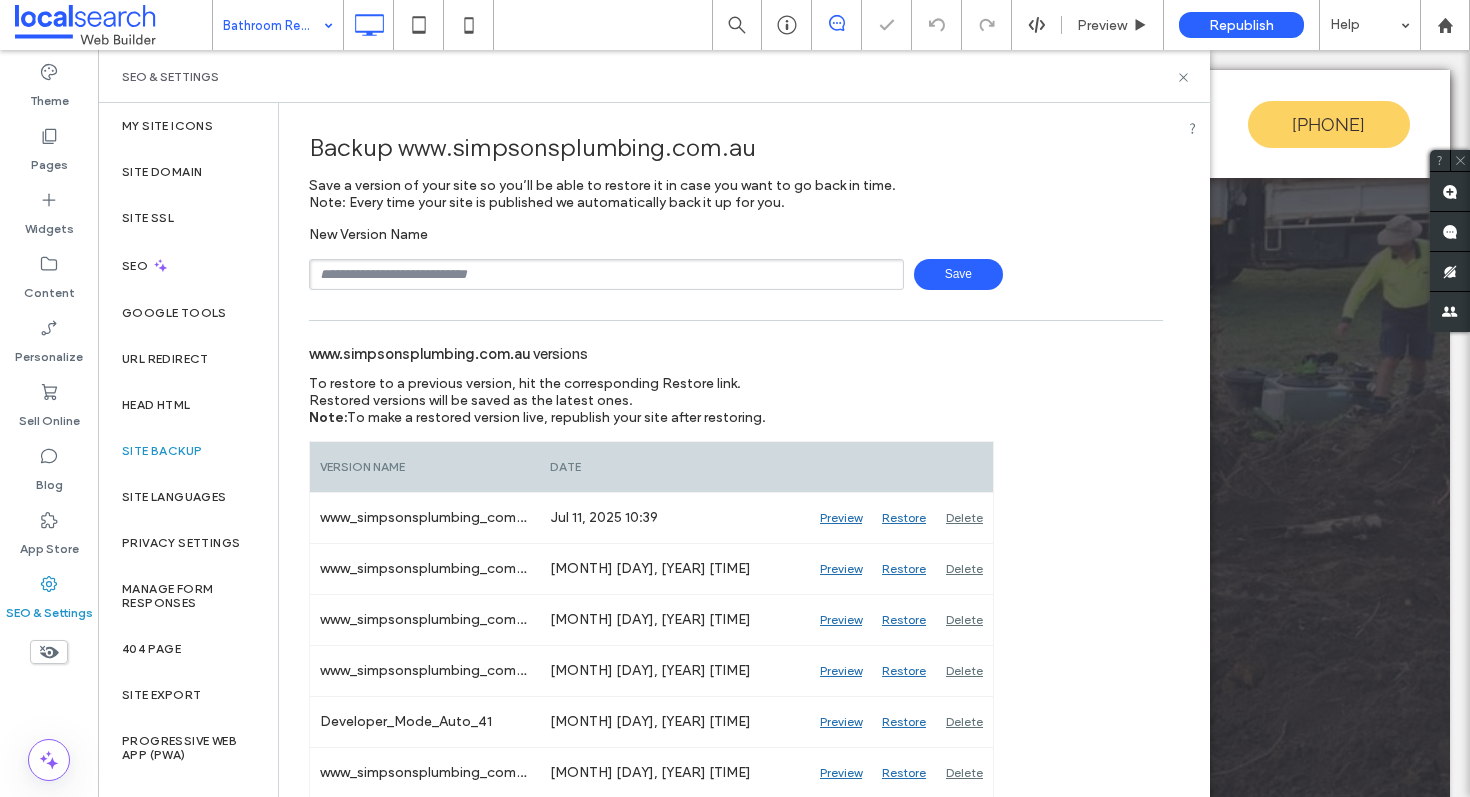 click at bounding box center [606, 274] 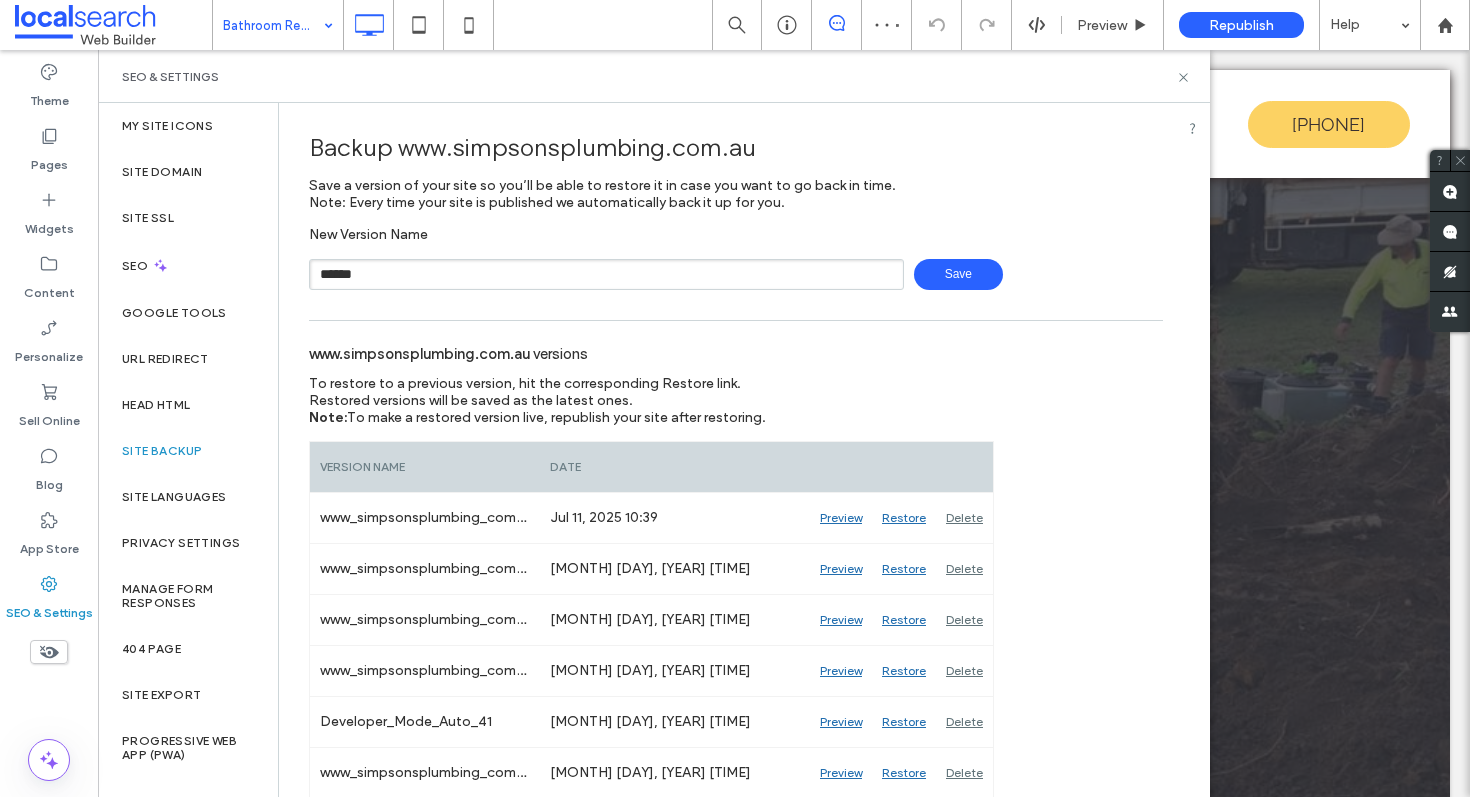 type on "******" 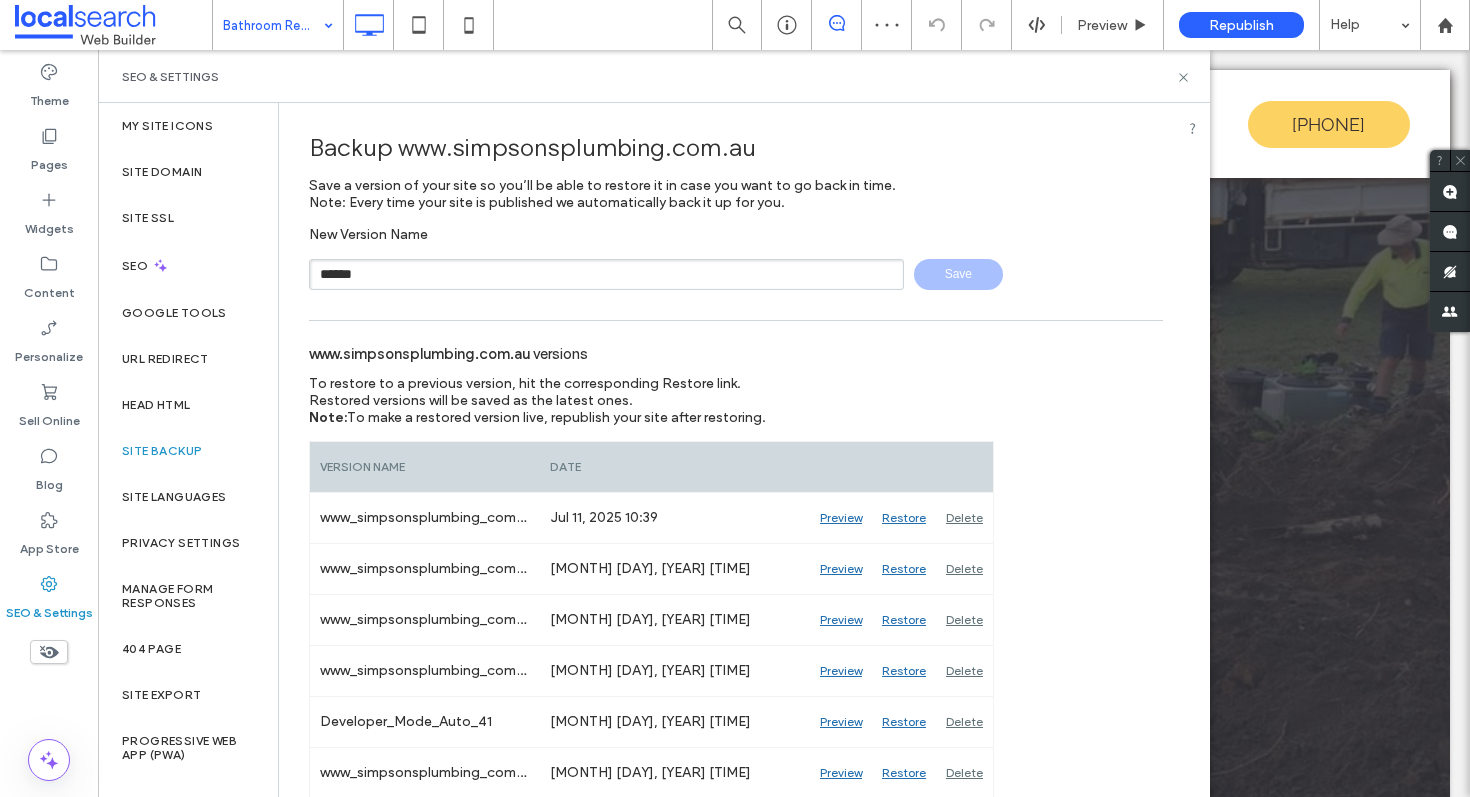 type 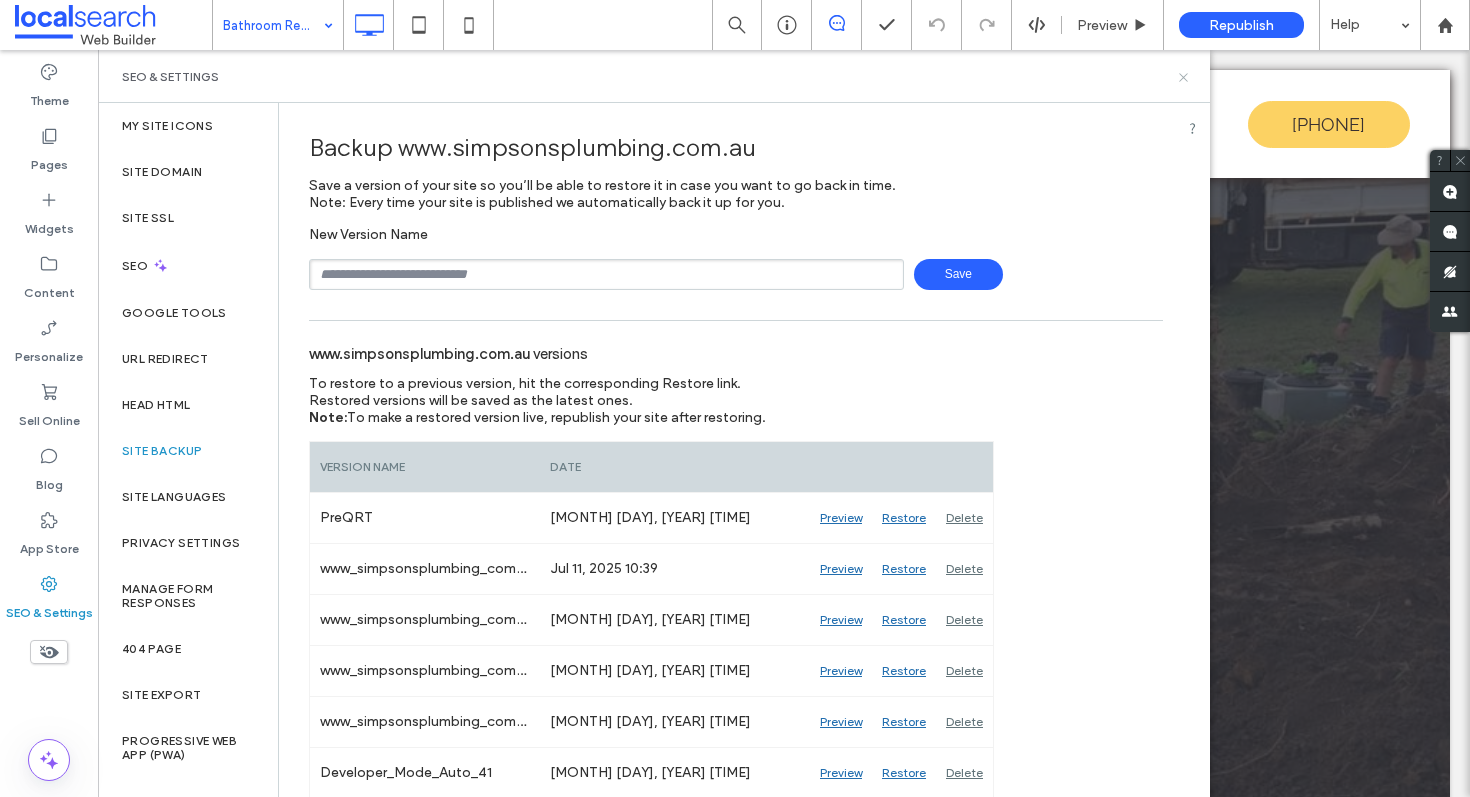 click 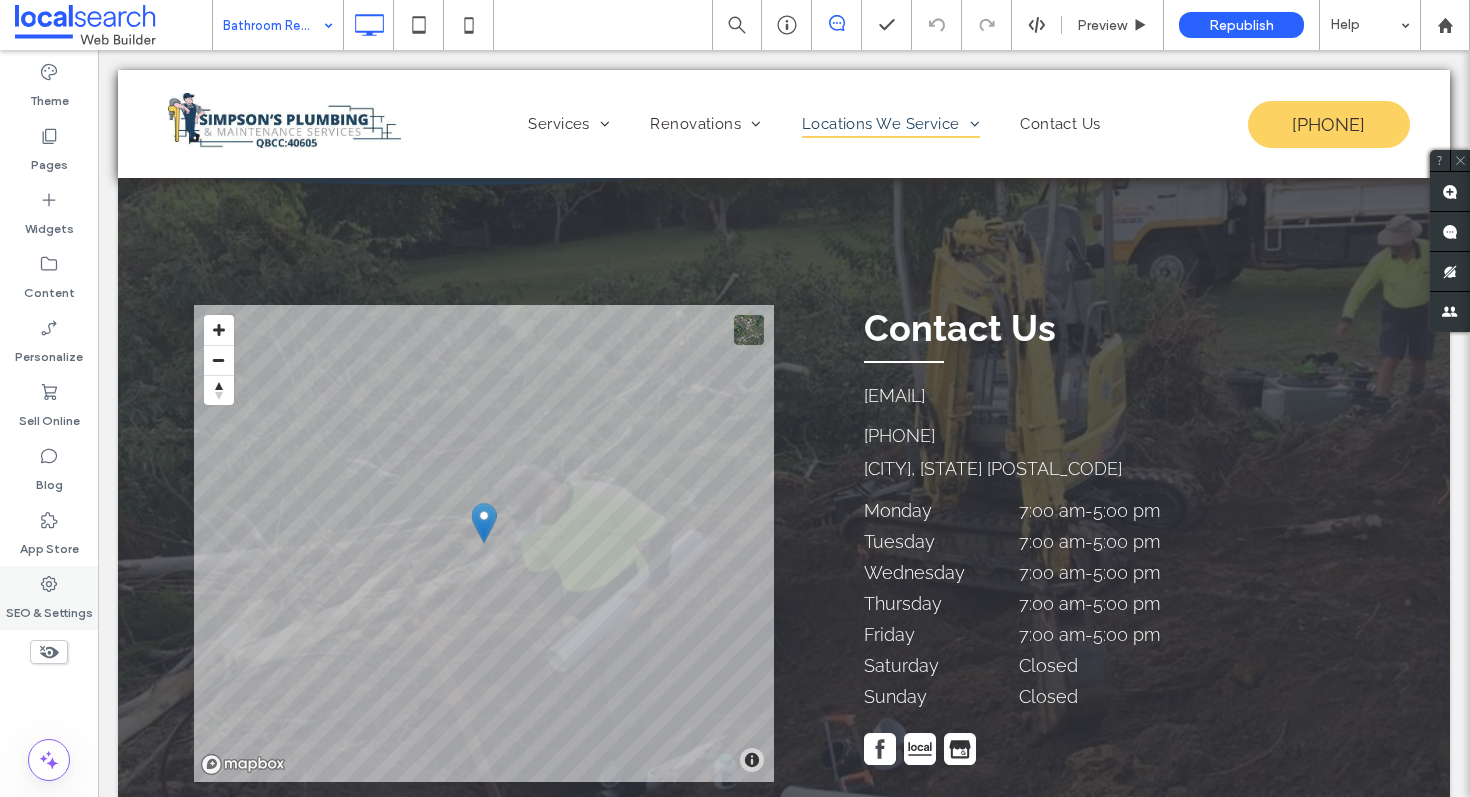 click on "SEO & Settings" at bounding box center (49, 608) 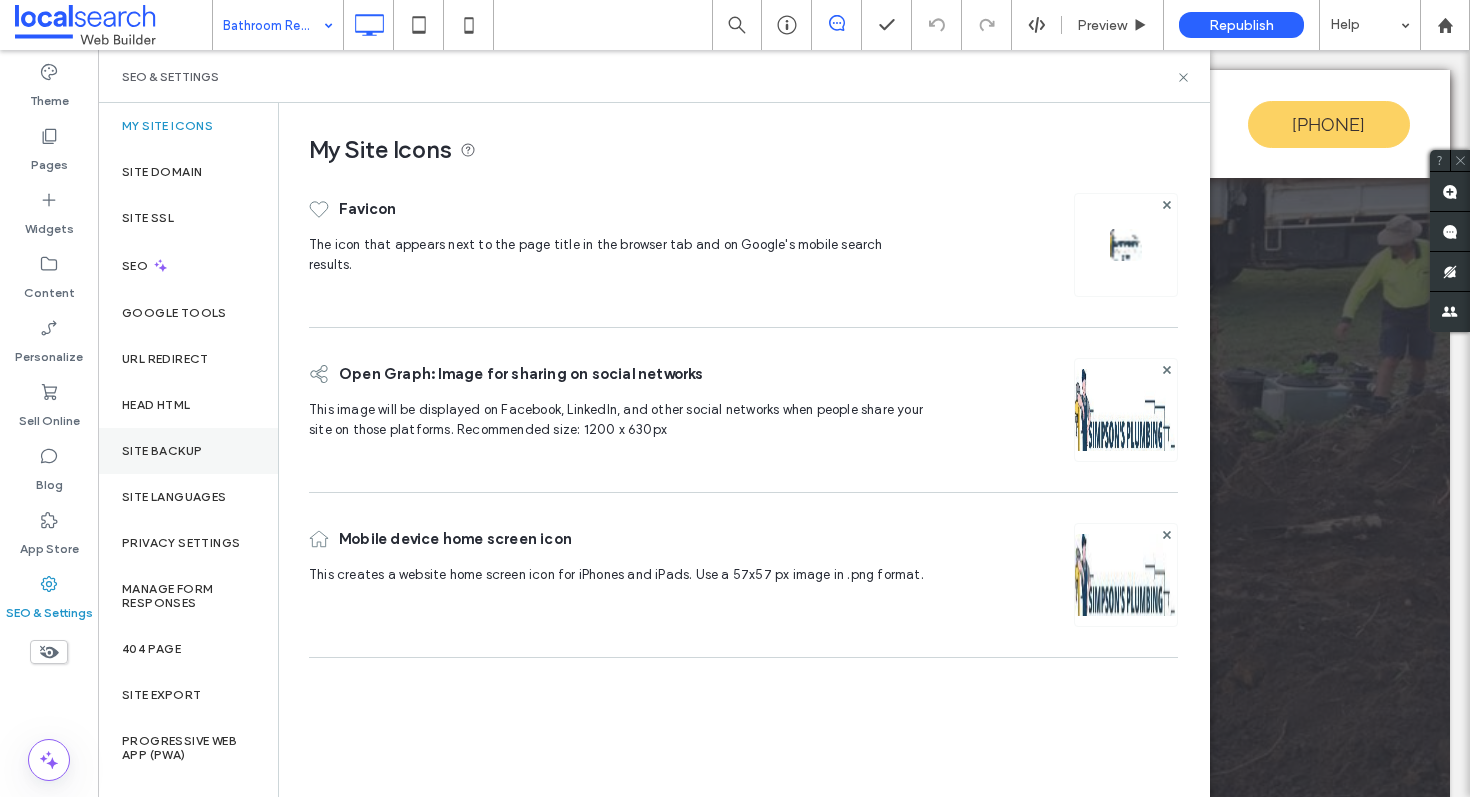 click on "Site Backup" at bounding box center (188, 451) 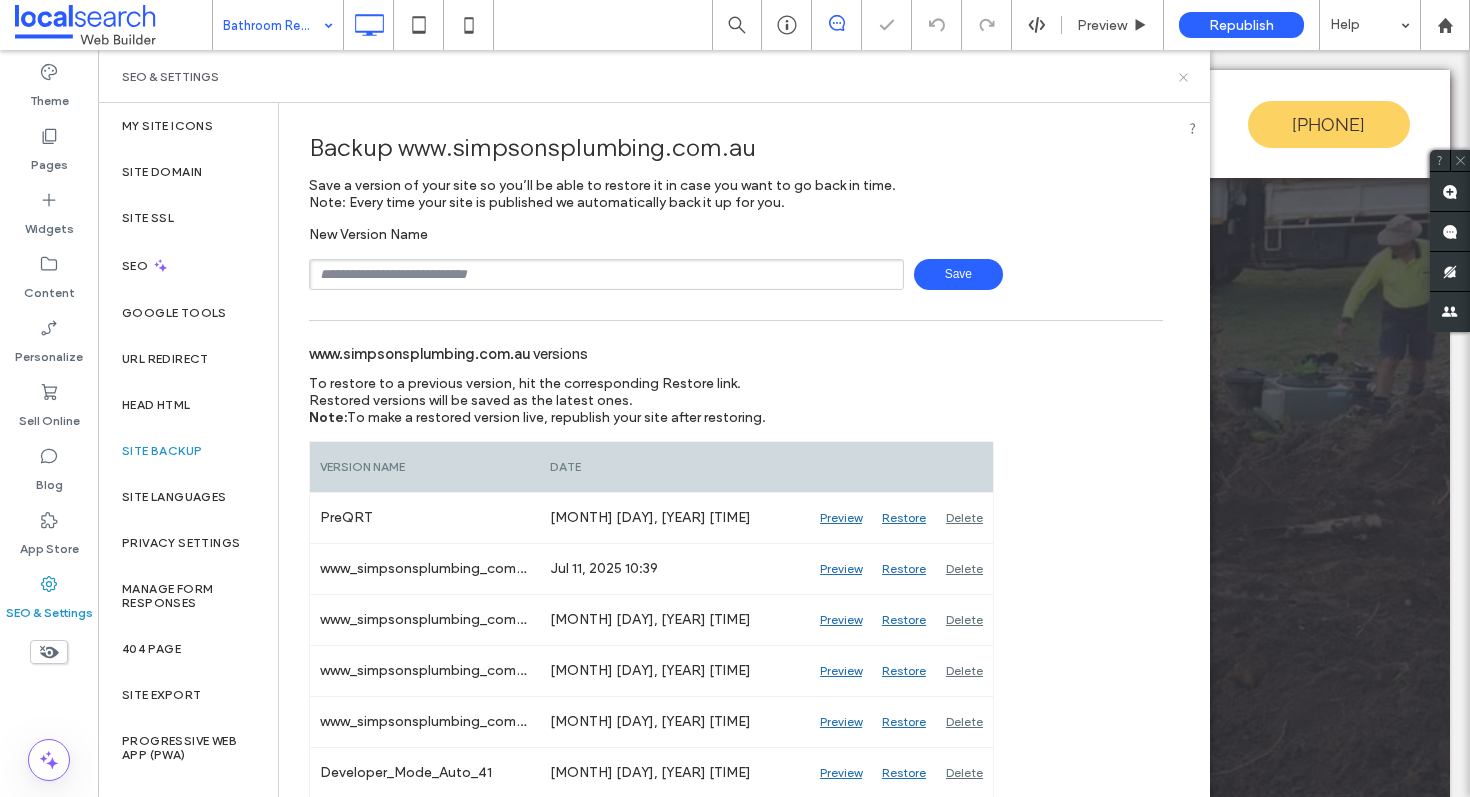drag, startPoint x: 1183, startPoint y: 70, endPoint x: 1051, endPoint y: 107, distance: 137.08757 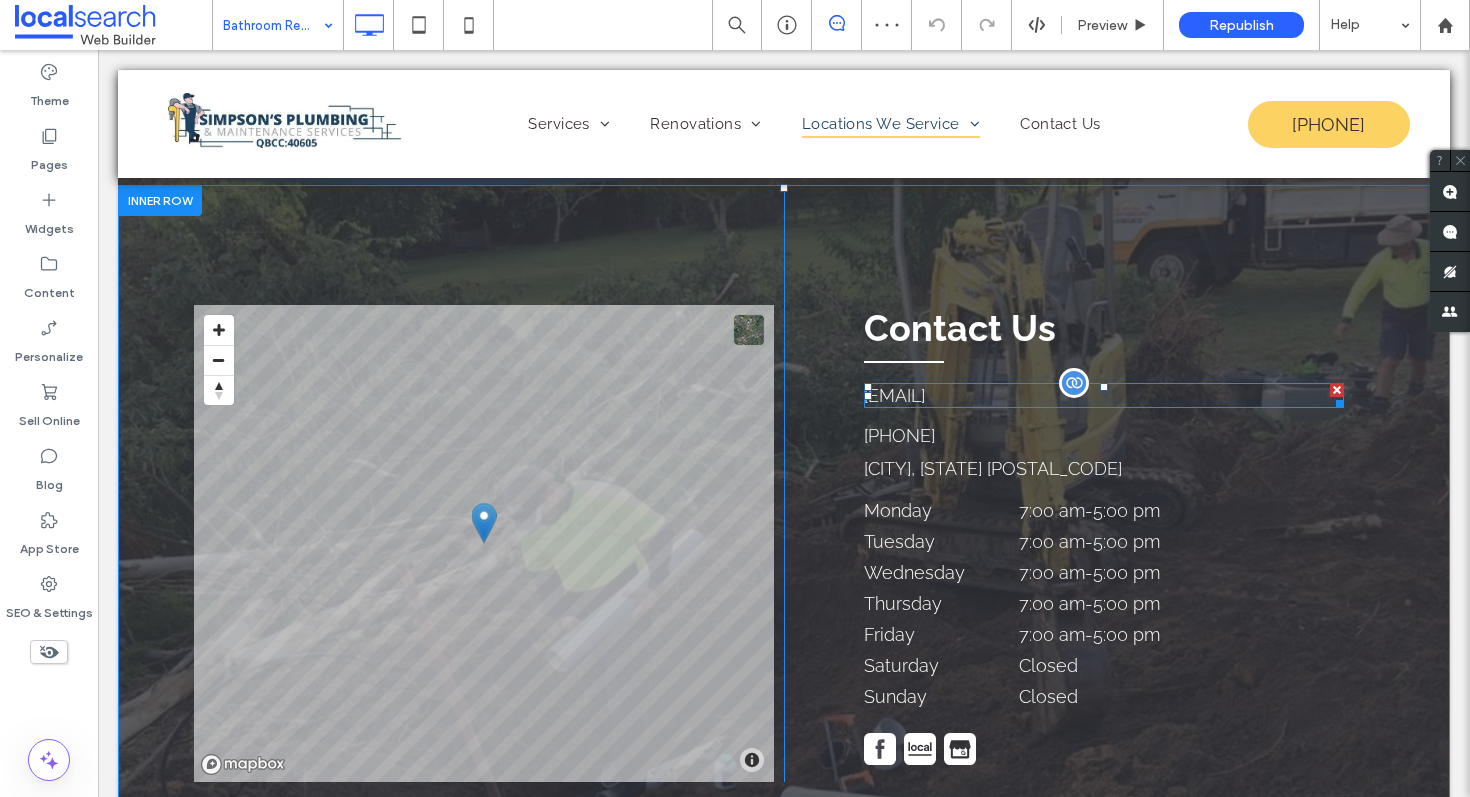 click on "simpsons_plumbing4@bigpond.com" at bounding box center (894, 395) 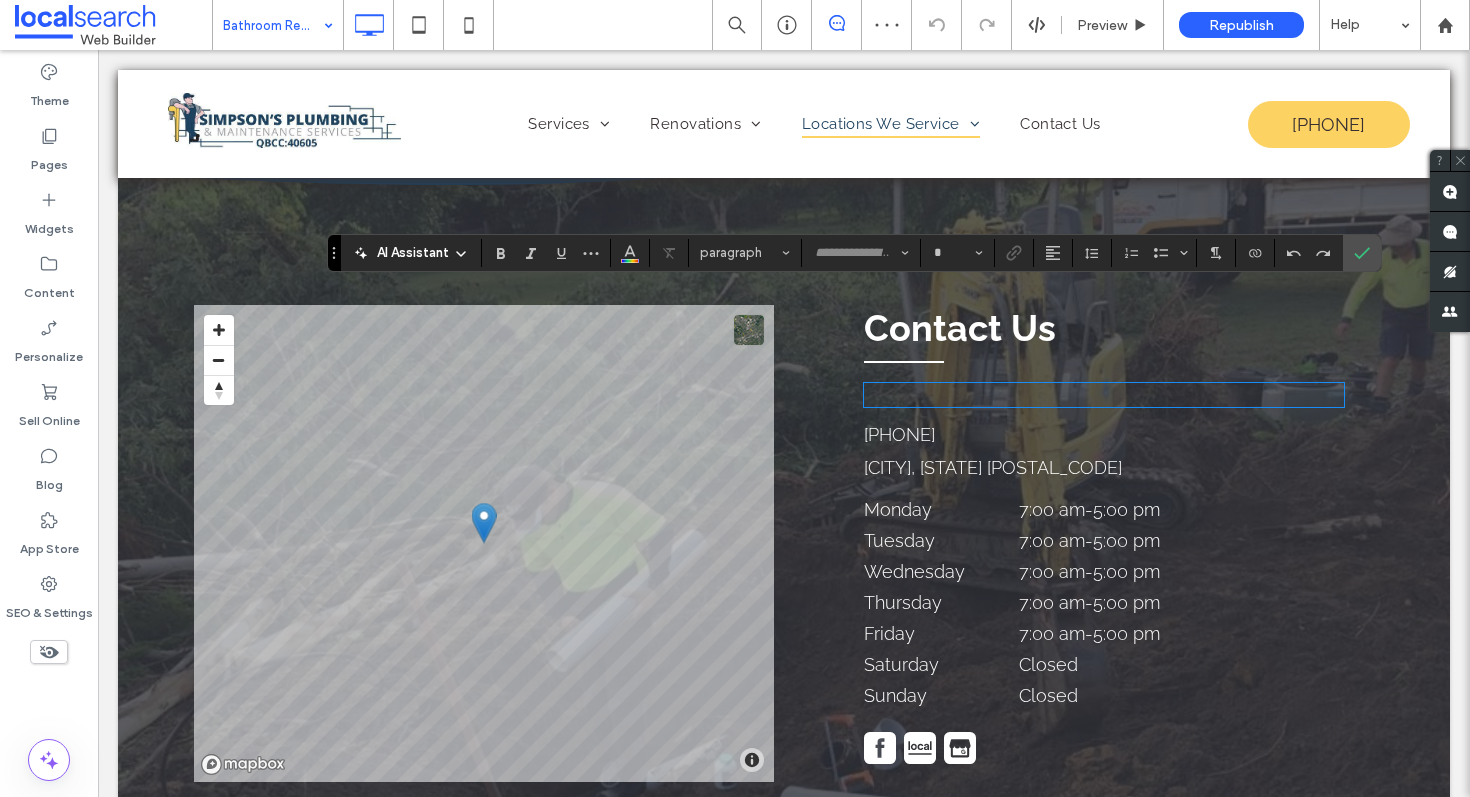 type on "*******" 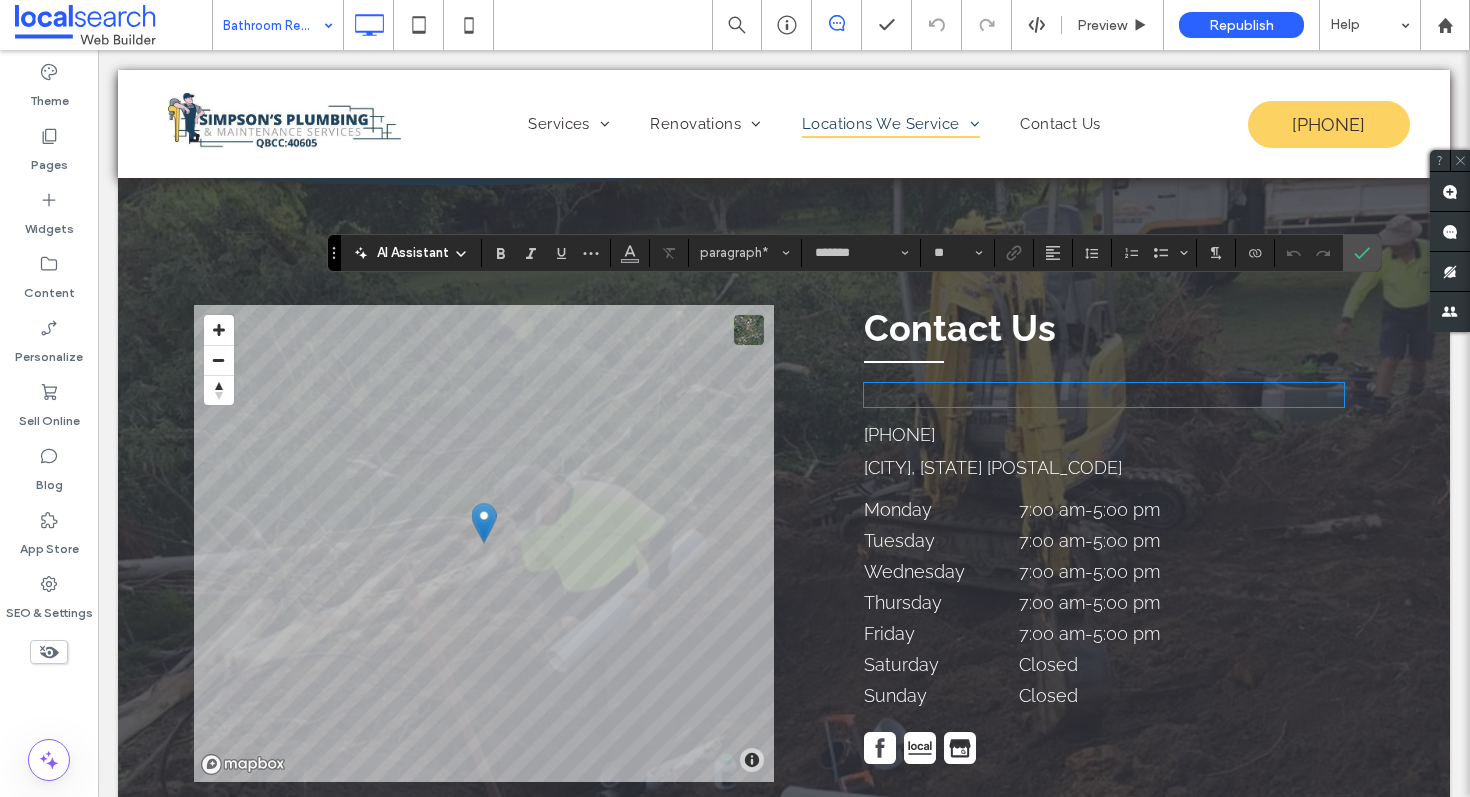 click on "﻿" at bounding box center [1104, 395] 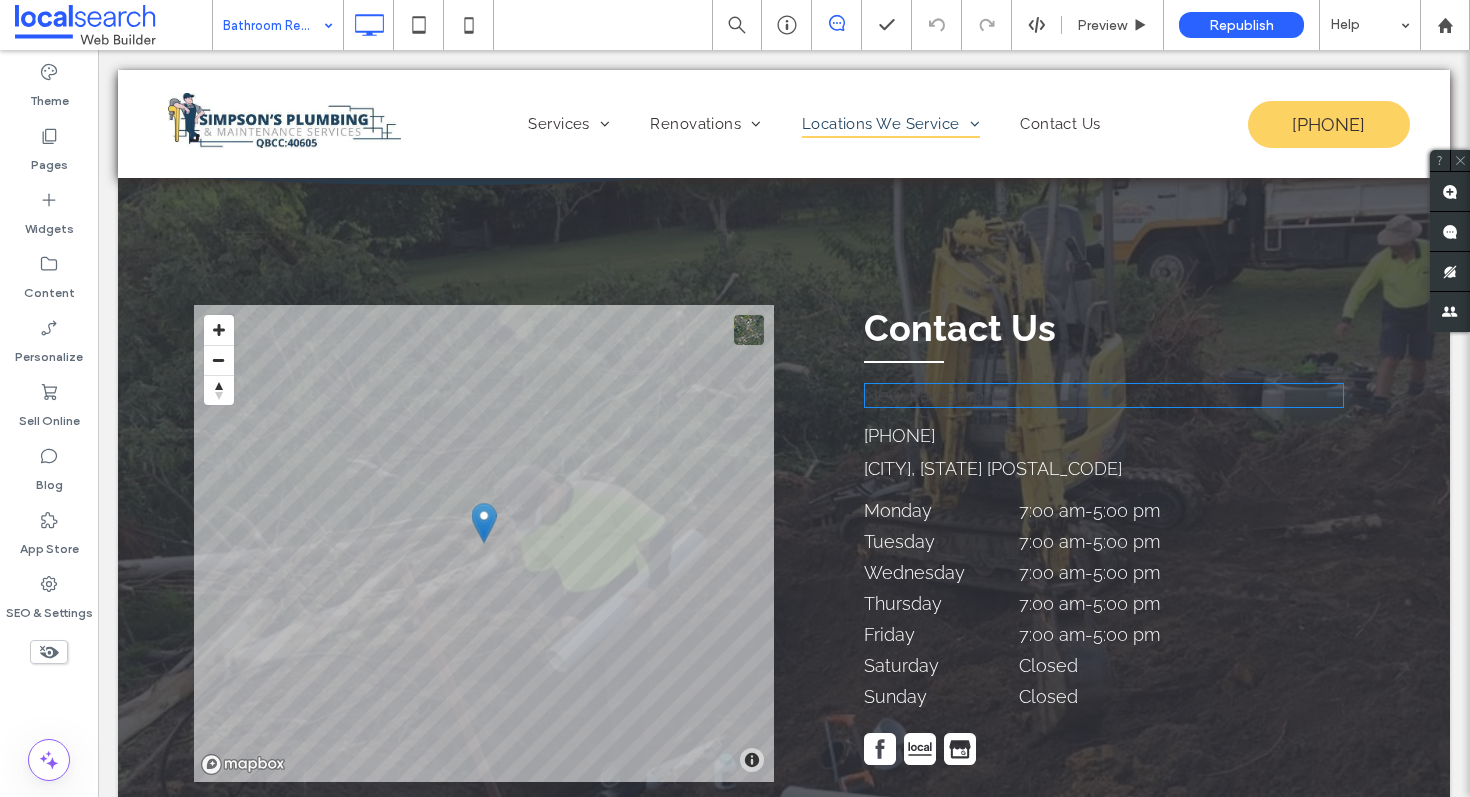 click on "New Paragraph" at bounding box center (1104, 395) 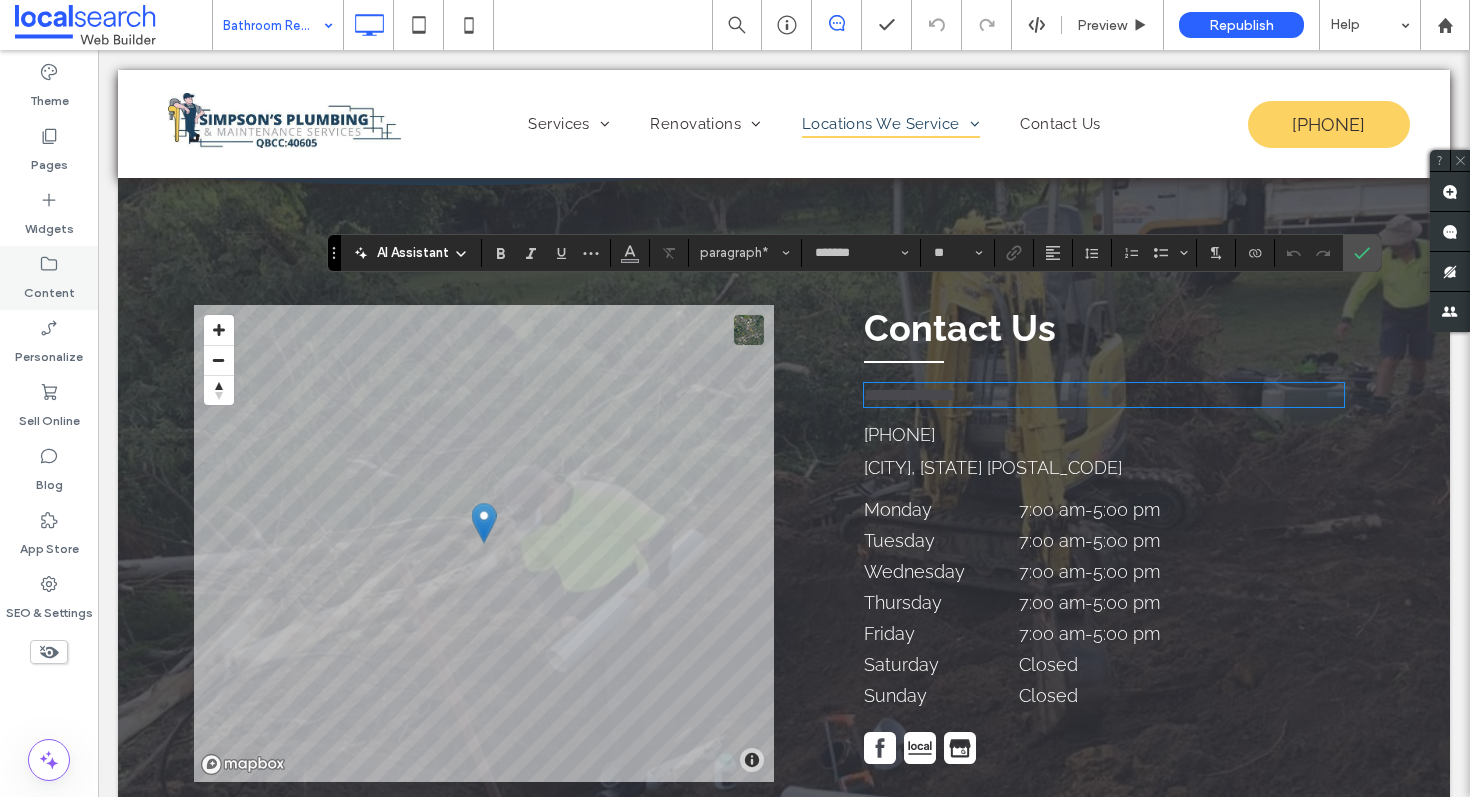 click on "Content" at bounding box center (49, 288) 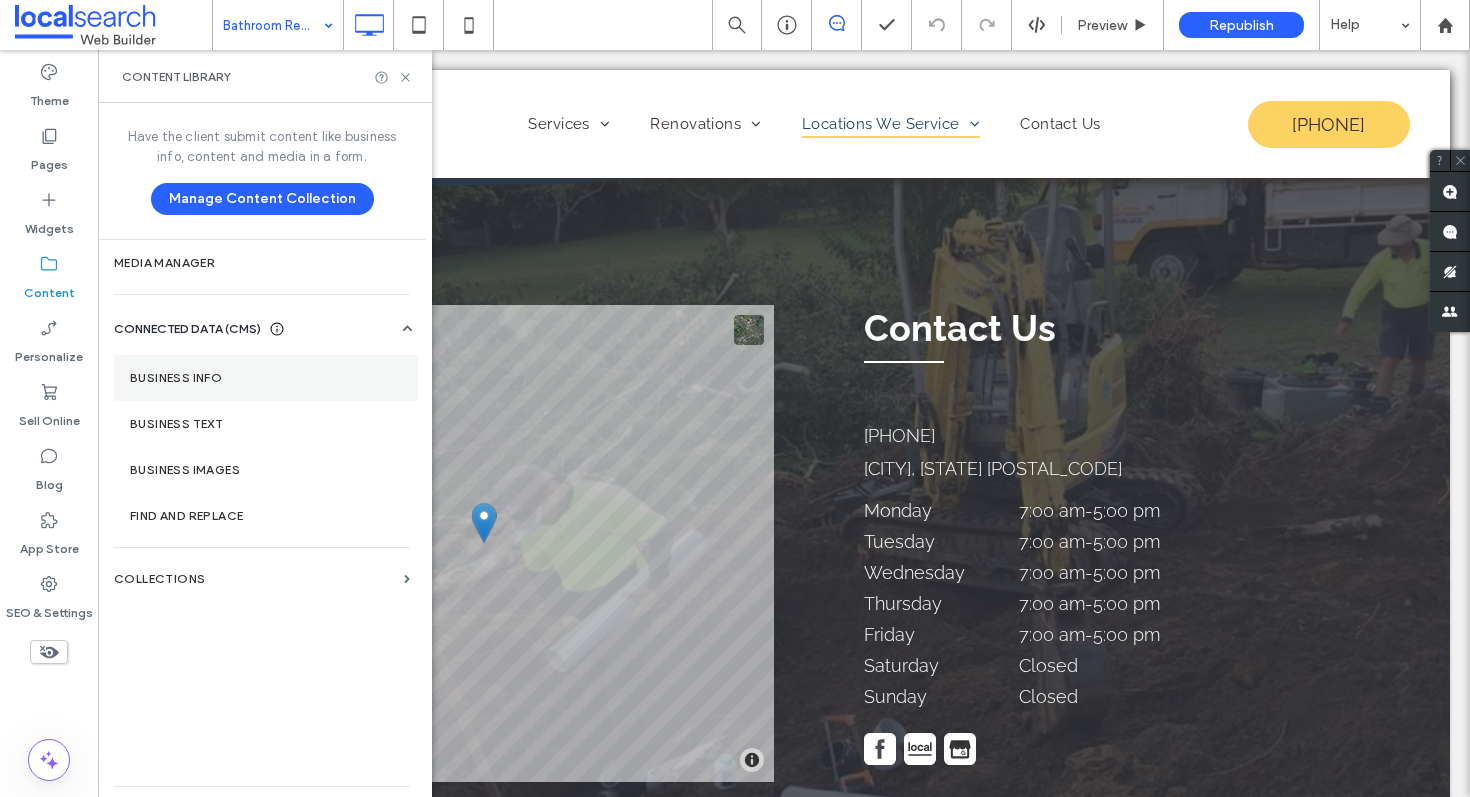 click on "Business Info" at bounding box center (266, 378) 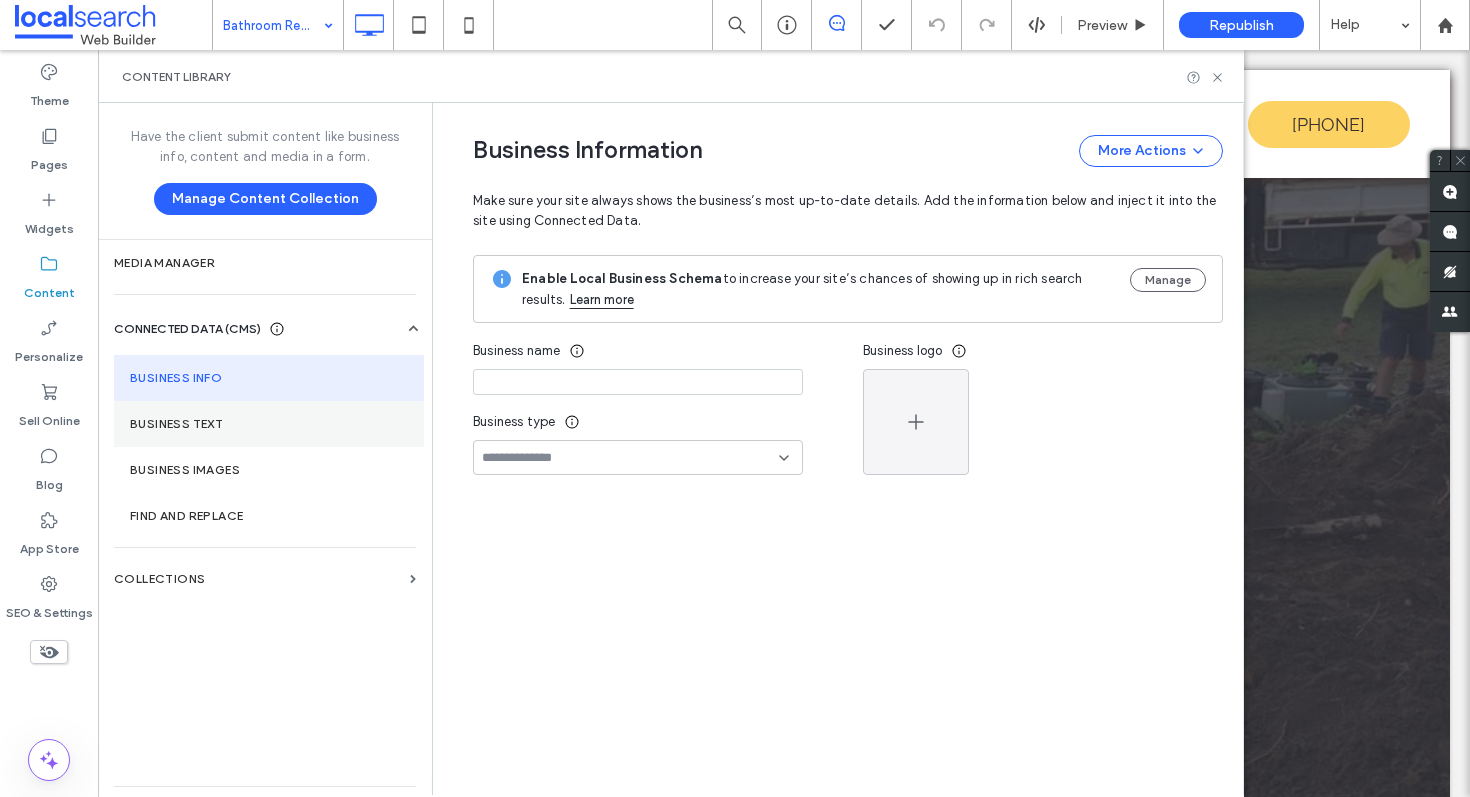 type on "**********" 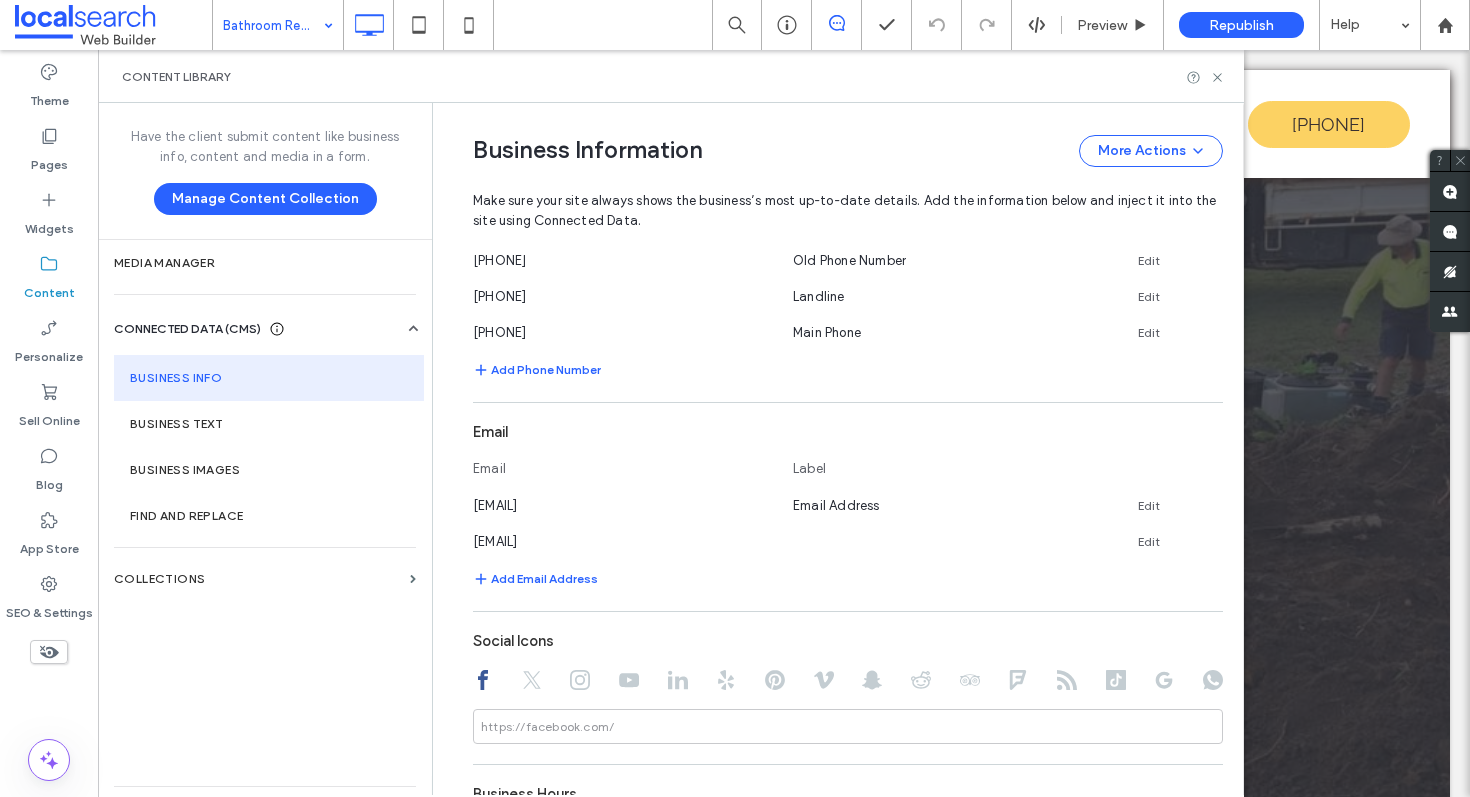 scroll, scrollTop: 688, scrollLeft: 0, axis: vertical 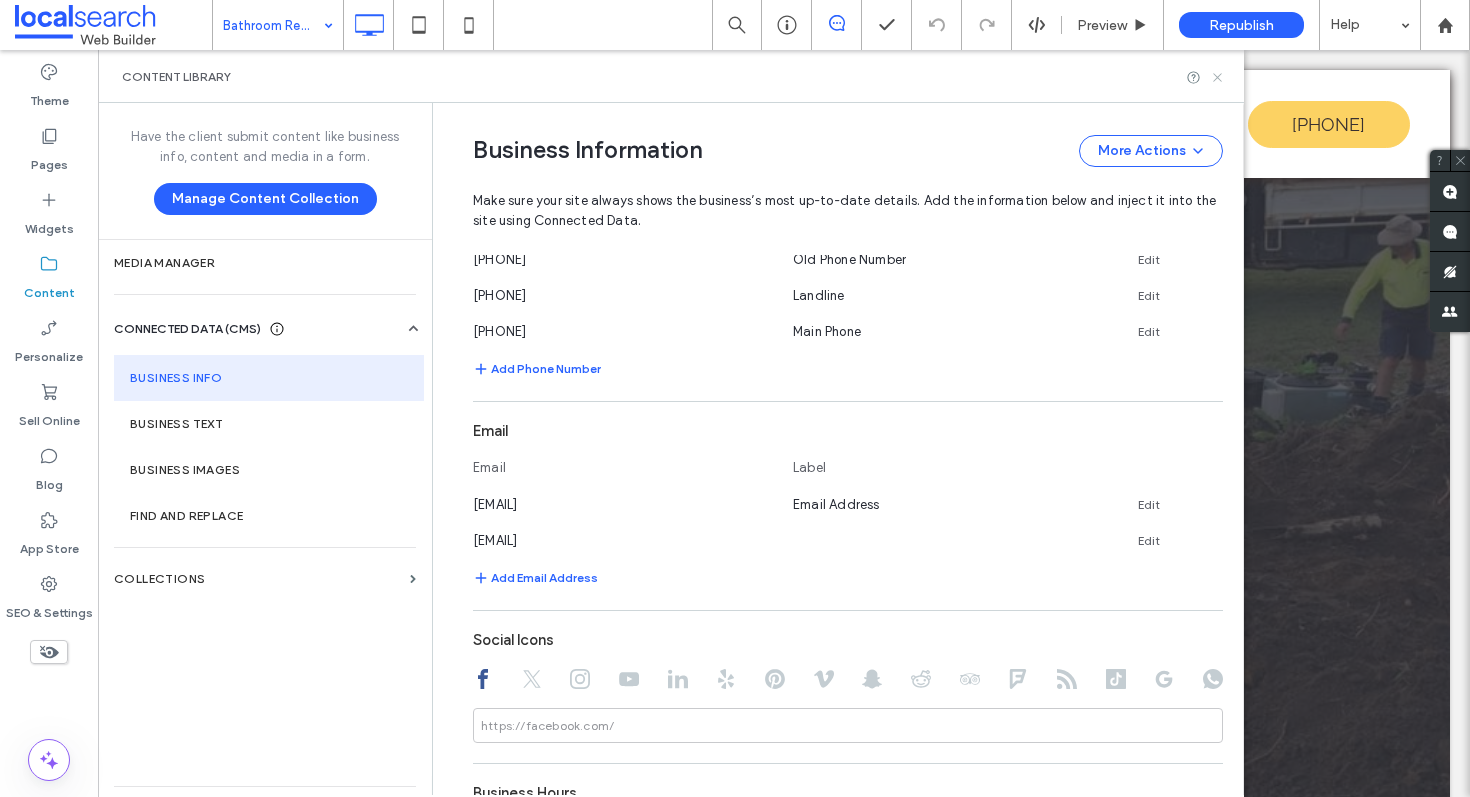 click 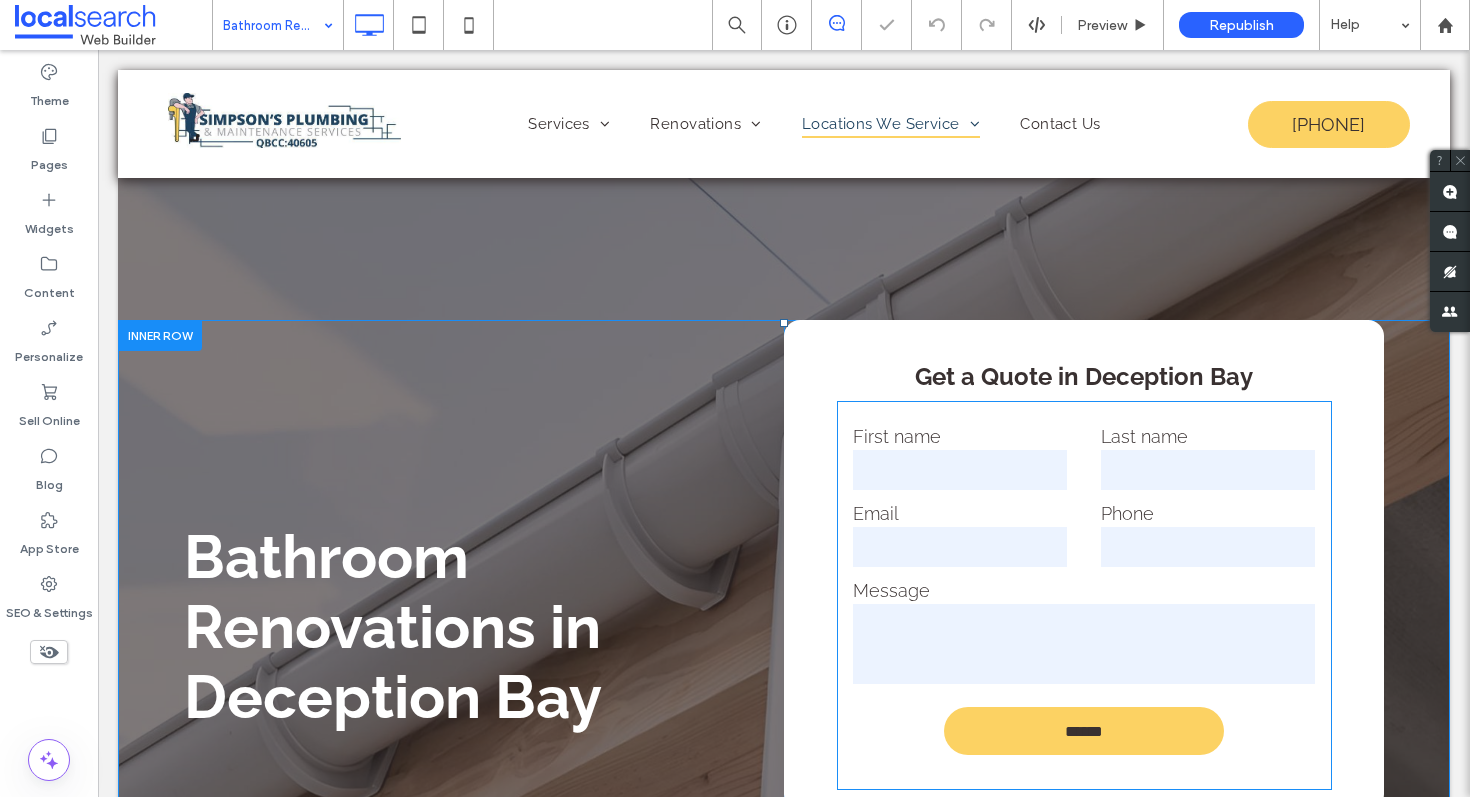 scroll, scrollTop: 0, scrollLeft: 0, axis: both 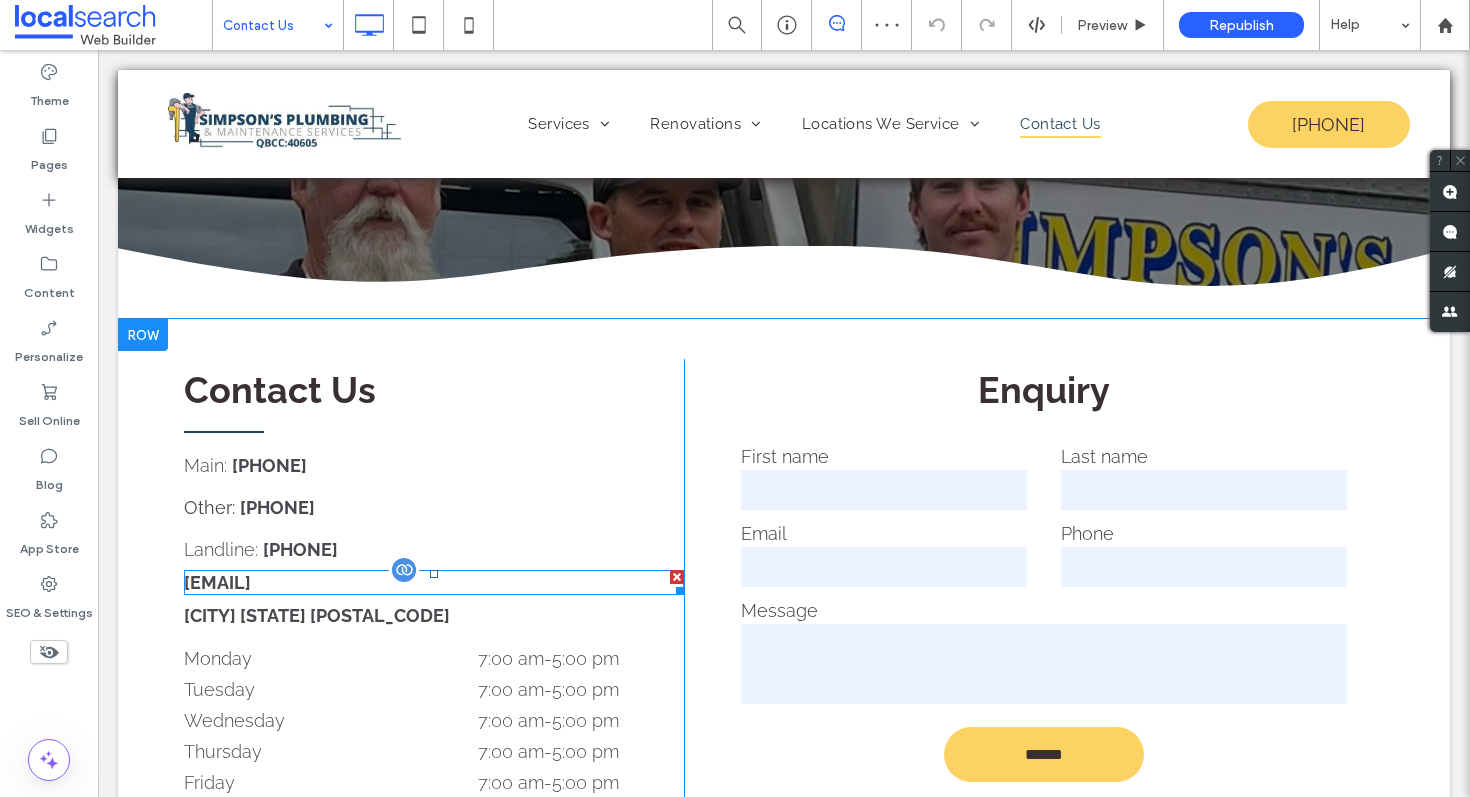 click on "simpsons_plumbing4@bigpond.com" at bounding box center (217, 582) 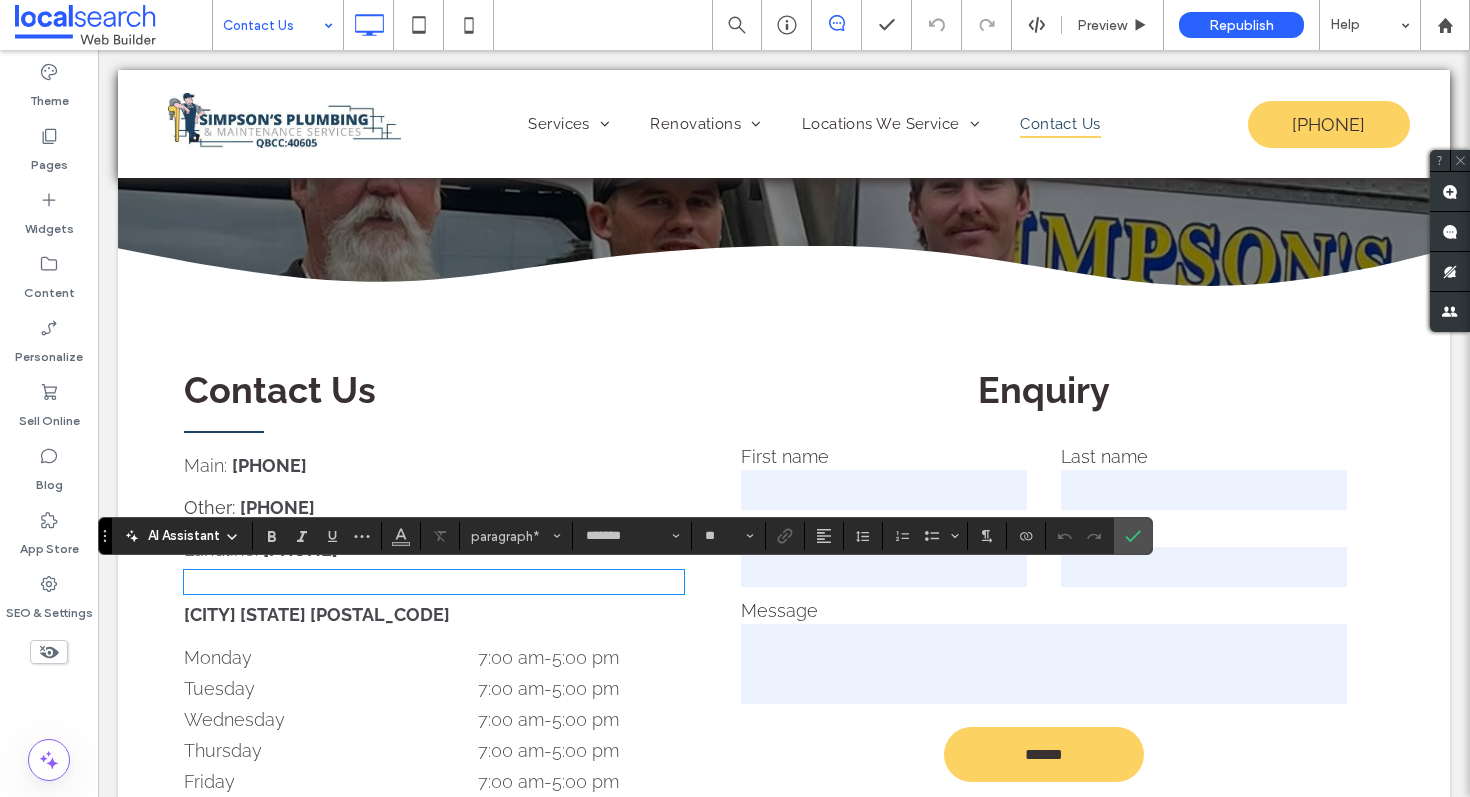 click on "﻿" at bounding box center (434, 582) 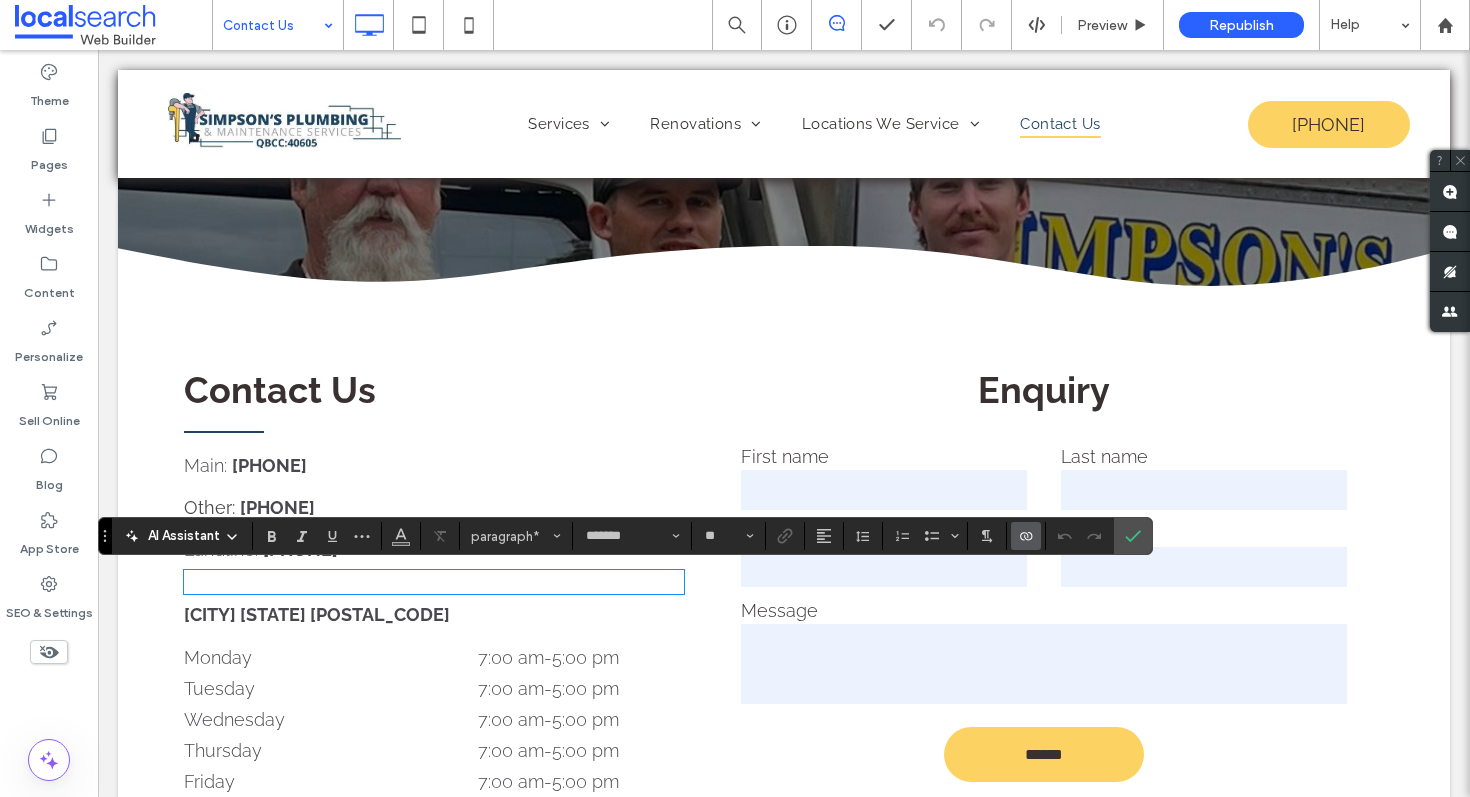 click 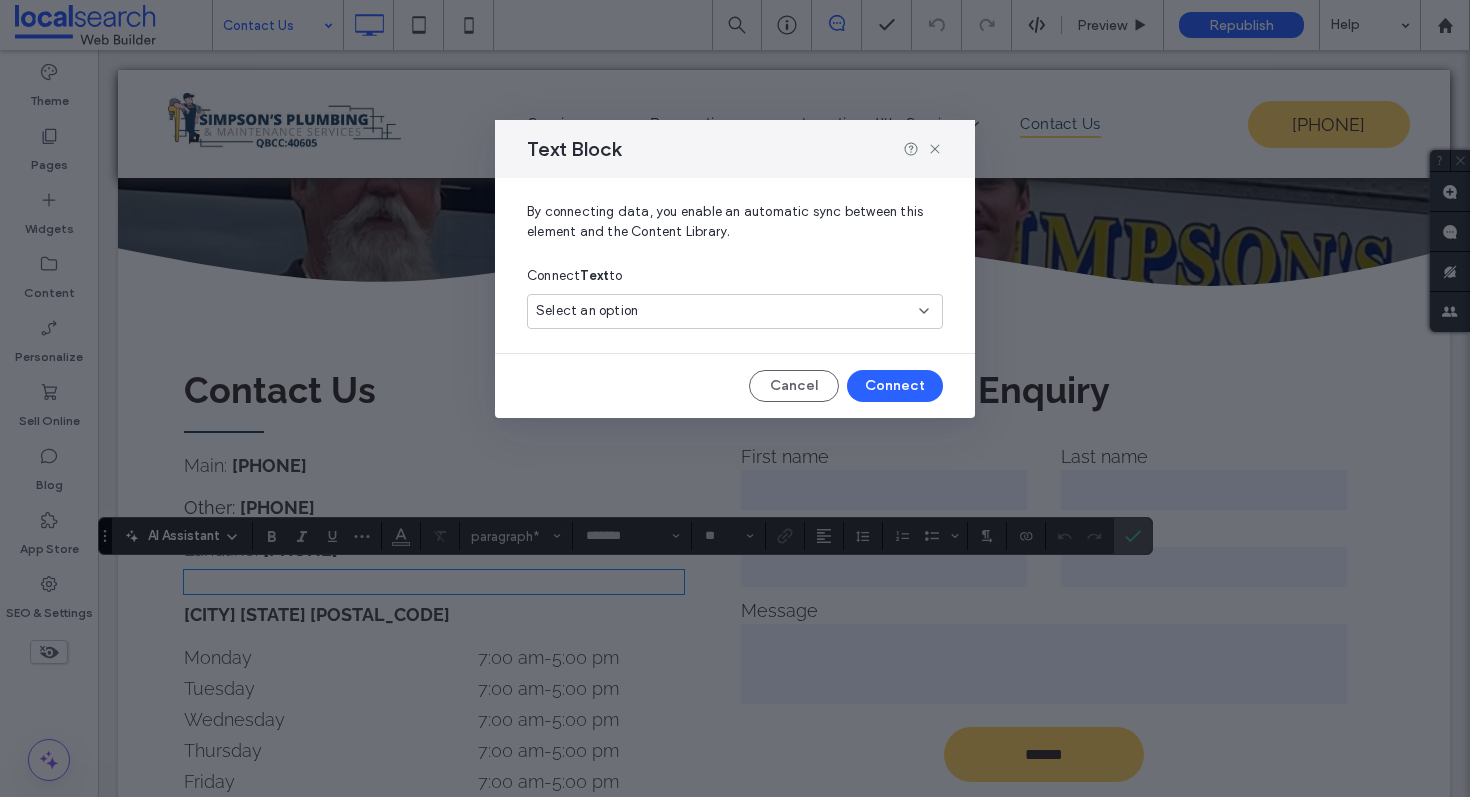 click on "Select an option" at bounding box center [587, 311] 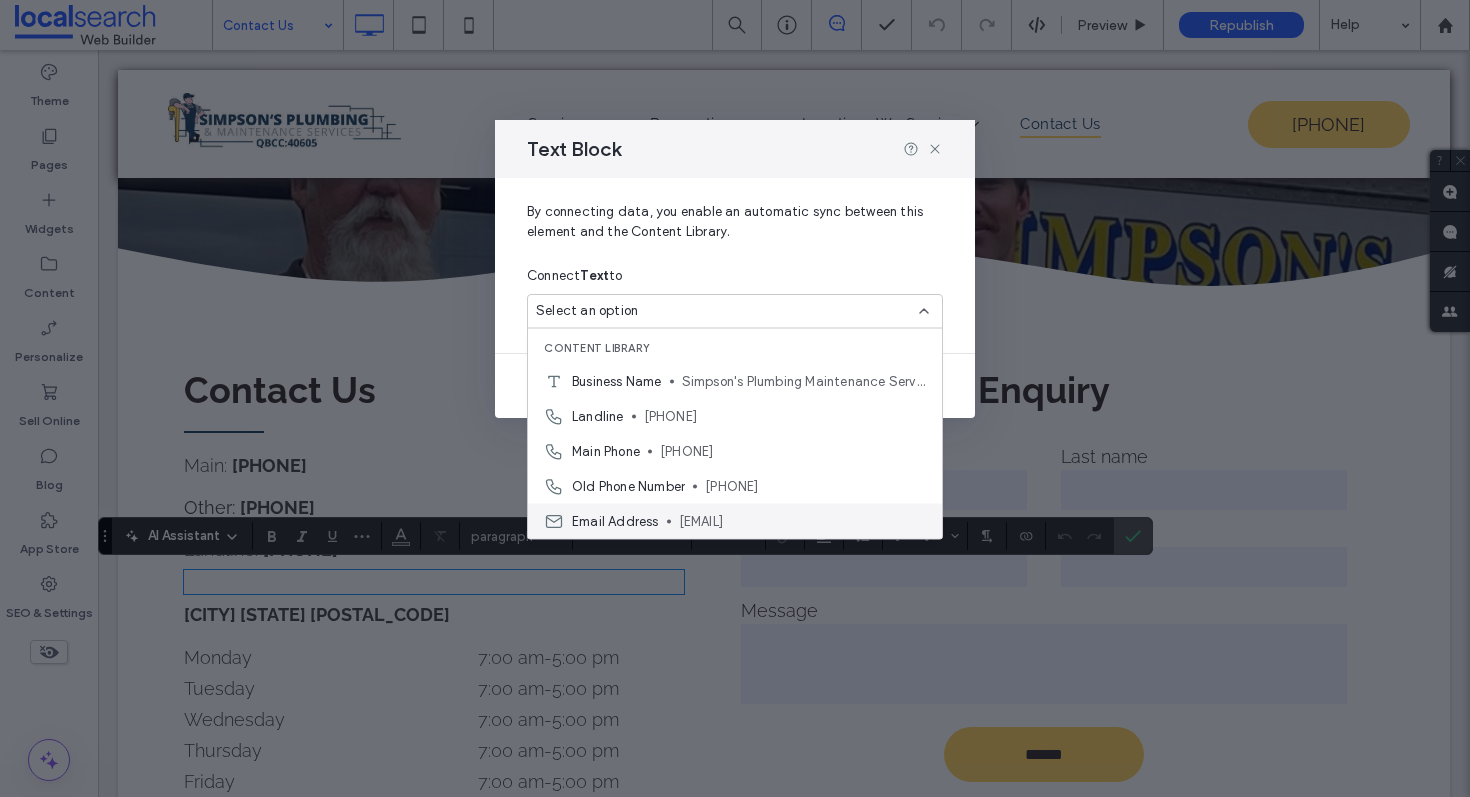 click on "Email Address" at bounding box center (615, 521) 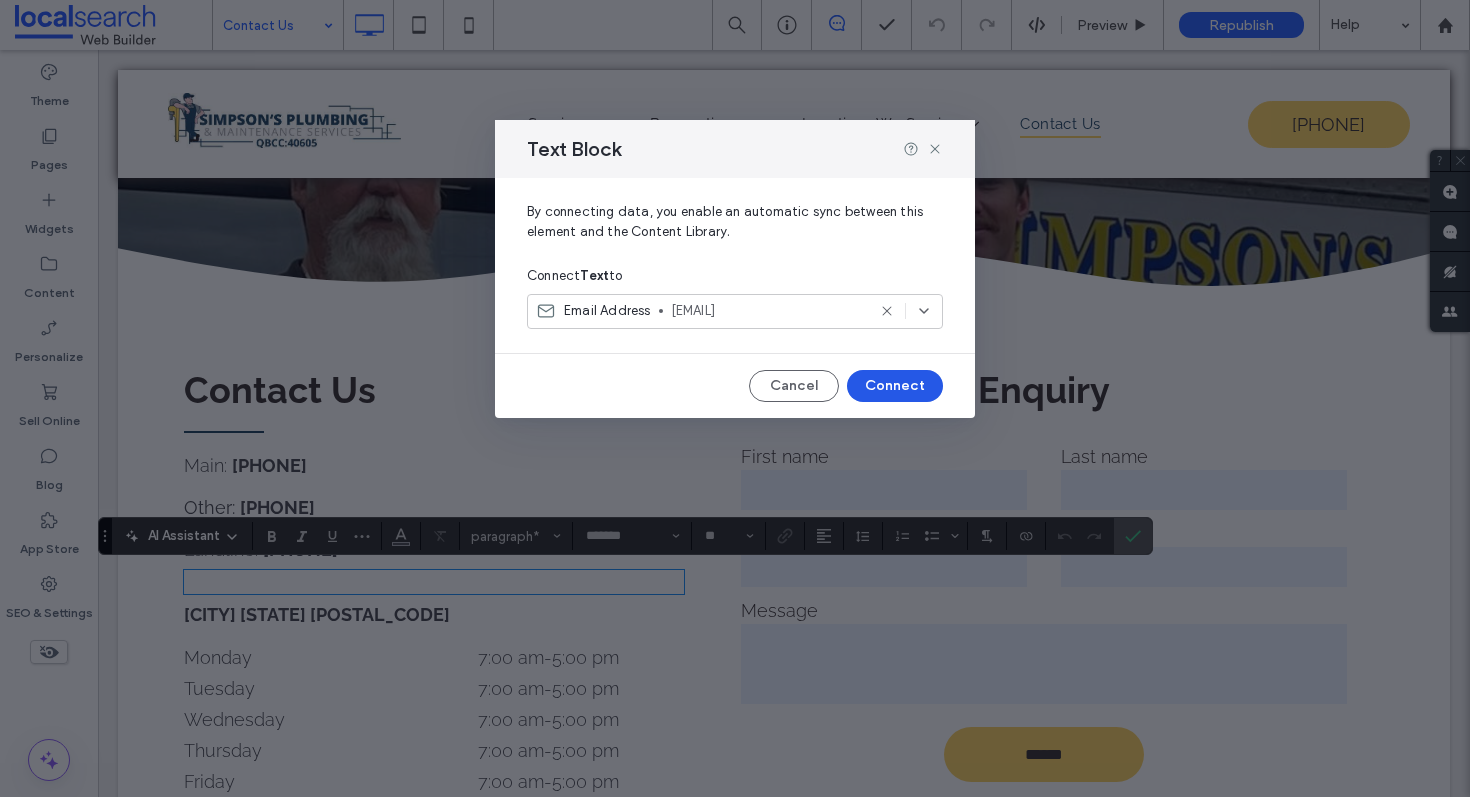 click on "Connect" at bounding box center (895, 386) 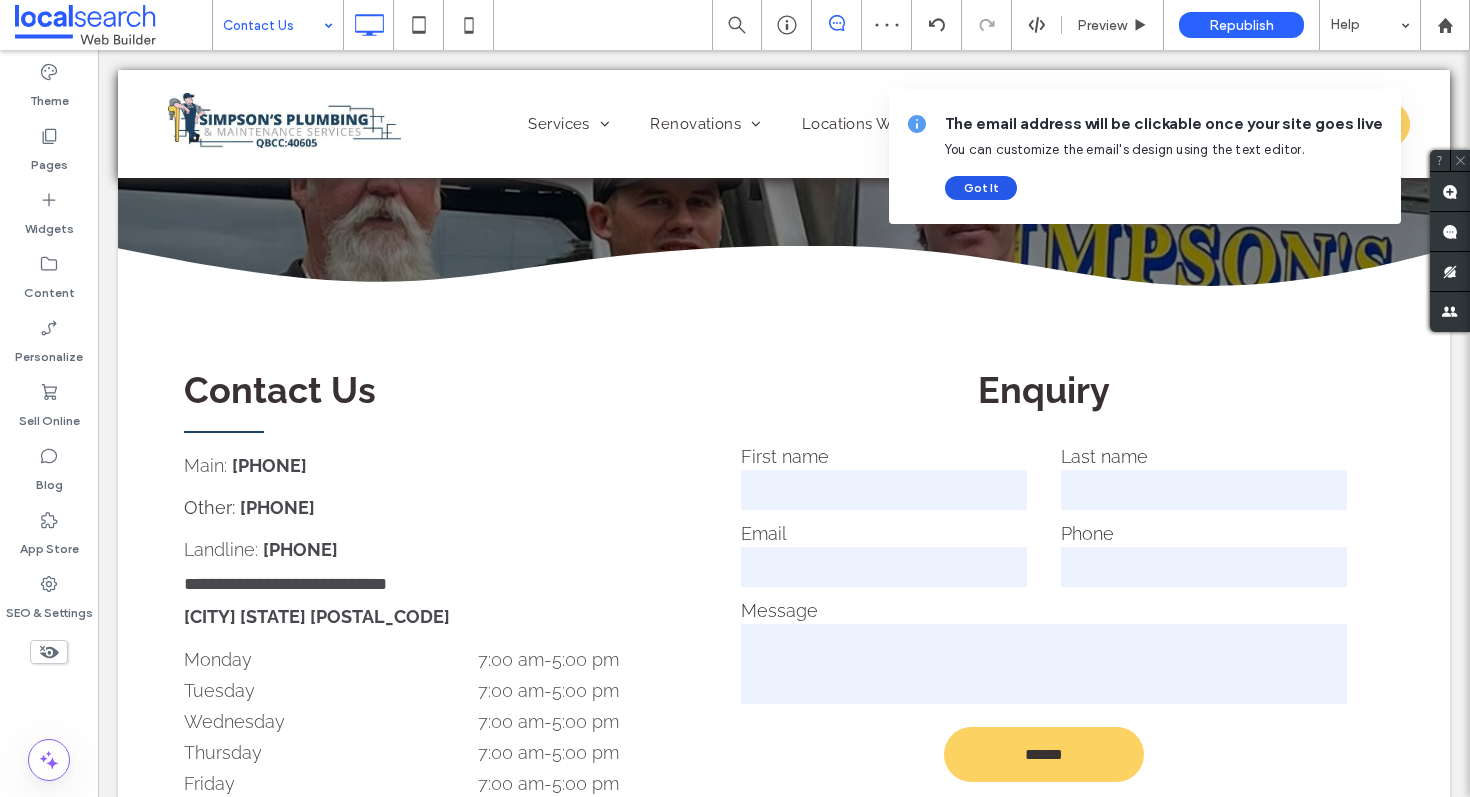click on "Got It" at bounding box center [981, 188] 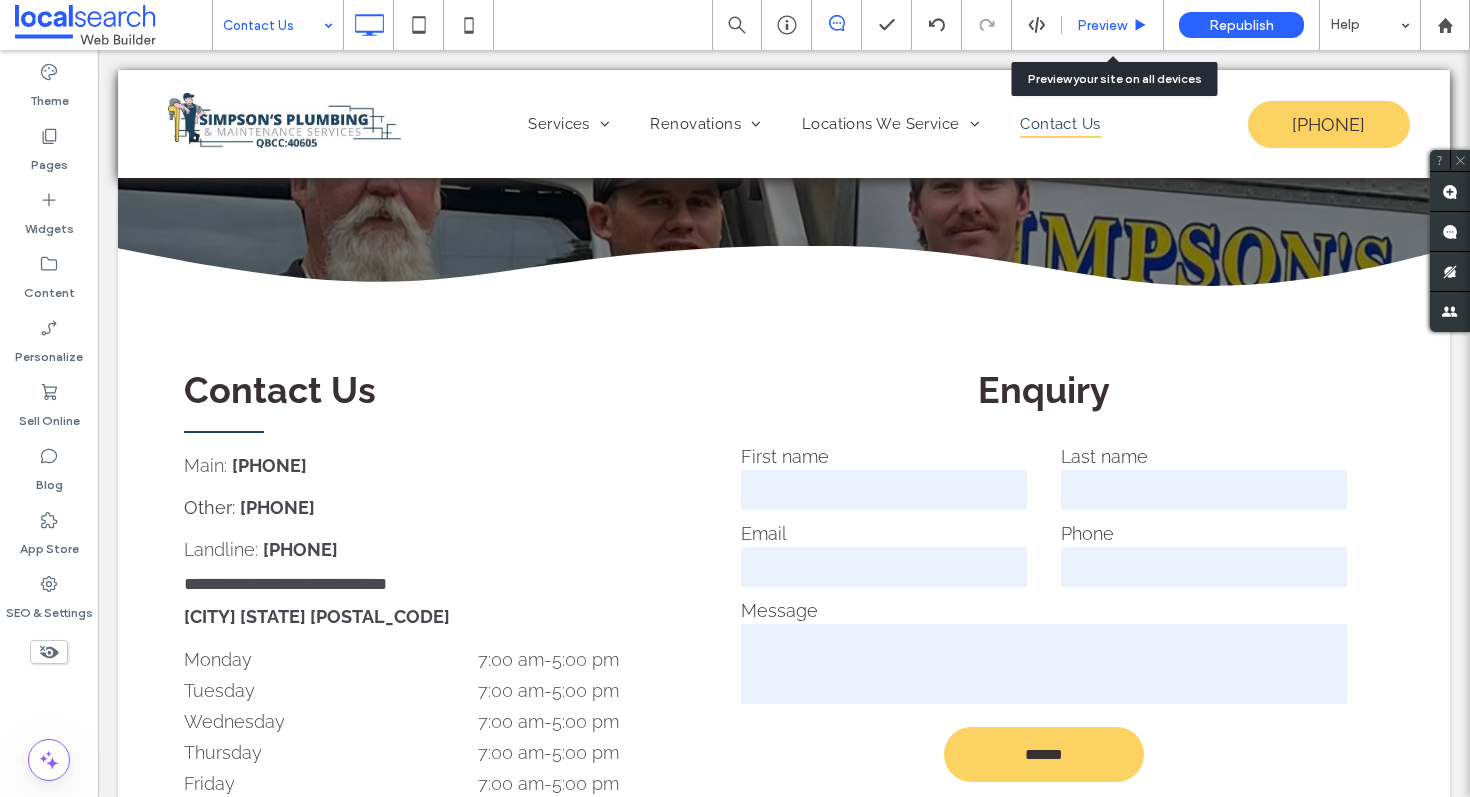 click on "Preview" at bounding box center [1102, 25] 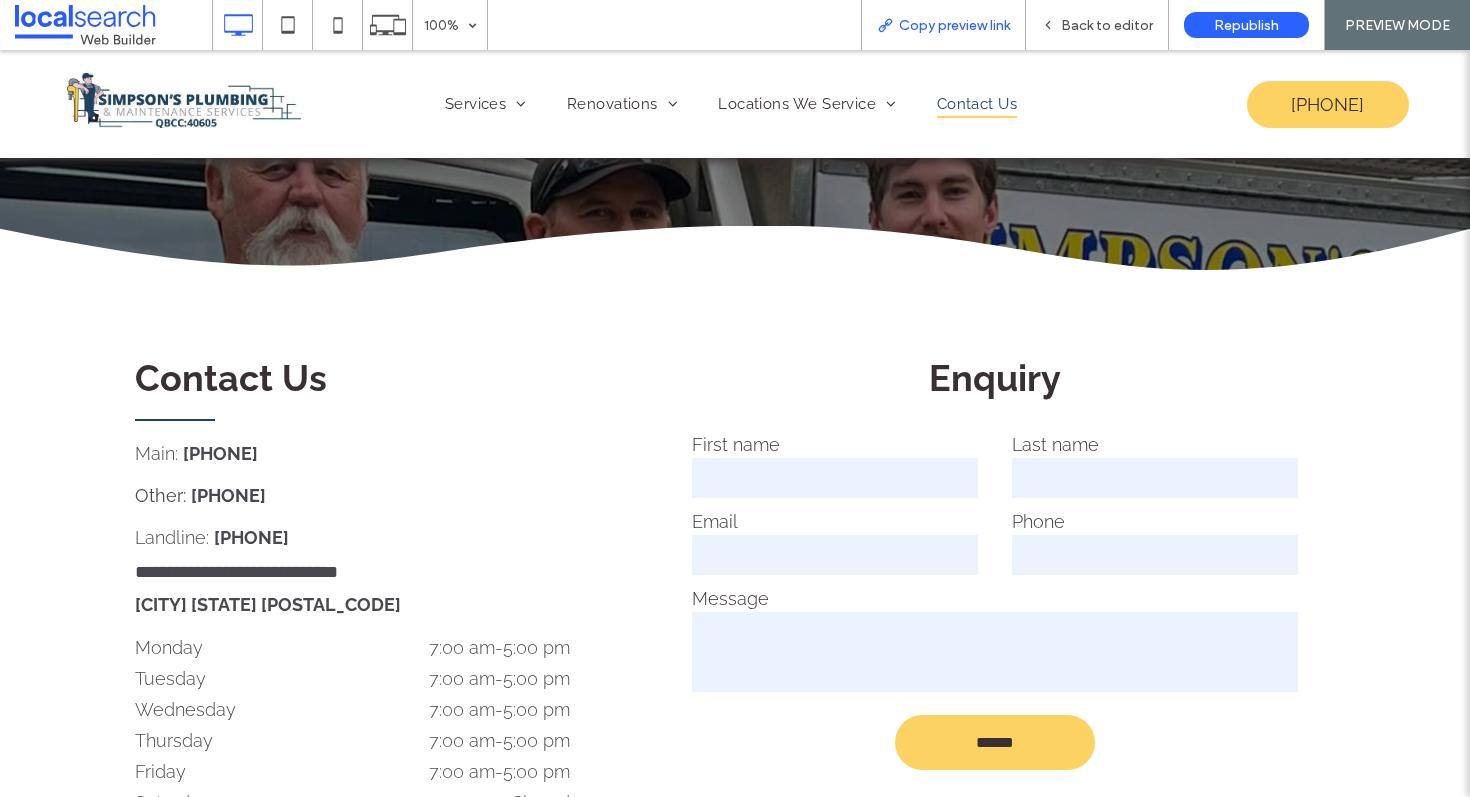click on "Copy preview link" at bounding box center [943, 25] 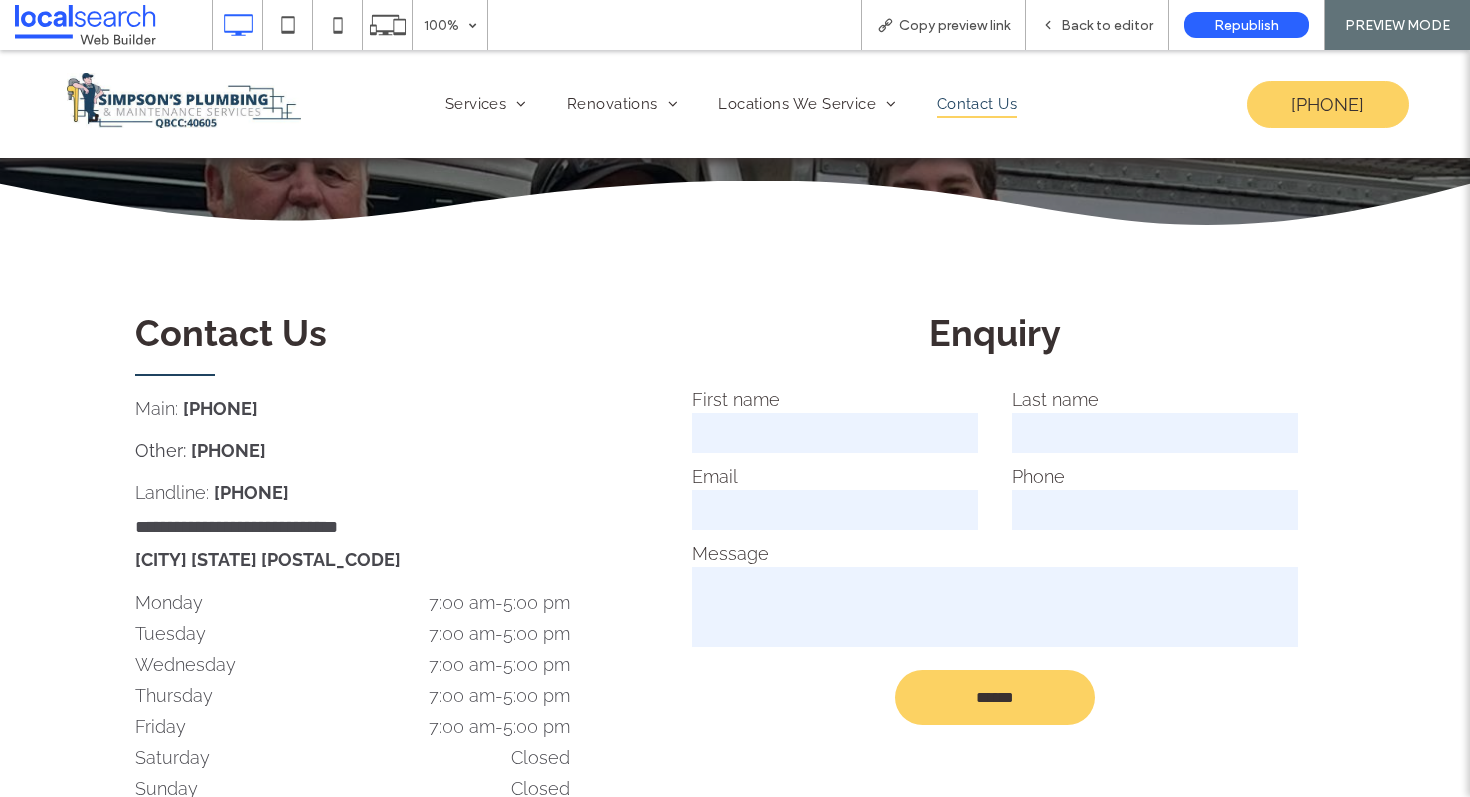 scroll, scrollTop: 492, scrollLeft: 0, axis: vertical 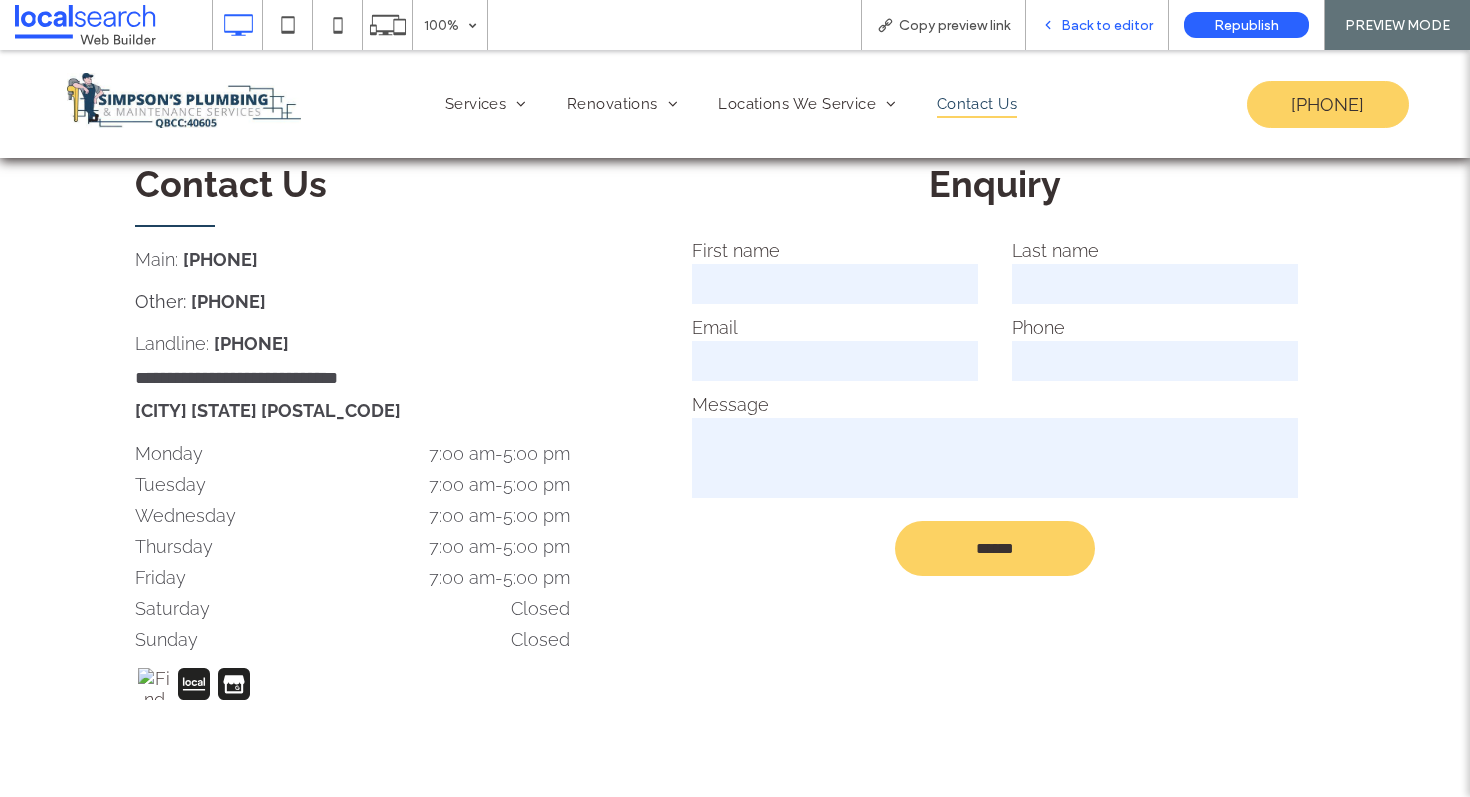 click on "Back to editor" at bounding box center [1107, 25] 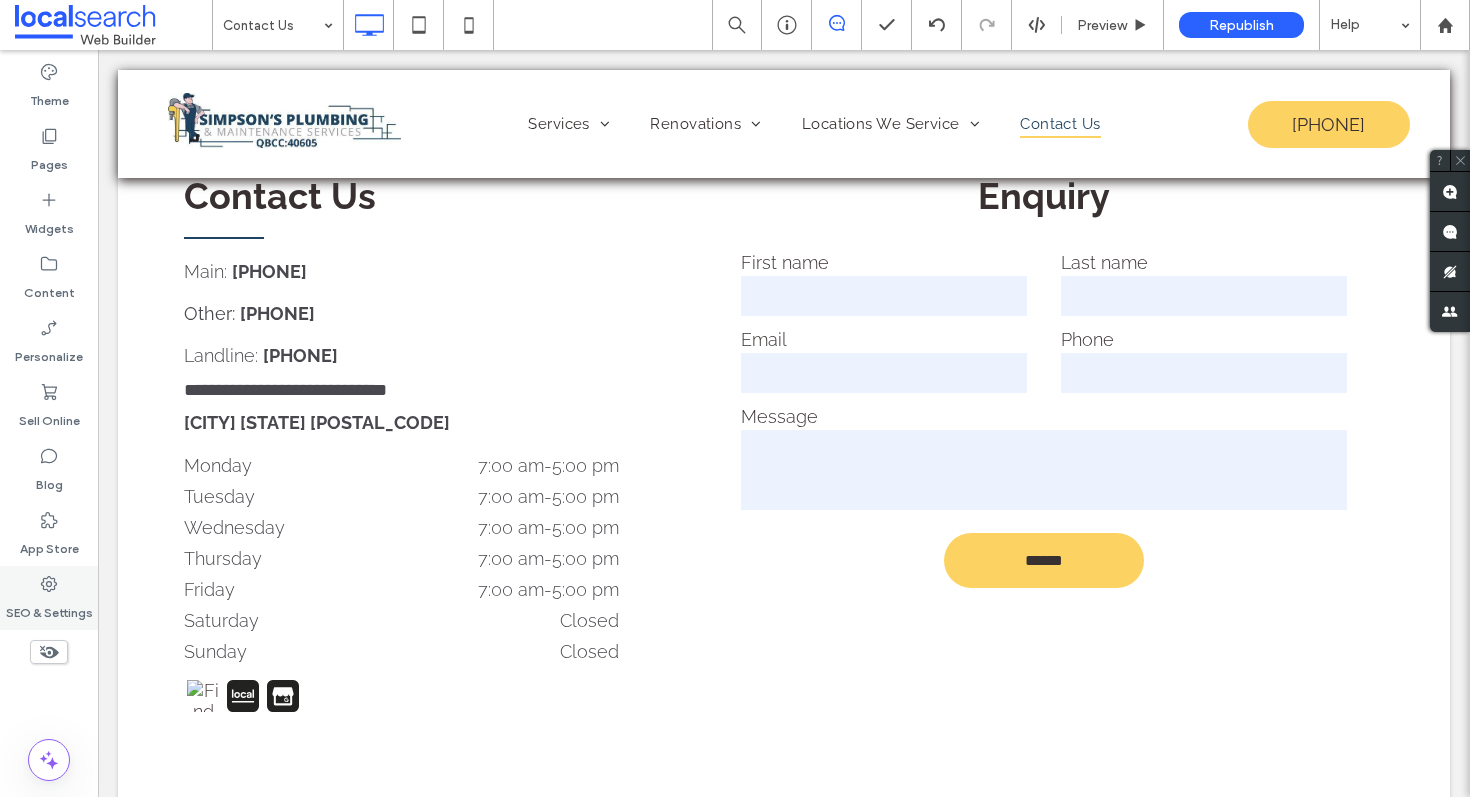click on "SEO & Settings" at bounding box center (49, 608) 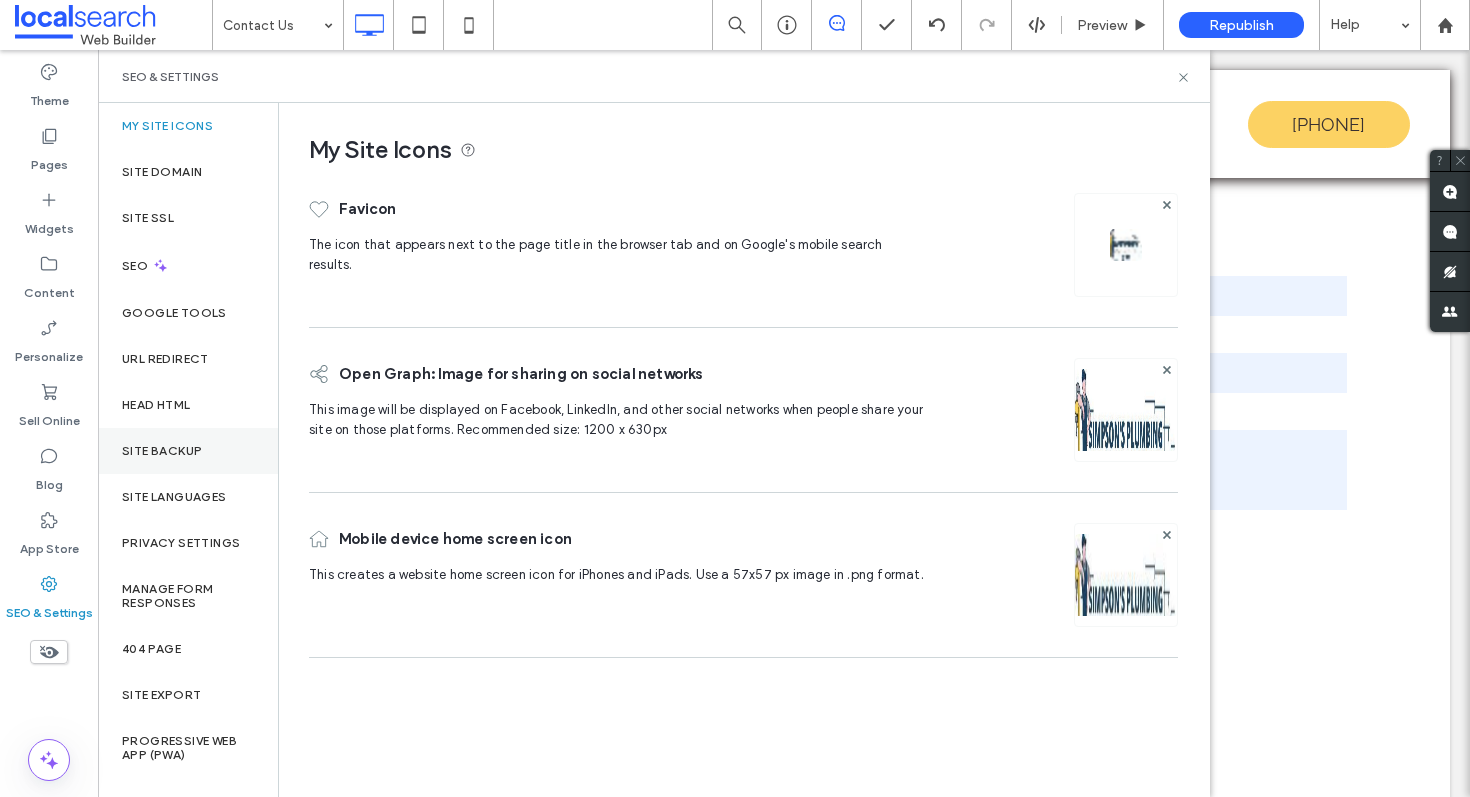 click on "Site Backup" at bounding box center (188, 451) 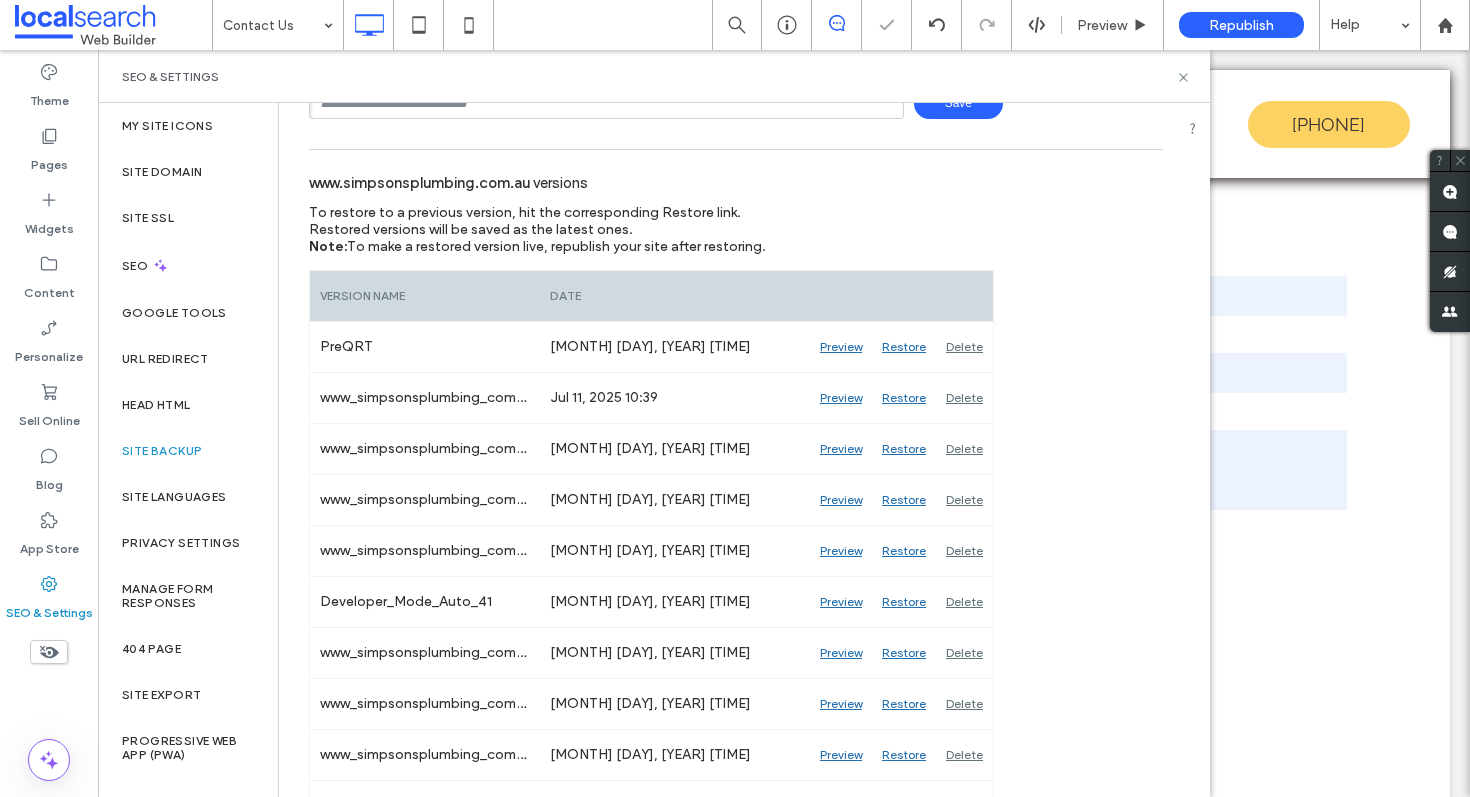 scroll, scrollTop: 175, scrollLeft: 0, axis: vertical 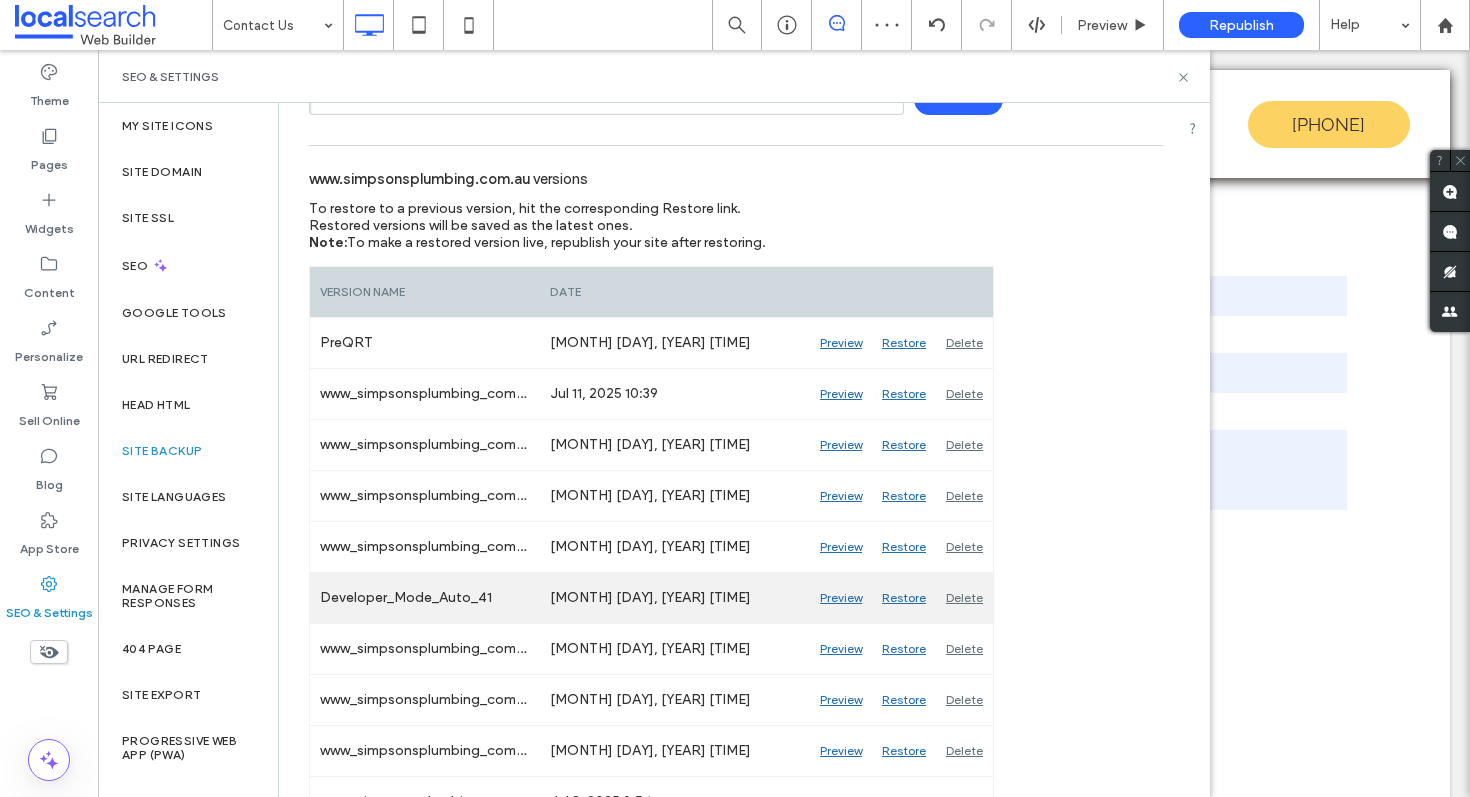click on "Preview" at bounding box center (841, 598) 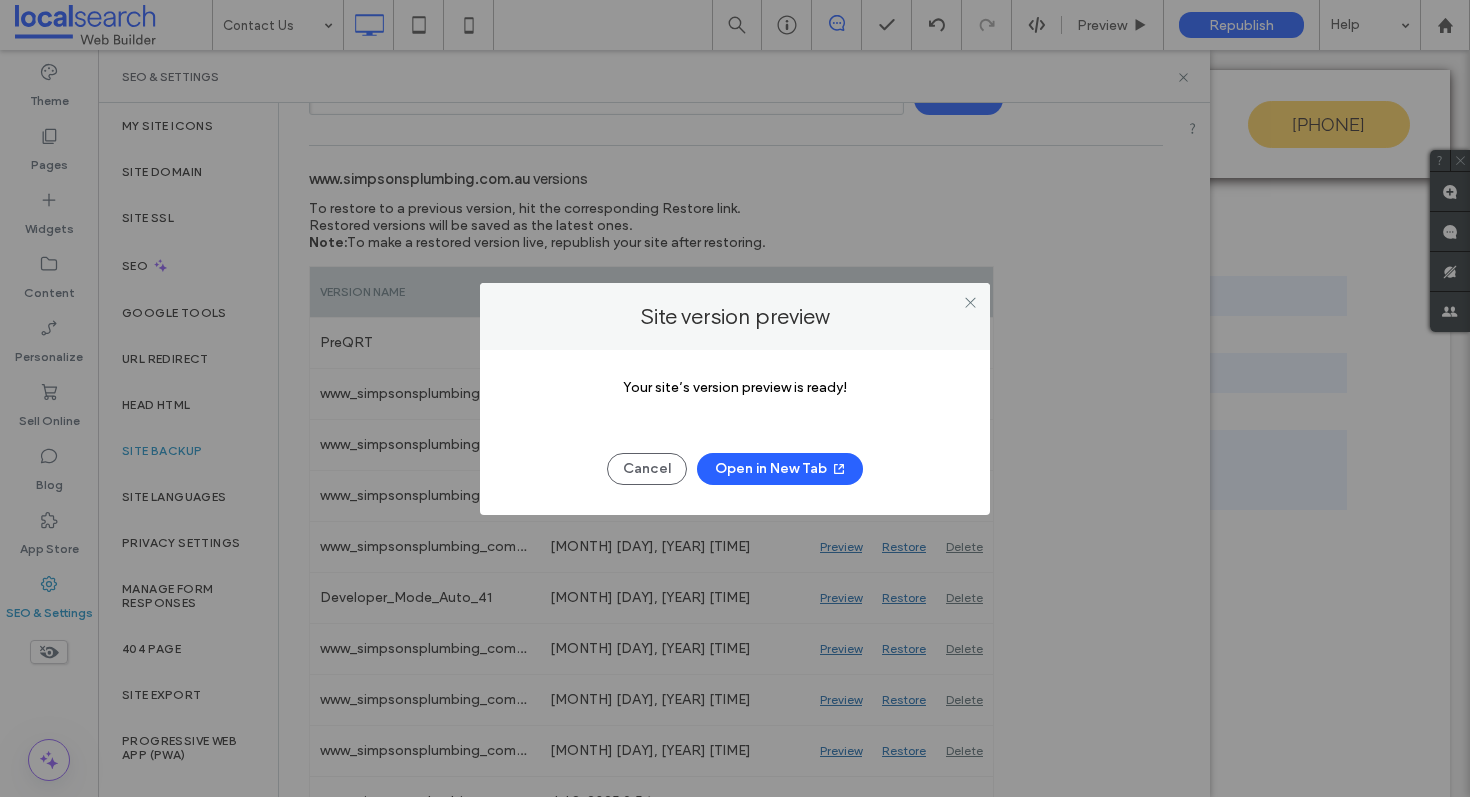 click on "Open in New Tab" at bounding box center (780, 469) 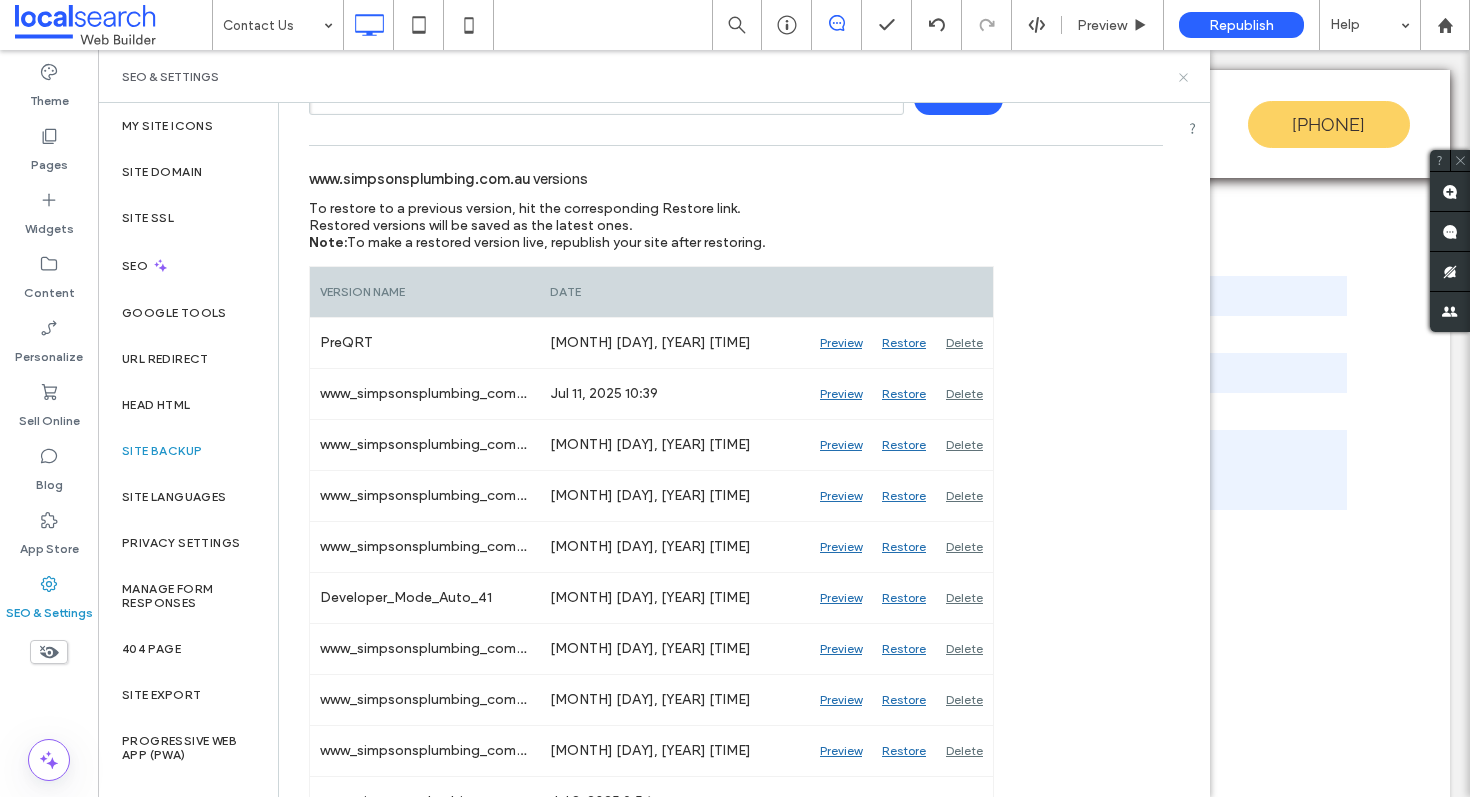 click 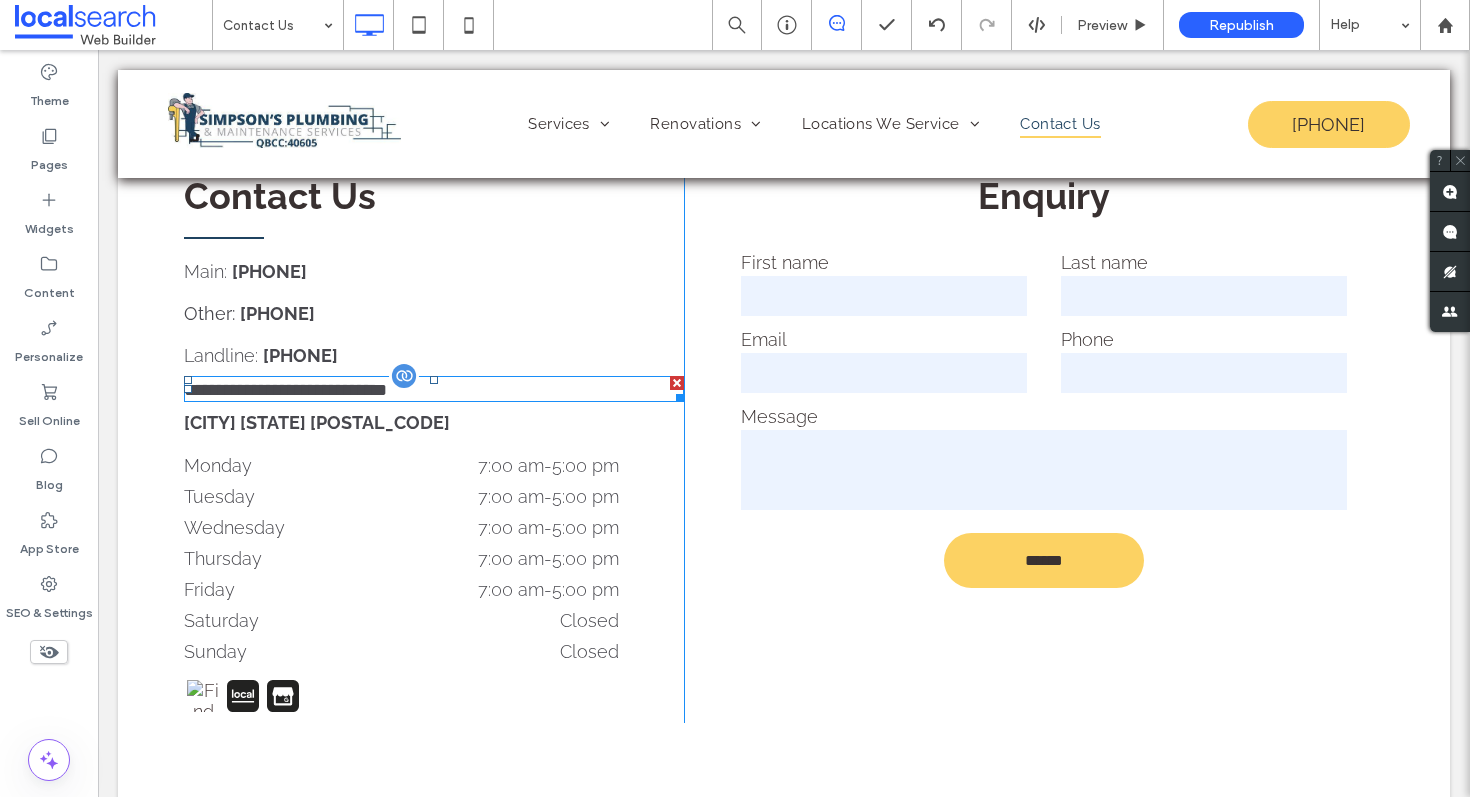 click on "**********" at bounding box center [434, 389] 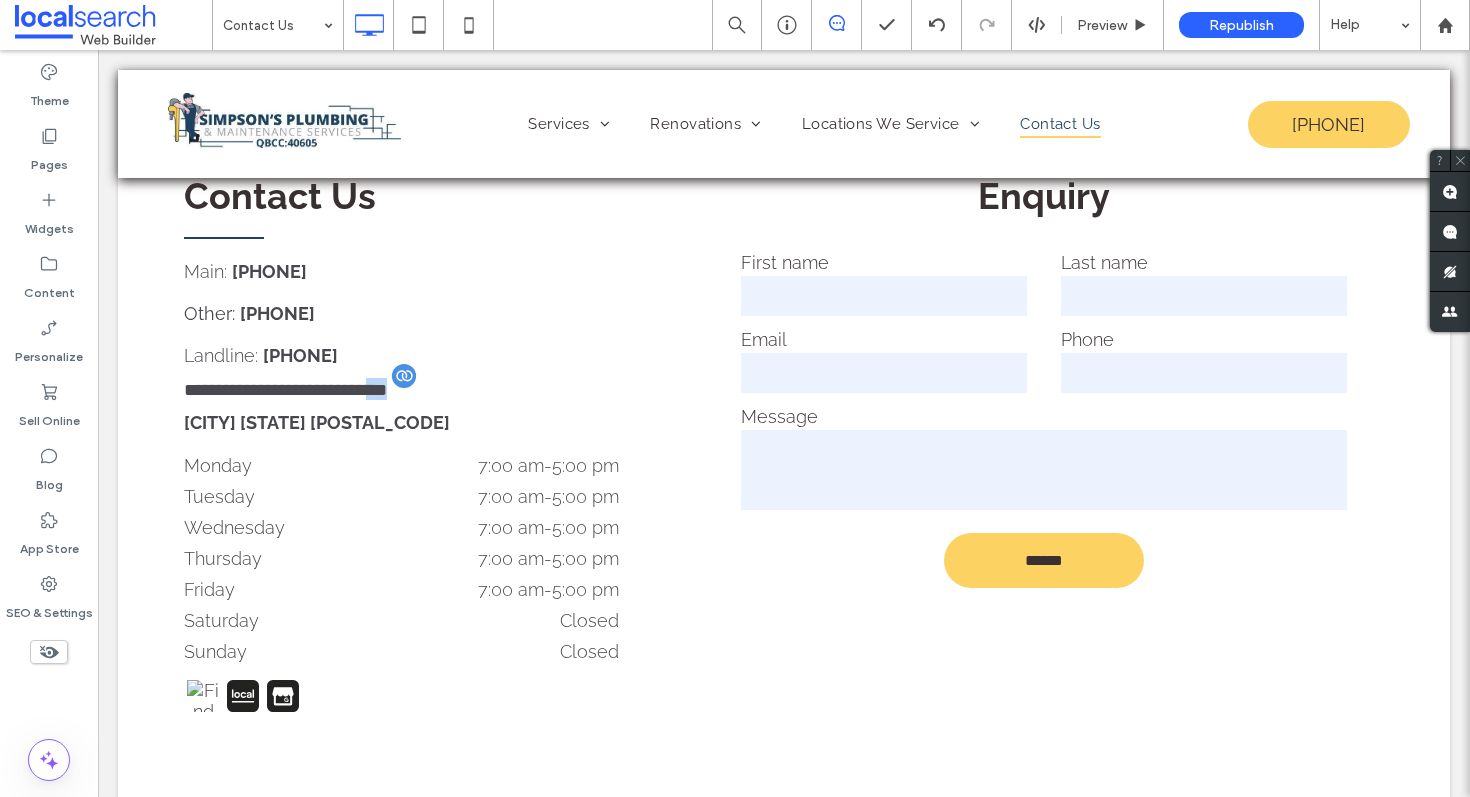 click on "**********" at bounding box center [434, 389] 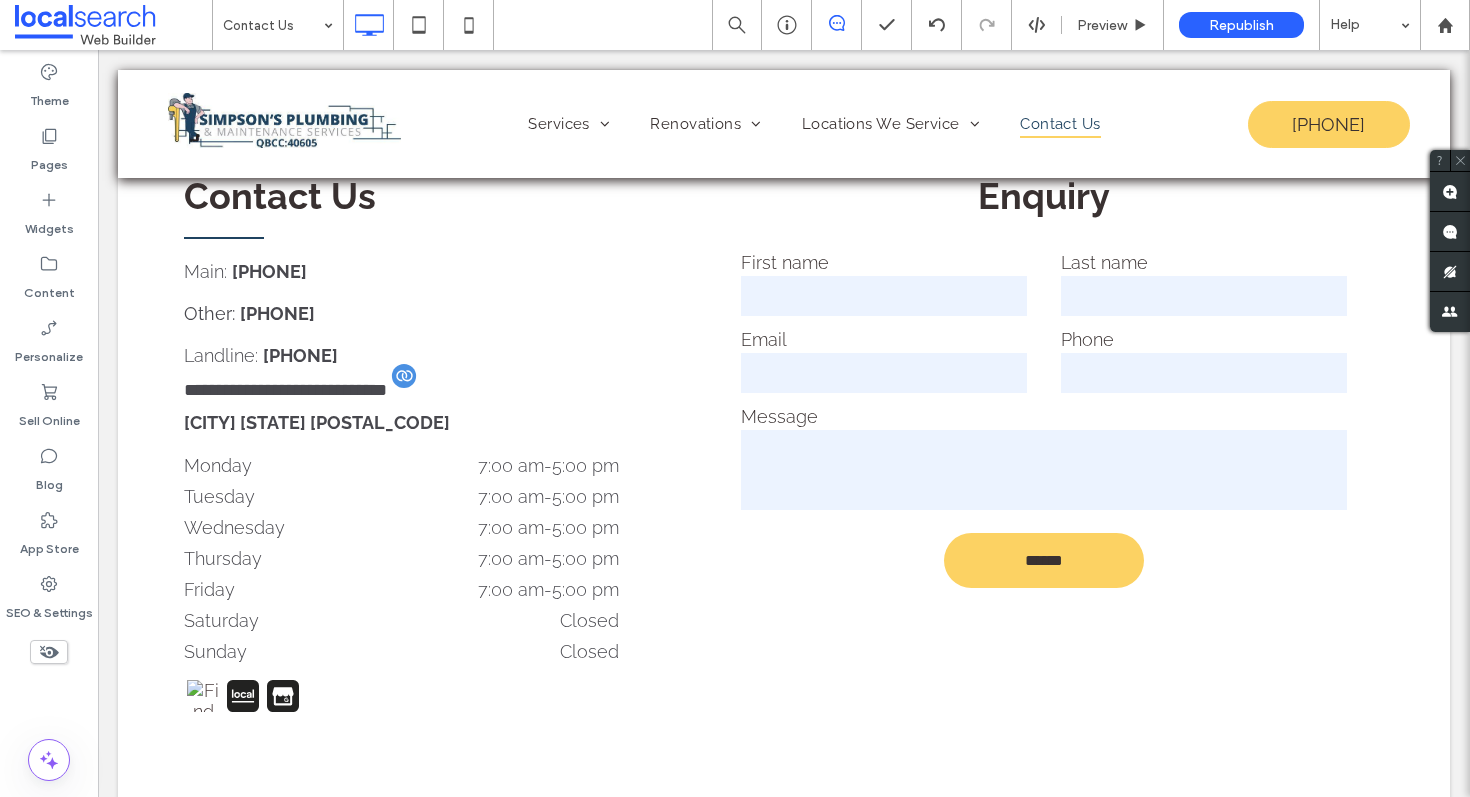 type on "*******" 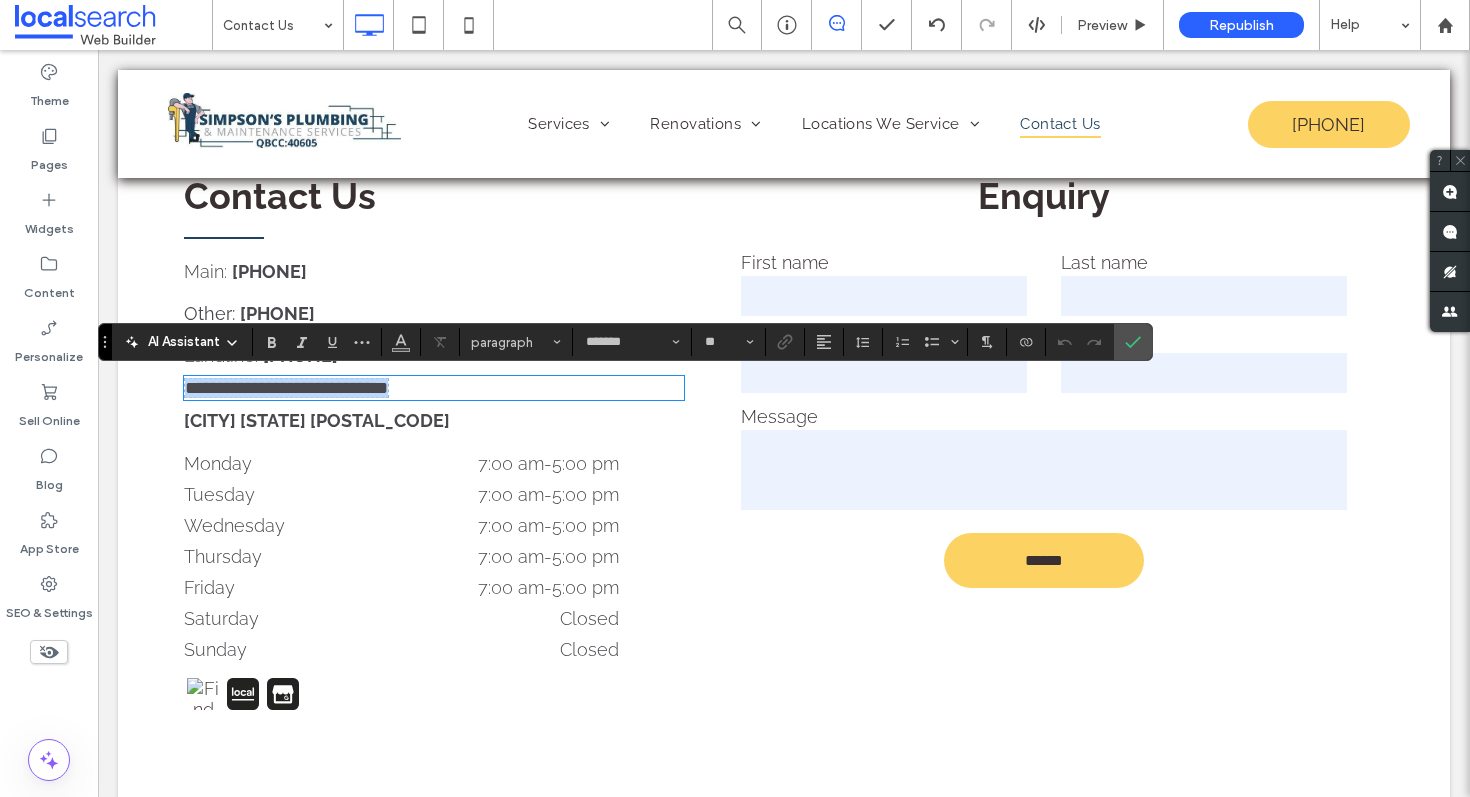 click on "**********" at bounding box center (286, 388) 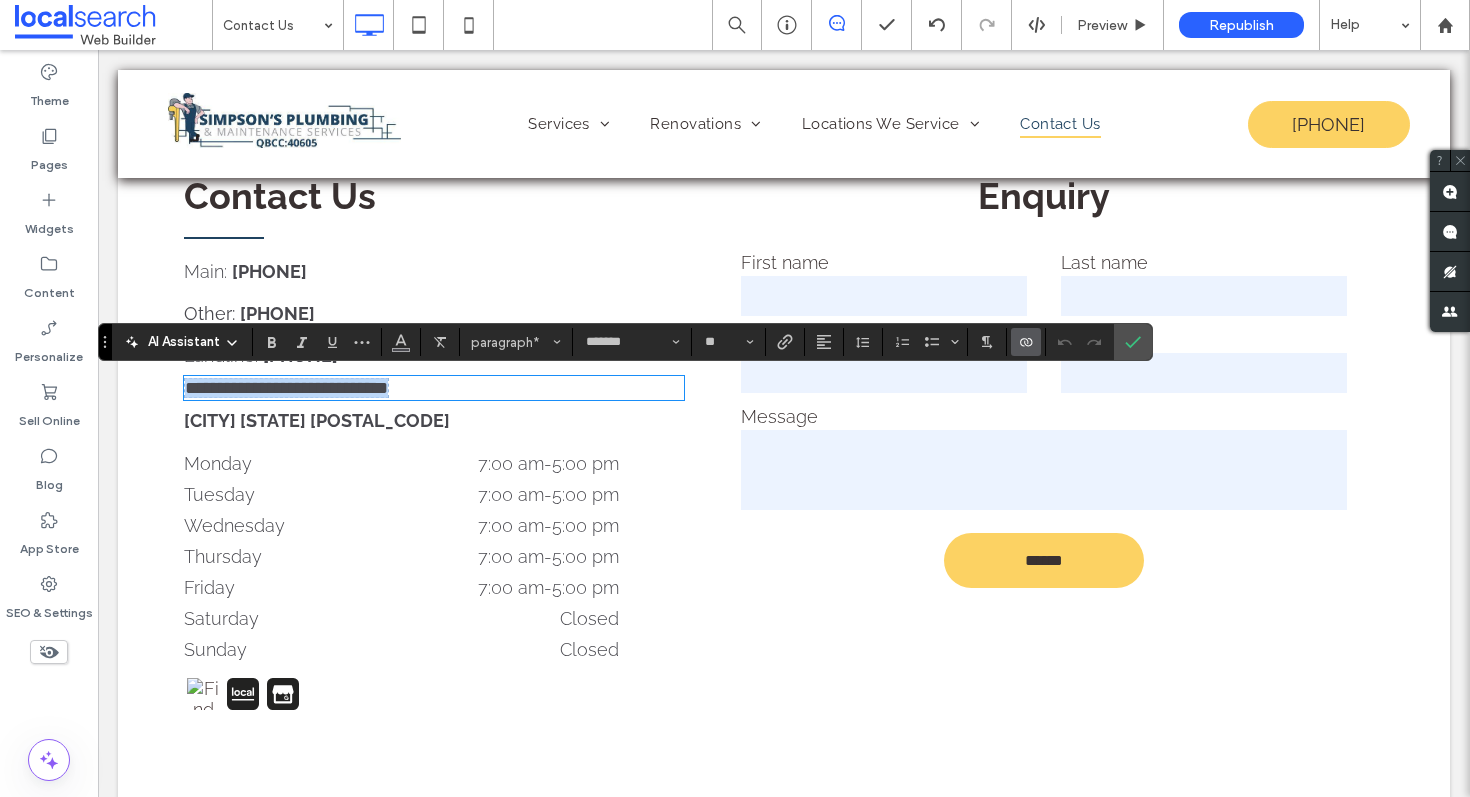 click on "**********" at bounding box center (286, 388) 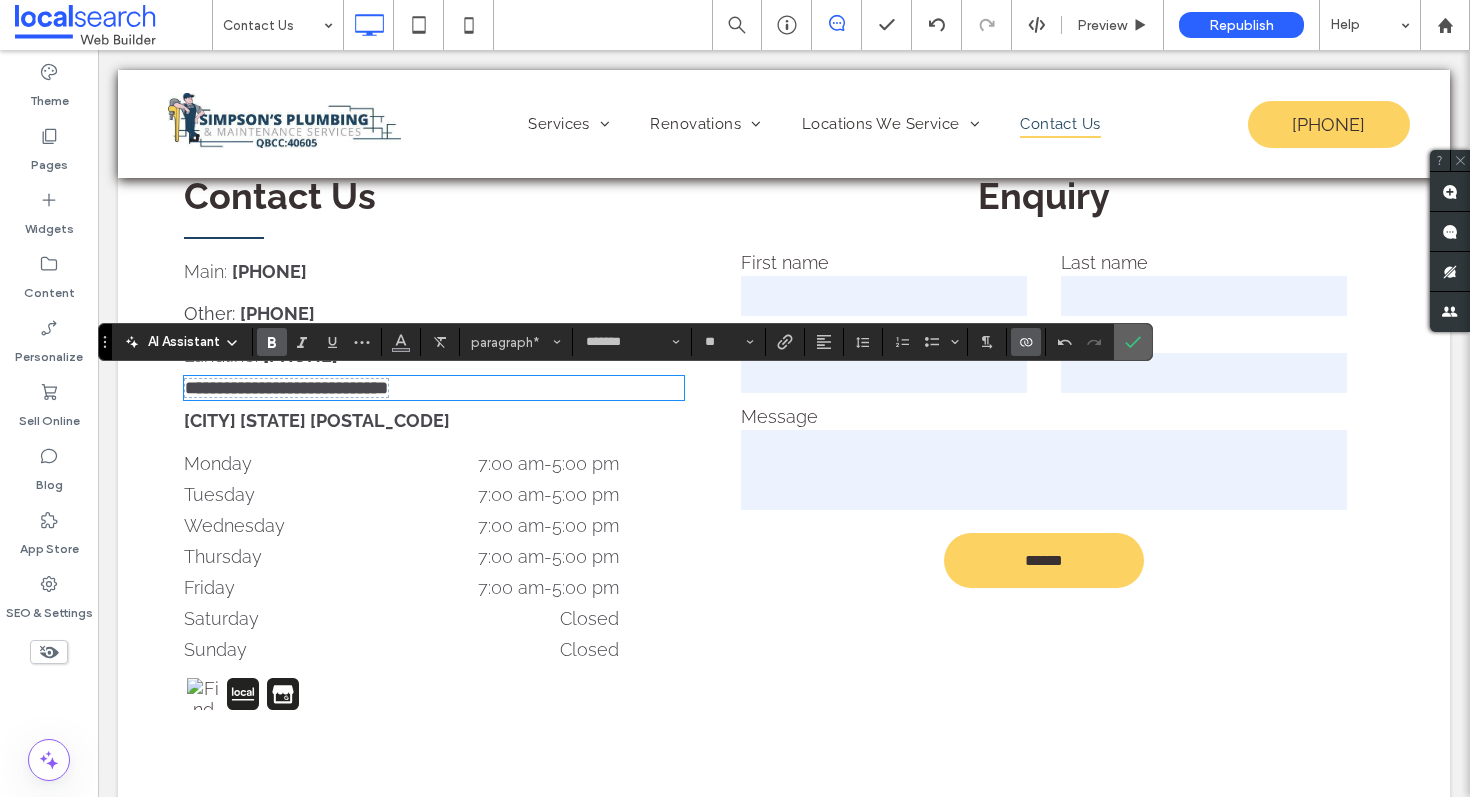 click at bounding box center (1133, 342) 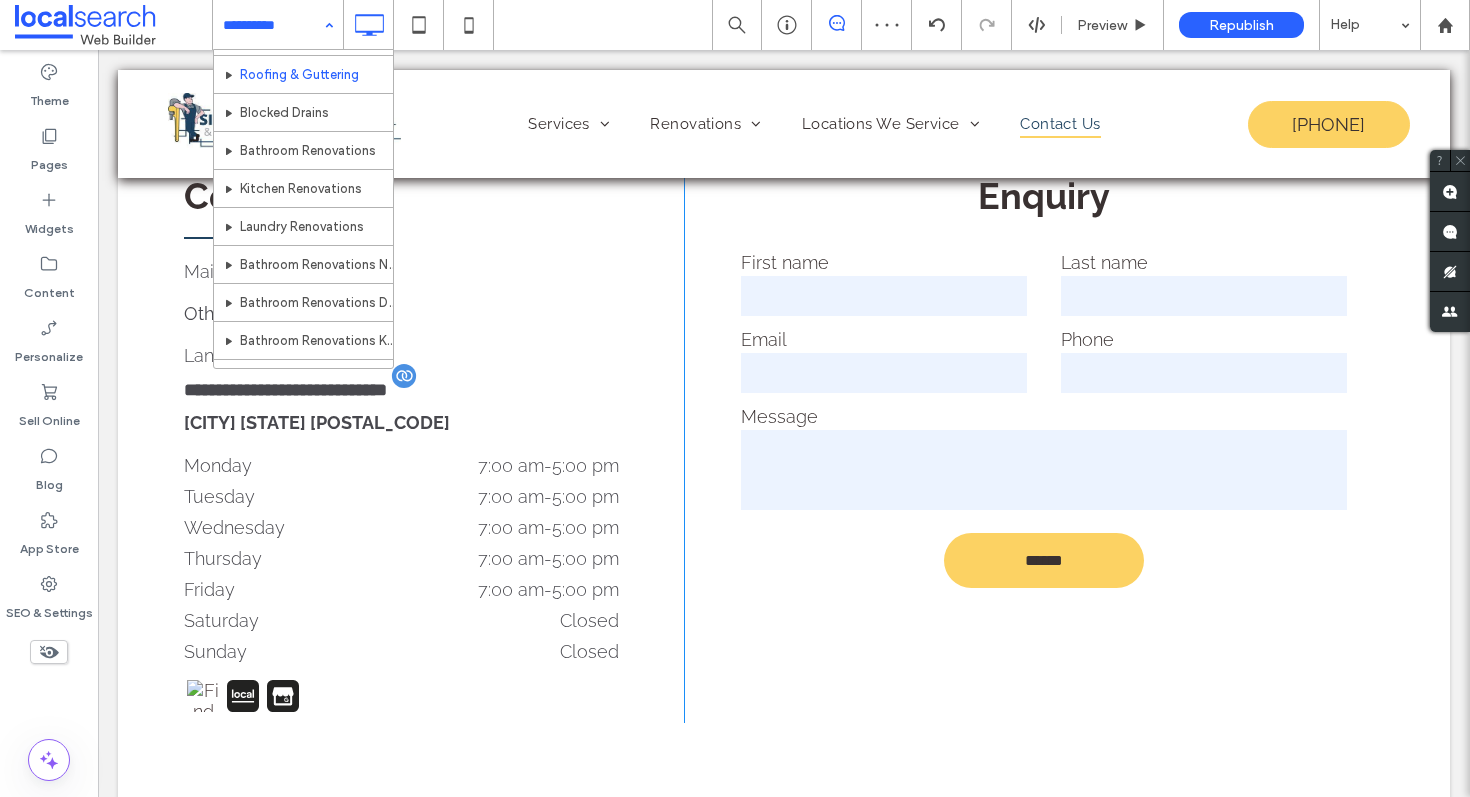 scroll, scrollTop: 0, scrollLeft: 0, axis: both 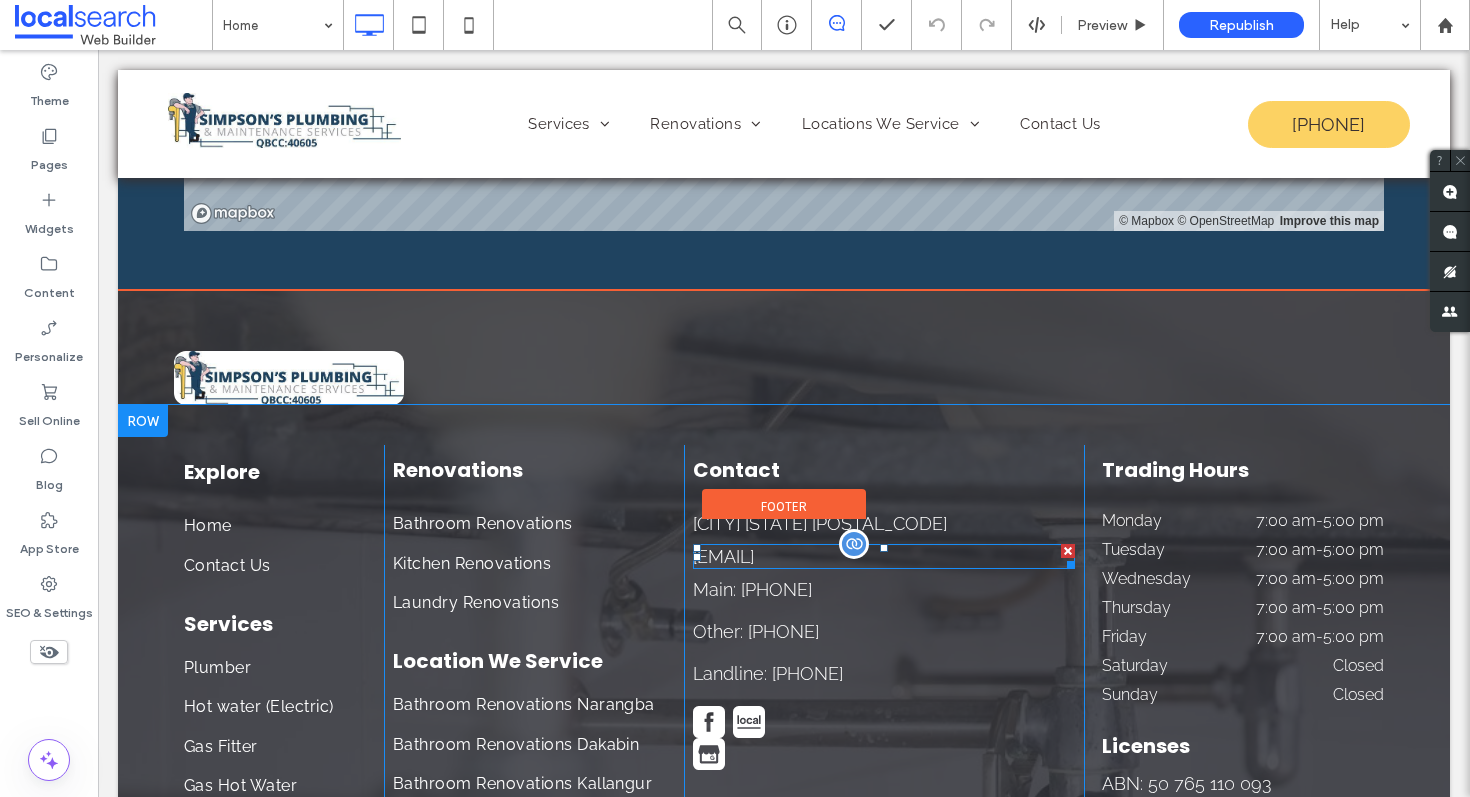 click on "simpsons_plumbing4@bigpond.com" at bounding box center [723, 556] 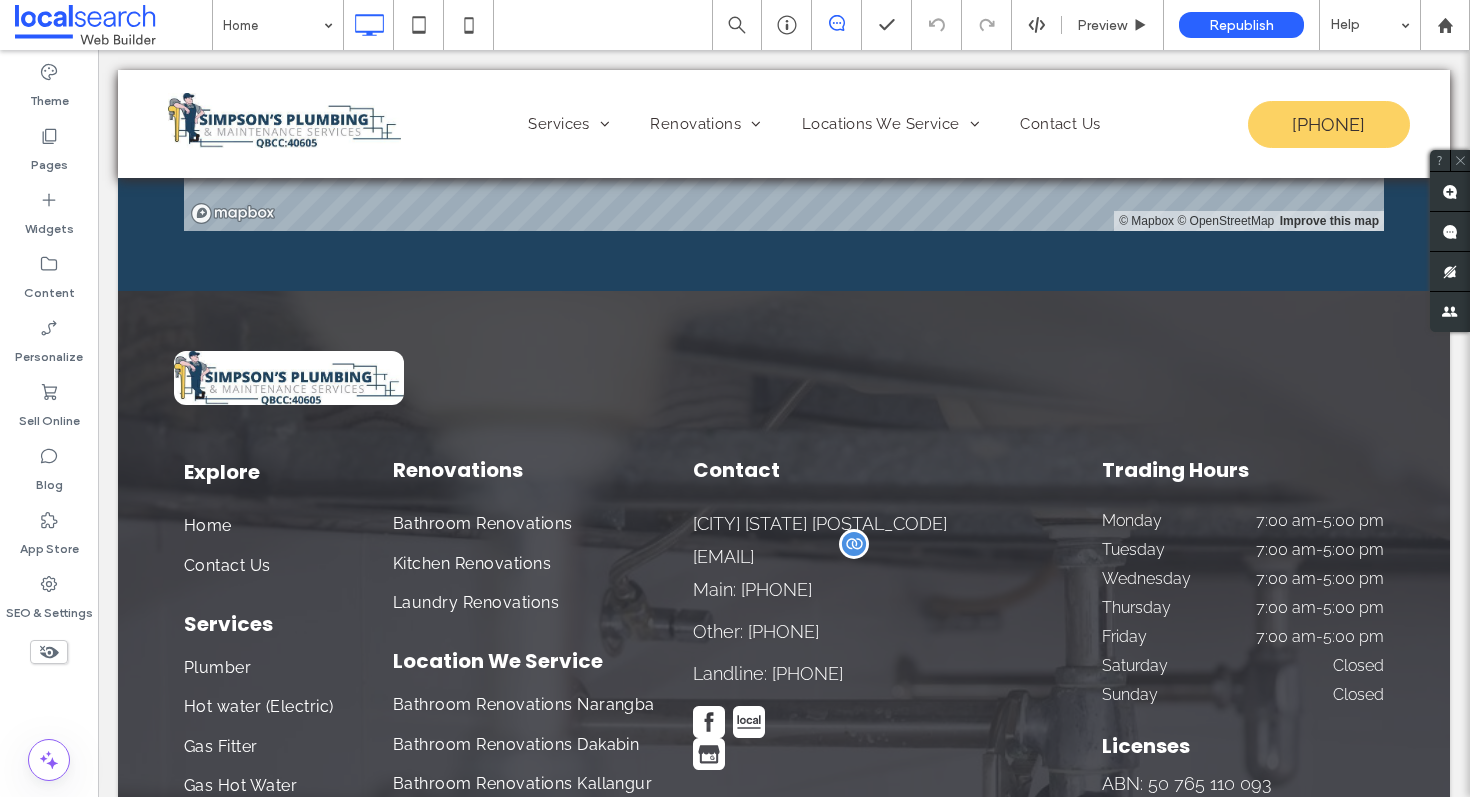 type on "*******" 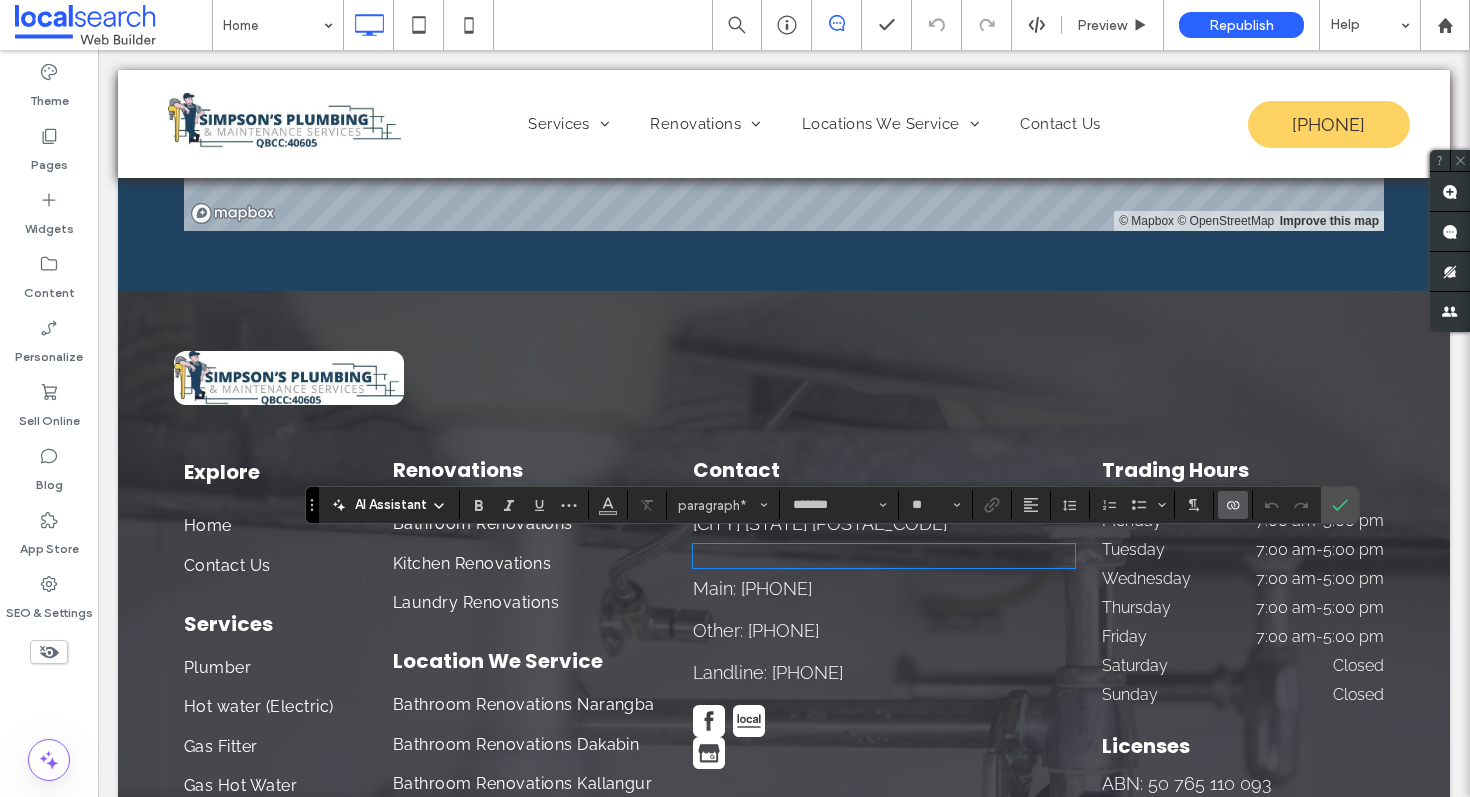 click 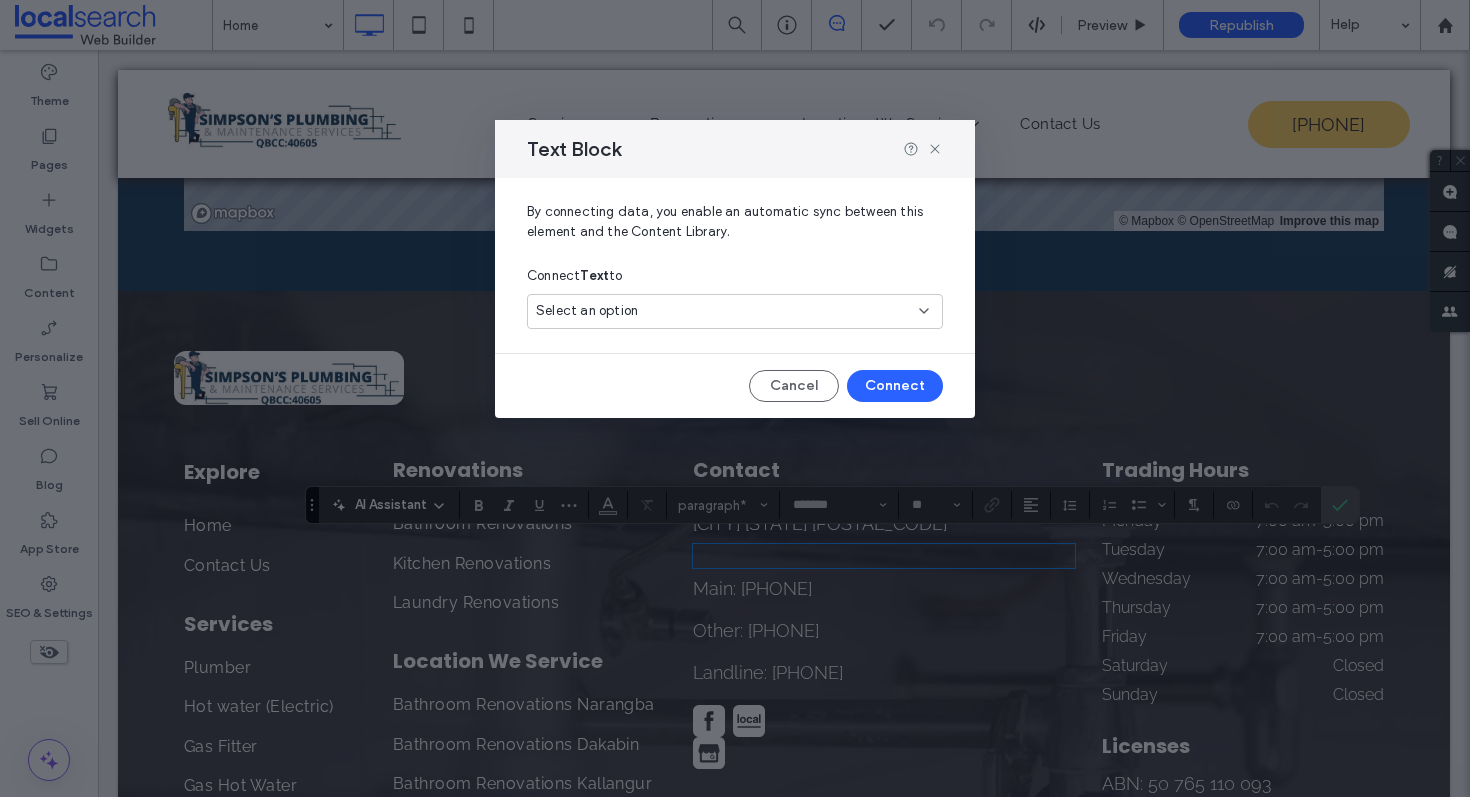 click on "Select an option" at bounding box center [587, 311] 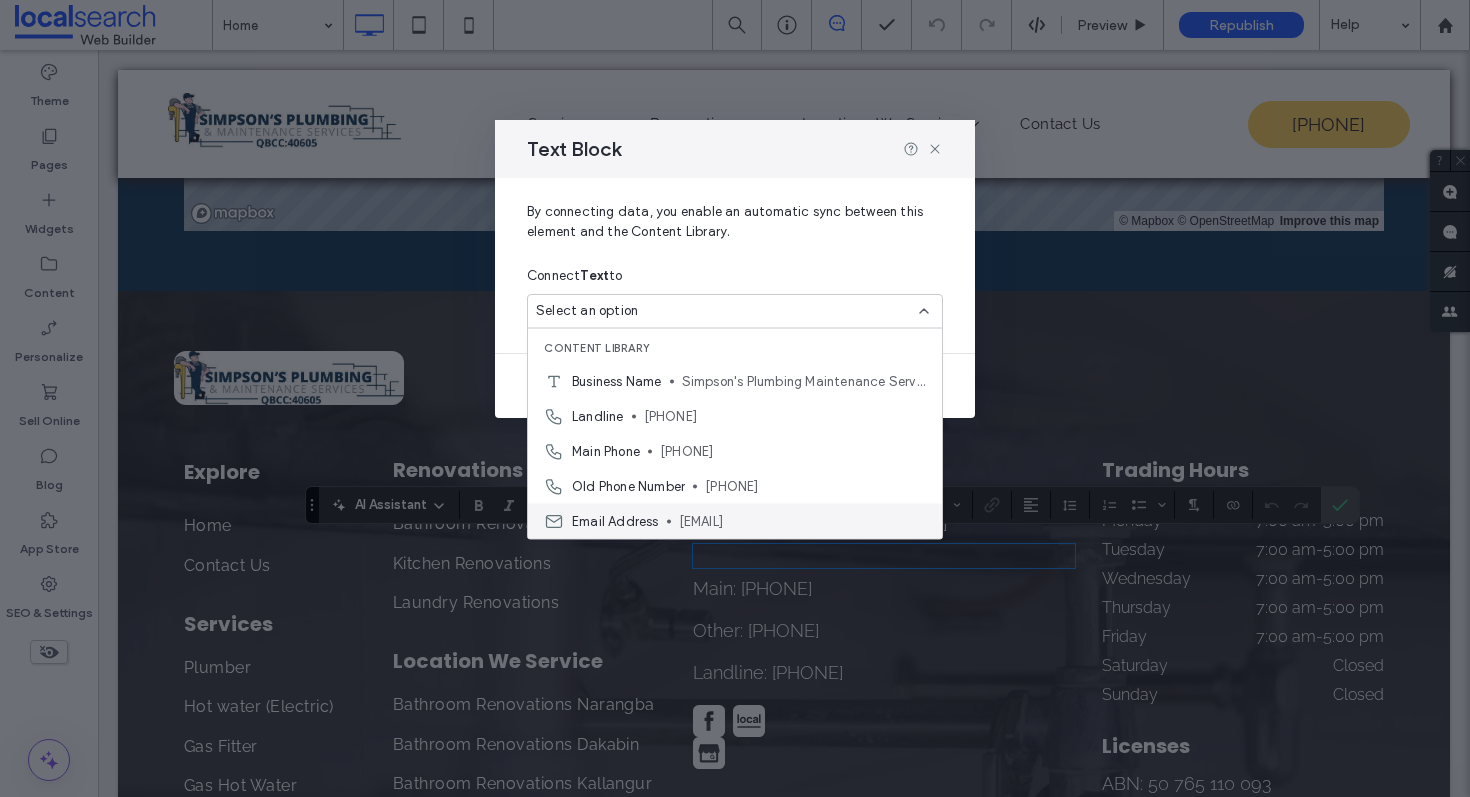 click on "Email Address" at bounding box center [615, 521] 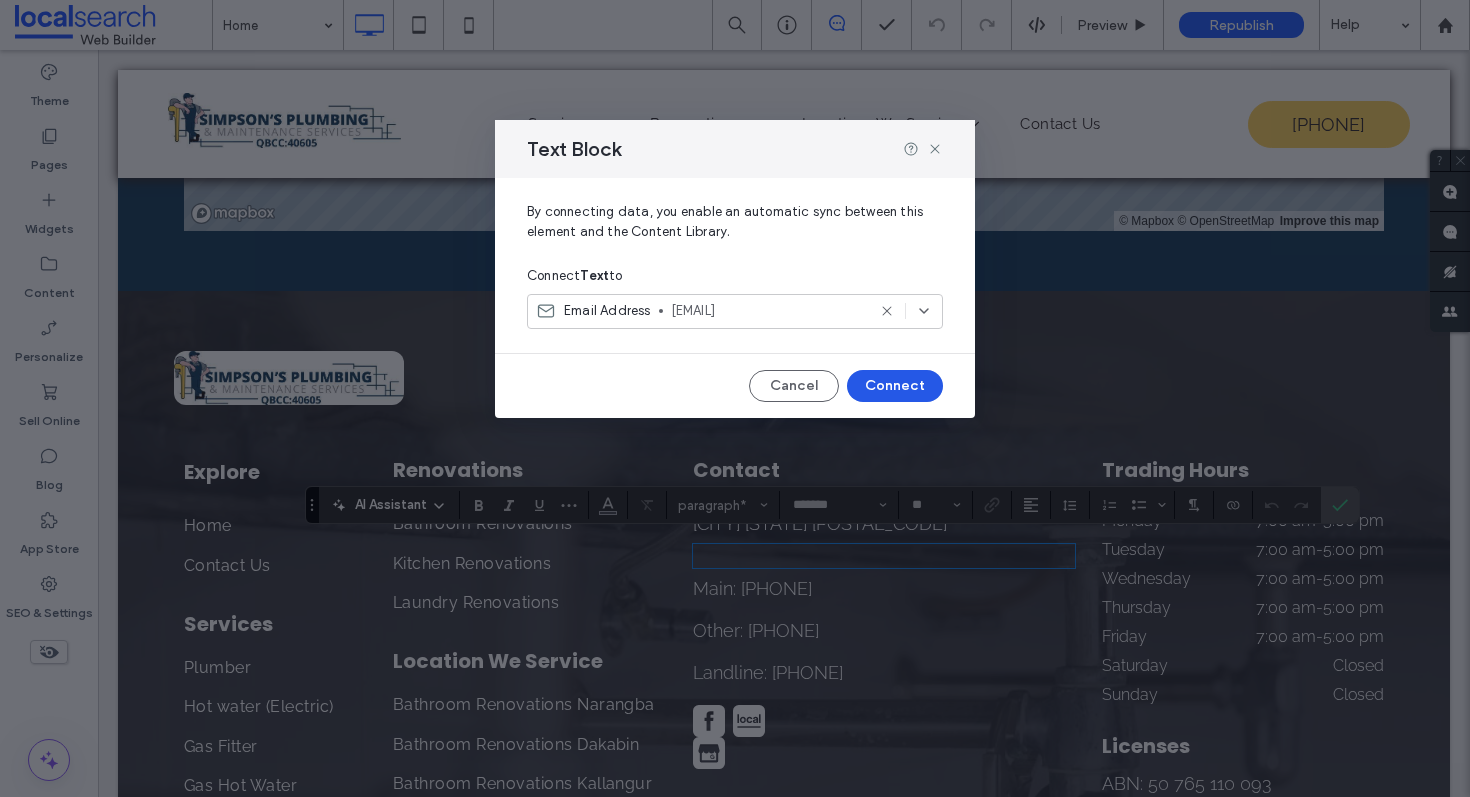 click on "Connect" at bounding box center [895, 386] 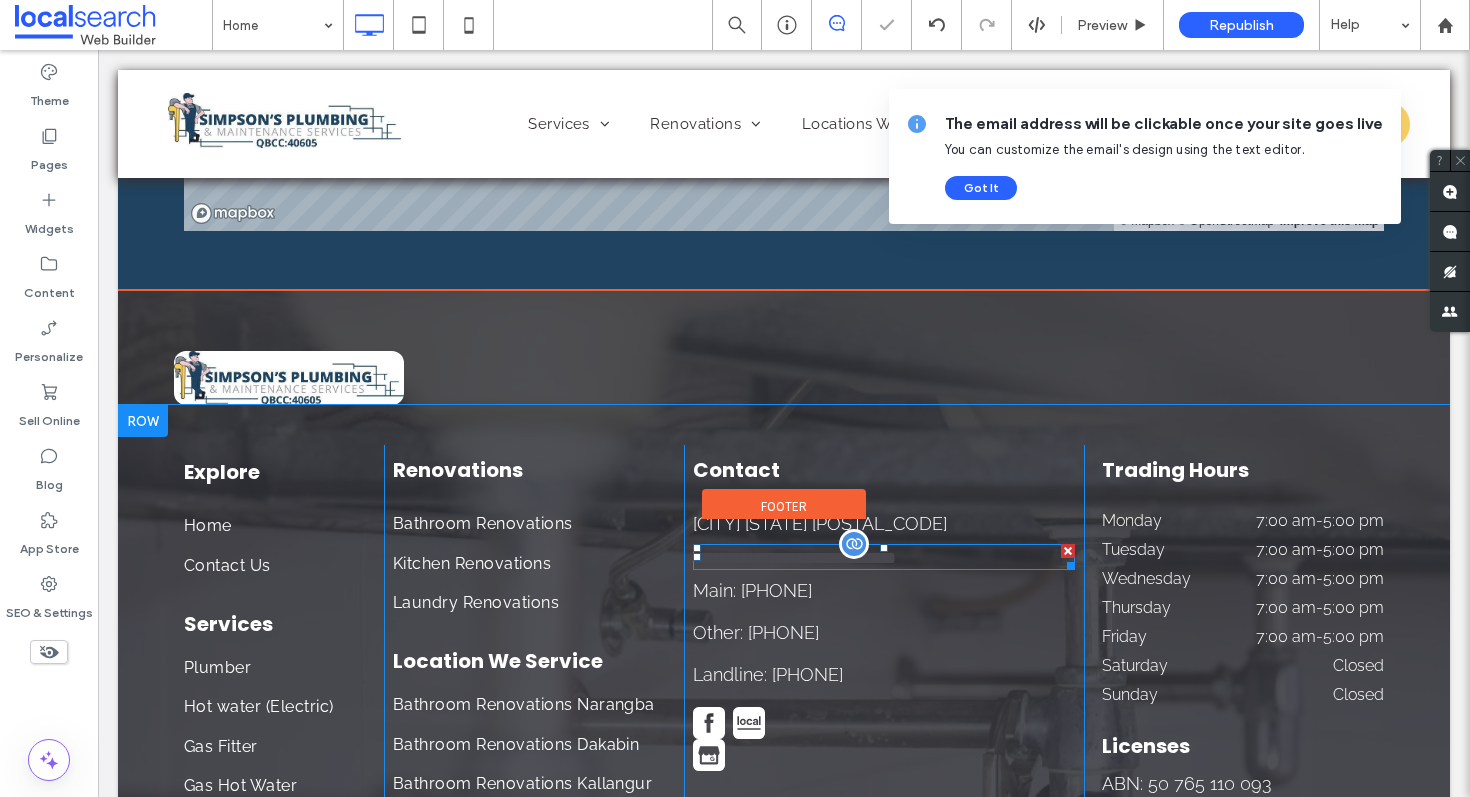 click on "**********" at bounding box center (794, 558) 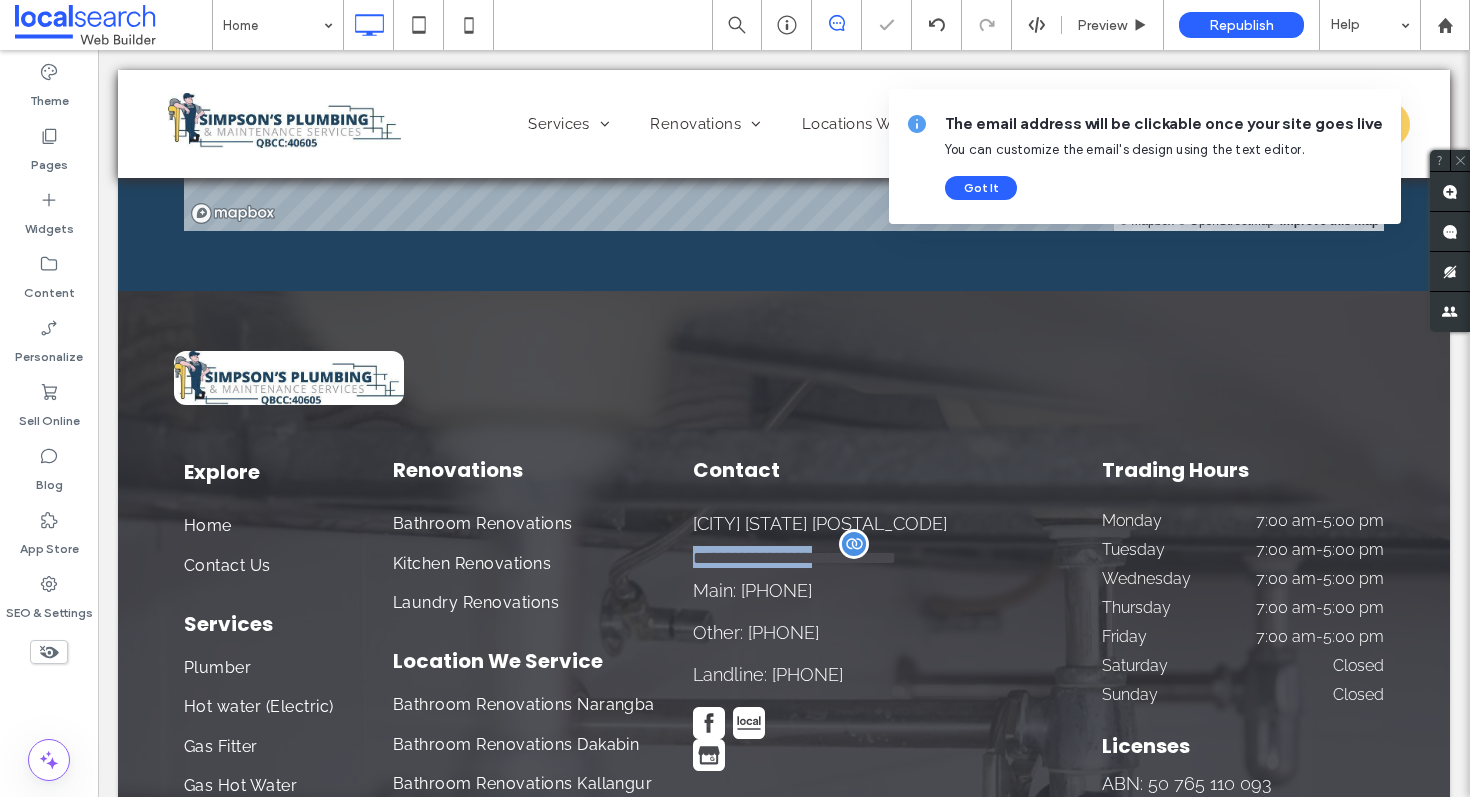 click on "**********" at bounding box center (794, 558) 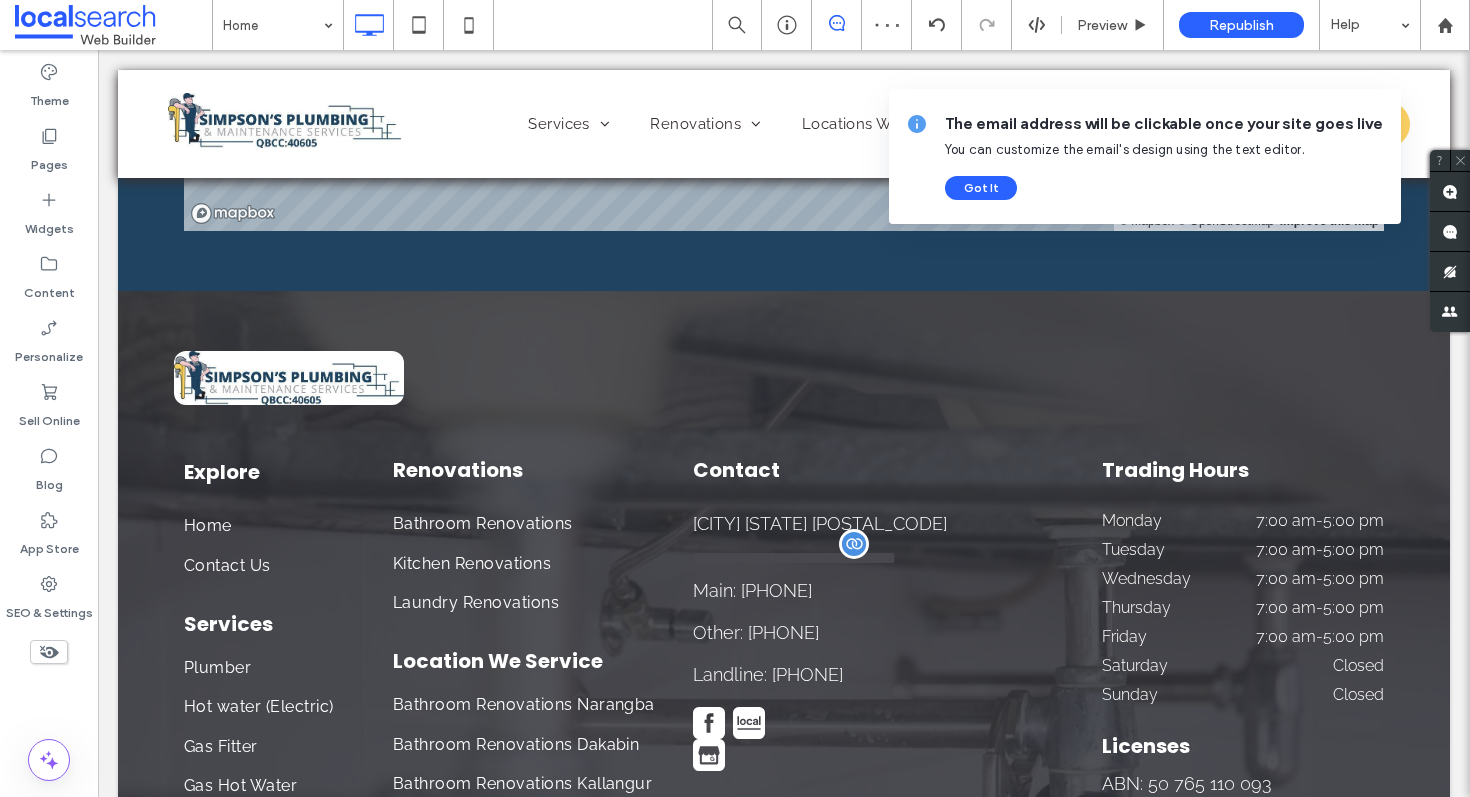 type on "*******" 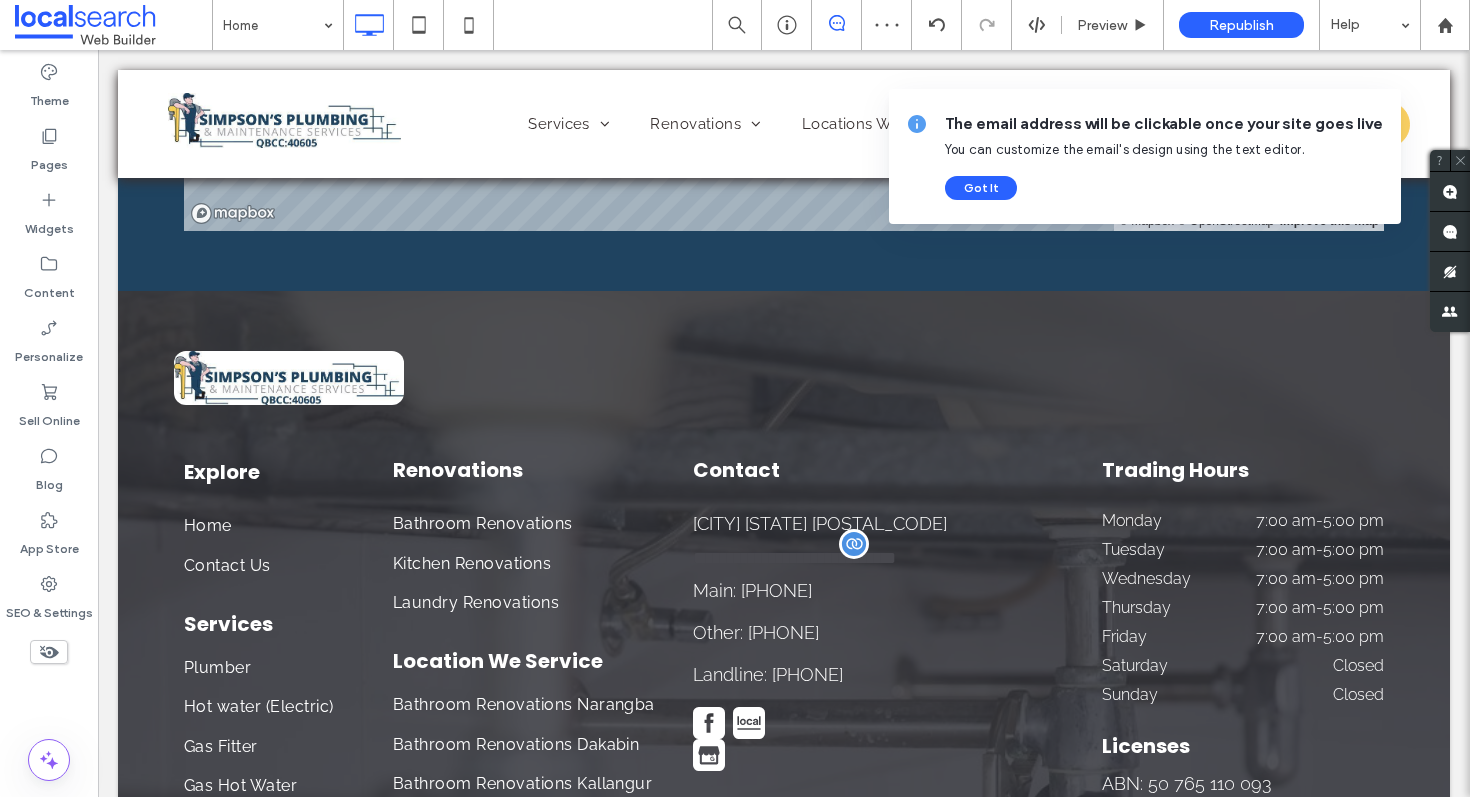 type on "**" 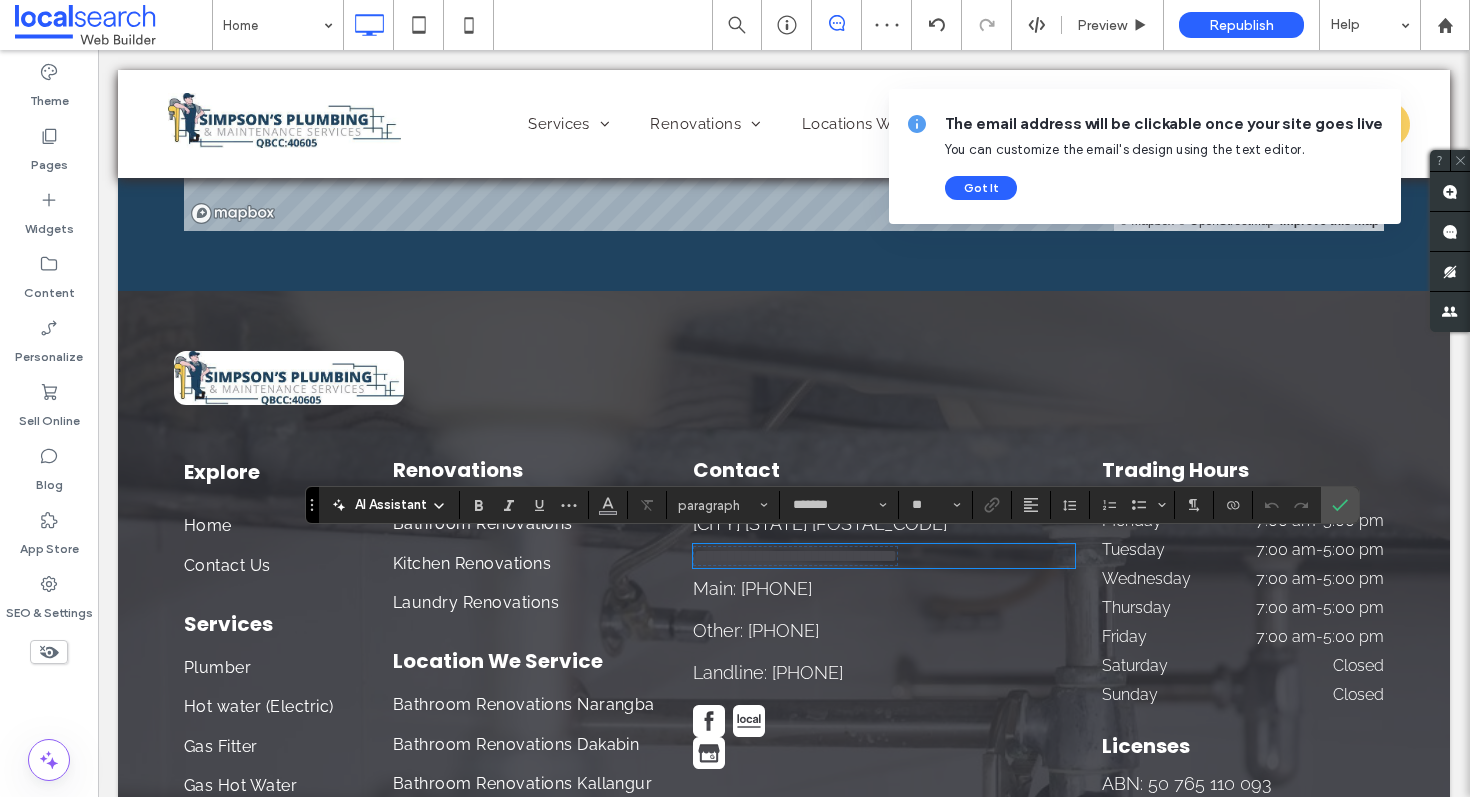 click on "**********" at bounding box center (795, 556) 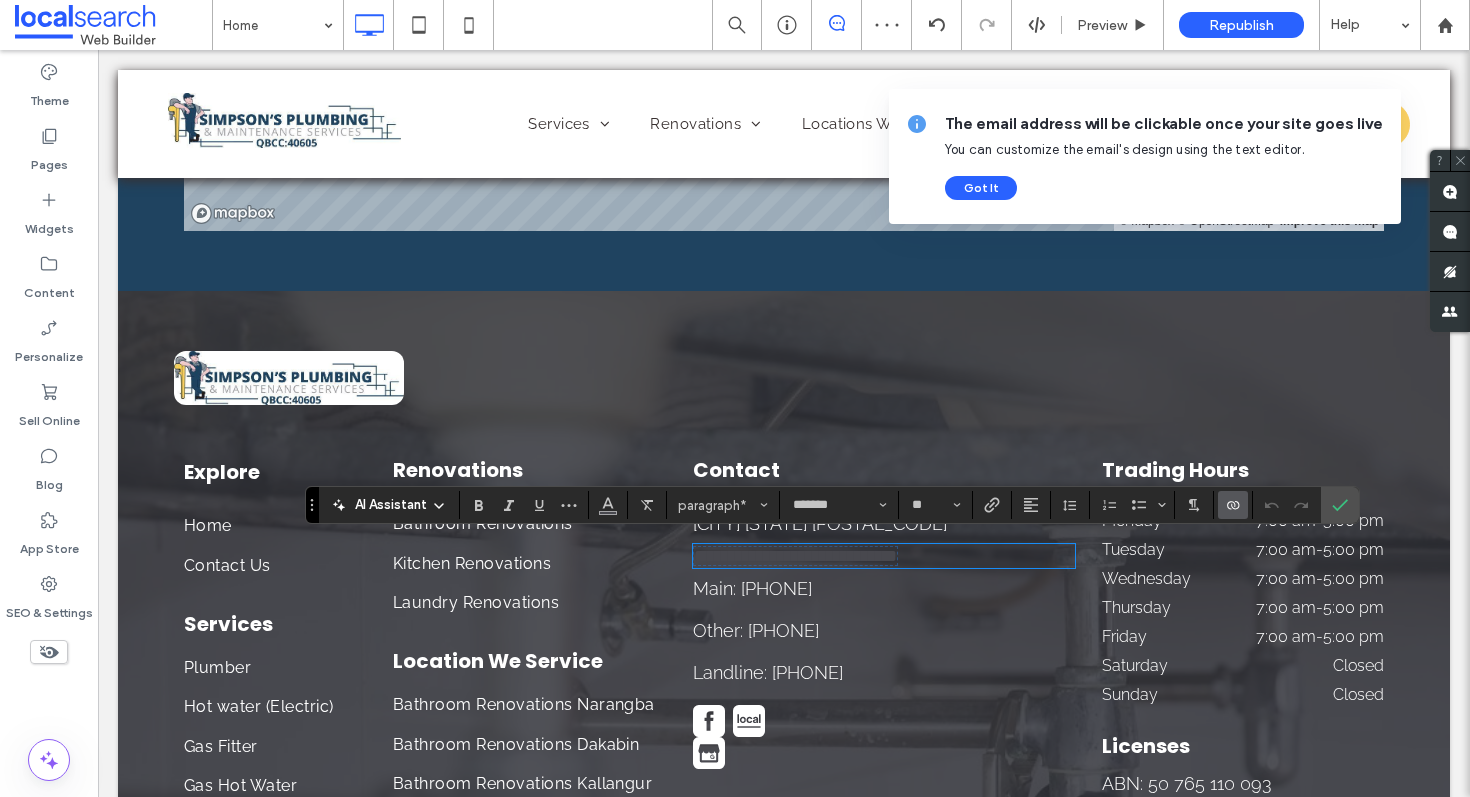 click on "**********" at bounding box center (795, 556) 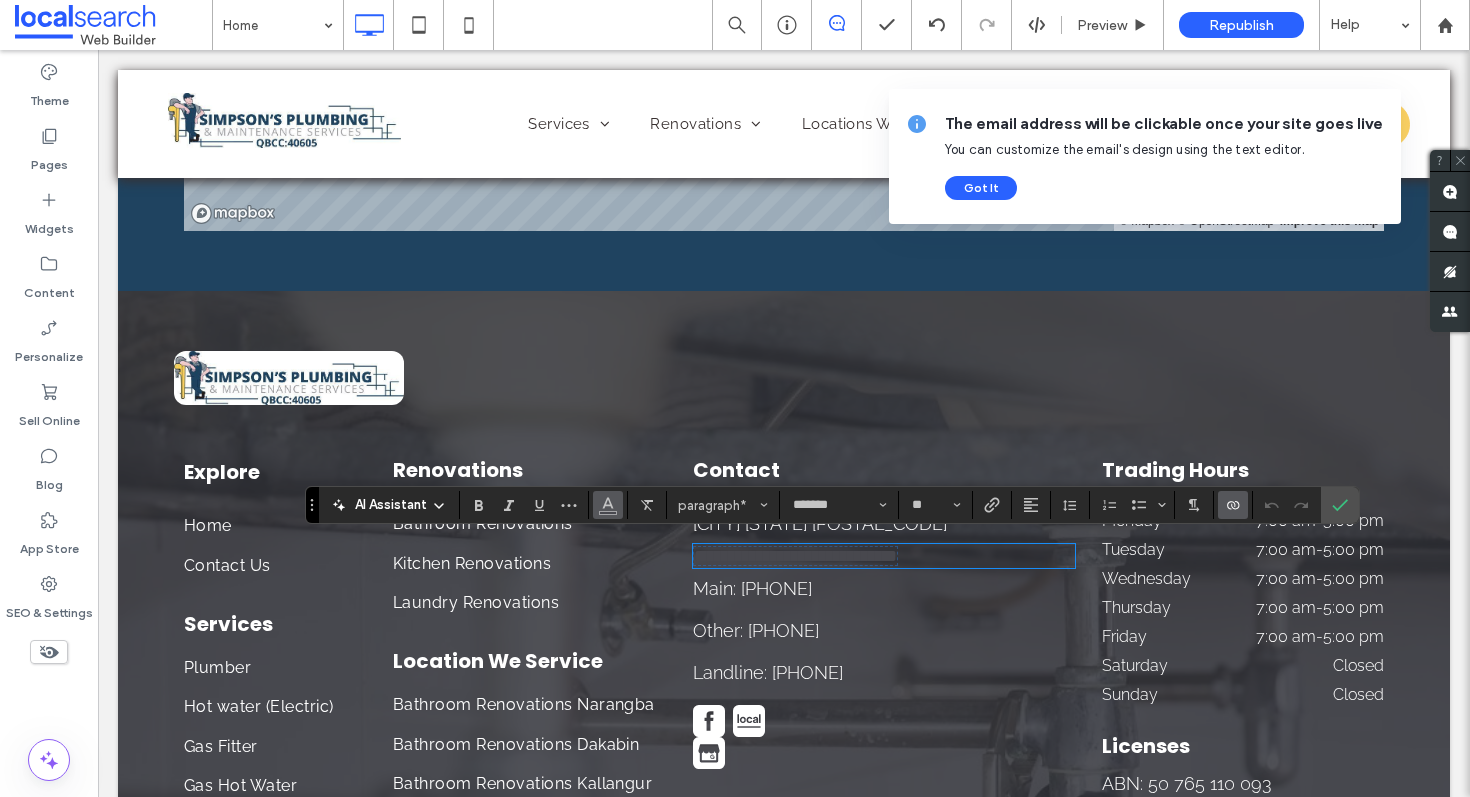 click at bounding box center [608, 505] 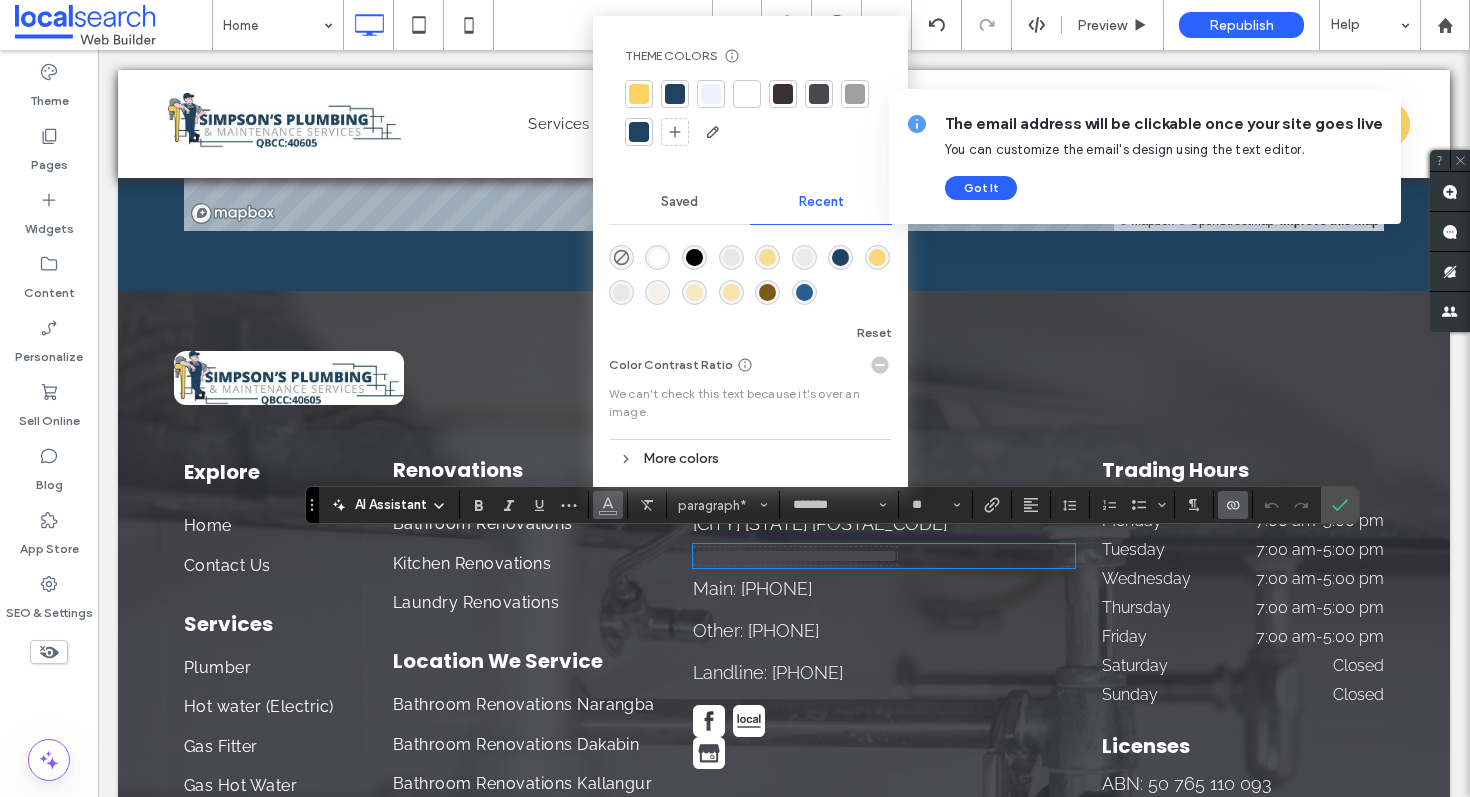 click at bounding box center [747, 94] 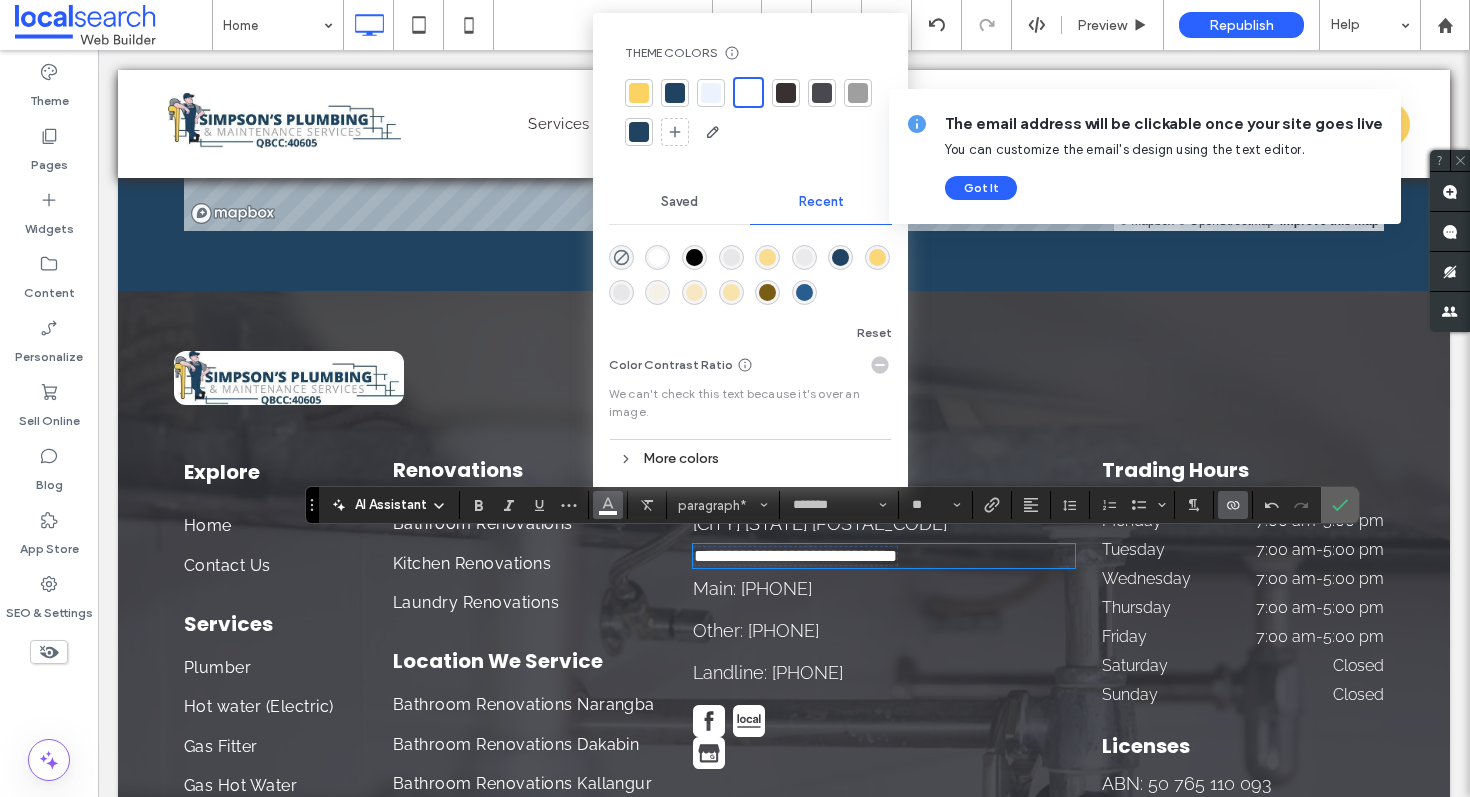 click 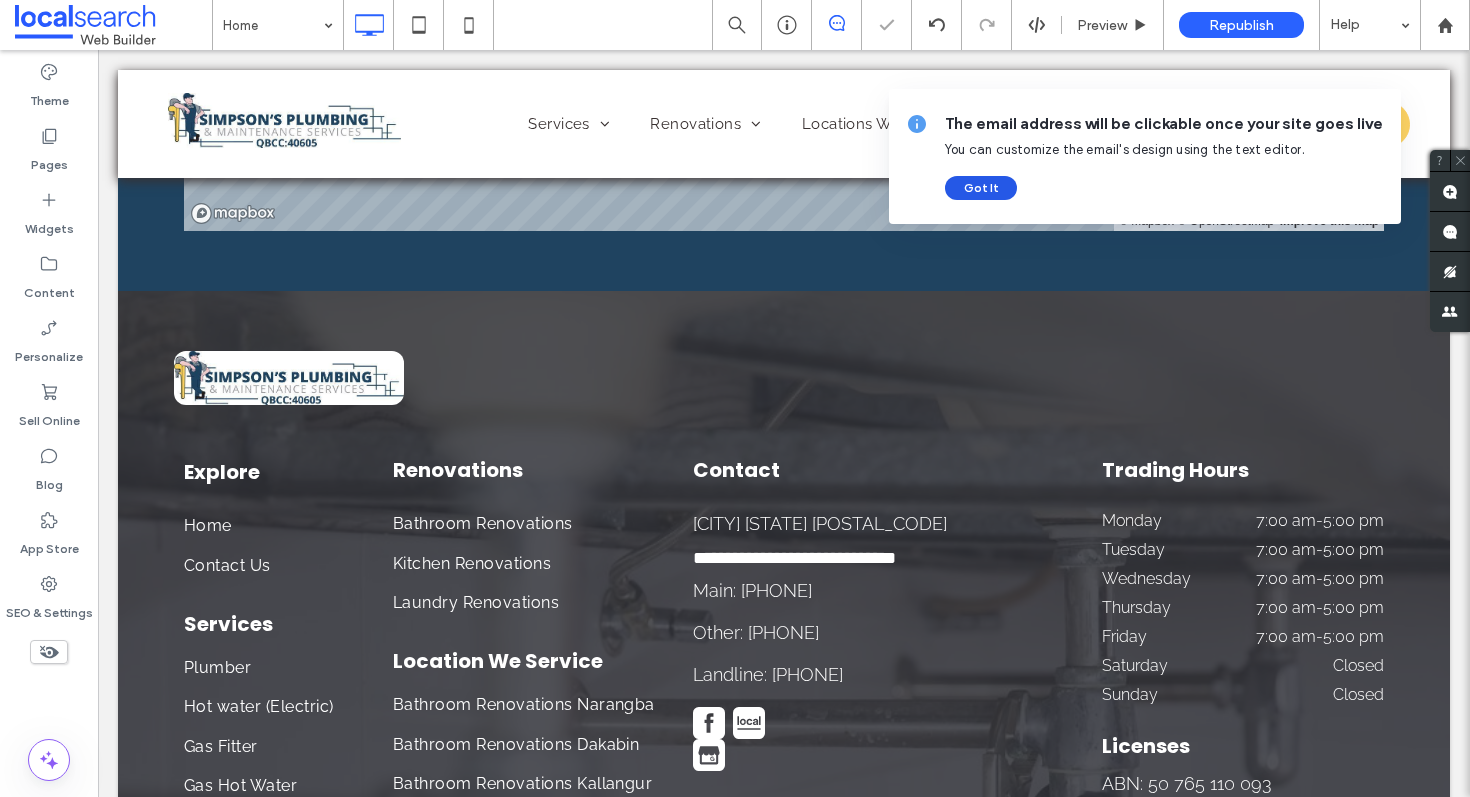 click on "Got It" at bounding box center [981, 188] 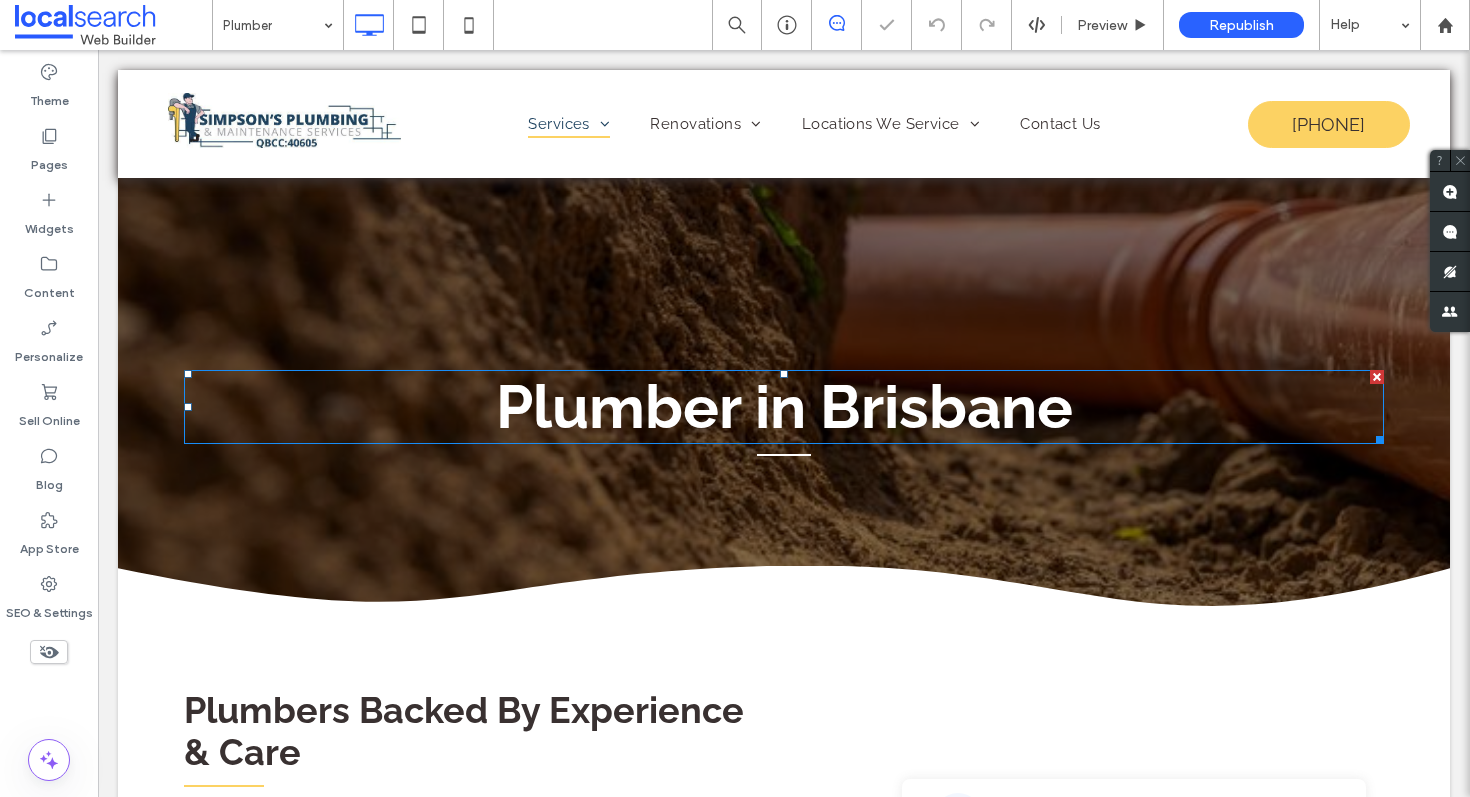 scroll, scrollTop: 77, scrollLeft: 0, axis: vertical 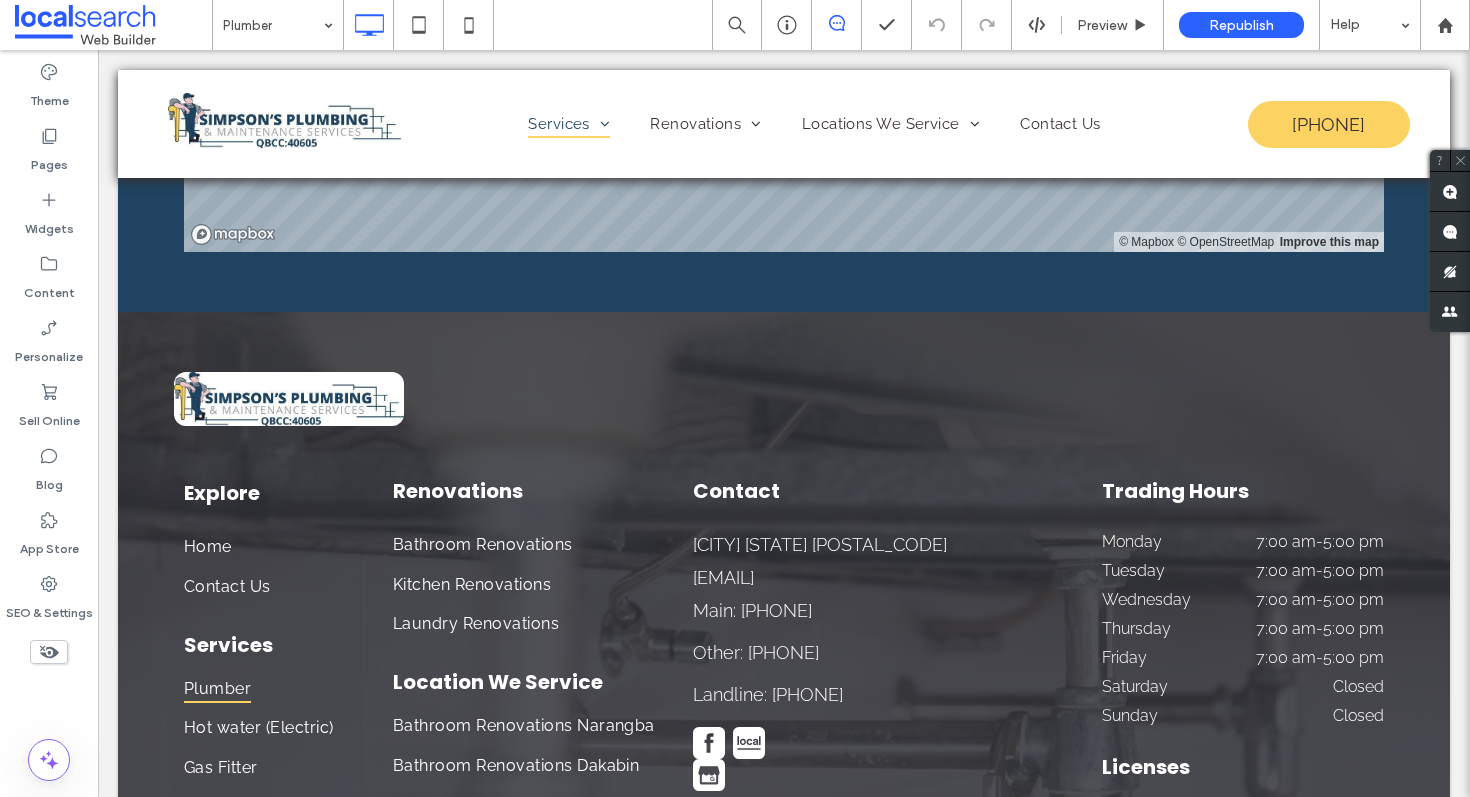 click at bounding box center [273, 25] 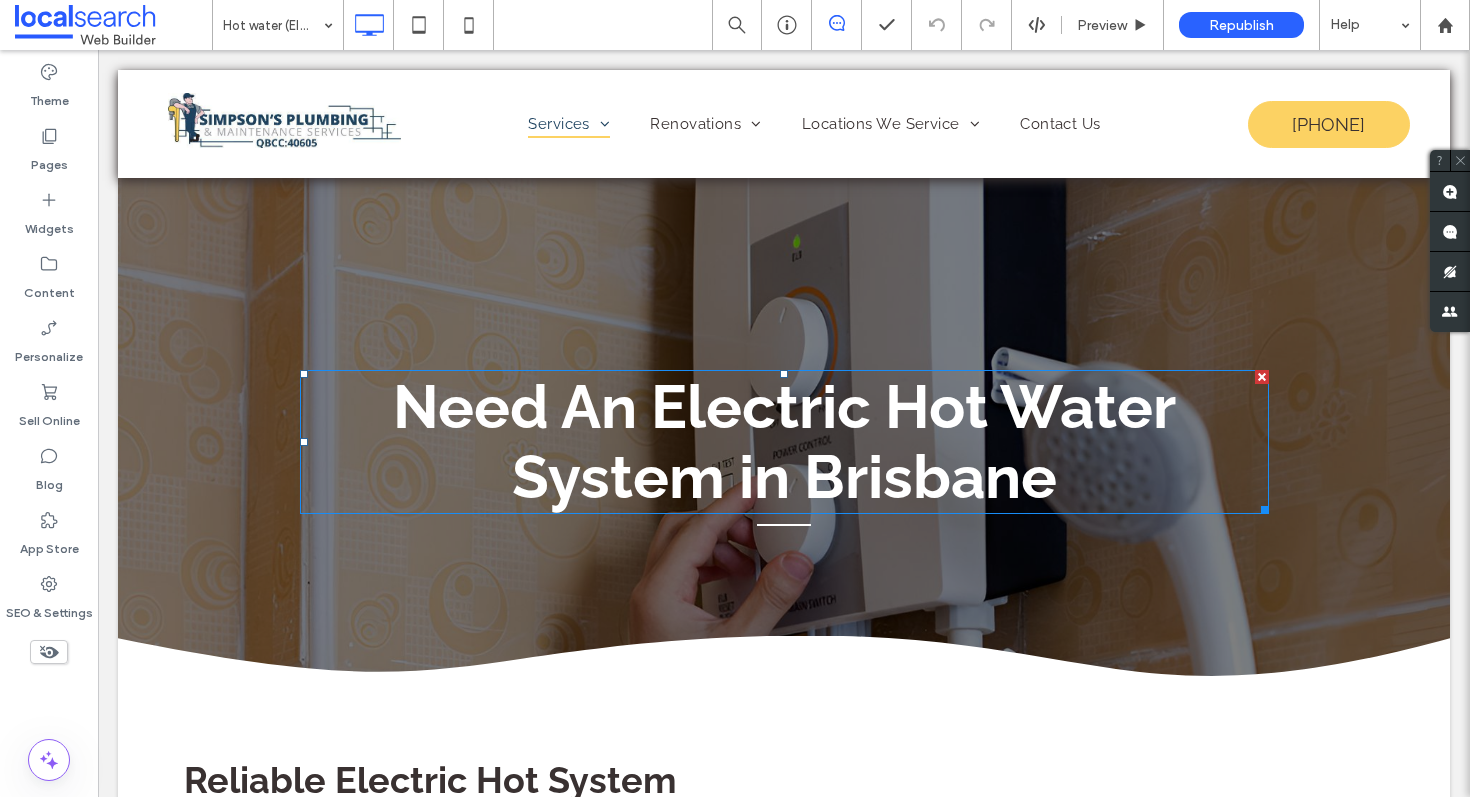 scroll, scrollTop: 0, scrollLeft: 0, axis: both 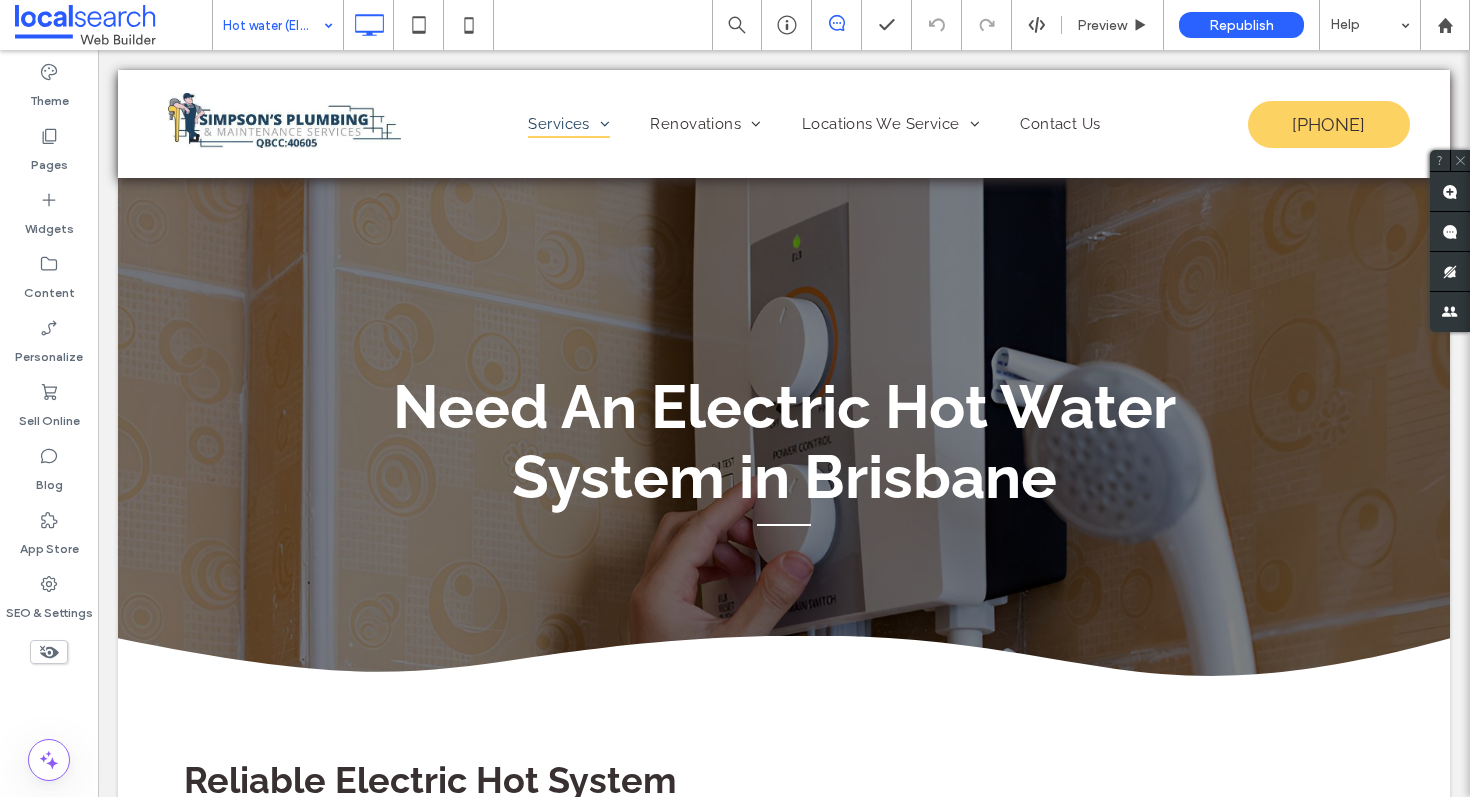 click on "Hot water (Electric)" at bounding box center [278, 25] 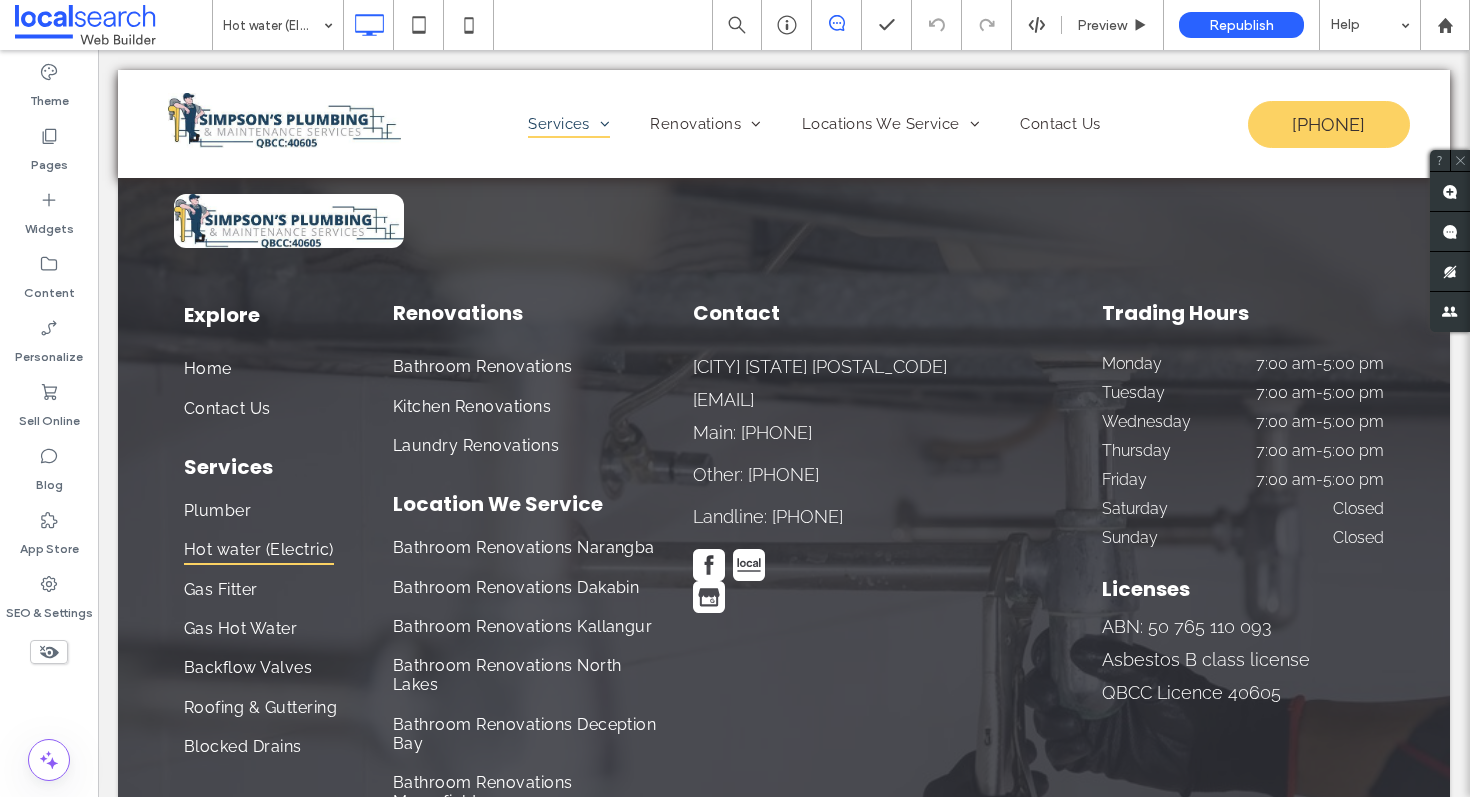 scroll, scrollTop: 5565, scrollLeft: 0, axis: vertical 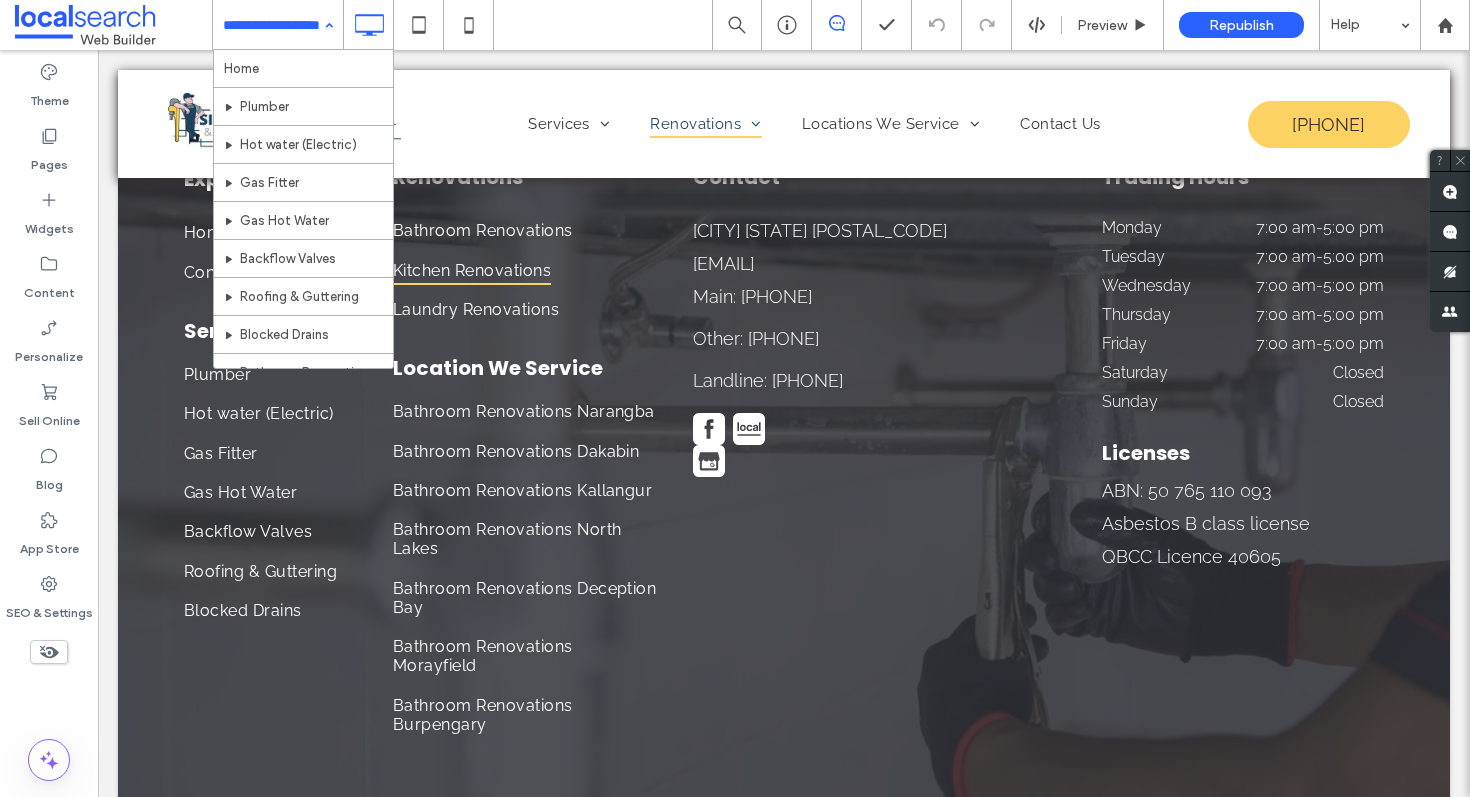 click at bounding box center [273, 25] 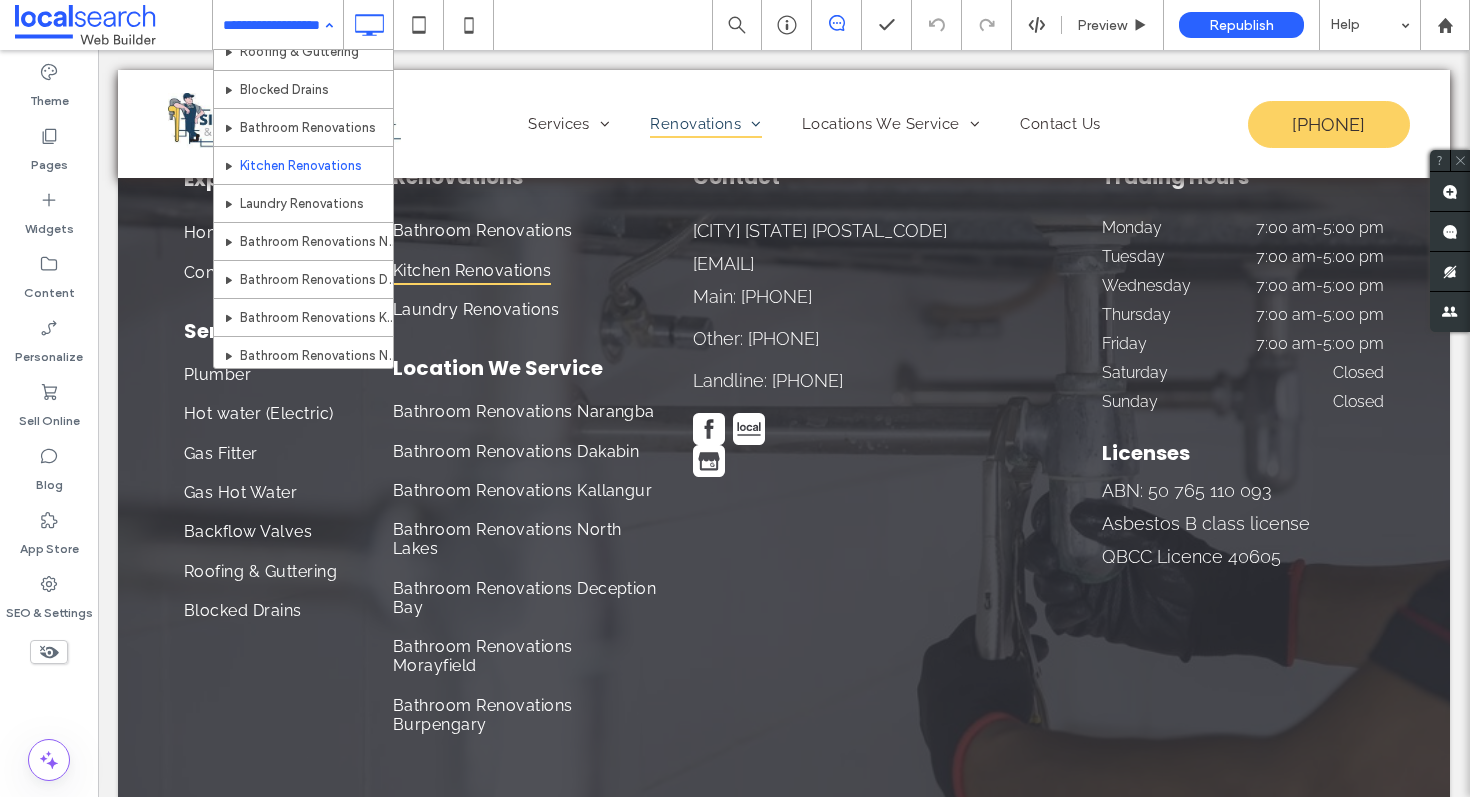 scroll, scrollTop: 257, scrollLeft: 0, axis: vertical 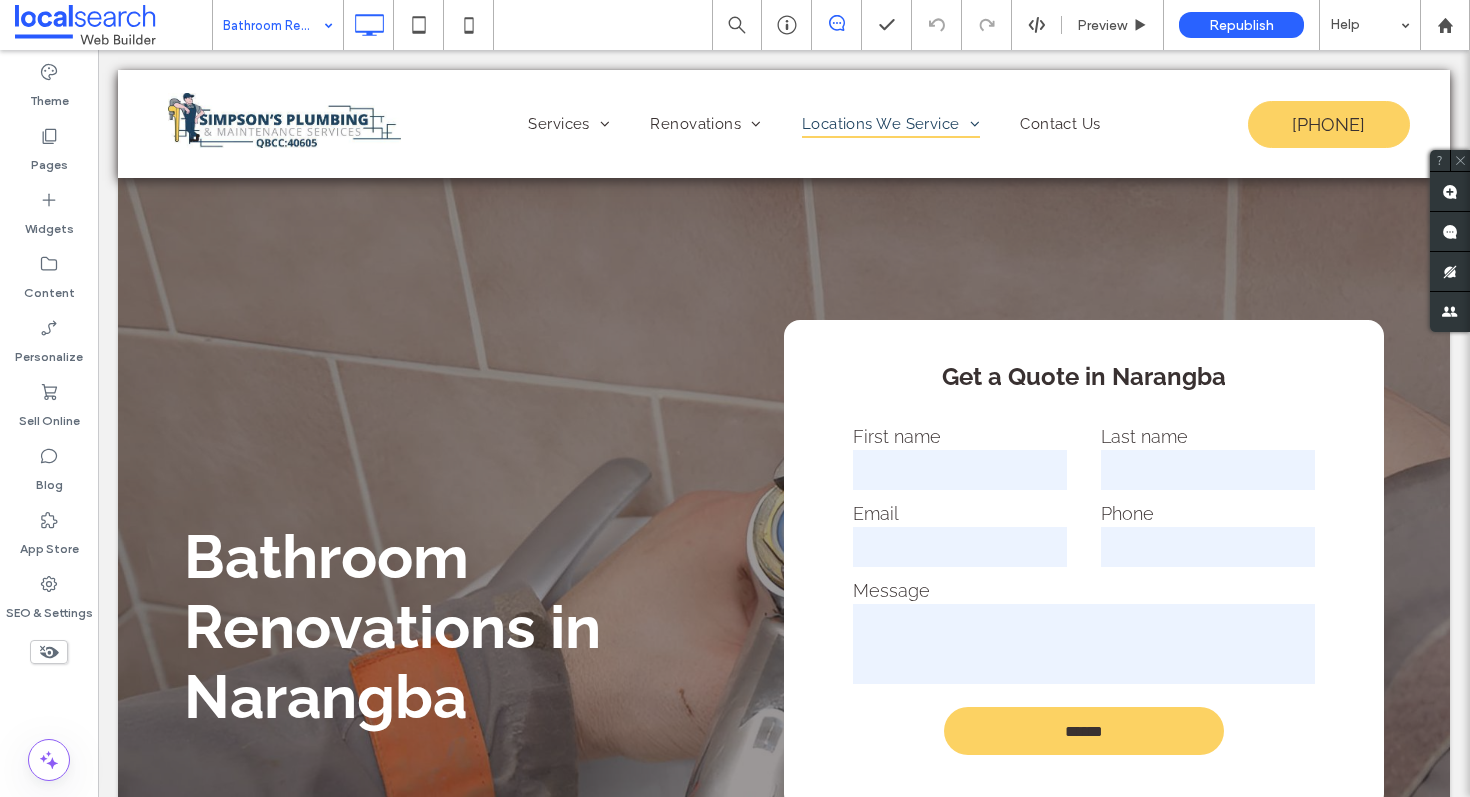 click on "Bathroom Renovations Narangba" at bounding box center (278, 25) 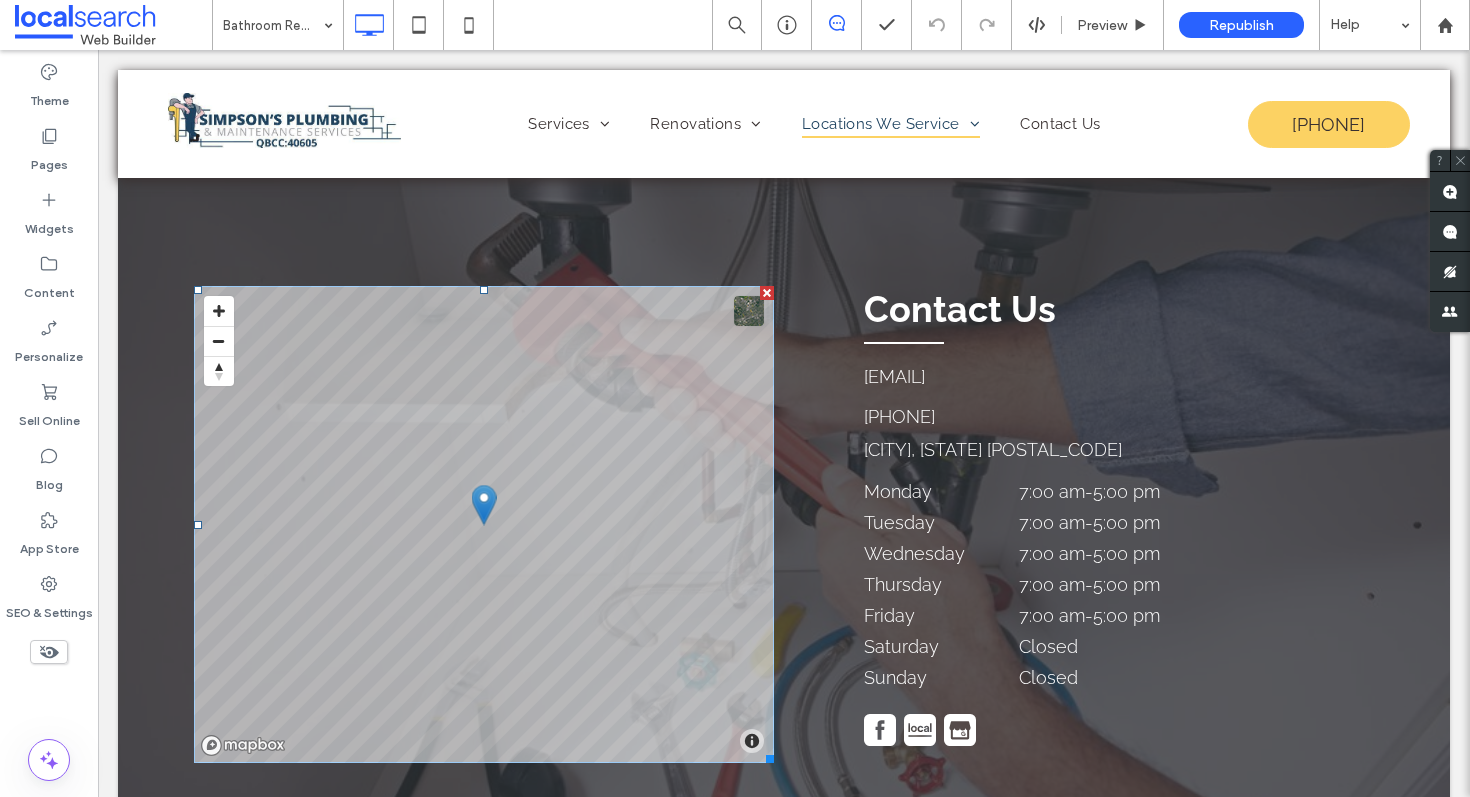 scroll, scrollTop: 5870, scrollLeft: 0, axis: vertical 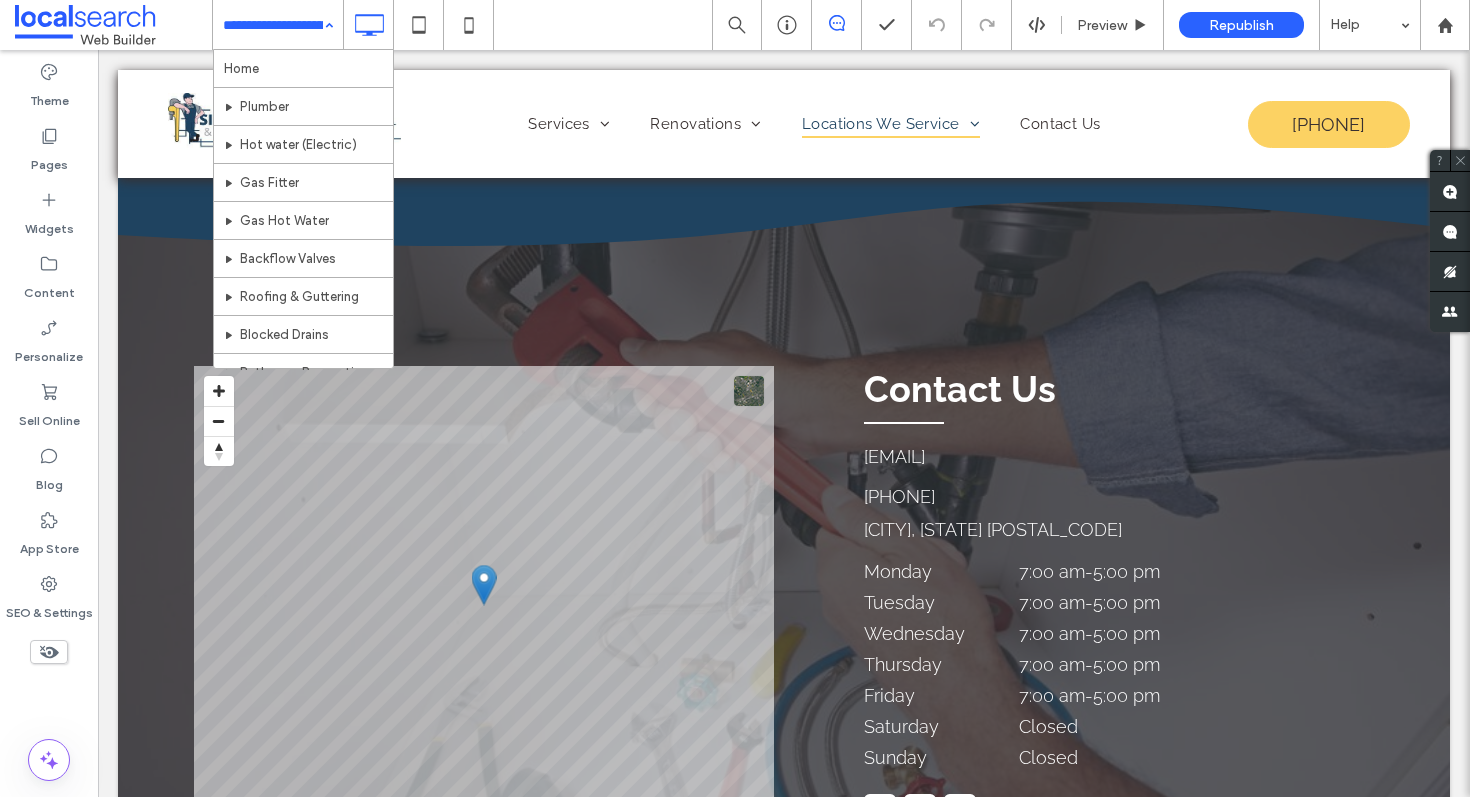 click on "Home Plumber Hot water (Electric) Gas Fitter Gas Hot Water Backflow Valves Roofing & Guttering Blocked Drains Bathroom Renovations Kitchen Renovations Laundry Renovations Bathroom Renovations Narangba Bathroom Renovations Dakabin Bathroom Renovations Kallangur Bathroom Renovations North Lakes Bathroom Renovations Deception Bay Bathroom Renovations Morayfield Bathroom Renovations Burpengary Contact Us" at bounding box center [278, 25] 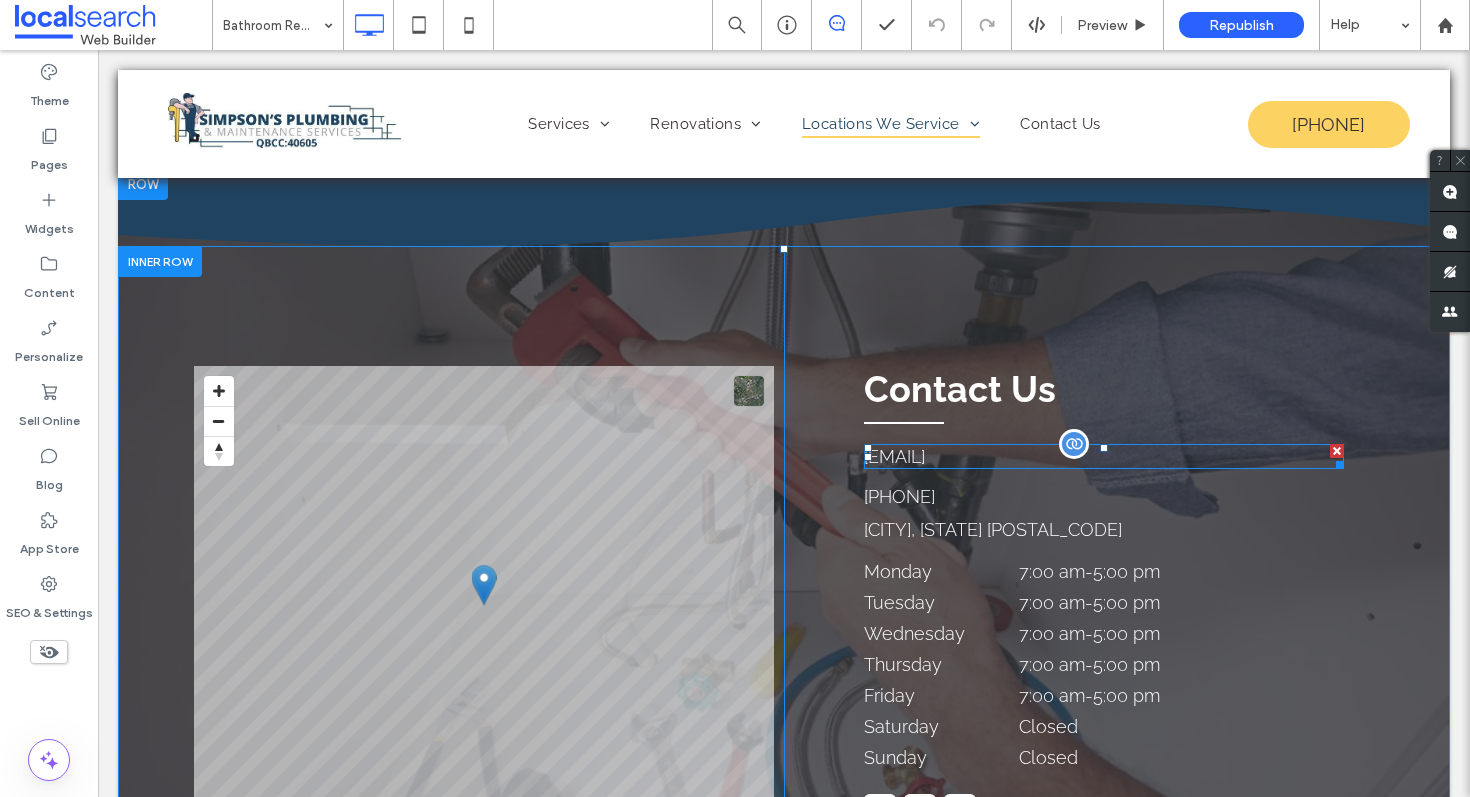 click on "simpsons_plumbing4@bigpond.com" at bounding box center [894, 456] 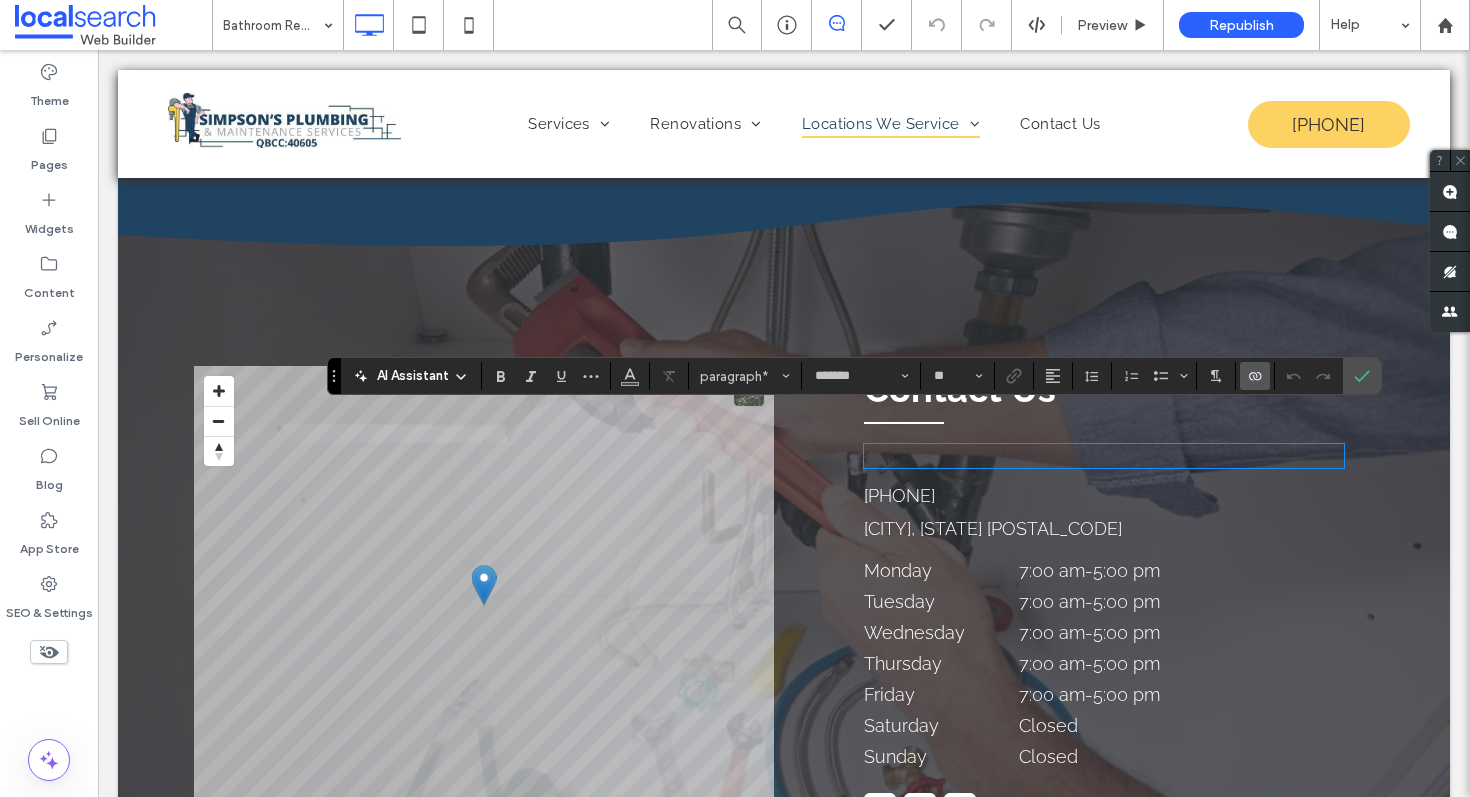 click 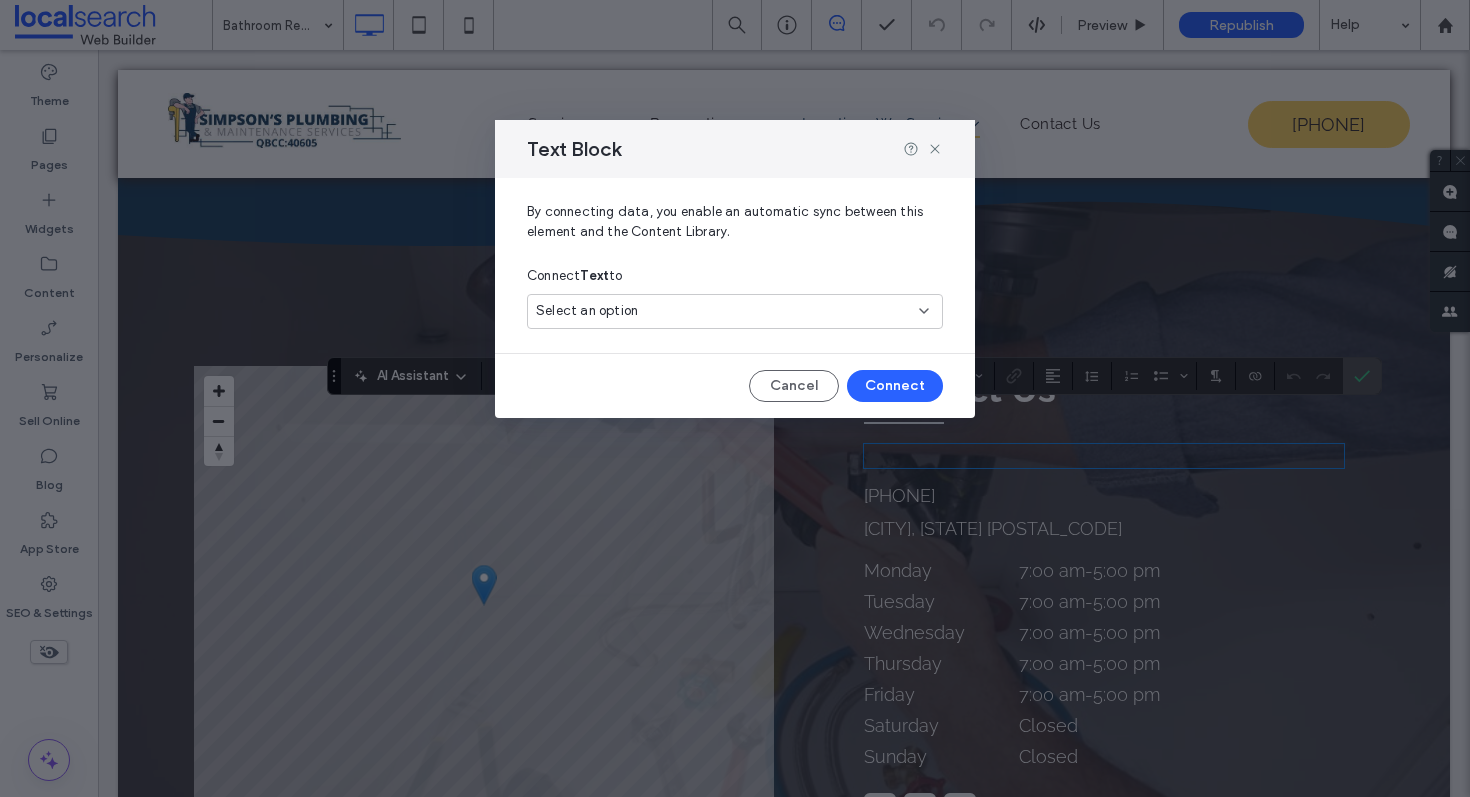 click on "Select an option" at bounding box center (735, 311) 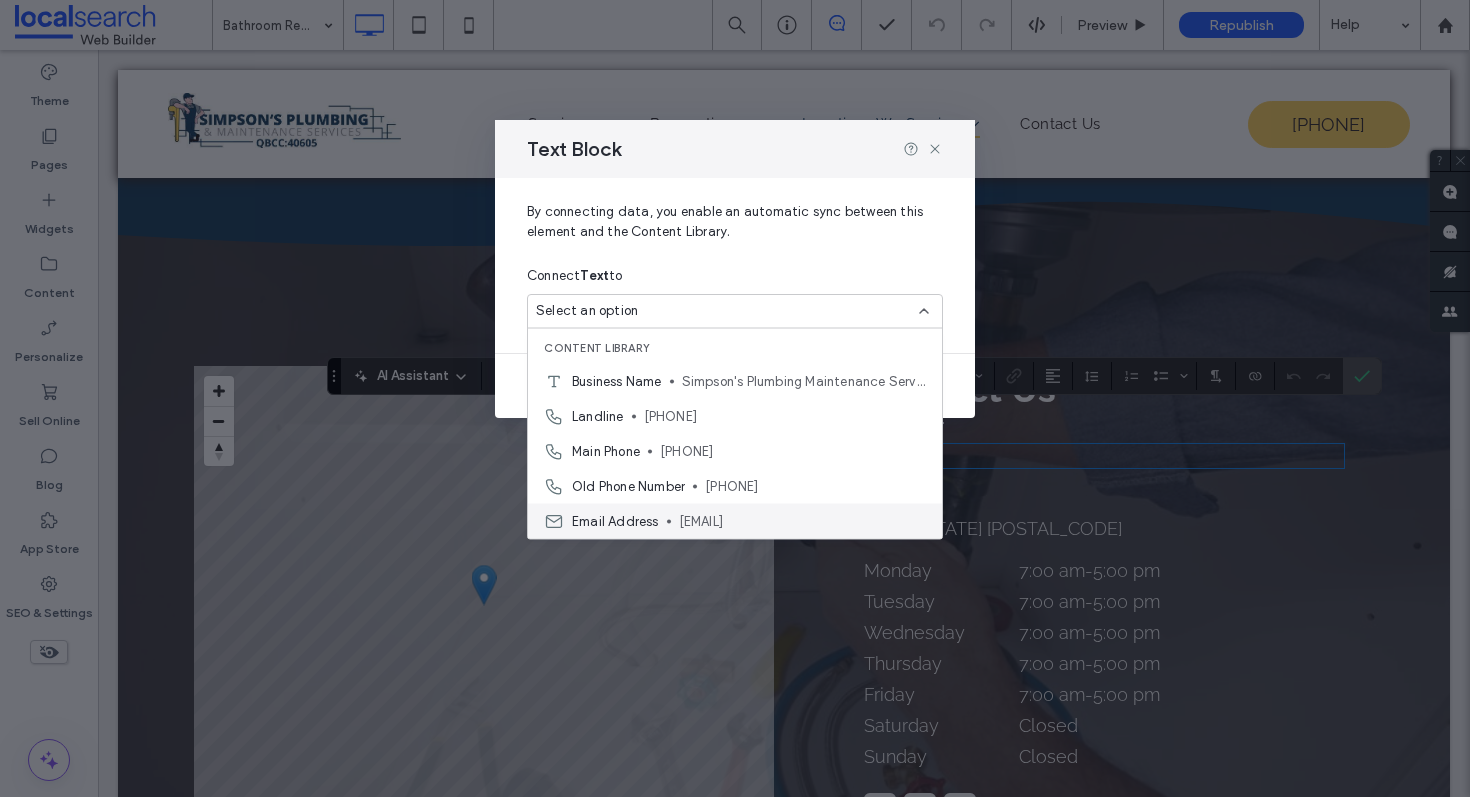 click on "simpsons_plumbing@hotmail.com" at bounding box center (802, 521) 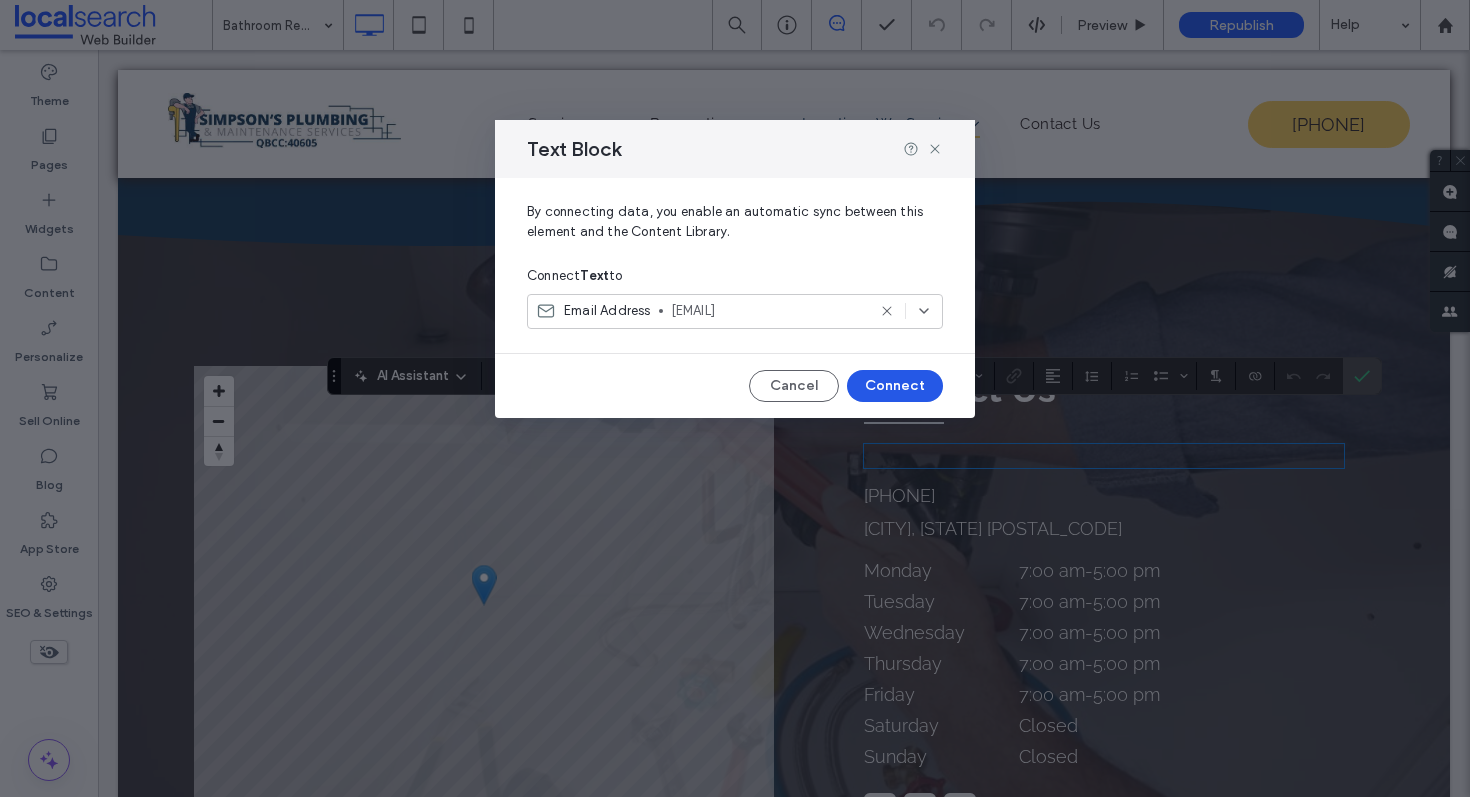 click on "Connect" at bounding box center (895, 386) 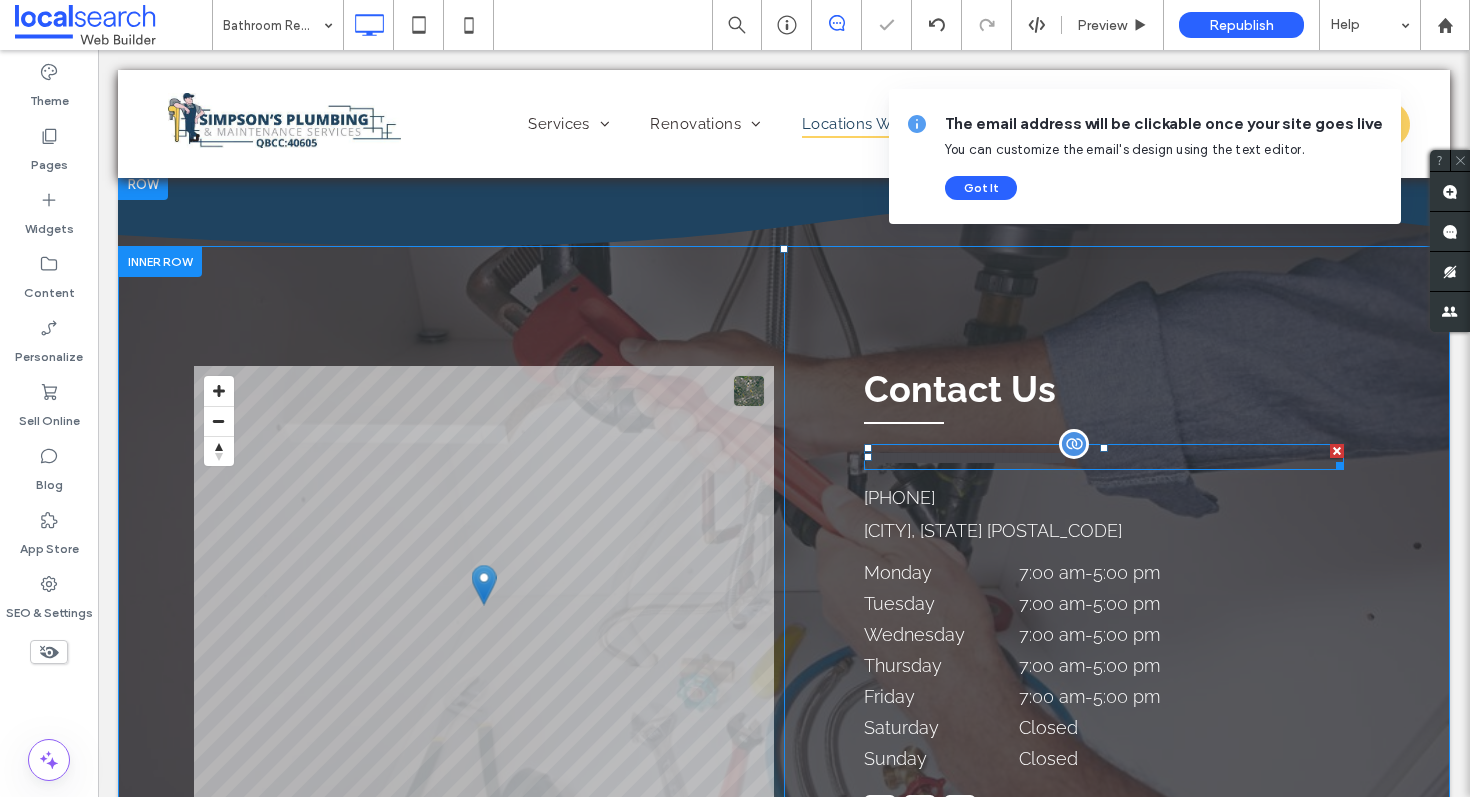 click on "**********" at bounding box center (965, 458) 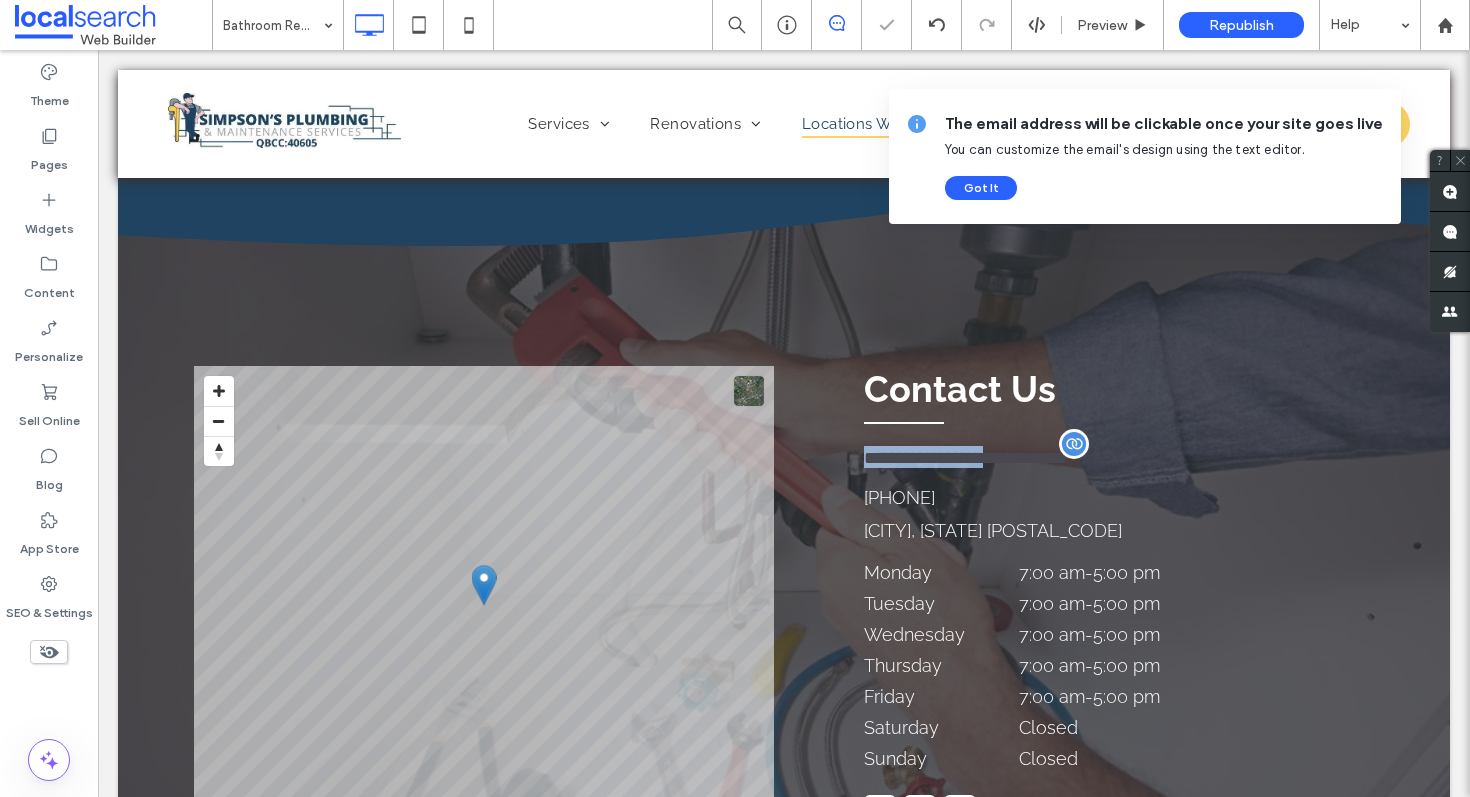 click on "**********" at bounding box center [965, 458] 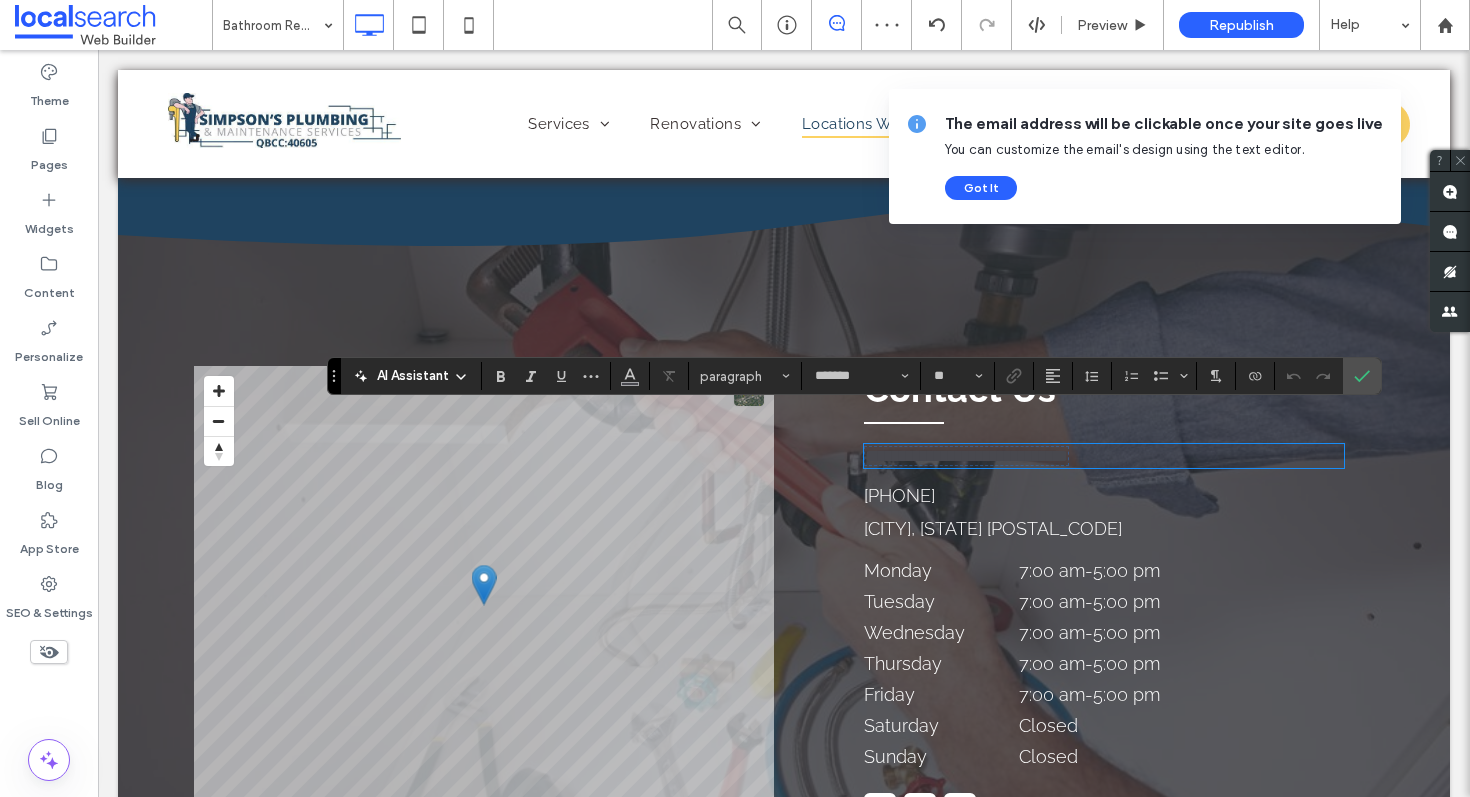 click on "**********" at bounding box center [966, 456] 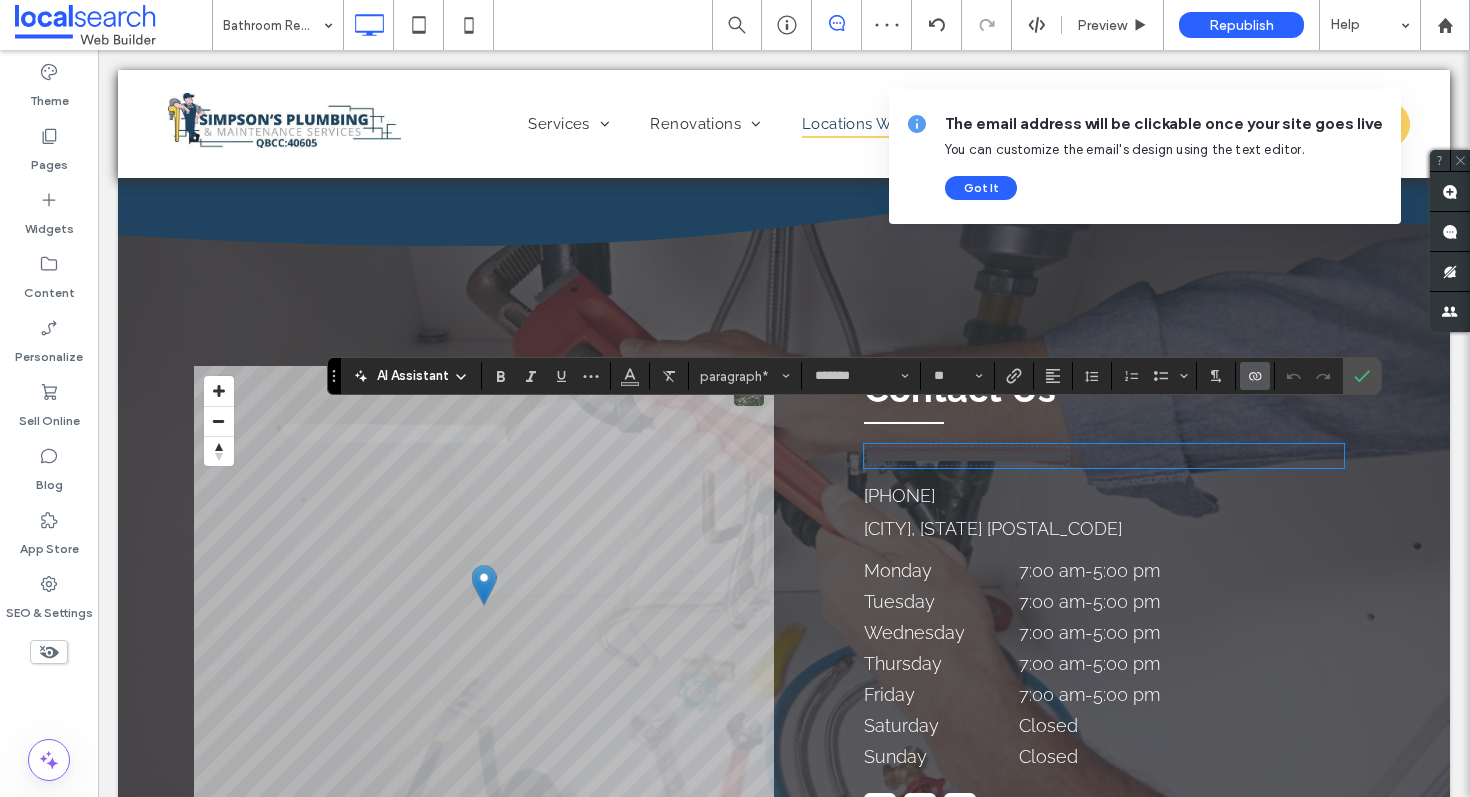 click on "**********" at bounding box center [966, 456] 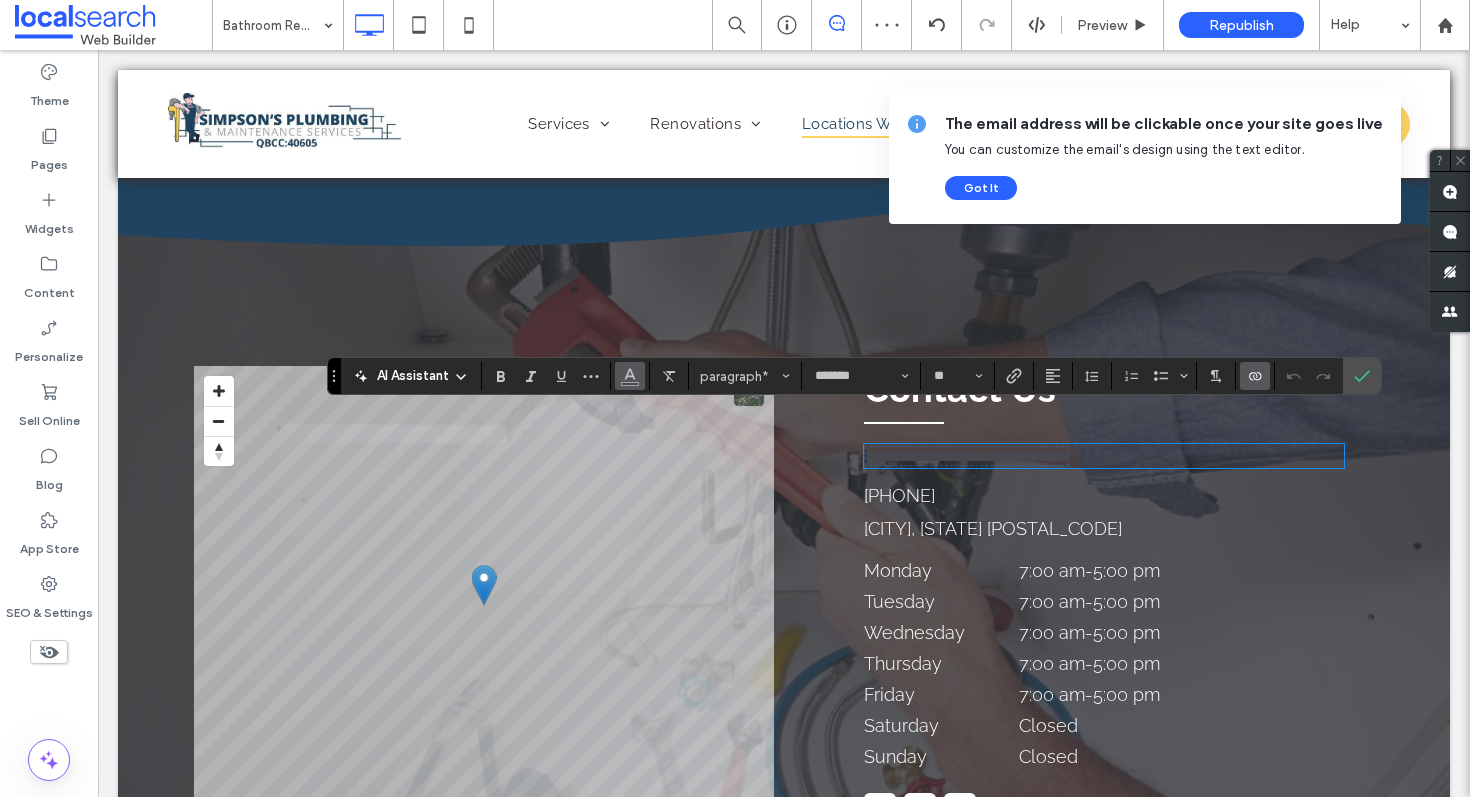click at bounding box center (630, 376) 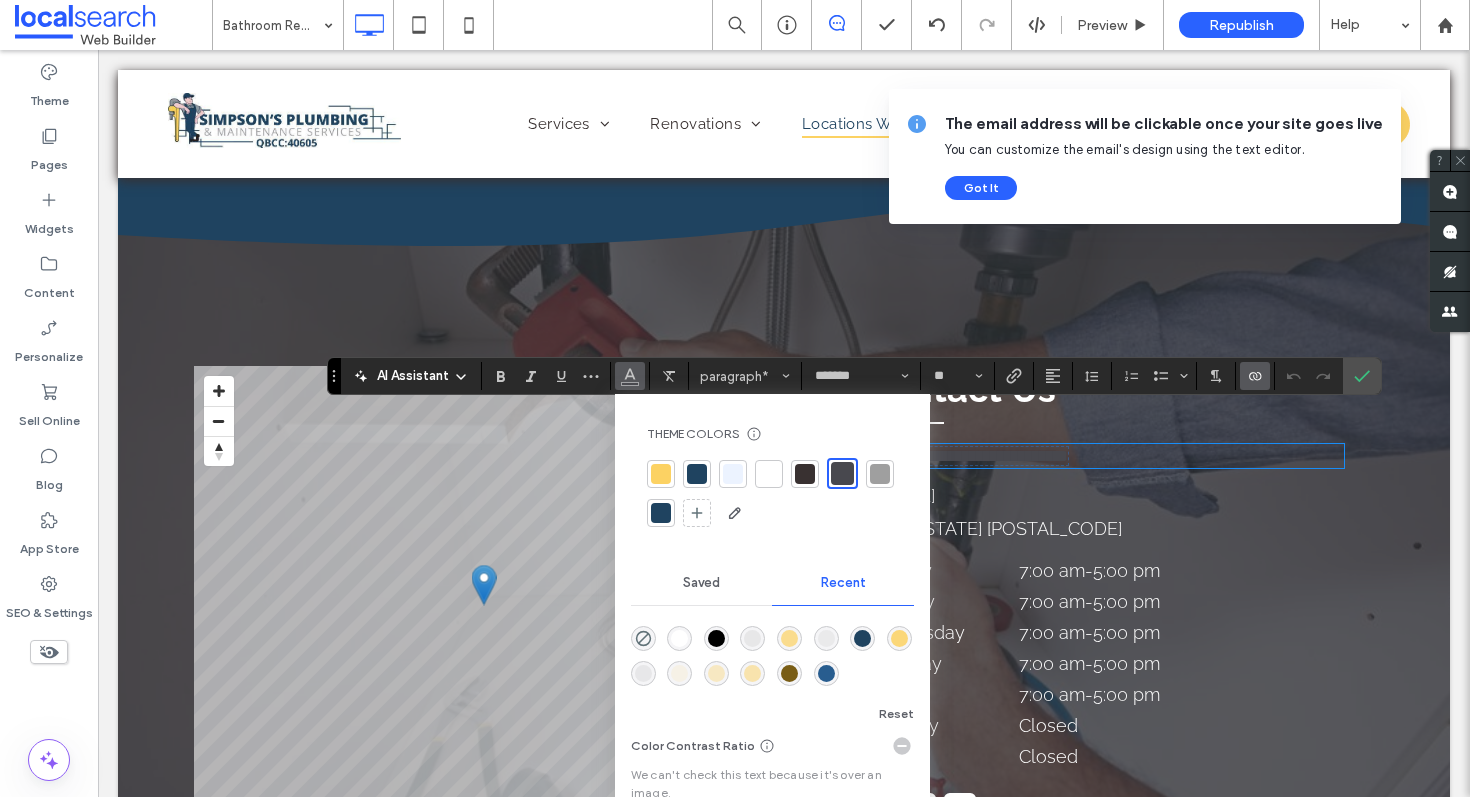 click at bounding box center [769, 474] 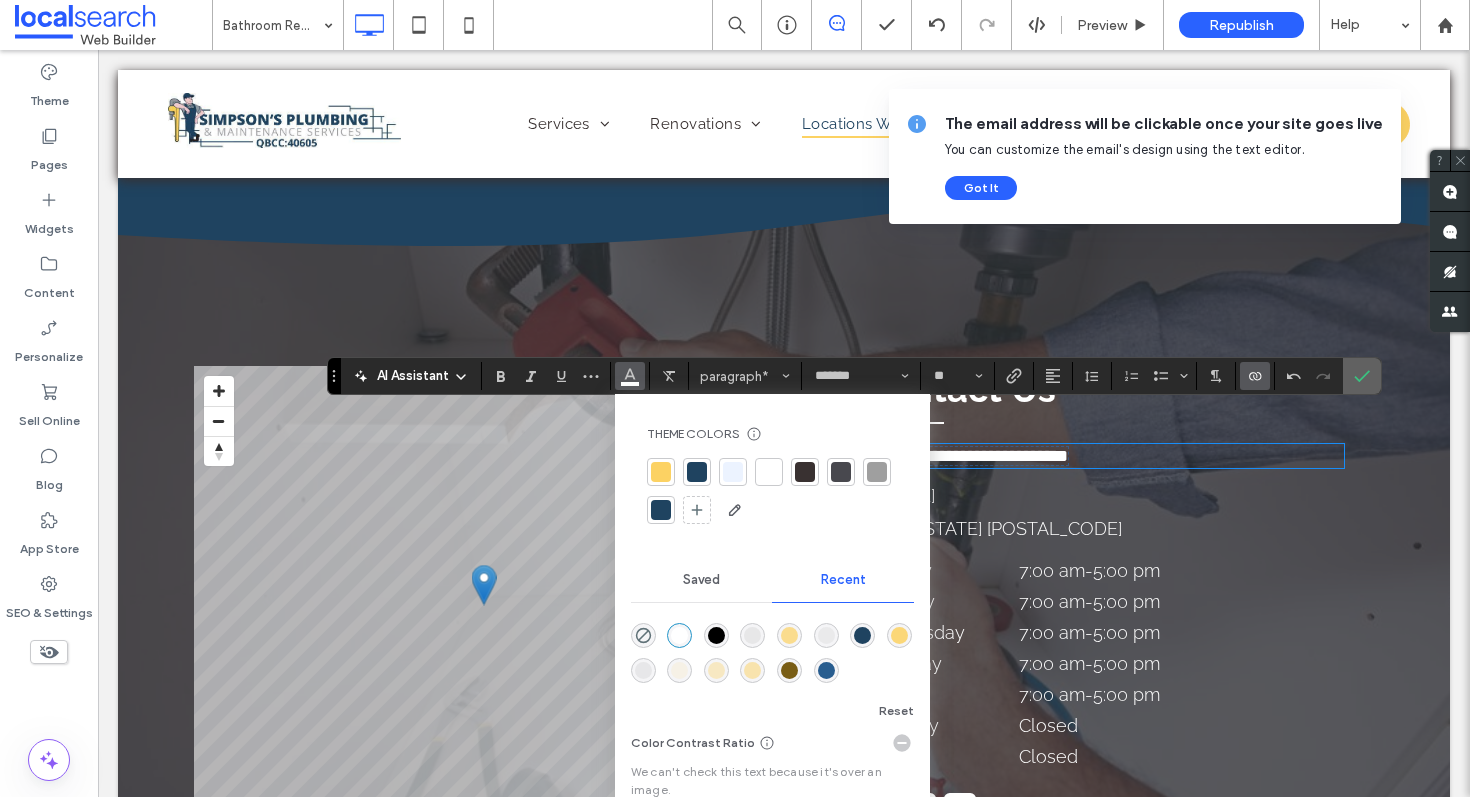 click 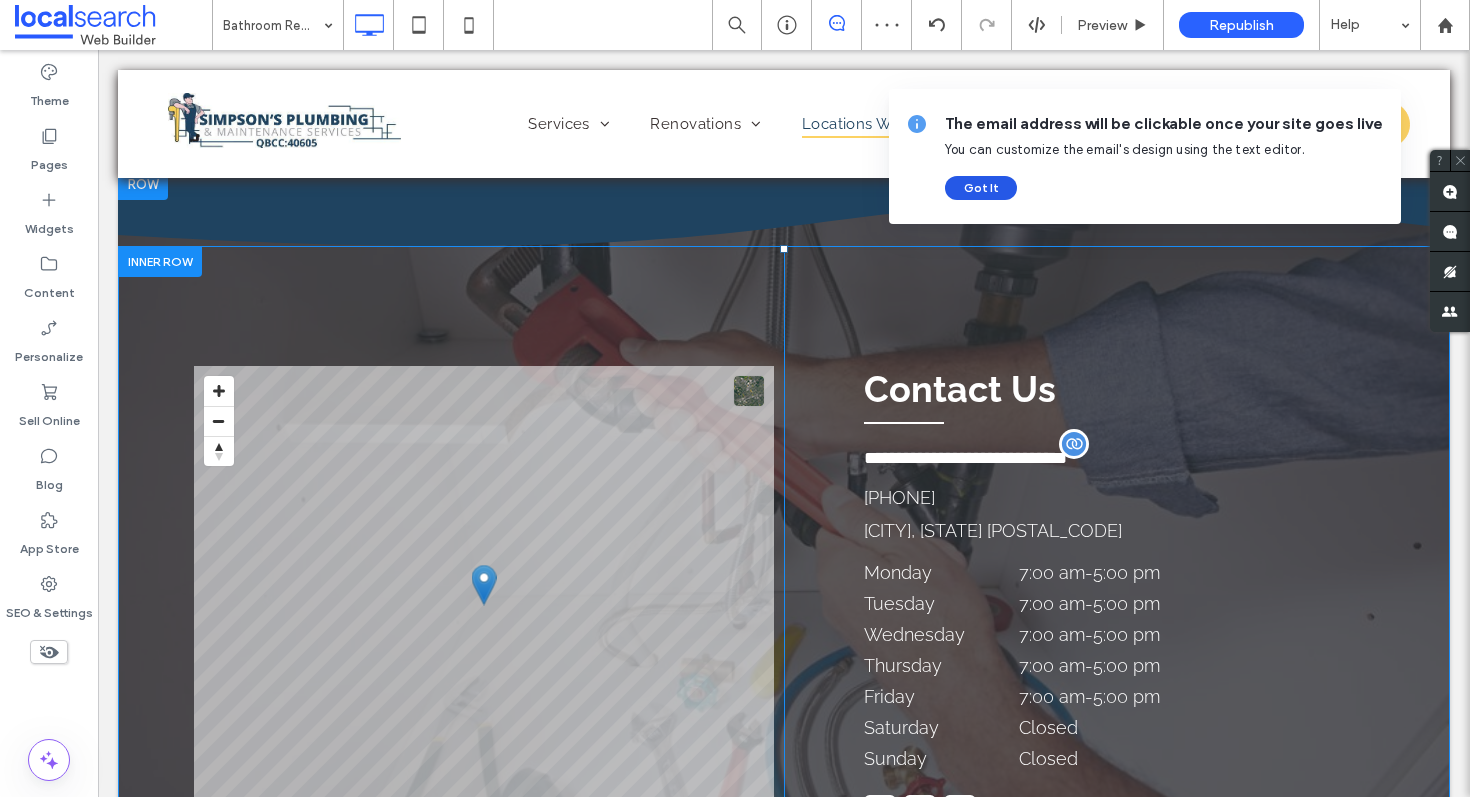 click on "Got It" at bounding box center [981, 188] 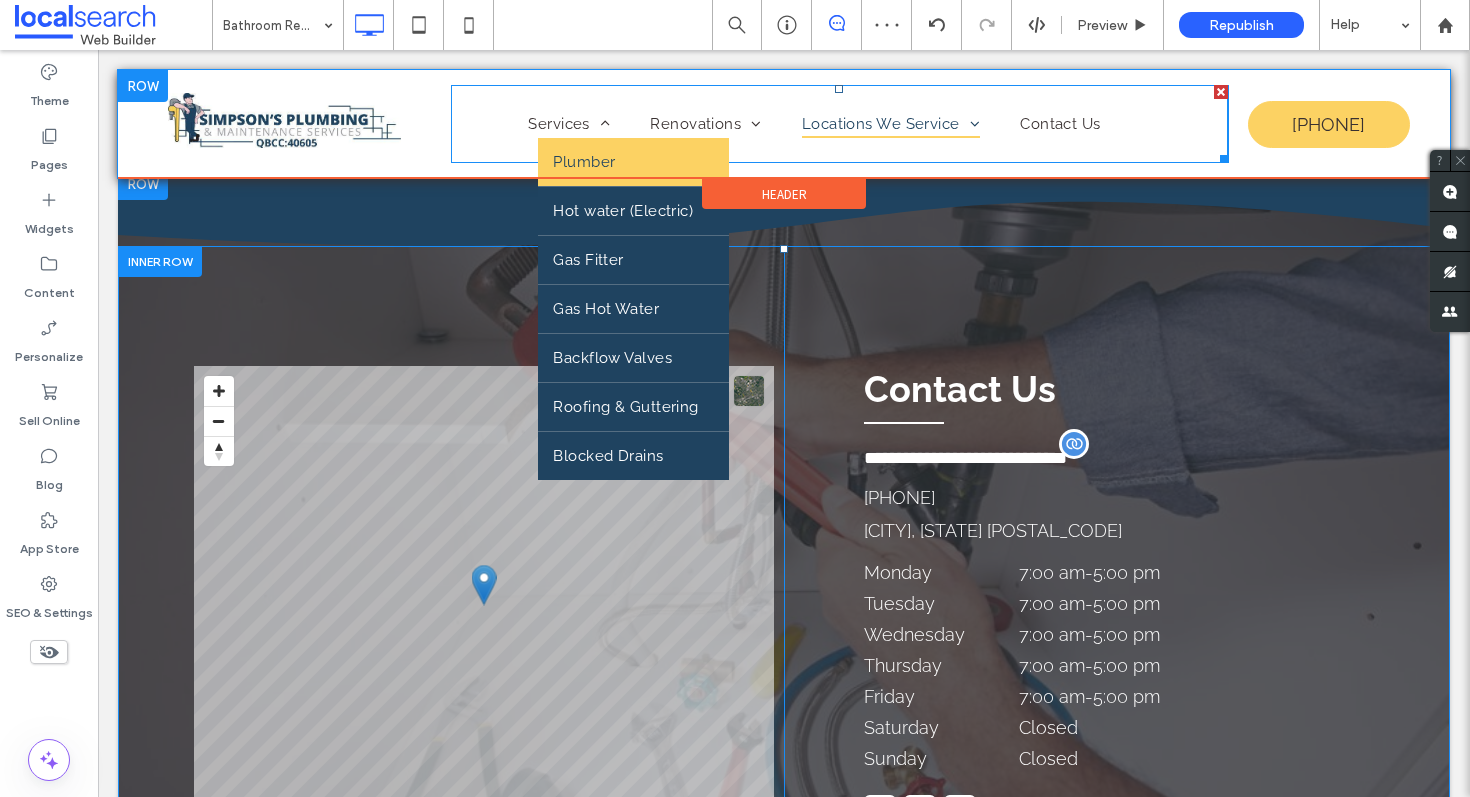 click on "Plumber" at bounding box center [633, 162] 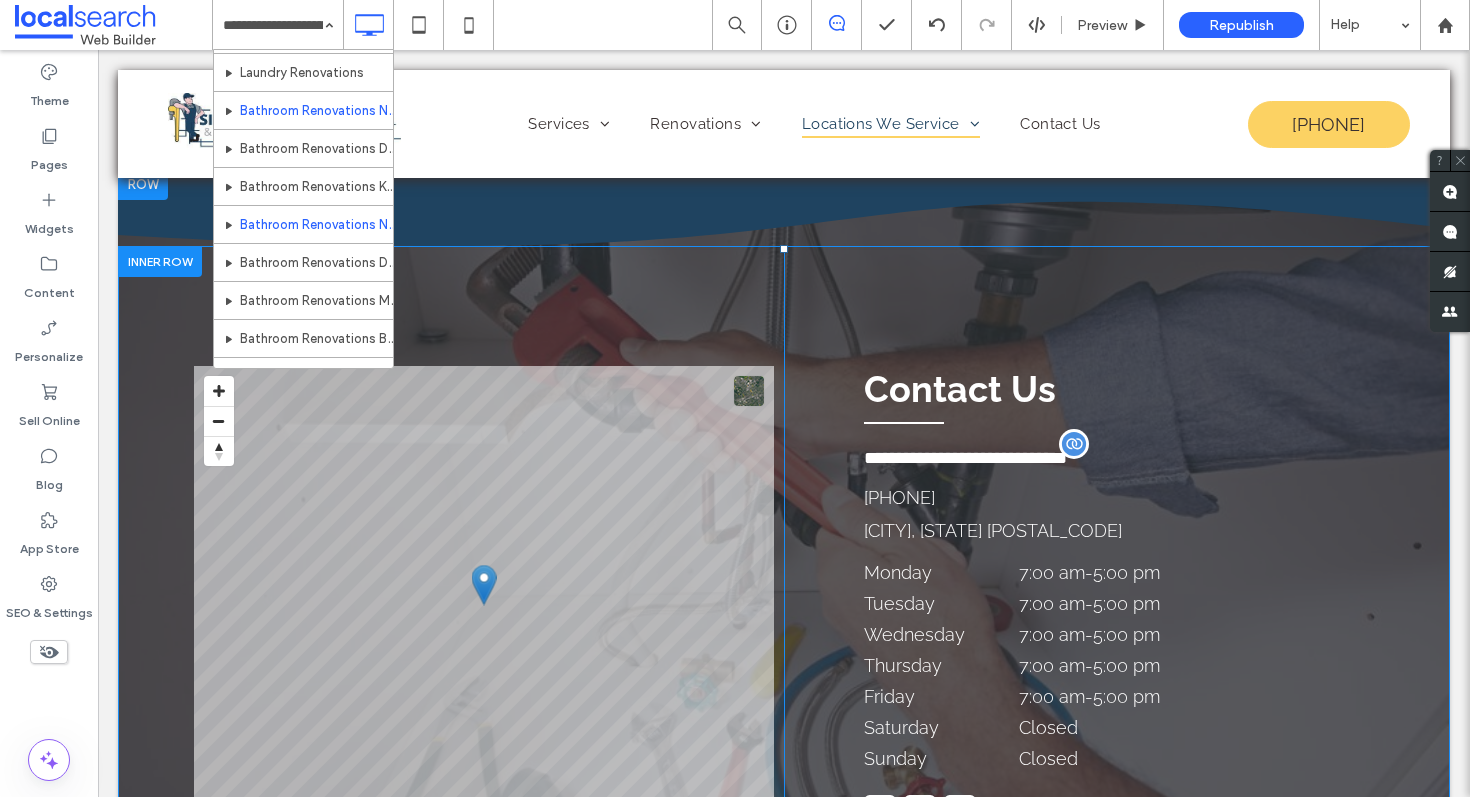 scroll, scrollTop: 371, scrollLeft: 0, axis: vertical 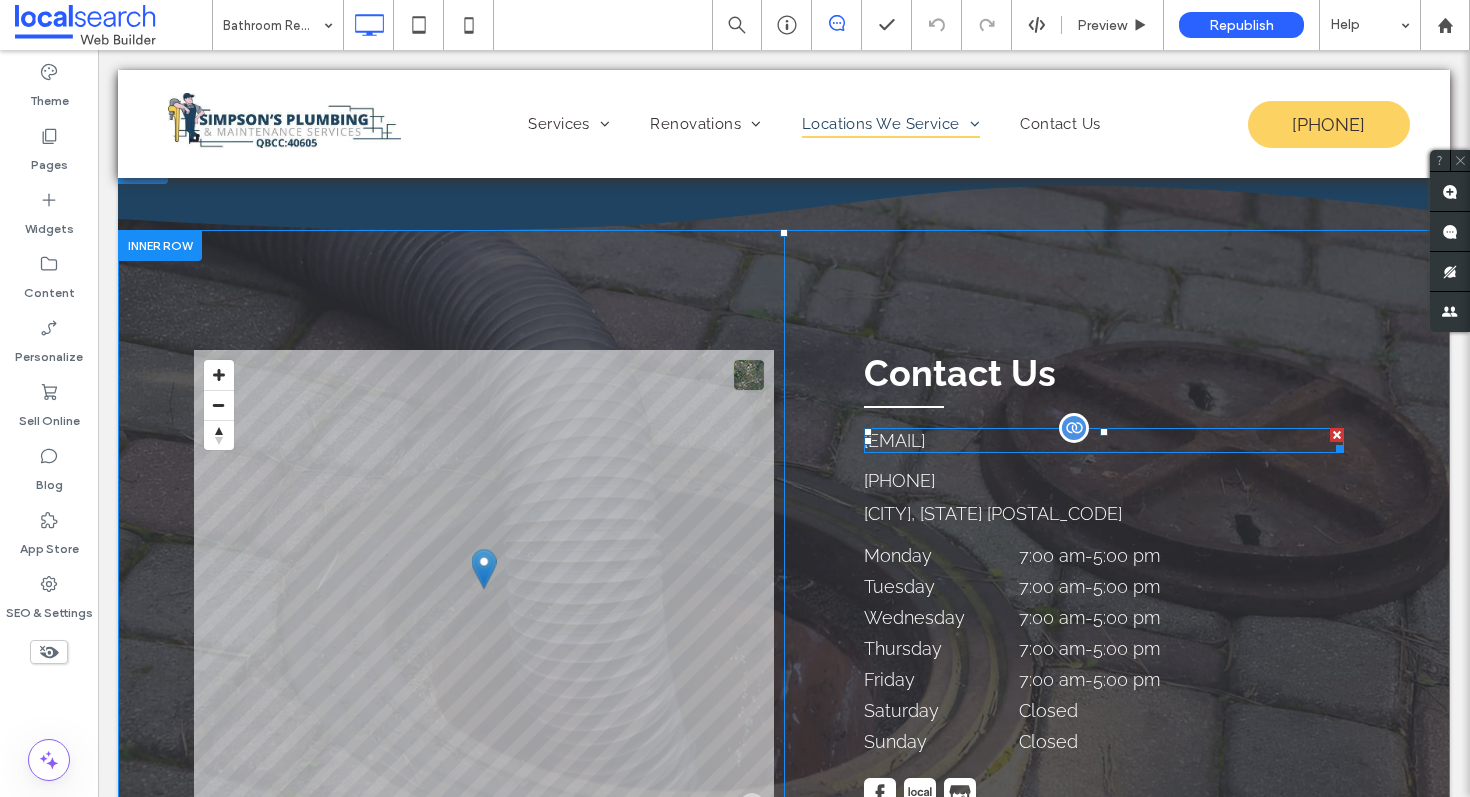 click on "simpsons_plumbing4@bigpond.com" at bounding box center [894, 440] 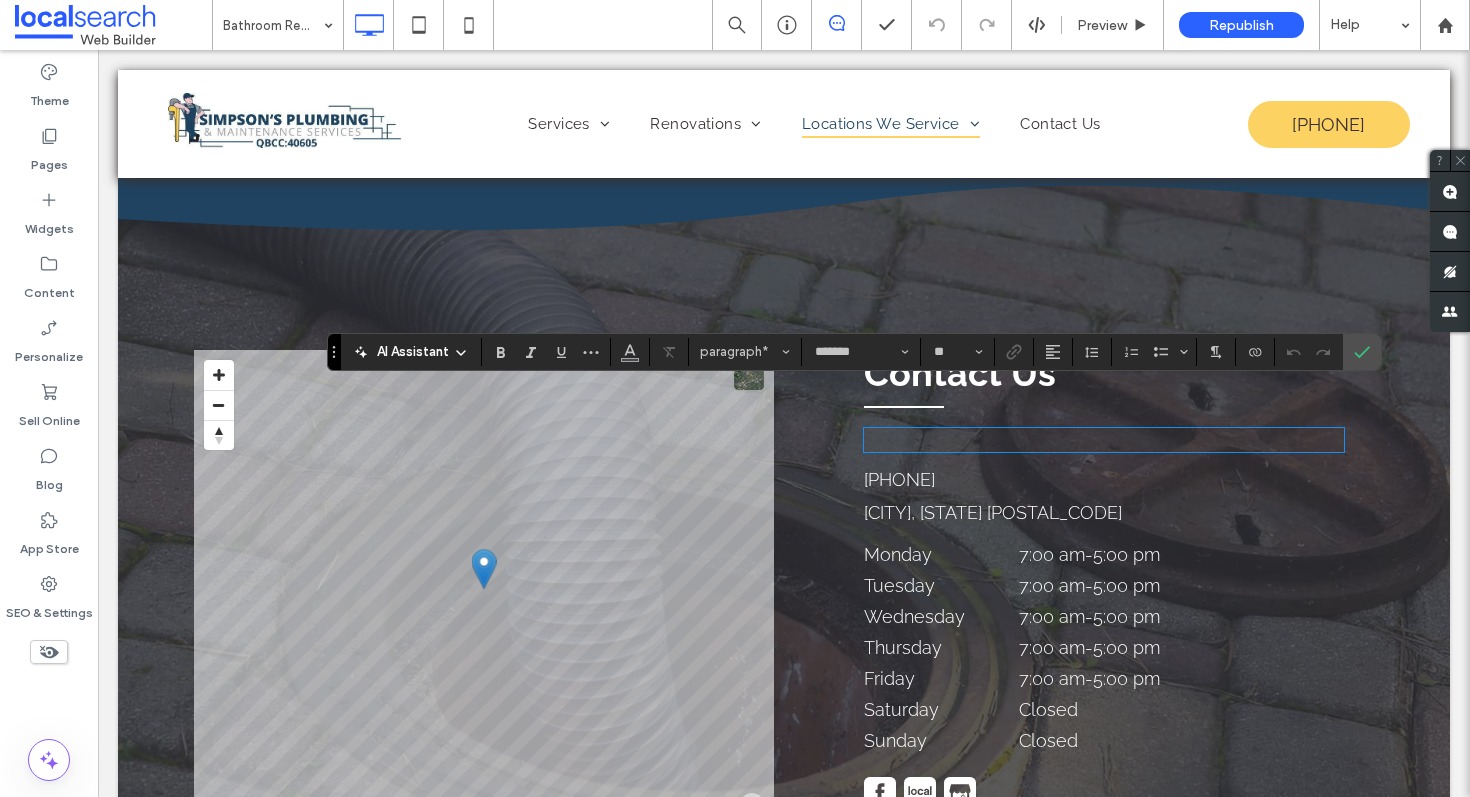 click on "﻿" at bounding box center (1104, 440) 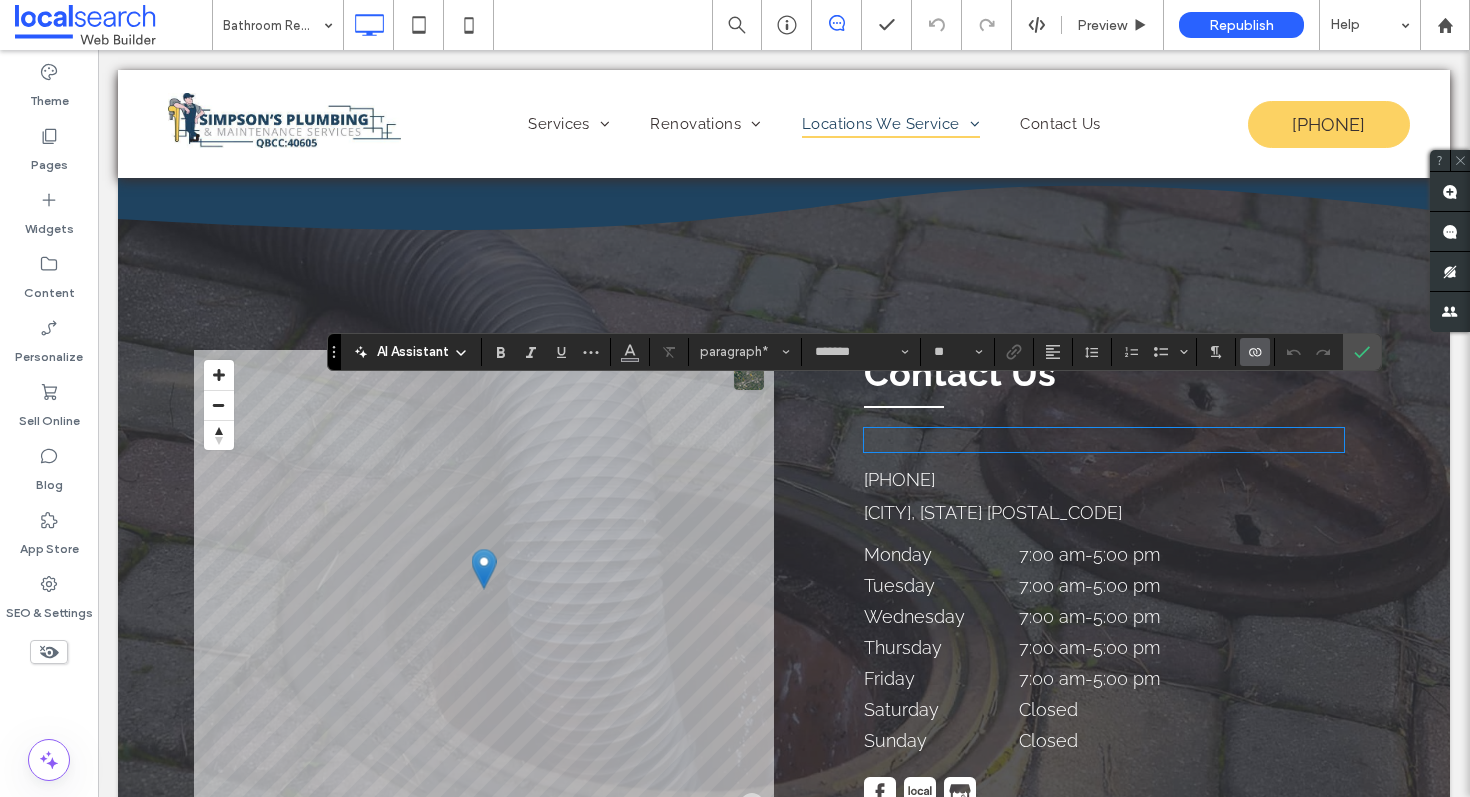 click 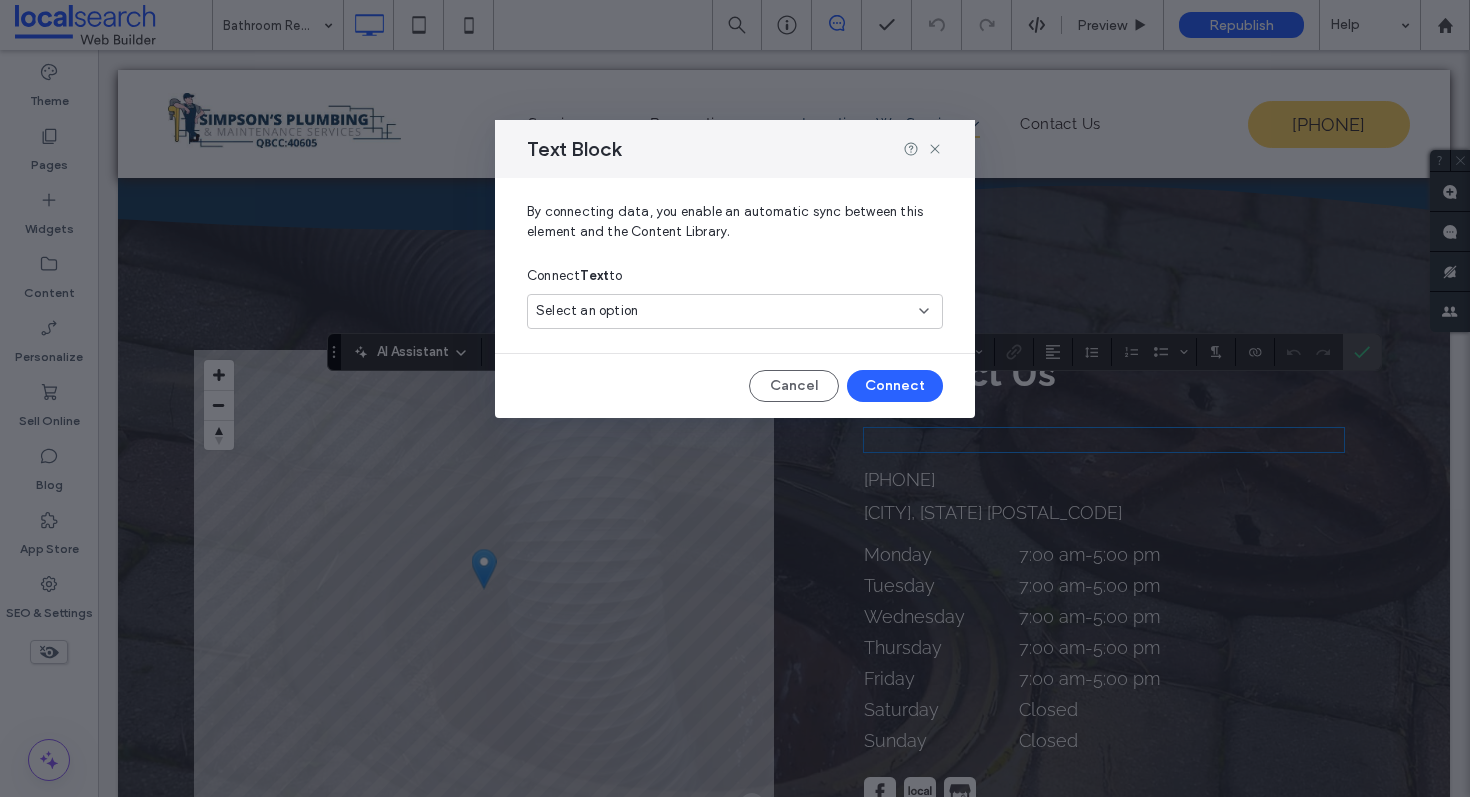click on "Select an option" at bounding box center [587, 311] 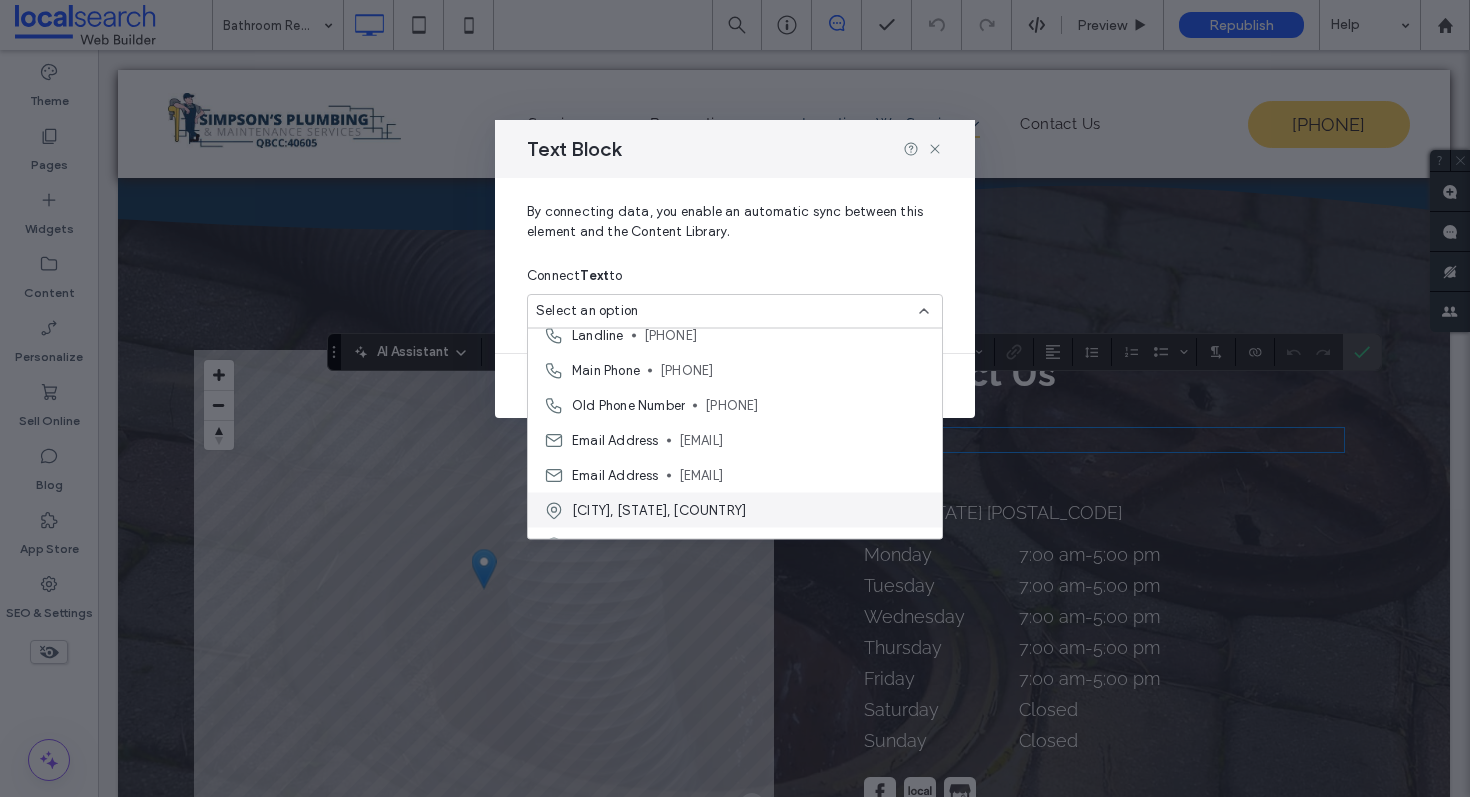 scroll, scrollTop: 0, scrollLeft: 0, axis: both 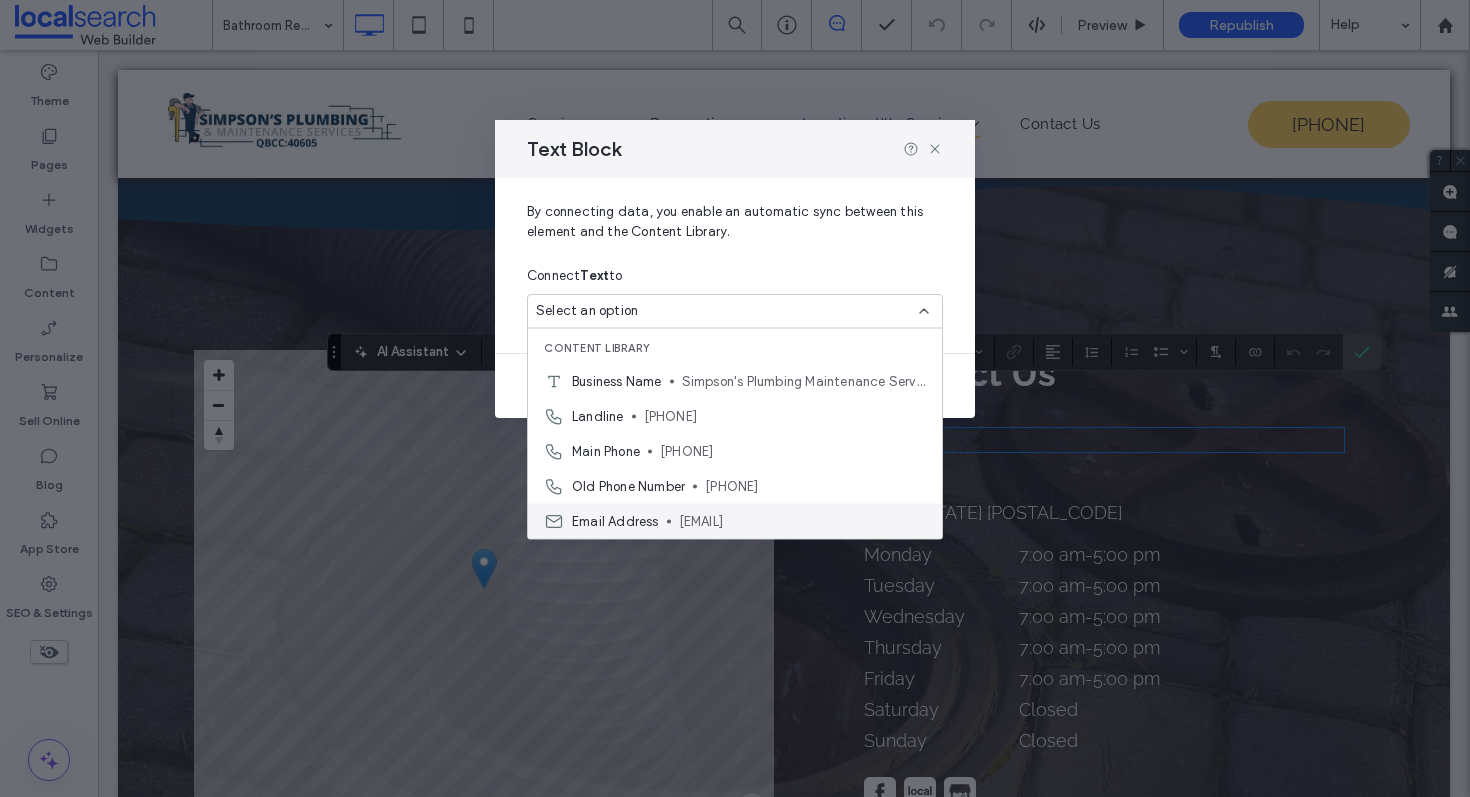 click on "simpsons_plumbing@hotmail.com" at bounding box center (802, 521) 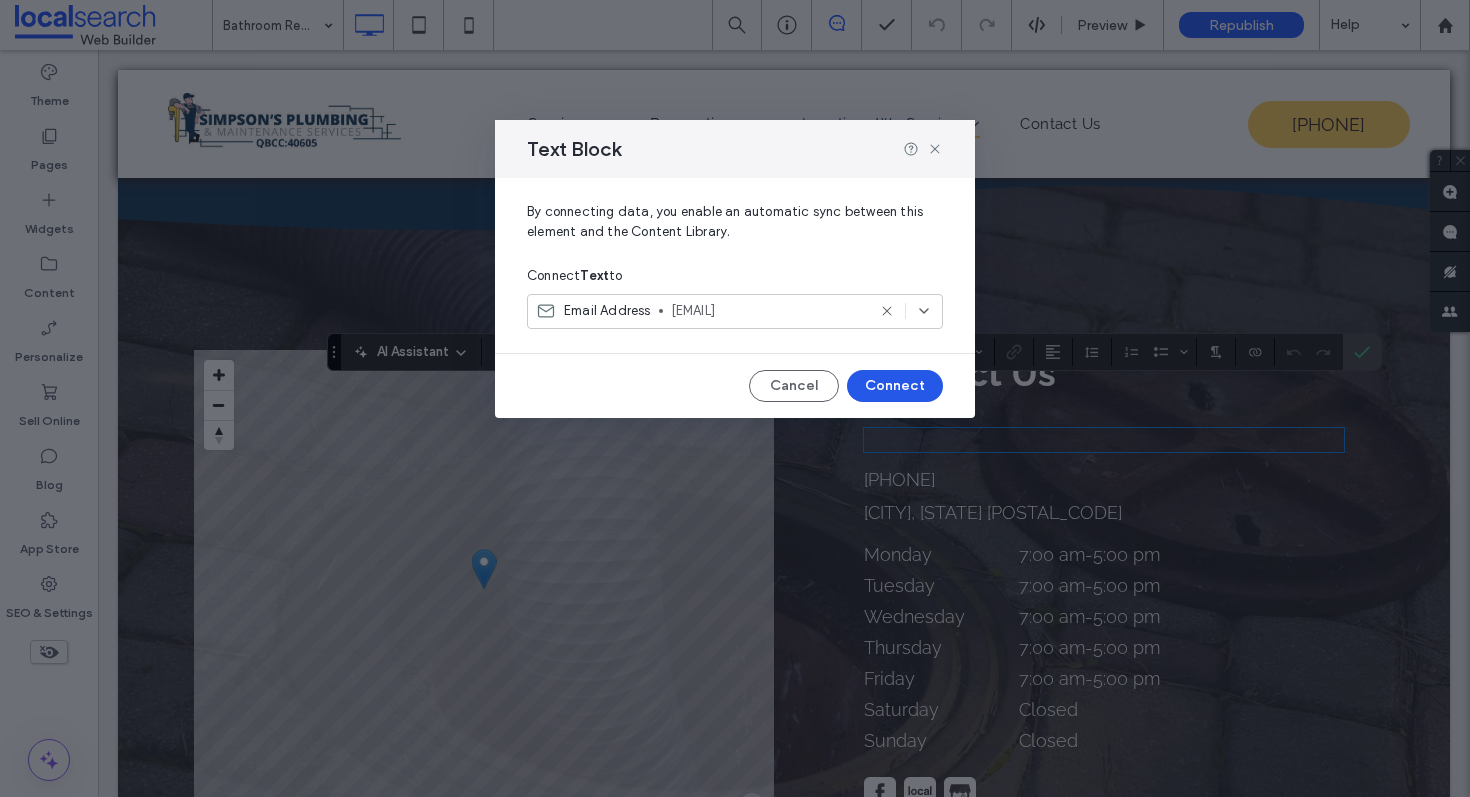 drag, startPoint x: 918, startPoint y: 381, endPoint x: 1013, endPoint y: 299, distance: 125.49502 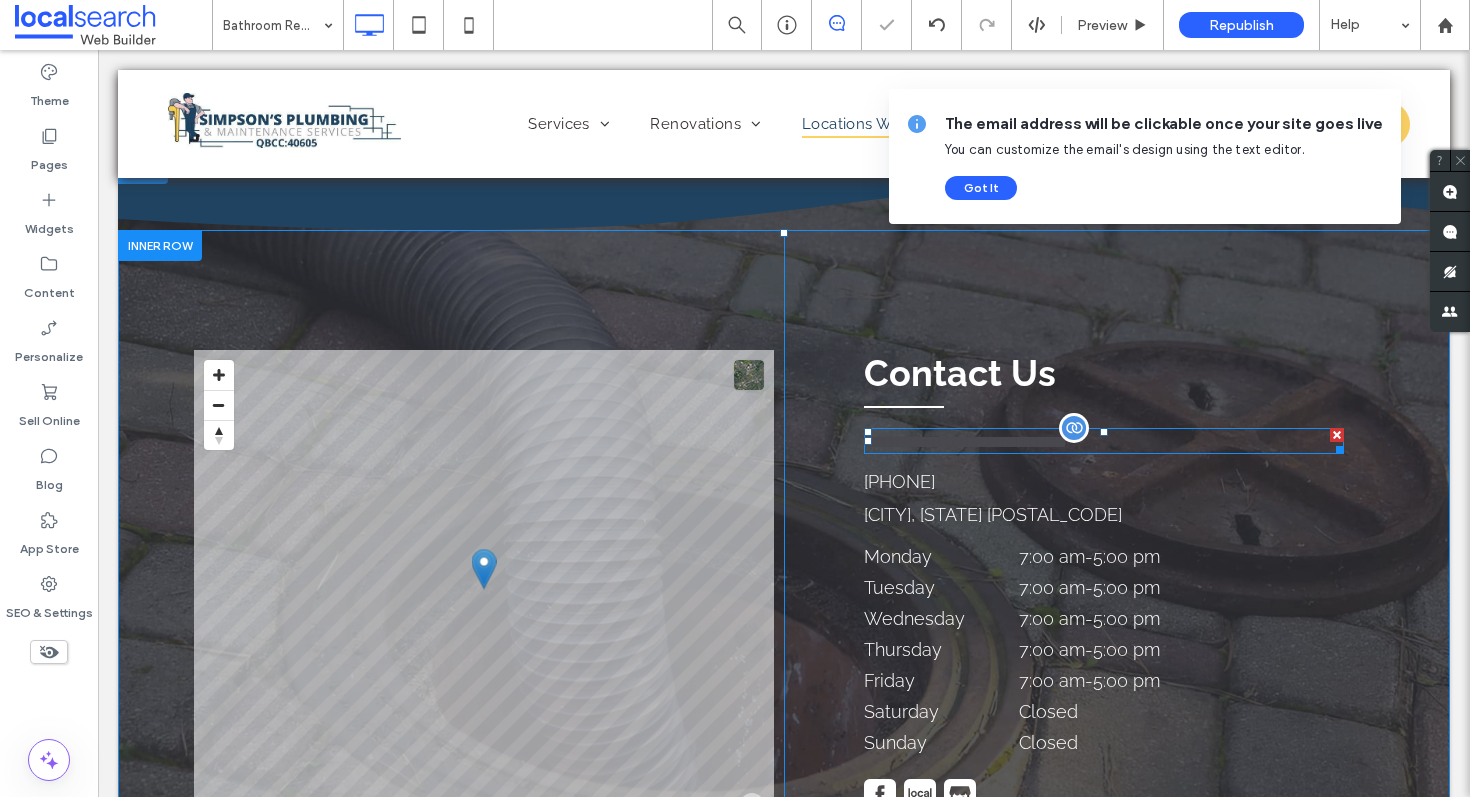 click on "**********" at bounding box center (965, 442) 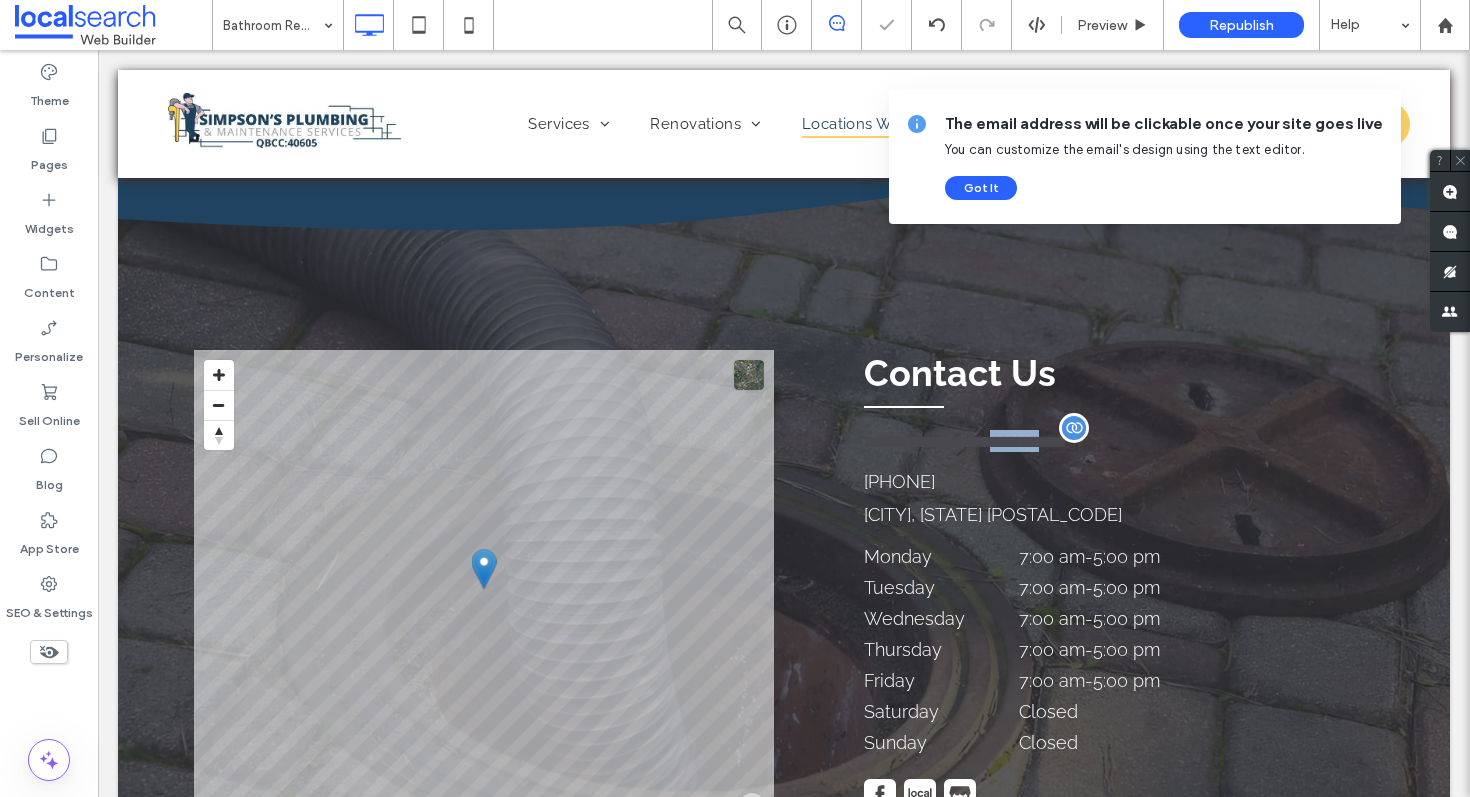 click on "**********" at bounding box center [965, 442] 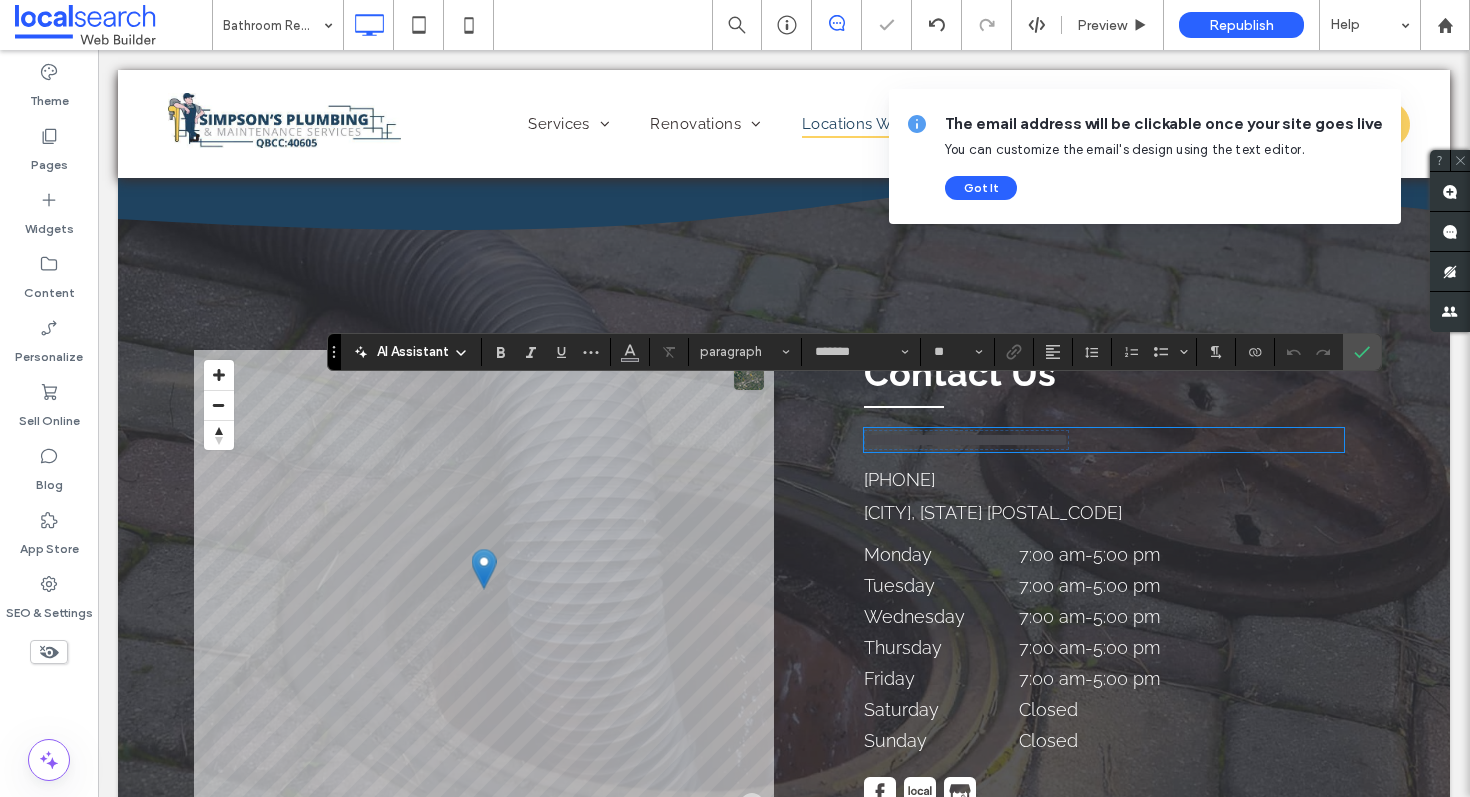click on "**********" at bounding box center (966, 440) 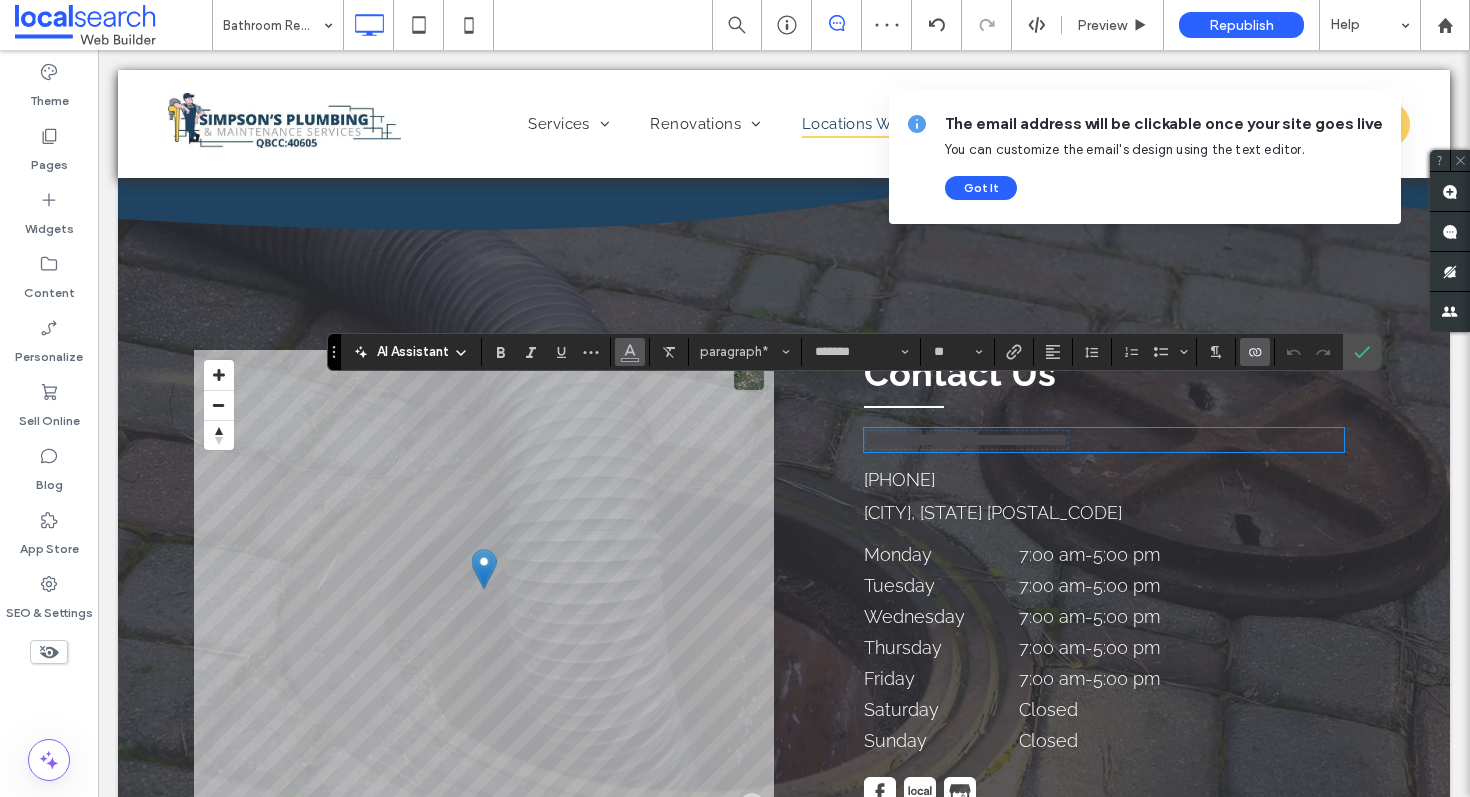 click 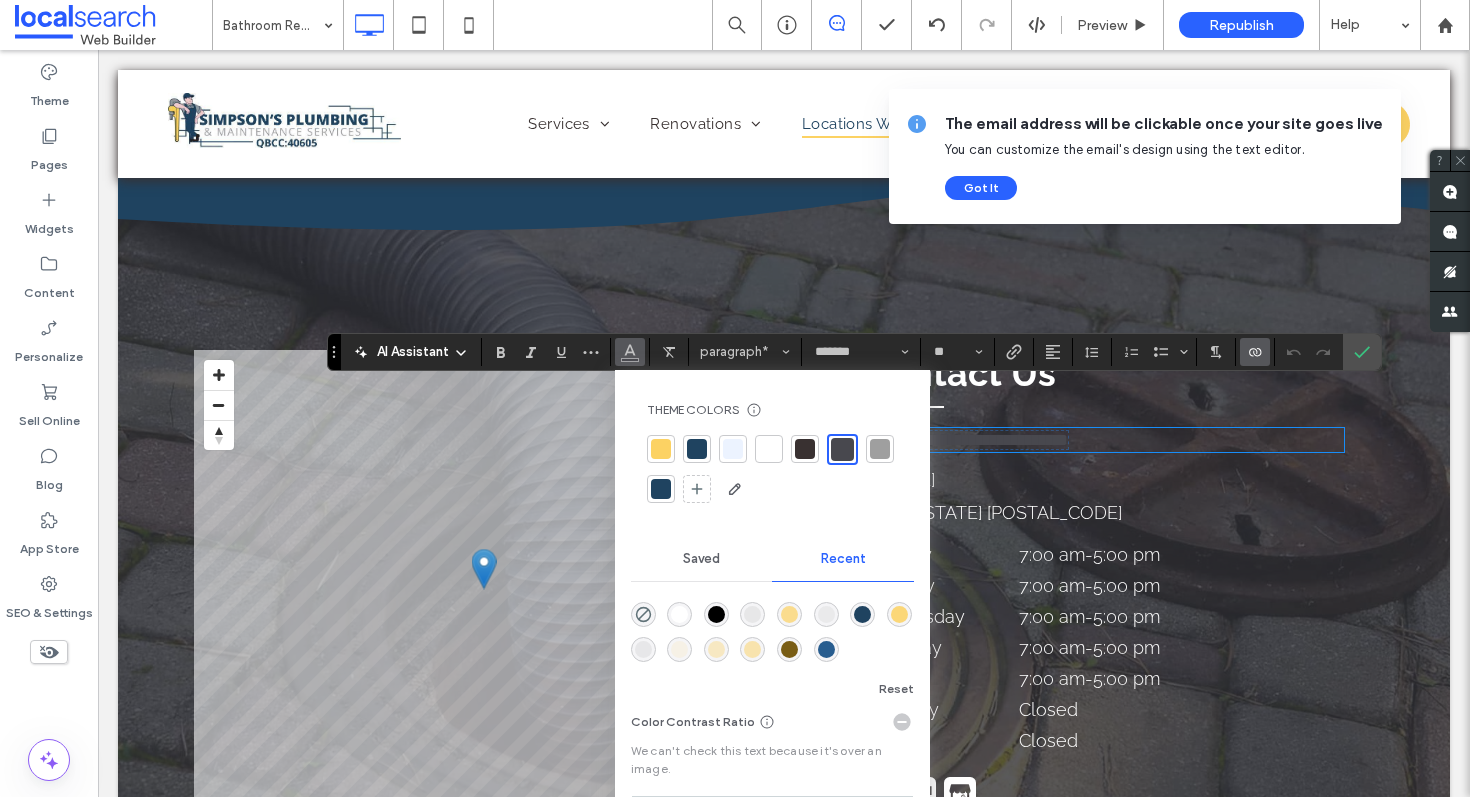 click at bounding box center (769, 449) 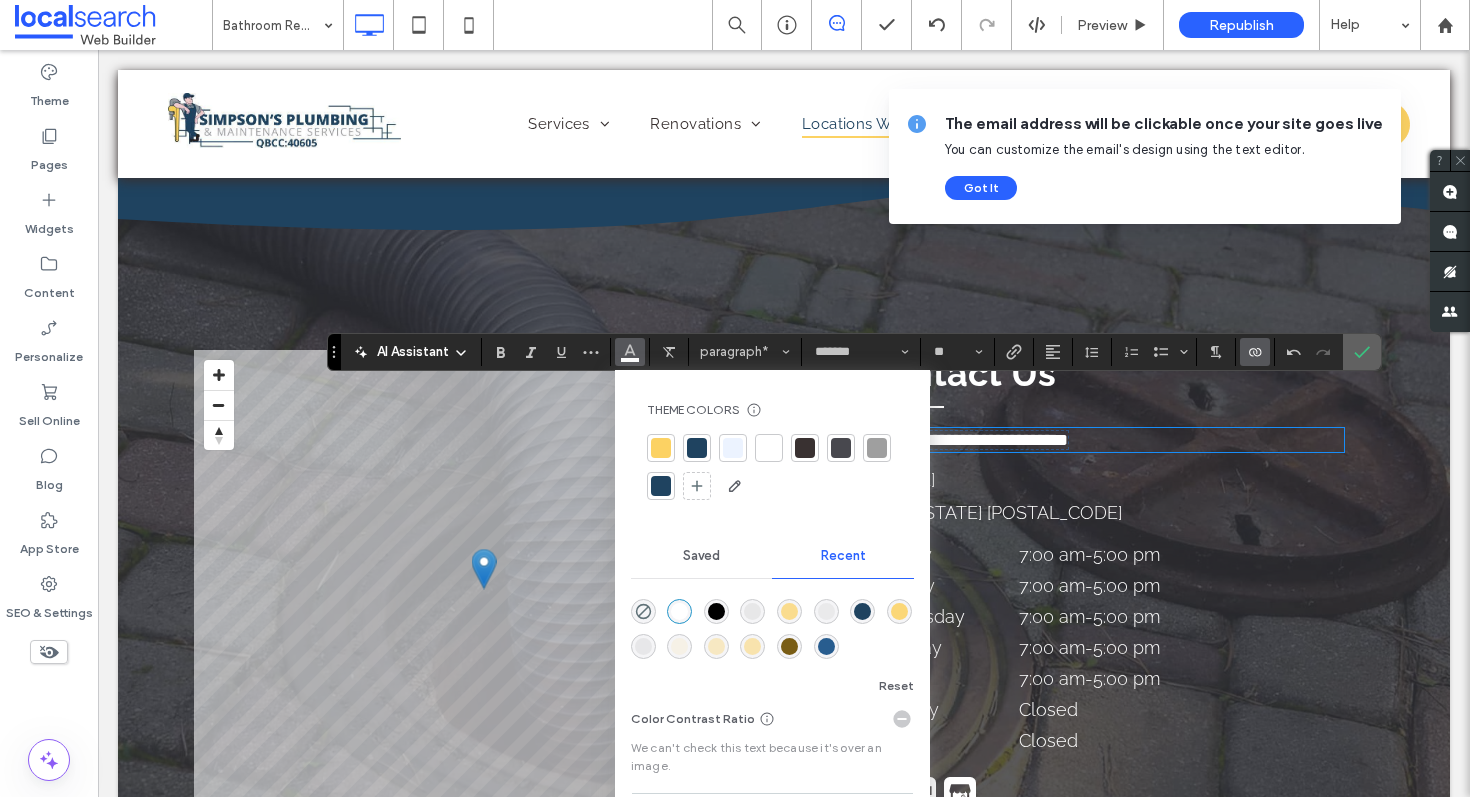 click at bounding box center (1358, 352) 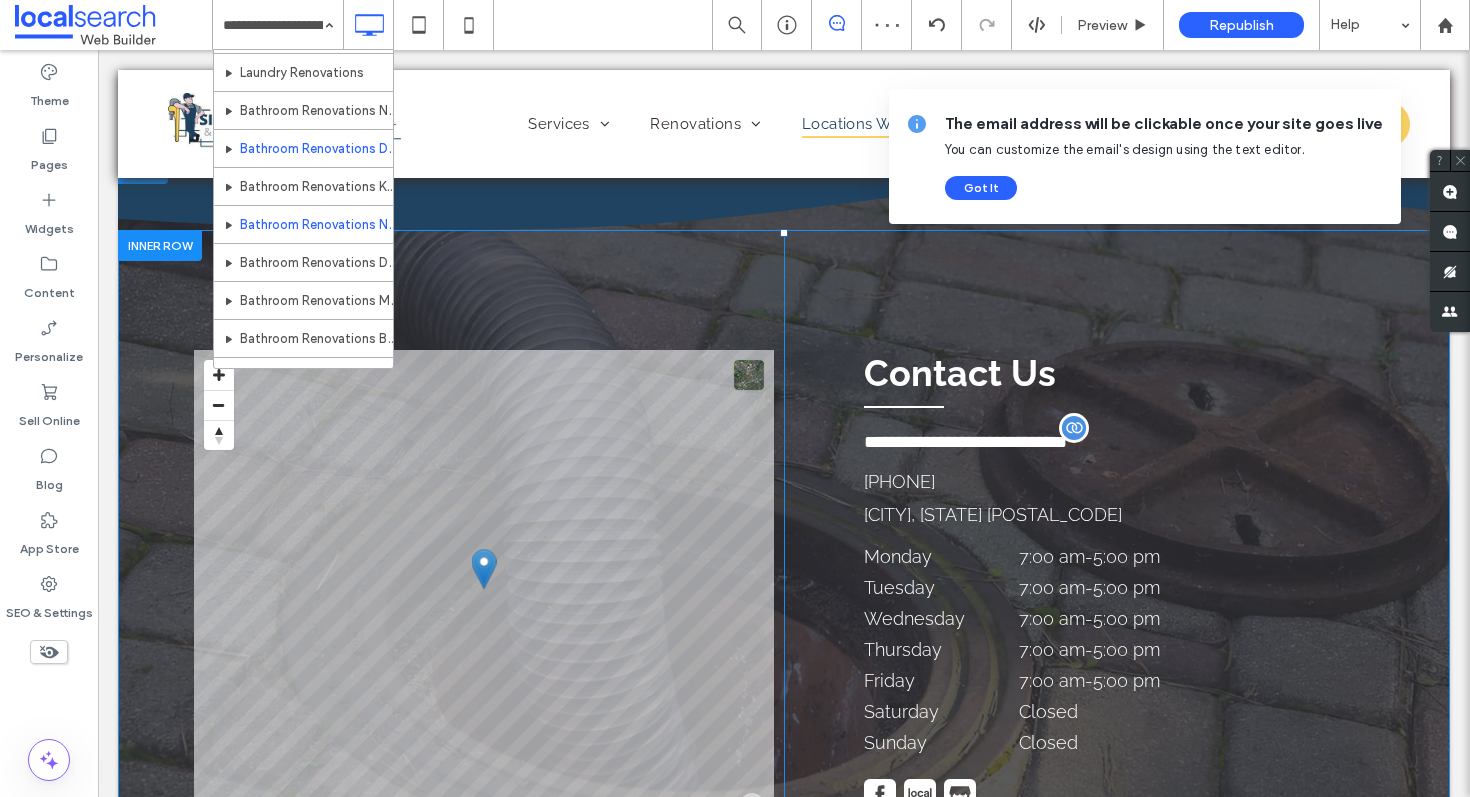 scroll, scrollTop: 387, scrollLeft: 0, axis: vertical 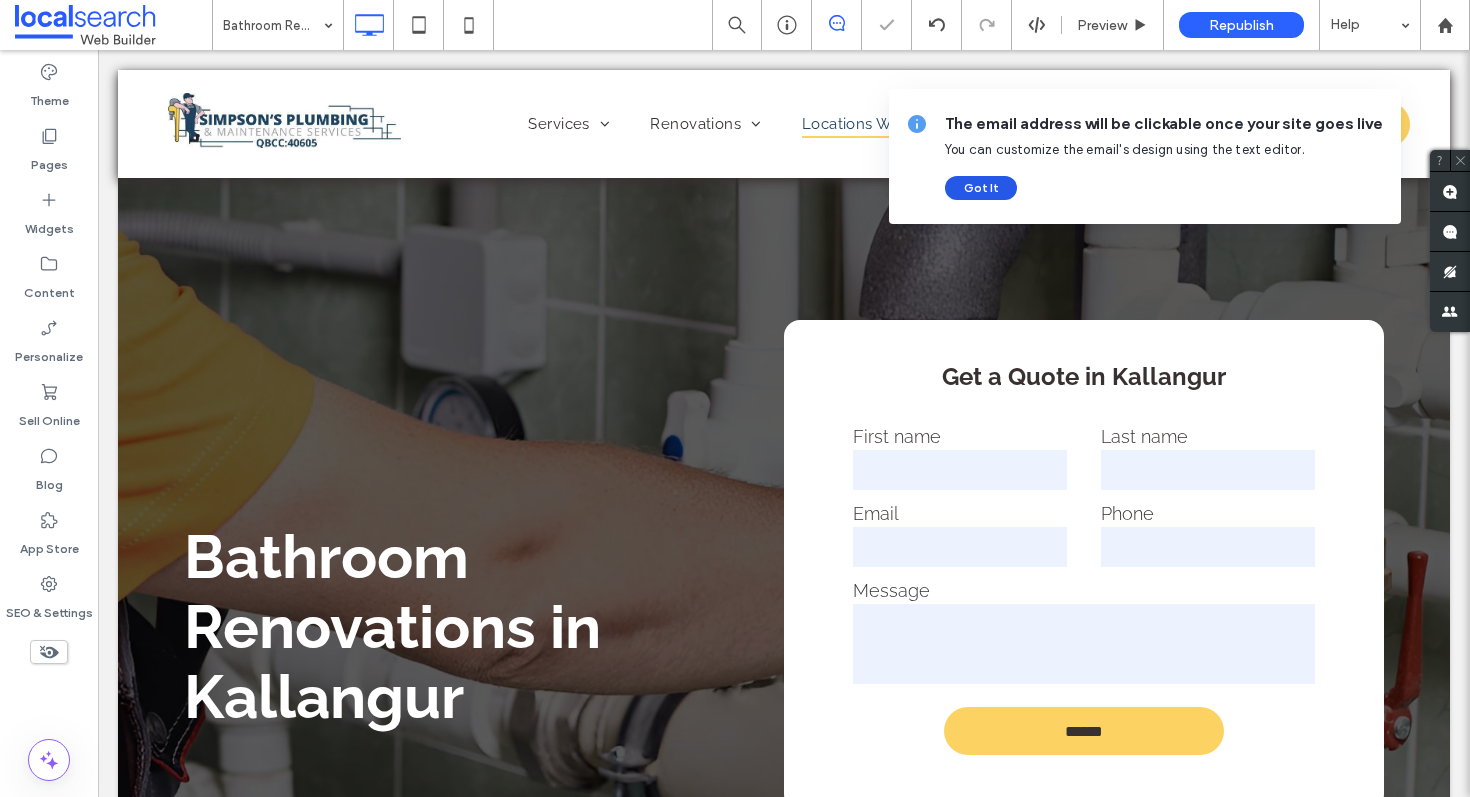 click on "Got It" at bounding box center (981, 188) 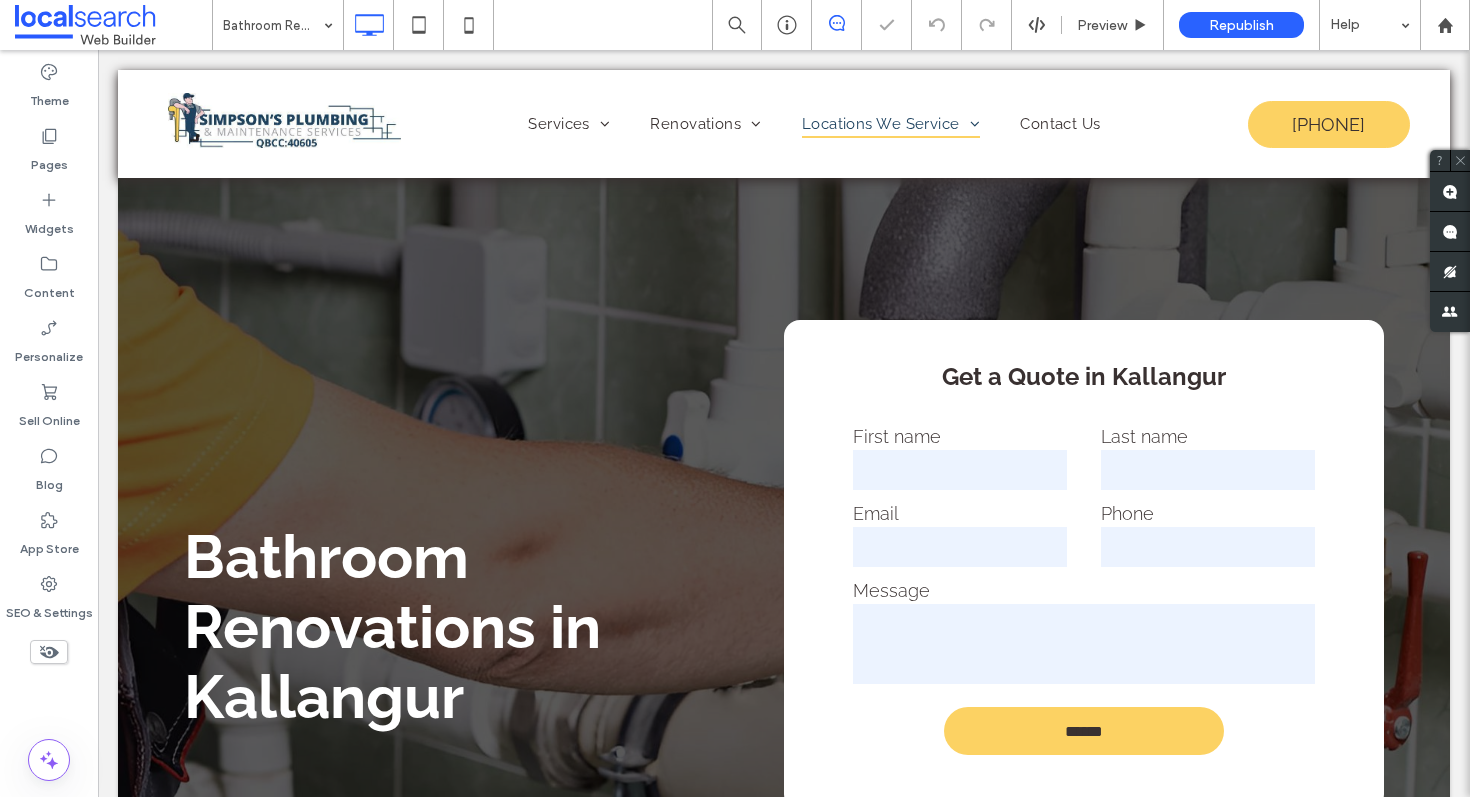 scroll, scrollTop: 0, scrollLeft: 0, axis: both 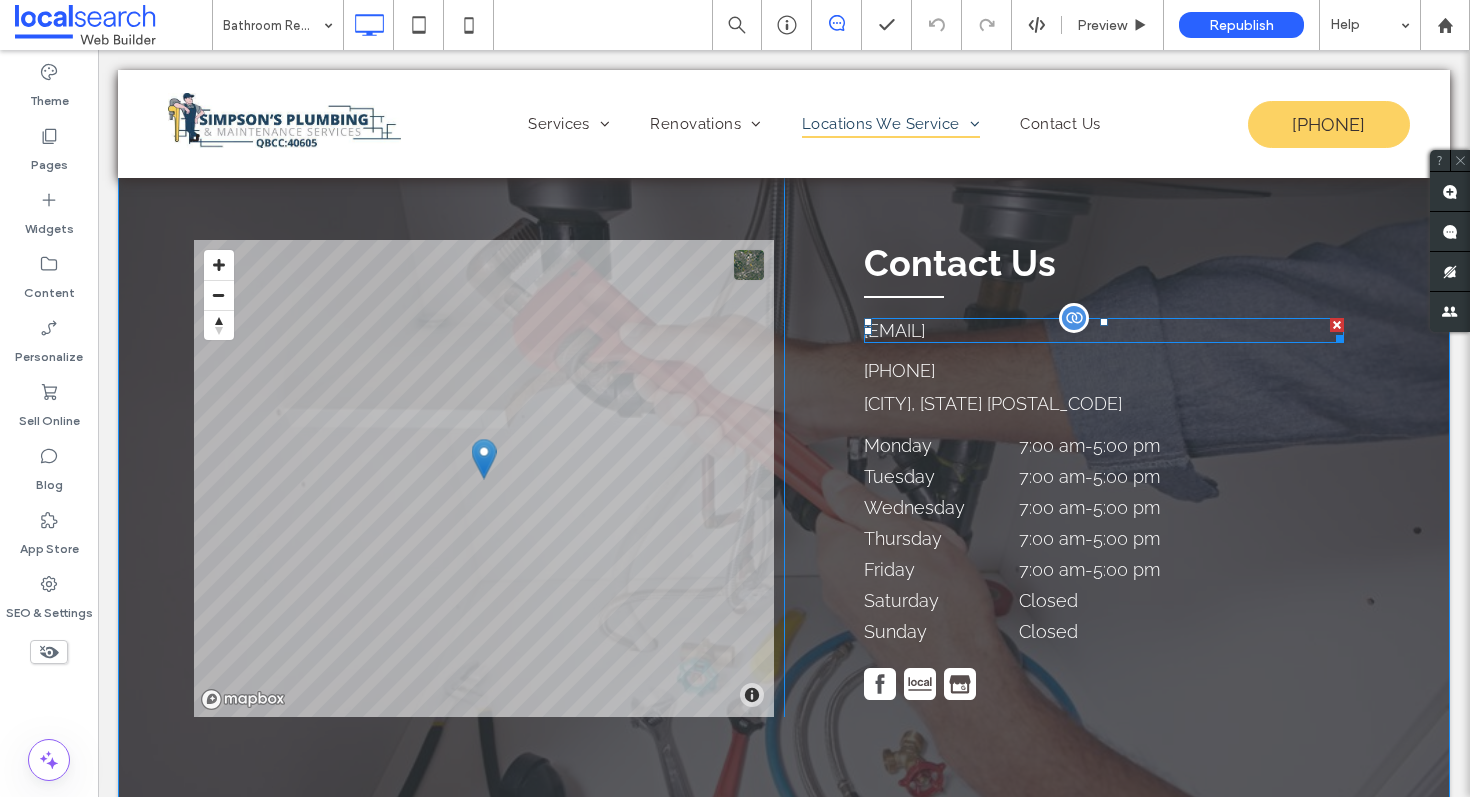click on "simpsons_plumbing4@bigpond.com" at bounding box center [894, 330] 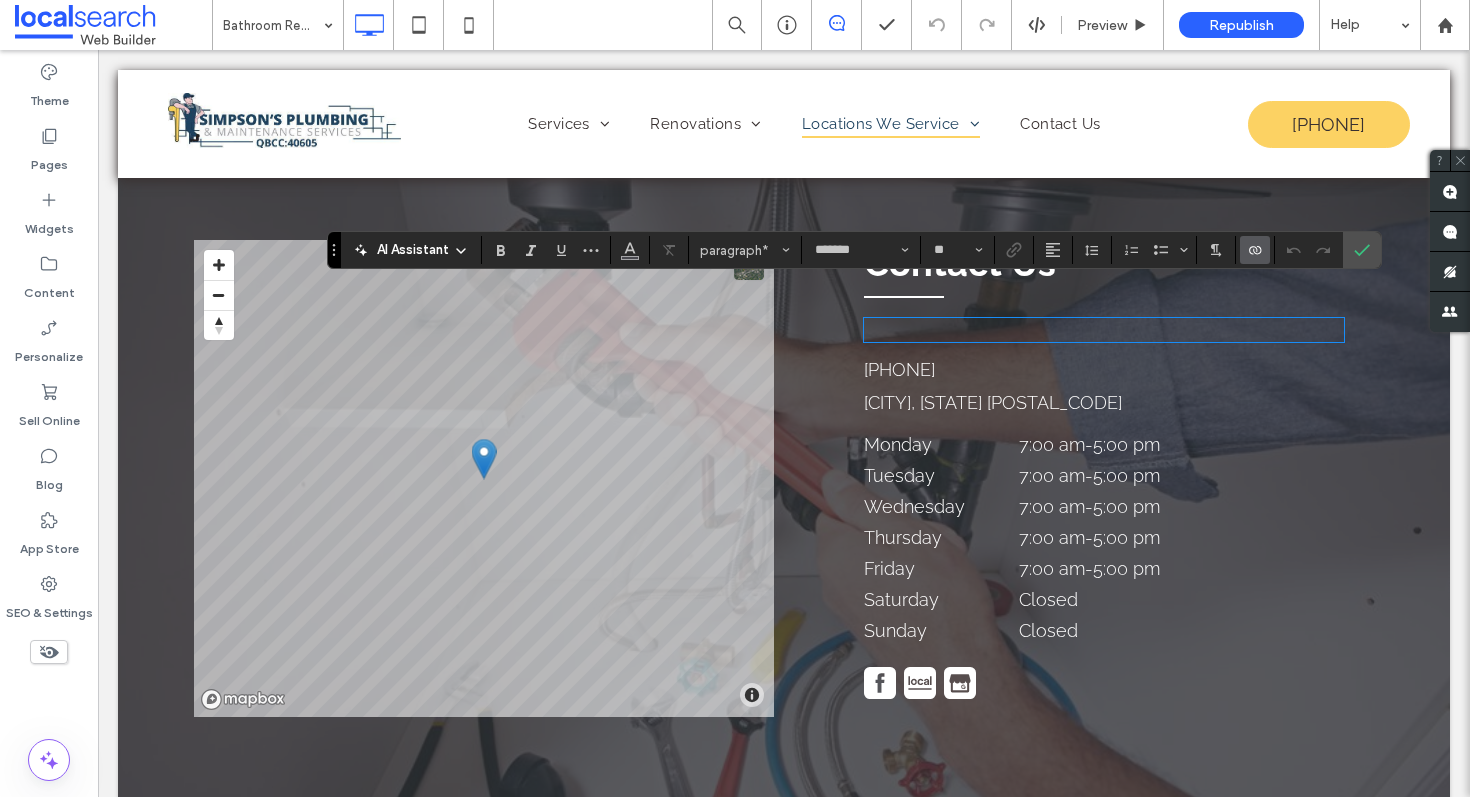 click at bounding box center [1255, 250] 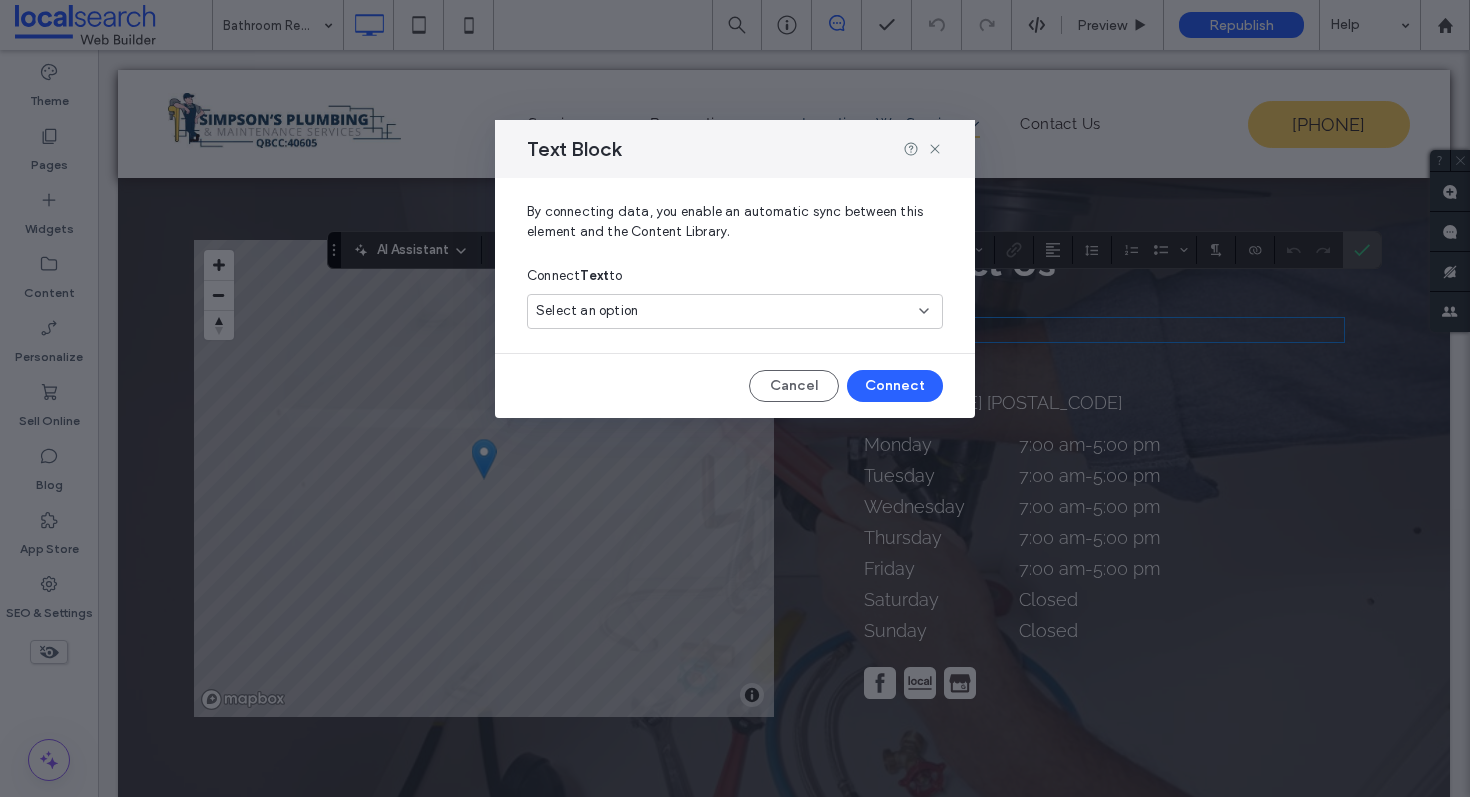click on "Select an option" at bounding box center (723, 311) 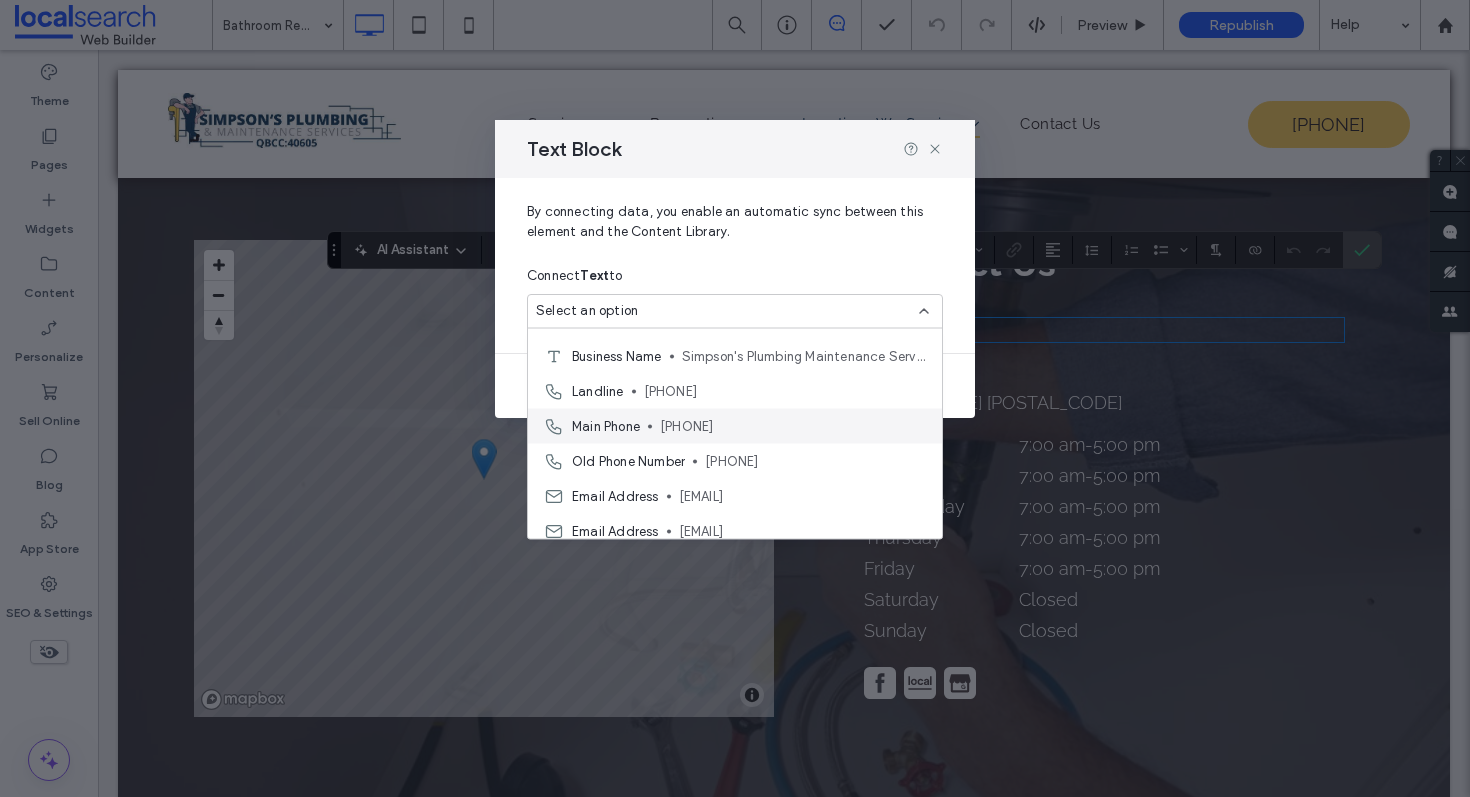 scroll, scrollTop: 39, scrollLeft: 0, axis: vertical 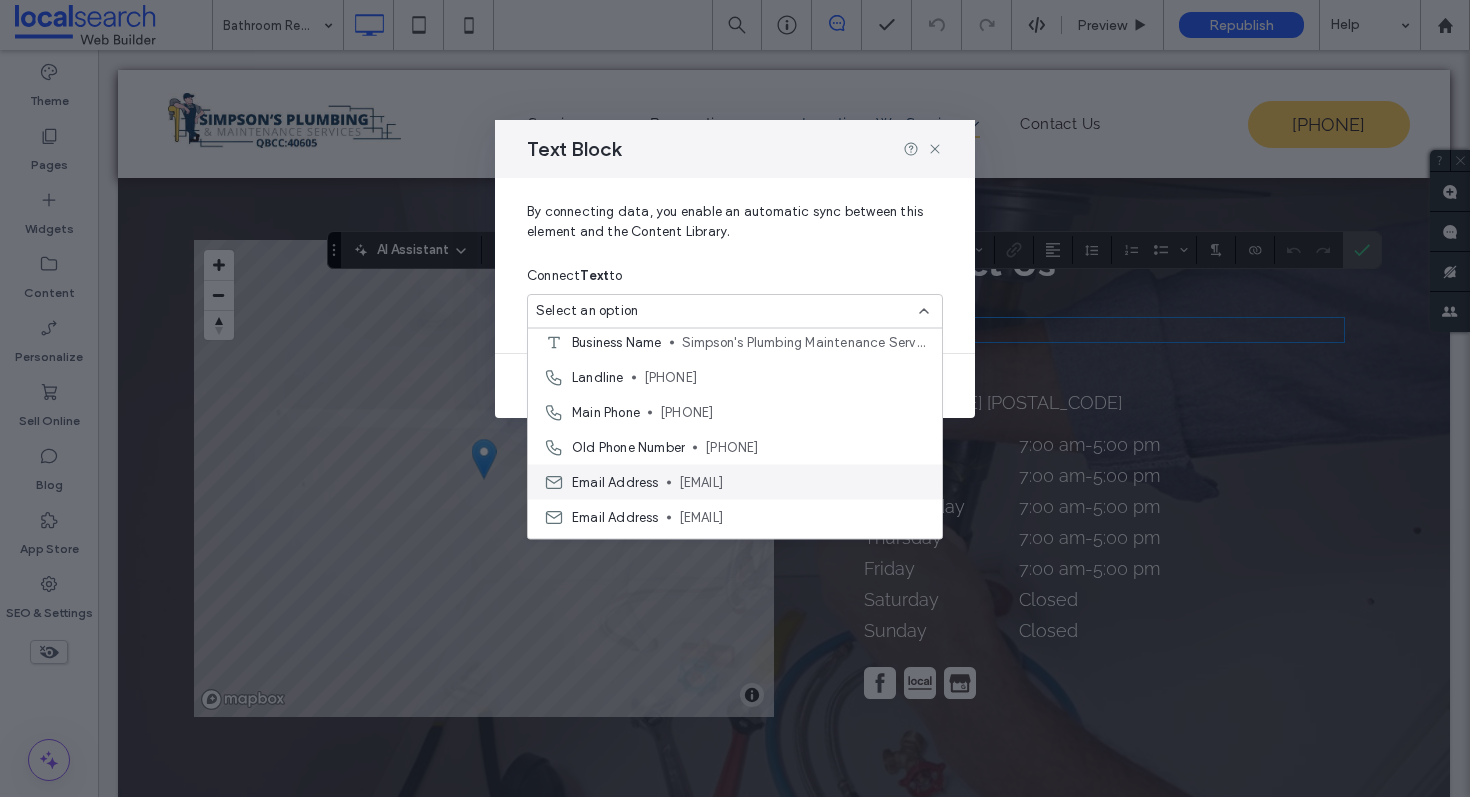 click on "simpsons_plumbing@hotmail.com" at bounding box center (802, 482) 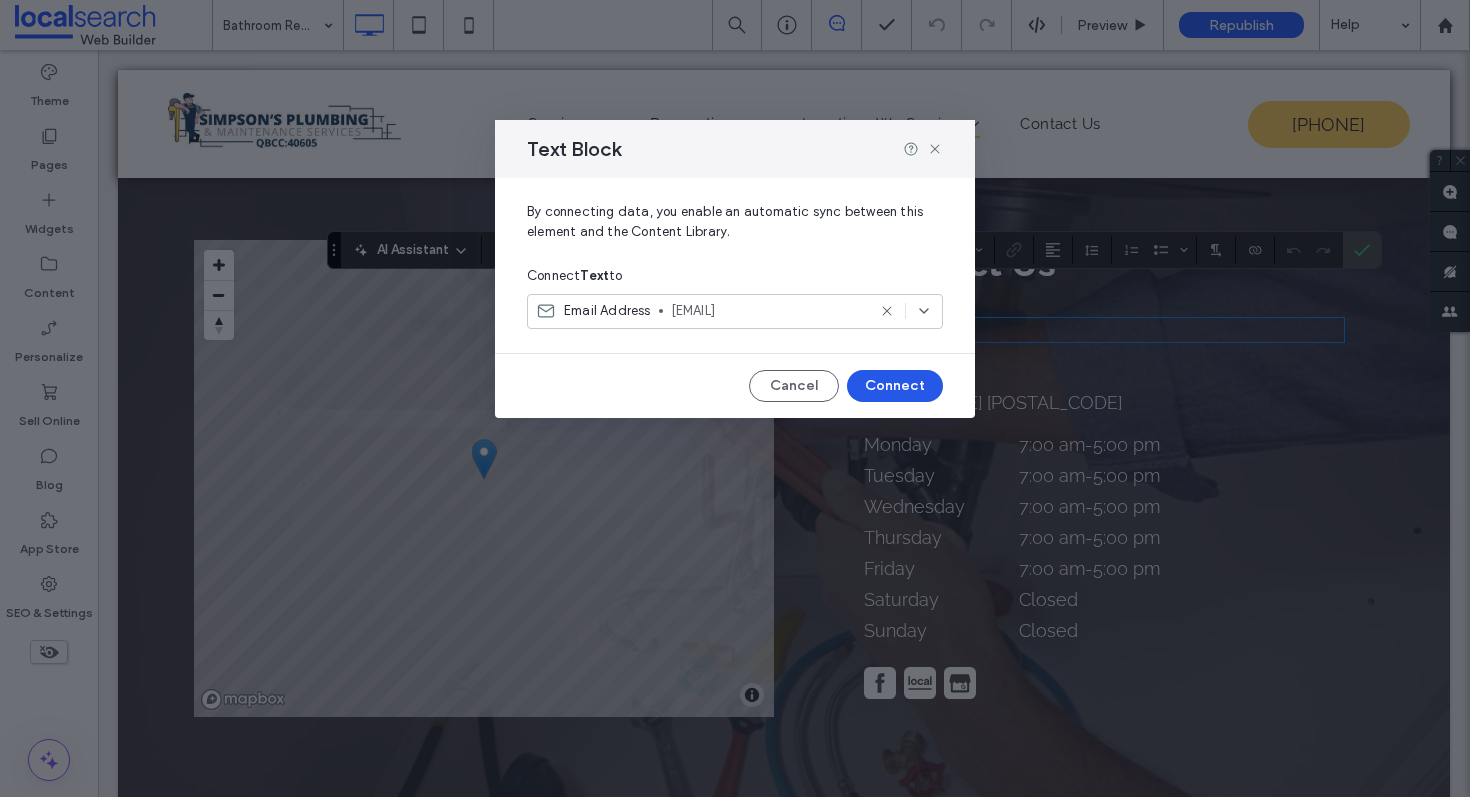 click on "Connect" at bounding box center (895, 386) 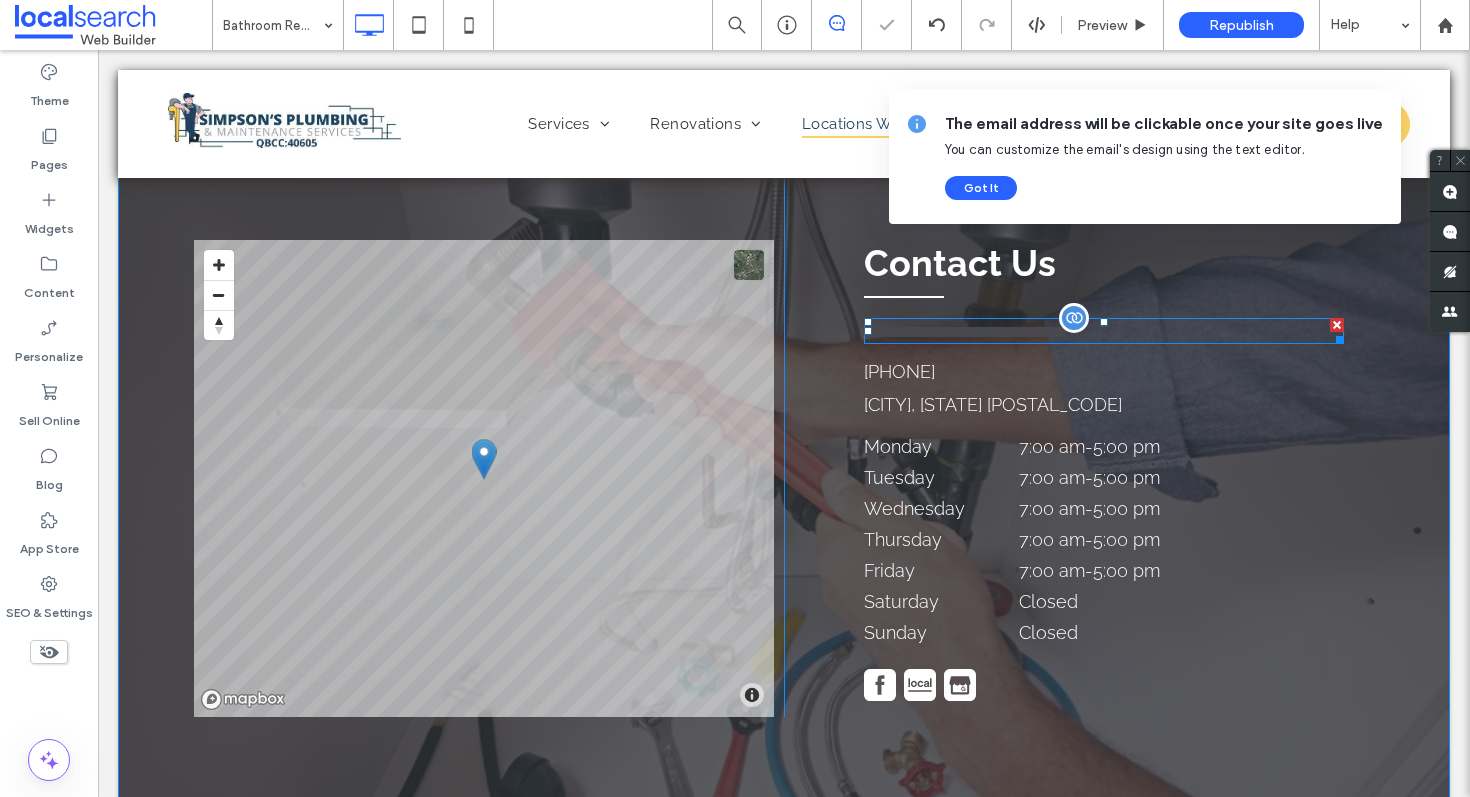 click on "**********" at bounding box center [965, 332] 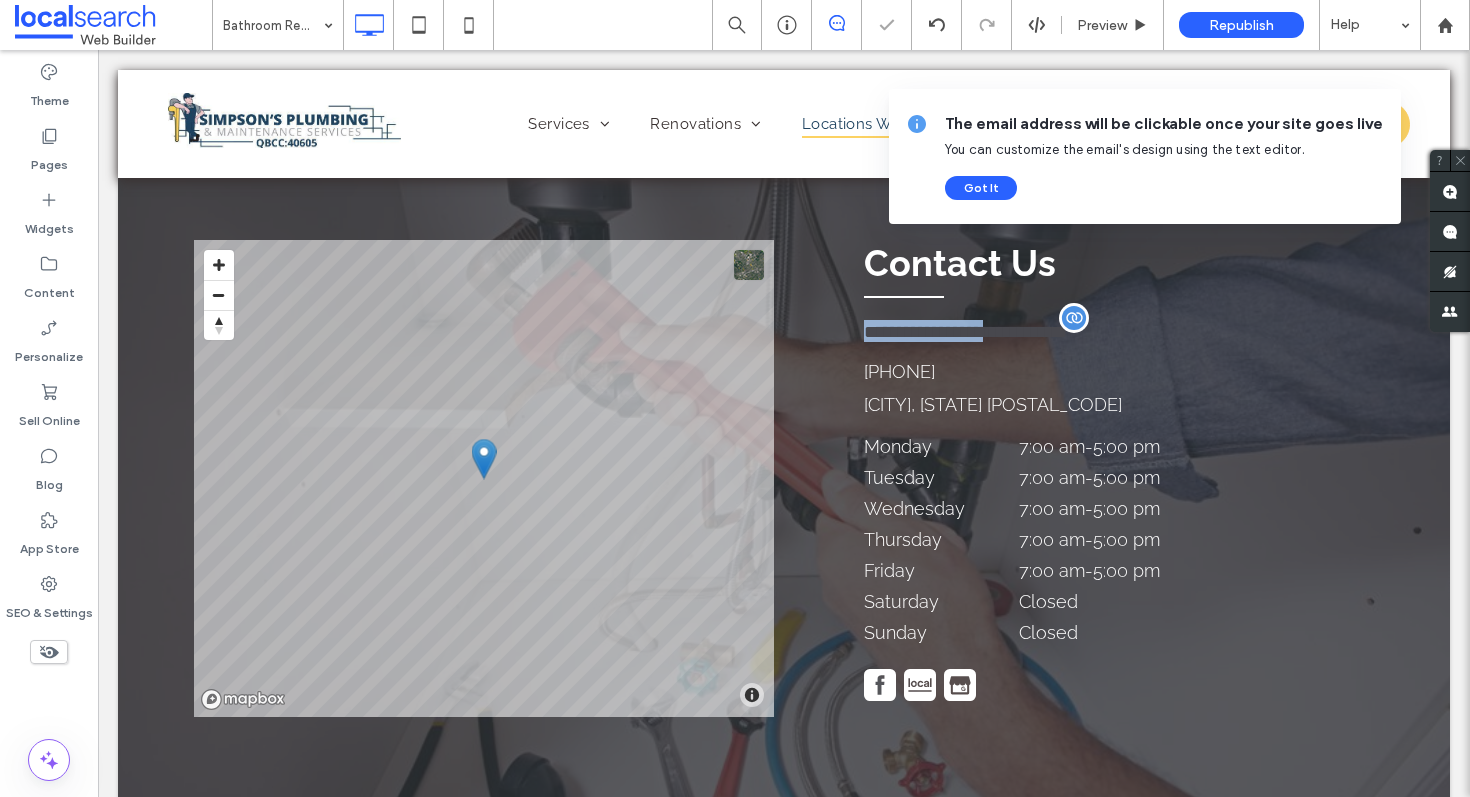 click on "**********" at bounding box center [965, 332] 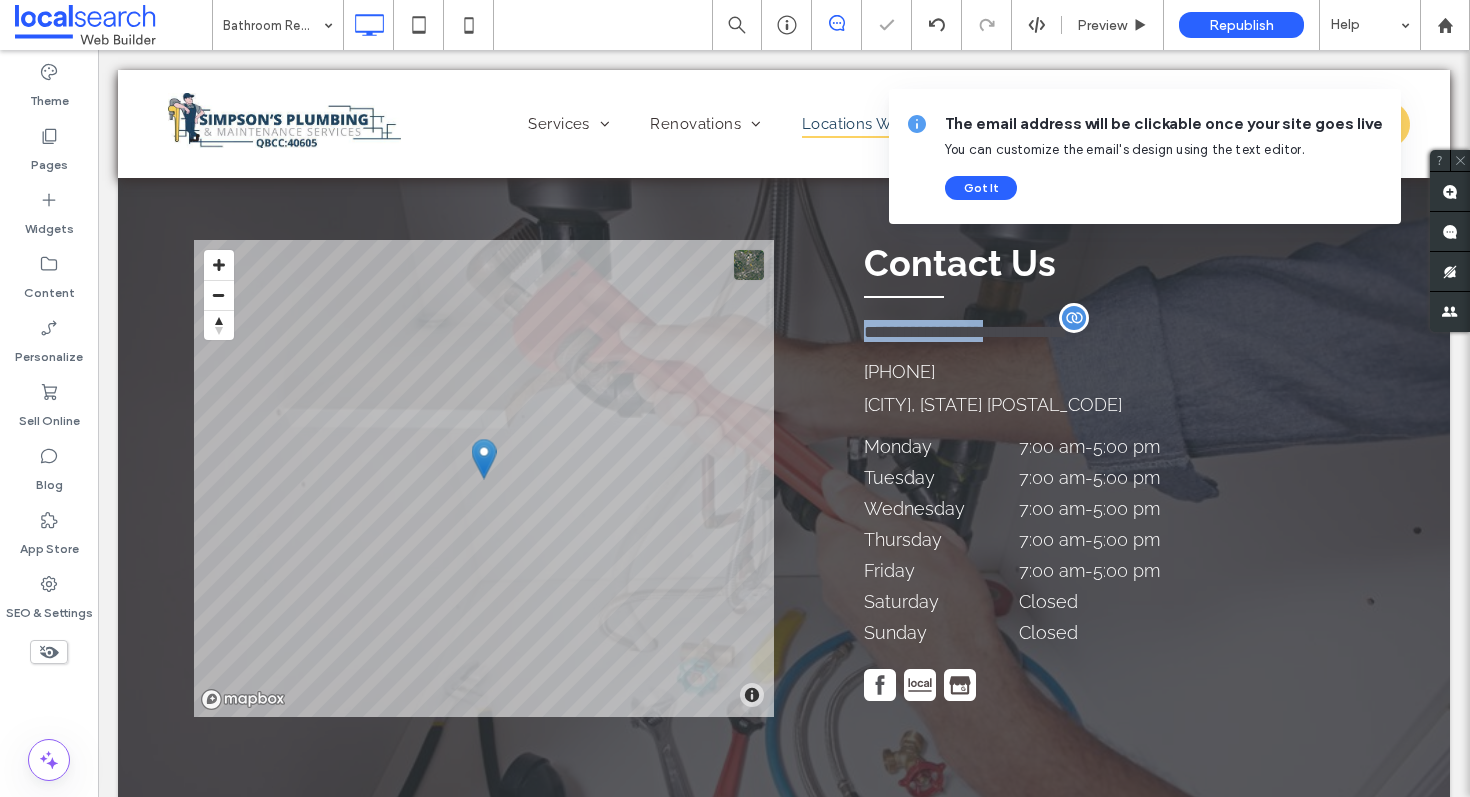 type on "*******" 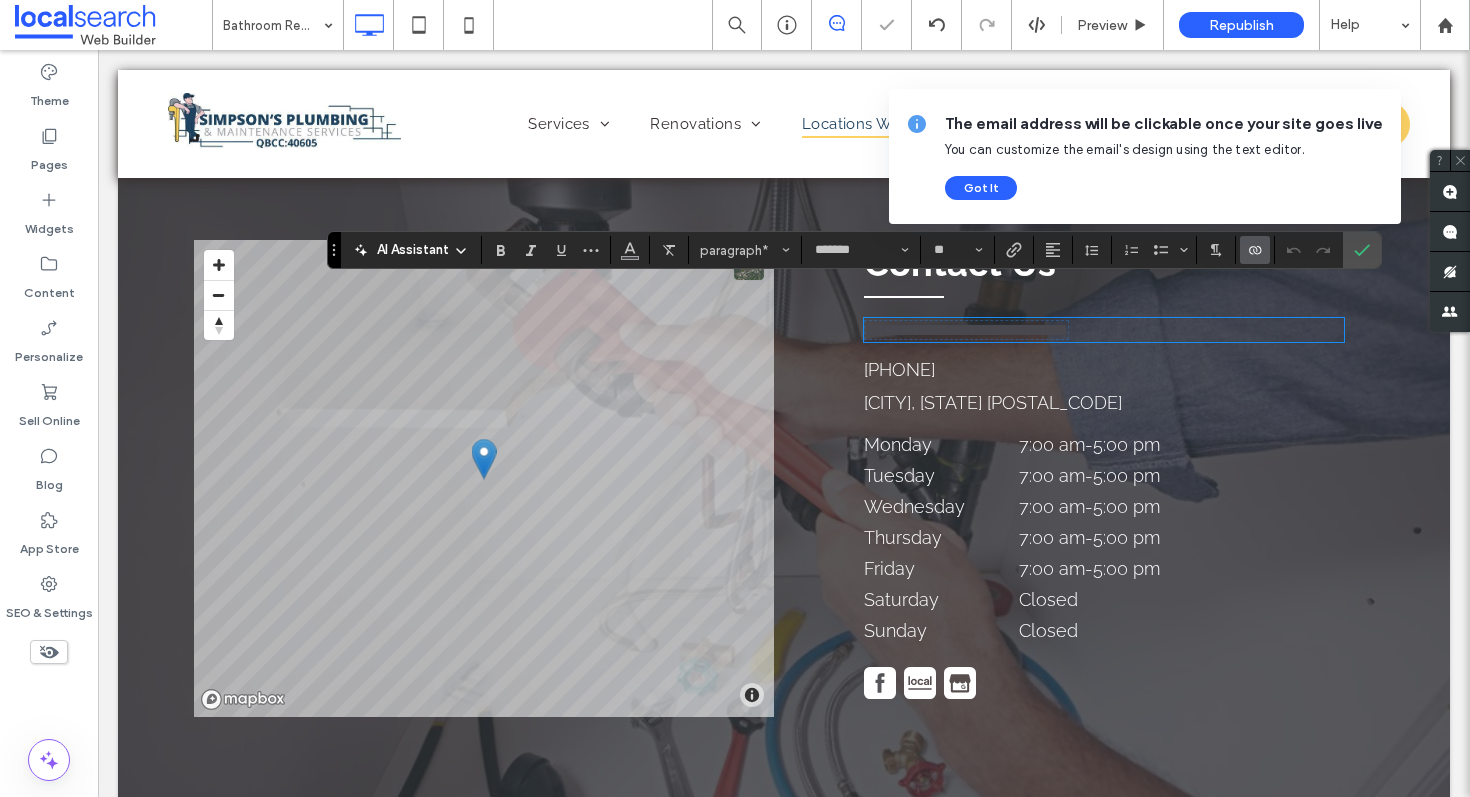 click on "**********" at bounding box center [966, 330] 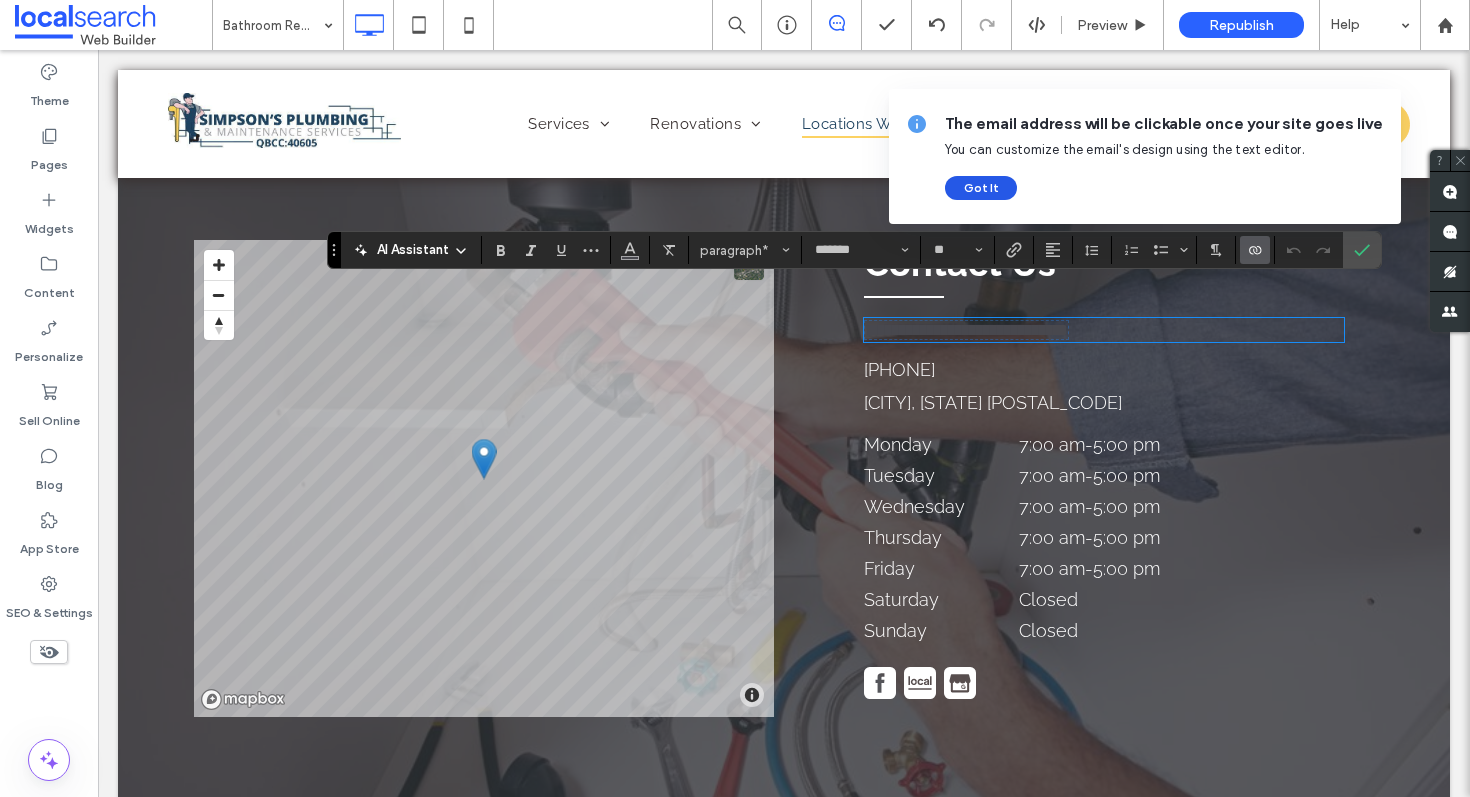 click on "Got It" at bounding box center [981, 188] 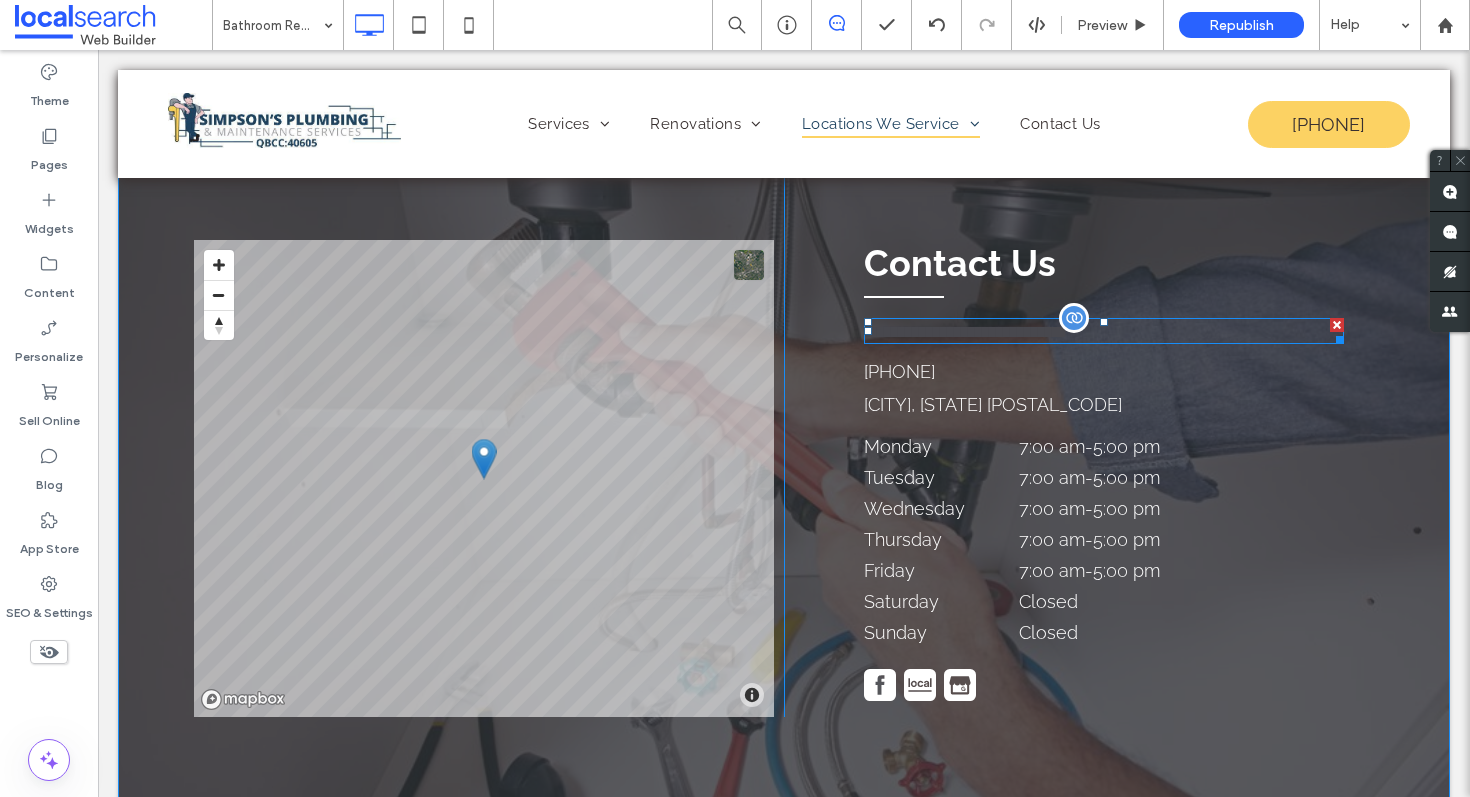 click on "**********" at bounding box center [965, 332] 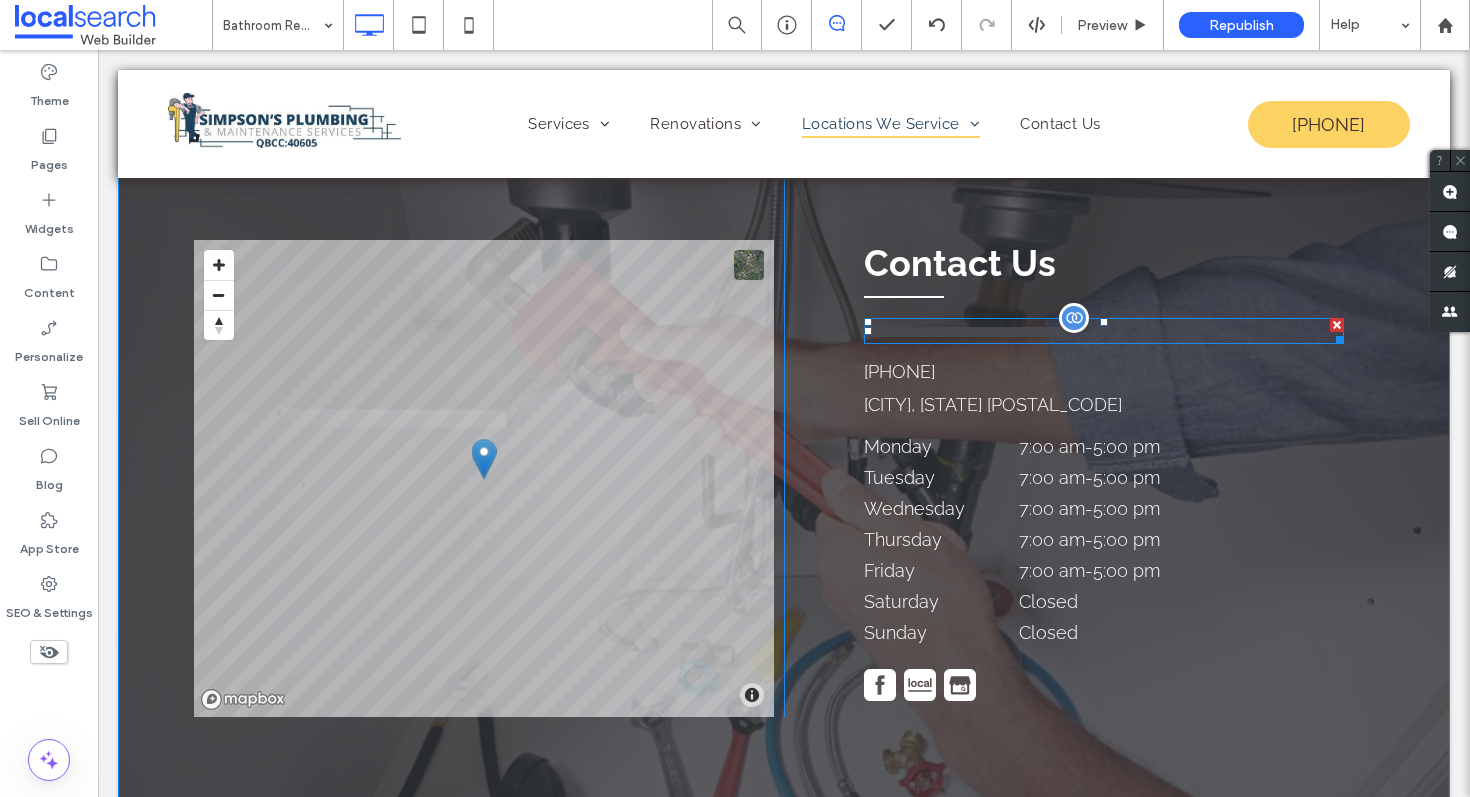 click on "**********" at bounding box center (965, 332) 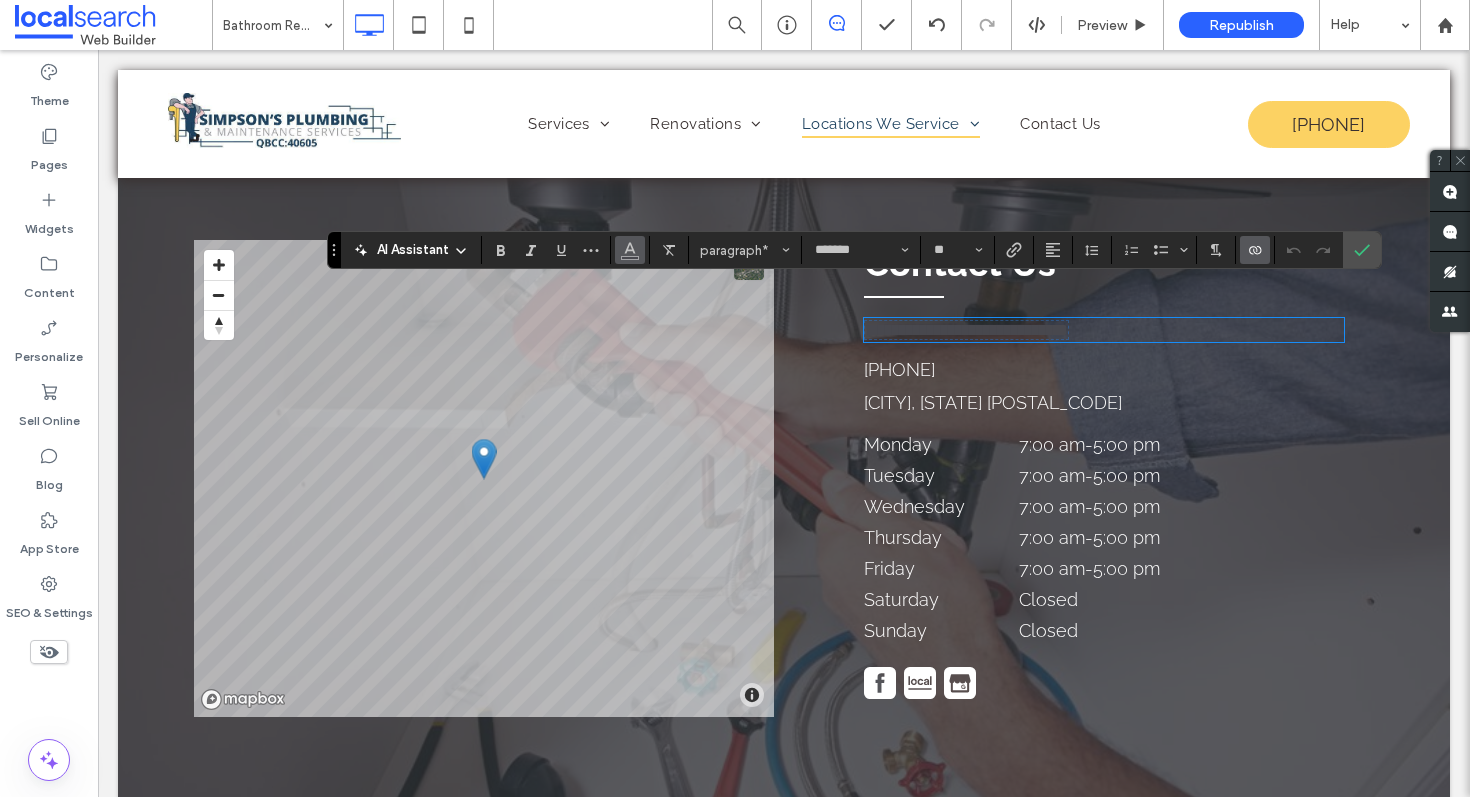 click 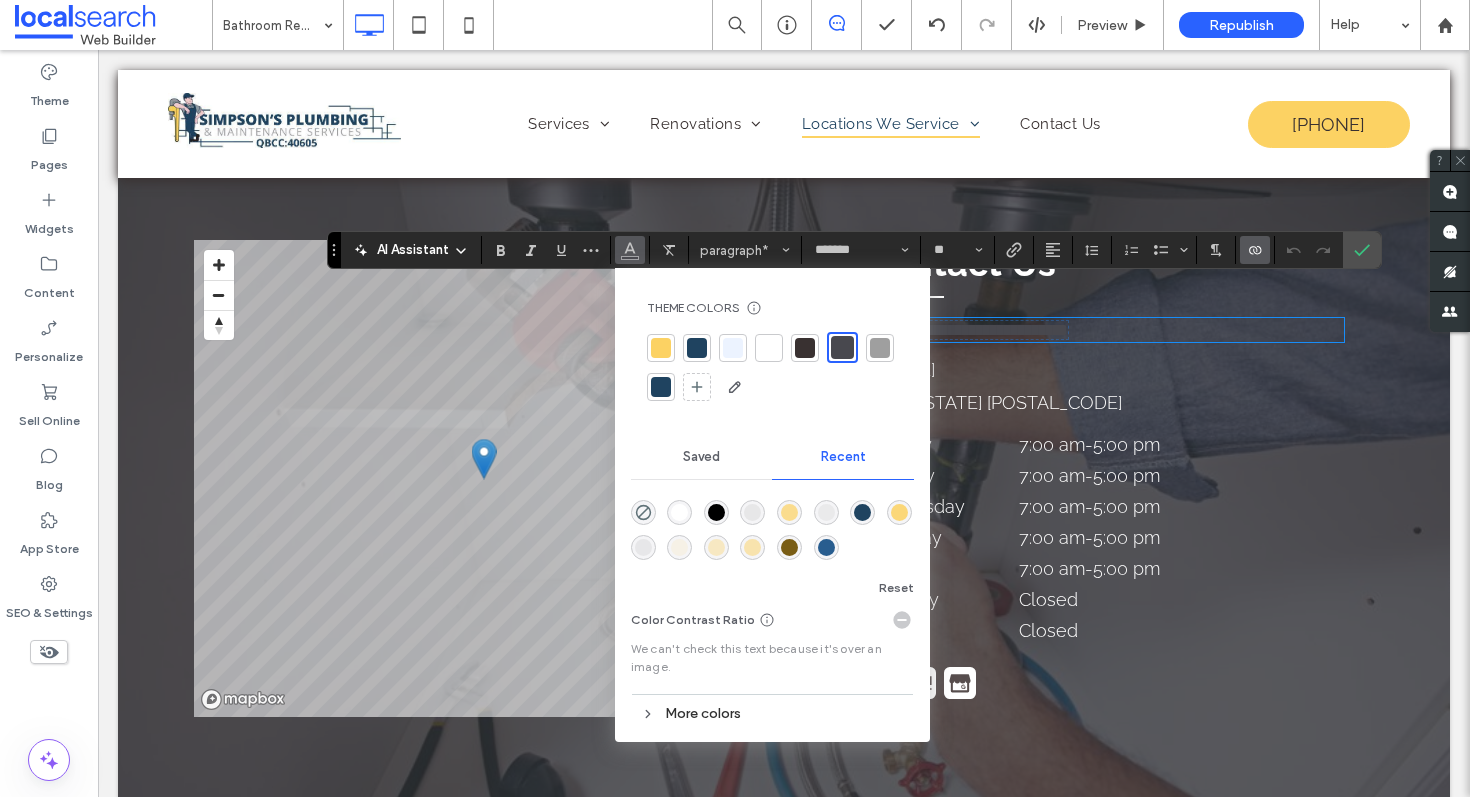 click at bounding box center [769, 348] 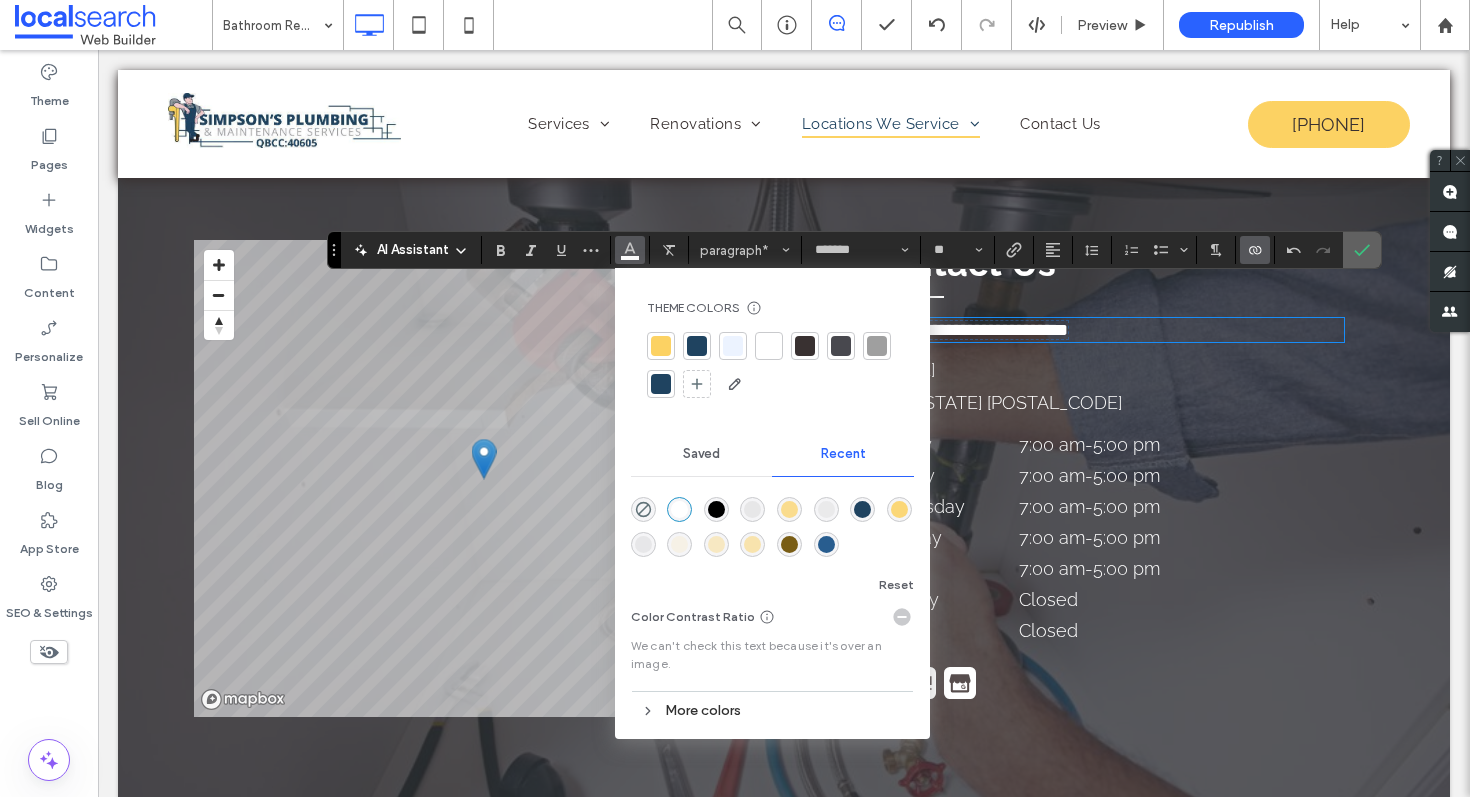 drag, startPoint x: 1356, startPoint y: 247, endPoint x: 1259, endPoint y: 197, distance: 109.128365 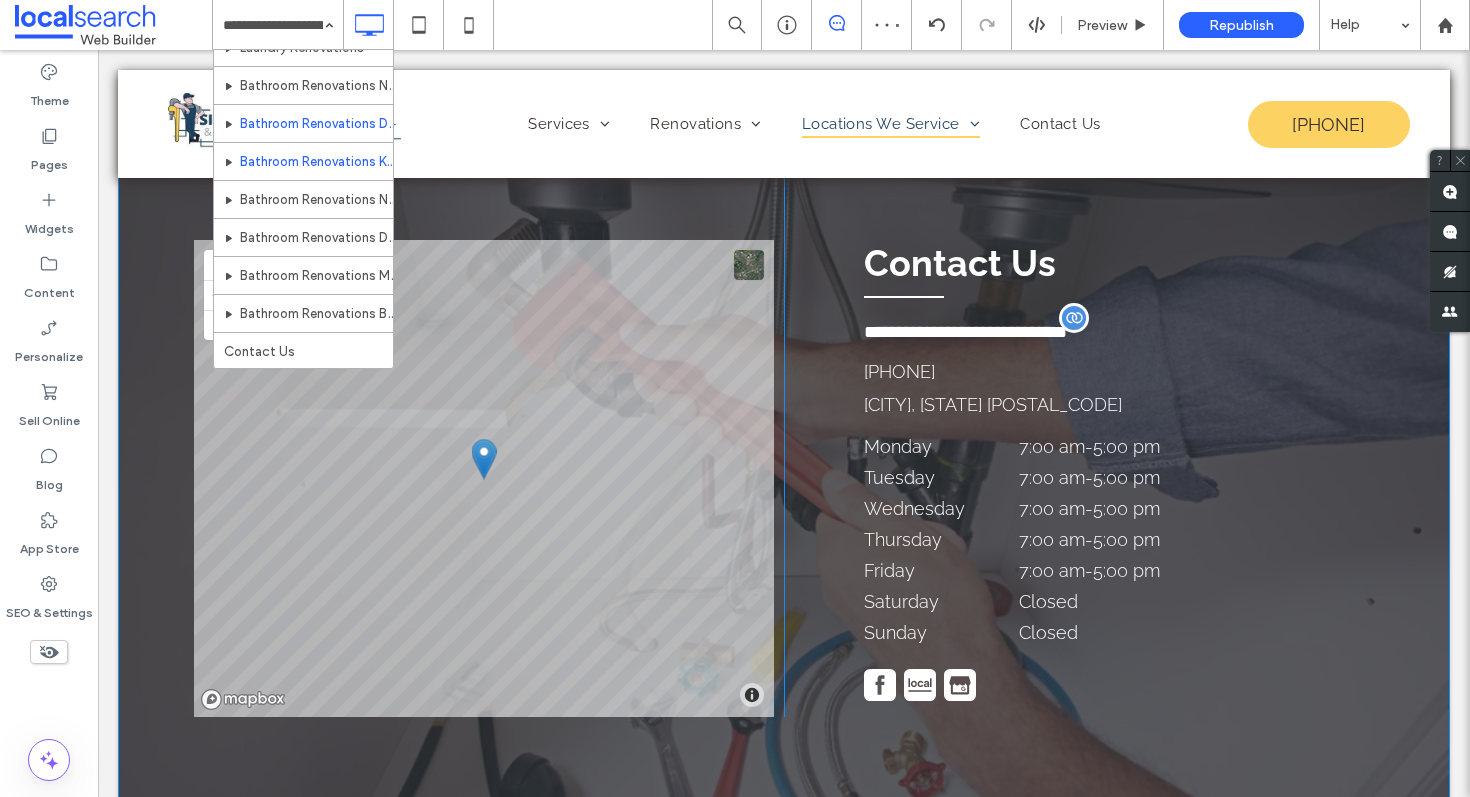 scroll, scrollTop: 420, scrollLeft: 0, axis: vertical 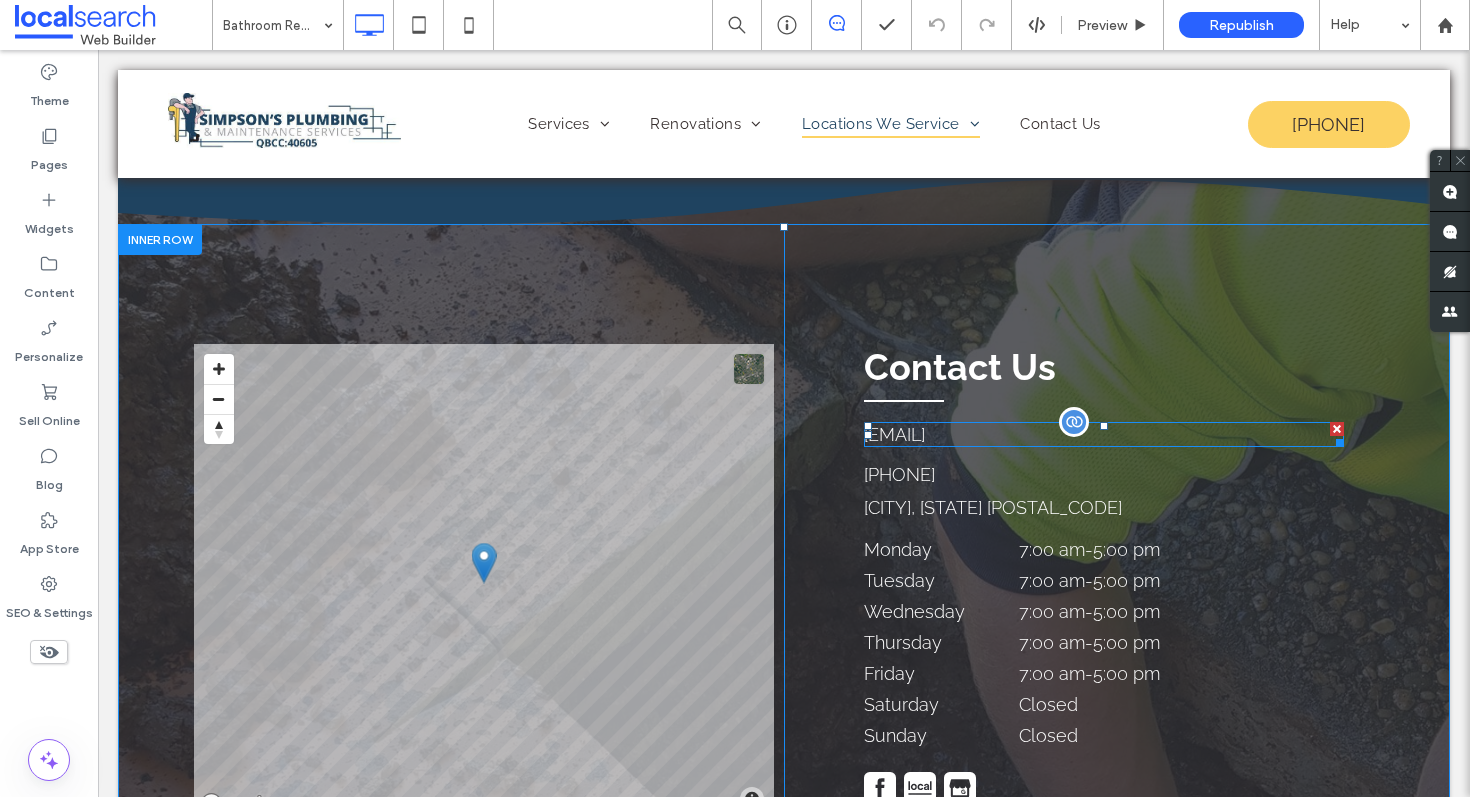 click on "simpsons_plumbing4@bigpond.com" at bounding box center [894, 434] 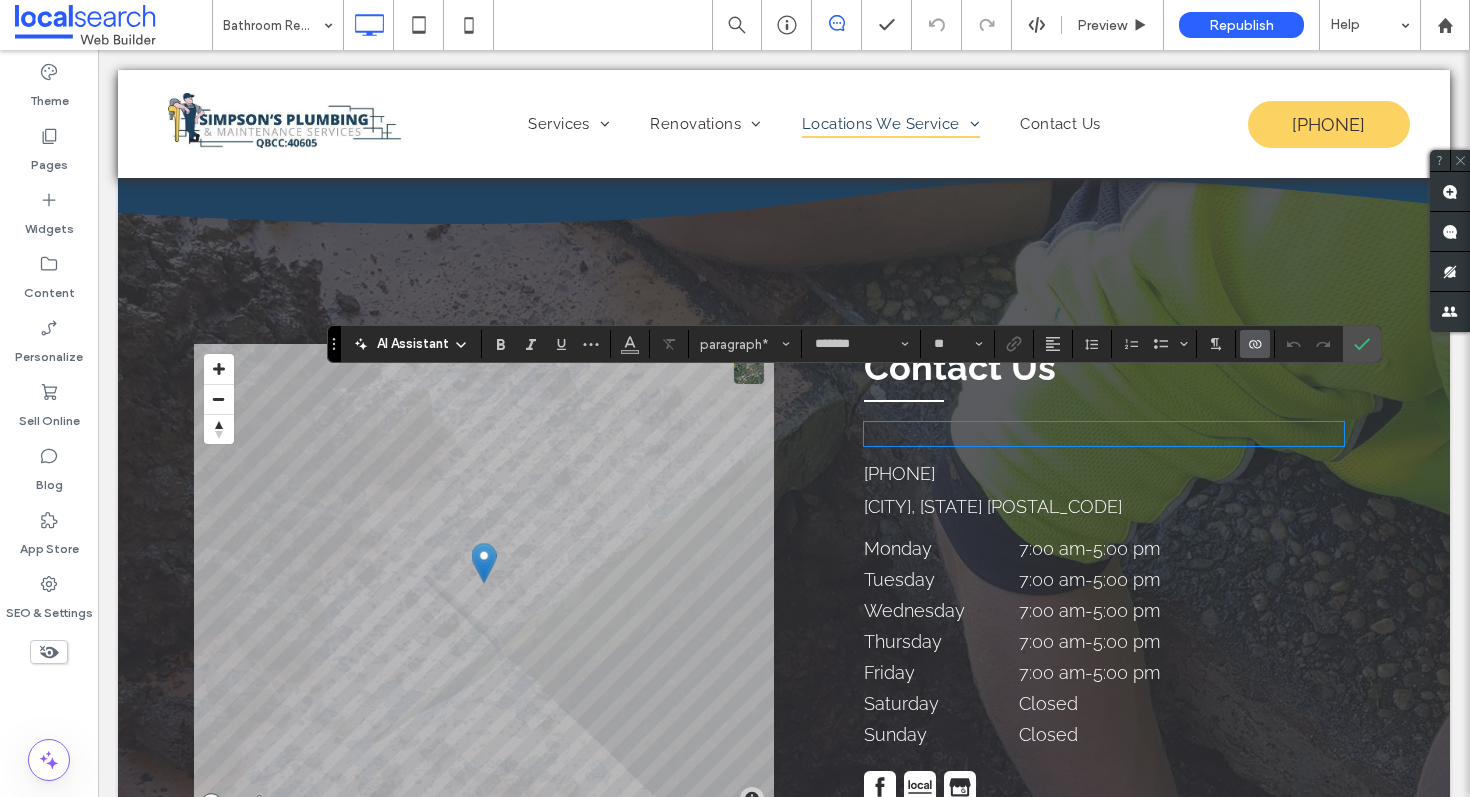 click 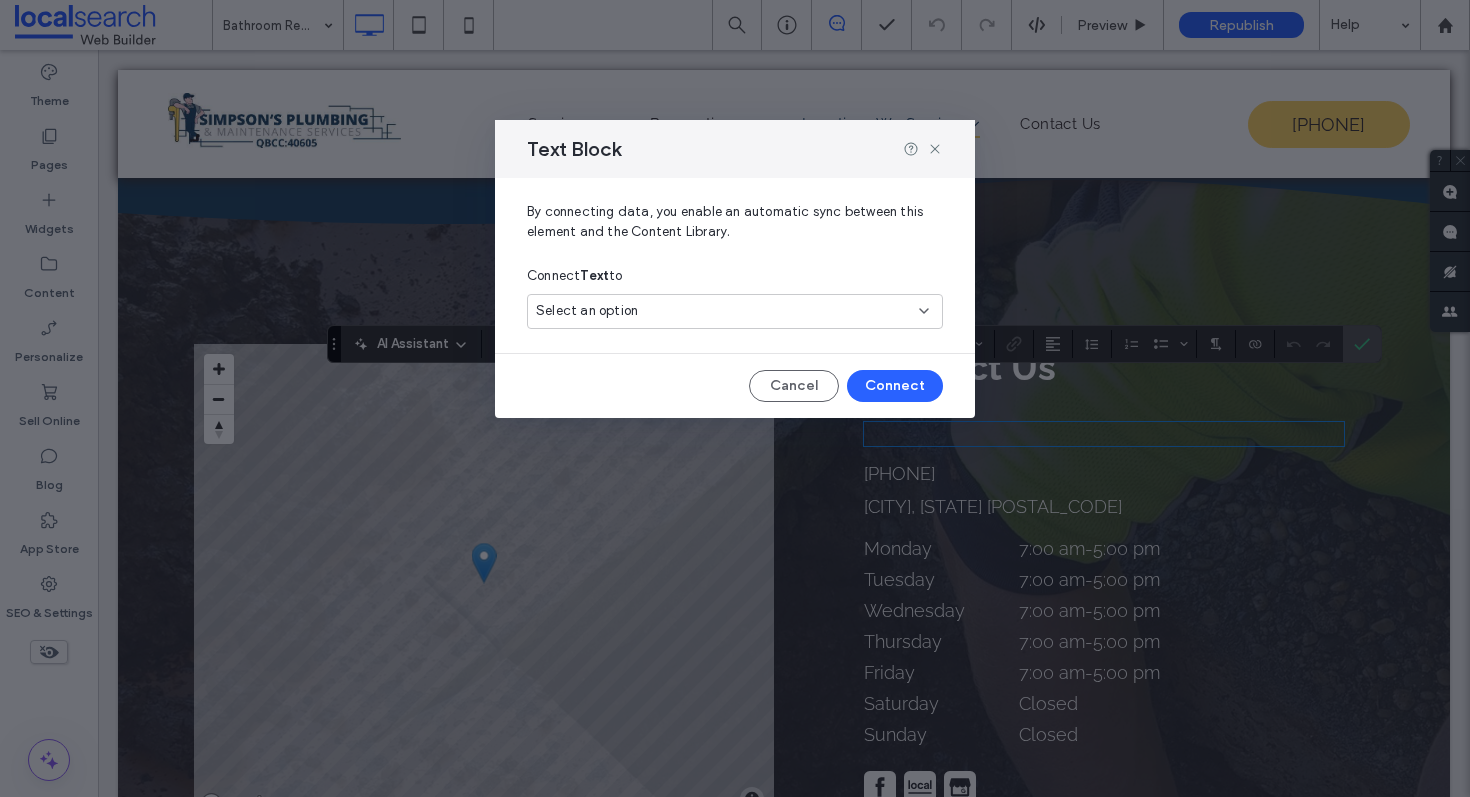 click on "Select an option" at bounding box center [723, 311] 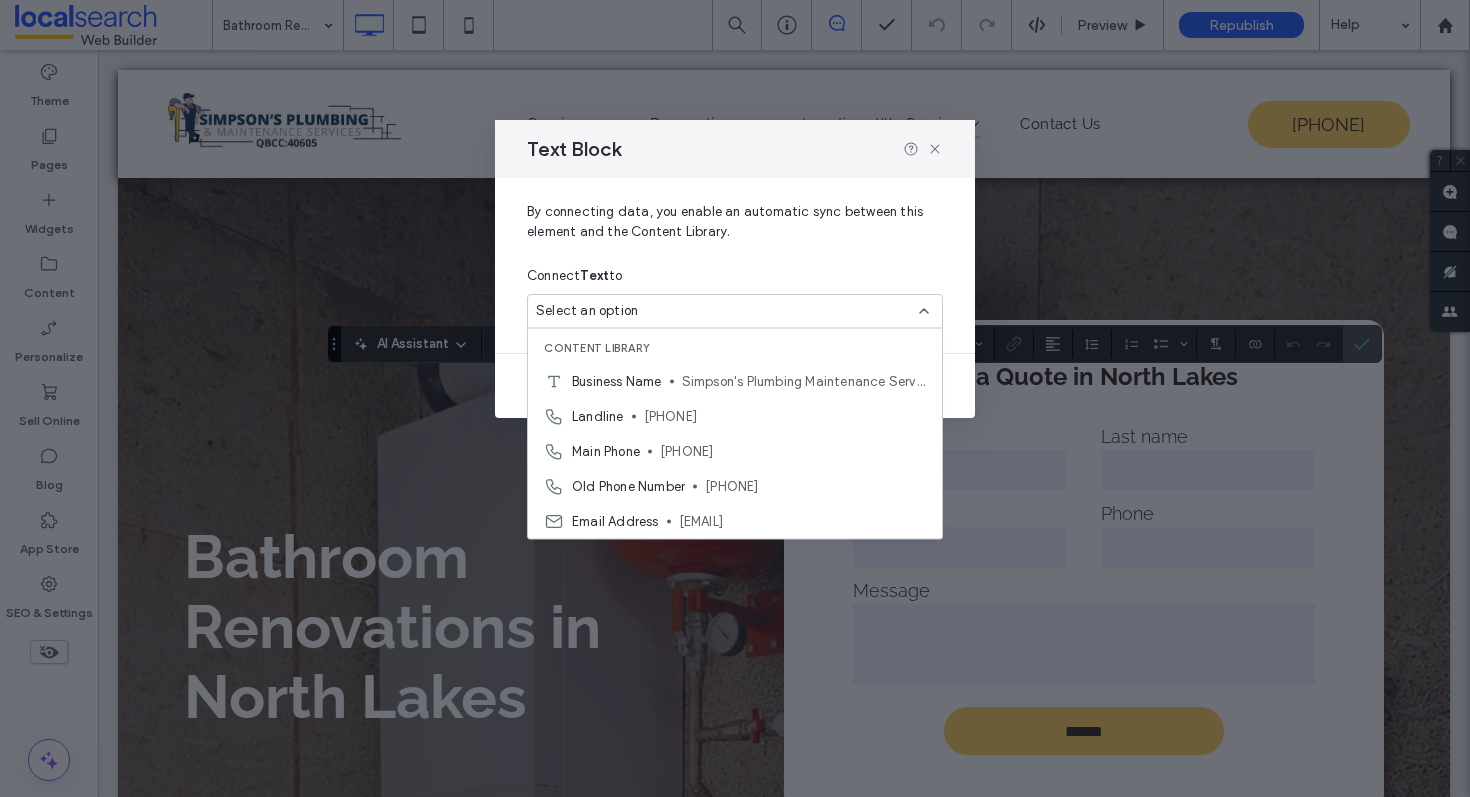 scroll, scrollTop: 5557, scrollLeft: 0, axis: vertical 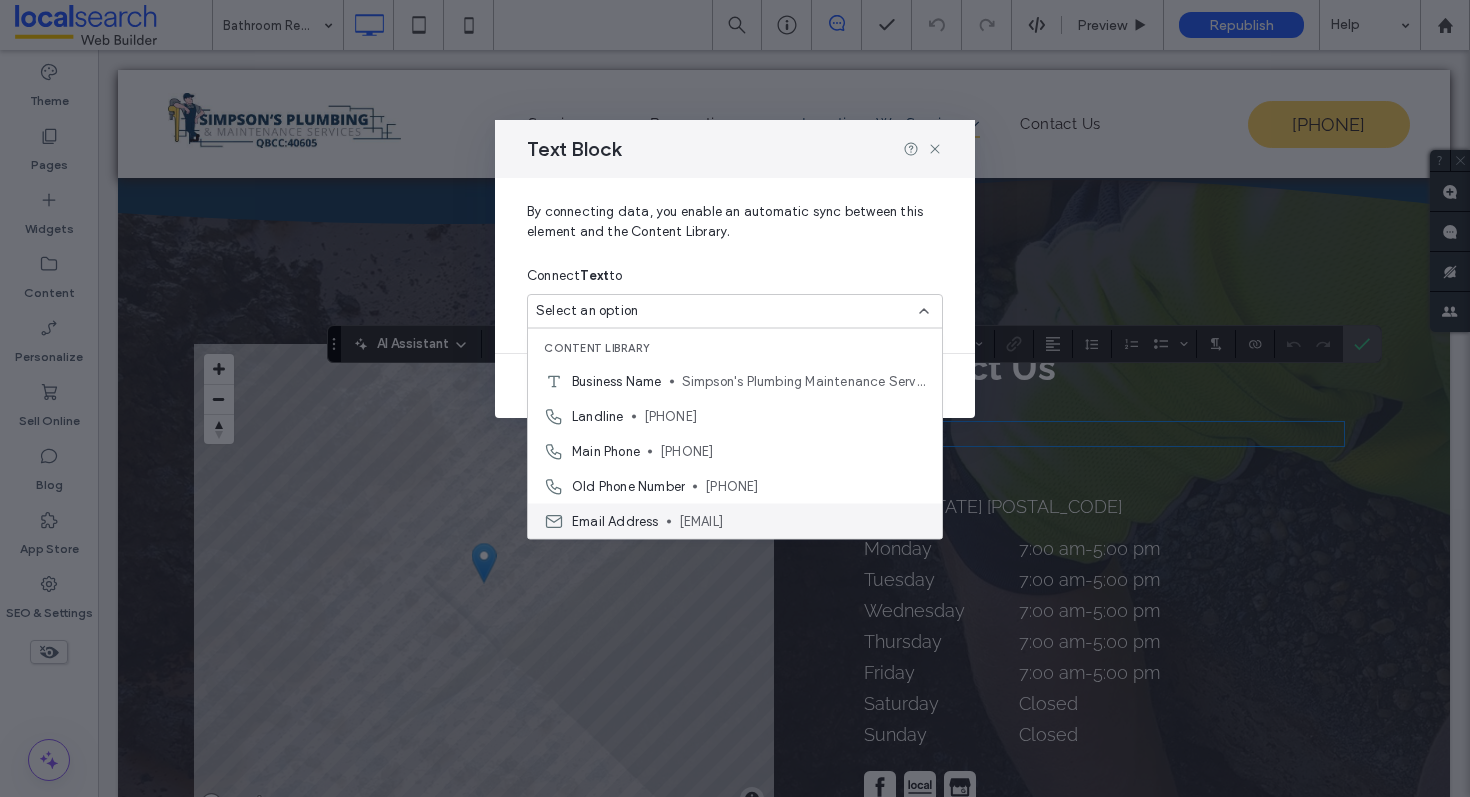 click on "[EMAIL]" at bounding box center [802, 521] 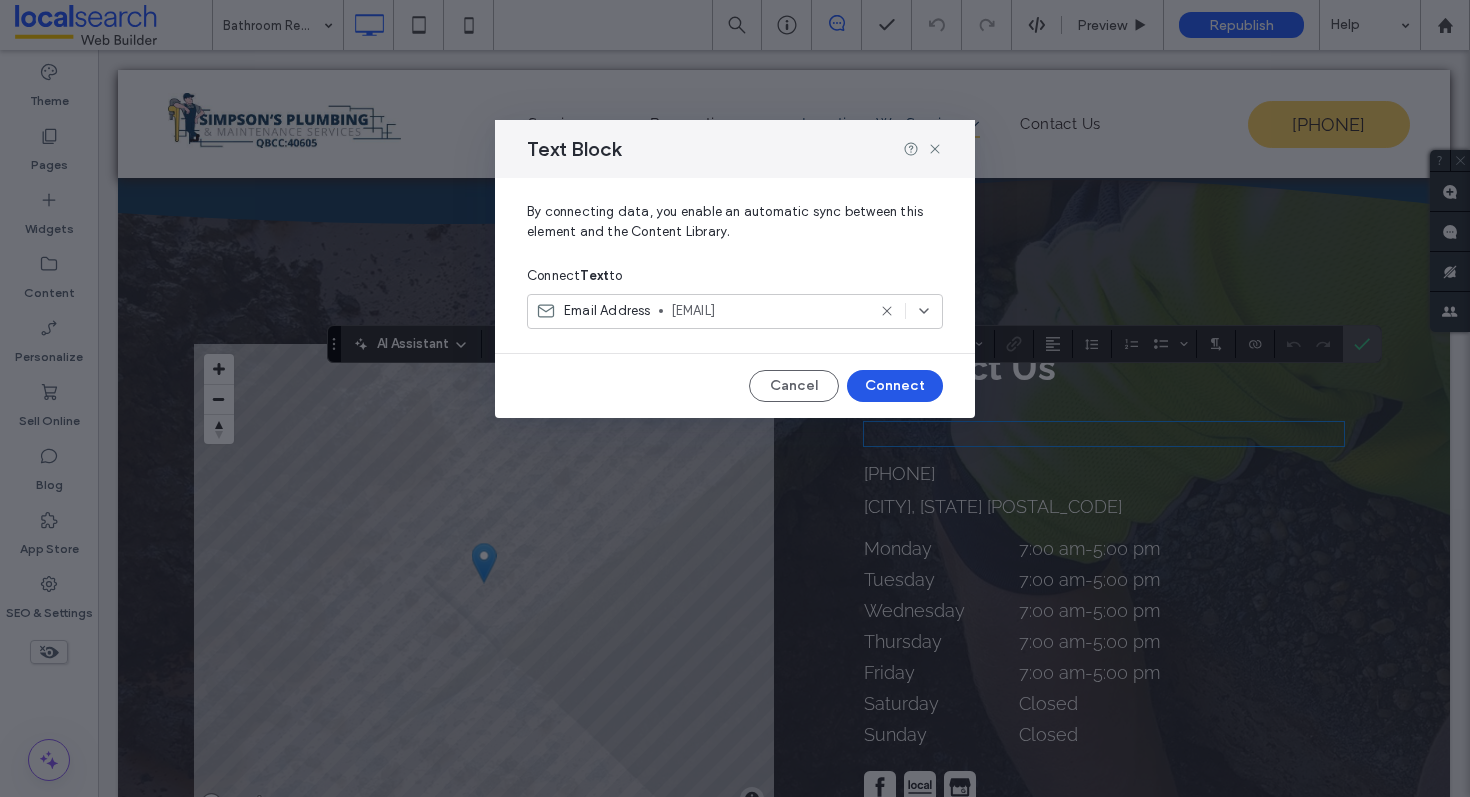 click on "Connect" at bounding box center (895, 386) 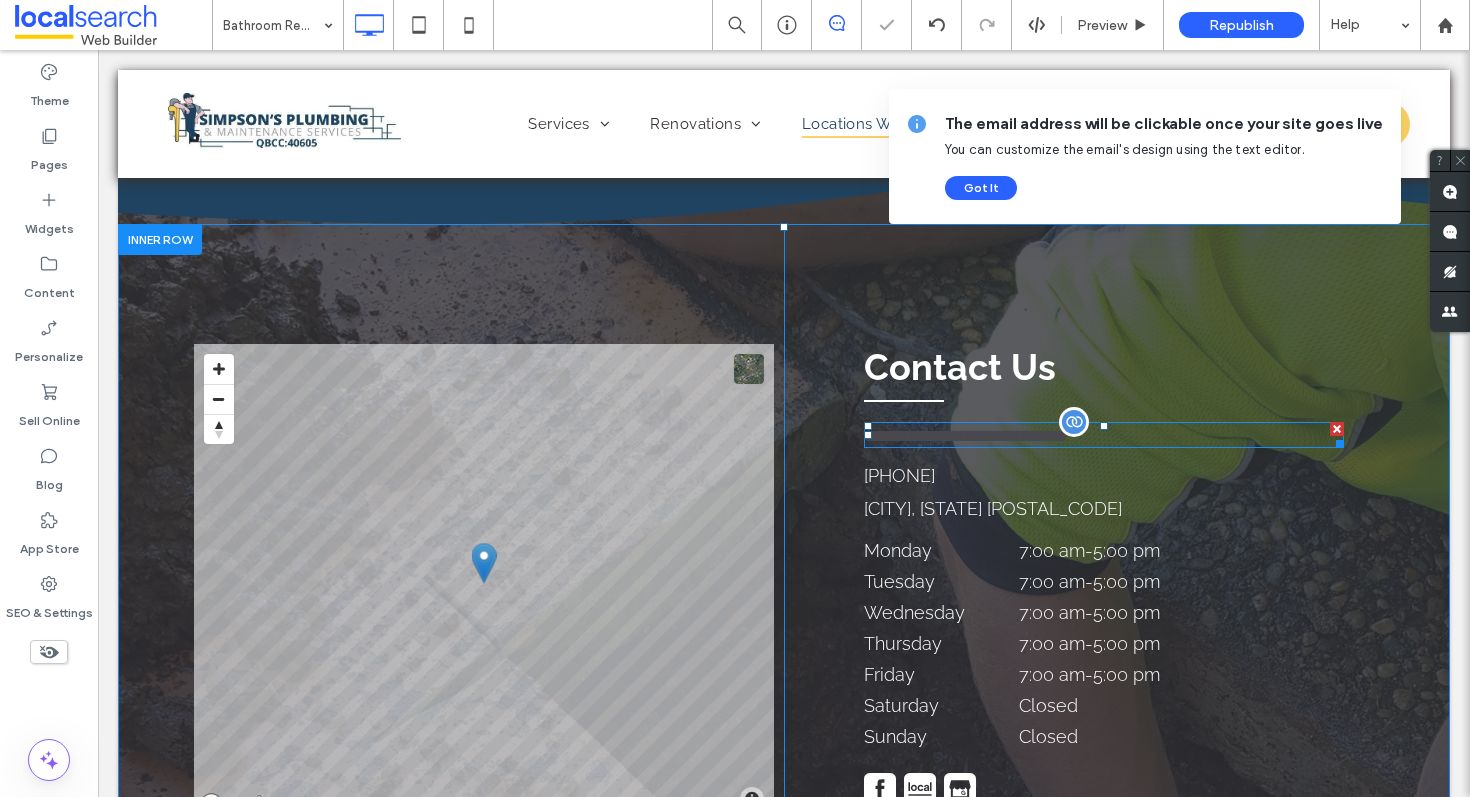 click on "**********" at bounding box center (965, 436) 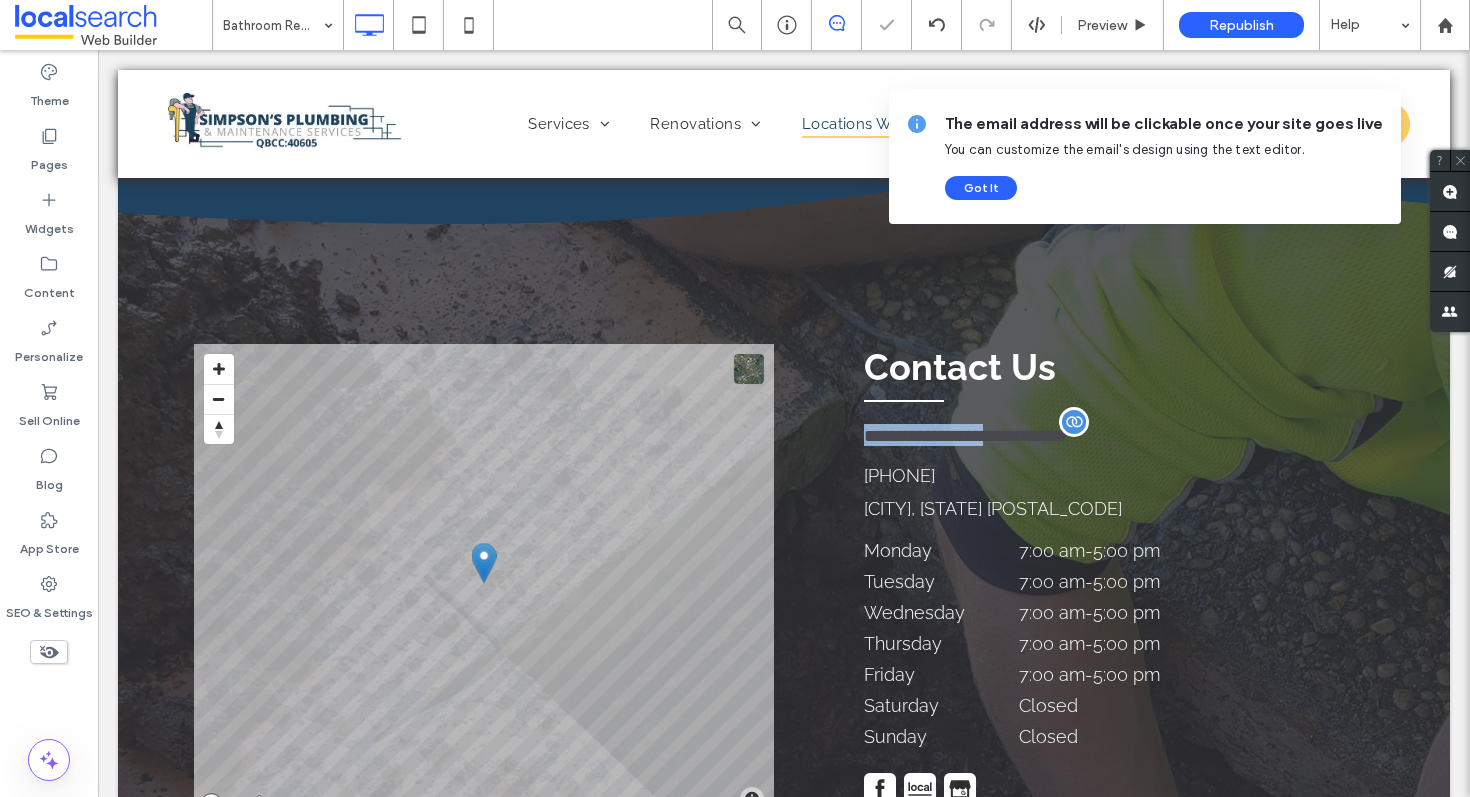 click on "**********" at bounding box center (965, 436) 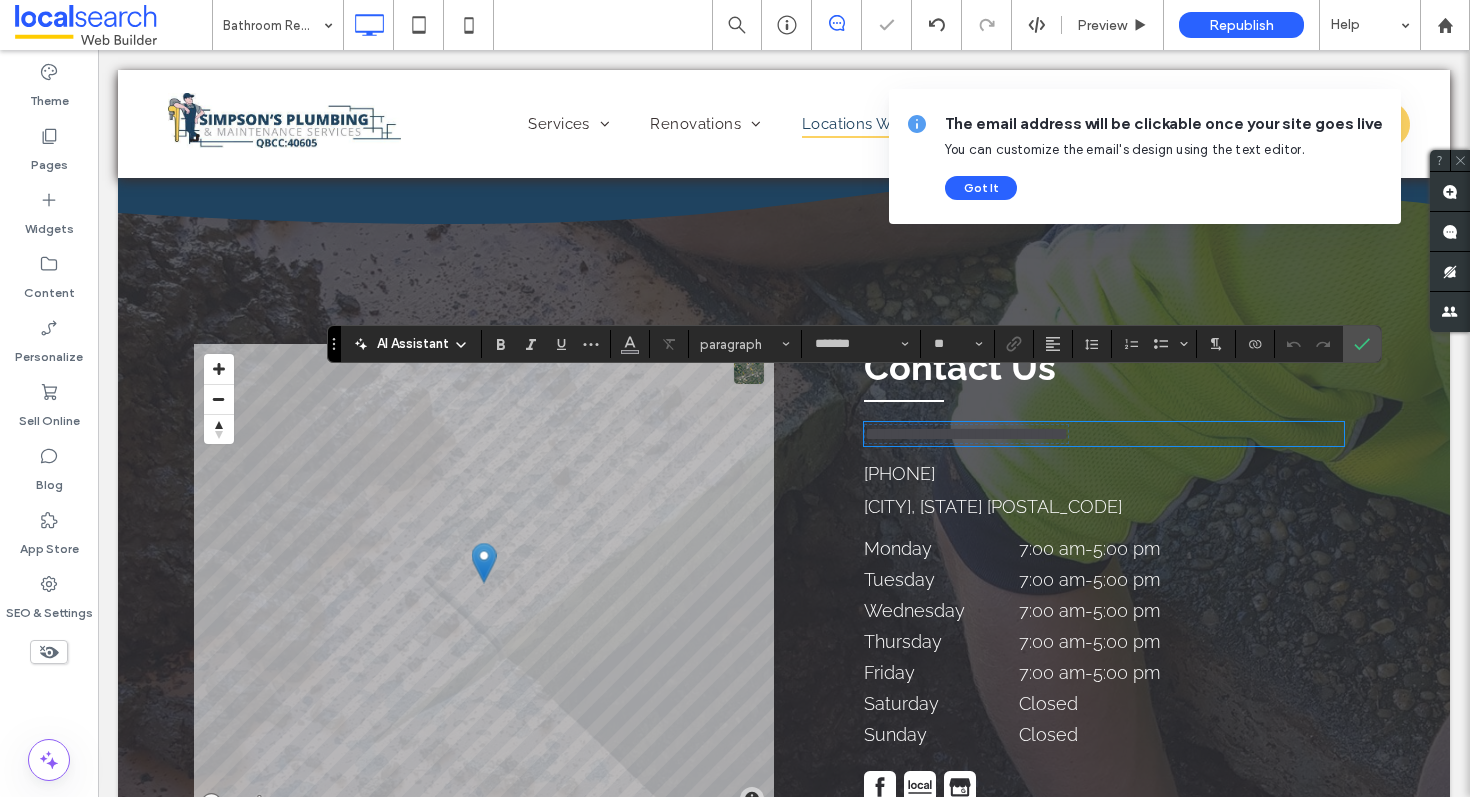 click on "**********" at bounding box center [966, 434] 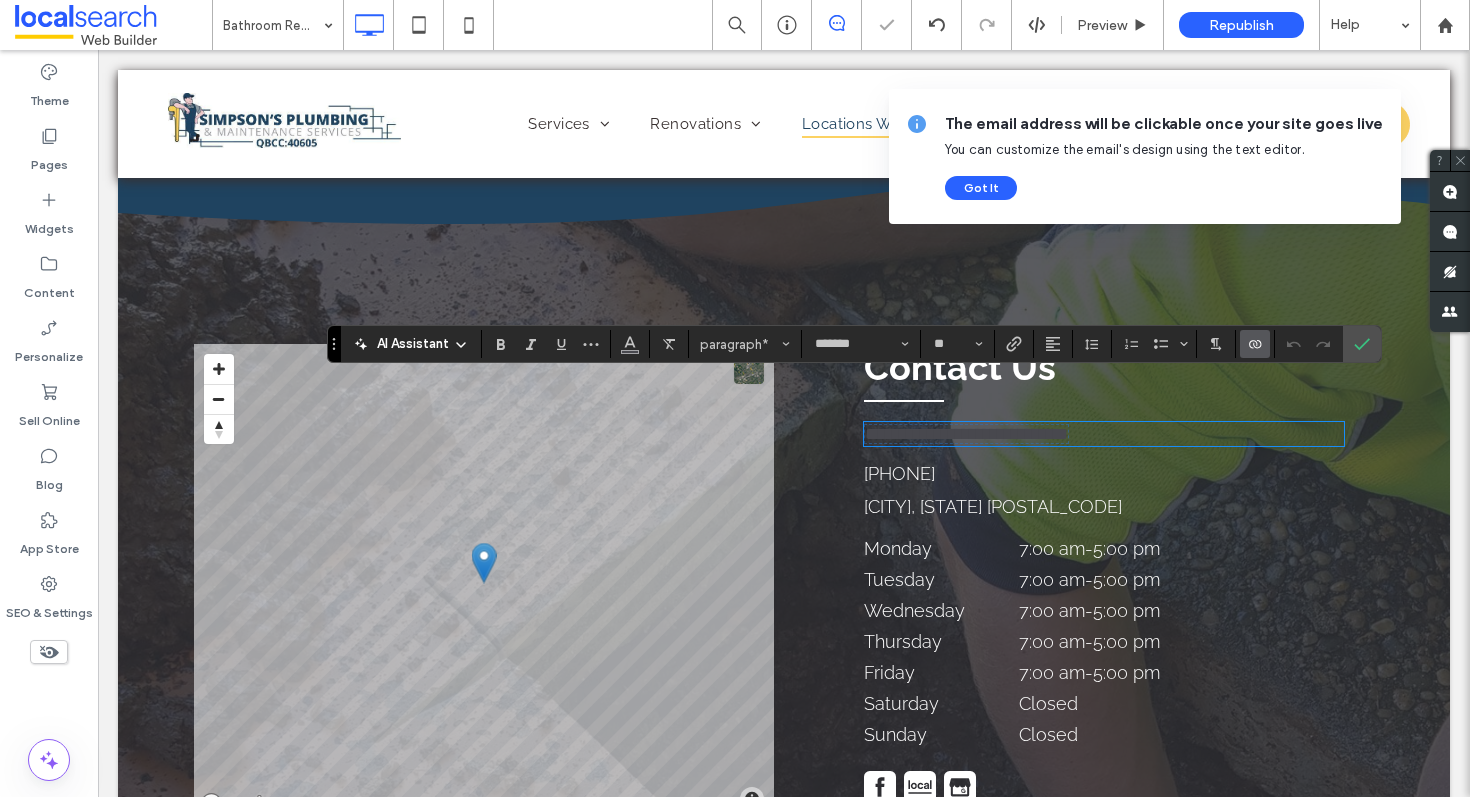 click on "**********" at bounding box center (966, 434) 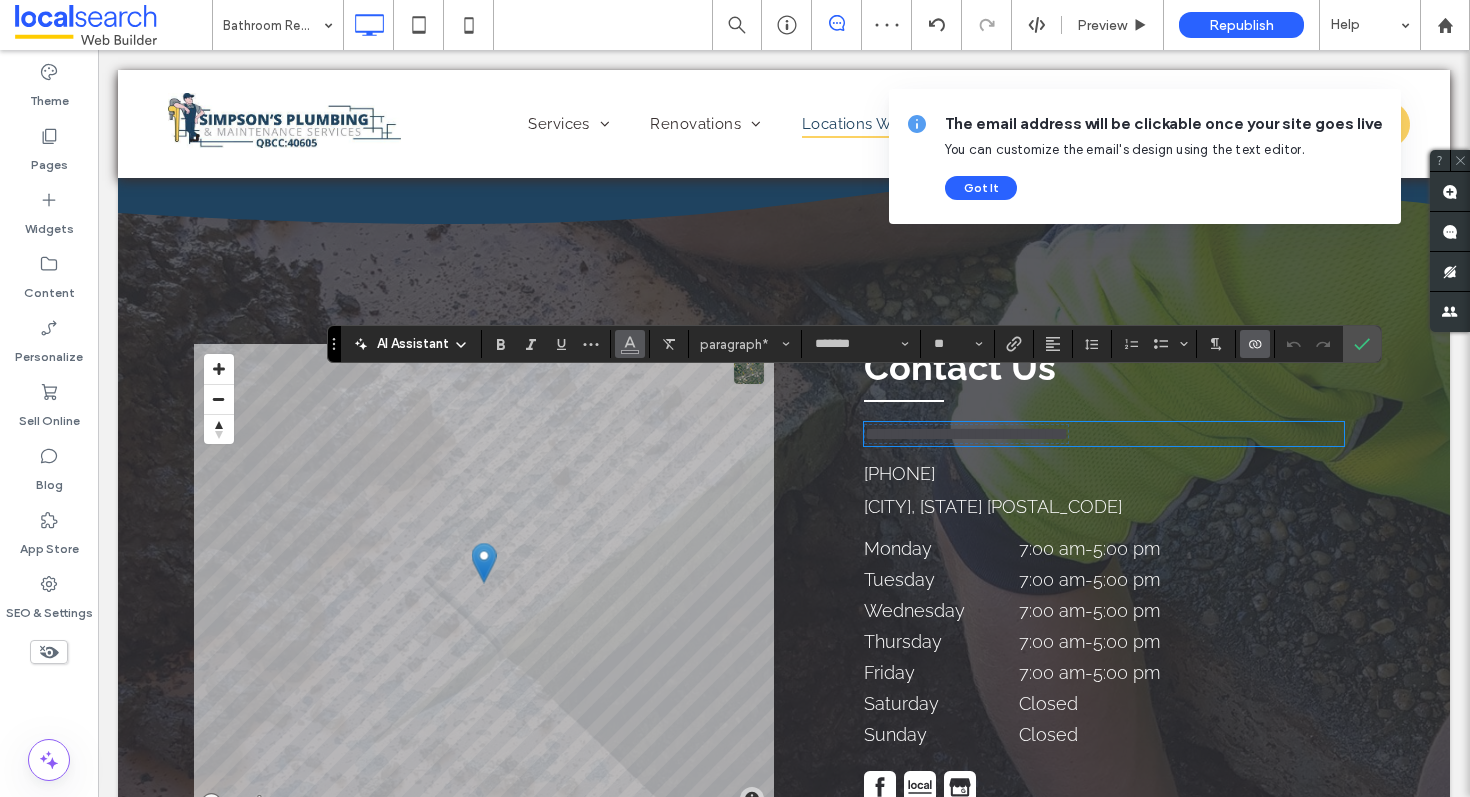 click 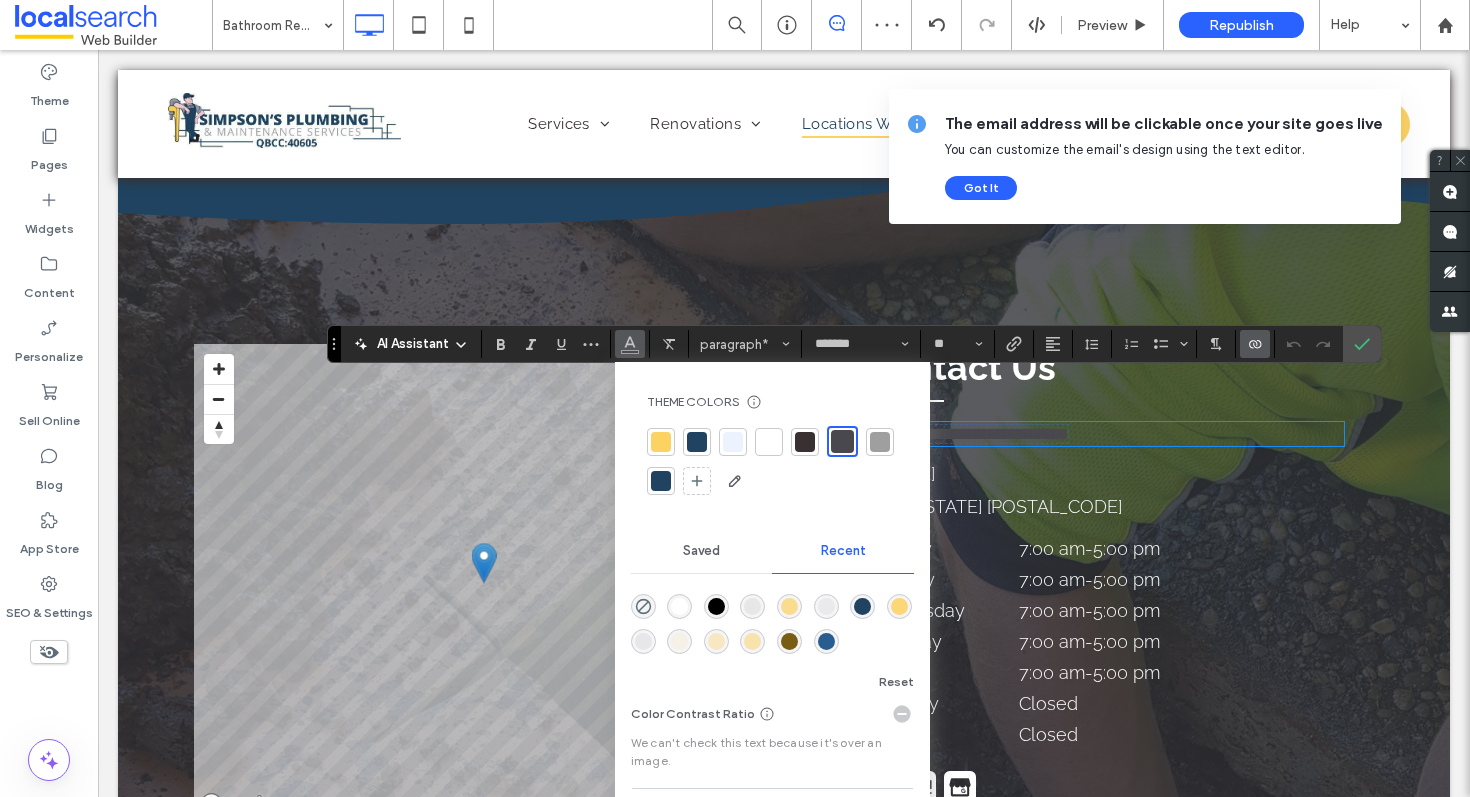 click at bounding box center (769, 442) 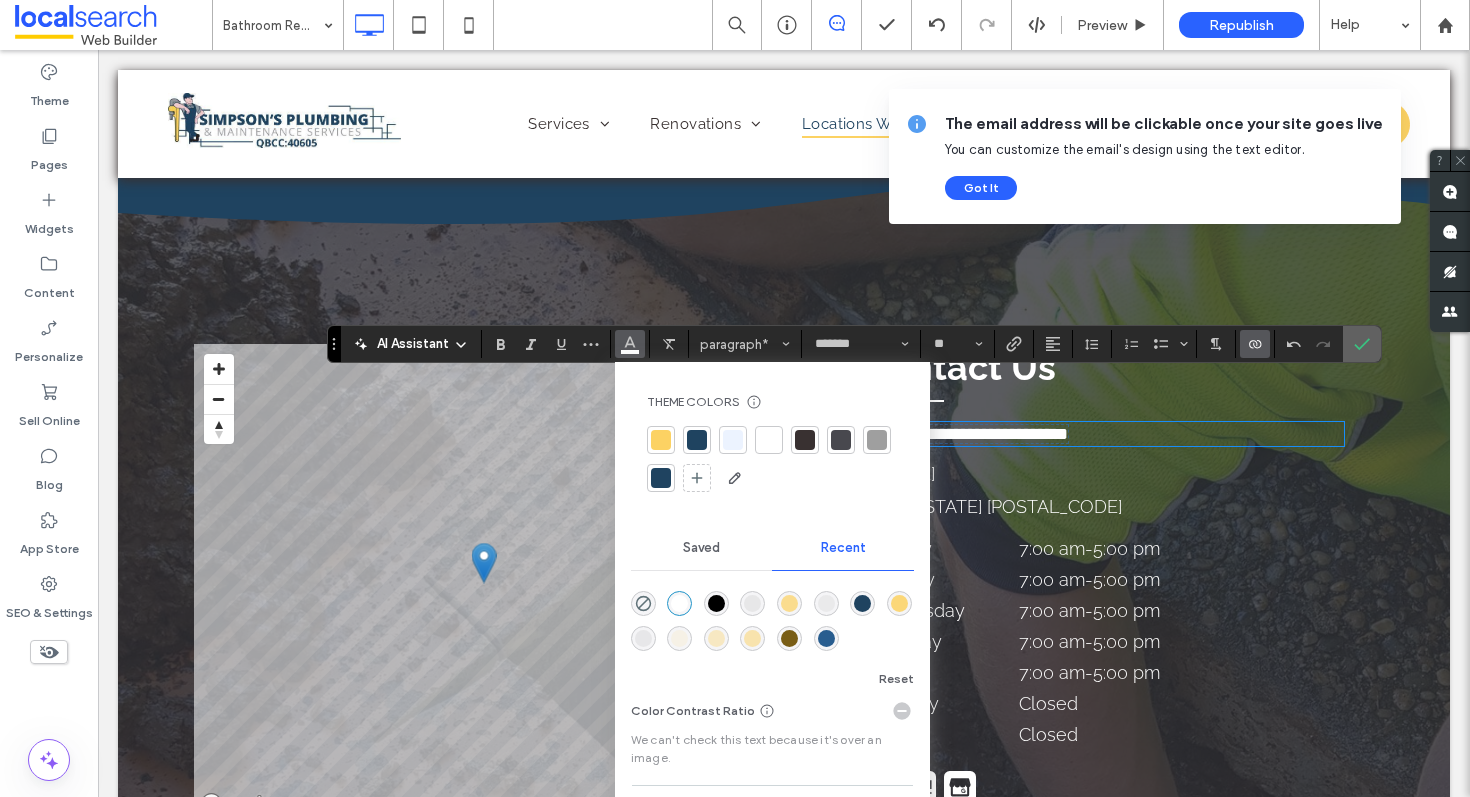 click at bounding box center [1362, 344] 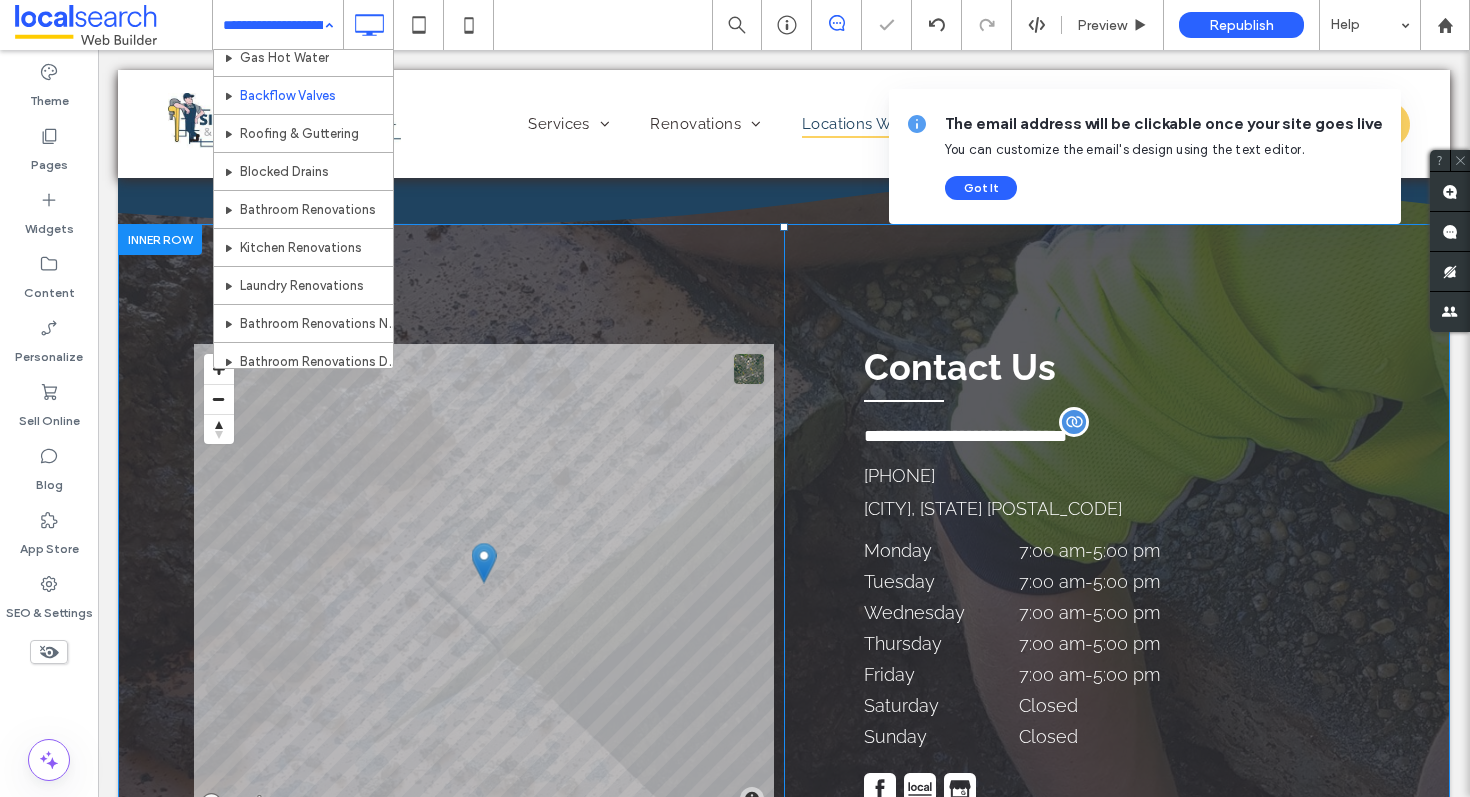 scroll, scrollTop: 420, scrollLeft: 0, axis: vertical 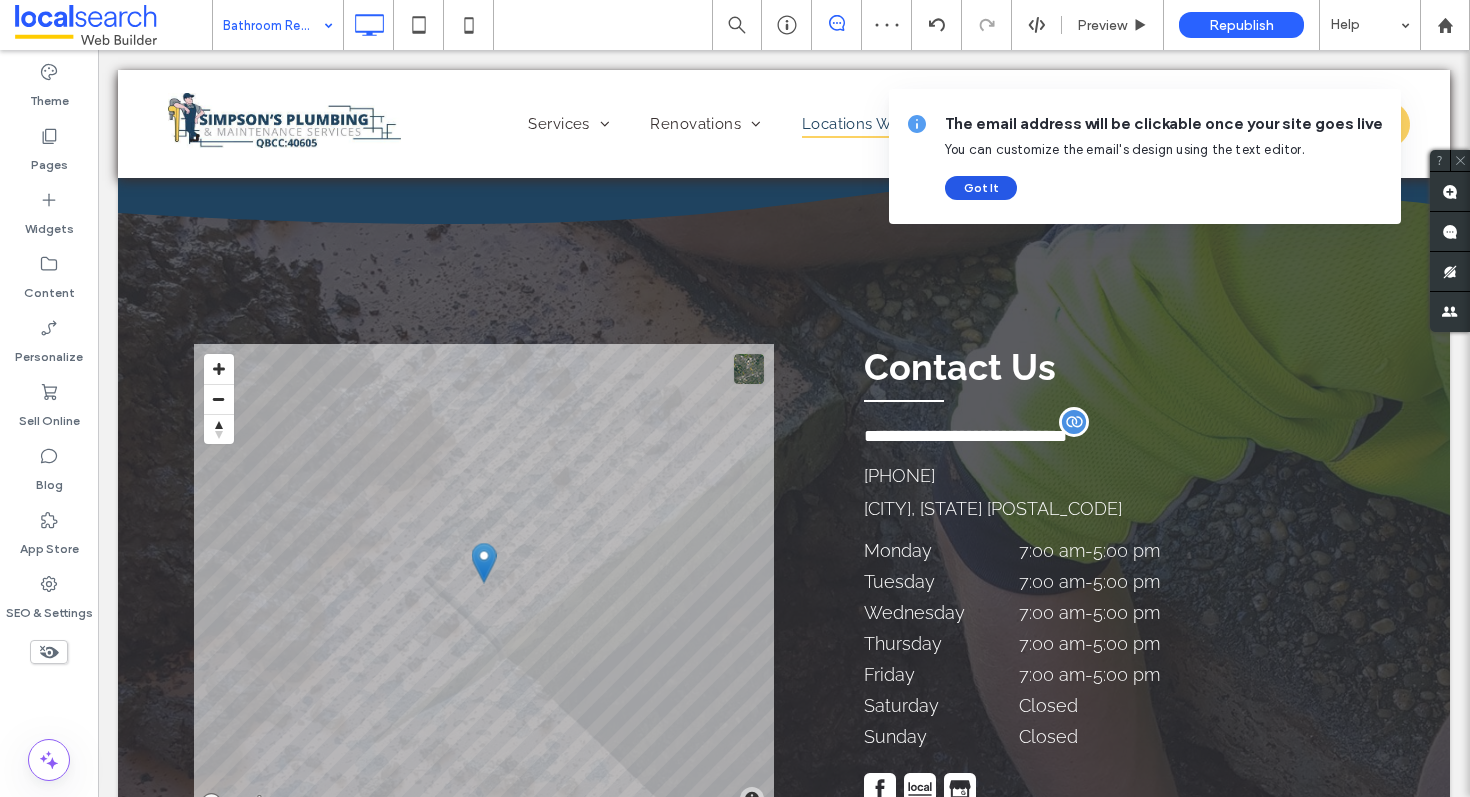 click on "Got It" at bounding box center (981, 188) 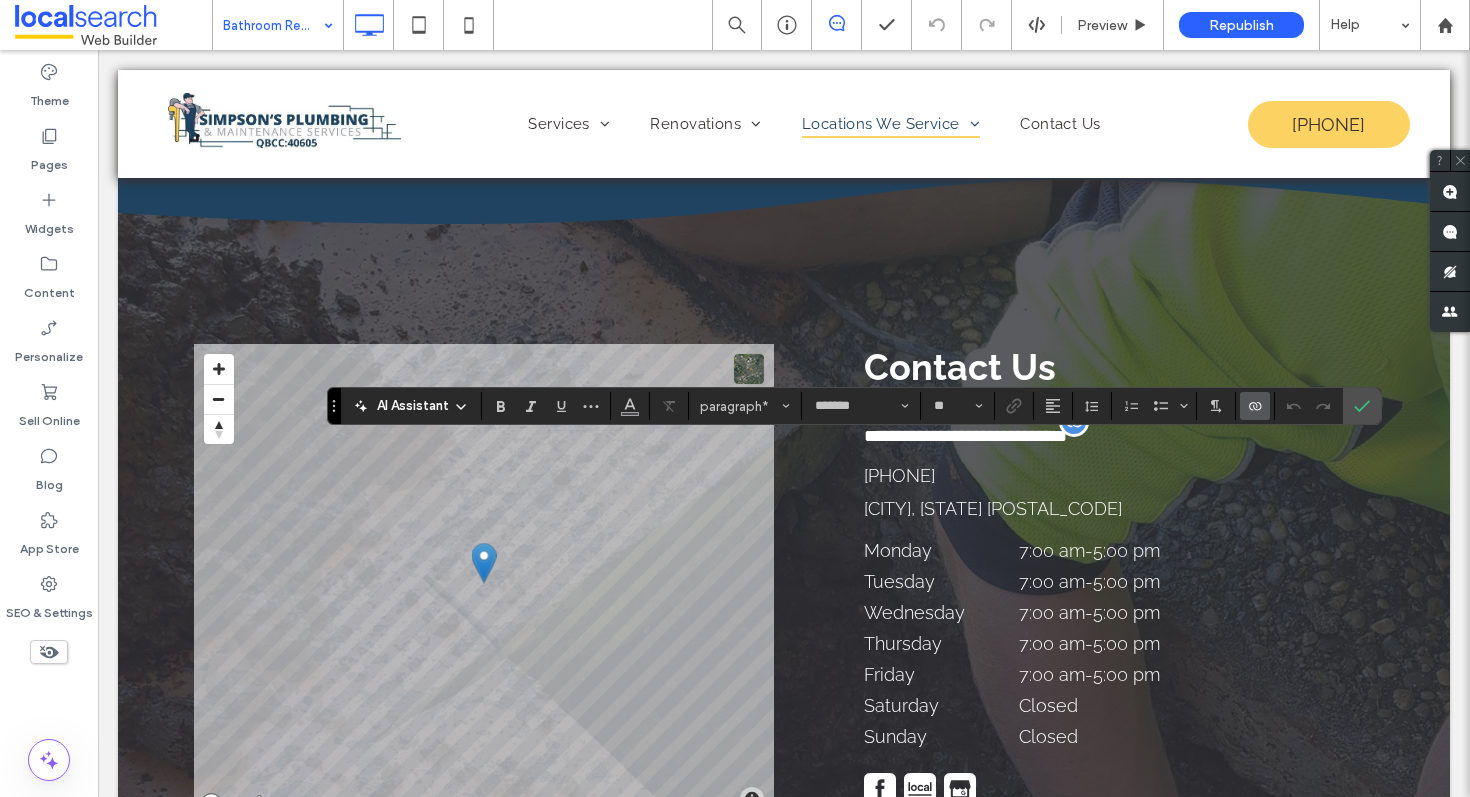 click at bounding box center (1255, 406) 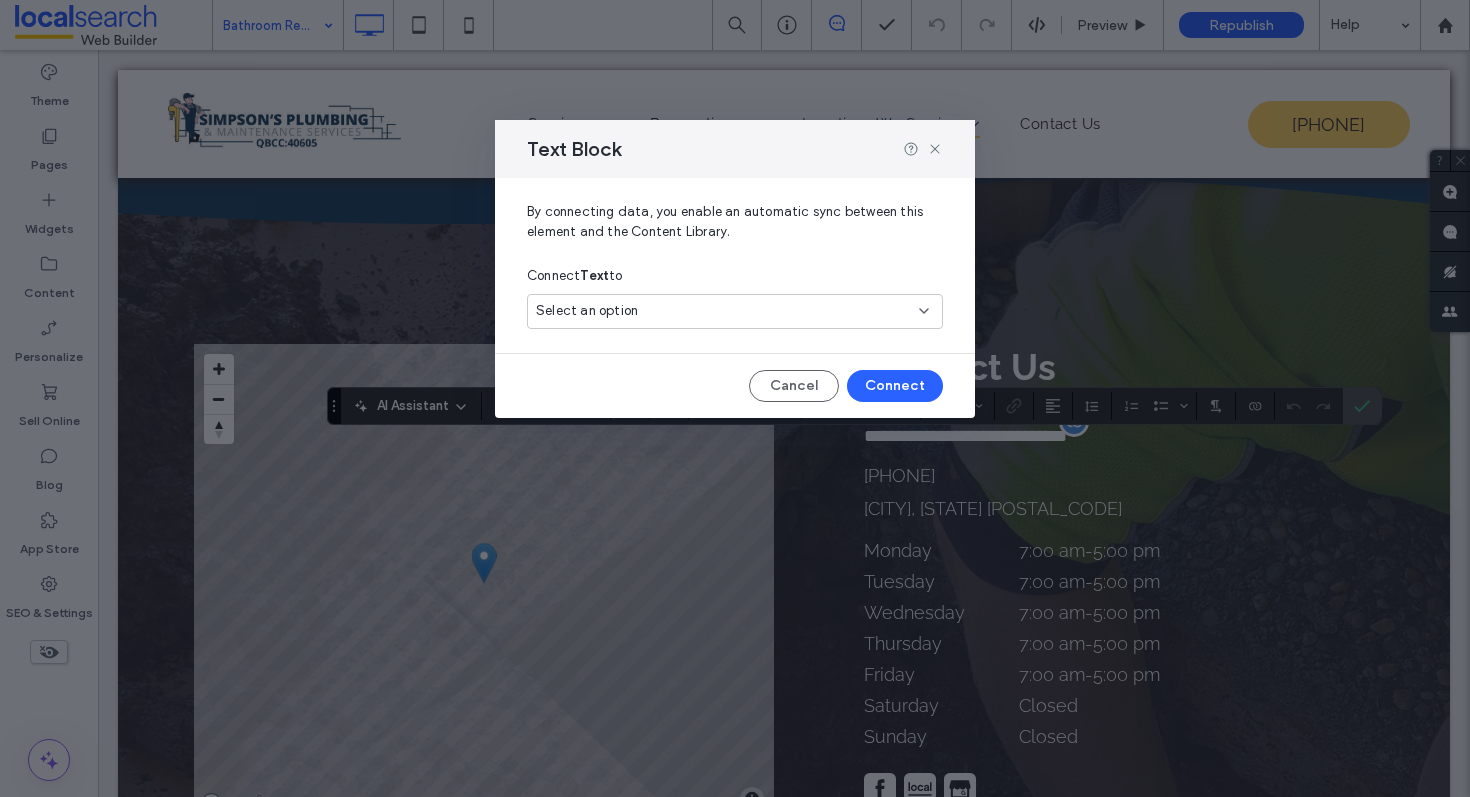 click on "Select an option" at bounding box center [723, 311] 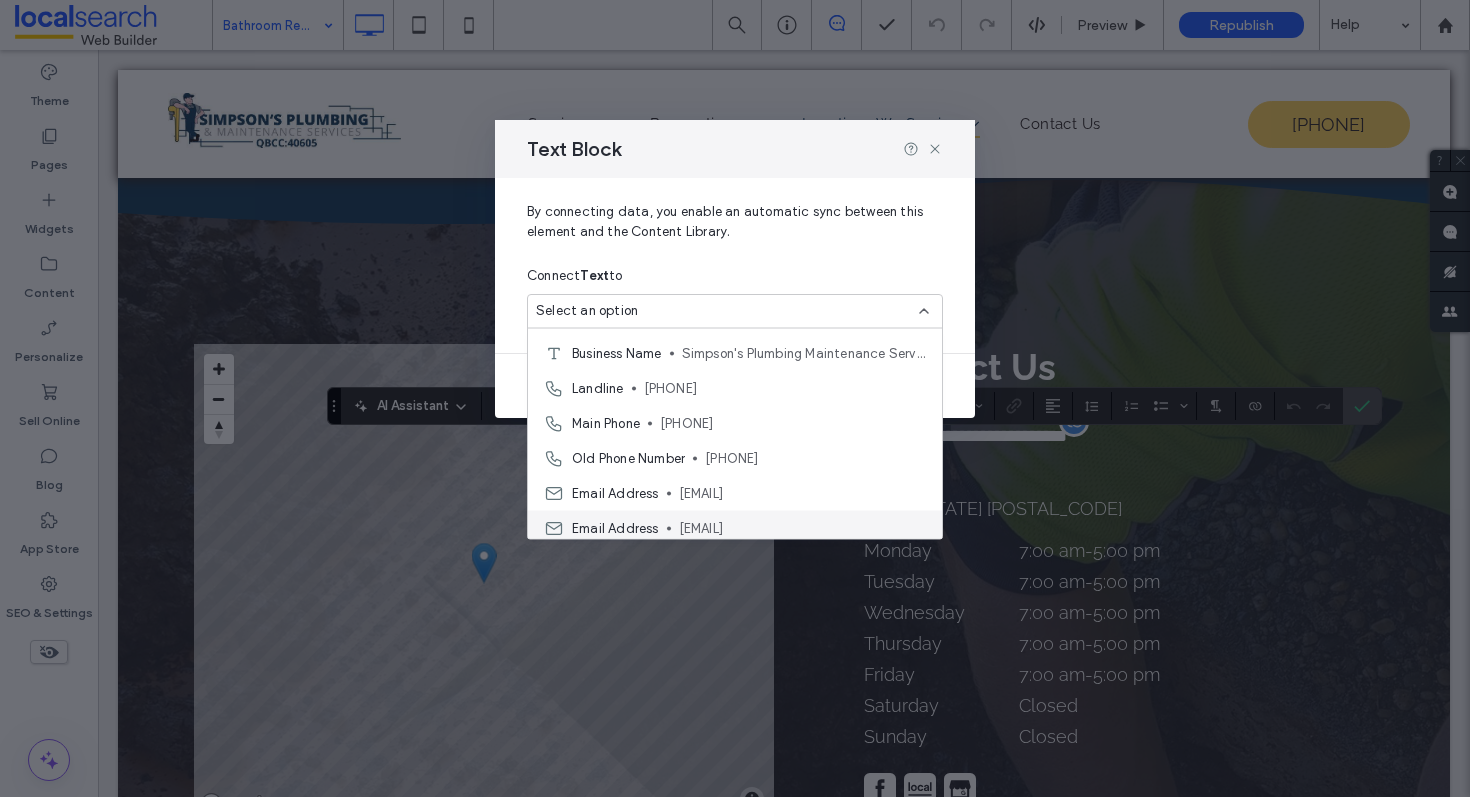 scroll, scrollTop: 0, scrollLeft: 0, axis: both 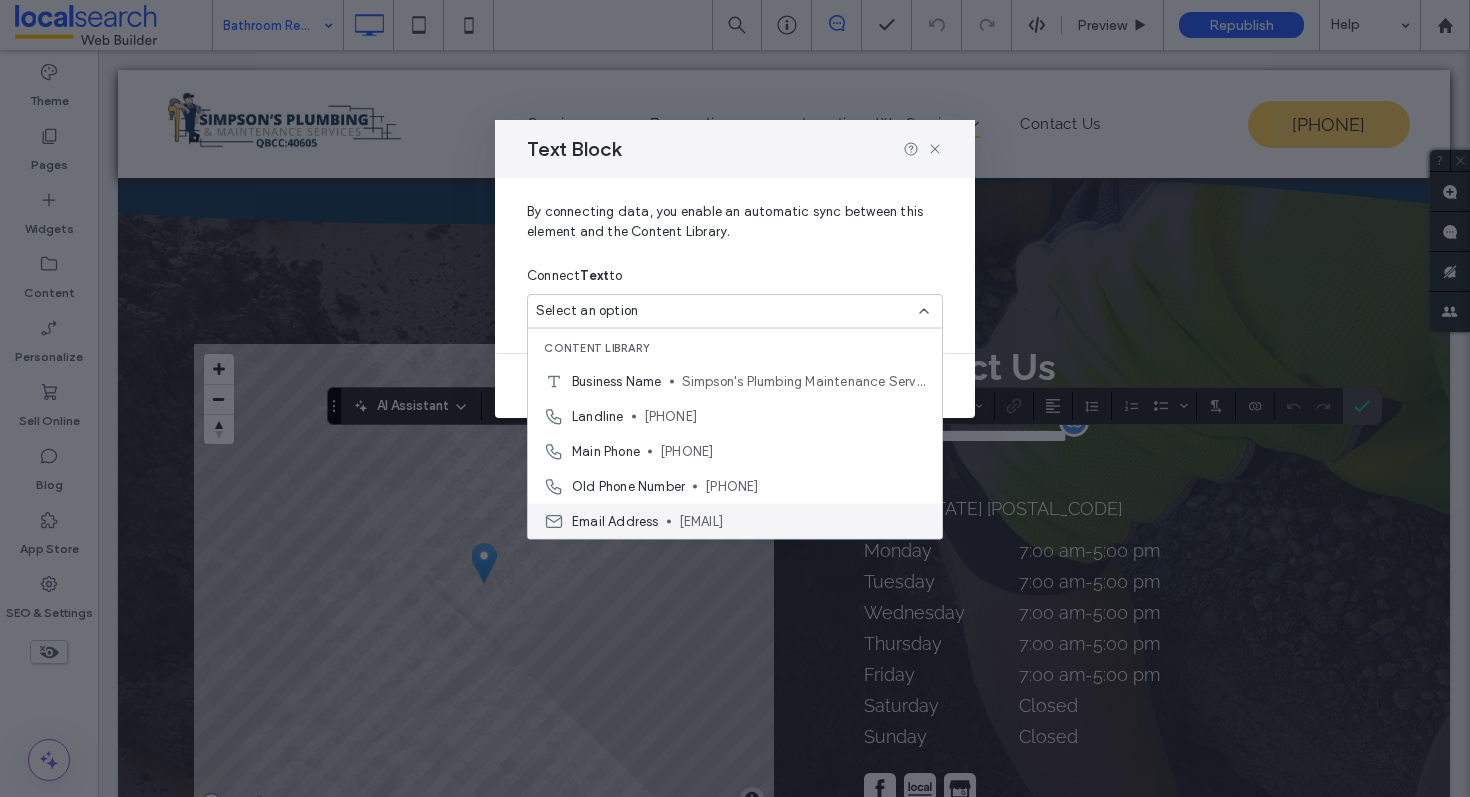 click on "simpsons_plumbing@hotmail.com" at bounding box center [802, 521] 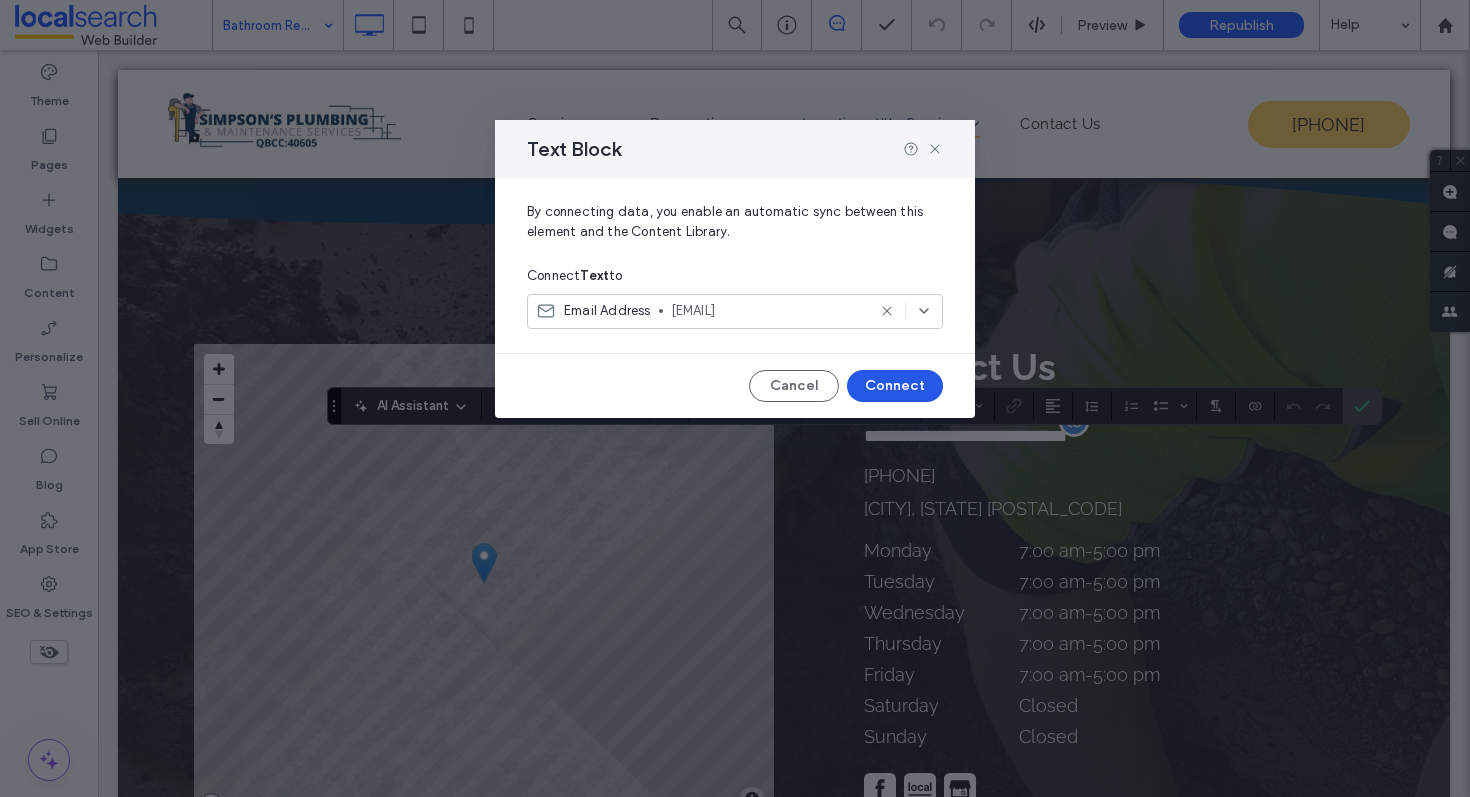 click on "Connect" at bounding box center (895, 386) 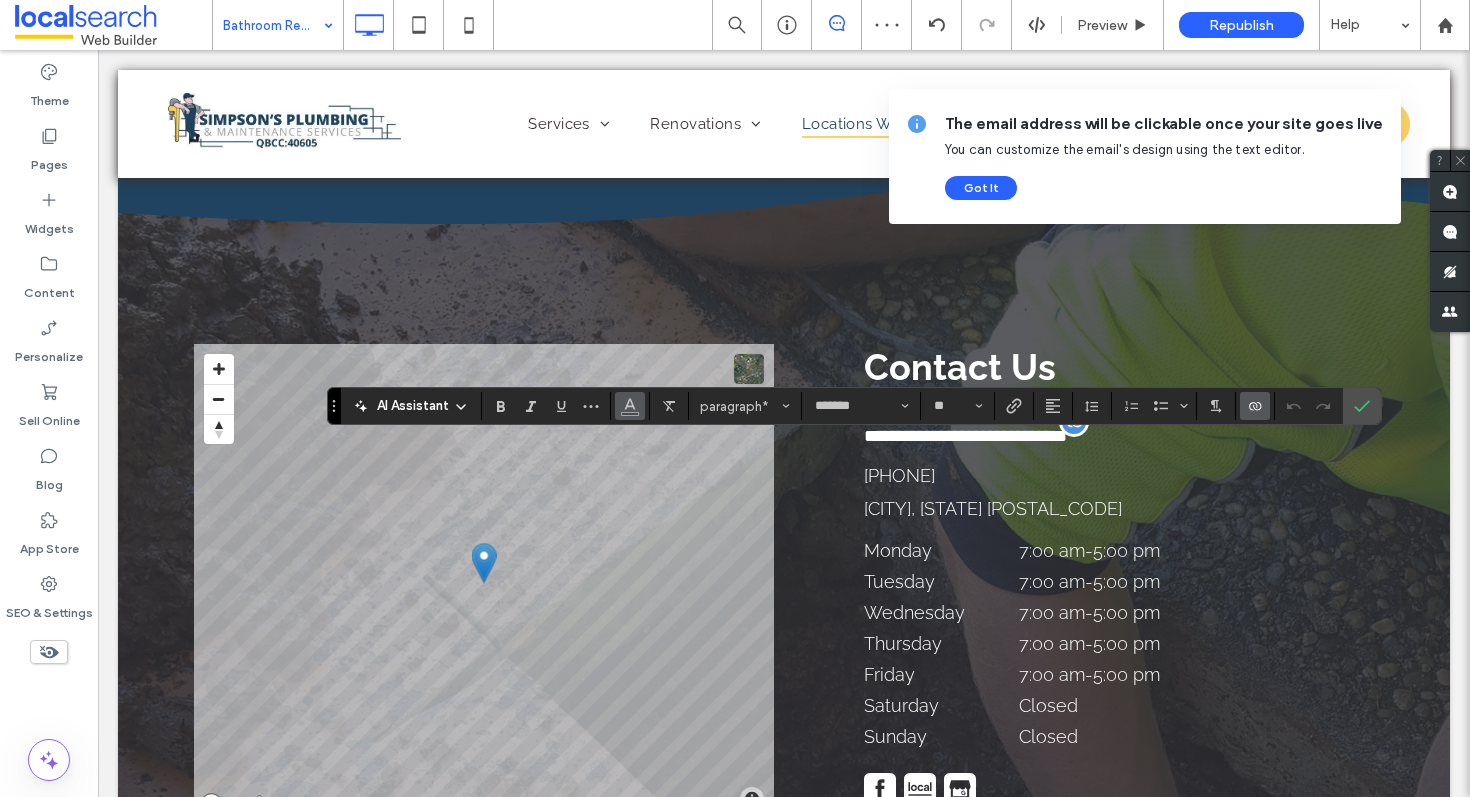 click 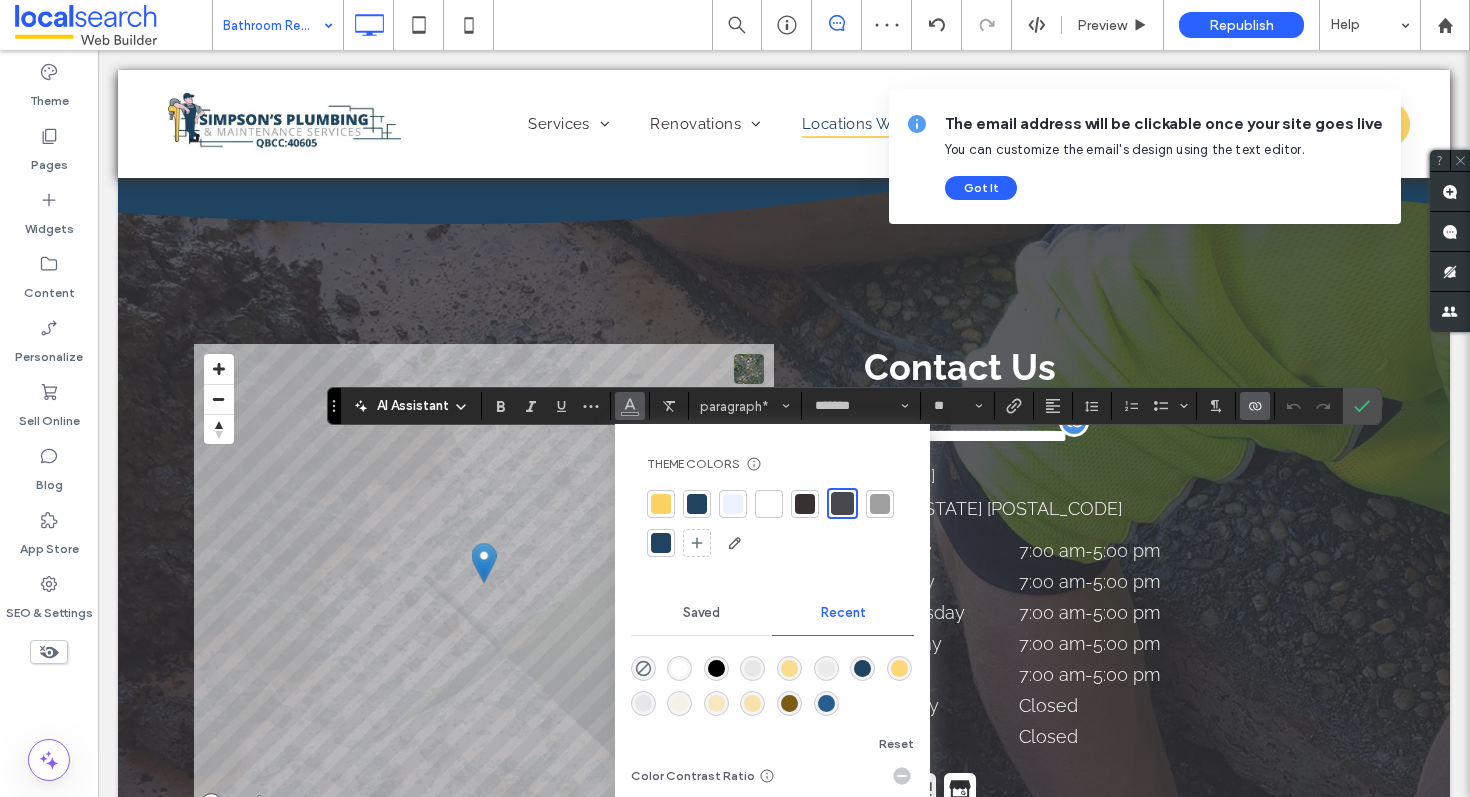 click at bounding box center [769, 504] 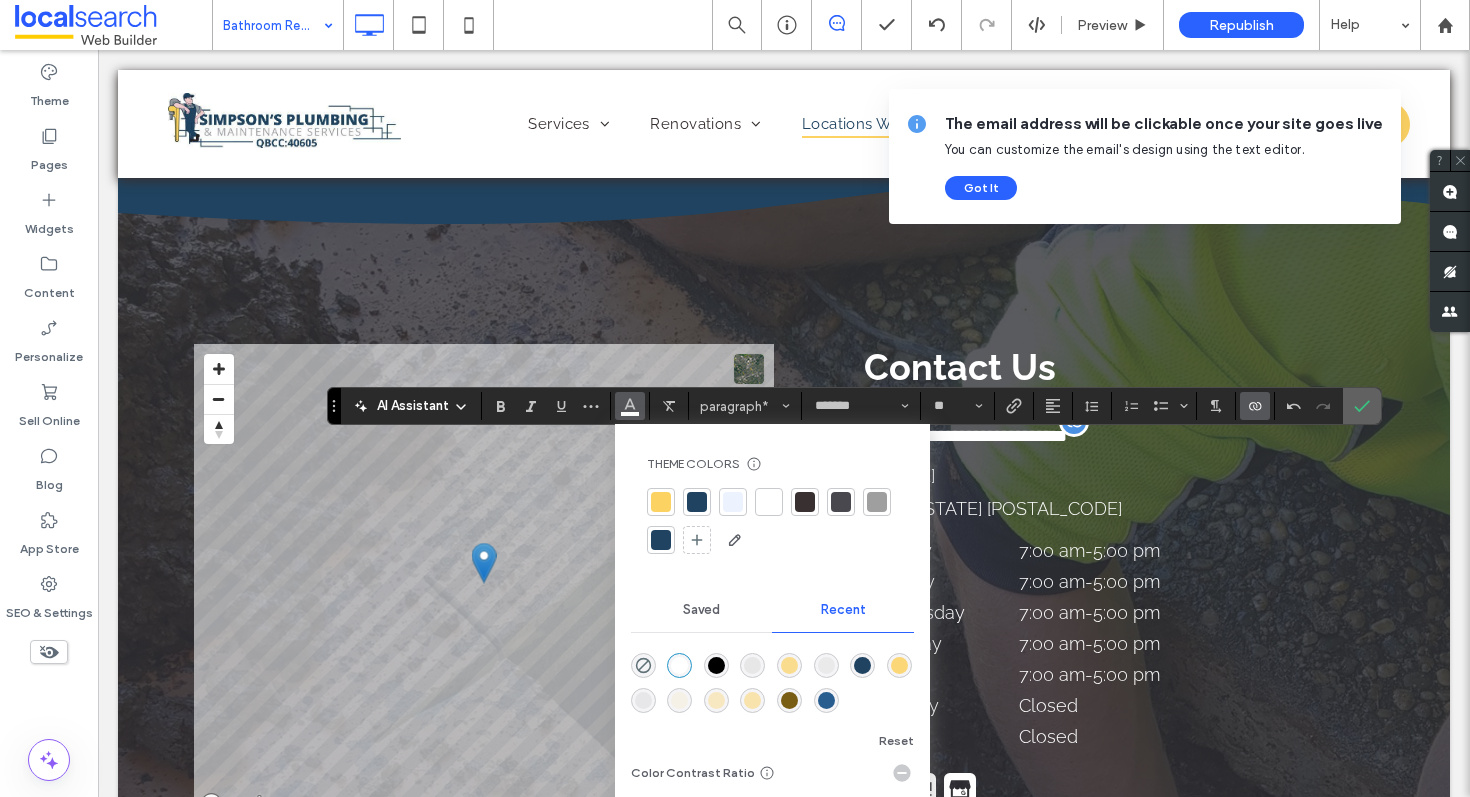 click 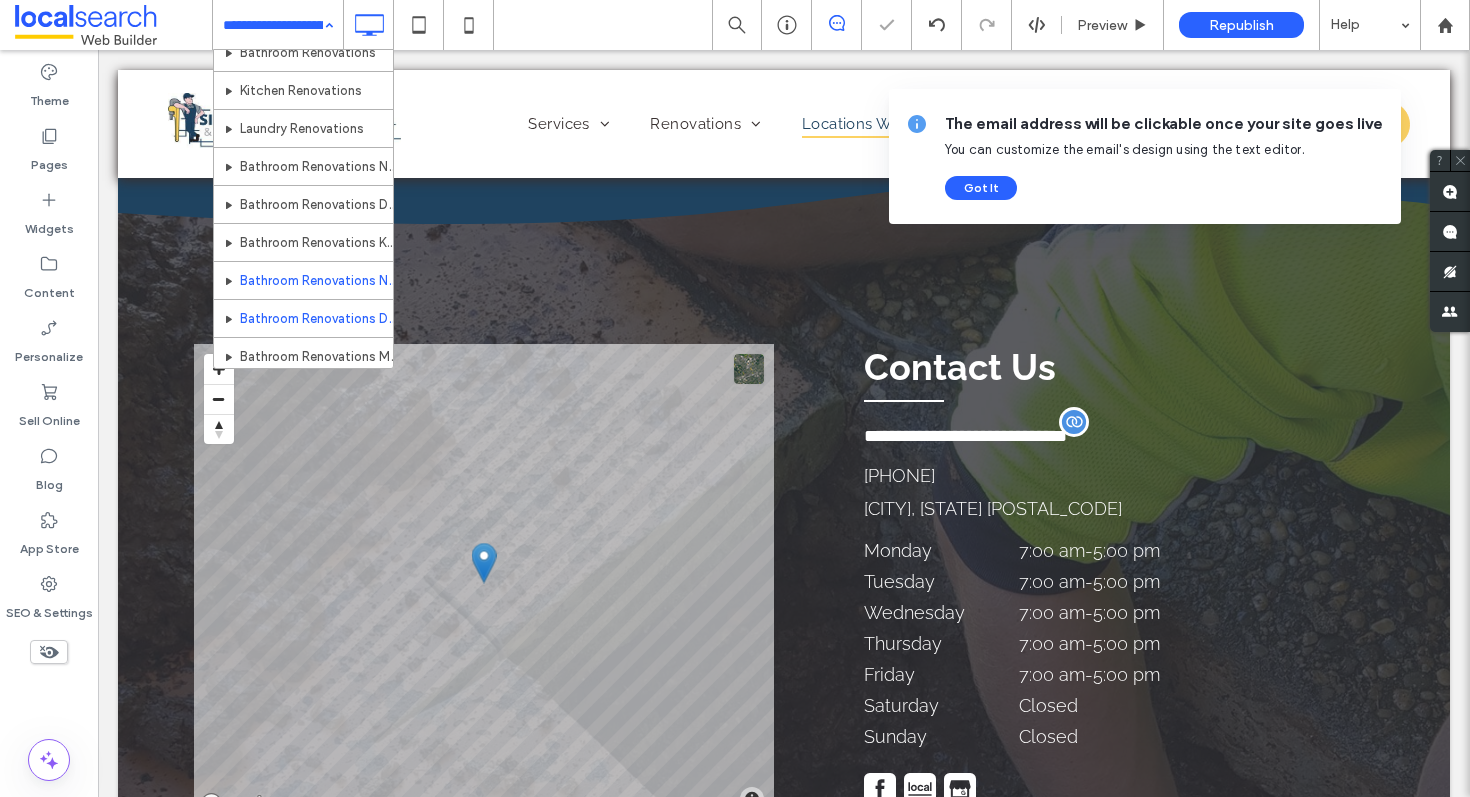 scroll, scrollTop: 420, scrollLeft: 0, axis: vertical 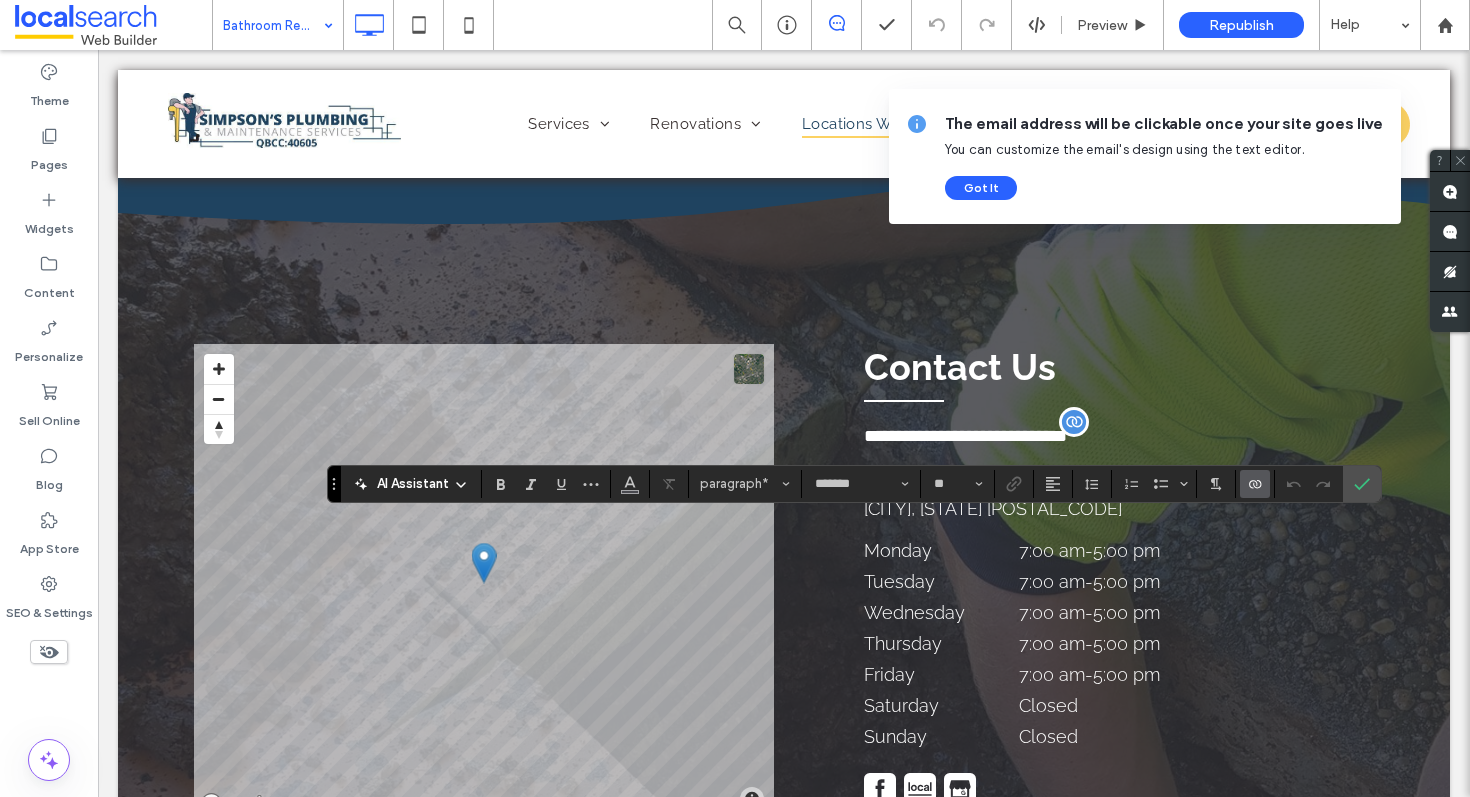 click 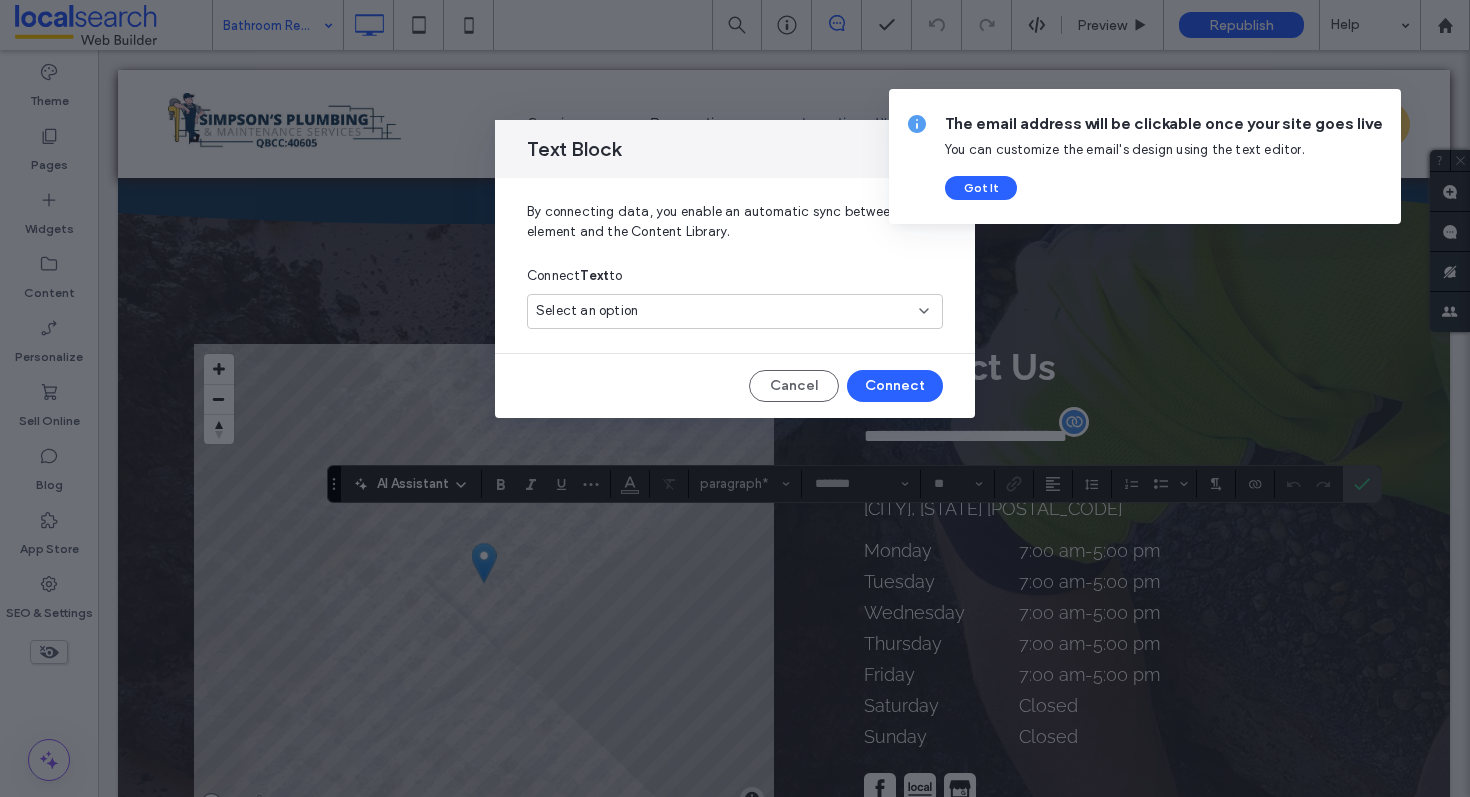 click on "Select an option" at bounding box center [723, 311] 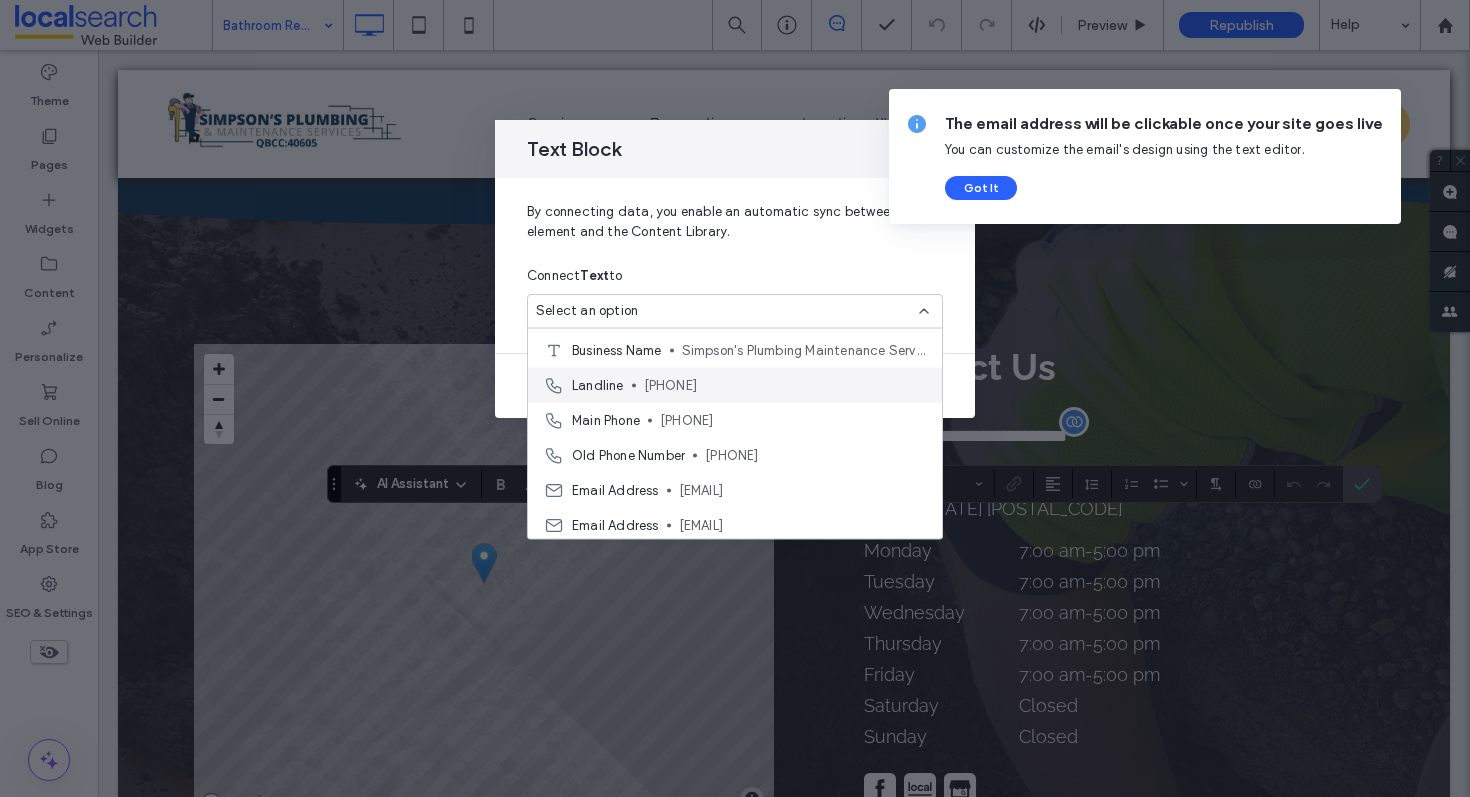 scroll, scrollTop: 0, scrollLeft: 0, axis: both 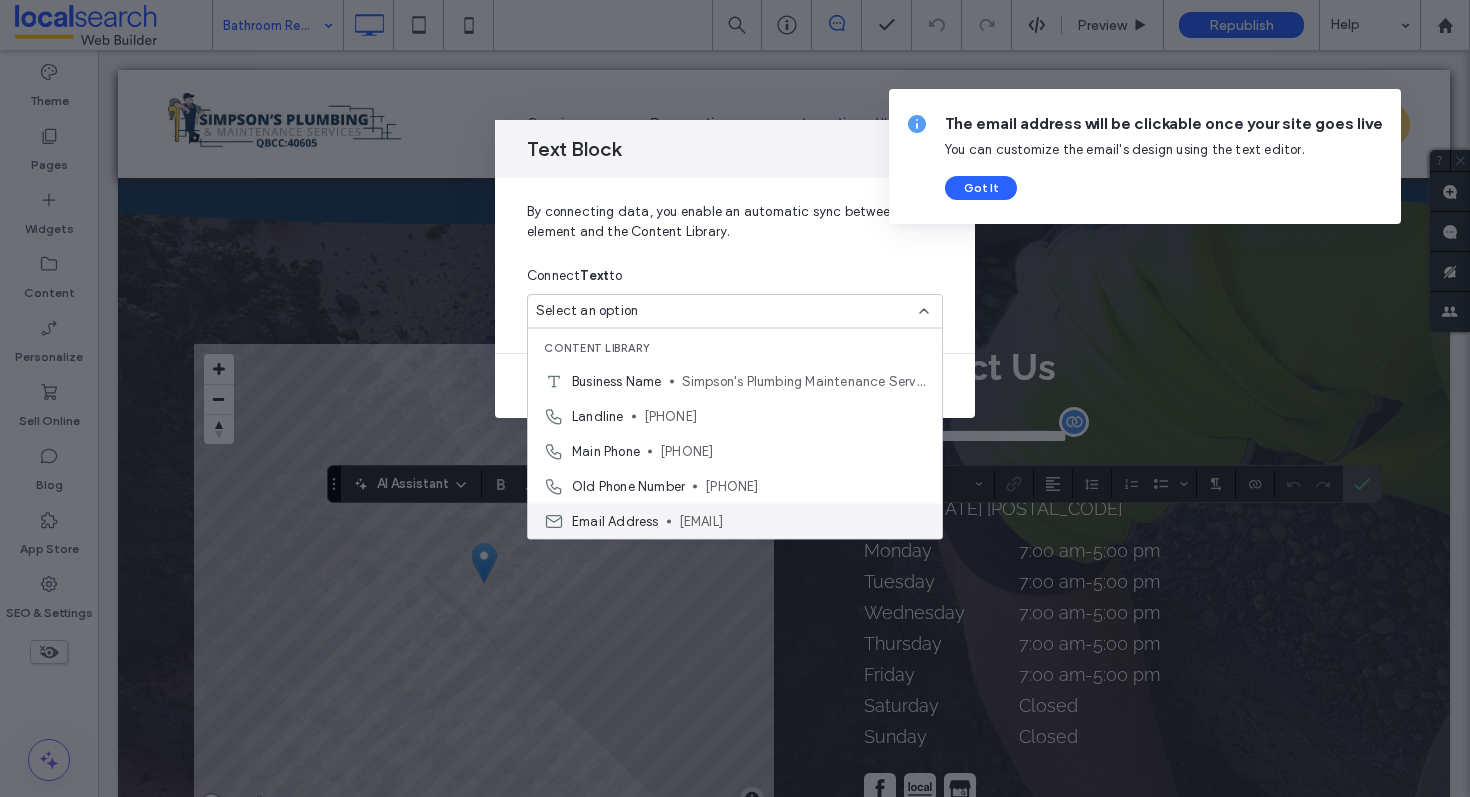 click on "Email Address simpsons_plumbing@hotmail.com" at bounding box center (735, 521) 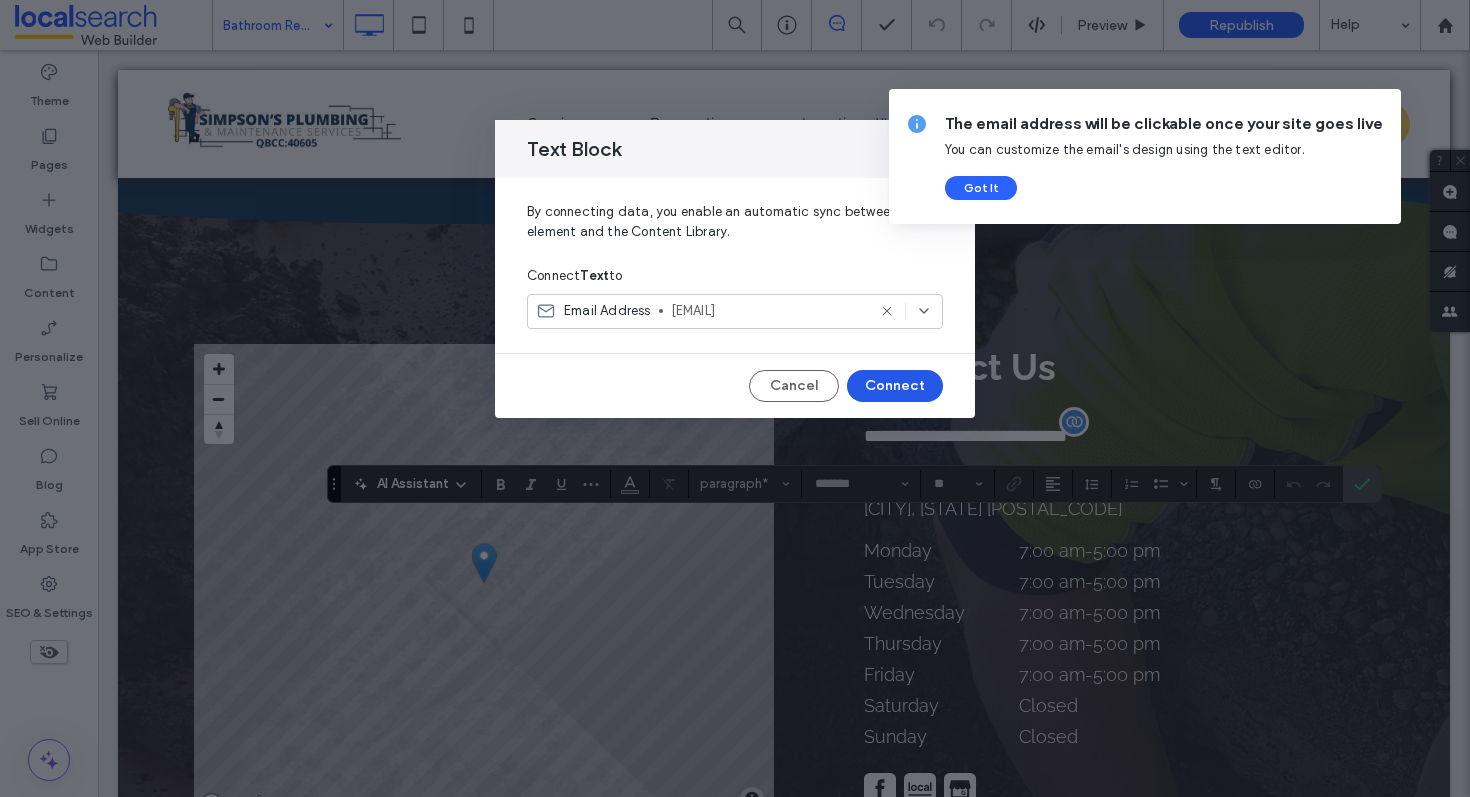 click on "Connect" at bounding box center [895, 386] 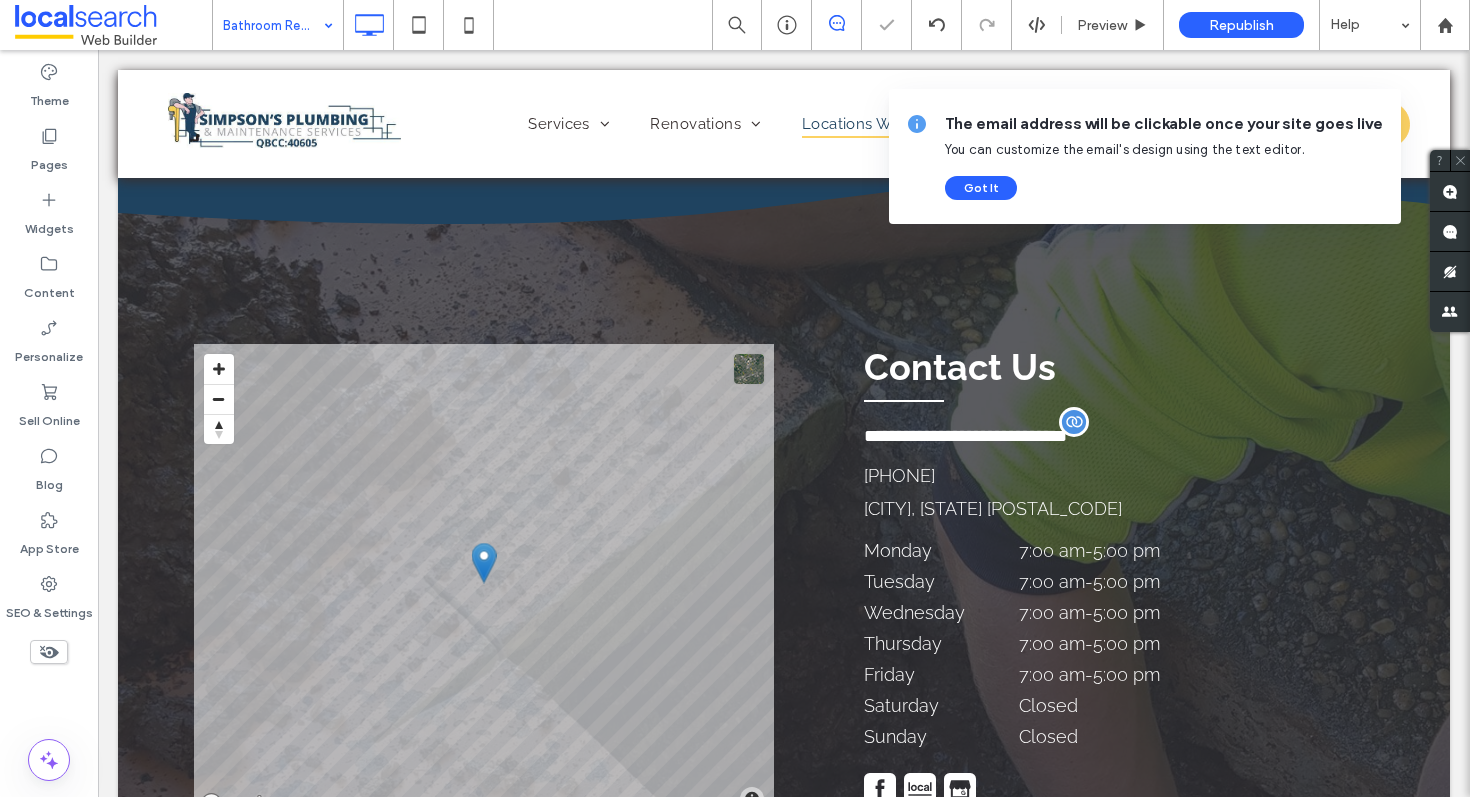 type on "*******" 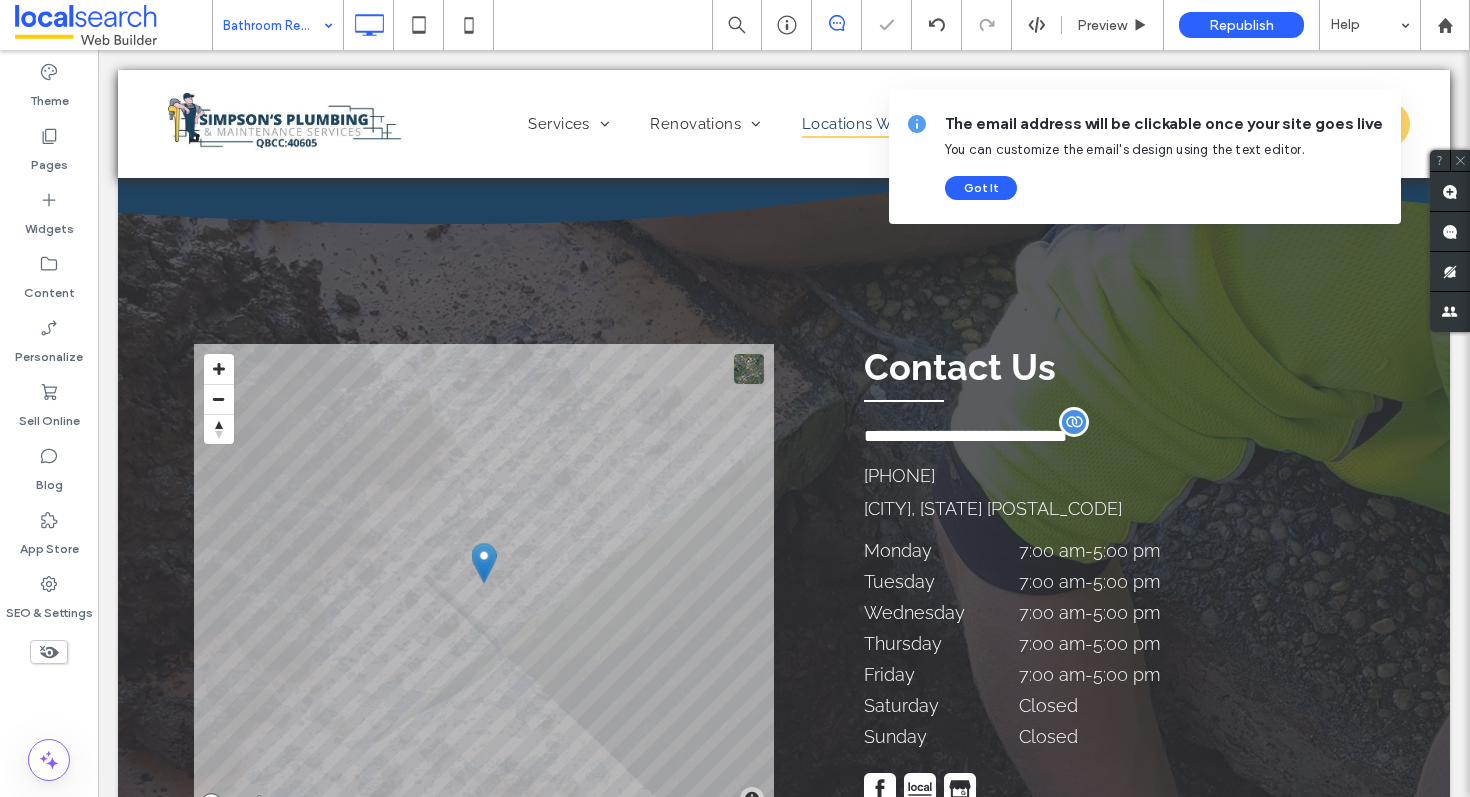 type on "**" 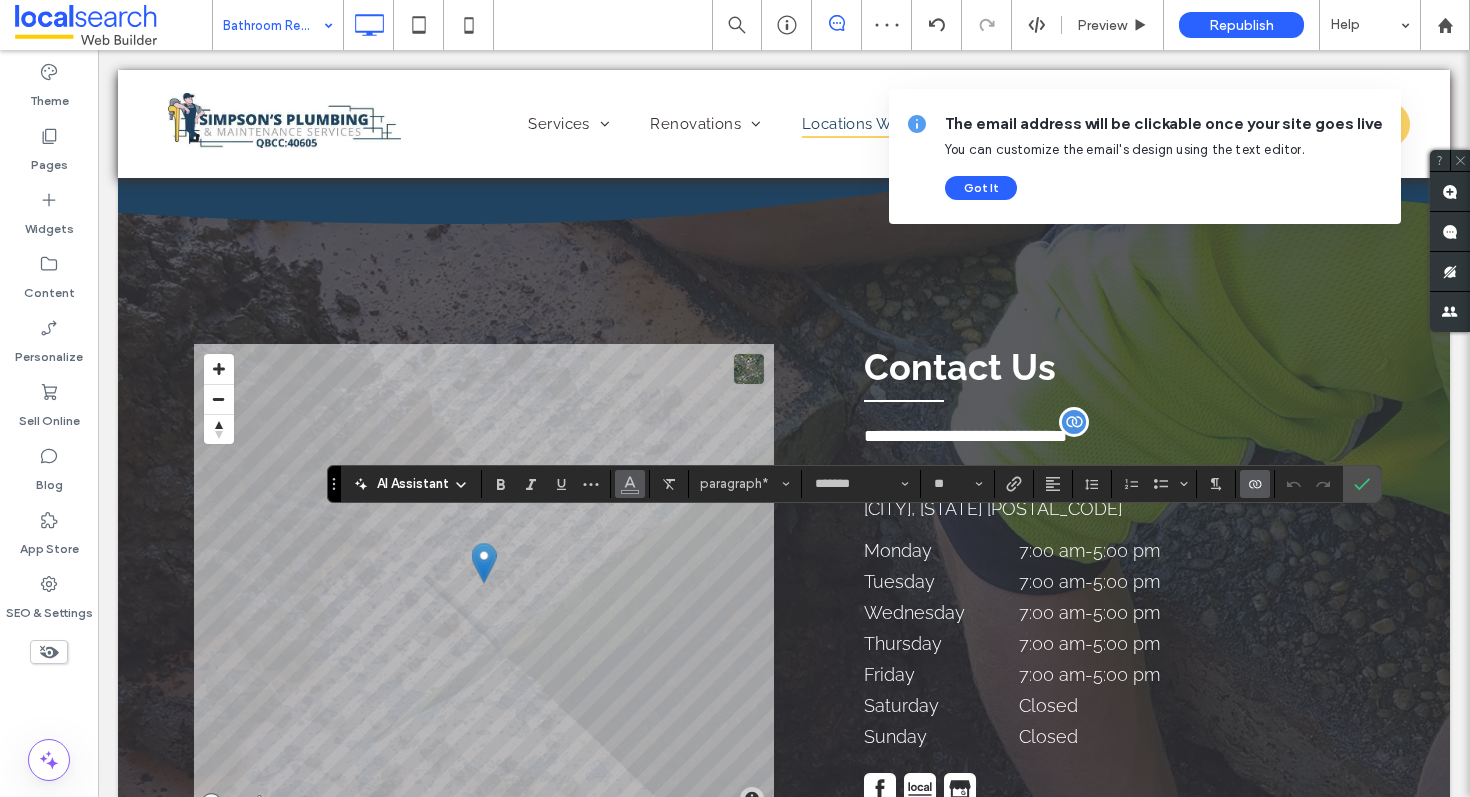 click at bounding box center [630, 484] 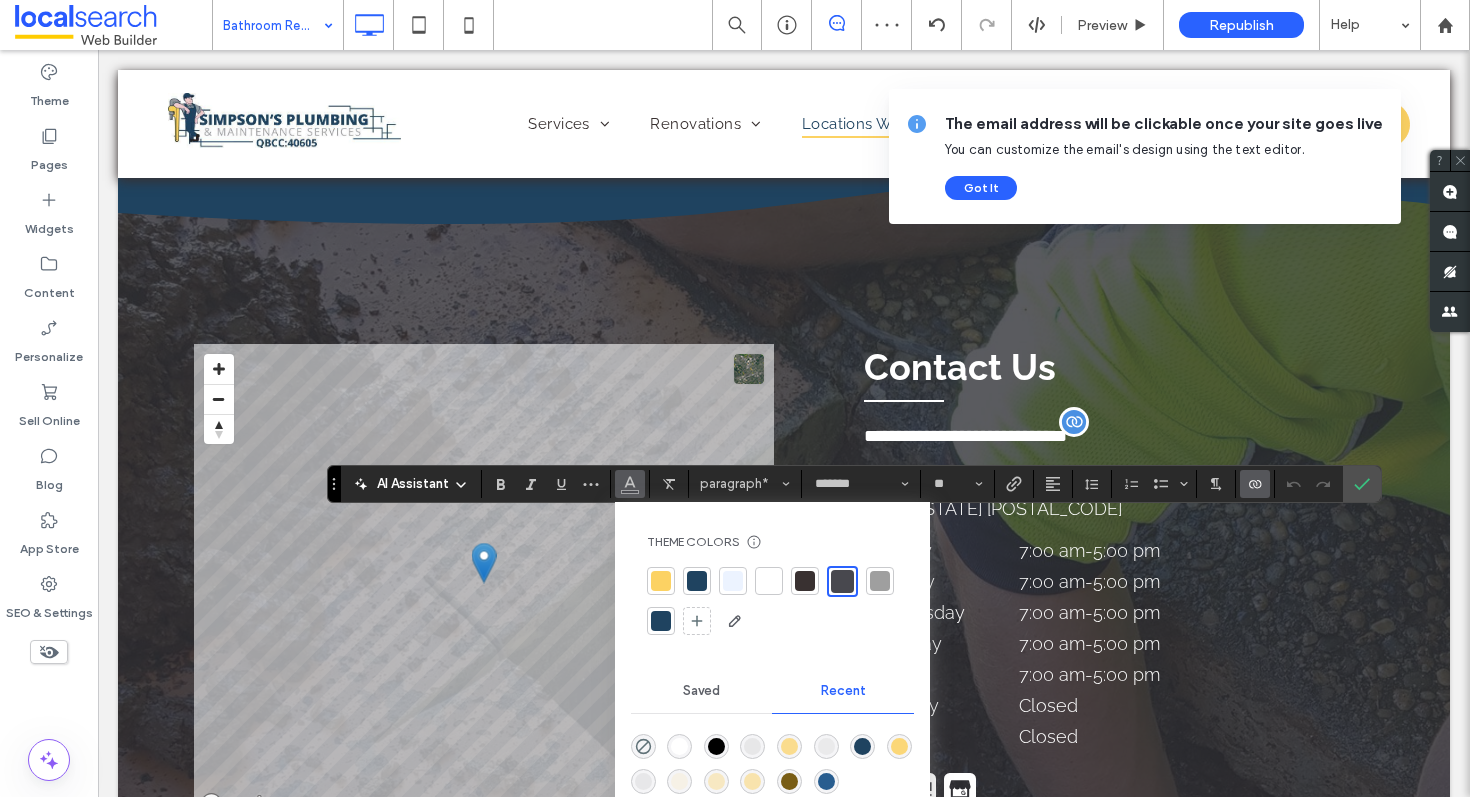 click at bounding box center (769, 581) 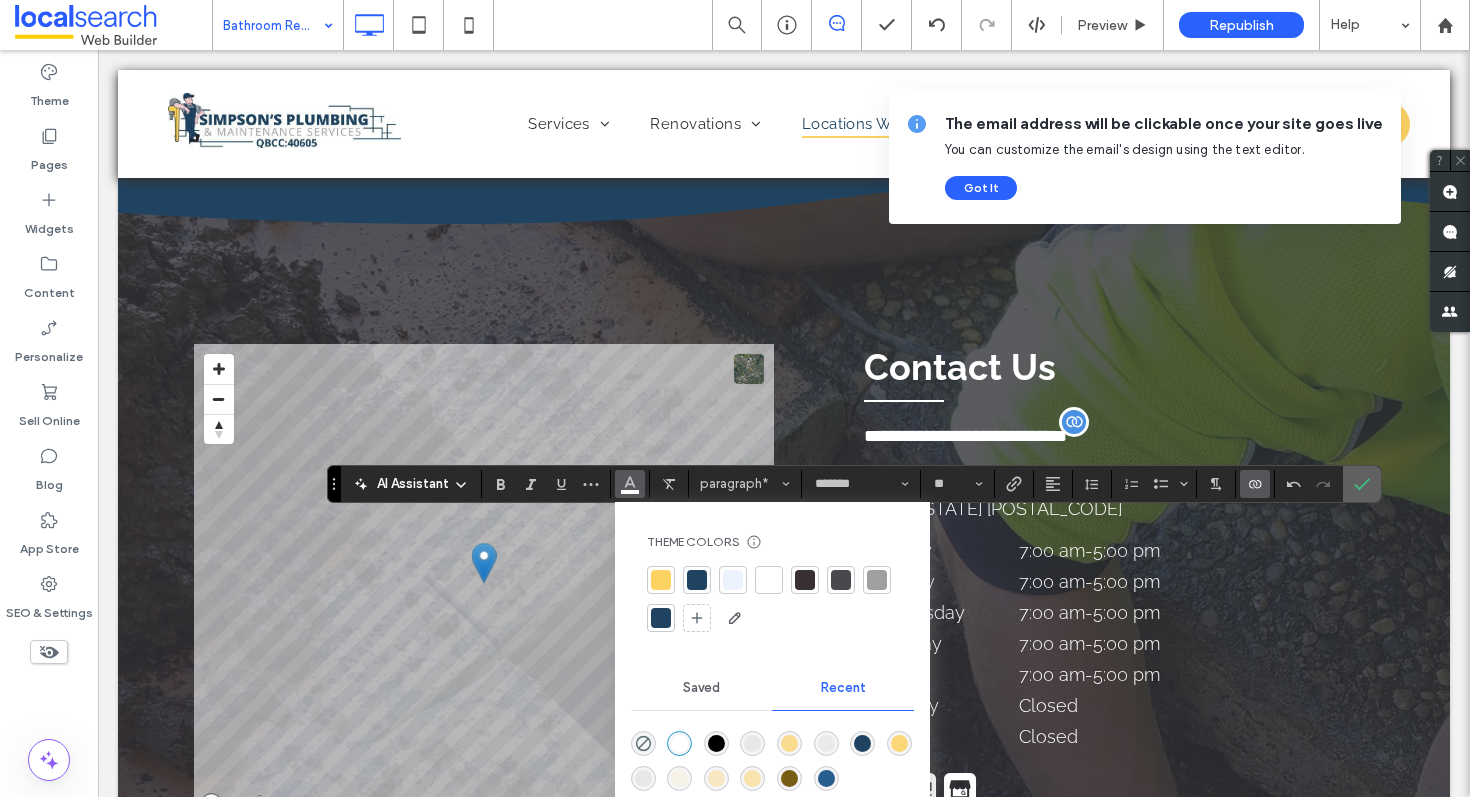 click at bounding box center (1362, 484) 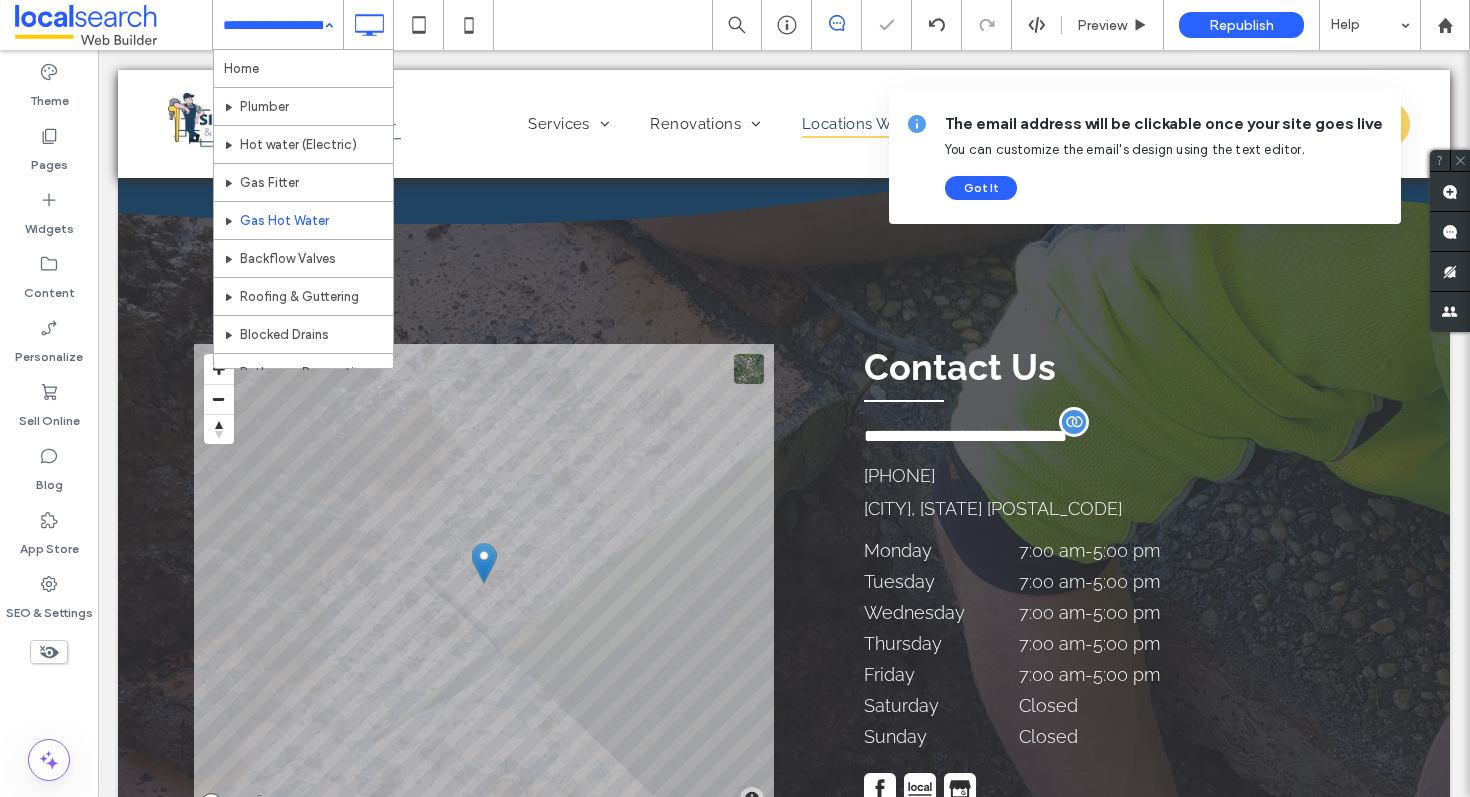 scroll, scrollTop: 420, scrollLeft: 0, axis: vertical 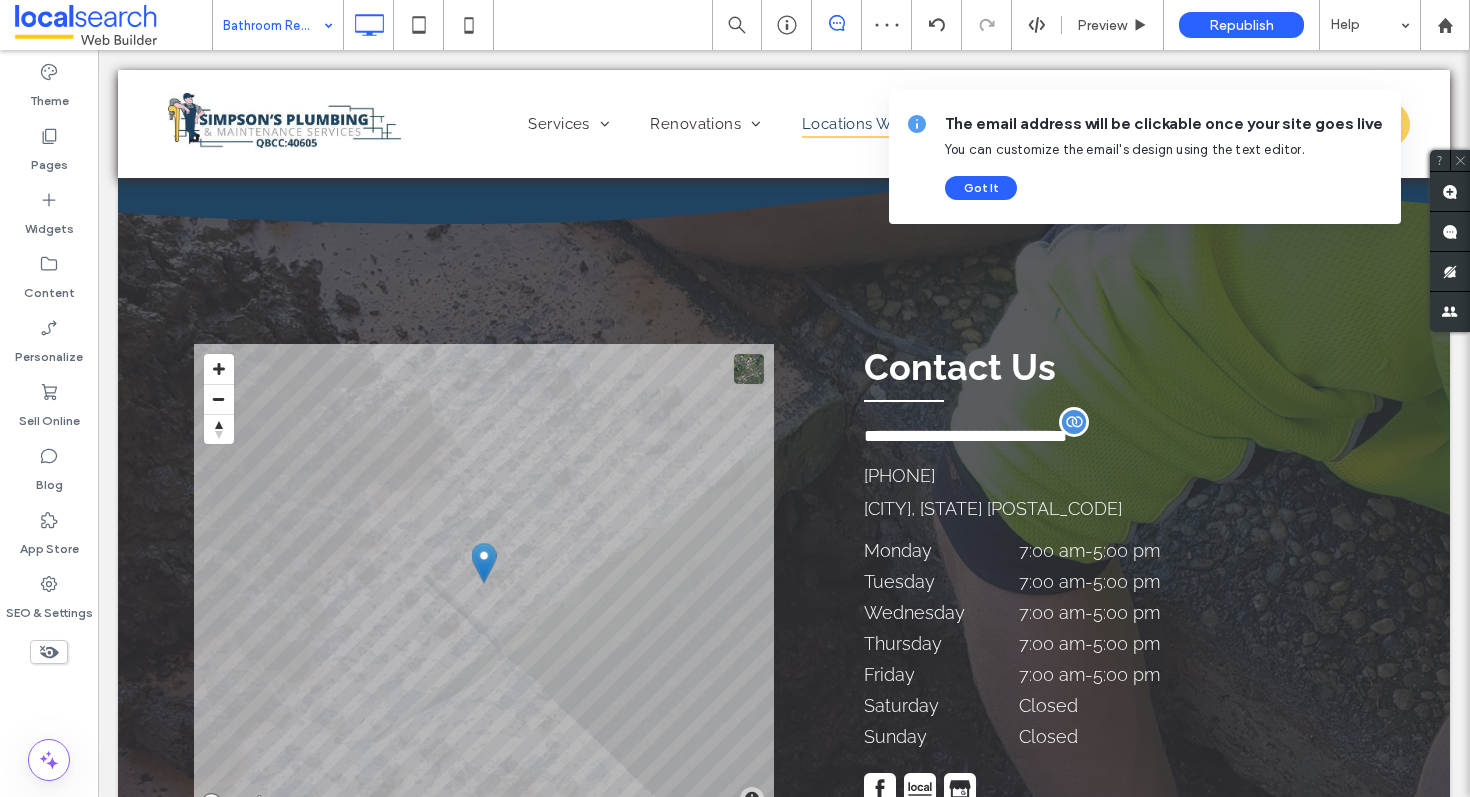 click on "Got It" at bounding box center (981, 188) 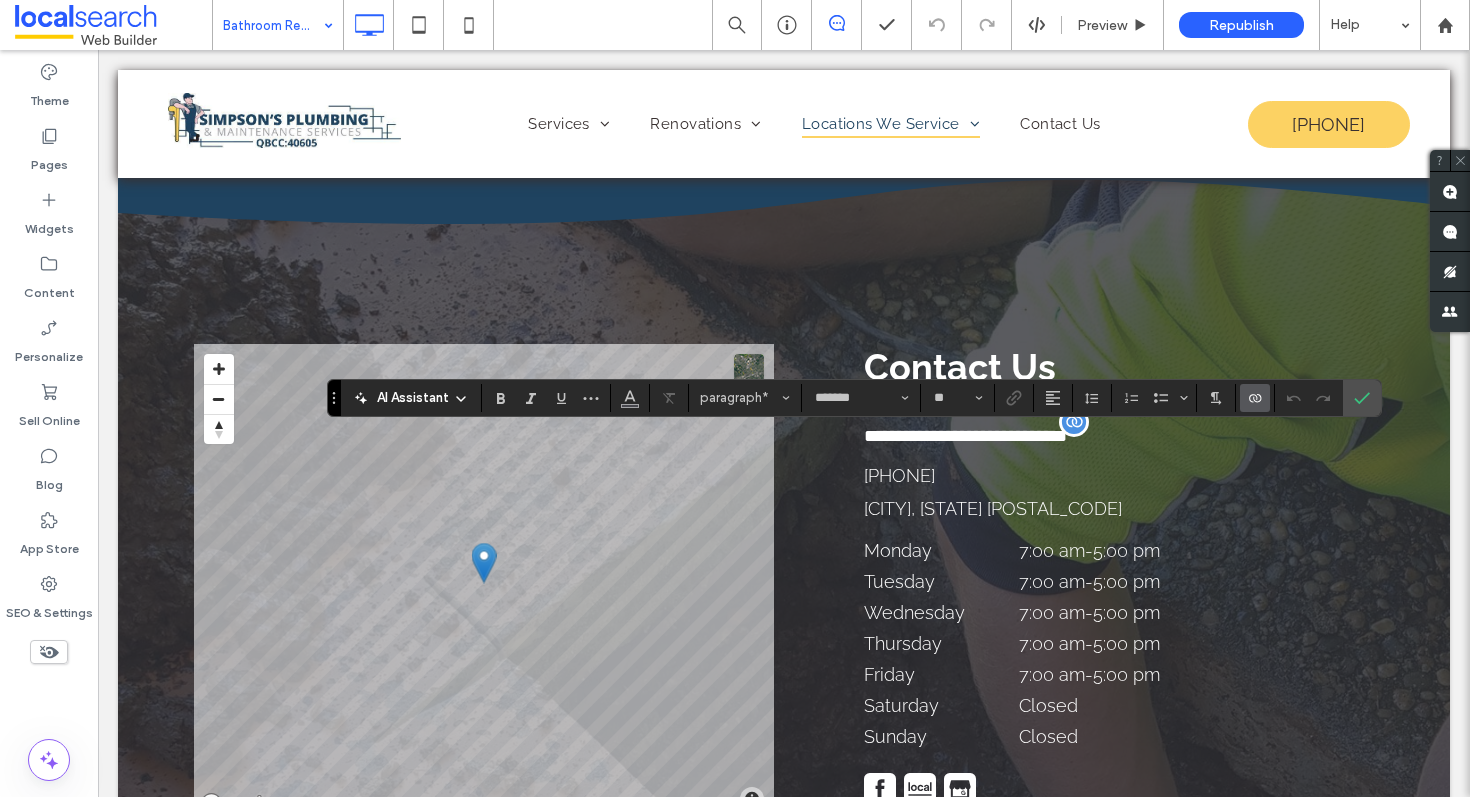 click 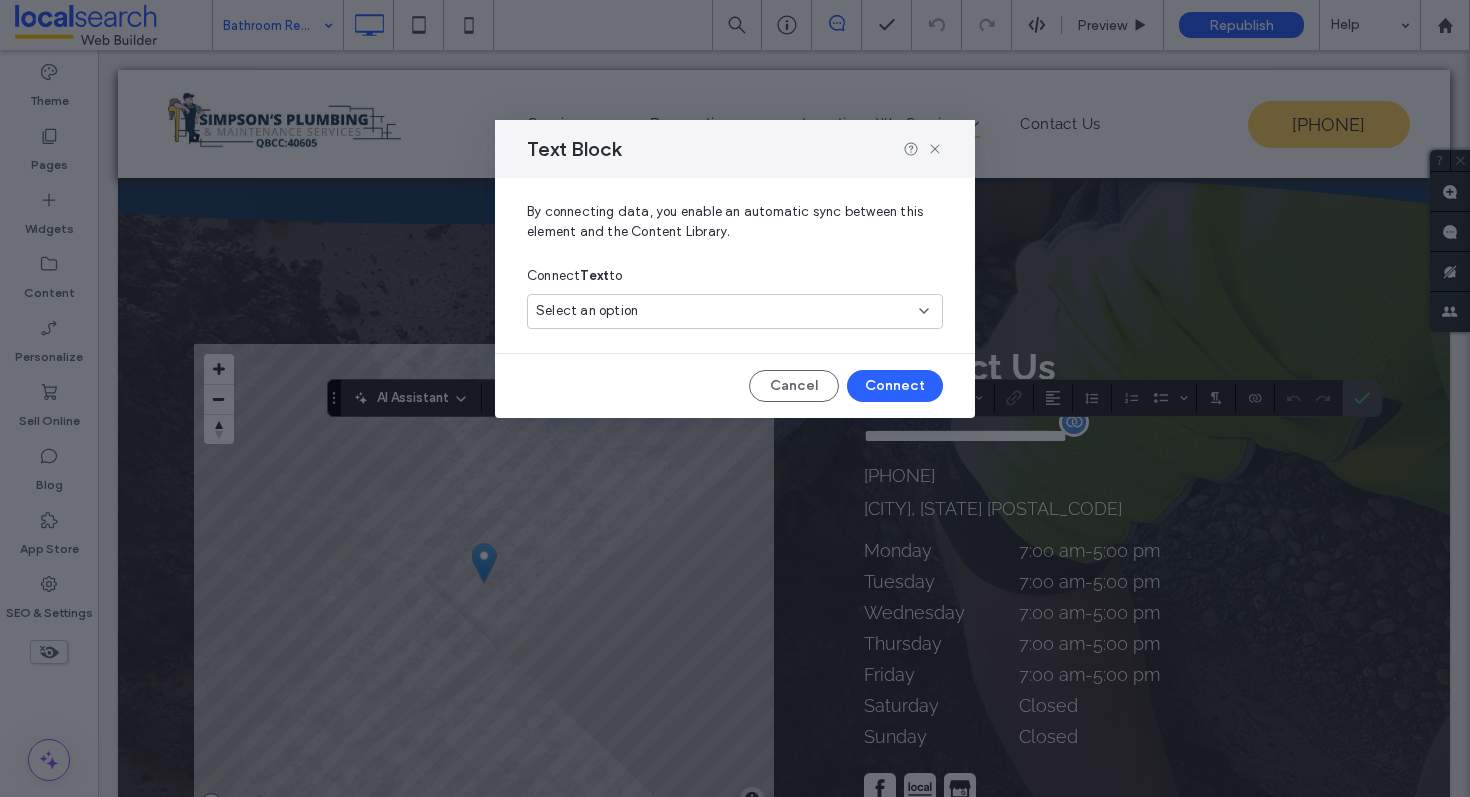 click on "Select an option" at bounding box center [587, 311] 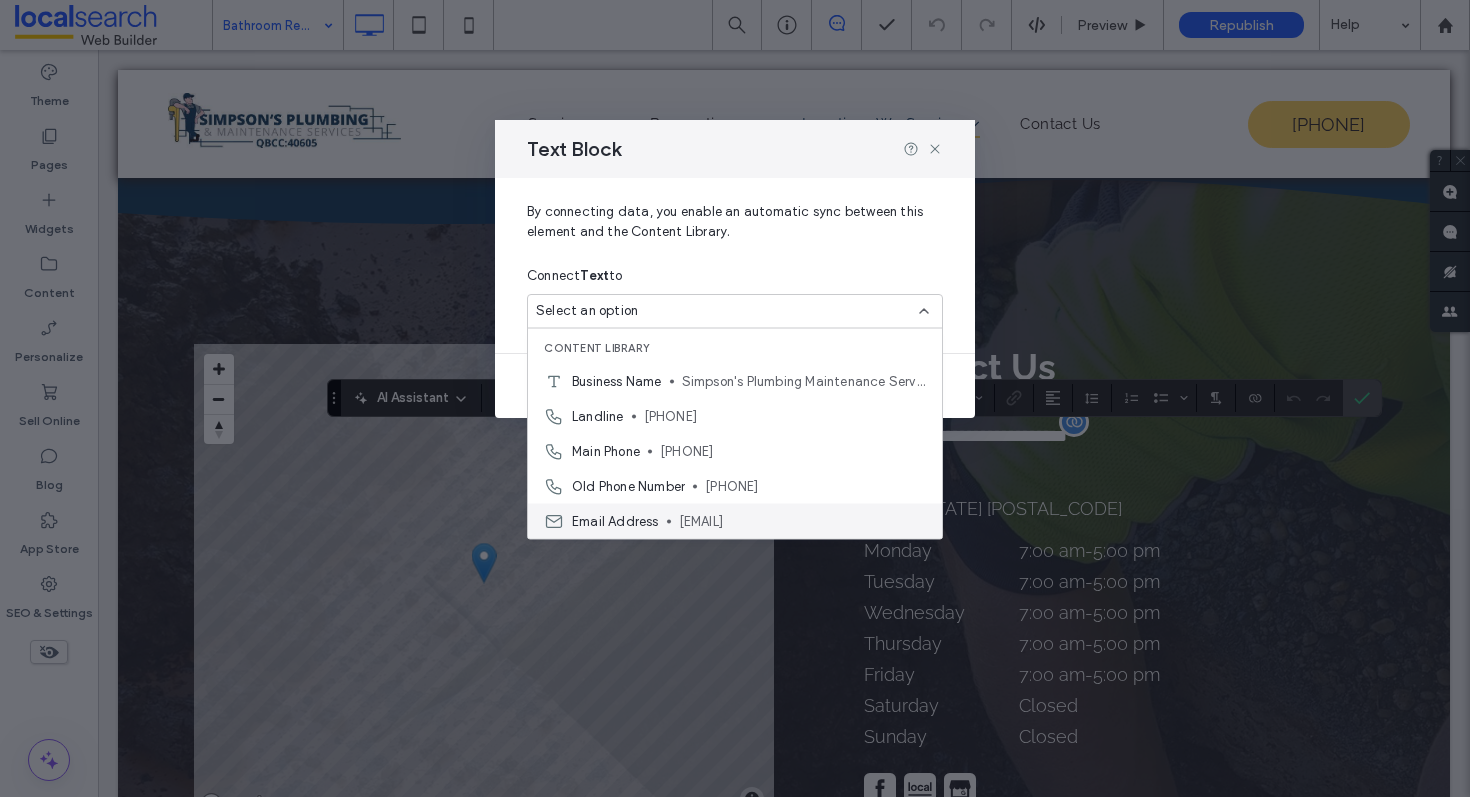click on "Email Address simpsons_plumbing@hotmail.com" at bounding box center (735, 521) 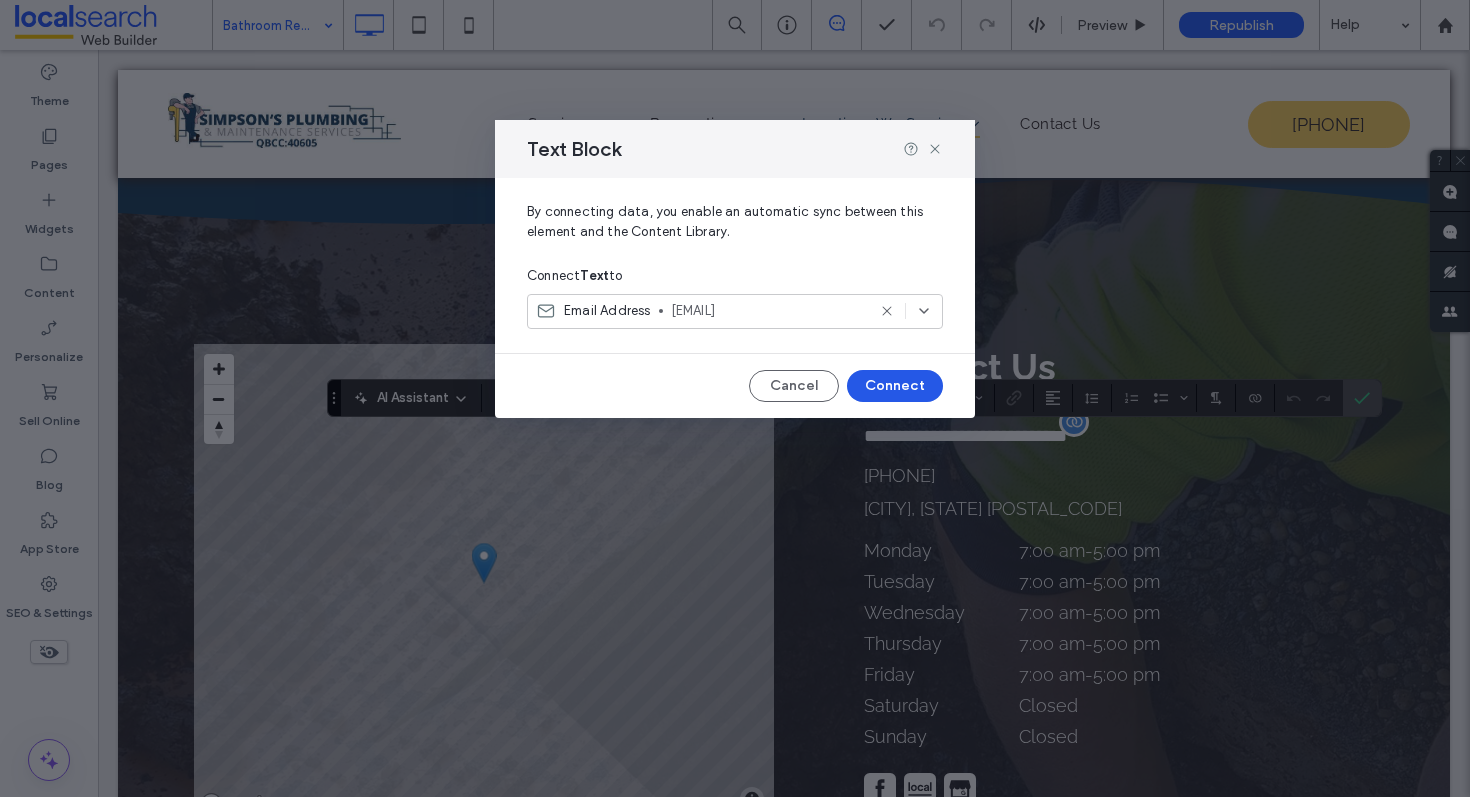click on "Connect" at bounding box center (895, 386) 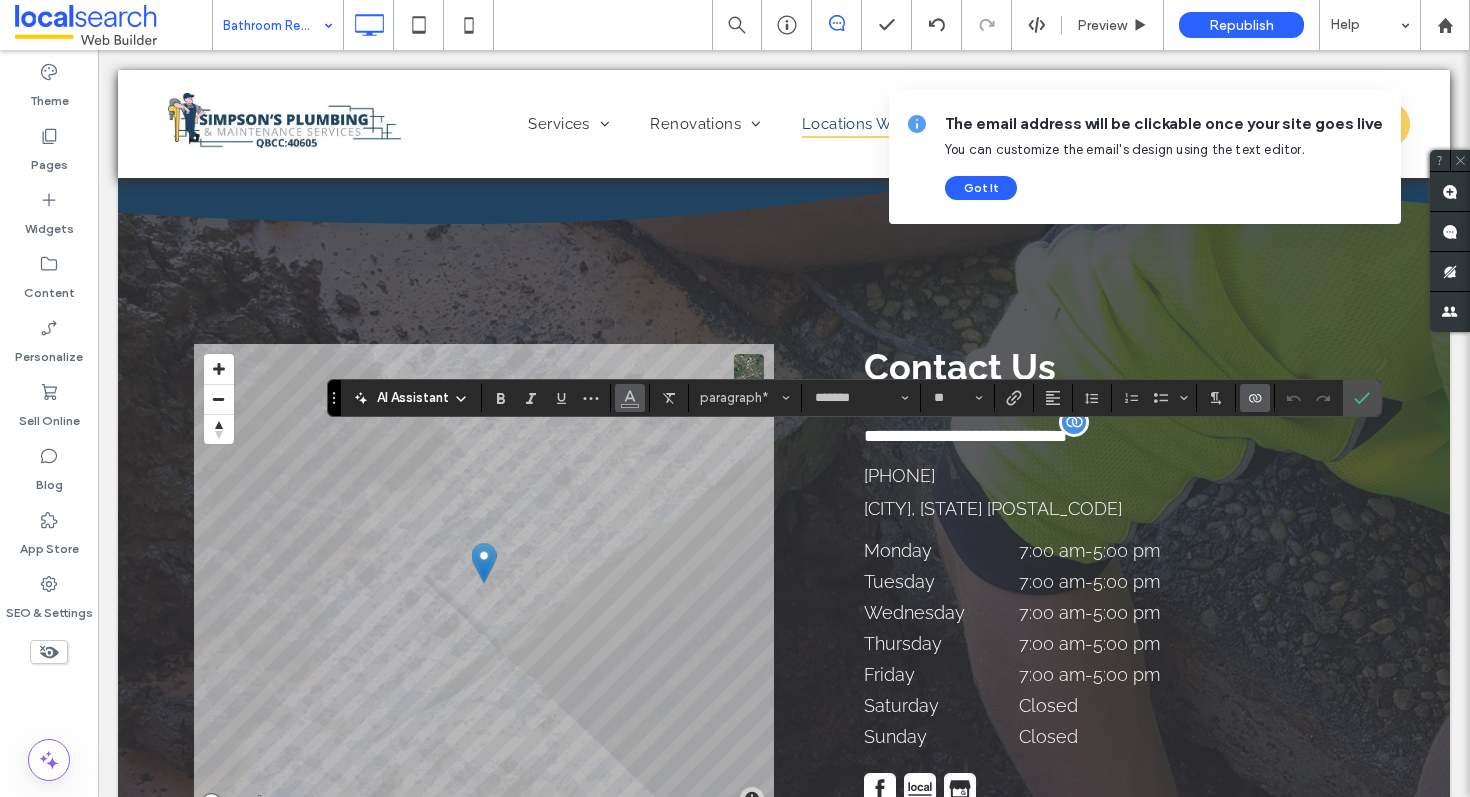 click 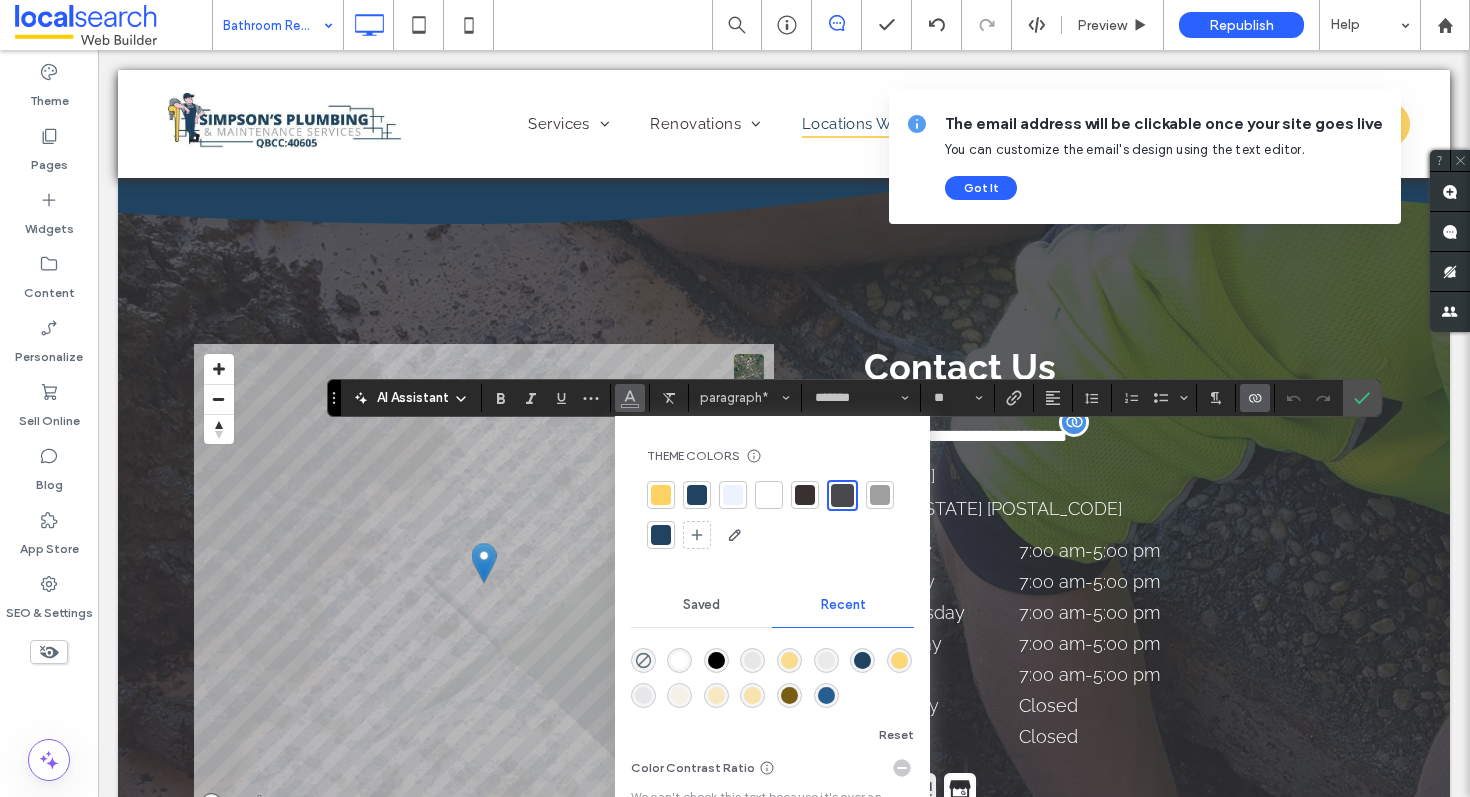 click at bounding box center (769, 495) 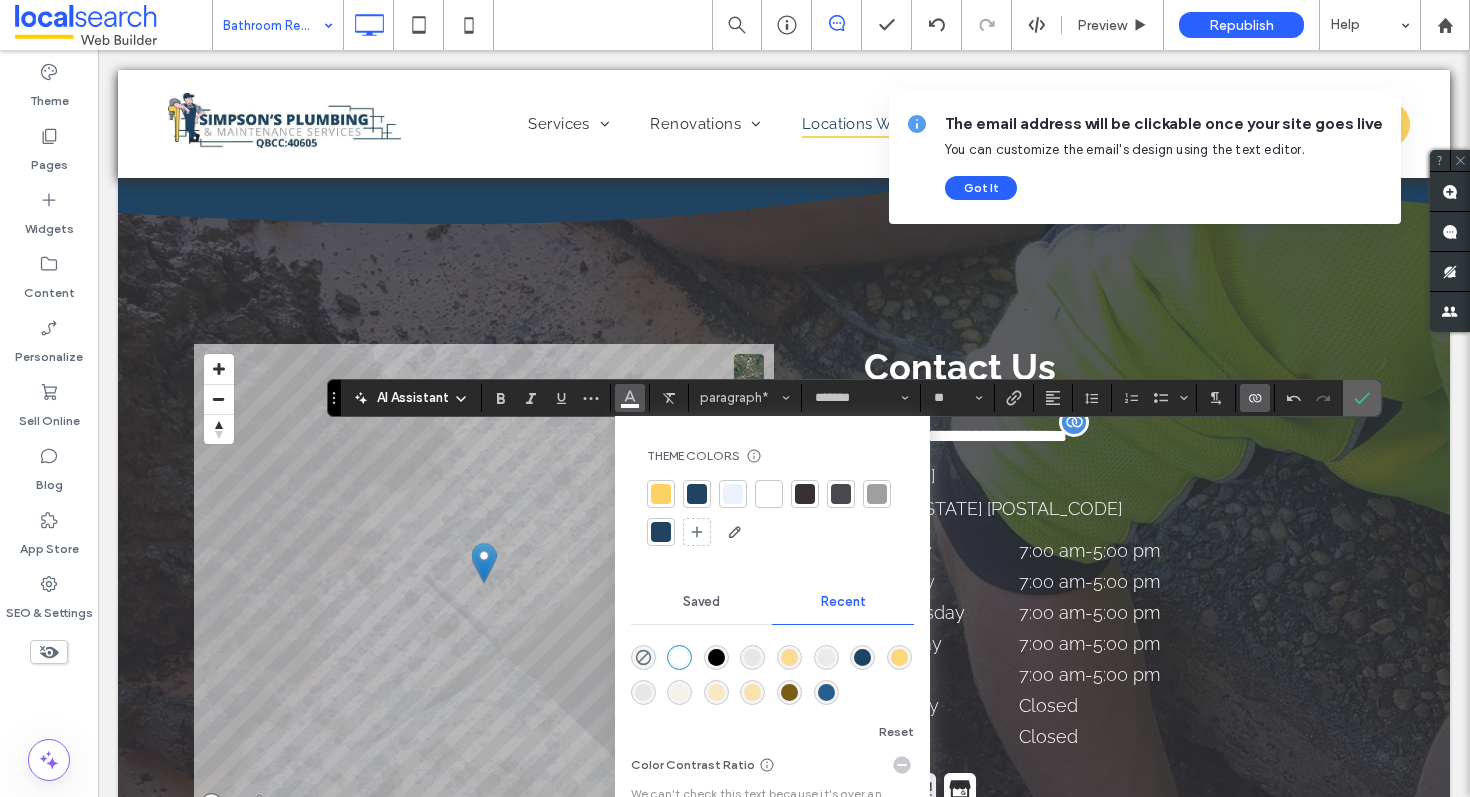 click at bounding box center [1358, 398] 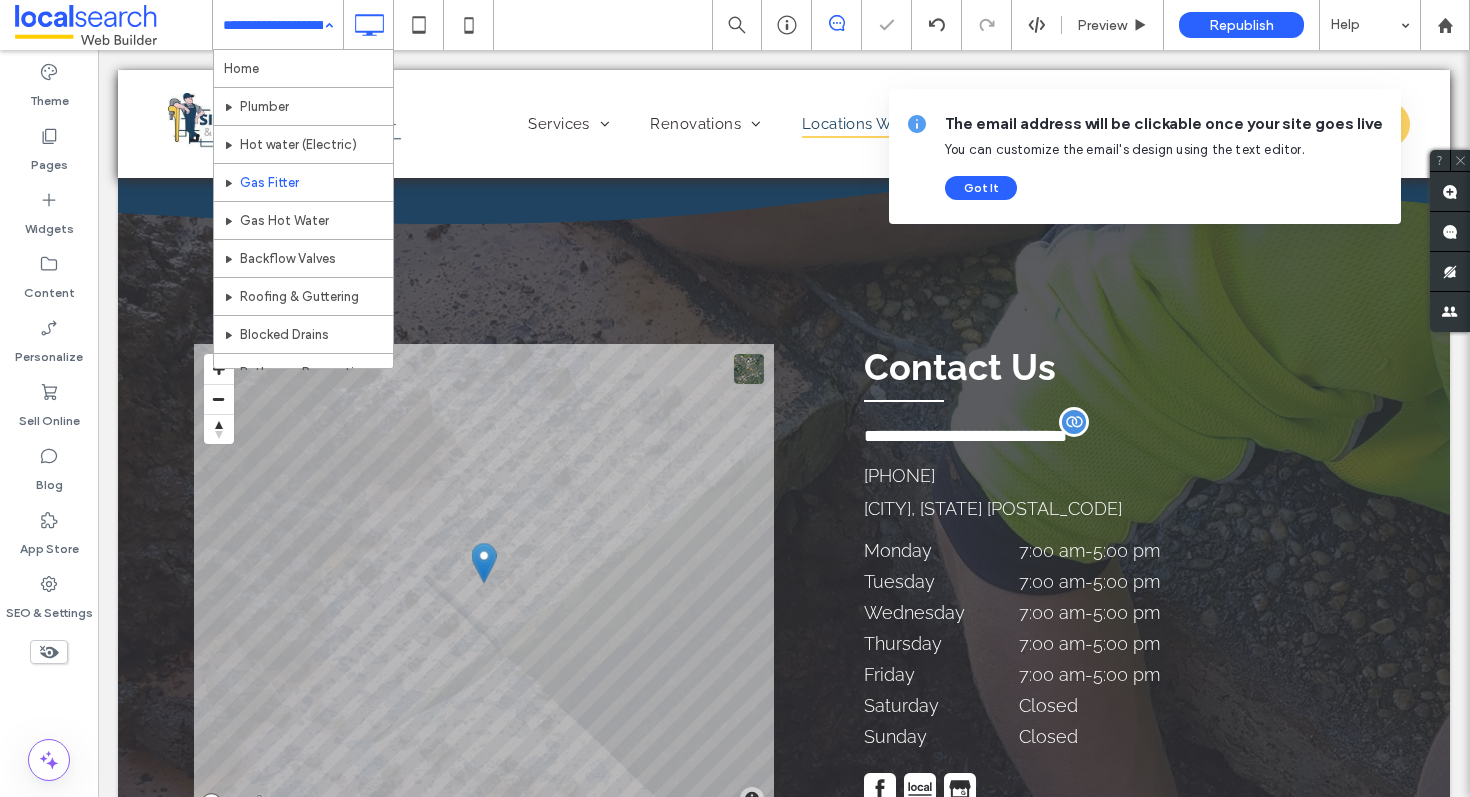 scroll, scrollTop: 420, scrollLeft: 0, axis: vertical 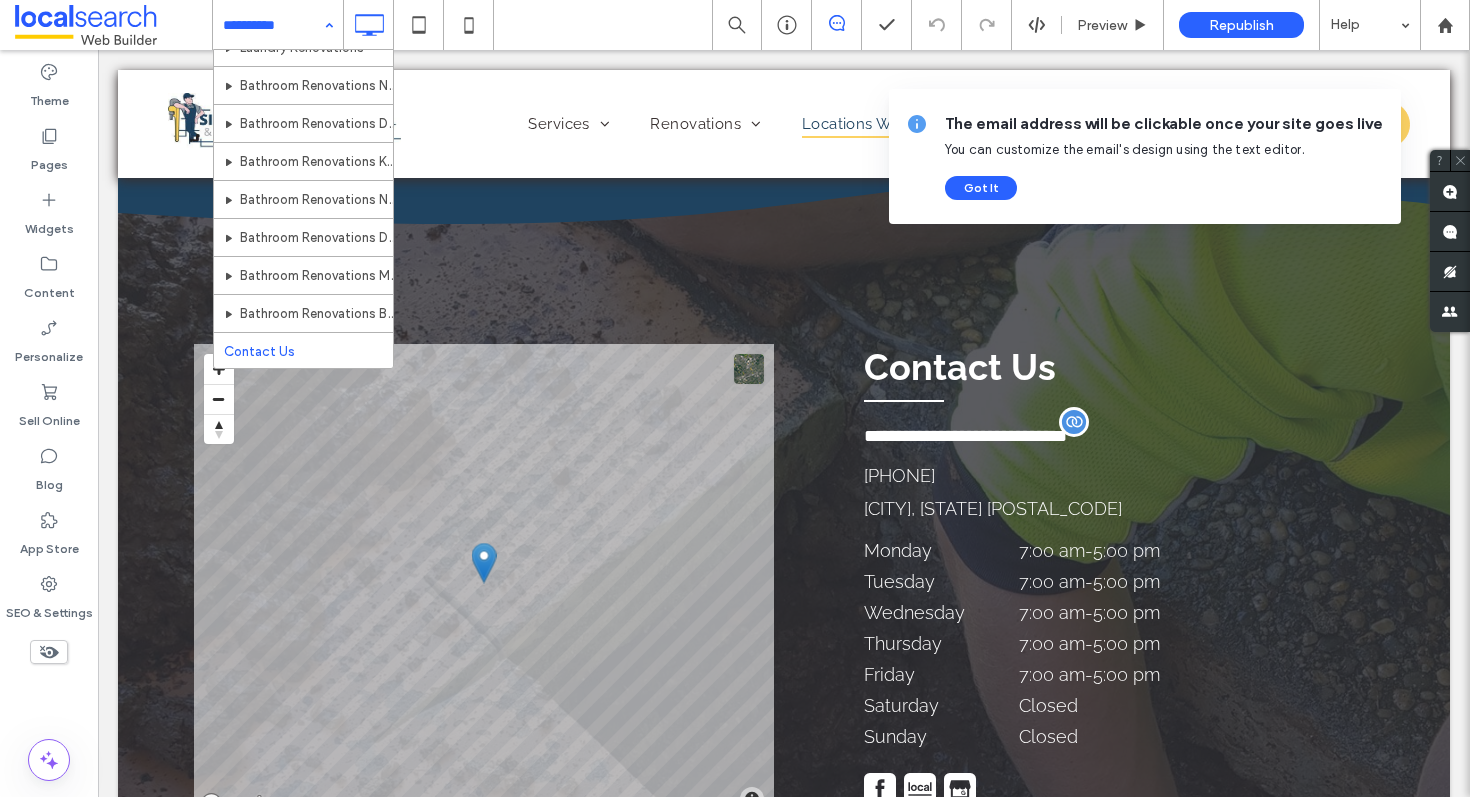 click on "Home Plumber Hot water (Electric) Gas Fitter Gas Hot Water Backflow Valves Roofing & Guttering Blocked Drains Bathroom Renovations Kitchen Renovations Laundry Renovations Bathroom Renovations Narangba Bathroom Renovations Dakabin Bathroom Renovations Kallangur Bathroom Renovations North Lakes Bathroom Renovations Deception Bay Bathroom Renovations Morayfield Bathroom Renovations Burpengary Contact Us" at bounding box center [278, 25] 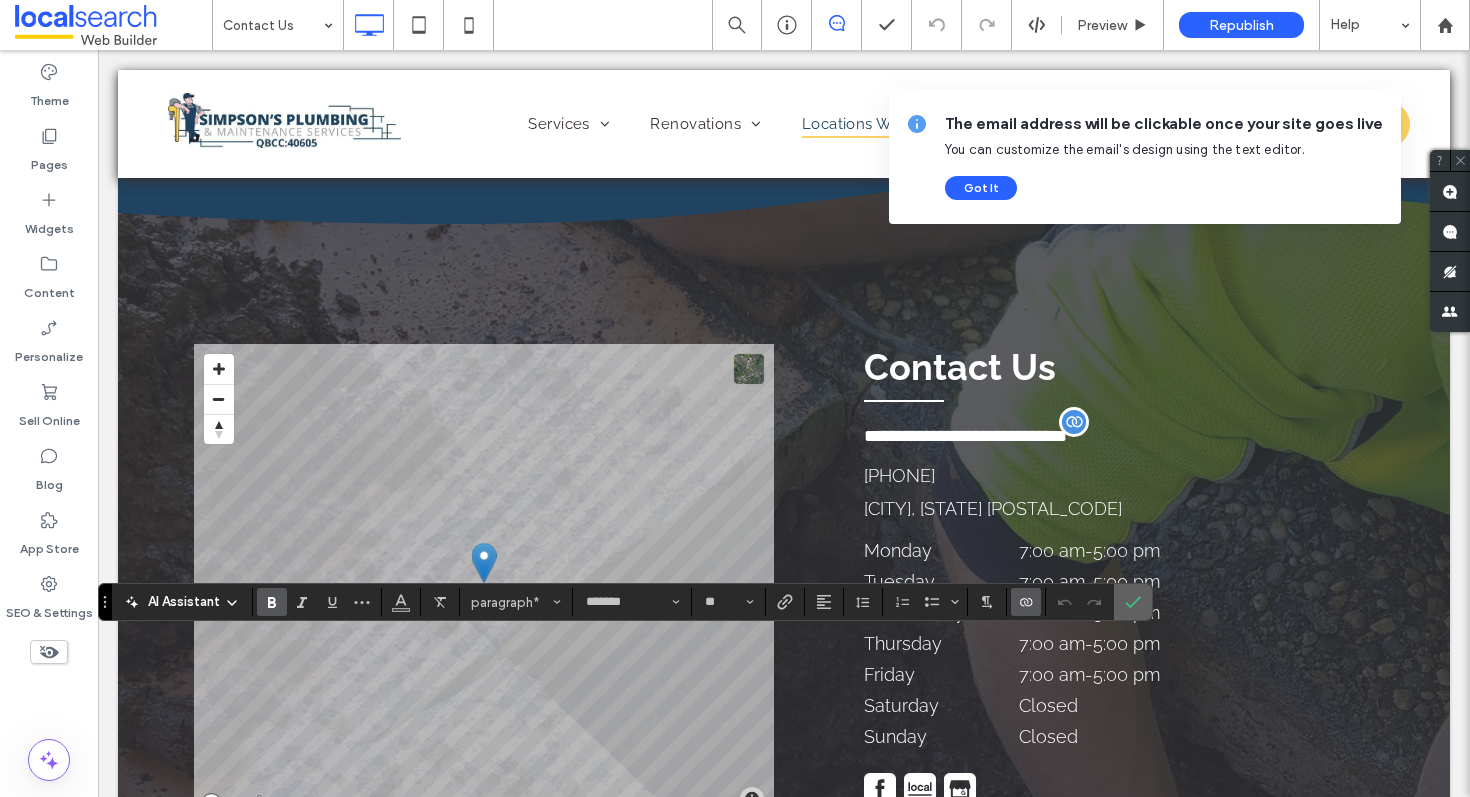 click 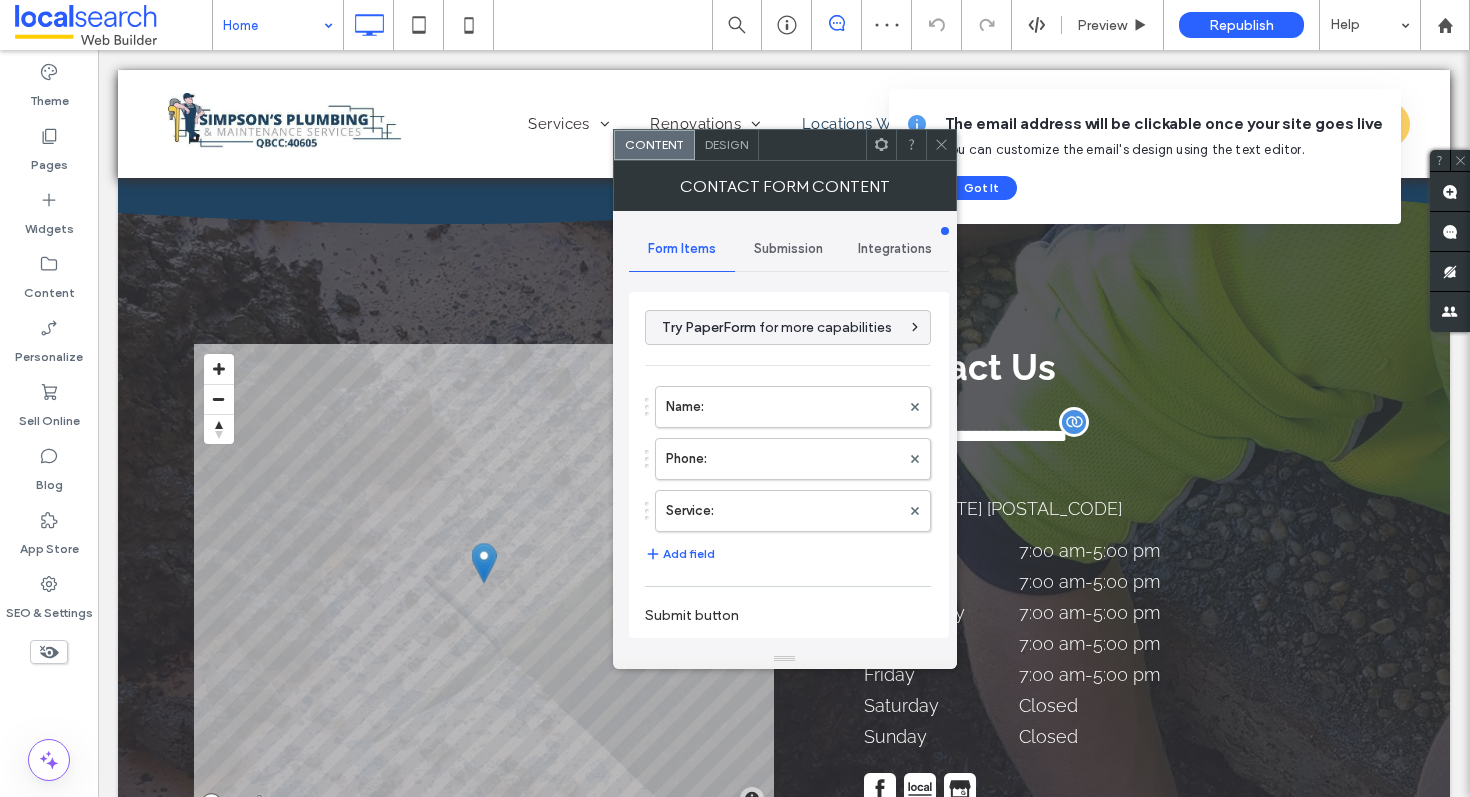 click on "Submission" at bounding box center [788, 249] 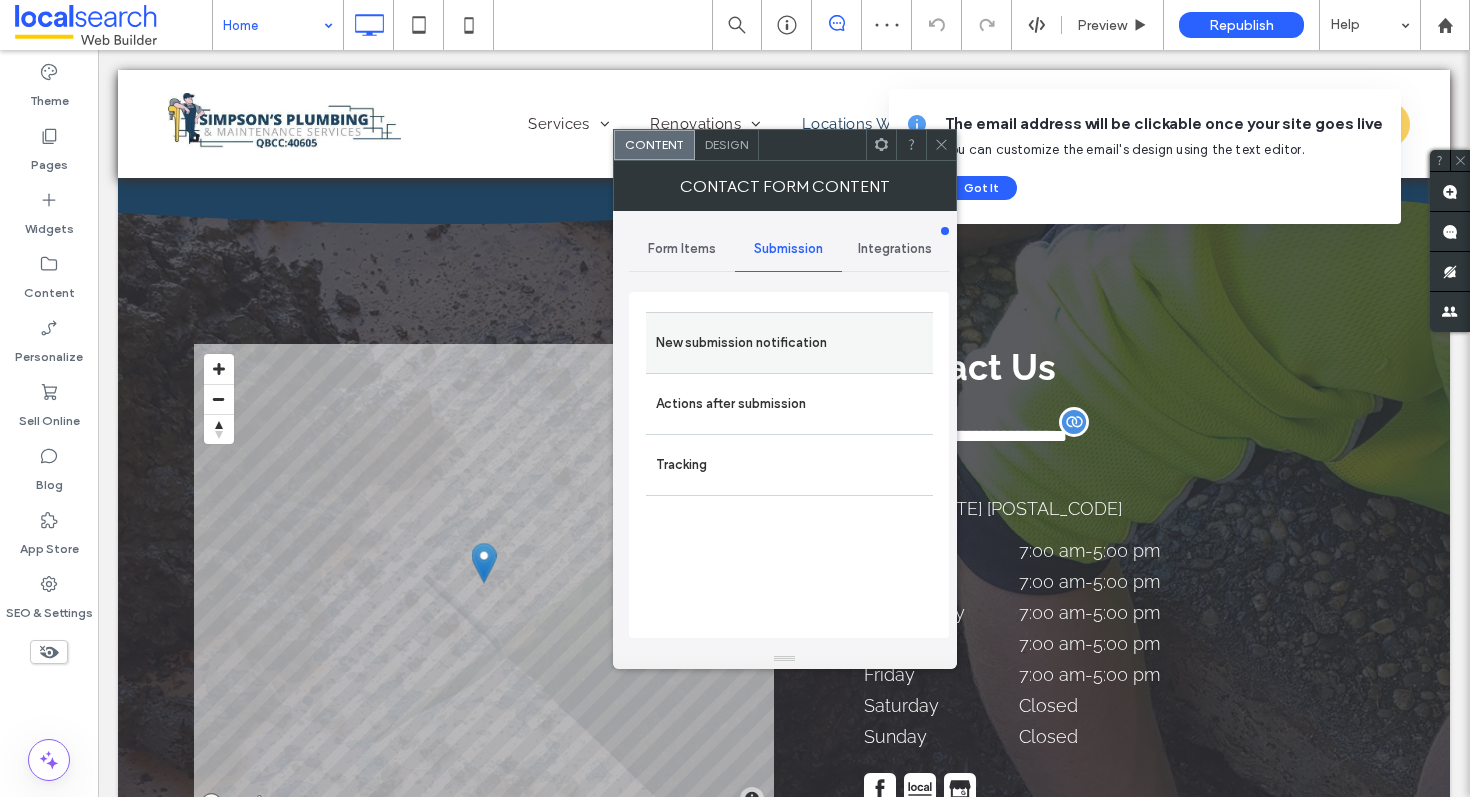 click on "New submission notification" at bounding box center (789, 343) 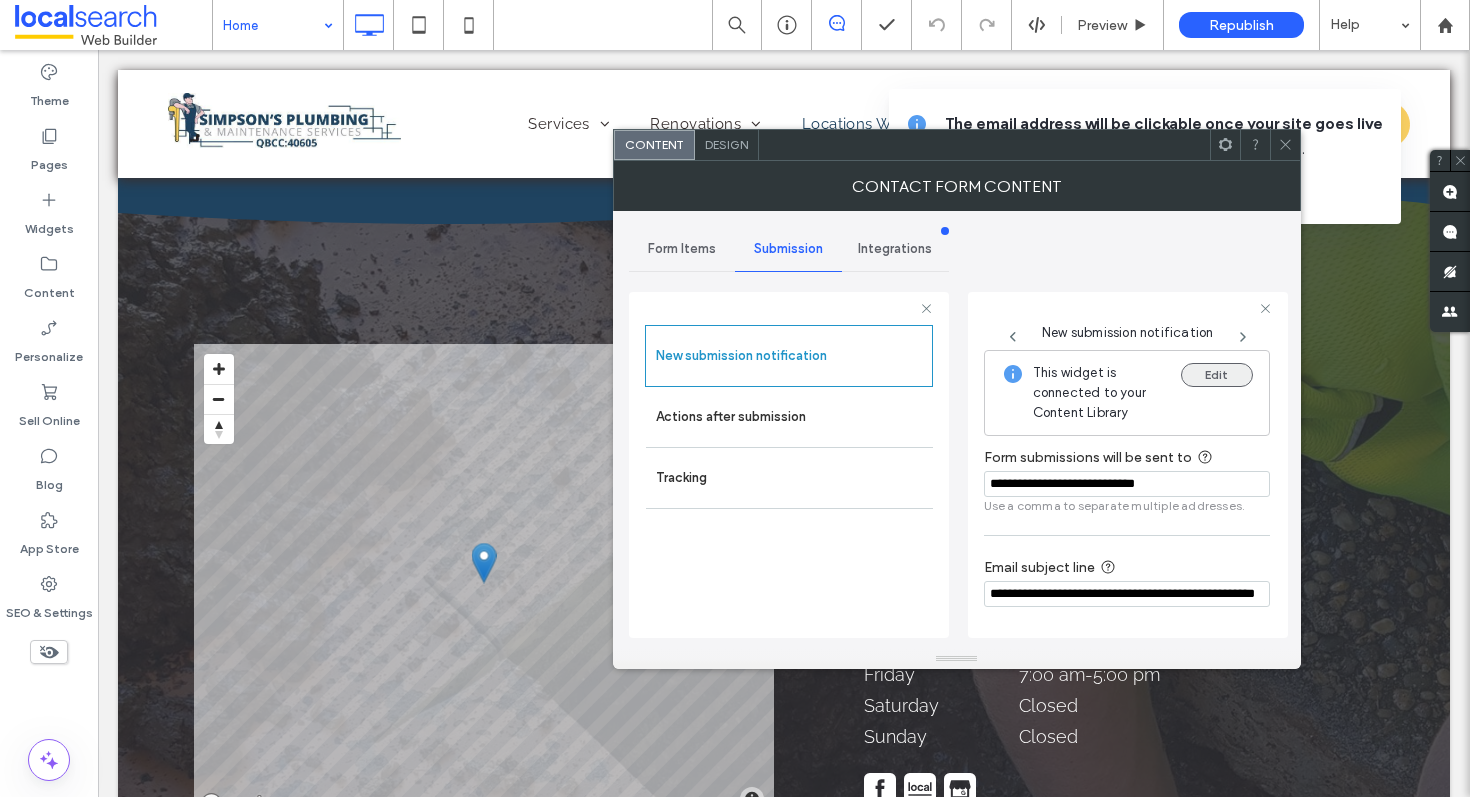 click on "Edit" at bounding box center [1217, 375] 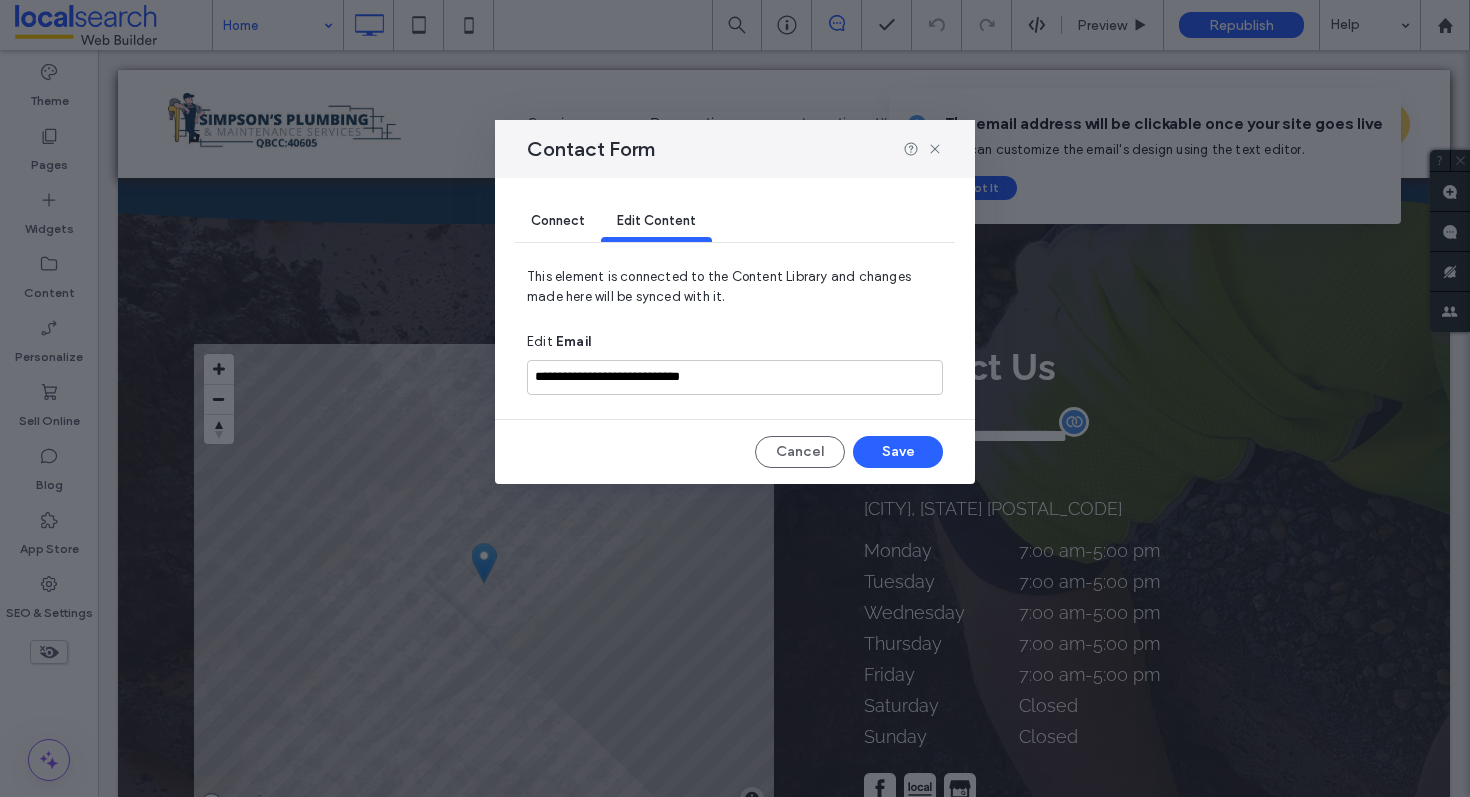 click on "Connect" at bounding box center [558, 220] 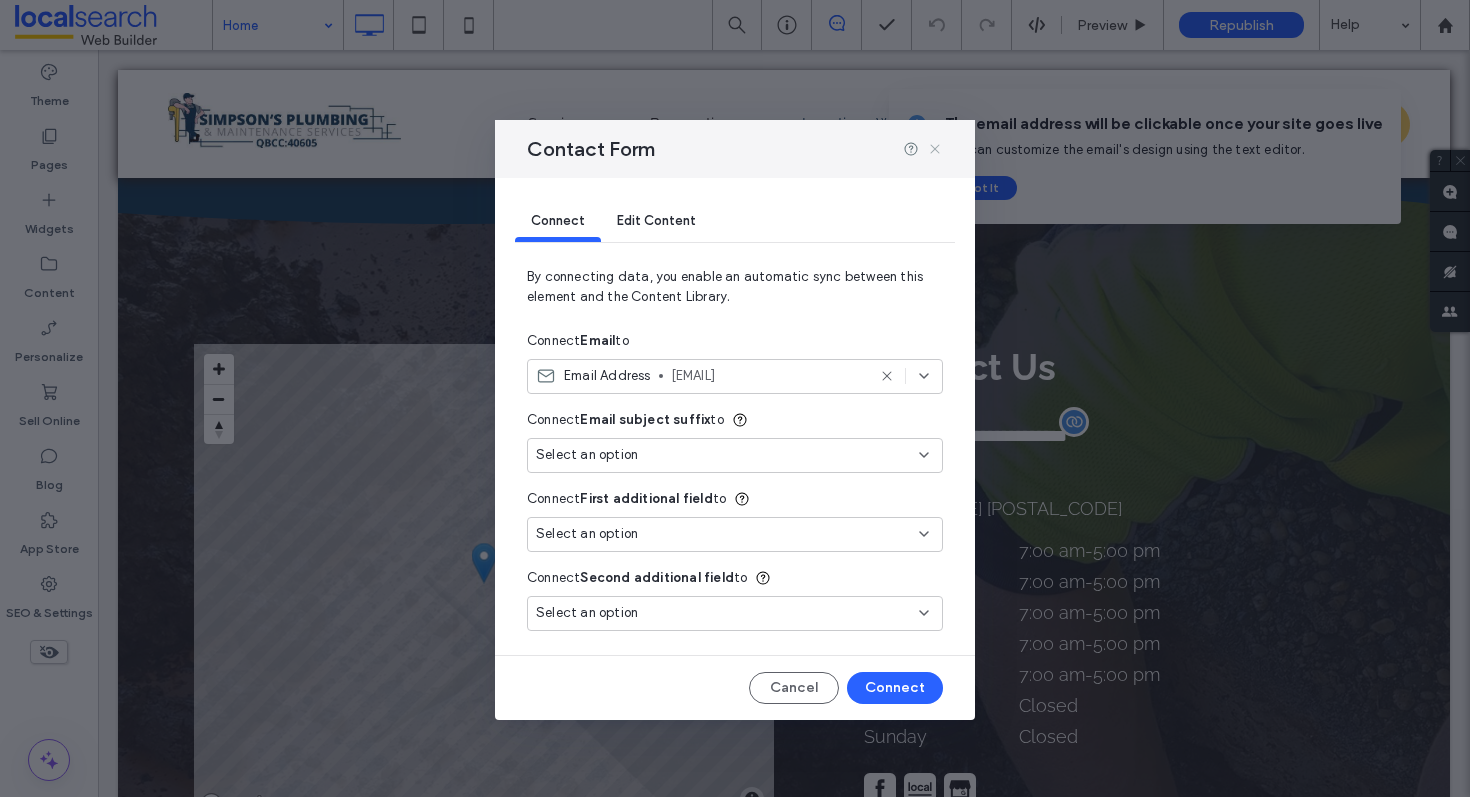 click 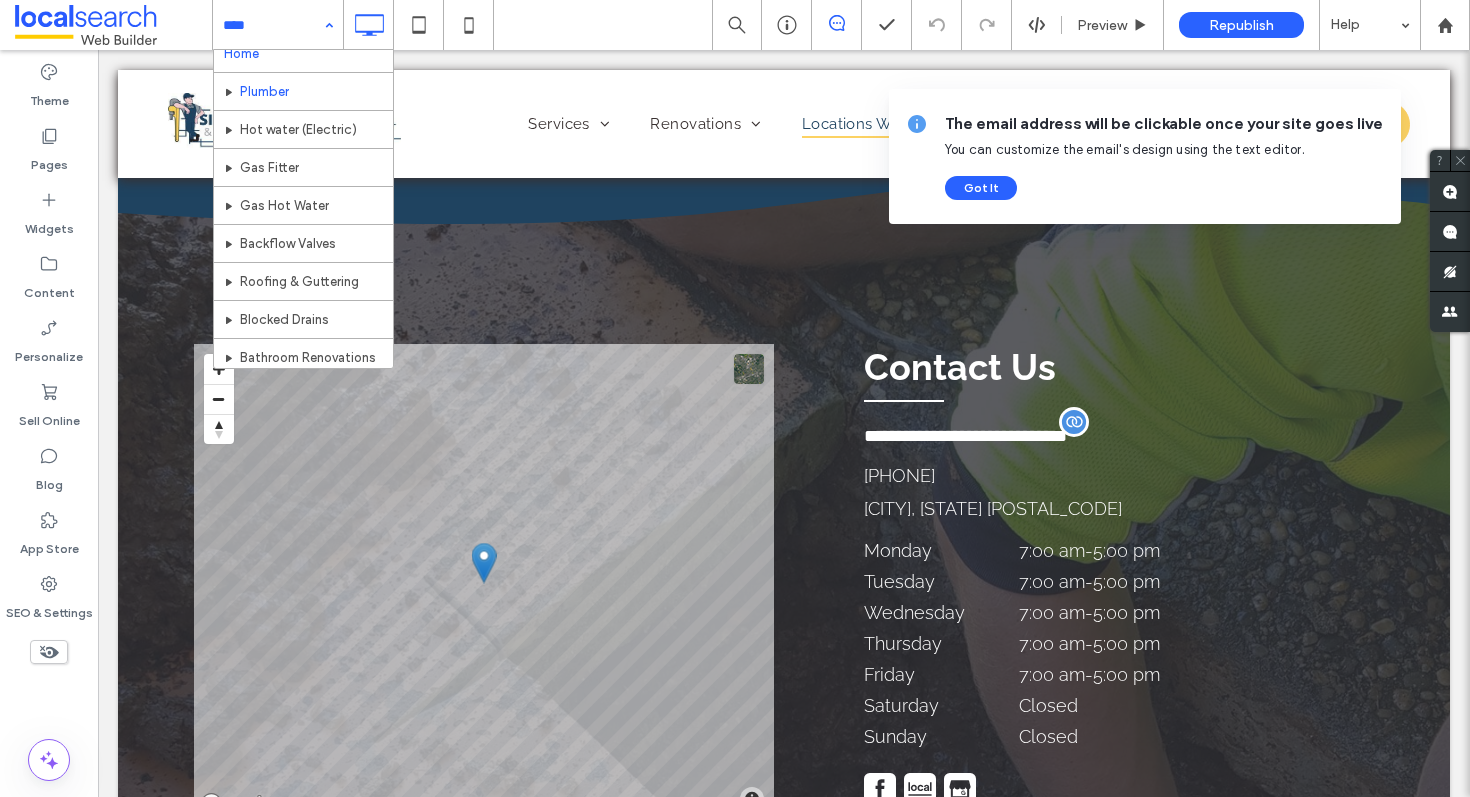 scroll, scrollTop: 14, scrollLeft: 0, axis: vertical 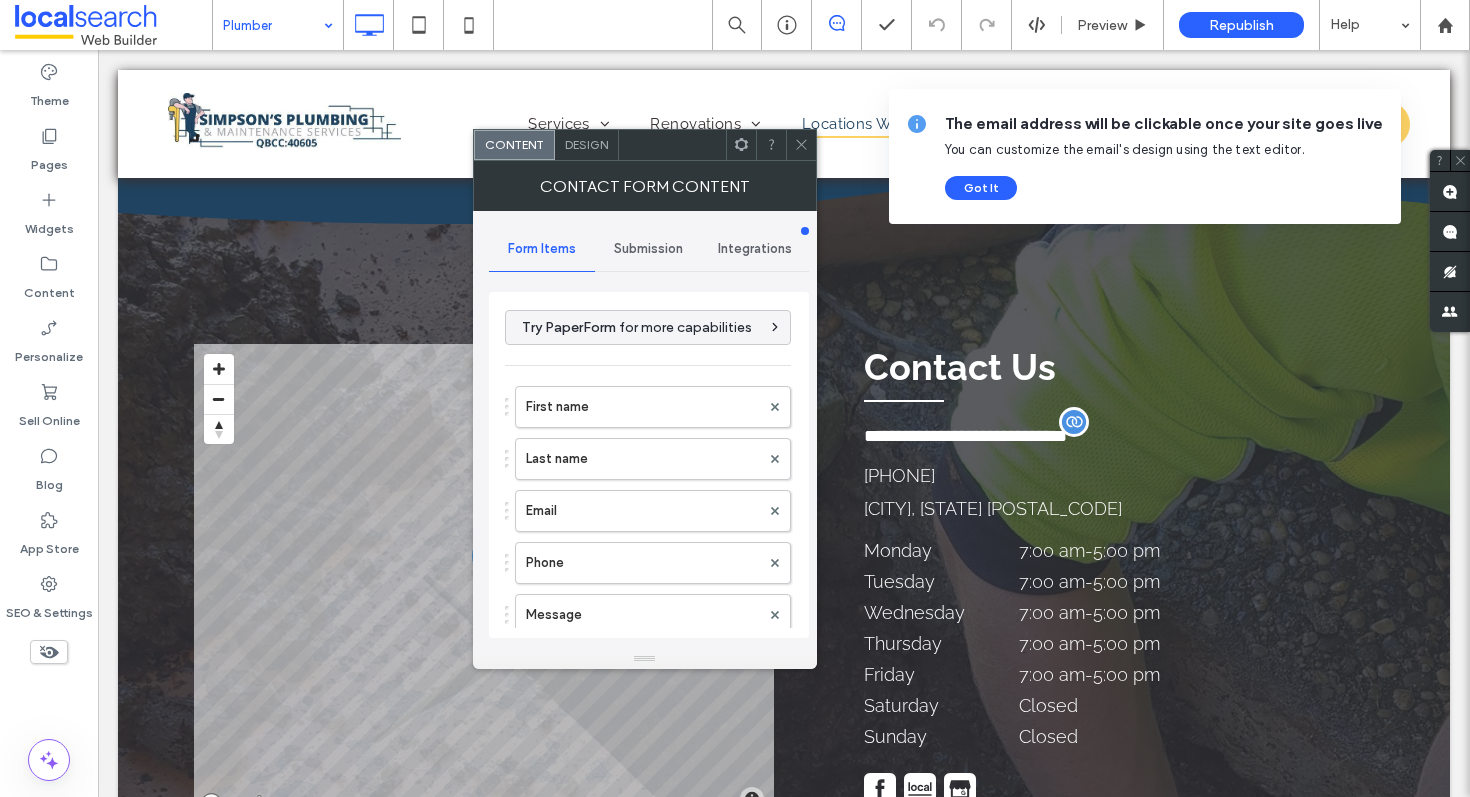 click on "Submission" at bounding box center (648, 249) 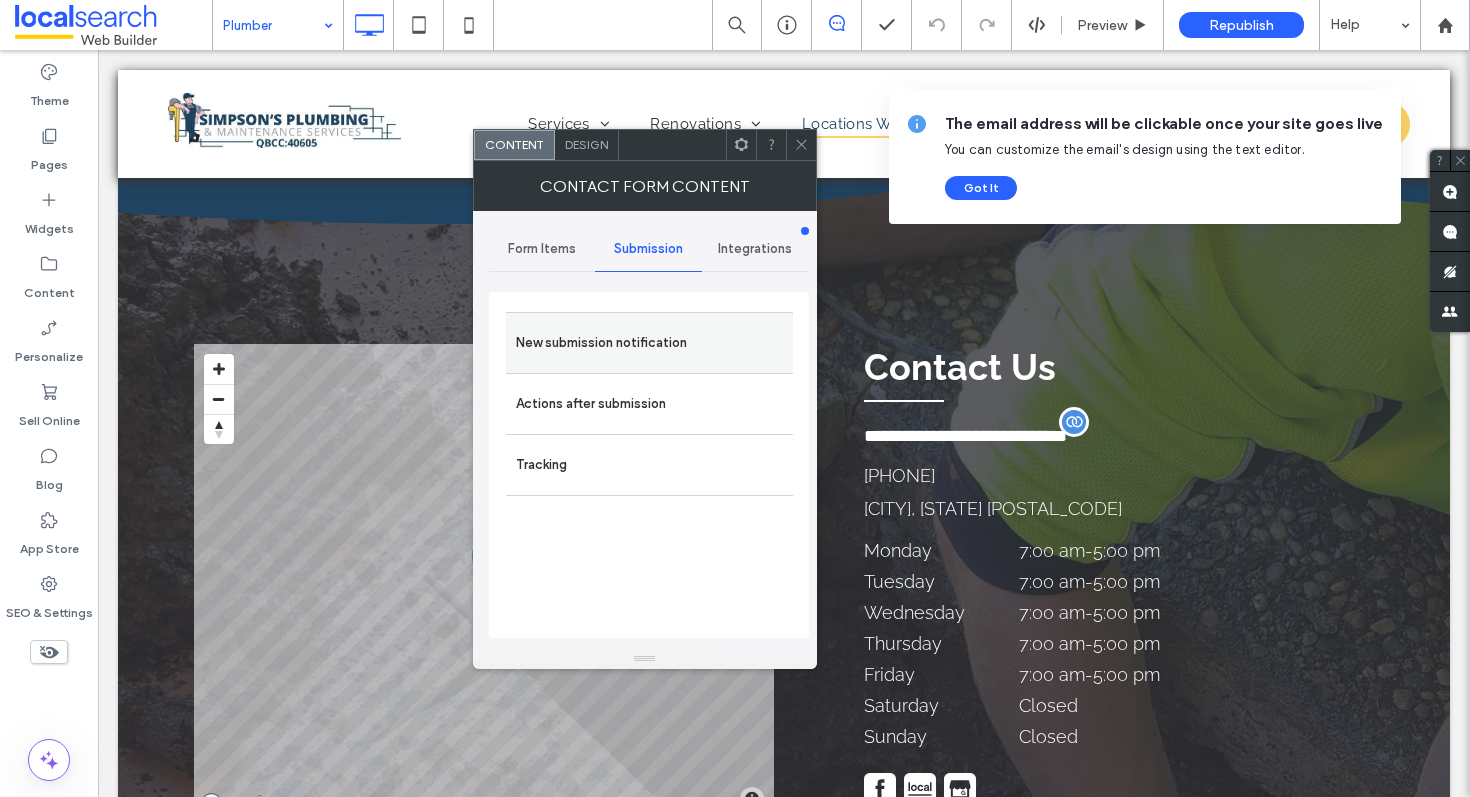 click on "New submission notification" at bounding box center (649, 343) 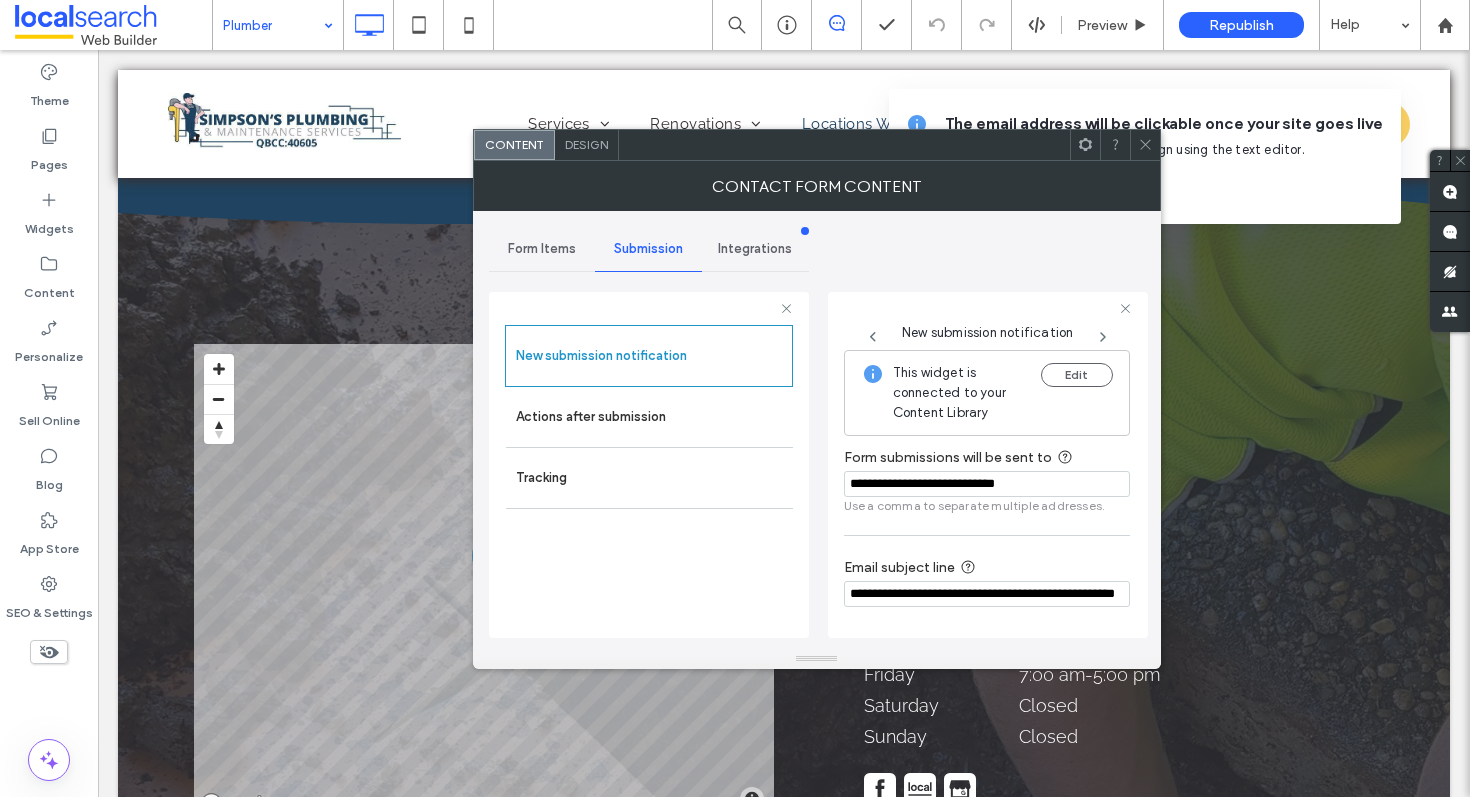 click 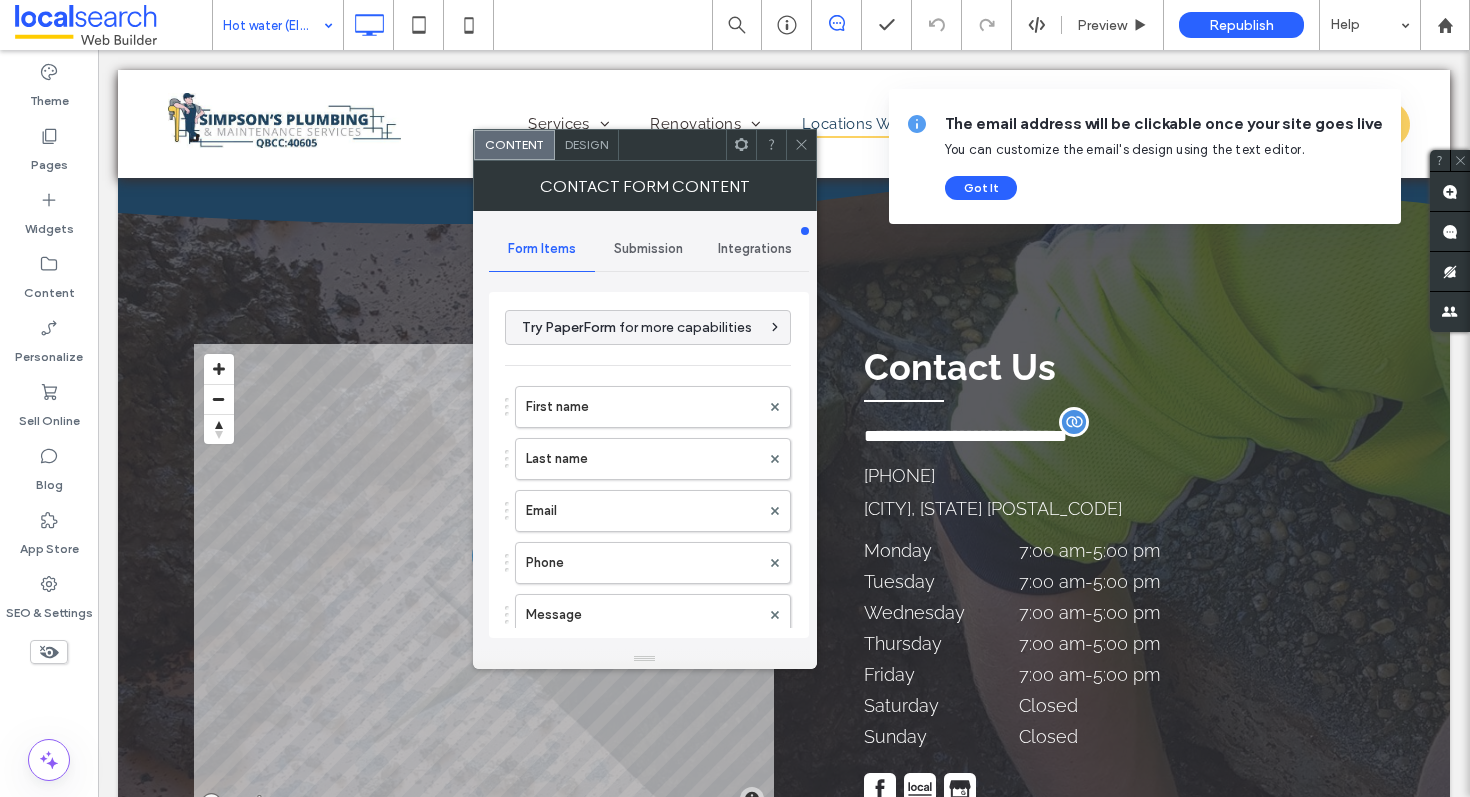 click on "Submission" at bounding box center (648, 249) 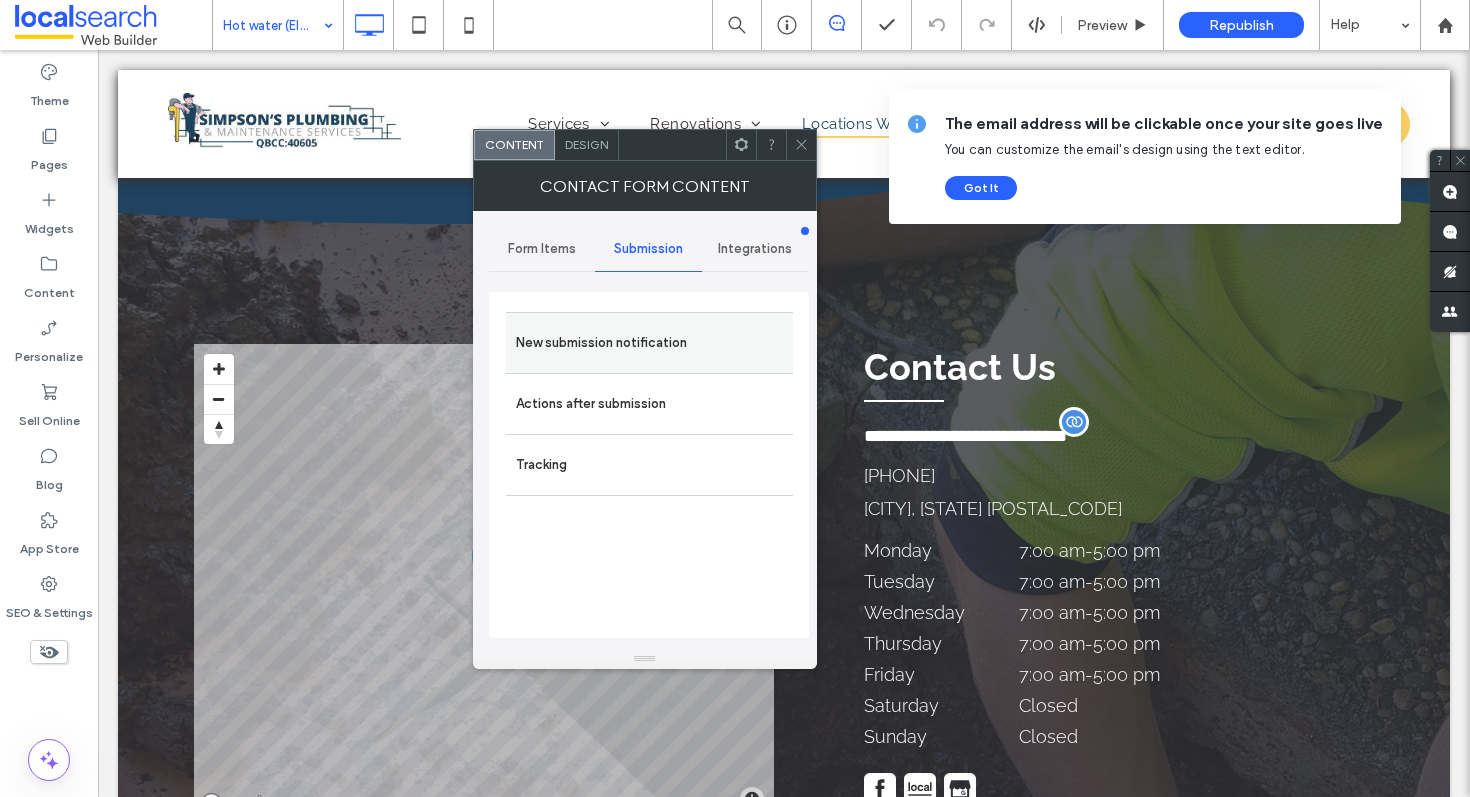 click on "New submission notification" at bounding box center [649, 343] 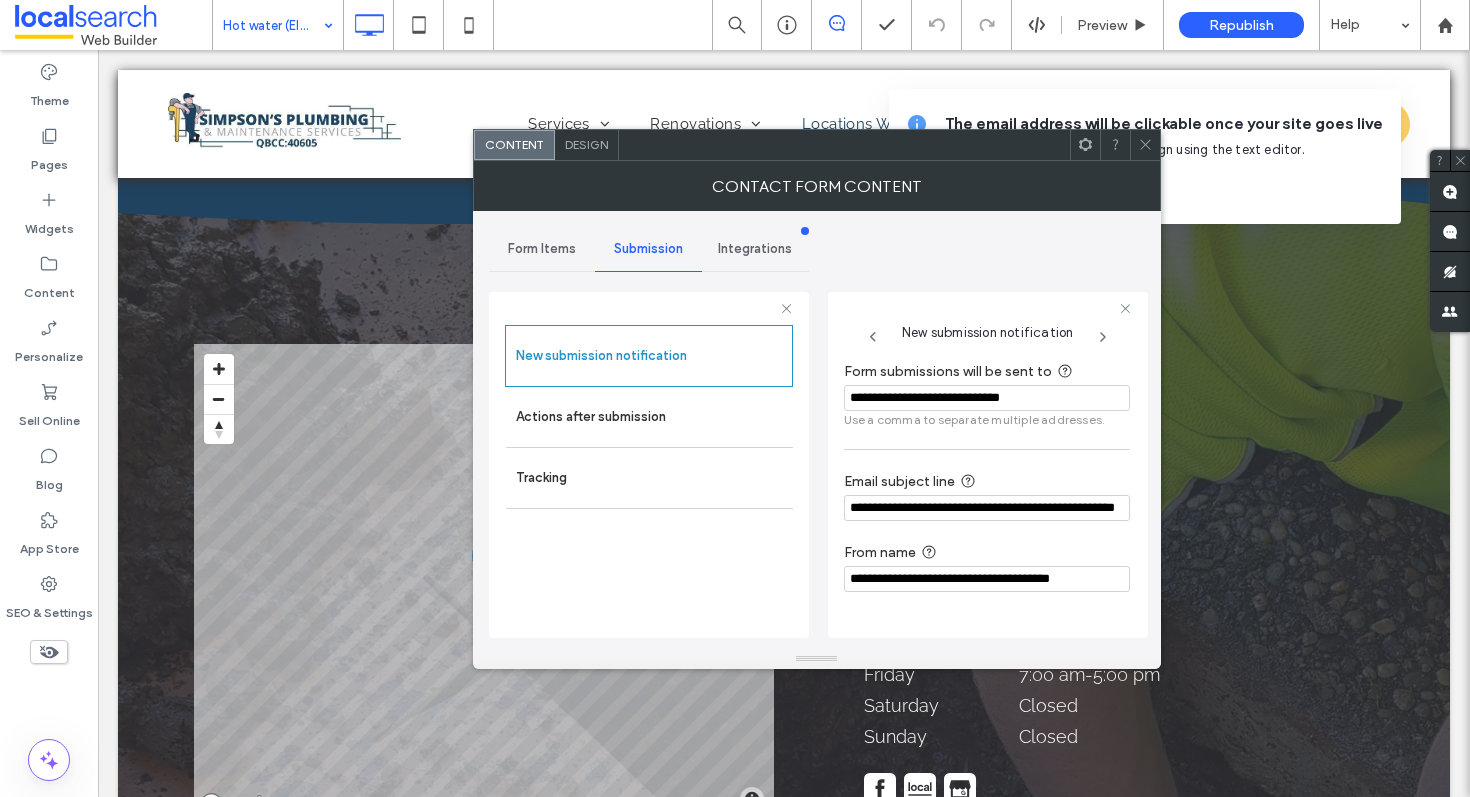 click 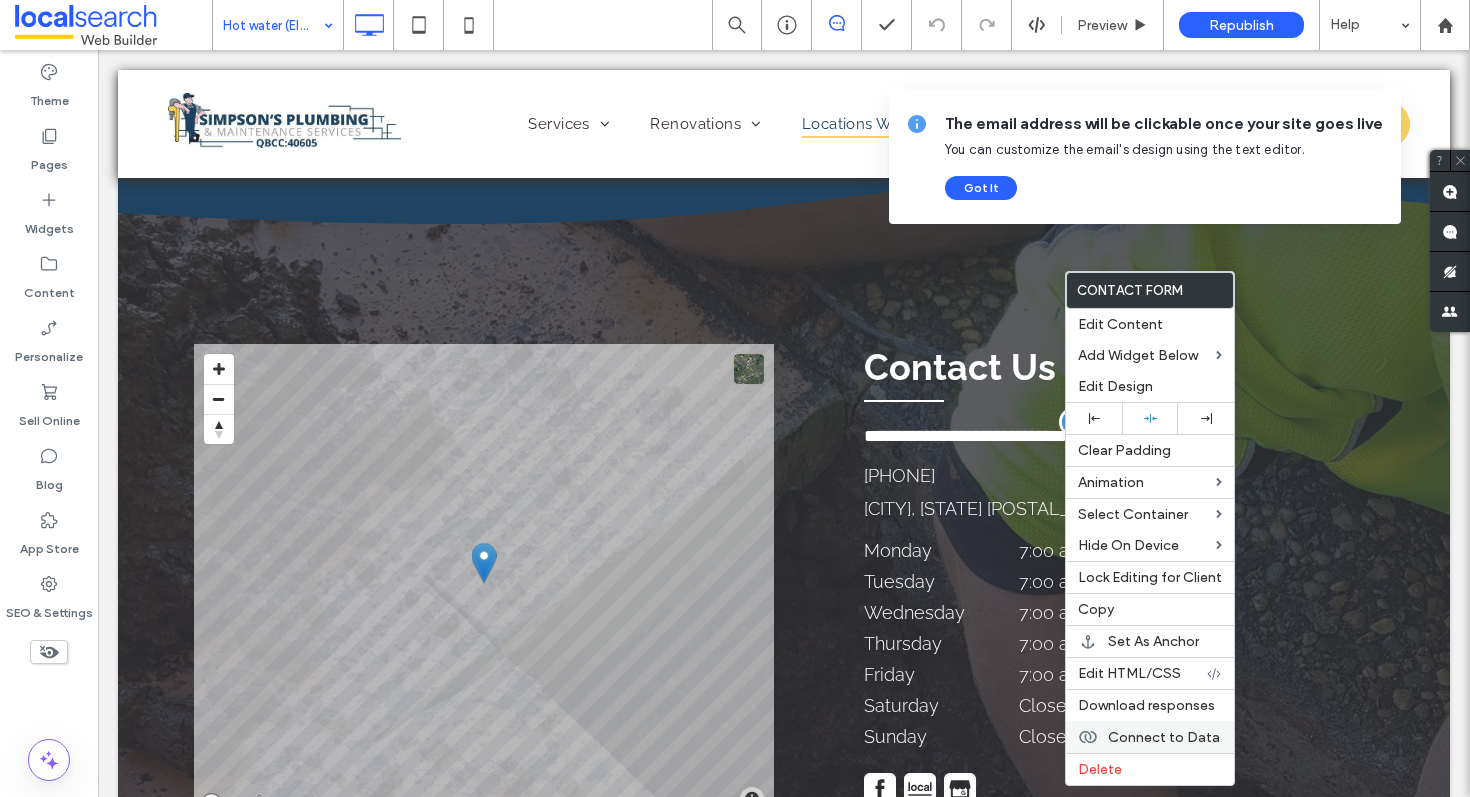 click on "Connect to Data" at bounding box center (1164, 737) 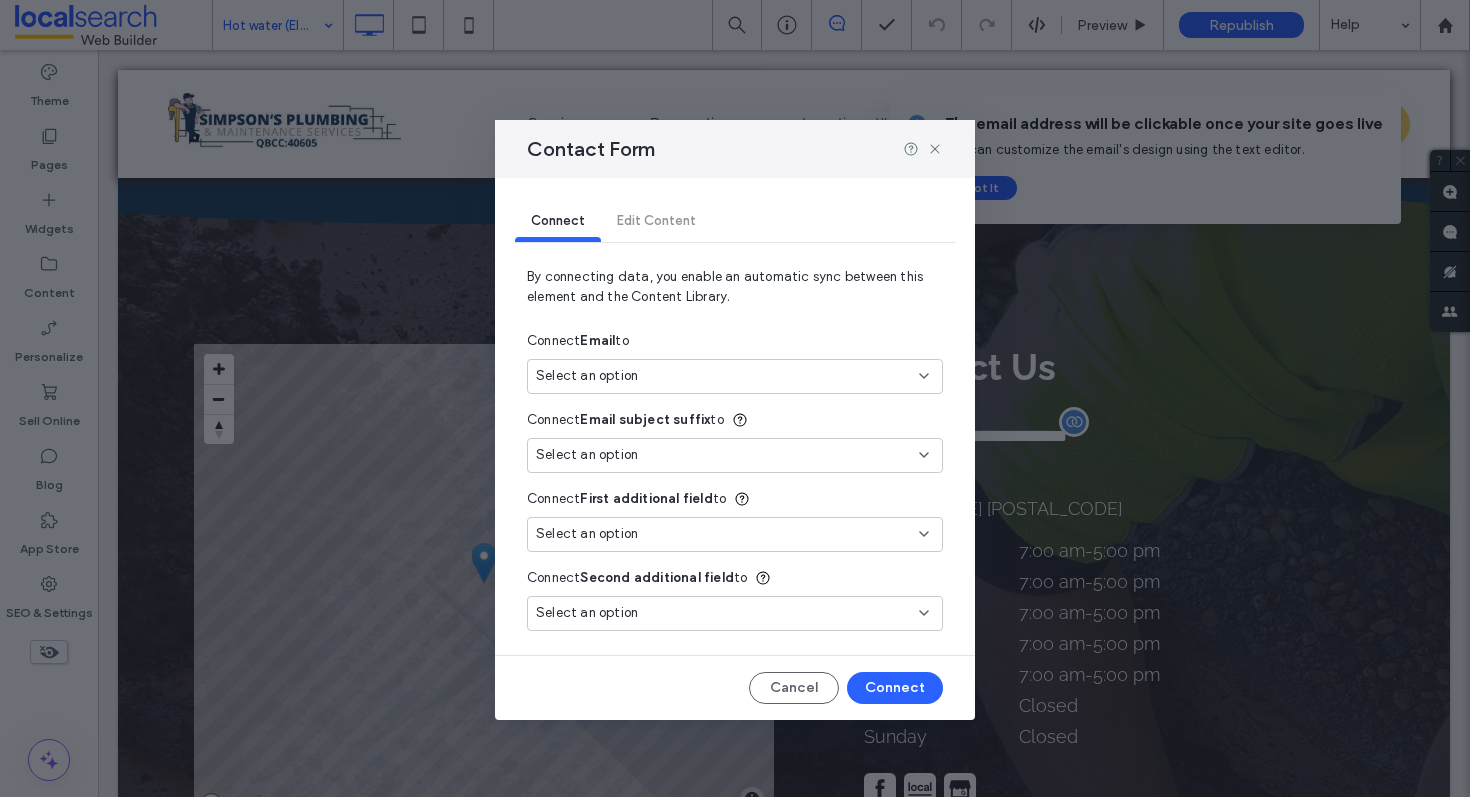 click on "Select an option" at bounding box center [723, 376] 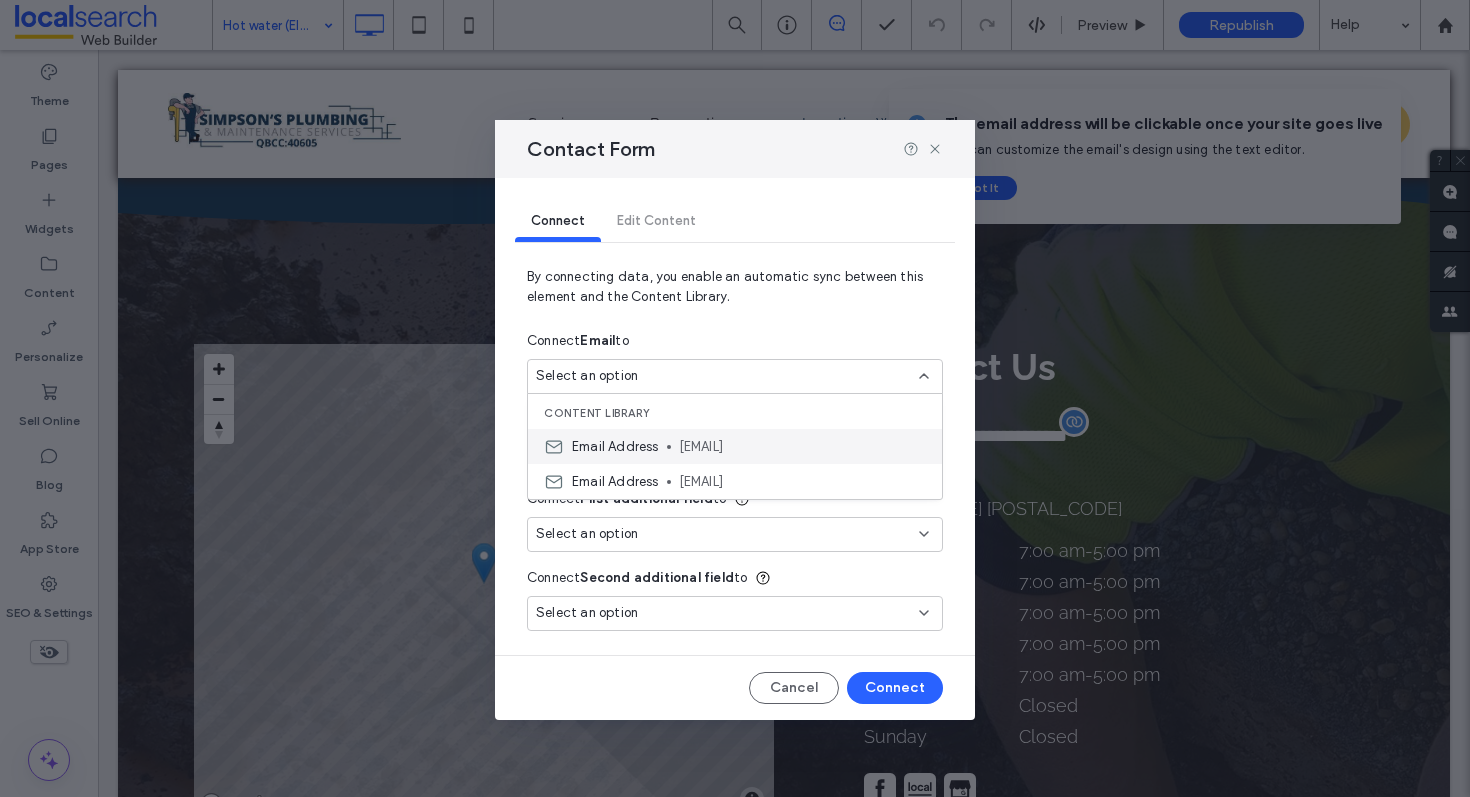 click on "Email Address simpsons_plumbing@hotmail.com" at bounding box center (735, 446) 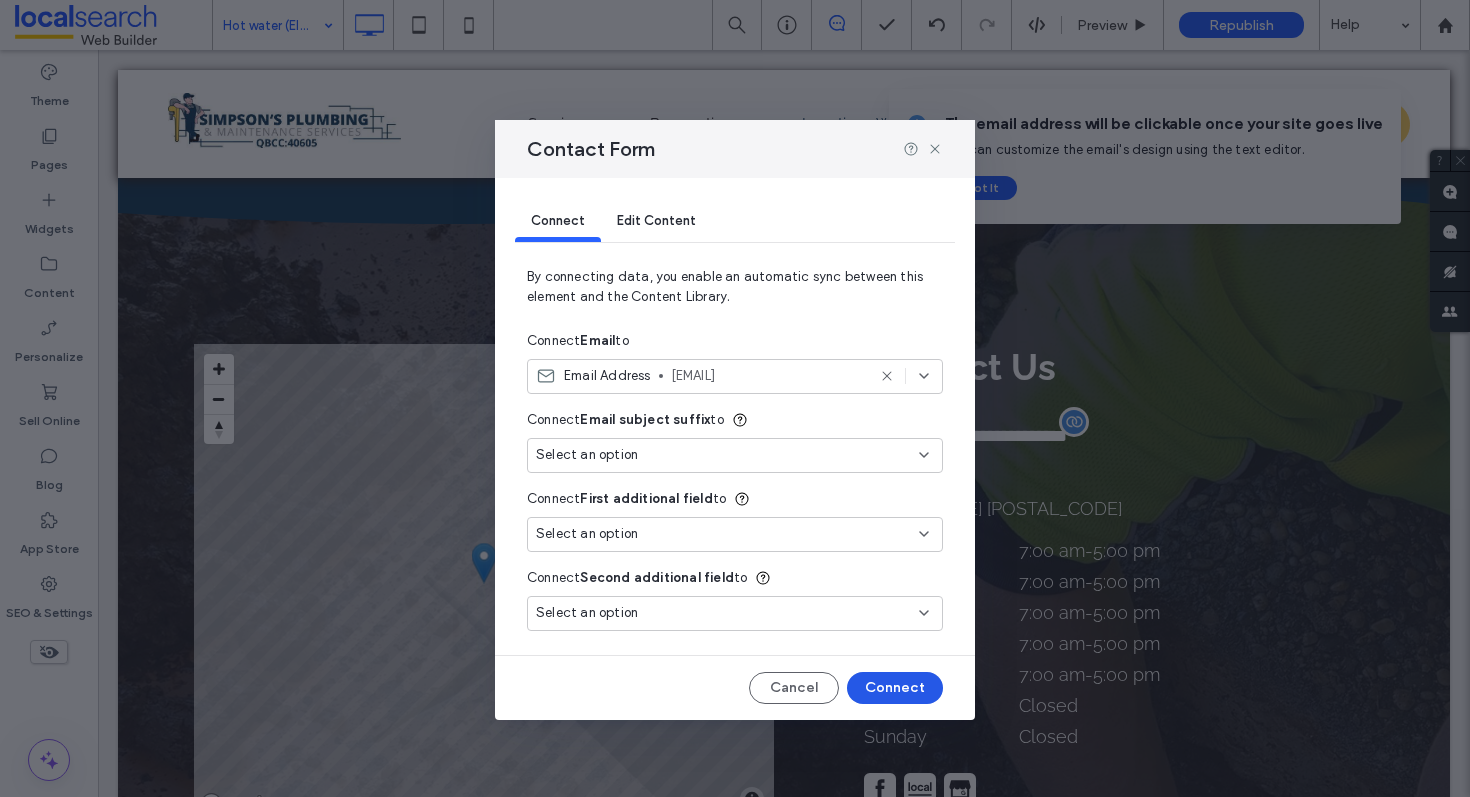 click on "Connect" at bounding box center (895, 688) 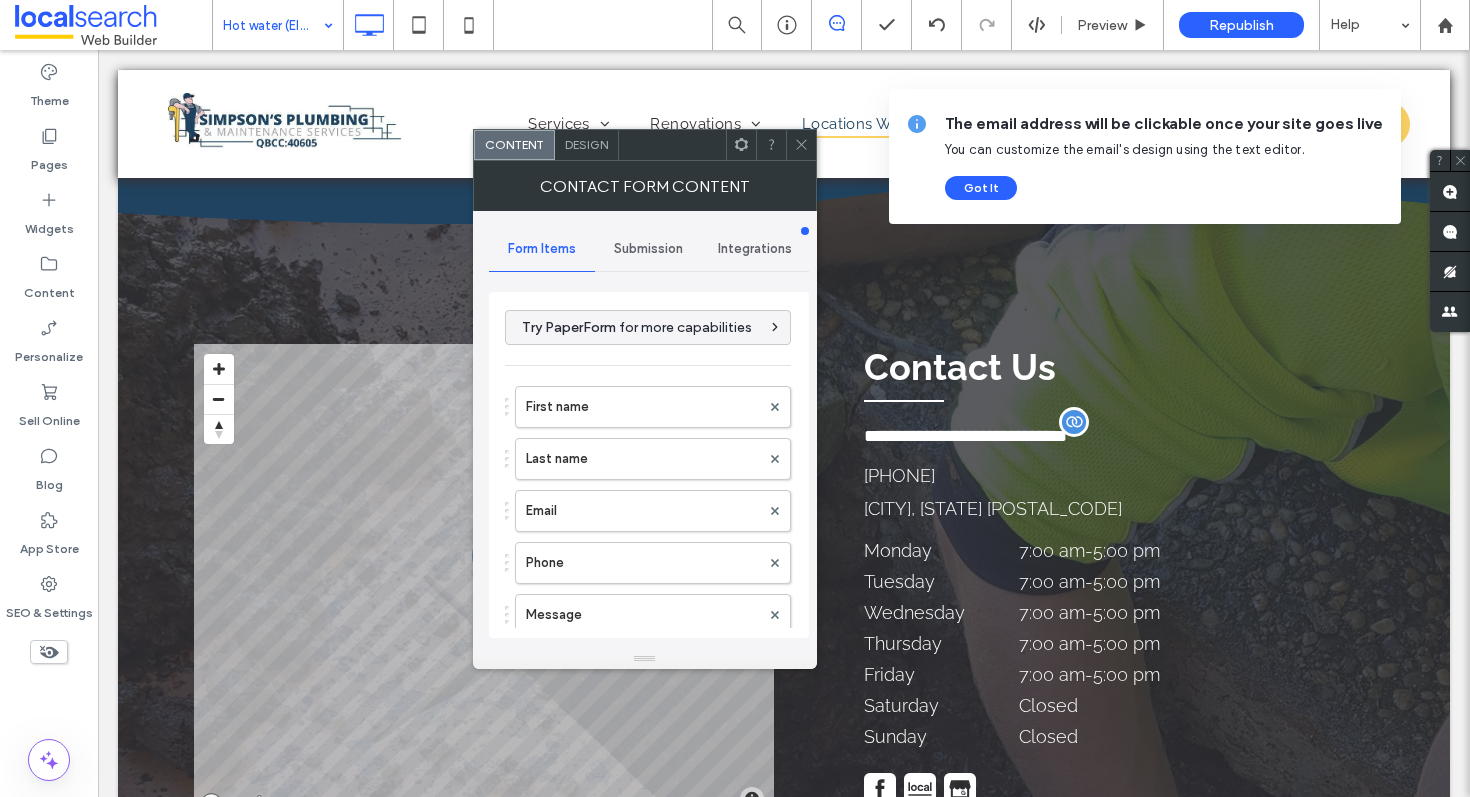 click on "Submission" at bounding box center [648, 249] 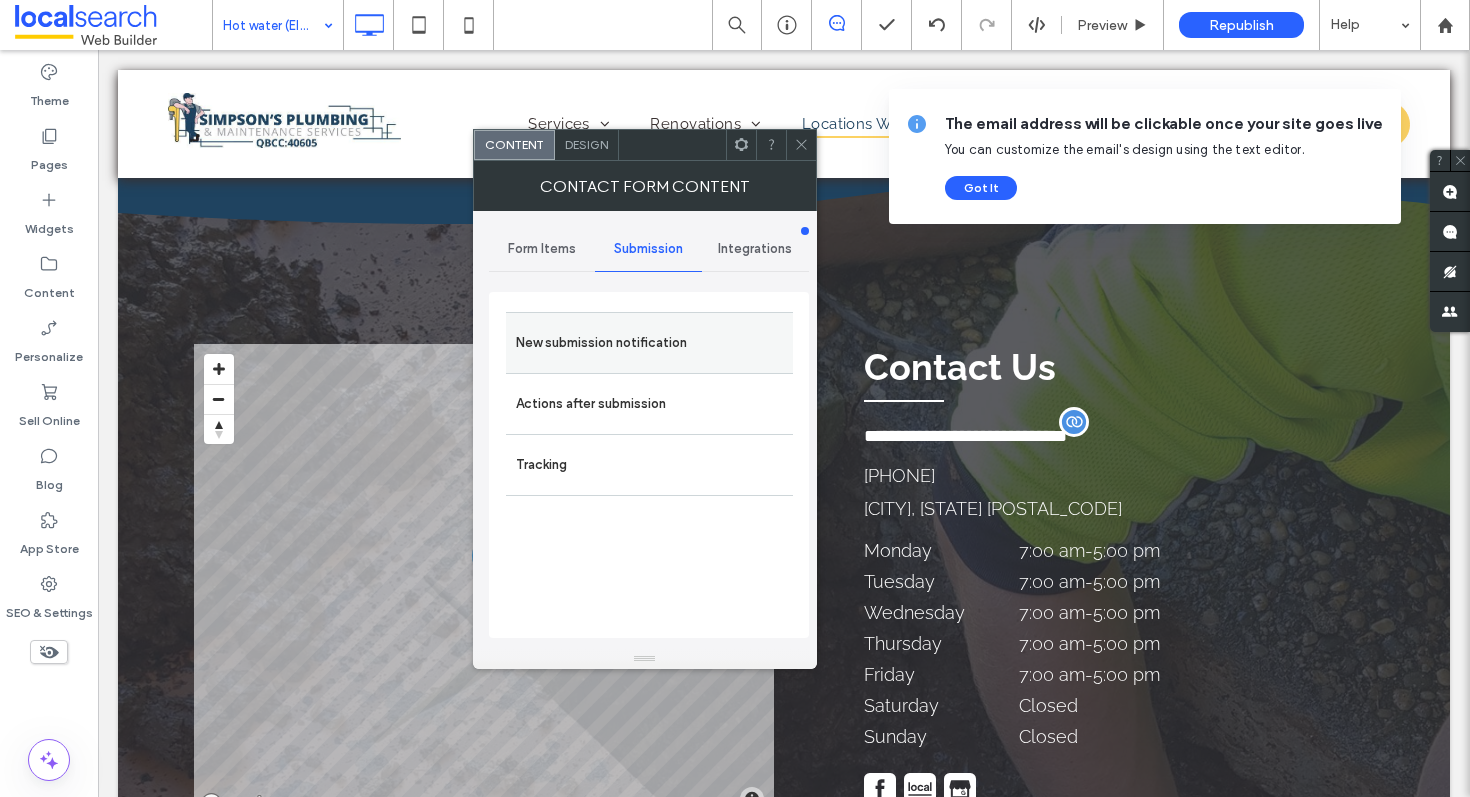 click on "New submission notification" at bounding box center (649, 343) 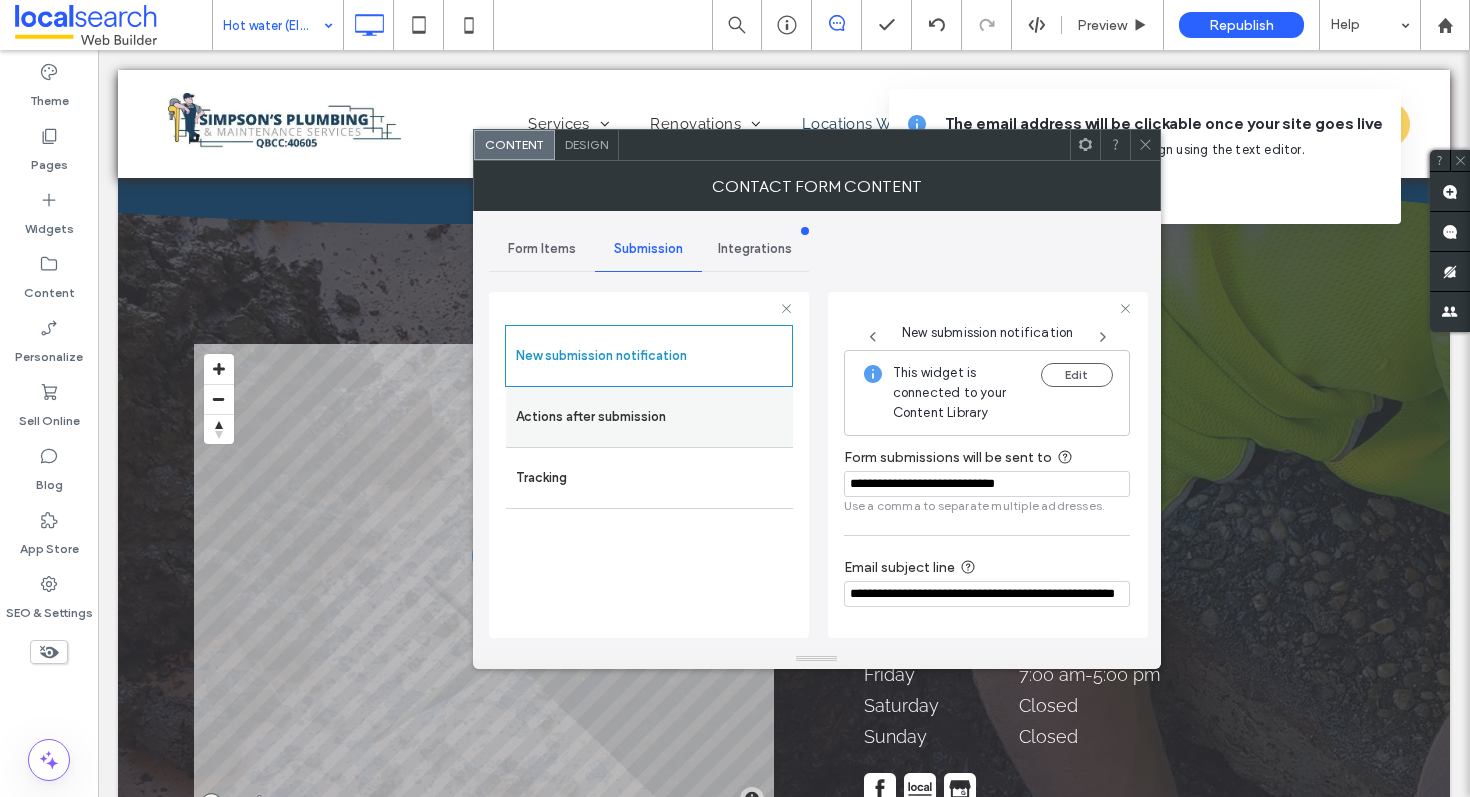 click on "Actions after submission" at bounding box center (649, 417) 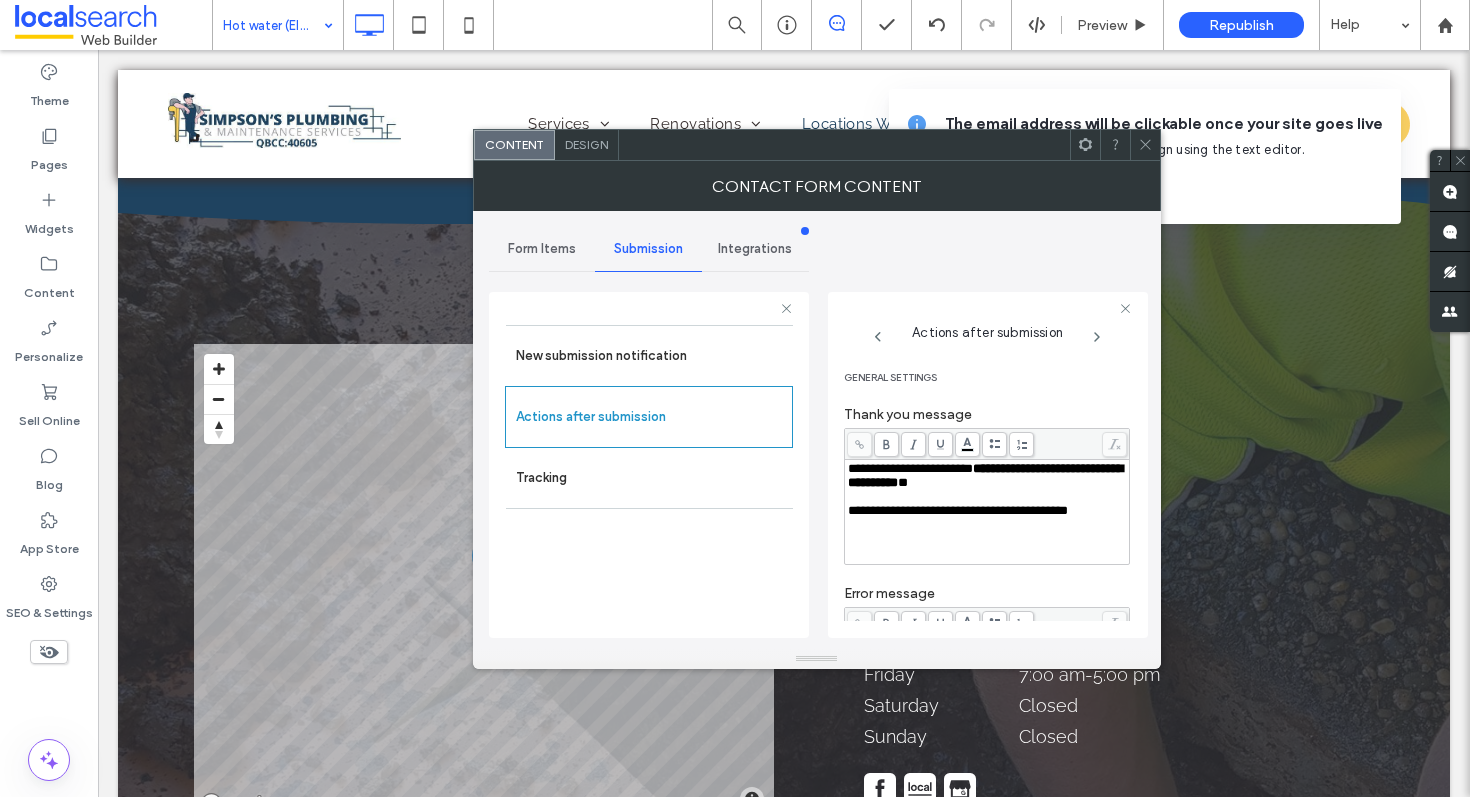 click on "**********" at bounding box center (985, 475) 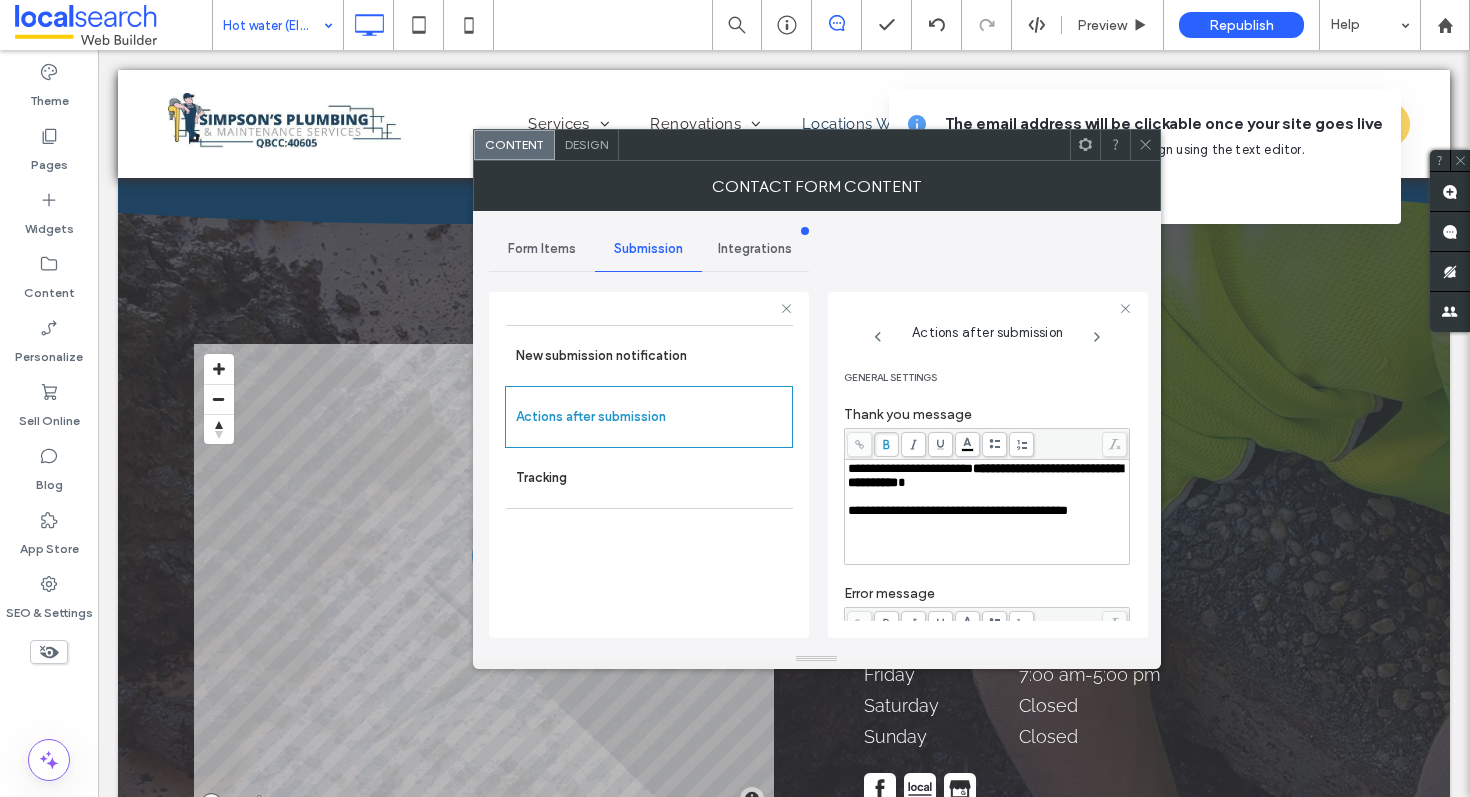 click at bounding box center [987, 497] 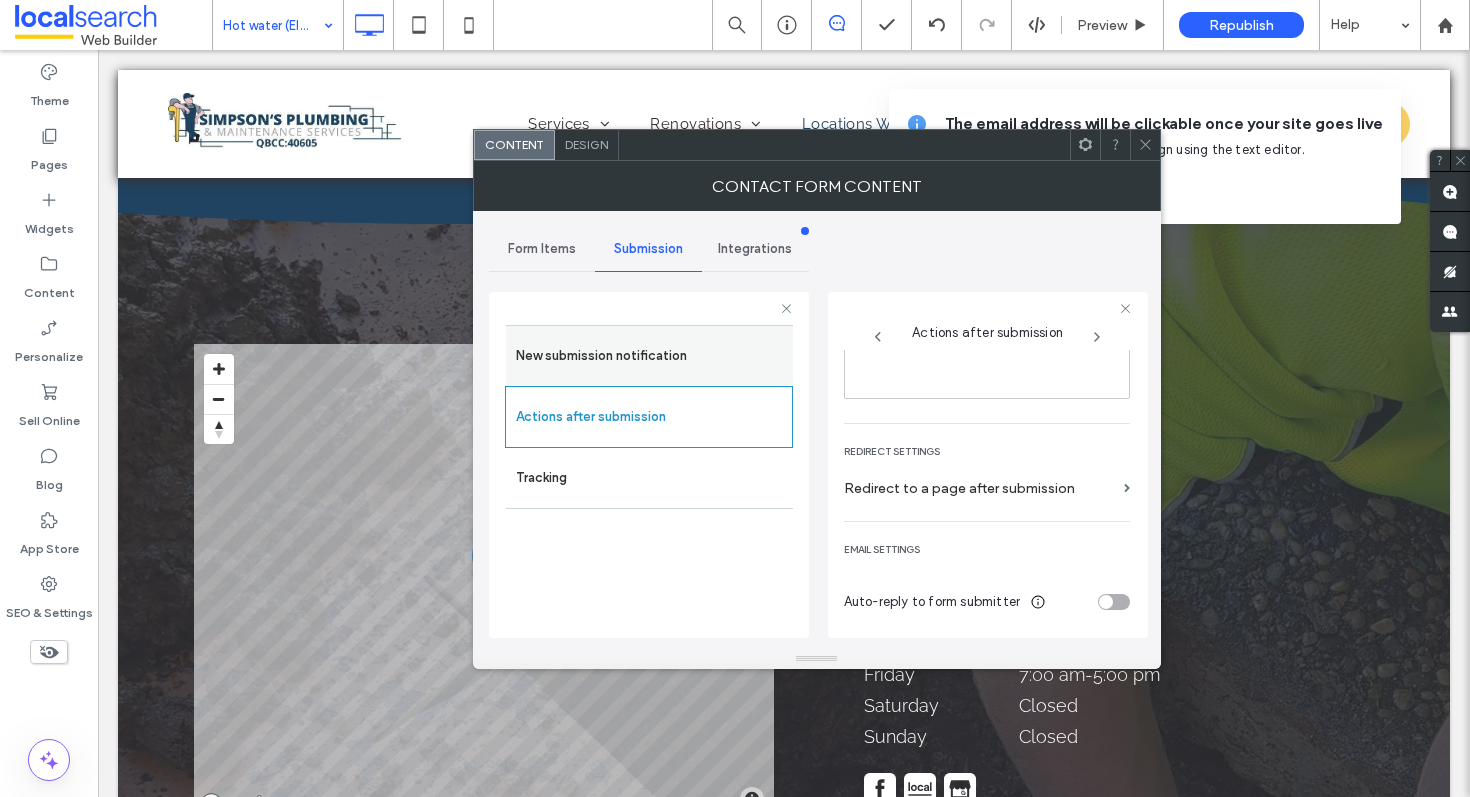 click on "New submission notification" at bounding box center (649, 356) 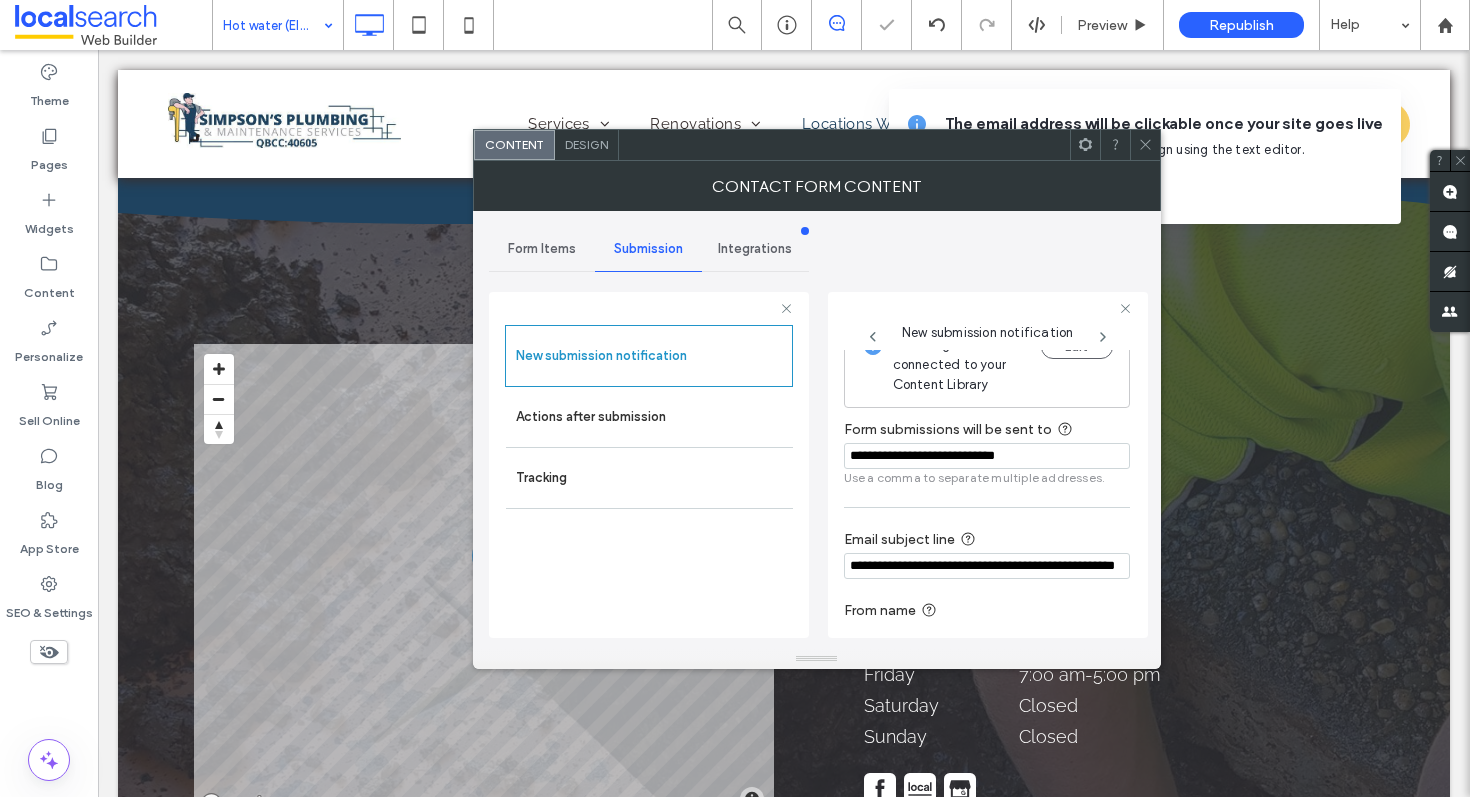 scroll, scrollTop: 0, scrollLeft: 0, axis: both 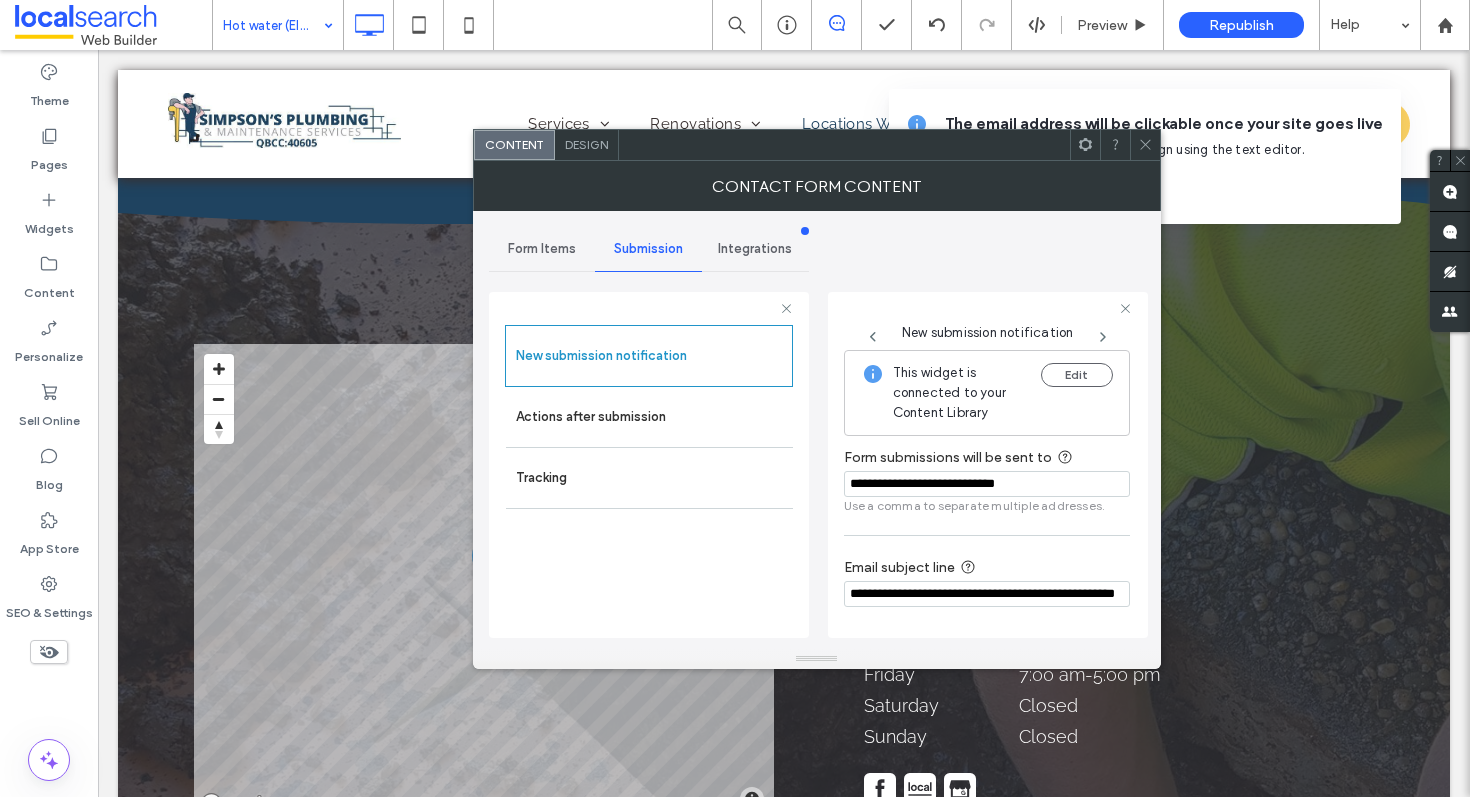 click 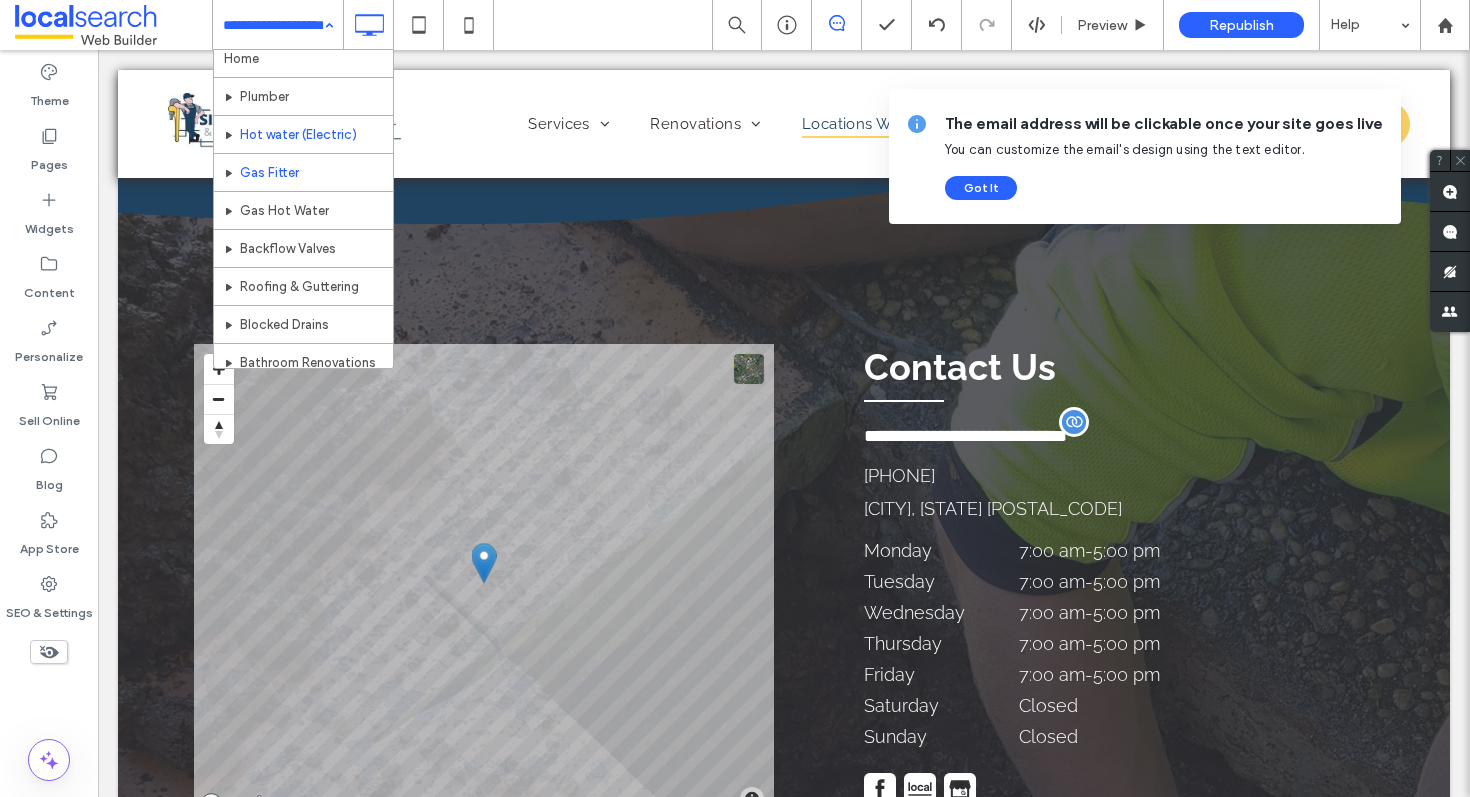 scroll, scrollTop: 12, scrollLeft: 0, axis: vertical 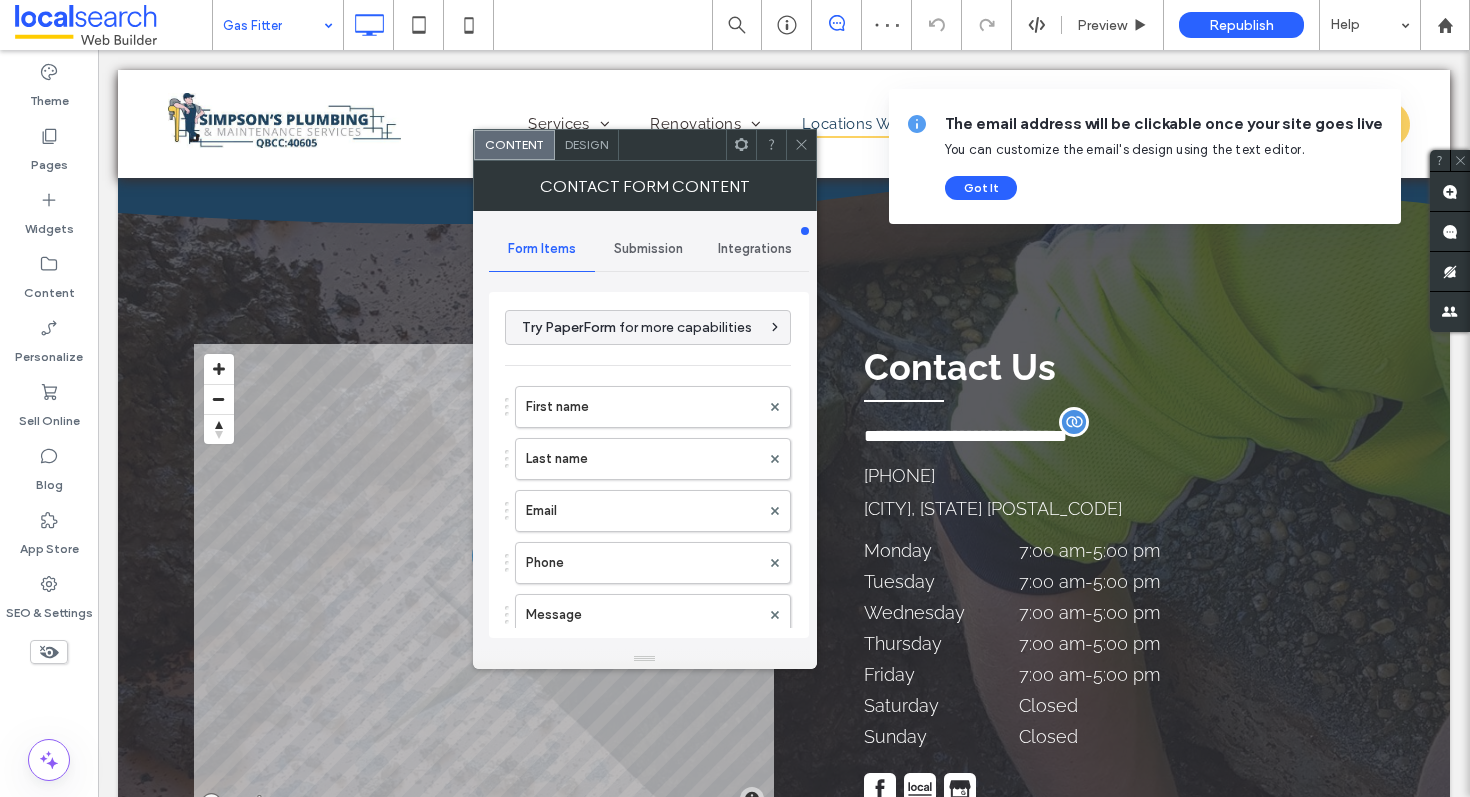 type on "******" 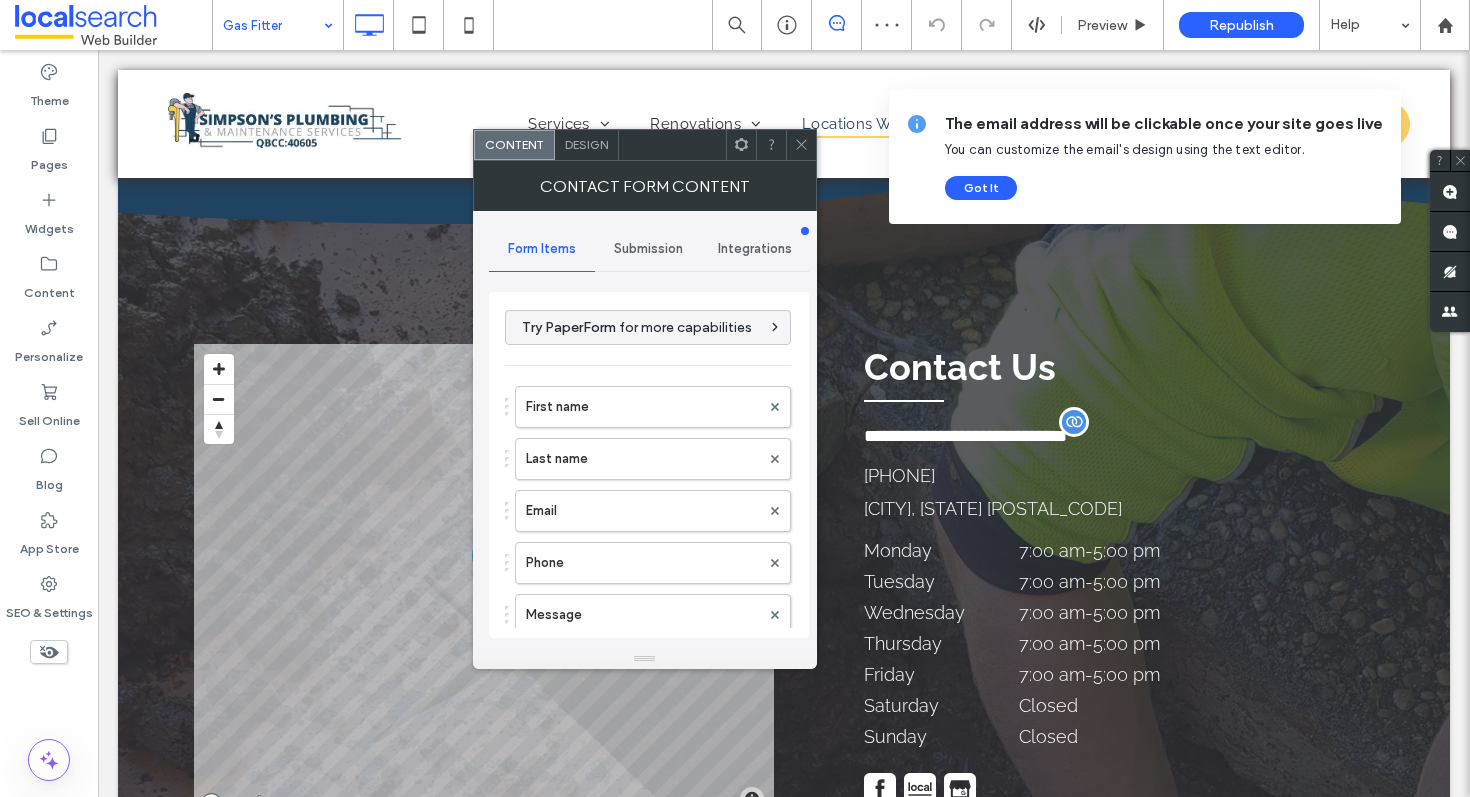 click on "Submission" at bounding box center (648, 249) 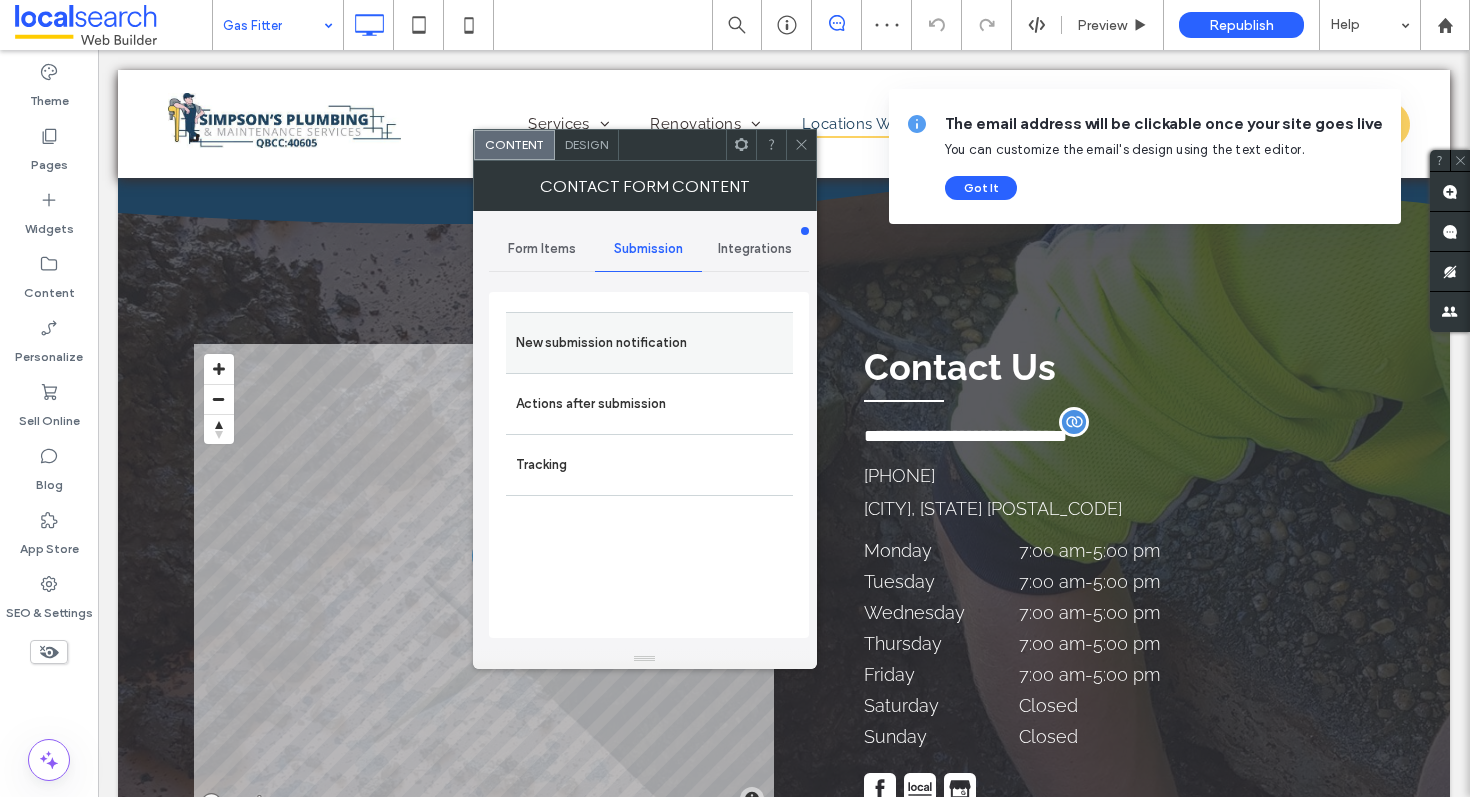 click on "New submission notification" at bounding box center [649, 343] 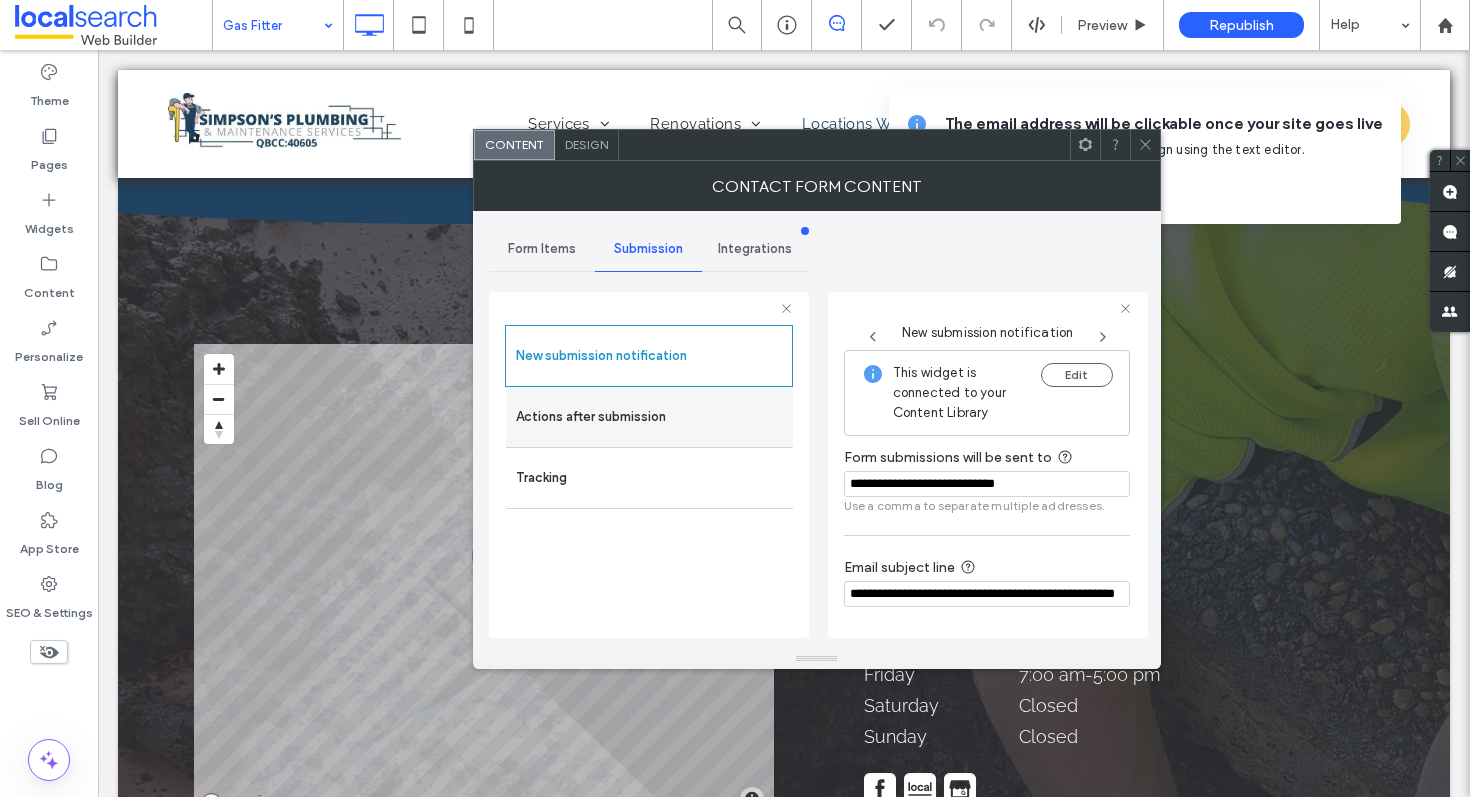 click on "Actions after submission" at bounding box center (649, 417) 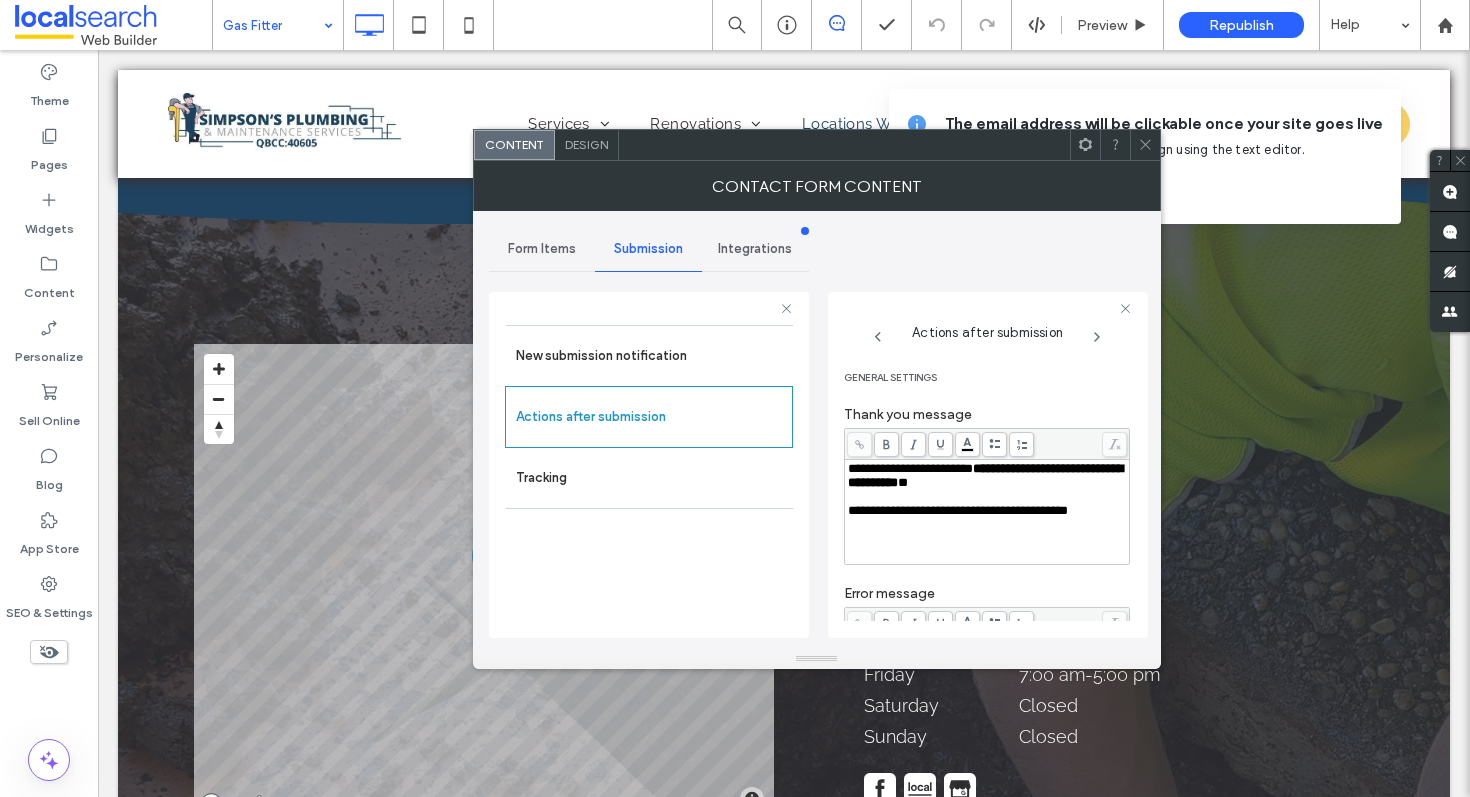 click on "*" at bounding box center [903, 482] 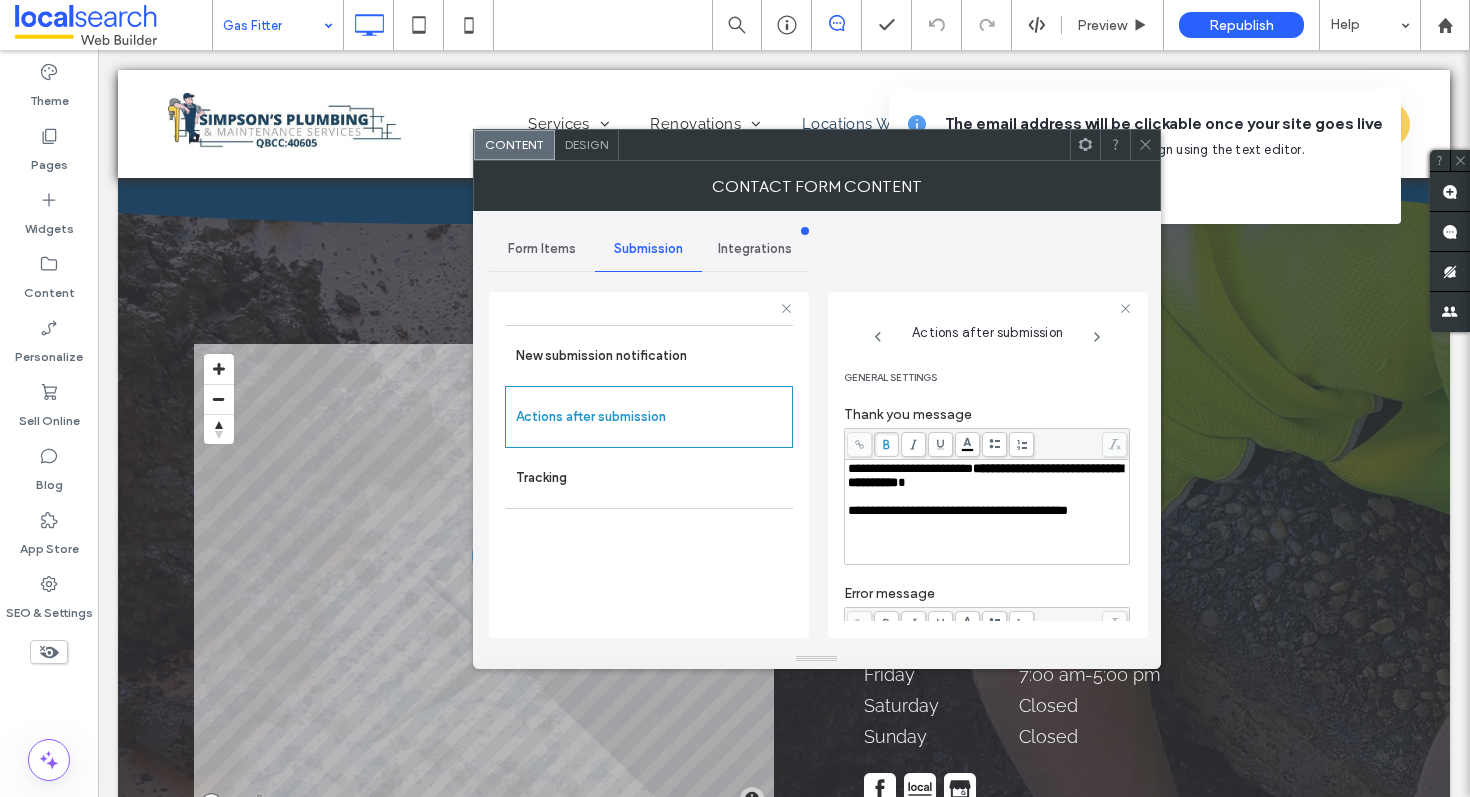 click at bounding box center (987, 497) 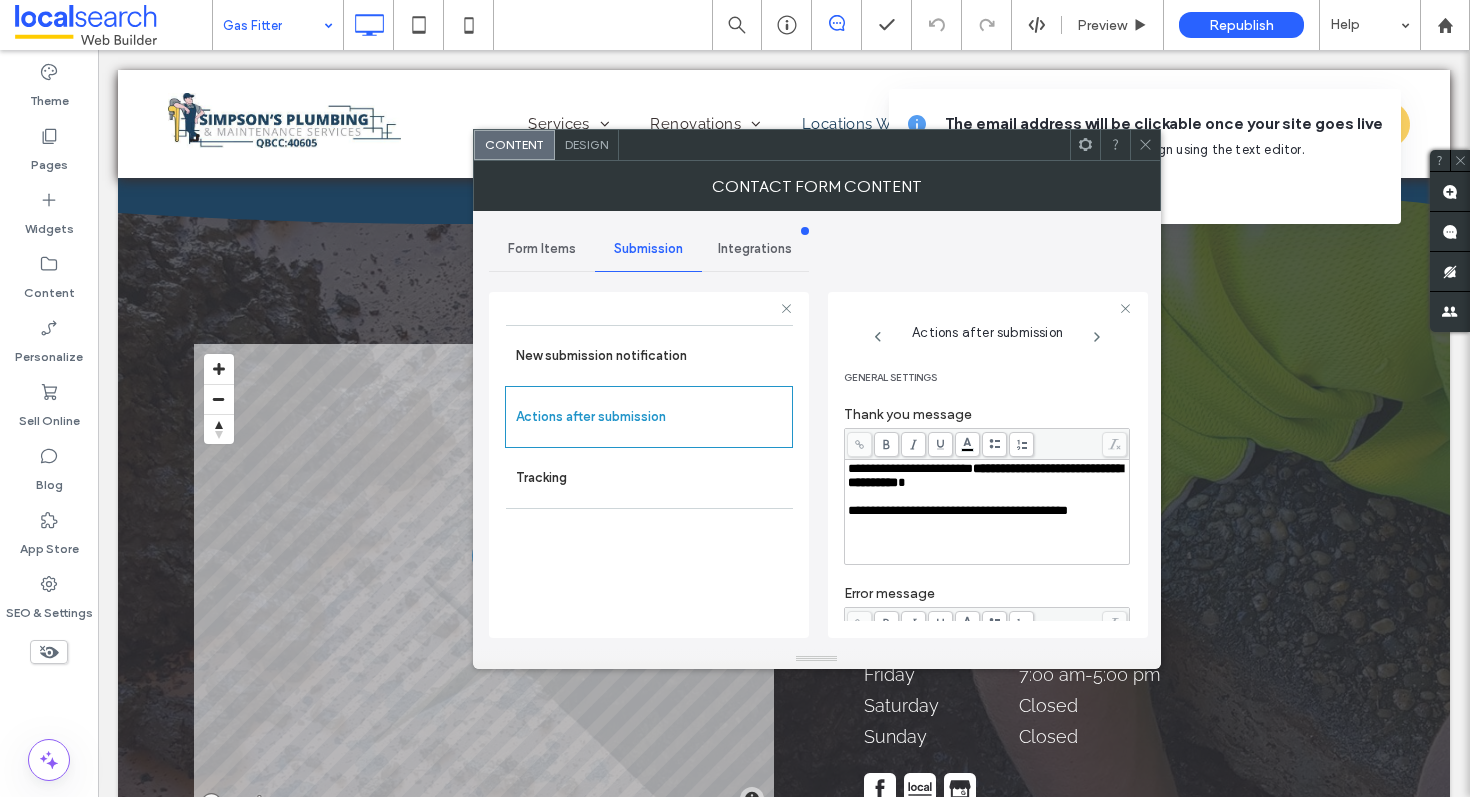 click at bounding box center (1145, 145) 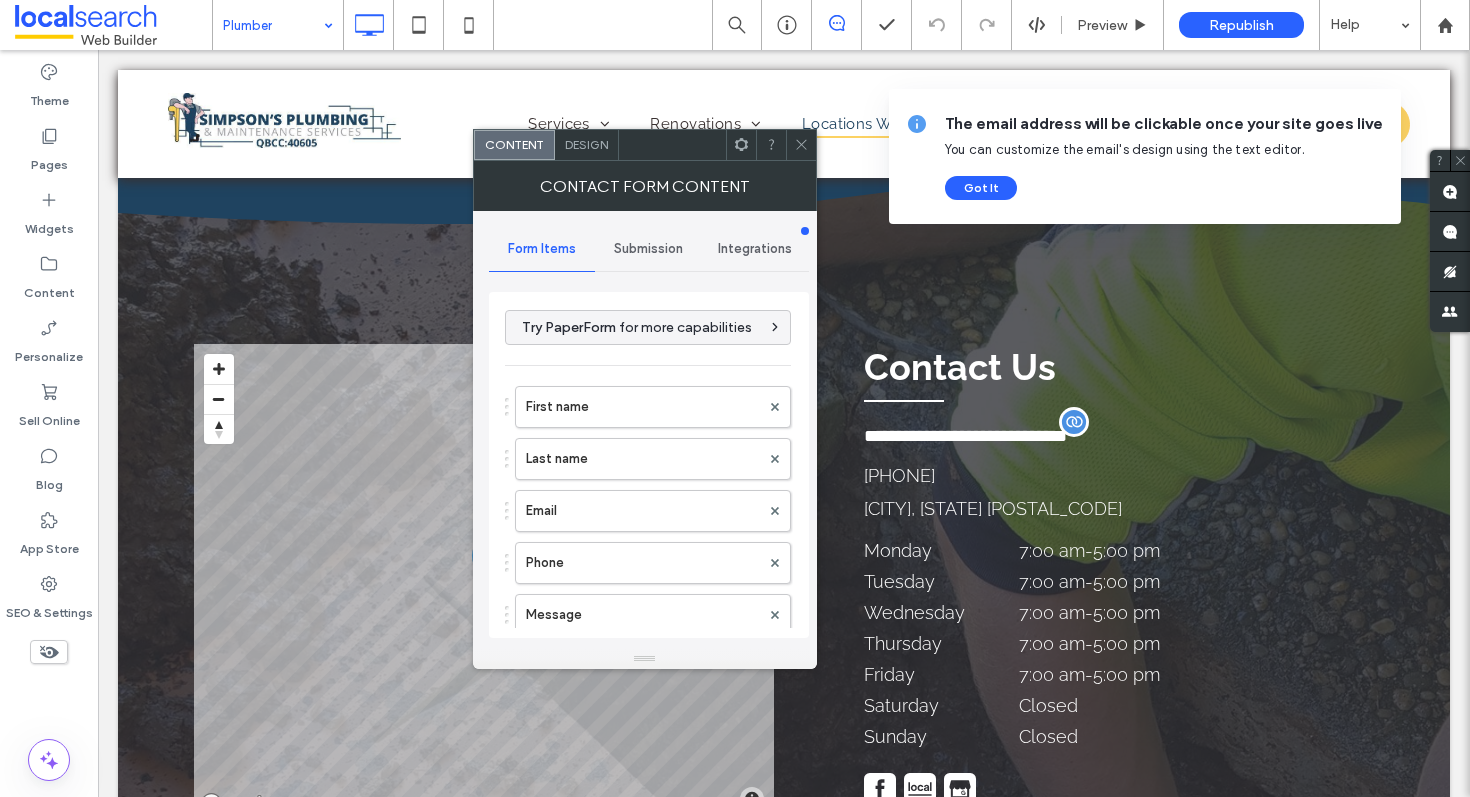 click on "Submission" at bounding box center [648, 249] 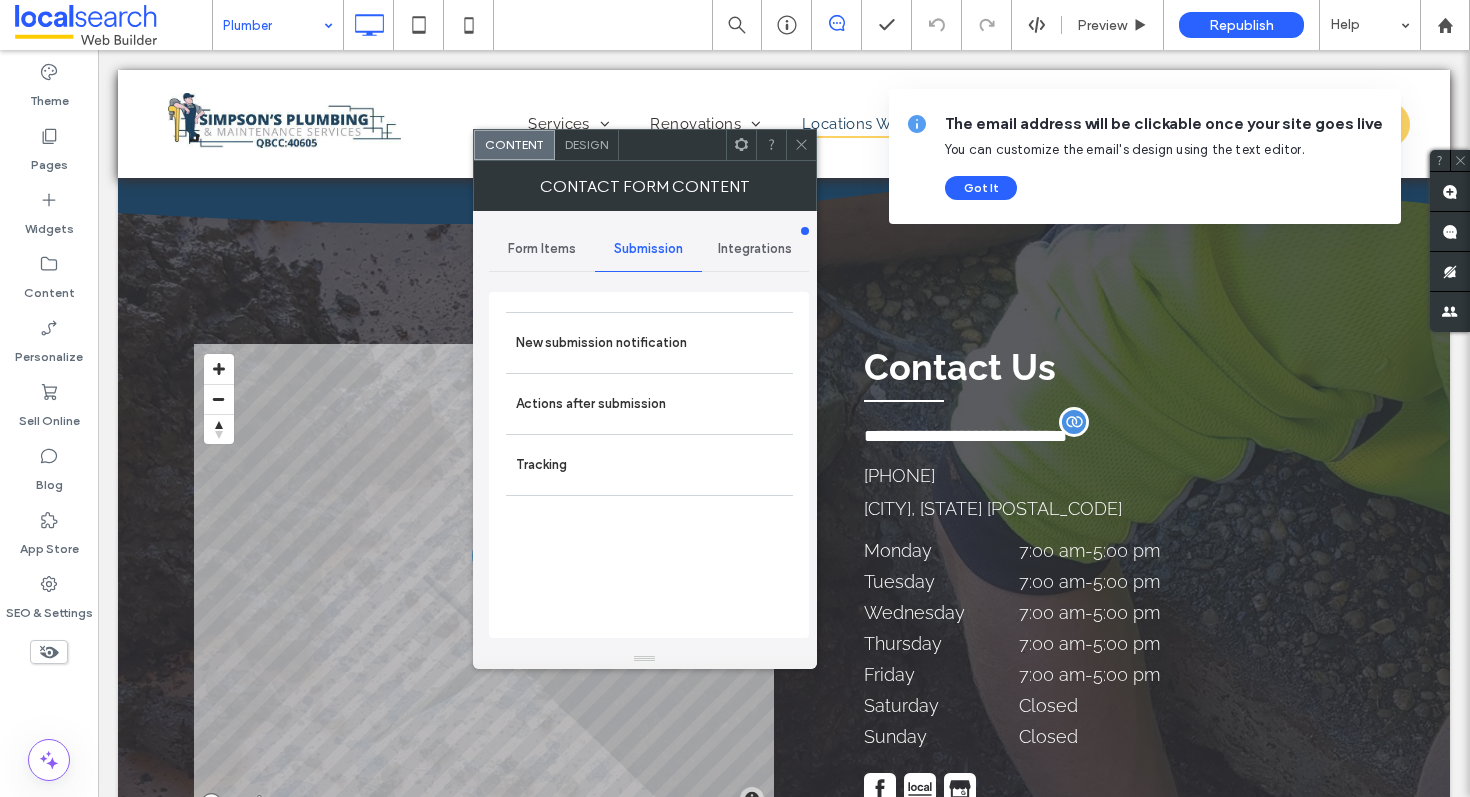 click on "New submission notification" at bounding box center [649, 343] 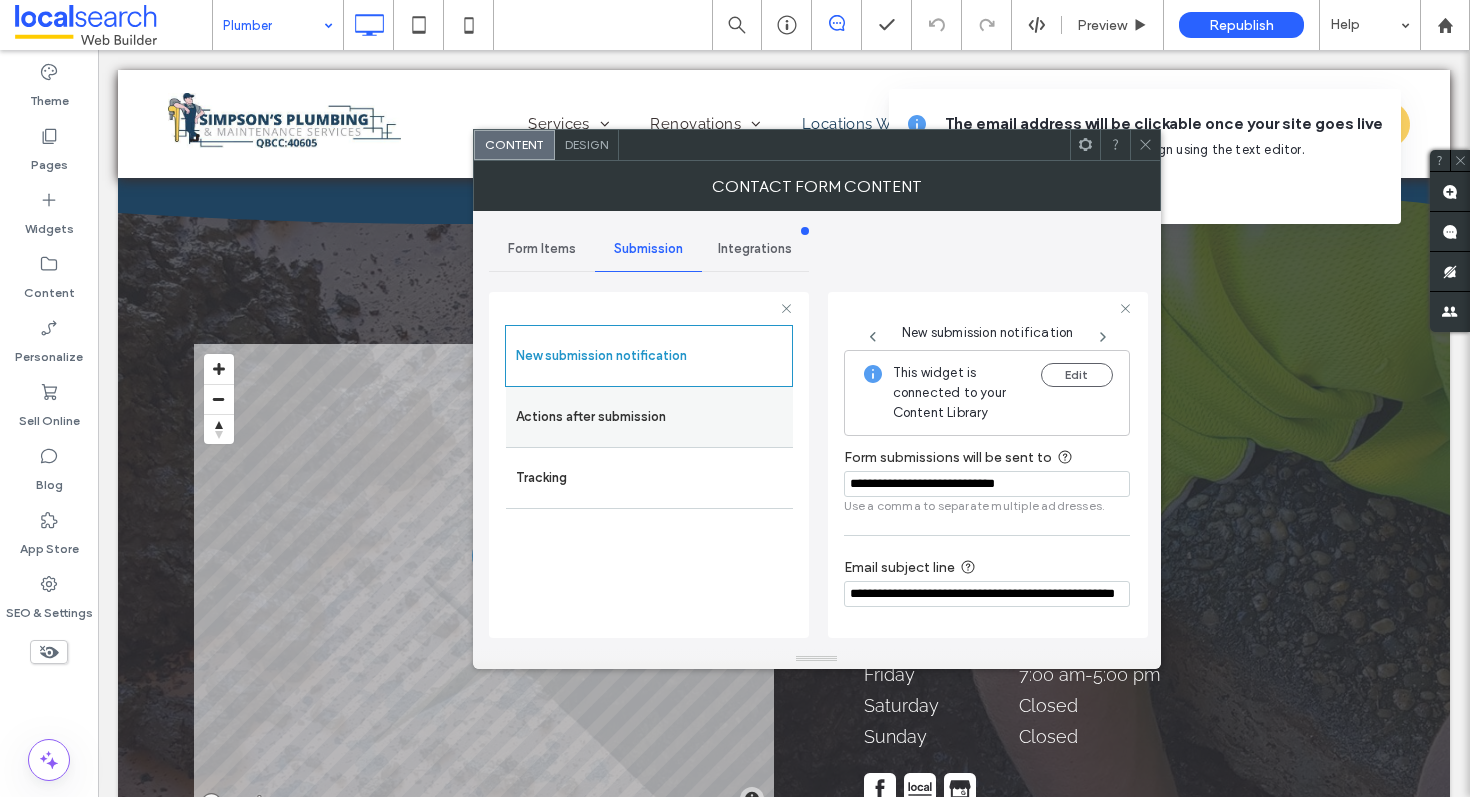 click on "Actions after submission" at bounding box center (649, 417) 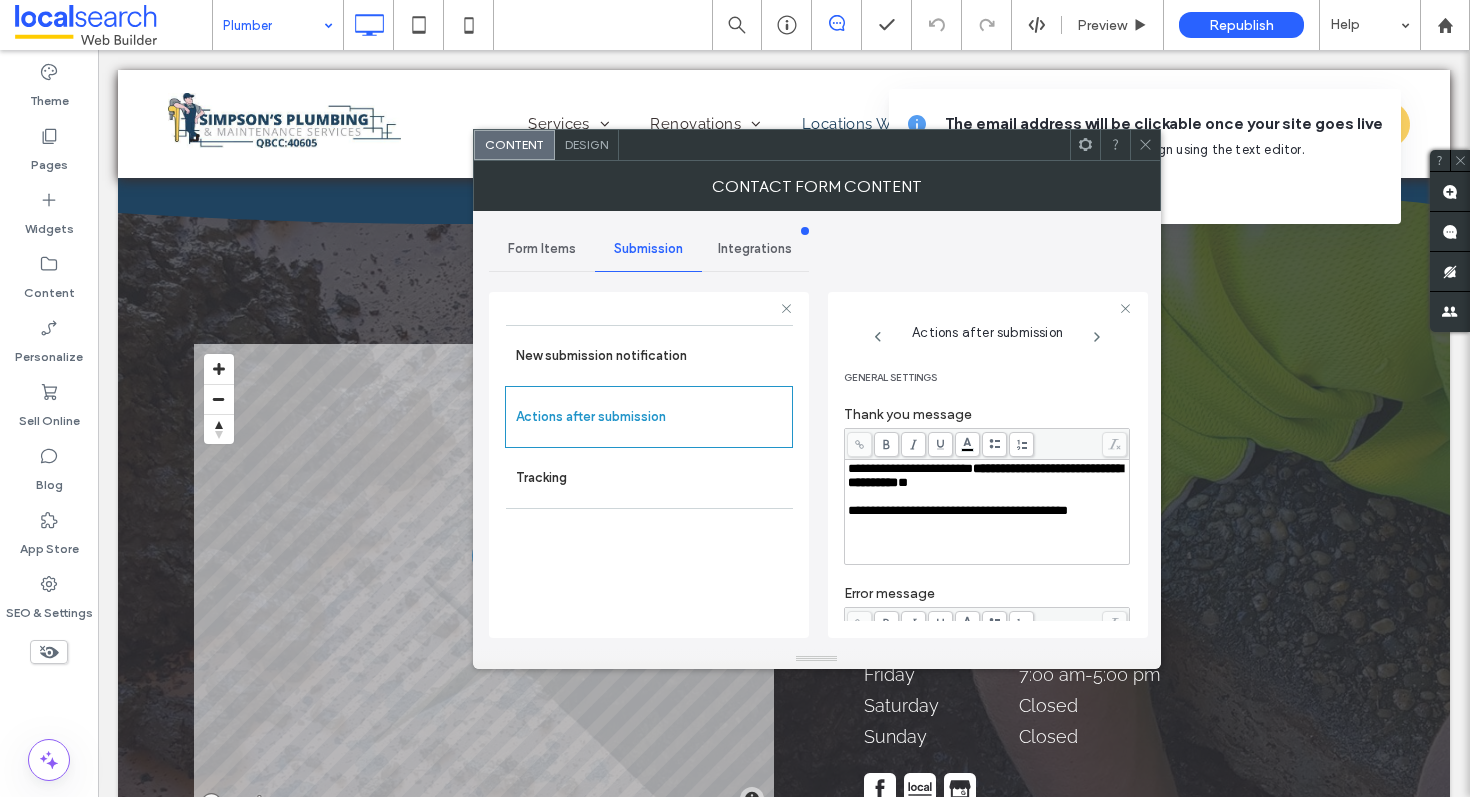 click on "*" at bounding box center (903, 482) 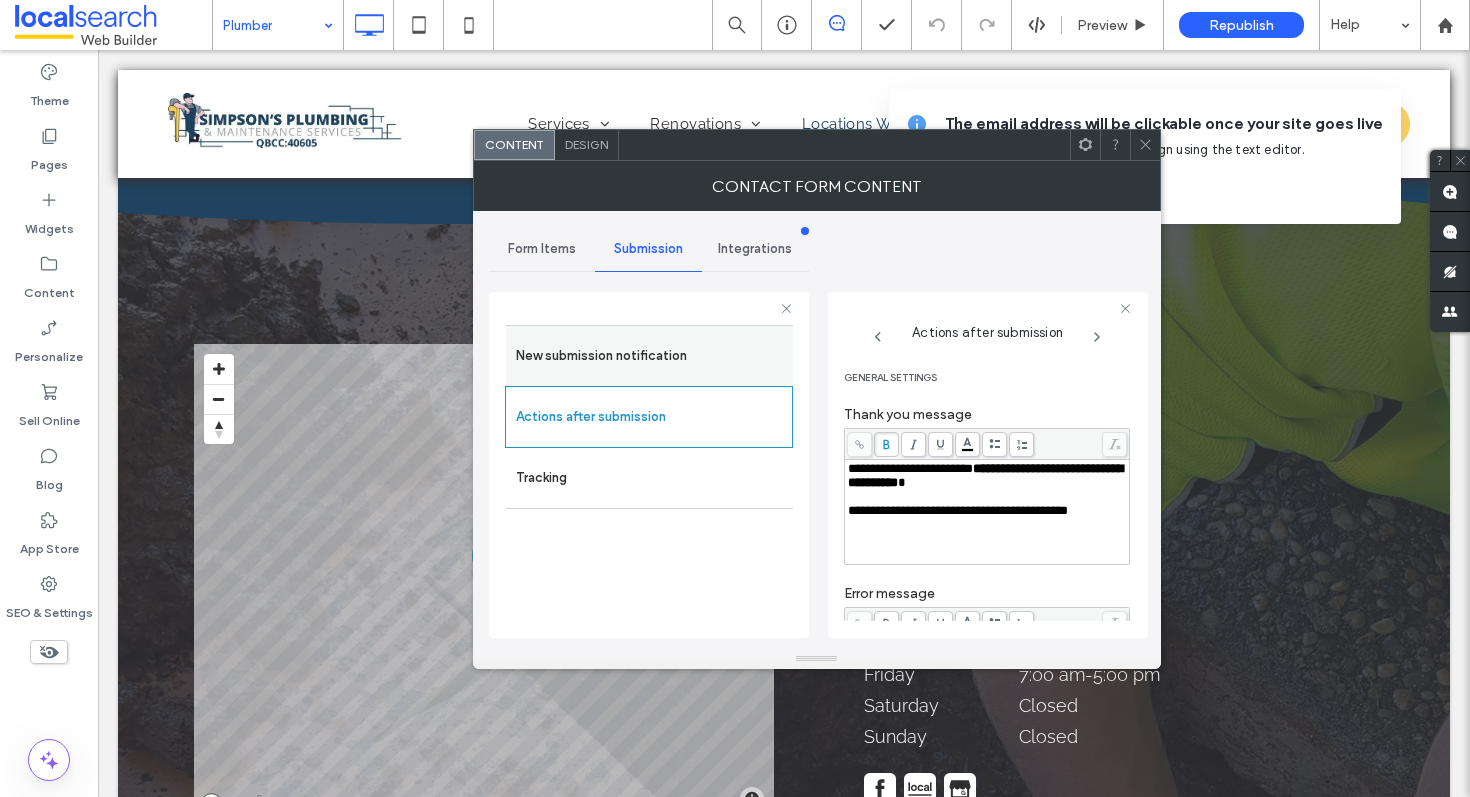click on "New submission notification" at bounding box center [649, 356] 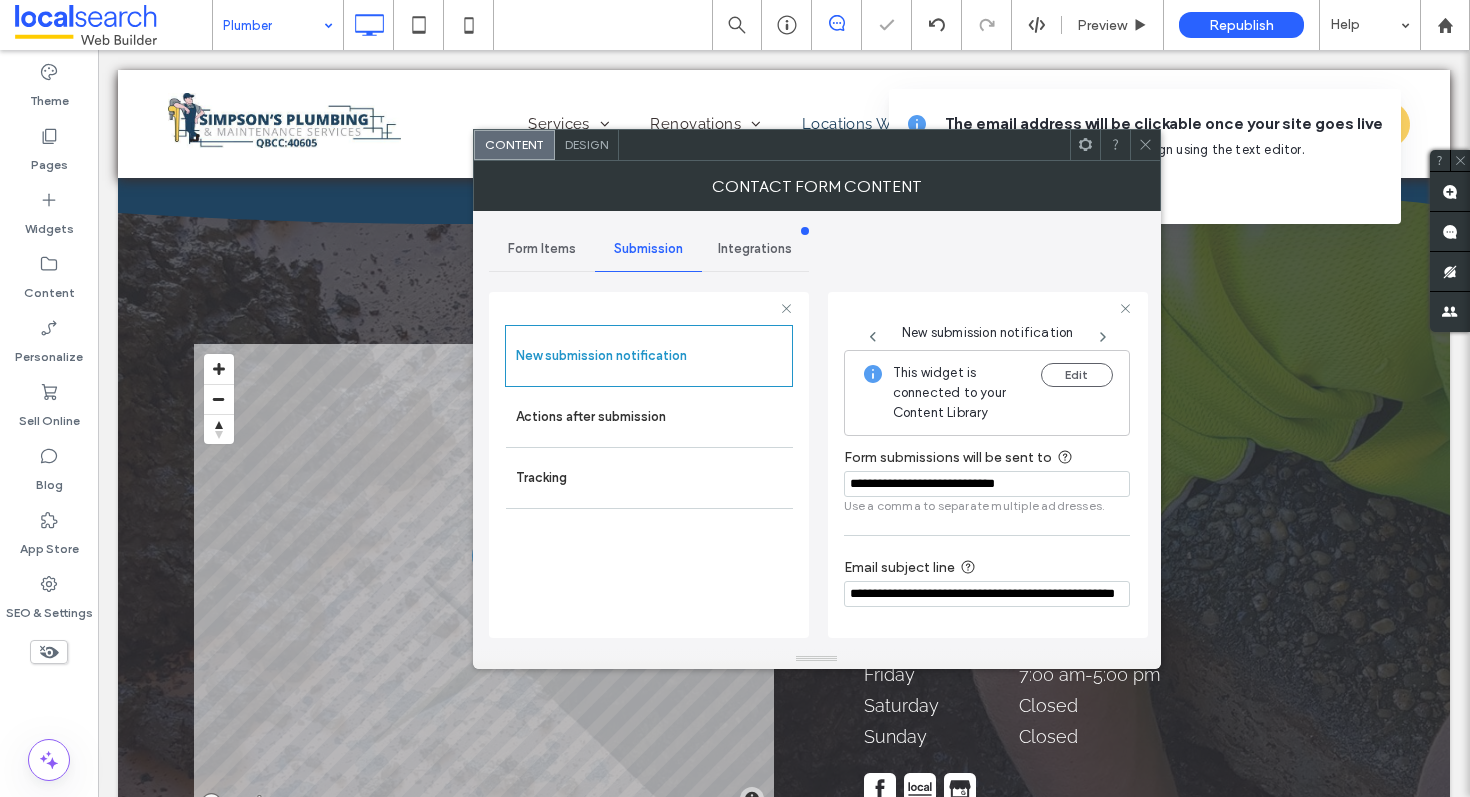 click 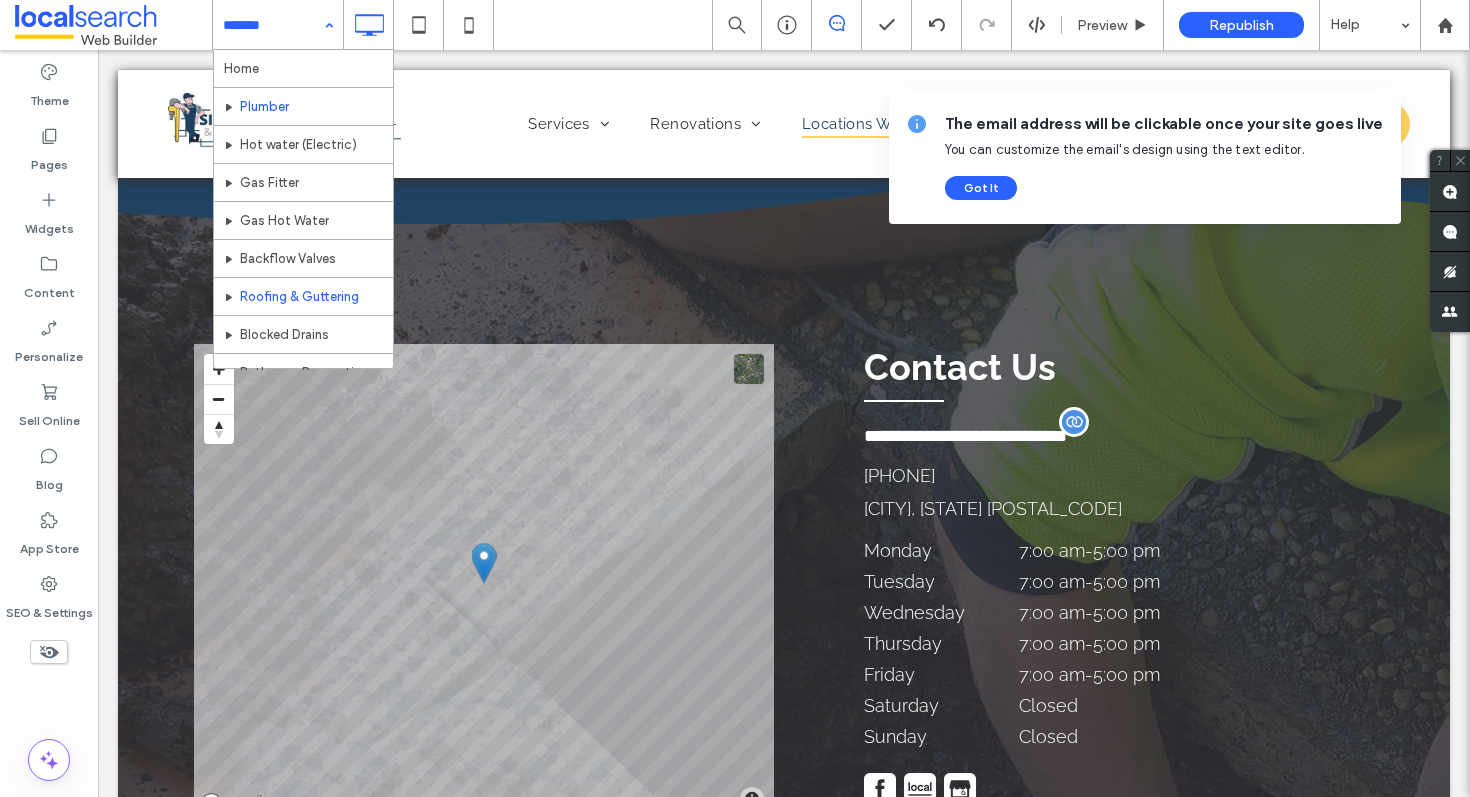 scroll, scrollTop: 4, scrollLeft: 0, axis: vertical 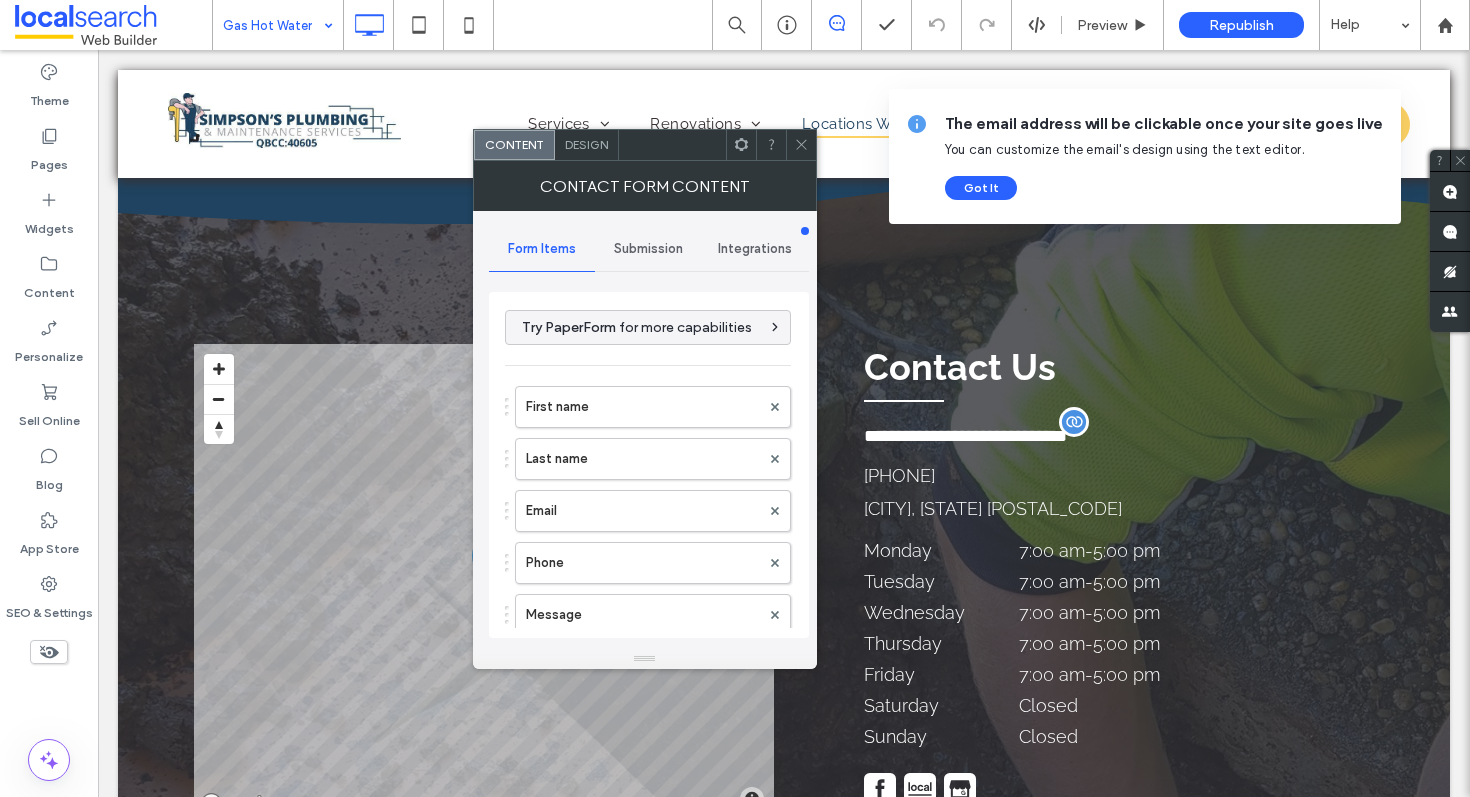 click on "Submission" at bounding box center (648, 249) 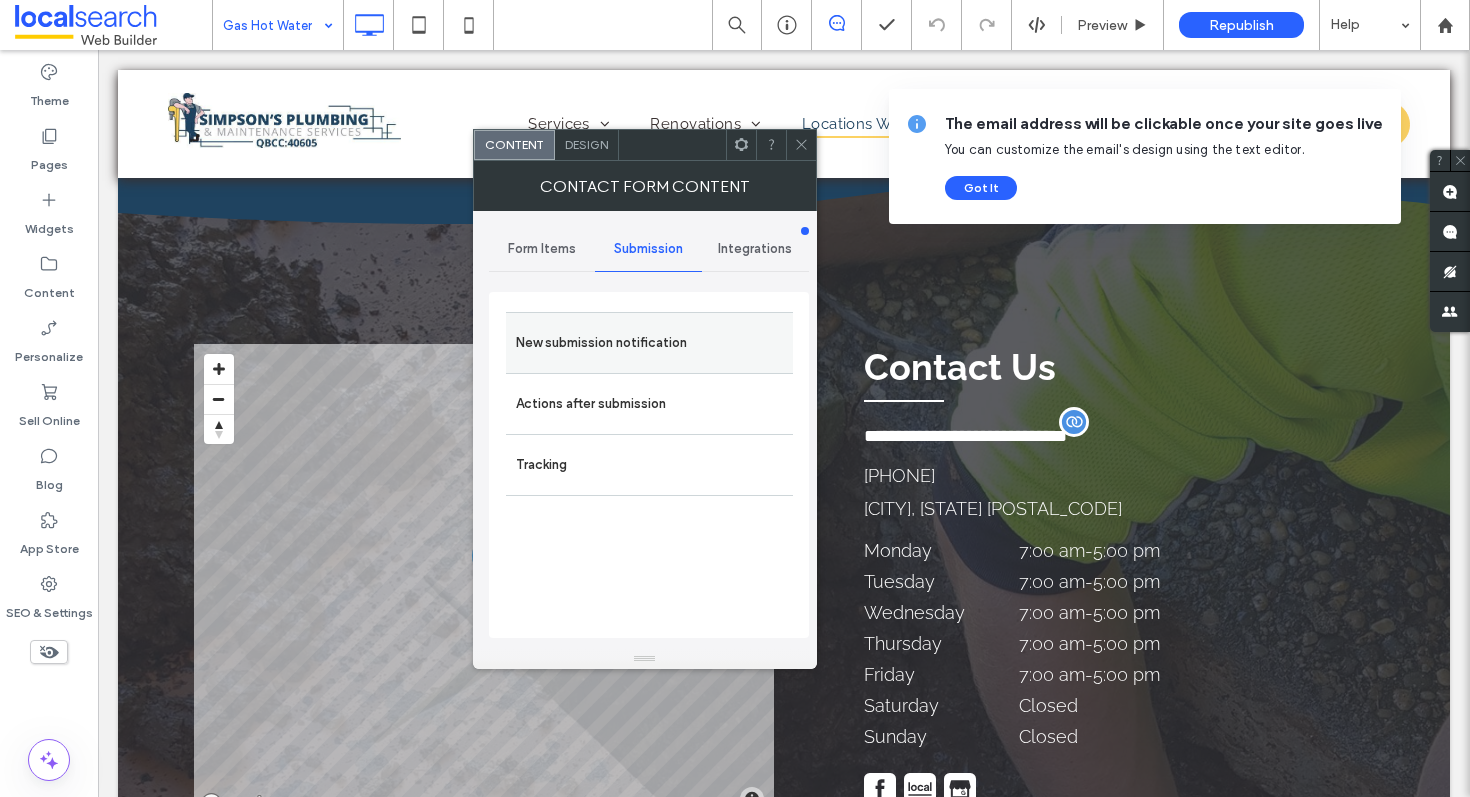 click on "New submission notification" at bounding box center [649, 343] 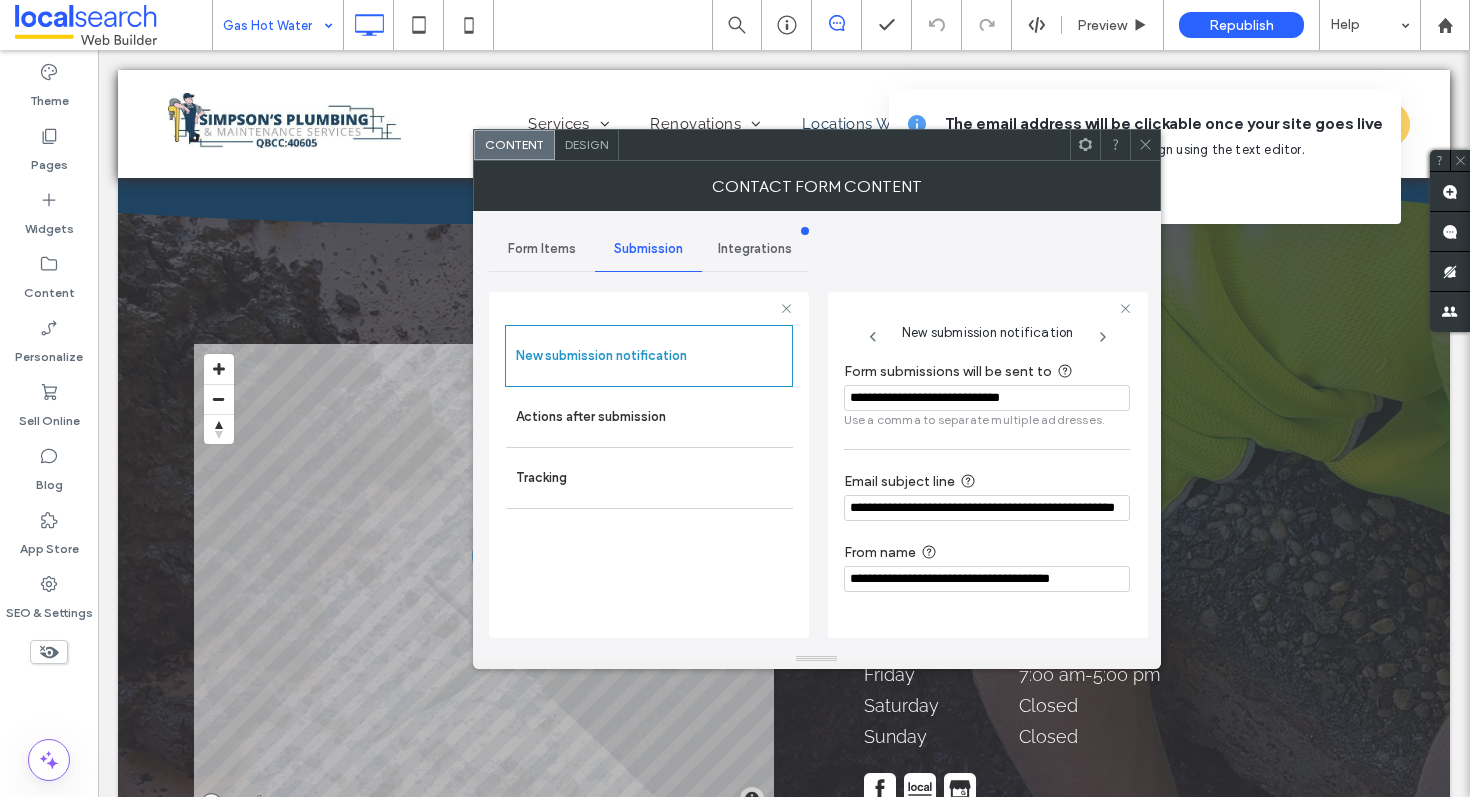 click at bounding box center (1145, 145) 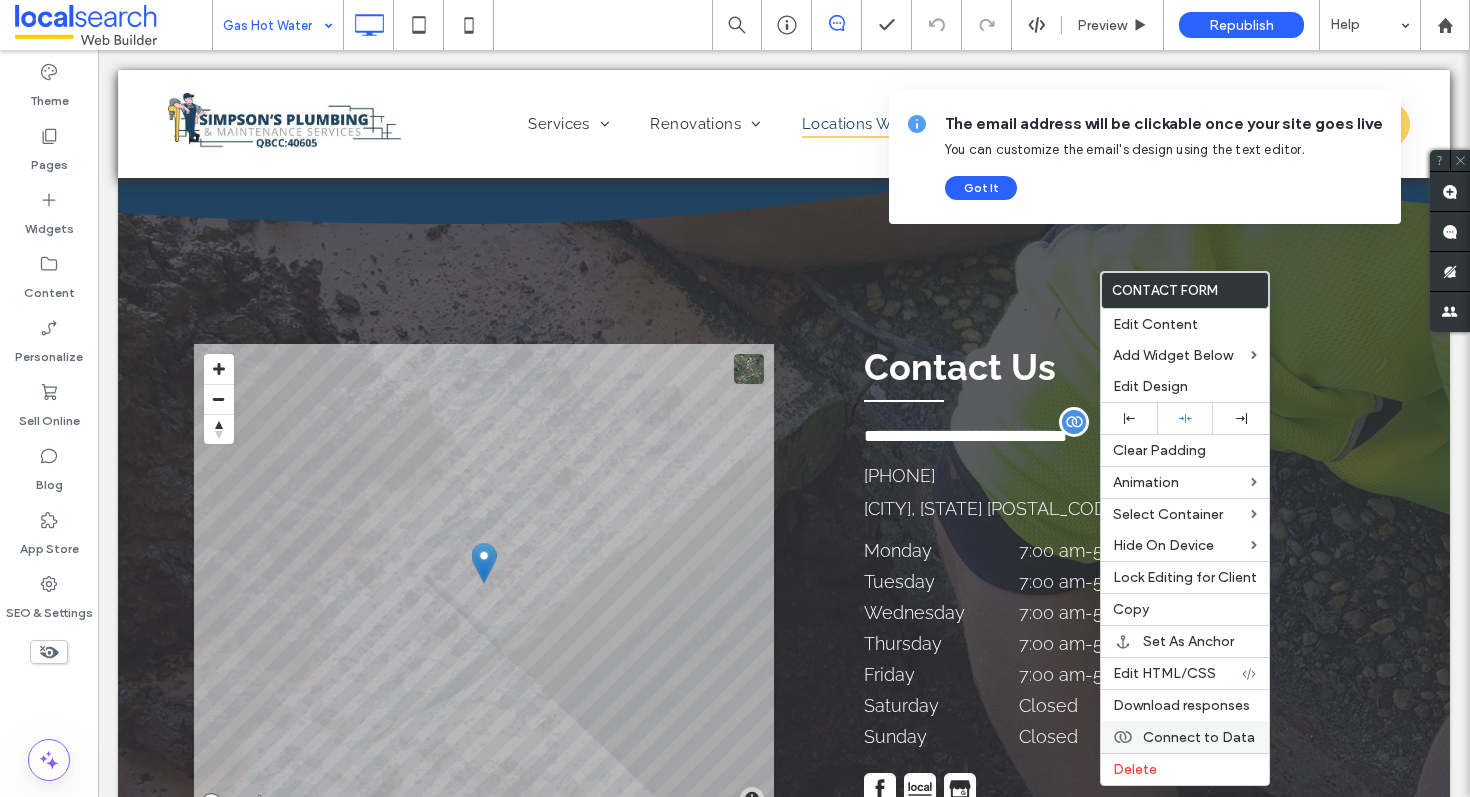 click on "Connect to Data" at bounding box center (1199, 737) 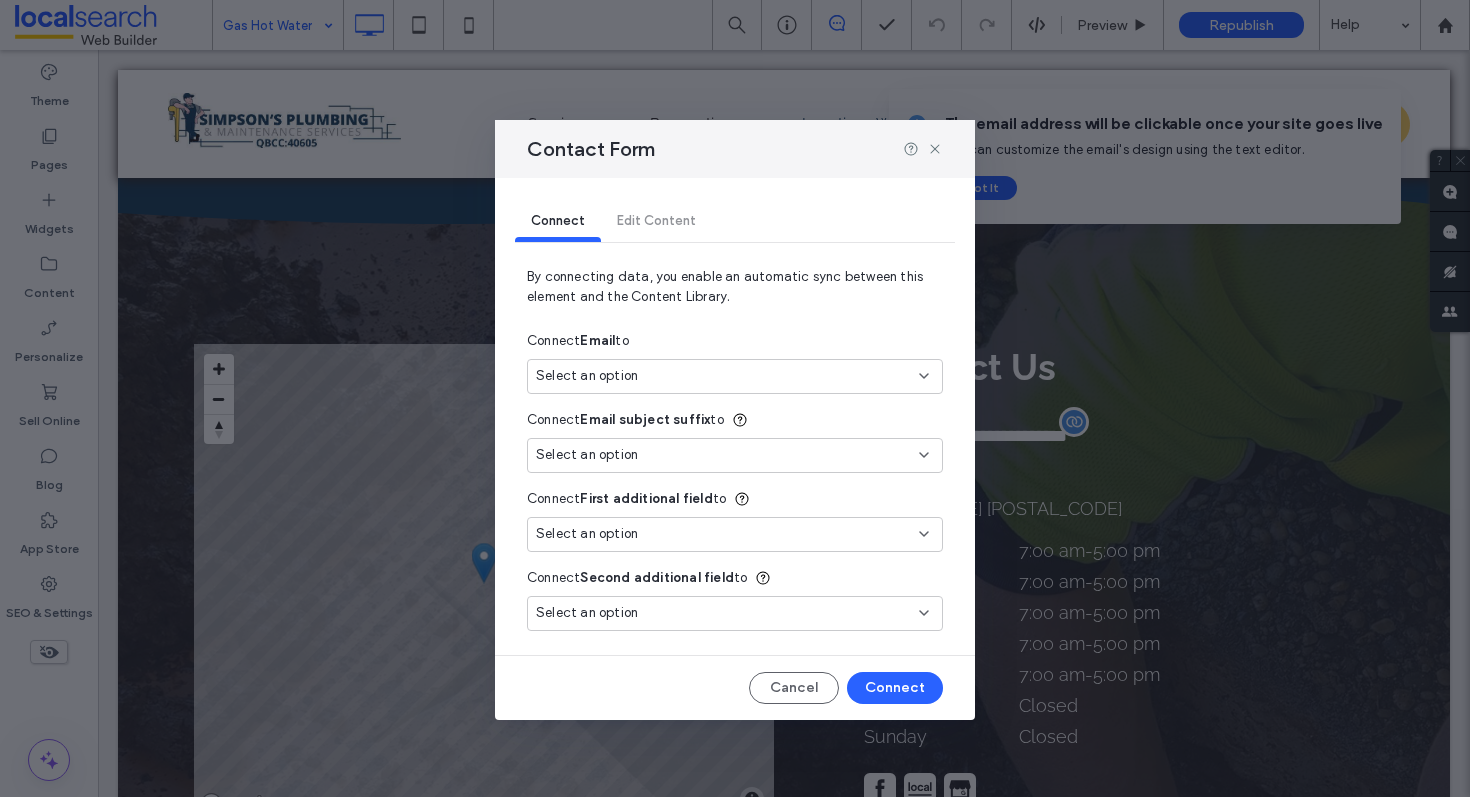 click on "Select an option" at bounding box center (723, 376) 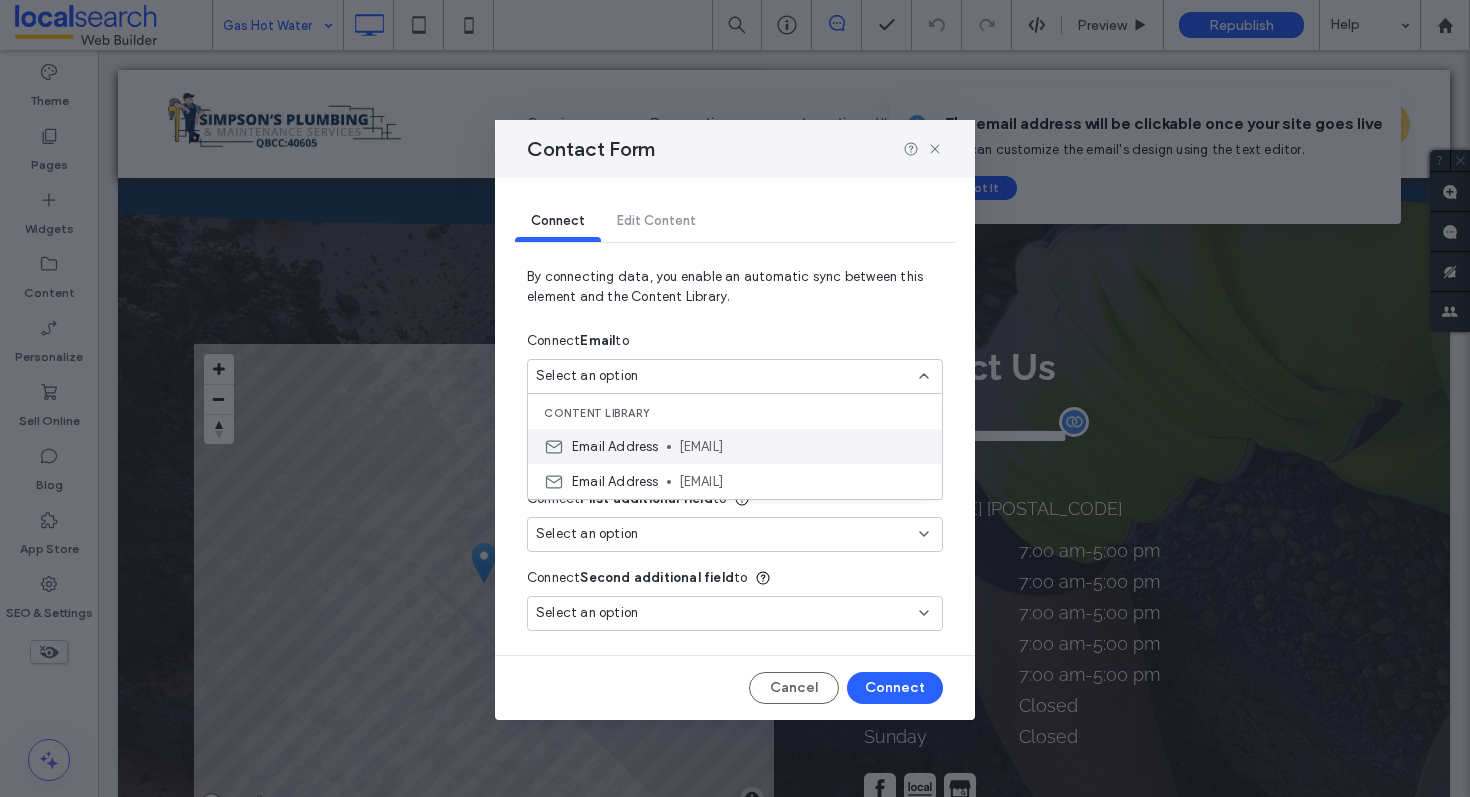 click at bounding box center (669, 447) 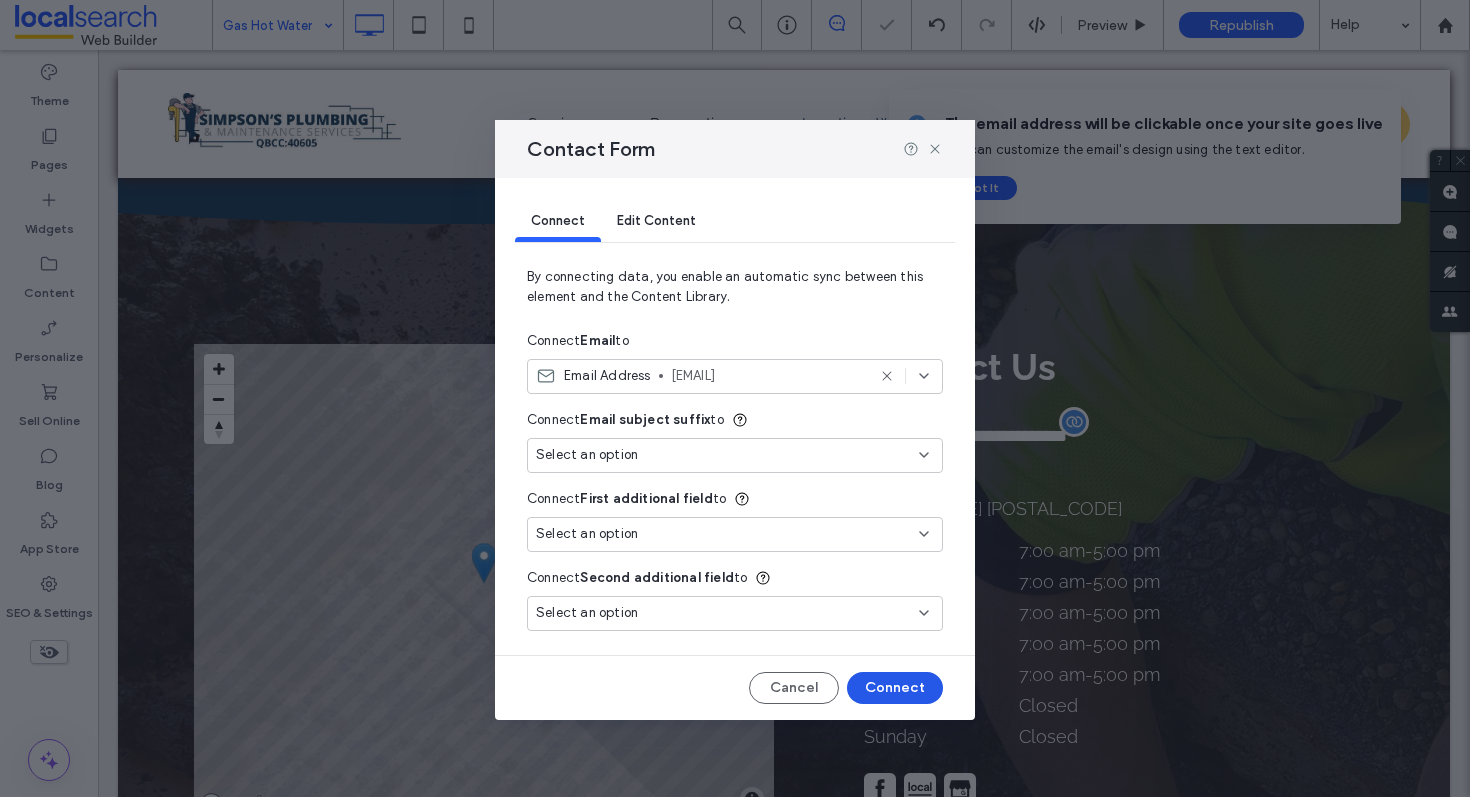 click on "Connect" at bounding box center (895, 688) 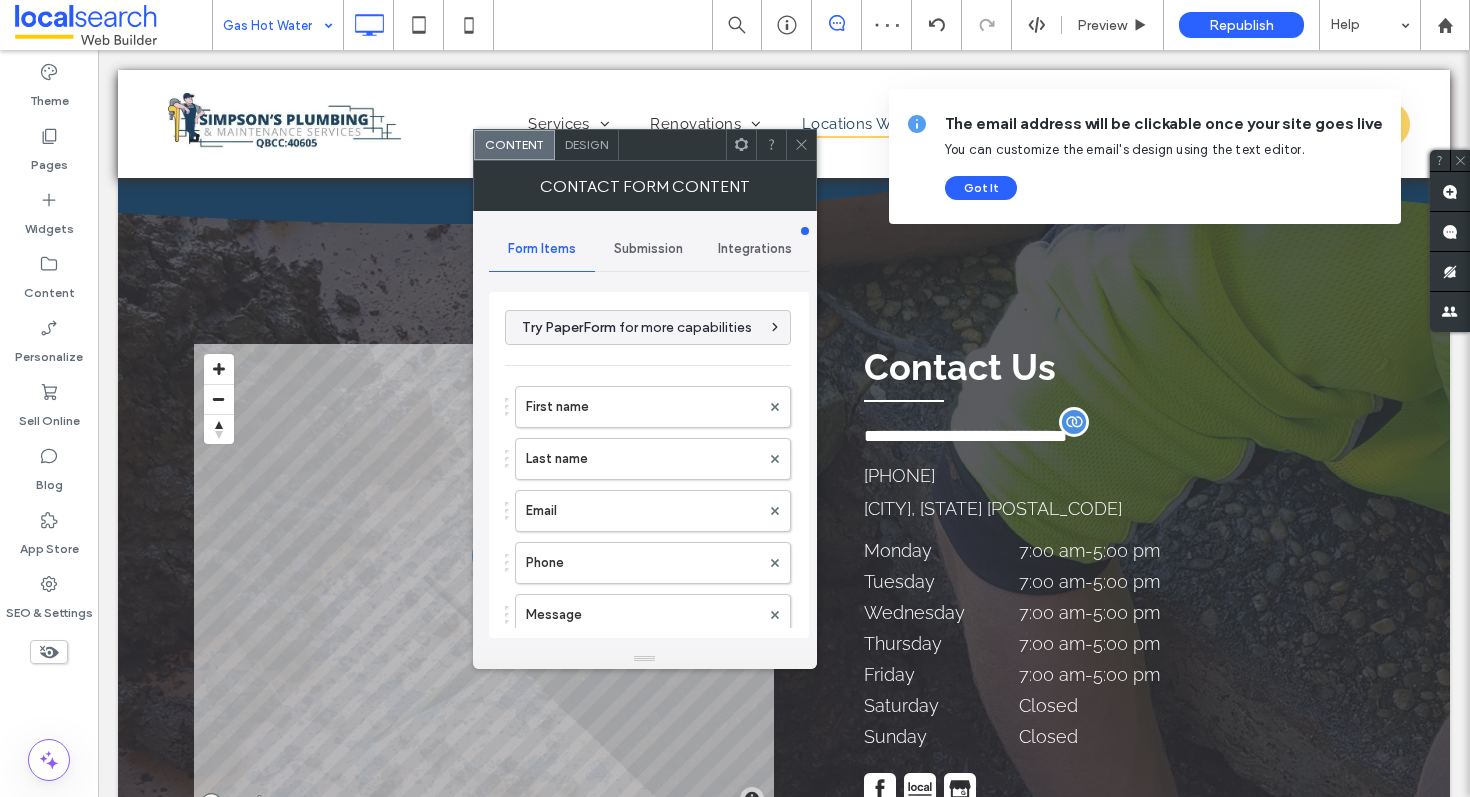 click on "Submission" at bounding box center [648, 249] 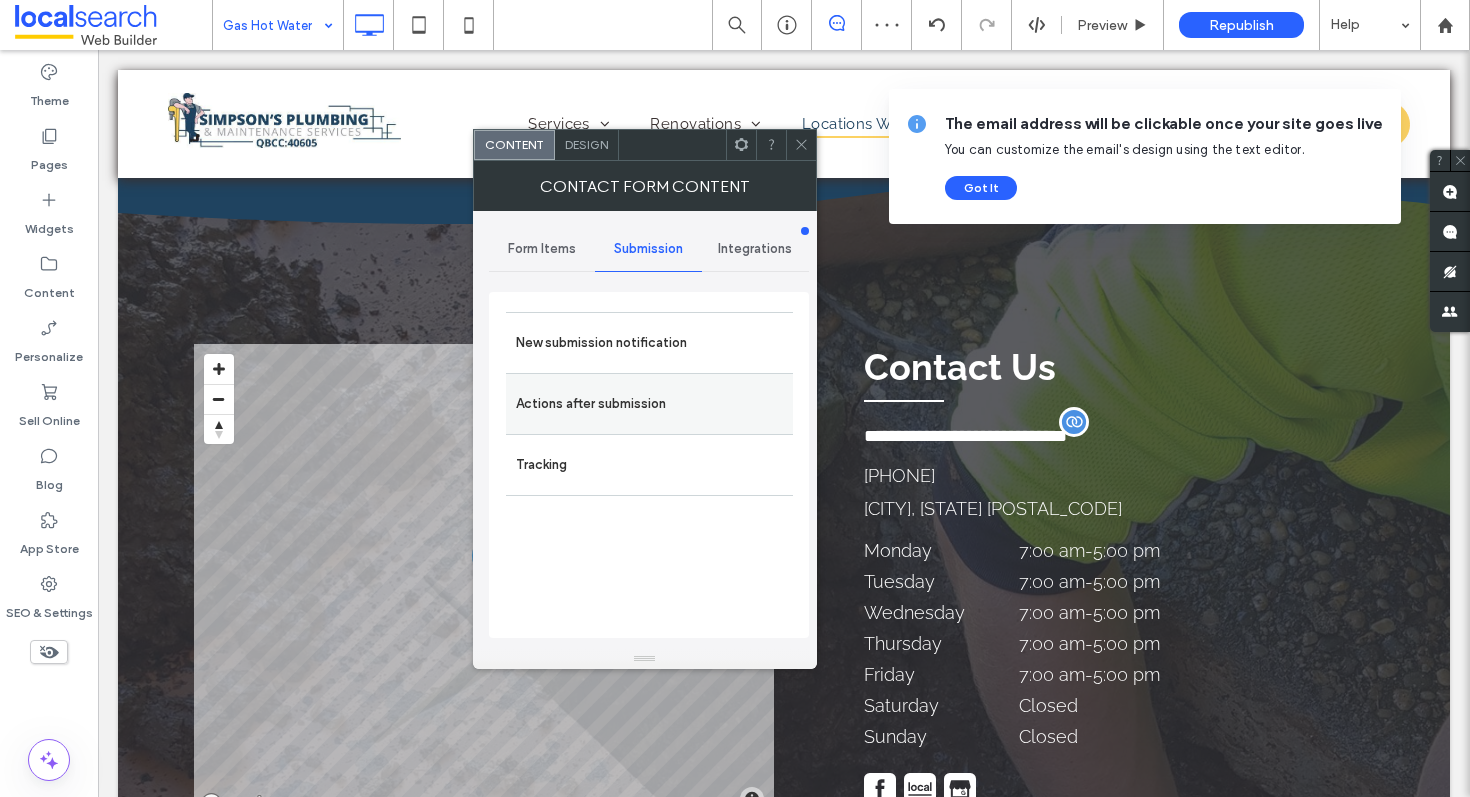 click on "Actions after submission" at bounding box center [649, 404] 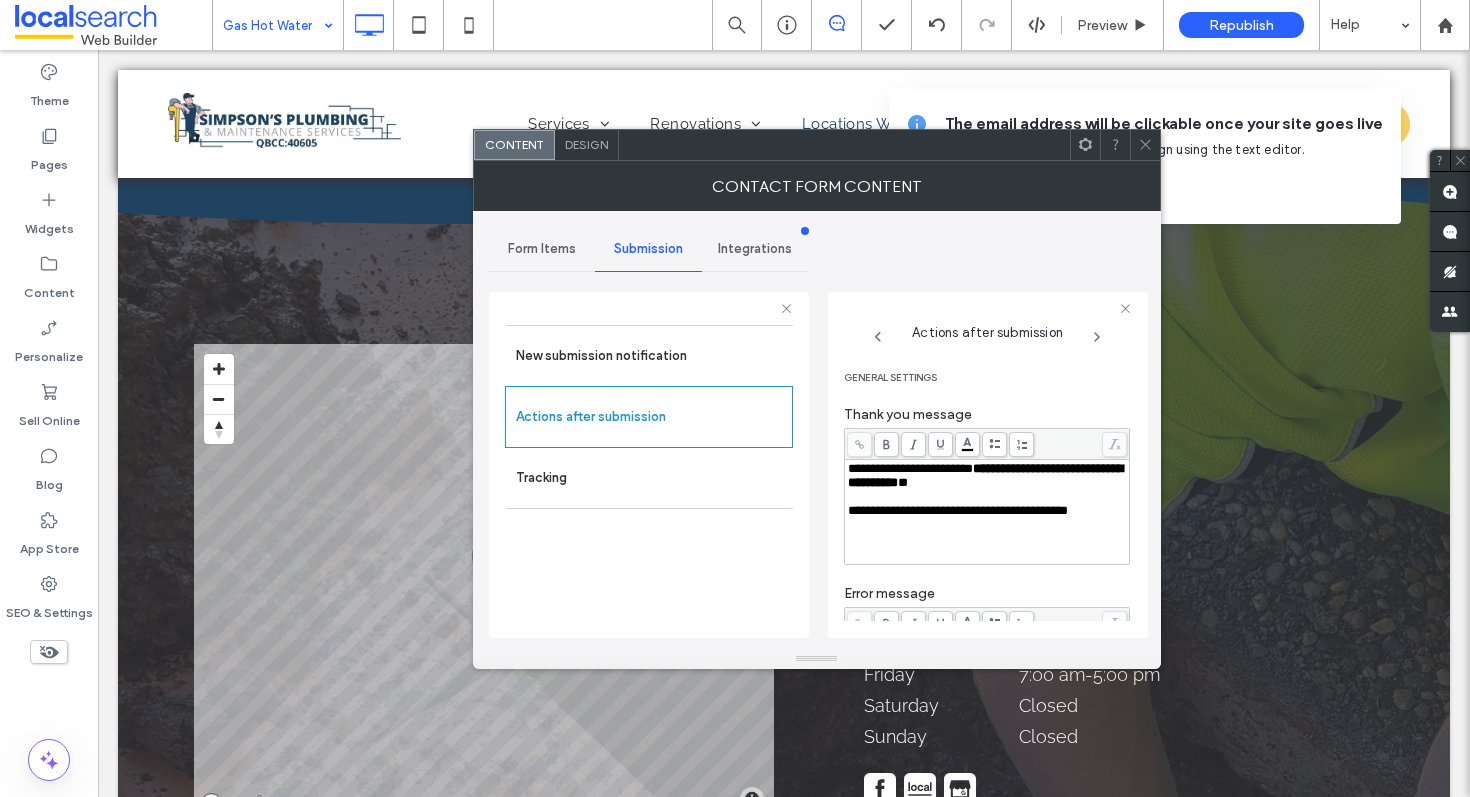click on "**********" at bounding box center (987, 476) 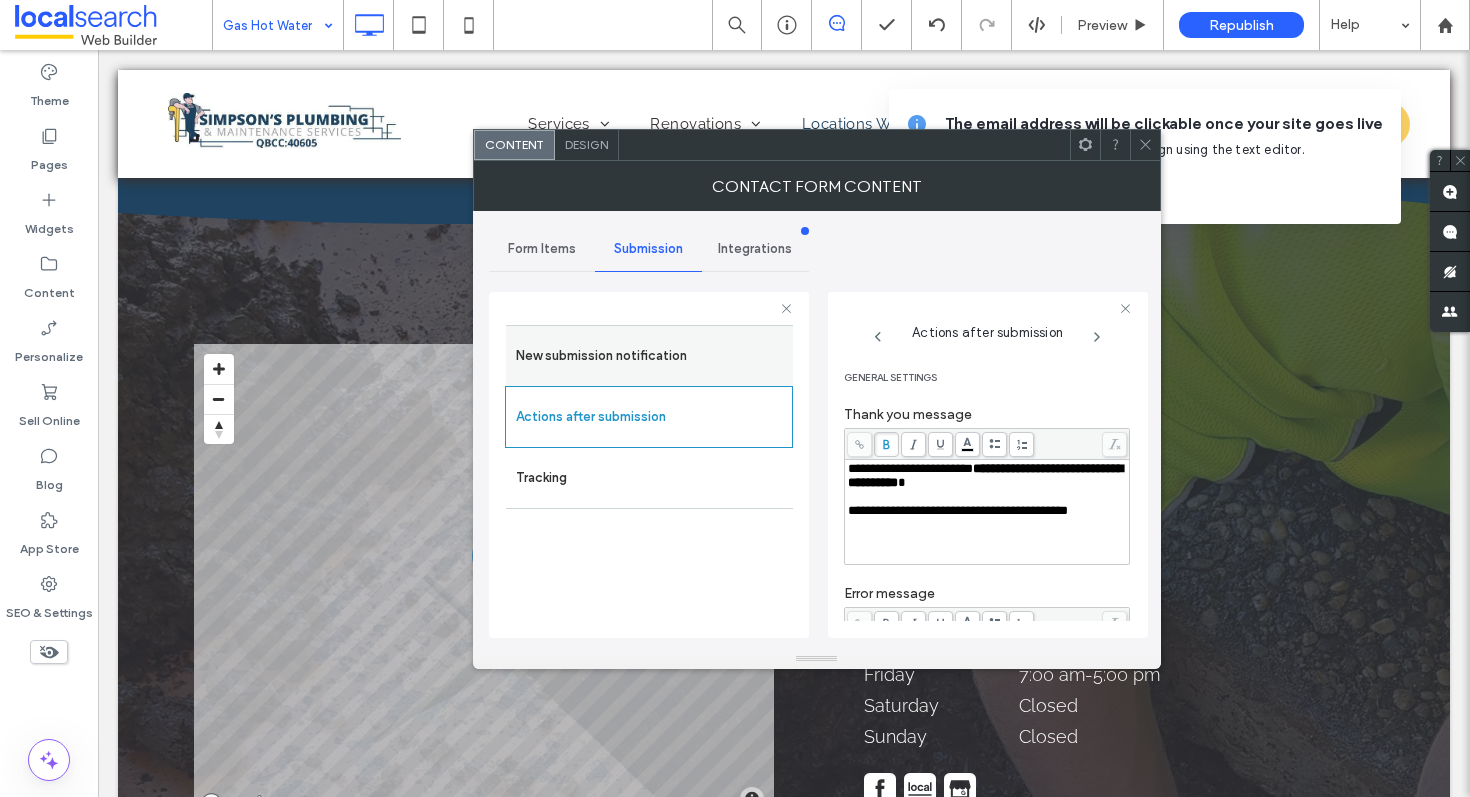 click on "New submission notification" at bounding box center [649, 356] 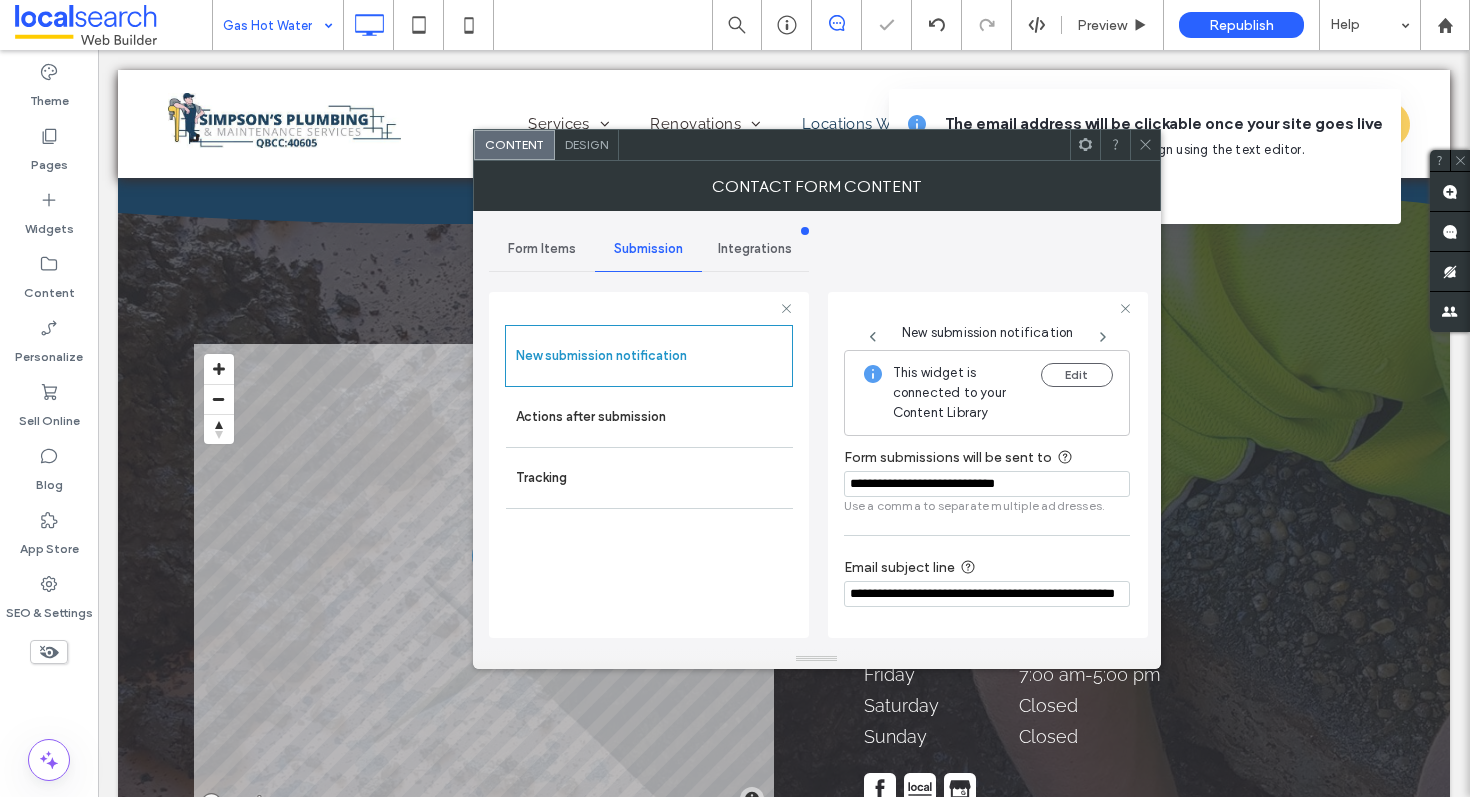click 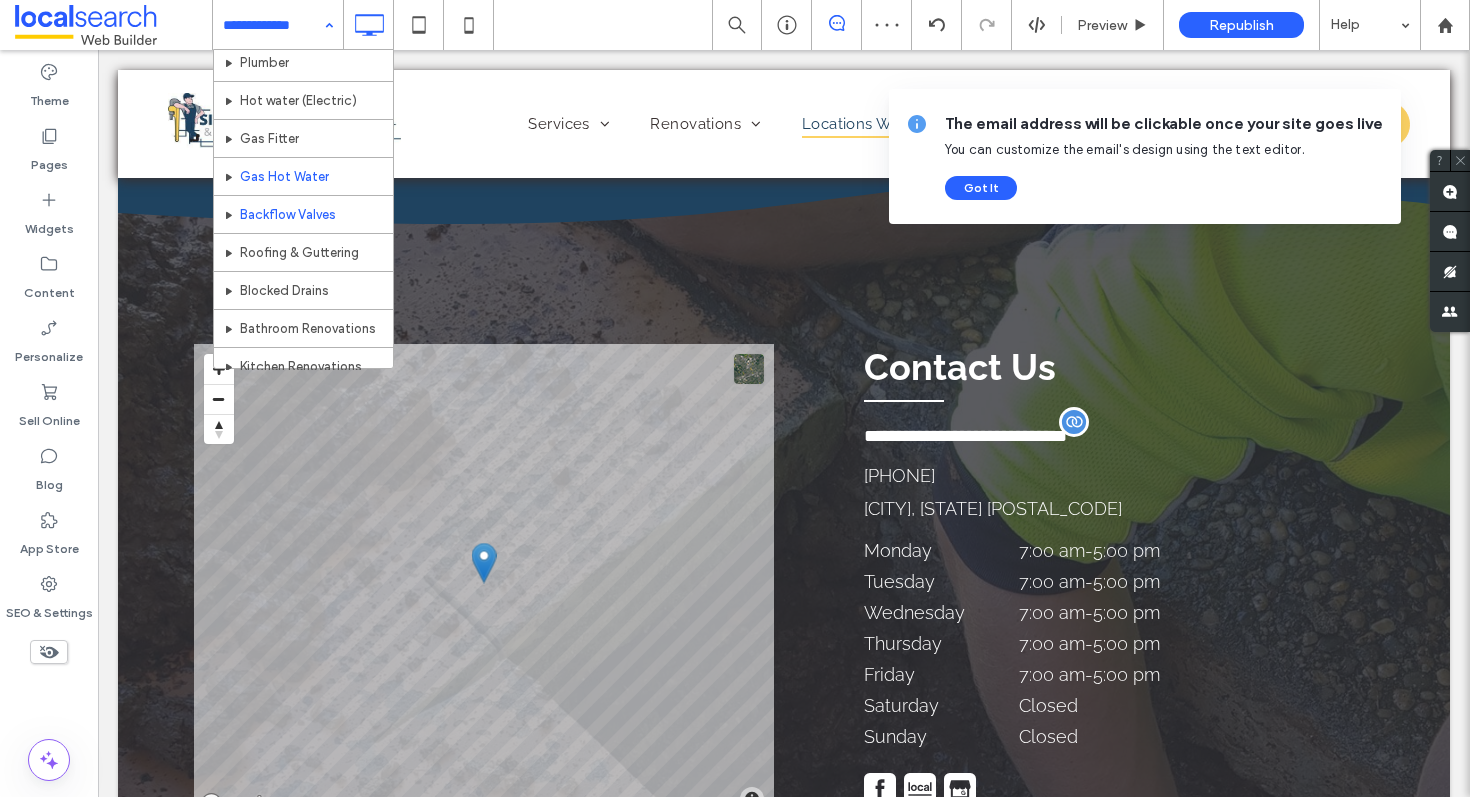 scroll, scrollTop: 44, scrollLeft: 0, axis: vertical 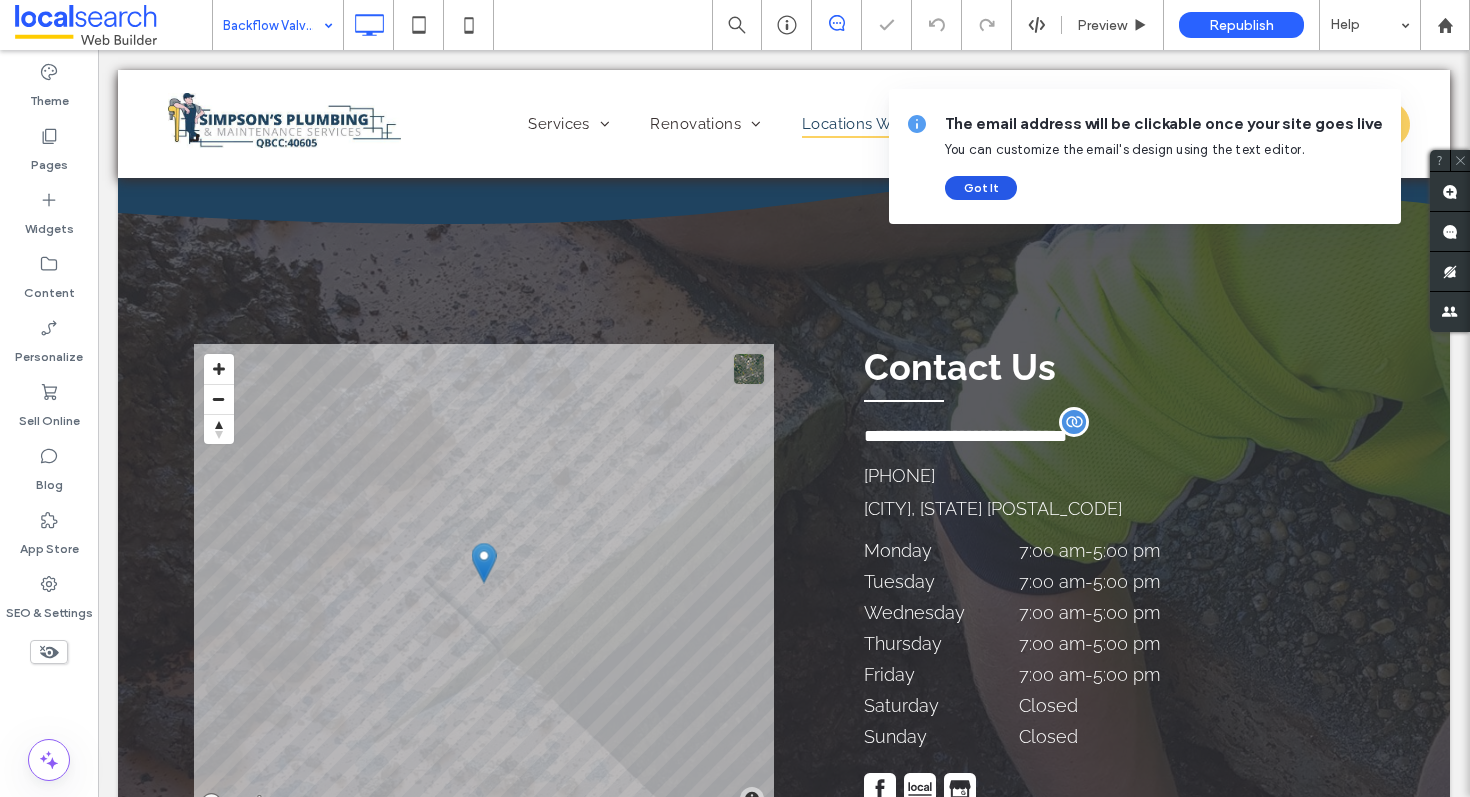 click on "Got It" at bounding box center (981, 188) 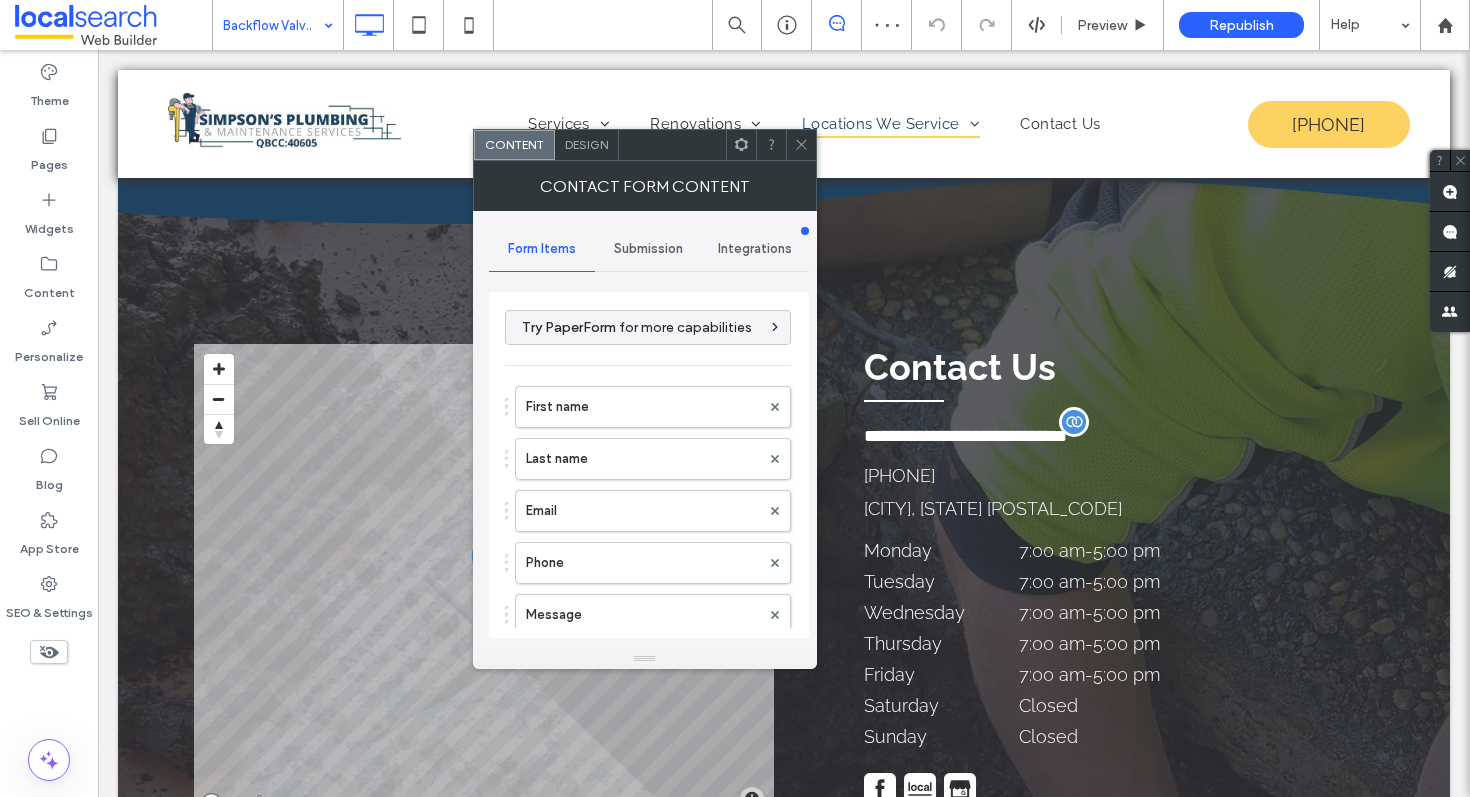 type on "******" 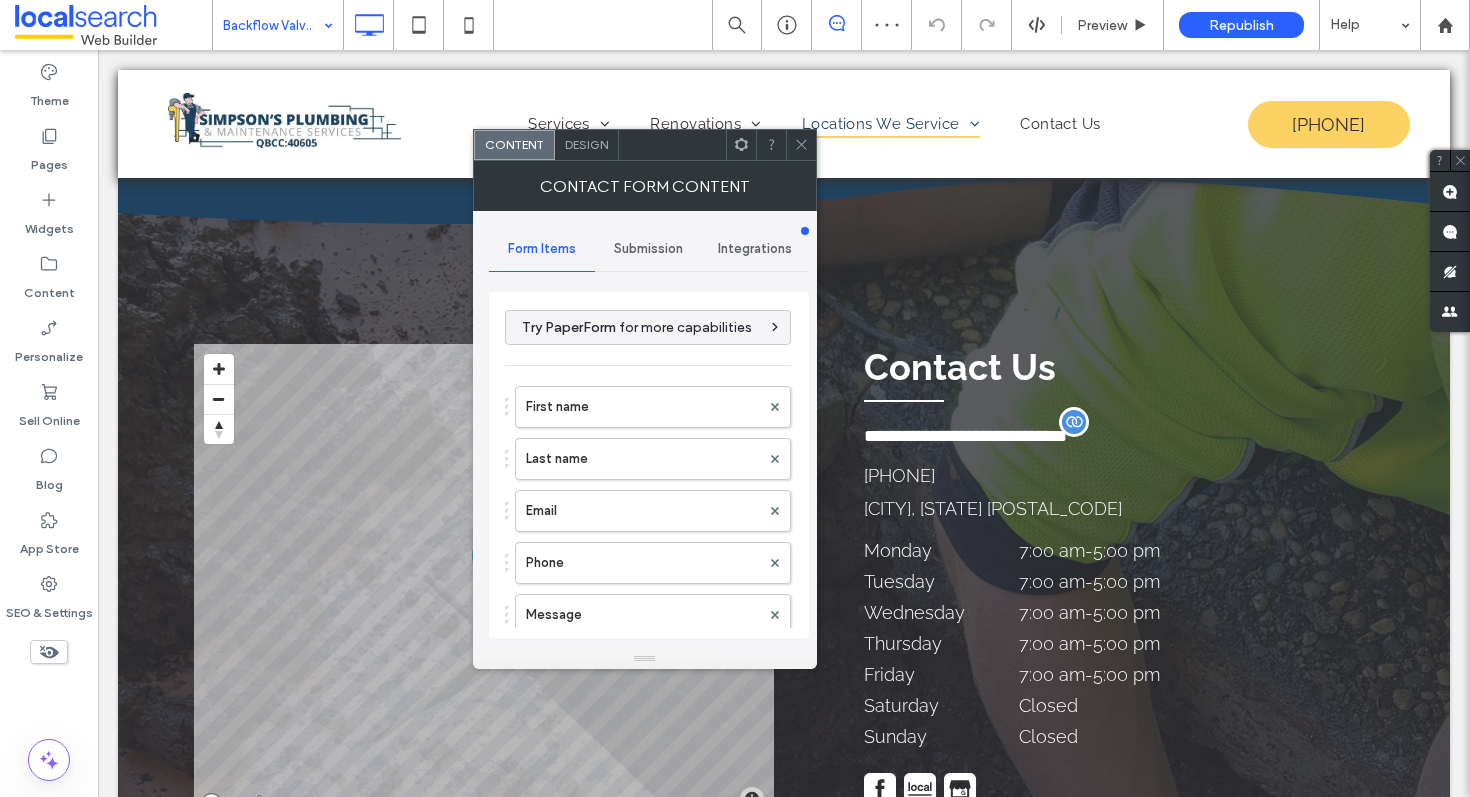 click on "Submission" at bounding box center [648, 249] 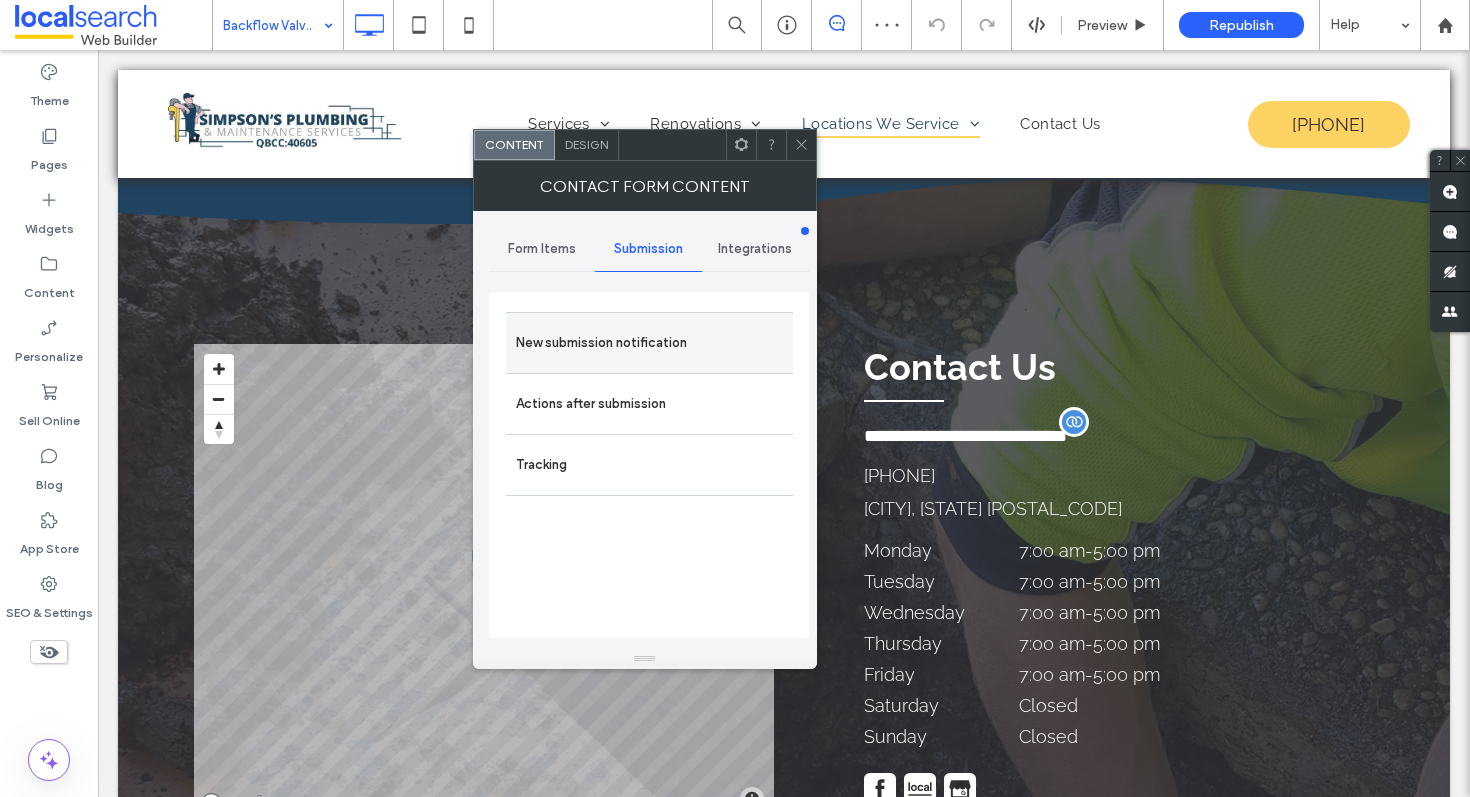 click on "New submission notification" at bounding box center [649, 343] 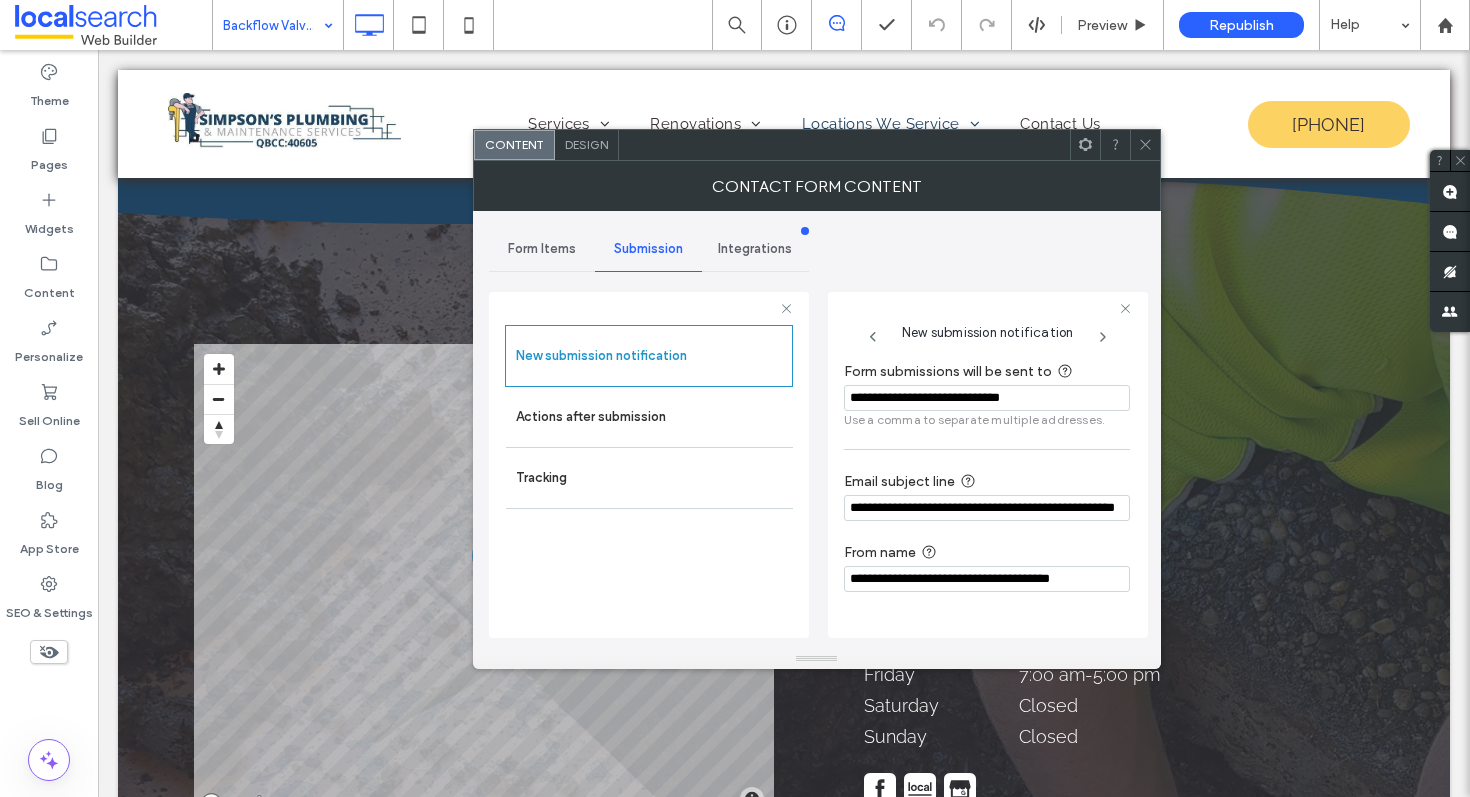 click 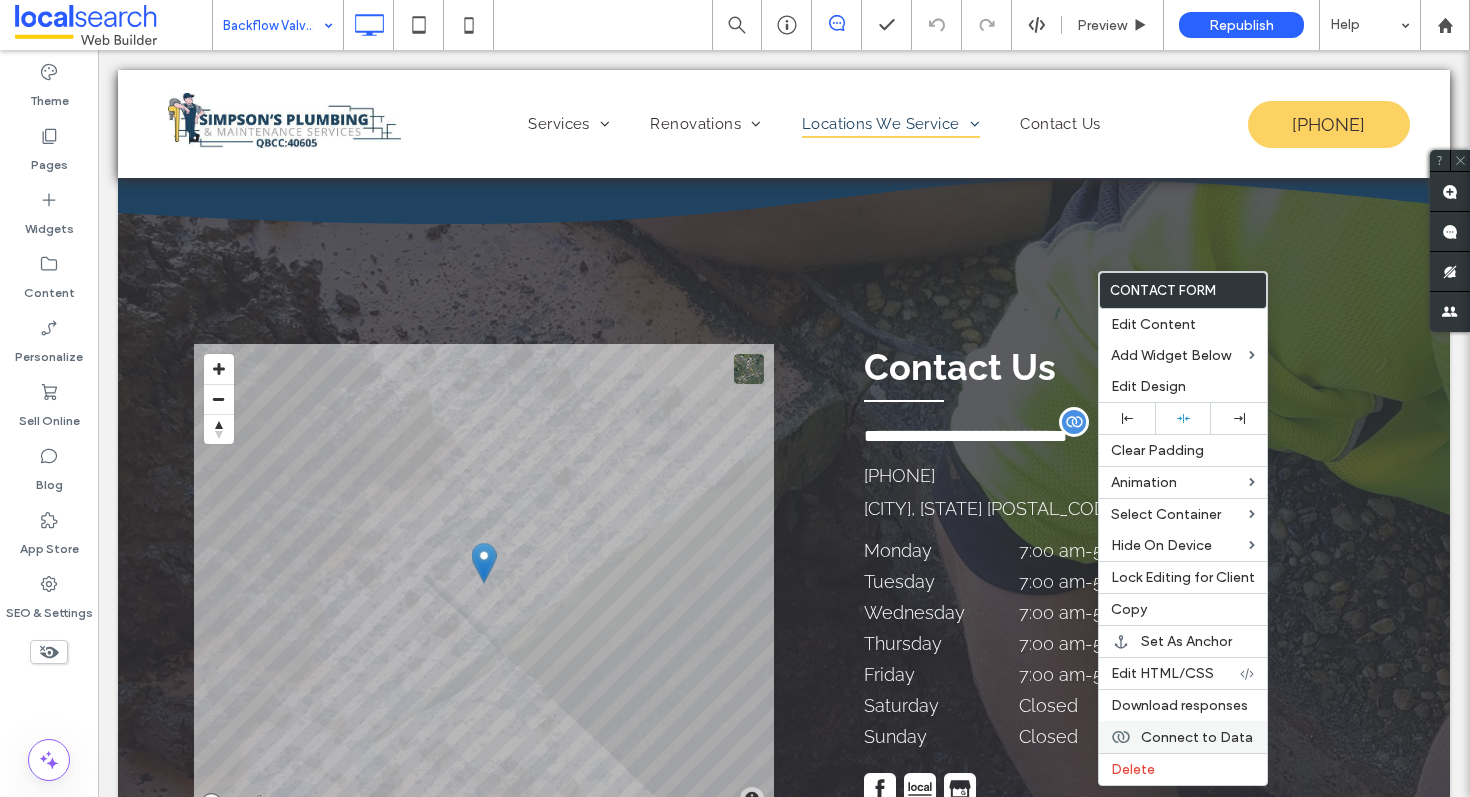 click on "Connect to Data" at bounding box center [1197, 737] 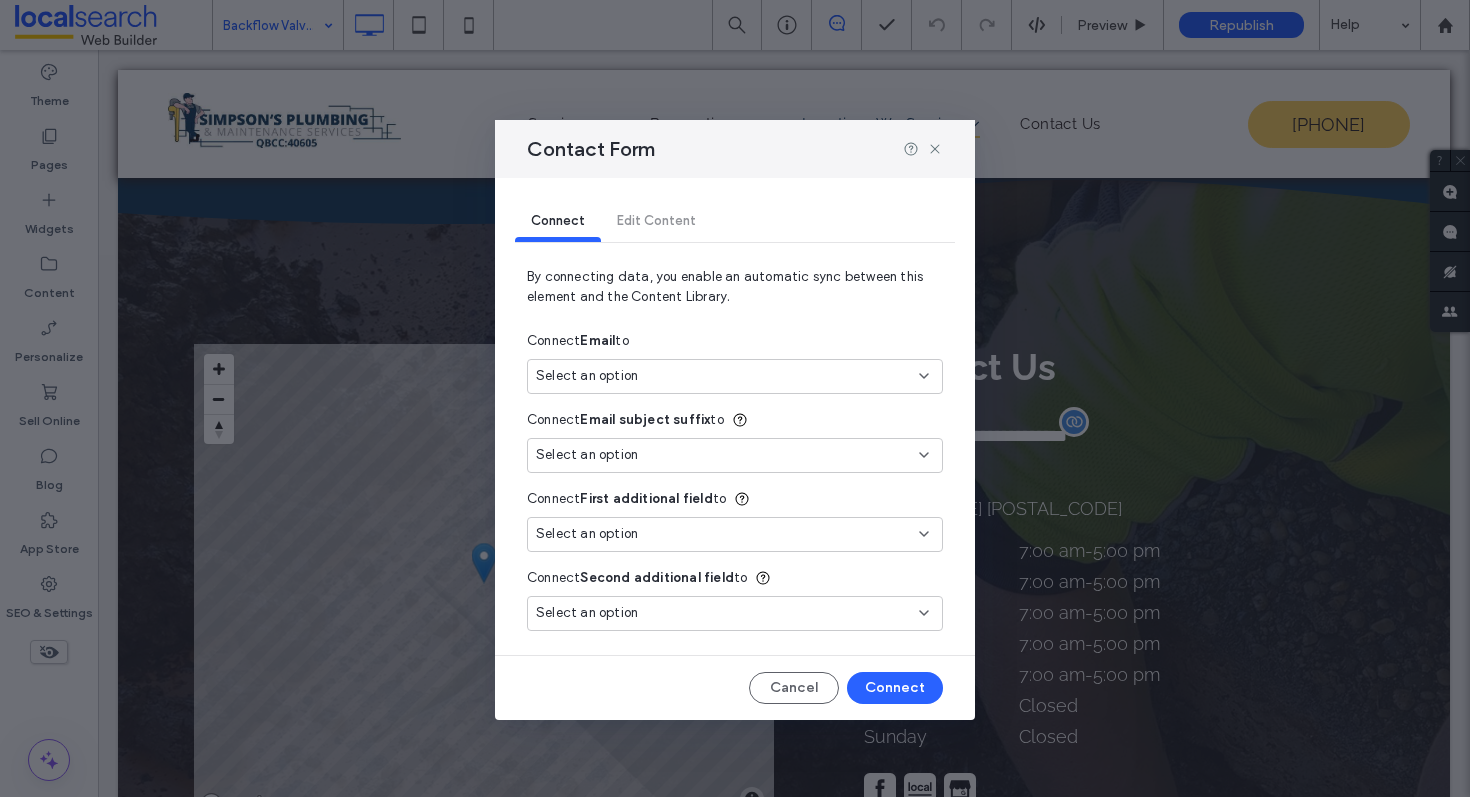 click on "Select an option" at bounding box center (735, 376) 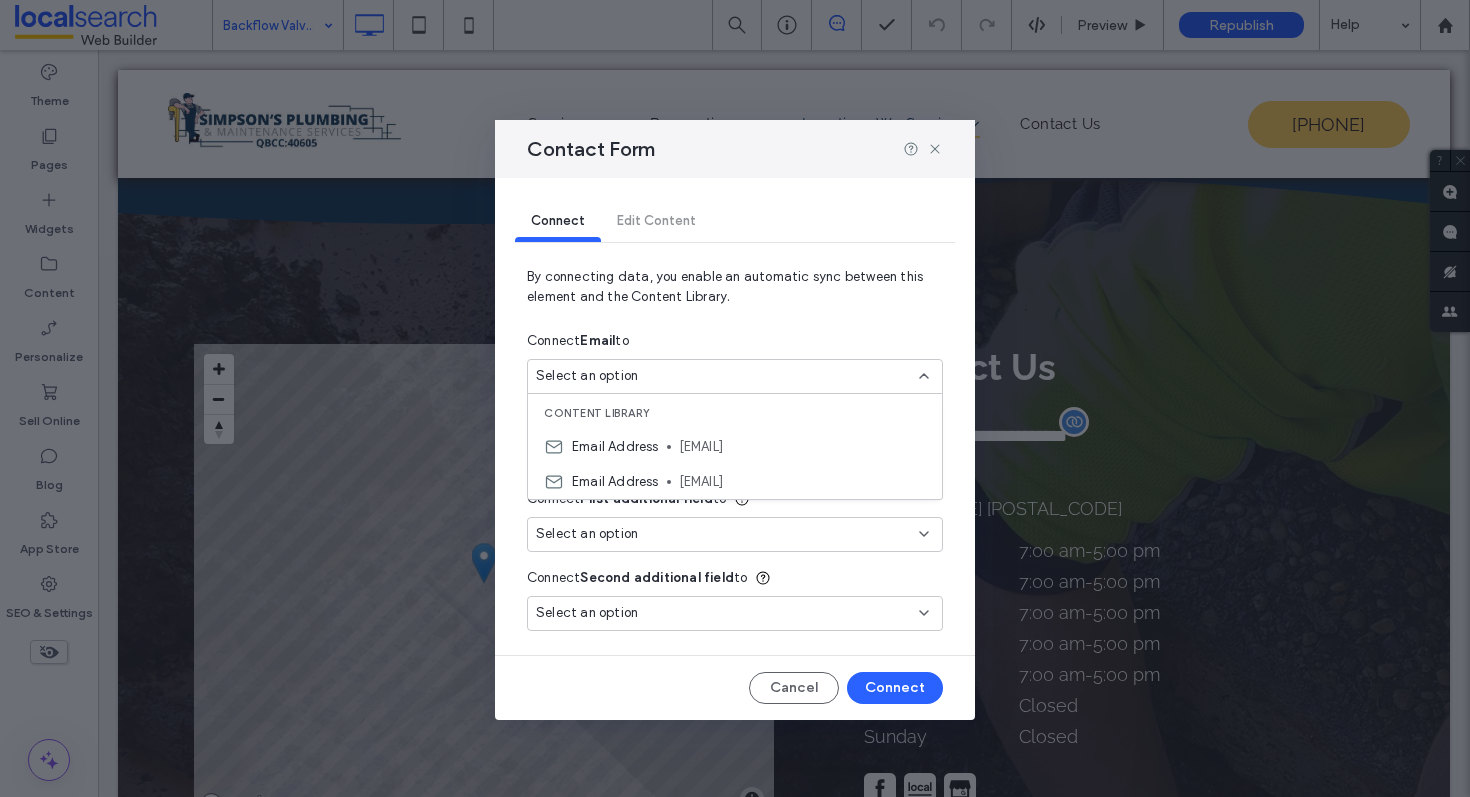 click on "Select an option" at bounding box center [735, 376] 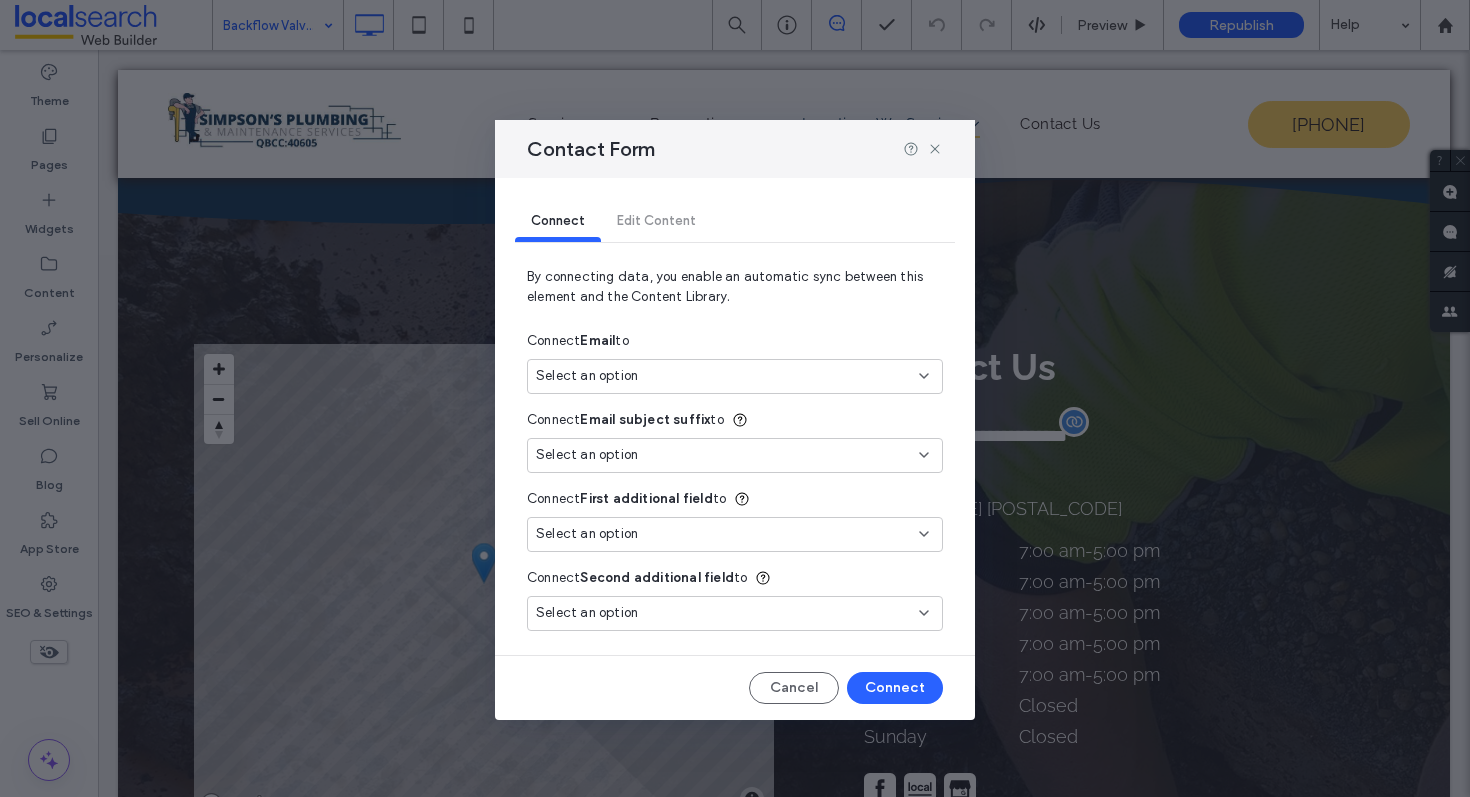 click on "Select an option" at bounding box center [735, 380] 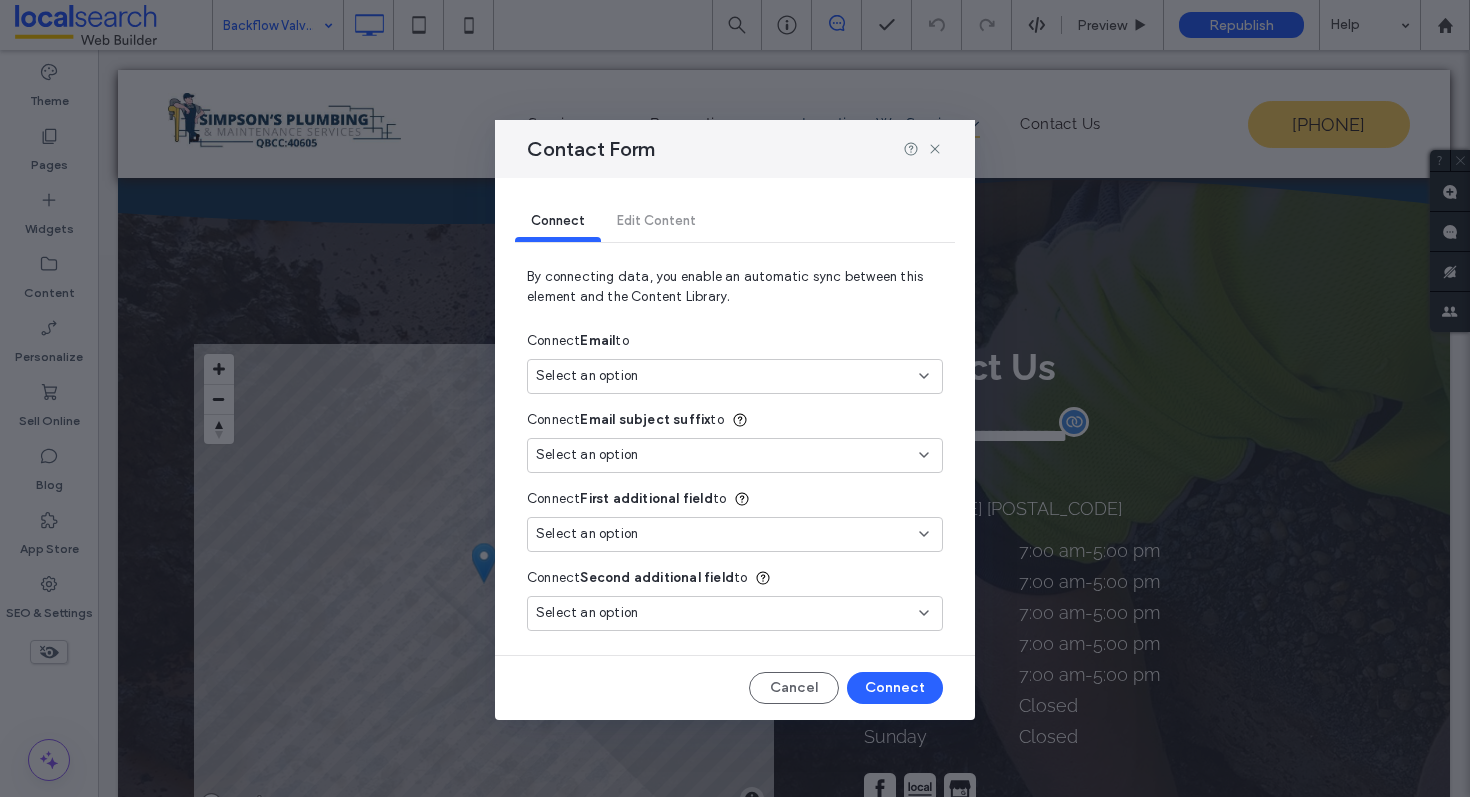 click on "Select an option" at bounding box center [723, 376] 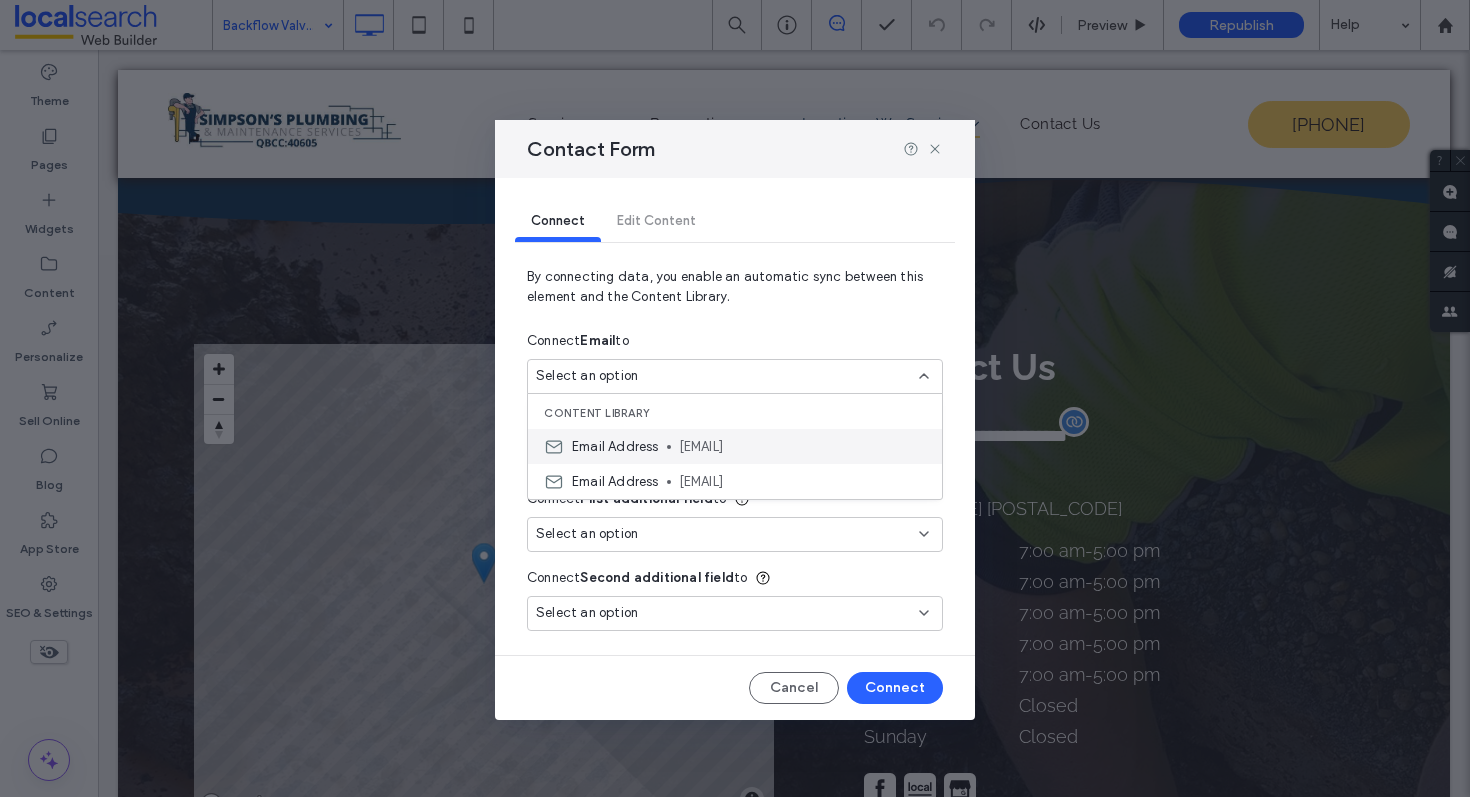 click on "simpsons_plumbing@hotmail.com" at bounding box center (802, 447) 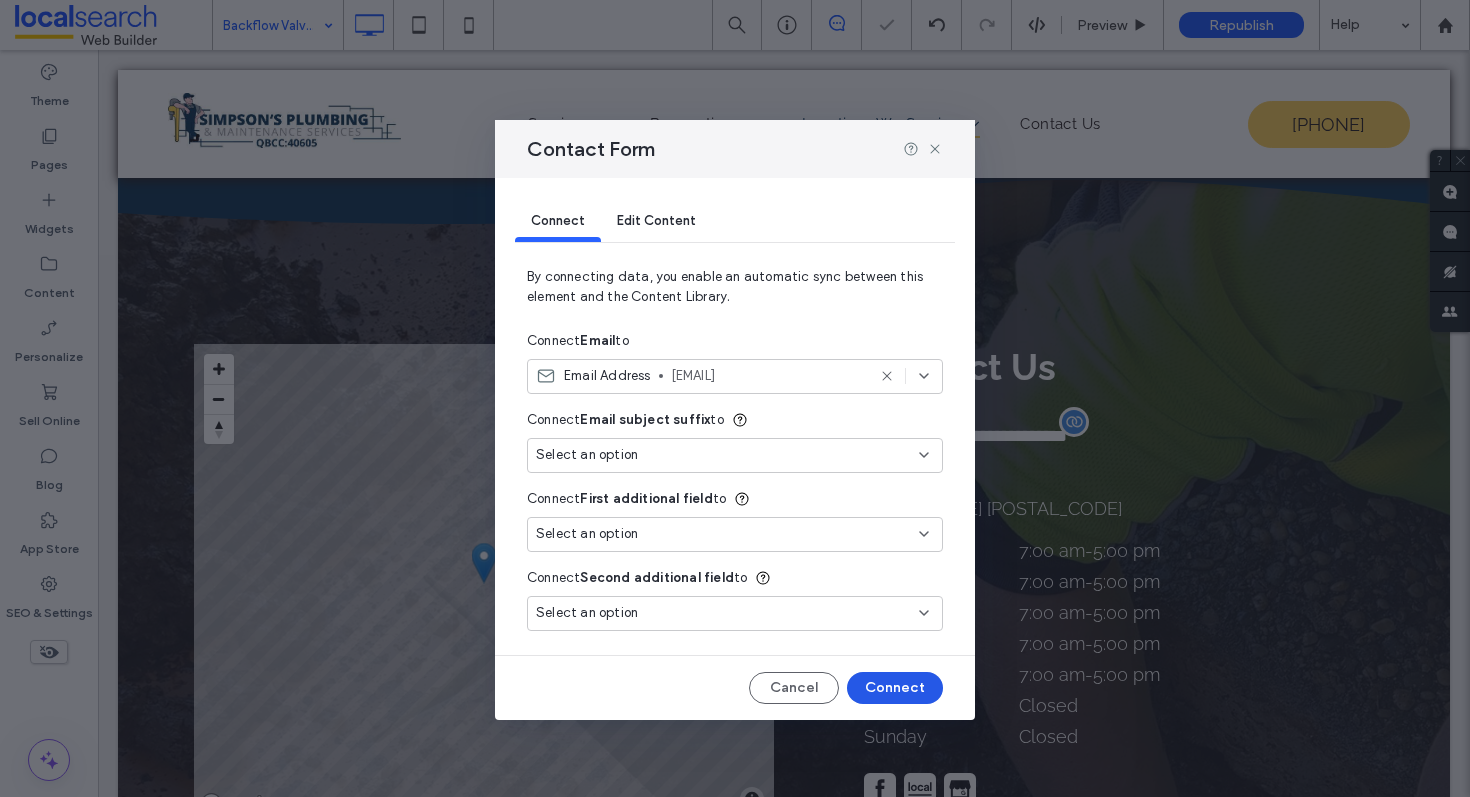 click on "Connect" at bounding box center (895, 688) 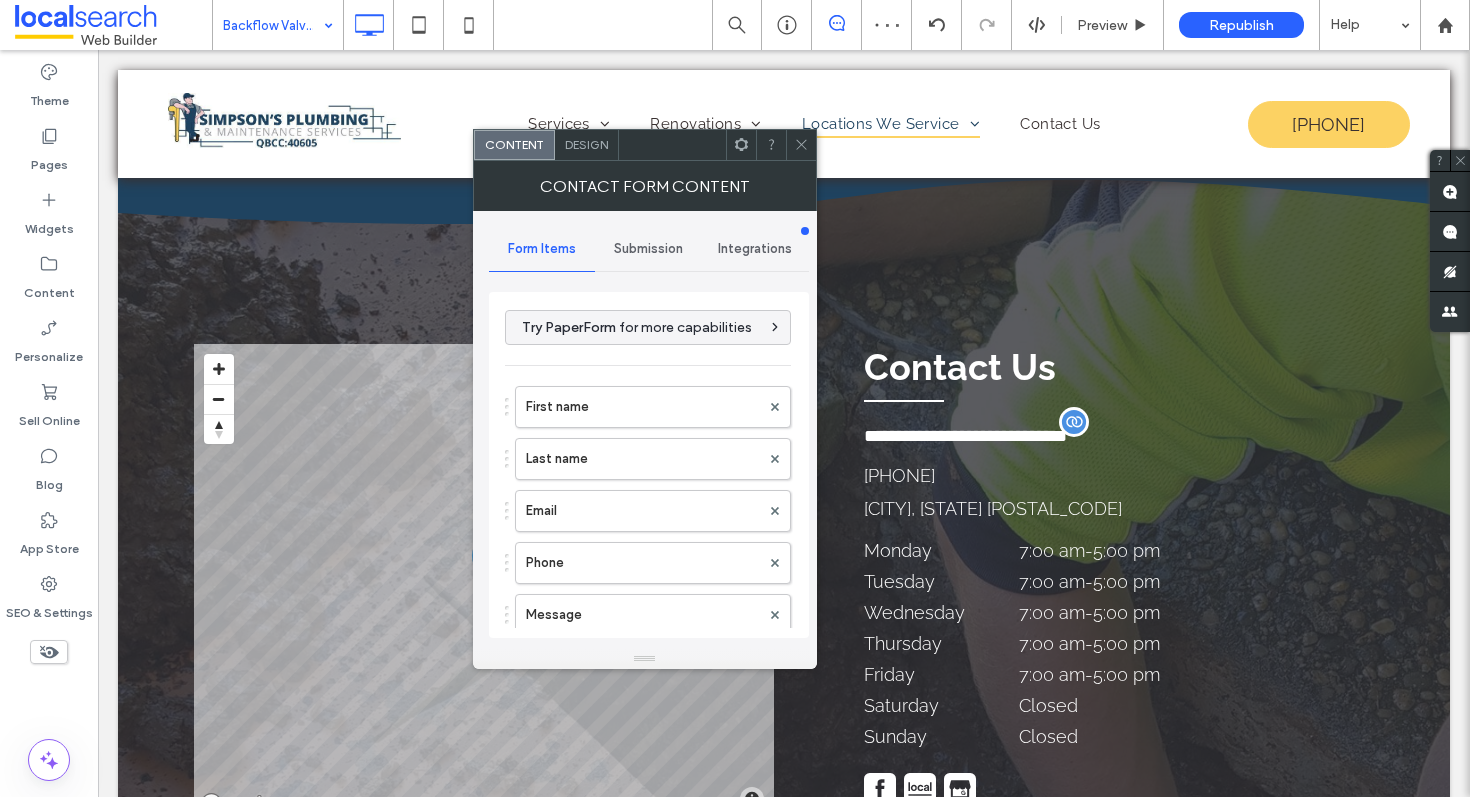 click on "Submission" at bounding box center [648, 249] 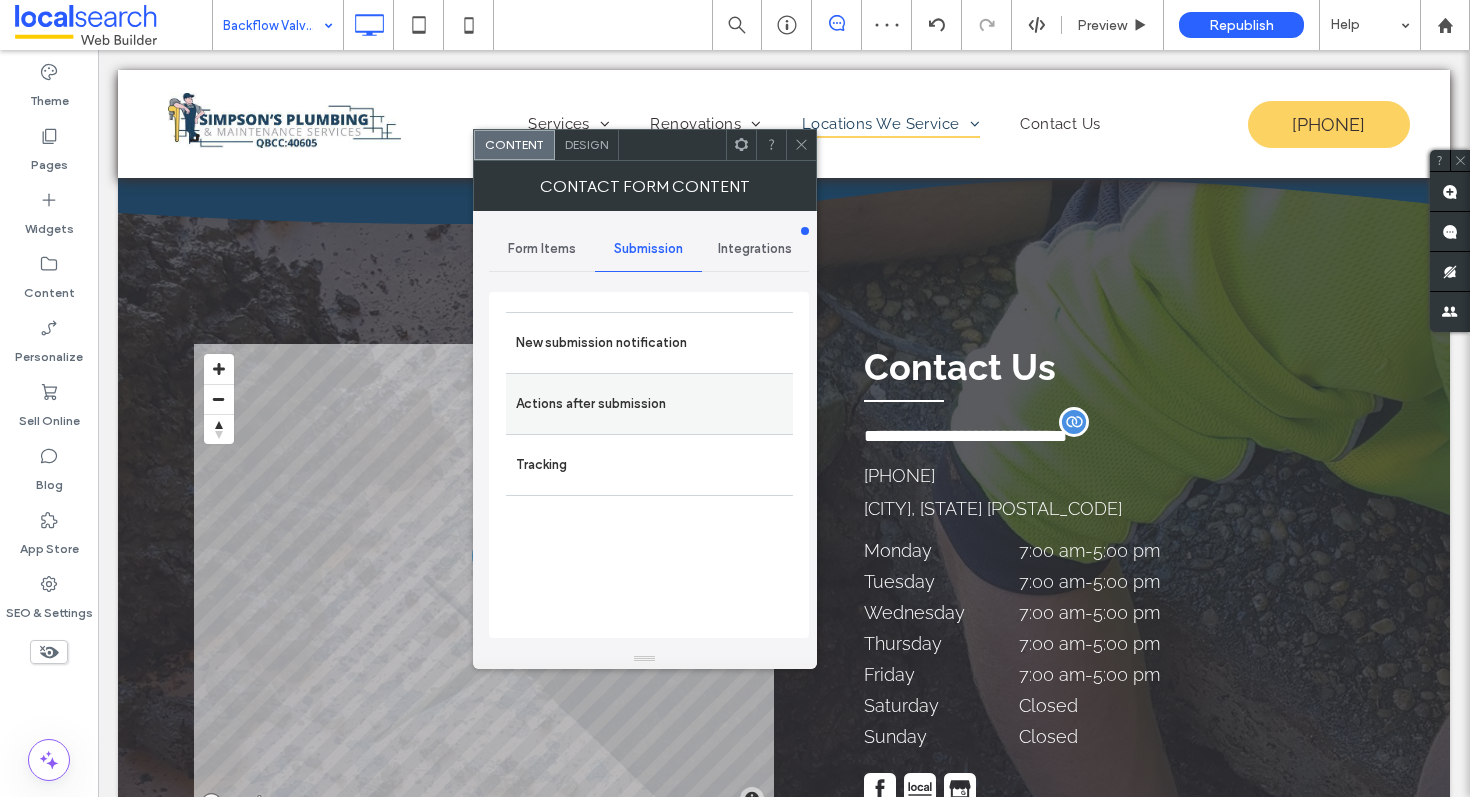 click on "Actions after submission" at bounding box center (649, 404) 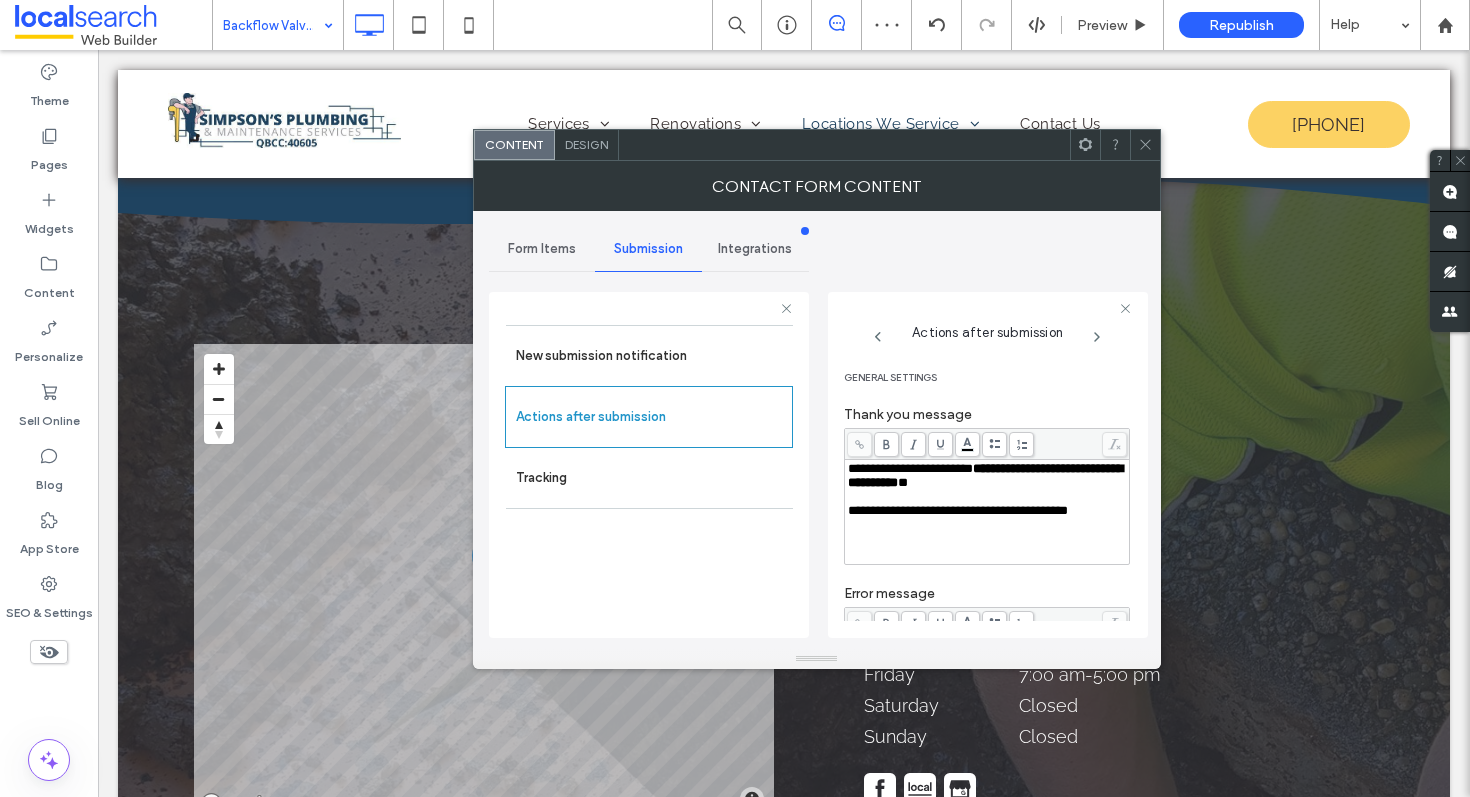 click on "*" at bounding box center [903, 482] 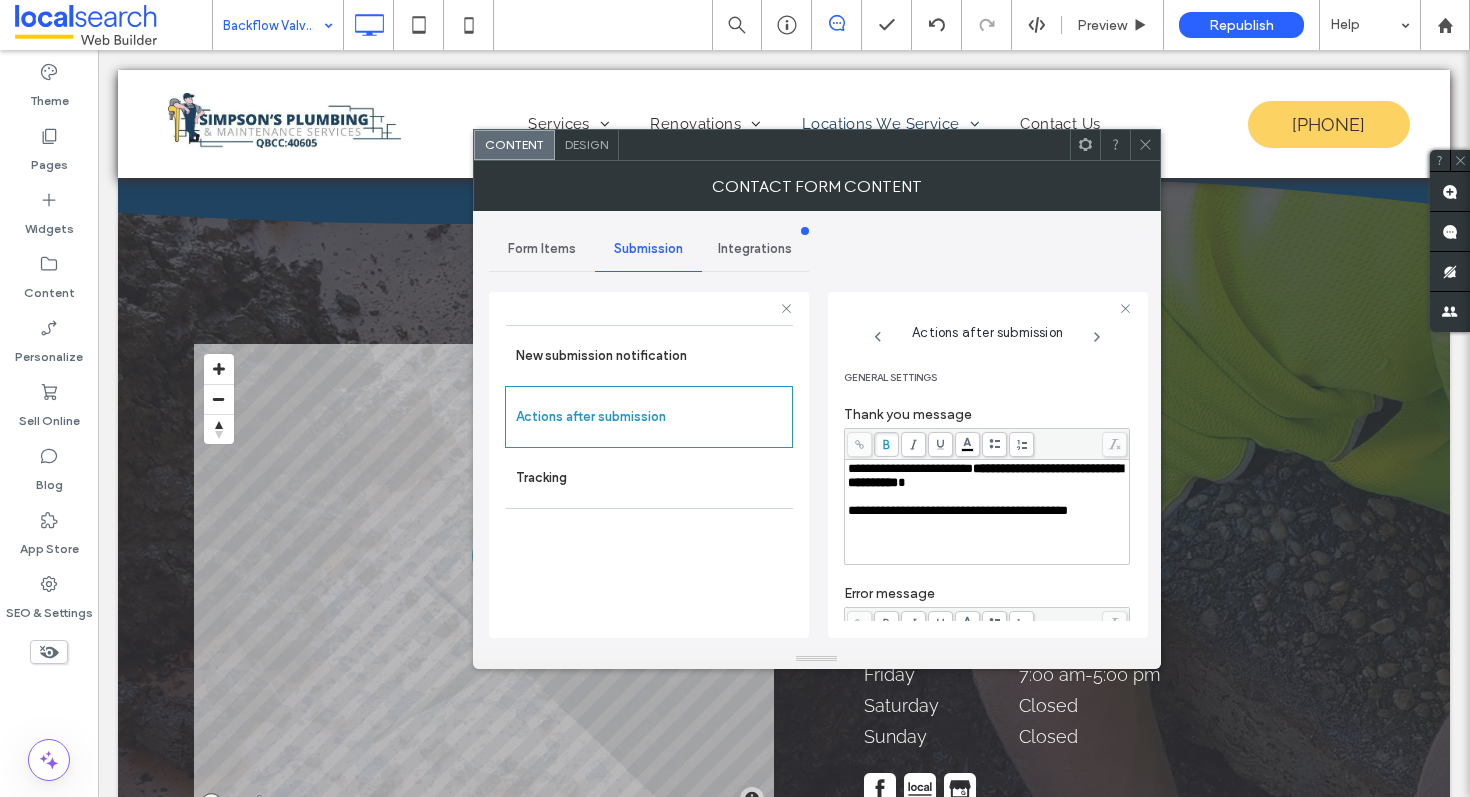 click on "**********" at bounding box center [987, 485] 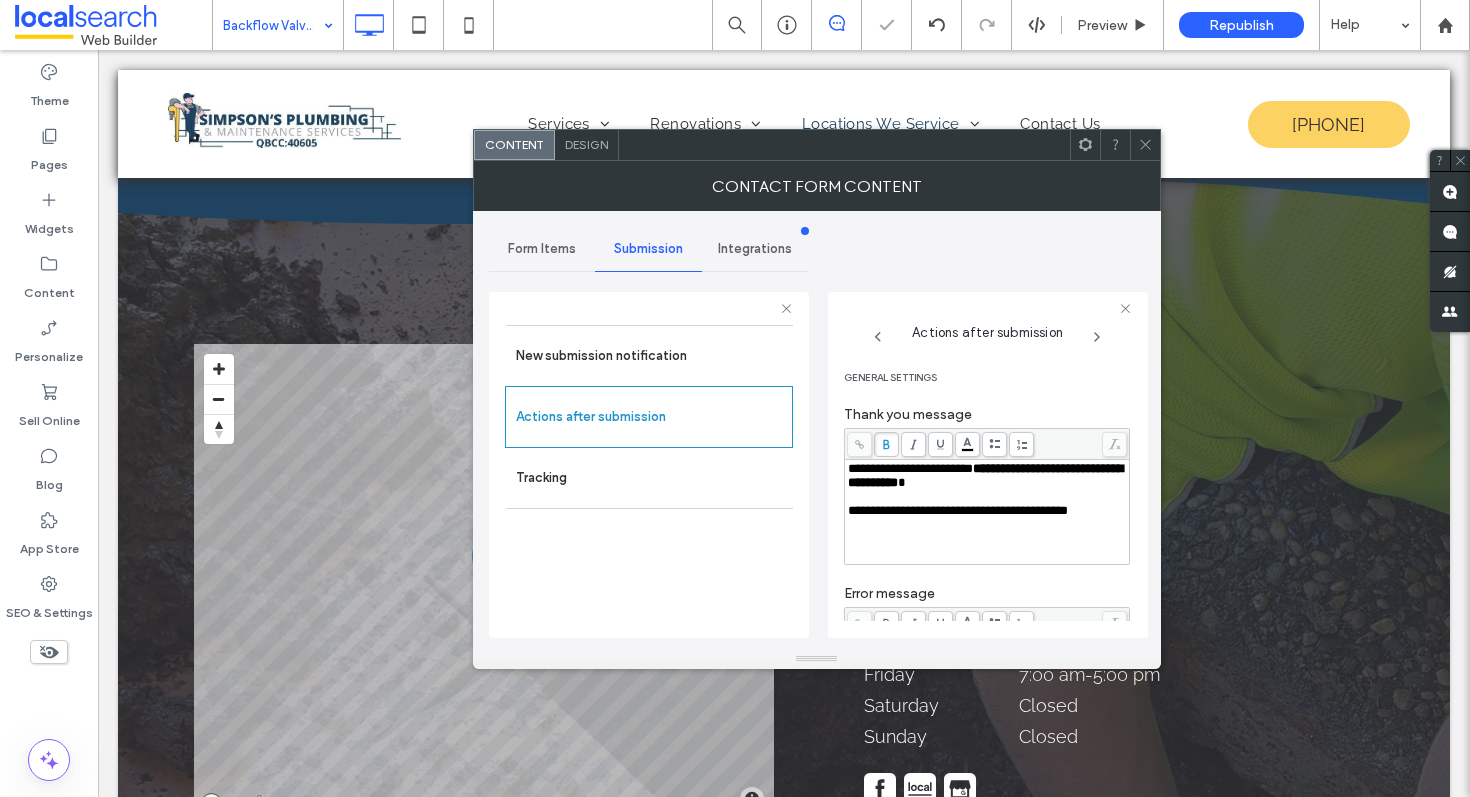 click 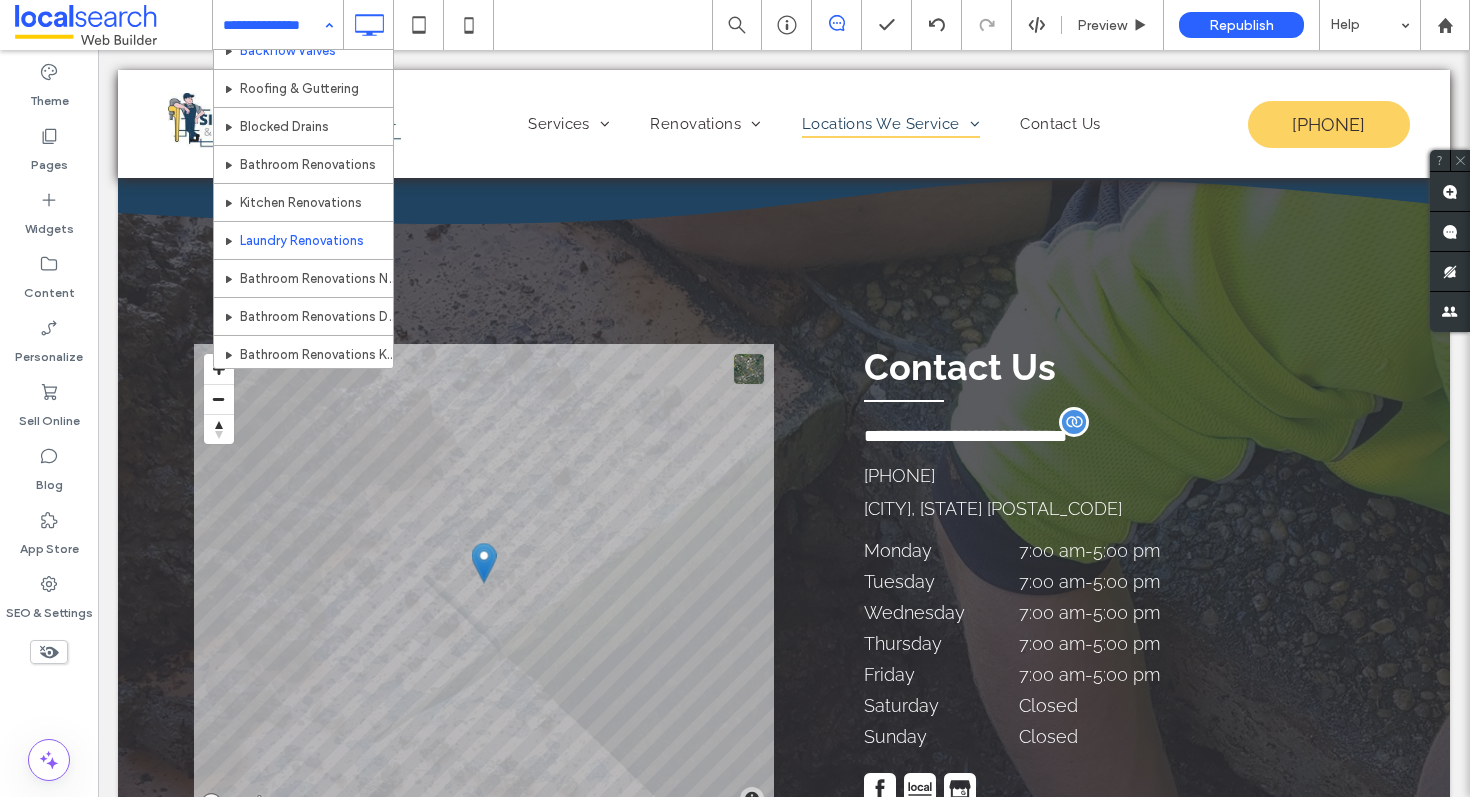 scroll, scrollTop: 174, scrollLeft: 0, axis: vertical 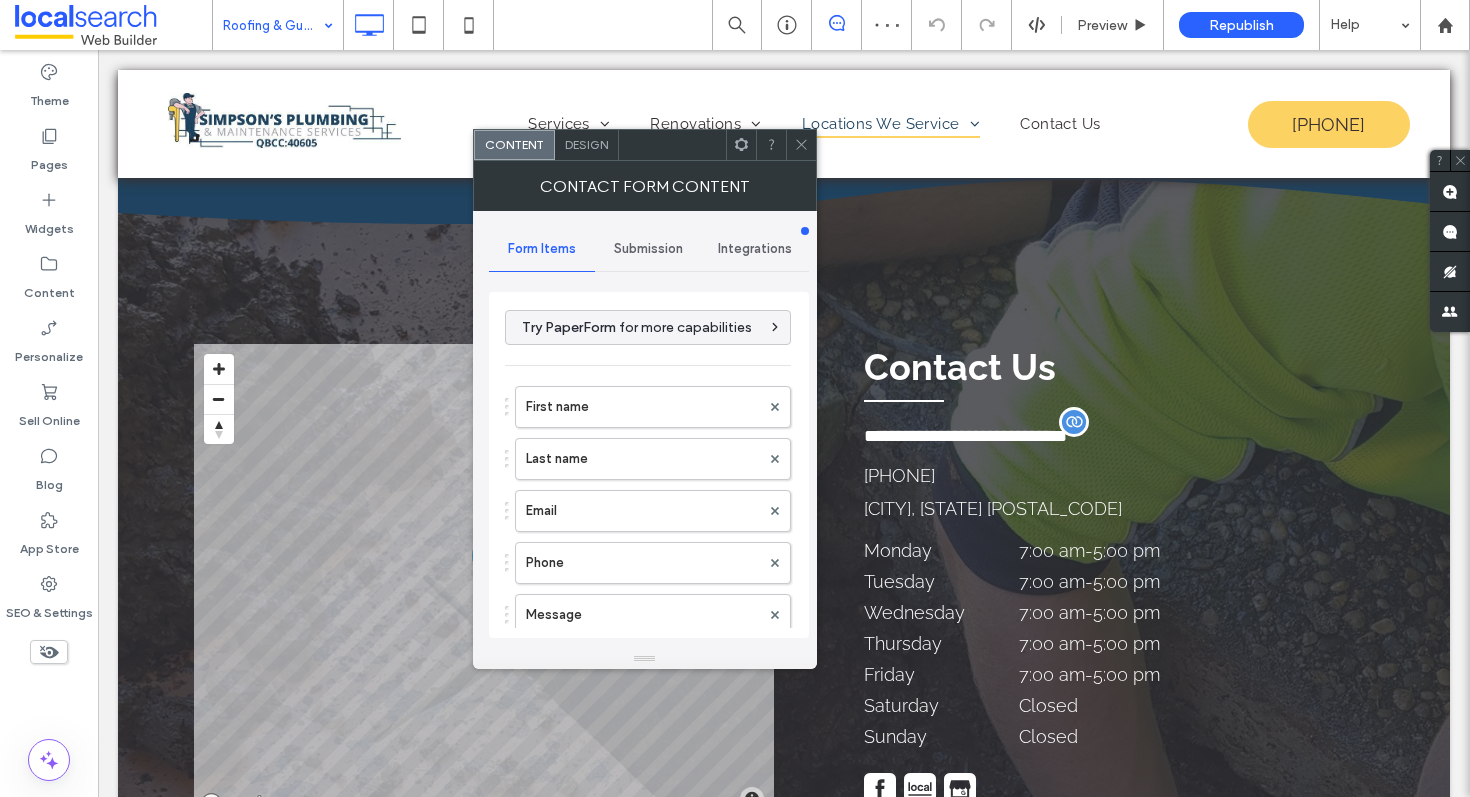 click on "Submission" at bounding box center [648, 249] 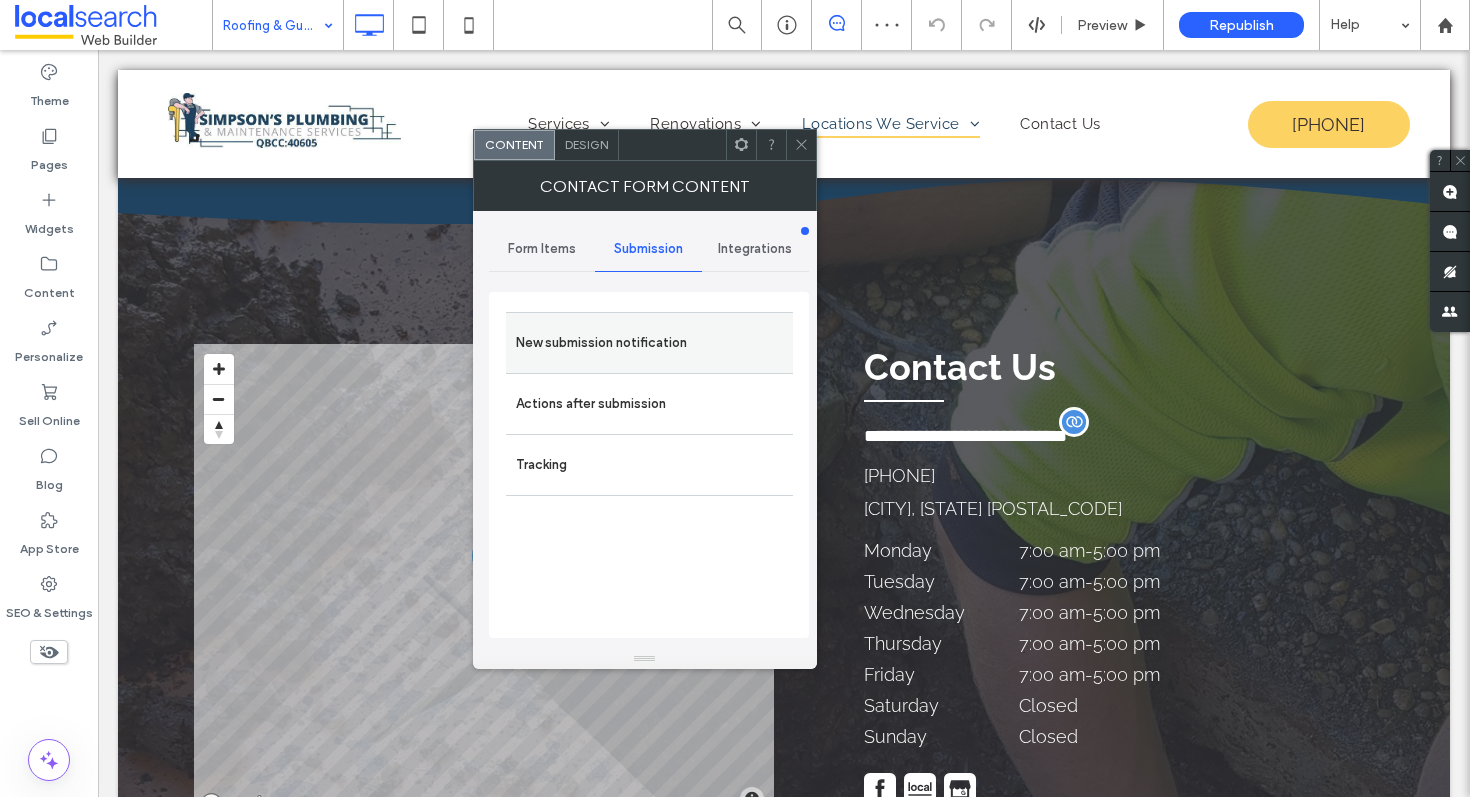 click on "New submission notification" at bounding box center [649, 343] 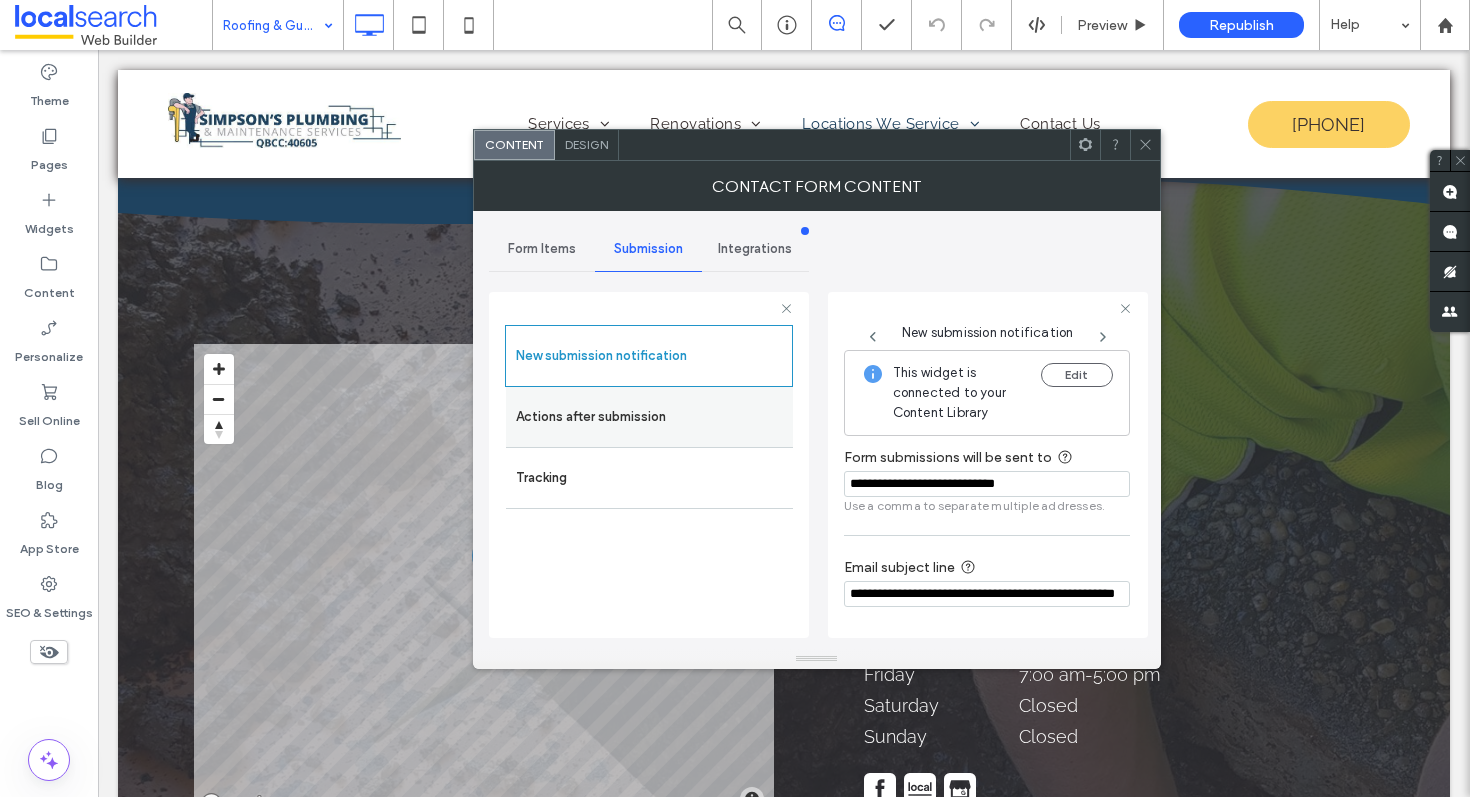 click on "Actions after submission" at bounding box center [649, 417] 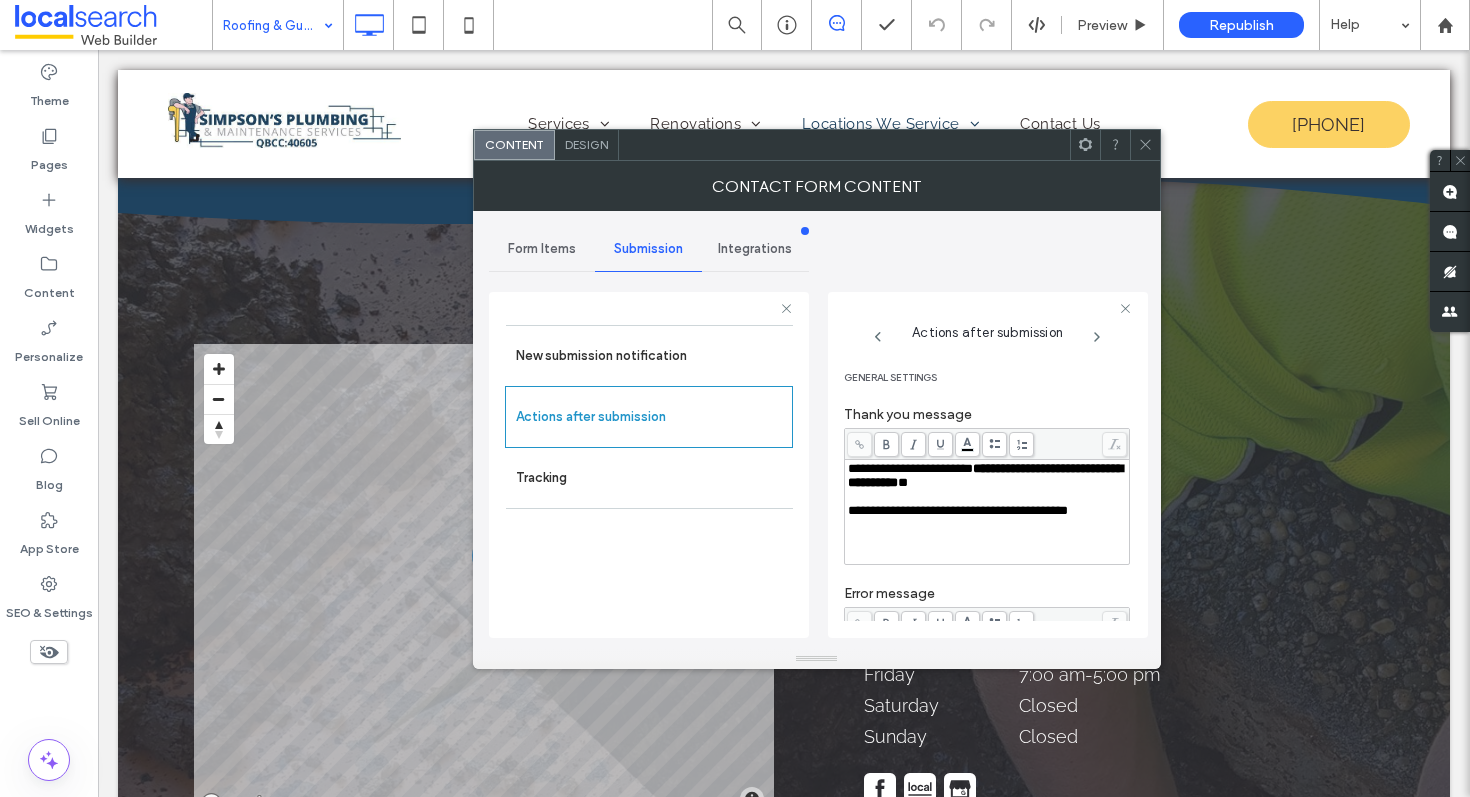 click on "**********" at bounding box center [987, 476] 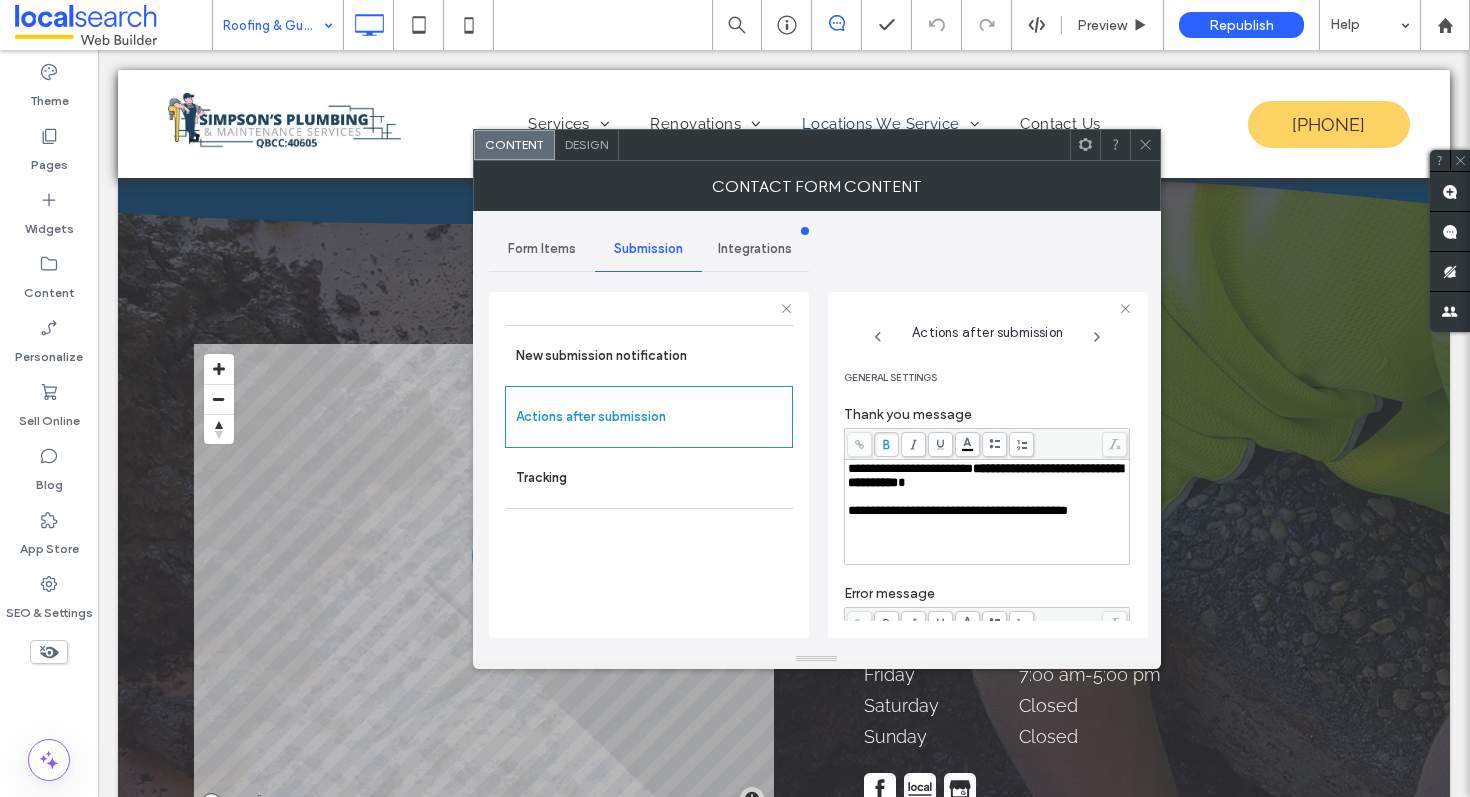 click at bounding box center (1145, 145) 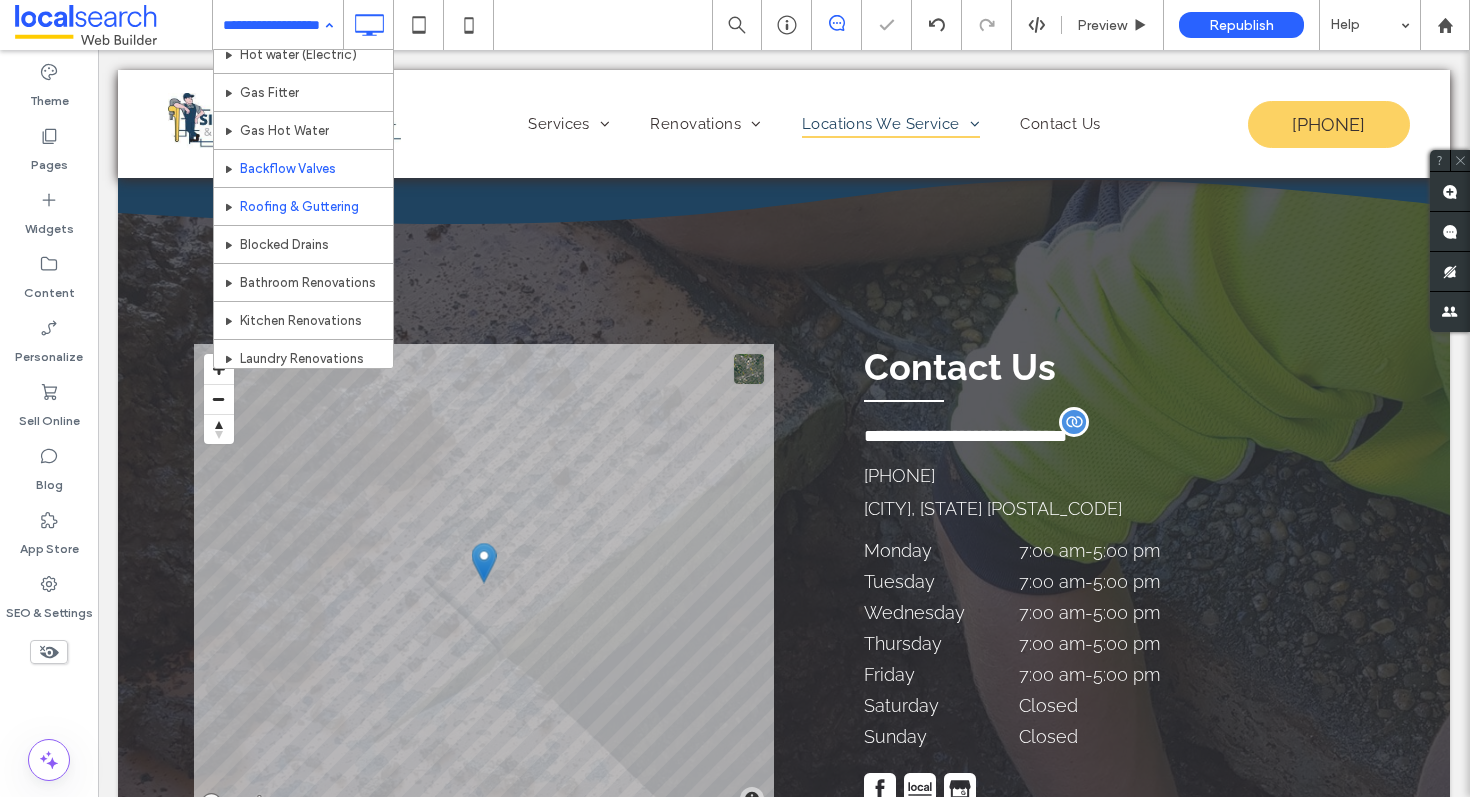 scroll, scrollTop: 211, scrollLeft: 0, axis: vertical 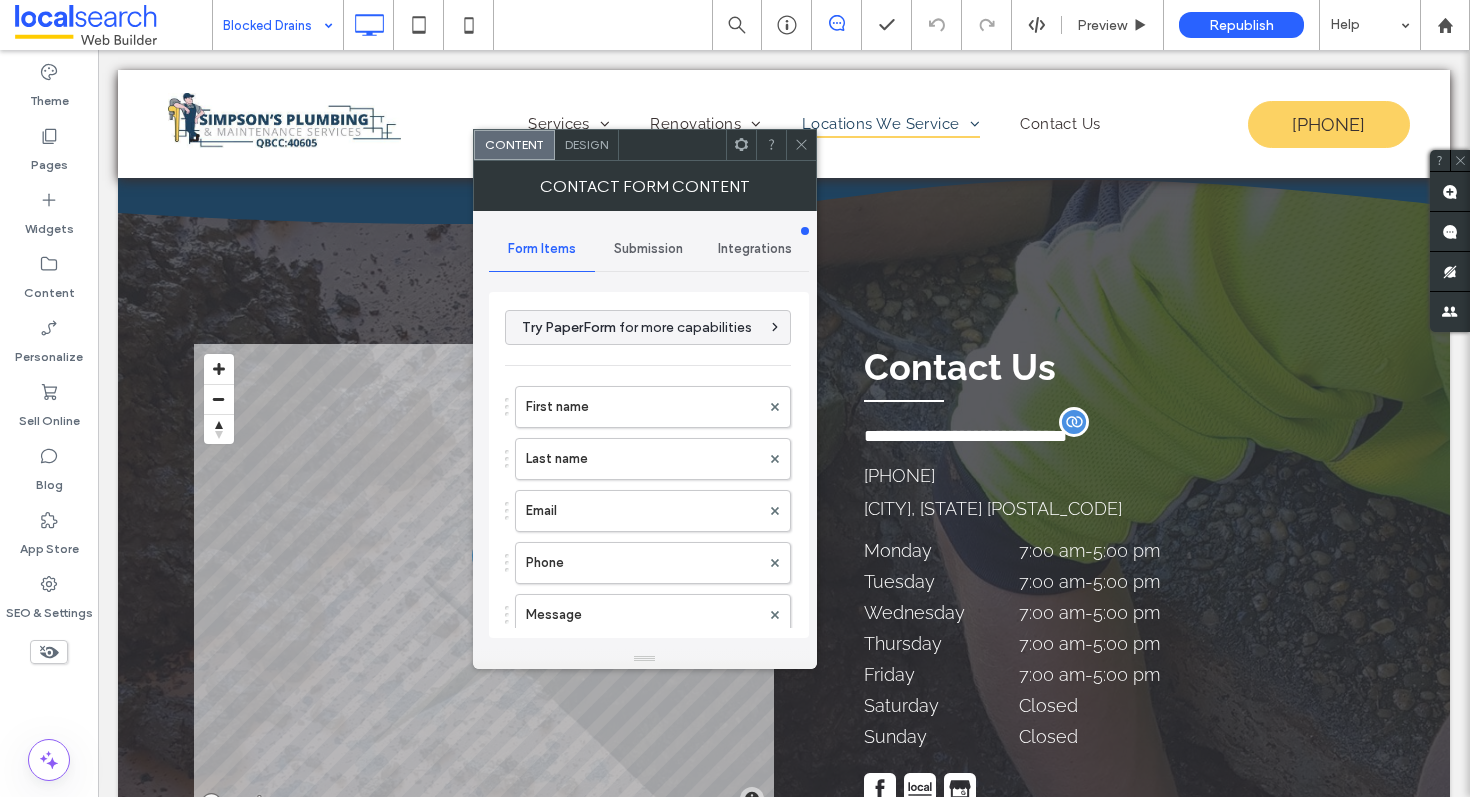 click on "Submission" at bounding box center [648, 249] 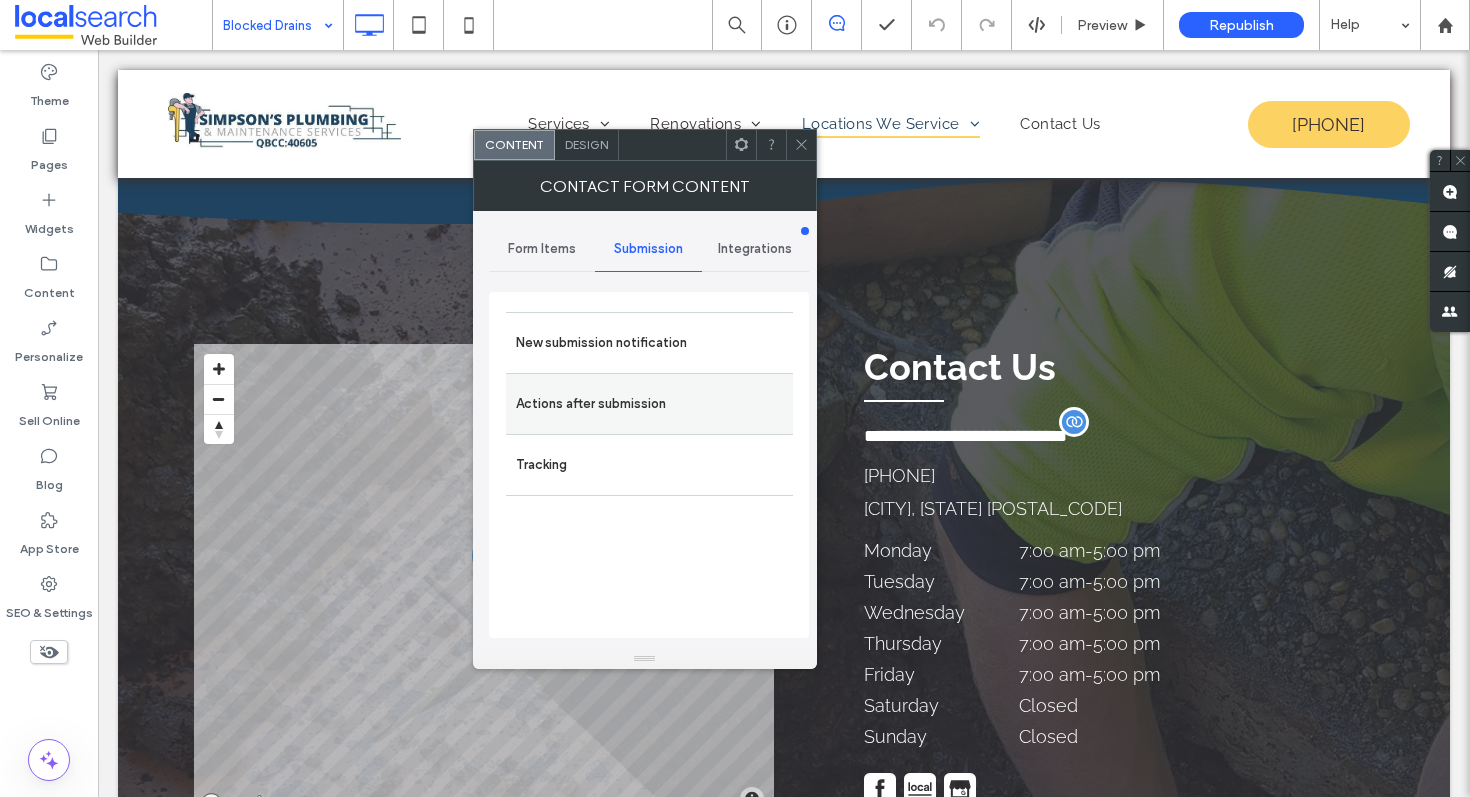 click on "Actions after submission" at bounding box center (649, 403) 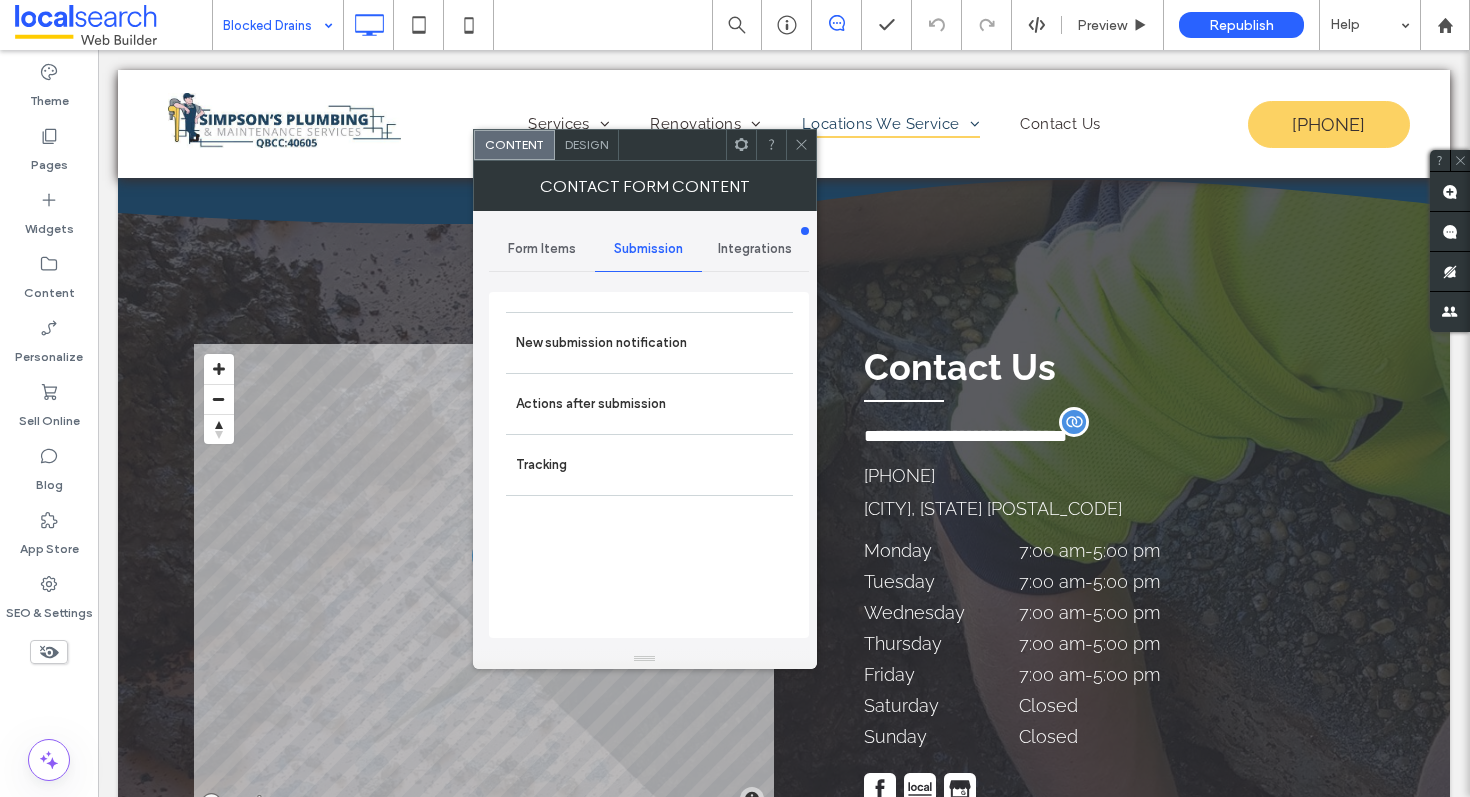 click 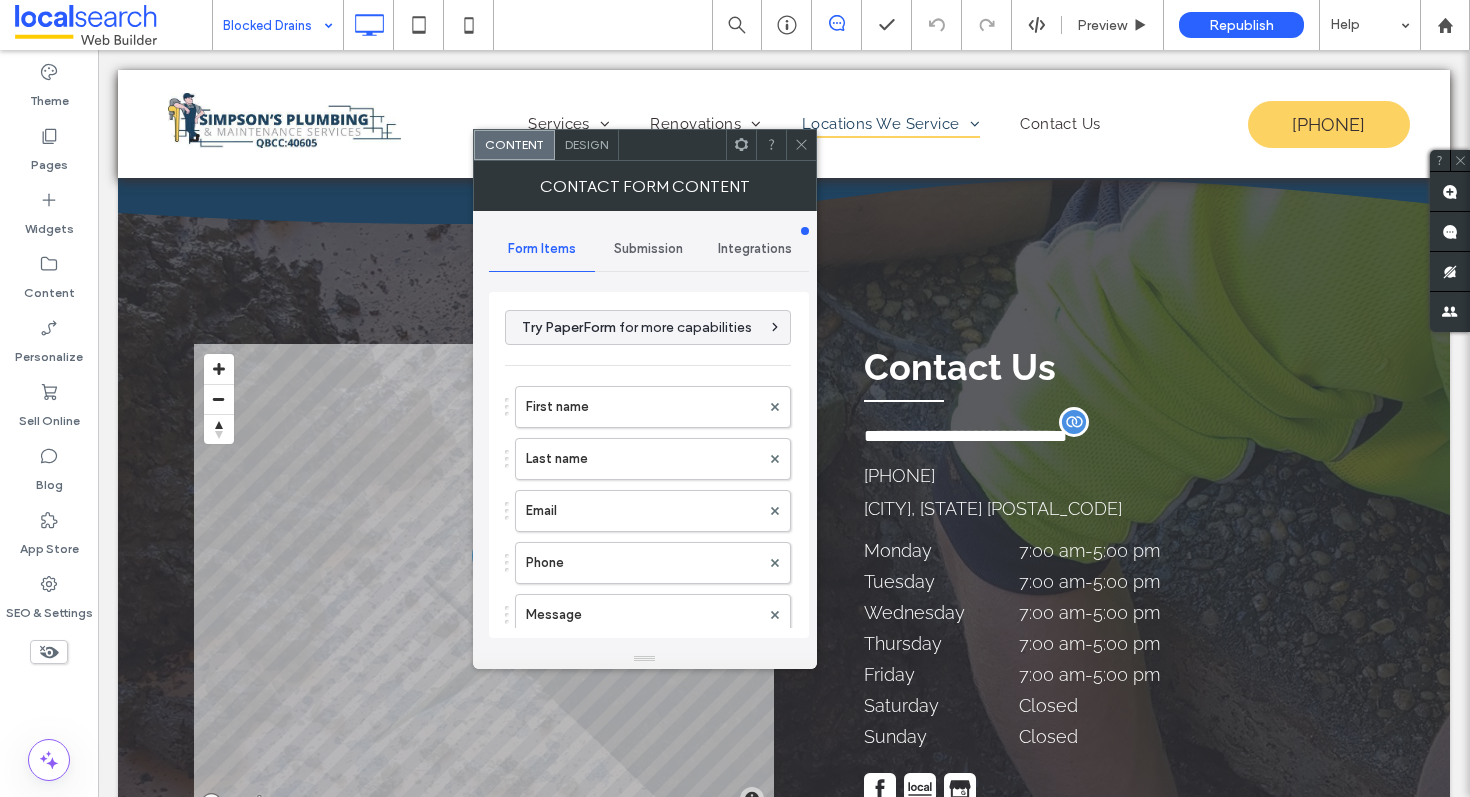 click on "Submission" at bounding box center (648, 249) 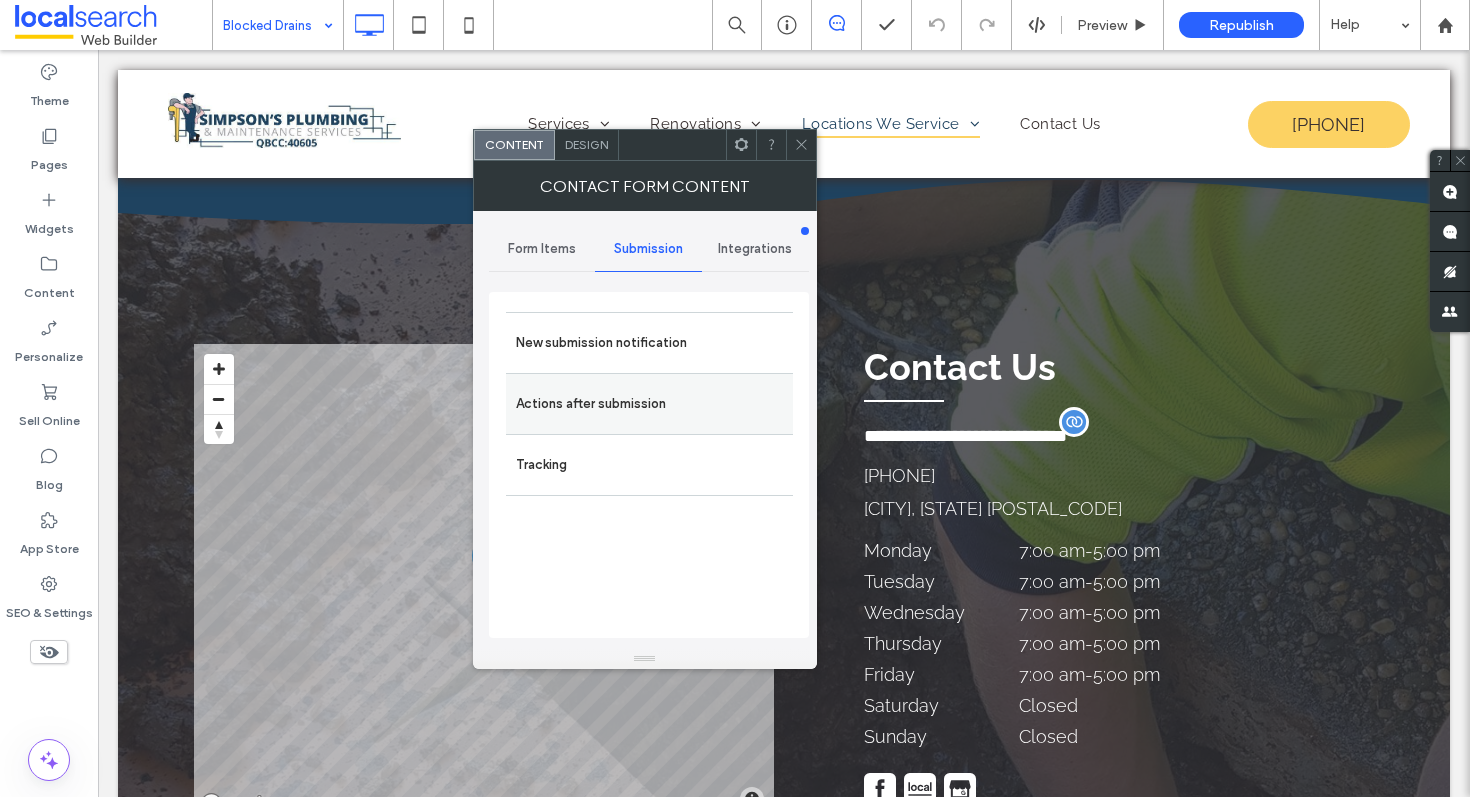 click on "Actions after submission" at bounding box center [649, 403] 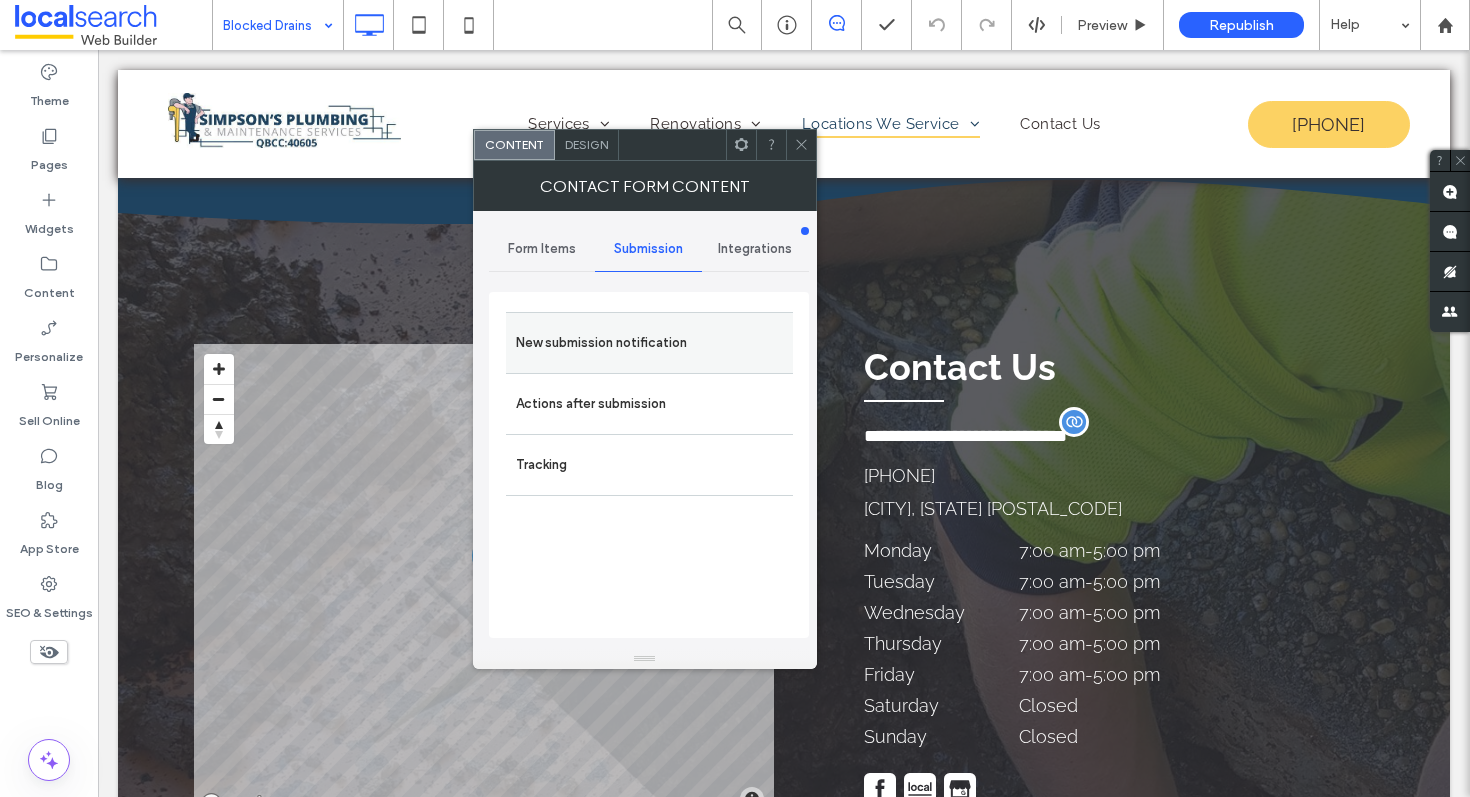 click on "New submission notification" at bounding box center (649, 343) 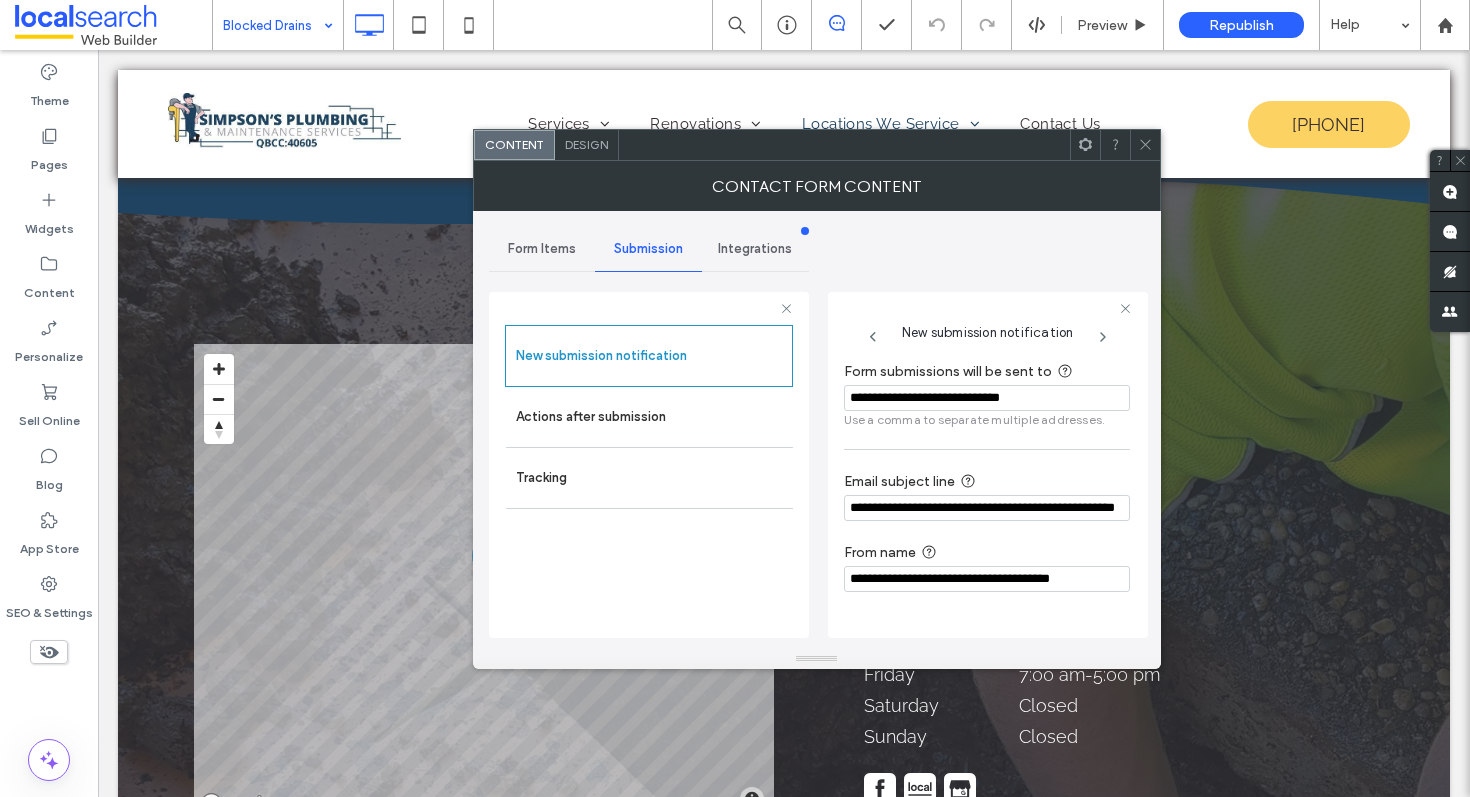 click at bounding box center (1145, 145) 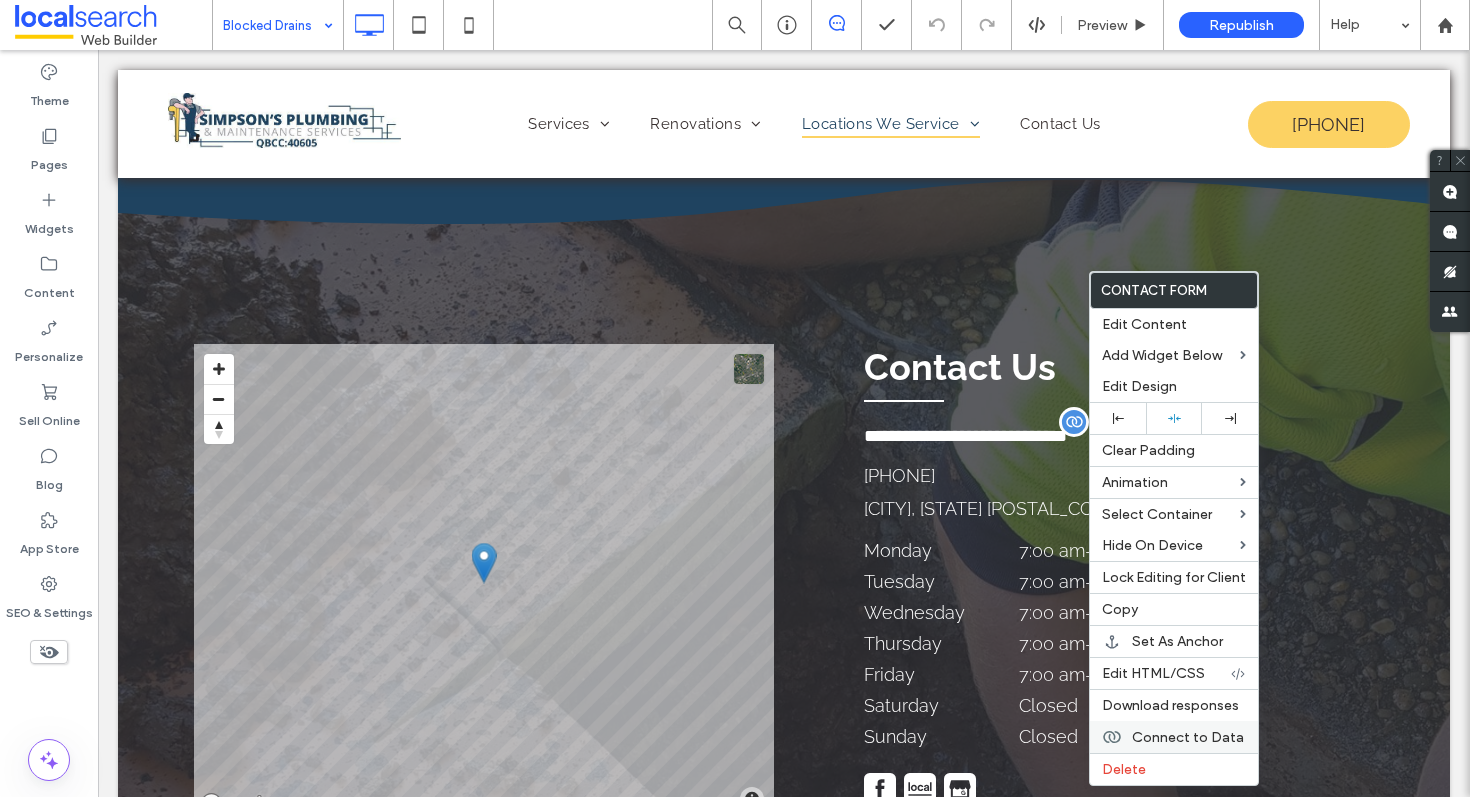click on "Connect to Data" at bounding box center (1188, 737) 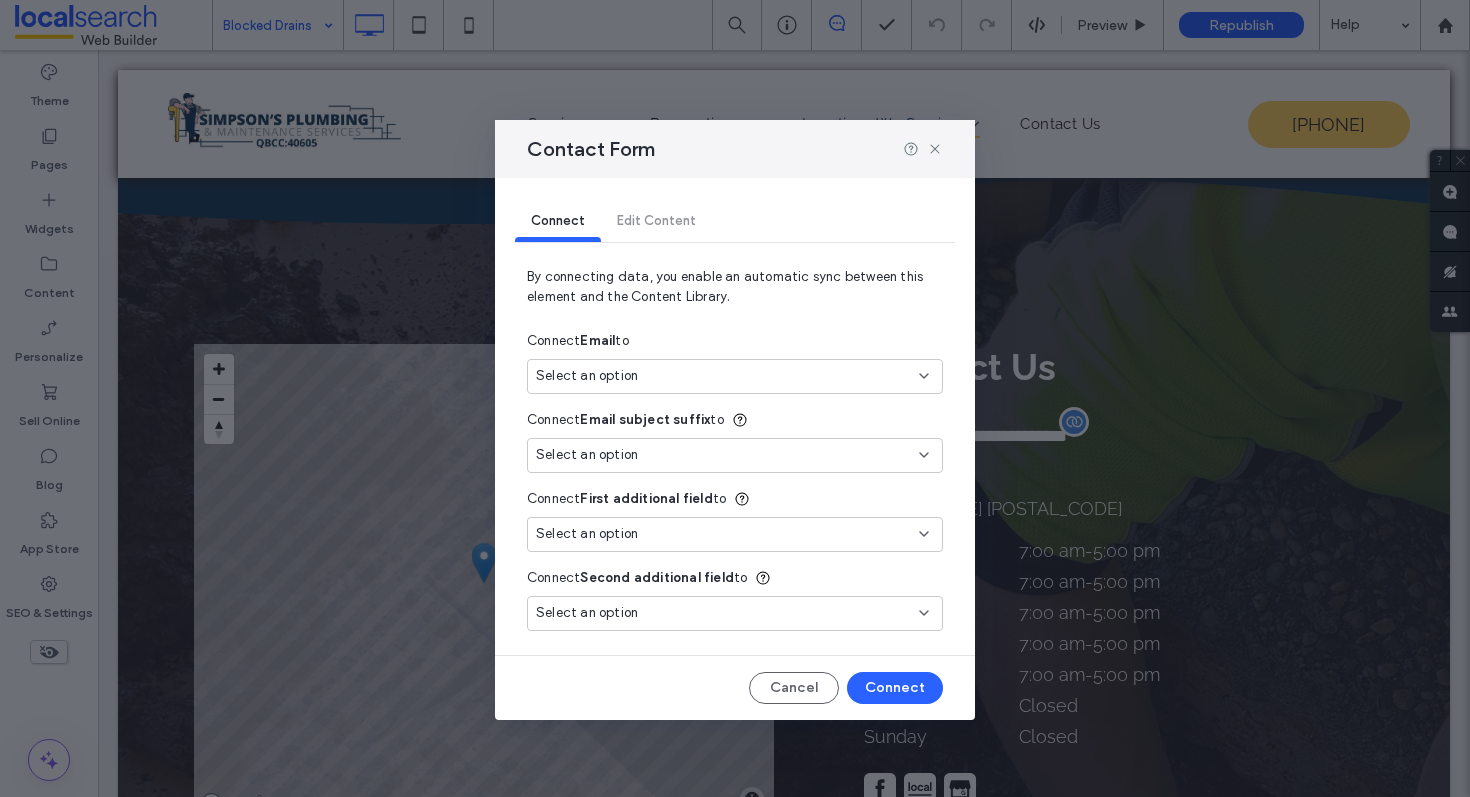click on "Select an option" at bounding box center (723, 376) 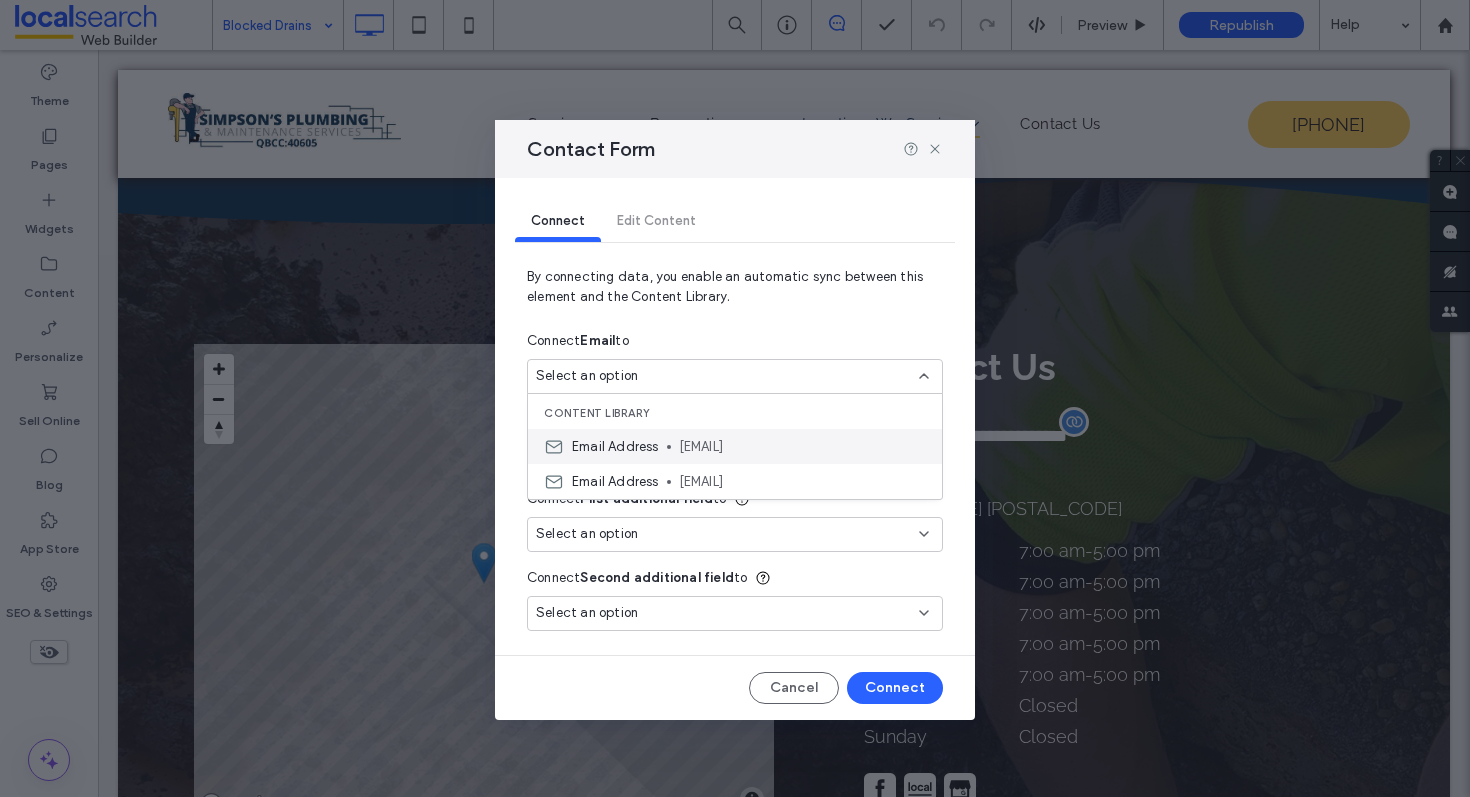 click on "simpsons_plumbing@hotmail.com" at bounding box center [802, 447] 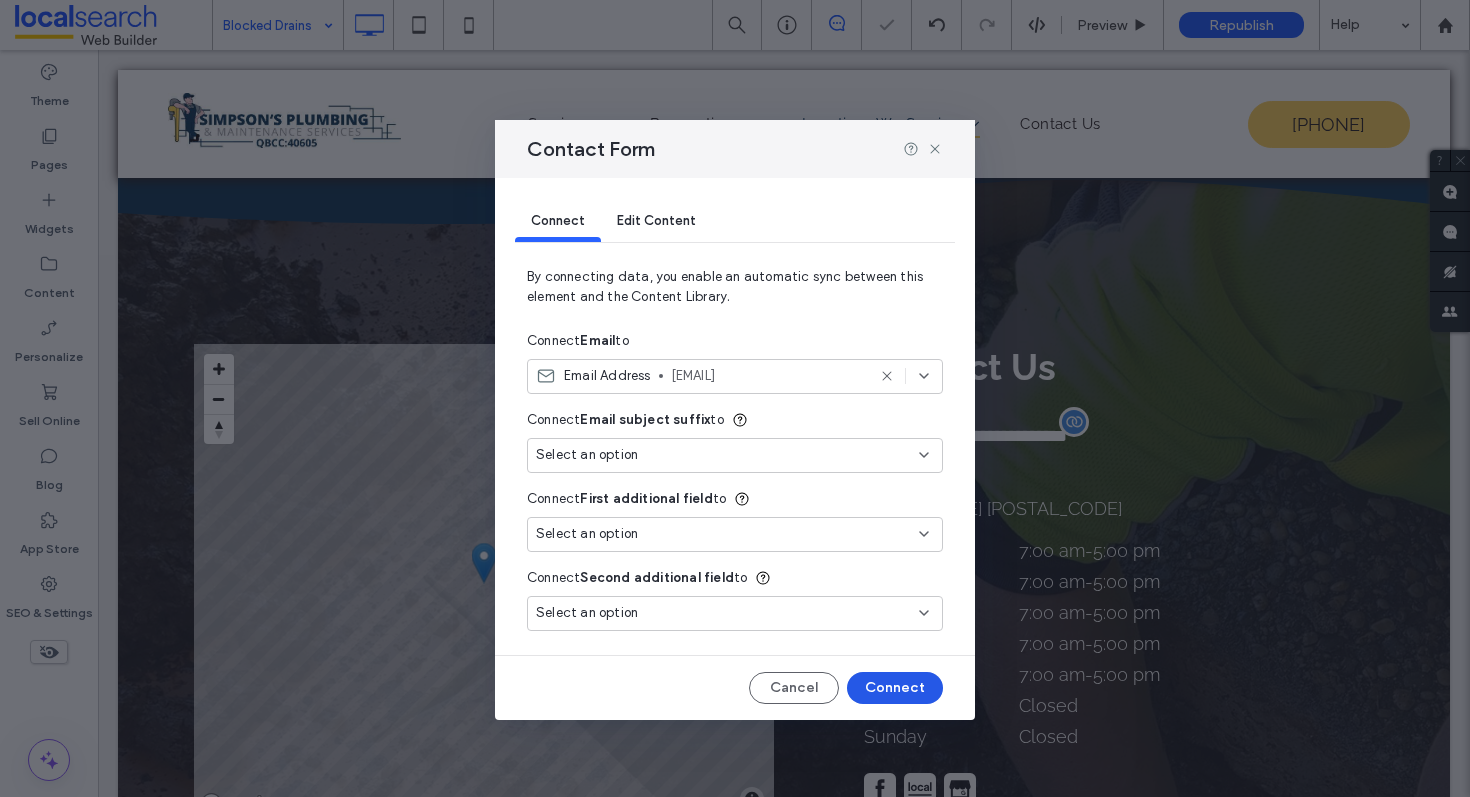click on "Connect" at bounding box center (895, 688) 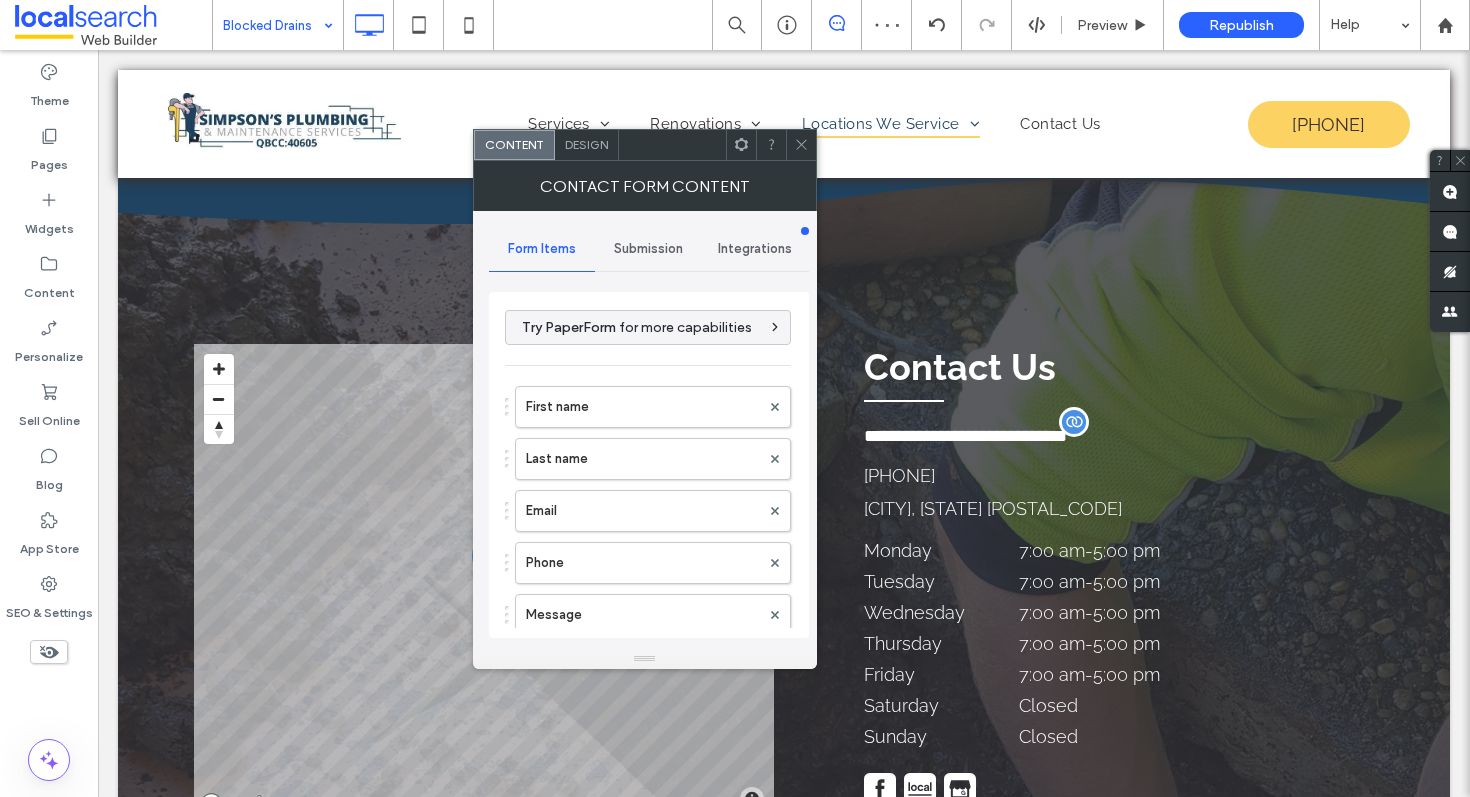 click on "Submission" at bounding box center (648, 249) 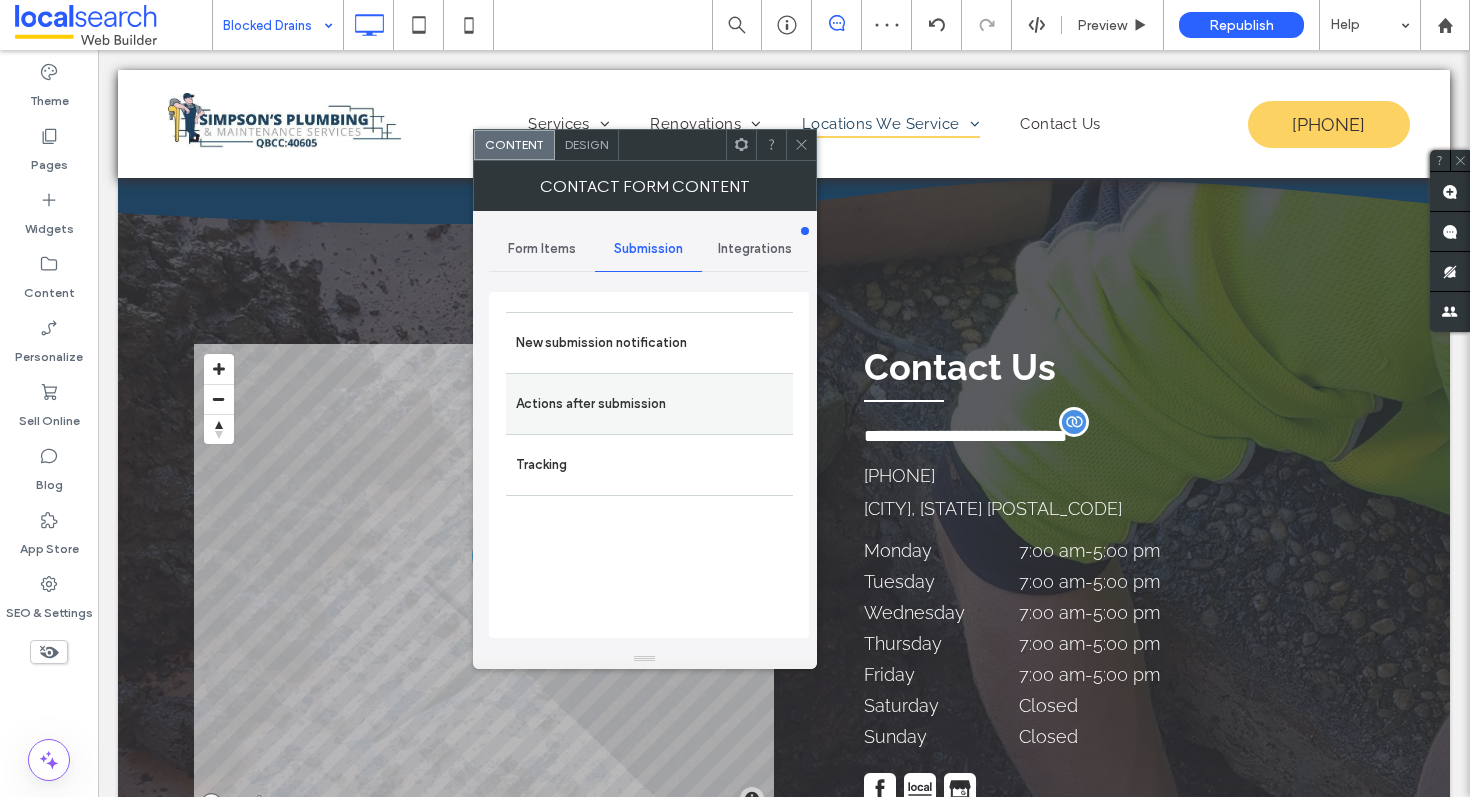 click on "Actions after submission" at bounding box center (649, 404) 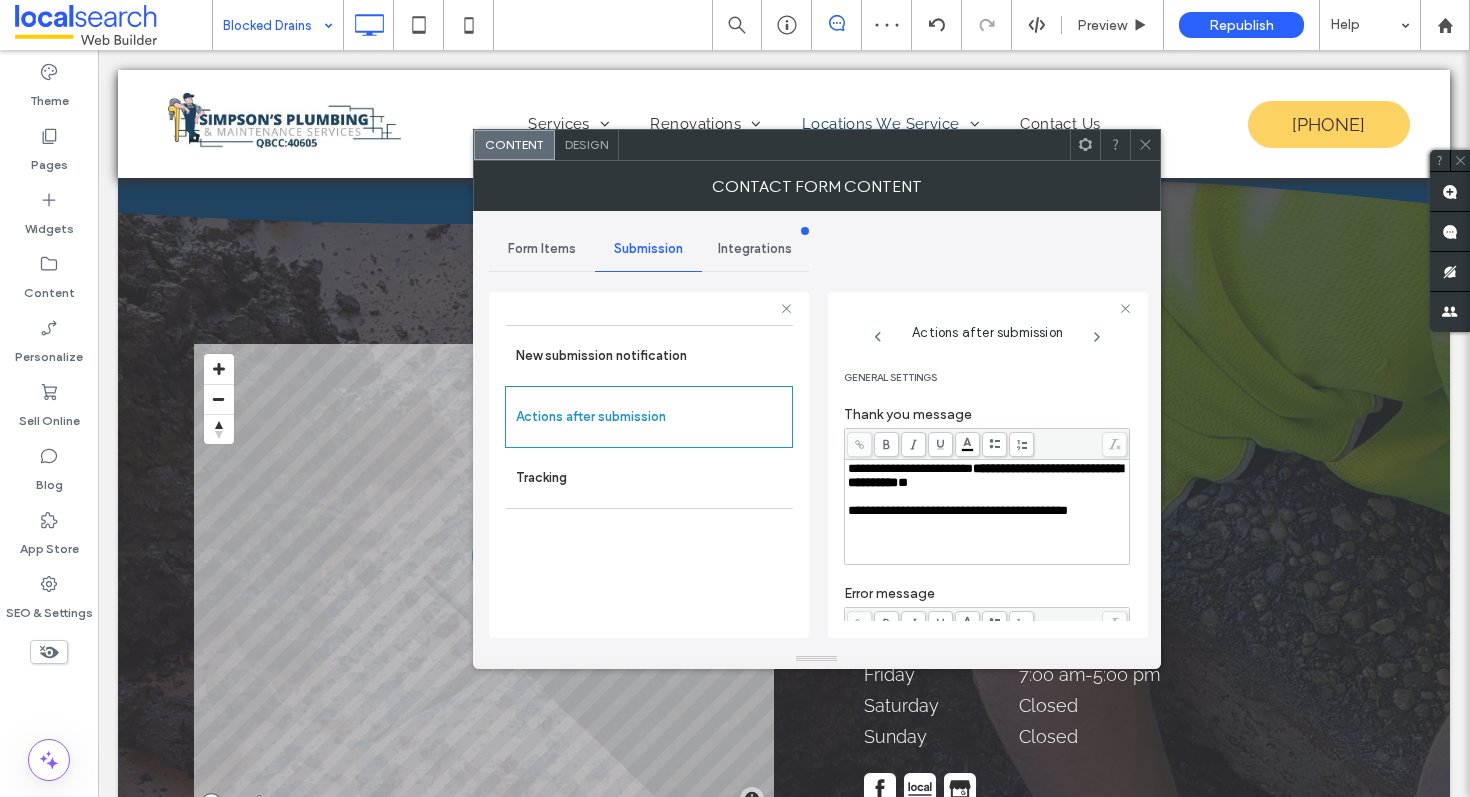 click on "**********" at bounding box center [985, 475] 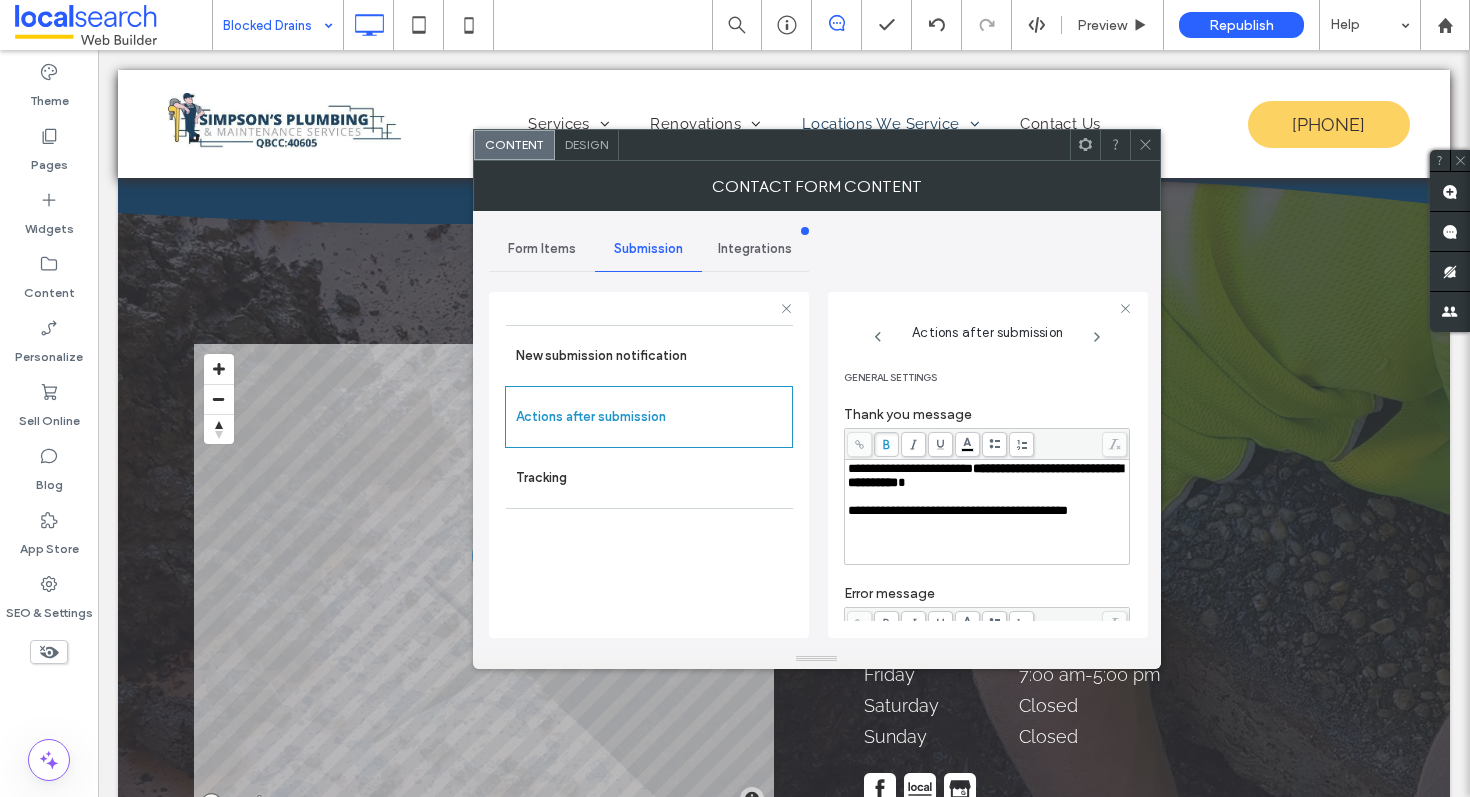 click 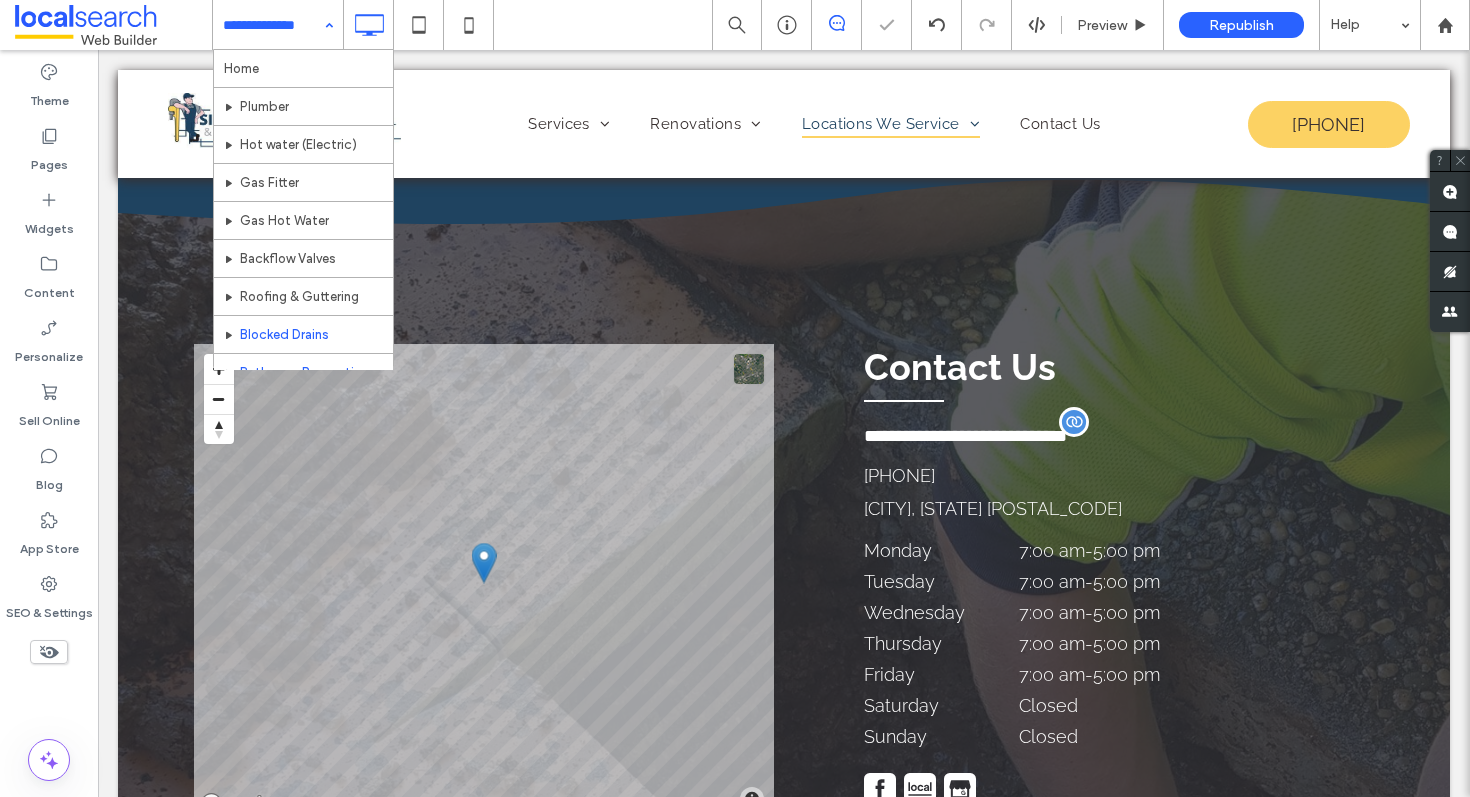 scroll, scrollTop: 224, scrollLeft: 0, axis: vertical 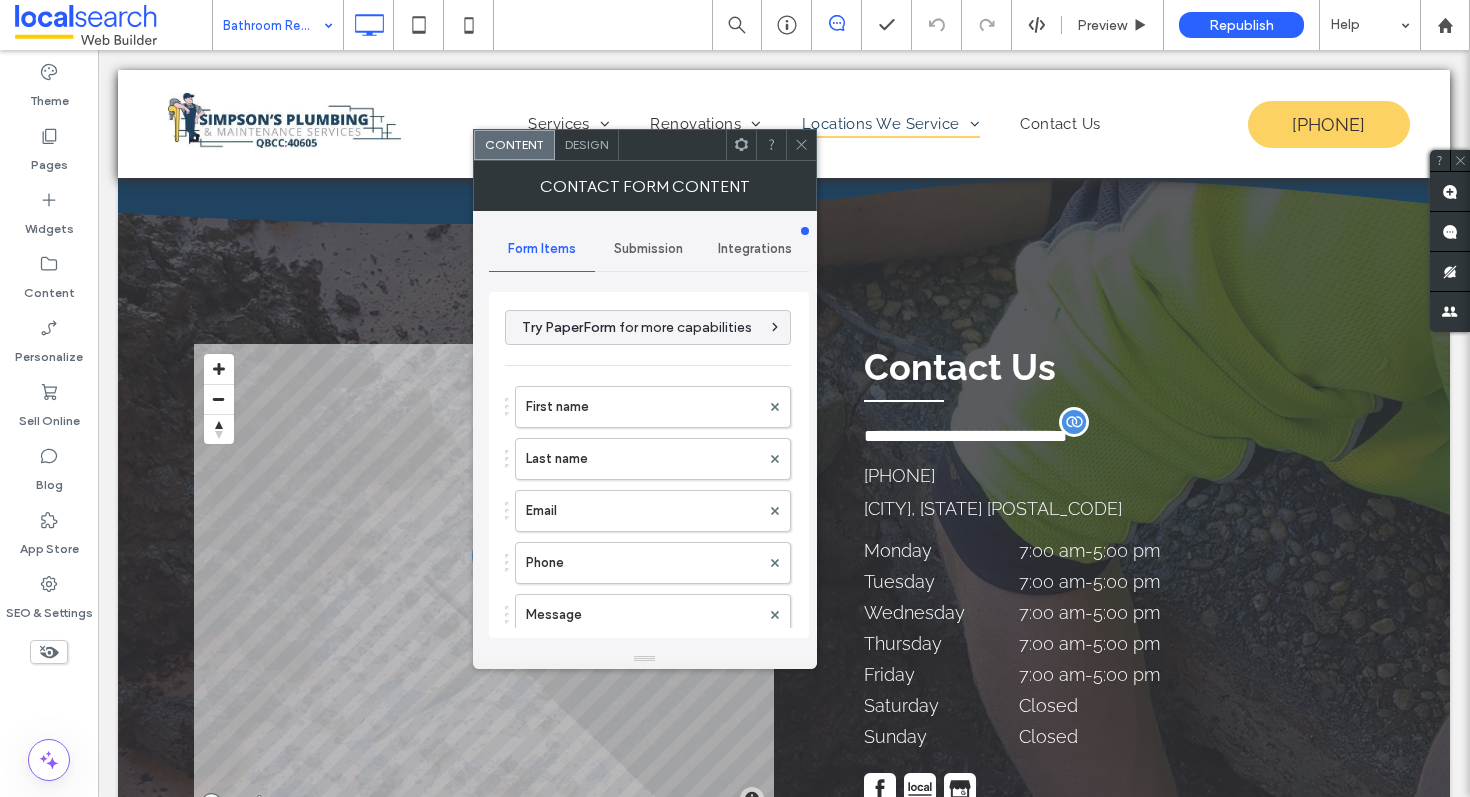 type on "******" 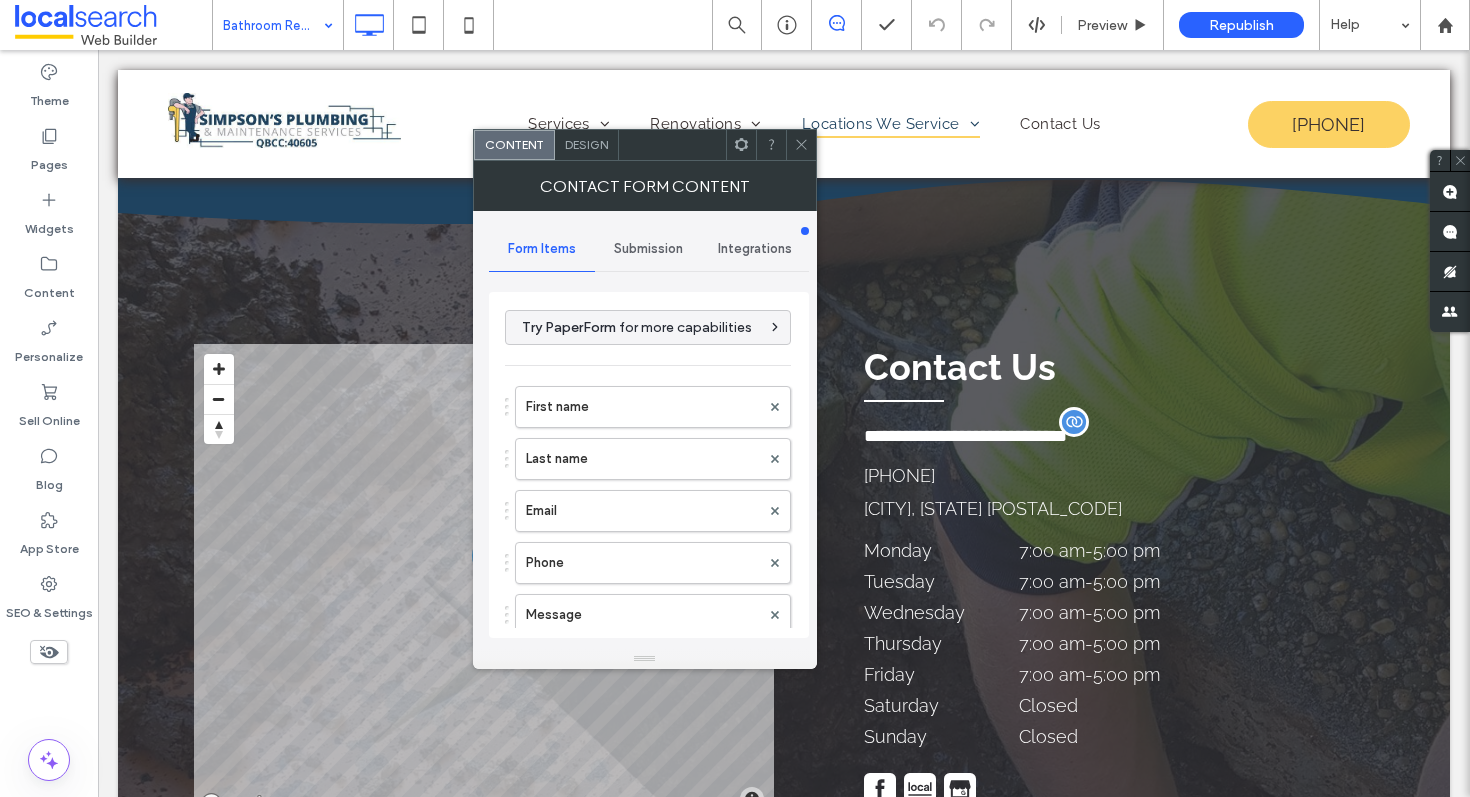 click on "Submission" at bounding box center [648, 249] 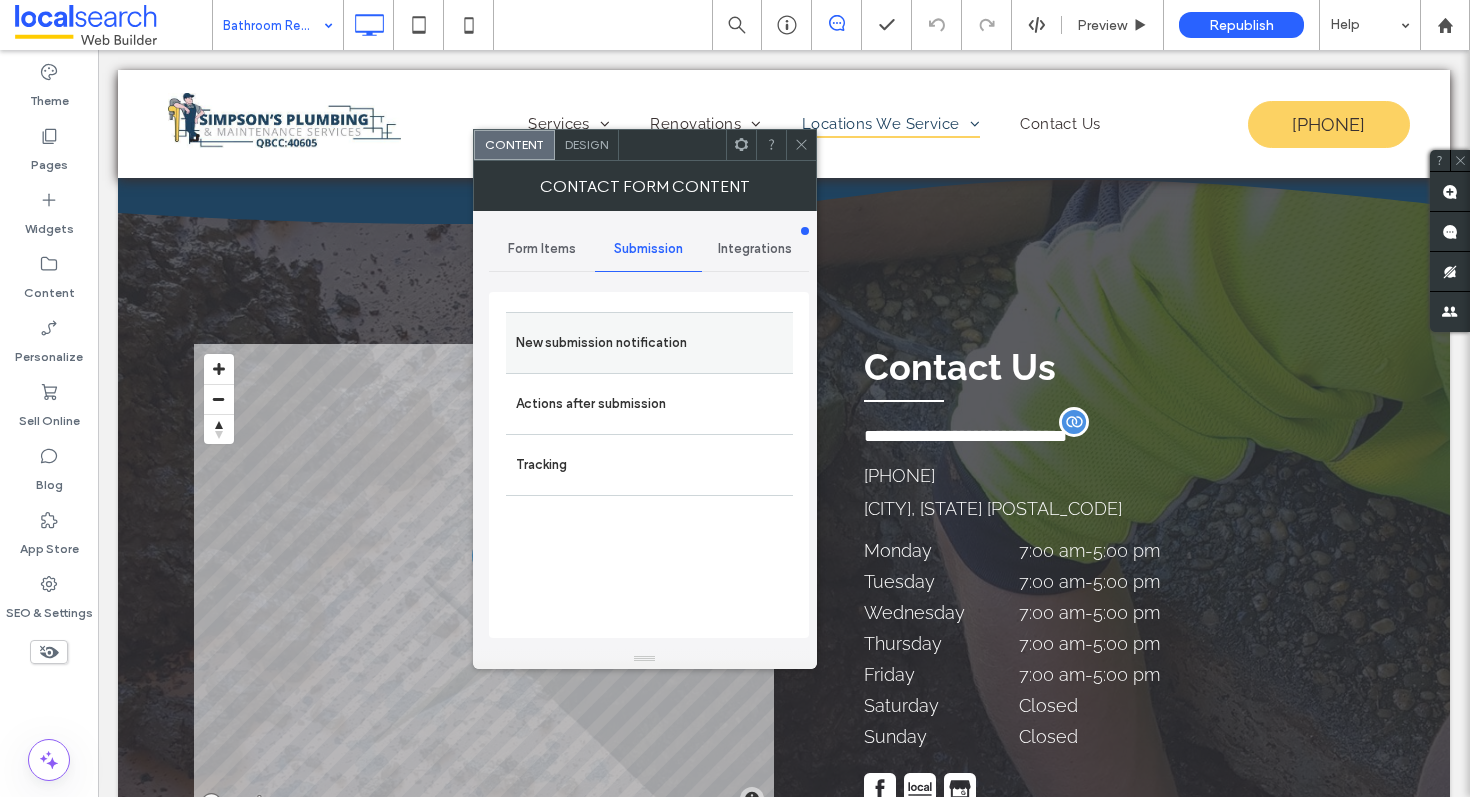 click on "New submission notification" at bounding box center [649, 342] 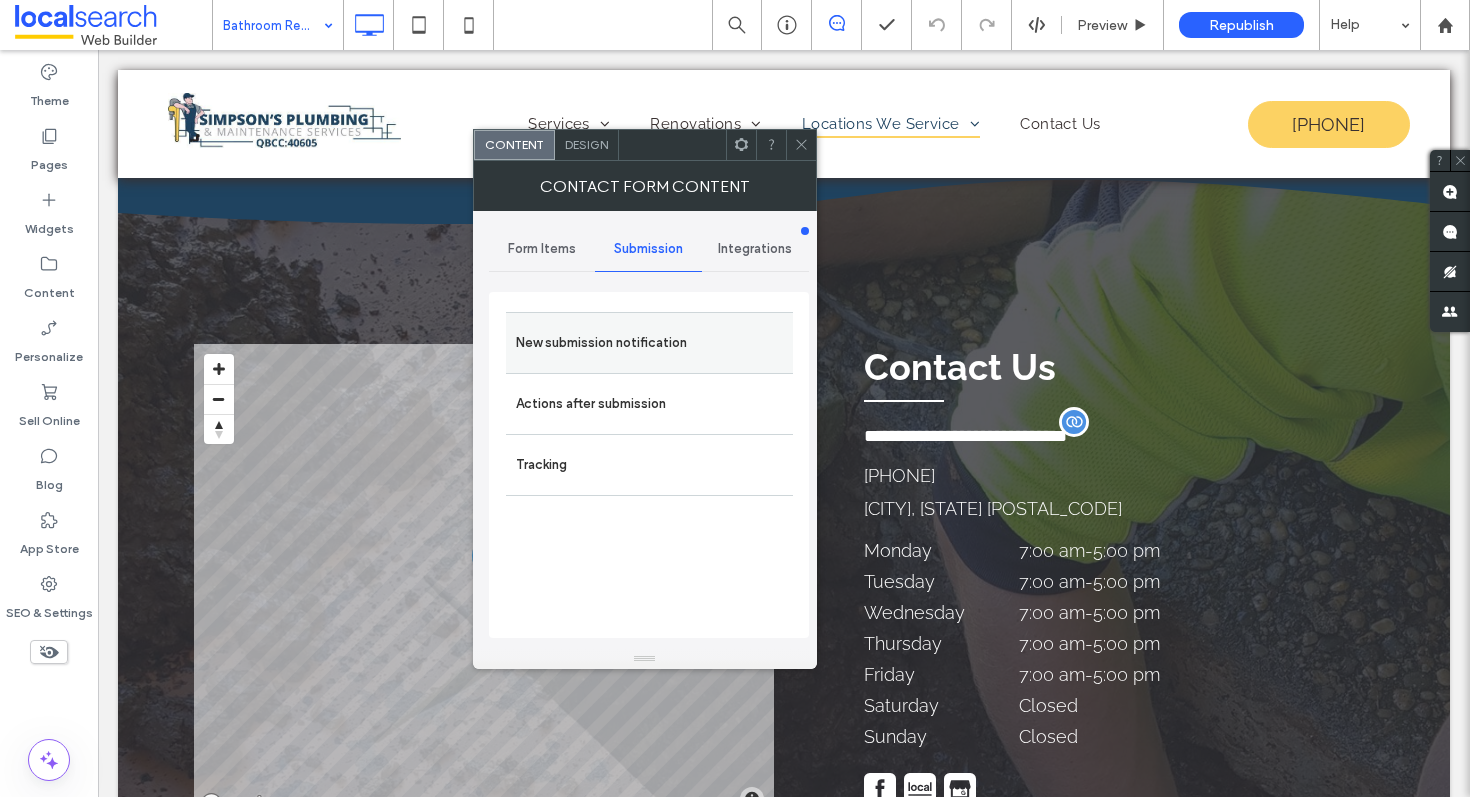 click on "New submission notification" at bounding box center [649, 343] 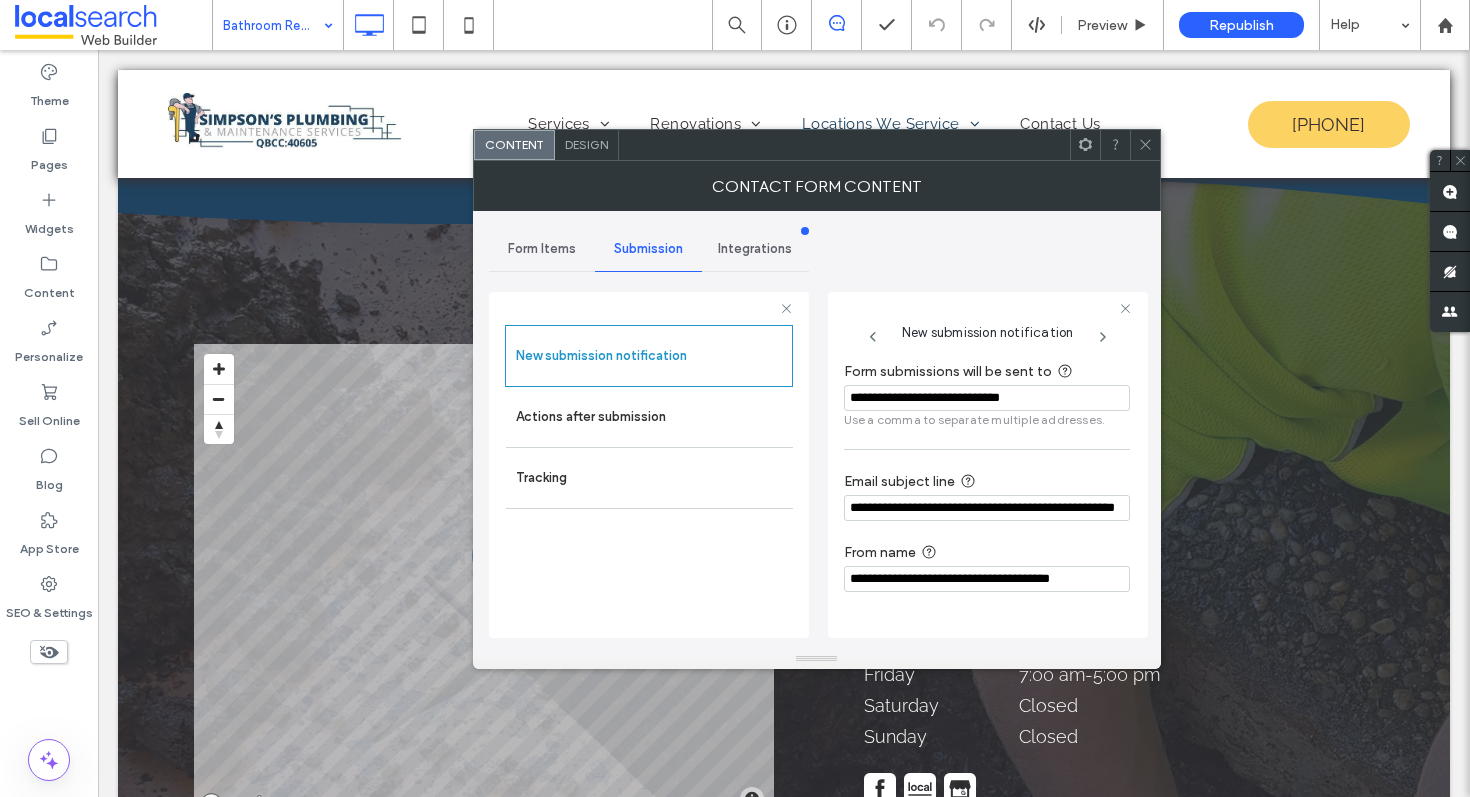 click at bounding box center [1145, 145] 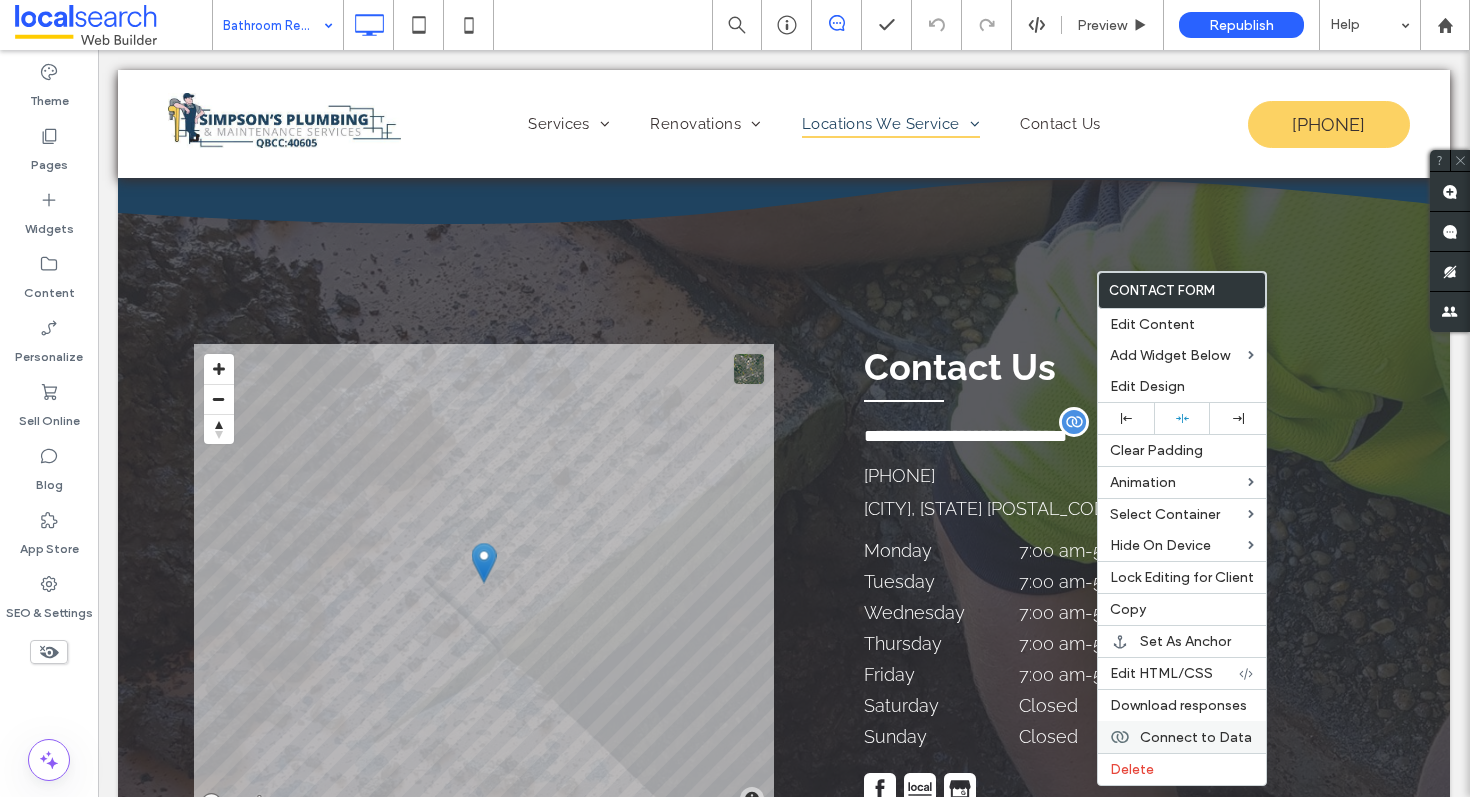 click on "Connect to Data" at bounding box center [1182, 737] 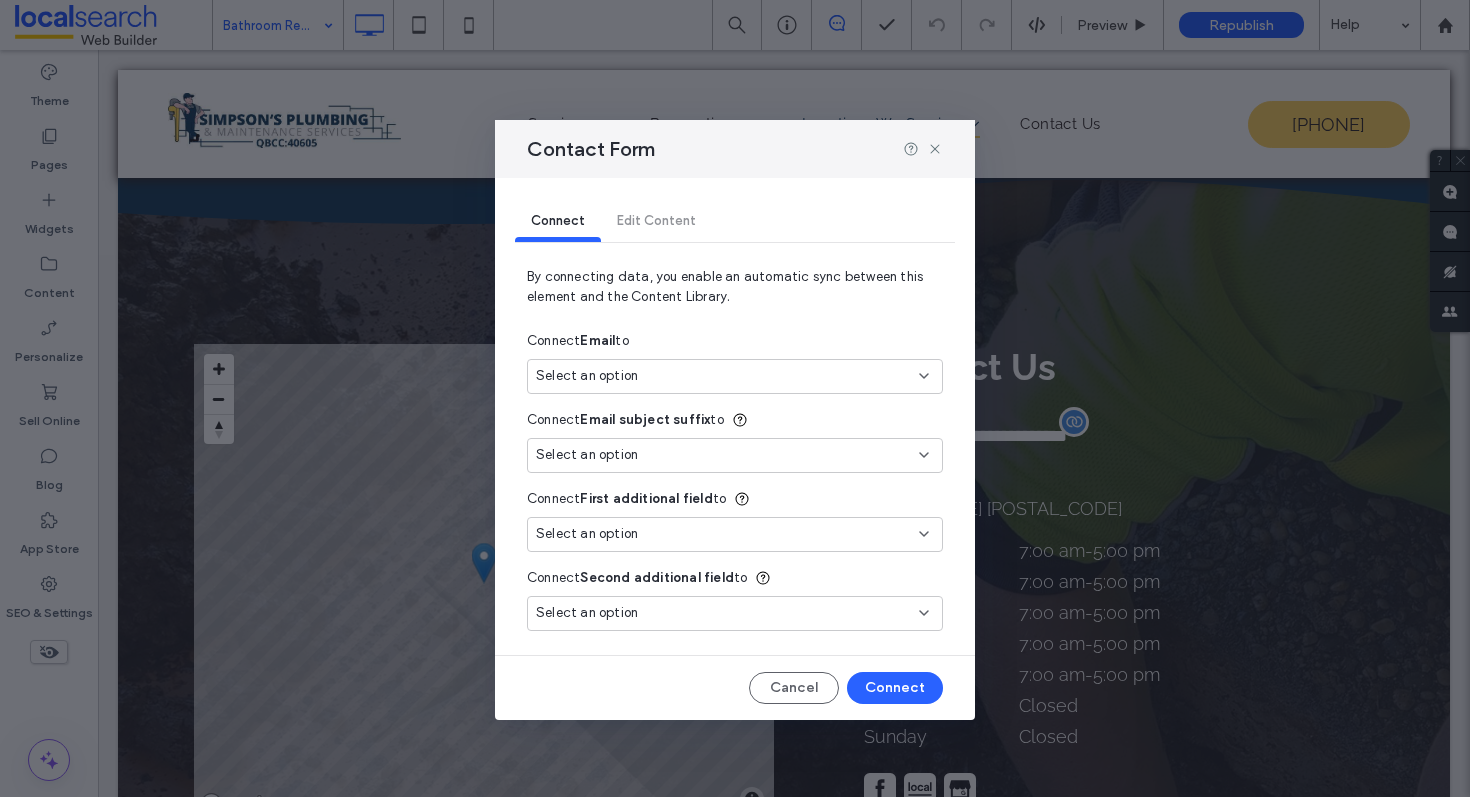 click on "Select an option" at bounding box center (723, 376) 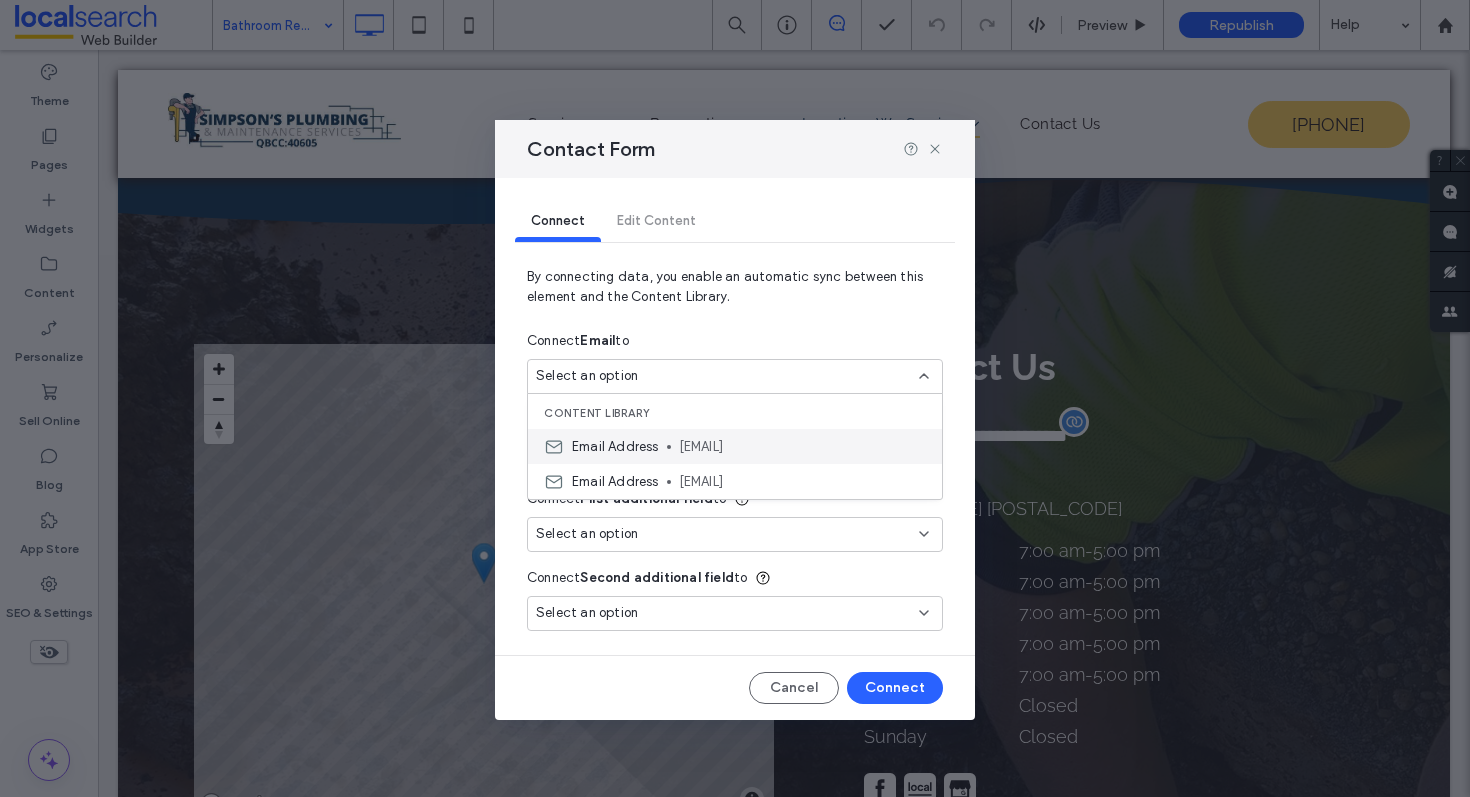click on "simpsons_plumbing@hotmail.com" at bounding box center [802, 447] 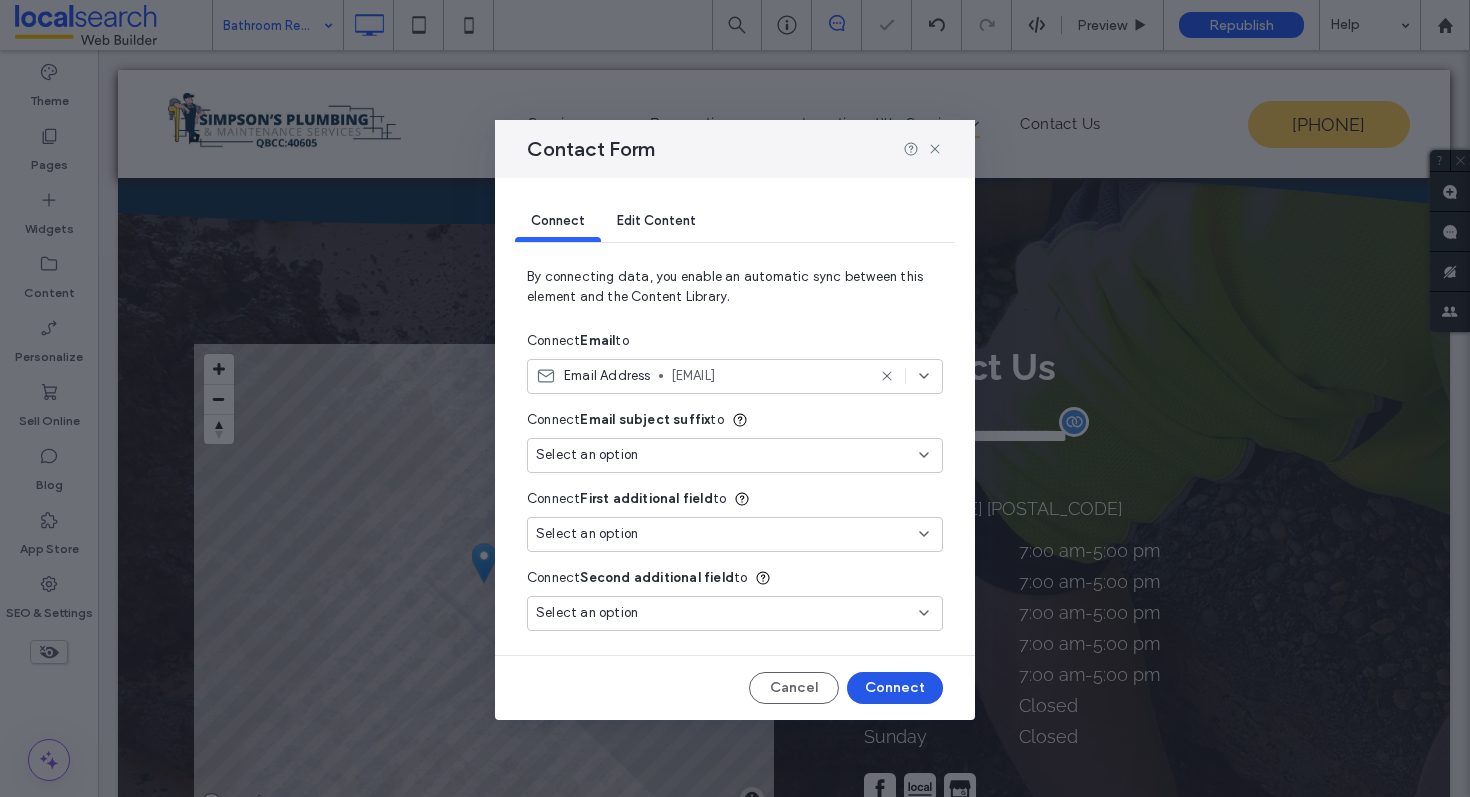 click on "Connect" at bounding box center (895, 688) 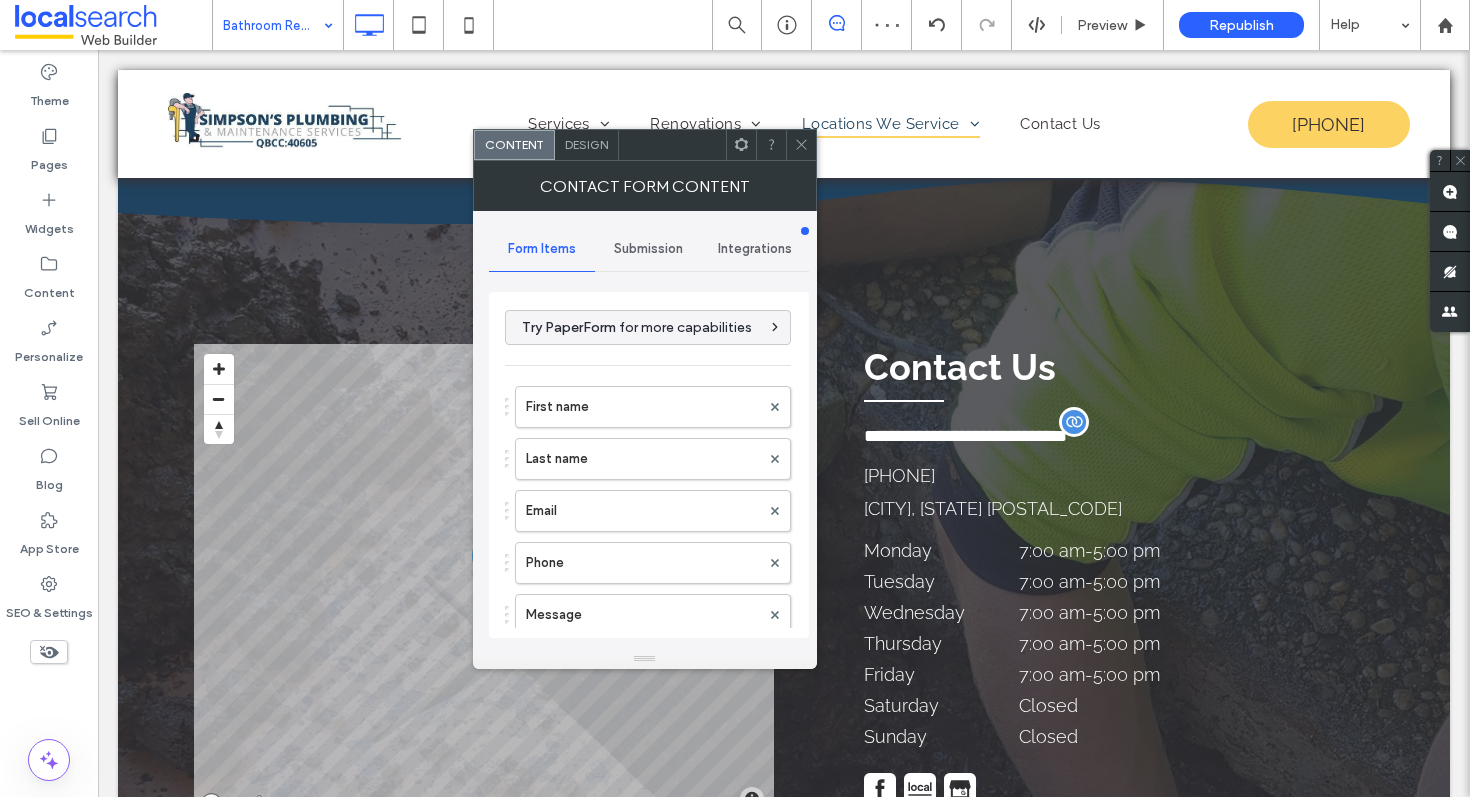 click on "Submission" at bounding box center (648, 249) 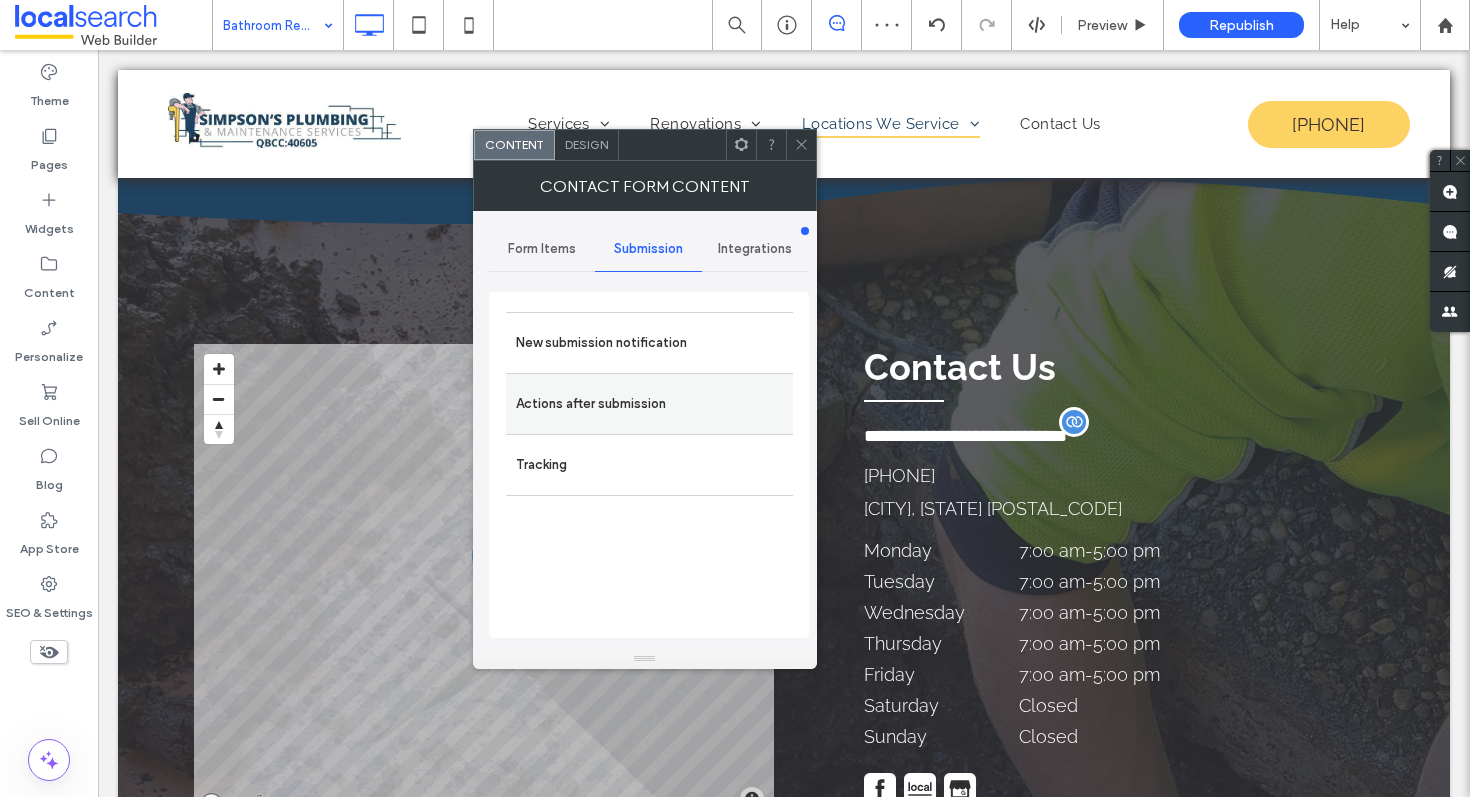 click on "Actions after submission" at bounding box center (649, 404) 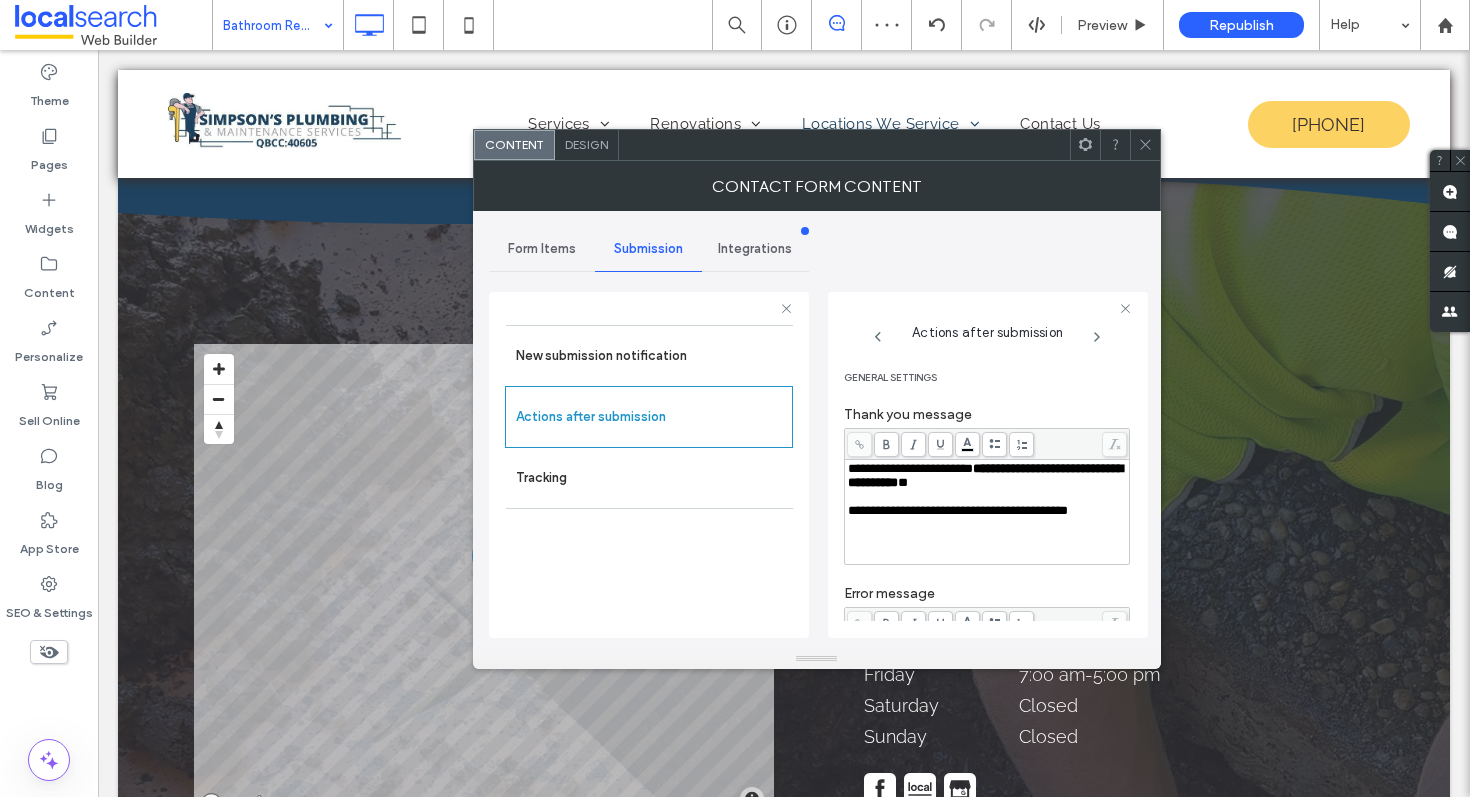 click on "*" at bounding box center (903, 482) 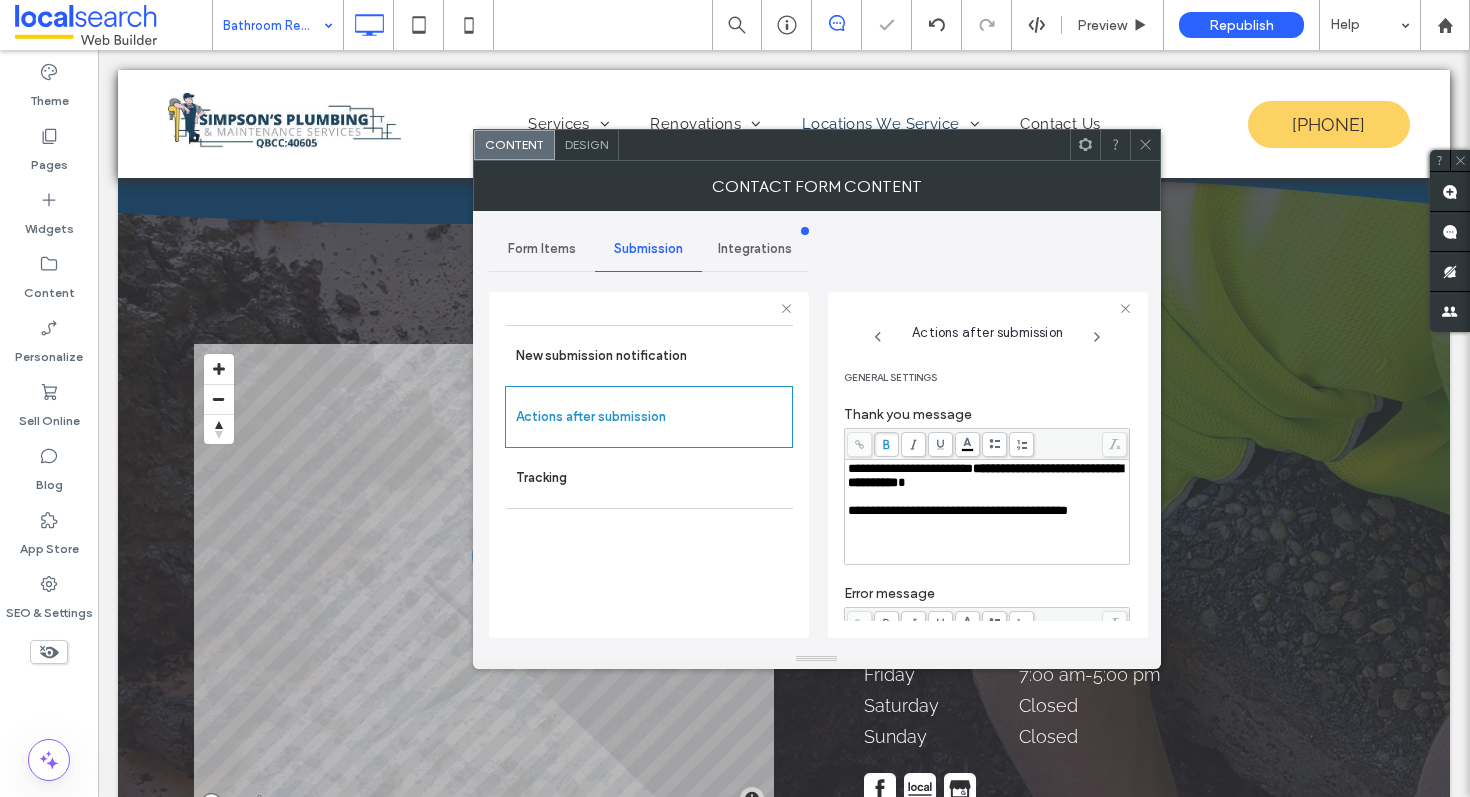 click at bounding box center (1145, 145) 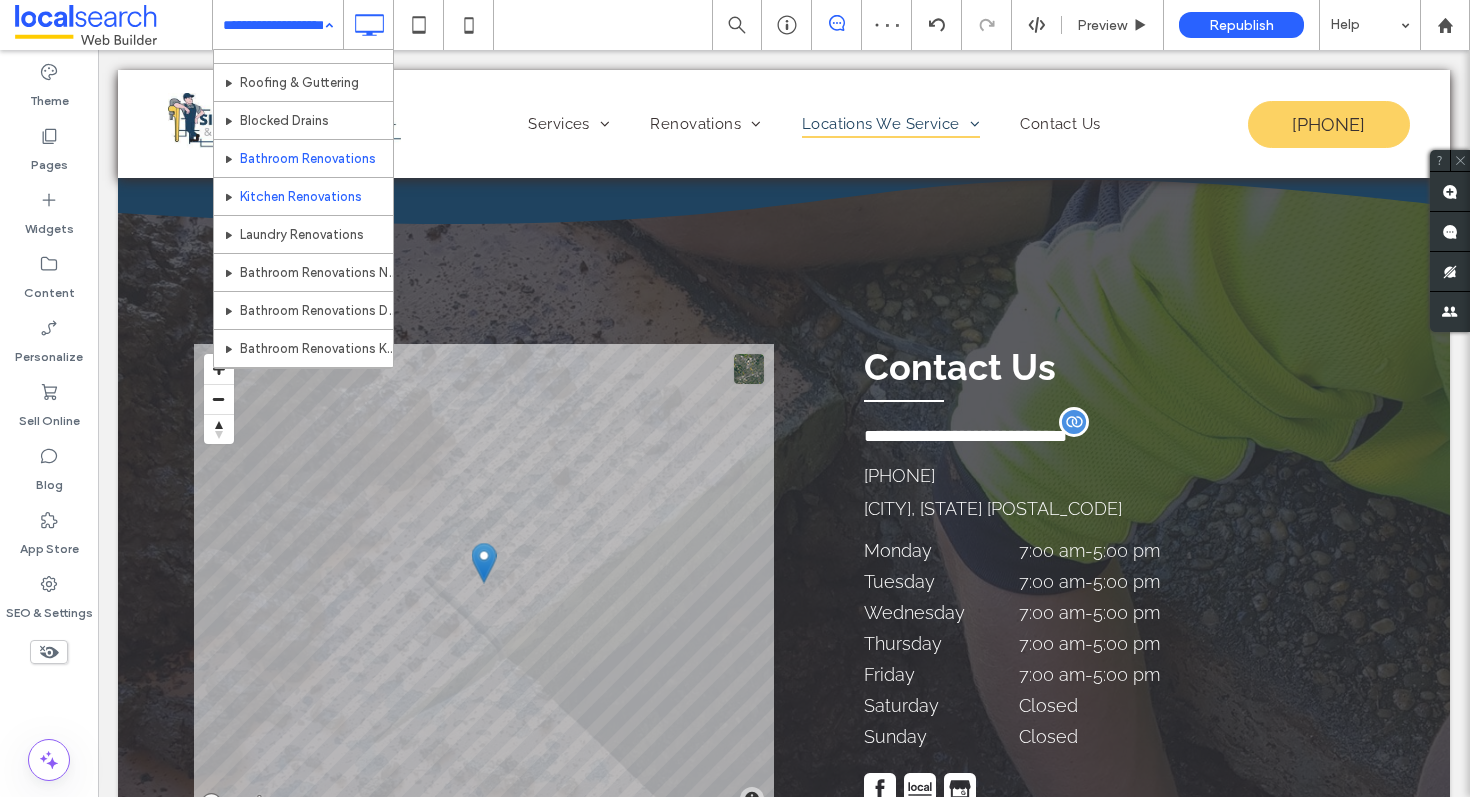 scroll, scrollTop: 210, scrollLeft: 0, axis: vertical 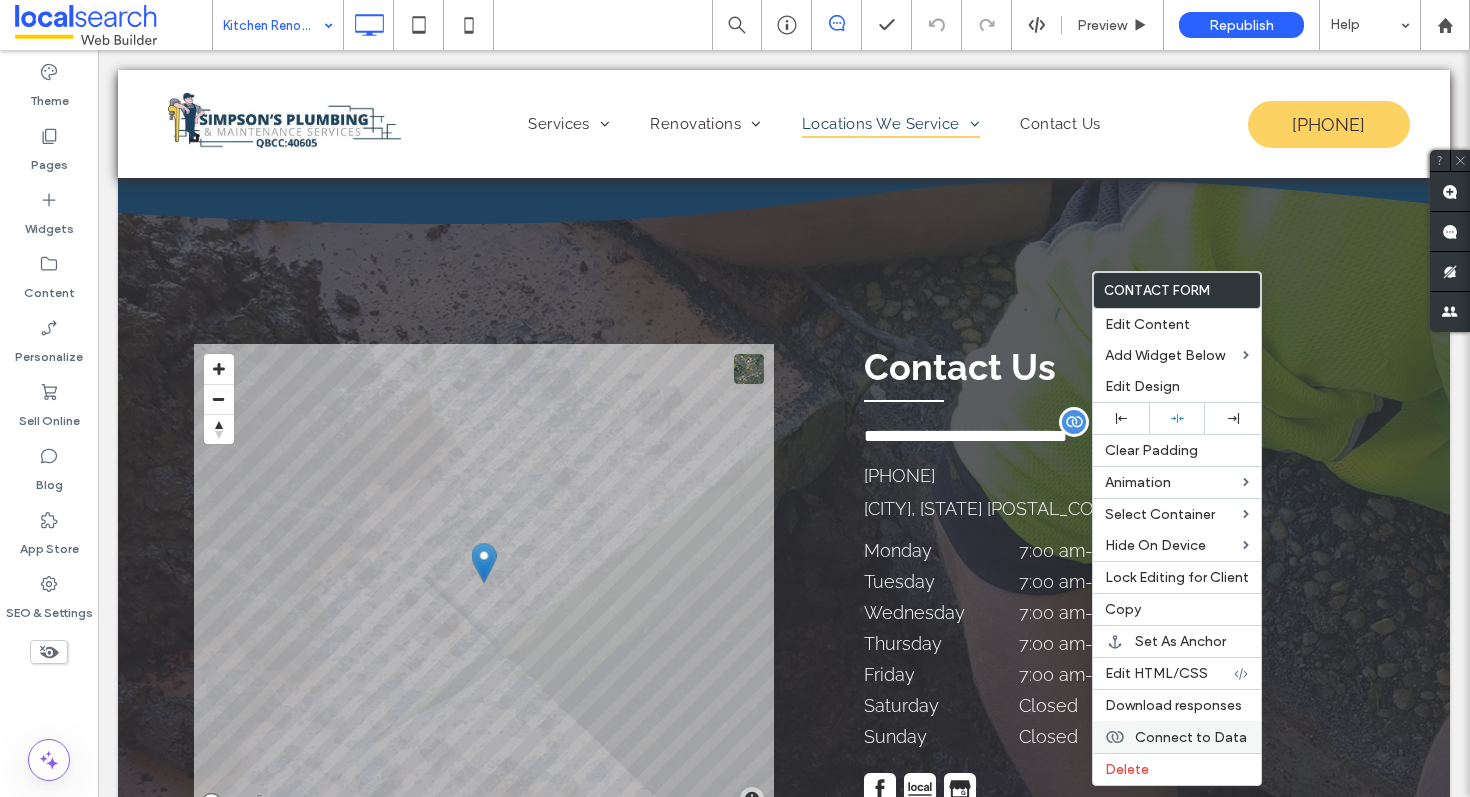 click on "Connect to Data" at bounding box center (1191, 737) 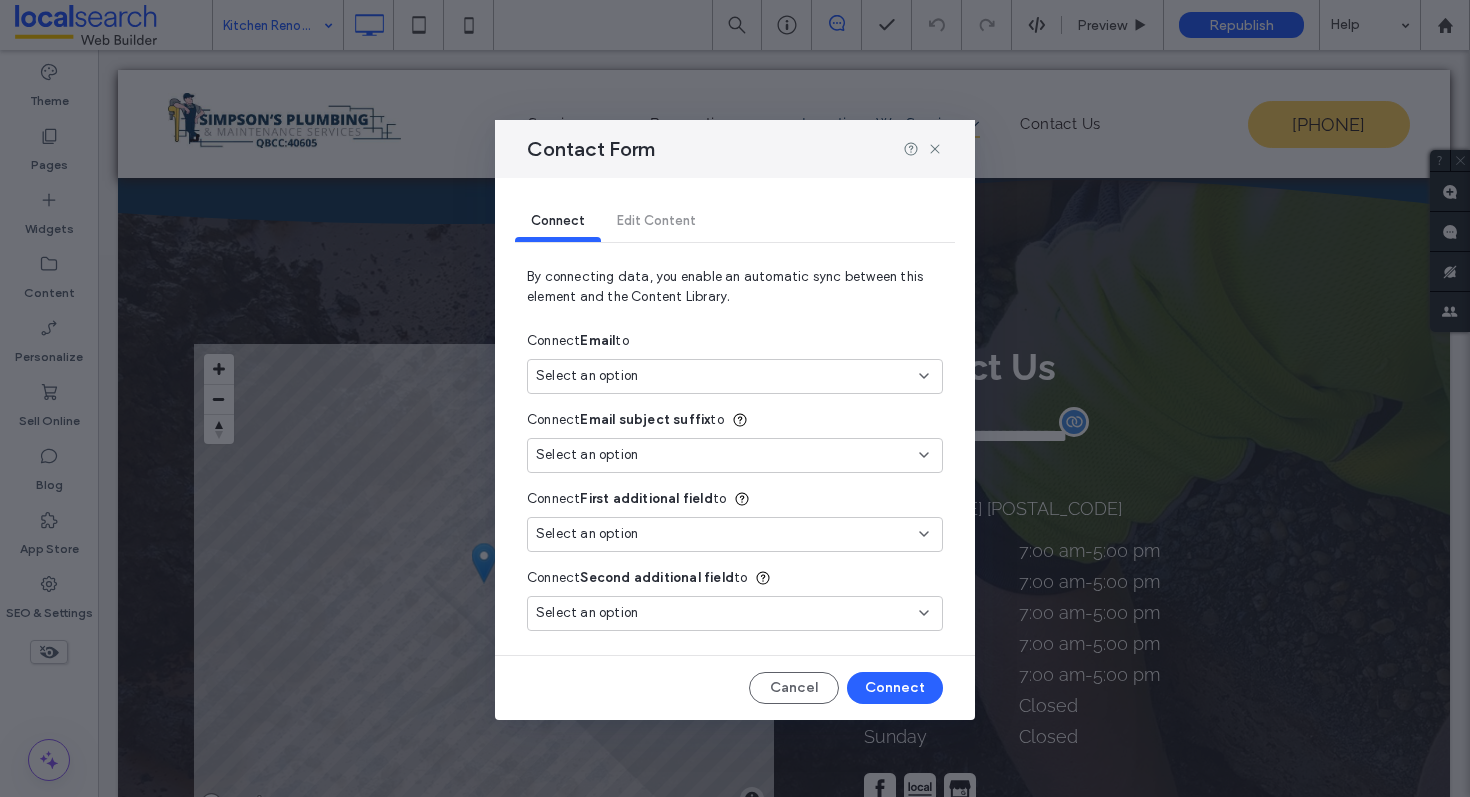 click on "Select an option" at bounding box center [735, 376] 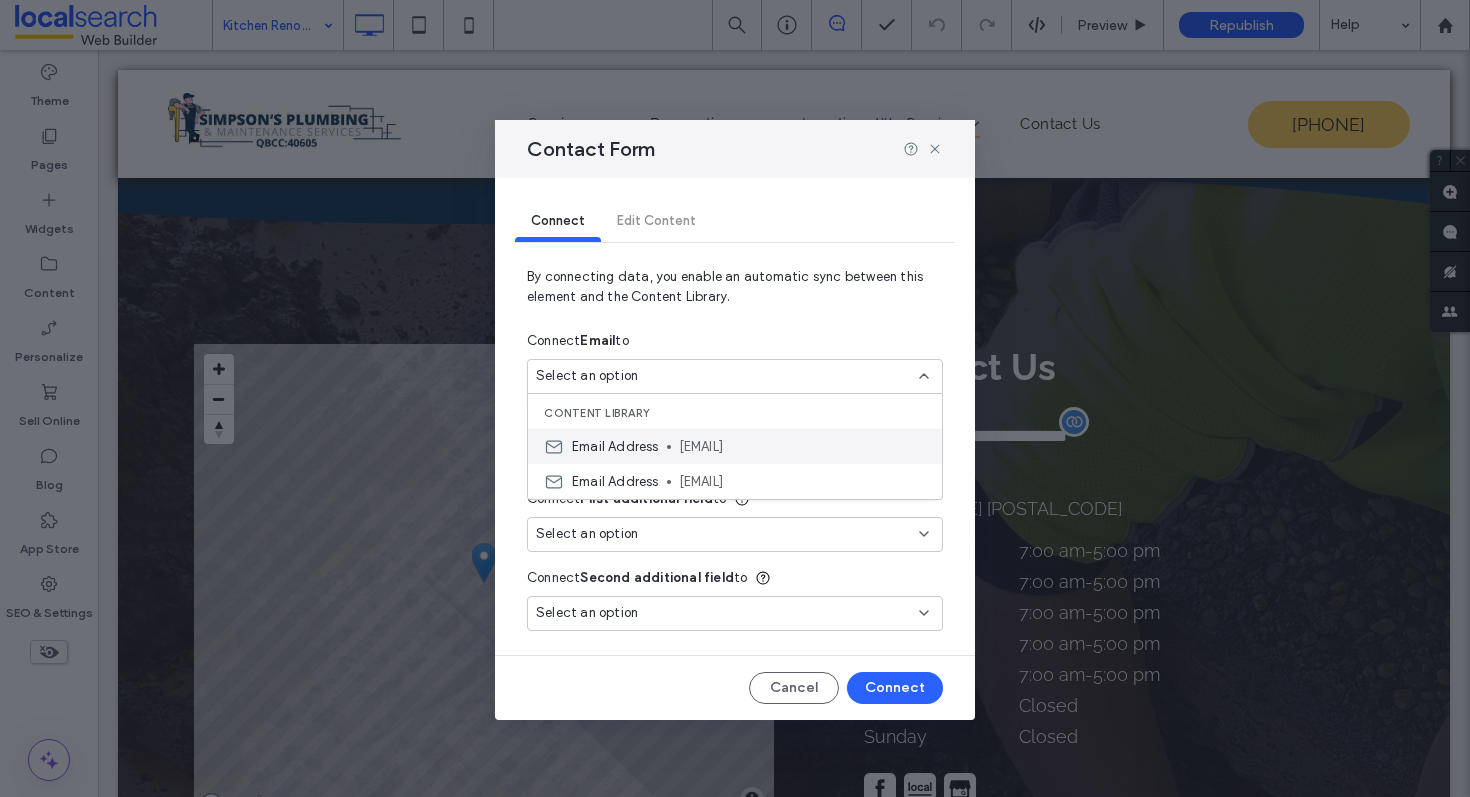 click on "Email Address simpsons_plumbing@hotmail.com" at bounding box center [735, 446] 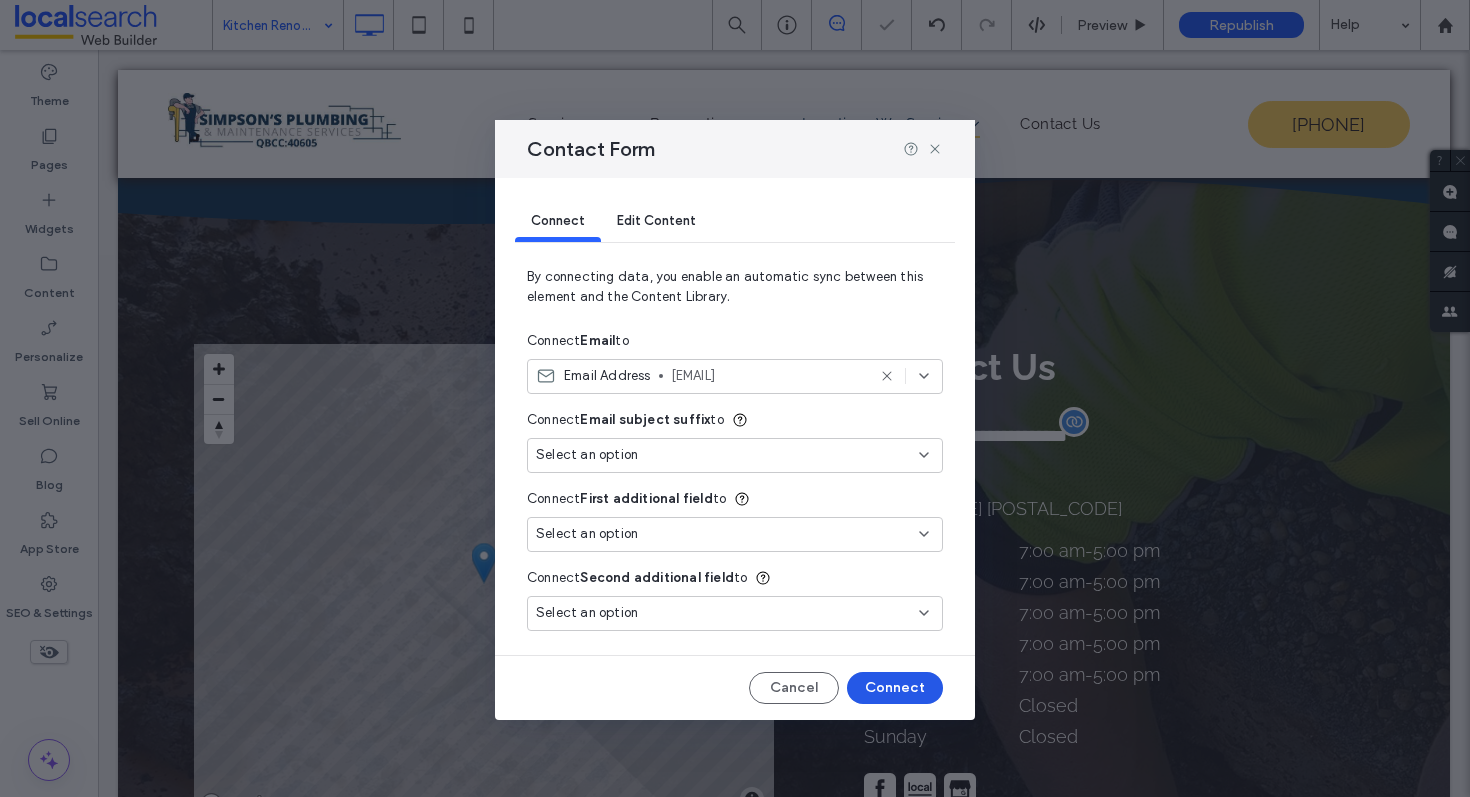 click on "Connect" at bounding box center [895, 688] 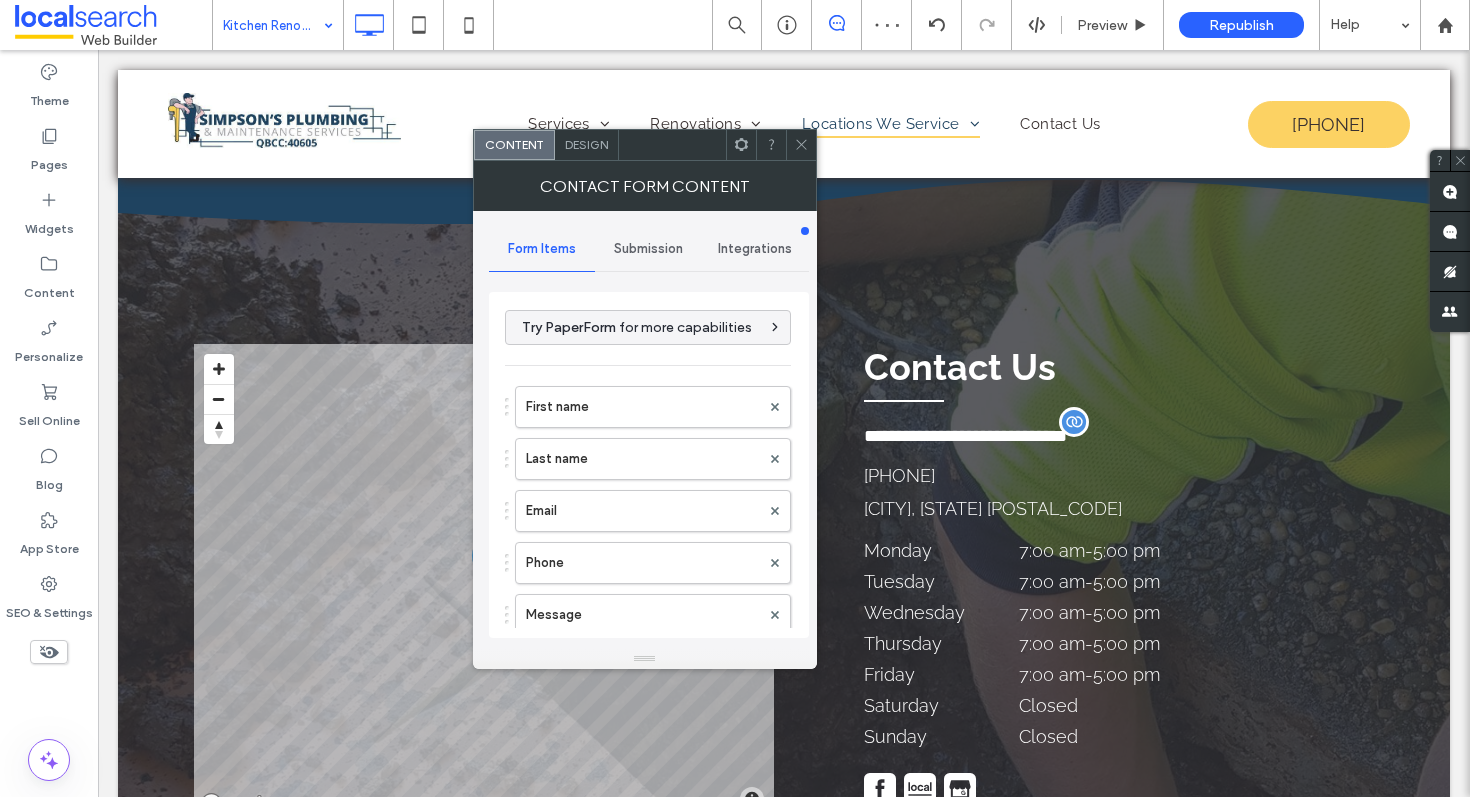 click on "Submission" at bounding box center (648, 249) 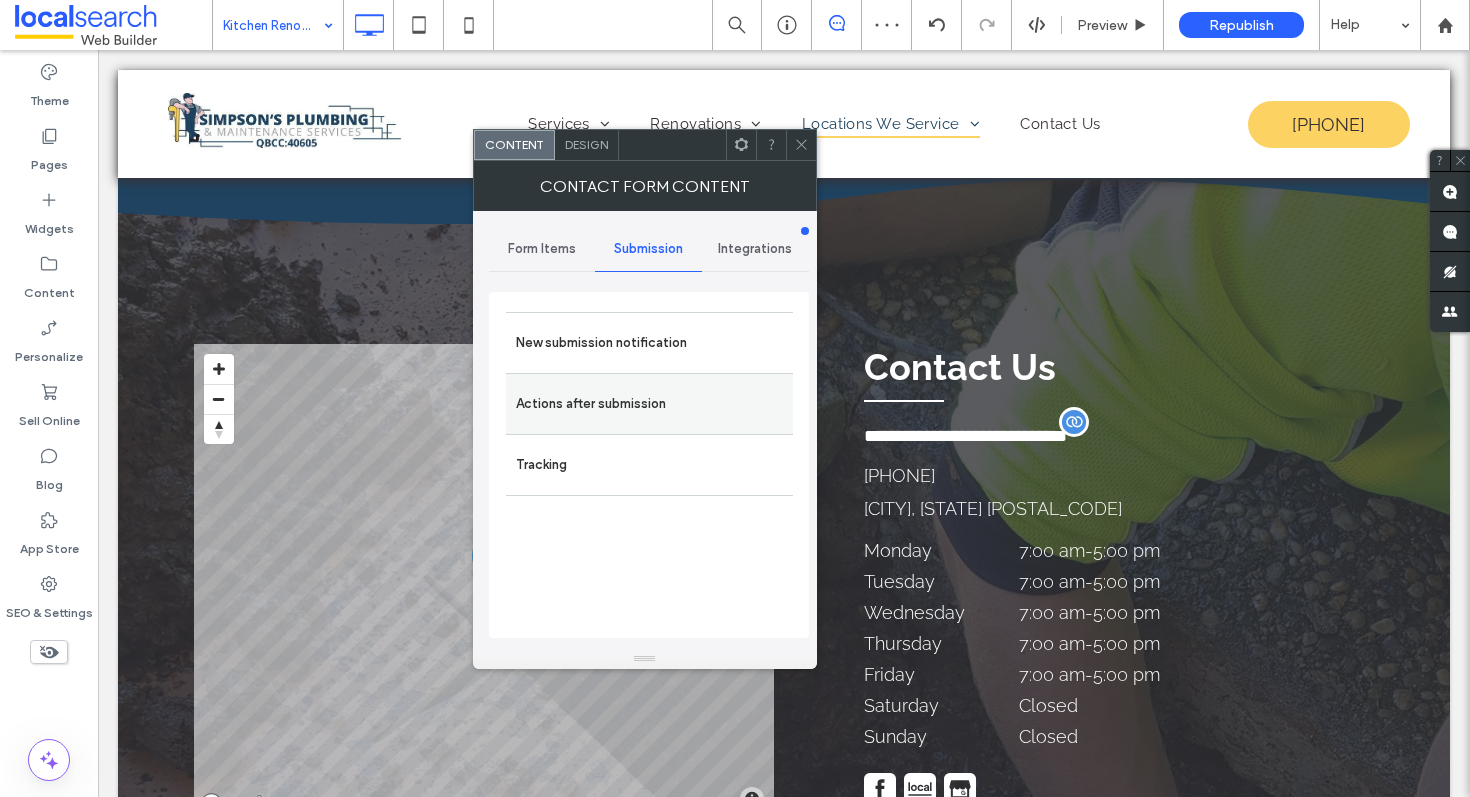 click on "Actions after submission" at bounding box center (649, 404) 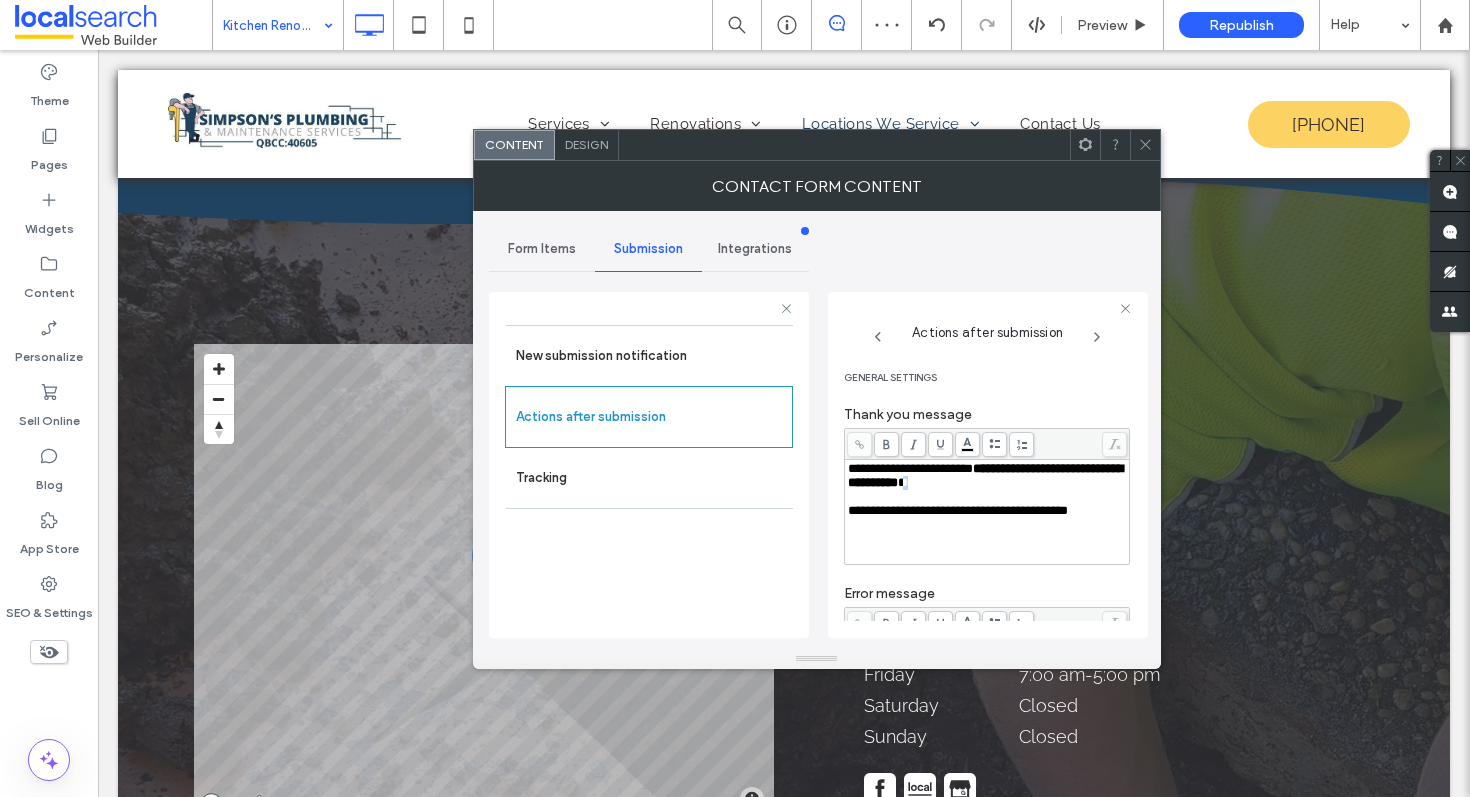 click on "*" at bounding box center (903, 482) 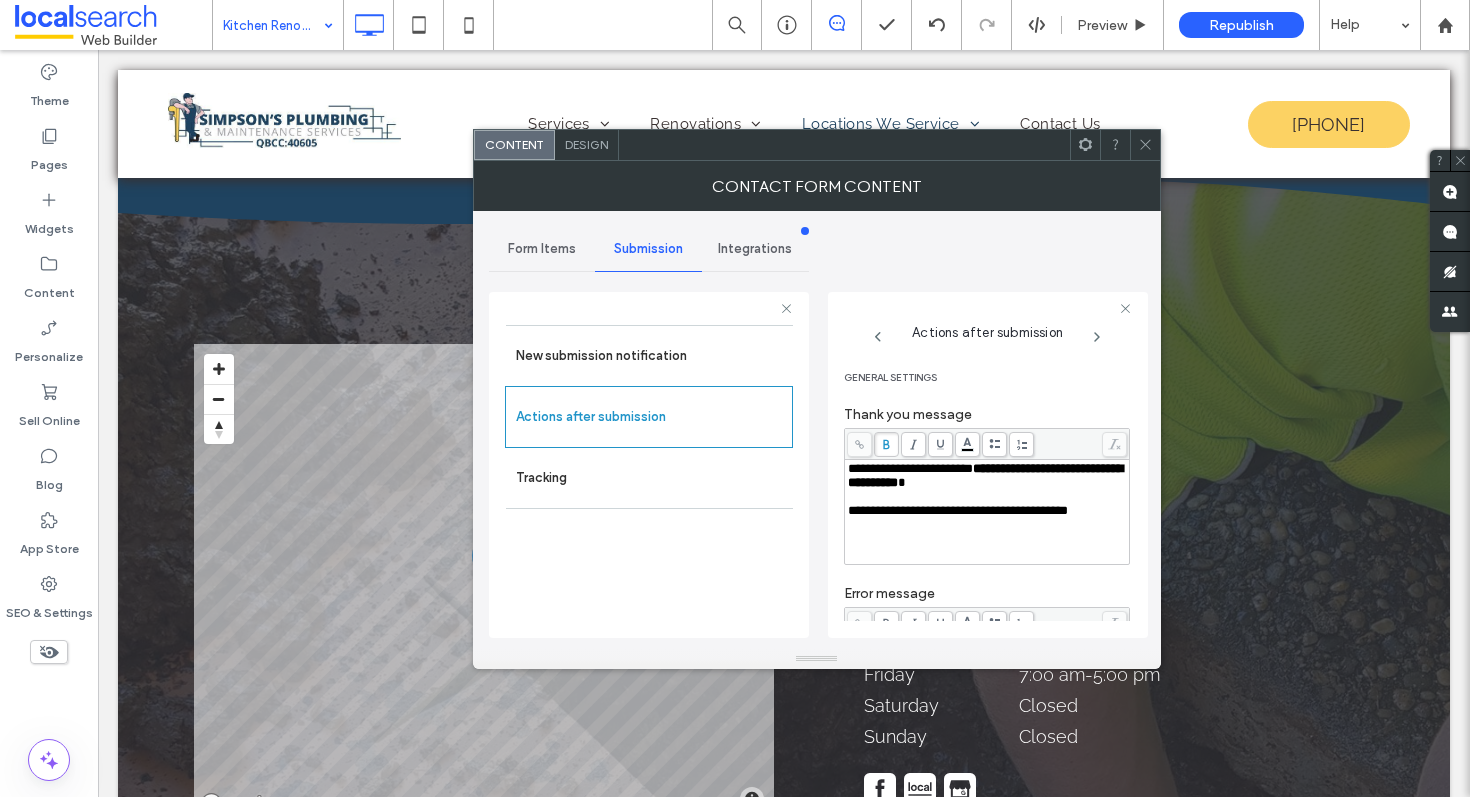 click 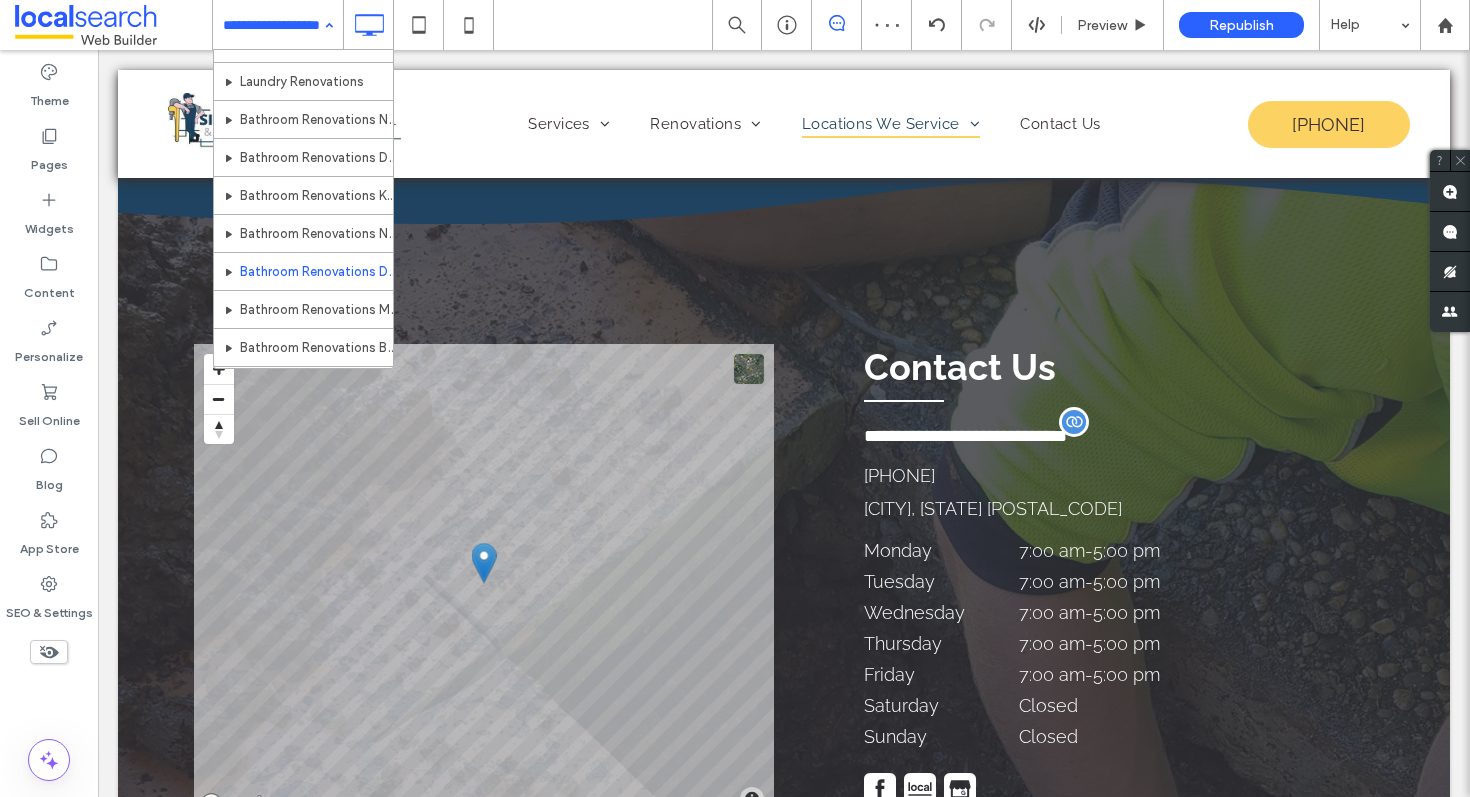 scroll, scrollTop: 322, scrollLeft: 0, axis: vertical 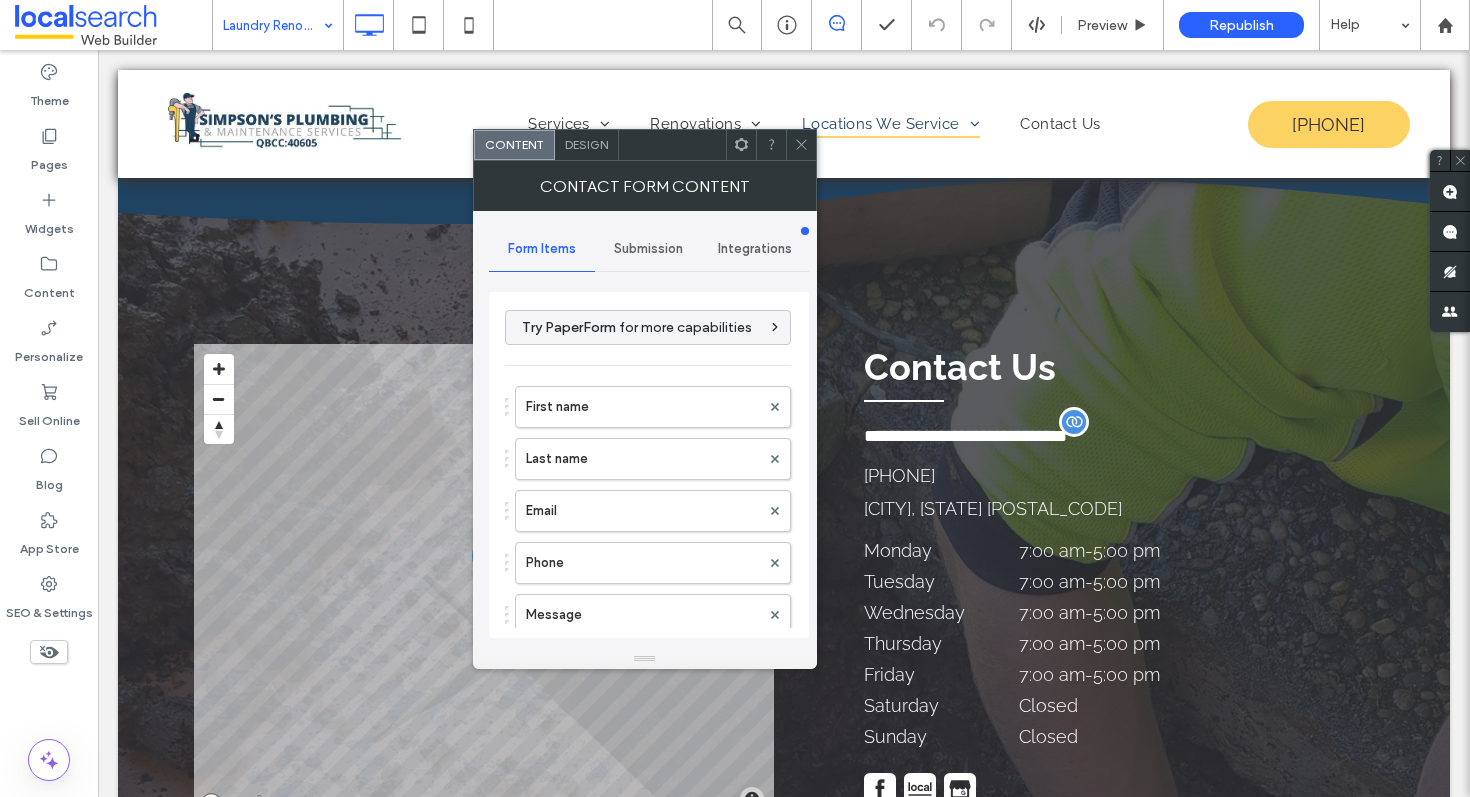 click 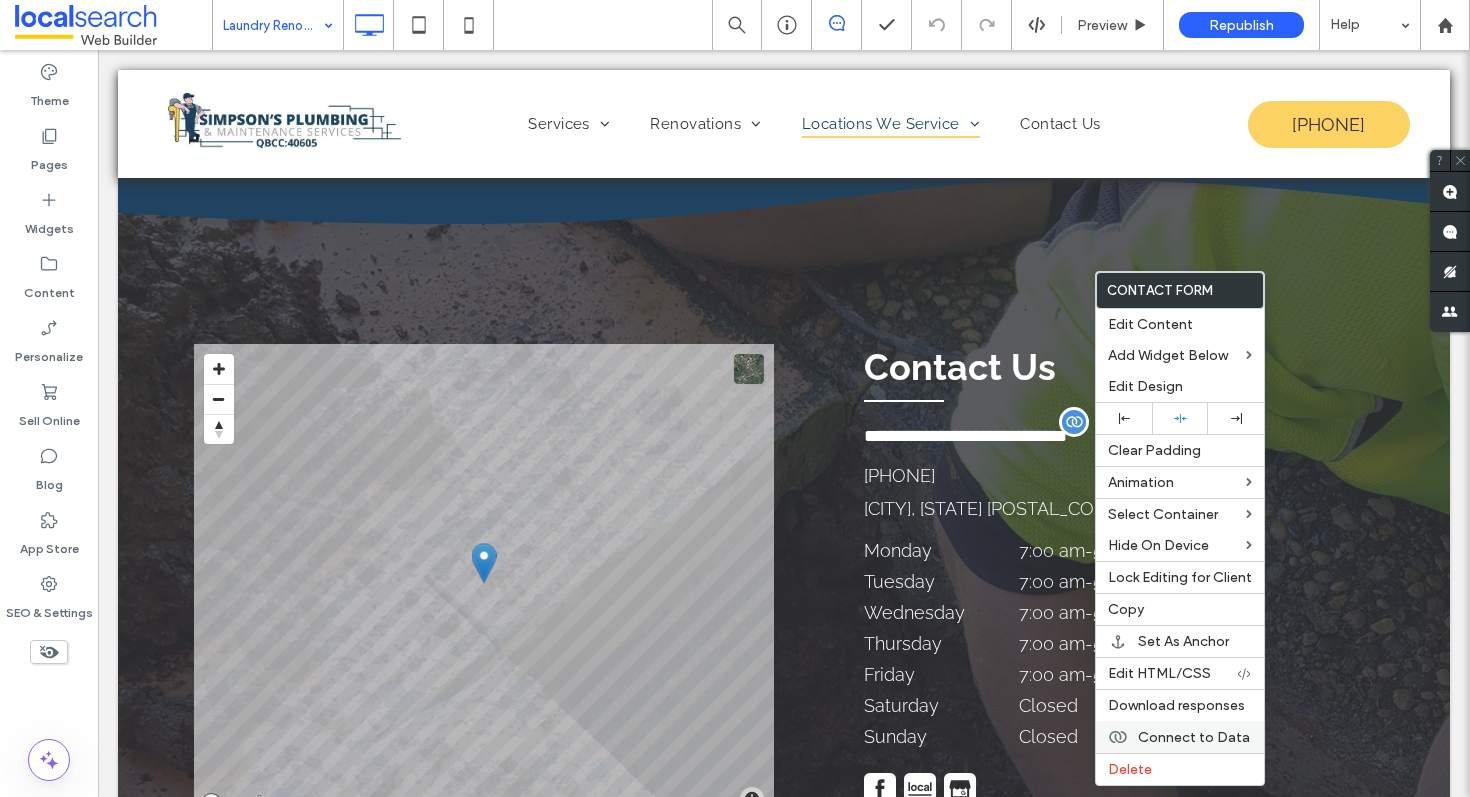 click on "Connect to Data" at bounding box center (1194, 737) 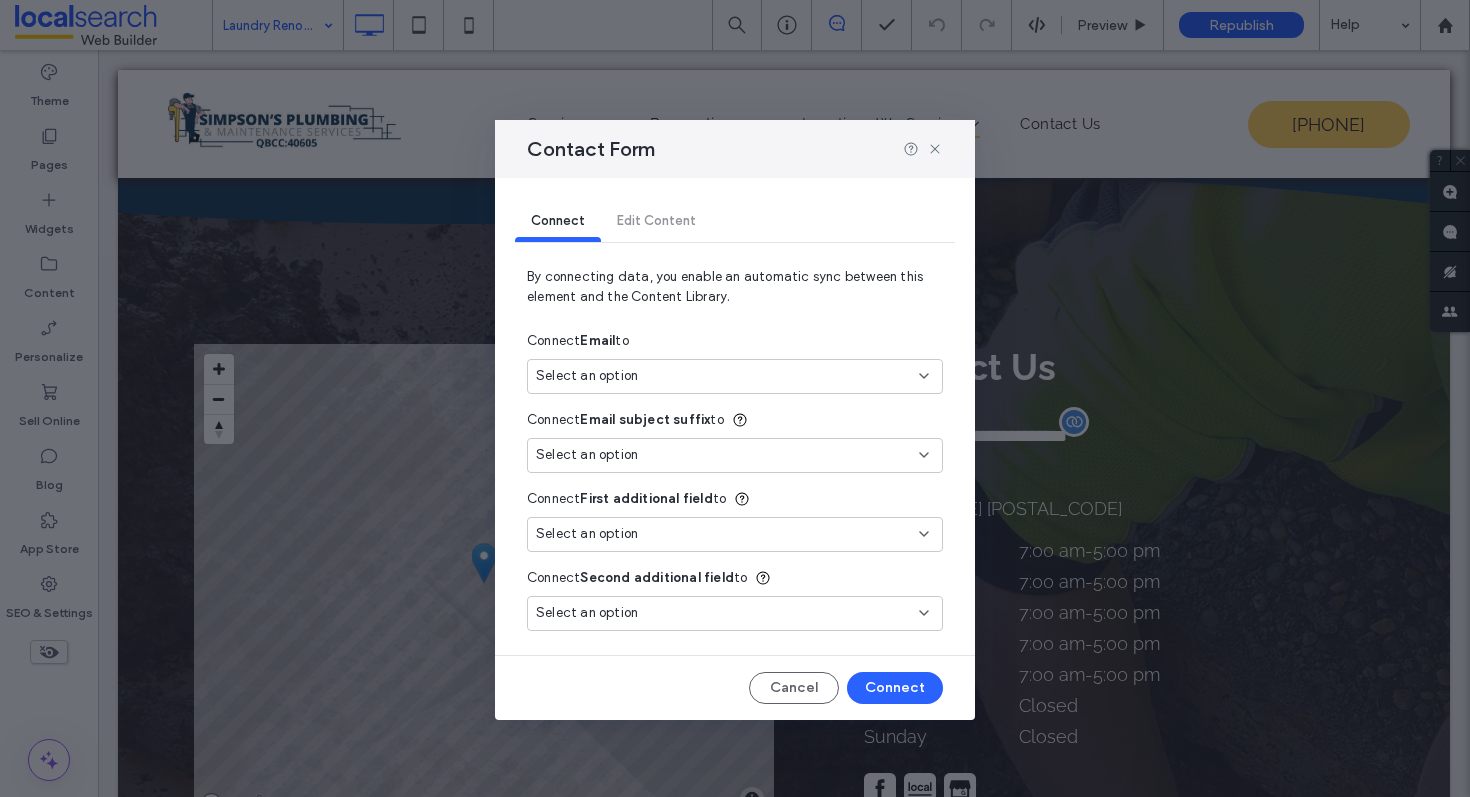 click on "Select an option" at bounding box center [723, 376] 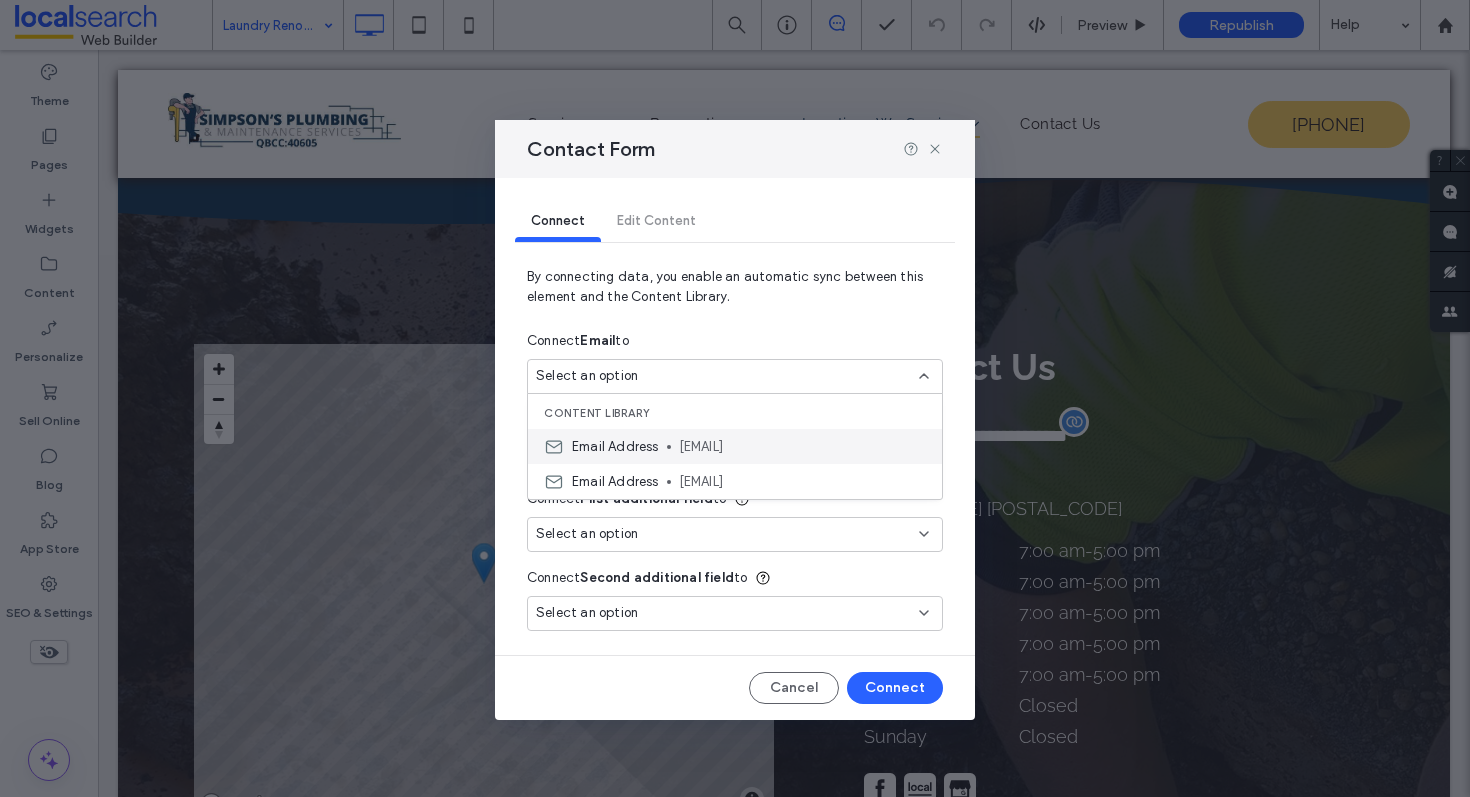 click on "Email Address simpsons_plumbing@hotmail.com" at bounding box center (735, 446) 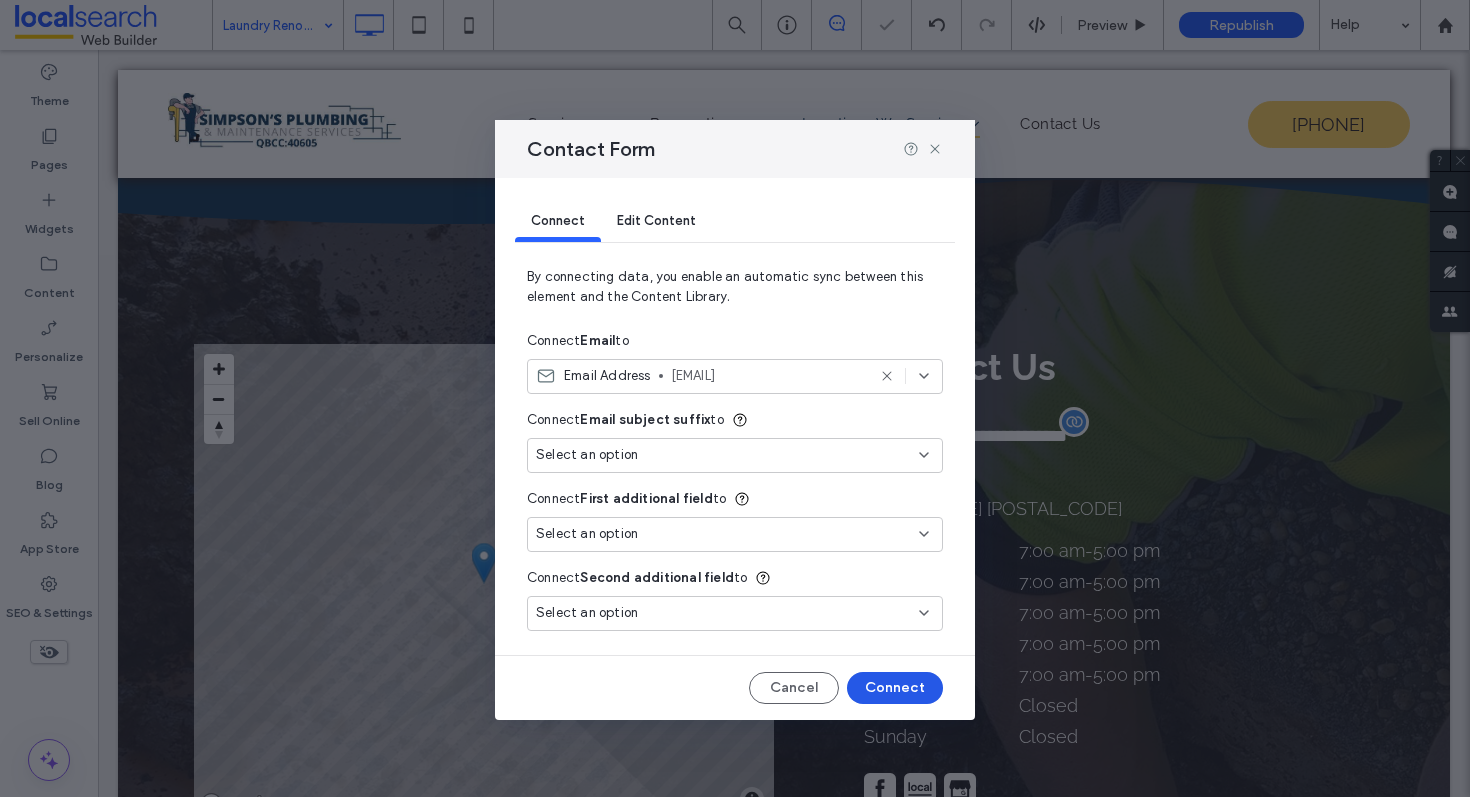 click on "Connect" at bounding box center (895, 688) 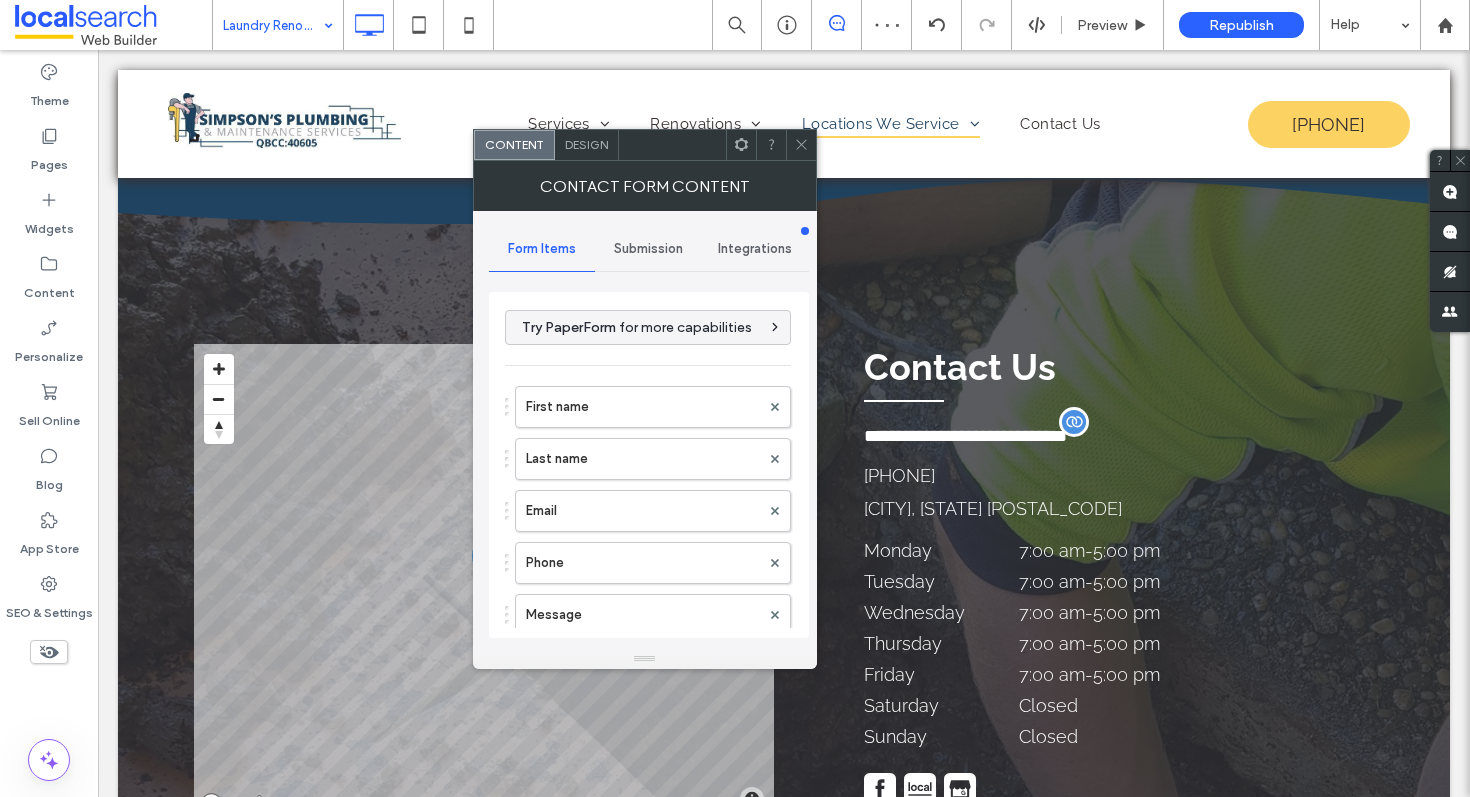 click on "Submission" at bounding box center (648, 249) 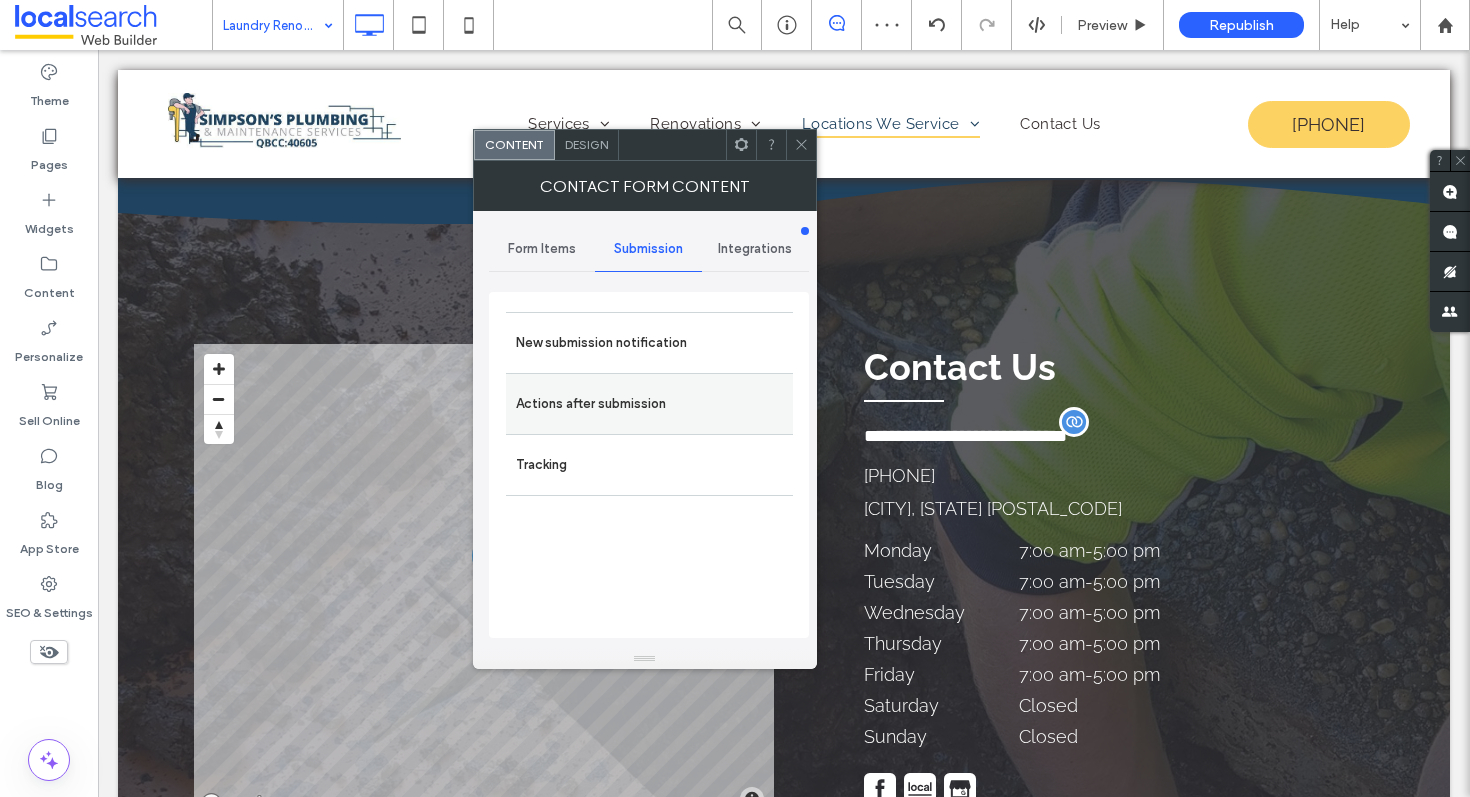 click on "Actions after submission" at bounding box center (649, 403) 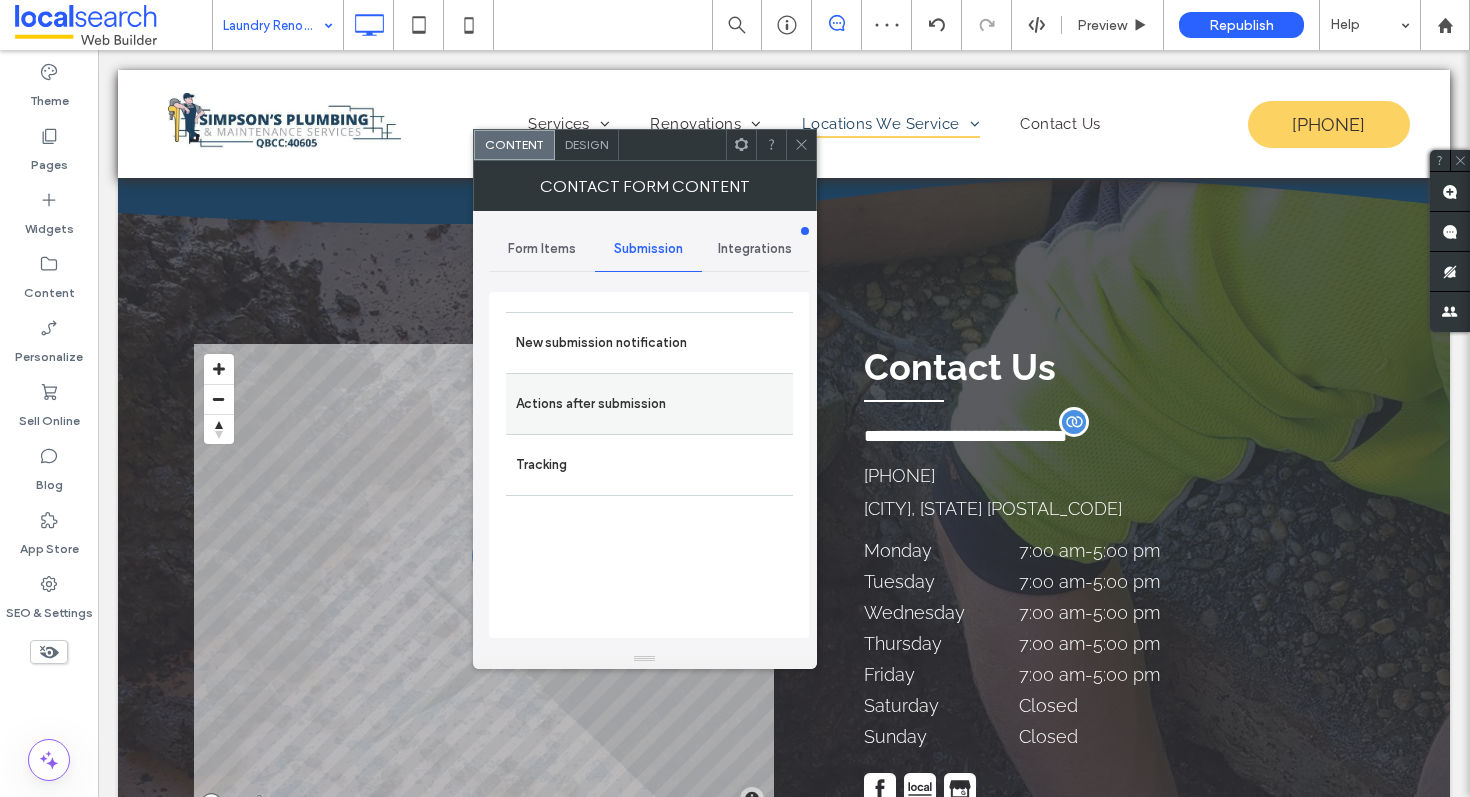 click on "Actions after submission" at bounding box center (649, 404) 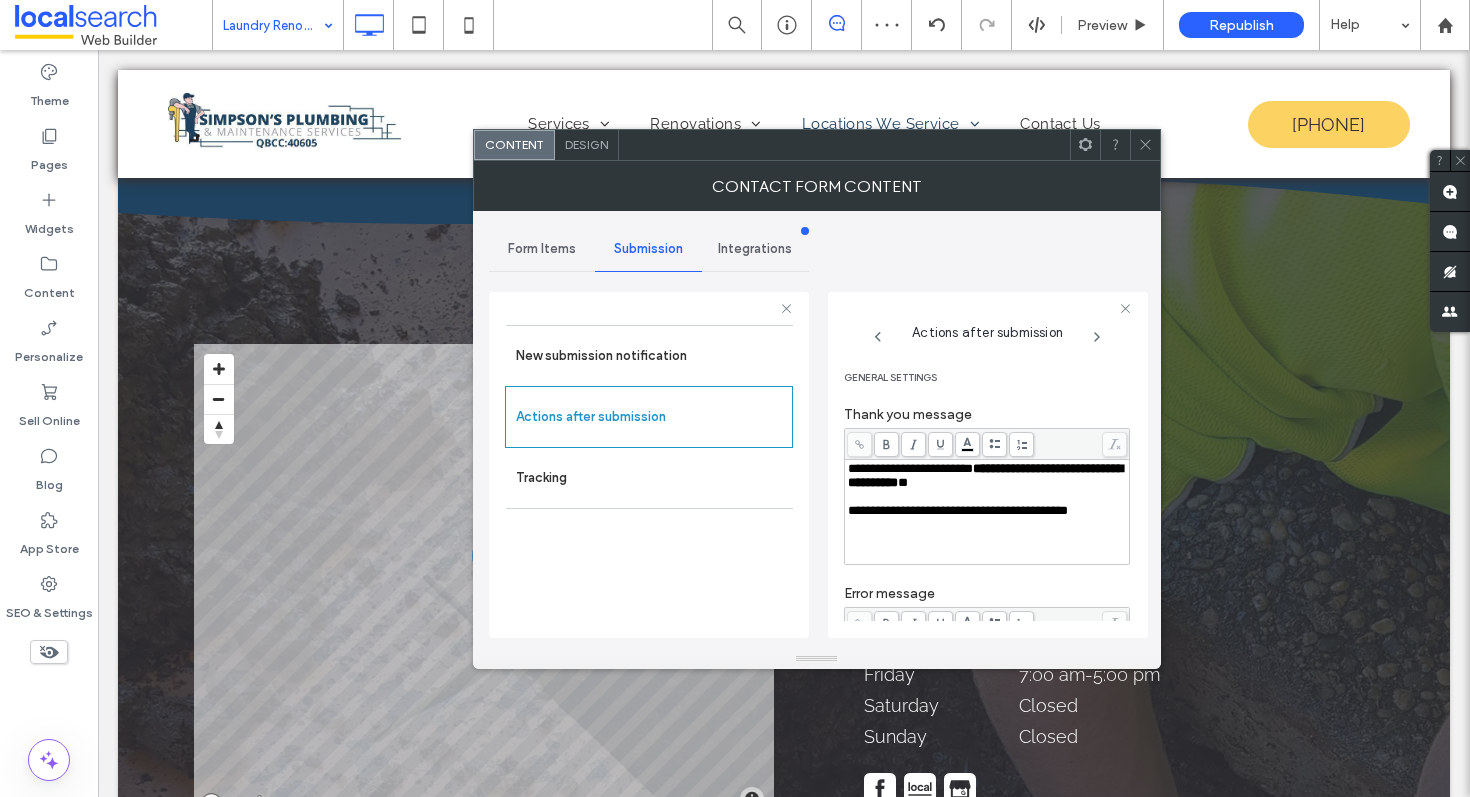 click on "**********" at bounding box center [985, 475] 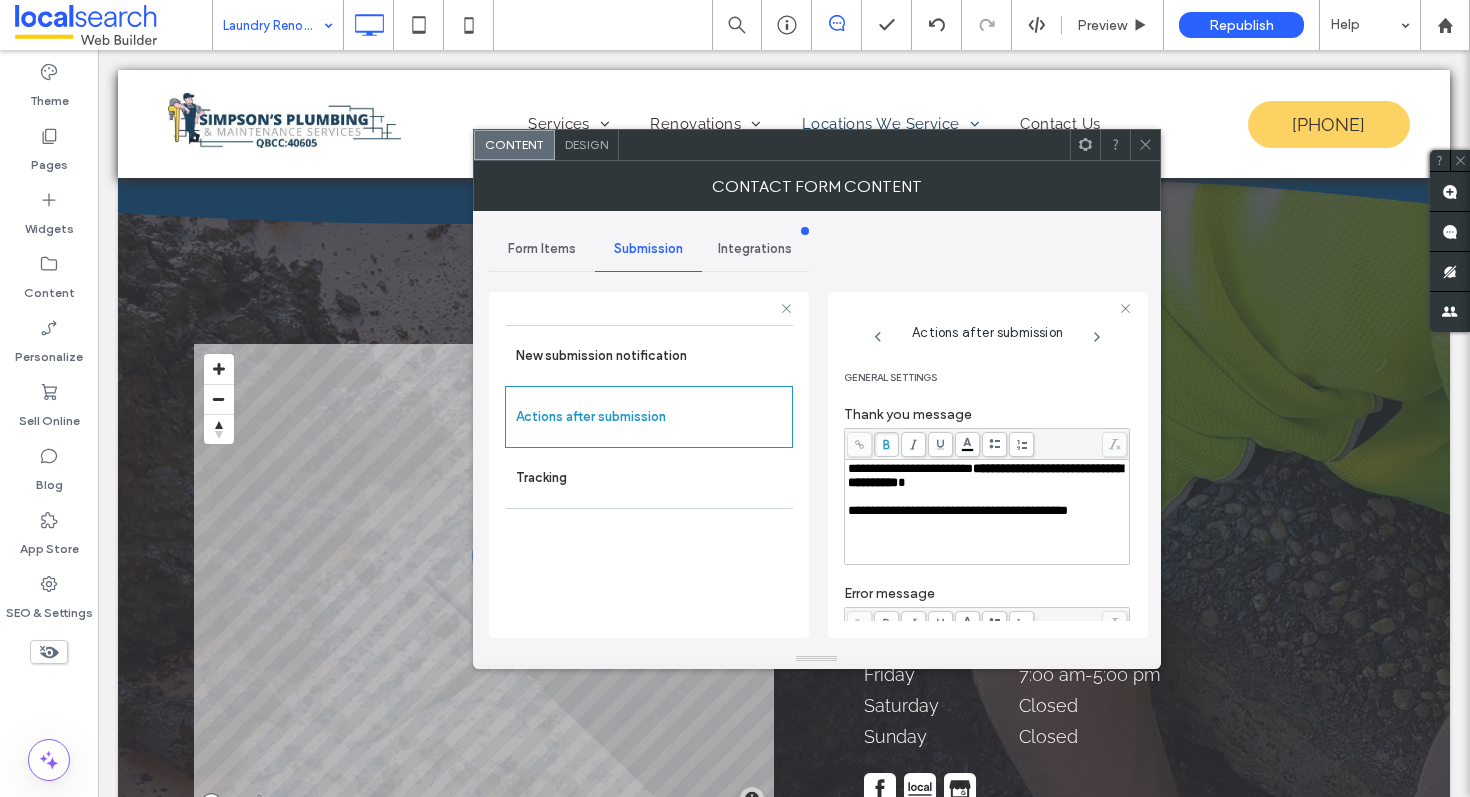 click 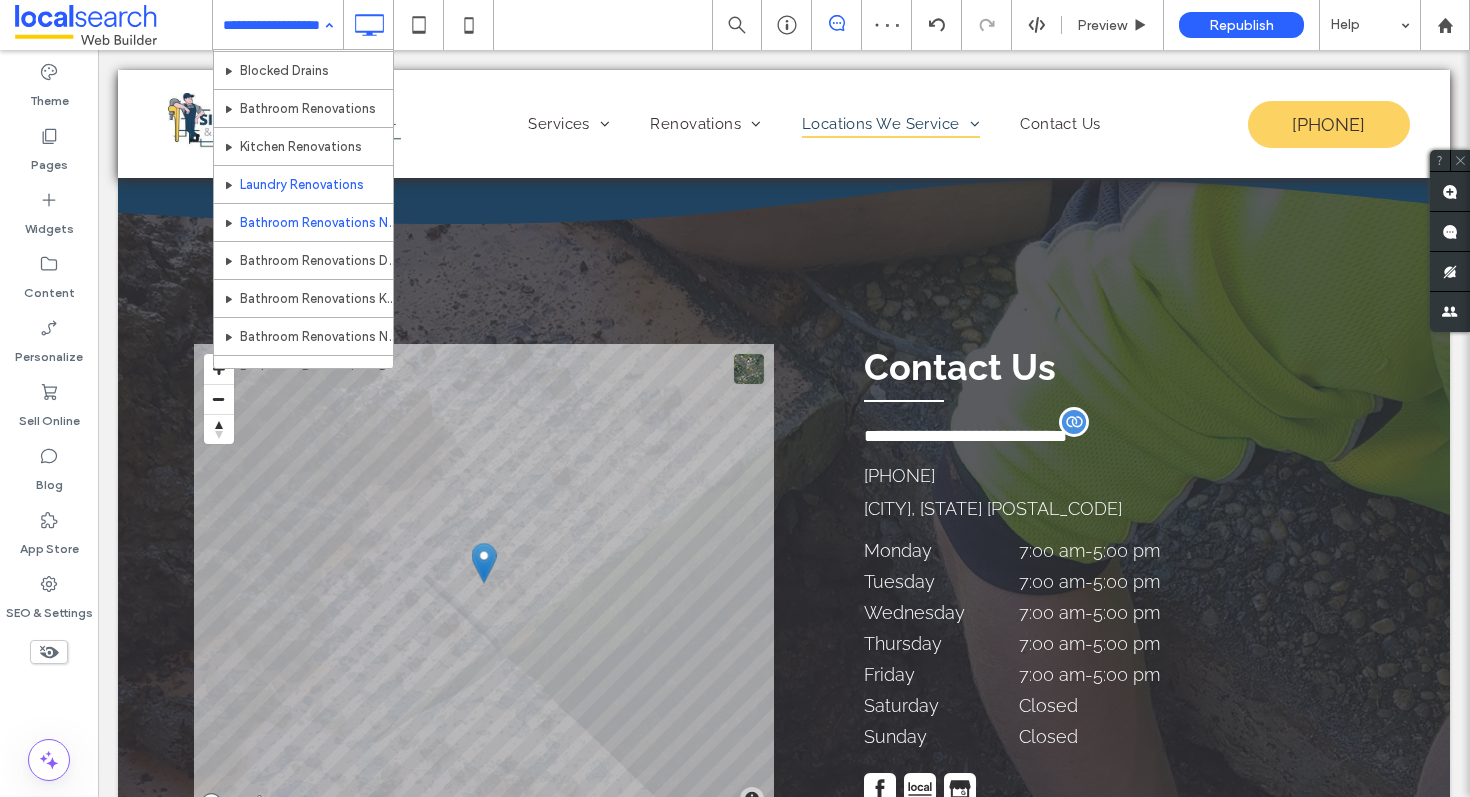 scroll, scrollTop: 263, scrollLeft: 0, axis: vertical 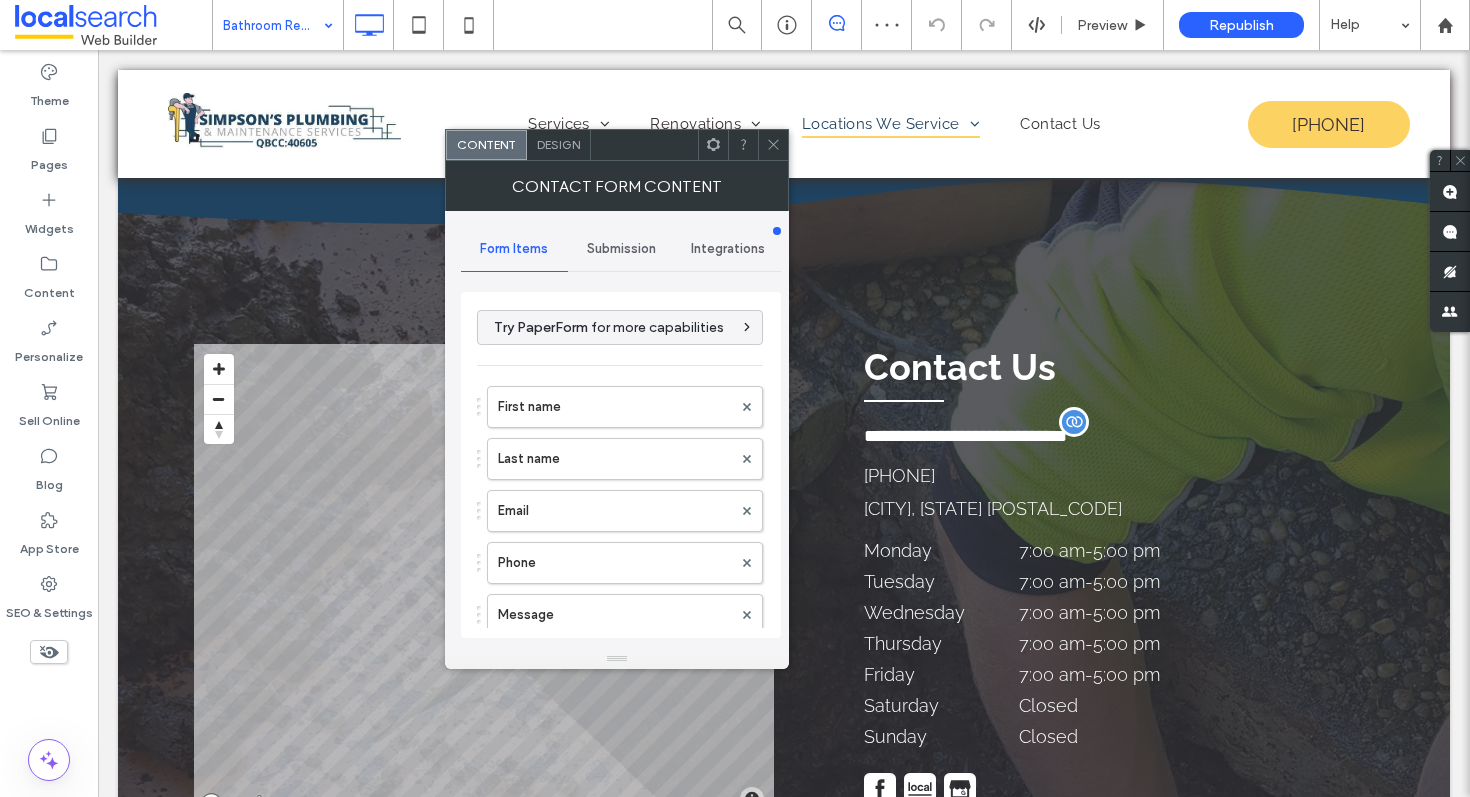 type on "******" 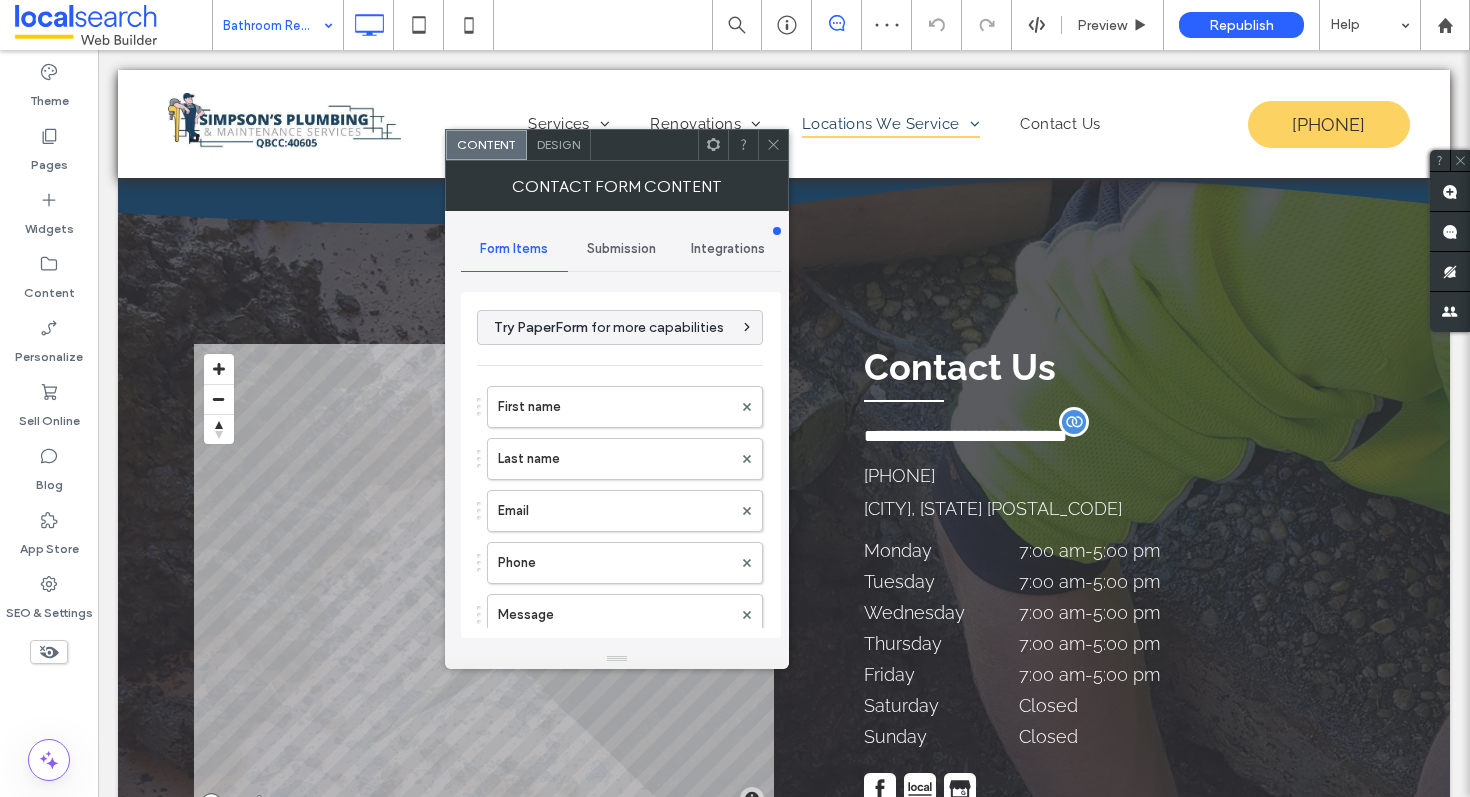 click at bounding box center [773, 145] 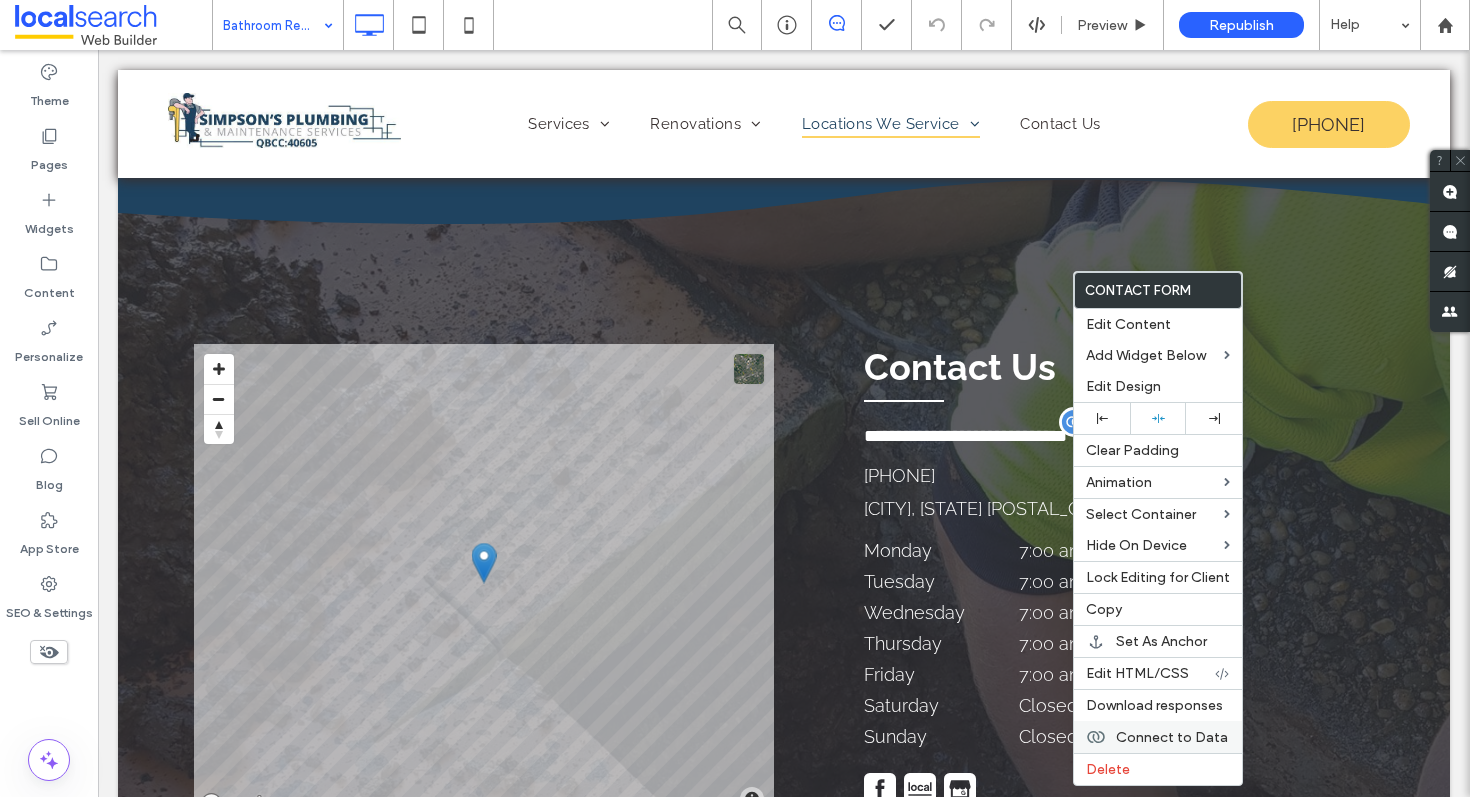 click on "Connect to Data" at bounding box center [1158, 737] 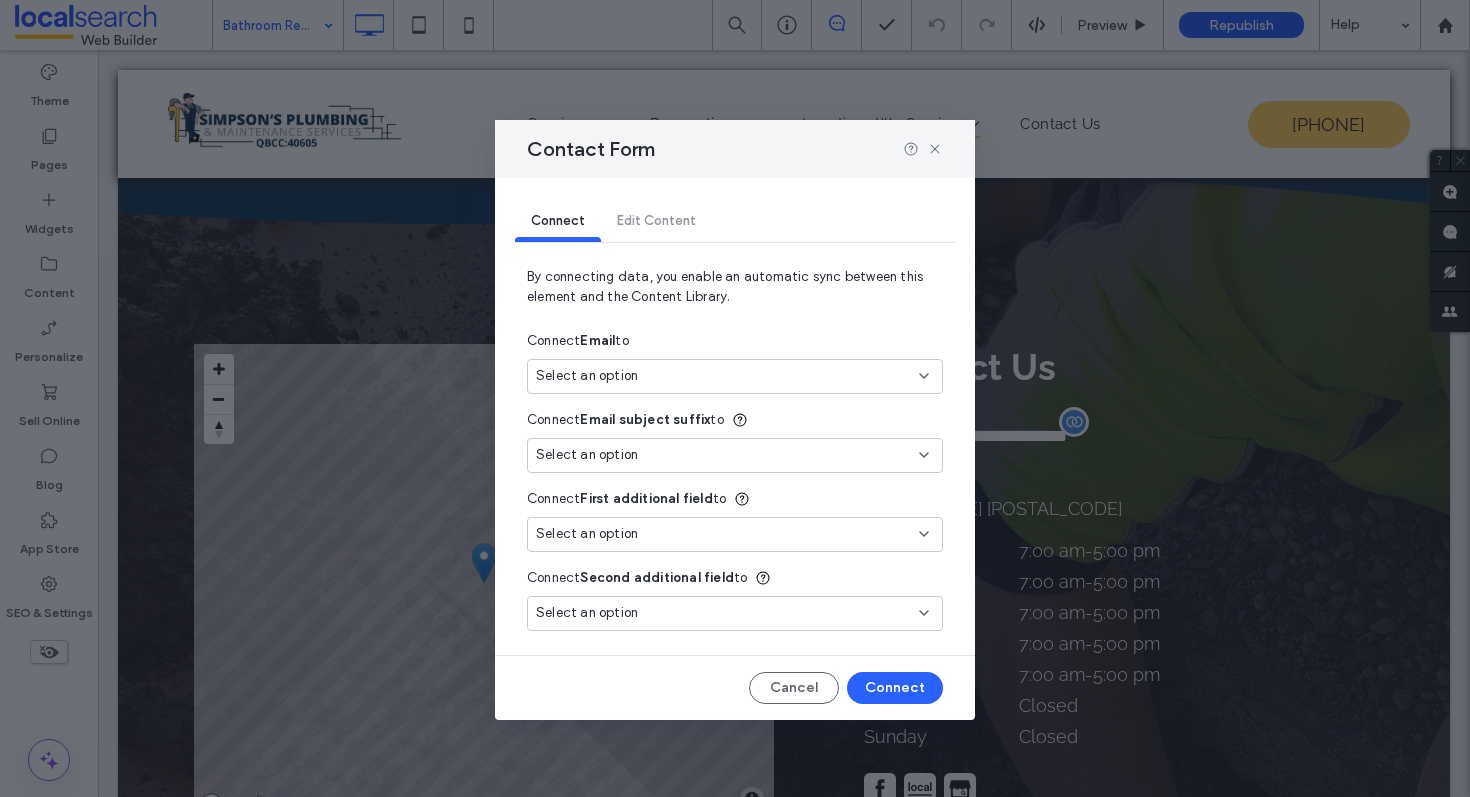 click on "Select an option" at bounding box center (723, 376) 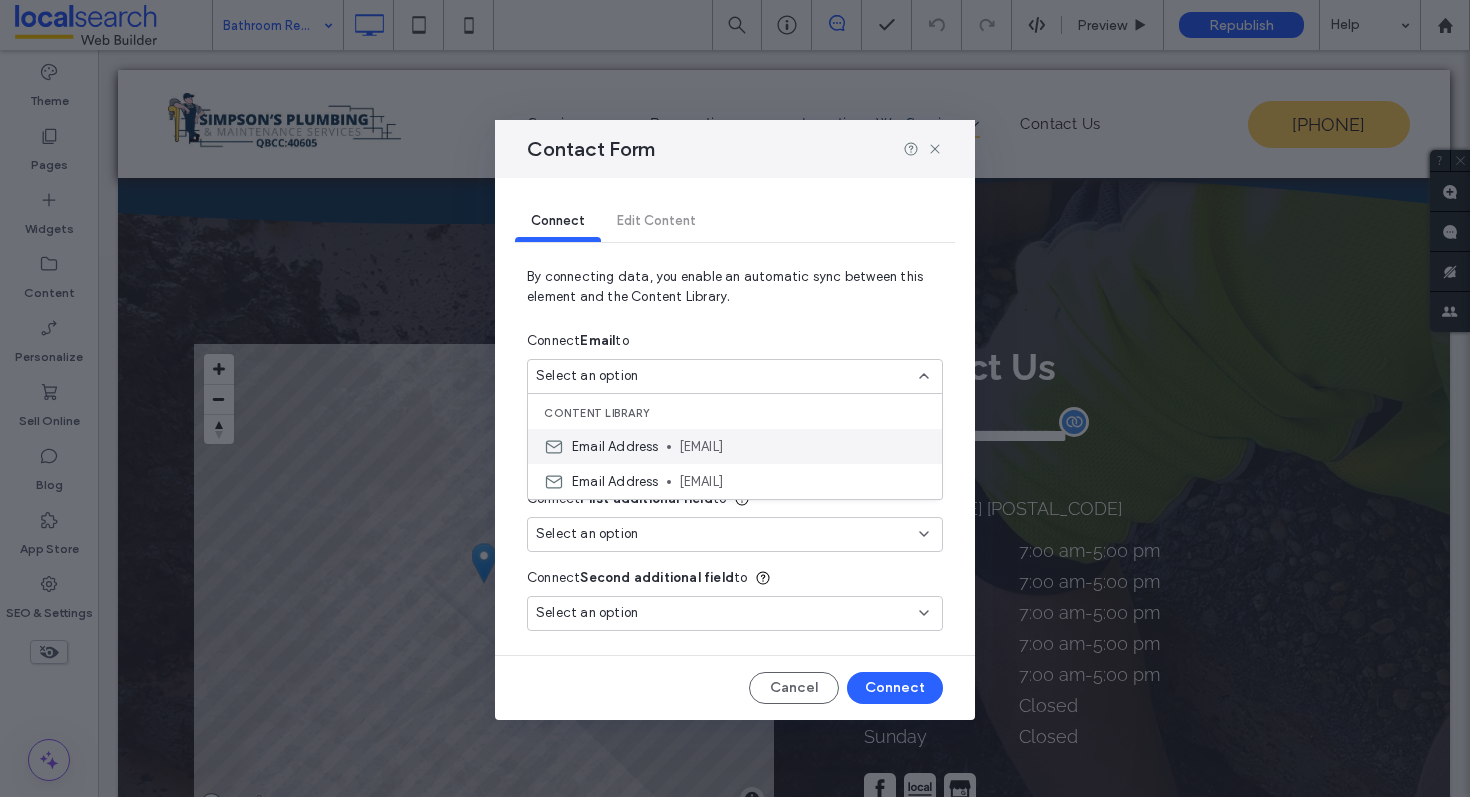 click on "simpsons_plumbing@hotmail.com" at bounding box center (802, 447) 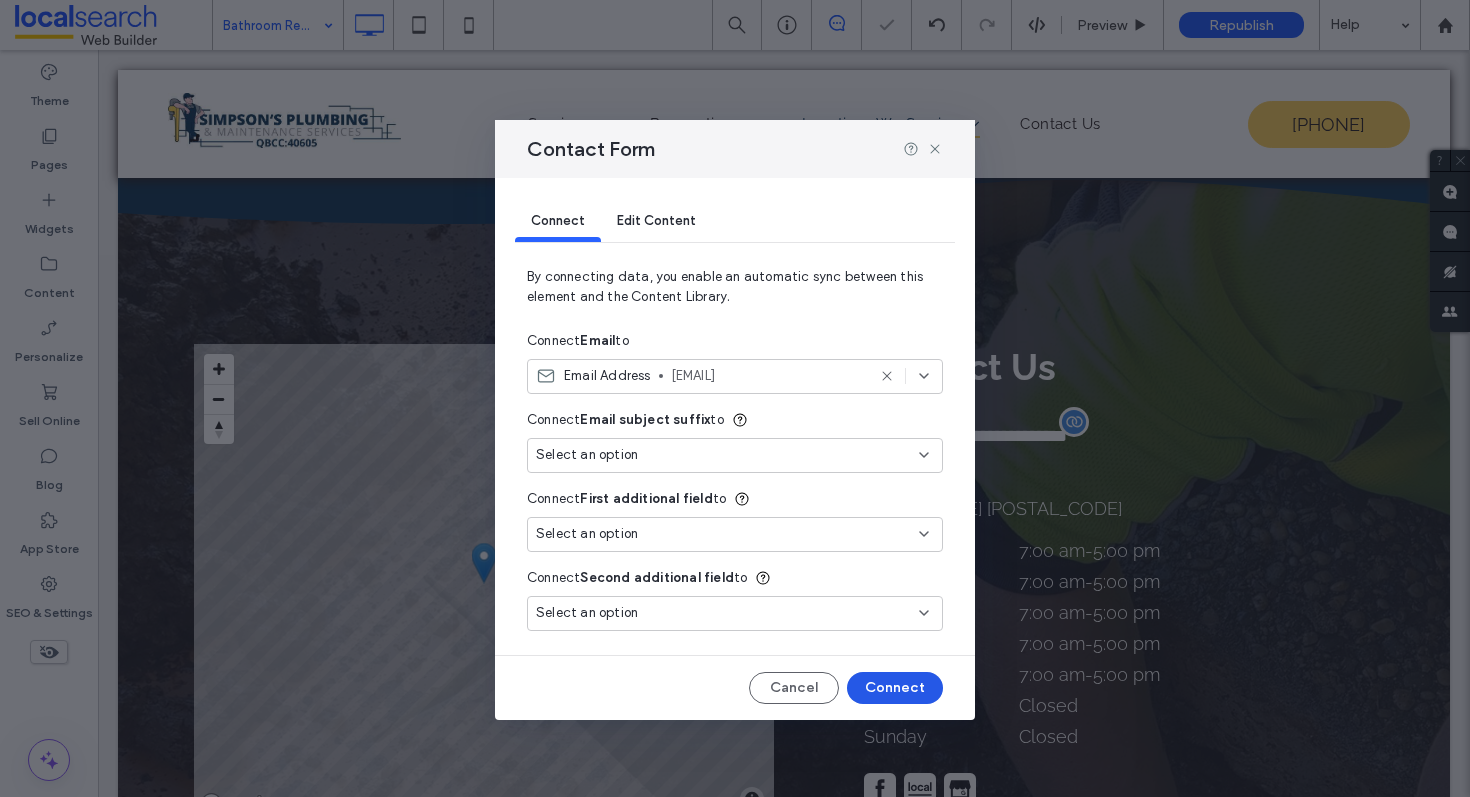 click on "Connect" at bounding box center (895, 688) 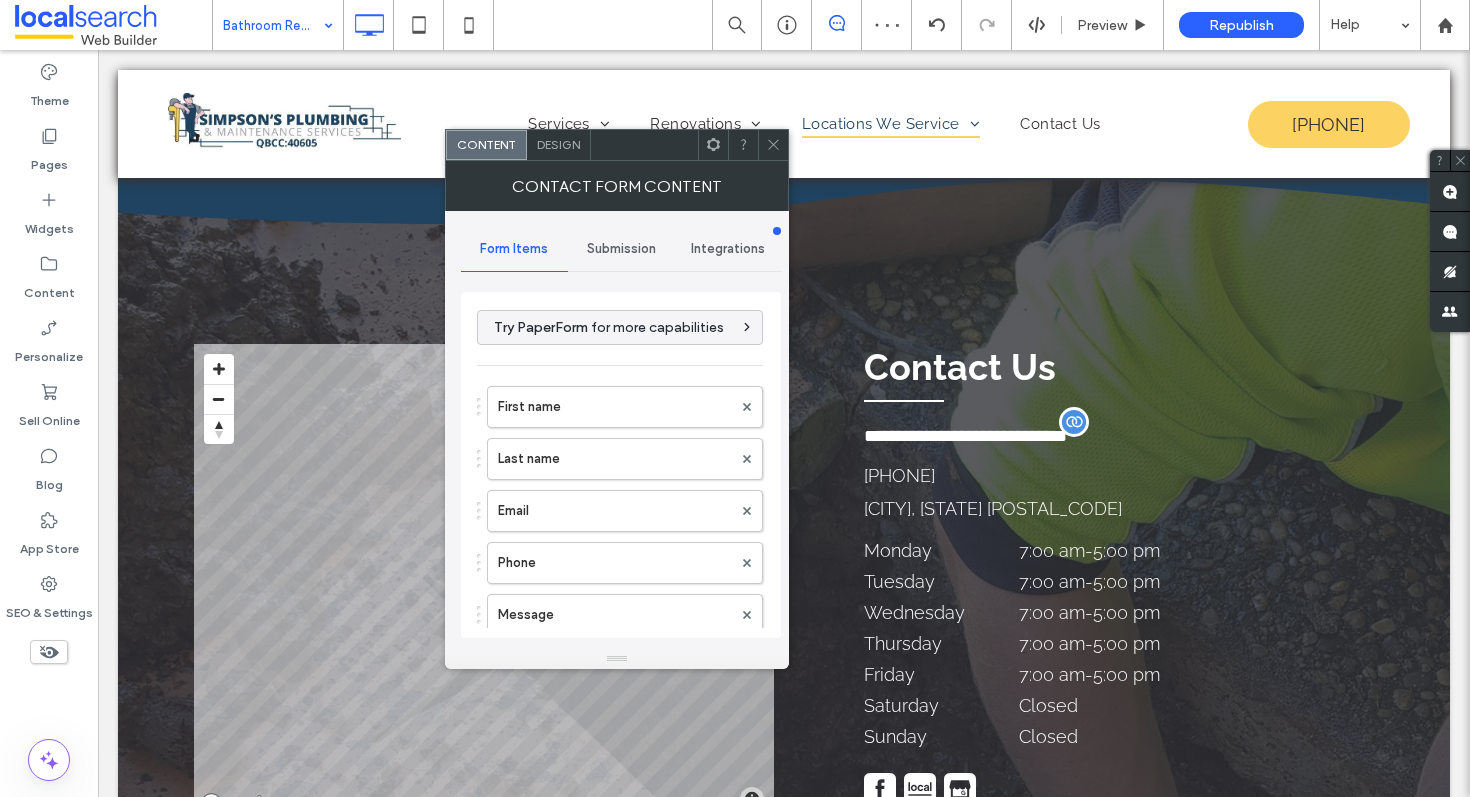type on "******" 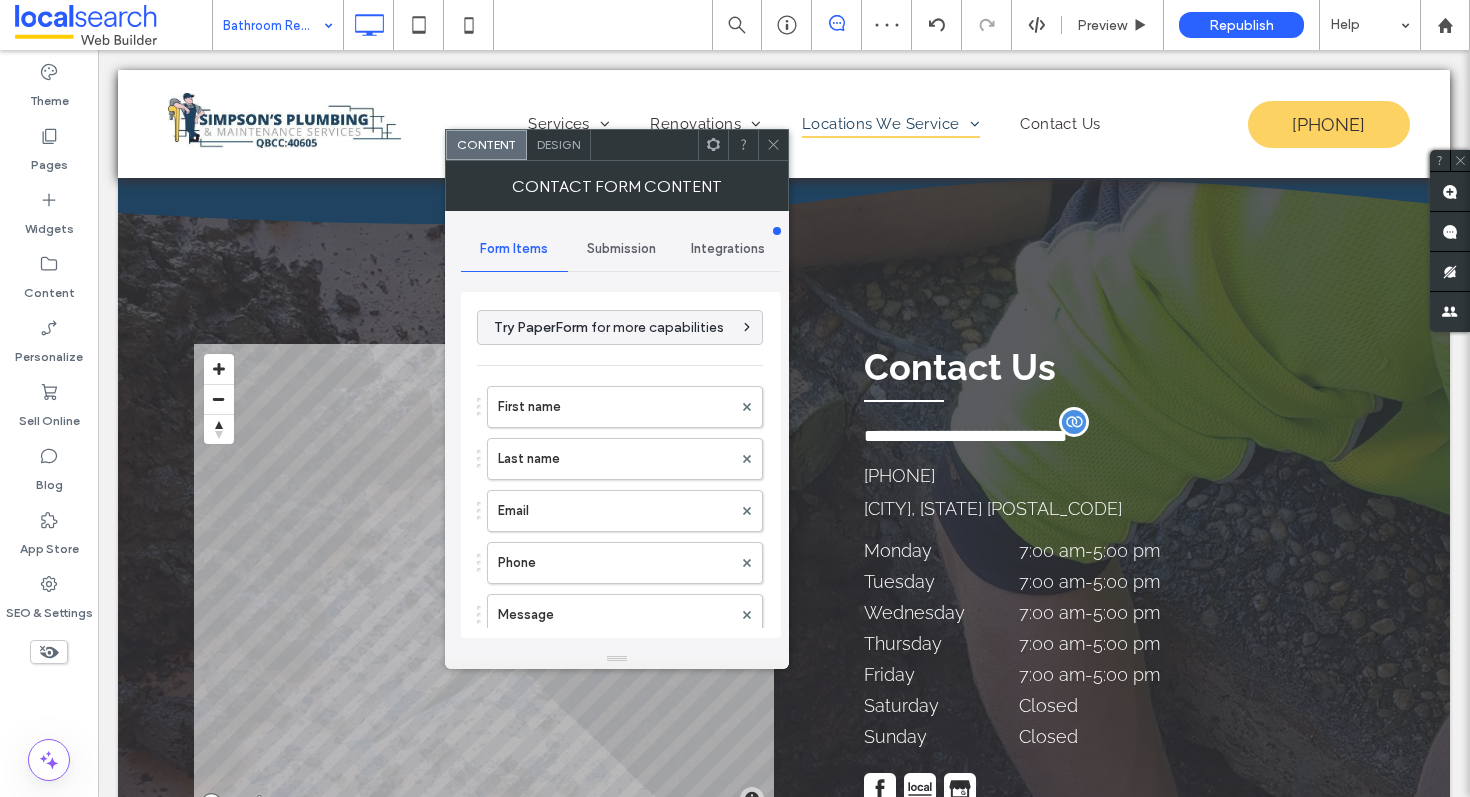 click on "Submission" at bounding box center (621, 249) 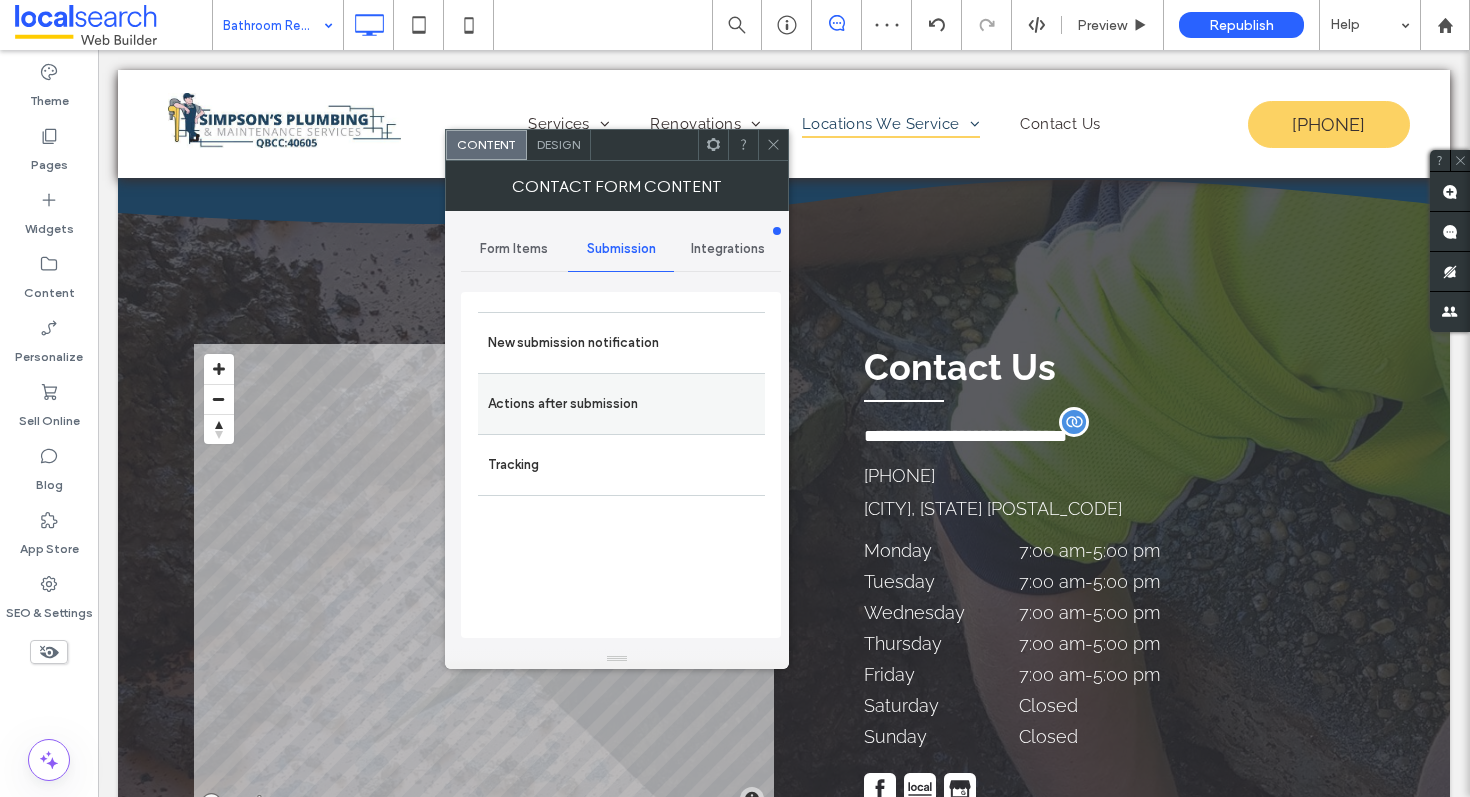 click on "Actions after submission" at bounding box center (621, 404) 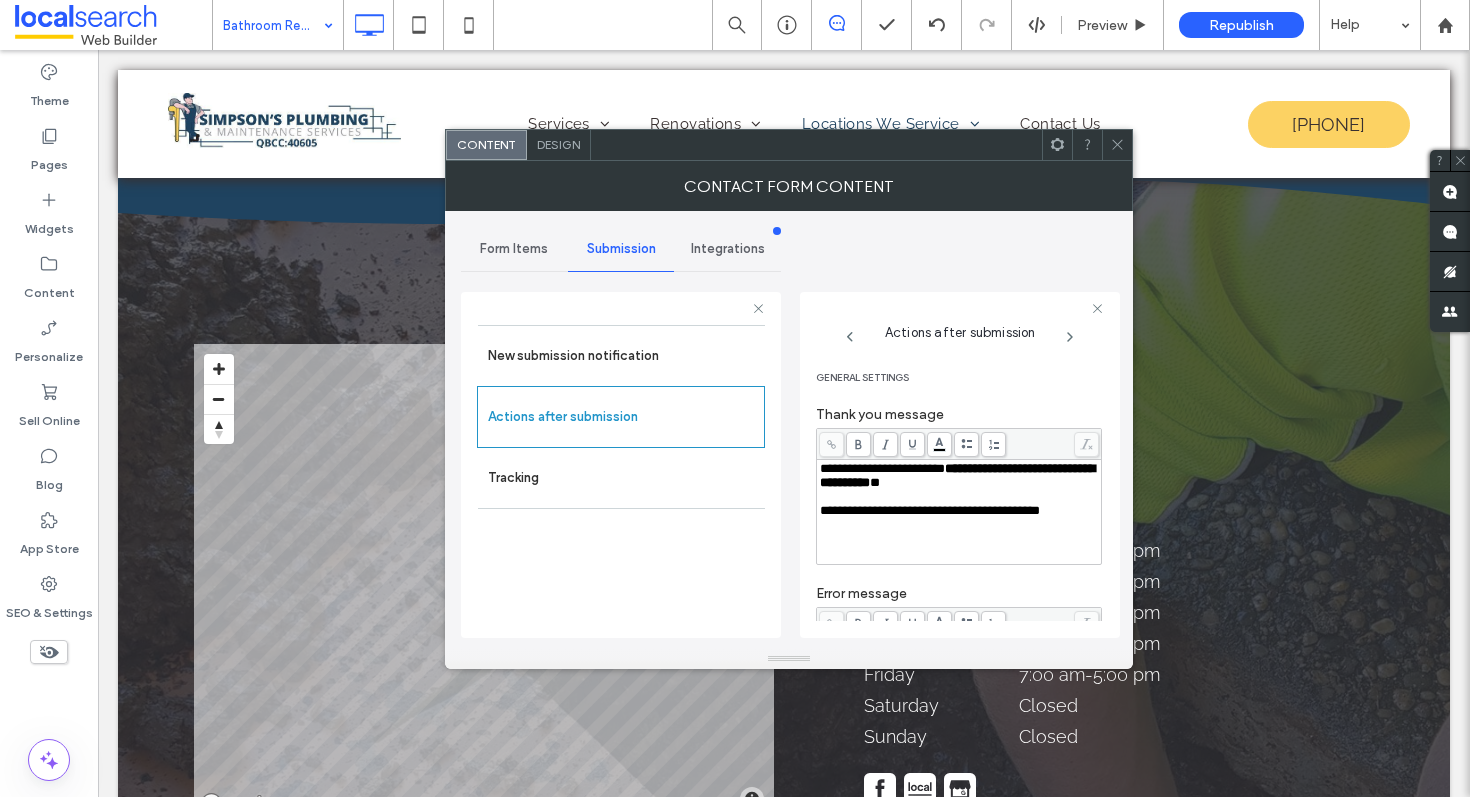 click on "**********" at bounding box center [959, 476] 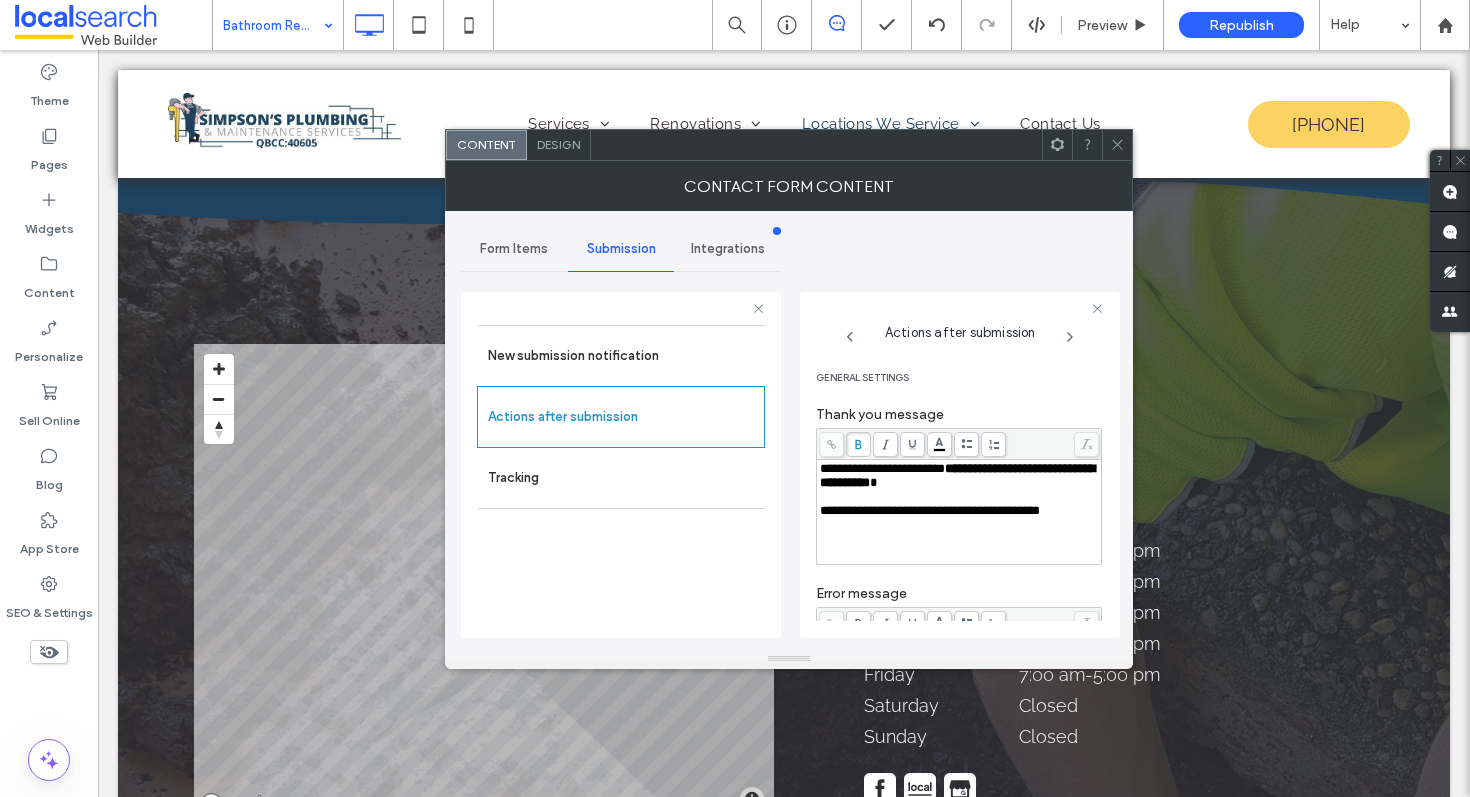 click at bounding box center (1117, 145) 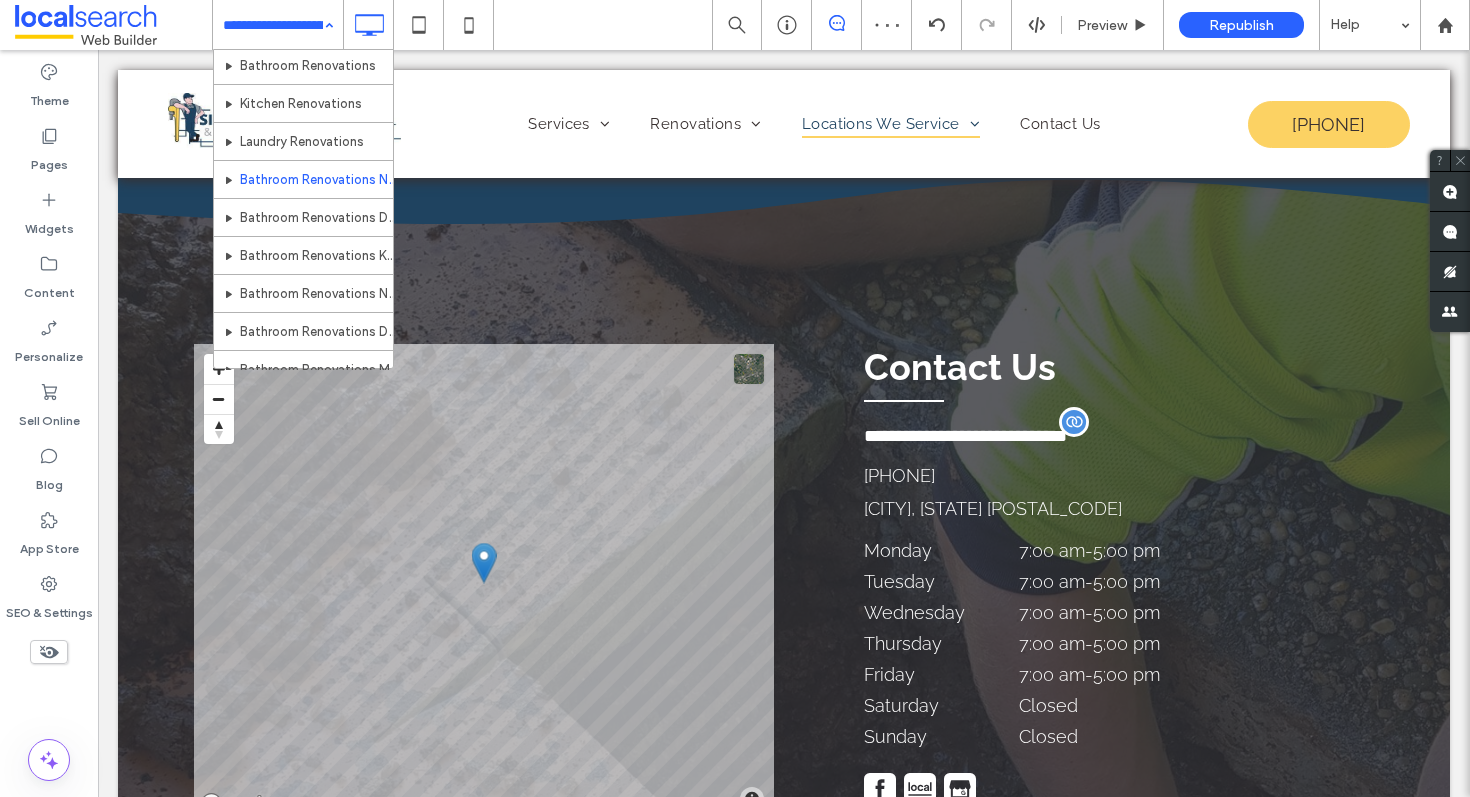 scroll, scrollTop: 420, scrollLeft: 0, axis: vertical 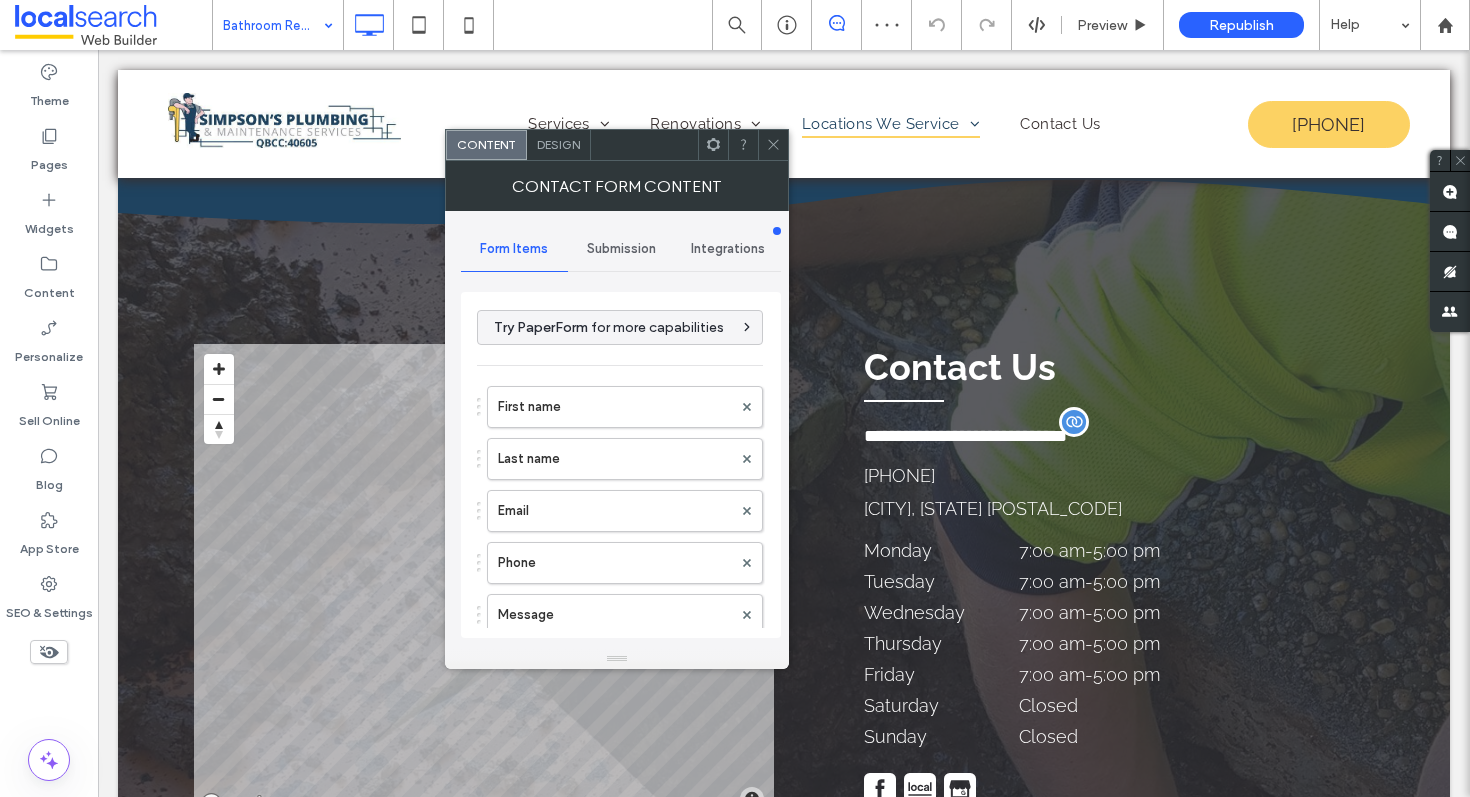 click on "Submission" at bounding box center [621, 249] 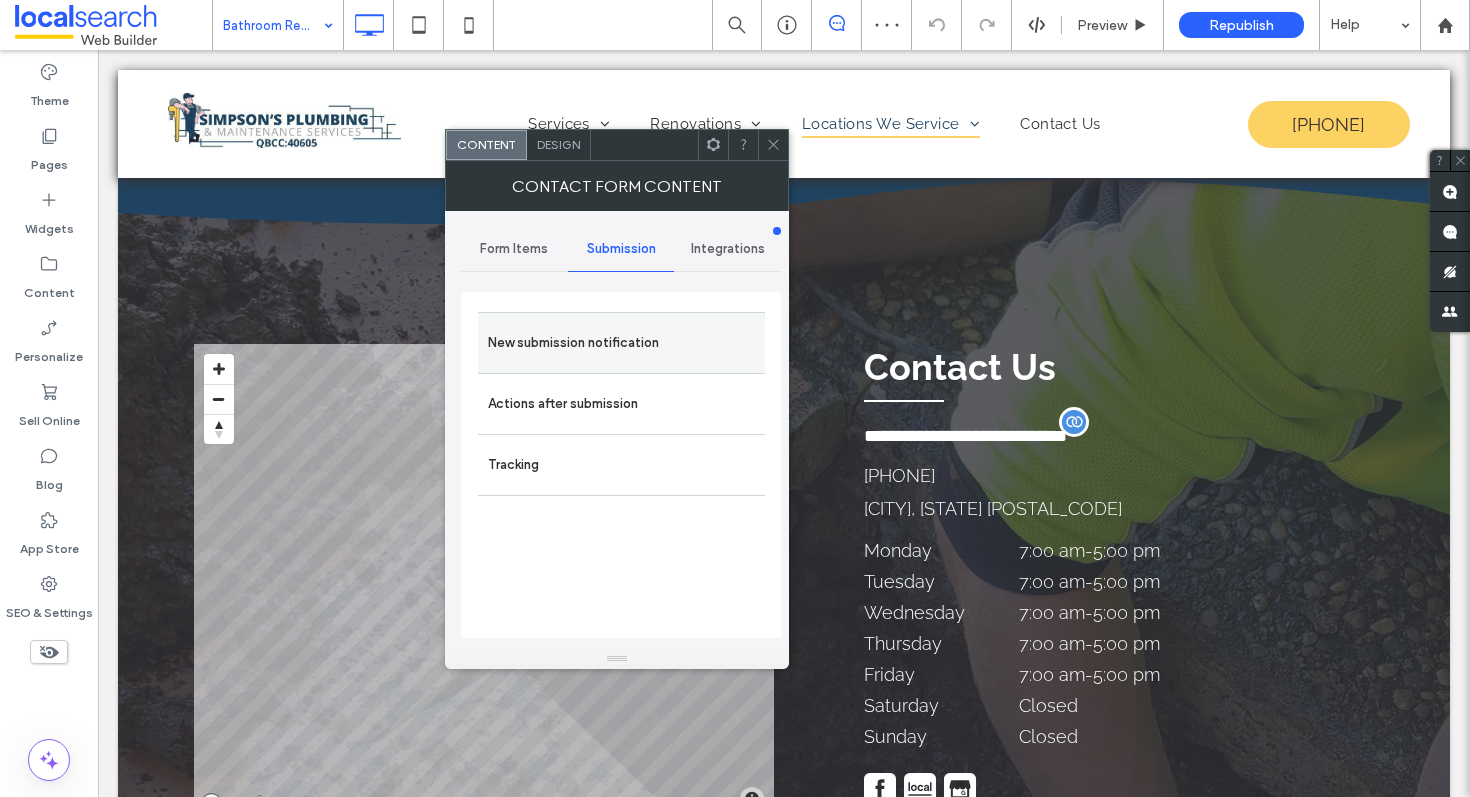 click on "New submission notification" at bounding box center (621, 342) 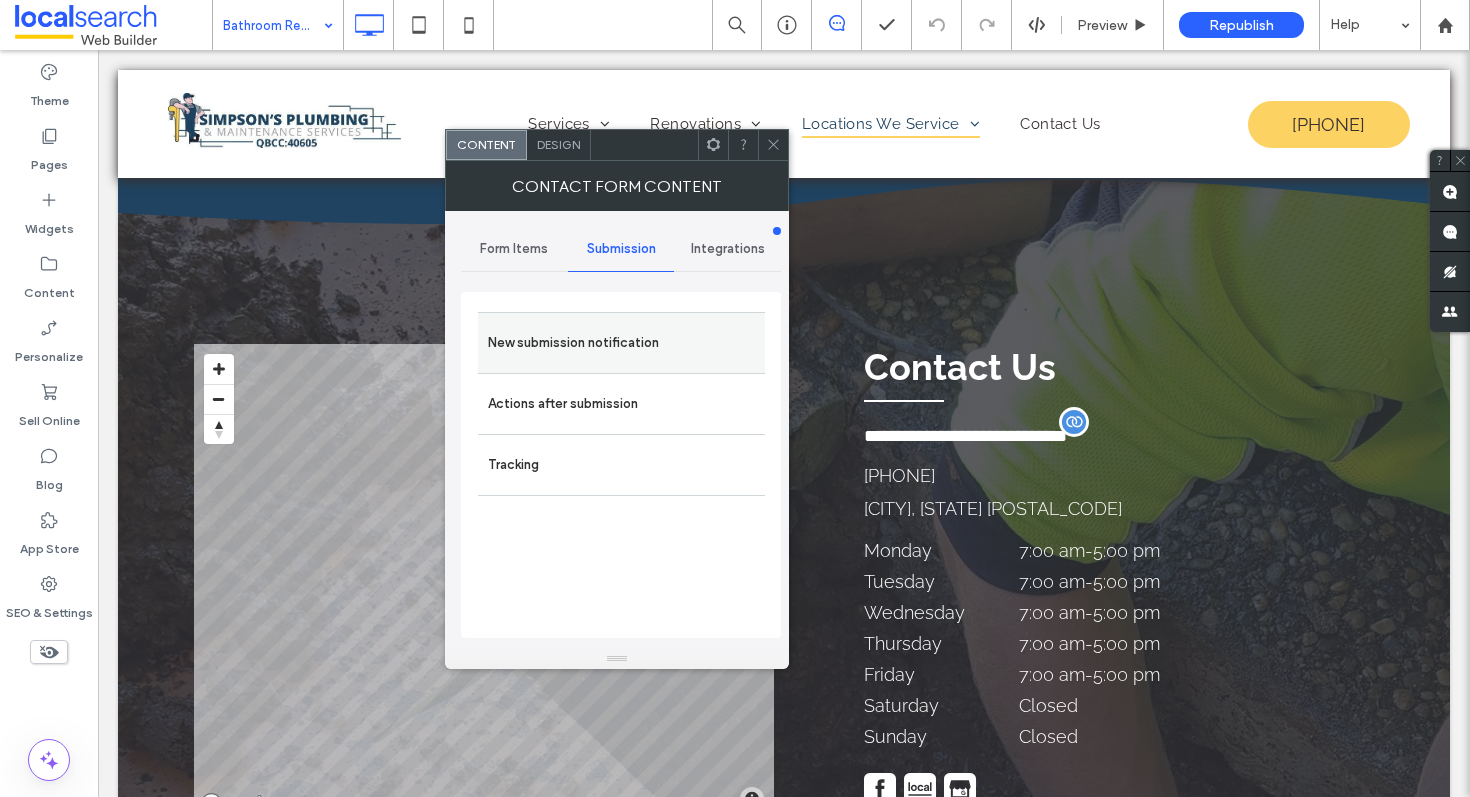 click on "New submission notification" at bounding box center [621, 343] 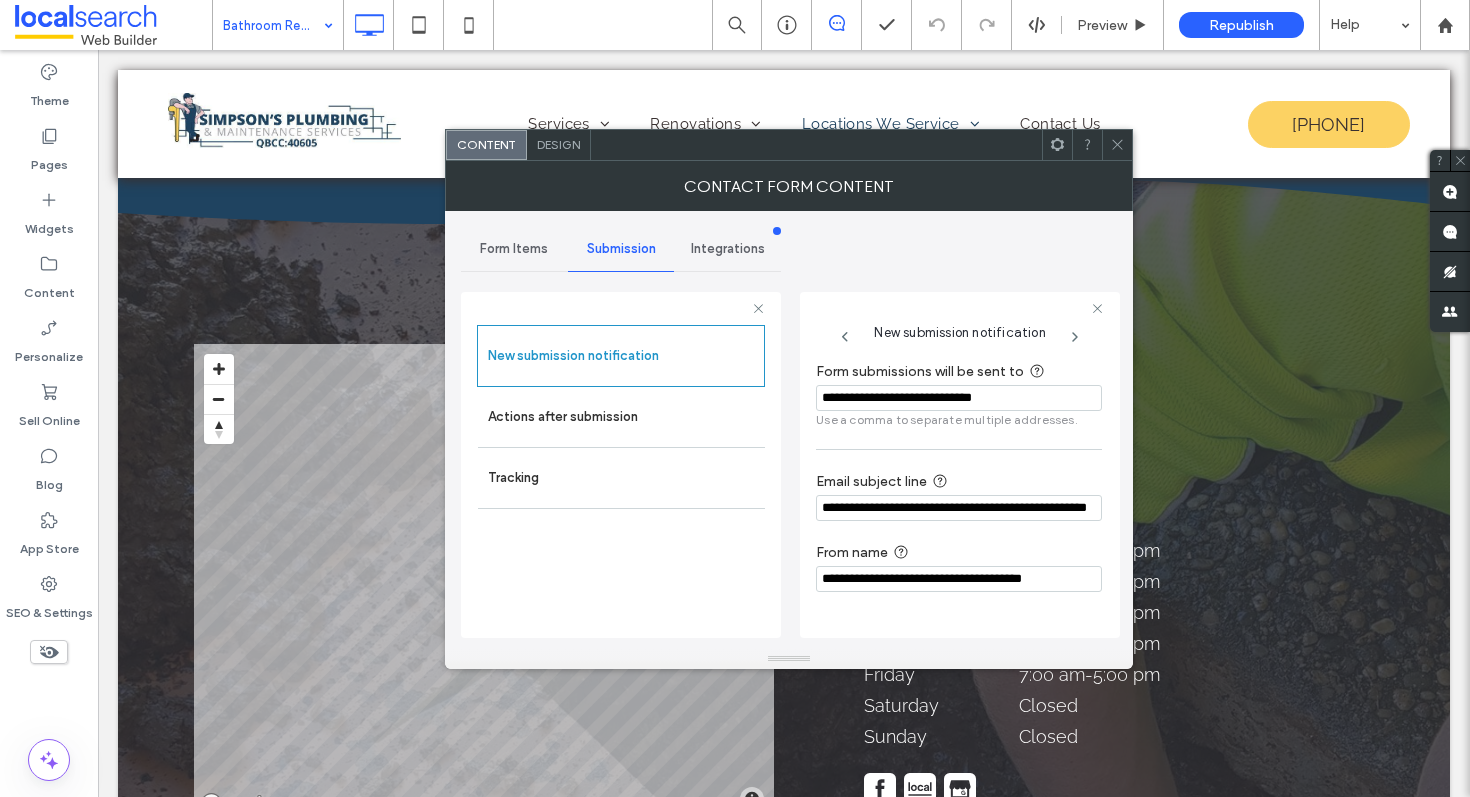 click 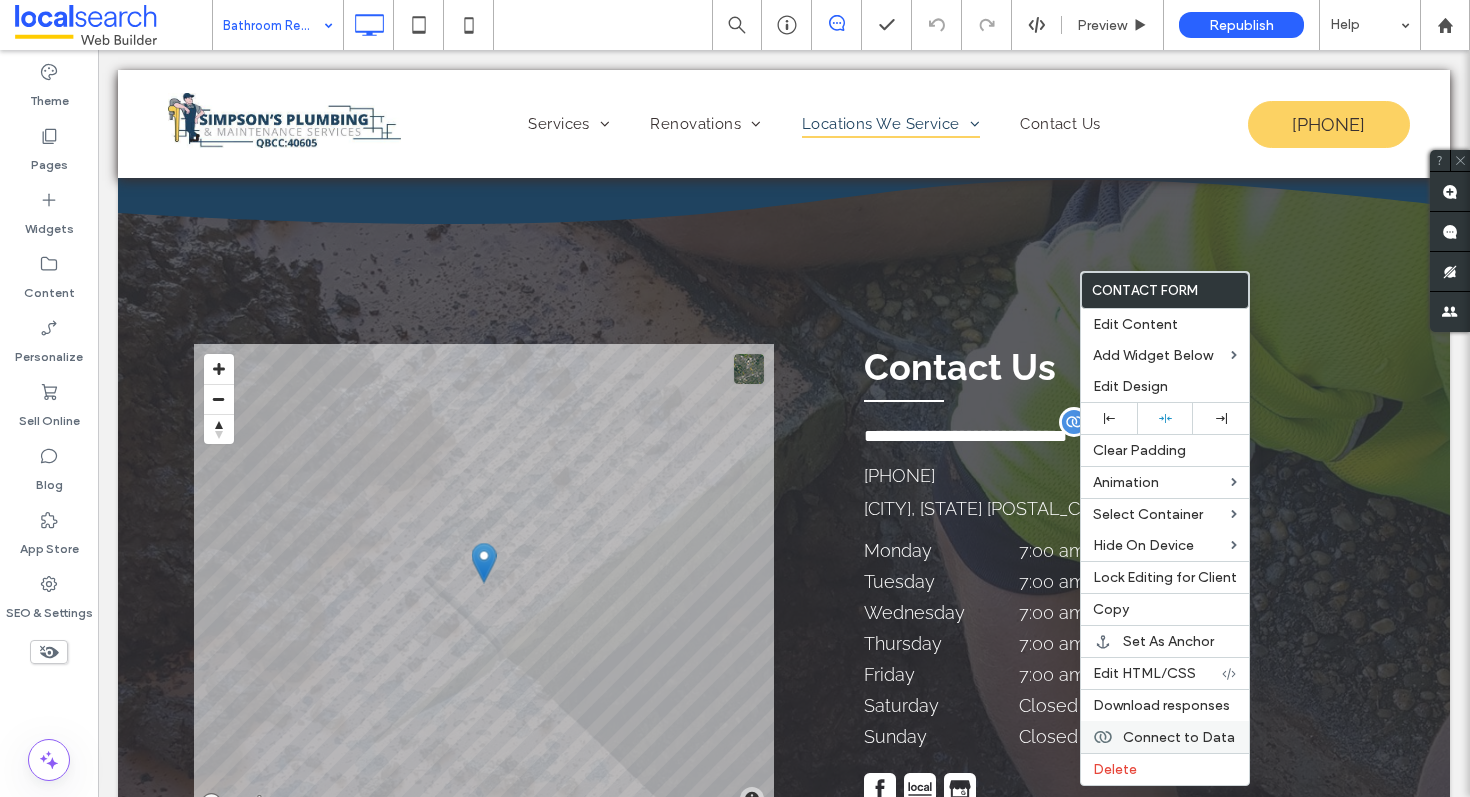 click on "Connect to Data" at bounding box center [1165, 737] 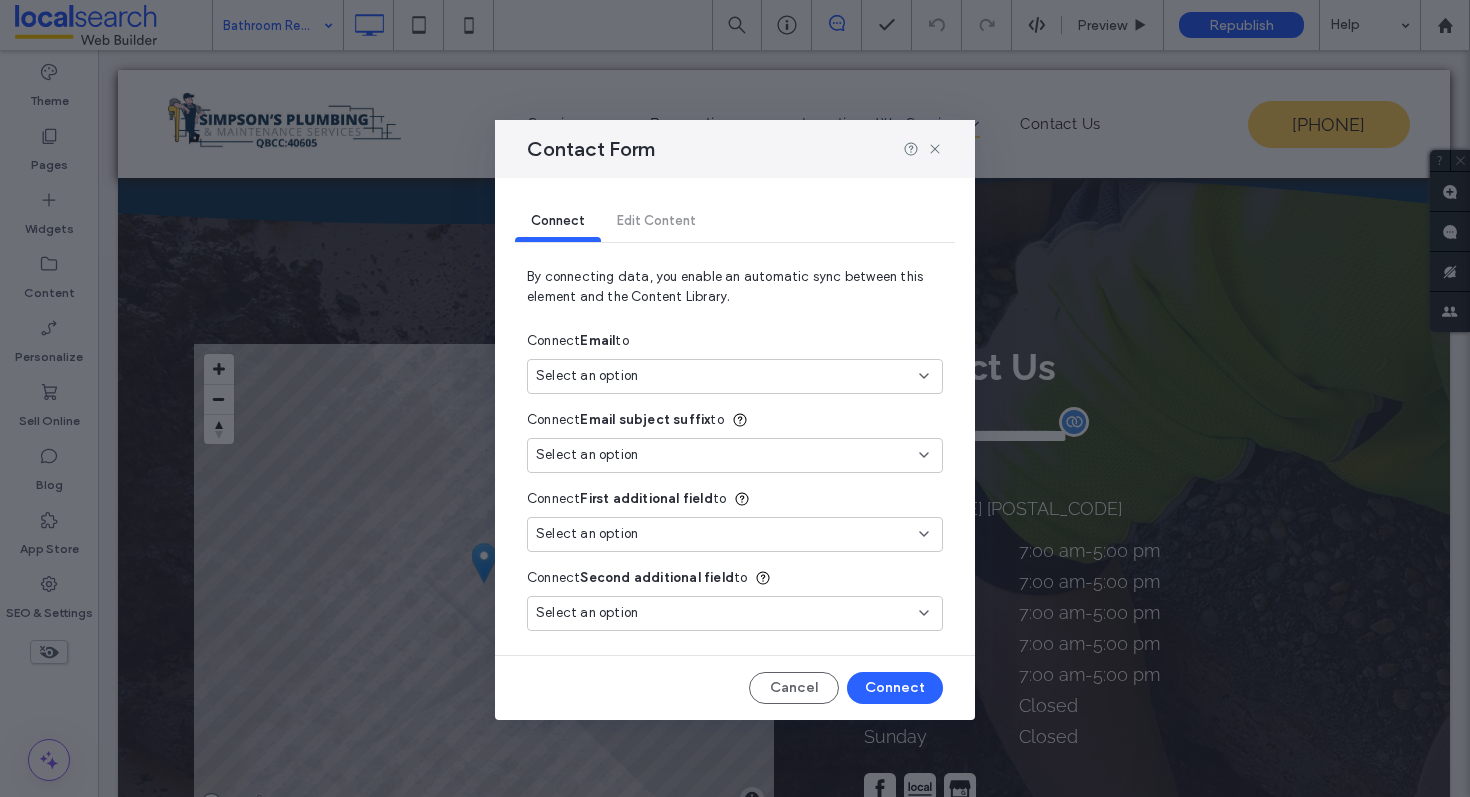 click on "Select an option" at bounding box center [735, 376] 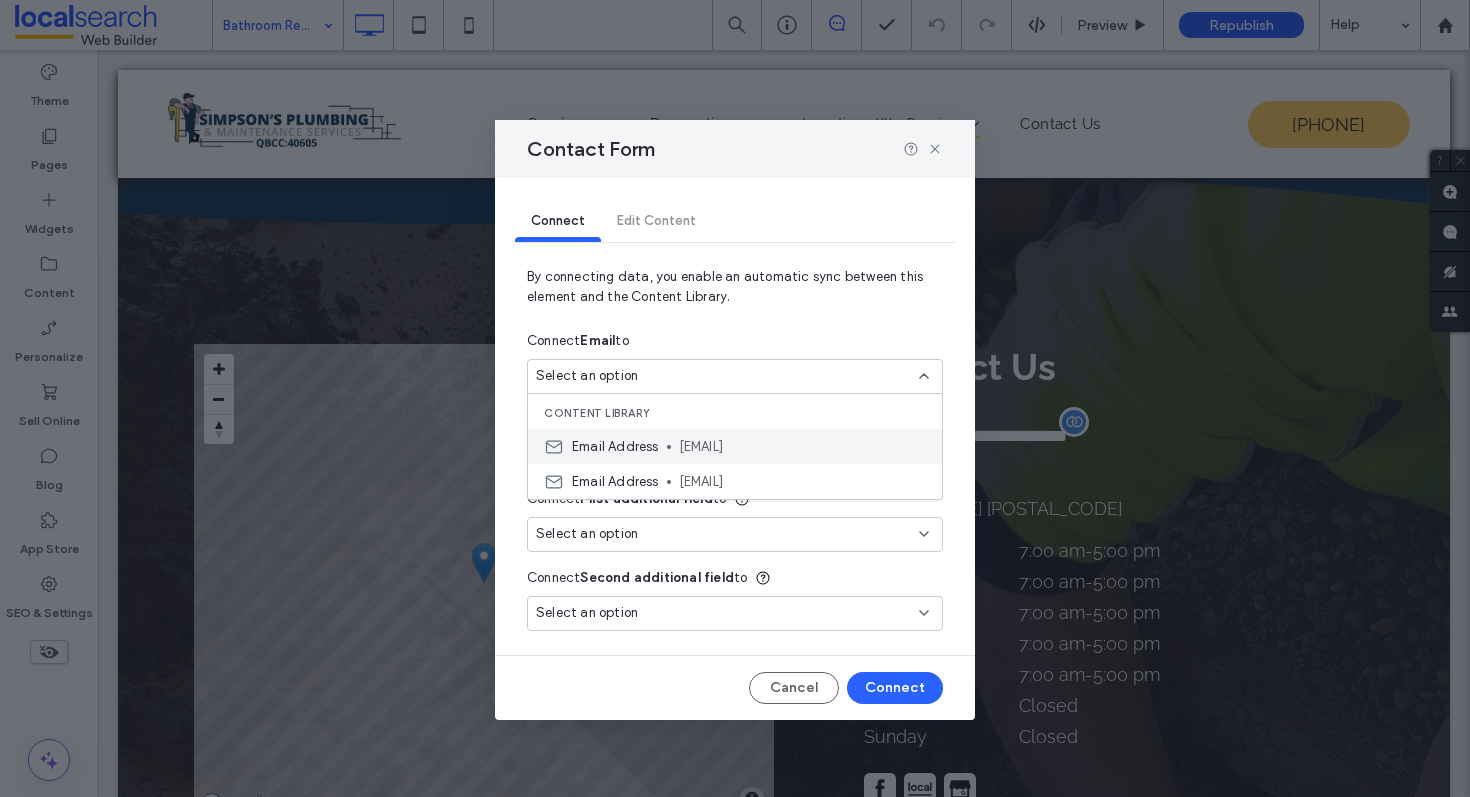 click on "simpsons_plumbing@hotmail.com" at bounding box center [802, 447] 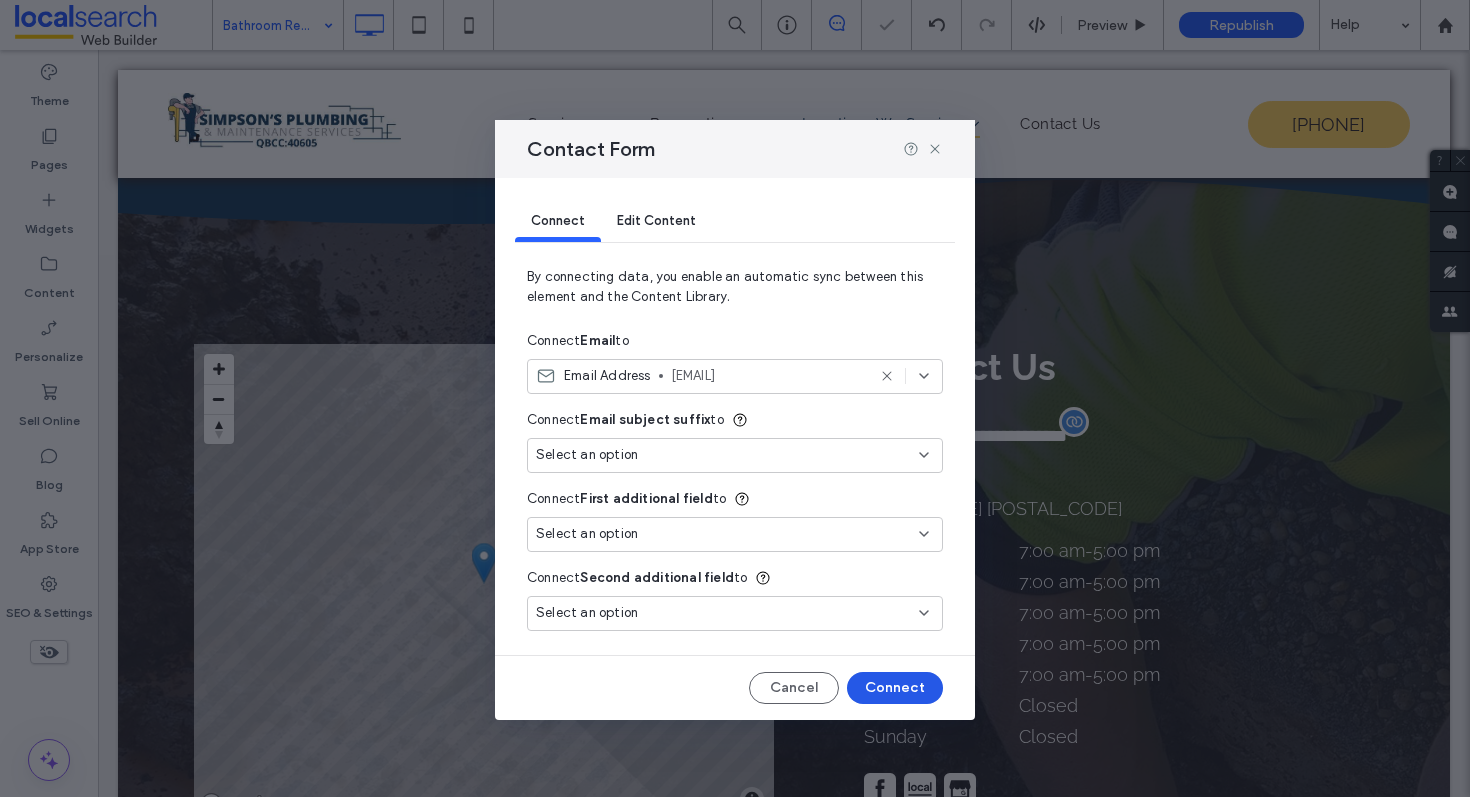 click on "Connect" at bounding box center [895, 688] 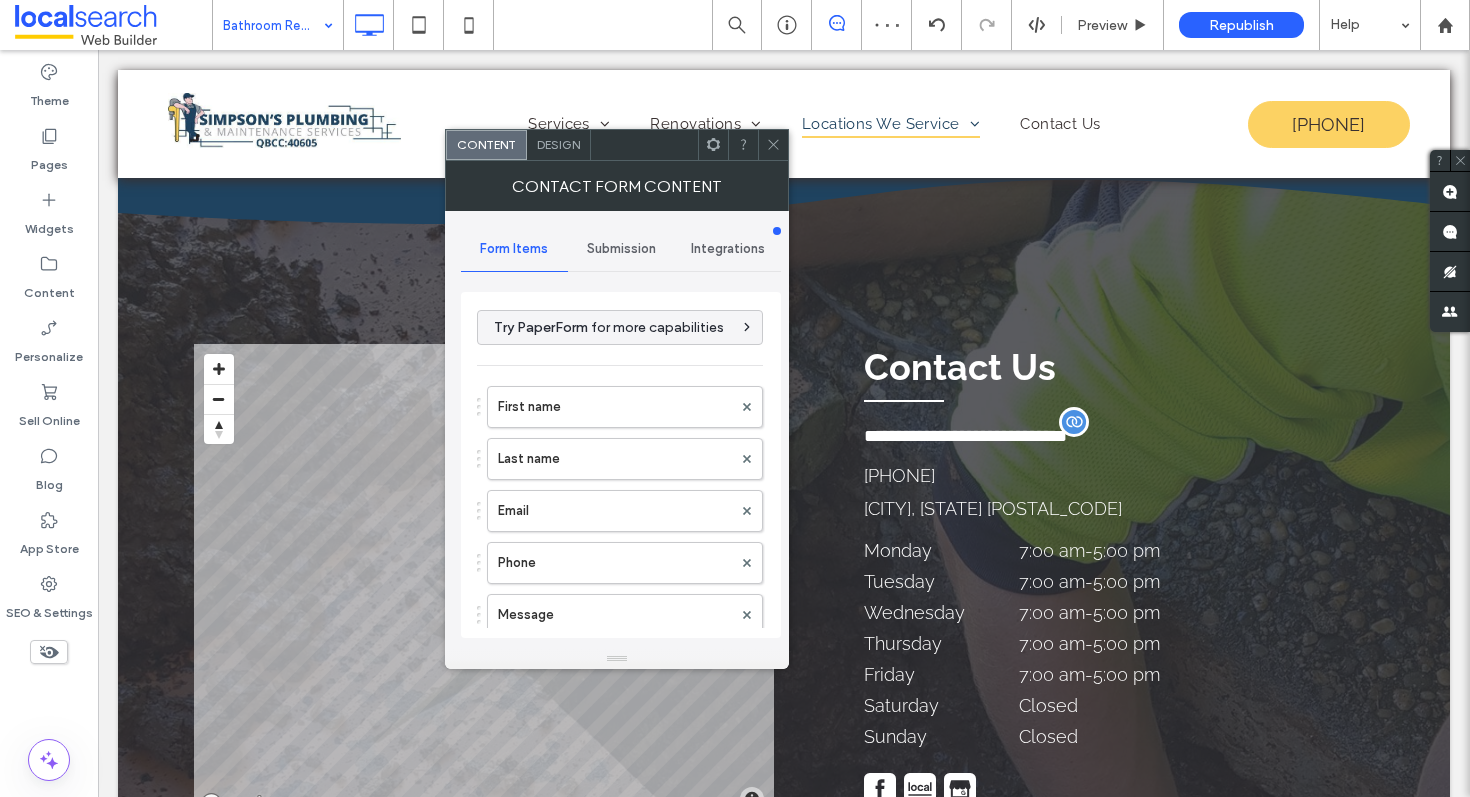type on "******" 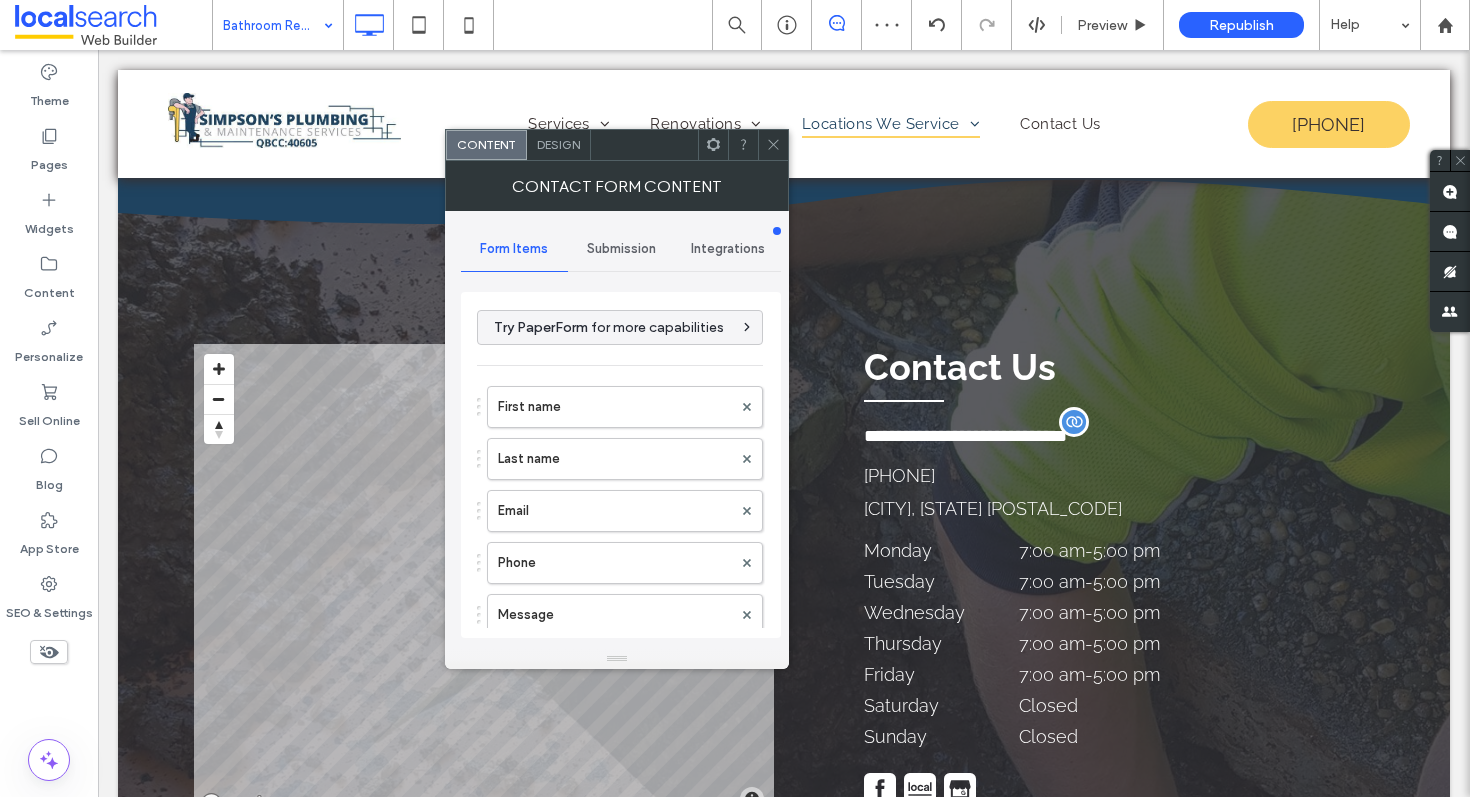 click on "Submission" at bounding box center [621, 249] 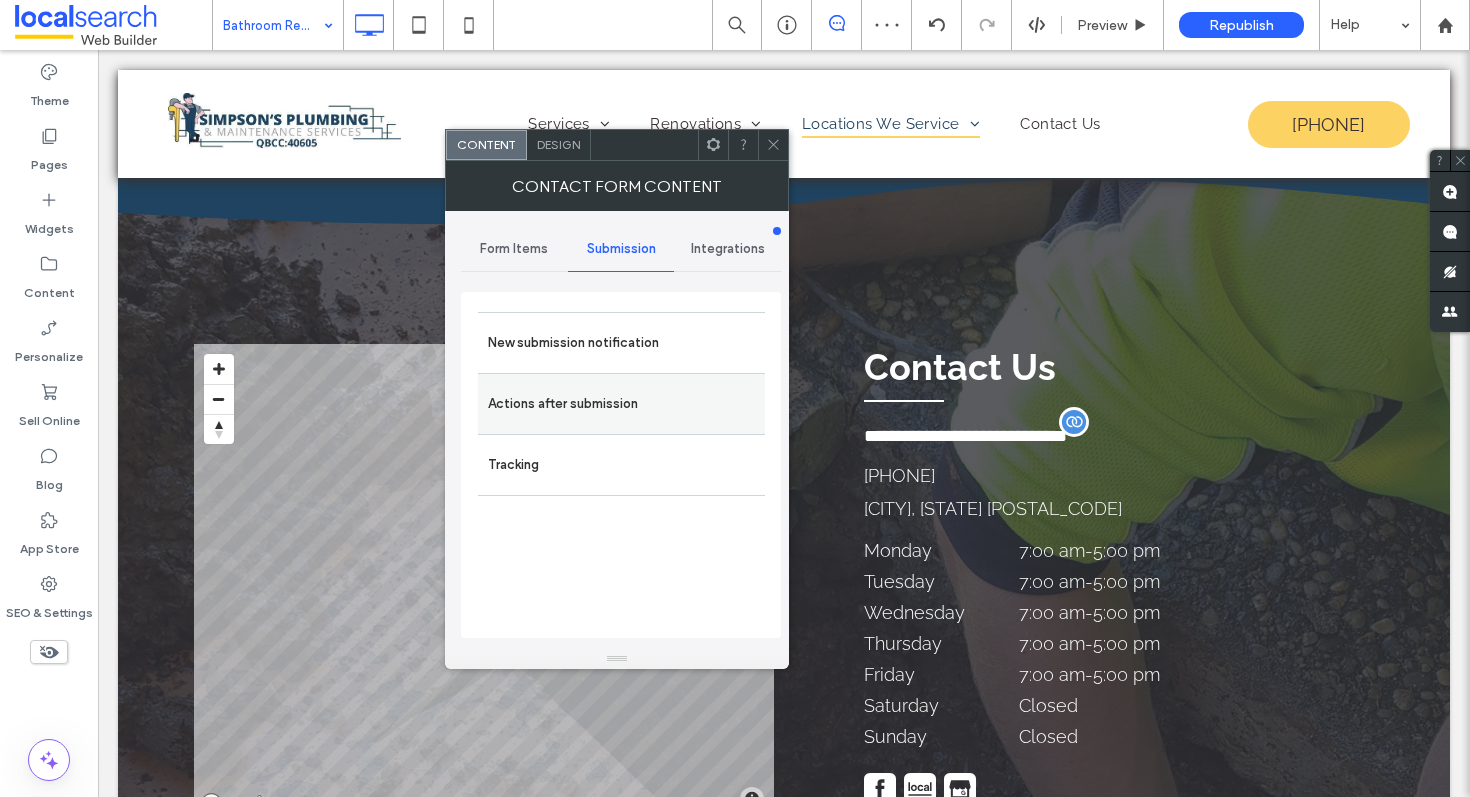 click on "Actions after submission" at bounding box center [621, 404] 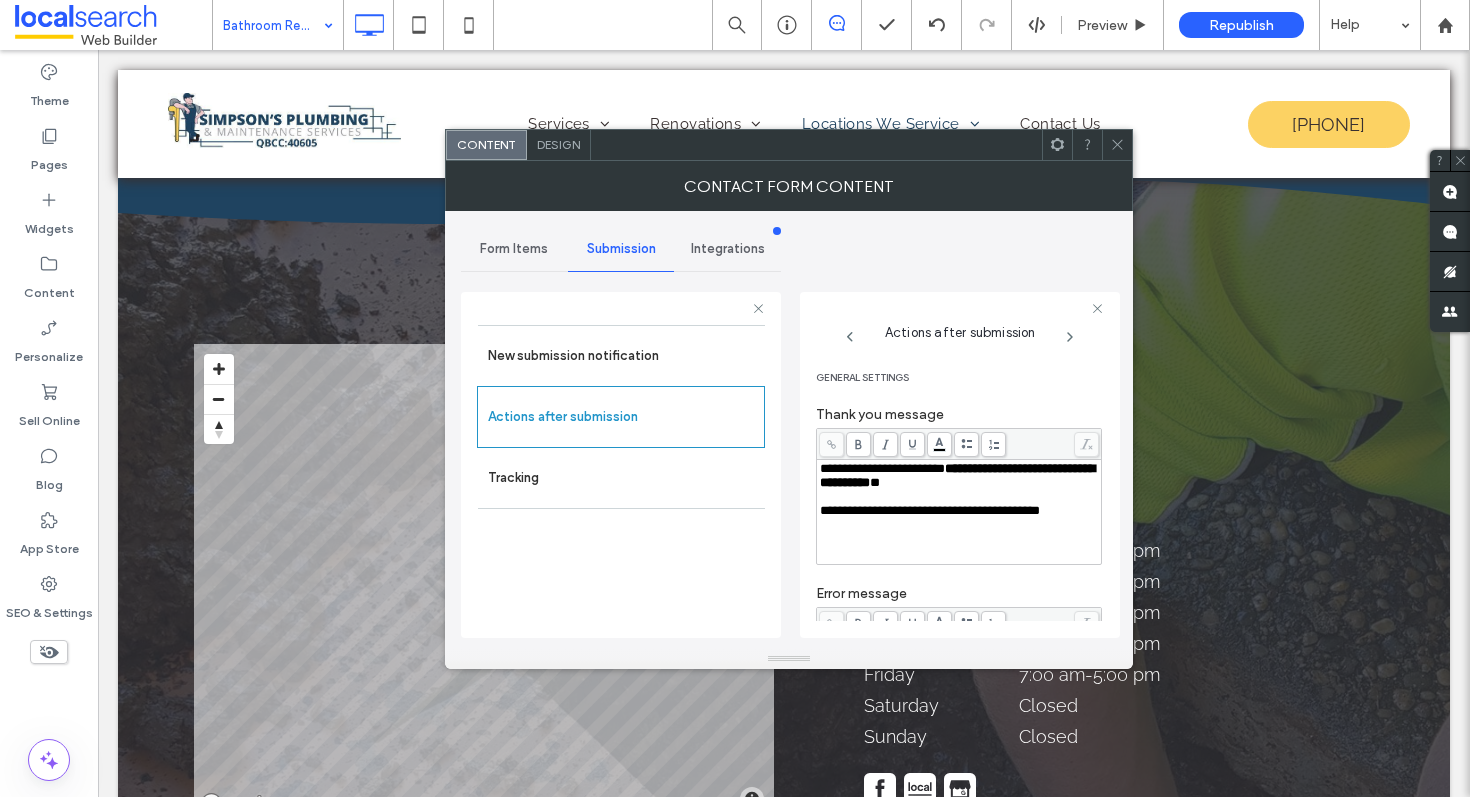 click on "**********" at bounding box center (957, 475) 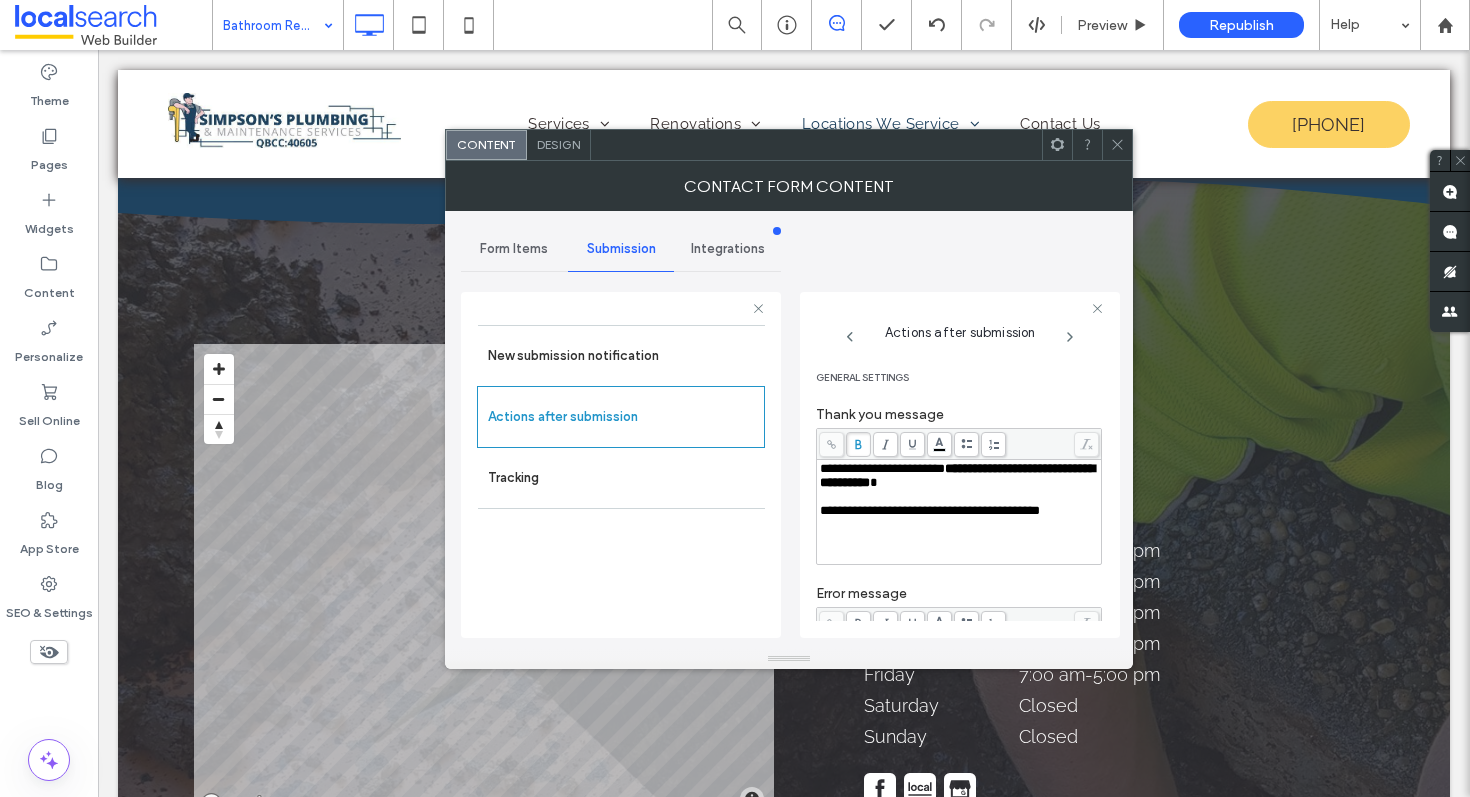 click at bounding box center [1117, 145] 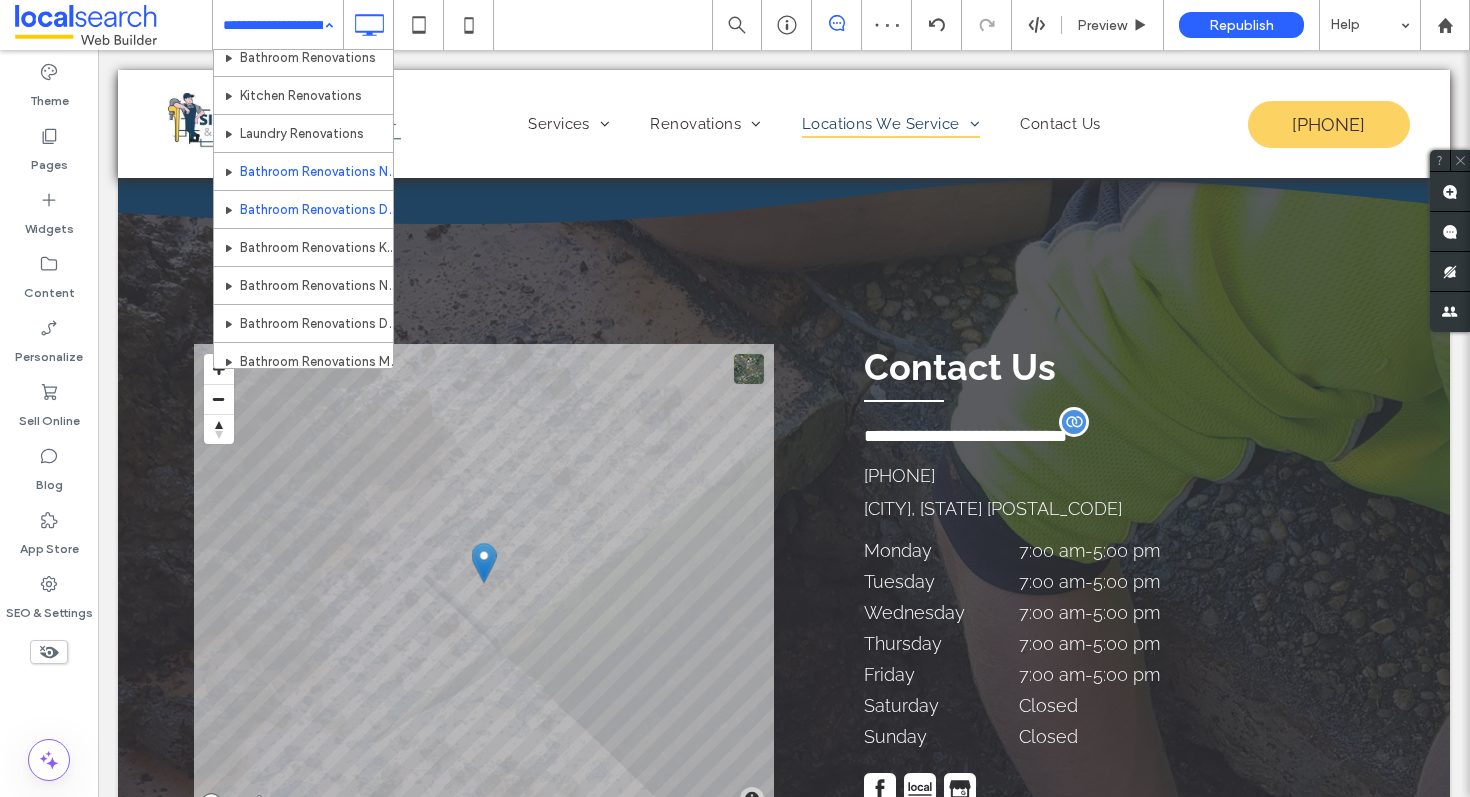 scroll, scrollTop: 420, scrollLeft: 0, axis: vertical 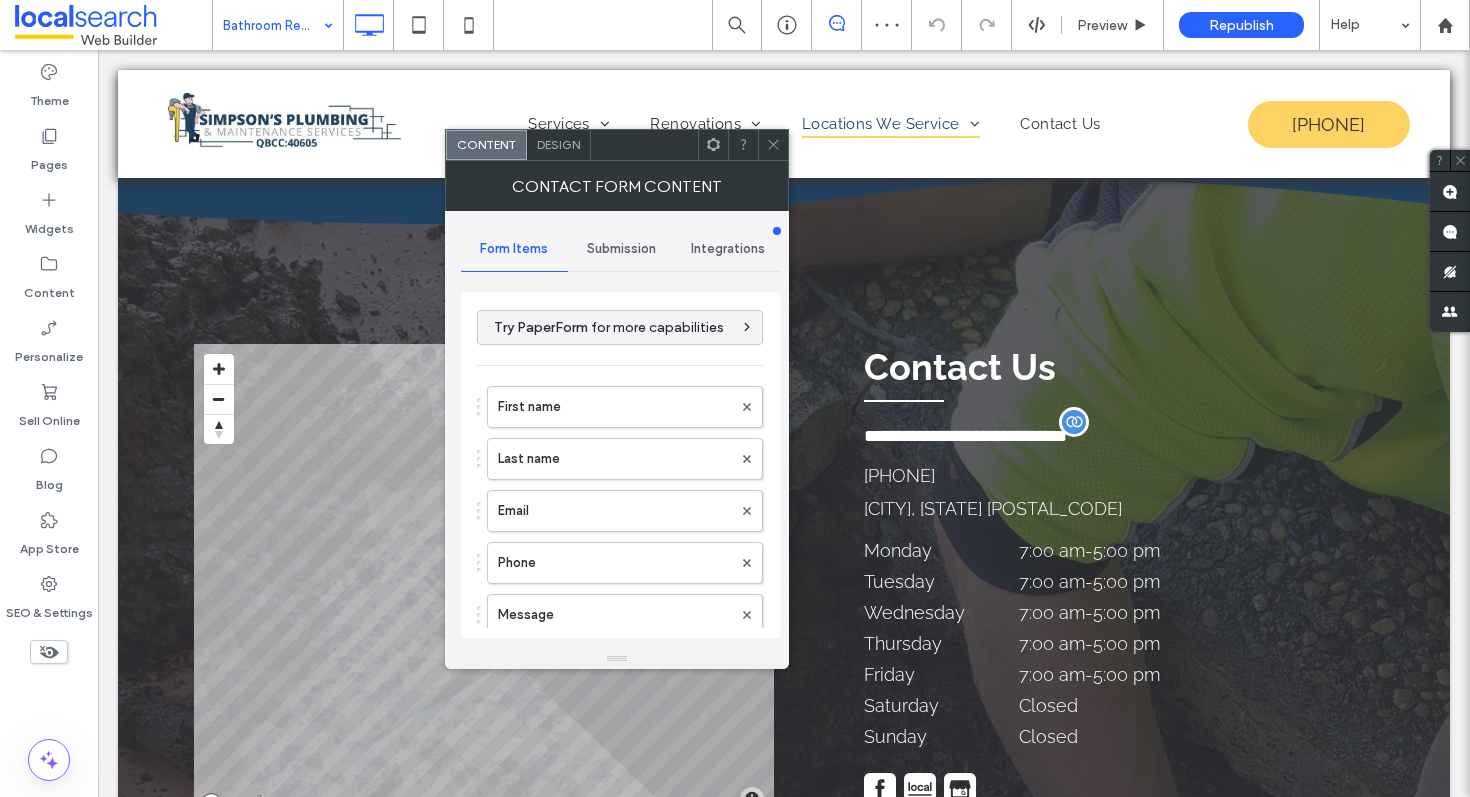 click on "Submission" at bounding box center (621, 249) 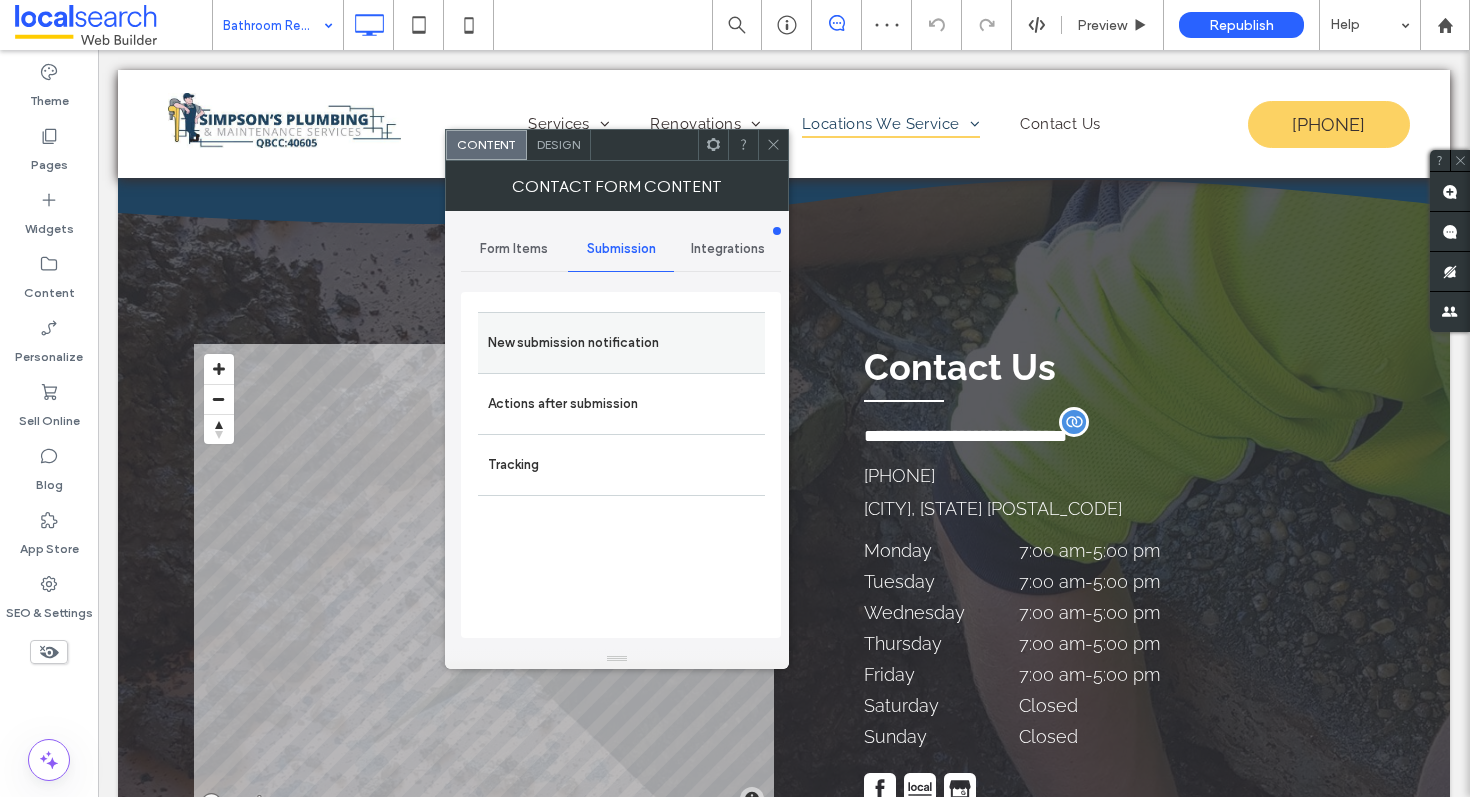 click on "New submission notification" at bounding box center [621, 343] 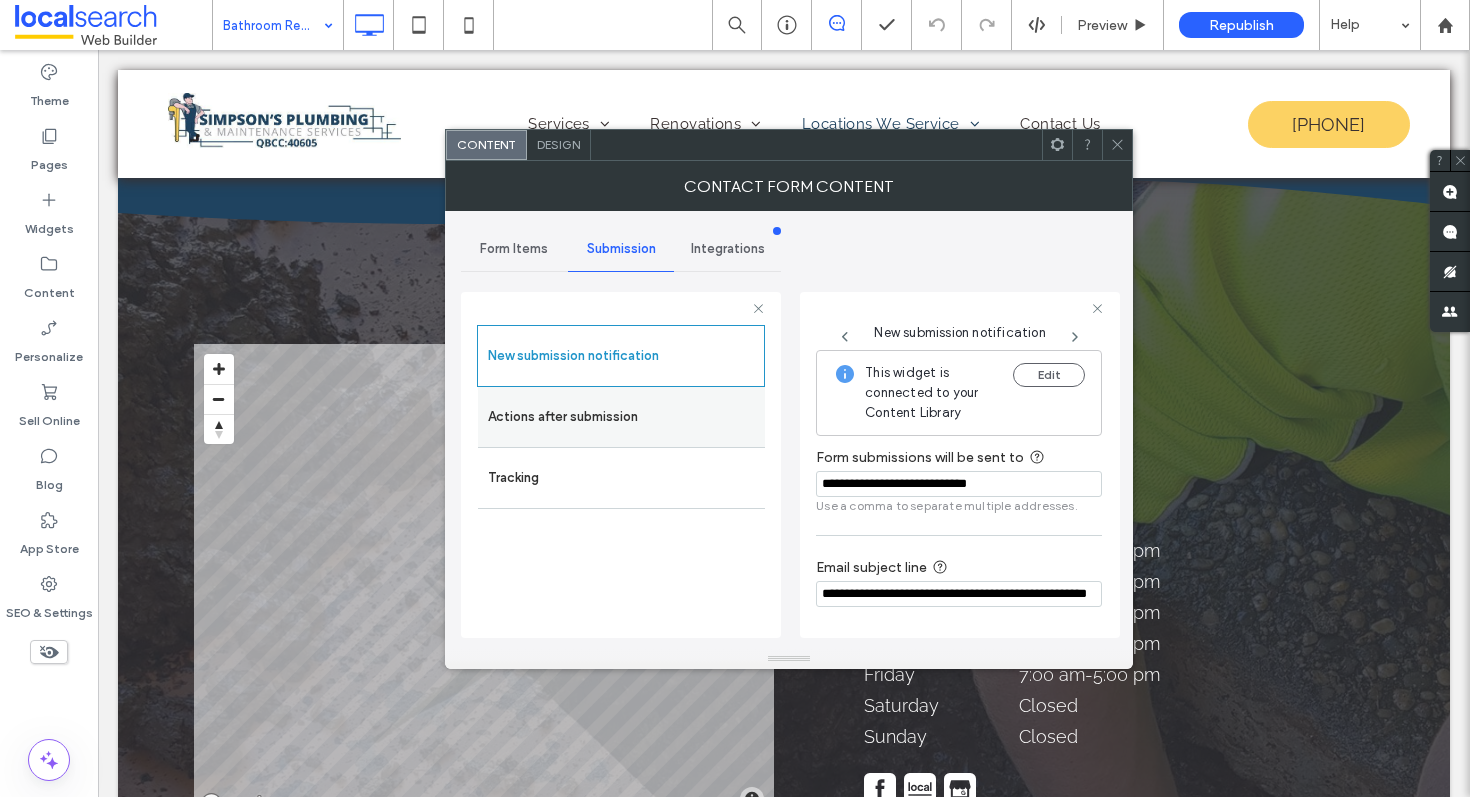 click on "Actions after submission" at bounding box center [621, 417] 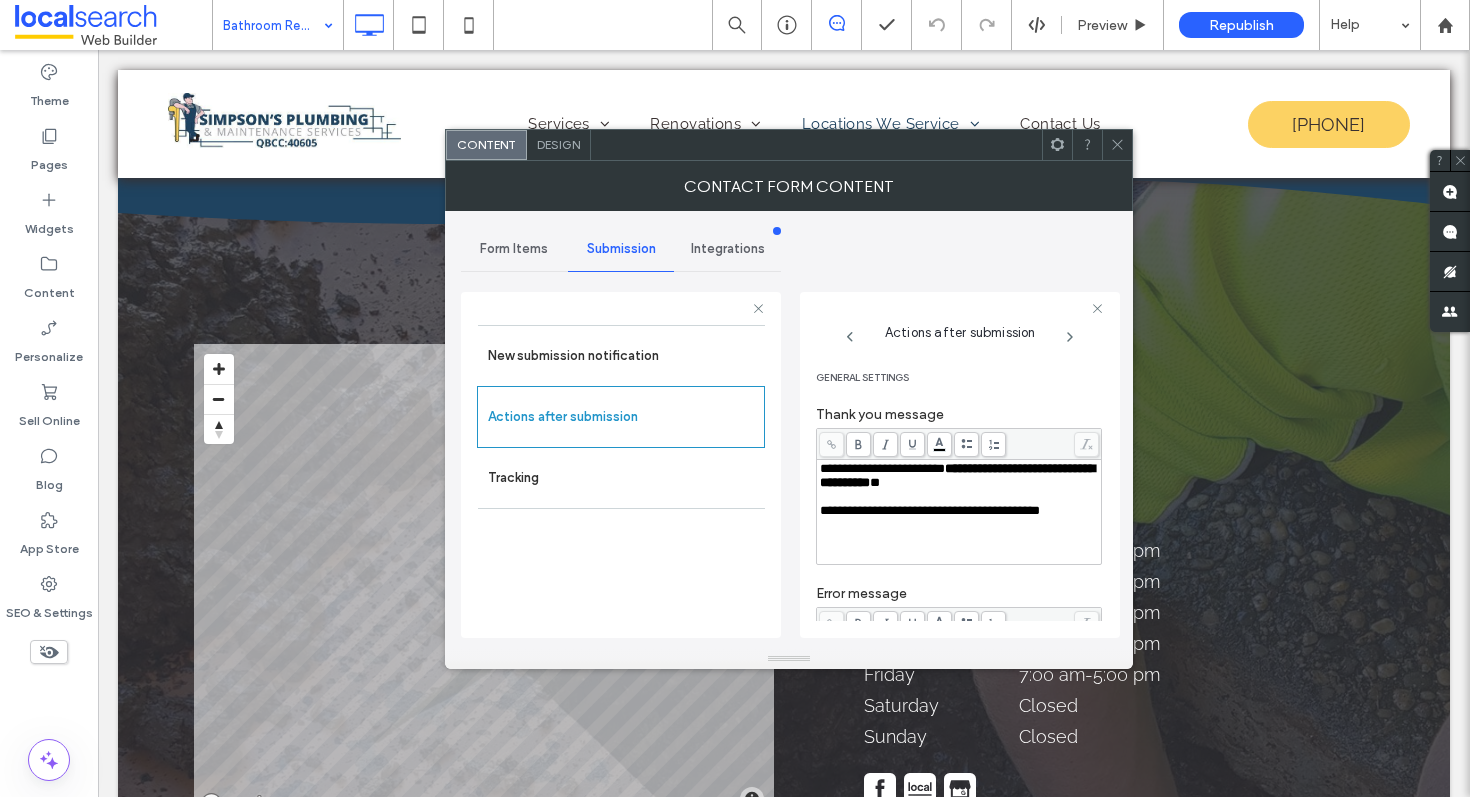 click on "*" at bounding box center (875, 482) 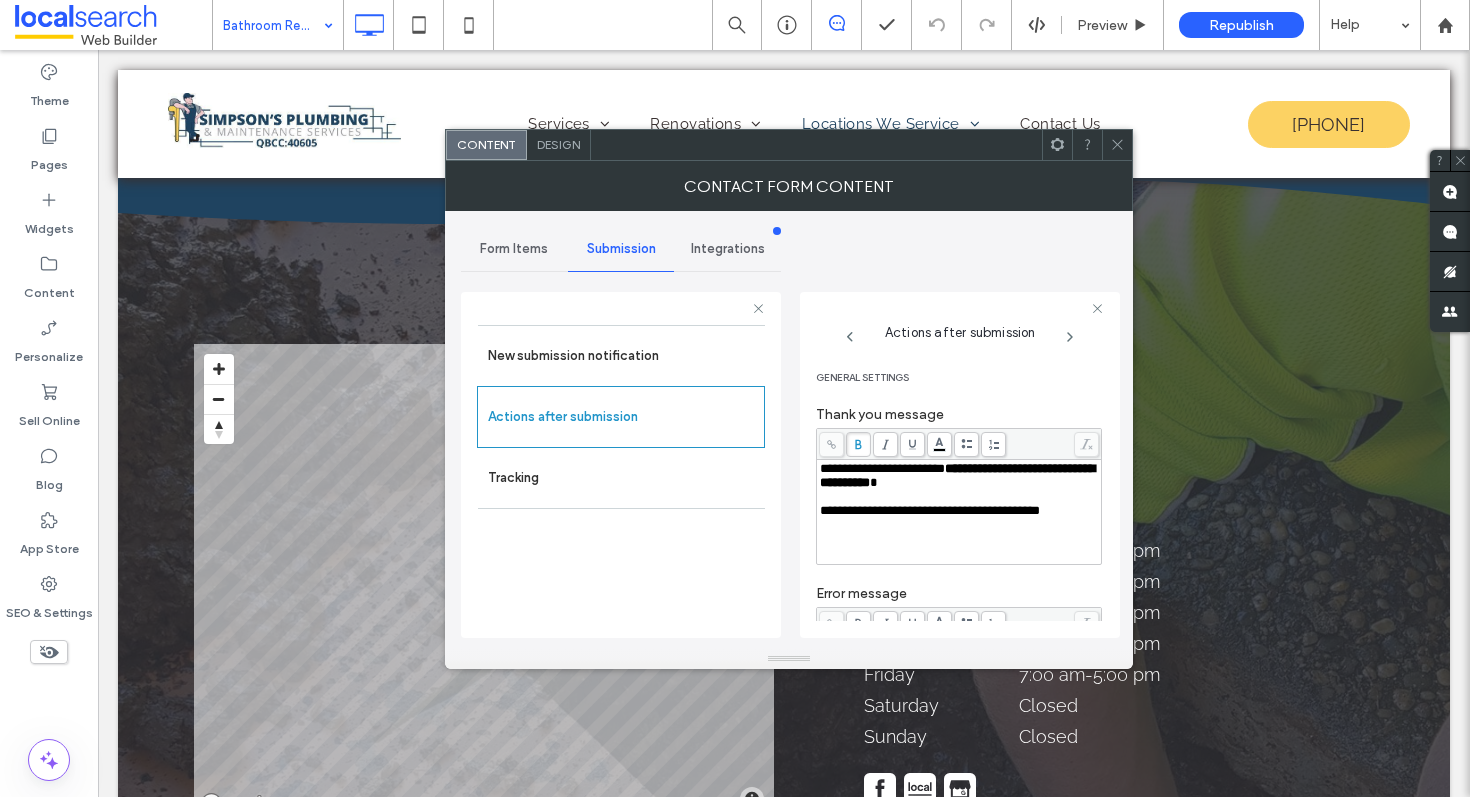 click 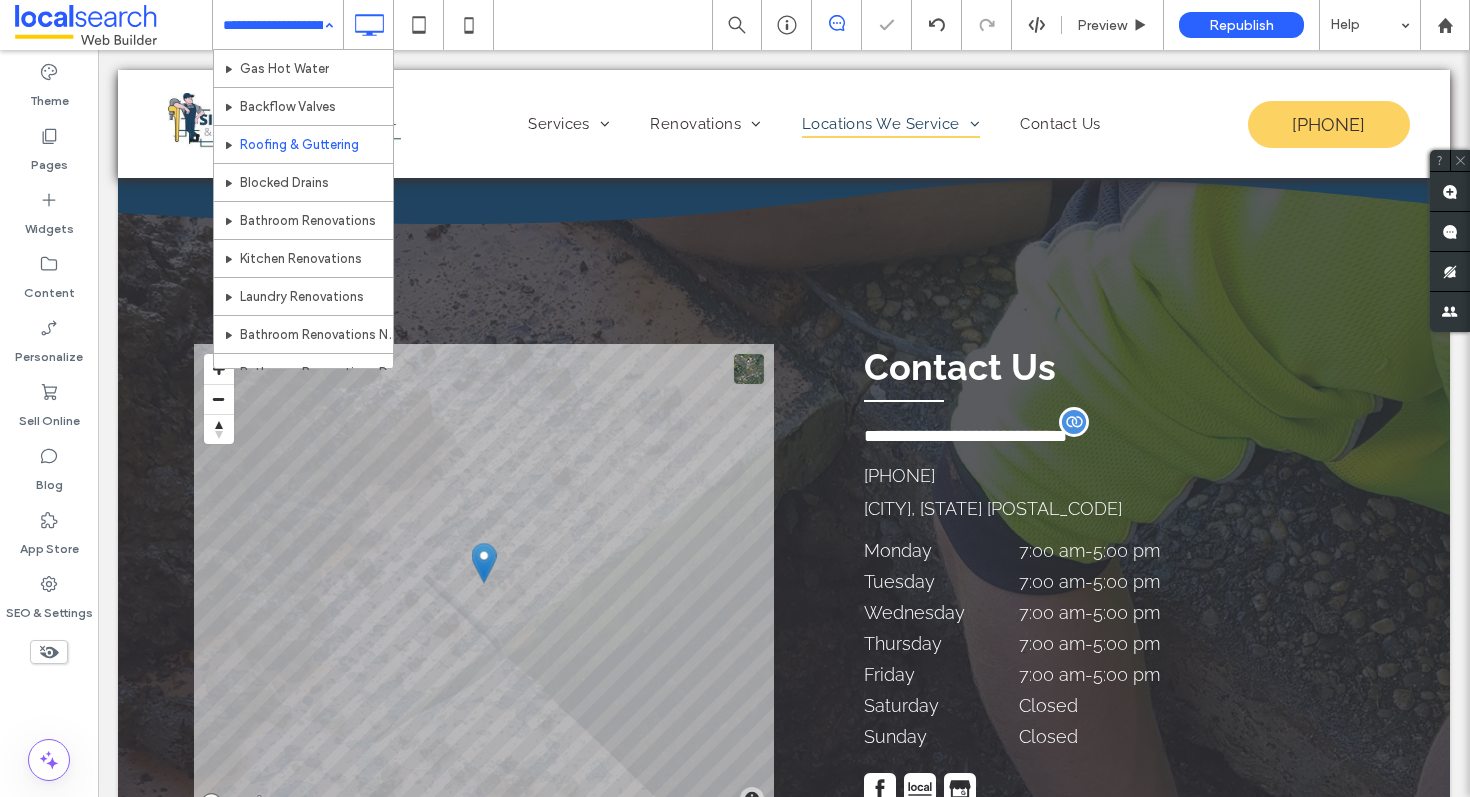 scroll, scrollTop: 420, scrollLeft: 0, axis: vertical 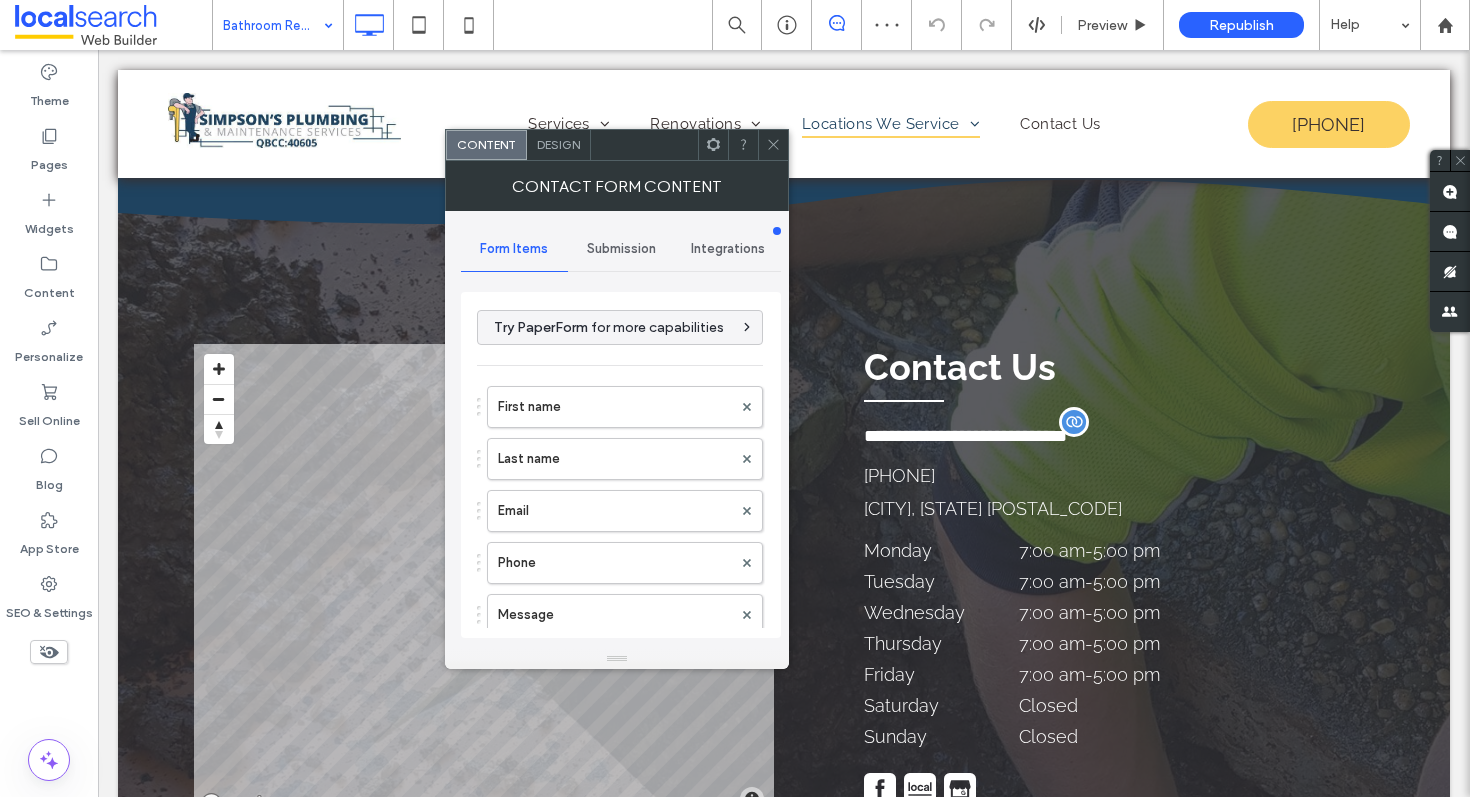 click 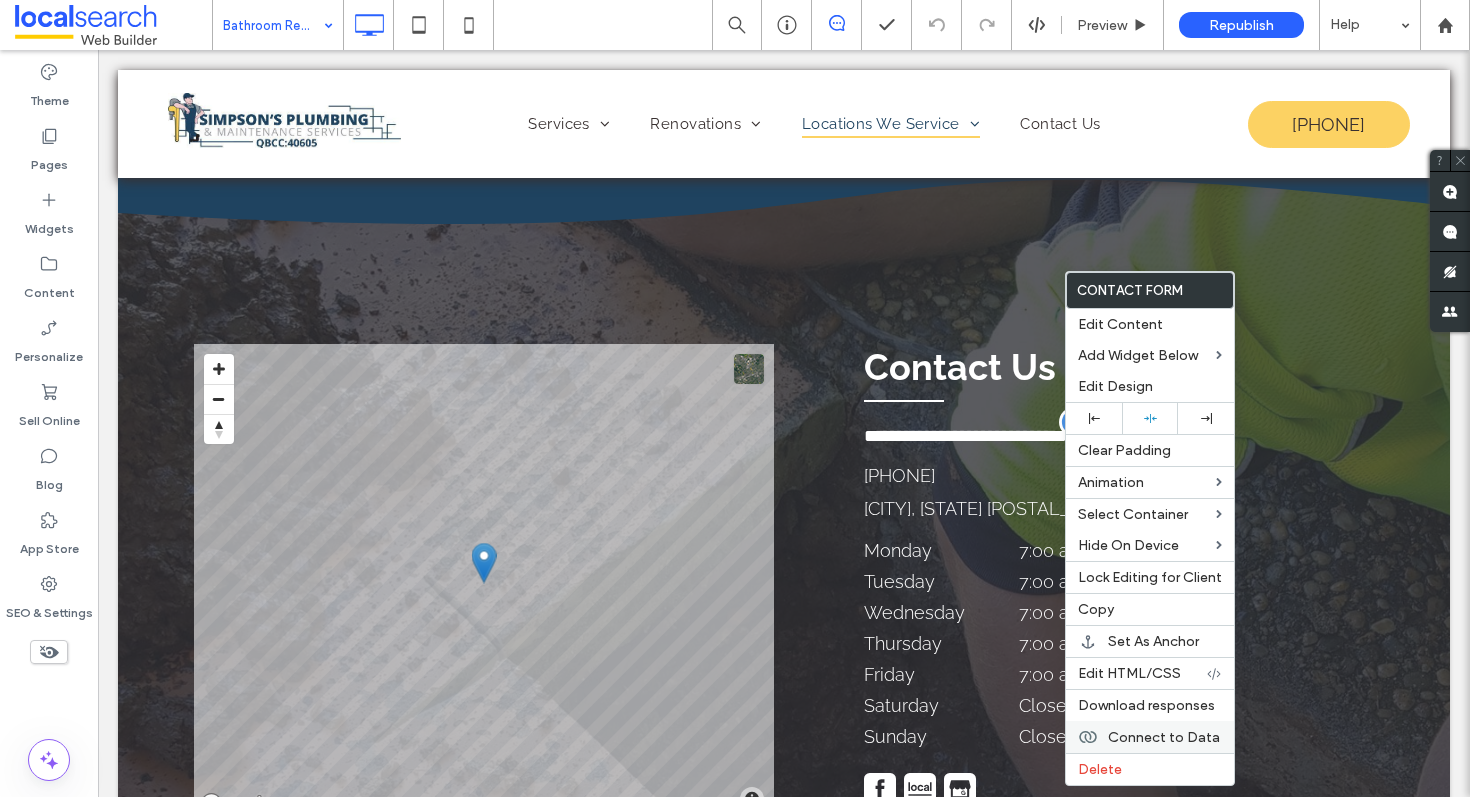click on "Connect to Data" at bounding box center (1164, 737) 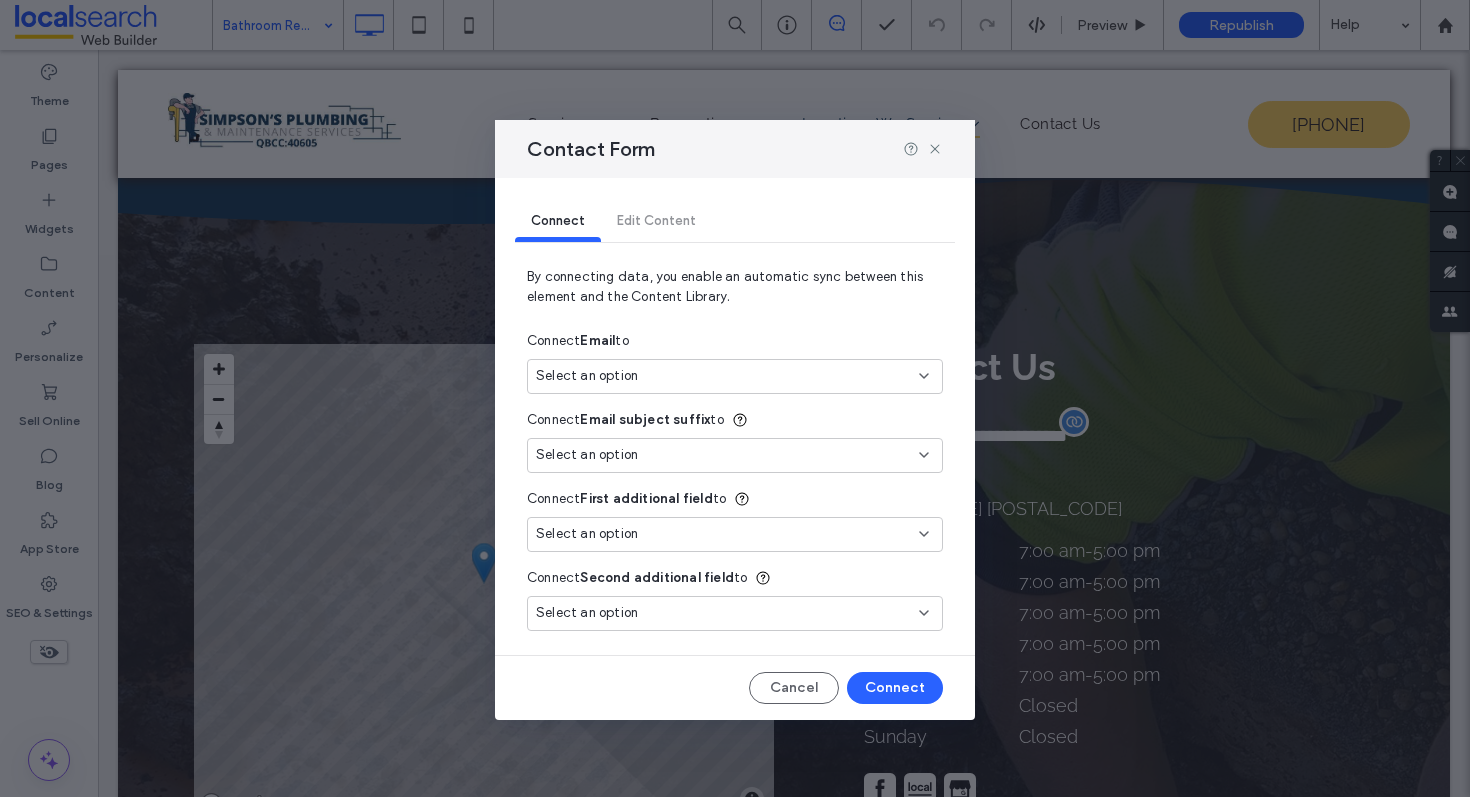 click on "Select an option" at bounding box center [723, 376] 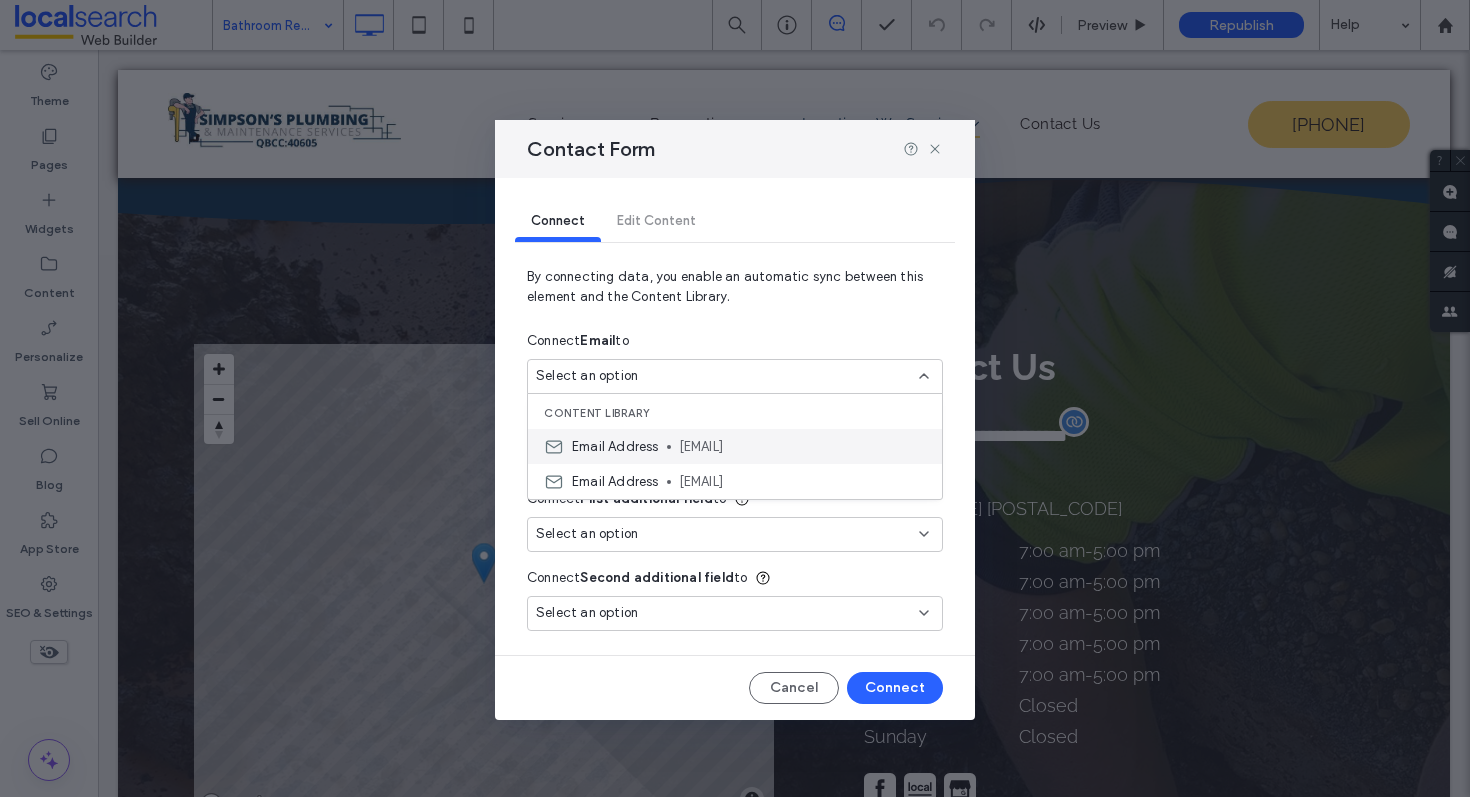 click on "Email Address simpsons_plumbing@hotmail.com" at bounding box center [735, 446] 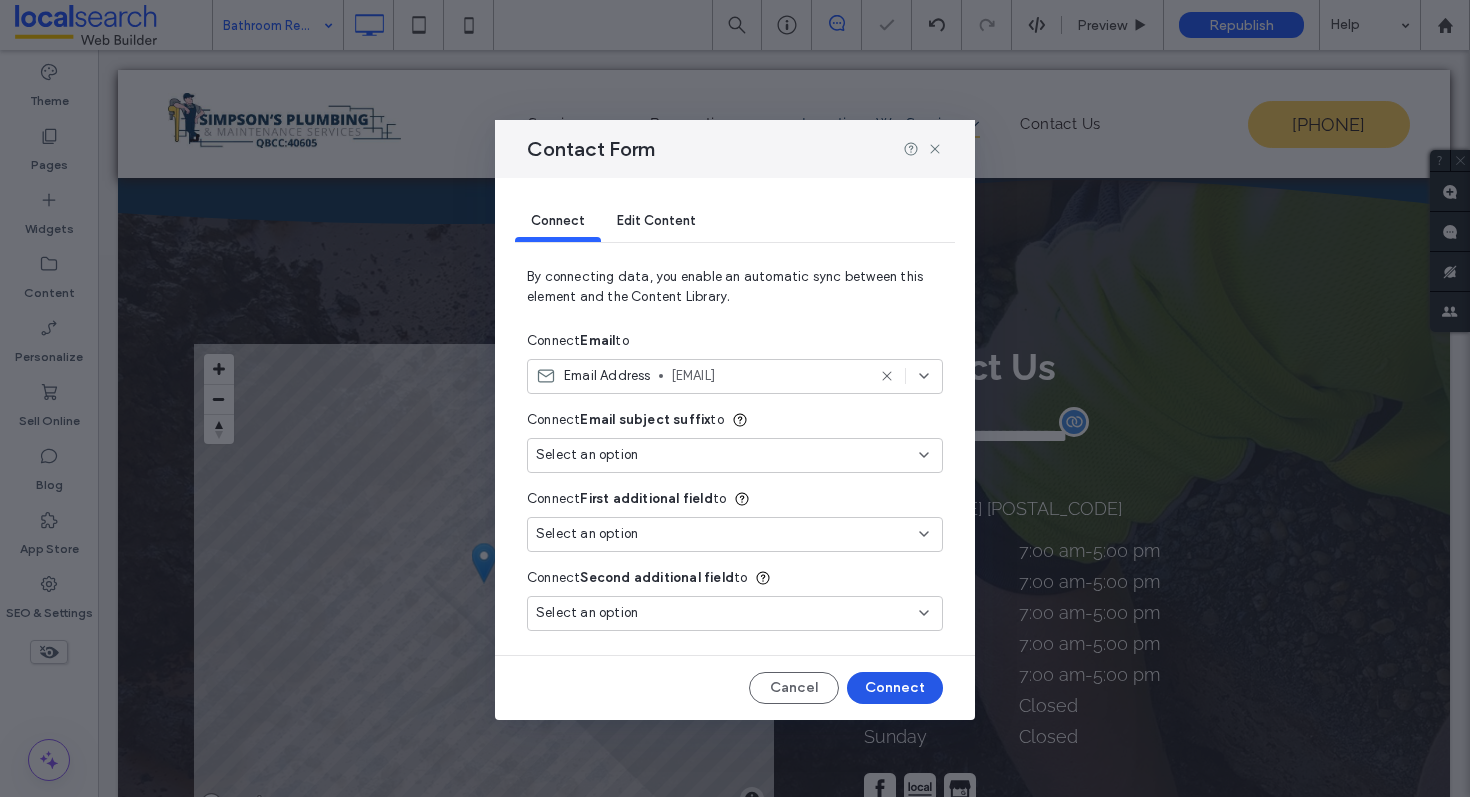click on "Connect" at bounding box center [895, 688] 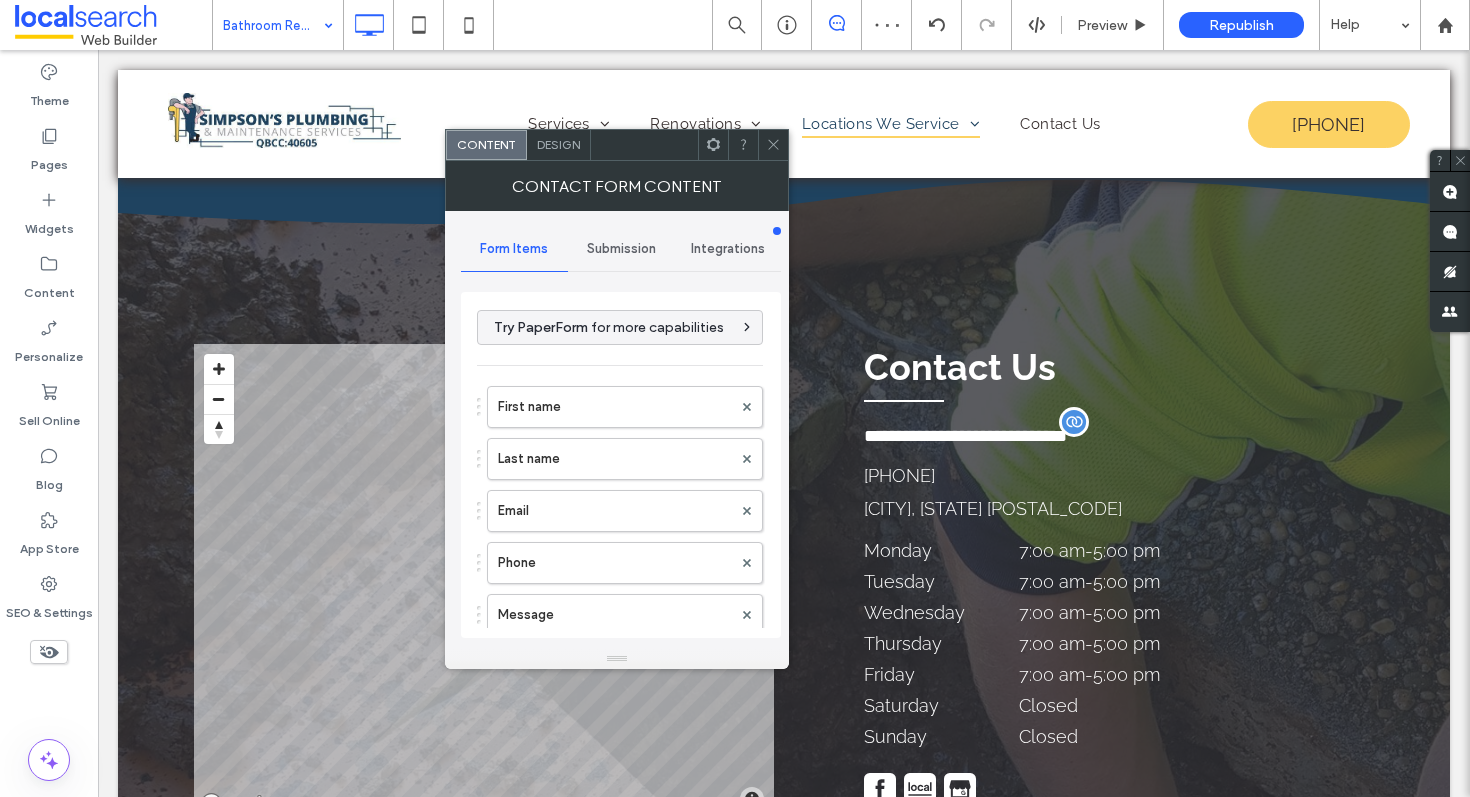 click on "Submission" at bounding box center [621, 249] 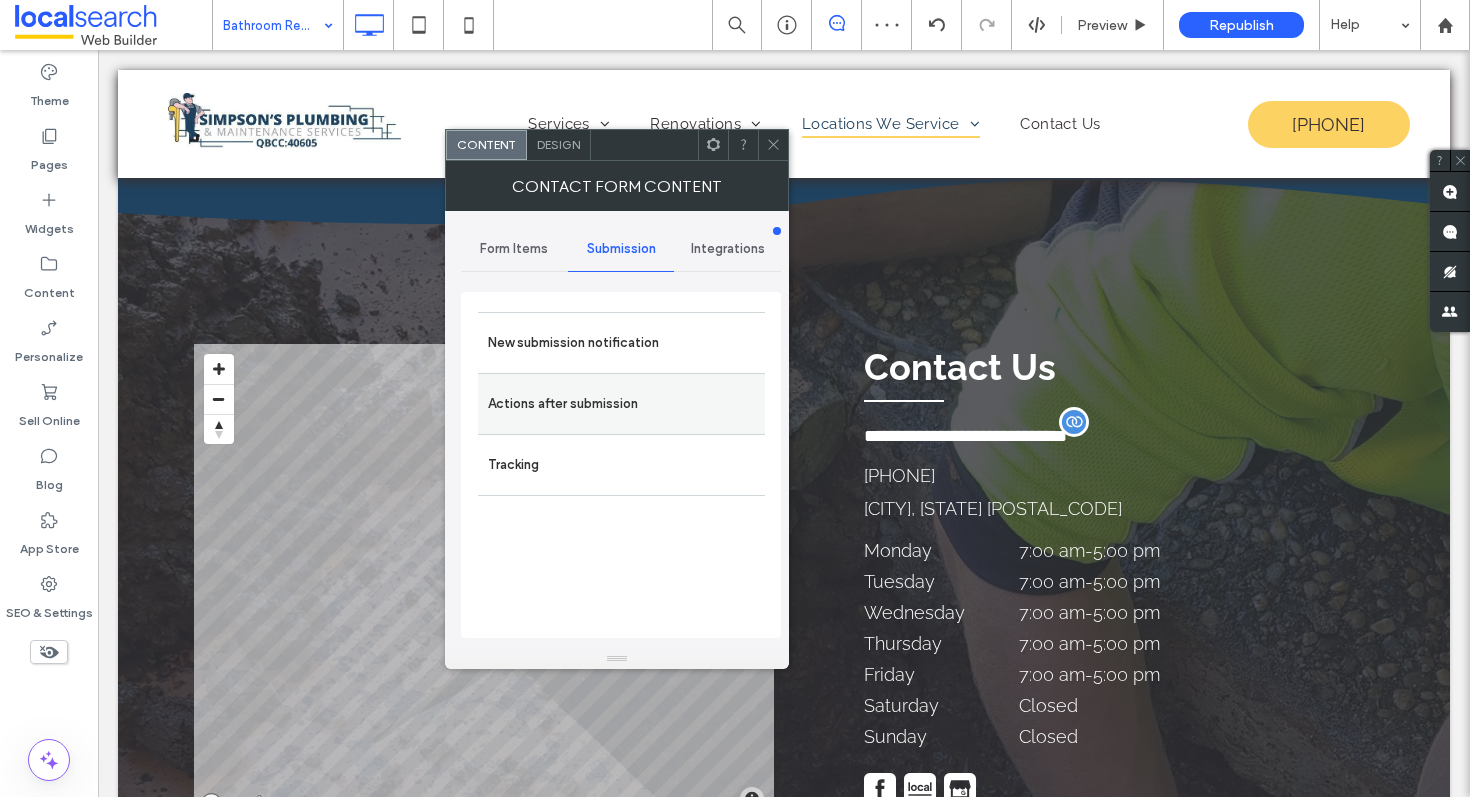 click on "Actions after submission" at bounding box center [621, 404] 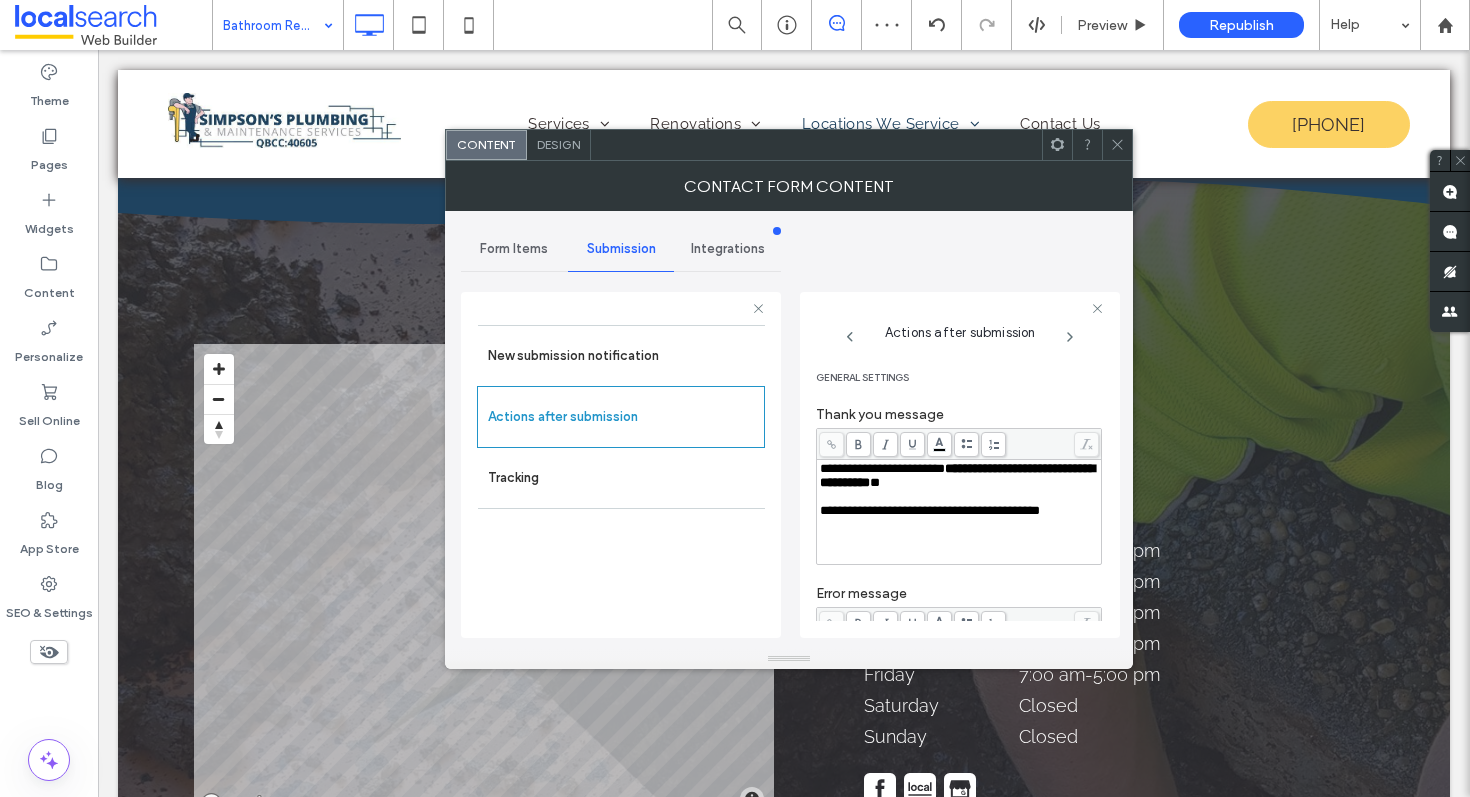 click on "**********" at bounding box center (957, 475) 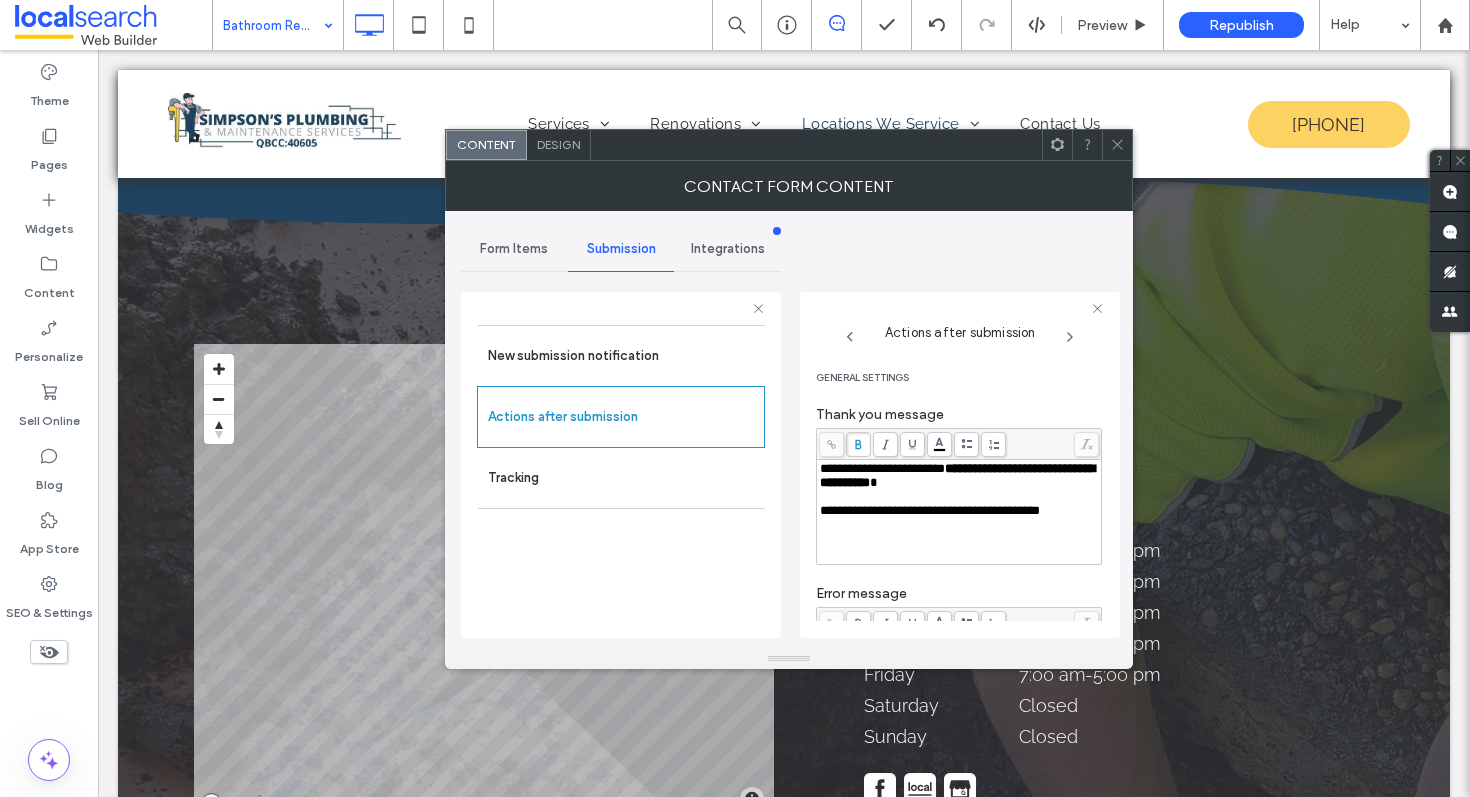click at bounding box center [1117, 145] 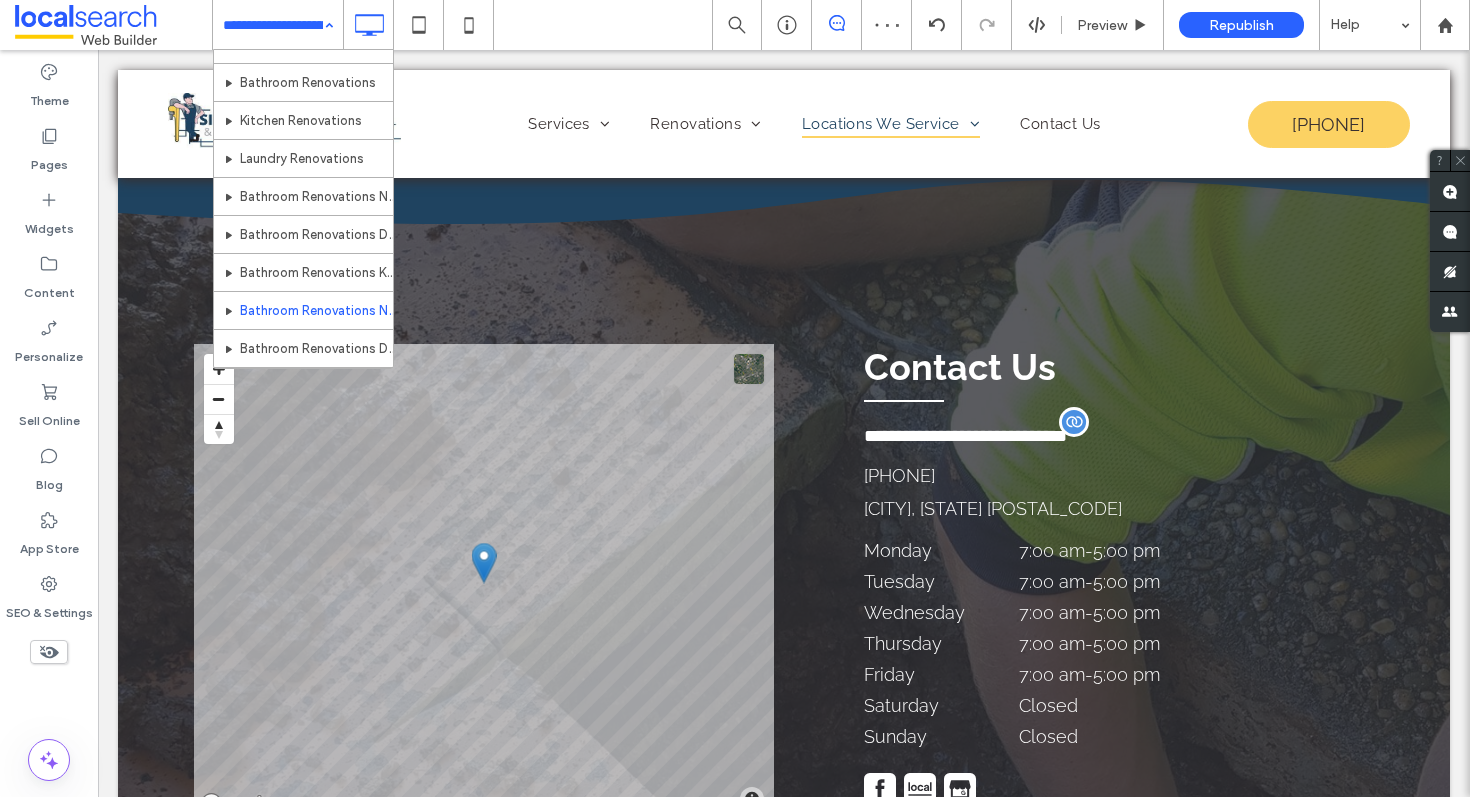 scroll, scrollTop: 420, scrollLeft: 0, axis: vertical 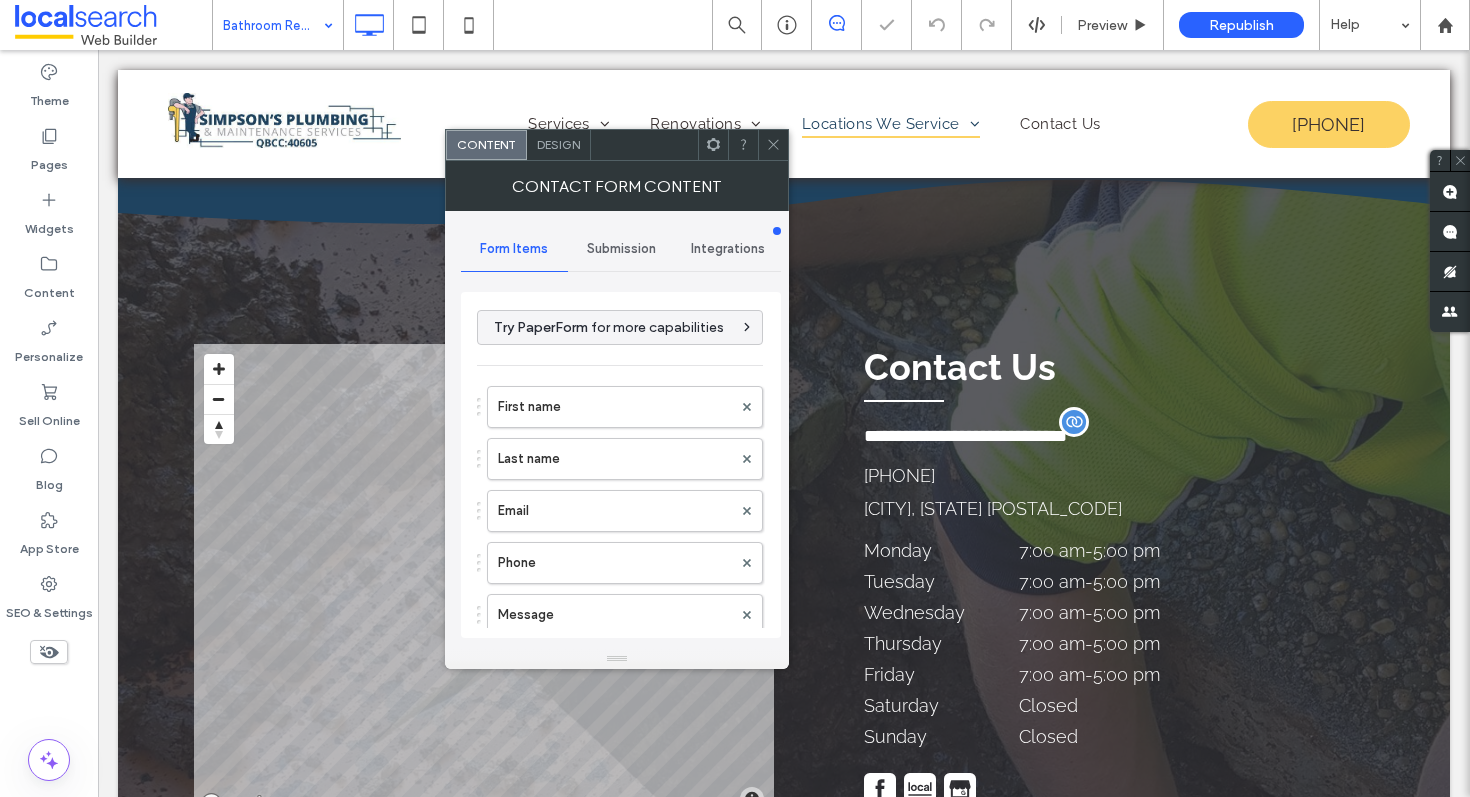 click 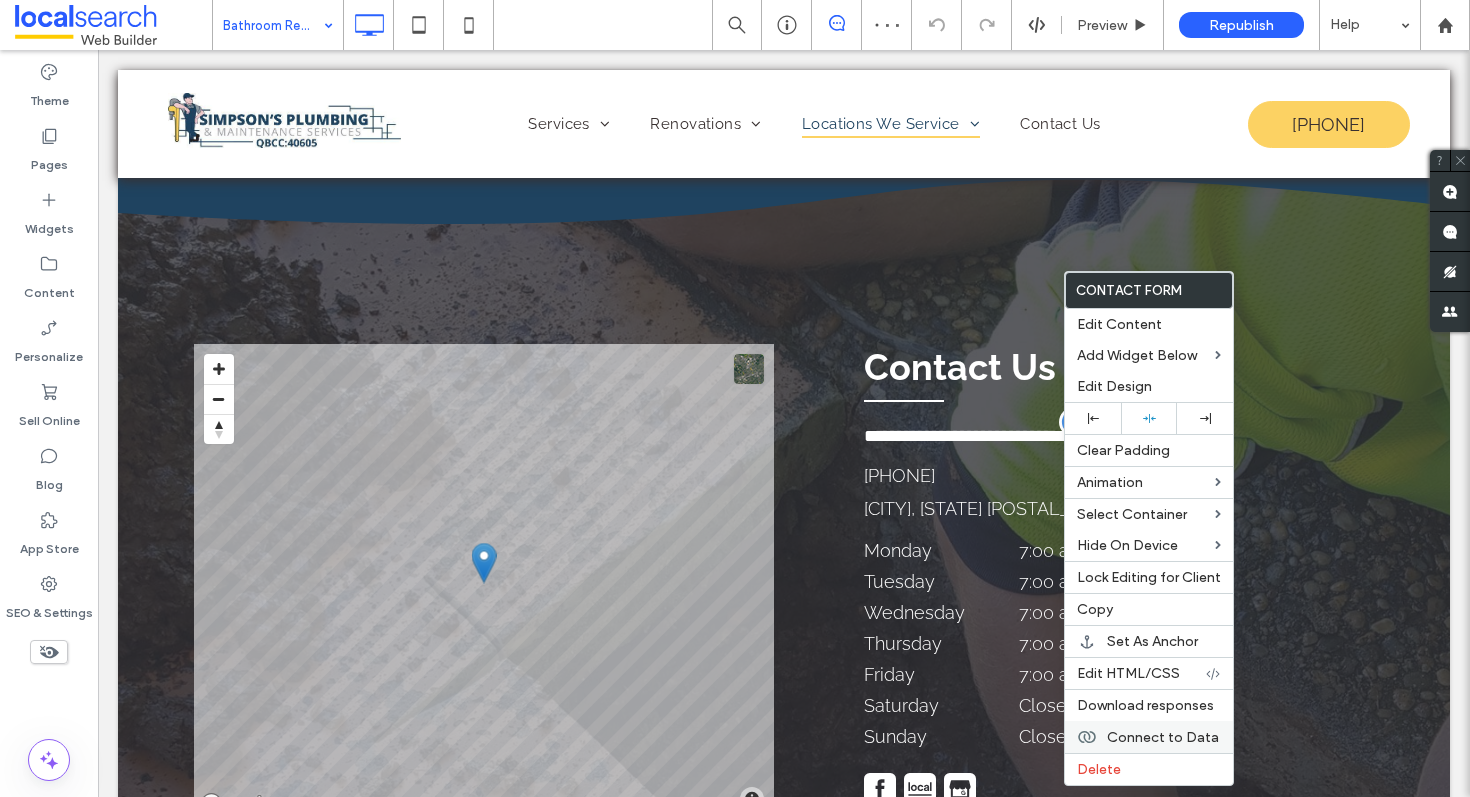 click on "Connect to Data" at bounding box center (1163, 737) 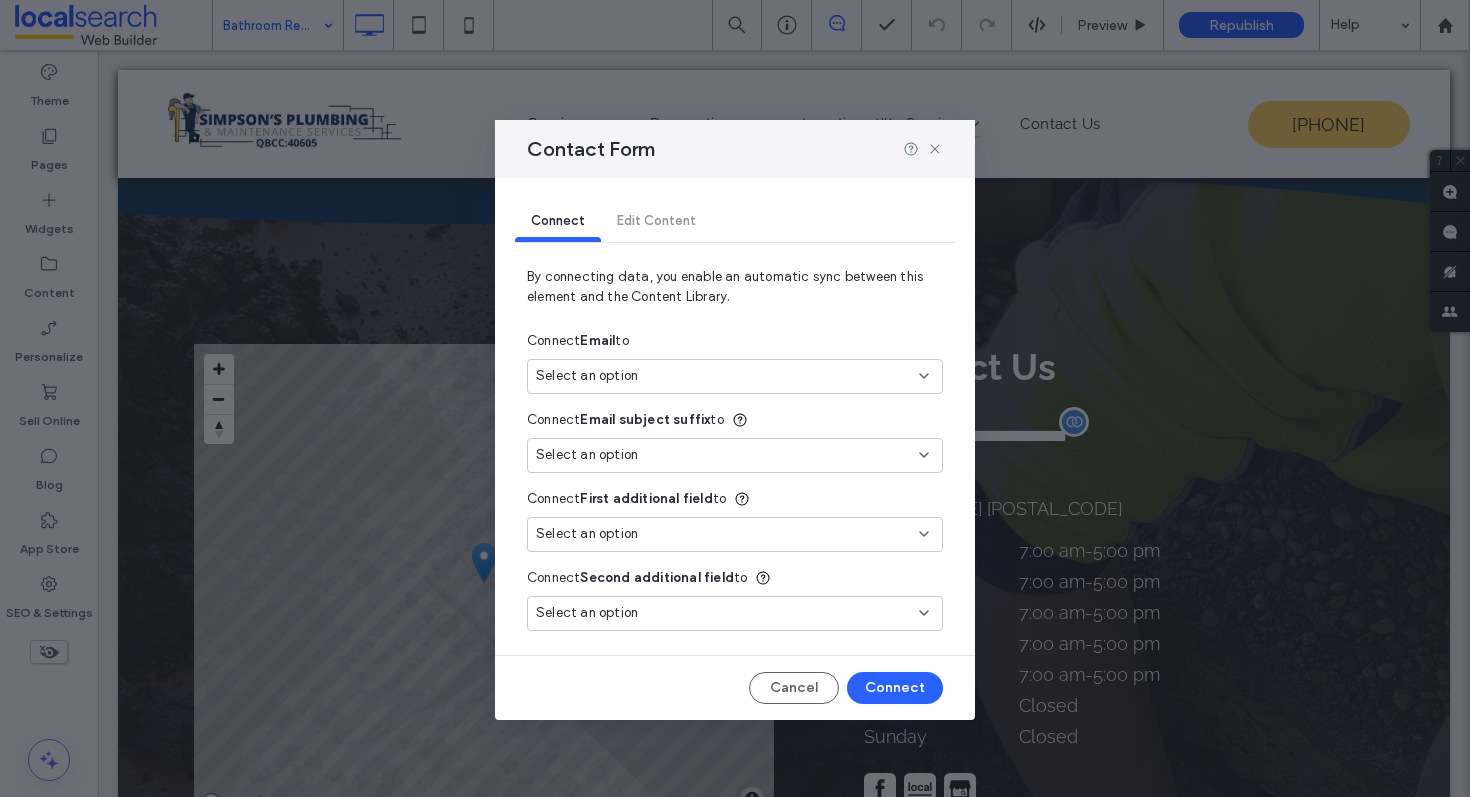 click on "Select an option" at bounding box center [587, 376] 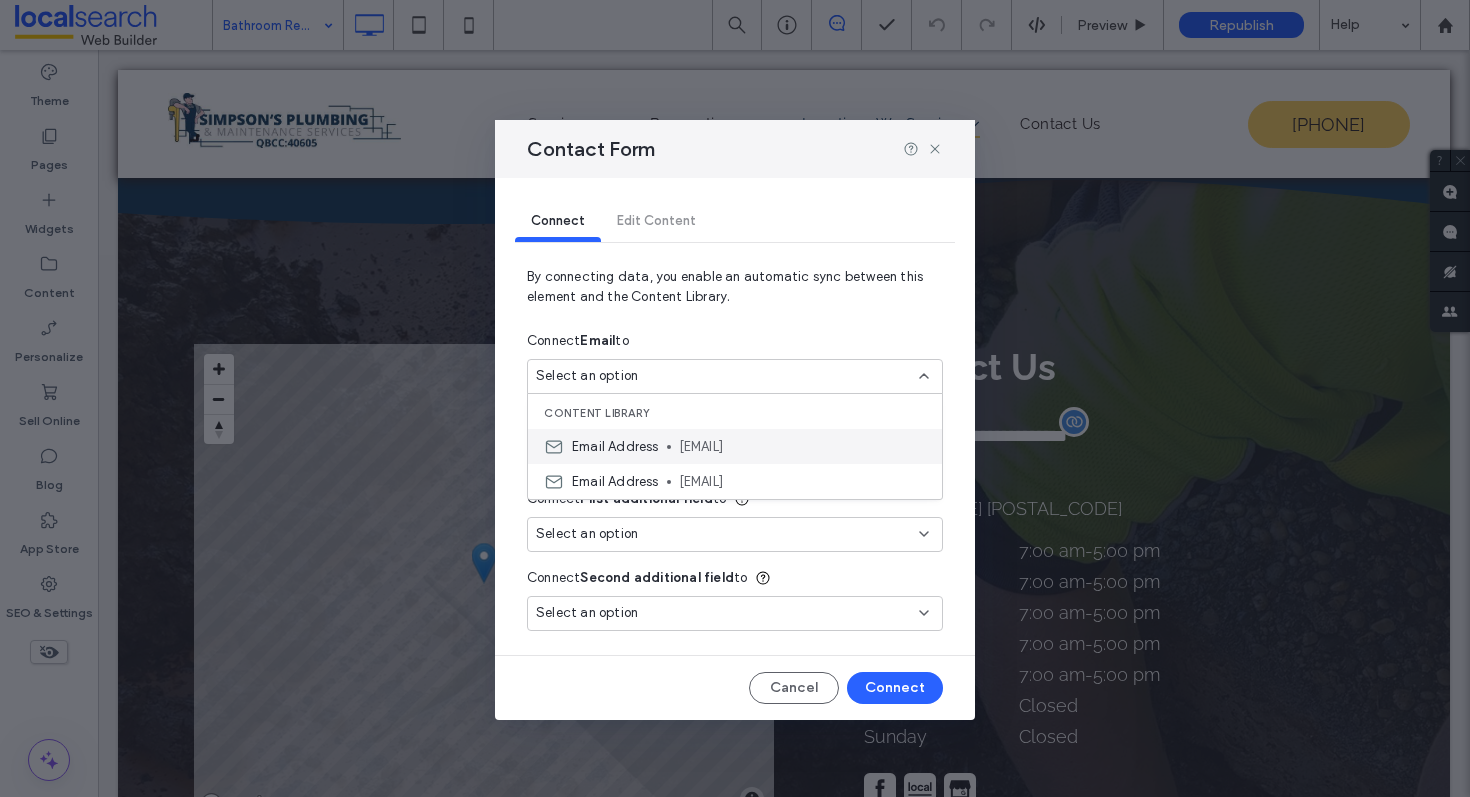 click on "Email Address simpsons_plumbing@hotmail.com" at bounding box center (735, 446) 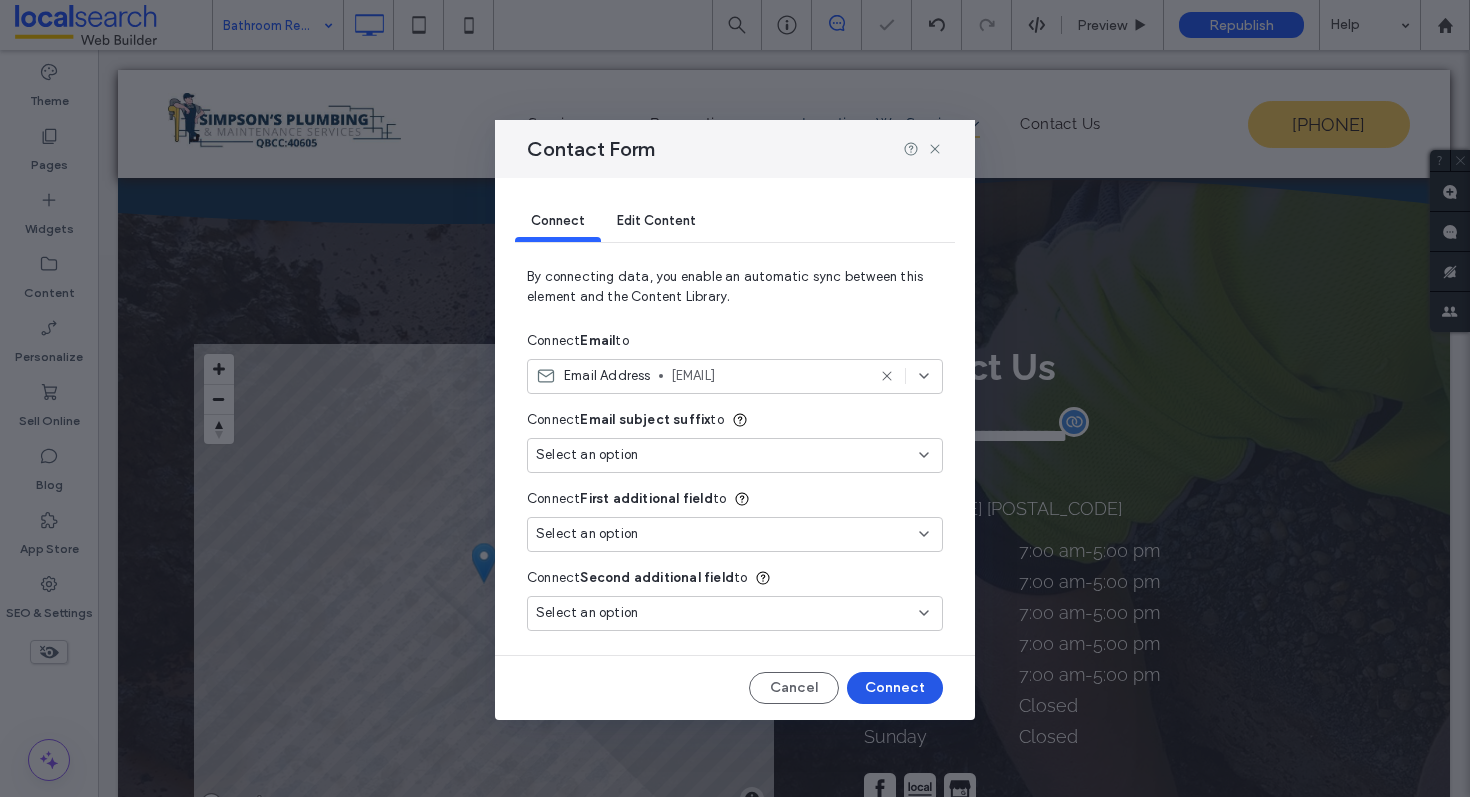 click on "Connect" at bounding box center [895, 688] 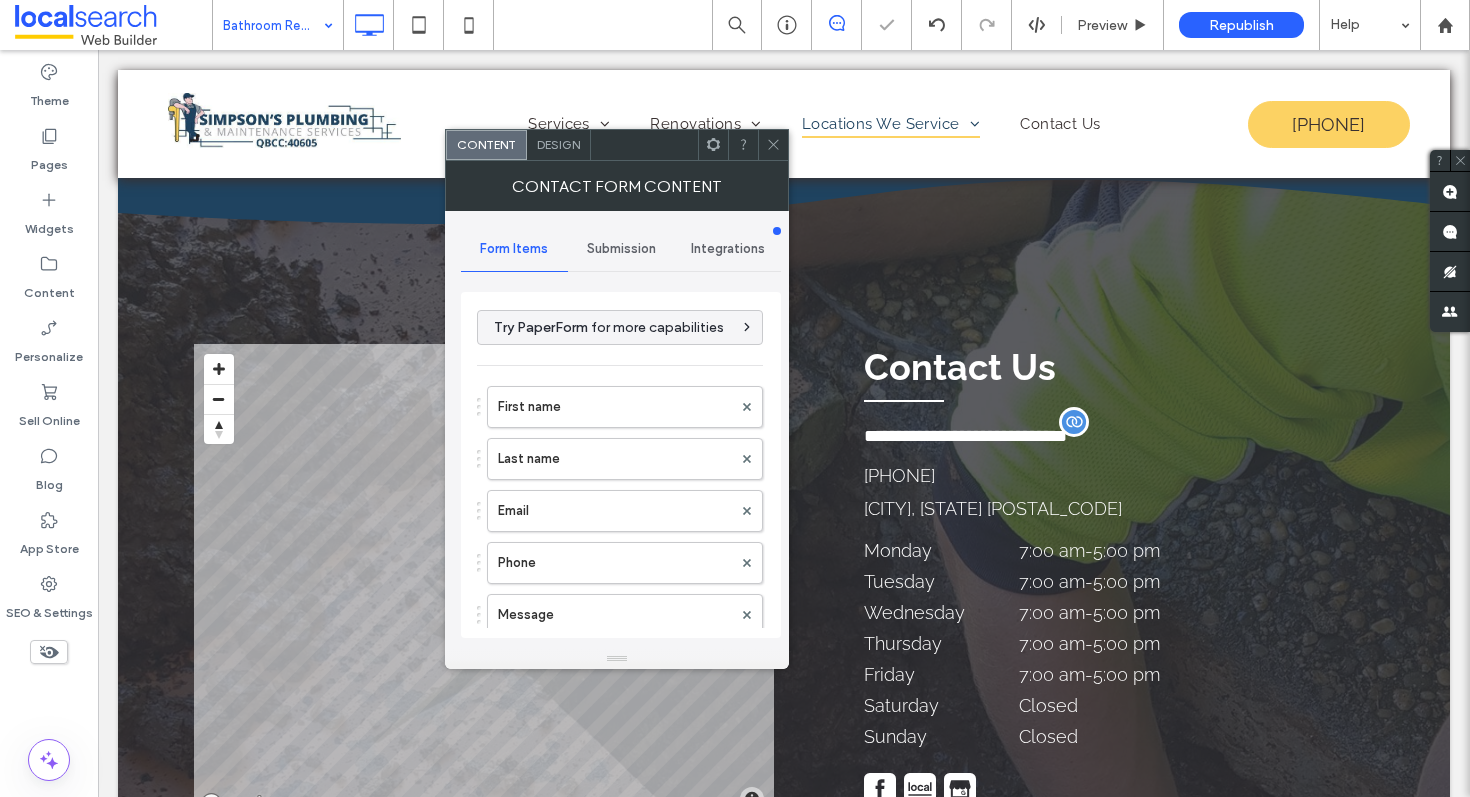 type on "******" 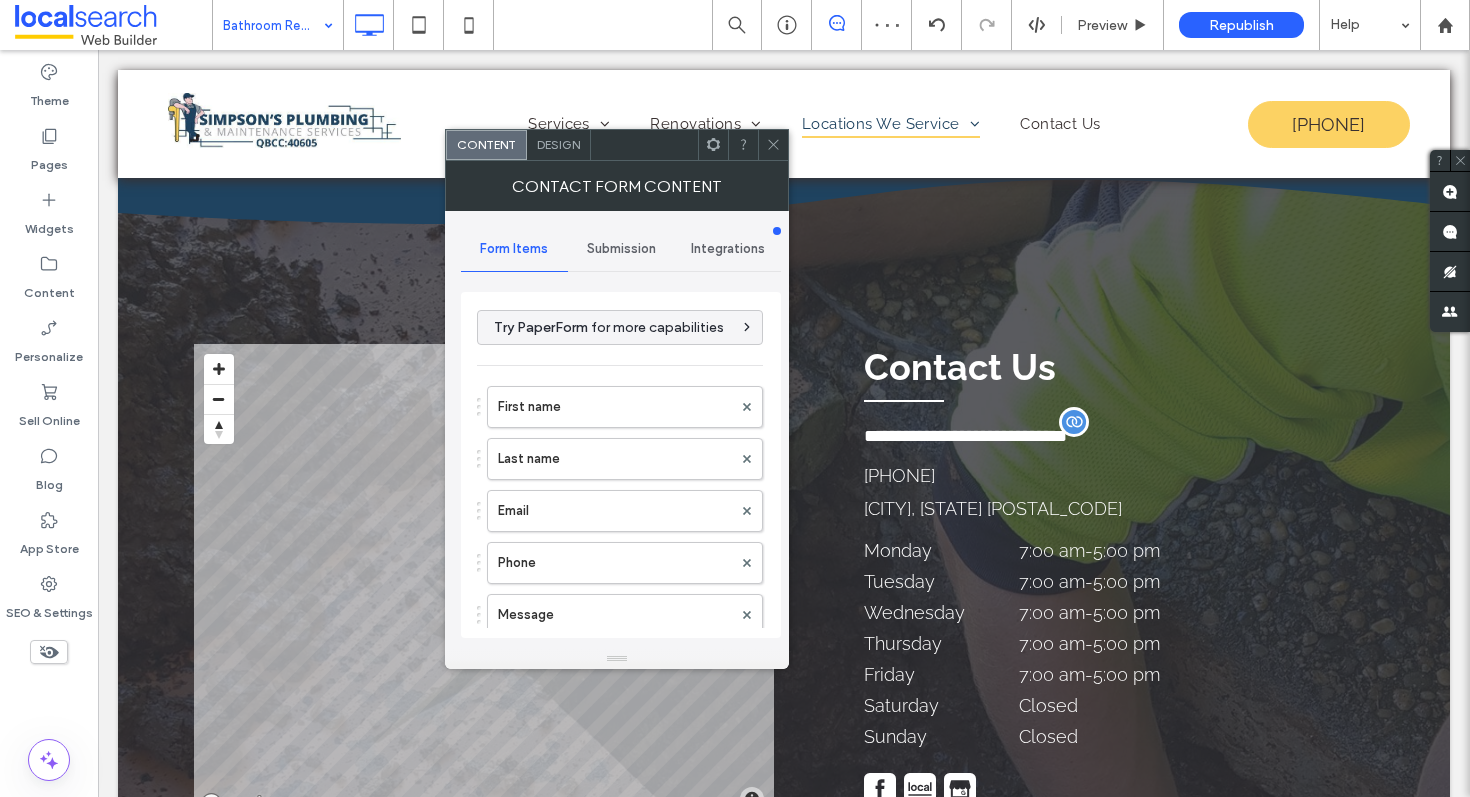 click on "Submission" at bounding box center (621, 249) 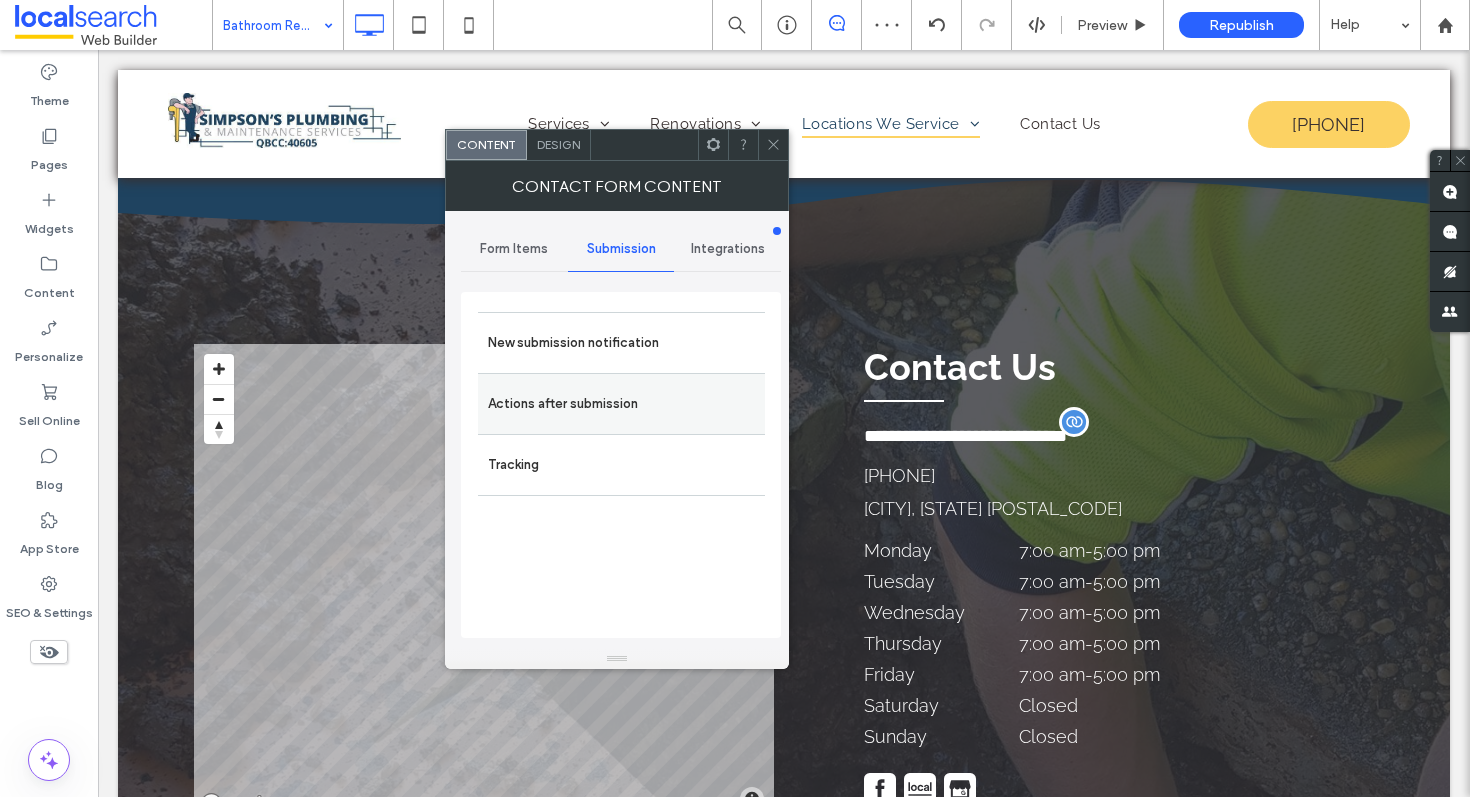 click on "Actions after submission" at bounding box center [621, 403] 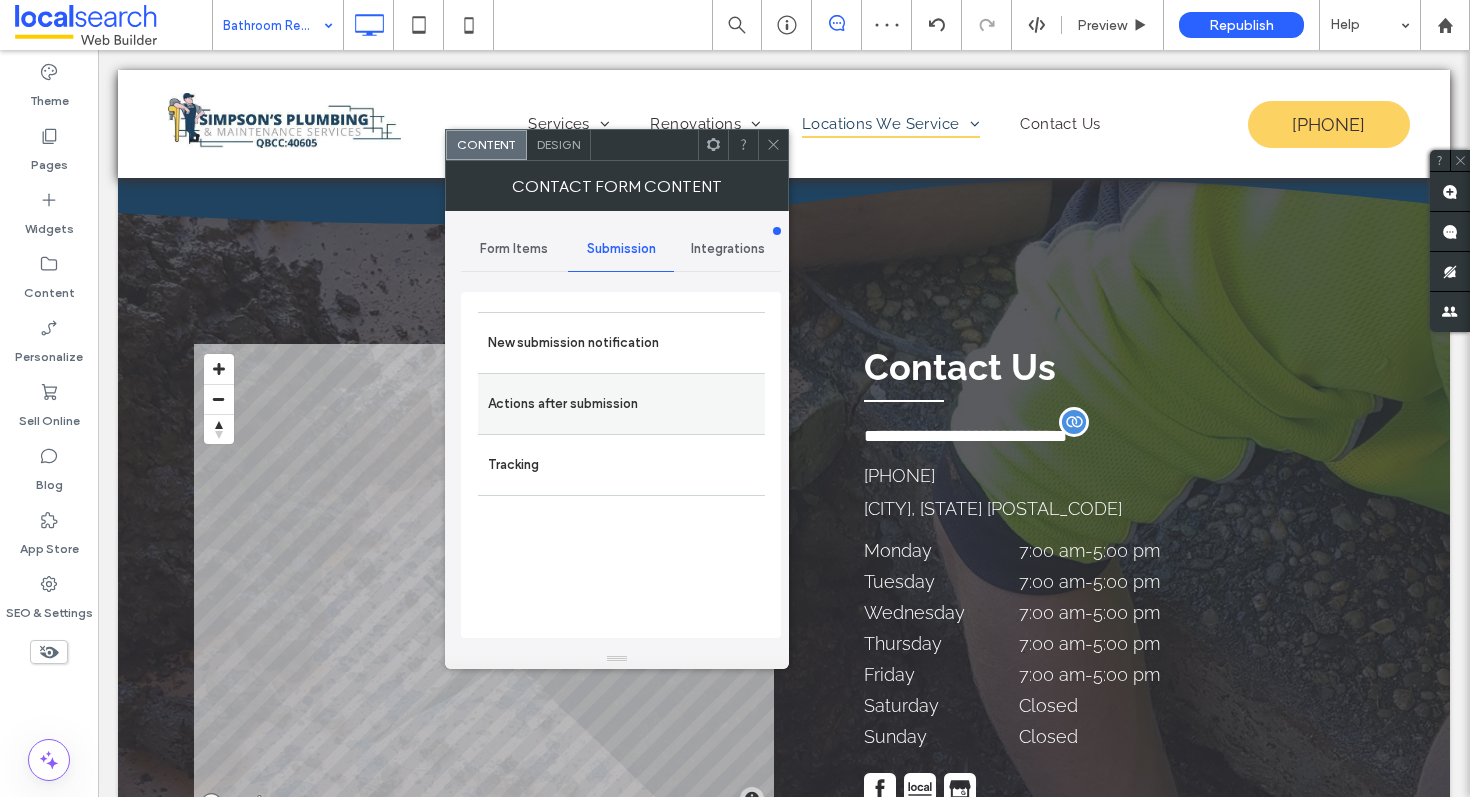 click on "Actions after submission" at bounding box center (621, 404) 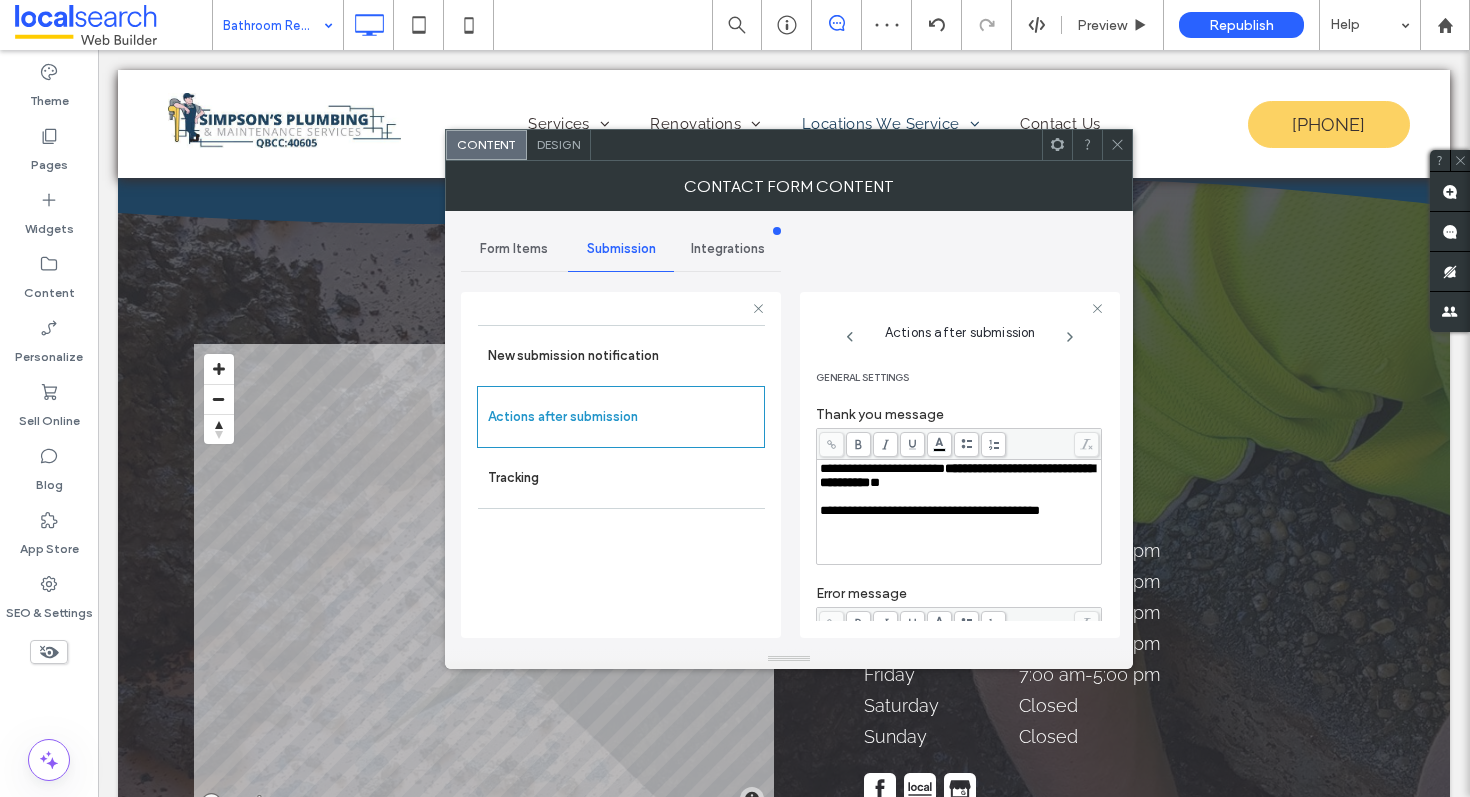 click on "*" at bounding box center (875, 482) 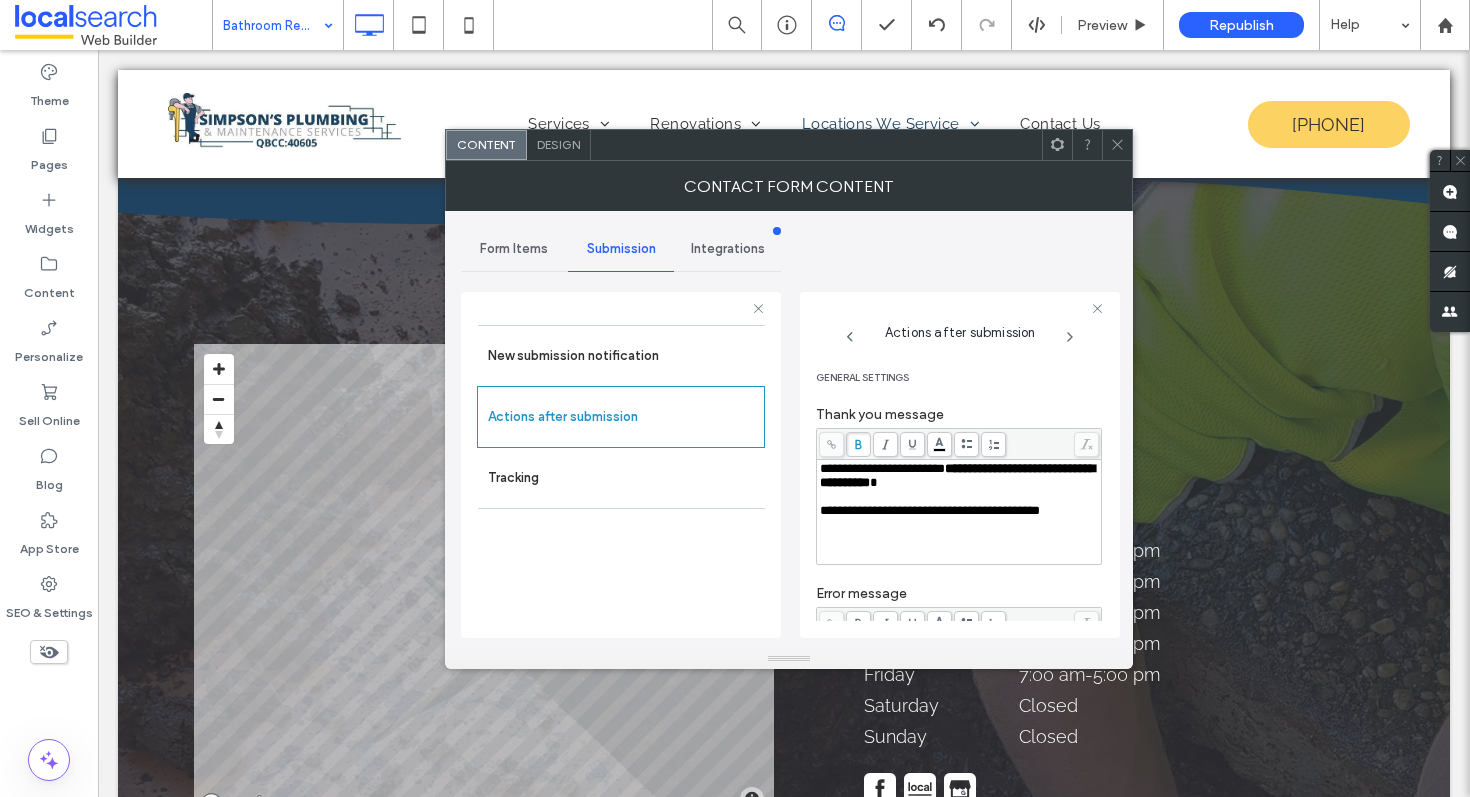 click on "**********" at bounding box center [959, 476] 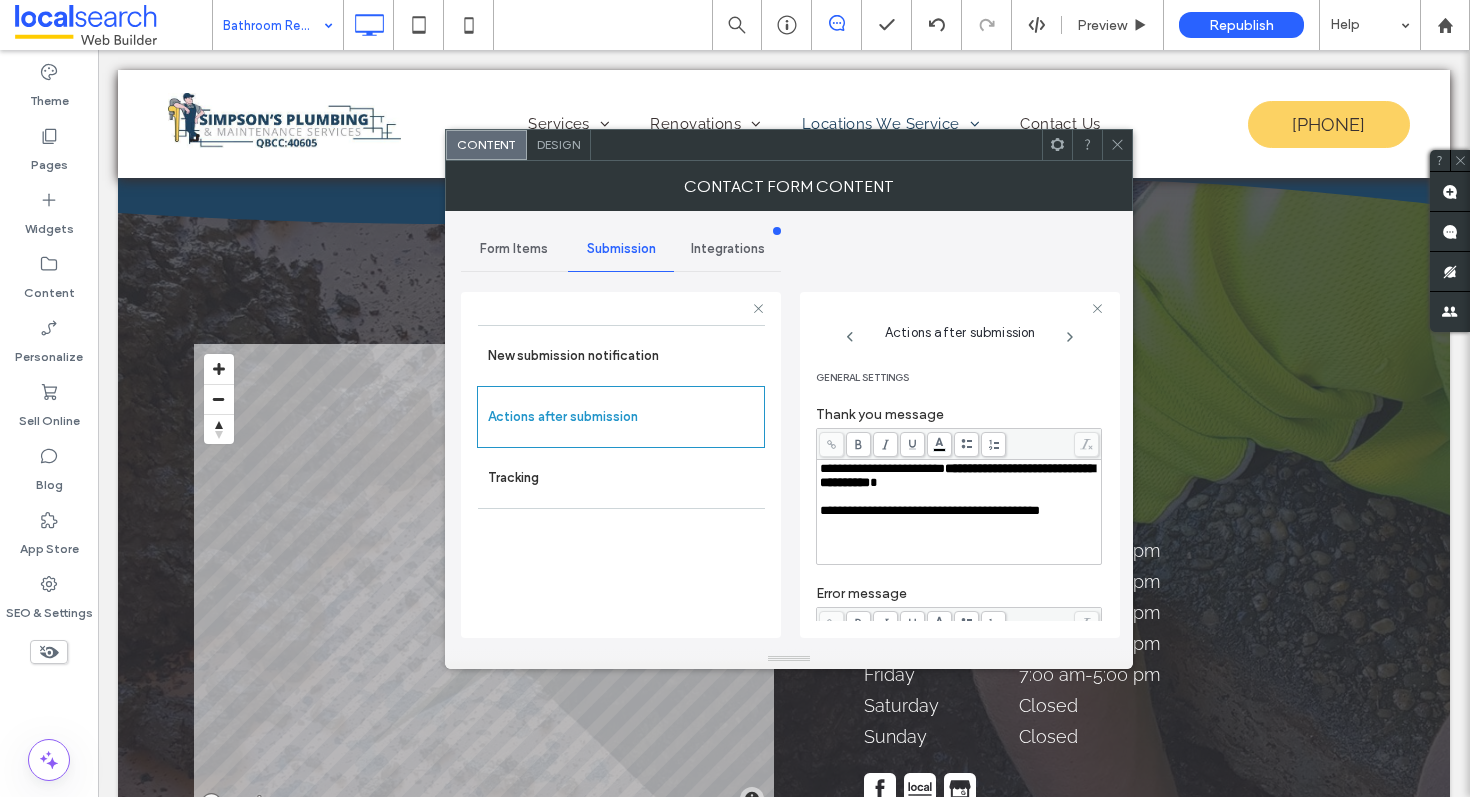click at bounding box center [1117, 145] 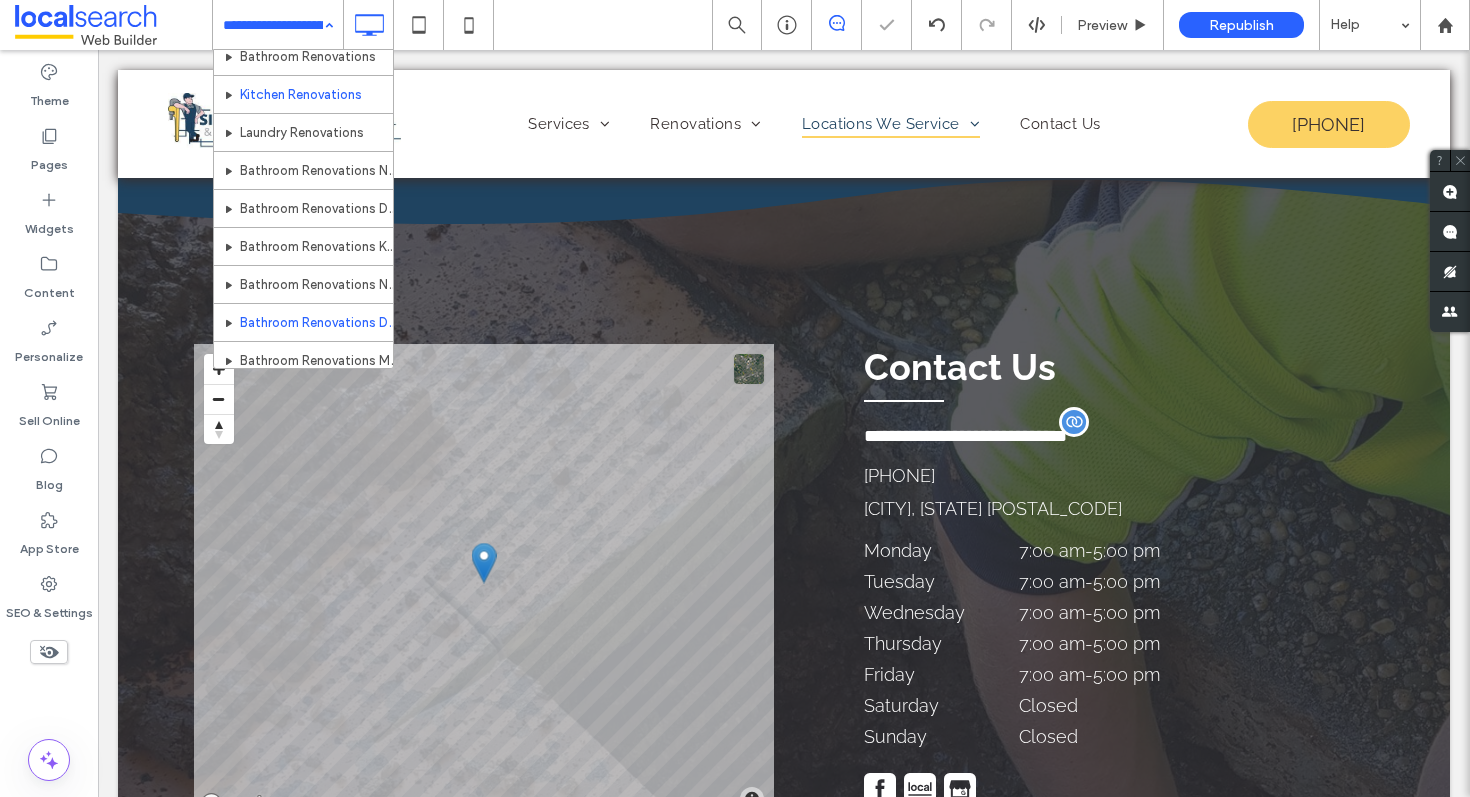scroll, scrollTop: 420, scrollLeft: 0, axis: vertical 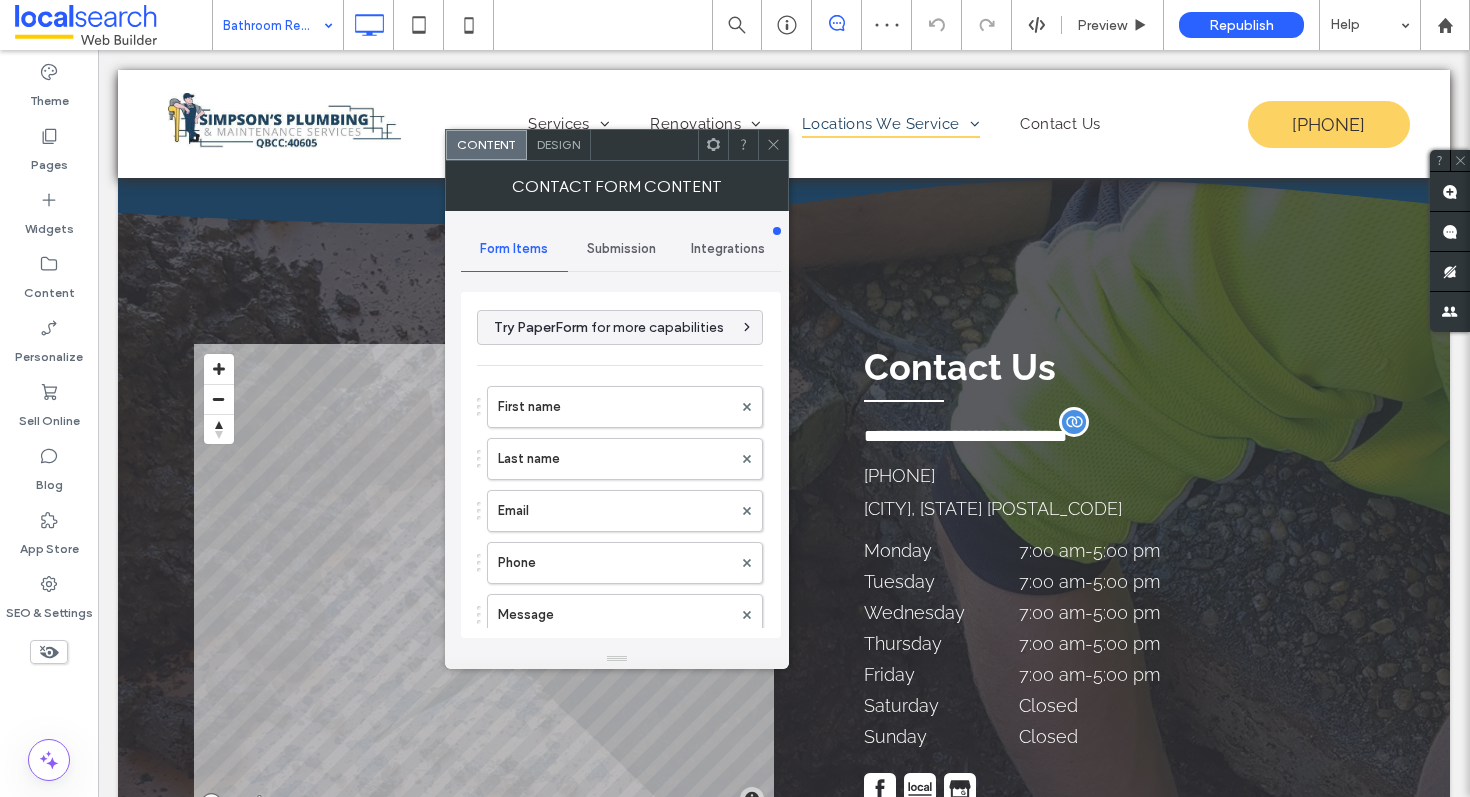 click 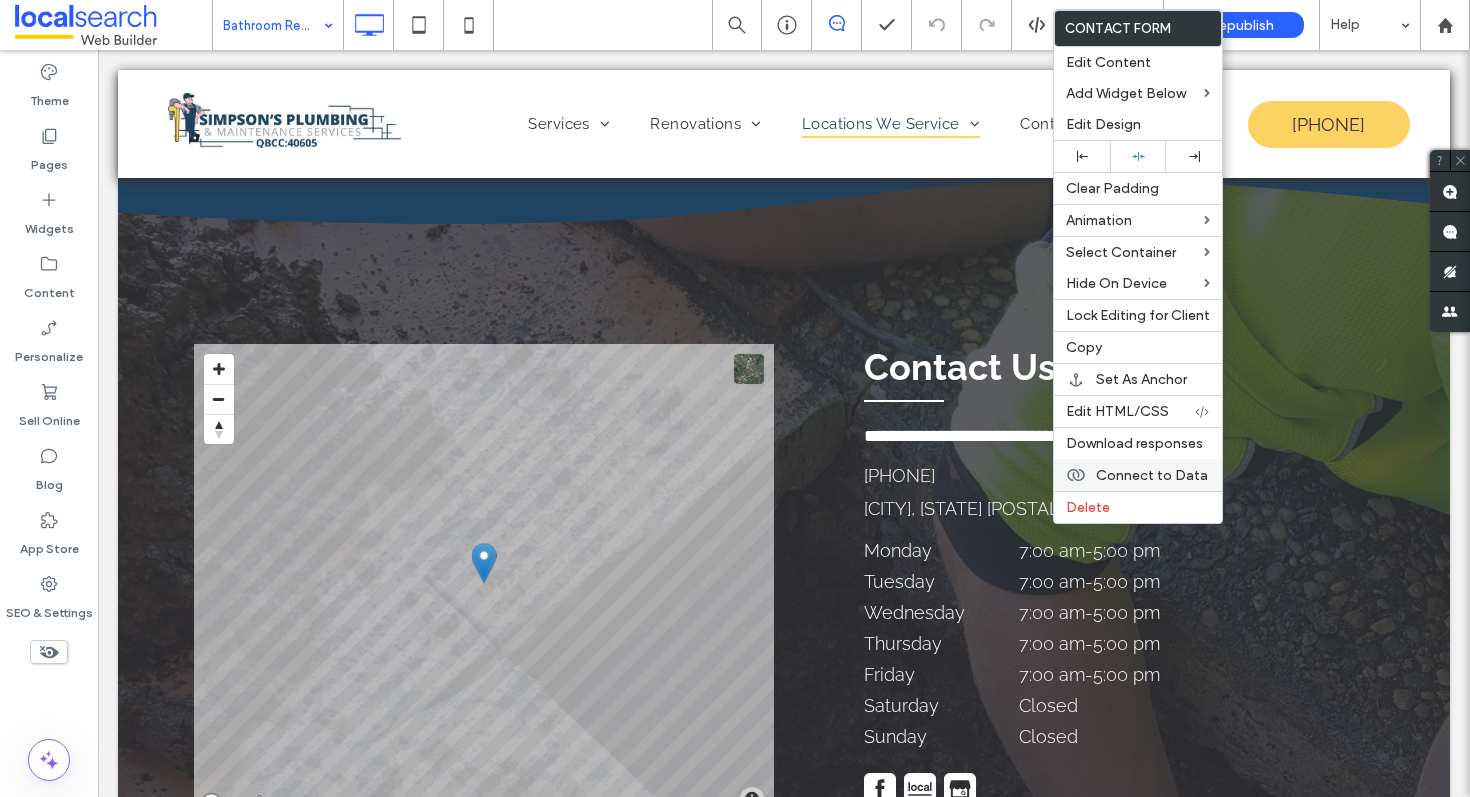 click on "Connect to Data" at bounding box center (1138, 475) 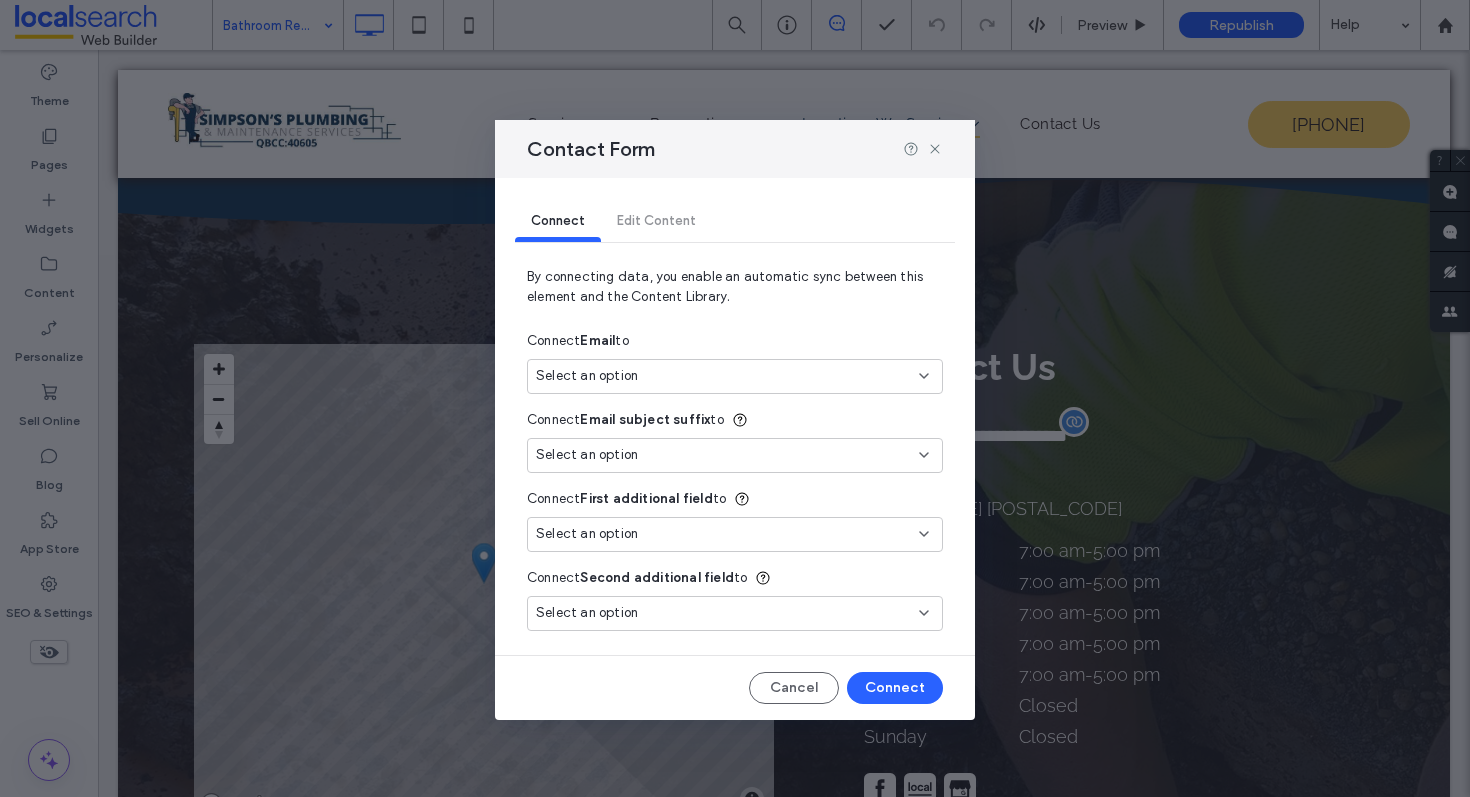click on "Select an option" at bounding box center [723, 376] 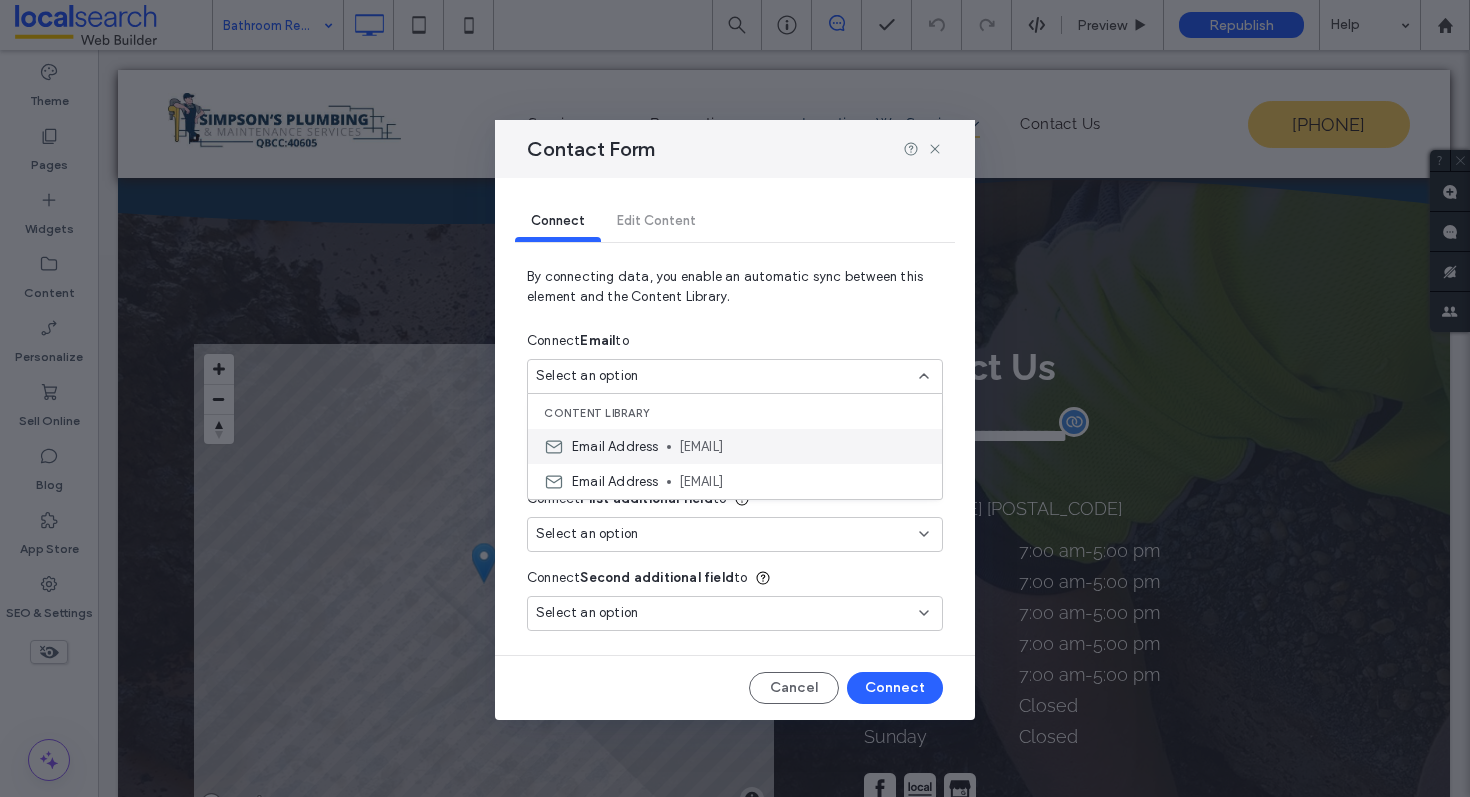 click on "simpsons_plumbing@hotmail.com" at bounding box center [802, 447] 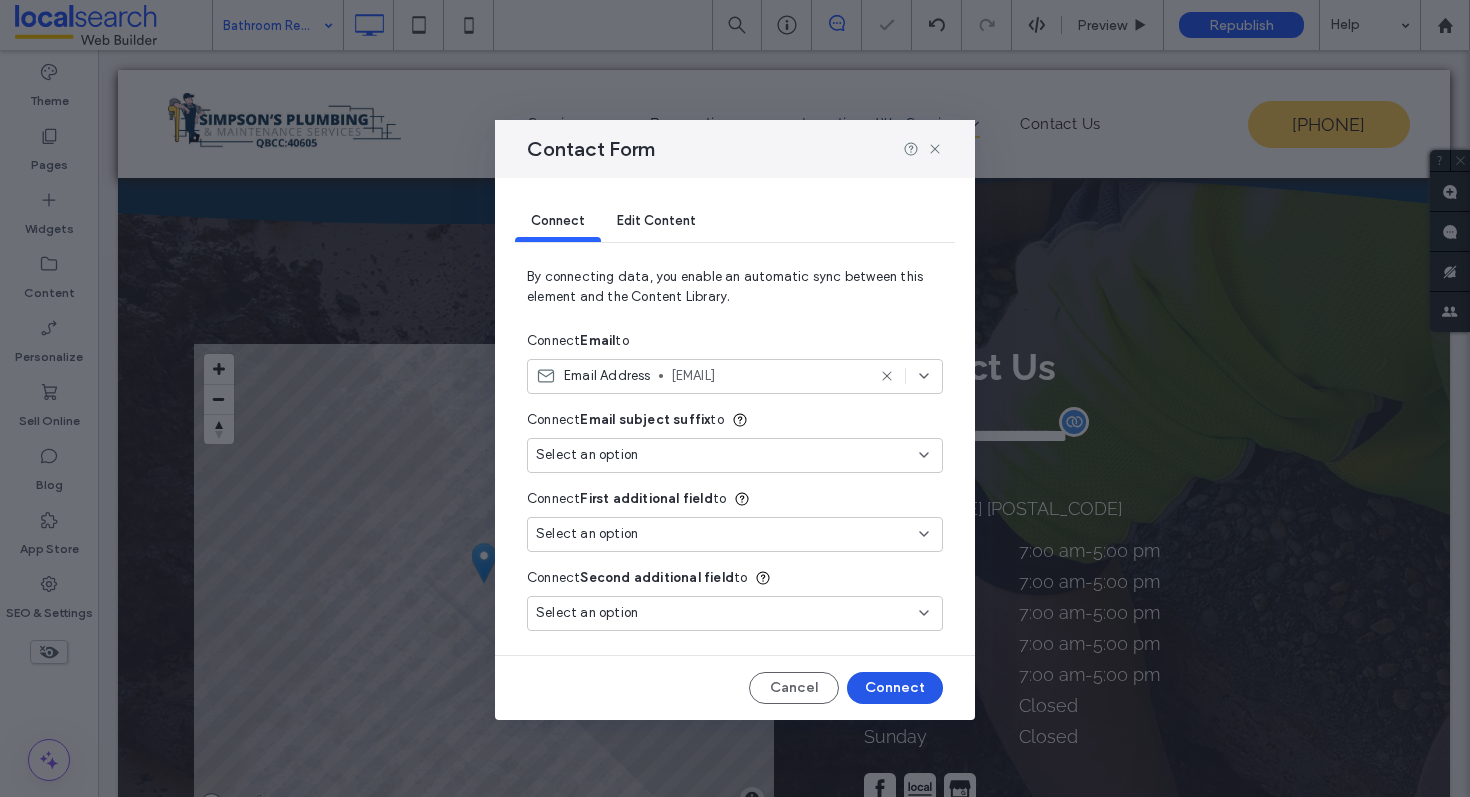 click on "Connect" at bounding box center [895, 688] 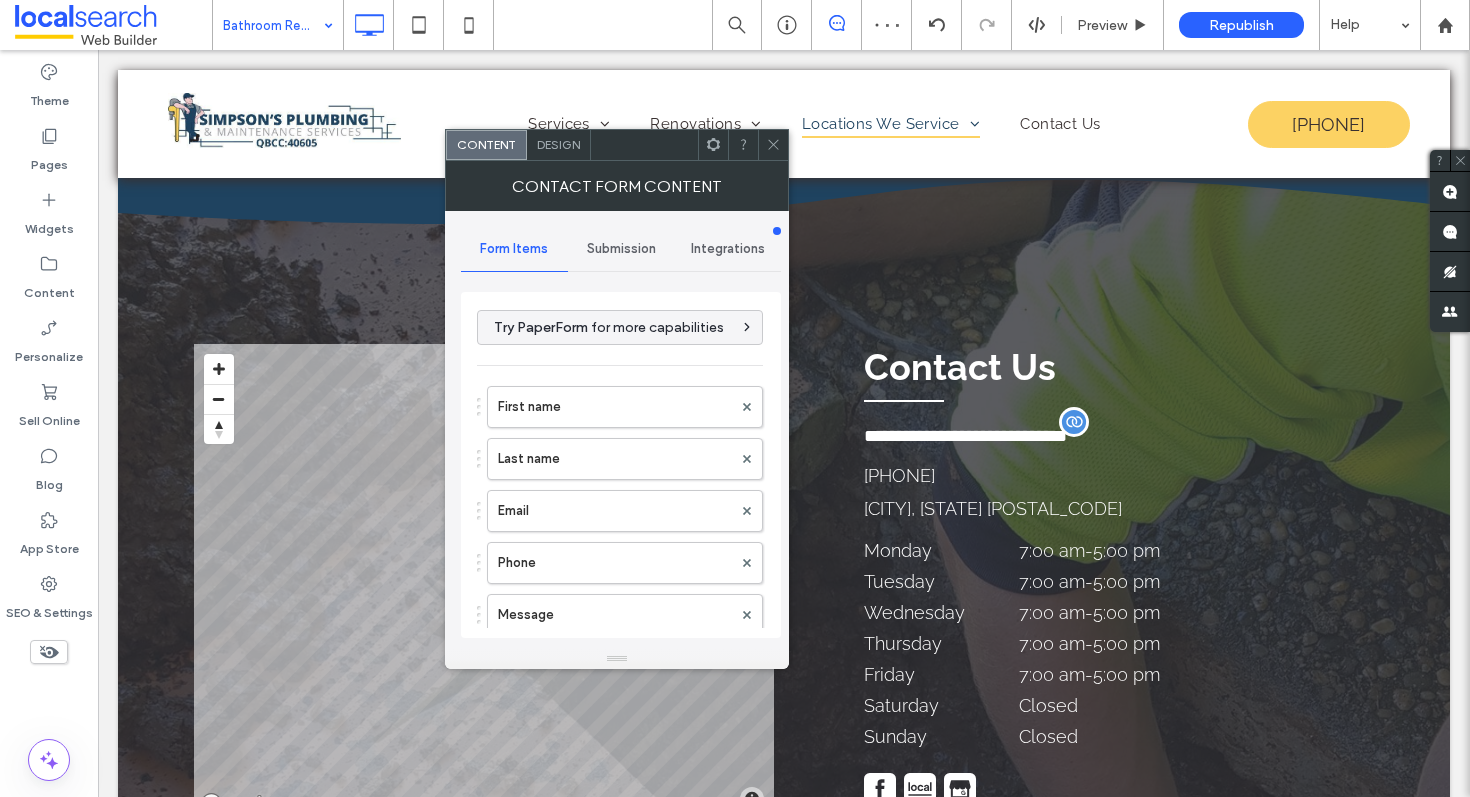 click on "Submission" at bounding box center [621, 249] 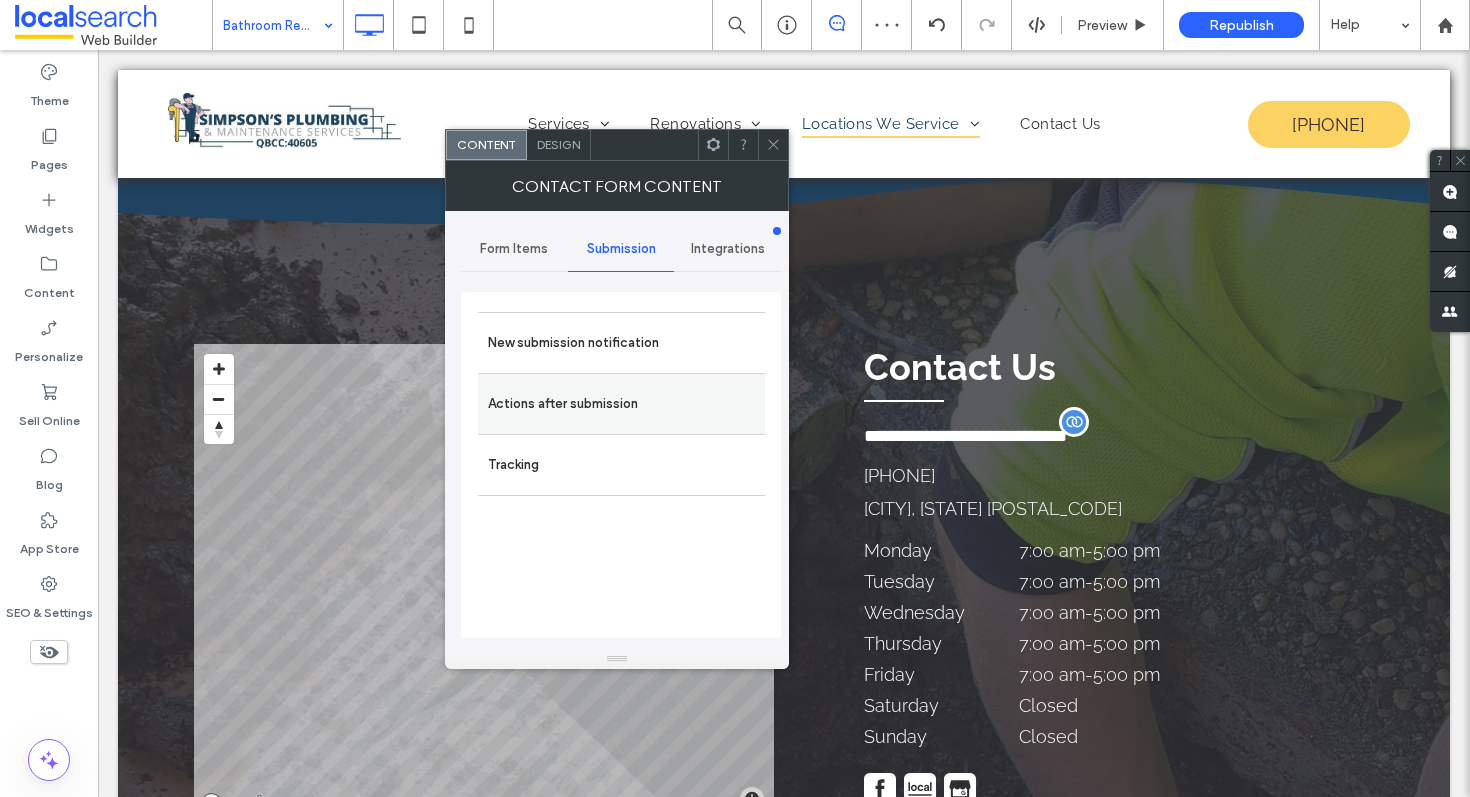 click on "Actions after submission" at bounding box center (621, 404) 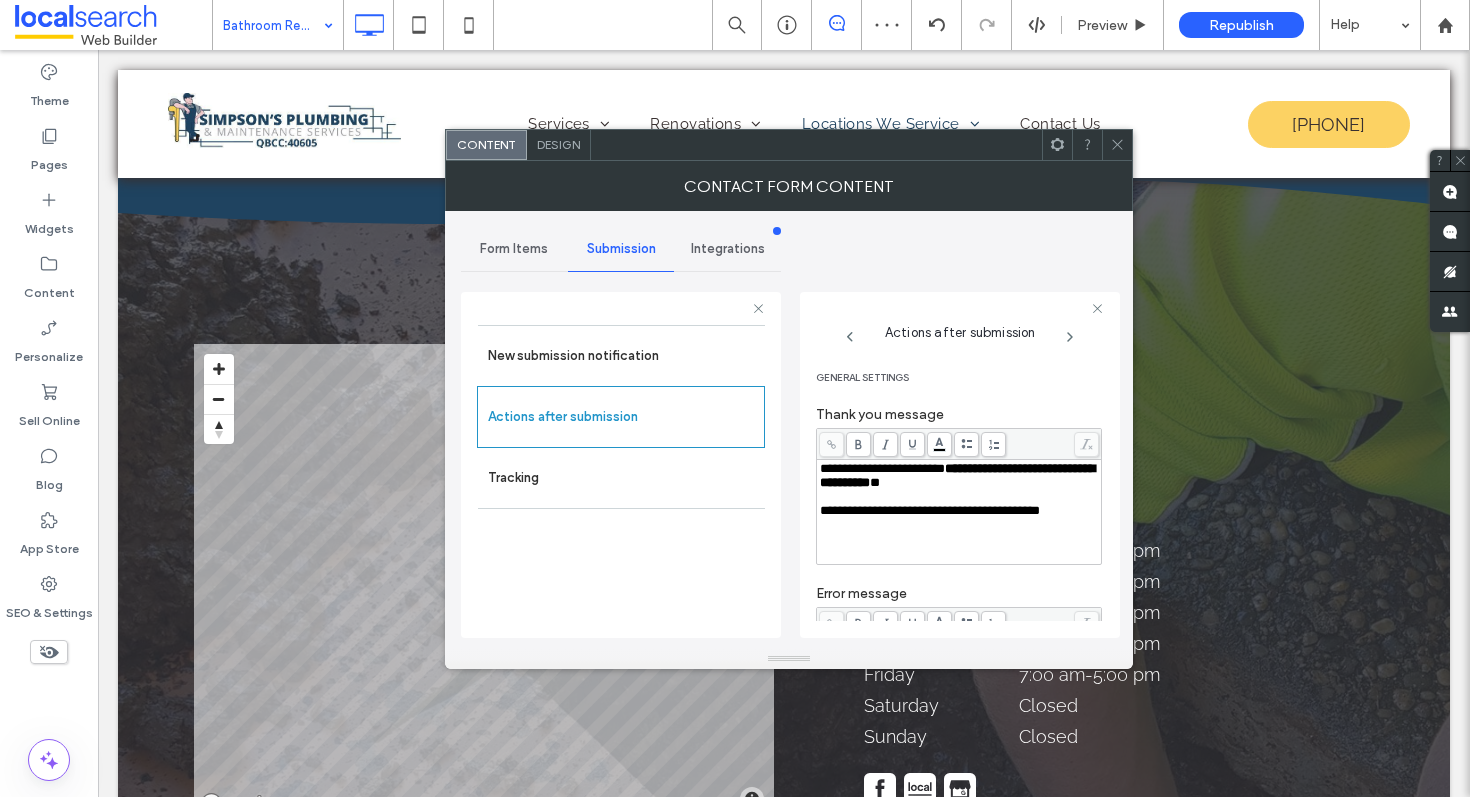 click on "**********" at bounding box center [957, 475] 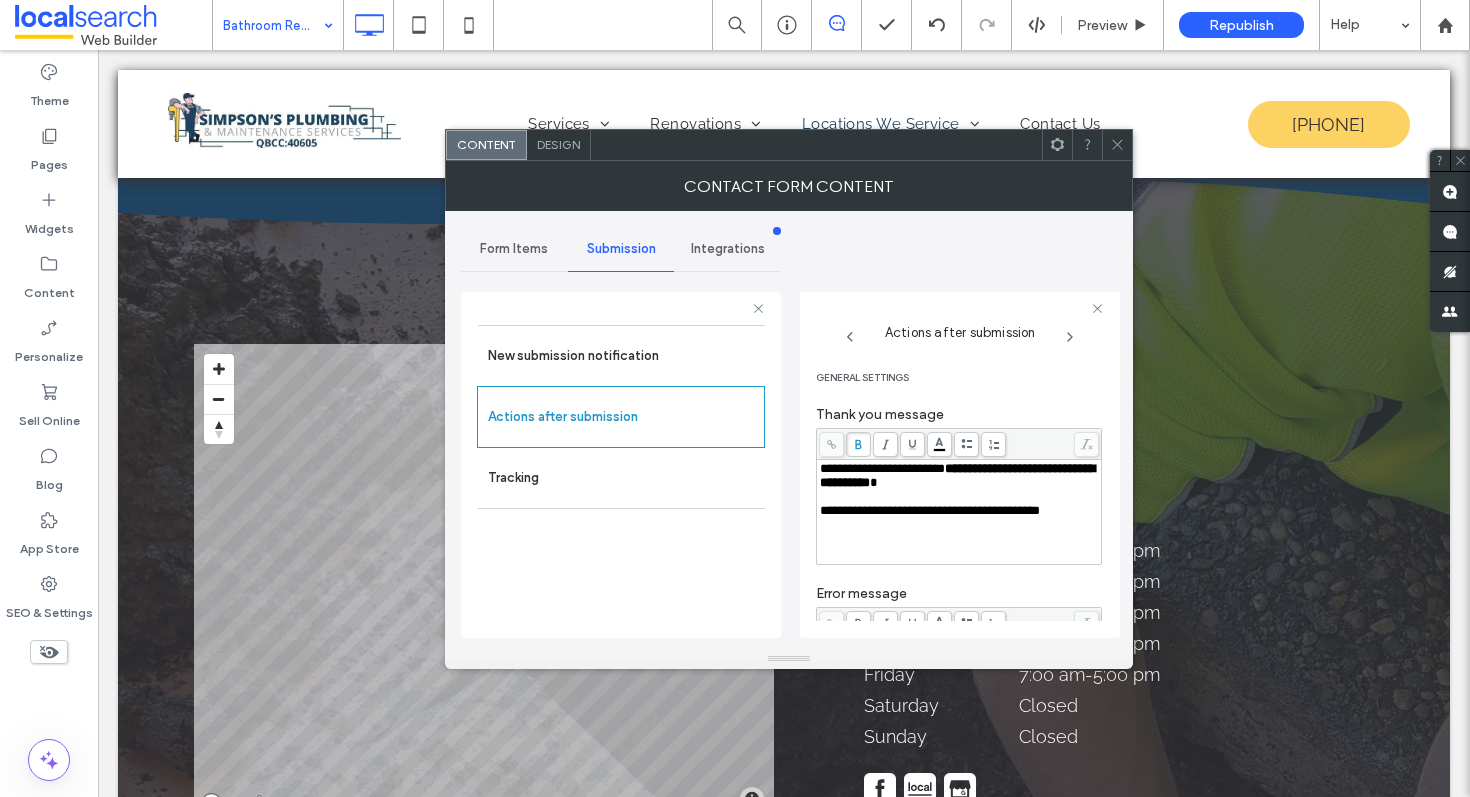 click on "**********" at bounding box center (959, 476) 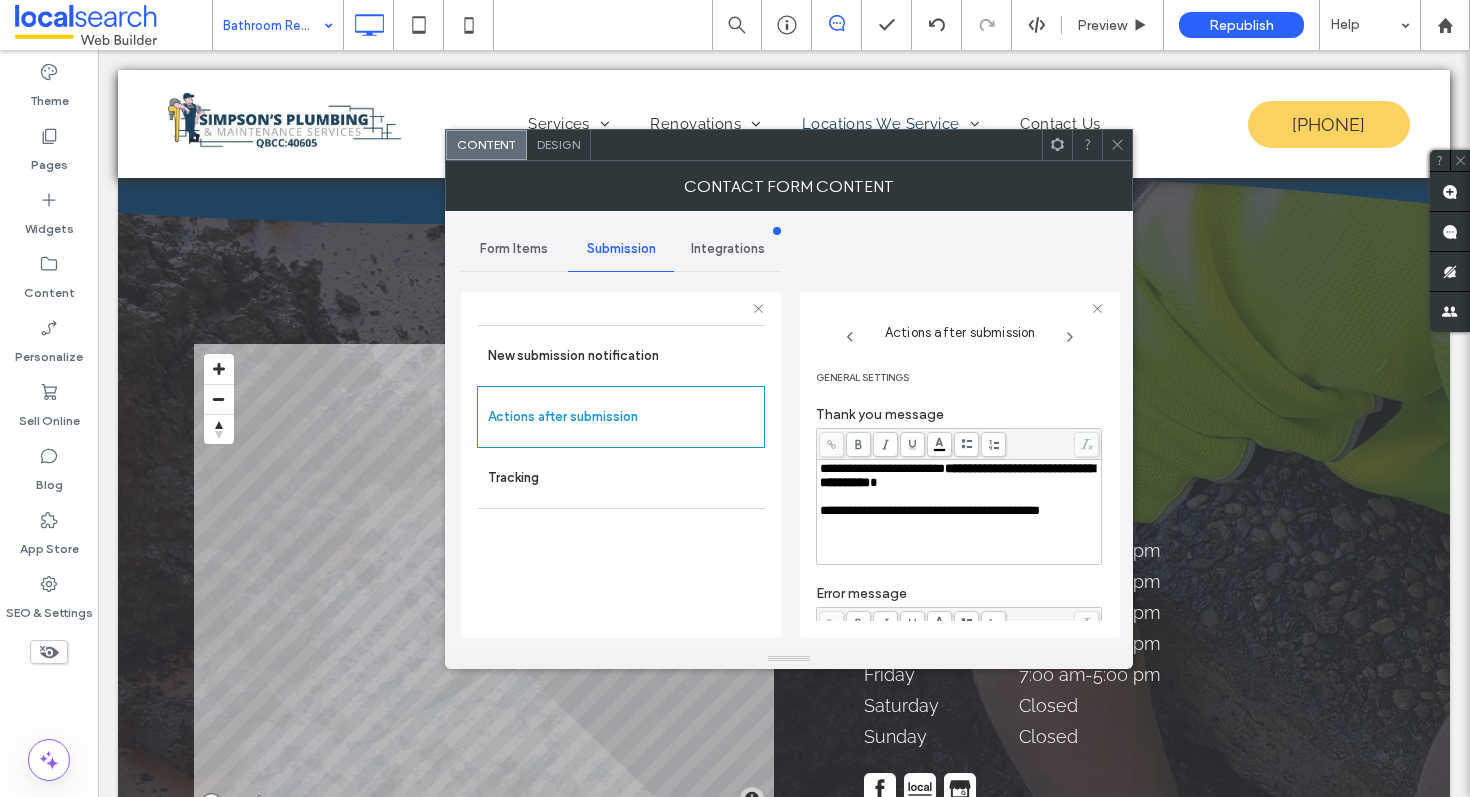 click at bounding box center [1117, 145] 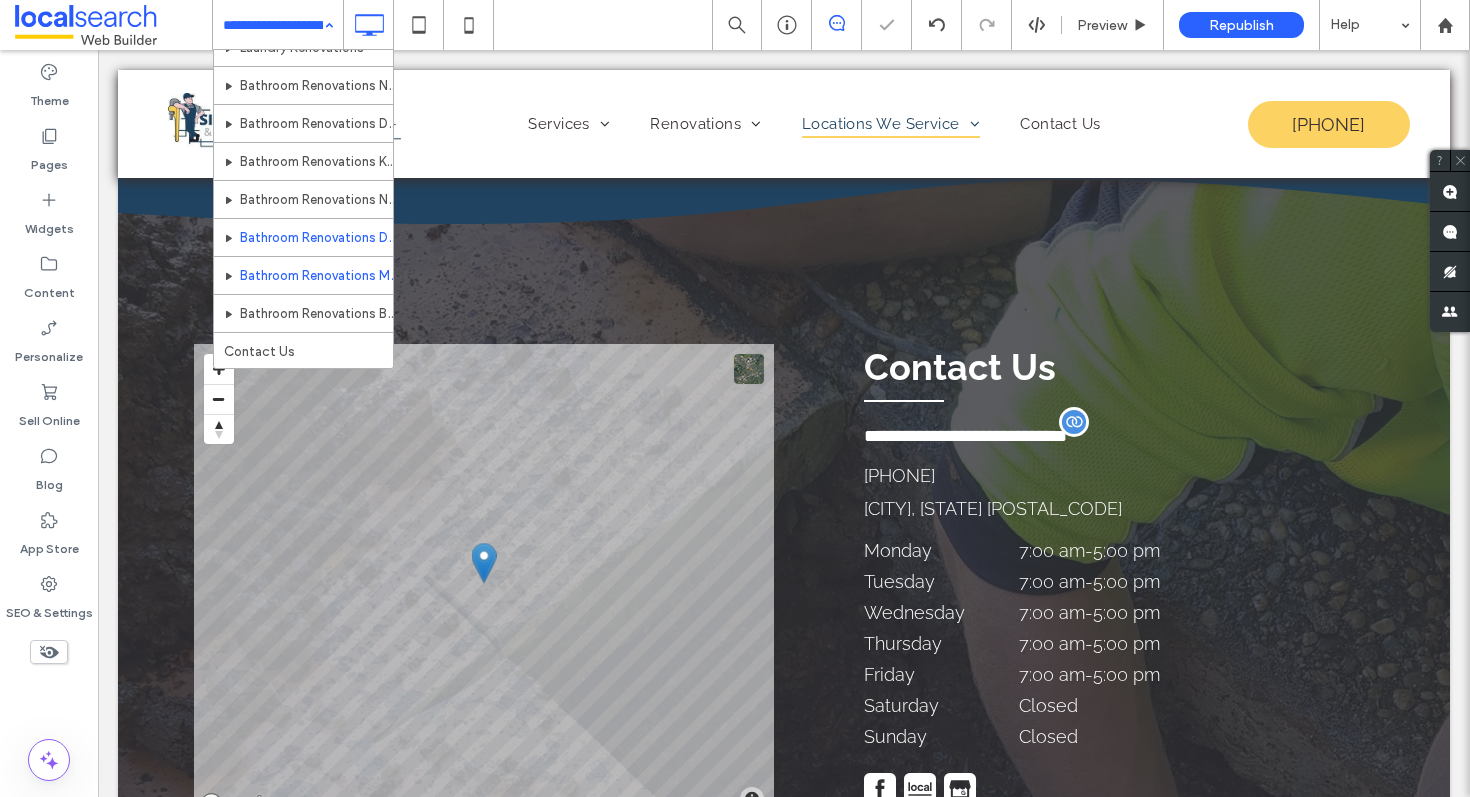 scroll, scrollTop: 420, scrollLeft: 0, axis: vertical 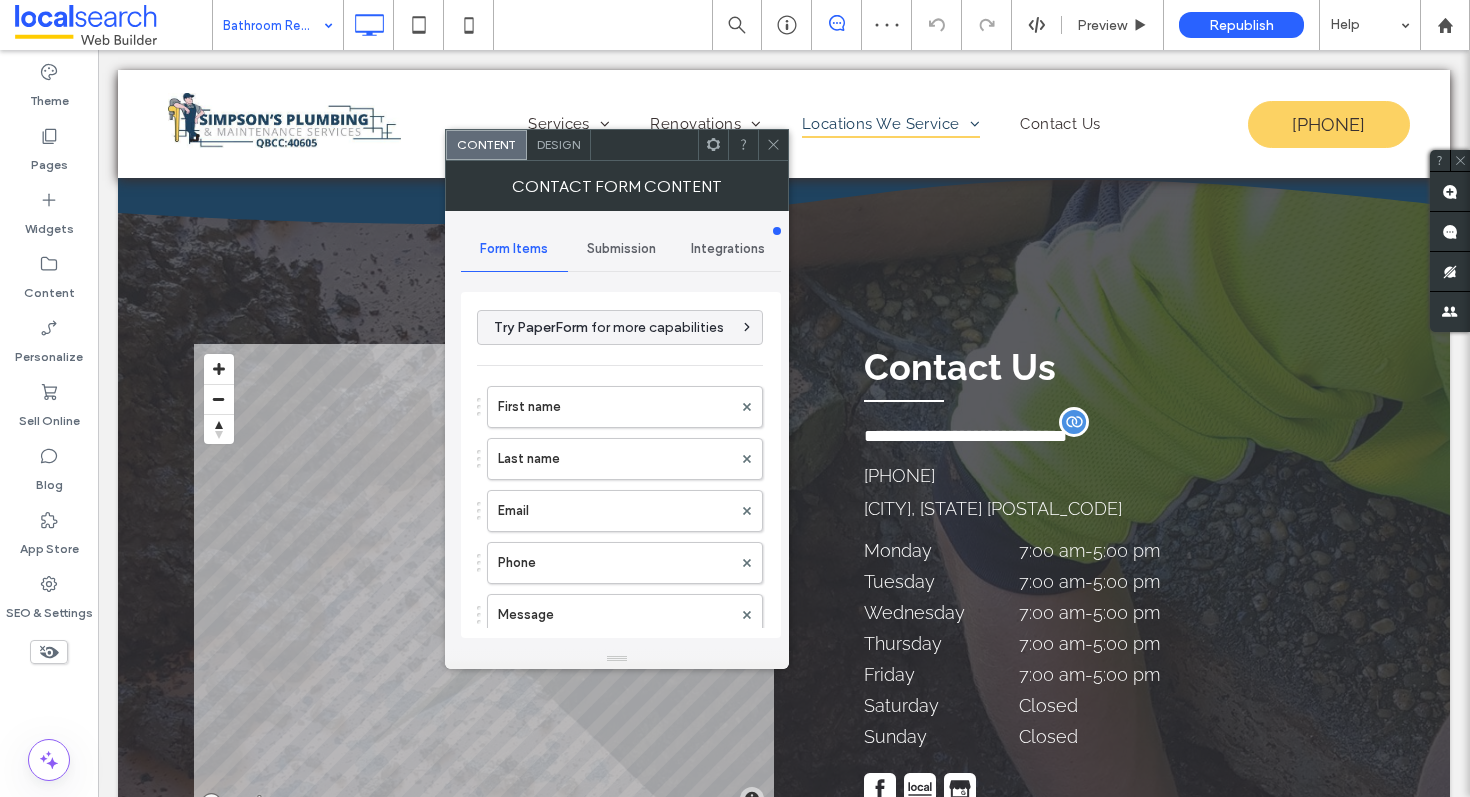 click at bounding box center [773, 145] 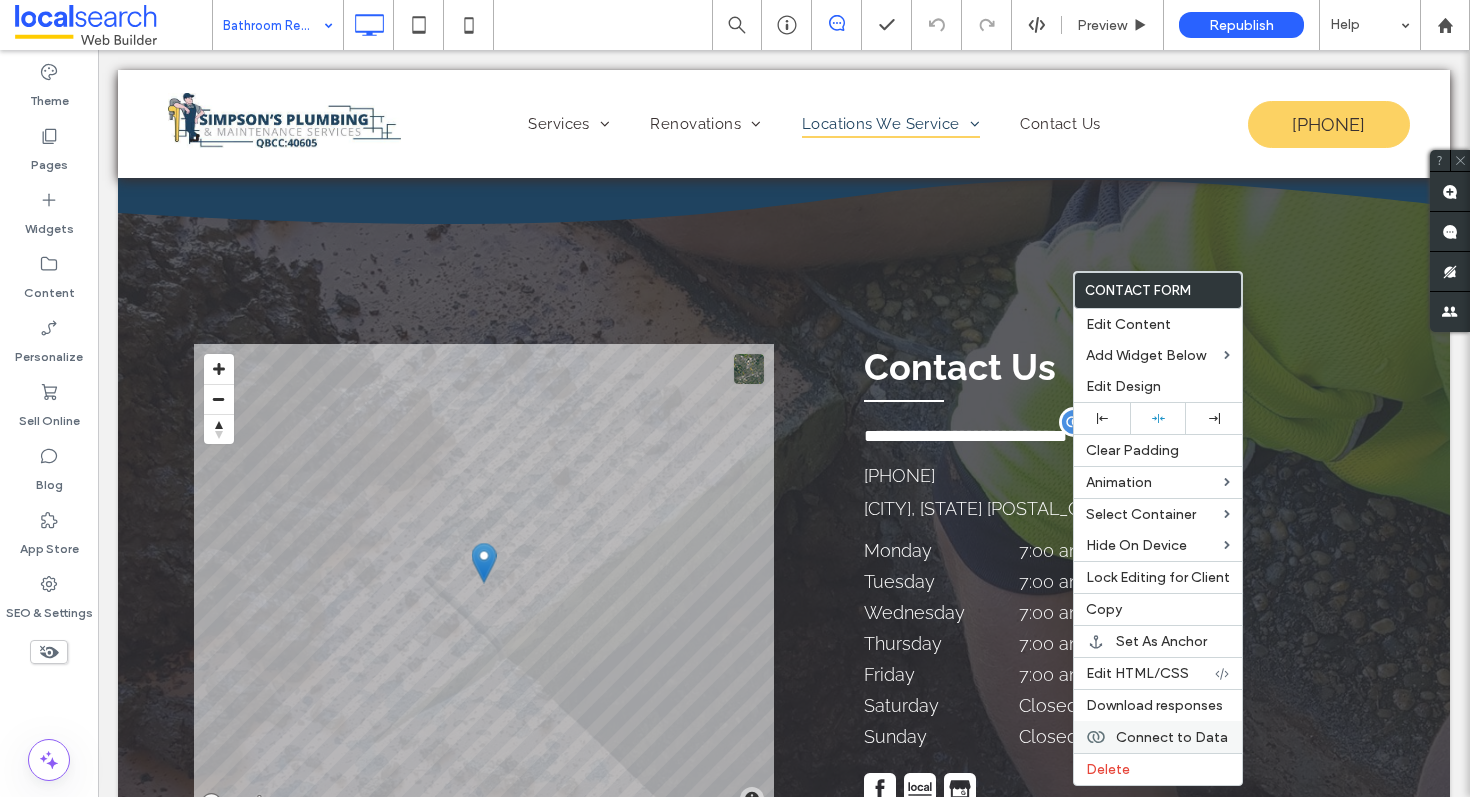 click on "Connect to Data" at bounding box center (1158, 737) 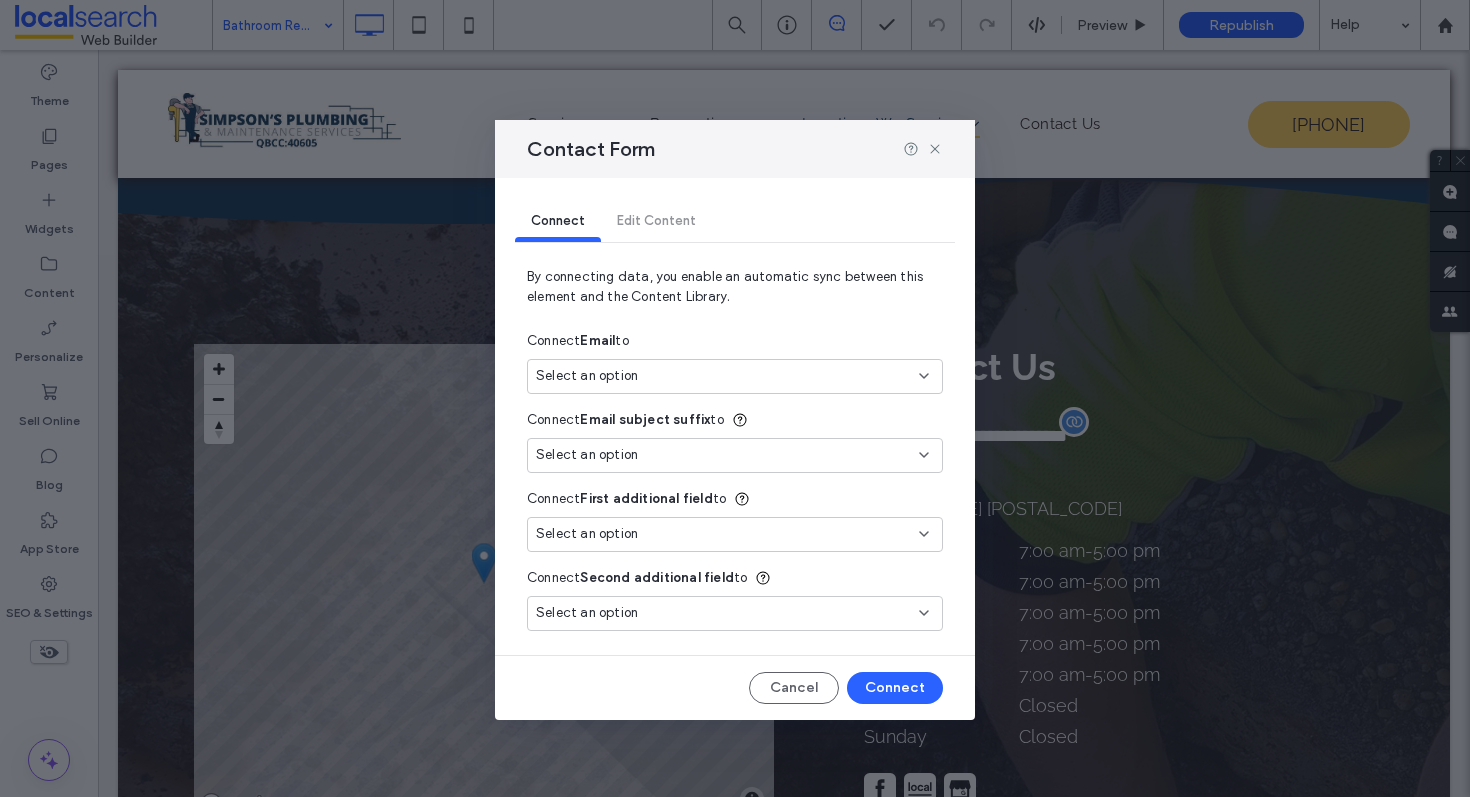 click on "Select an option" at bounding box center [723, 376] 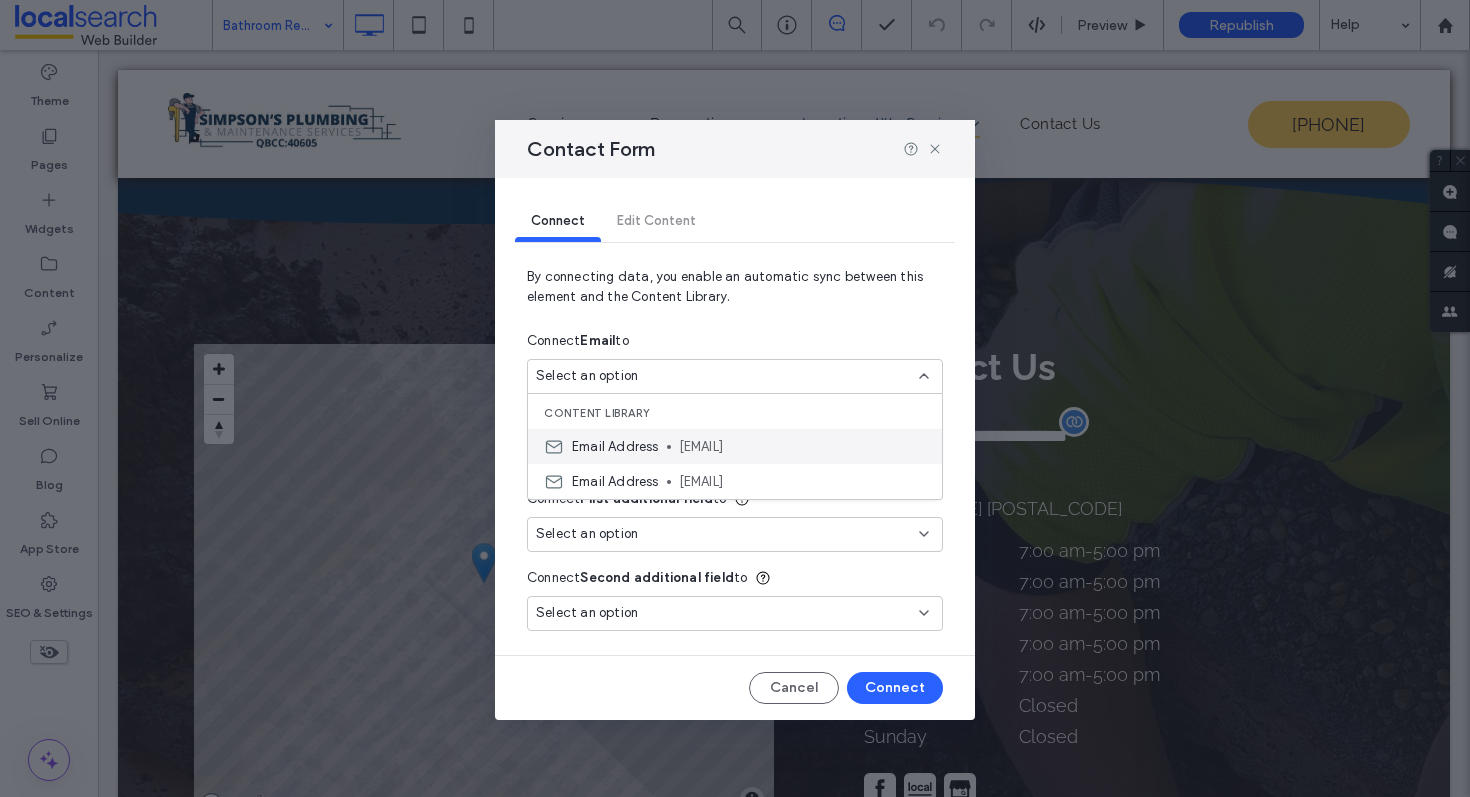 click on "Email Address" at bounding box center (615, 447) 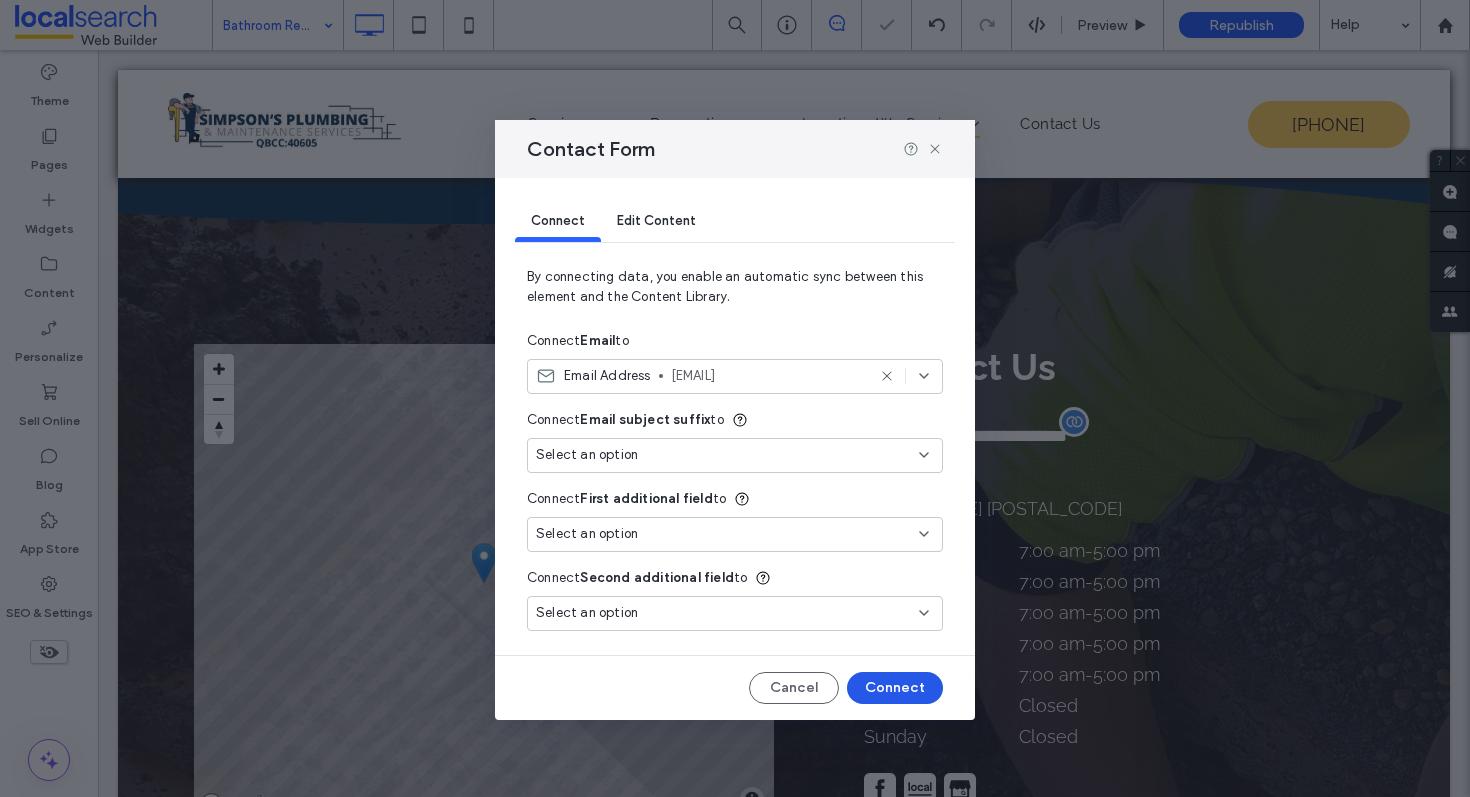 click on "Connect" at bounding box center (895, 688) 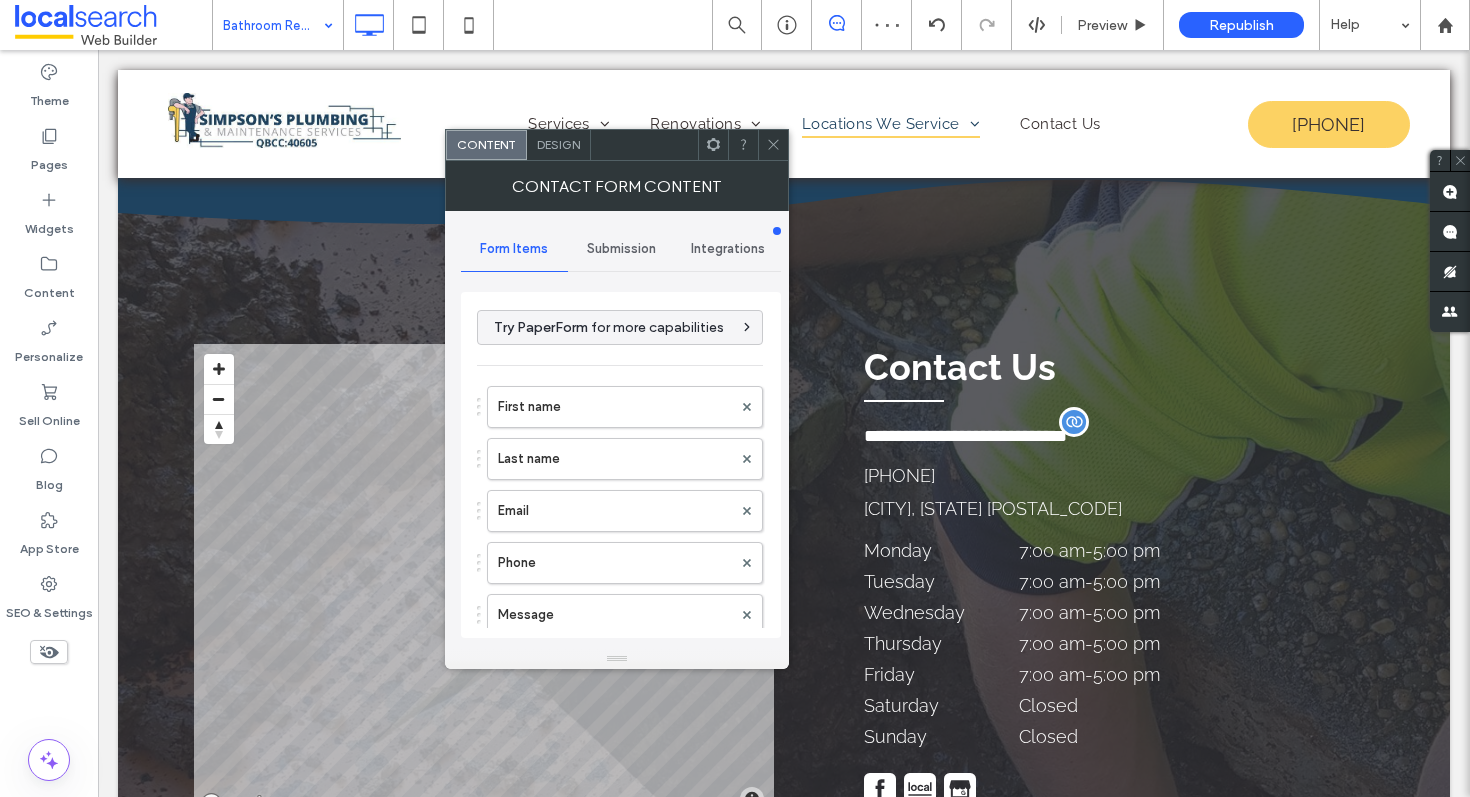 click on "Submission" at bounding box center (621, 249) 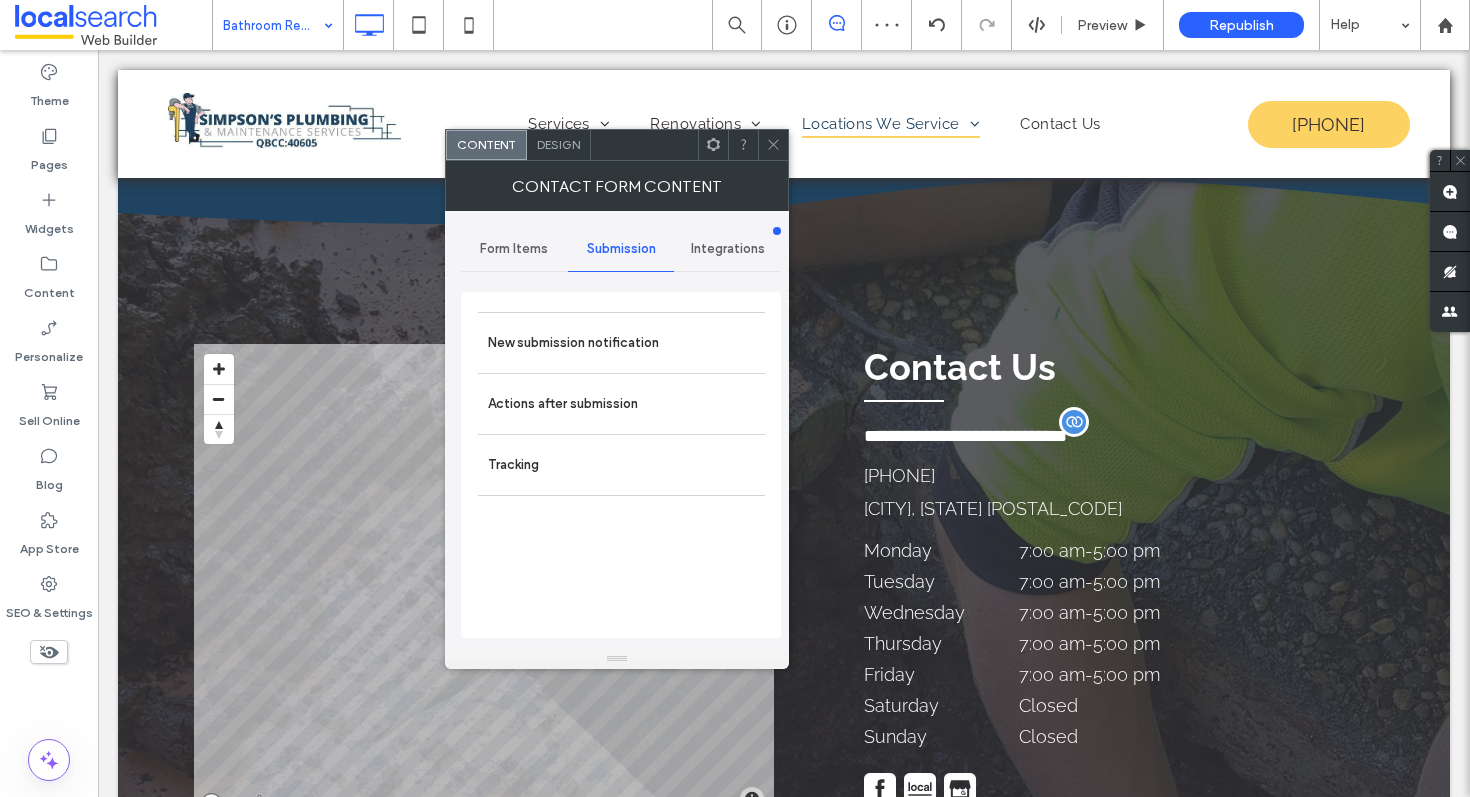 click on "Actions after submission" at bounding box center (621, 403) 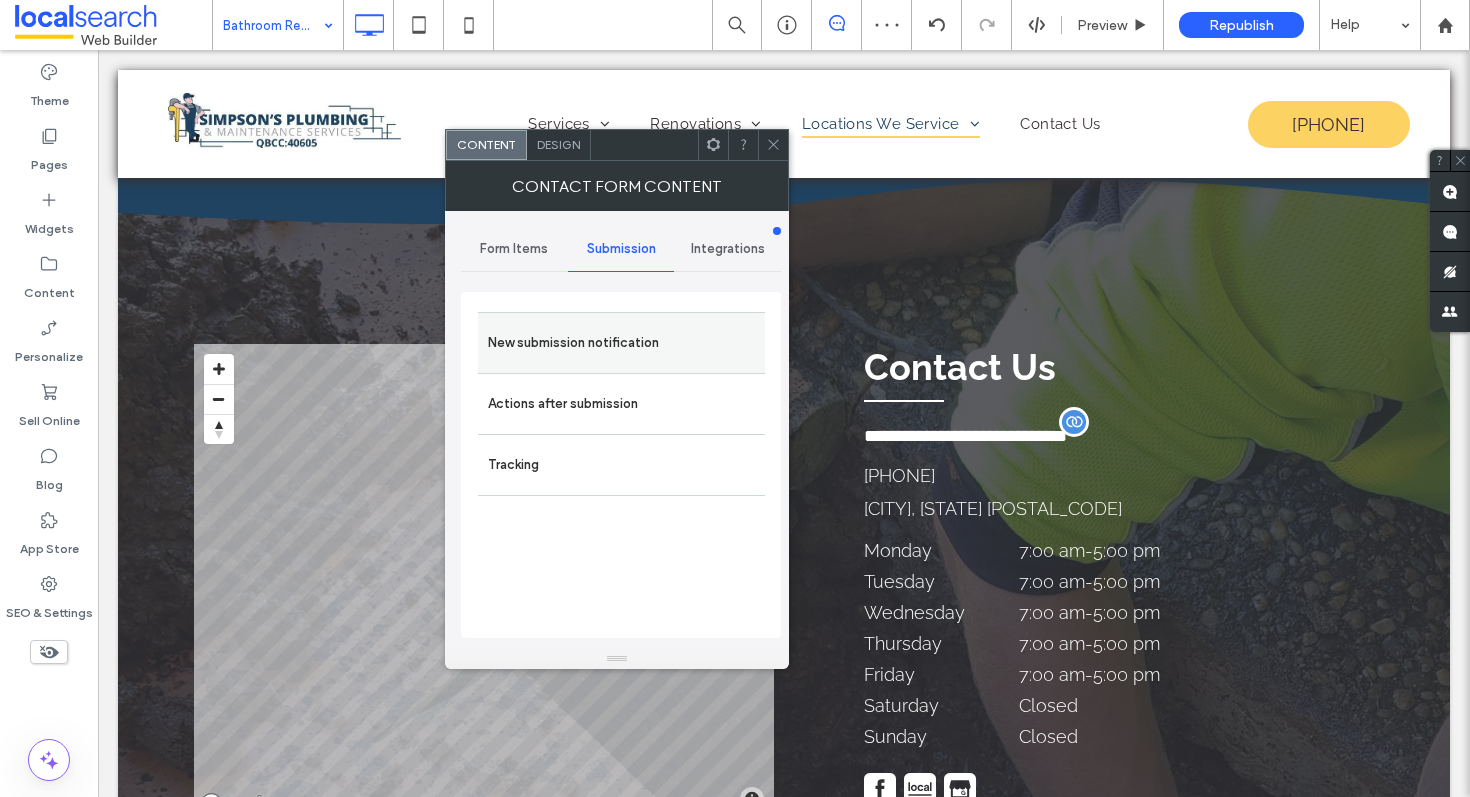 click on "New submission notification" at bounding box center (621, 343) 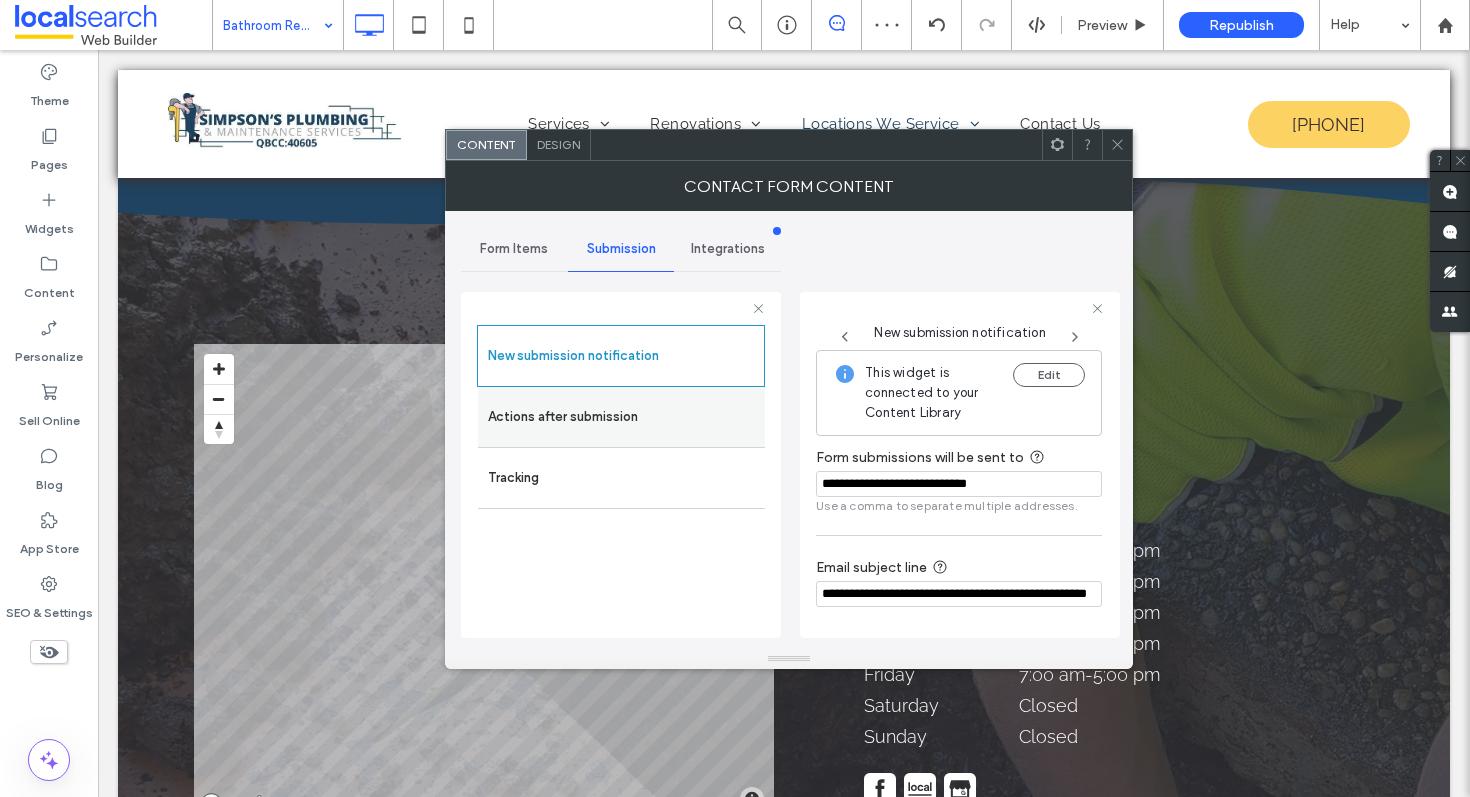 click on "Actions after submission" at bounding box center (621, 417) 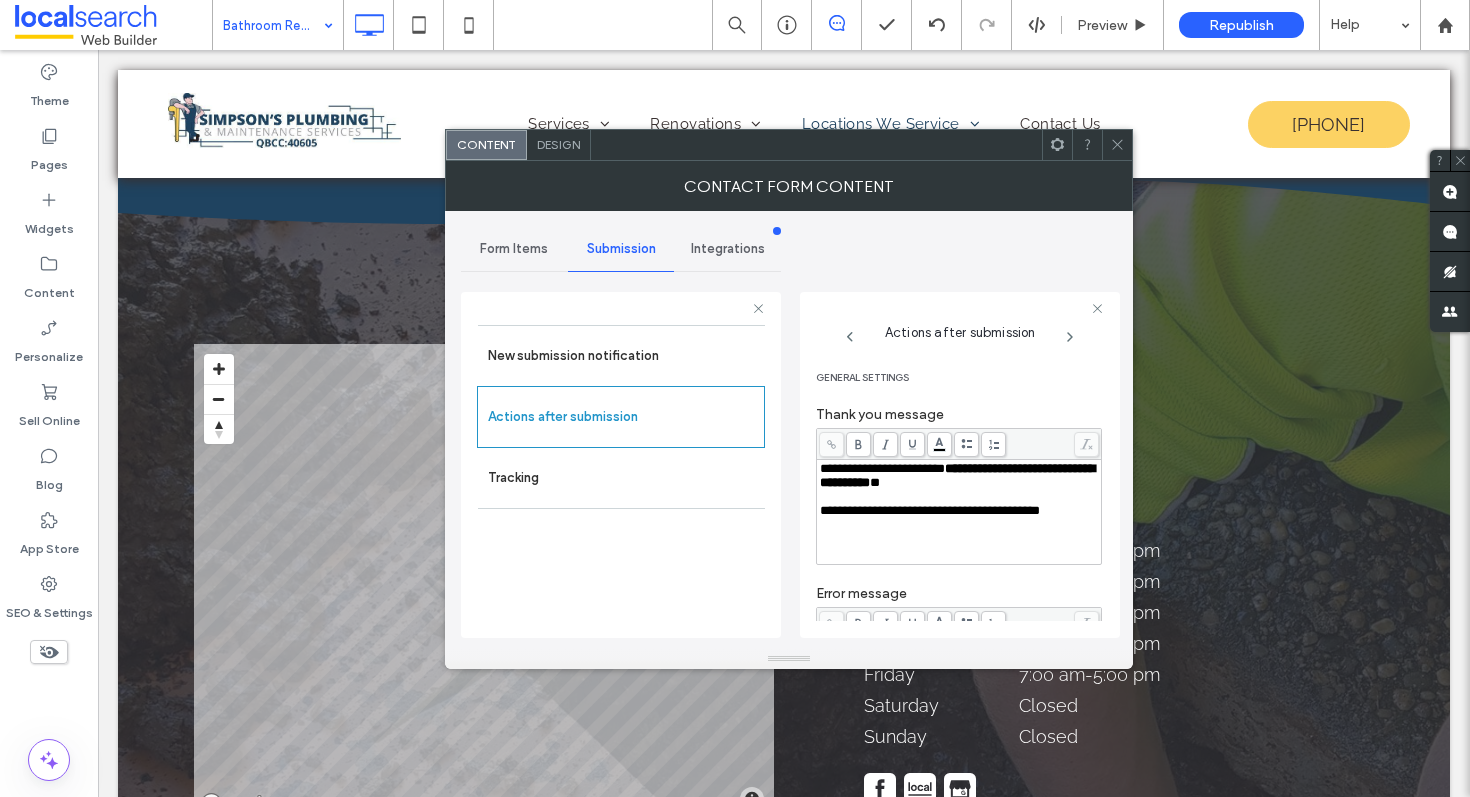 click on "*" at bounding box center [875, 482] 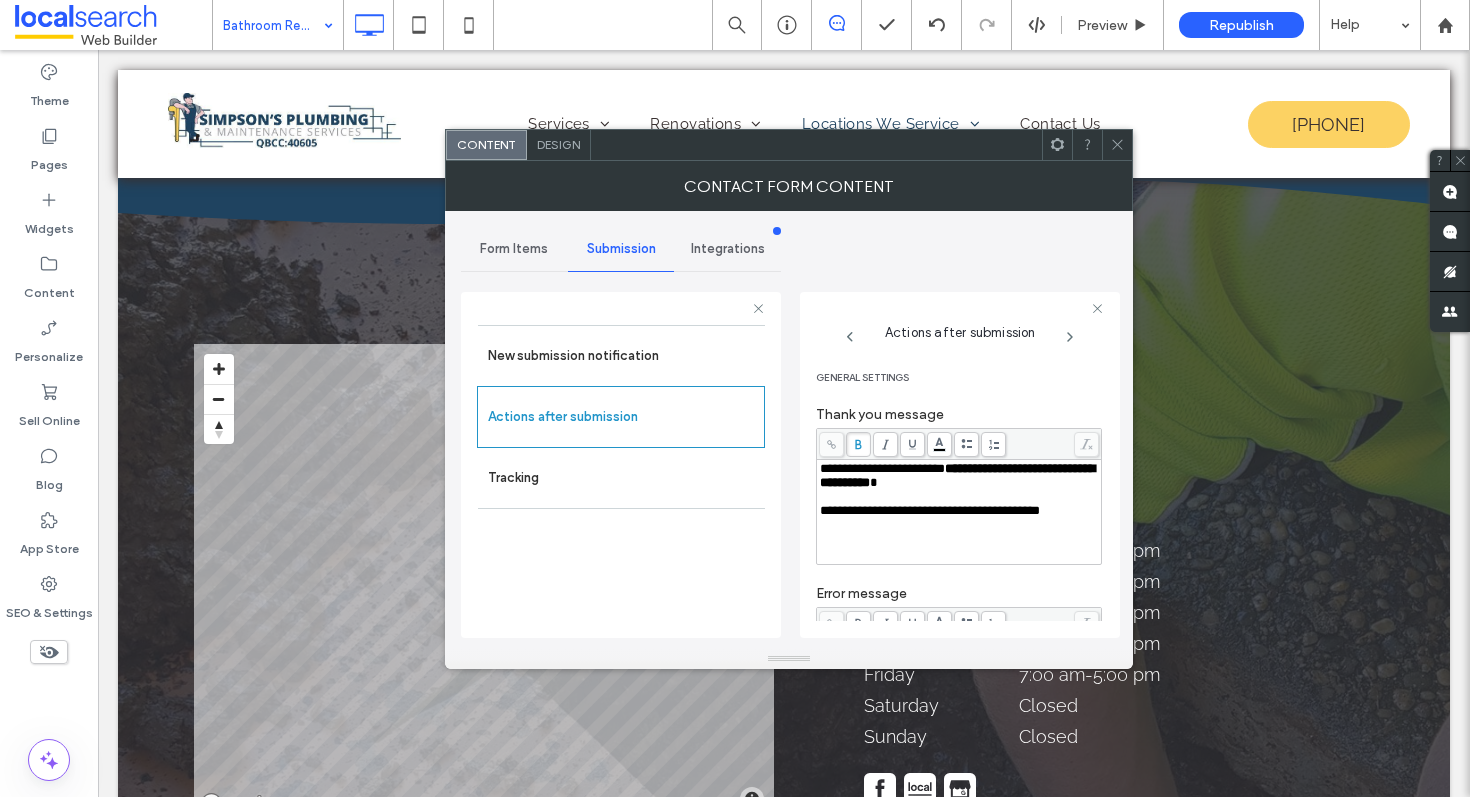 click 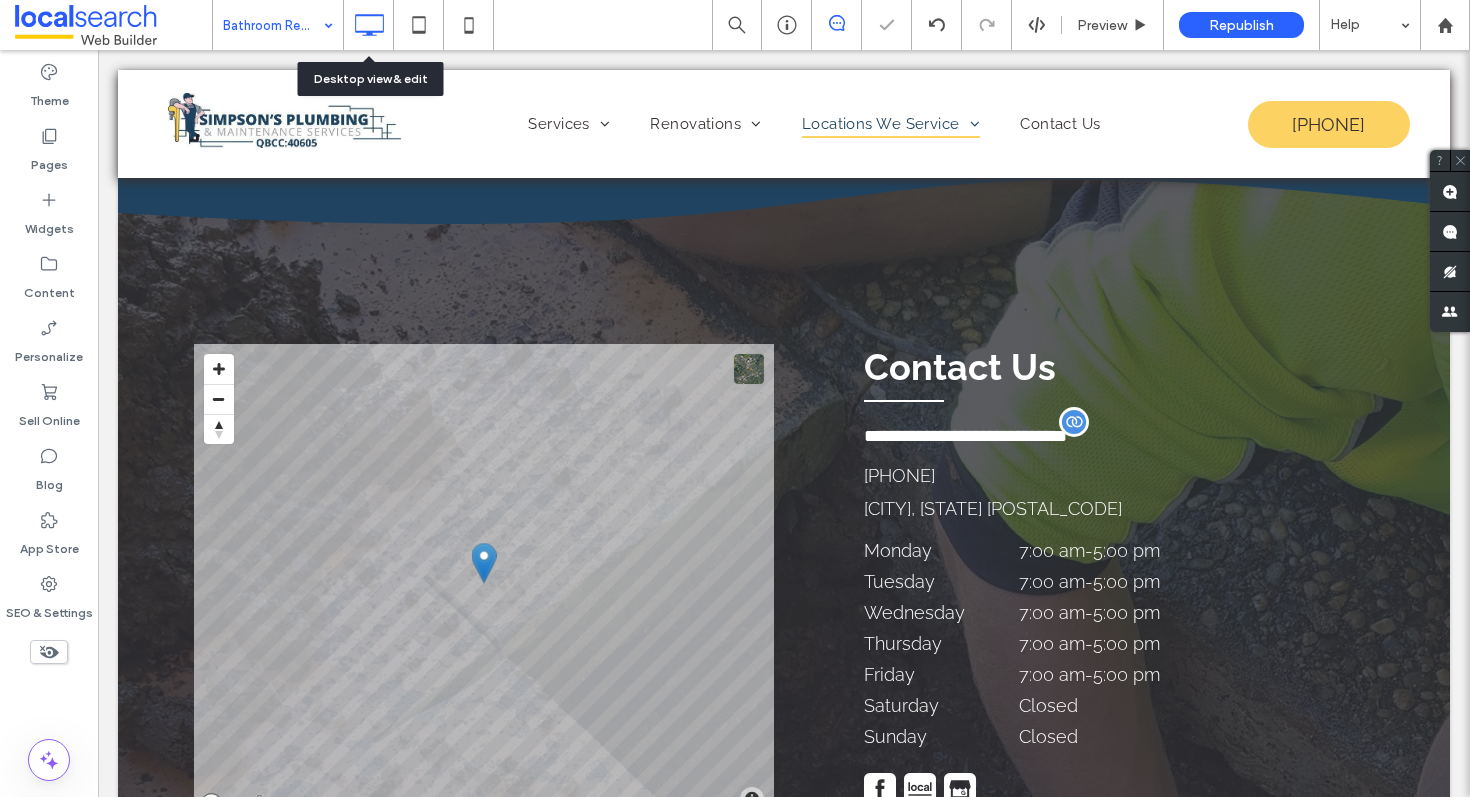 click at bounding box center (418, 25) 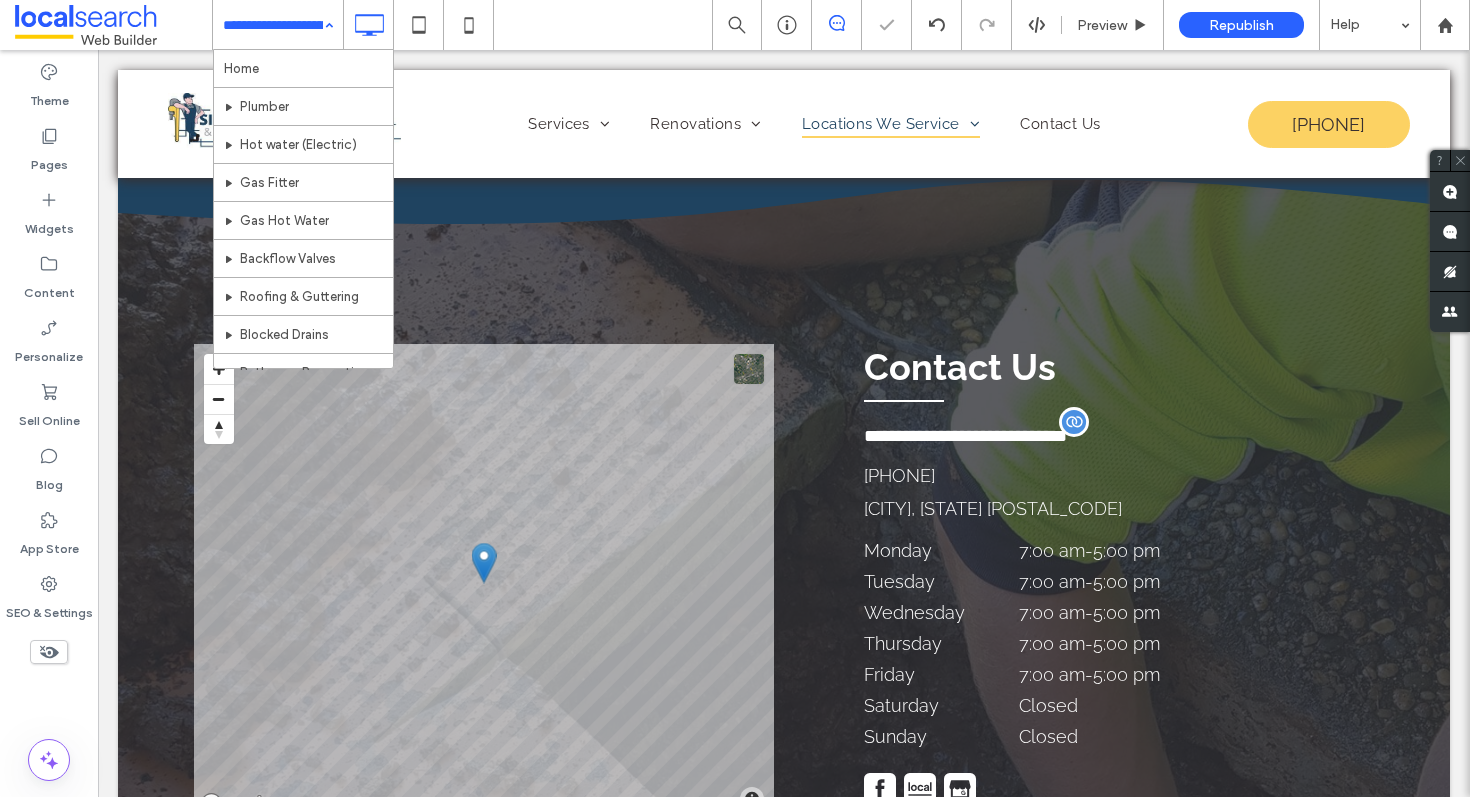 scroll, scrollTop: 420, scrollLeft: 0, axis: vertical 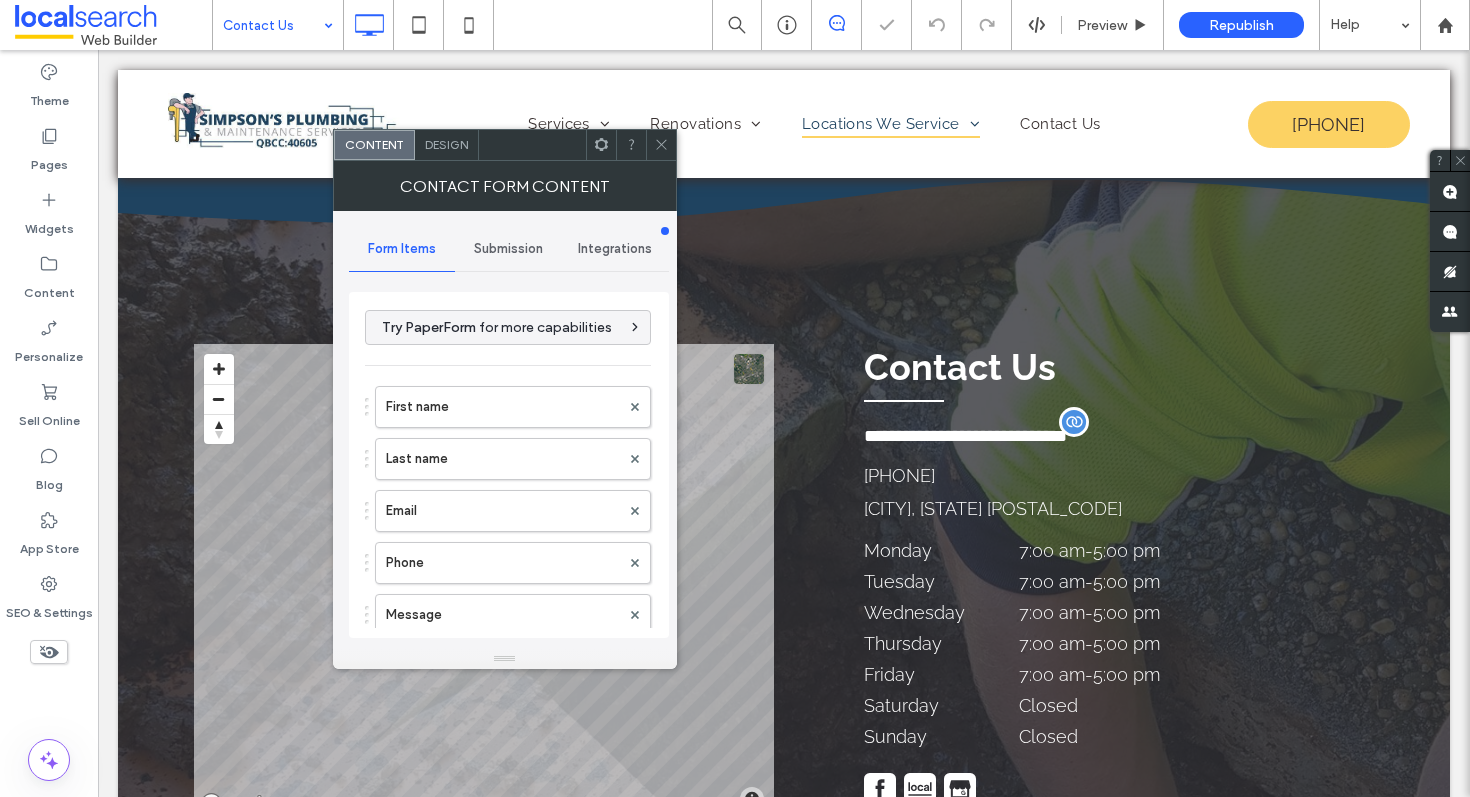 type on "******" 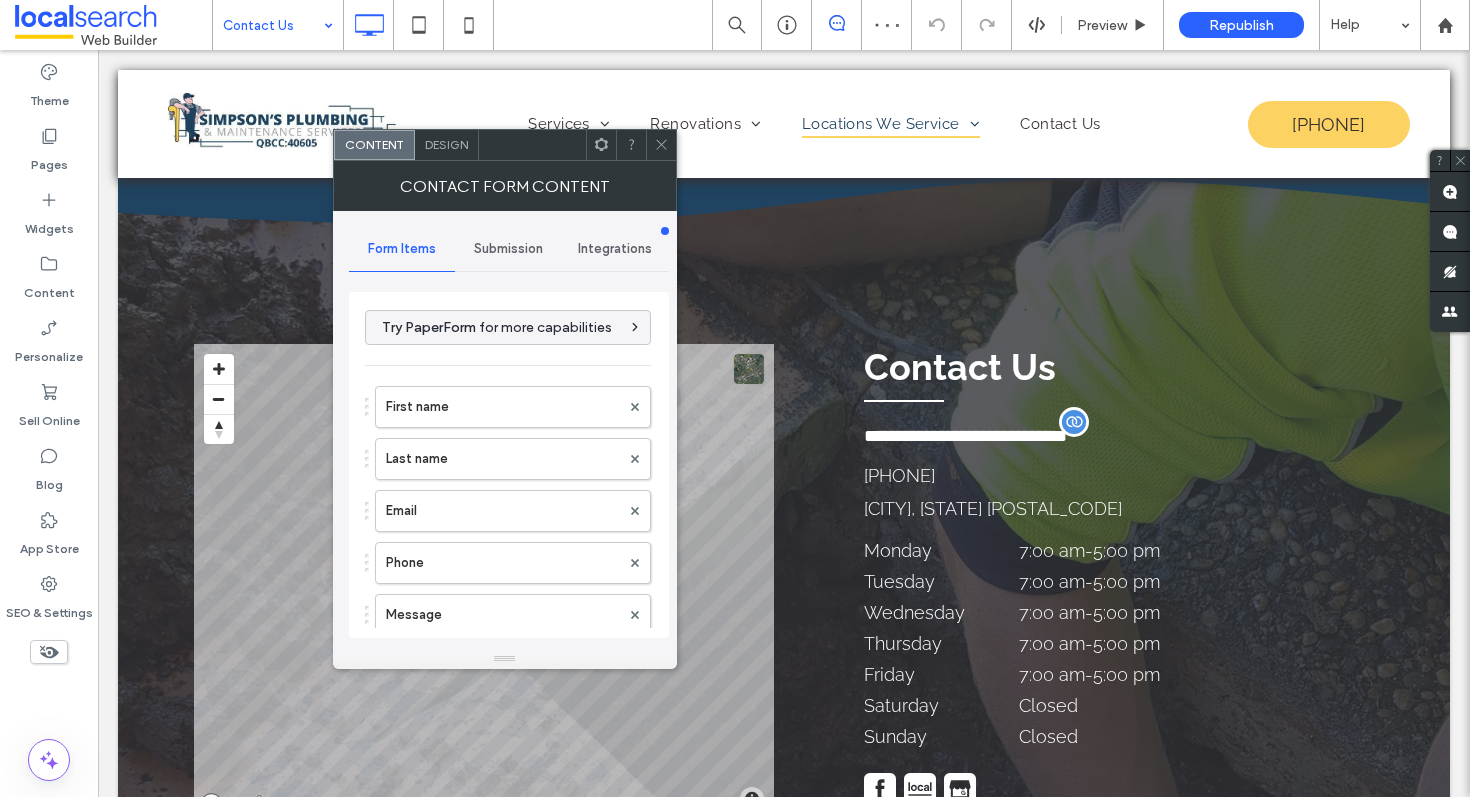 click on "Submission" at bounding box center [508, 249] 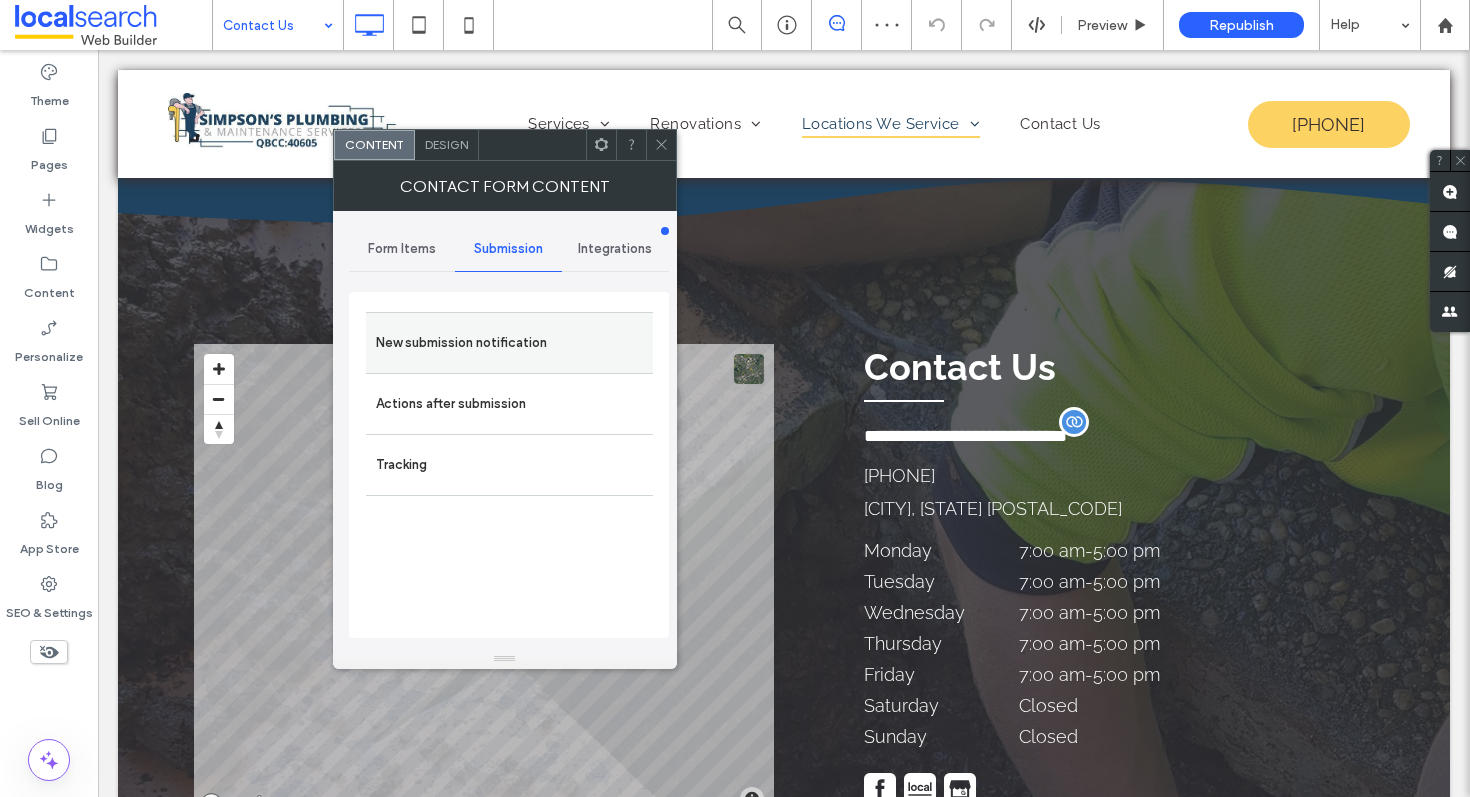 click on "New submission notification" at bounding box center (509, 343) 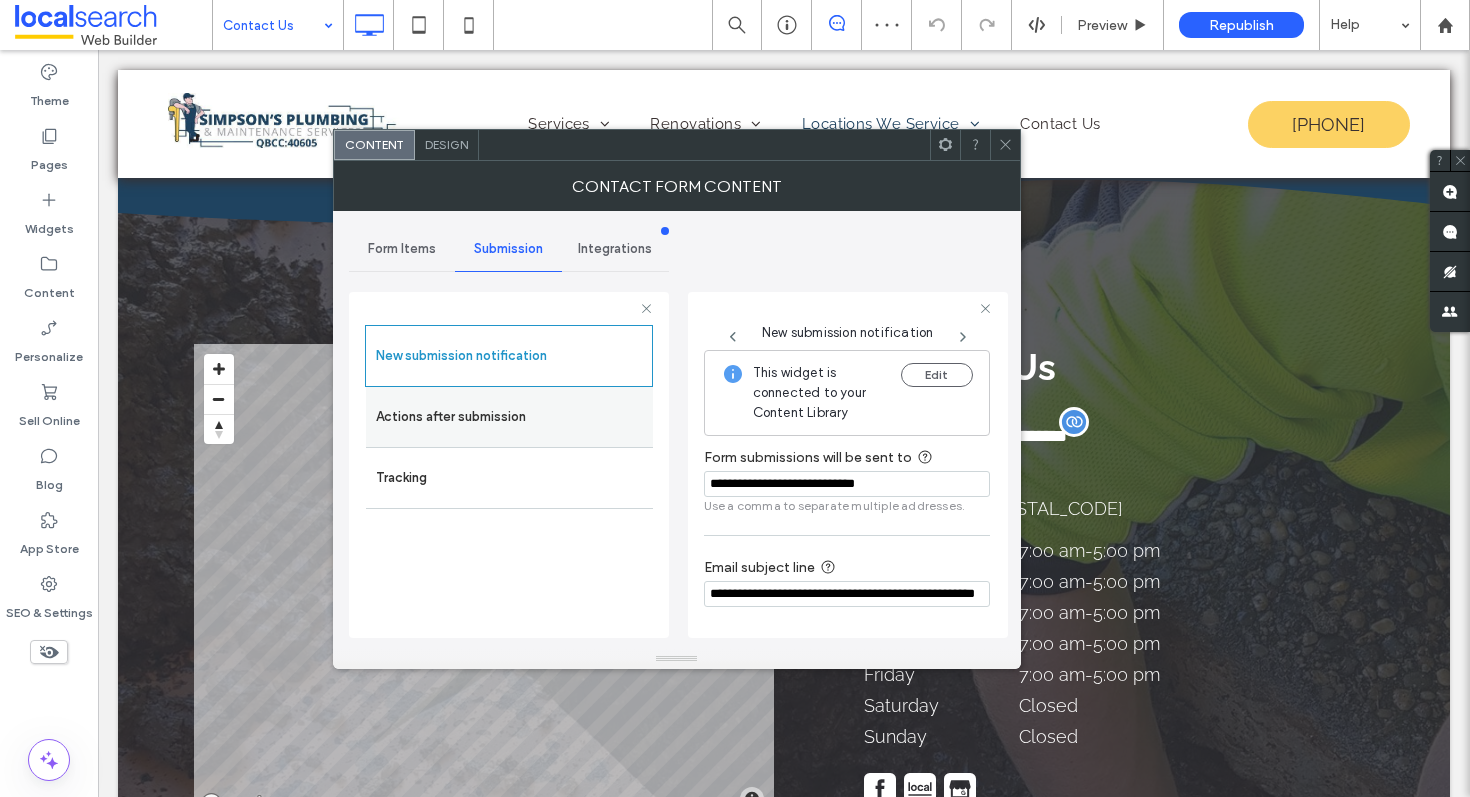 click on "Actions after submission" at bounding box center (509, 417) 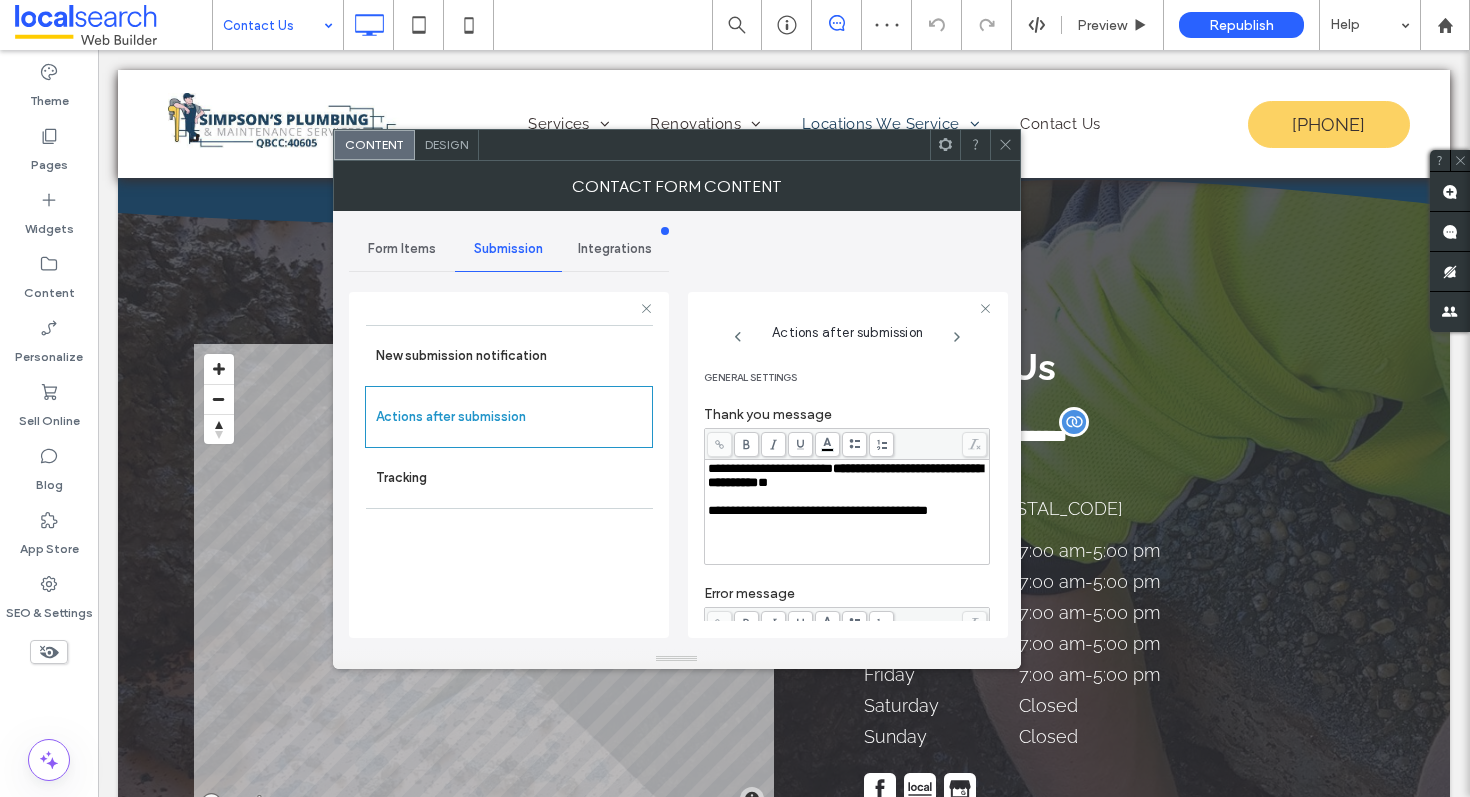 click on "*" at bounding box center [763, 482] 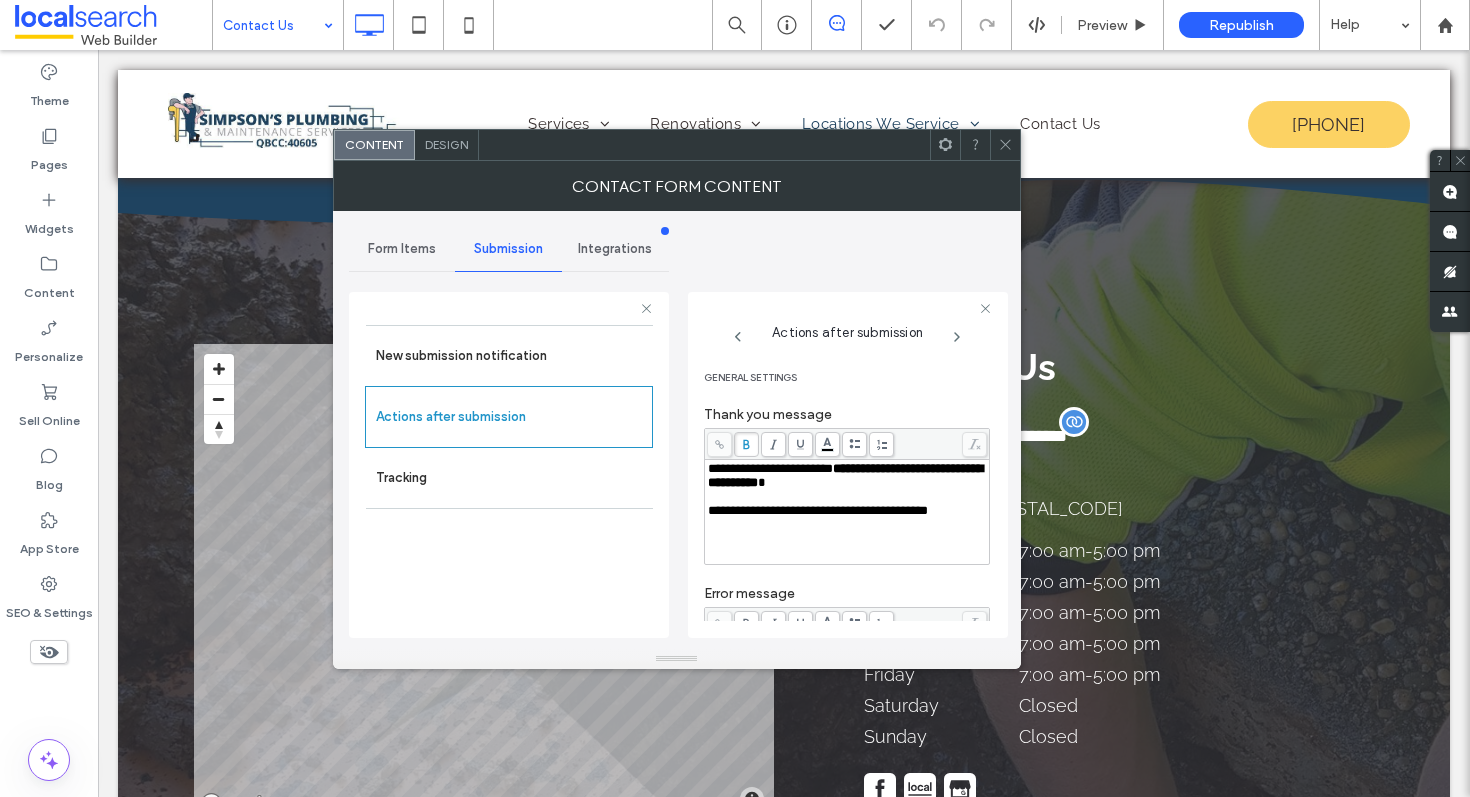 click at bounding box center [847, 497] 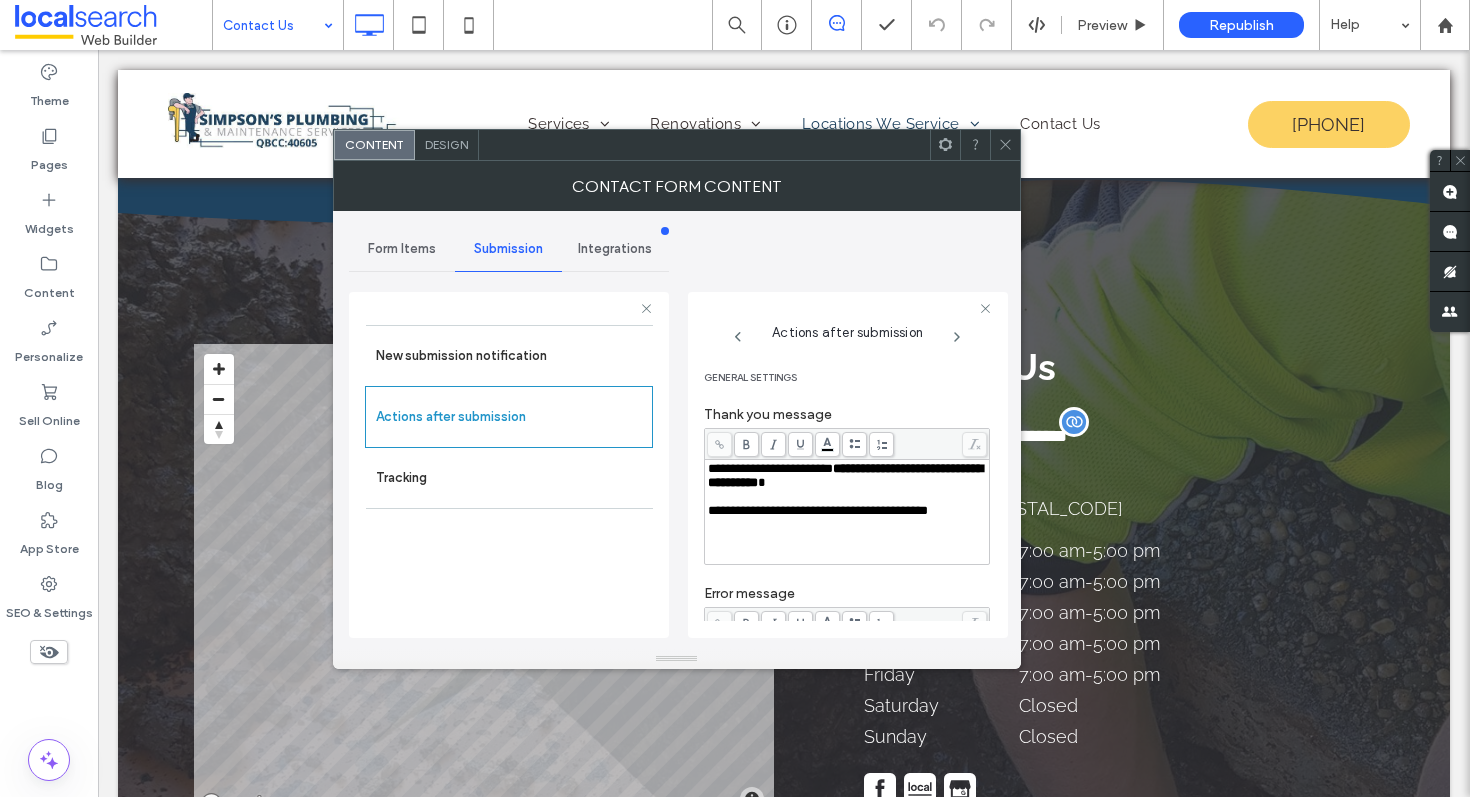 click at bounding box center (1005, 145) 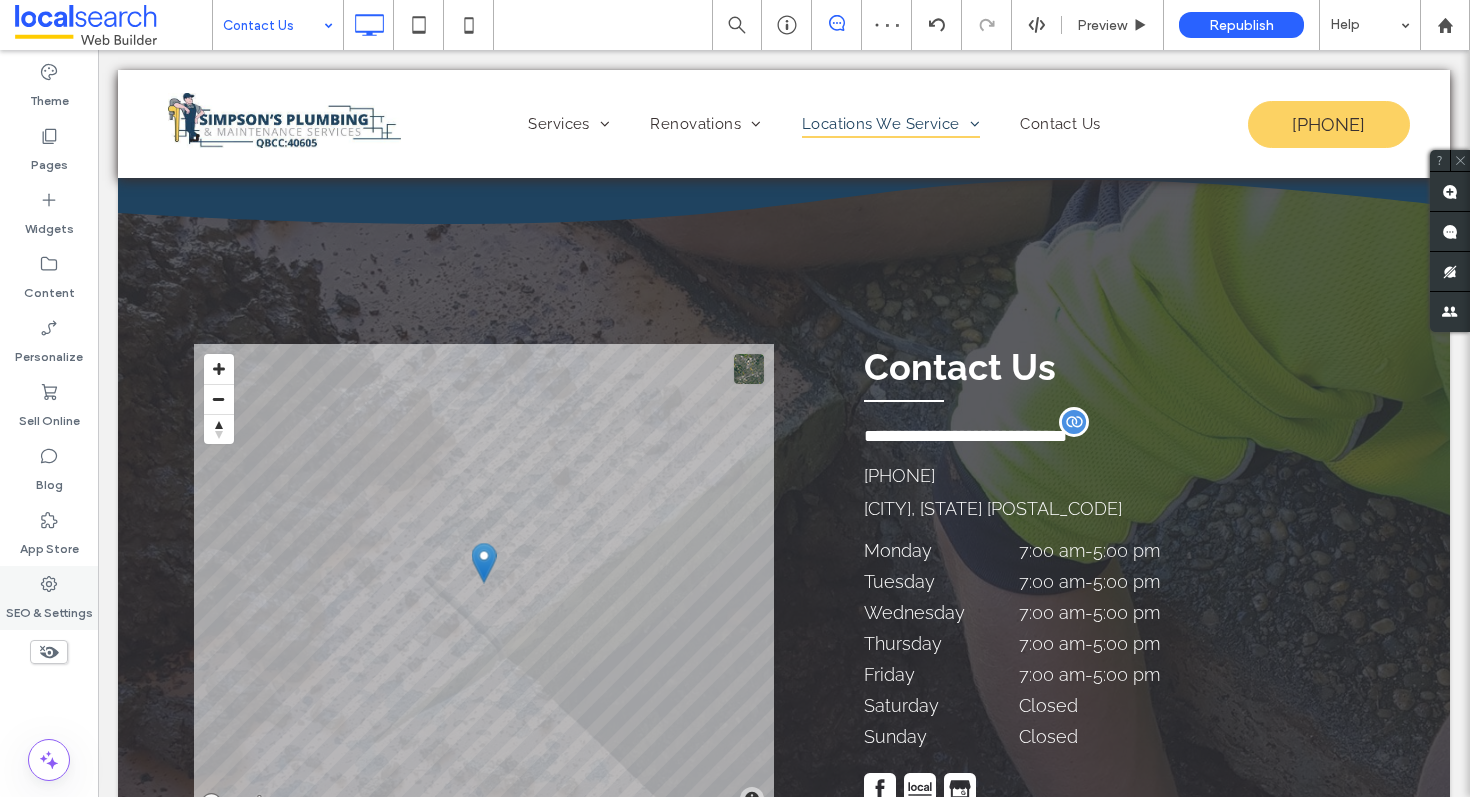 click on "SEO & Settings" at bounding box center [49, 598] 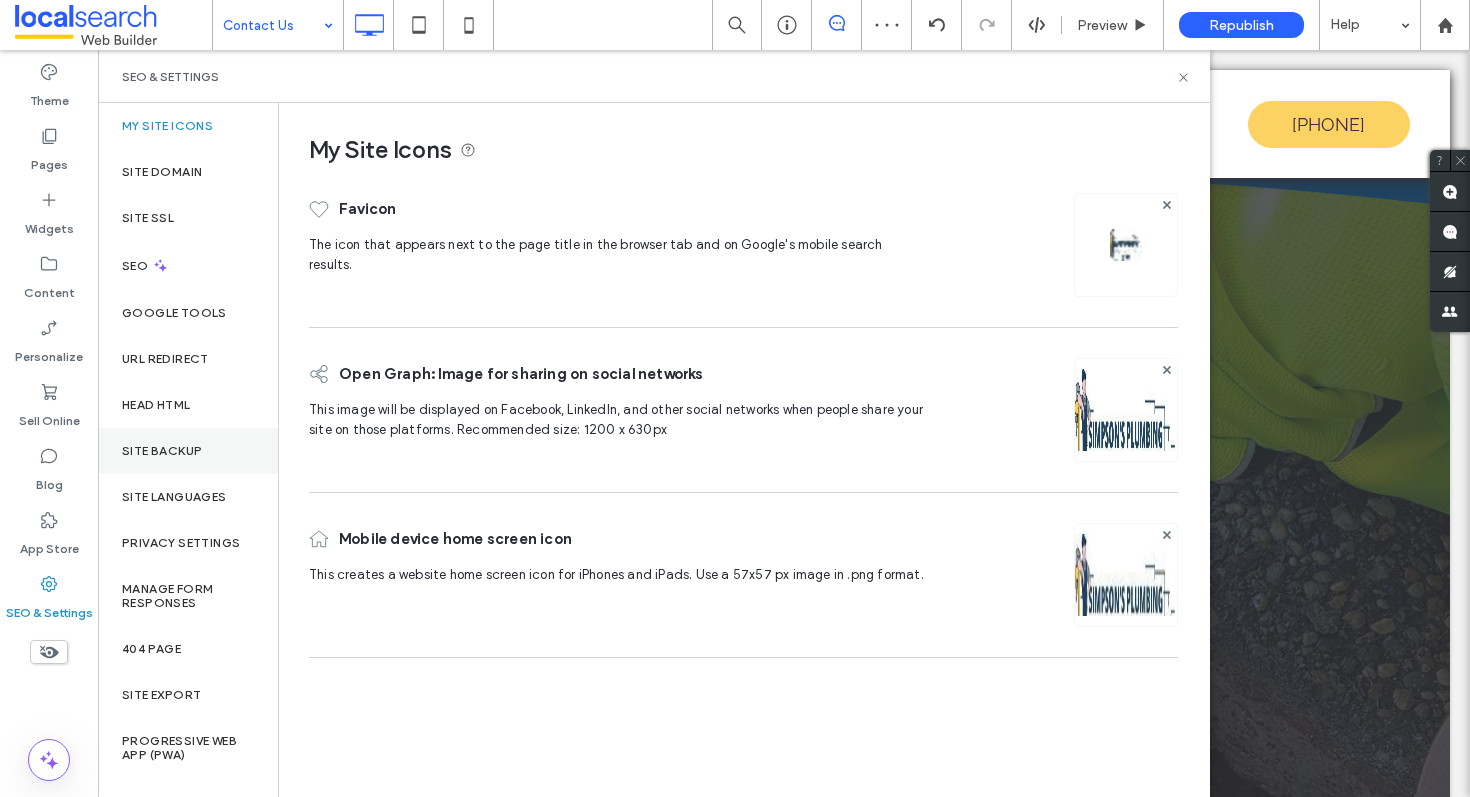 click on "Site Backup" at bounding box center [188, 451] 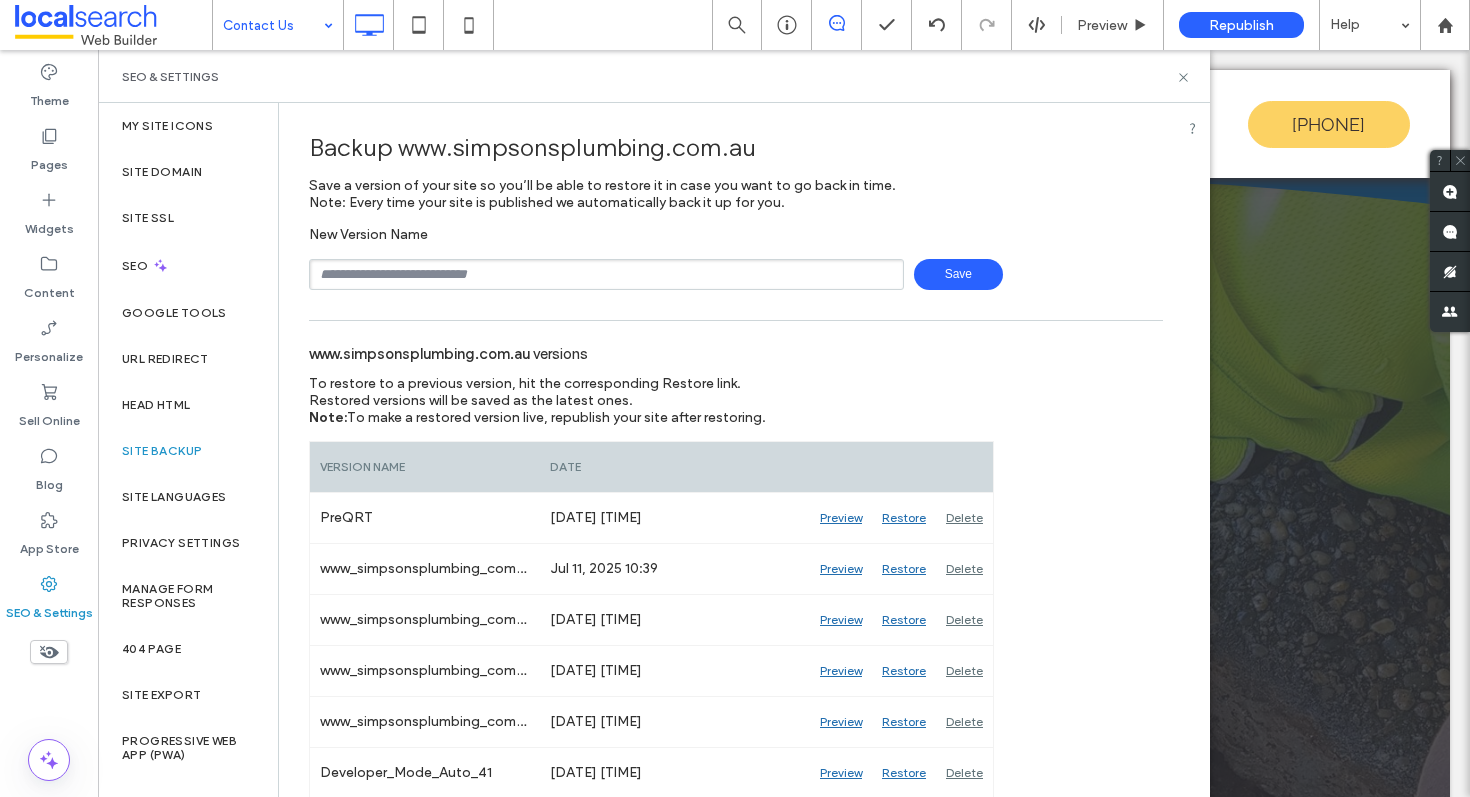 click at bounding box center [606, 274] 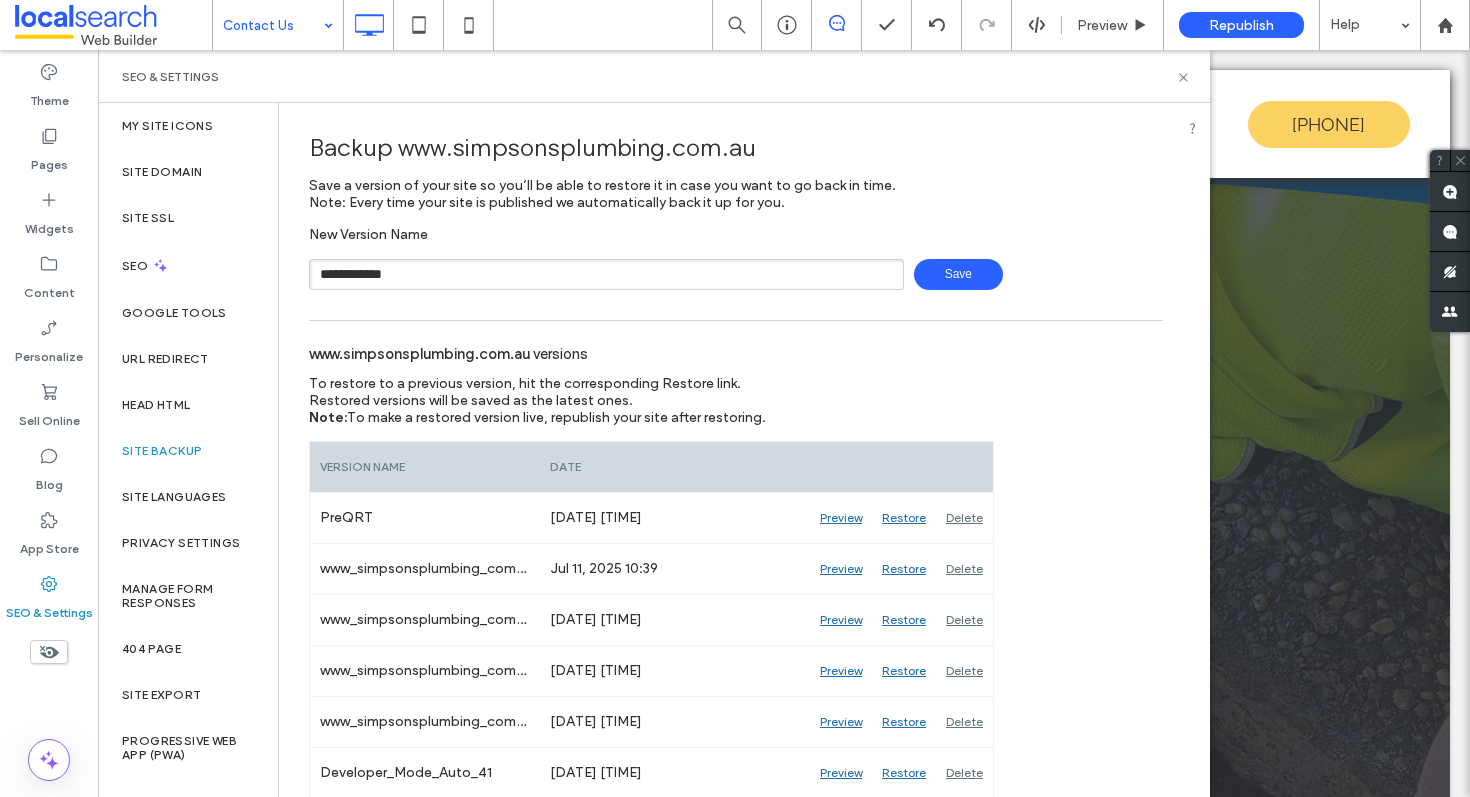 click on "**********" at bounding box center [736, 258] 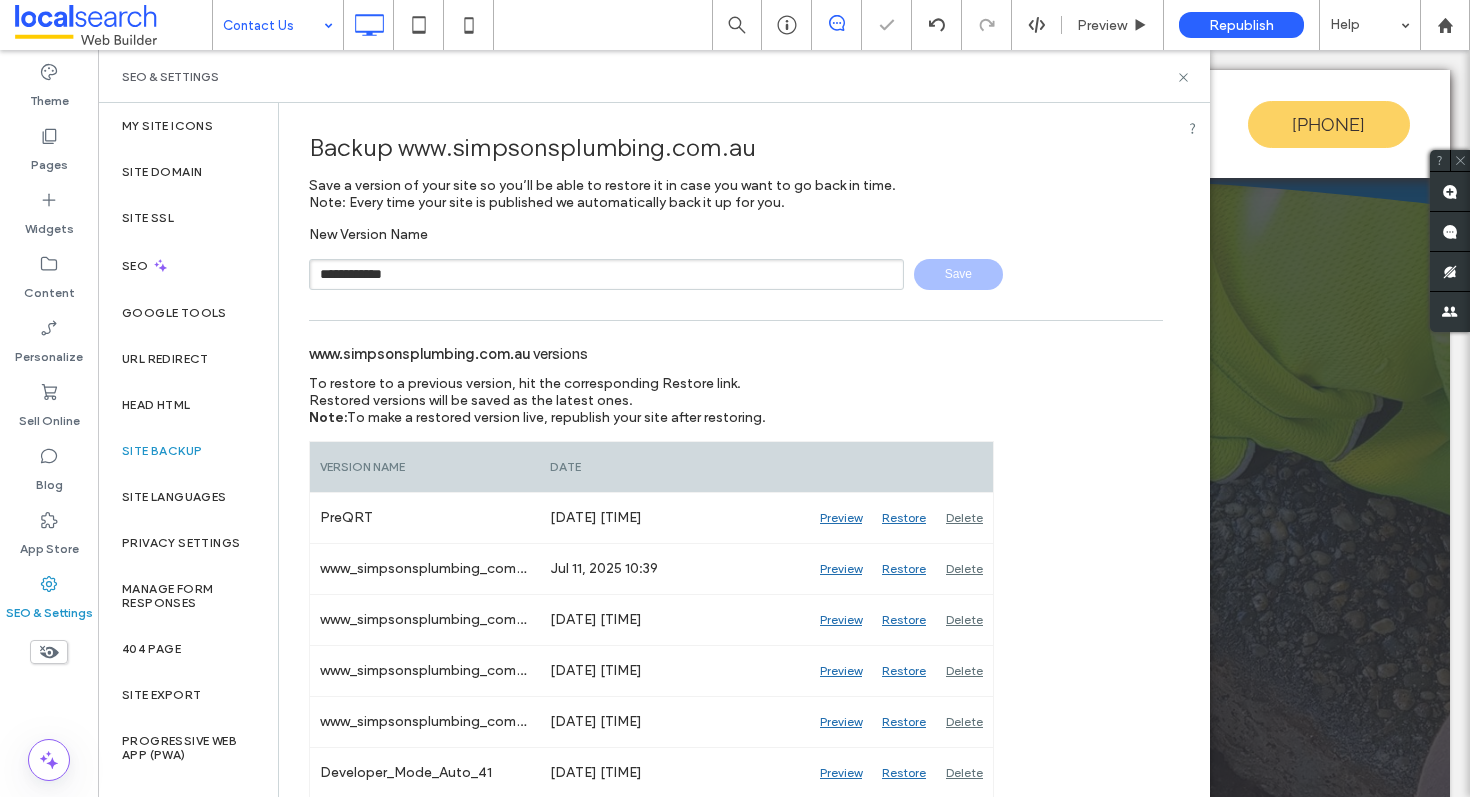 click on "**********" at bounding box center (736, 274) 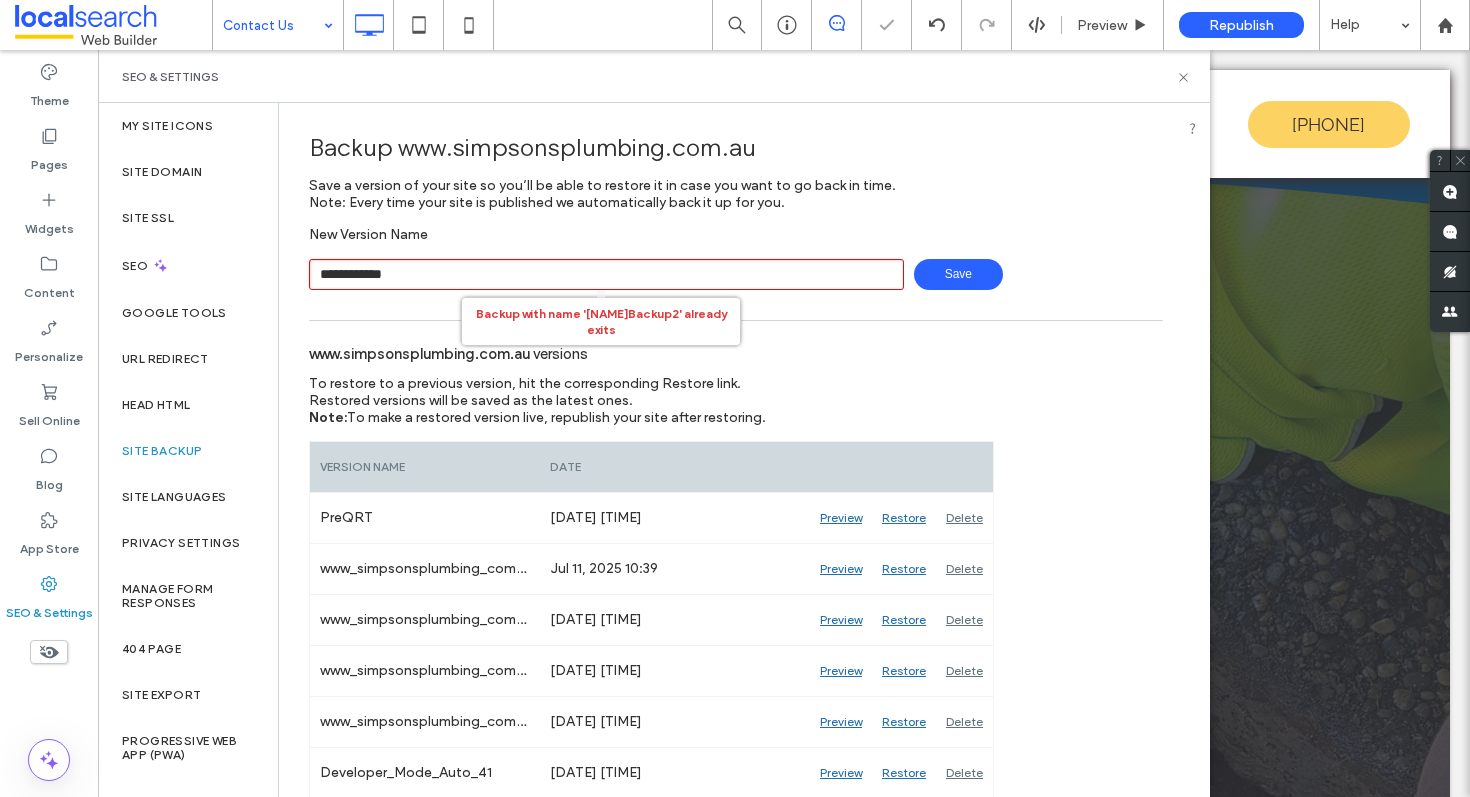 type on "**********" 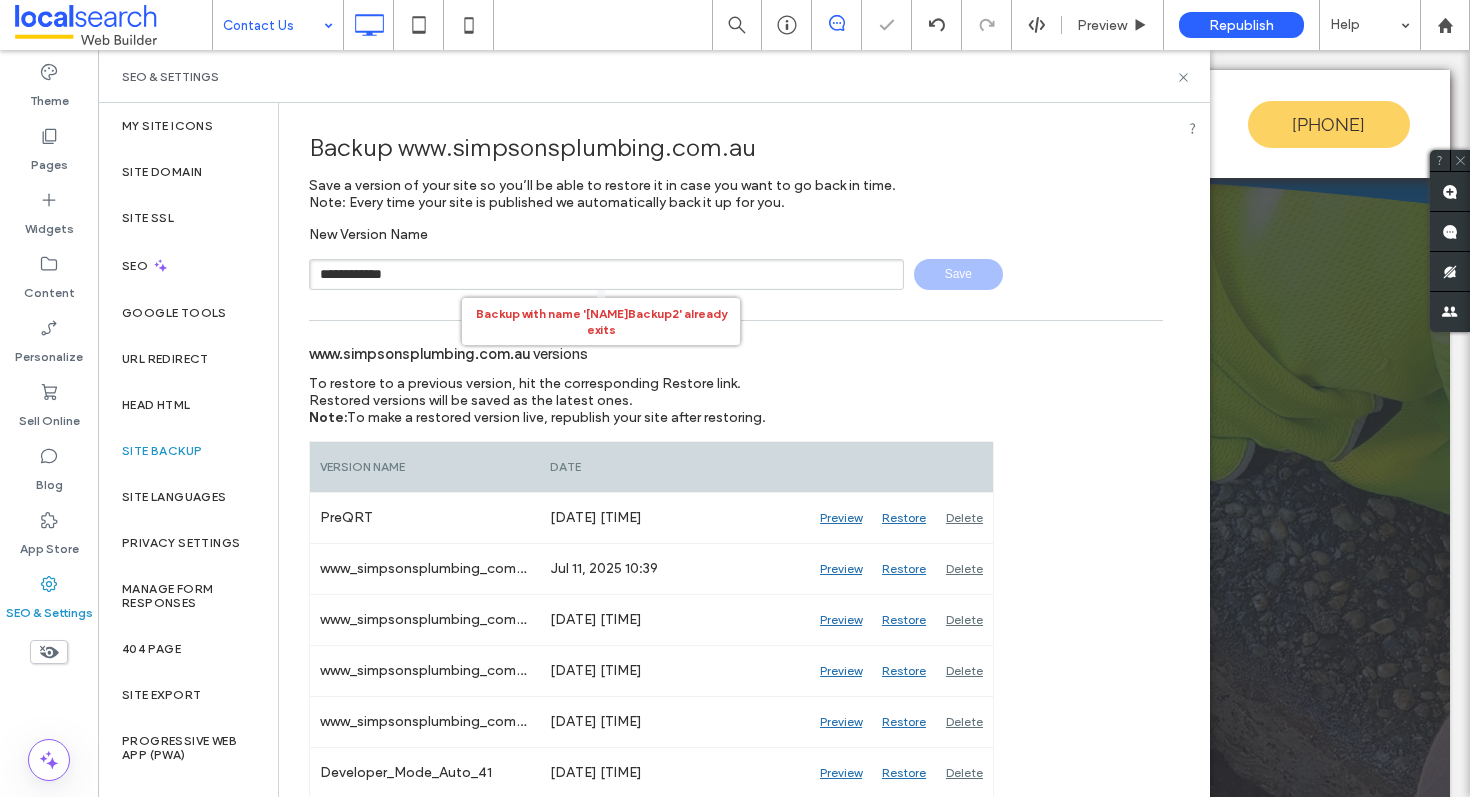 type 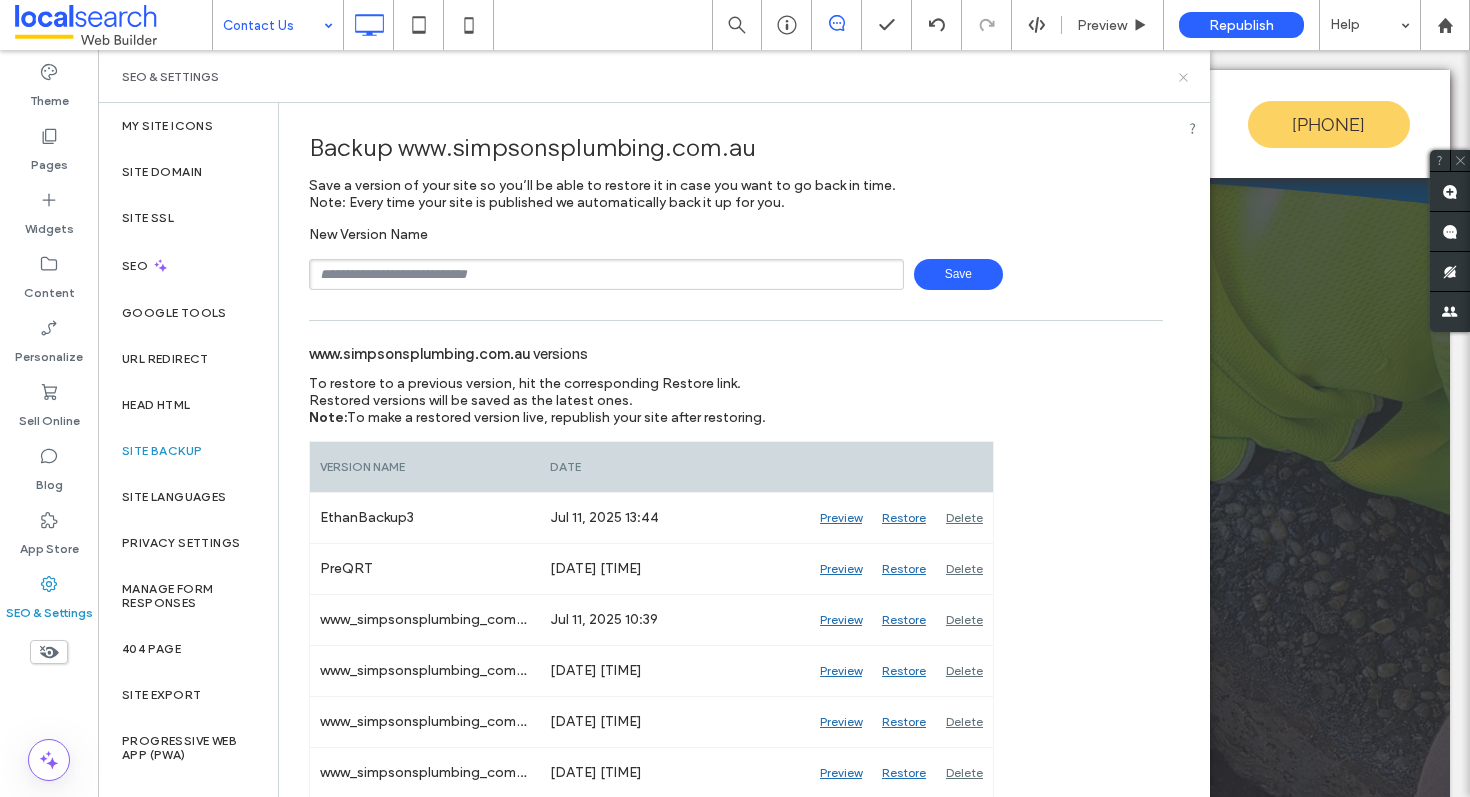 click 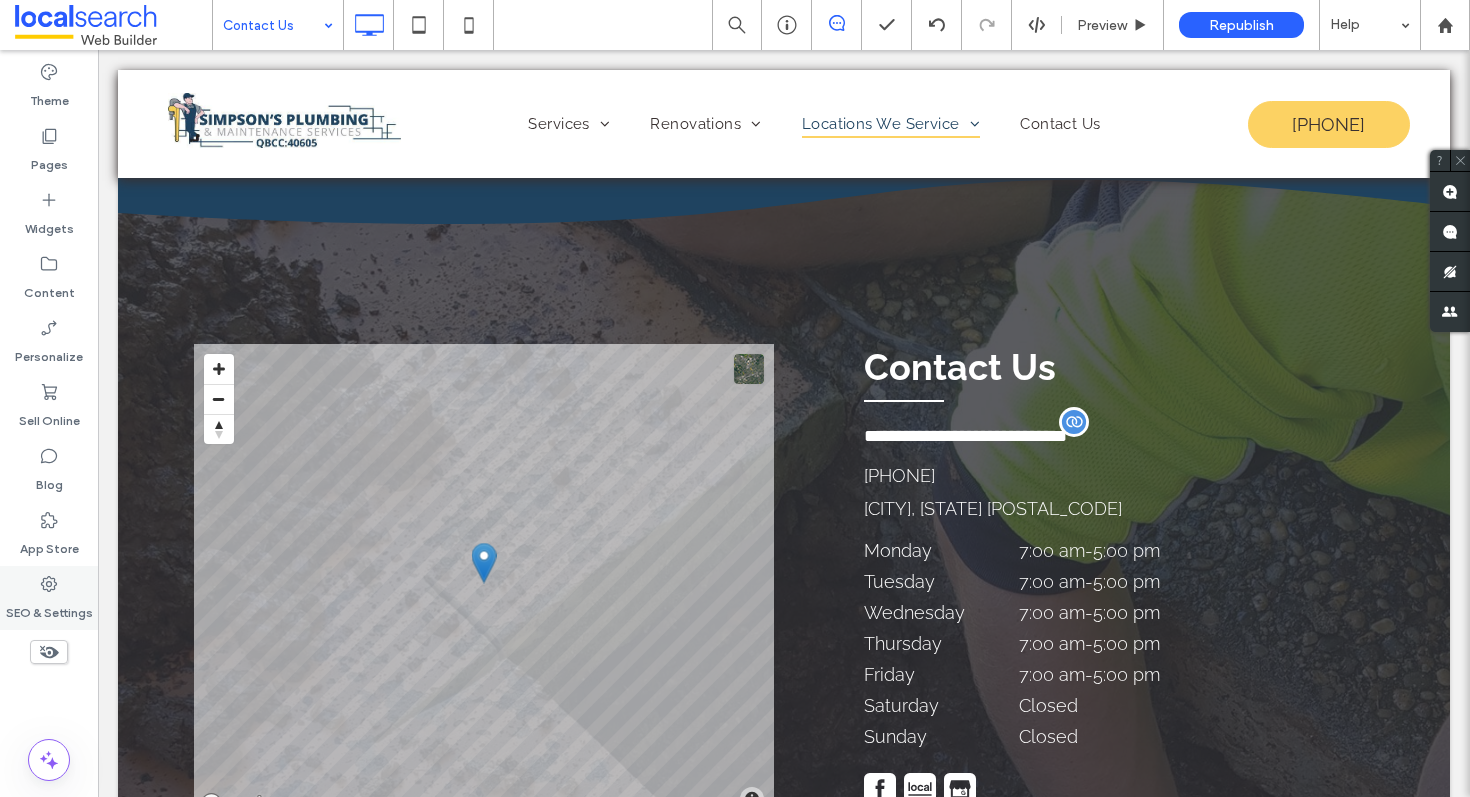click on "SEO & Settings" at bounding box center (49, 598) 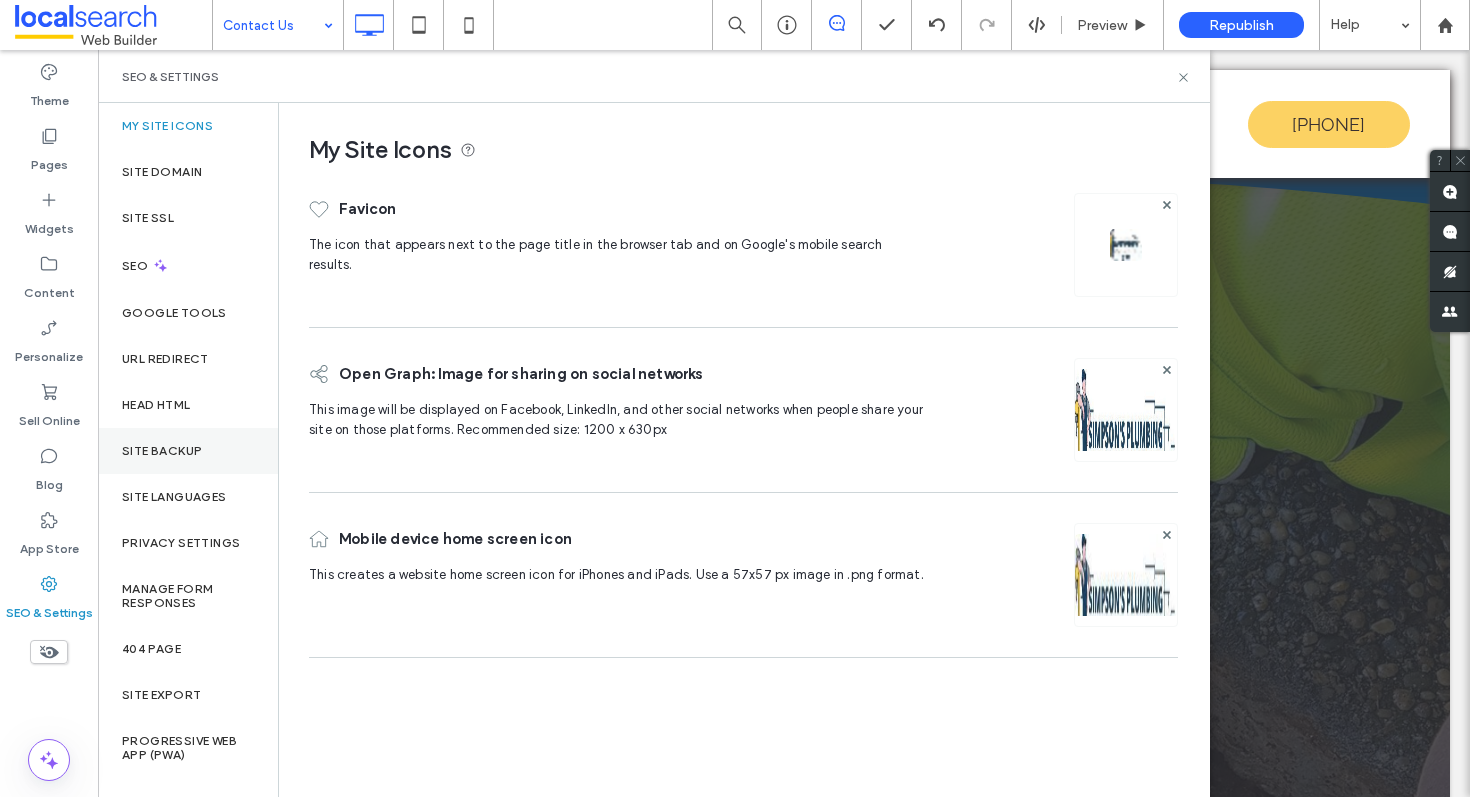 click on "Site Backup" at bounding box center [188, 451] 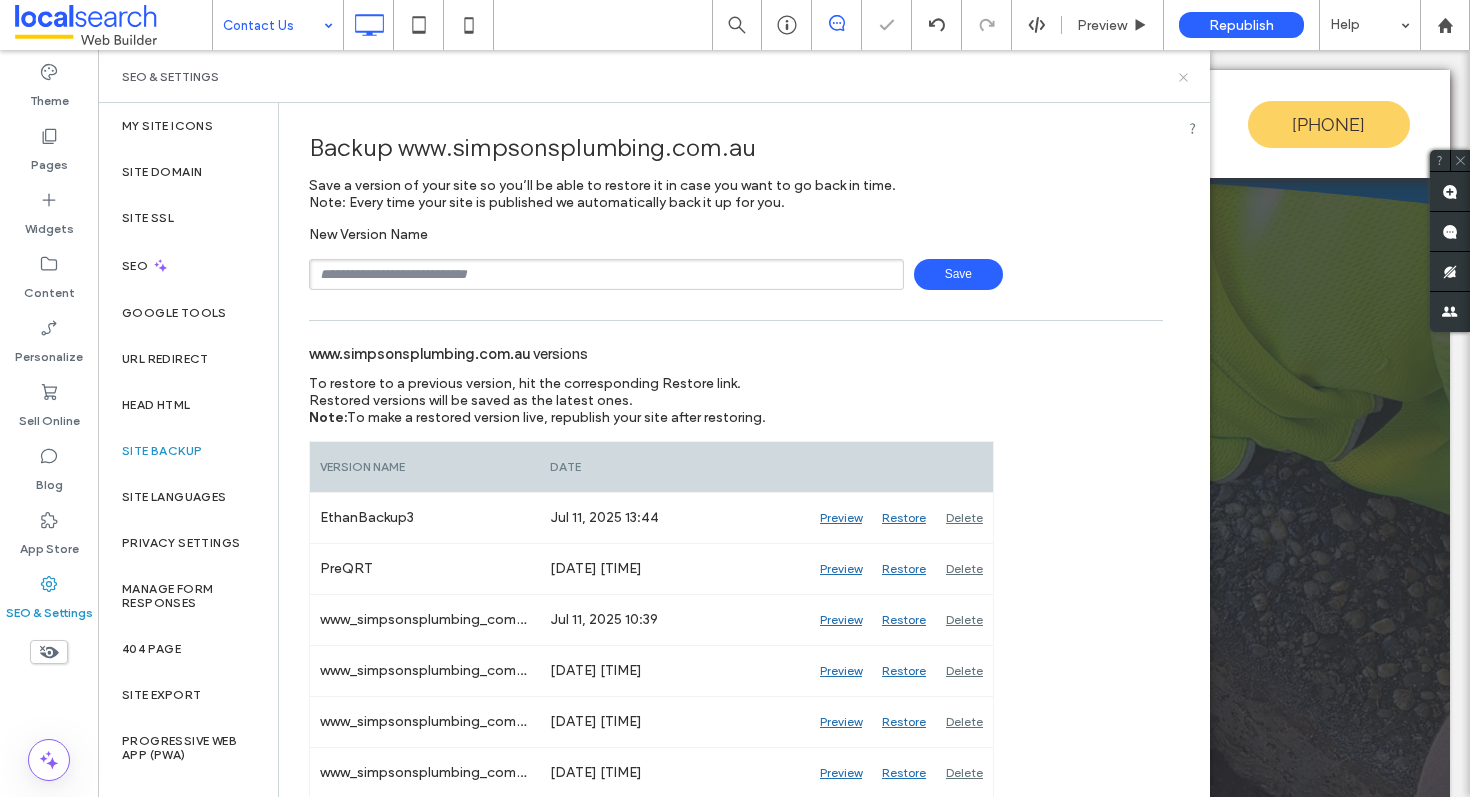 click 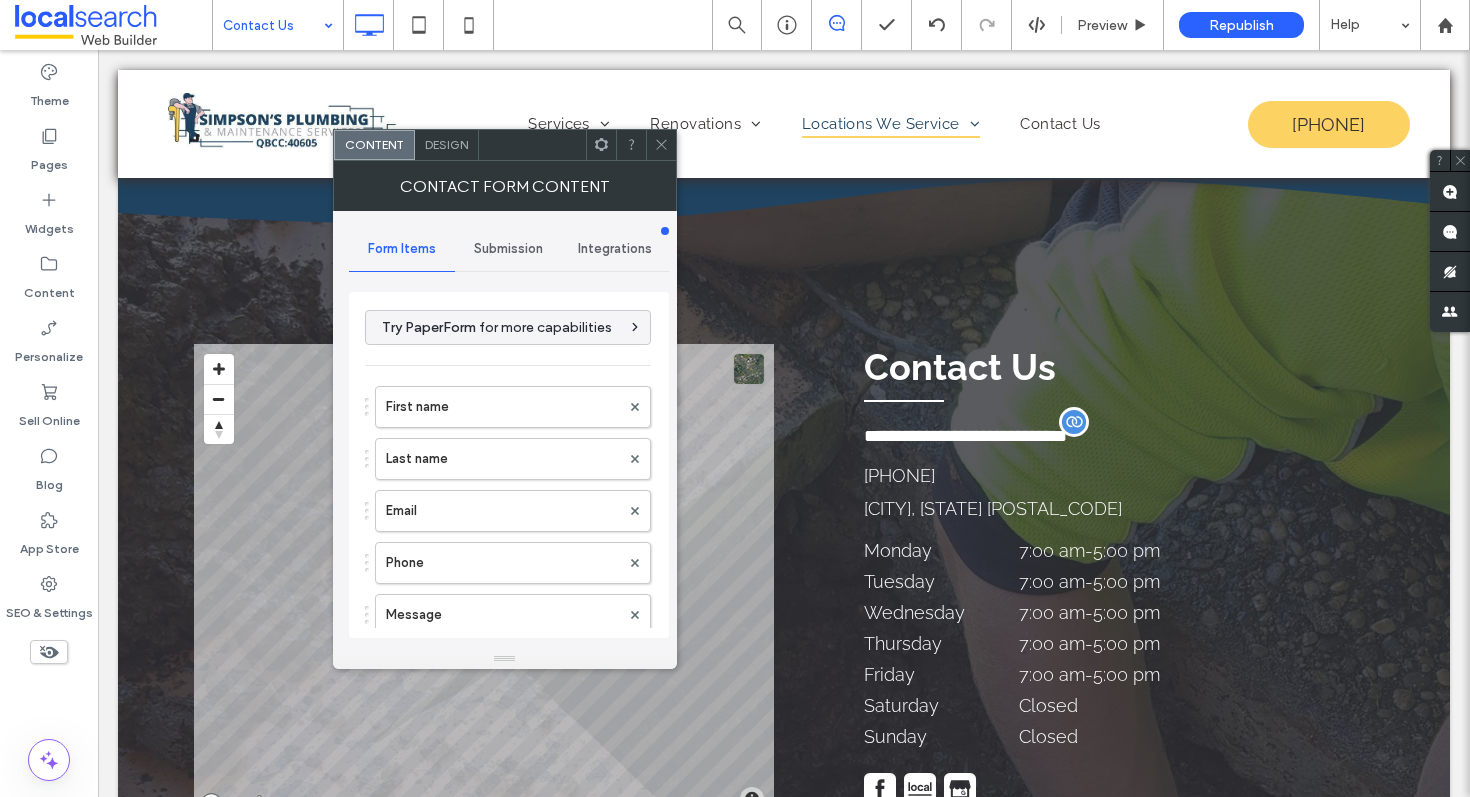 click on "Submission" at bounding box center (508, 249) 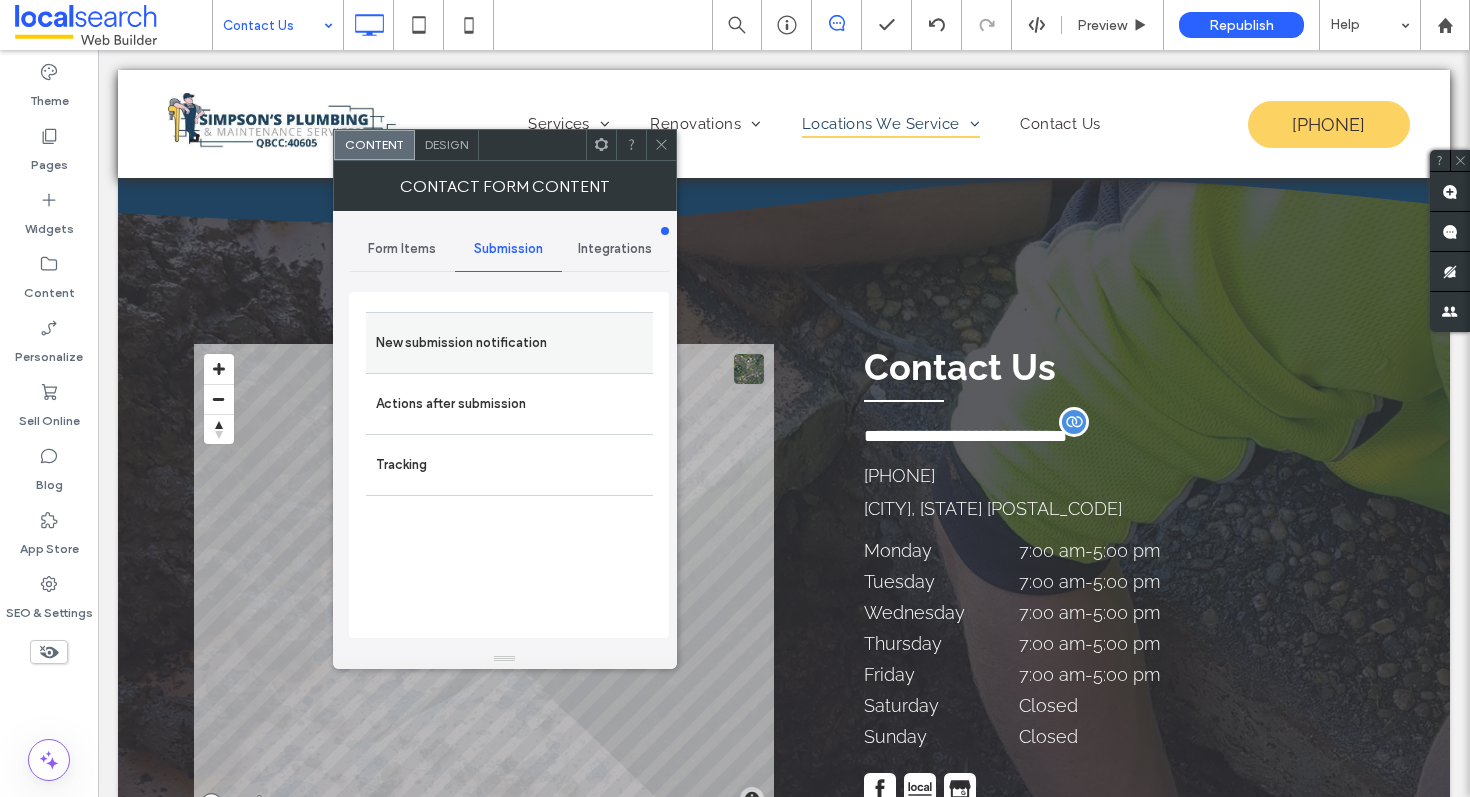 click on "New submission notification" at bounding box center [509, 343] 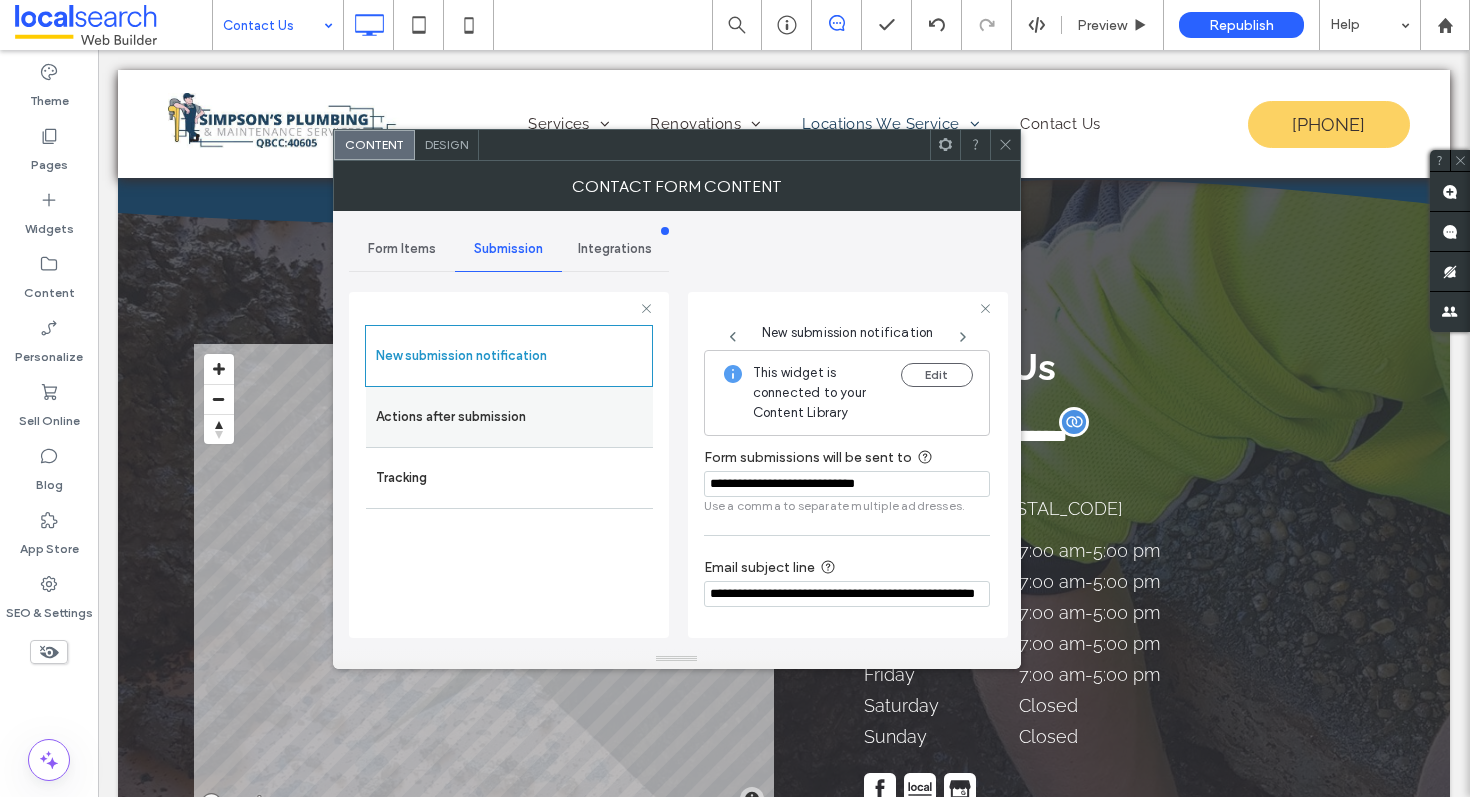 click on "Actions after submission" at bounding box center (509, 417) 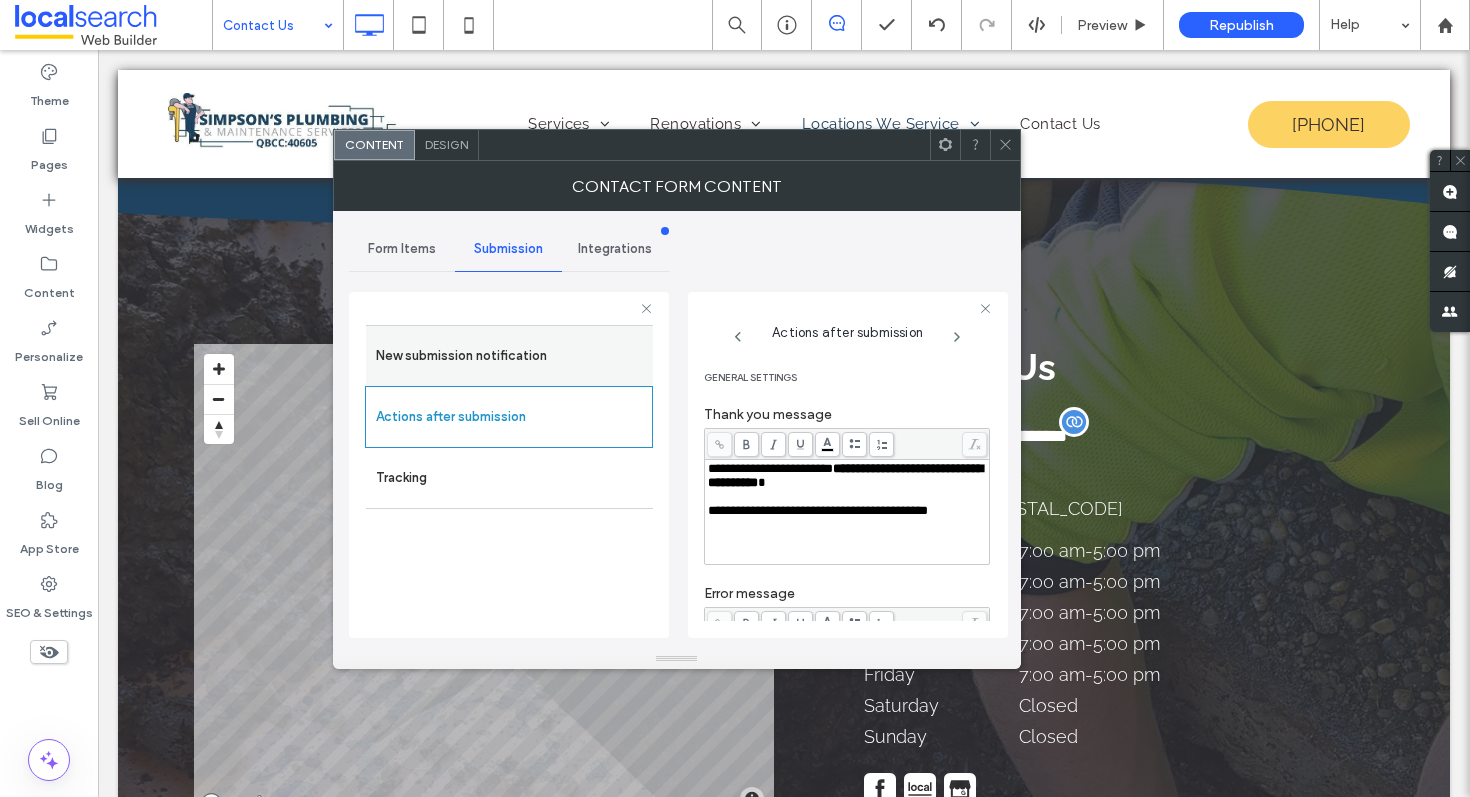 click on "New submission notification" at bounding box center (509, 356) 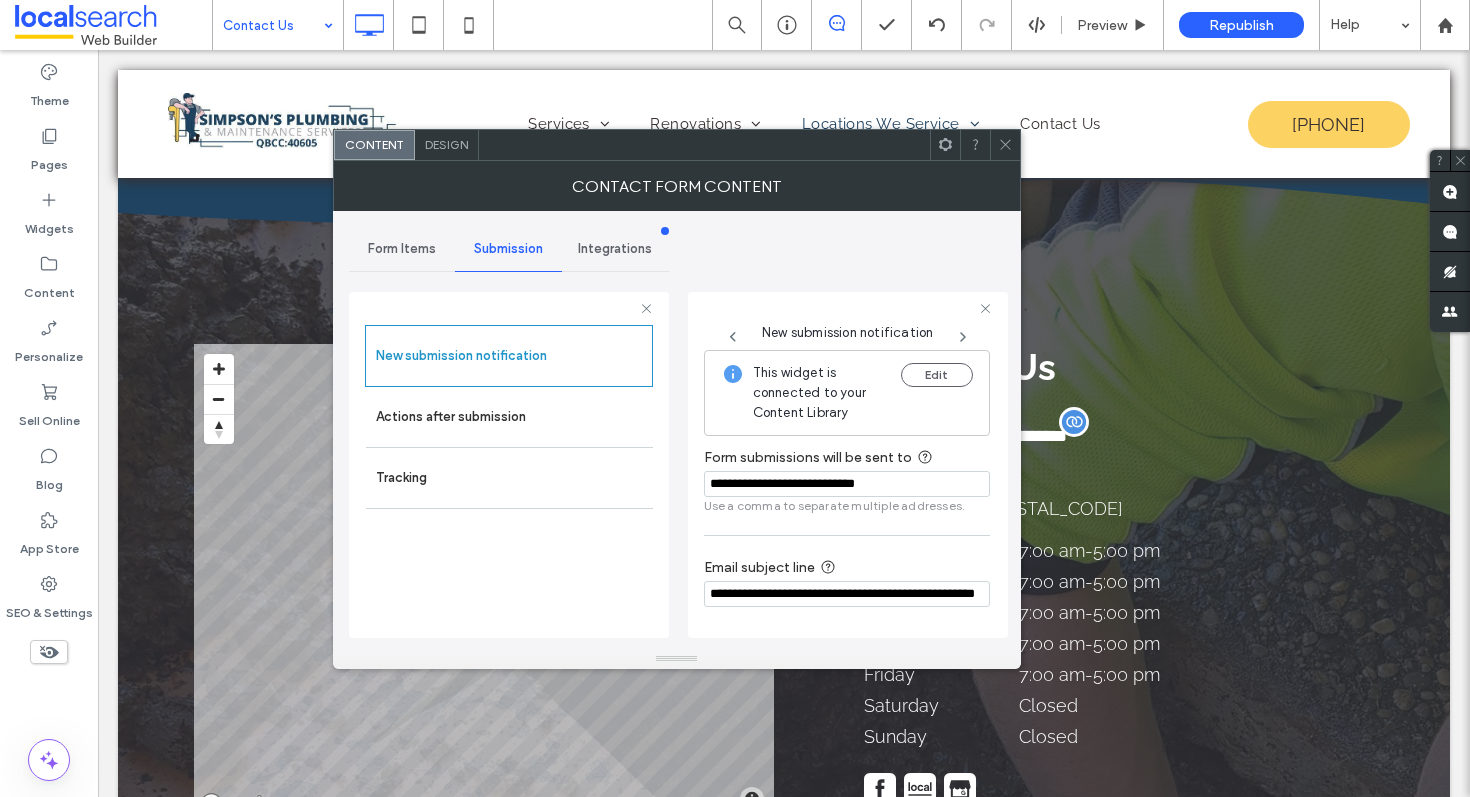 click 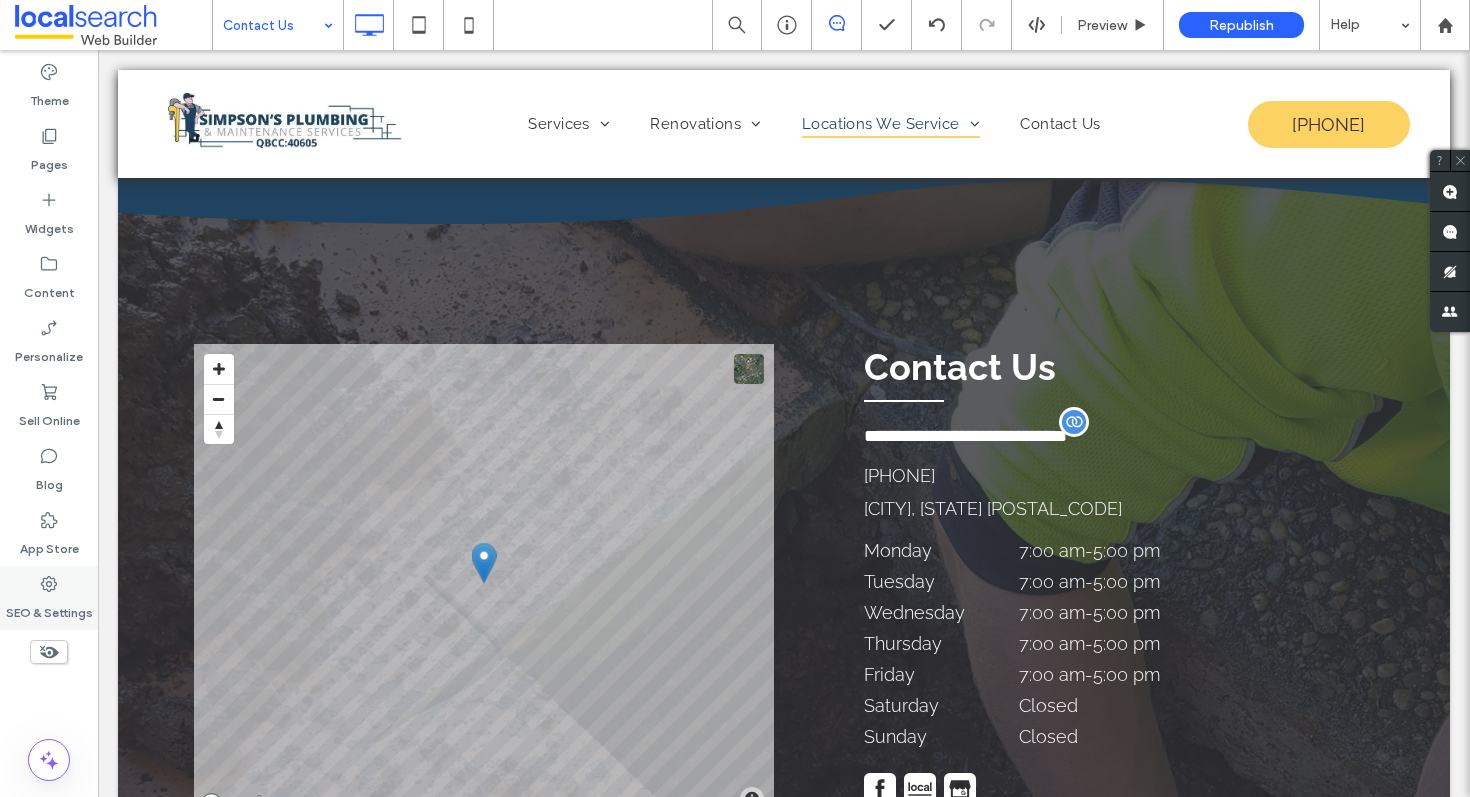 click on "SEO & Settings" at bounding box center (49, 598) 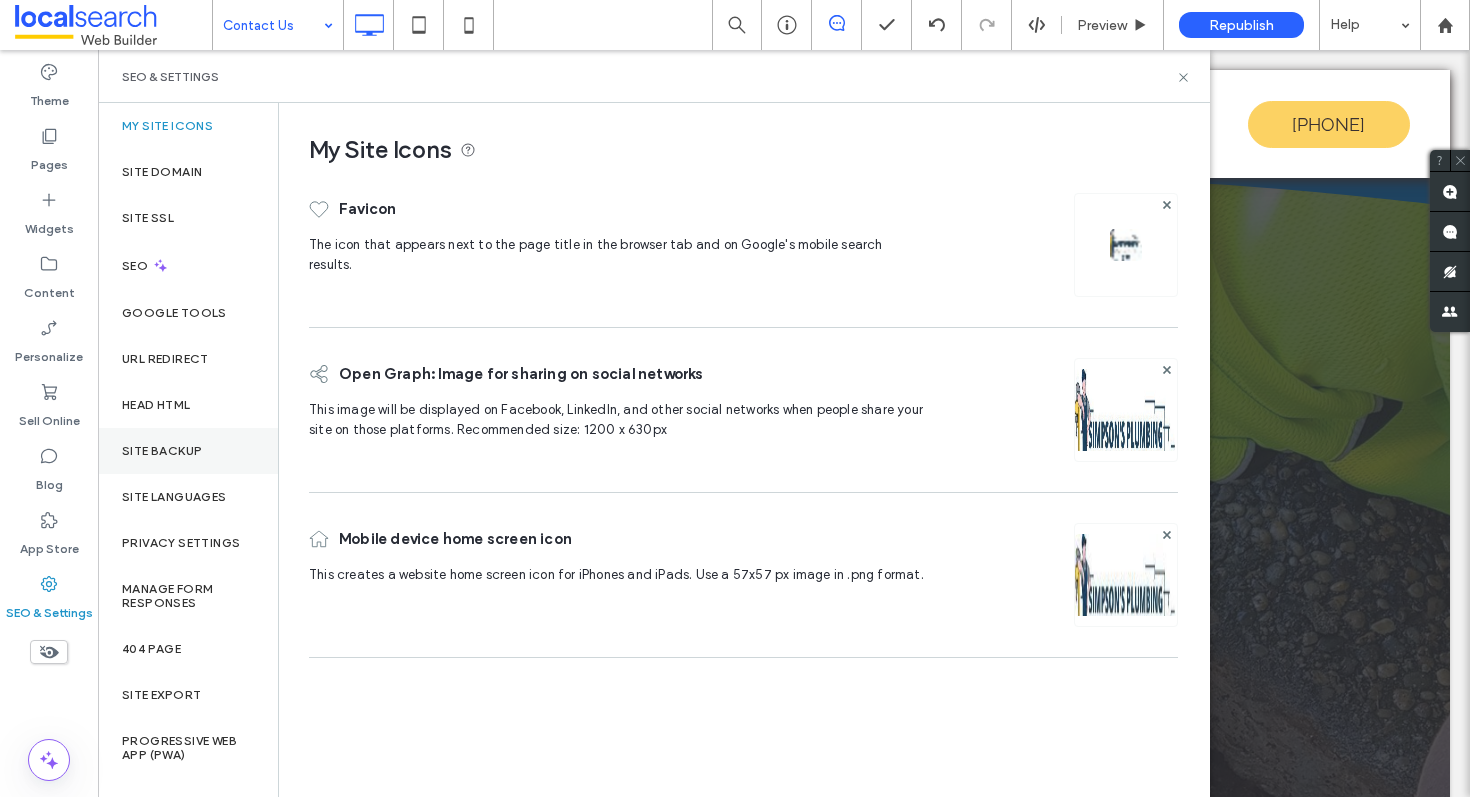 click on "Site Backup" at bounding box center (188, 451) 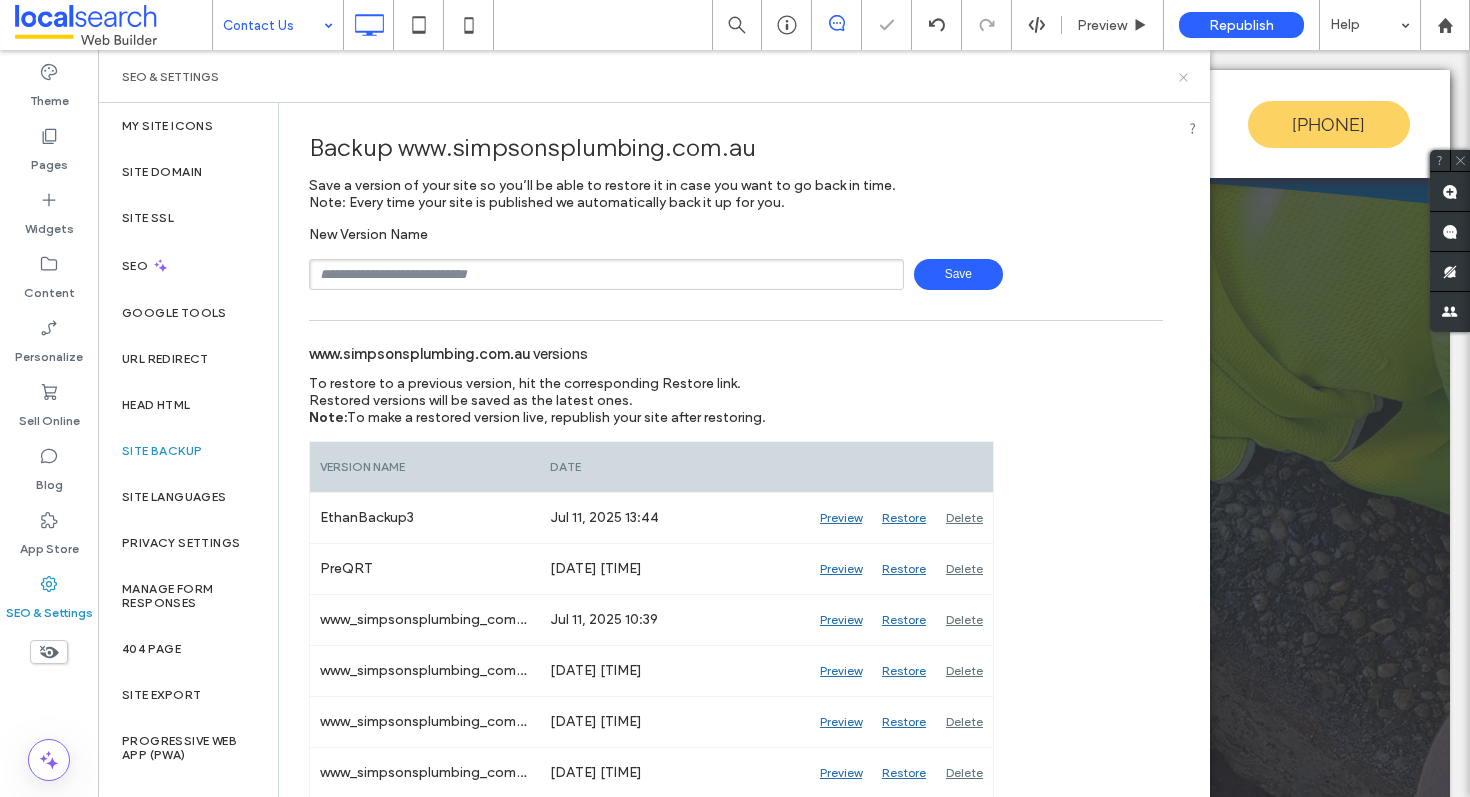 click 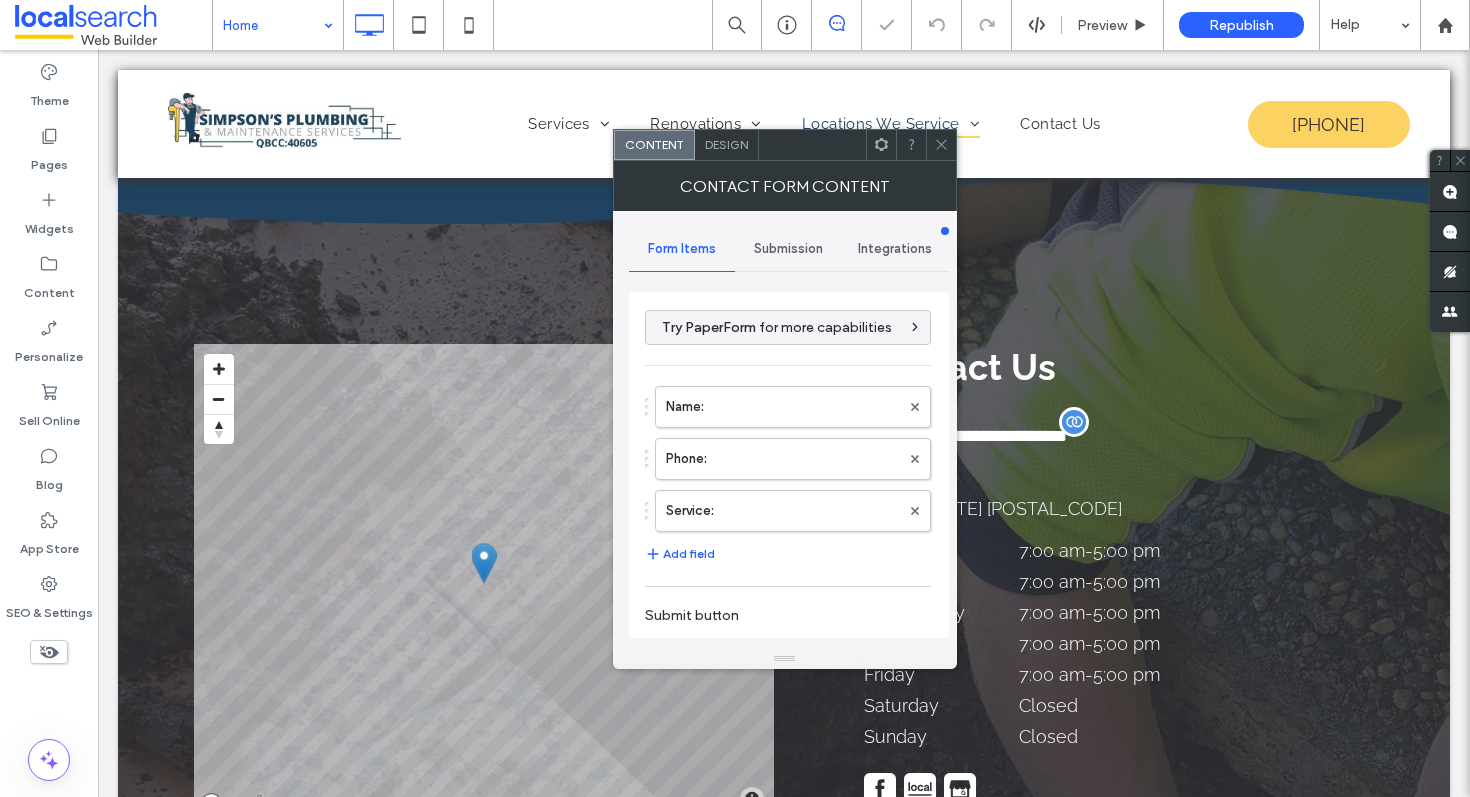type on "******" 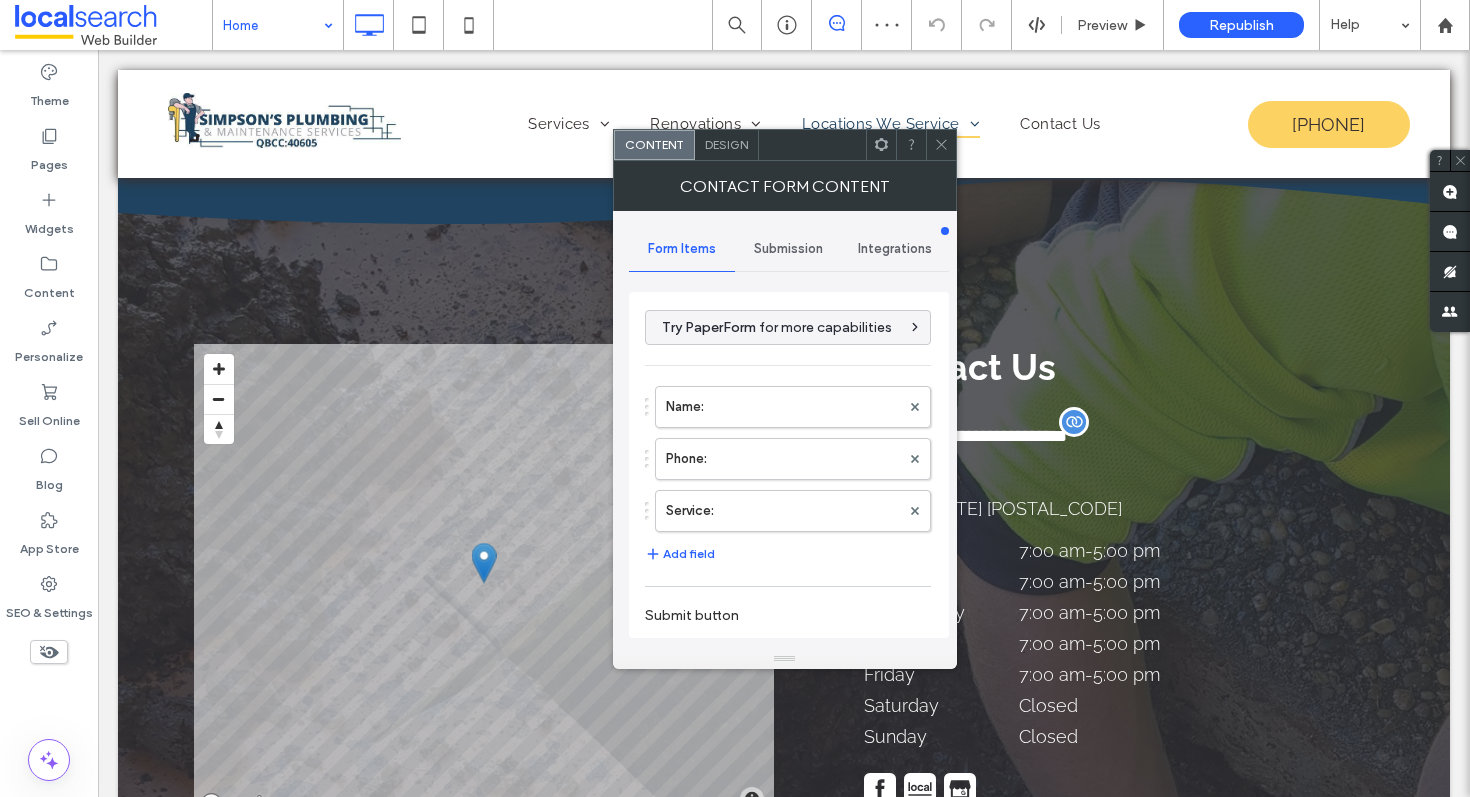 click on "Submission" at bounding box center (788, 249) 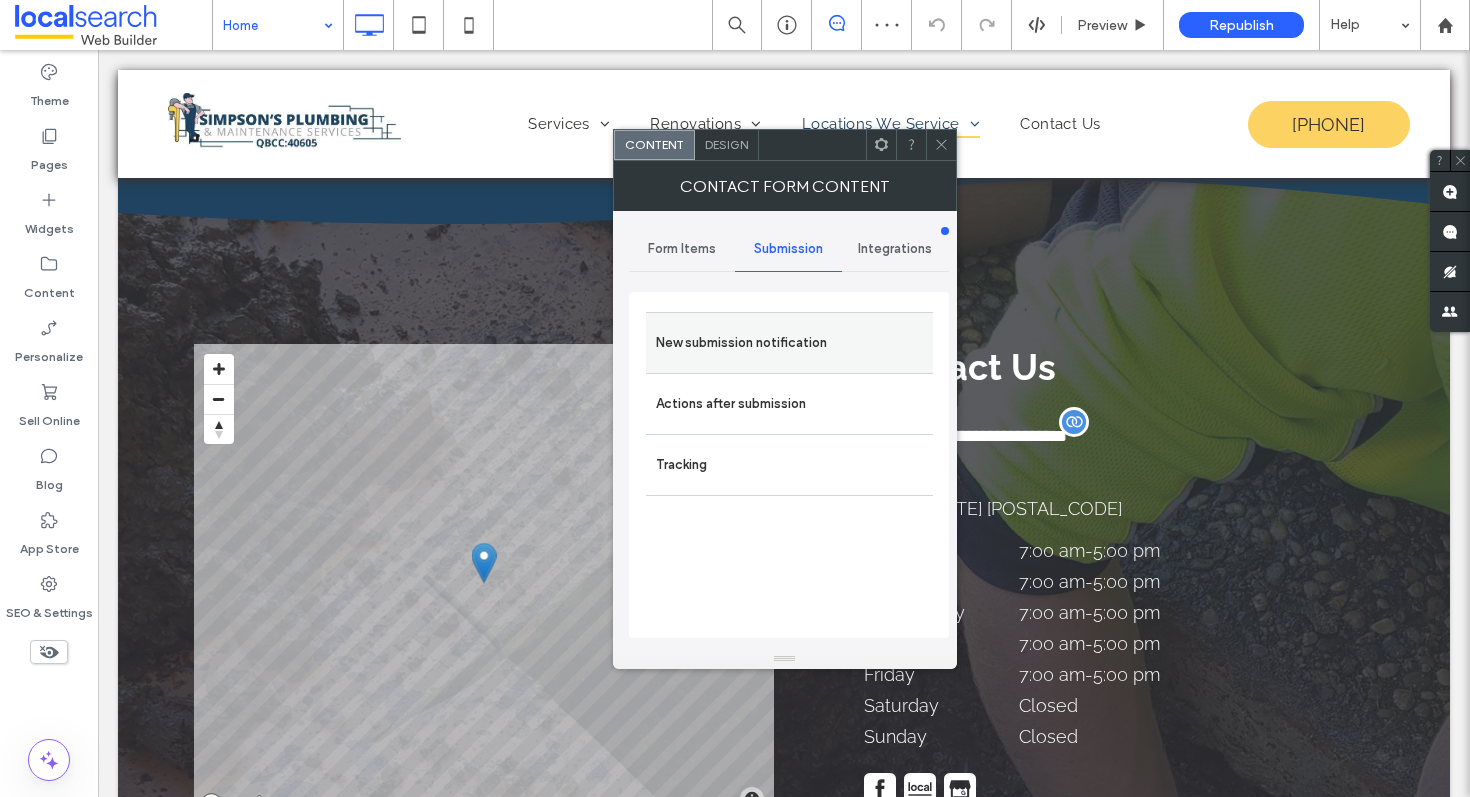 click on "New submission notification" at bounding box center (789, 343) 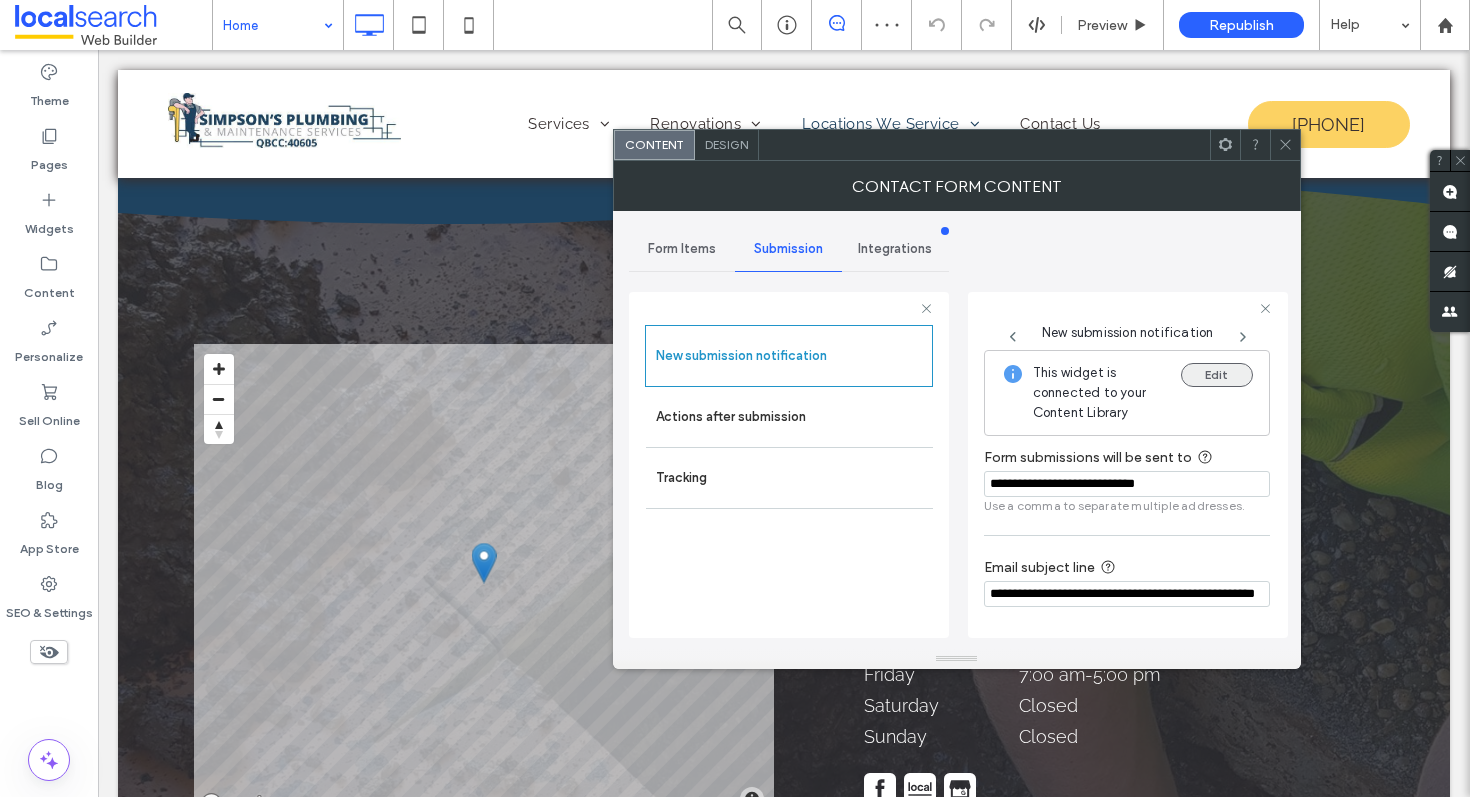 click on "Edit" at bounding box center (1217, 375) 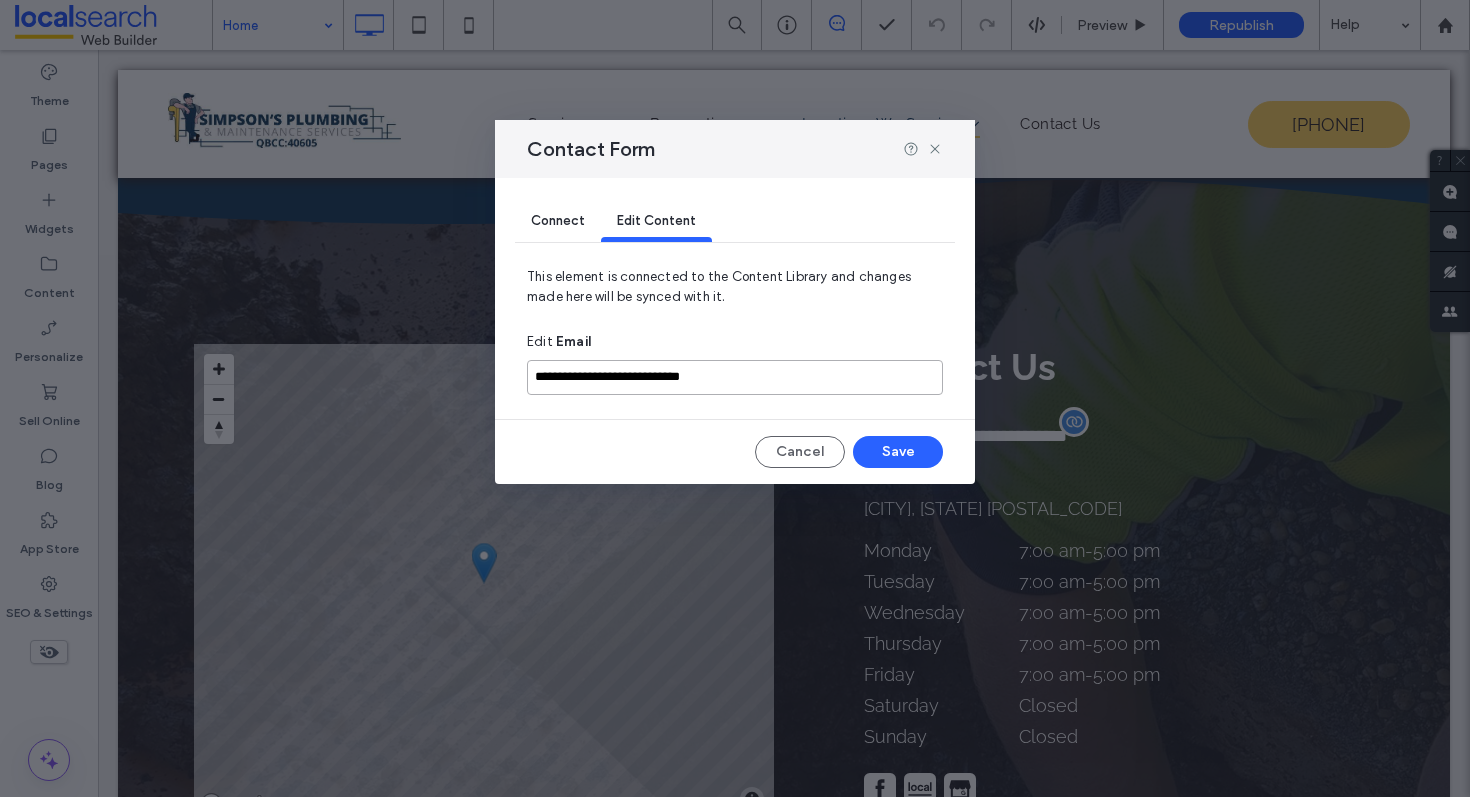 drag, startPoint x: 792, startPoint y: 385, endPoint x: 502, endPoint y: 354, distance: 291.6522 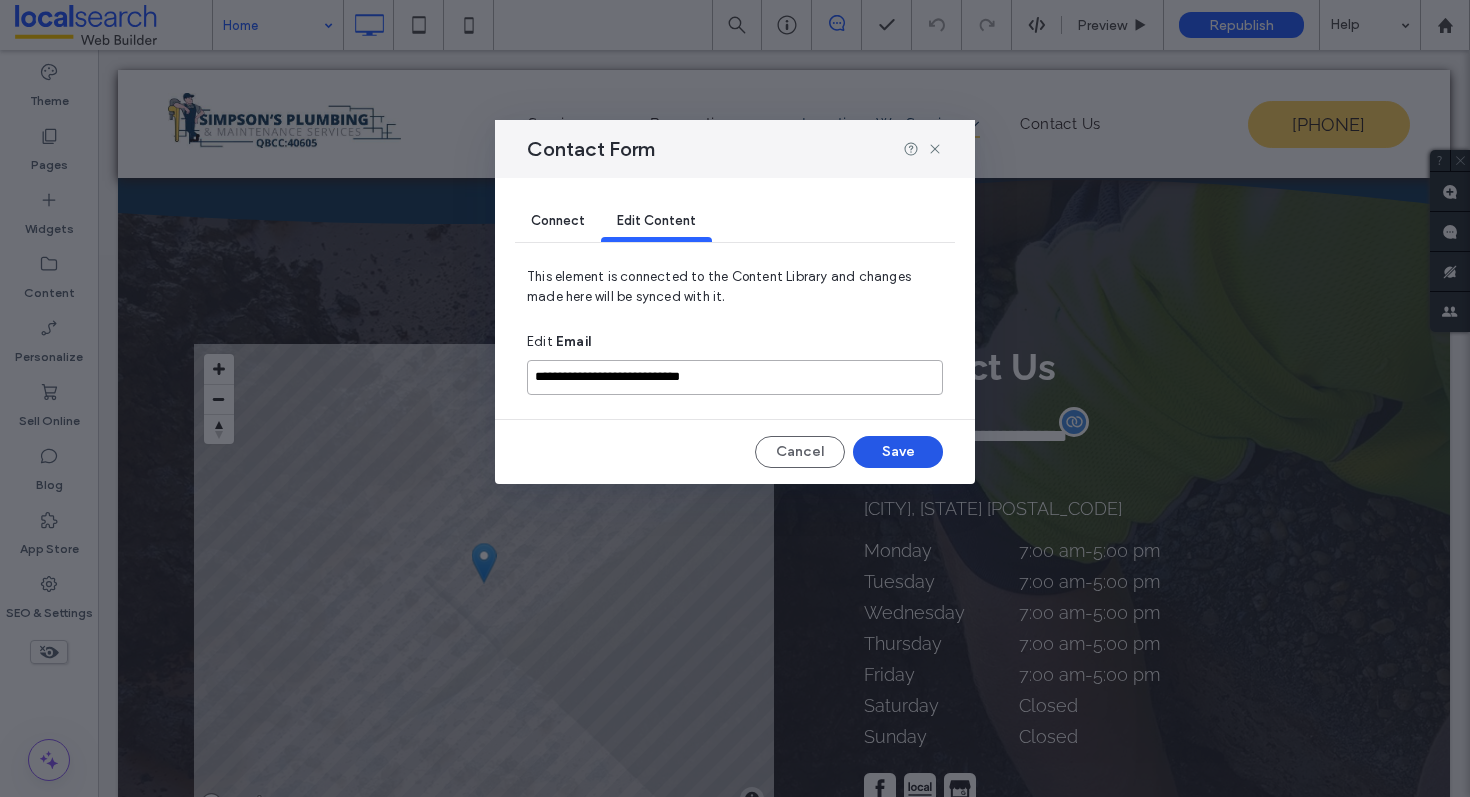 type on "**********" 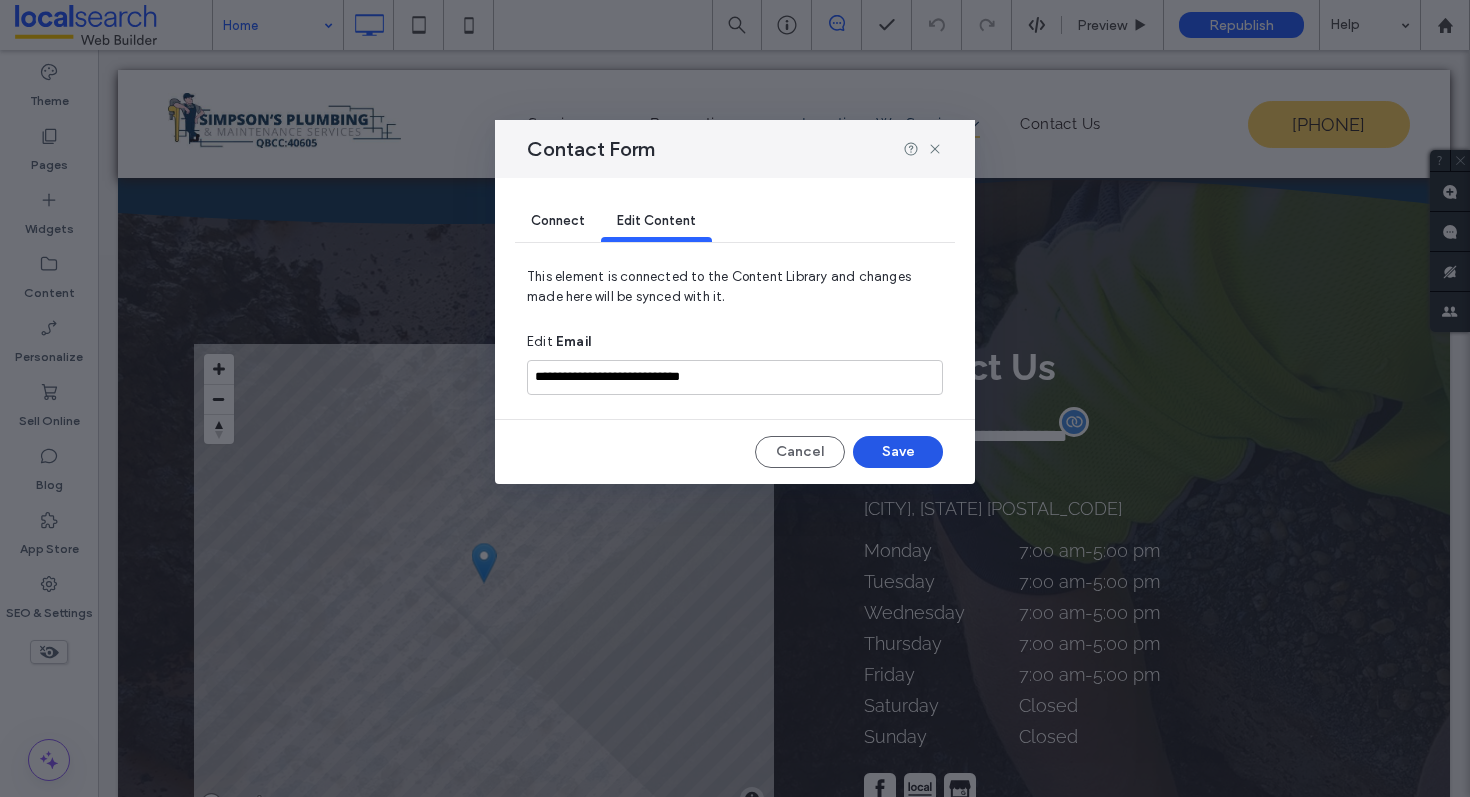 click on "Save" at bounding box center (898, 452) 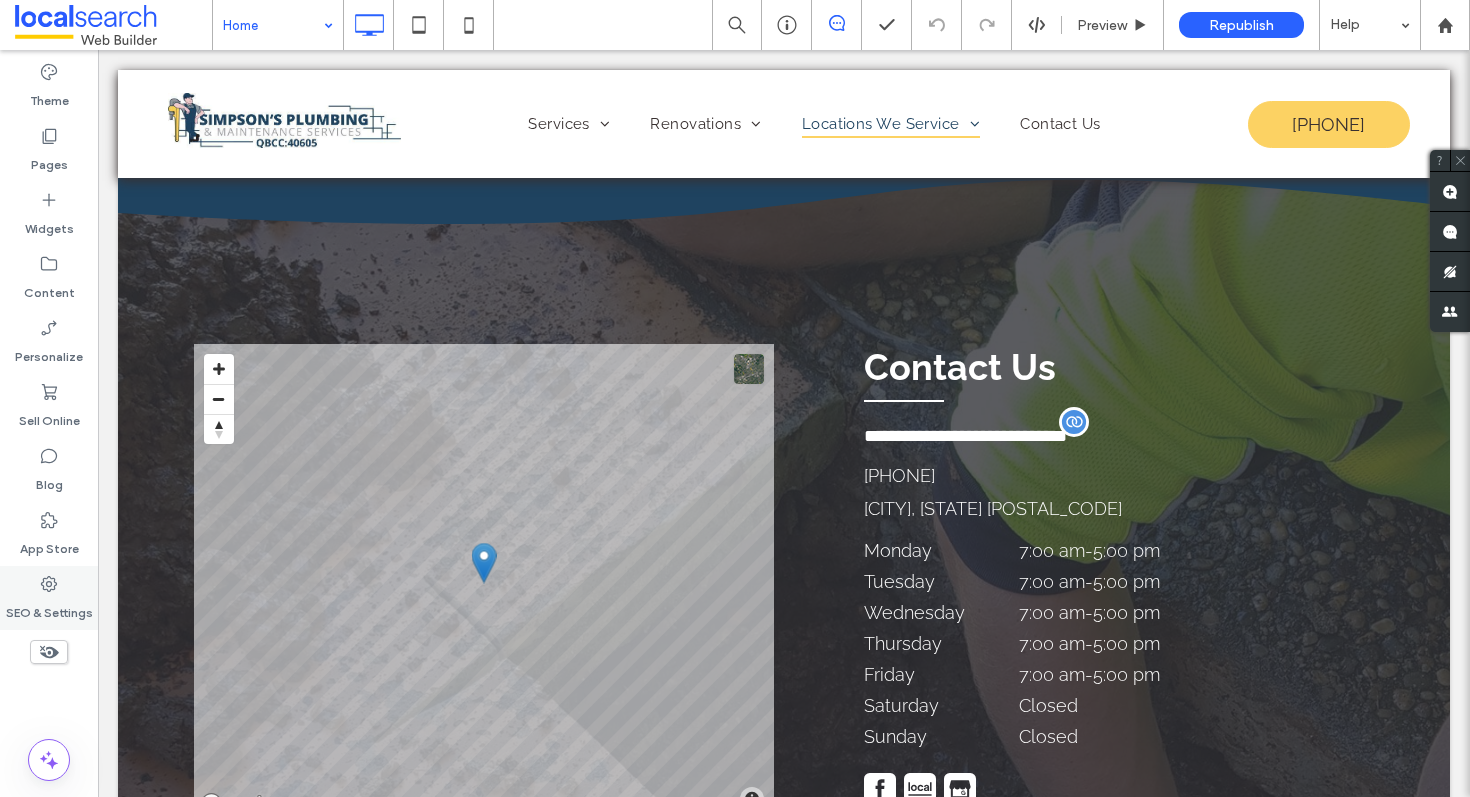 click on "SEO & Settings" at bounding box center [49, 608] 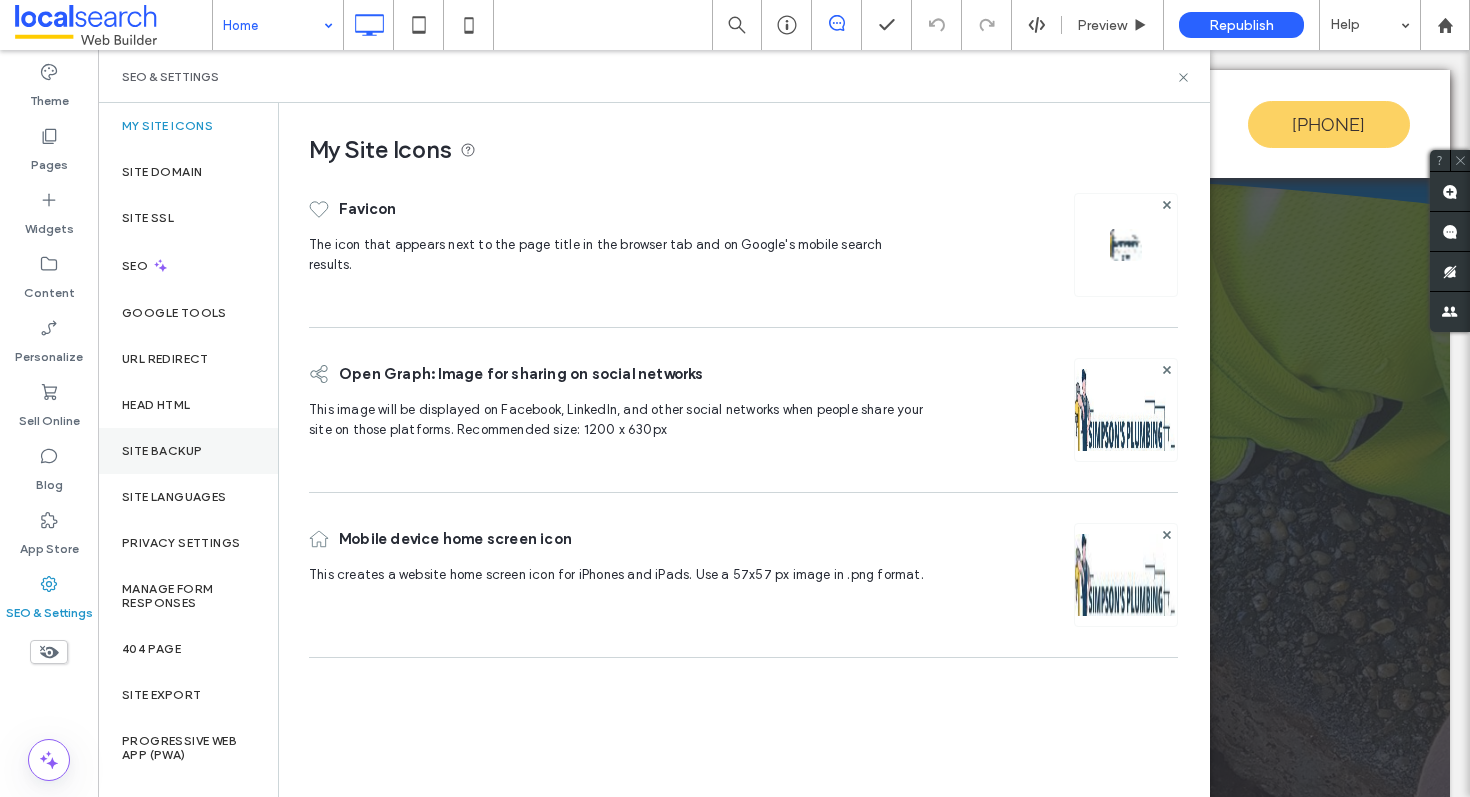click on "Site Backup" at bounding box center [162, 451] 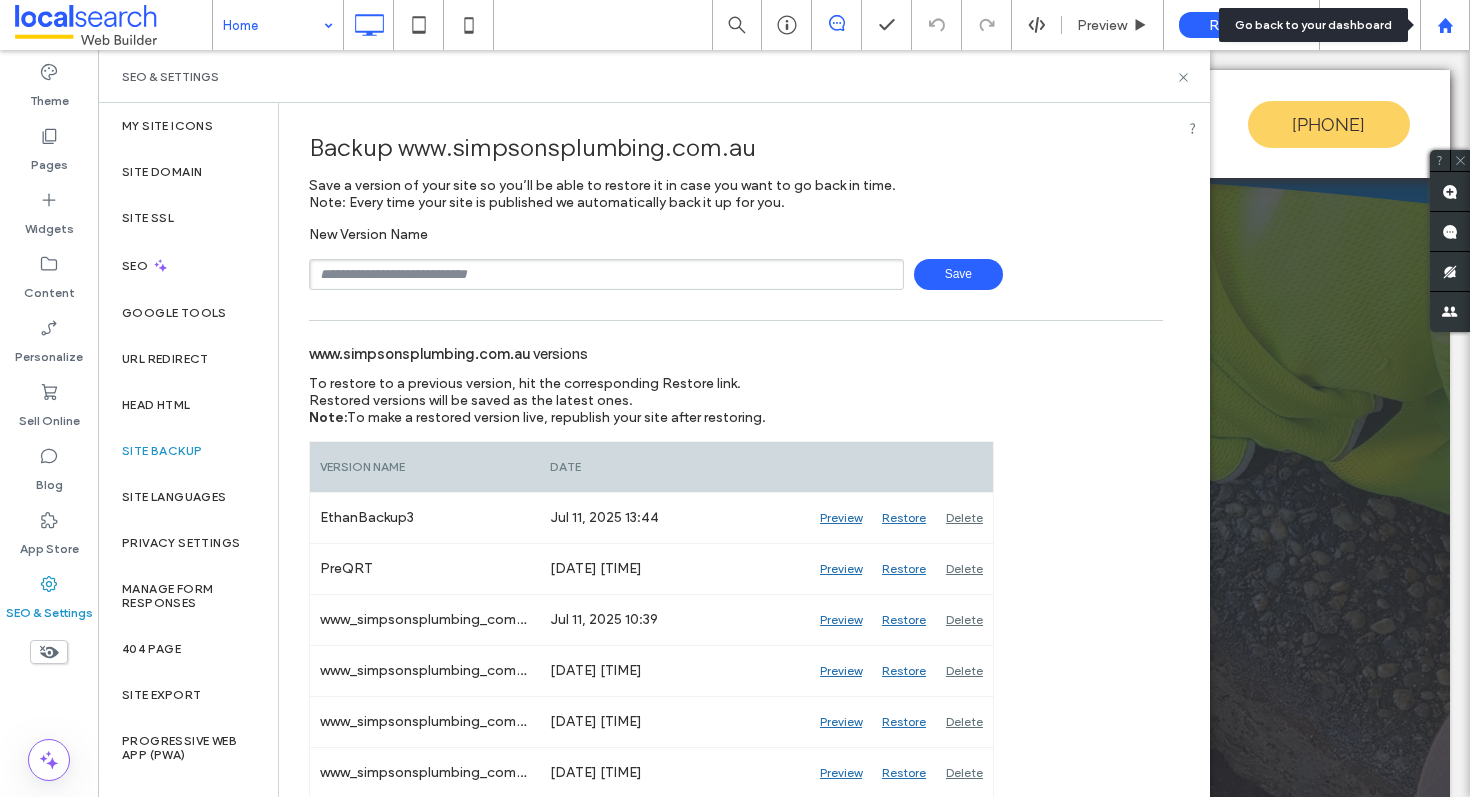 click at bounding box center (1445, 25) 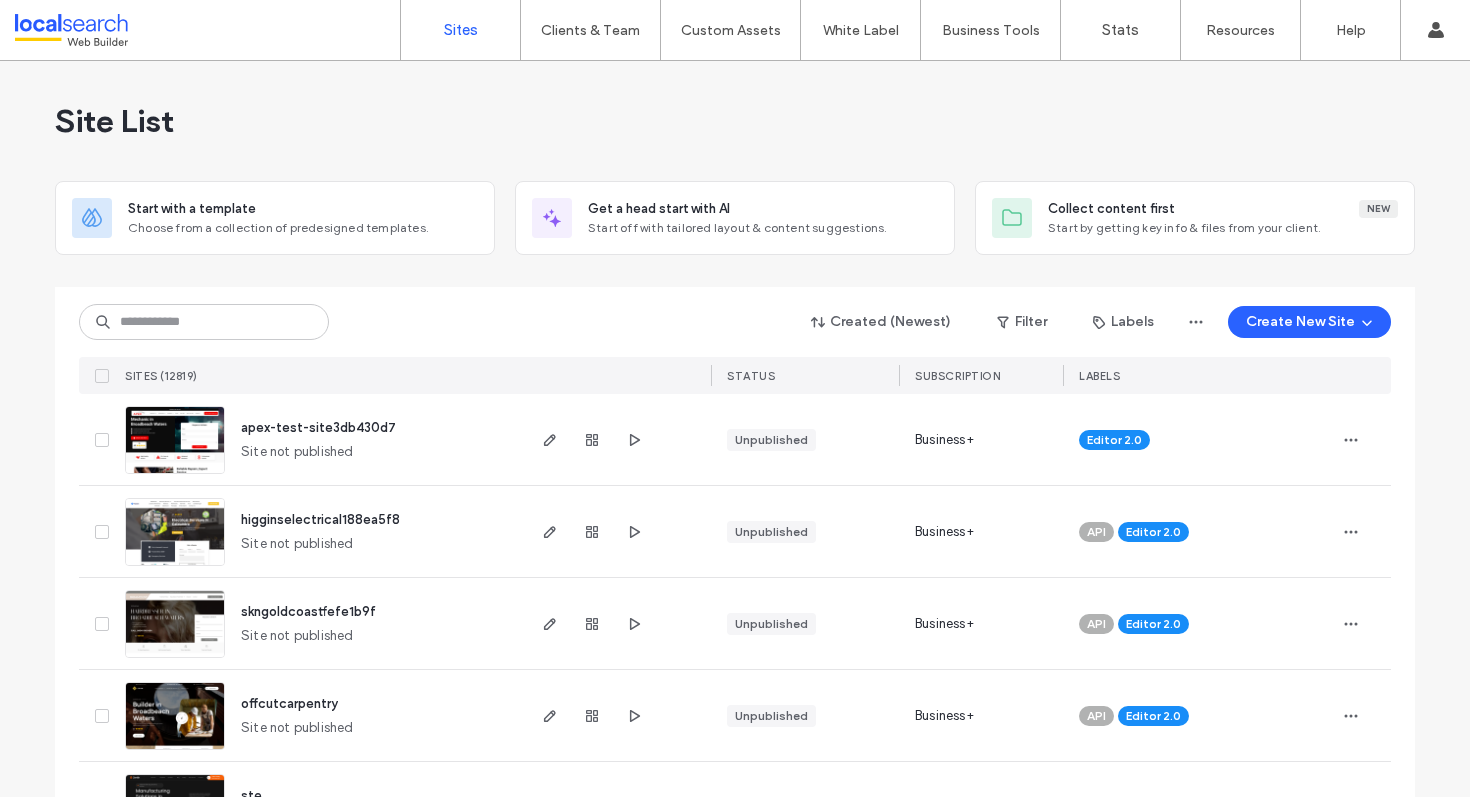 scroll, scrollTop: 0, scrollLeft: 0, axis: both 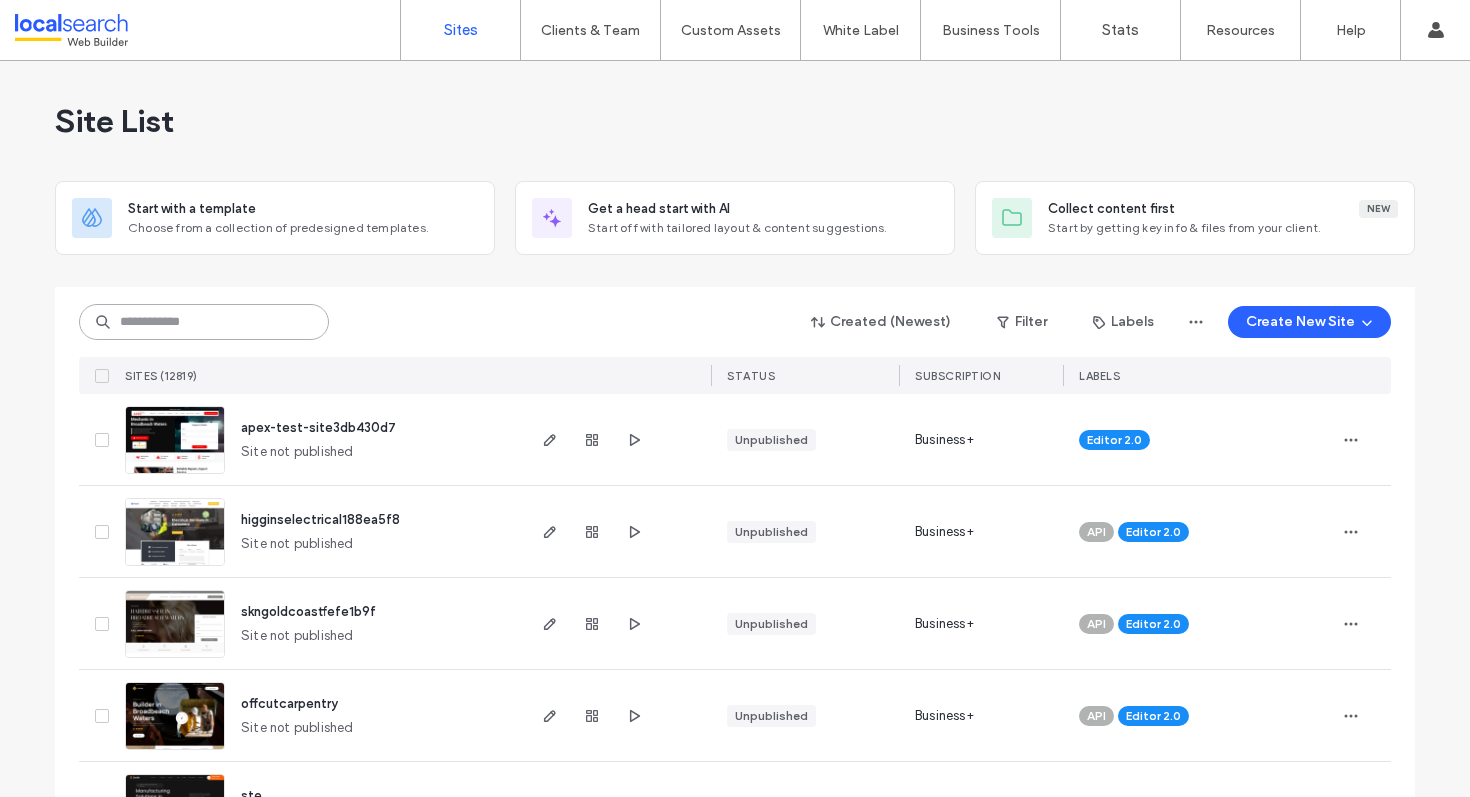 click at bounding box center (204, 322) 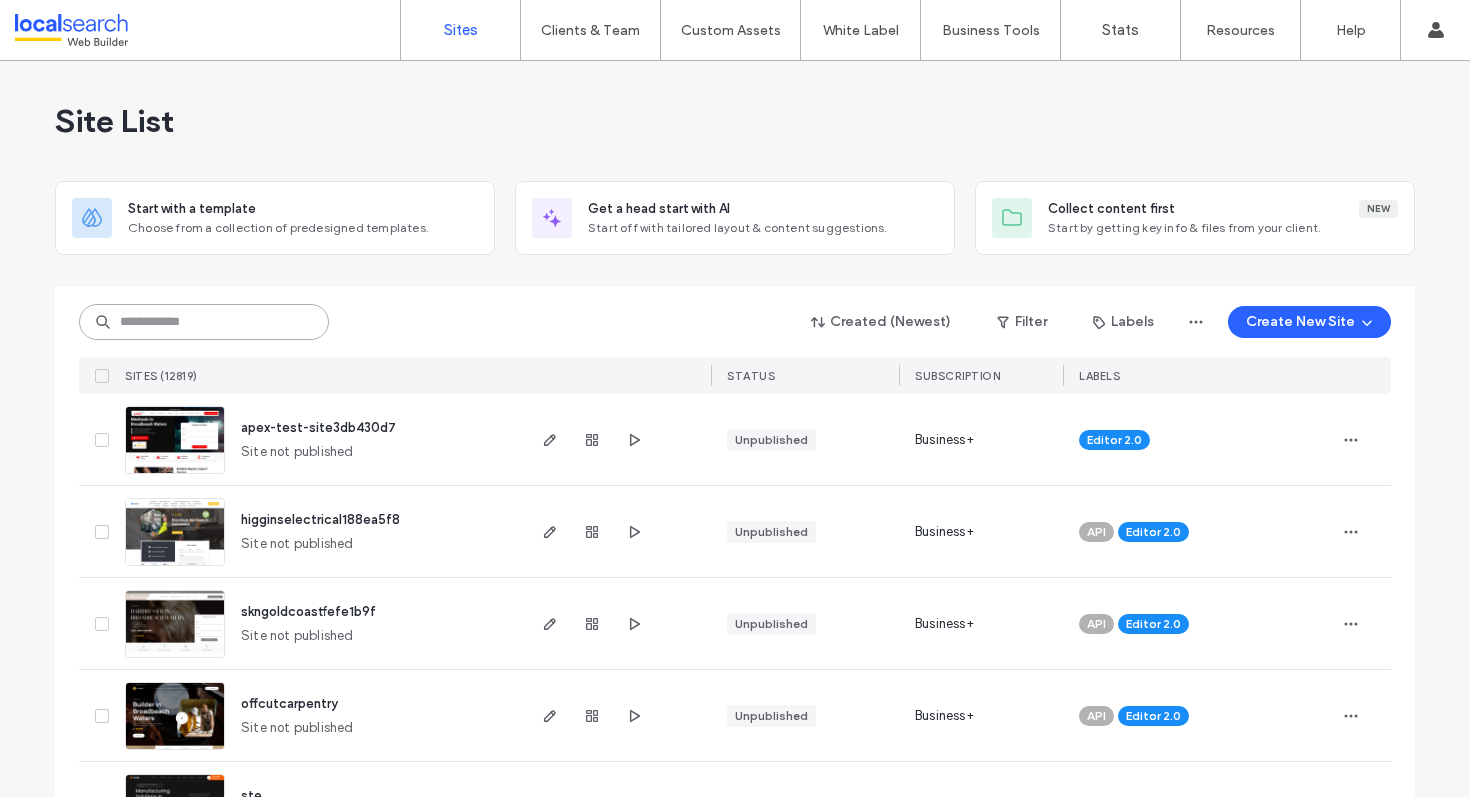 paste on "********" 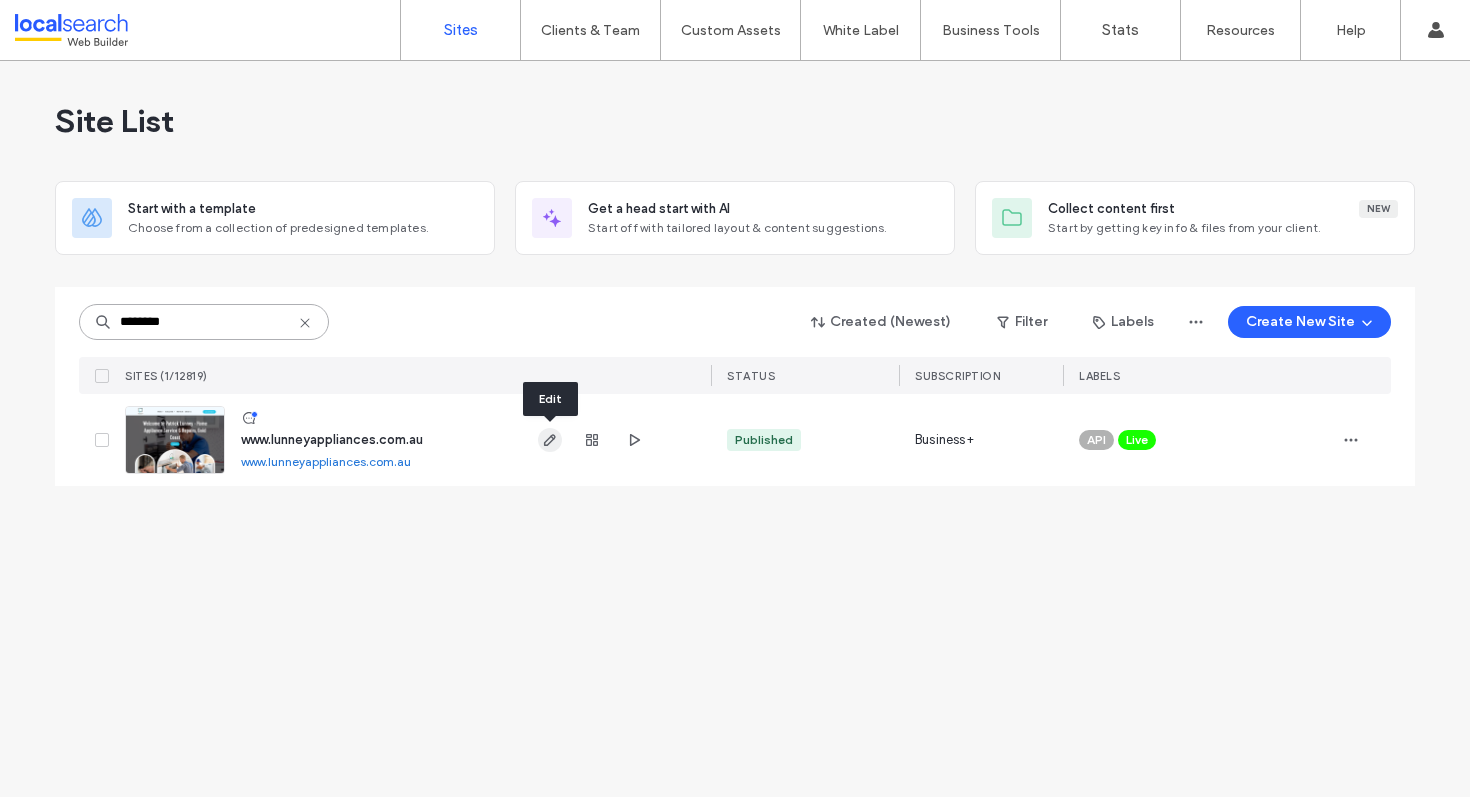 type on "********" 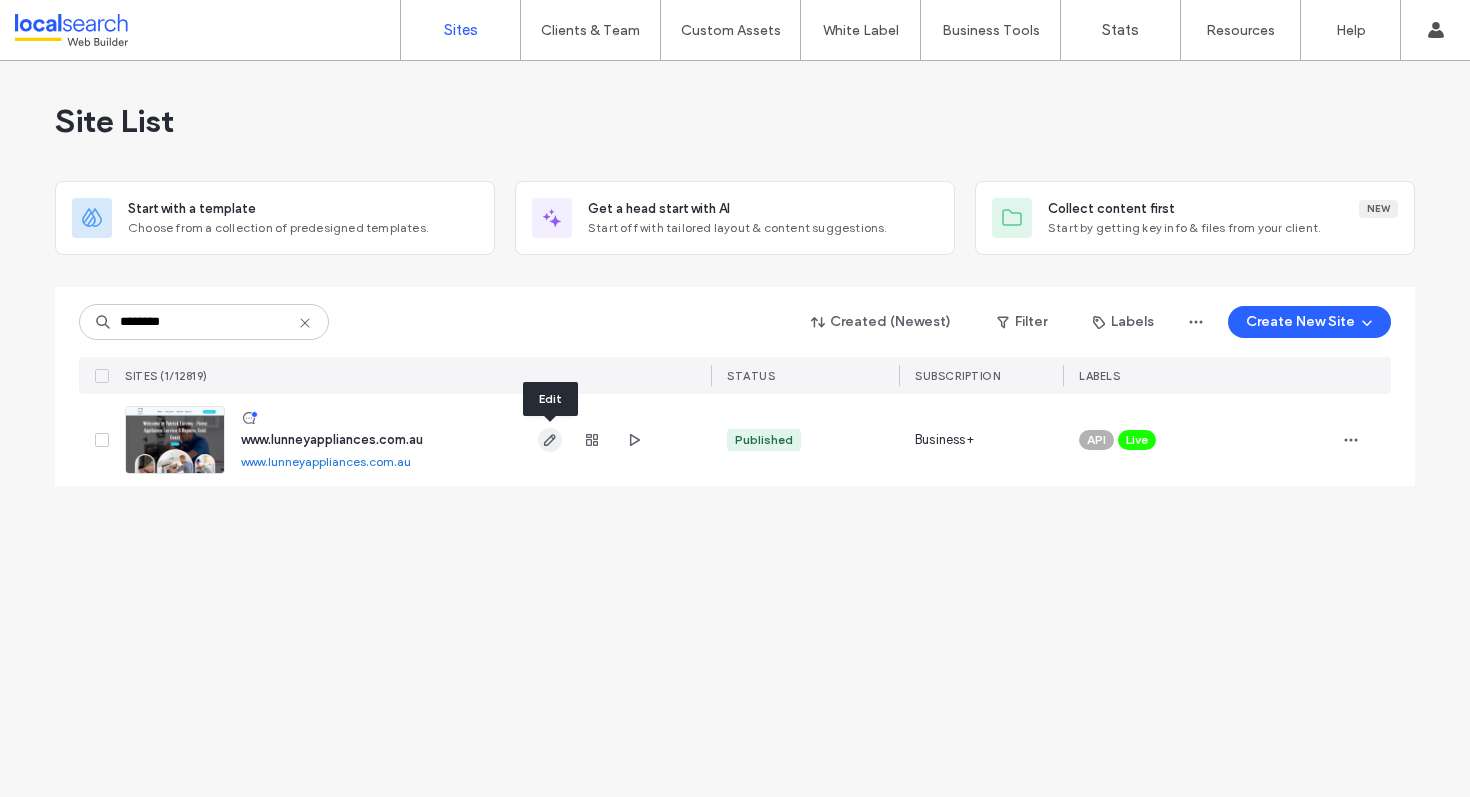 click 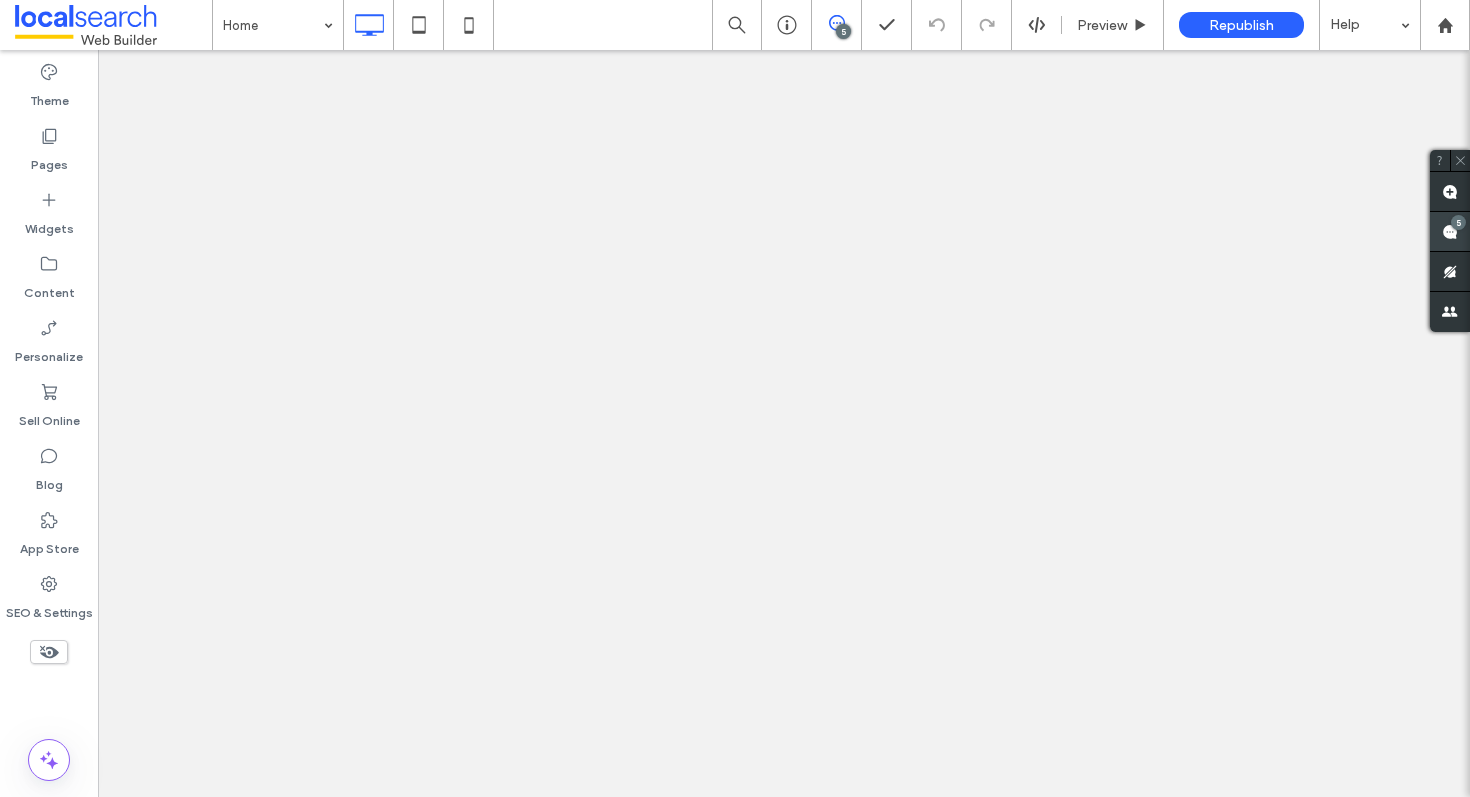 scroll, scrollTop: 0, scrollLeft: 0, axis: both 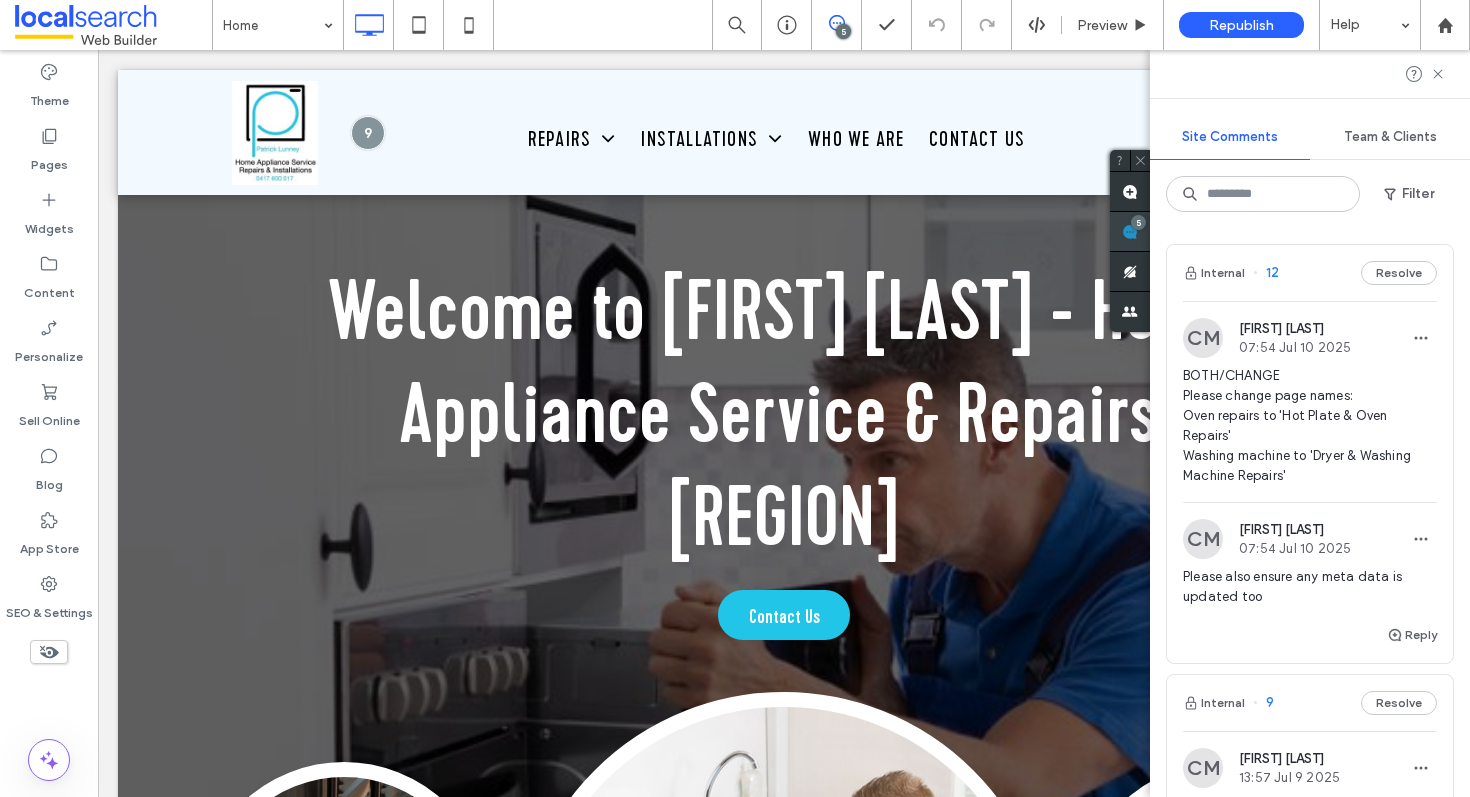 click at bounding box center (1130, 231) 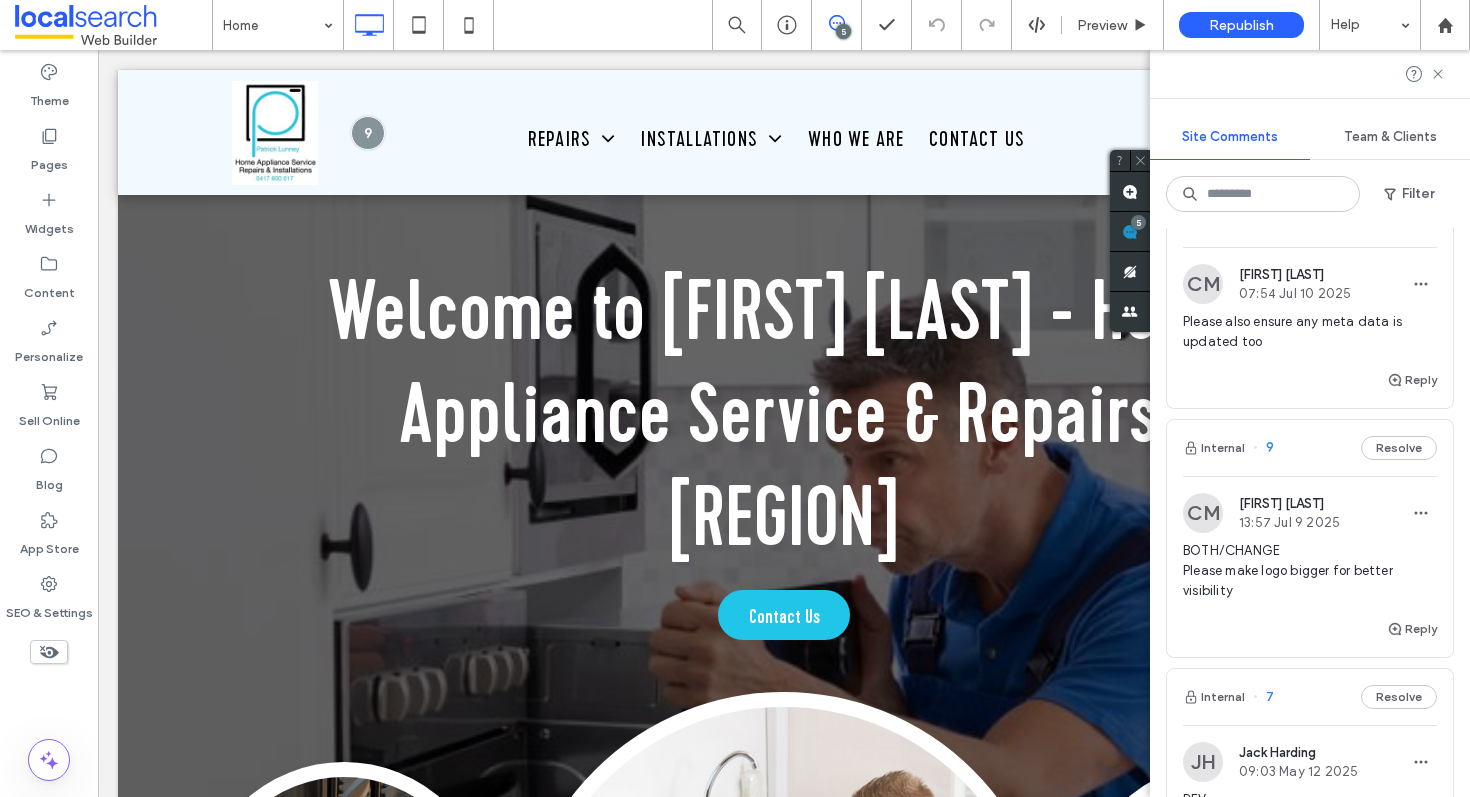 scroll, scrollTop: 400, scrollLeft: 0, axis: vertical 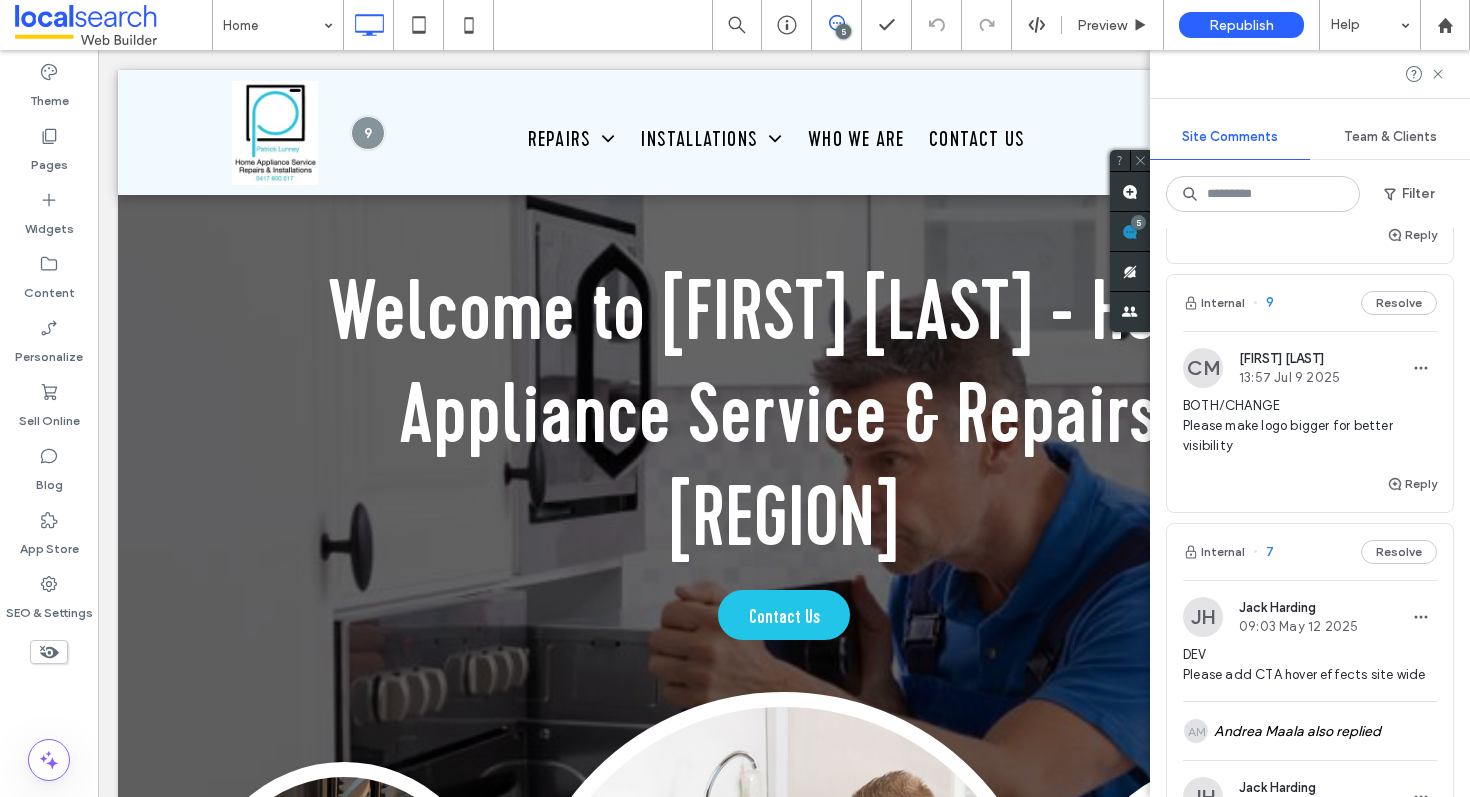 click on "Internal 9 Resolve" at bounding box center (1310, 303) 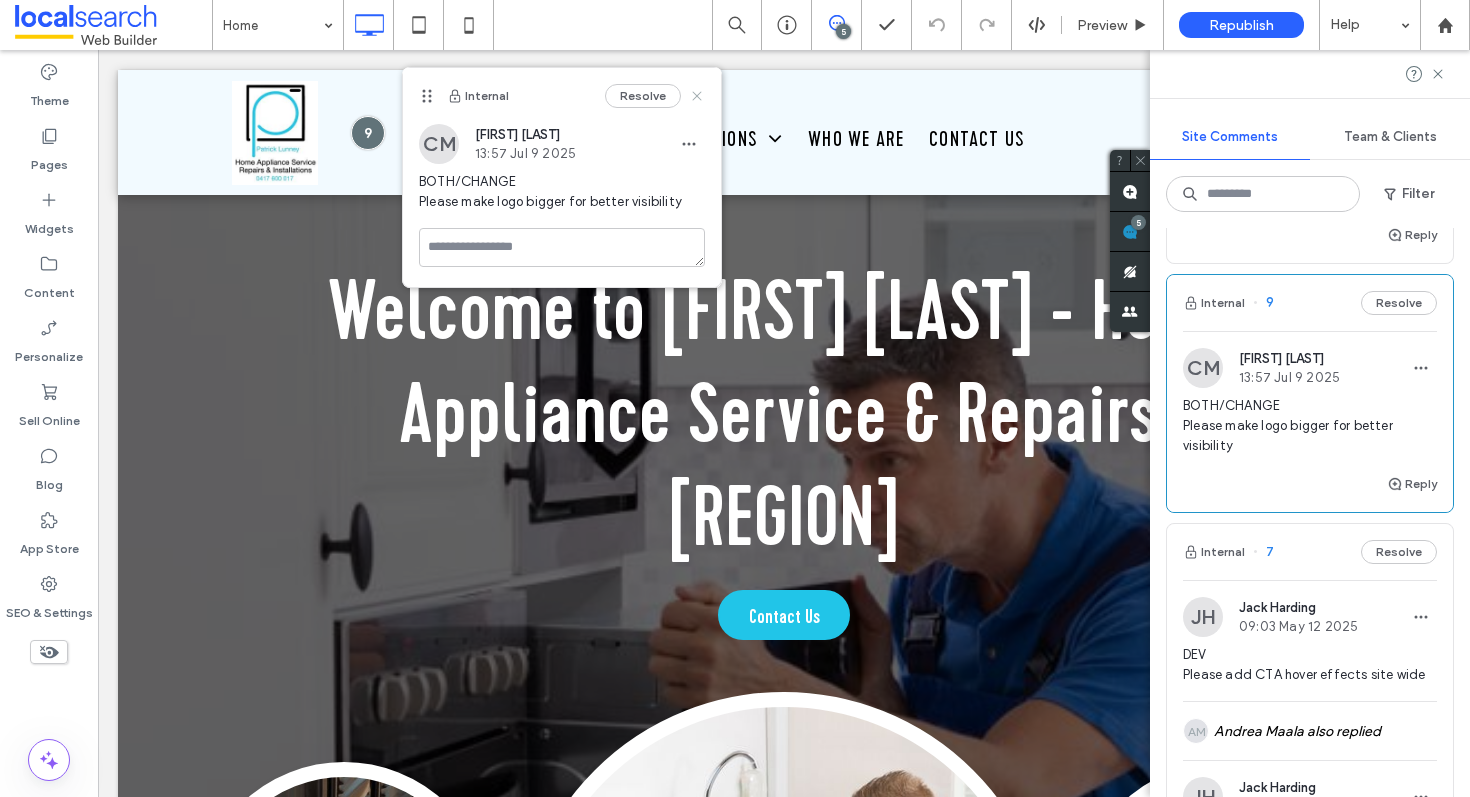 click 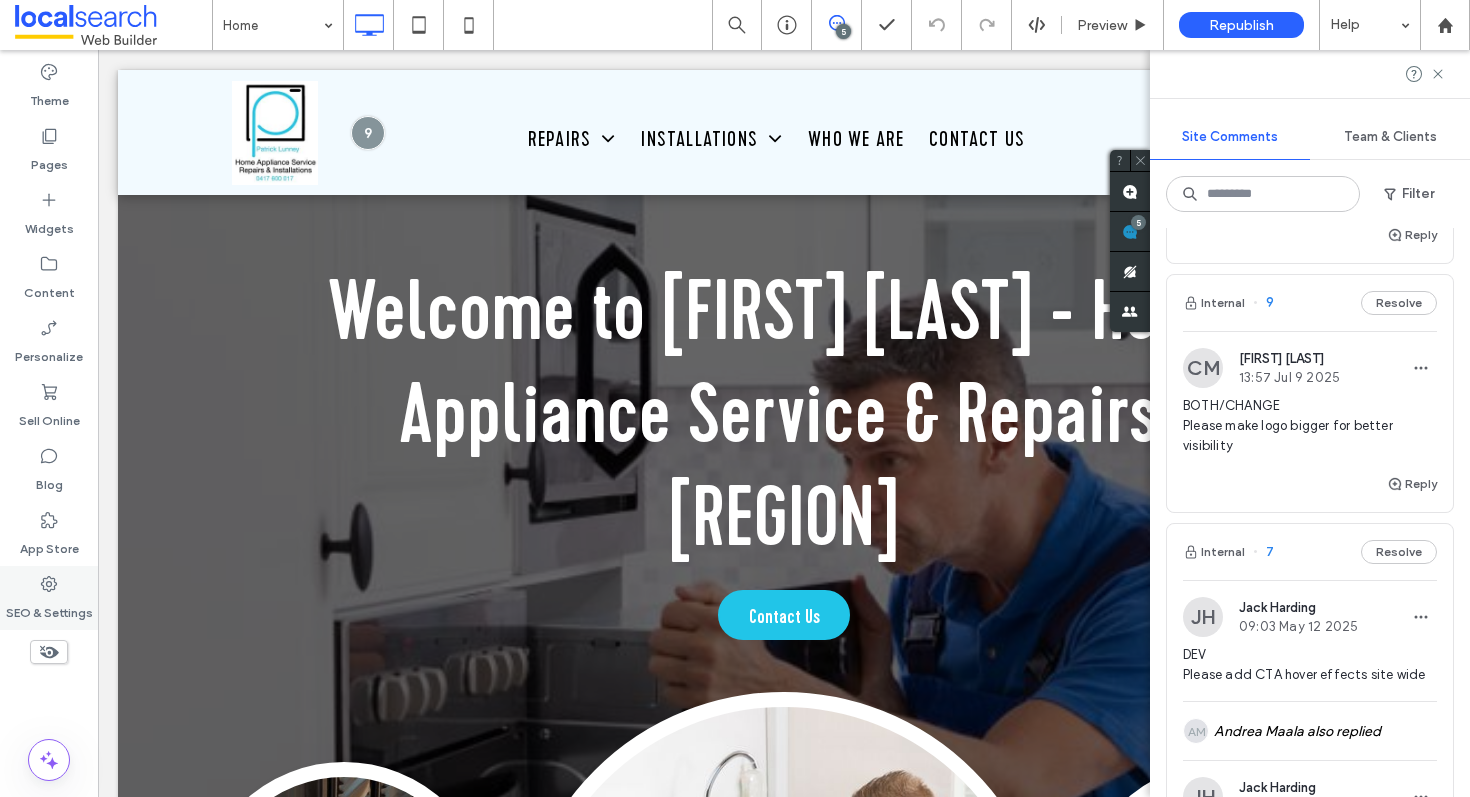 click on "SEO & Settings" at bounding box center (49, 598) 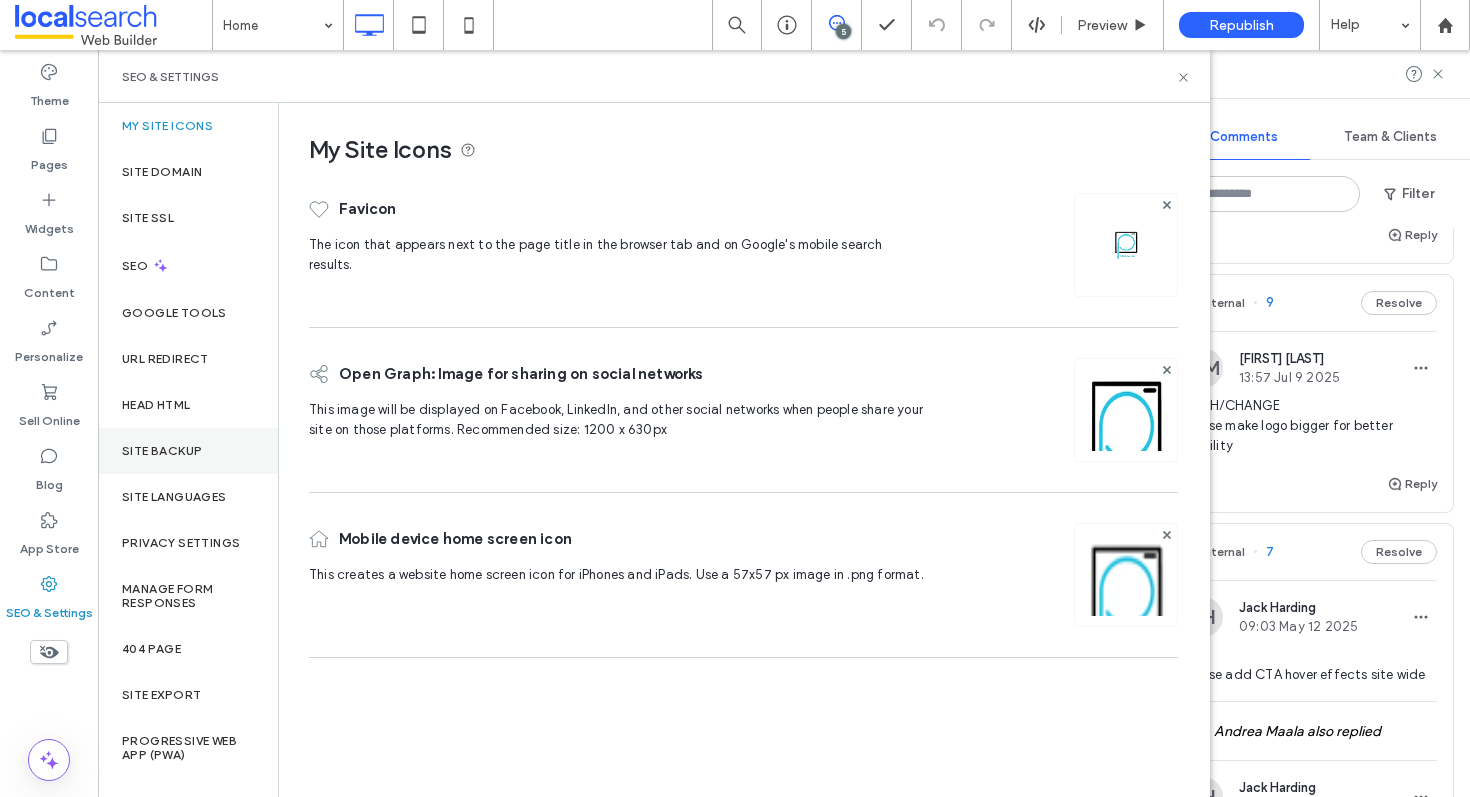 click on "Site Backup" at bounding box center (188, 451) 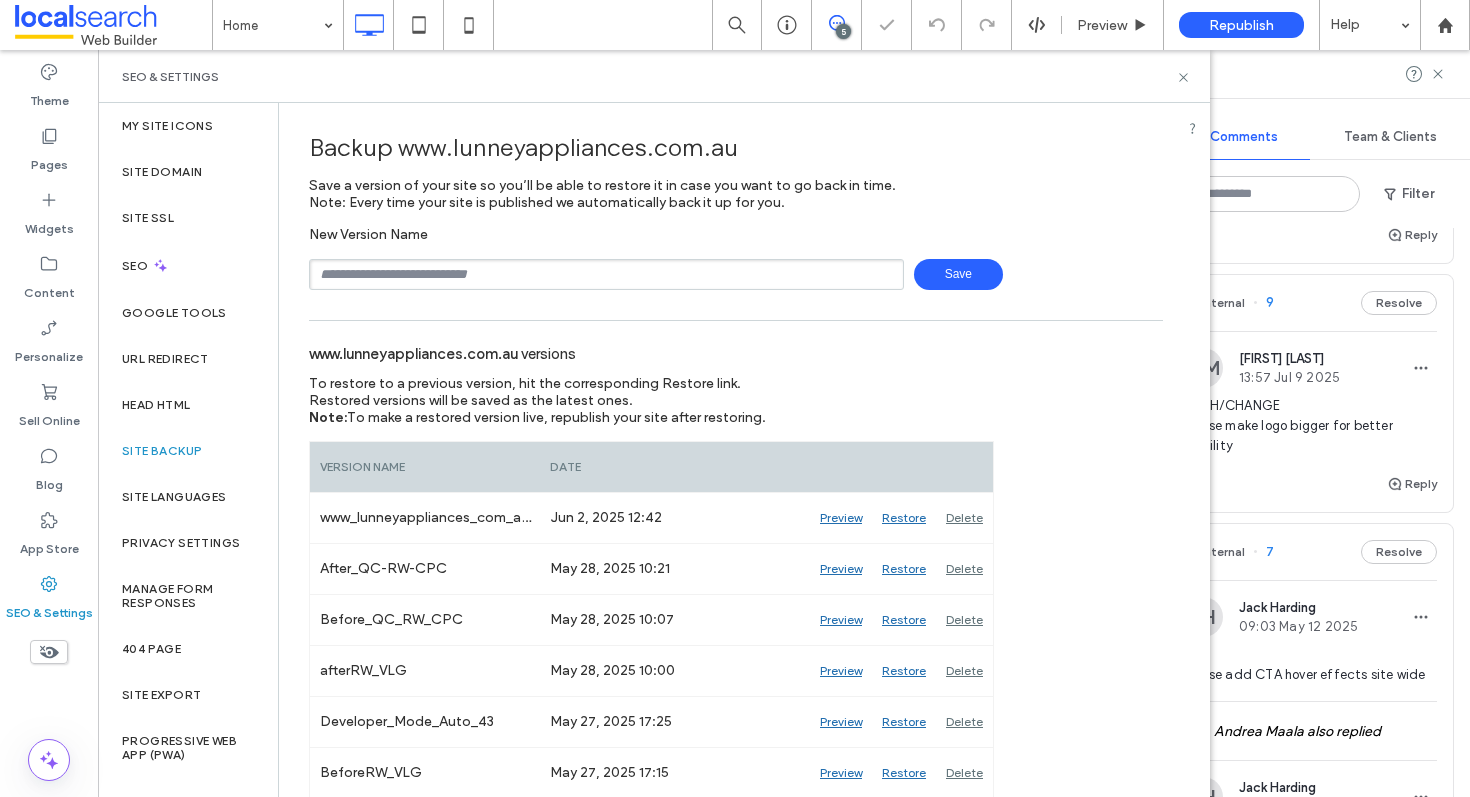 click at bounding box center (606, 274) 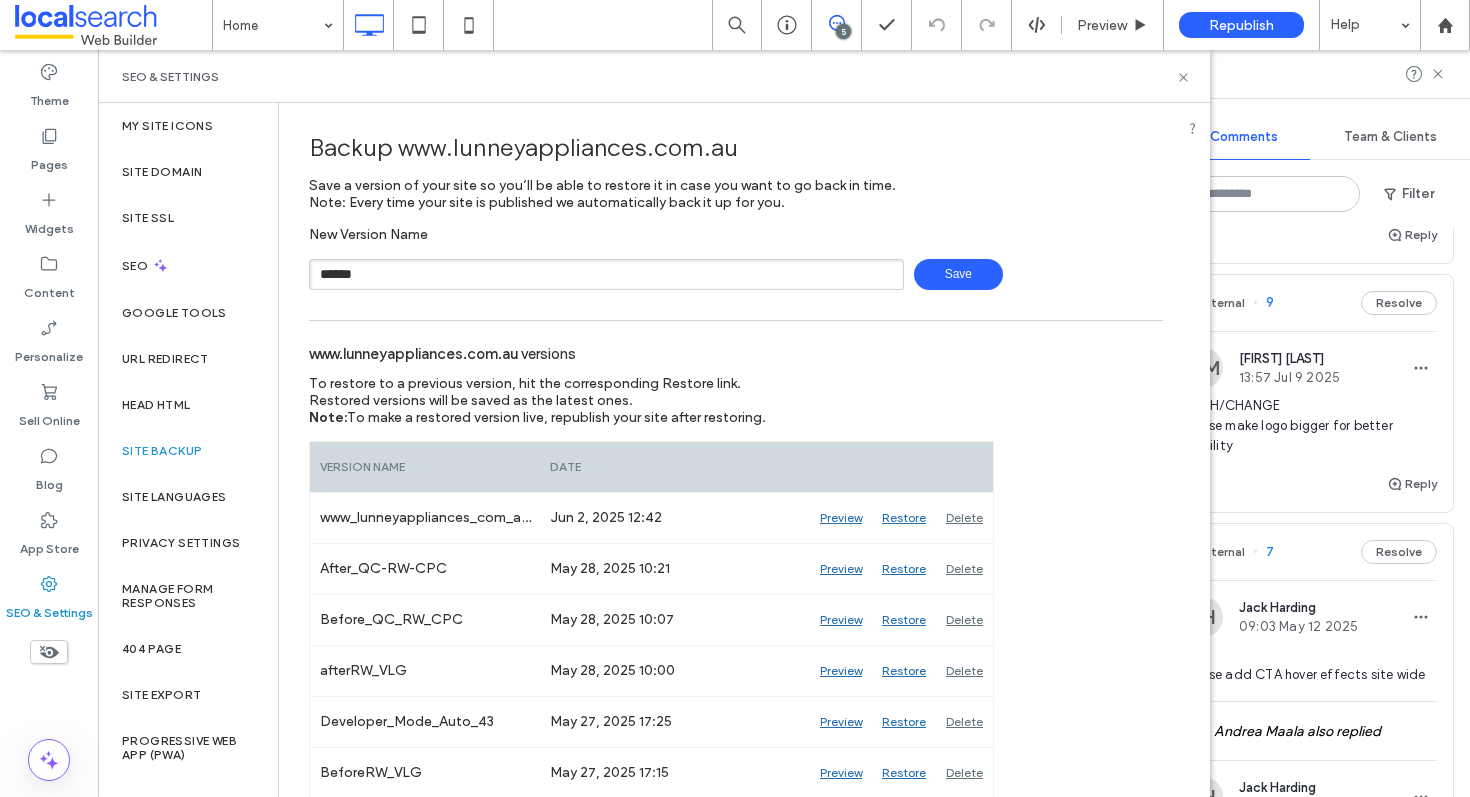 type on "******" 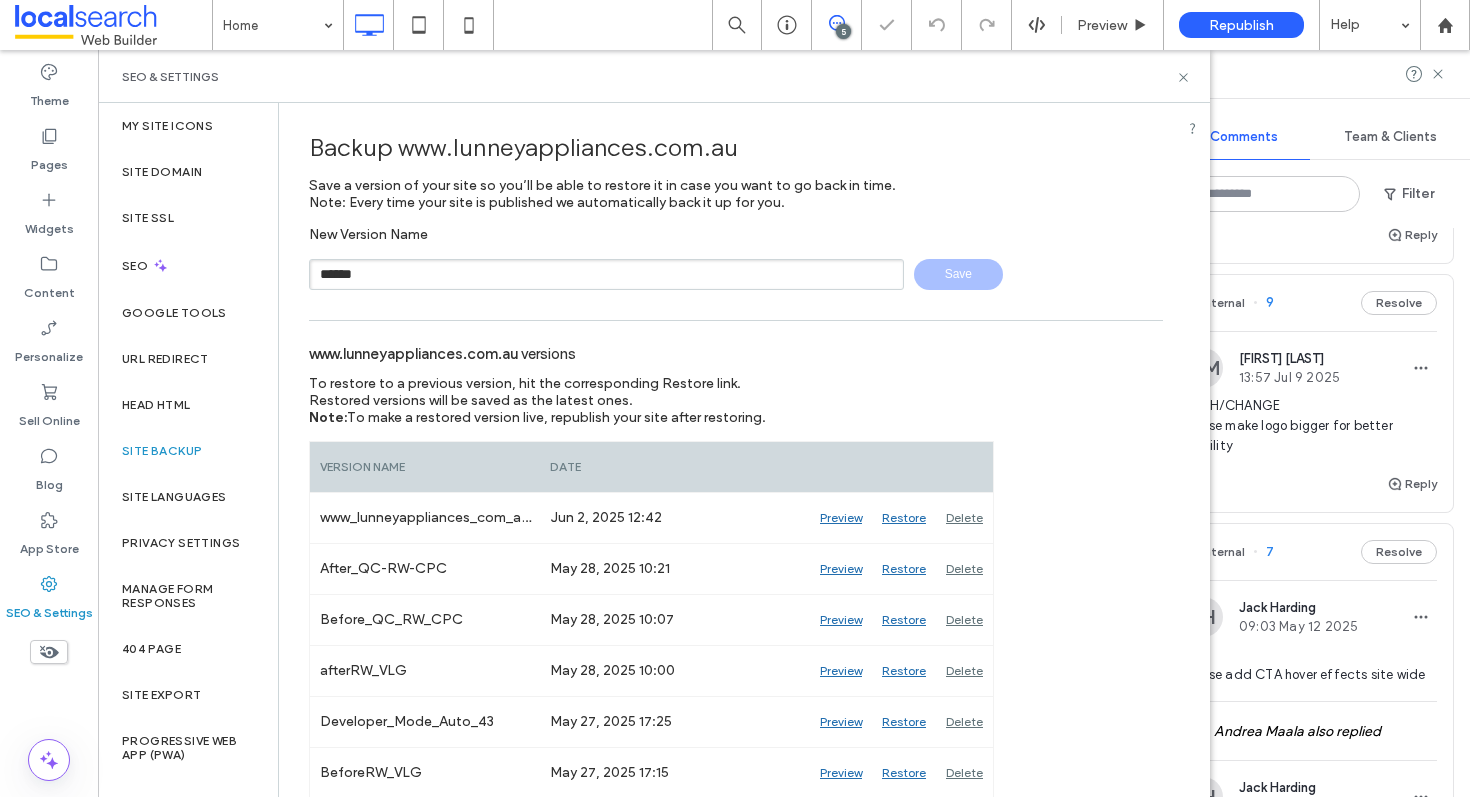 type 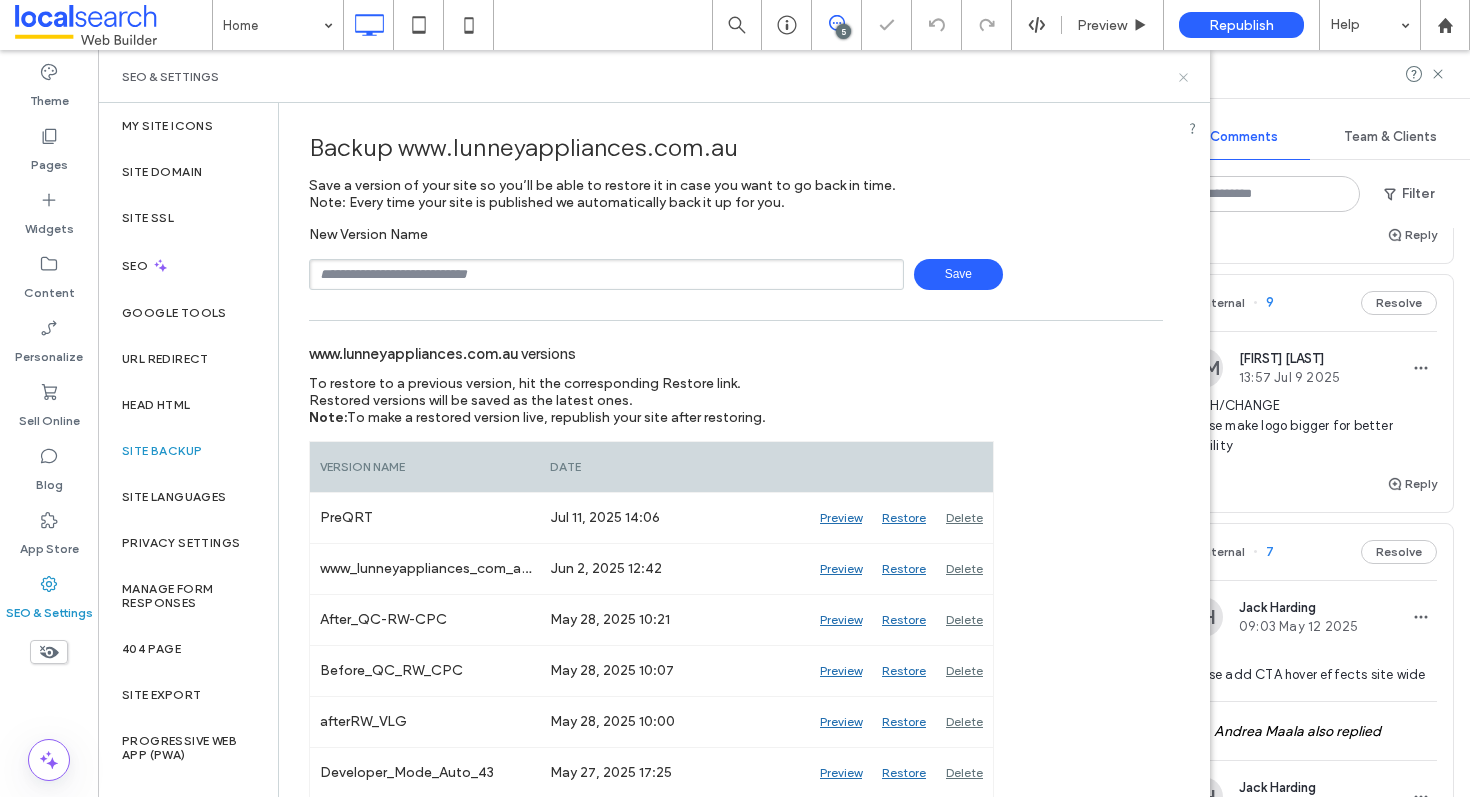 click 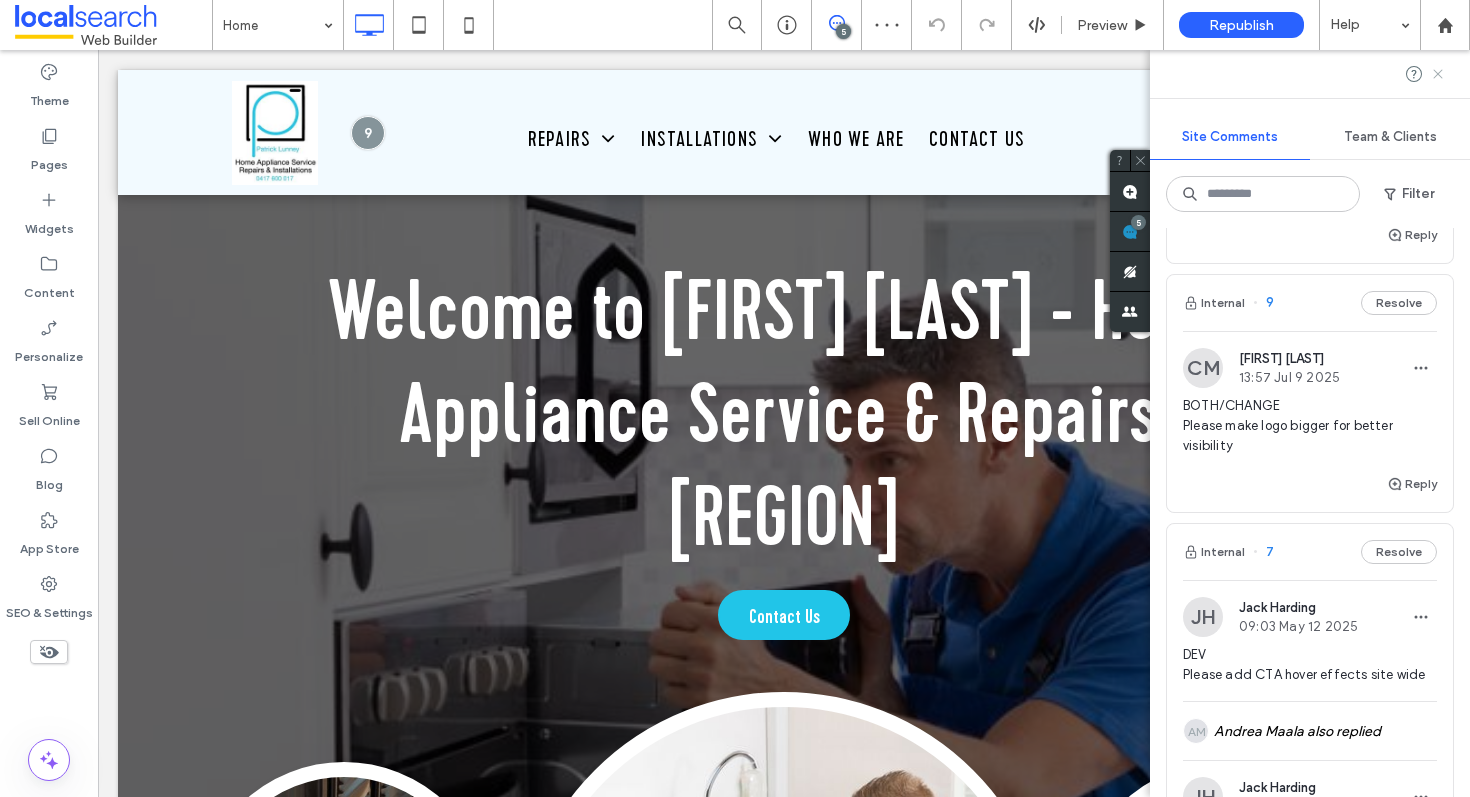 click 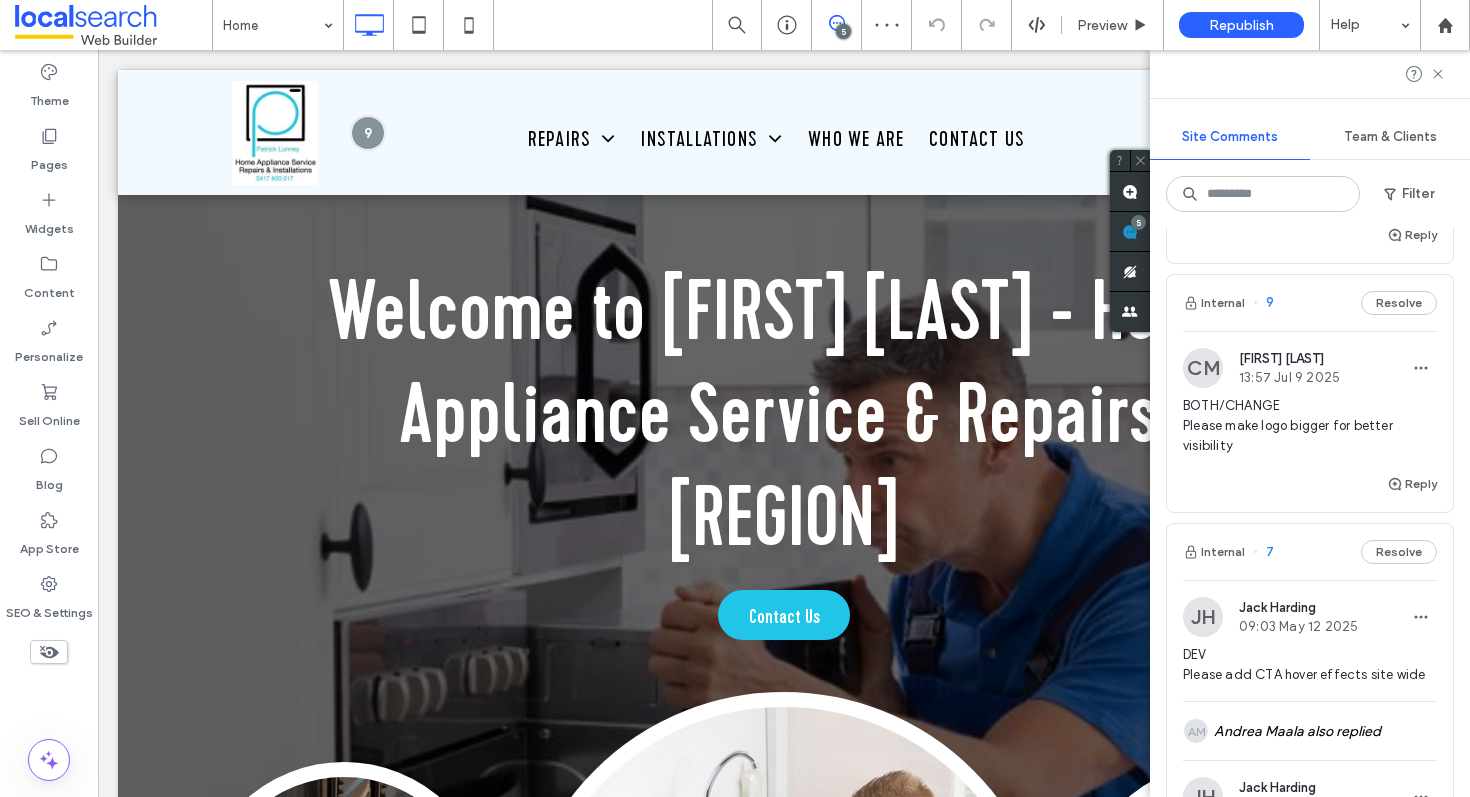 scroll, scrollTop: 0, scrollLeft: 0, axis: both 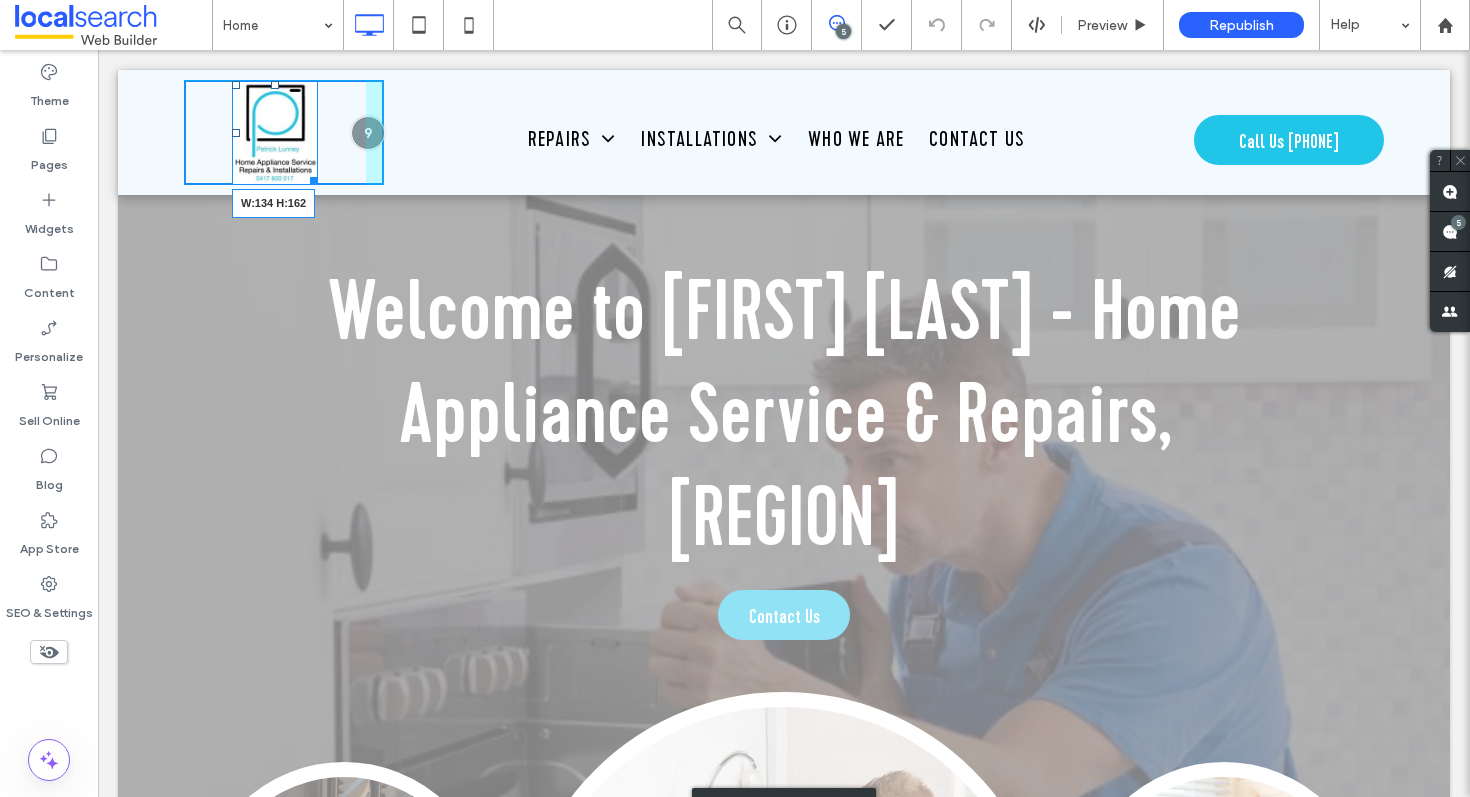 drag, startPoint x: 302, startPoint y: 177, endPoint x: 391, endPoint y: 260, distance: 121.69634 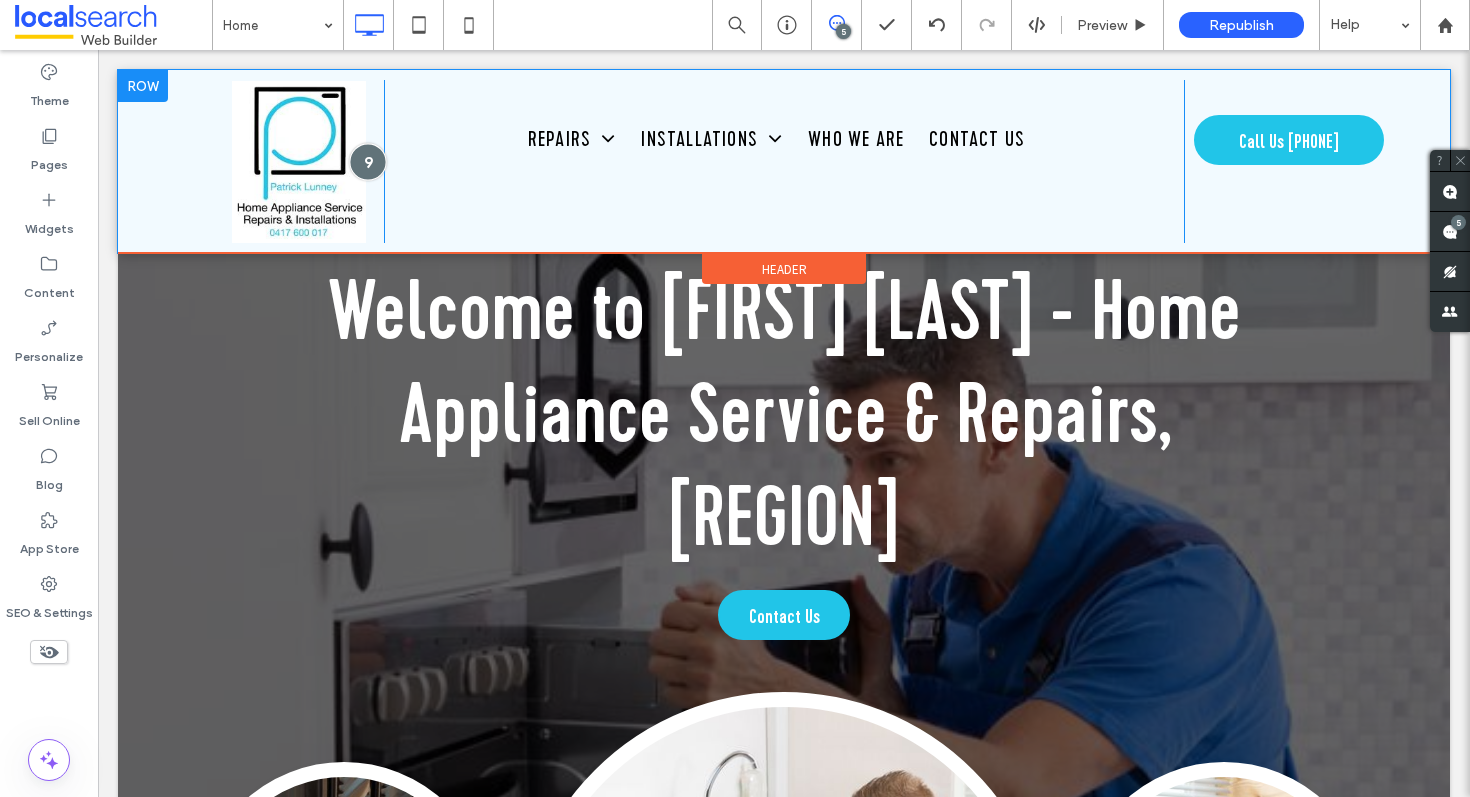 click at bounding box center [367, 162] 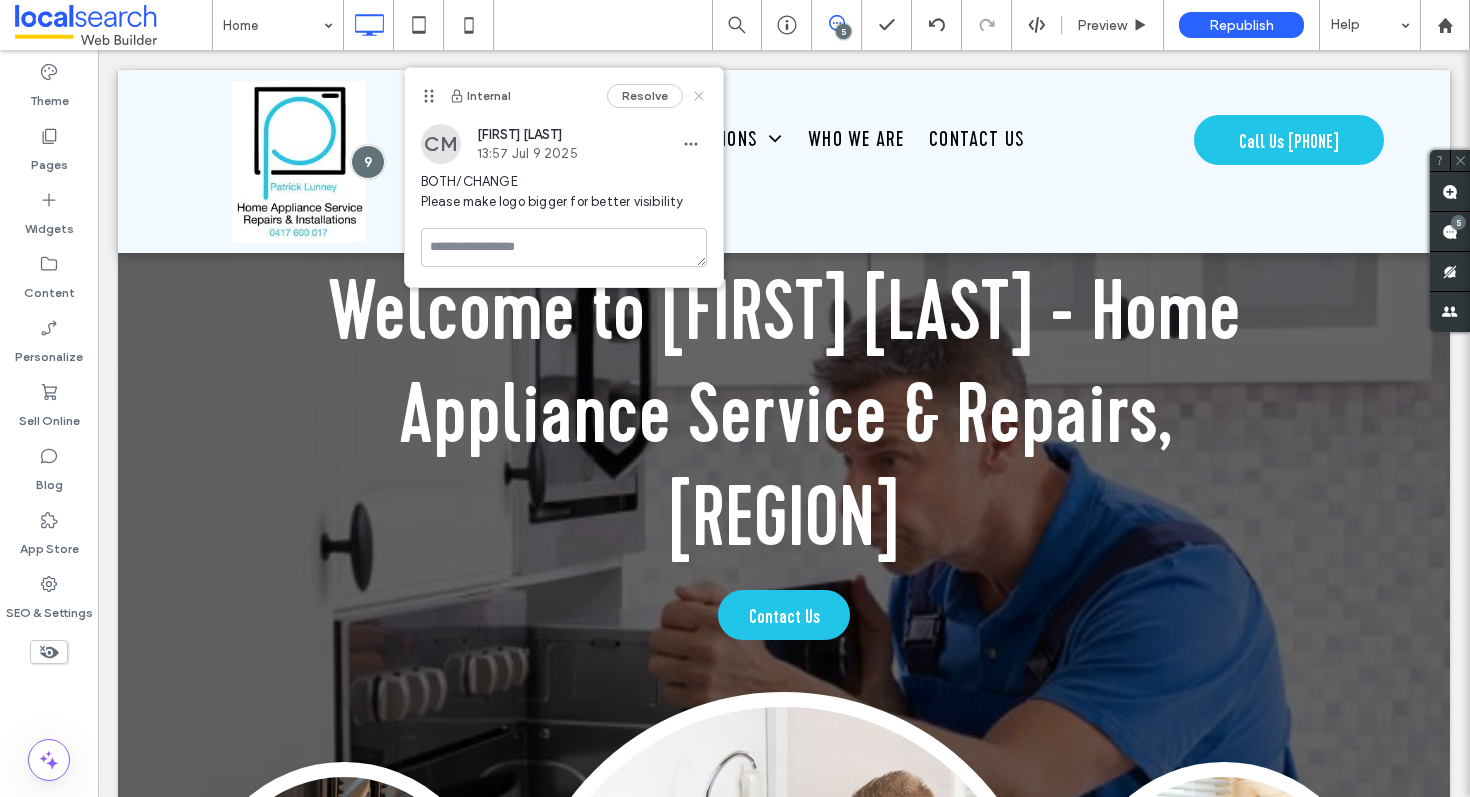 click 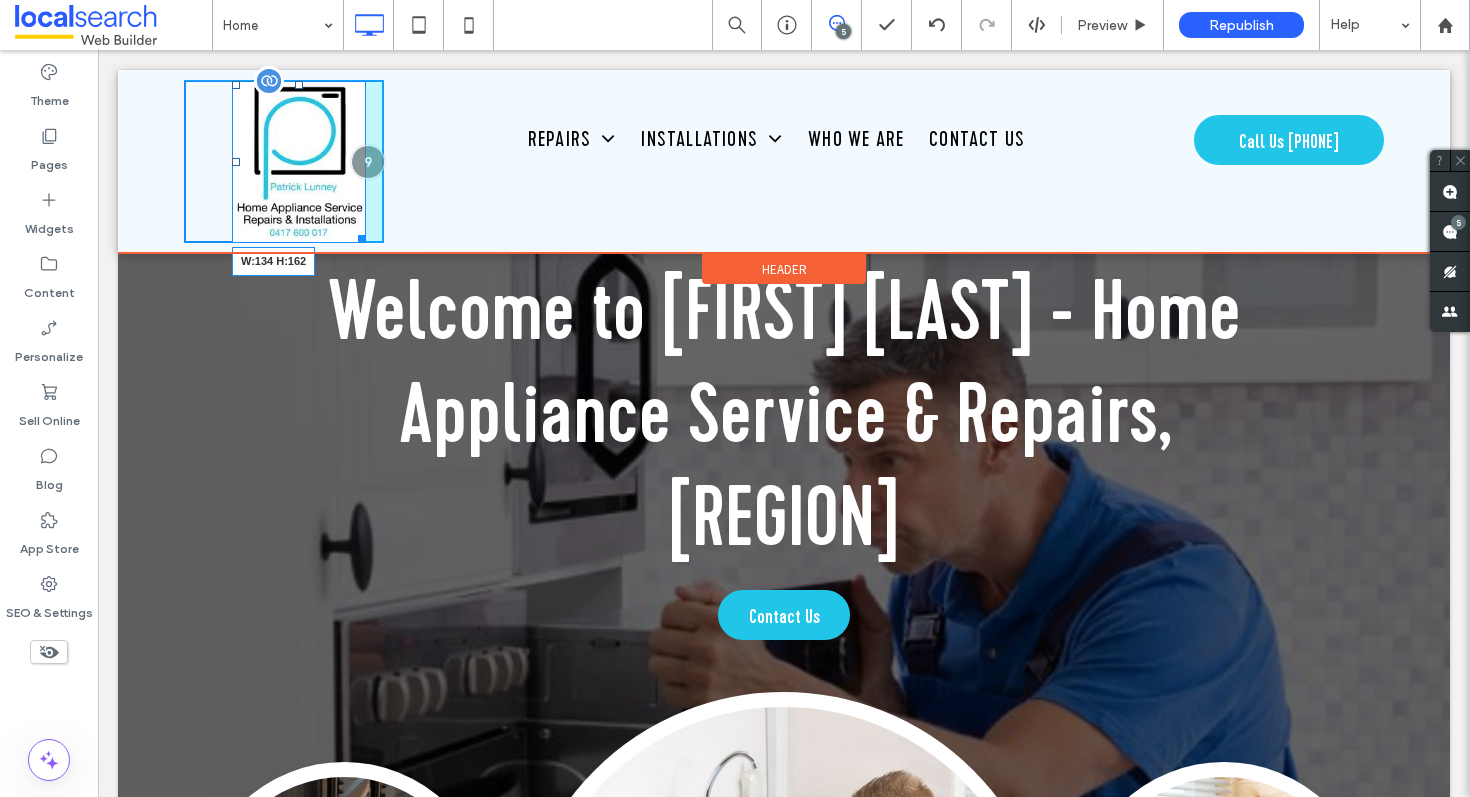drag, startPoint x: 353, startPoint y: 231, endPoint x: 313, endPoint y: 233, distance: 40.04997 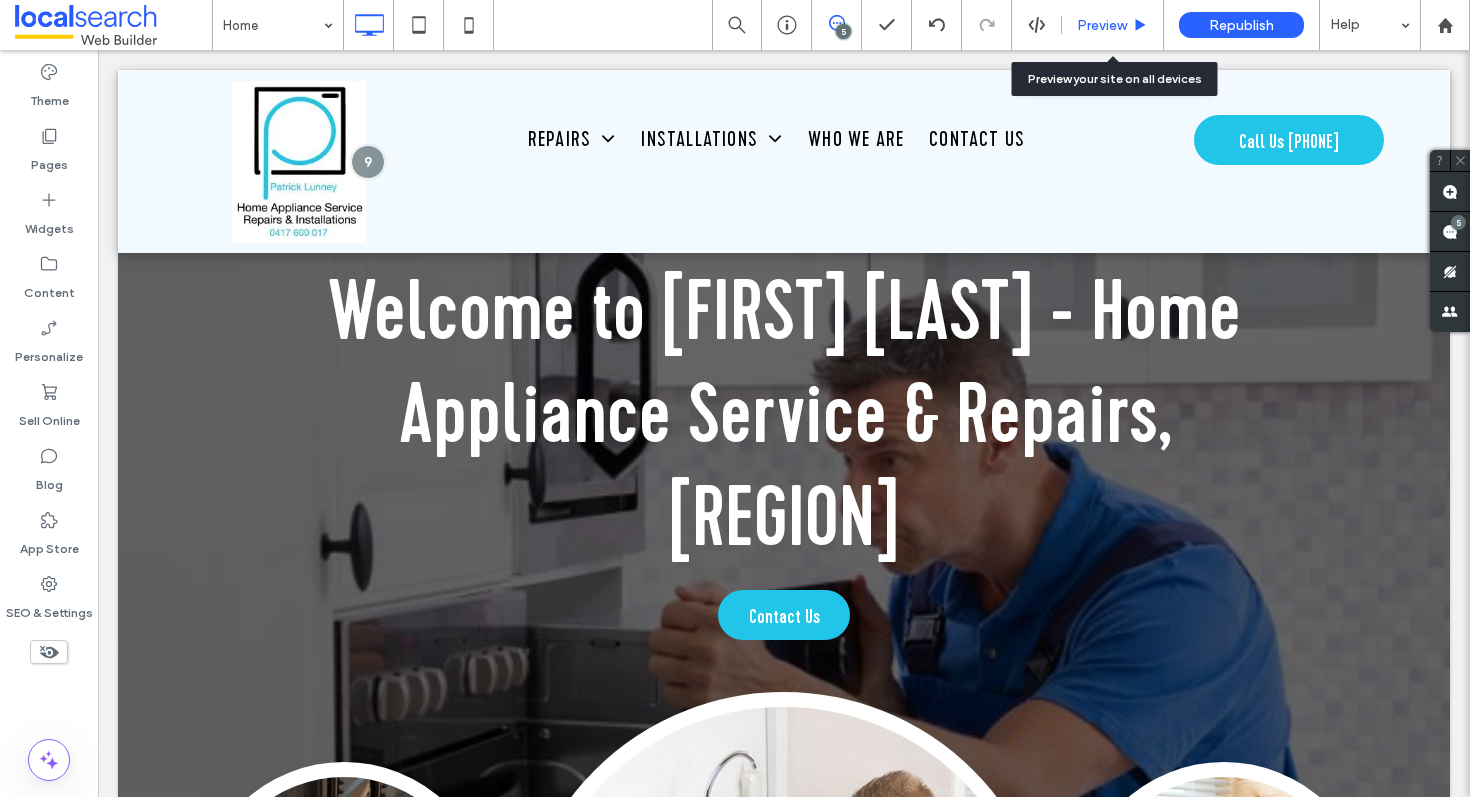 click on "Preview" at bounding box center [1102, 25] 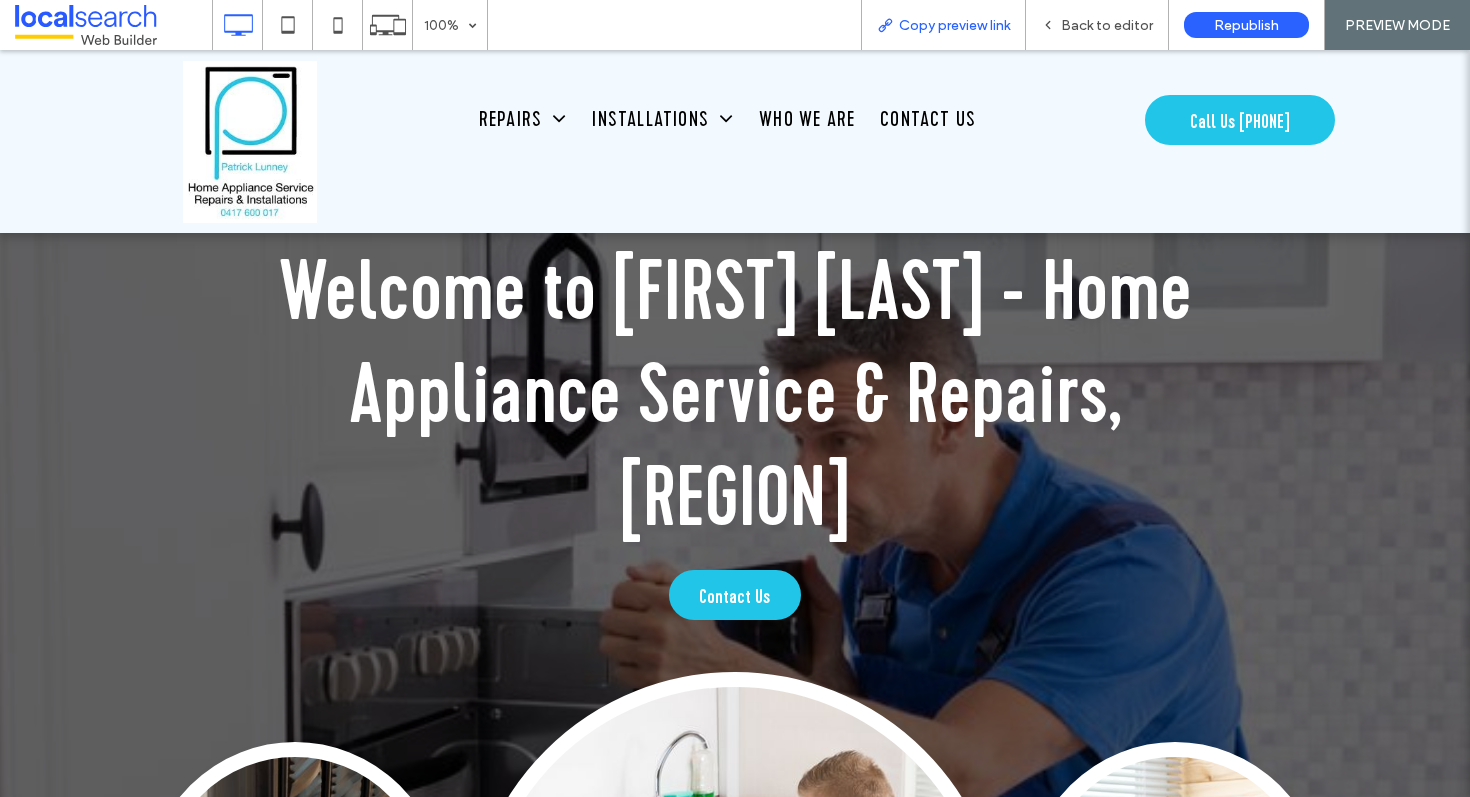 click on "Copy preview link" at bounding box center (954, 25) 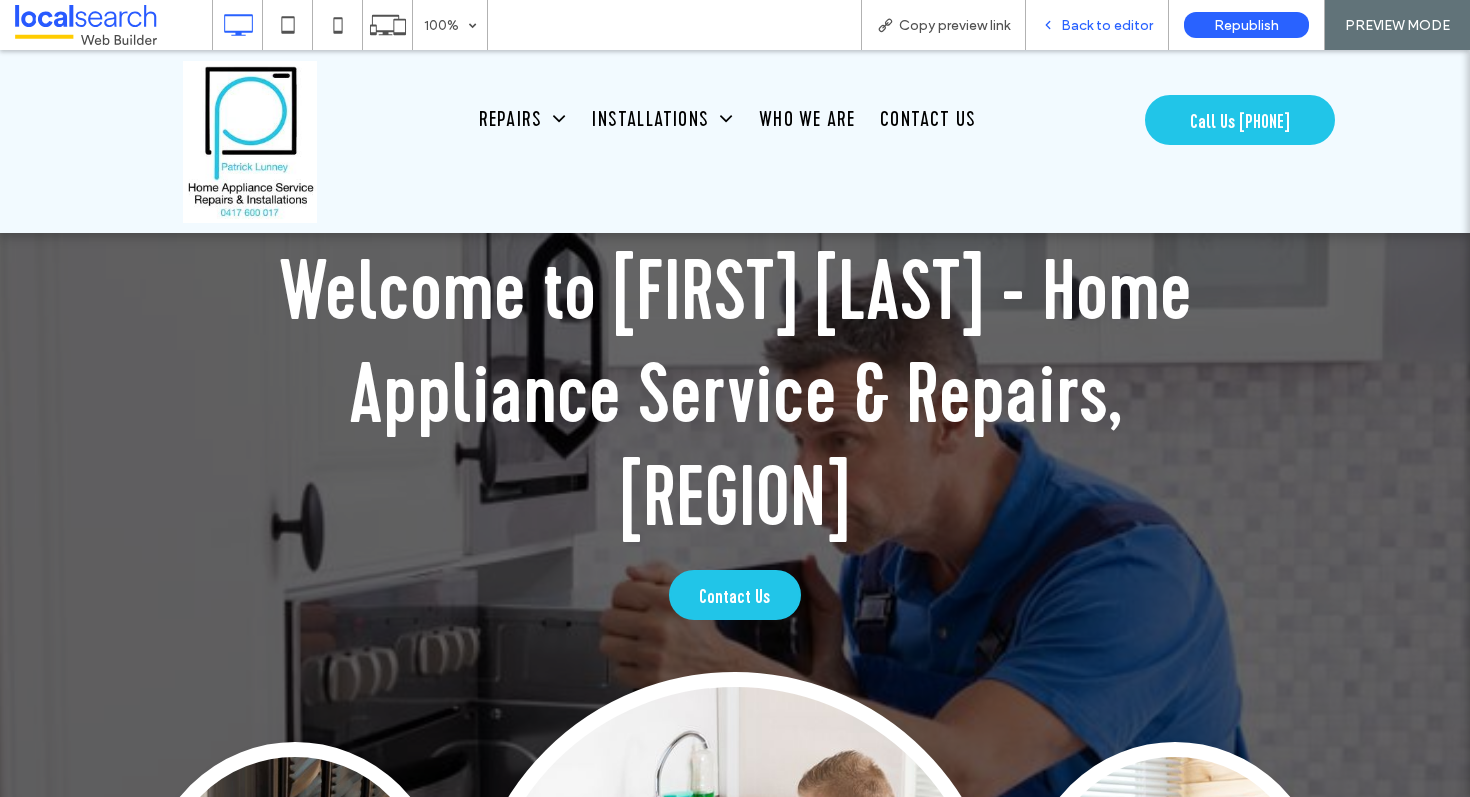 click on "Back to editor" at bounding box center [1097, 25] 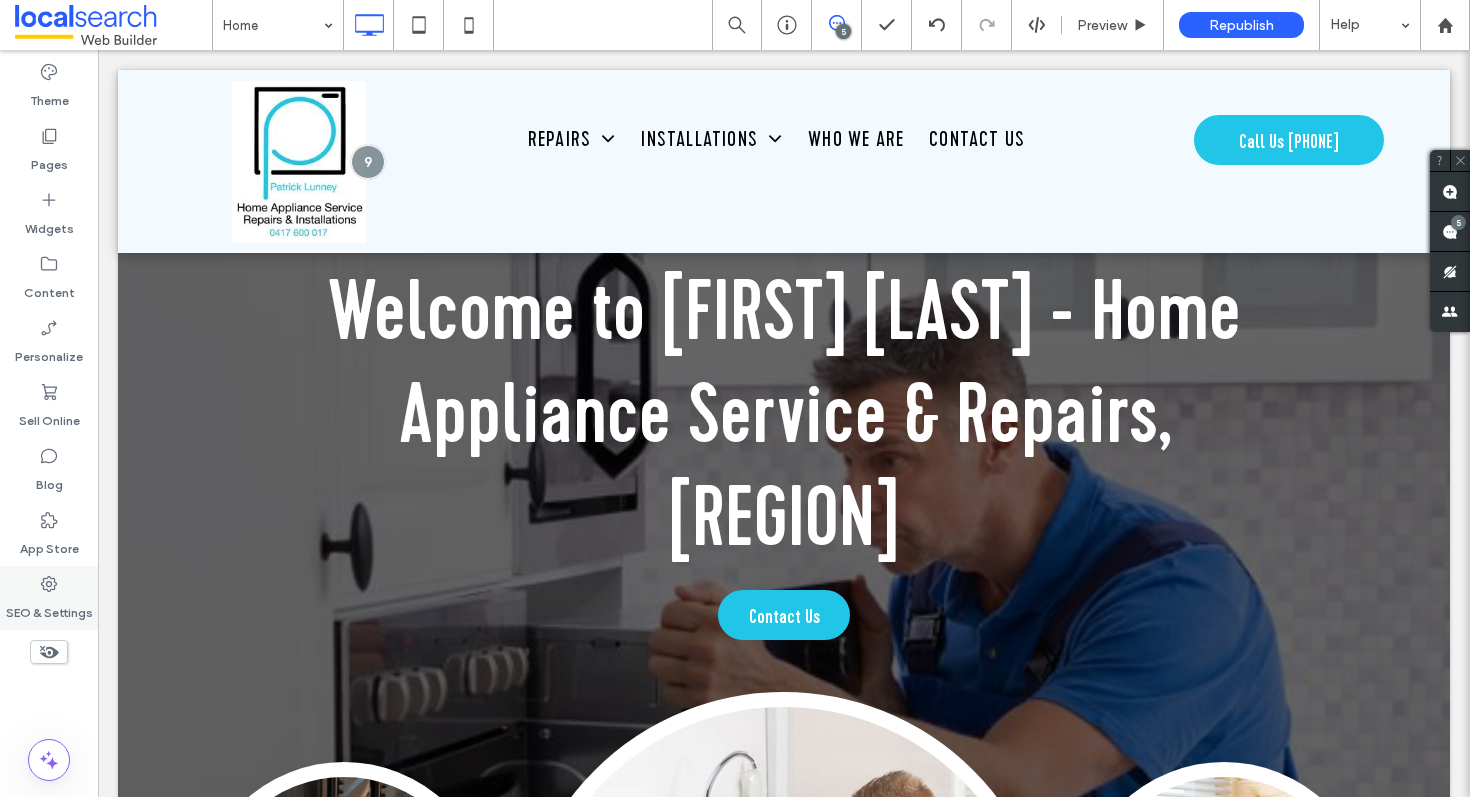 click 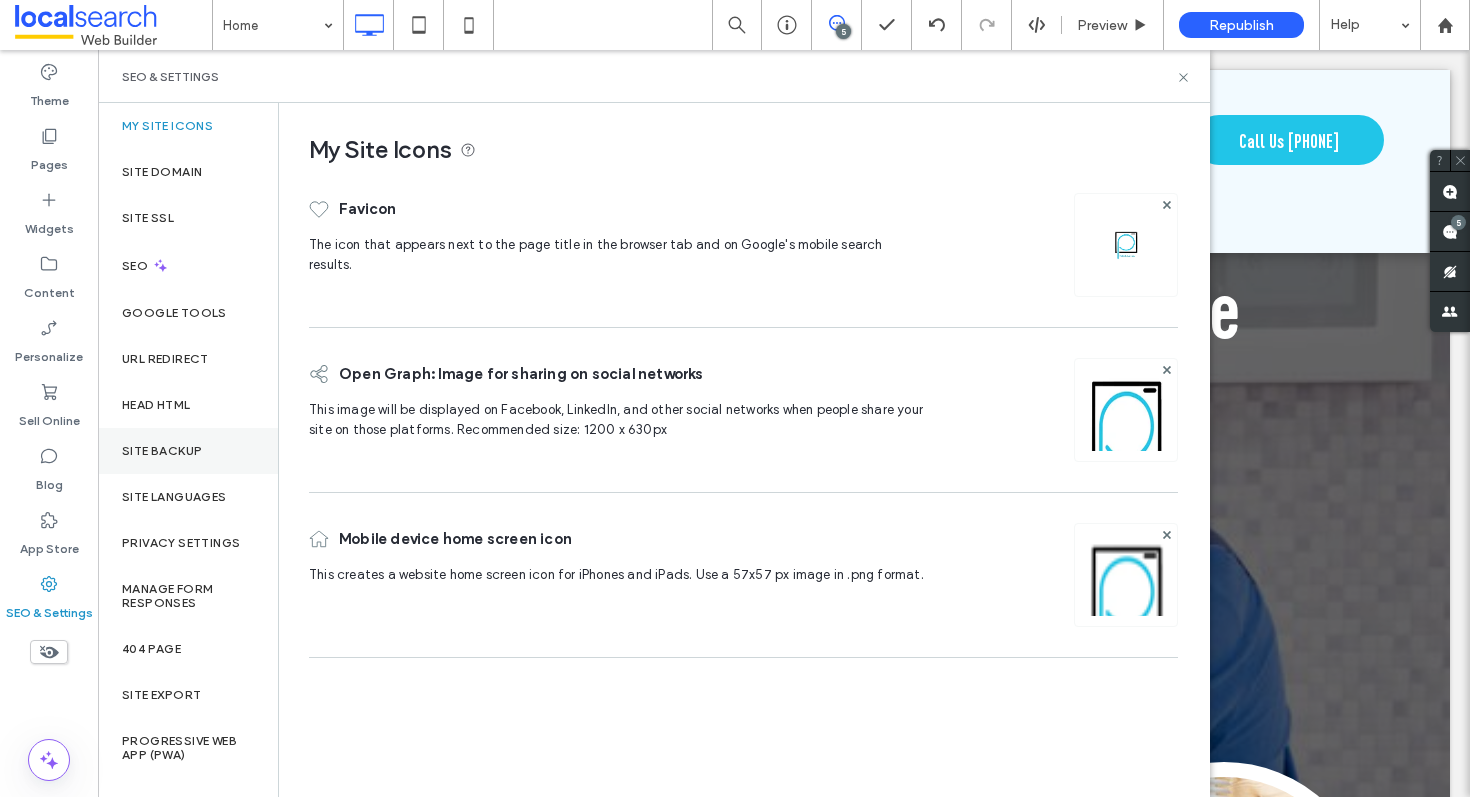 click on "Site Backup" at bounding box center [162, 451] 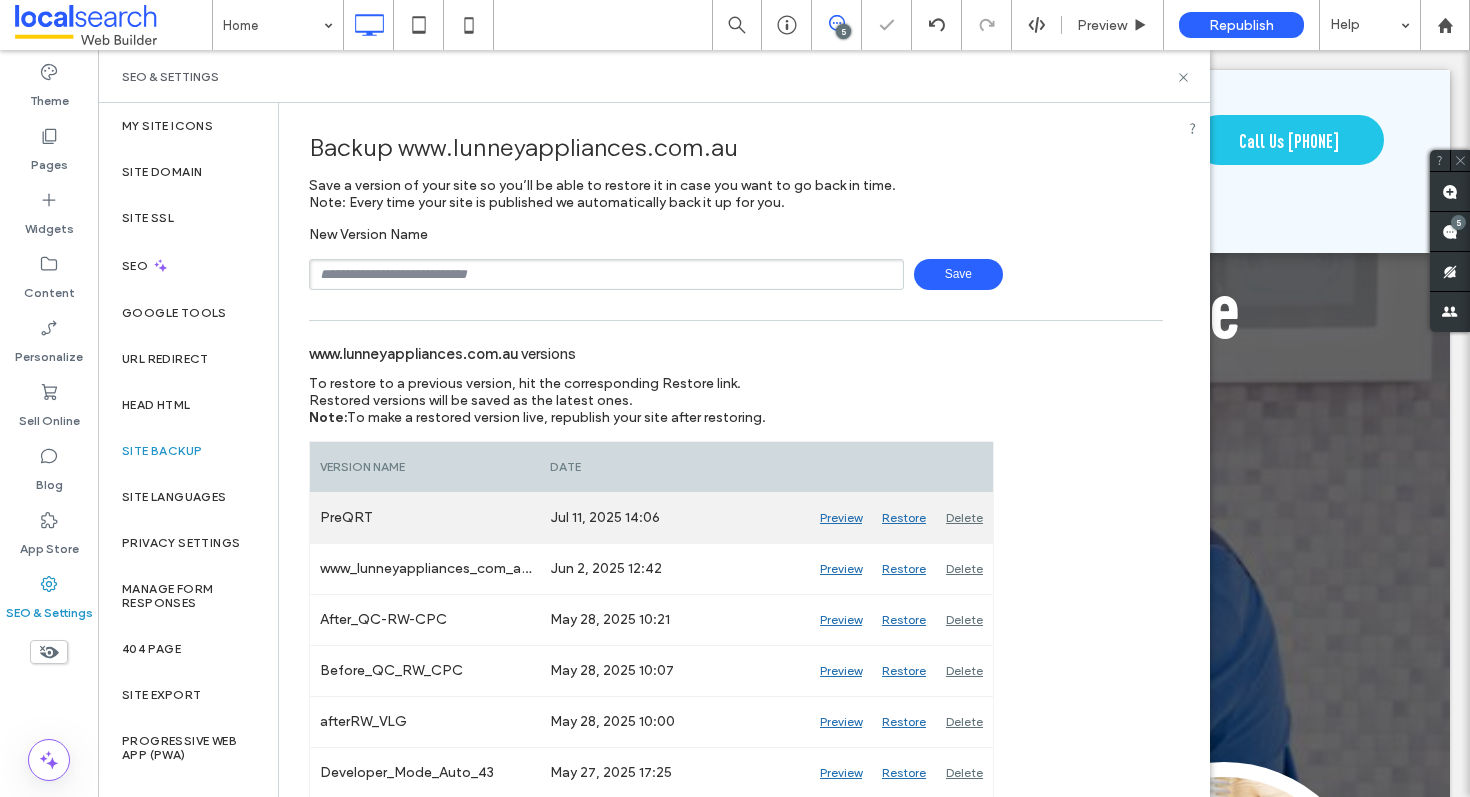 click on "Preview" at bounding box center [841, 518] 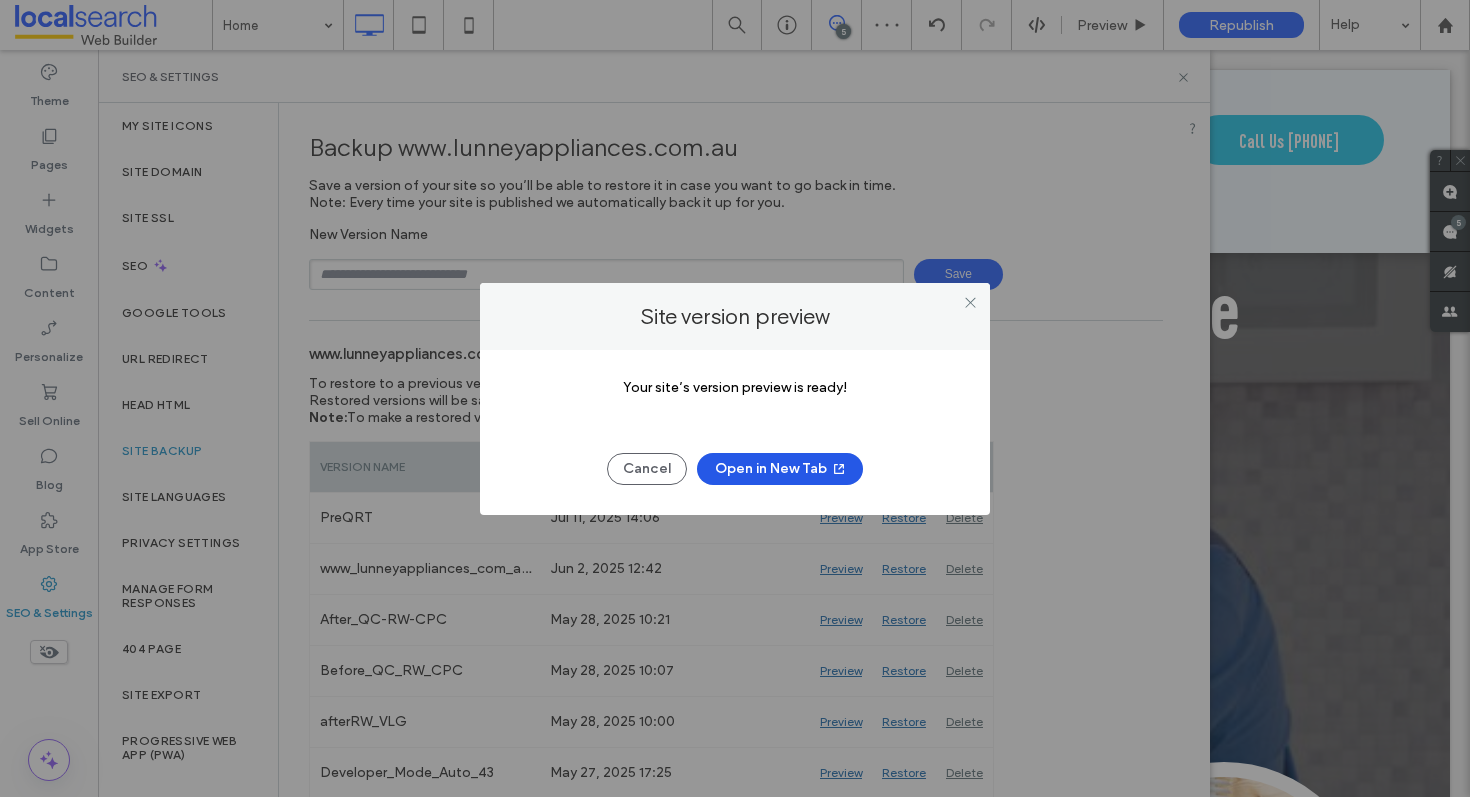 click on "Open in New Tab" at bounding box center [780, 469] 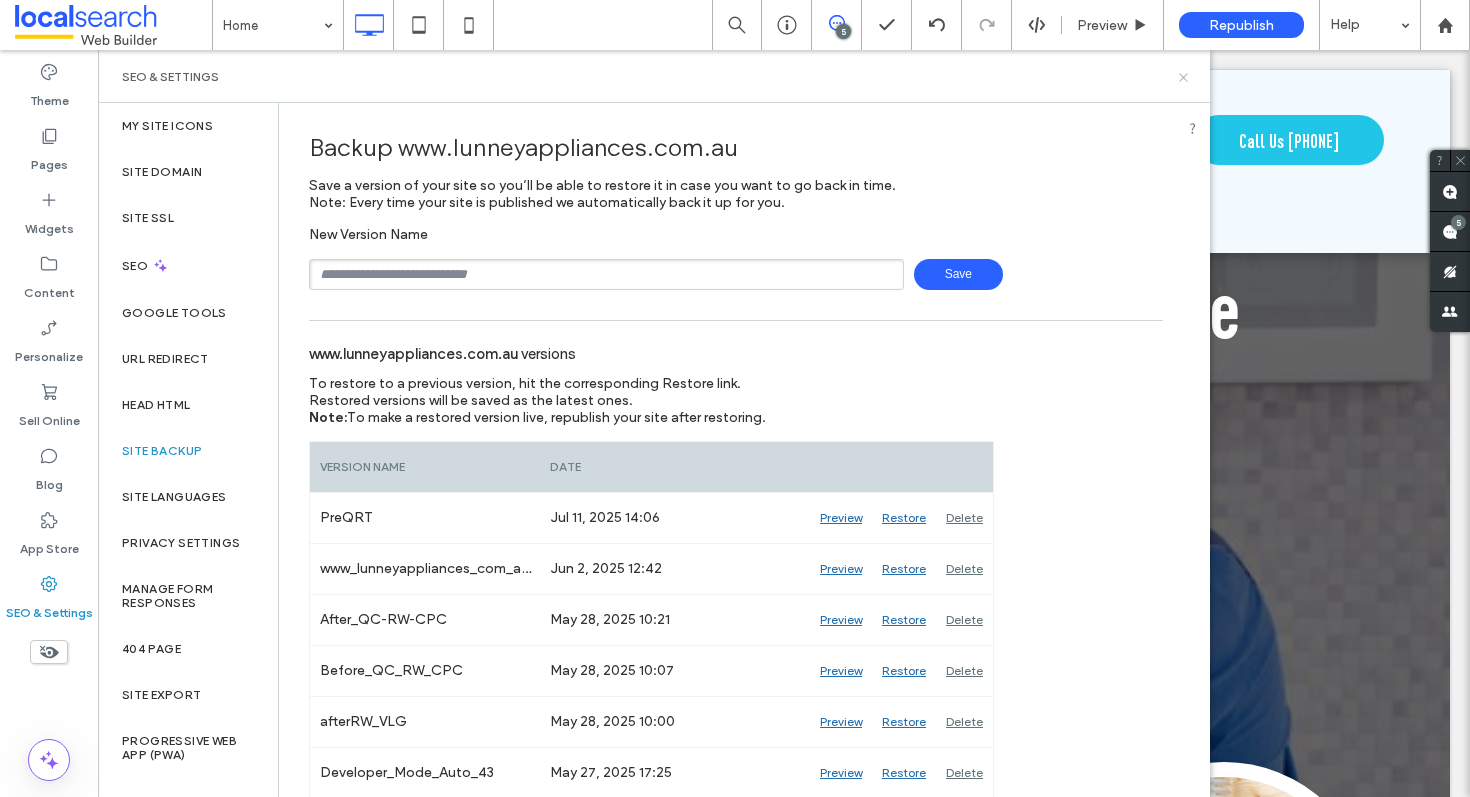 drag, startPoint x: 1181, startPoint y: 77, endPoint x: 1068, endPoint y: 28, distance: 123.16656 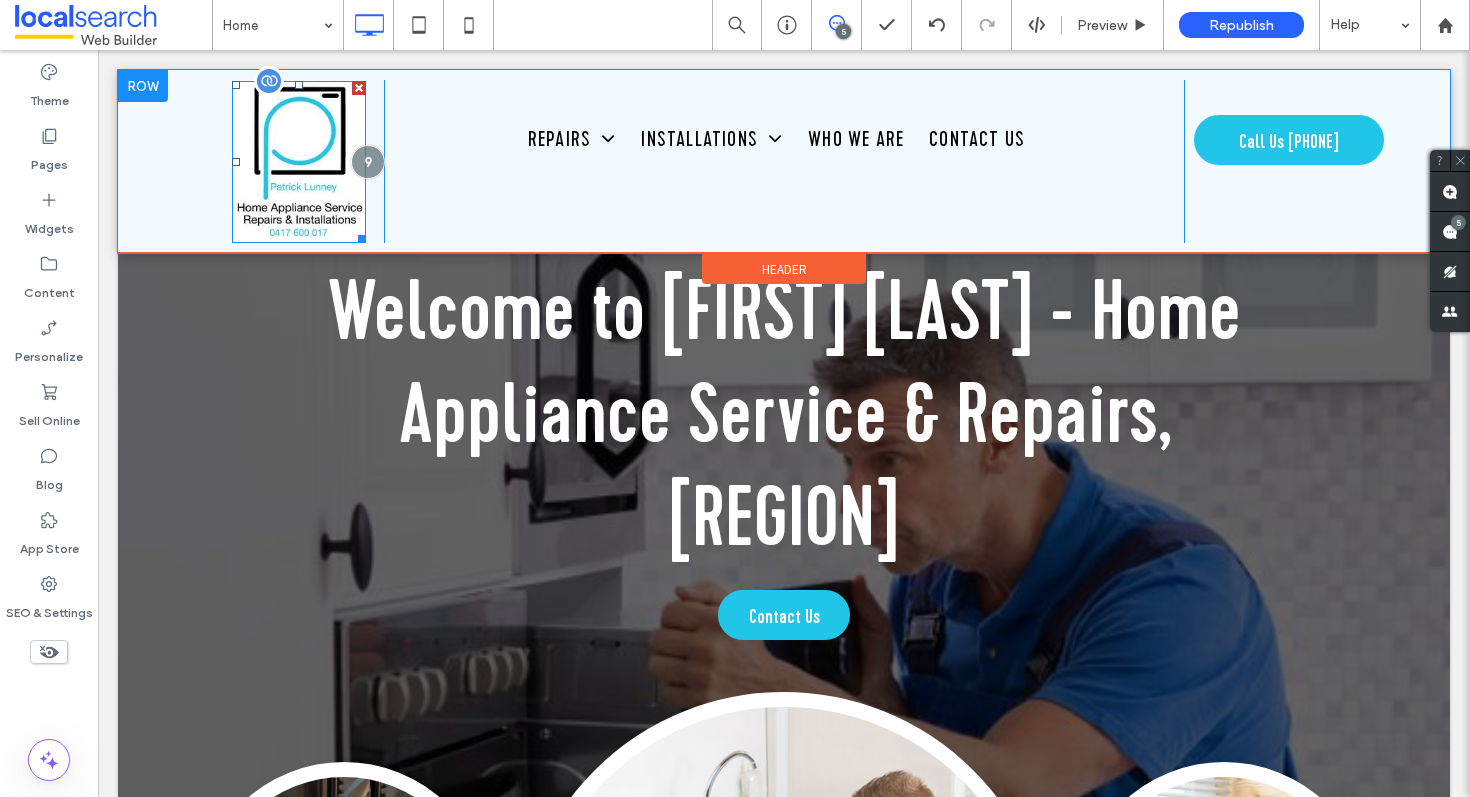 click at bounding box center (299, 162) 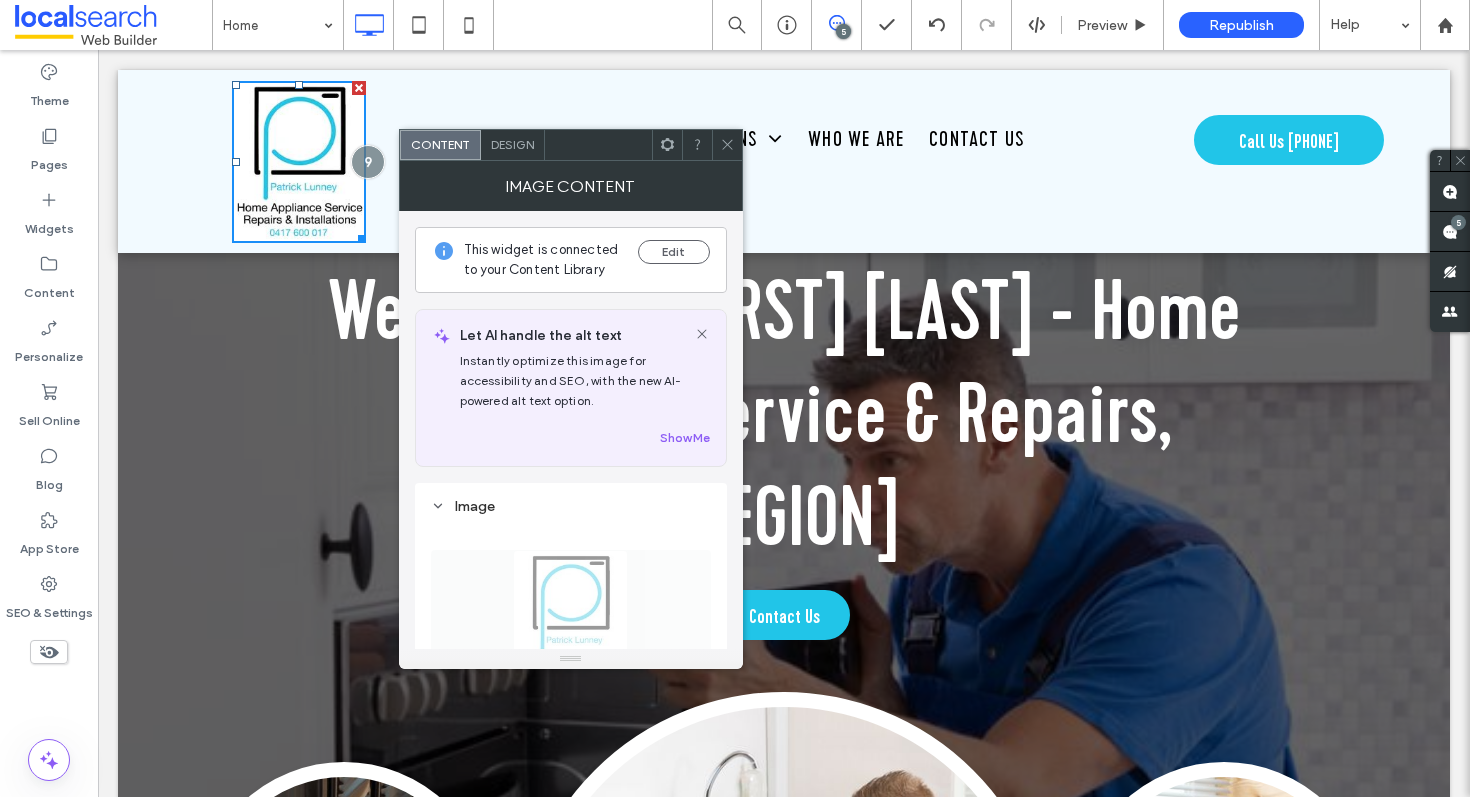 click 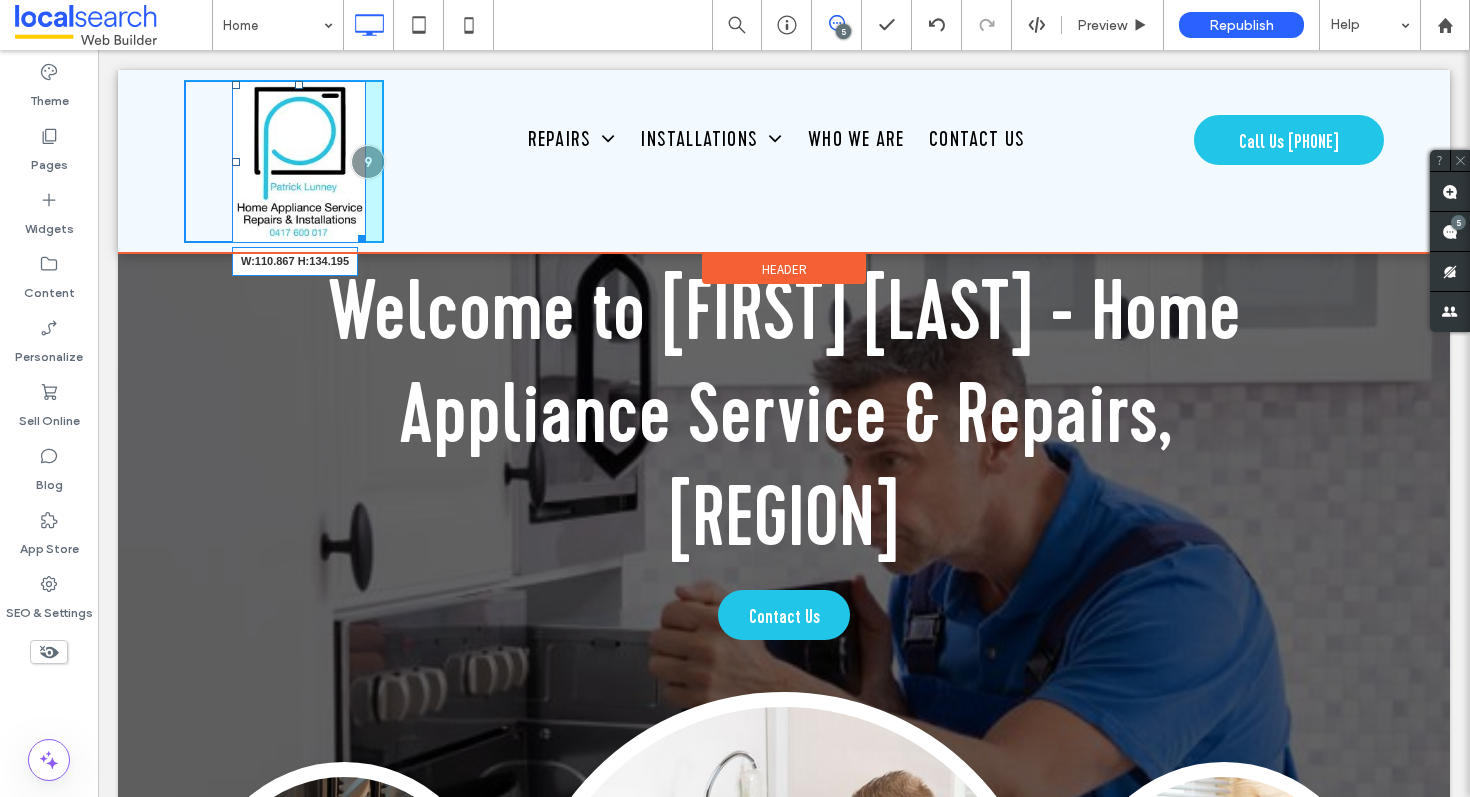 drag, startPoint x: 349, startPoint y: 234, endPoint x: 341, endPoint y: 206, distance: 29.12044 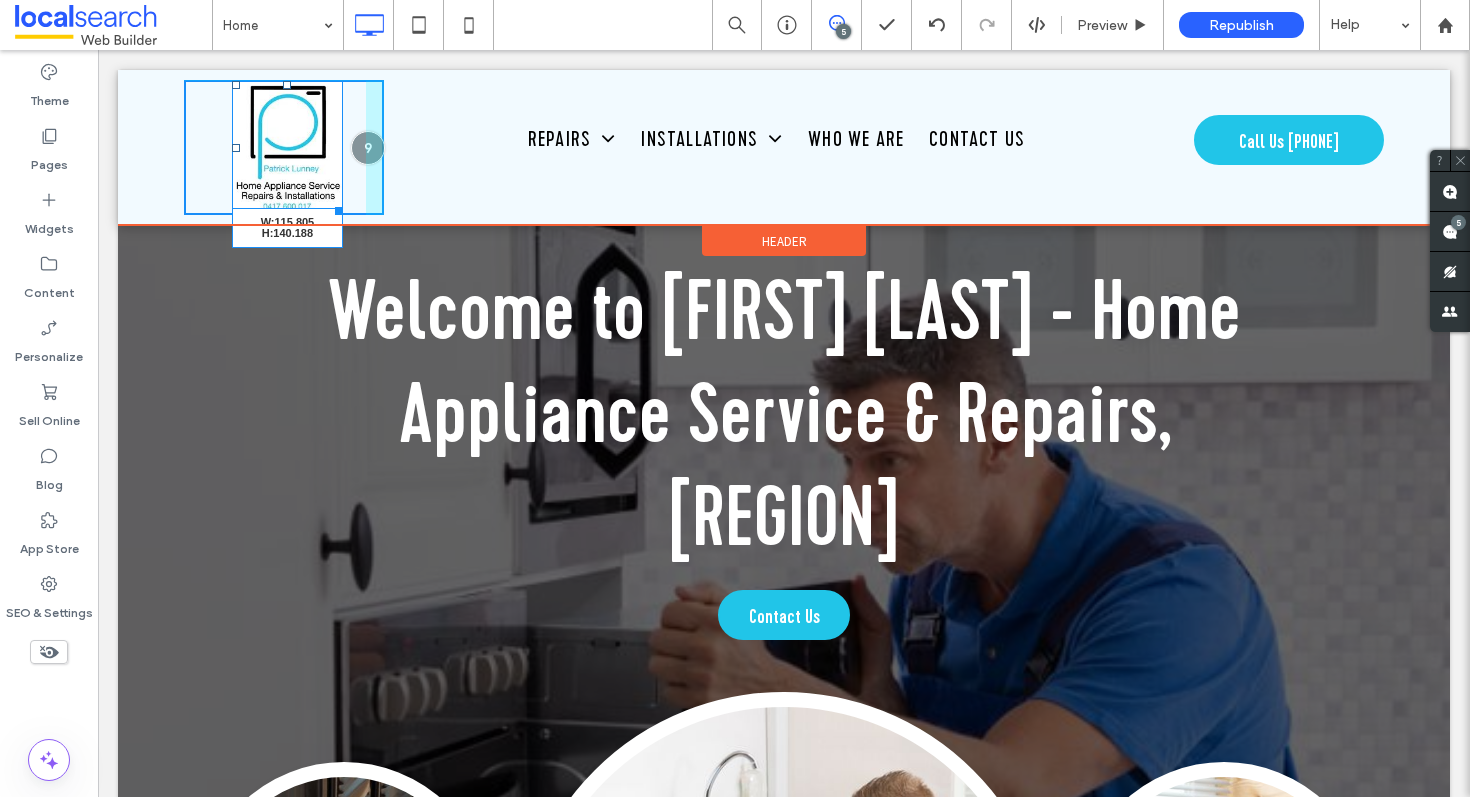 drag, startPoint x: 329, startPoint y: 209, endPoint x: 340, endPoint y: 215, distance: 12.529964 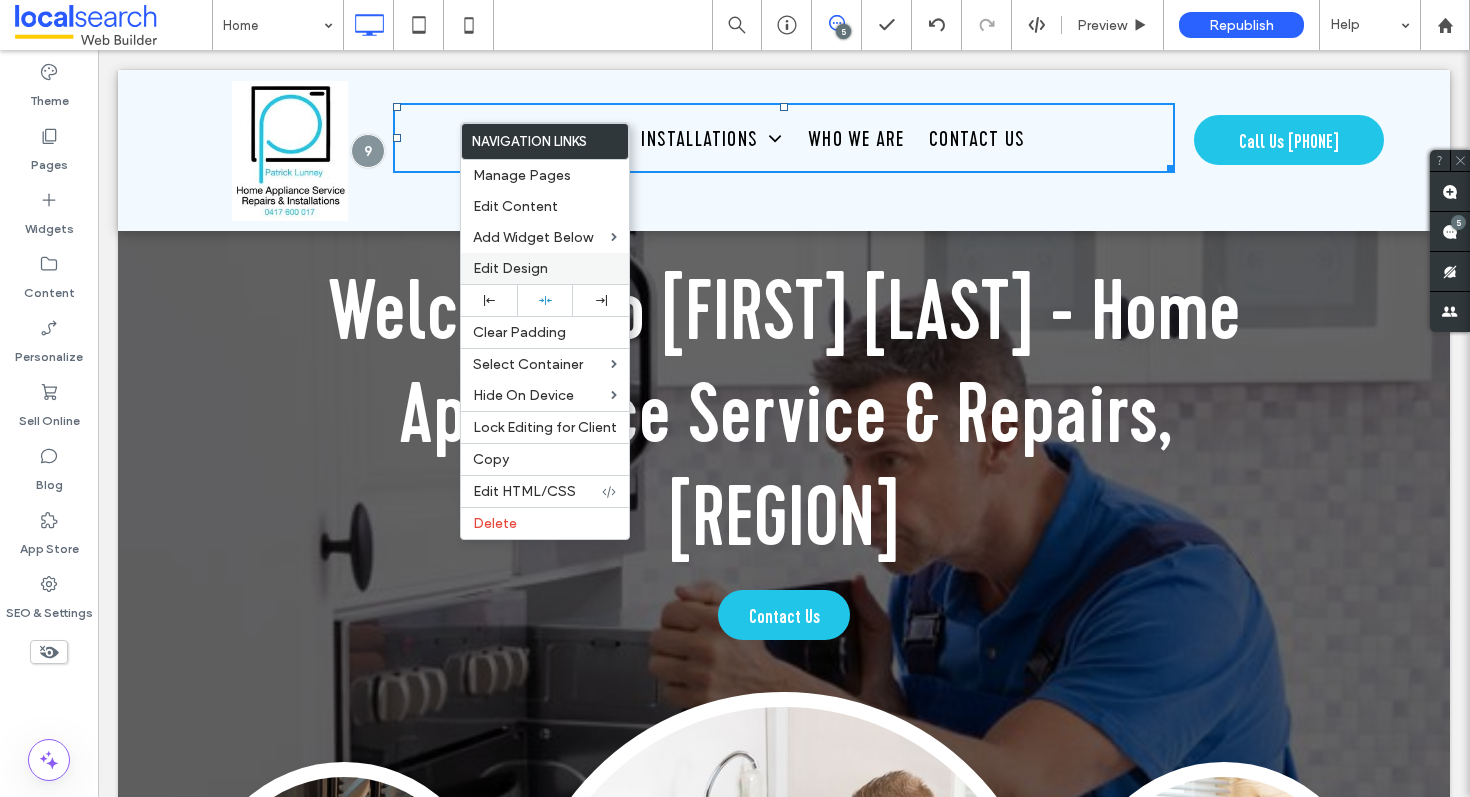 click on "Edit Design" at bounding box center [510, 268] 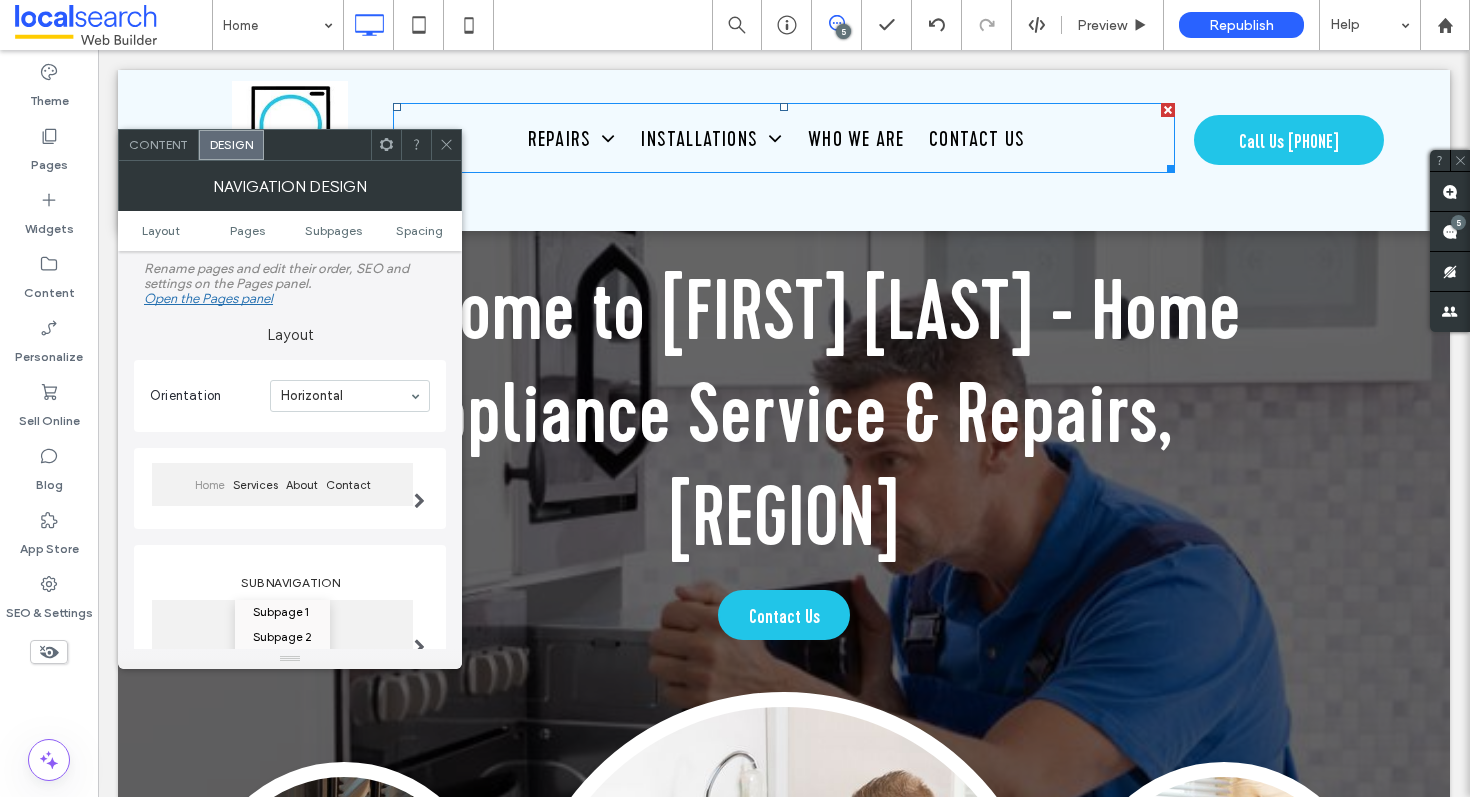 click 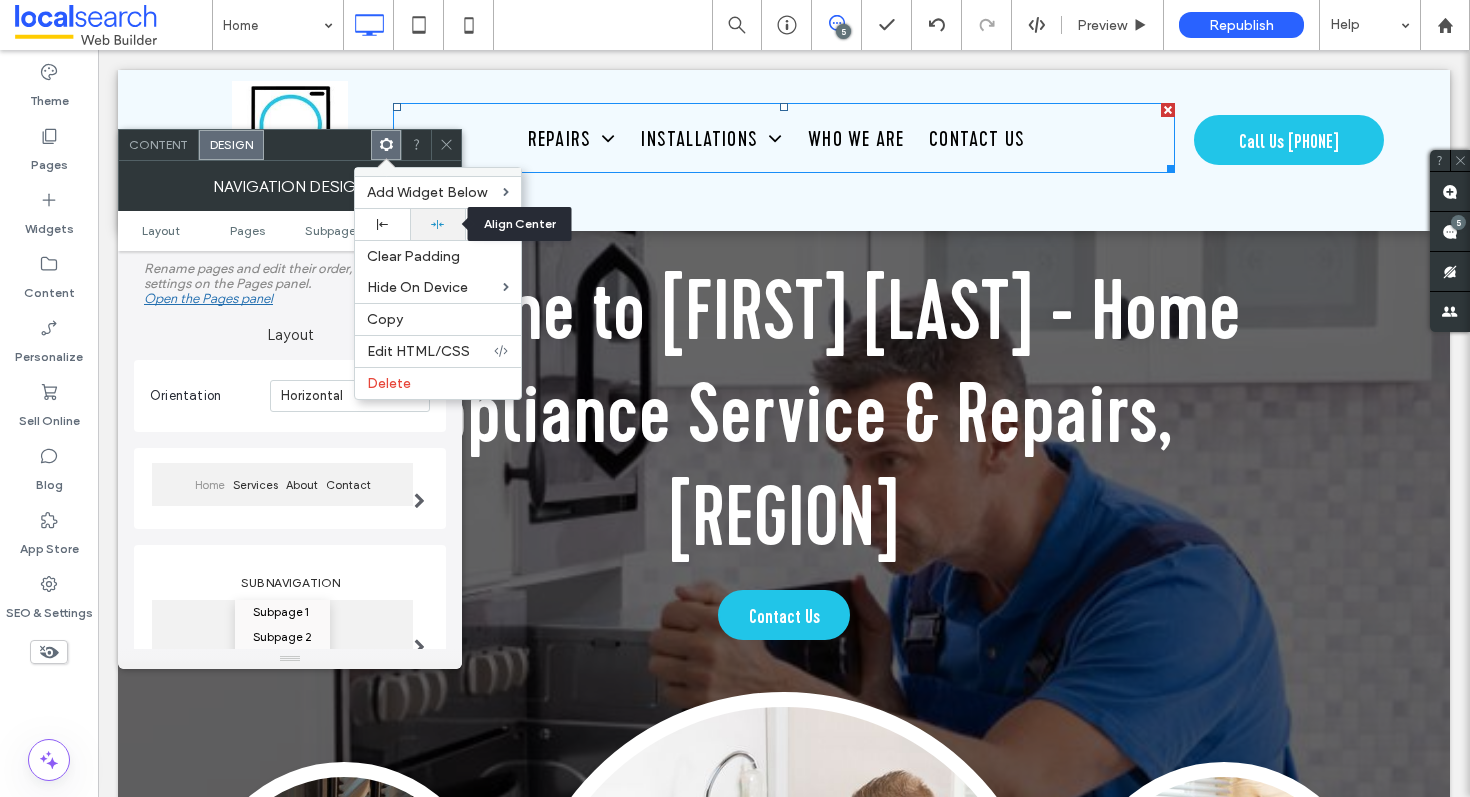 click 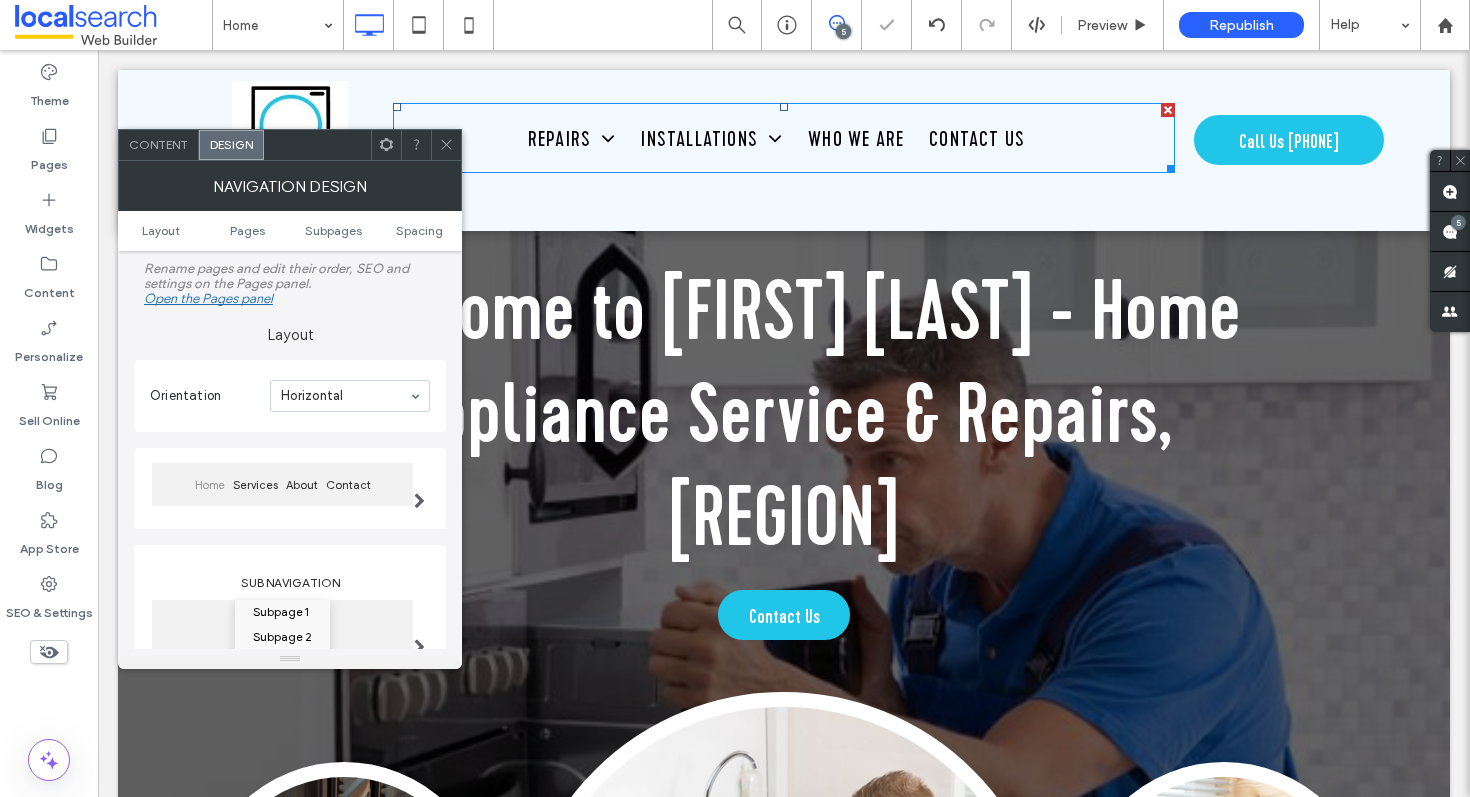 click at bounding box center (317, 145) 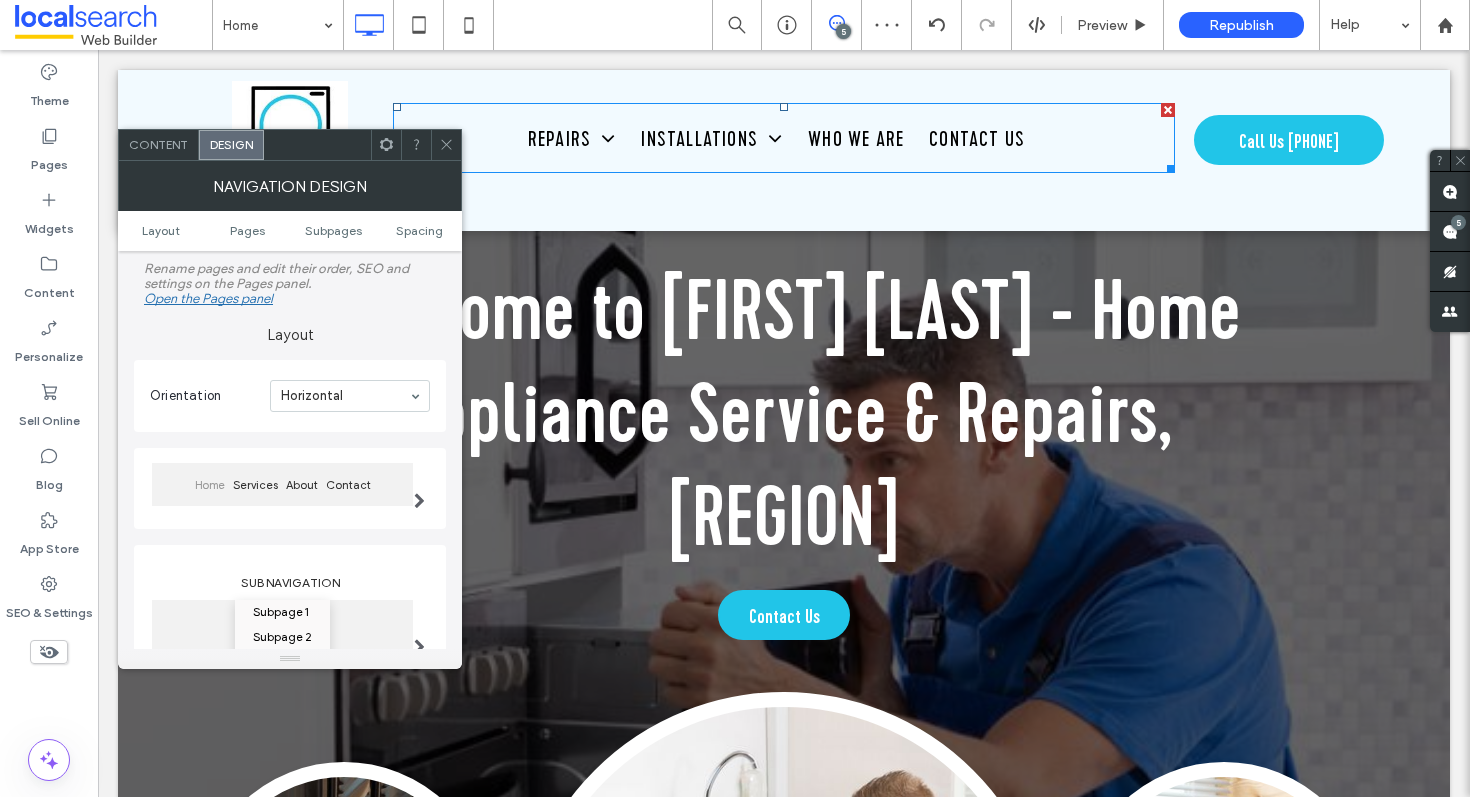 click 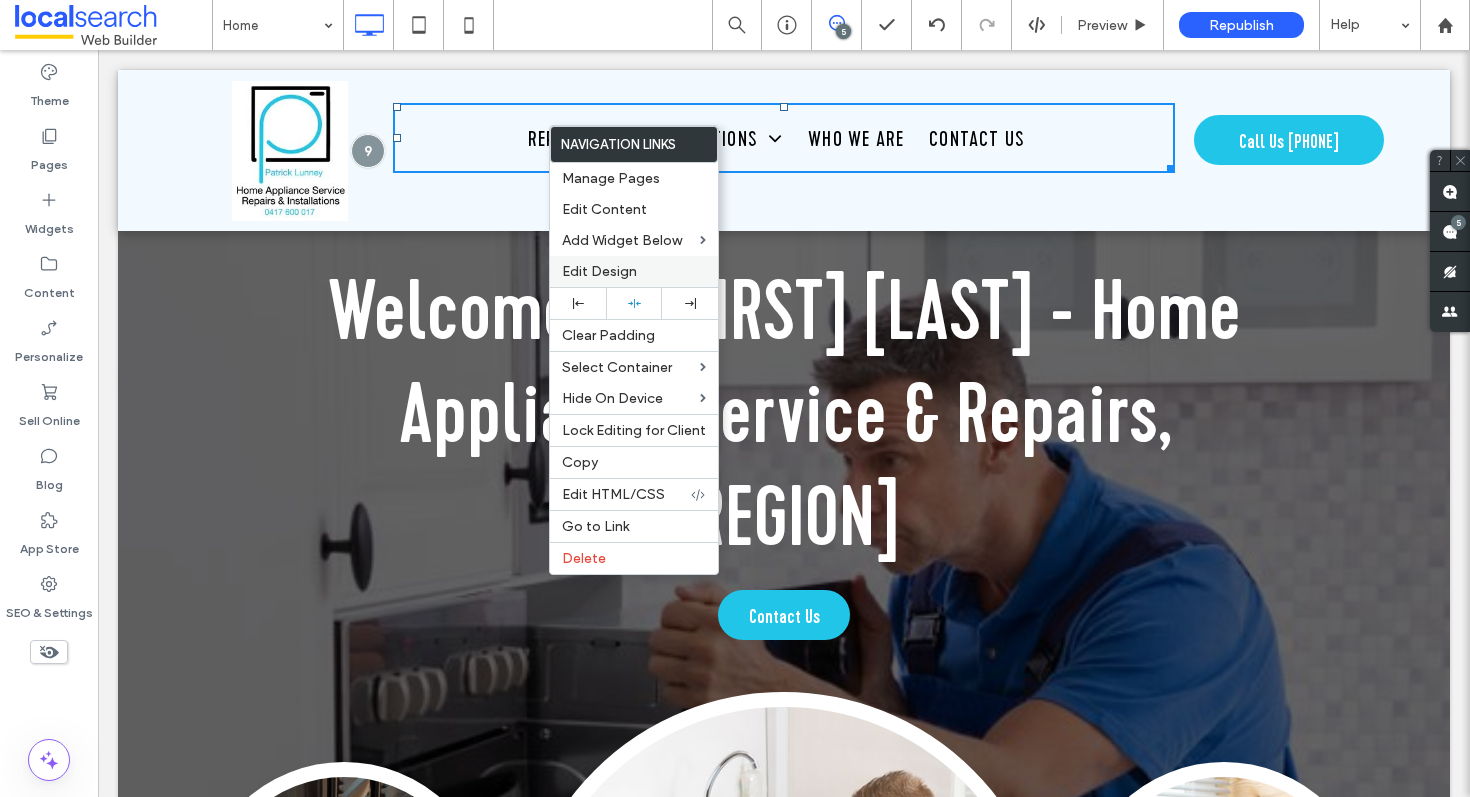 click on "Edit Design" at bounding box center (634, 271) 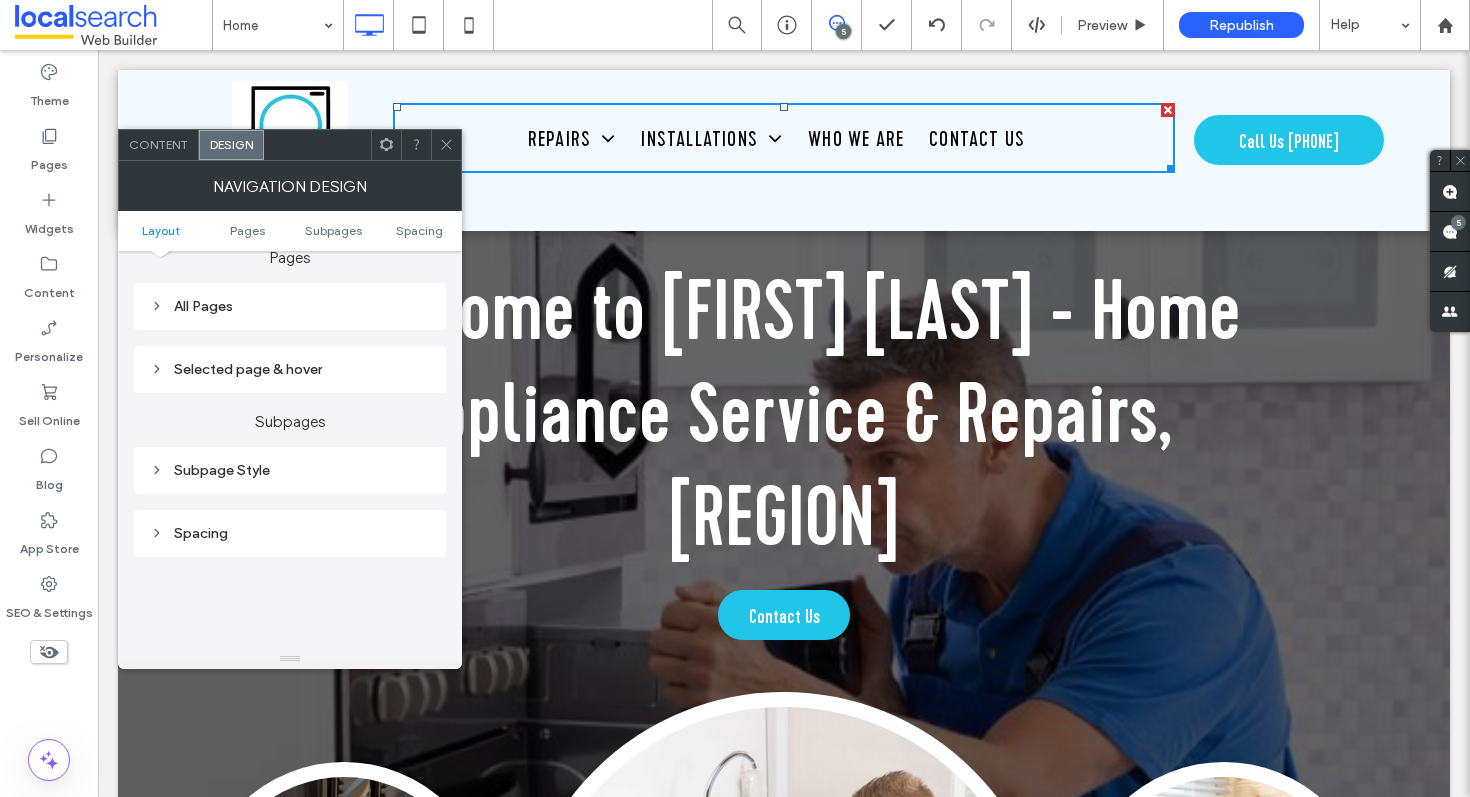 scroll, scrollTop: 446, scrollLeft: 0, axis: vertical 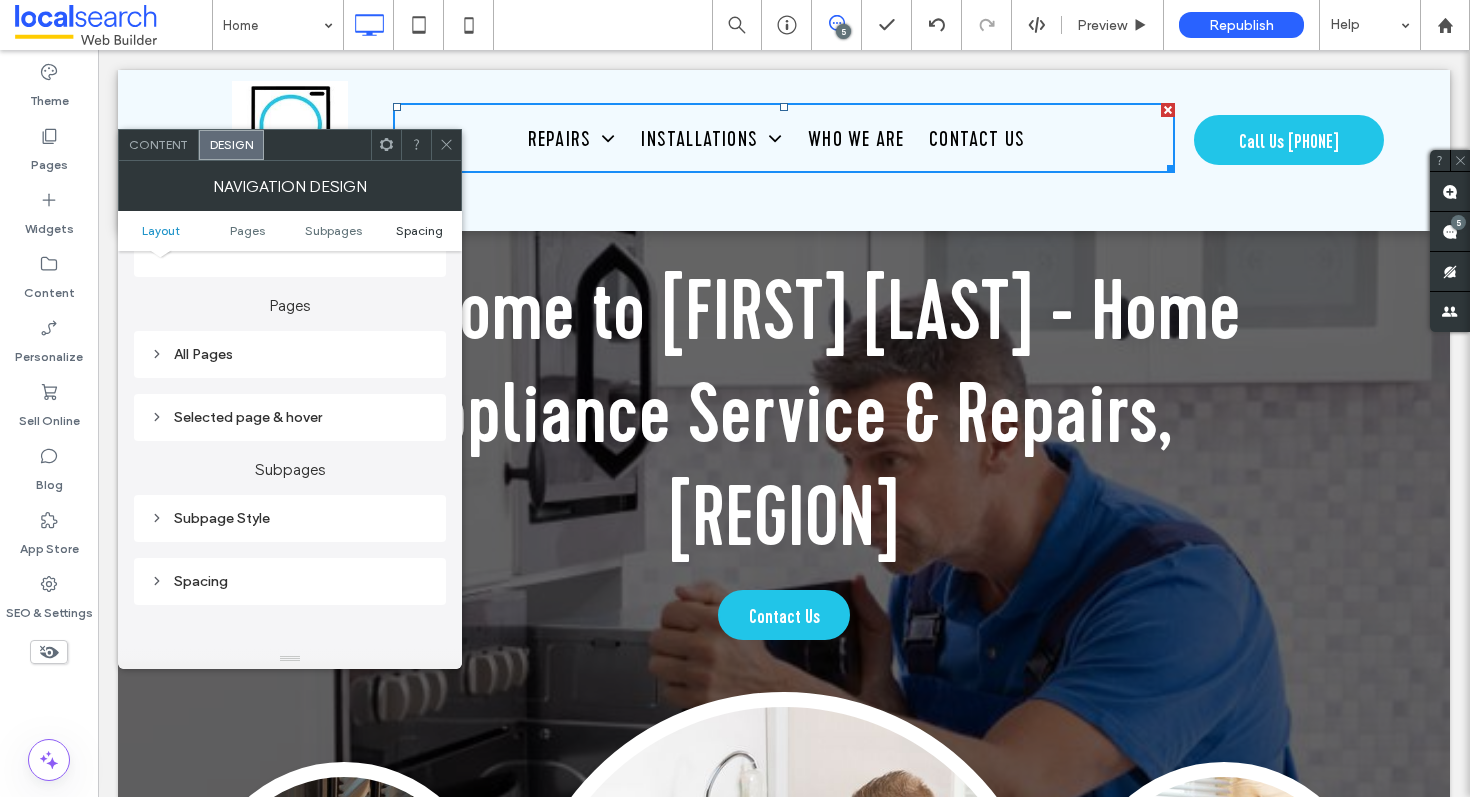 click on "Spacing" at bounding box center (419, 230) 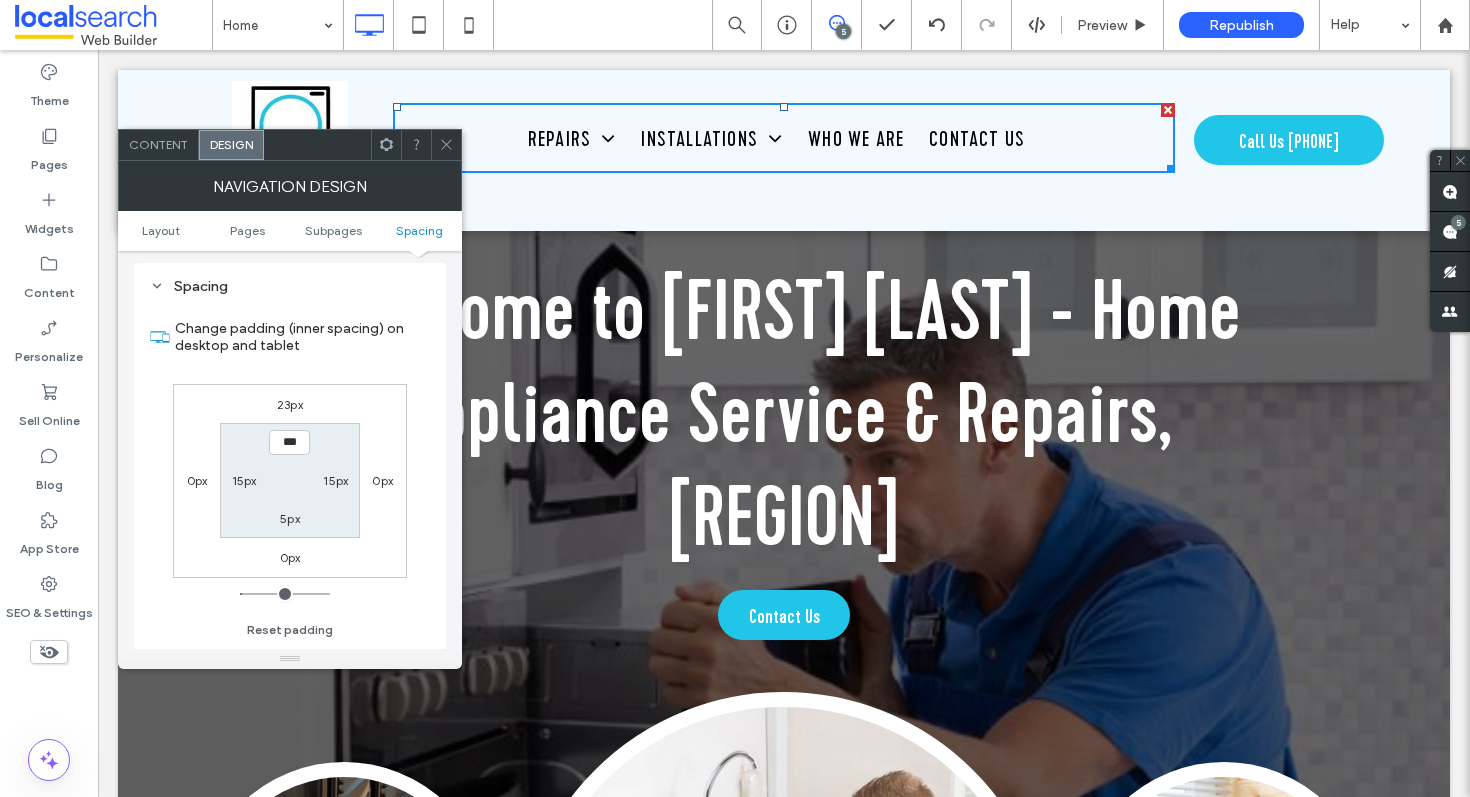 scroll, scrollTop: 741, scrollLeft: 0, axis: vertical 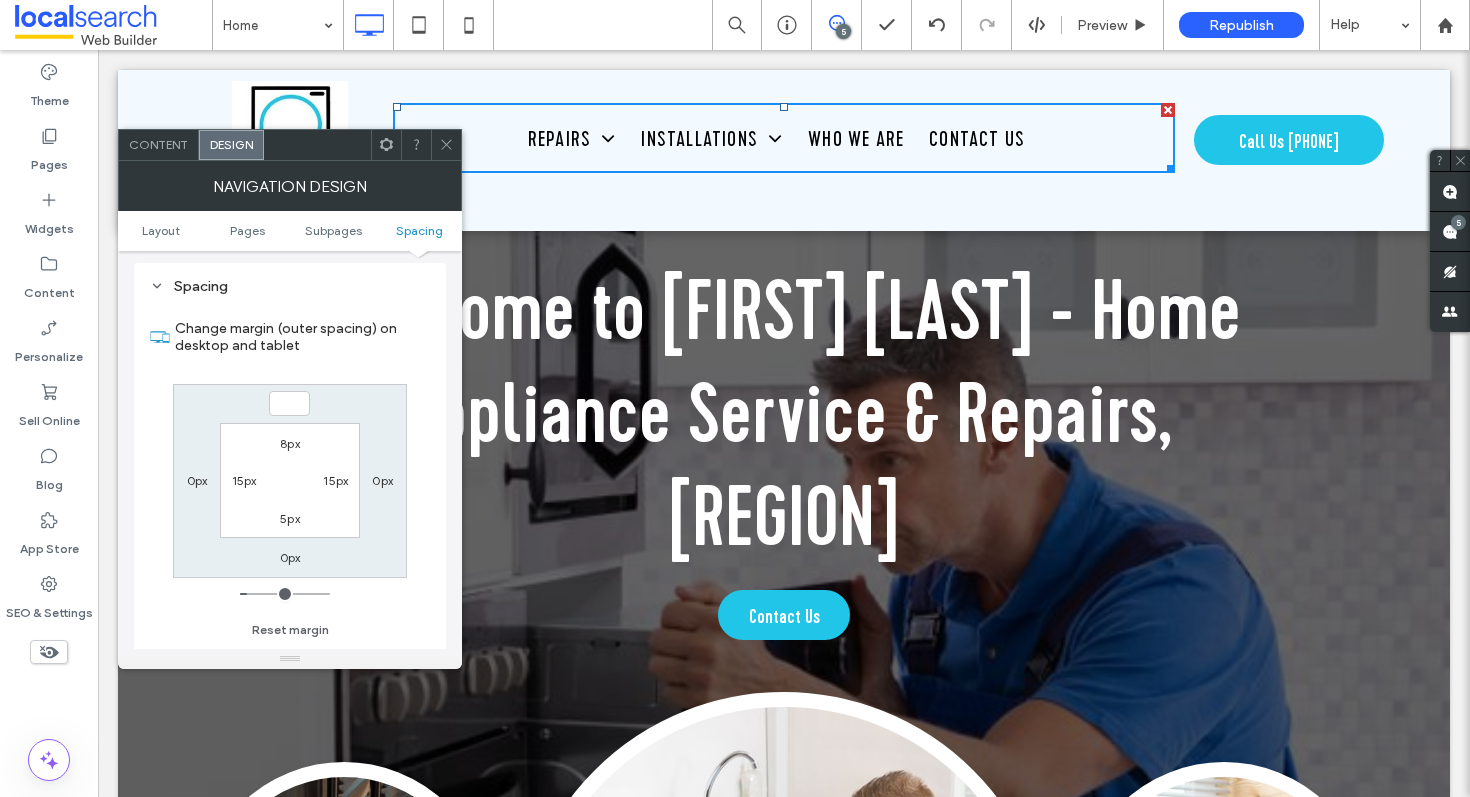 type 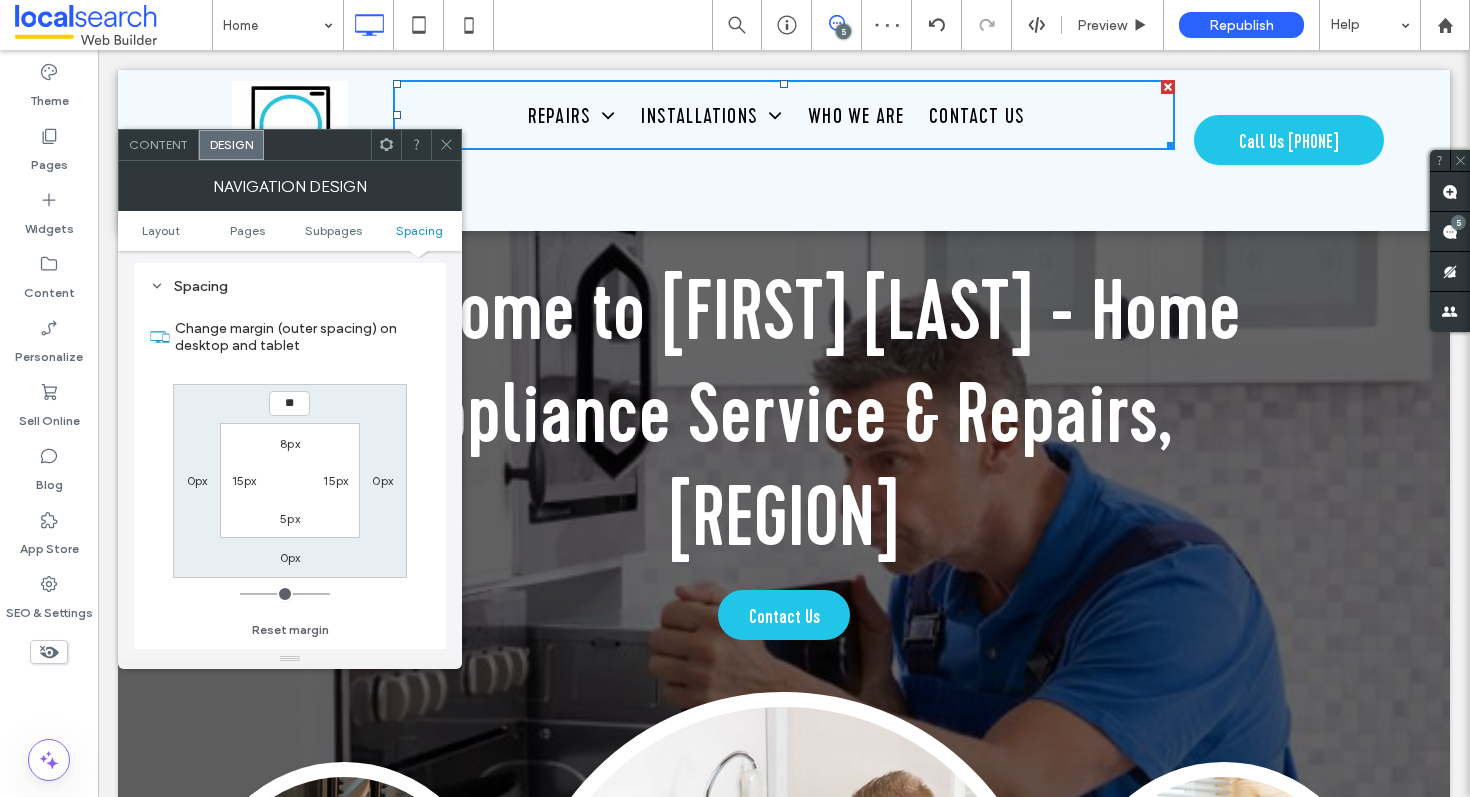 type on "*" 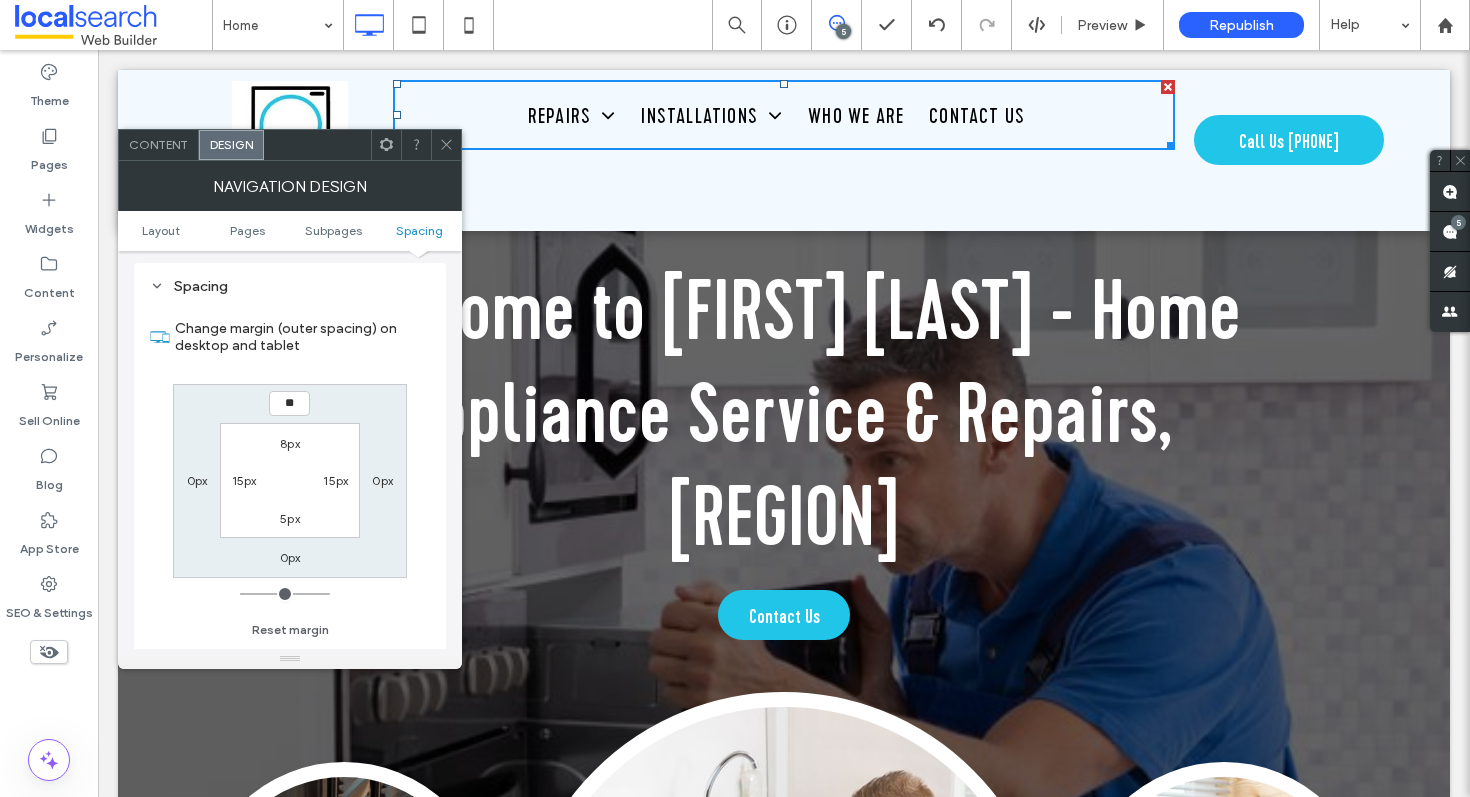 type on "**" 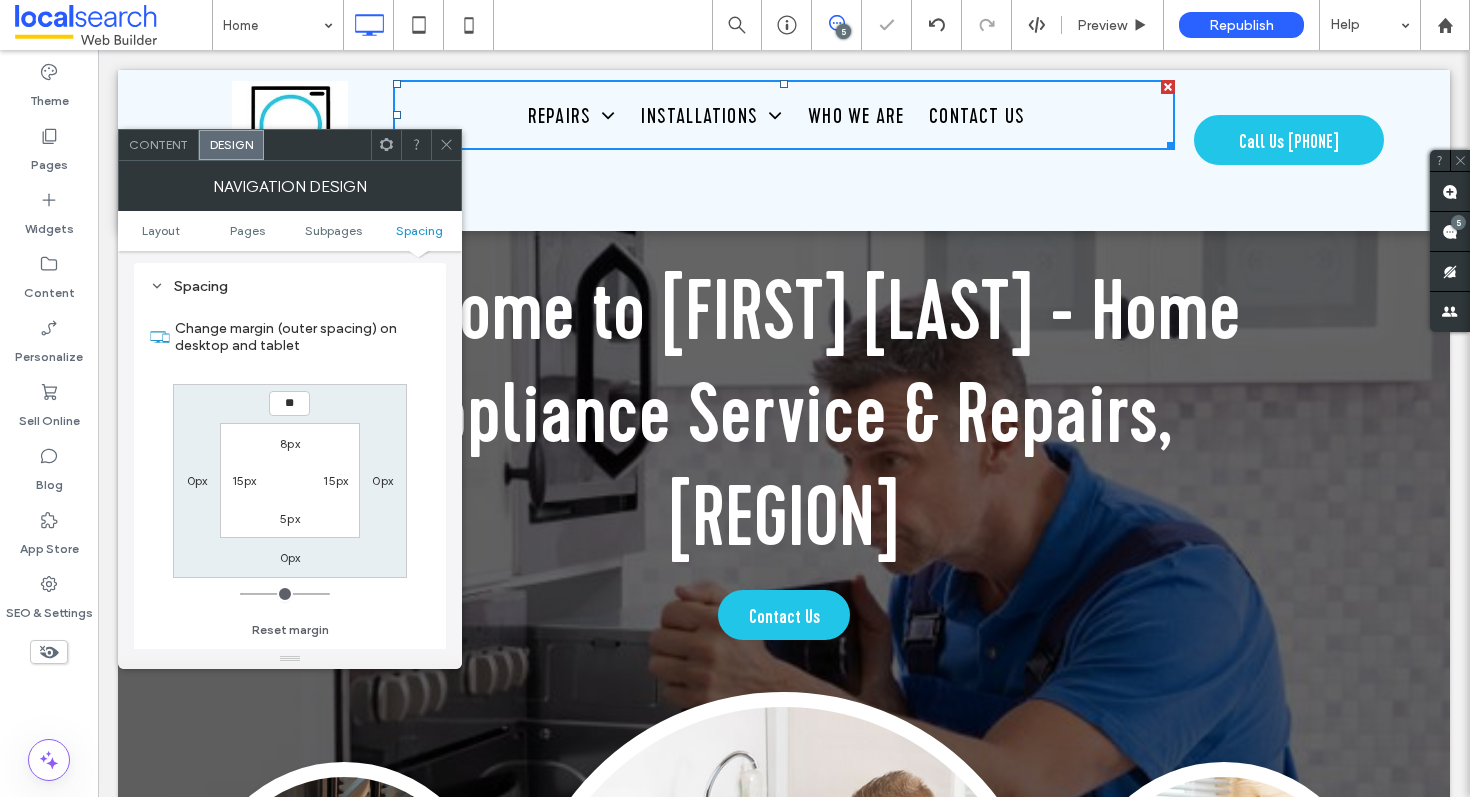 type on "**" 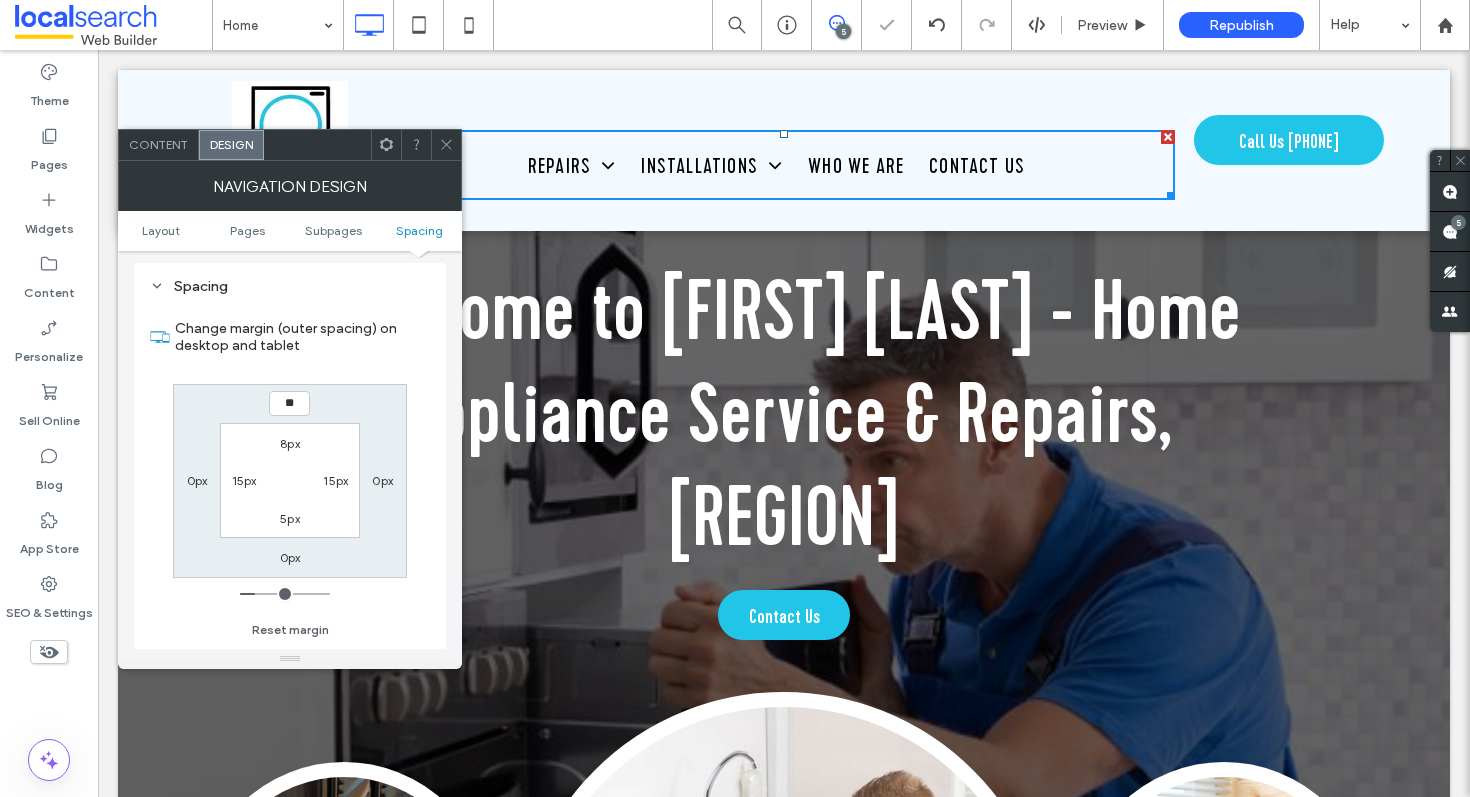 type on "*" 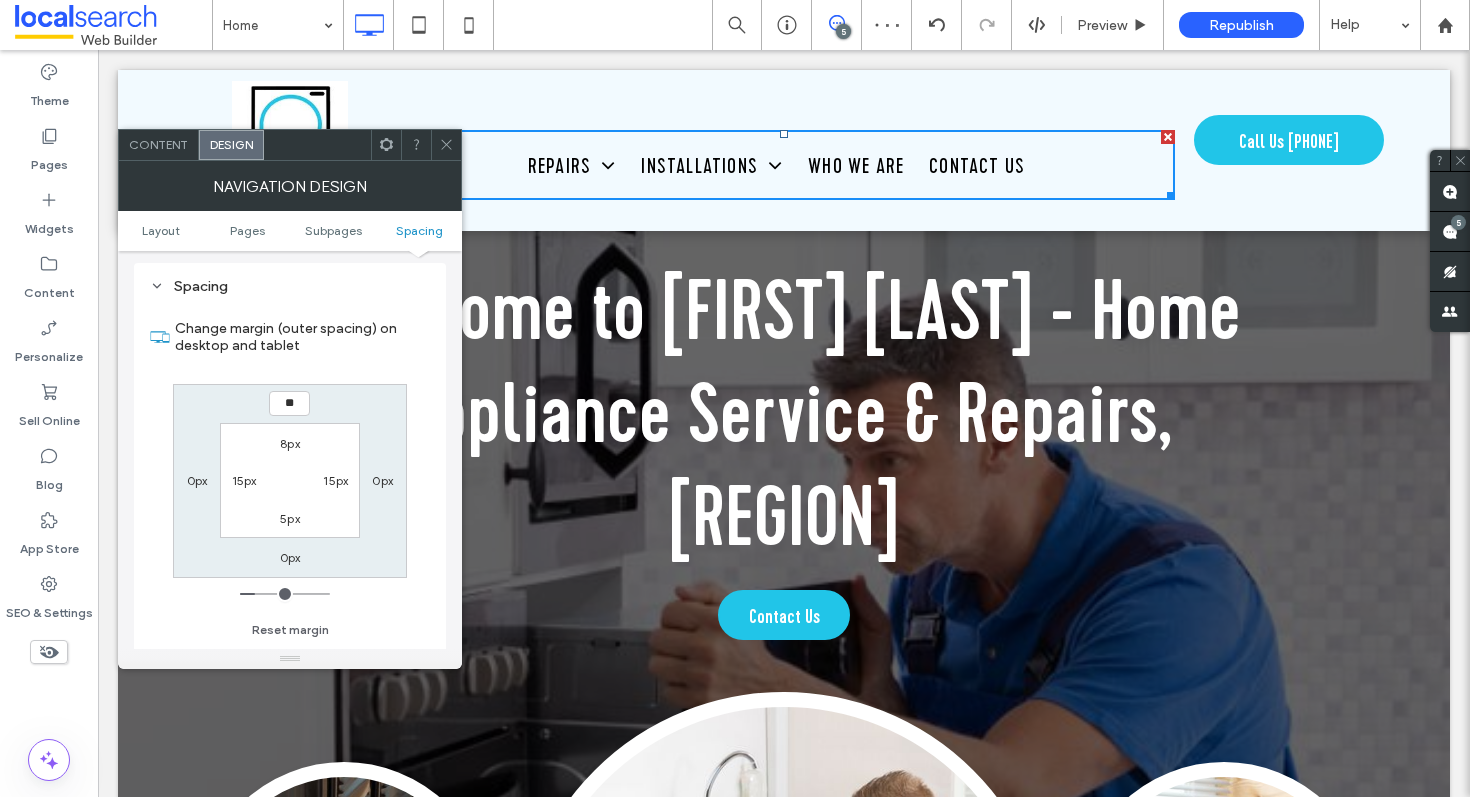 type on "**" 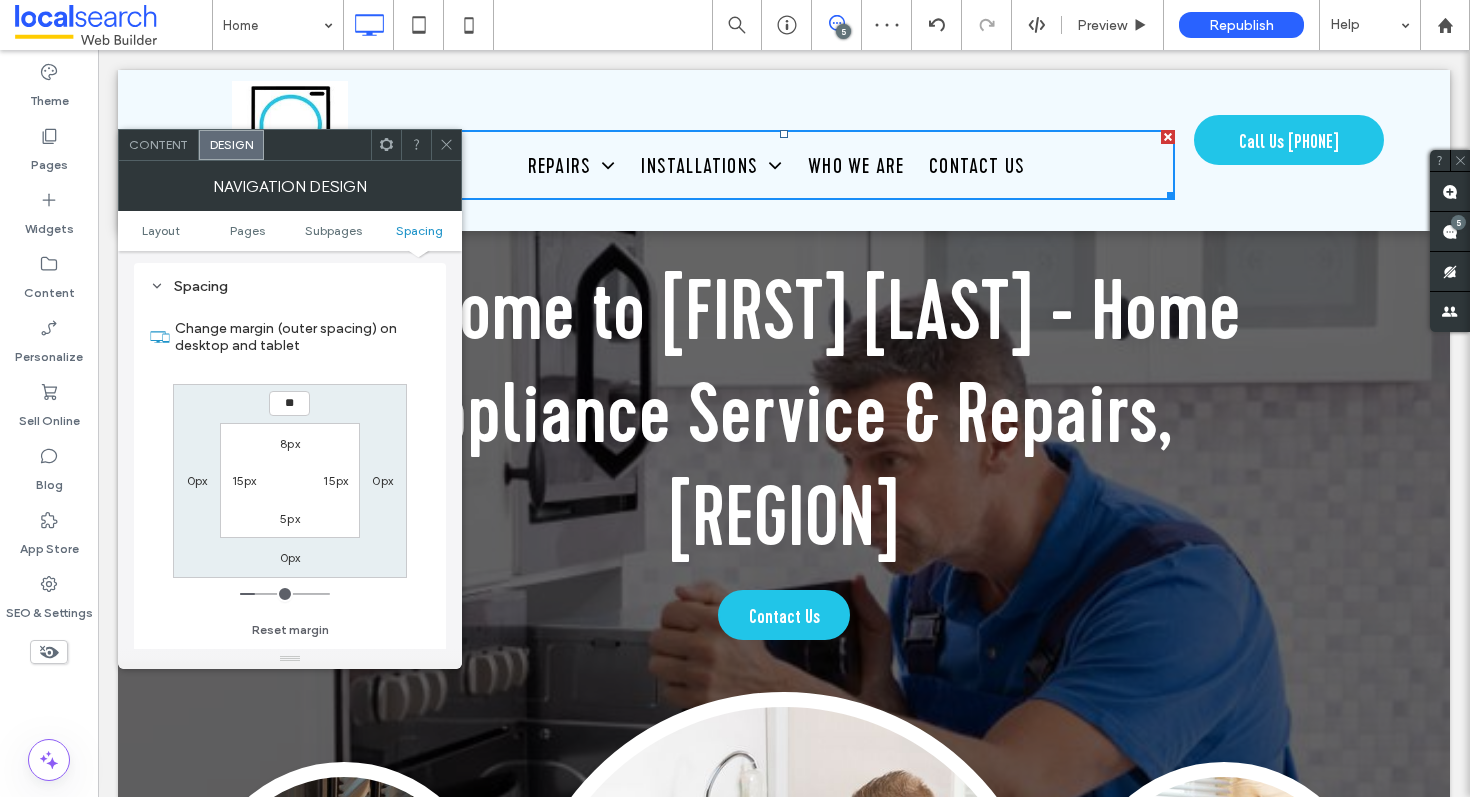 type on "**" 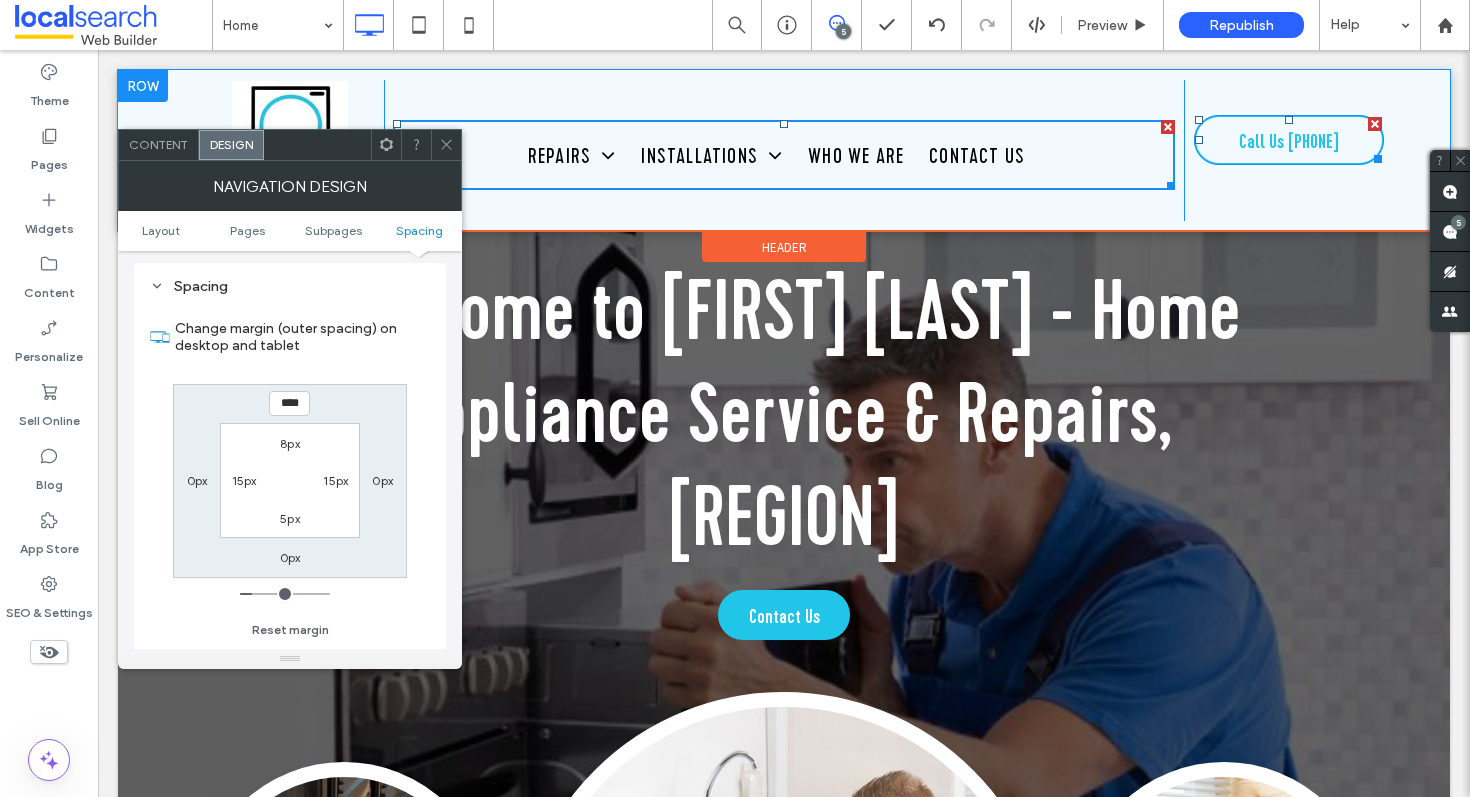 click on "Call Us 0417 600 017" at bounding box center [1289, 142] 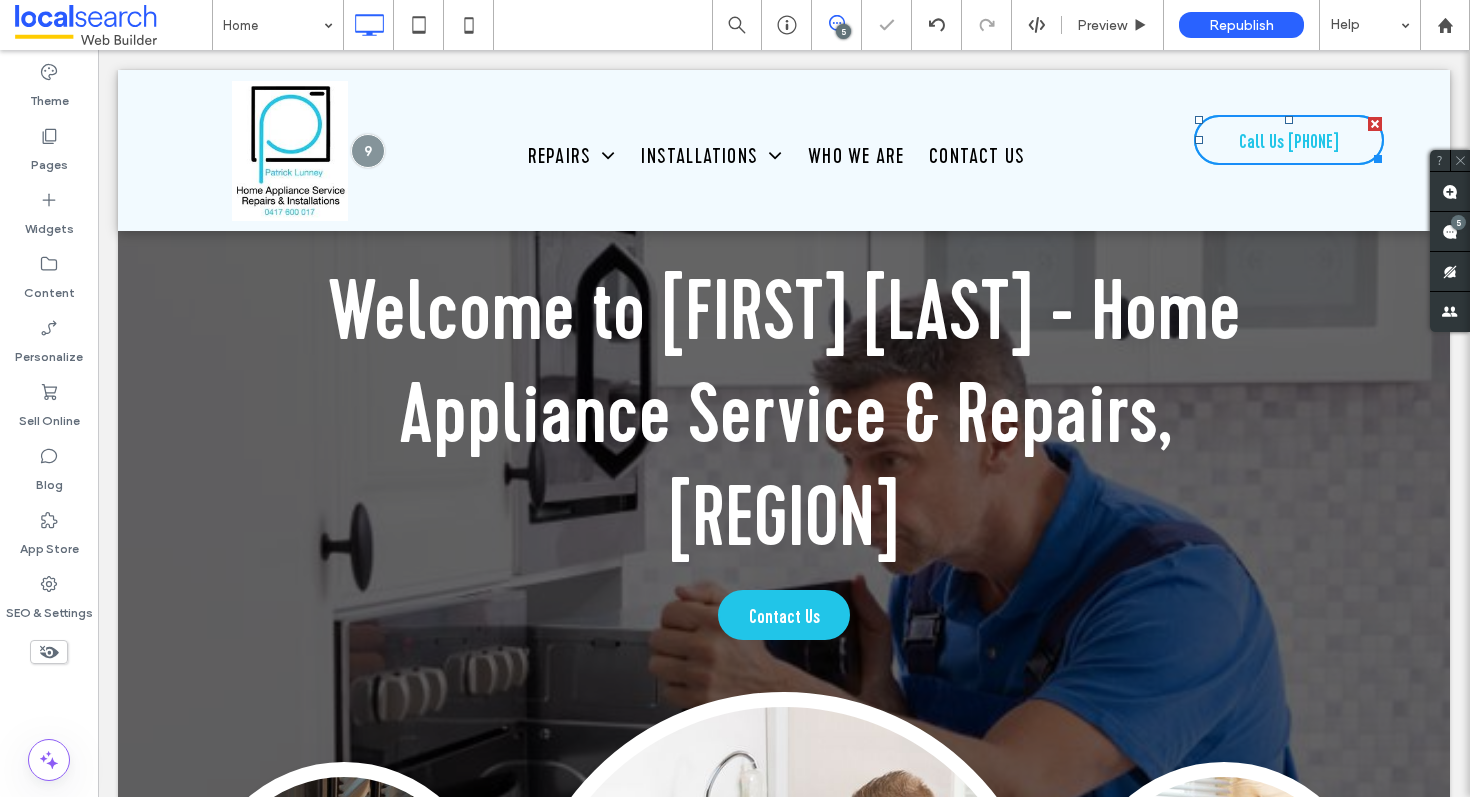 click on "Call Us 0417 600 017" at bounding box center [1289, 142] 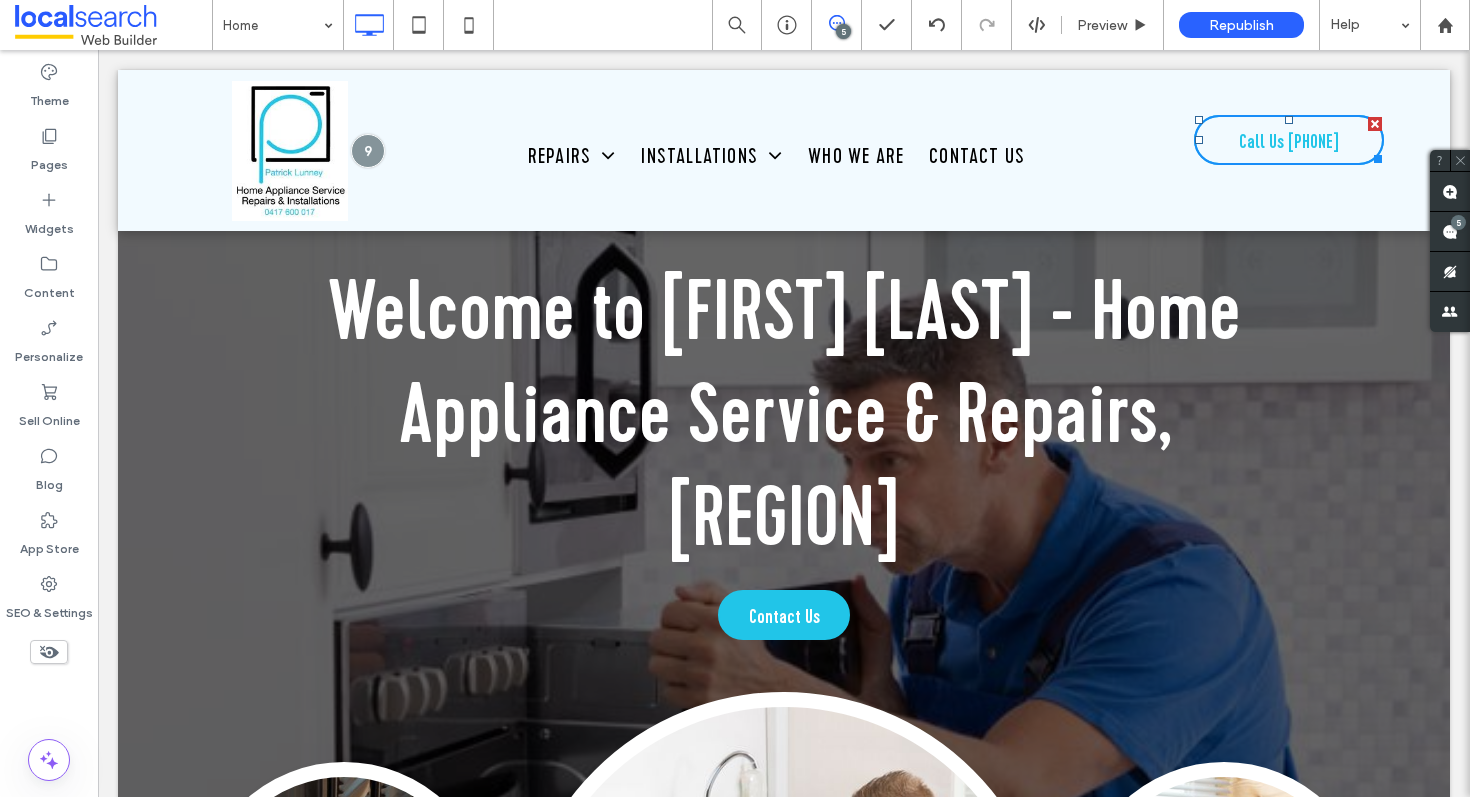 click on "Call Us 0417 600 017" at bounding box center [1289, 142] 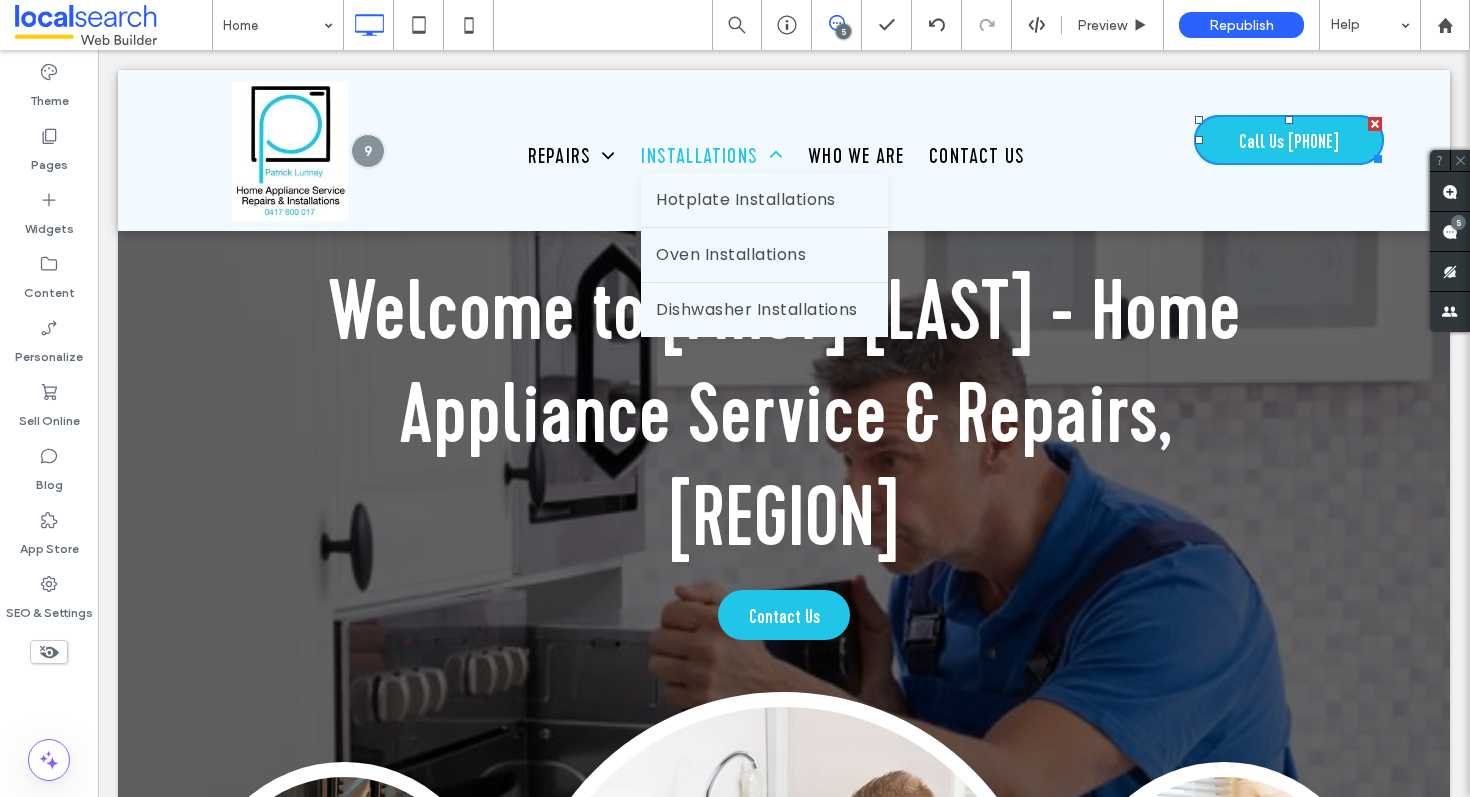 click on "Installations" at bounding box center (712, 156) 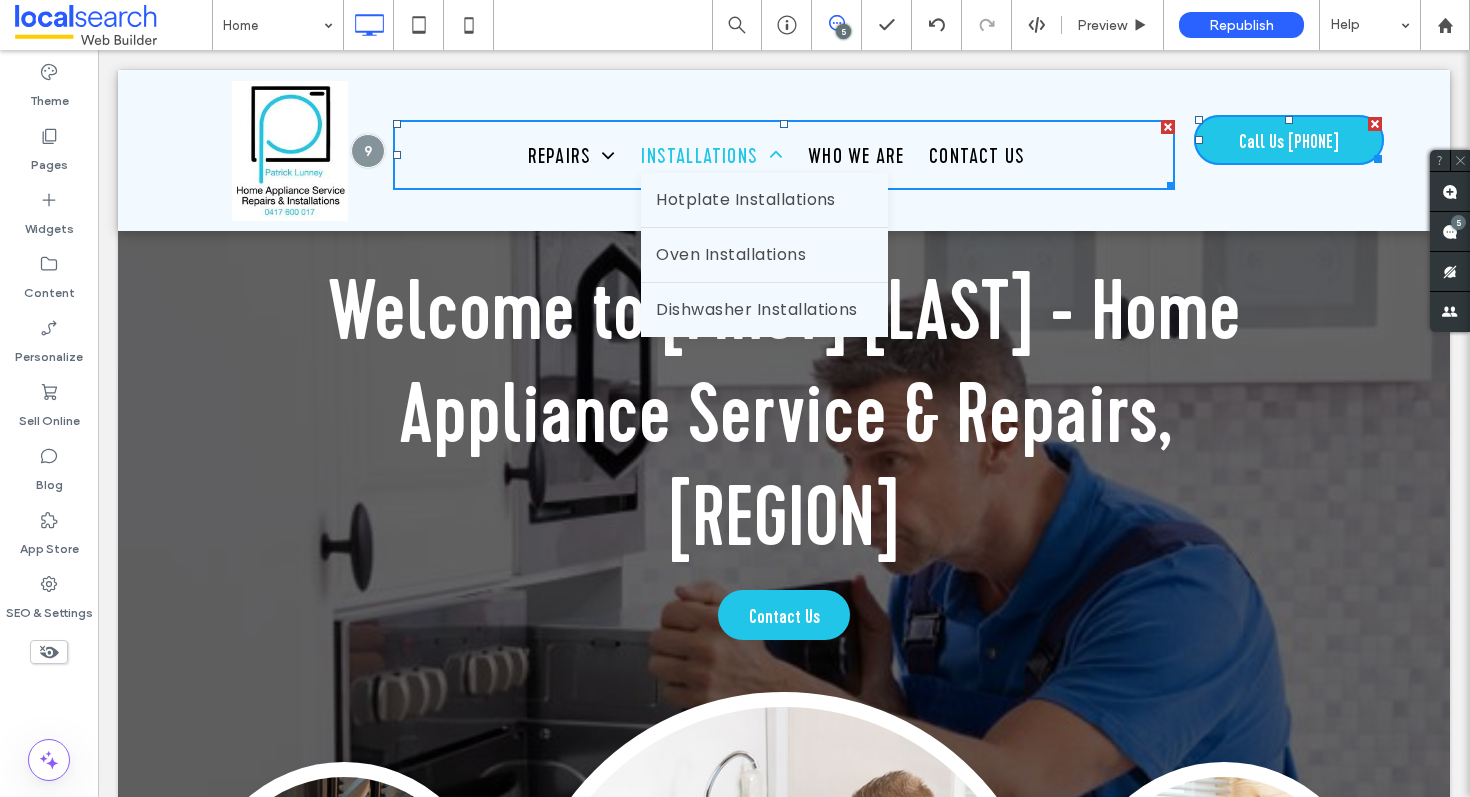 click on "Installations" at bounding box center [712, 156] 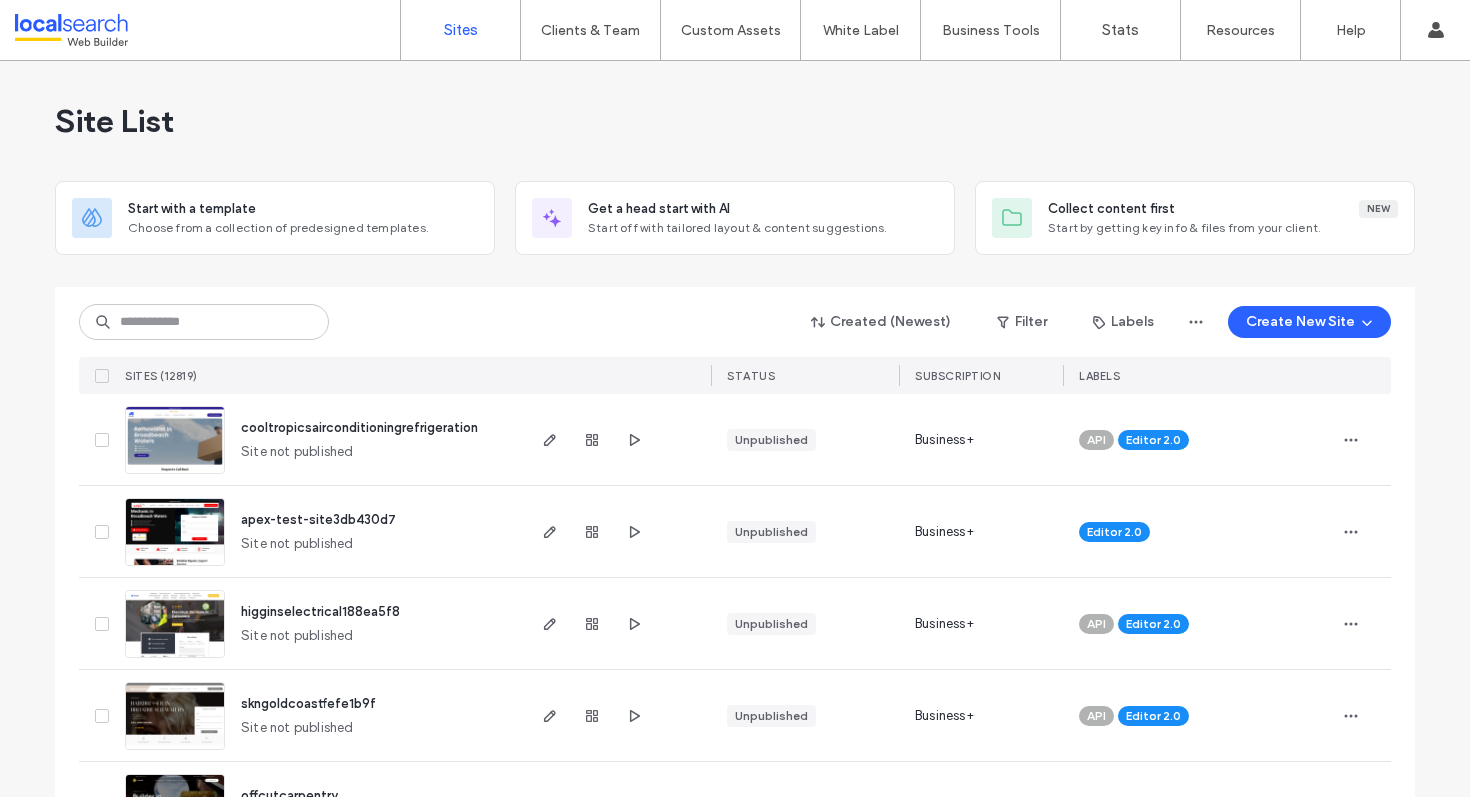 scroll, scrollTop: 0, scrollLeft: 0, axis: both 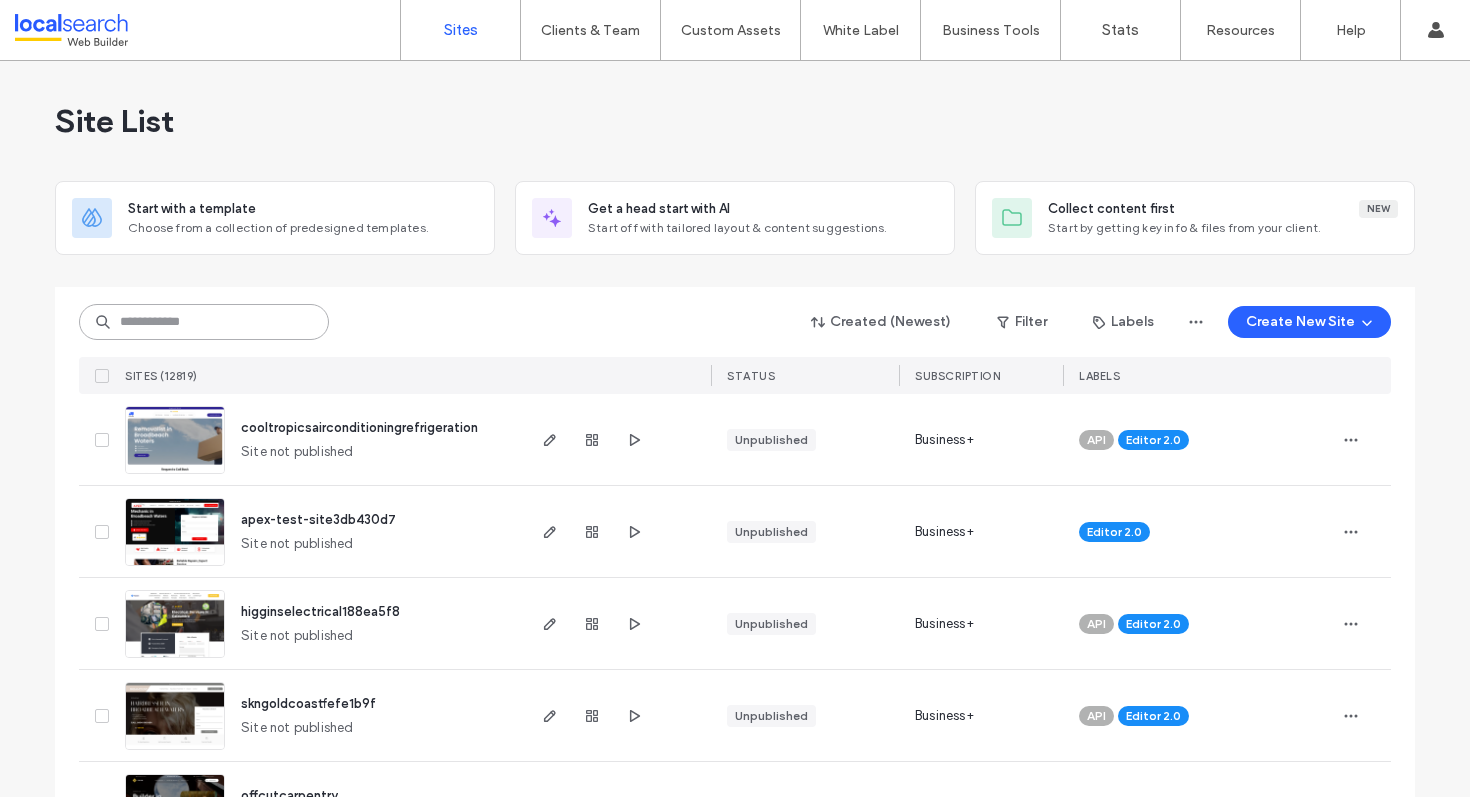 click at bounding box center [204, 322] 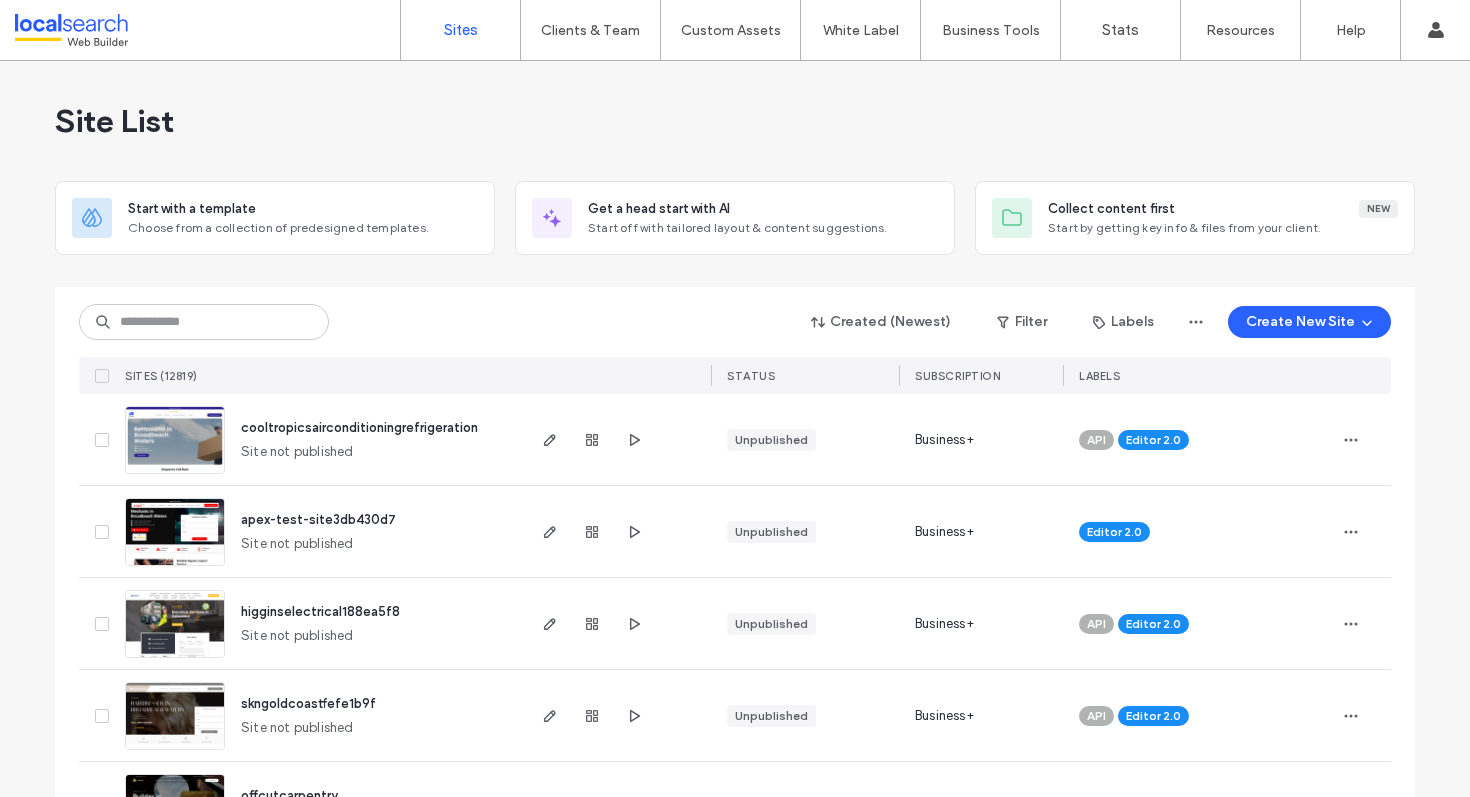 click at bounding box center [735, 279] 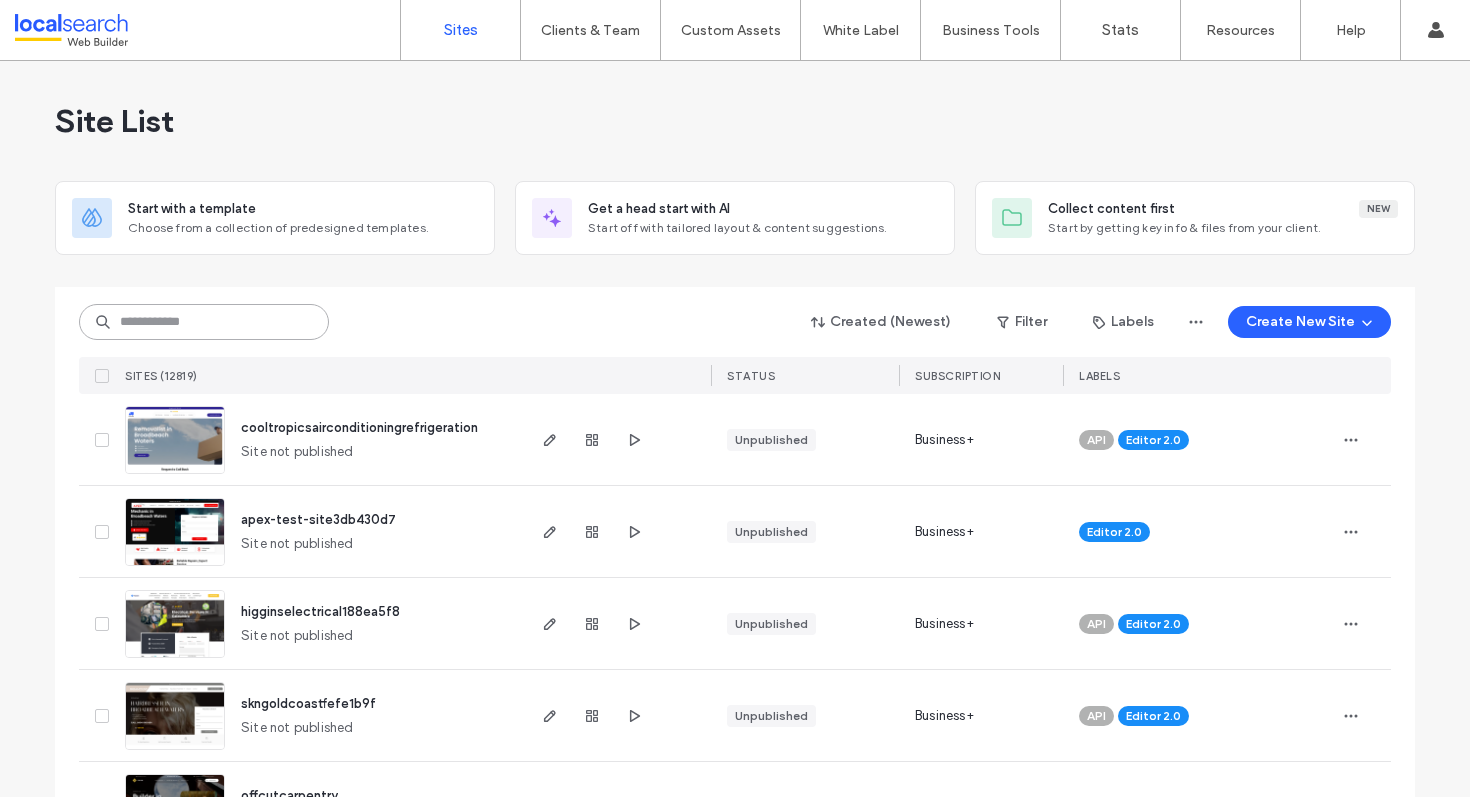 click at bounding box center [204, 322] 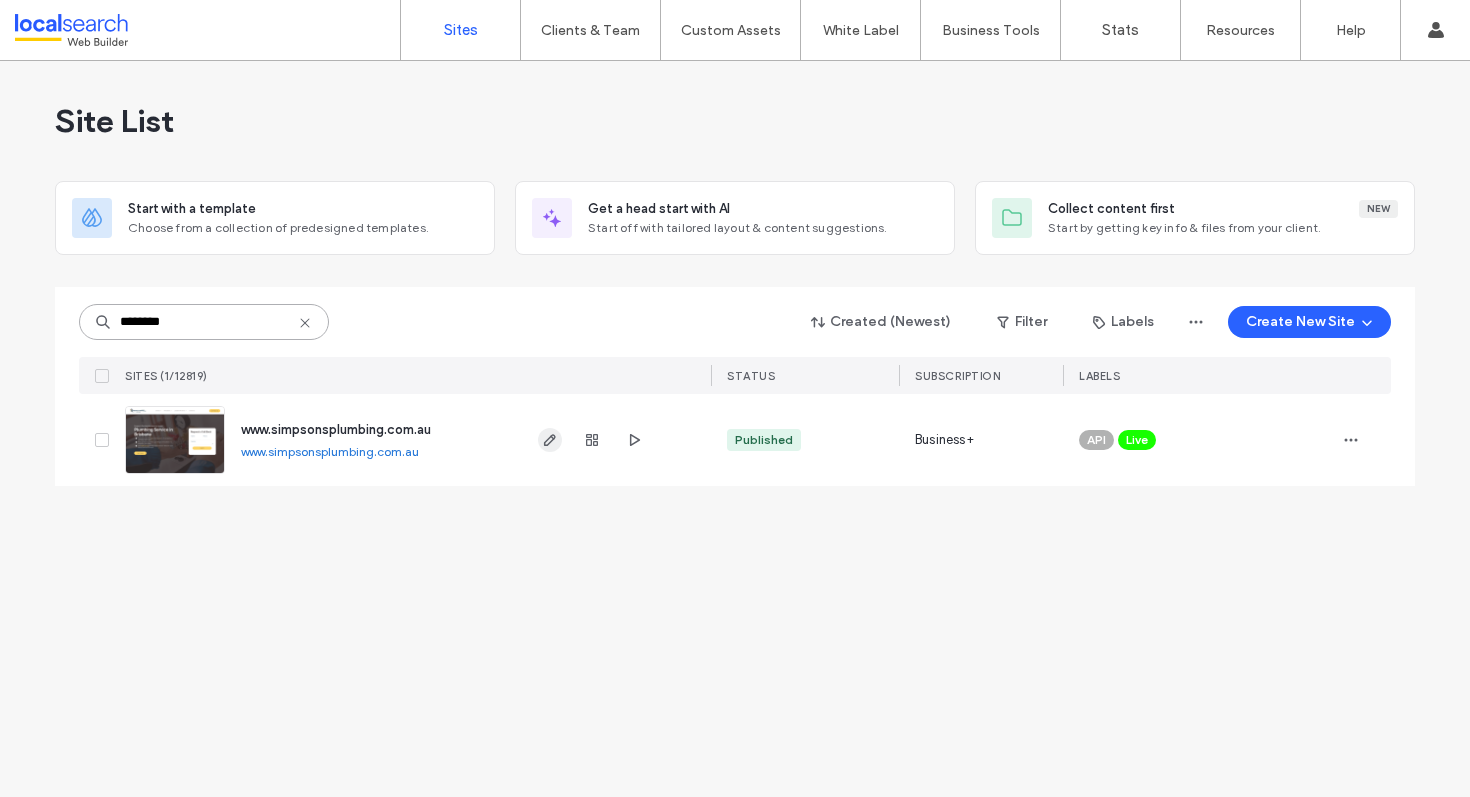 type on "********" 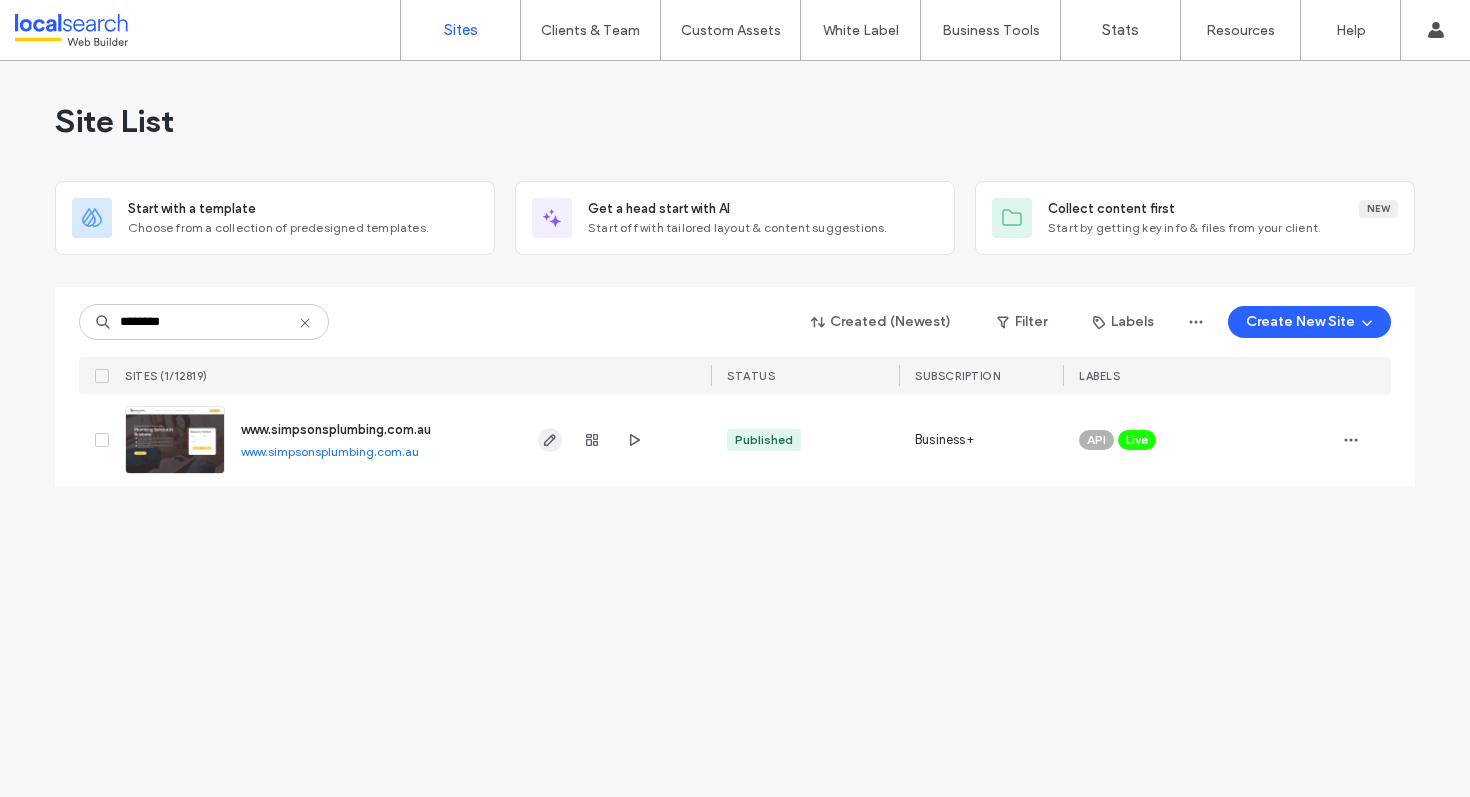 click at bounding box center [550, 440] 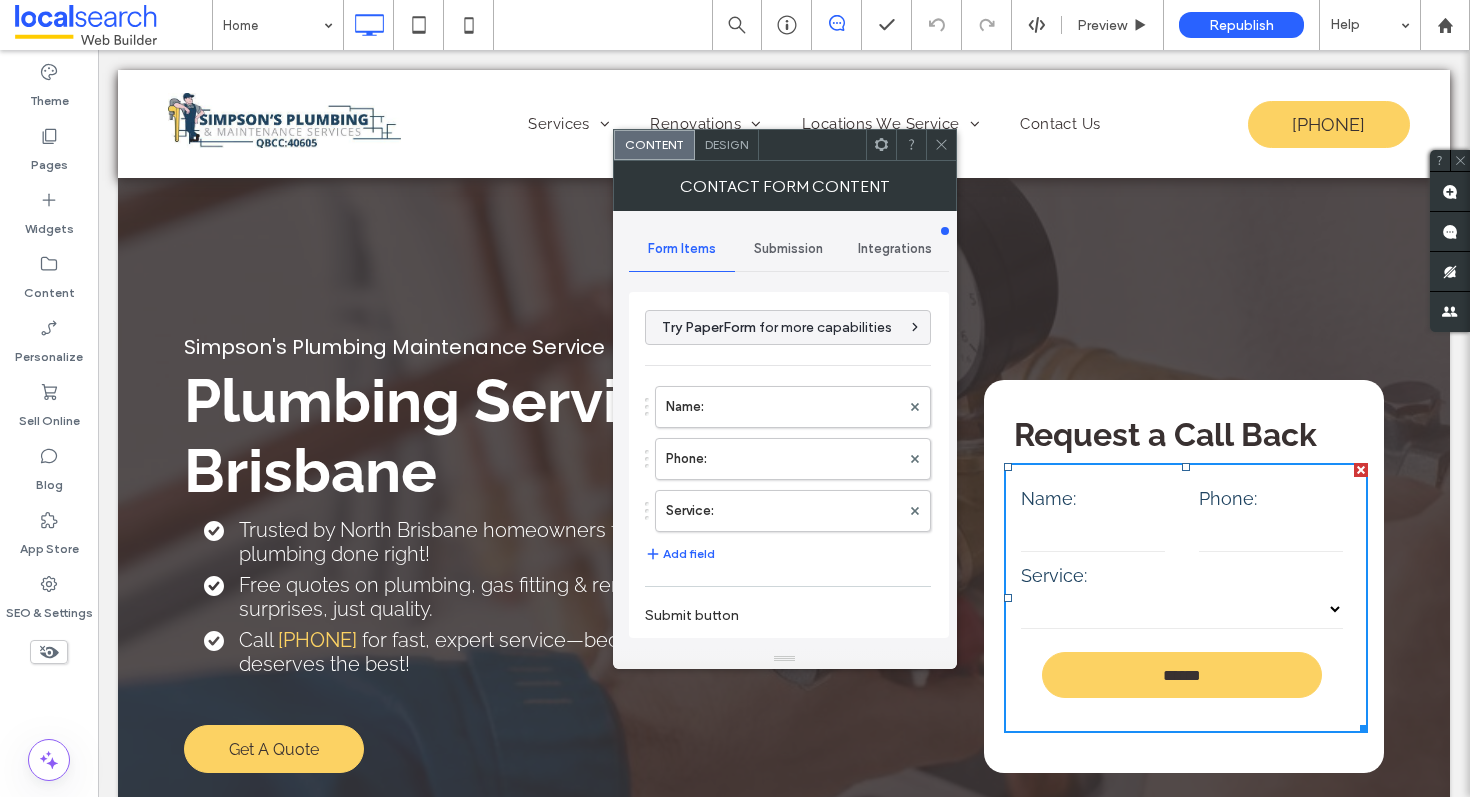 scroll, scrollTop: 0, scrollLeft: 0, axis: both 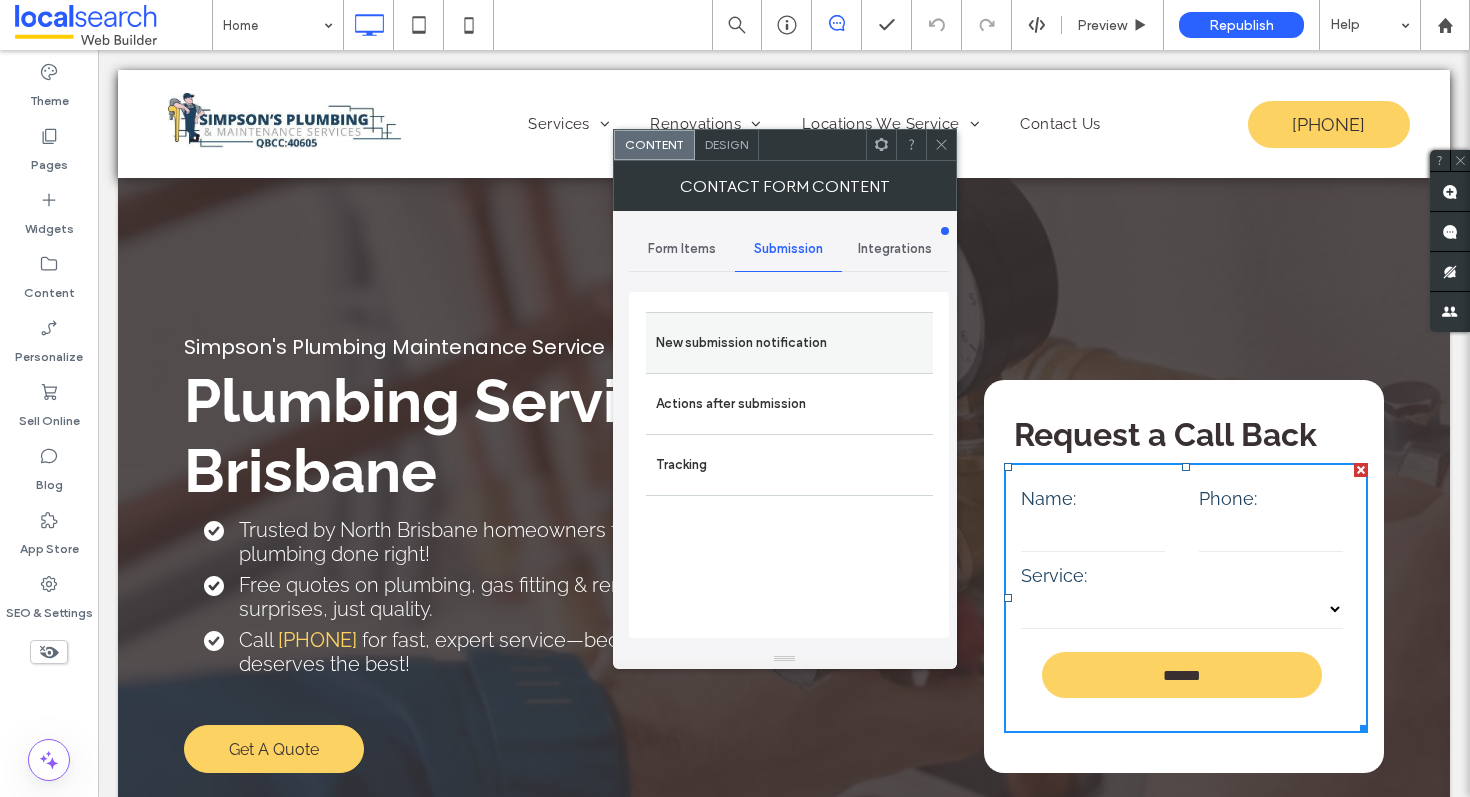 click on "New submission notification" at bounding box center [789, 343] 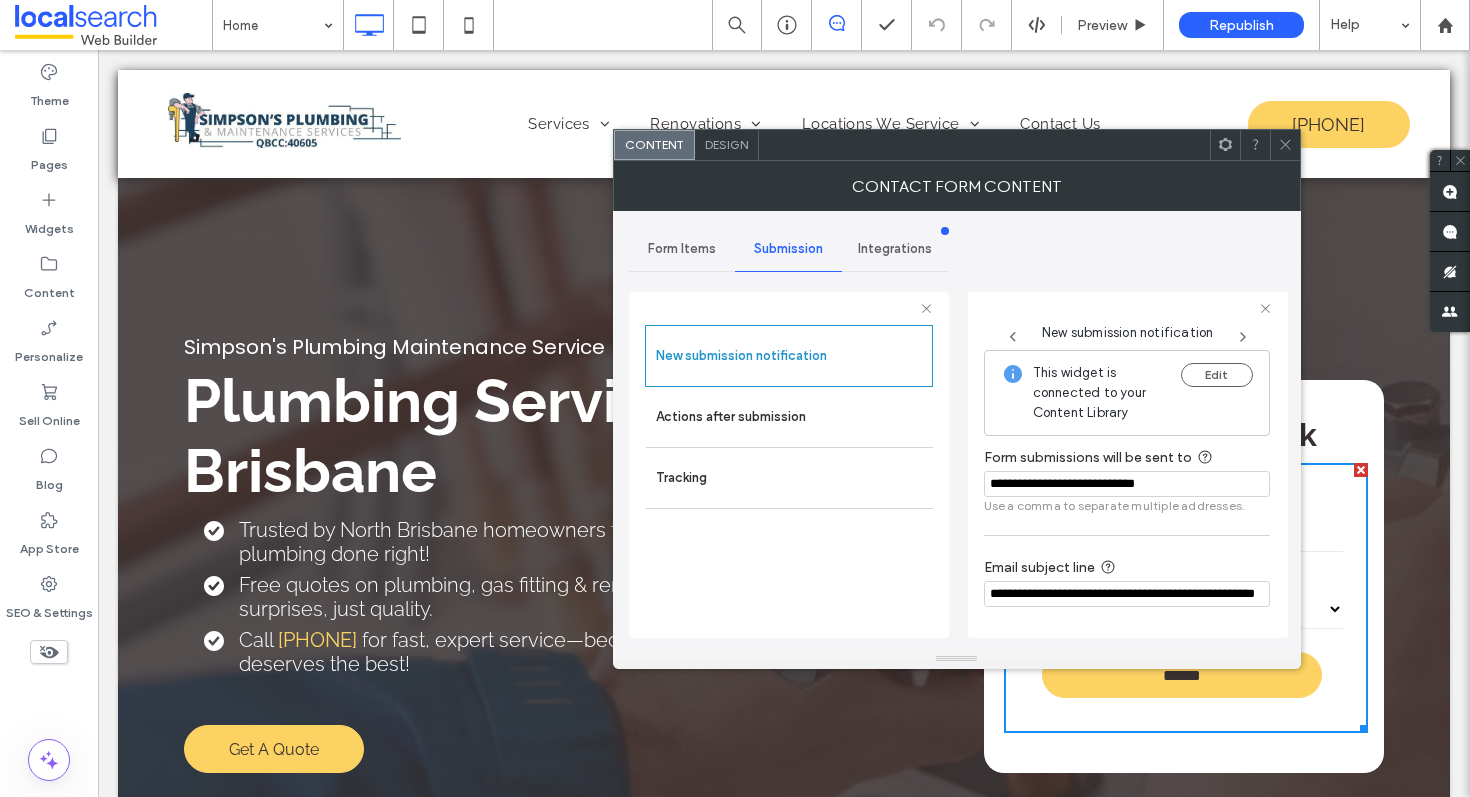 click 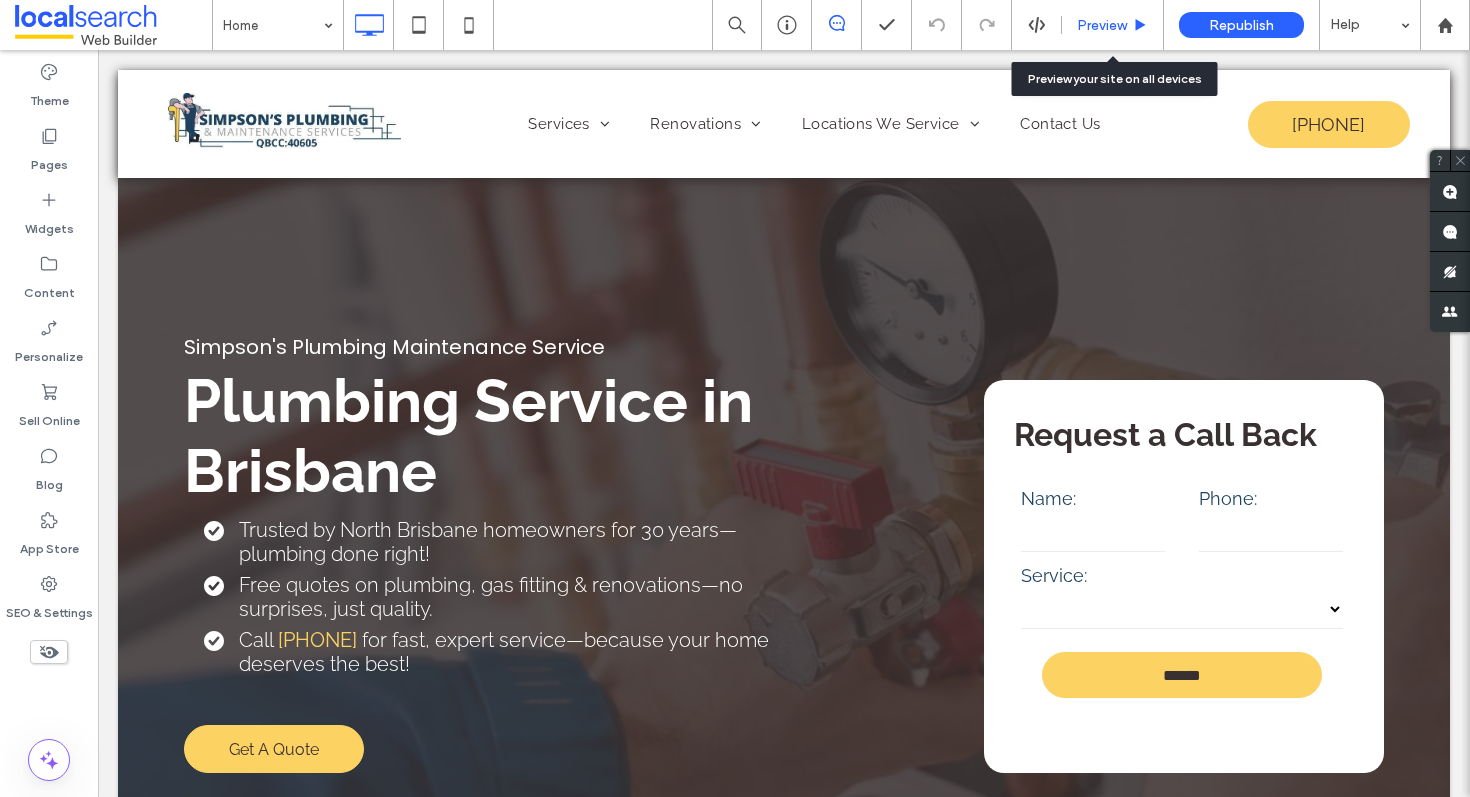 click on "Preview" at bounding box center (1102, 25) 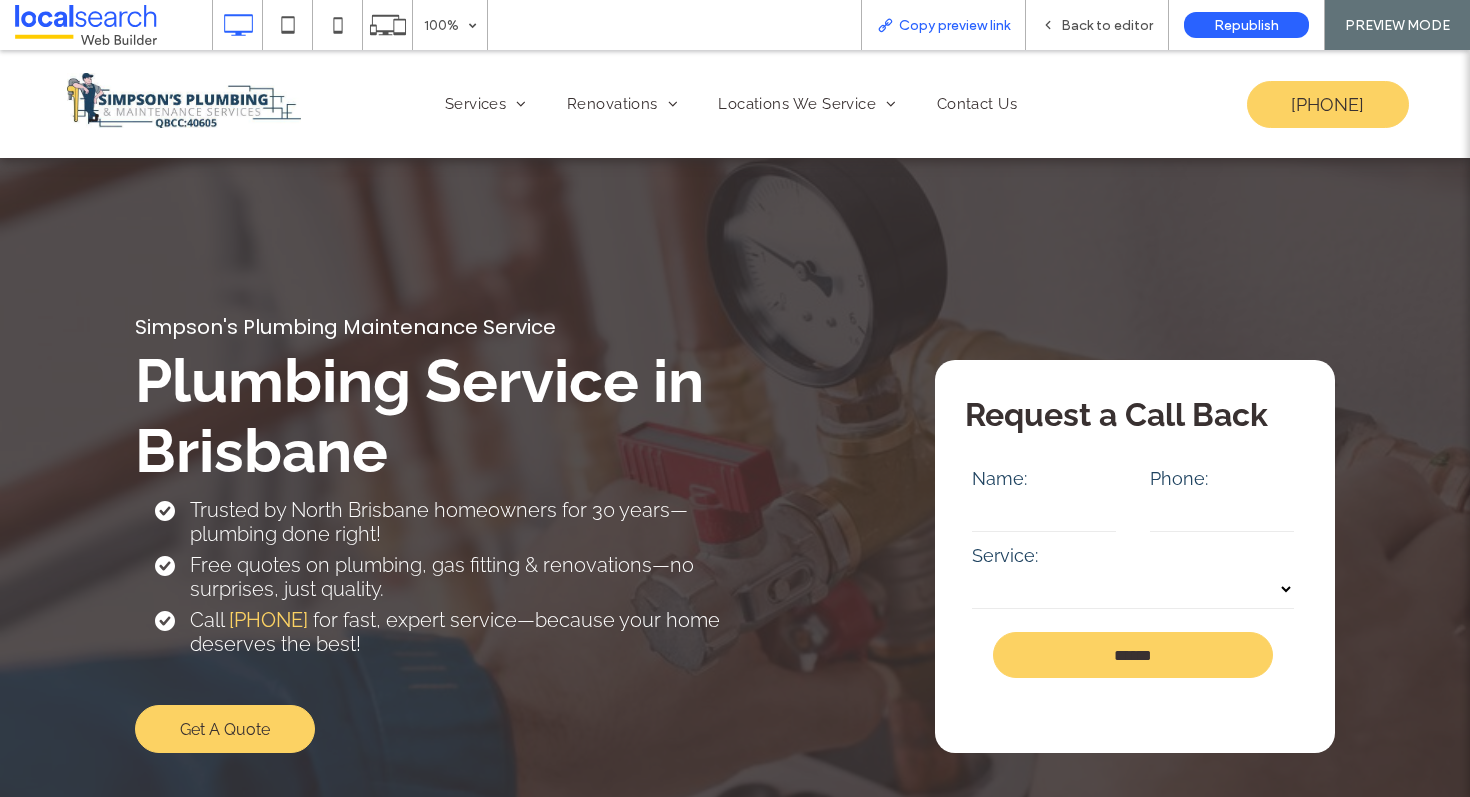 click on "Copy preview link" at bounding box center [943, 25] 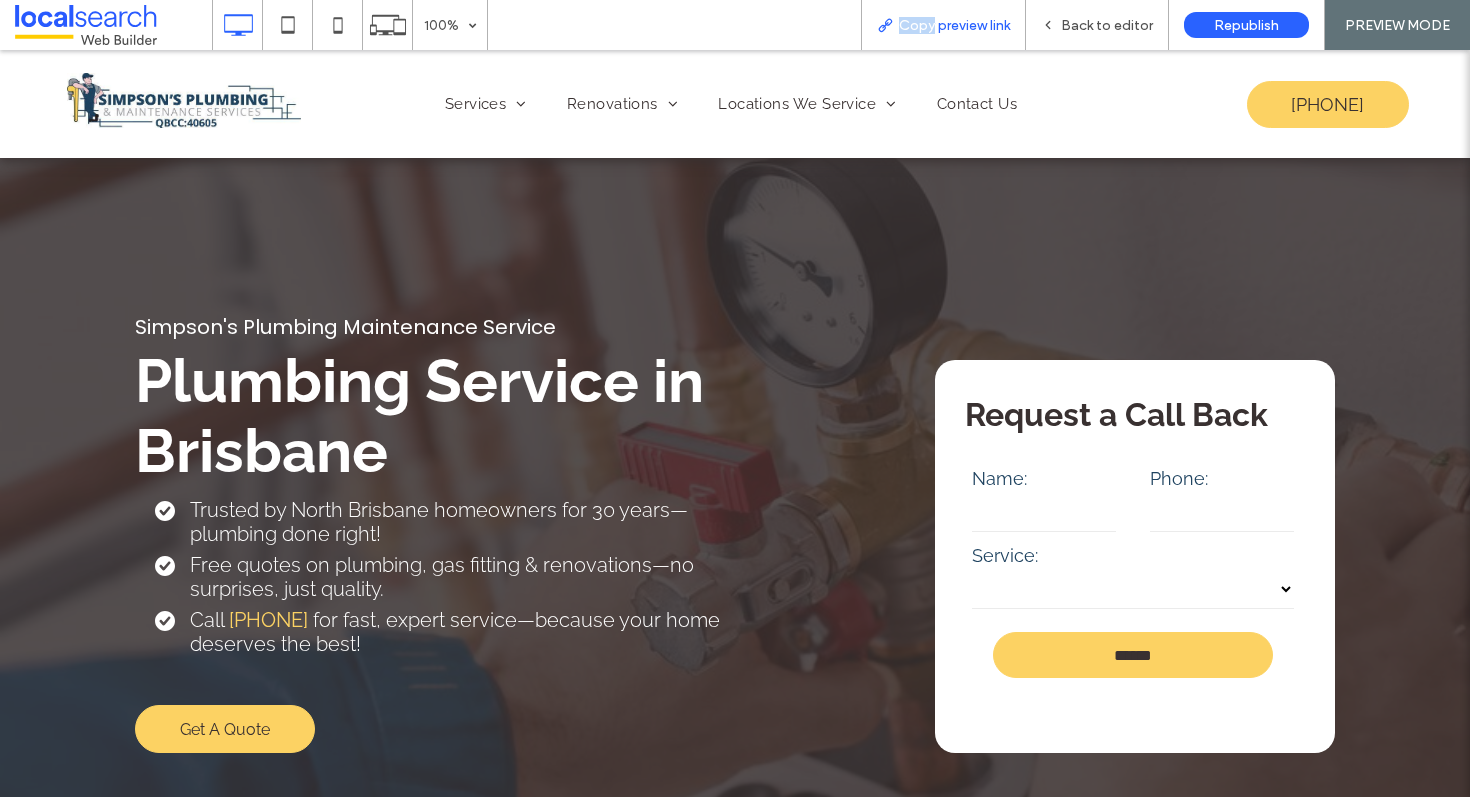 click on "Copy preview link" at bounding box center (943, 25) 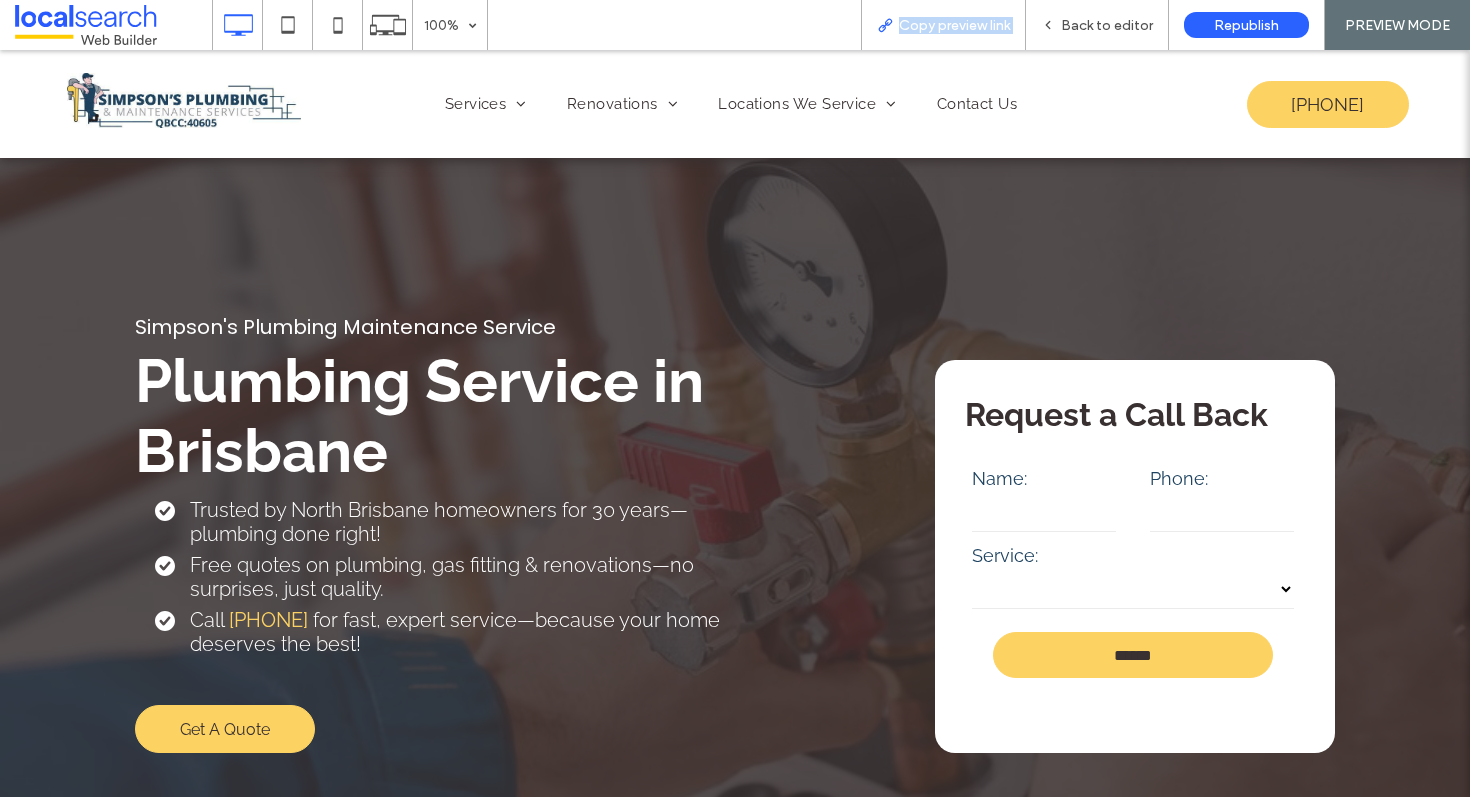 click on "Copy preview link" at bounding box center (943, 25) 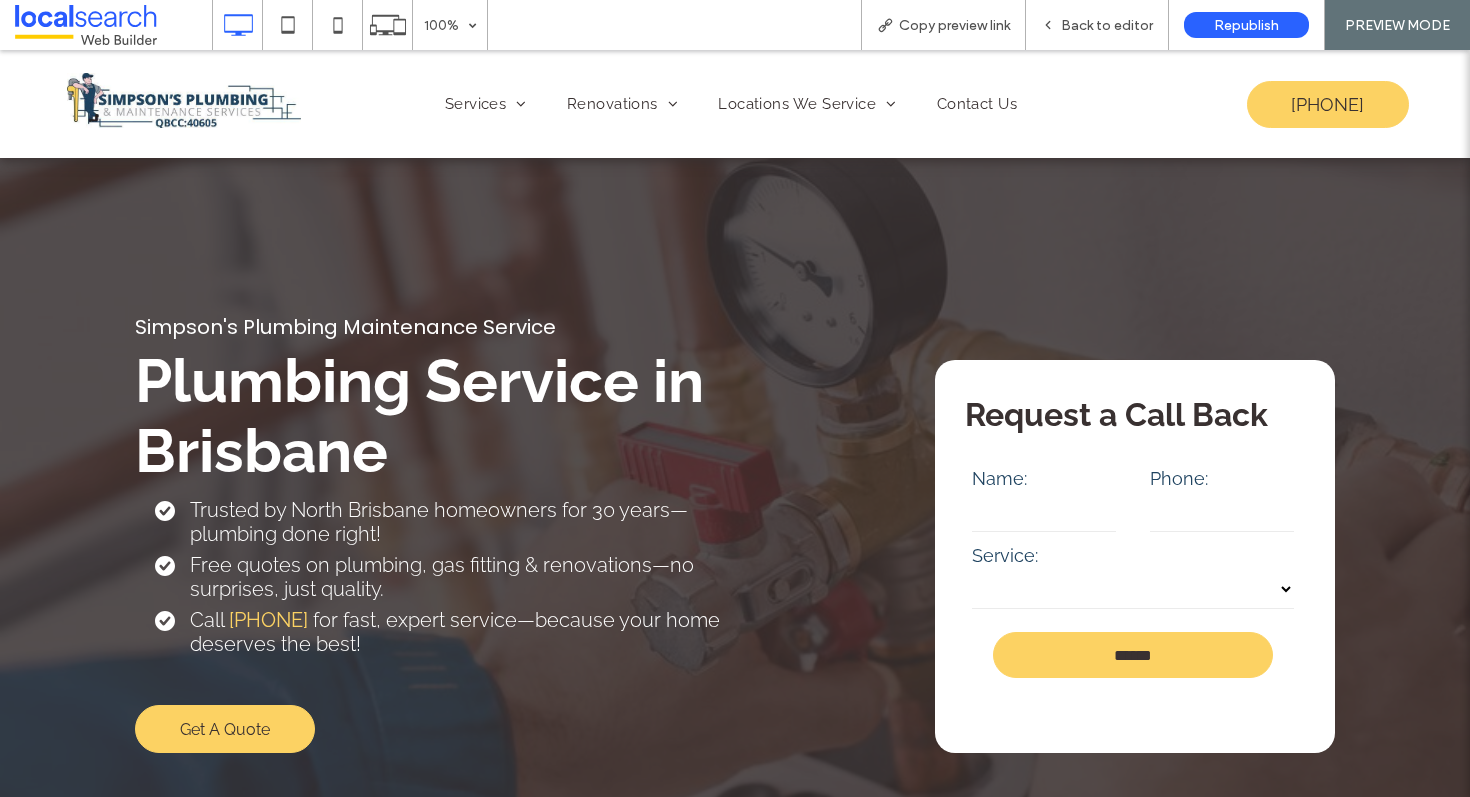 click on "100% Copy preview link Back to editor Republish PREVIEW MODE" at bounding box center (841, 25) 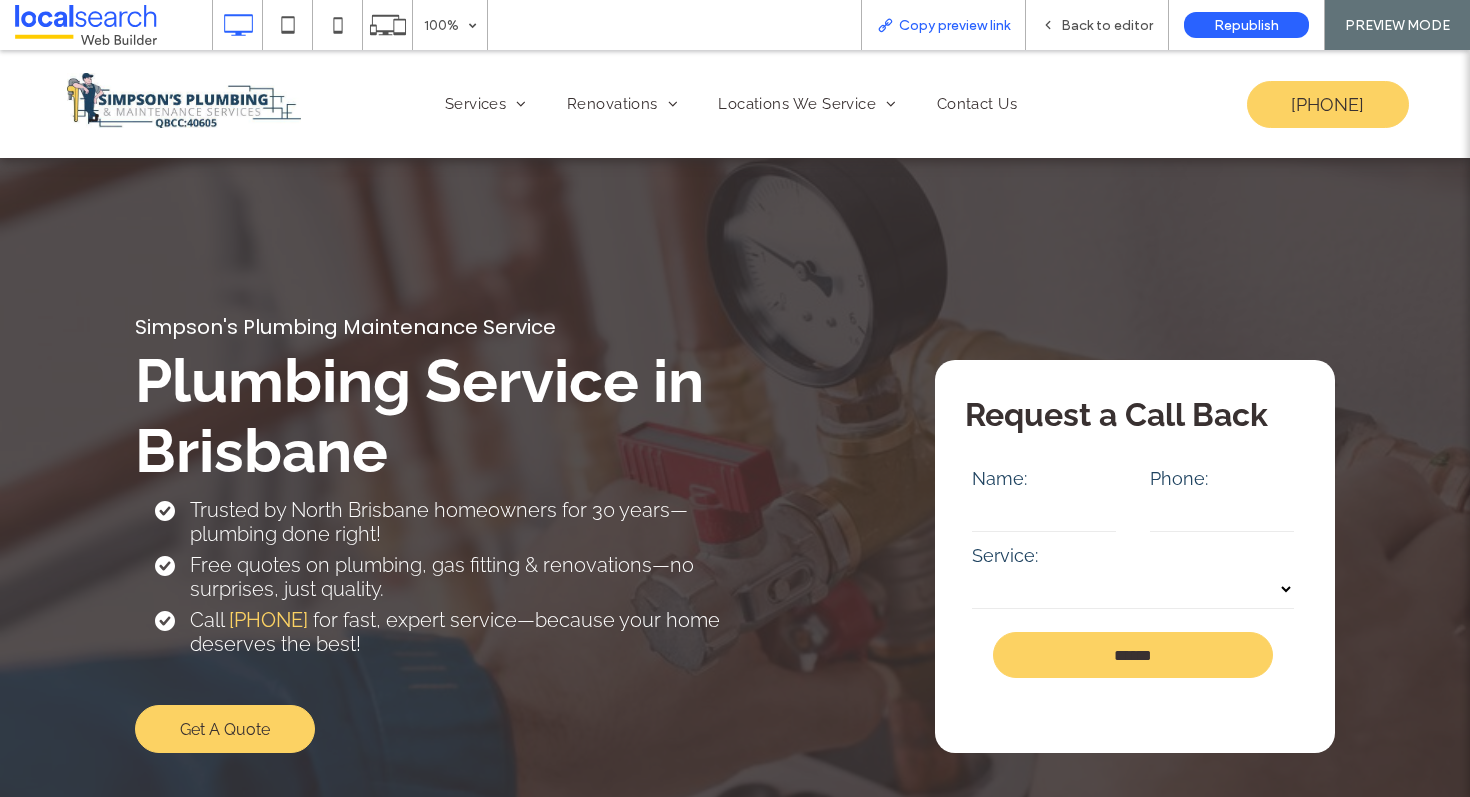click on "Copy preview link" at bounding box center [954, 25] 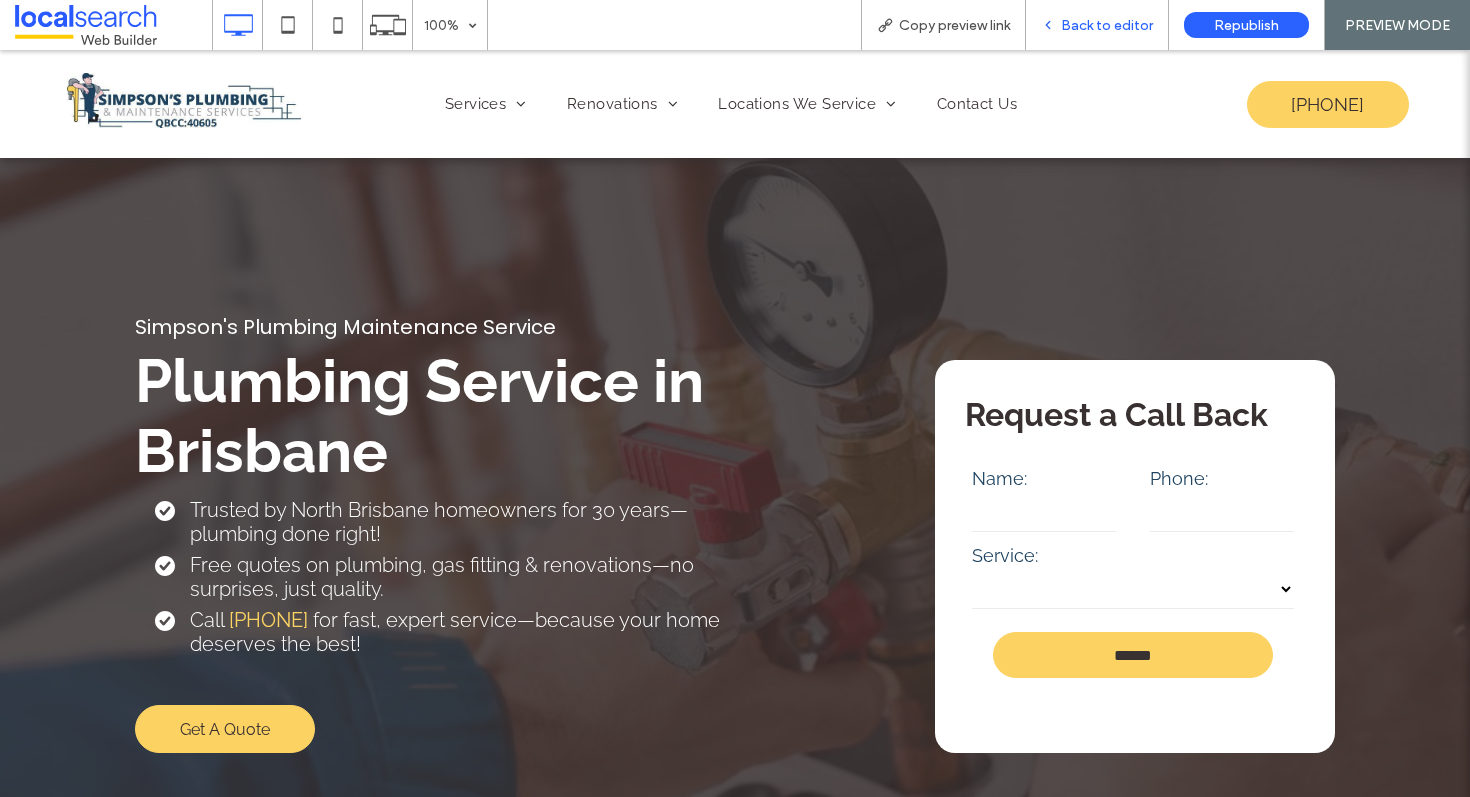 click on "Back to editor" at bounding box center [1107, 25] 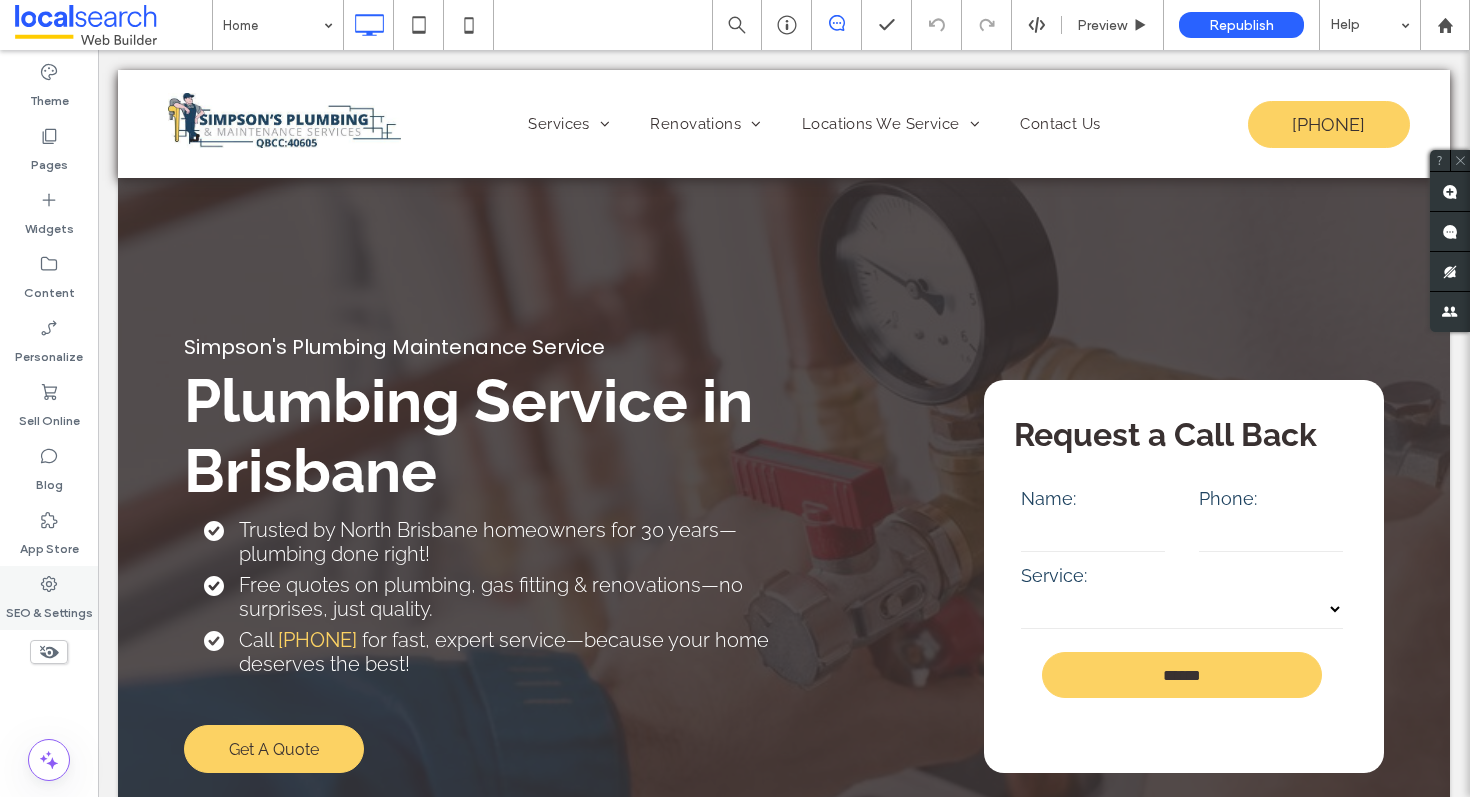 click on "SEO & Settings" at bounding box center [49, 598] 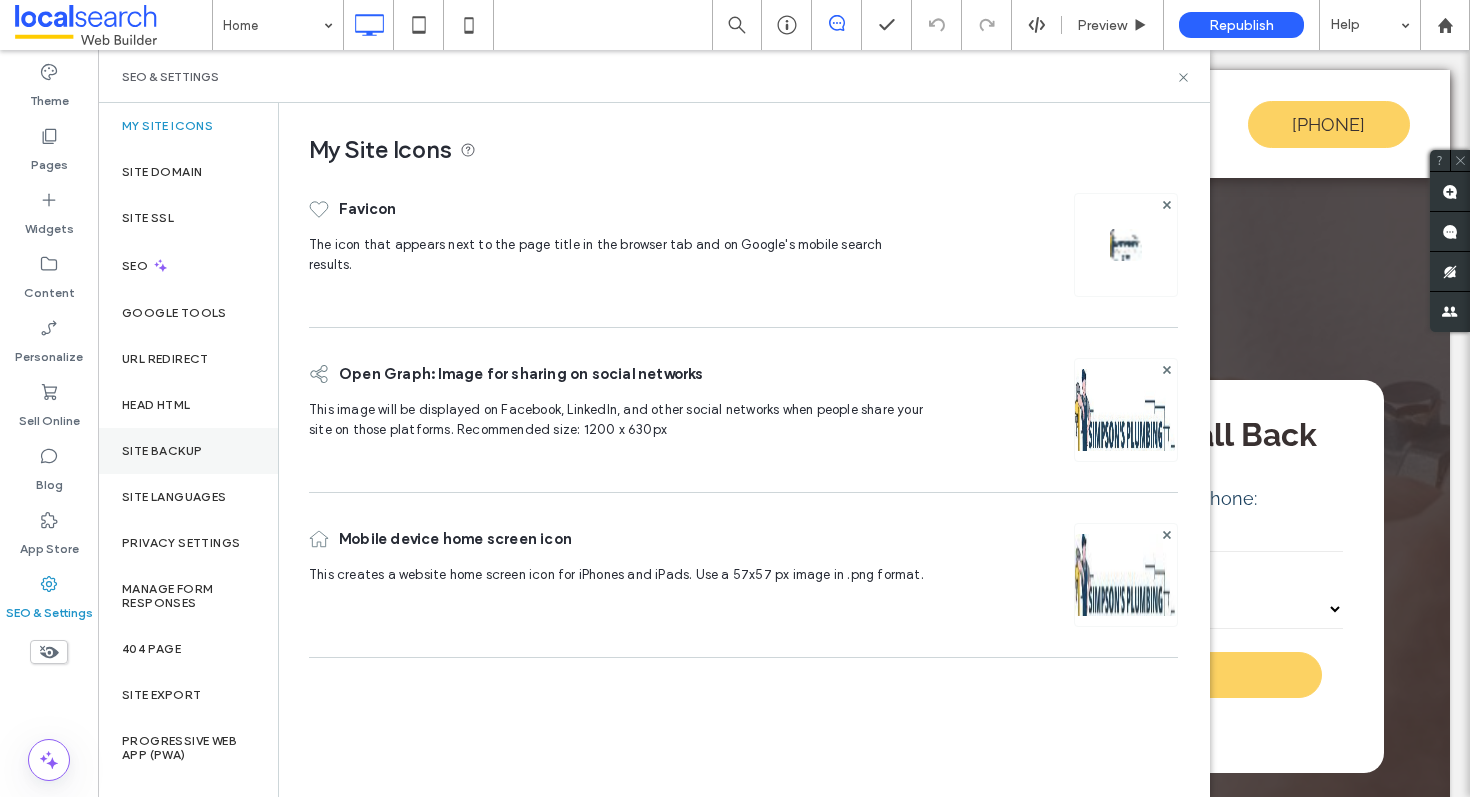click on "Head HTML" at bounding box center [188, 405] 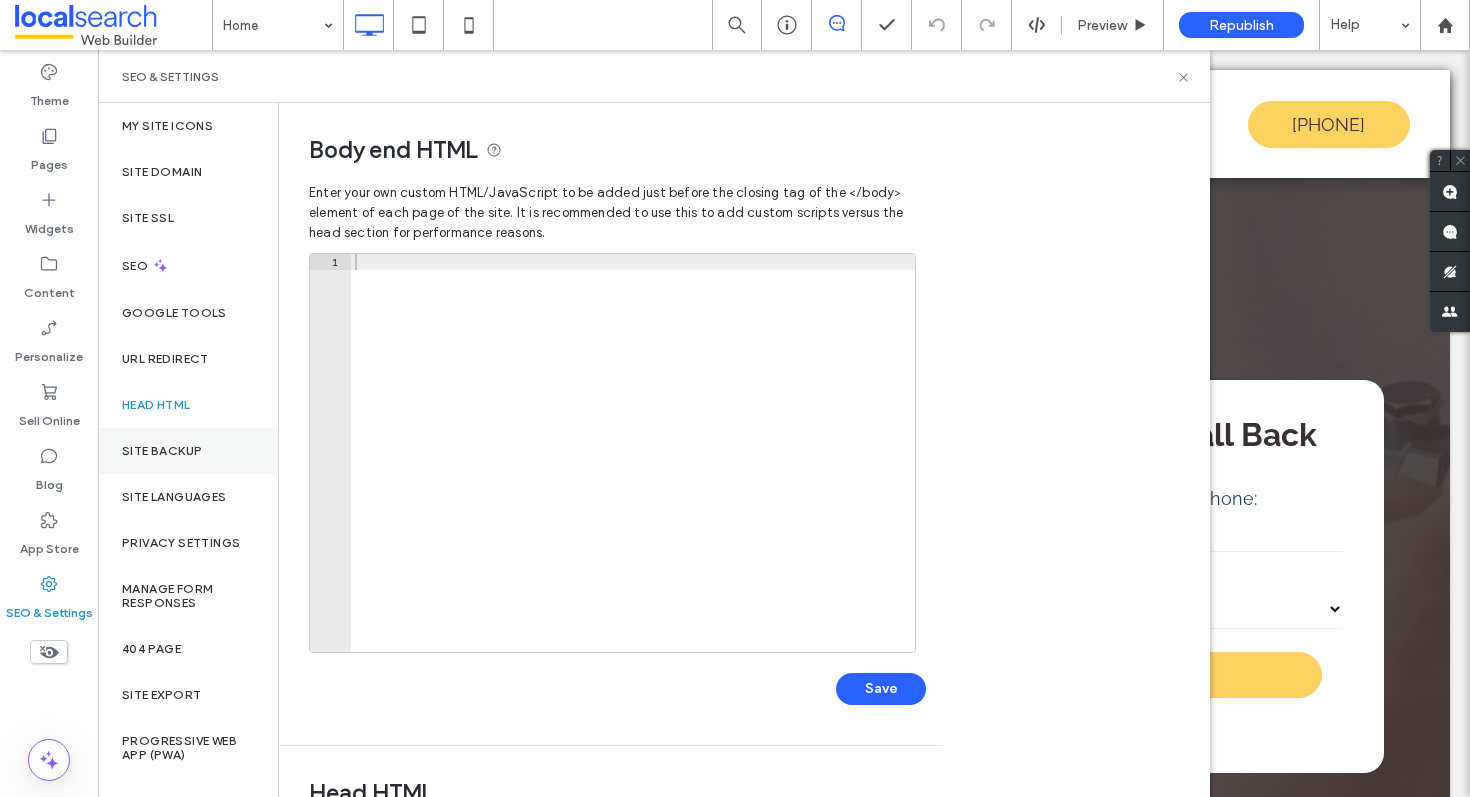 click on "Site Backup" at bounding box center [162, 451] 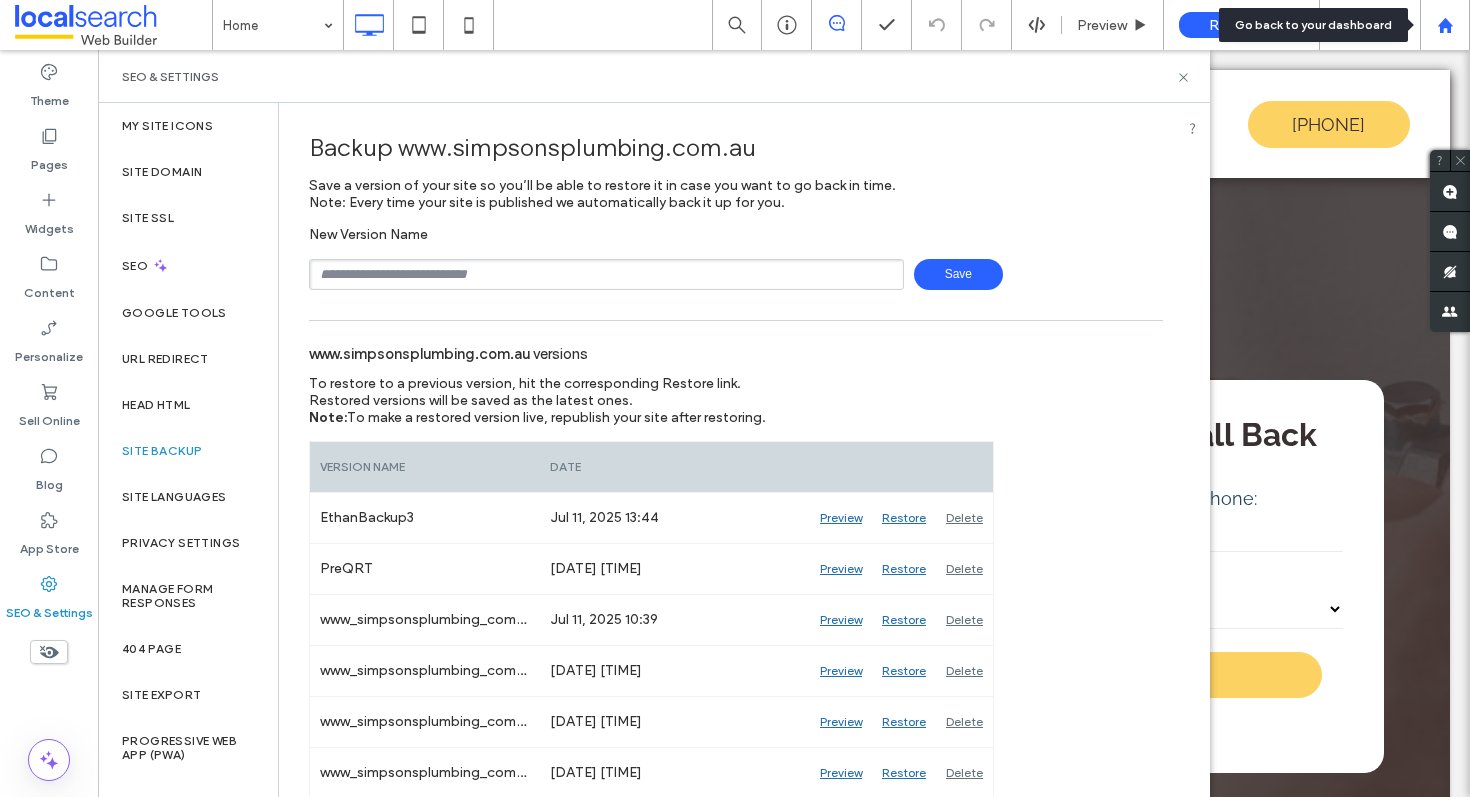 click 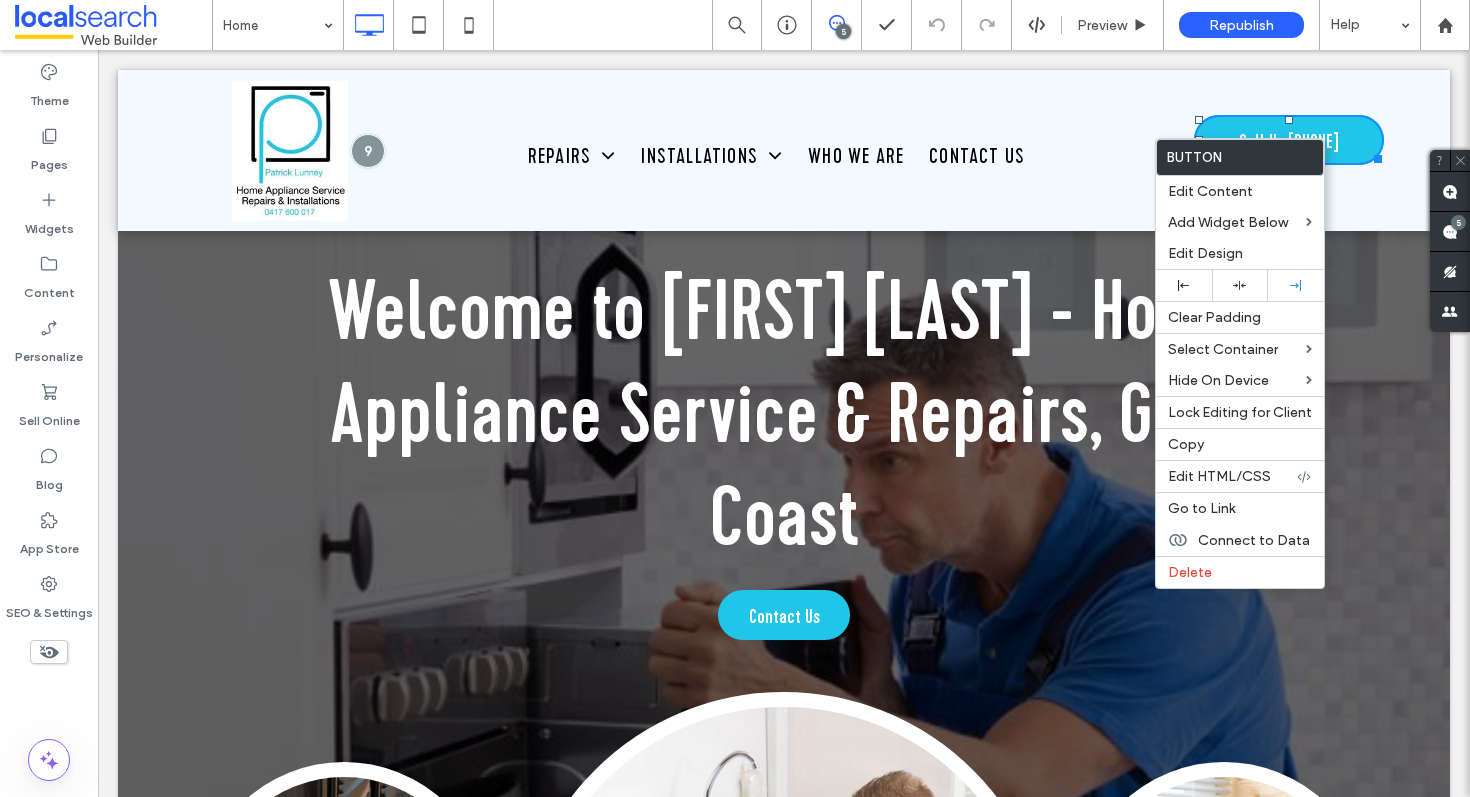 scroll, scrollTop: 0, scrollLeft: 0, axis: both 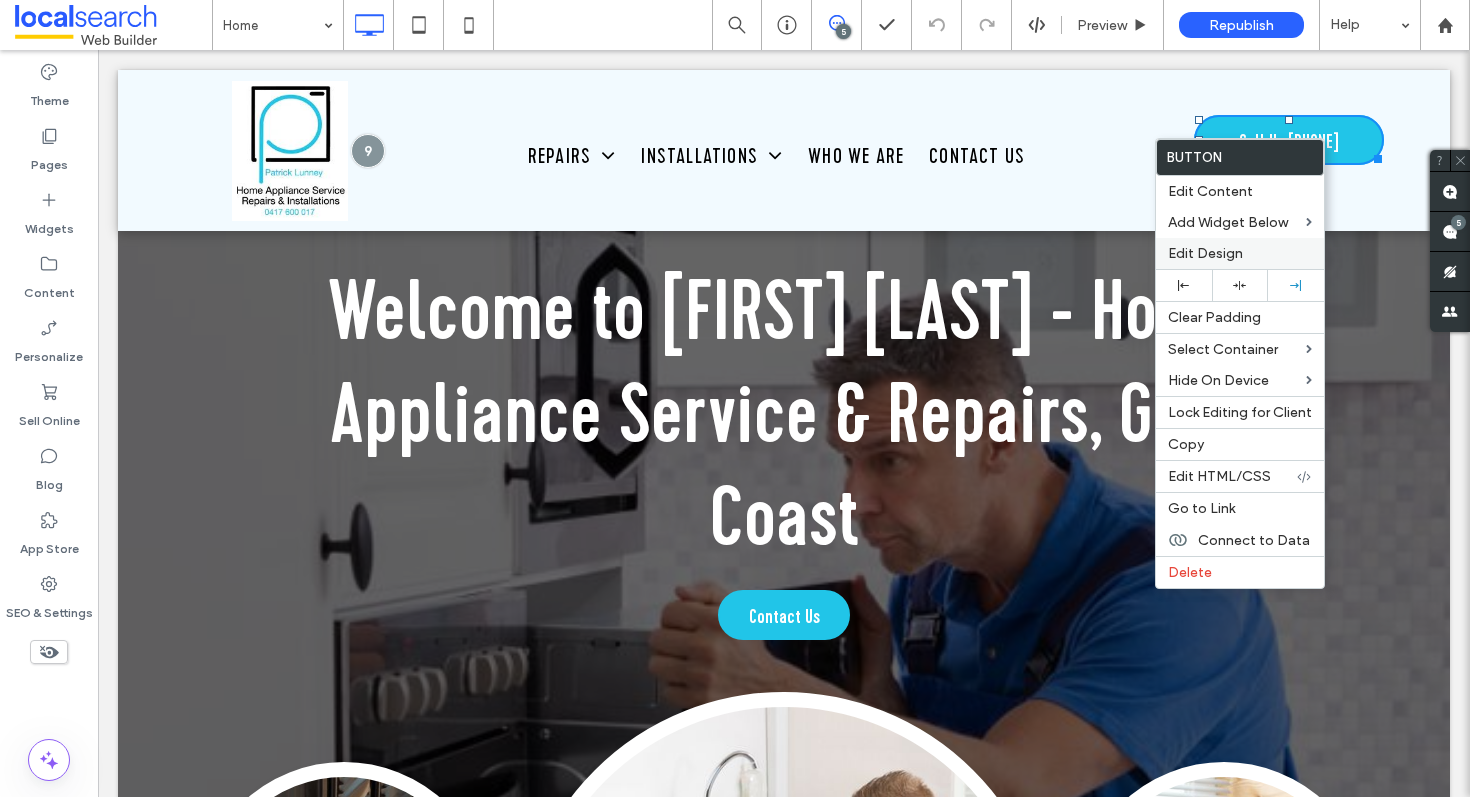 click on "Edit Design" at bounding box center [1205, 253] 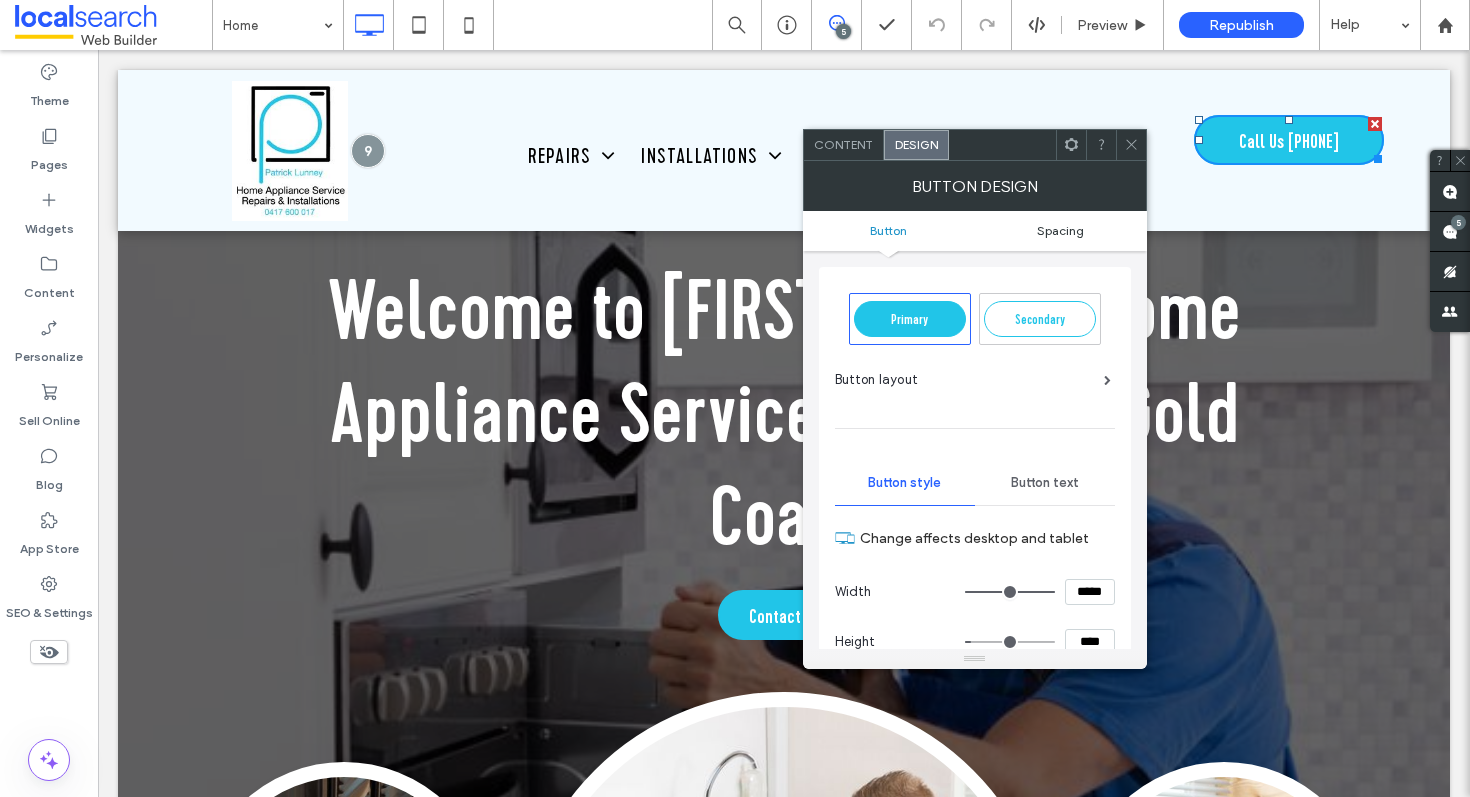 click on "Spacing" at bounding box center [1060, 230] 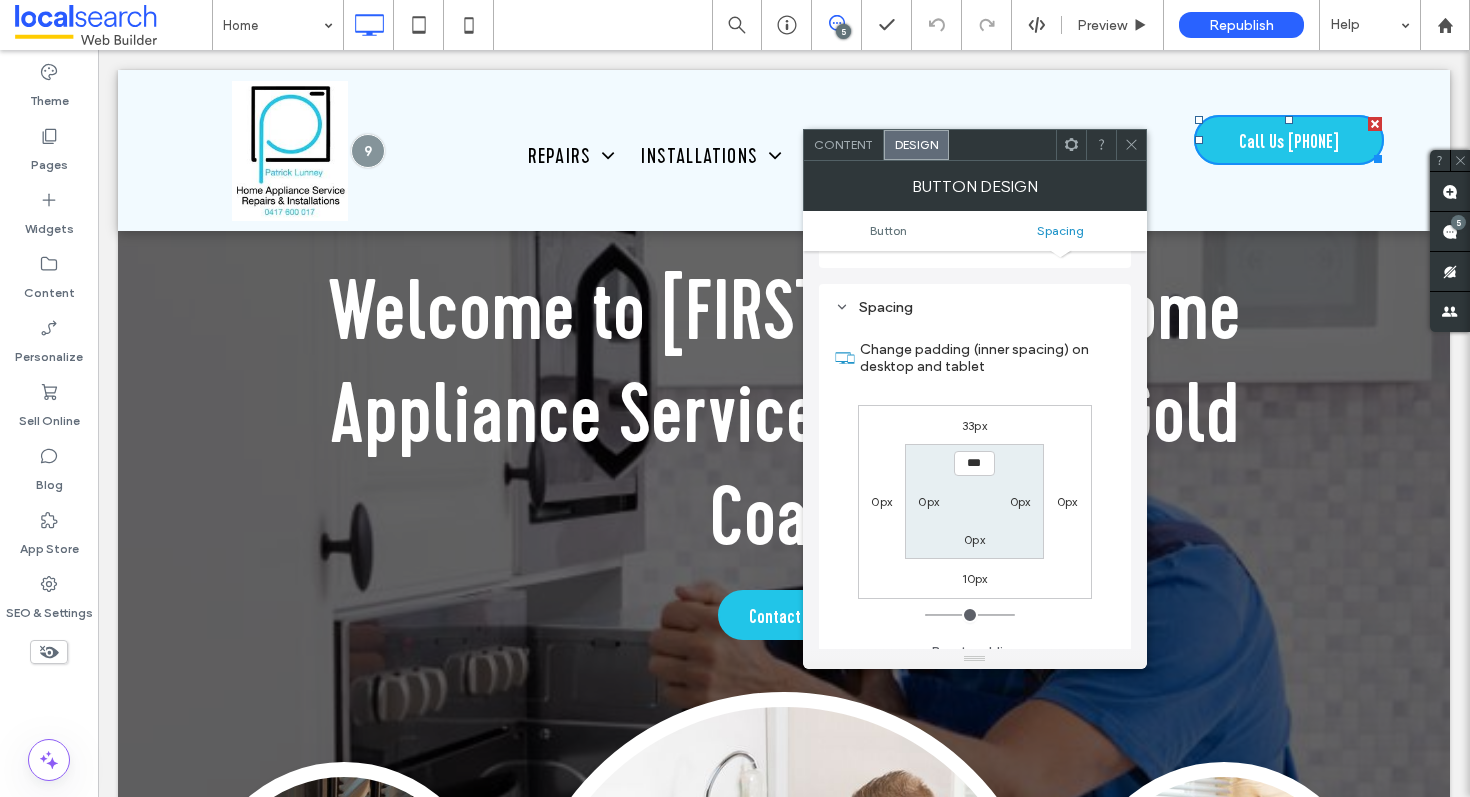 scroll, scrollTop: 876, scrollLeft: 0, axis: vertical 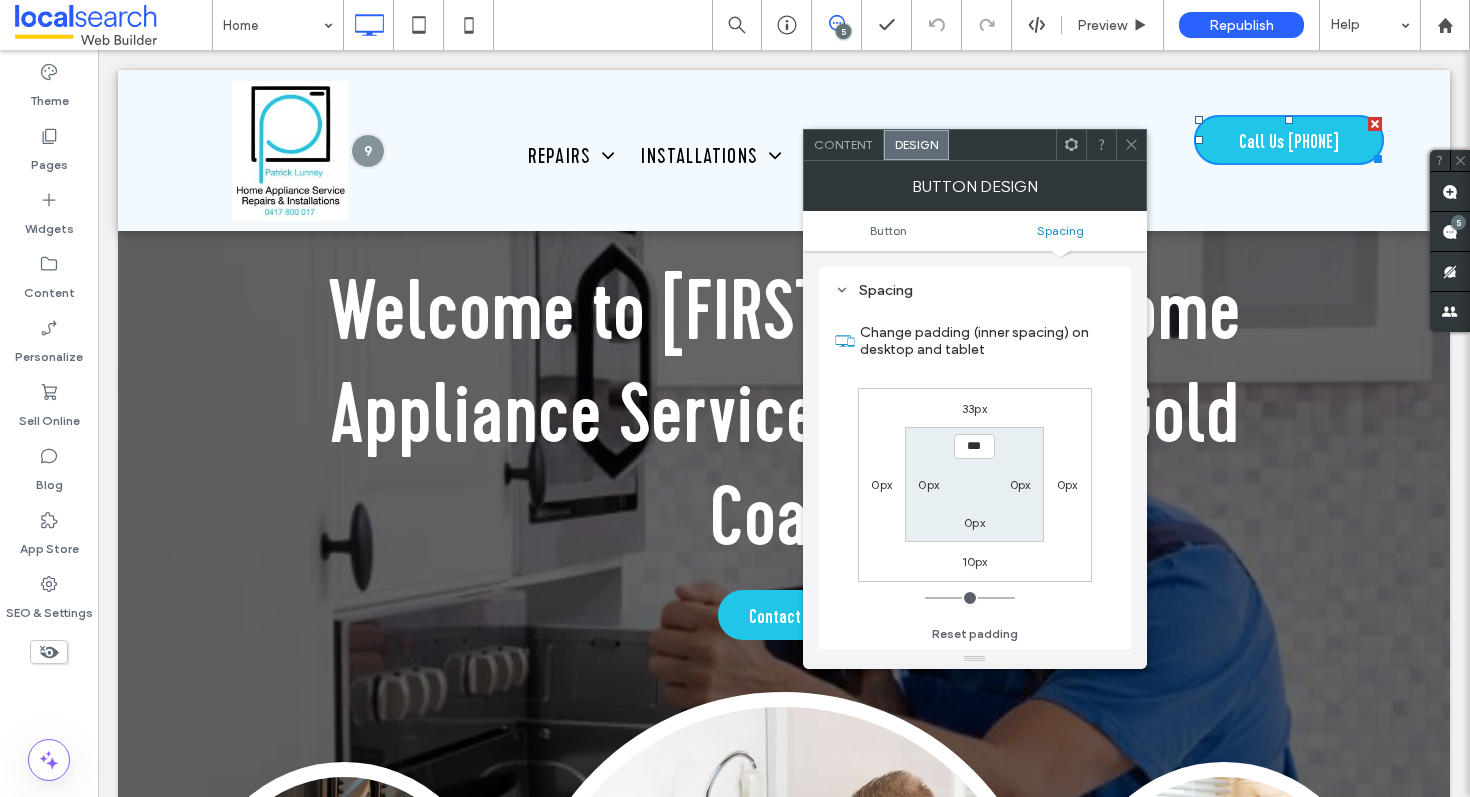 click on "33px" at bounding box center (974, 408) 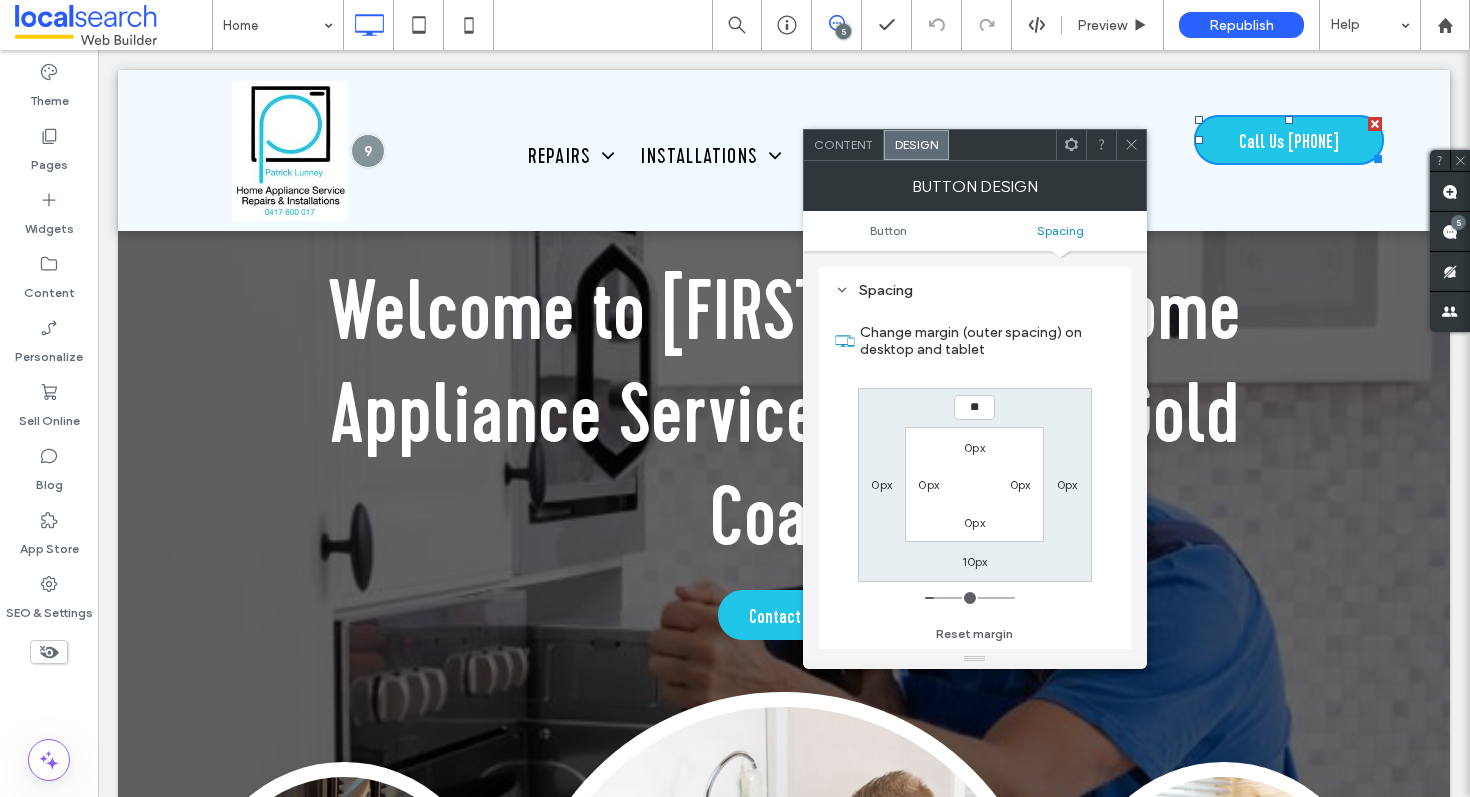 type on "**" 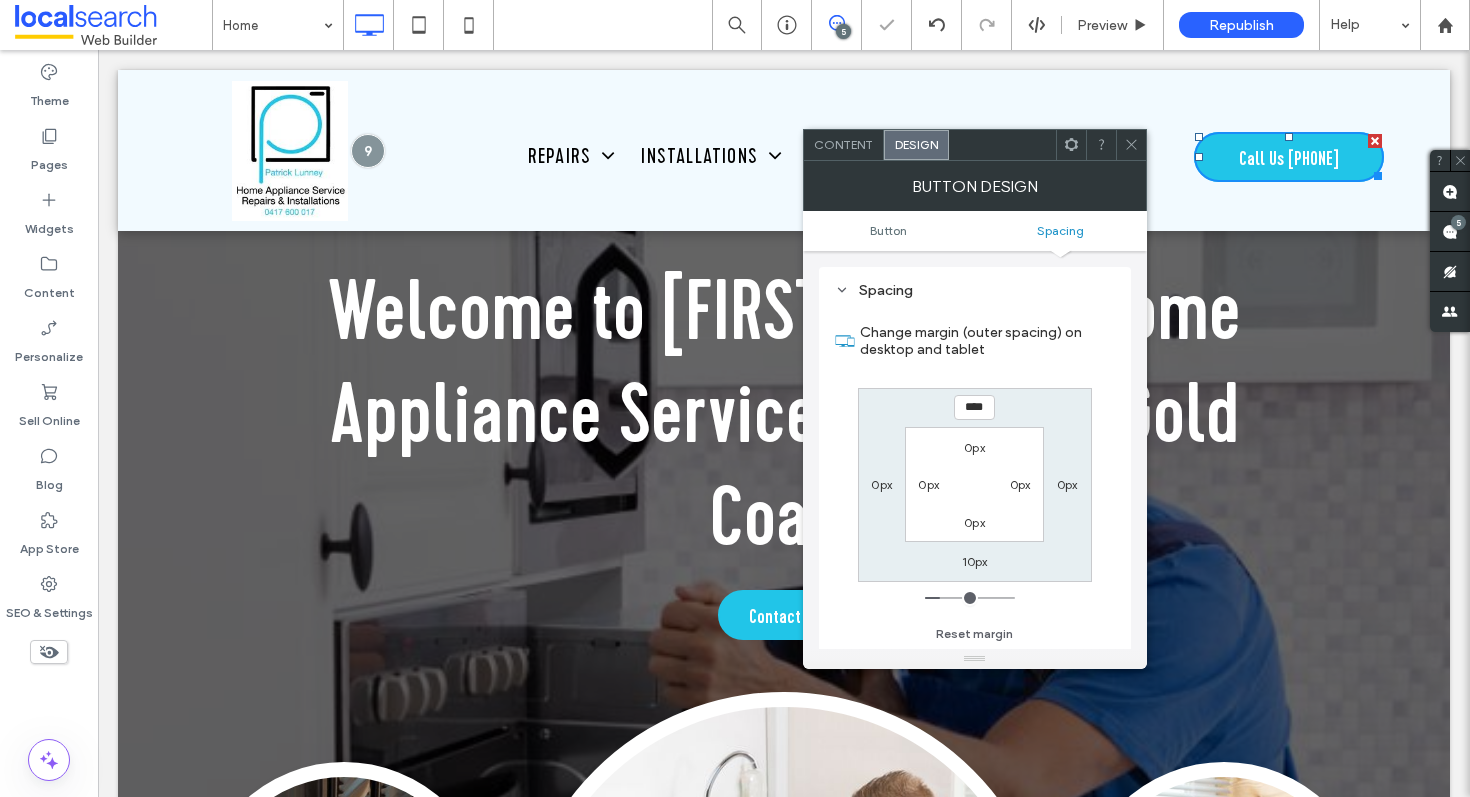 click at bounding box center [1131, 145] 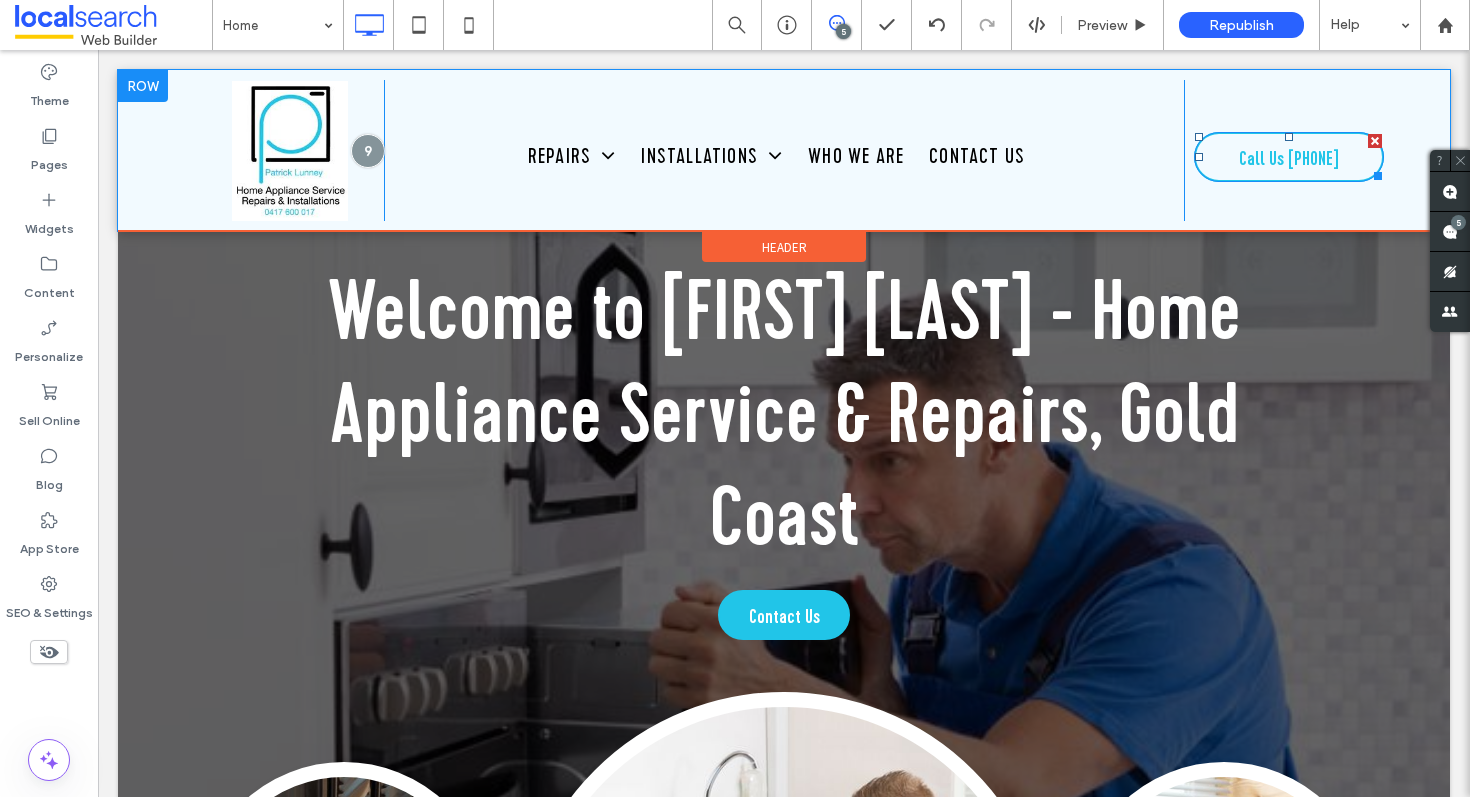 click on "Call Us 0417 600 017" at bounding box center (1289, 157) 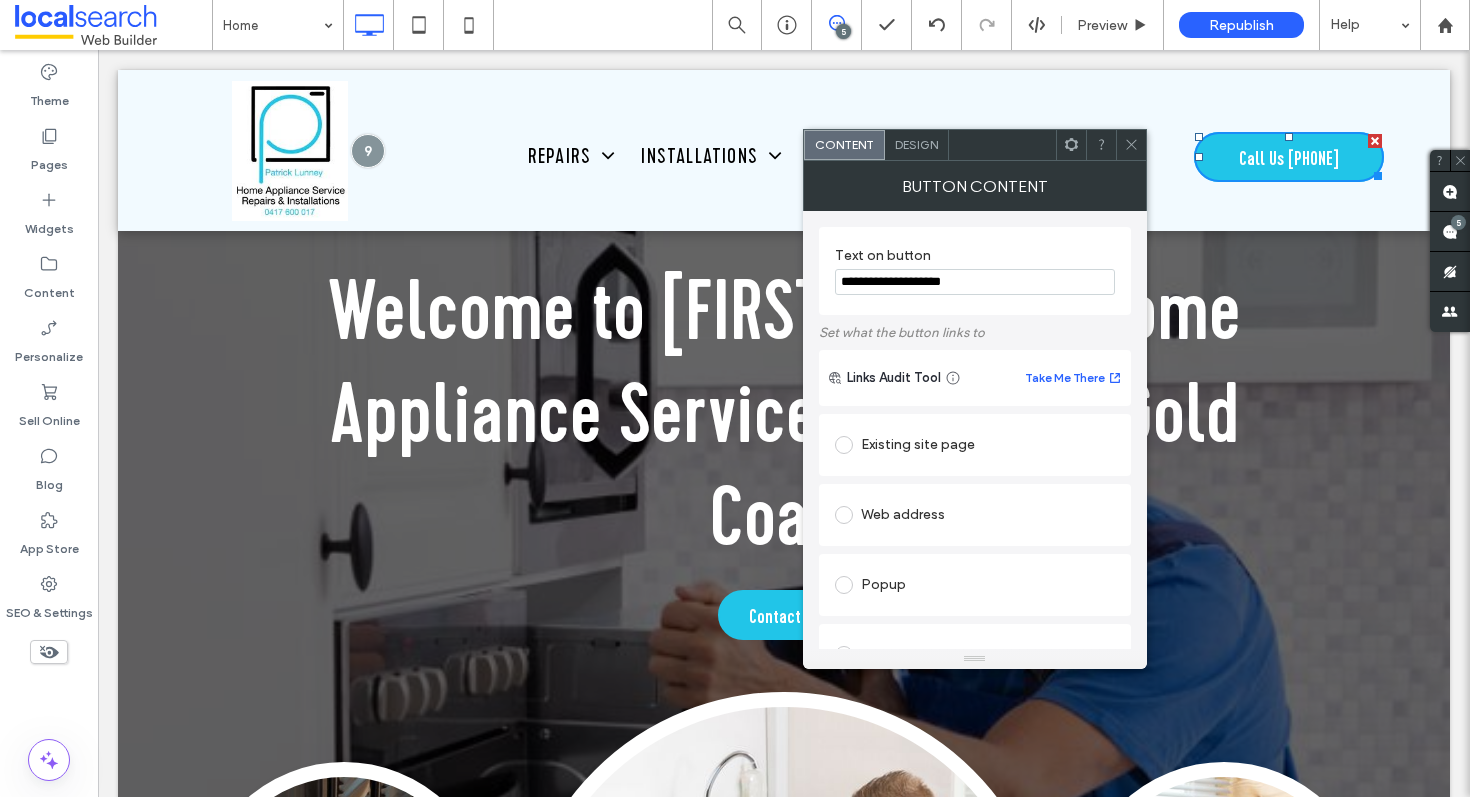 click on "Design" at bounding box center [917, 145] 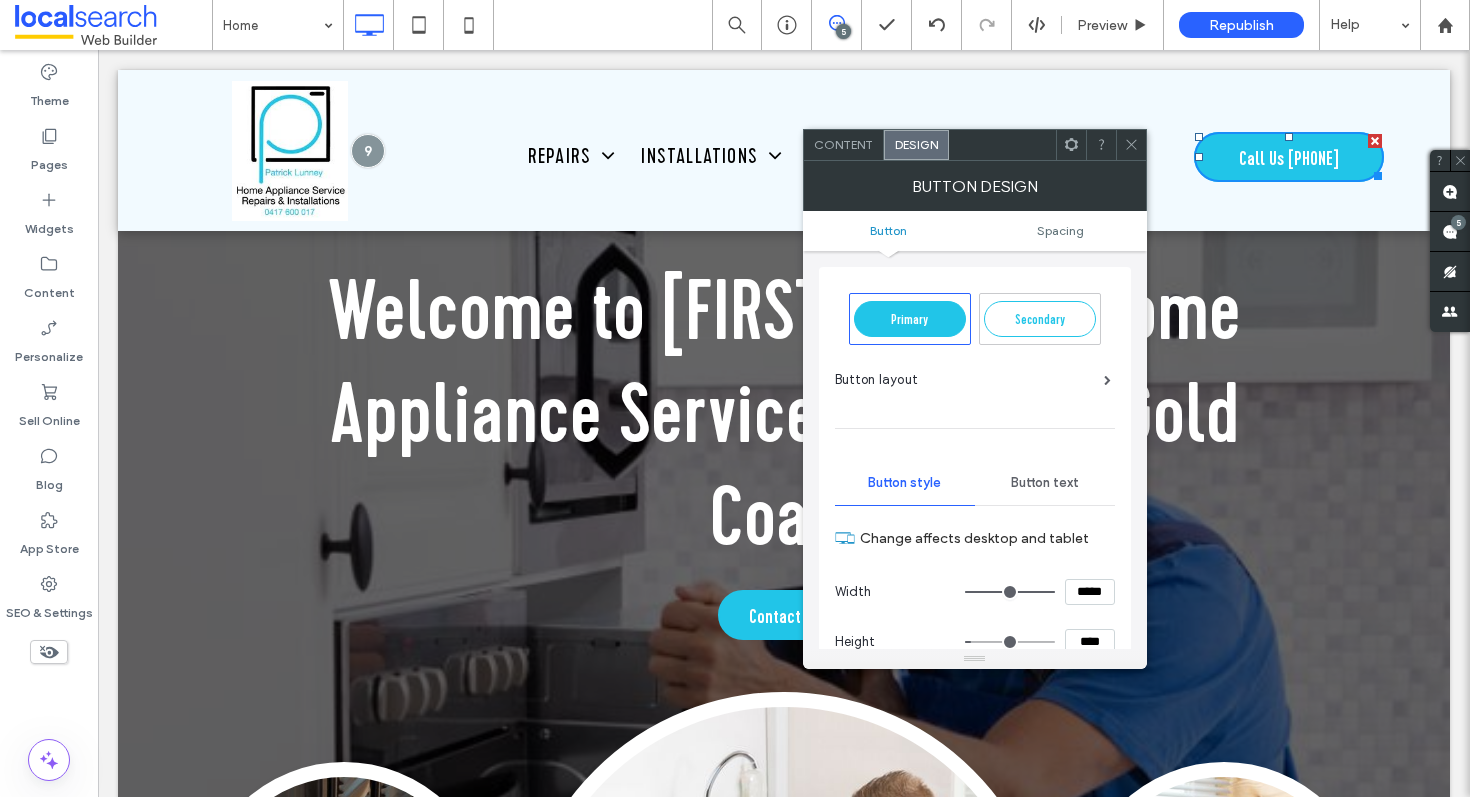 click 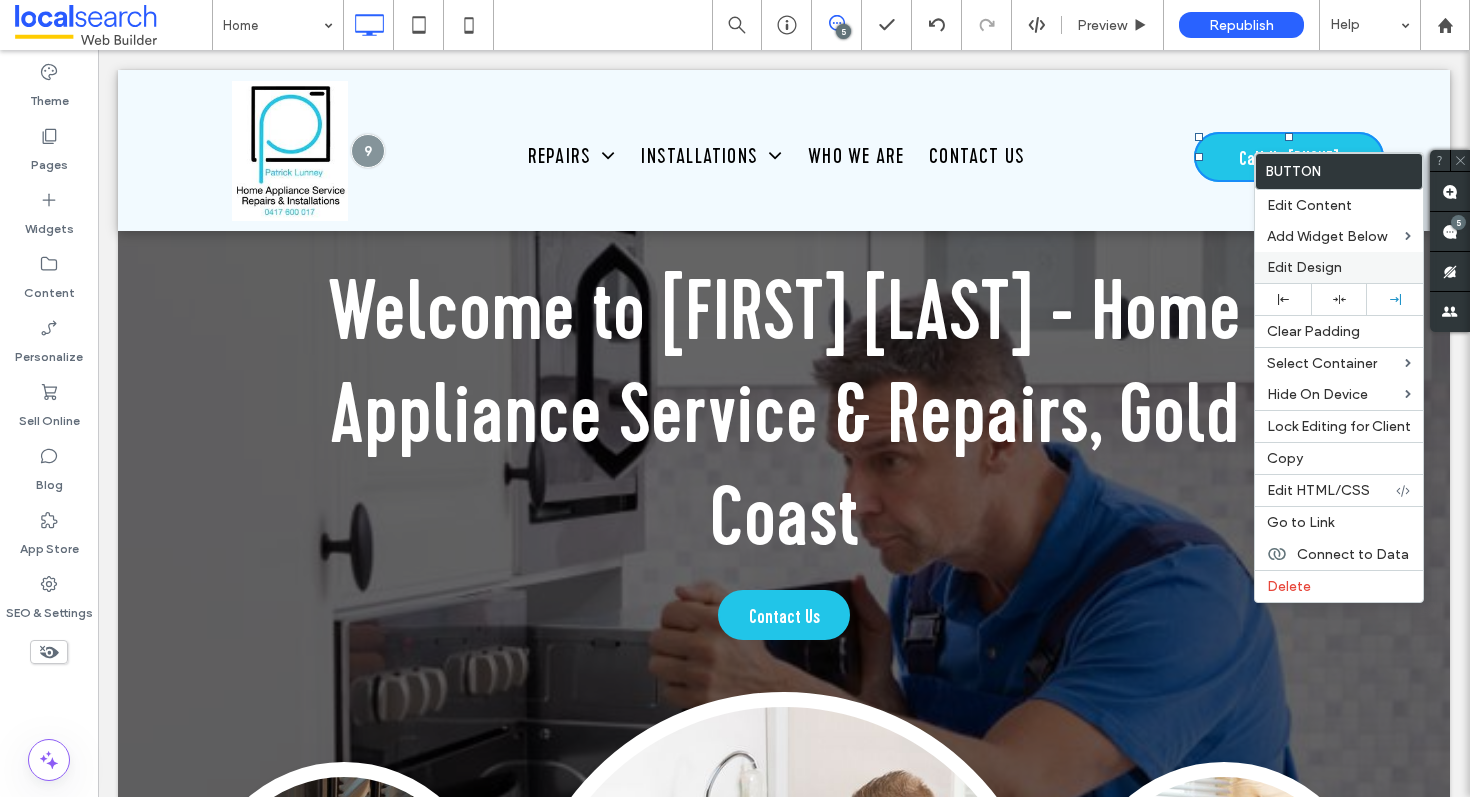 click on "Edit Design" at bounding box center [1304, 267] 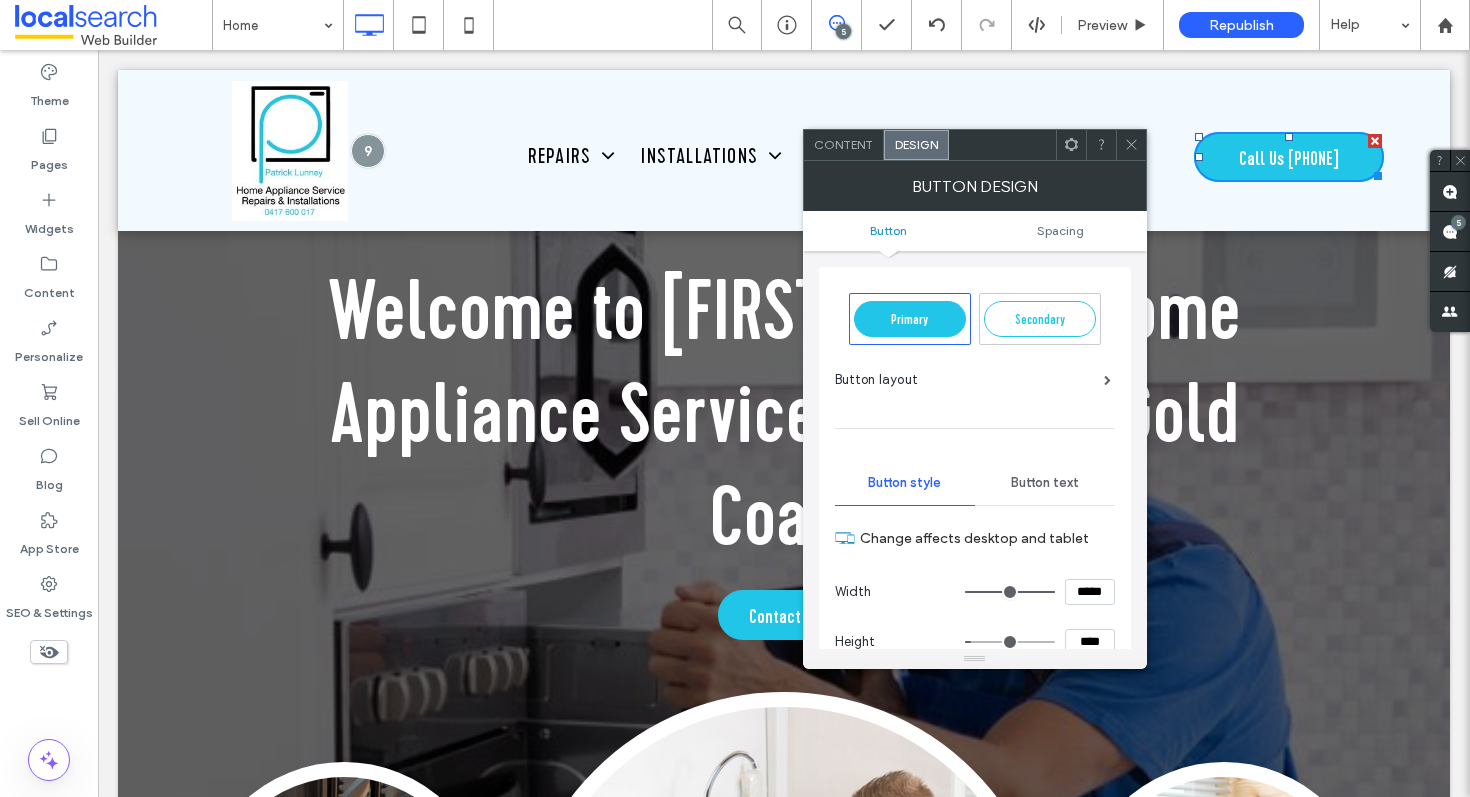 click 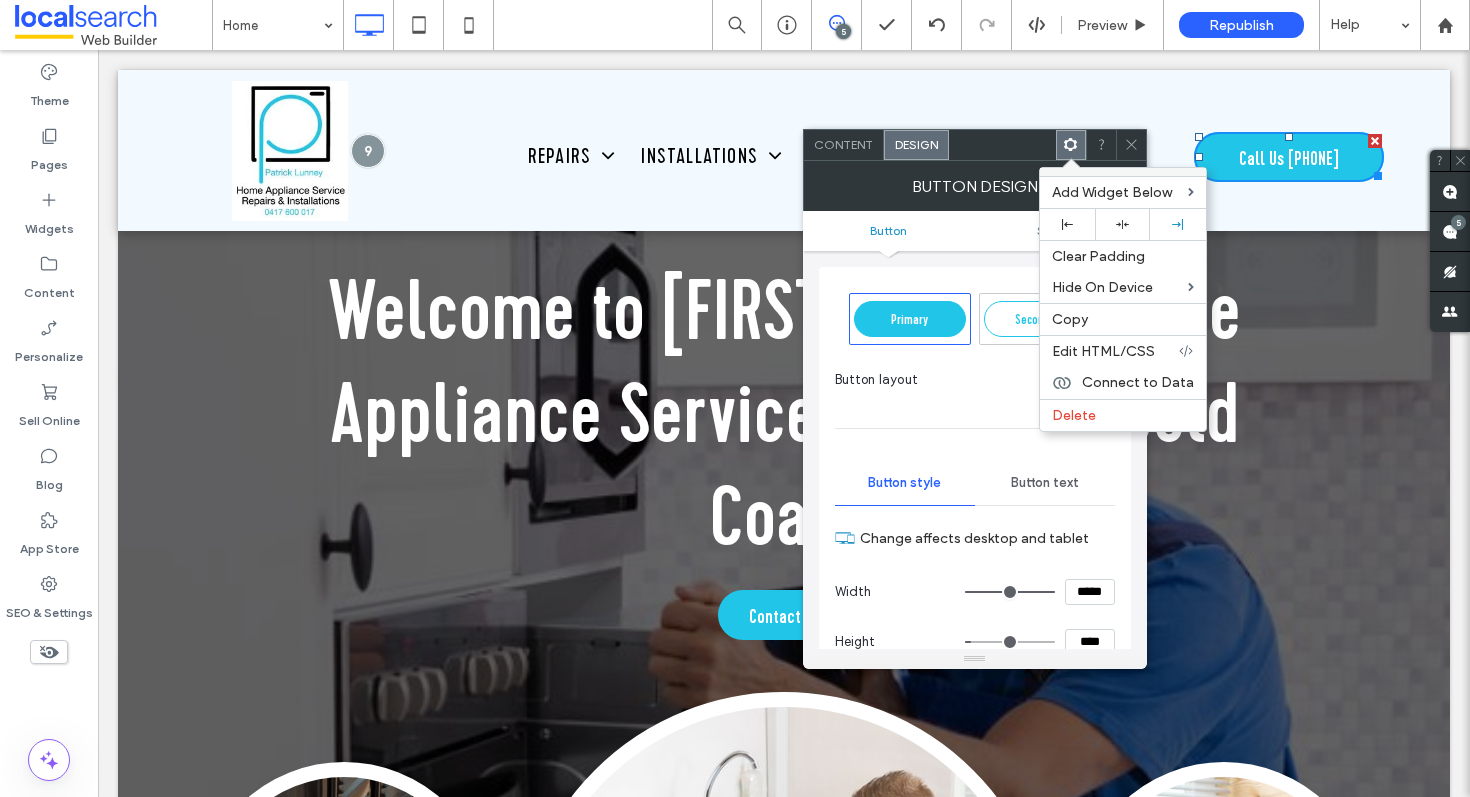click on "BUTTON DESIGN" at bounding box center [975, 186] 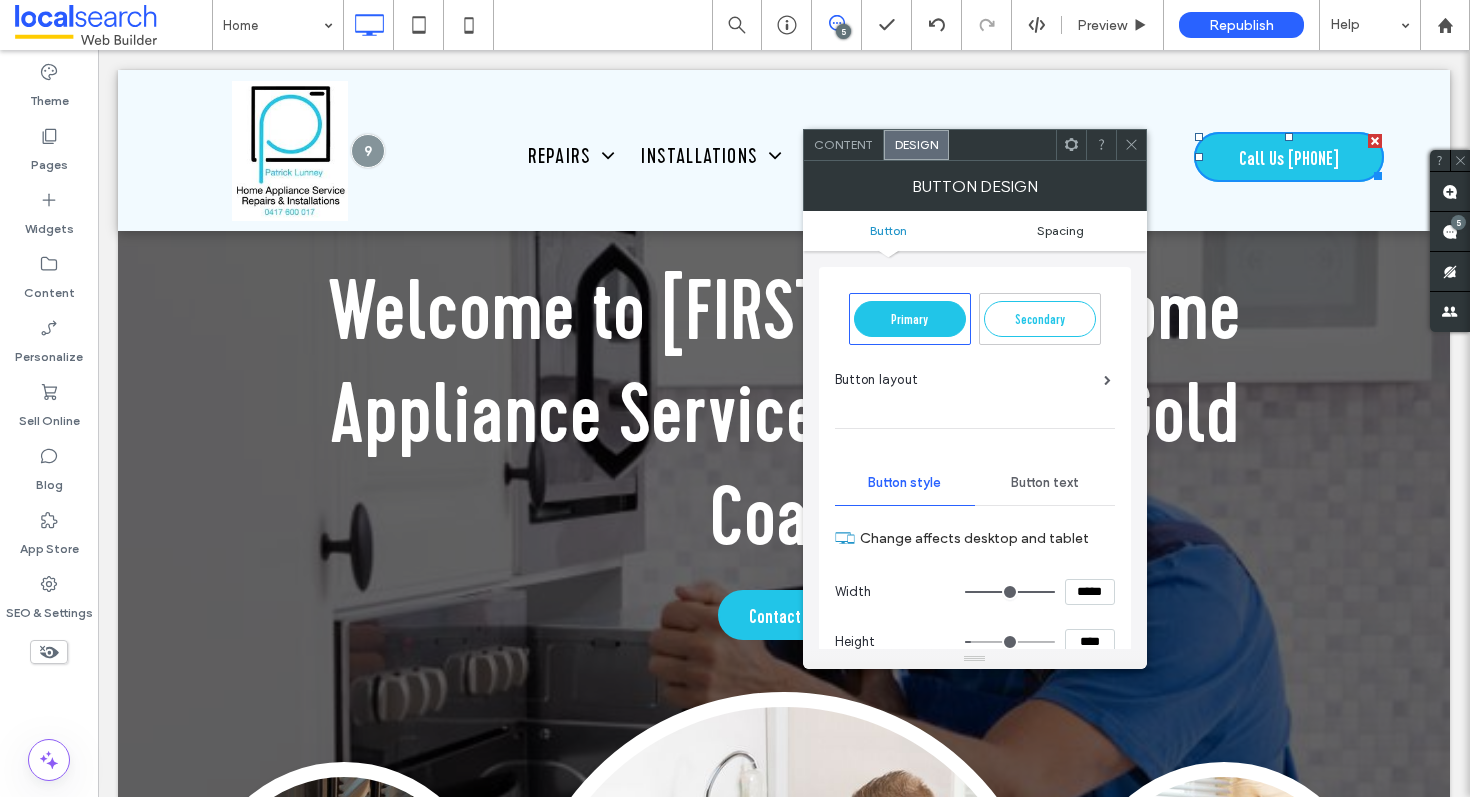 click on "Spacing" at bounding box center (1060, 230) 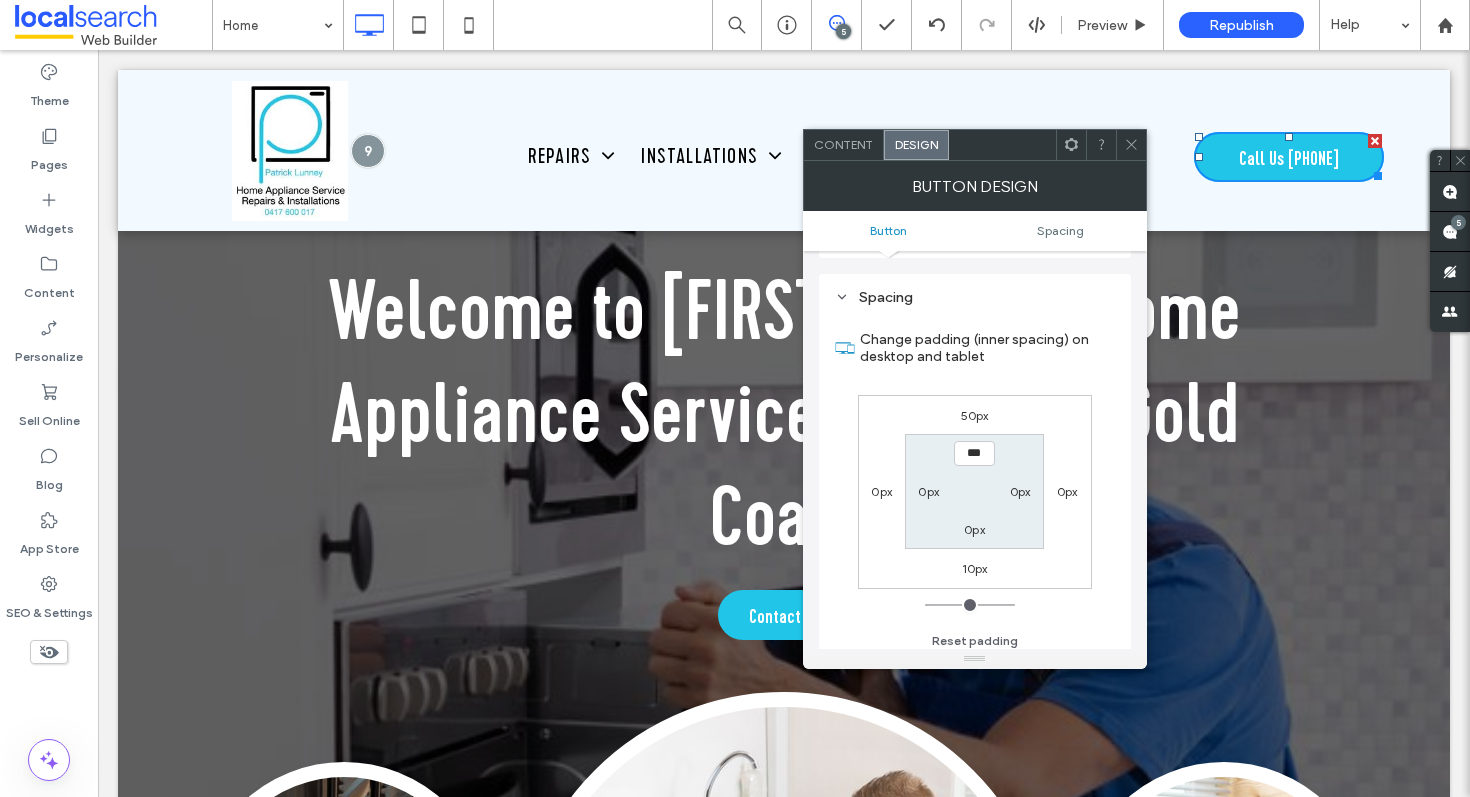 scroll, scrollTop: 876, scrollLeft: 0, axis: vertical 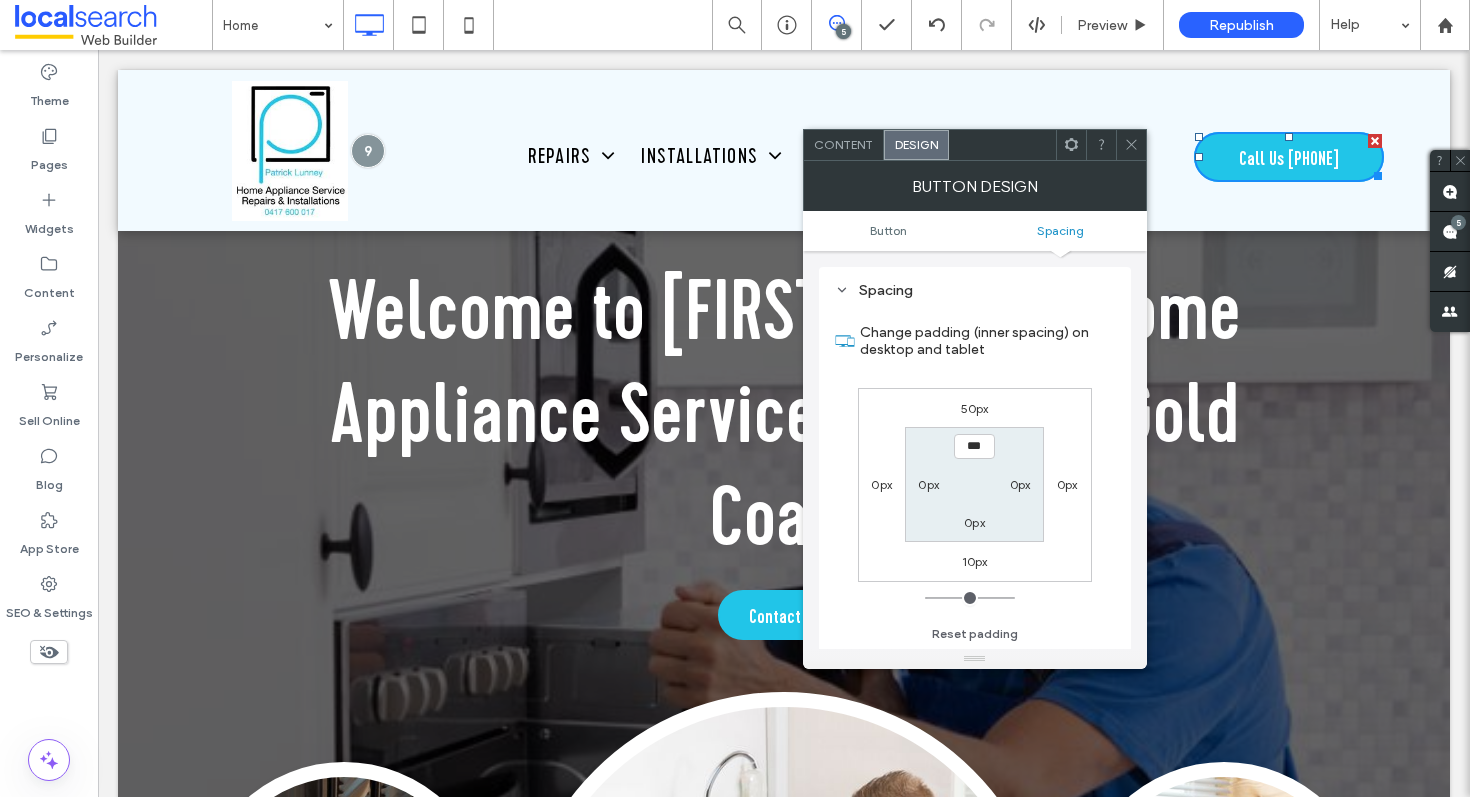 click on "50px" at bounding box center [975, 408] 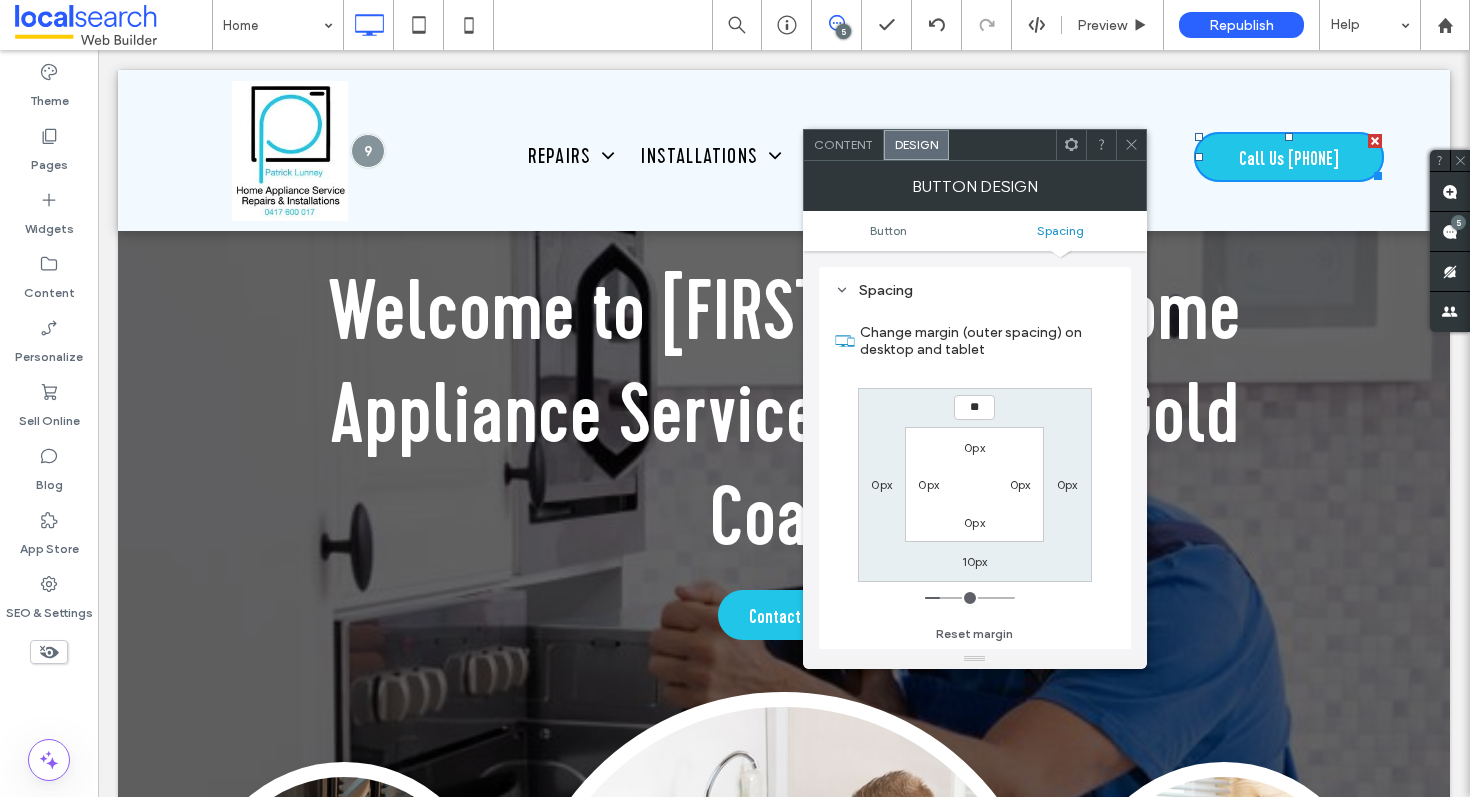 type on "**" 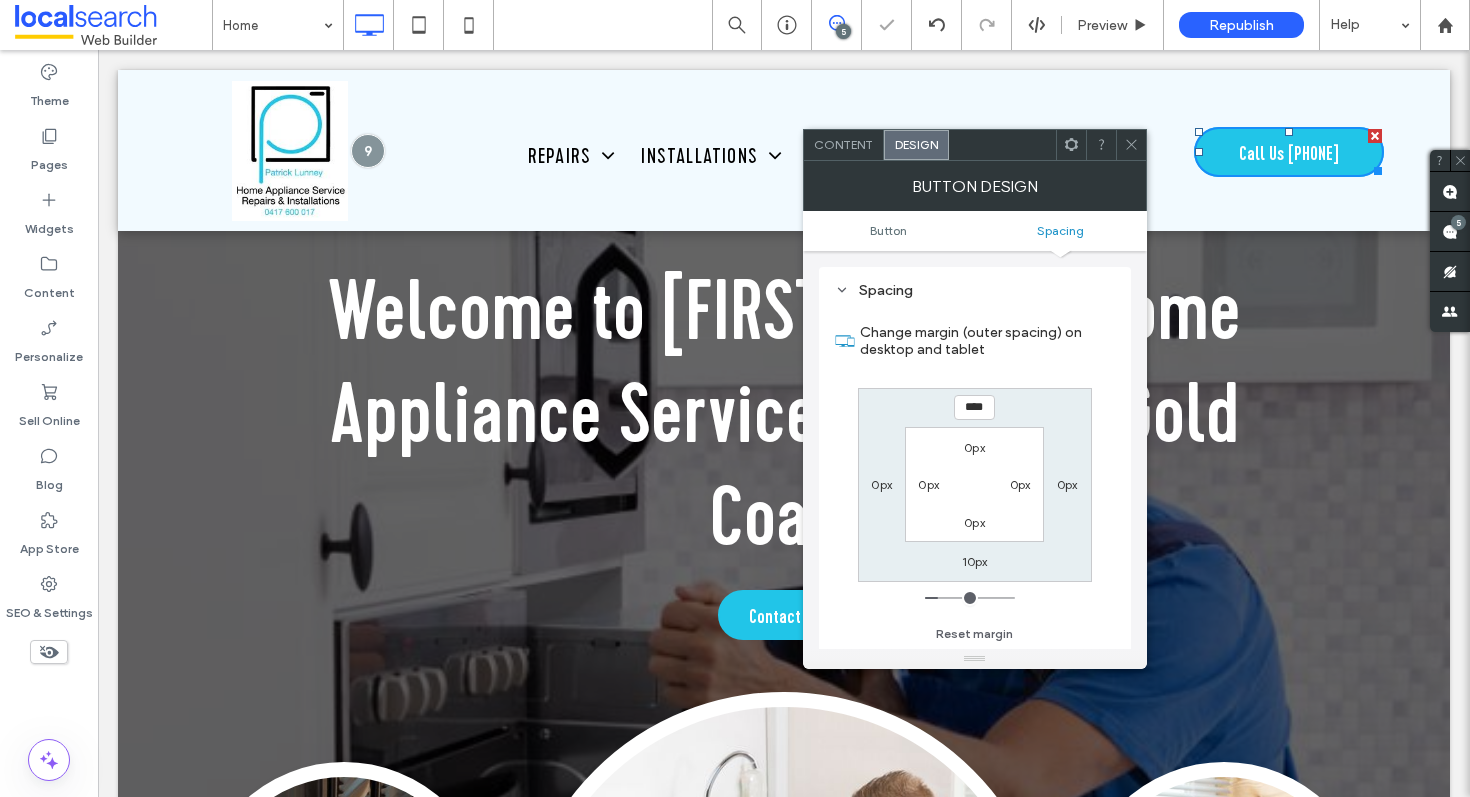 click 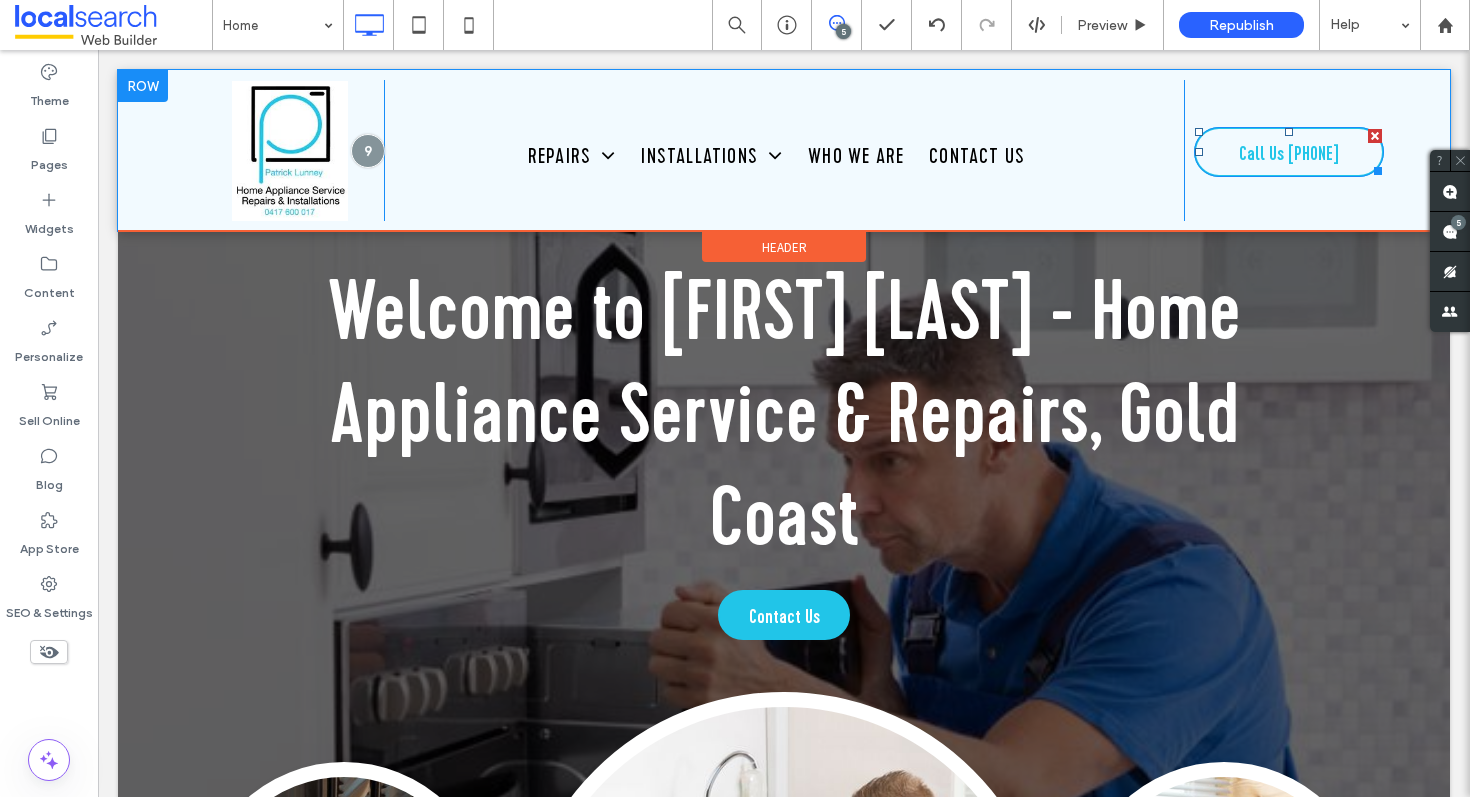 click on "Call Us 0417 600 017" at bounding box center [1289, 152] 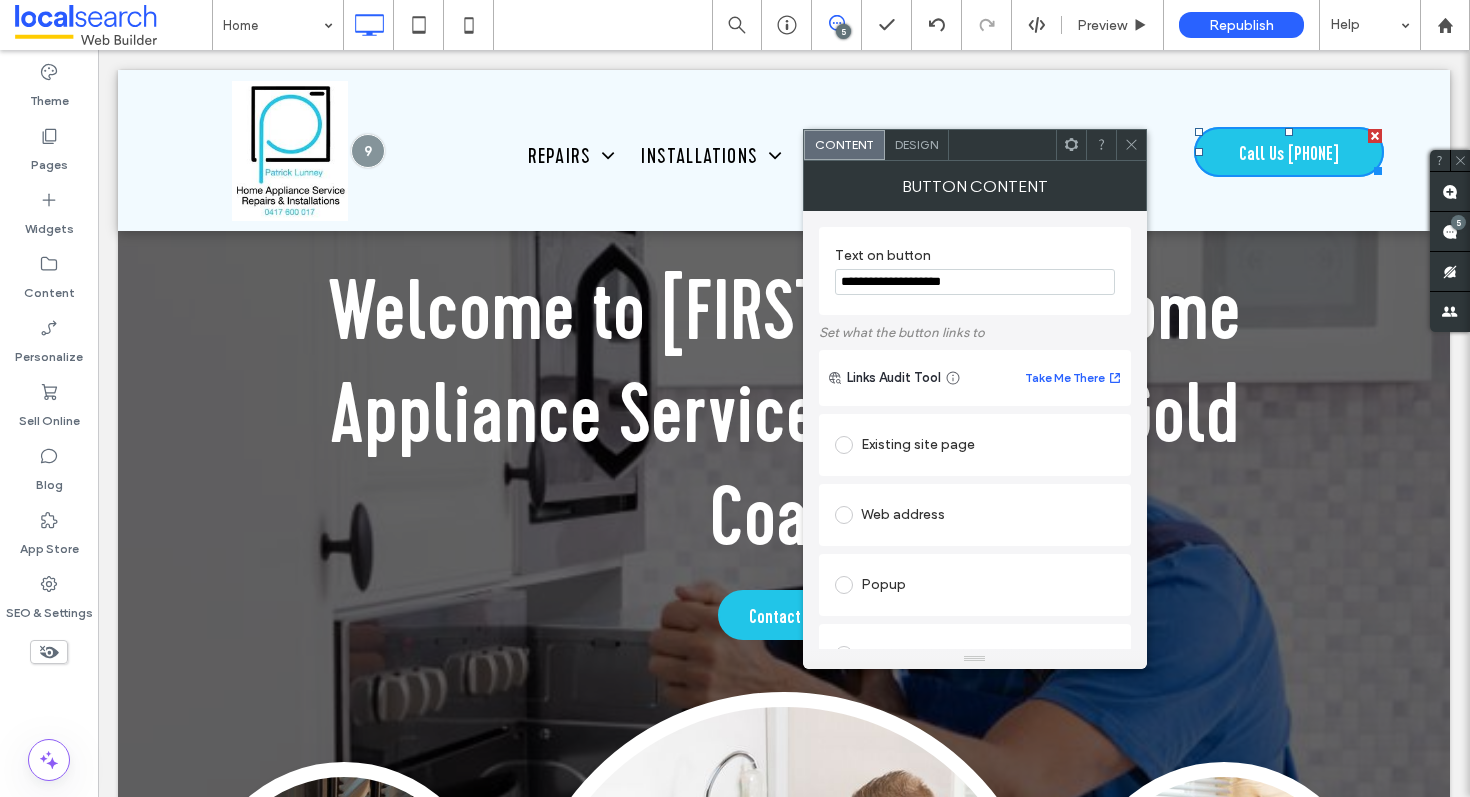 click on "Design" at bounding box center (916, 144) 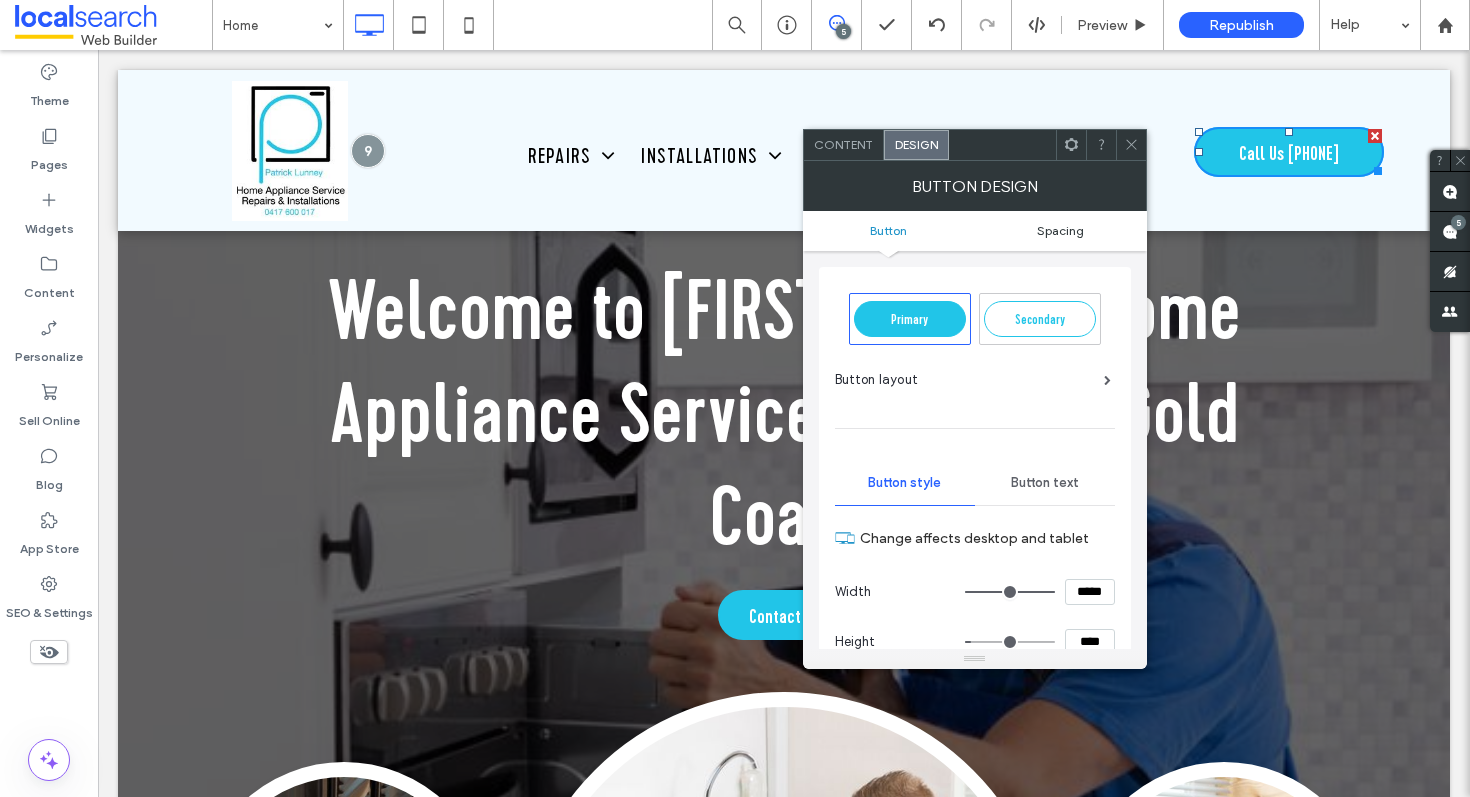 click on "Spacing" at bounding box center [1060, 230] 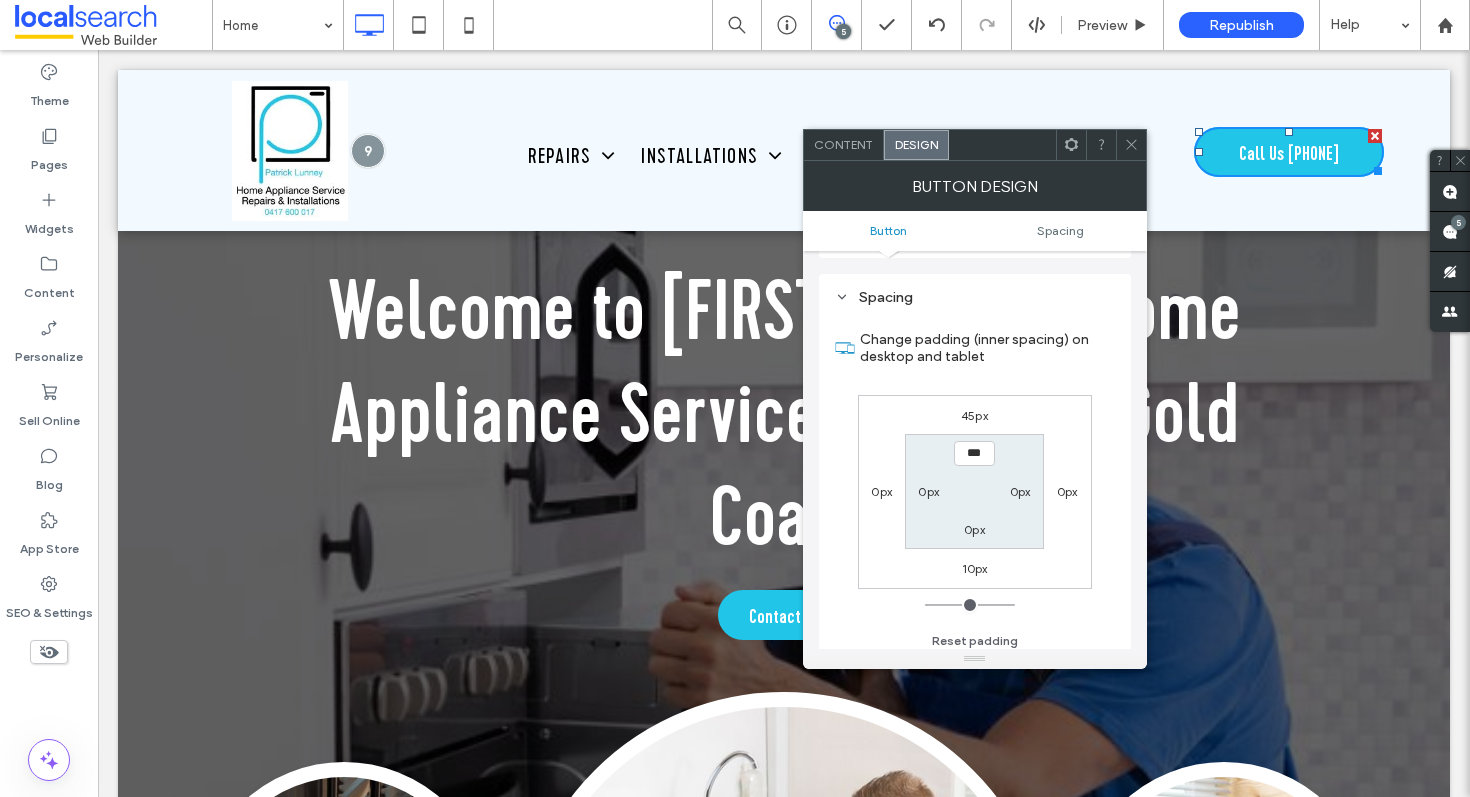 scroll, scrollTop: 876, scrollLeft: 0, axis: vertical 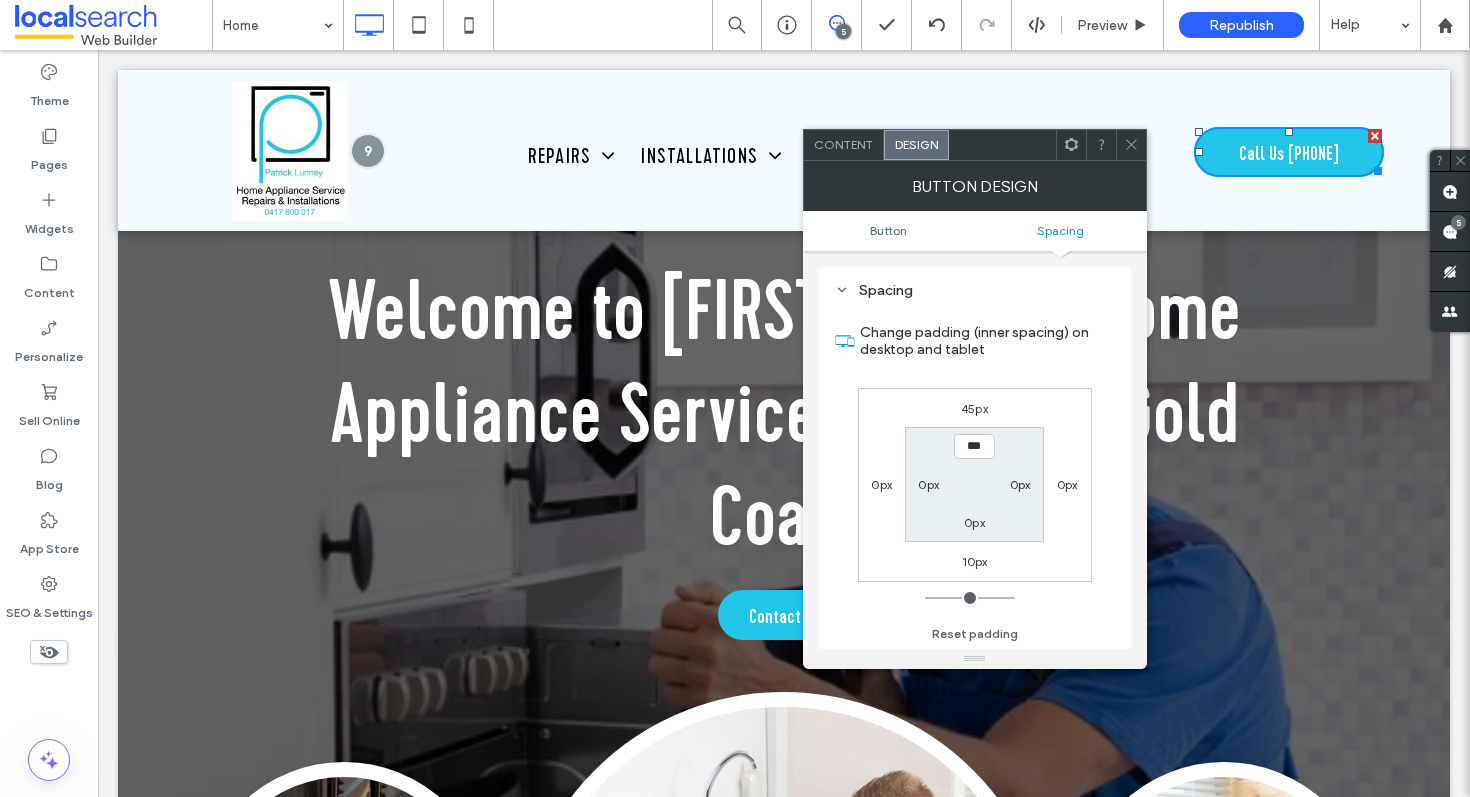 click on "45px" at bounding box center [974, 408] 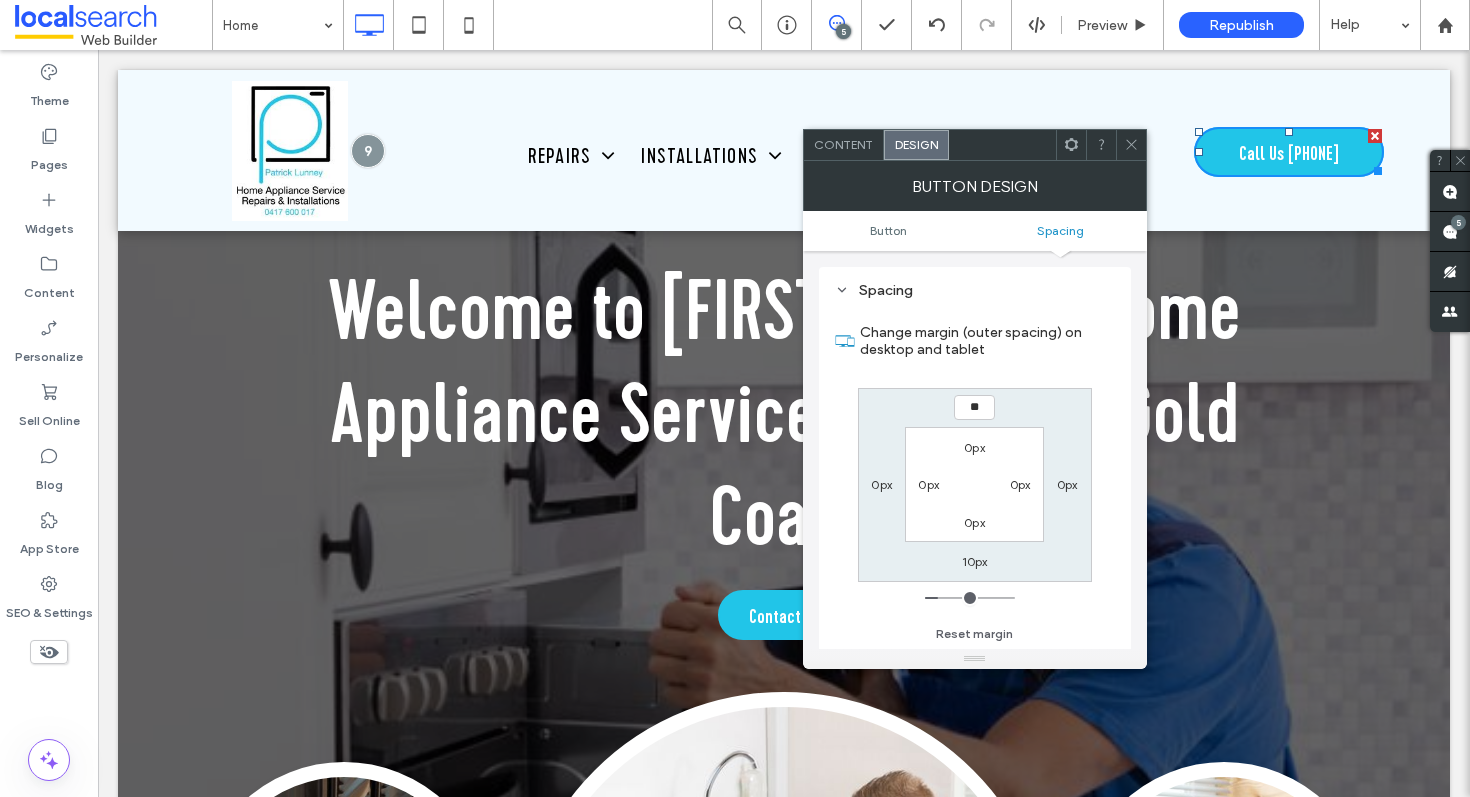 type on "**" 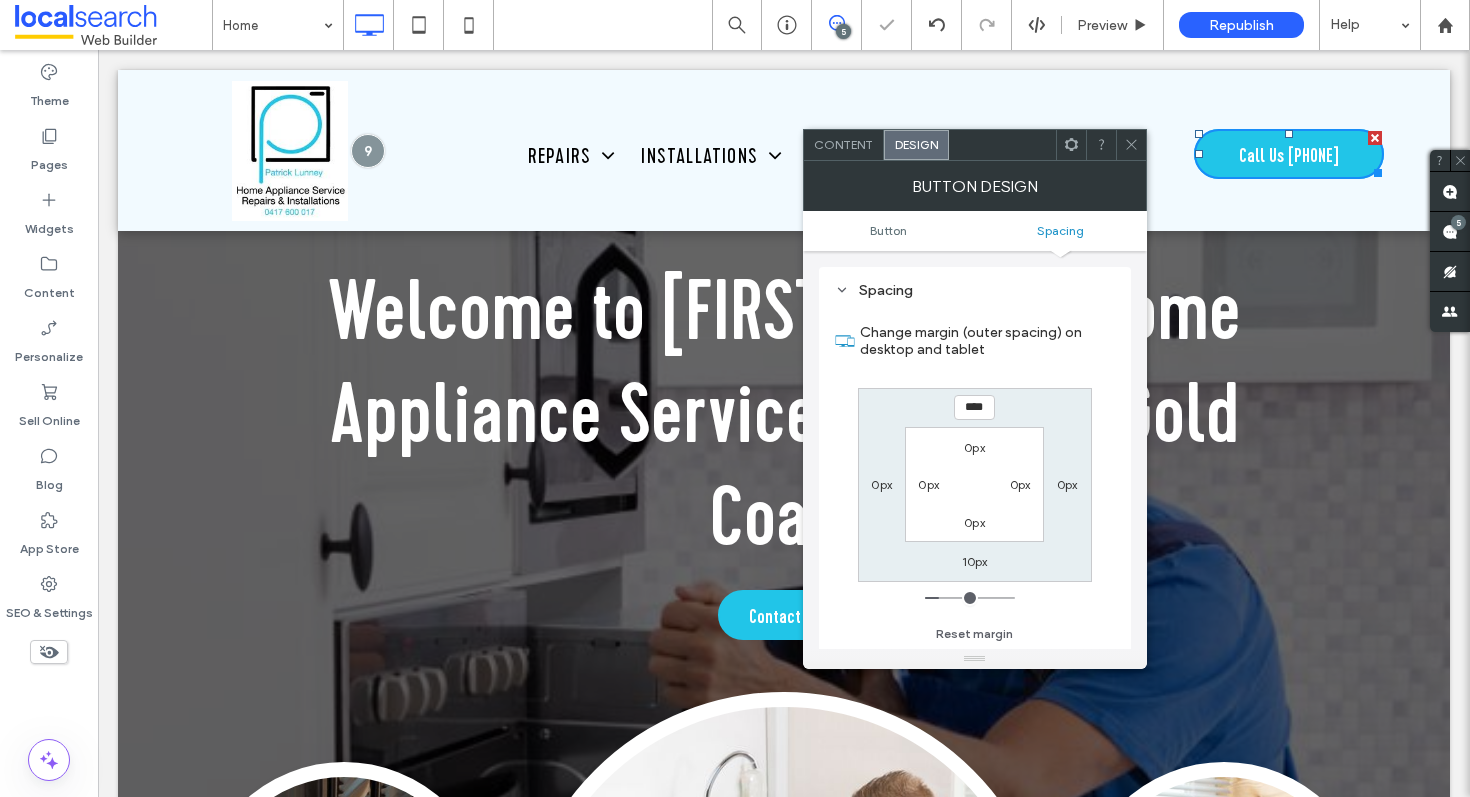 click 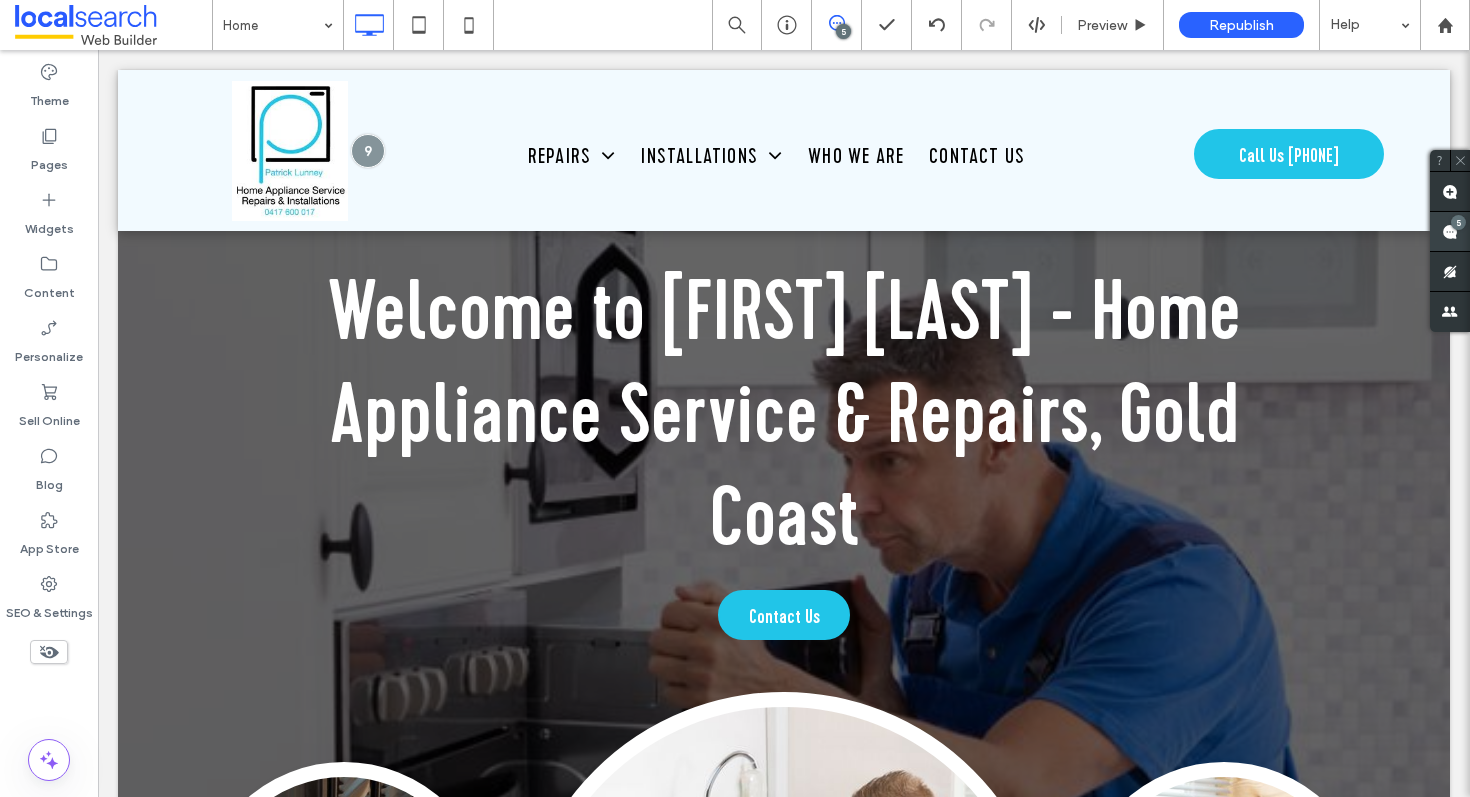 click at bounding box center [1450, 231] 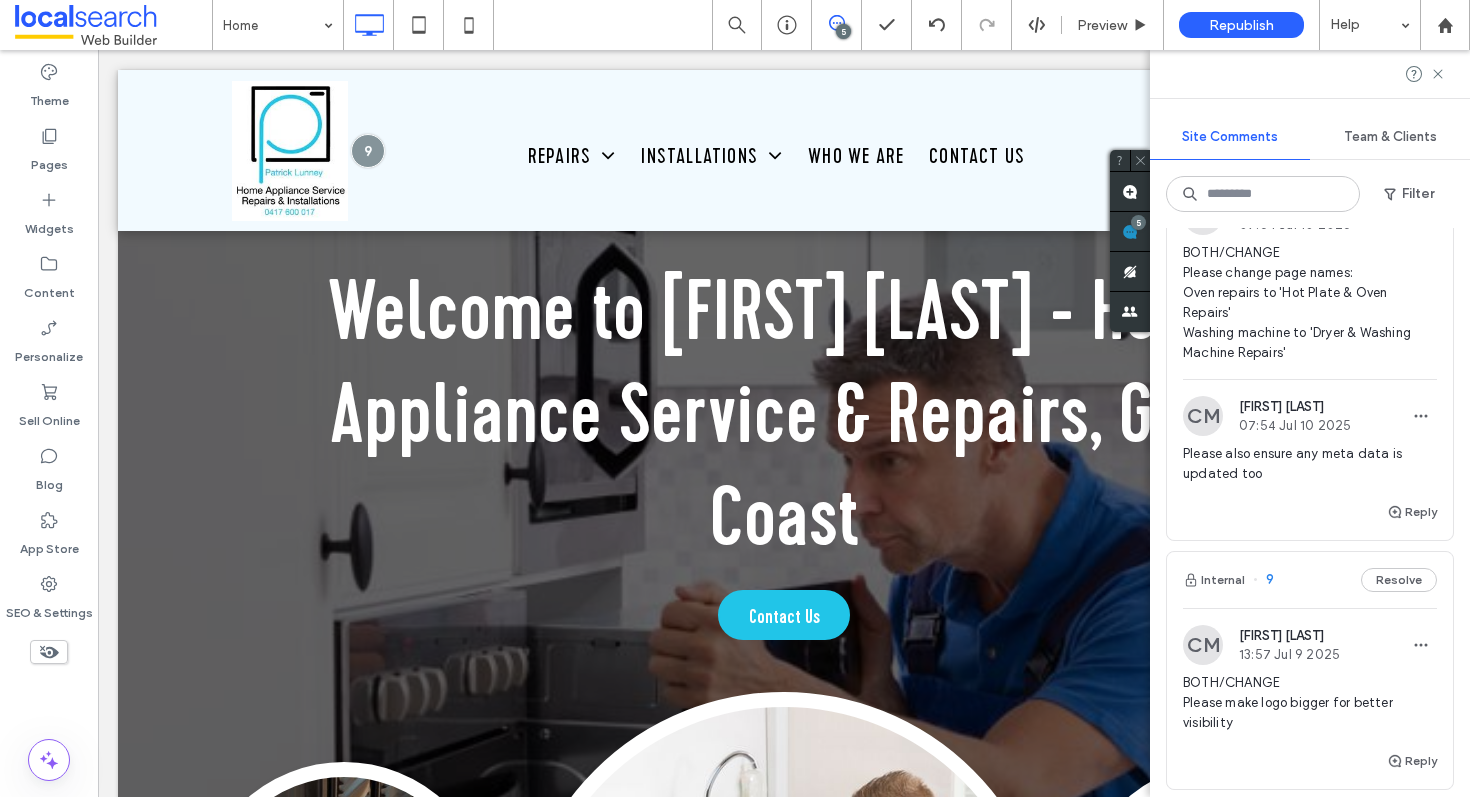 scroll, scrollTop: 0, scrollLeft: 0, axis: both 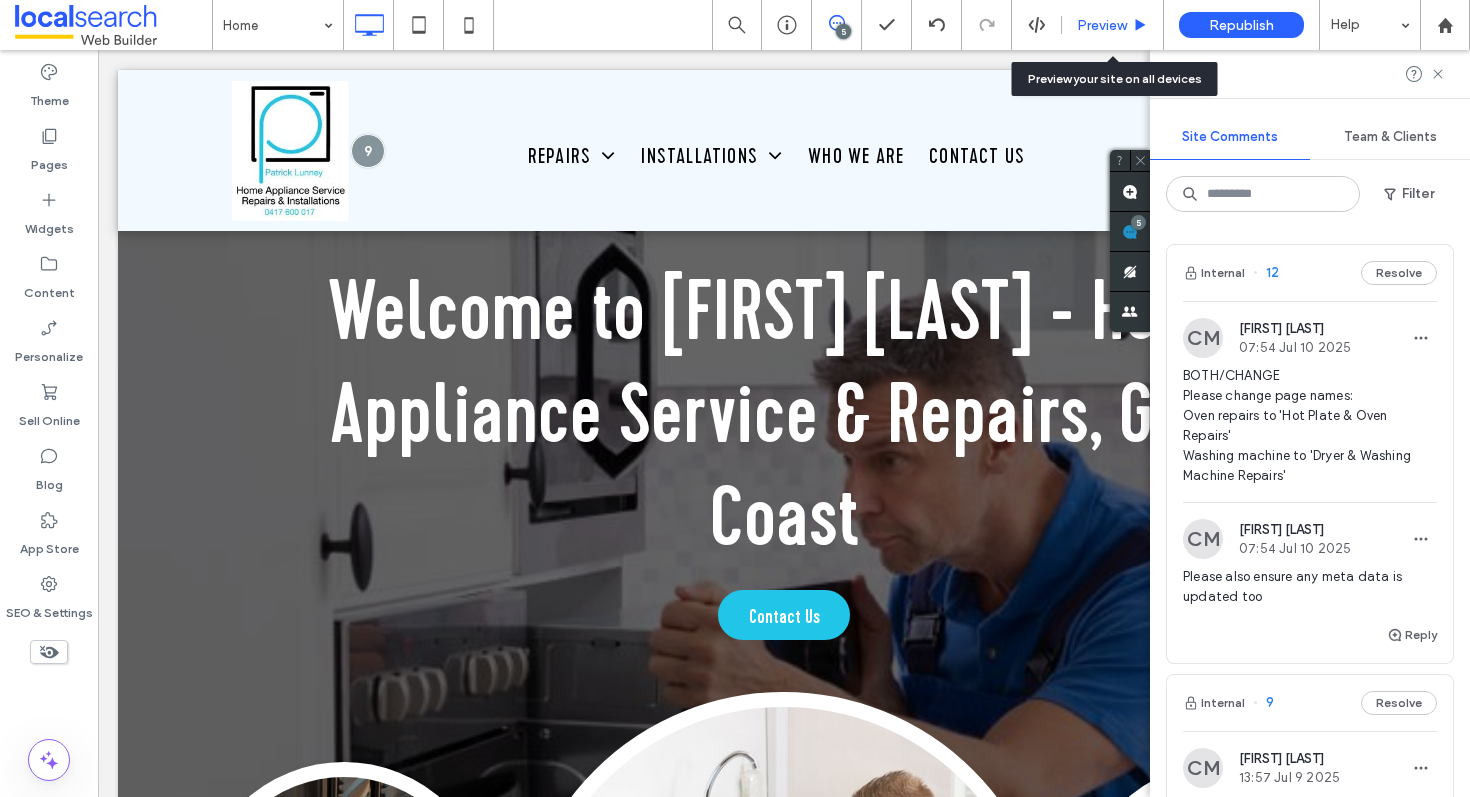 click on "Preview" at bounding box center (1102, 25) 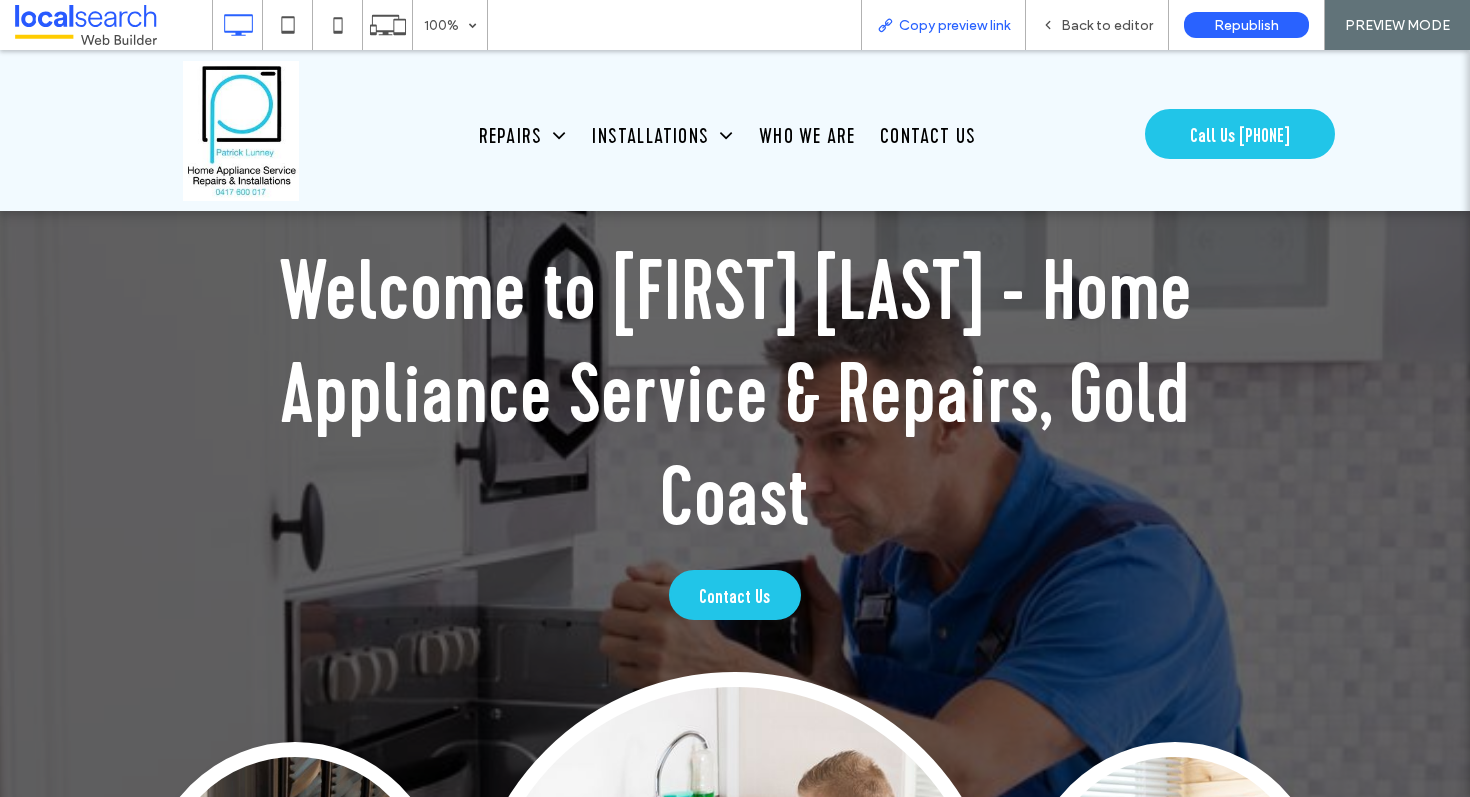 click on "Copy preview link" at bounding box center [954, 25] 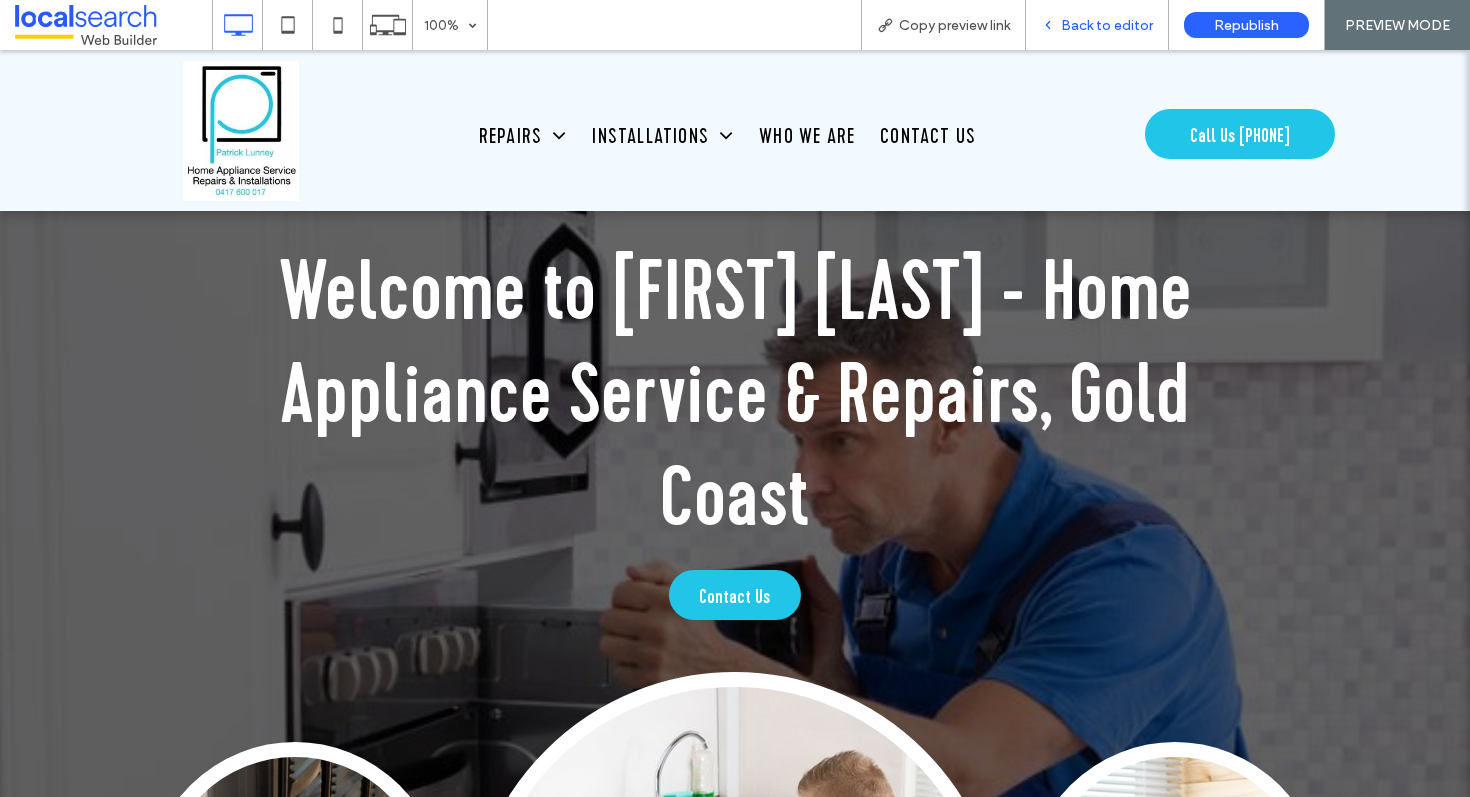 click on "Back to editor" at bounding box center (1097, 25) 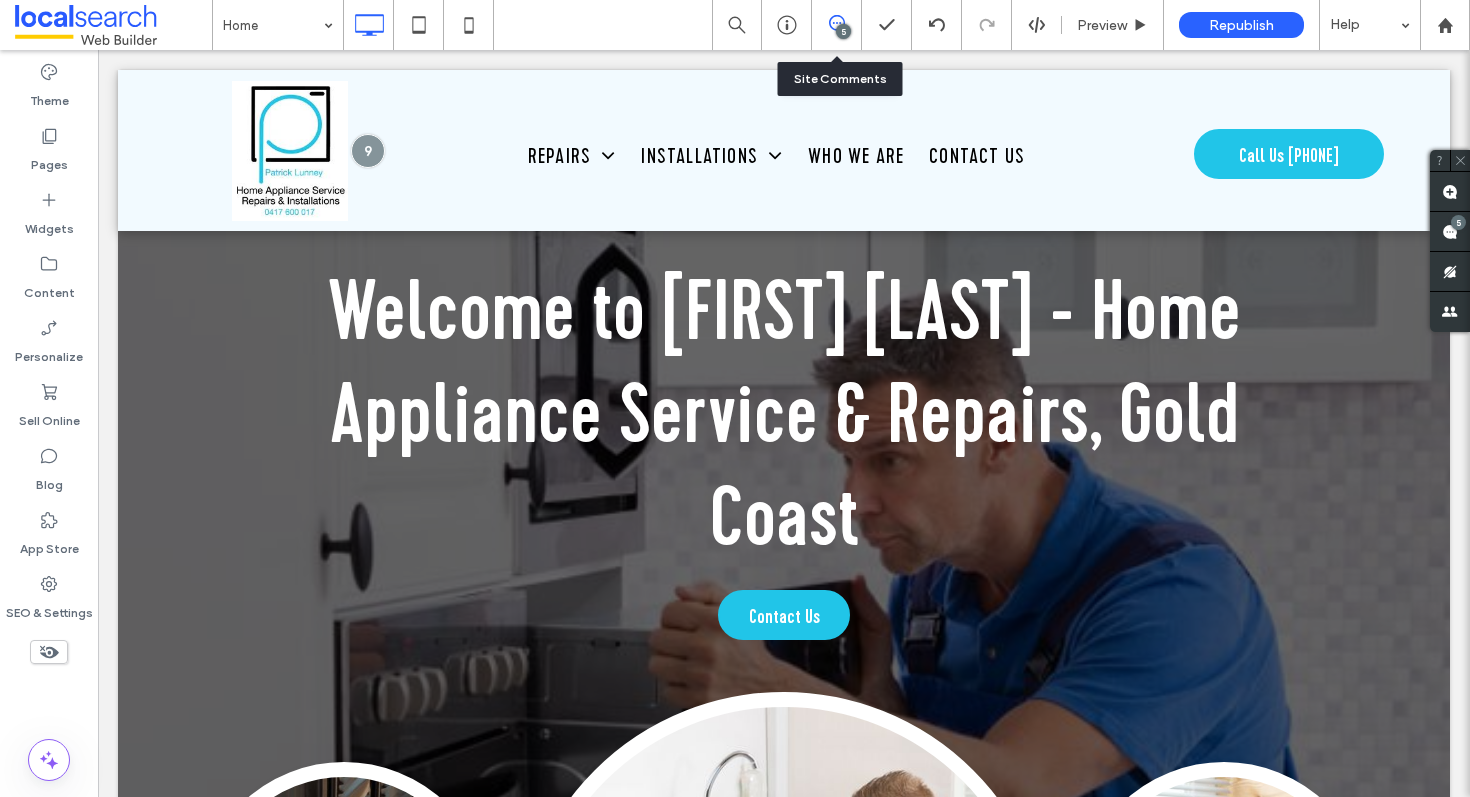 click on "5" at bounding box center [837, 25] 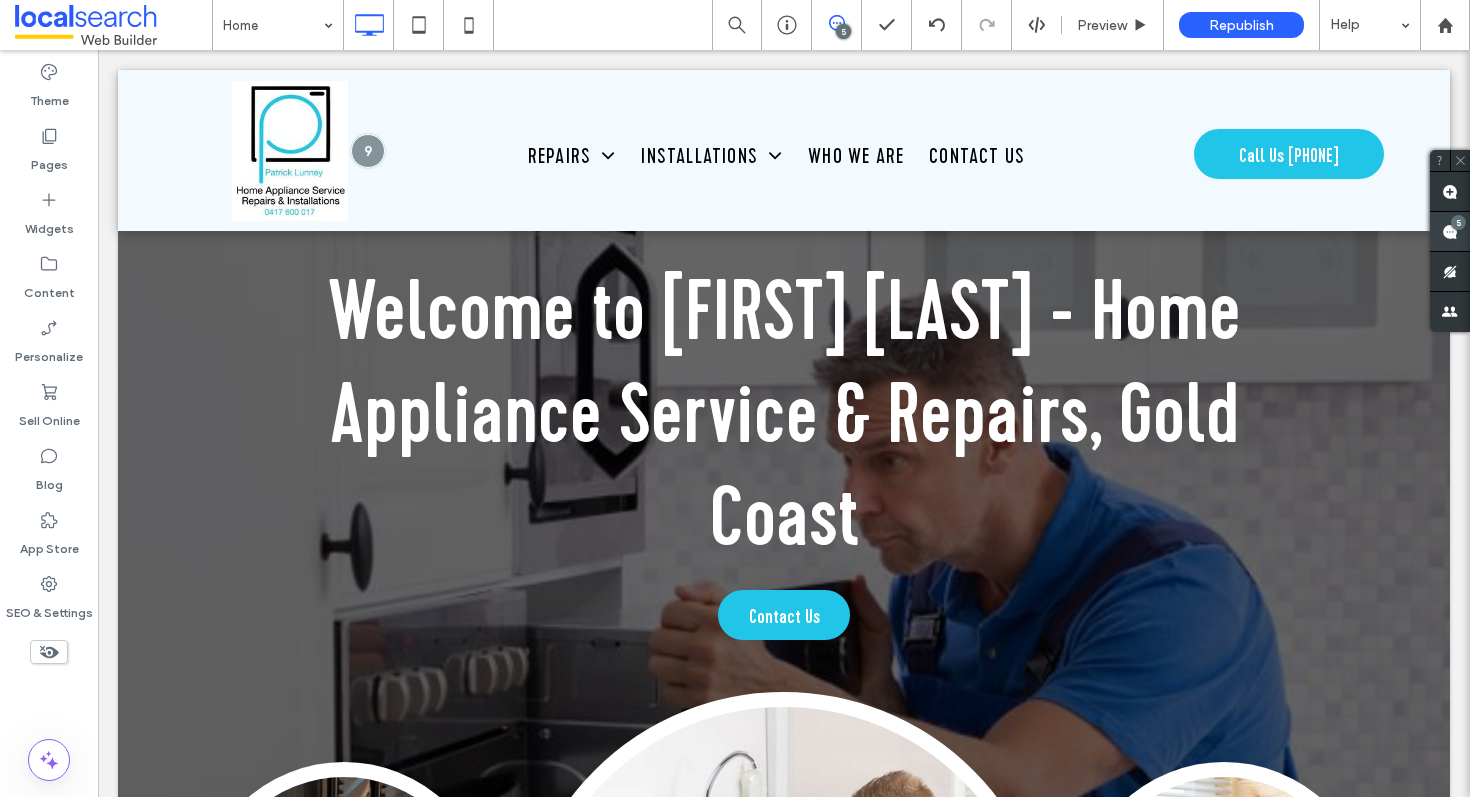 click 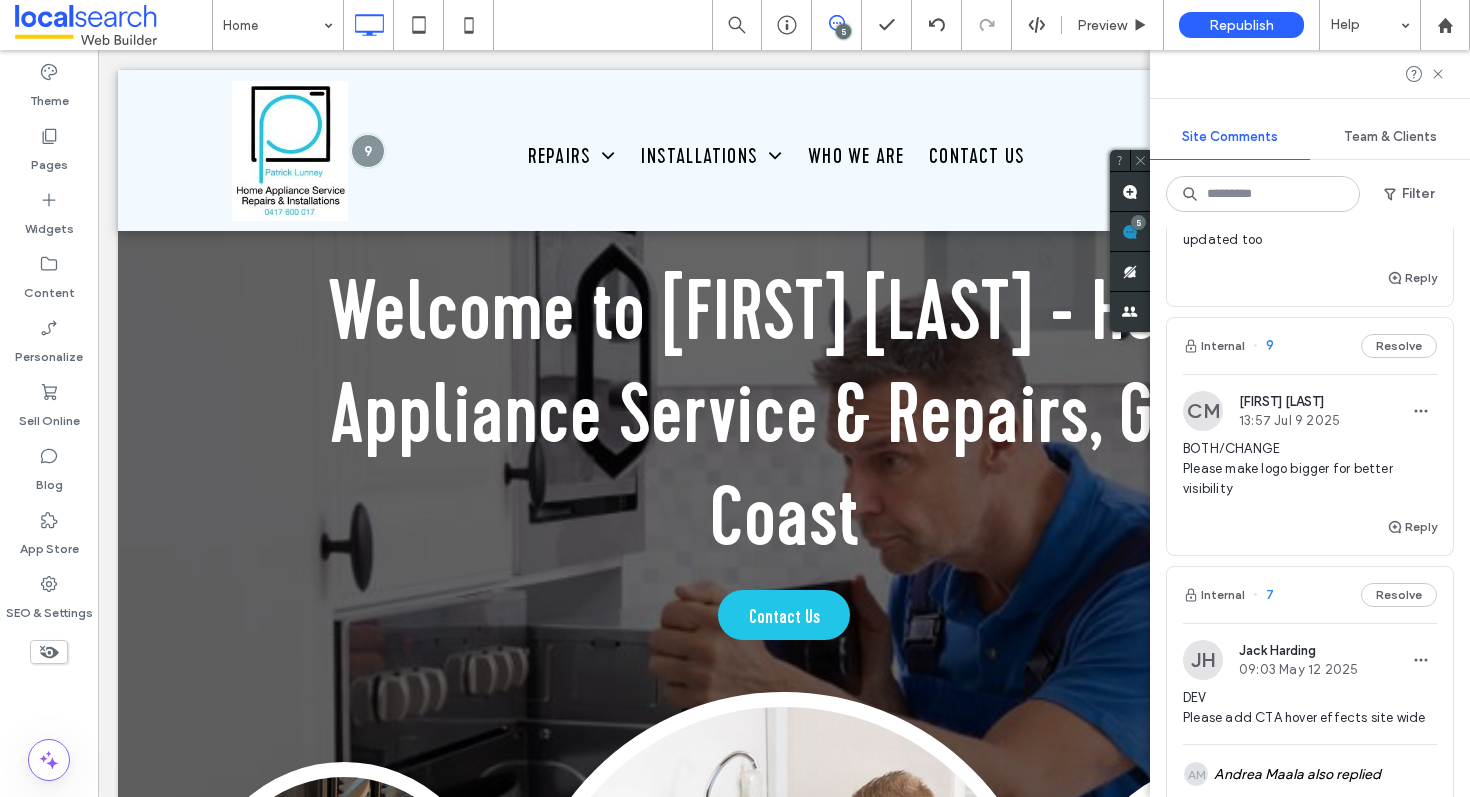 scroll, scrollTop: 356, scrollLeft: 0, axis: vertical 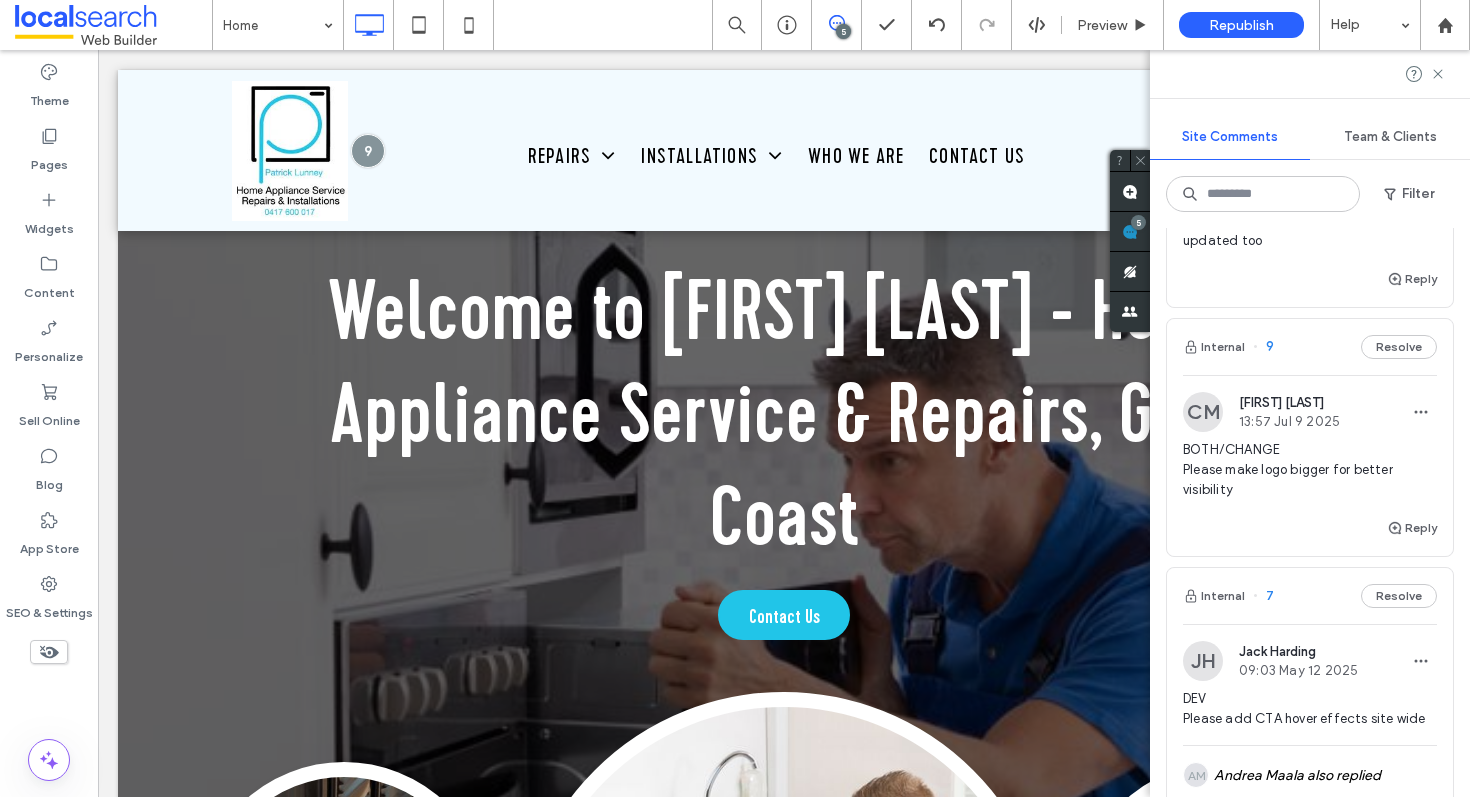 click on "Reply" at bounding box center (1310, 536) 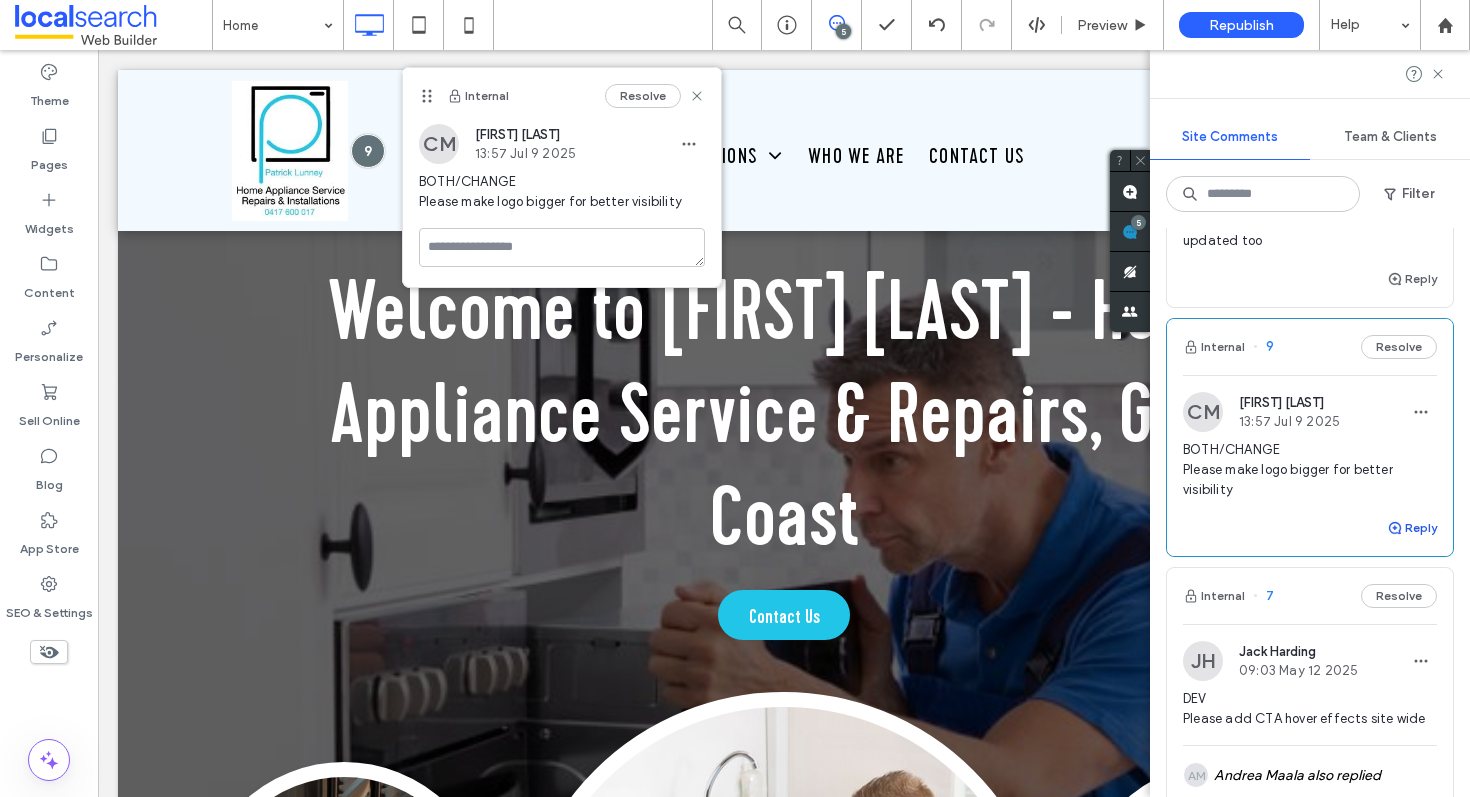 click on "Reply" at bounding box center [1412, 528] 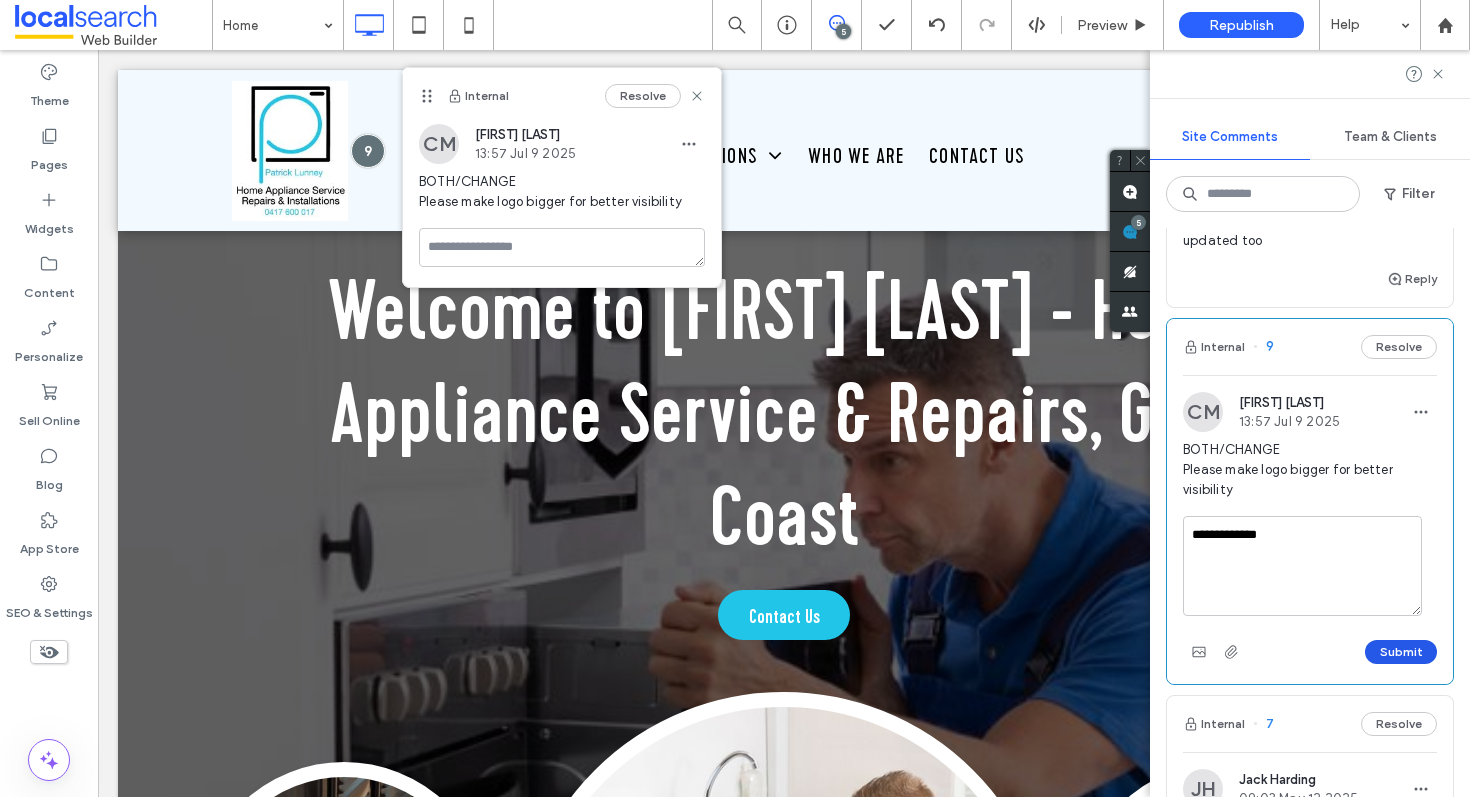 type on "**********" 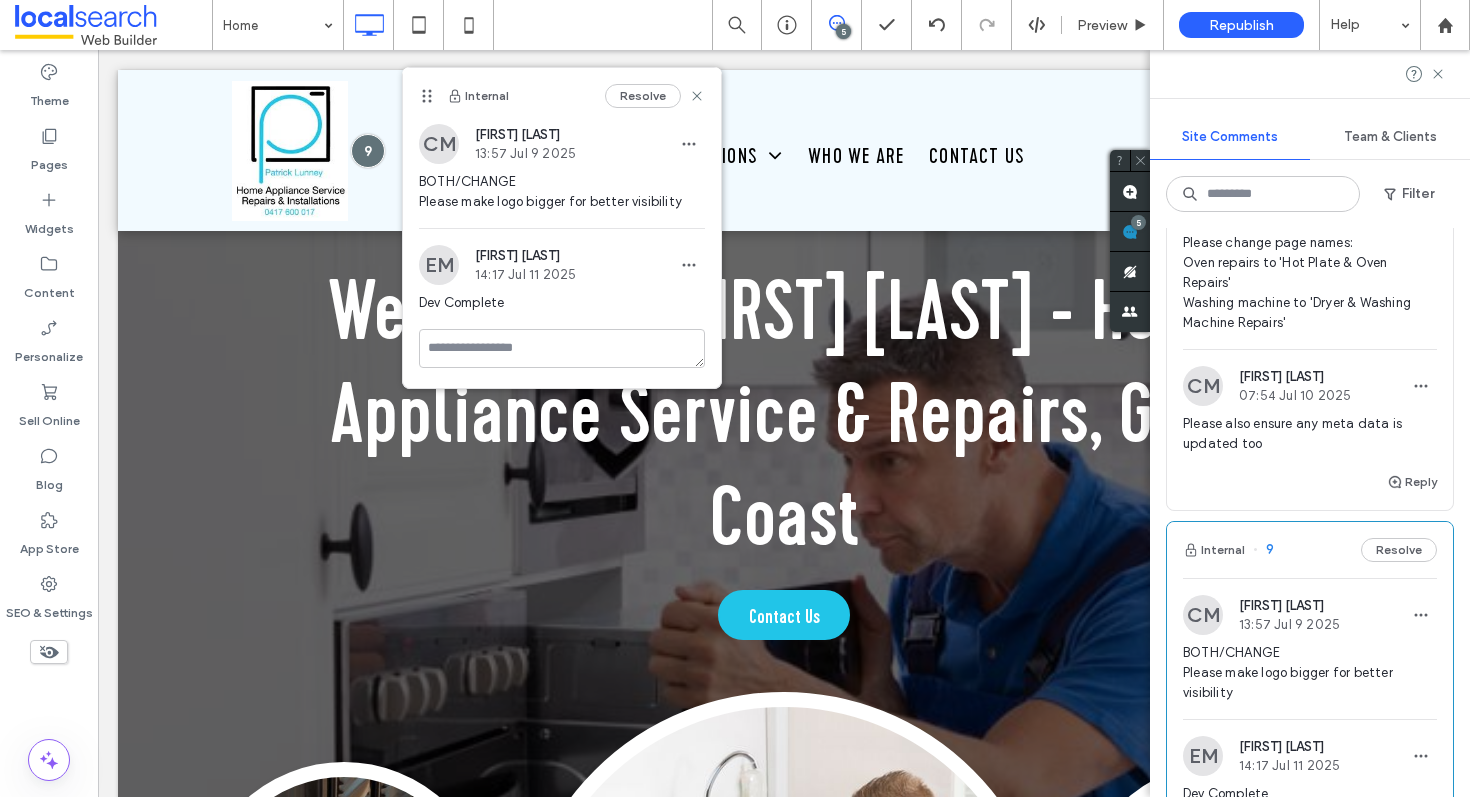 scroll, scrollTop: 0, scrollLeft: 0, axis: both 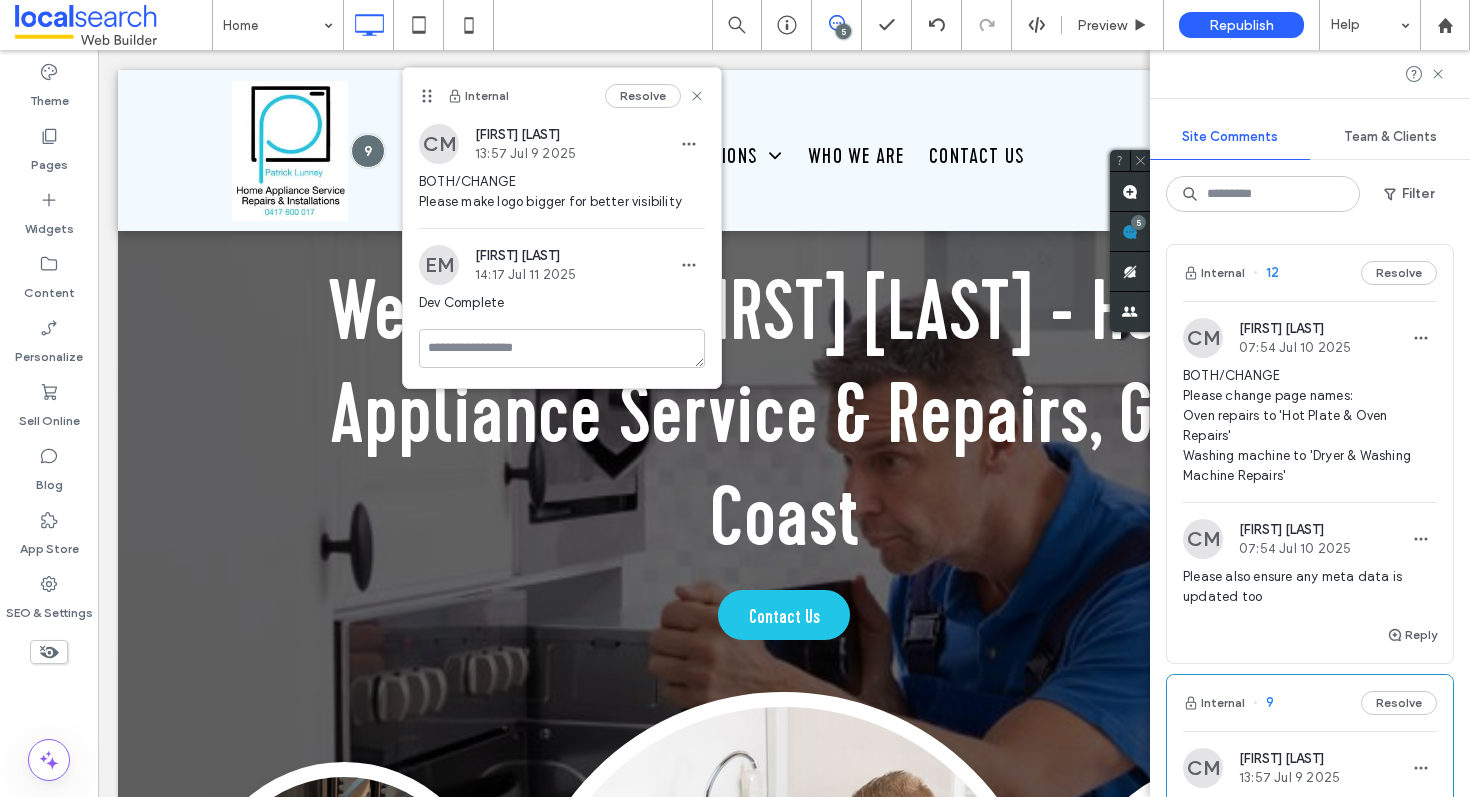 click on "Internal 12 Resolve" at bounding box center [1310, 273] 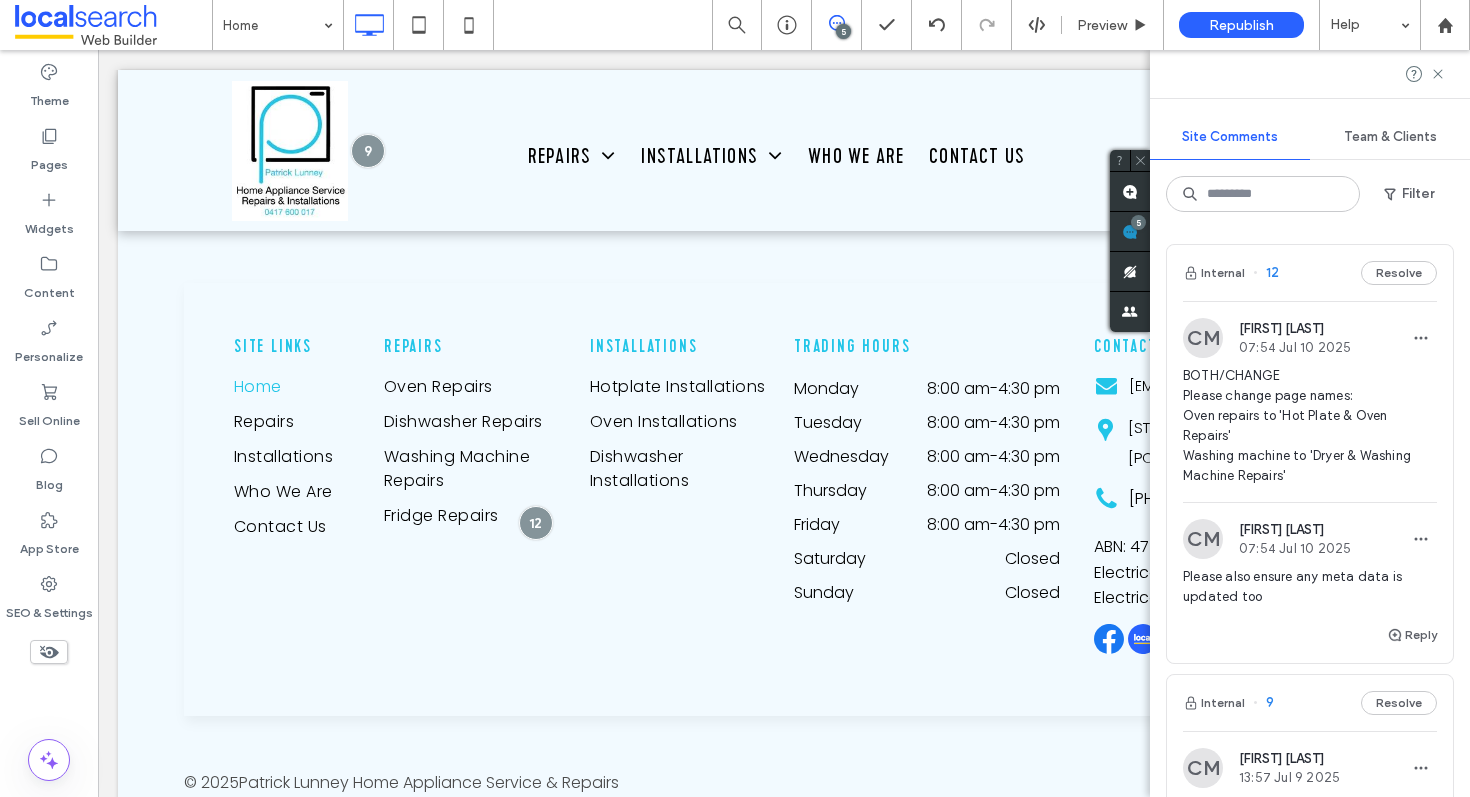 scroll, scrollTop: 7963, scrollLeft: 0, axis: vertical 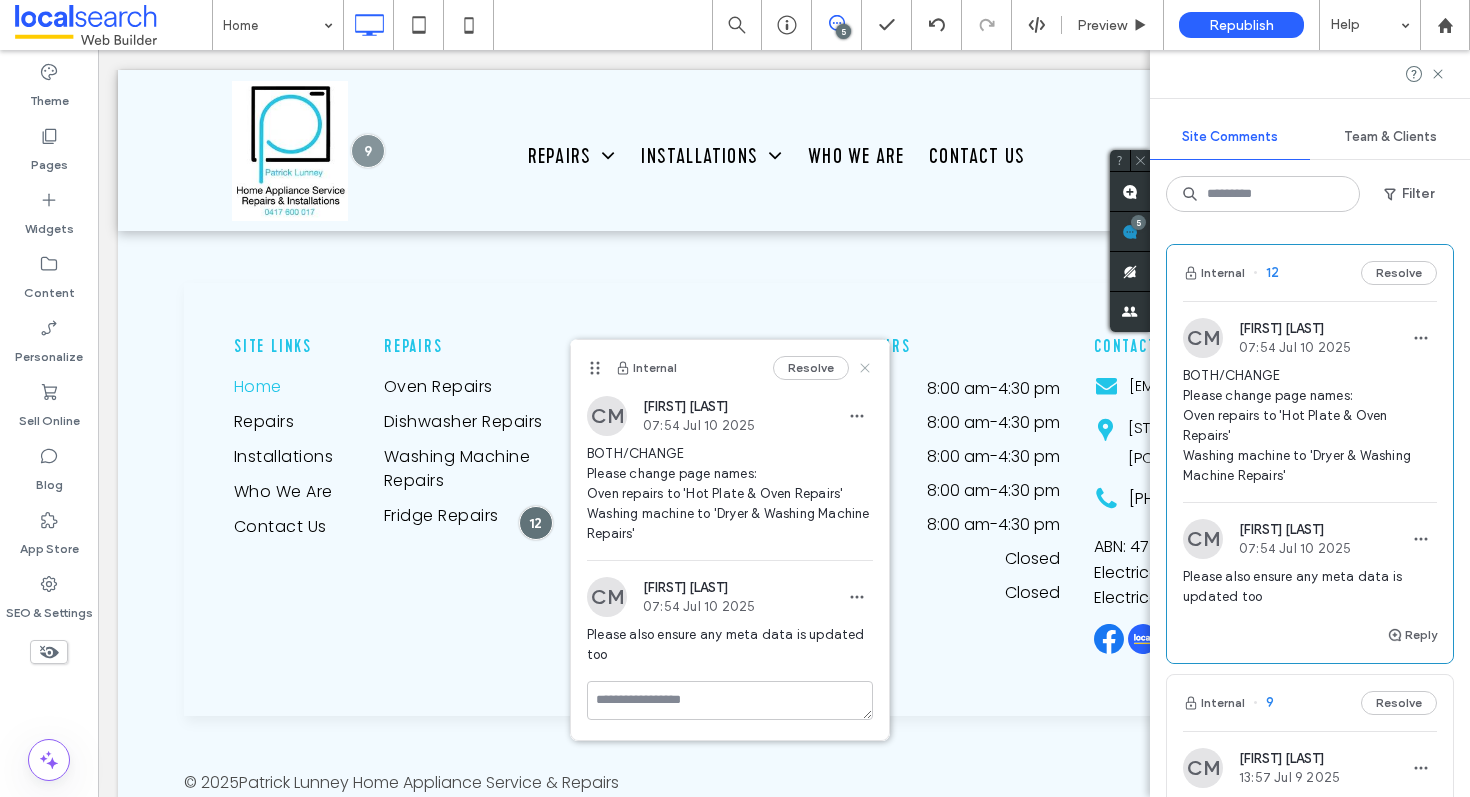 click 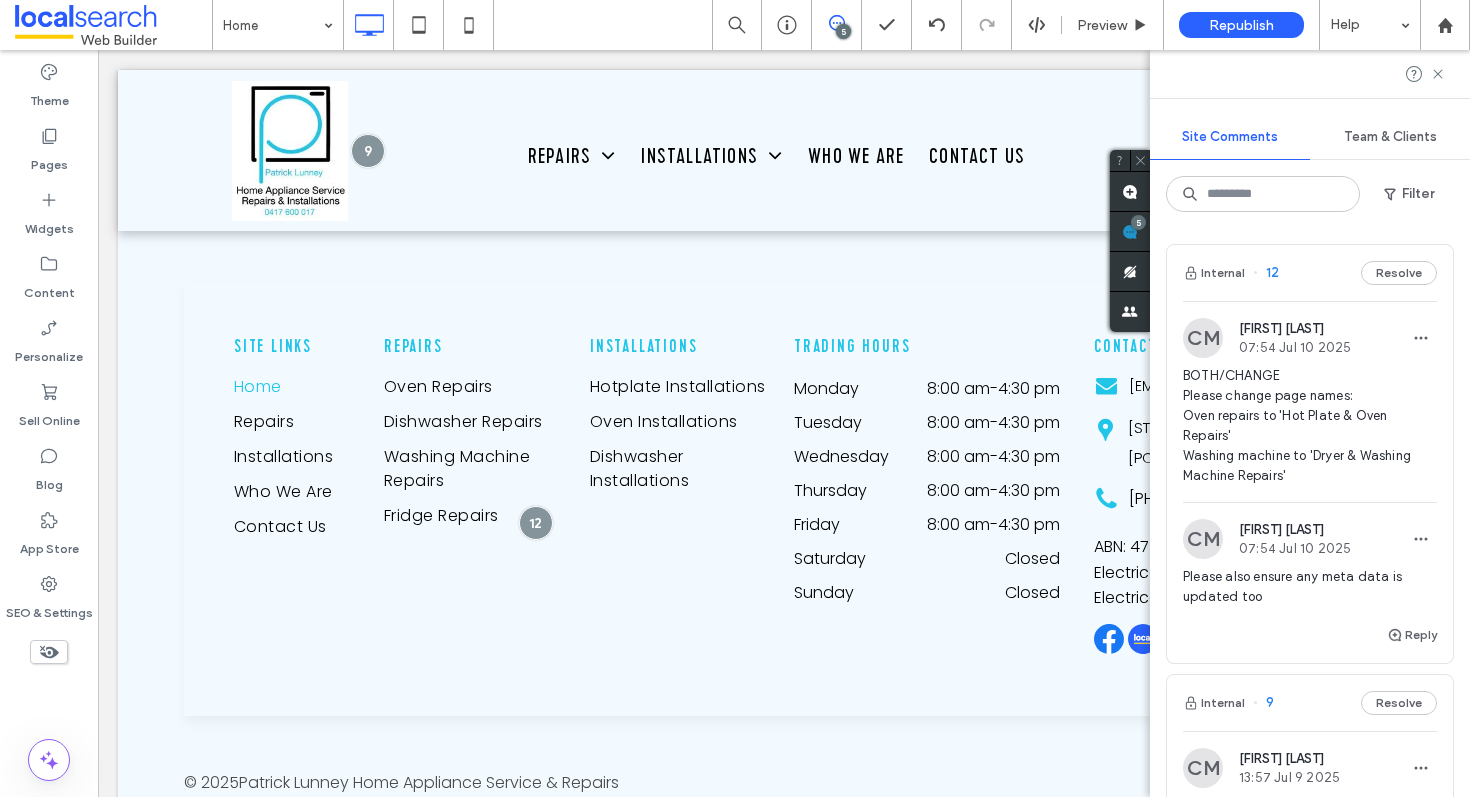 click on "Internal 12 Resolve" at bounding box center (1310, 273) 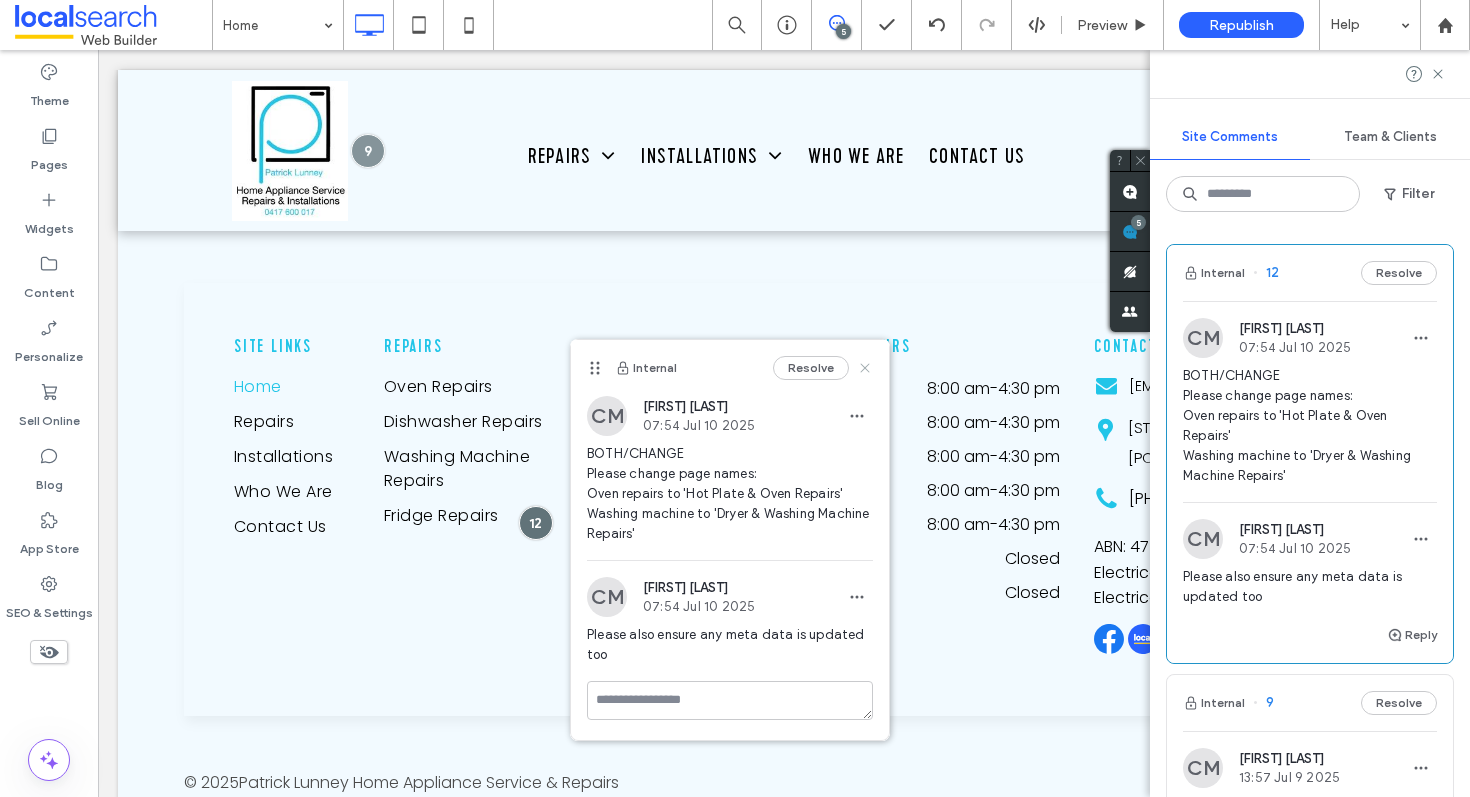 click 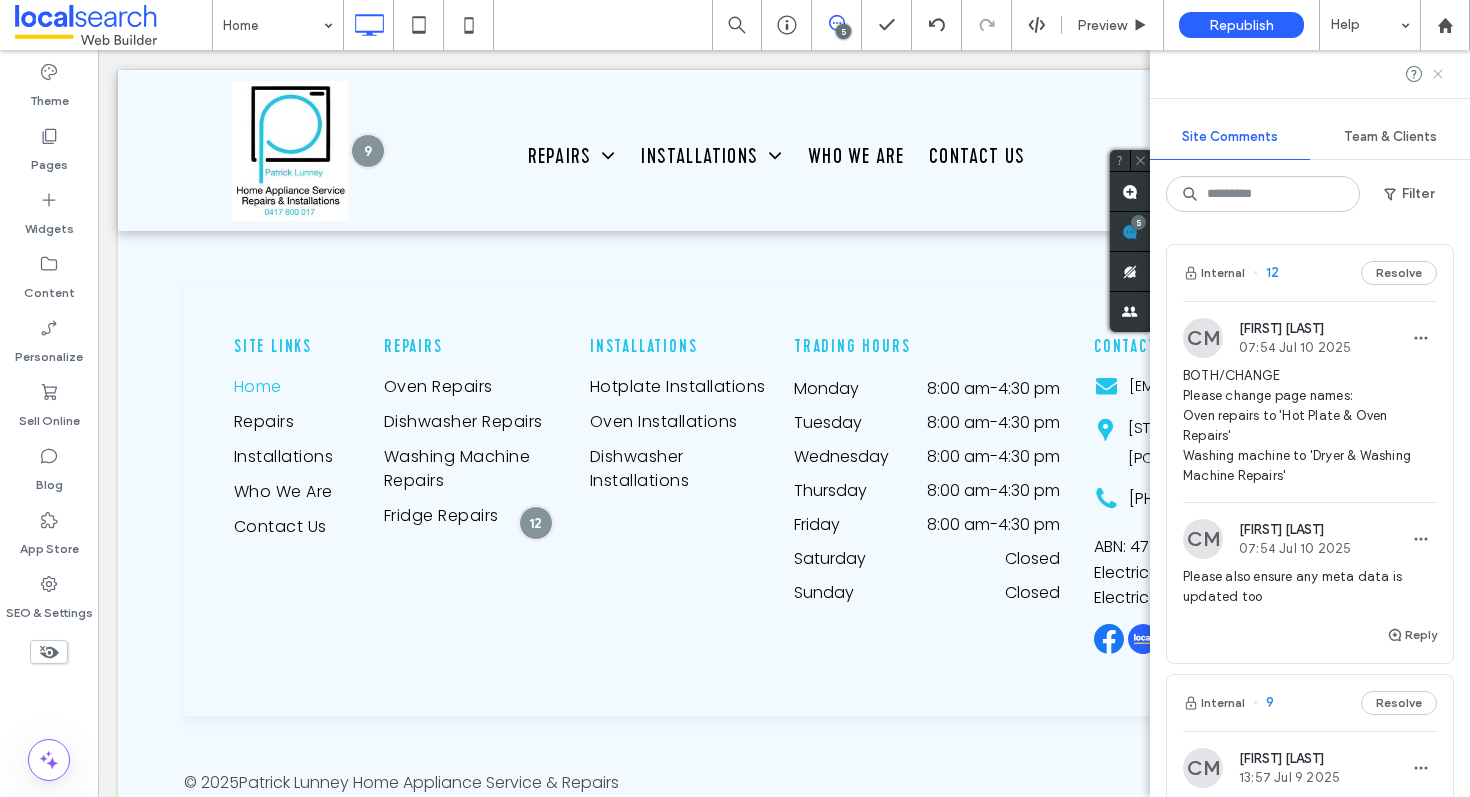 click 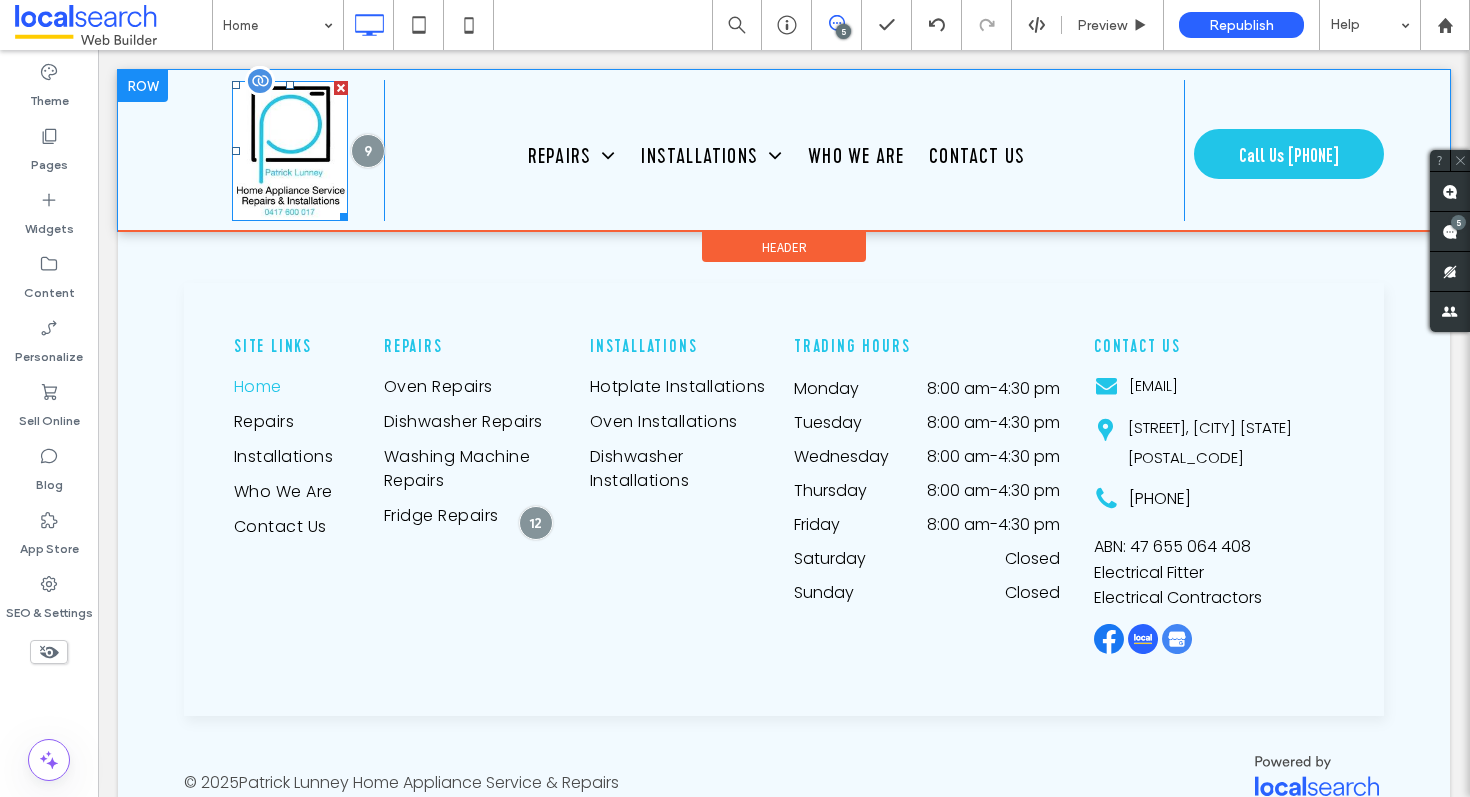 click at bounding box center (290, 151) 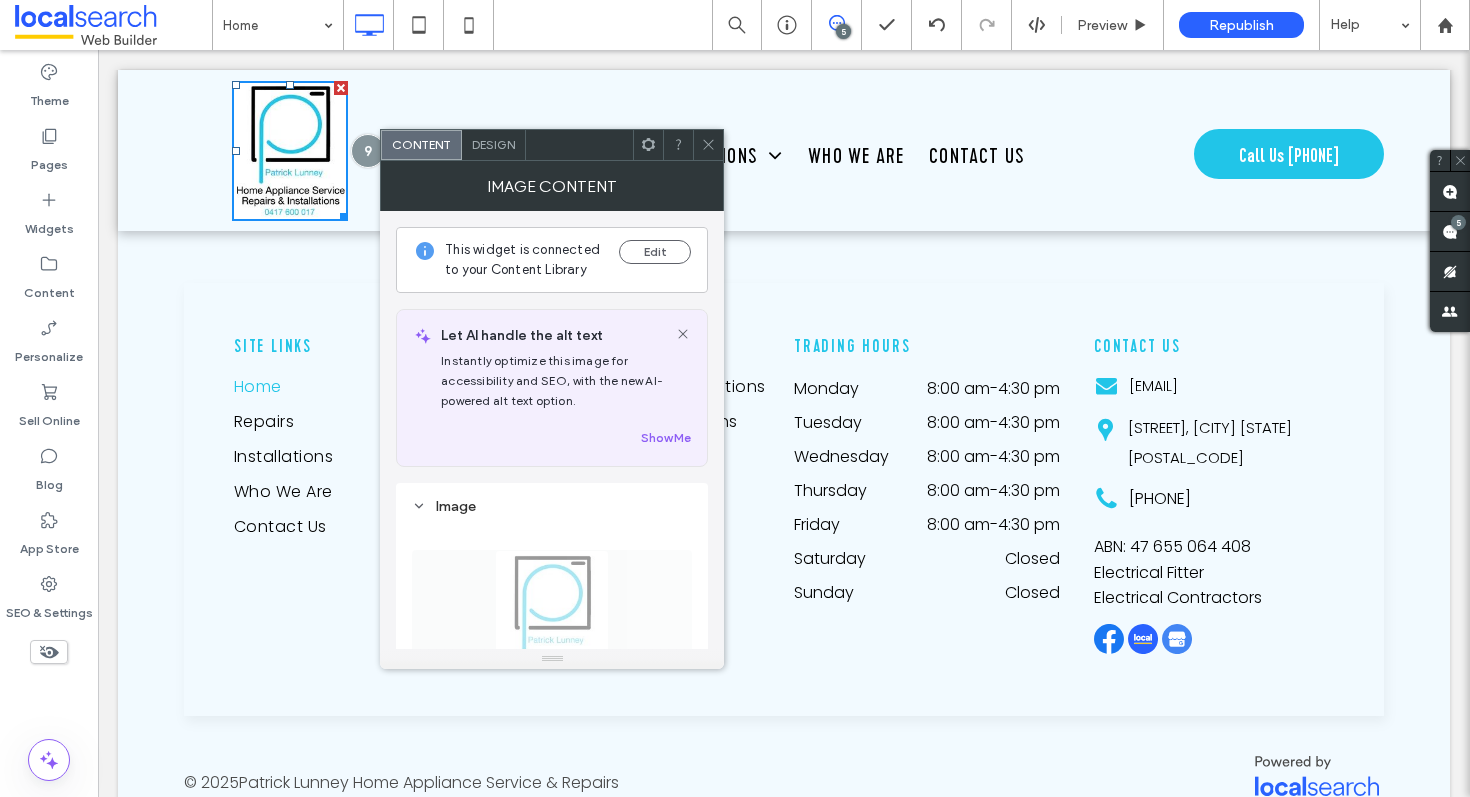 click on "Design" at bounding box center (493, 144) 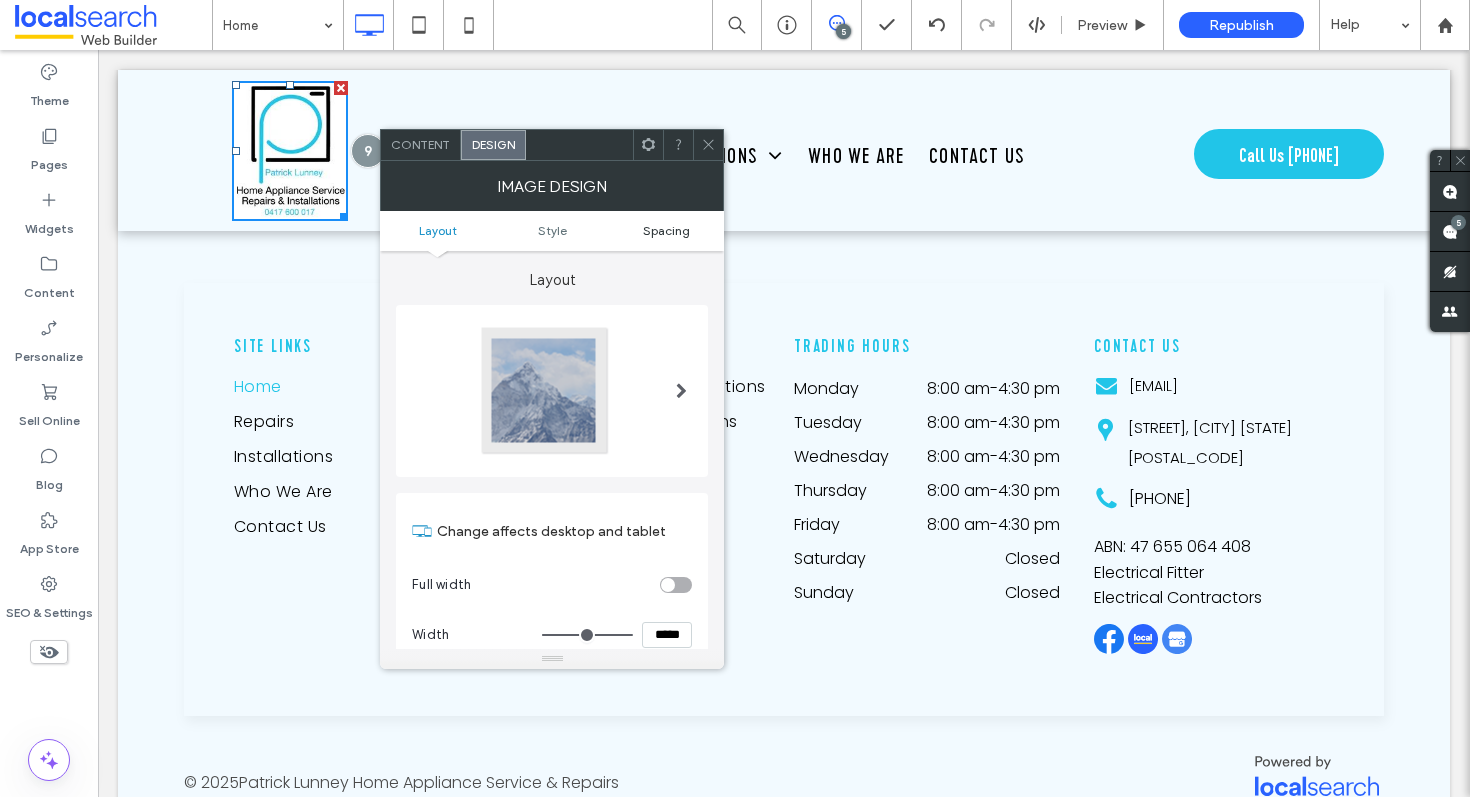 click on "Spacing" at bounding box center [666, 230] 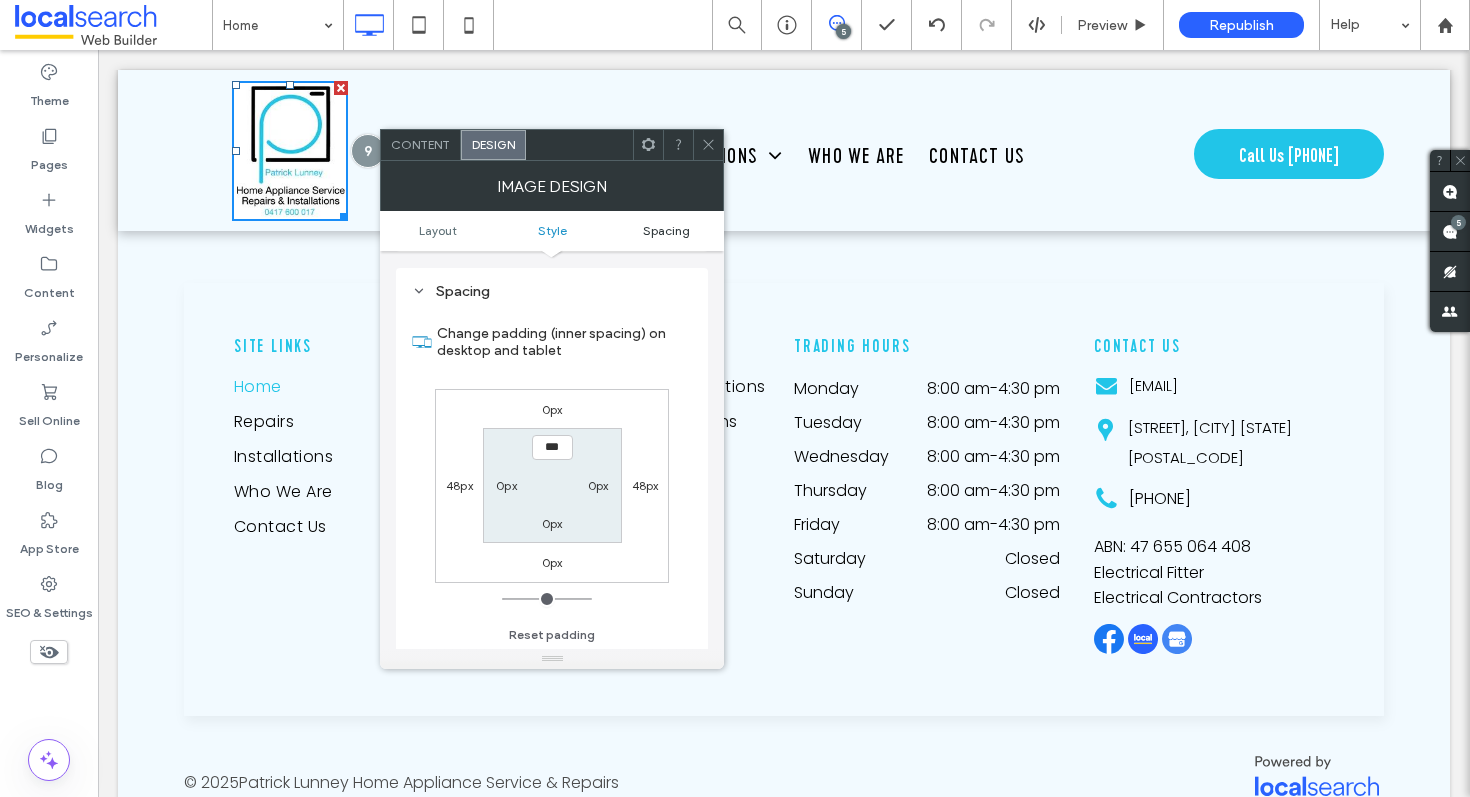 scroll, scrollTop: 944, scrollLeft: 0, axis: vertical 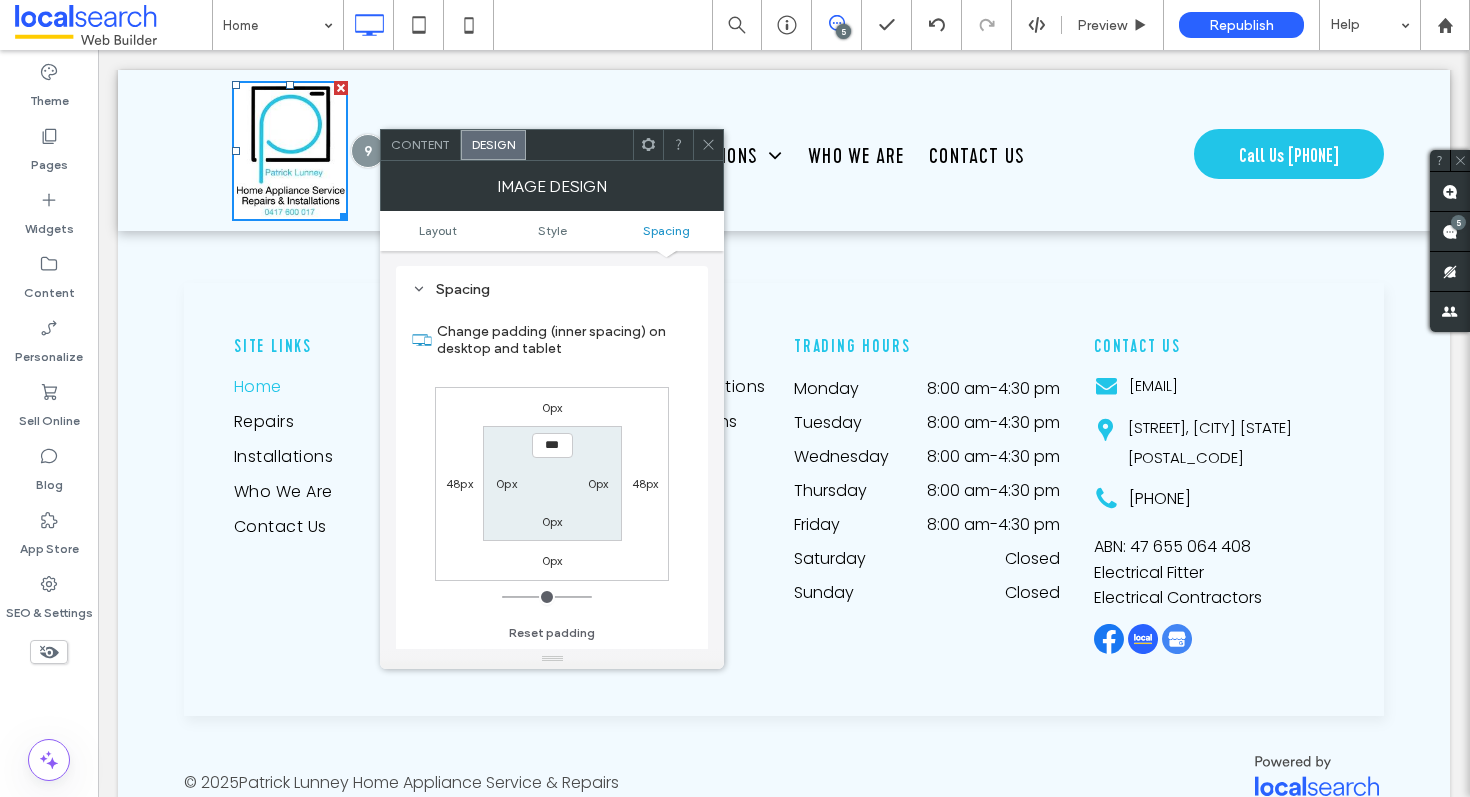 click 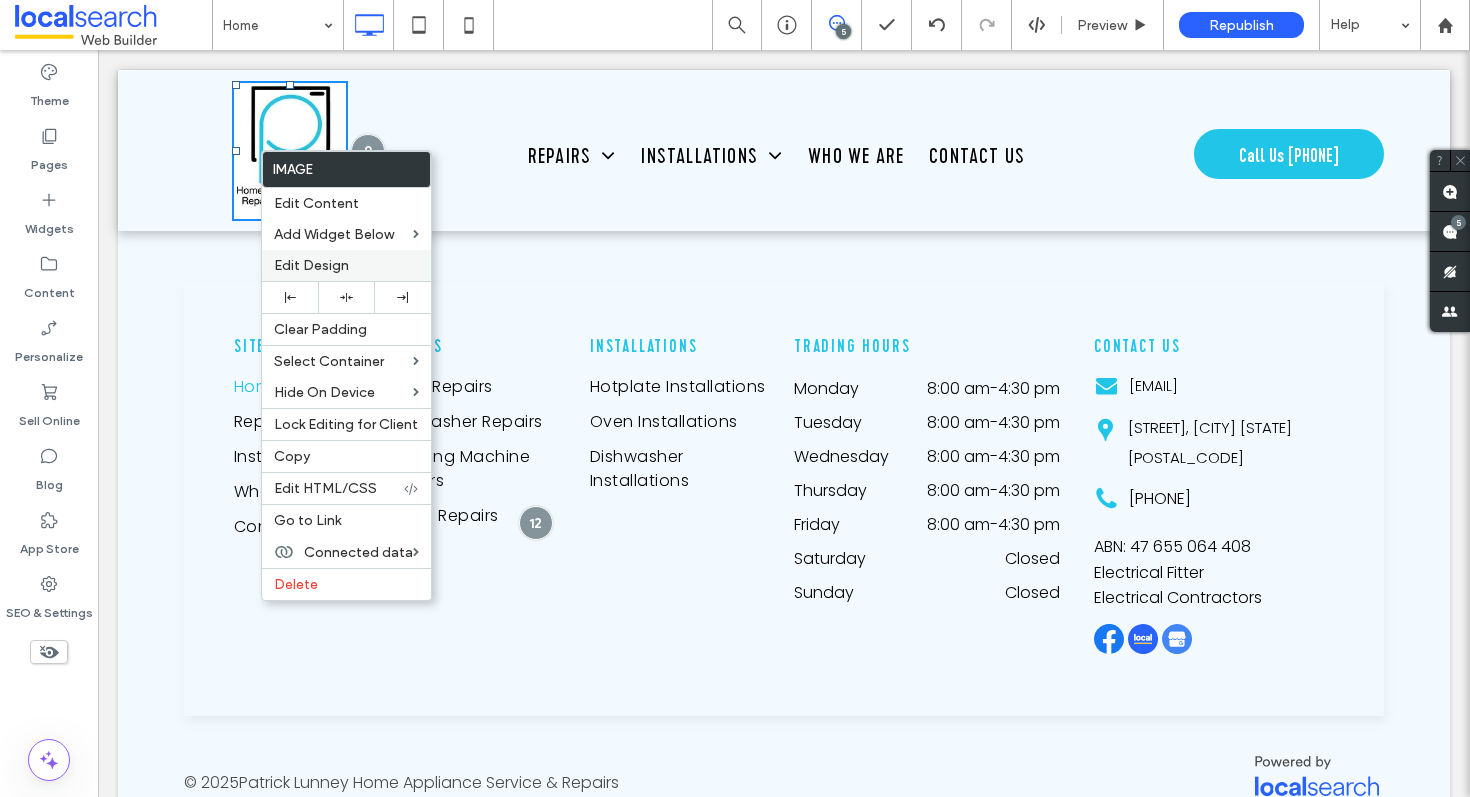 click on "Edit Design" at bounding box center (311, 265) 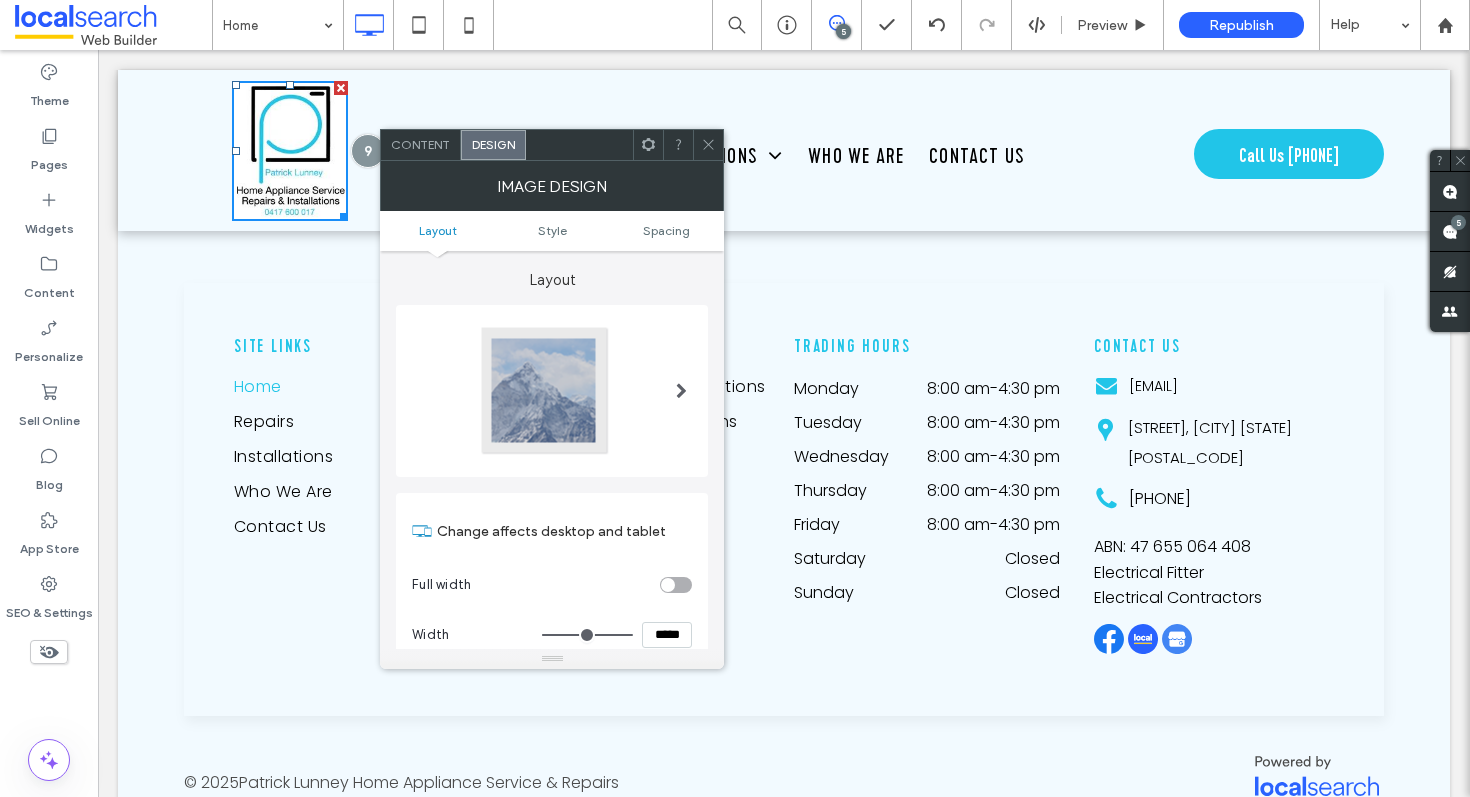 click 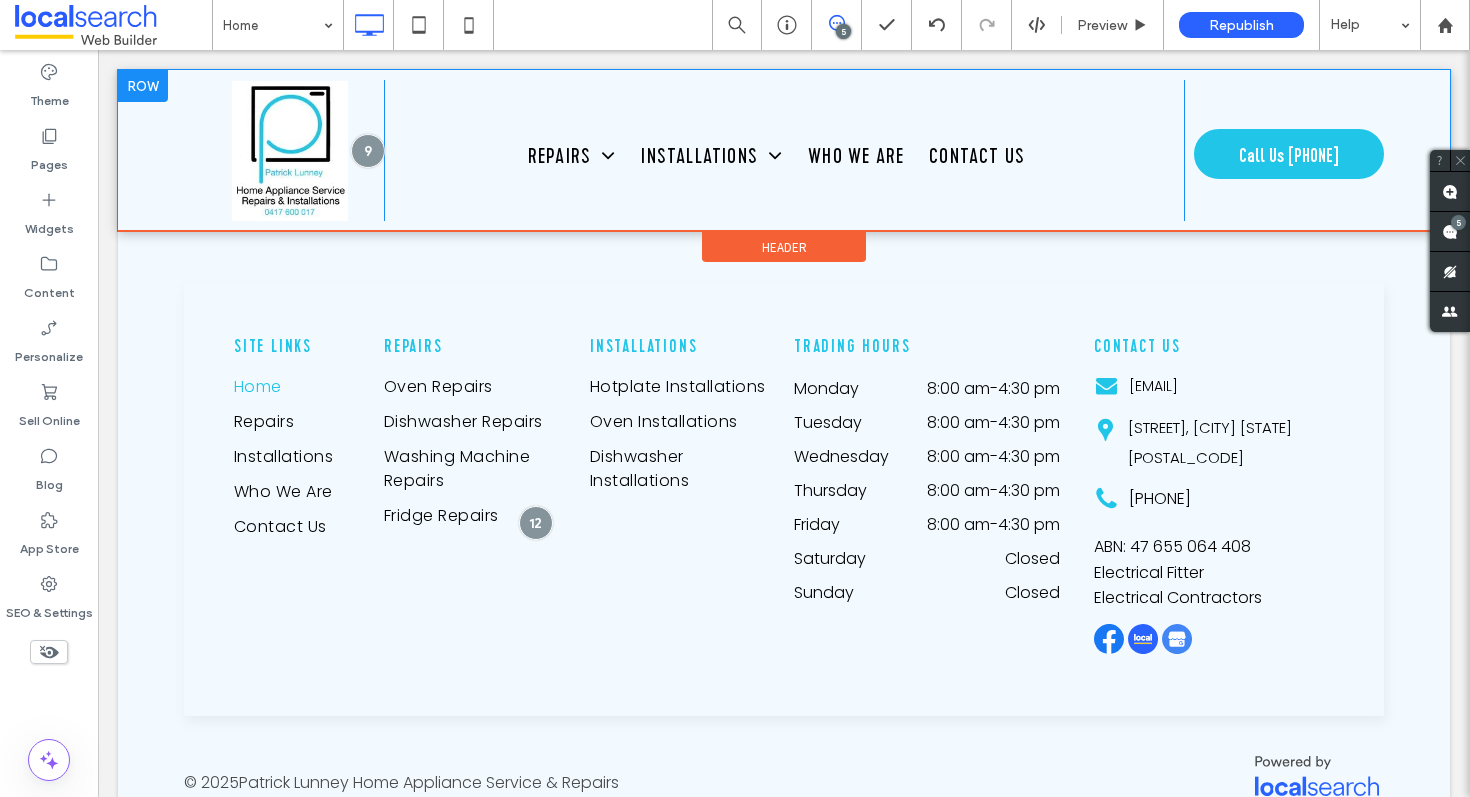 click on "Click To Paste
Repairs
Oven Repairs
Dishwasher Repairs
Washing Machine Repairs
Fridge Repairs
Installations
Hotplate Installations
Oven Installations
Dishwasher Installations
Who We Are
Contact Us
Click To Paste
Call Us 0417 600 017
Click To Paste" at bounding box center [784, 150] 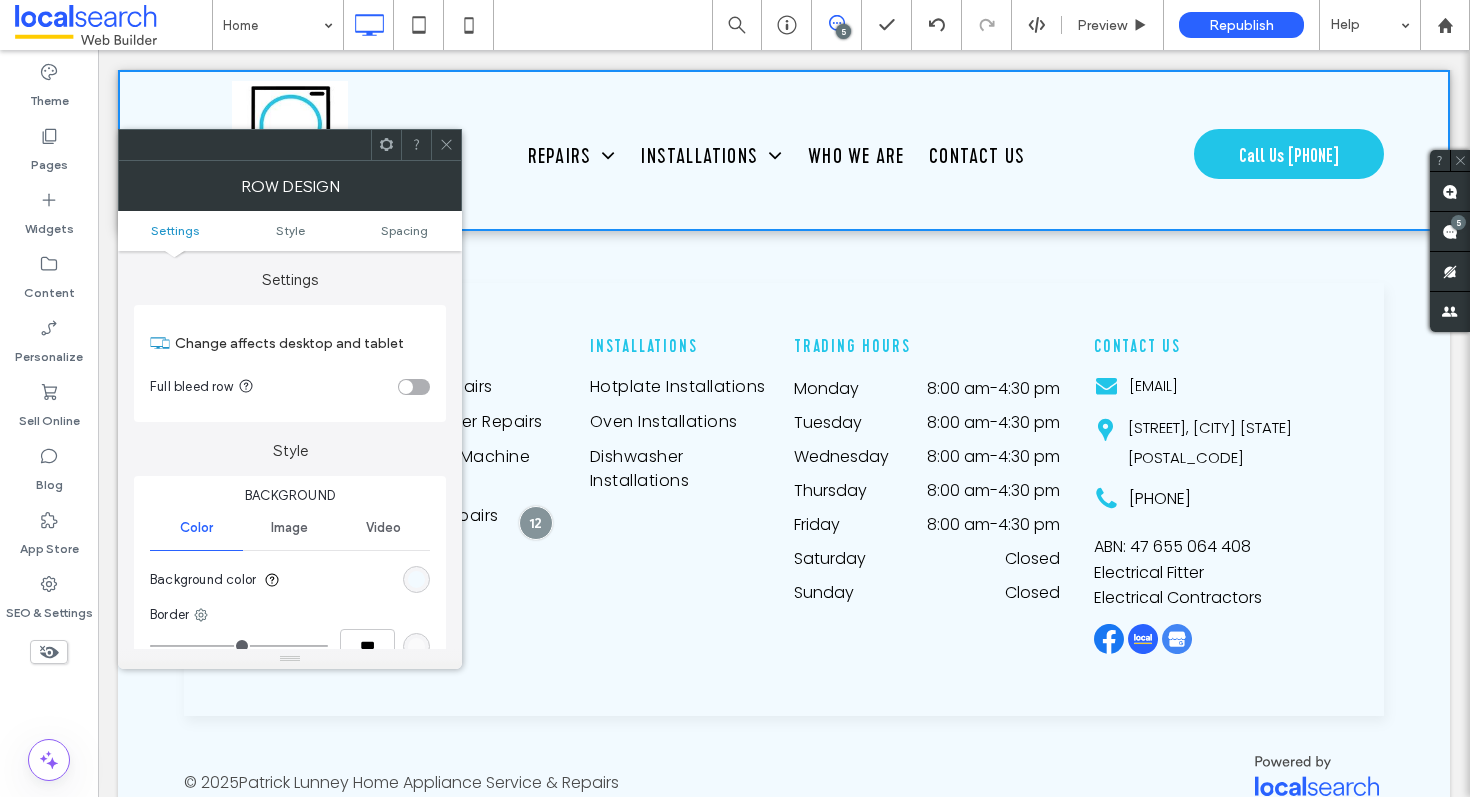 click on "Settings Style Spacing" at bounding box center (290, 231) 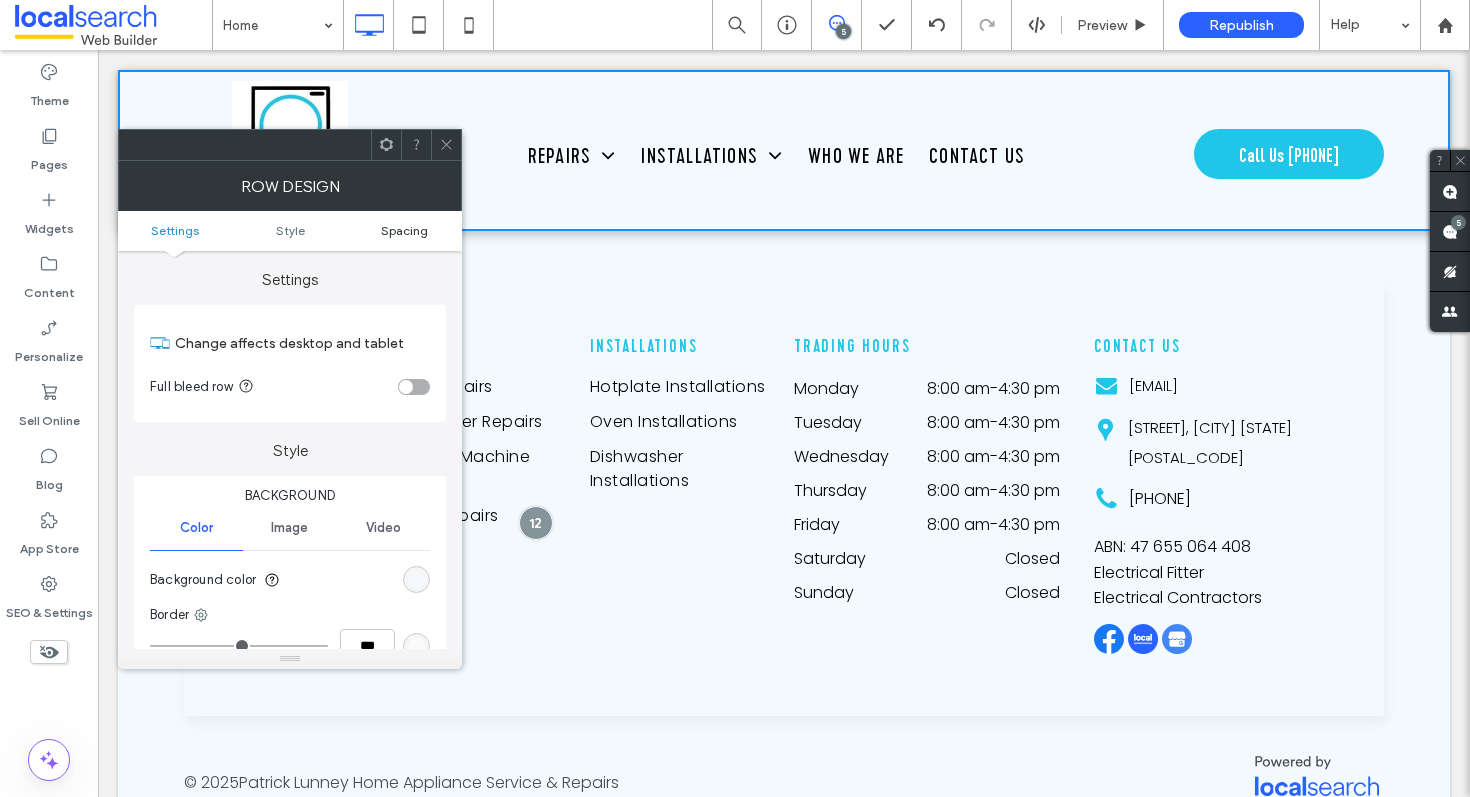 click on "Spacing" at bounding box center (404, 230) 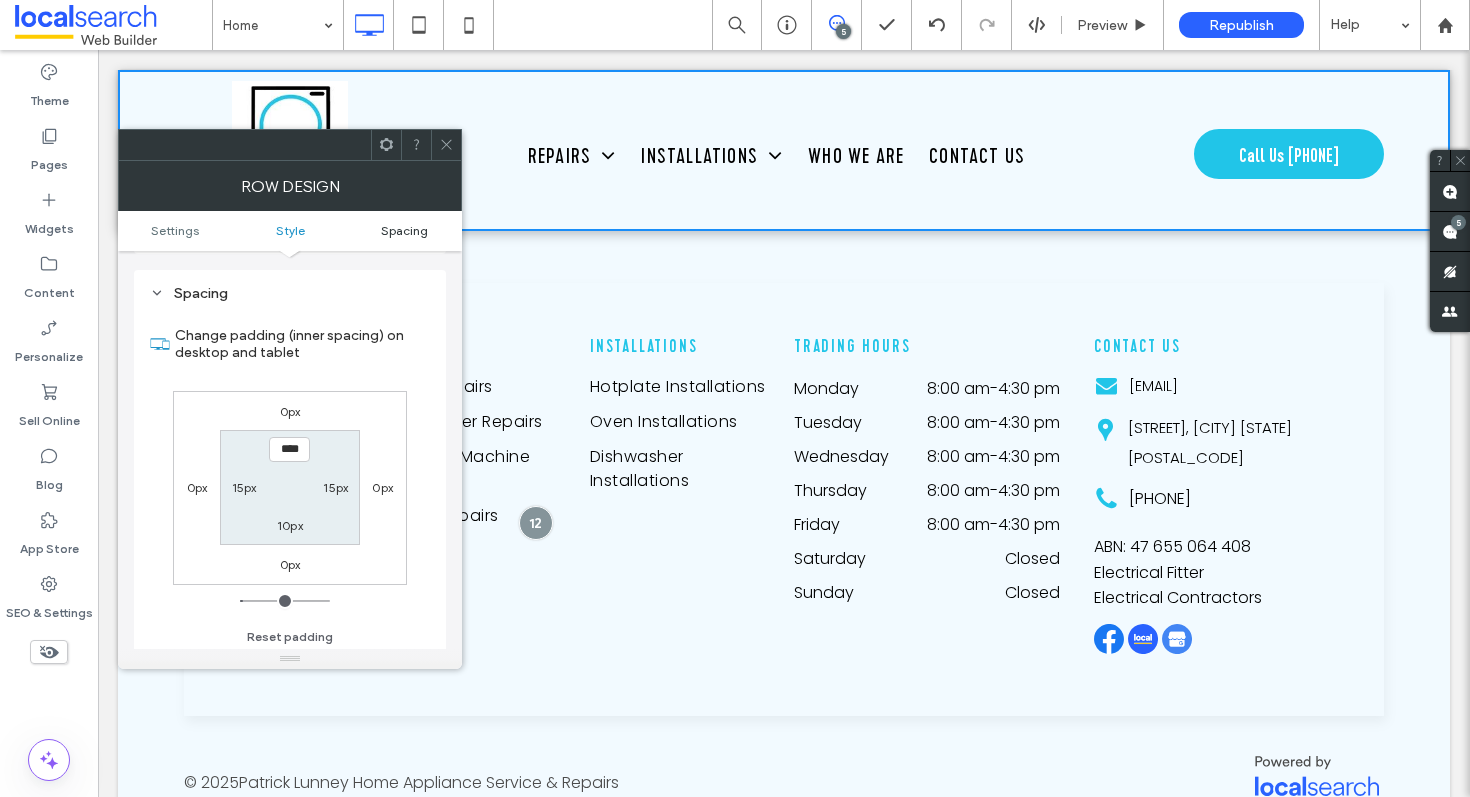 scroll, scrollTop: 503, scrollLeft: 0, axis: vertical 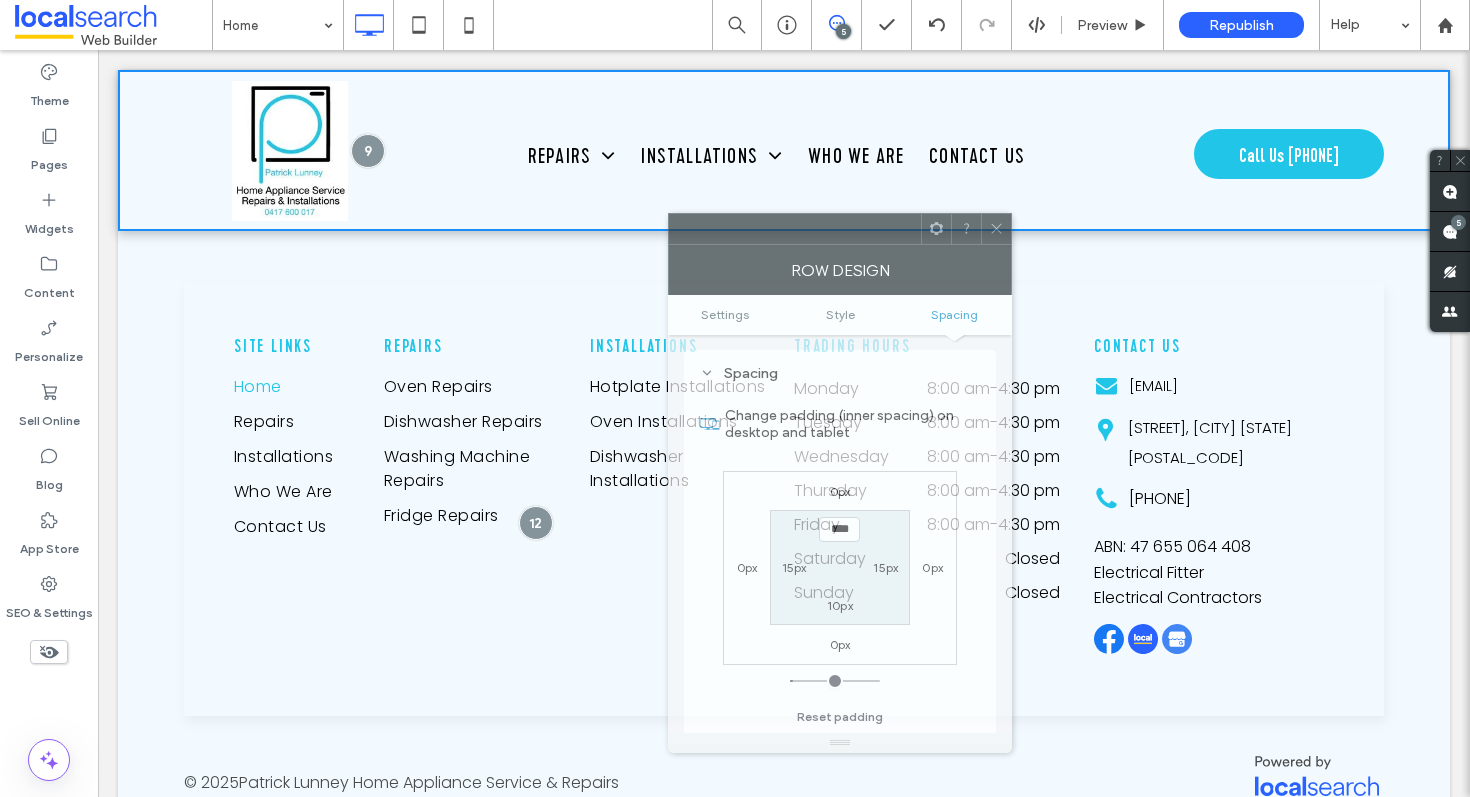 drag, startPoint x: 307, startPoint y: 144, endPoint x: 857, endPoint y: 227, distance: 556.2275 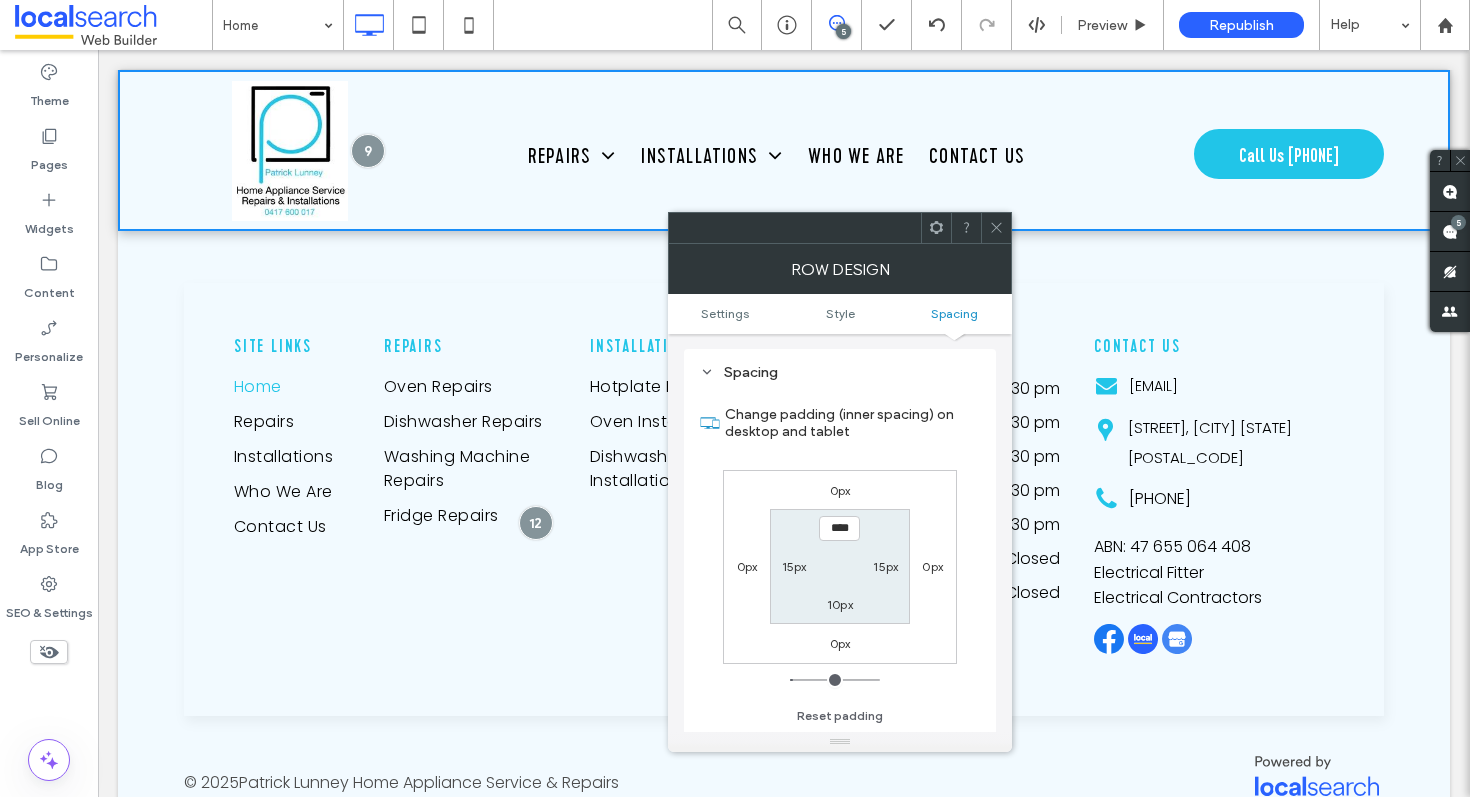 click 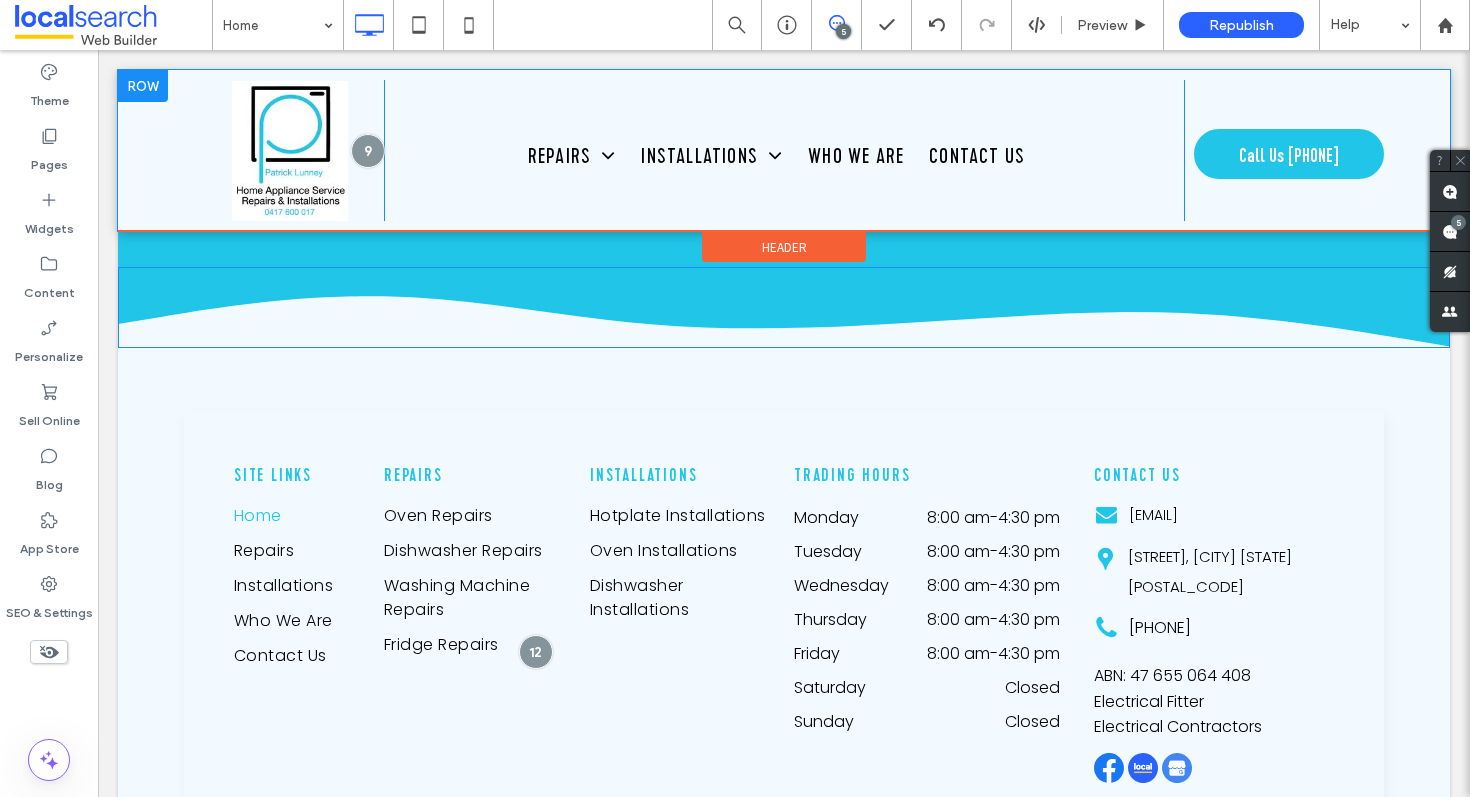 scroll, scrollTop: 7828, scrollLeft: 0, axis: vertical 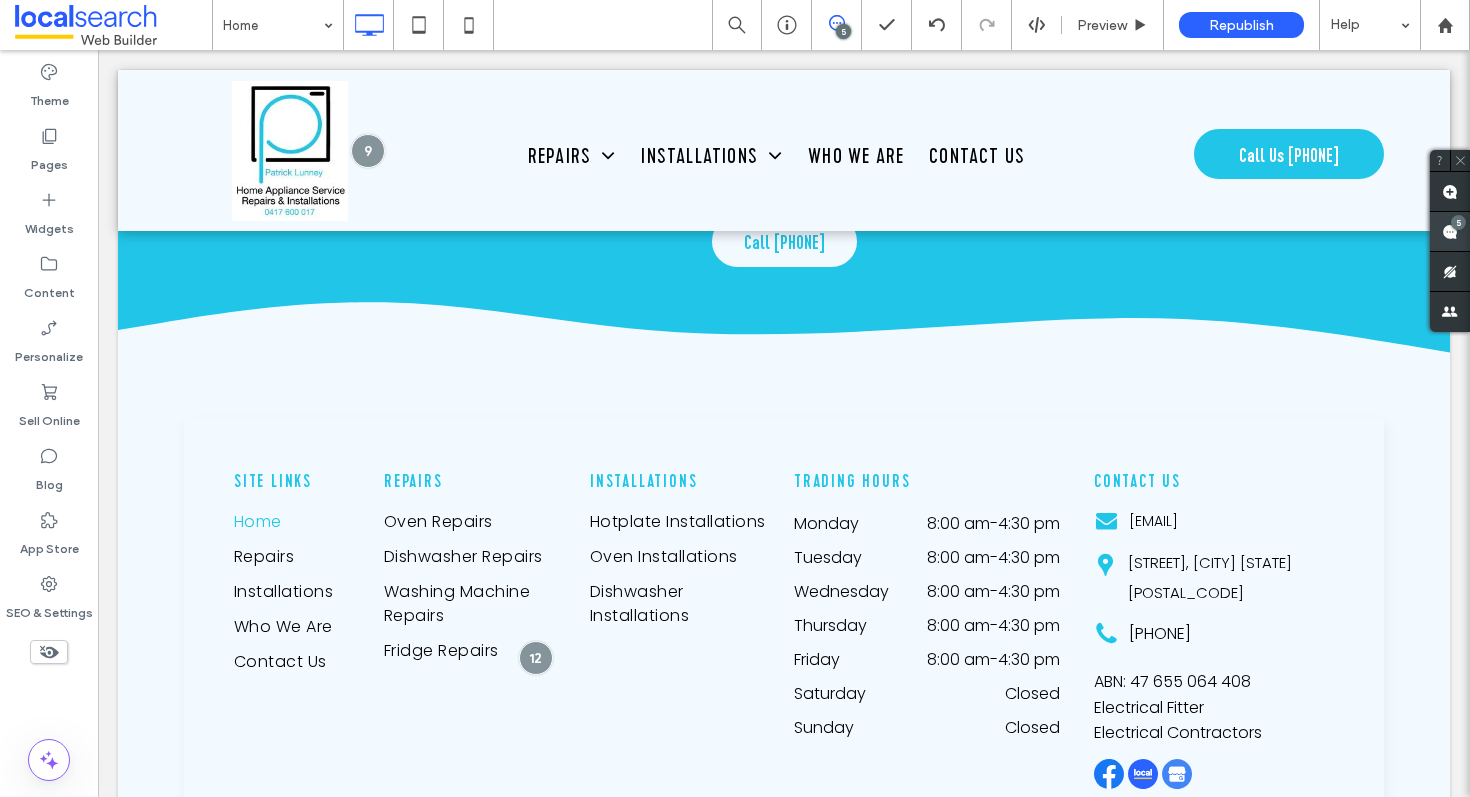 click at bounding box center [1450, 231] 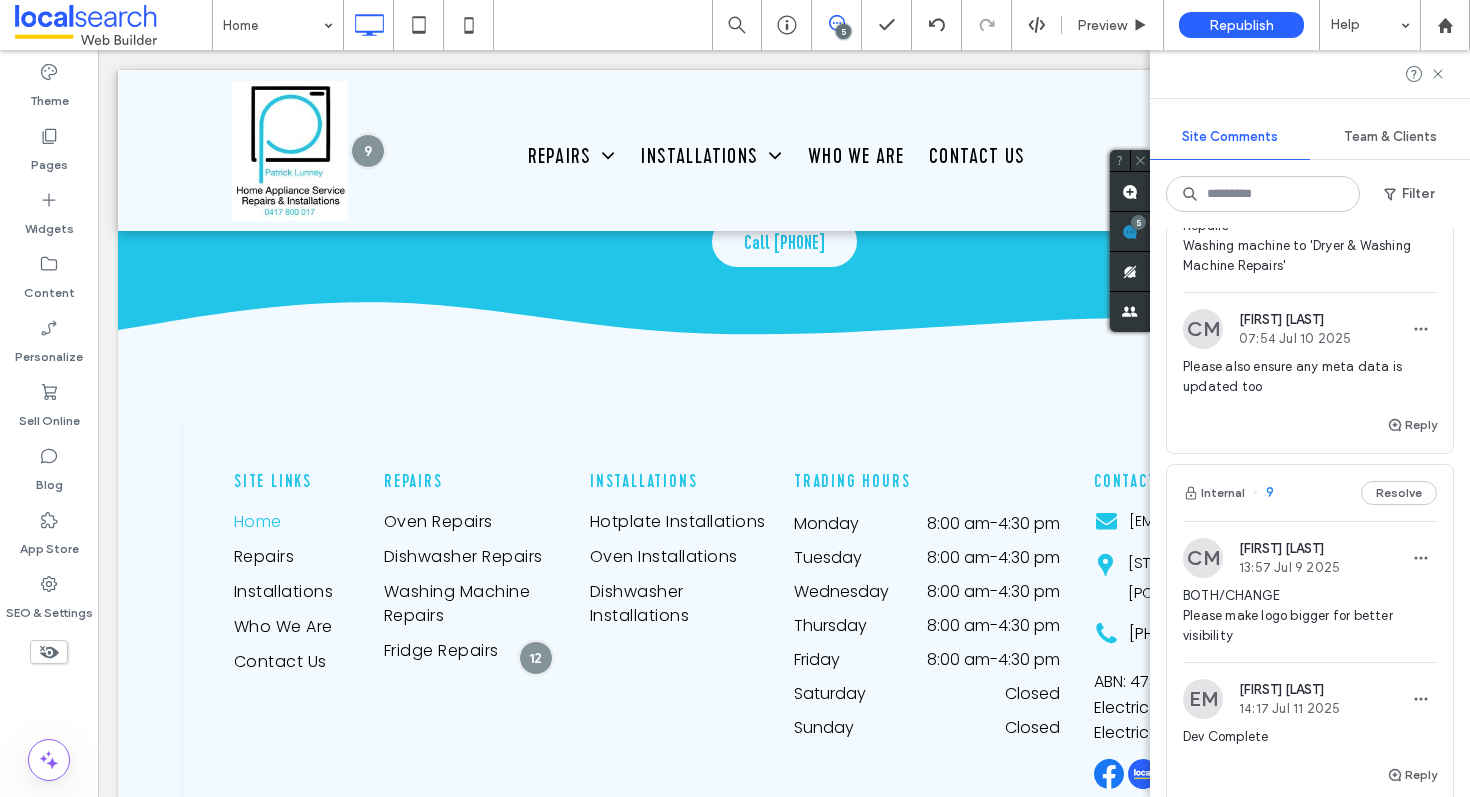 scroll, scrollTop: 248, scrollLeft: 0, axis: vertical 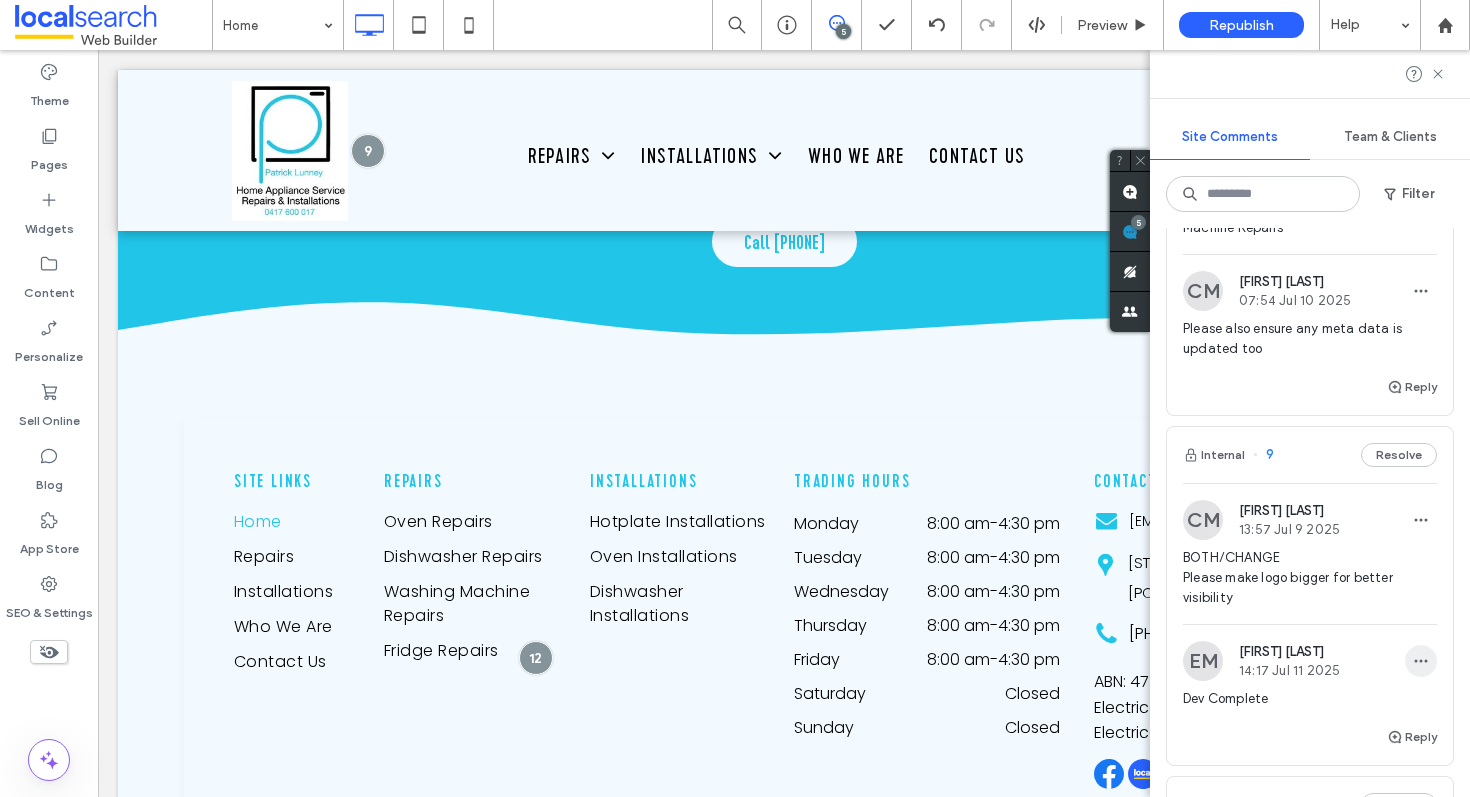 click 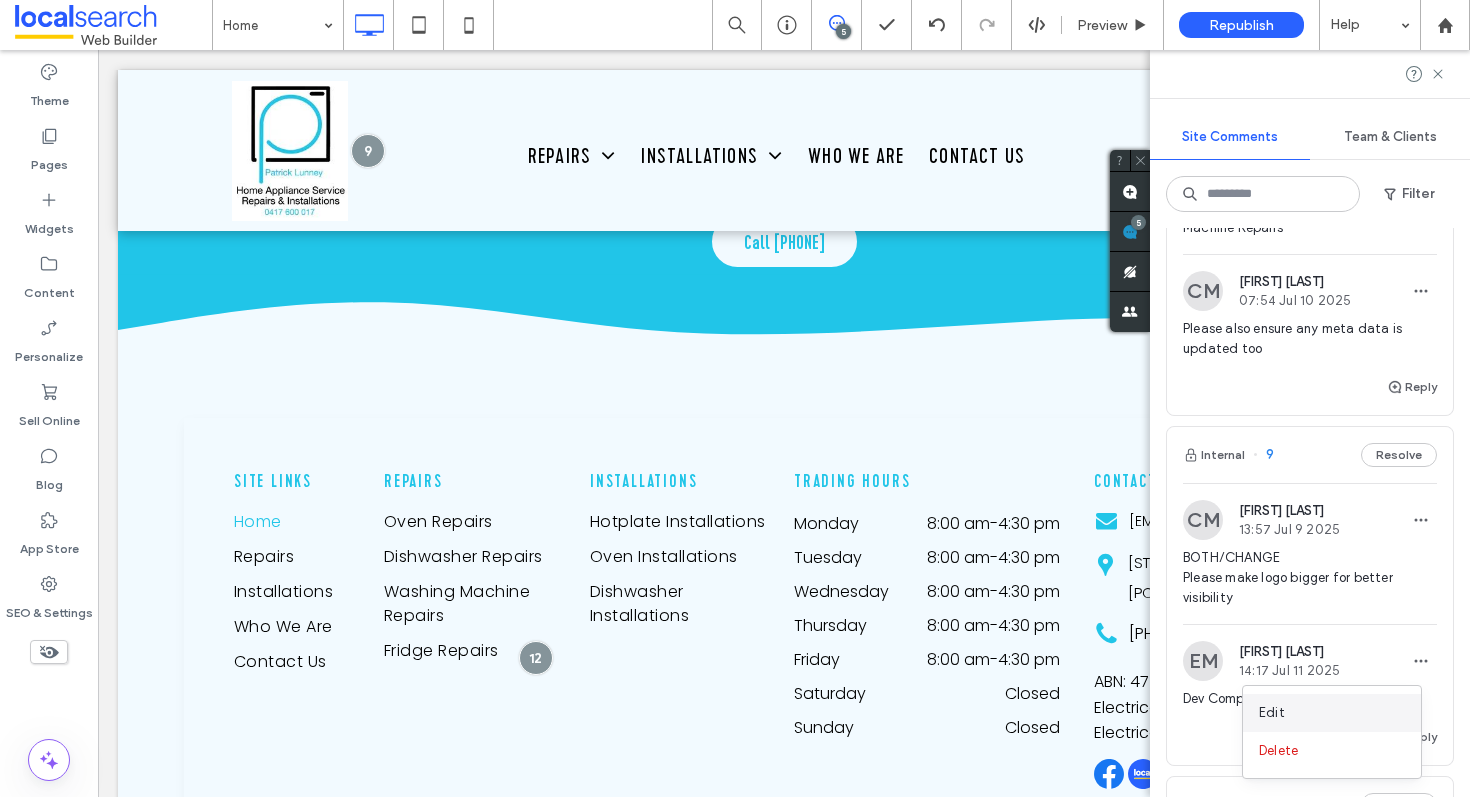 click on "Edit" at bounding box center (1332, 713) 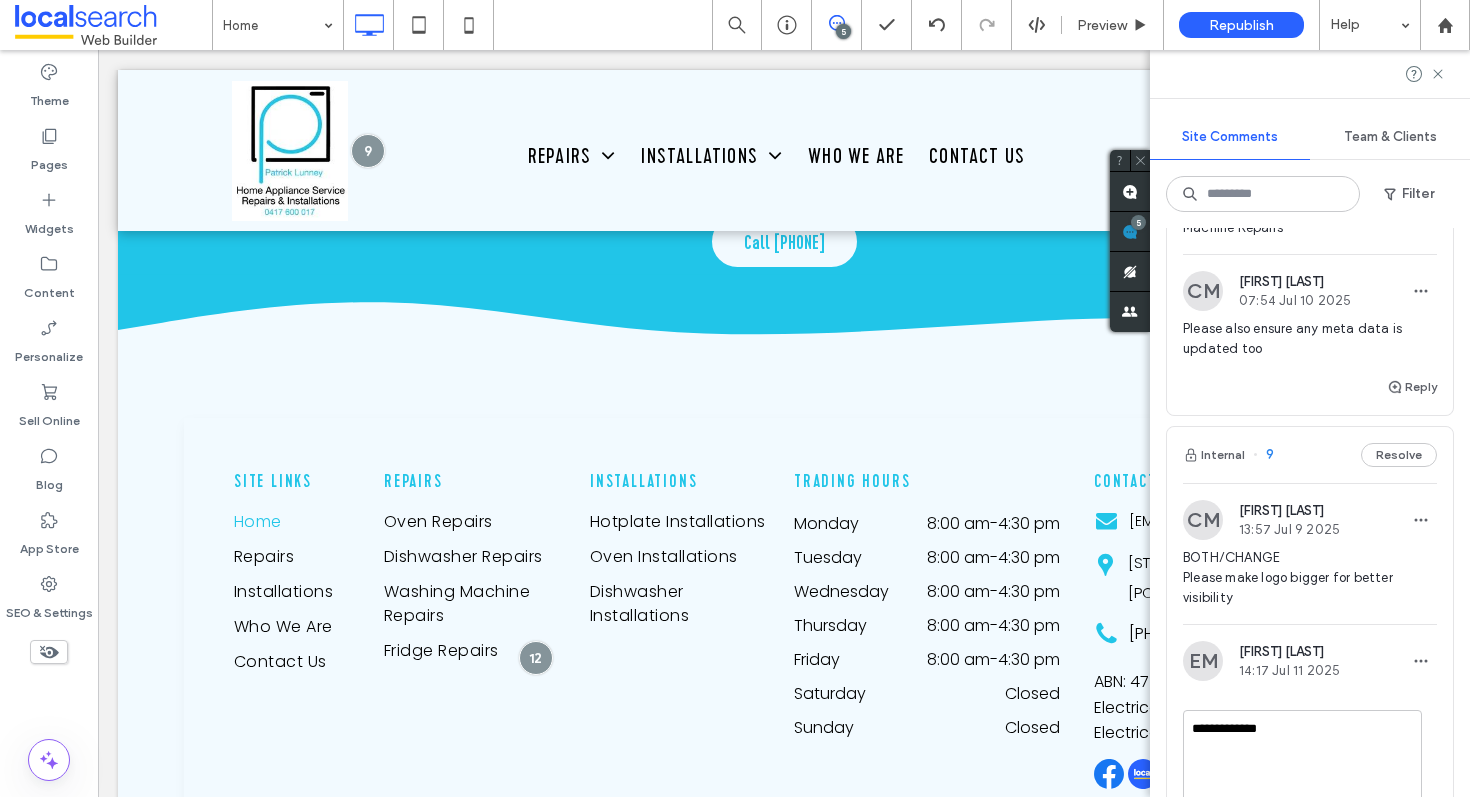 click on "**********" at bounding box center [1302, 760] 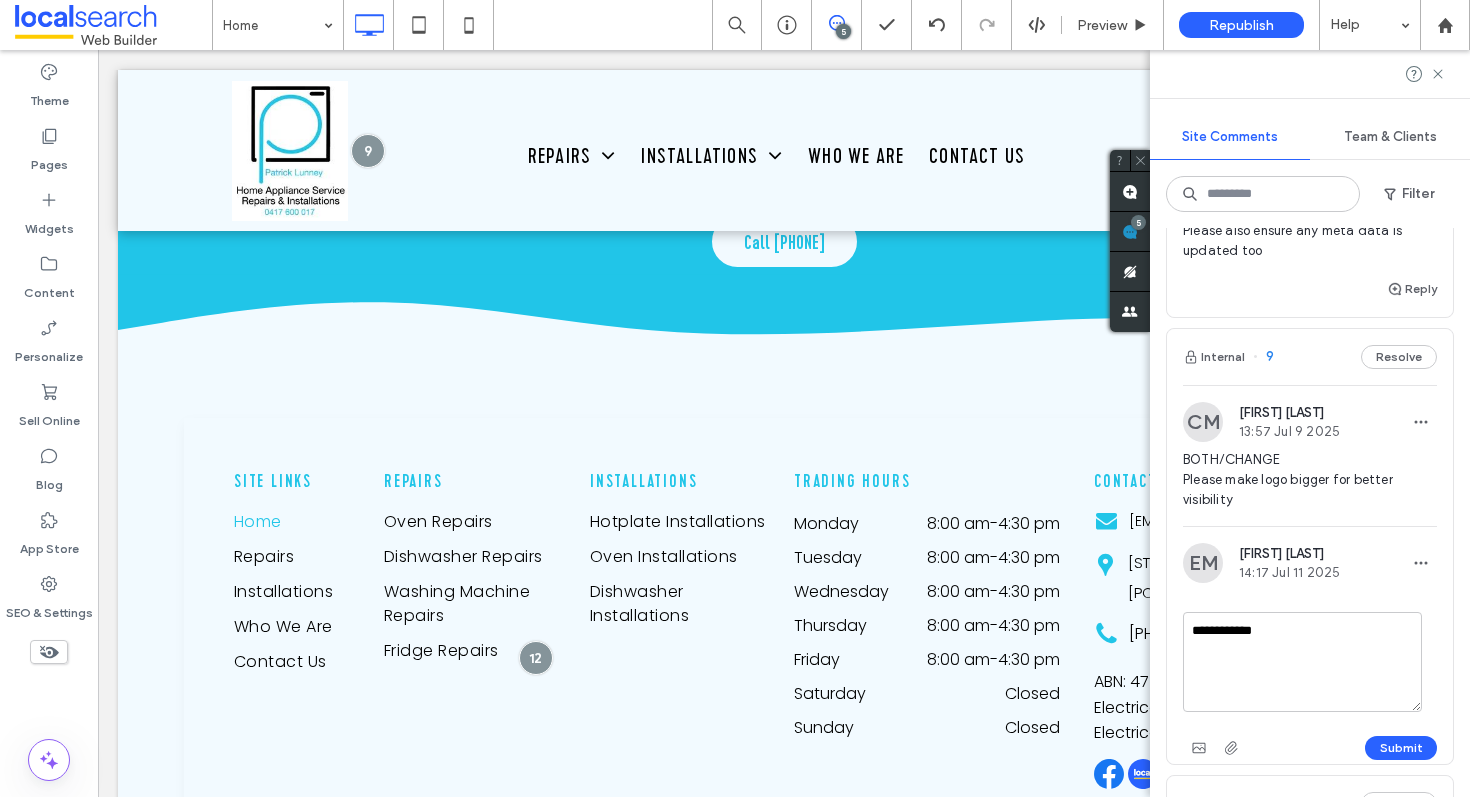 scroll, scrollTop: 357, scrollLeft: 0, axis: vertical 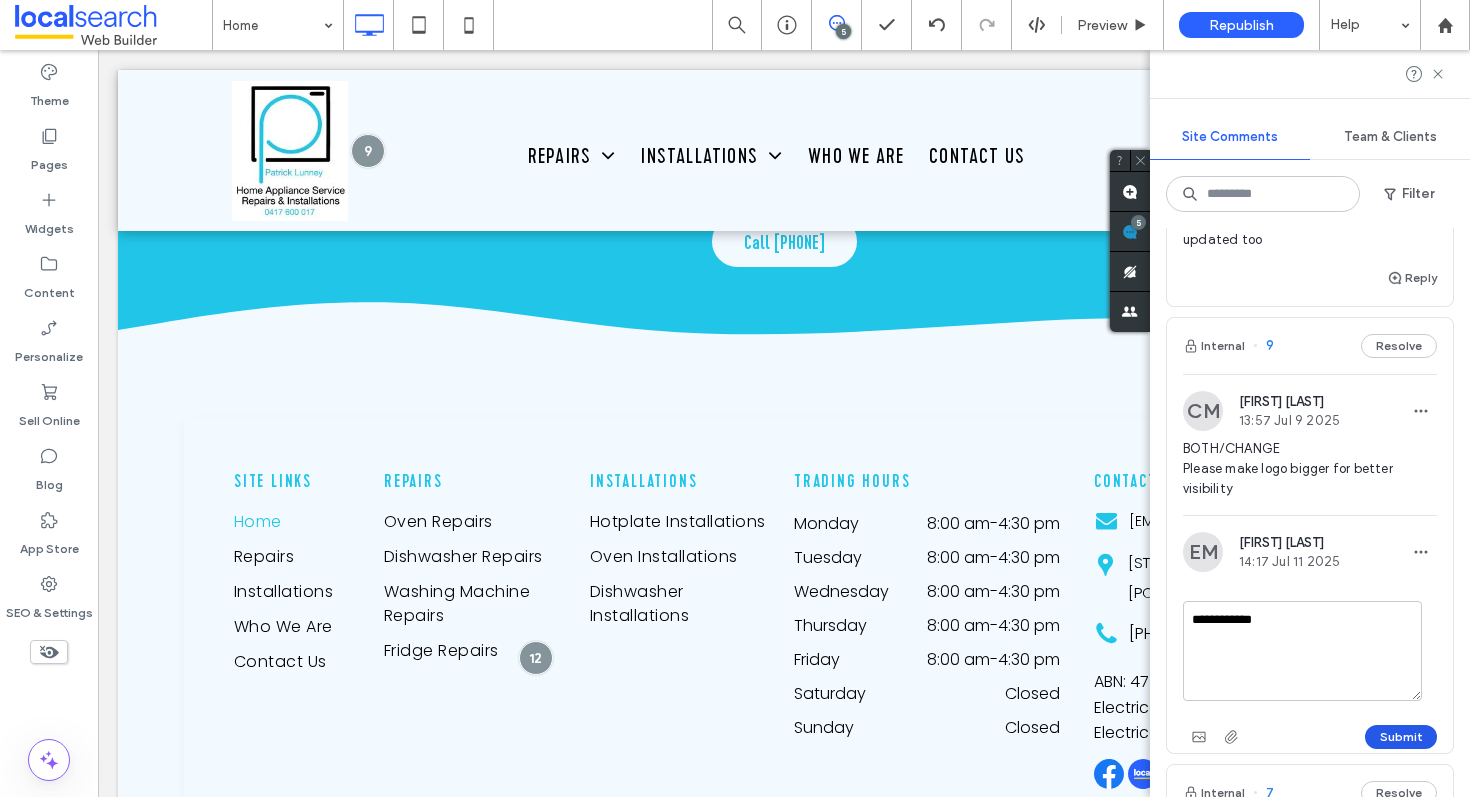 type on "**********" 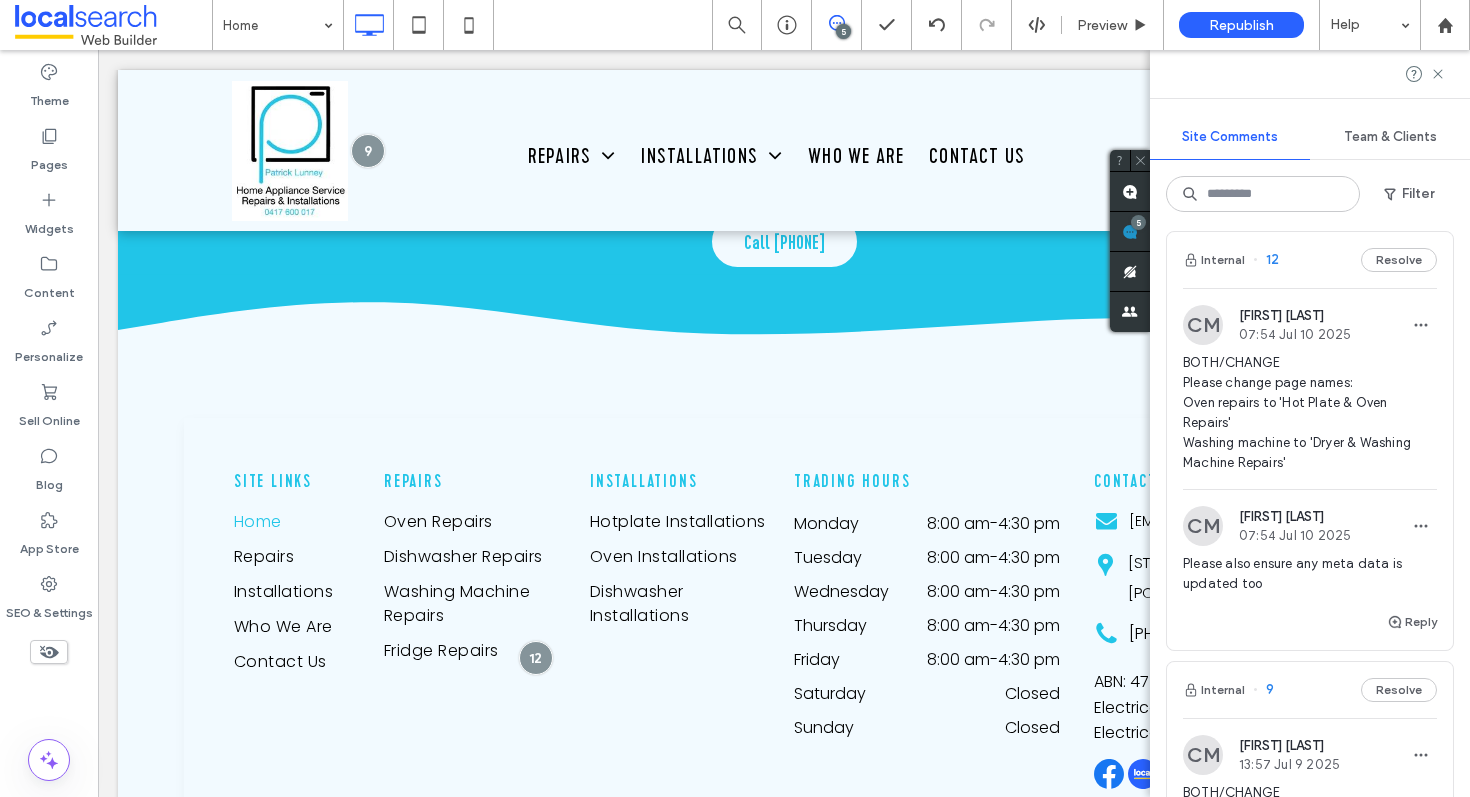 scroll, scrollTop: 0, scrollLeft: 0, axis: both 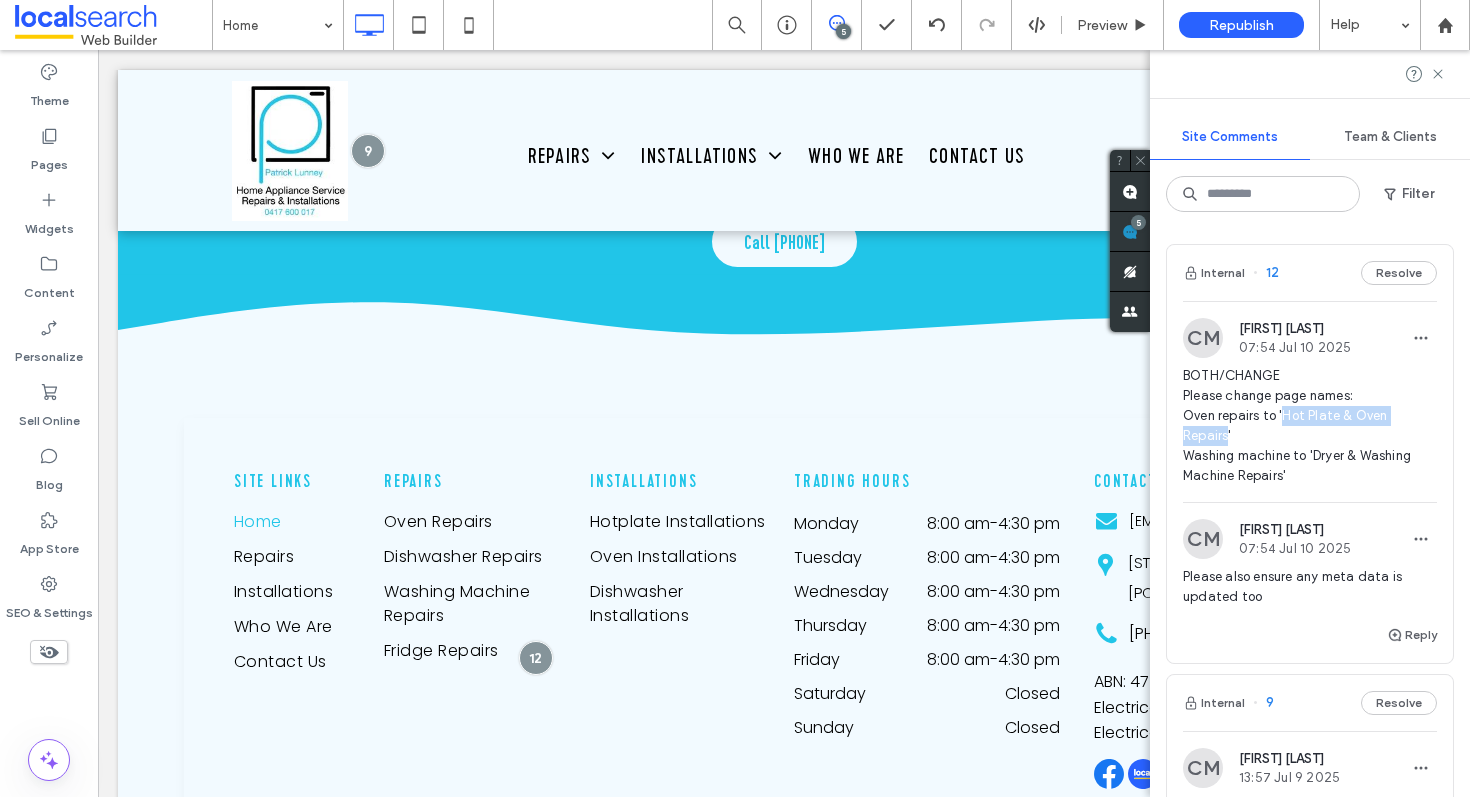 drag, startPoint x: 1283, startPoint y: 417, endPoint x: 1227, endPoint y: 443, distance: 61.741398 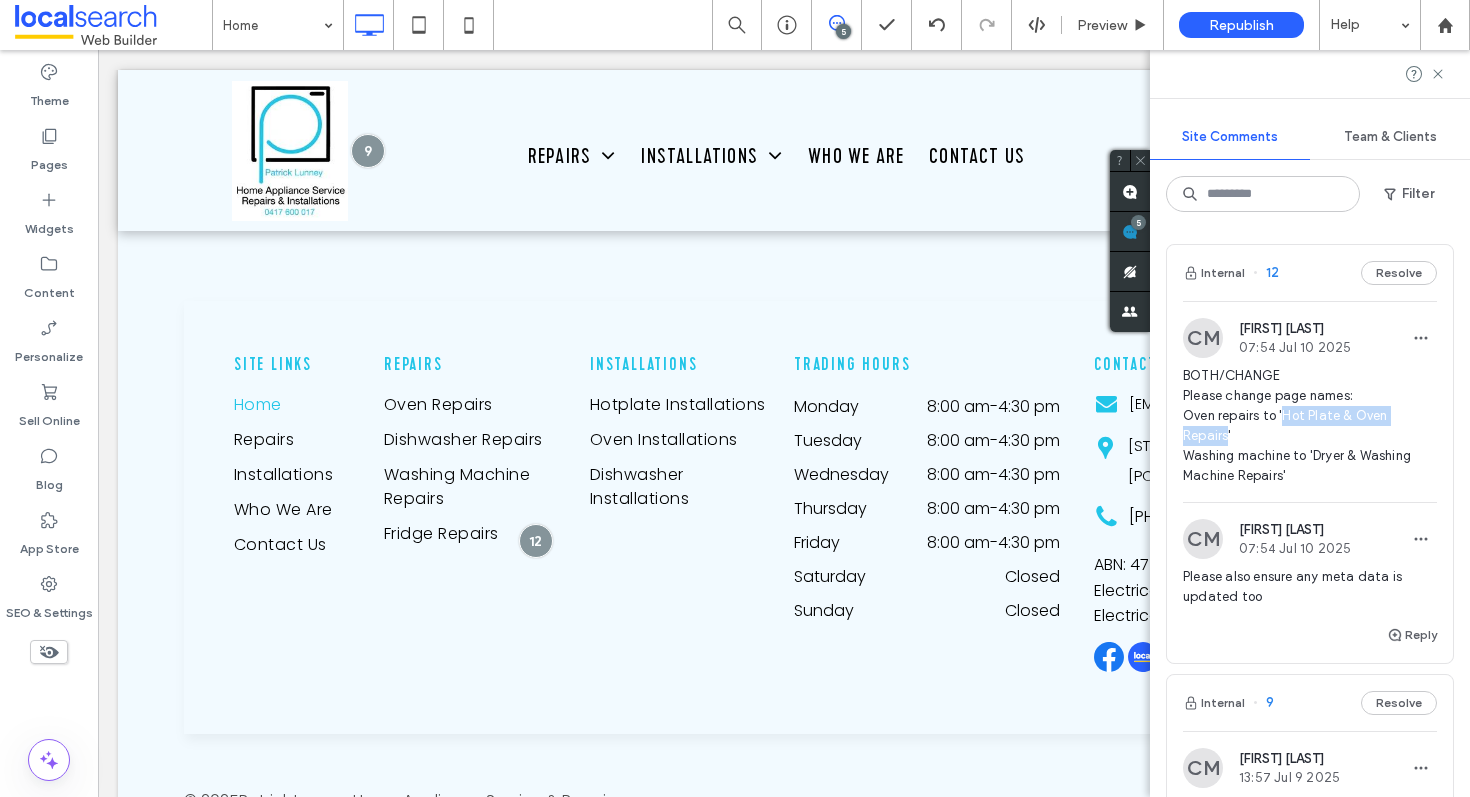scroll, scrollTop: 7963, scrollLeft: 0, axis: vertical 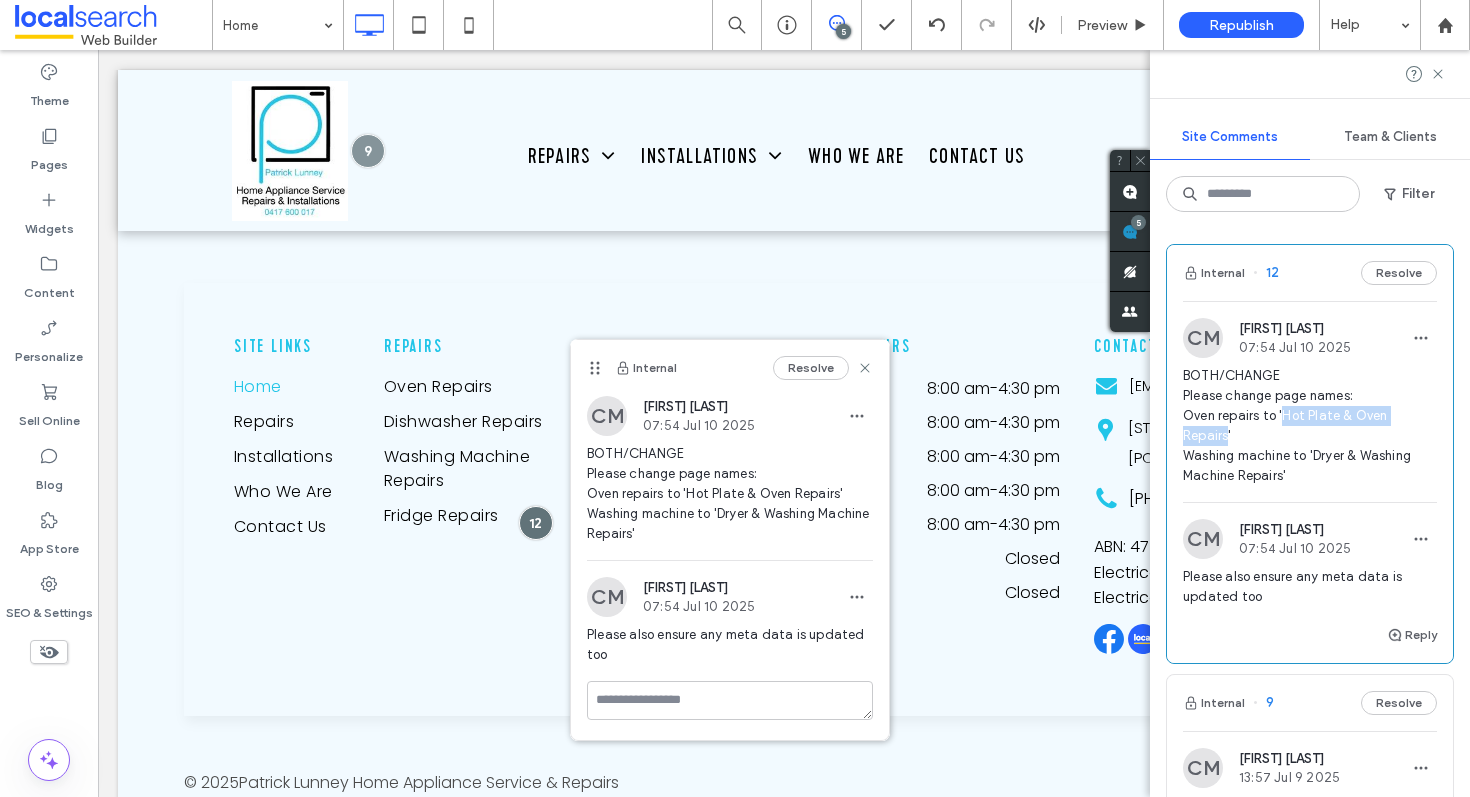 copy on "Hot Plate & Oven Repairs" 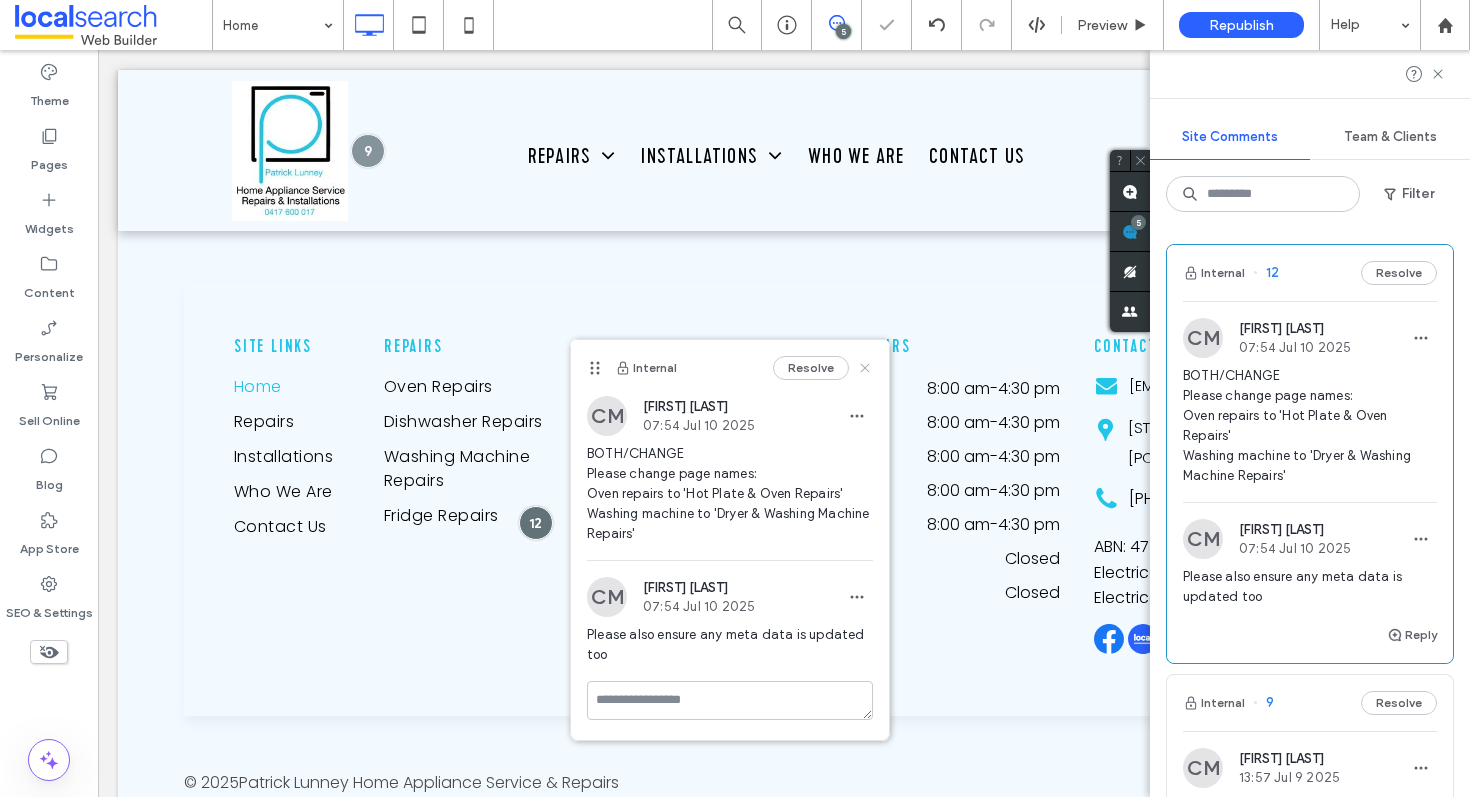 click 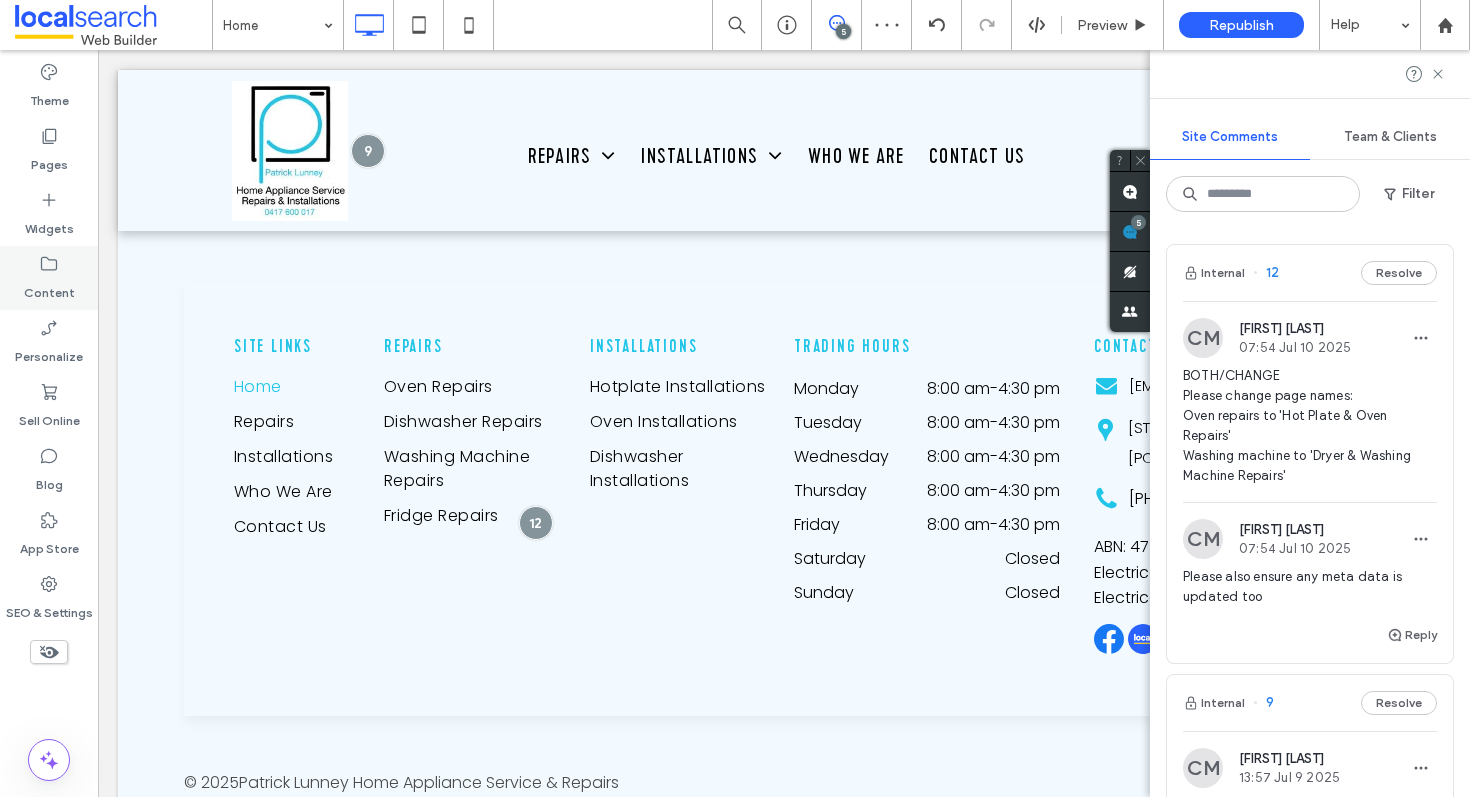 click on "Content" at bounding box center (49, 288) 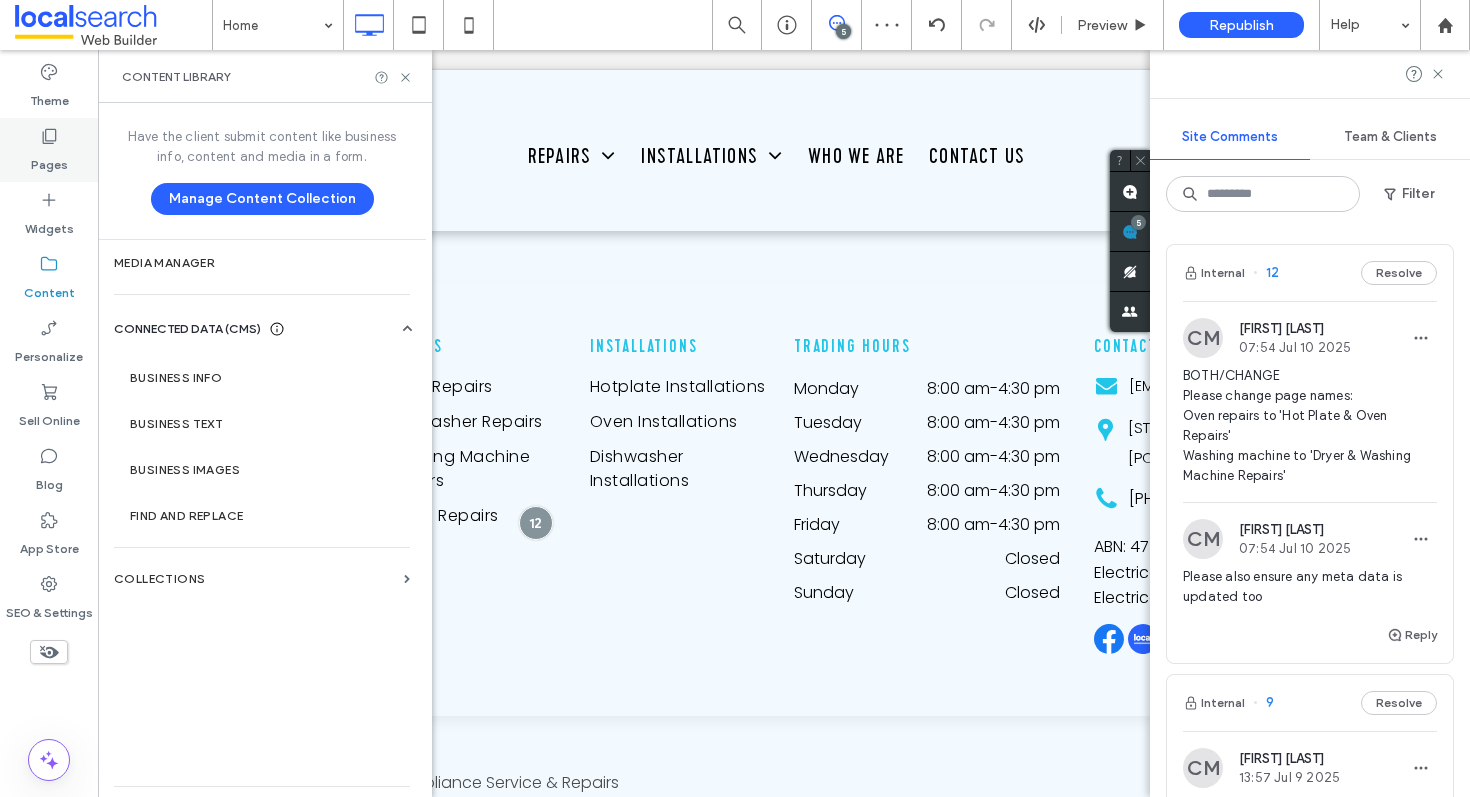 click on "Pages" at bounding box center (49, 160) 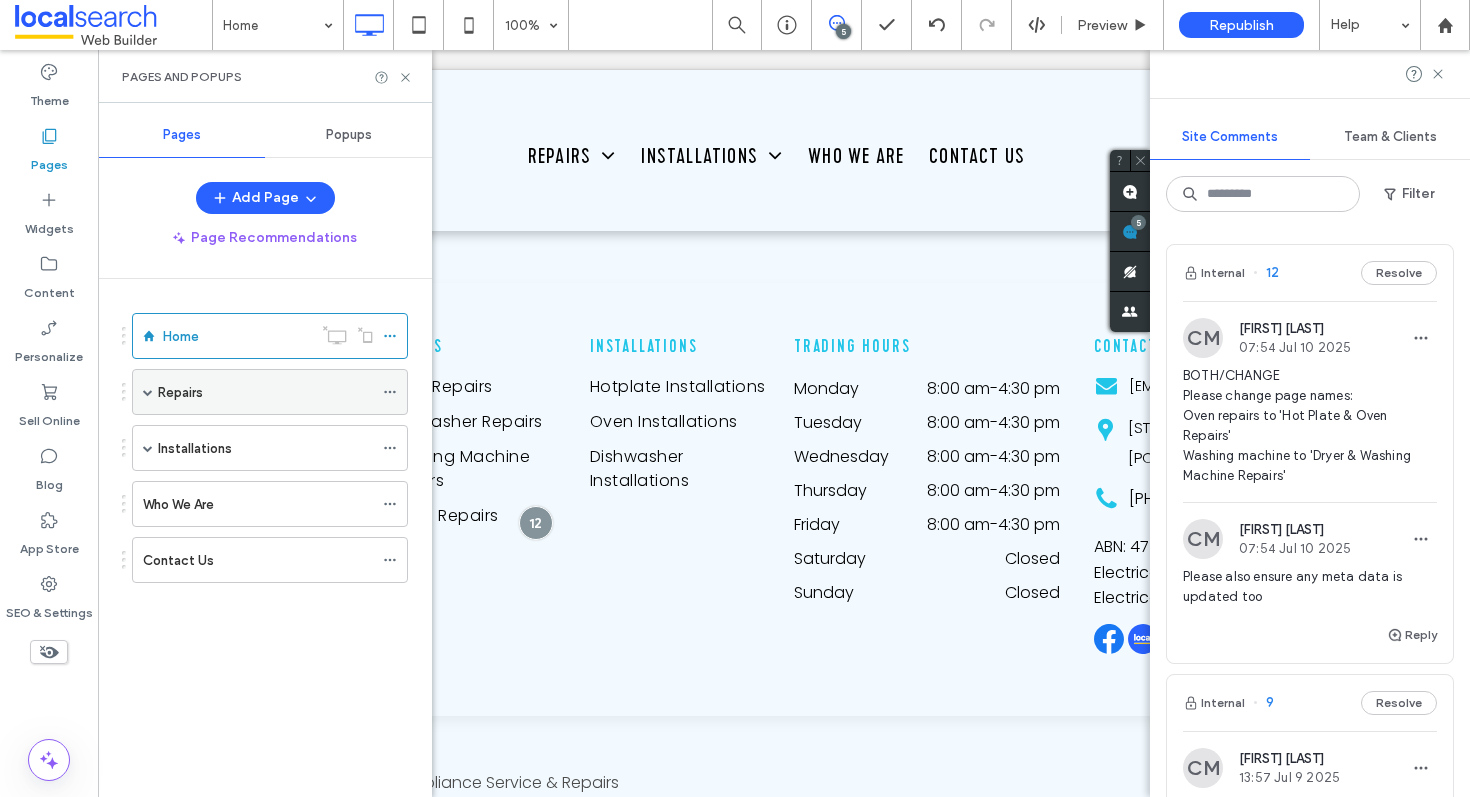 click at bounding box center [148, 392] 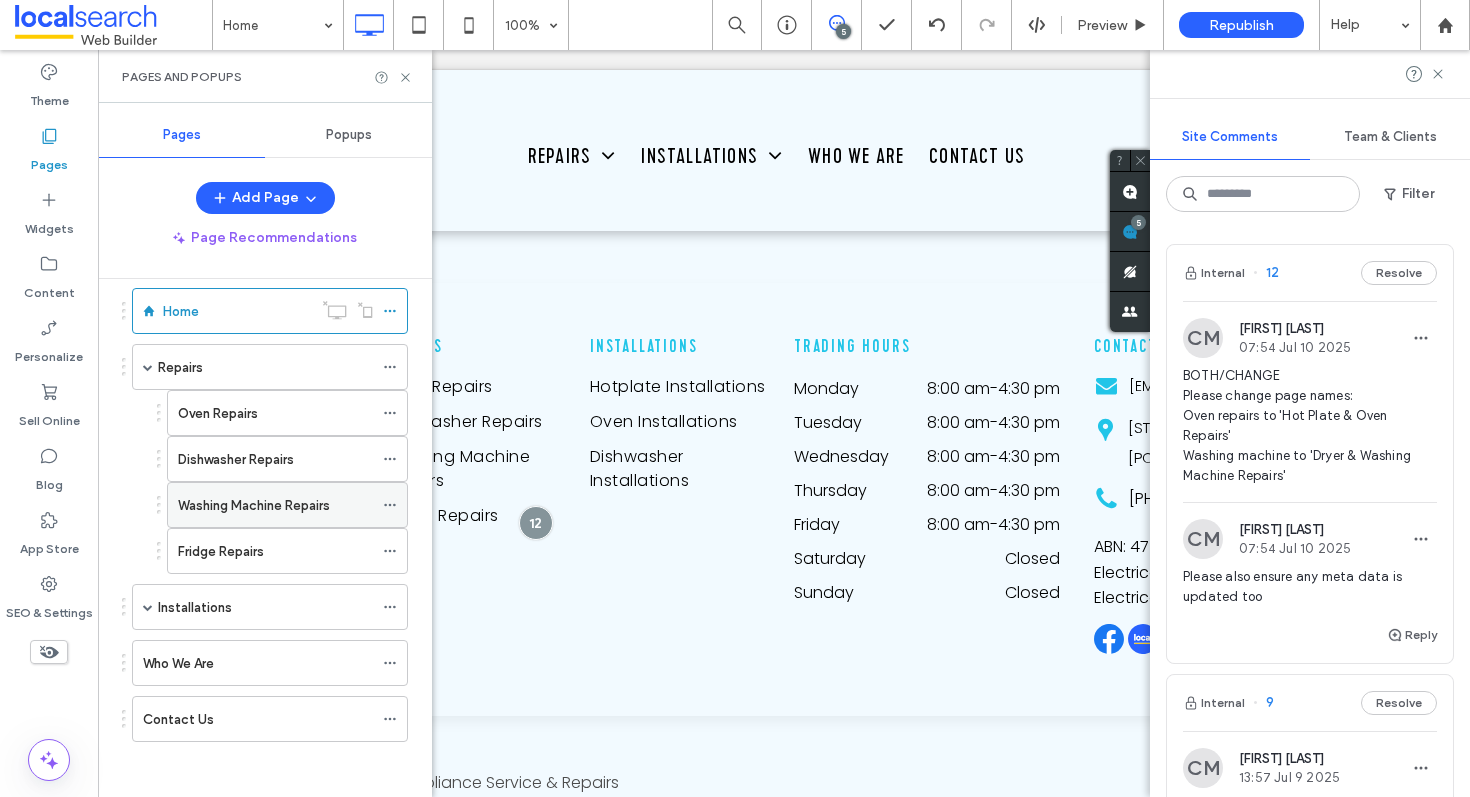 scroll, scrollTop: 30, scrollLeft: 0, axis: vertical 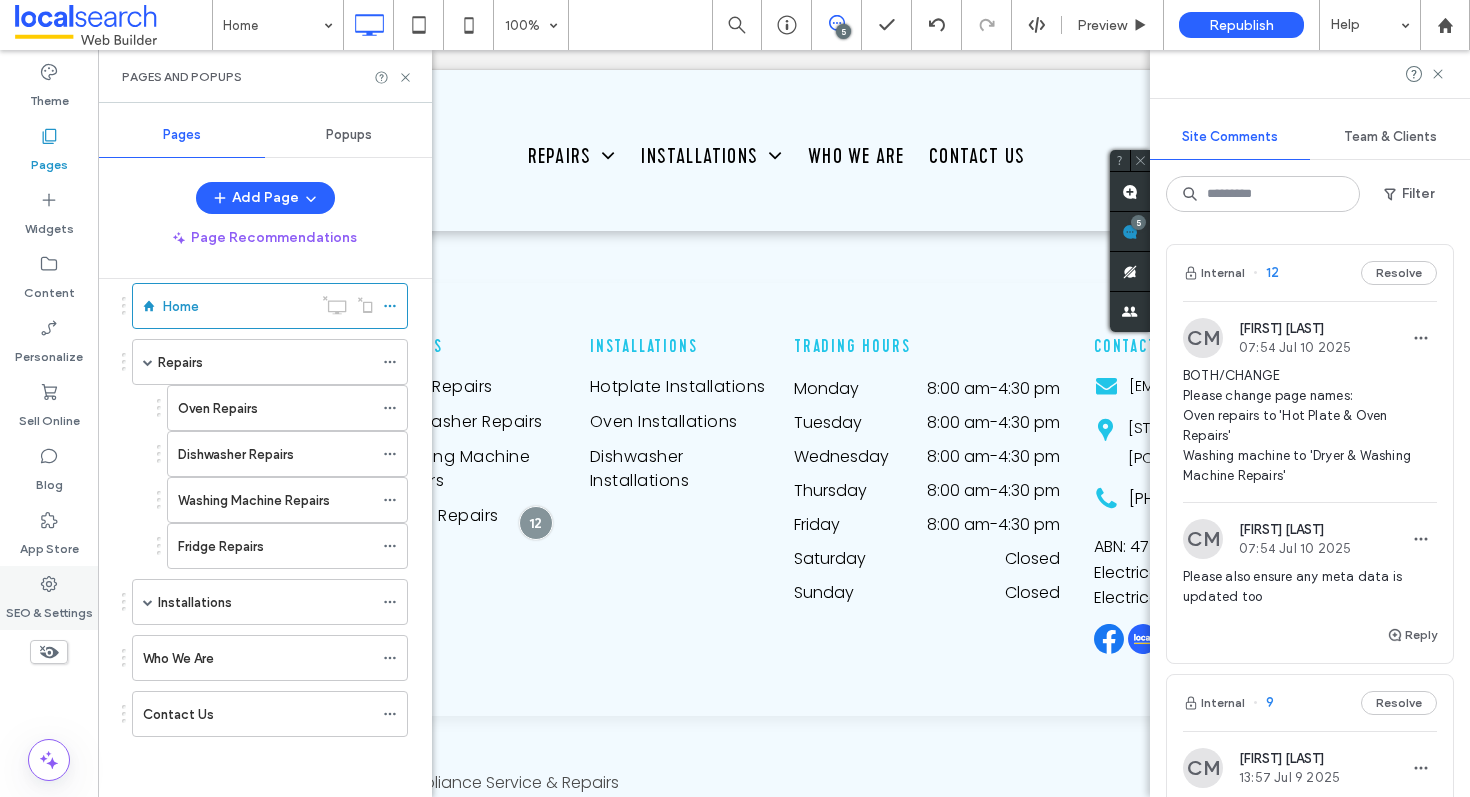 click 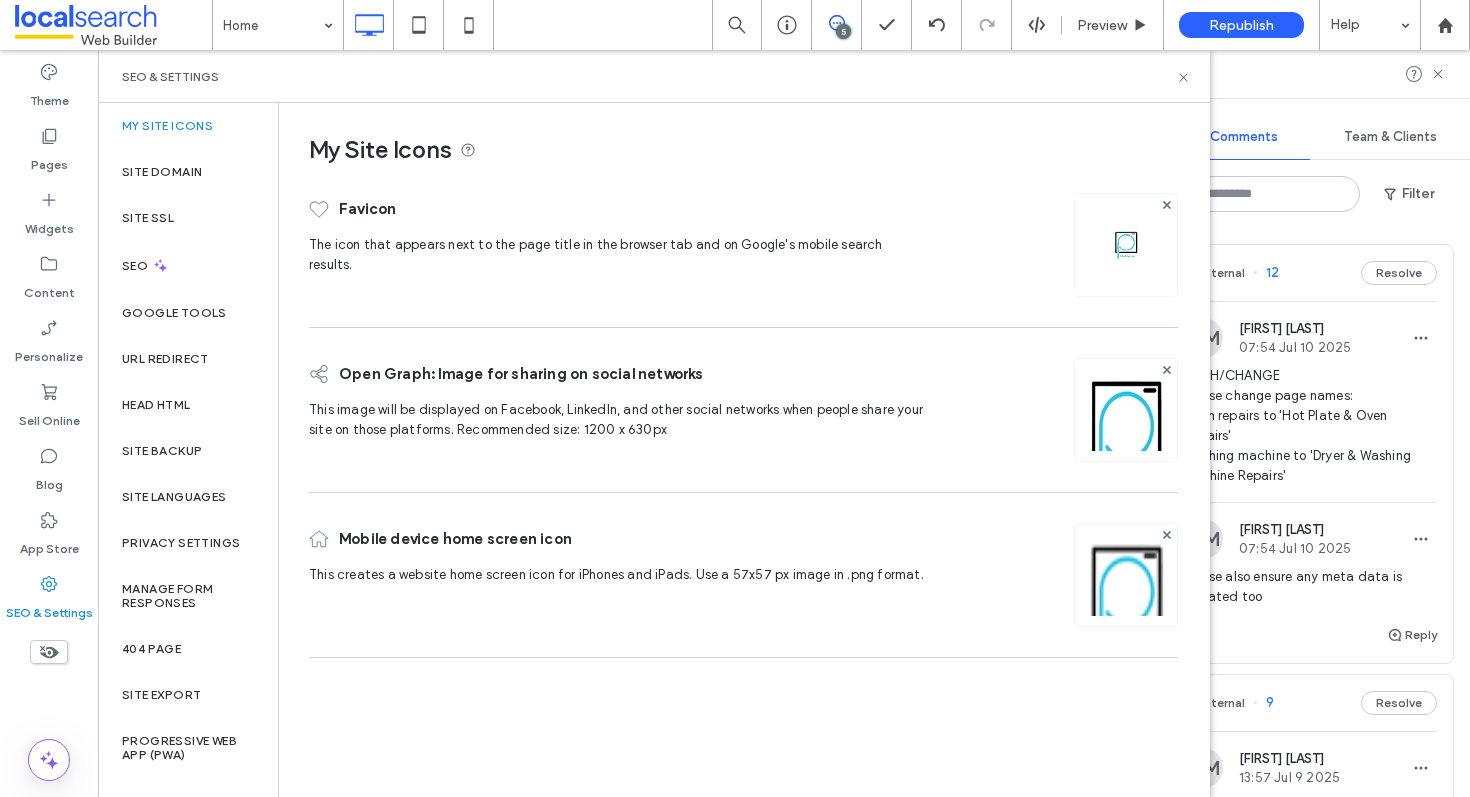 click on "Site Backup" at bounding box center [162, 451] 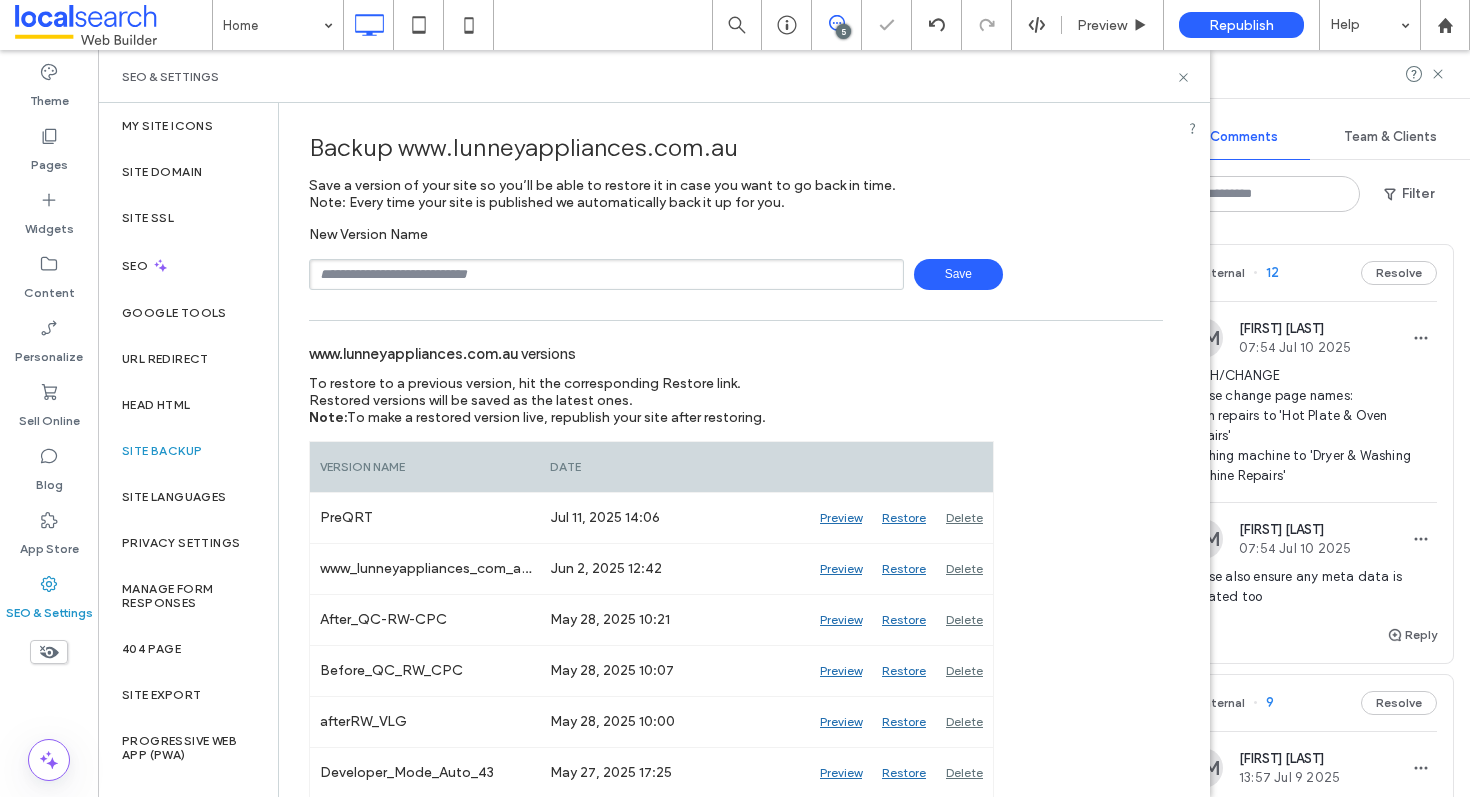 click on "New Version Name
Save" at bounding box center (736, 258) 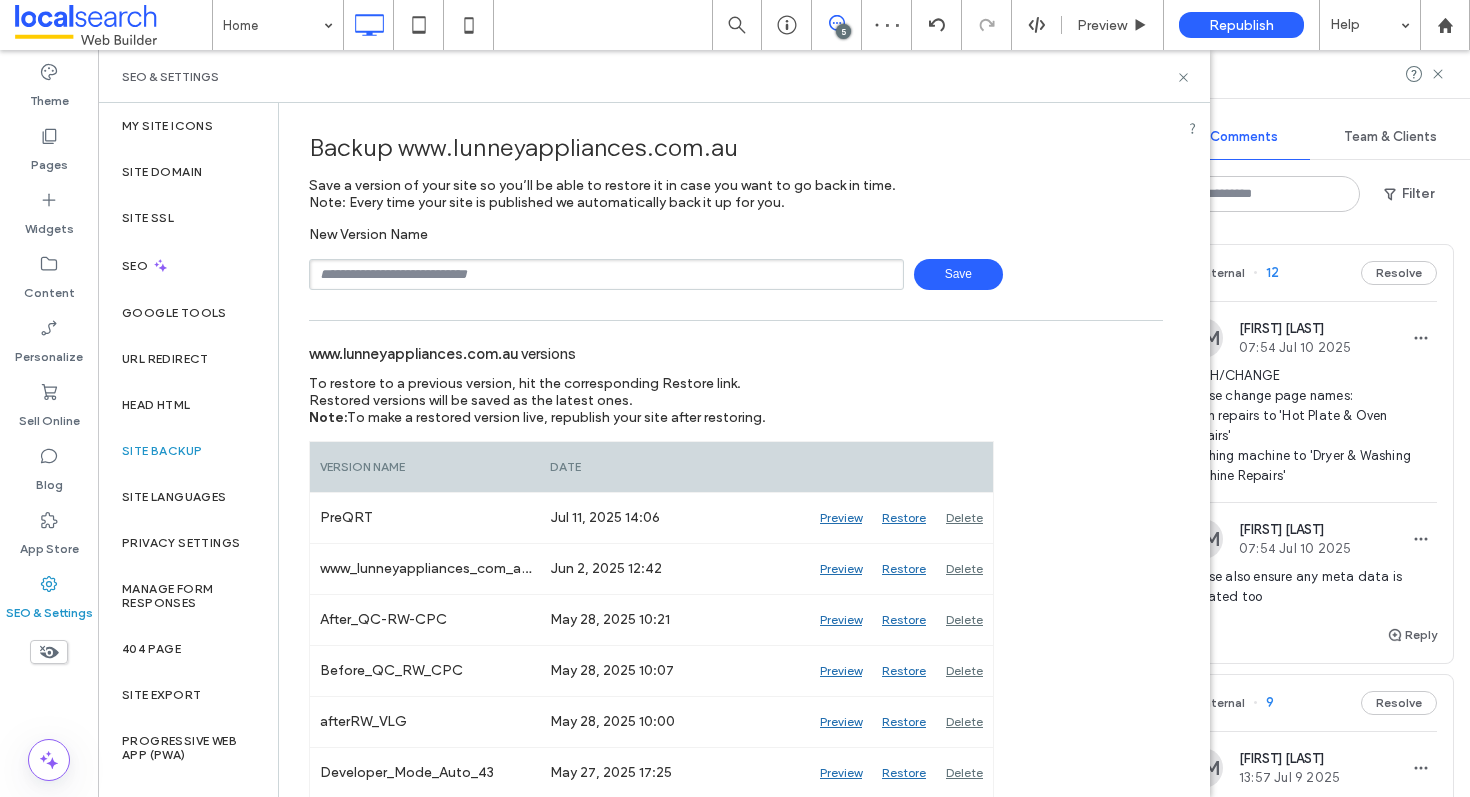 type on "**********" 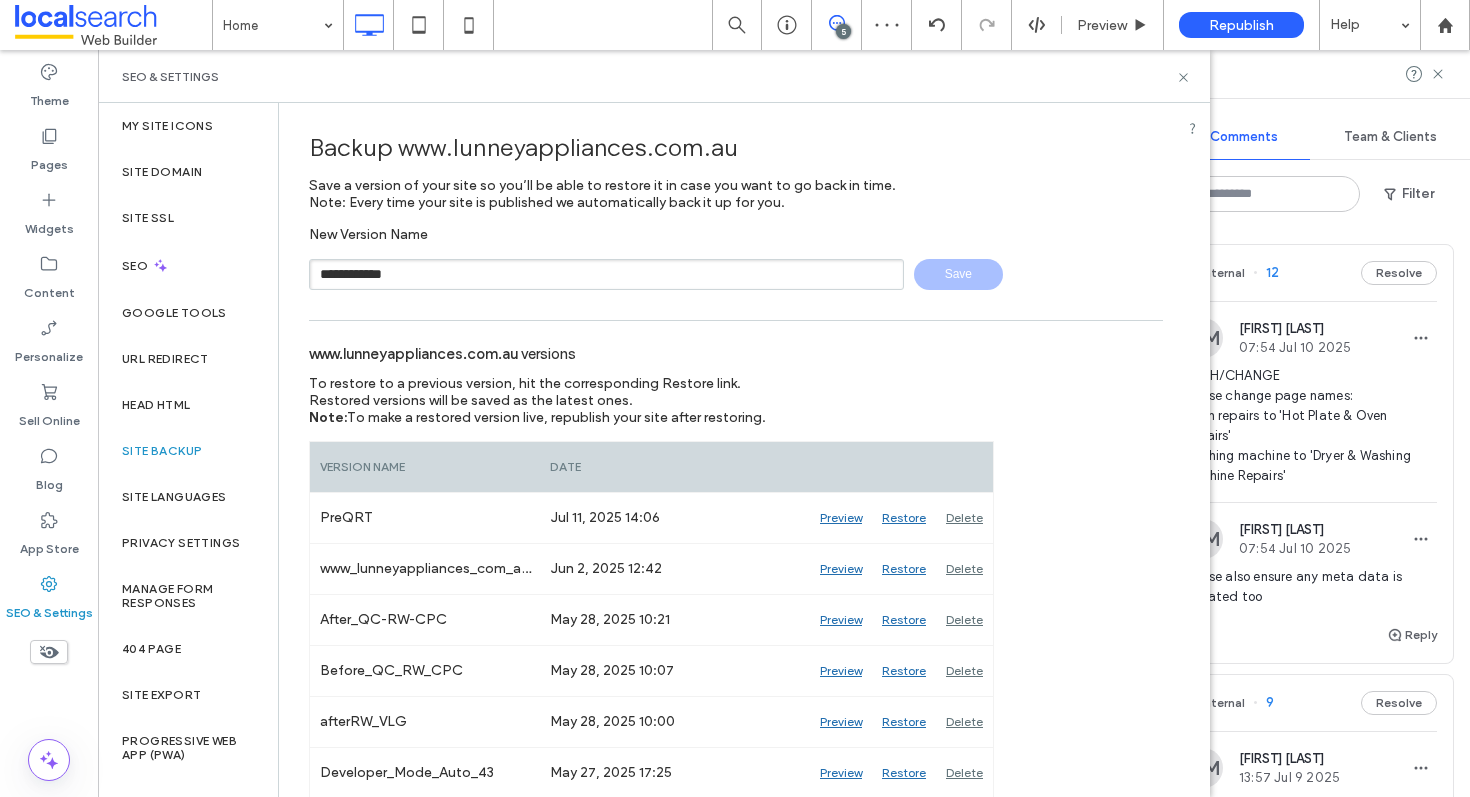 type 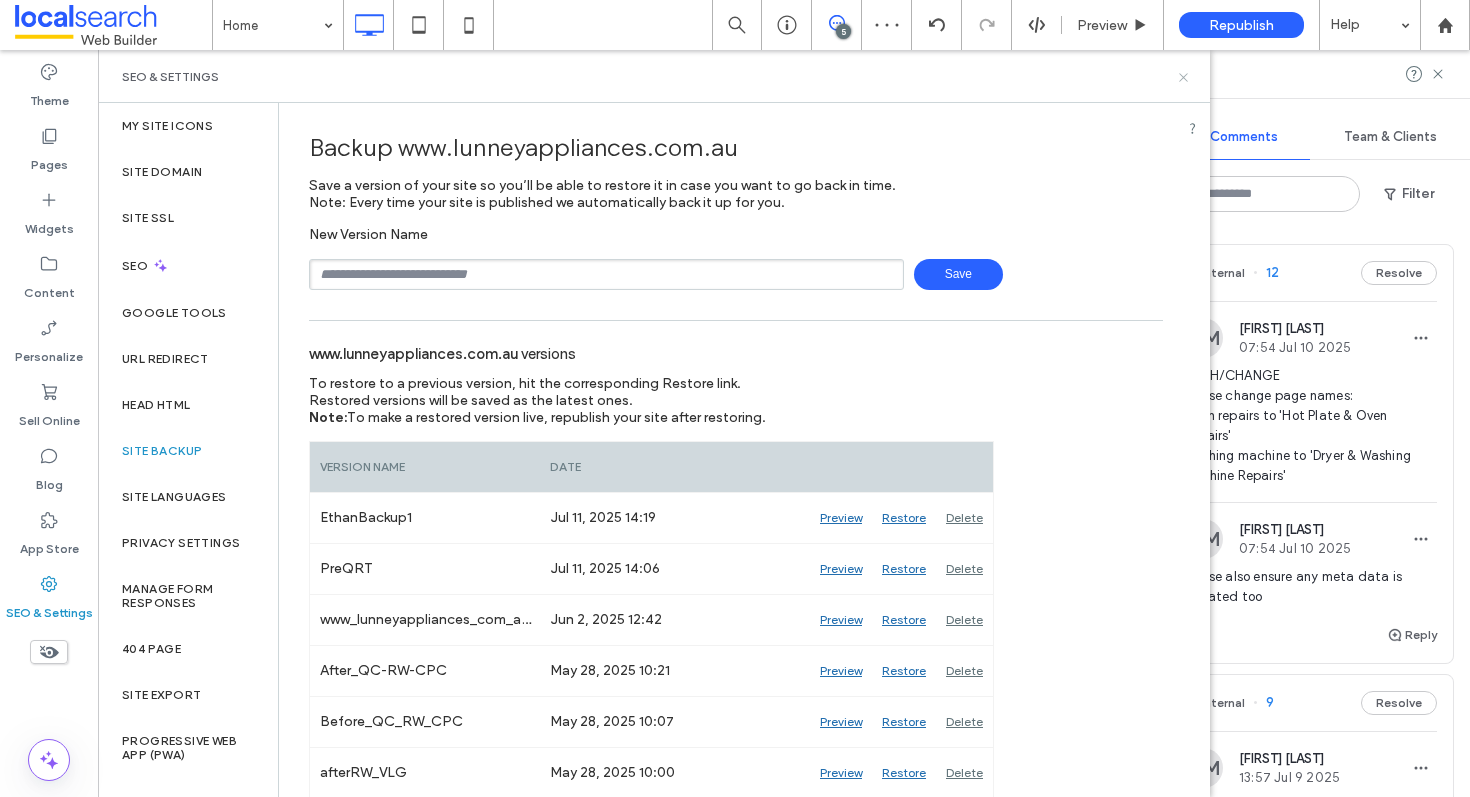 click 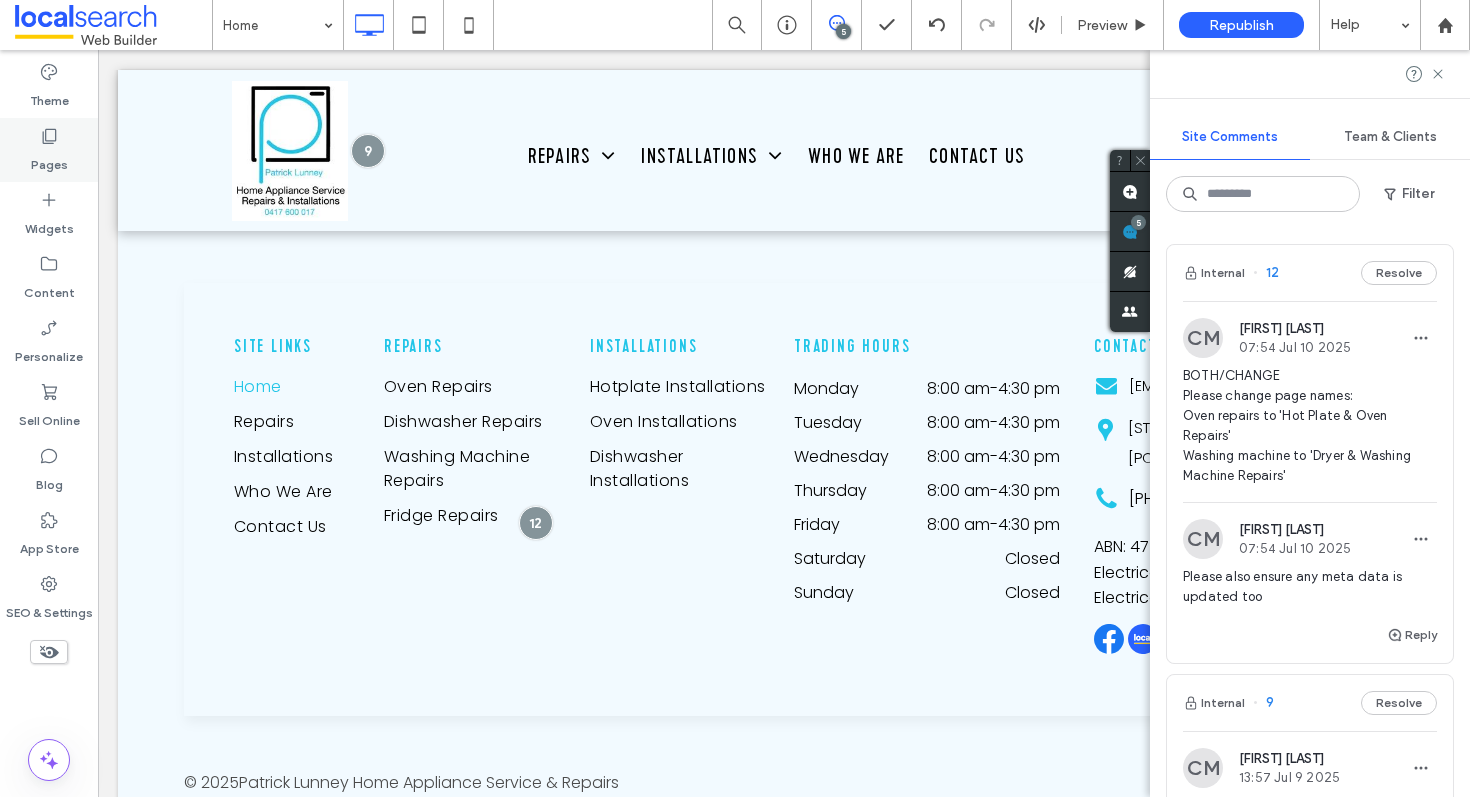 click on "Pages" at bounding box center [49, 150] 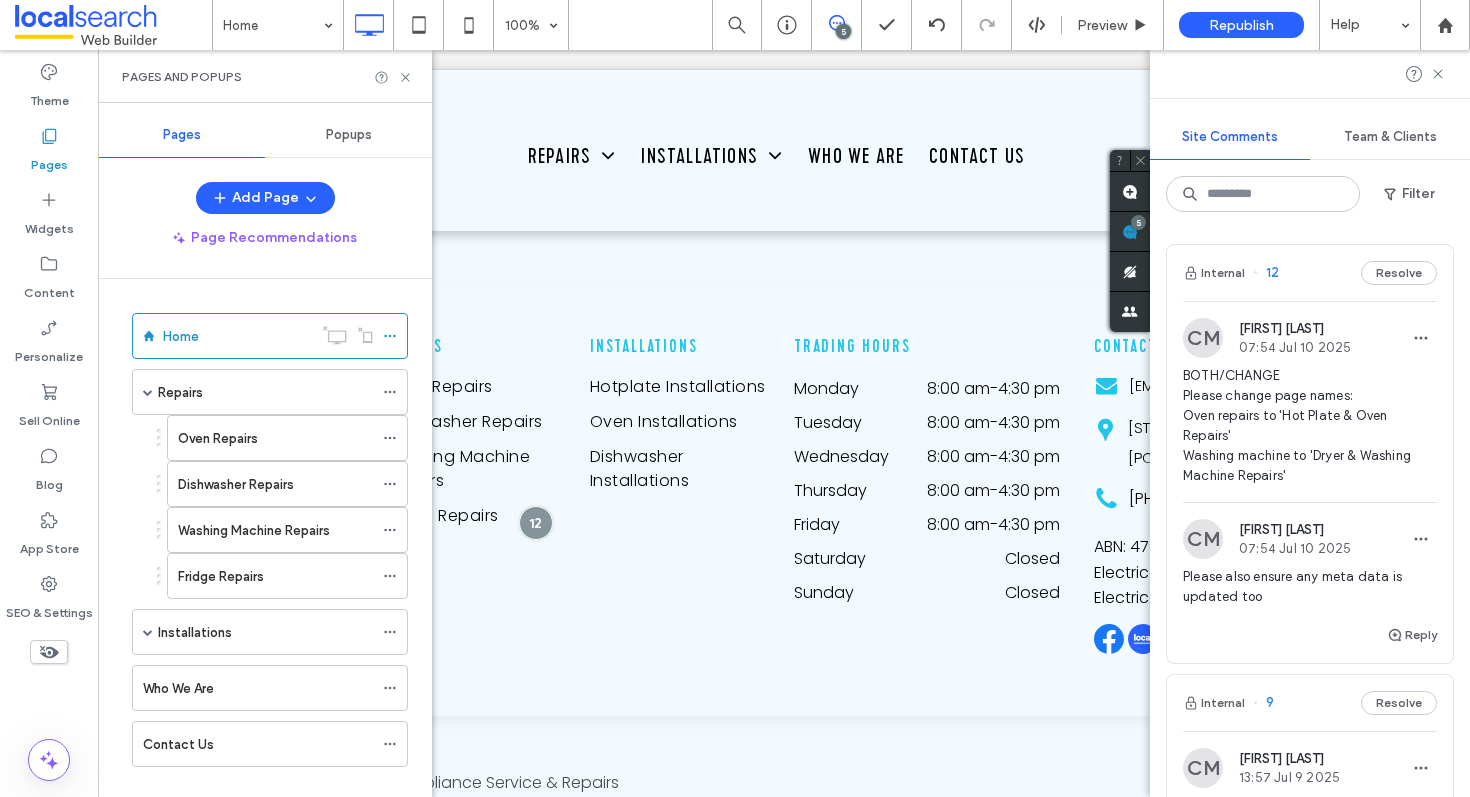 click on "Pages" at bounding box center [49, 150] 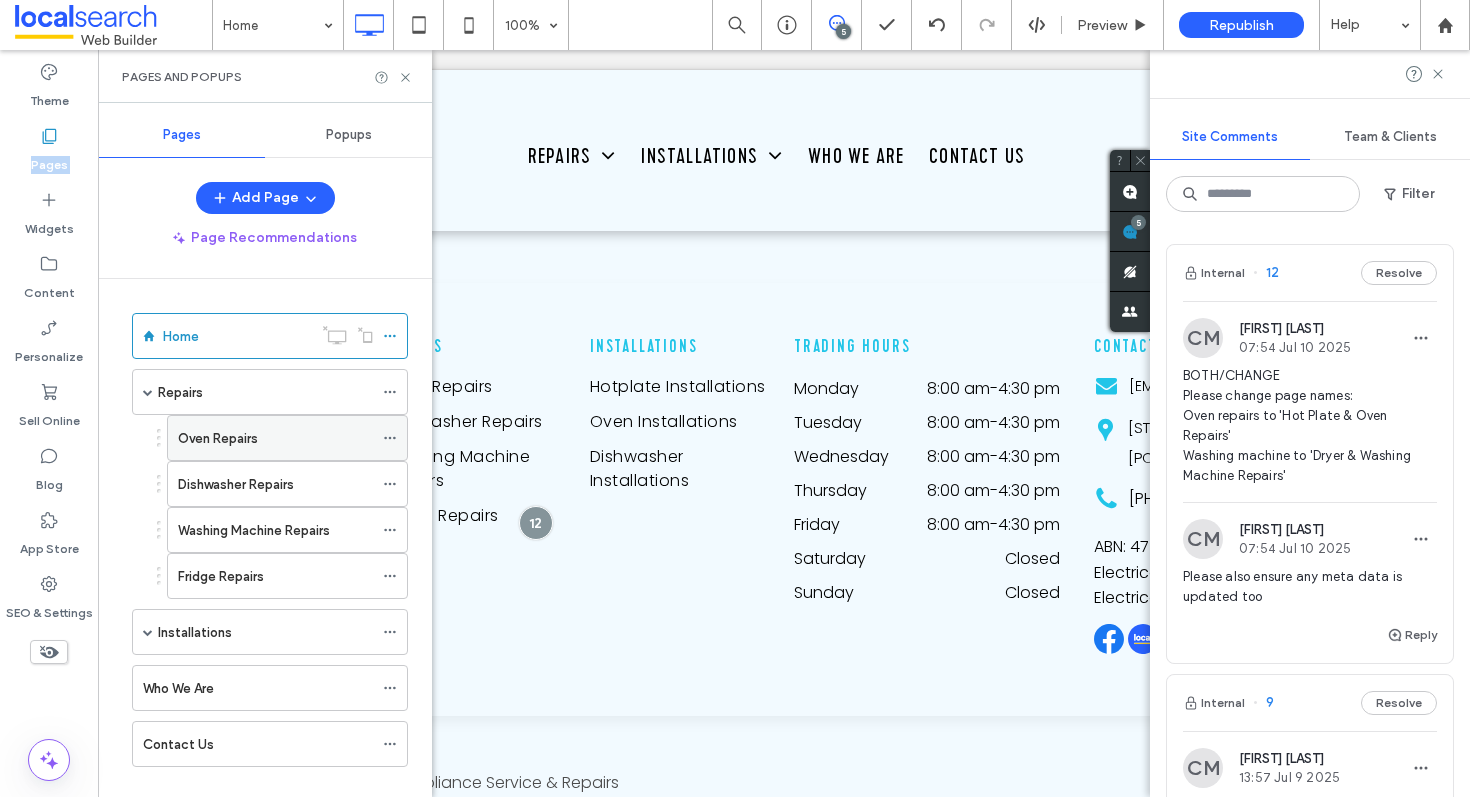 click 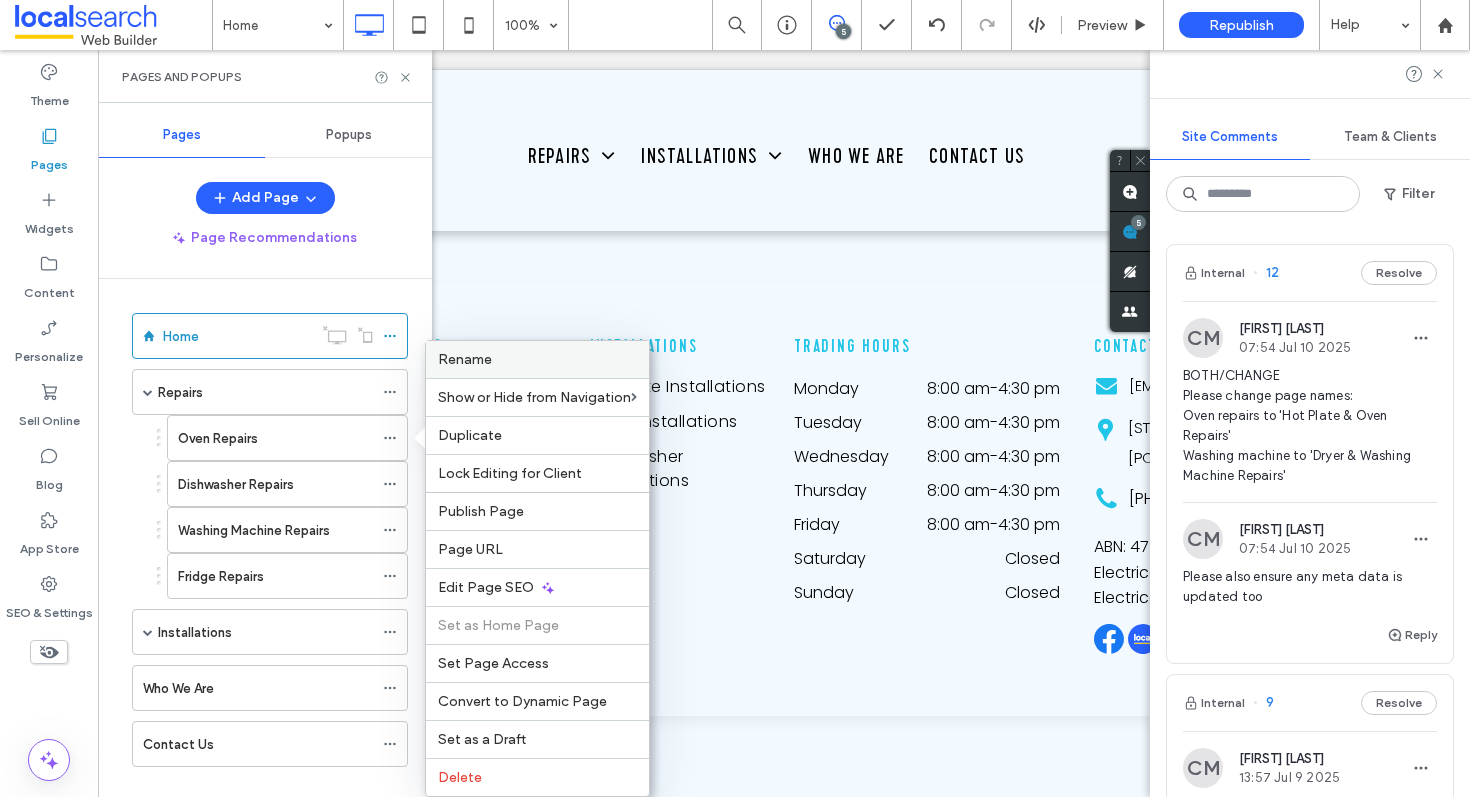 click on "Rename" at bounding box center [537, 359] 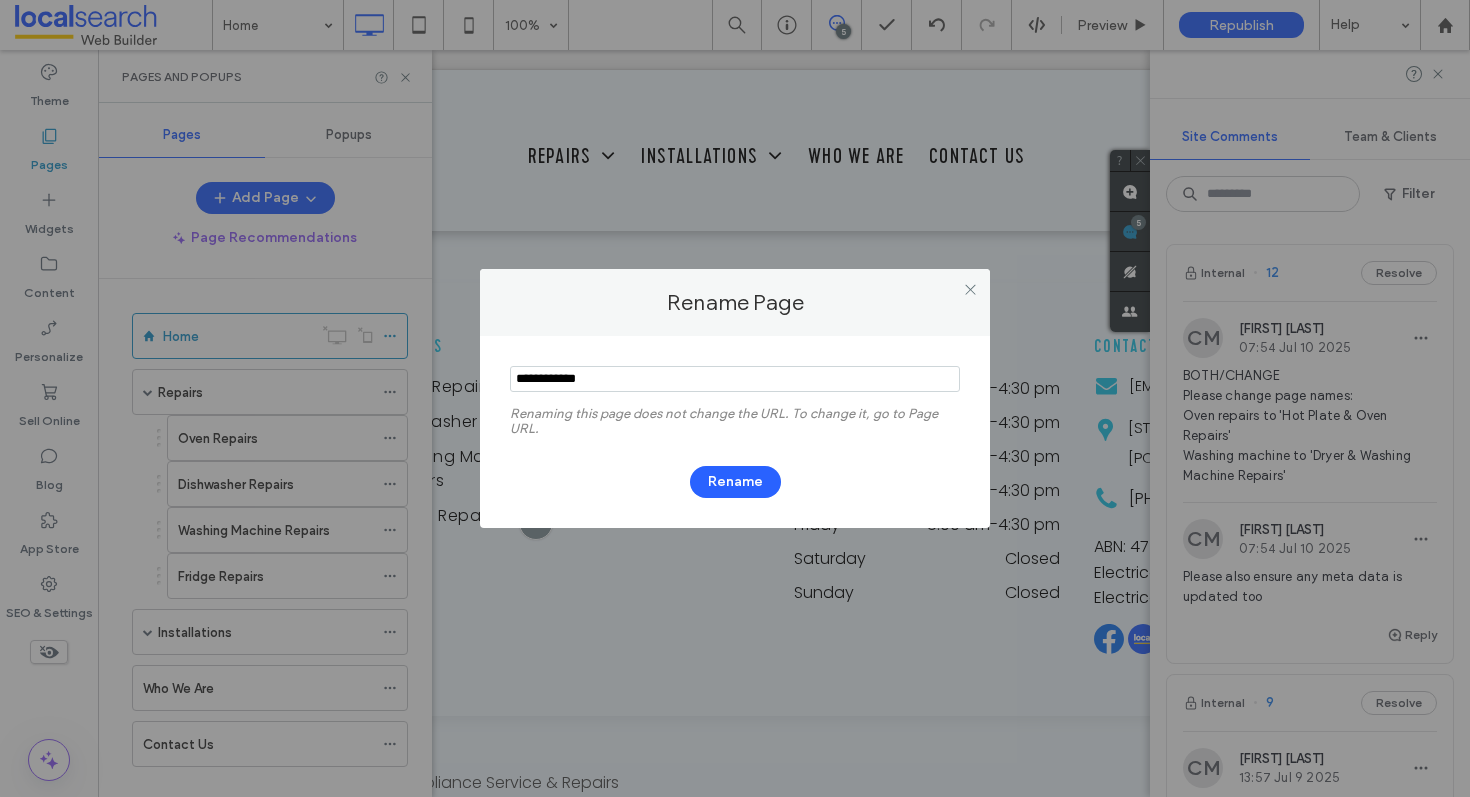 drag, startPoint x: 664, startPoint y: 383, endPoint x: 429, endPoint y: 383, distance: 235 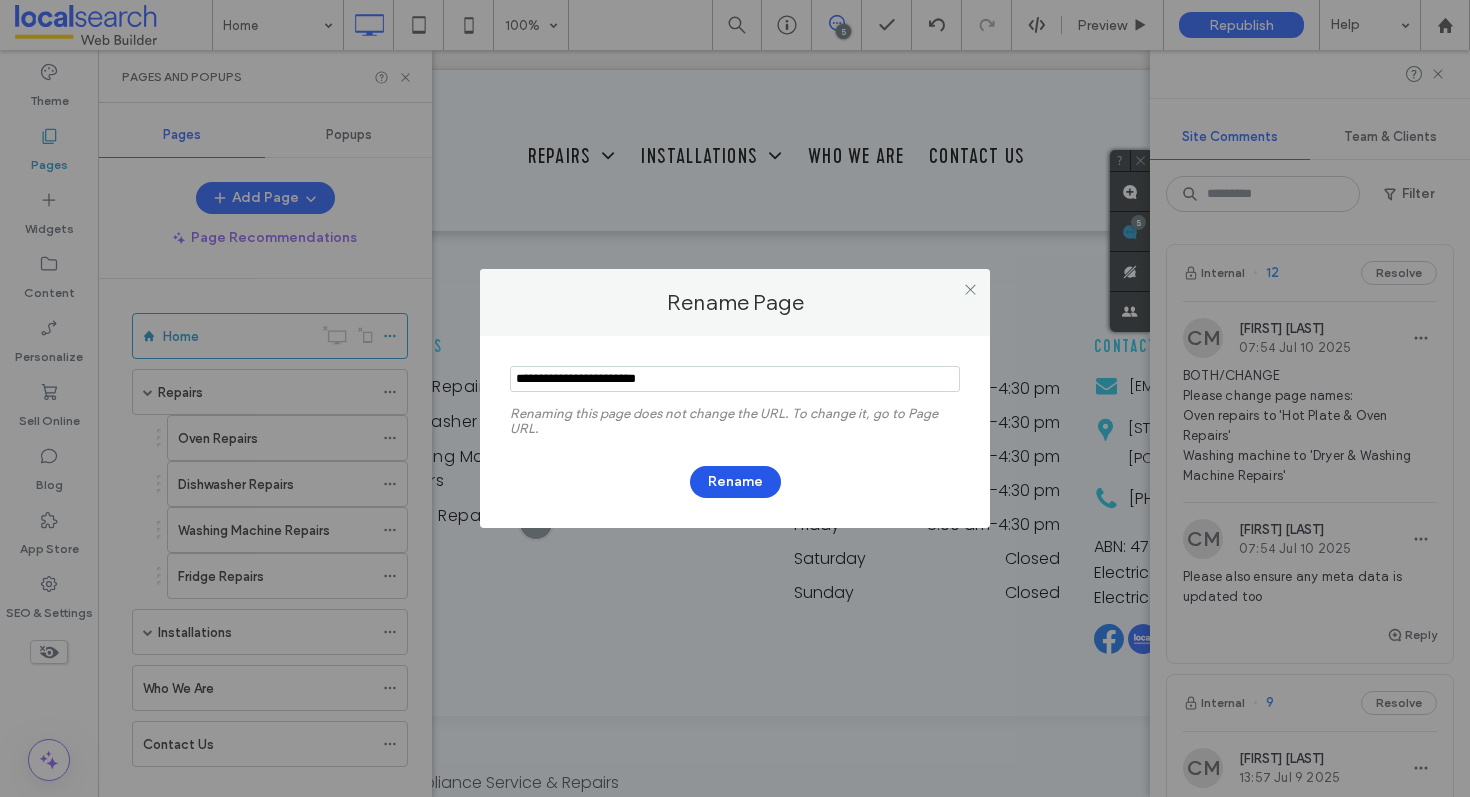 type on "**********" 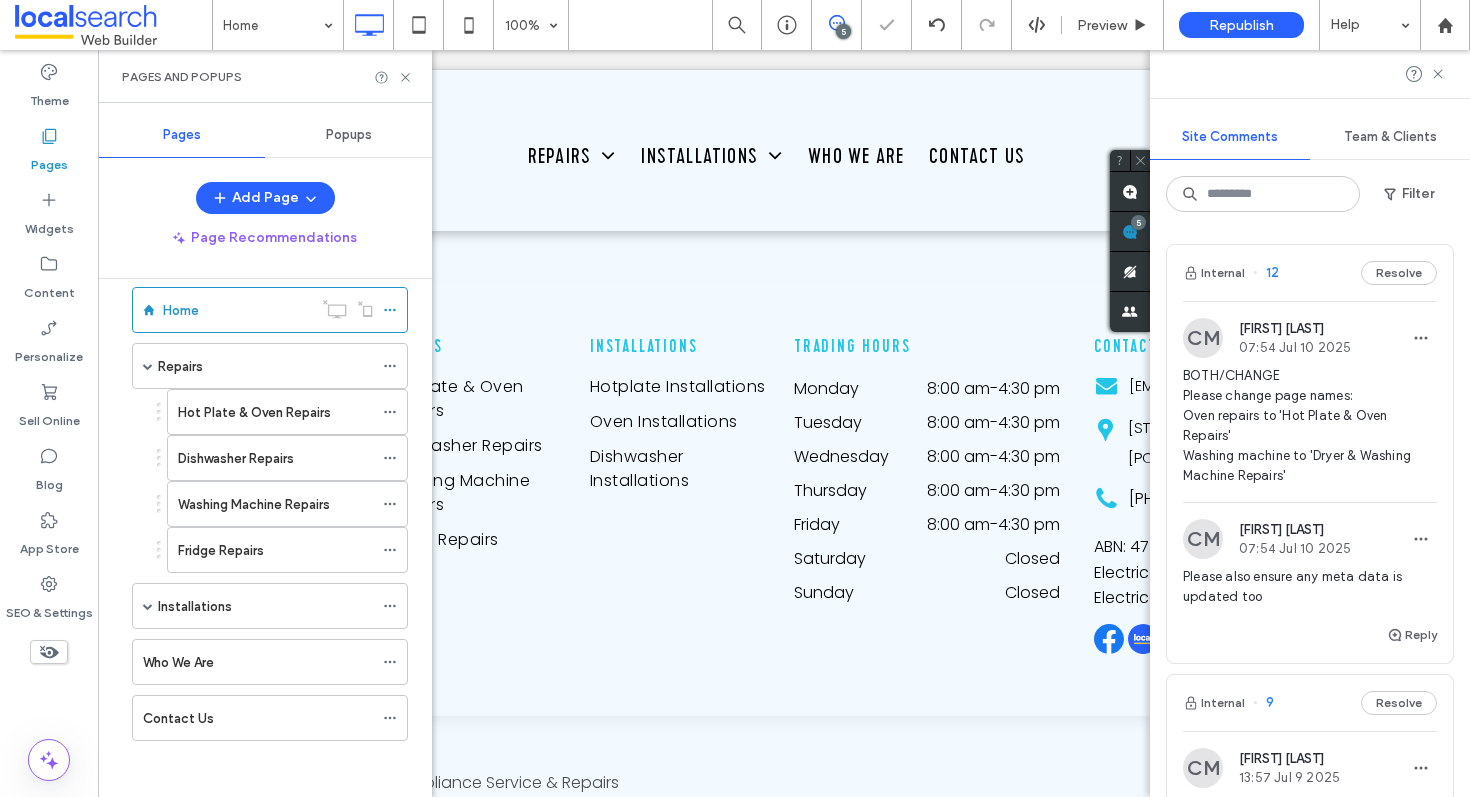 scroll, scrollTop: 30, scrollLeft: 0, axis: vertical 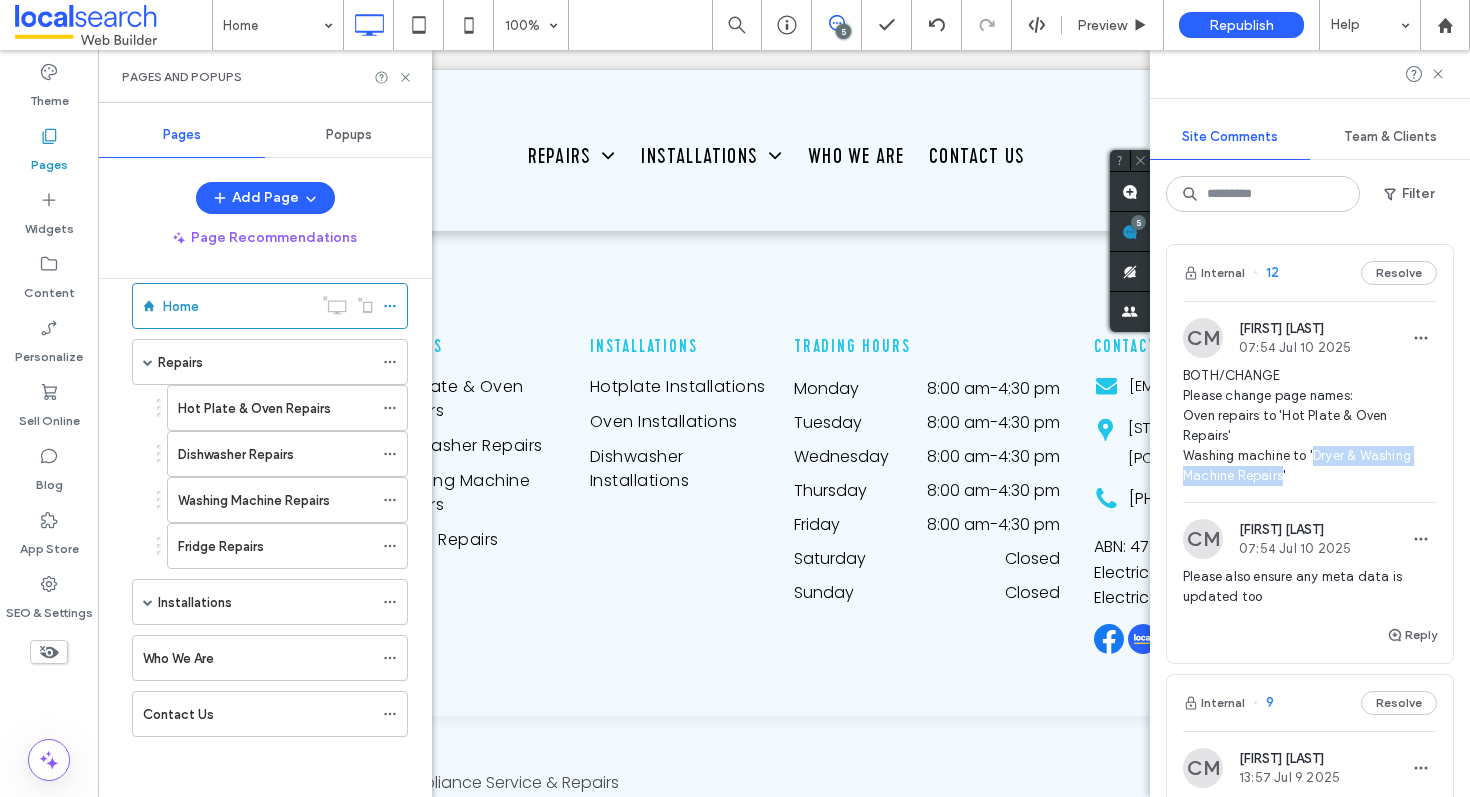 drag, startPoint x: 1315, startPoint y: 456, endPoint x: 1280, endPoint y: 476, distance: 40.311287 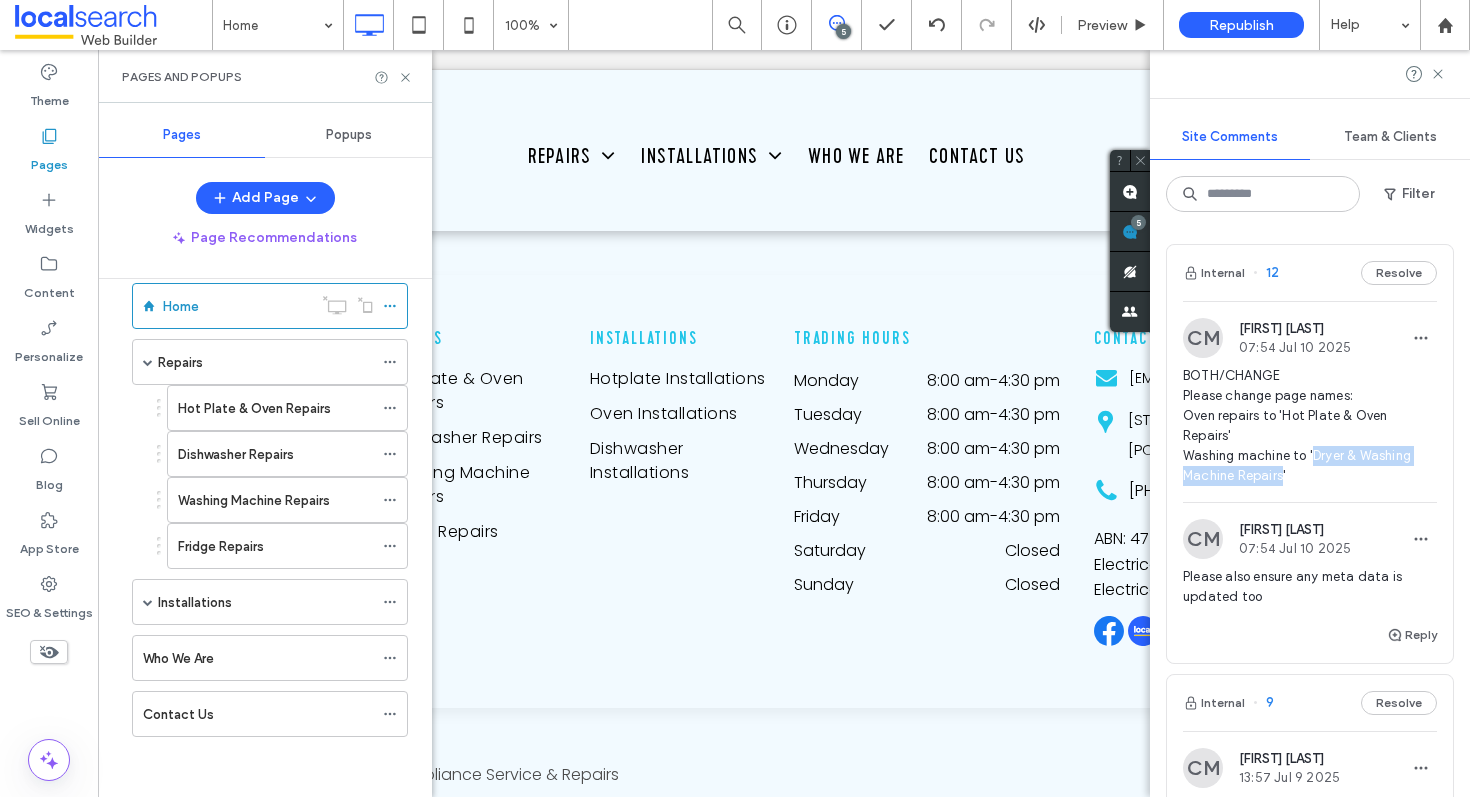 scroll, scrollTop: 7975, scrollLeft: 0, axis: vertical 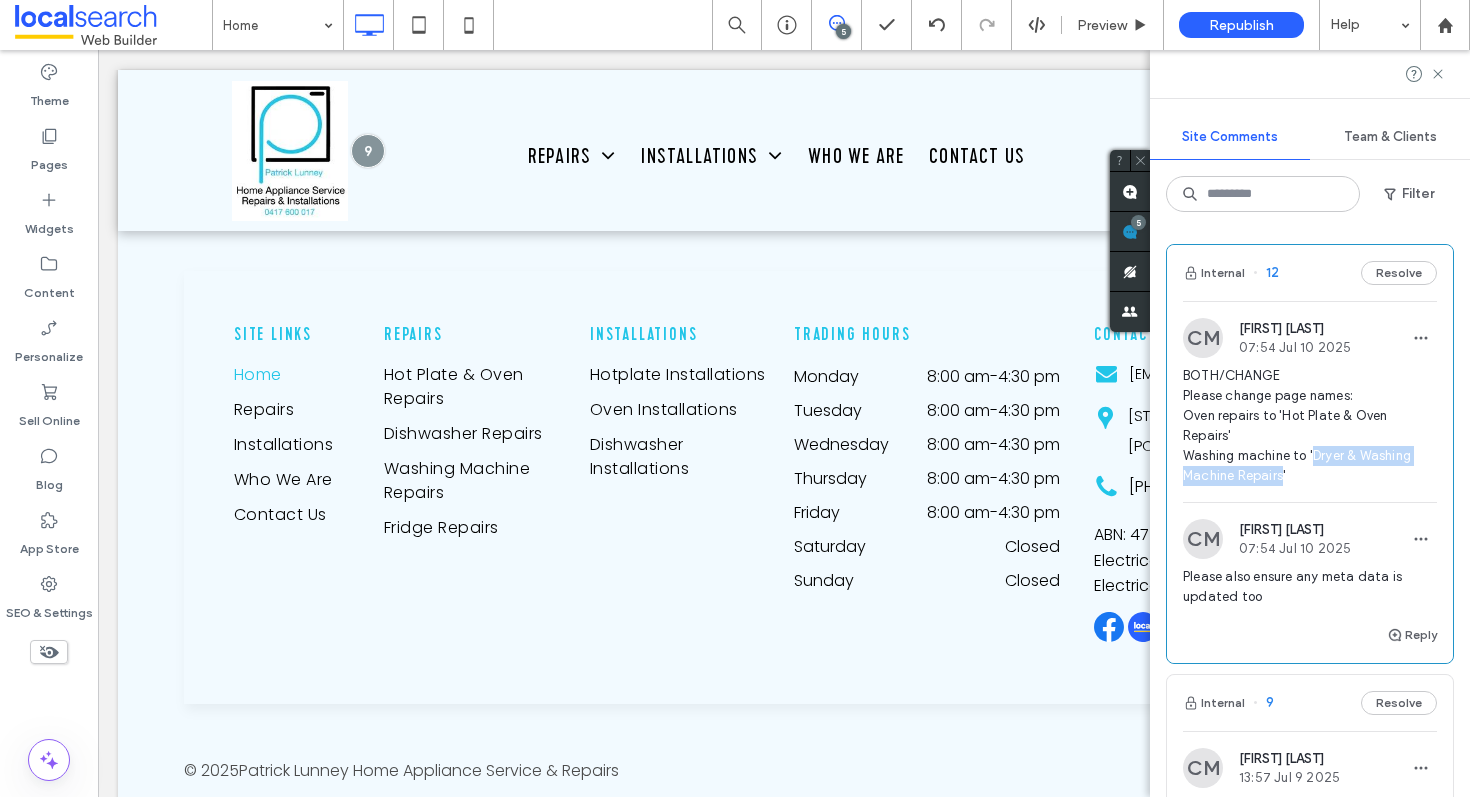 copy on "Dryer & Washing Machine Repairs" 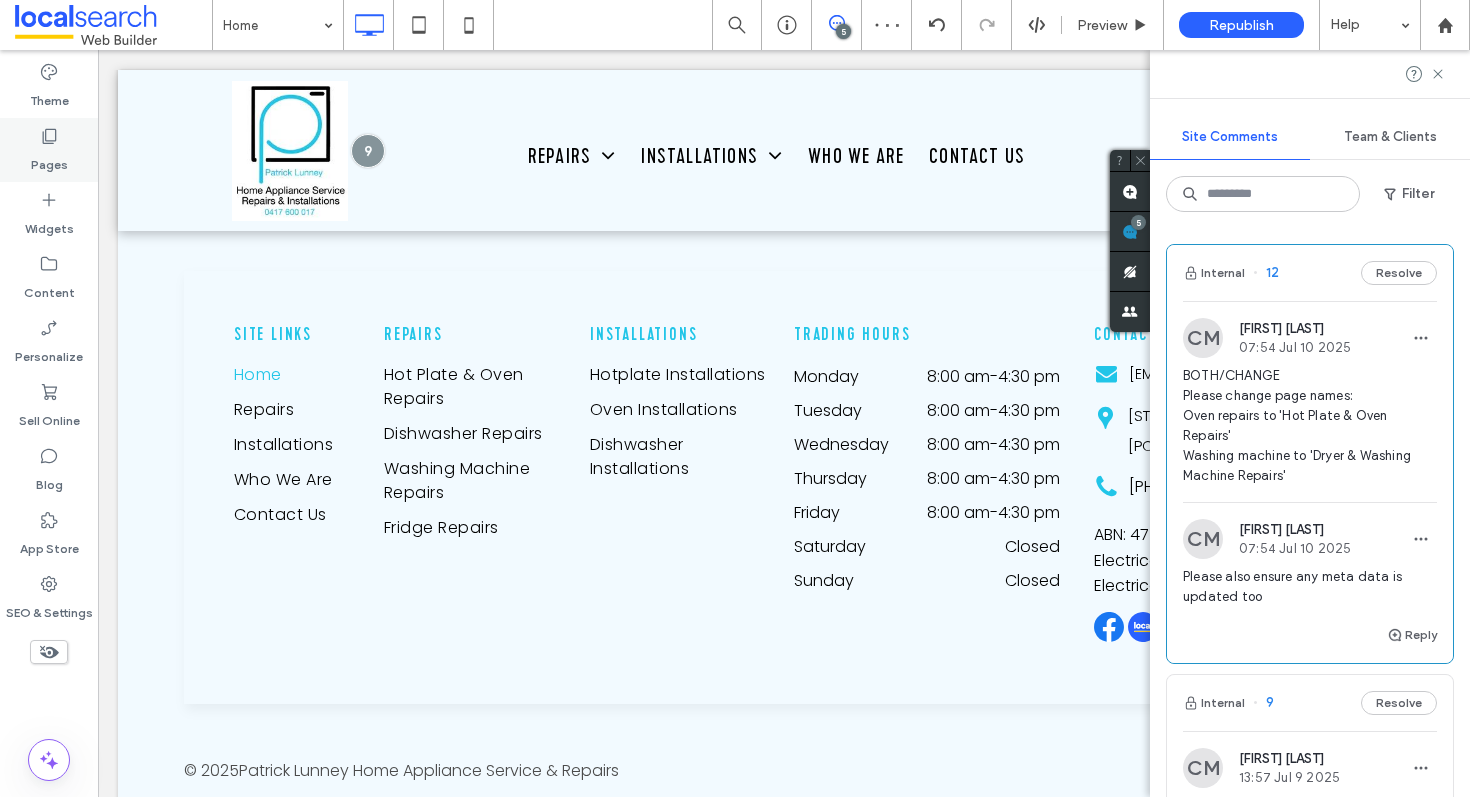 click on "Pages" at bounding box center (49, 160) 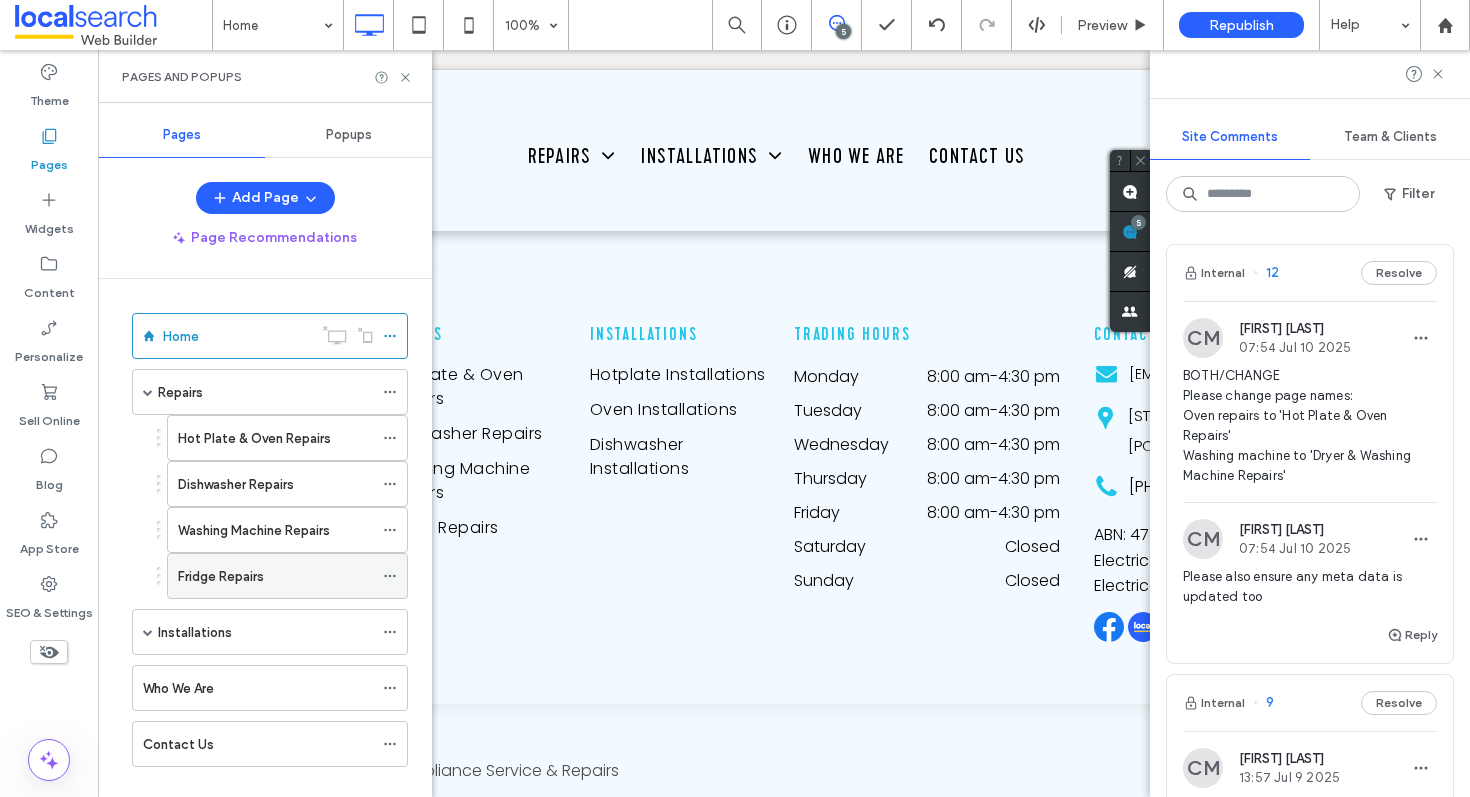 scroll, scrollTop: 30, scrollLeft: 0, axis: vertical 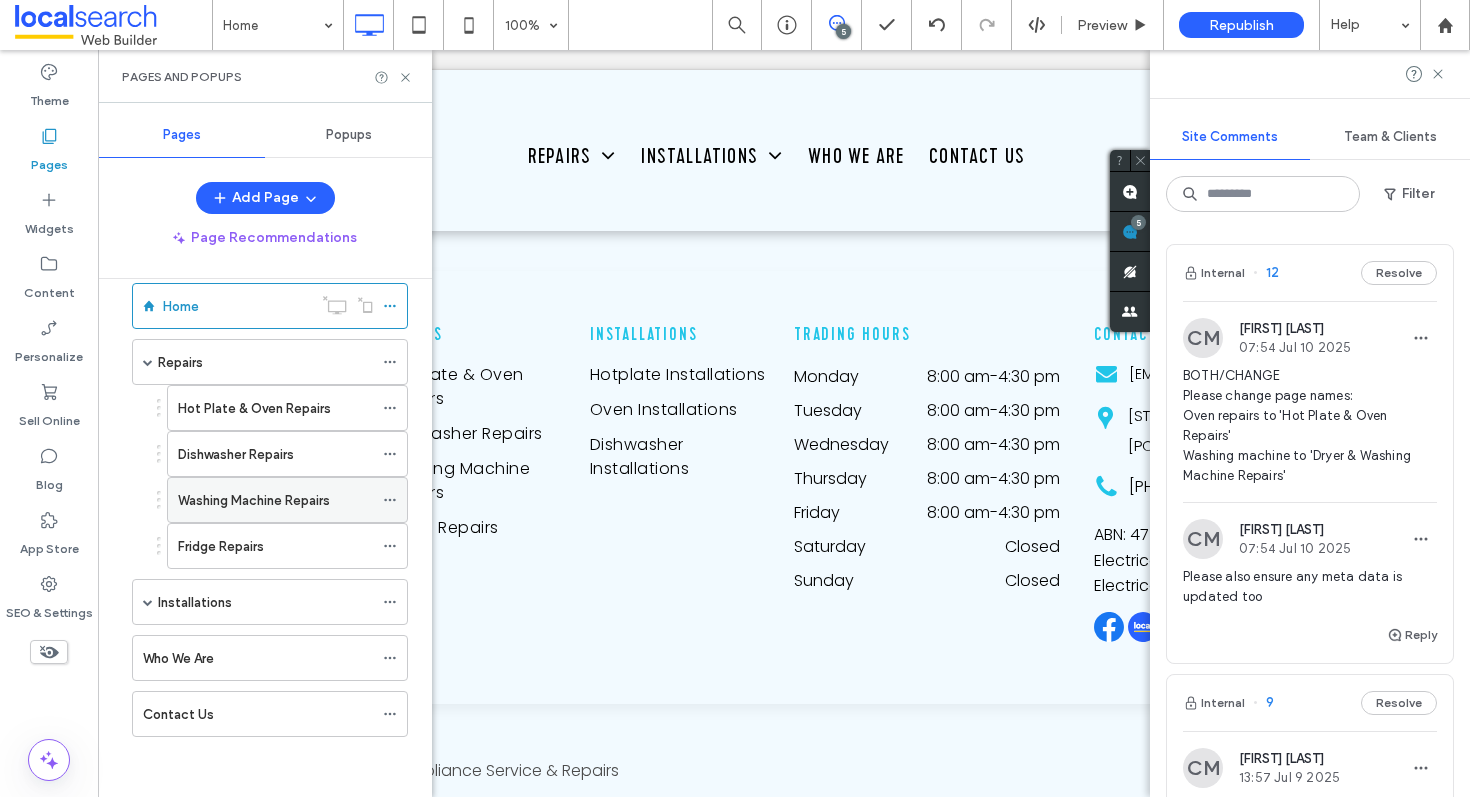 click 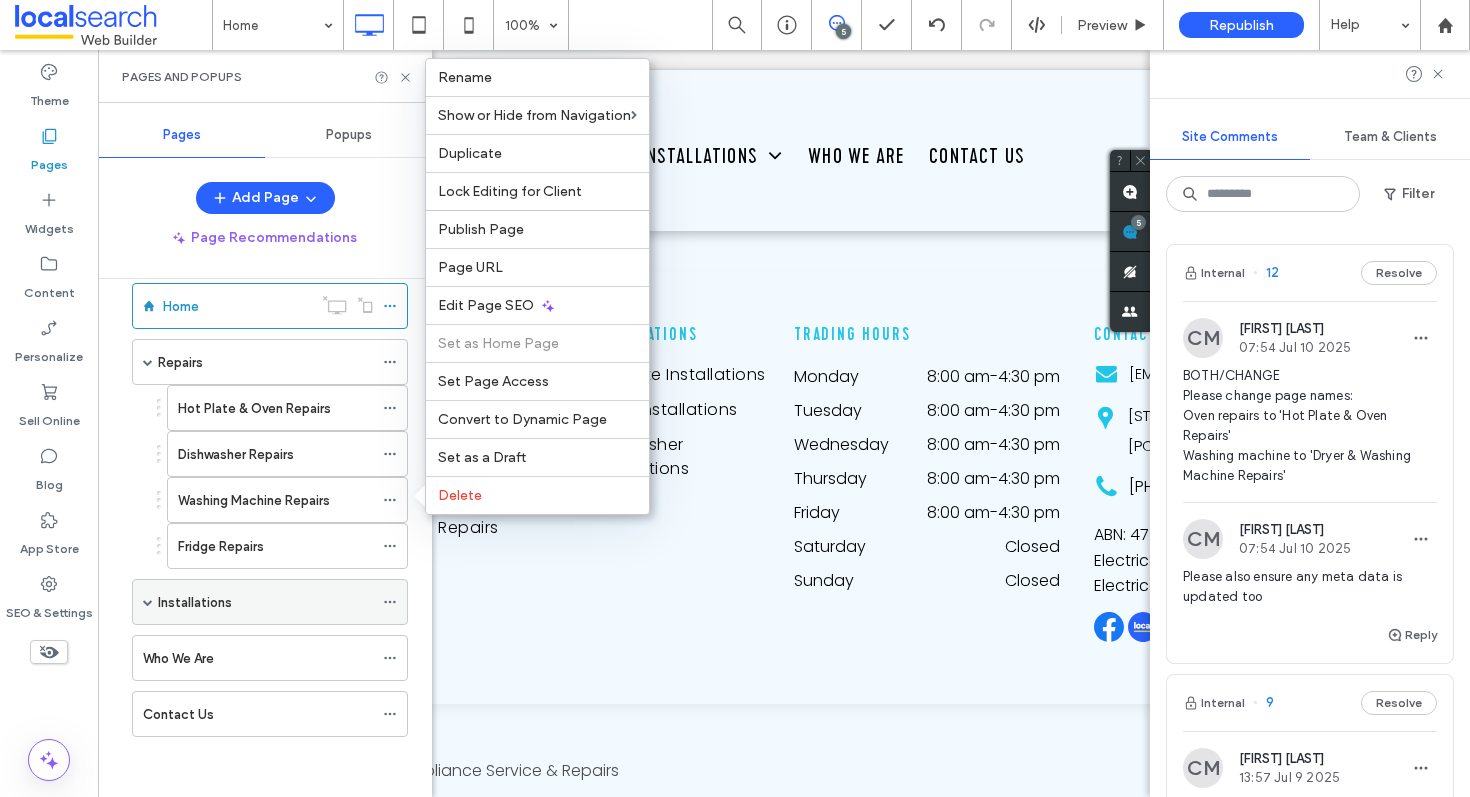 click at bounding box center (148, 602) 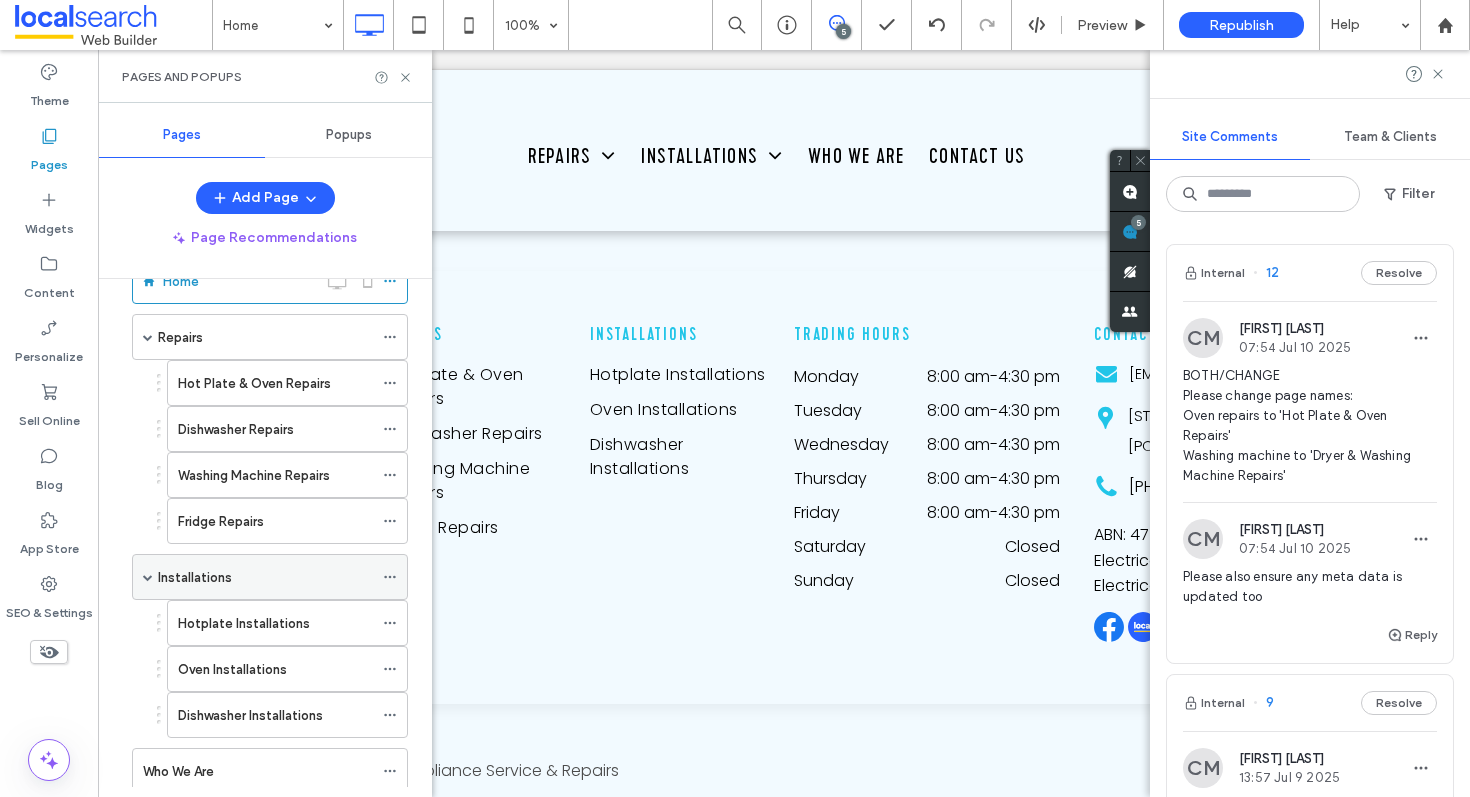 scroll, scrollTop: 53, scrollLeft: 0, axis: vertical 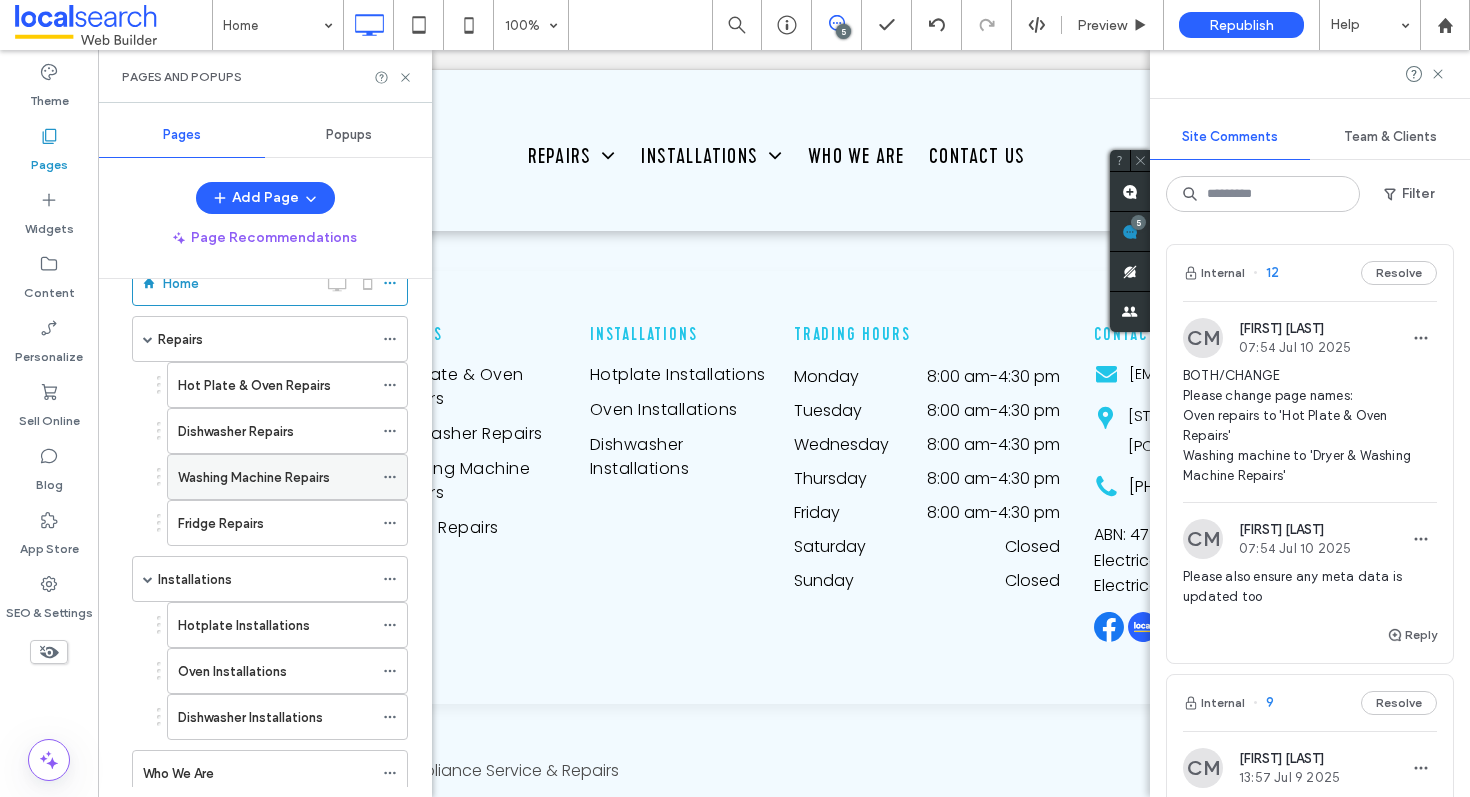 click 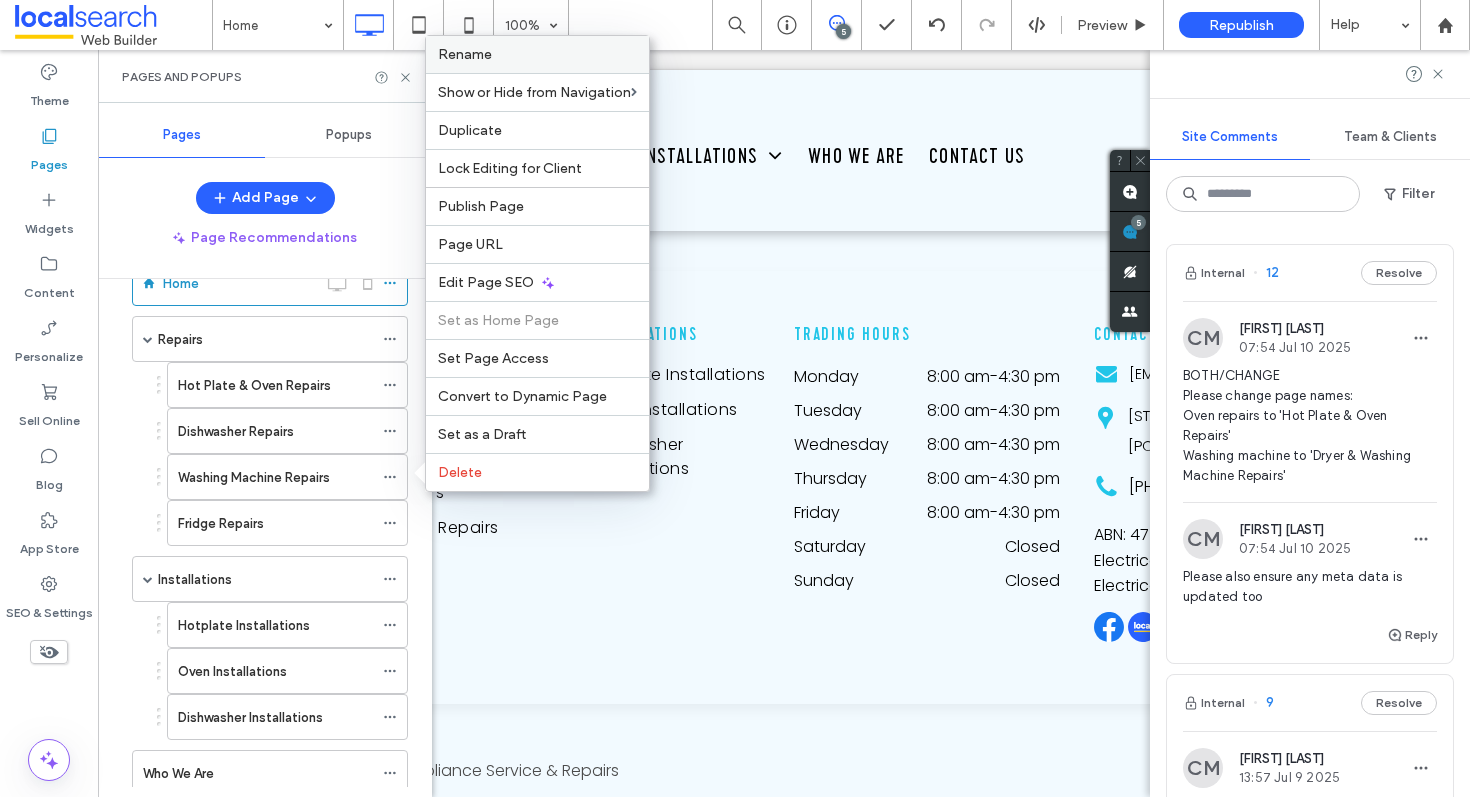 click on "Rename" at bounding box center [537, 54] 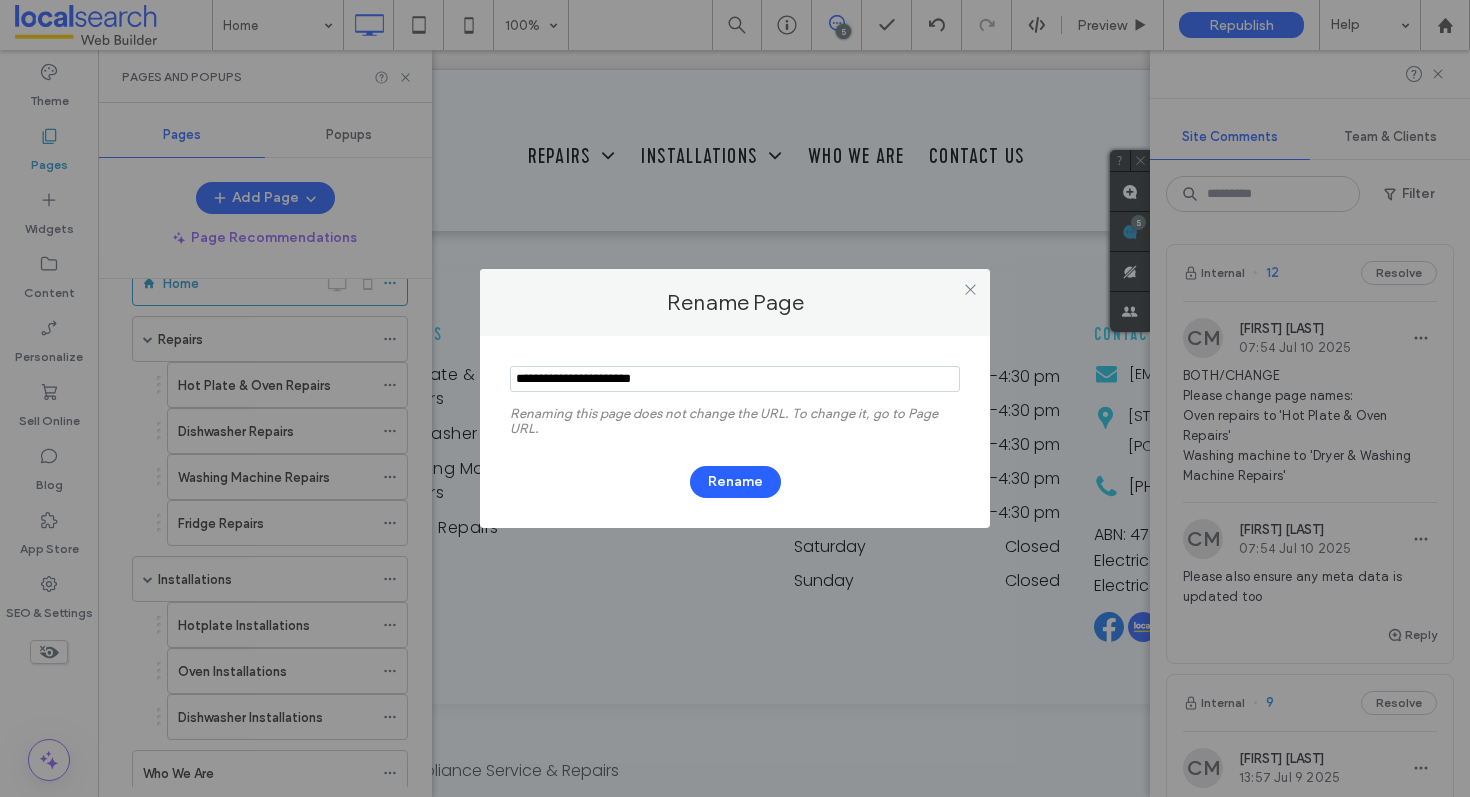 click at bounding box center (735, 379) 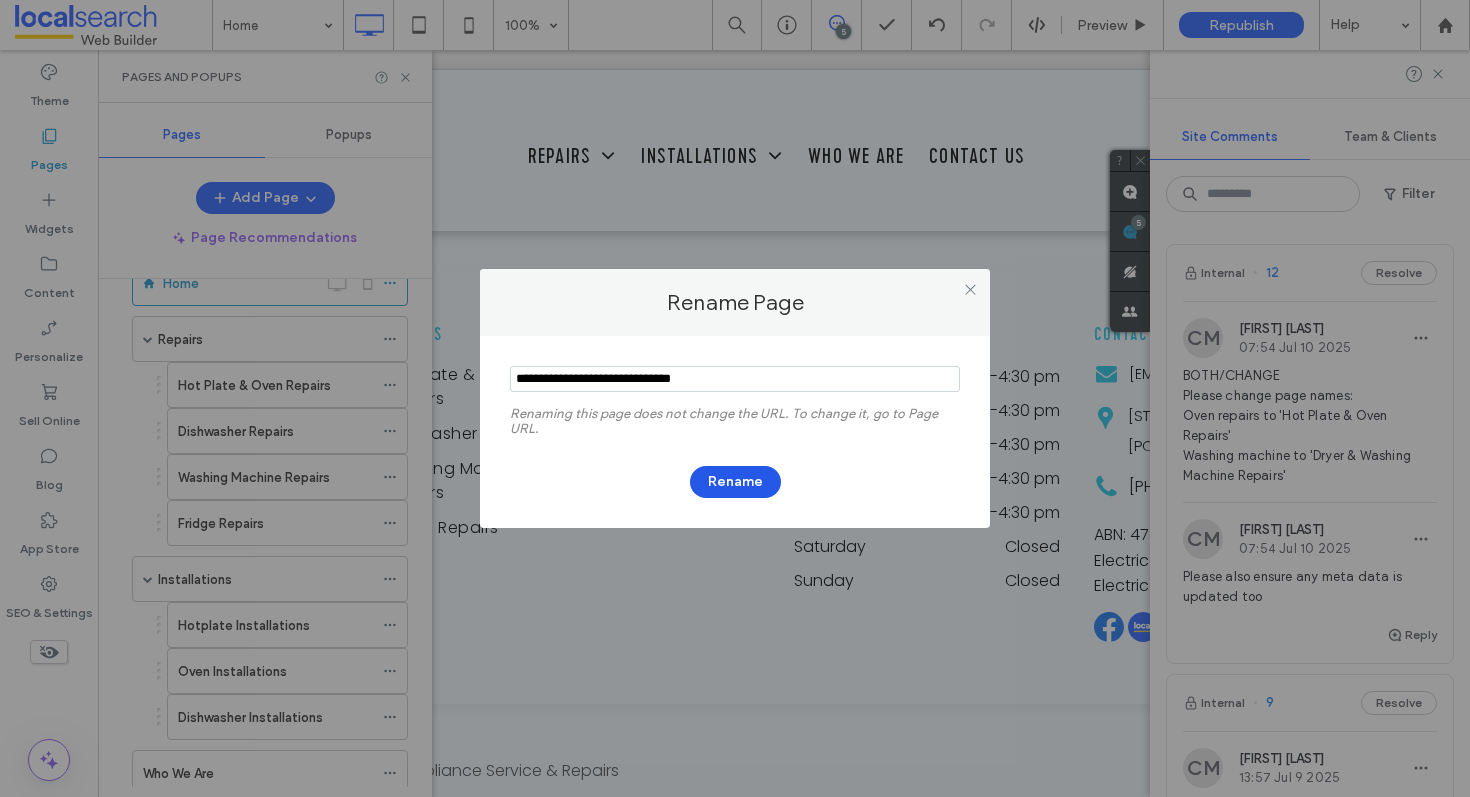 type on "**********" 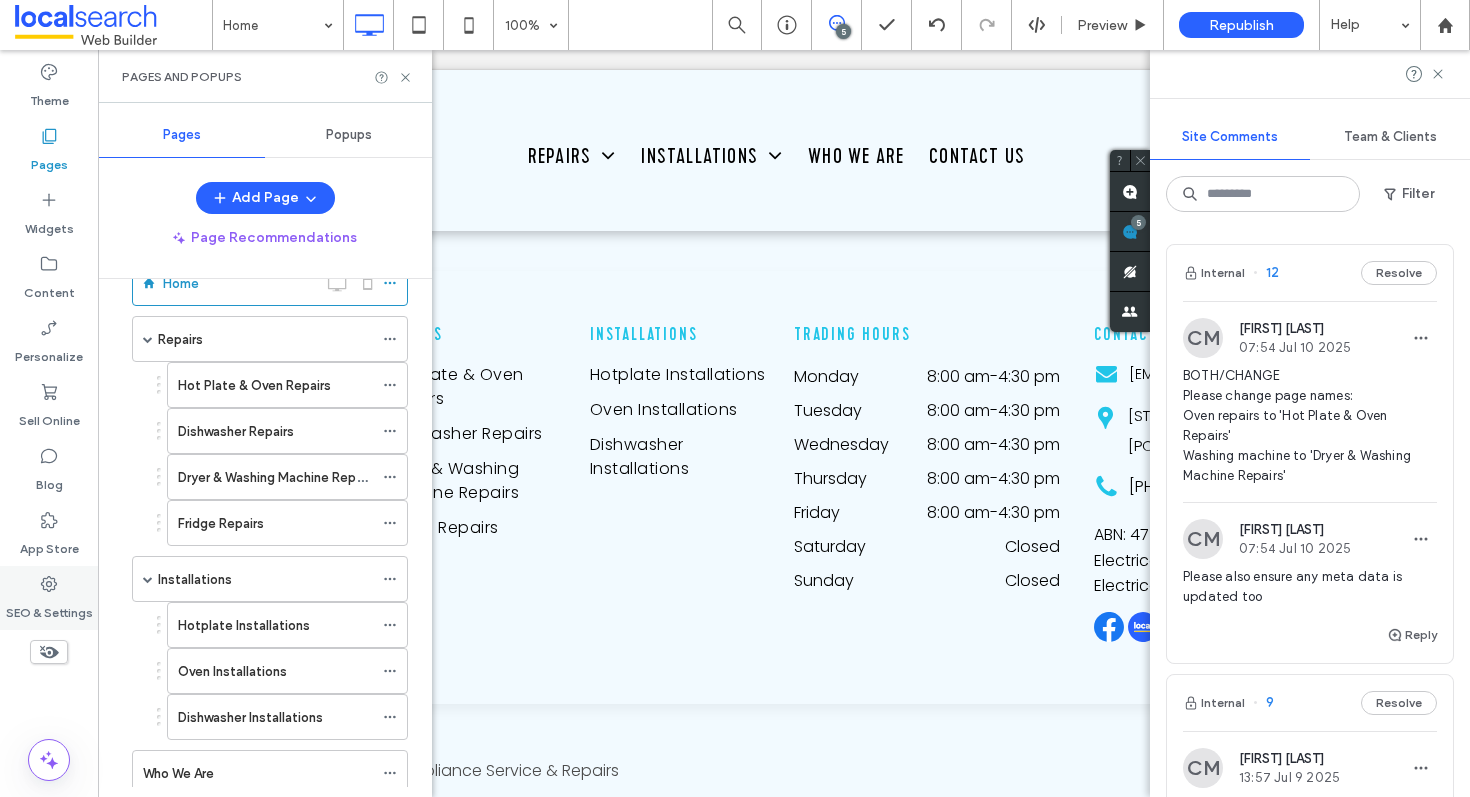 click on "SEO & Settings" at bounding box center (49, 598) 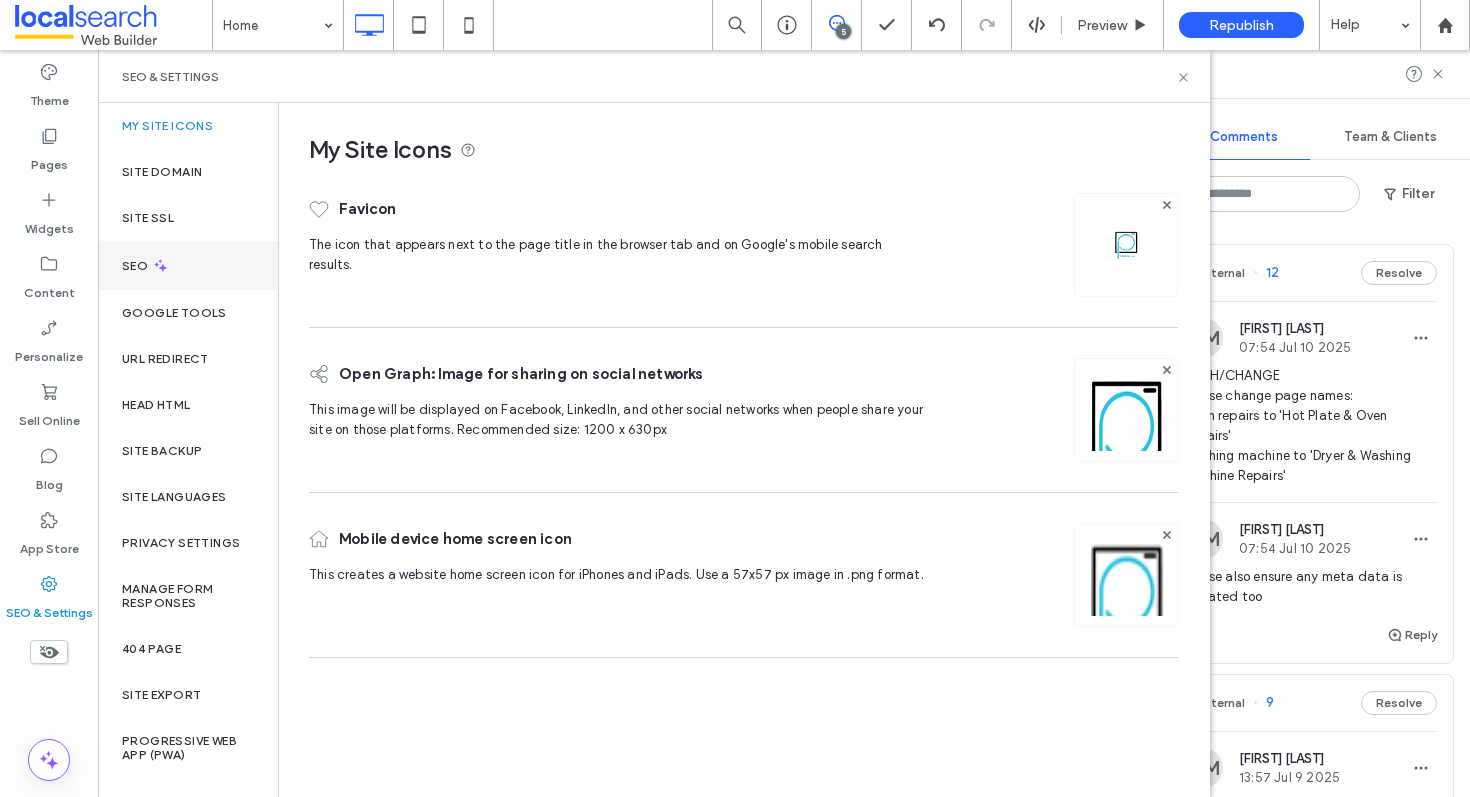 click on "SEO" at bounding box center [188, 265] 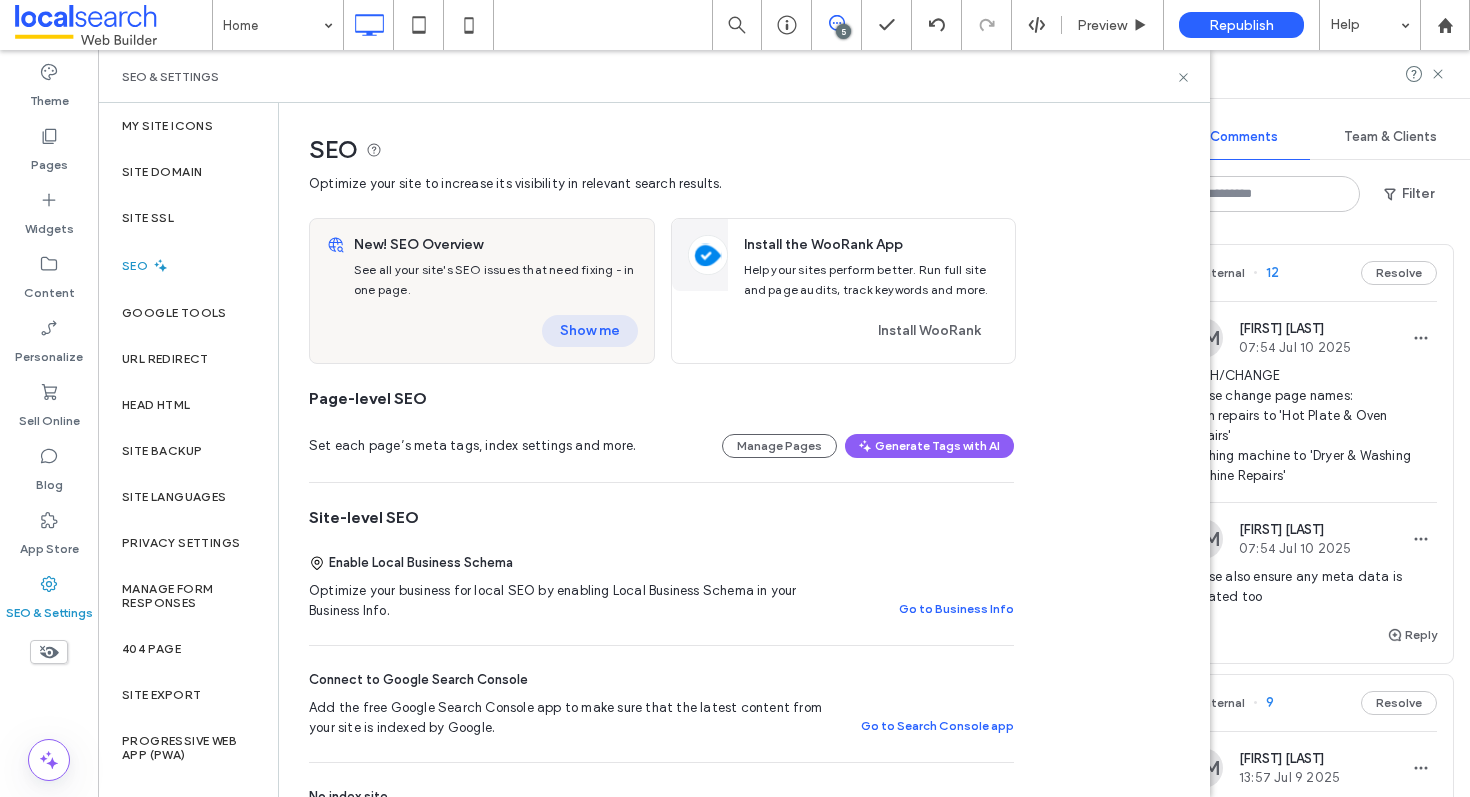 click on "Show me" at bounding box center [590, 331] 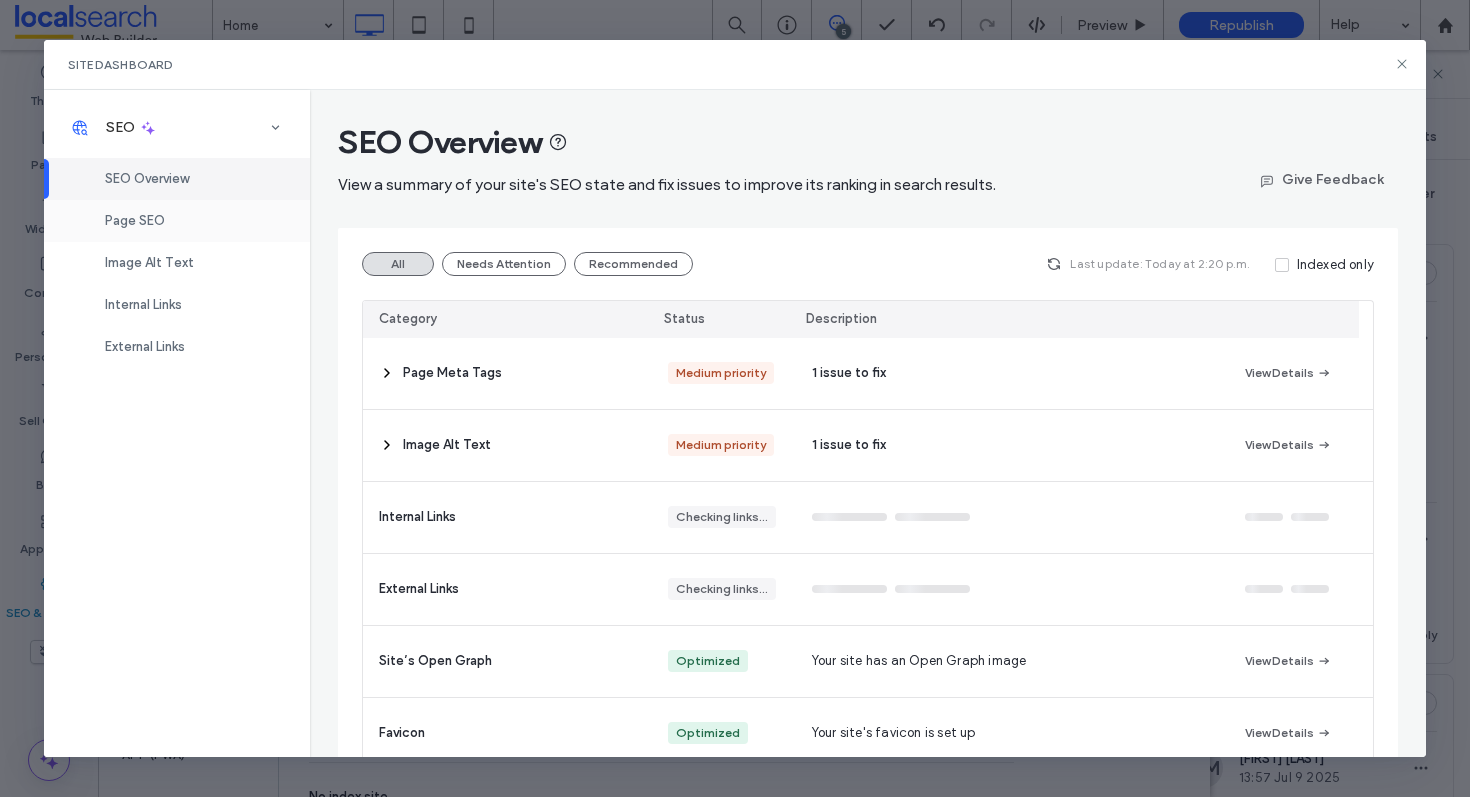 click on "Page SEO" at bounding box center [177, 221] 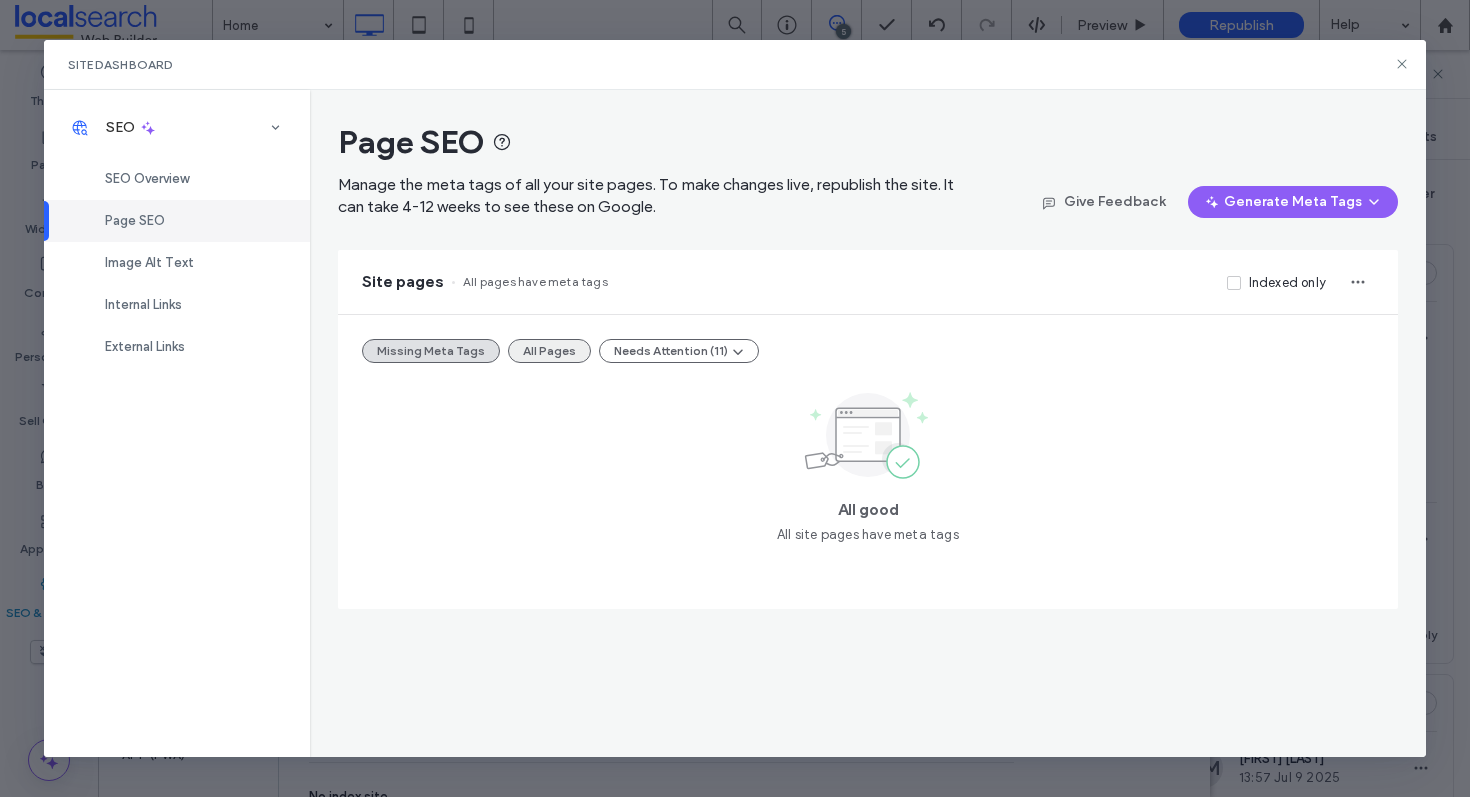 click on "All Pages" at bounding box center [549, 351] 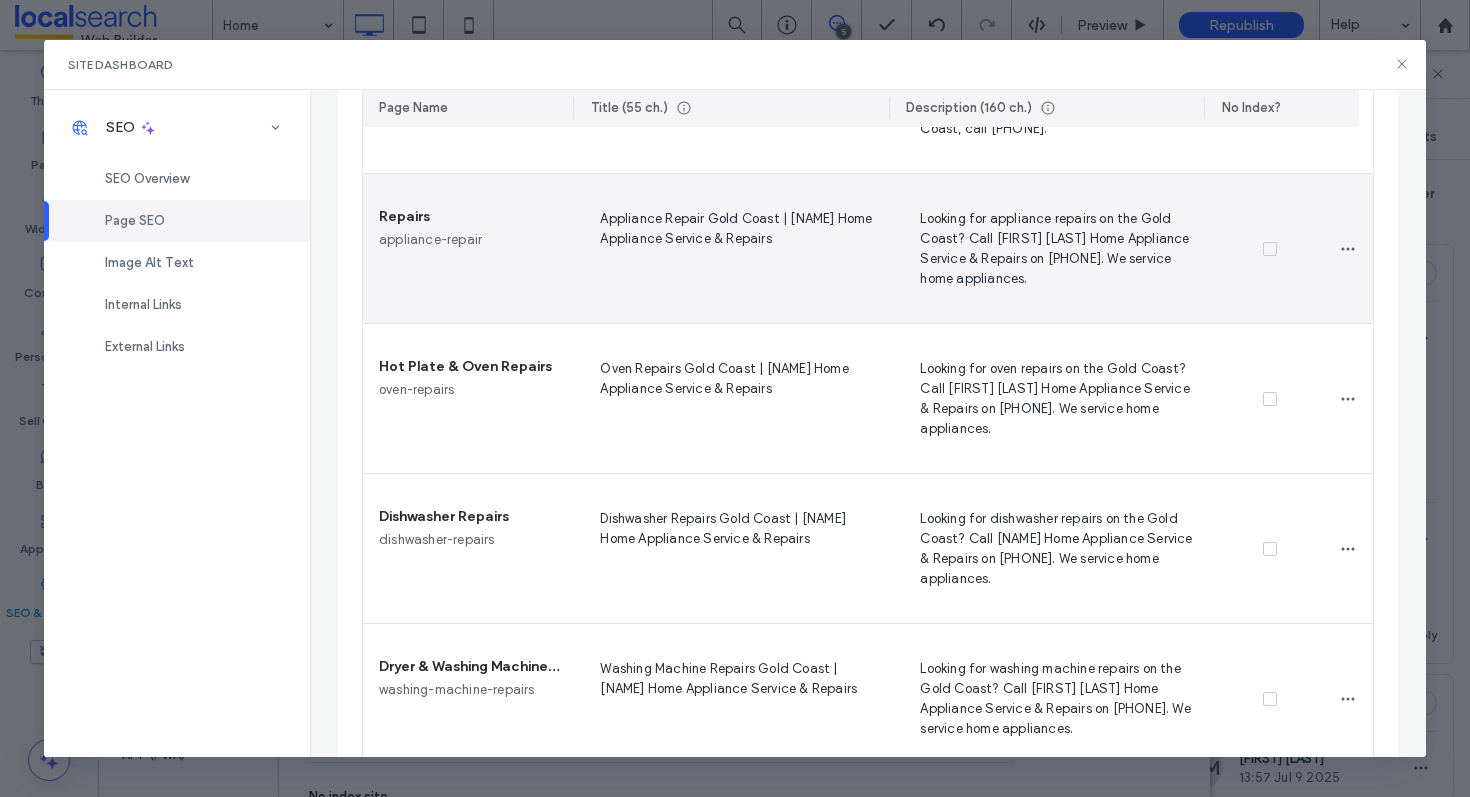 scroll, scrollTop: 451, scrollLeft: 0, axis: vertical 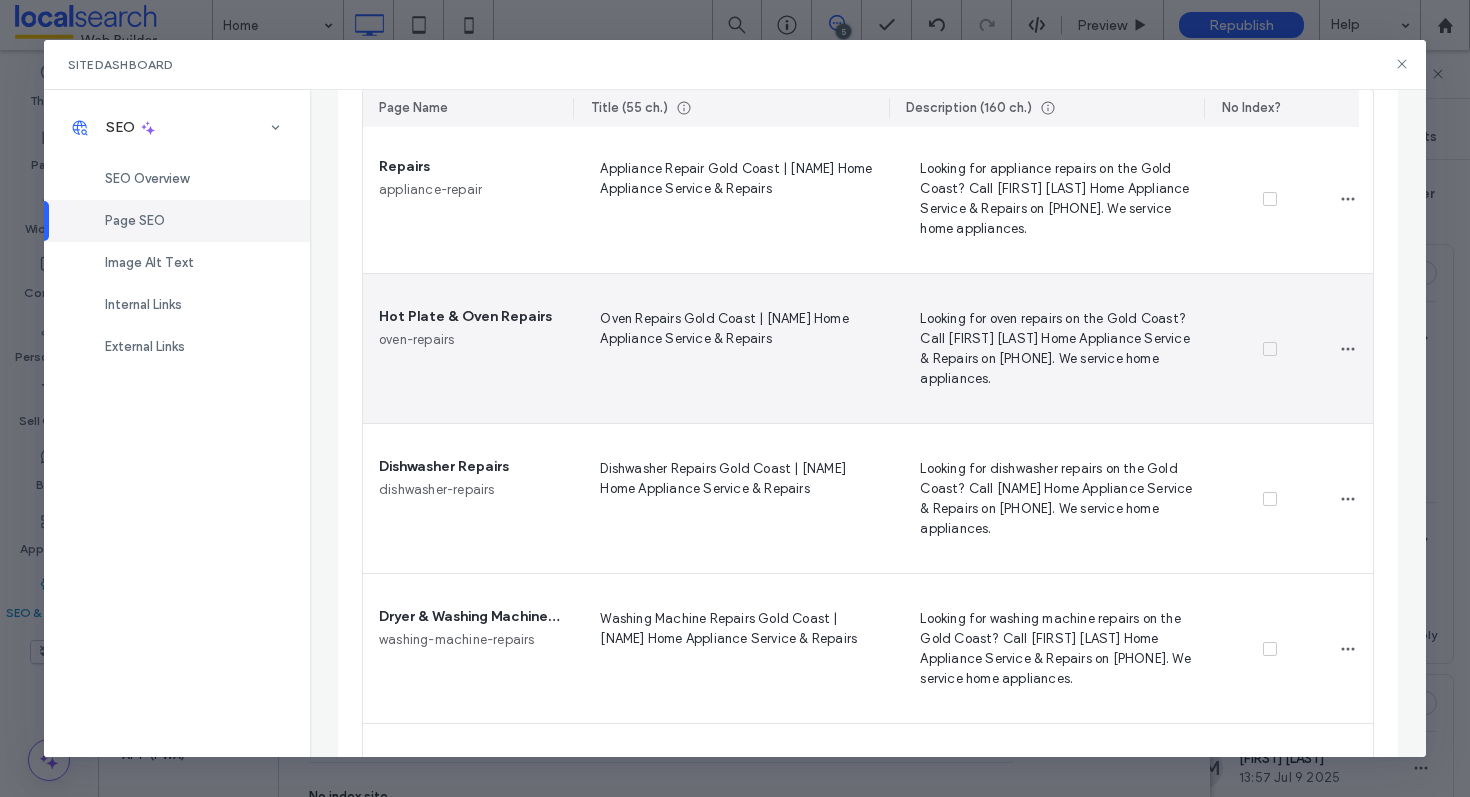 click on "Oven Repairs Gold Coast | Patrick Lunney Home Appliance Service & Repairs" at bounding box center [736, 348] 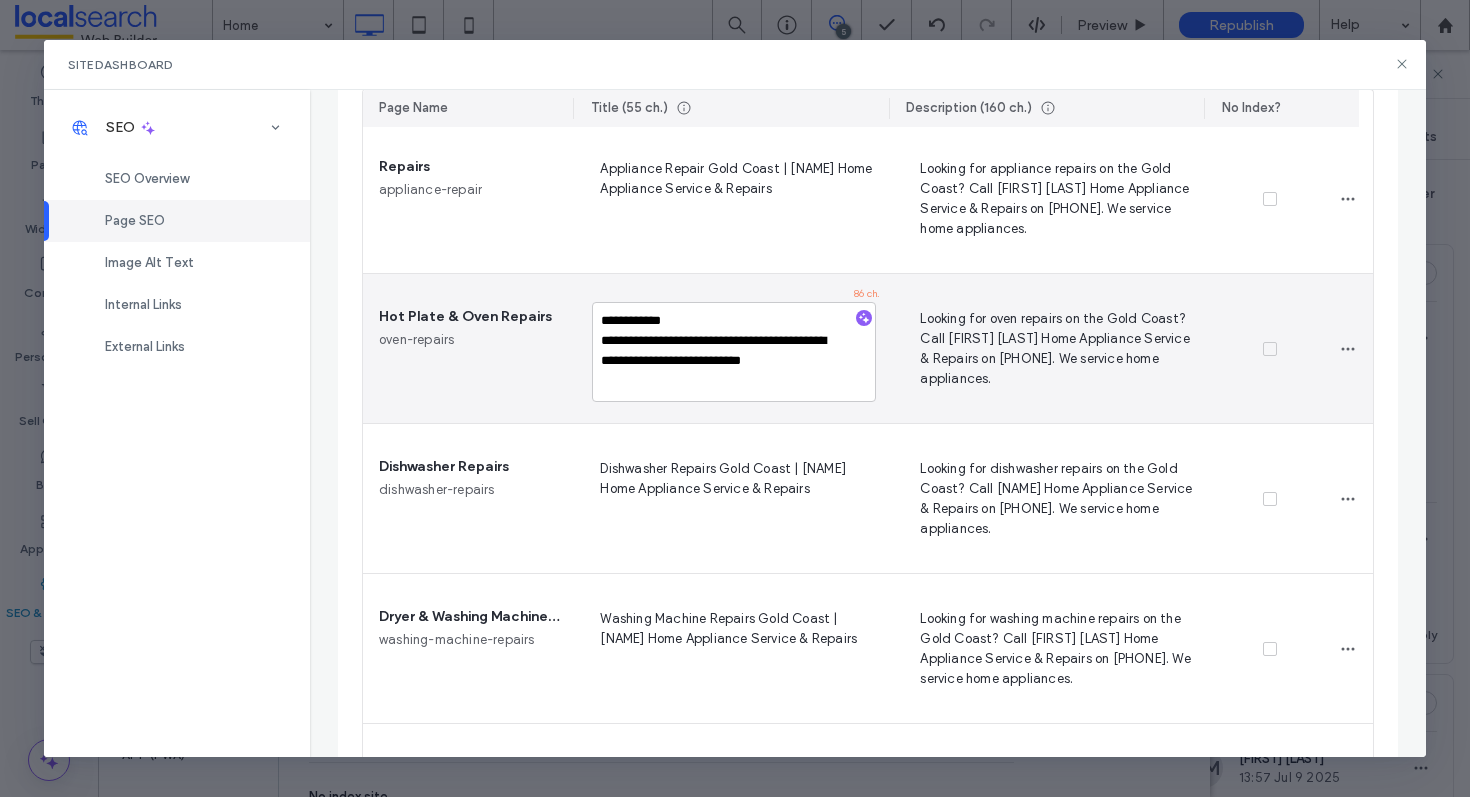 type on "**********" 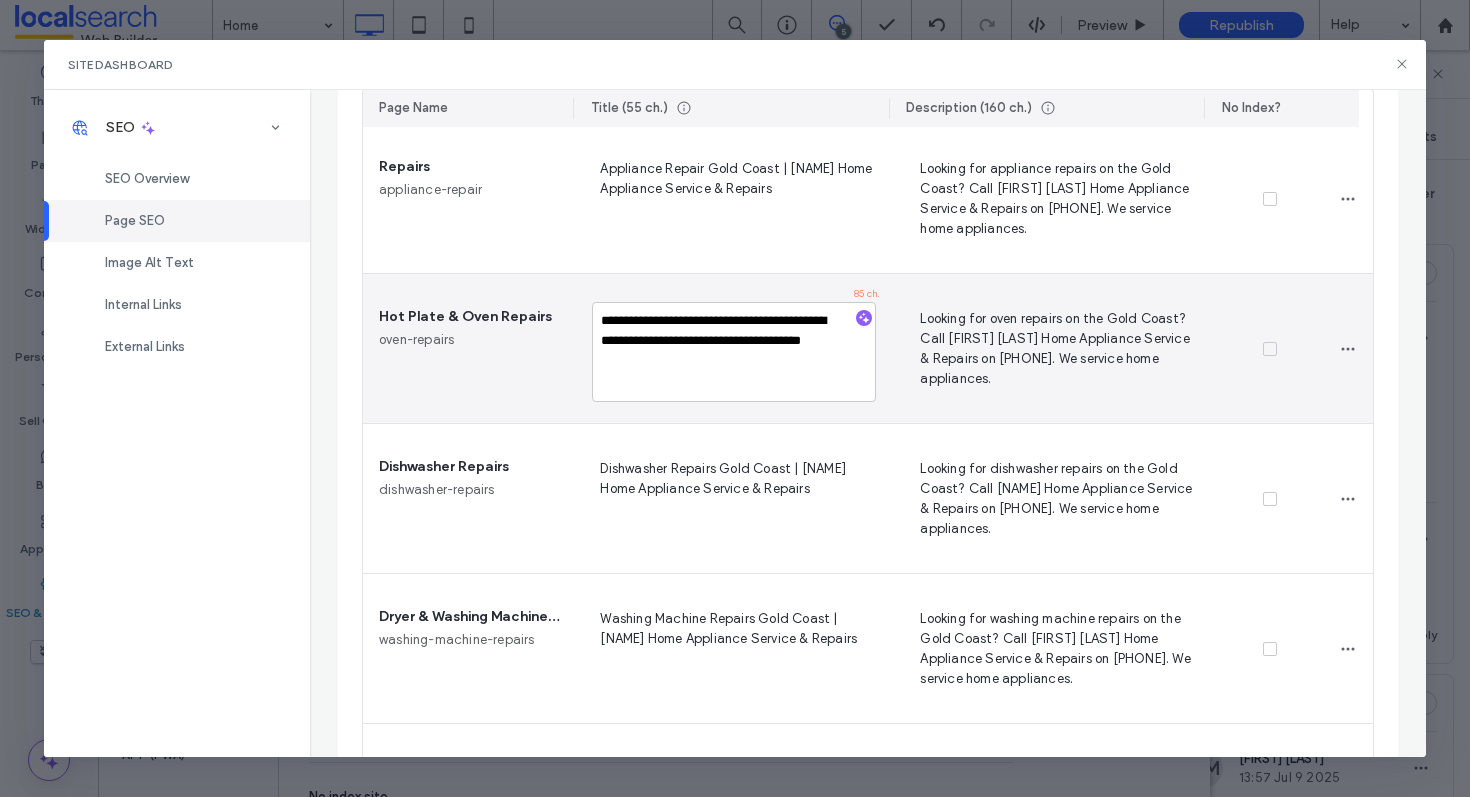 click on "**********" at bounding box center (733, 352) 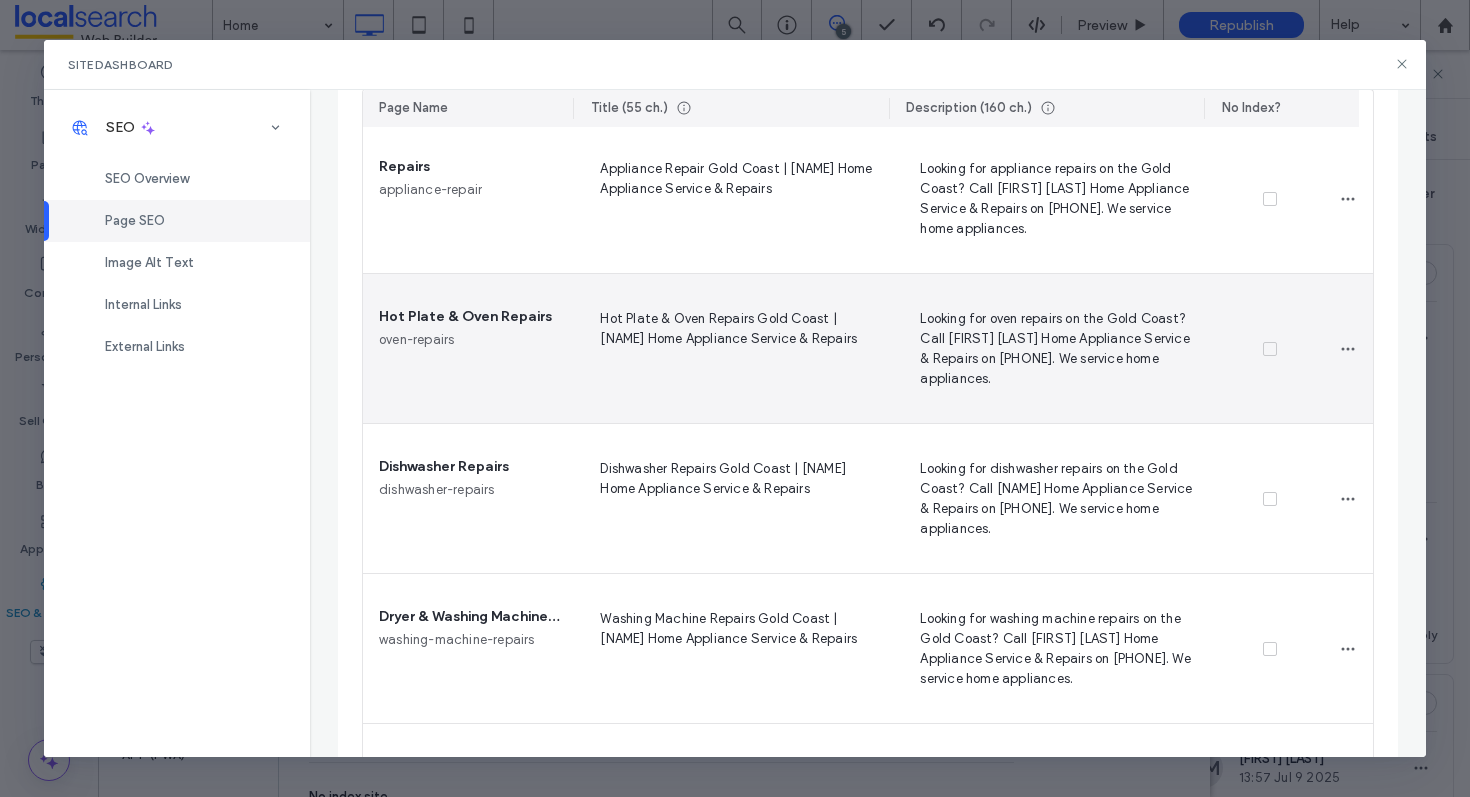 click on "Hot Plate & Oven Repairs Gold Coast | Patrick Lunney Home Appliance Service & Repairs" at bounding box center [736, 348] 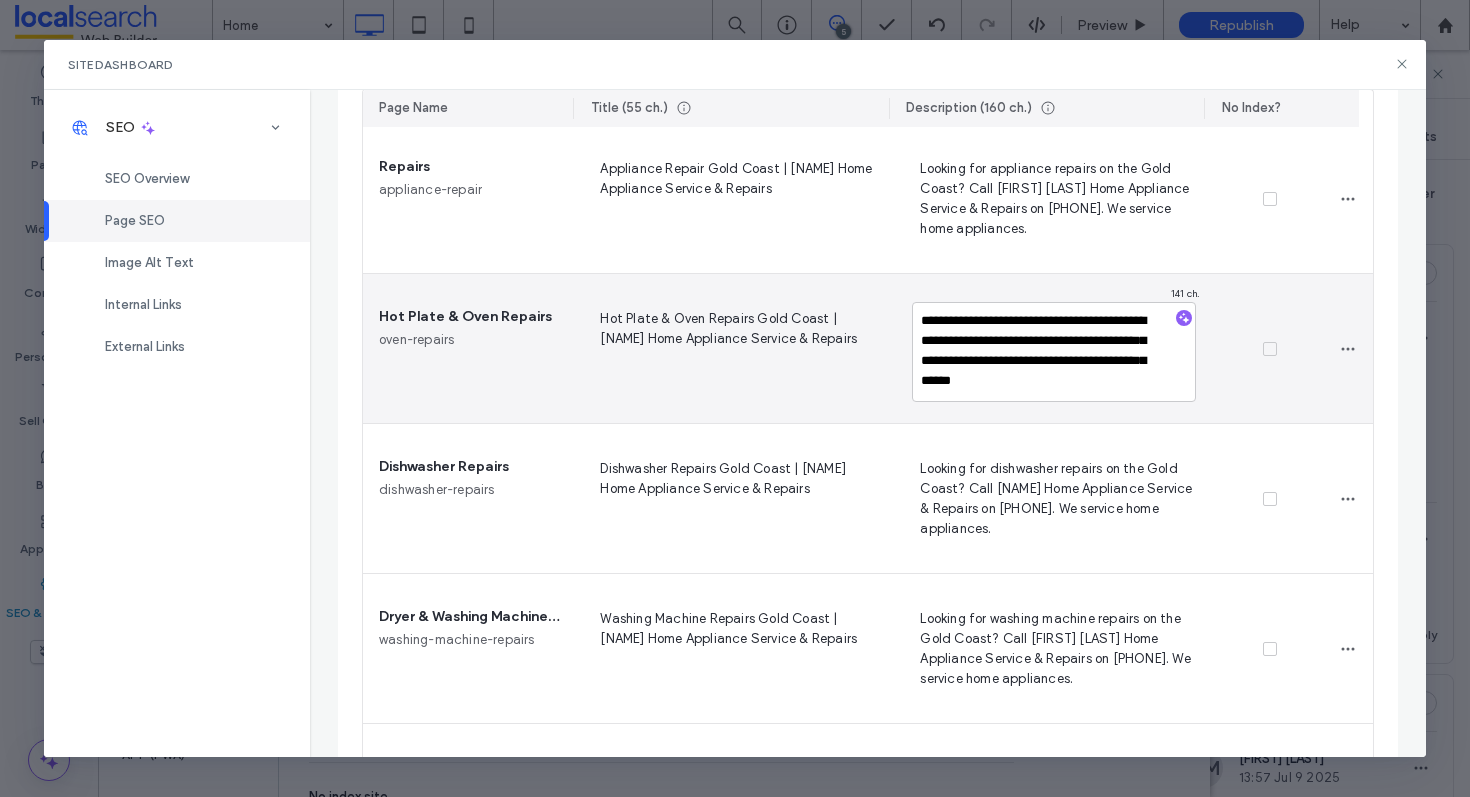 click on "**********" at bounding box center [1053, 352] 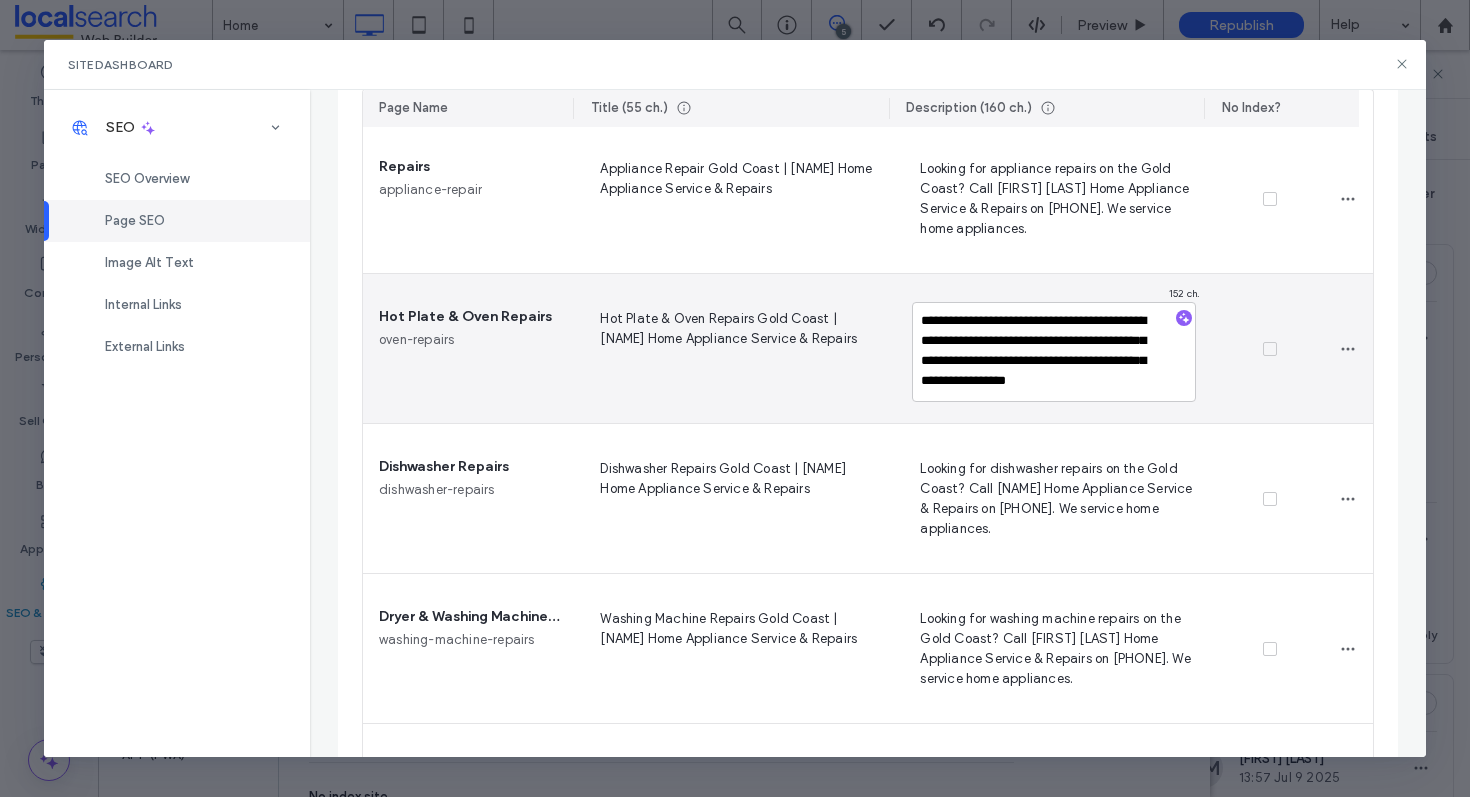 type on "**********" 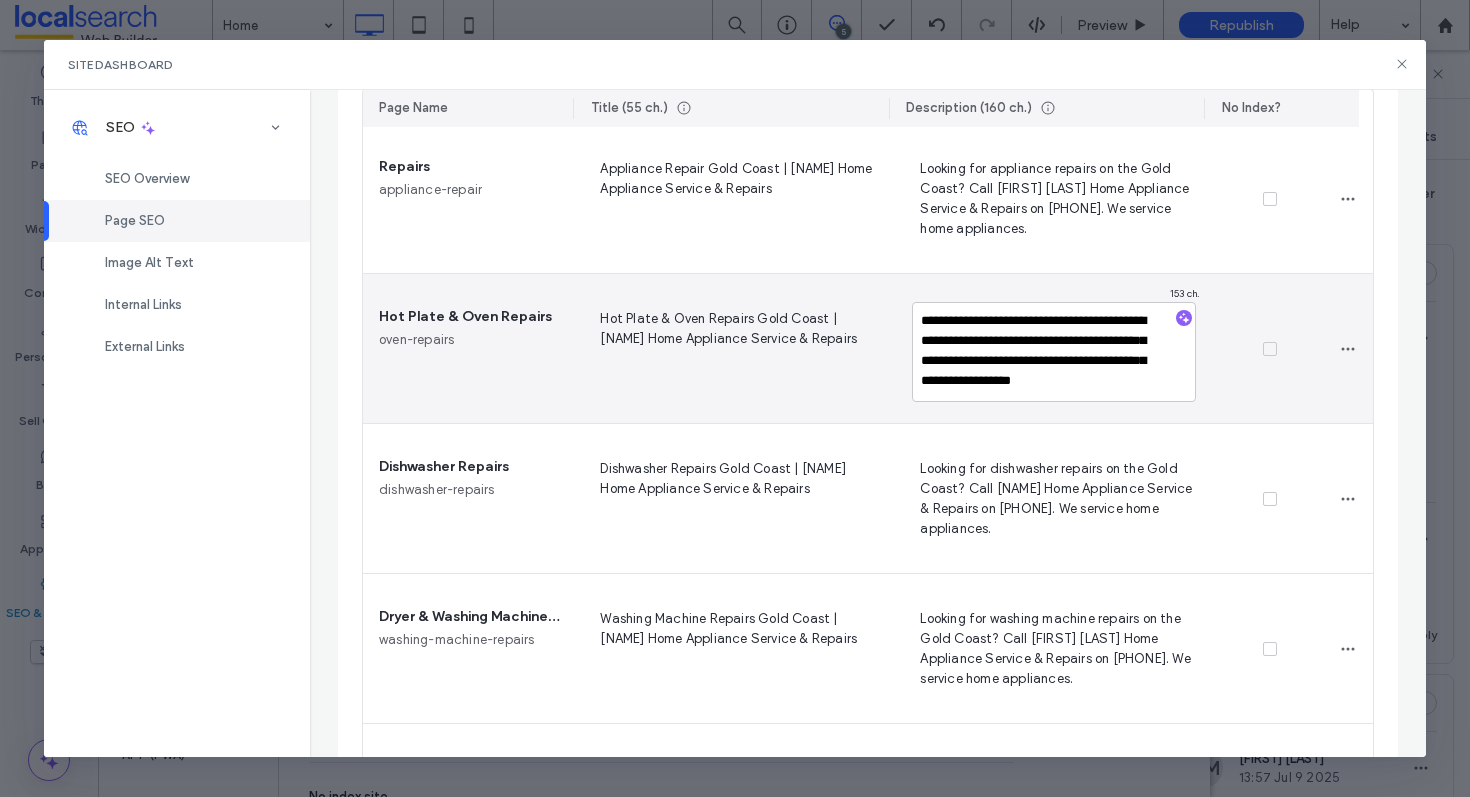 click on "Hot Plate & Oven Repairs Gold Coast | Patrick Lunney Home Appliance Service & Repairs" at bounding box center (736, 348) 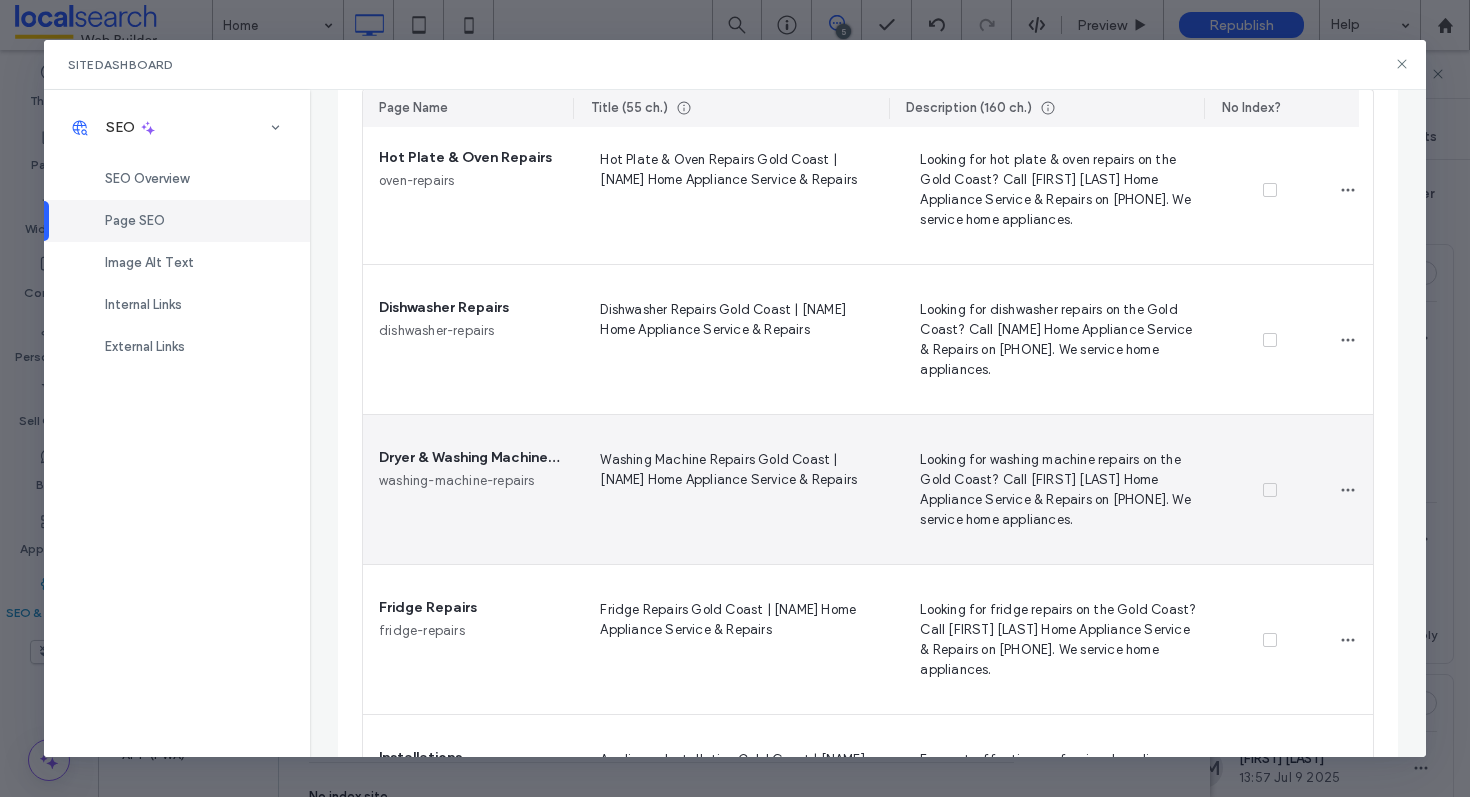 scroll, scrollTop: 635, scrollLeft: 0, axis: vertical 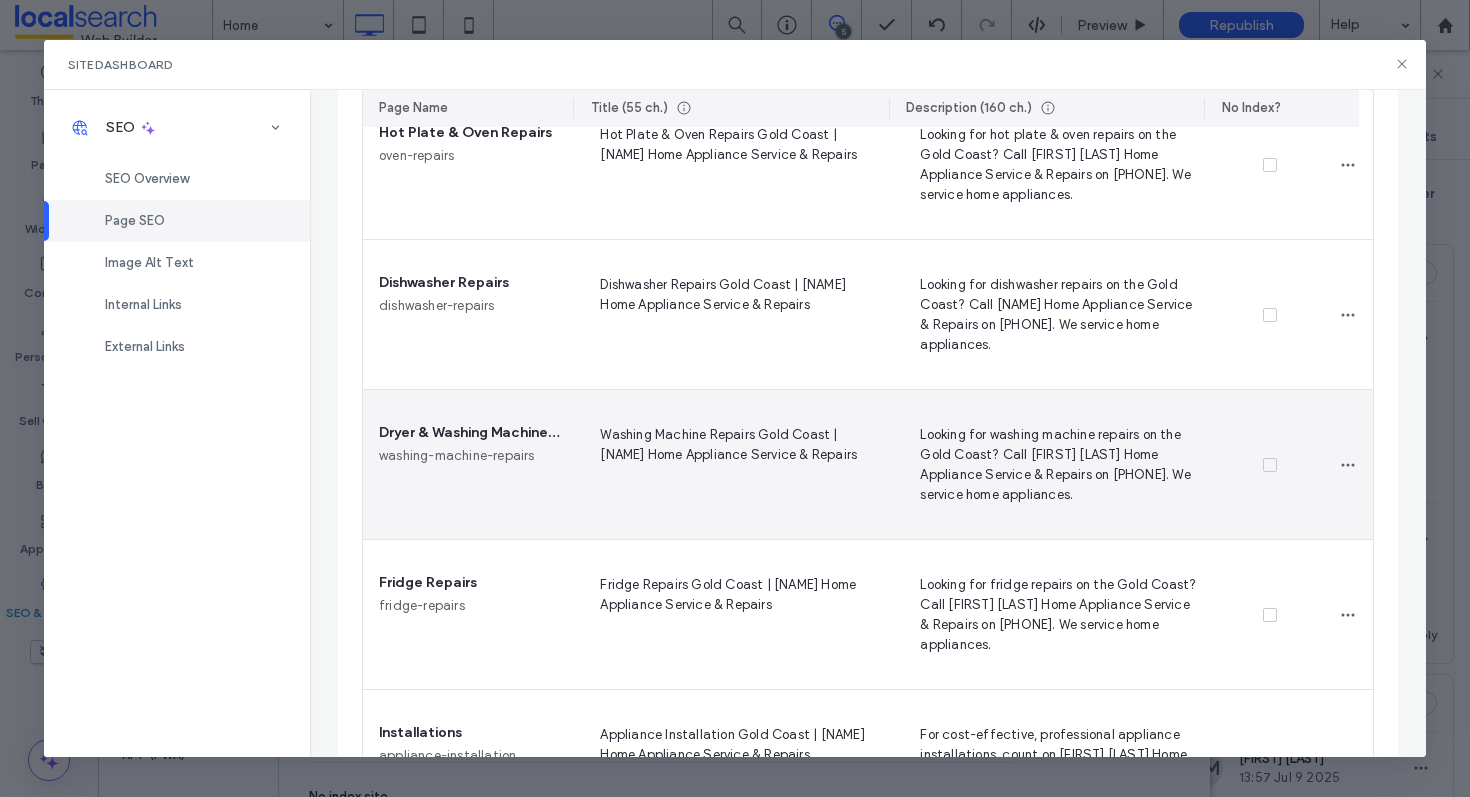 click on "Washing Machine Repairs Gold Coast | Patrick Lunney Home Appliance Service & Repairs" at bounding box center [736, 464] 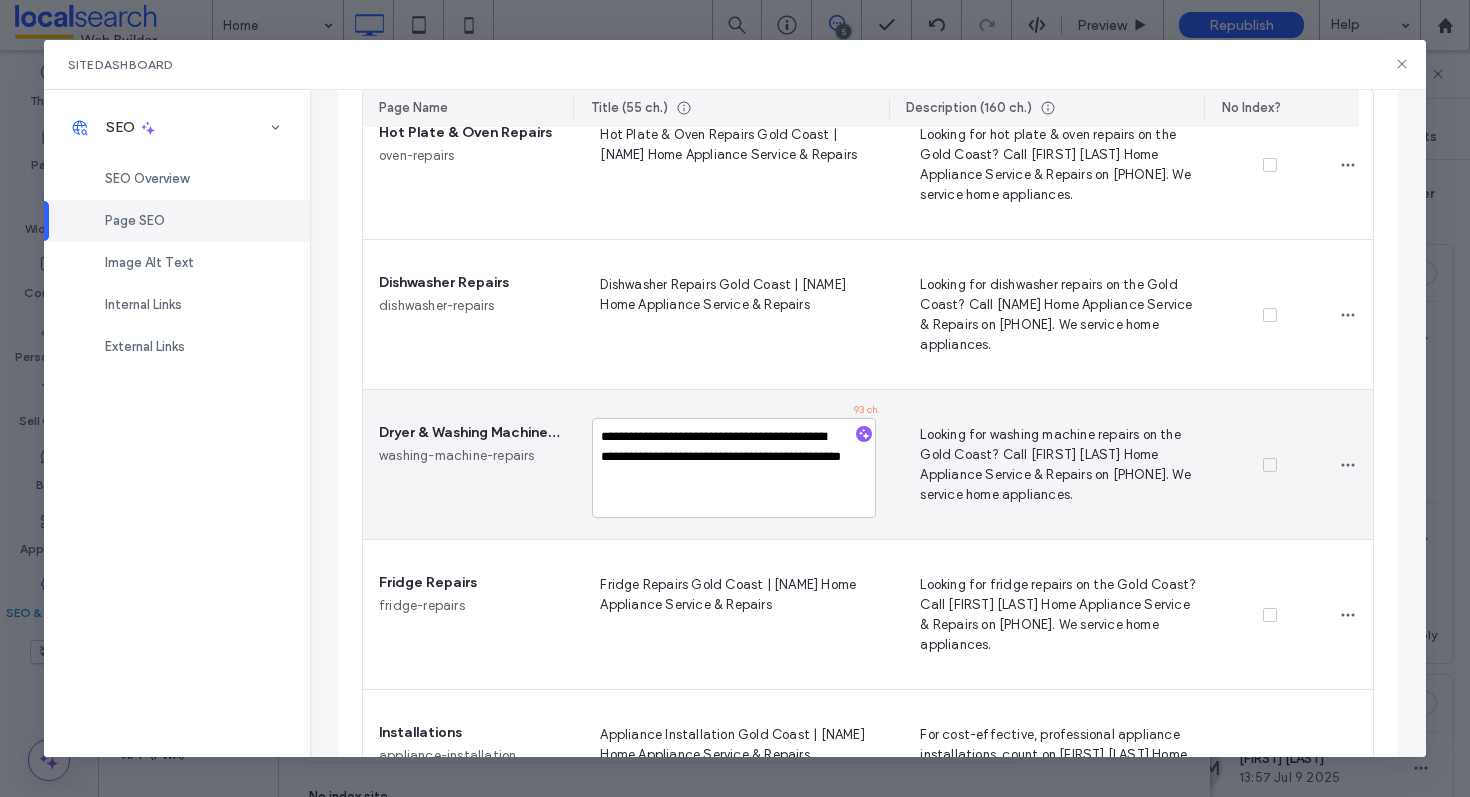 type on "**********" 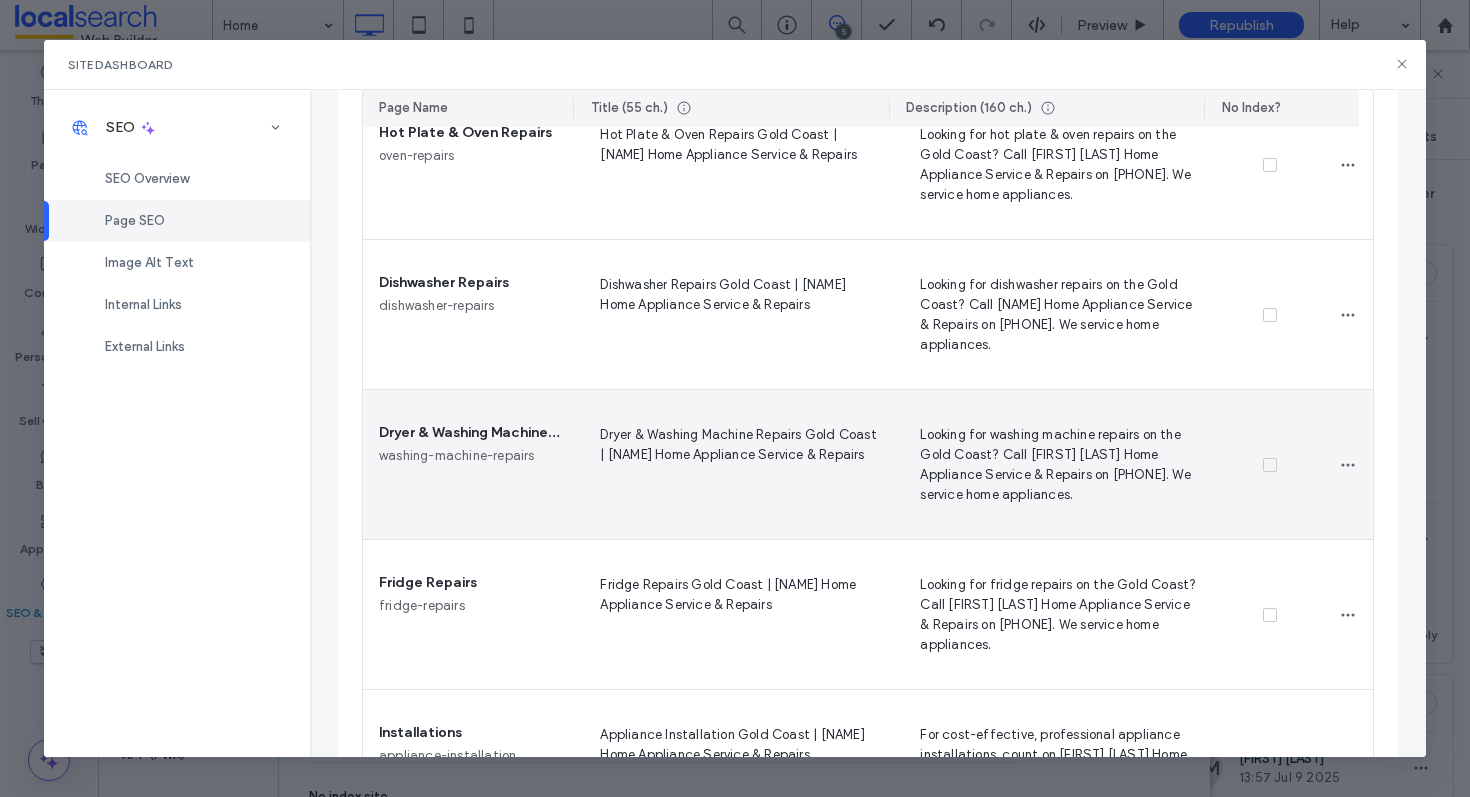 click on "Dryer & Washing Machine Repairs Gold Coast | Patrick Lunney Home Appliance Service & Repairs" at bounding box center [736, 464] 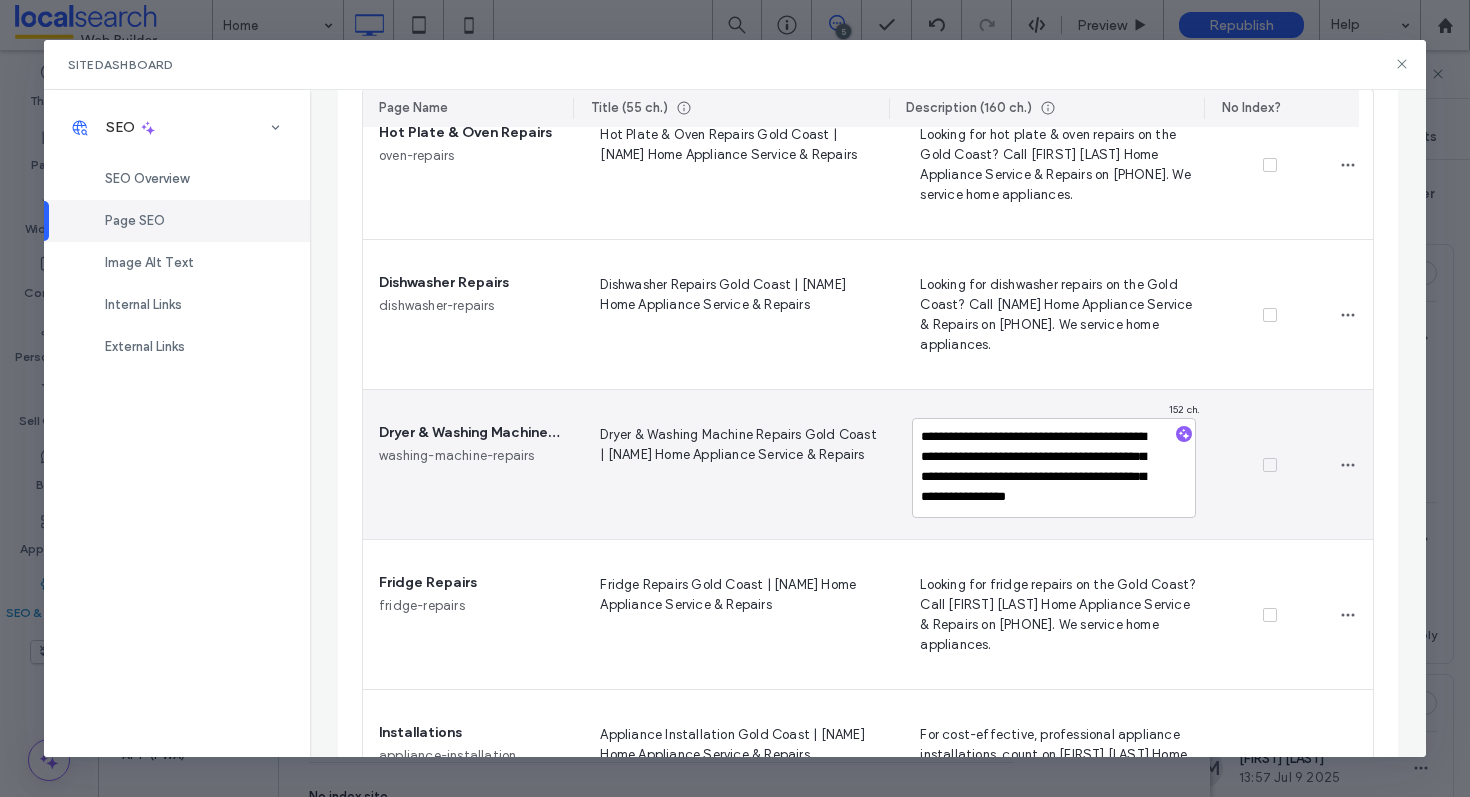 click on "**********" at bounding box center (1053, 468) 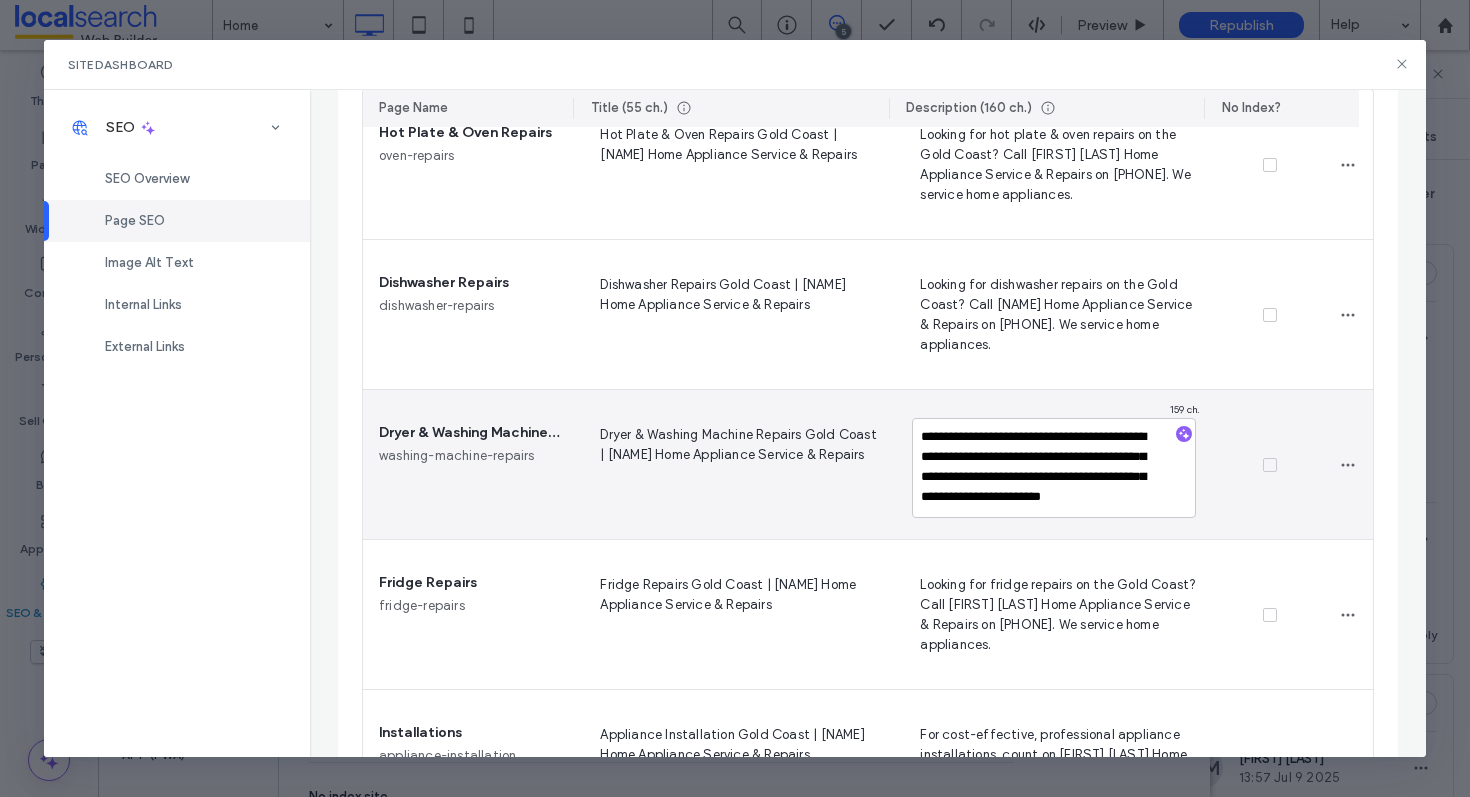 type on "**********" 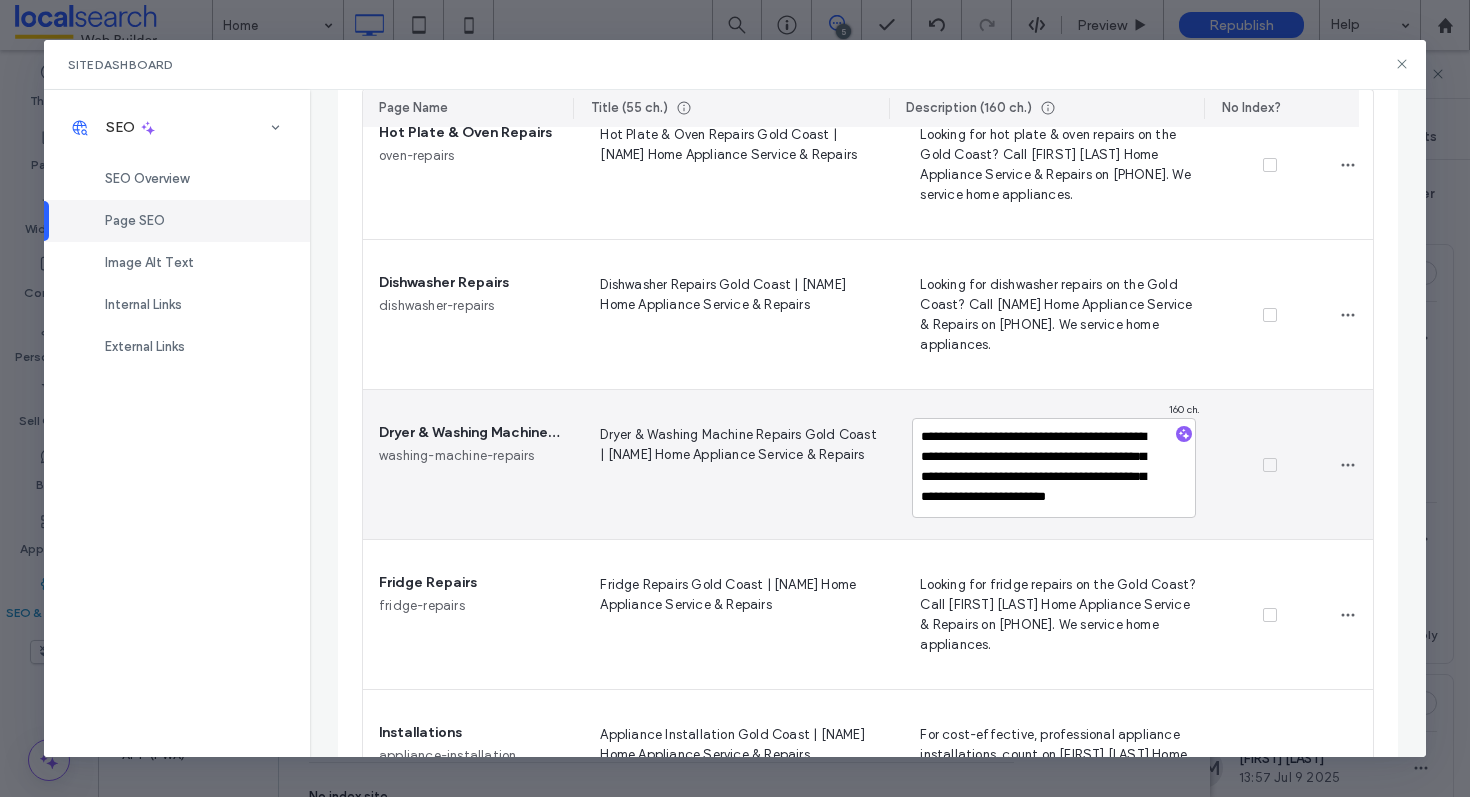 click on "Dryer & Washing Machine Repairs Gold Coast | Patrick Lunney Home Appliance Service & Repairs" at bounding box center (736, 464) 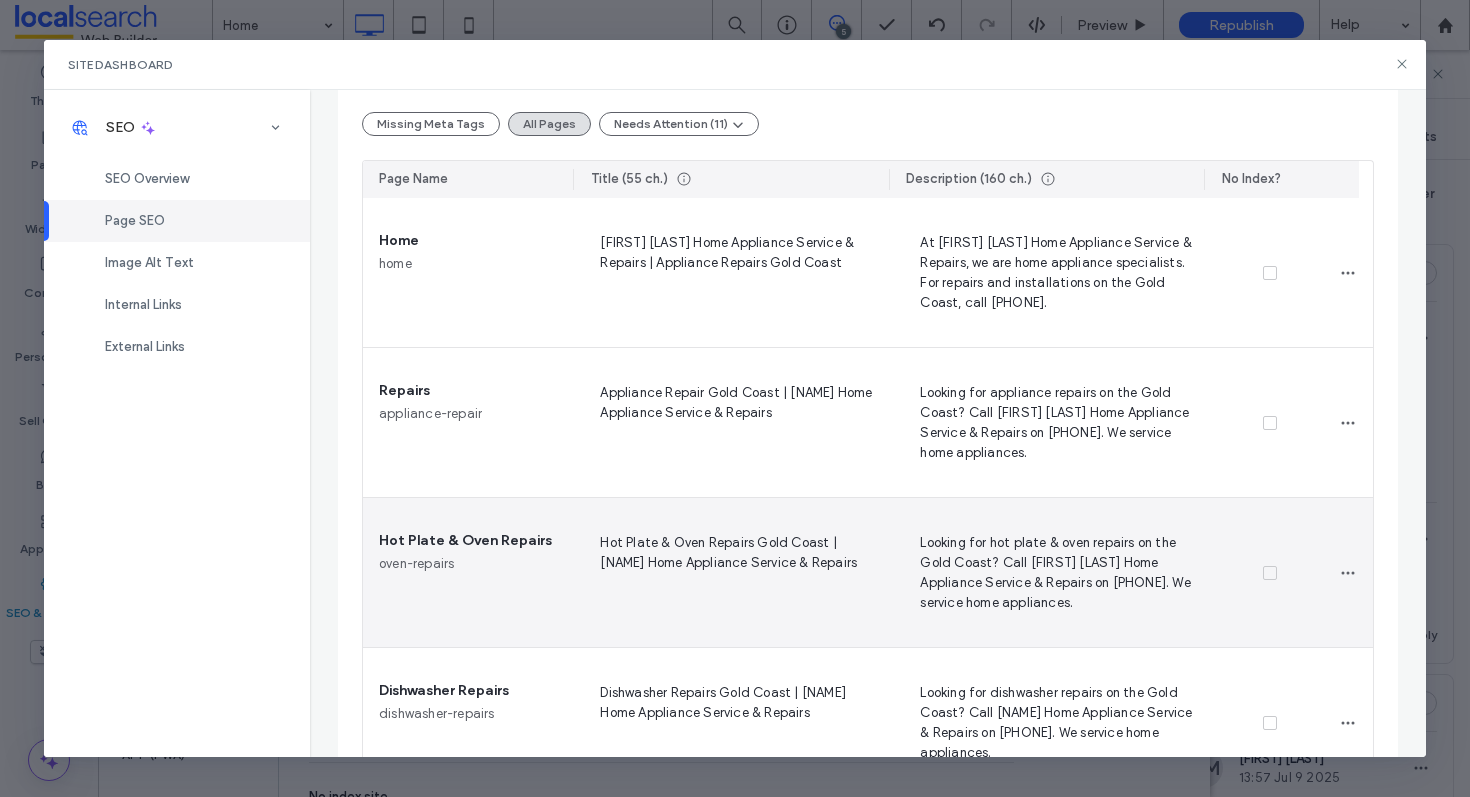 scroll, scrollTop: 247, scrollLeft: 0, axis: vertical 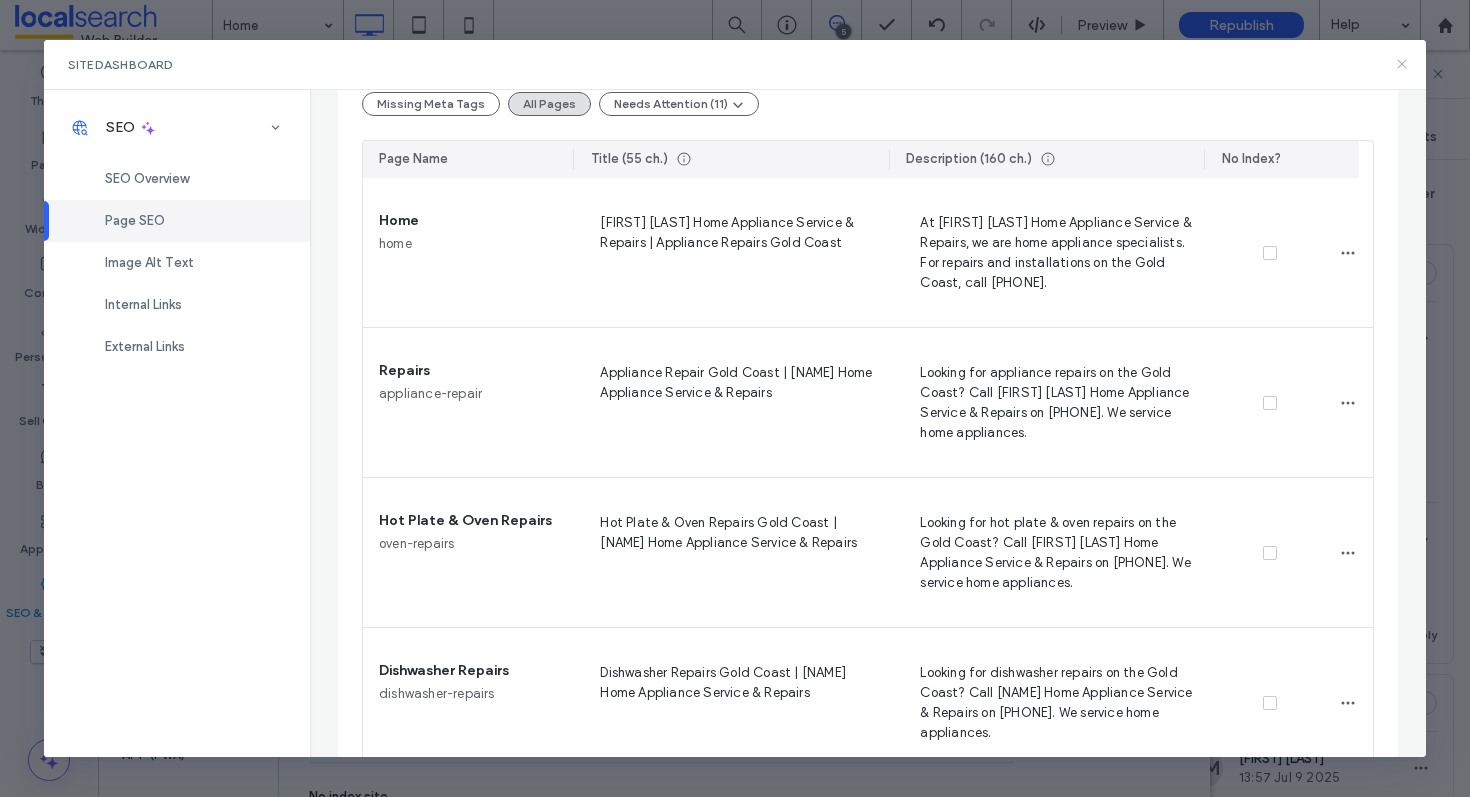 click 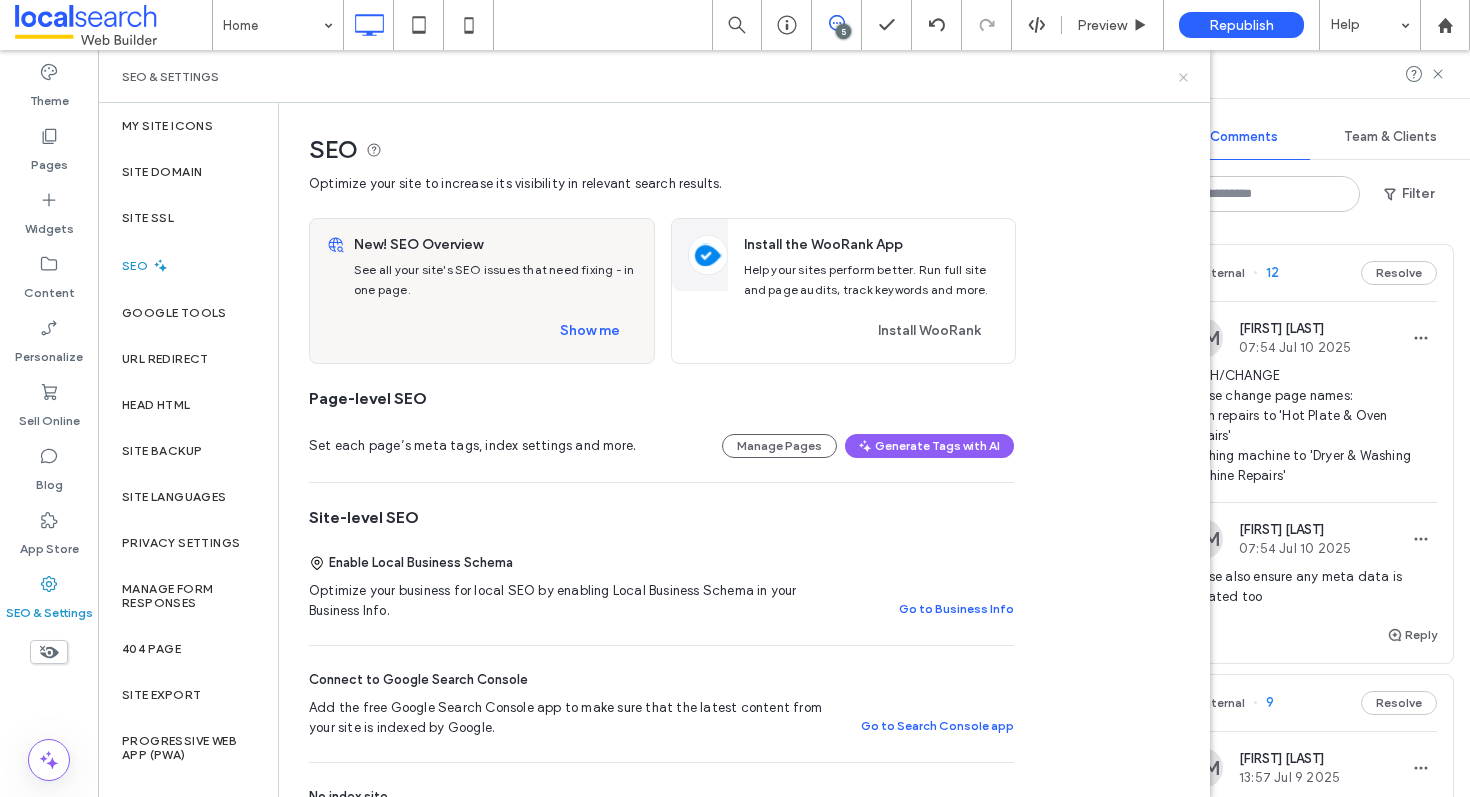 click 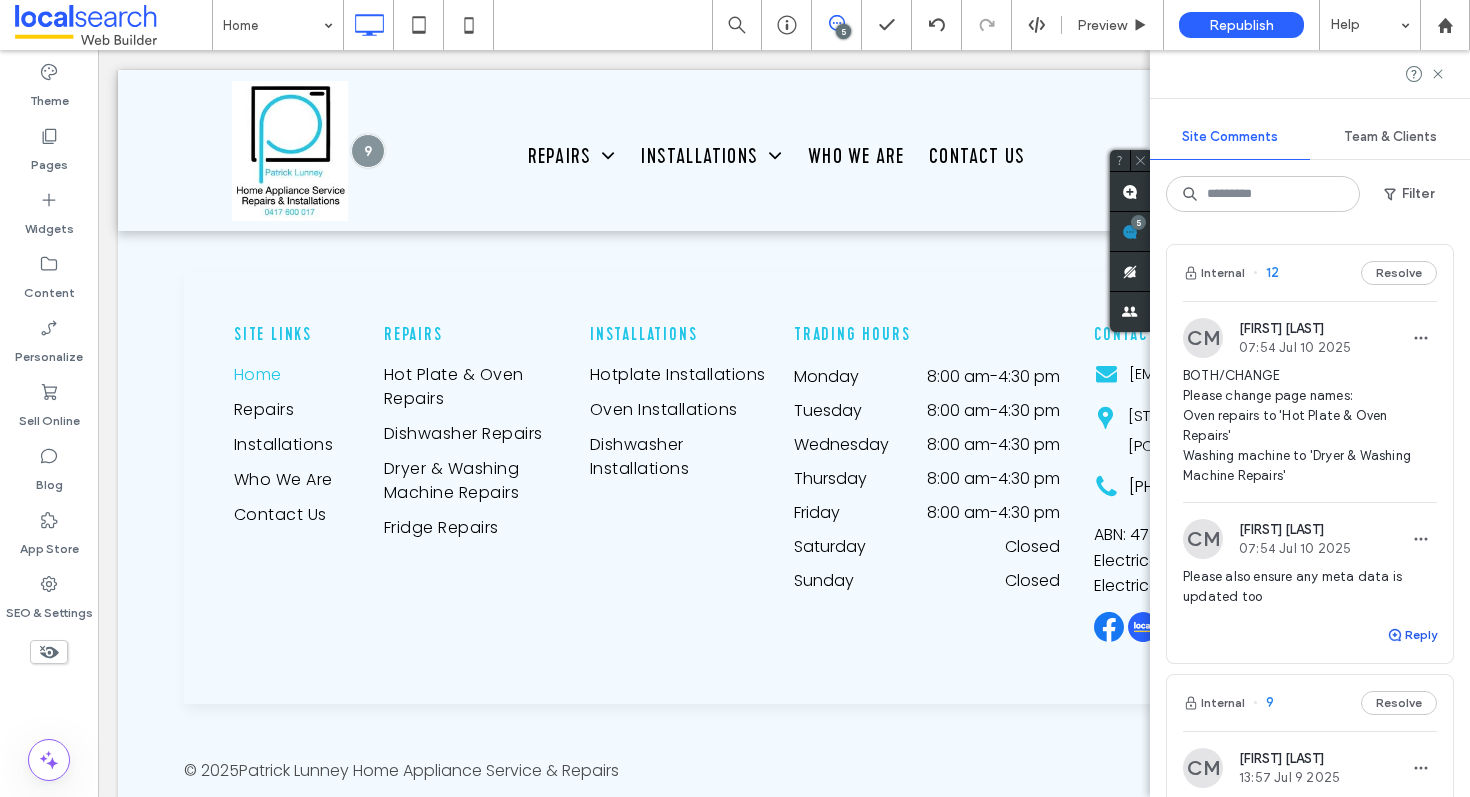 click 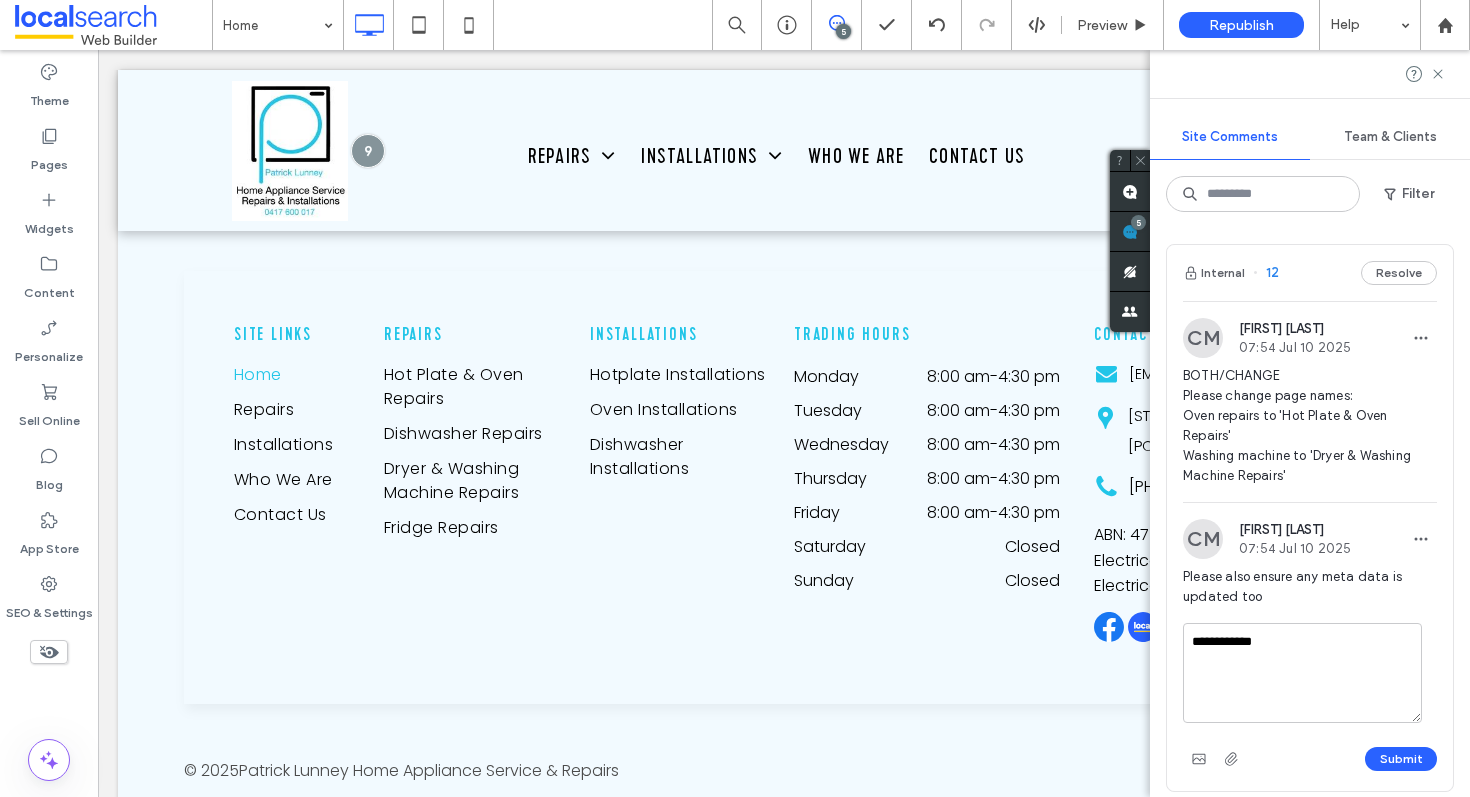scroll, scrollTop: 263, scrollLeft: 0, axis: vertical 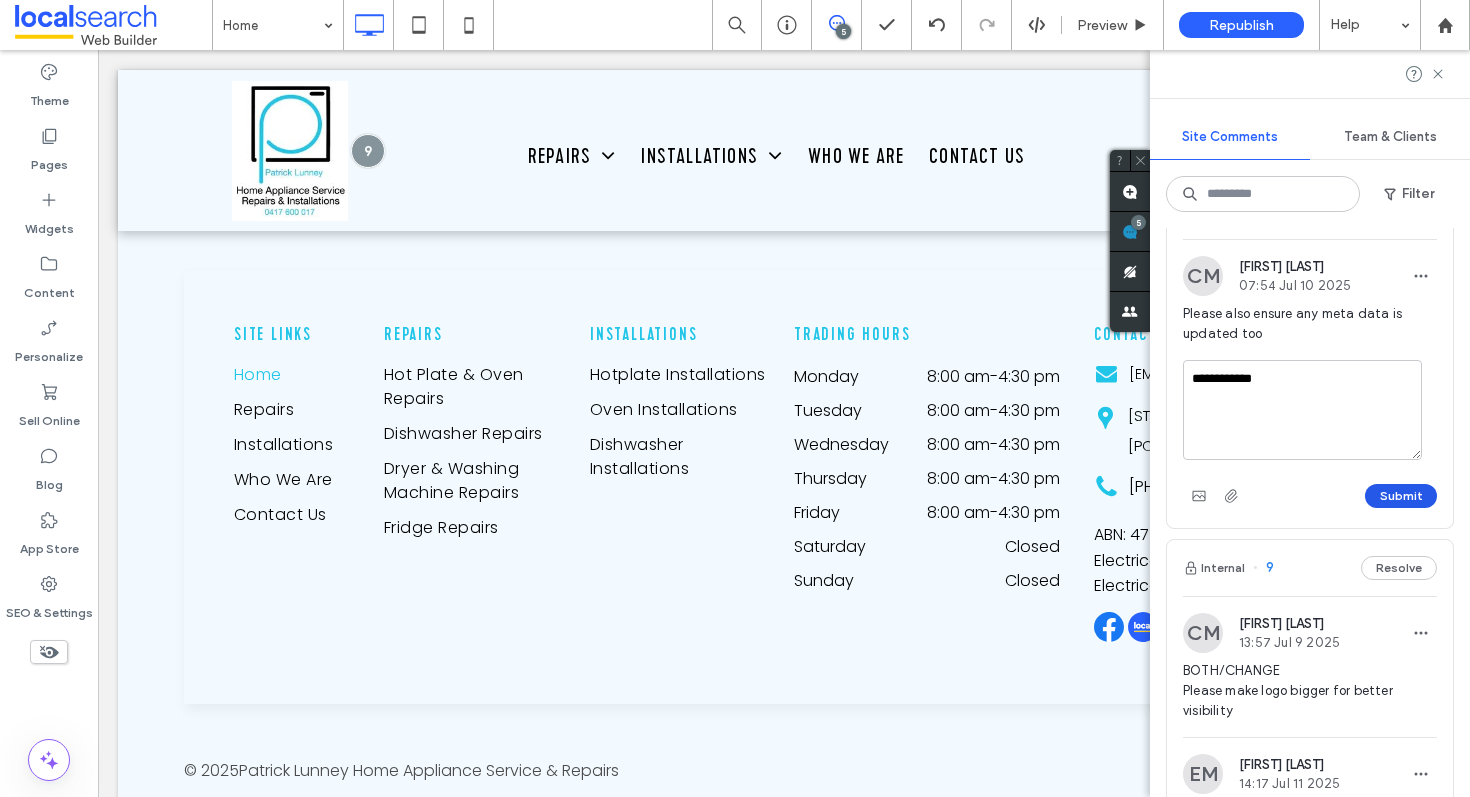 type on "**********" 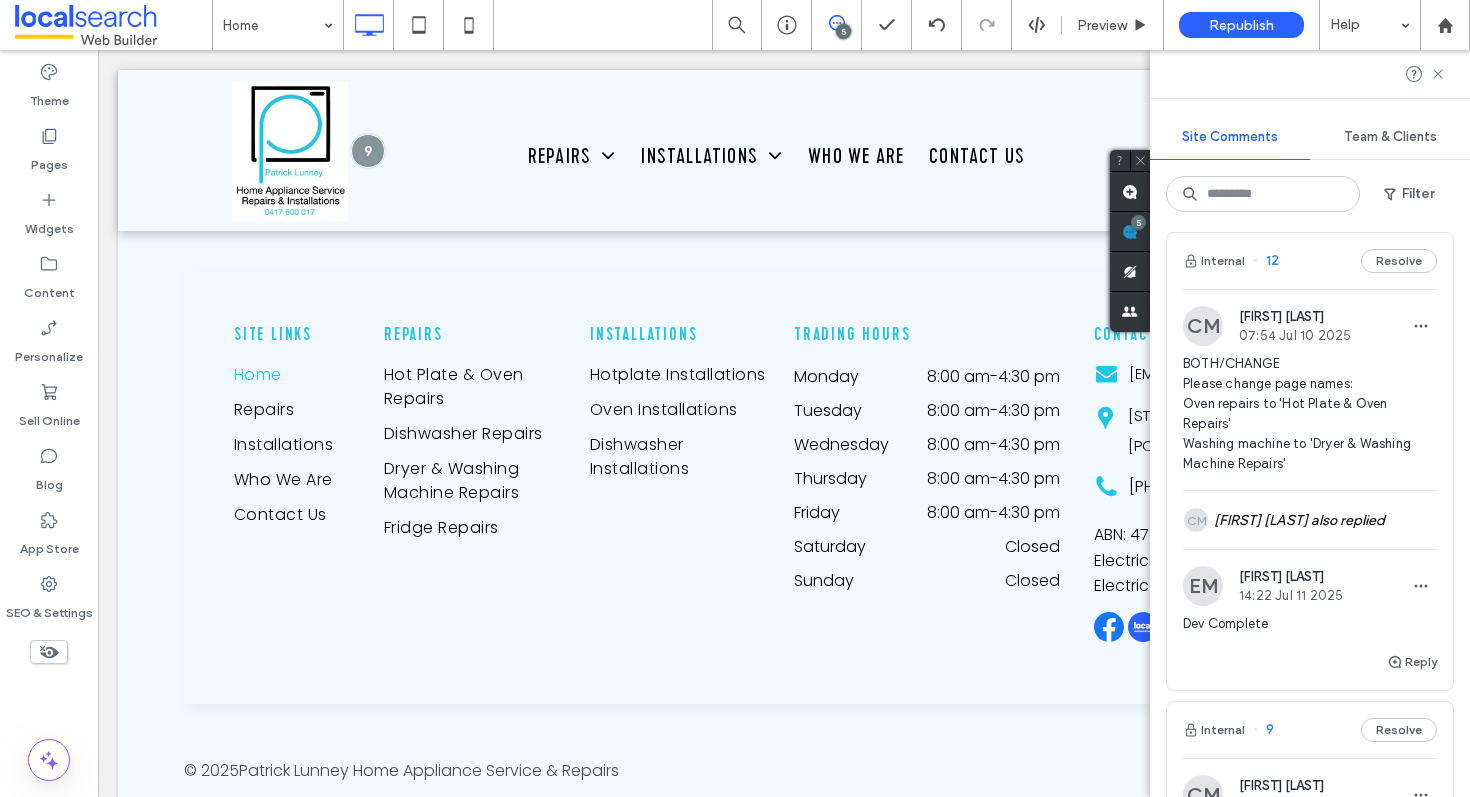 scroll, scrollTop: 0, scrollLeft: 0, axis: both 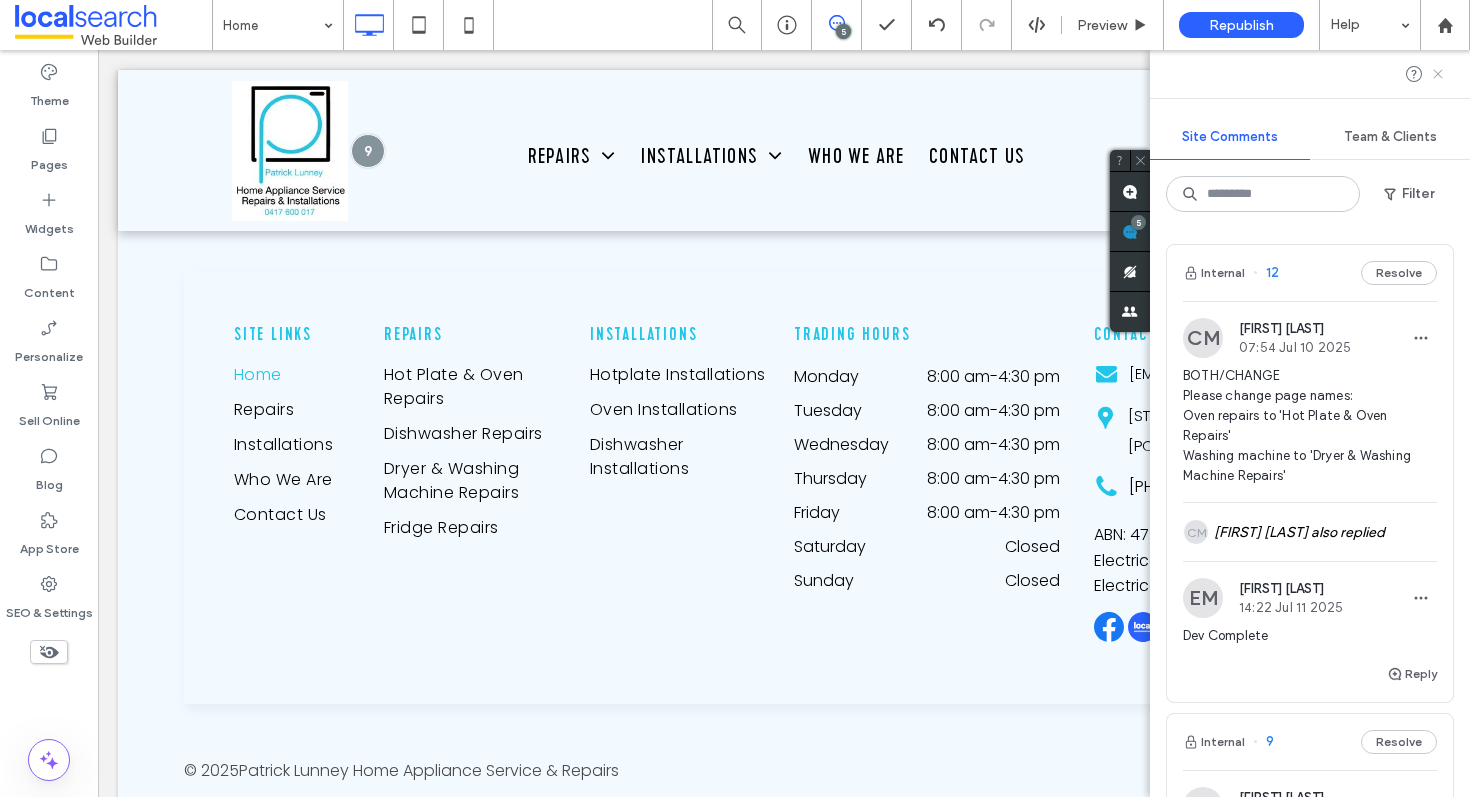 click 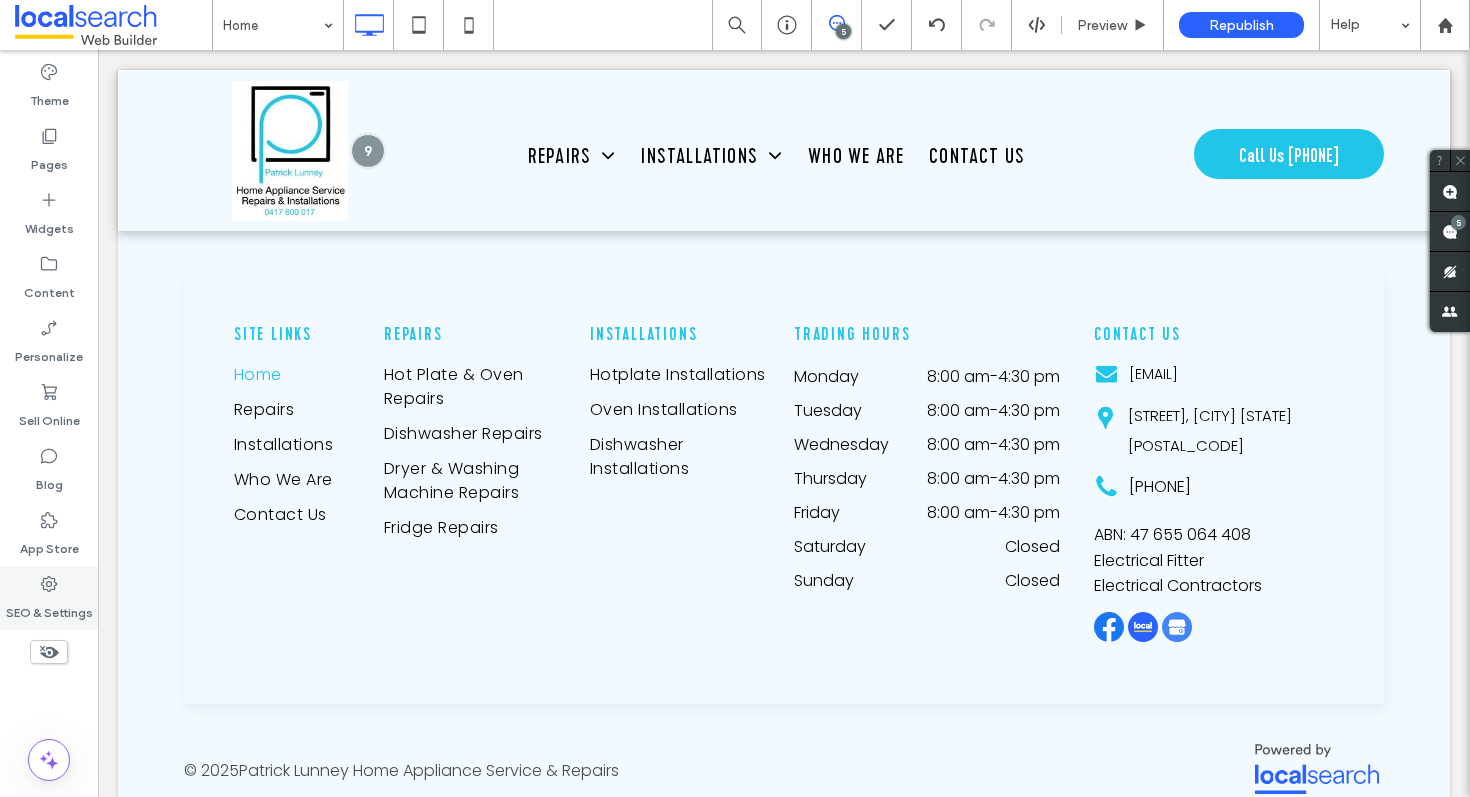 click on "SEO & Settings" at bounding box center (49, 608) 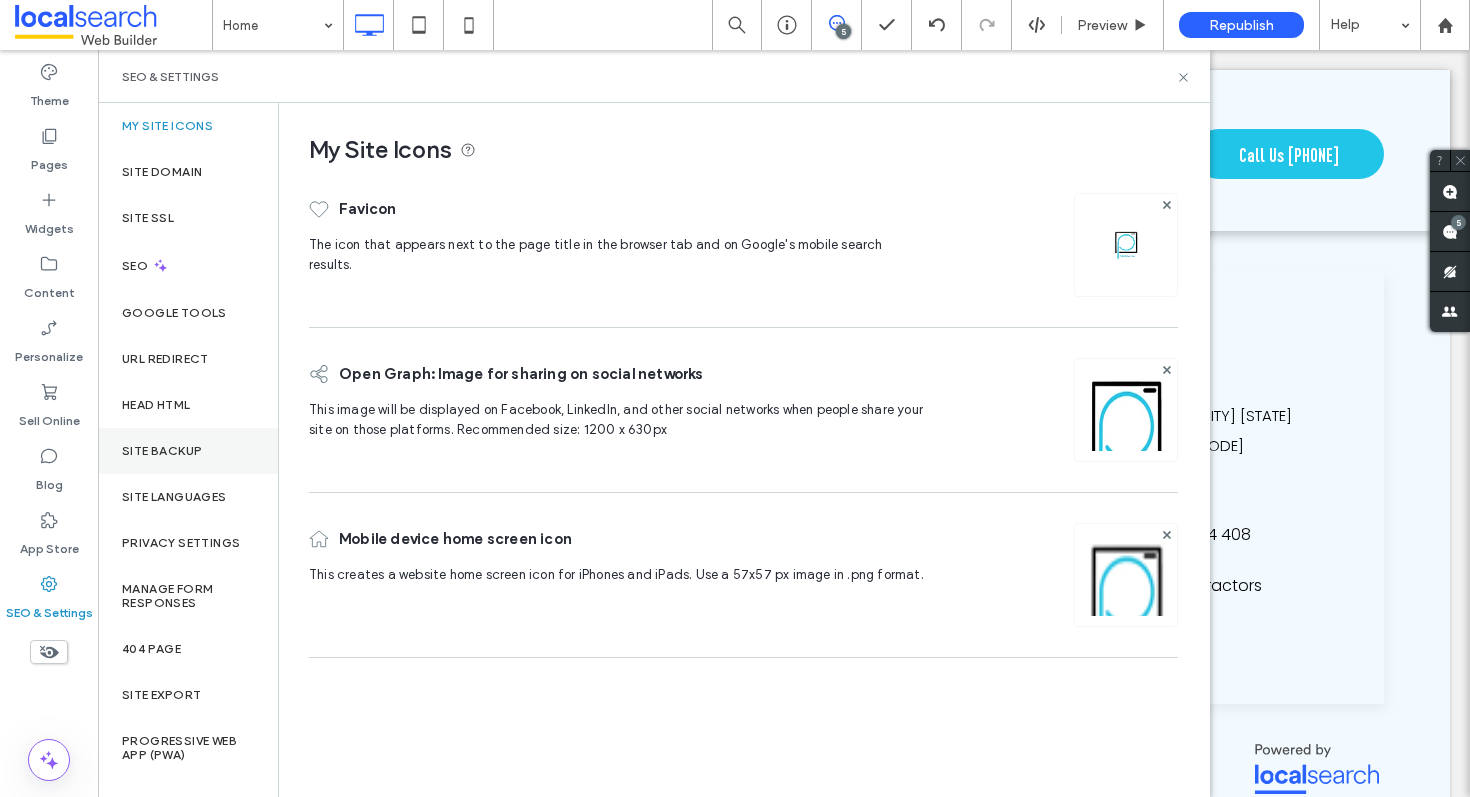 click on "Site Backup" at bounding box center [162, 451] 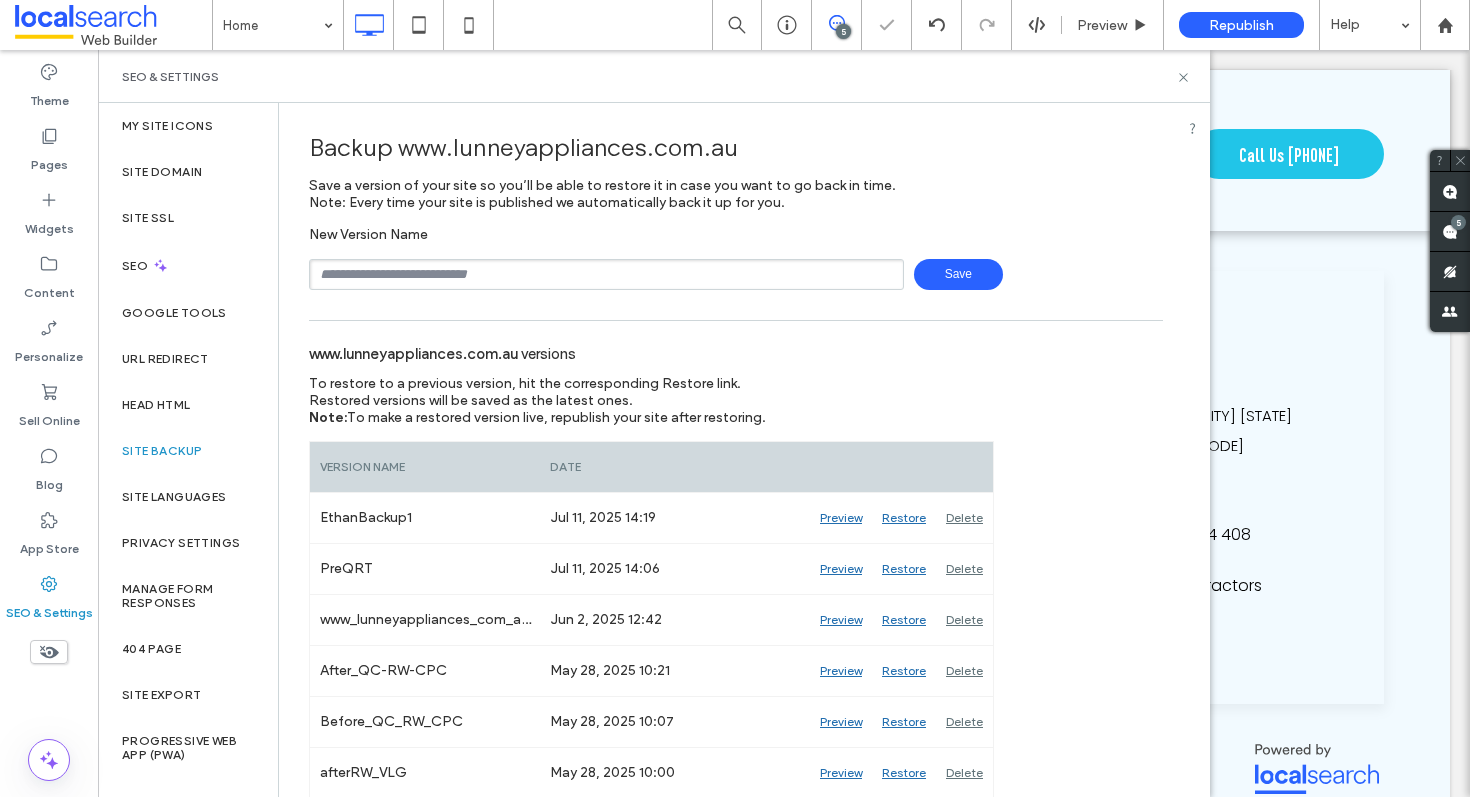 click at bounding box center (606, 274) 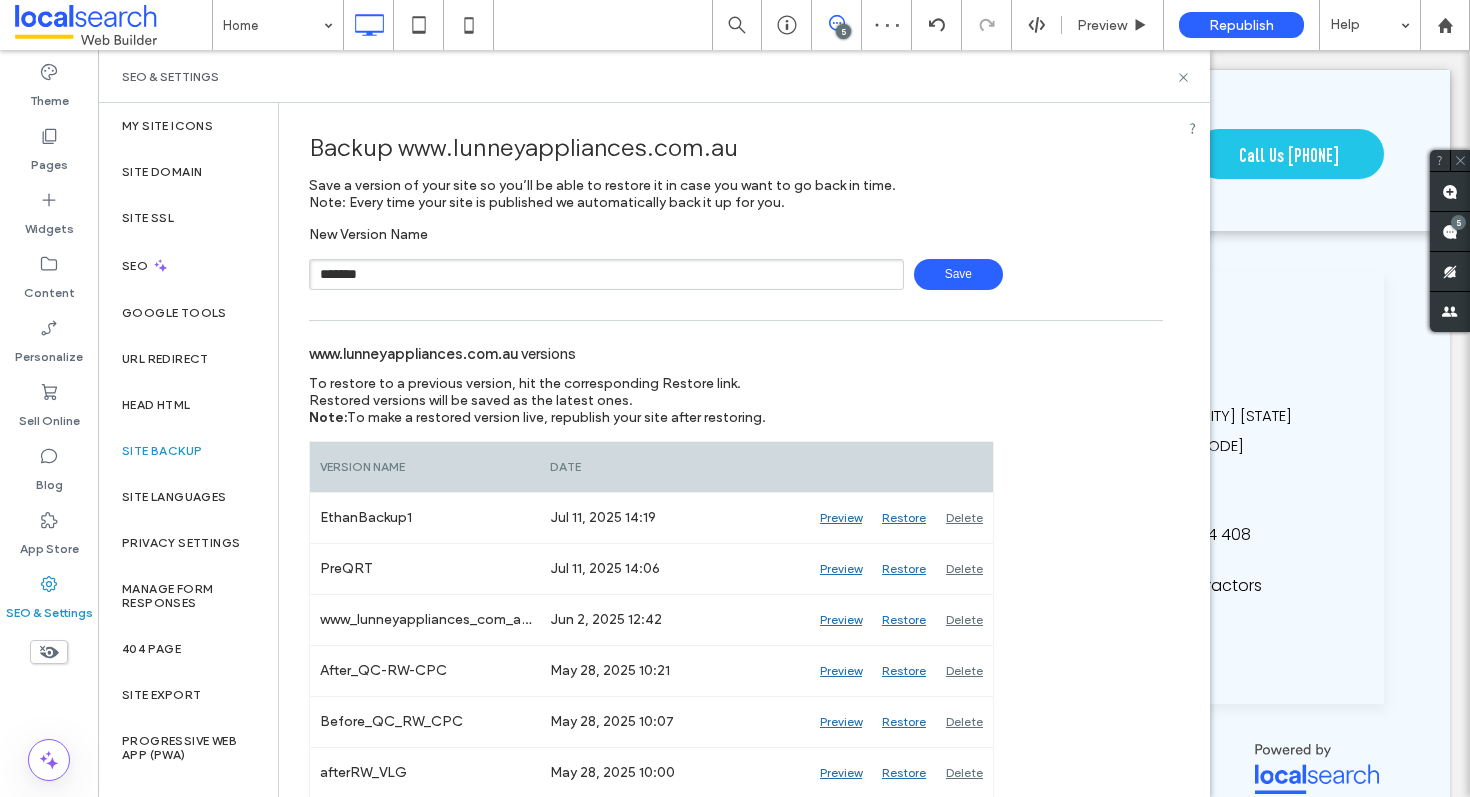 type on "*******" 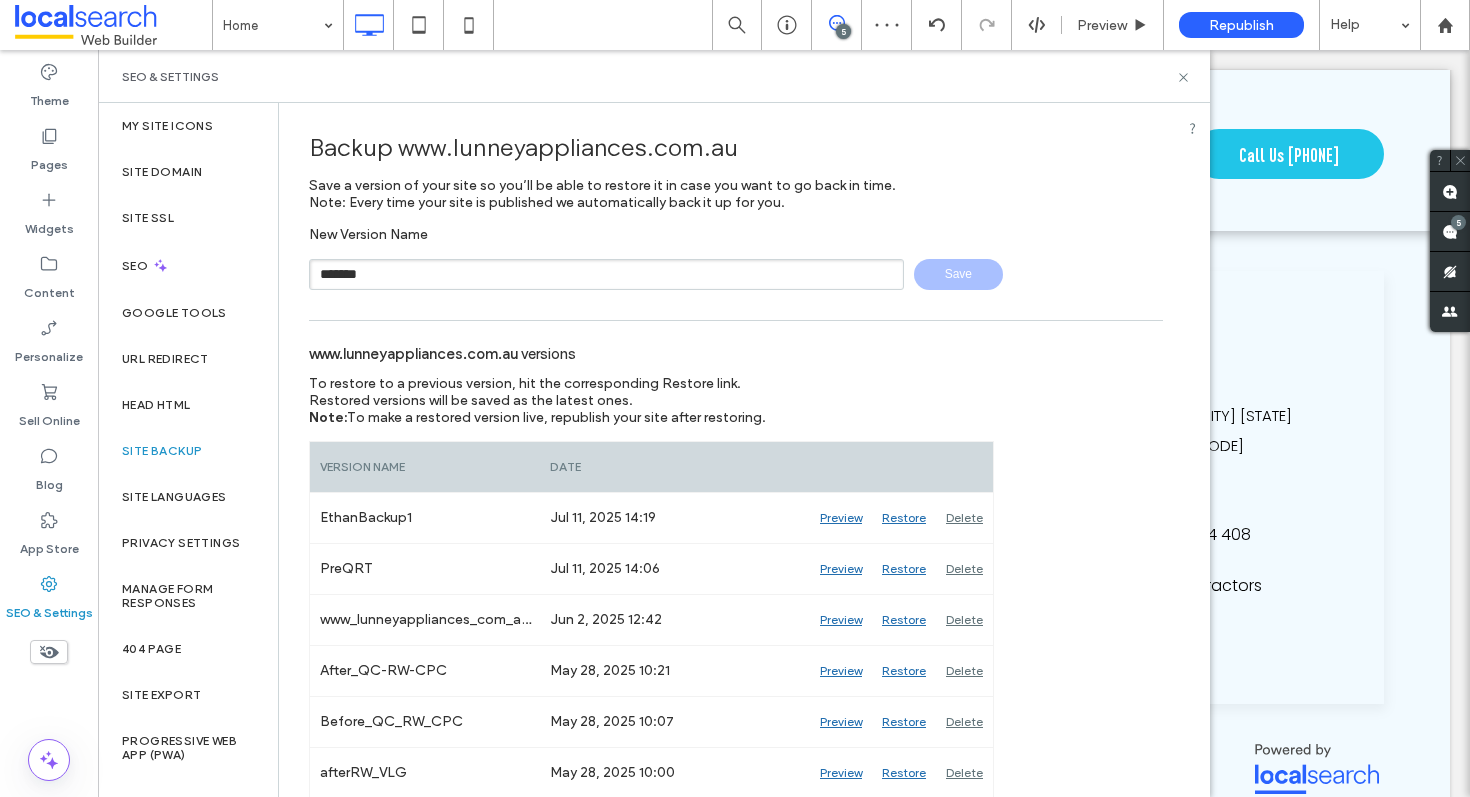 type 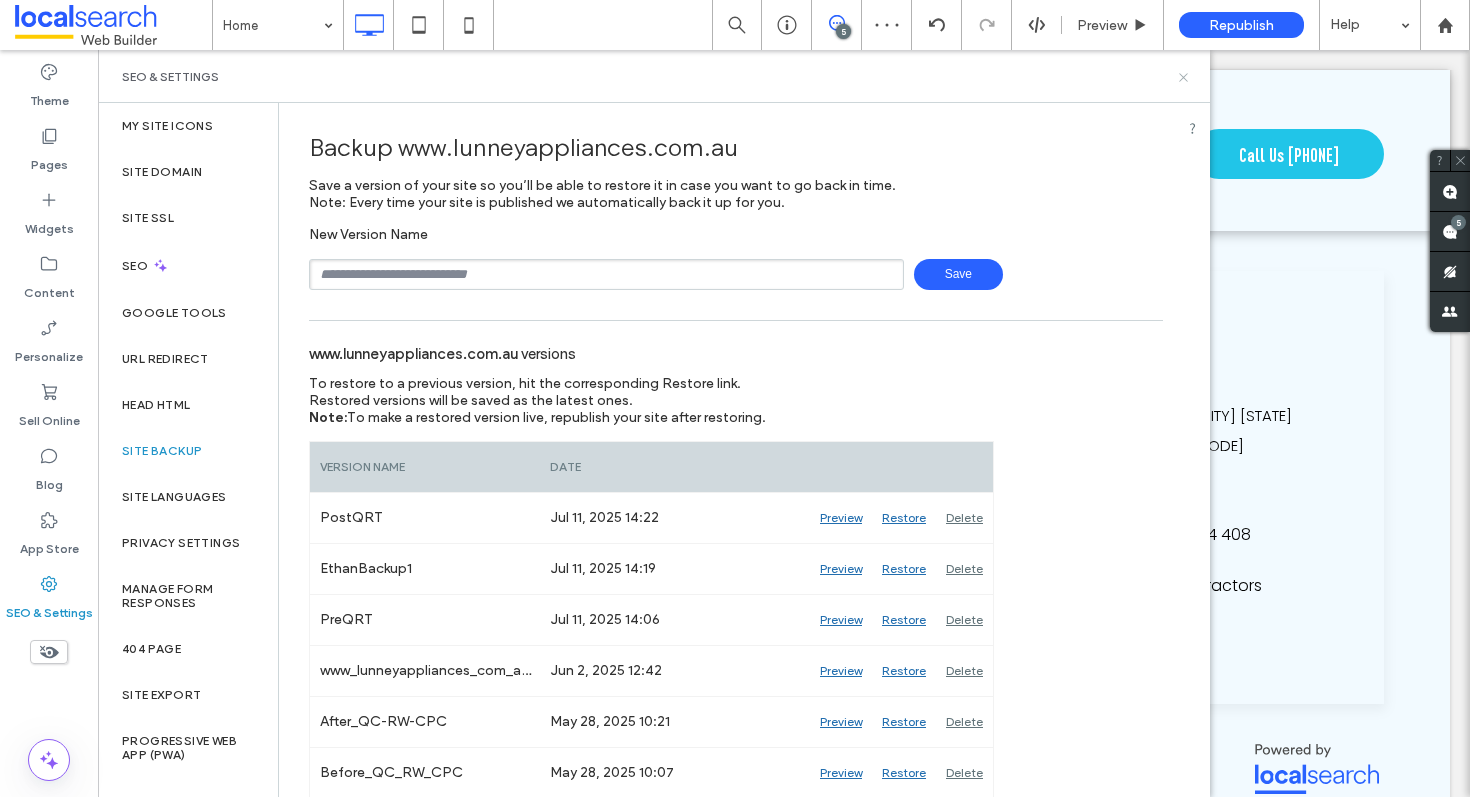 click 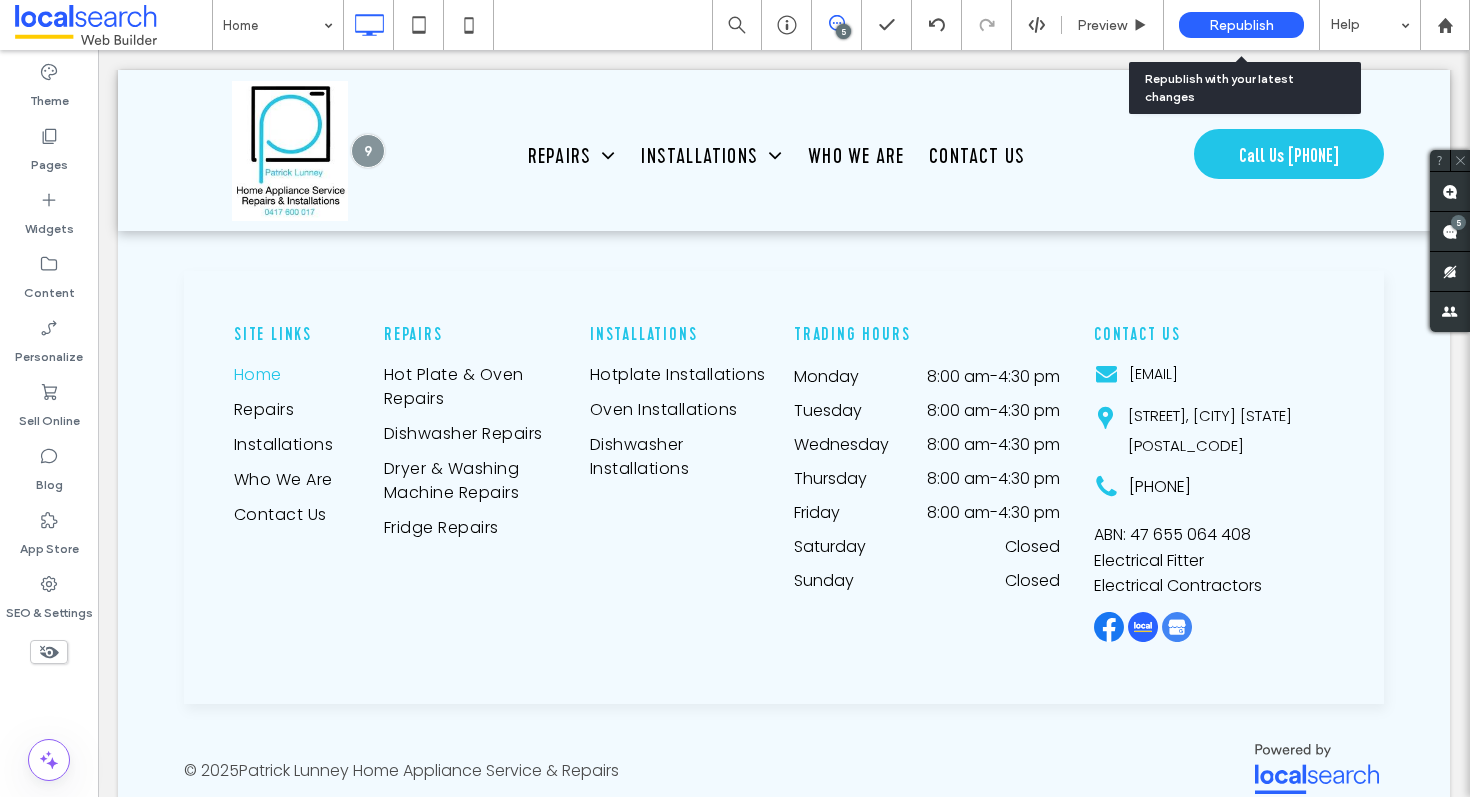 click on "Republish" at bounding box center [1241, 25] 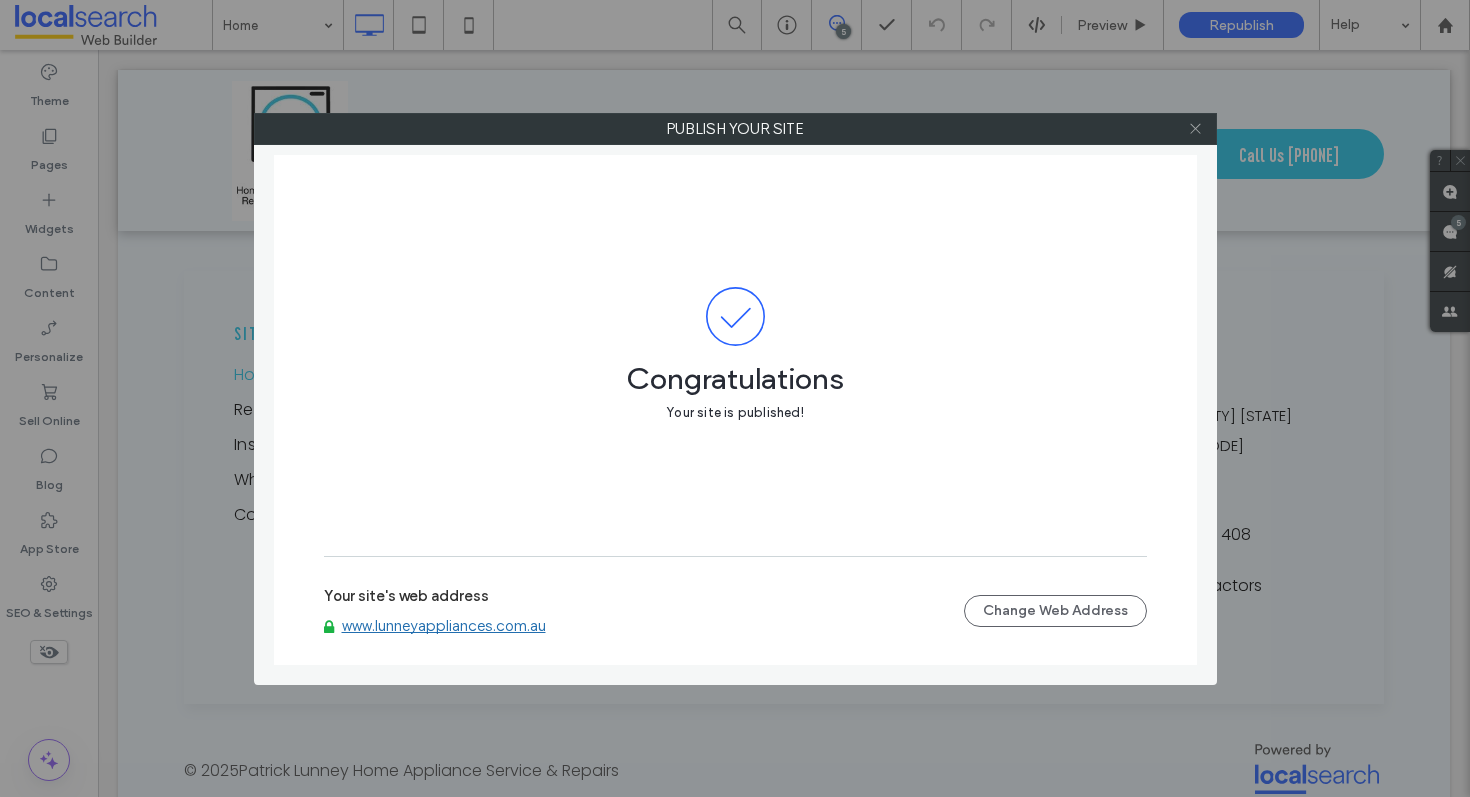 click 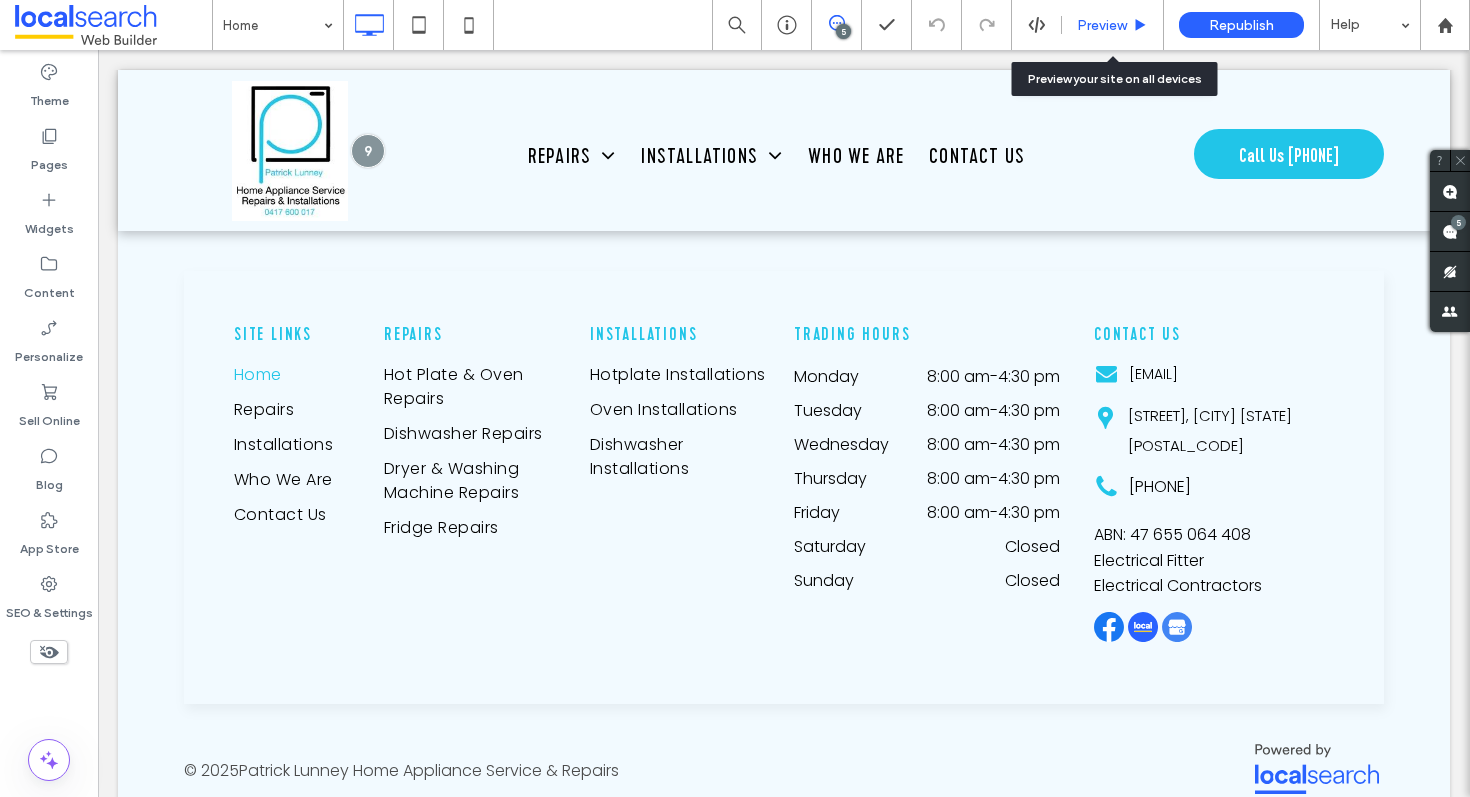 click on "Preview" at bounding box center (1102, 25) 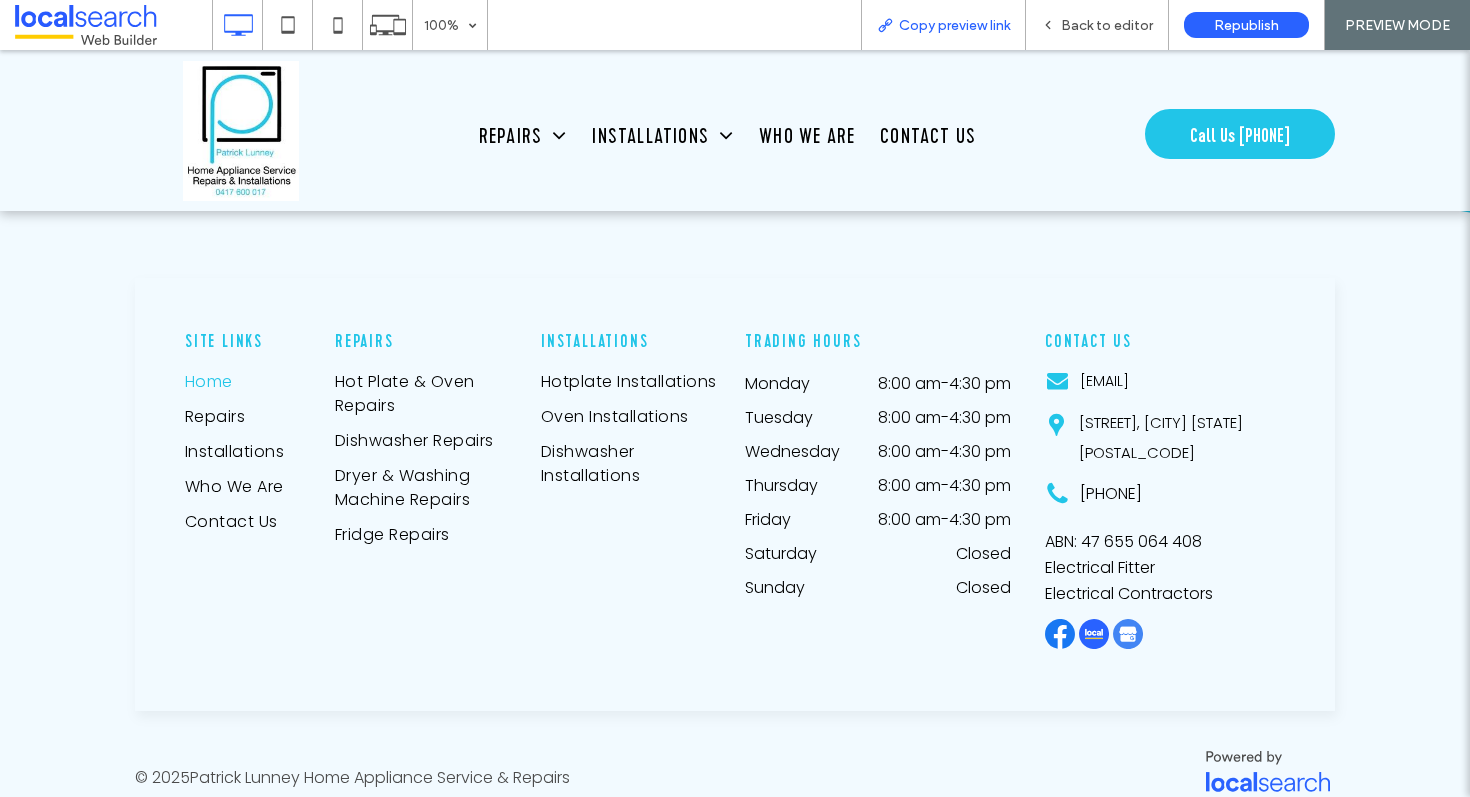 scroll, scrollTop: 7998, scrollLeft: 0, axis: vertical 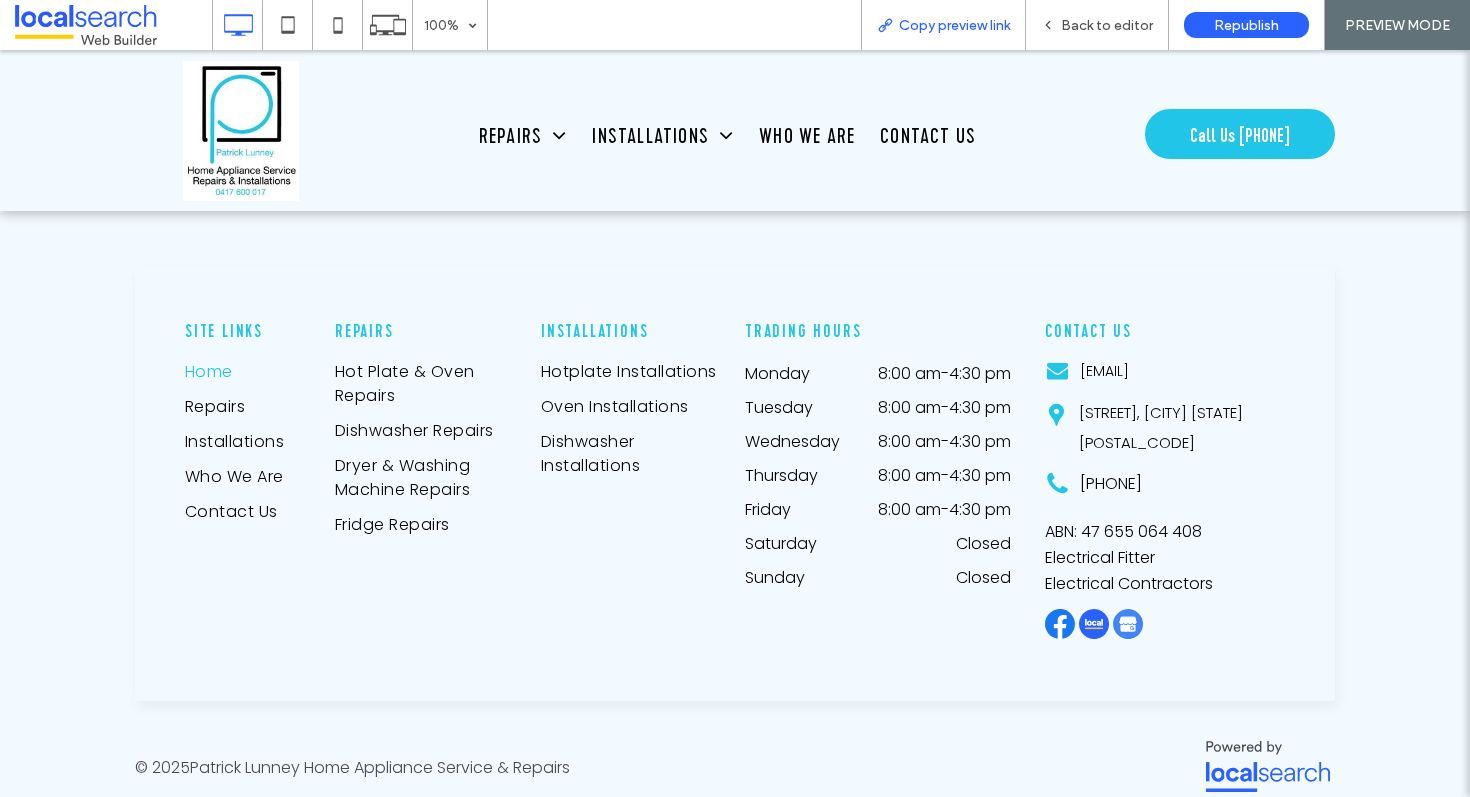 click on "Copy preview link" at bounding box center [943, 25] 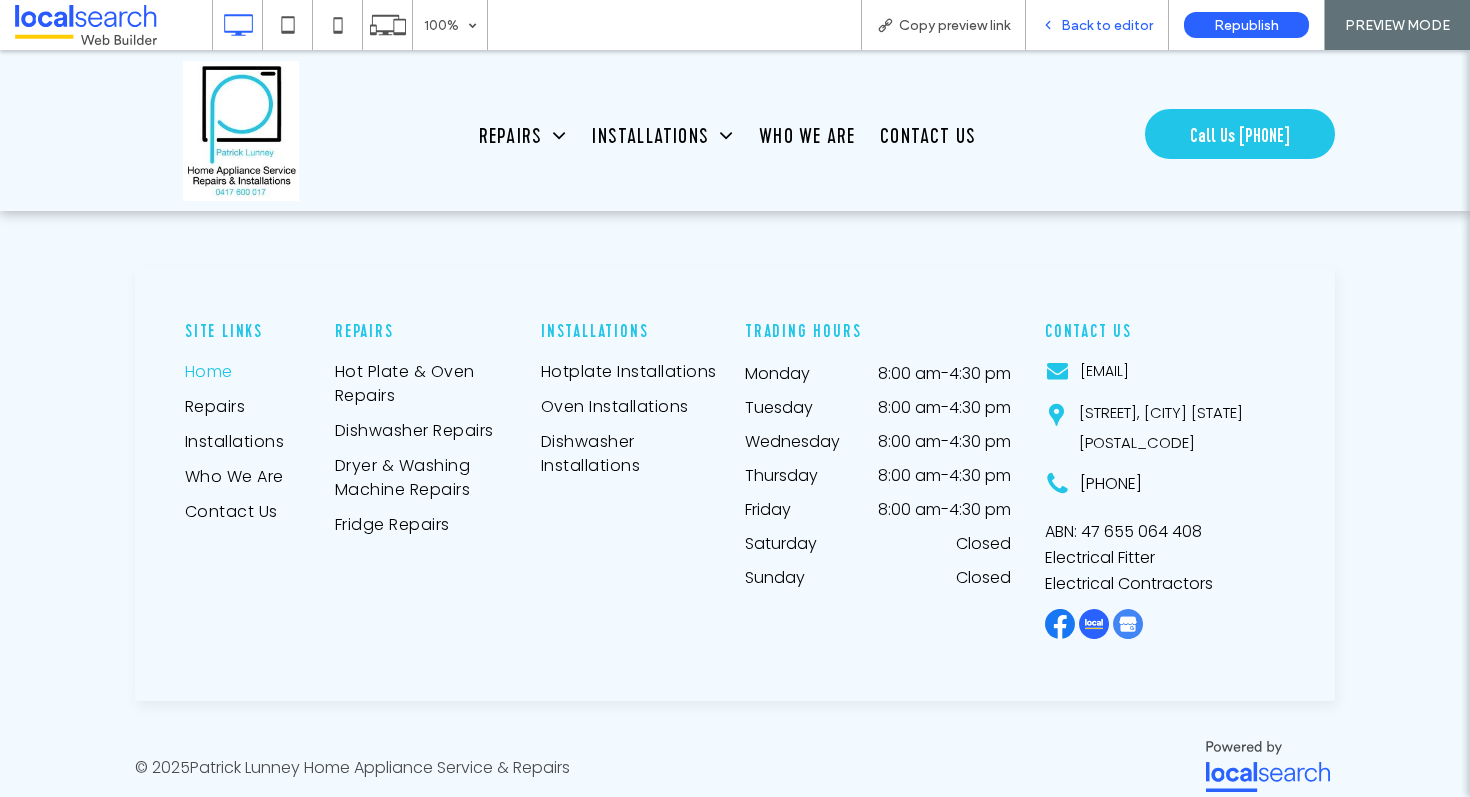 click on "Back to editor" at bounding box center (1107, 25) 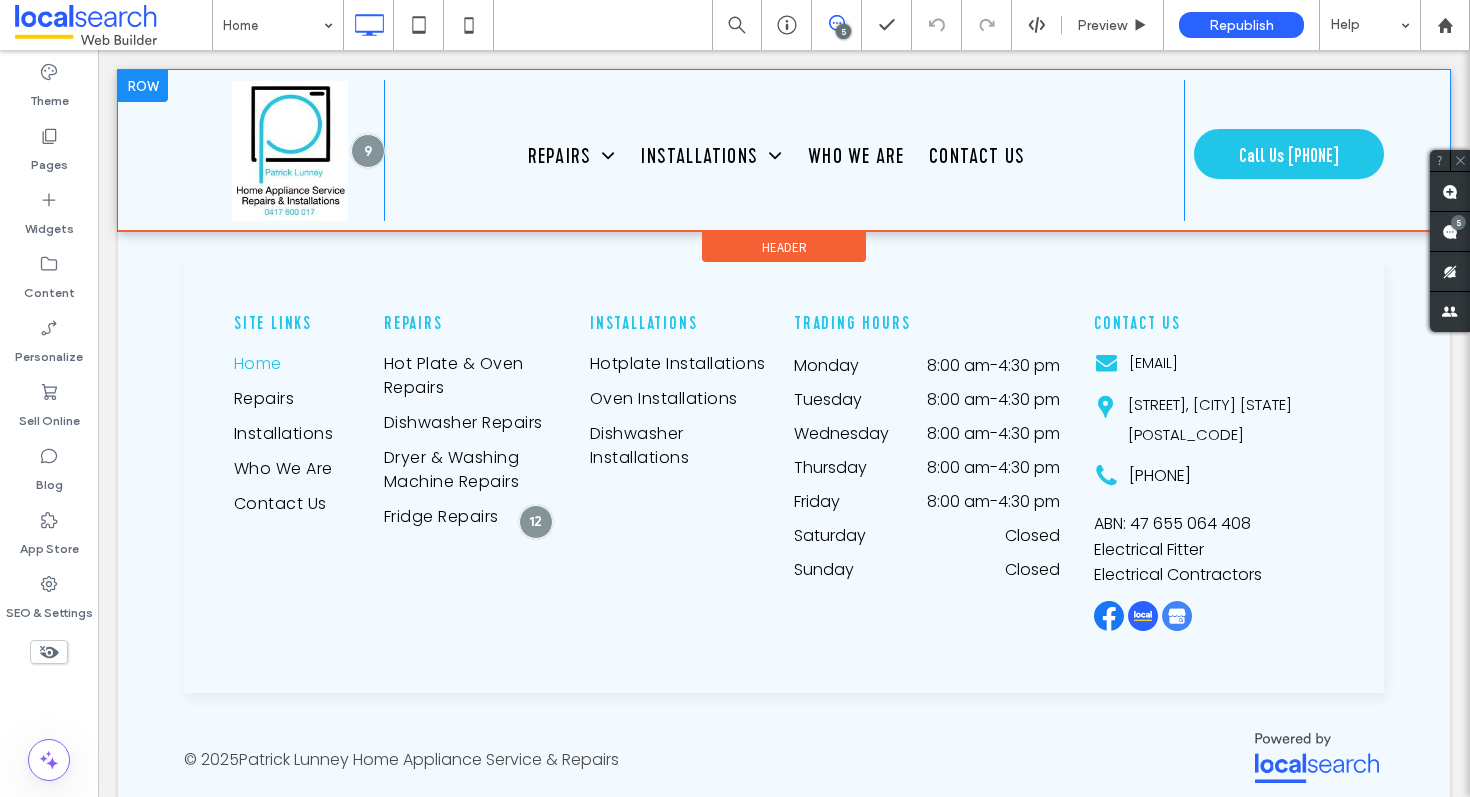 scroll, scrollTop: 7976, scrollLeft: 0, axis: vertical 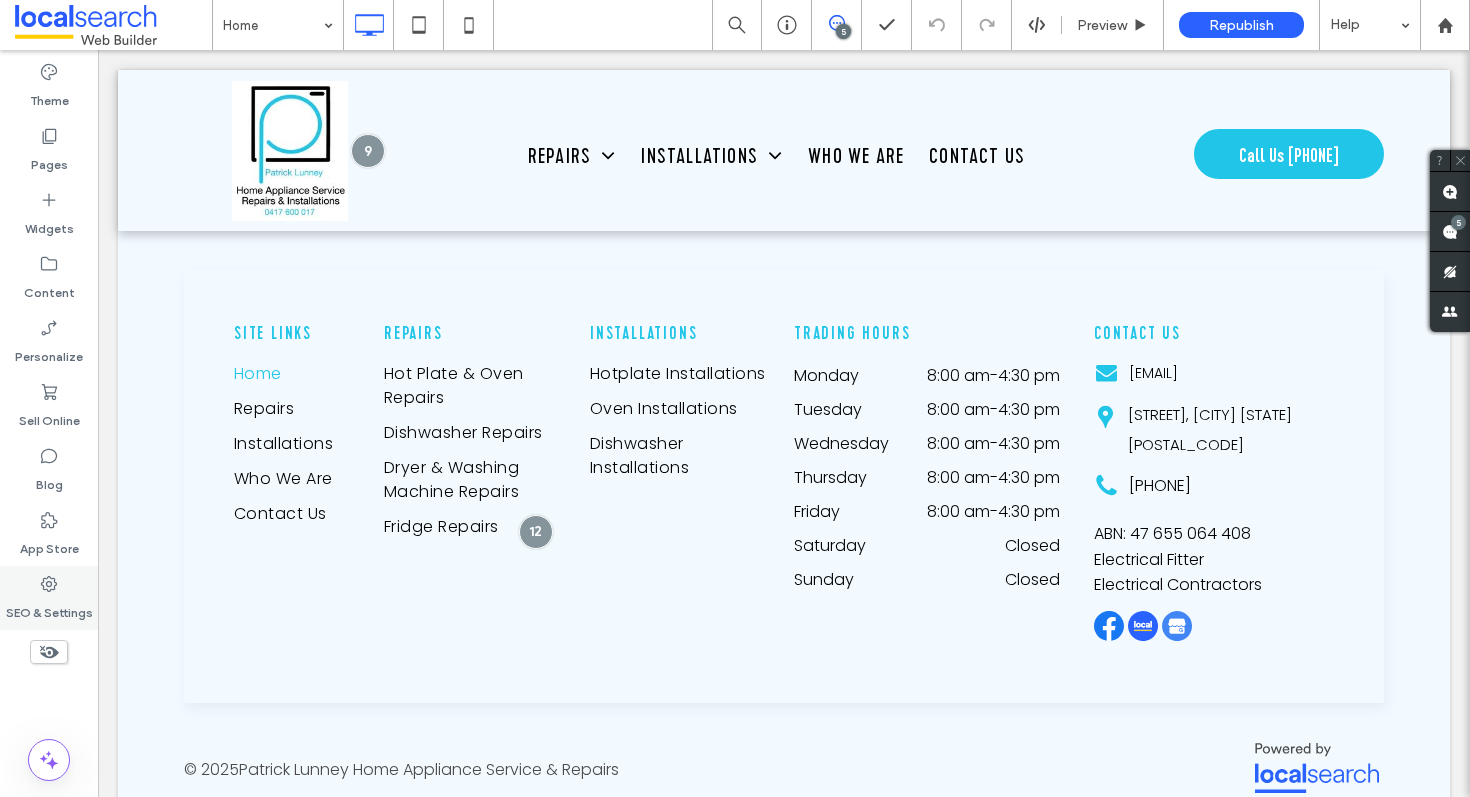 click on "SEO & Settings" at bounding box center (49, 598) 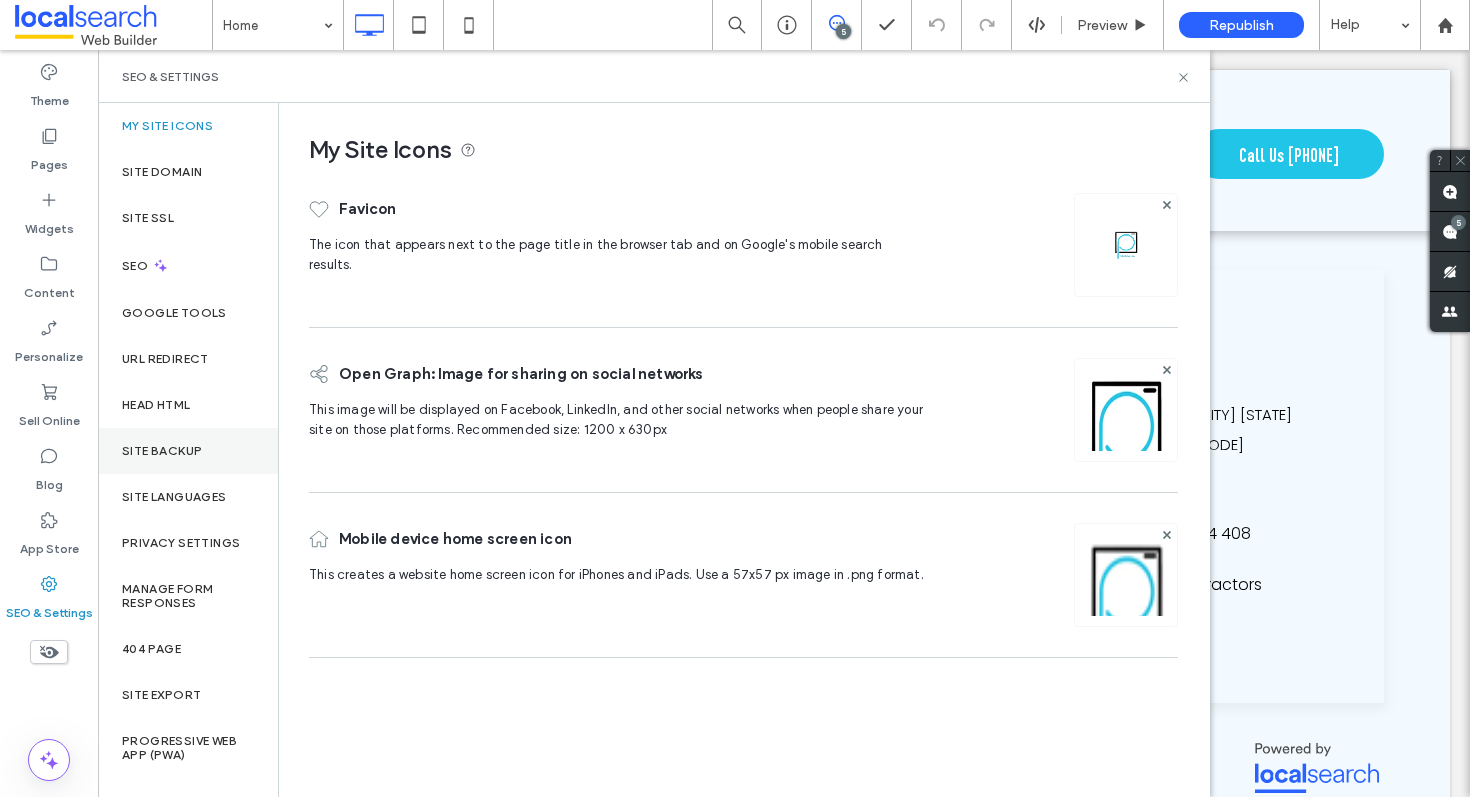 click on "Site Backup" at bounding box center (162, 451) 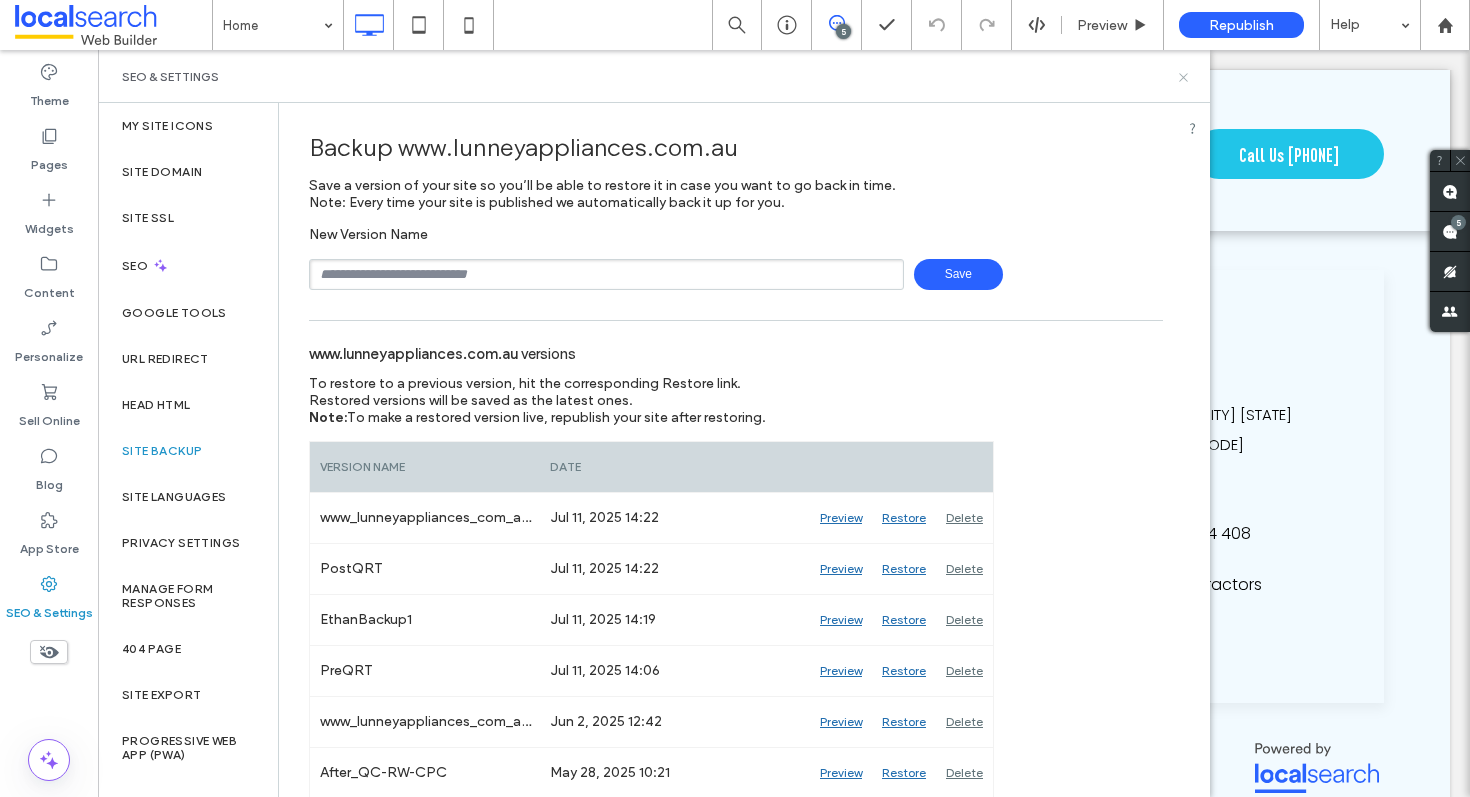 click 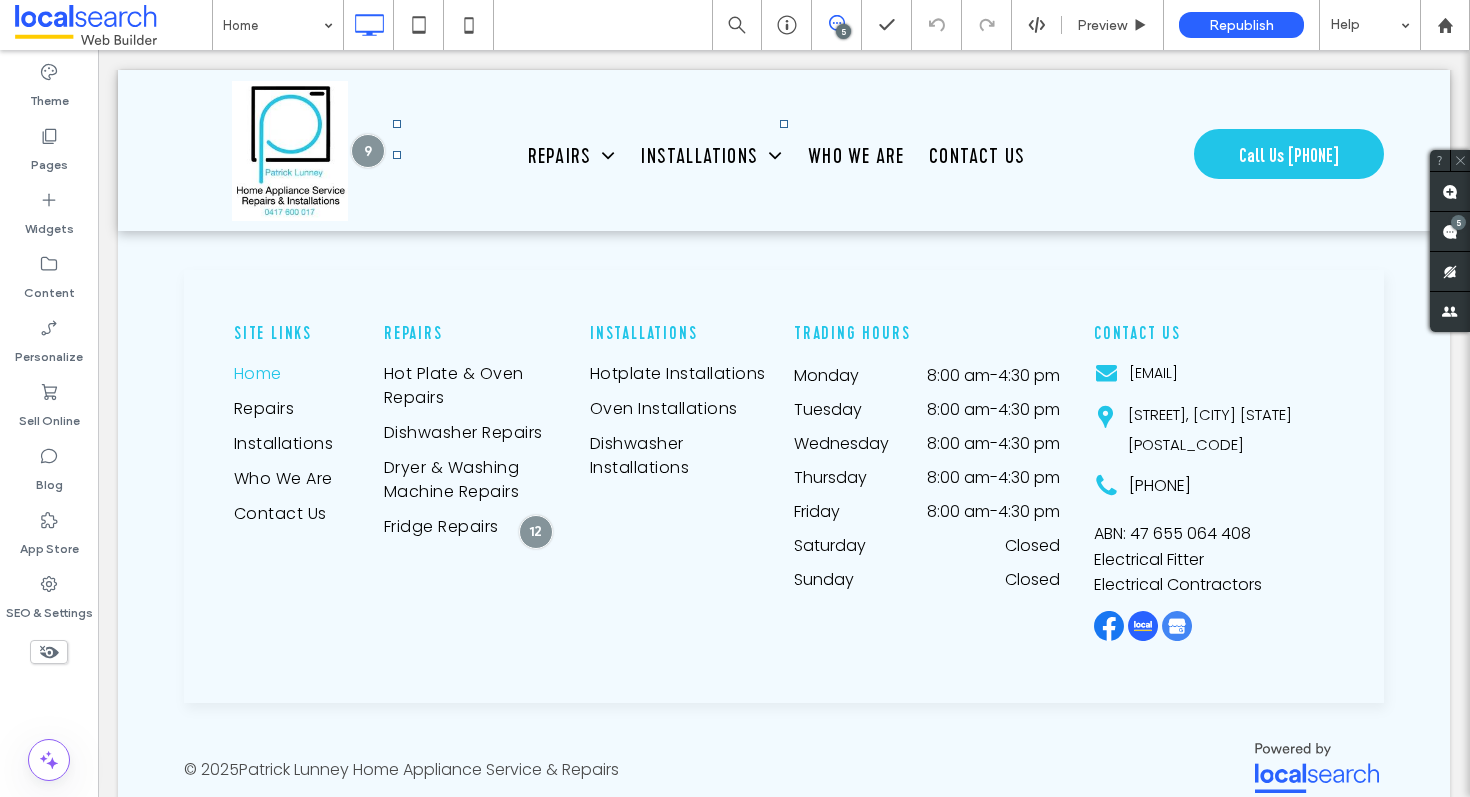 click on "SEO & Settings" at bounding box center (49, 608) 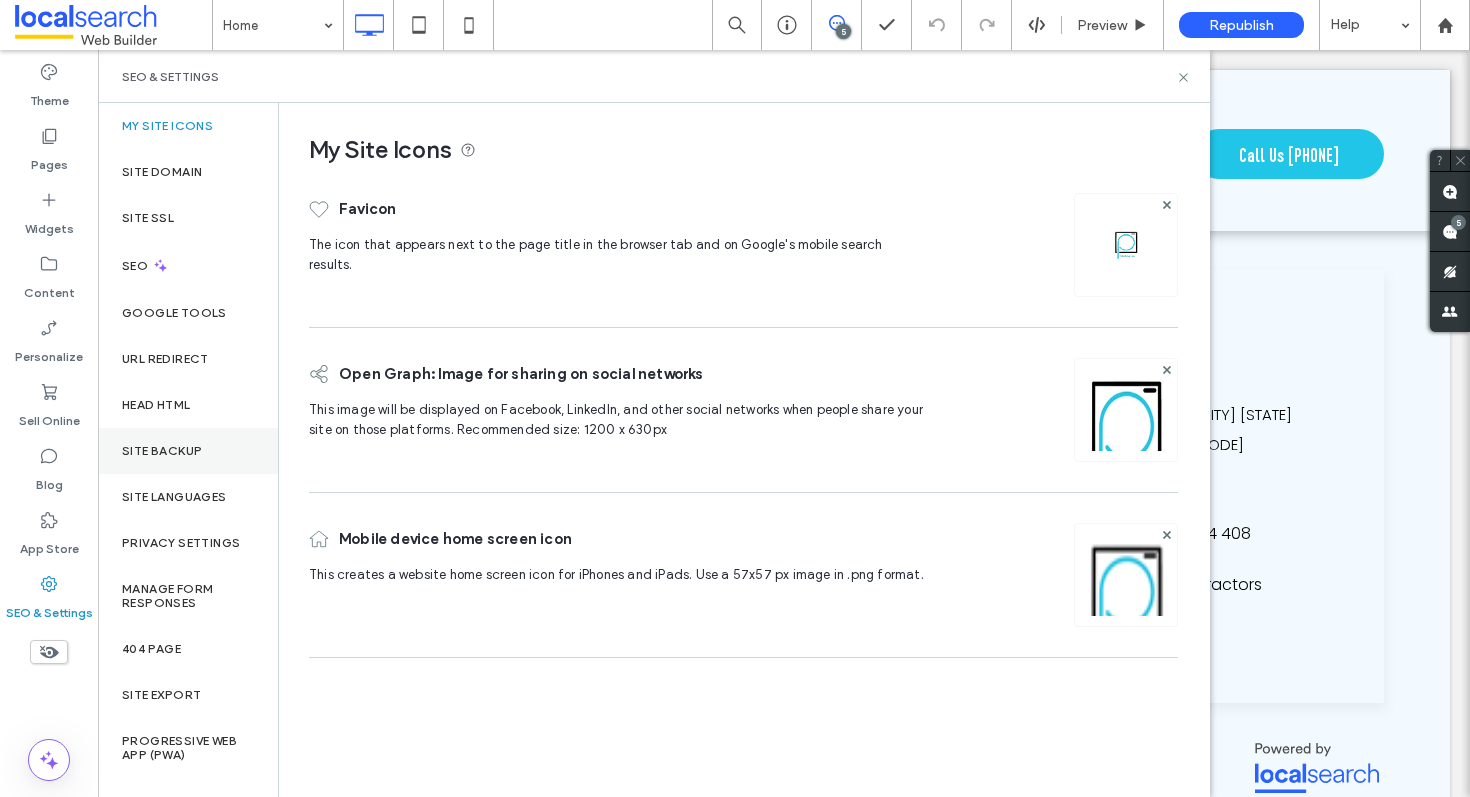 click on "Site Backup" at bounding box center (188, 451) 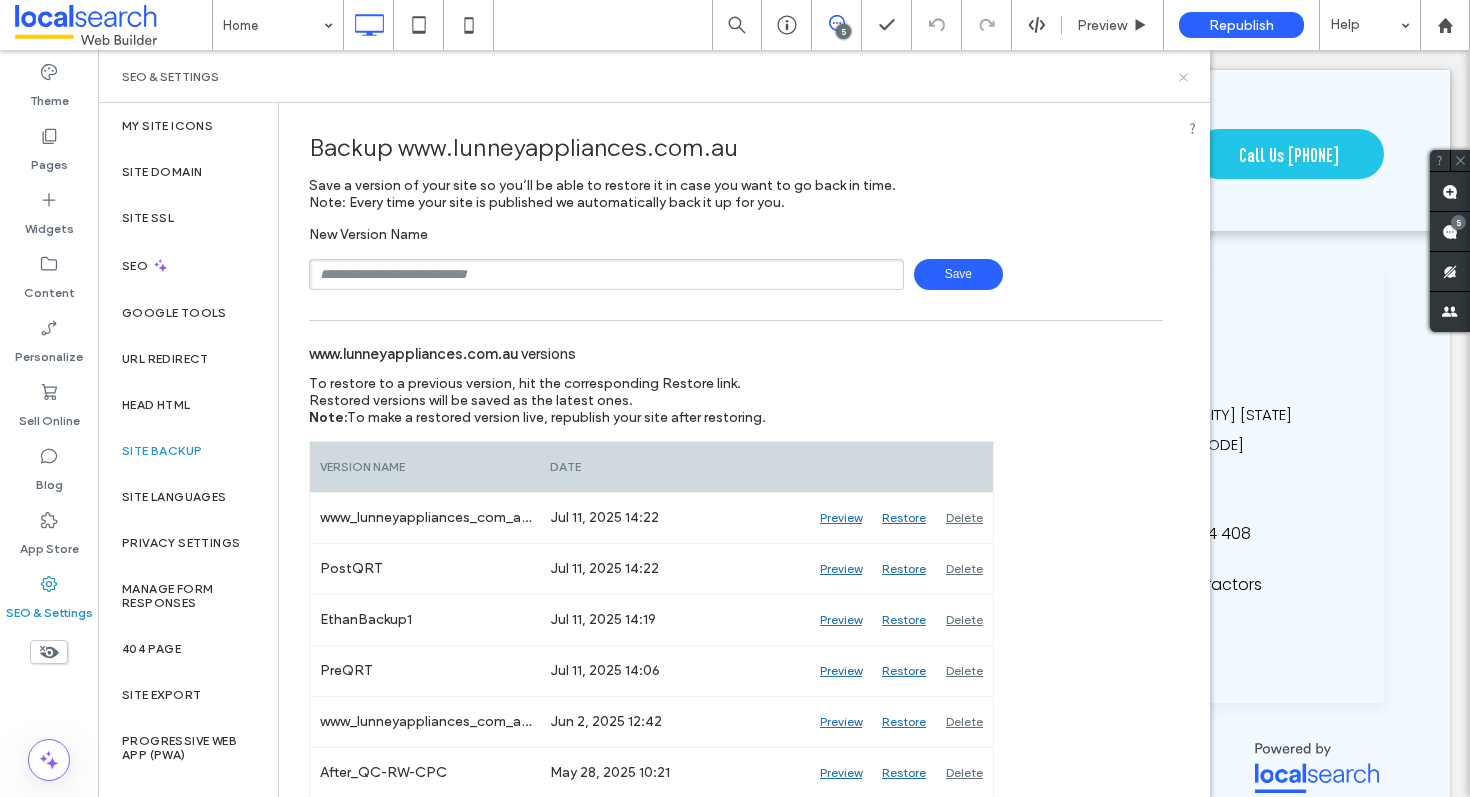 click 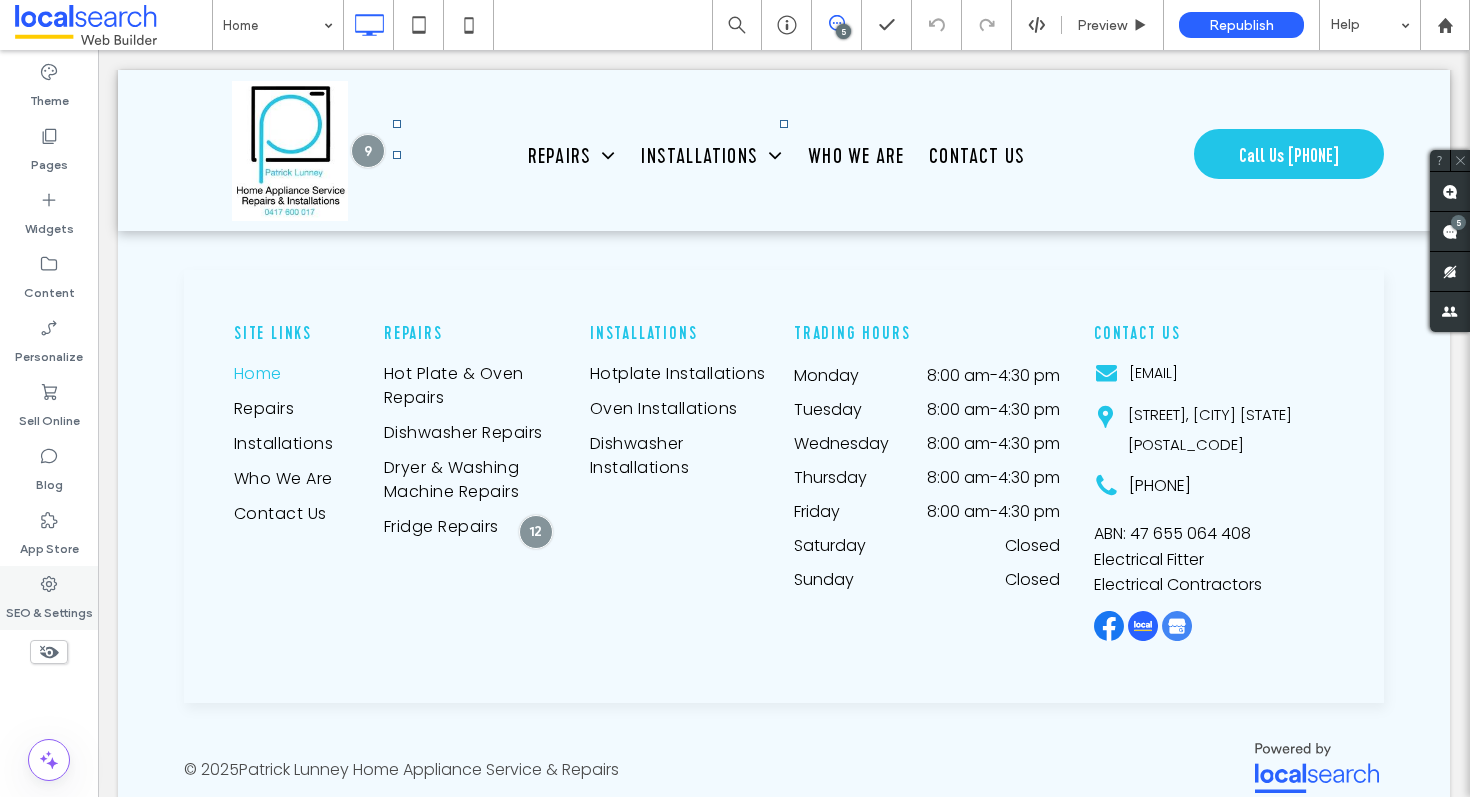 click on "SEO & Settings" at bounding box center (49, 608) 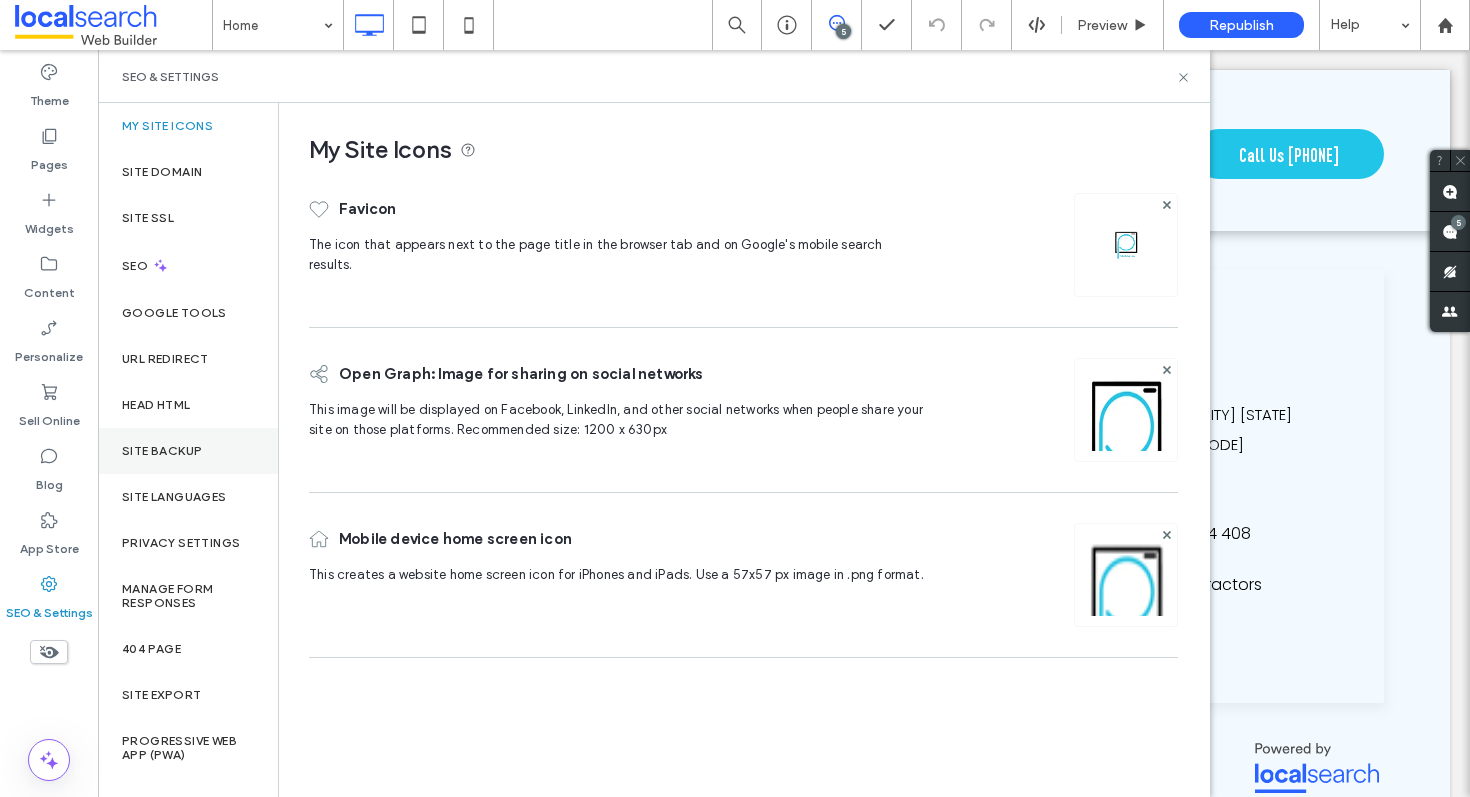 click on "Site Backup" at bounding box center (188, 451) 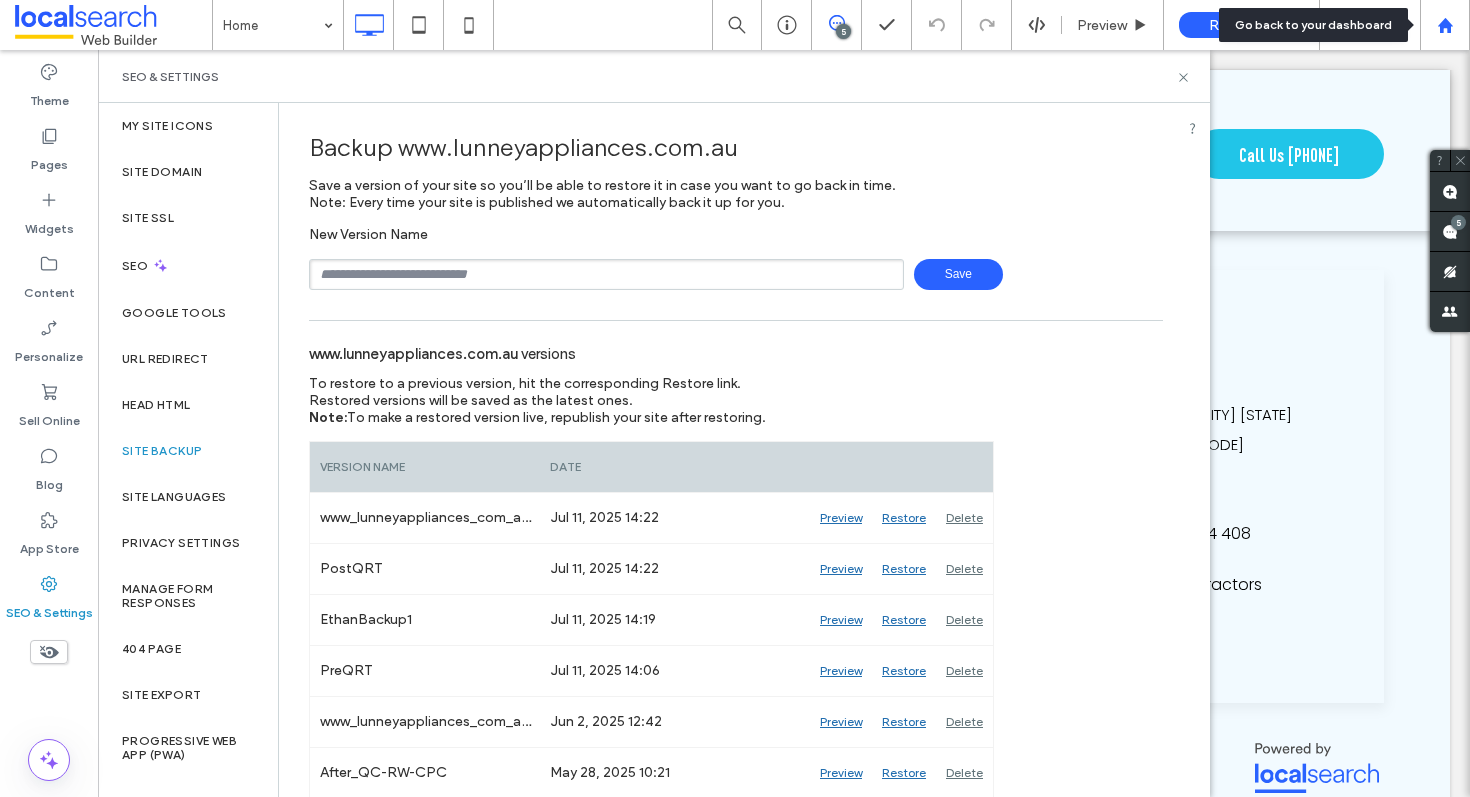 click 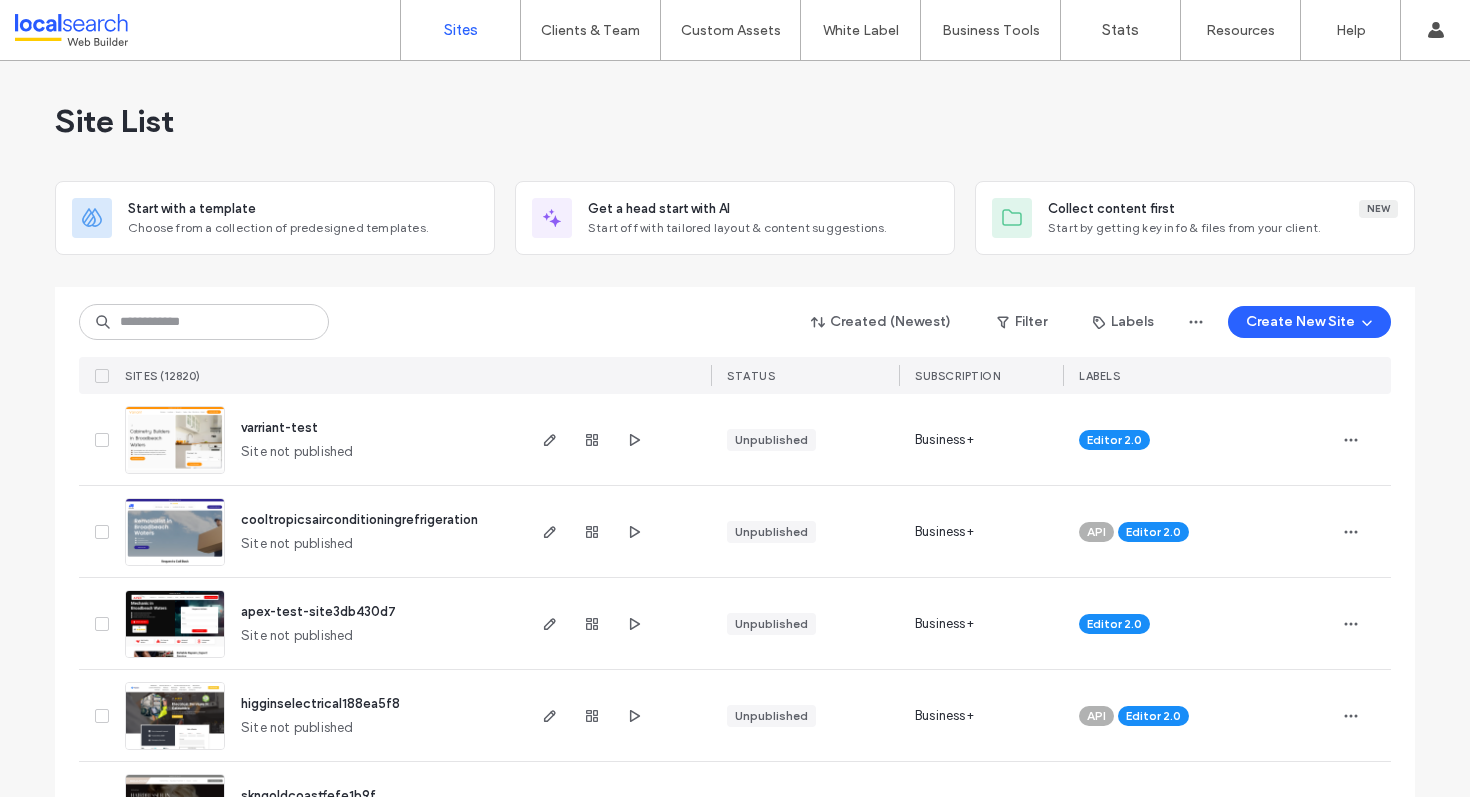 scroll, scrollTop: 0, scrollLeft: 0, axis: both 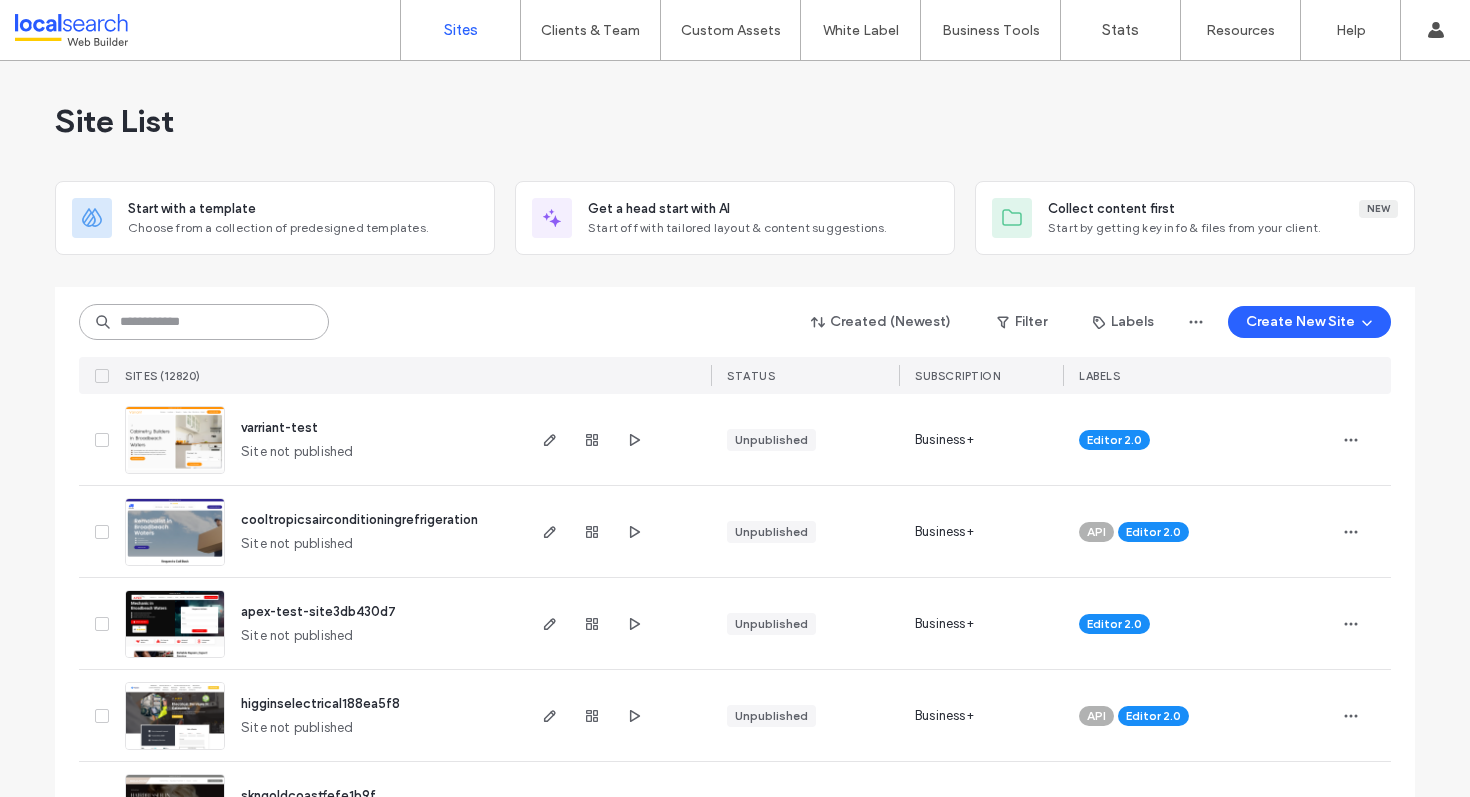 click at bounding box center (204, 322) 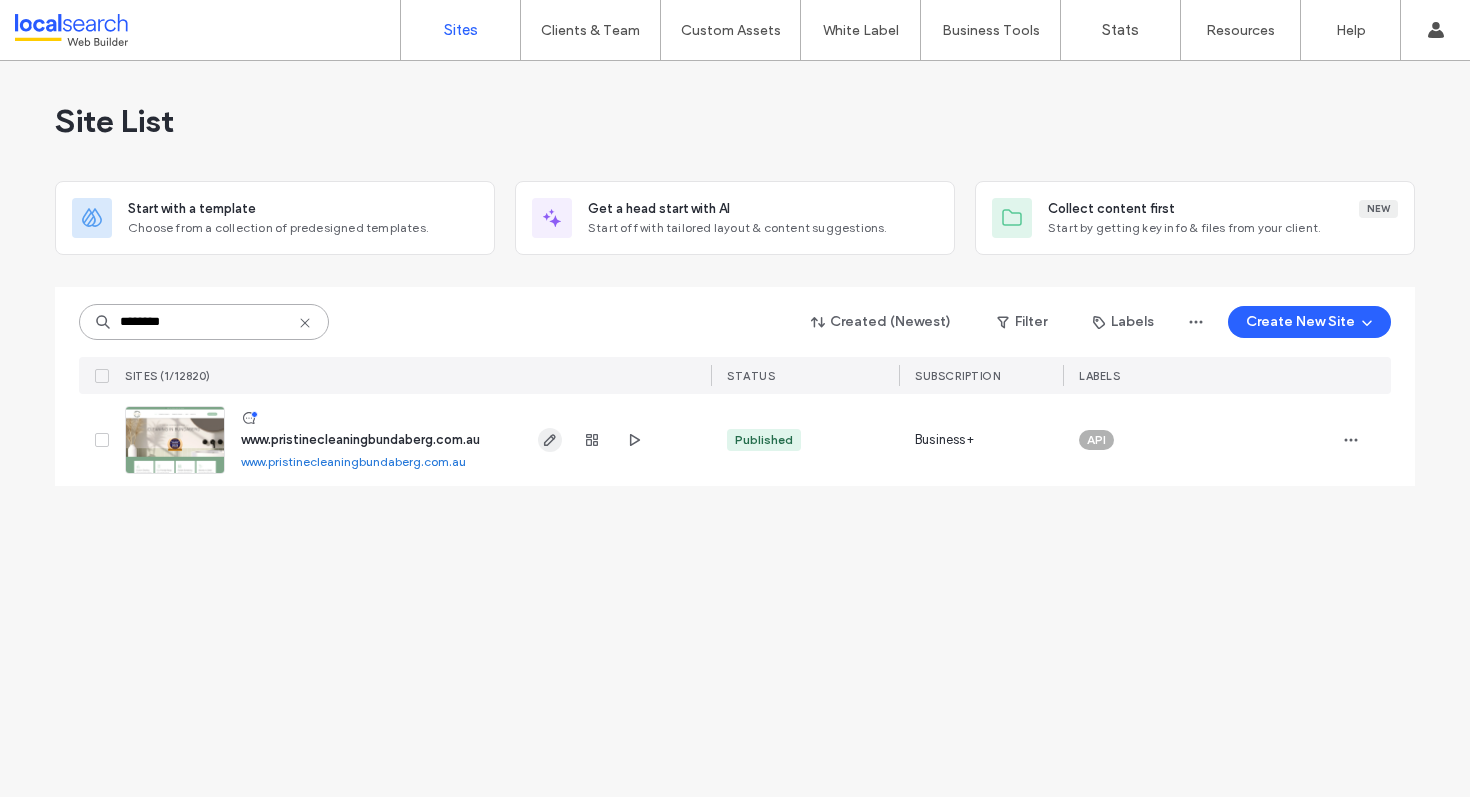 type on "********" 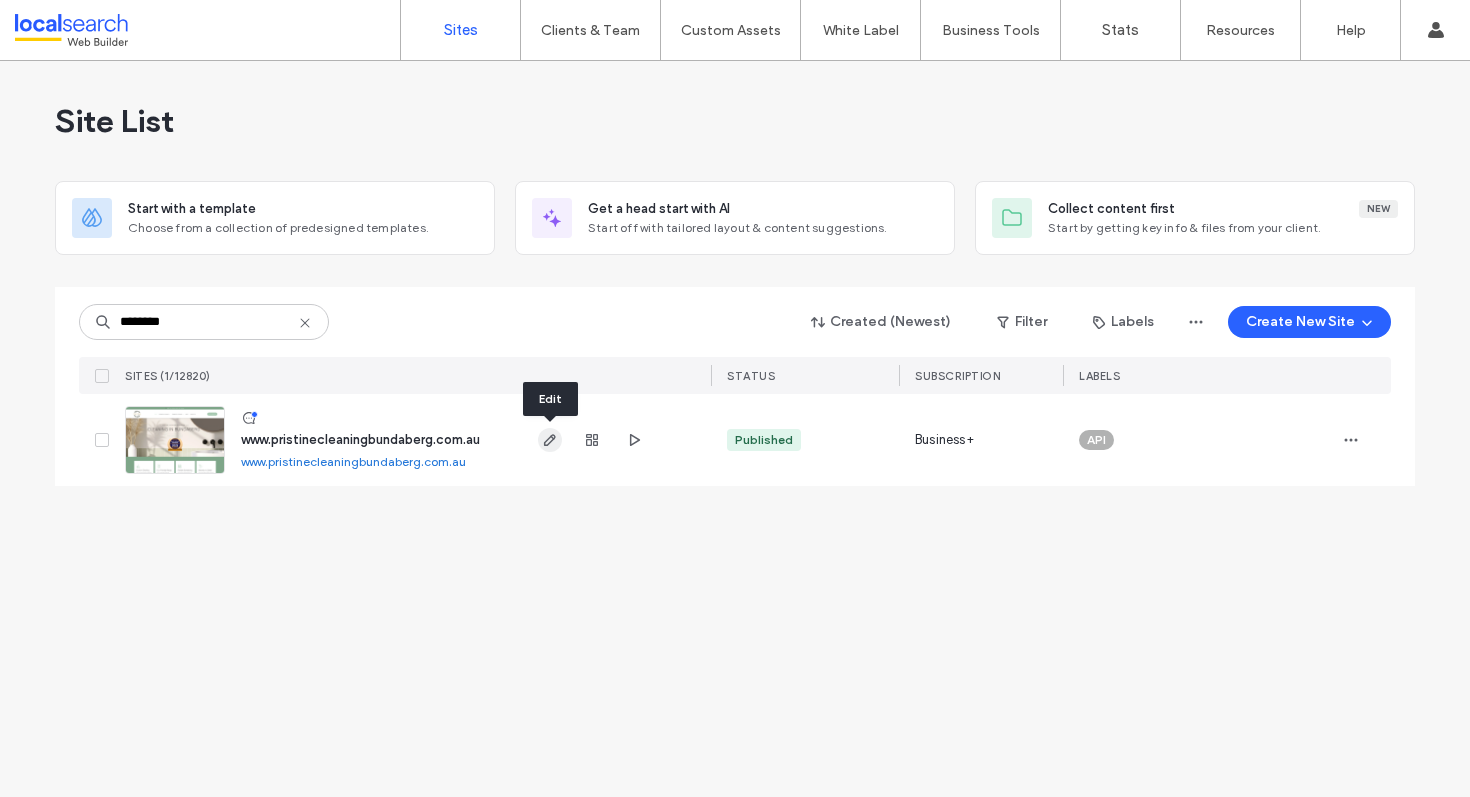 click at bounding box center [550, 440] 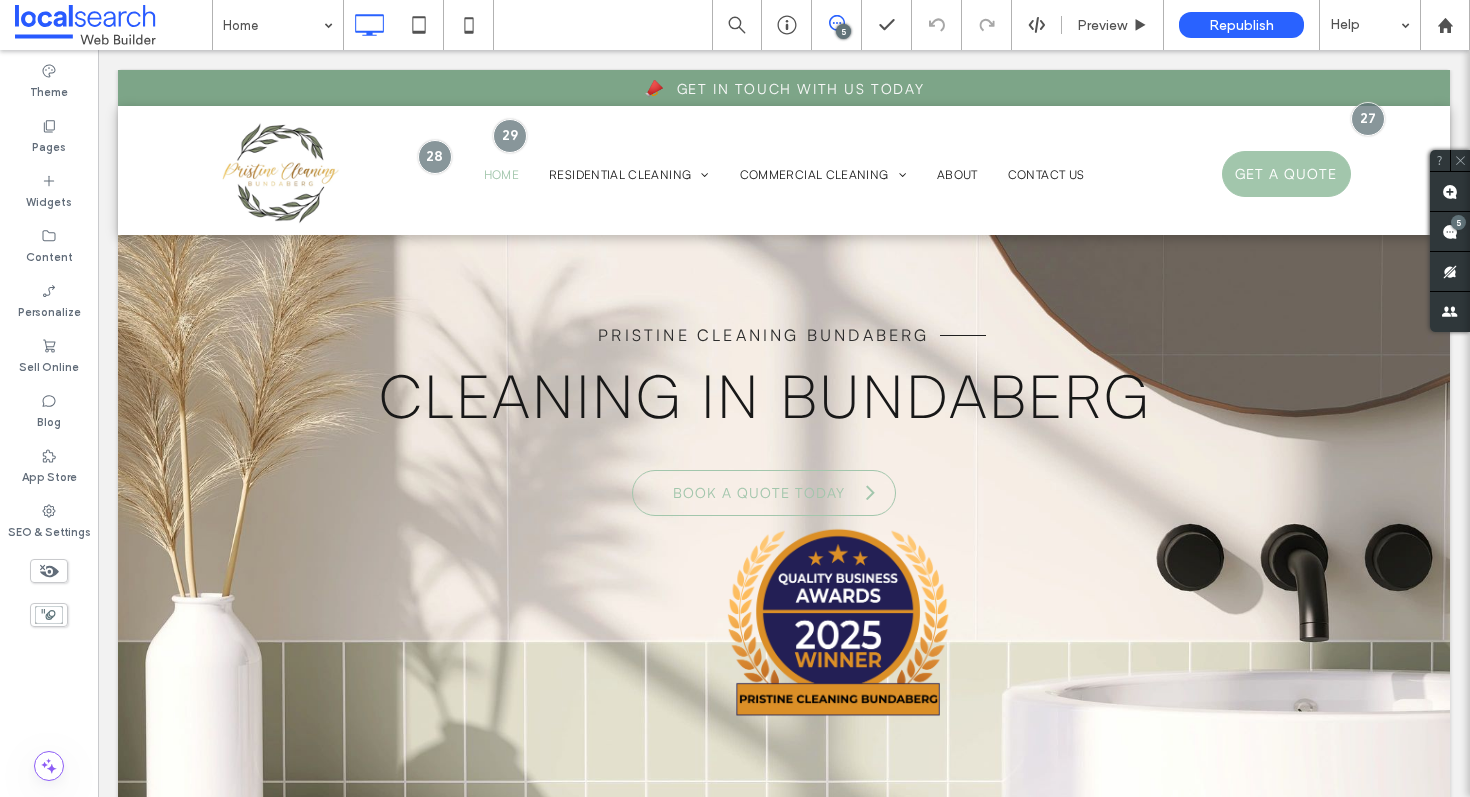 scroll, scrollTop: 0, scrollLeft: 0, axis: both 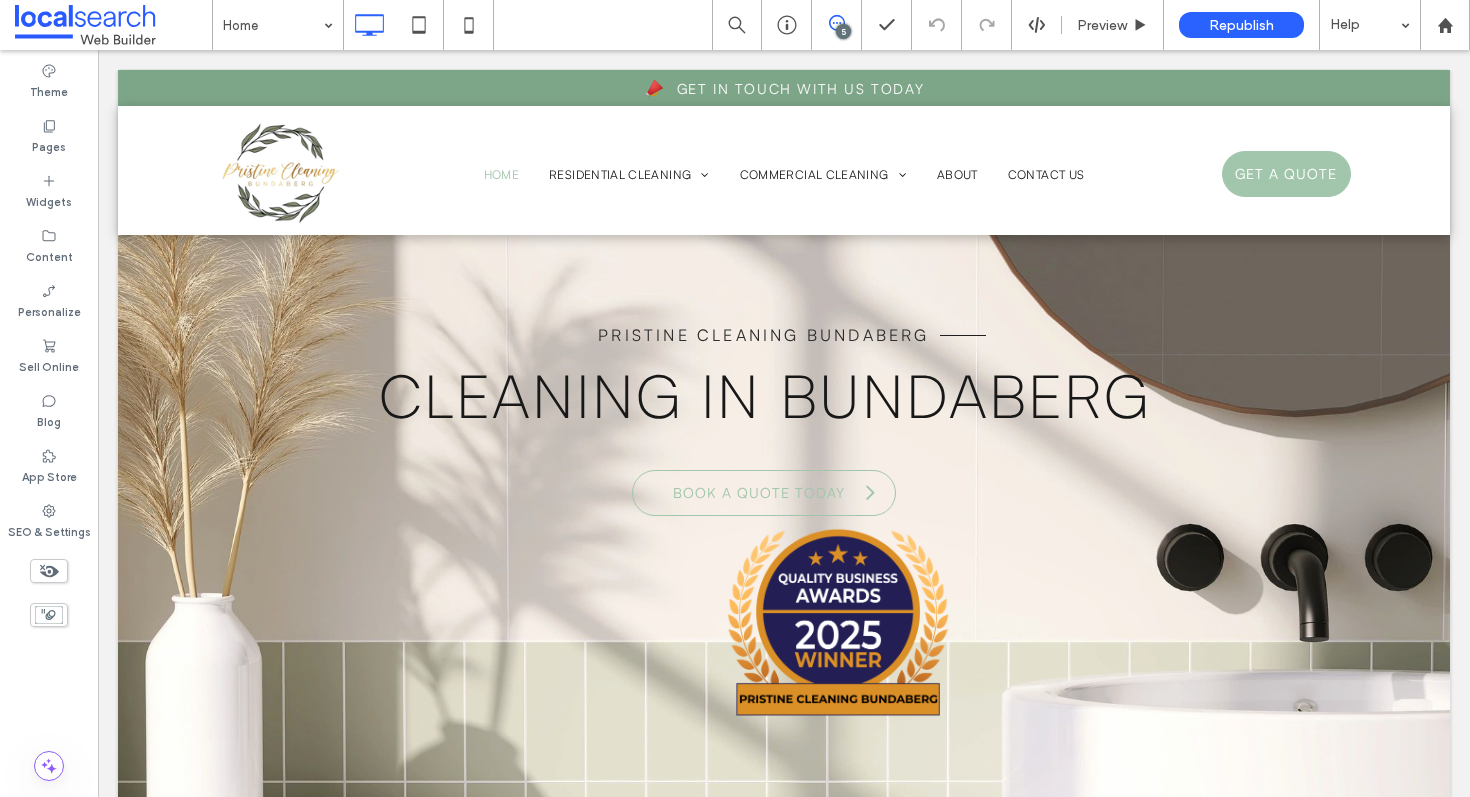 click at bounding box center [836, 23] 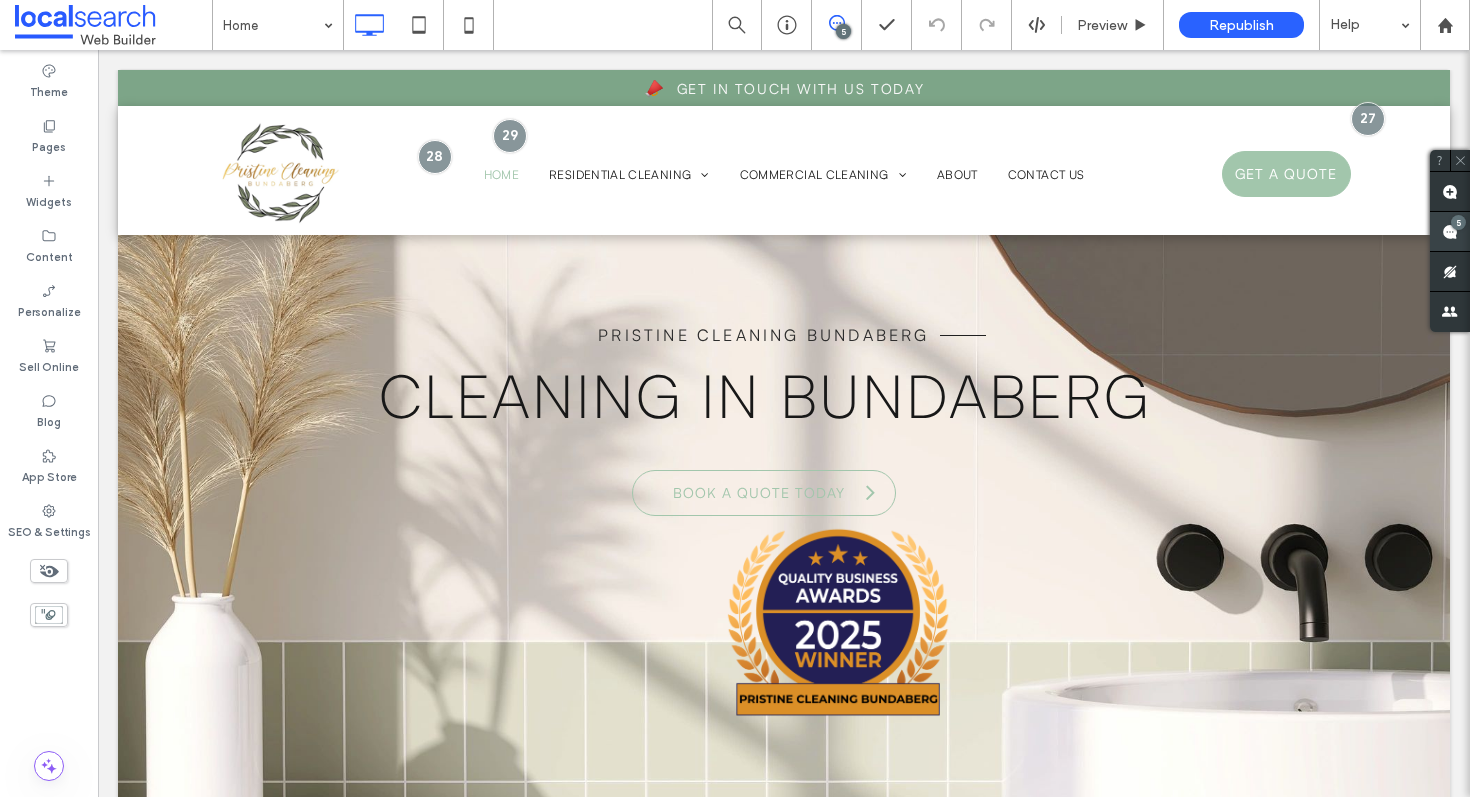 click on "5" at bounding box center (1450, 232) 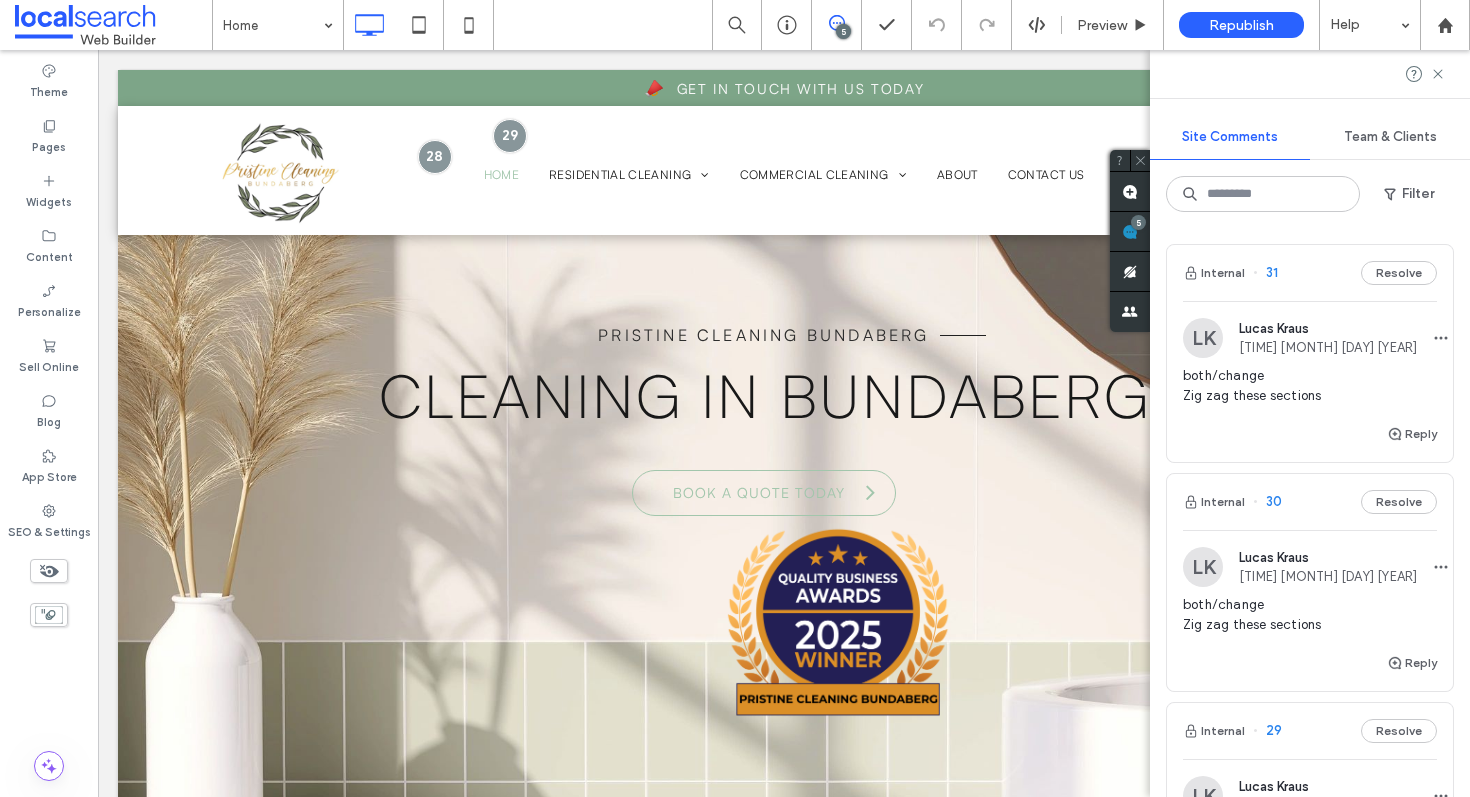 click on "Internal [NUMBER] Resolve" at bounding box center [1310, 273] 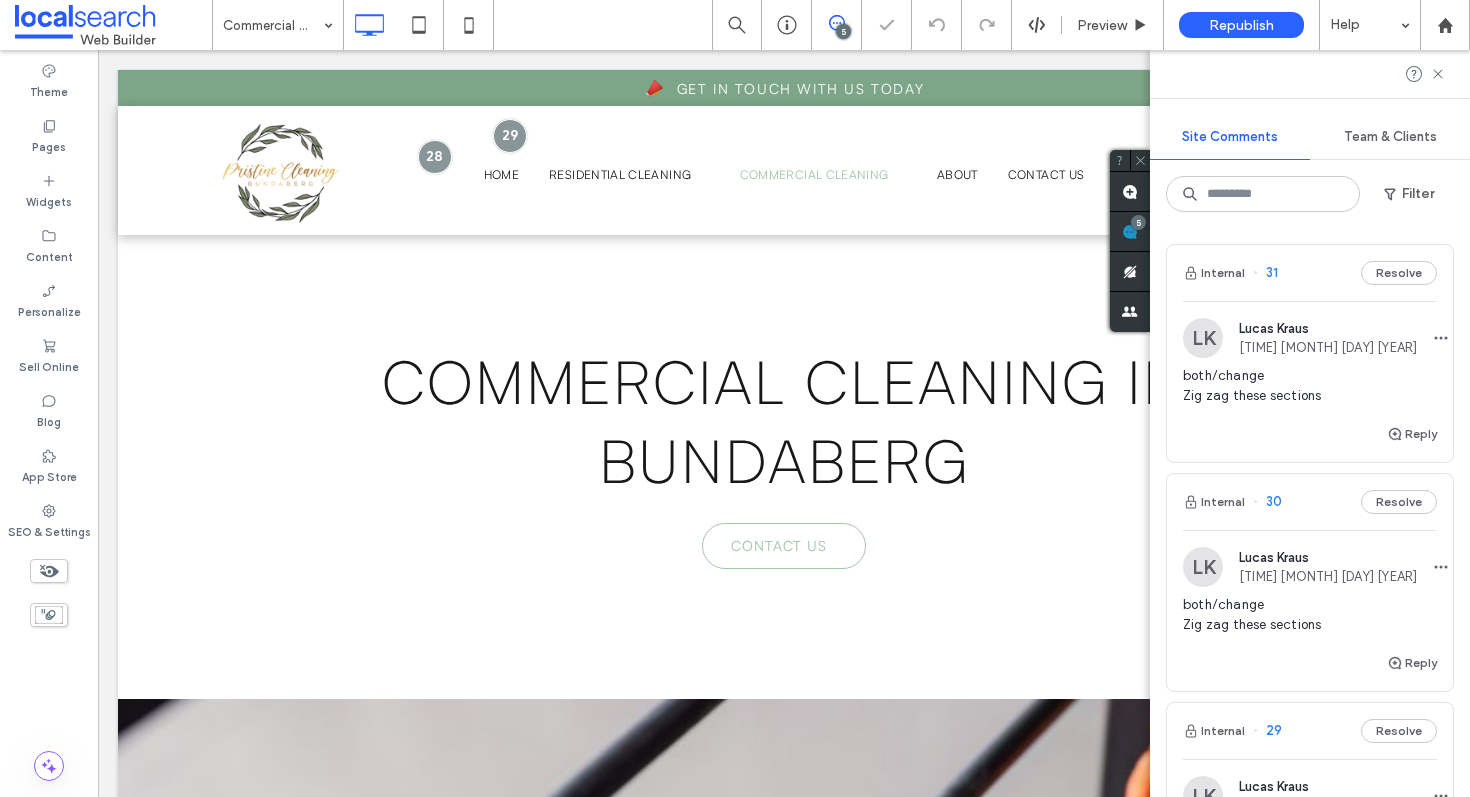 scroll, scrollTop: 899, scrollLeft: 0, axis: vertical 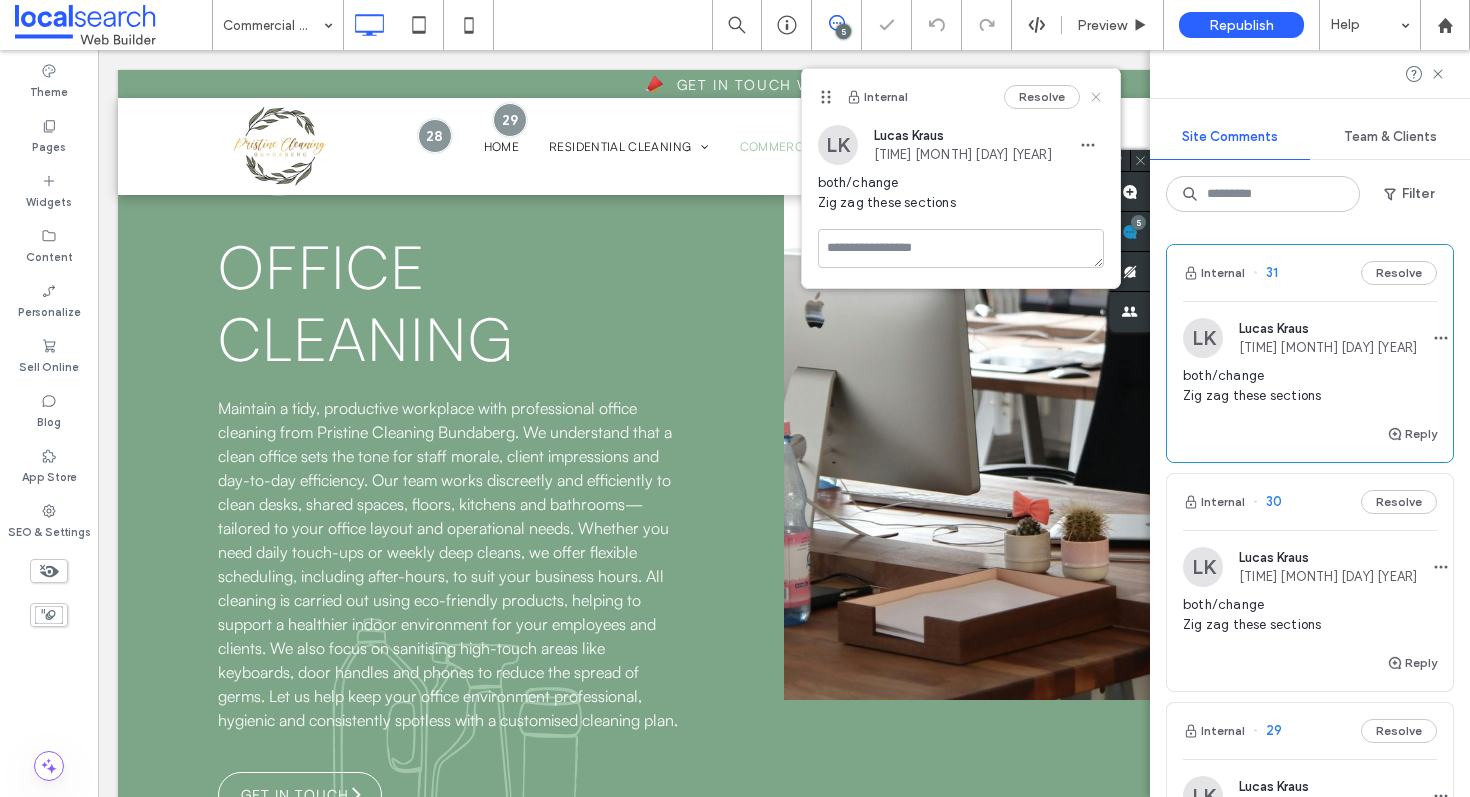 click 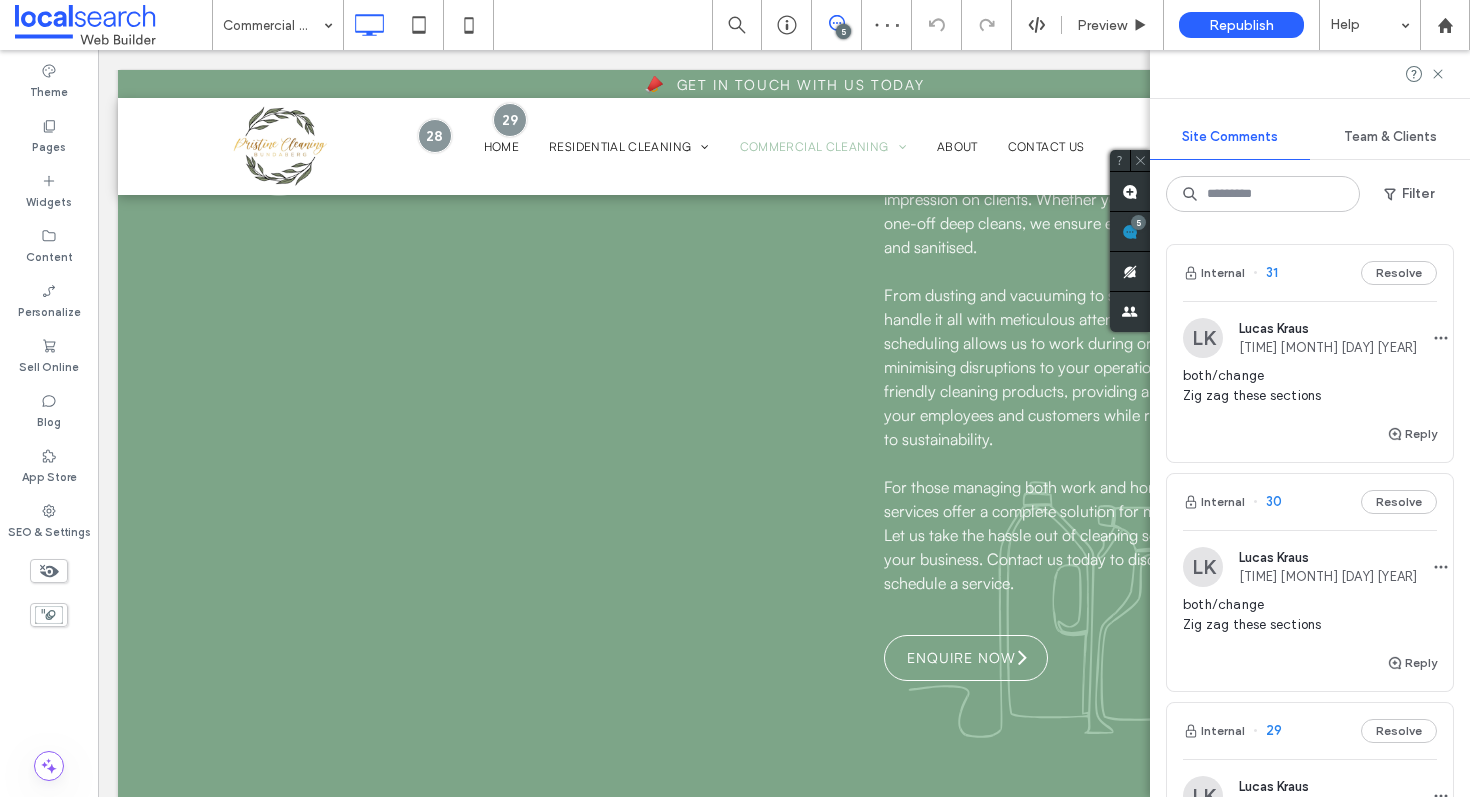 scroll, scrollTop: 2519, scrollLeft: 0, axis: vertical 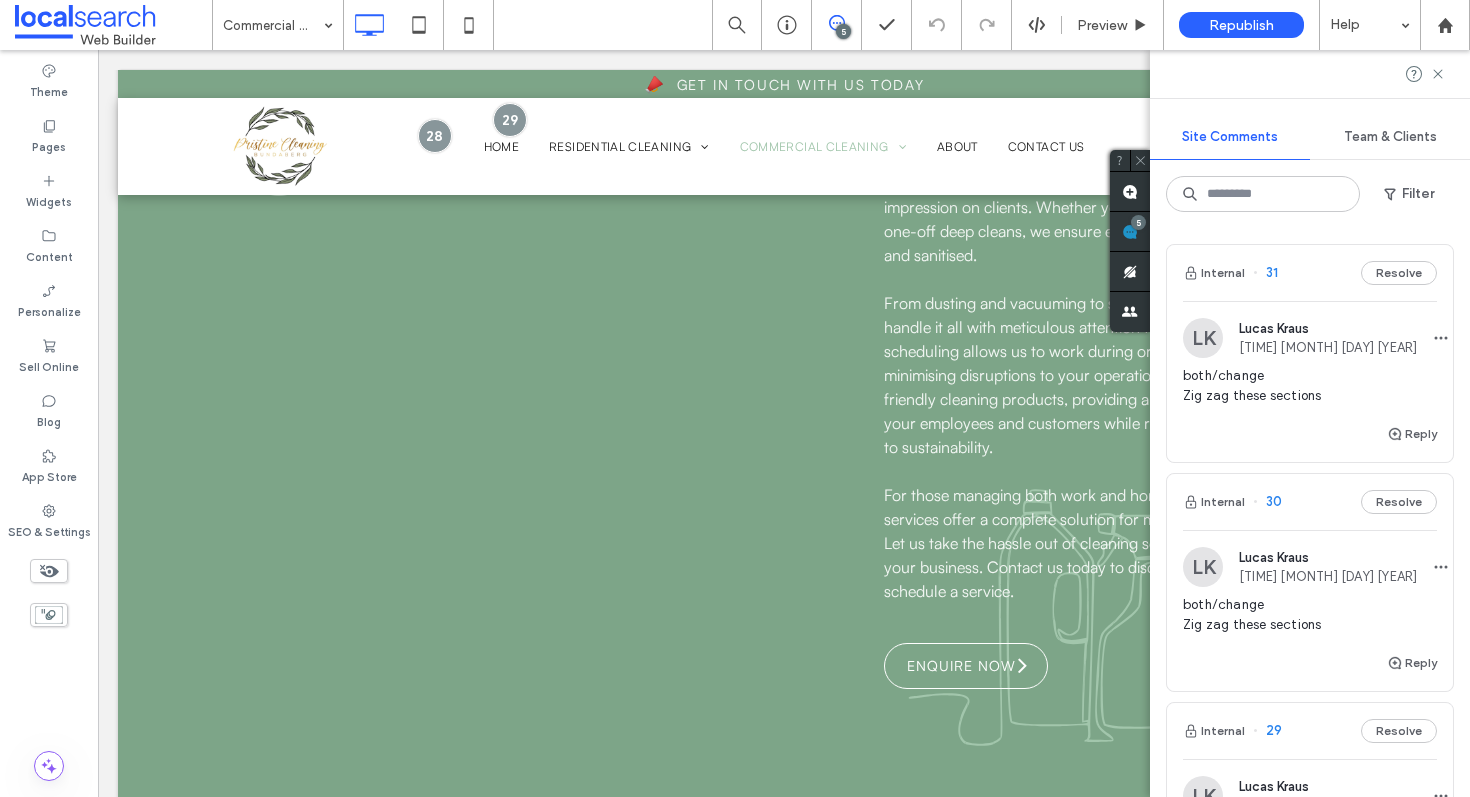 click on "Internal 30 Resolve" at bounding box center [1310, 502] 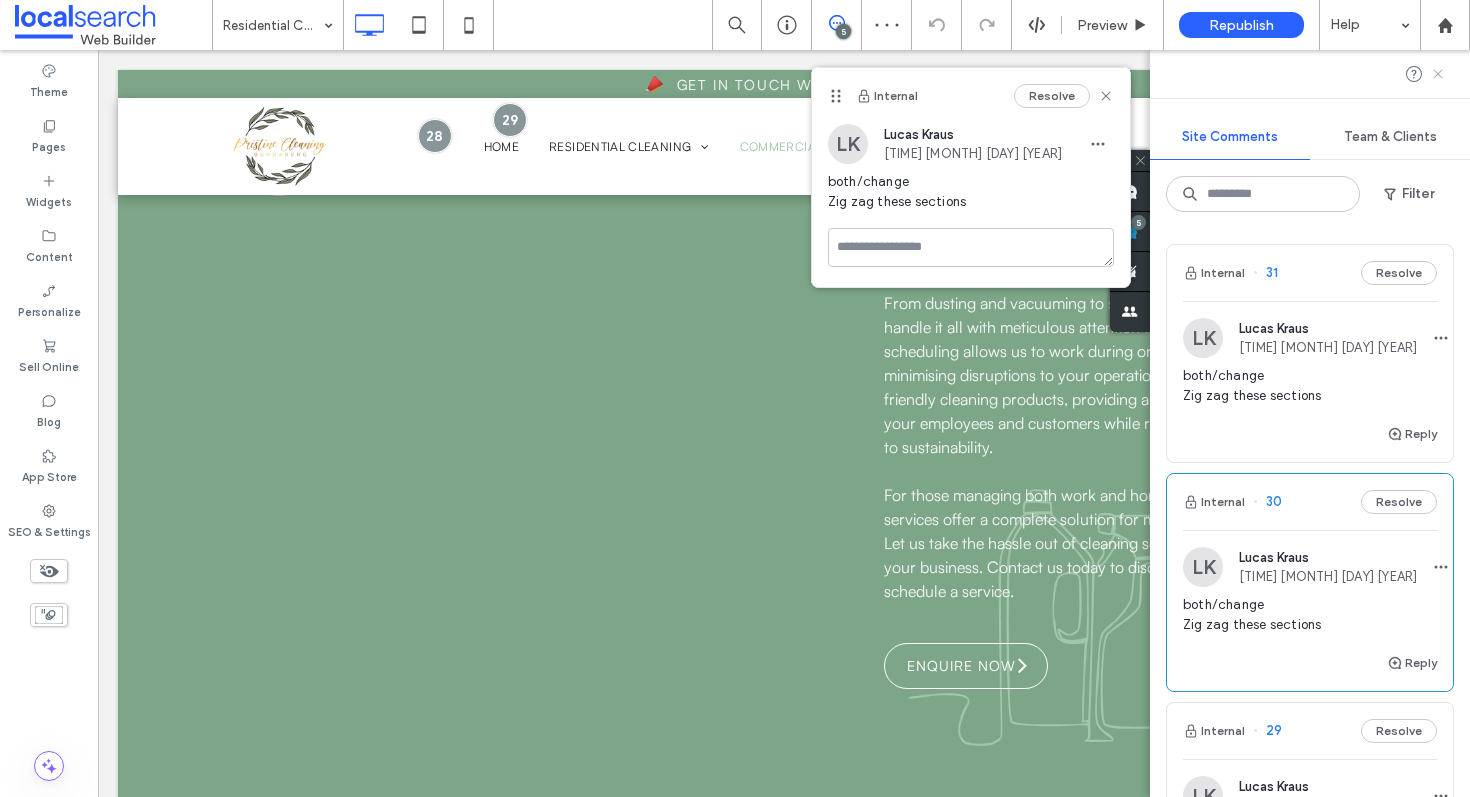 click 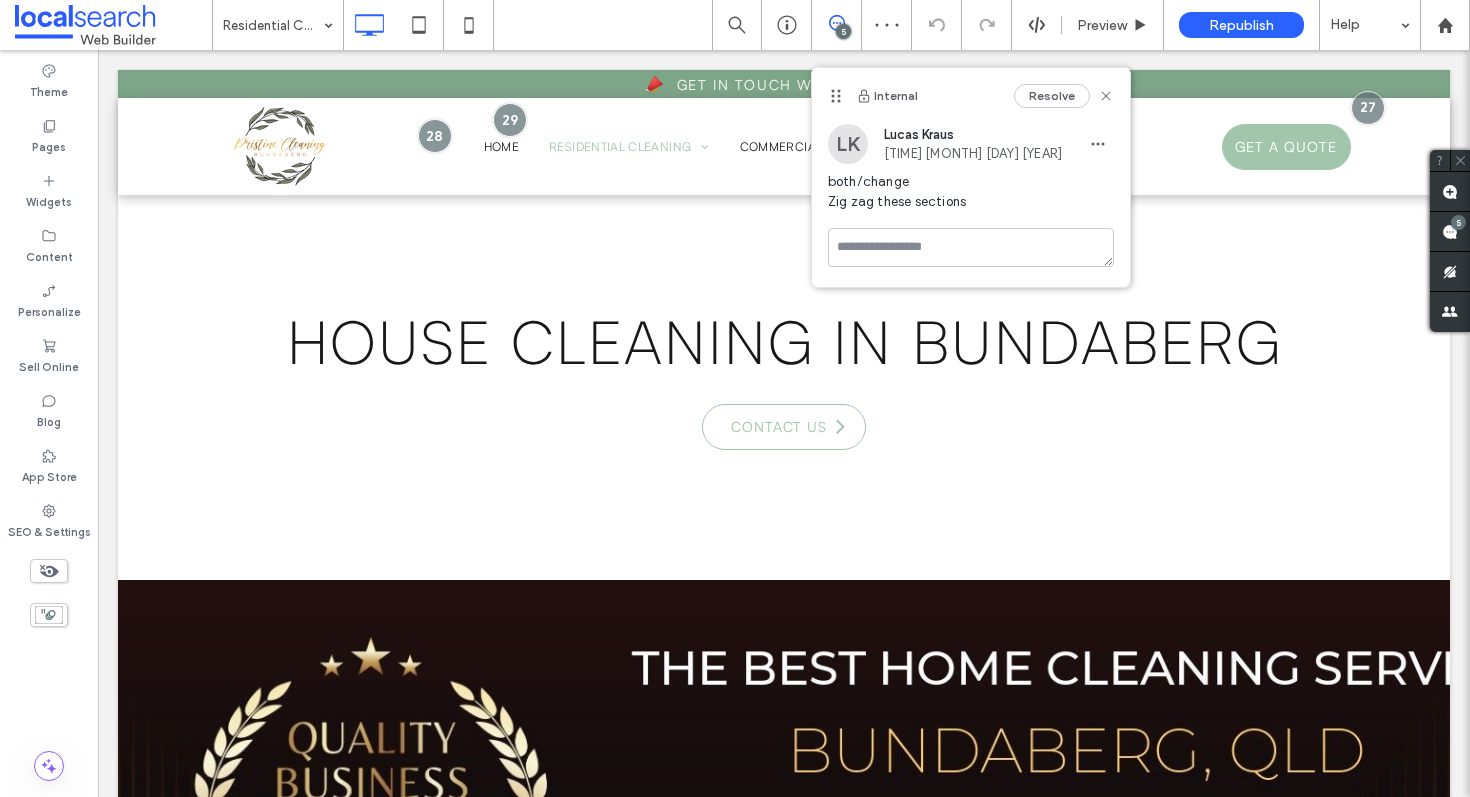 scroll, scrollTop: 3416, scrollLeft: 0, axis: vertical 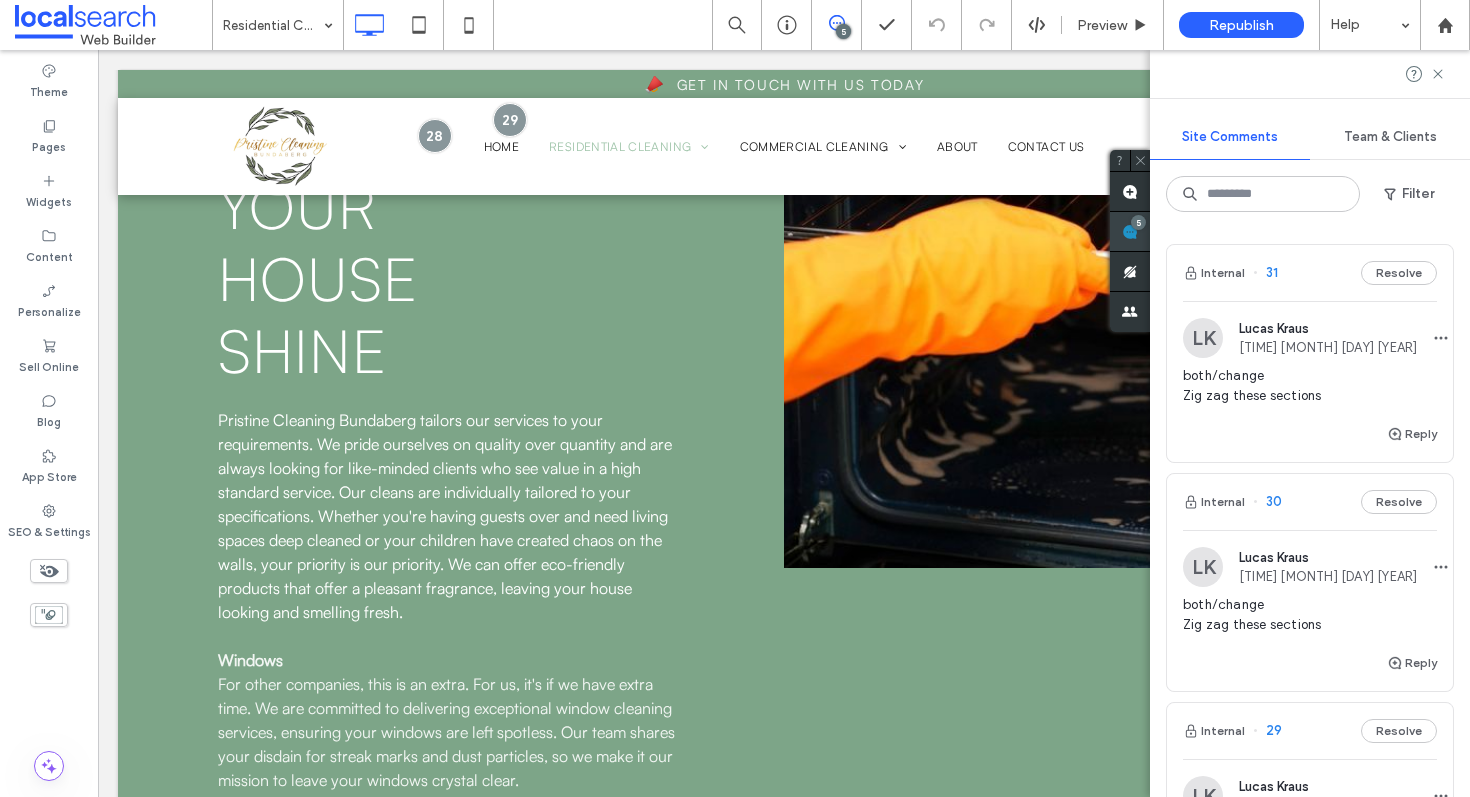 click 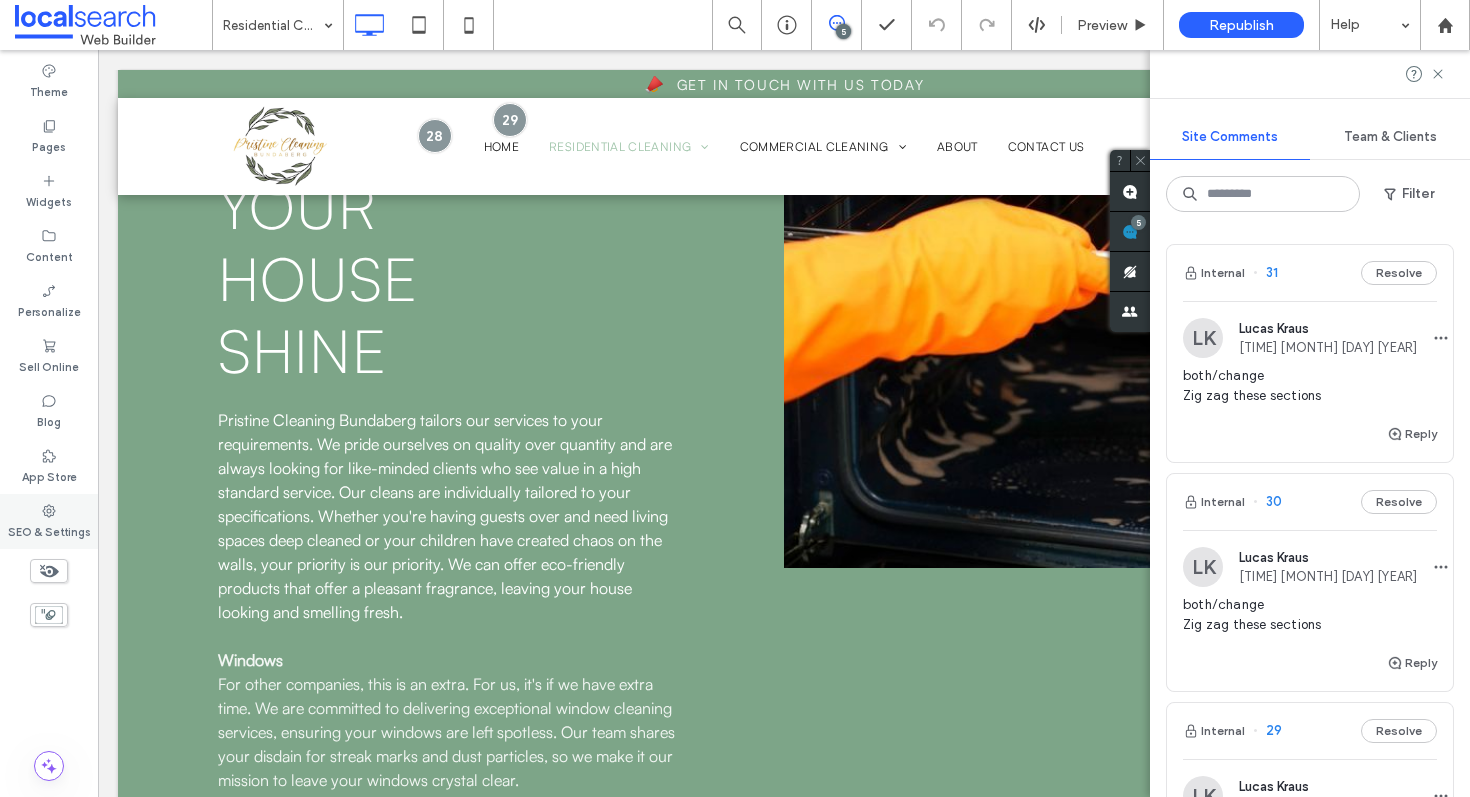 click on "SEO & Settings" at bounding box center [49, 521] 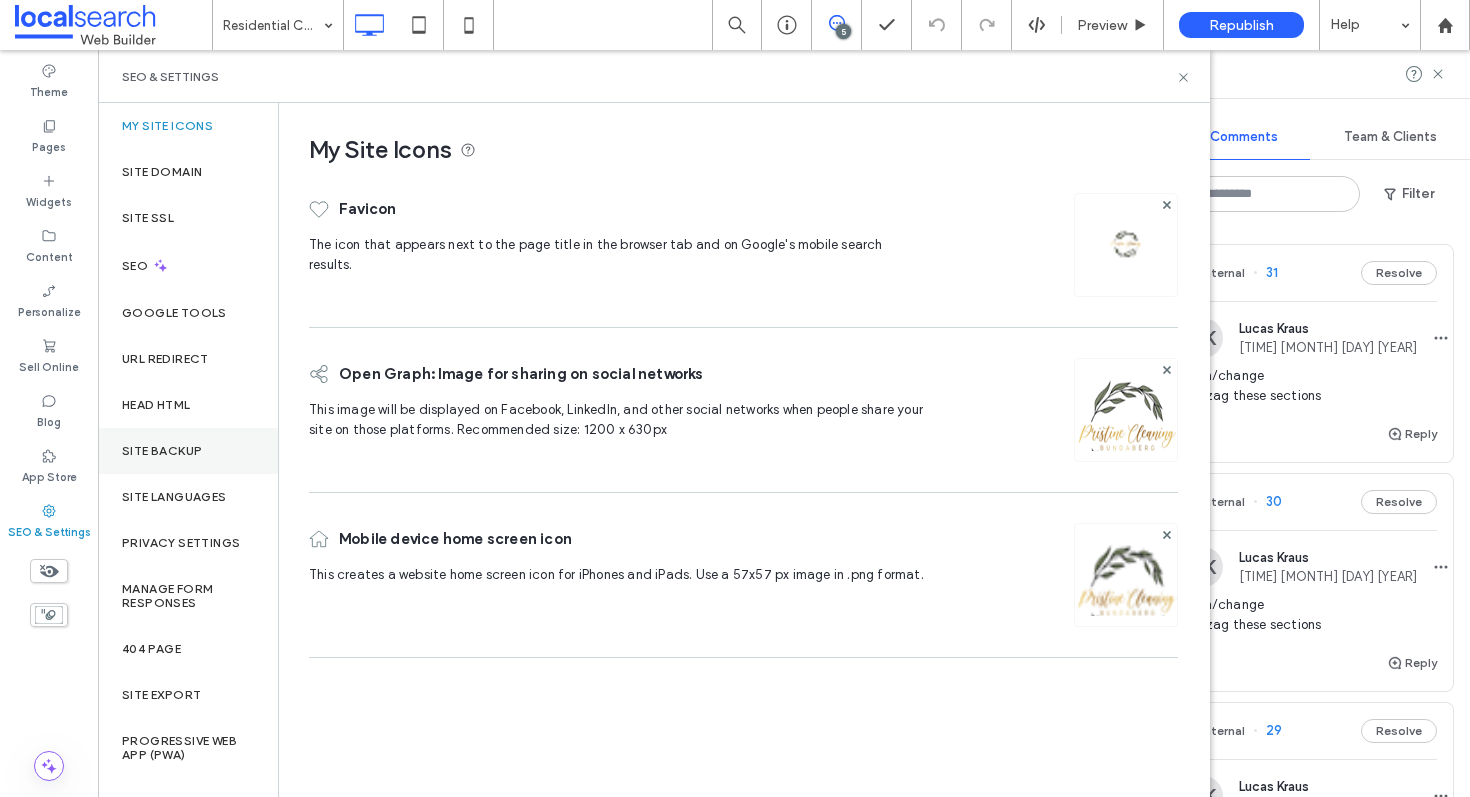 click on "Site Backup" at bounding box center [188, 451] 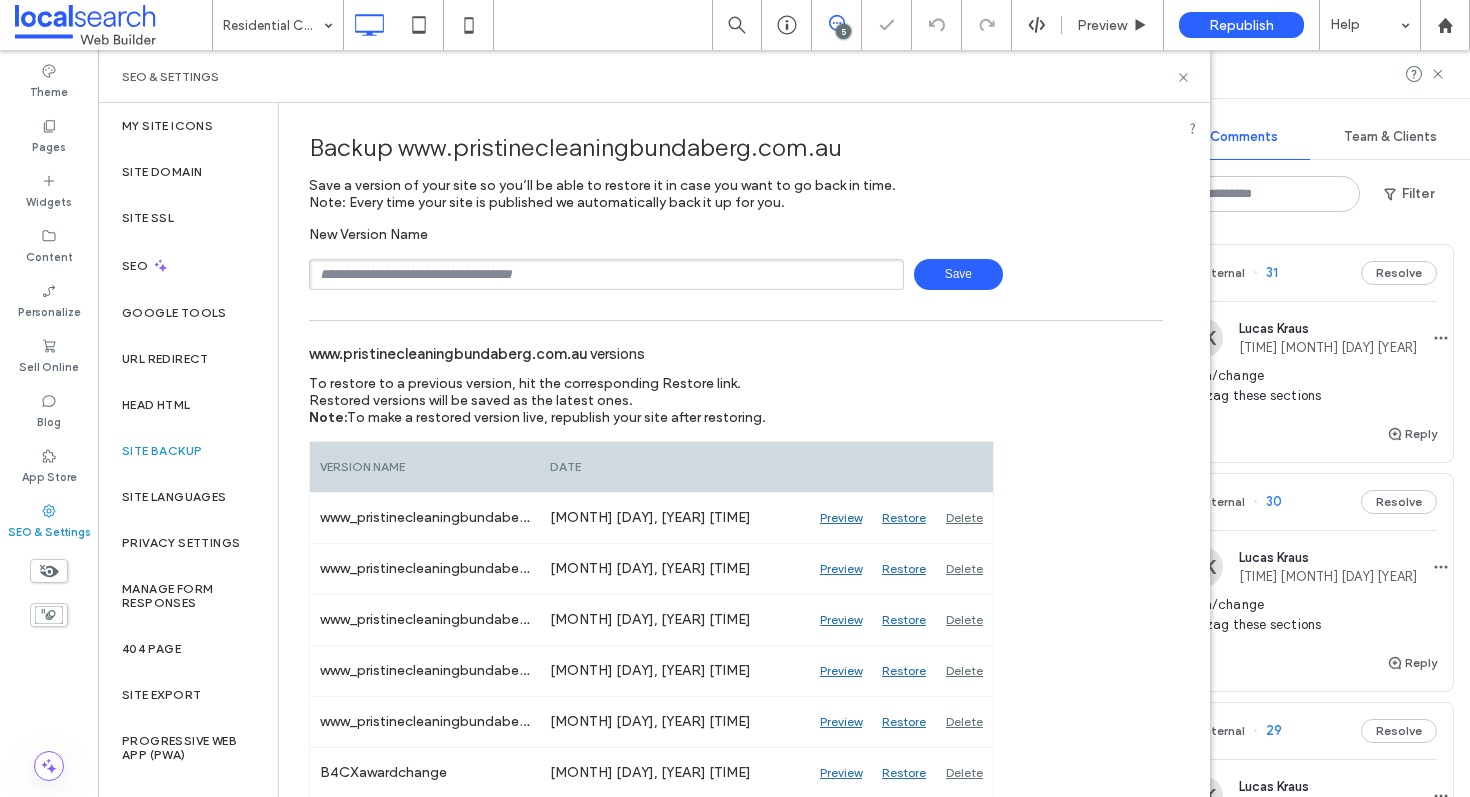 click at bounding box center [606, 274] 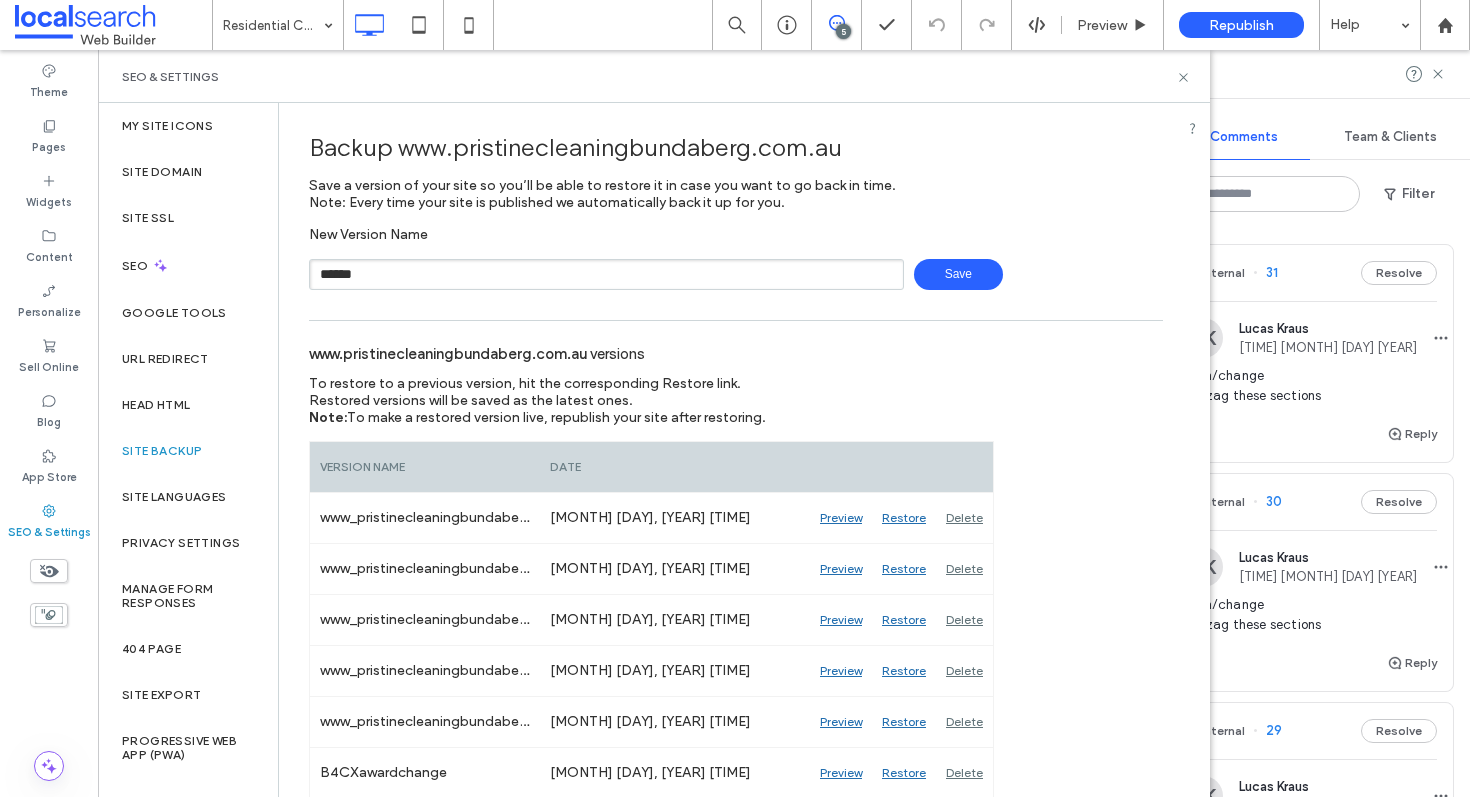 type on "******" 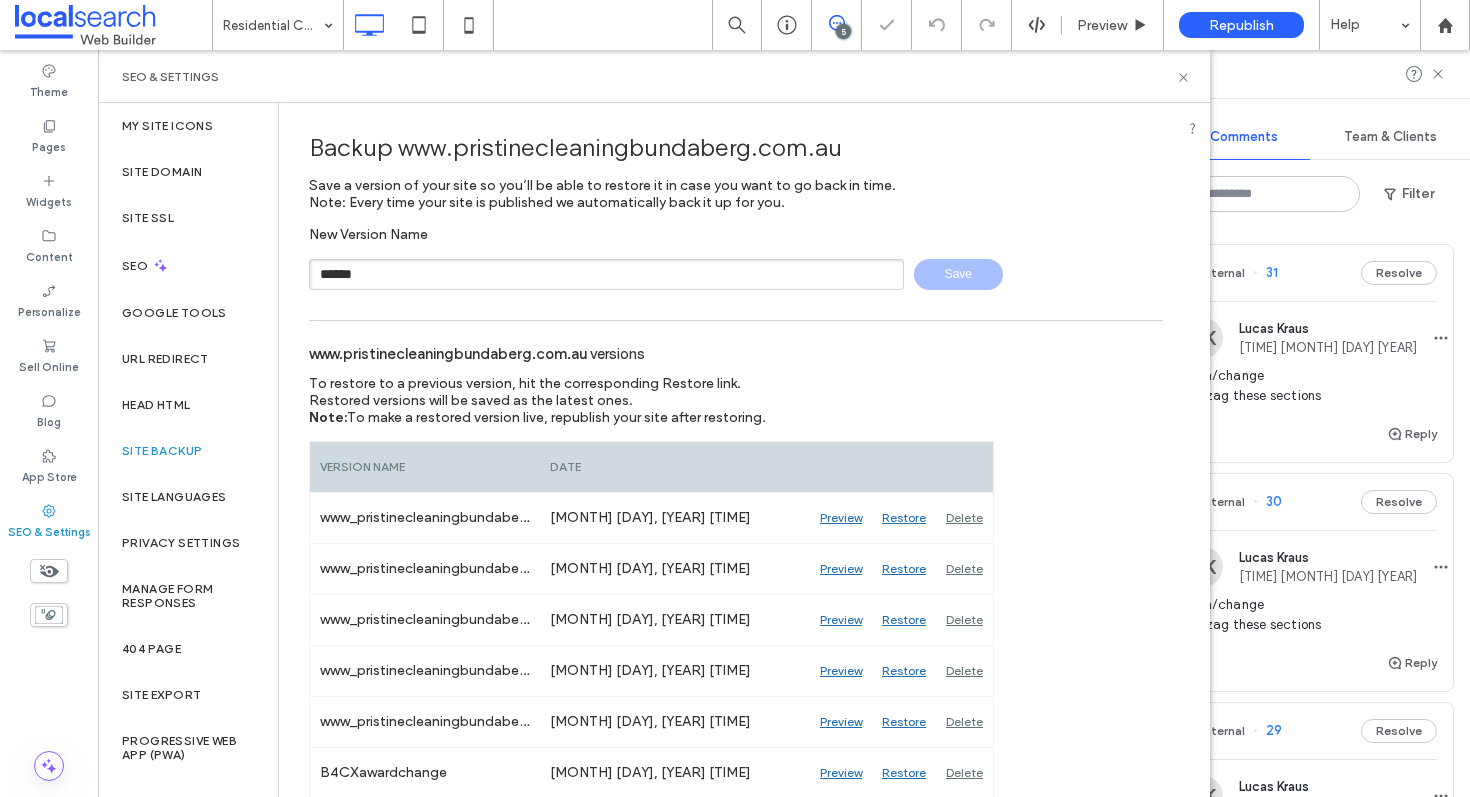 type 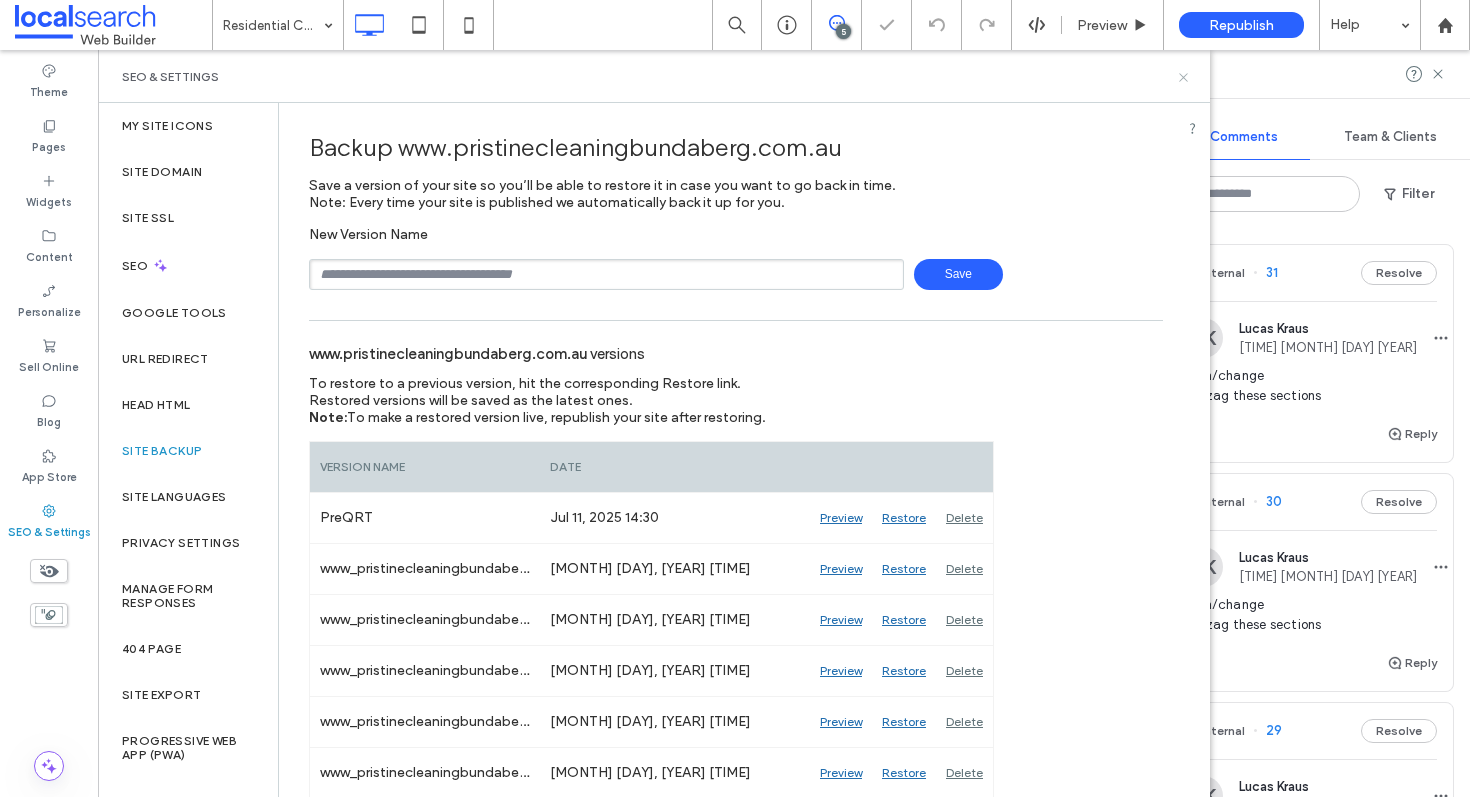 click 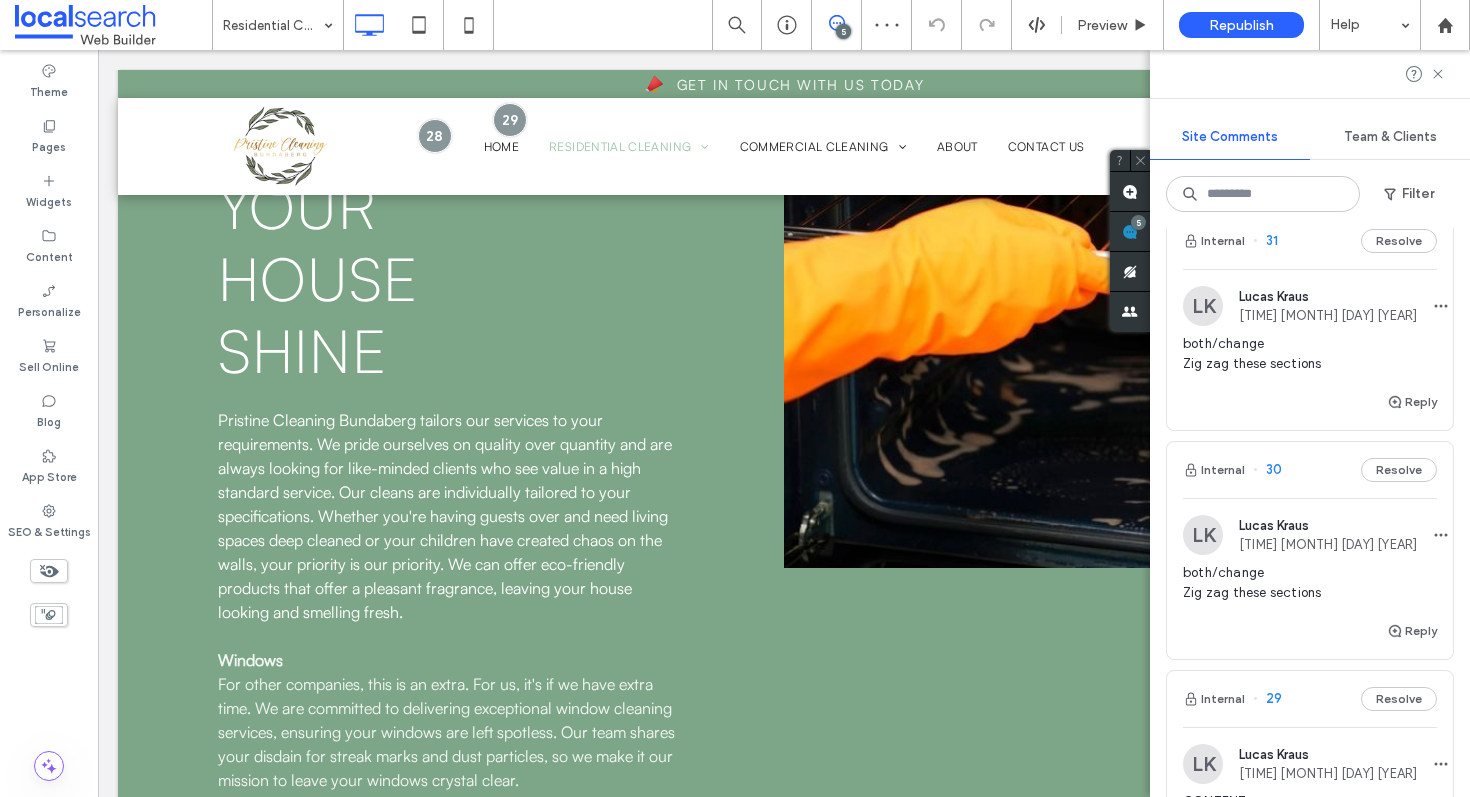 scroll, scrollTop: 45, scrollLeft: 0, axis: vertical 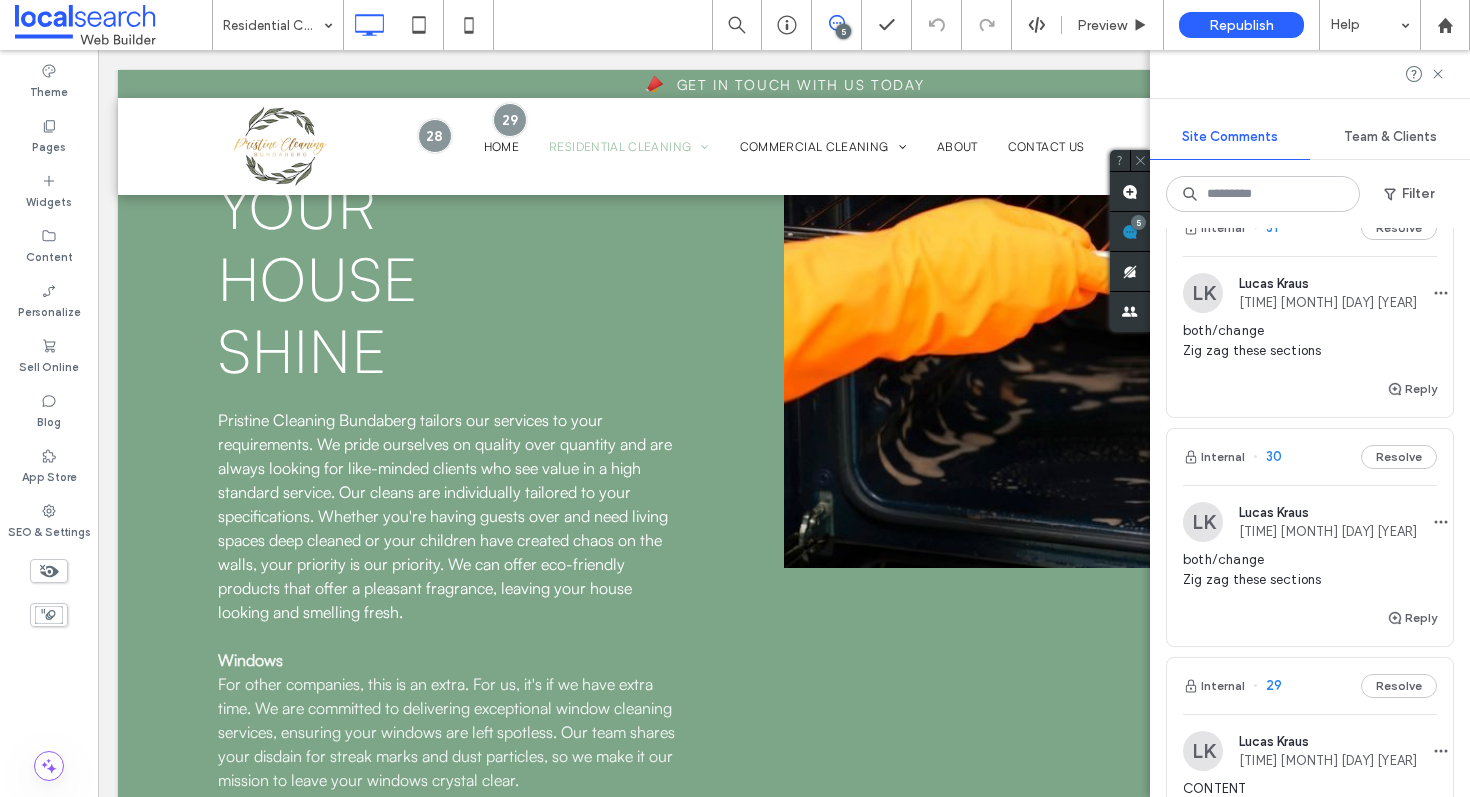 click on "Internal 30 Resolve" at bounding box center (1310, 457) 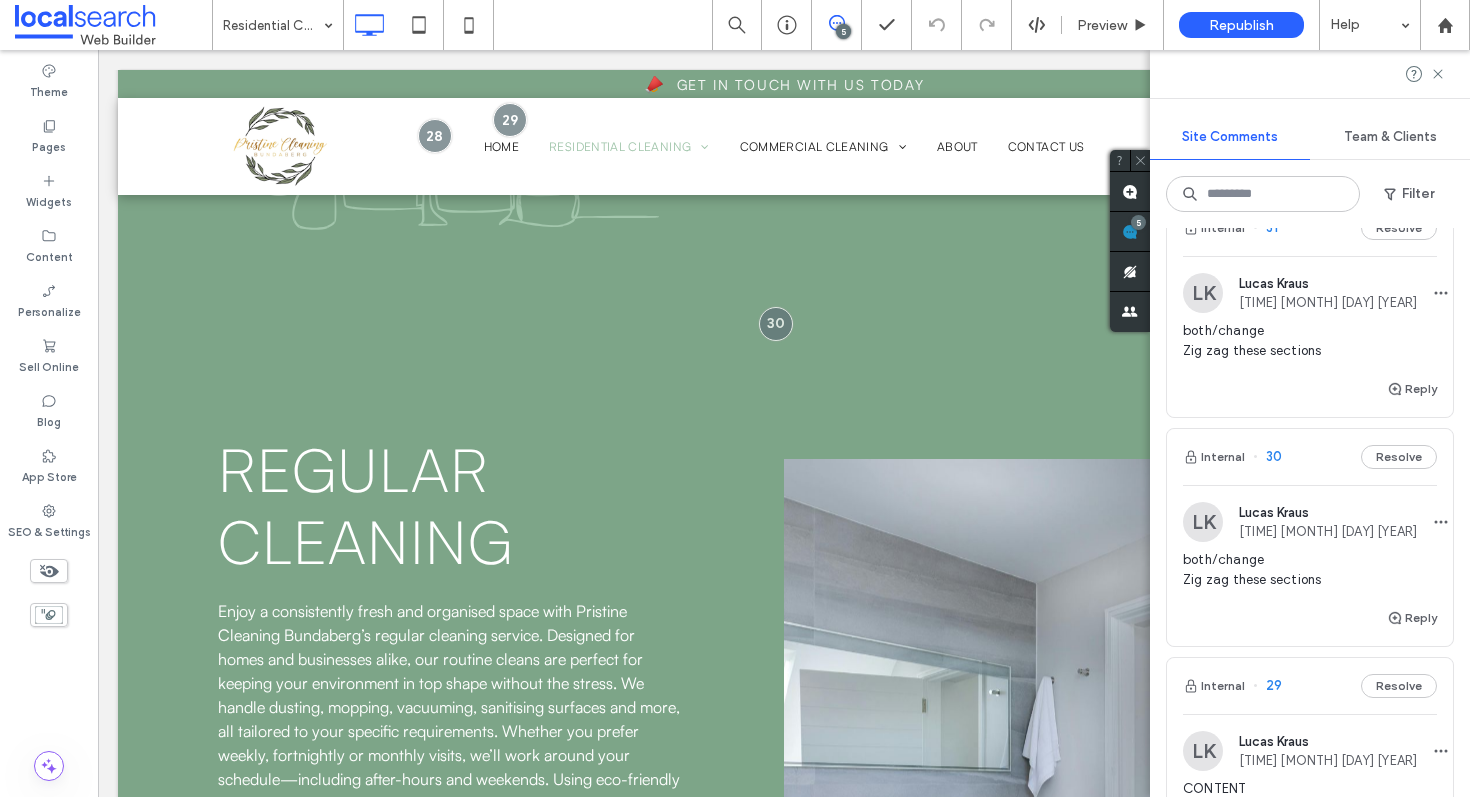 scroll, scrollTop: 3416, scrollLeft: 0, axis: vertical 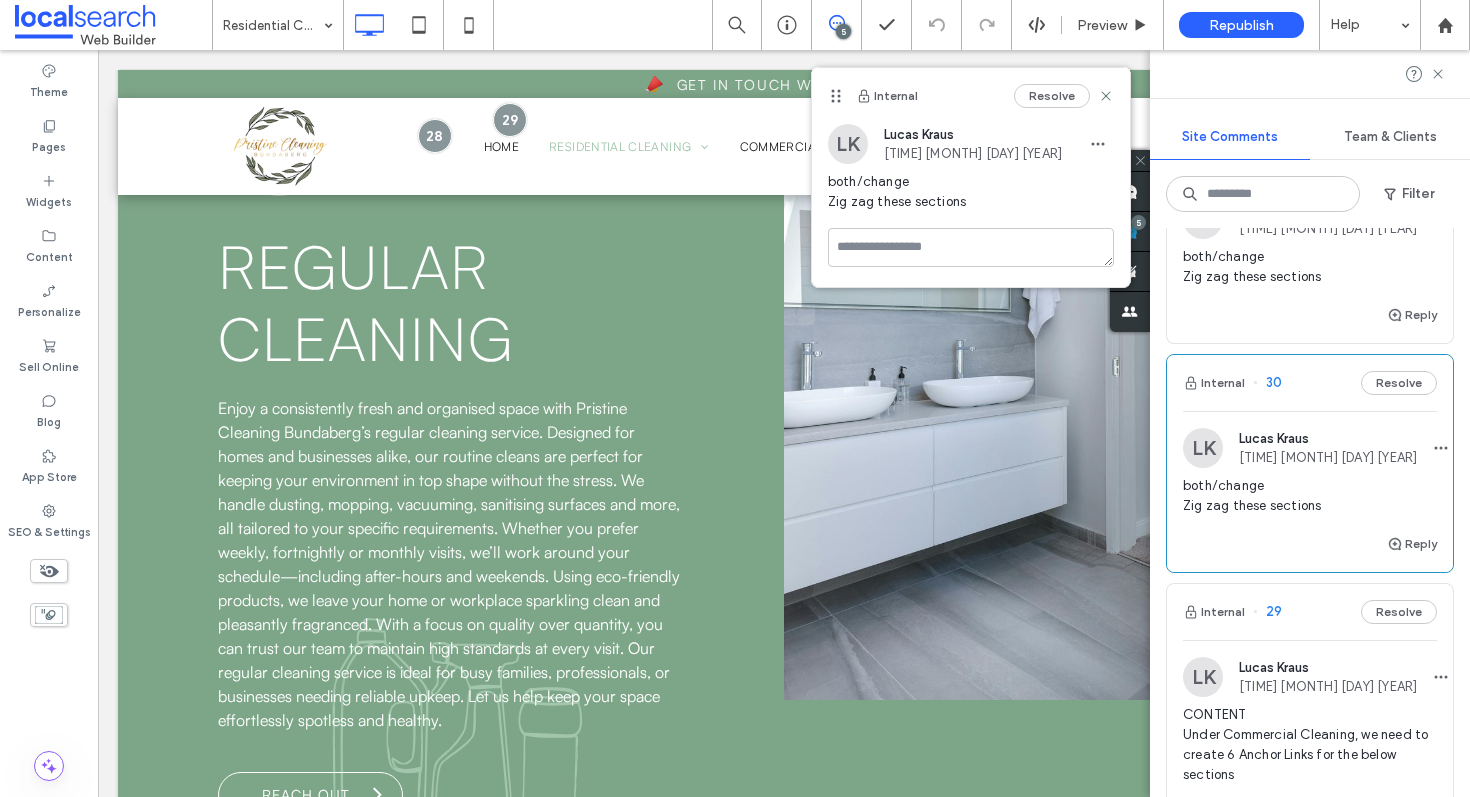 click on "Internal 30 Resolve" at bounding box center [1310, 383] 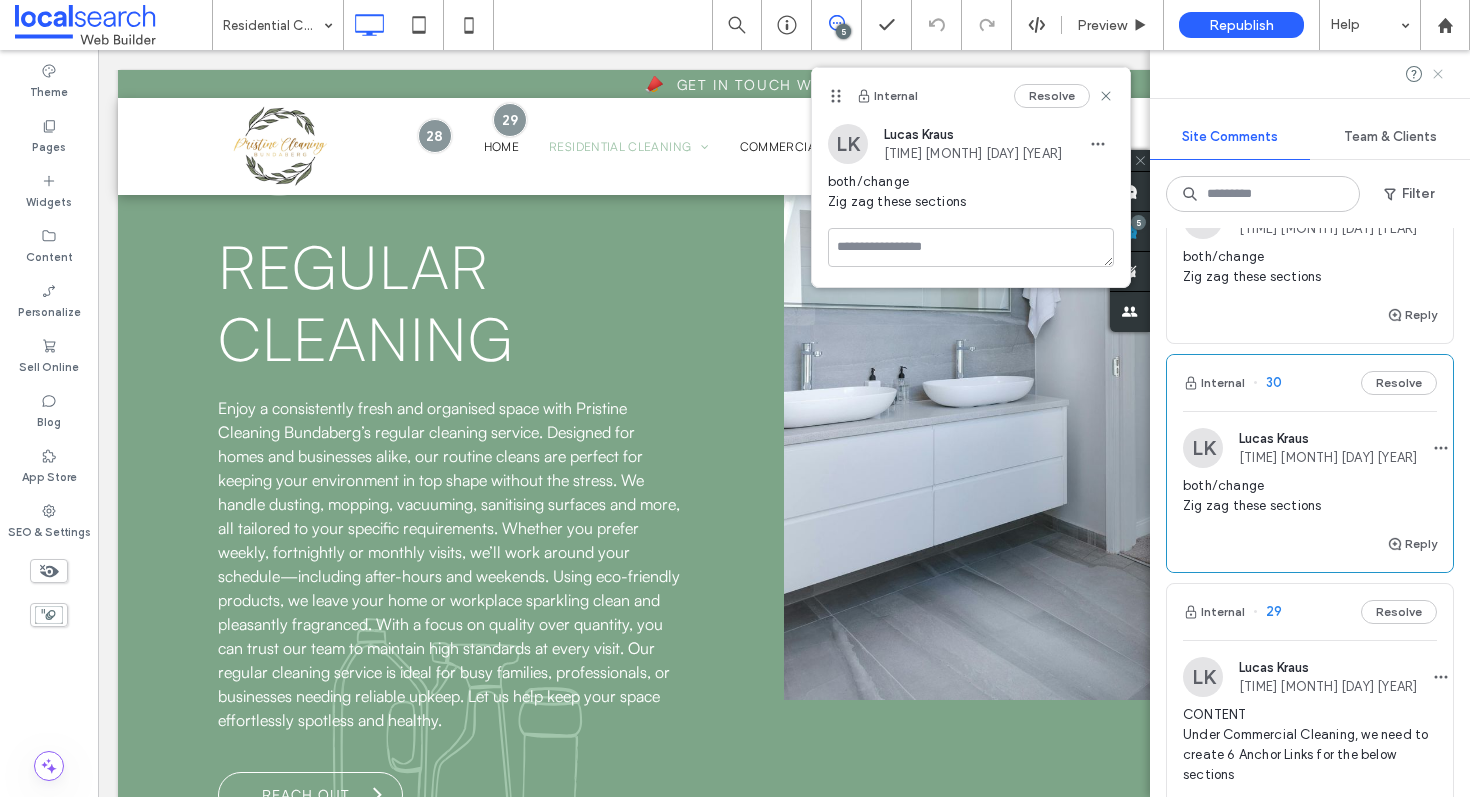 click 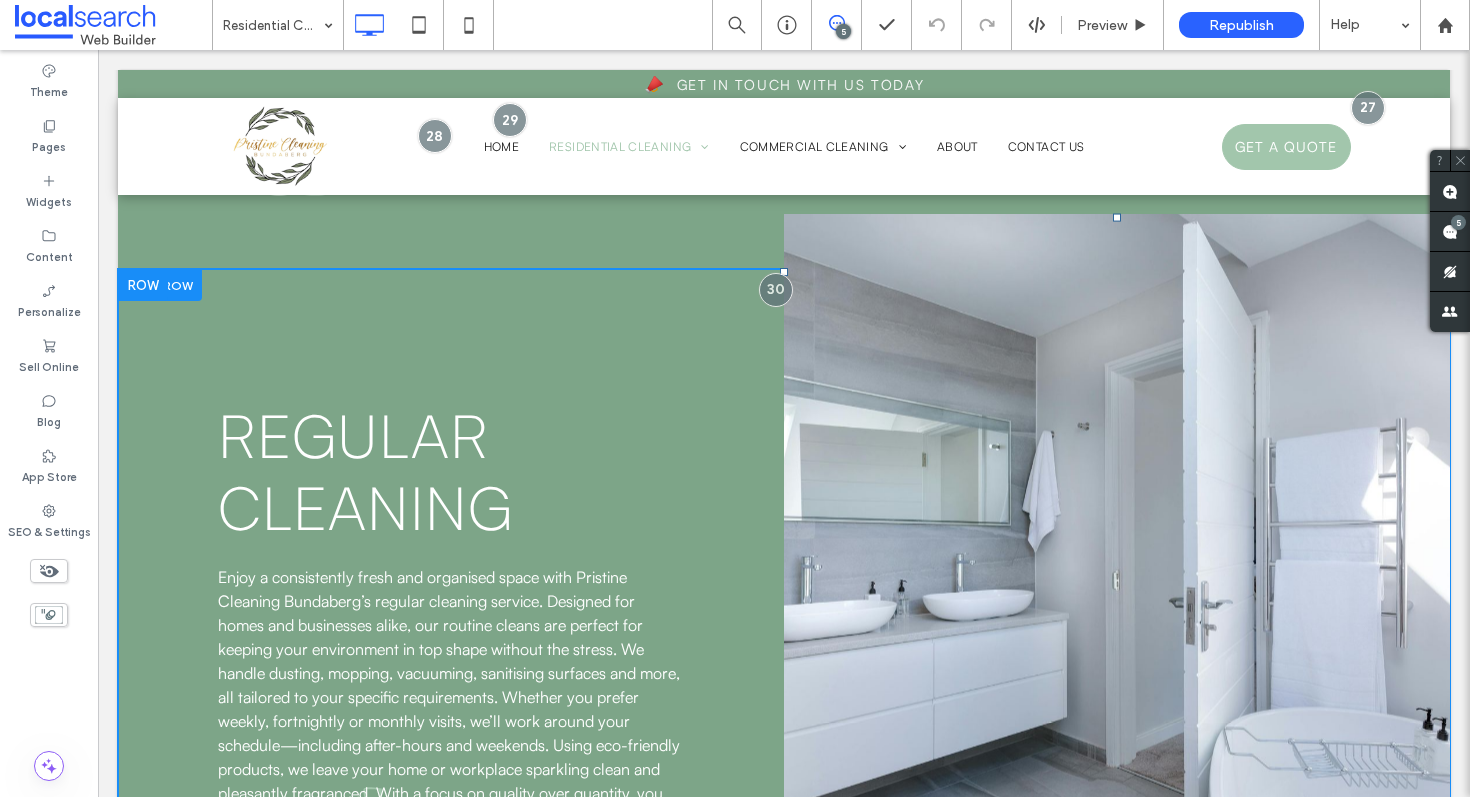 scroll, scrollTop: 3219, scrollLeft: 0, axis: vertical 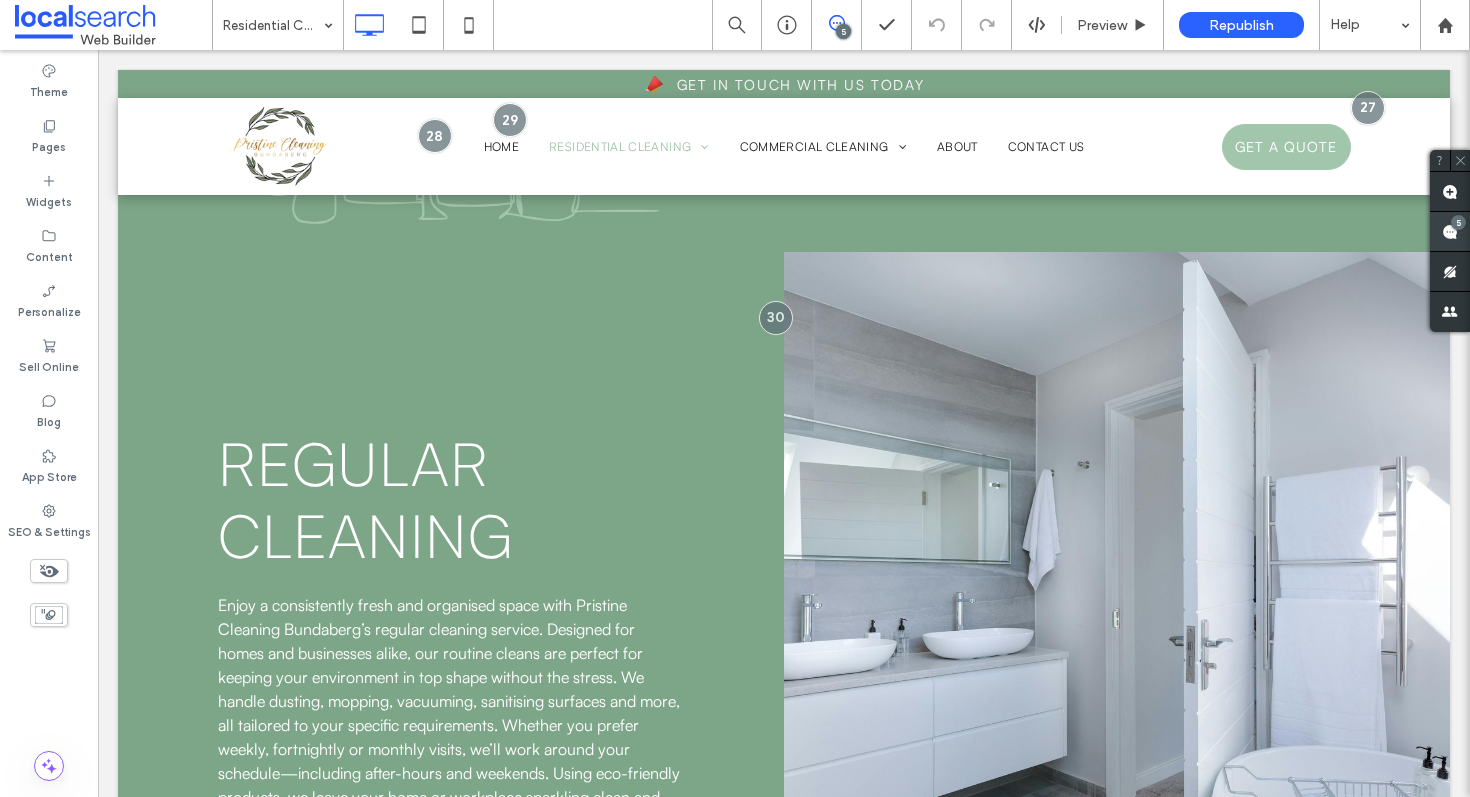 click on "5" at bounding box center [1458, 222] 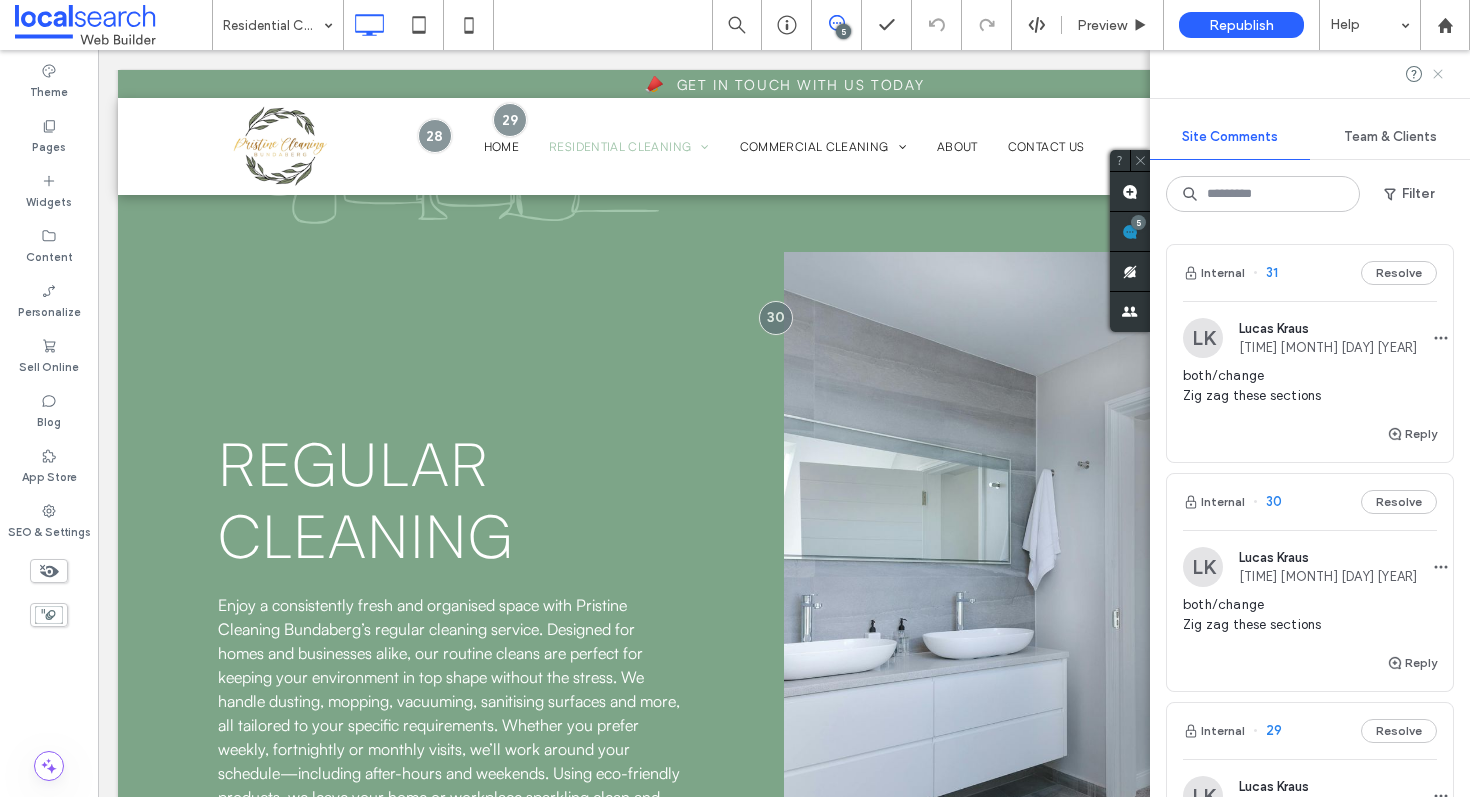 click 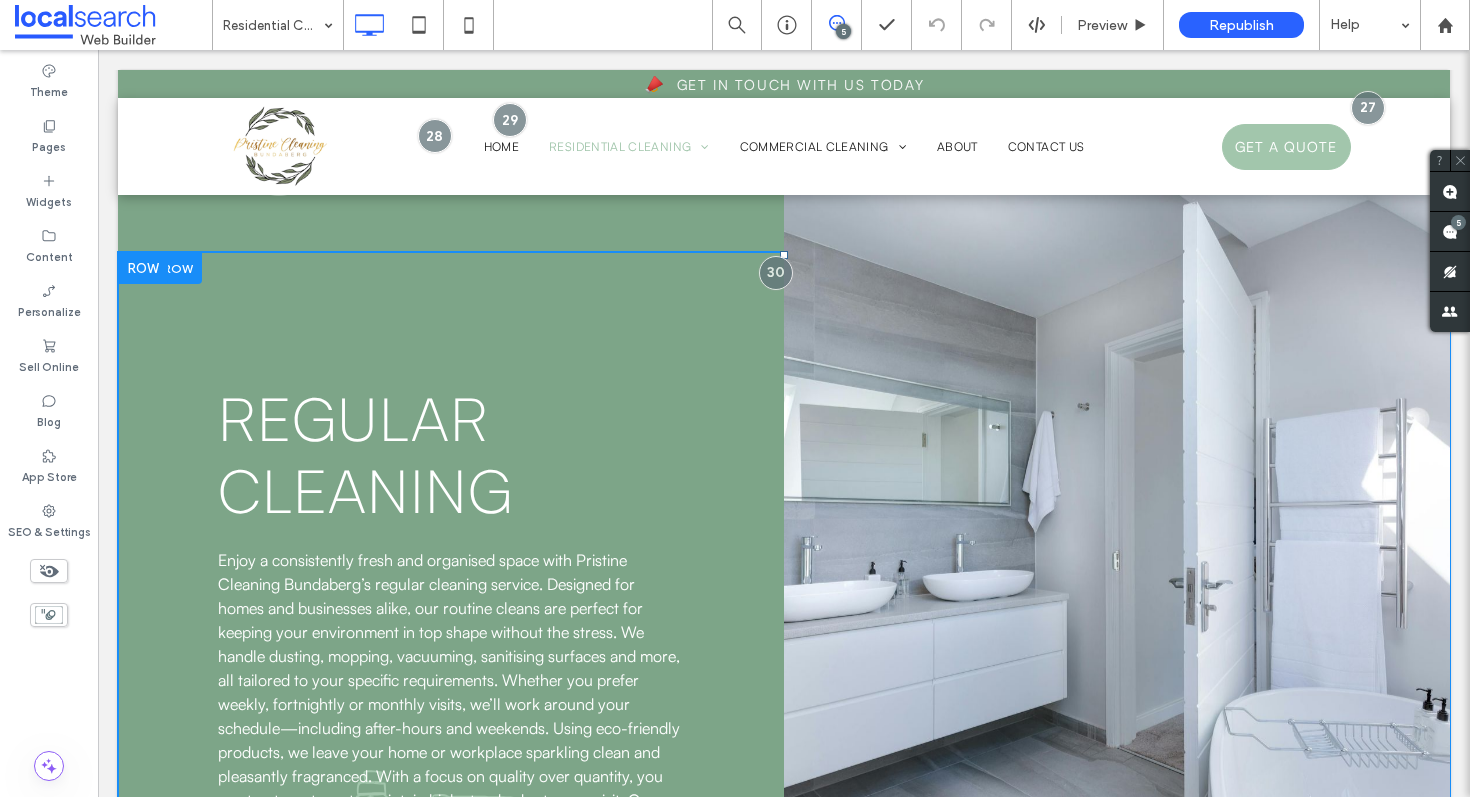 scroll, scrollTop: 3231, scrollLeft: 0, axis: vertical 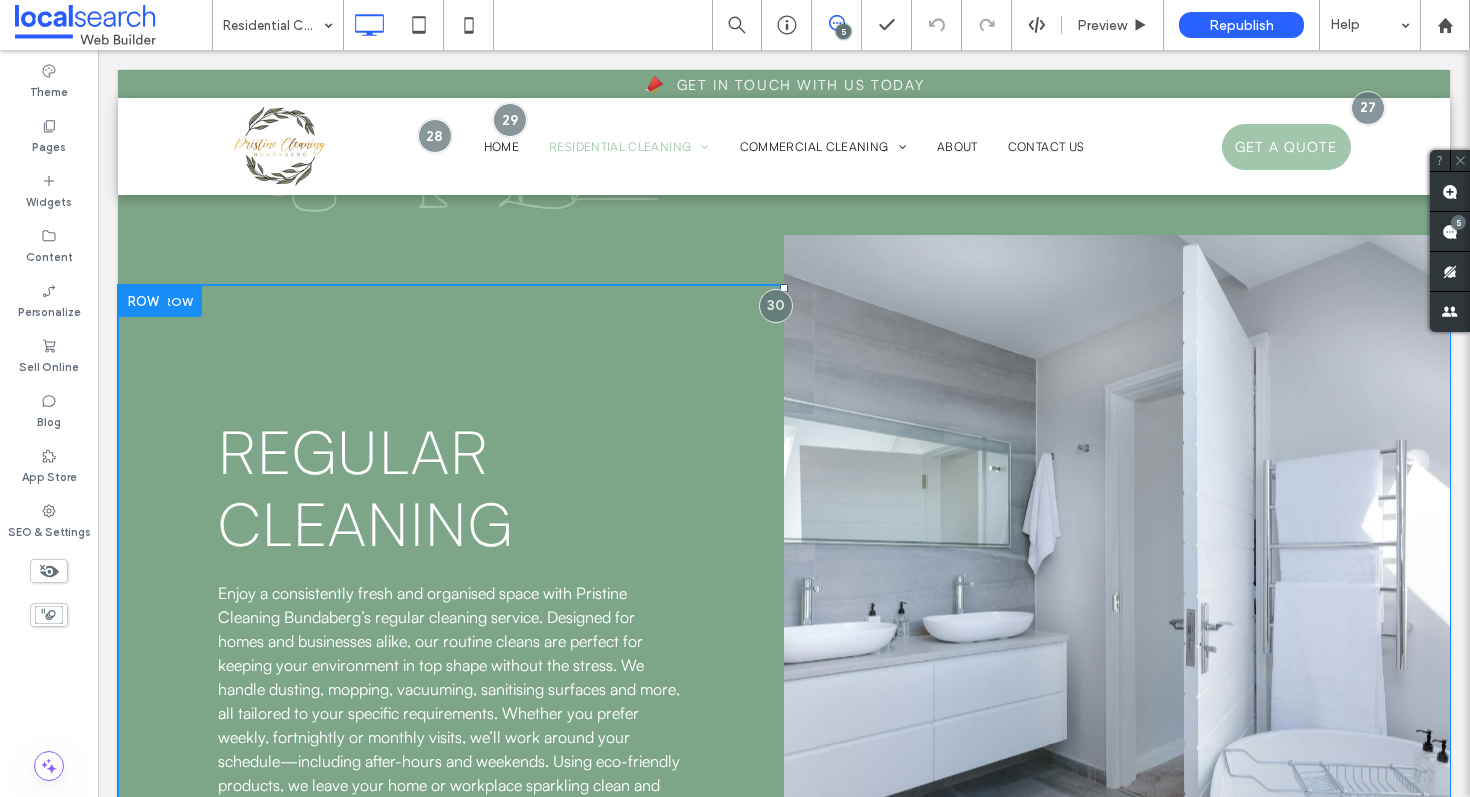 click on "Regular Cleaning
Enjoy a consistently fresh and organised space with Pristine Cleaning Bundaberg’s regular cleaning service. Designed for homes and businesses alike, our routine cleans are perfect for keeping your environment in top shape without the stress. We handle dusting, mopping, vacuuming, sanitising surfaces and more, all tailored to your specific requirements. Whether you prefer weekly, fortnightly or monthly visits, we’ll work around your schedule—including after-hours and weekends. Using eco-friendly products, we leave your home or workplace sparkling clean and pleasantly fragranced. With a focus on quality over quantity, you can trust our team to maintain high standards at every visit. Our regular cleaning service is ideal for busy families, professionals, or businesses needing reliable upkeep. Let us help keep your space effortlessly spotless and healthy.
Reach Out
Click To Paste" at bounding box center [451, 709] 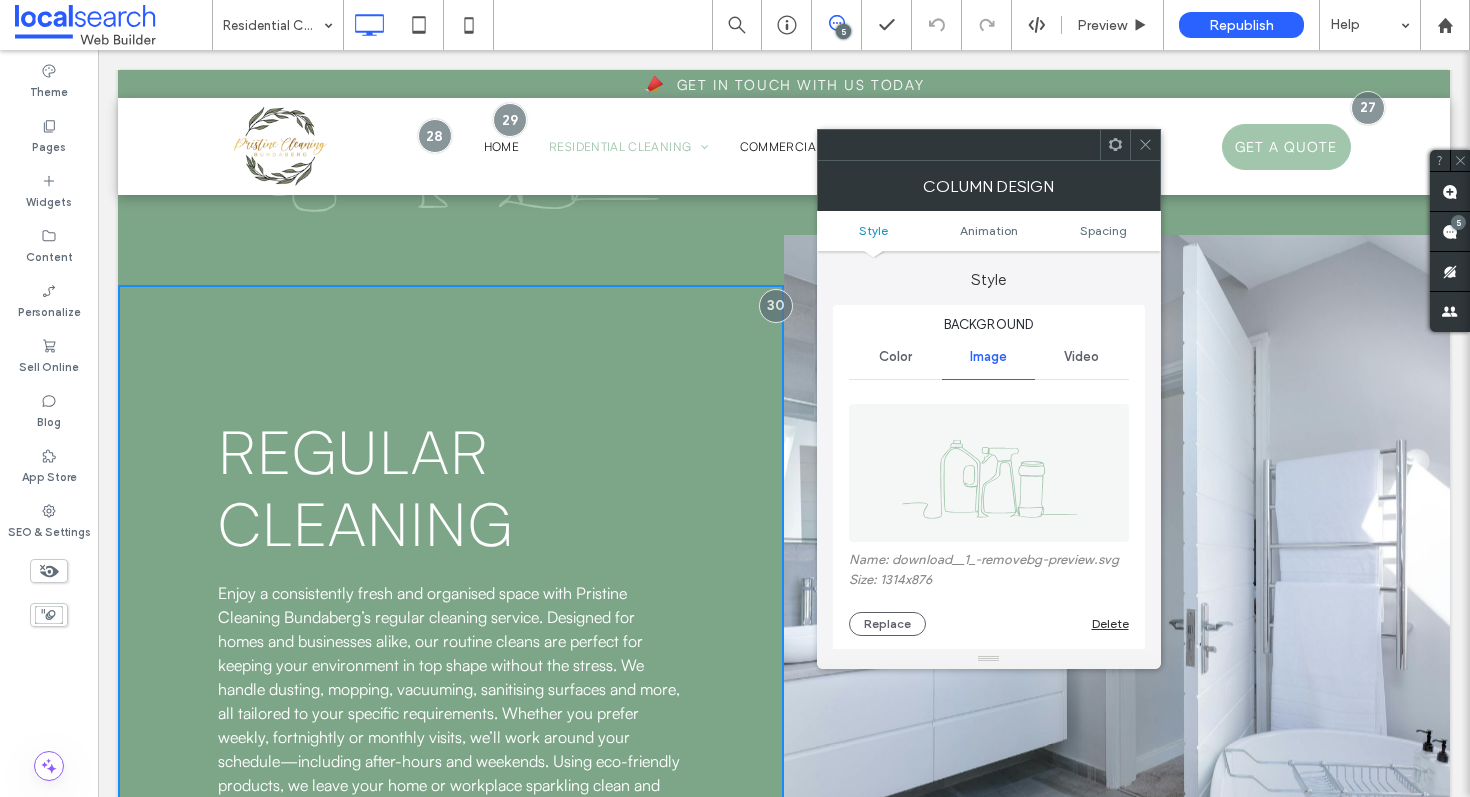 click 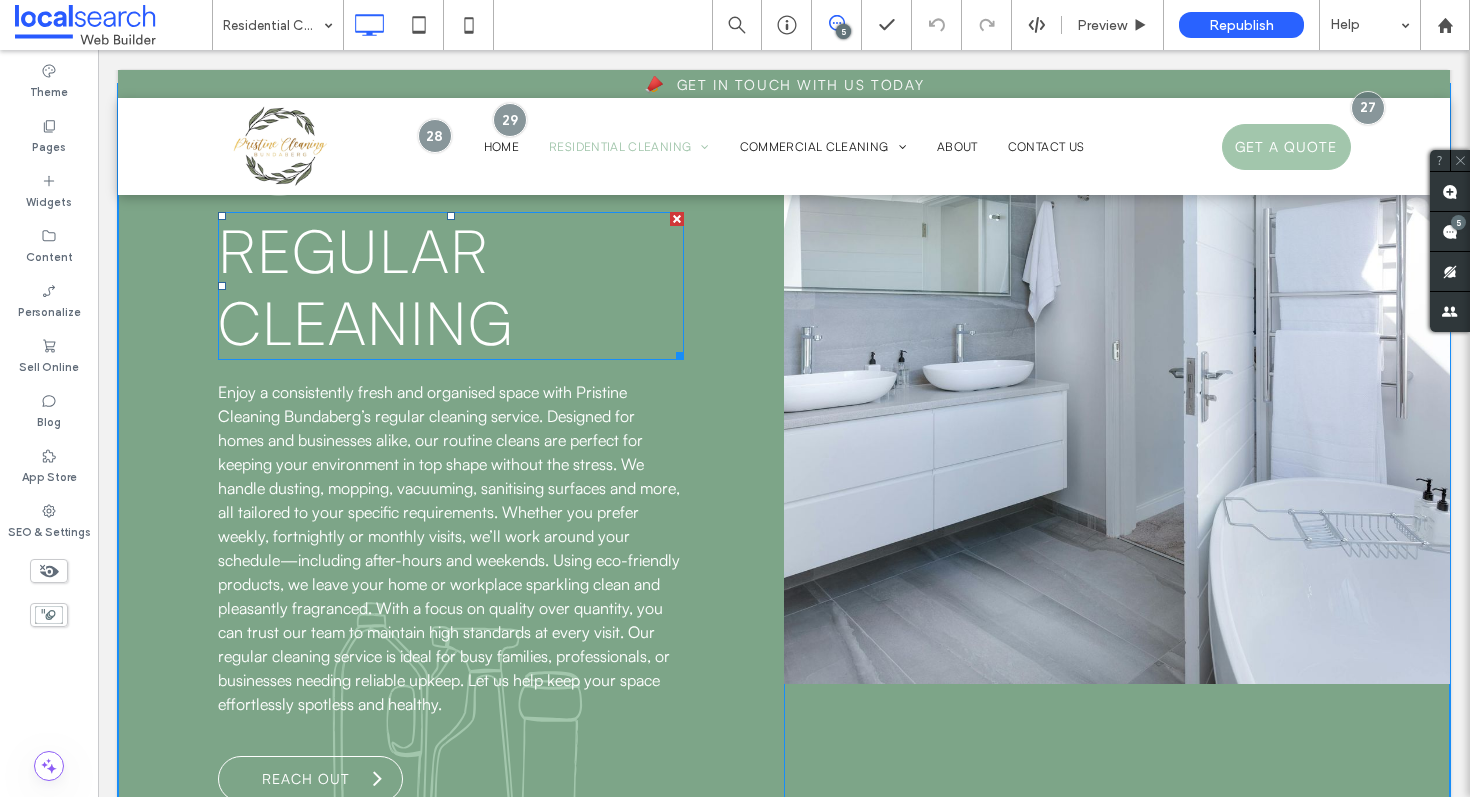 scroll, scrollTop: 3199, scrollLeft: 0, axis: vertical 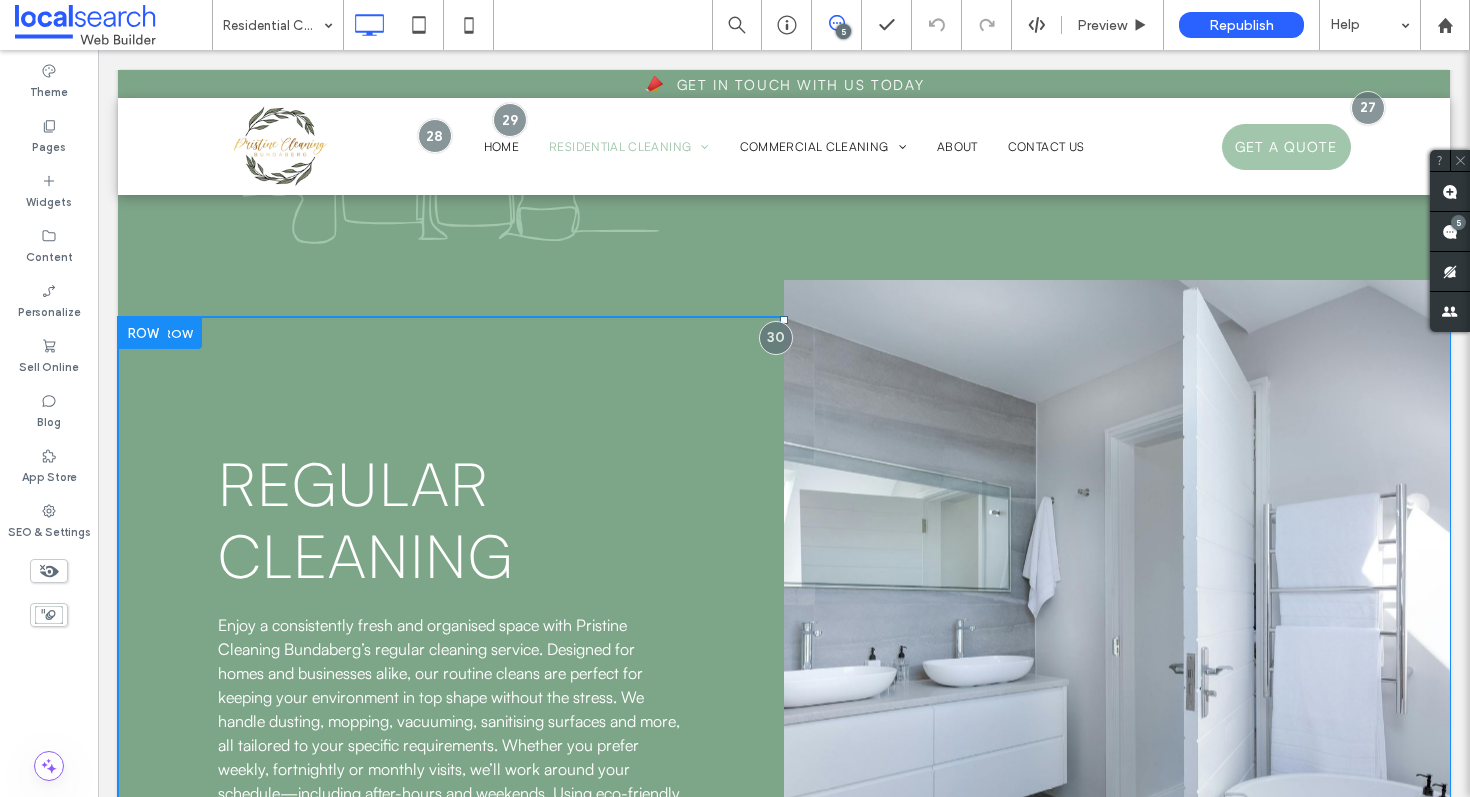 click on "Regular Cleaning
Enjoy a consistently fresh and organised space with Pristine Cleaning Bundaberg’s regular cleaning service. Designed for homes and businesses alike, our routine cleans are perfect for keeping your environment in top shape without the stress. We handle dusting, mopping, vacuuming, sanitising surfaces and more, all tailored to your specific requirements. Whether you prefer weekly, fortnightly or monthly visits, we’ll work around your schedule—including after-hours and weekends. Using eco-friendly products, we leave your home or workplace sparkling clean and pleasantly fragranced. With a focus on quality over quantity, you can trust our team to maintain high standards at every visit. Our regular cleaning service is ideal for busy families, professionals, or businesses needing reliable upkeep. Let us help keep your space effortlessly spotless and healthy.
Reach Out
Click To Paste" at bounding box center (451, 741) 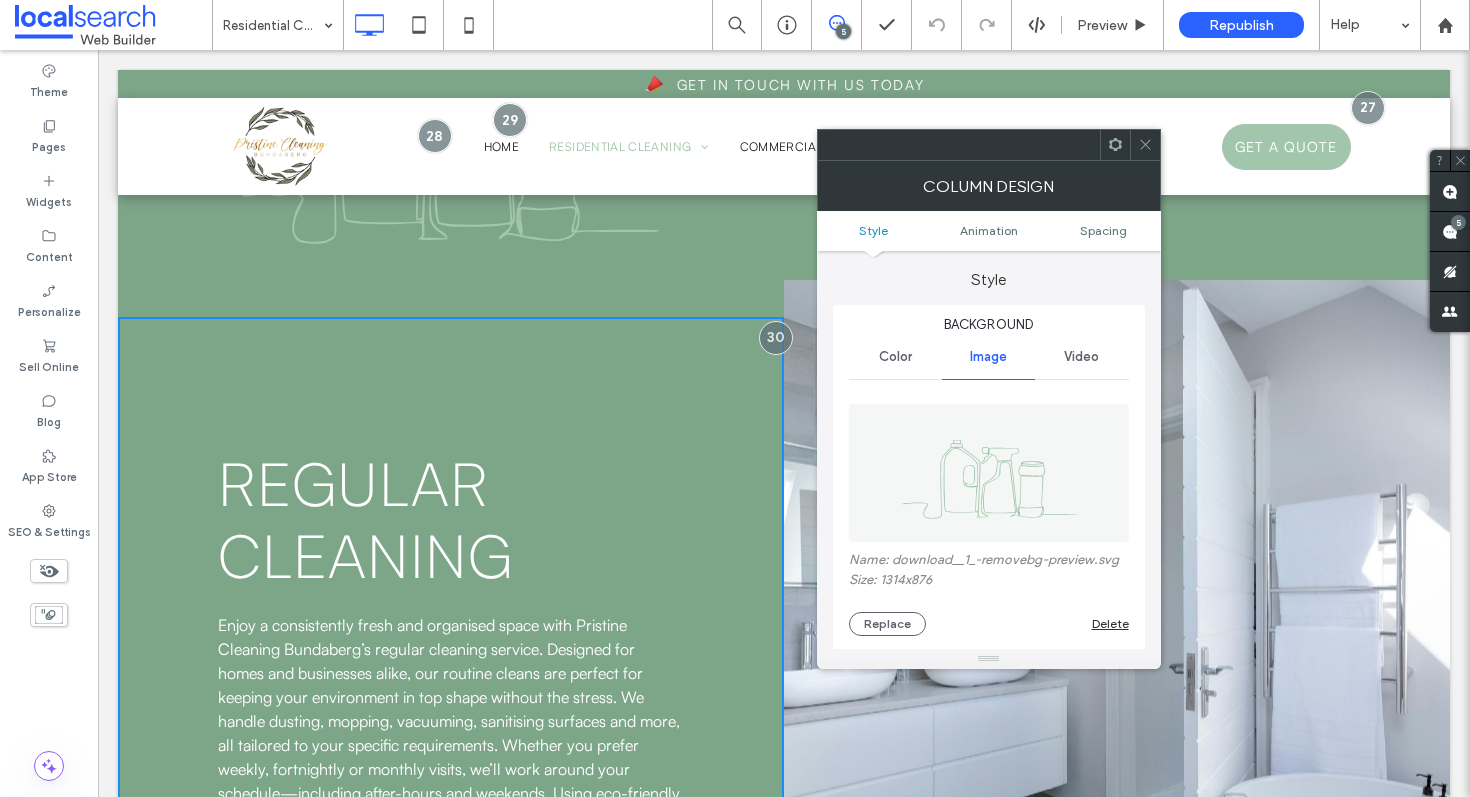 click at bounding box center (1115, 145) 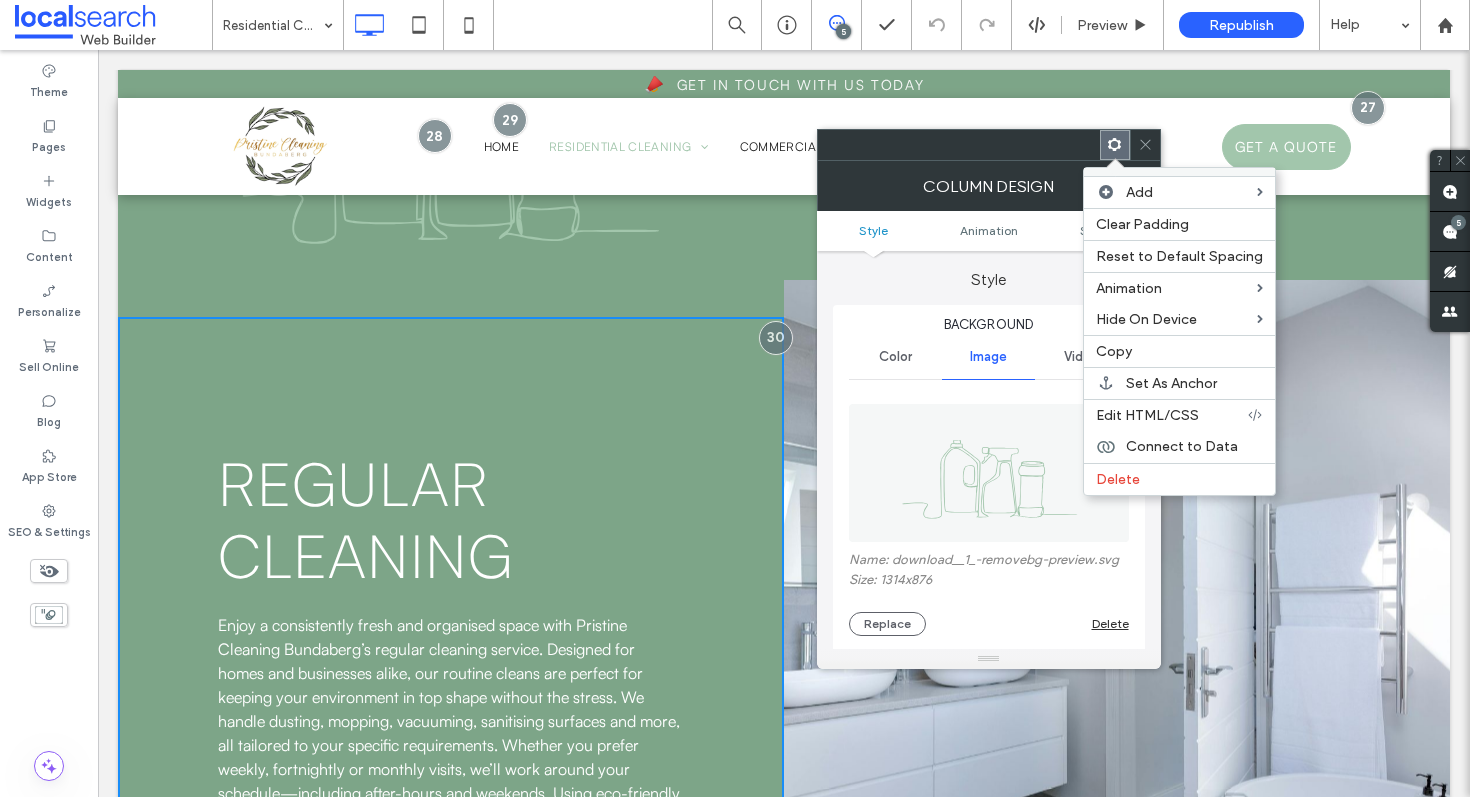click 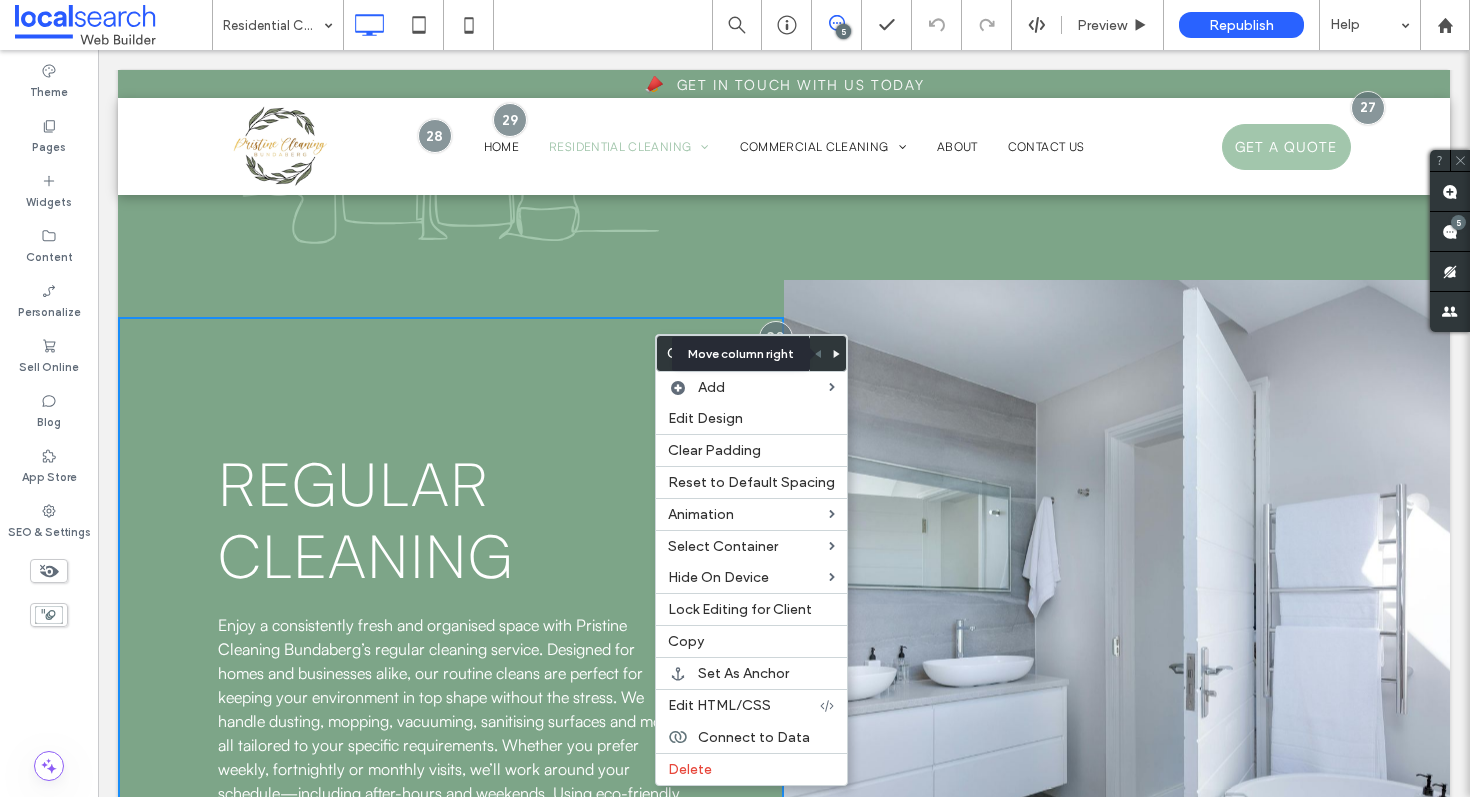 click 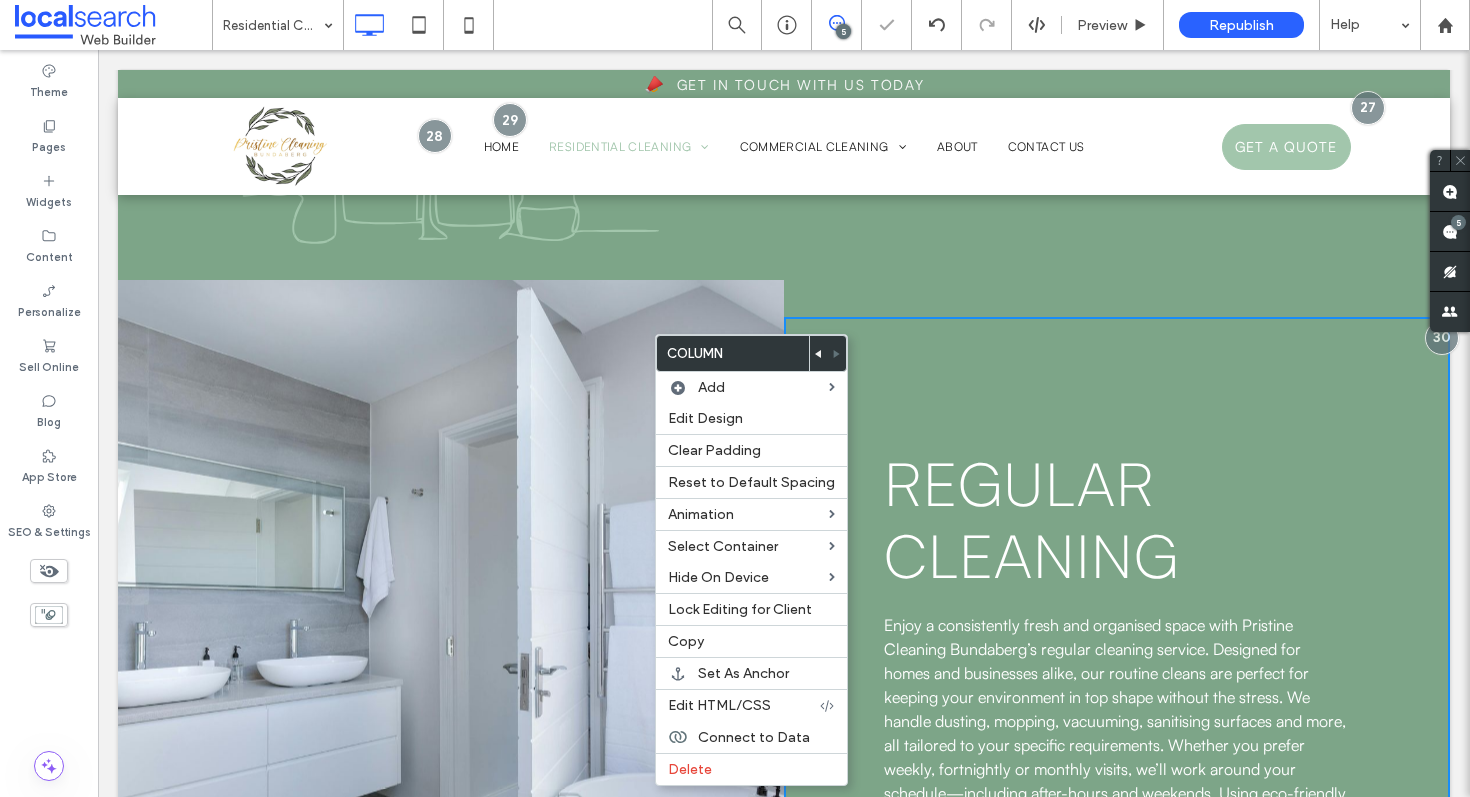 click on "Regular Cleaning
Enjoy a consistently fresh and organised space with Pristine Cleaning Bundaberg’s regular cleaning service. Designed for homes and businesses alike, our routine cleans are perfect for keeping your environment in top shape without the stress. We handle dusting, mopping, vacuuming, sanitising surfaces and more, all tailored to your specific requirements. Whether you prefer weekly, fortnightly or monthly visits, we’ll work around your schedule—including after-hours and weekends. Using eco-friendly products, we leave your home or workplace sparkling clean and pleasantly fragranced. With a focus on quality over quantity, you can trust our team to maintain high standards at every visit. Our regular cleaning service is ideal for busy families, professionals, or businesses needing reliable upkeep. Let us help keep your space effortlessly spotless and healthy.
Reach Out
Click To Paste" at bounding box center (1117, 741) 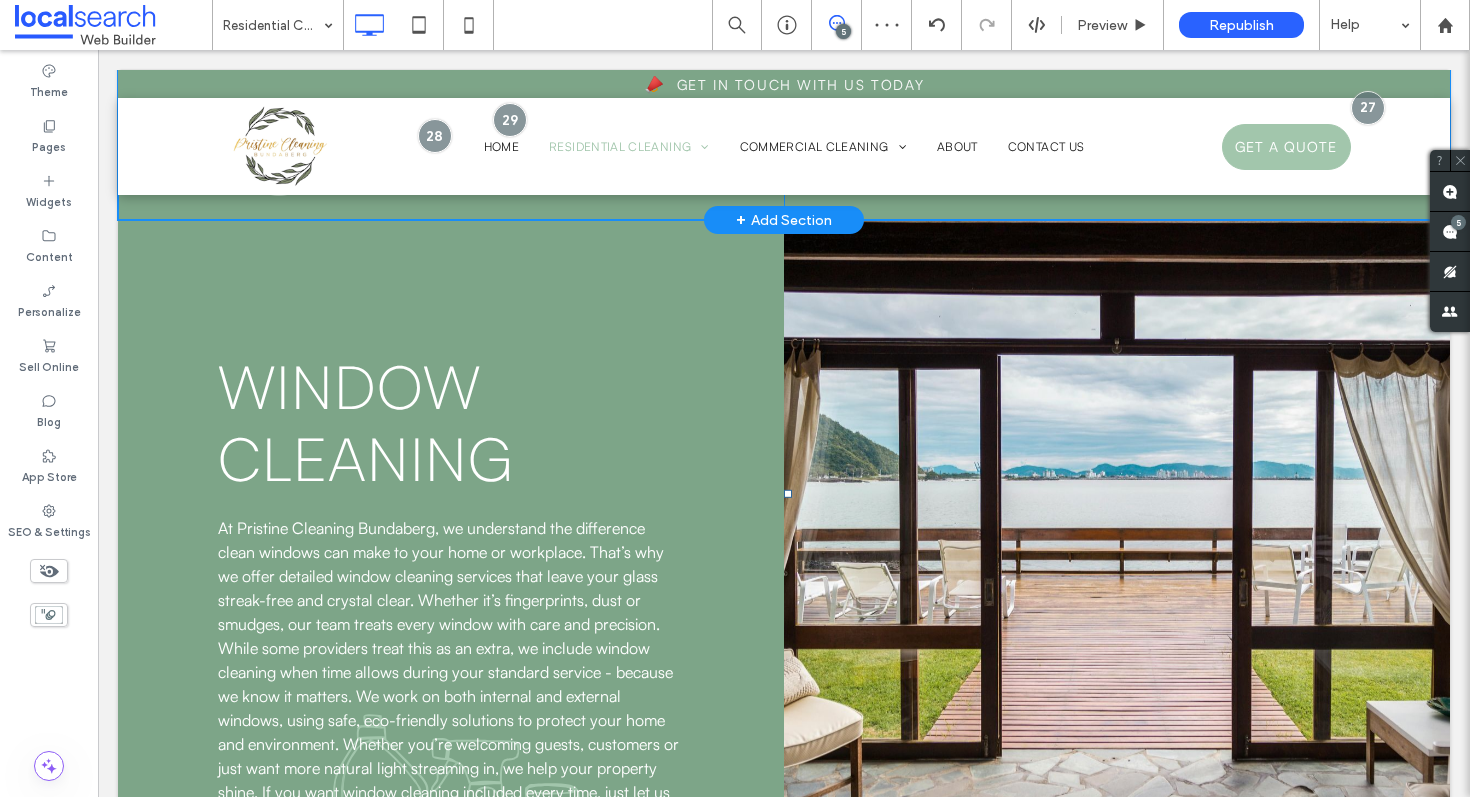 scroll, scrollTop: 4150, scrollLeft: 0, axis: vertical 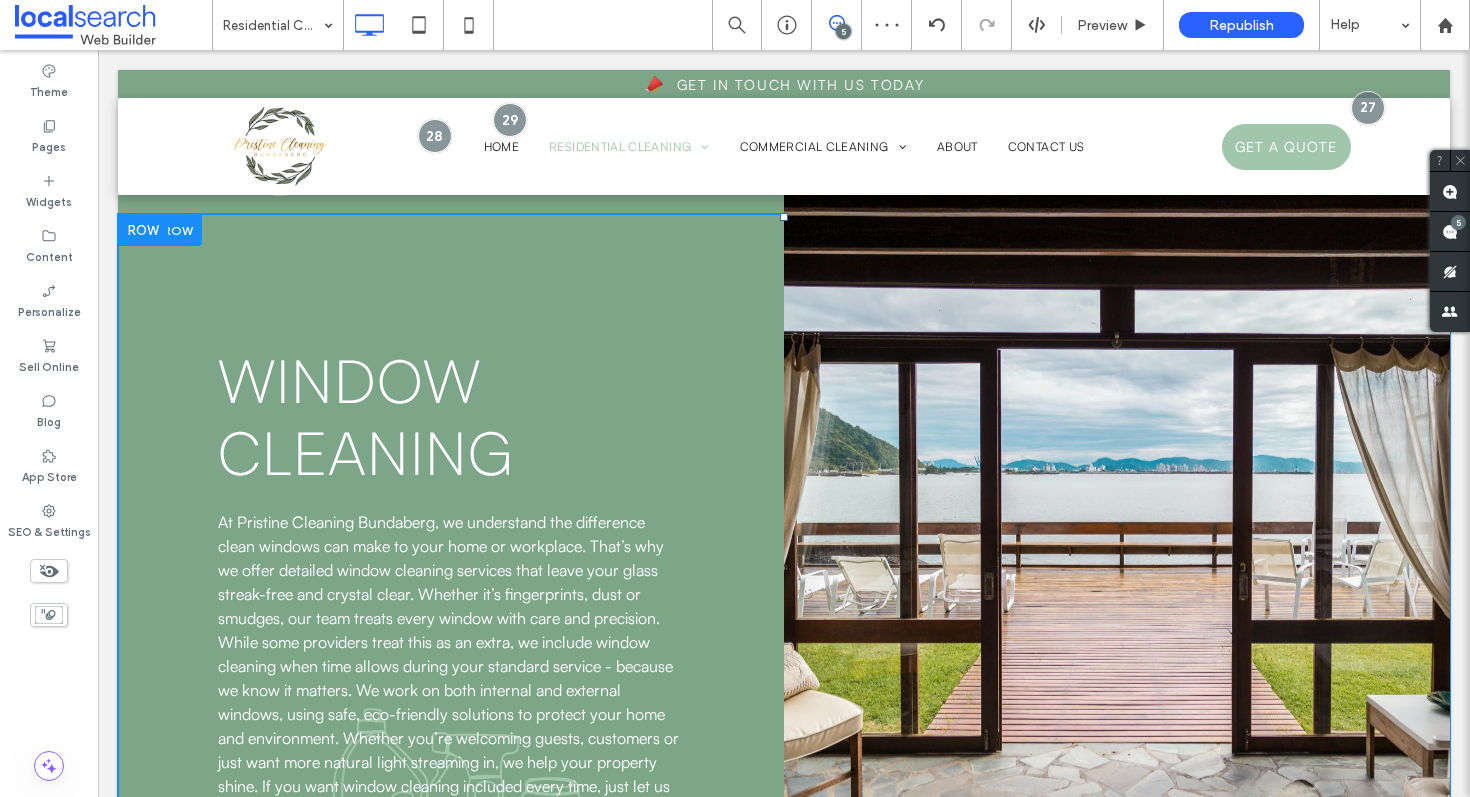 click on "Window Cleaning
At Pristine Cleaning Bundaberg, we understand the difference clean windows can make to your home or workplace. That’s why we offer detailed window cleaning services that leave your glass streak-free and crystal clear. Whether it’s fingerprints, dust or smudges, our team treats every window with care and precision. While some providers treat this as an extra, we include window cleaning when time allows during your standard service - because we know it matters. We work on both internal and external windows, using safe, eco-friendly solutions to protect your home and environment. Whether you’re welcoming guests, customers or just want more natural light streaming in, we help your property shine. If you want window cleaning included every time, just let us know. We’re happy to customise the clean to suit your needs.
Make an Enquiry
Click To Paste" at bounding box center (451, 626) 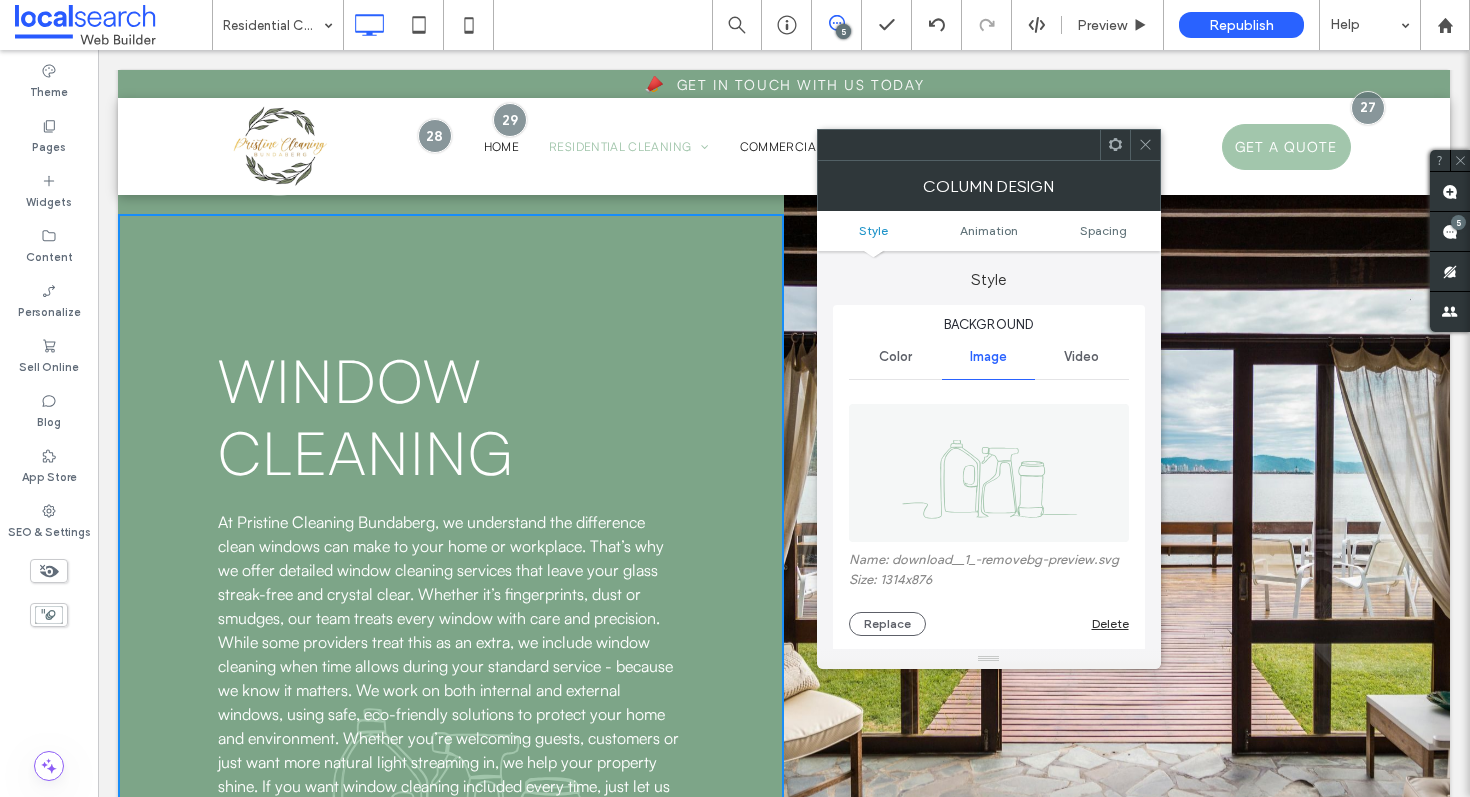 click at bounding box center [1145, 145] 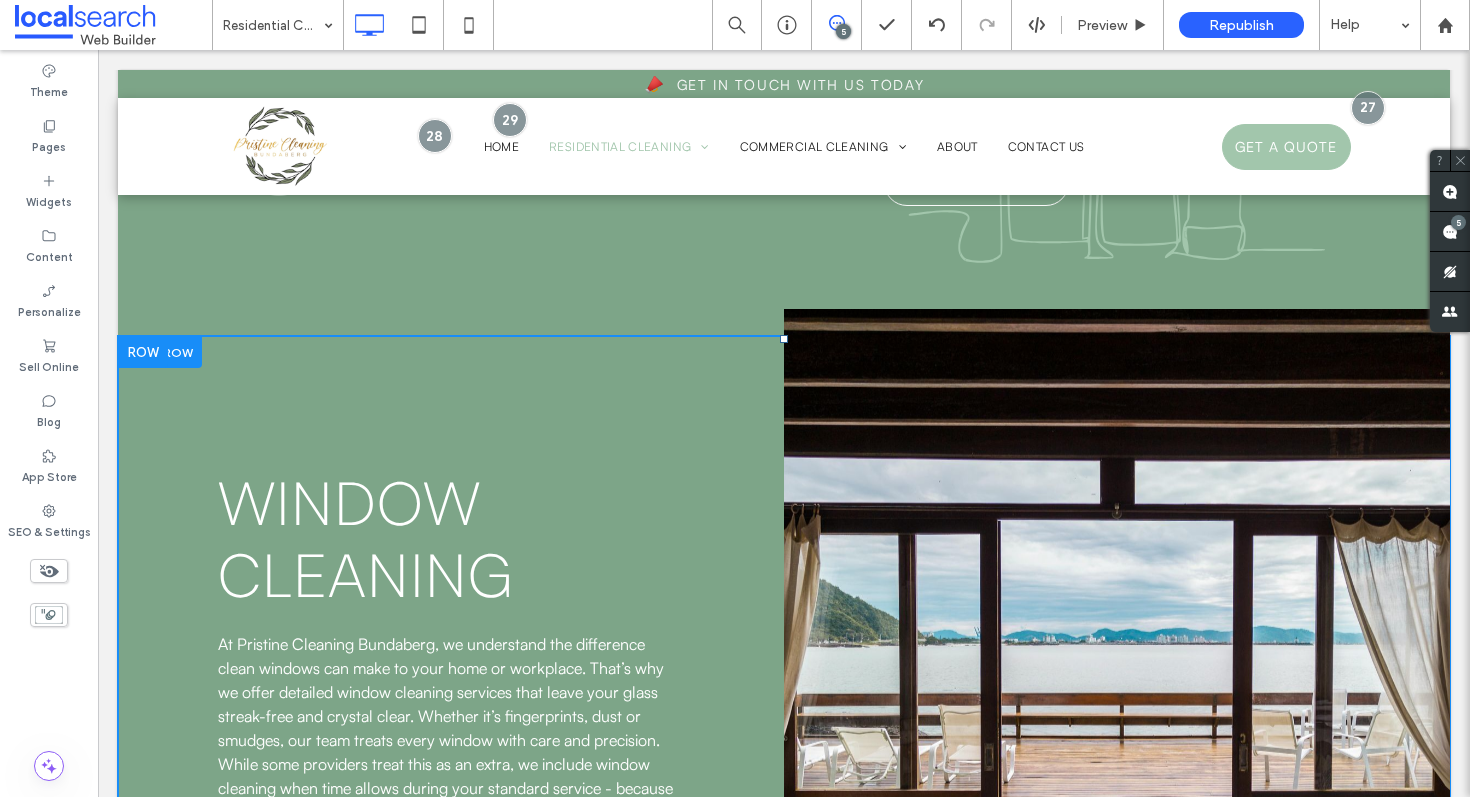 scroll, scrollTop: 4016, scrollLeft: 0, axis: vertical 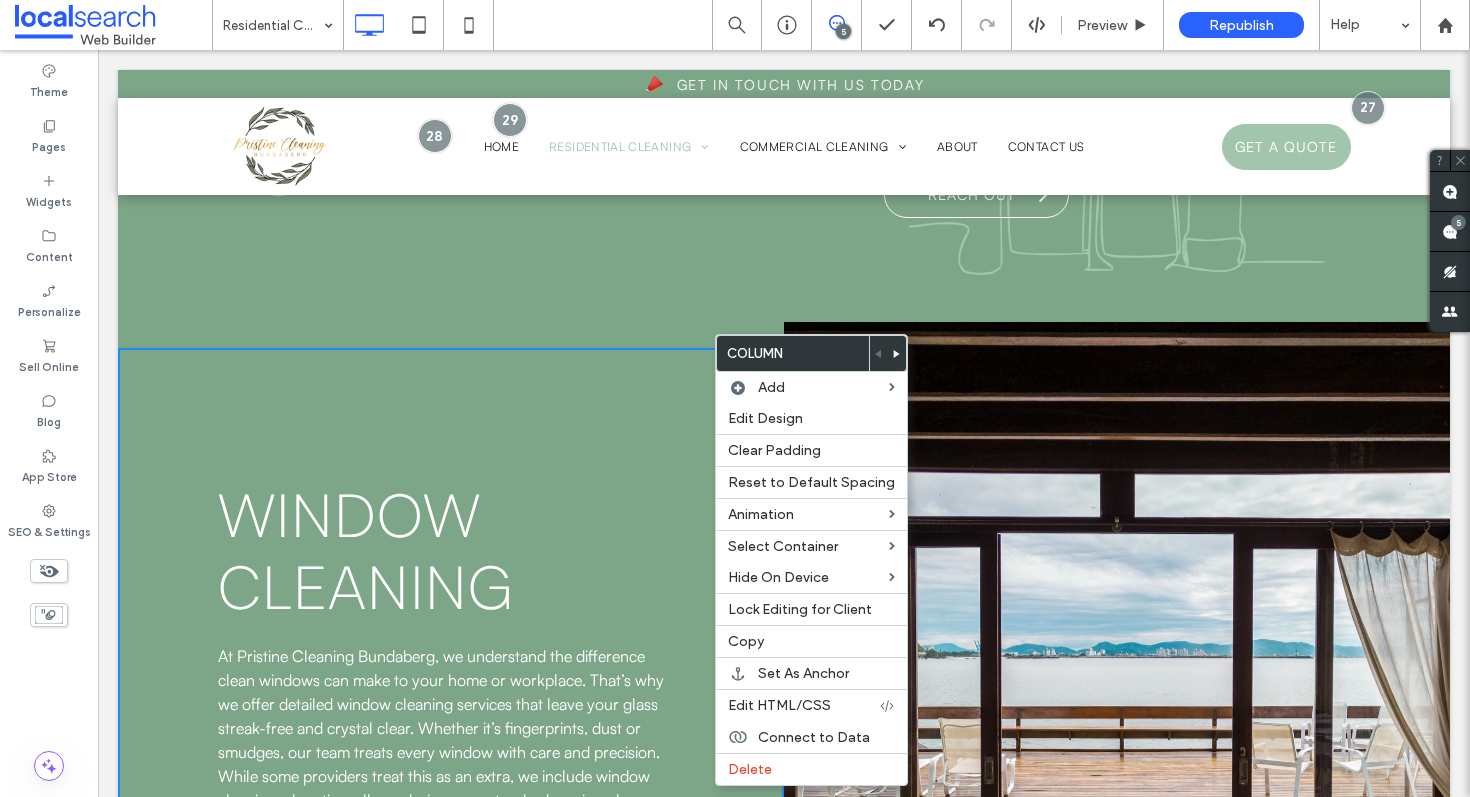 click at bounding box center [897, 353] 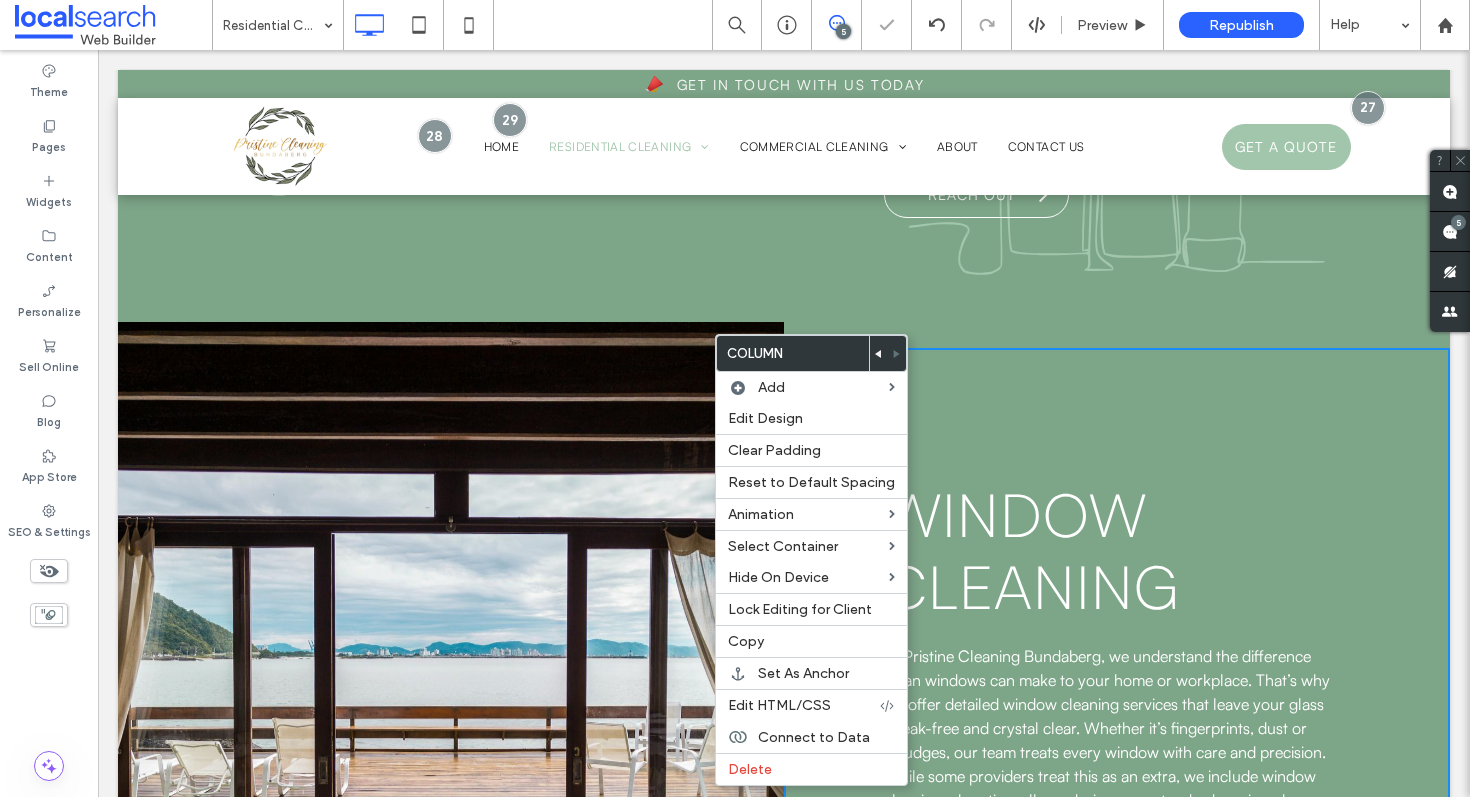 click on "Window Cleaning
At Pristine Cleaning Bundaberg, we understand the difference clean windows can make to your home or workplace. That’s why we offer detailed window cleaning services that leave your glass streak-free and crystal clear. Whether it’s fingerprints, dust or smudges, our team treats every window with care and precision. While some providers treat this as an extra, we include window cleaning when time allows during your standard service - because we know it matters. We work on both internal and external windows, using safe, eco-friendly solutions to protect your home and environment. Whether you’re welcoming guests, customers or just want more natural light streaming in, we help your property shine. If you want window cleaning included every time, just let us know. We’re happy to customise the clean to suit your needs.
Make an Enquiry
Click To Paste" at bounding box center (1117, 760) 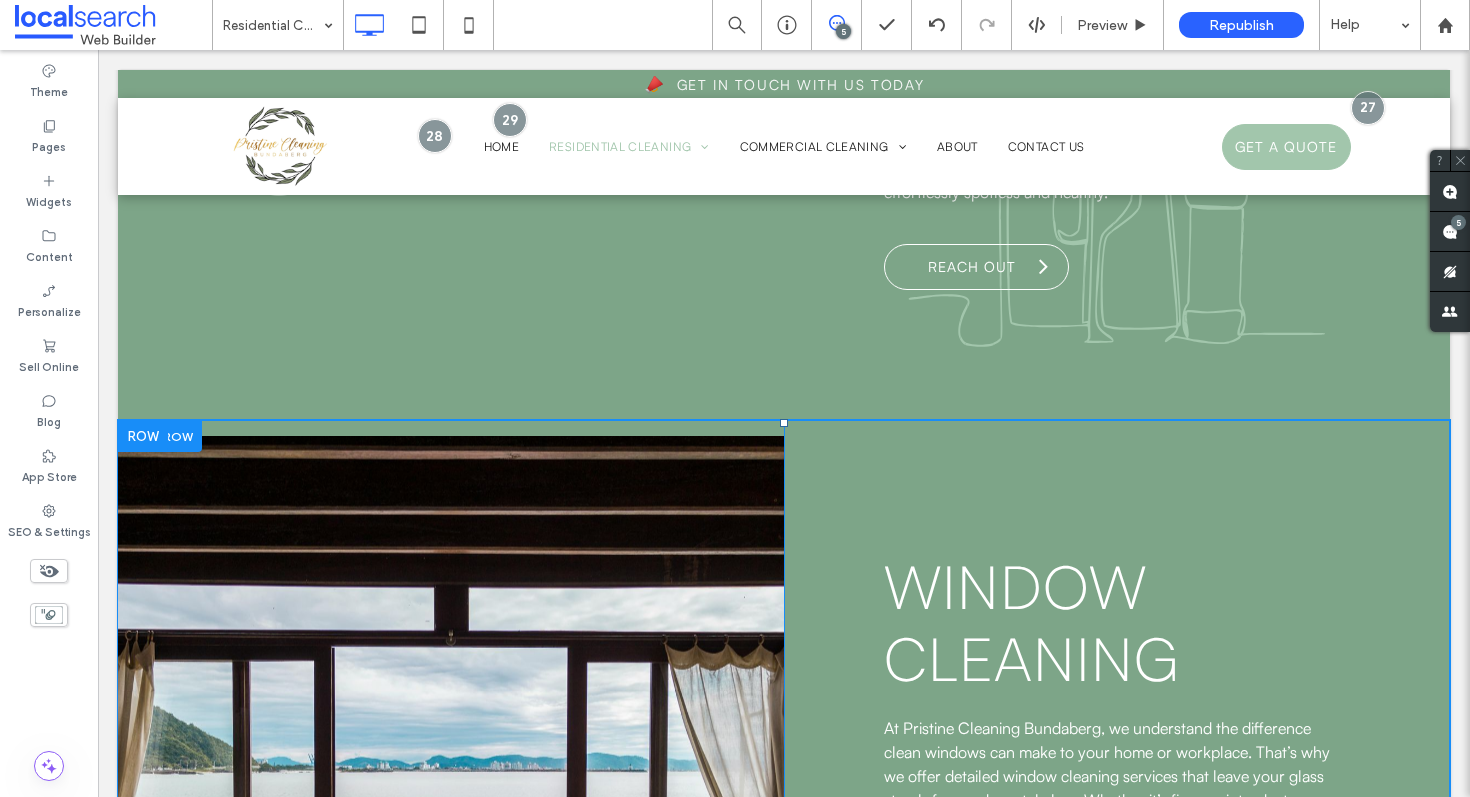 scroll, scrollTop: 4075, scrollLeft: 0, axis: vertical 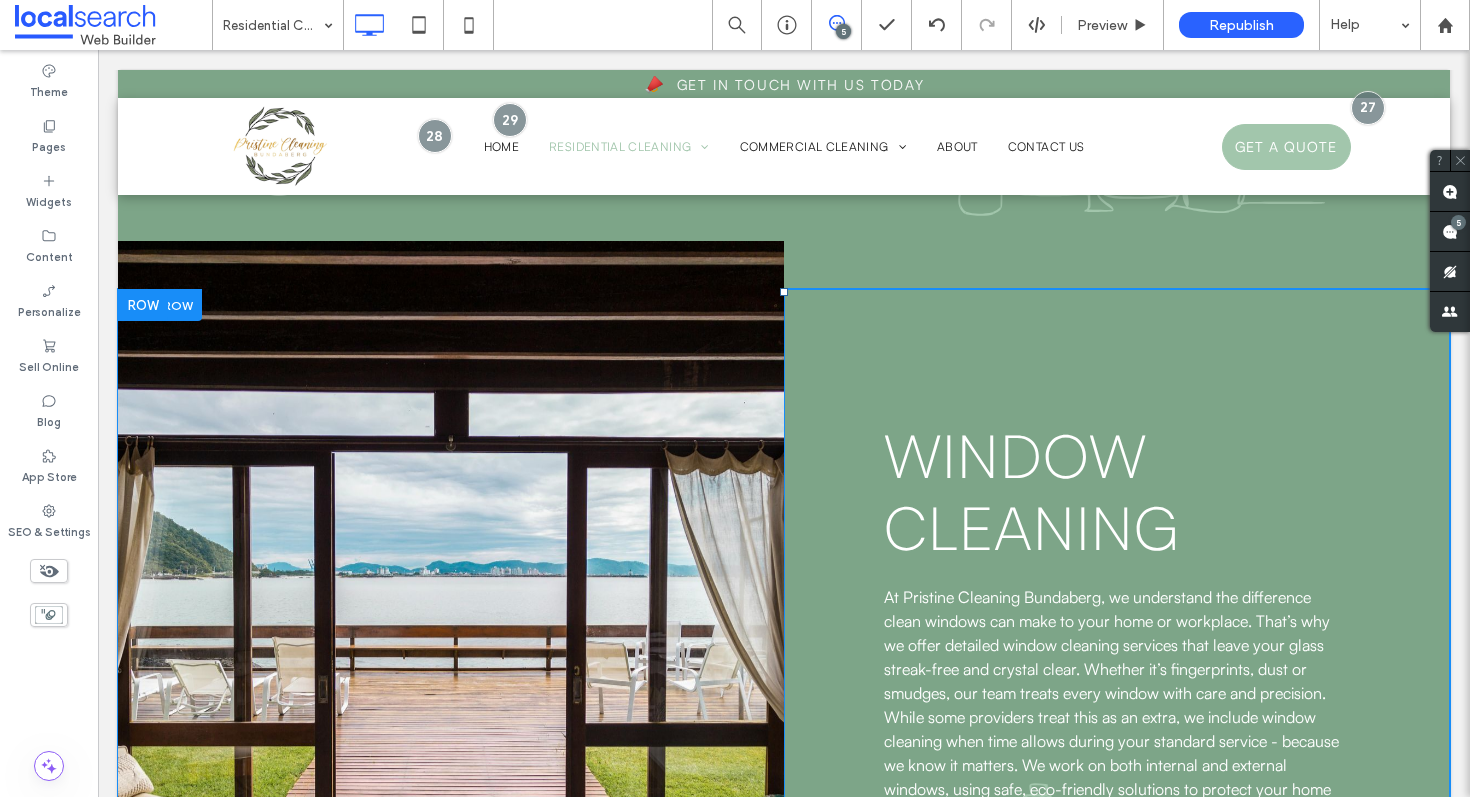 click on "Window Cleaning
At Pristine Cleaning Bundaberg, we understand the difference clean windows can make to your home or workplace. That’s why we offer detailed window cleaning services that leave your glass streak-free and crystal clear. Whether it’s fingerprints, dust or smudges, our team treats every window with care and precision. While some providers treat this as an extra, we include window cleaning when time allows during your standard service - because we know it matters. We work on both internal and external windows, using safe, eco-friendly solutions to protect your home and environment. Whether you’re welcoming guests, customers or just want more natural light streaming in, we help your property shine. If you want window cleaning included every time, just let us know. We’re happy to customise the clean to suit your needs.
Make an Enquiry
Click To Paste" at bounding box center [1117, 701] 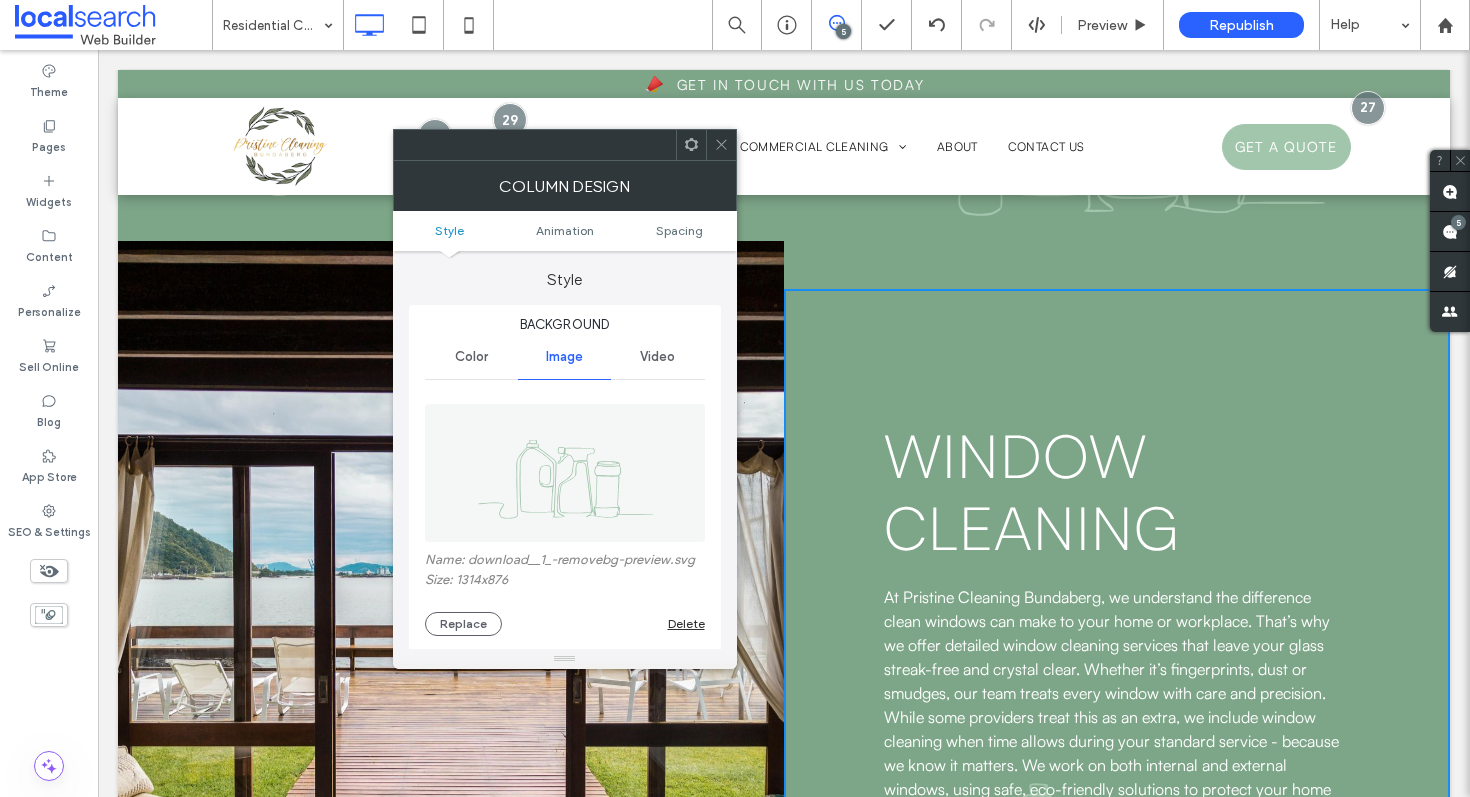 click at bounding box center [721, 145] 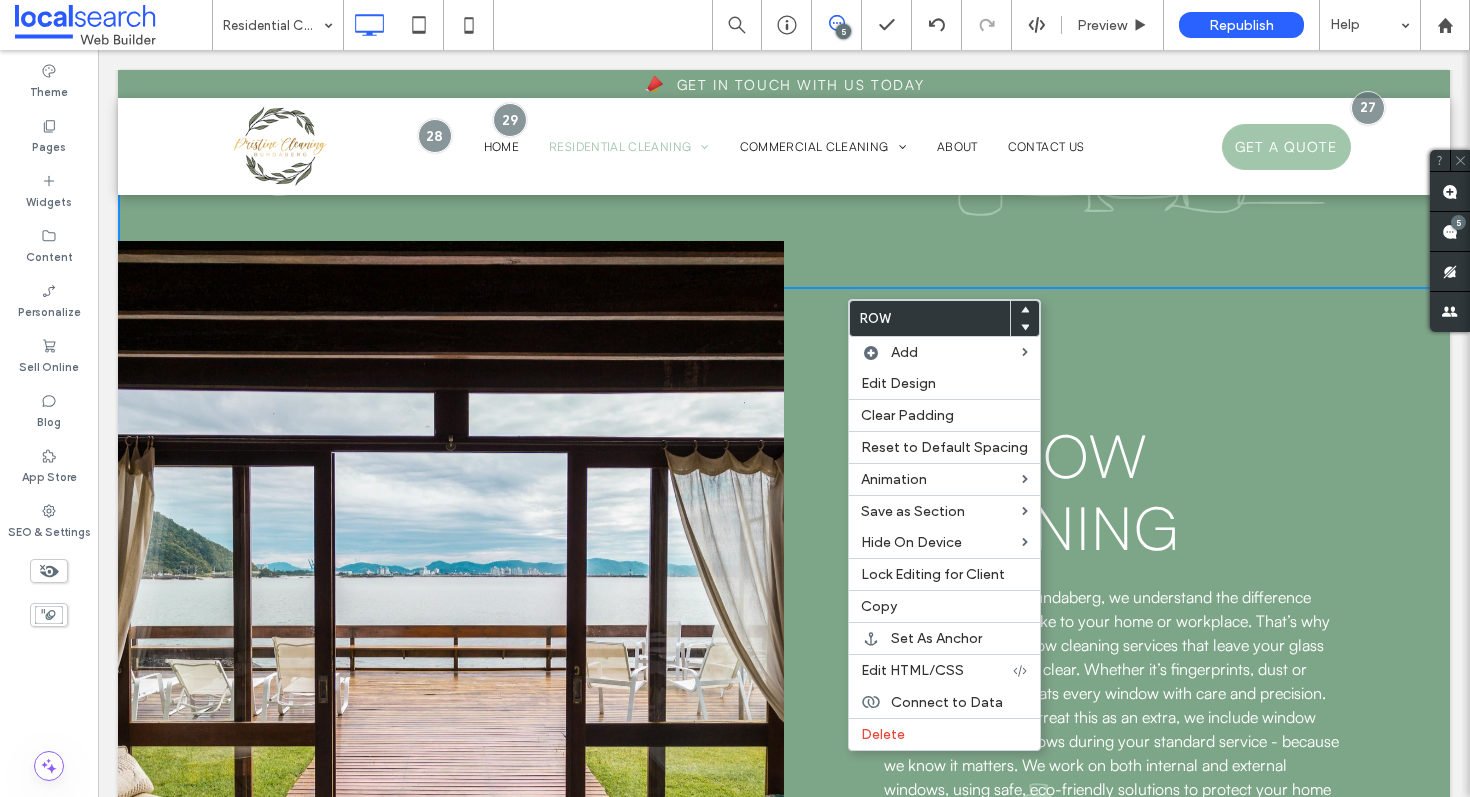 click on "Window Cleaning
At Pristine Cleaning Bundaberg, we understand the difference clean windows can make to your home or workplace. That’s why we offer detailed window cleaning services that leave your glass streak-free and crystal clear. Whether it’s fingerprints, dust or smudges, our team treats every window with care and precision. While some providers treat this as an extra, we include window cleaning when time allows during your standard service - because we know it matters. We work on both internal and external windows, using safe, eco-friendly solutions to protect your home and environment. Whether you’re welcoming guests, customers or just want more natural light streaming in, we help your property shine. If you want window cleaning included every time, just let us know. We’re happy to customise the clean to suit your needs.
Make an Enquiry
Click To Paste" at bounding box center (1117, 701) 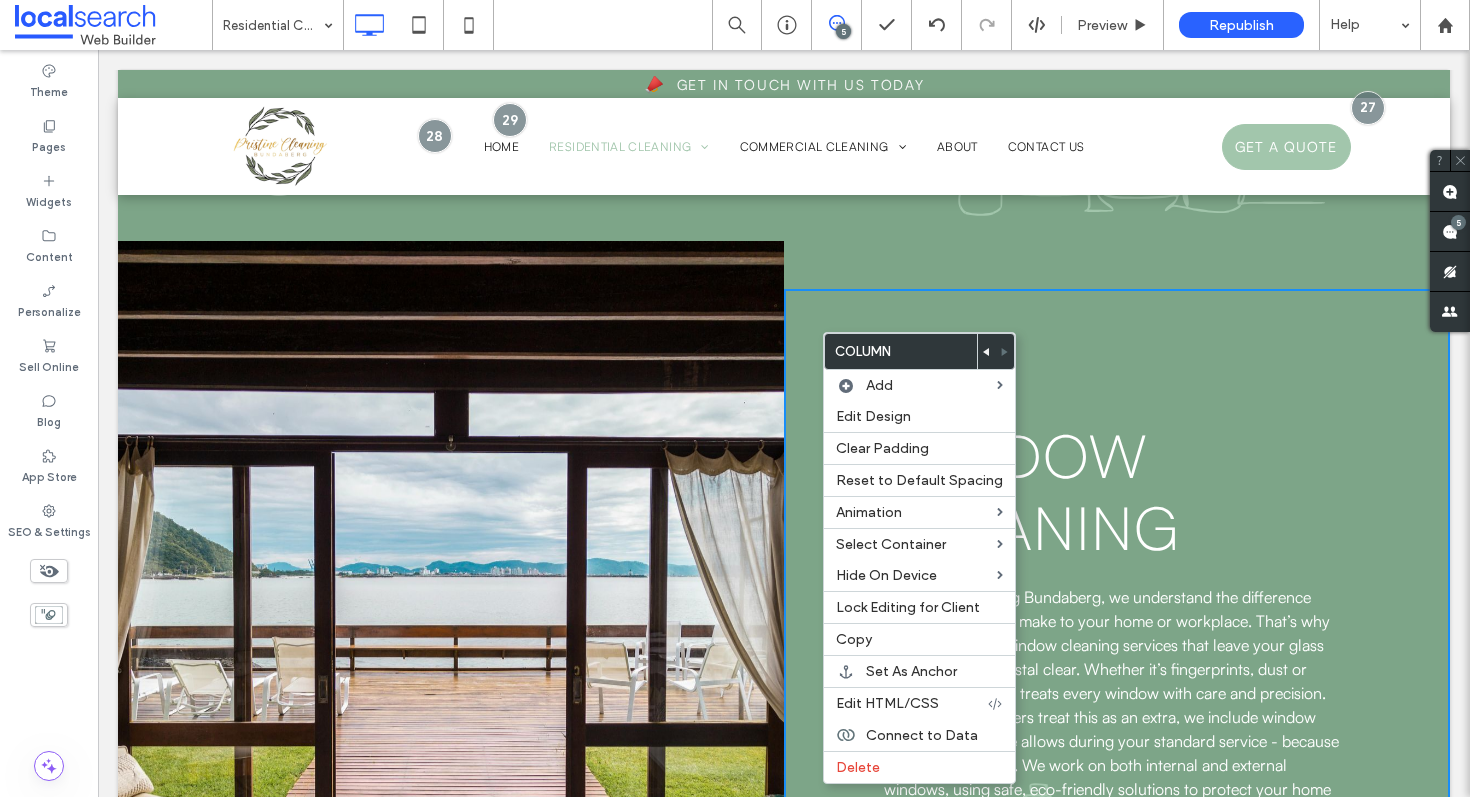 click 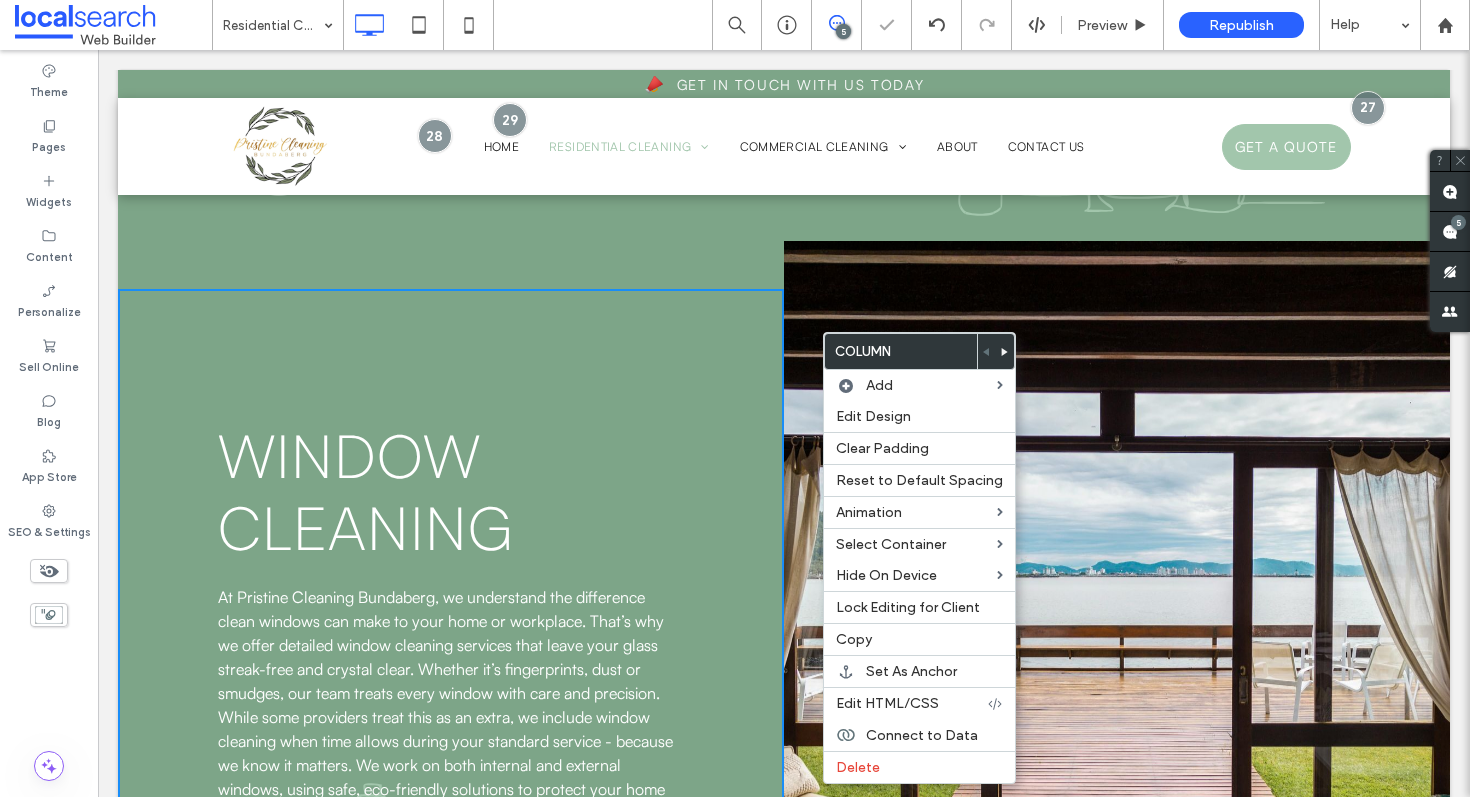 click on "Window Cleaning
At Pristine Cleaning Bundaberg, we understand the difference clean windows can make to your home or workplace. That’s why we offer detailed window cleaning services that leave your glass streak-free and crystal clear. Whether it’s fingerprints, dust or smudges, our team treats every window with care and precision. While some providers treat this as an extra, we include window cleaning when time allows during your standard service - because we know it matters. We work on both internal and external windows, using safe, eco-friendly solutions to protect your home and environment. Whether you’re welcoming guests, customers or just want more natural light streaming in, we help your property shine. If you want window cleaning included every time, just let us know. We’re happy to customise the clean to suit your needs.
Make an Enquiry
Click To Paste" at bounding box center [451, 701] 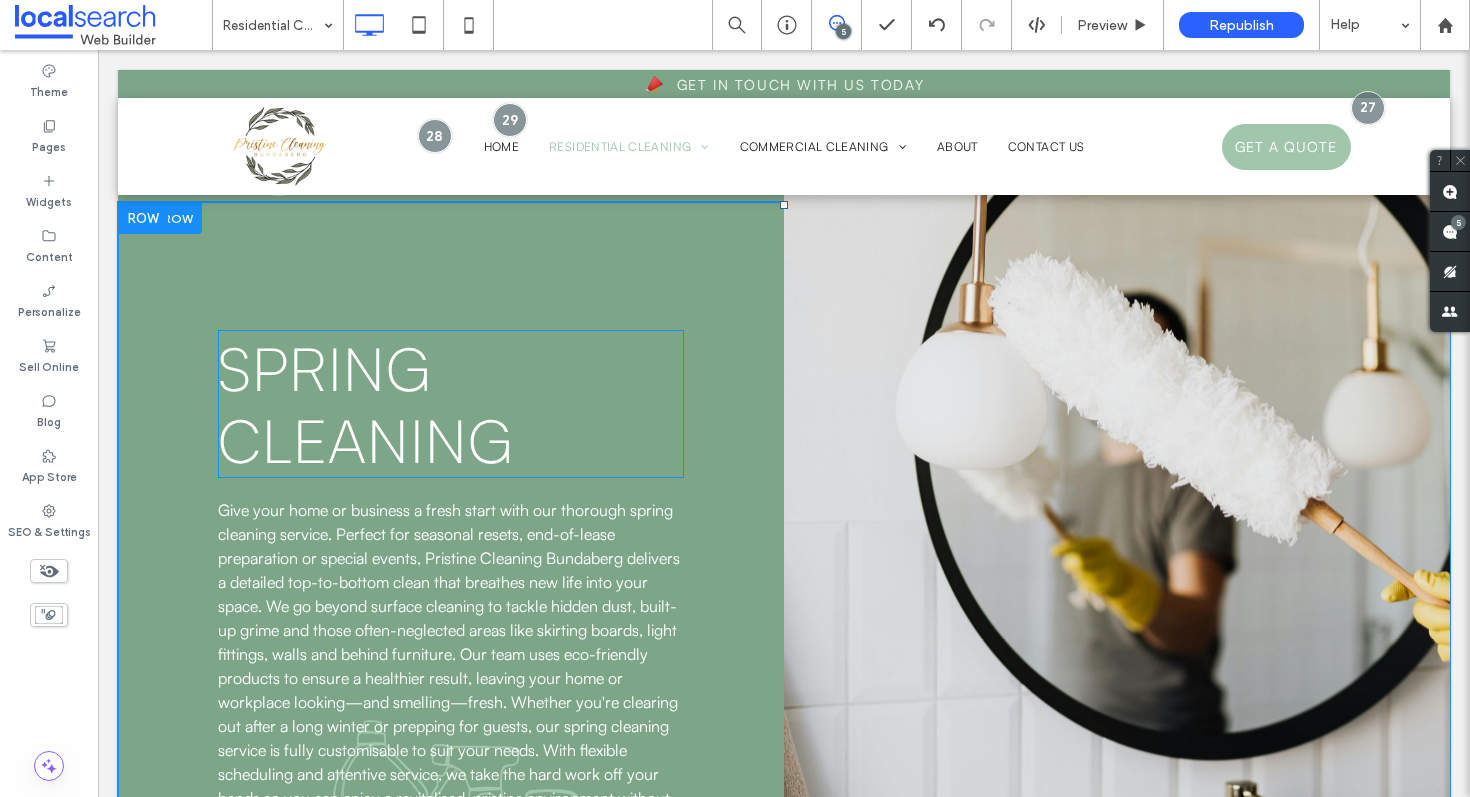 scroll, scrollTop: 4986, scrollLeft: 0, axis: vertical 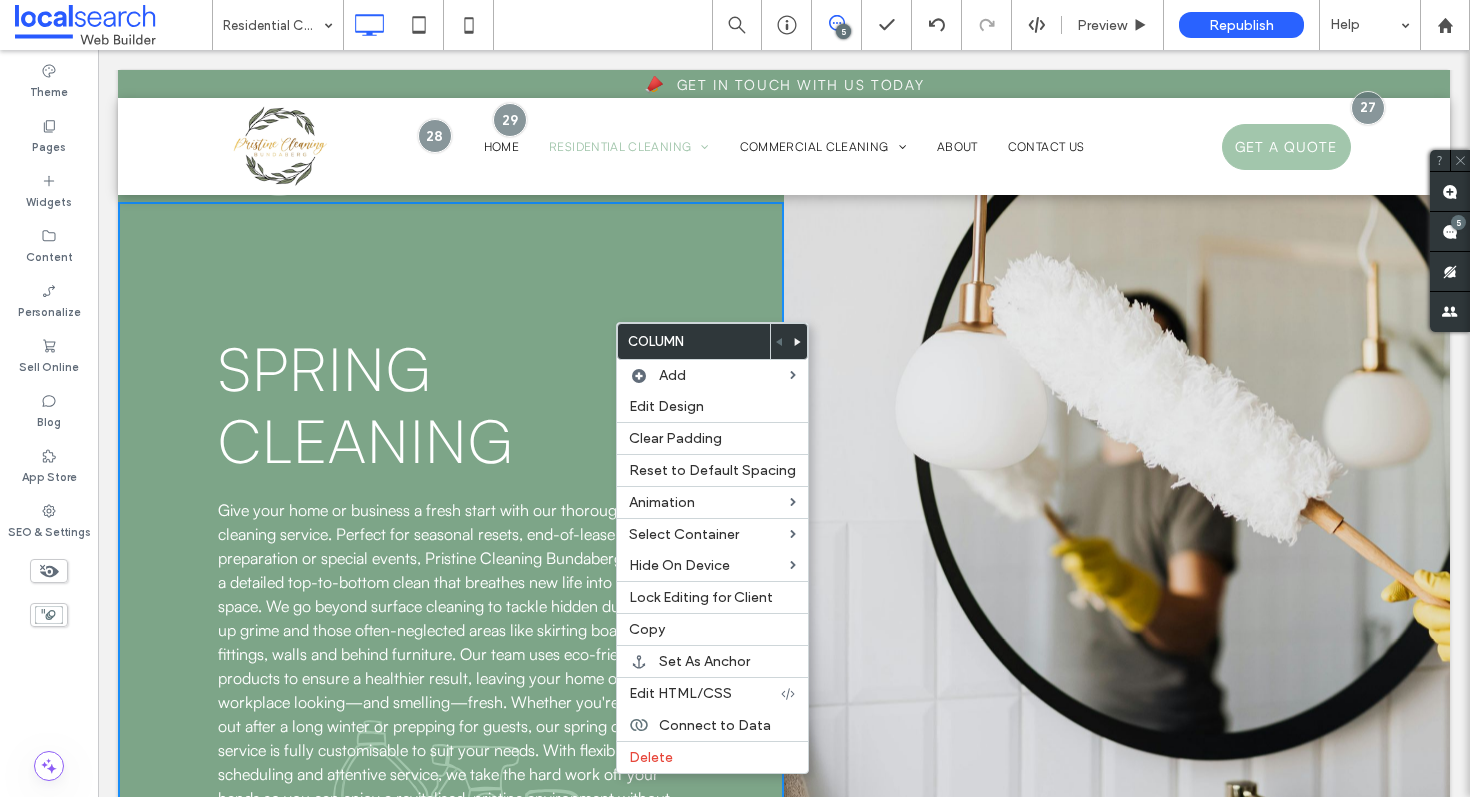 click 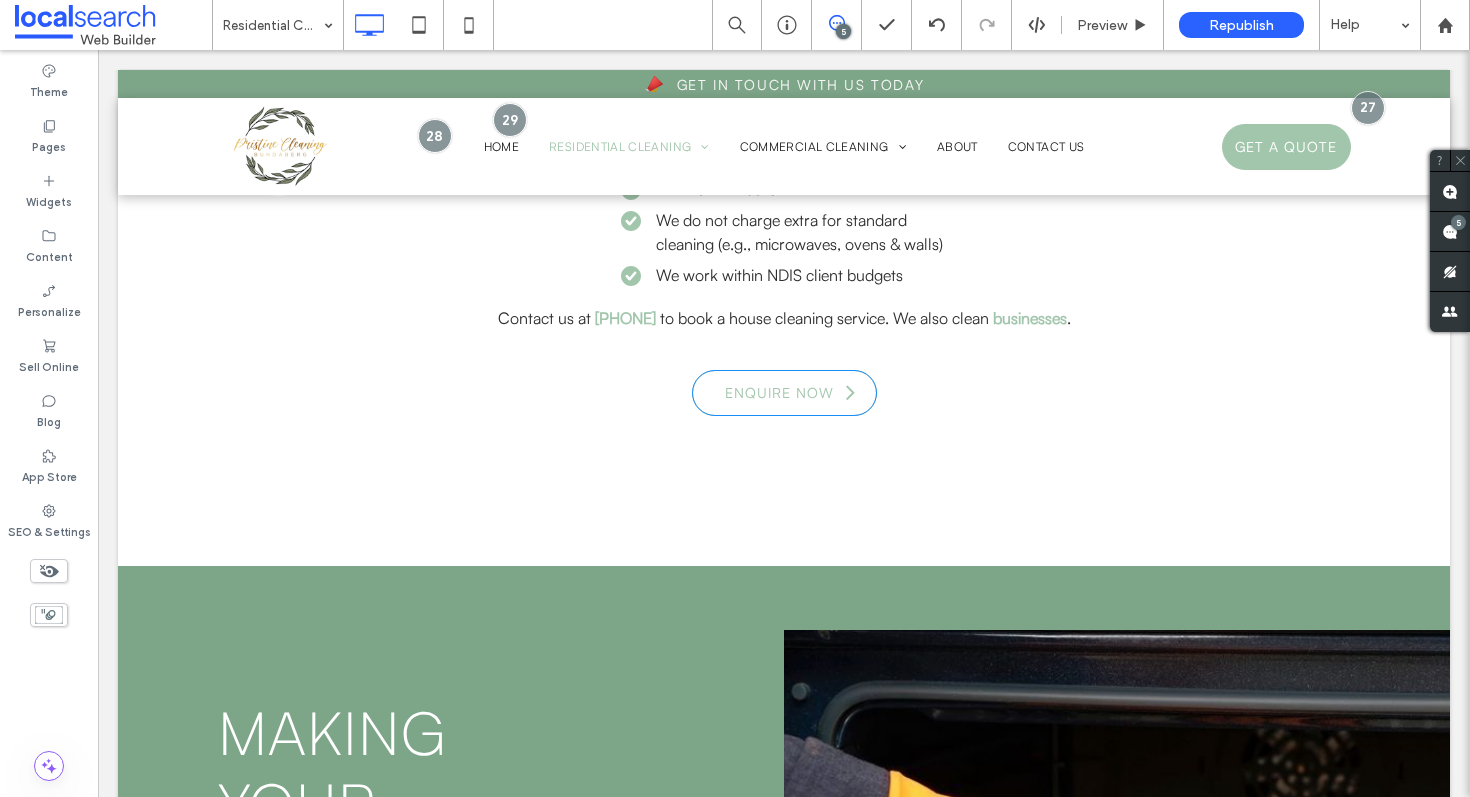 scroll, scrollTop: 1343, scrollLeft: 0, axis: vertical 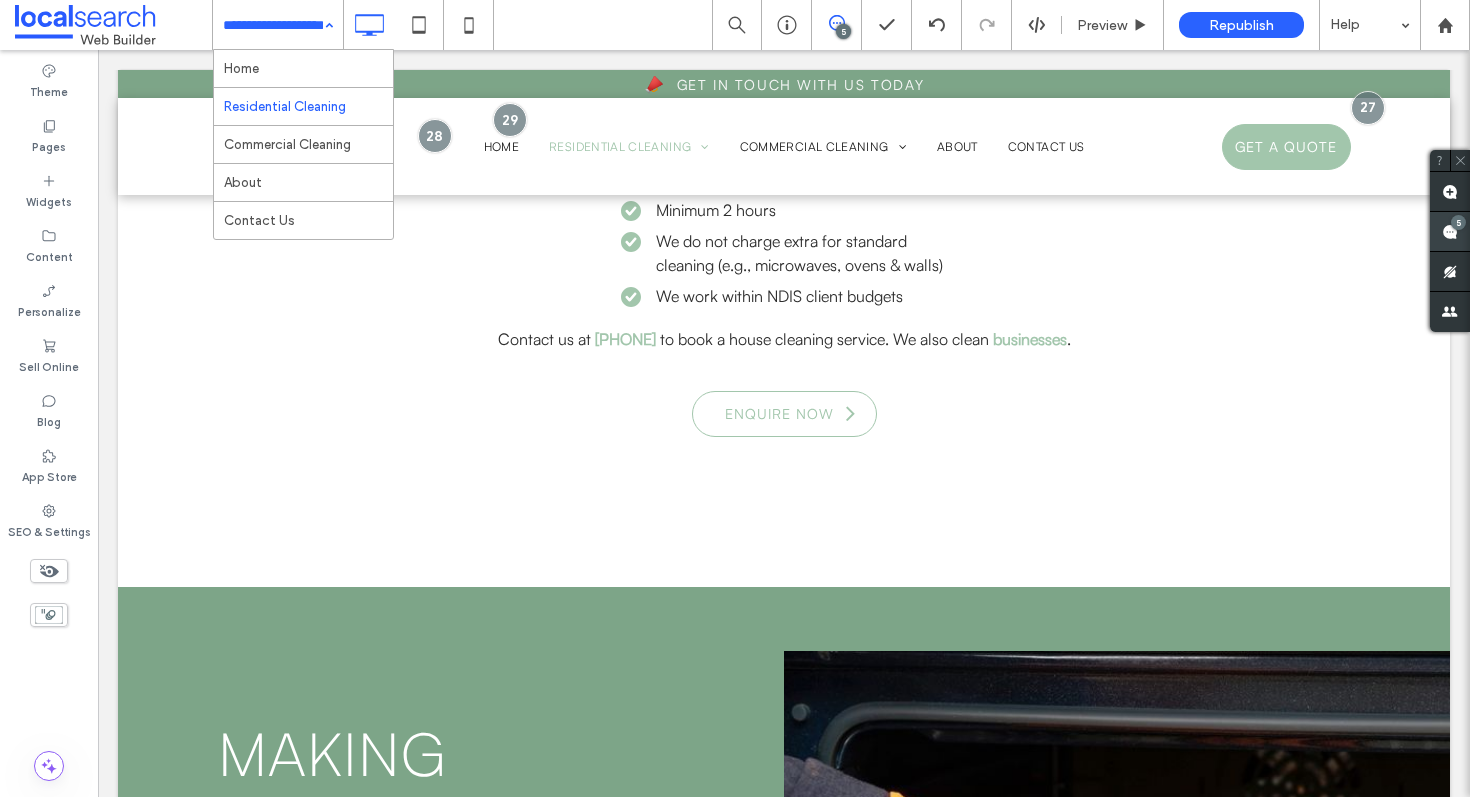 click 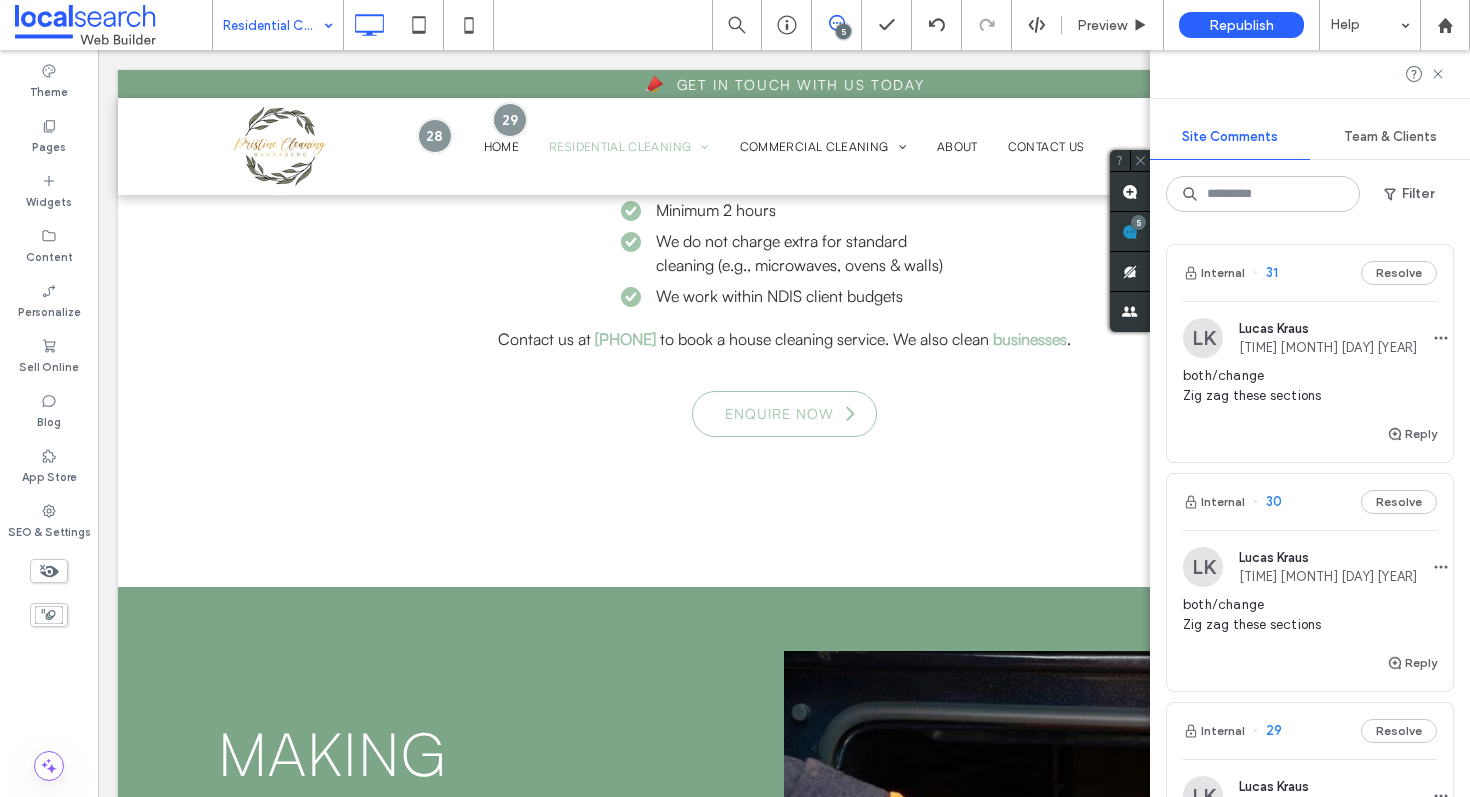click on "Internal 31 Resolve" at bounding box center [1310, 273] 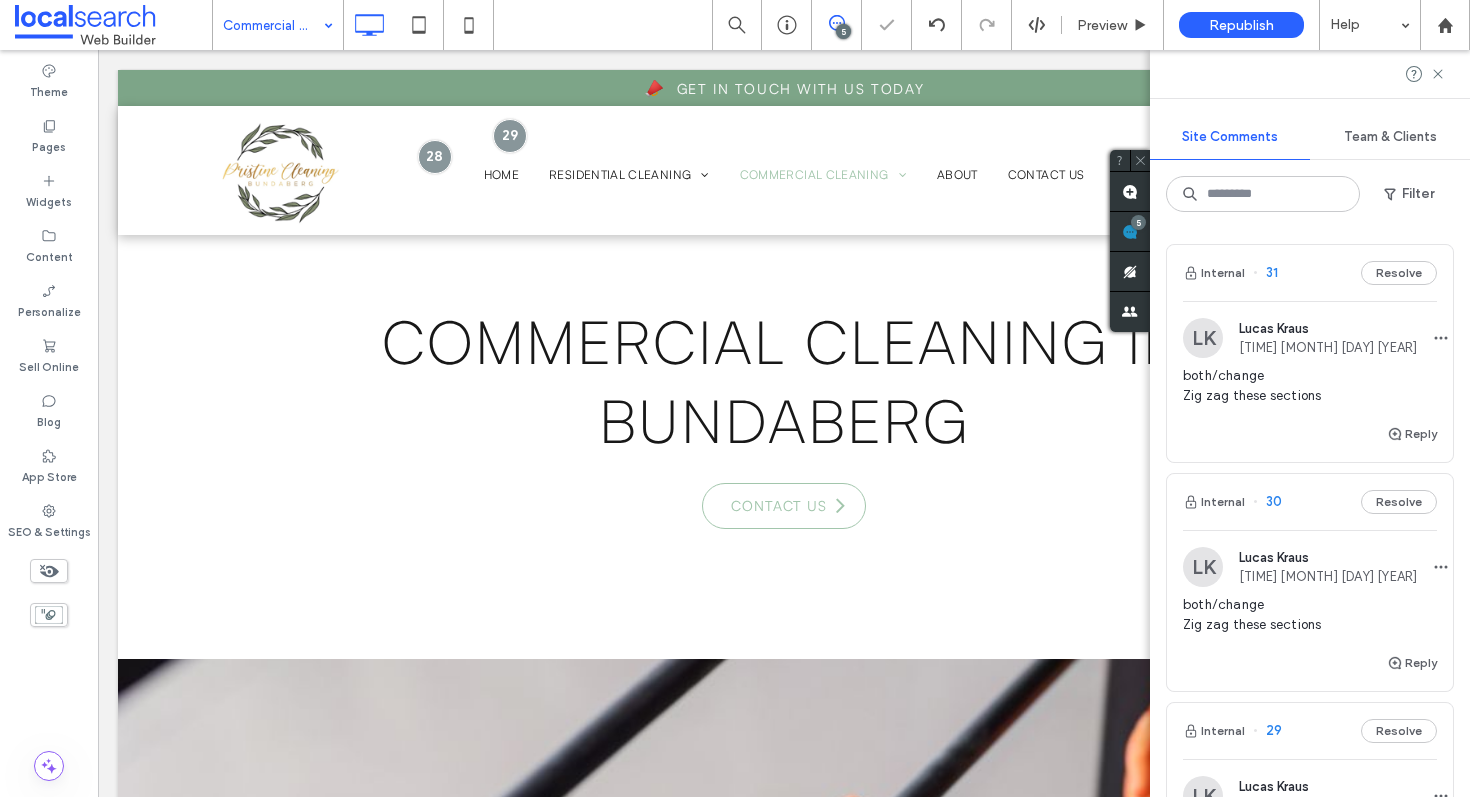 scroll, scrollTop: 1177, scrollLeft: 0, axis: vertical 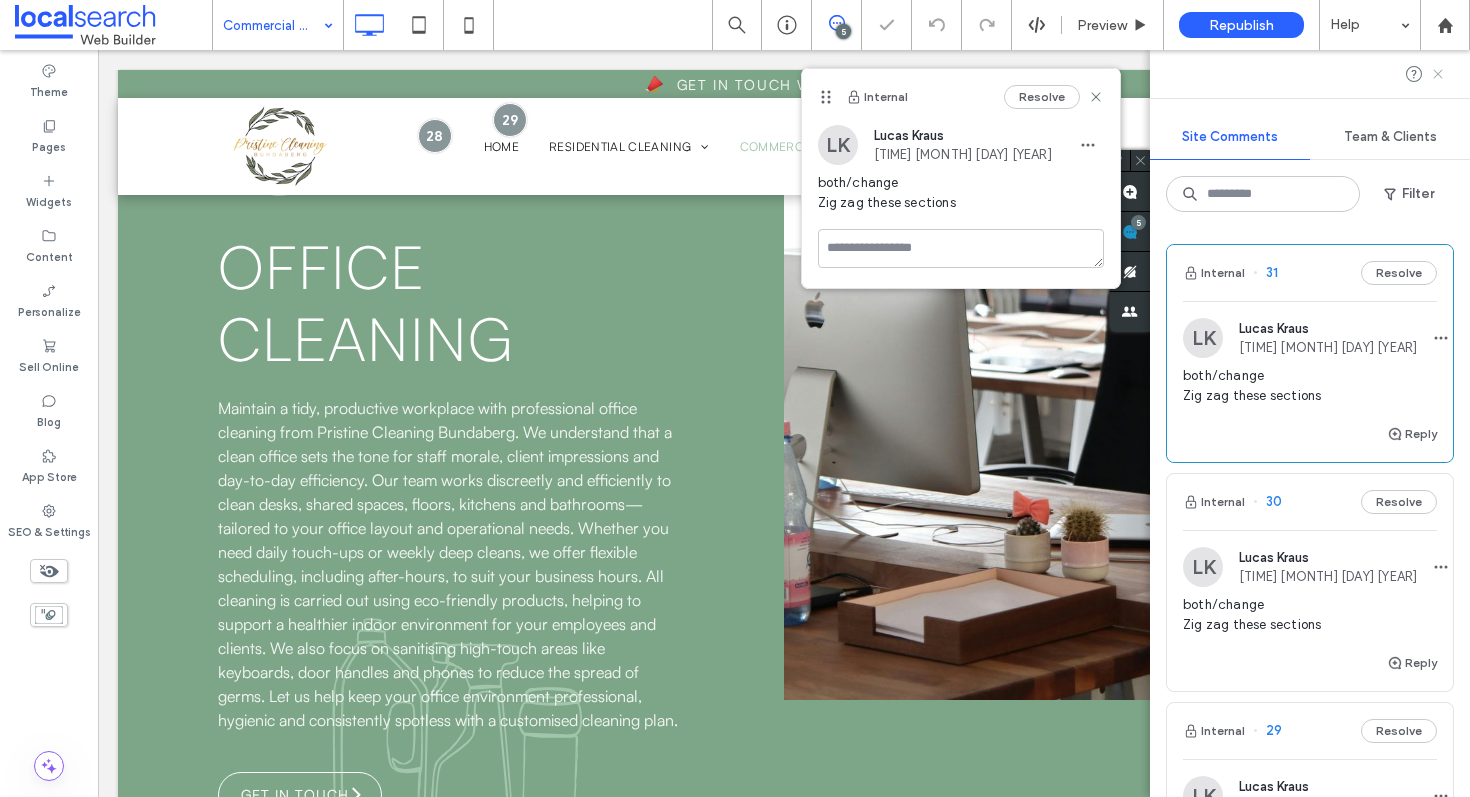 click 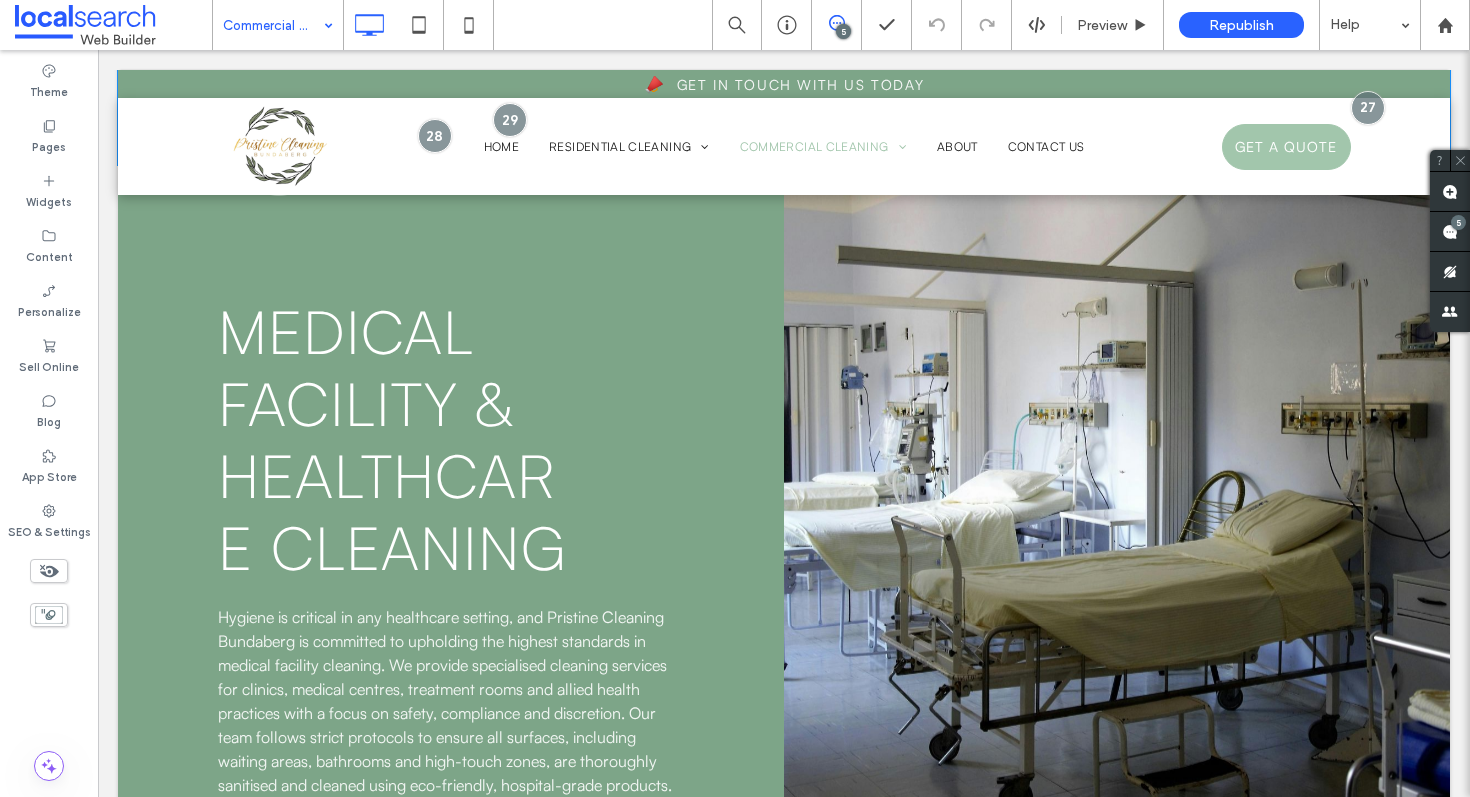 scroll, scrollTop: 3914, scrollLeft: 0, axis: vertical 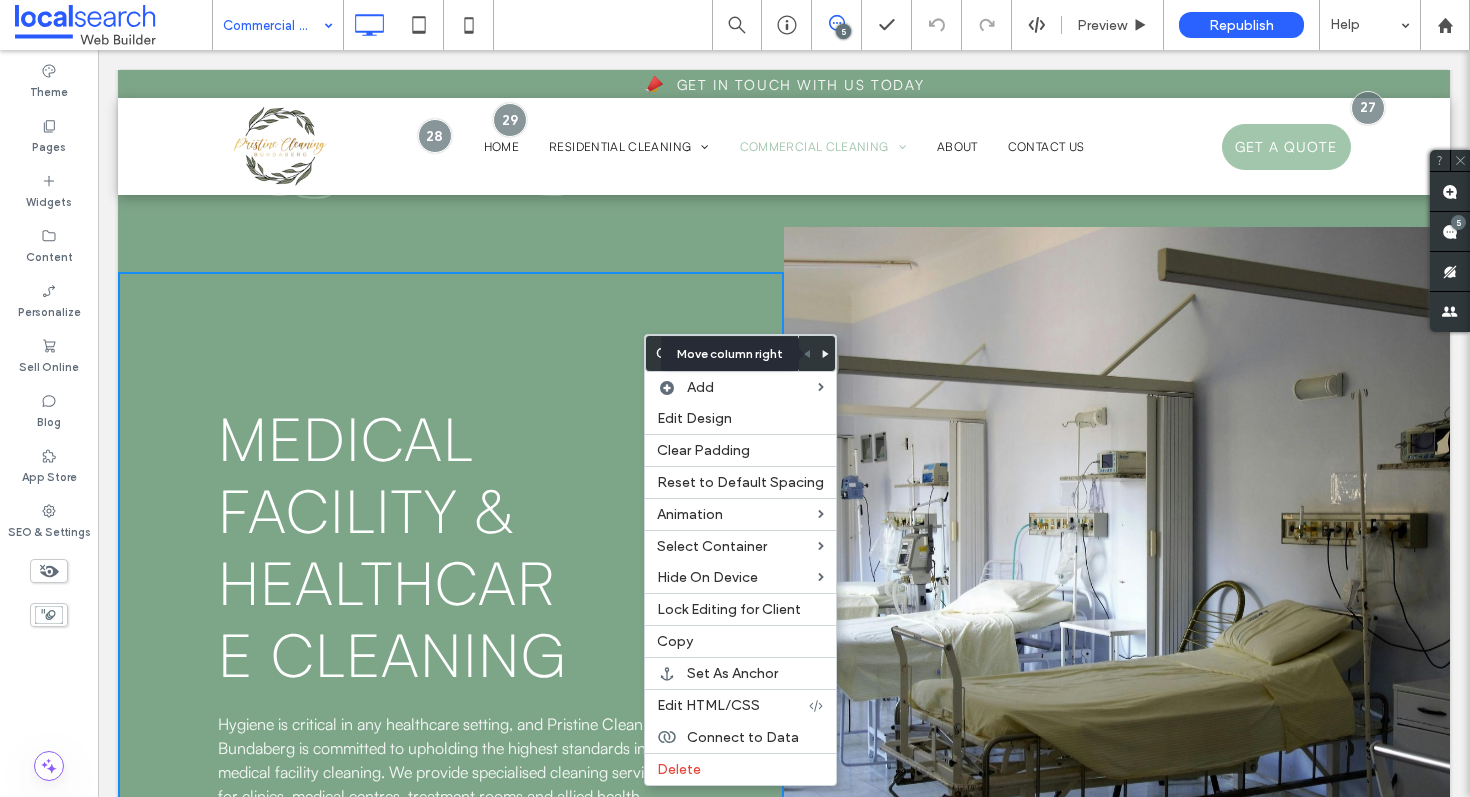 click at bounding box center [826, 353] 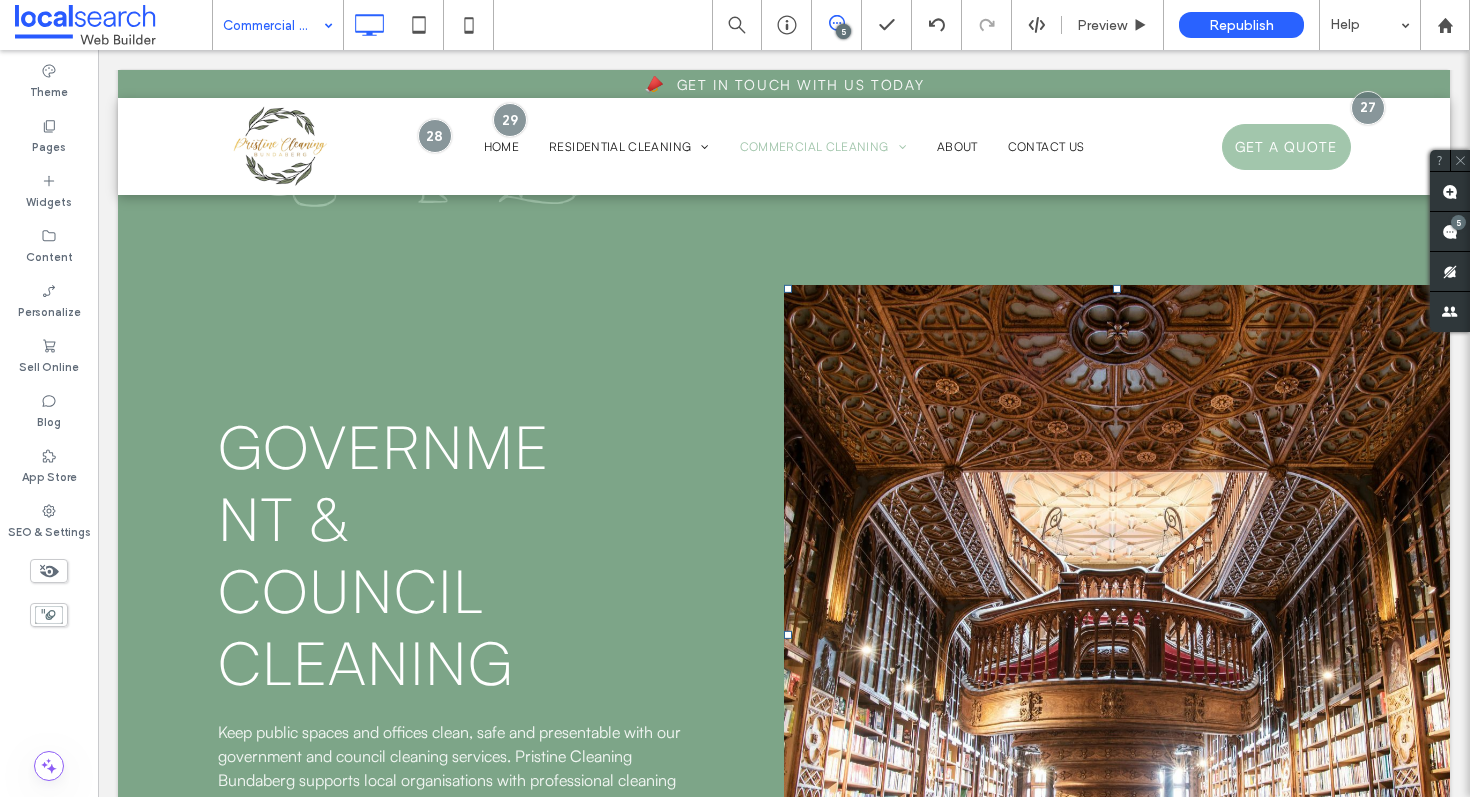 scroll, scrollTop: 5908, scrollLeft: 0, axis: vertical 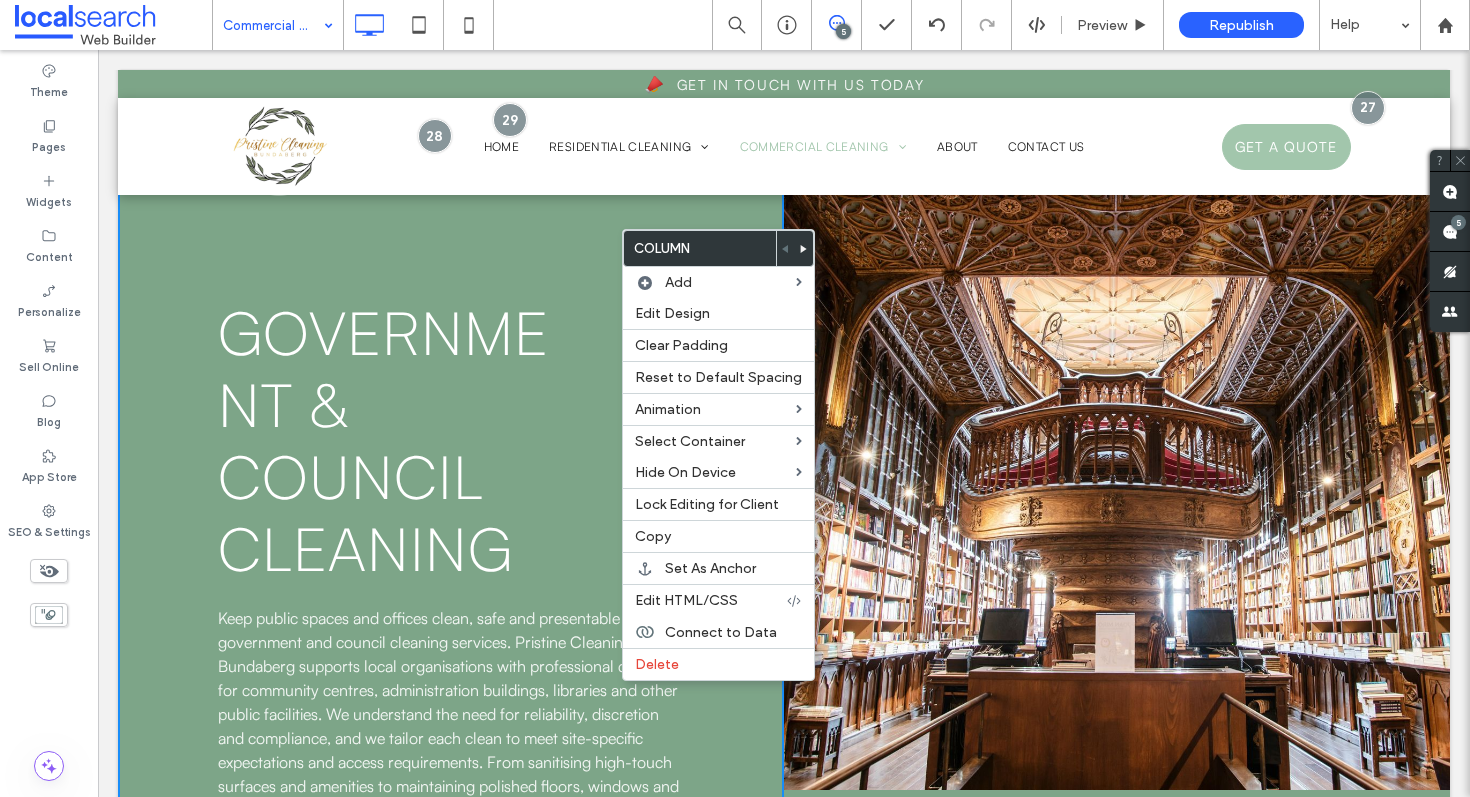 click 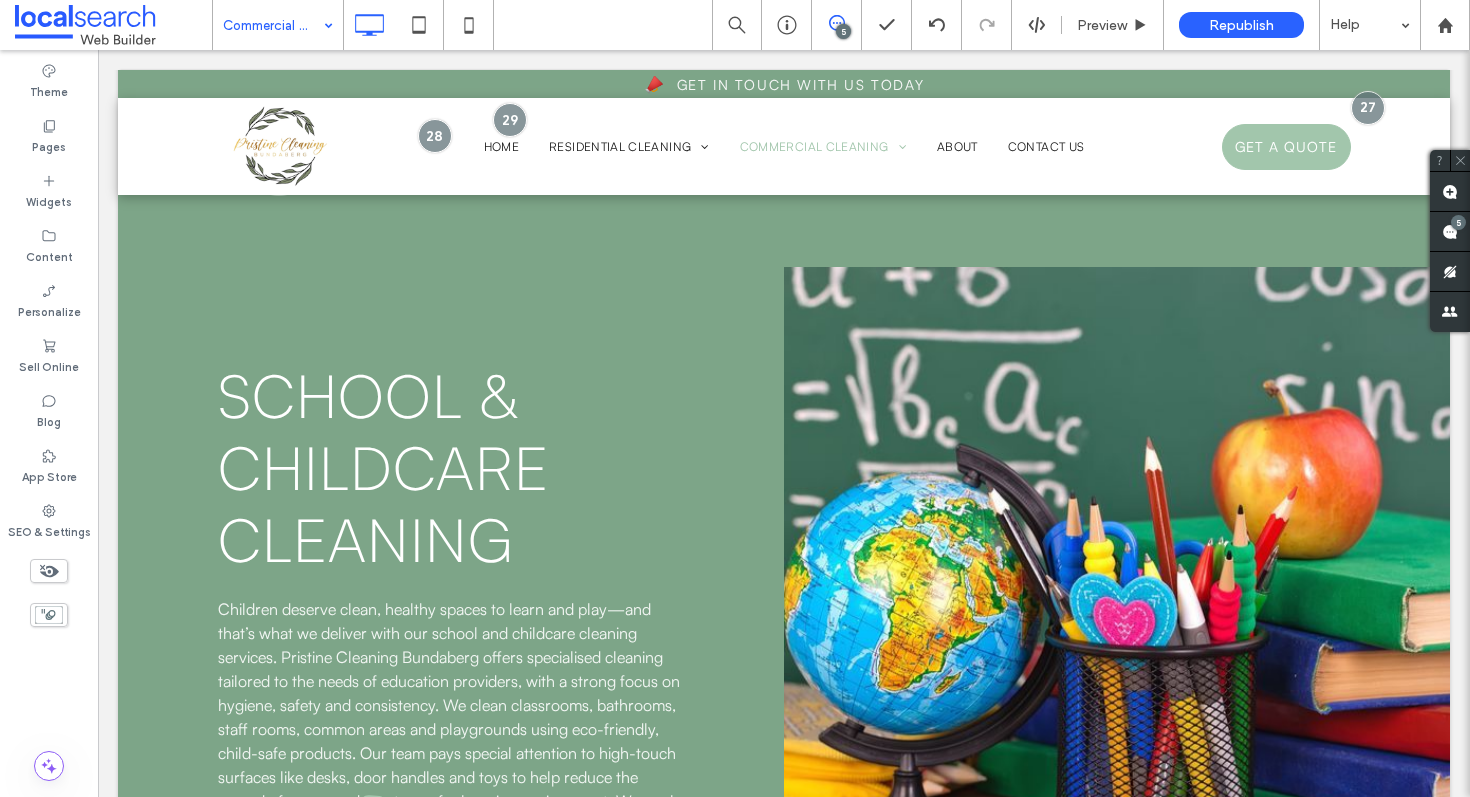 scroll, scrollTop: 7766, scrollLeft: 0, axis: vertical 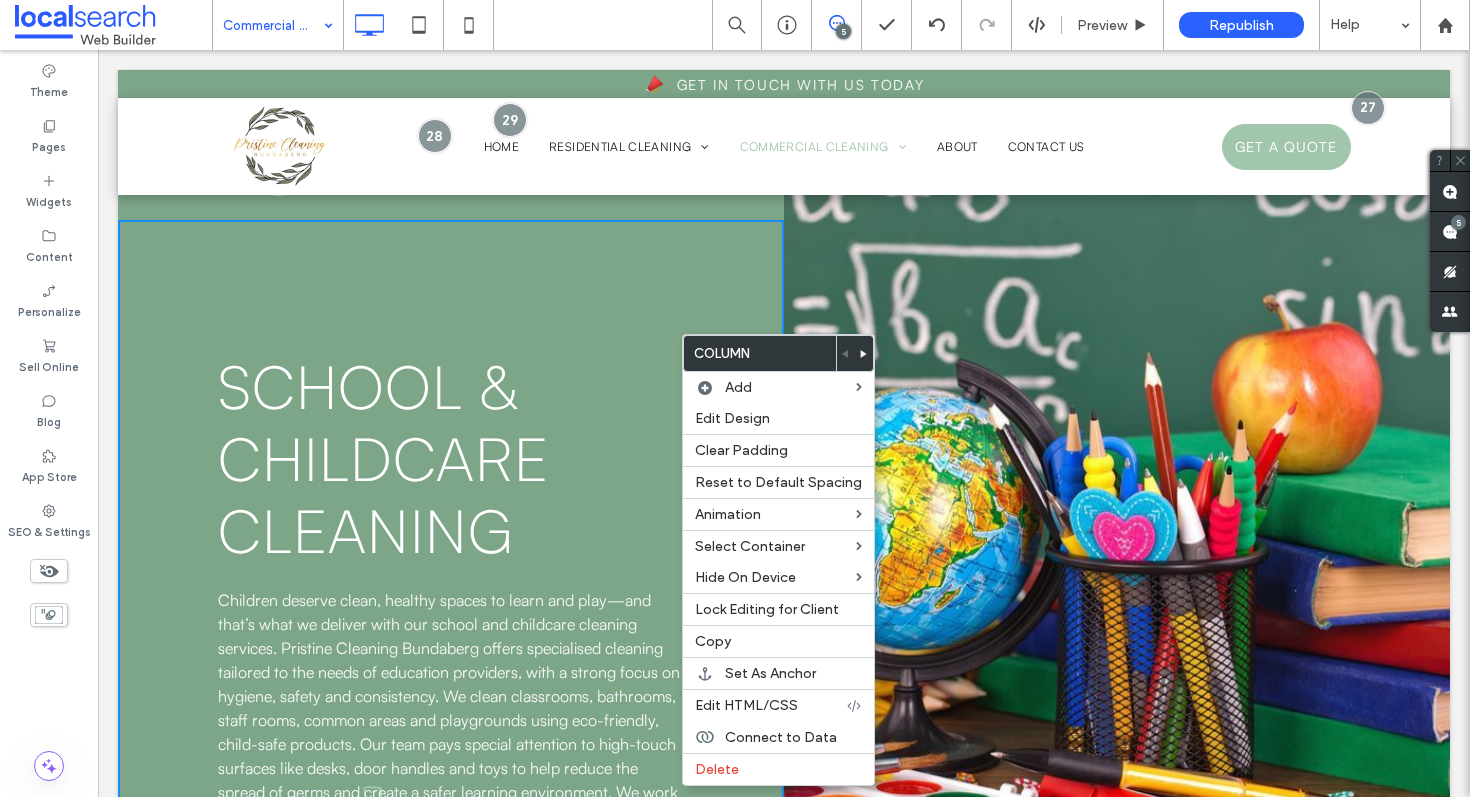 click at bounding box center (864, 353) 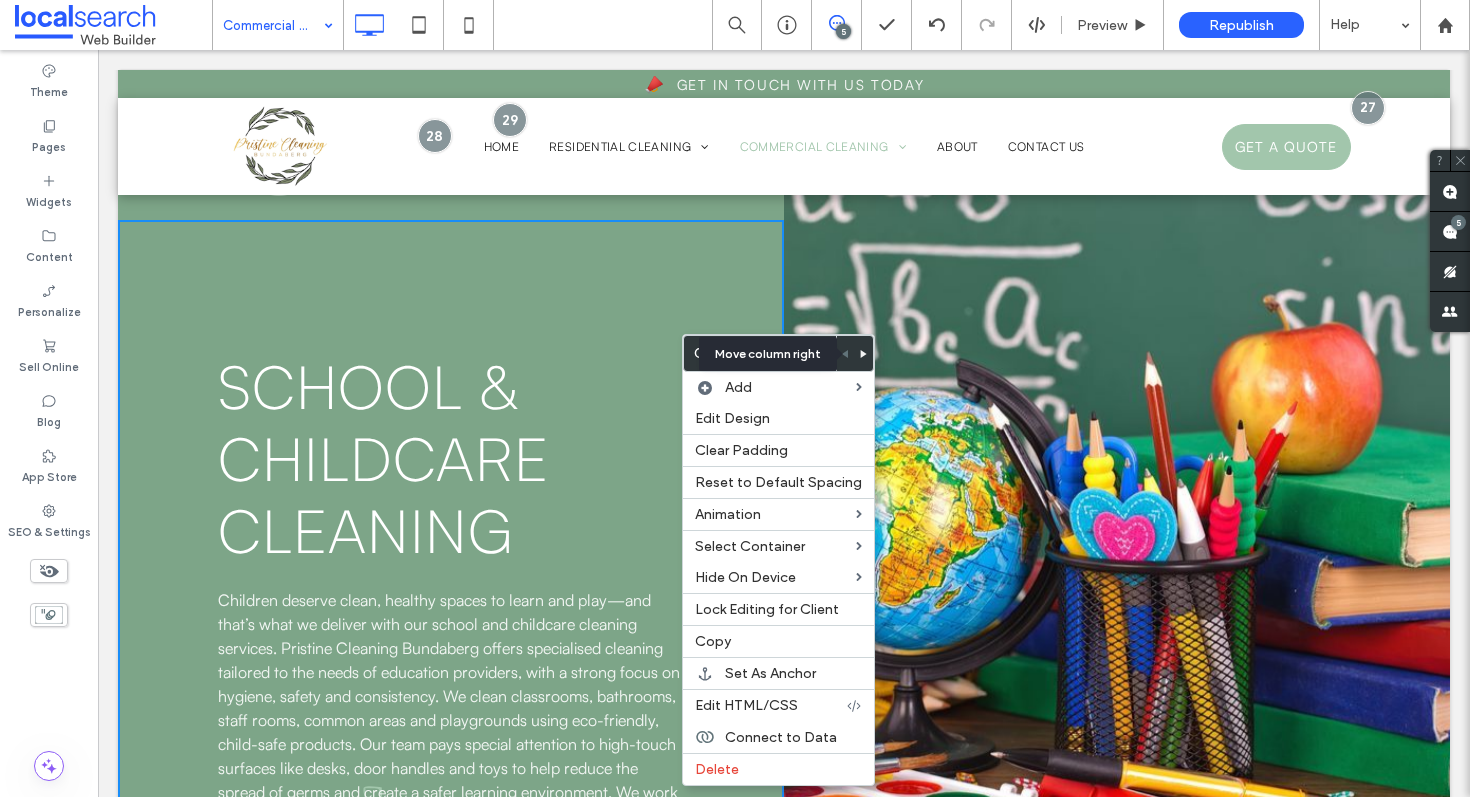 click 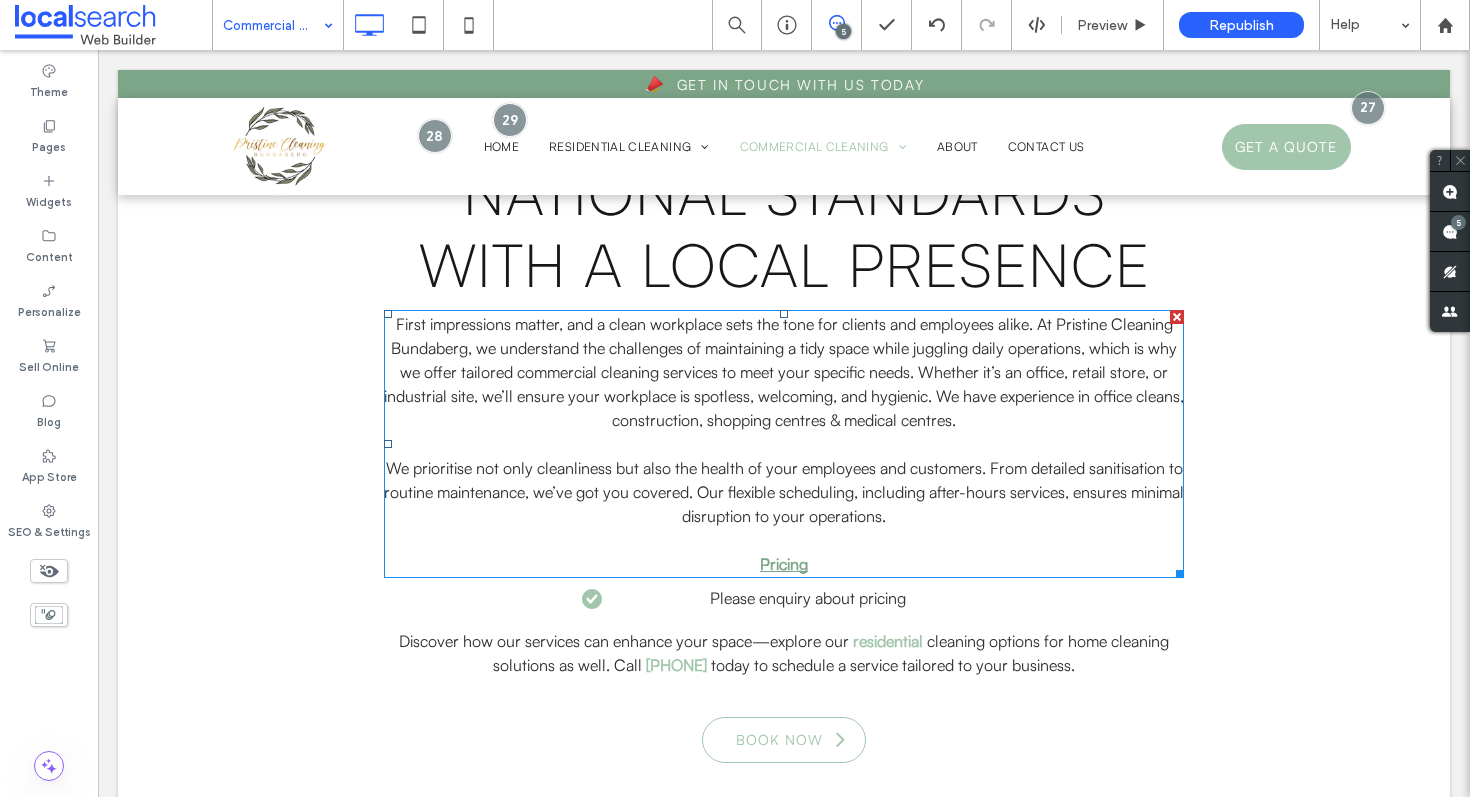 scroll, scrollTop: 950, scrollLeft: 0, axis: vertical 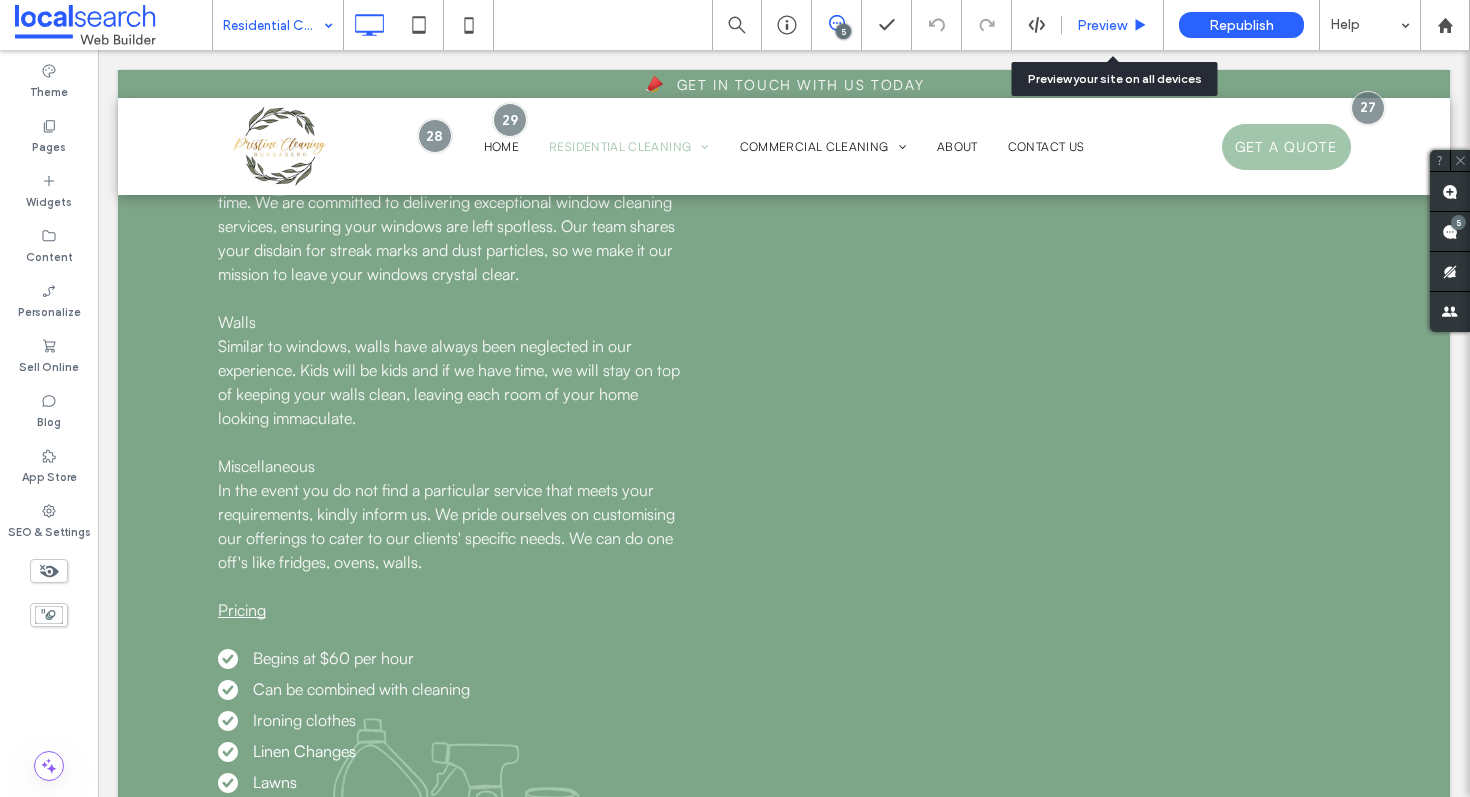 click on "Preview" at bounding box center (1102, 25) 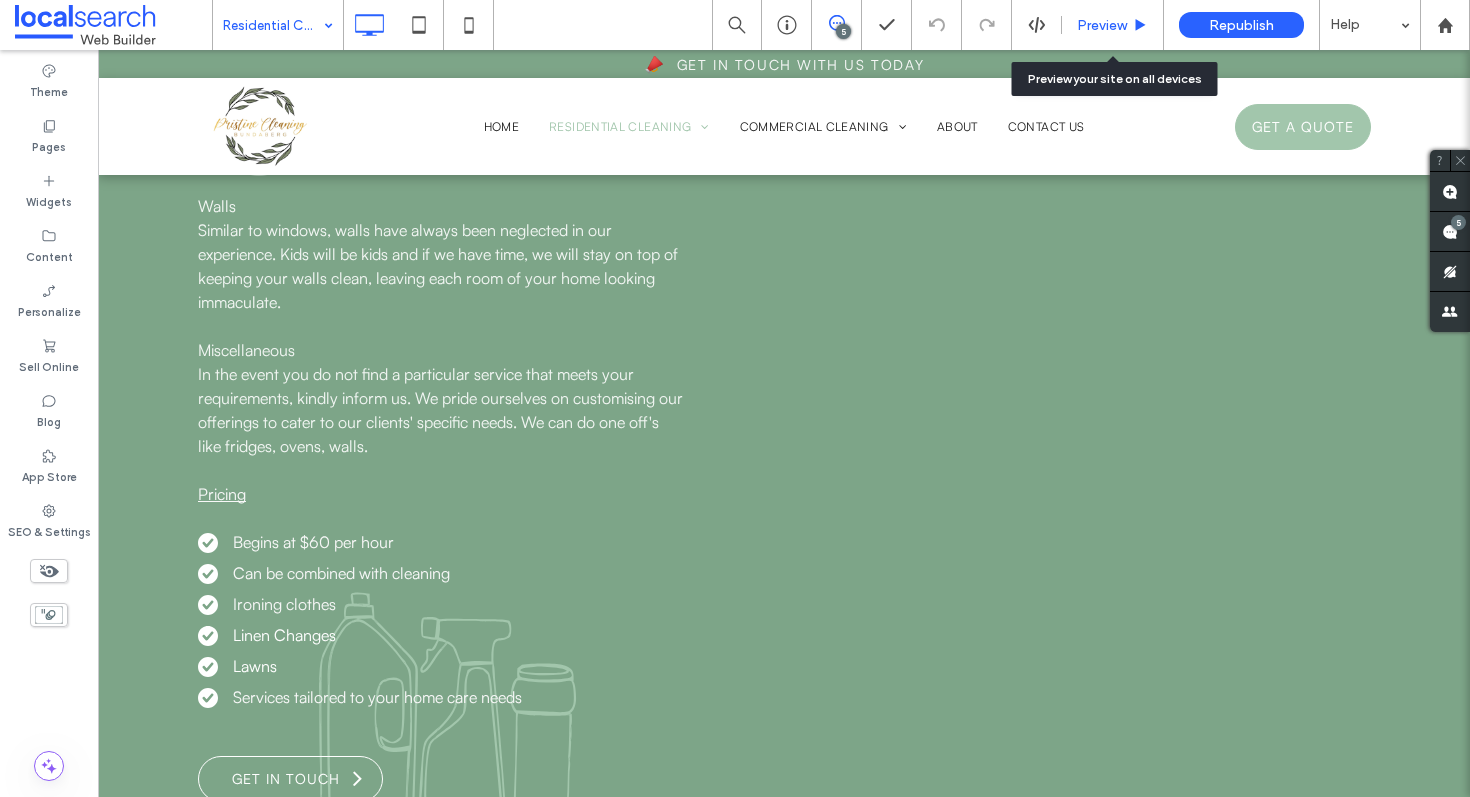 scroll, scrollTop: 2372, scrollLeft: 0, axis: vertical 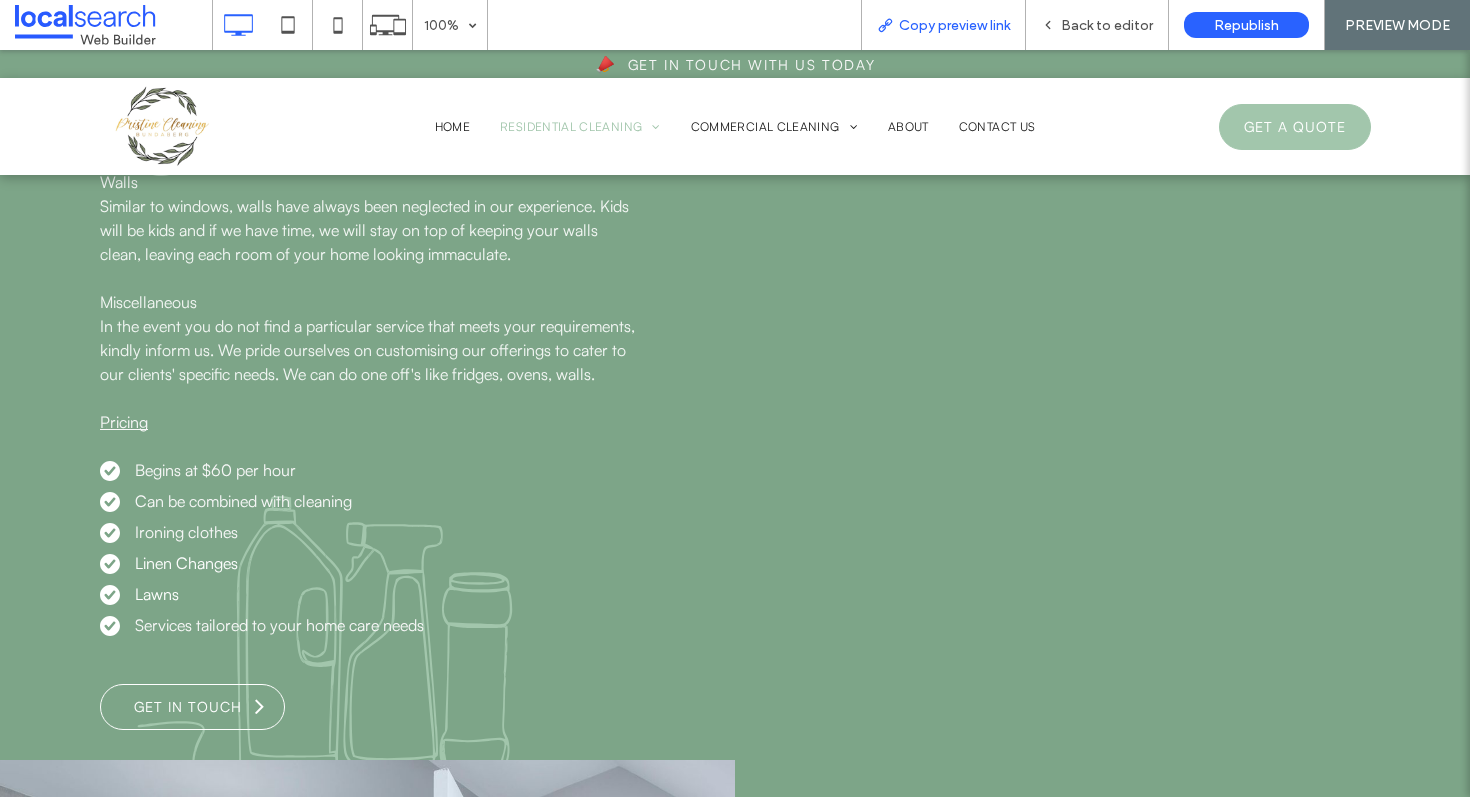 click on "Copy preview link" at bounding box center (943, 25) 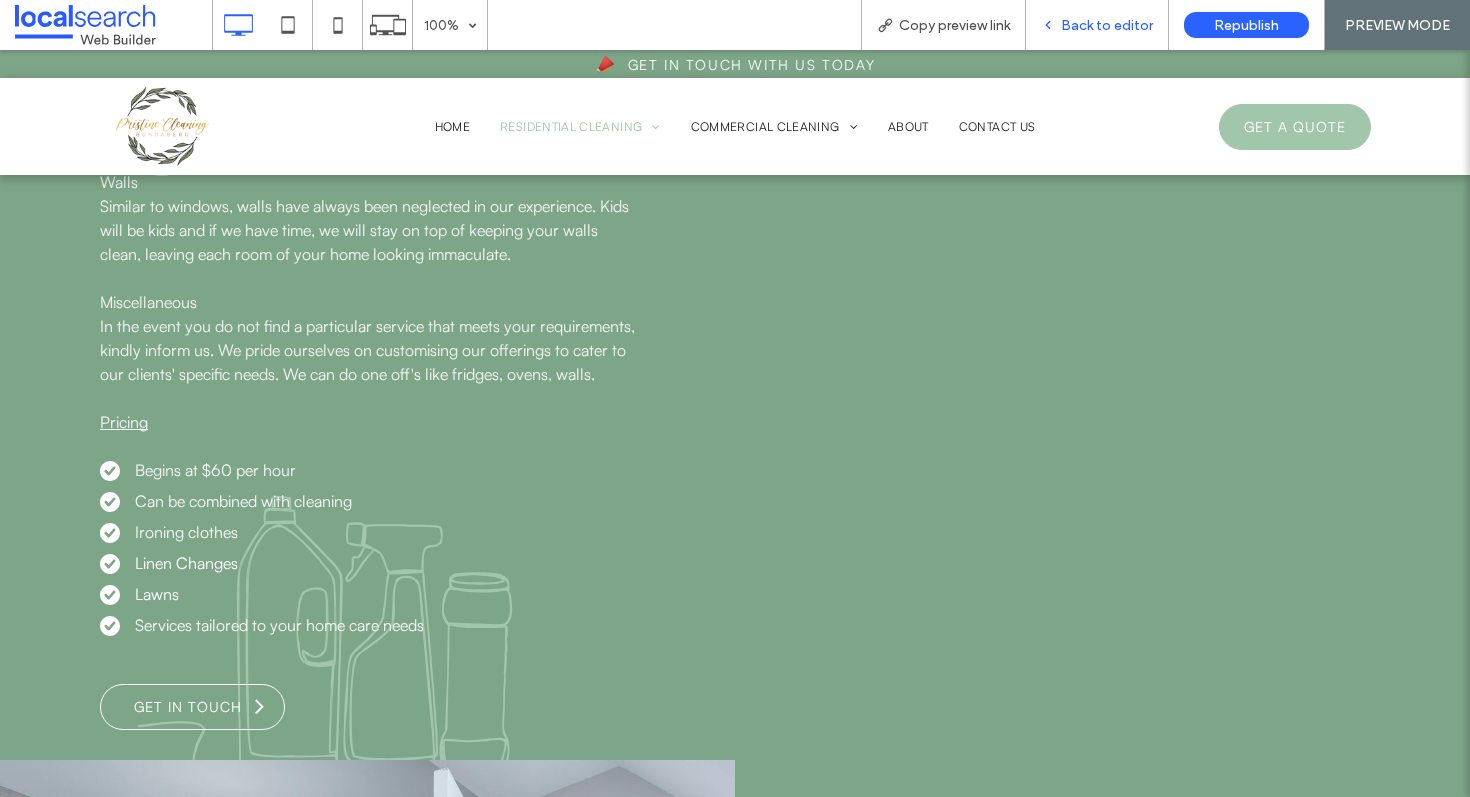 click on "Back to editor" at bounding box center [1107, 25] 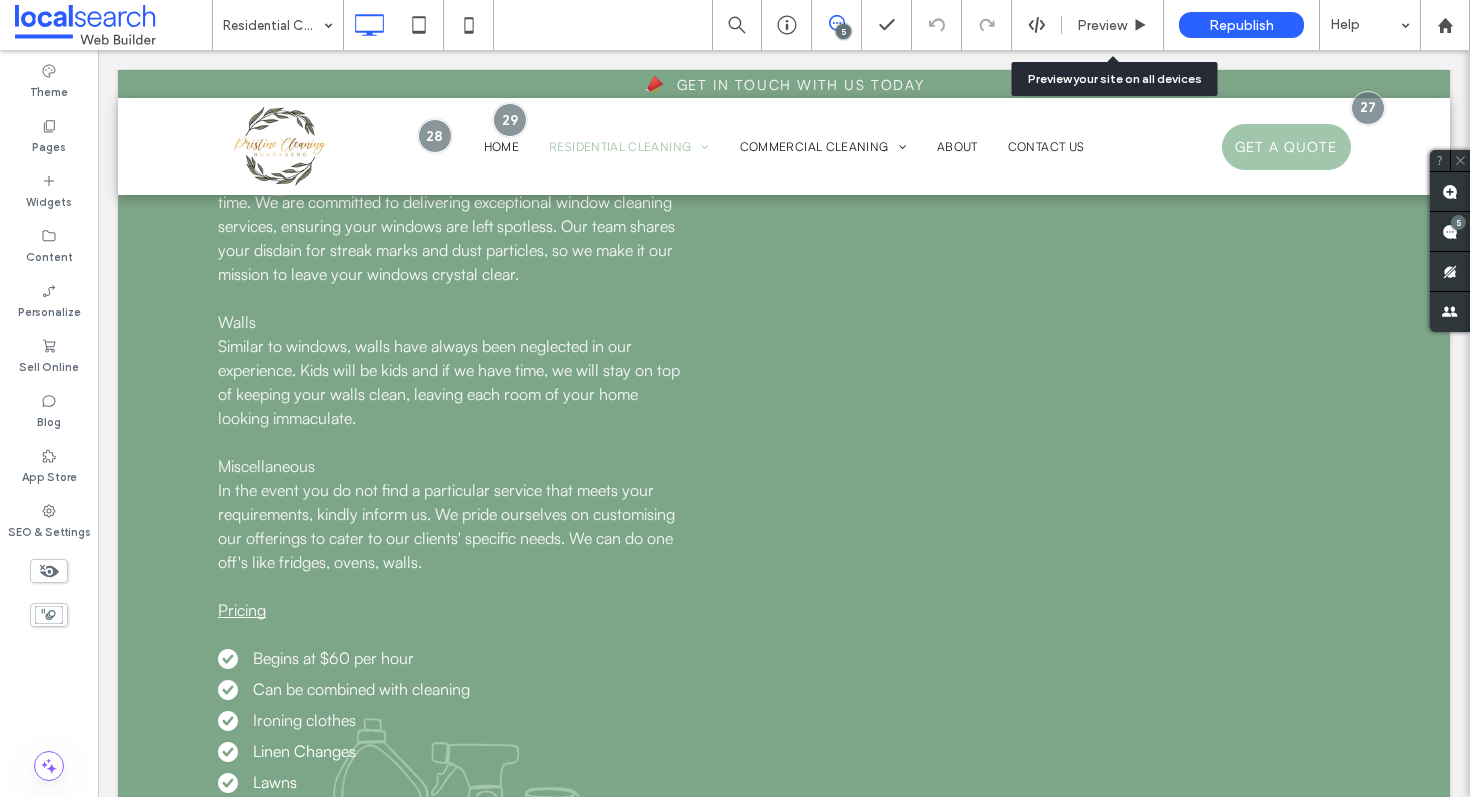 scroll, scrollTop: 2540, scrollLeft: 0, axis: vertical 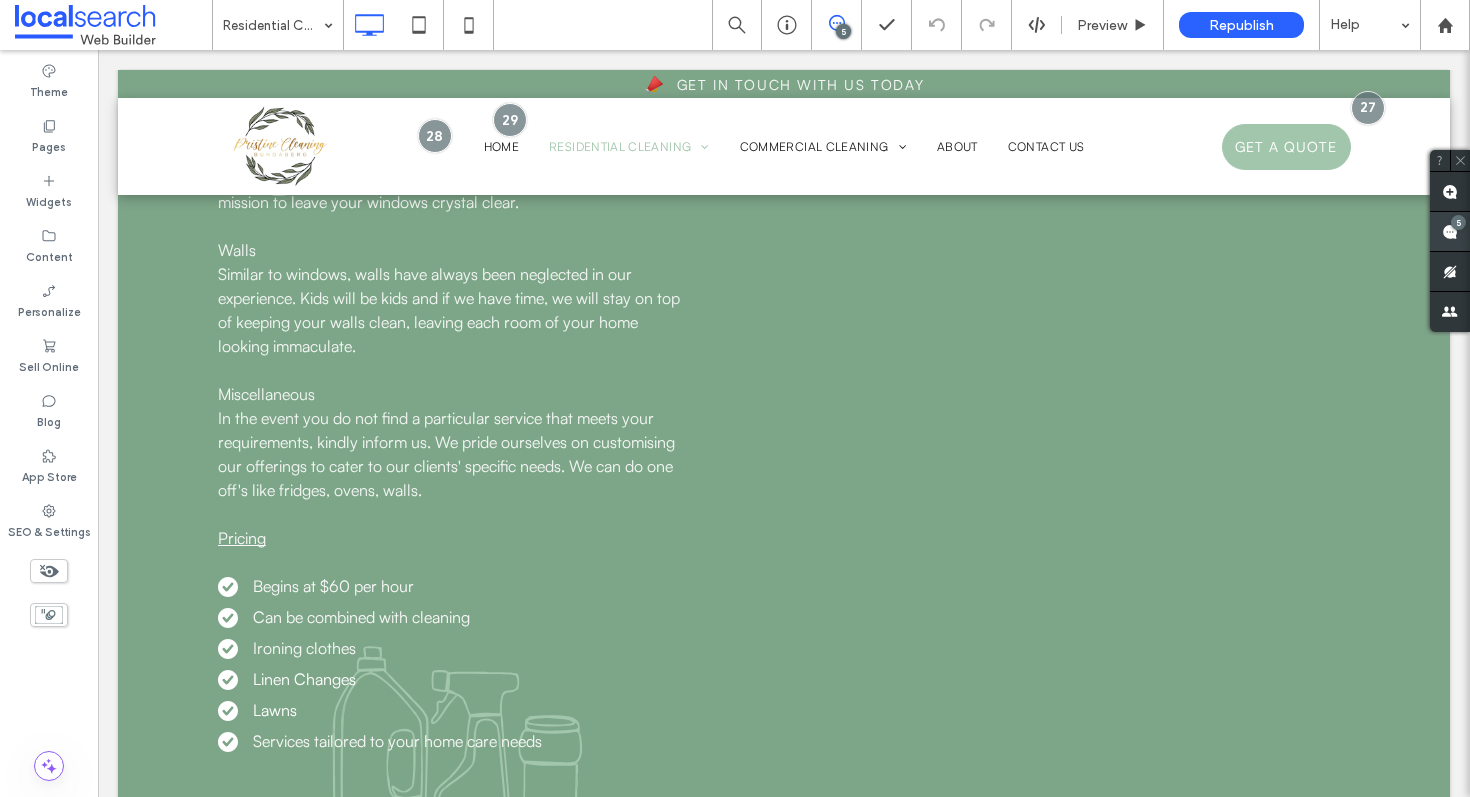 click at bounding box center [1450, 231] 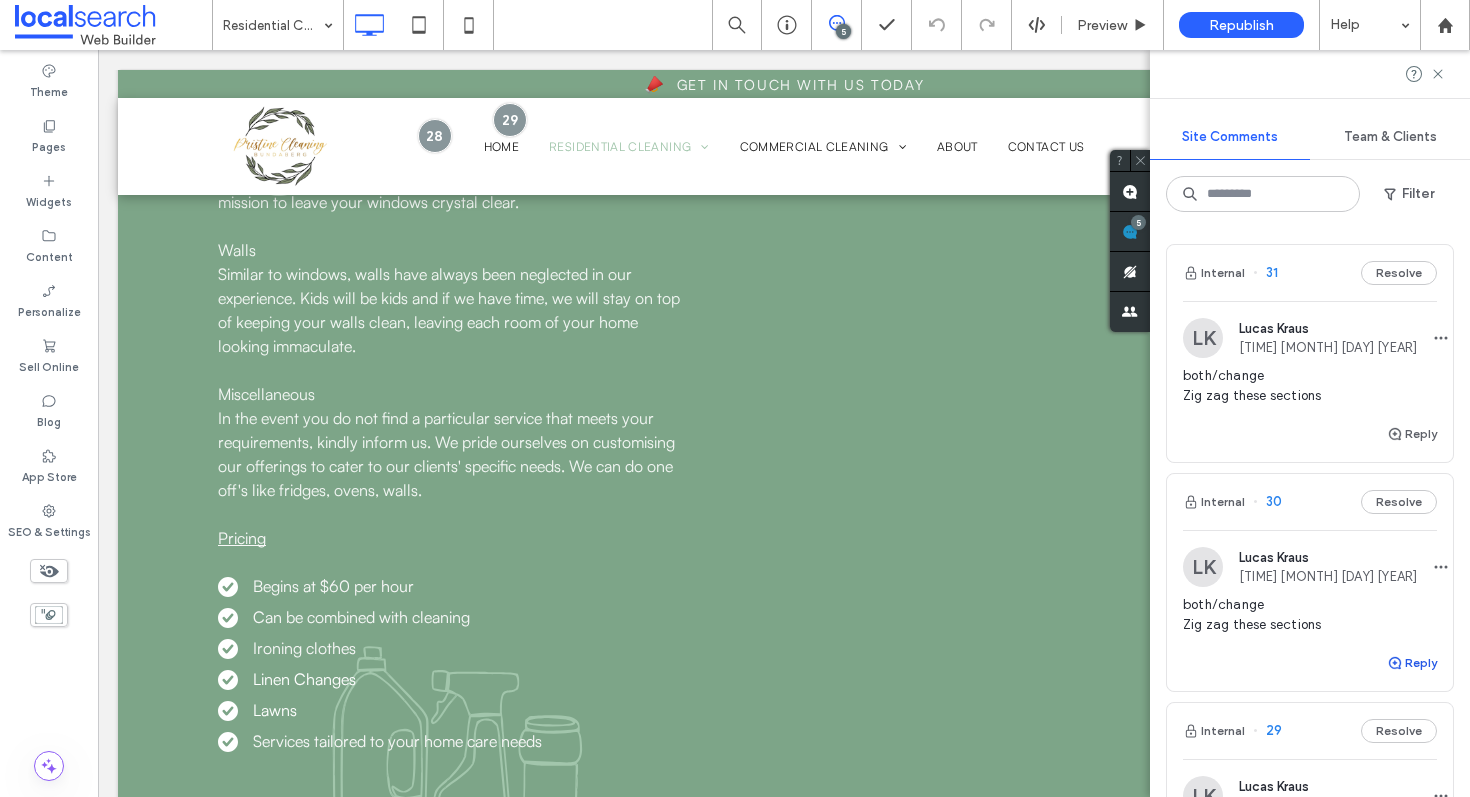 click on "Reply" at bounding box center [1412, 663] 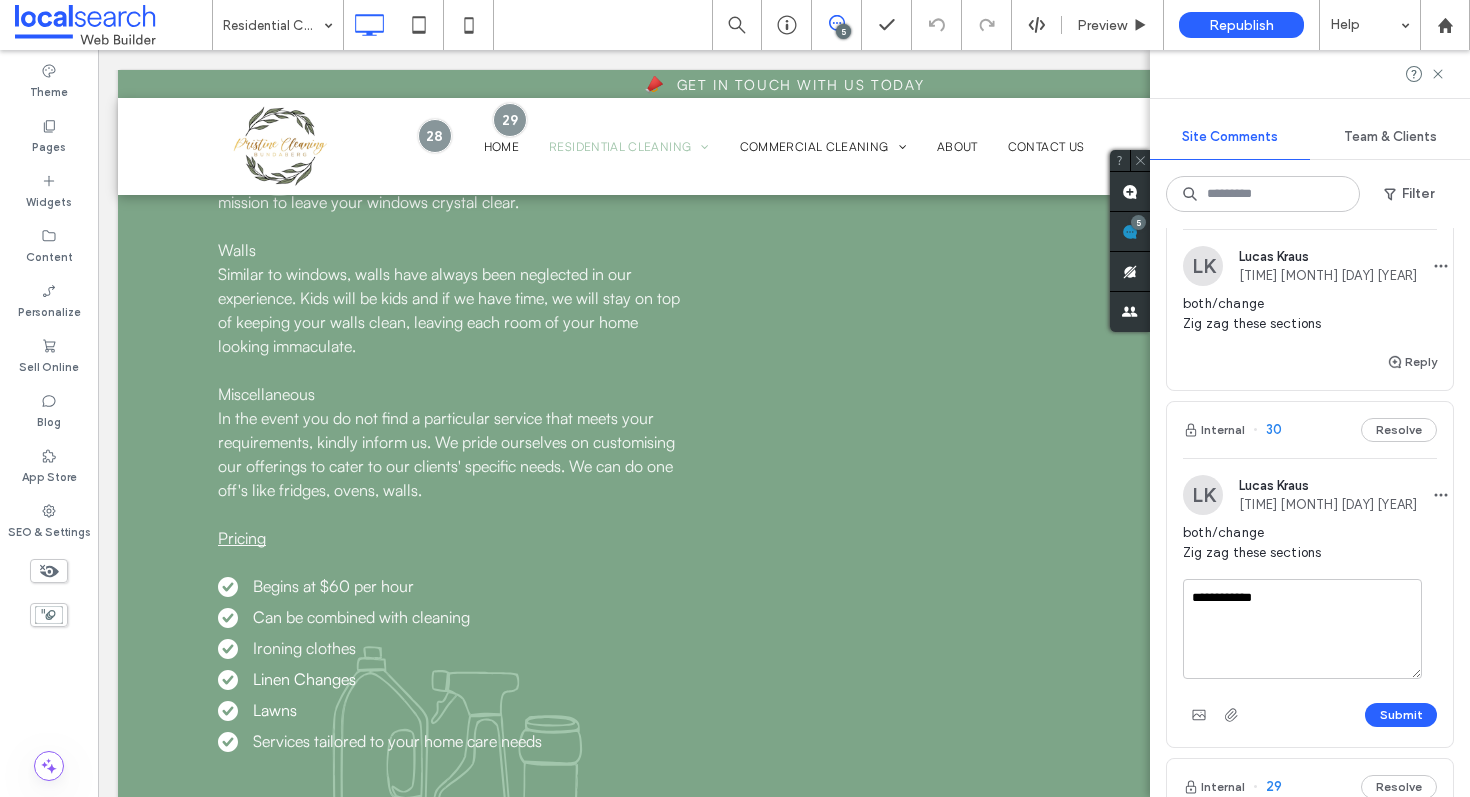 scroll, scrollTop: 129, scrollLeft: 0, axis: vertical 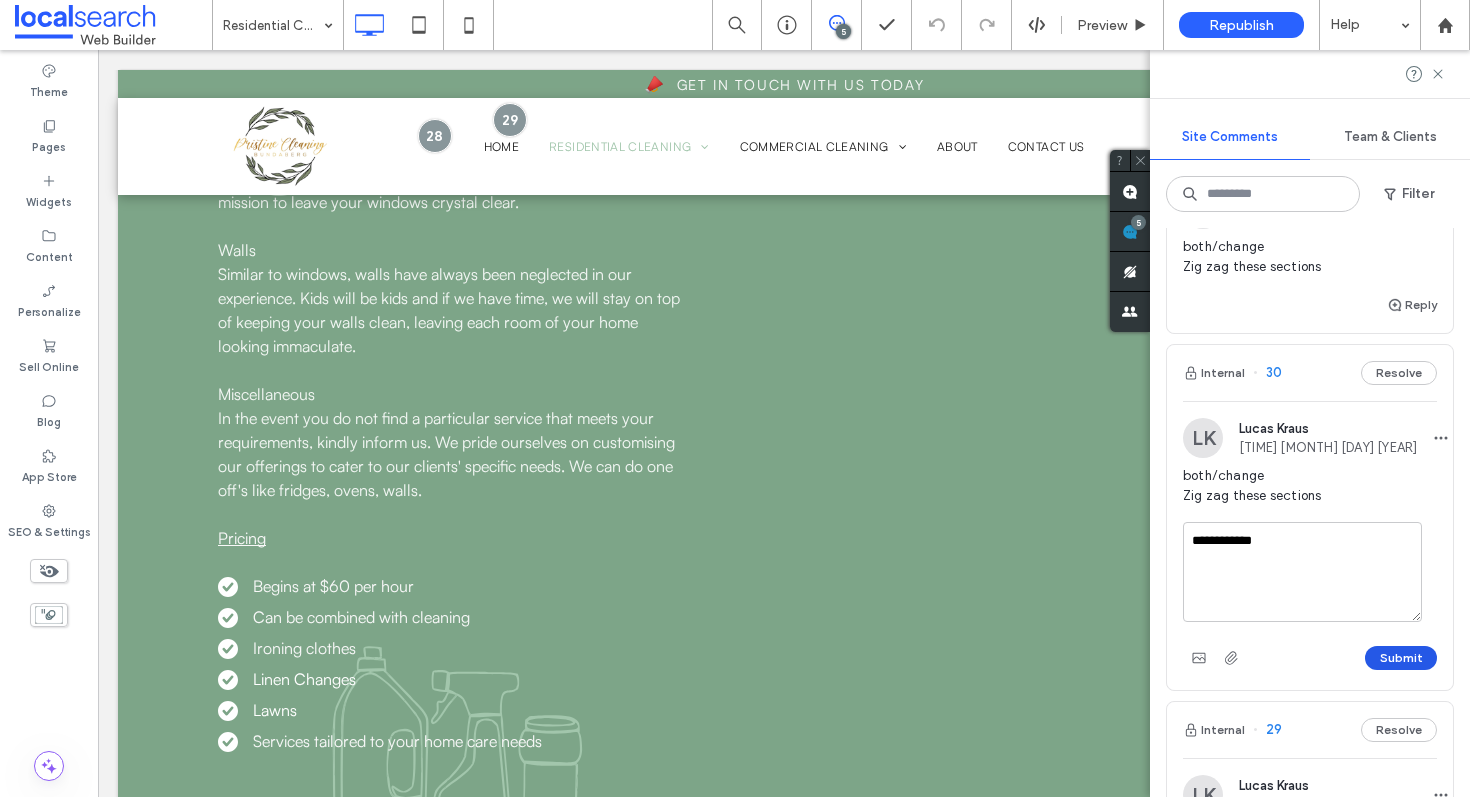 type on "**********" 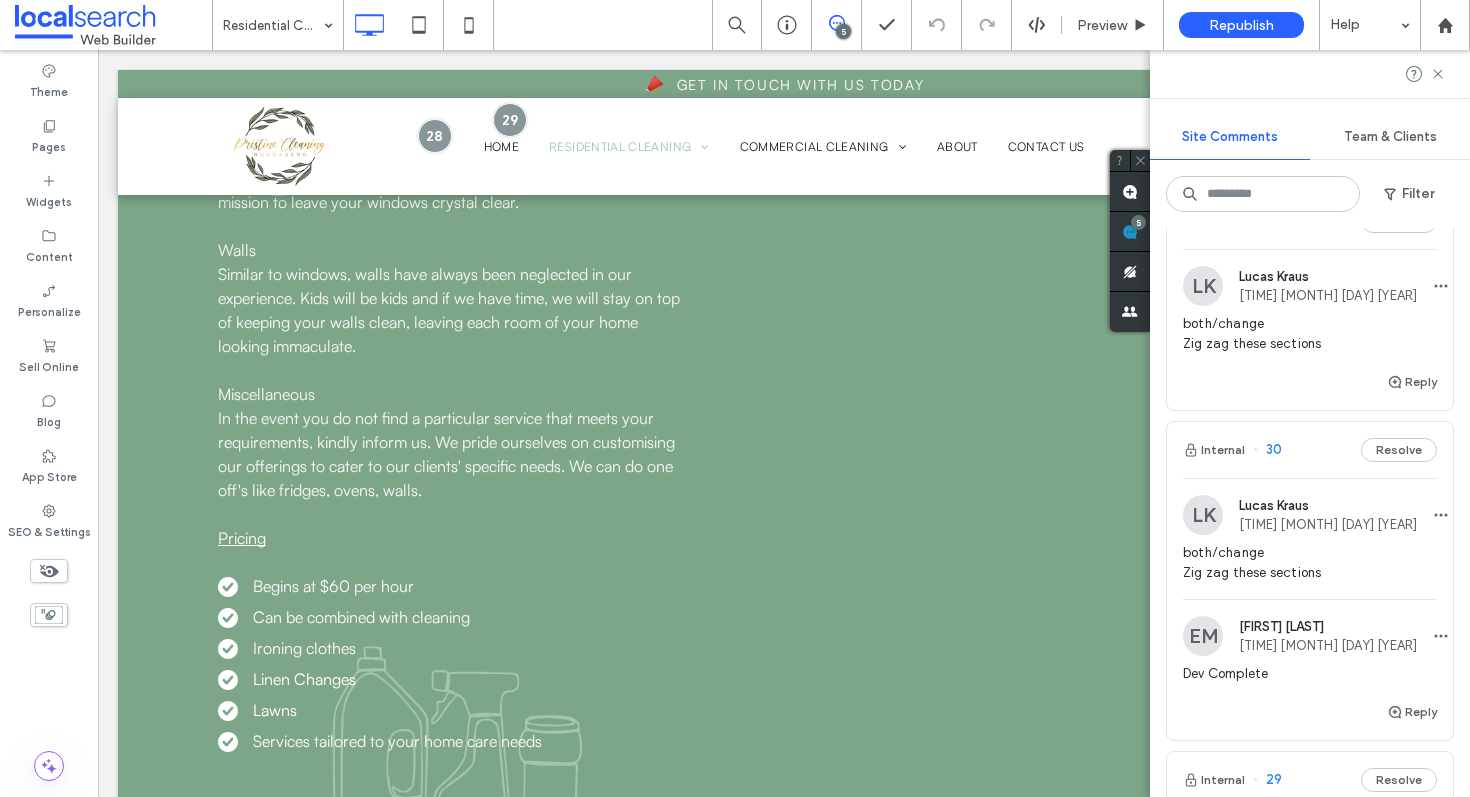 scroll, scrollTop: 0, scrollLeft: 0, axis: both 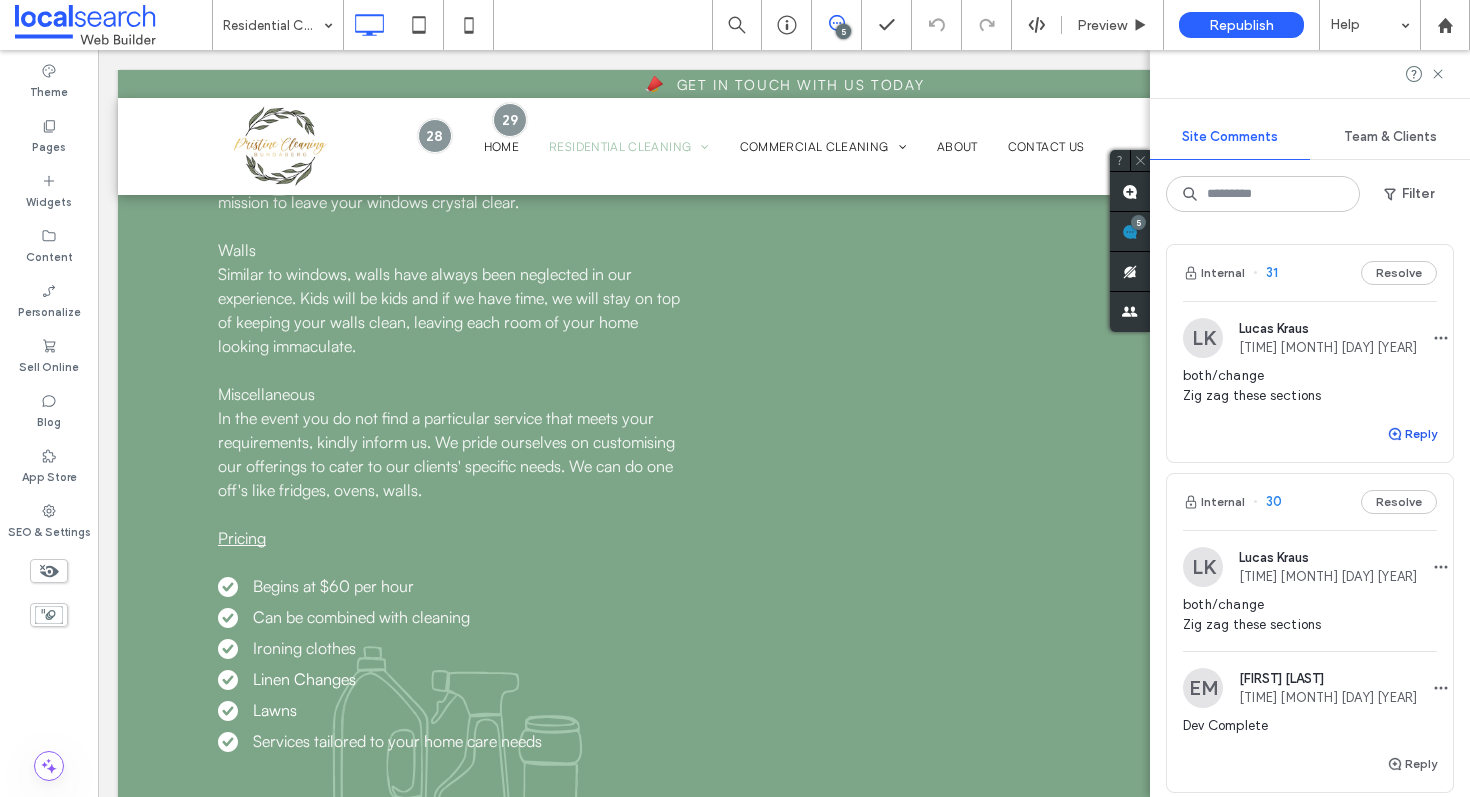 click on "Reply" at bounding box center (1412, 434) 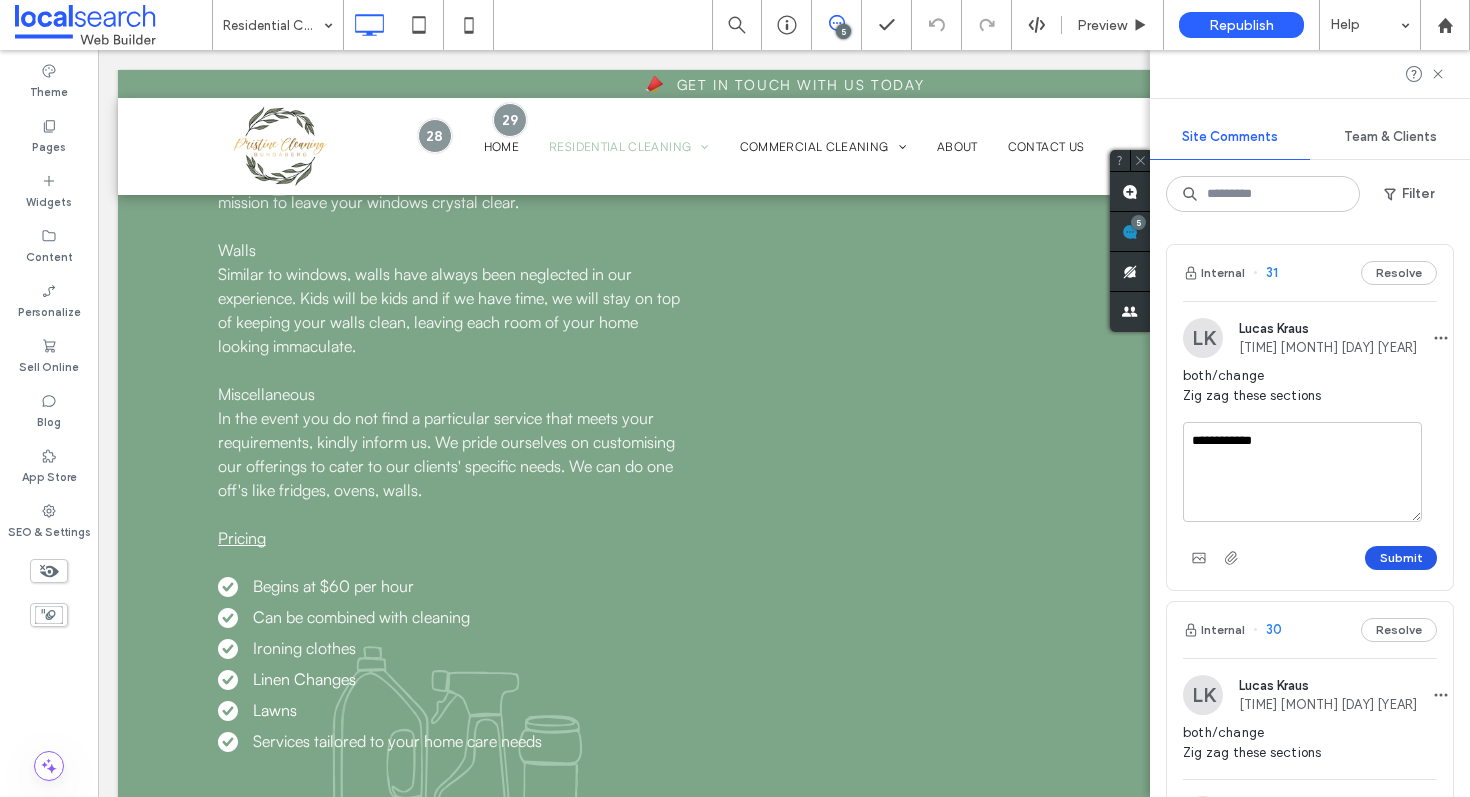 type on "**********" 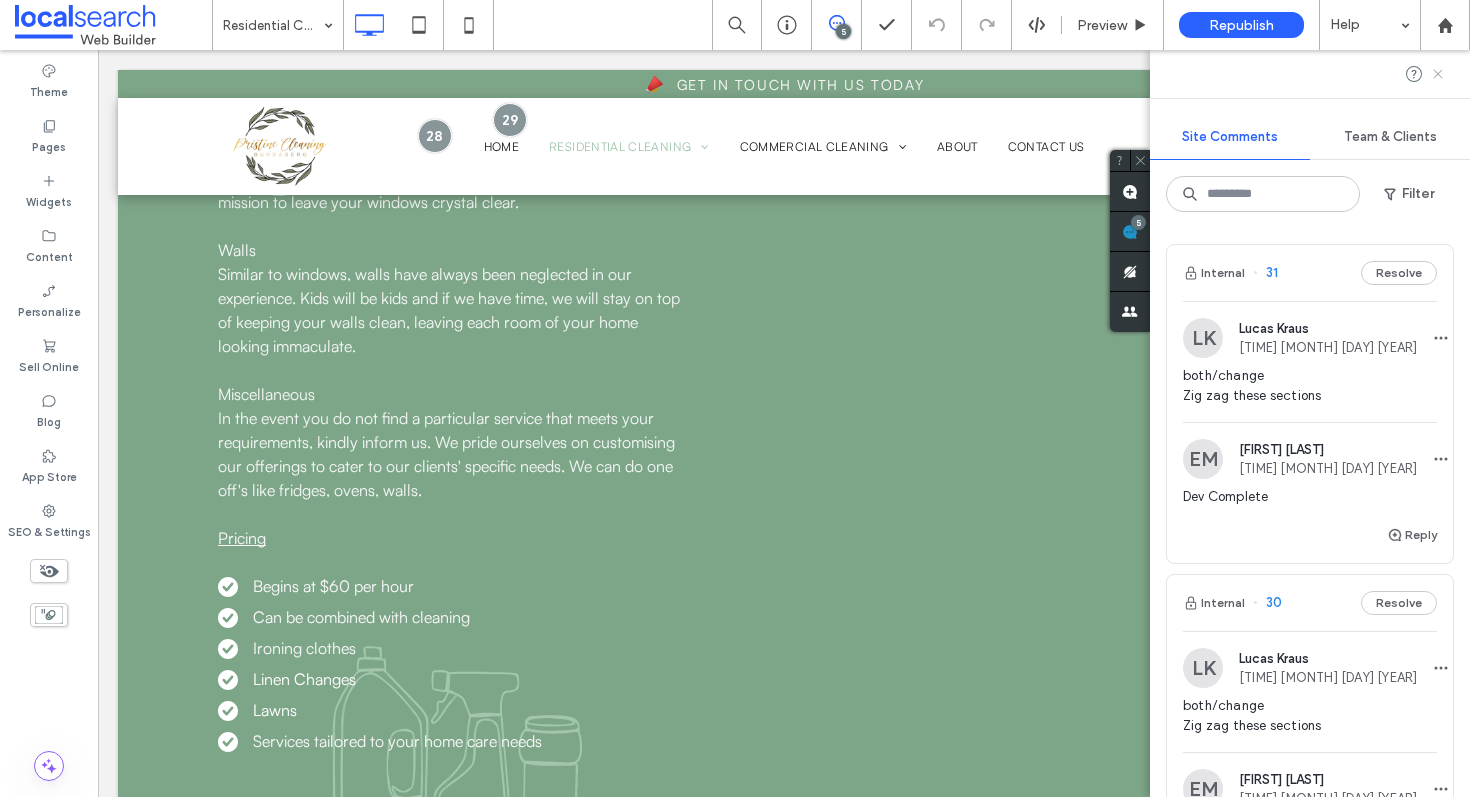 click 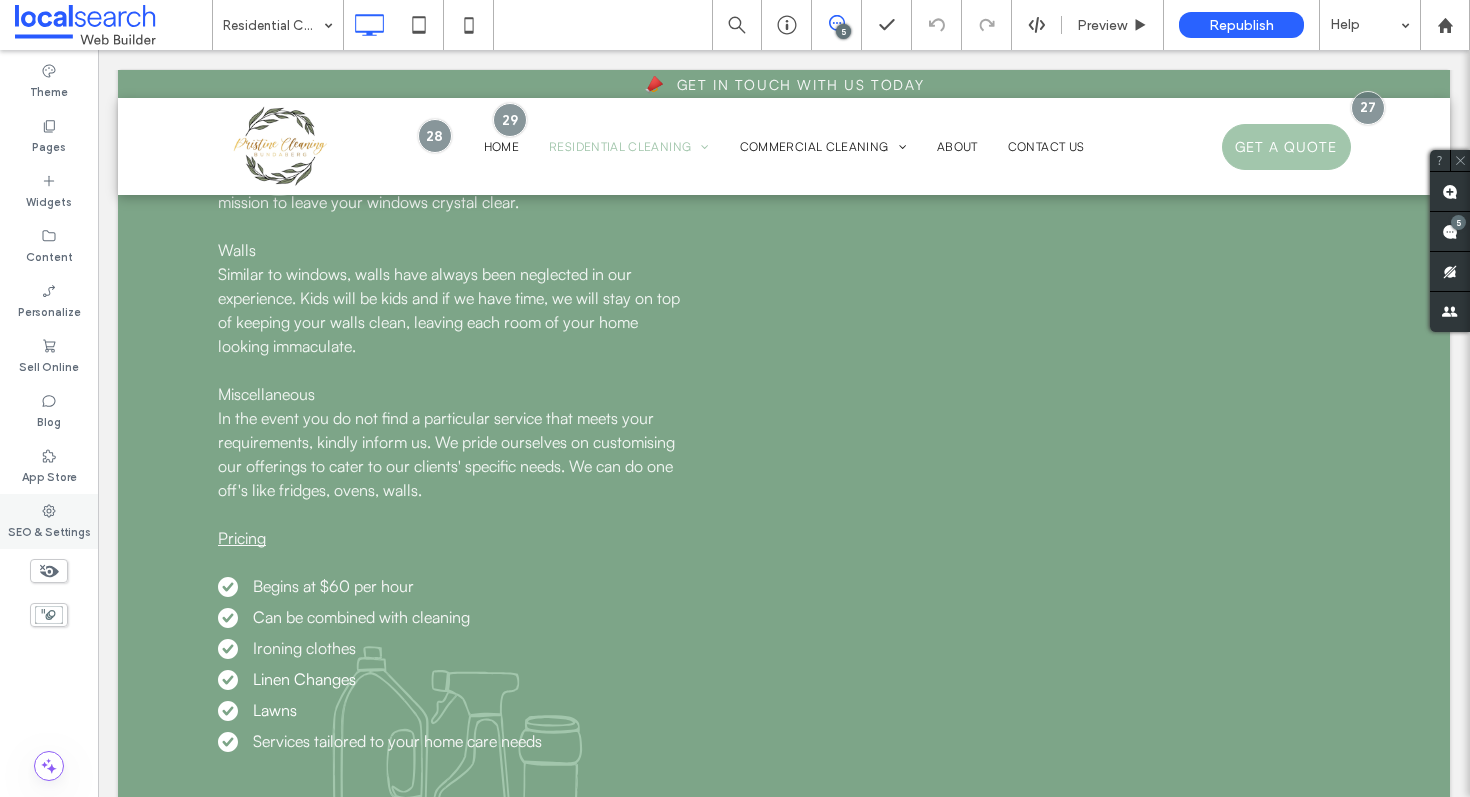 click on "SEO & Settings" at bounding box center [49, 530] 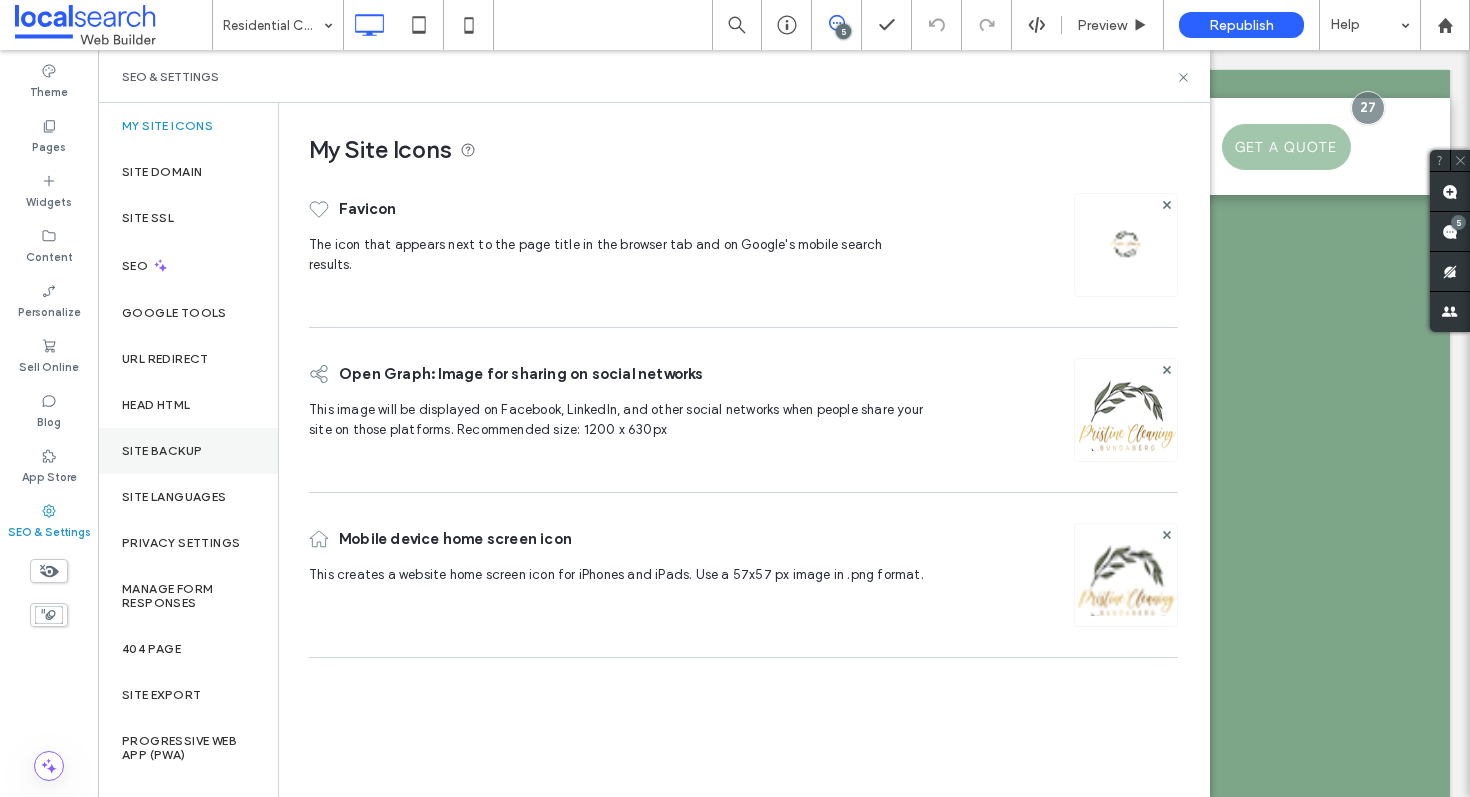 click on "Site Backup" at bounding box center (162, 451) 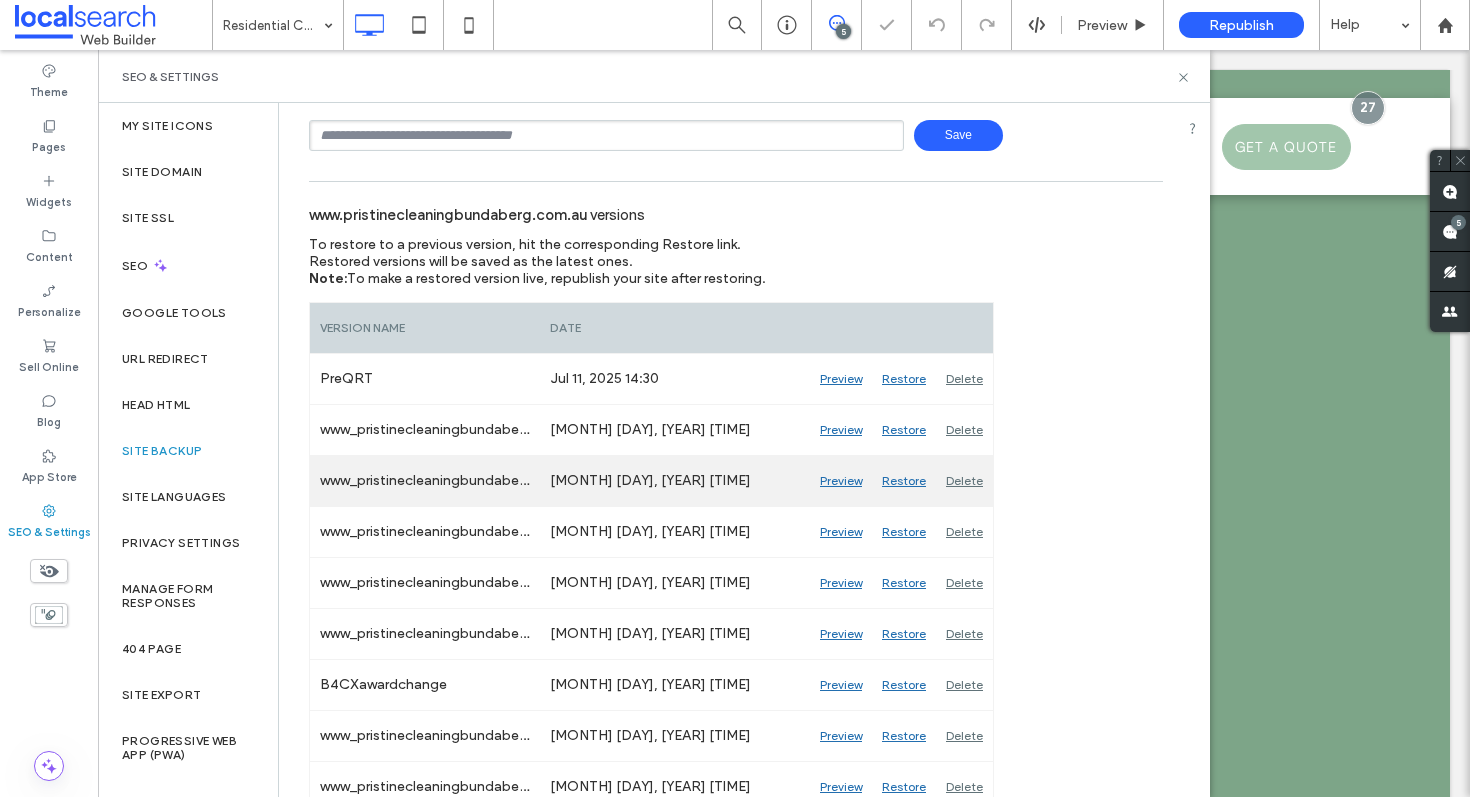 scroll, scrollTop: 167, scrollLeft: 0, axis: vertical 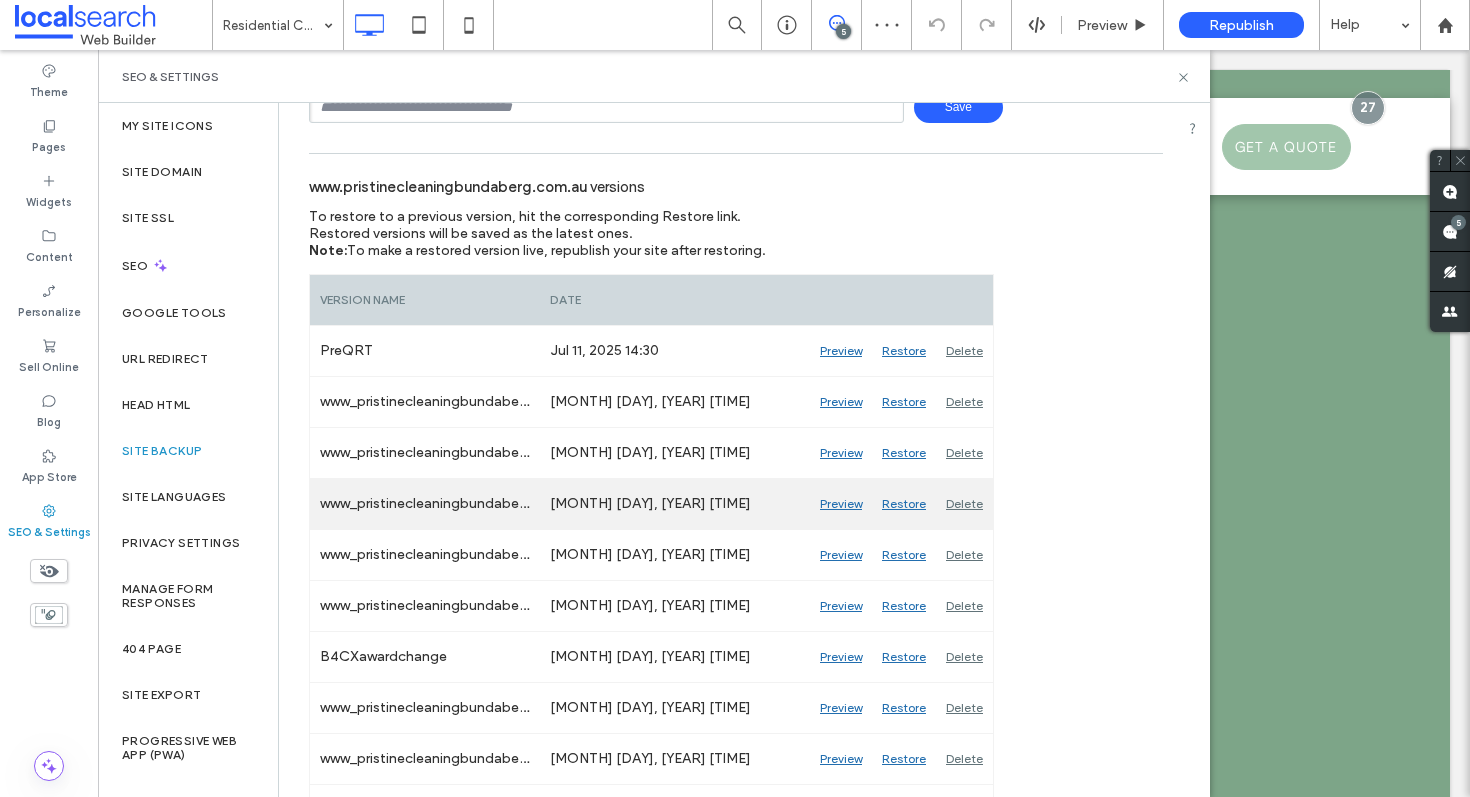 click on "Preview" at bounding box center [841, 504] 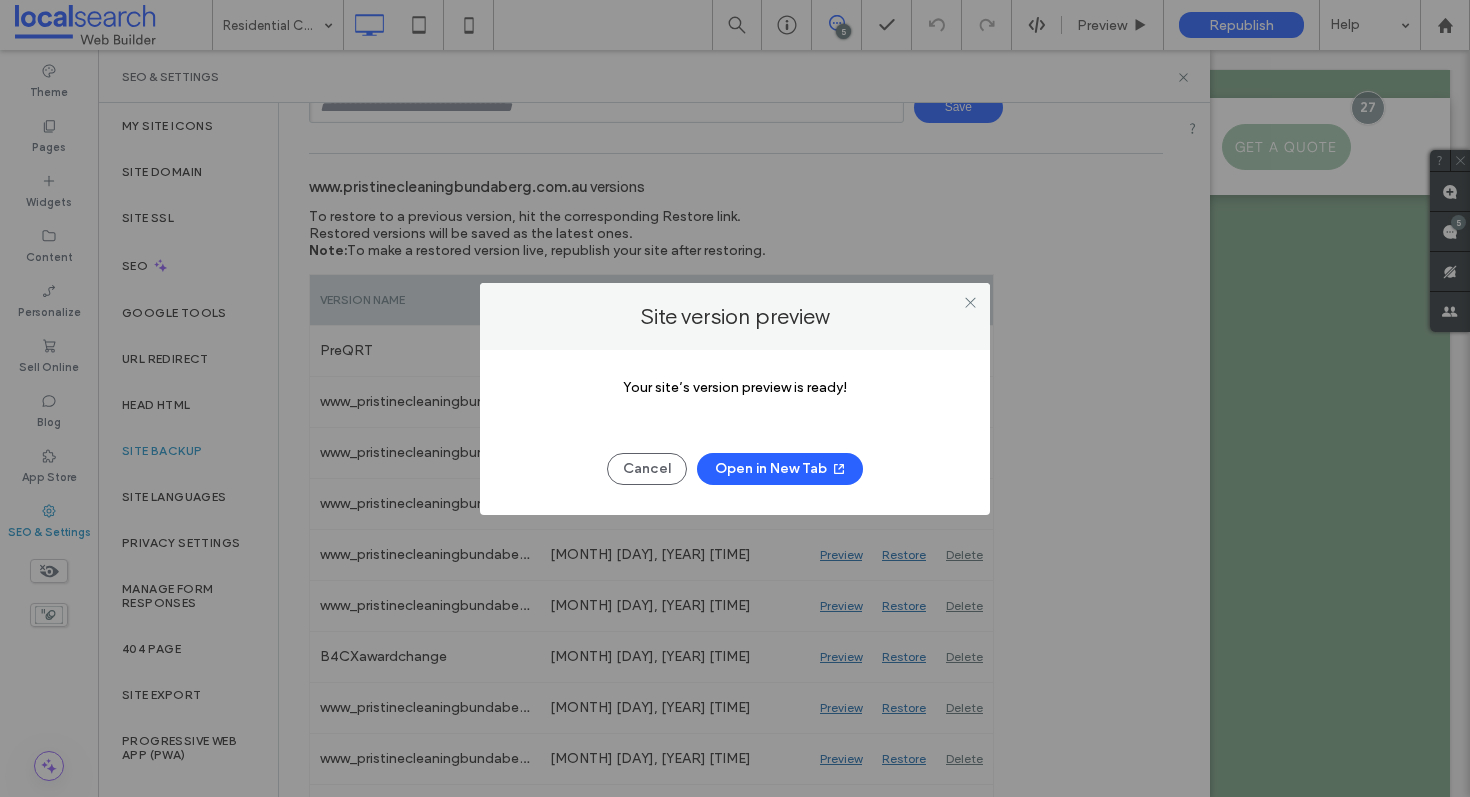 click on "Open in New Tab" at bounding box center (780, 469) 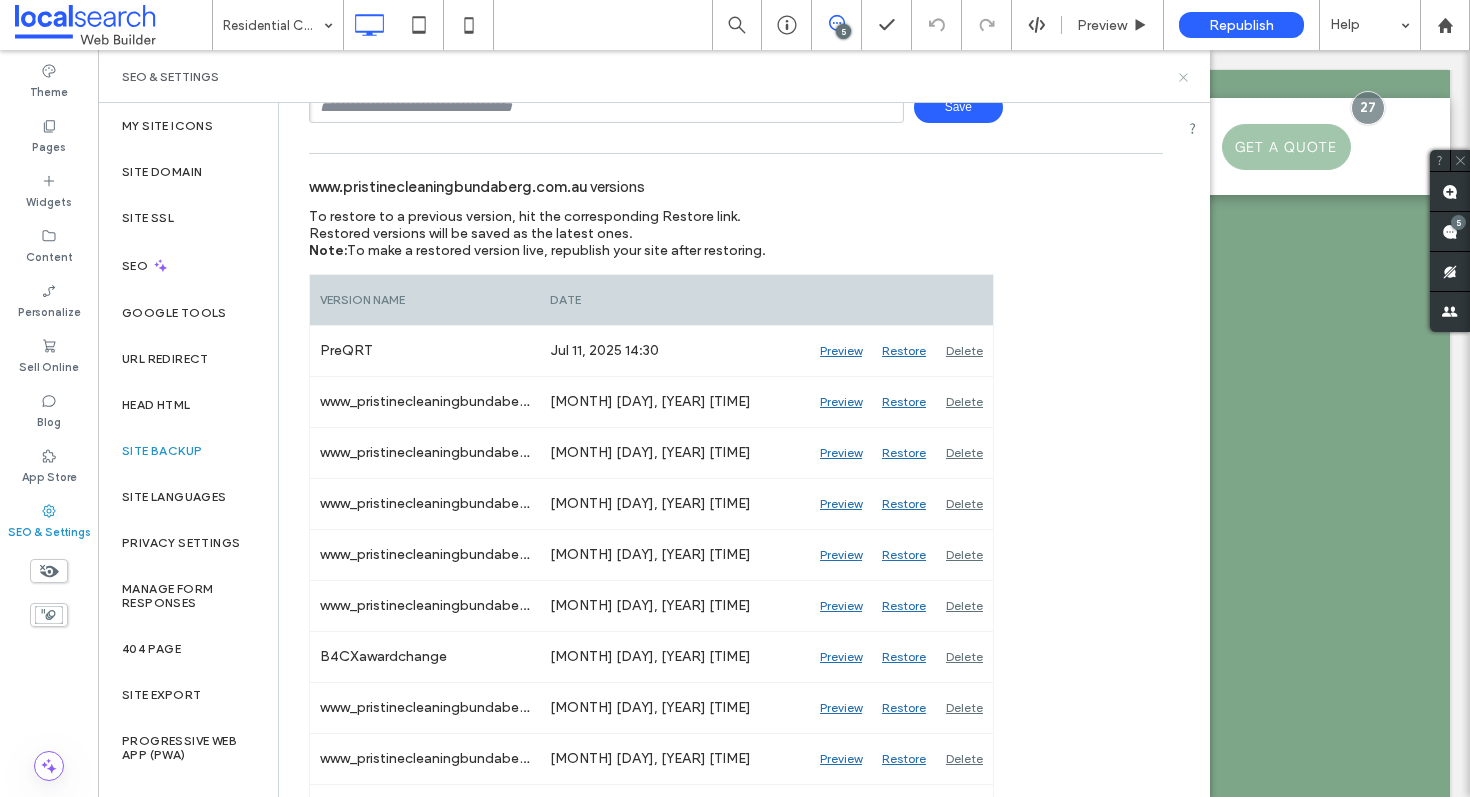 click 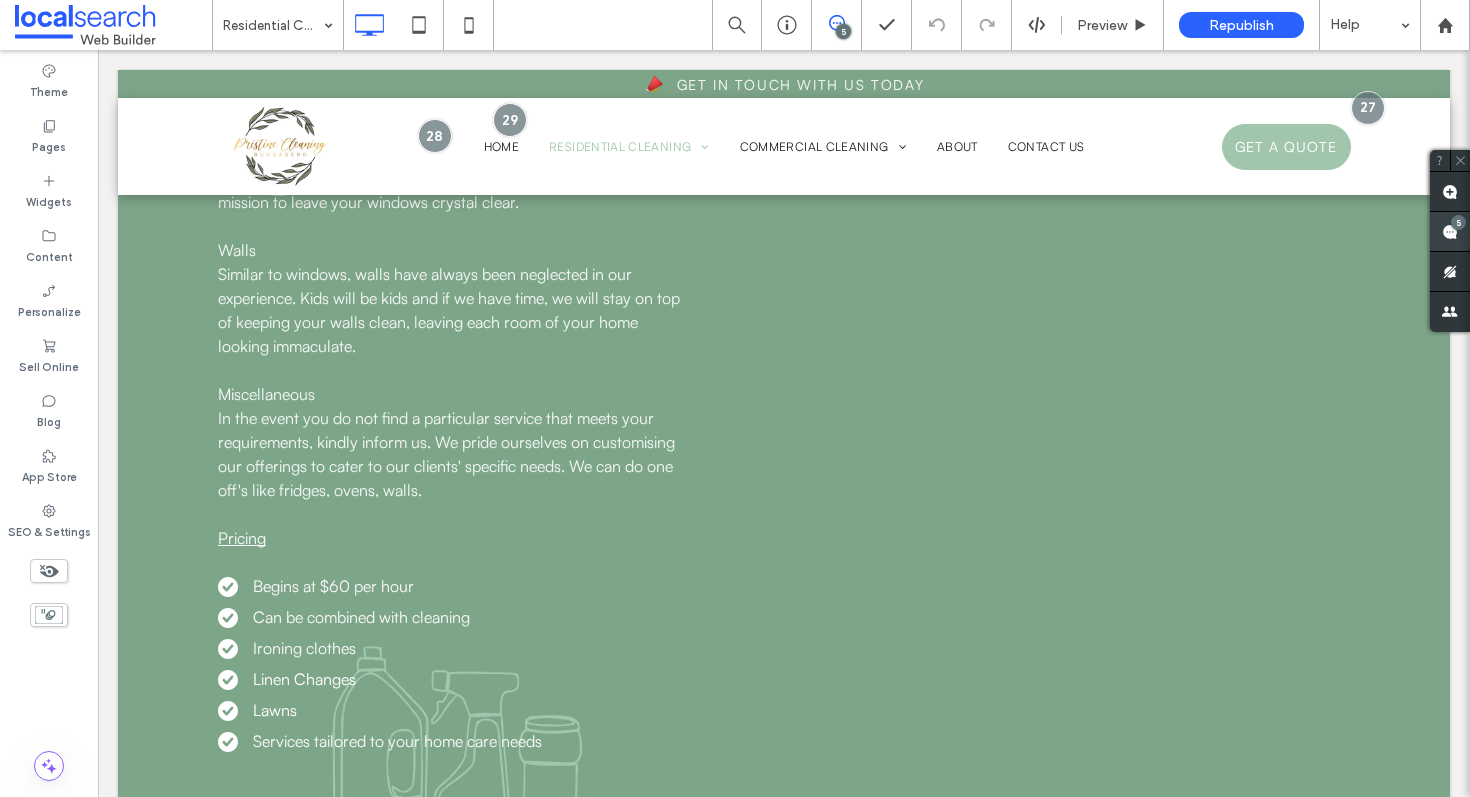 click on "5" at bounding box center [1458, 222] 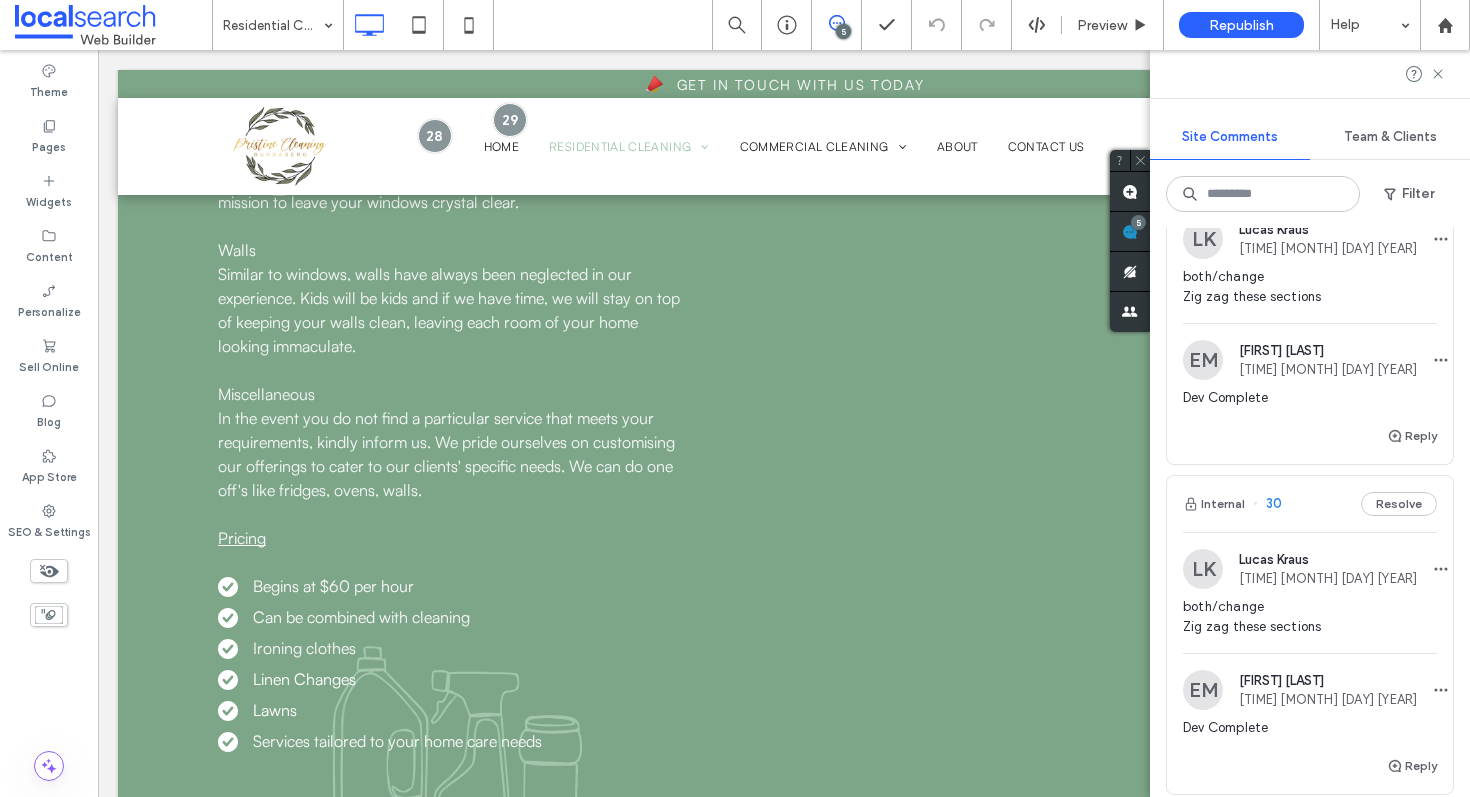 scroll, scrollTop: 116, scrollLeft: 0, axis: vertical 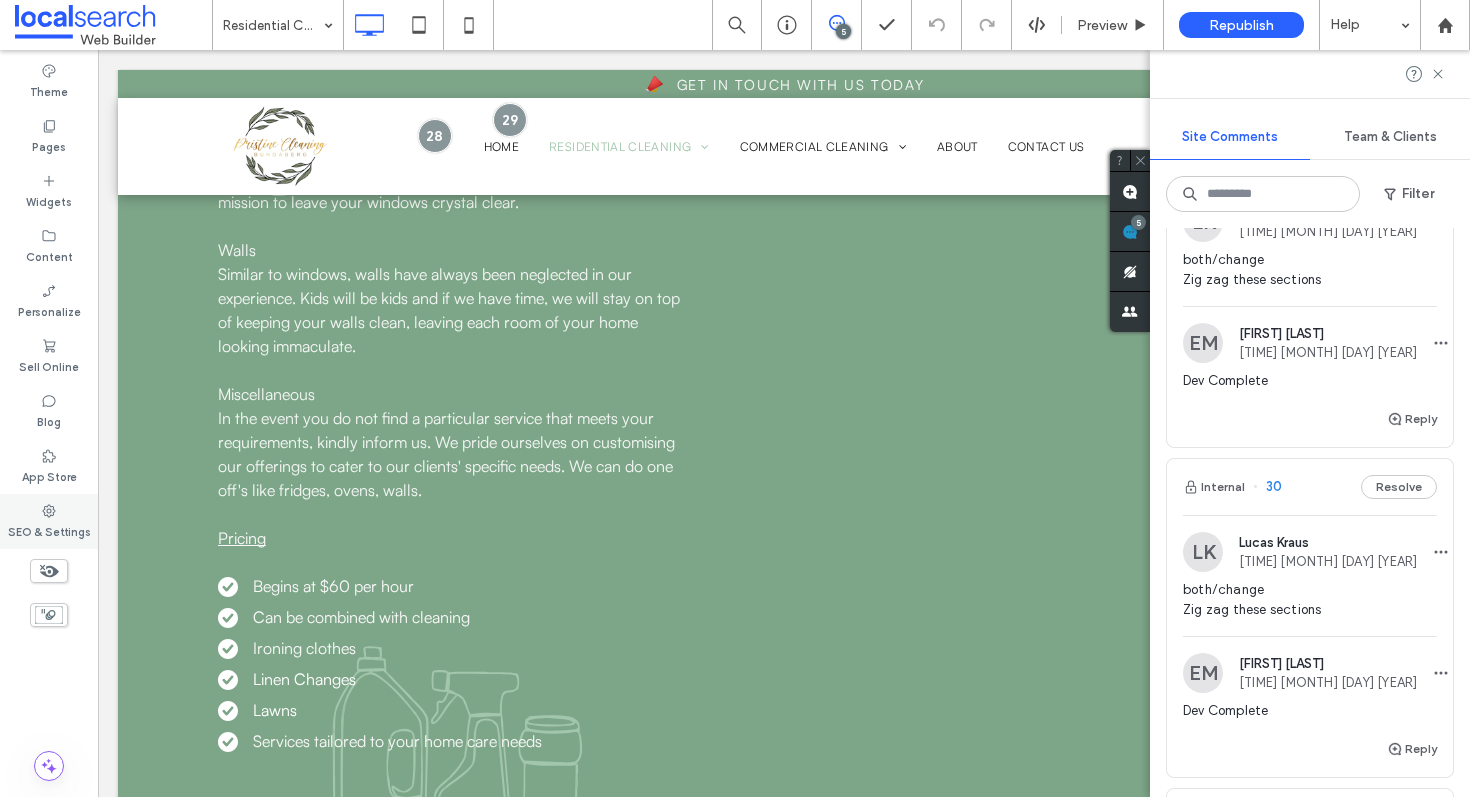 click on "SEO & Settings" at bounding box center (49, 530) 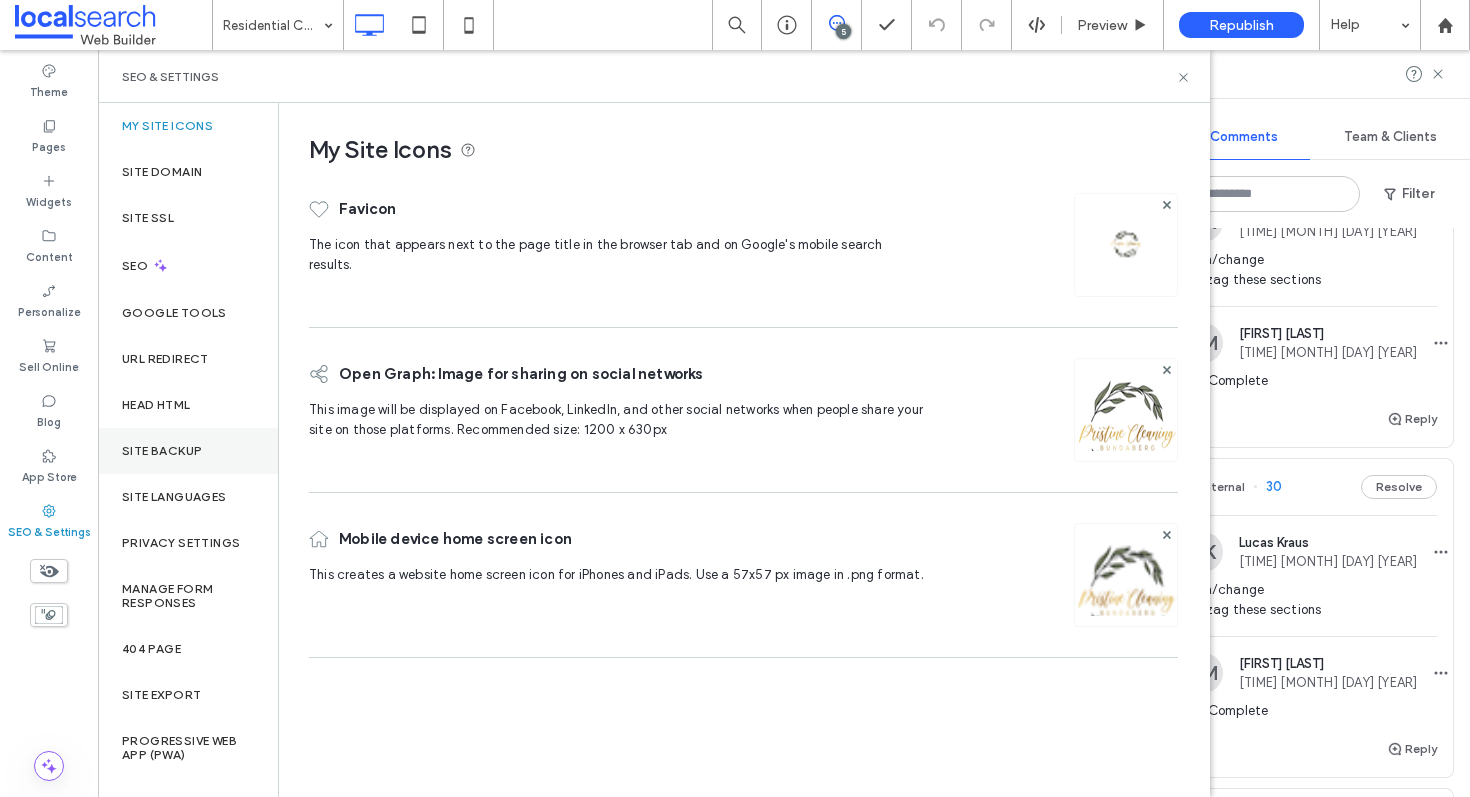 click on "Site Backup" at bounding box center (188, 451) 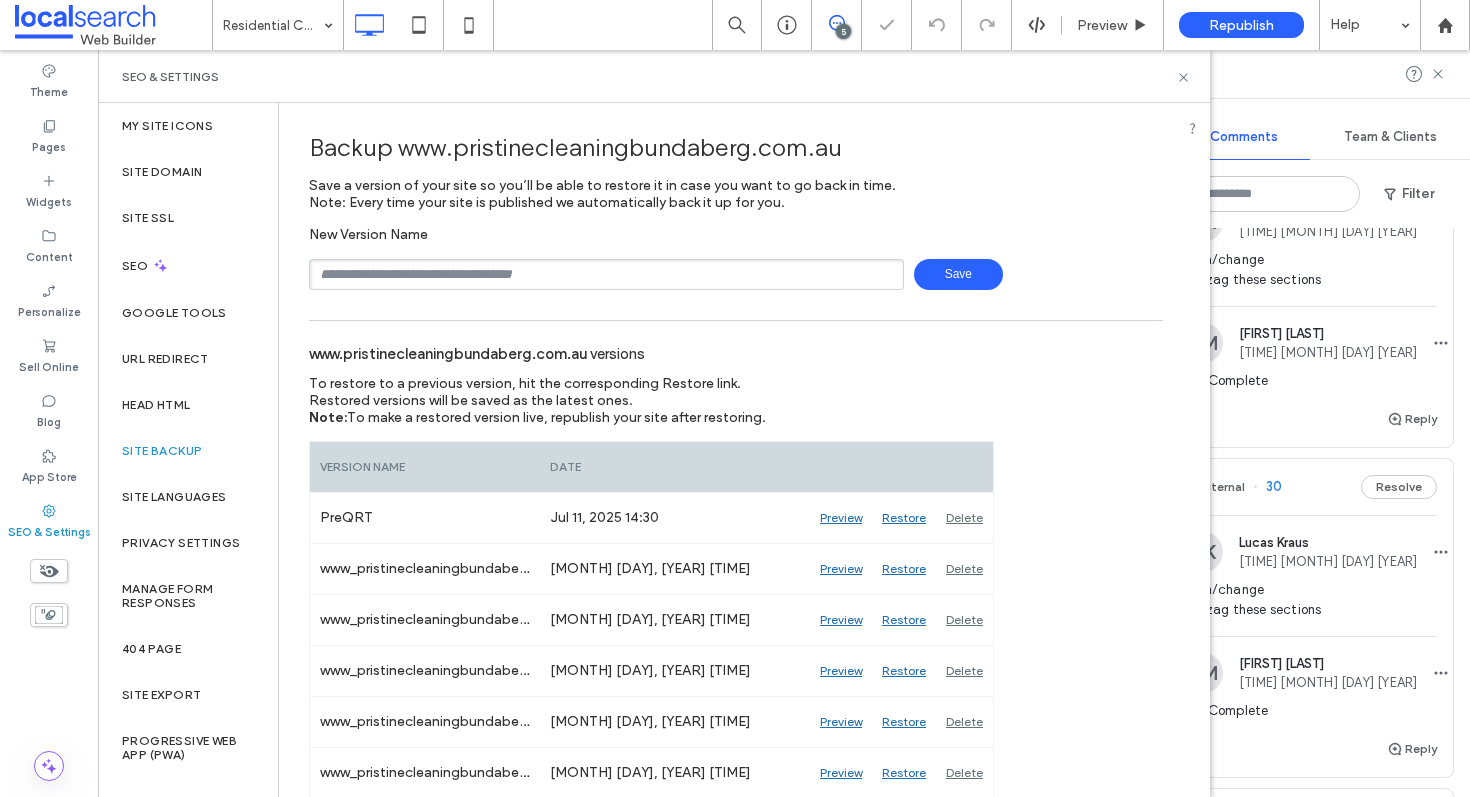 click at bounding box center [606, 274] 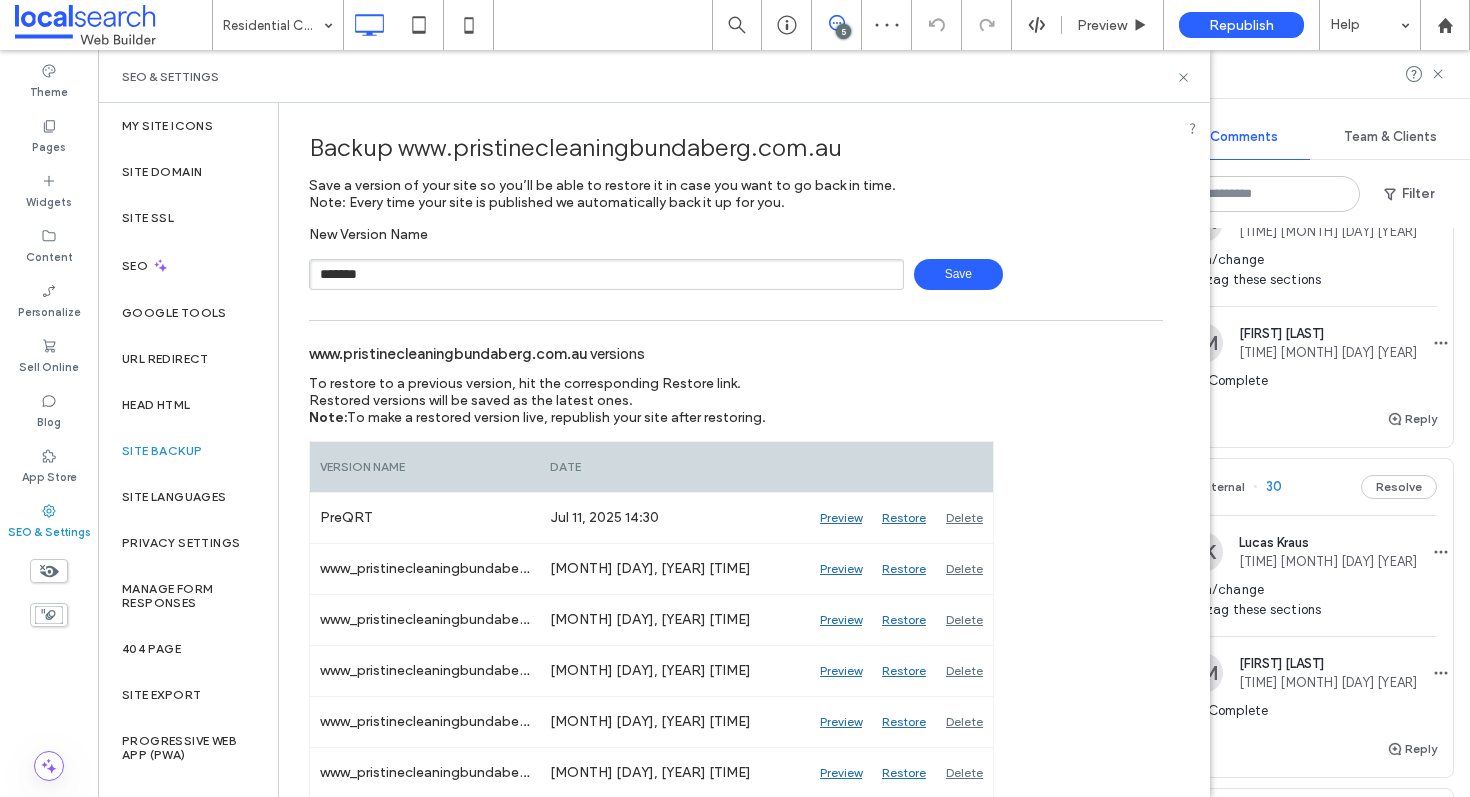 type on "*******" 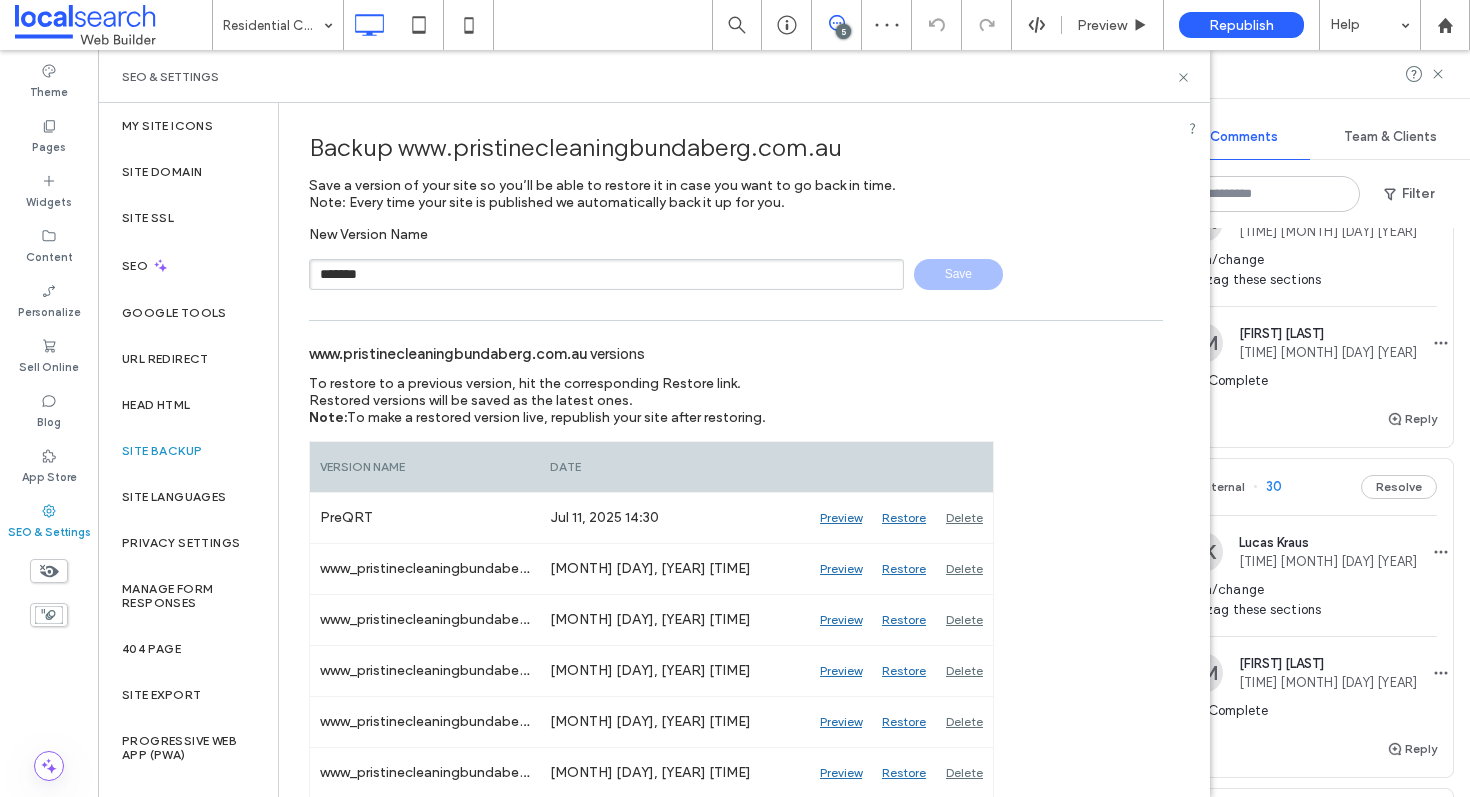type 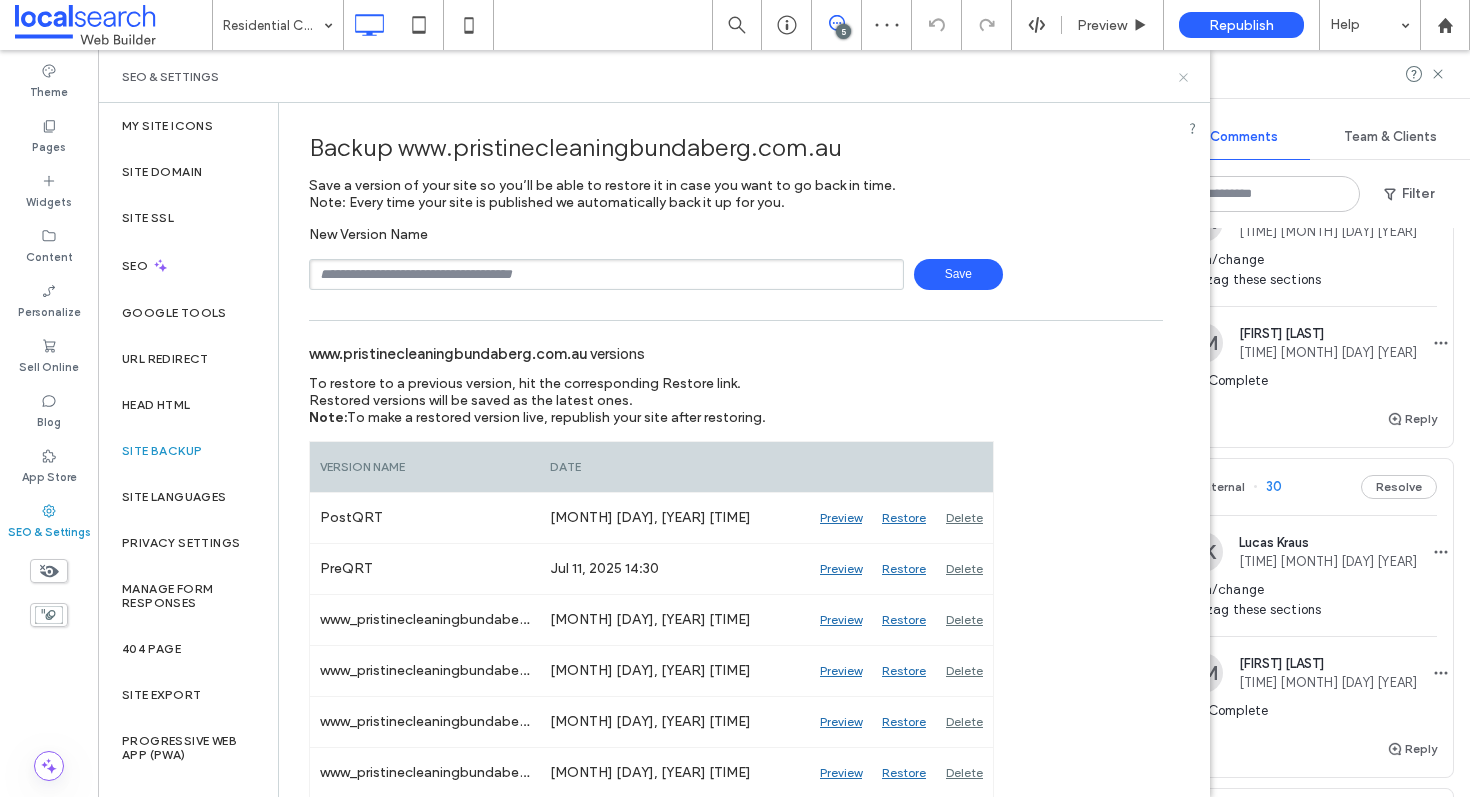 click 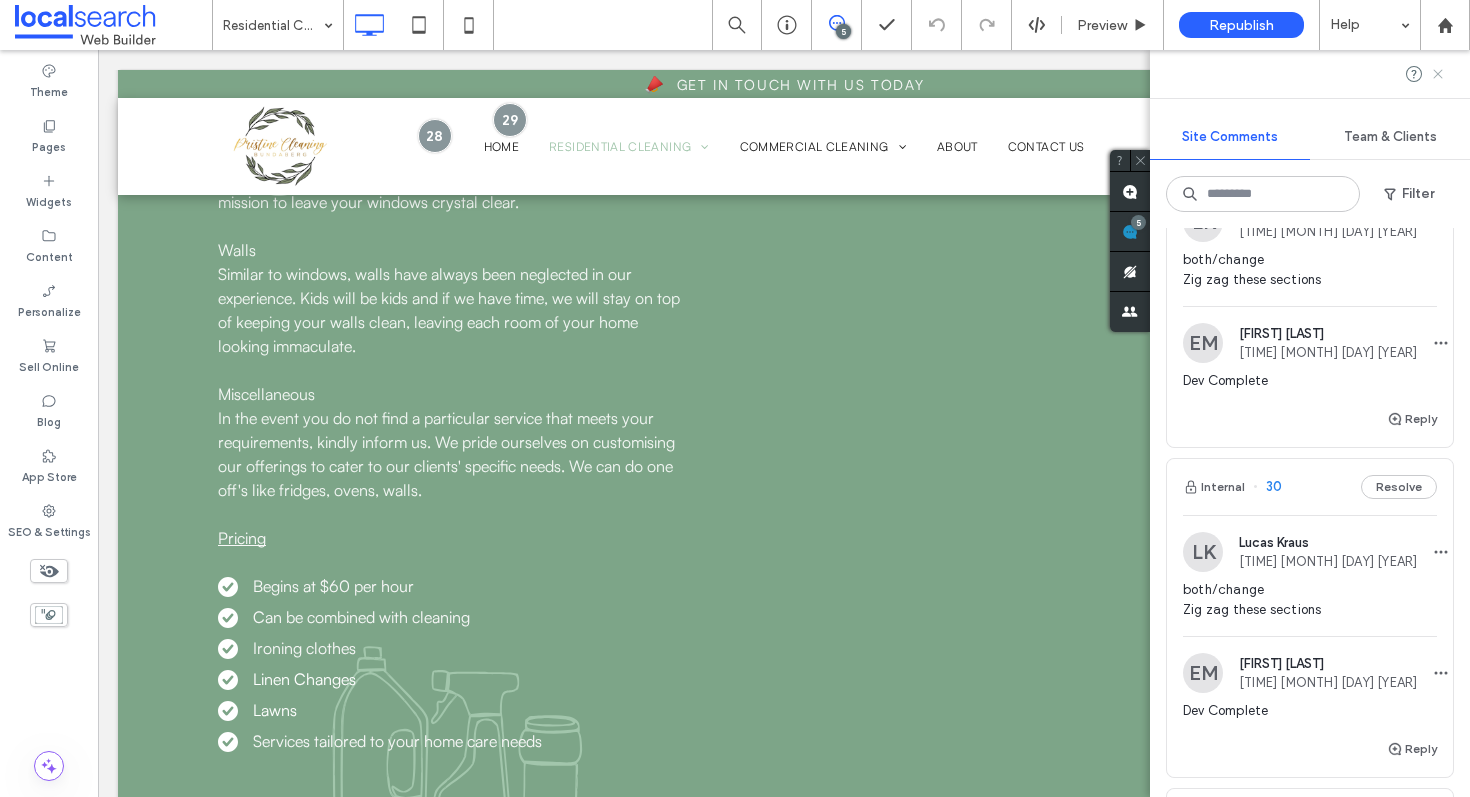 click 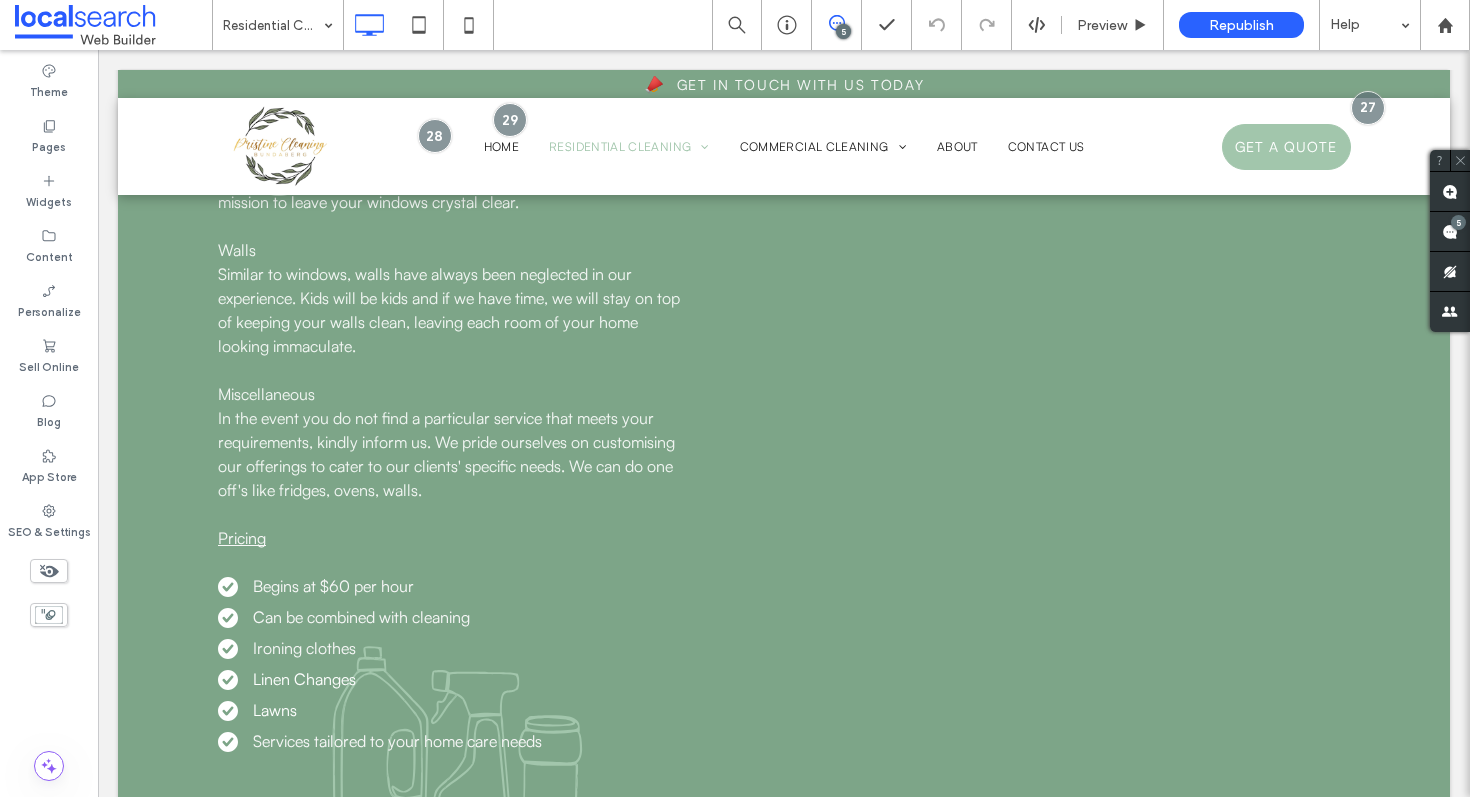 scroll, scrollTop: 0, scrollLeft: 0, axis: both 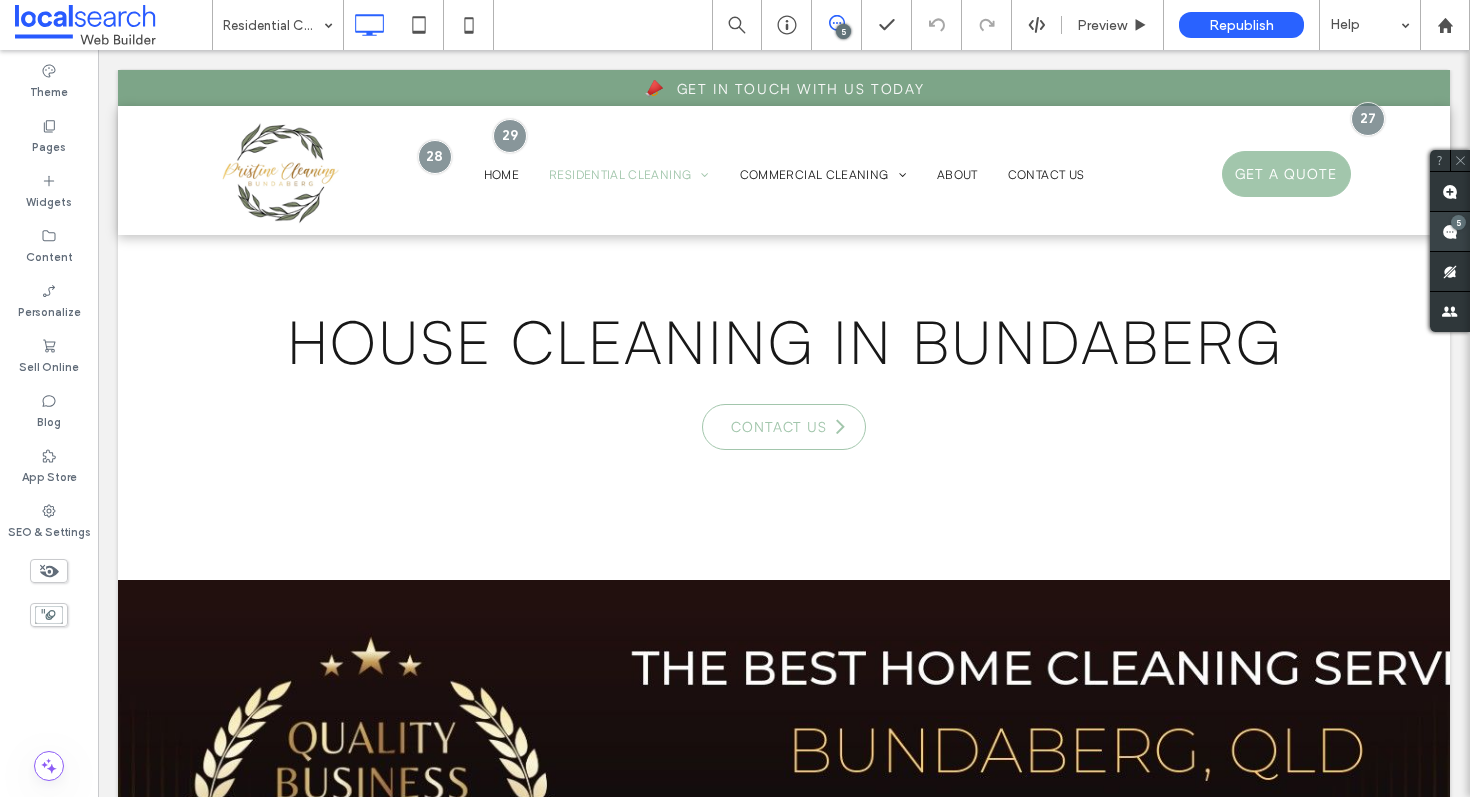 click 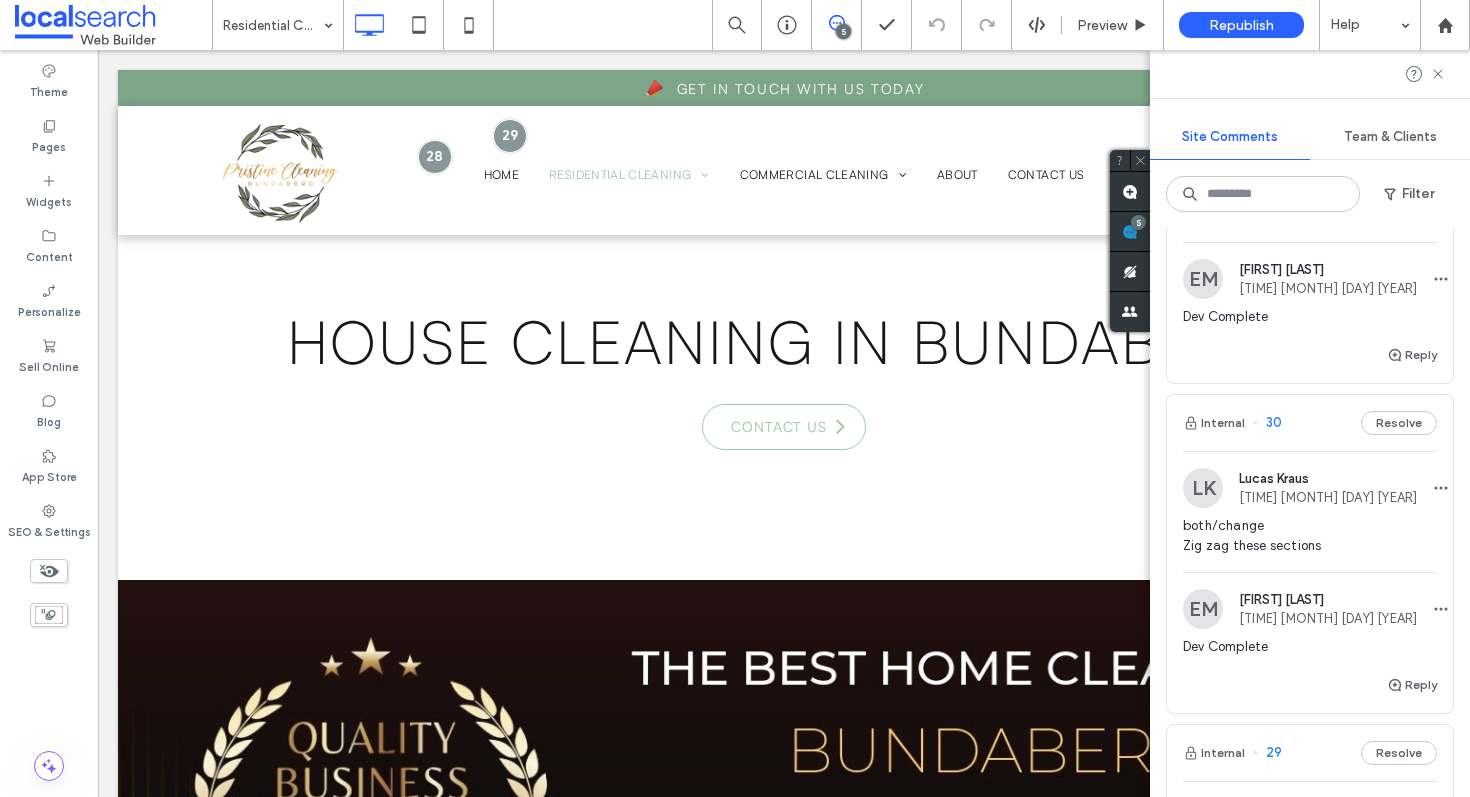 scroll, scrollTop: 178, scrollLeft: 0, axis: vertical 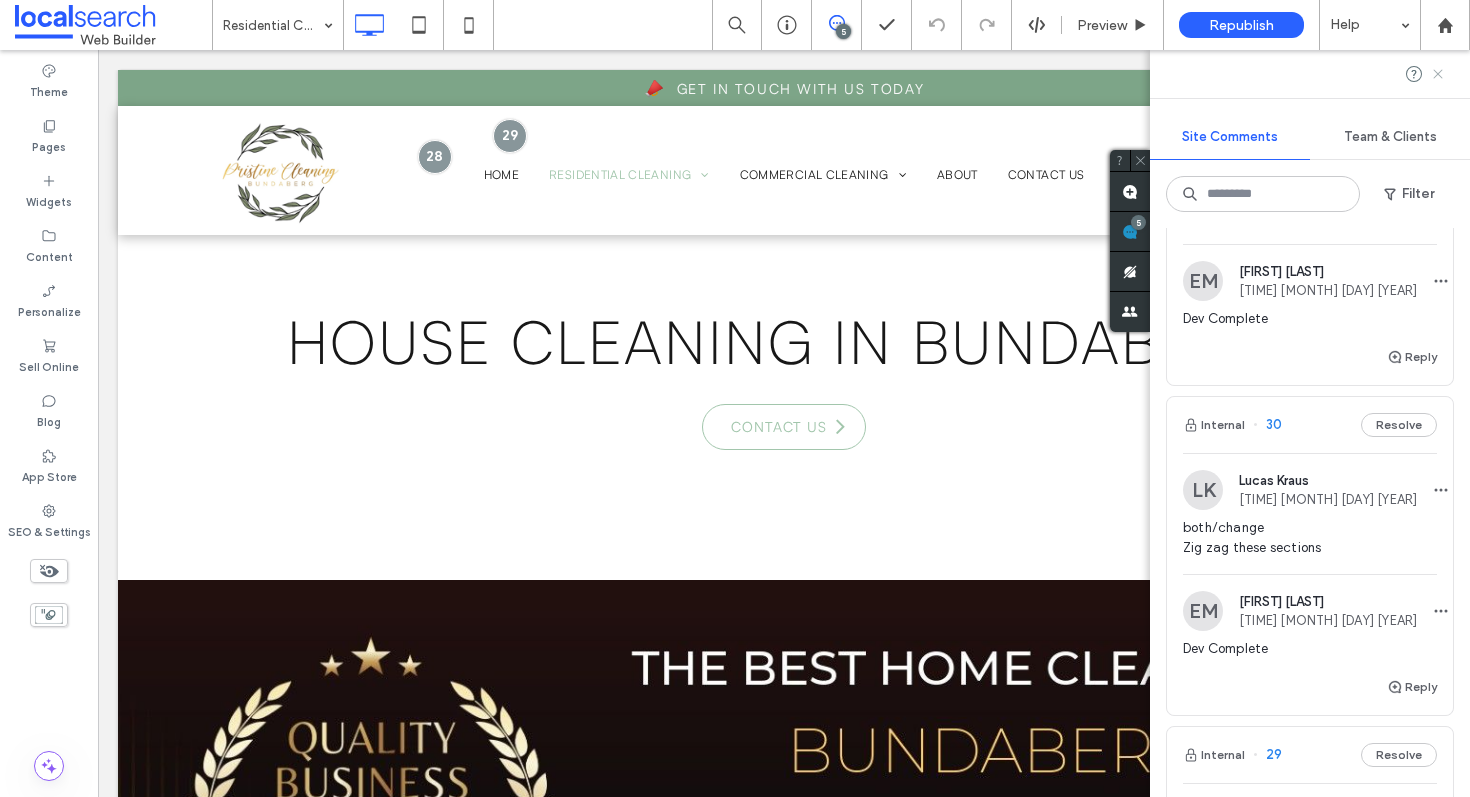 click 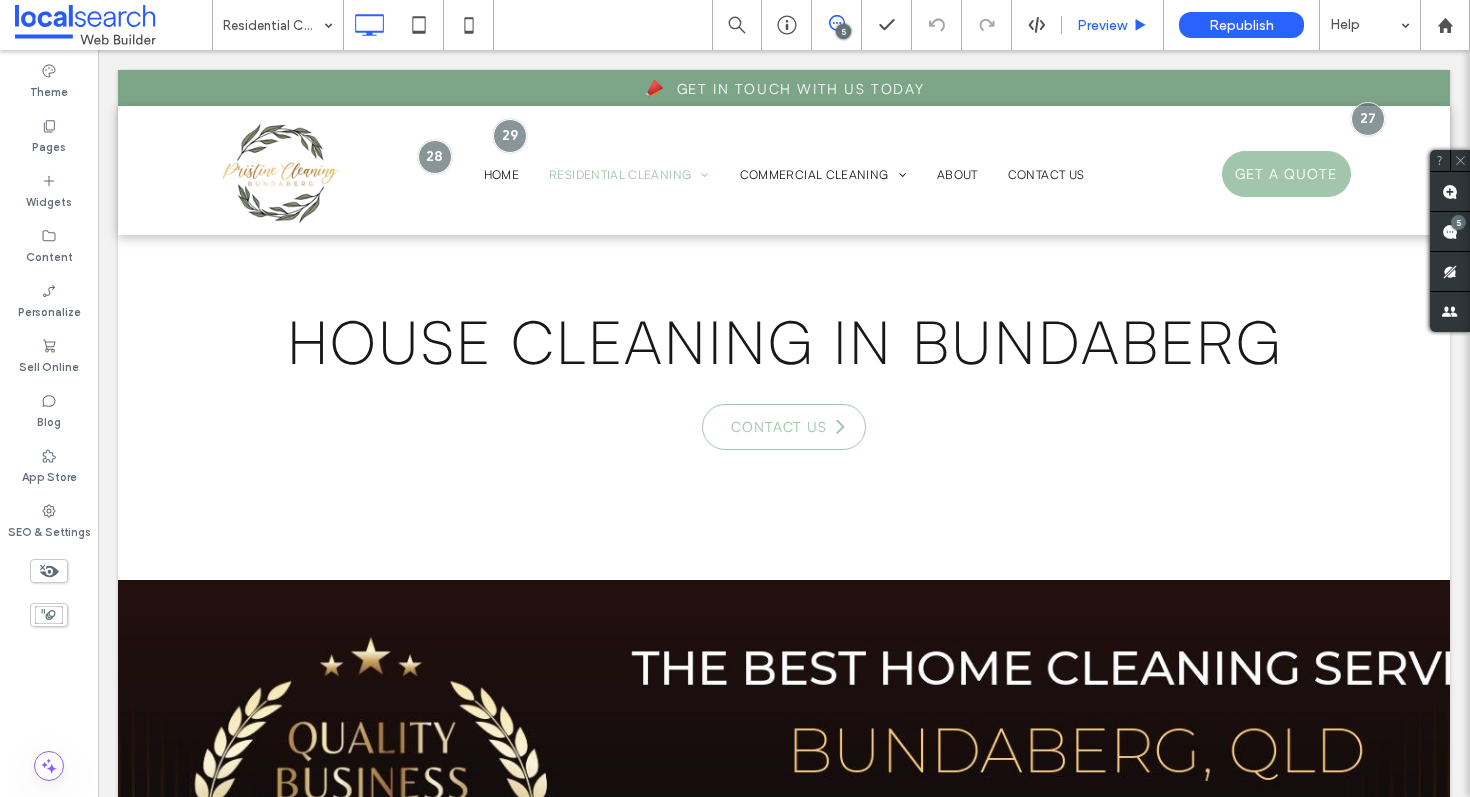 click on "Preview" at bounding box center [1102, 25] 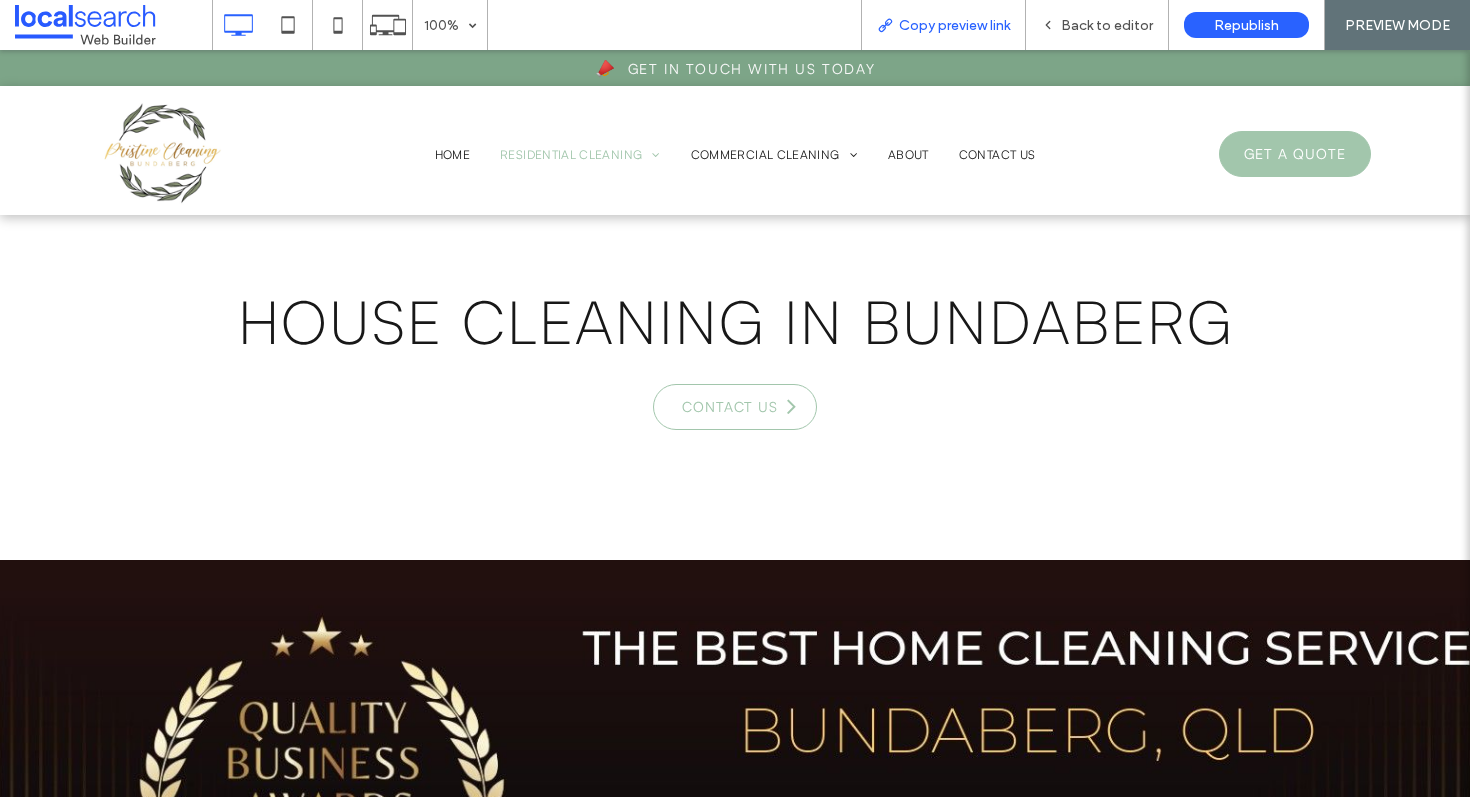 click on "Copy preview link" at bounding box center [954, 25] 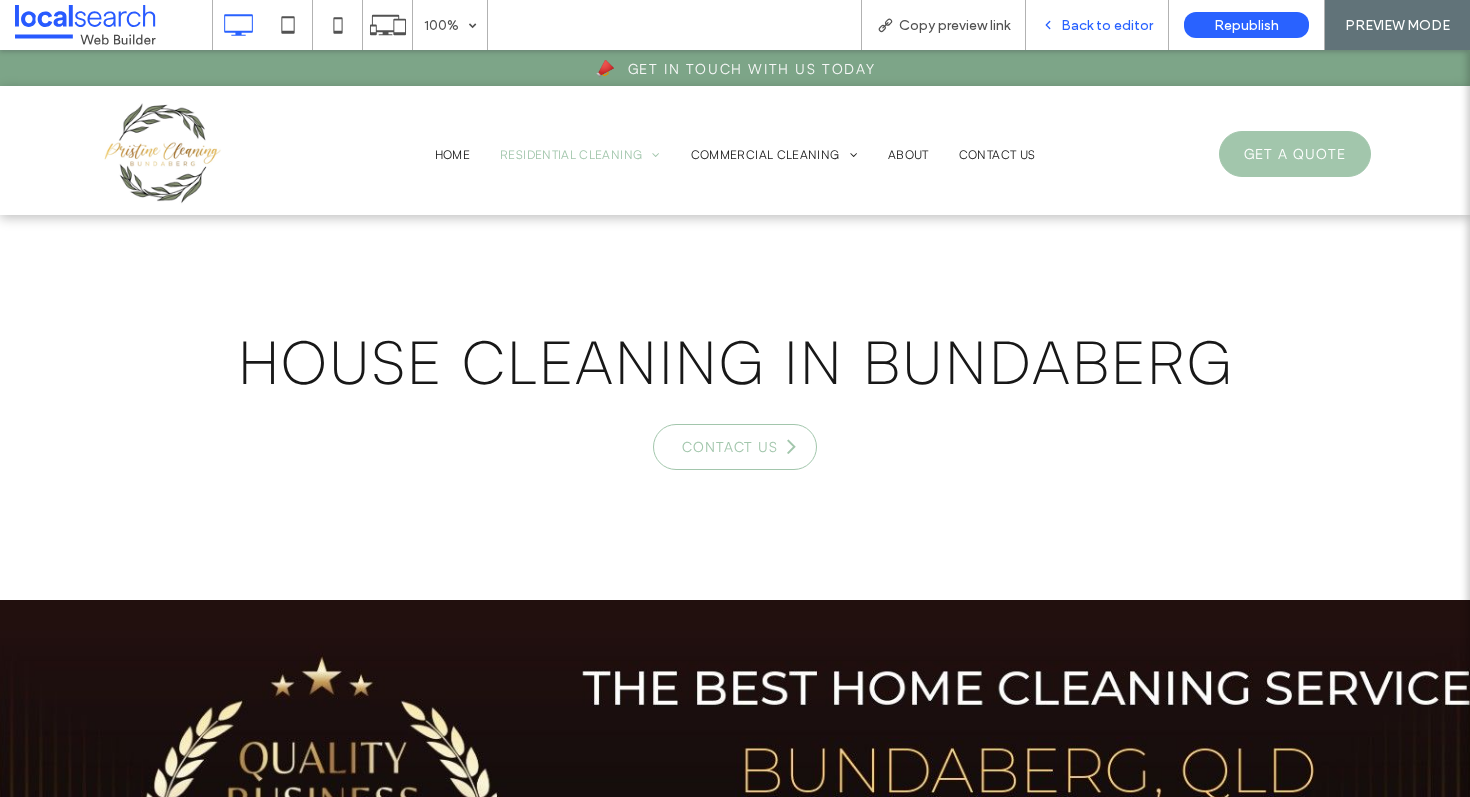 click on "Back to editor" at bounding box center [1107, 25] 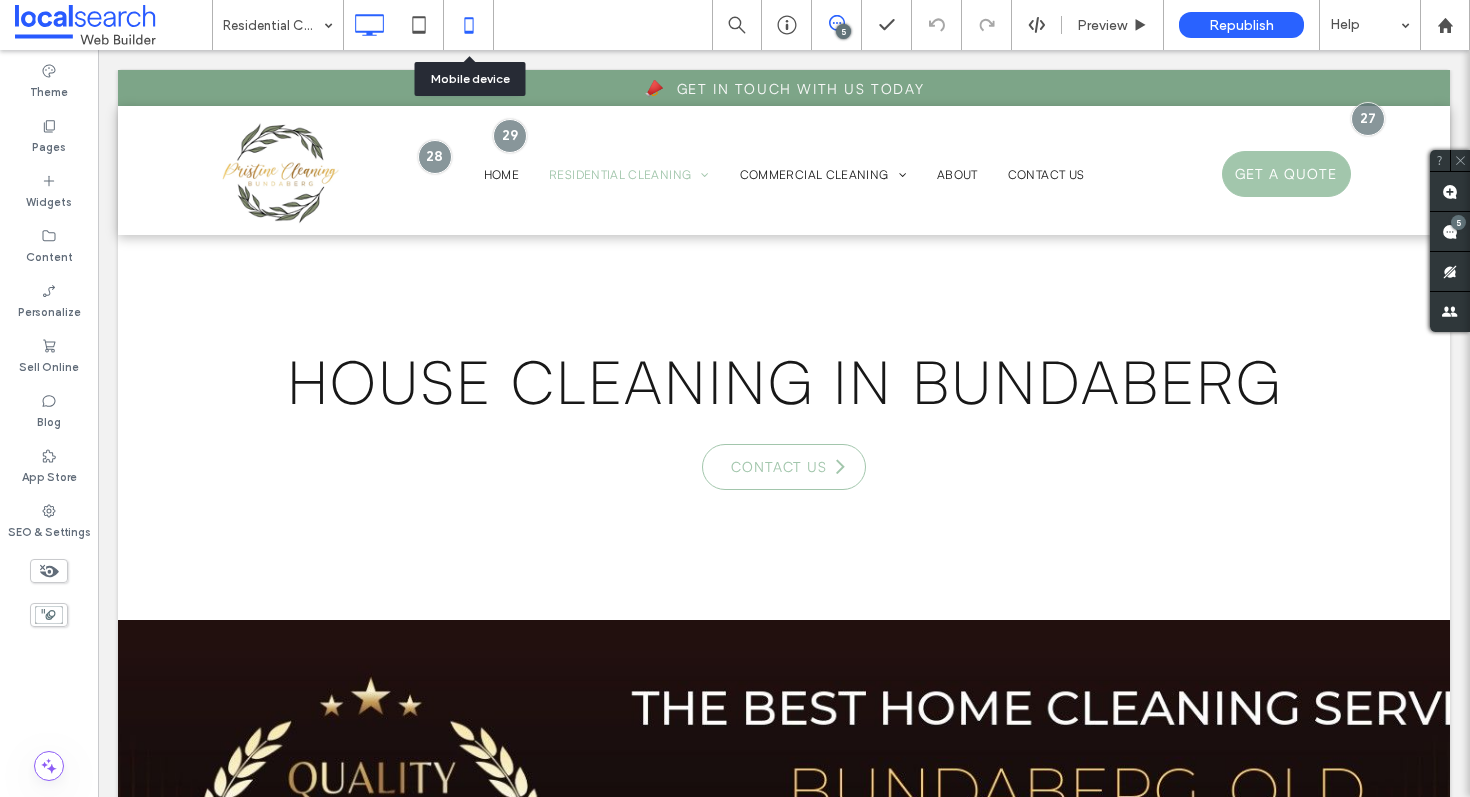 click 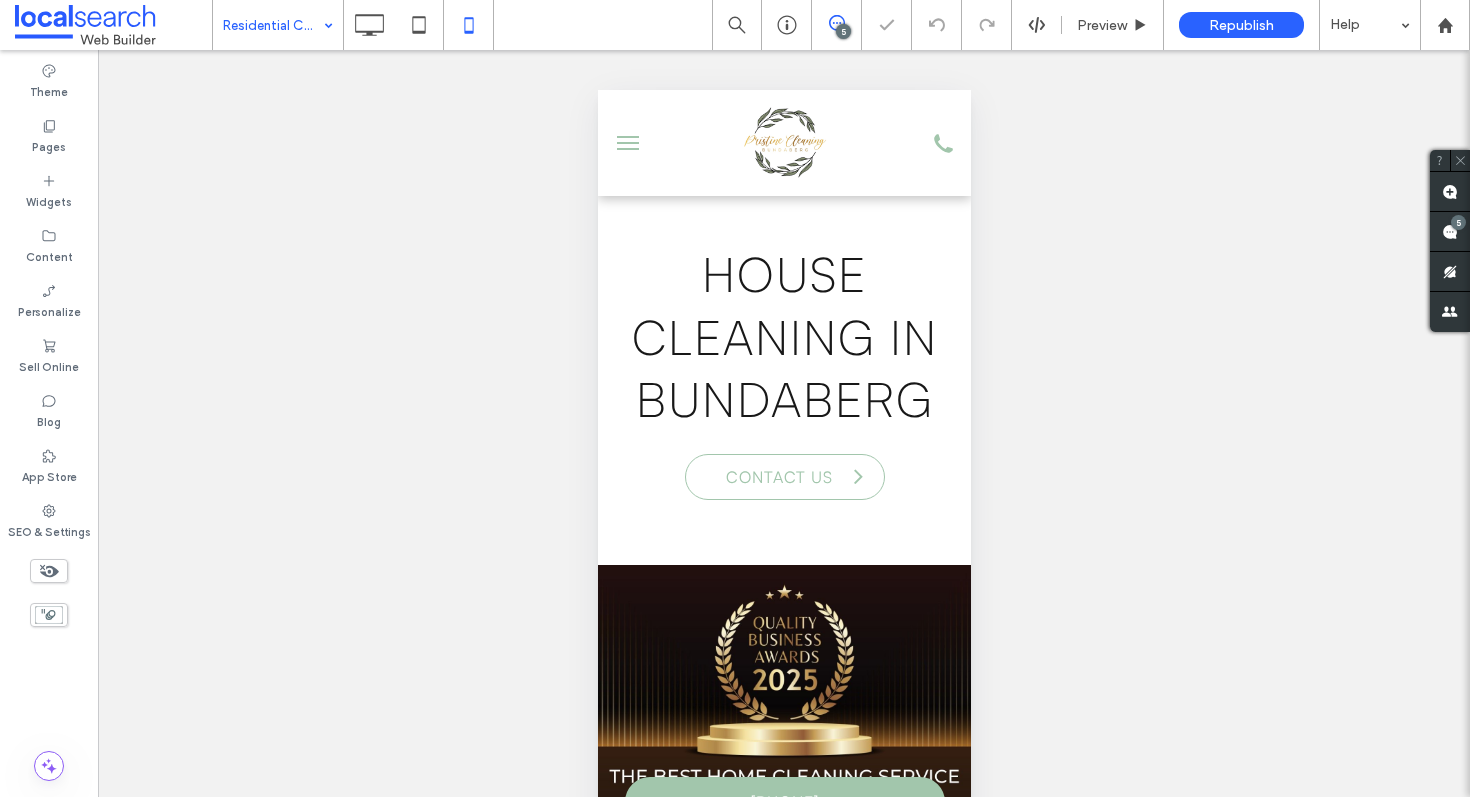 scroll, scrollTop: 0, scrollLeft: 0, axis: both 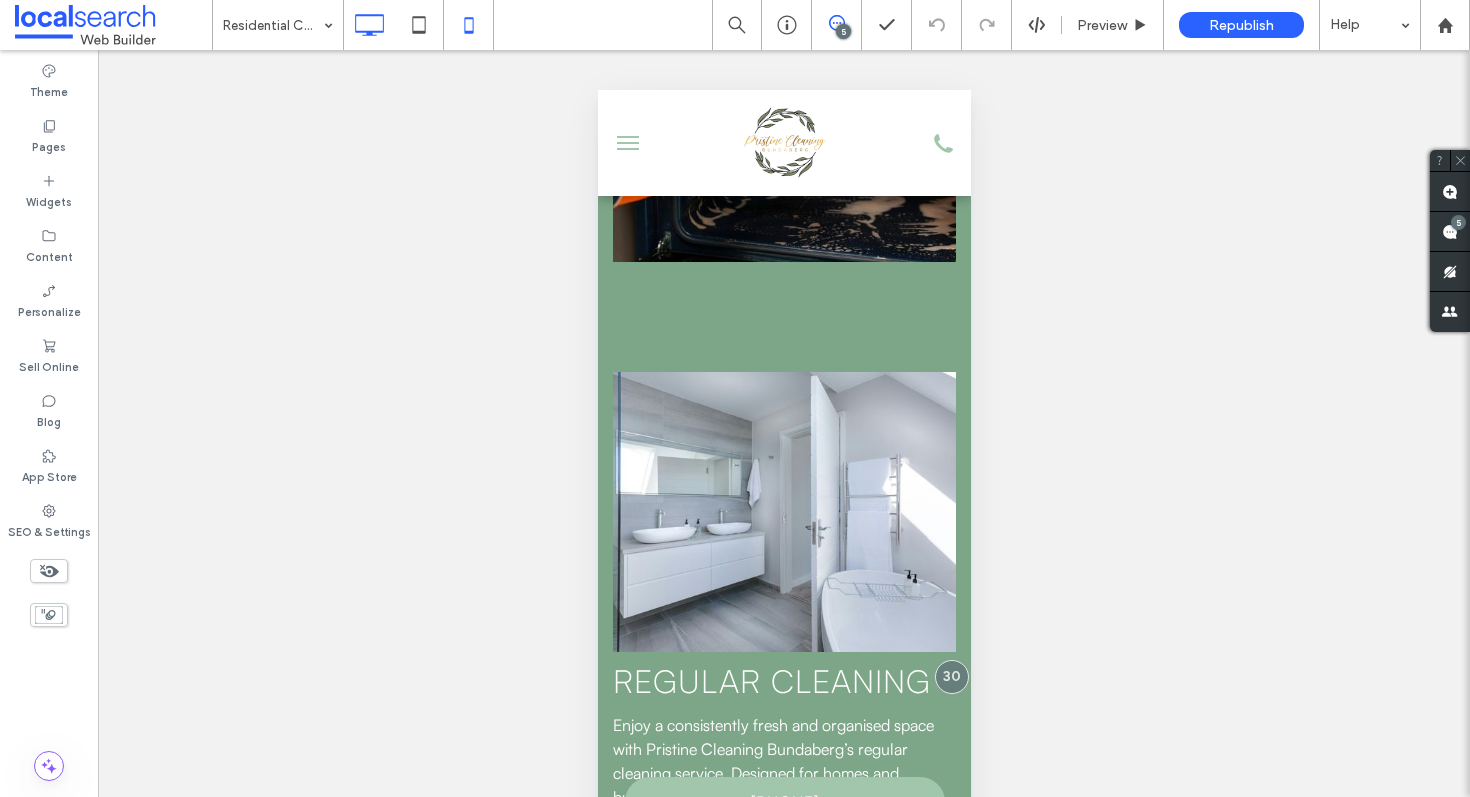 click 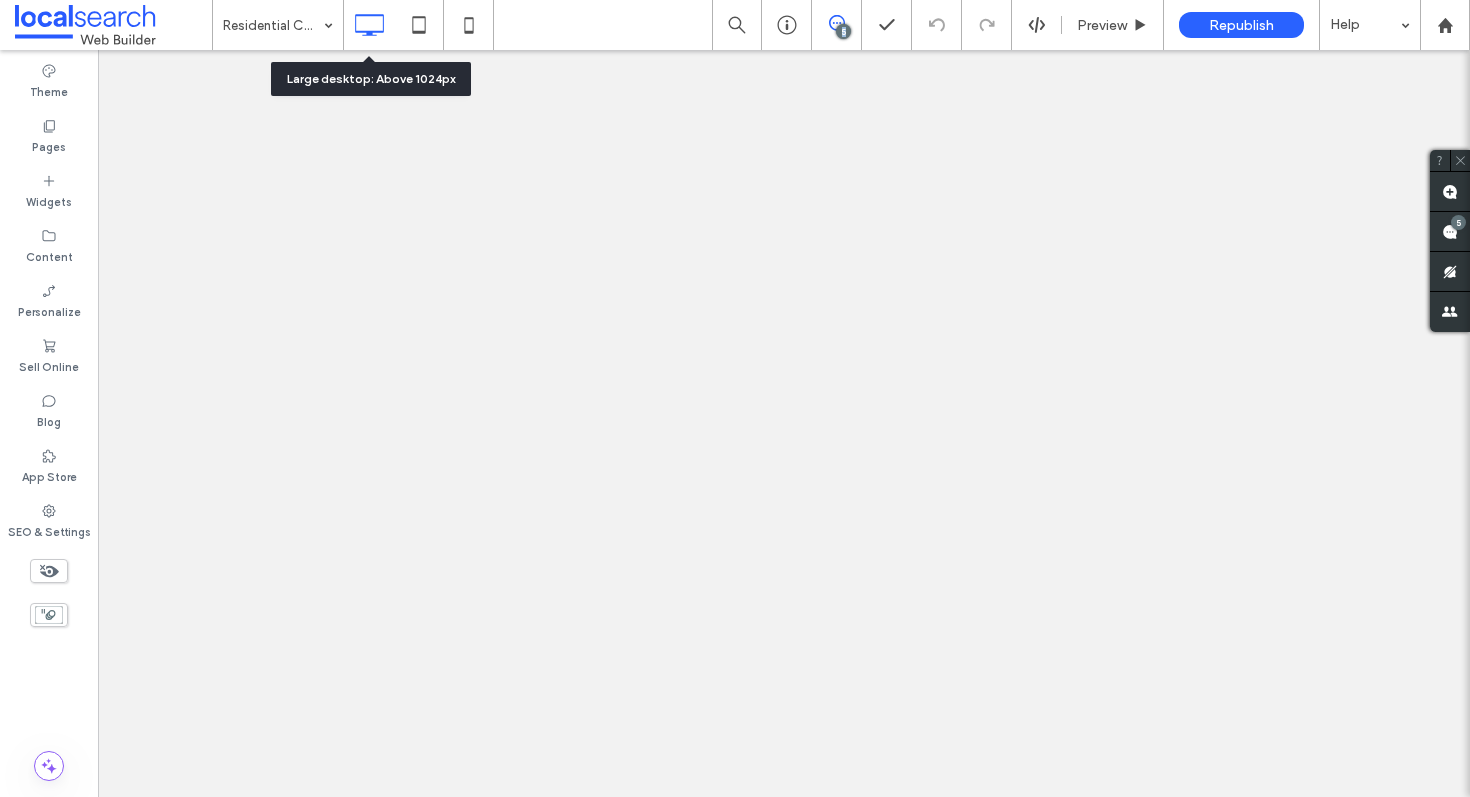 click on "Residential Cleaning 5 Preview Republish Help
Site Comments Team & Clients Automate new comments Instantly notify your team when someone adds or updates a comment on a site. See Zap Examples 5
Theme Pages Widgets Content Personalize Sell Online Blog App Store SEO & Settings
Unhide?
Yes
Unhide?
Yes
Unhide?
Yes
Unhide?
Yes
Unhide?
Yes" at bounding box center (735, 398) 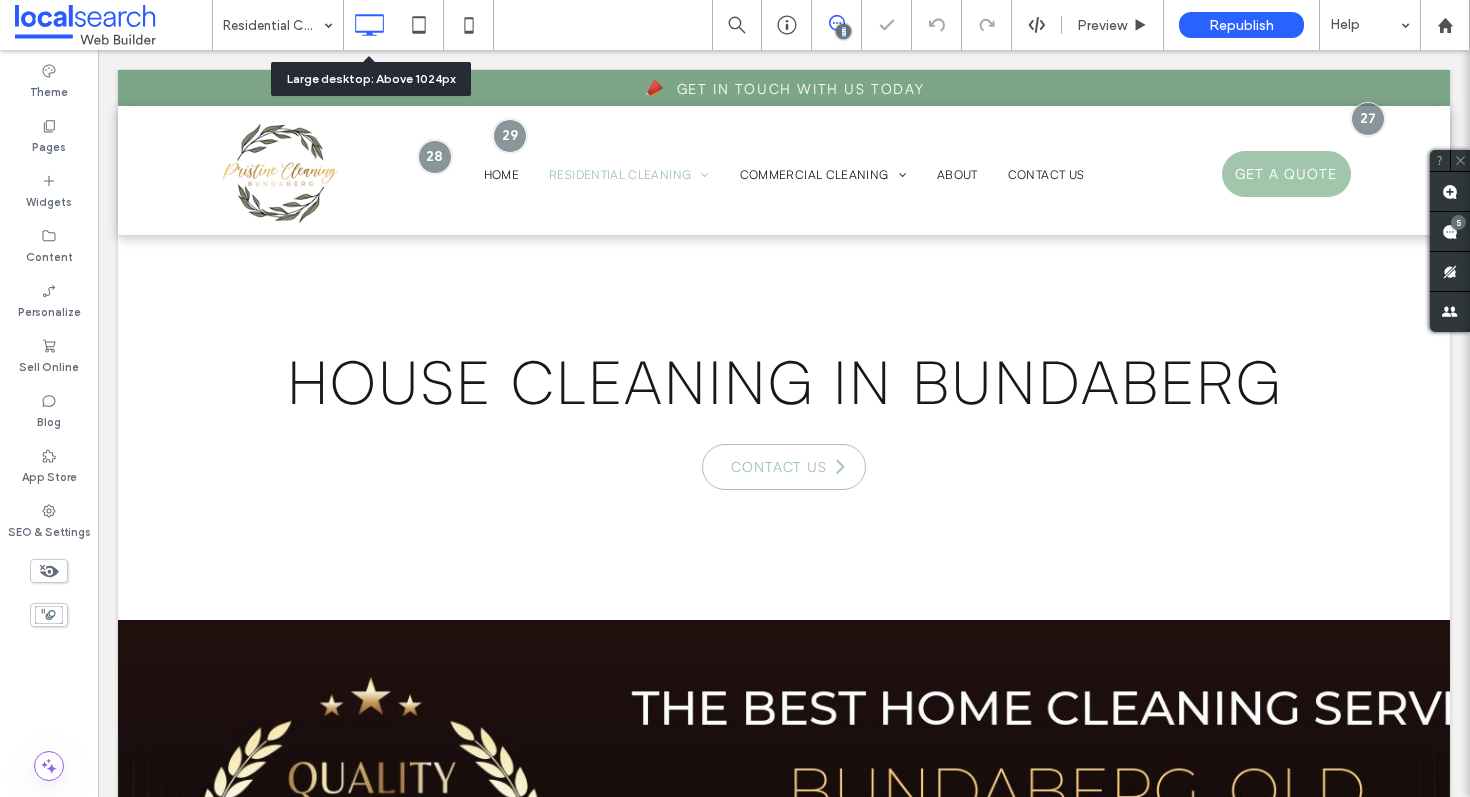 scroll, scrollTop: 0, scrollLeft: 0, axis: both 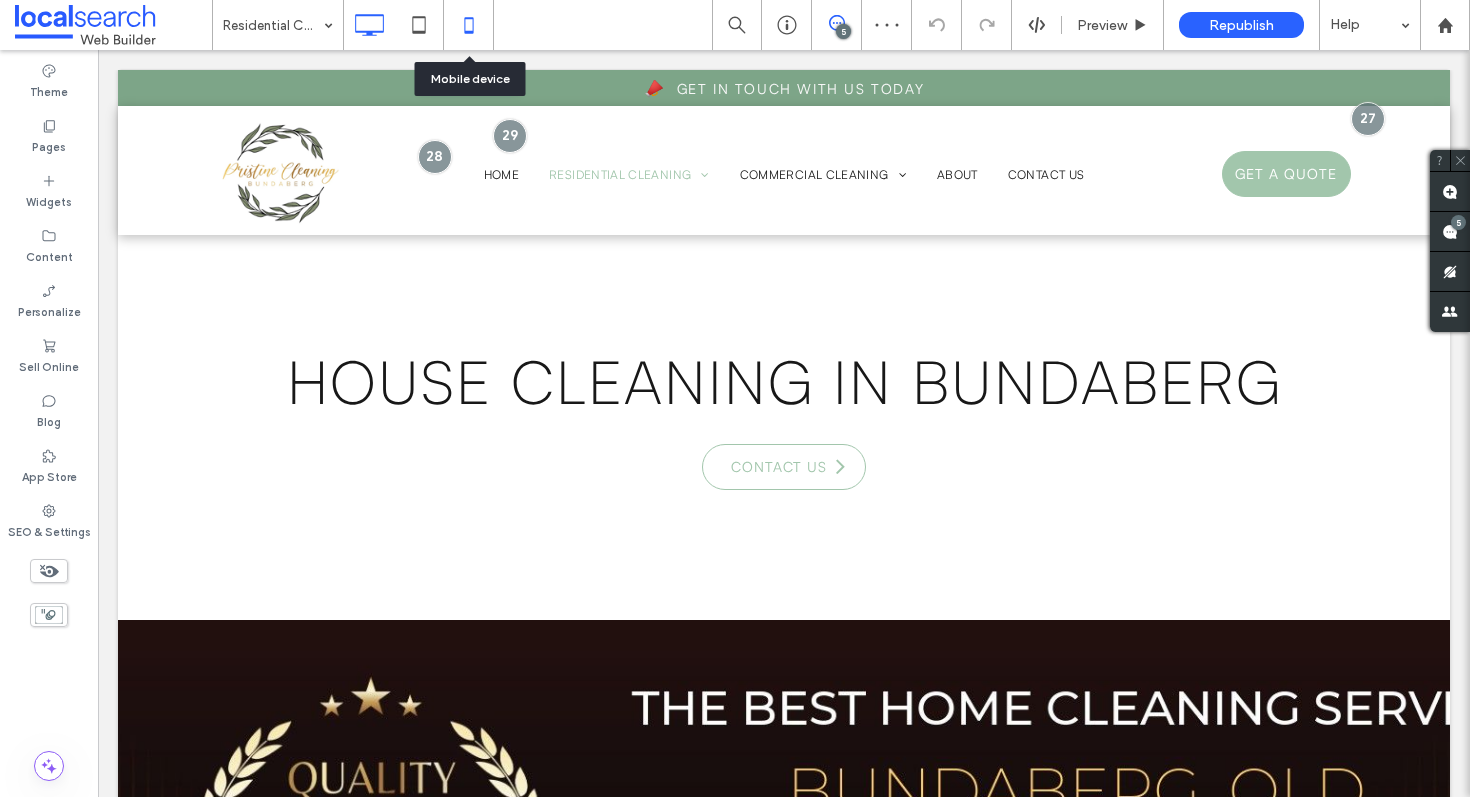 click 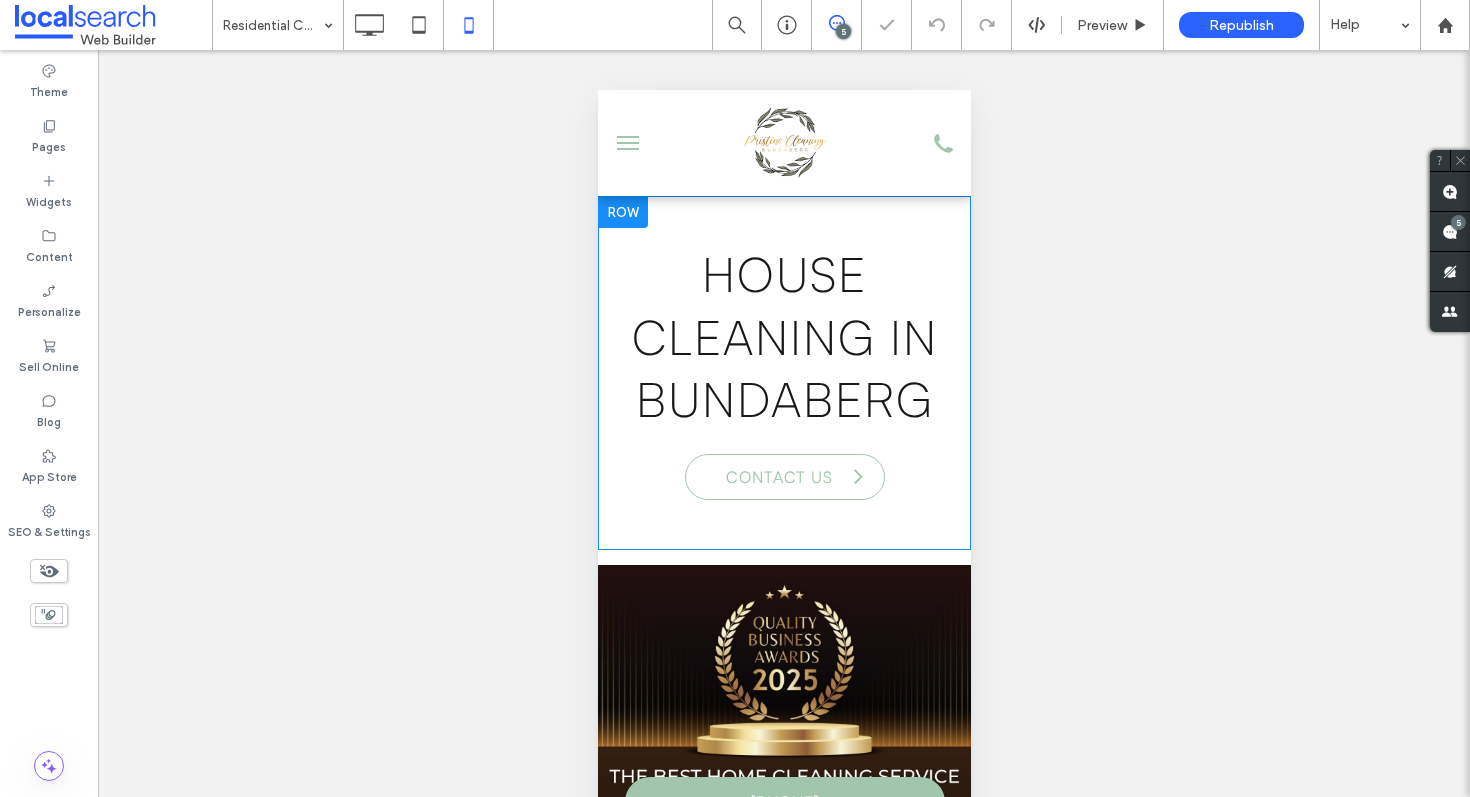 scroll, scrollTop: 0, scrollLeft: 0, axis: both 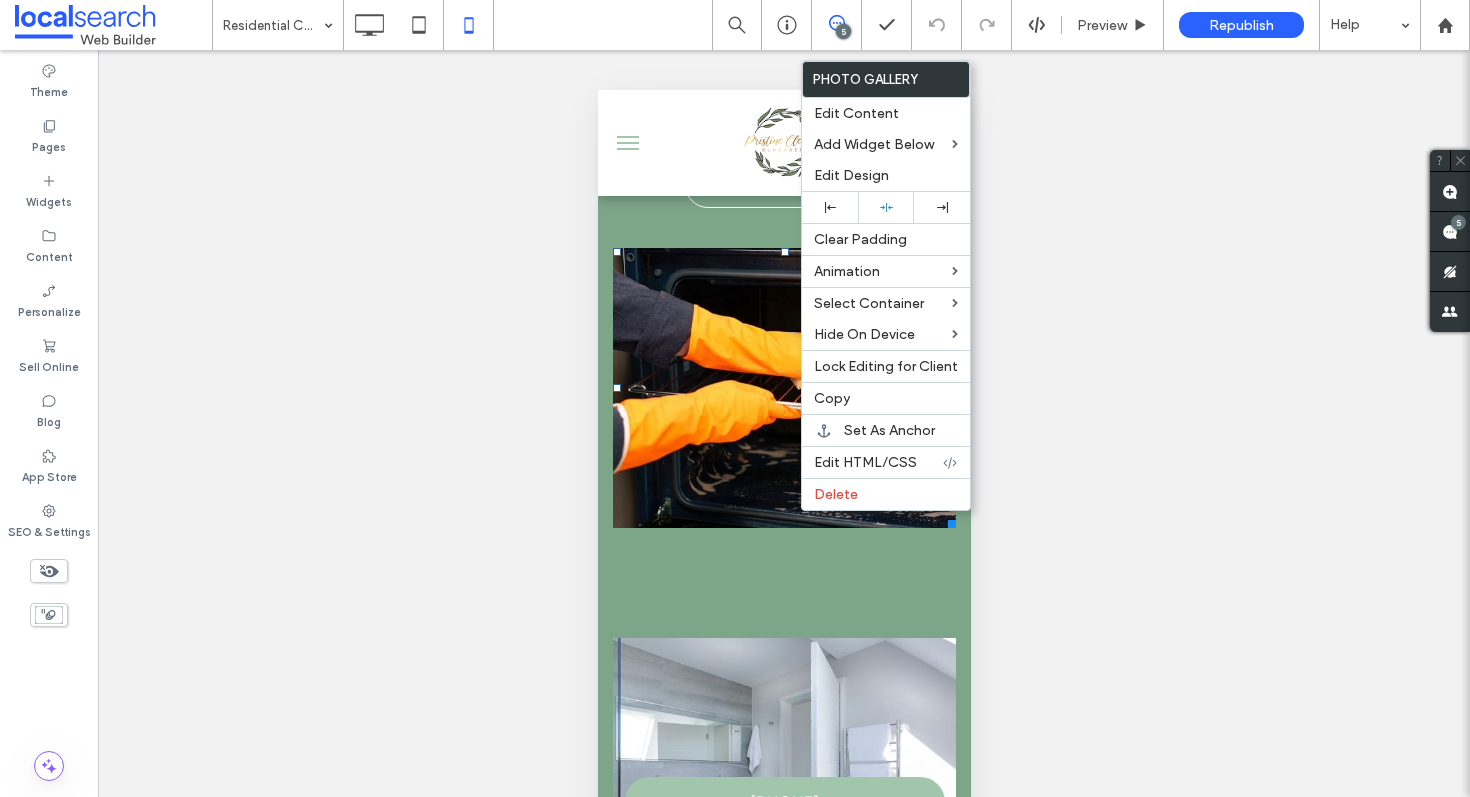 click at bounding box center [783, 388] 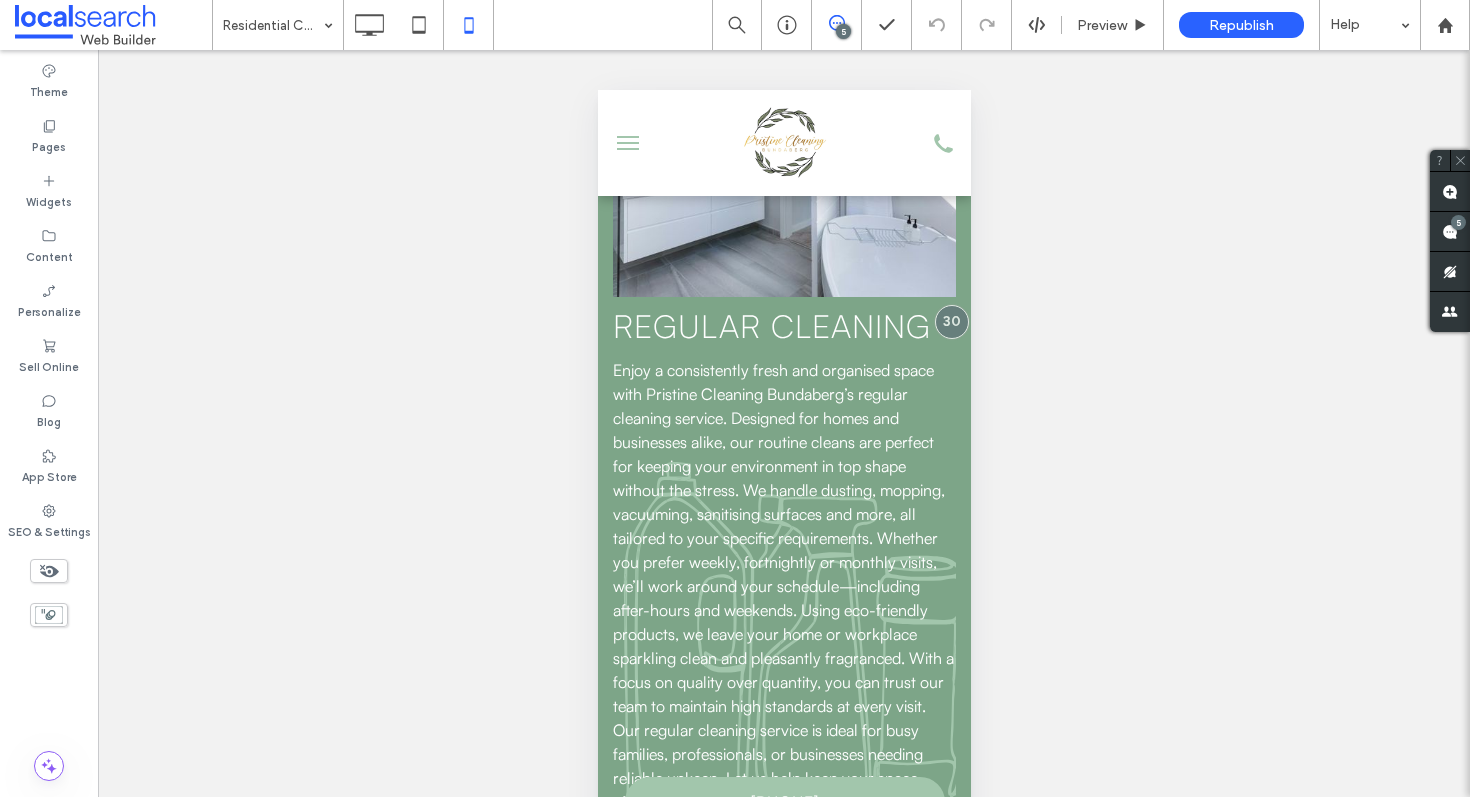 scroll, scrollTop: 2938, scrollLeft: 0, axis: vertical 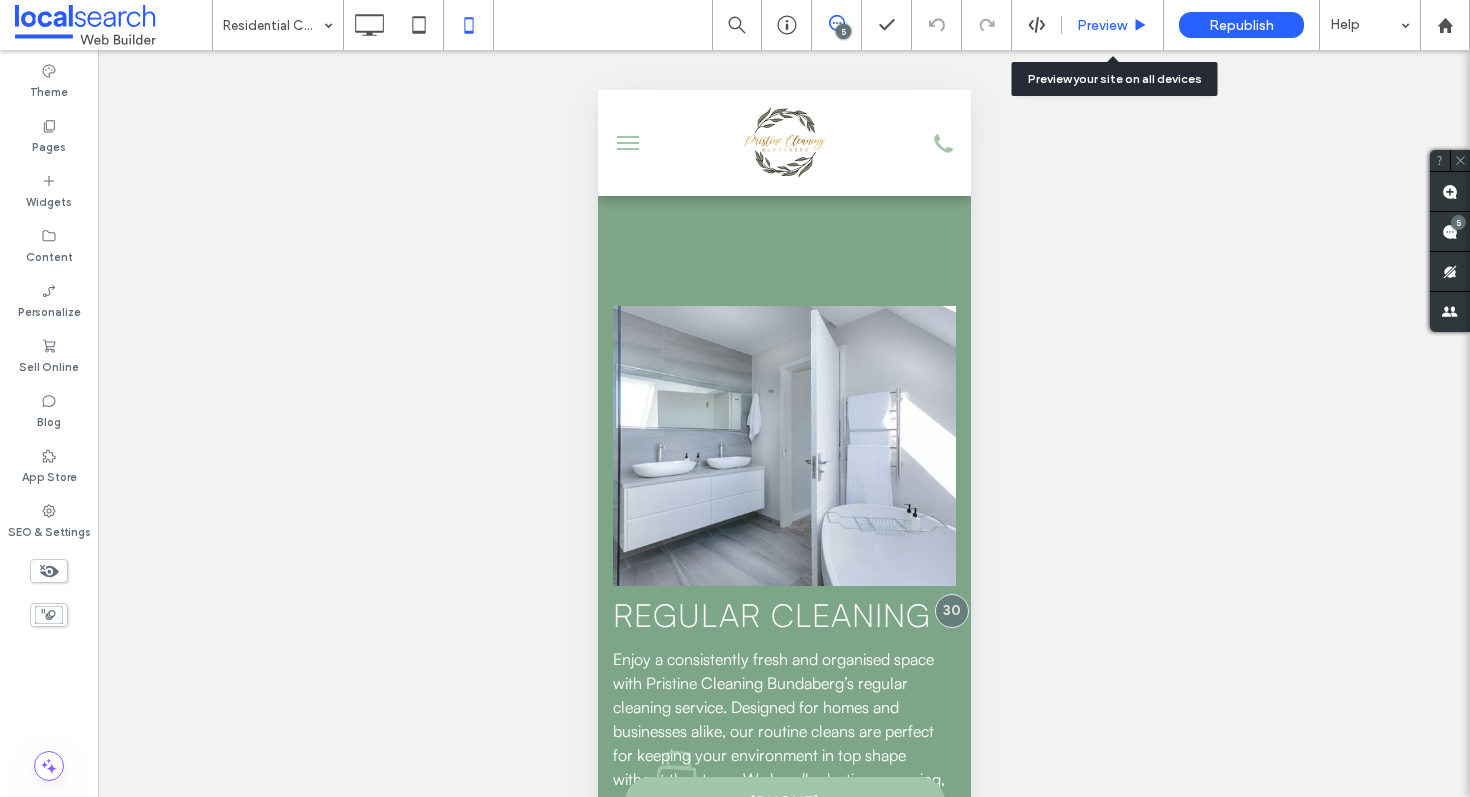 click on "Preview" at bounding box center [1102, 25] 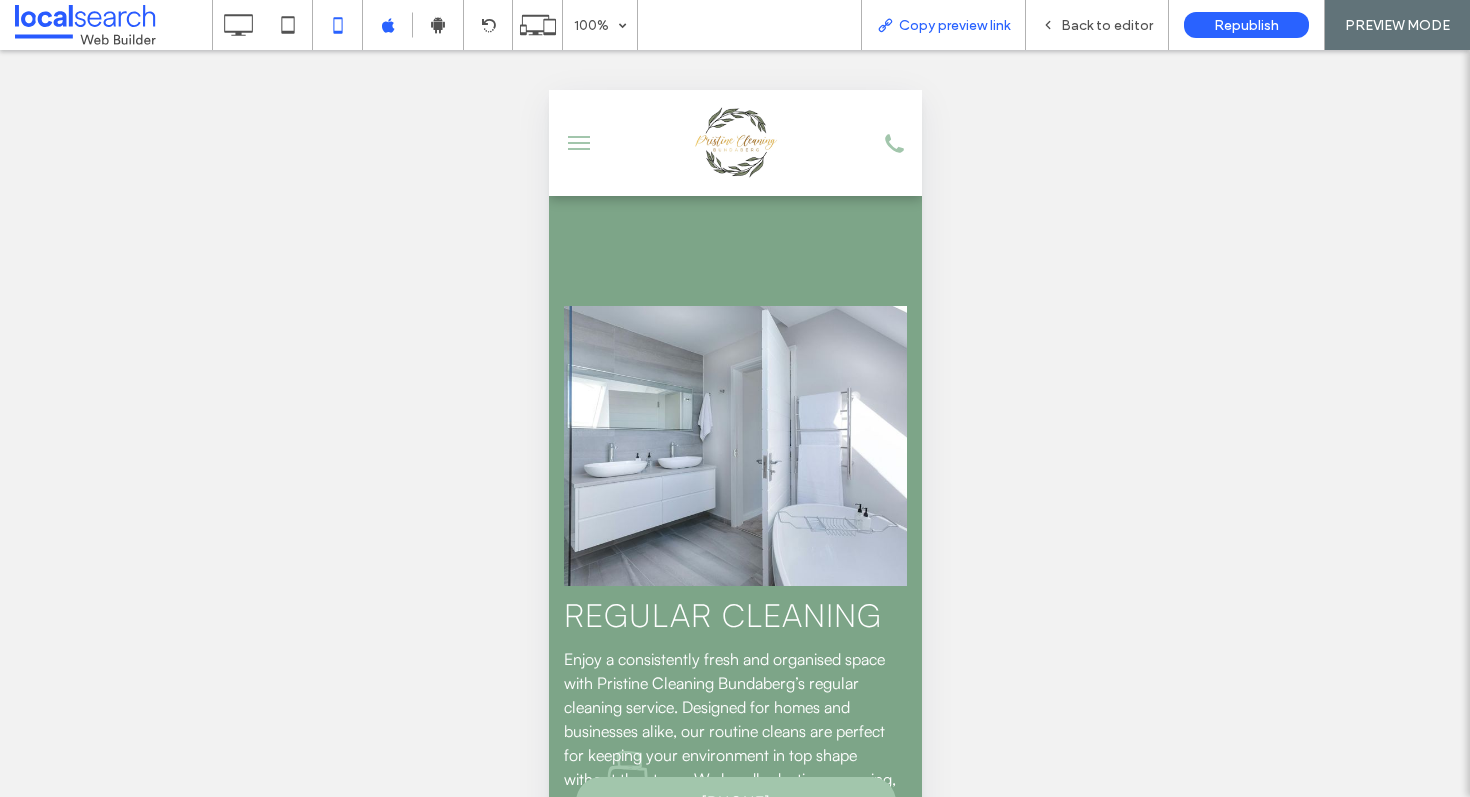 click on "Copy preview link" at bounding box center [954, 25] 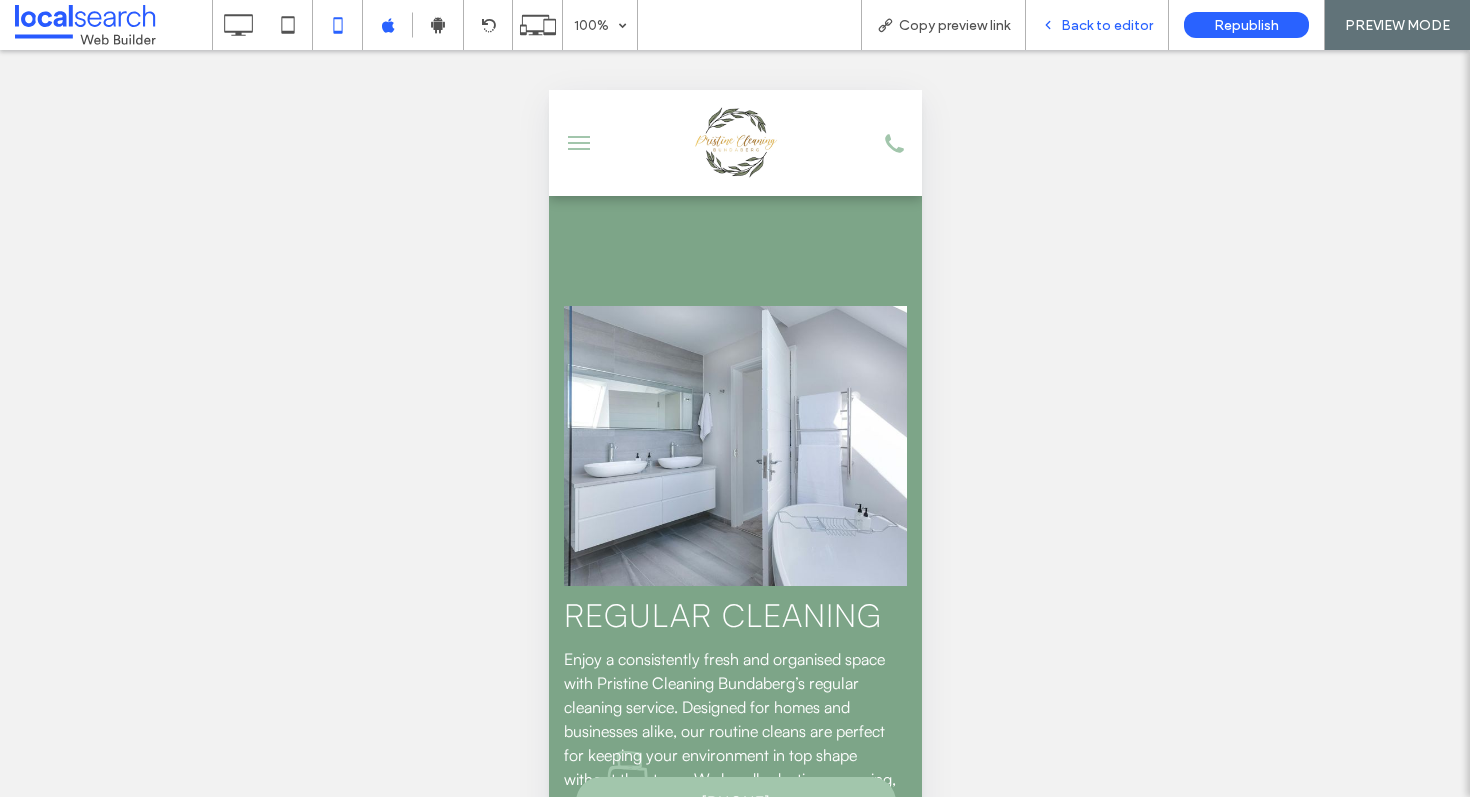 click on "Back to editor" at bounding box center (1107, 25) 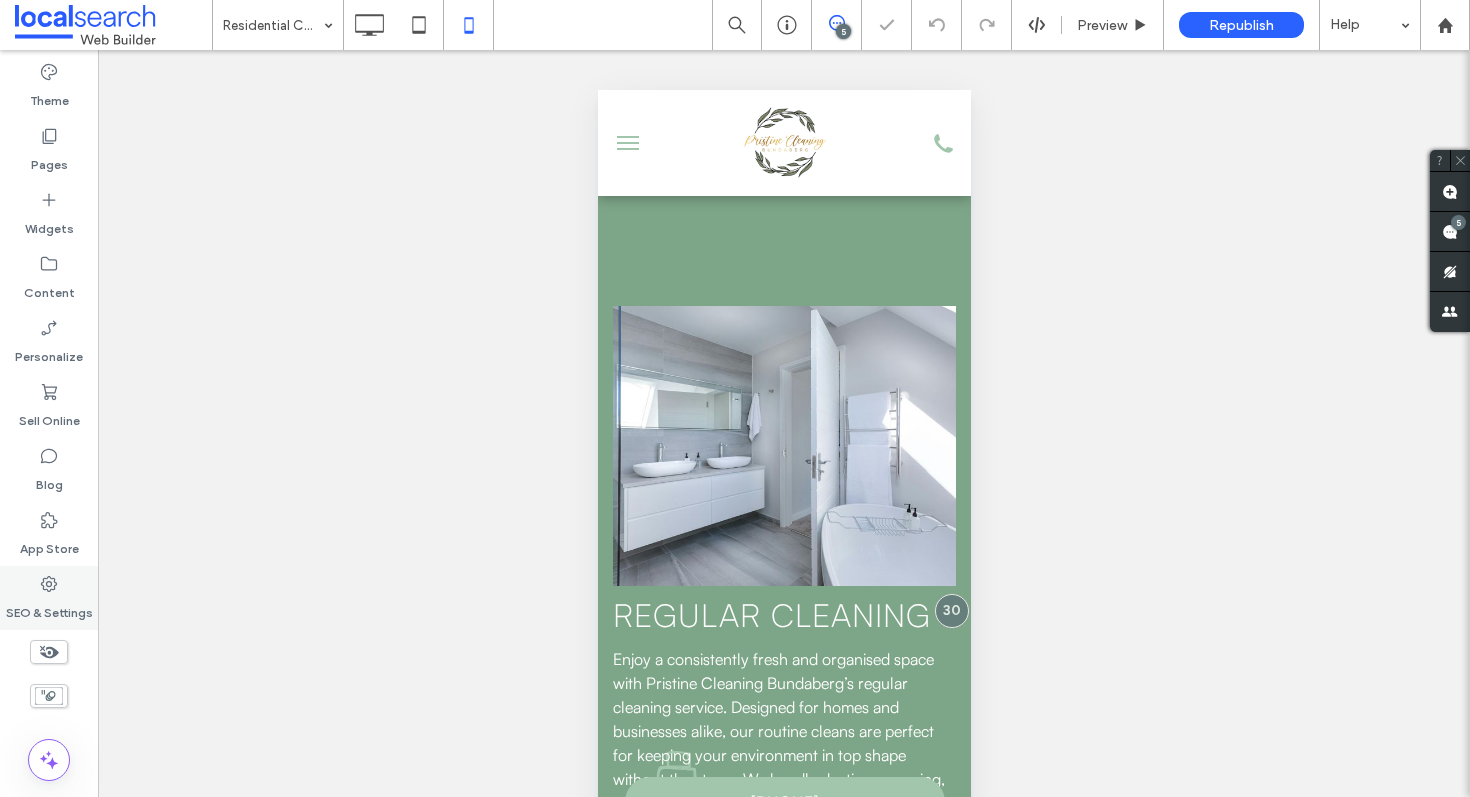 click on "SEO & Settings" at bounding box center [49, 608] 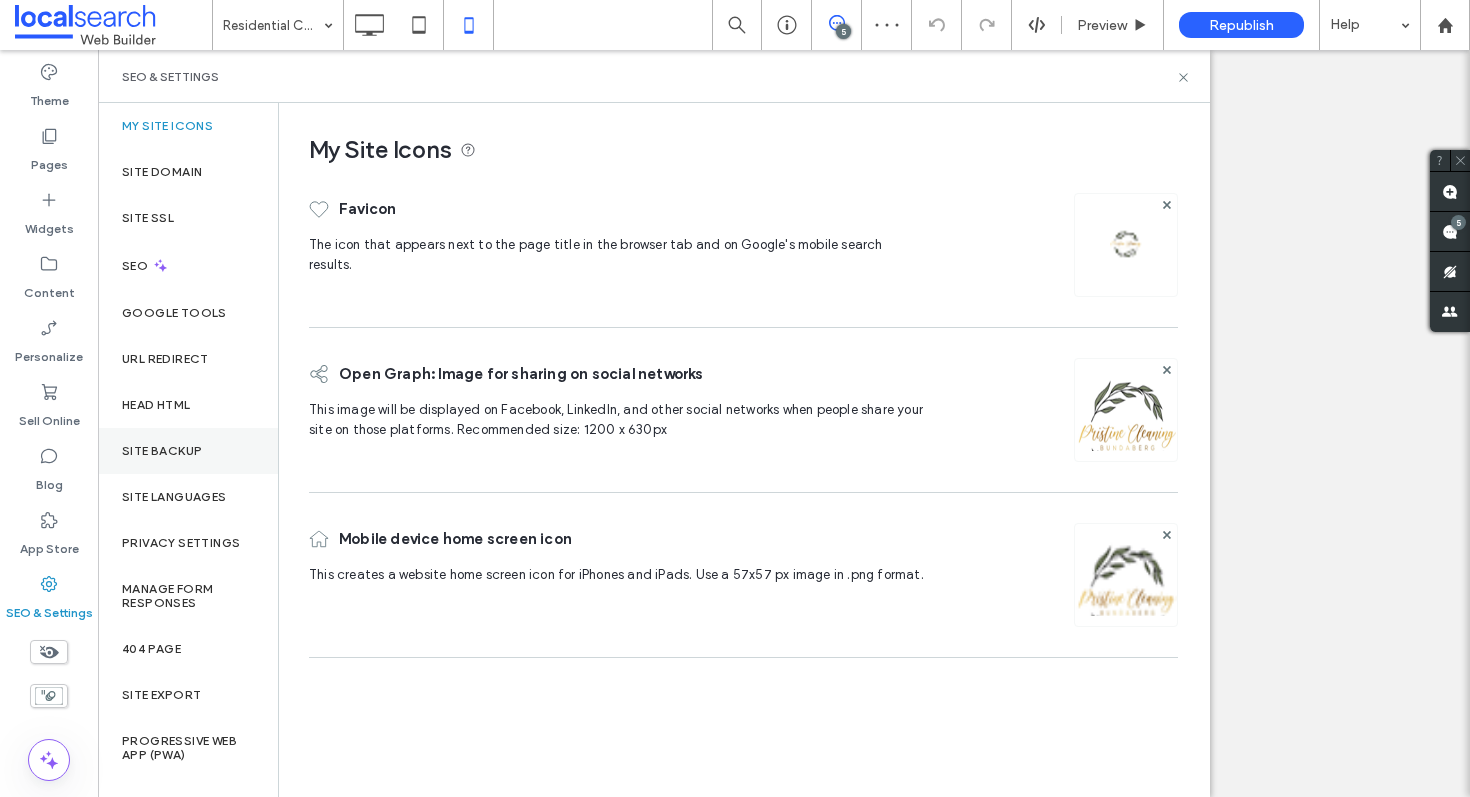 click on "Site Backup" at bounding box center (188, 451) 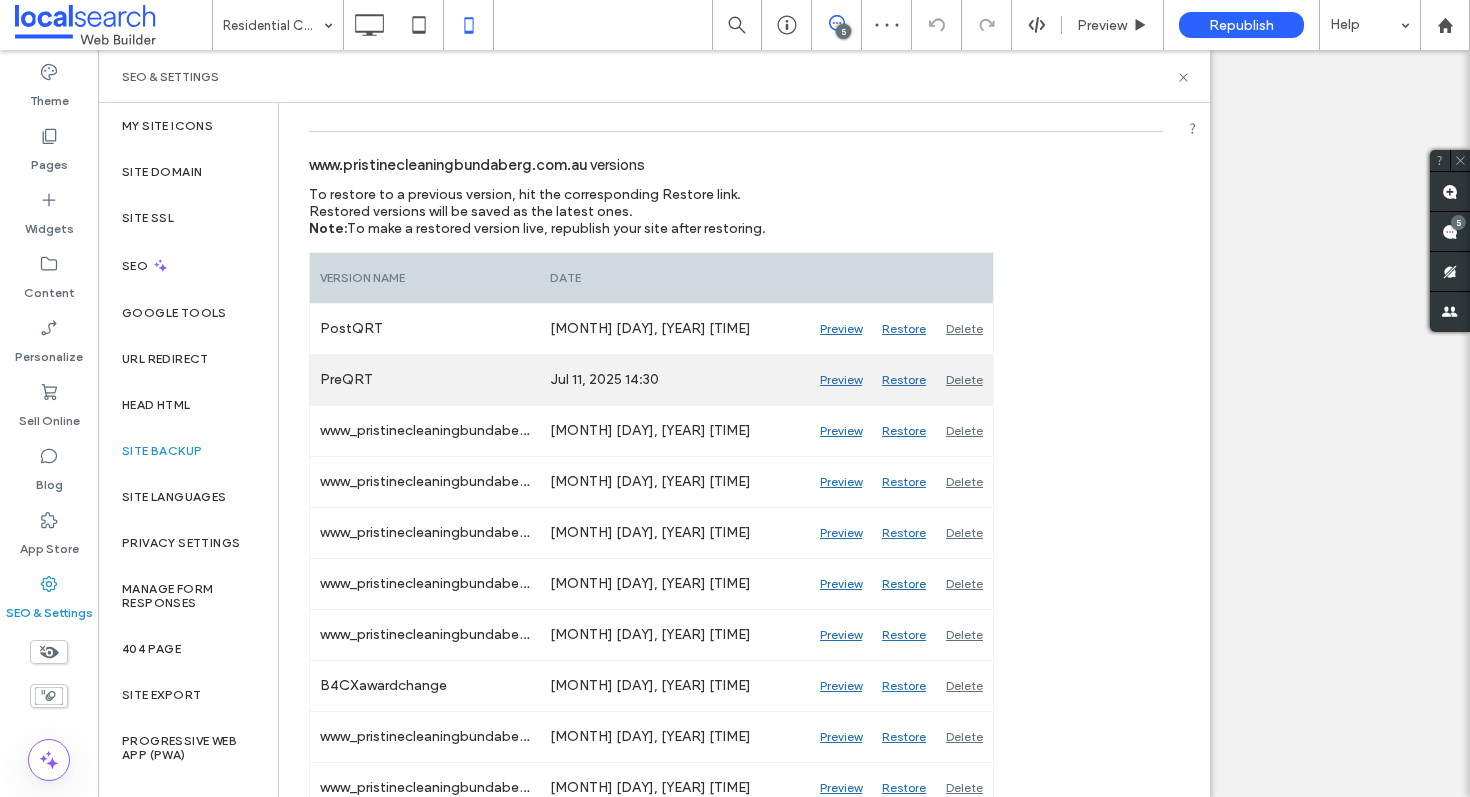 scroll, scrollTop: 193, scrollLeft: 0, axis: vertical 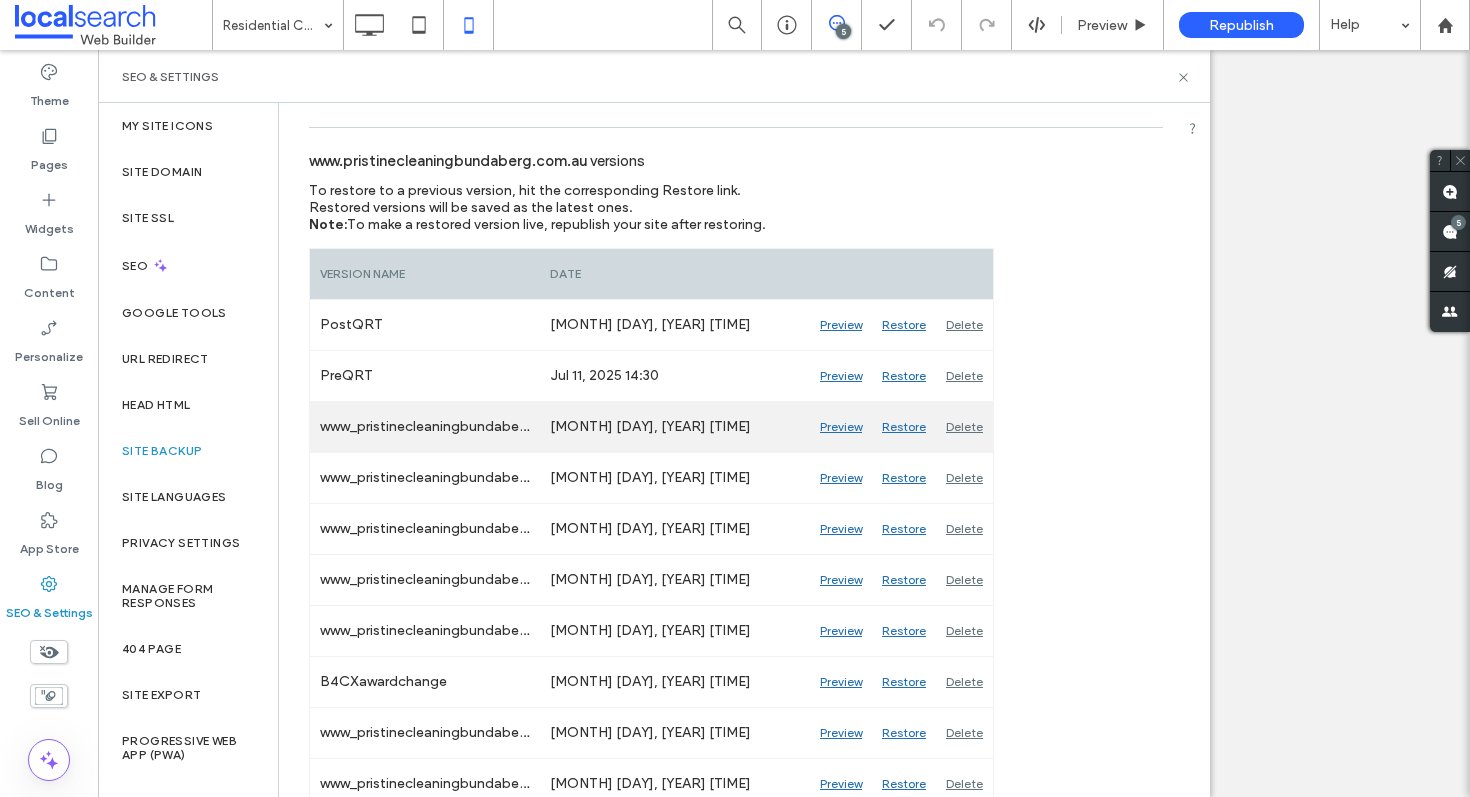 click on "Preview" at bounding box center (841, 427) 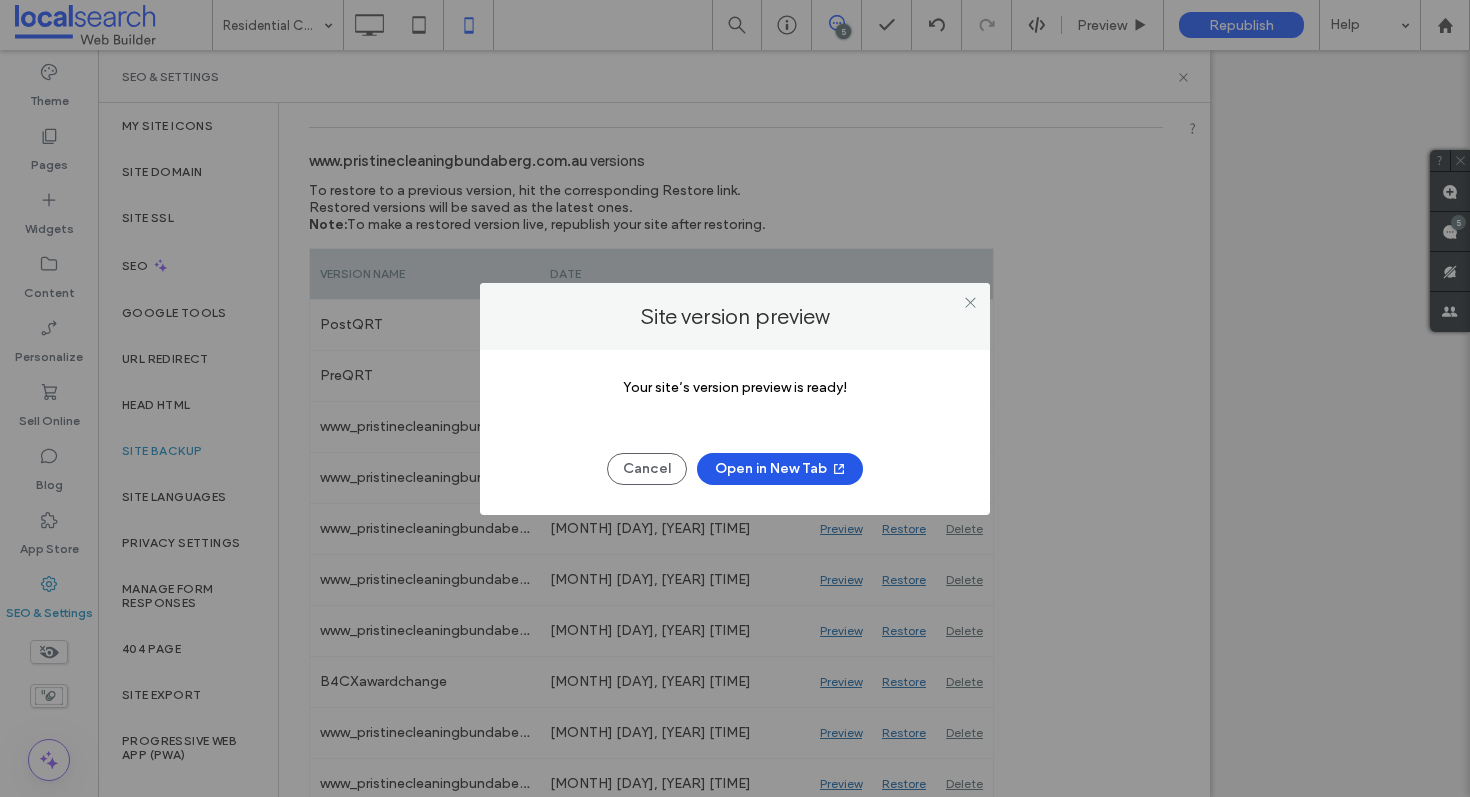 click on "Open in New Tab" at bounding box center [780, 469] 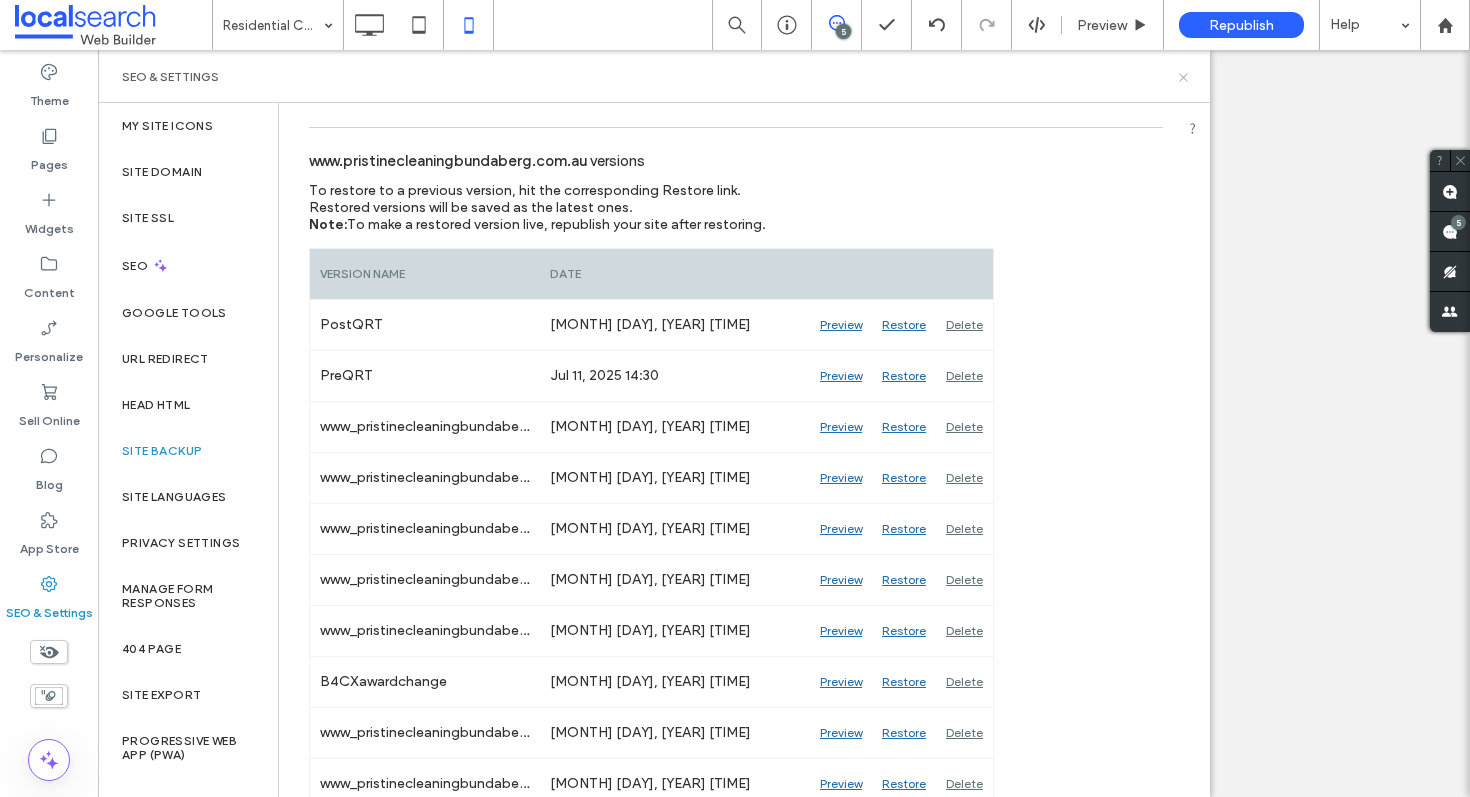click 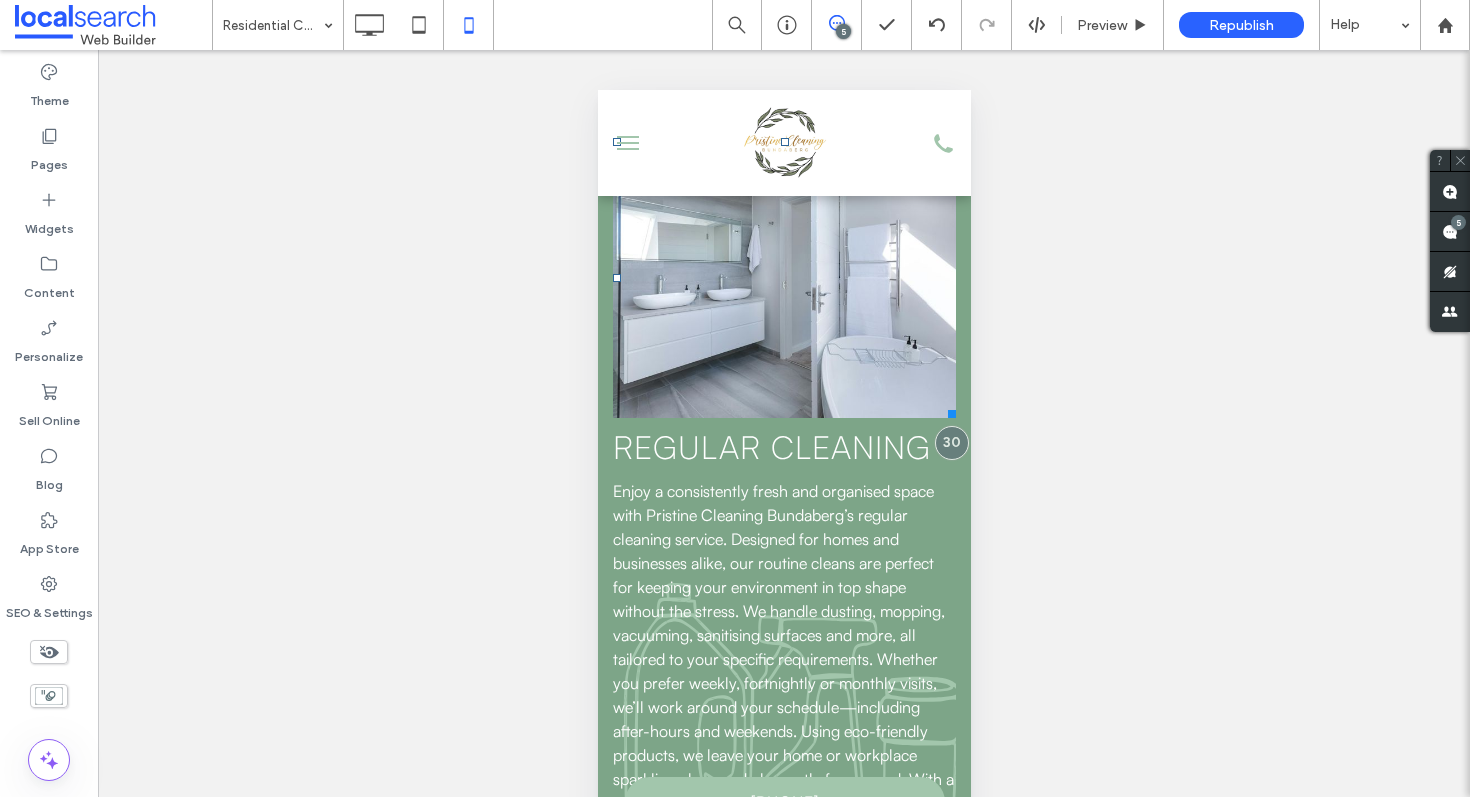 scroll, scrollTop: 3104, scrollLeft: 0, axis: vertical 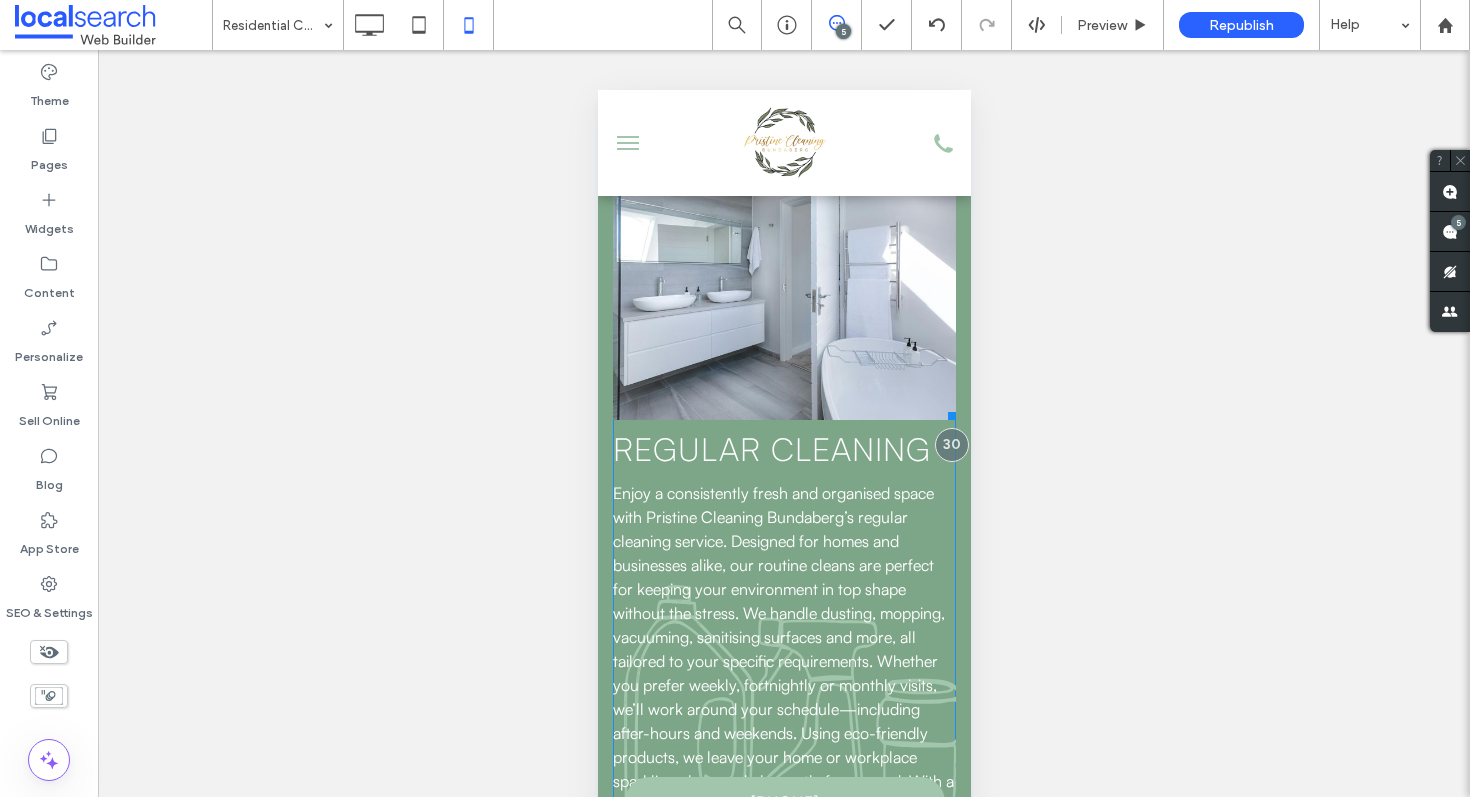 click at bounding box center [783, 280] 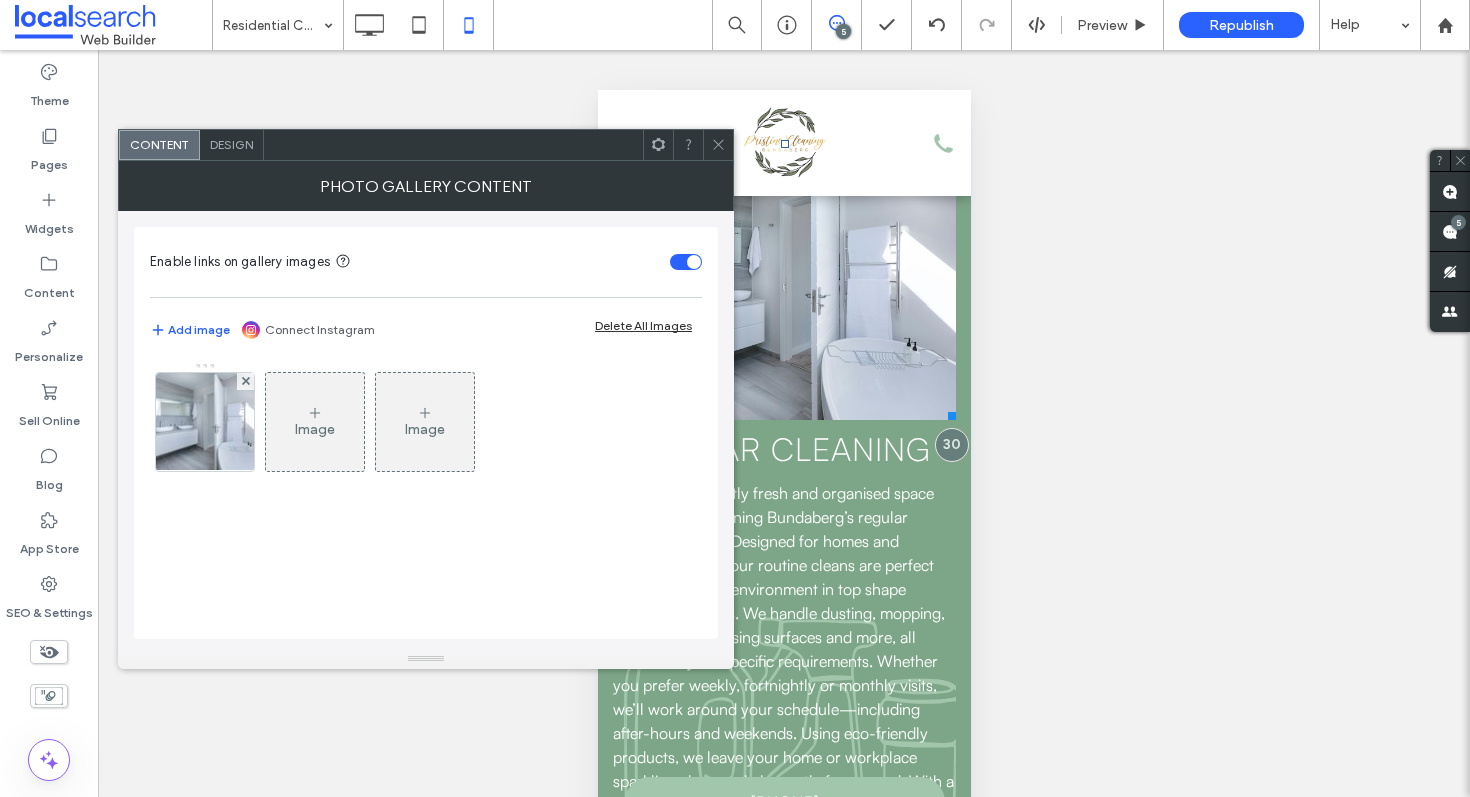 click at bounding box center (718, 145) 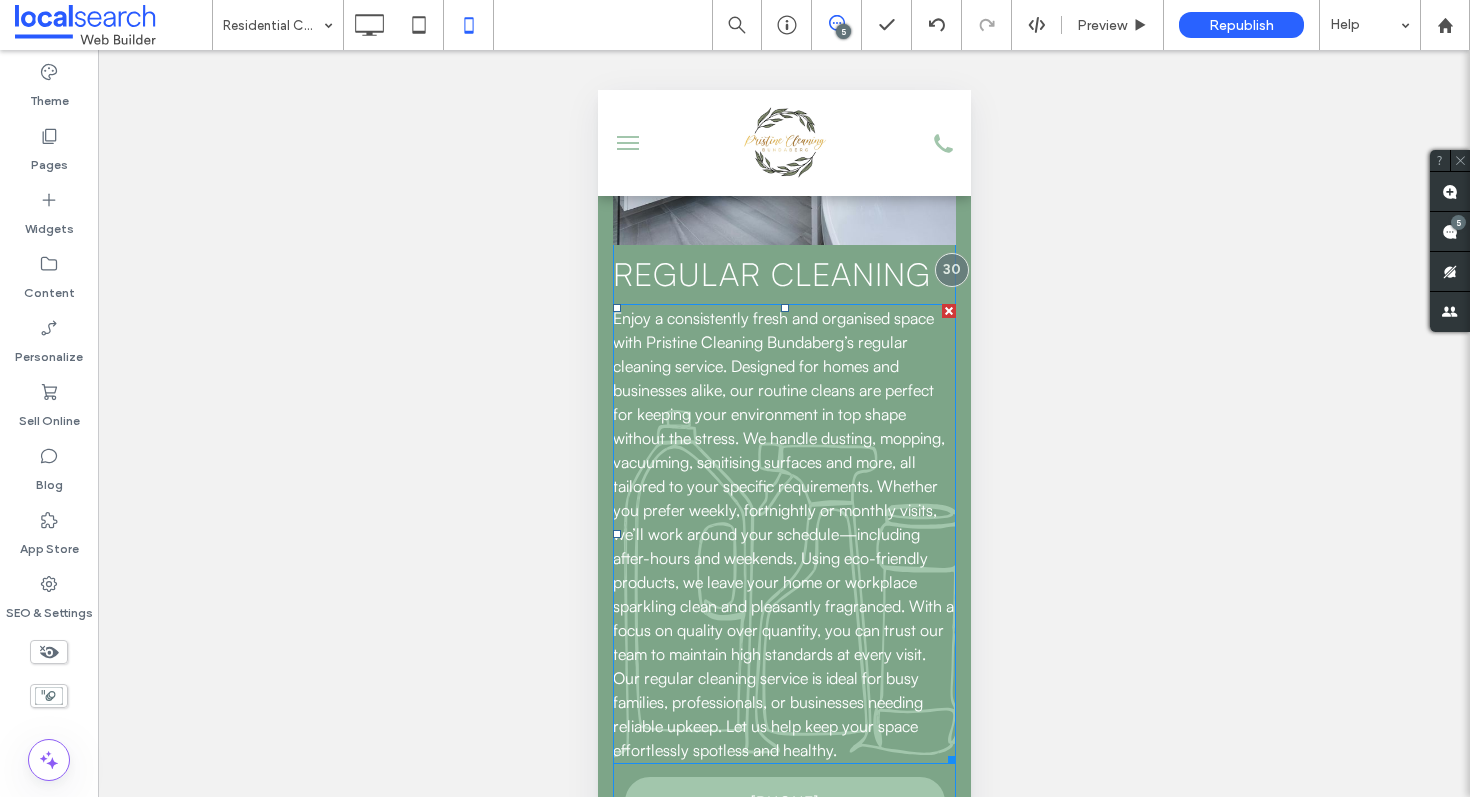 scroll, scrollTop: 3266, scrollLeft: 0, axis: vertical 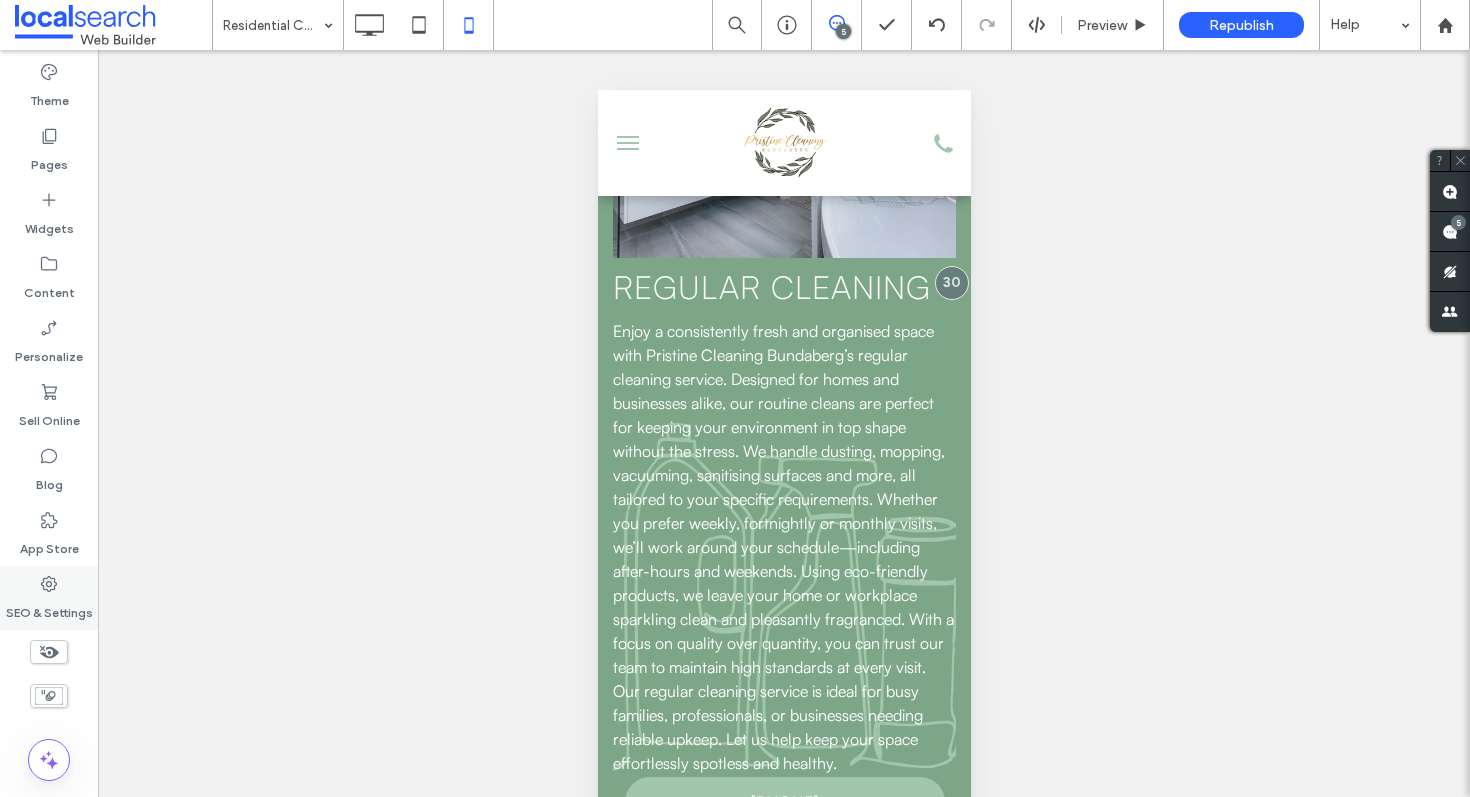 click on "SEO & Settings" at bounding box center [49, 608] 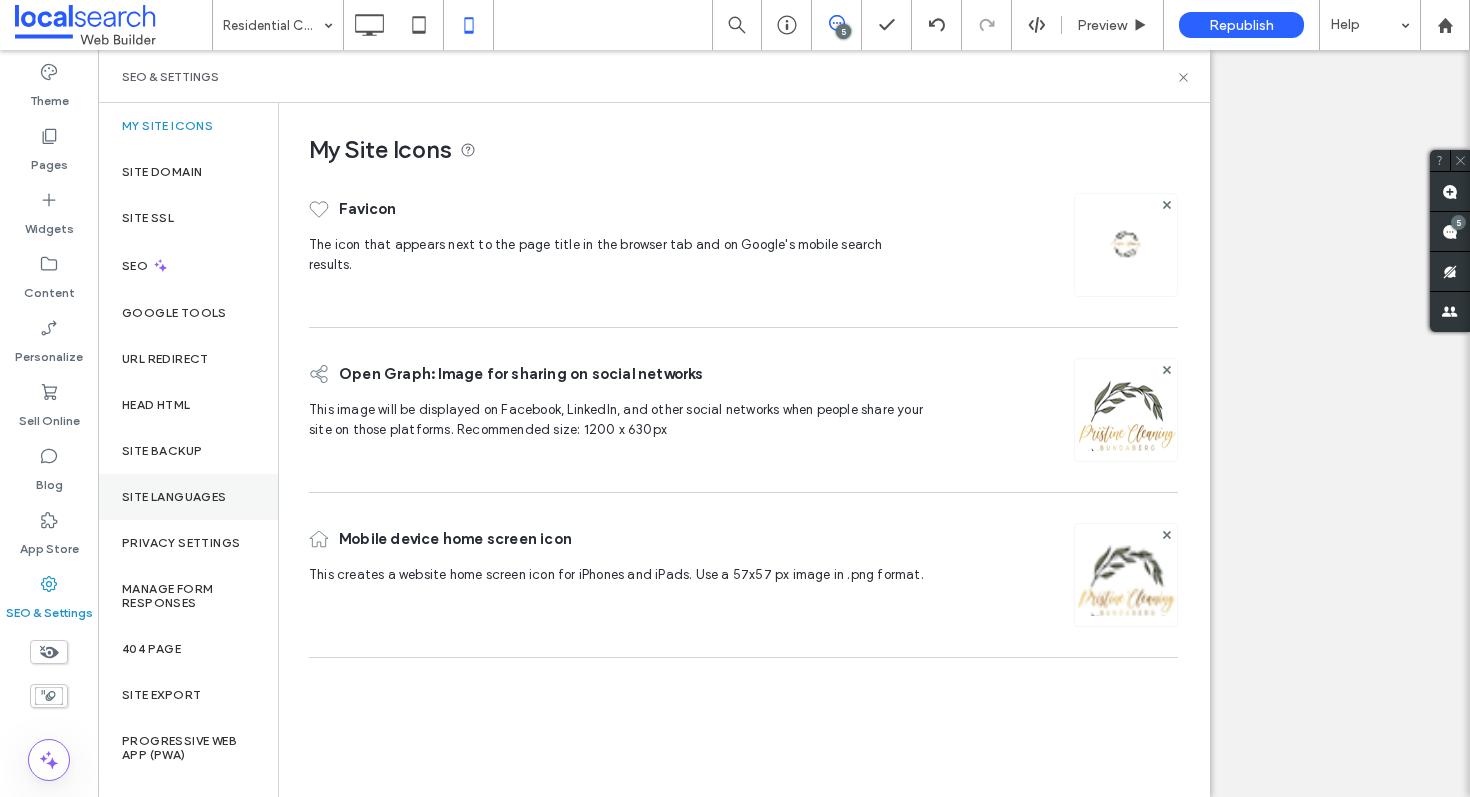 click on "Site Languages" at bounding box center [188, 497] 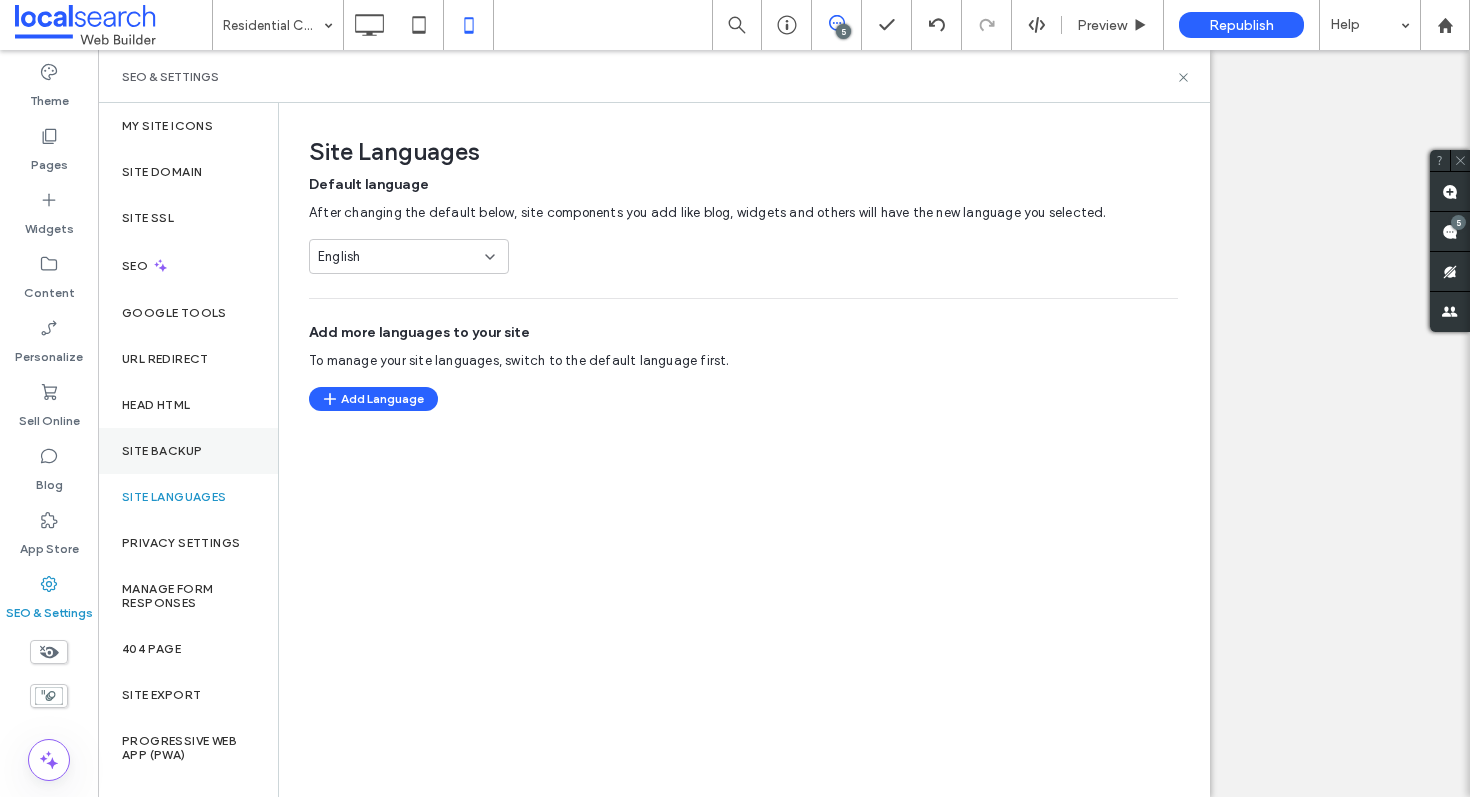 click on "Site Backup" at bounding box center [188, 451] 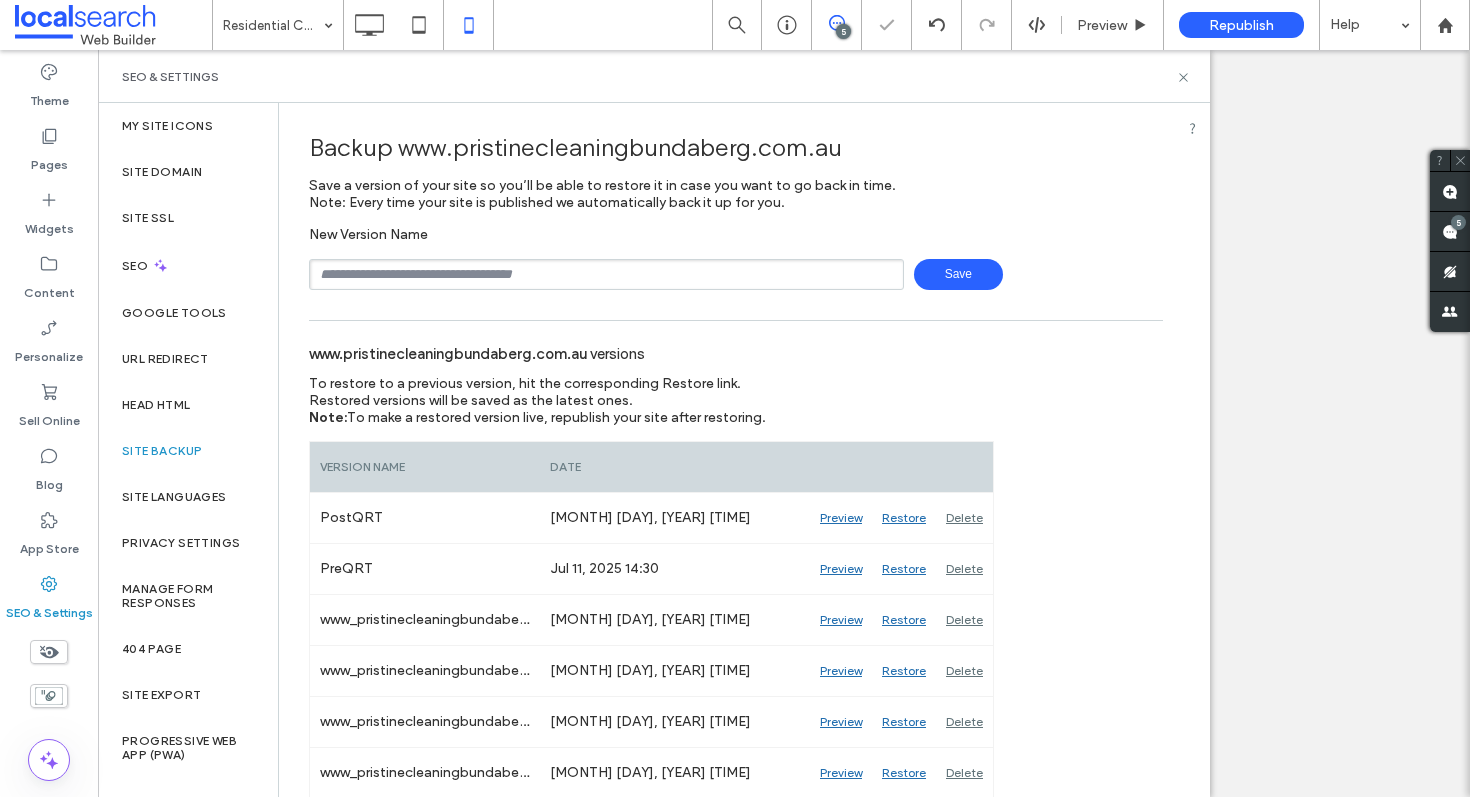 click at bounding box center [606, 274] 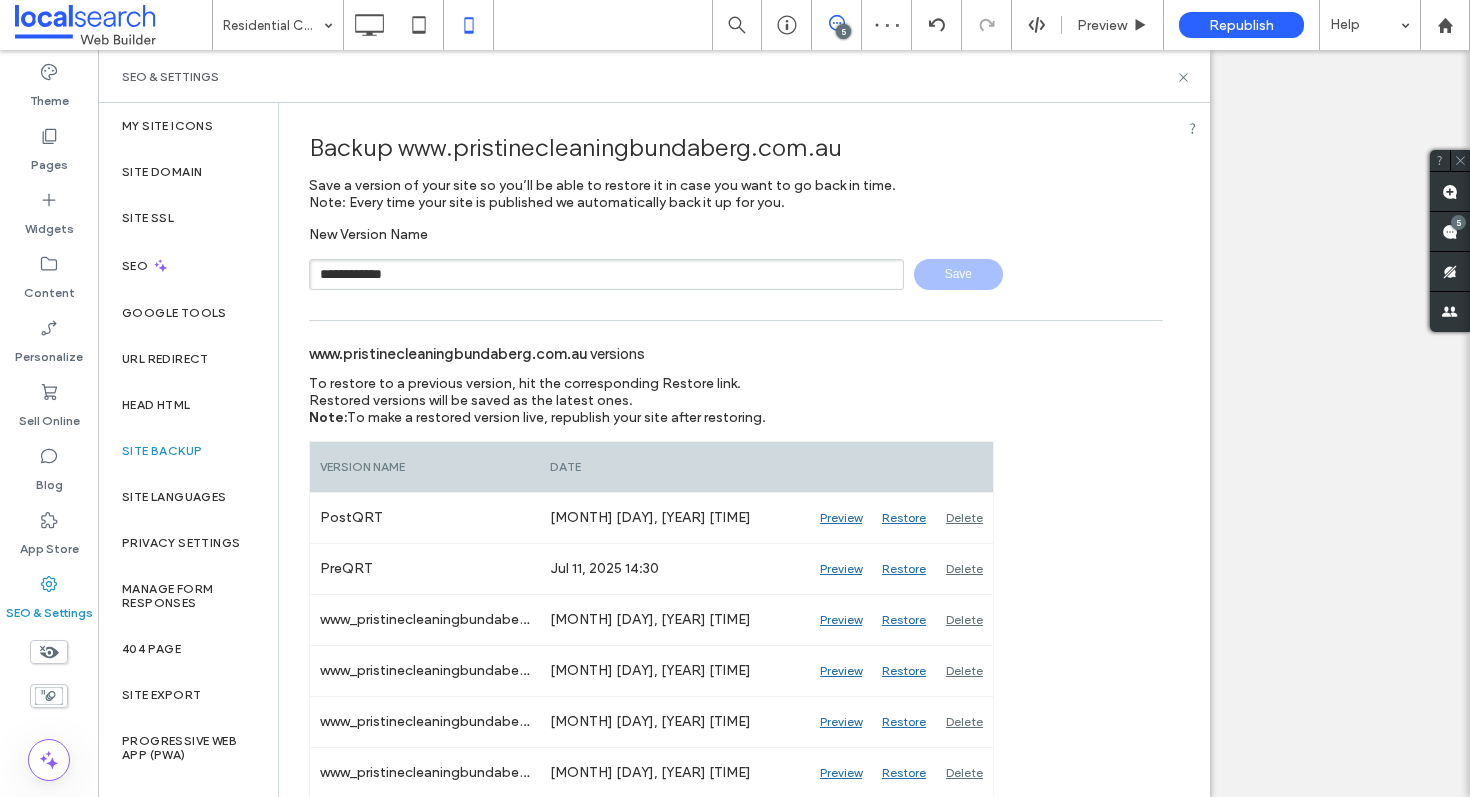 type 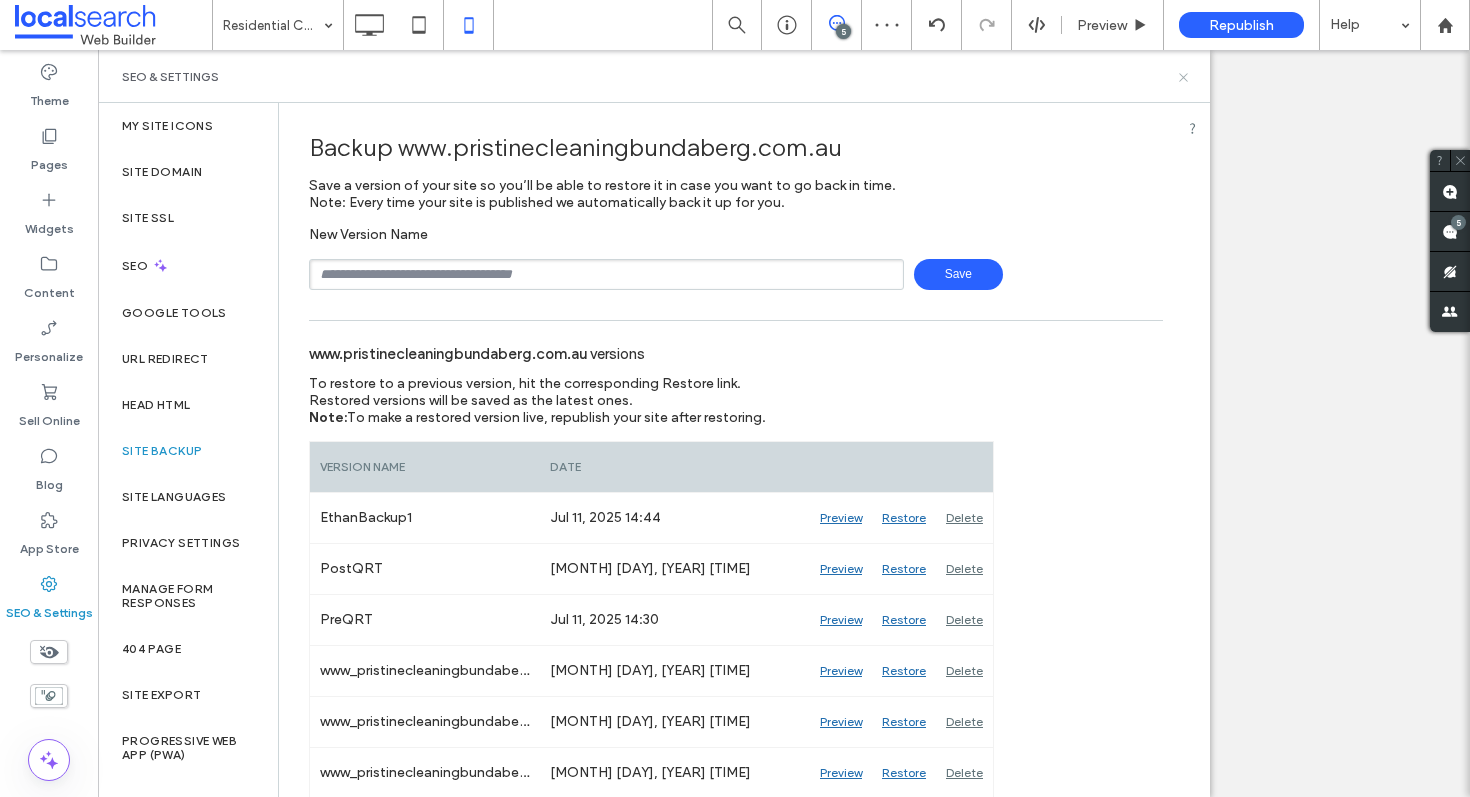 click 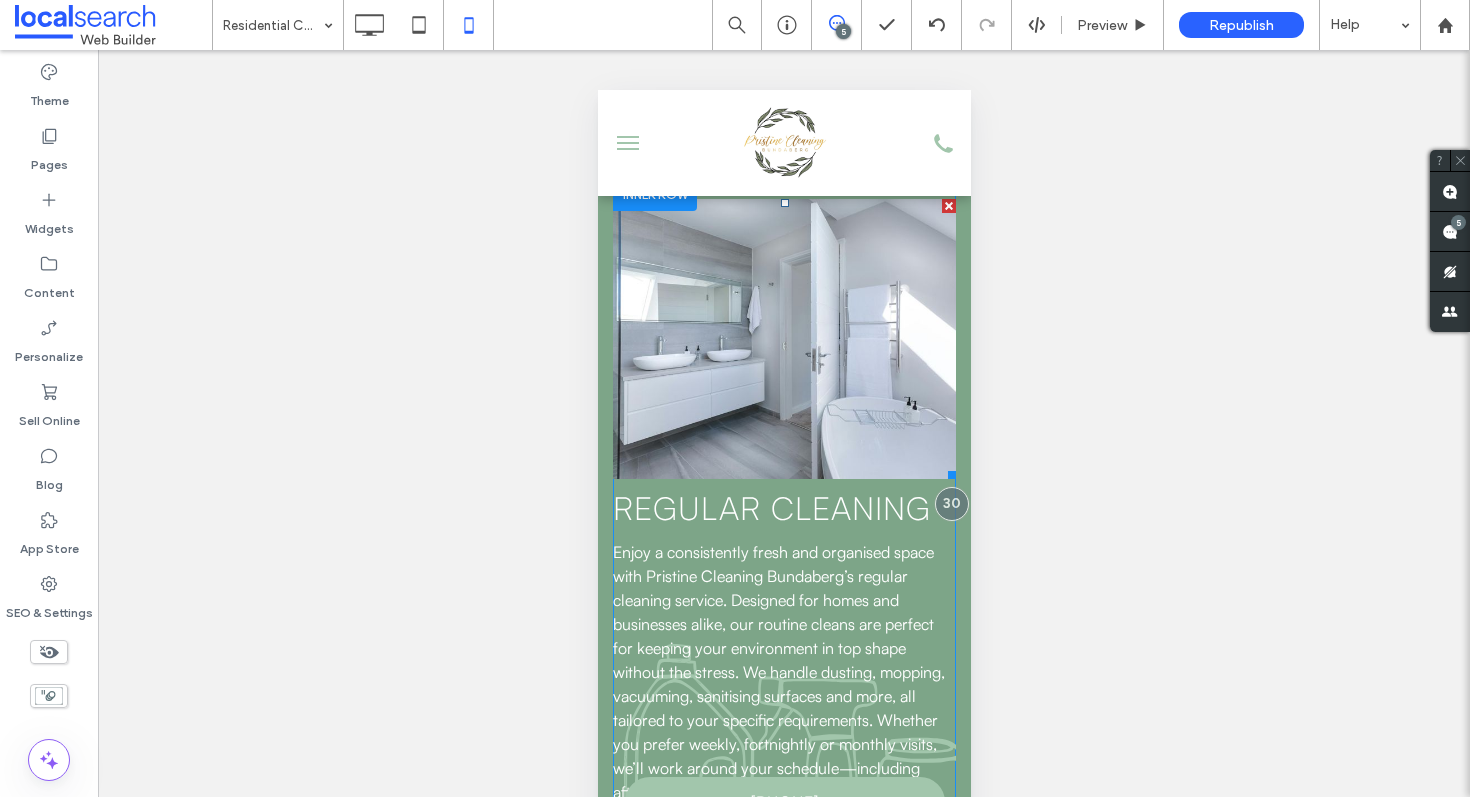 scroll, scrollTop: 3041, scrollLeft: 0, axis: vertical 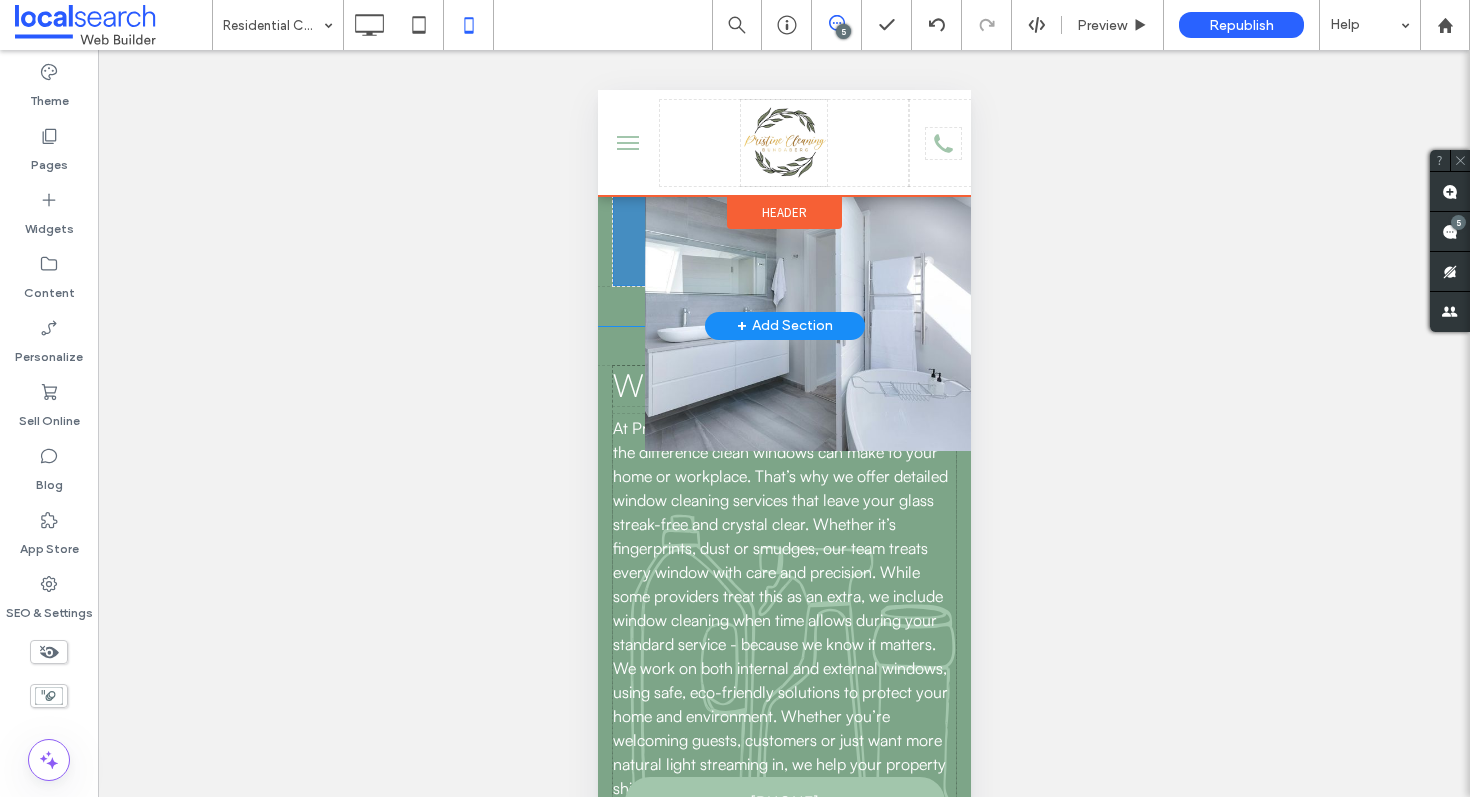 drag, startPoint x: 775, startPoint y: 422, endPoint x: 725, endPoint y: 390, distance: 59.36329 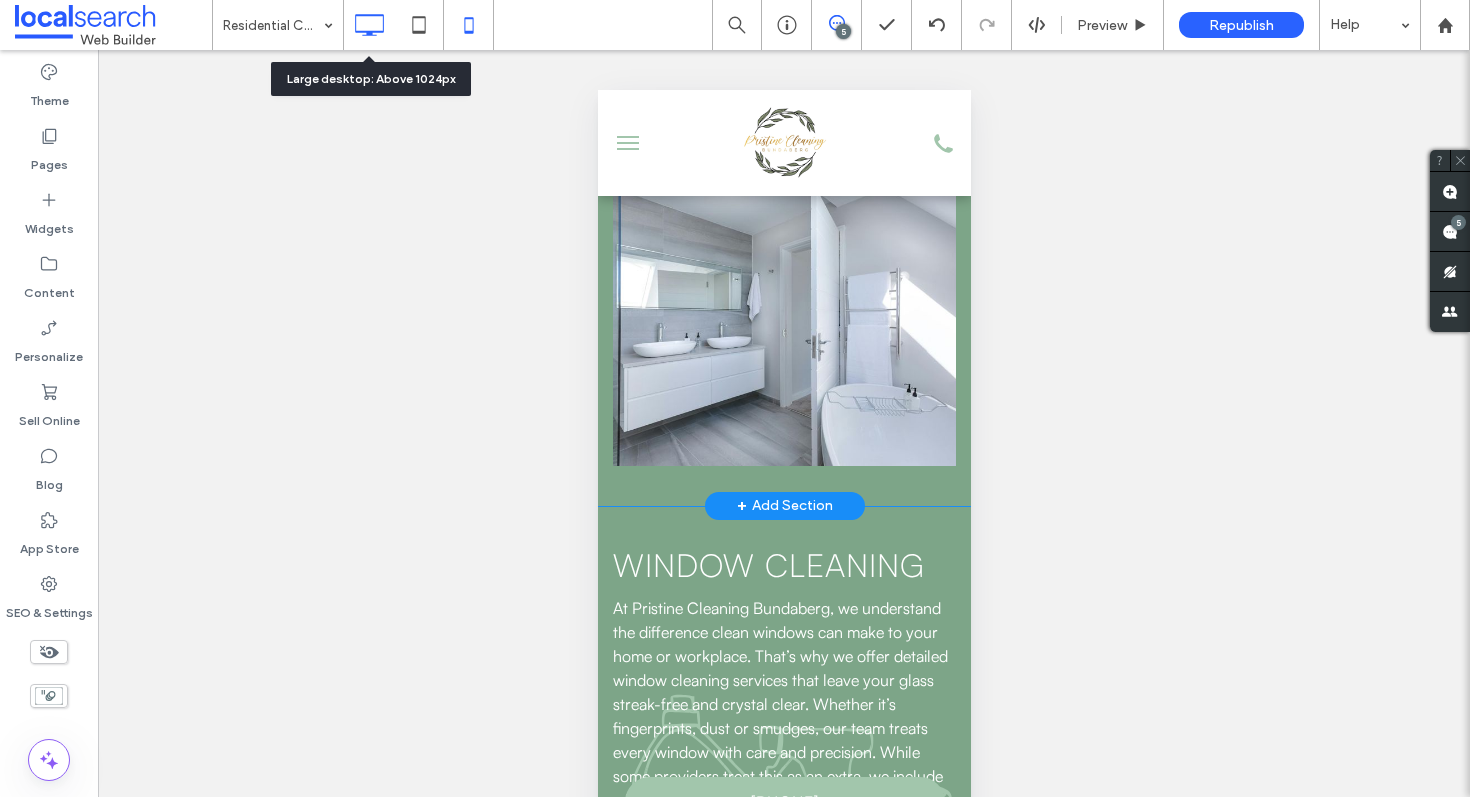 click 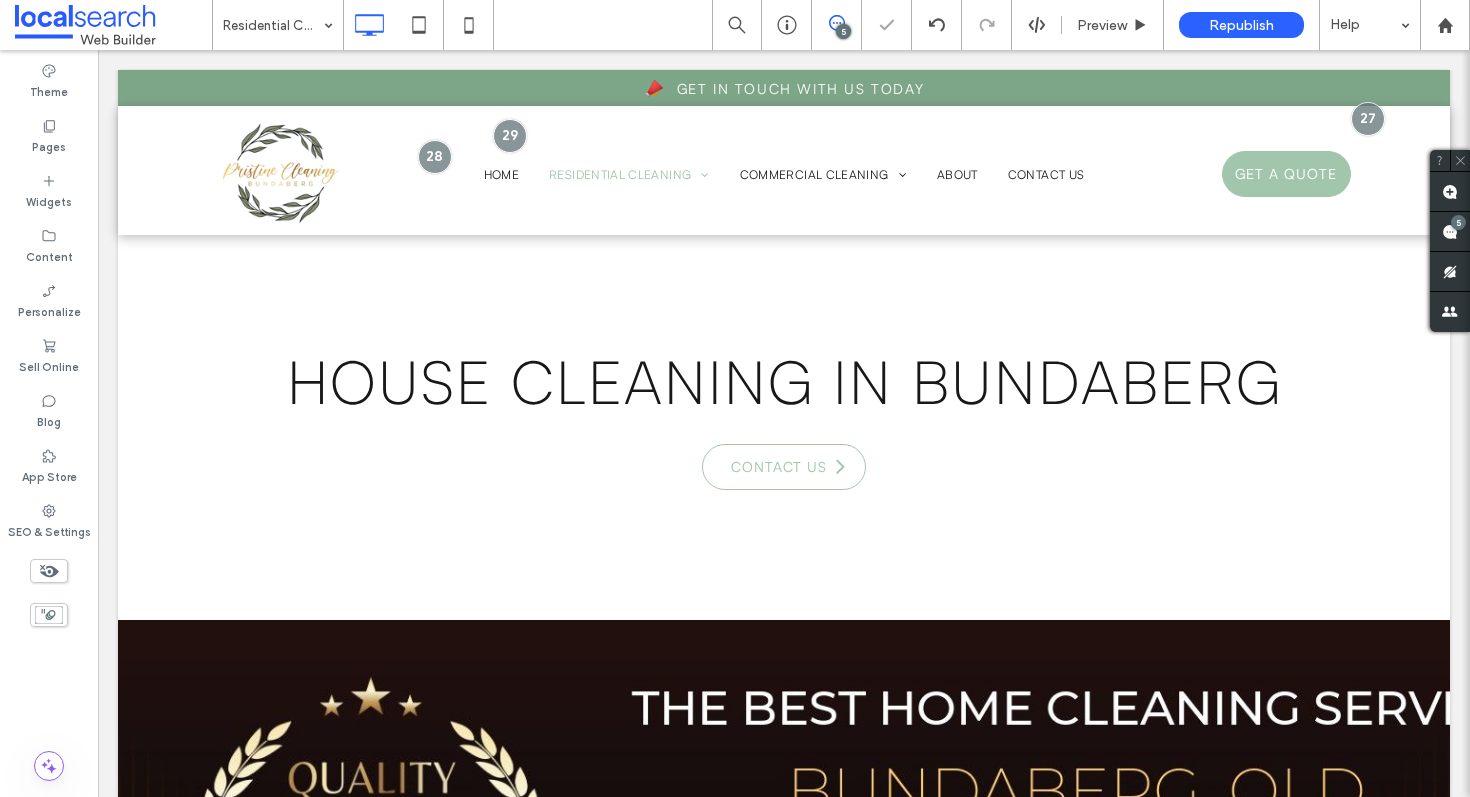 scroll, scrollTop: 0, scrollLeft: 0, axis: both 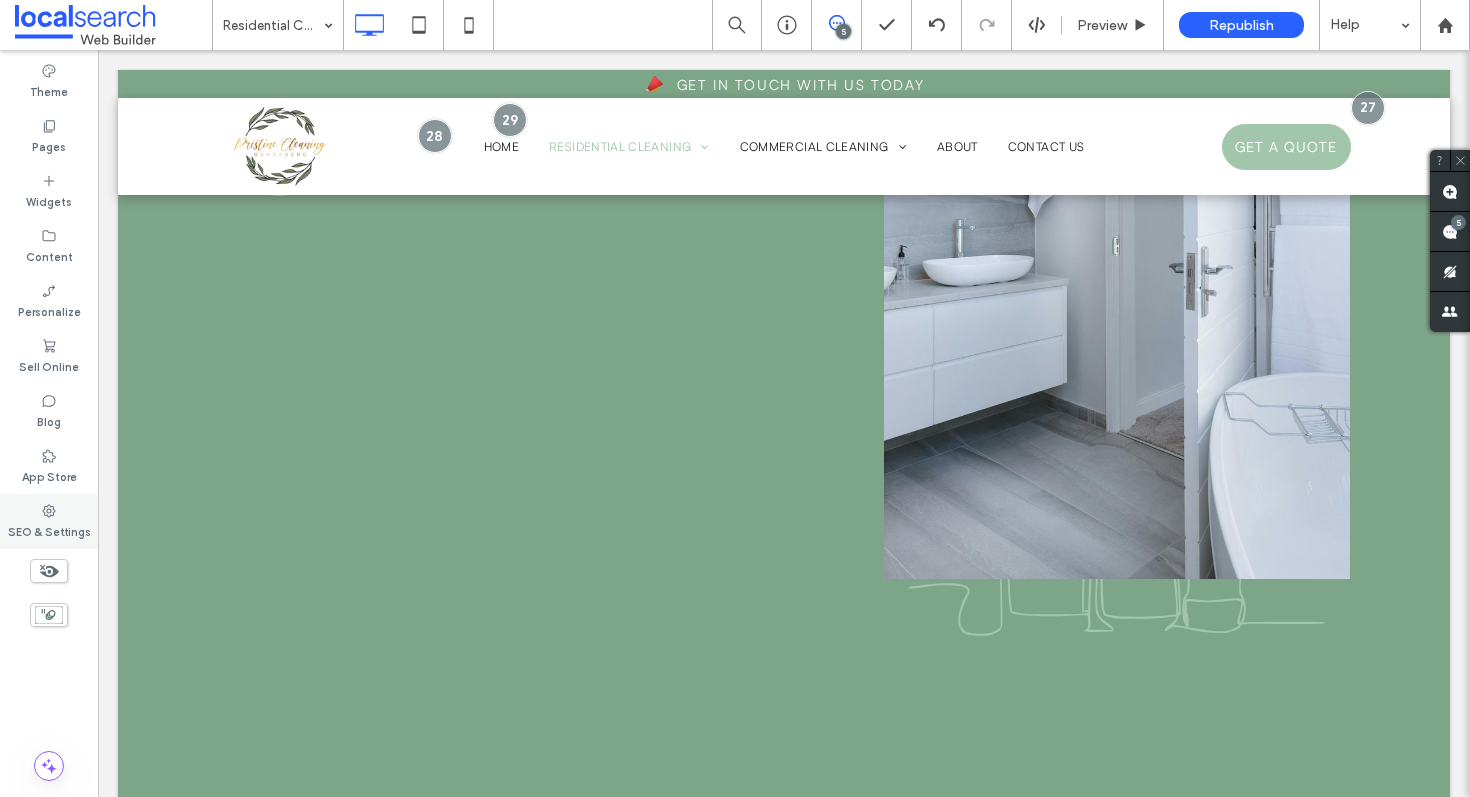 click on "SEO & Settings" at bounding box center [49, 521] 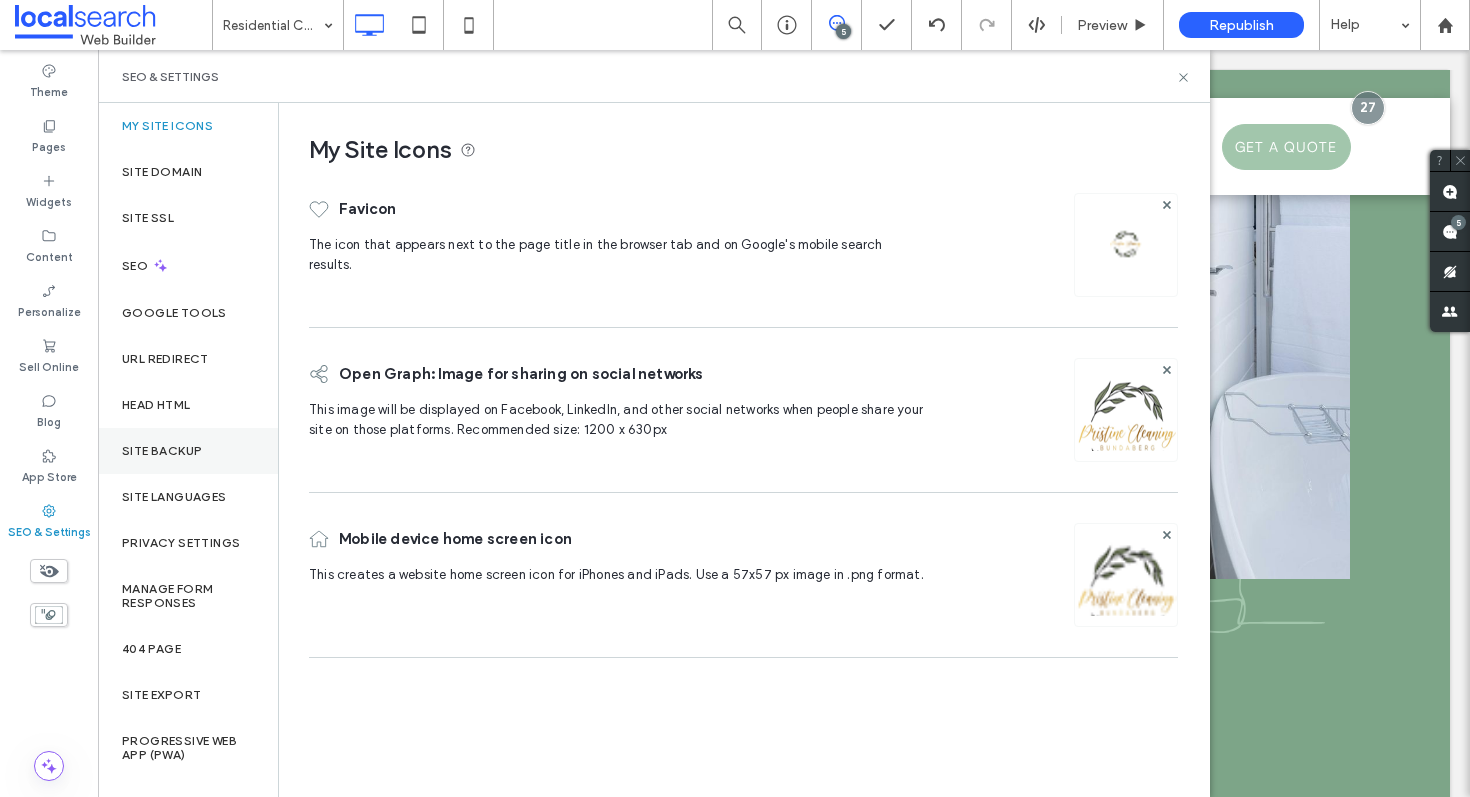 click on "Site Backup" at bounding box center [188, 451] 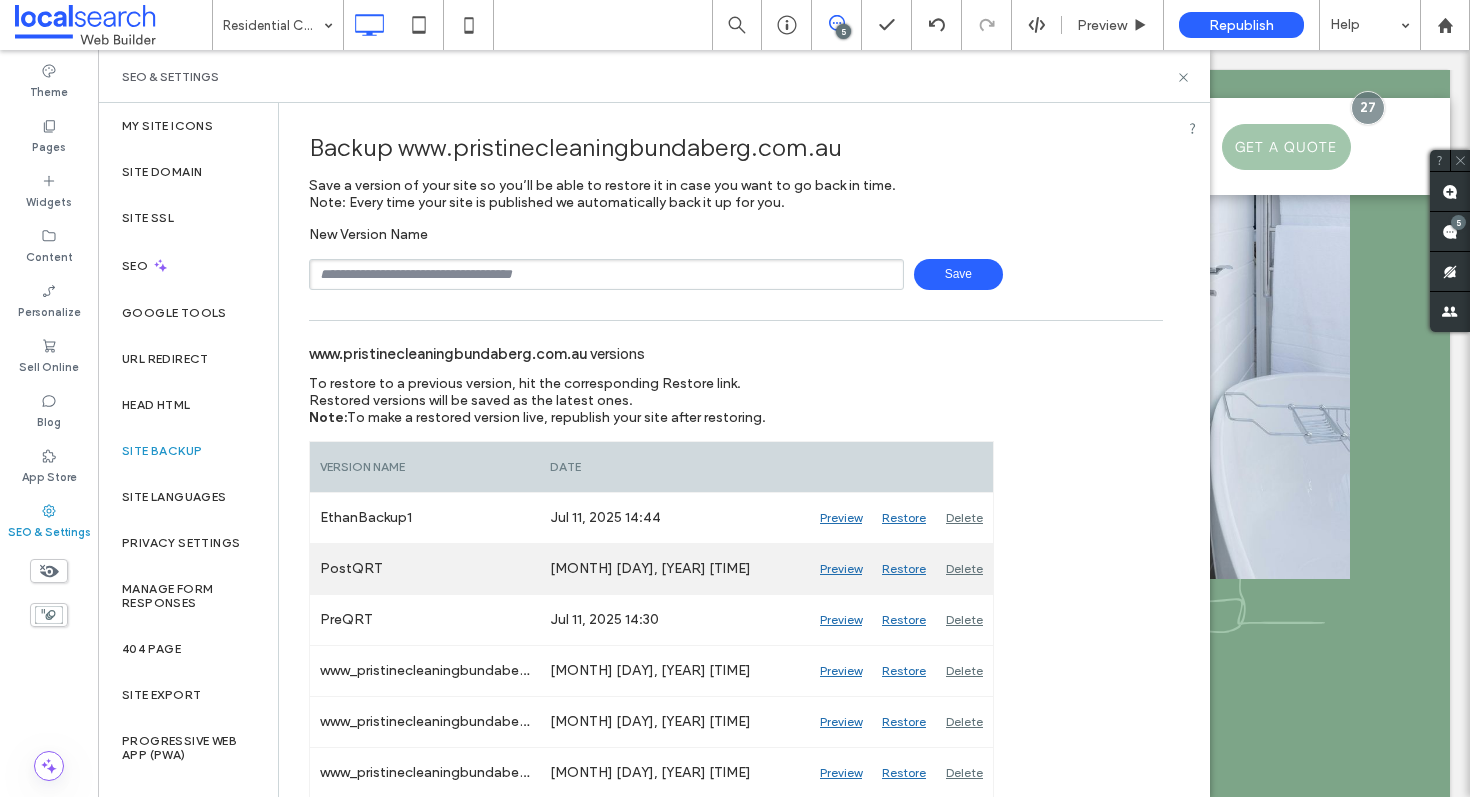 click on "Restore" at bounding box center [904, 569] 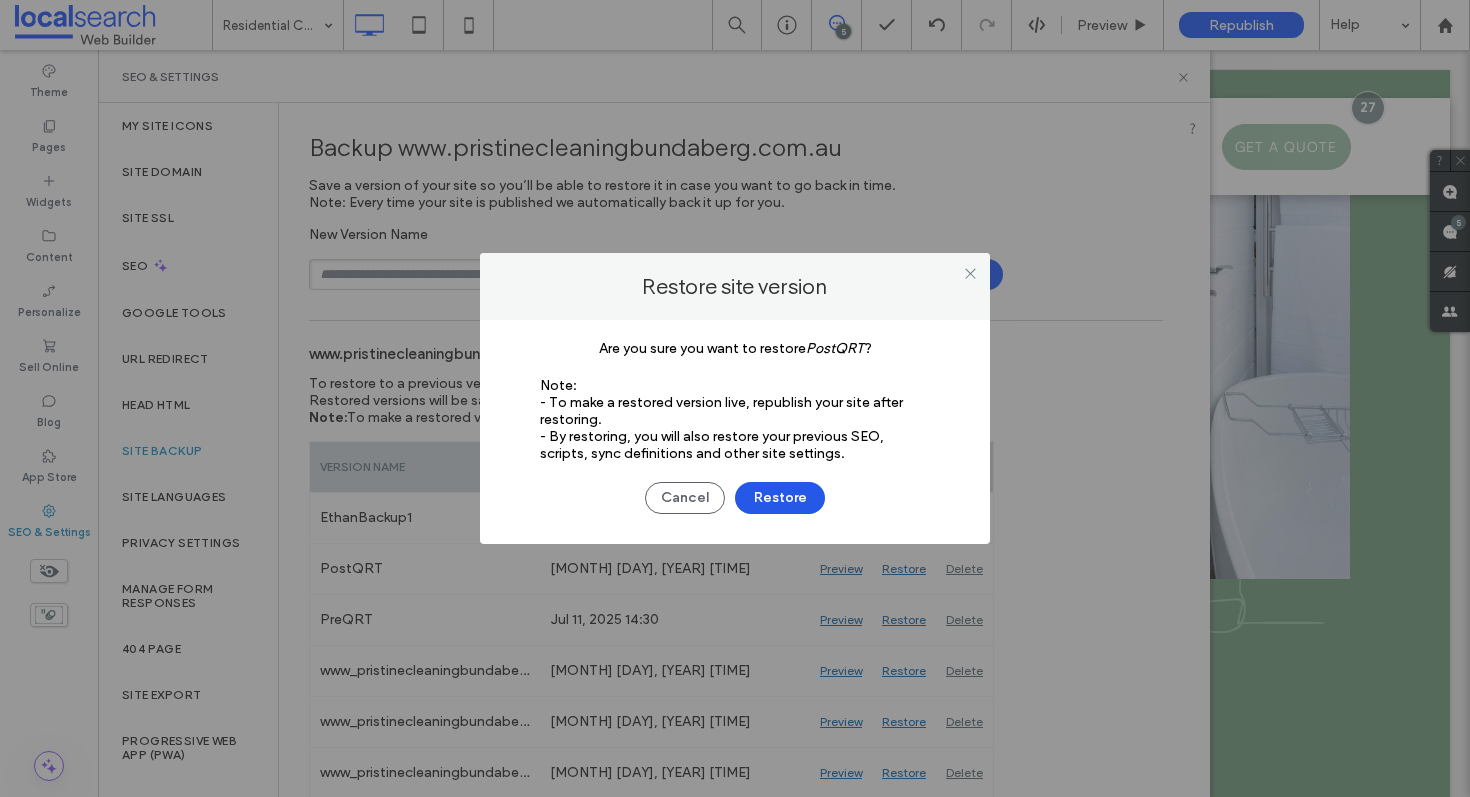 click on "Restore" at bounding box center [780, 498] 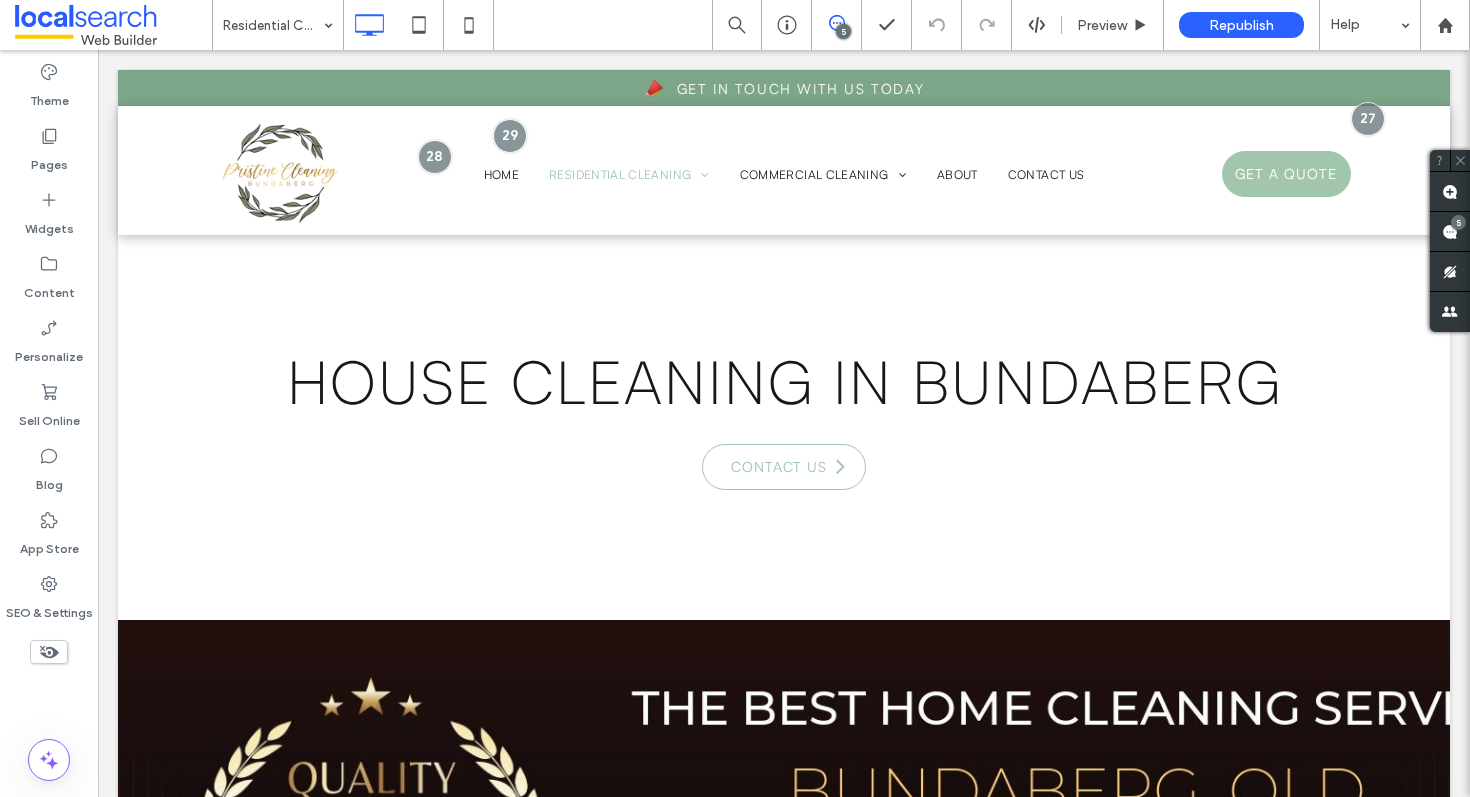 scroll, scrollTop: 0, scrollLeft: 0, axis: both 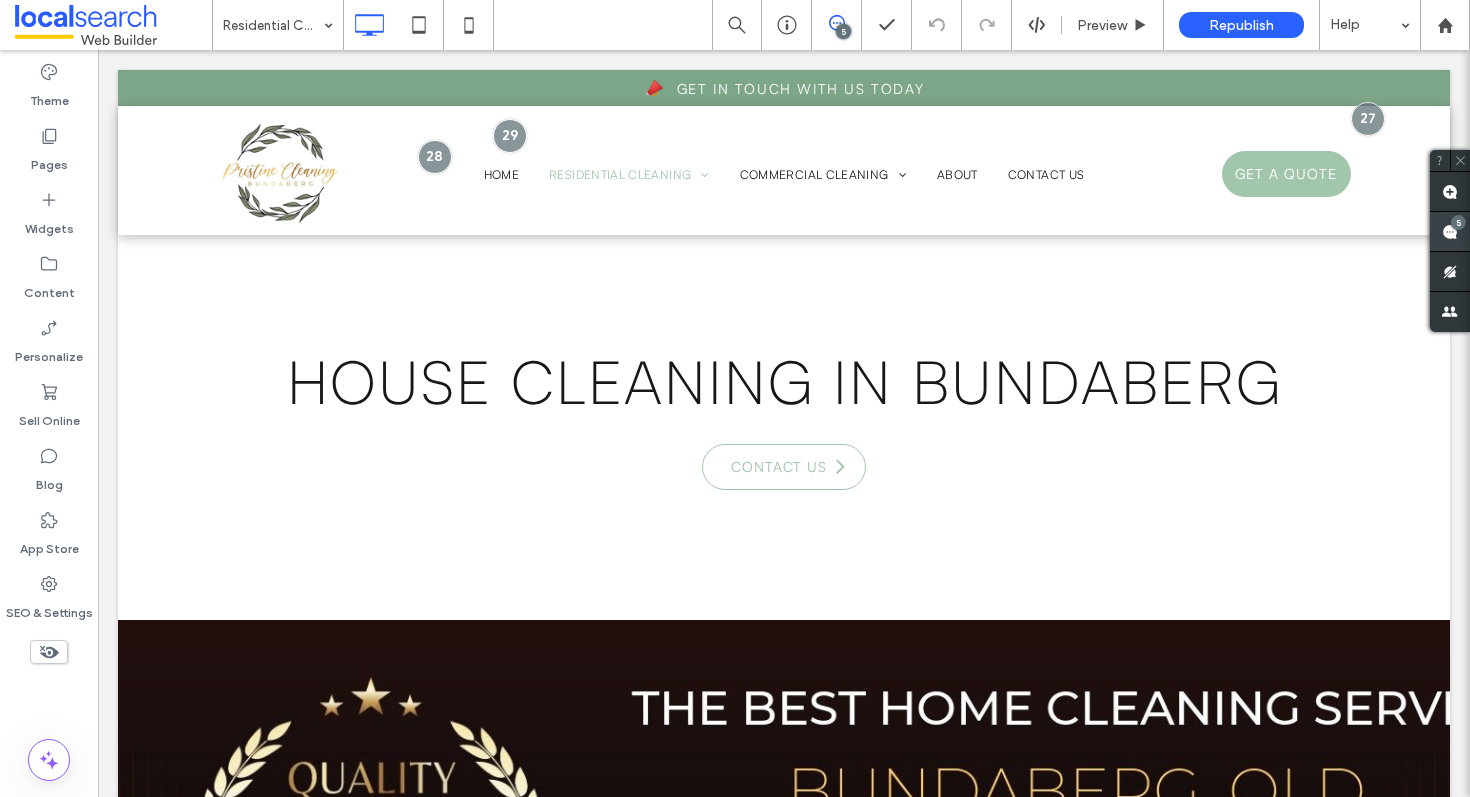 click on "5" at bounding box center (1458, 222) 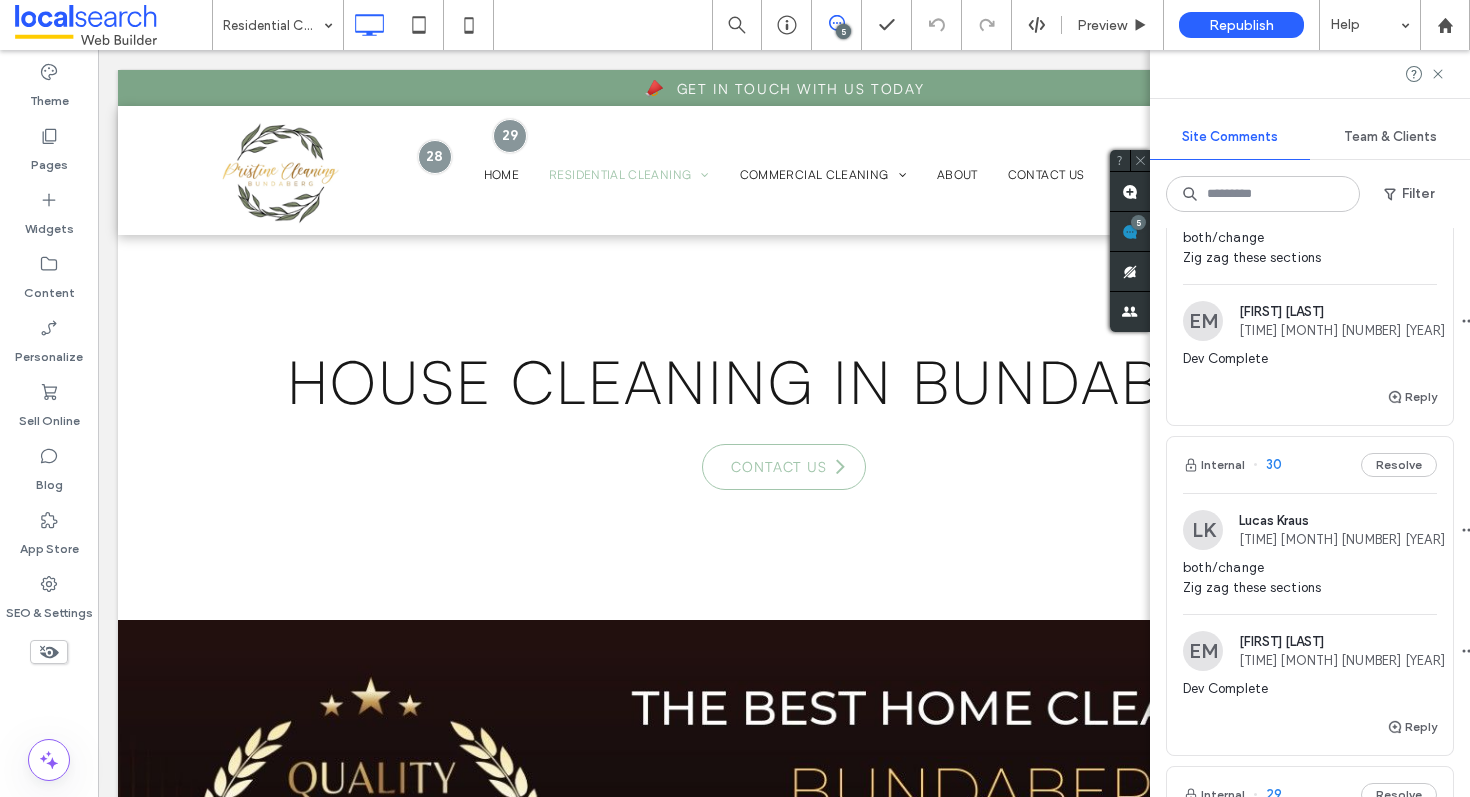 scroll, scrollTop: 238, scrollLeft: 0, axis: vertical 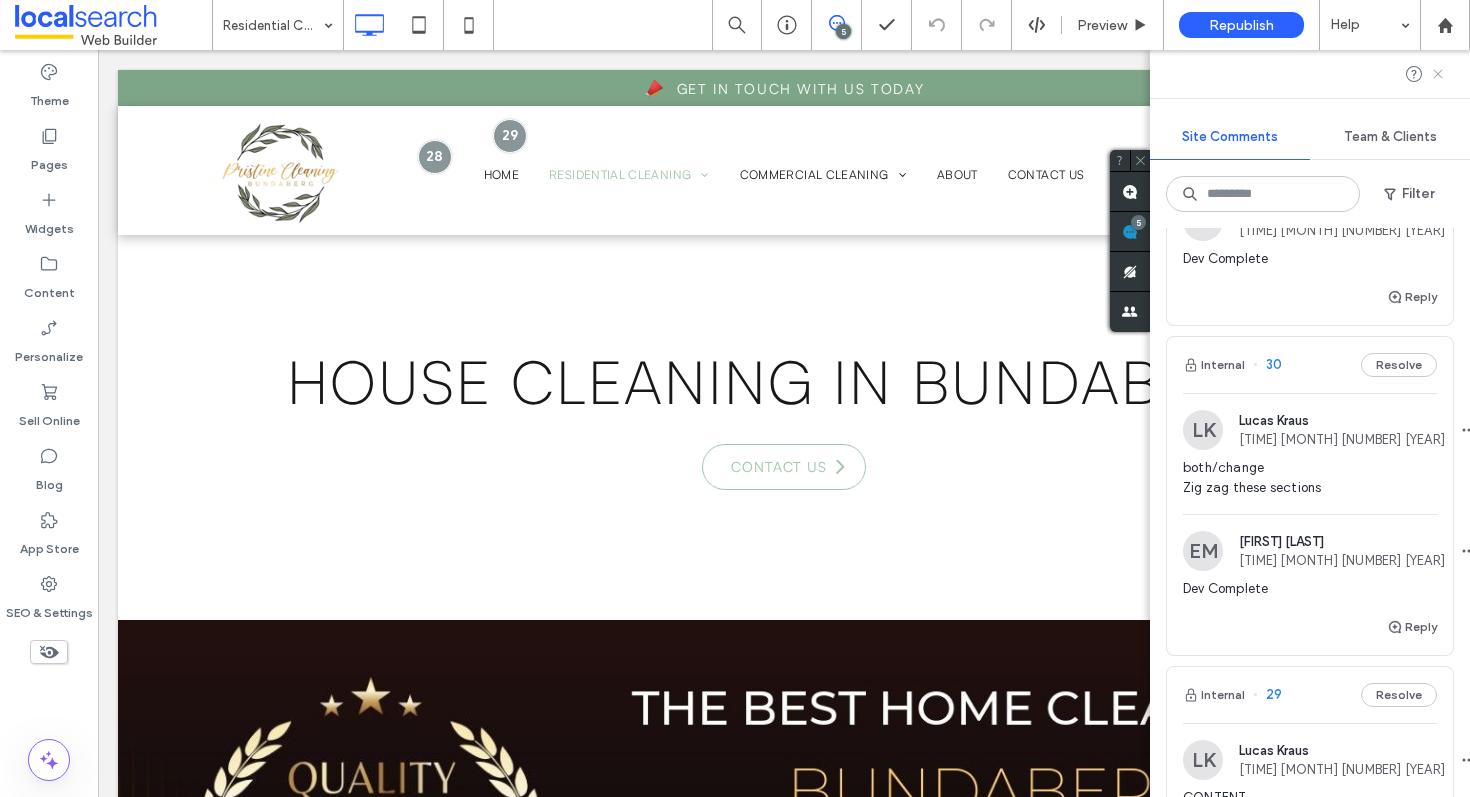 click 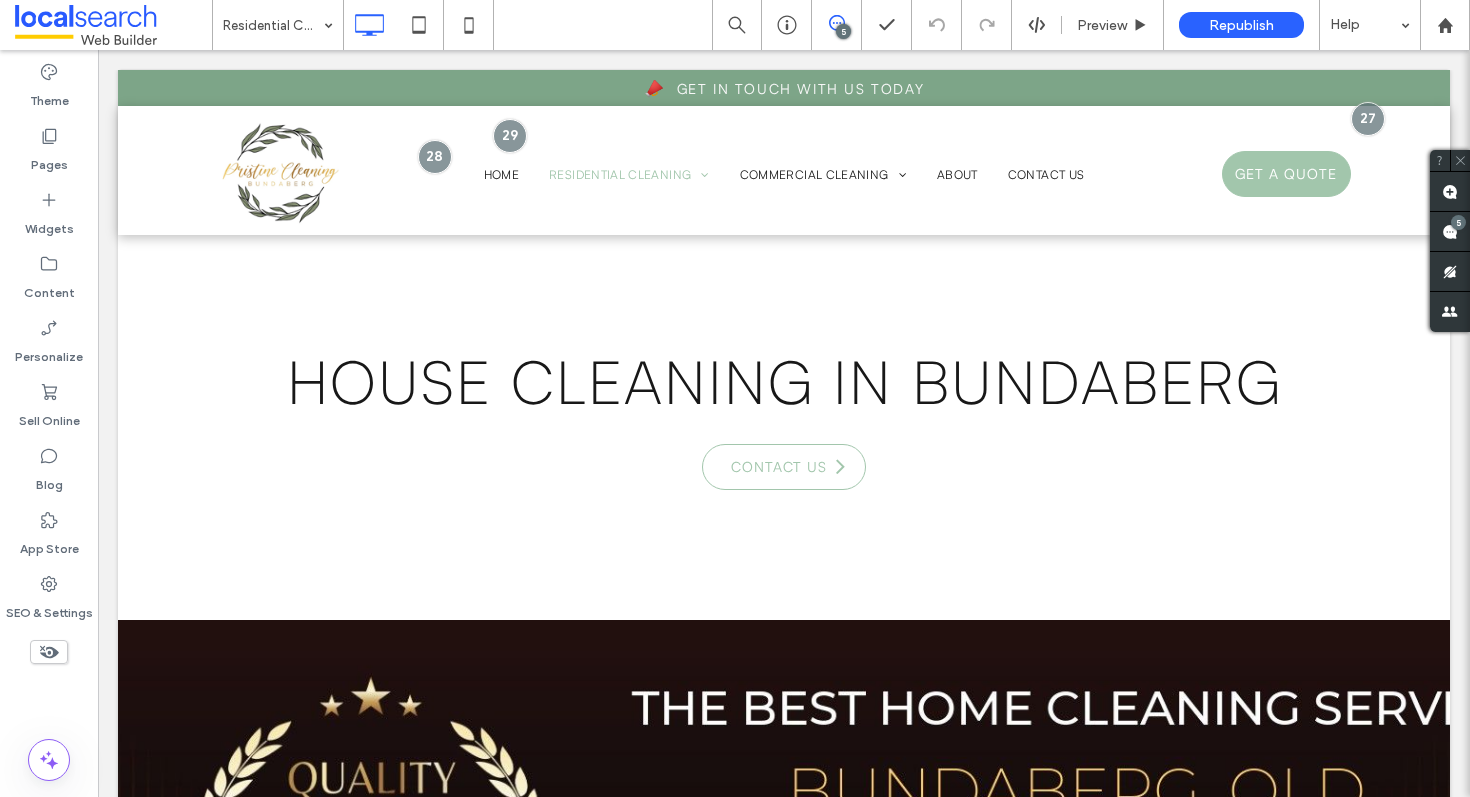 scroll, scrollTop: 0, scrollLeft: 0, axis: both 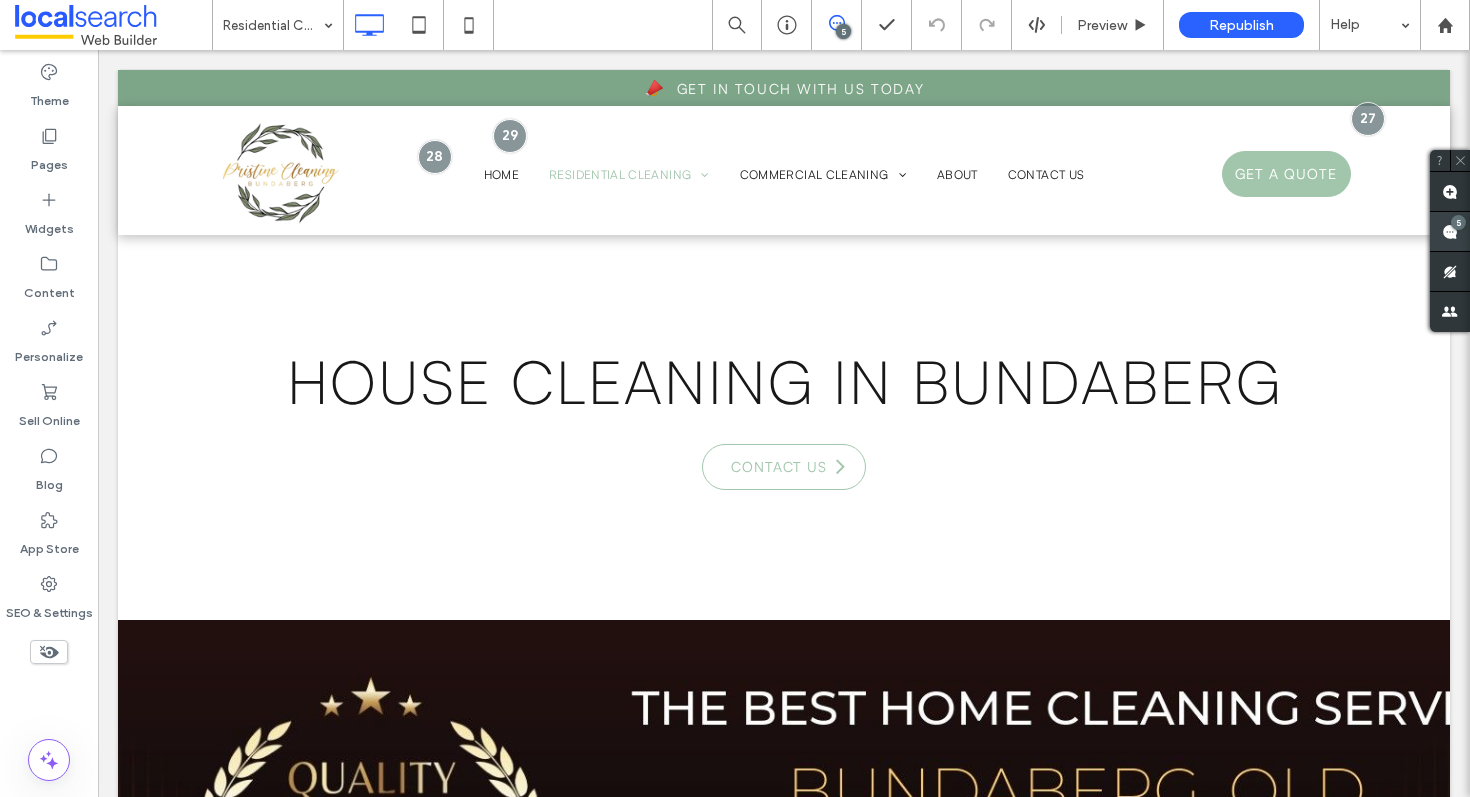 click at bounding box center (1450, 231) 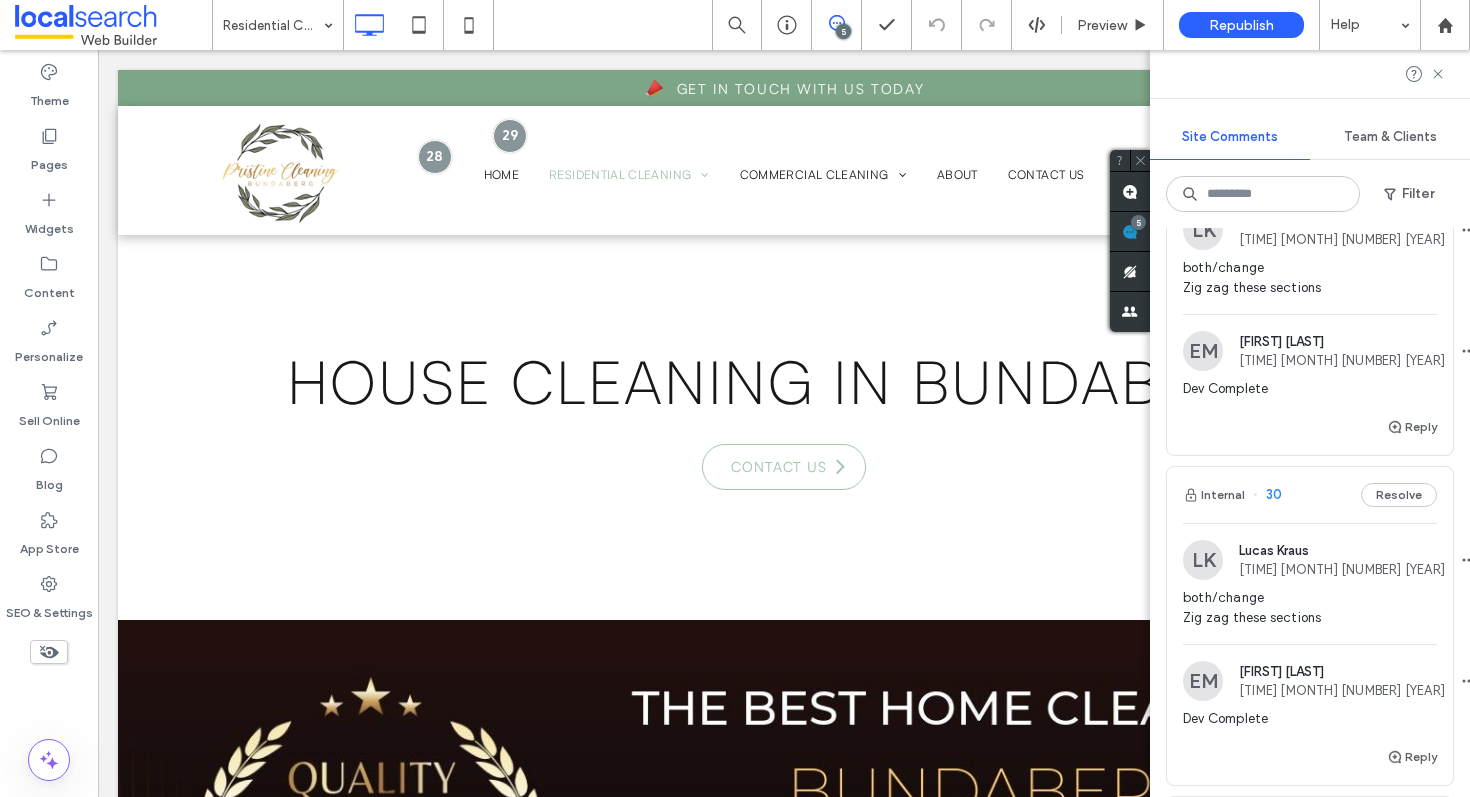 scroll, scrollTop: 112, scrollLeft: 0, axis: vertical 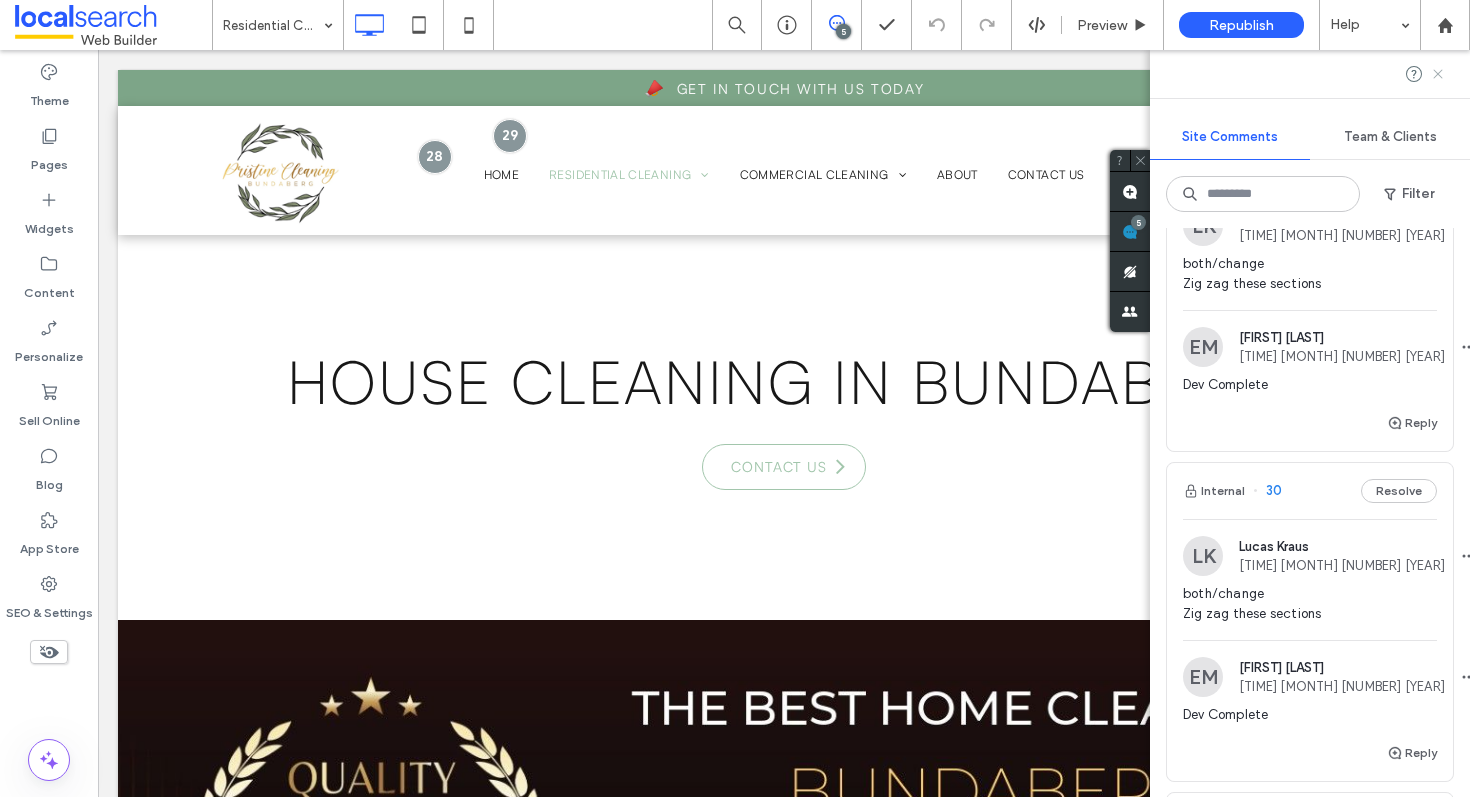 click 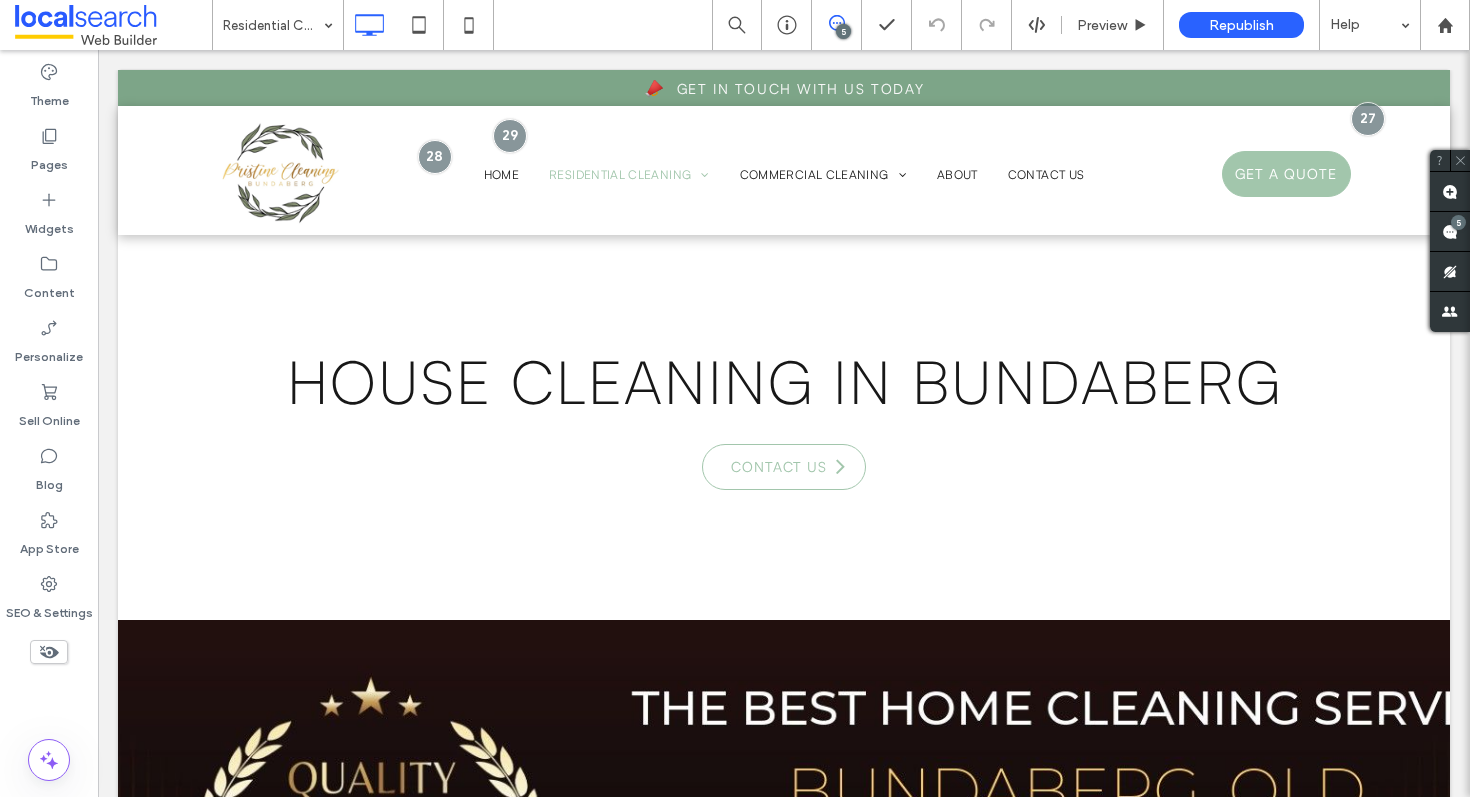 scroll, scrollTop: 0, scrollLeft: 0, axis: both 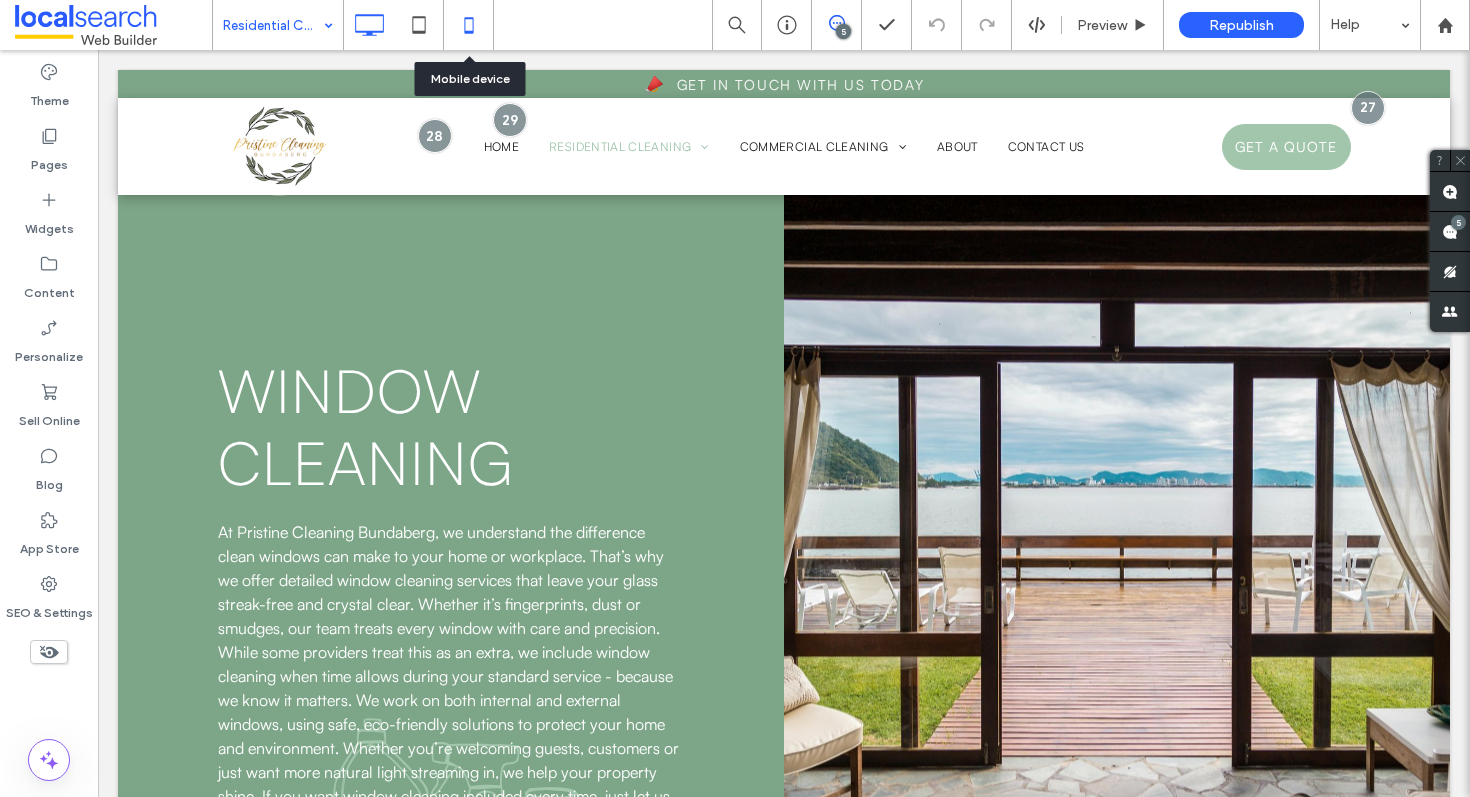 click 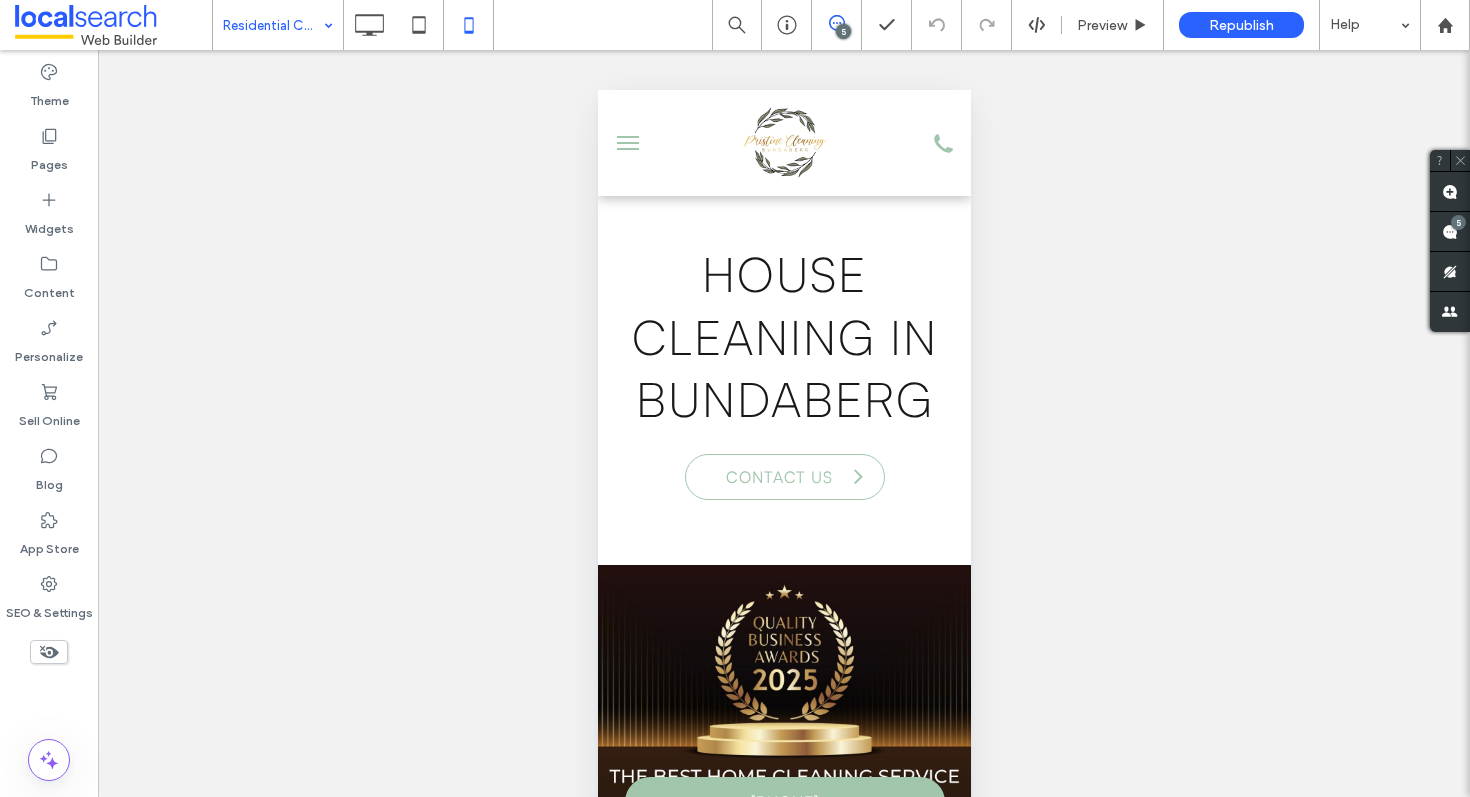 scroll, scrollTop: 0, scrollLeft: 0, axis: both 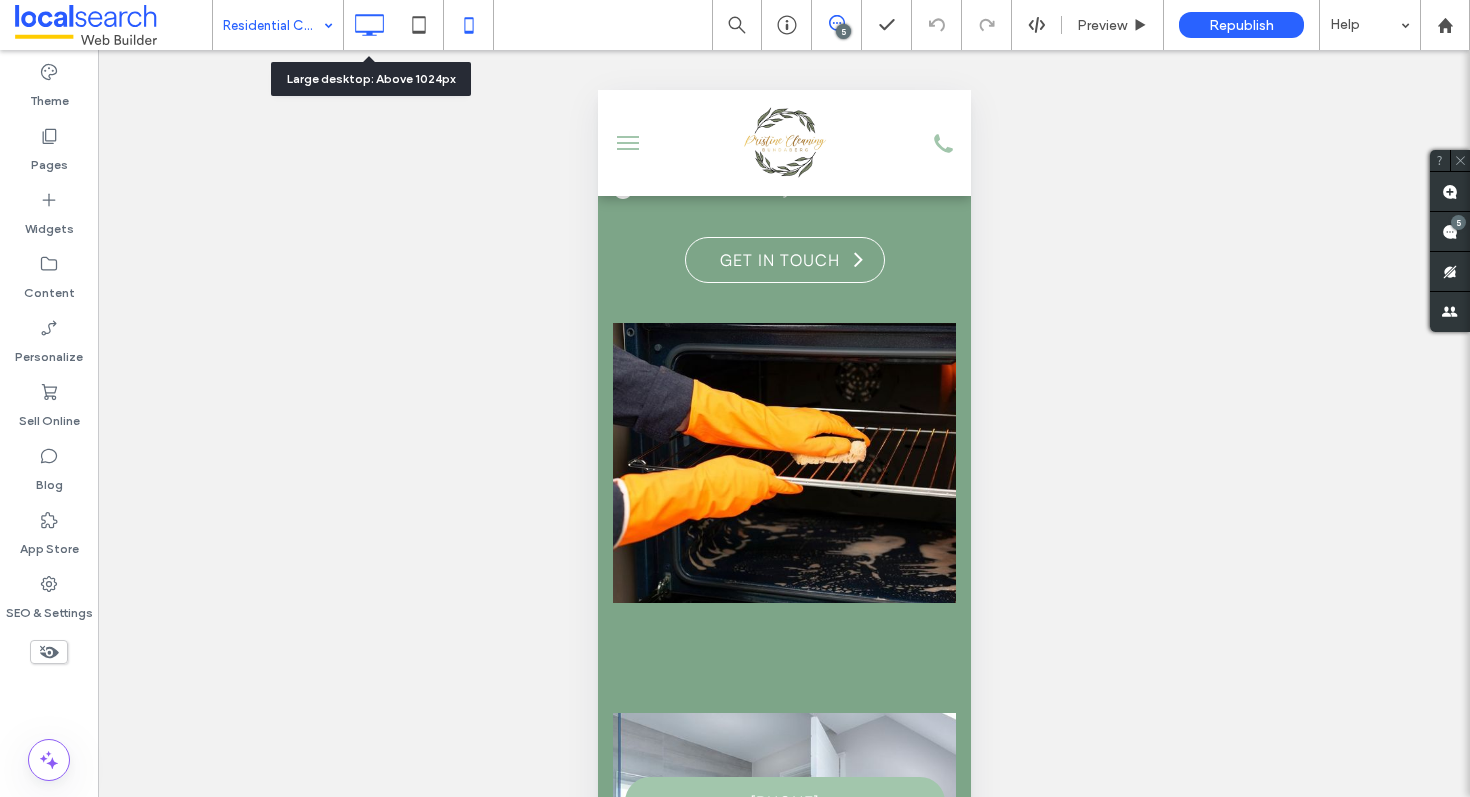 click 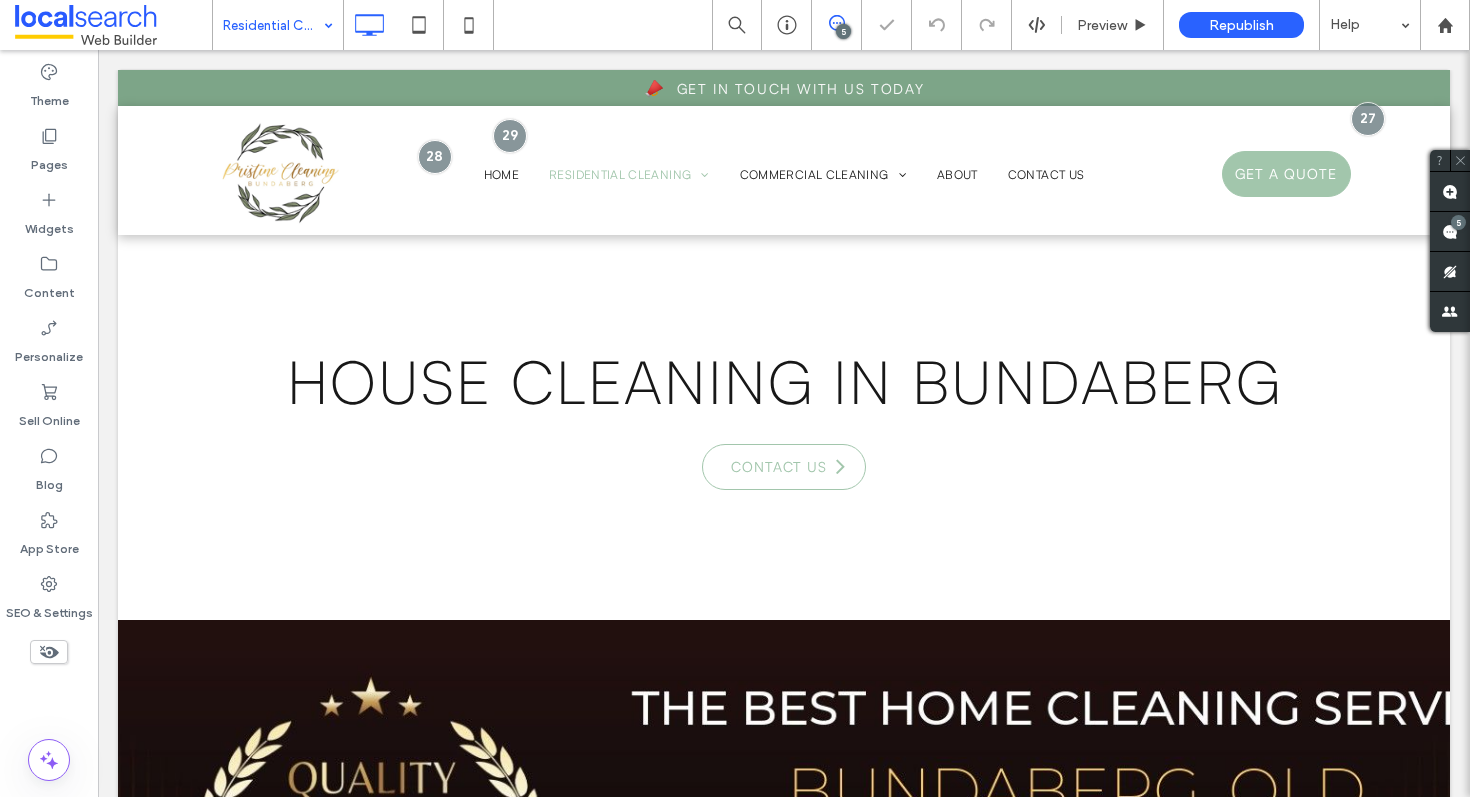 scroll, scrollTop: 0, scrollLeft: 0, axis: both 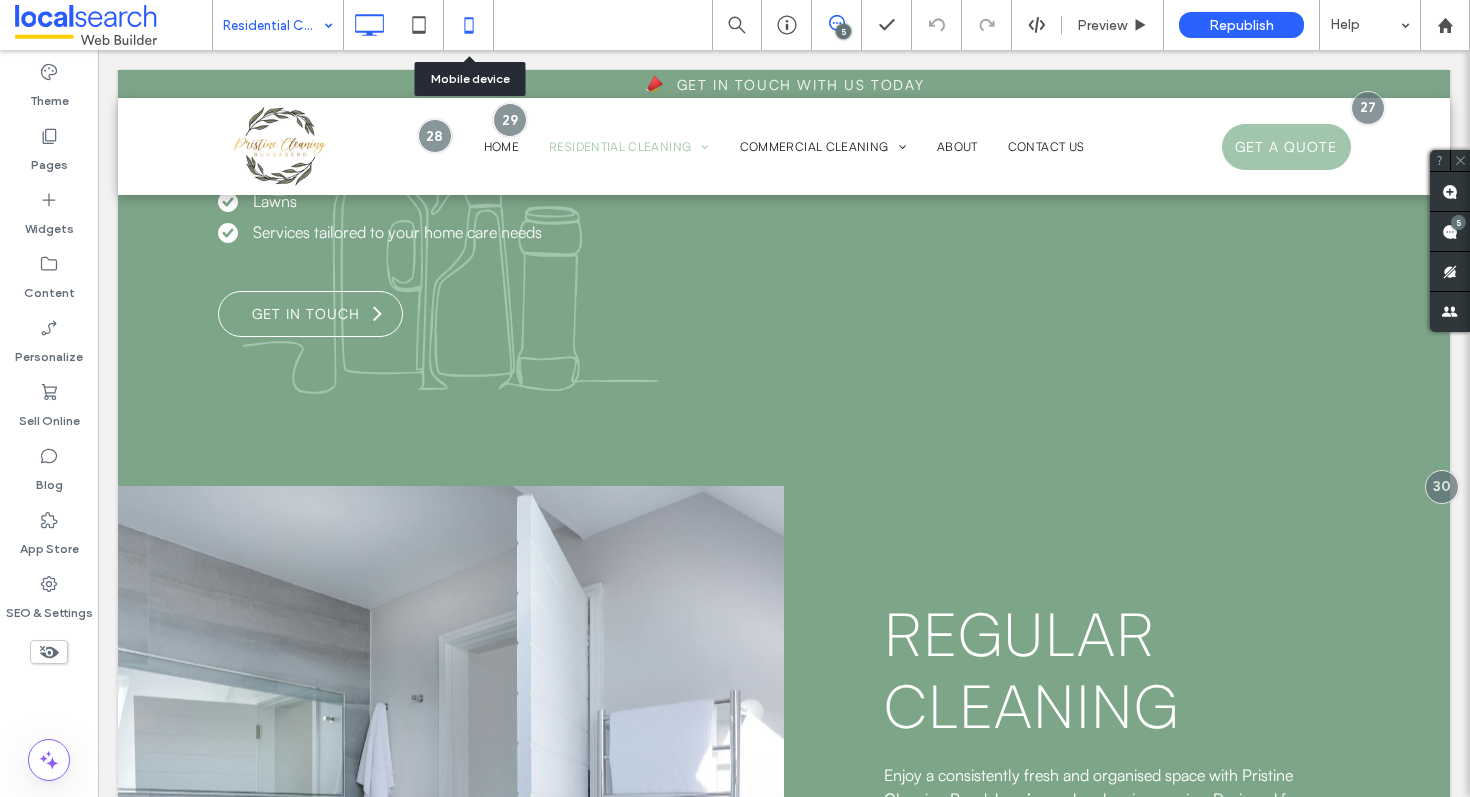 click 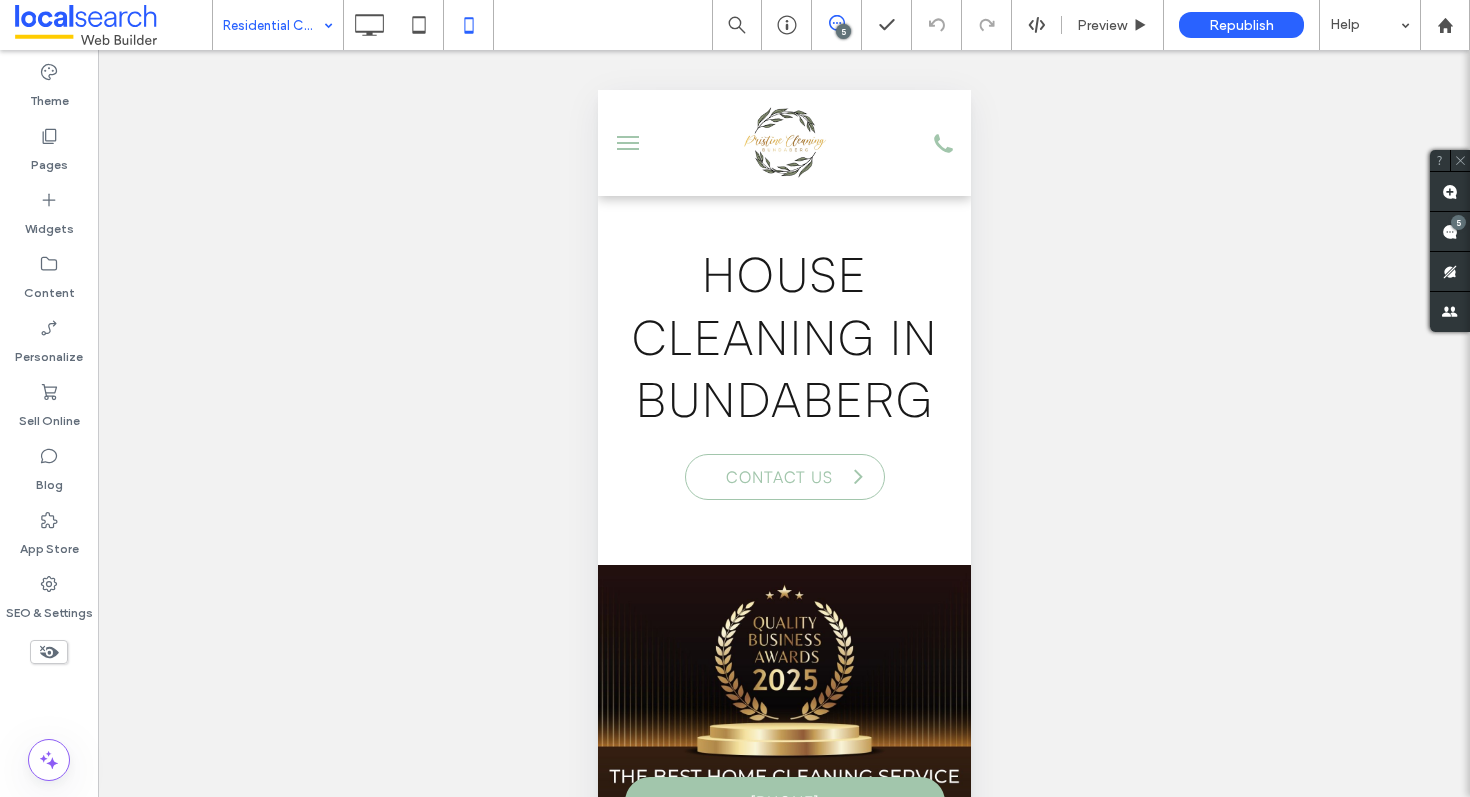 scroll, scrollTop: 0, scrollLeft: 0, axis: both 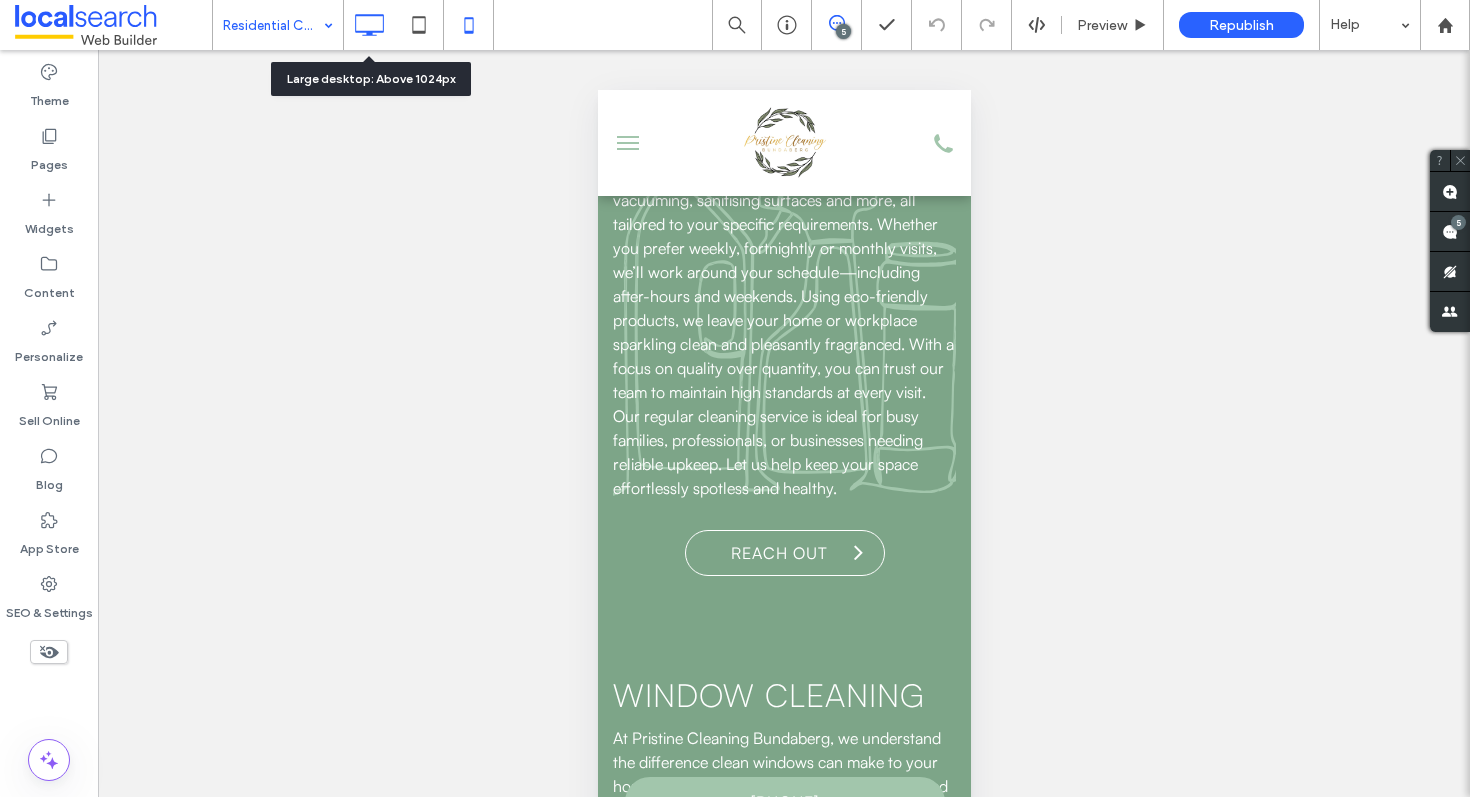 click 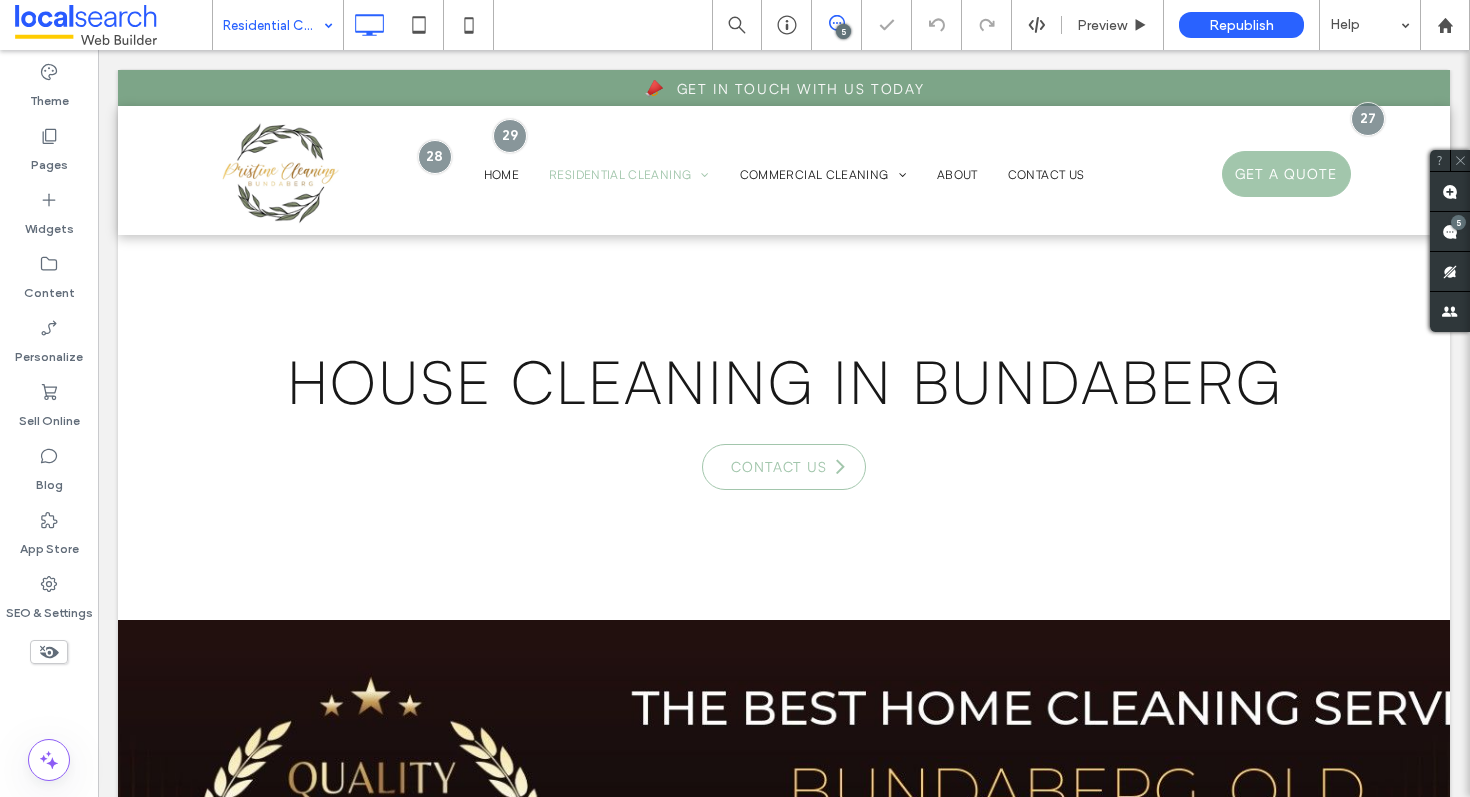 scroll, scrollTop: 0, scrollLeft: 0, axis: both 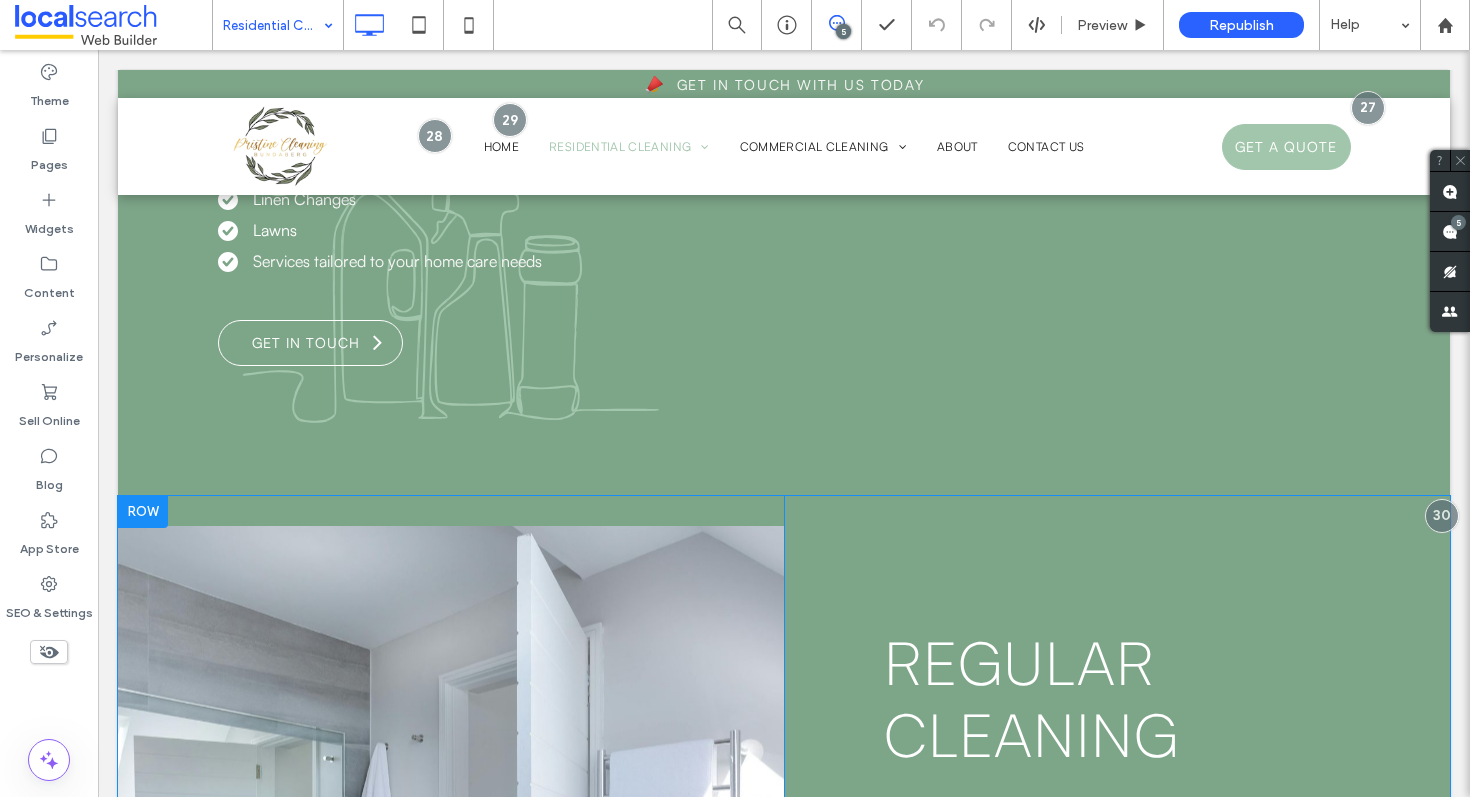 click at bounding box center (143, 512) 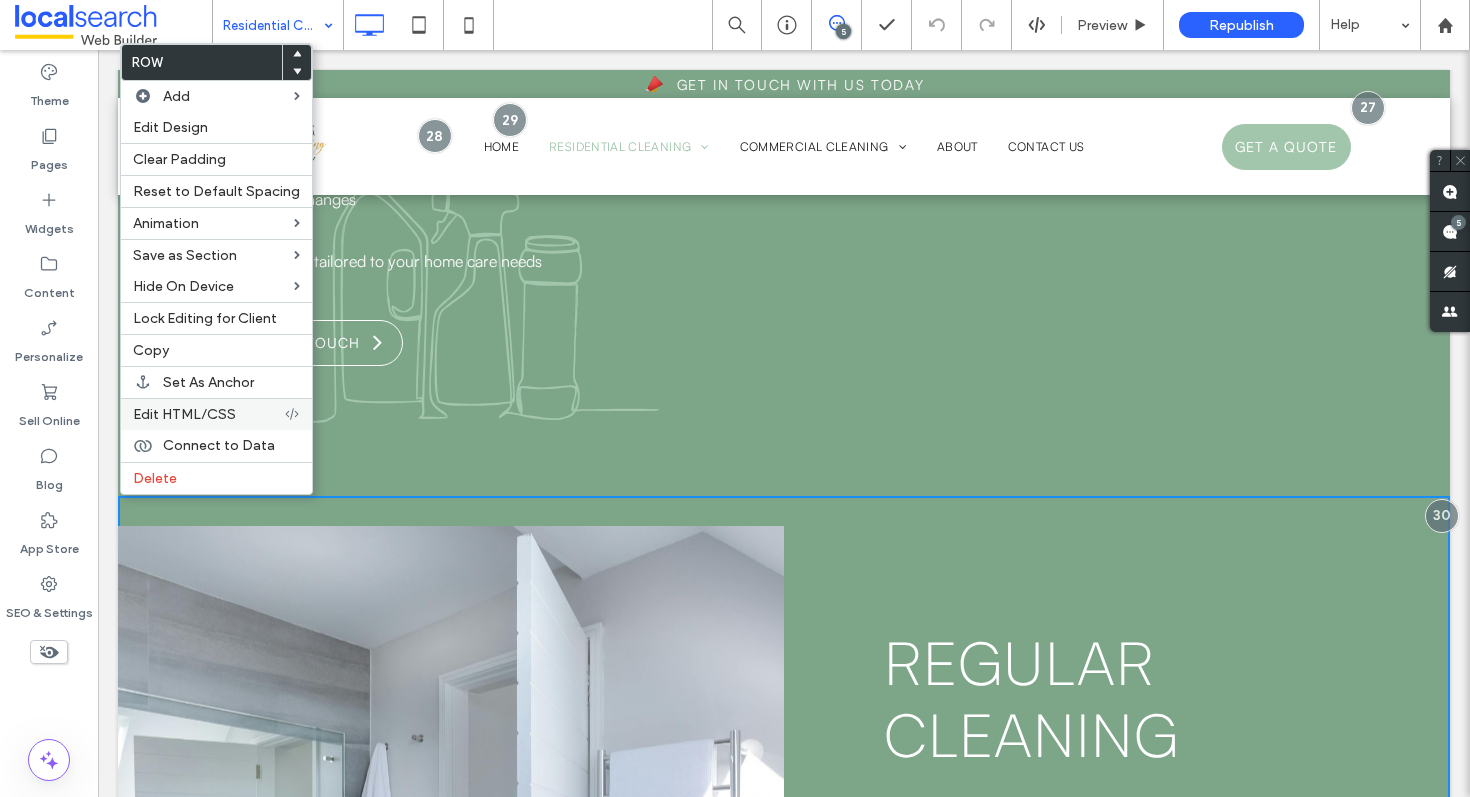 click on "Edit HTML/CSS" at bounding box center [184, 414] 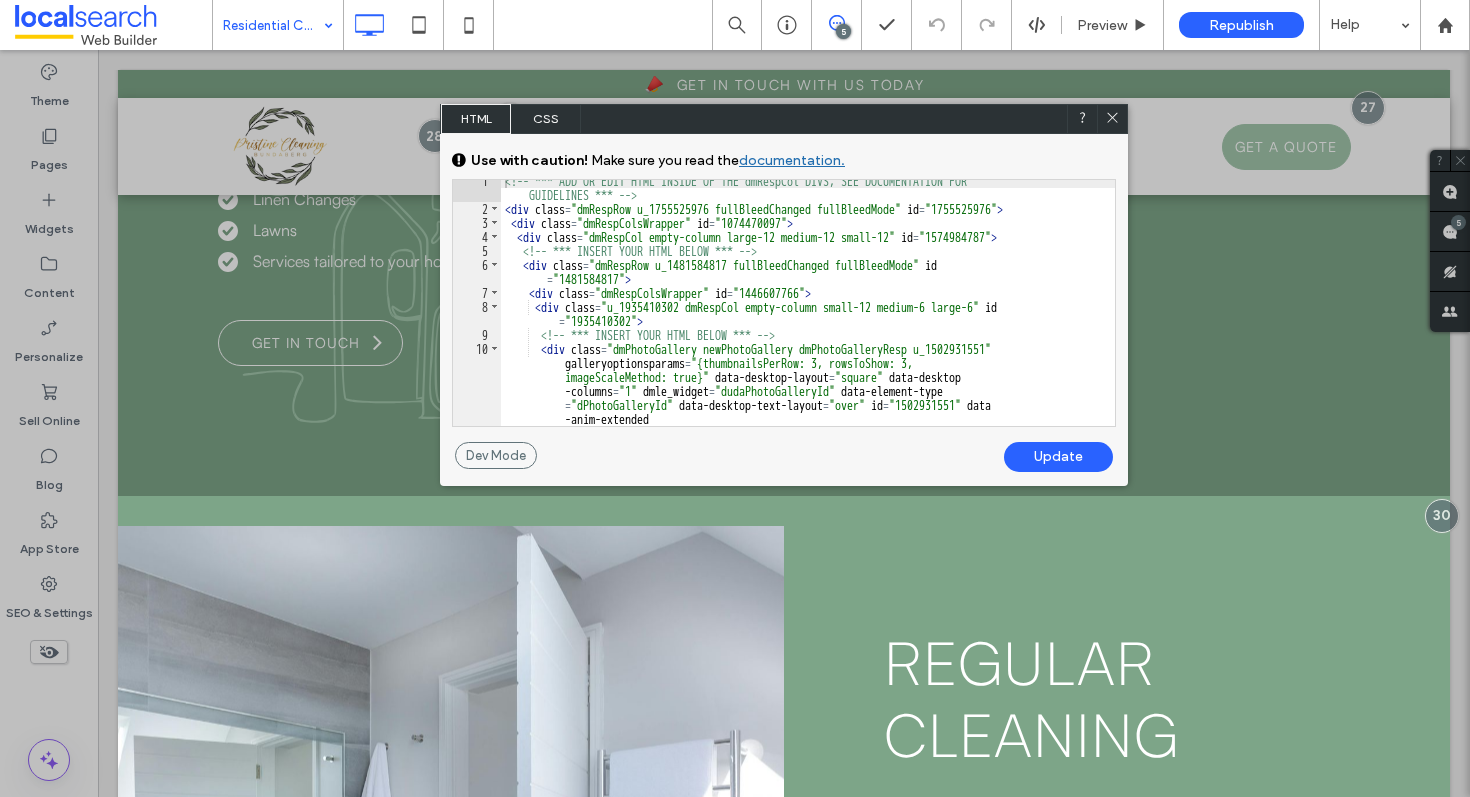 scroll, scrollTop: 0, scrollLeft: 0, axis: both 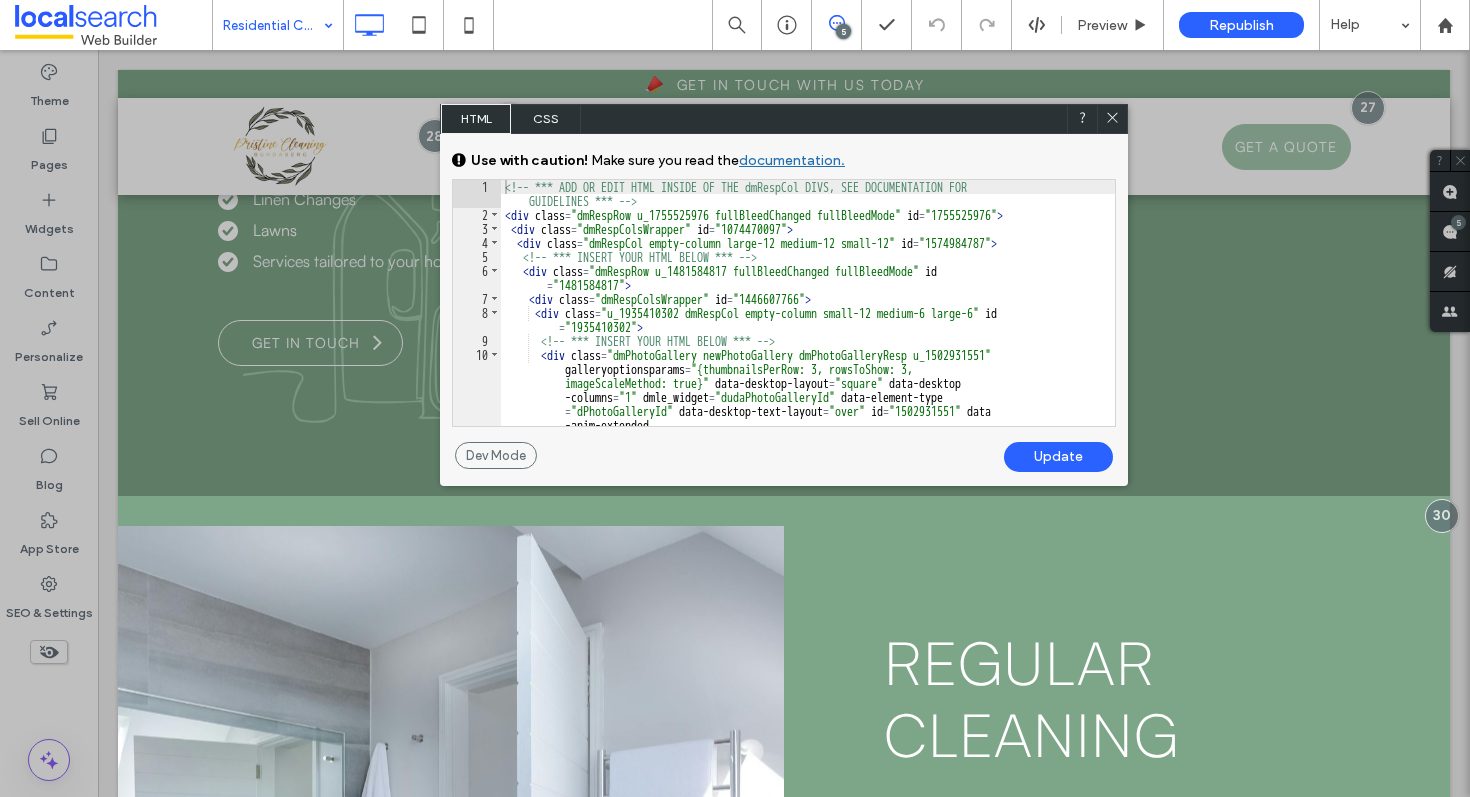 click on "<!-- *** ADD OR EDIT HTML INSIDE OF THE dmRespCol DIVS, SEE DOCUMENTATION FOR       GUIDELINES *** --> < div   class = "dmRespRow u_1755525976 fullBleedChanged fullBleedMode"   id = "1755525976" >   < div   class = "dmRespColsWrapper"   id = "1074470097" >    < div   class = "dmRespCol empty-column large-12 medium-12 small-12"   id = "1574984787" >     <!-- *** INSERT YOUR HTML BELOW *** -->     < div   class = "dmRespRow u_1481584817 fullBleedChanged fullBleedMode"   id         = "1481584817" >      < div   class = "dmRespColsWrapper"   id = "1446607766" >        < div   class = "u_1935410302 dmRespCol empty-column small-12 medium-6 large-6"   id           = "1935410302" >         <!-- *** INSERT YOUR HTML BELOW *** -->         < div   class = "dmPhotoGallery newPhotoGallery dmPhotoGalleryResp u_1502931551"              galleryoptionsparams = "{thumbnailsPerRow: 3, rowsToShow: 3,             imageScaleMethod: true}"   data-desktop-layout = "square"   data-desktop = "1"" at bounding box center [808, 387] 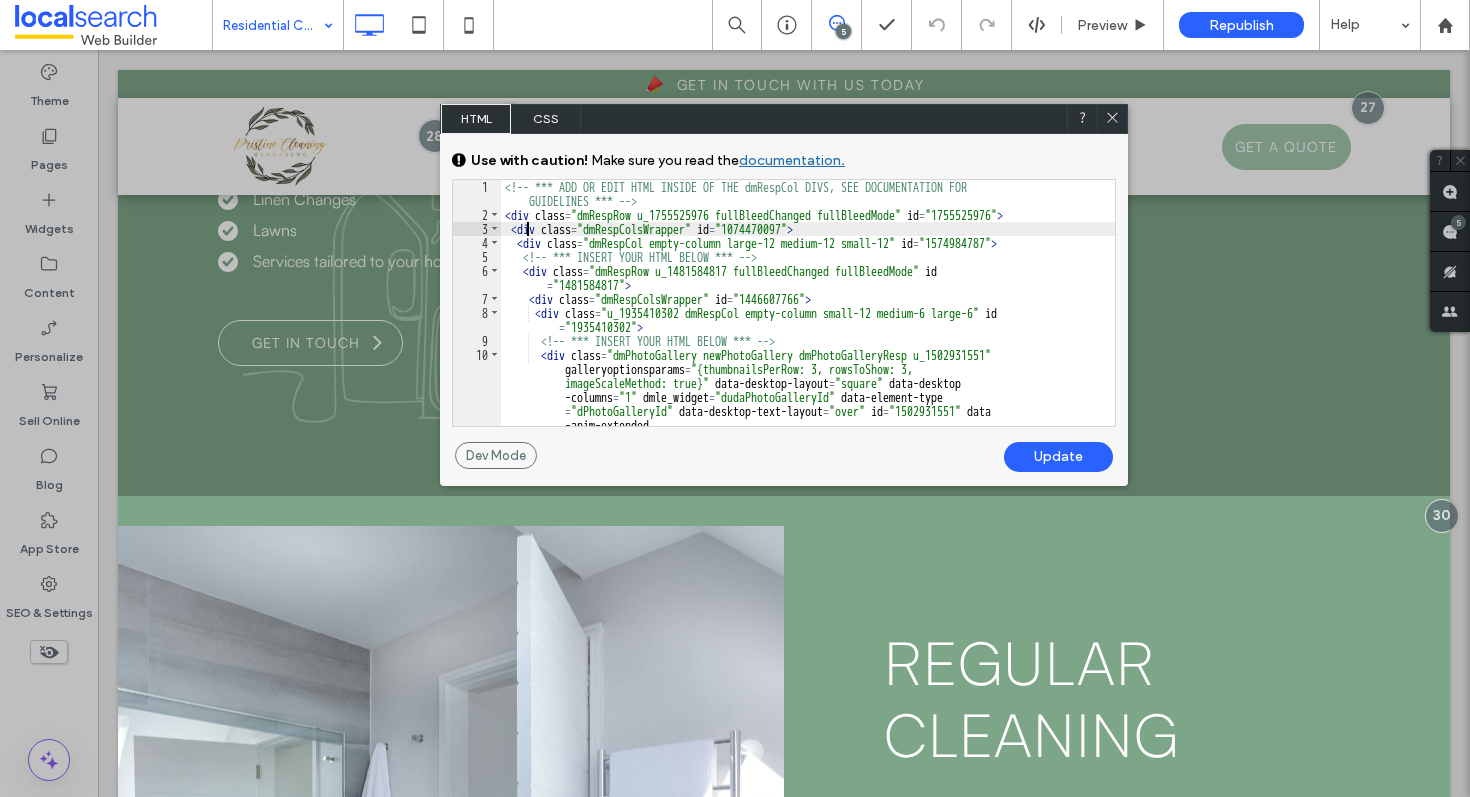 scroll, scrollTop: 0, scrollLeft: 0, axis: both 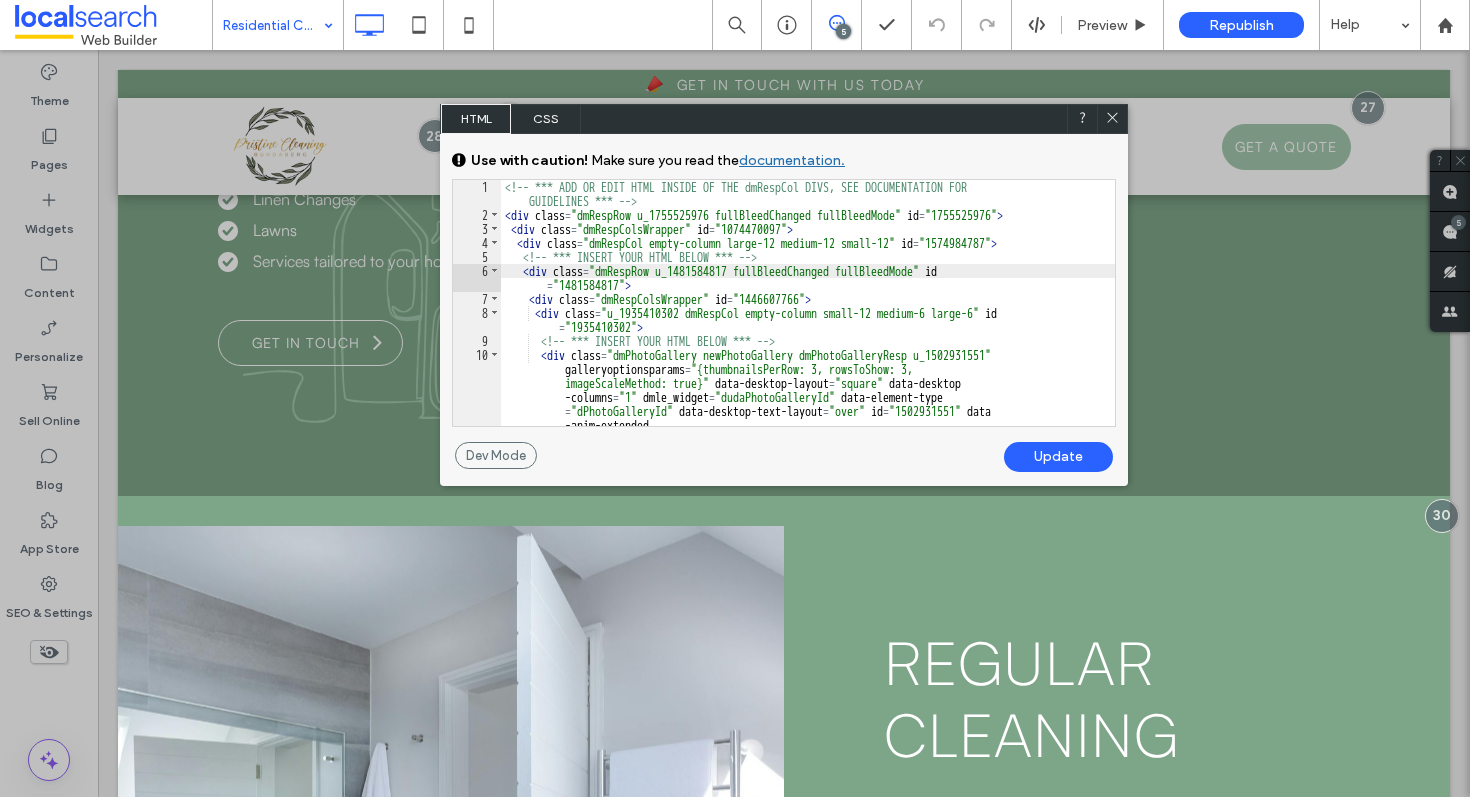 click on "<!-- *** ADD OR EDIT HTML INSIDE OF THE dmRespCol DIVS, SEE DOCUMENTATION FOR       GUIDELINES *** --> < div   class = "dmRespRow u_1755525976 fullBleedChanged fullBleedMode"   id = "1755525976" >   < div   class = "dmRespColsWrapper"   id = "1074470097" >    < div   class = "dmRespCol empty-column large-12 medium-12 small-12"   id = "1574984787" >     <!-- *** INSERT YOUR HTML BELOW *** -->     < div   class = "dmRespRow u_1481584817 fullBleedChanged fullBleedMode"   id         = "1481584817" >      < div   class = "dmRespColsWrapper"   id = "1446607766" >        < div   class = "u_1935410302 dmRespCol empty-column small-12 medium-6 large-6"   id           = "1935410302" >         <!-- *** INSERT YOUR HTML BELOW *** -->         < div   class = "dmPhotoGallery newPhotoGallery dmPhotoGalleryResp u_1502931551"              galleryoptionsparams = "{thumbnailsPerRow: 3, rowsToShow: 3,             imageScaleMethod: true}"   data-desktop-layout = "square"   data-desktop = "1"" at bounding box center [808, 387] 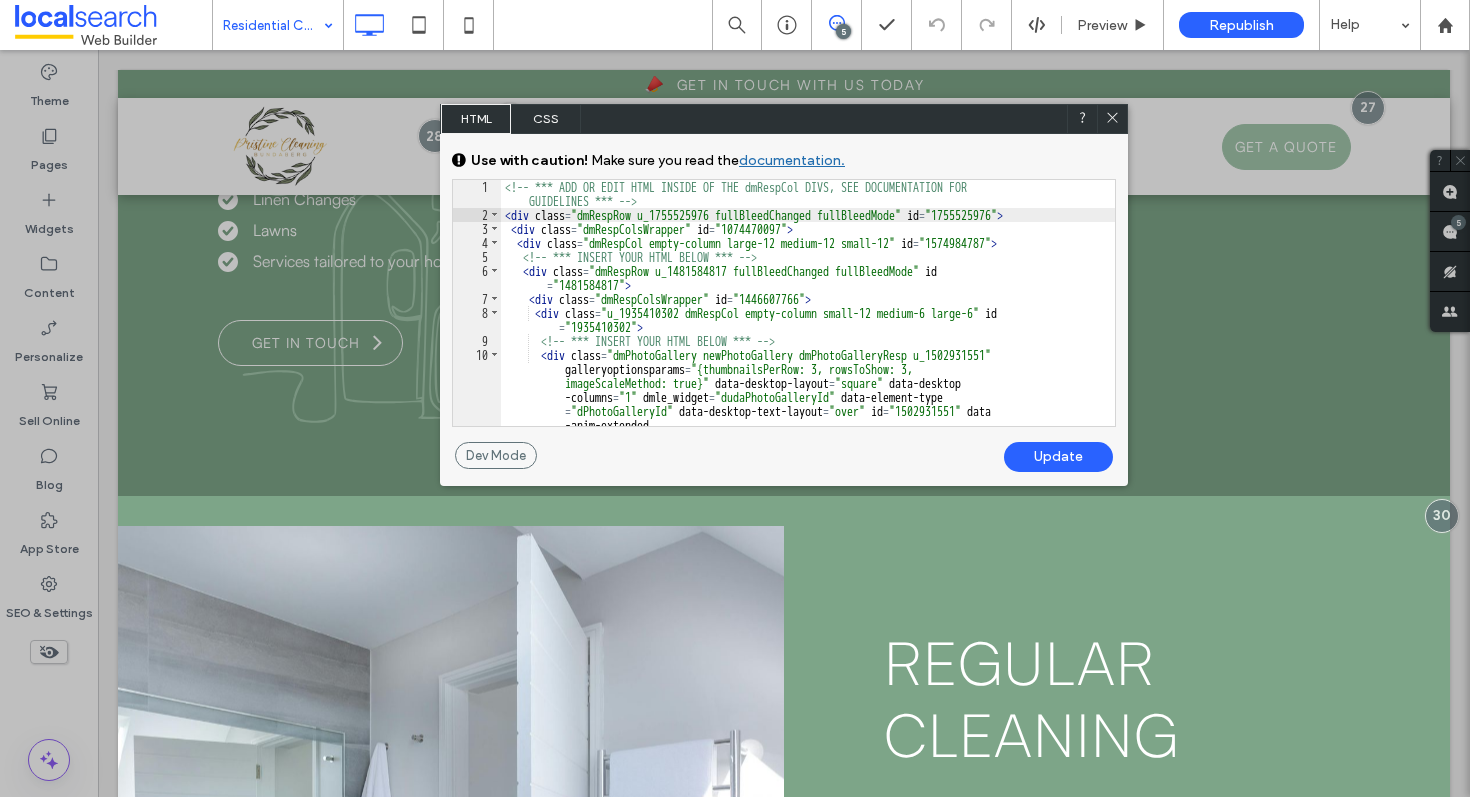 paste 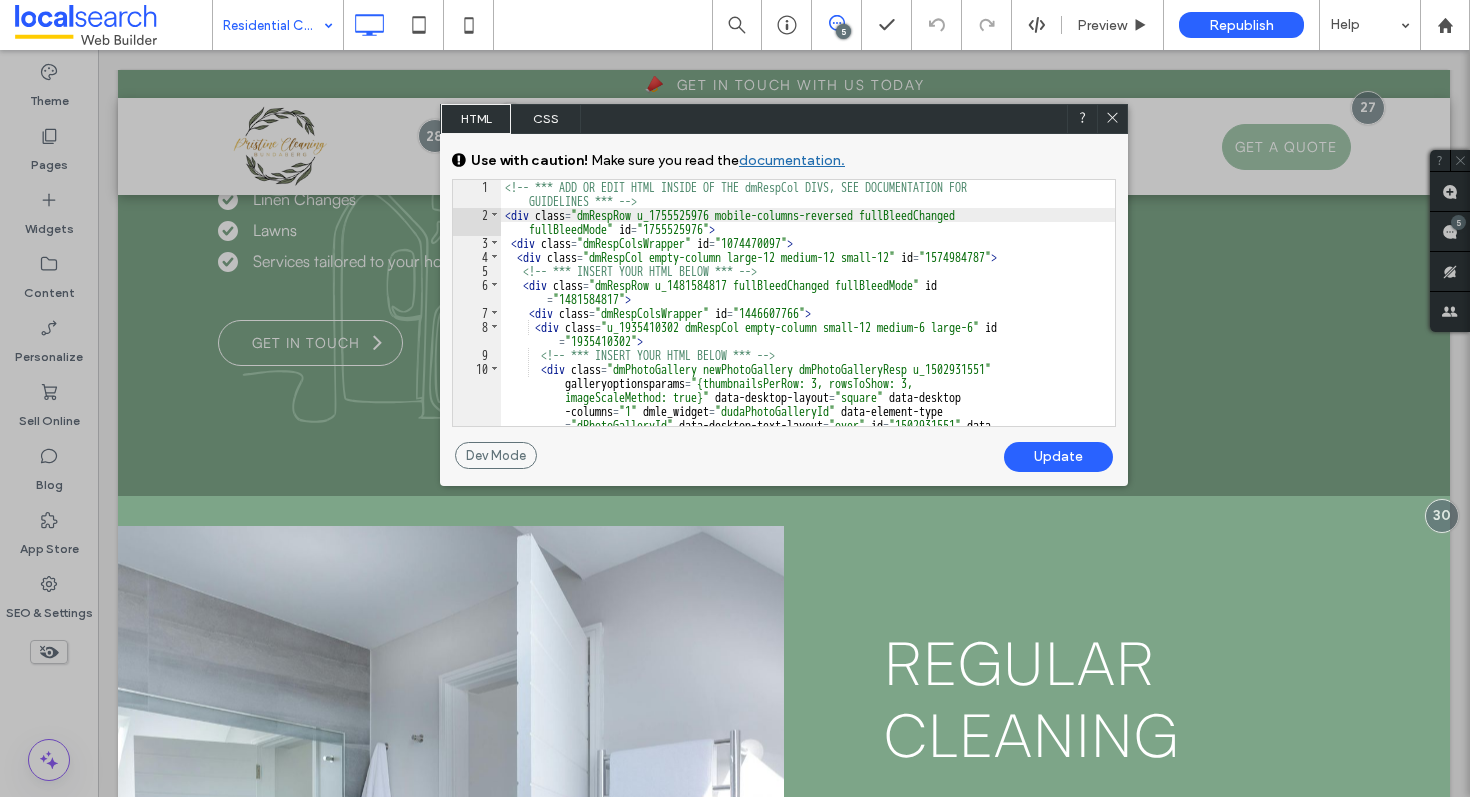 click on "Update" at bounding box center [1058, 457] 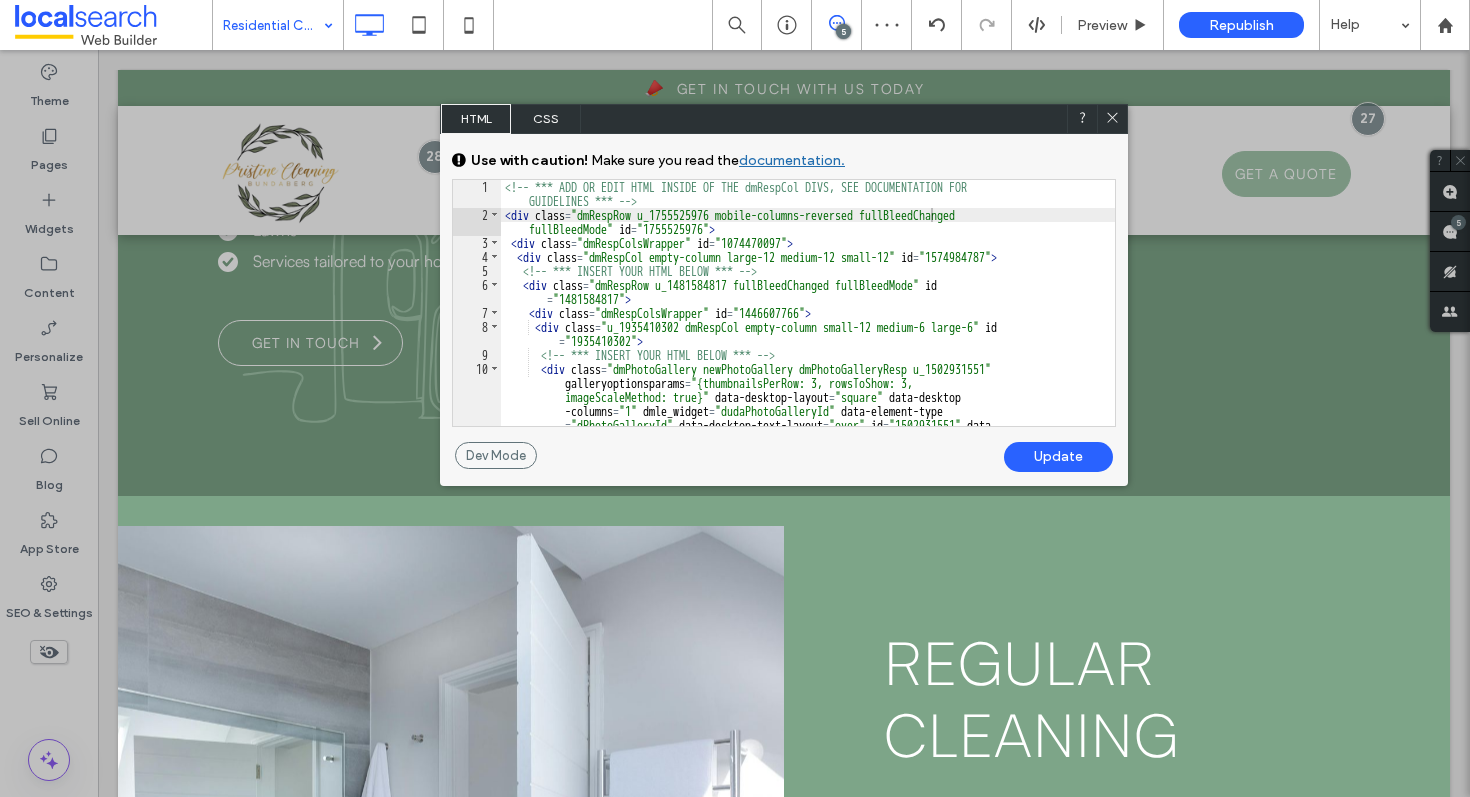 click 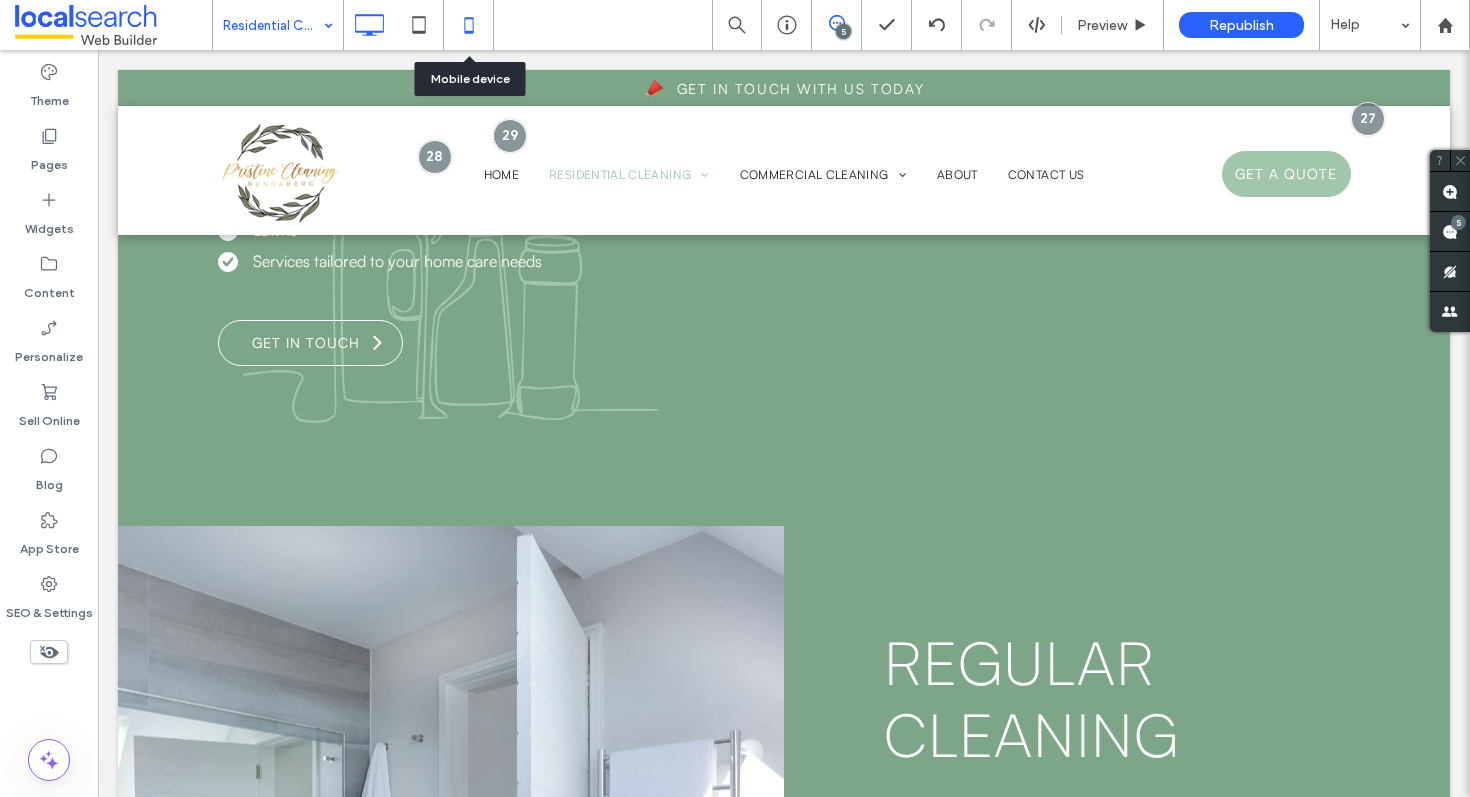 click 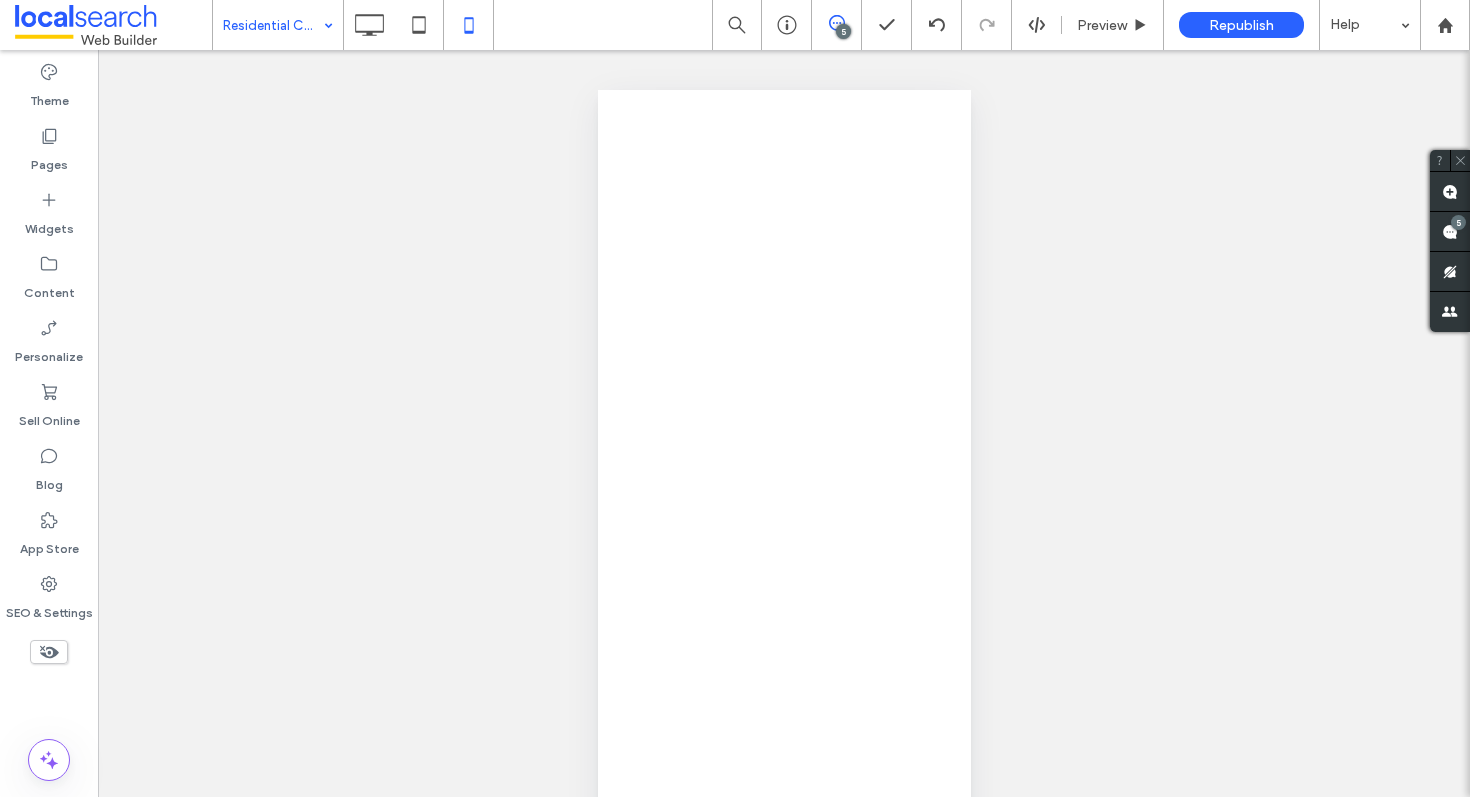 scroll, scrollTop: 0, scrollLeft: 0, axis: both 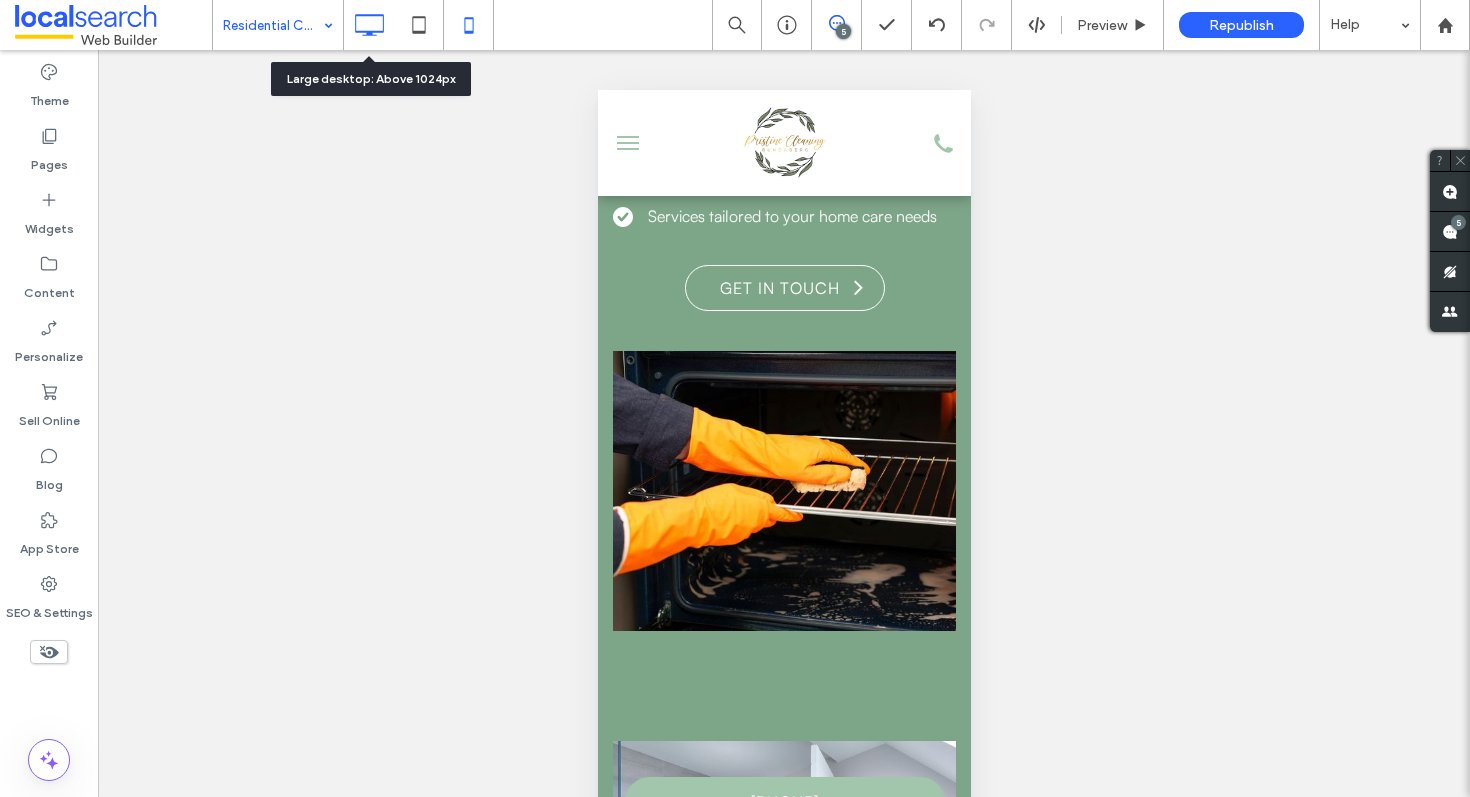 click 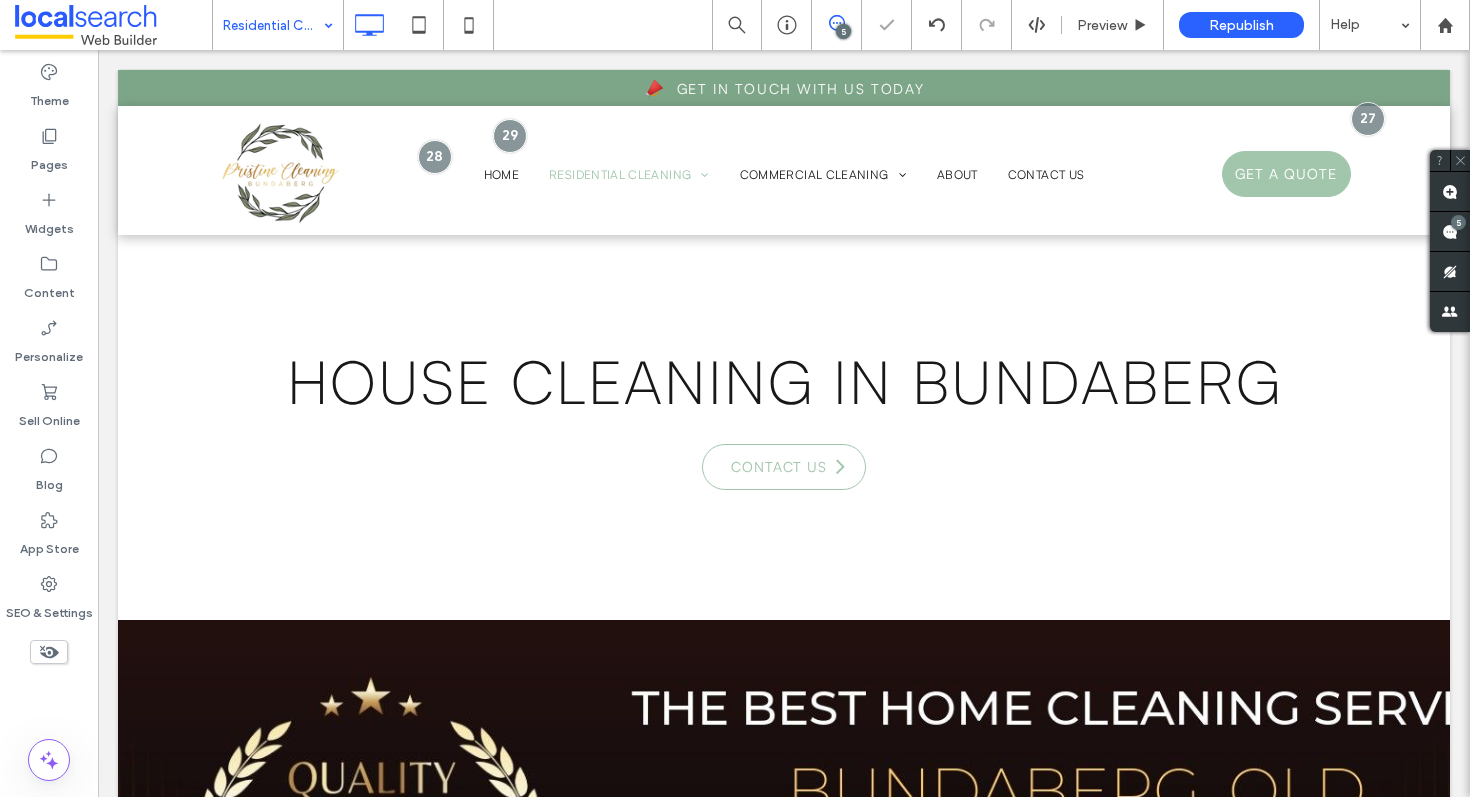 scroll, scrollTop: 0, scrollLeft: 0, axis: both 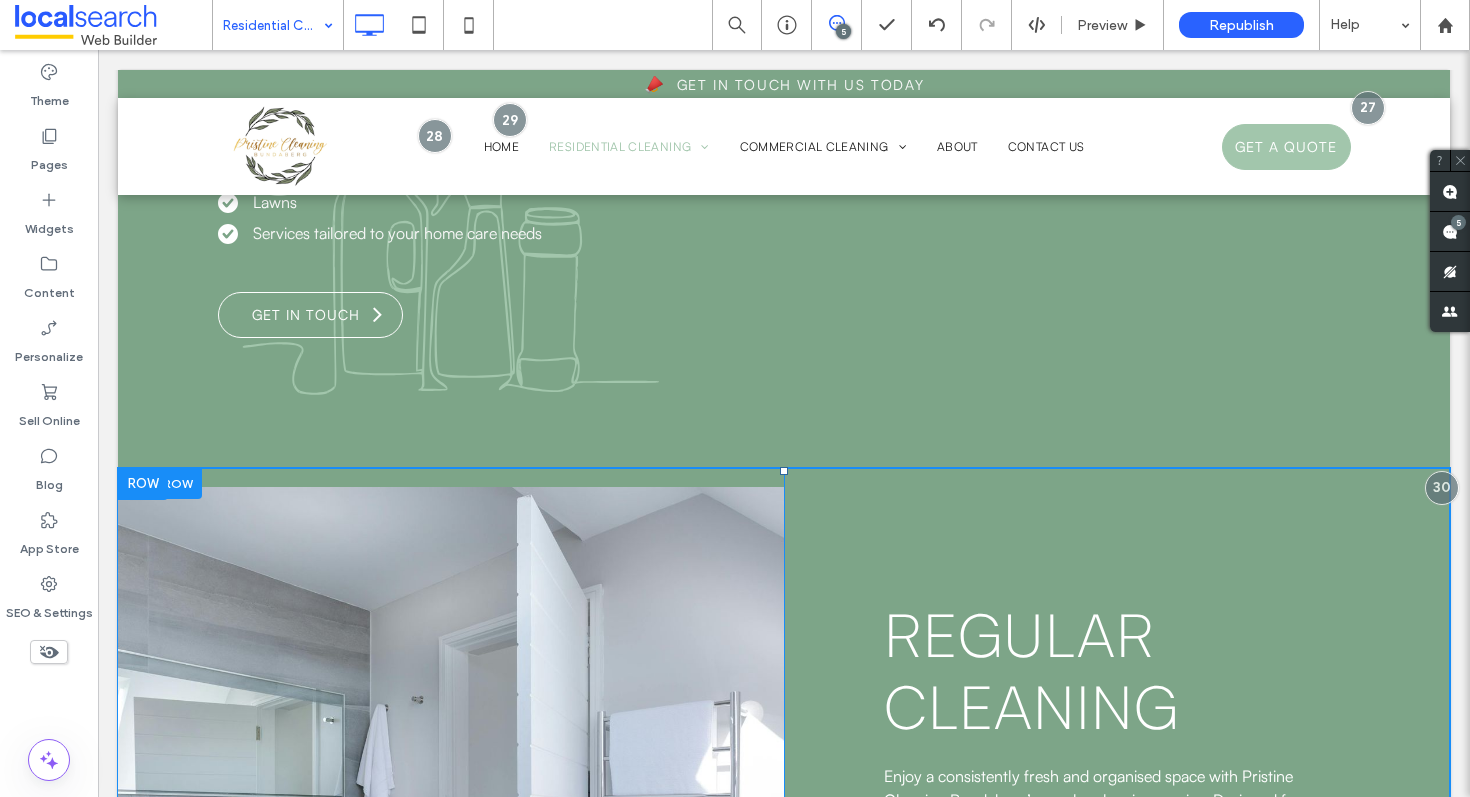 click at bounding box center (160, 483) 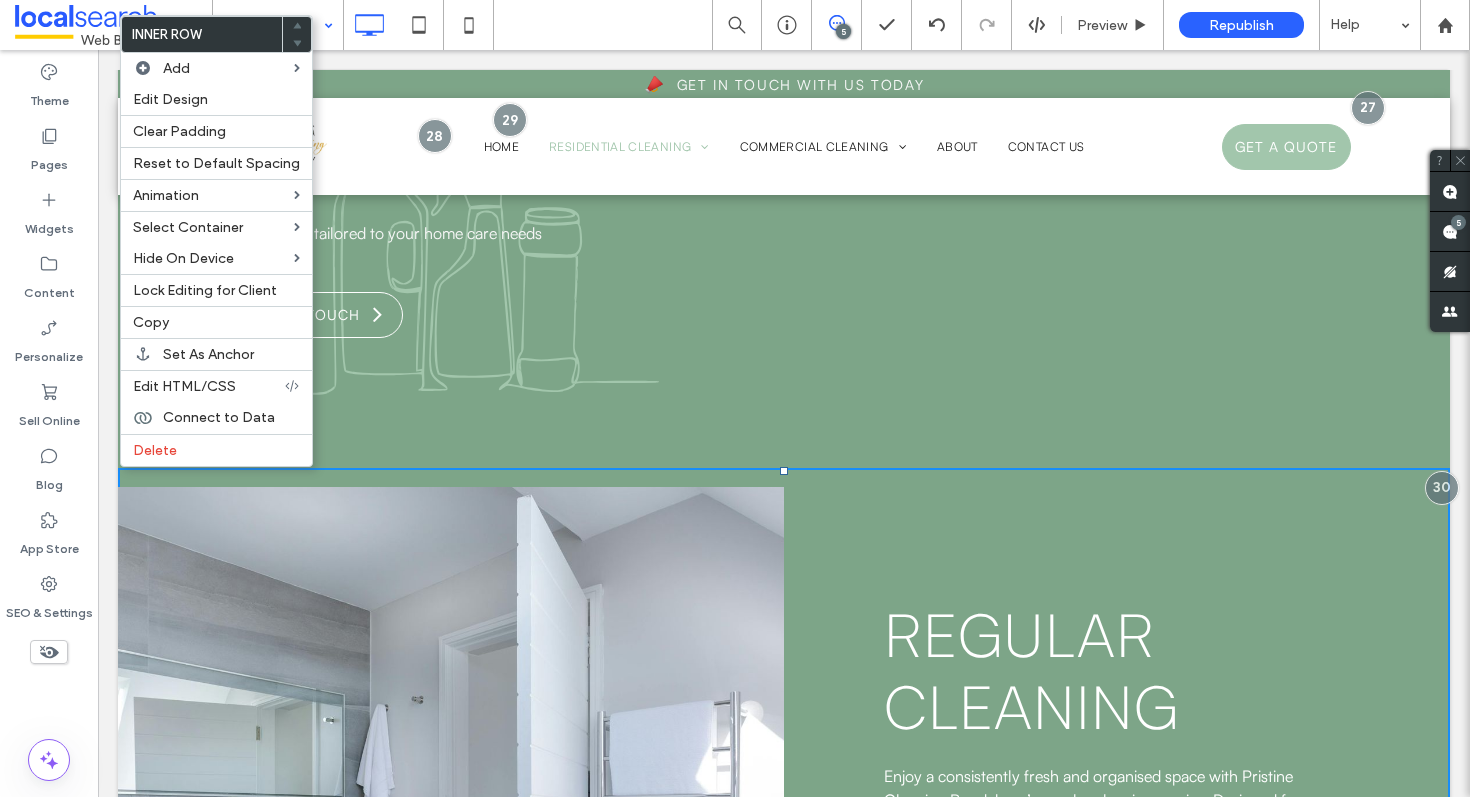 click at bounding box center [451, 837] 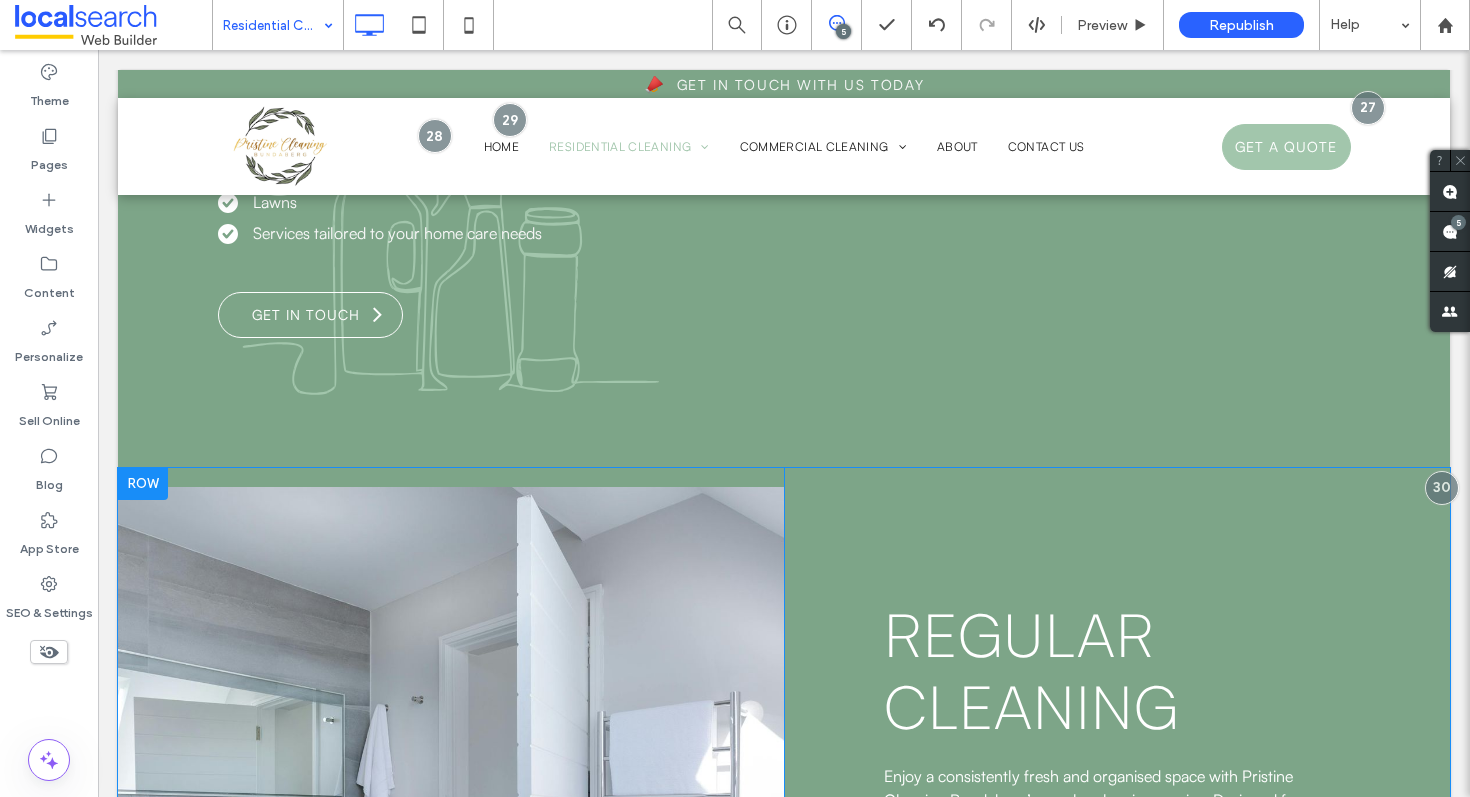 click at bounding box center (143, 484) 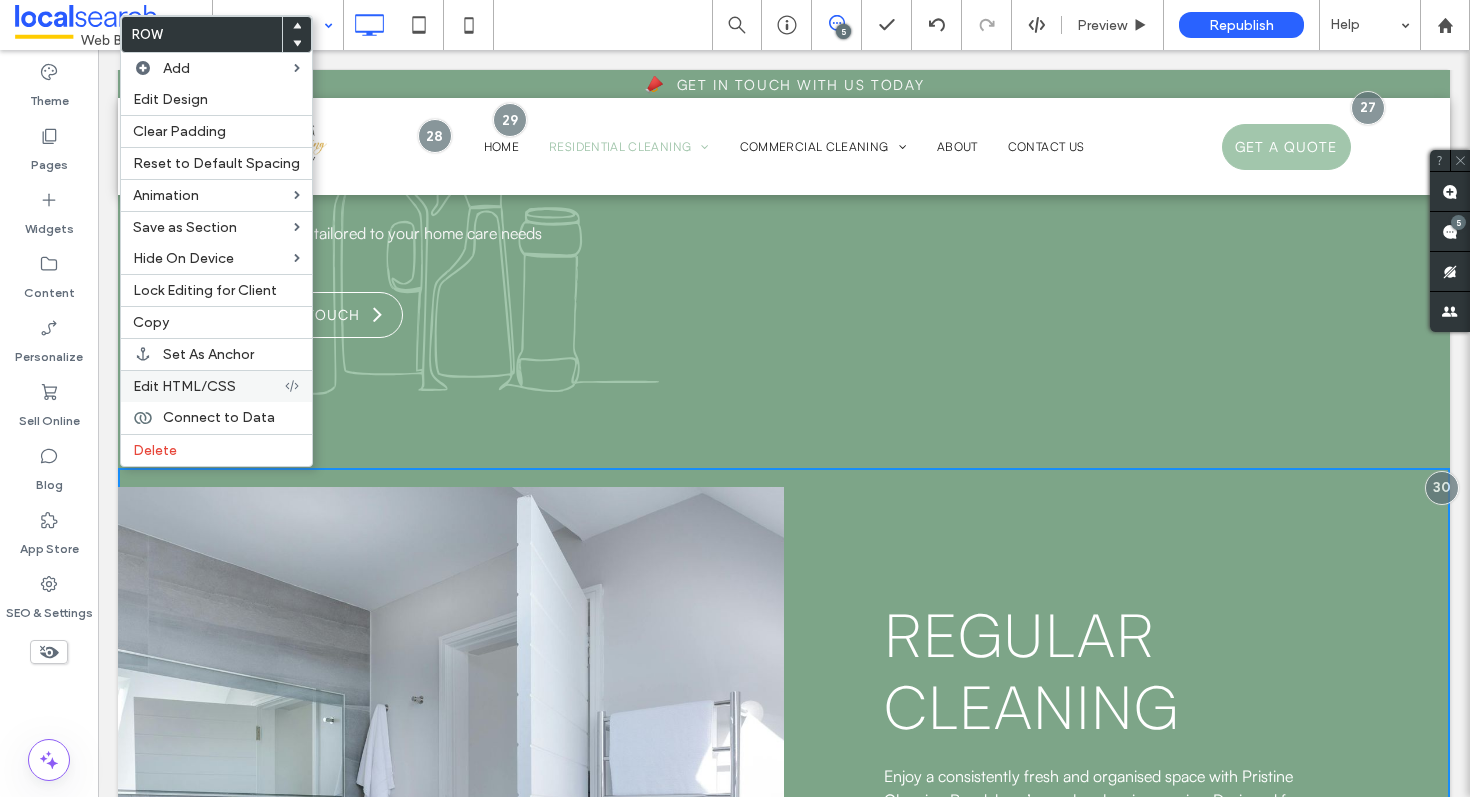 click on "Edit HTML/CSS" at bounding box center [184, 386] 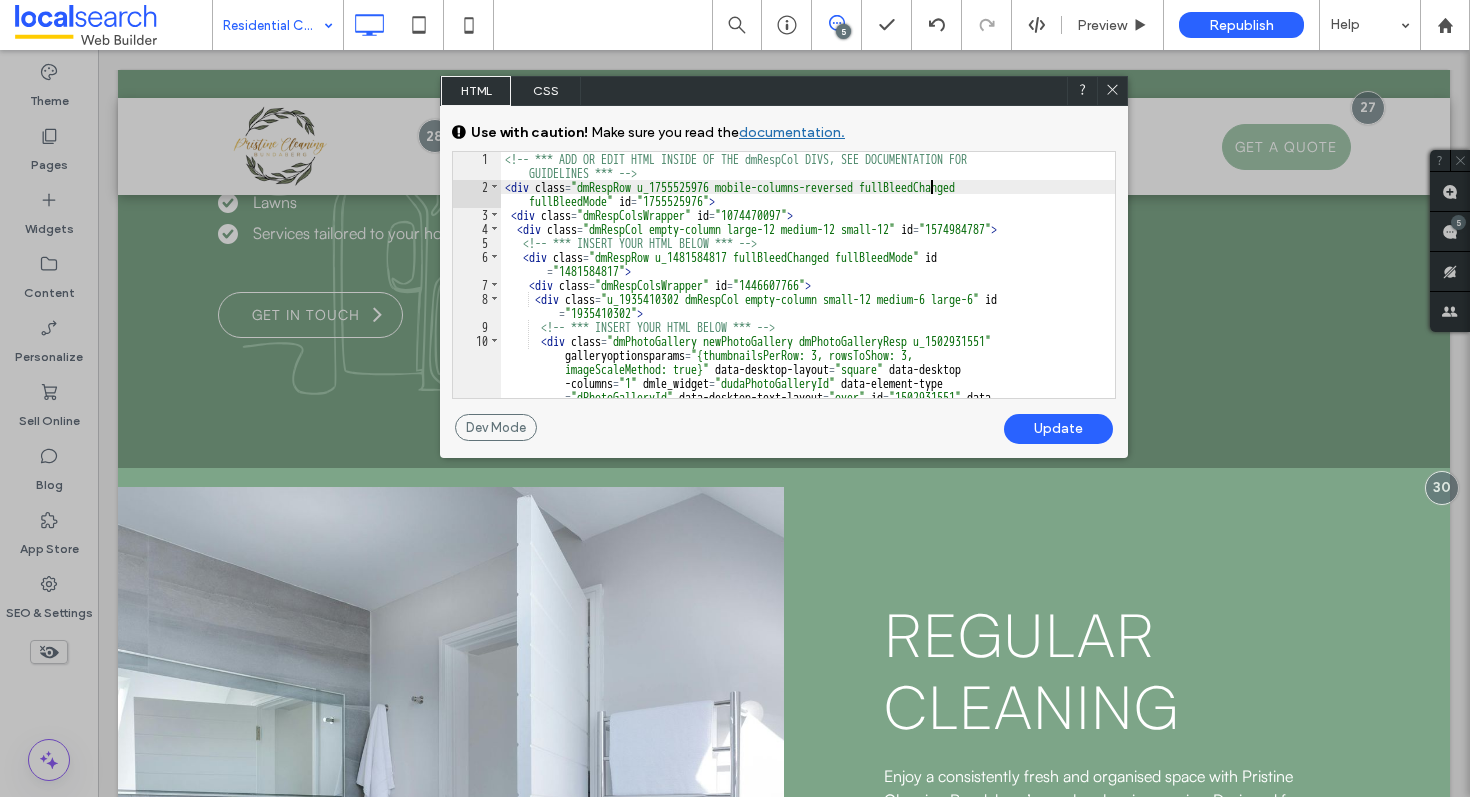 click on "<!-- *** ADD OR EDIT HTML INSIDE OF THE dmRespCol DIVS, SEE DOCUMENTATION FOR       GUIDELINES *** --> < div   class = "dmRespRow u_1755525976 mobile-columns-reversed fullBleedChanged       fullBleedMode"   id = "1755525976" >   < div   class = "dmRespColsWrapper"   id = "1074470097" >    < div   class = "dmRespCol empty-column large-12 medium-12 small-12"   id = "1574984787" >     <!-- *** INSERT YOUR HTML BELOW *** -->     < div   class = "dmRespRow u_1481584817 fullBleedChanged fullBleedMode"   id         = "1481584817" >      < div   class = "dmRespColsWrapper"   id = "1446607766" >        < div   class = "u_1935410302 dmRespCol empty-column small-12 medium-6 large-6"   id           = "1935410302" >         <!-- *** INSERT YOUR HTML BELOW *** -->         < div   class = "dmPhotoGallery newPhotoGallery dmPhotoGalleryResp u_1502931551"              galleryoptionsparams = "{thumbnailsPerRow: 3, rowsToShow: 3,             imageScaleMethod: true}"   = "square"   =" at bounding box center (808, 359) 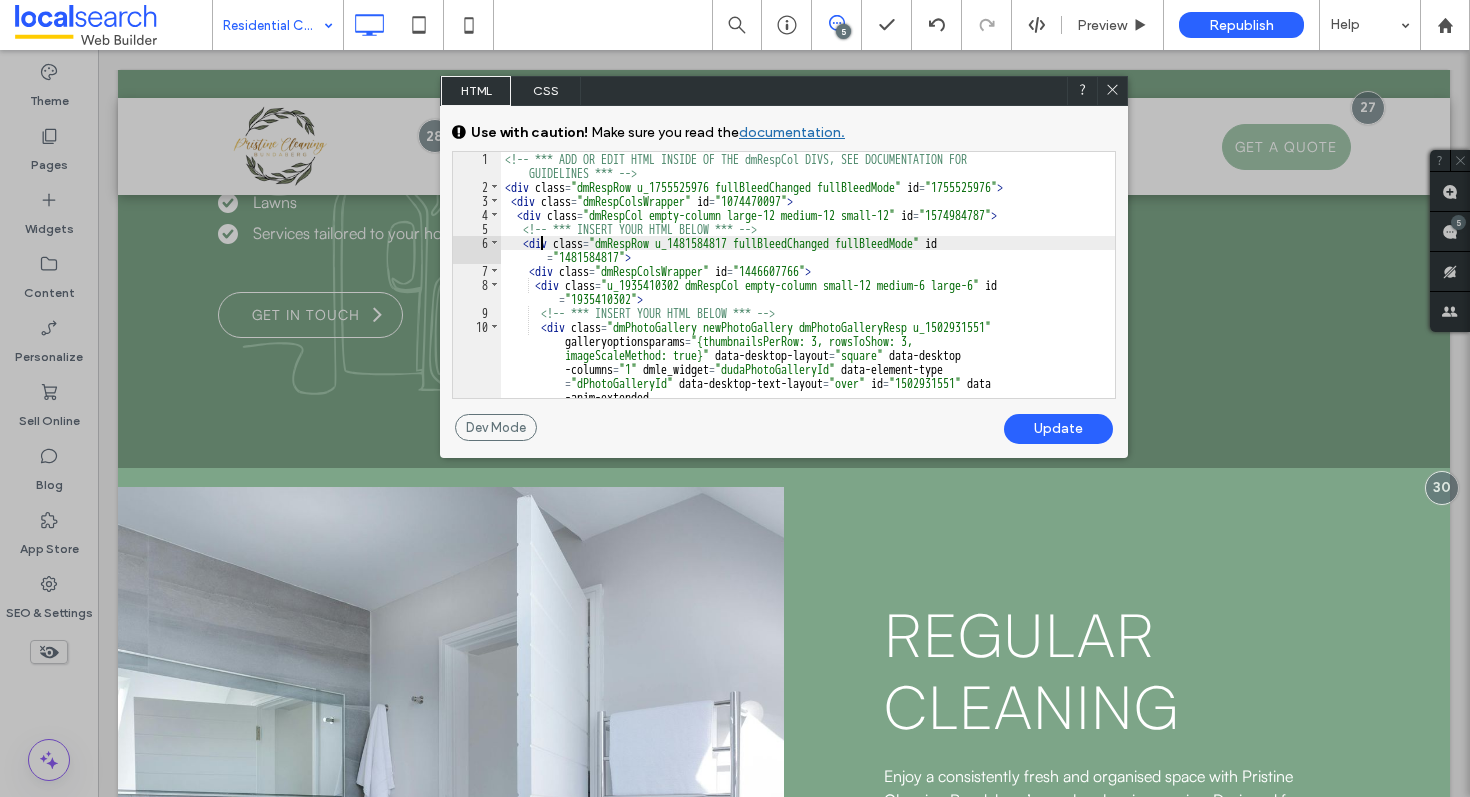 click on "<!-- *** ADD OR EDIT HTML INSIDE OF THE dmRespCol DIVS, SEE DOCUMENTATION FOR       GUIDELINES *** --> < div   class = "dmRespRow u_1755525976 fullBleedChanged fullBleedMode"   id = "1755525976" >   < div   class = "dmRespColsWrapper"   id = "1074470097" >    < div   class = "dmRespCol empty-column large-12 medium-12 small-12"   id = "1574984787" >     <!-- *** INSERT YOUR HTML BELOW *** -->     < div   class = "dmRespRow u_1481584817 fullBleedChanged fullBleedMode"   id         = "1481584817" >      < div   class = "dmRespColsWrapper"   id = "1446607766" >        < div   class = "u_1935410302 dmRespCol empty-column small-12 medium-6 large-6"   id           = "1935410302" >         <!-- *** INSERT YOUR HTML BELOW *** -->         < div   class = "dmPhotoGallery newPhotoGallery dmPhotoGalleryResp u_1502931551"              galleryoptionsparams = "{thumbnailsPerRow: 3, rowsToShow: 3,             imageScaleMethod: true}"   data-desktop-layout = "square"   data-desktop = "1"" at bounding box center (808, 359) 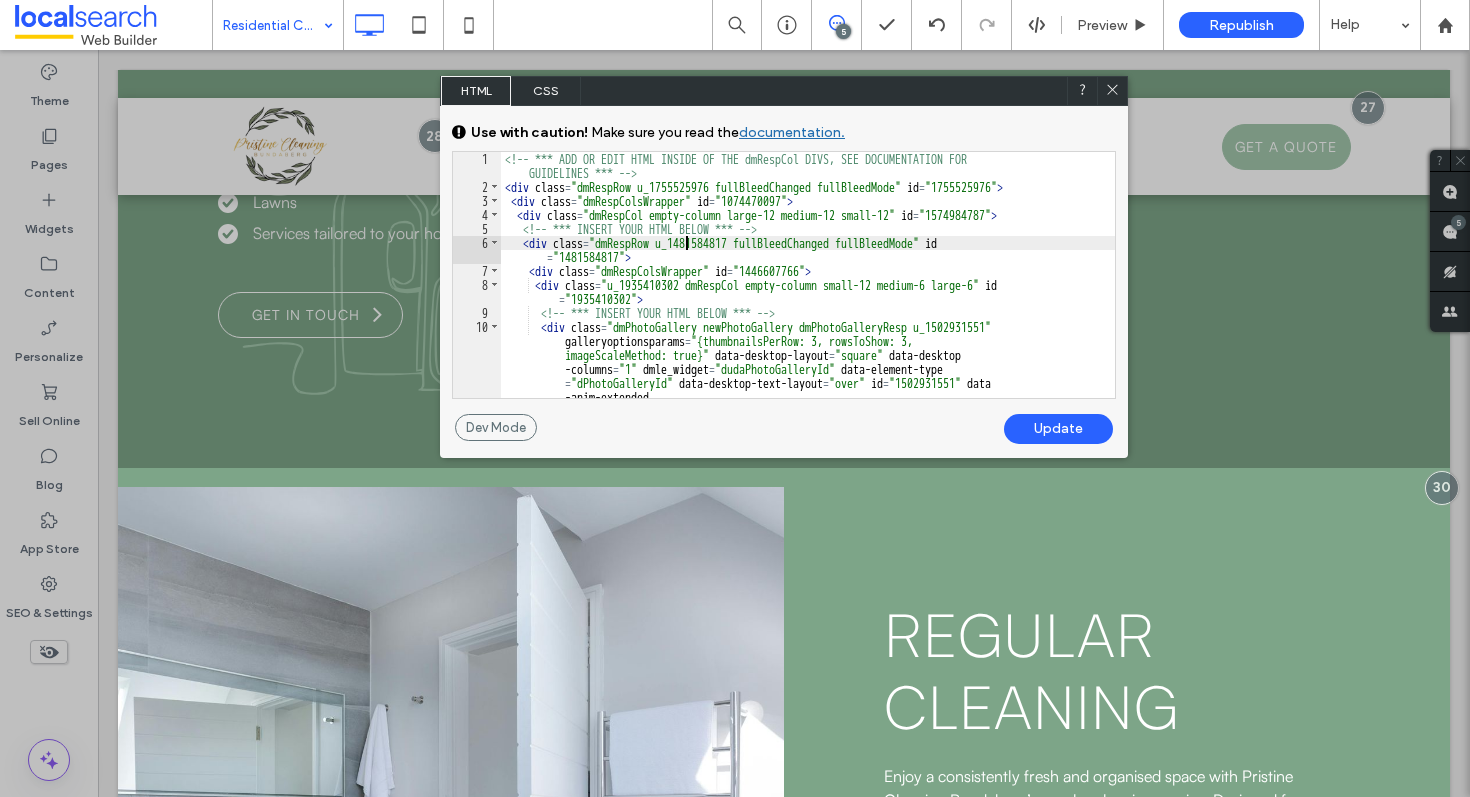 paste 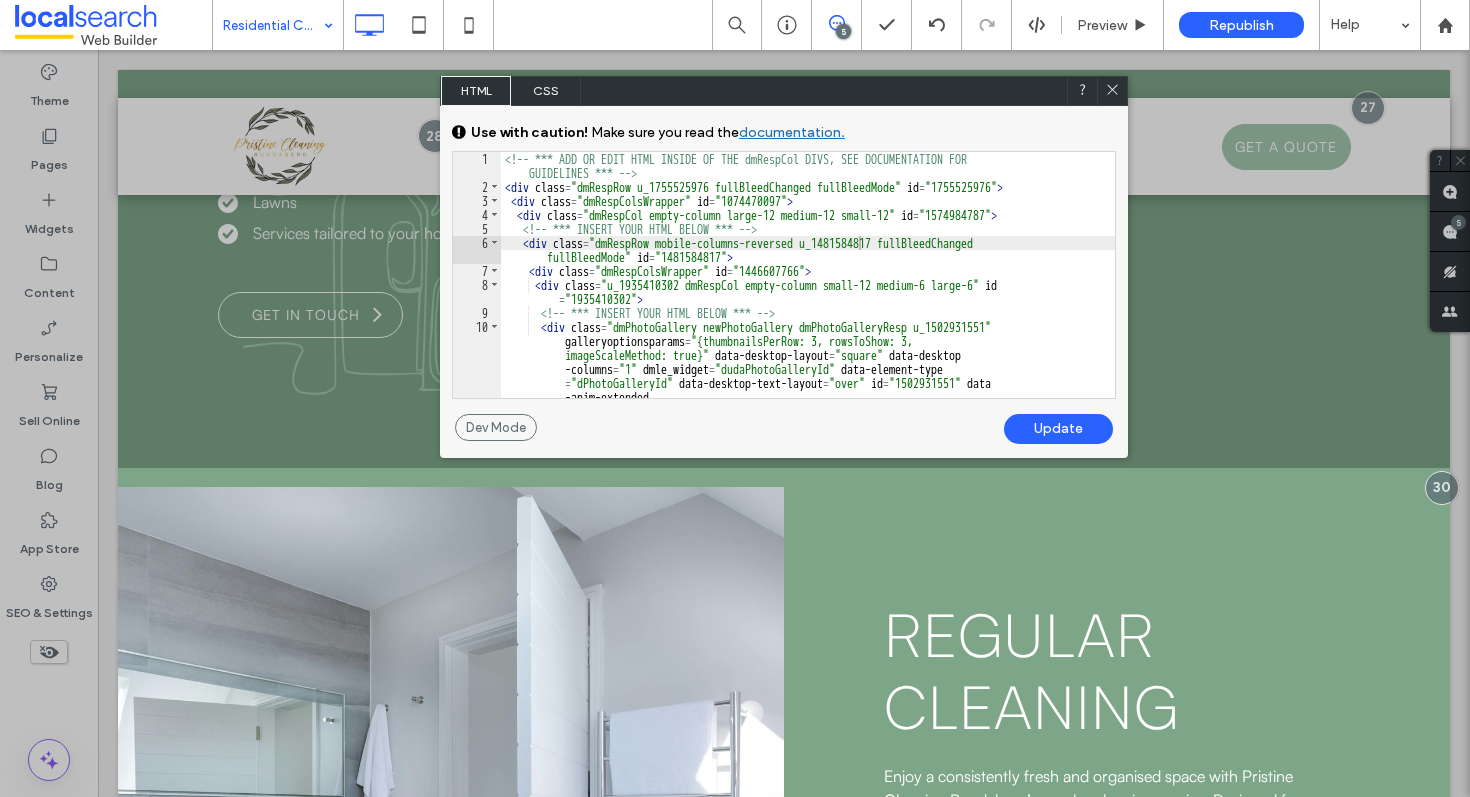 click on "Update" at bounding box center [1058, 429] 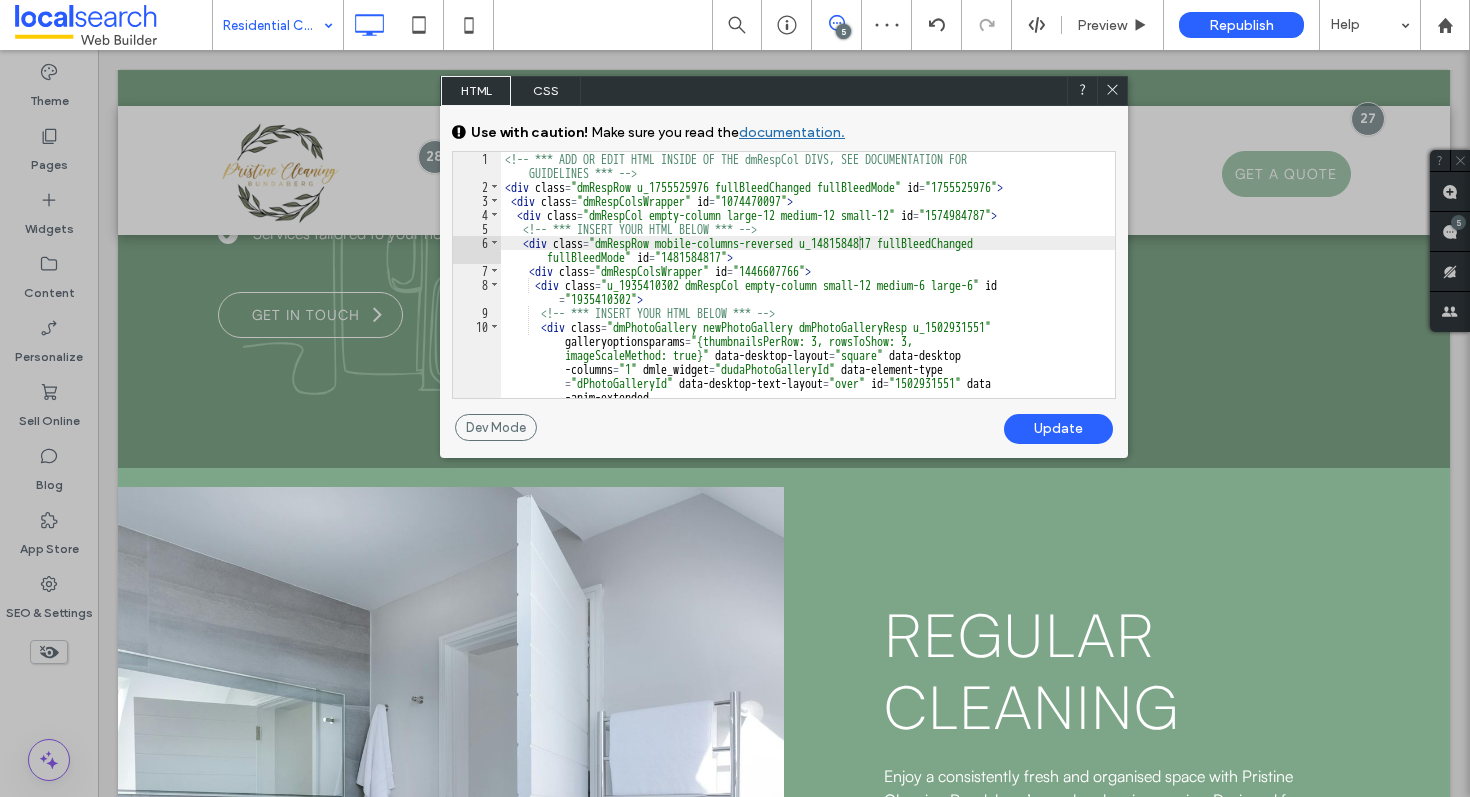 click 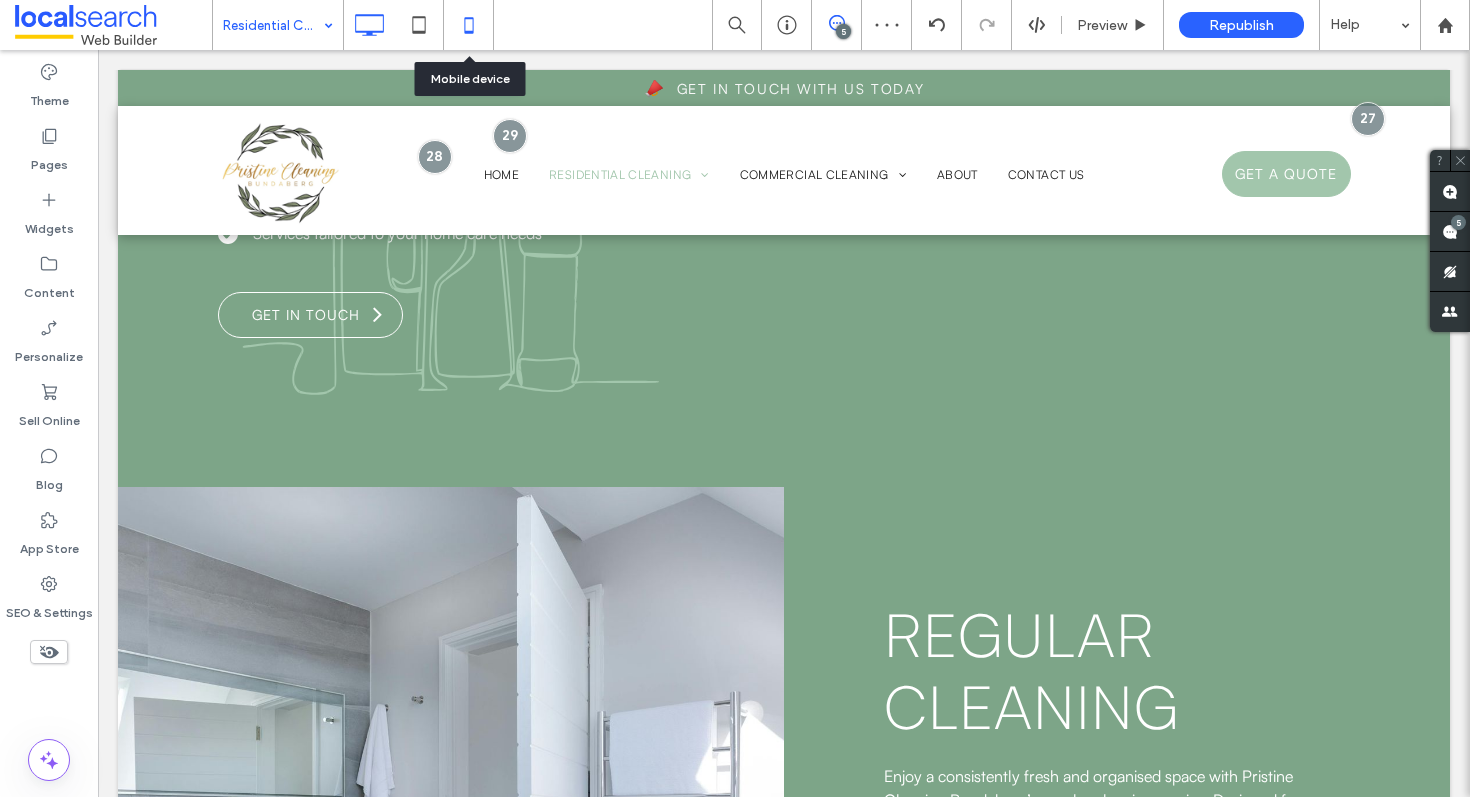 click 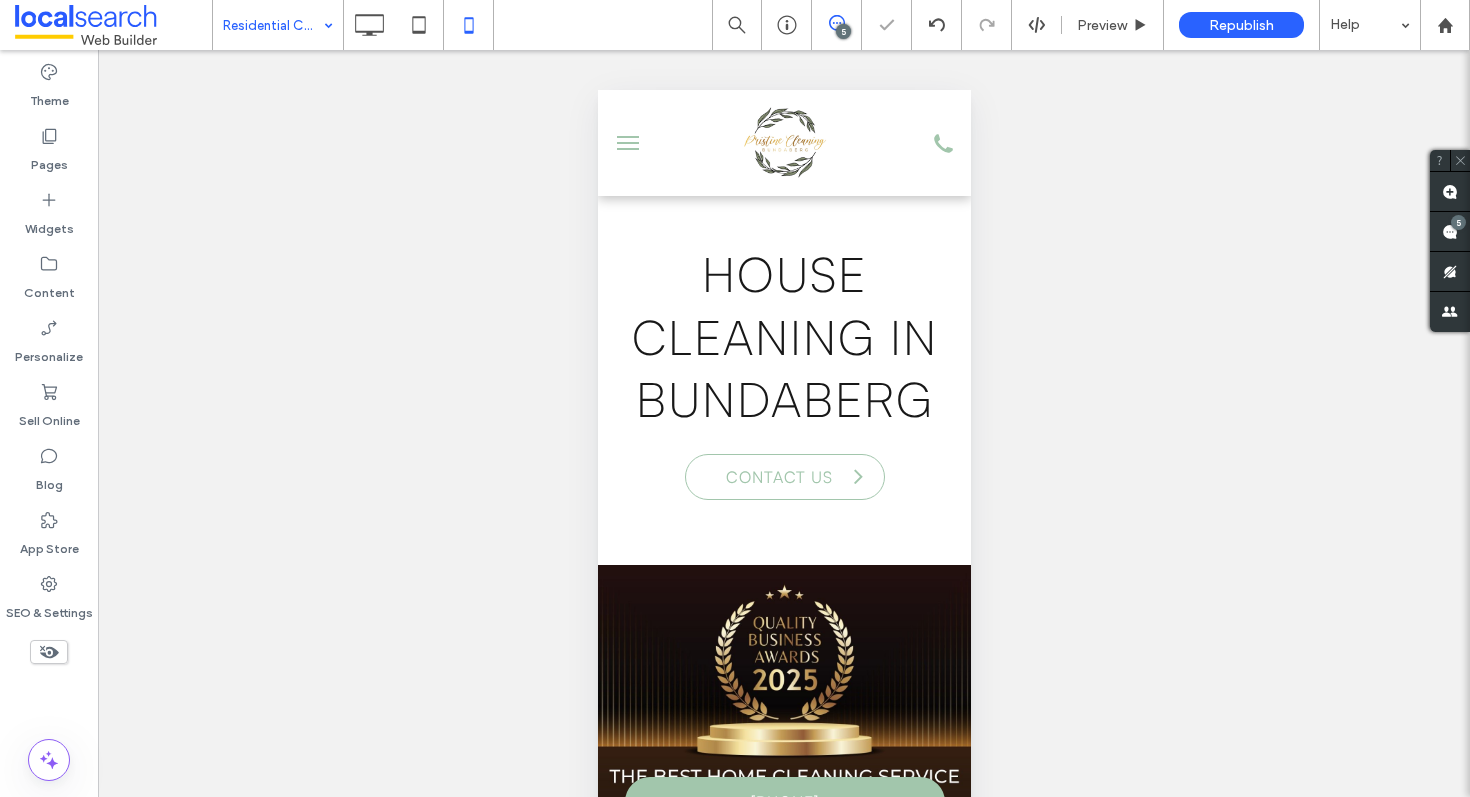 scroll, scrollTop: 0, scrollLeft: 0, axis: both 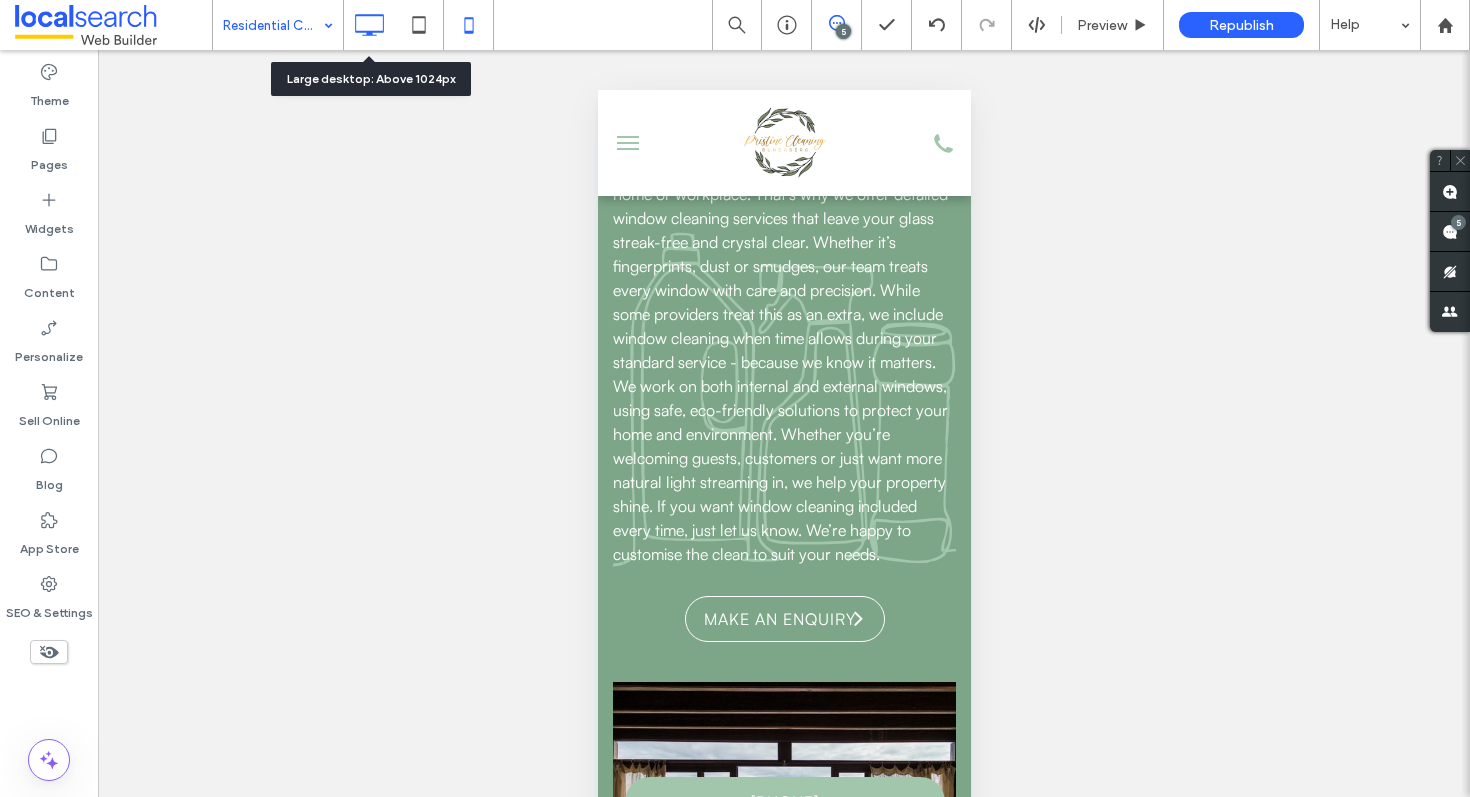 click 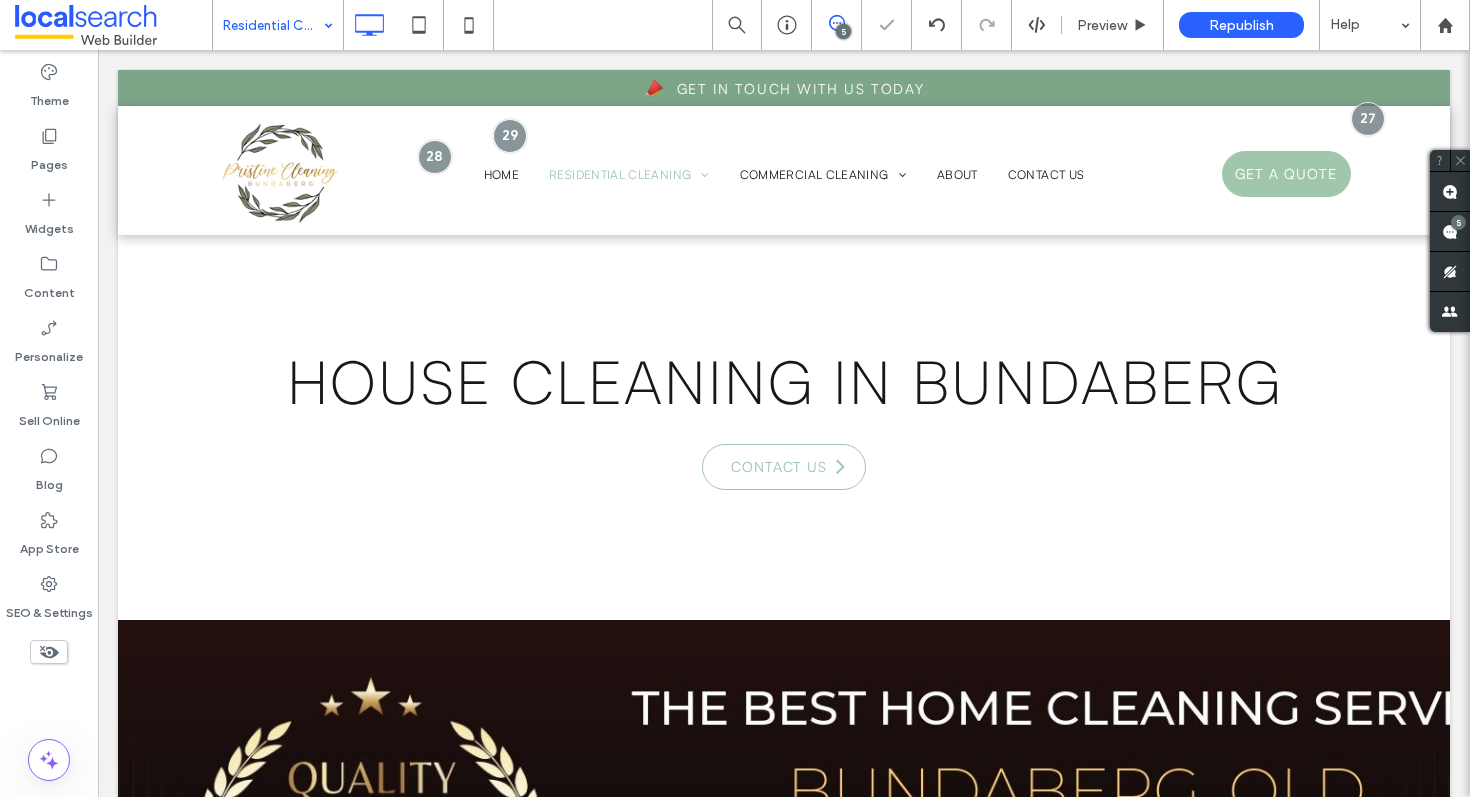 scroll, scrollTop: 0, scrollLeft: 0, axis: both 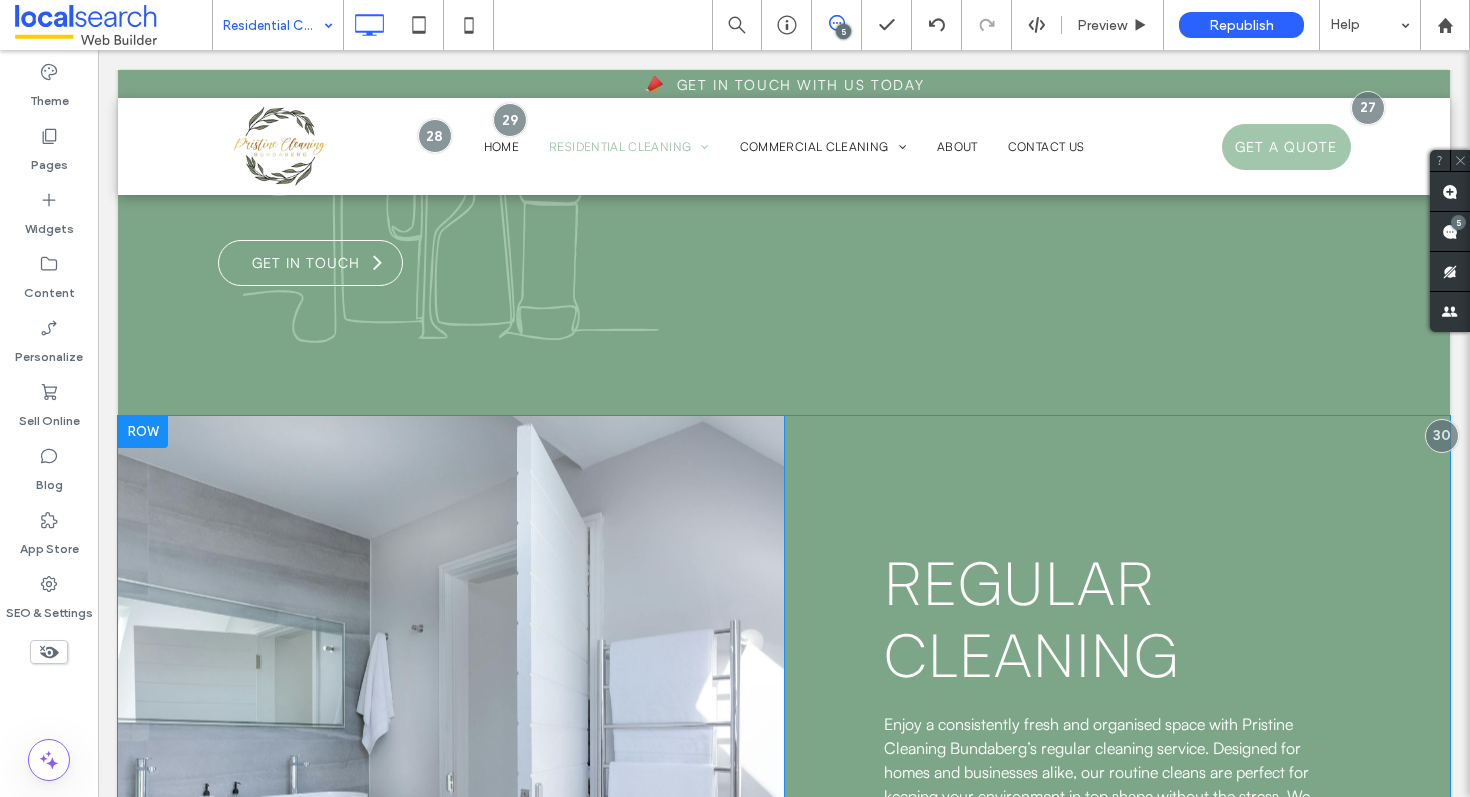 click at bounding box center [143, 432] 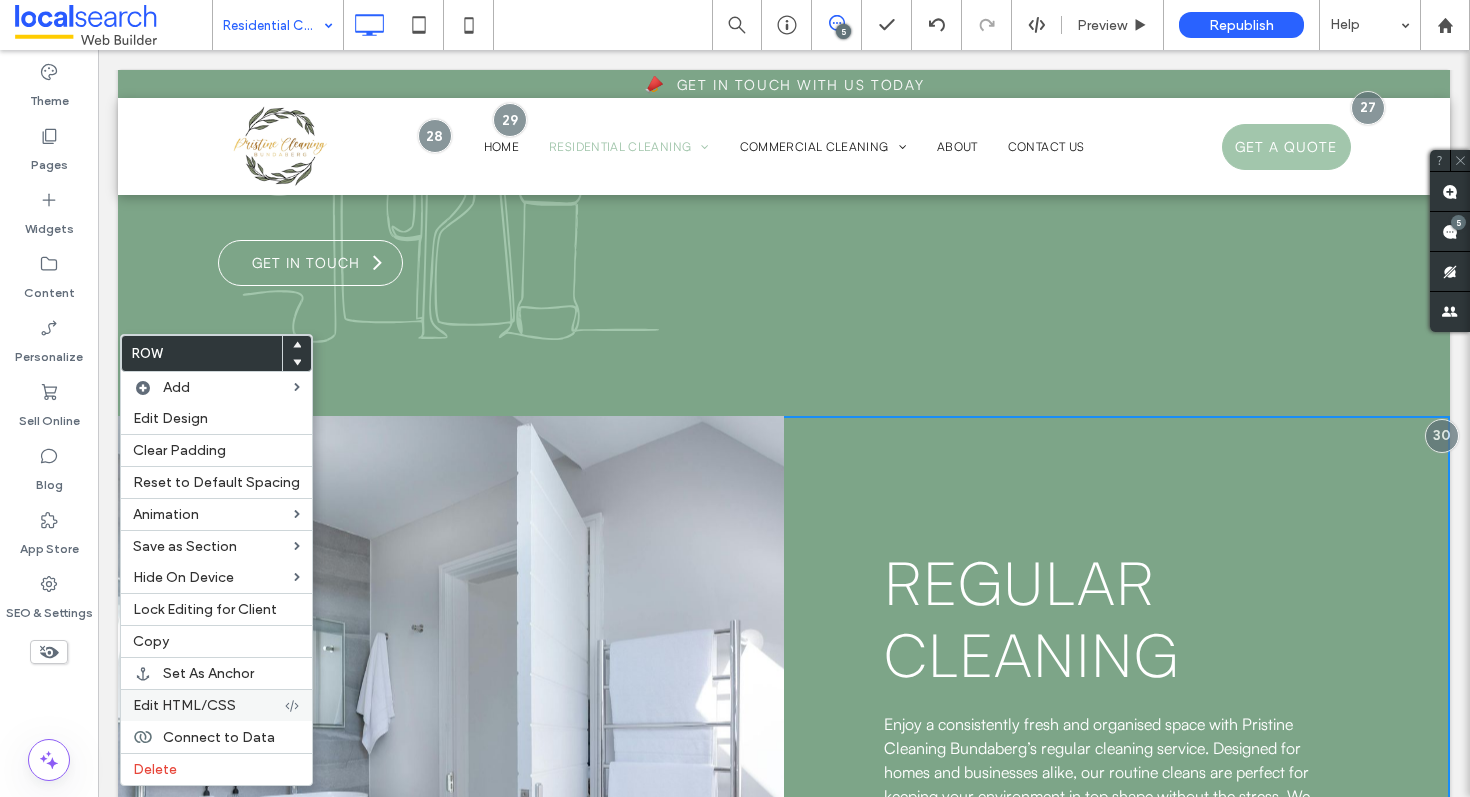 click on "Edit HTML/CSS" at bounding box center [184, 705] 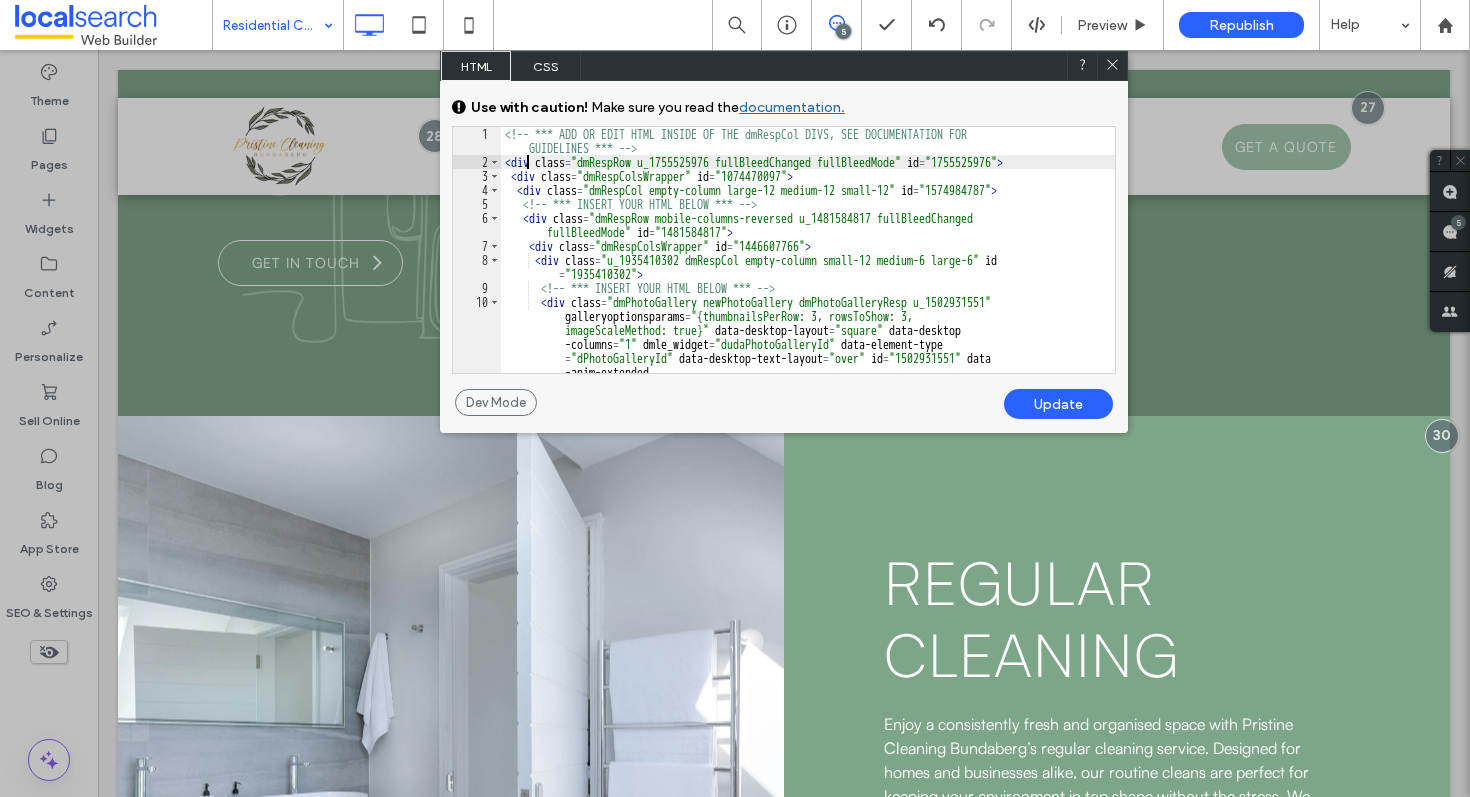 click on "<!-- *** ADD OR EDIT HTML INSIDE OF THE dmRespCol DIVS, SEE DOCUMENTATION FOR       GUIDELINES *** --> < div   class = "dmRespRow u_1755525976 fullBleedChanged fullBleedMode"   id = "1755525976" >   < div   class = "dmRespColsWrapper"   id = "1074470097" >    < div   class = "dmRespCol empty-column large-12 medium-12 small-12"   id = "1574984787" >     <!-- *** INSERT YOUR HTML BELOW *** -->     < div   class = "dmRespRow mobile-columns-reversed u_1481584817 fullBleedChanged          fullBleedMode"   id = "1481584817" >      < div   class = "dmRespColsWrapper"   id = "1446607766" >        < div   class = "u_1935410302 dmRespCol empty-column small-12 medium-6 large-6"   id           = "1935410302" >         <!-- *** INSERT YOUR HTML BELOW *** -->         < div   class = "dmPhotoGallery newPhotoGallery dmPhotoGalleryResp u_1502931551"              galleryoptionsparams = "{thumbnailsPerRow: 3, rowsToShow: 3,             imageScaleMethod: true}"   data-desktop-layout =   =" at bounding box center (808, 334) 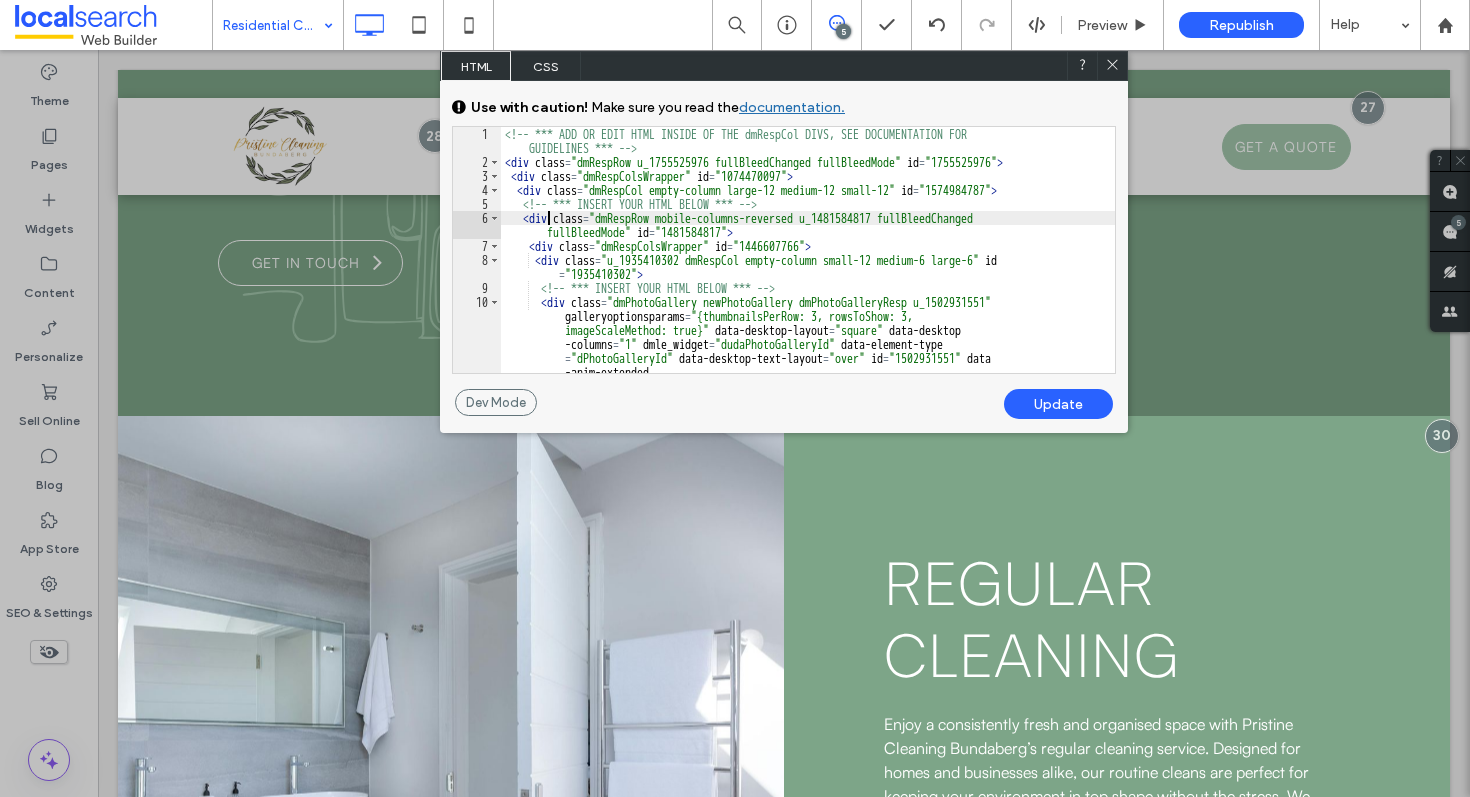 click on "<!-- *** ADD OR EDIT HTML INSIDE OF THE dmRespCol DIVS, SEE DOCUMENTATION FOR       GUIDELINES *** --> < div   class = "dmRespRow u_1755525976 fullBleedChanged fullBleedMode"   id = "1755525976" >   < div   class = "dmRespColsWrapper"   id = "1074470097" >    < div   class = "dmRespCol empty-column large-12 medium-12 small-12"   id = "1574984787" >     <!-- *** INSERT YOUR HTML BELOW *** -->     < div   class = "dmRespRow mobile-columns-reversed u_1481584817 fullBleedChanged          fullBleedMode"   id = "1481584817" >      < div   class = "dmRespColsWrapper"   id = "1446607766" >        < div   class = "u_1935410302 dmRespCol empty-column small-12 medium-6 large-6"   id           = "1935410302" >         <!-- *** INSERT YOUR HTML BELOW *** -->         < div   class = "dmPhotoGallery newPhotoGallery dmPhotoGalleryResp u_1502931551"              galleryoptionsparams = "{thumbnailsPerRow: 3, rowsToShow: 3,             imageScaleMethod: true}"   data-desktop-layout =   =" at bounding box center (808, 334) 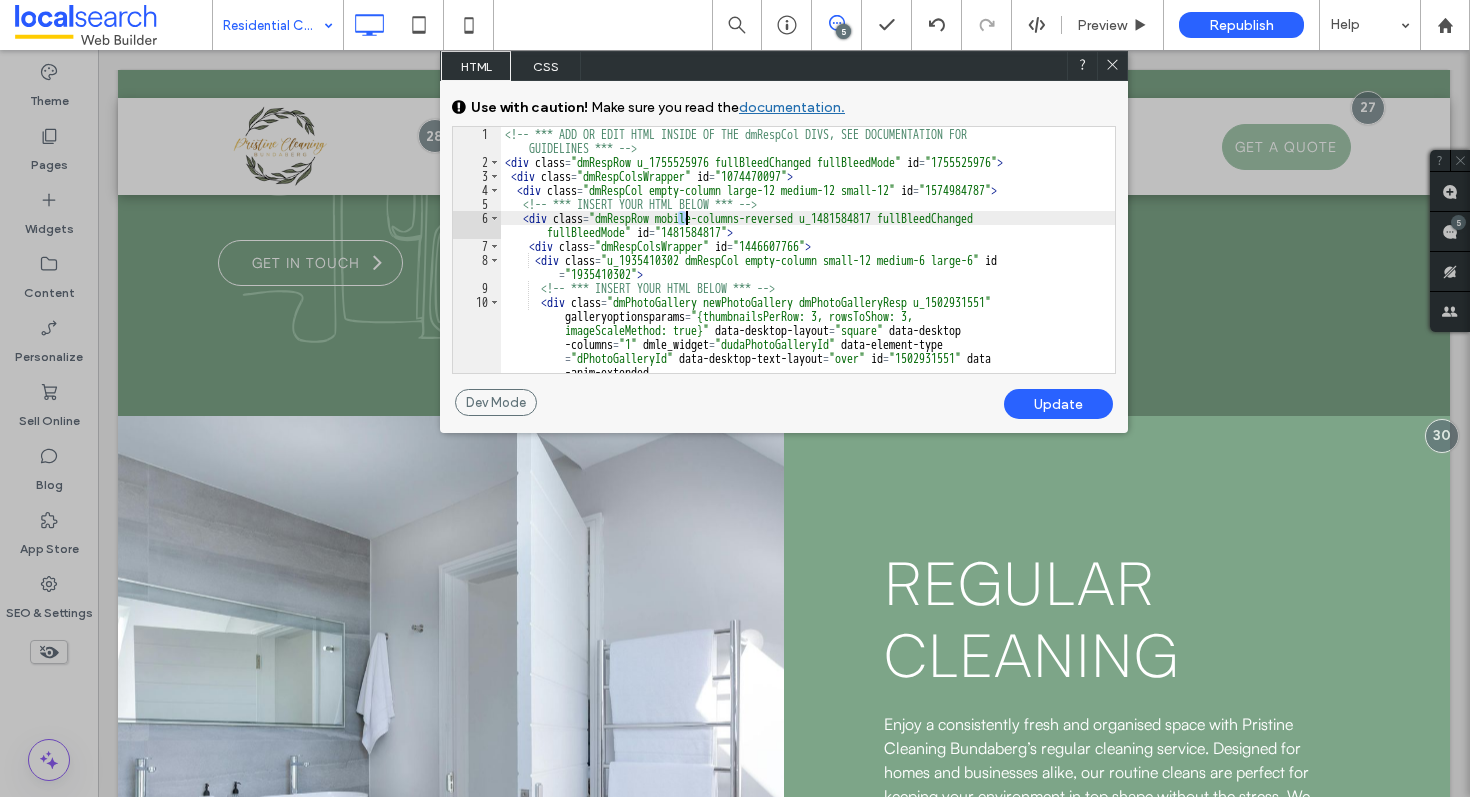 click on "<!-- *** ADD OR EDIT HTML INSIDE OF THE dmRespCol DIVS, SEE DOCUMENTATION FOR       GUIDELINES *** --> < div   class = "dmRespRow u_1755525976 fullBleedChanged fullBleedMode"   id = "1755525976" >   < div   class = "dmRespColsWrapper"   id = "1074470097" >    < div   class = "dmRespCol empty-column large-12 medium-12 small-12"   id = "1574984787" >     <!-- *** INSERT YOUR HTML BELOW *** -->     < div   class = "dmRespRow mobile-columns-reversed u_1481584817 fullBleedChanged          fullBleedMode"   id = "1481584817" >      < div   class = "dmRespColsWrapper"   id = "1446607766" >        < div   class = "u_1935410302 dmRespCol empty-column small-12 medium-6 large-6"   id           = "1935410302" >         <!-- *** INSERT YOUR HTML BELOW *** -->         < div   class = "dmPhotoGallery newPhotoGallery dmPhotoGalleryResp u_1502931551"              galleryoptionsparams = "{thumbnailsPerRow: 3, rowsToShow: 3,             imageScaleMethod: true}"   data-desktop-layout =   =" at bounding box center [808, 334] 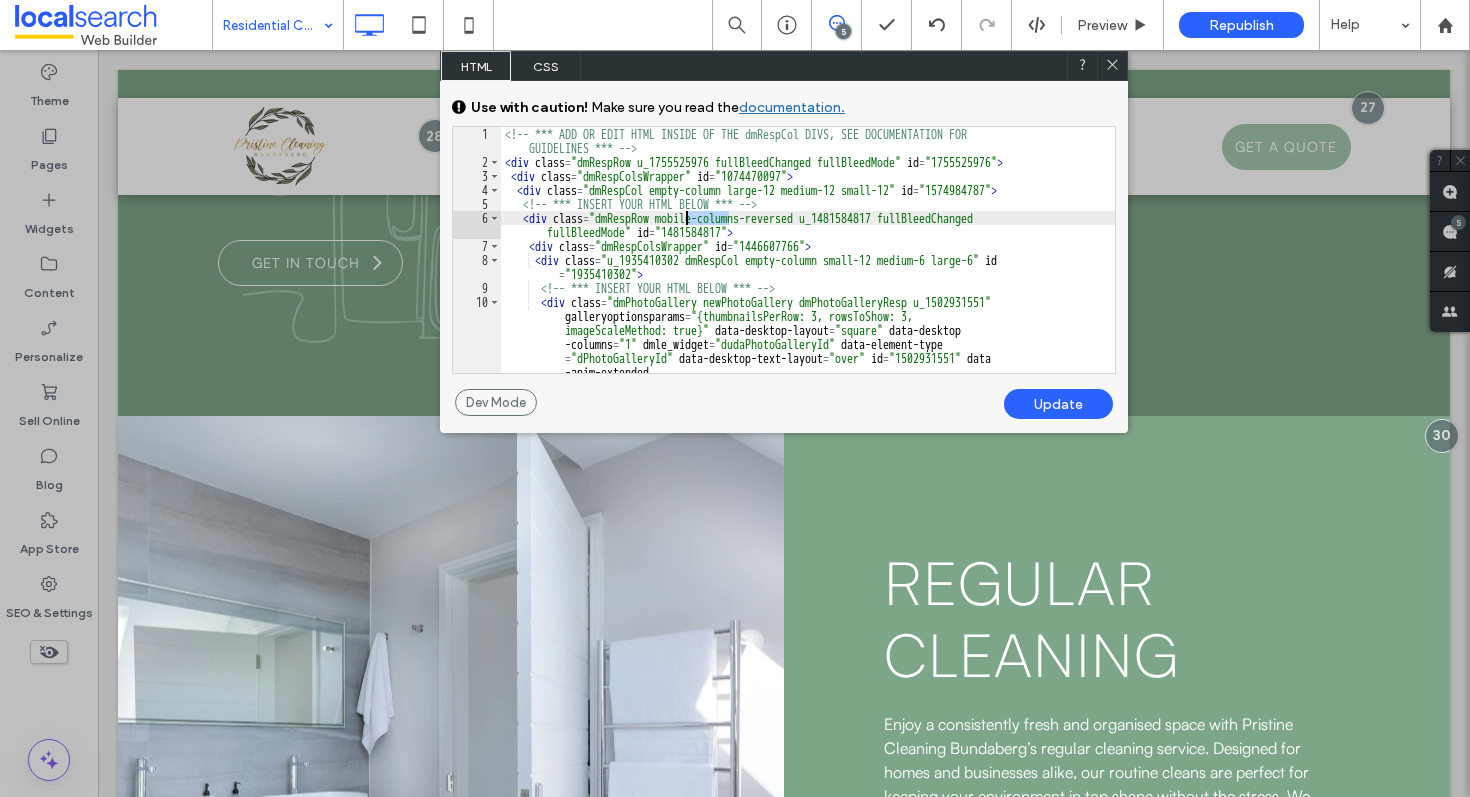 click on "<!-- *** ADD OR EDIT HTML INSIDE OF THE dmRespCol DIVS, SEE DOCUMENTATION FOR       GUIDELINES *** --> < div   class = "dmRespRow u_1755525976 fullBleedChanged fullBleedMode"   id = "1755525976" >   < div   class = "dmRespColsWrapper"   id = "1074470097" >    < div   class = "dmRespCol empty-column large-12 medium-12 small-12"   id = "1574984787" >     <!-- *** INSERT YOUR HTML BELOW *** -->     < div   class = "dmRespRow mobile-columns-reversed u_1481584817 fullBleedChanged          fullBleedMode"   id = "1481584817" >      < div   class = "dmRespColsWrapper"   id = "1446607766" >        < div   class = "u_1935410302 dmRespCol empty-column small-12 medium-6 large-6"   id           = "1935410302" >         <!-- *** INSERT YOUR HTML BELOW *** -->         < div   class = "dmPhotoGallery newPhotoGallery dmPhotoGalleryResp u_1502931551"              galleryoptionsparams = "{thumbnailsPerRow: 3, rowsToShow: 3,             imageScaleMethod: true}"   data-desktop-layout =   =" at bounding box center (808, 334) 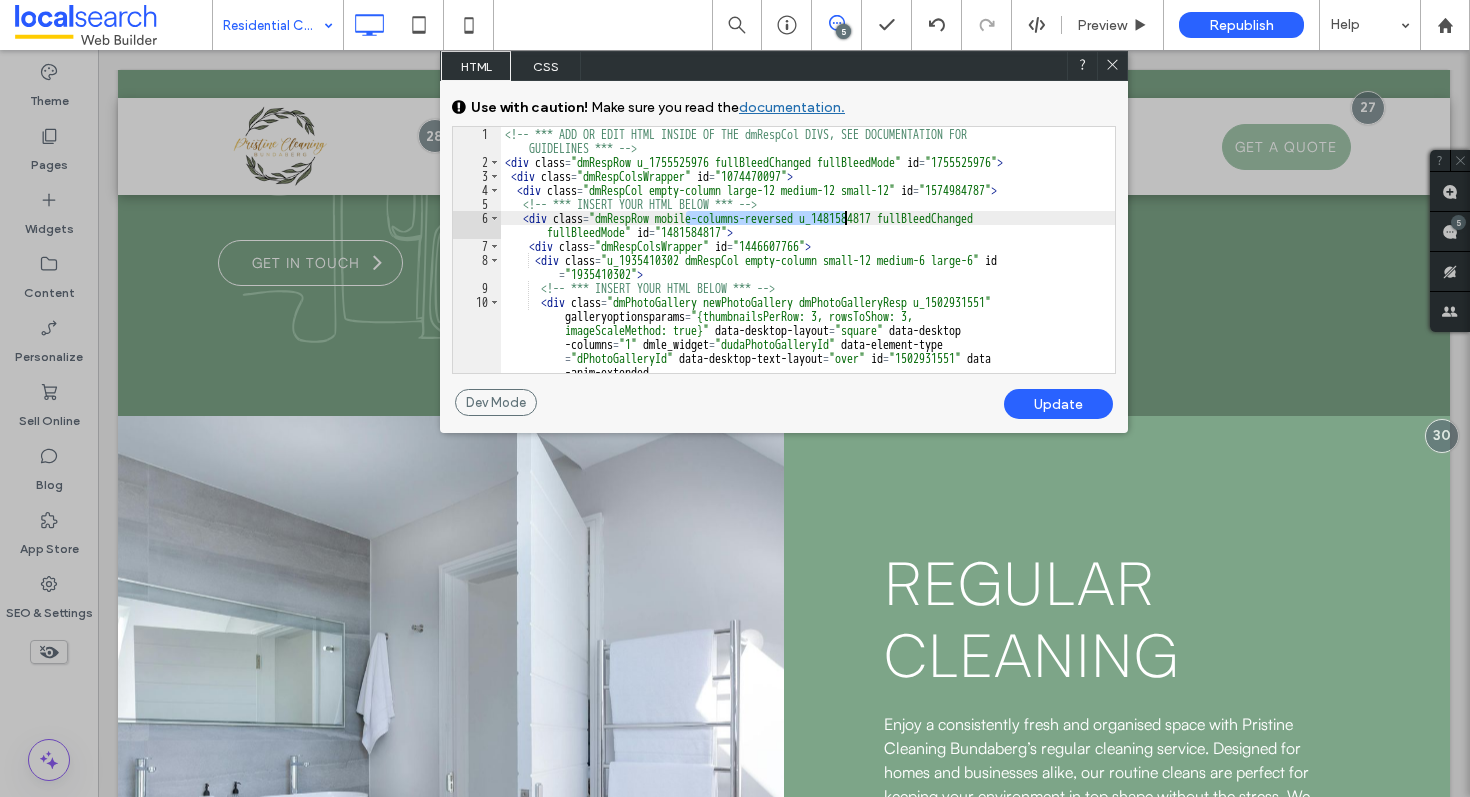 drag, startPoint x: 685, startPoint y: 217, endPoint x: 846, endPoint y: 220, distance: 161.02795 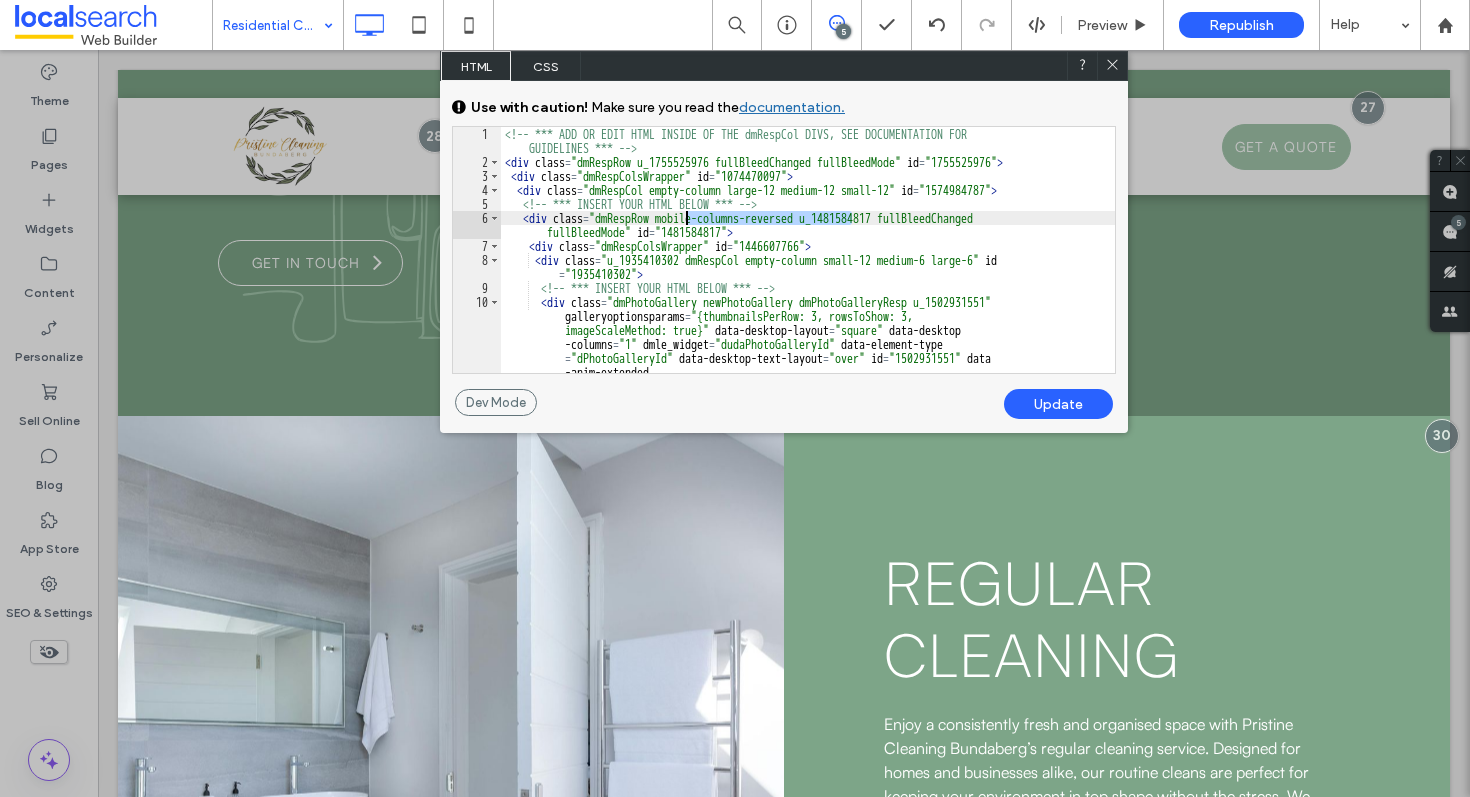 drag, startPoint x: 850, startPoint y: 219, endPoint x: 684, endPoint y: 219, distance: 166 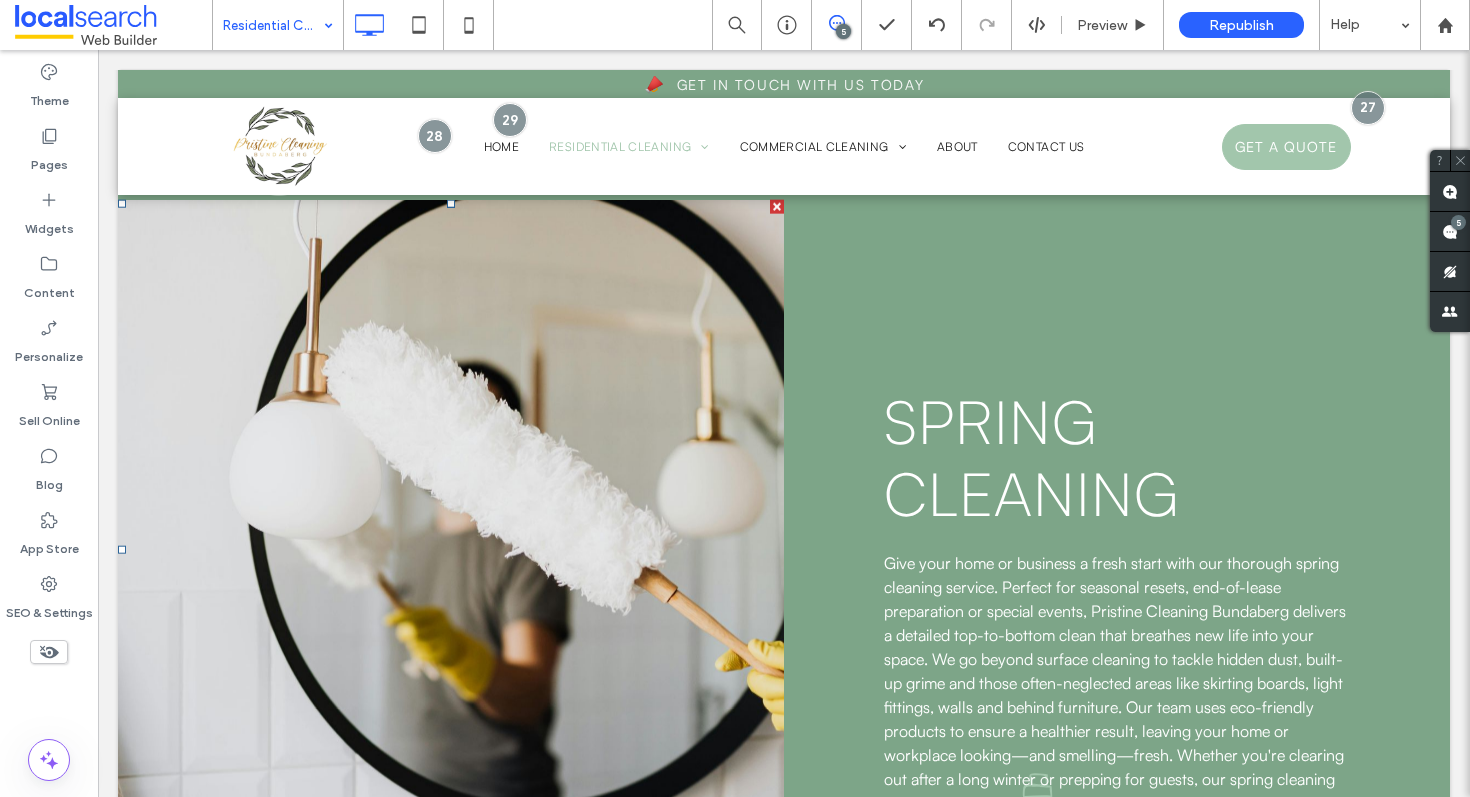 scroll, scrollTop: 4954, scrollLeft: 0, axis: vertical 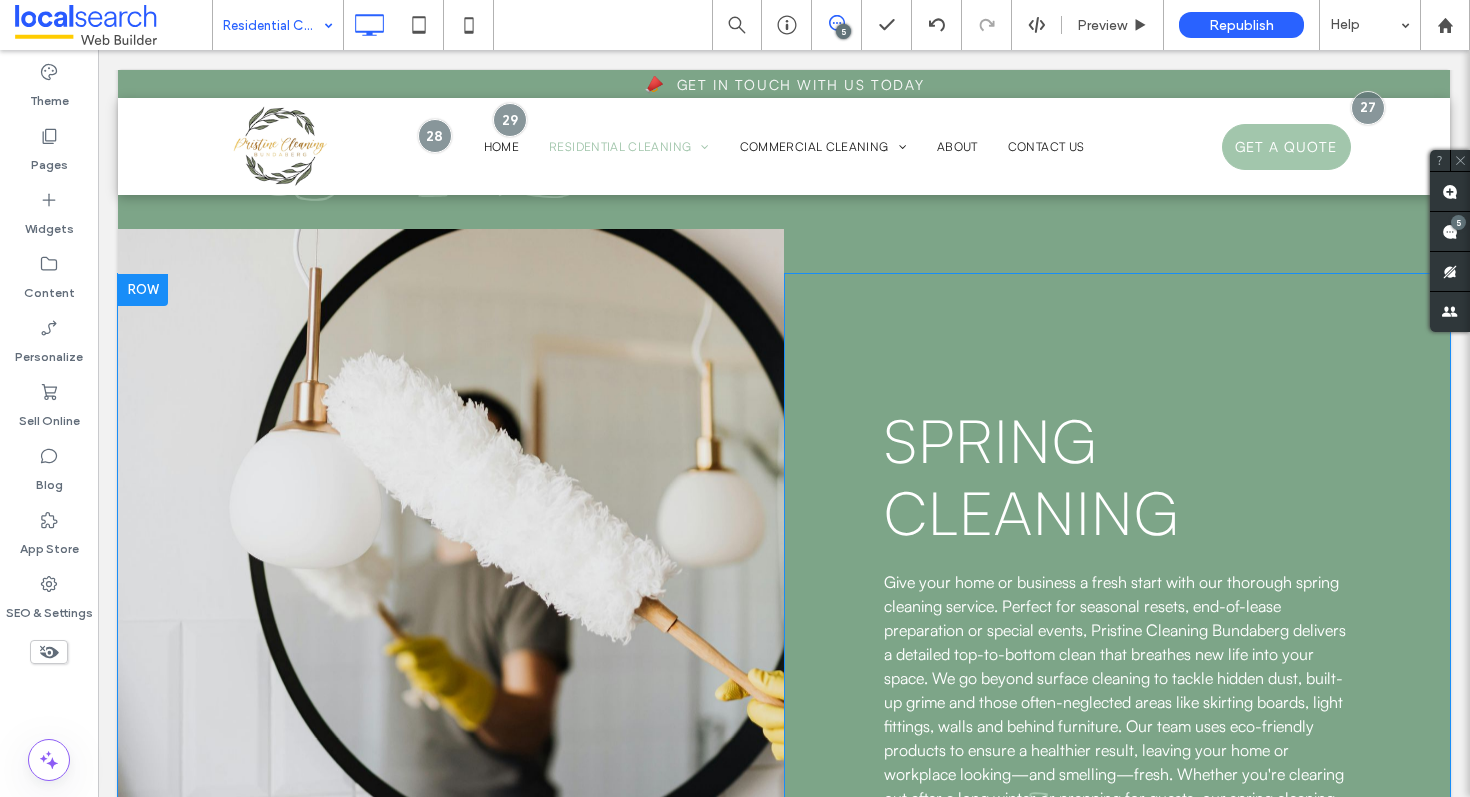click at bounding box center [143, 290] 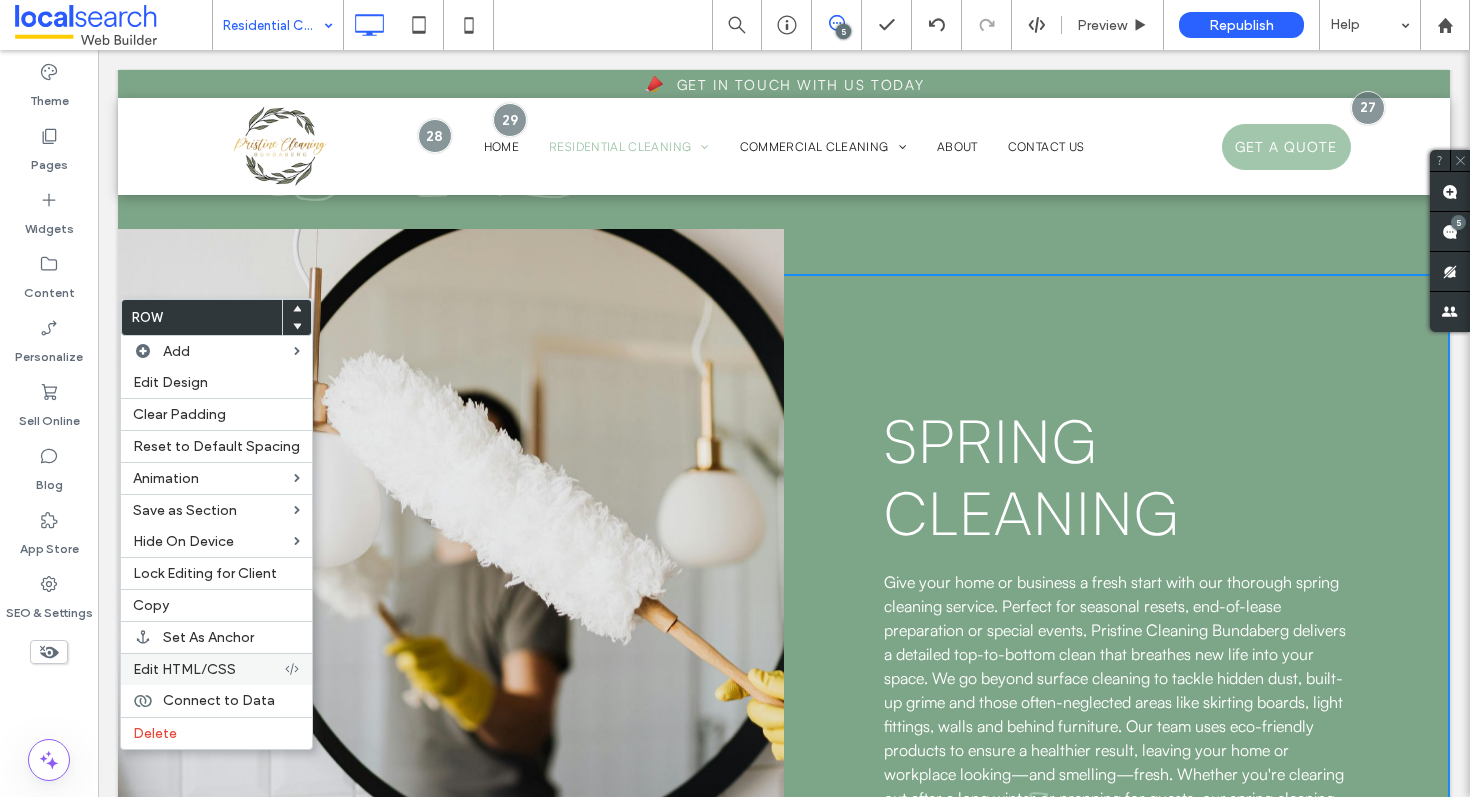 click on "Edit HTML/CSS" at bounding box center [184, 669] 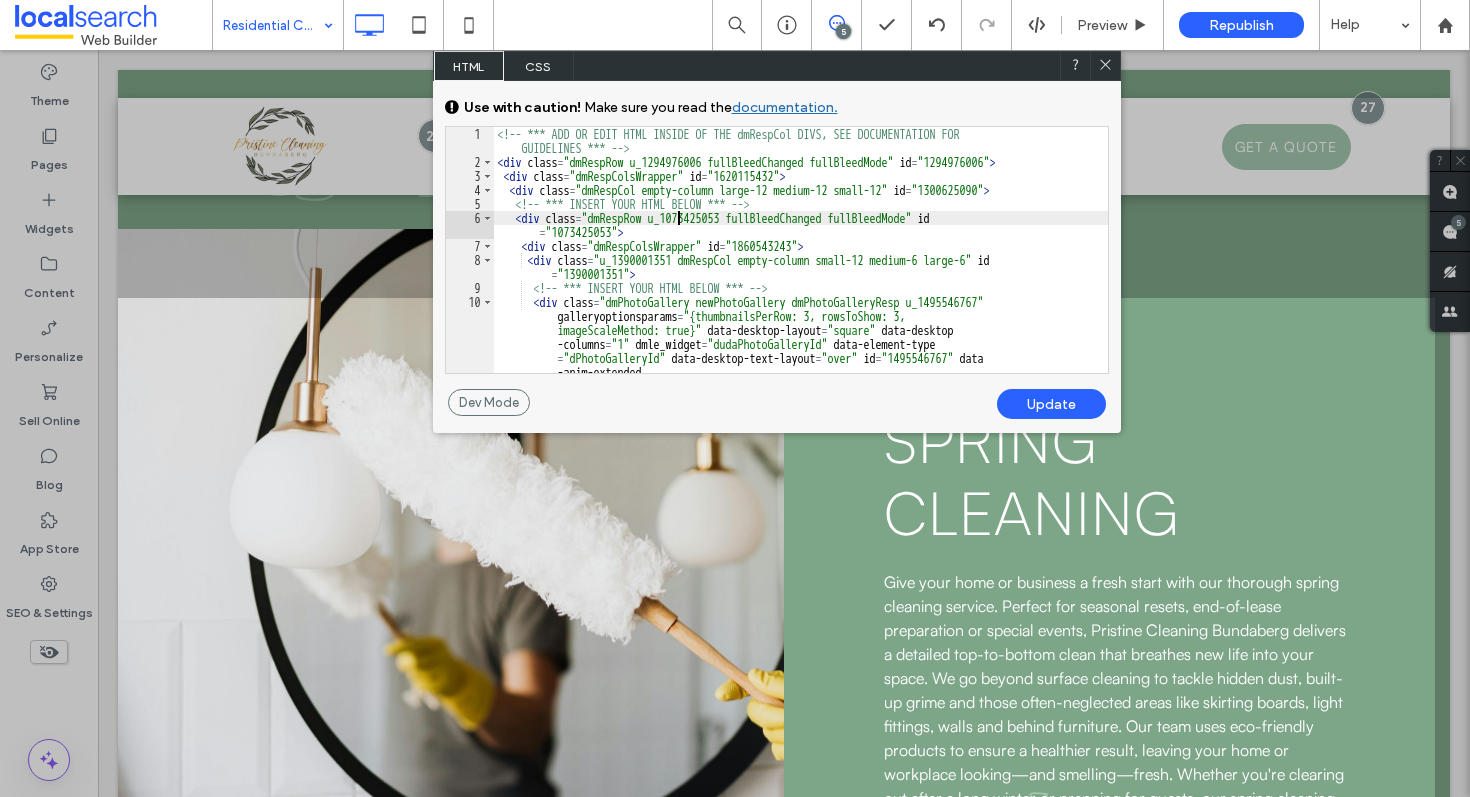 click on "<!-- *** ADD OR EDIT HTML INSIDE OF THE dmRespCol DIVS, SEE DOCUMENTATION FOR       GUIDELINES *** --> < div   class = "dmRespRow u_1294976006 fullBleedChanged fullBleedMode"   id = "1294976006" >   < div   class = "dmRespColsWrapper"   id = "1620115432" >    < div   class = "dmRespCol empty-column large-12 medium-12 small-12"   id = "1300625090" >     <!-- *** INSERT YOUR HTML BELOW *** -->     < div   class = "dmRespRow u_1073425053 fullBleedChanged fullBleedMode"   id         = "1073425053" >      < div   class = "dmRespColsWrapper"   id = "1860543243" >        < div   class = "u_1390001351 dmRespCol empty-column small-12 medium-6 large-6"   id           = "1390001351" >         <!-- *** INSERT YOUR HTML BELOW *** -->         < div   class = "dmPhotoGallery newPhotoGallery dmPhotoGalleryResp u_1495546767"              galleryoptionsparams = "{thumbnailsPerRow: 3, rowsToShow: 3,             imageScaleMethod: true}"   data-desktop-layout = "square"   data-desktop = "1"" at bounding box center [801, 334] 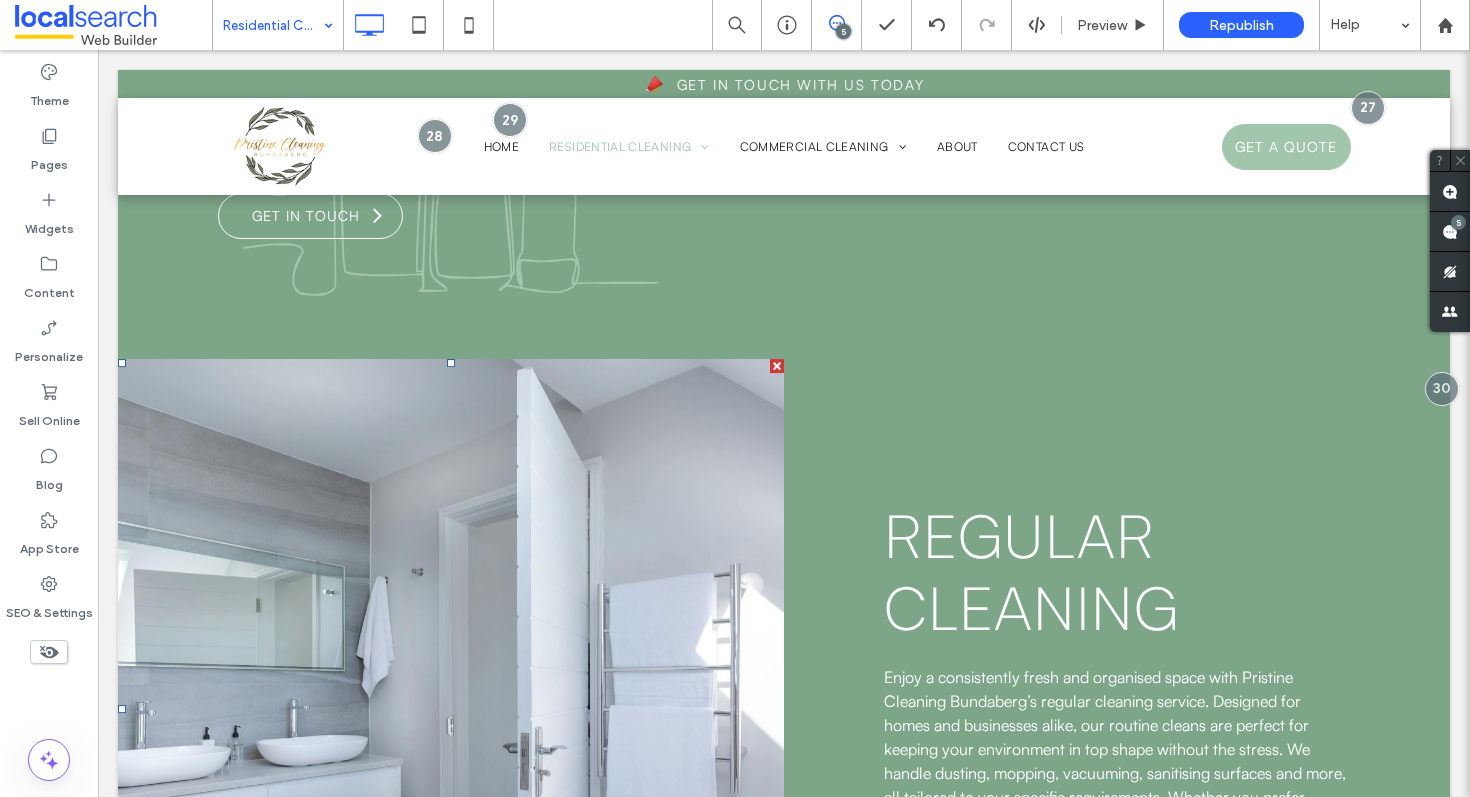 scroll, scrollTop: 3167, scrollLeft: 0, axis: vertical 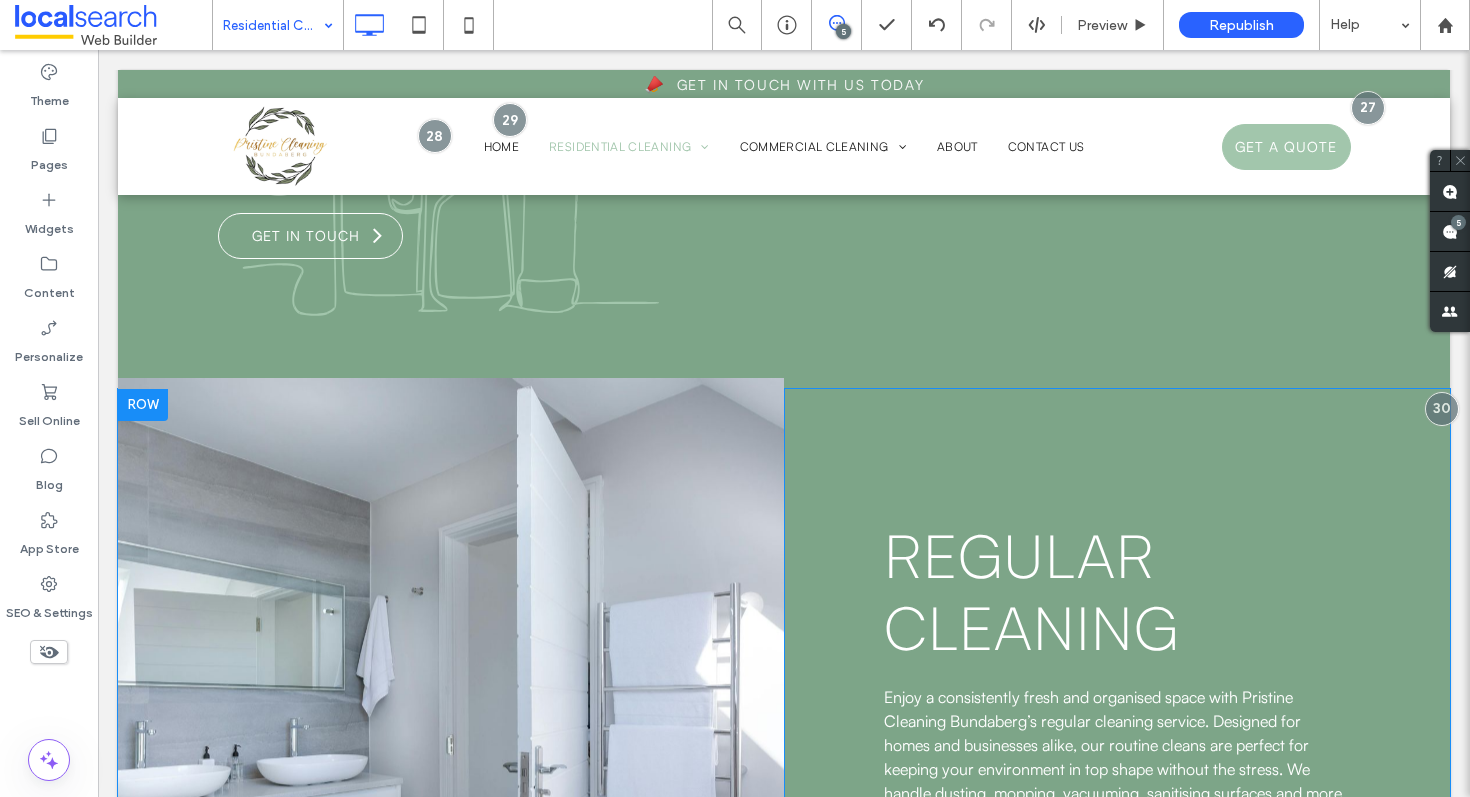 click at bounding box center (143, 405) 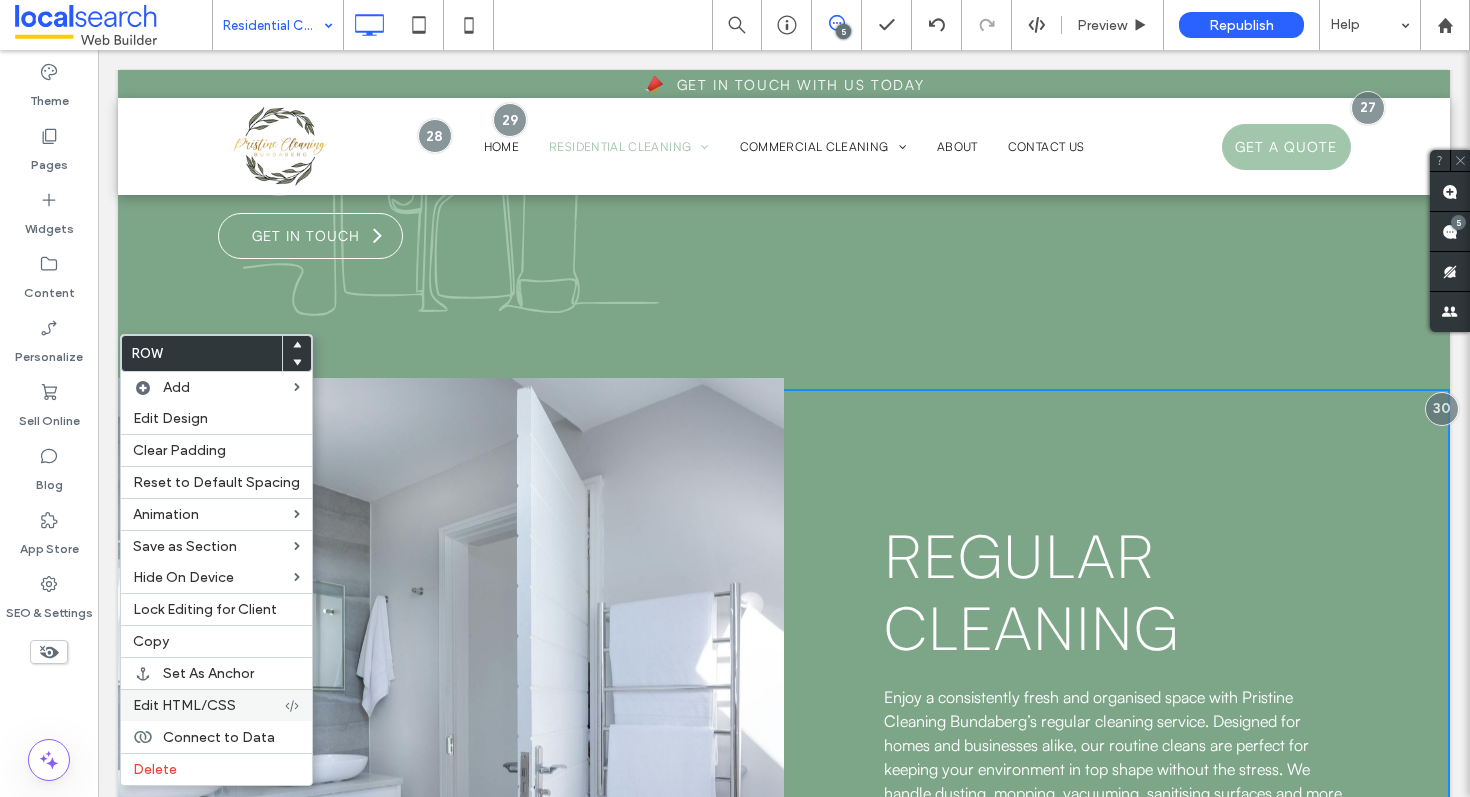click on "Edit HTML/CSS" at bounding box center (184, 705) 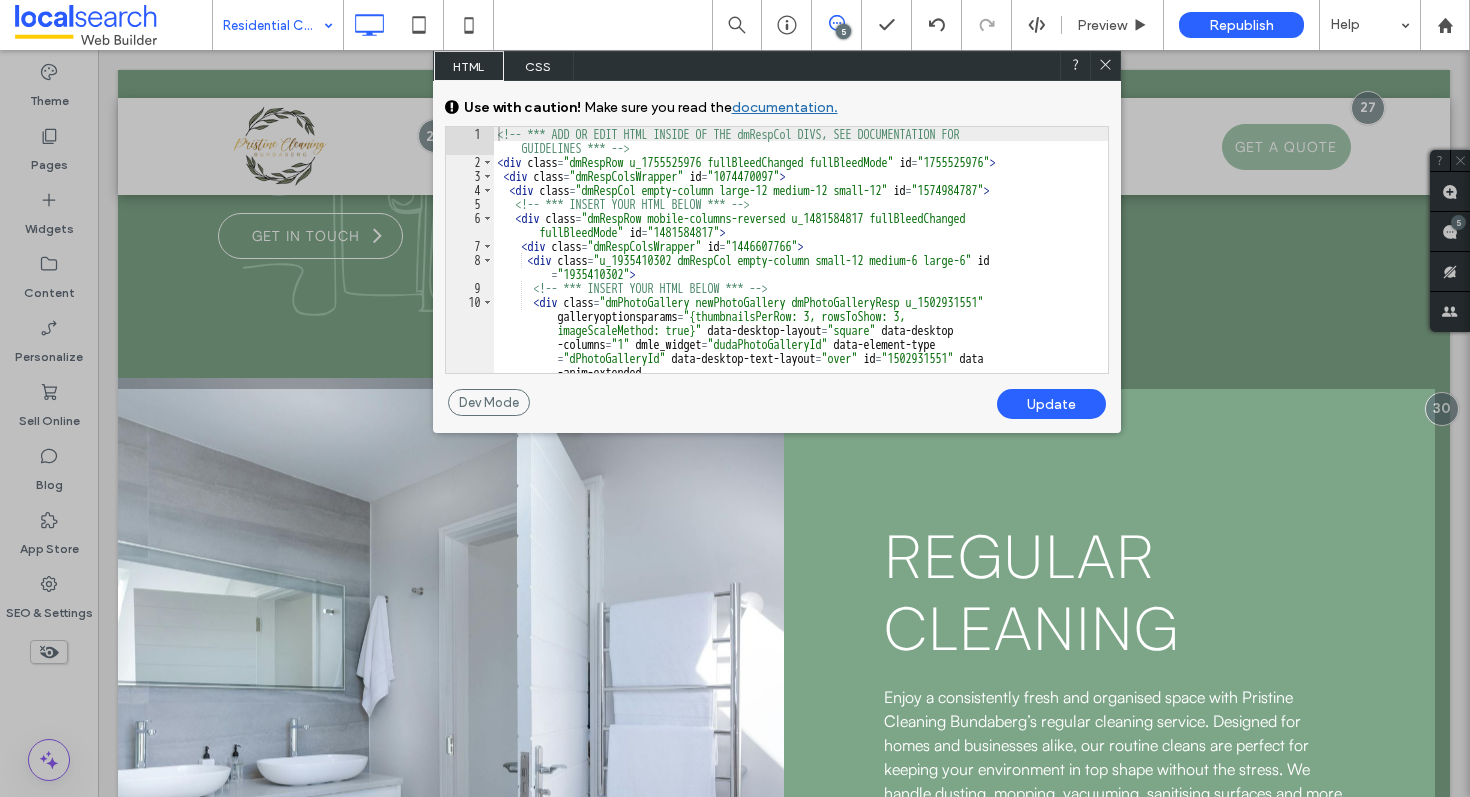 click 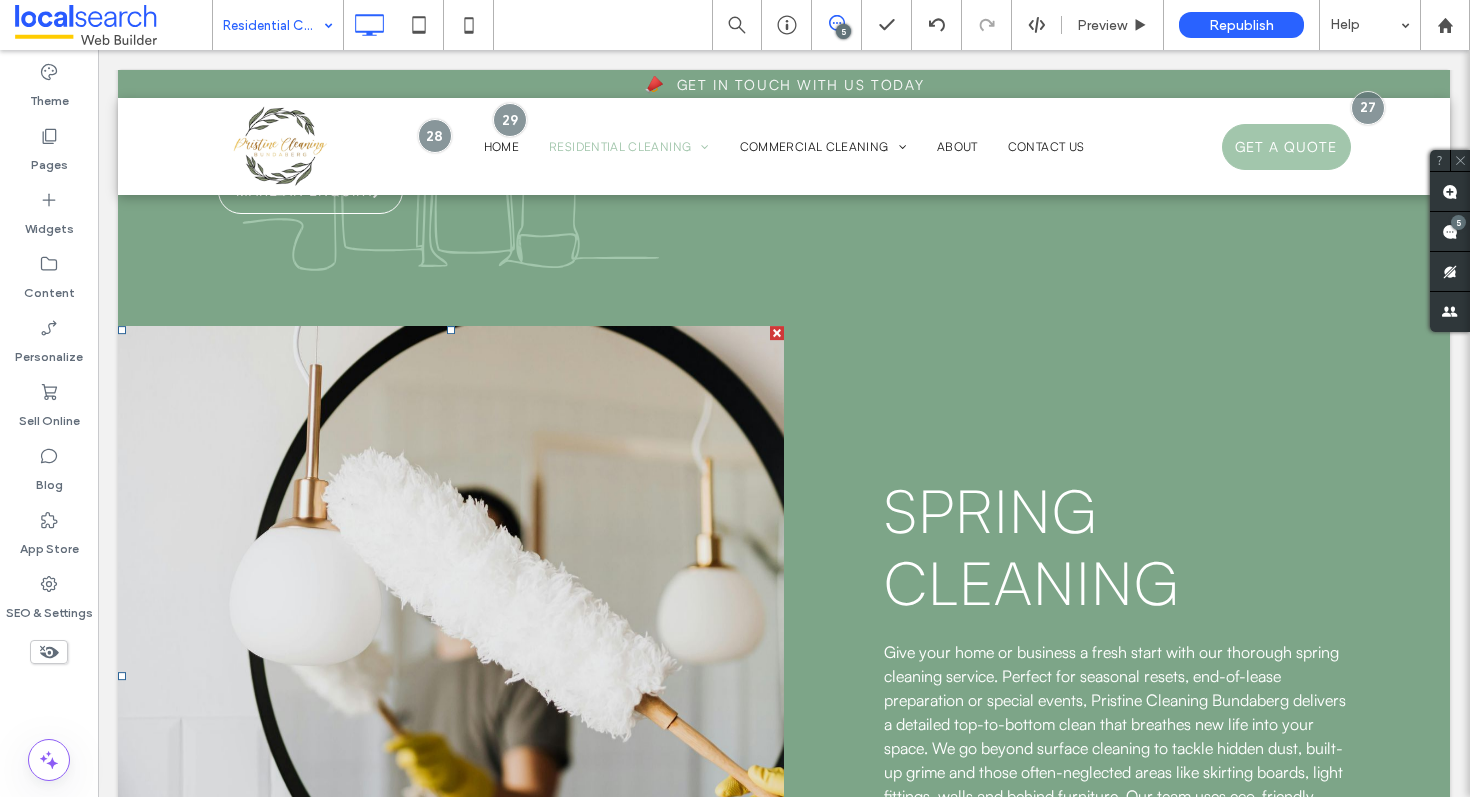 scroll, scrollTop: 4882, scrollLeft: 0, axis: vertical 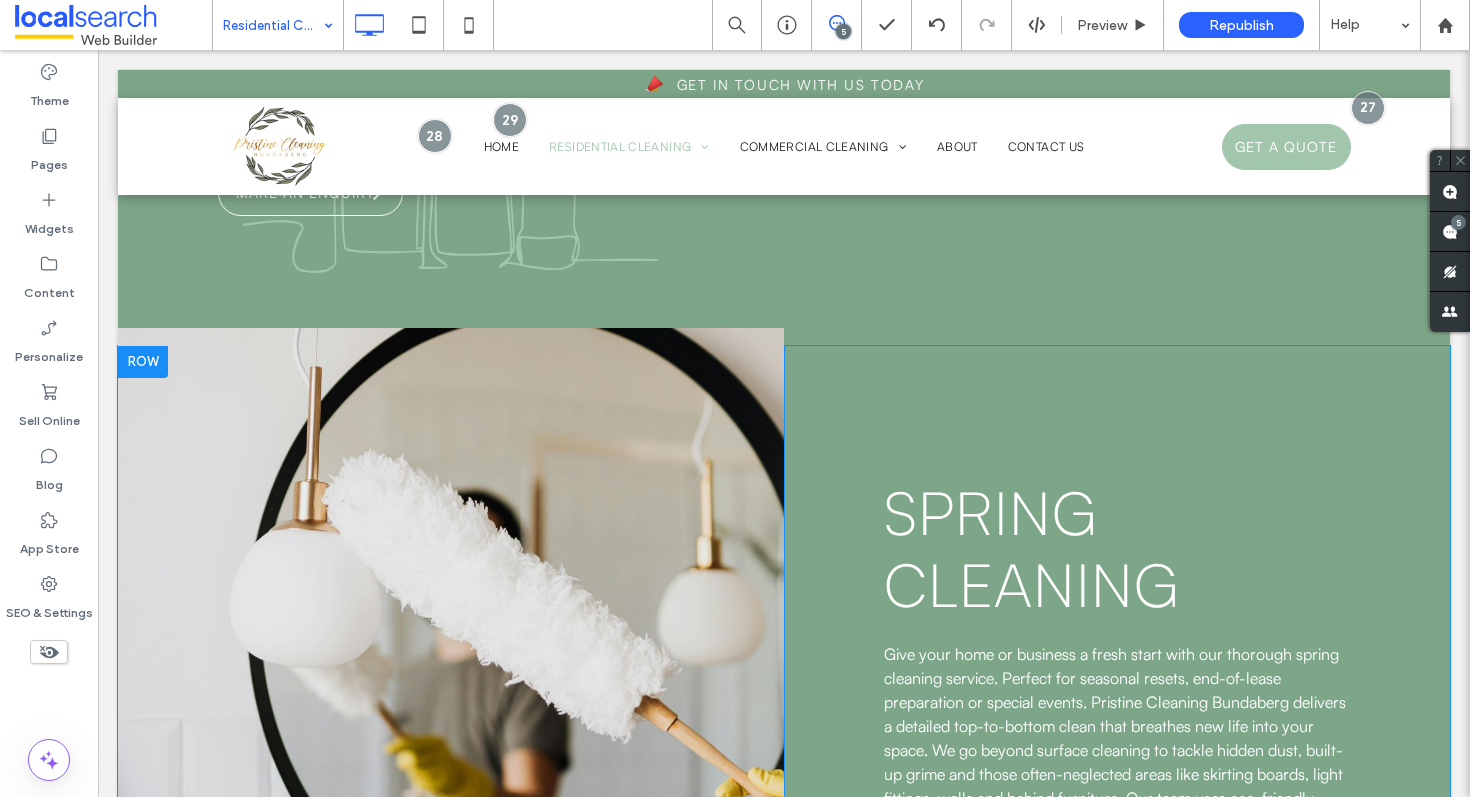 click at bounding box center [143, 362] 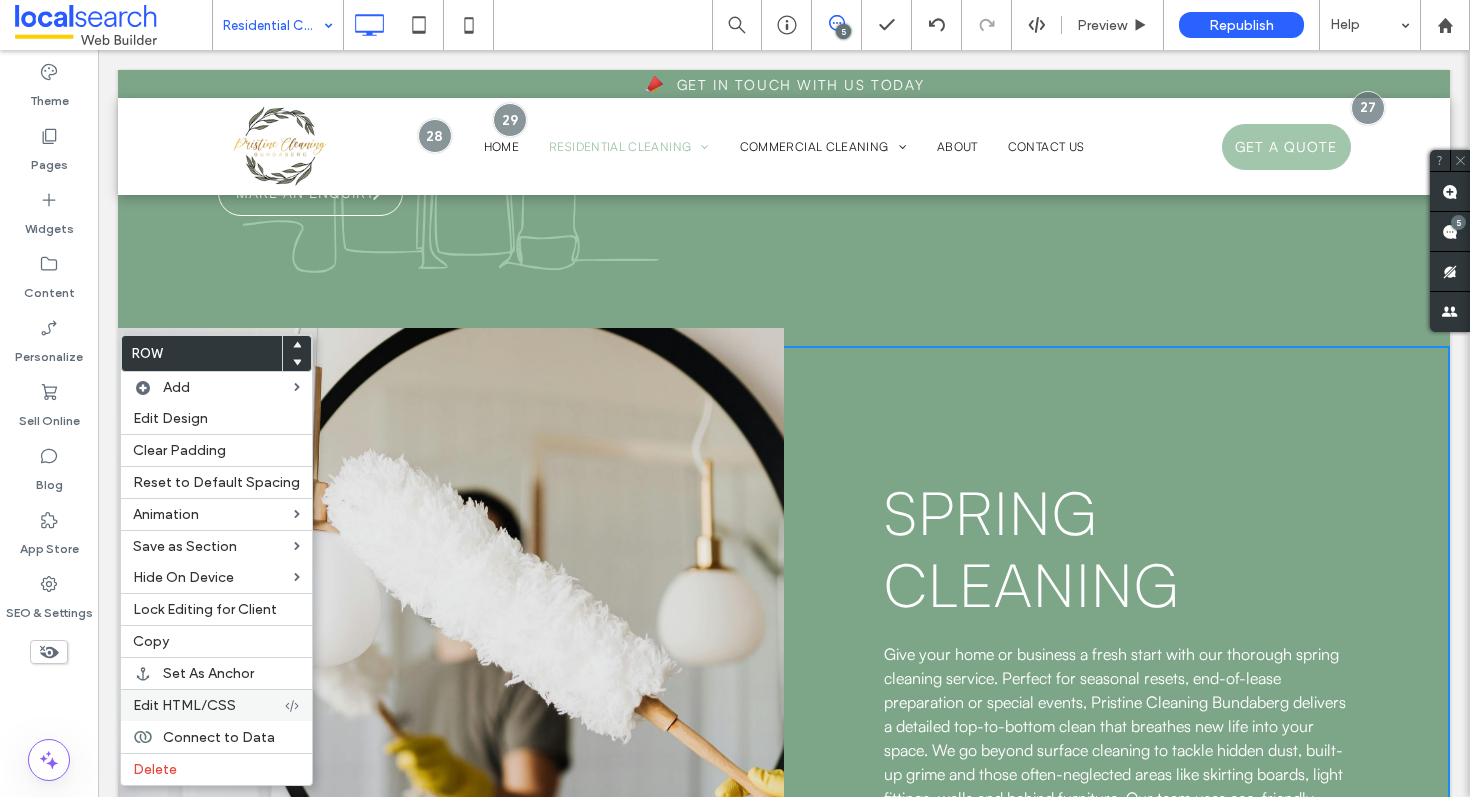 click on "Edit HTML/CSS" at bounding box center (184, 705) 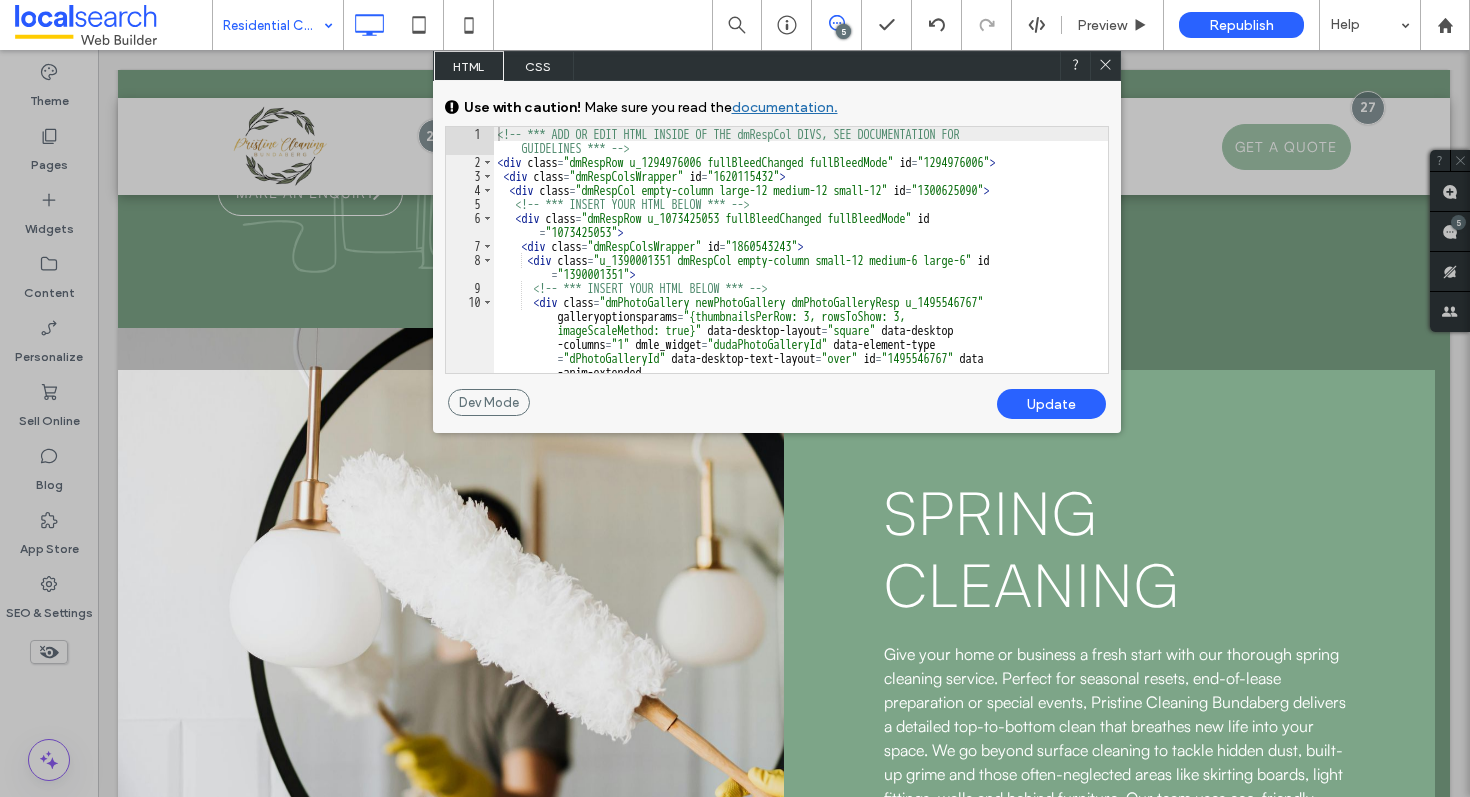 click on "<!-- *** ADD OR EDIT HTML INSIDE OF THE dmRespCol DIVS, SEE DOCUMENTATION FOR       GUIDELINES *** --> < div   class = "dmRespRow u_1294976006 fullBleedChanged fullBleedMode"   id = "1294976006" >   < div   class = "dmRespColsWrapper"   id = "1620115432" >    < div   class = "dmRespCol empty-column large-12 medium-12 small-12"   id = "1300625090" >     <!-- *** INSERT YOUR HTML BELOW *** -->     < div   class = "dmRespRow u_1073425053 fullBleedChanged fullBleedMode"   id         = "1073425053" >      < div   class = "dmRespColsWrapper"   id = "1860543243" >        < div   class = "u_1390001351 dmRespCol empty-column small-12 medium-6 large-6"   id           = "1390001351" >         <!-- *** INSERT YOUR HTML BELOW *** -->         < div   class = "dmPhotoGallery newPhotoGallery dmPhotoGalleryResp u_1495546767"              galleryoptionsparams = "{thumbnailsPerRow: 3, rowsToShow: 3,             imageScaleMethod: true}"   data-desktop-layout = "square"   data-desktop = "1"" at bounding box center (801, 334) 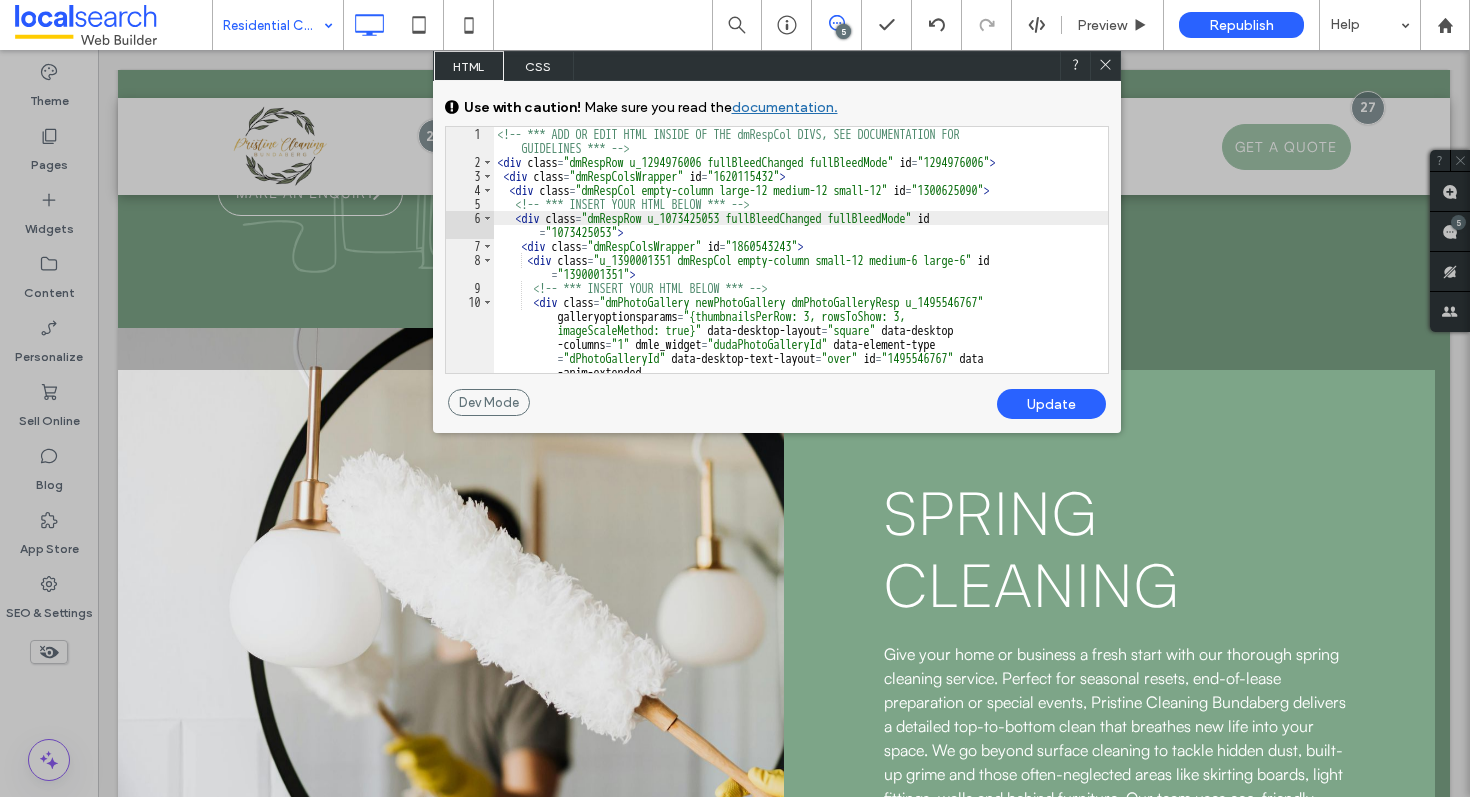 paste 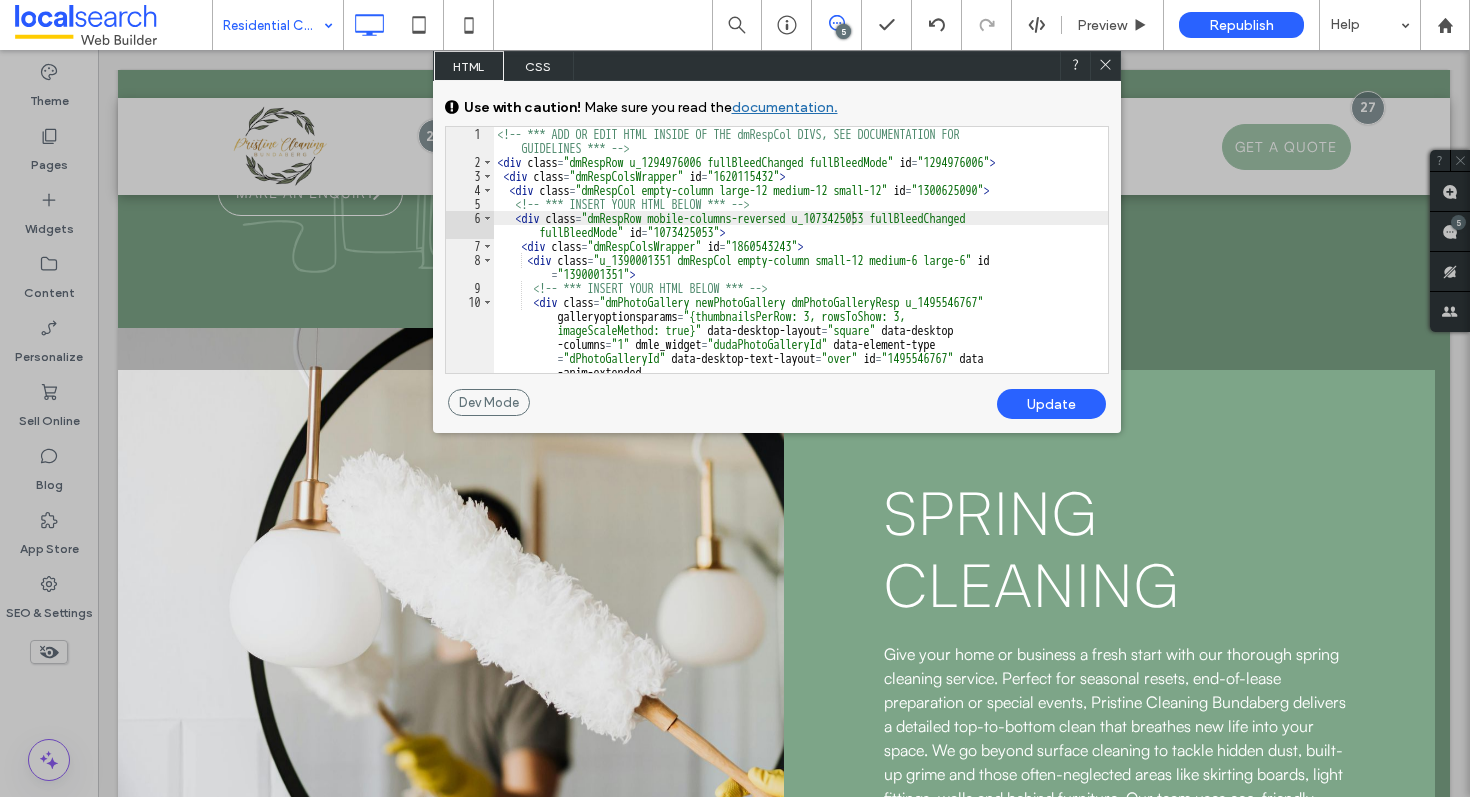 click on "Update" at bounding box center (1051, 404) 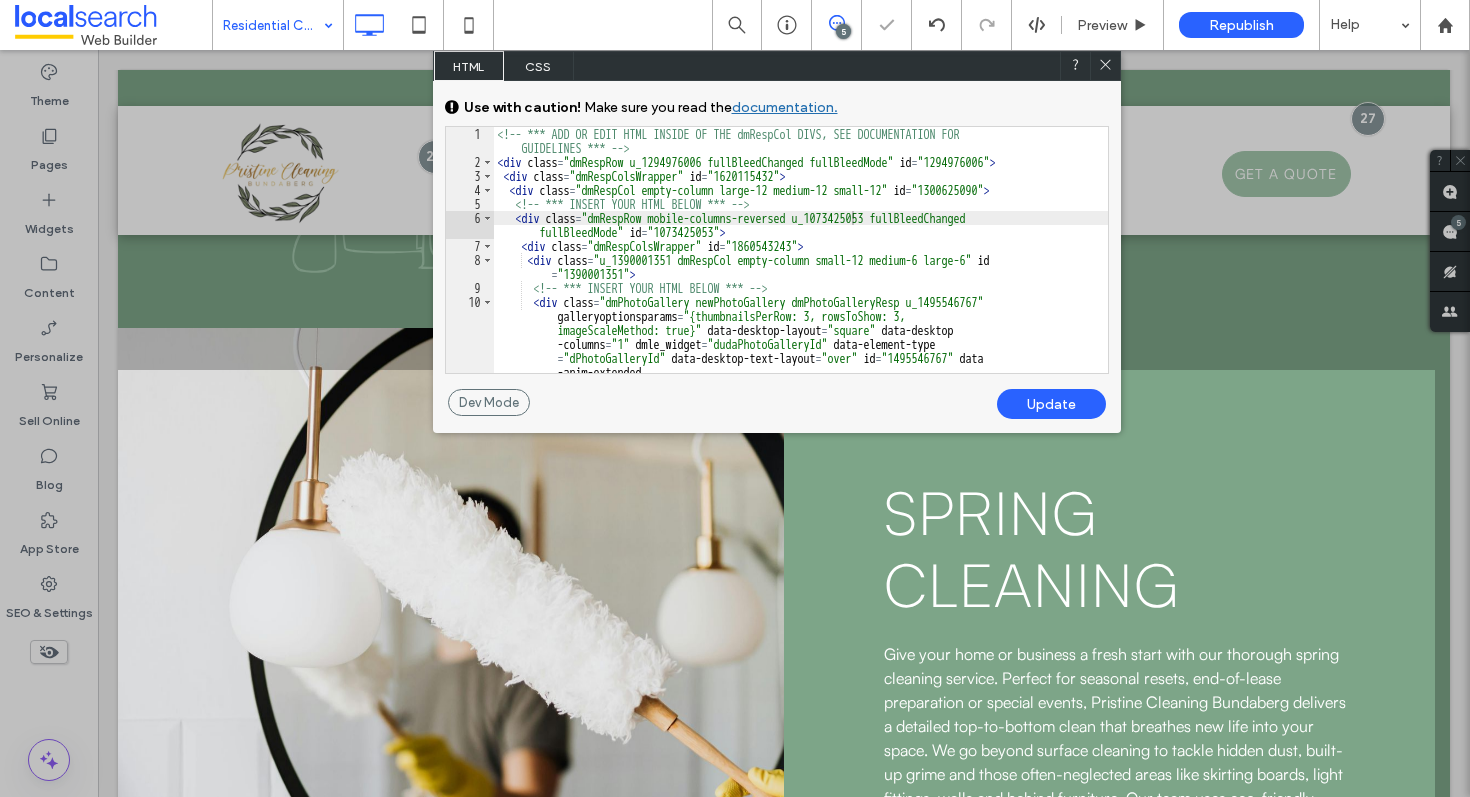 click on "Update" at bounding box center [1051, 404] 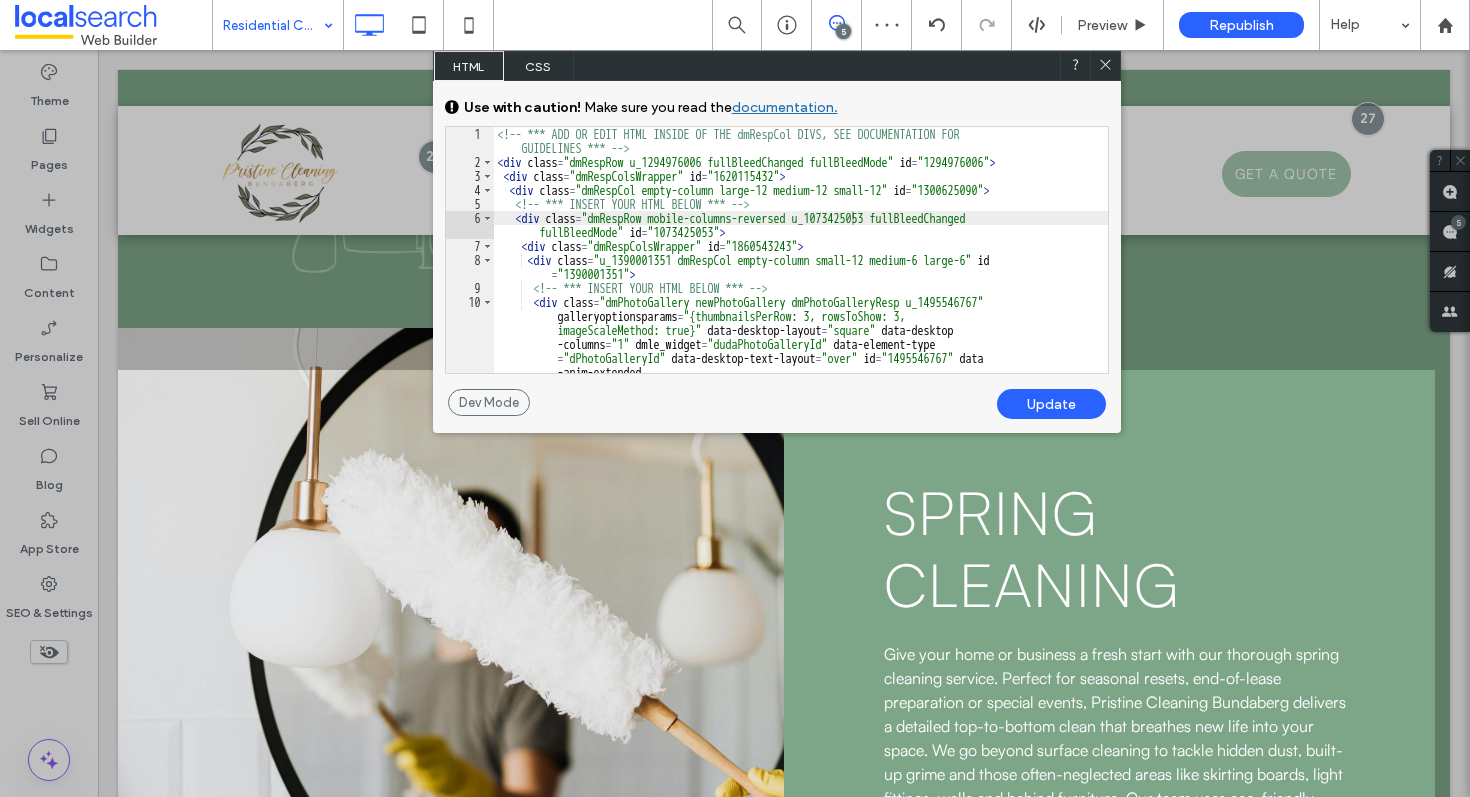 click 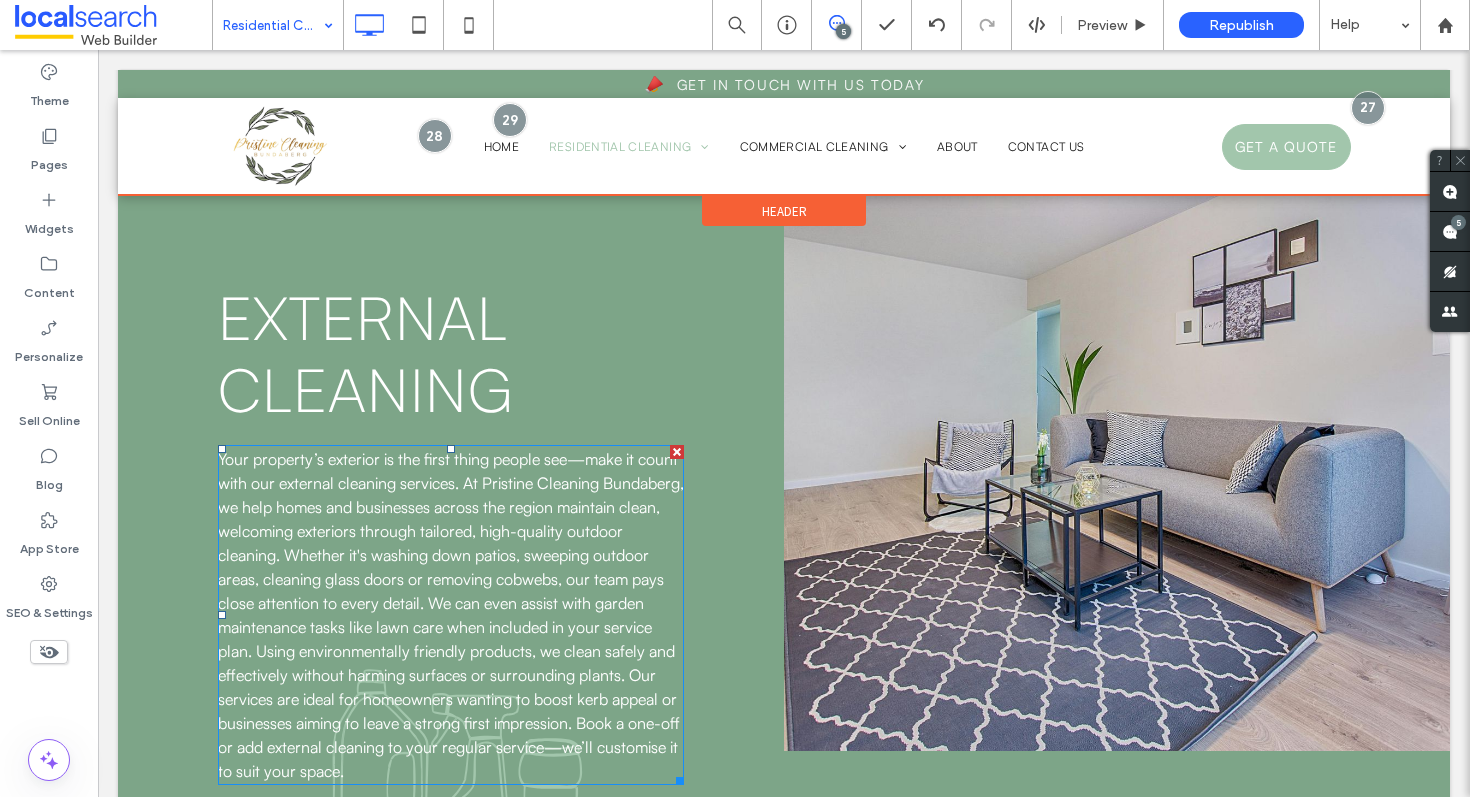 scroll, scrollTop: 5915, scrollLeft: 0, axis: vertical 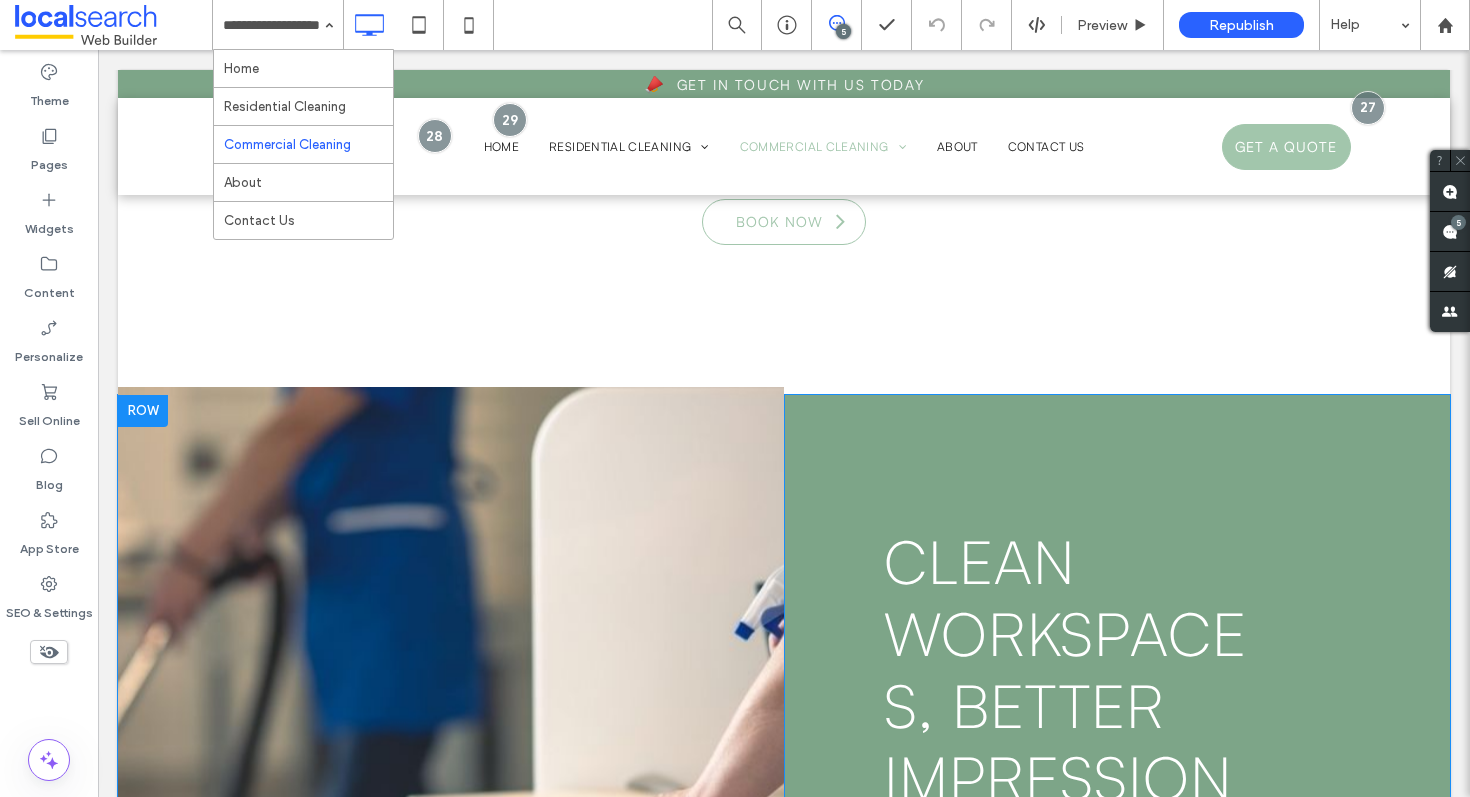 click at bounding box center [143, 411] 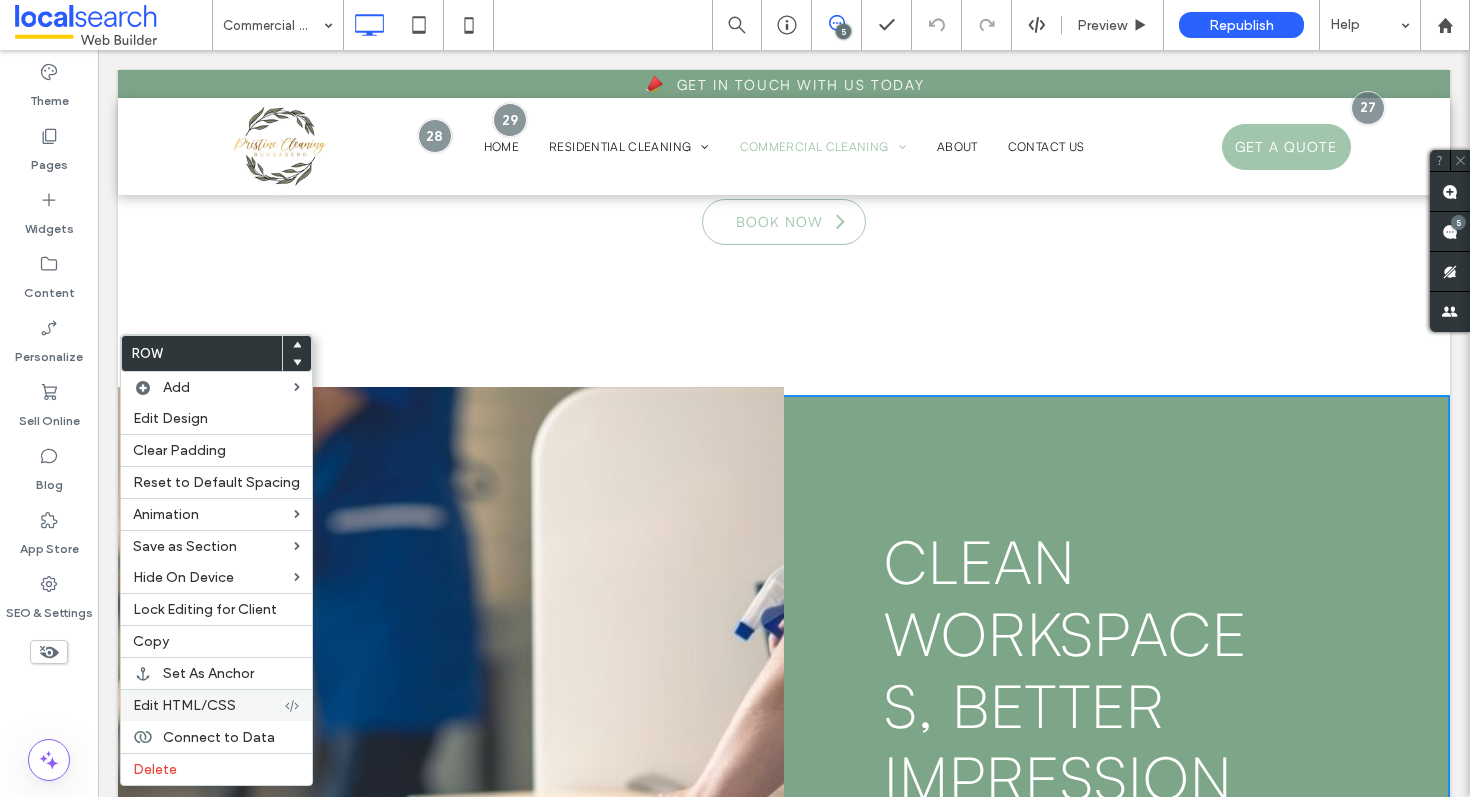 click on "Edit HTML/CSS" at bounding box center [184, 705] 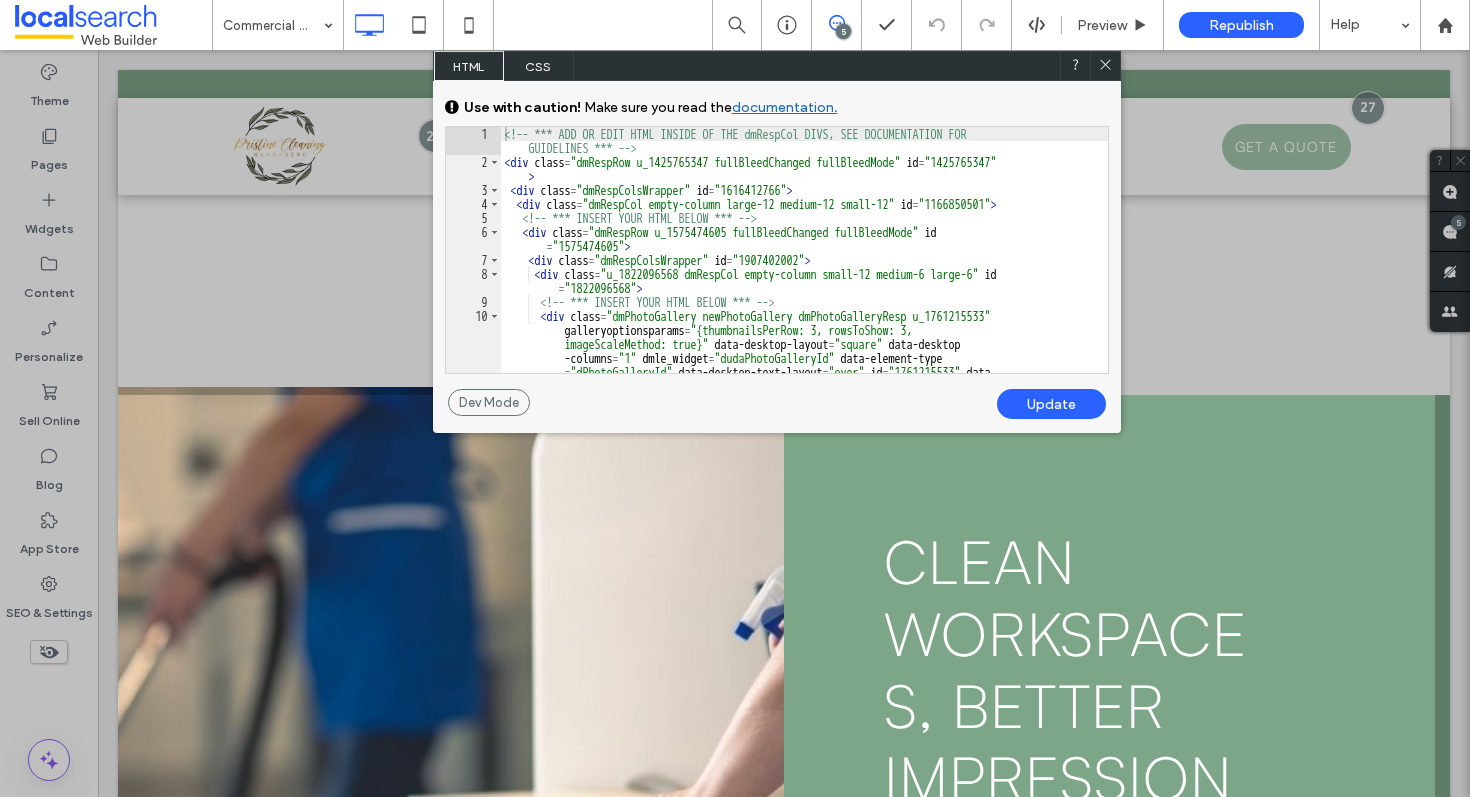 click on "<!-- *** ADD OR EDIT HTML INSIDE OF THE dmRespCol DIVS, SEE DOCUMENTATION FOR       GUIDELINES *** --> < div   class = "dmRespRow u_1425765347 fullBleedChanged fullBleedMode"   id = "1425765347"      >   < div   class = "dmRespColsWrapper"   id = "1616412766" >    < div   class = "dmRespCol empty-column large-12 medium-12 small-12"   id = "1166850501" >     <!-- *** INSERT YOUR HTML BELOW *** -->     < div   class = "dmRespRow u_1575474605 fullBleedChanged fullBleedMode"   id         = "1575474605" >      < div   class = "dmRespColsWrapper"   id = "1907402002" >        < div   class = "u_1822096568 dmRespCol empty-column small-12 medium-6 large-6"   id           = "1822096568" >         <!-- *** INSERT YOUR HTML BELOW *** -->         < div   class = "dmPhotoGallery newPhotoGallery dmPhotoGalleryResp u_1761215533"              galleryoptionsparams = "{thumbnailsPerRow: 3, rowsToShow: 3,             imageScaleMethod: true}"   data-desktop-layout = "square"   -columns" at bounding box center [804, 334] 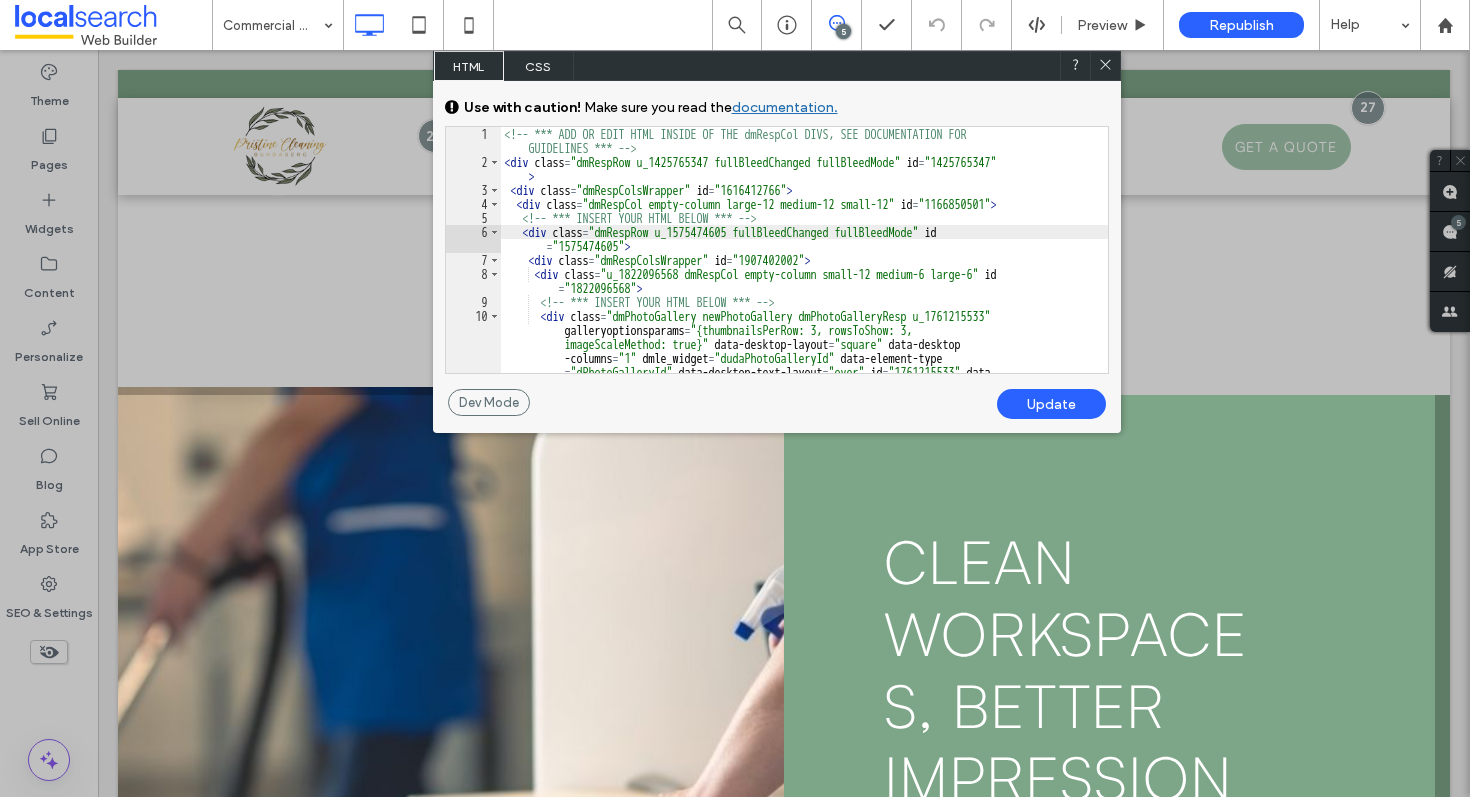 paste 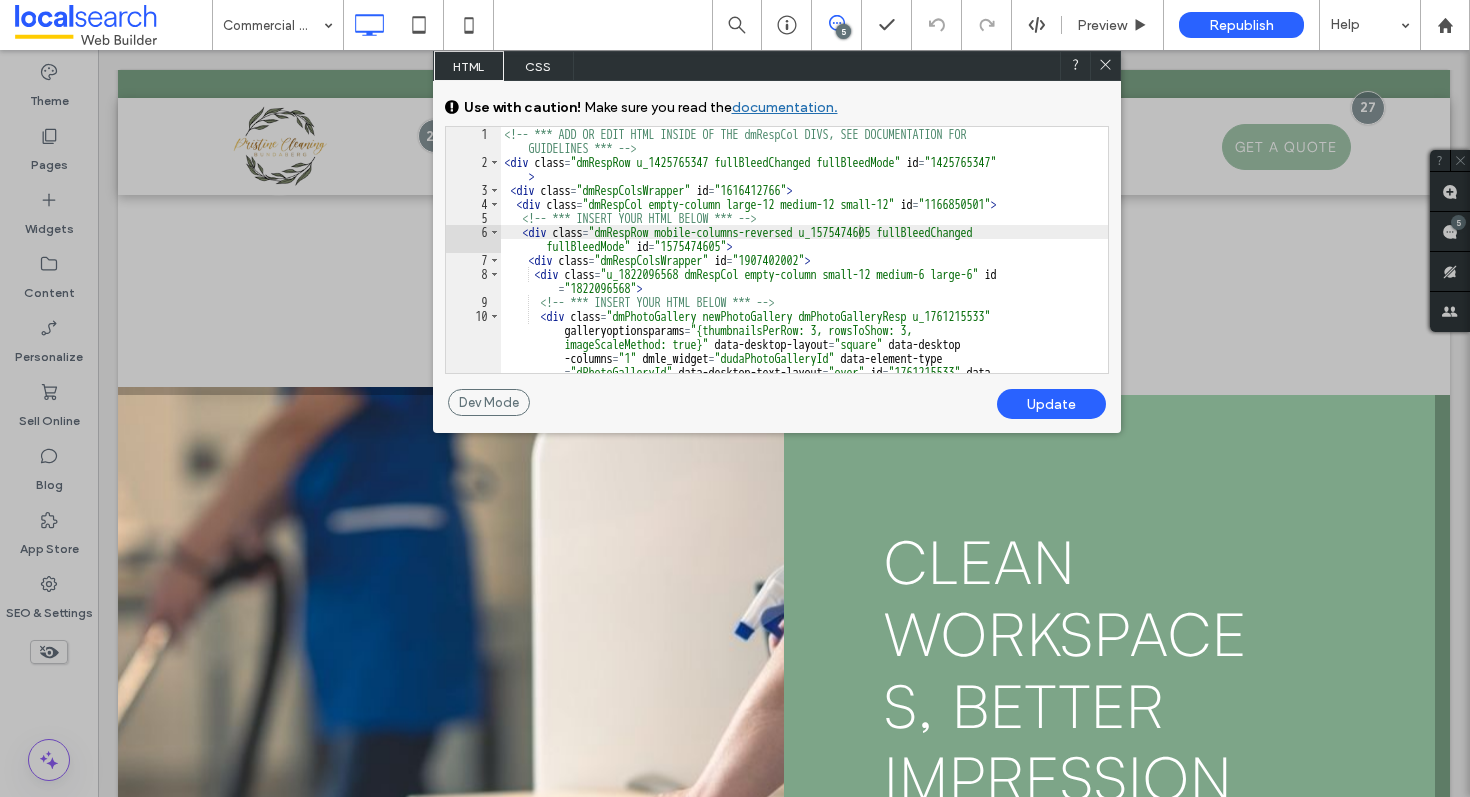click on "Update" at bounding box center [1051, 404] 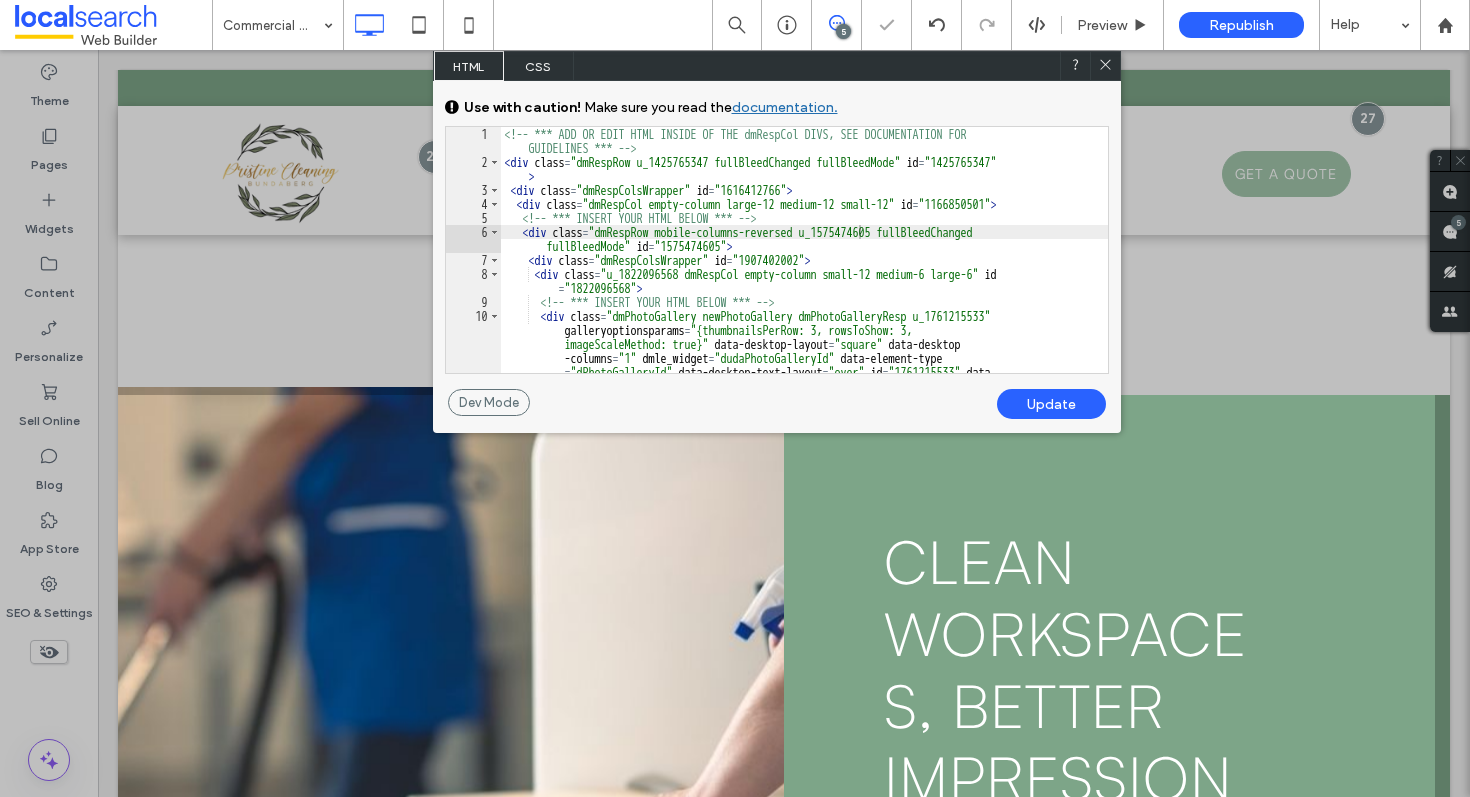 click 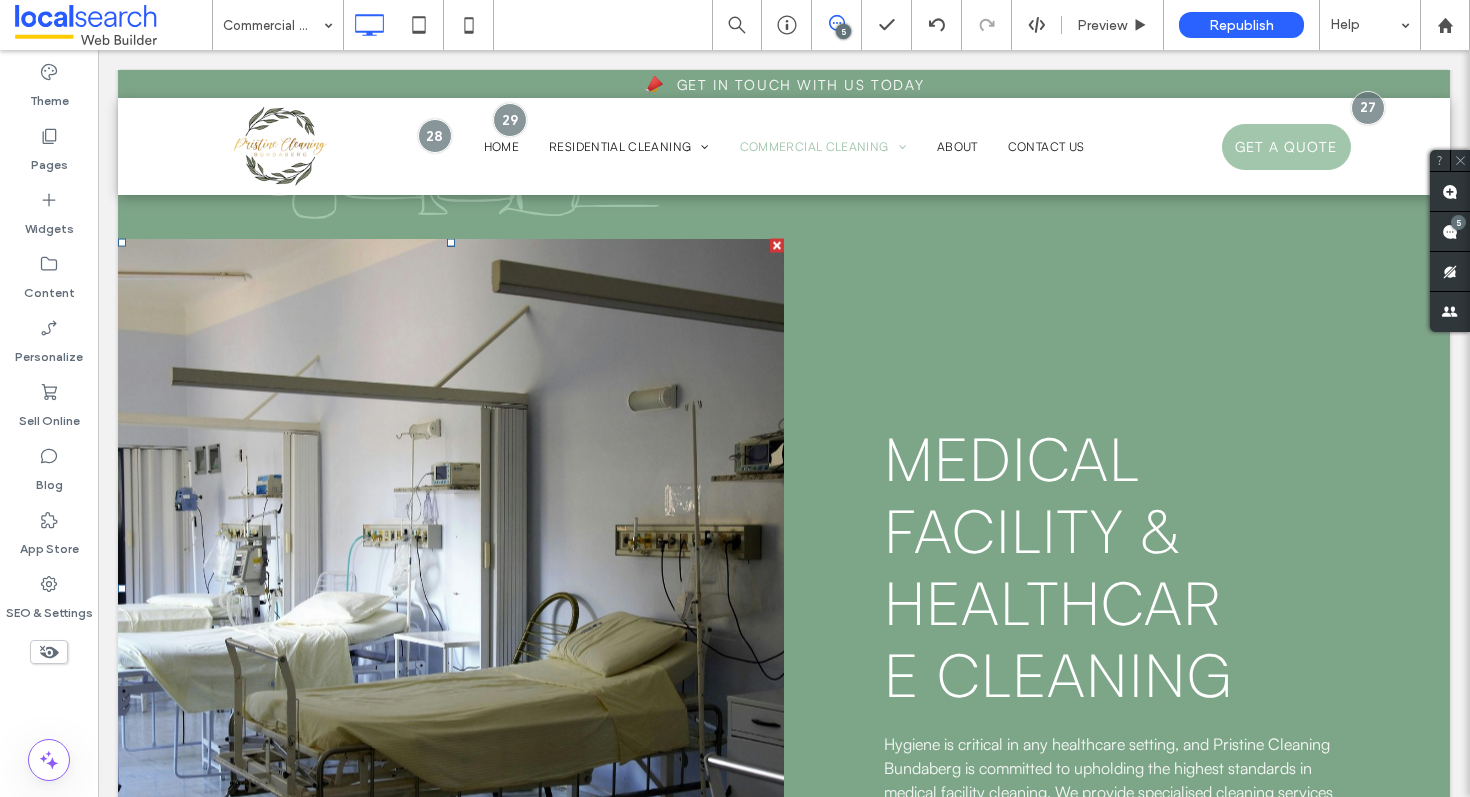 scroll, scrollTop: 3864, scrollLeft: 0, axis: vertical 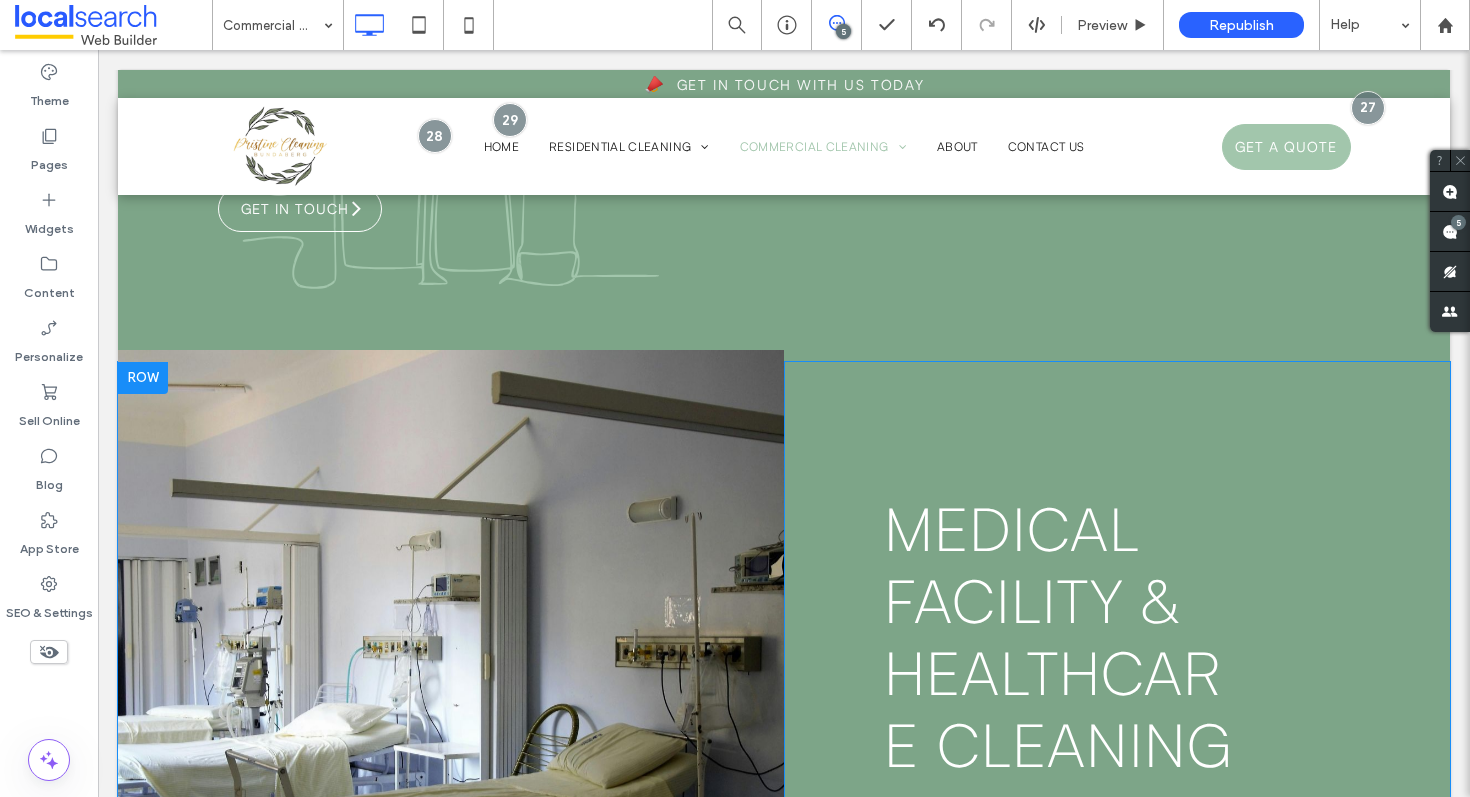 click at bounding box center (143, 378) 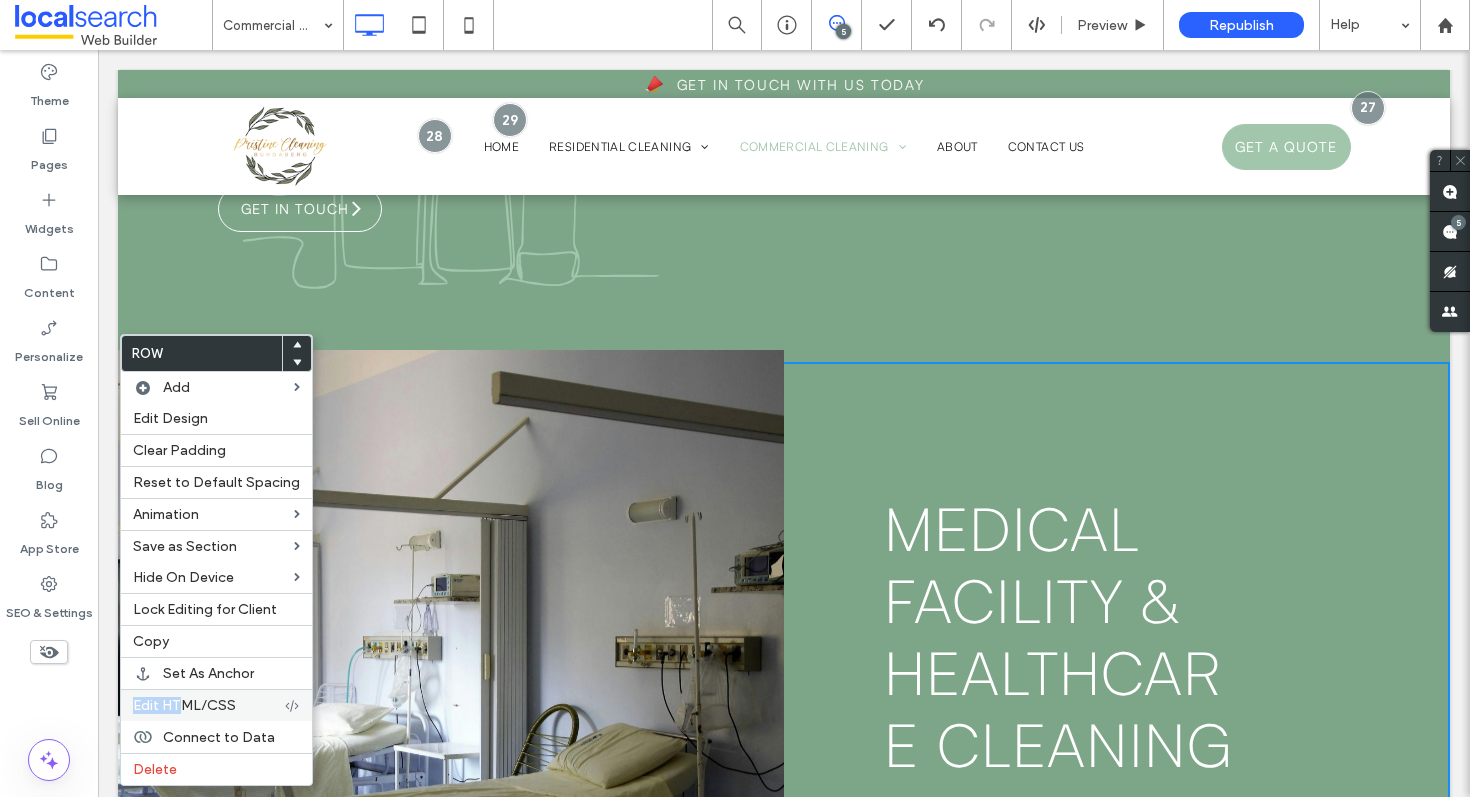click on "Edit HTML/CSS" at bounding box center [184, 705] 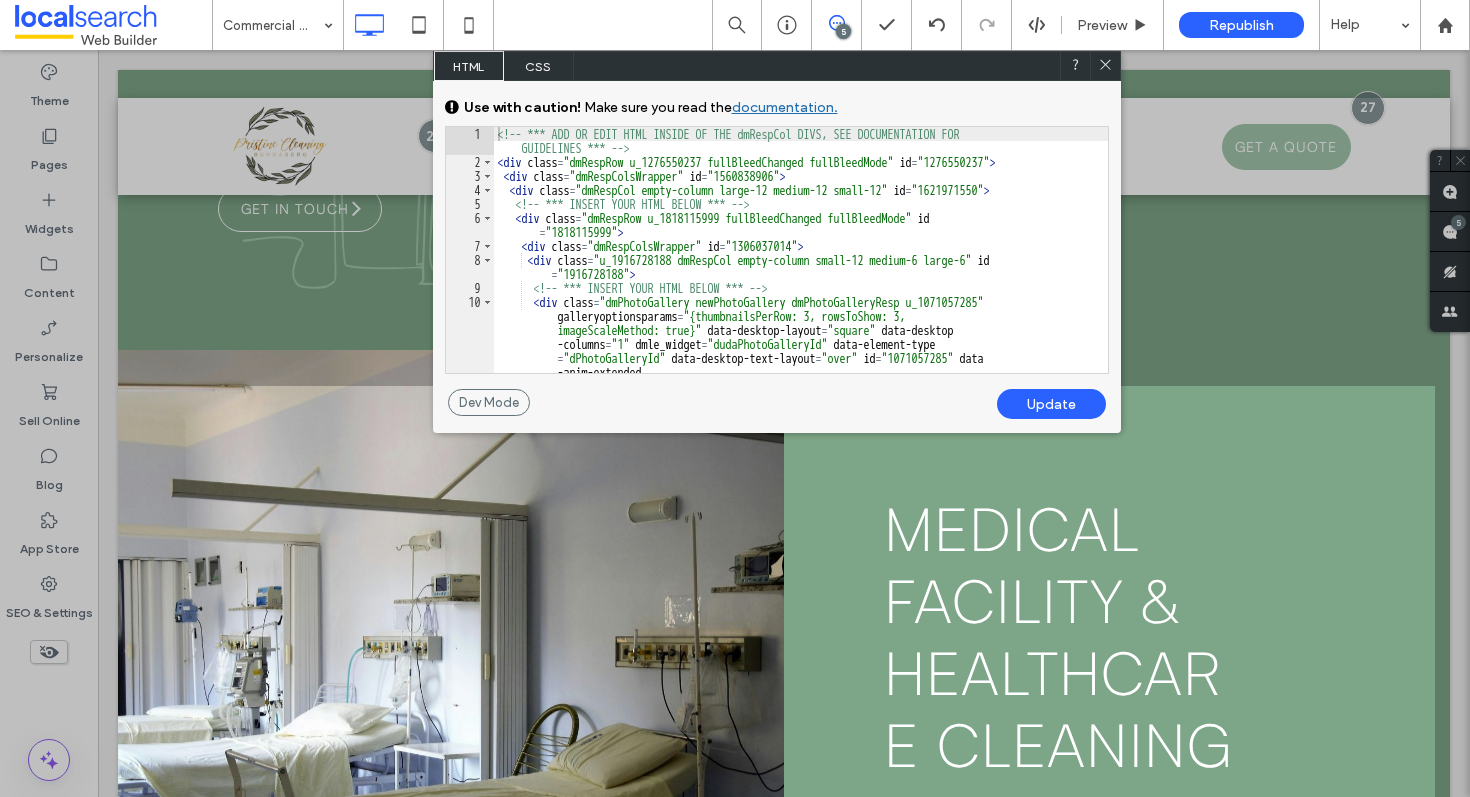 click on "<!-- *** ADD OR EDIT HTML INSIDE OF THE dmRespCol DIVS, SEE DOCUMENTATION FOR       GUIDELINES *** --> < div   class = "dmRespRow u_1276550237 fullBleedChanged fullBleedMode"   id = "1276550237" >   < div   class = "dmRespColsWrapper"   id = "1560838906" >    < div   class = "dmRespCol empty-column large-12 medium-12 small-12"   id = "1621971550" >     <!-- *** INSERT YOUR HTML BELOW *** -->     < div   class = "dmRespRow u_1818115999 fullBleedChanged fullBleedMode"   id         = "1818115999" >      < div   class = "dmRespColsWrapper"   id = "1306037014" >        < div   class = "u_1916728188 dmRespCol empty-column small-12 medium-6 large-6"   id           = "1916728188" >         <!-- *** INSERT YOUR HTML BELOW *** -->         < div   class = "dmPhotoGallery newPhotoGallery dmPhotoGalleryResp u_1071057285"              galleryoptionsparams = "{thumbnailsPerRow: 3, rowsToShow: 3,             imageScaleMethod: true}"   data-desktop-layout = "square"   data-desktop = "1"" at bounding box center (801, 334) 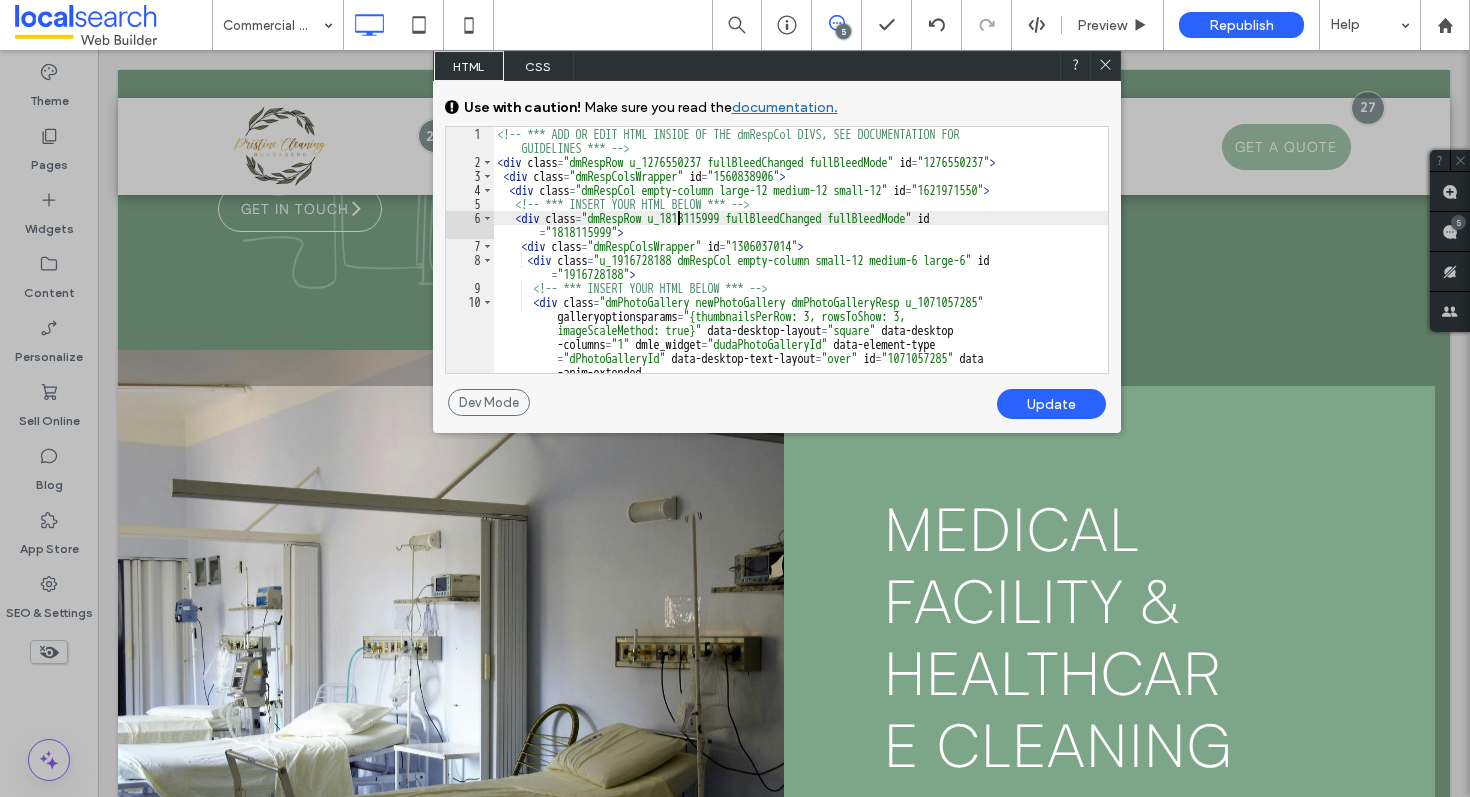 paste 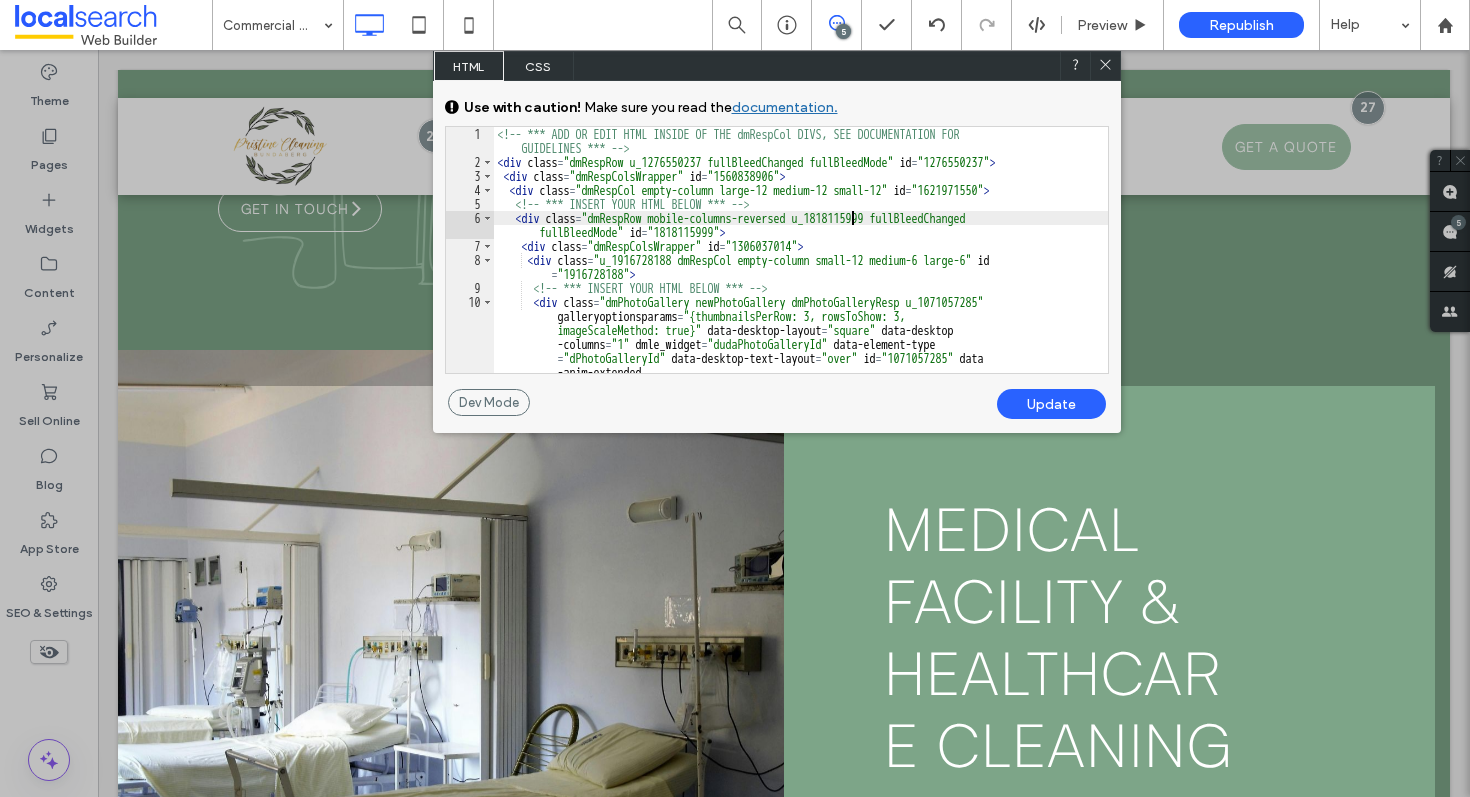 click on "Update" at bounding box center [1051, 404] 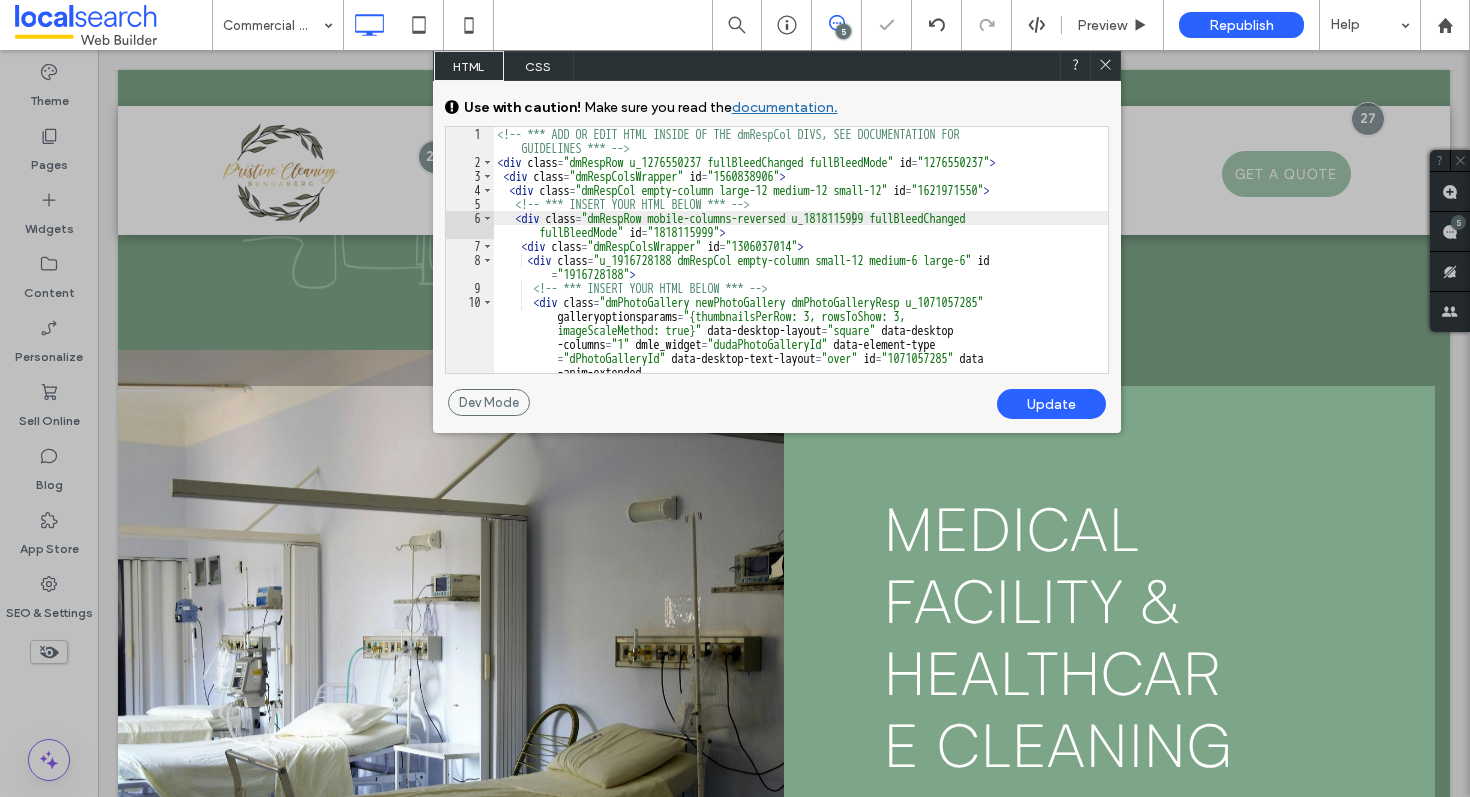 click 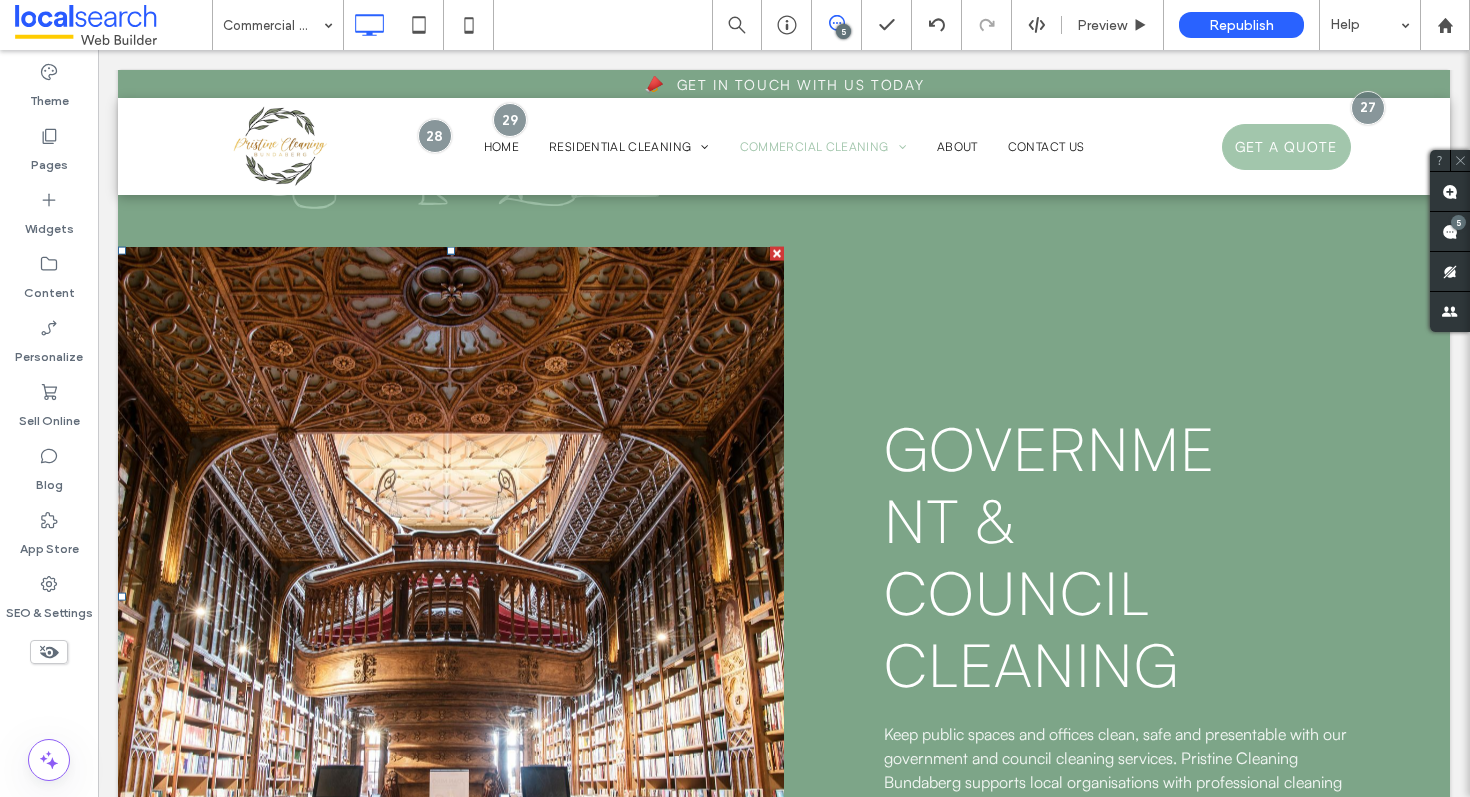scroll, scrollTop: 5839, scrollLeft: 0, axis: vertical 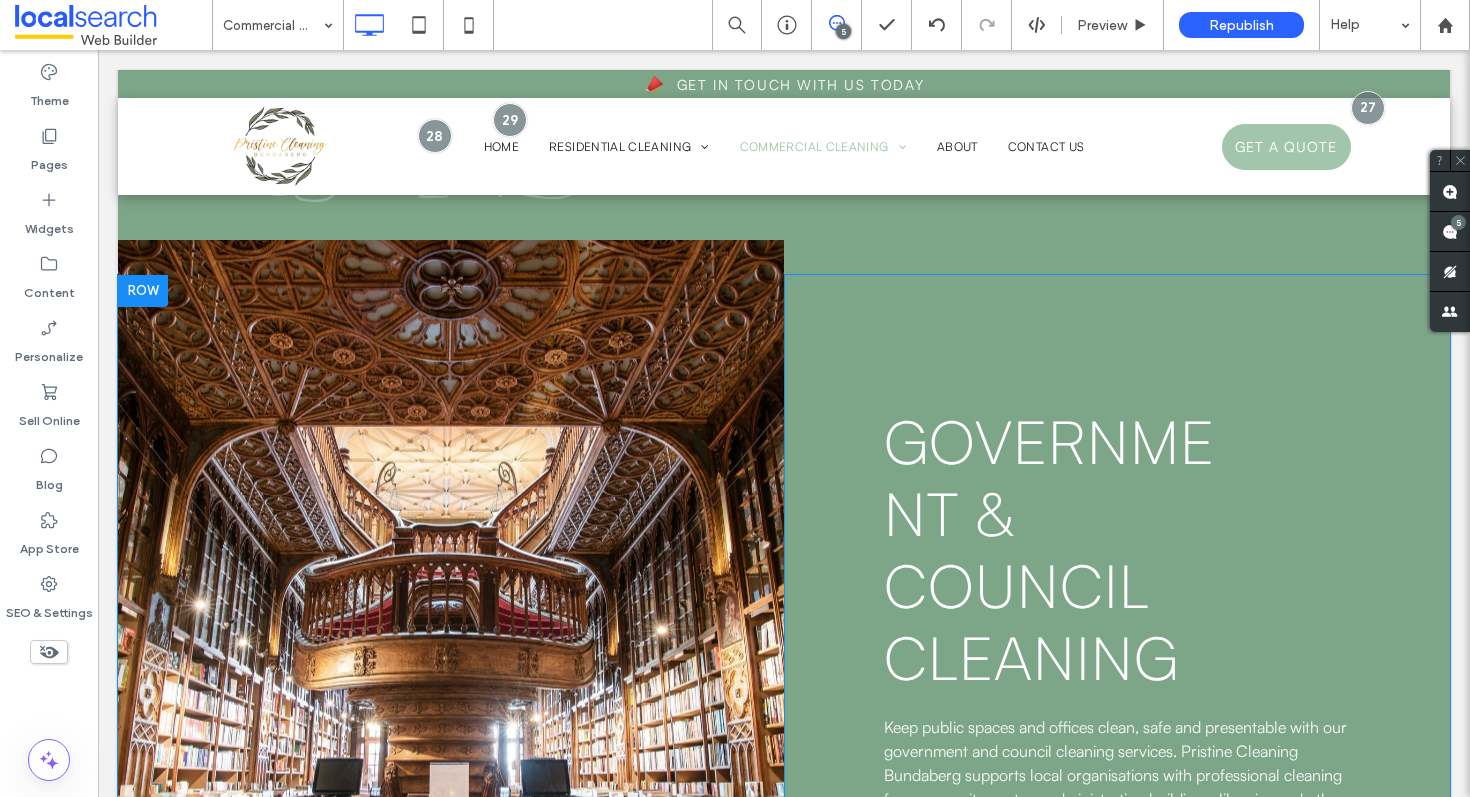 click at bounding box center [143, 291] 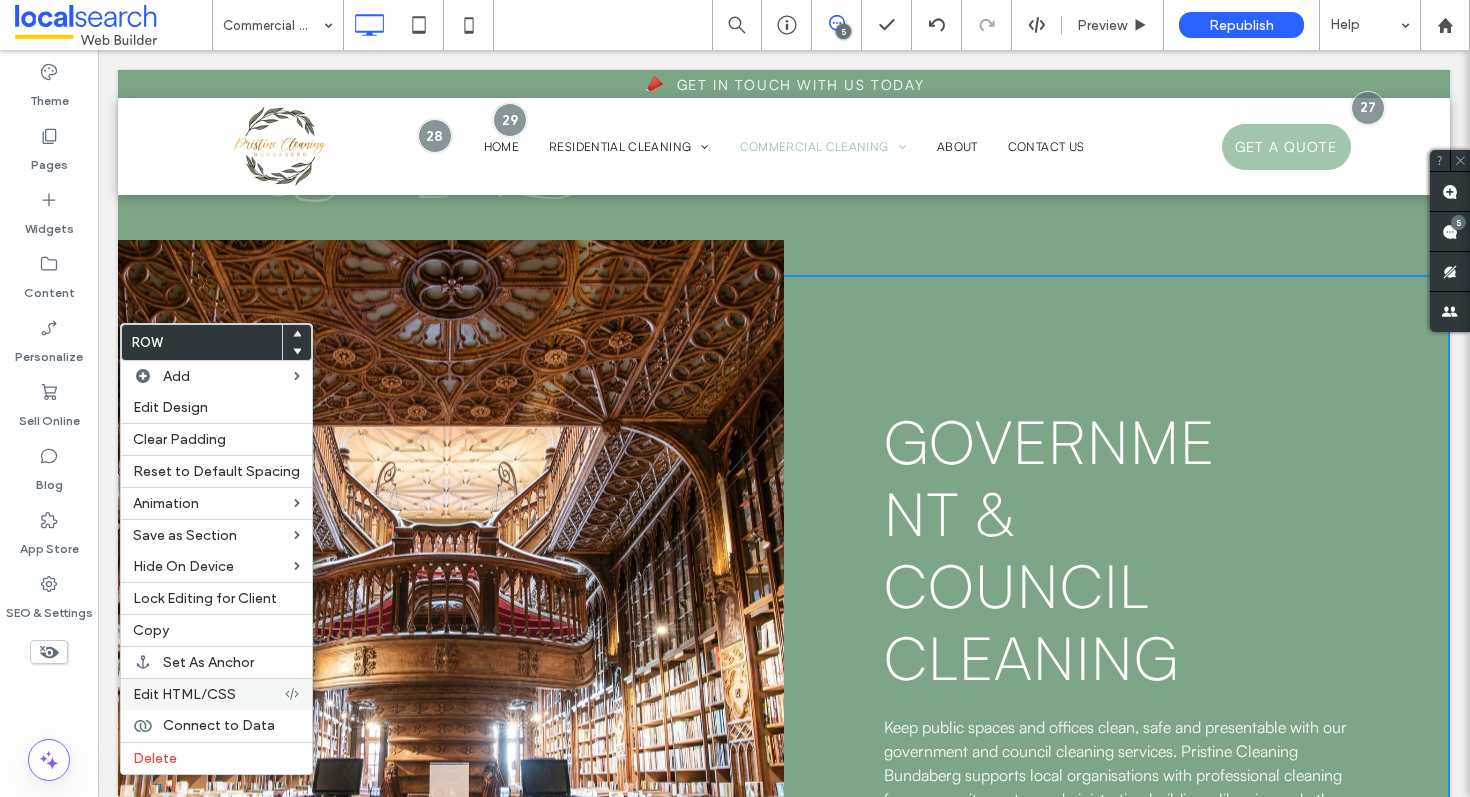 click on "Edit HTML/CSS" at bounding box center (184, 694) 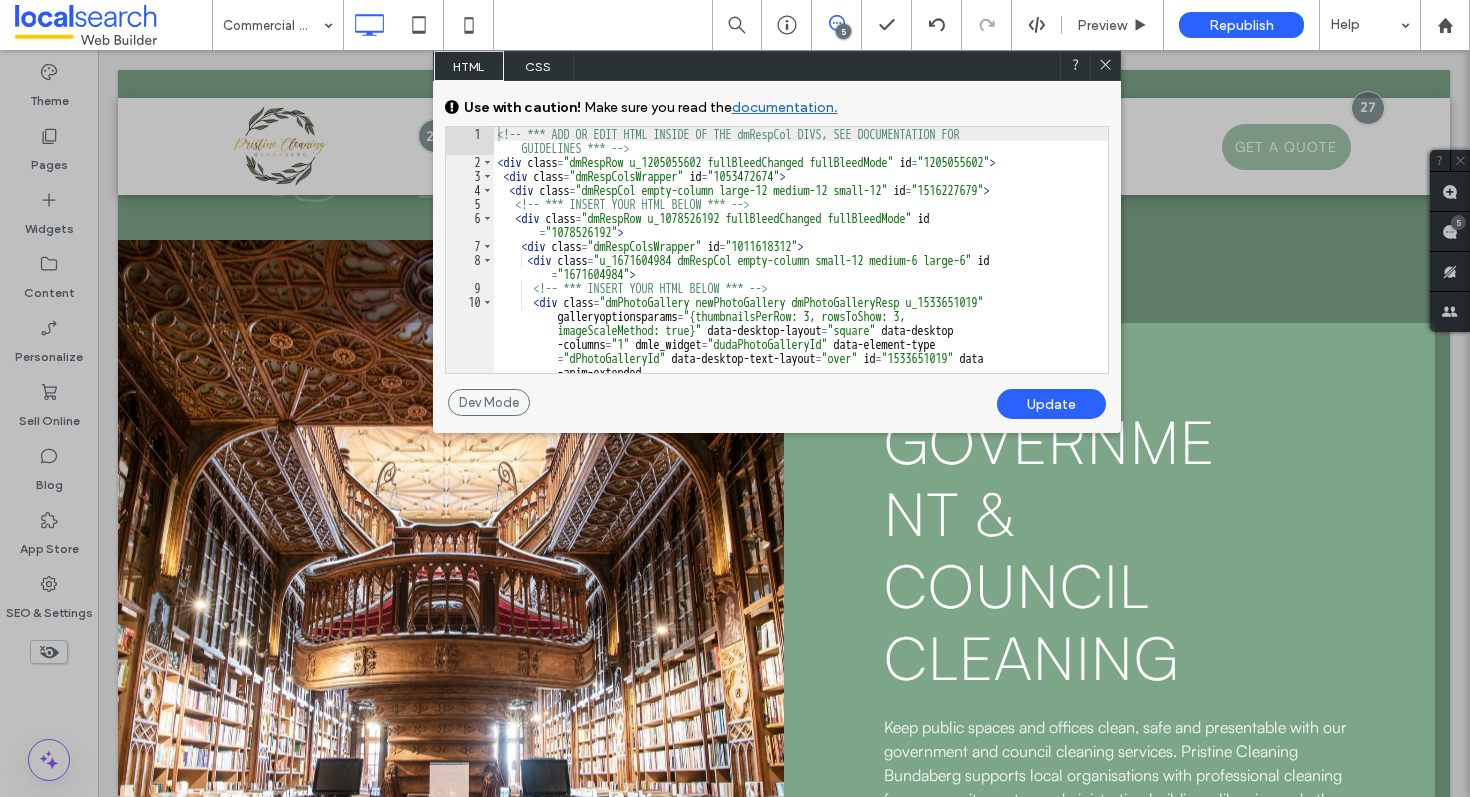 click on "<!-- *** ADD OR EDIT HTML INSIDE OF THE dmRespCol DIVS, SEE DOCUMENTATION FOR       GUIDELINES *** --> < div   class = "dmRespRow u_1205055602 fullBleedChanged fullBleedMode"   id = "1205055602" >   < div   class = "dmRespColsWrapper"   id = "1053472674" >    < div   class = "dmRespCol empty-column large-12 medium-12 small-12"   id = "1516227679" >     <!-- *** INSERT YOUR HTML BELOW *** -->     < div   class = "dmRespRow u_1078526192 fullBleedChanged fullBleedMode"   id         = "1078526192" >      < div   class = "dmRespColsWrapper"   id = "1011618312" >        < div   class = "u_1671604984 dmRespCol empty-column small-12 medium-6 large-6"   id           = "1671604984" >         <!-- *** INSERT YOUR HTML BELOW *** -->         < div   class = "dmPhotoGallery newPhotoGallery dmPhotoGalleryResp u_1533651019"              galleryoptionsparams = "{thumbnailsPerRow: 3, rowsToShow: 3,             imageScaleMethod: true}"   data-desktop-layout = "square"   data-desktop = "1"" at bounding box center (801, 334) 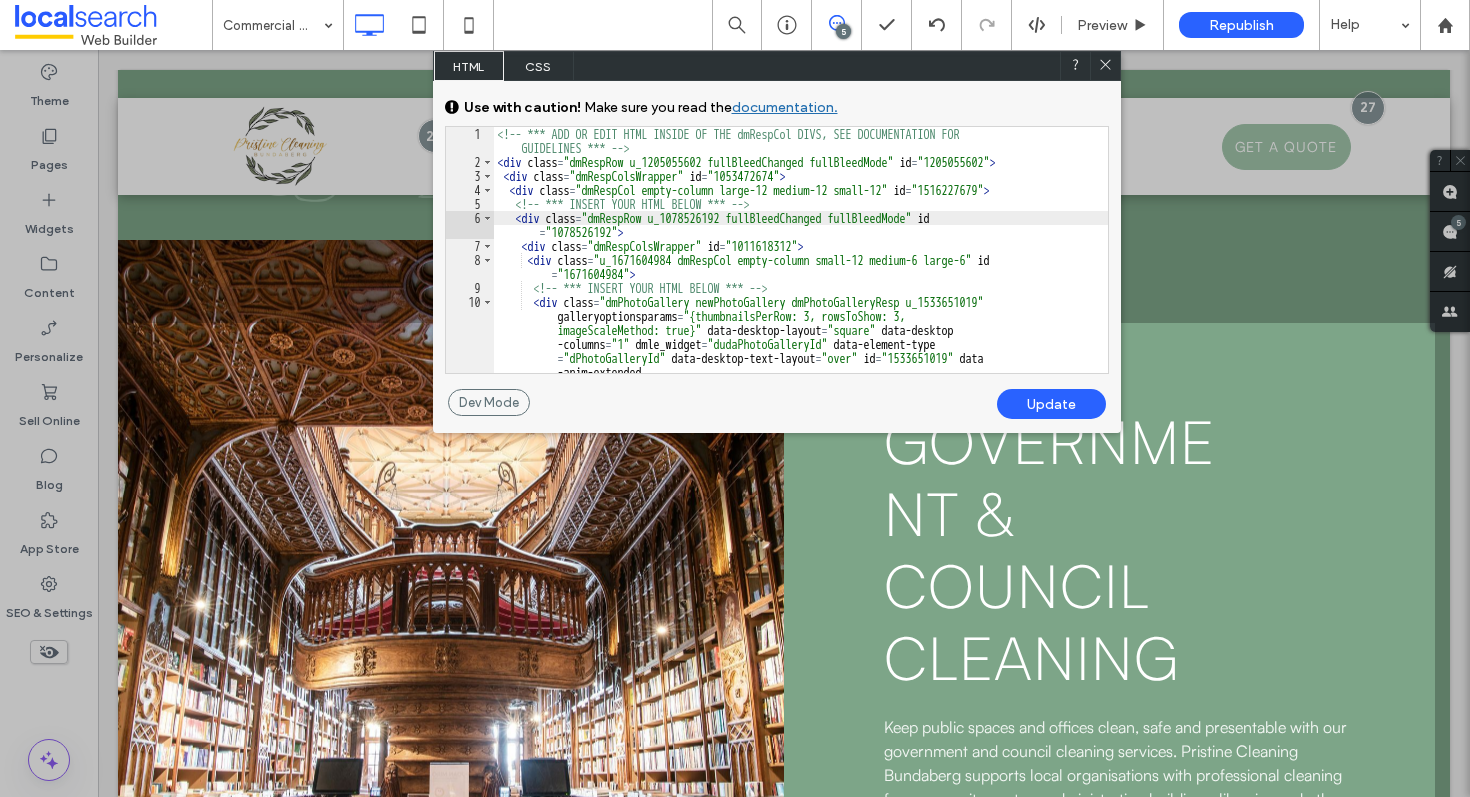 paste 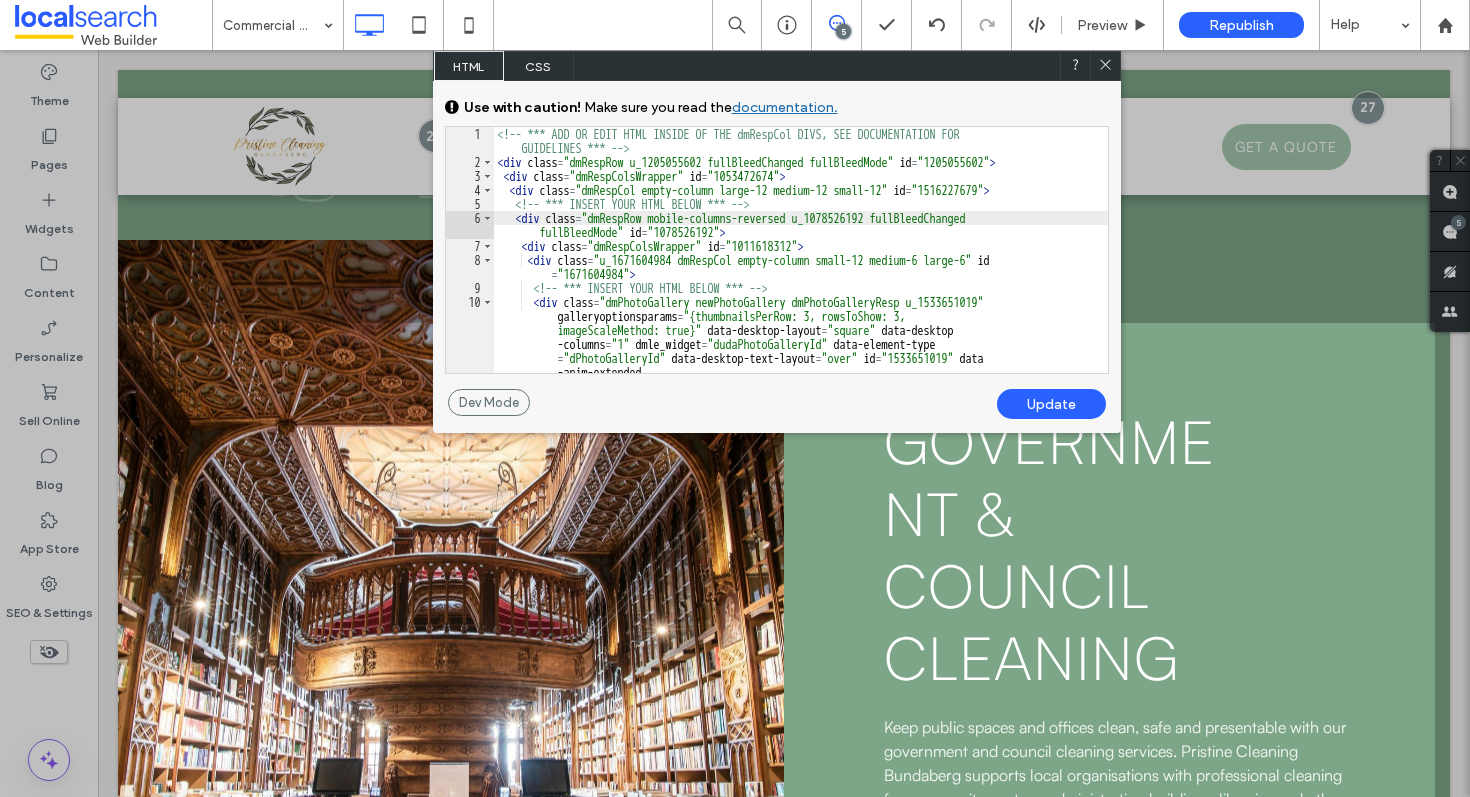 click on "Update" at bounding box center [1051, 404] 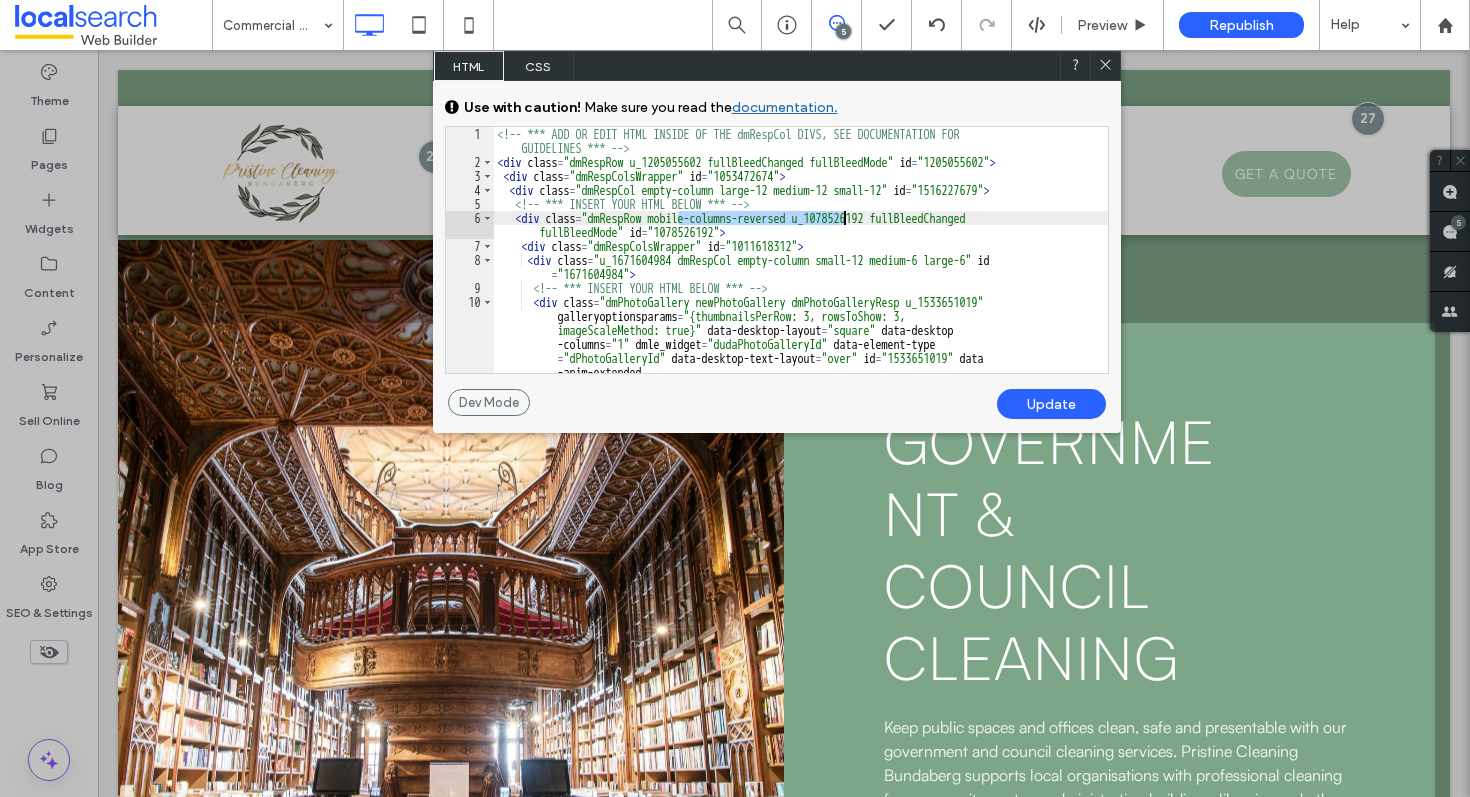 drag, startPoint x: 676, startPoint y: 219, endPoint x: 841, endPoint y: 218, distance: 165.00304 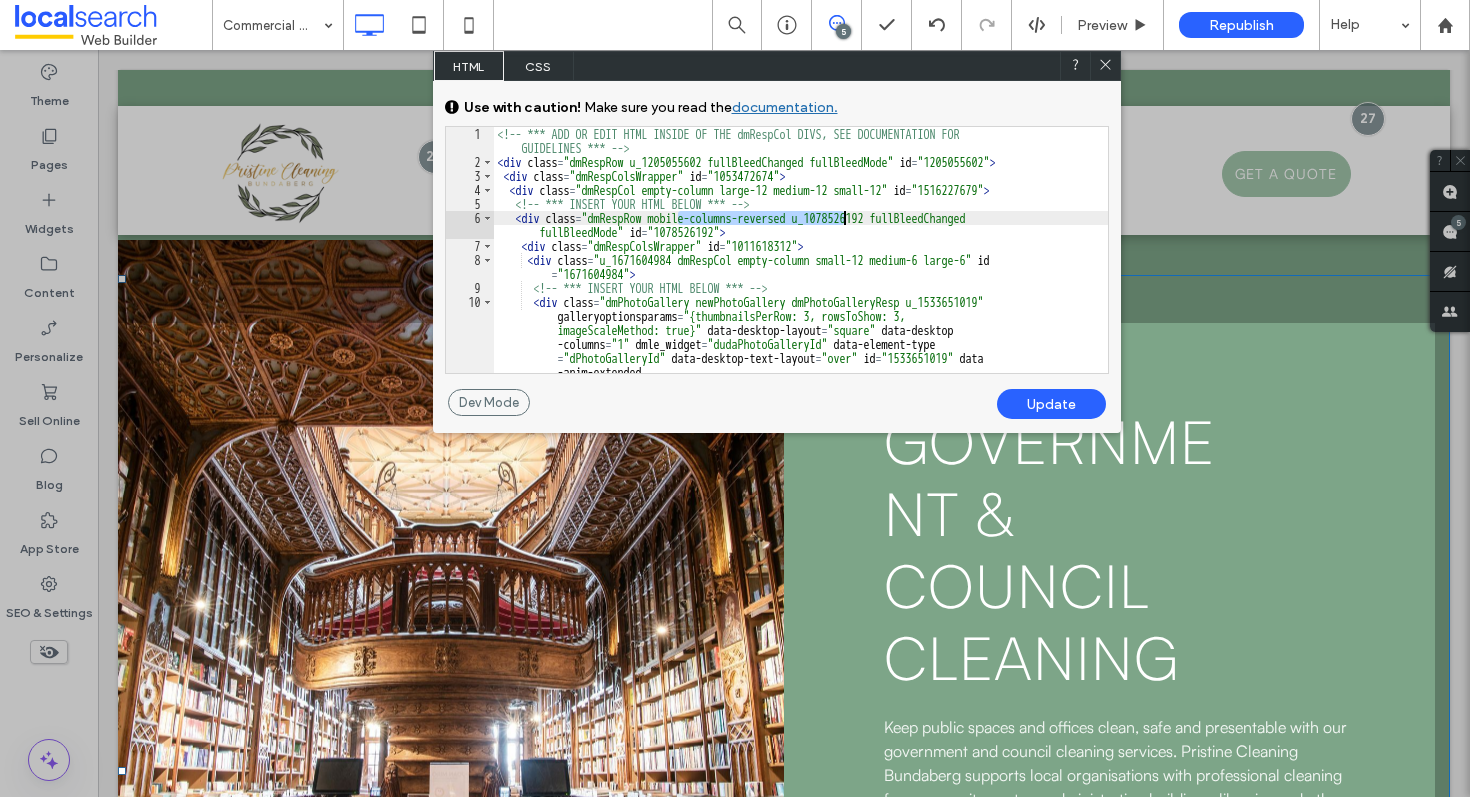 click on "Update" at bounding box center (1051, 404) 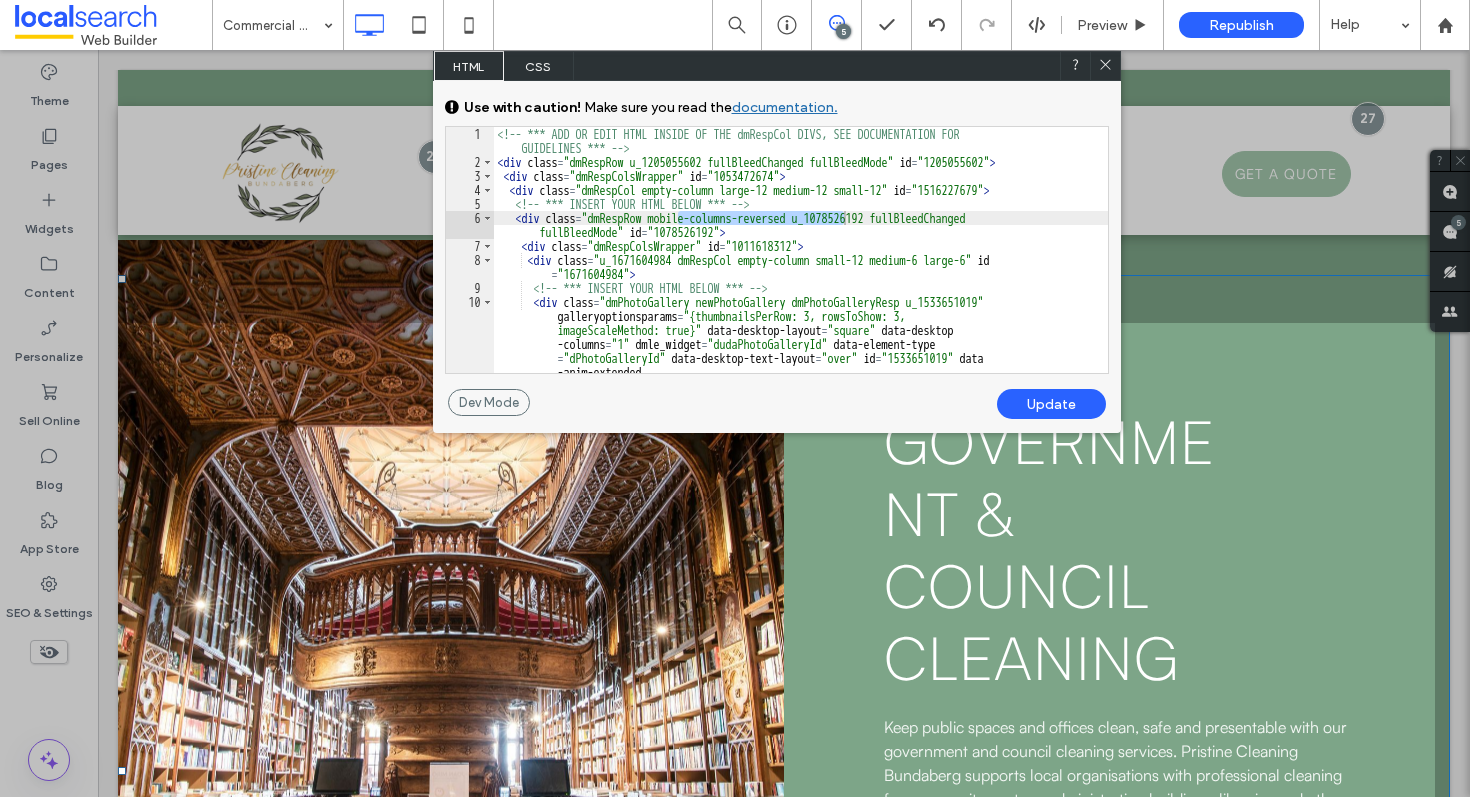 click 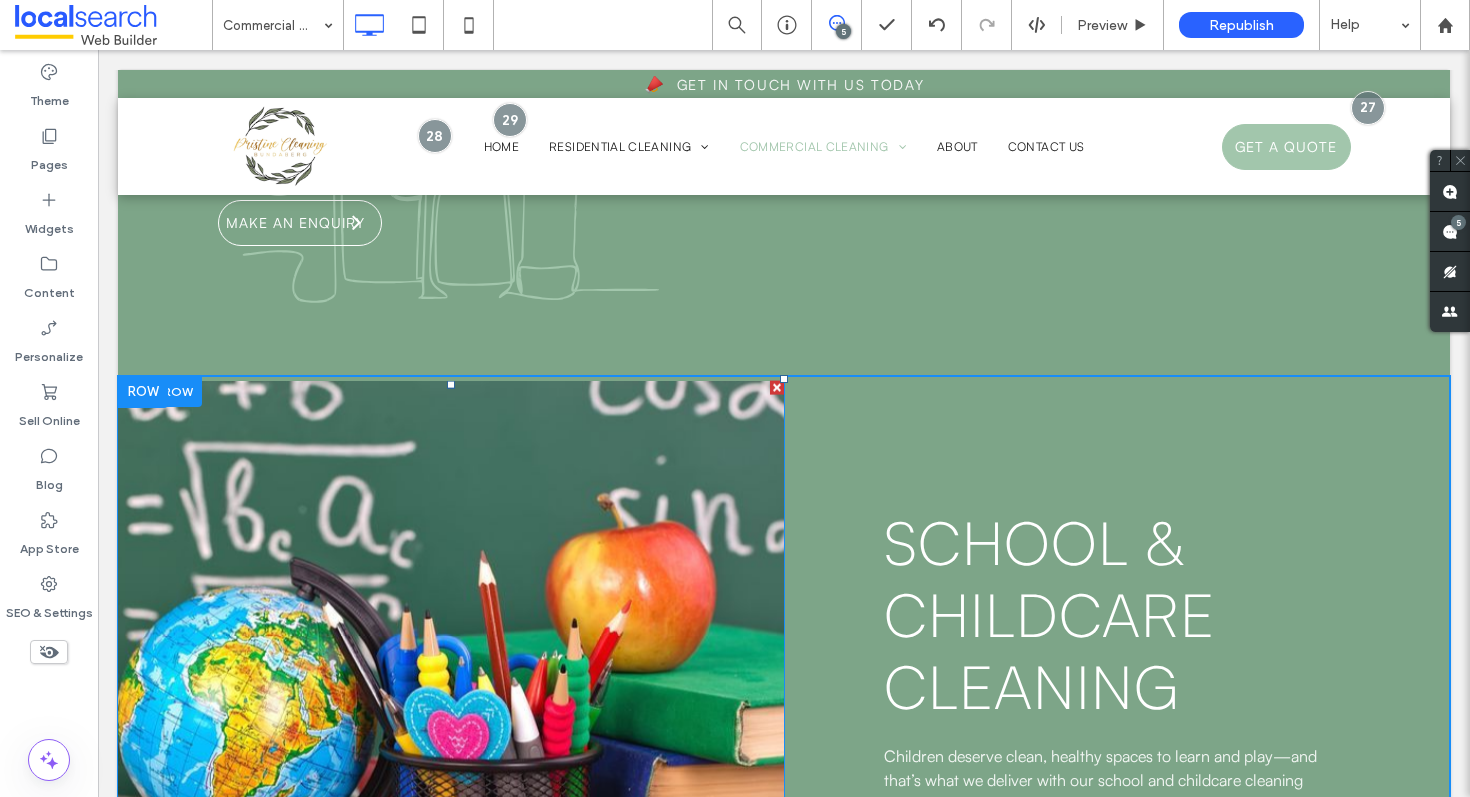 scroll, scrollTop: 7636, scrollLeft: 0, axis: vertical 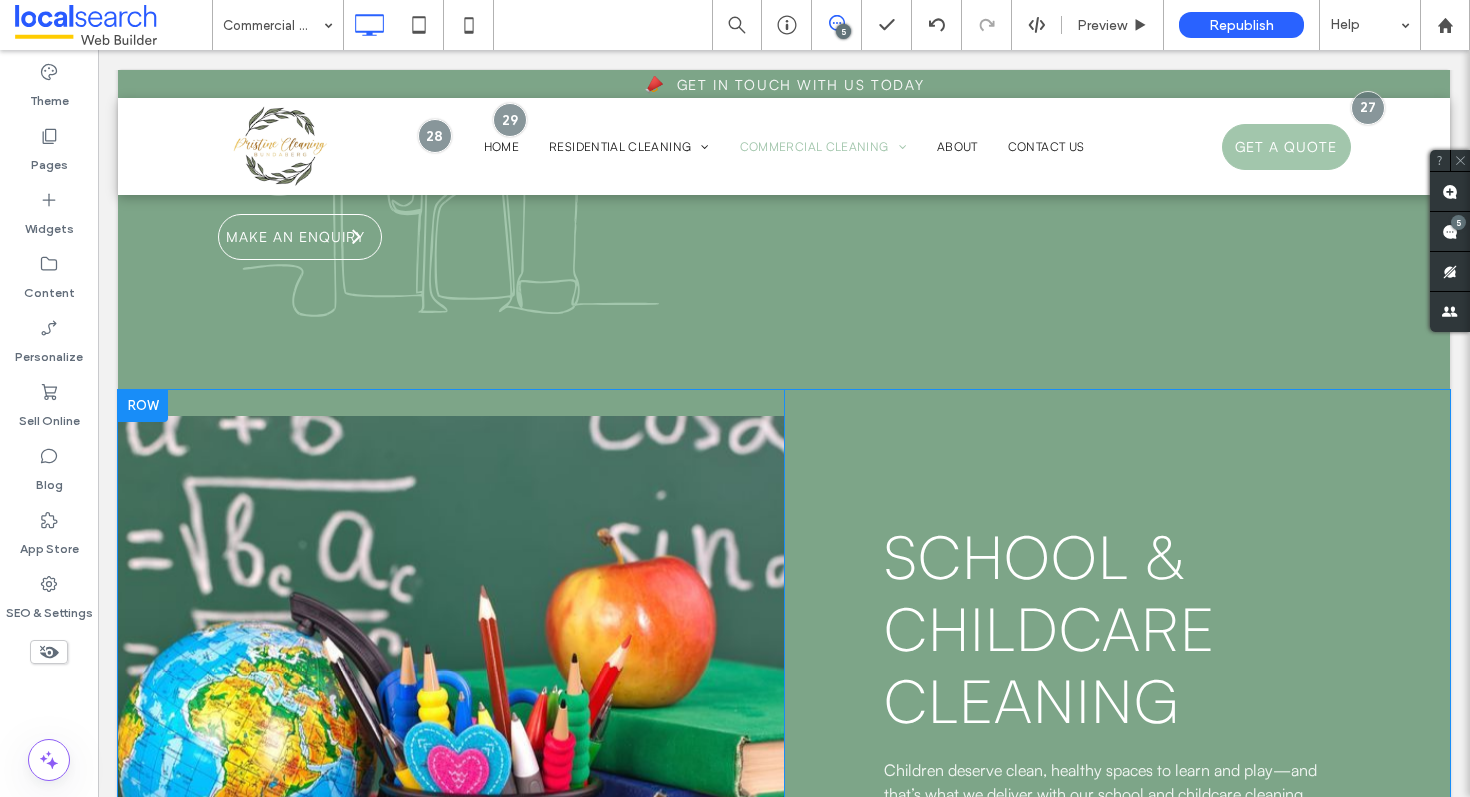 click at bounding box center (143, 406) 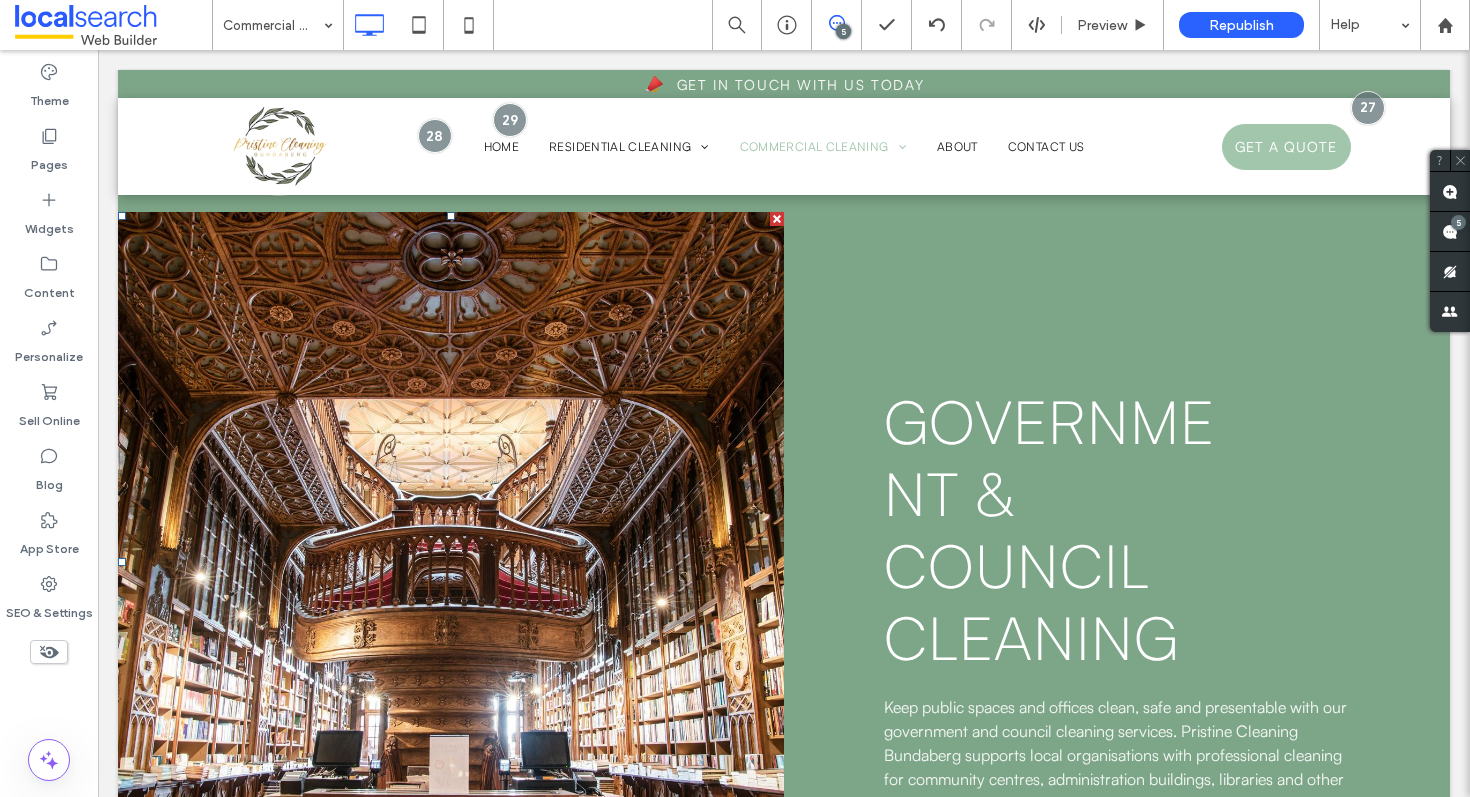 scroll, scrollTop: 5847, scrollLeft: 0, axis: vertical 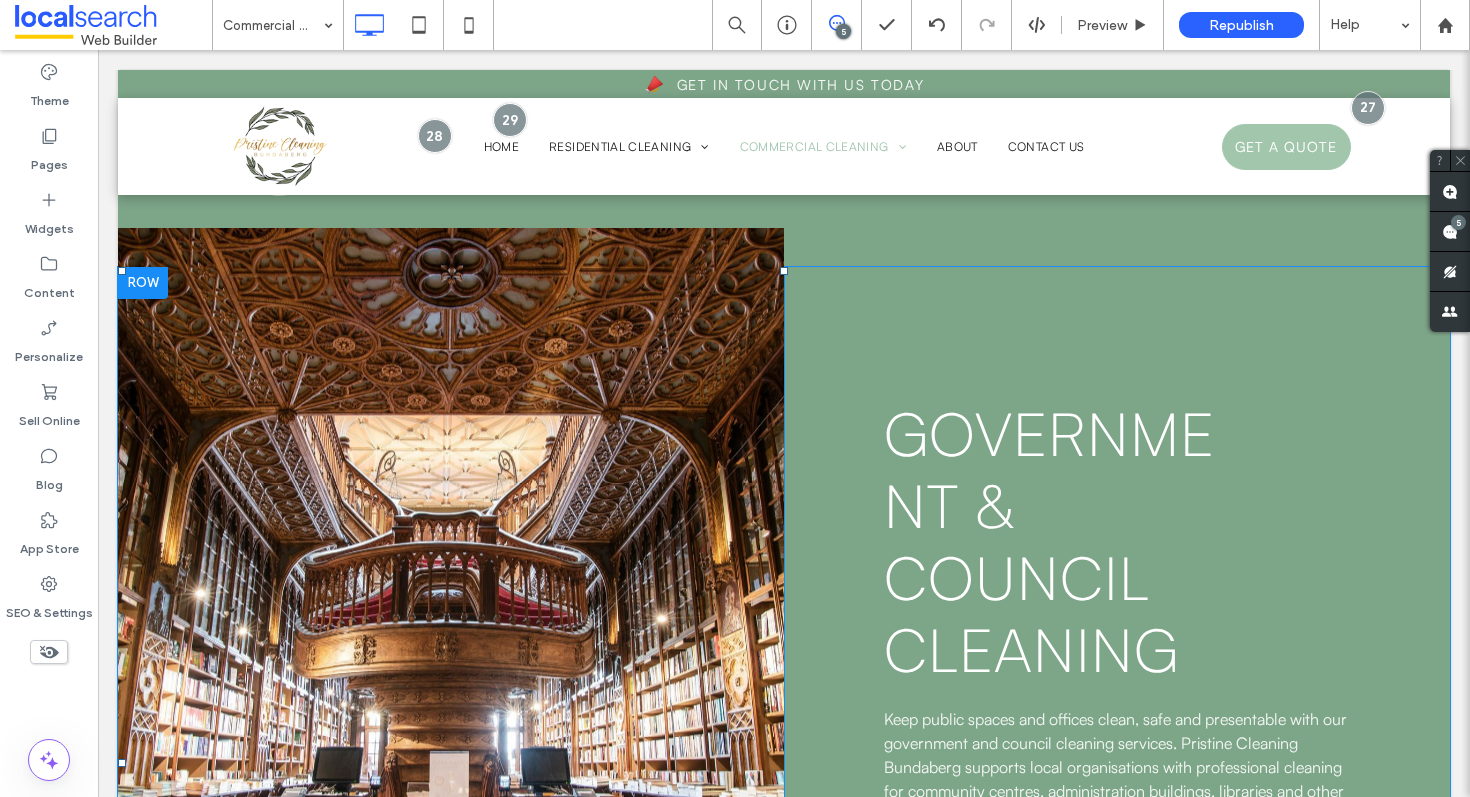 click at bounding box center [143, 283] 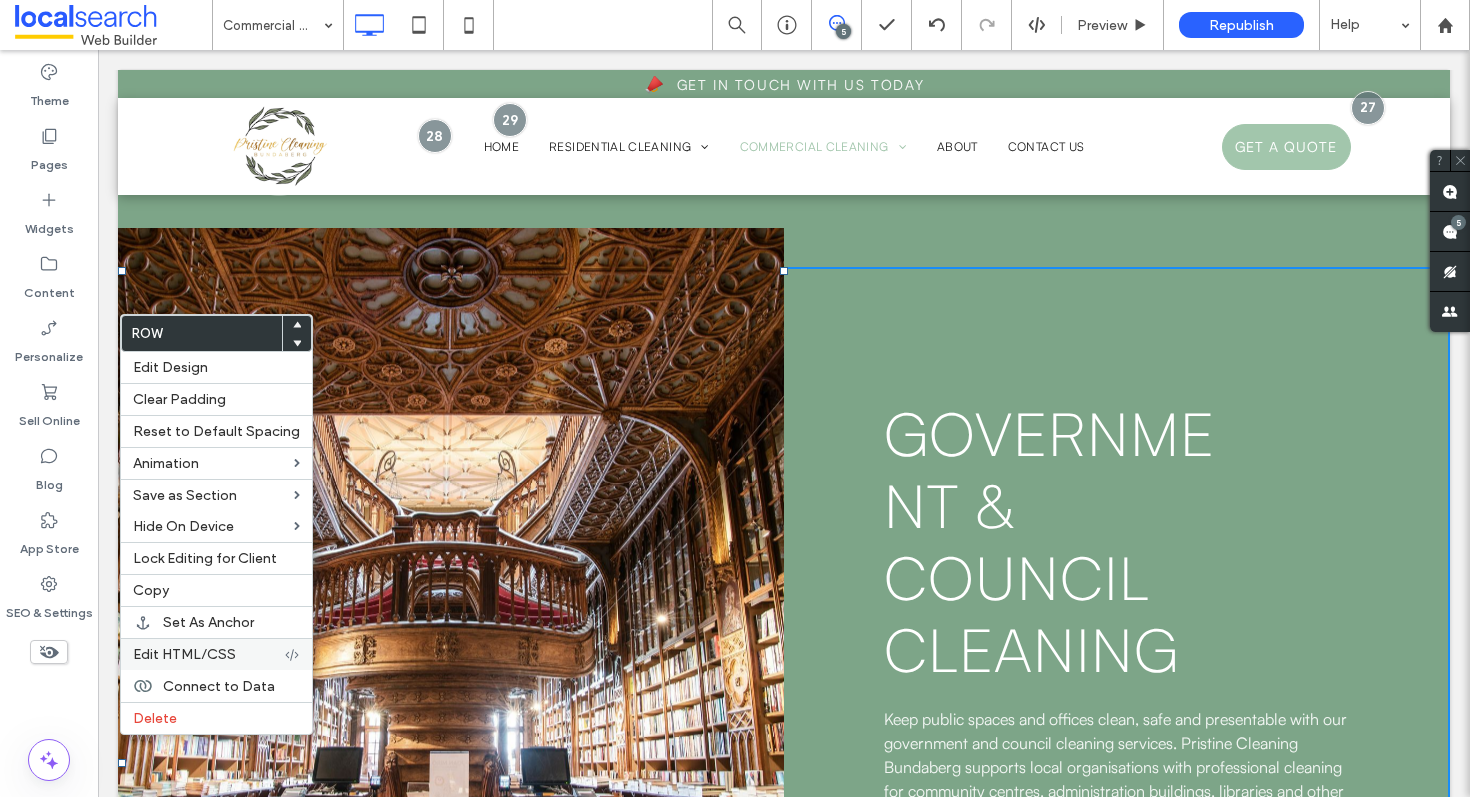 click on "Edit HTML/CSS" at bounding box center (184, 654) 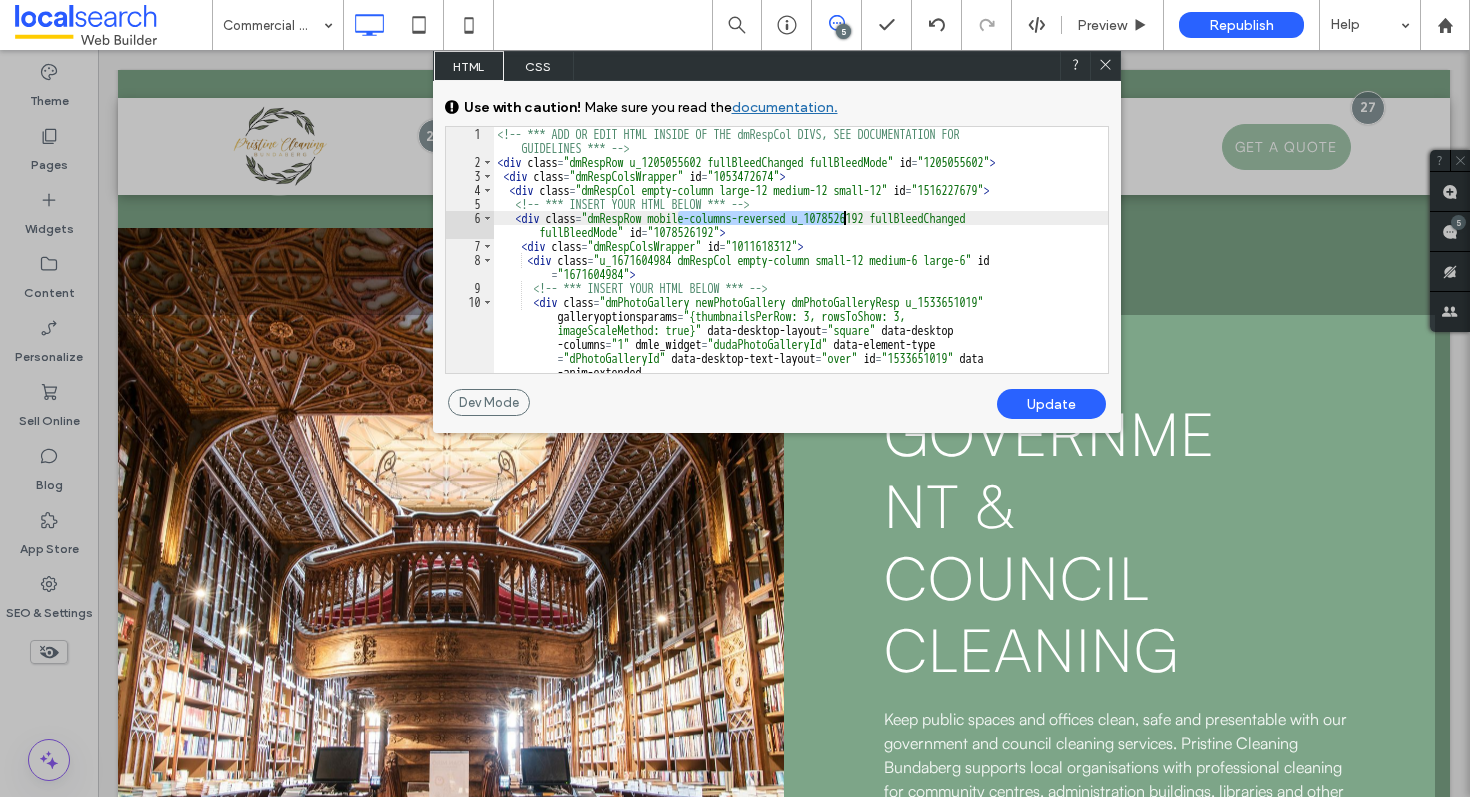 drag, startPoint x: 679, startPoint y: 217, endPoint x: 844, endPoint y: 222, distance: 165.07574 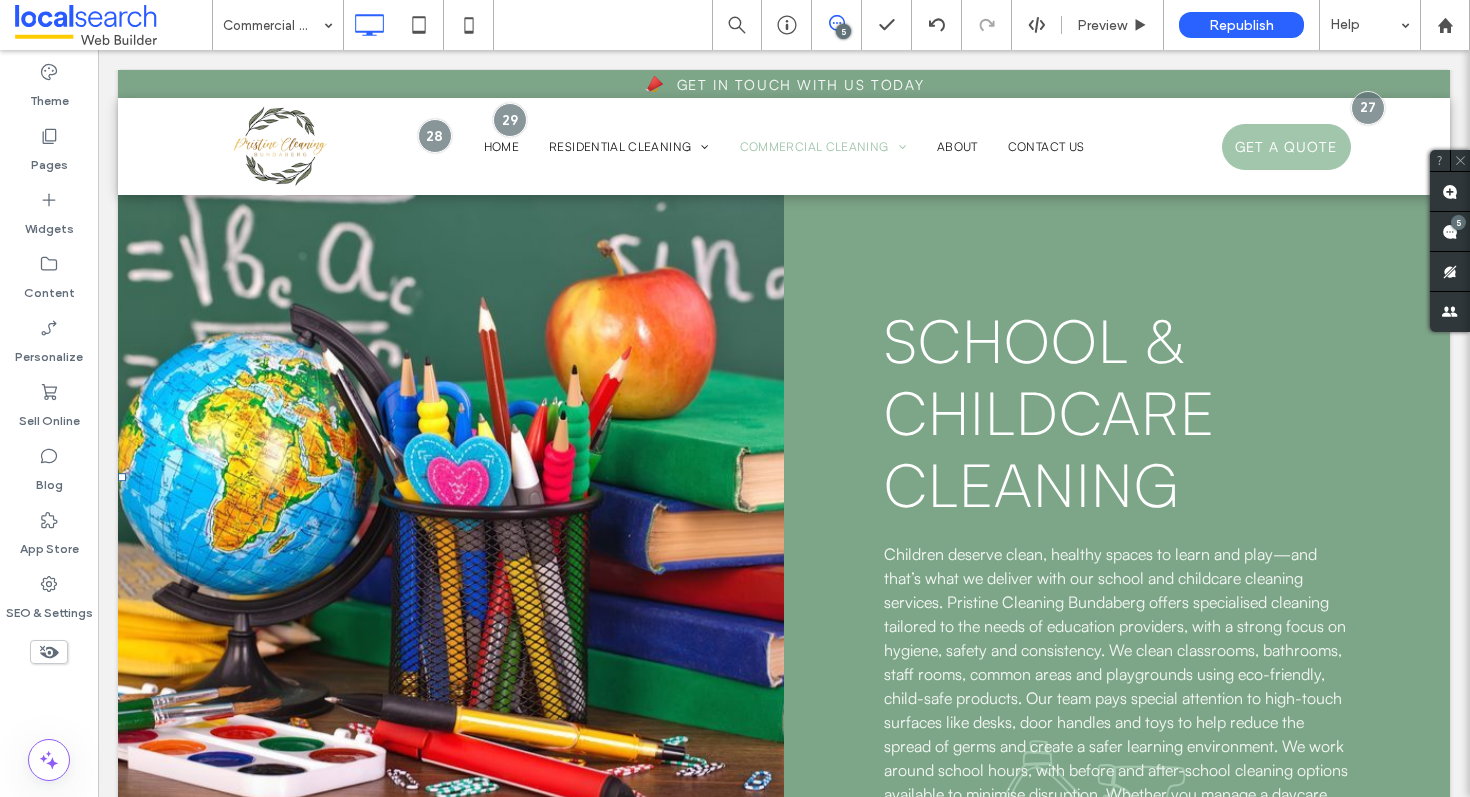 scroll, scrollTop: 7862, scrollLeft: 0, axis: vertical 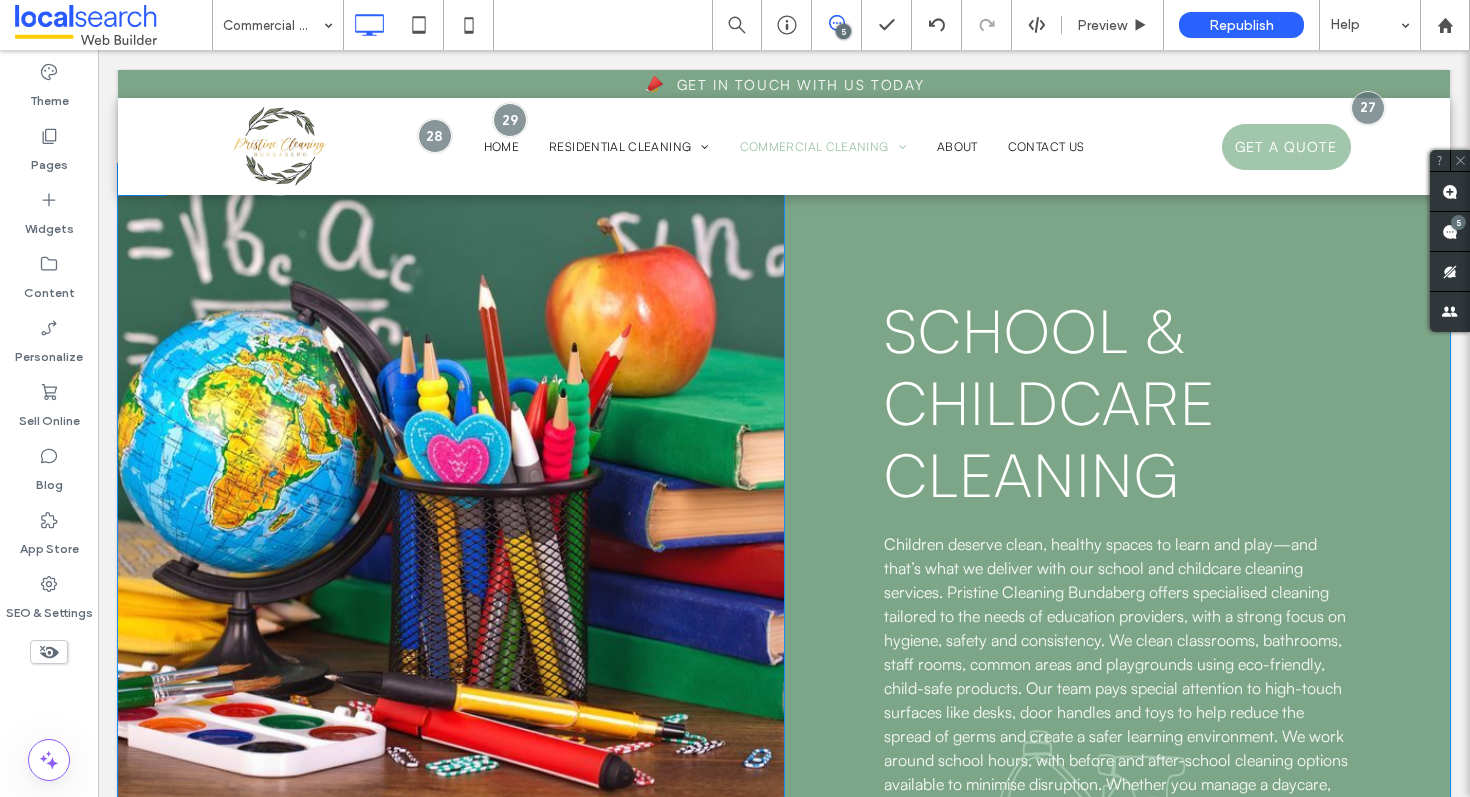 click at bounding box center [143, 180] 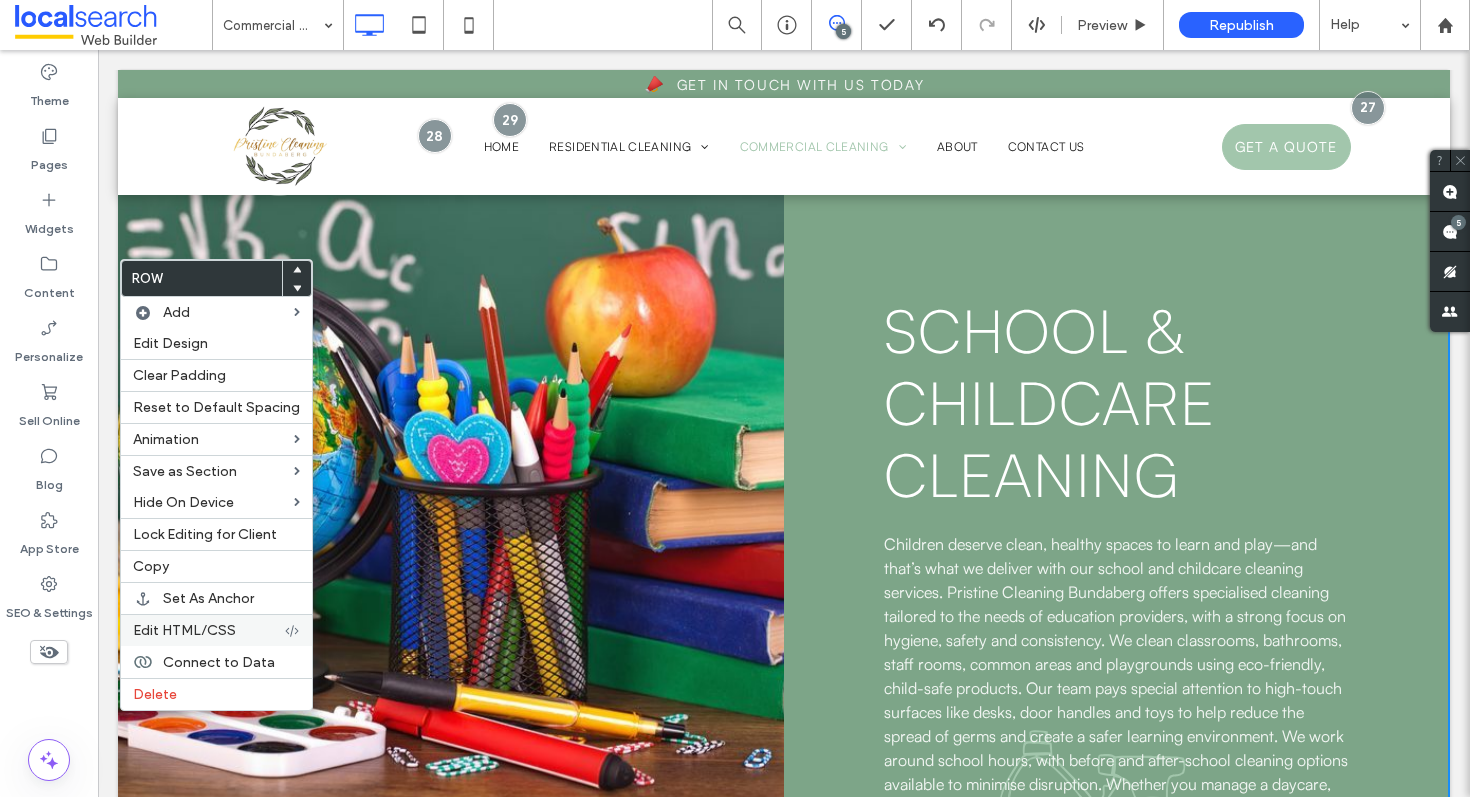 click on "Edit HTML/CSS" at bounding box center (184, 630) 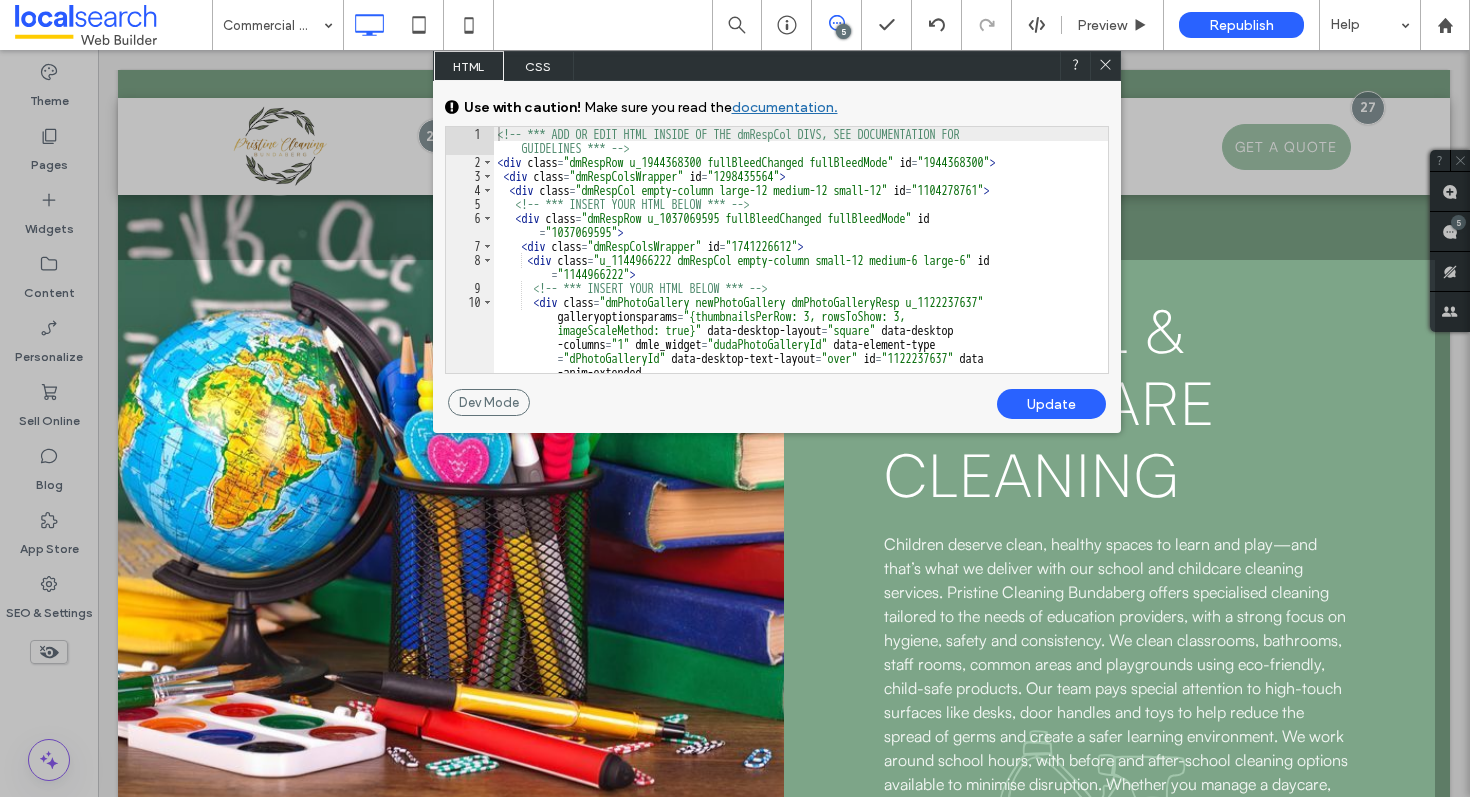 click on "<!-- *** ADD OR EDIT HTML INSIDE OF THE dmRespCol DIVS, SEE DOCUMENTATION FOR       GUIDELINES *** --> < div   class = "dmRespRow u_1944368300 fullBleedChanged fullBleedMode"   id = "1944368300" >   < div   class = "dmRespColsWrapper"   id = "1298435564" >    < div   class = "dmRespCol empty-column large-12 medium-12 small-12"   id = "1104278761" >     <!-- *** INSERT YOUR HTML BELOW *** -->     < div   class = "dmRespRow u_1037069595 fullBleedChanged fullBleedMode"   id         = "1037069595" >      < div   class = "dmRespColsWrapper"   id = "1741226612" >        < div   class = "u_1144966222 dmRespCol empty-column small-12 medium-6 large-6"   id           = "1144966222" >         <!-- *** INSERT YOUR HTML BELOW *** -->         < div   class = "dmPhotoGallery newPhotoGallery dmPhotoGalleryResp u_1122237637"              galleryoptionsparams = "{thumbnailsPerRow: 3, rowsToShow: 3,             imageScaleMethod: true}"   data-desktop-layout = "square"   data-desktop = "1"" at bounding box center [801, 334] 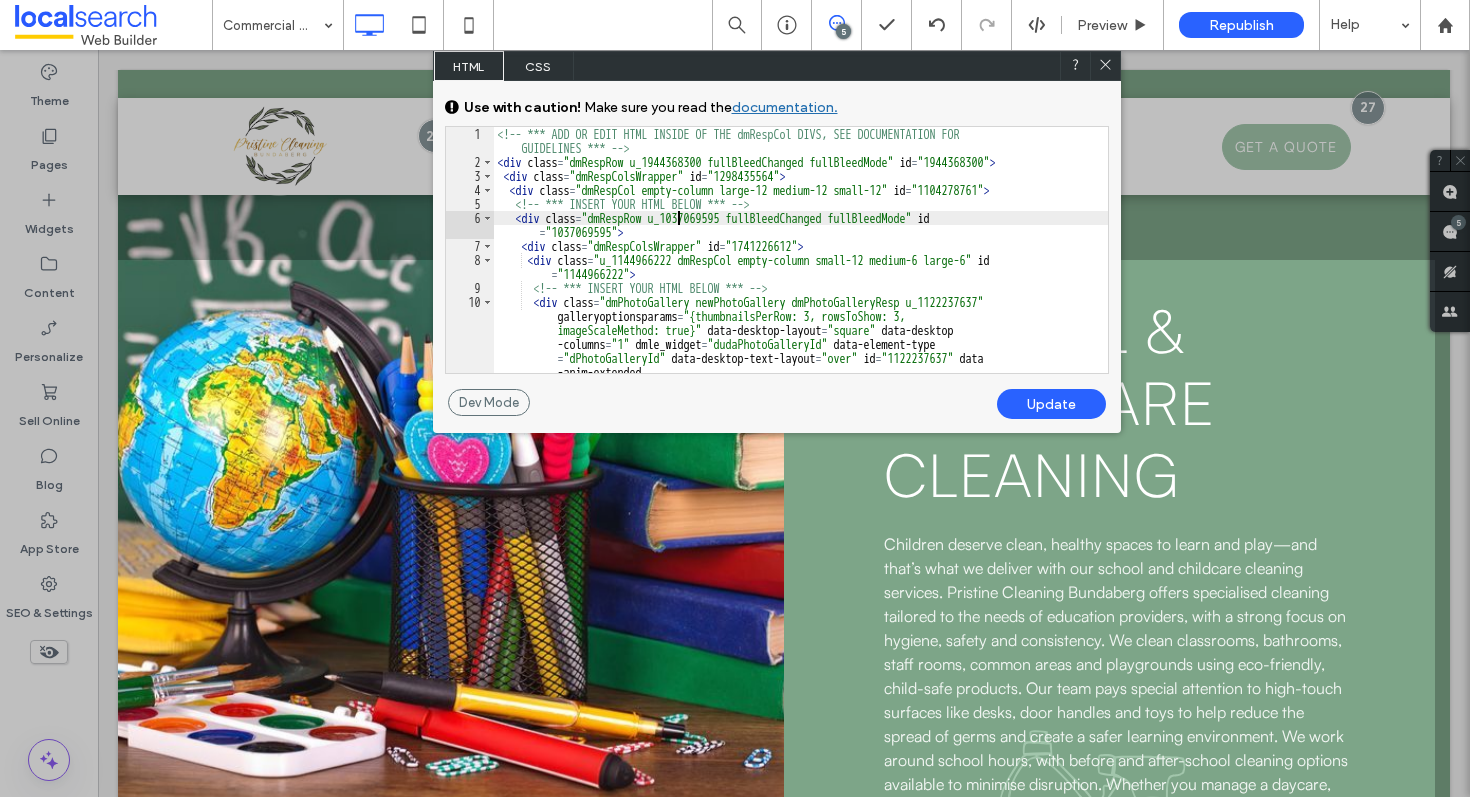 paste 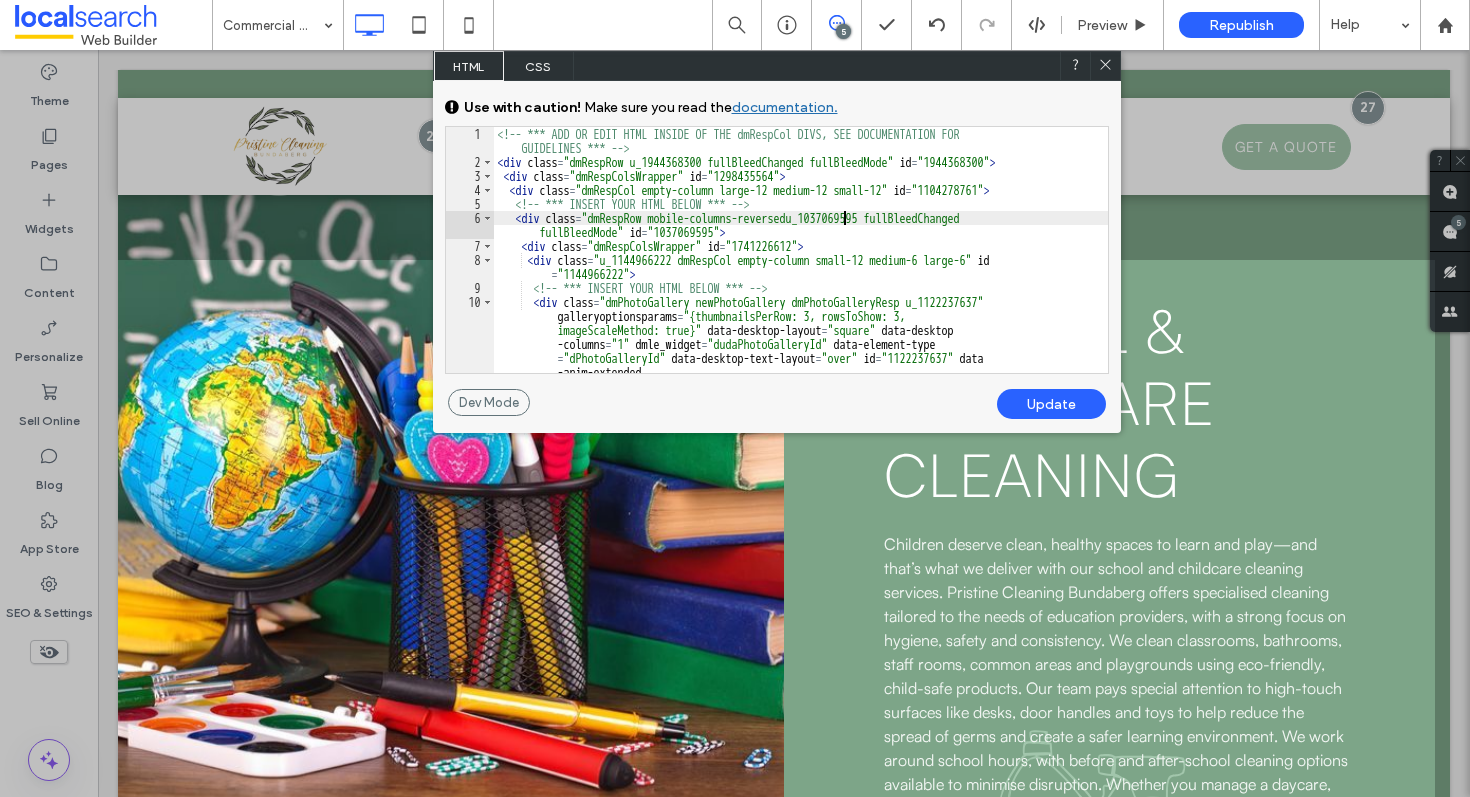 type on "**" 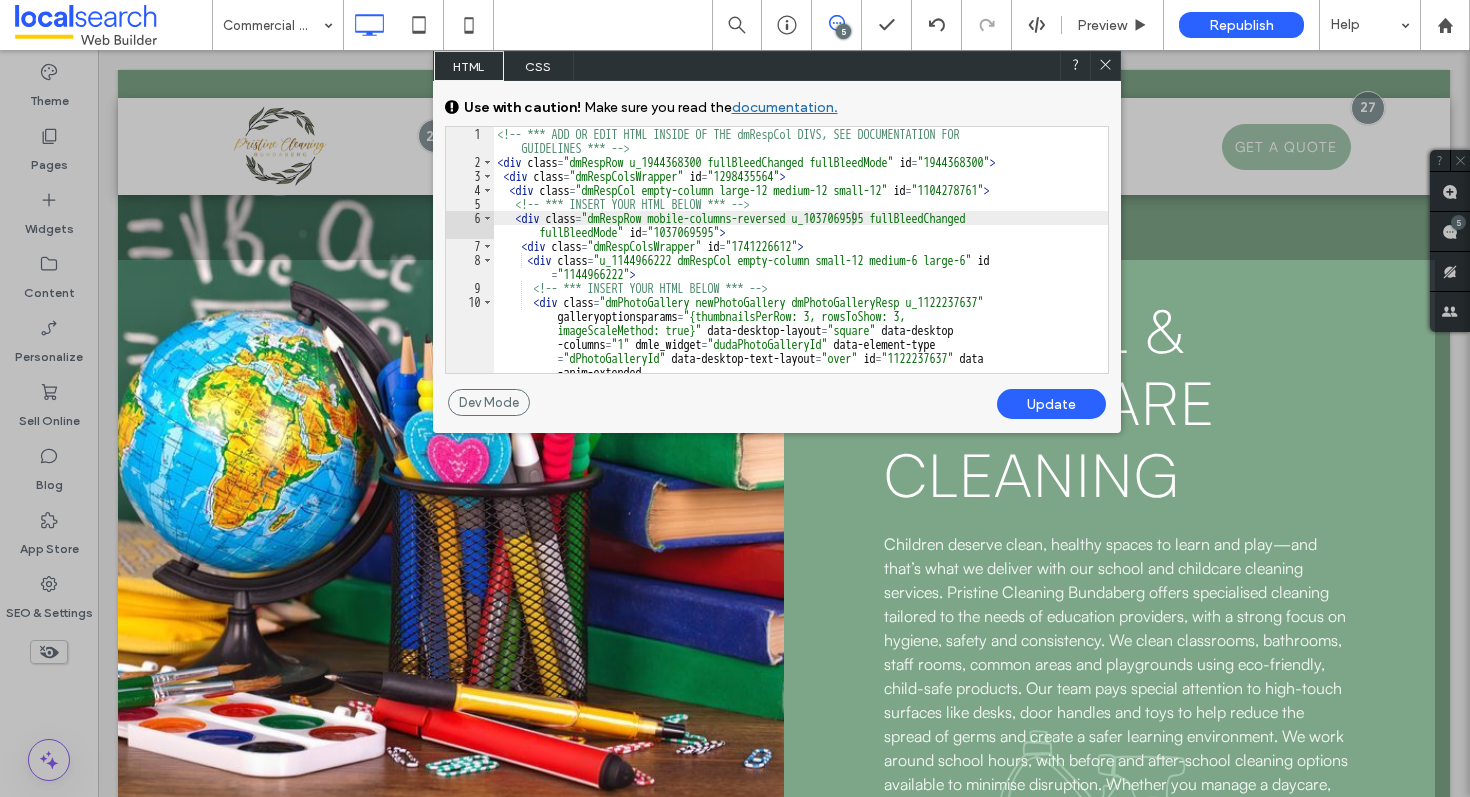 click on "Dev Mode
Undo
Update" at bounding box center (777, 411) 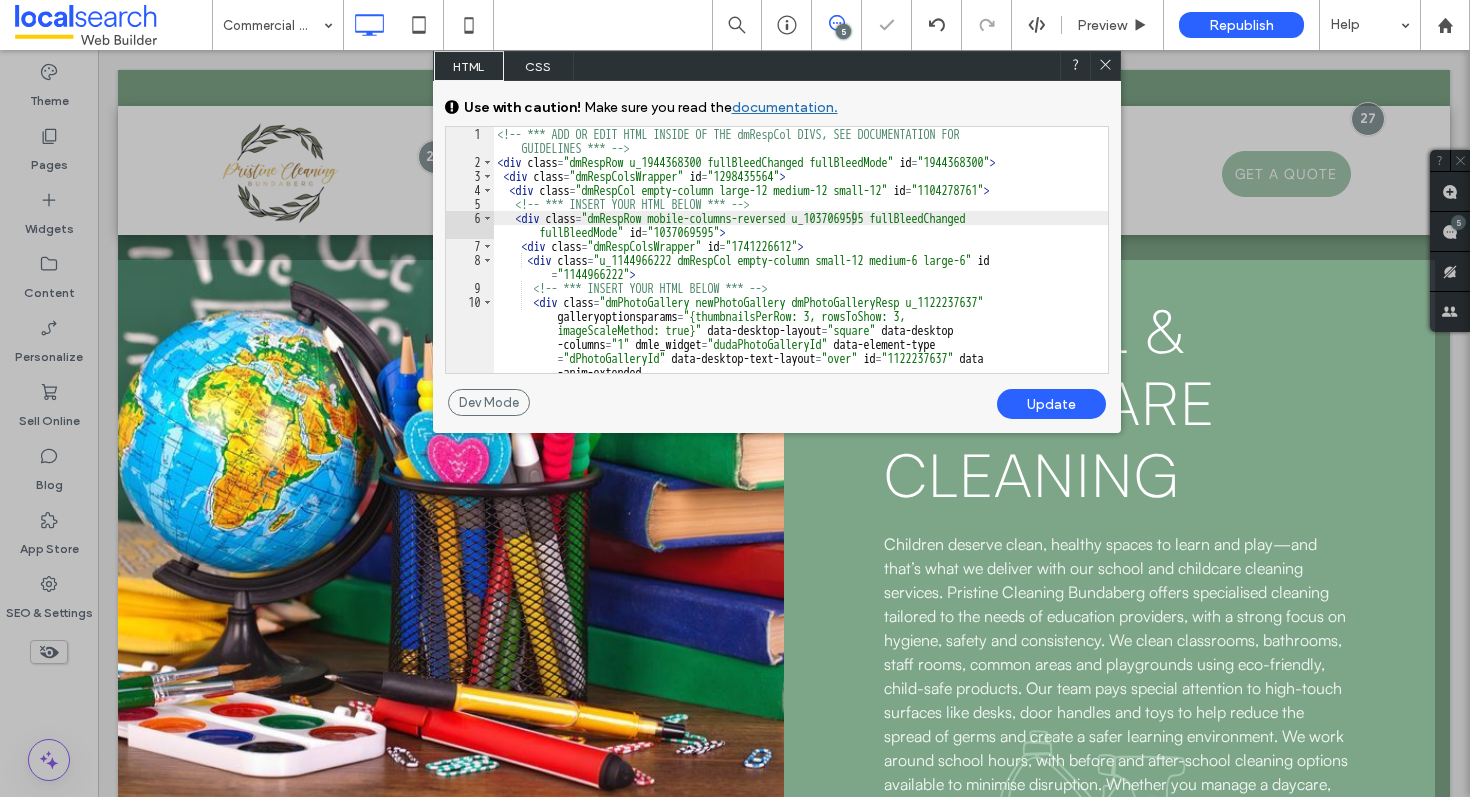 click 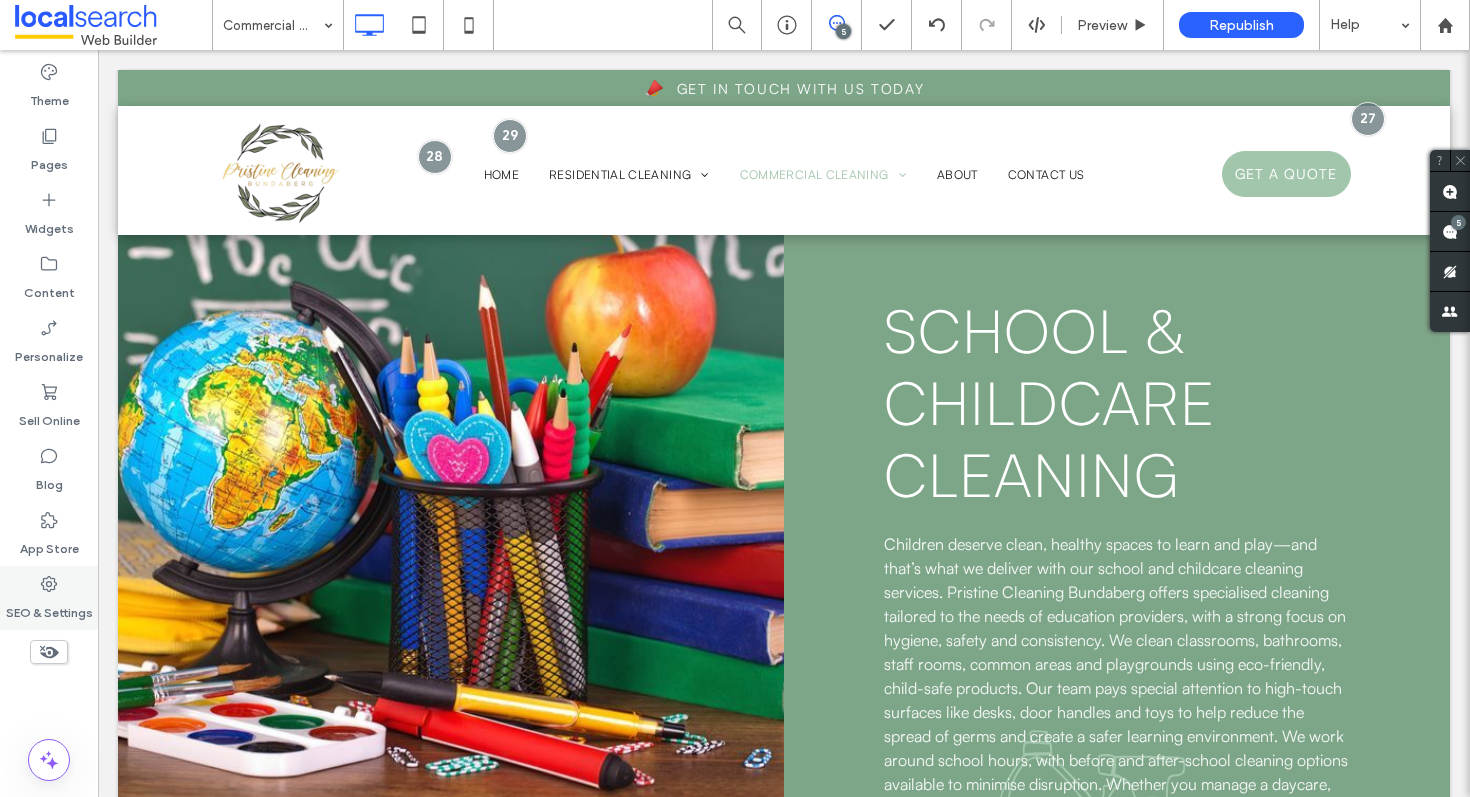 click 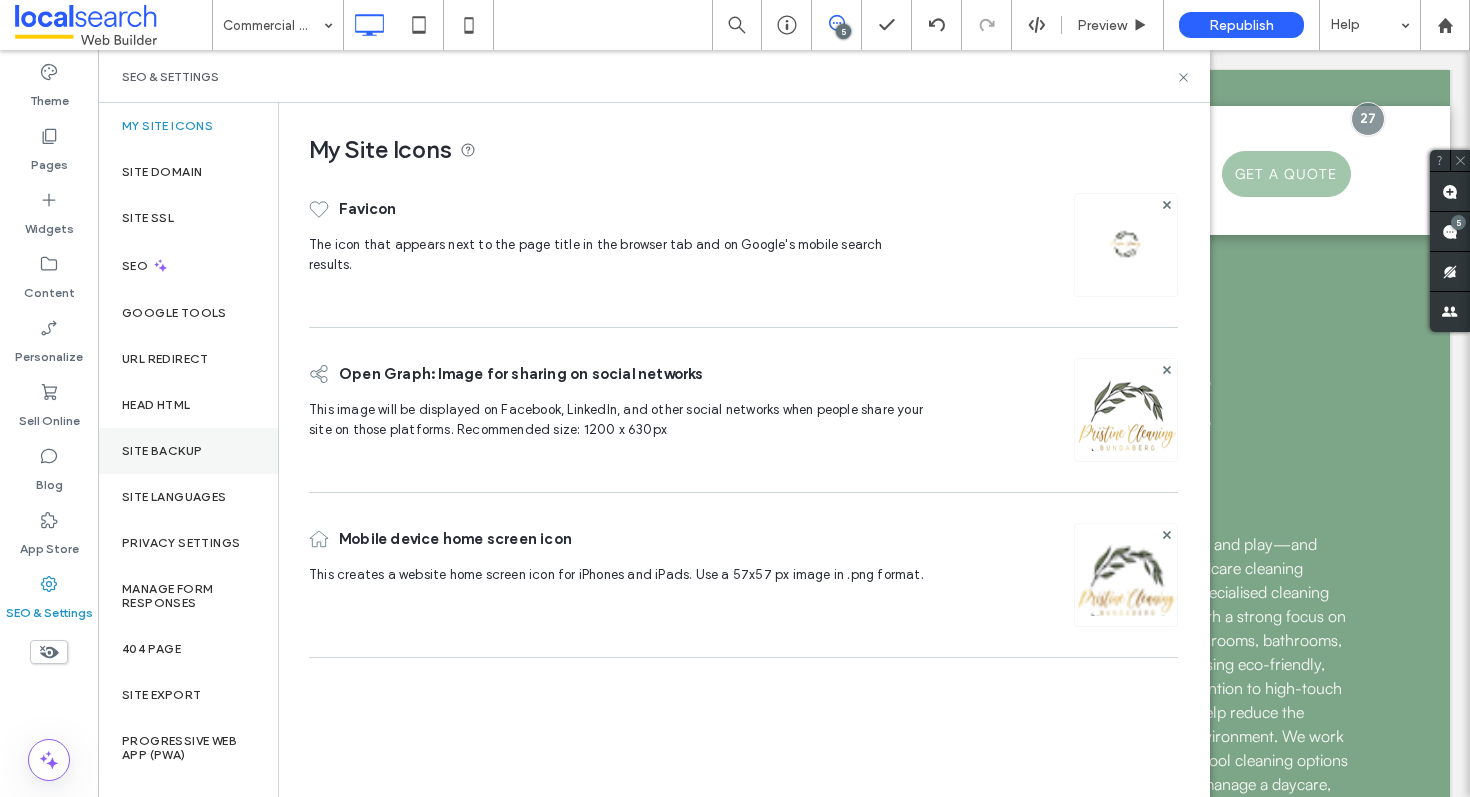 click on "Site Backup" at bounding box center (188, 451) 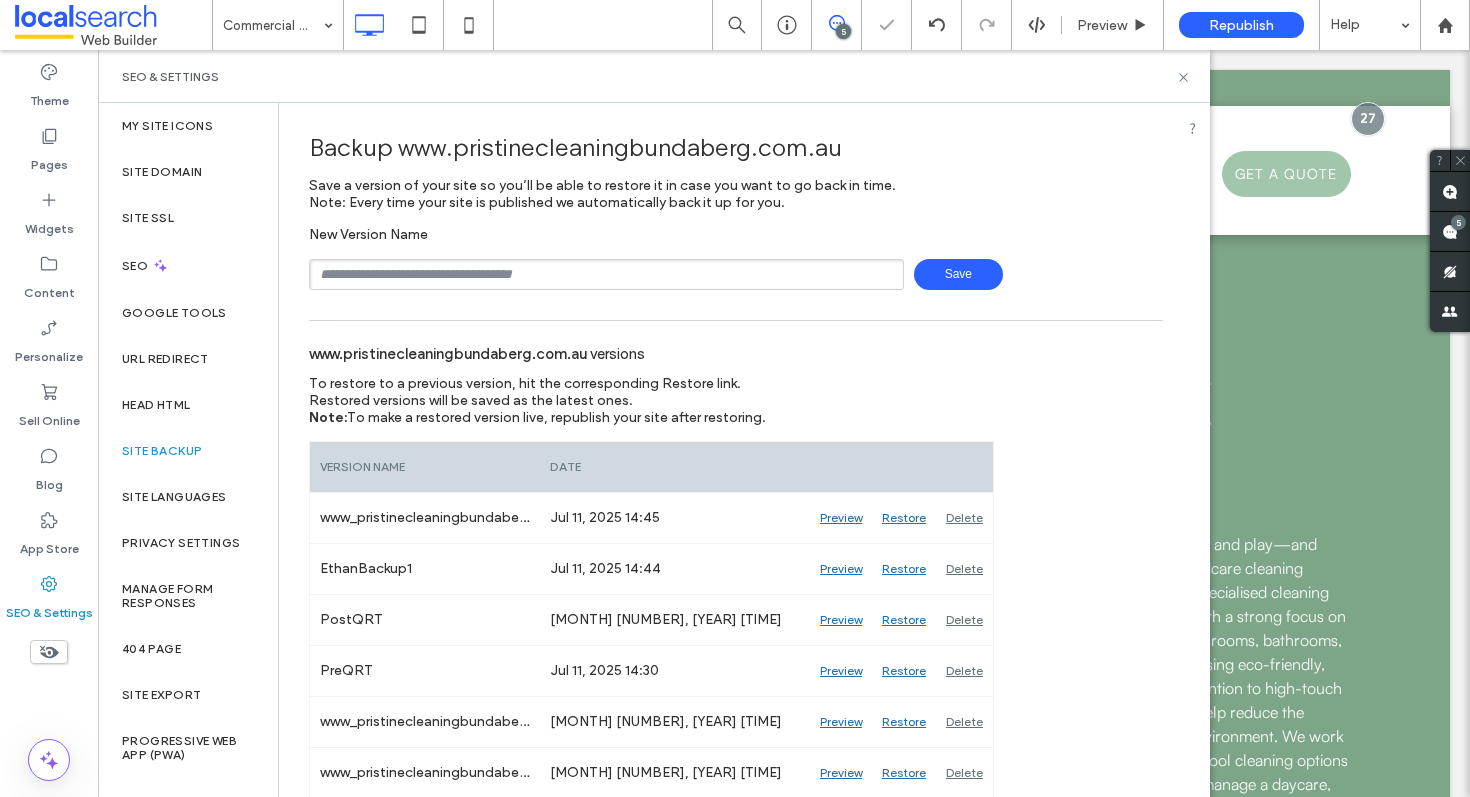 click at bounding box center (606, 274) 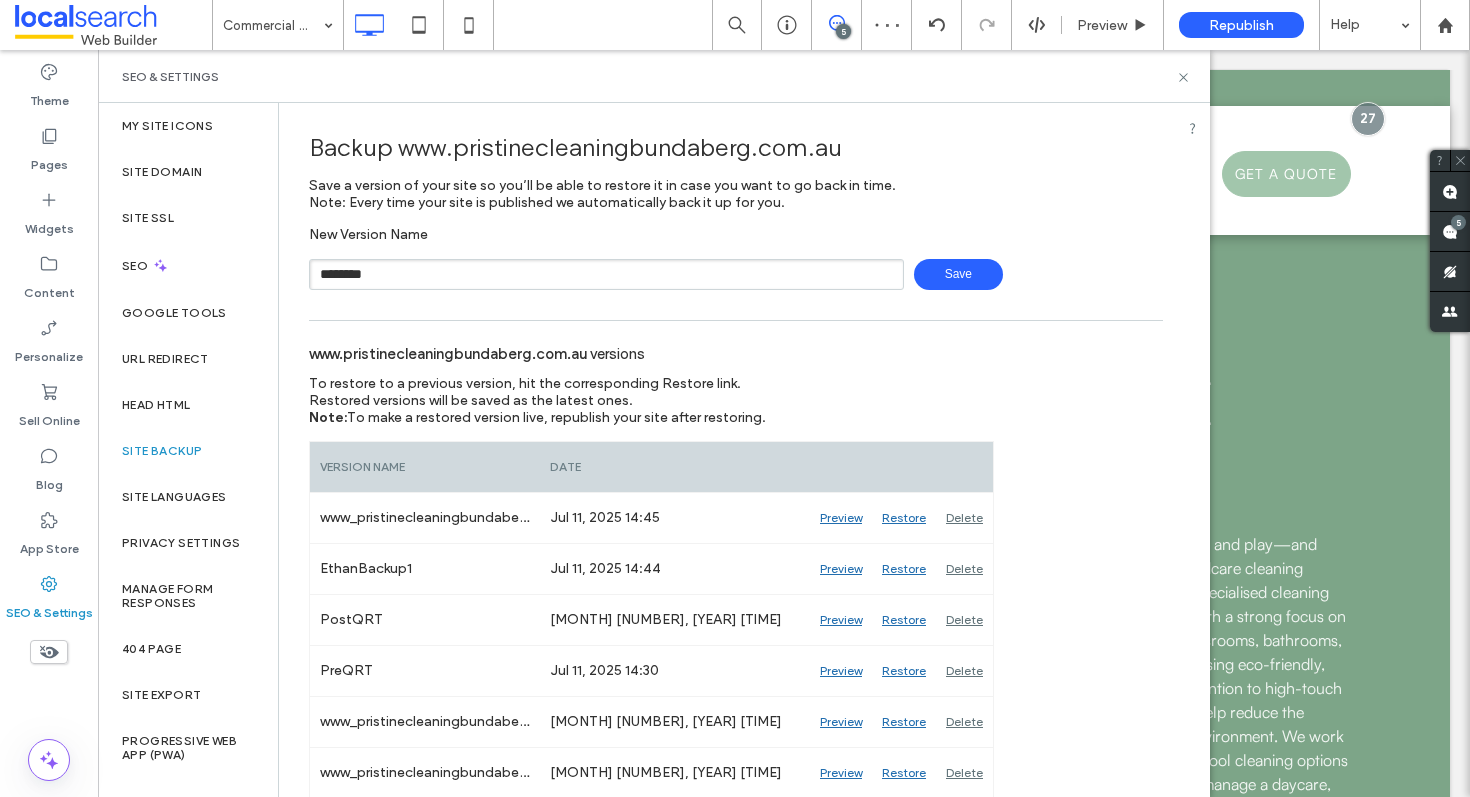 type on "********" 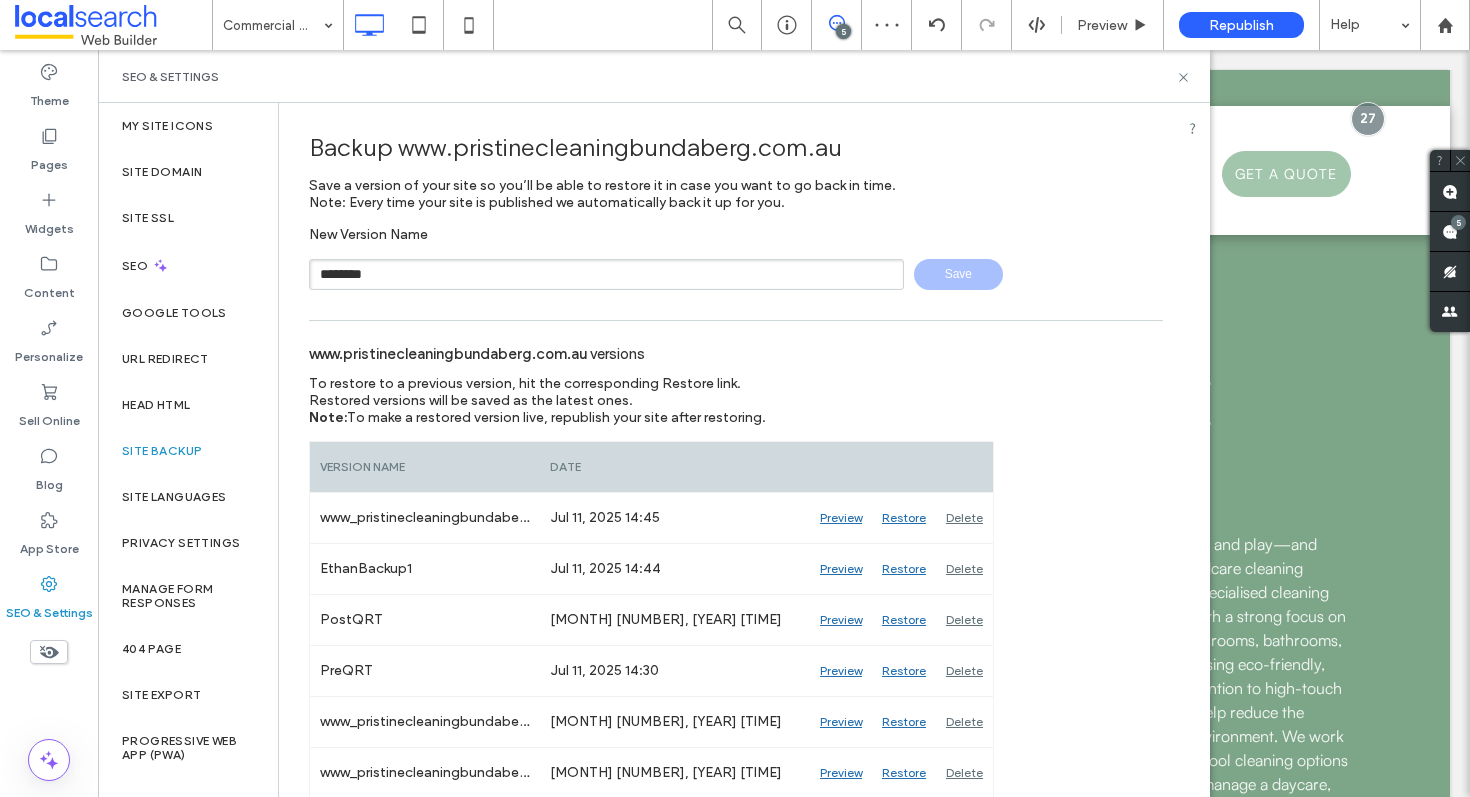 type 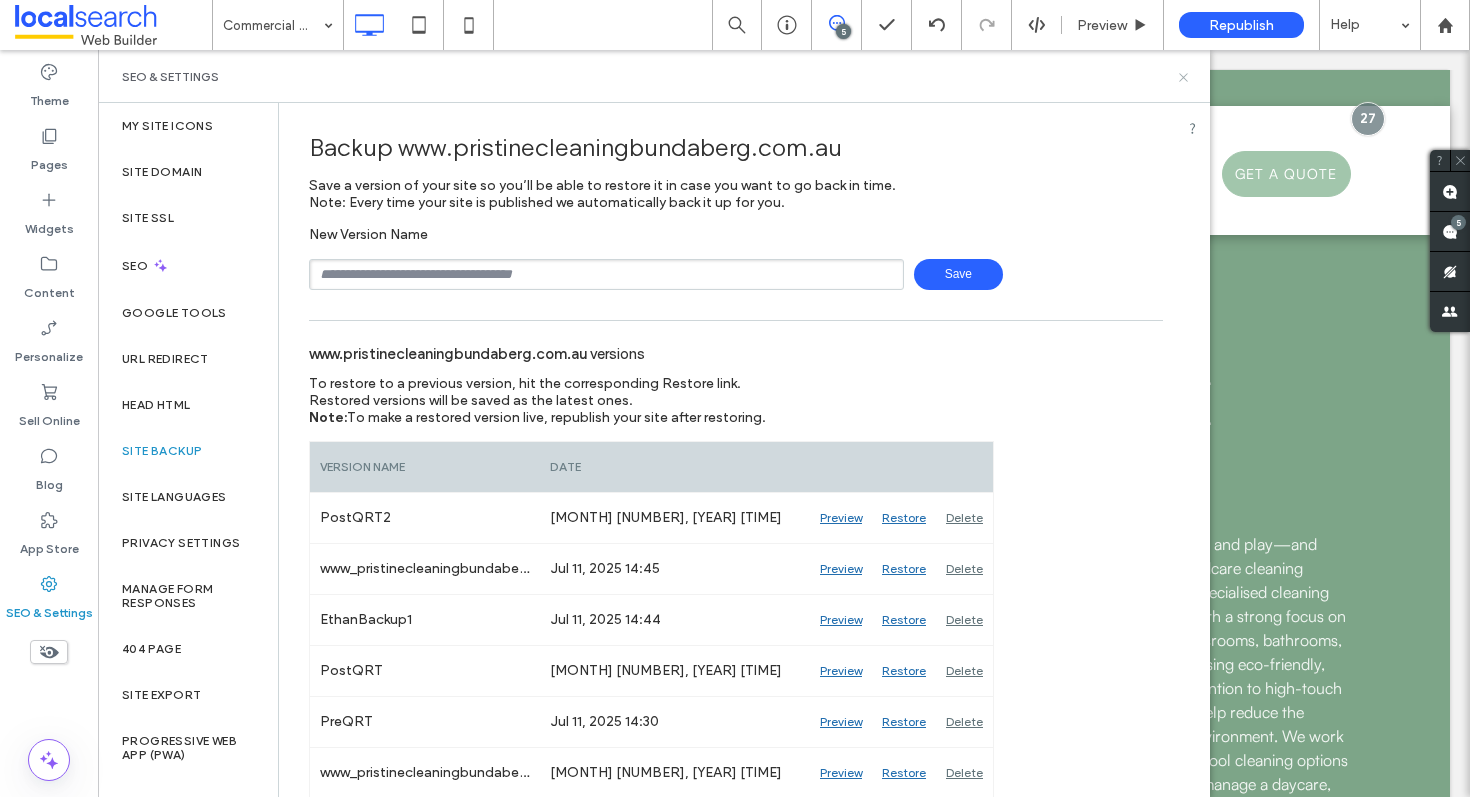 click 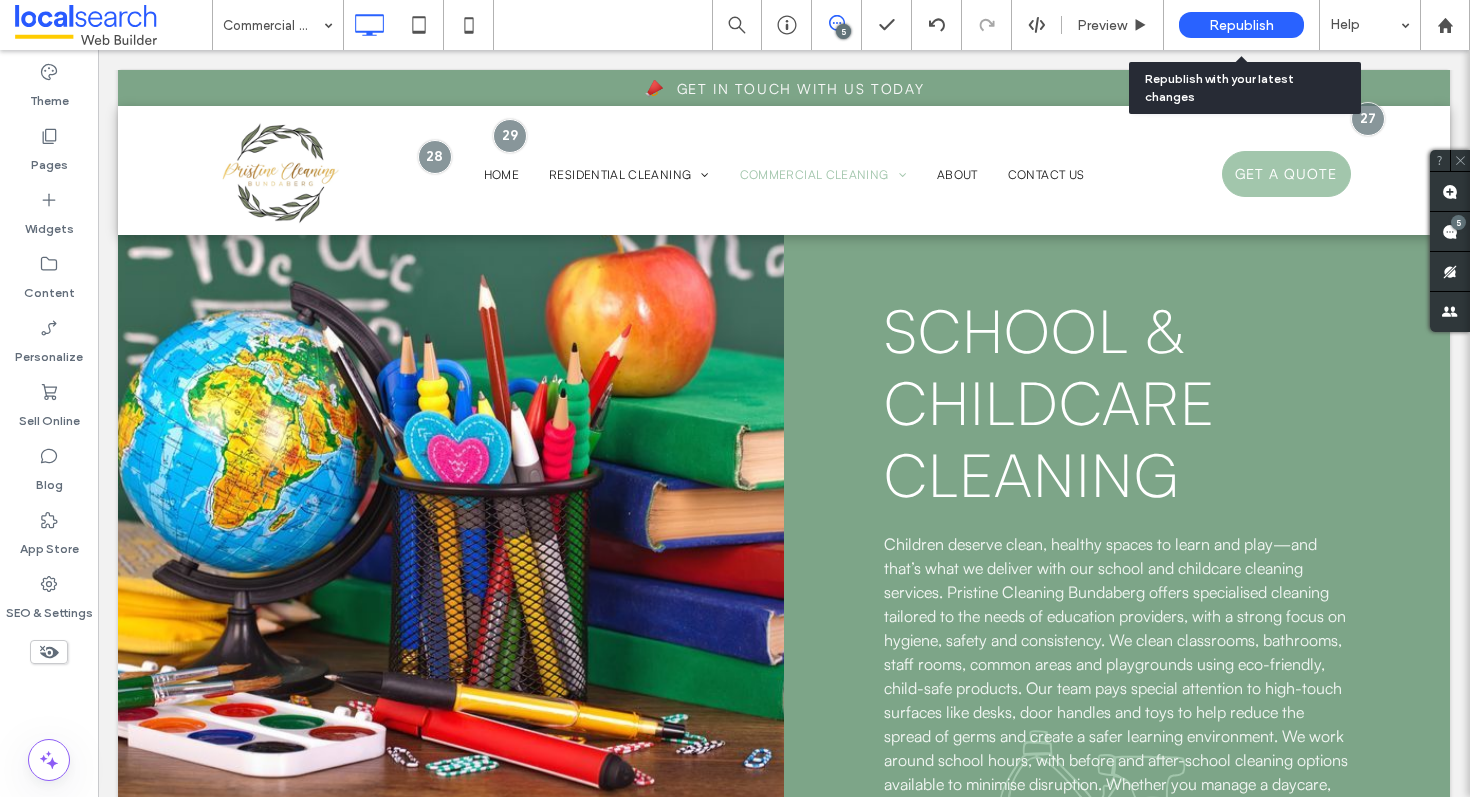 click on "Republish" at bounding box center [1241, 25] 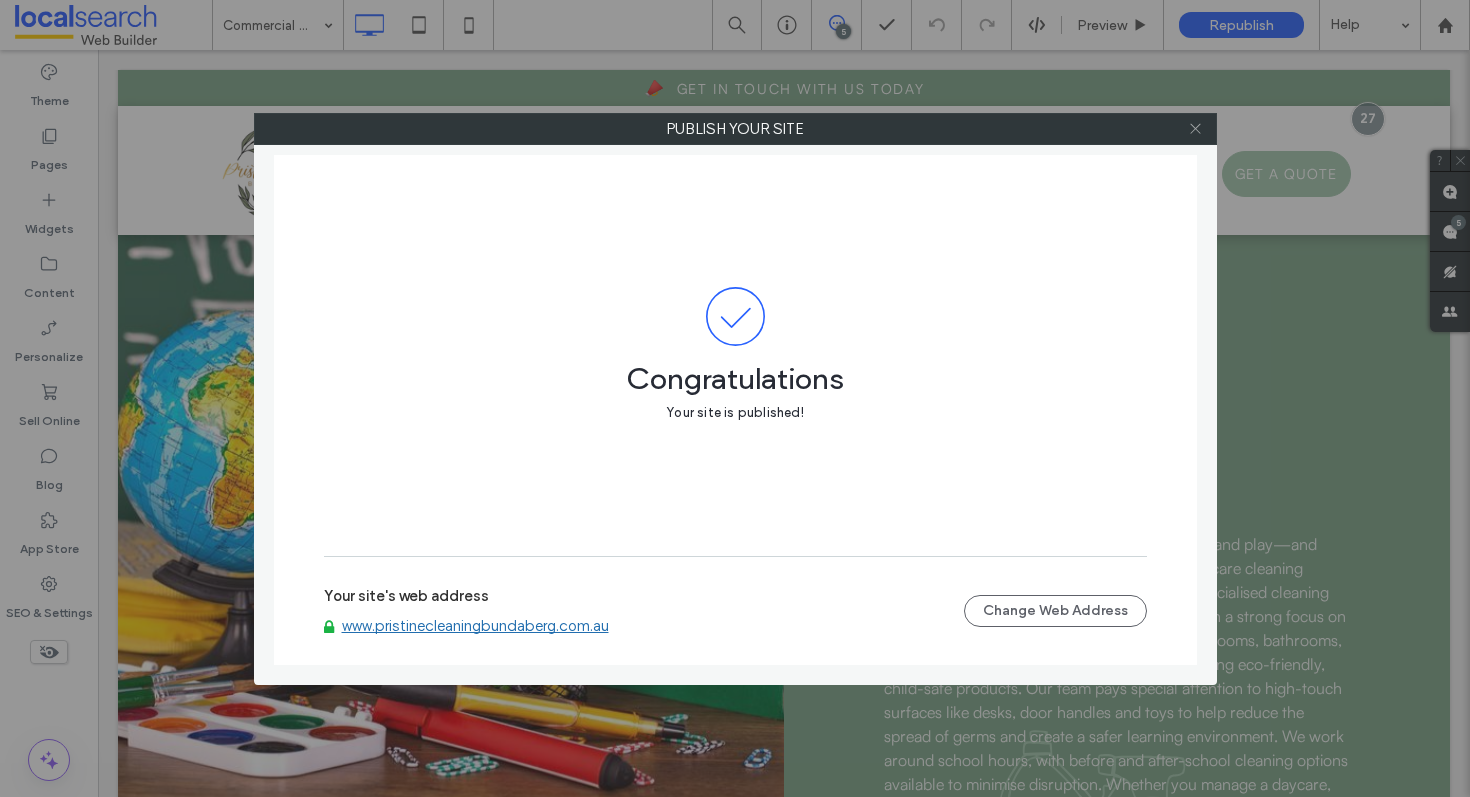 click 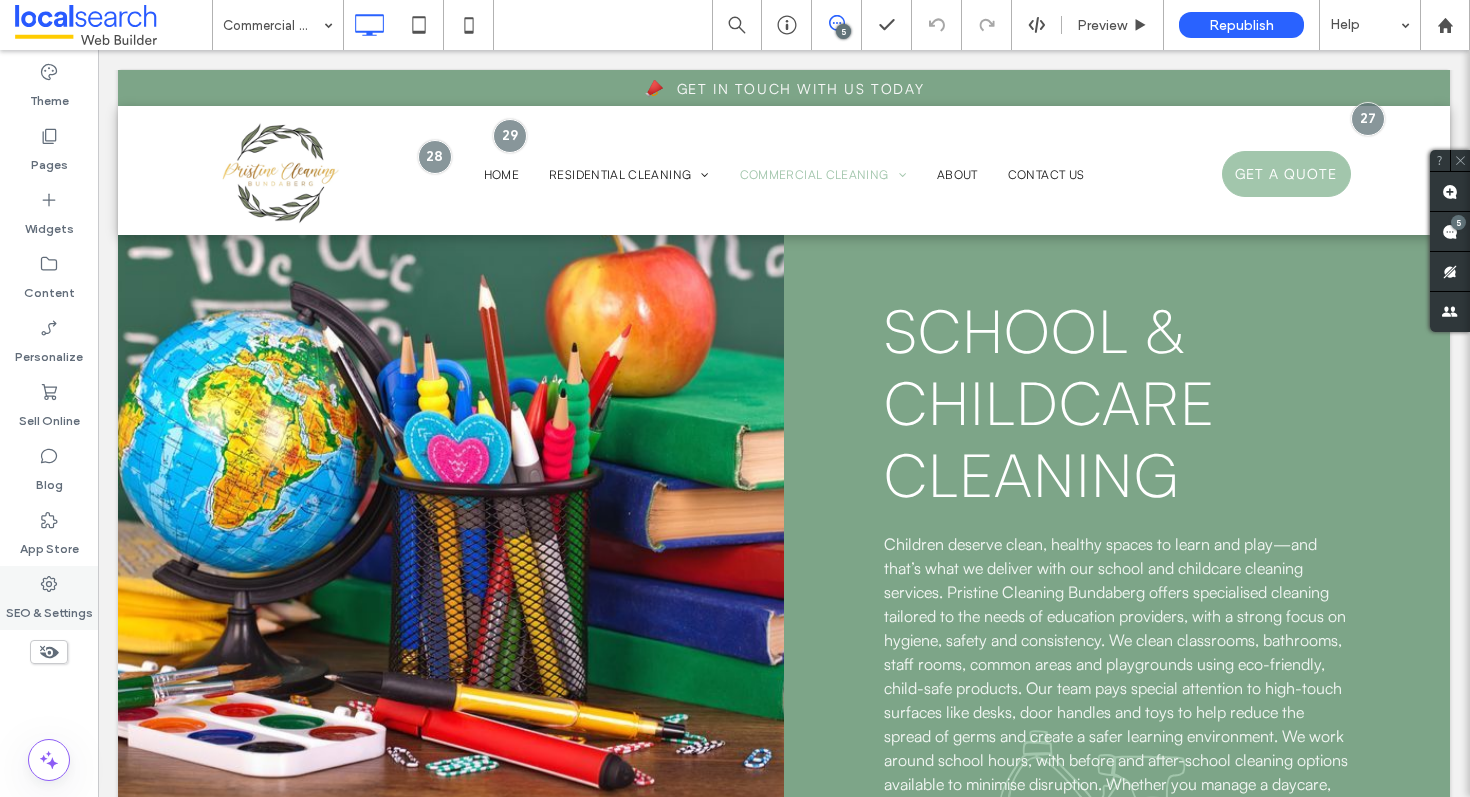click on "SEO & Settings" at bounding box center [49, 598] 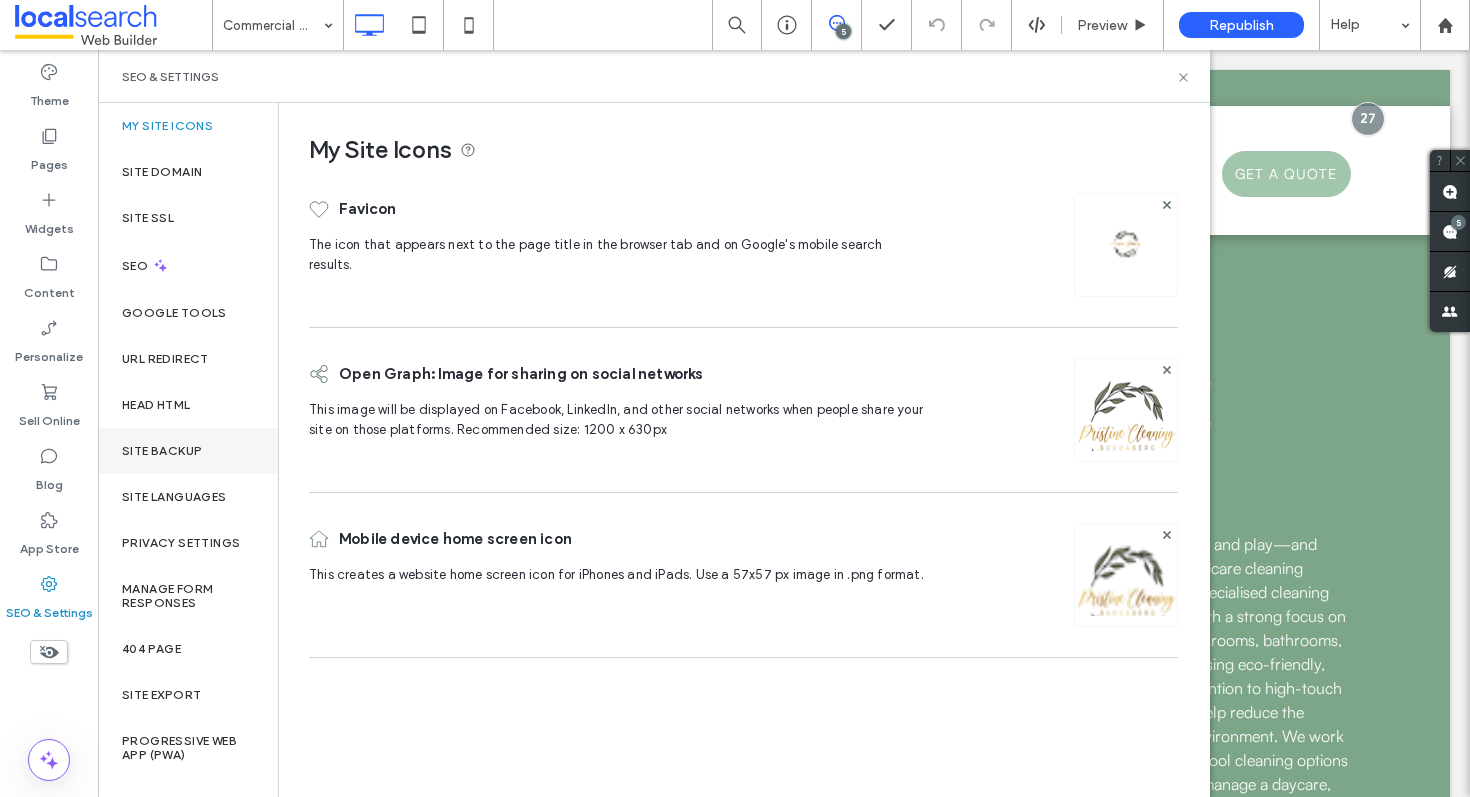 click on "Site Backup" at bounding box center [188, 451] 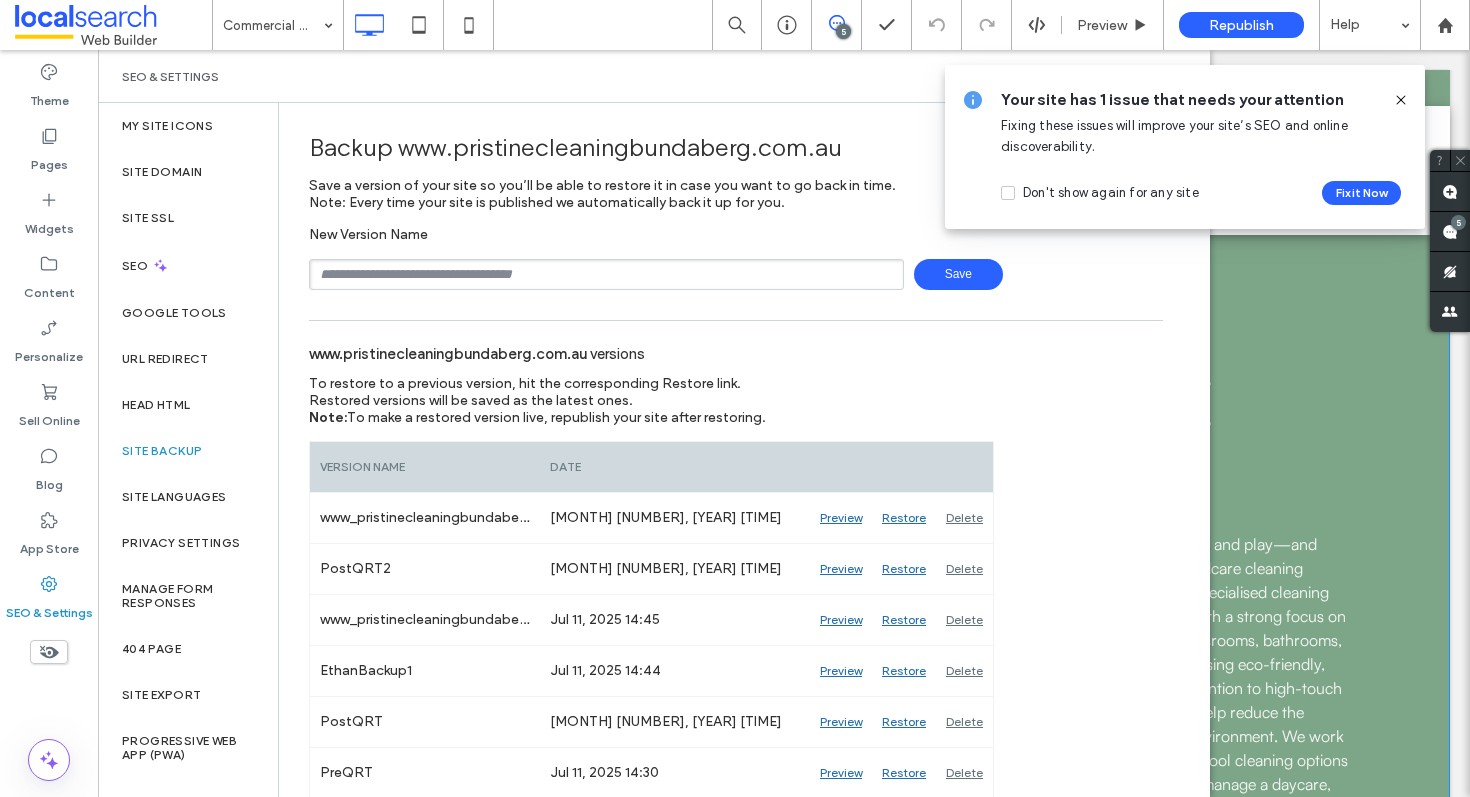 click 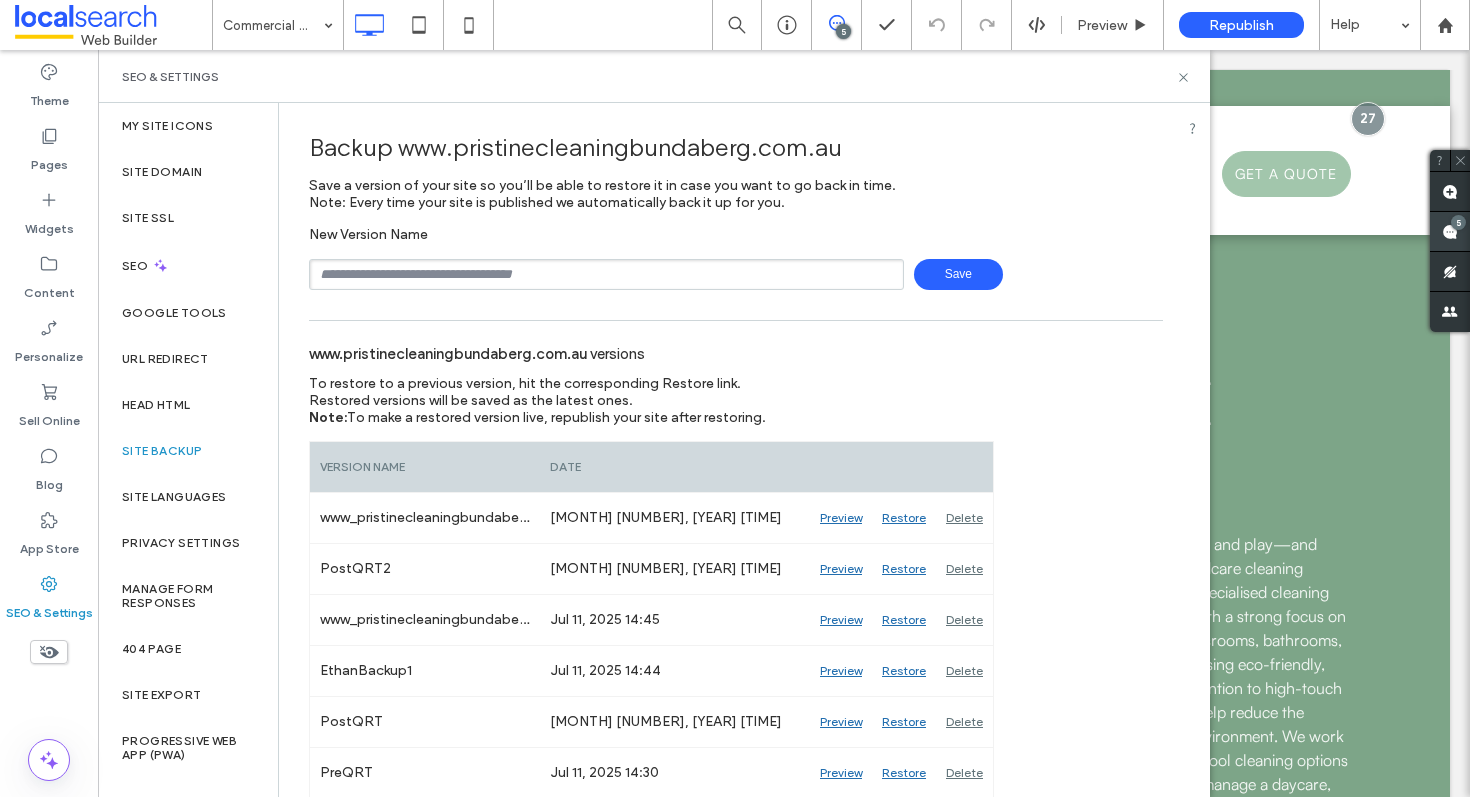 click 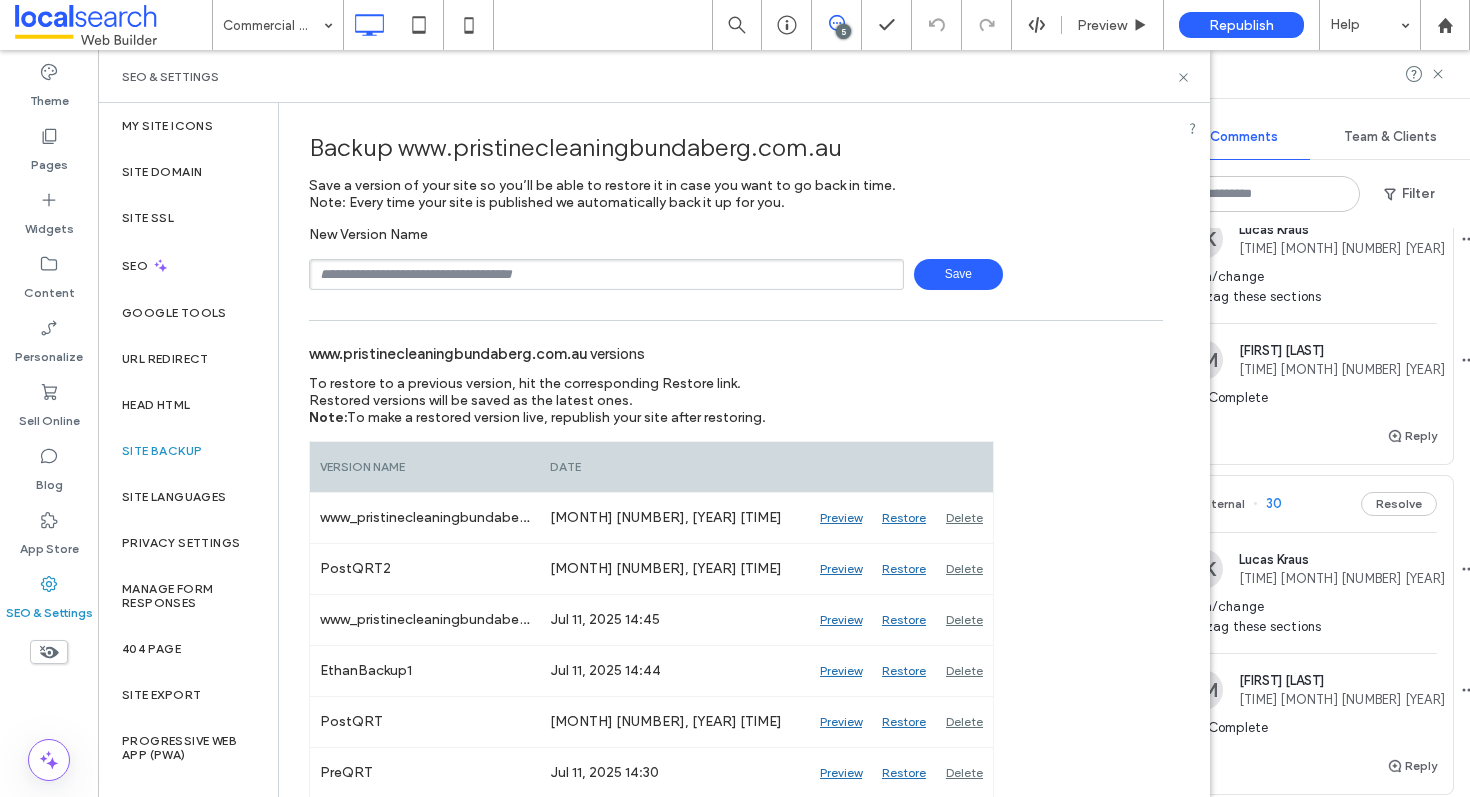 scroll, scrollTop: 123, scrollLeft: 0, axis: vertical 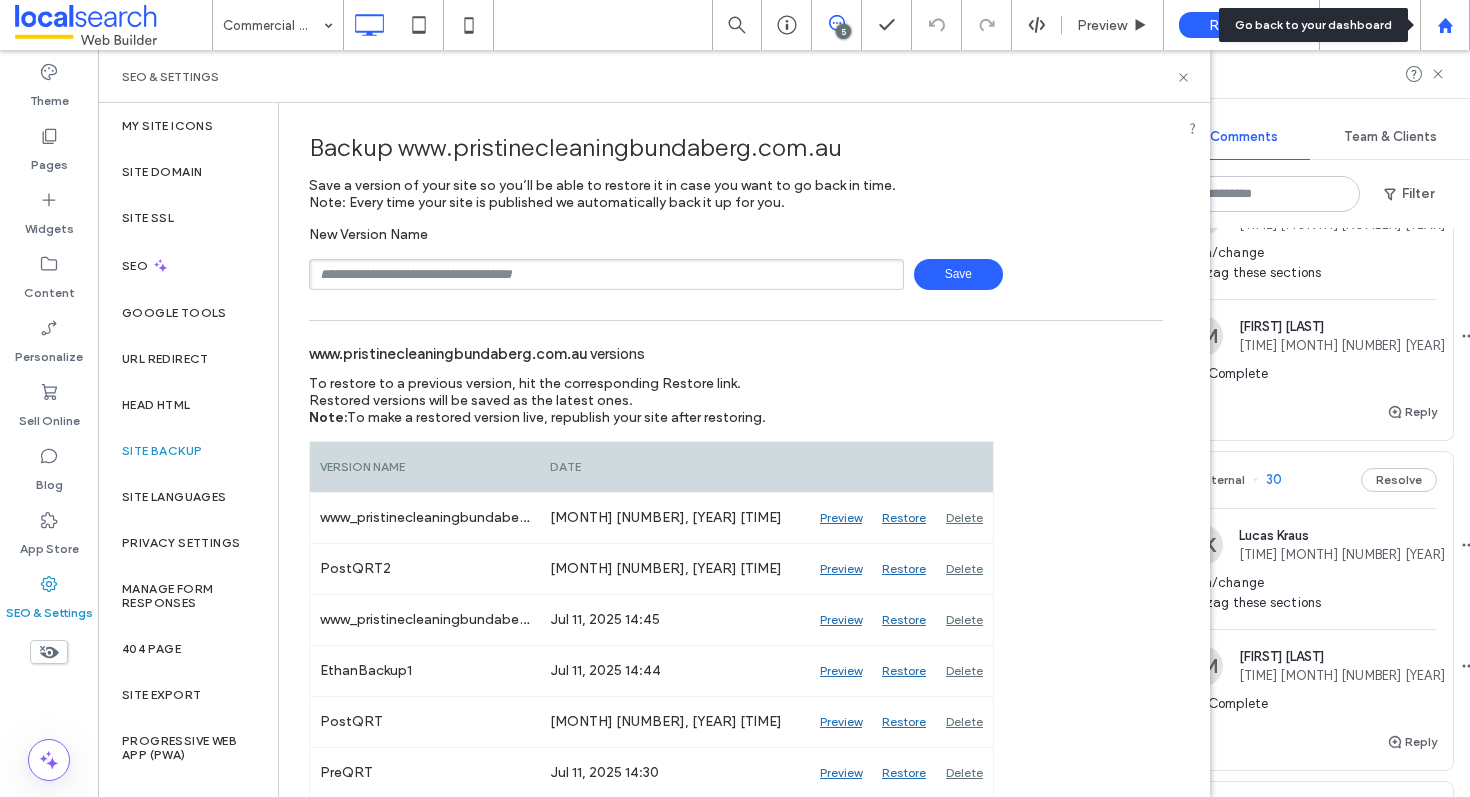 click at bounding box center [1445, 25] 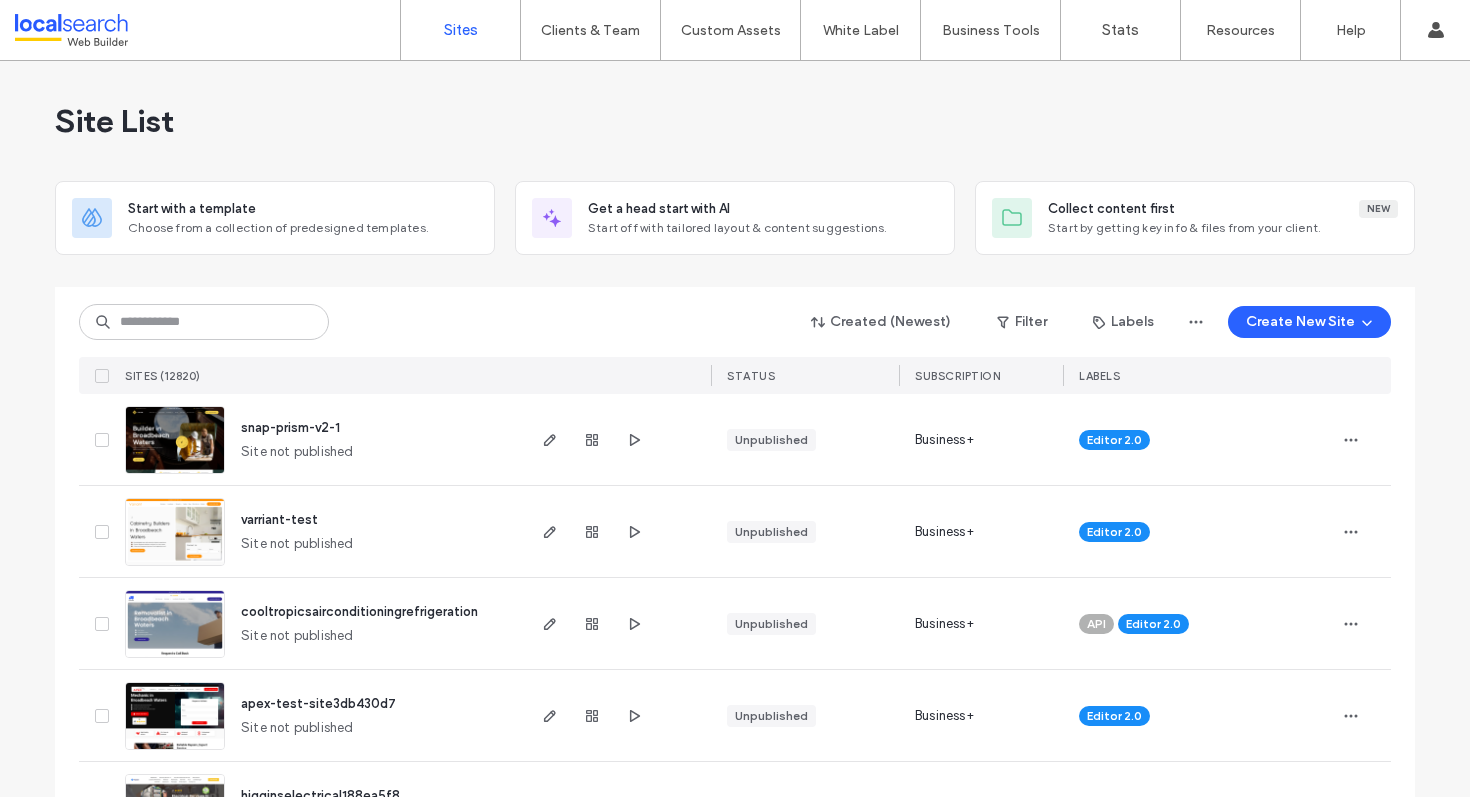 scroll, scrollTop: 0, scrollLeft: 0, axis: both 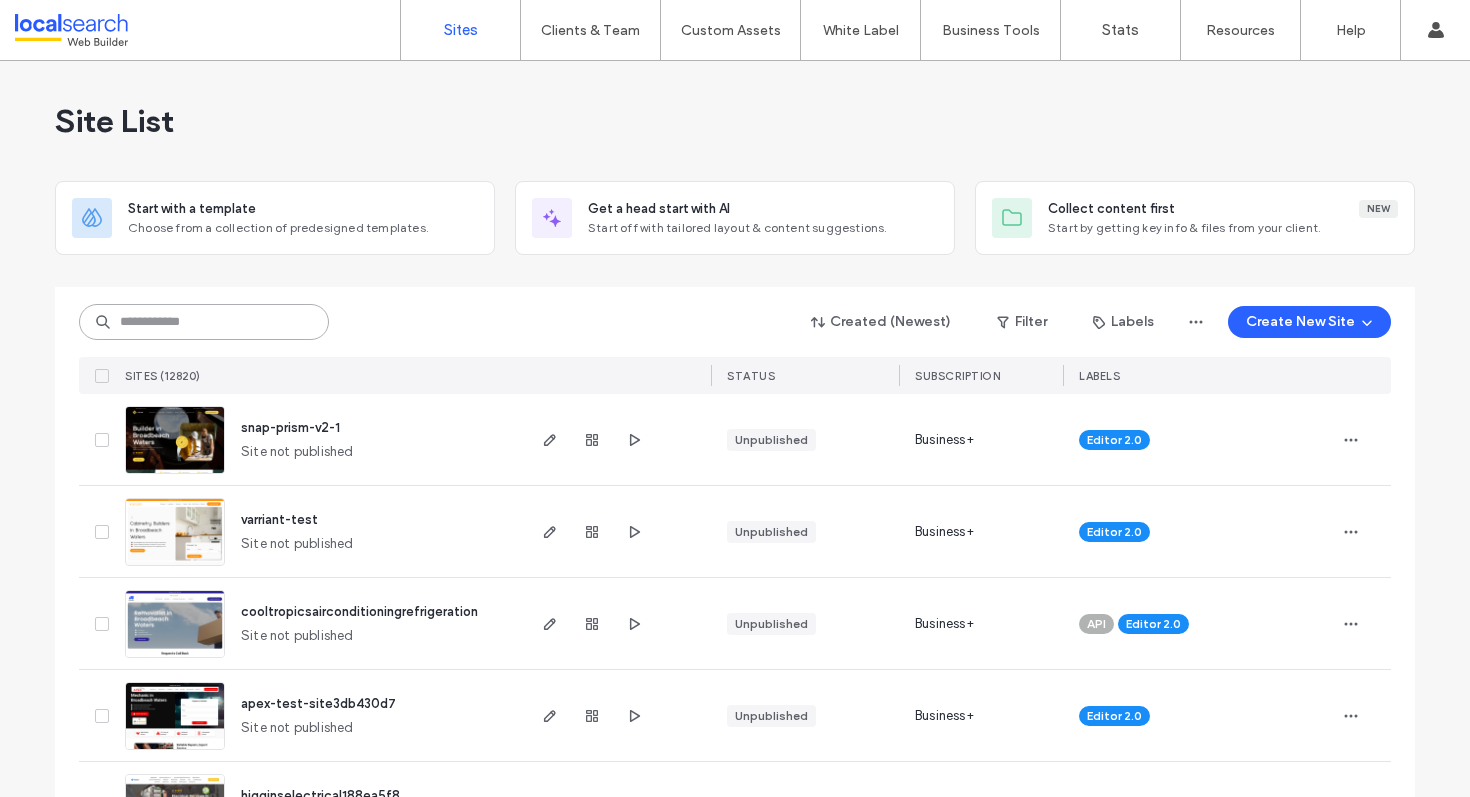 click at bounding box center (204, 322) 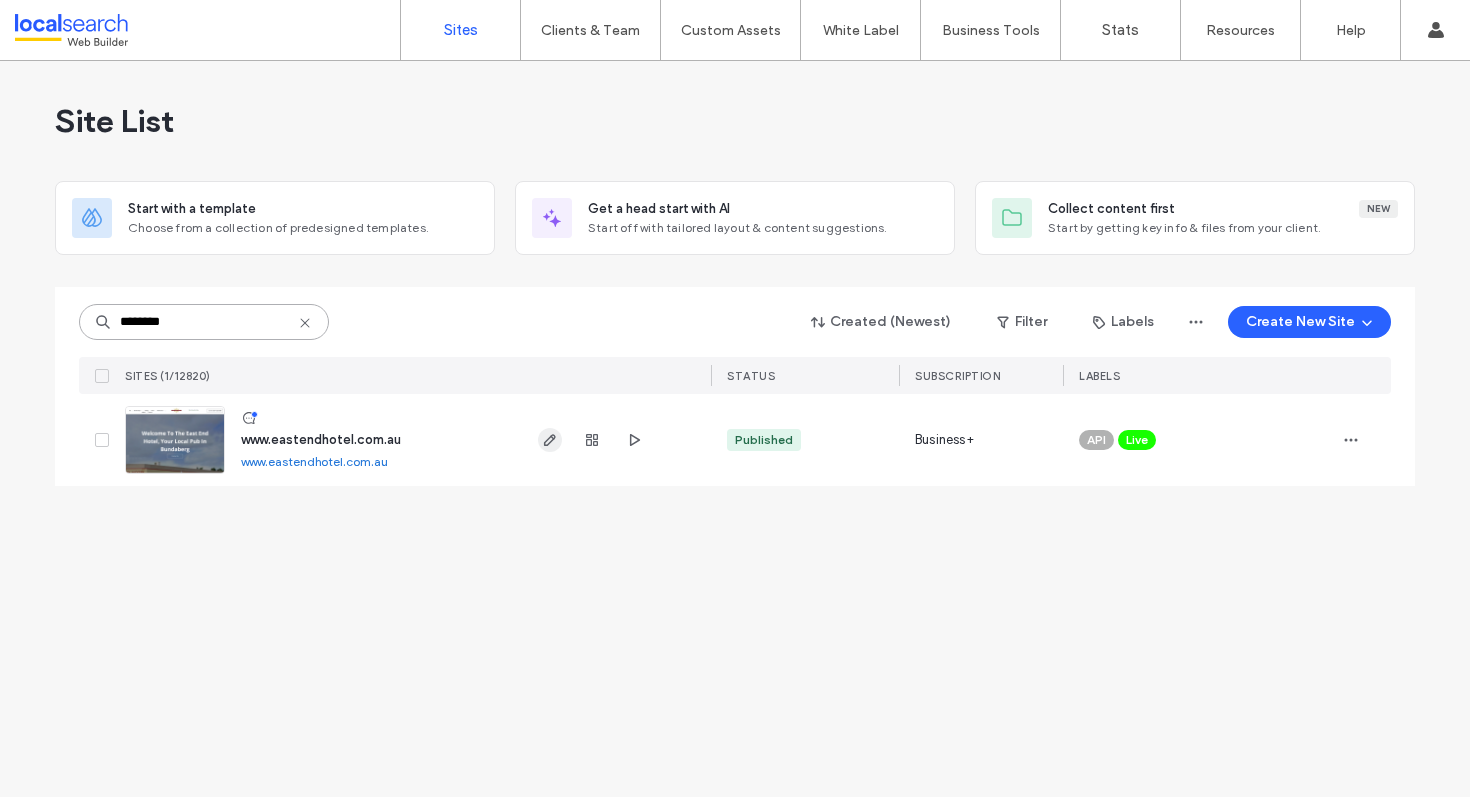 type on "********" 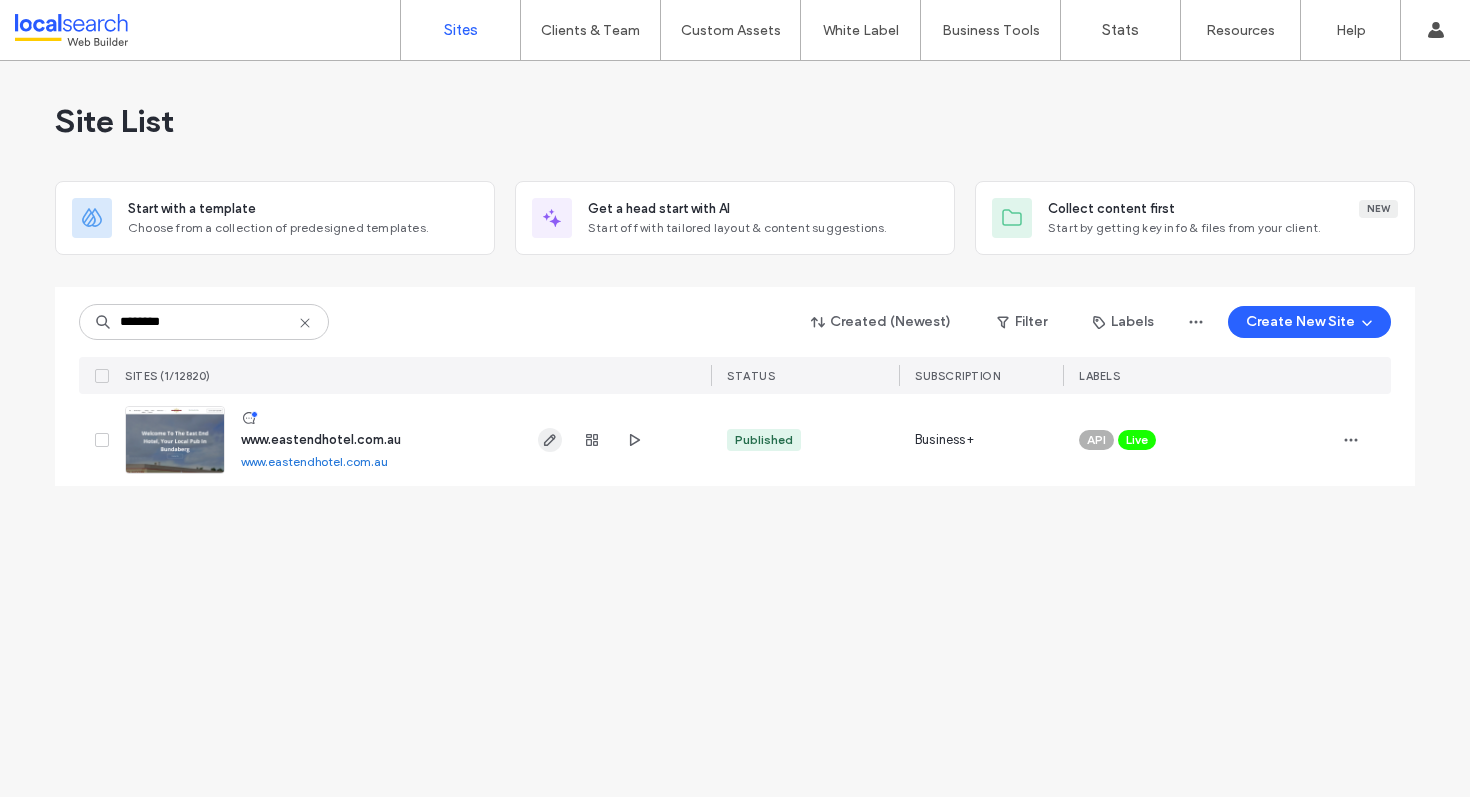 click at bounding box center [550, 440] 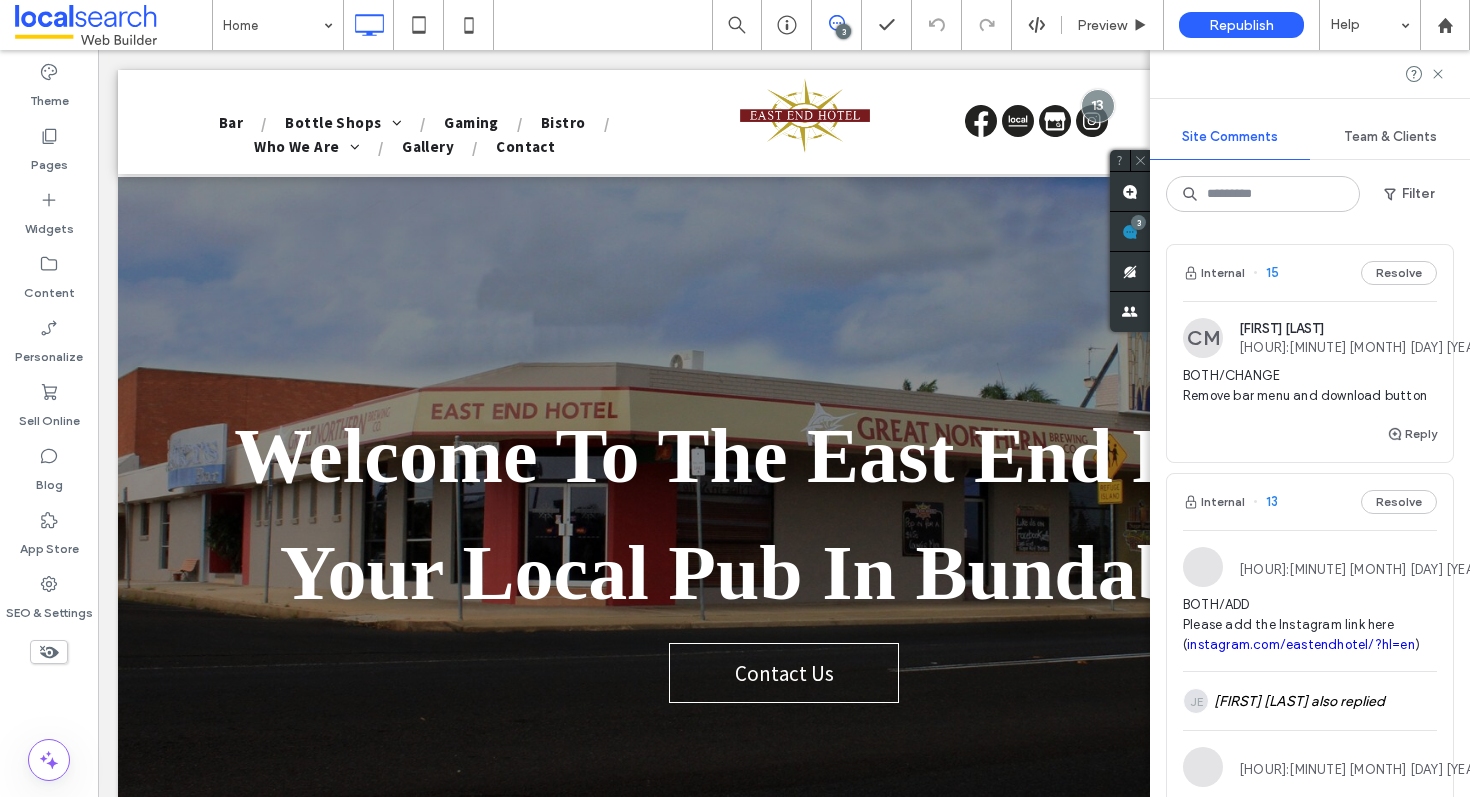 scroll, scrollTop: 0, scrollLeft: 0, axis: both 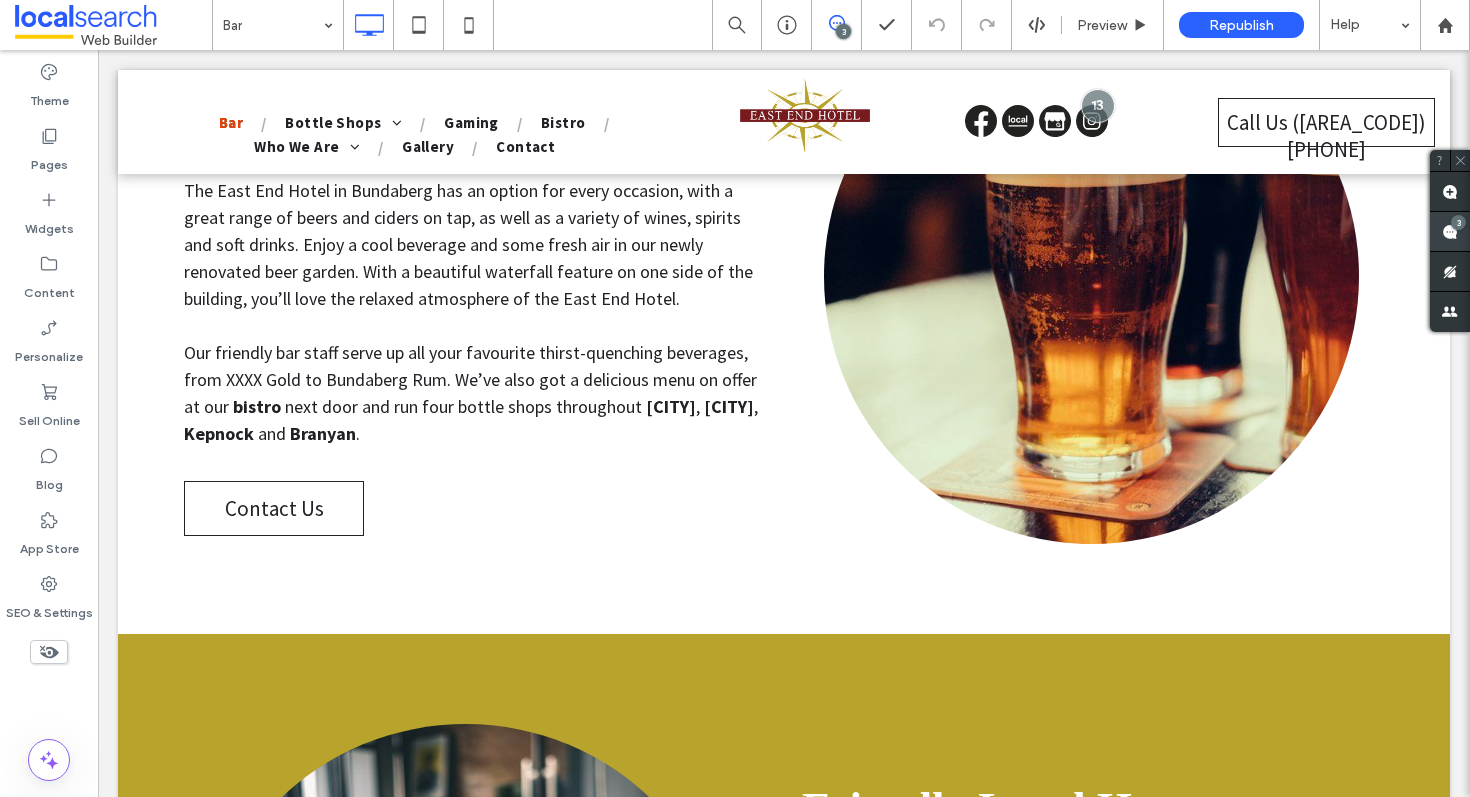 click 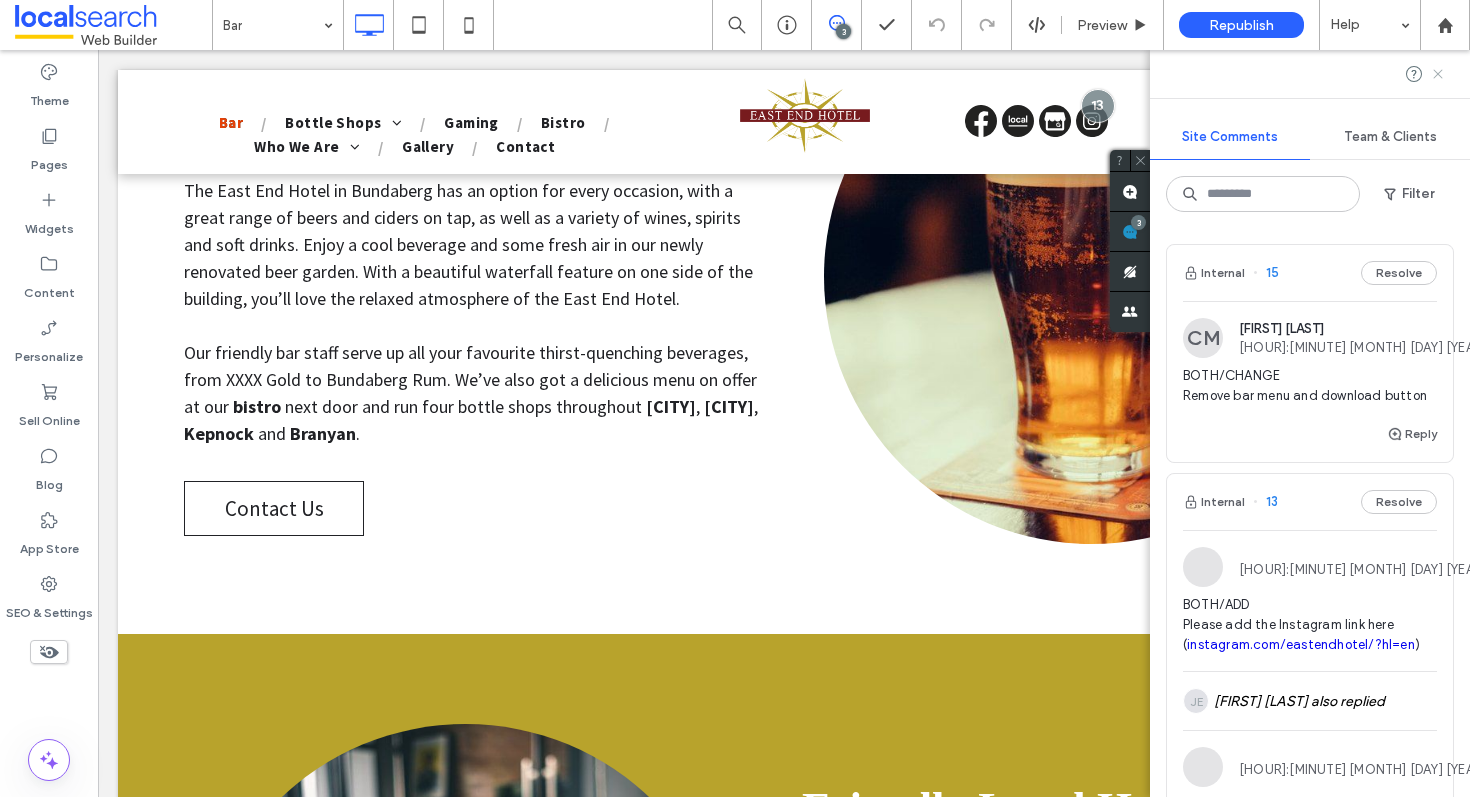 click 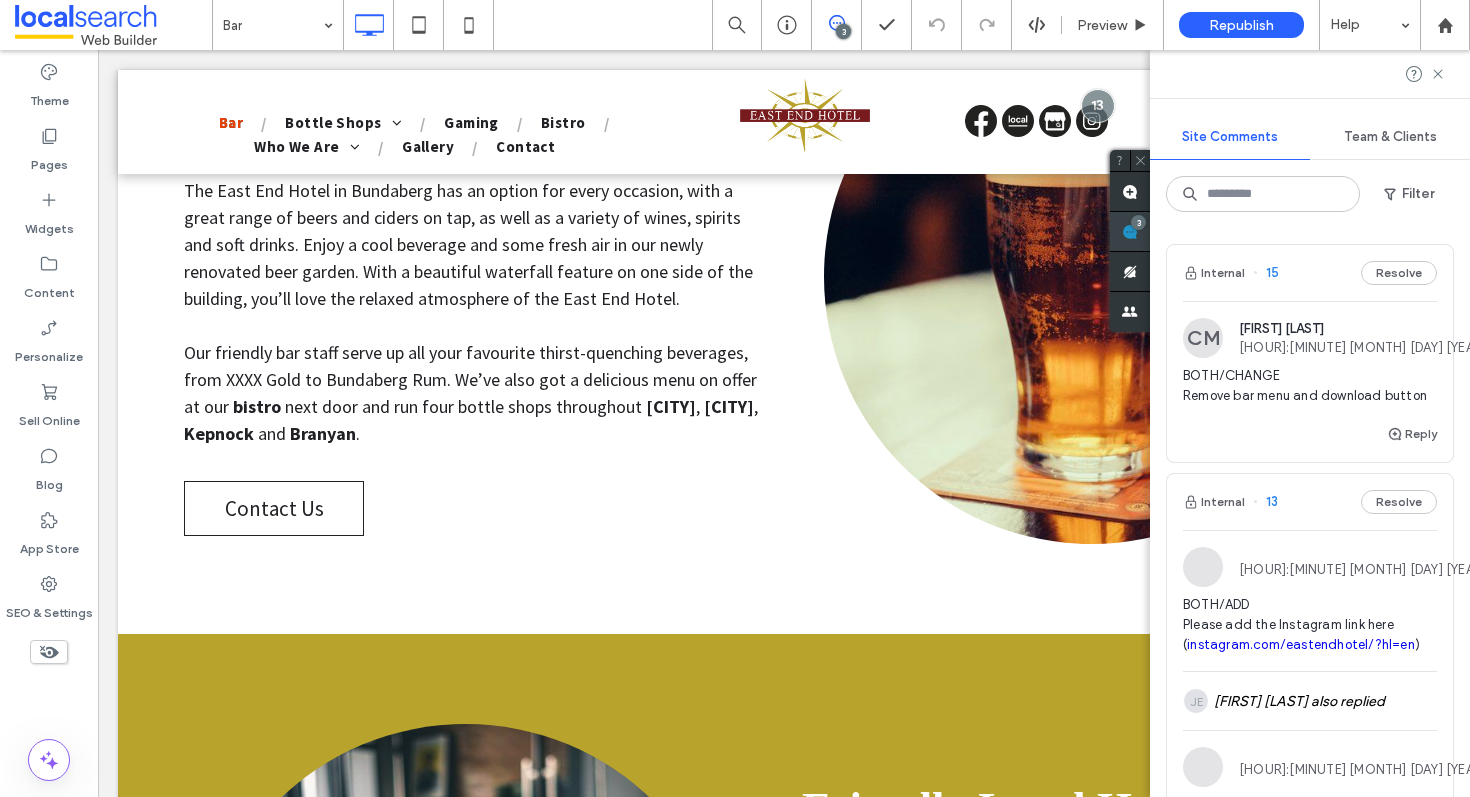 click 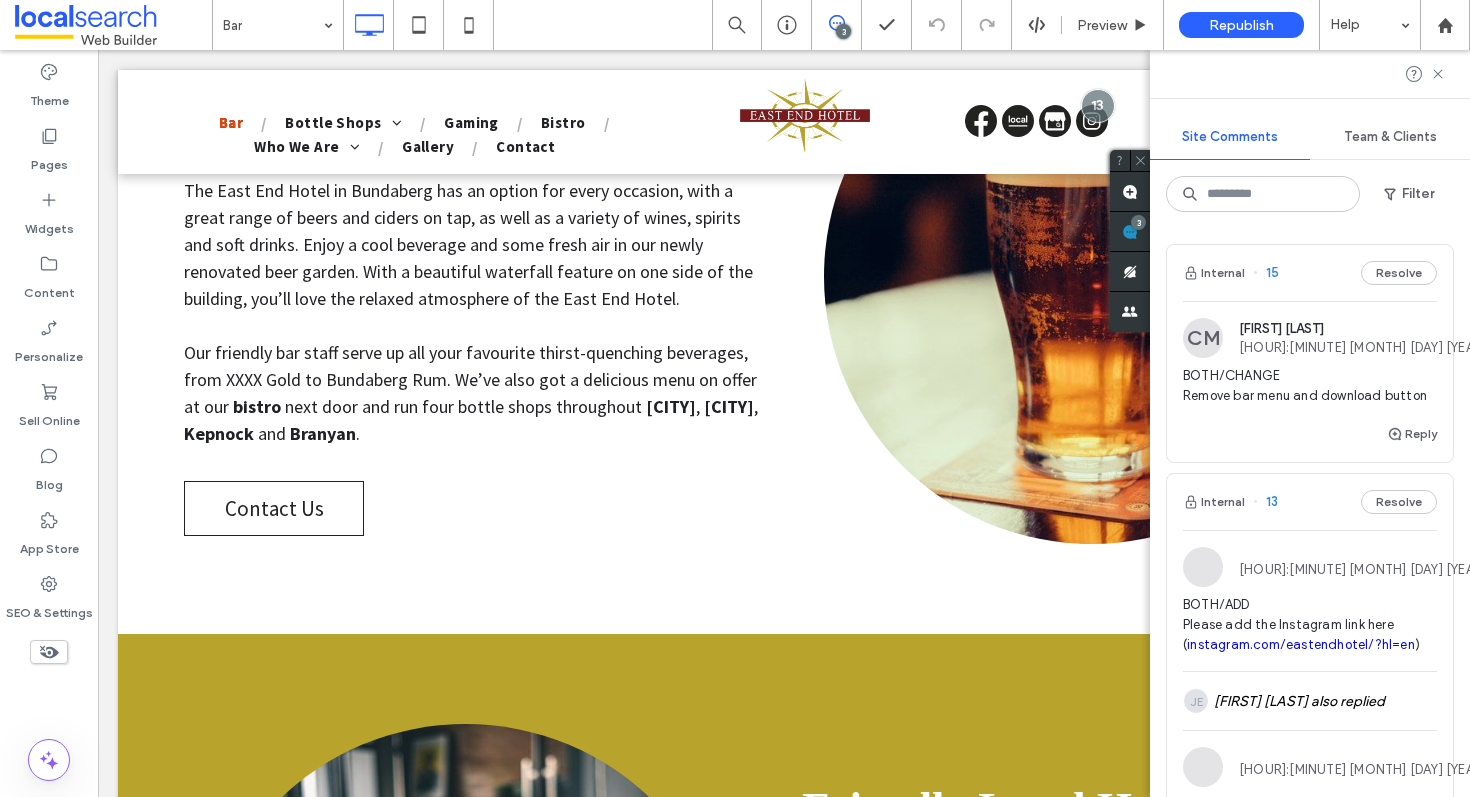 click on "Internal 15 Resolve" at bounding box center [1310, 273] 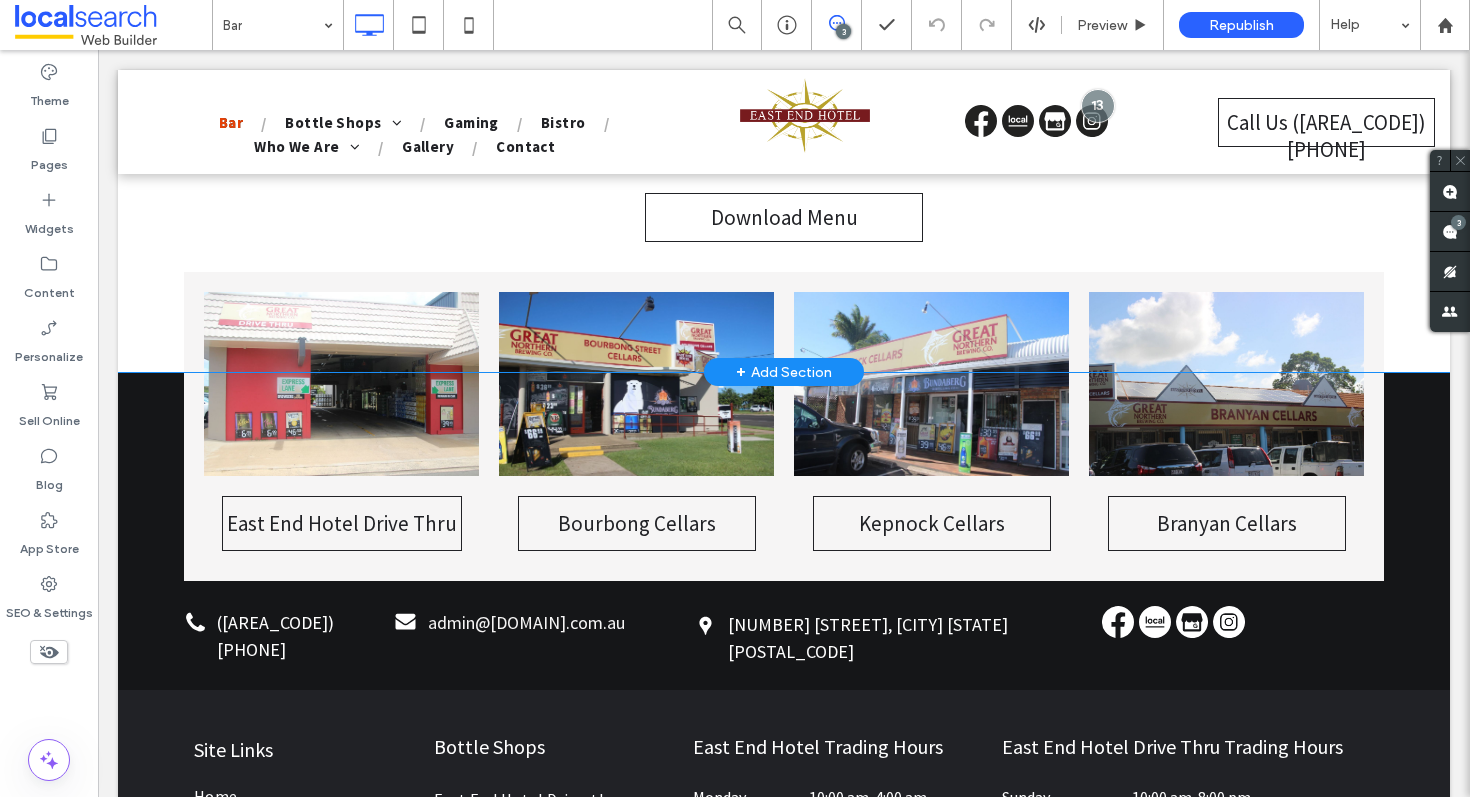 scroll, scrollTop: 3601, scrollLeft: 0, axis: vertical 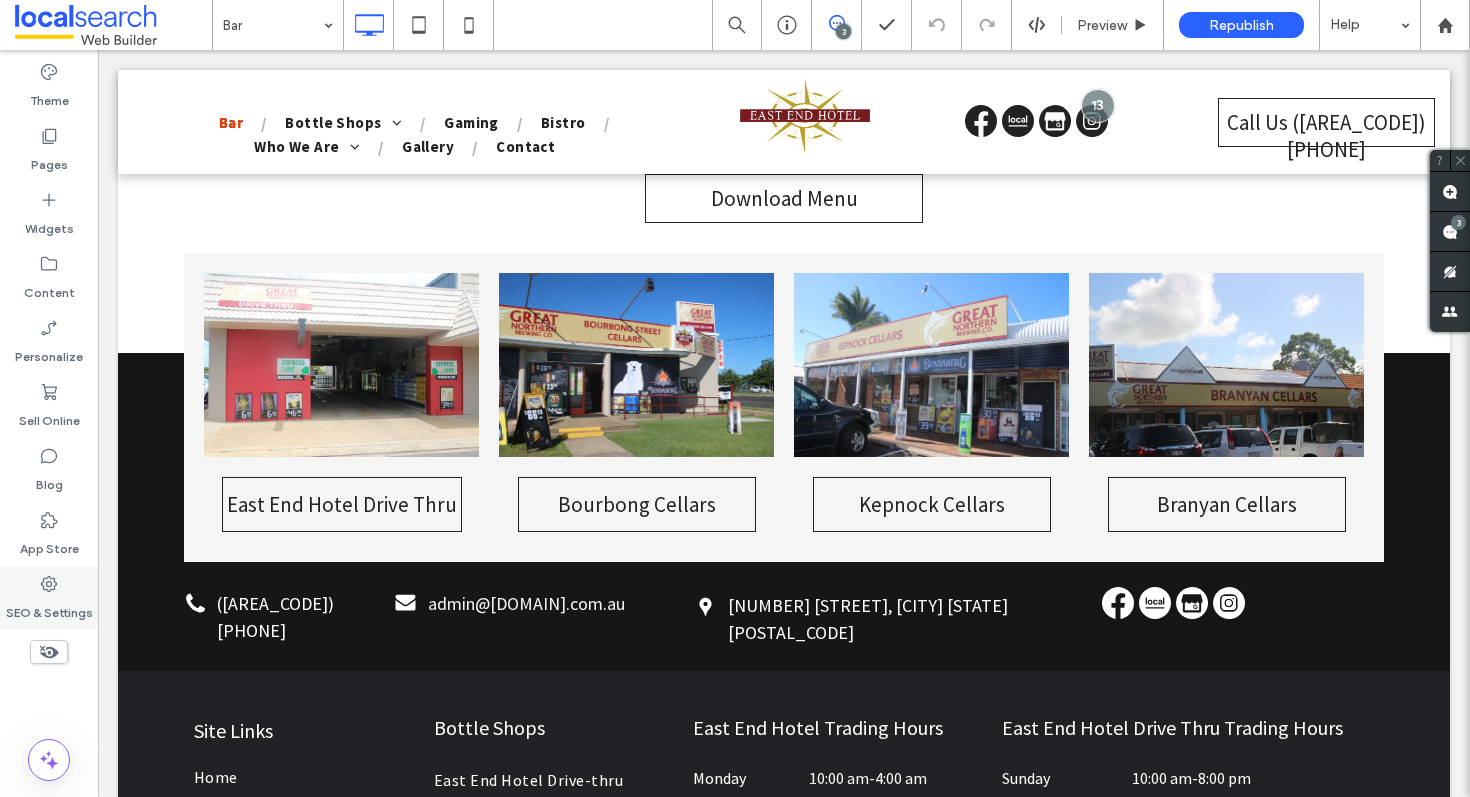 click 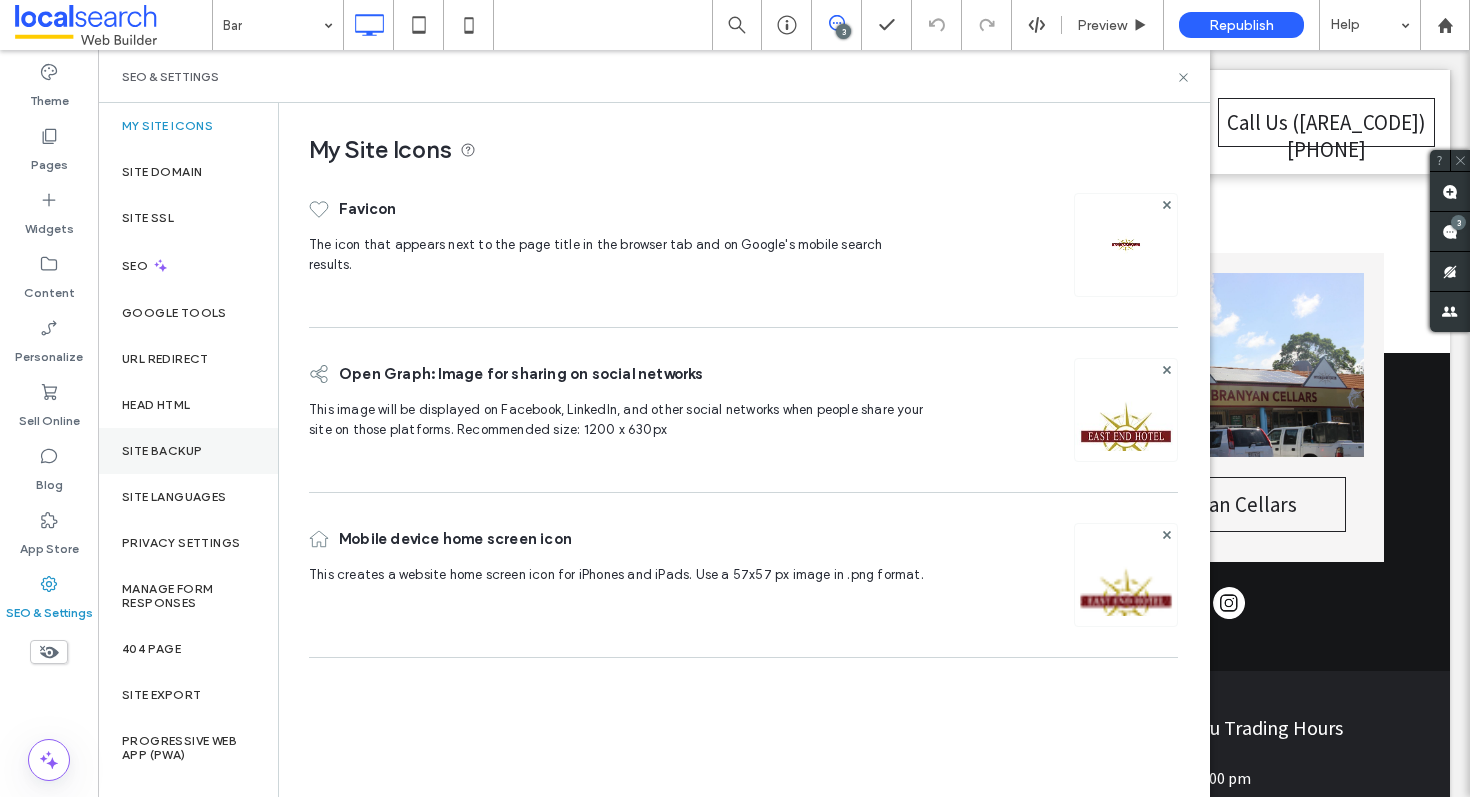 click on "Site Backup" at bounding box center (162, 451) 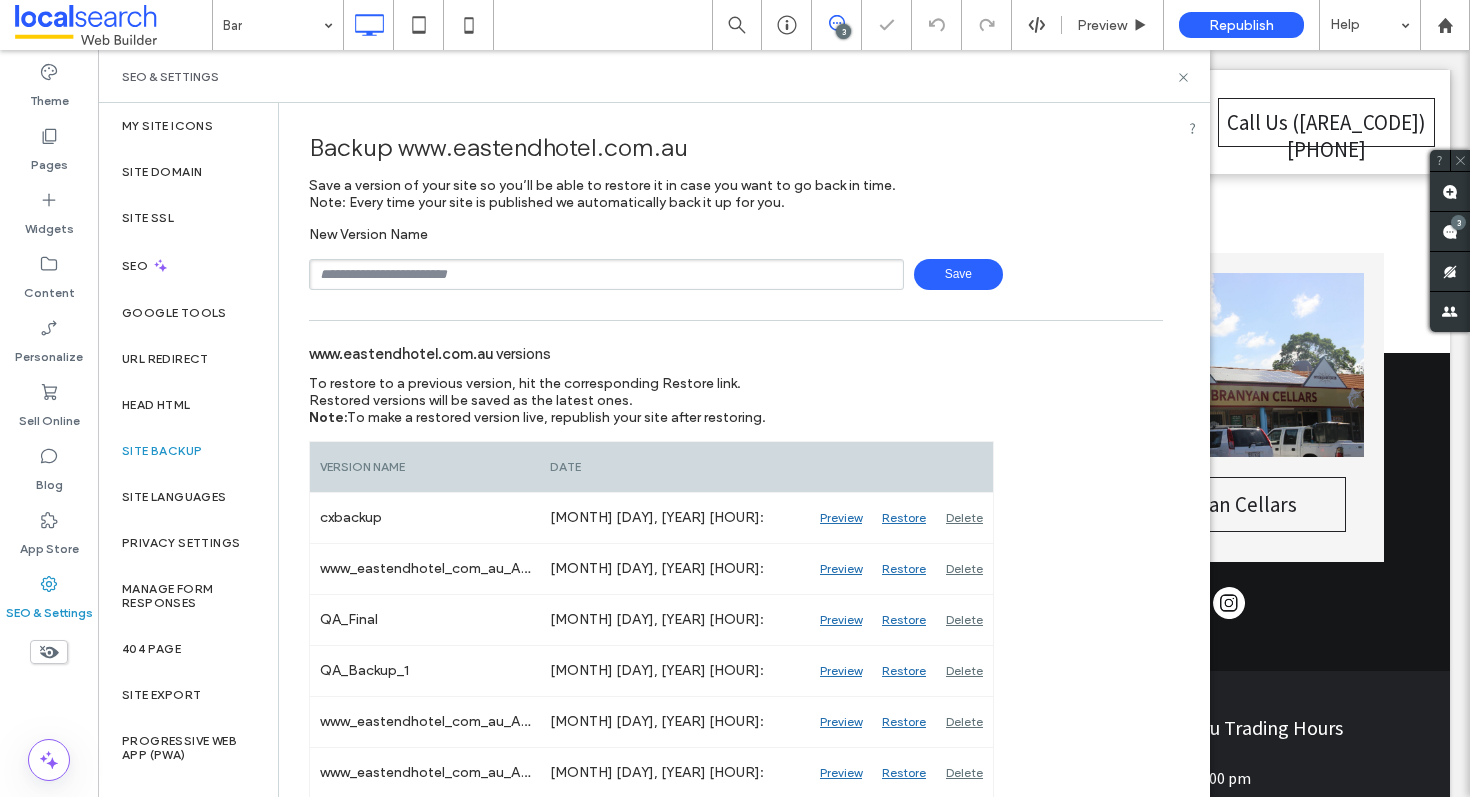 click at bounding box center (606, 274) 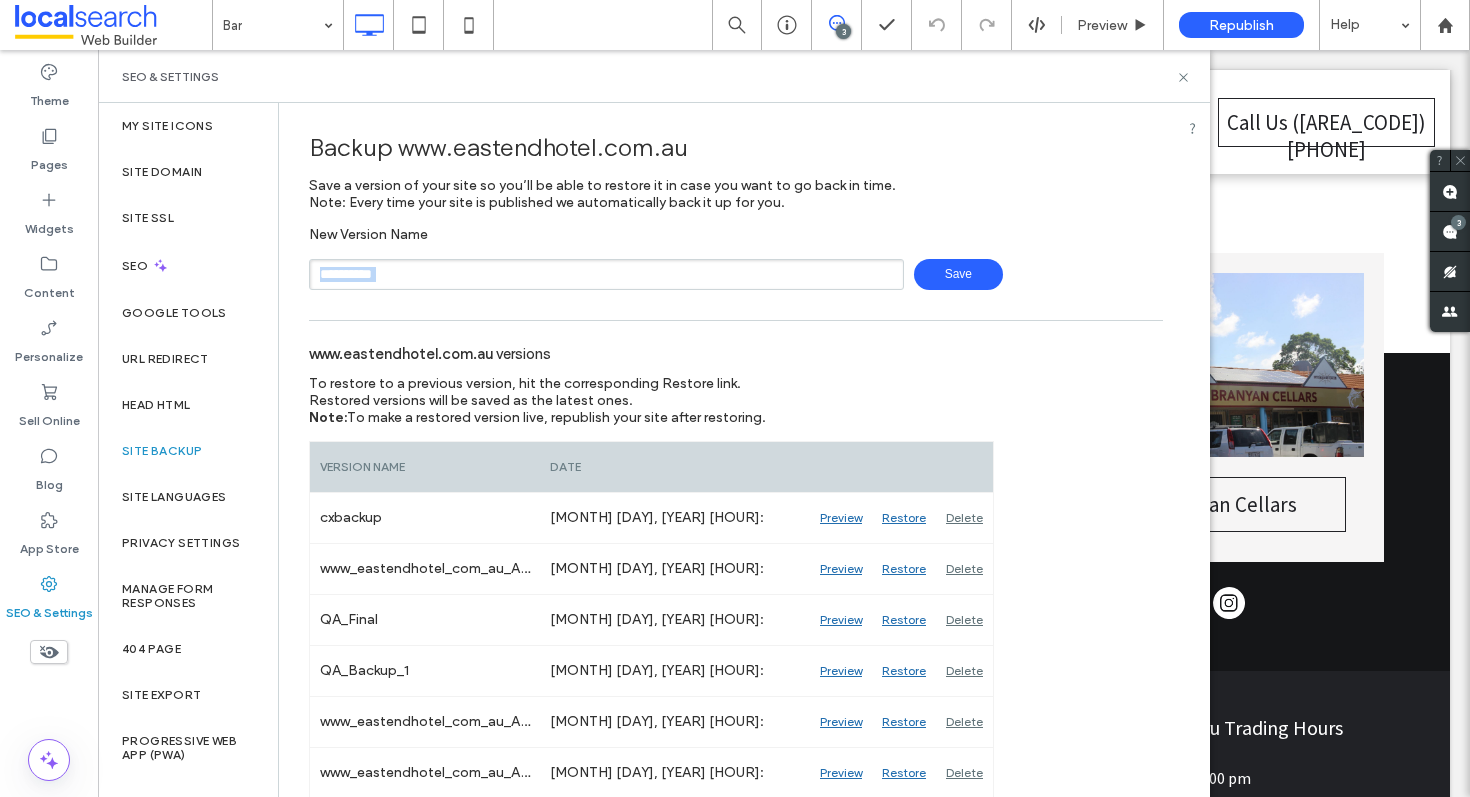 drag, startPoint x: 925, startPoint y: 268, endPoint x: 614, endPoint y: 276, distance: 311.10287 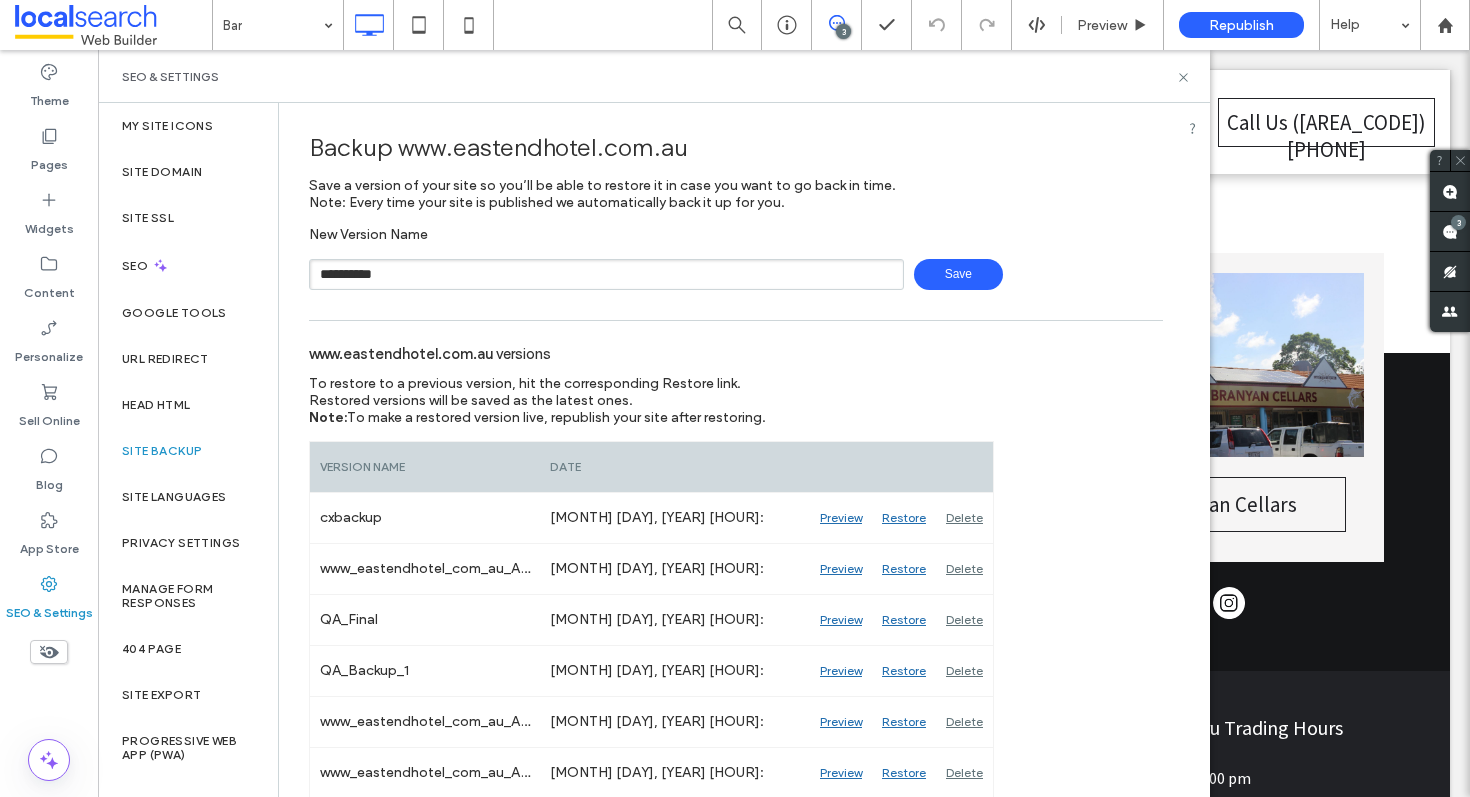drag, startPoint x: 604, startPoint y: 277, endPoint x: 320, endPoint y: 274, distance: 284.01584 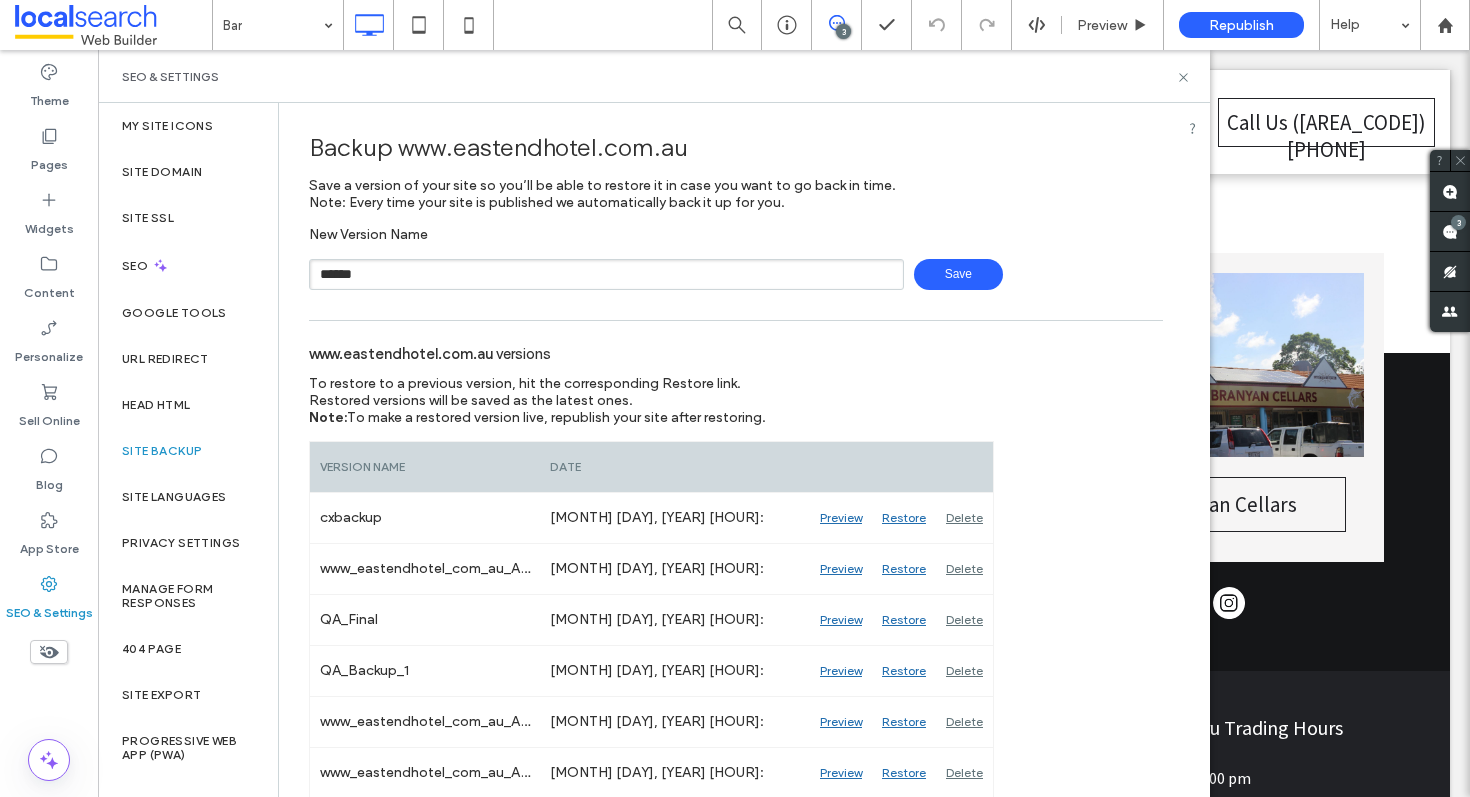 type on "******" 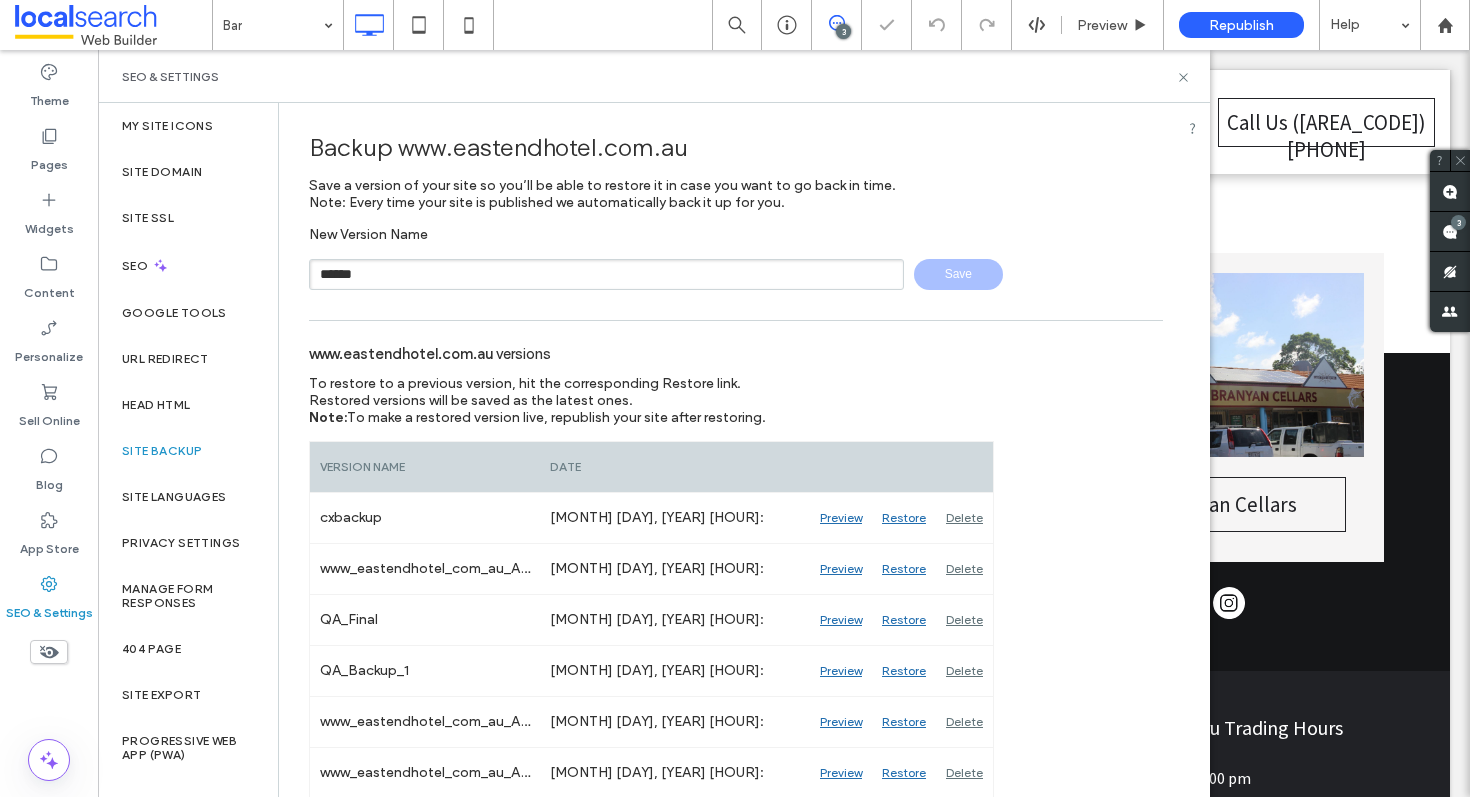type 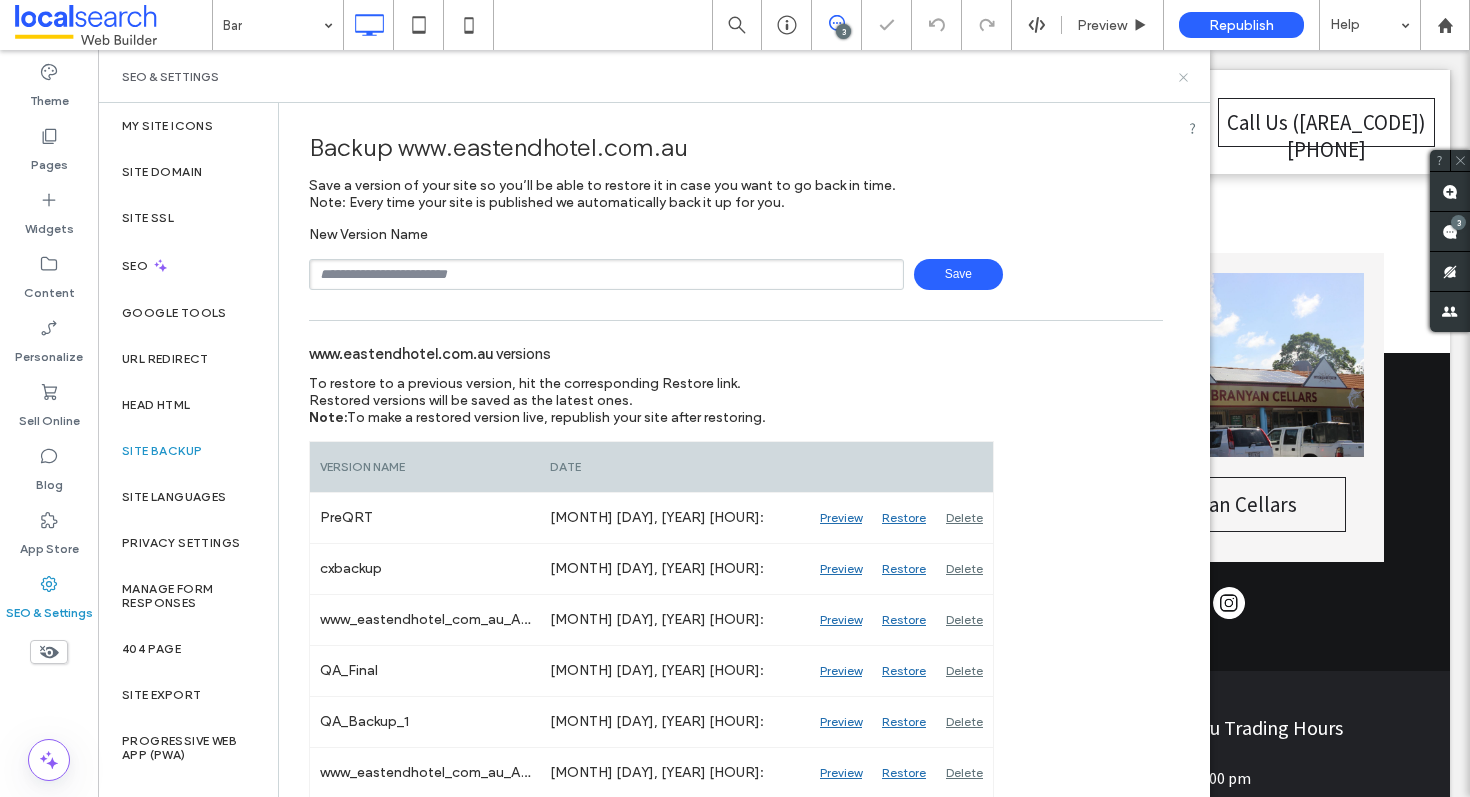 click 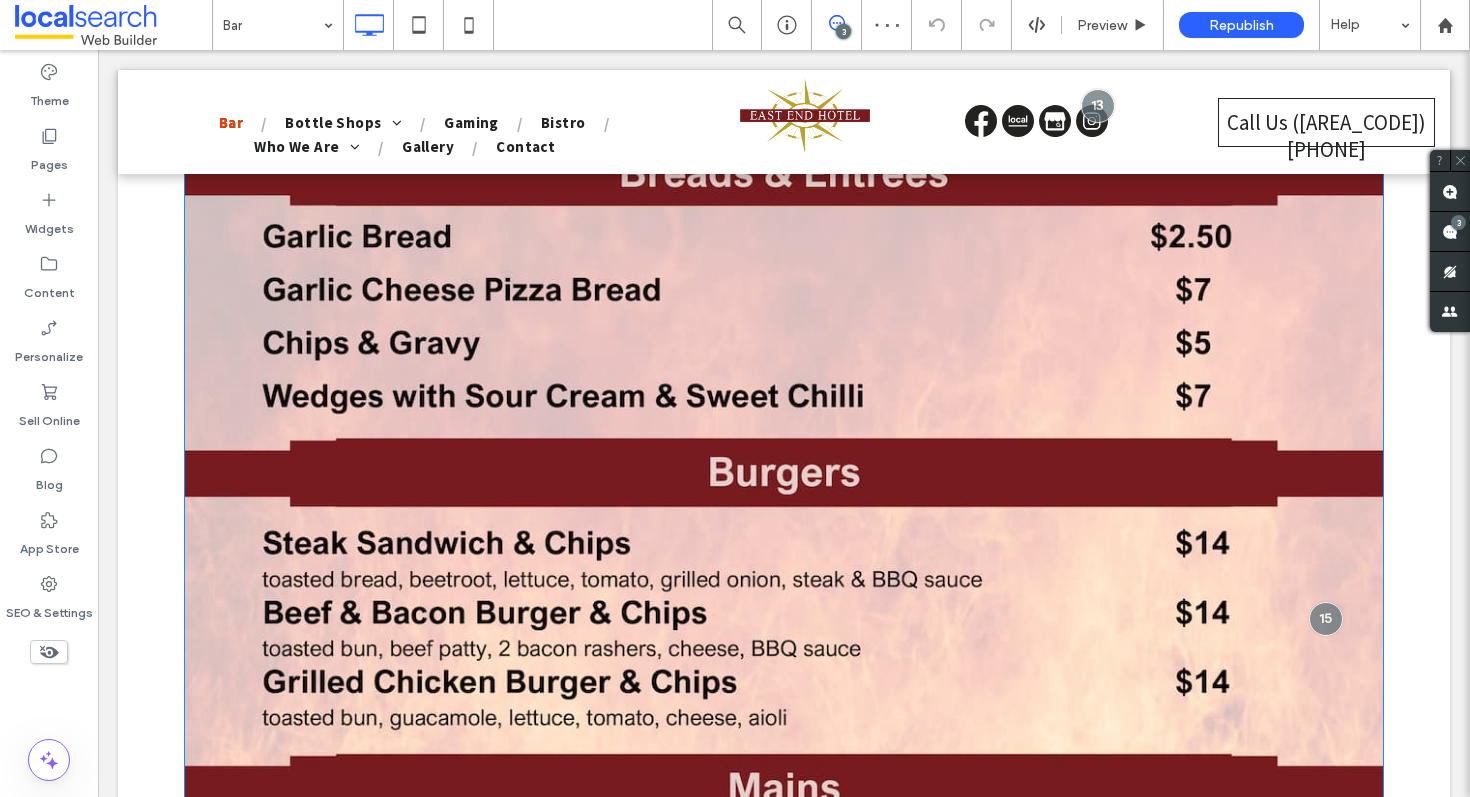 scroll, scrollTop: 1698, scrollLeft: 0, axis: vertical 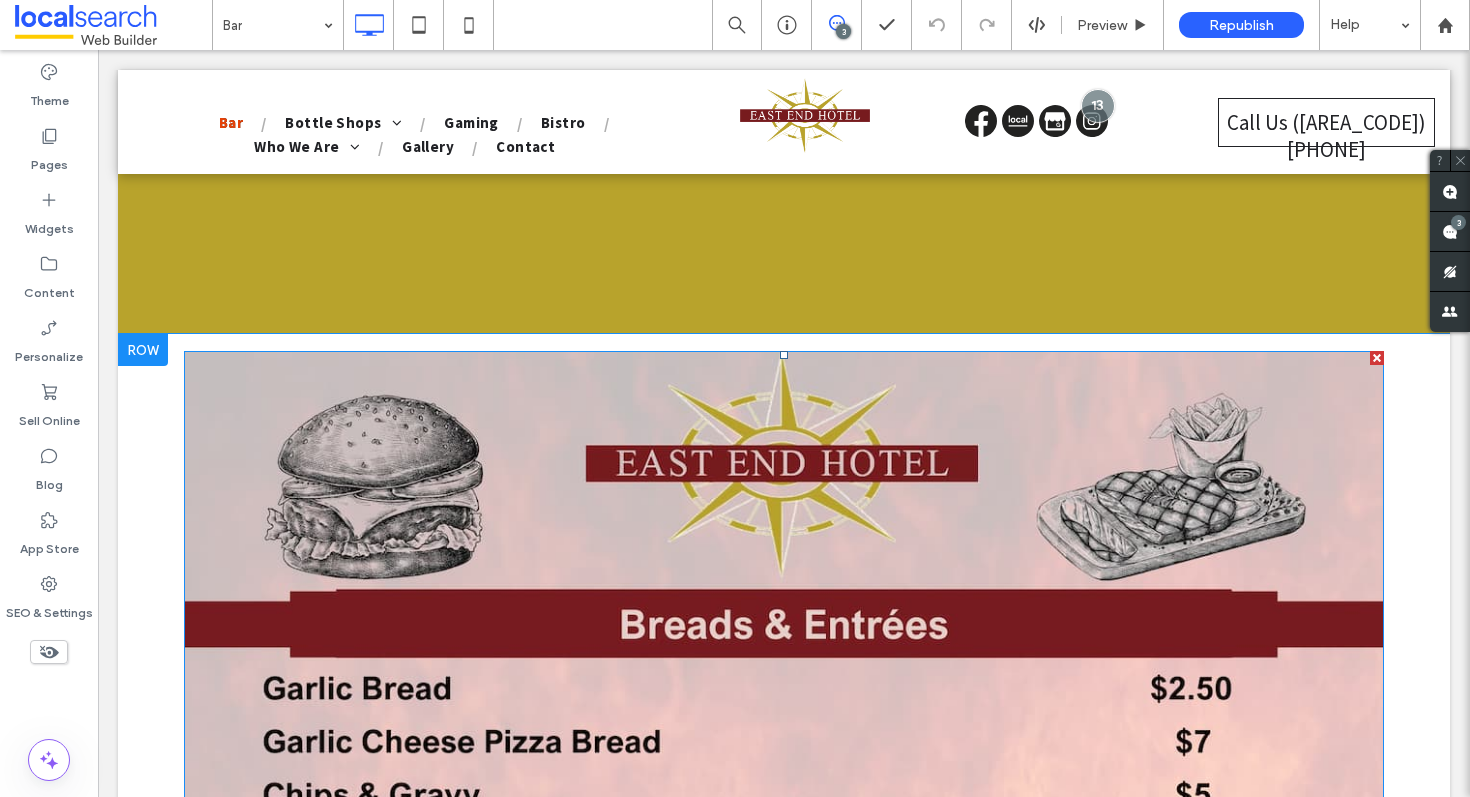 click at bounding box center [784, 1199] 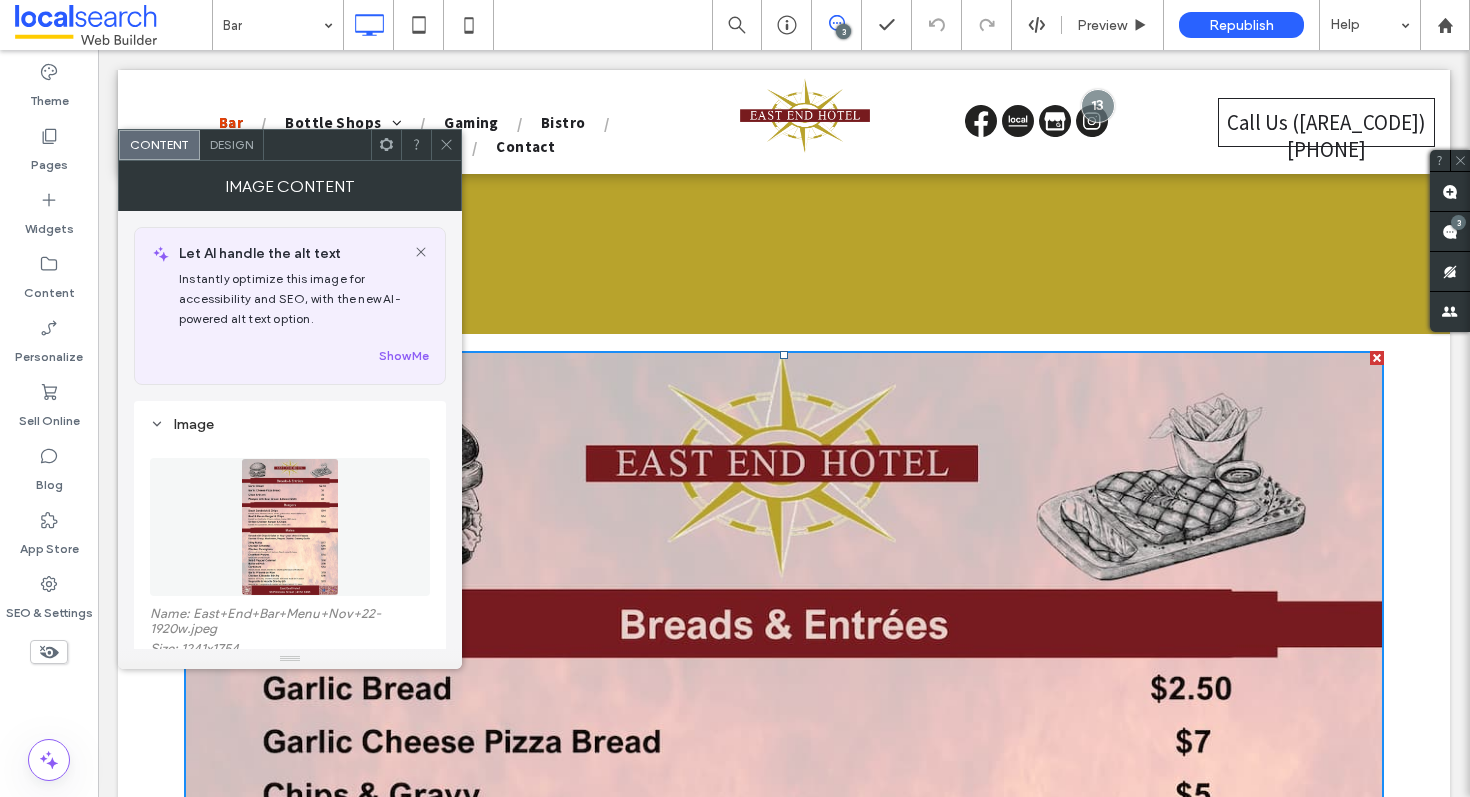 click 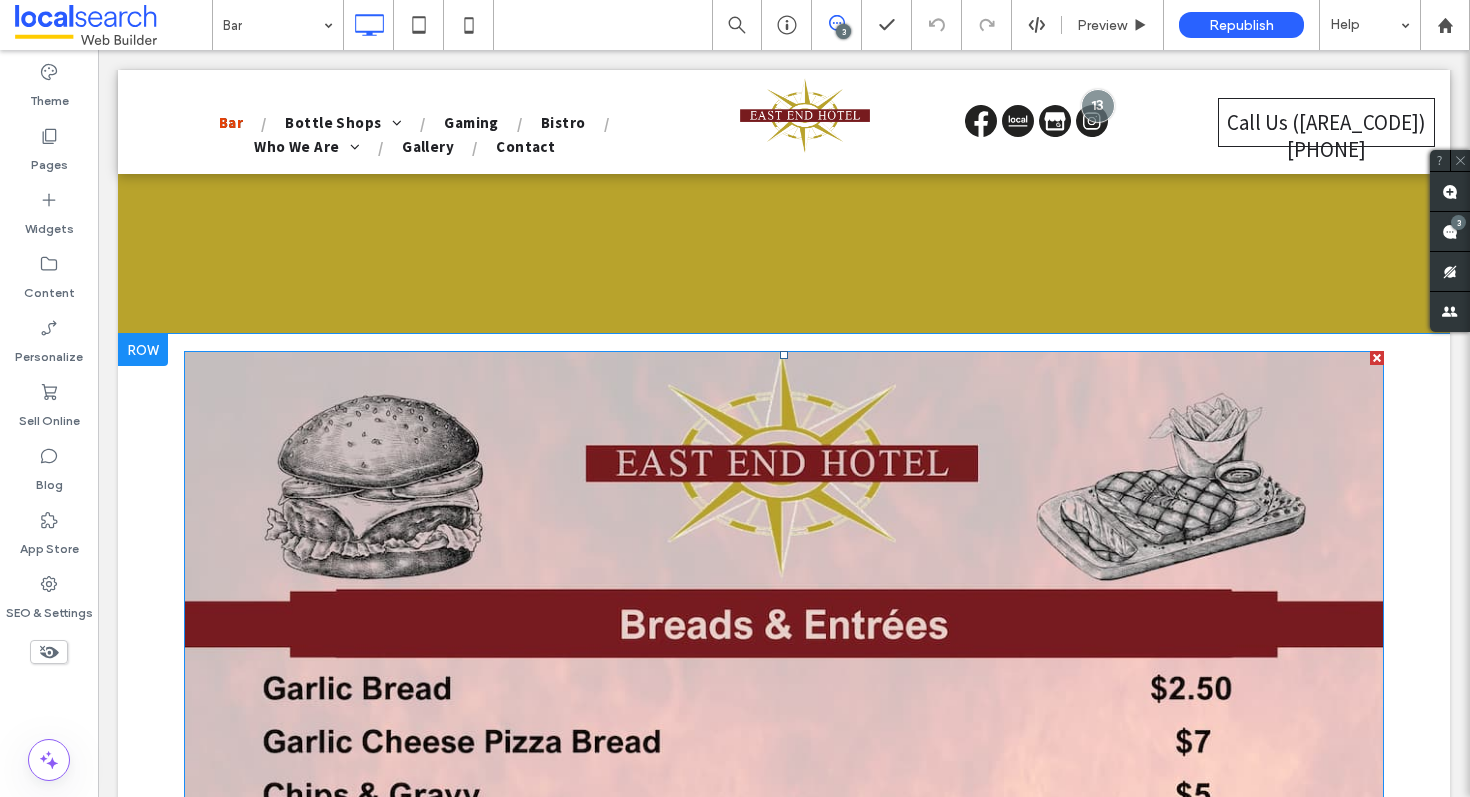 click at bounding box center (1377, 358) 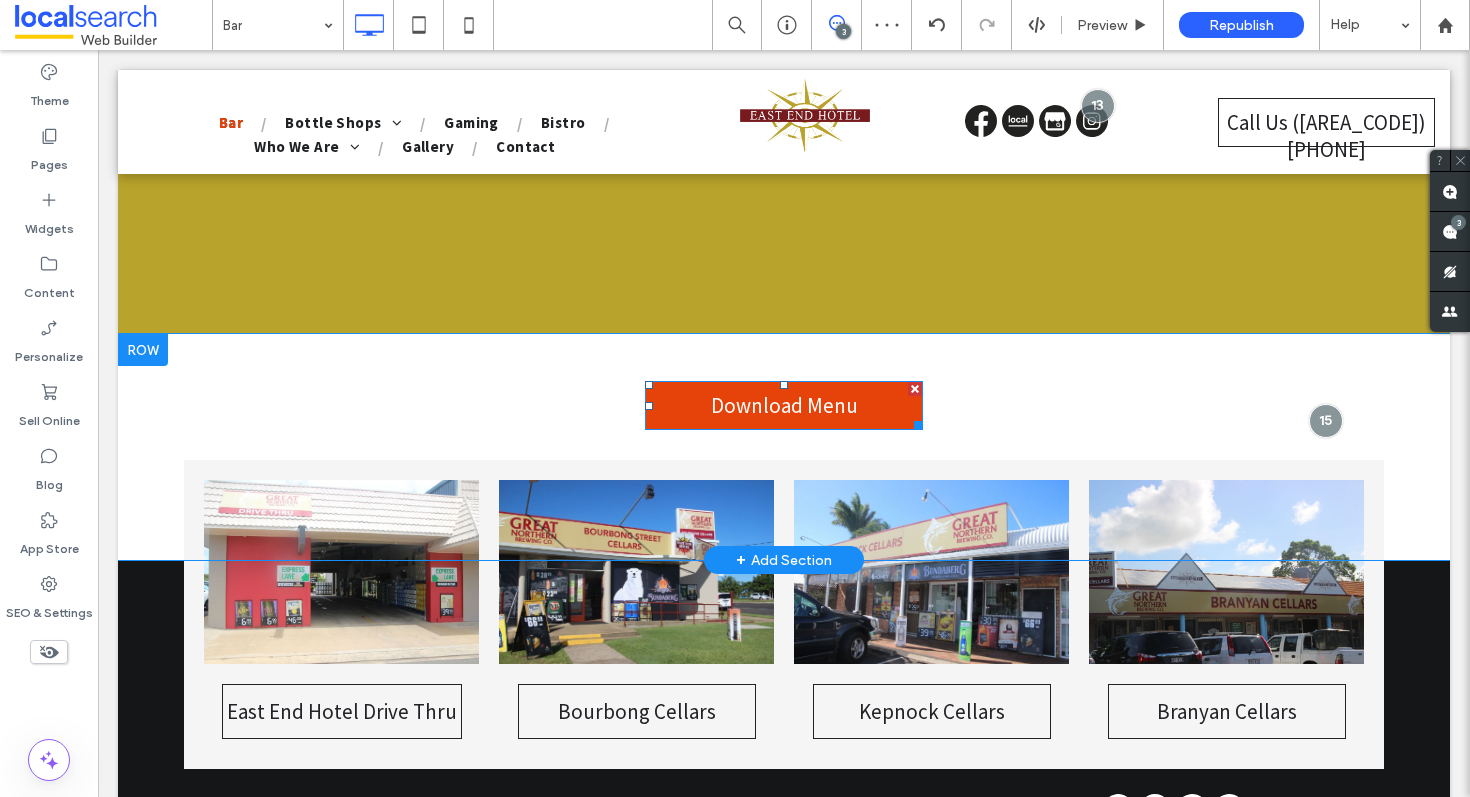click at bounding box center (915, 389) 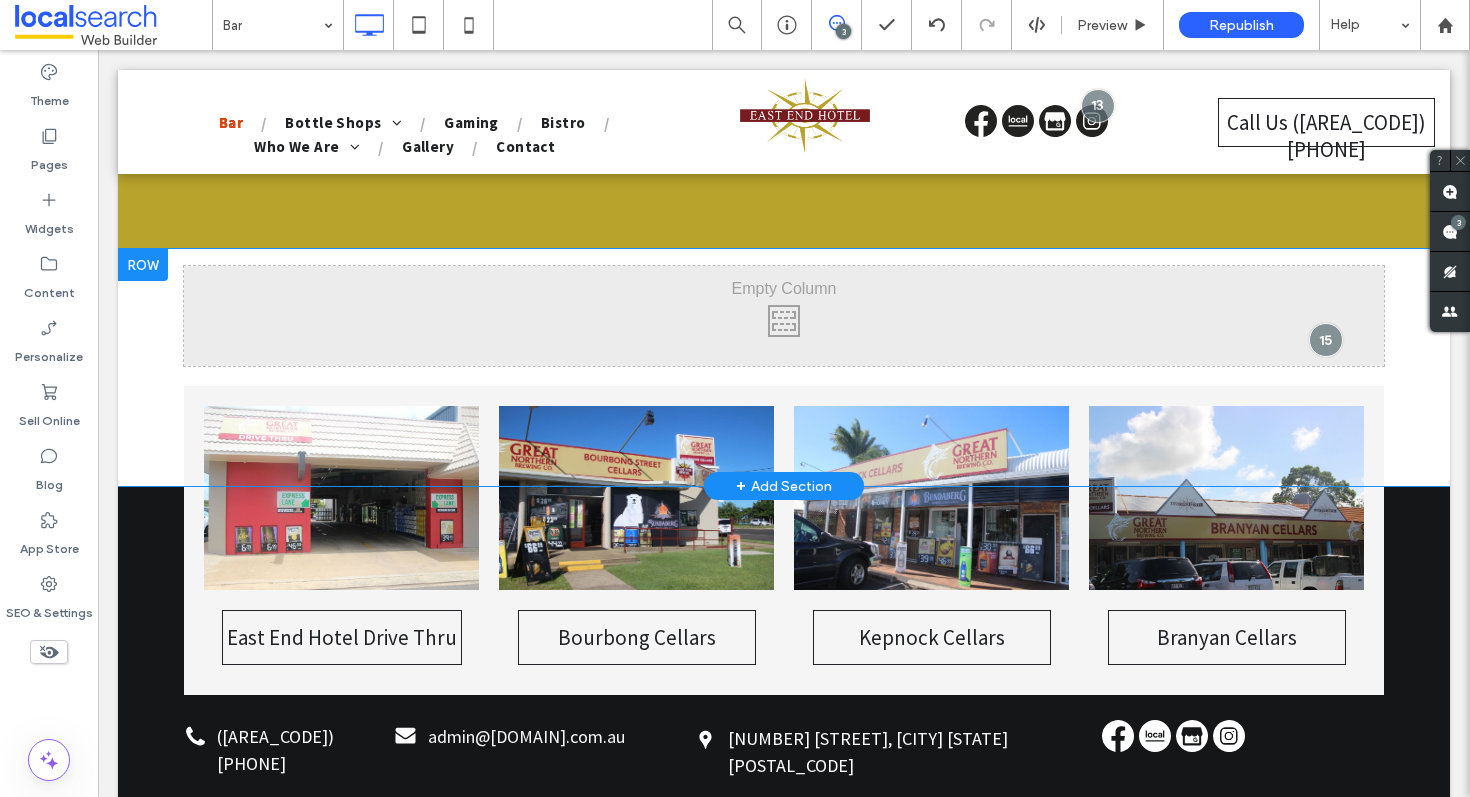 scroll, scrollTop: 1783, scrollLeft: 0, axis: vertical 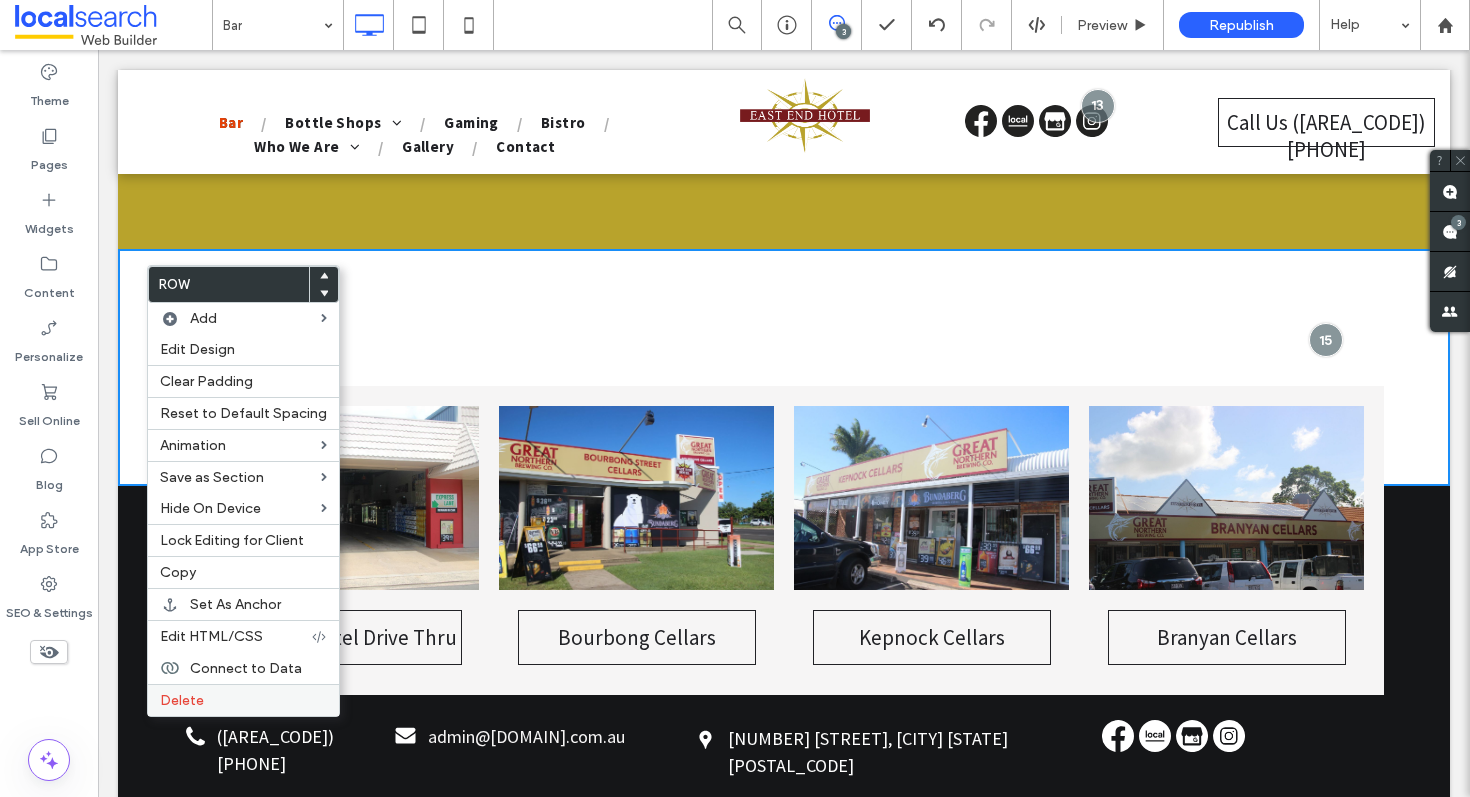 click on "Delete" at bounding box center (243, 700) 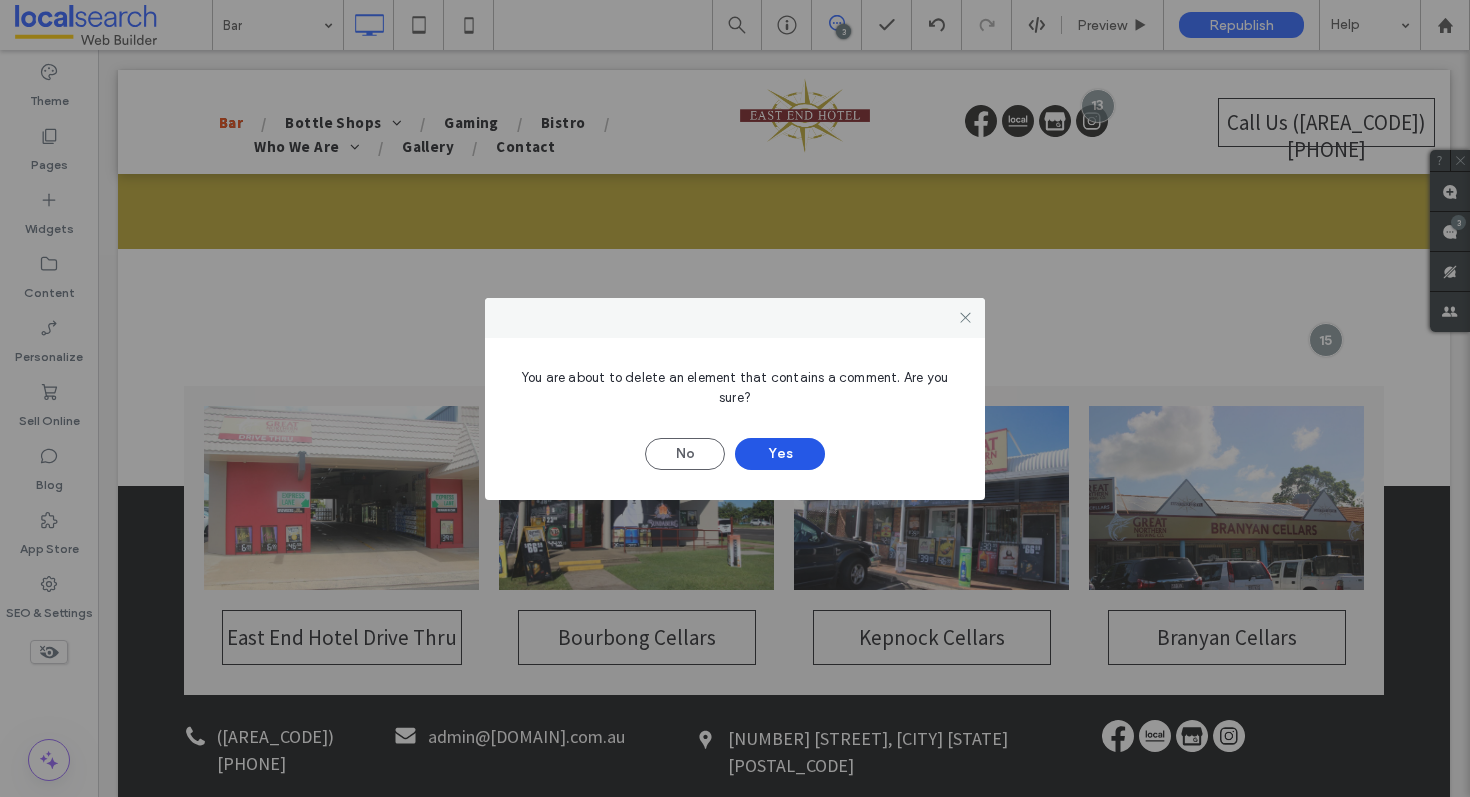 click on "Yes" at bounding box center (780, 454) 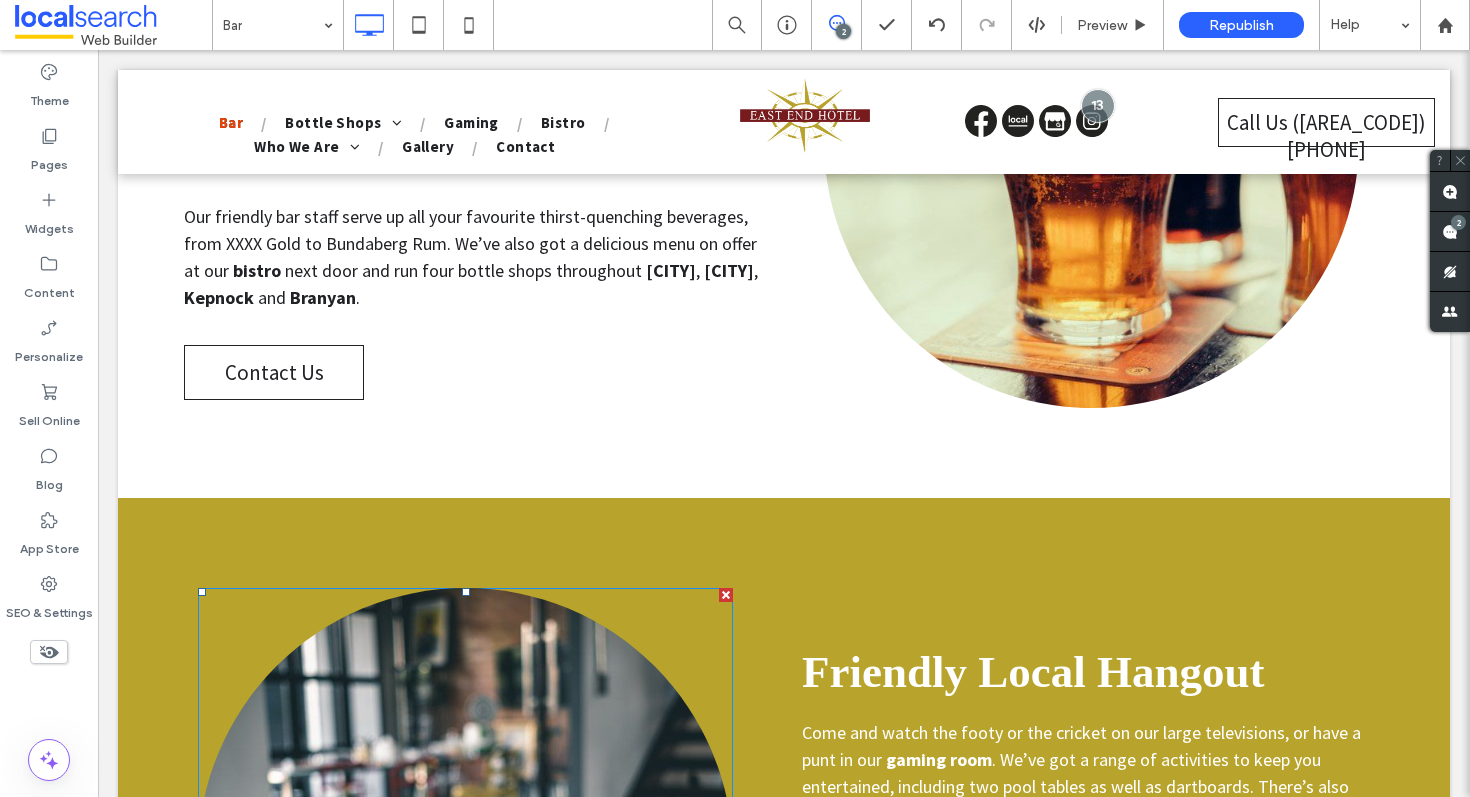scroll, scrollTop: 593, scrollLeft: 0, axis: vertical 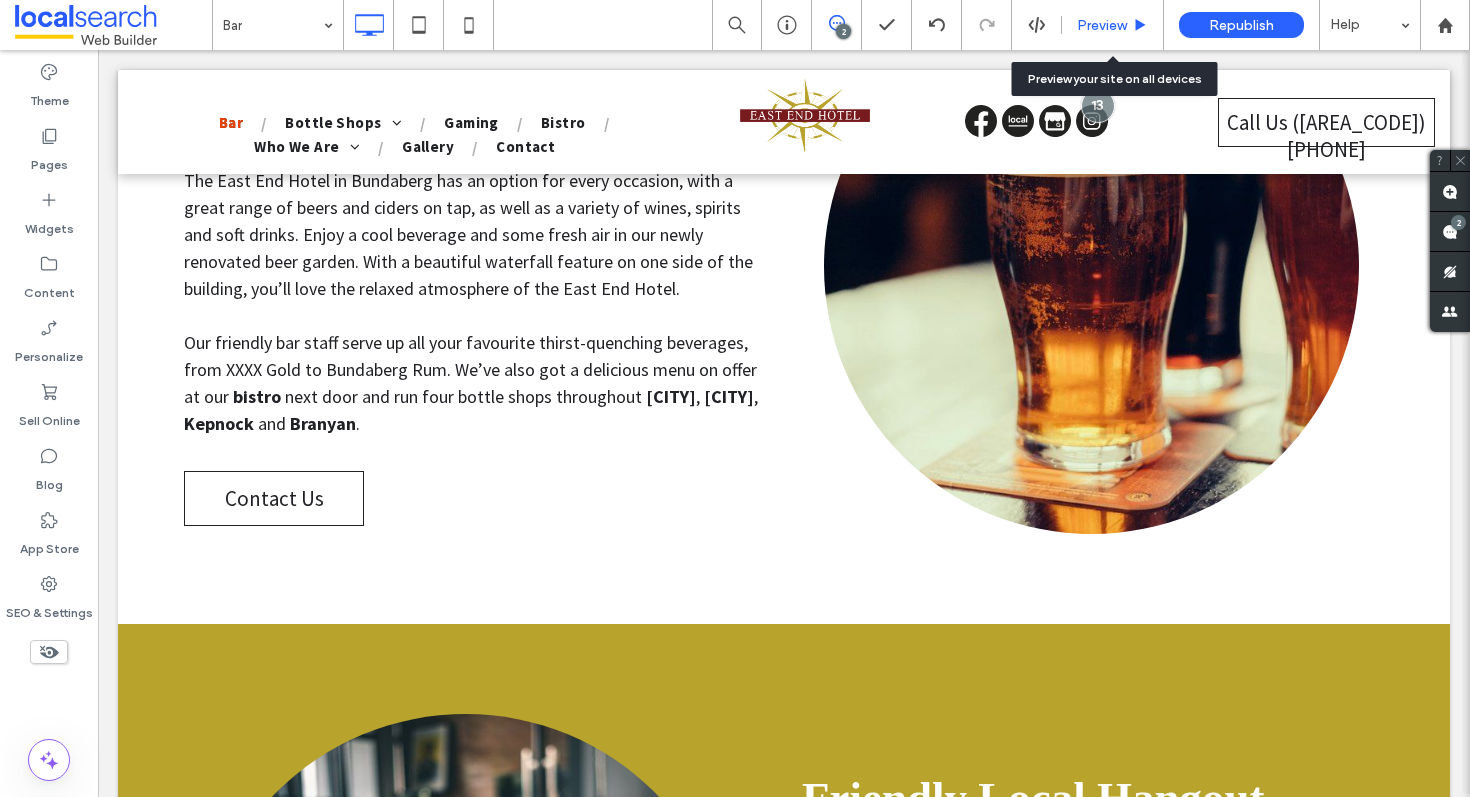 click on "Preview" at bounding box center [1113, 25] 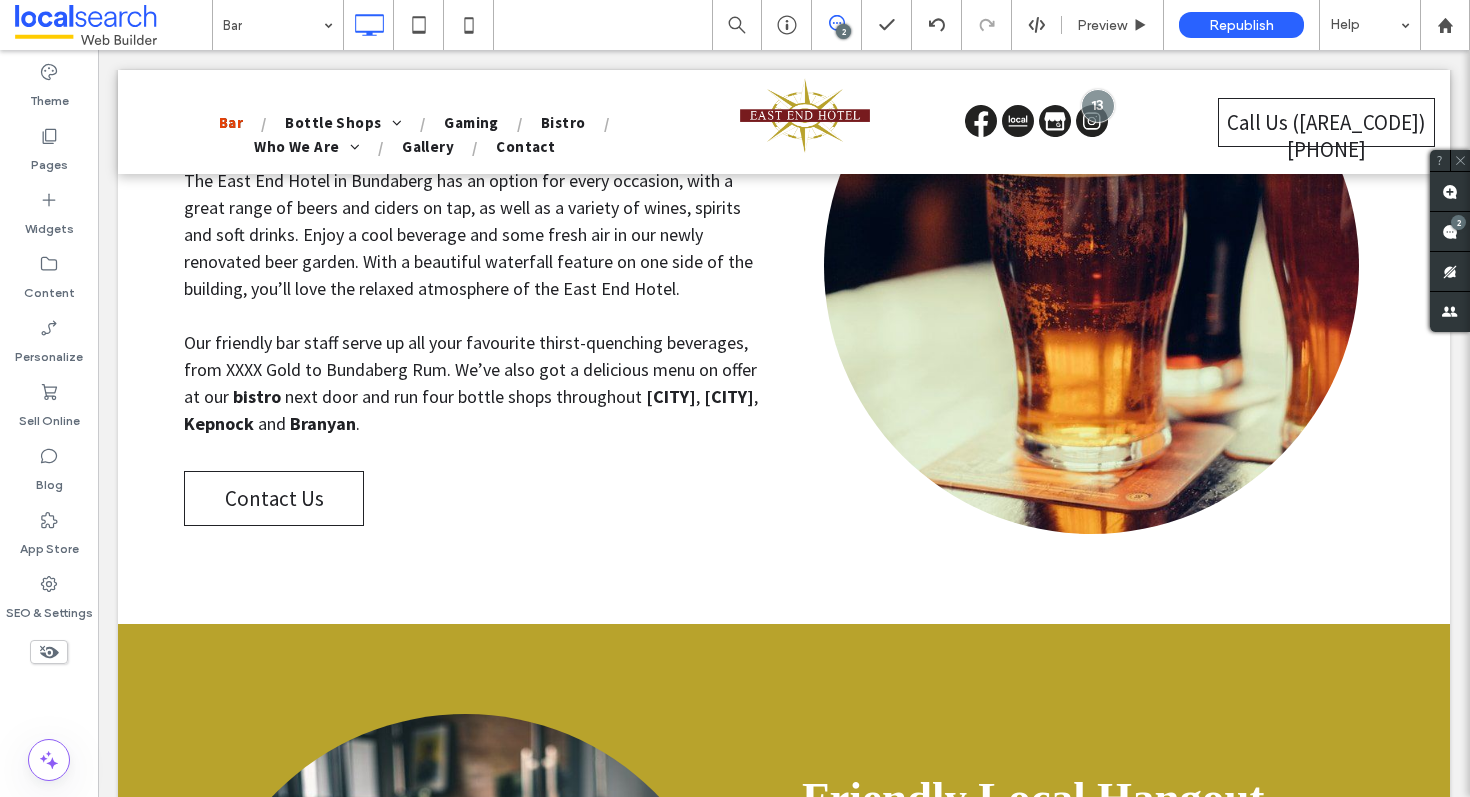click on "2" at bounding box center [836, 25] 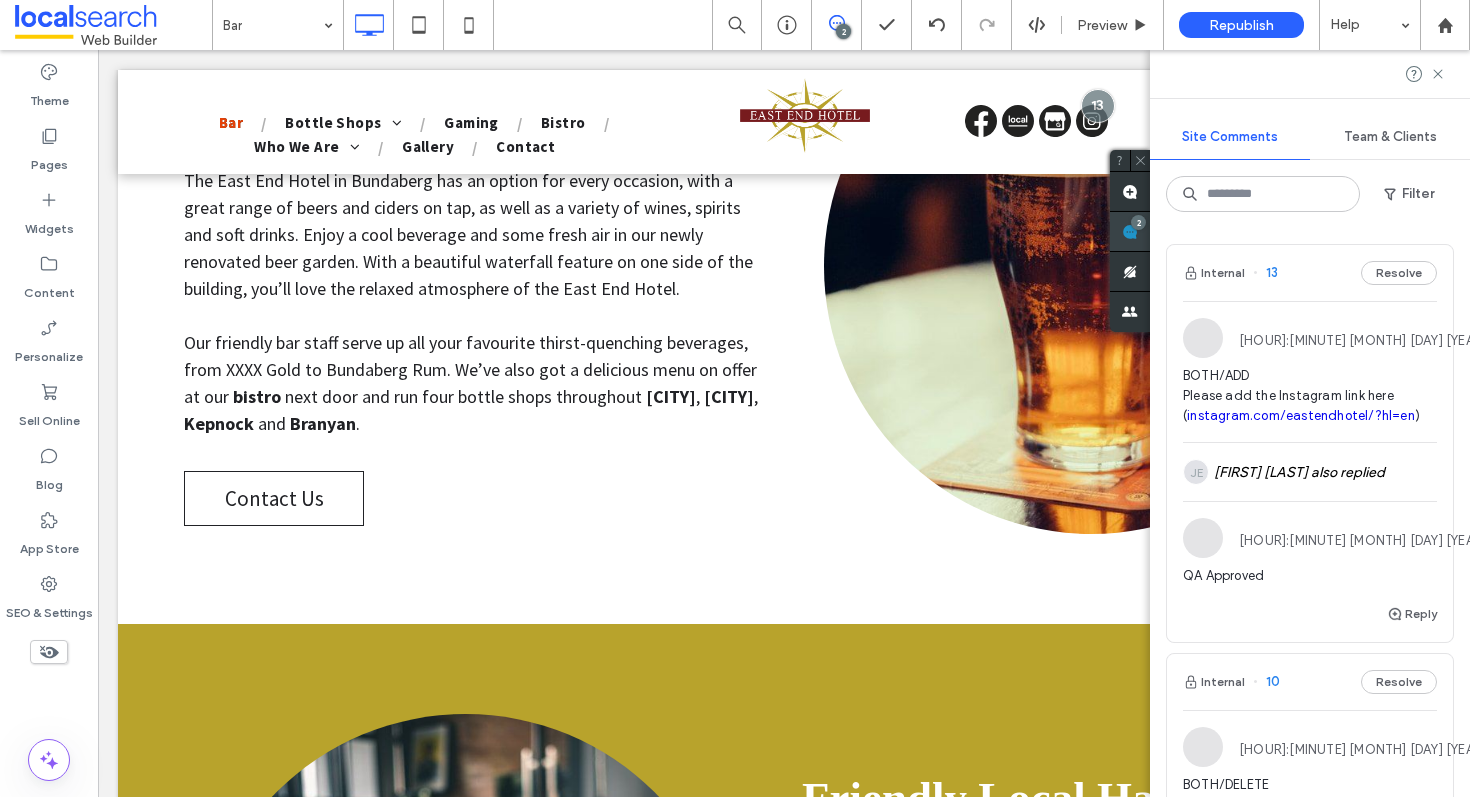 click at bounding box center [1130, 231] 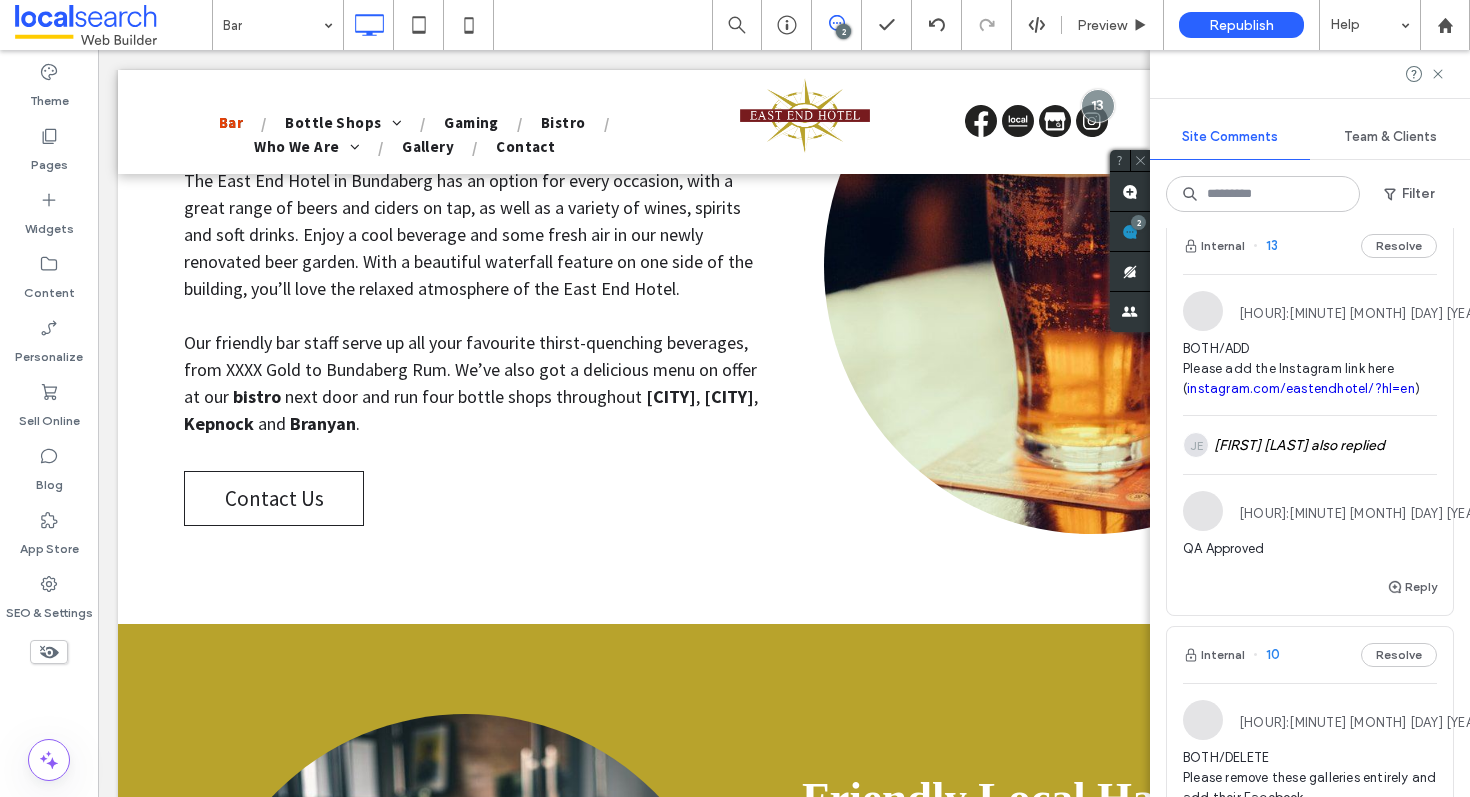 scroll, scrollTop: 0, scrollLeft: 0, axis: both 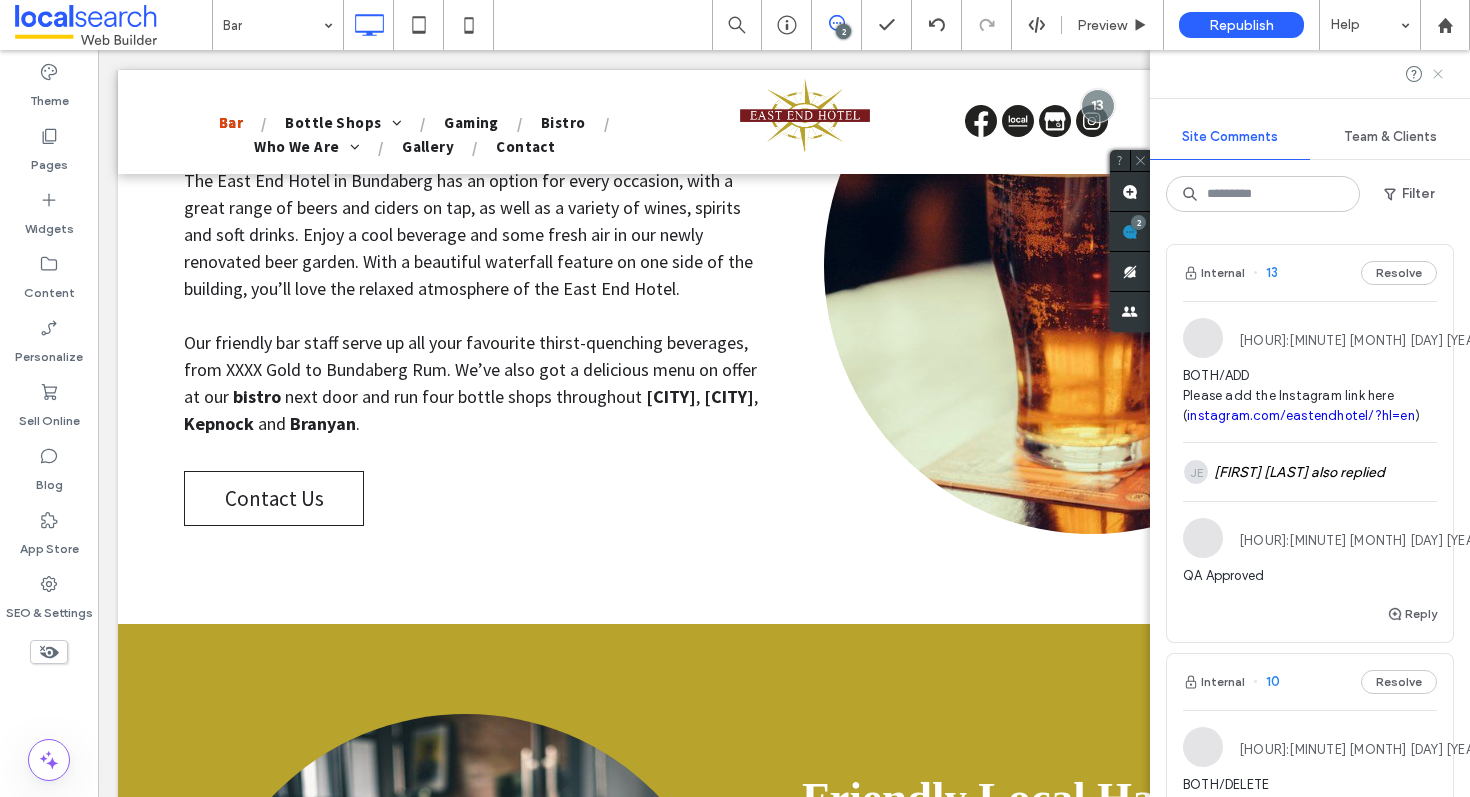 click 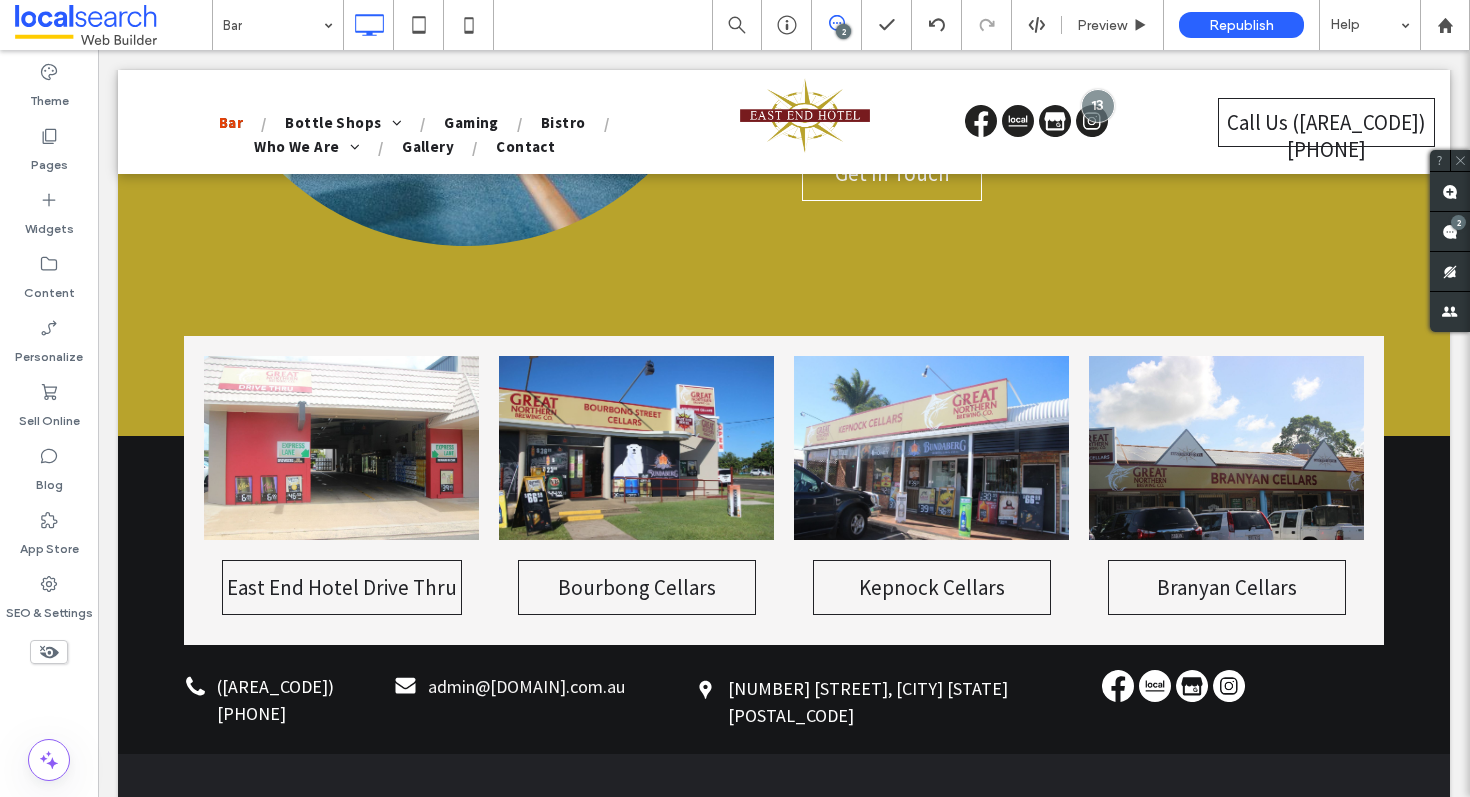 scroll, scrollTop: 1594, scrollLeft: 0, axis: vertical 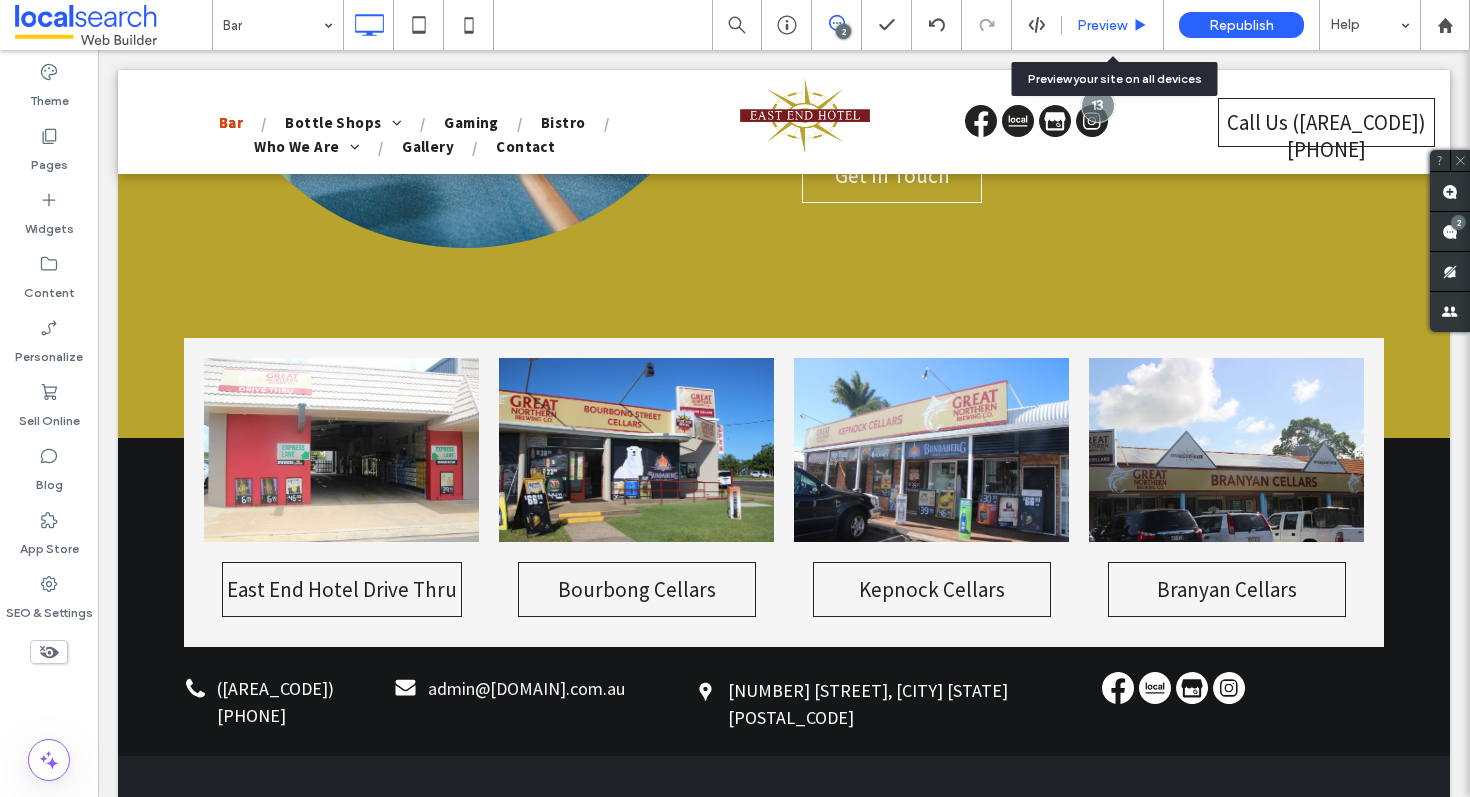click on "Preview" at bounding box center (1102, 25) 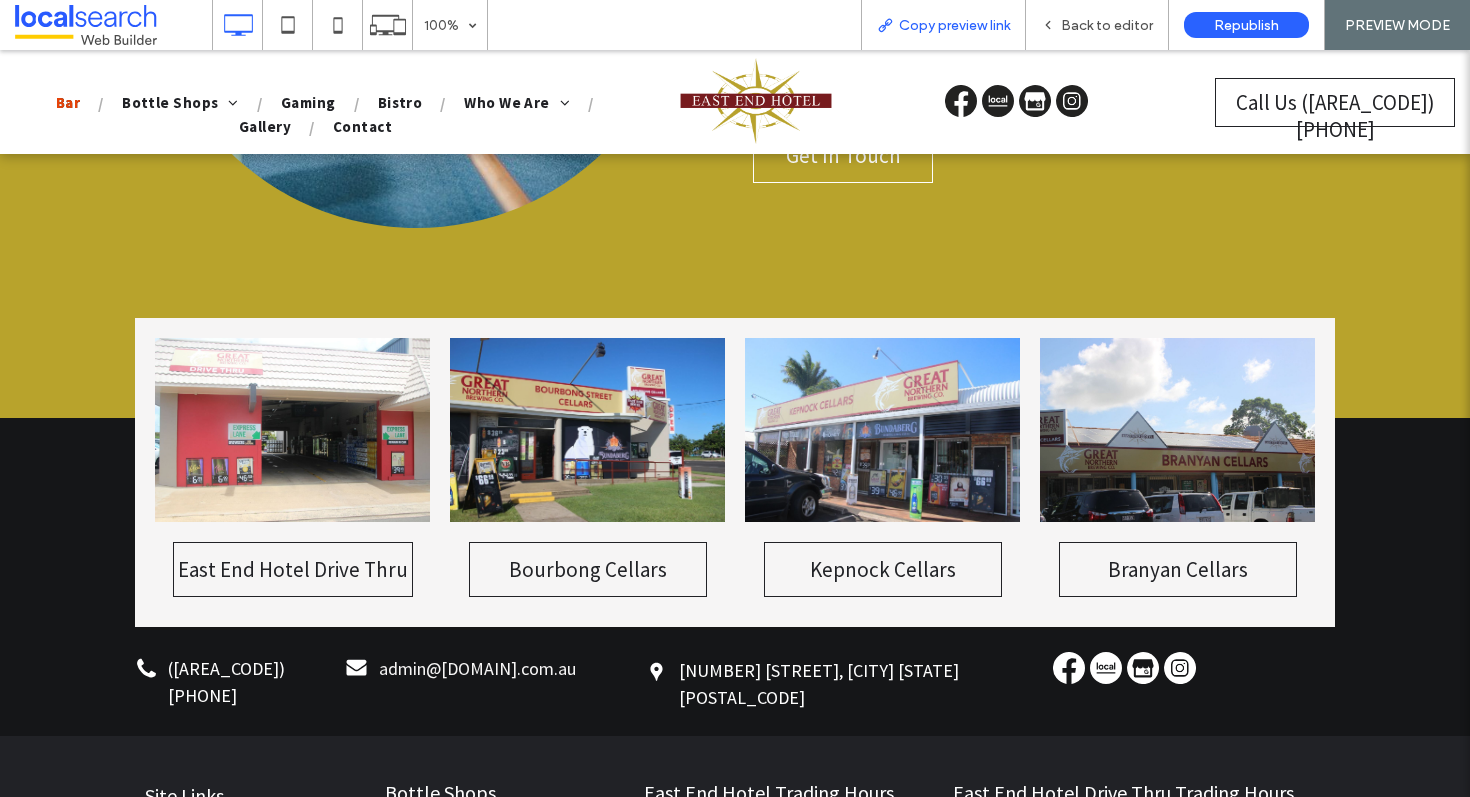 click on "Copy preview link" at bounding box center [943, 25] 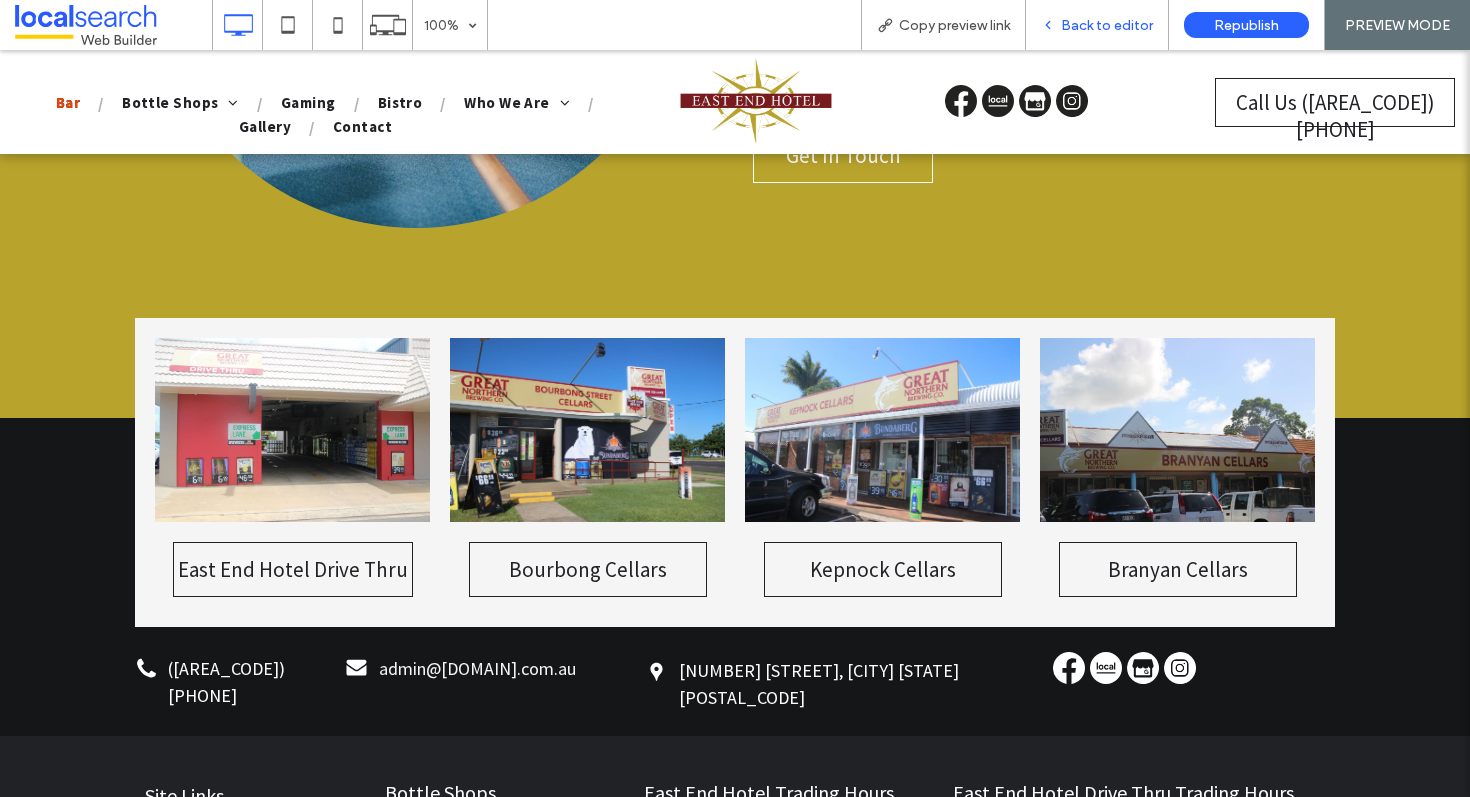 click on "Back to editor" at bounding box center [1107, 25] 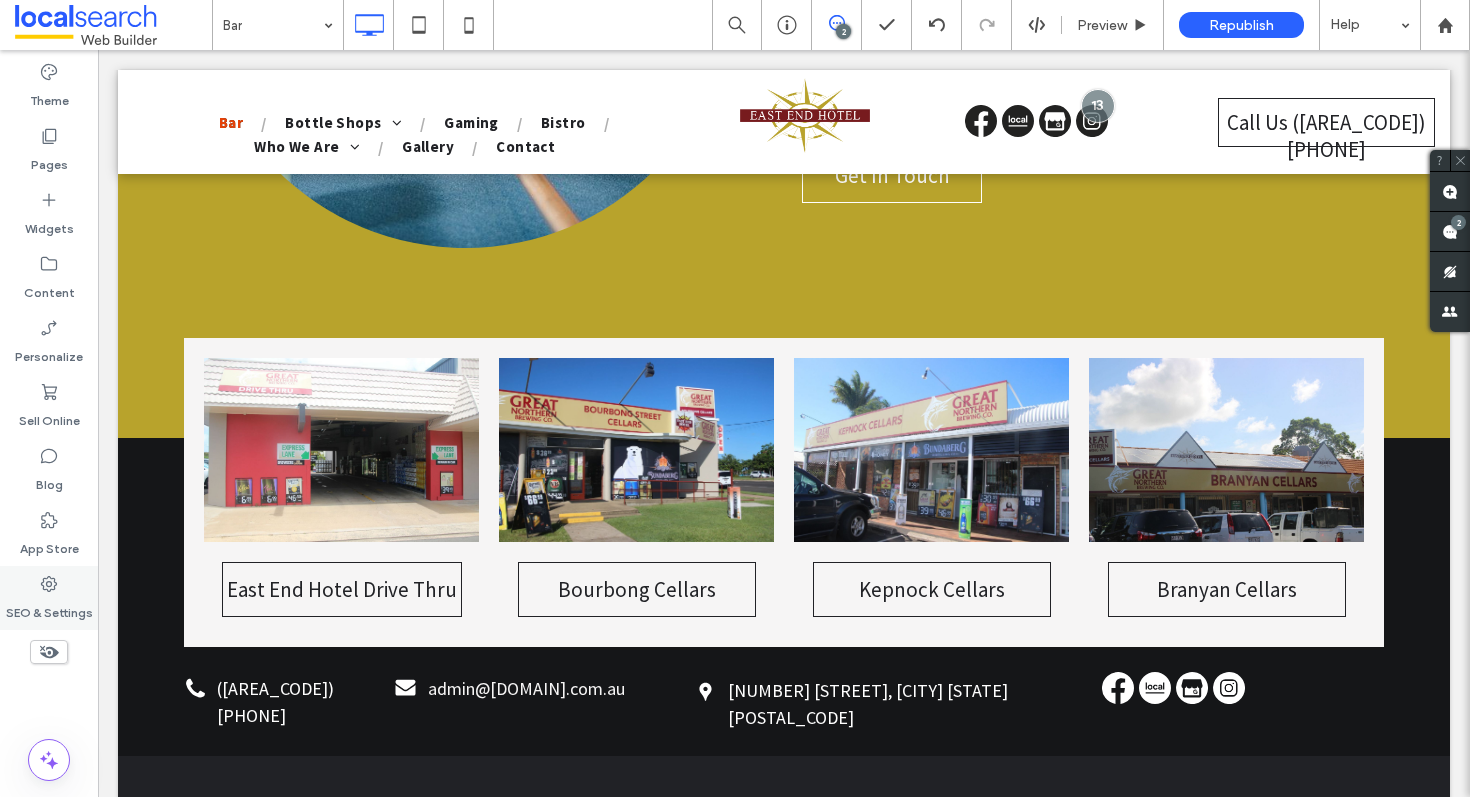 click on "SEO & Settings" at bounding box center (49, 608) 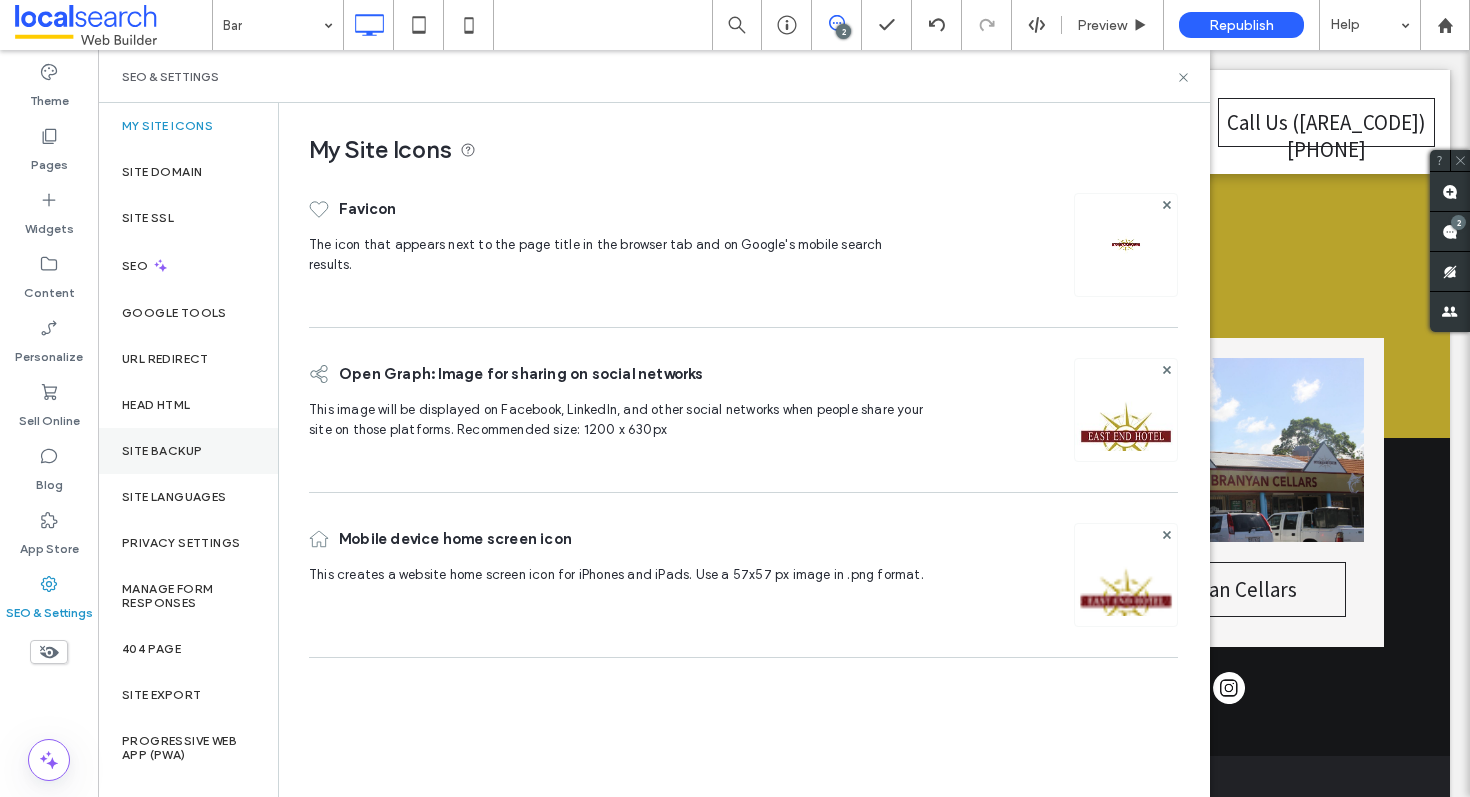 click on "Site Backup" at bounding box center [162, 451] 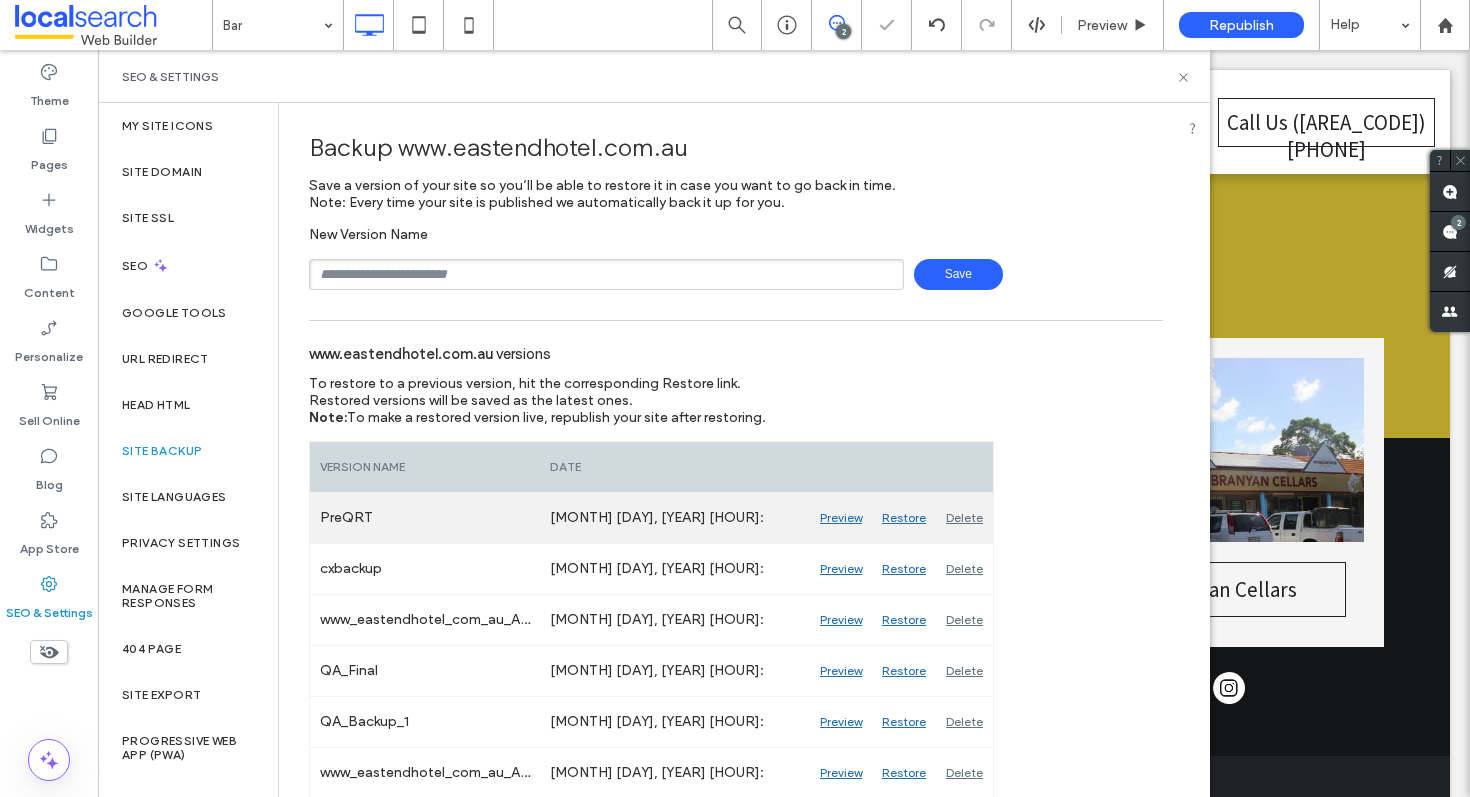 click on "Preview" at bounding box center (841, 518) 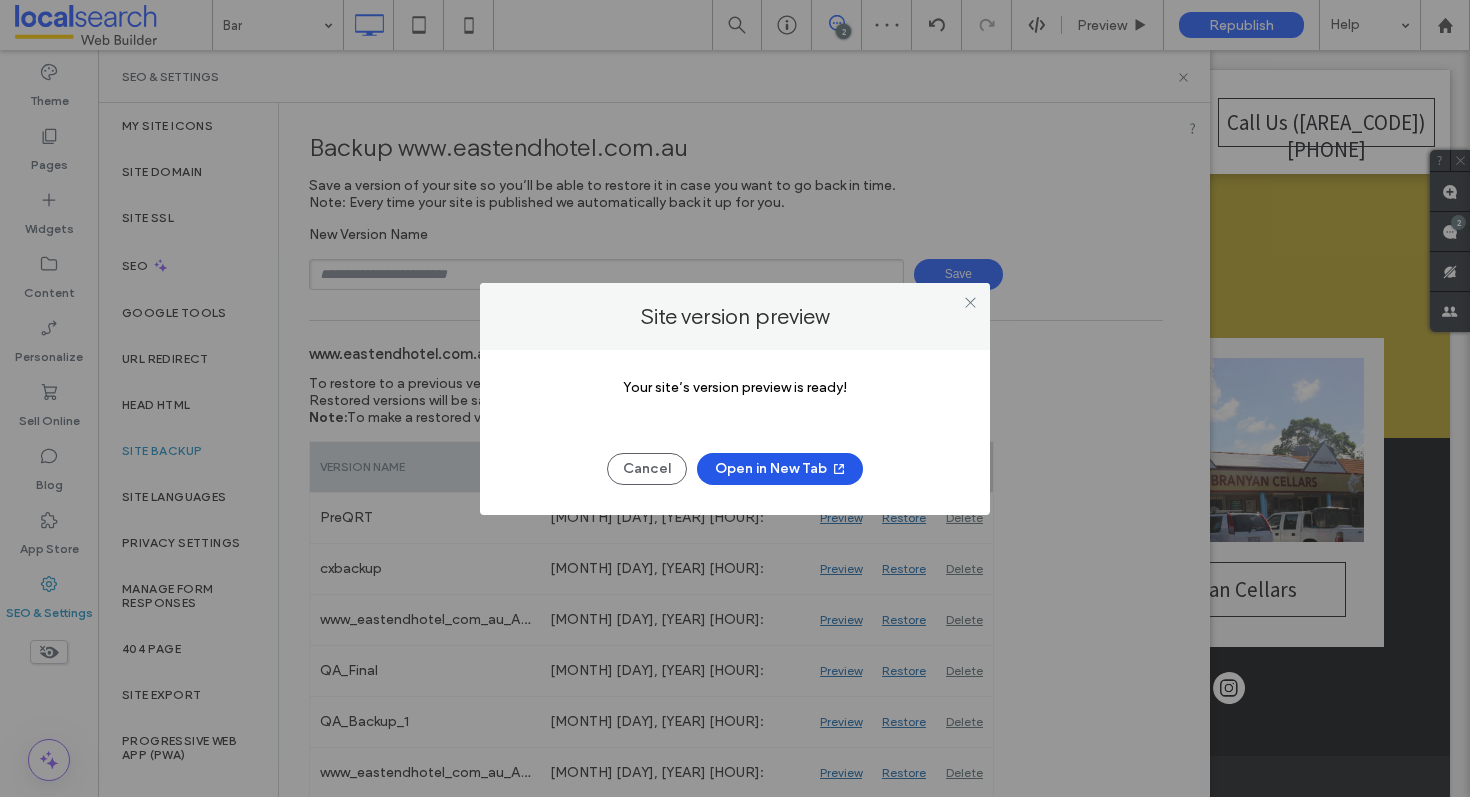 click on "Open in New Tab" at bounding box center [780, 469] 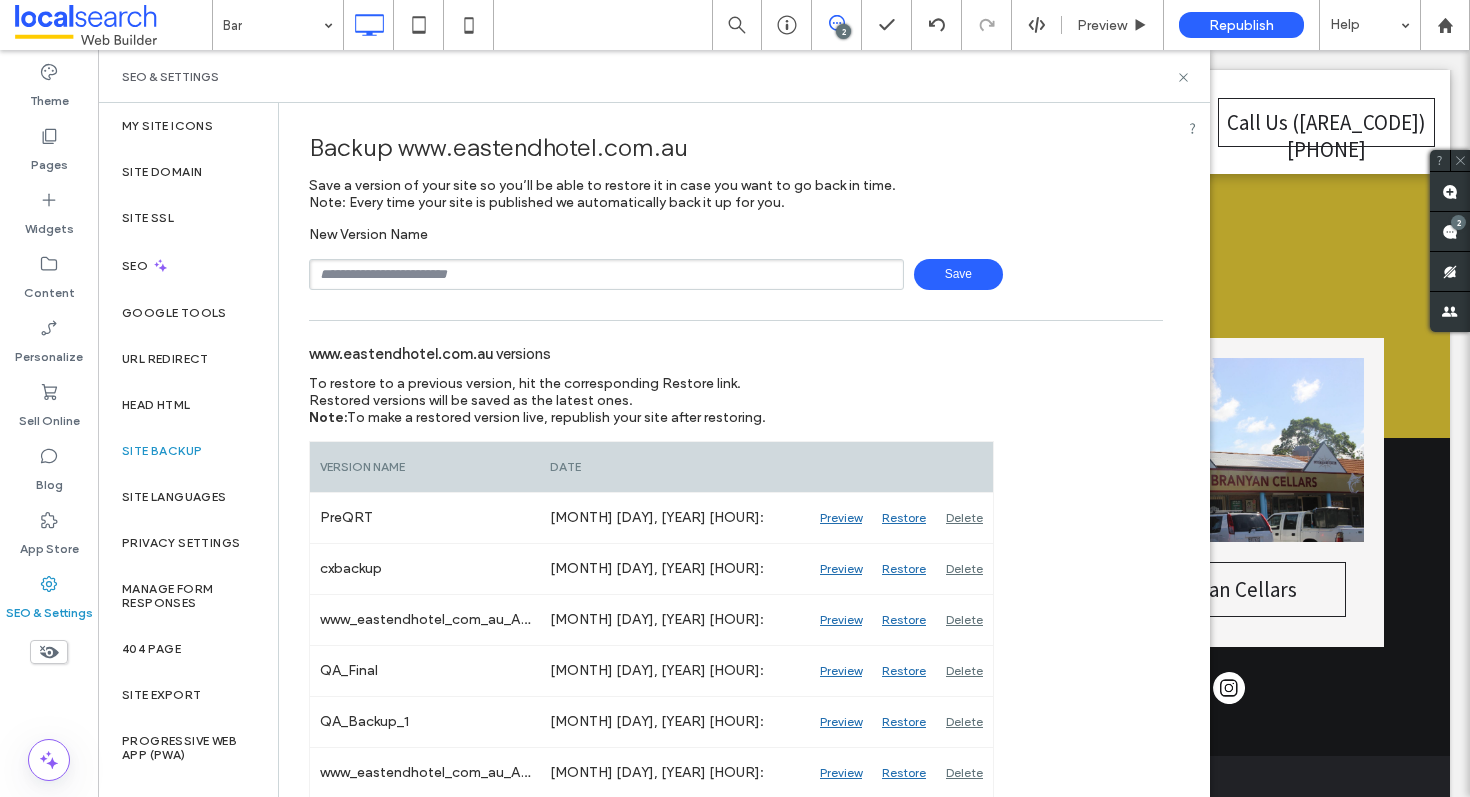 click at bounding box center (606, 274) 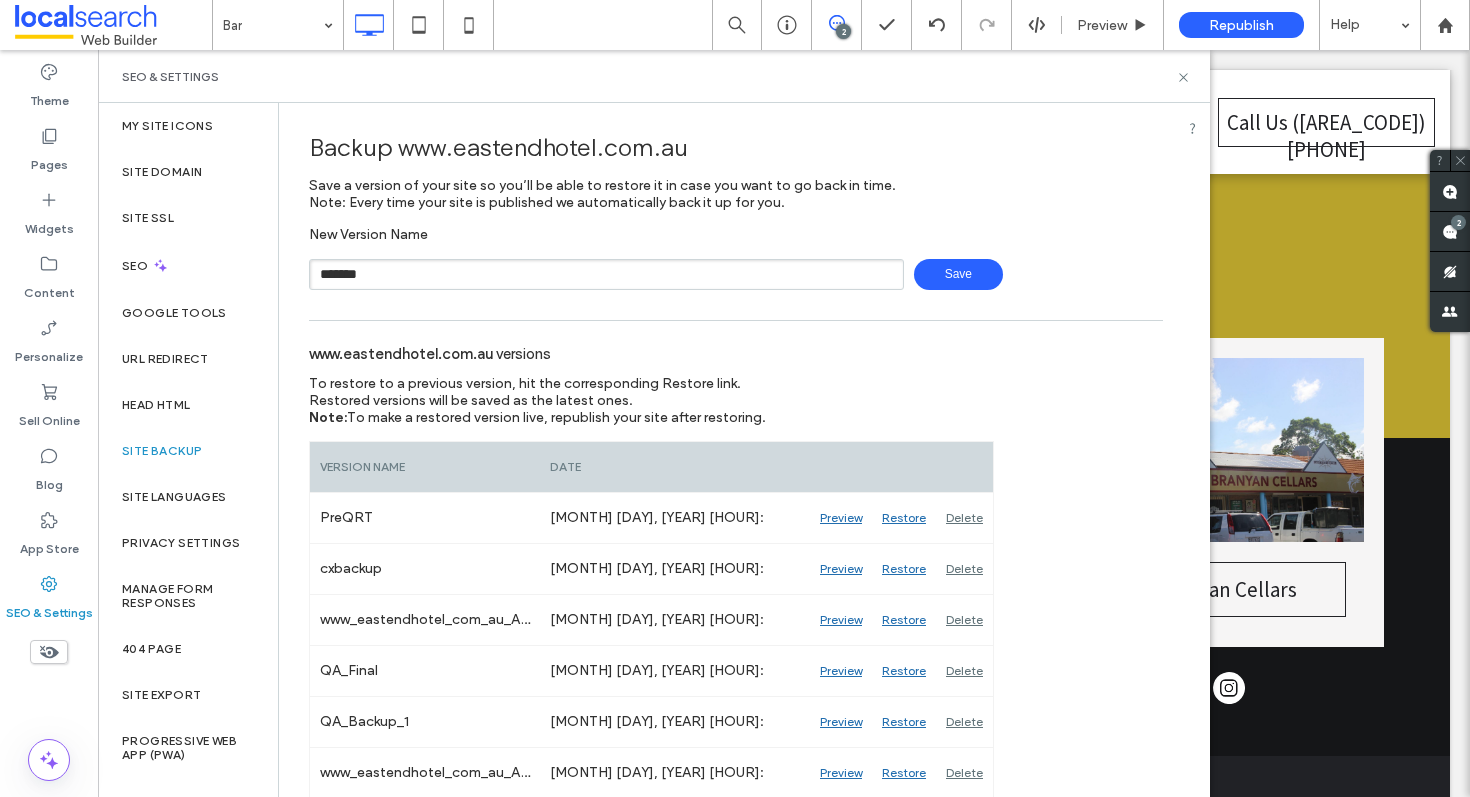 type on "*******" 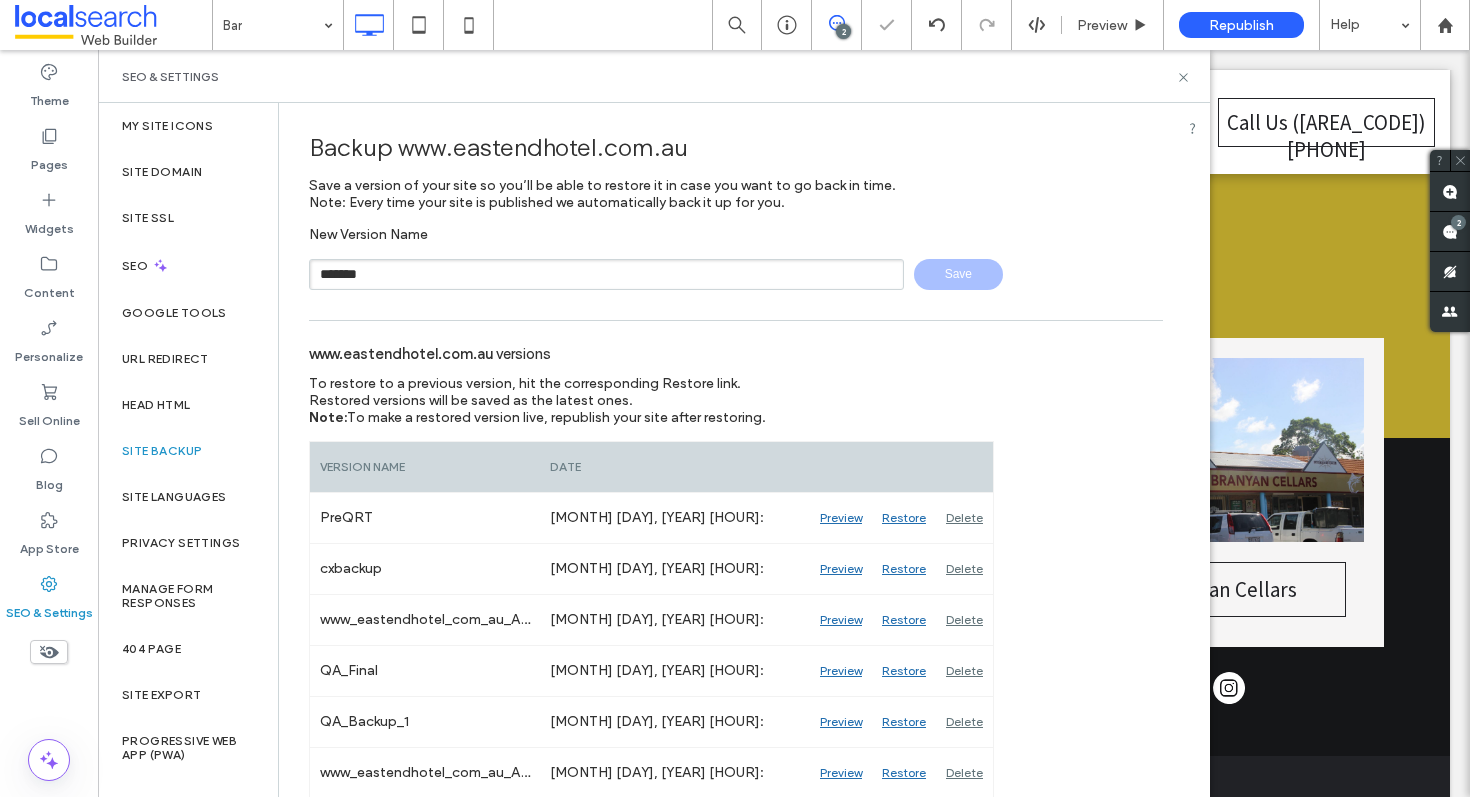 type 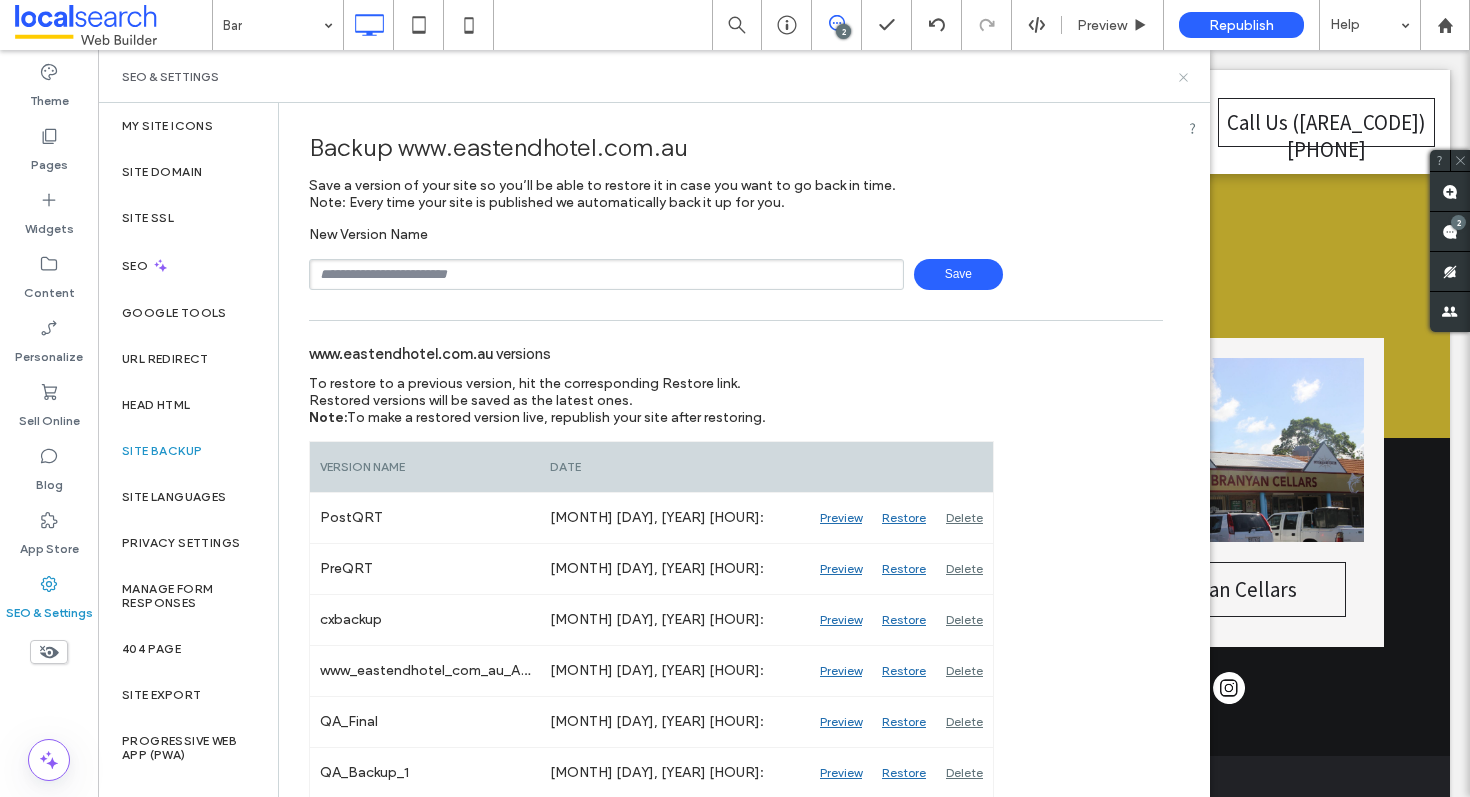 click 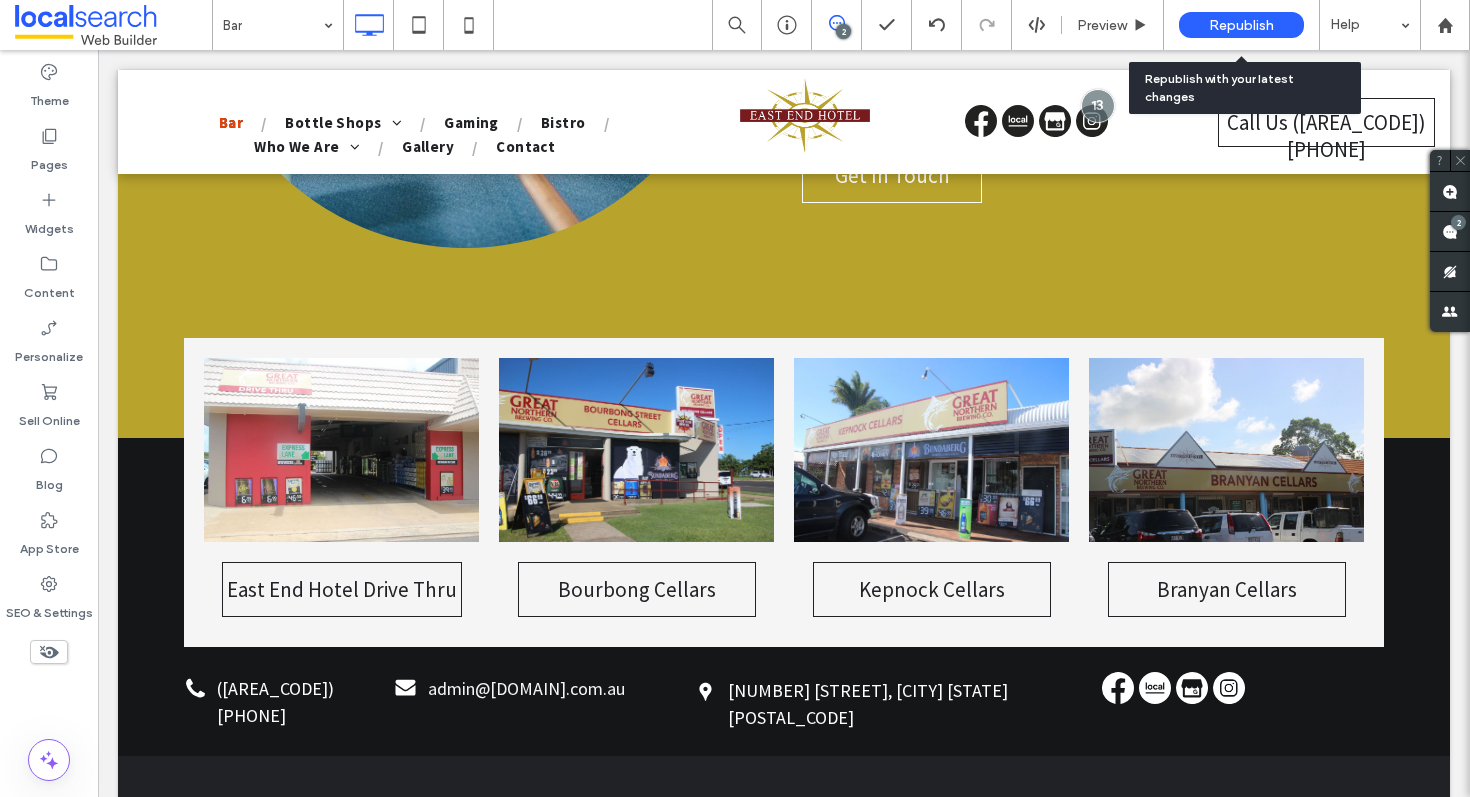 click on "Republish" at bounding box center (1241, 25) 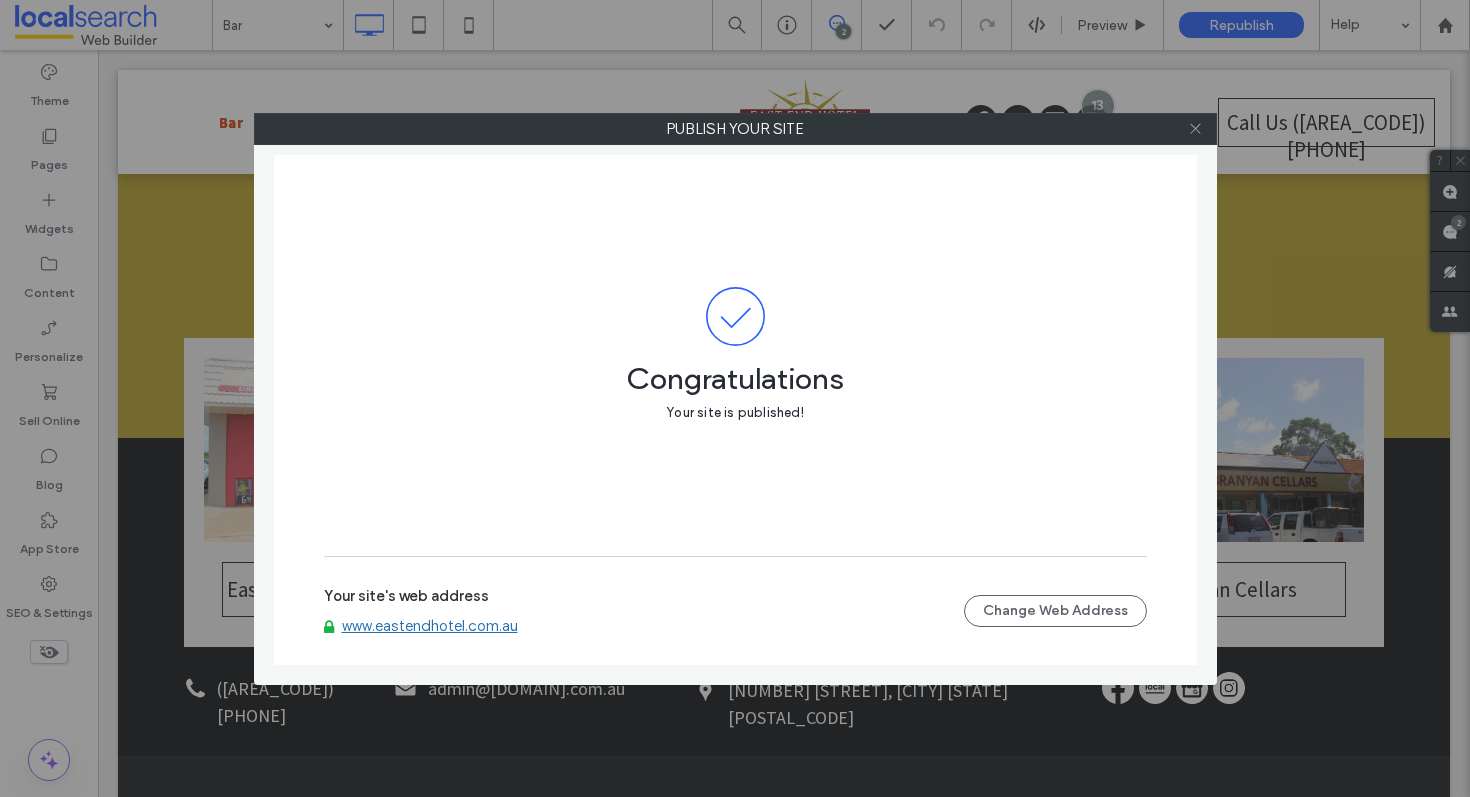 click at bounding box center (1196, 129) 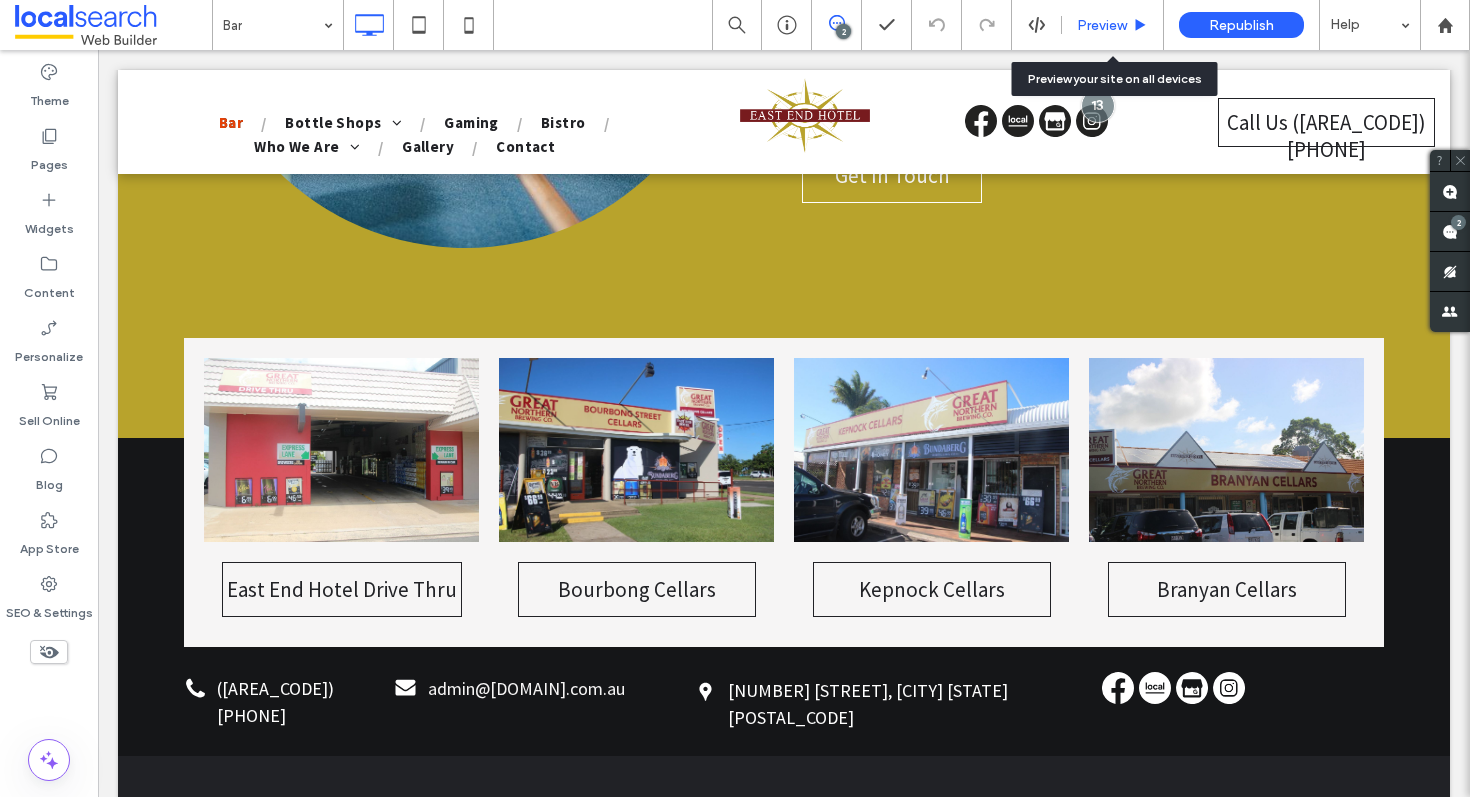 click on "Preview" at bounding box center [1102, 25] 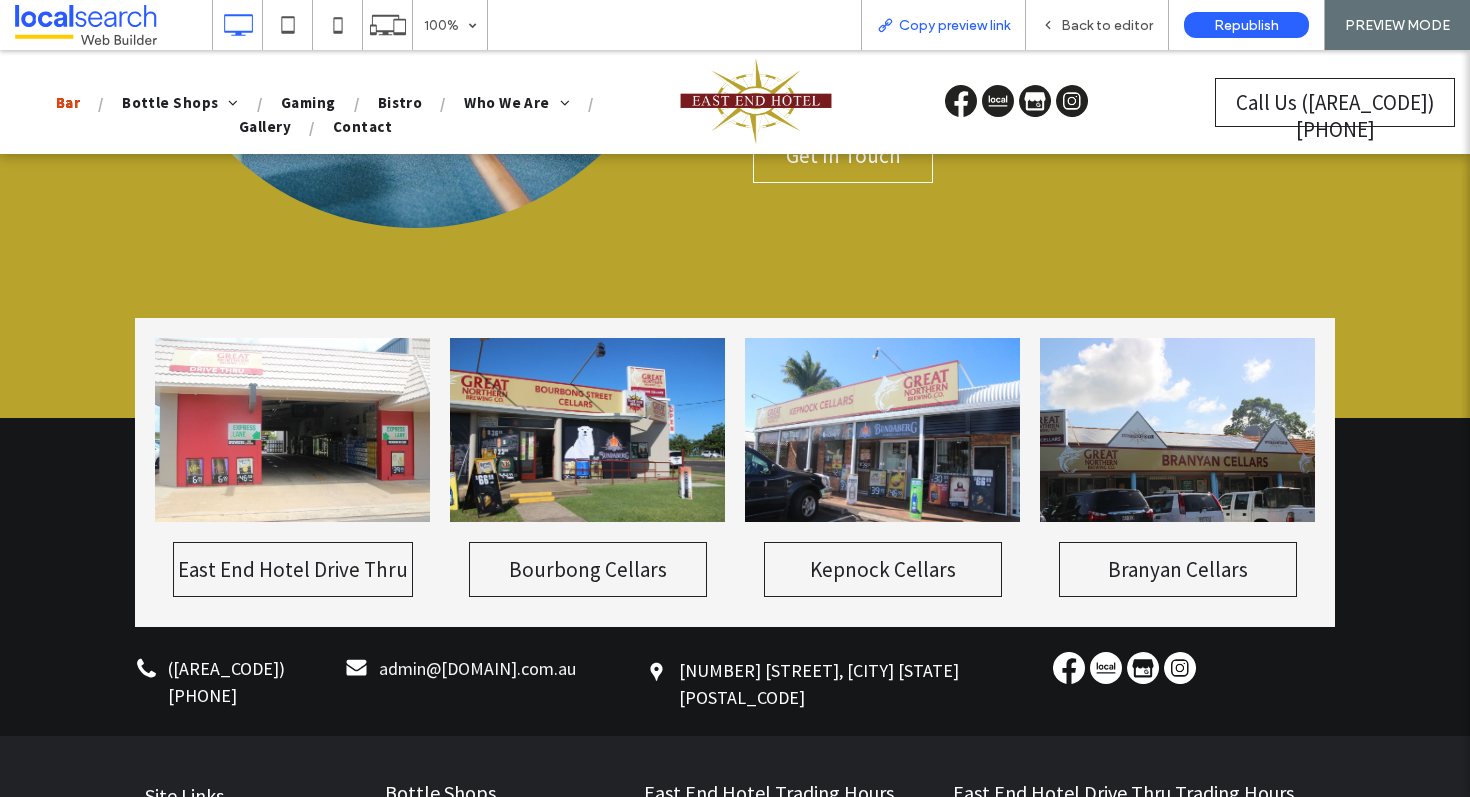 click on "Copy preview link" at bounding box center [954, 25] 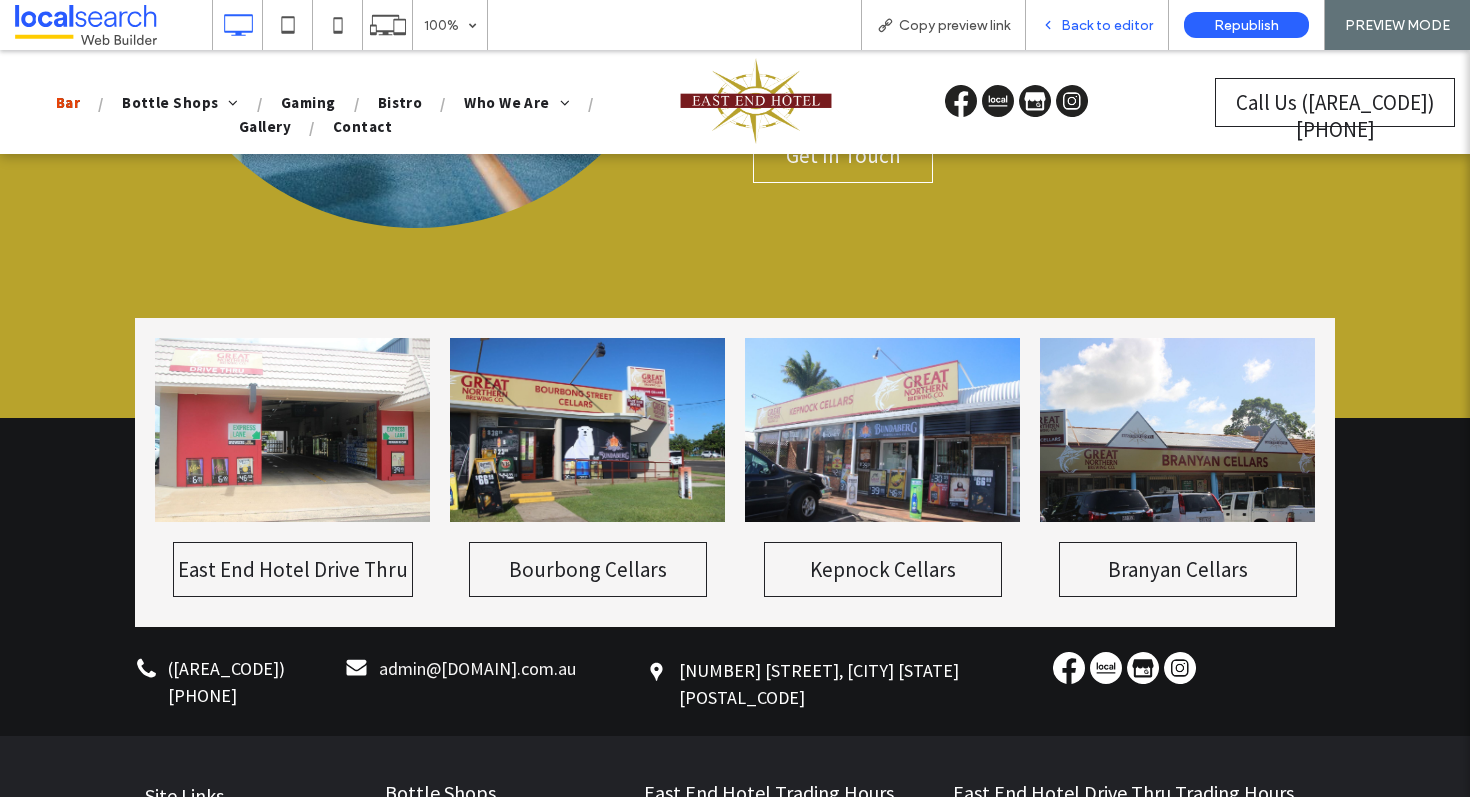 click on "Back to editor" at bounding box center (1107, 25) 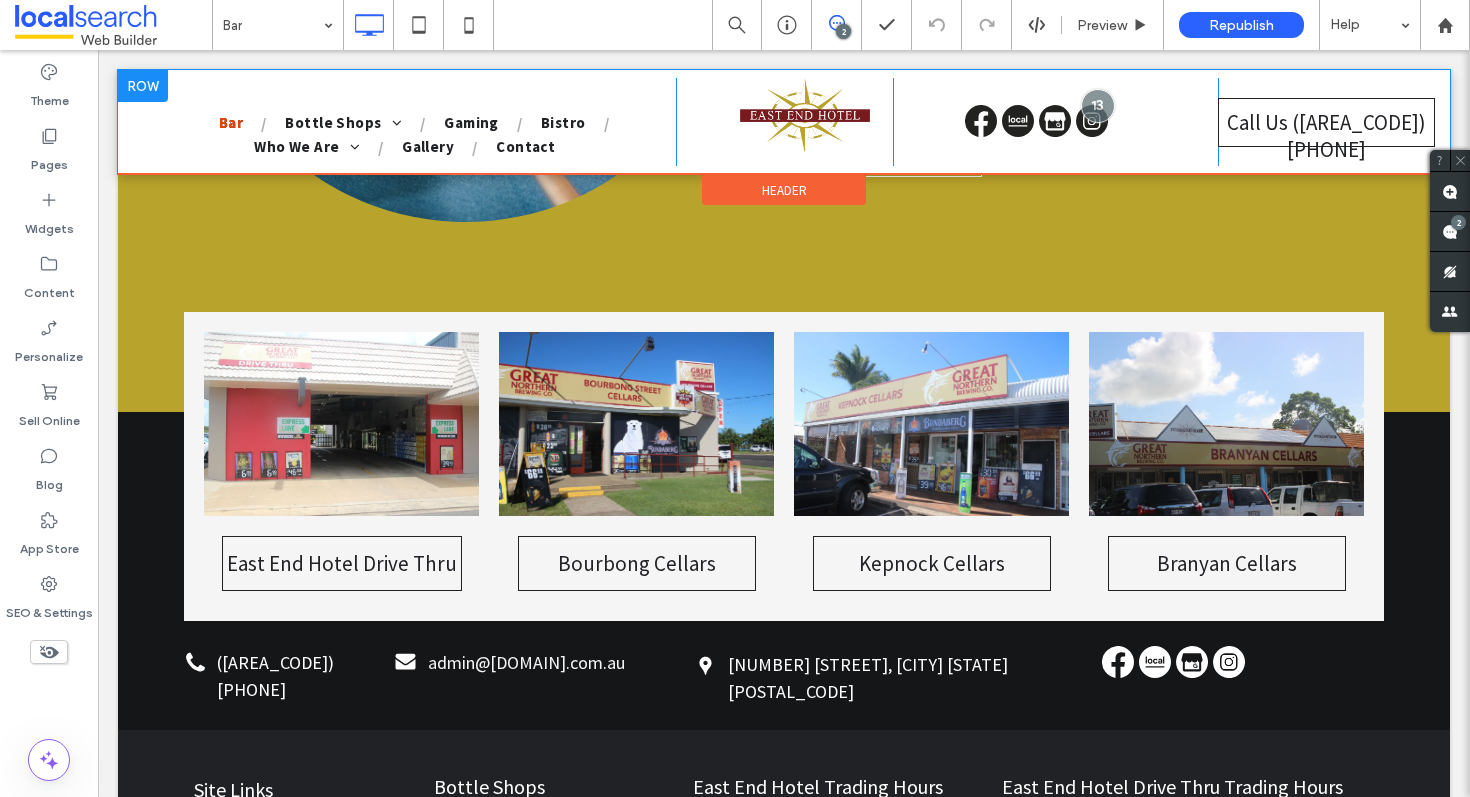 scroll, scrollTop: 1606, scrollLeft: 0, axis: vertical 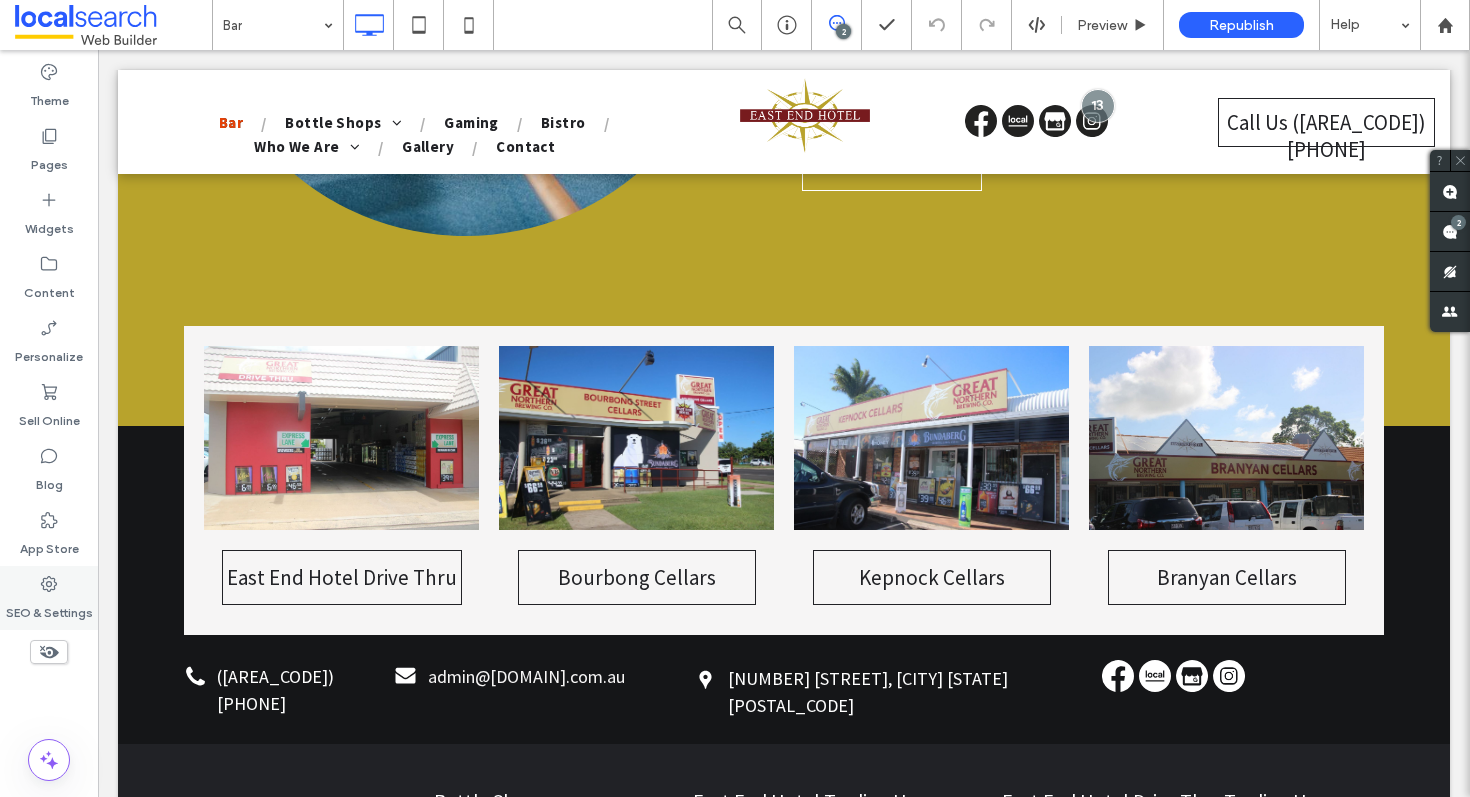 click on "SEO & Settings" at bounding box center [49, 608] 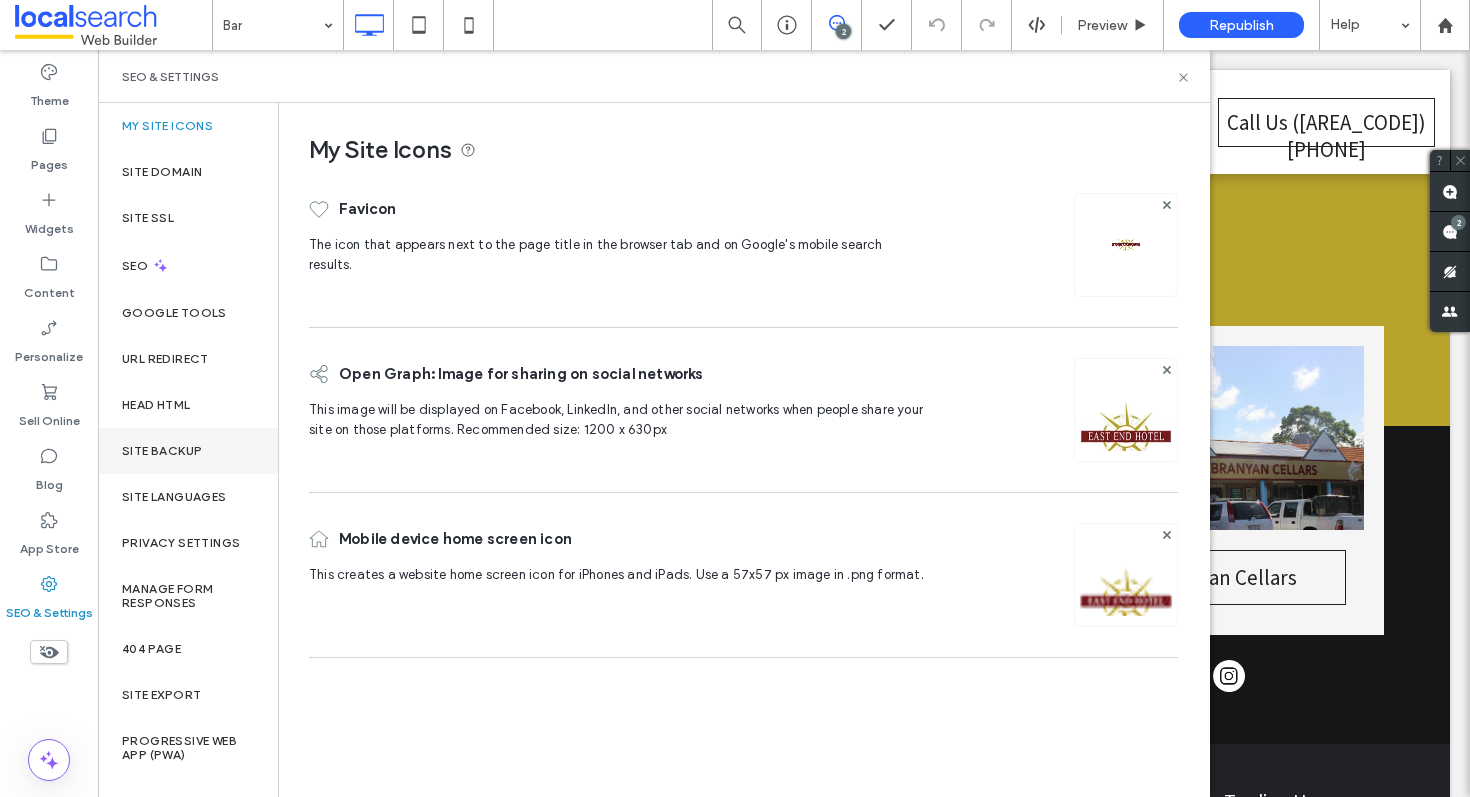 click on "Site Backup" at bounding box center [188, 451] 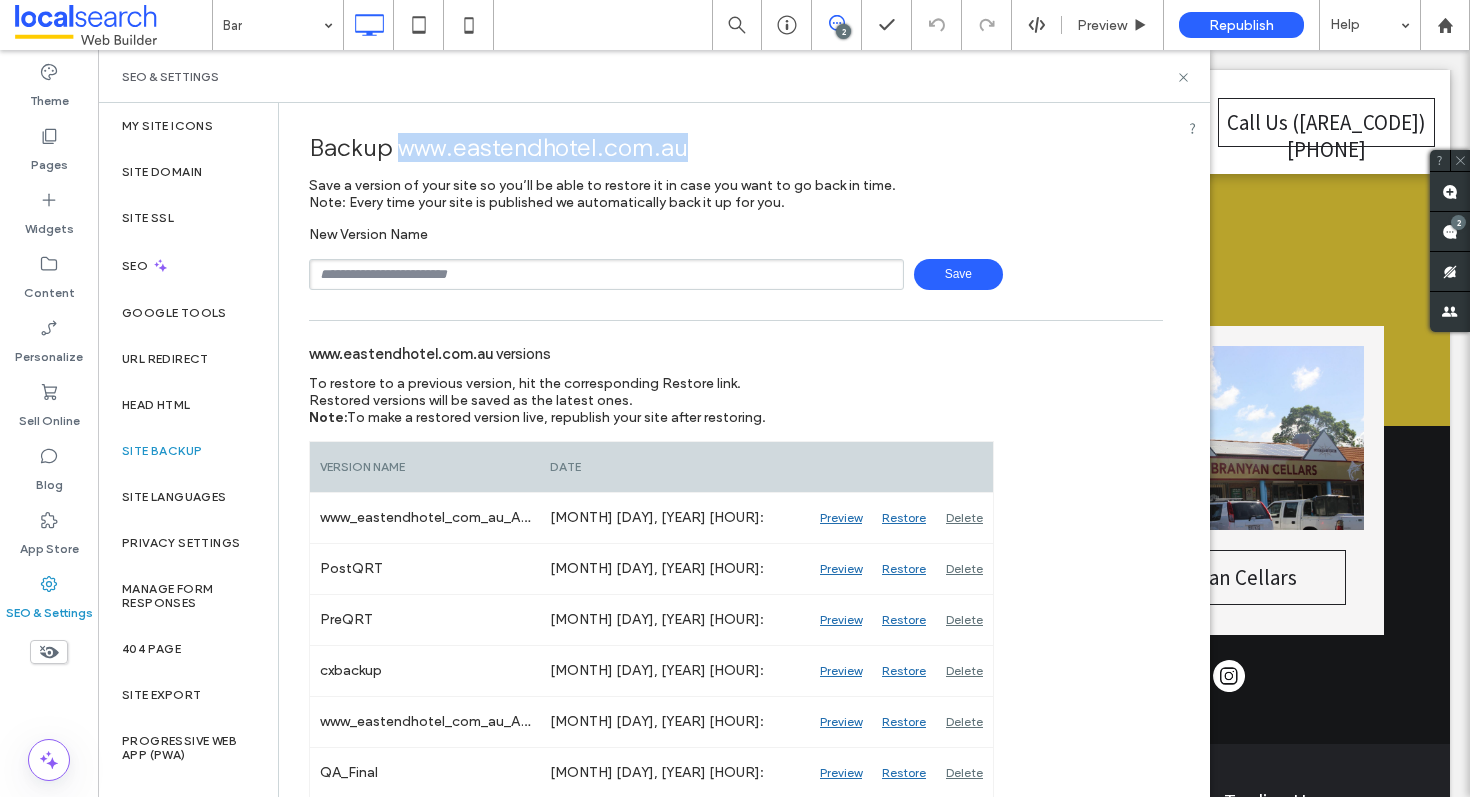 drag, startPoint x: 397, startPoint y: 146, endPoint x: 686, endPoint y: 145, distance: 289.00174 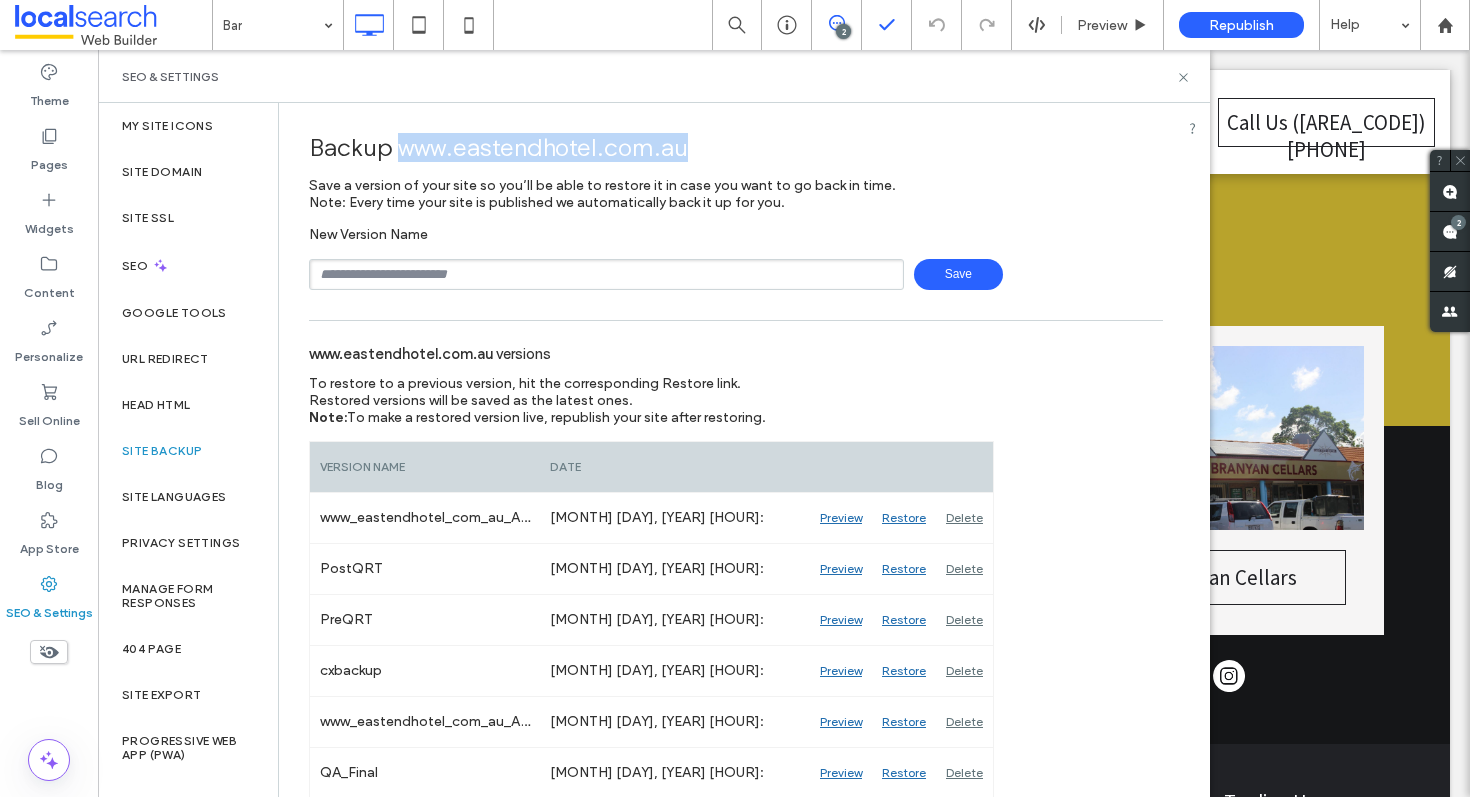 copy on "www.eastendhotel.com.au" 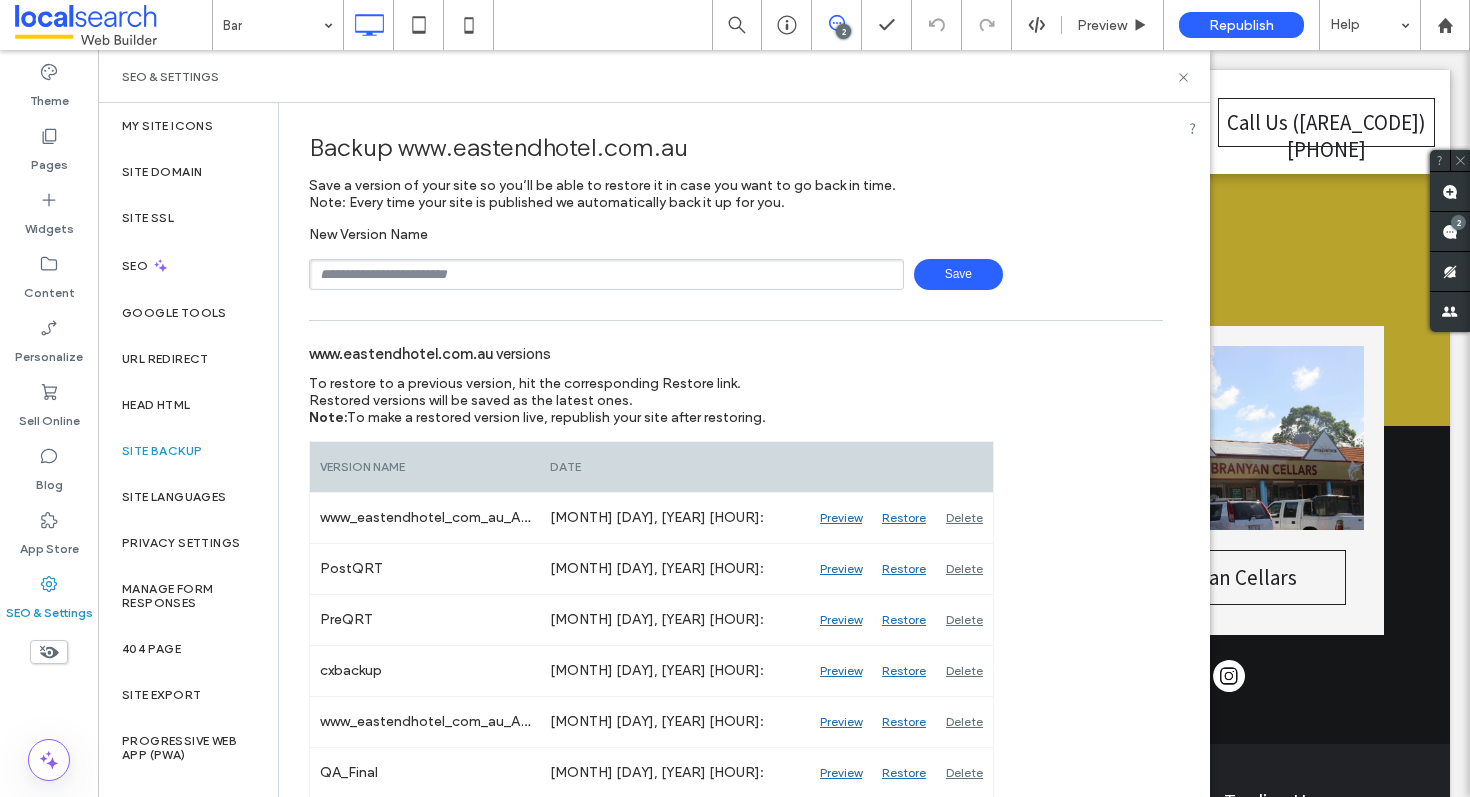click on "Backup
www.eastendhotel.com.au
Save a version of your site so you’ll be able to restore it in case you want to go back in time.
Note: Every time your site is published we automatically back it up for you.
New Version Name
Save
www.eastendhotel.com.au
versions
To restore to a previous version, hit the corresponding Restore link.
Restored versions will be saved as the latest ones.
Note:  To make a restored version live, republish your site after restoring.
Version Name
Date" at bounding box center (736, 1879) 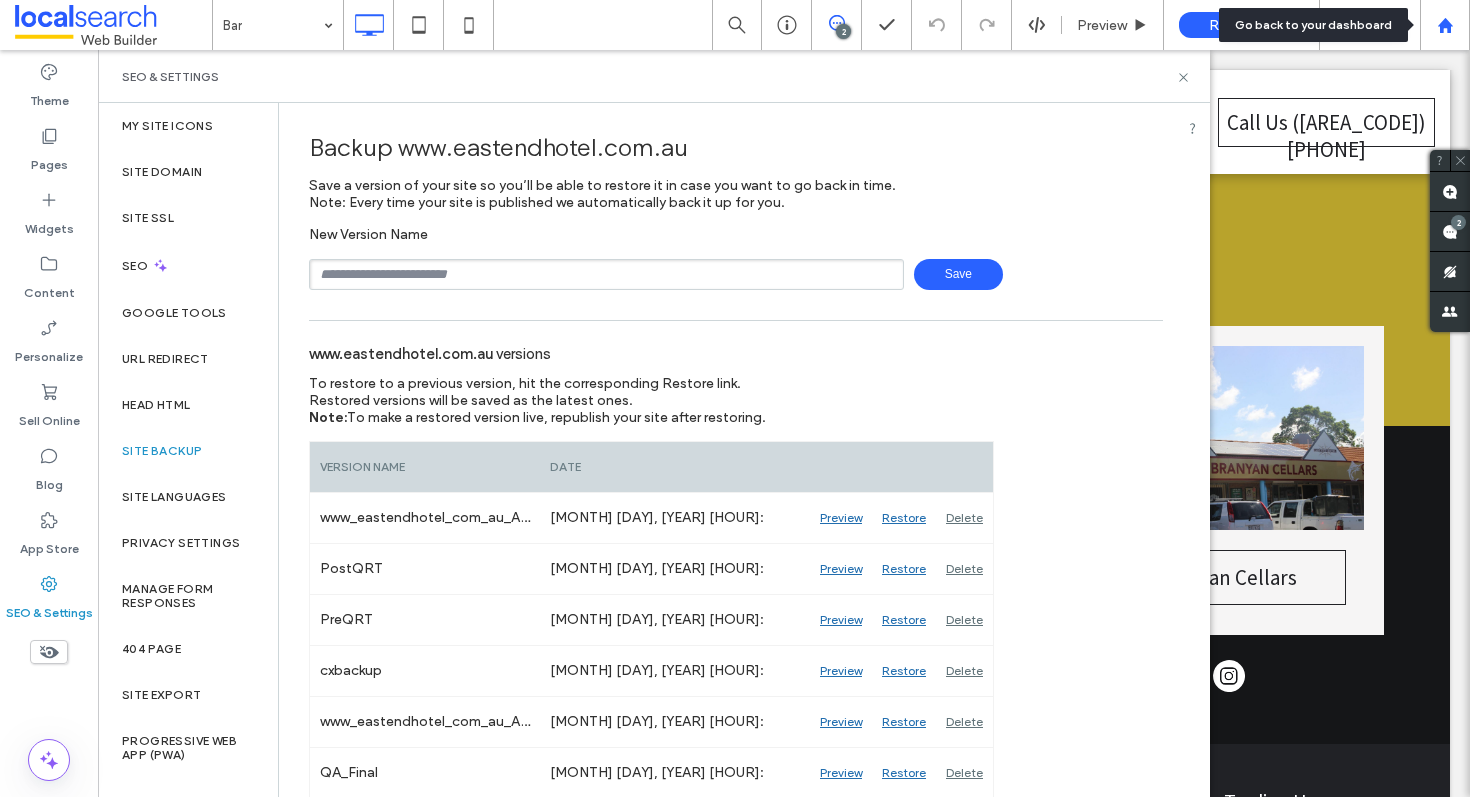 click 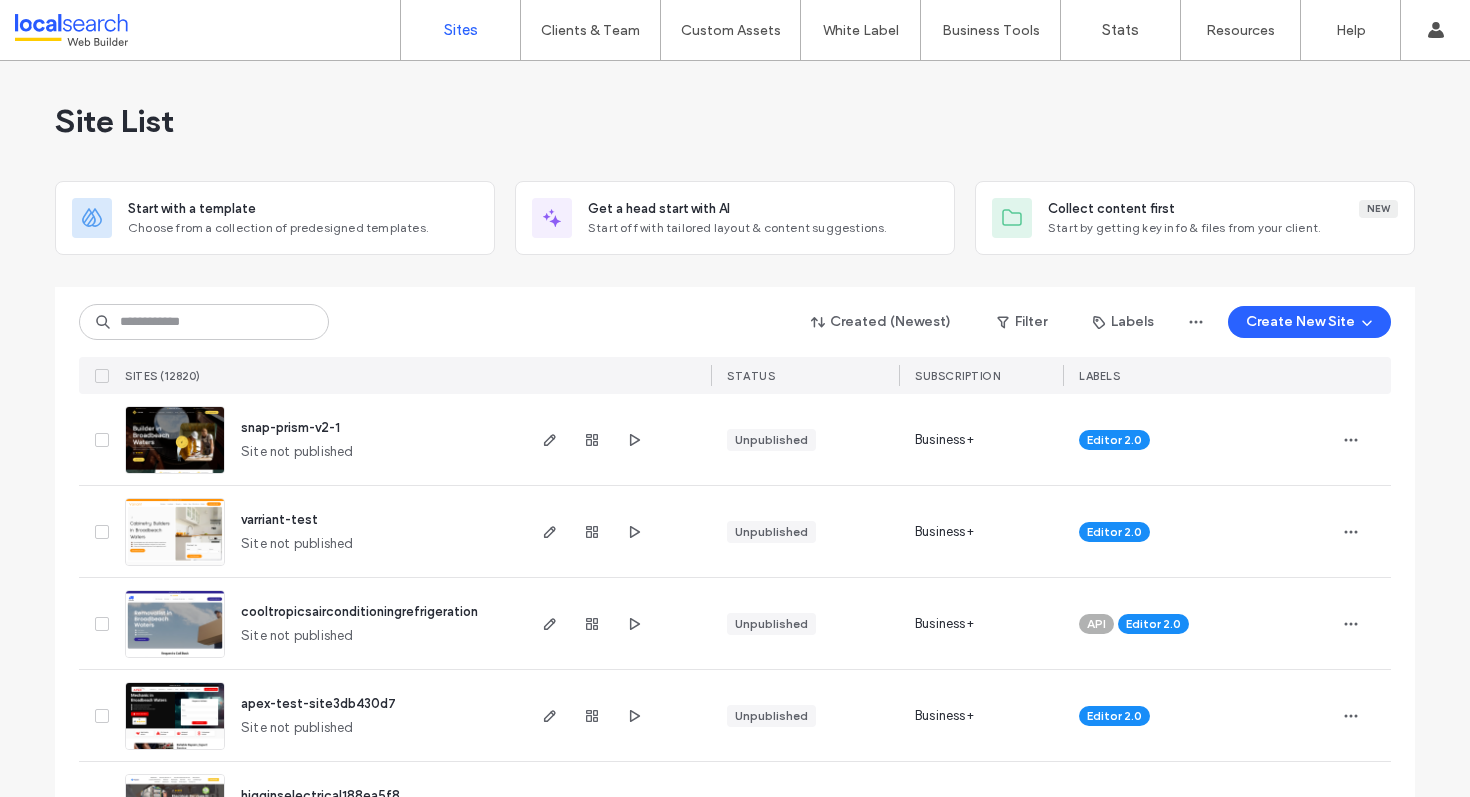 scroll, scrollTop: 0, scrollLeft: 0, axis: both 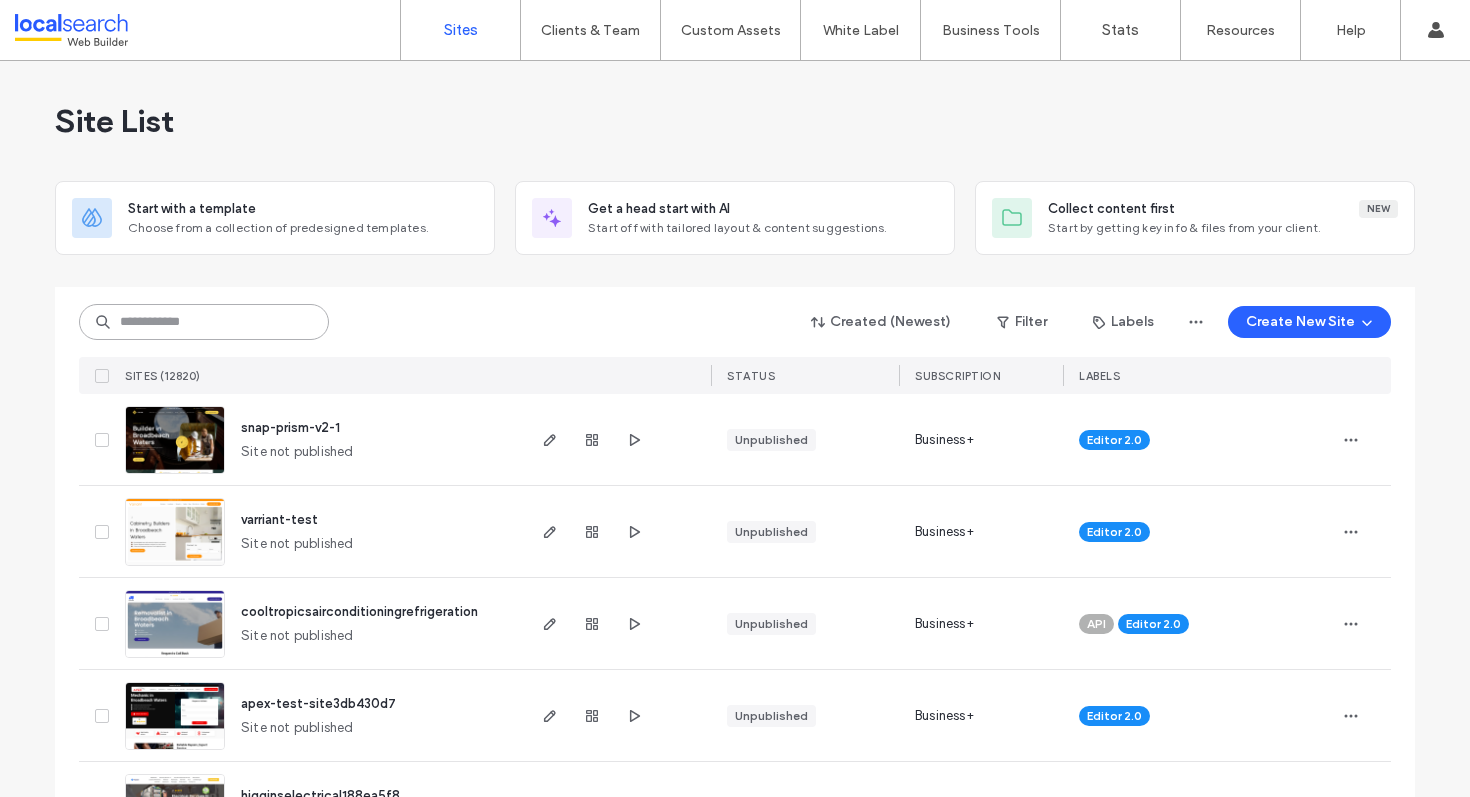click at bounding box center [204, 322] 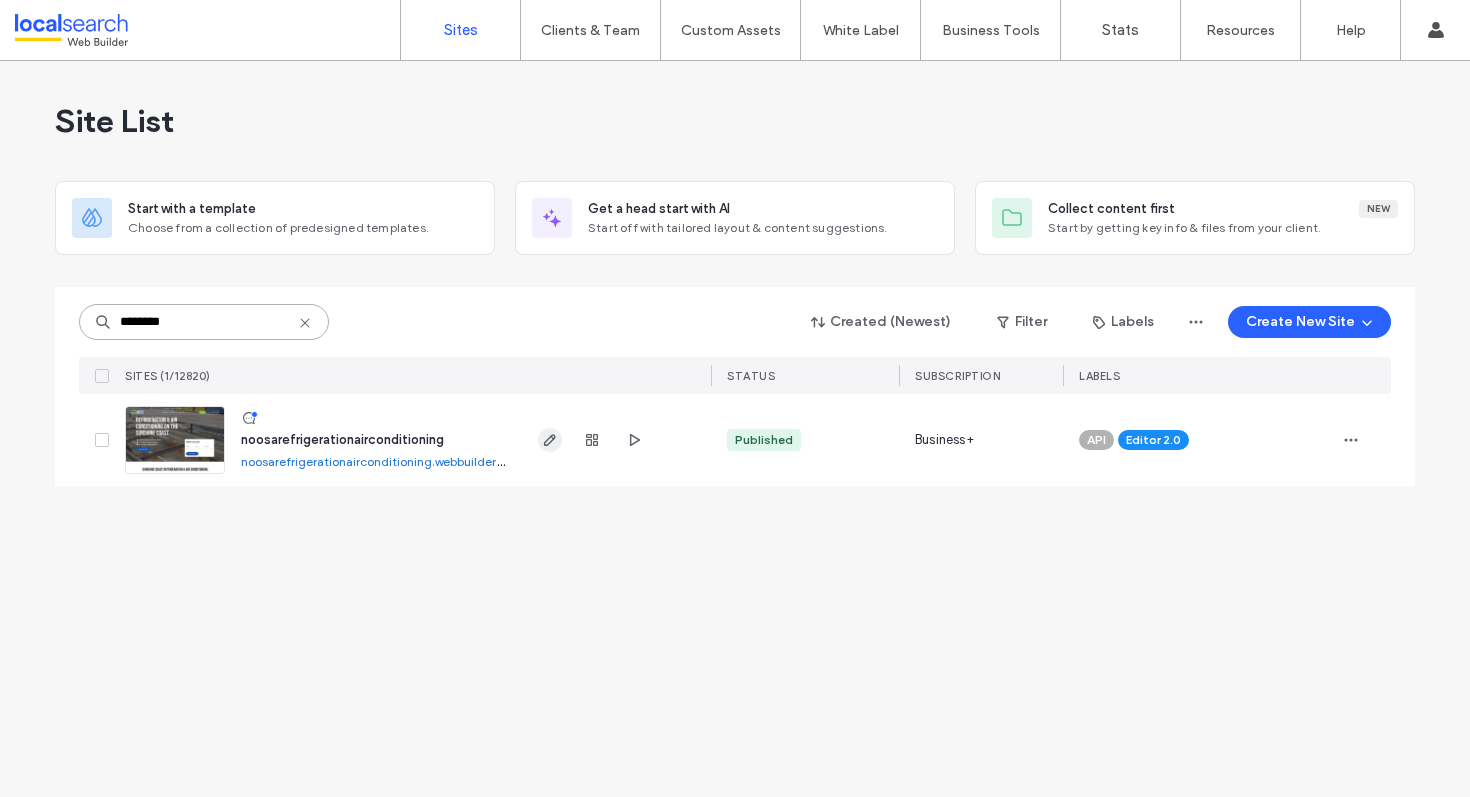 type on "********" 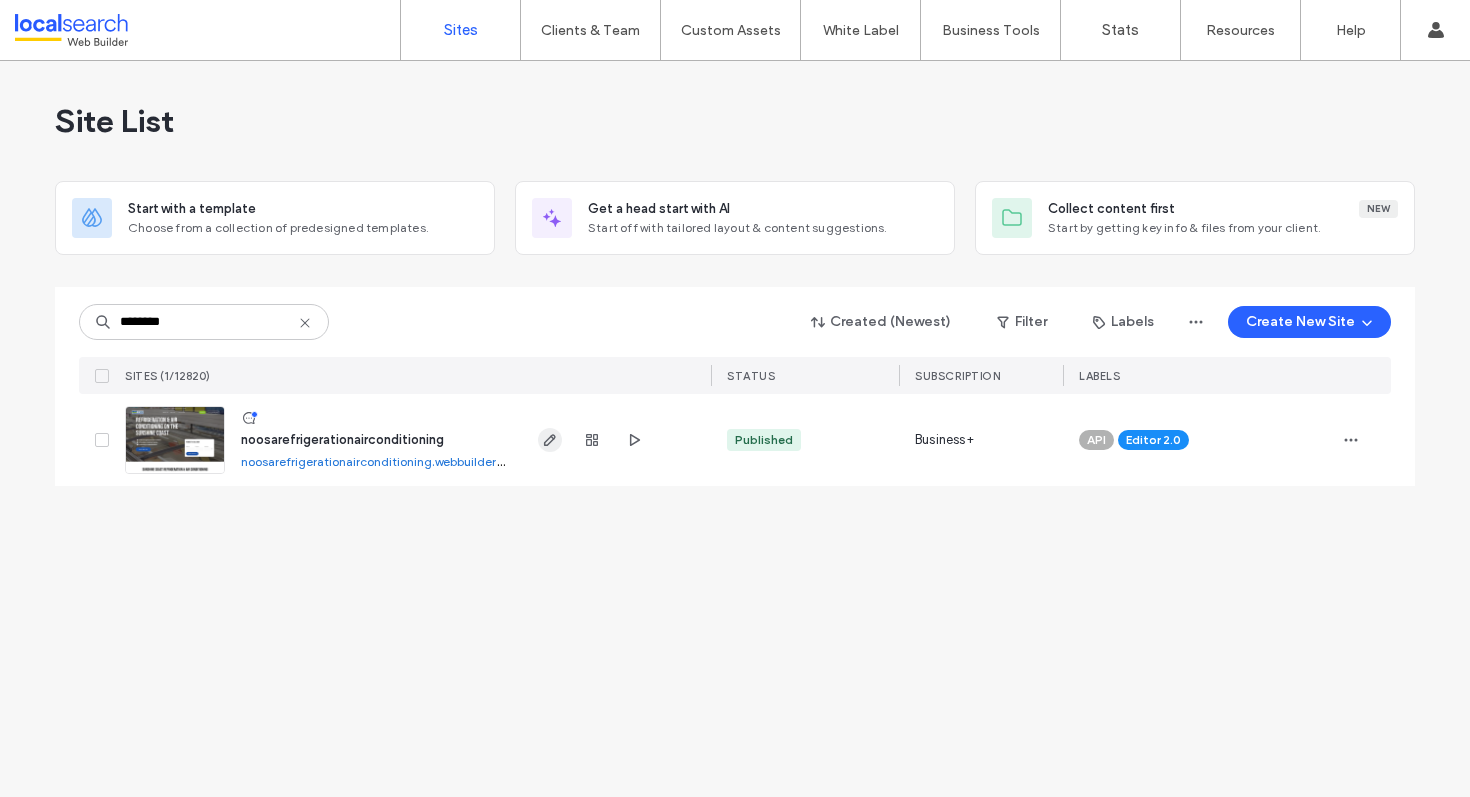 click 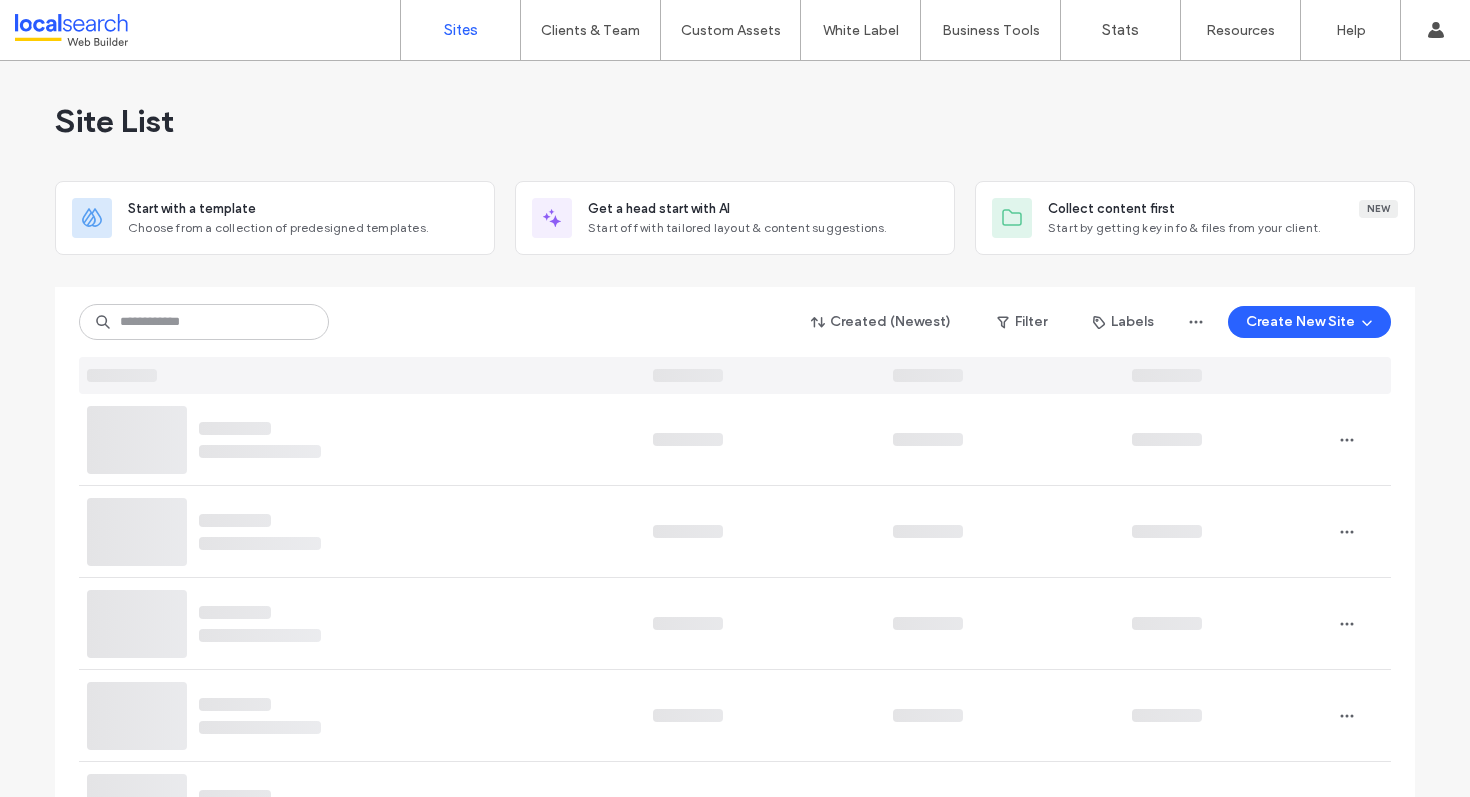 scroll, scrollTop: 0, scrollLeft: 0, axis: both 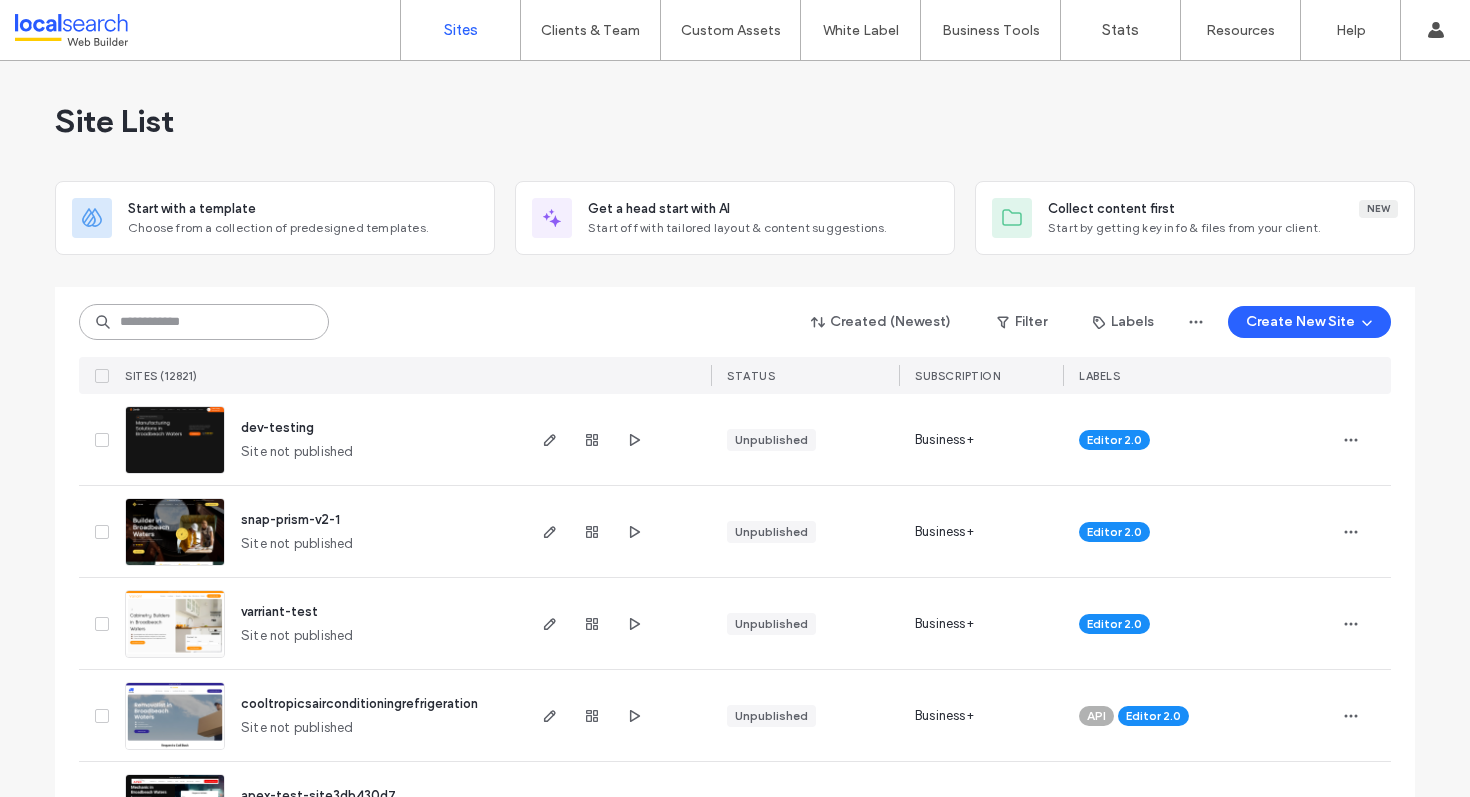 click at bounding box center [204, 322] 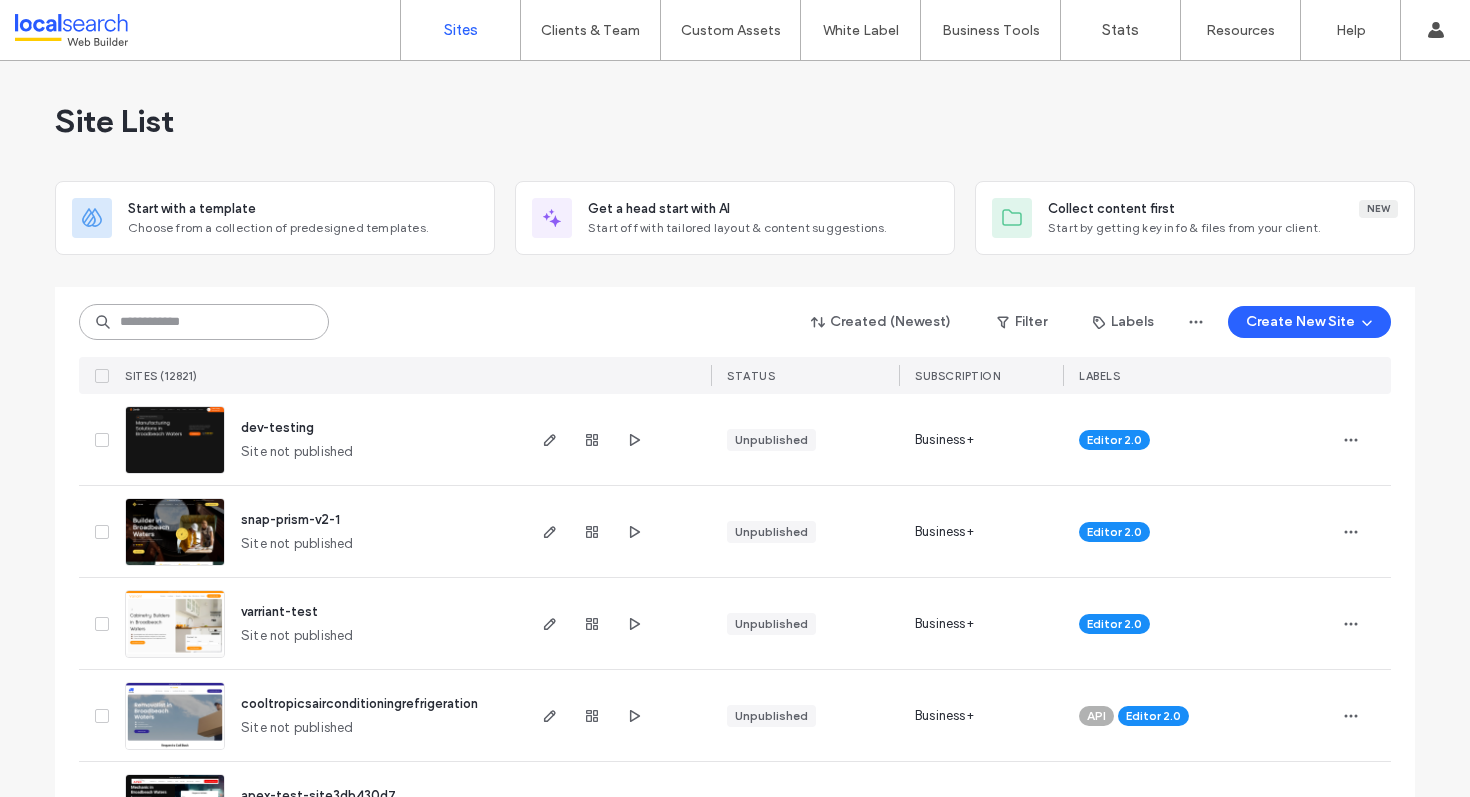 click at bounding box center (204, 322) 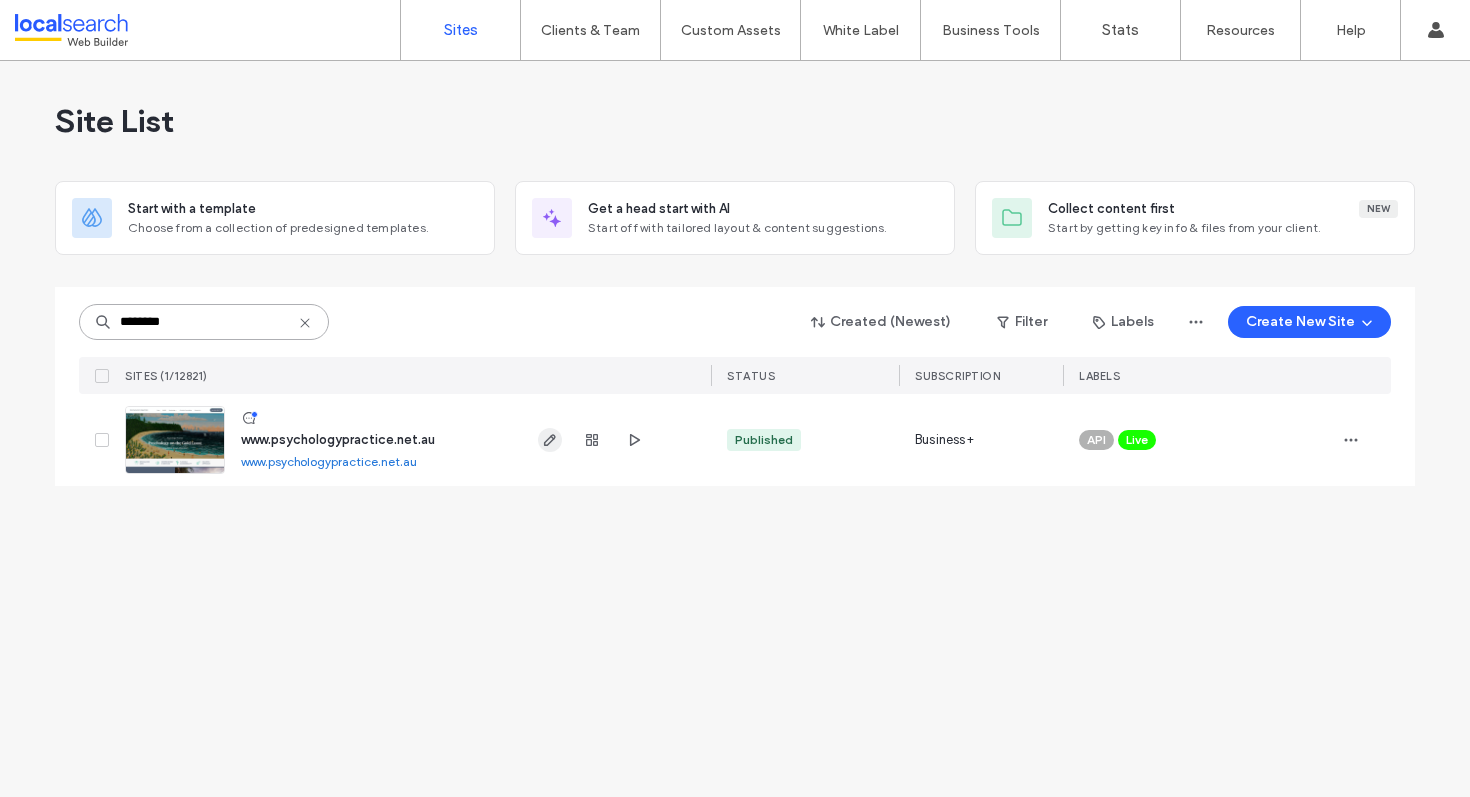 type on "********" 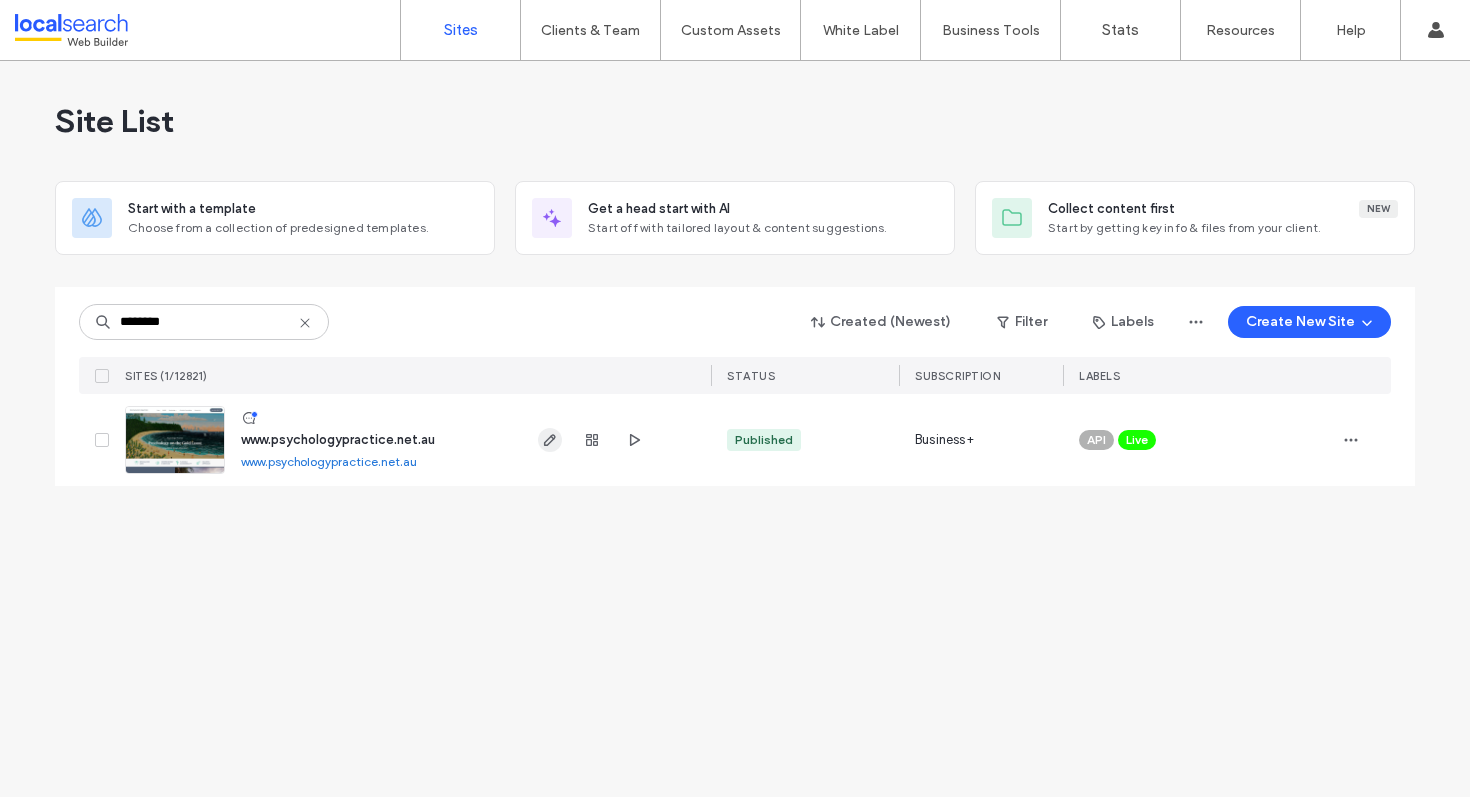 click 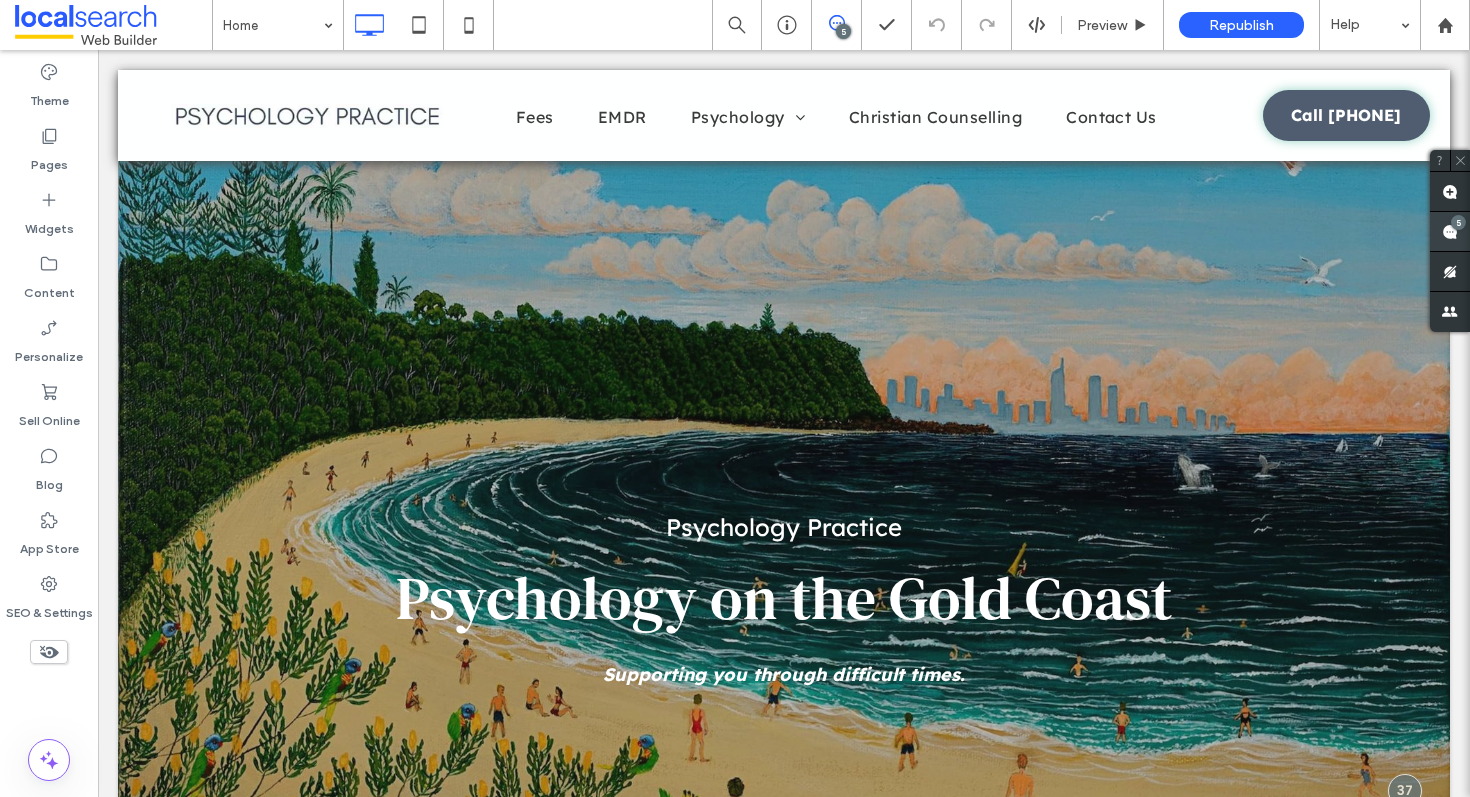 scroll, scrollTop: 0, scrollLeft: 0, axis: both 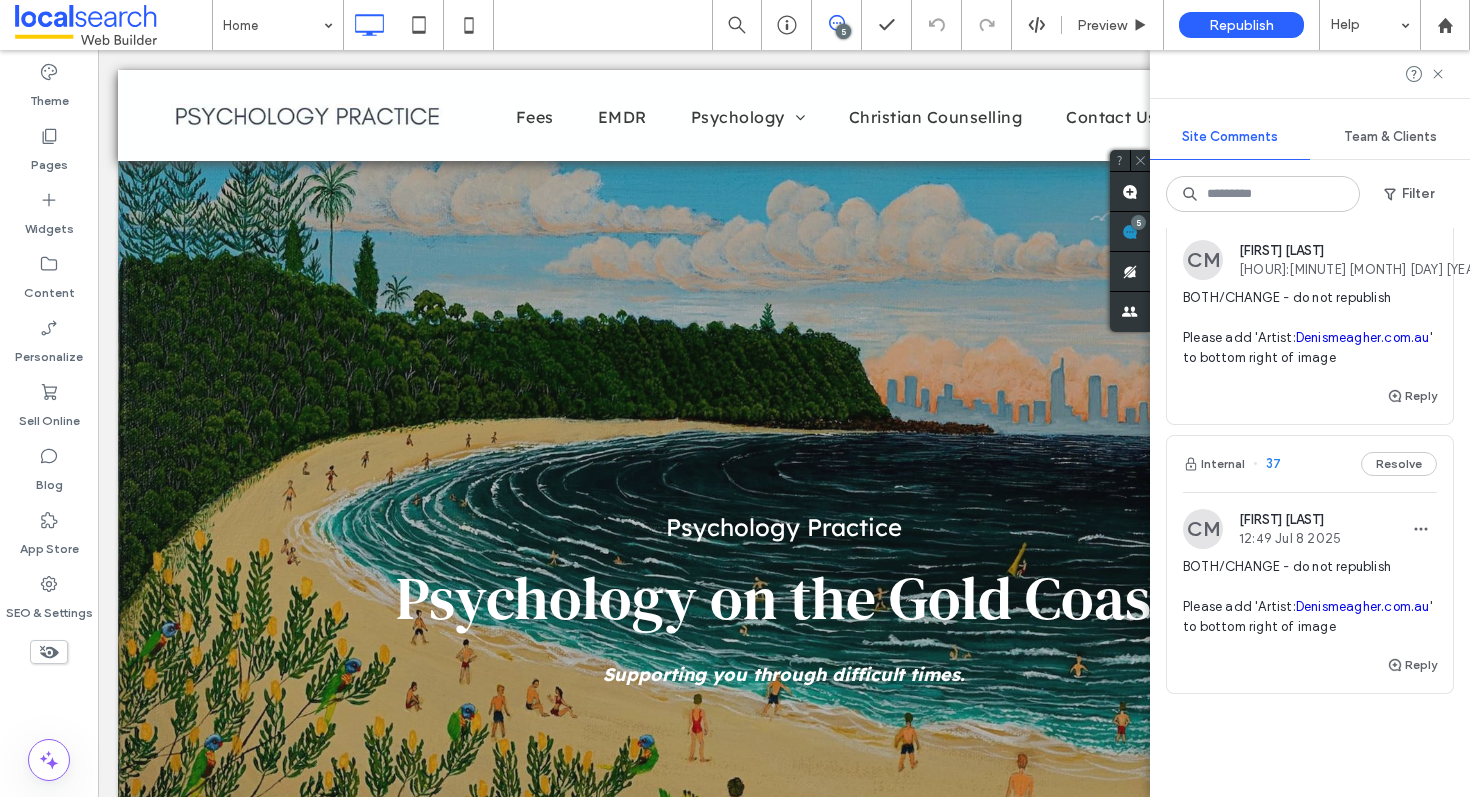 click on "Internal 37 Resolve" at bounding box center (1310, 464) 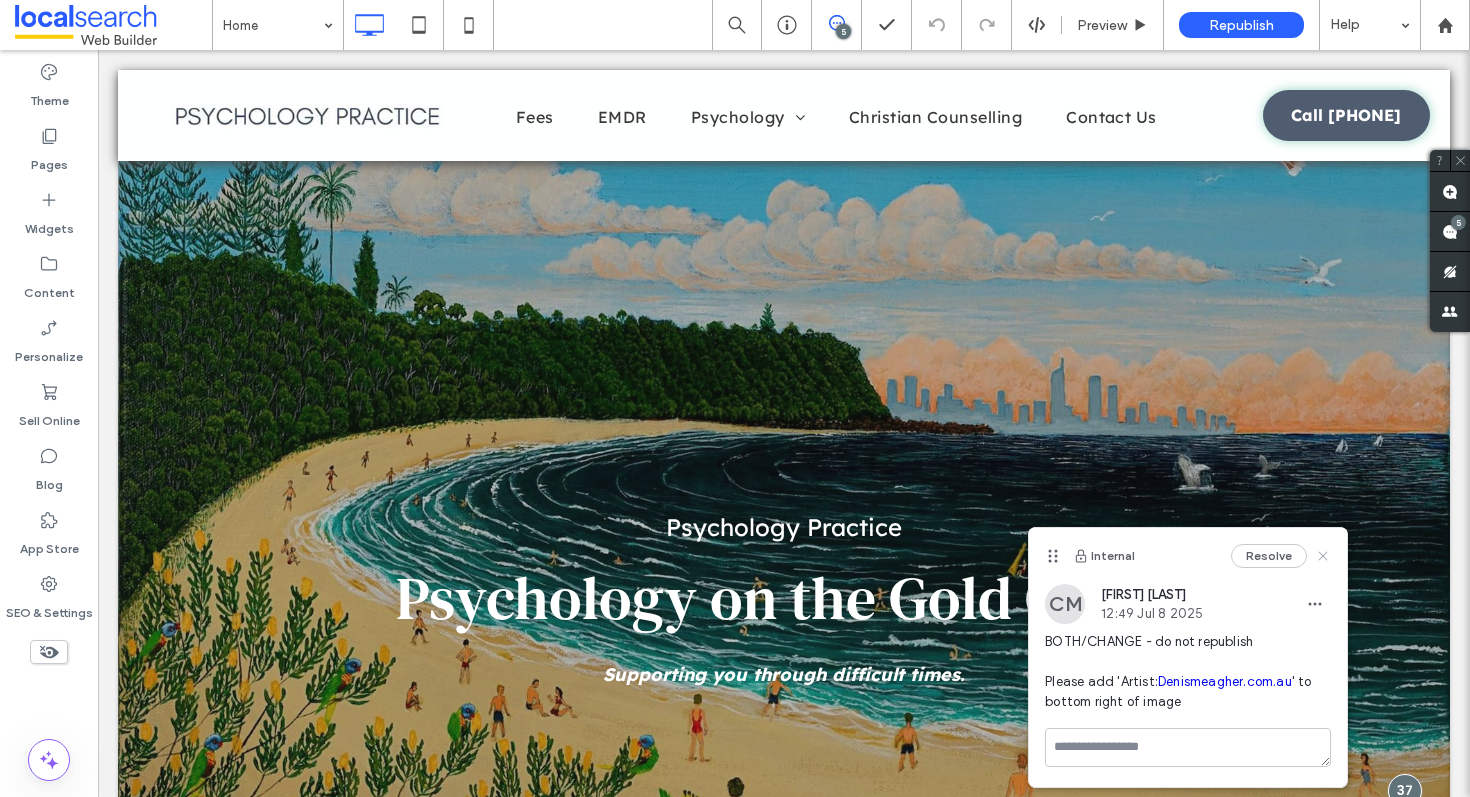 click 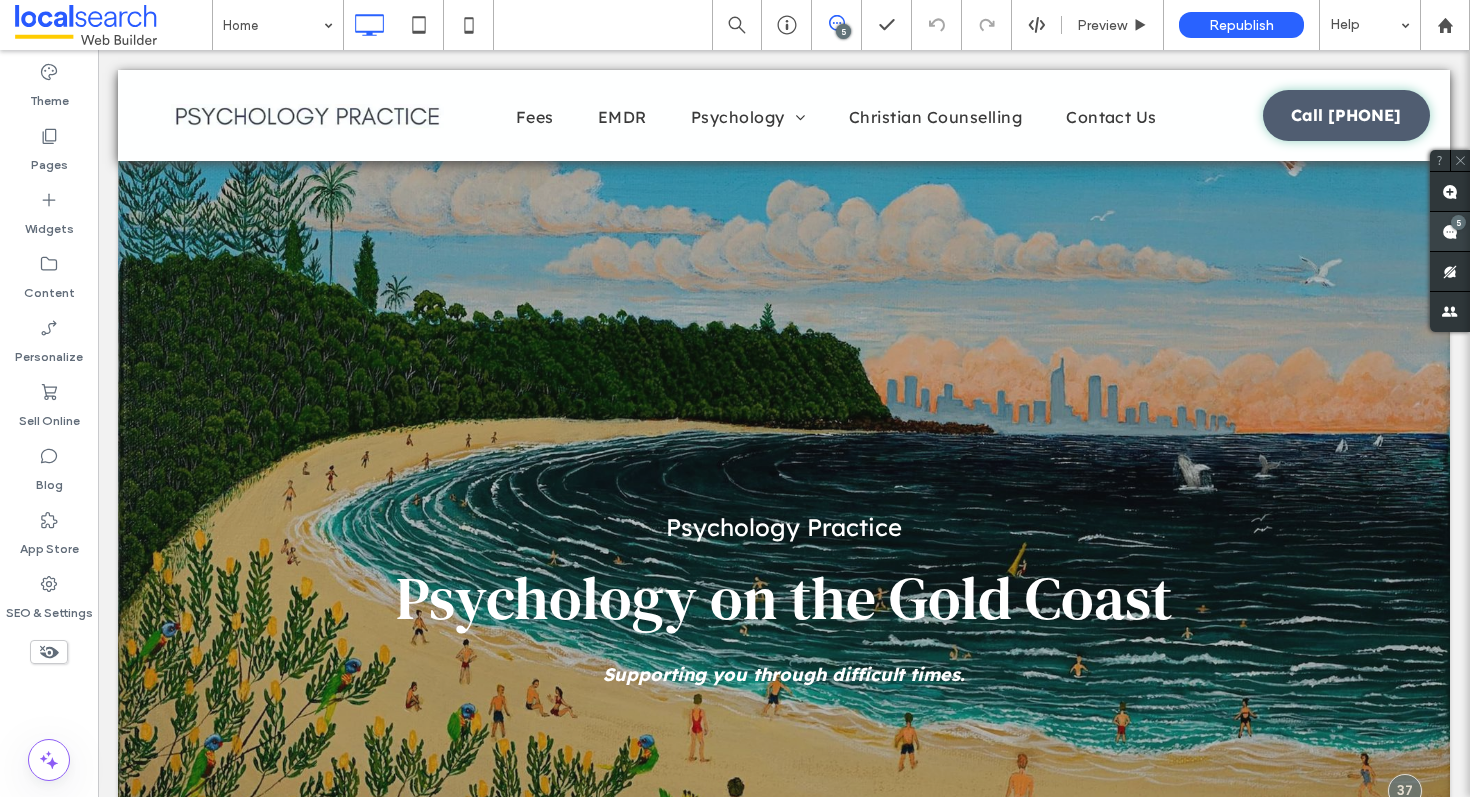click at bounding box center (1450, 231) 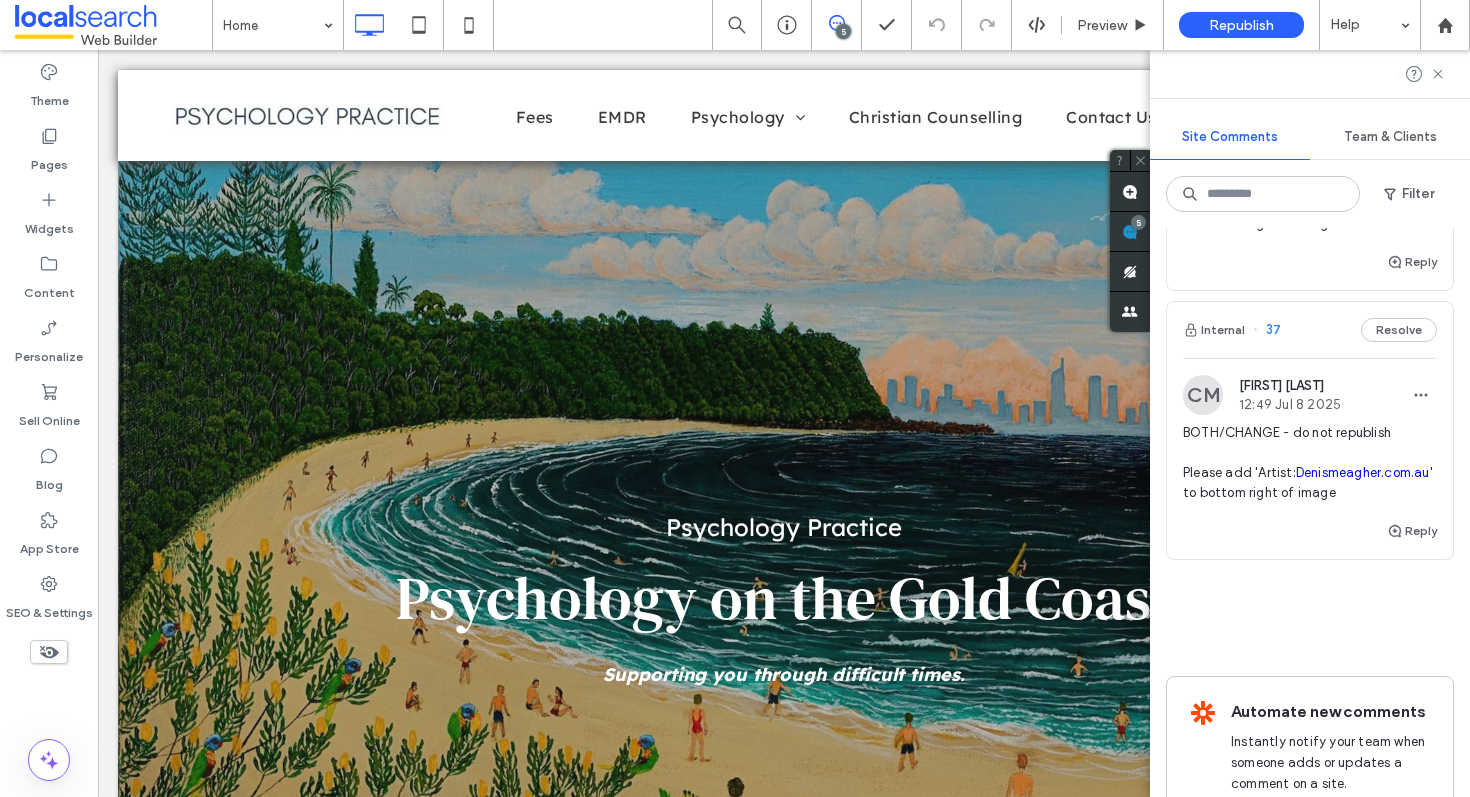 scroll, scrollTop: 966, scrollLeft: 0, axis: vertical 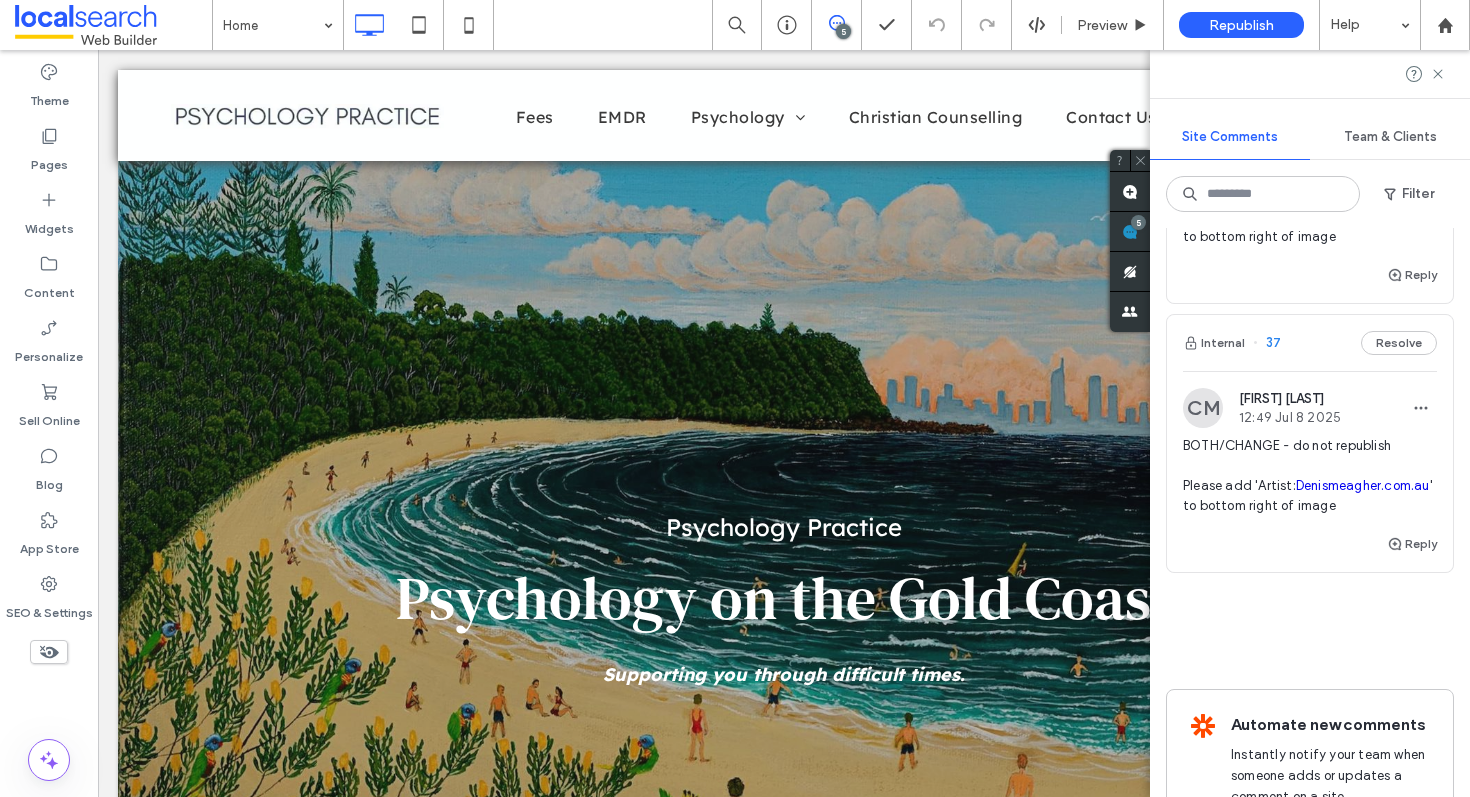 click on "Internal 37 Resolve" at bounding box center [1310, 343] 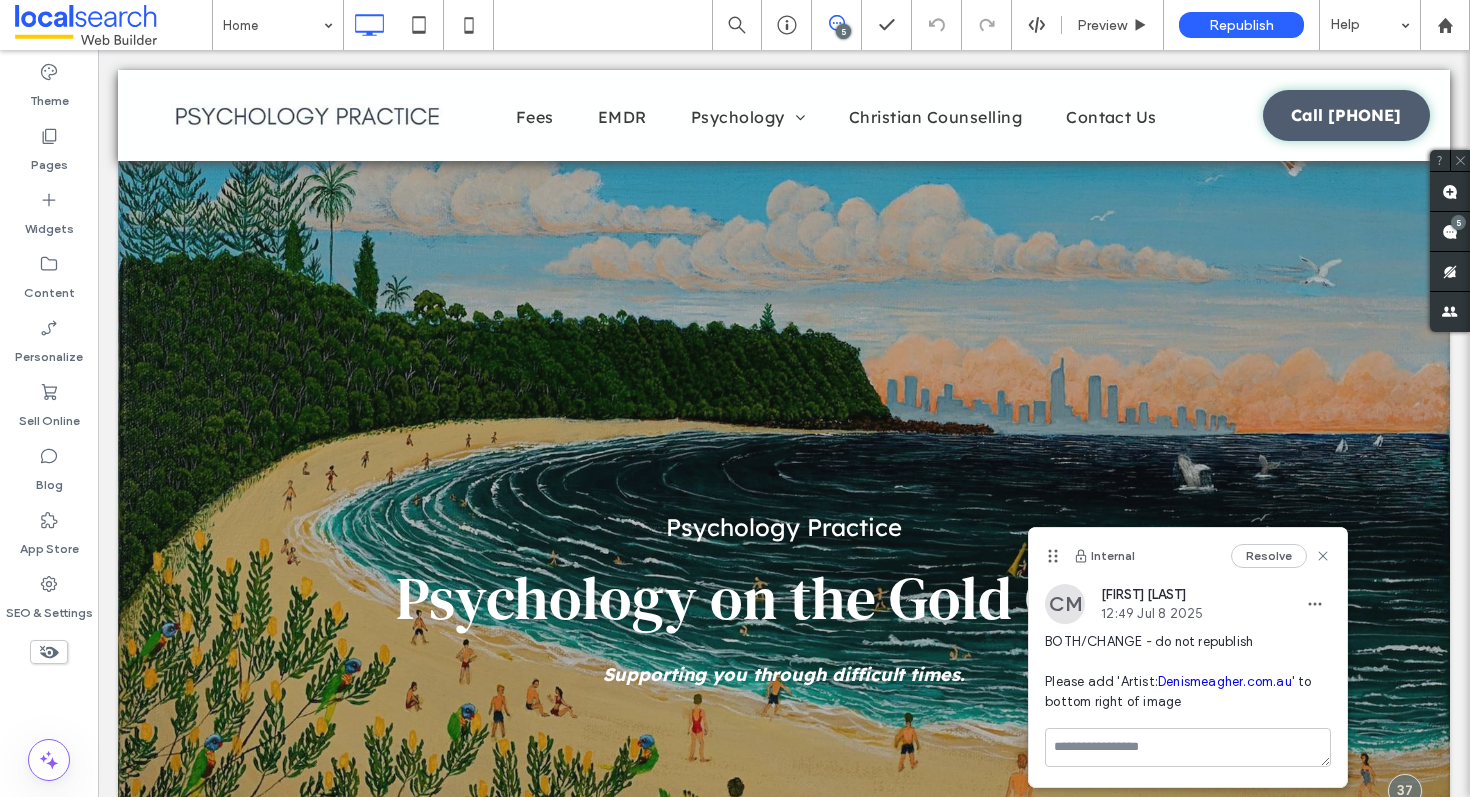 scroll, scrollTop: 0, scrollLeft: 0, axis: both 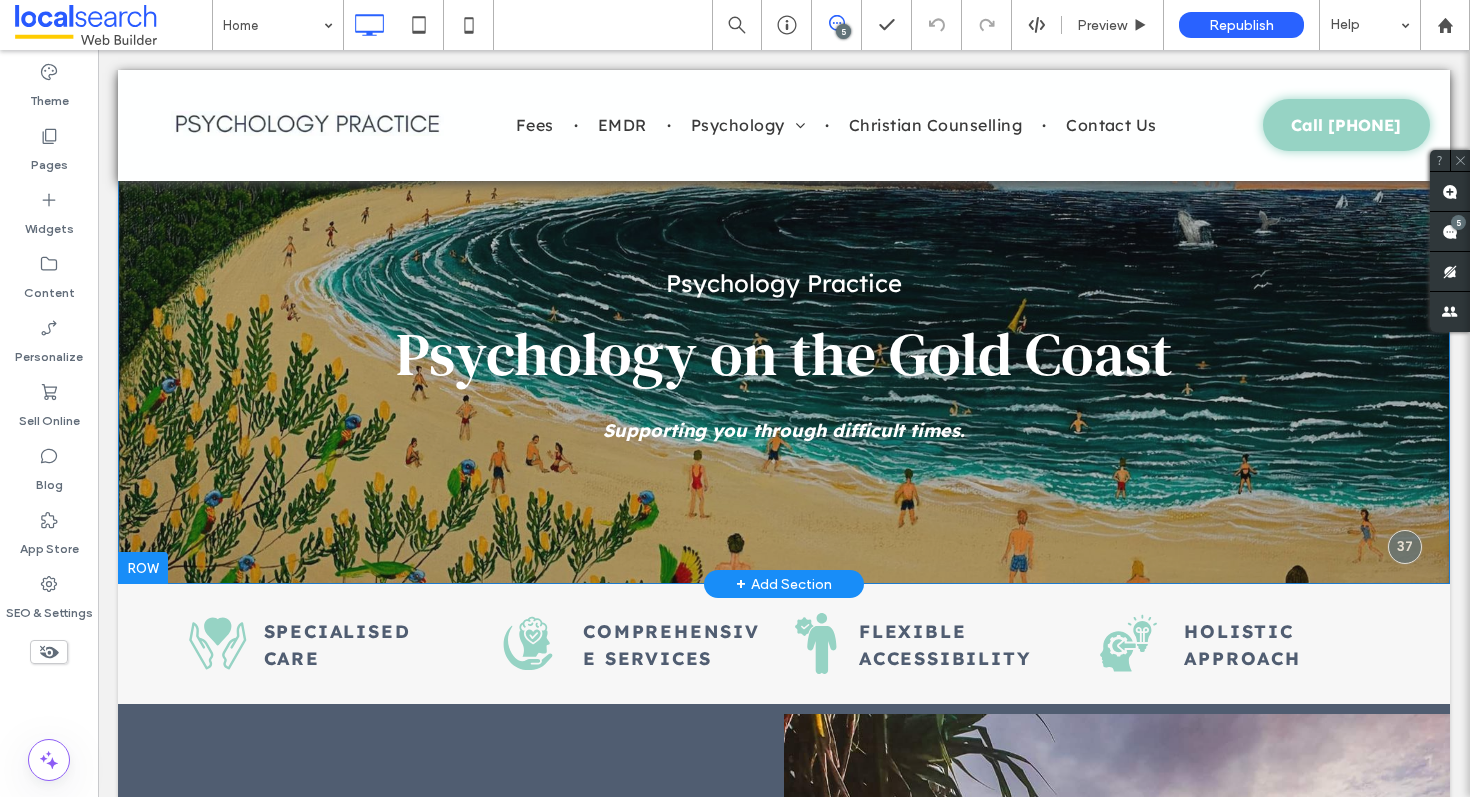 click on "Psychology Practice
Psychology on the Gold Coast
Supporting you through difficult times.
Click To Paste
Row + Add Section" at bounding box center (784, 205) 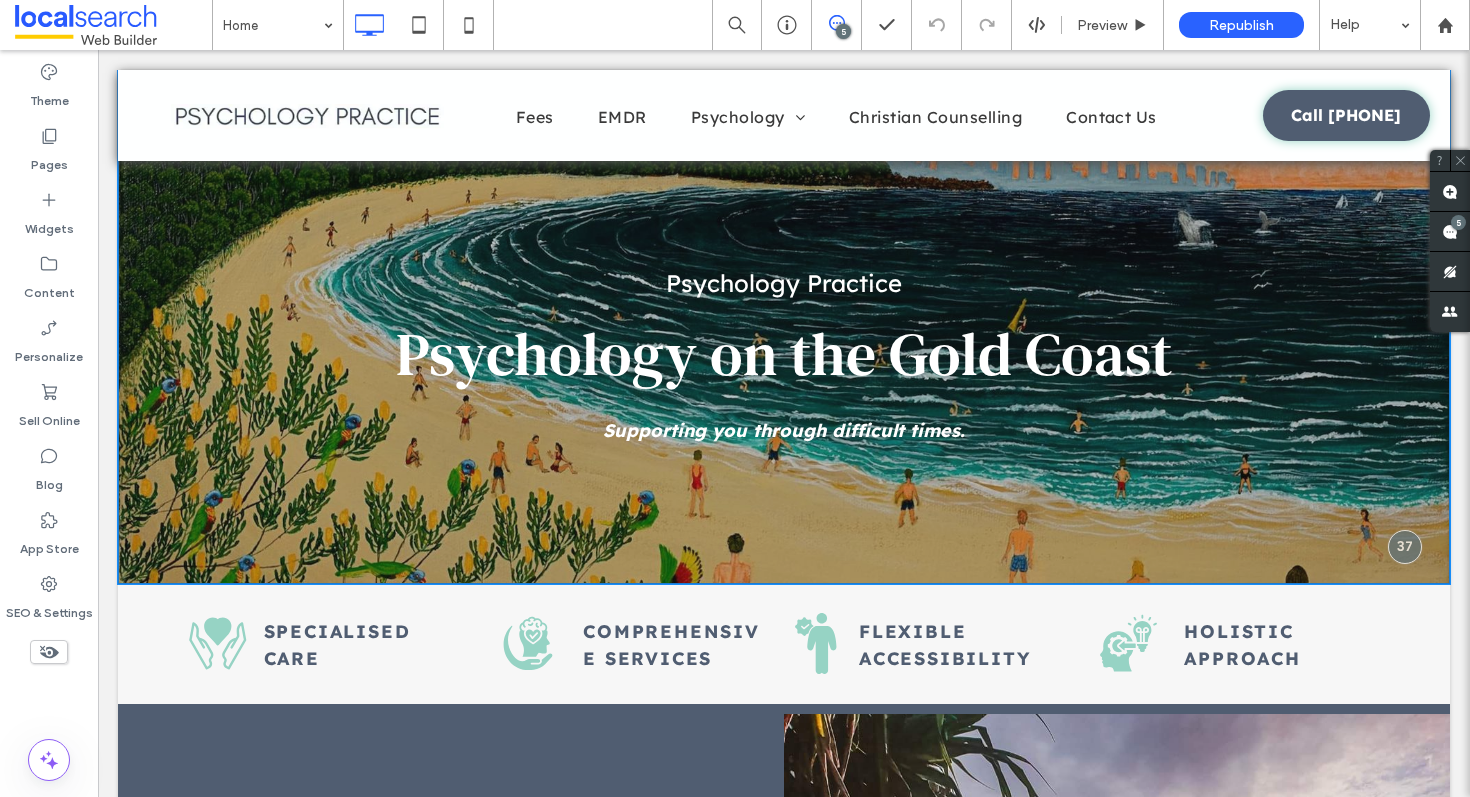 scroll, scrollTop: 0, scrollLeft: 0, axis: both 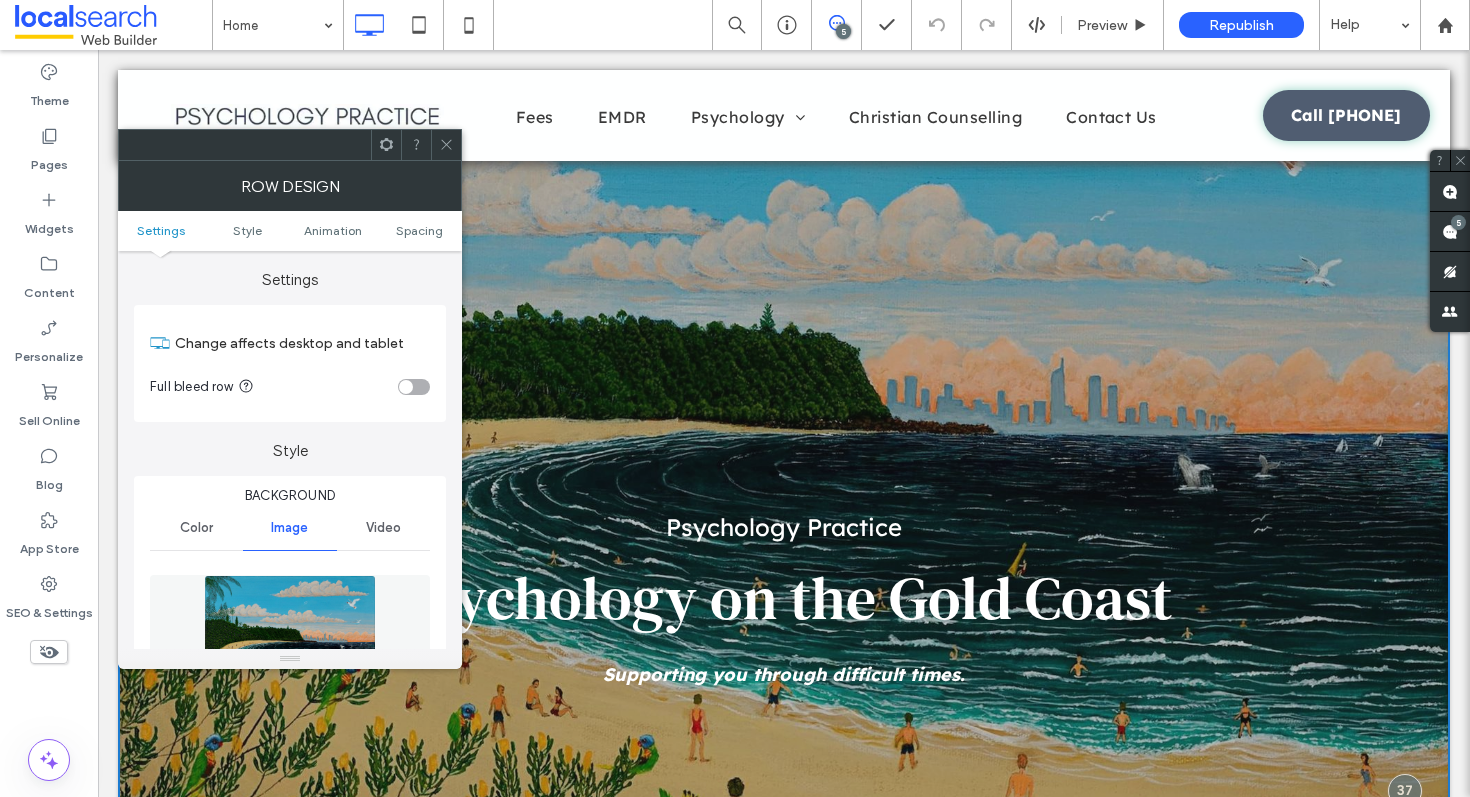 click 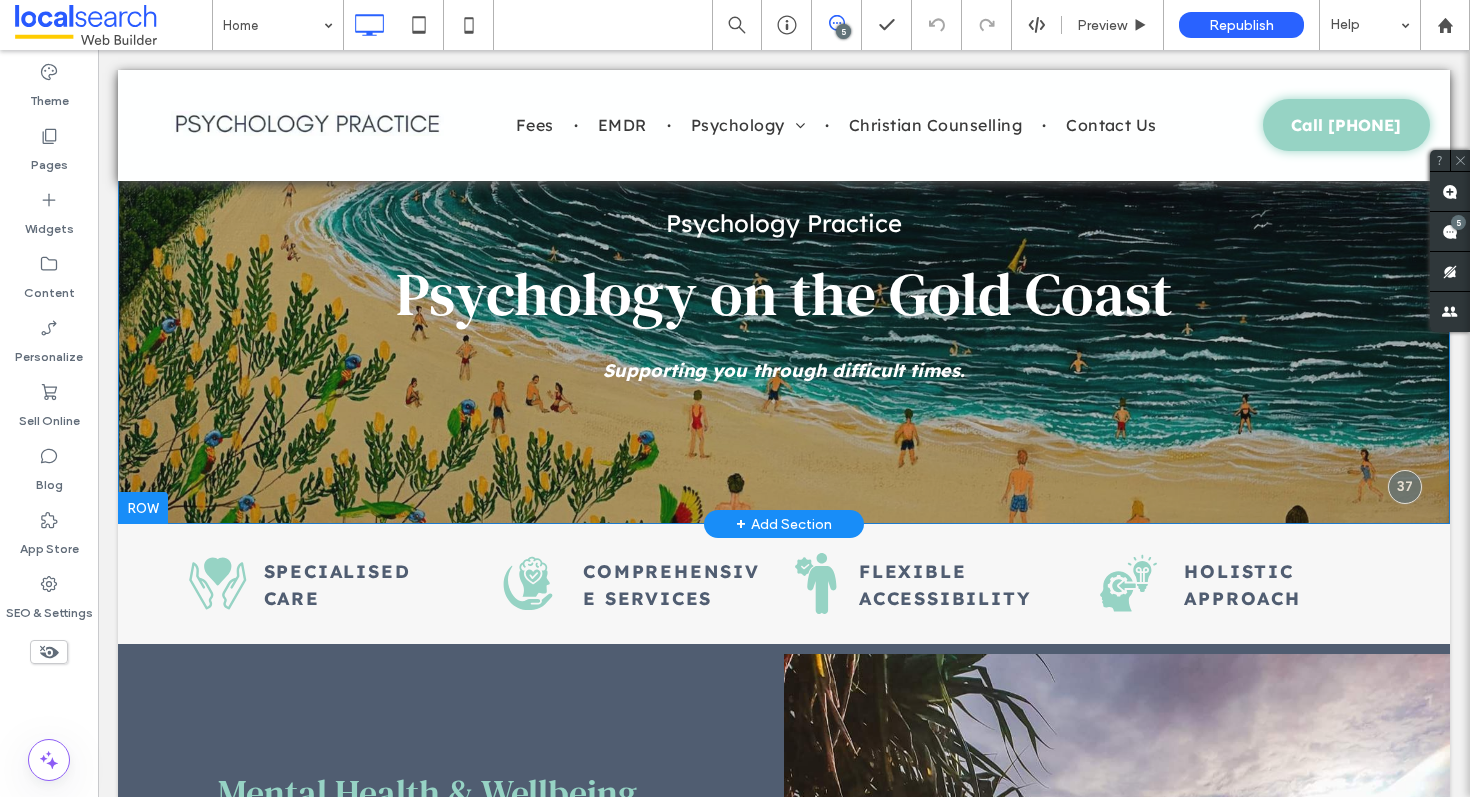 scroll, scrollTop: 303, scrollLeft: 0, axis: vertical 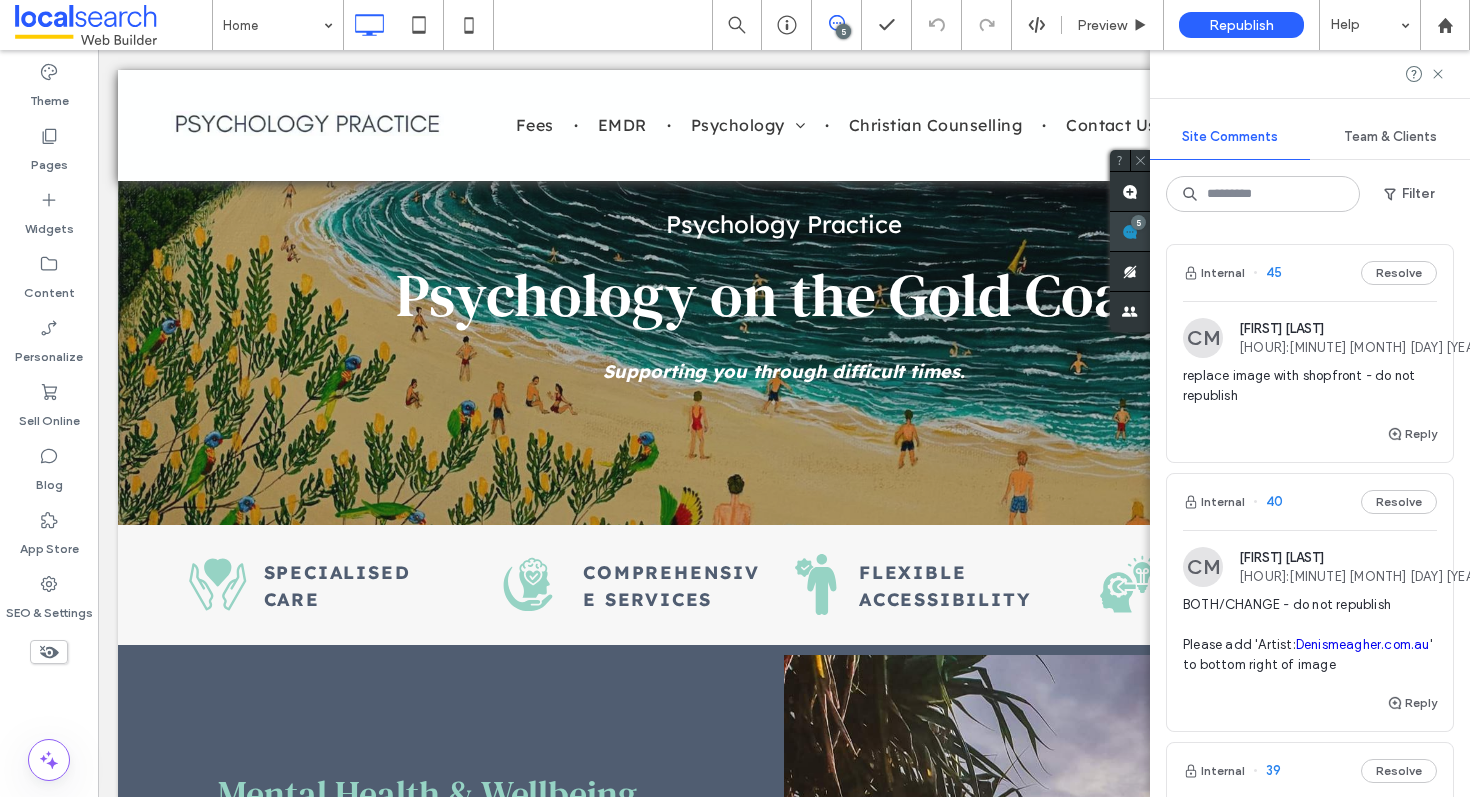 click on "5" at bounding box center (1130, 232) 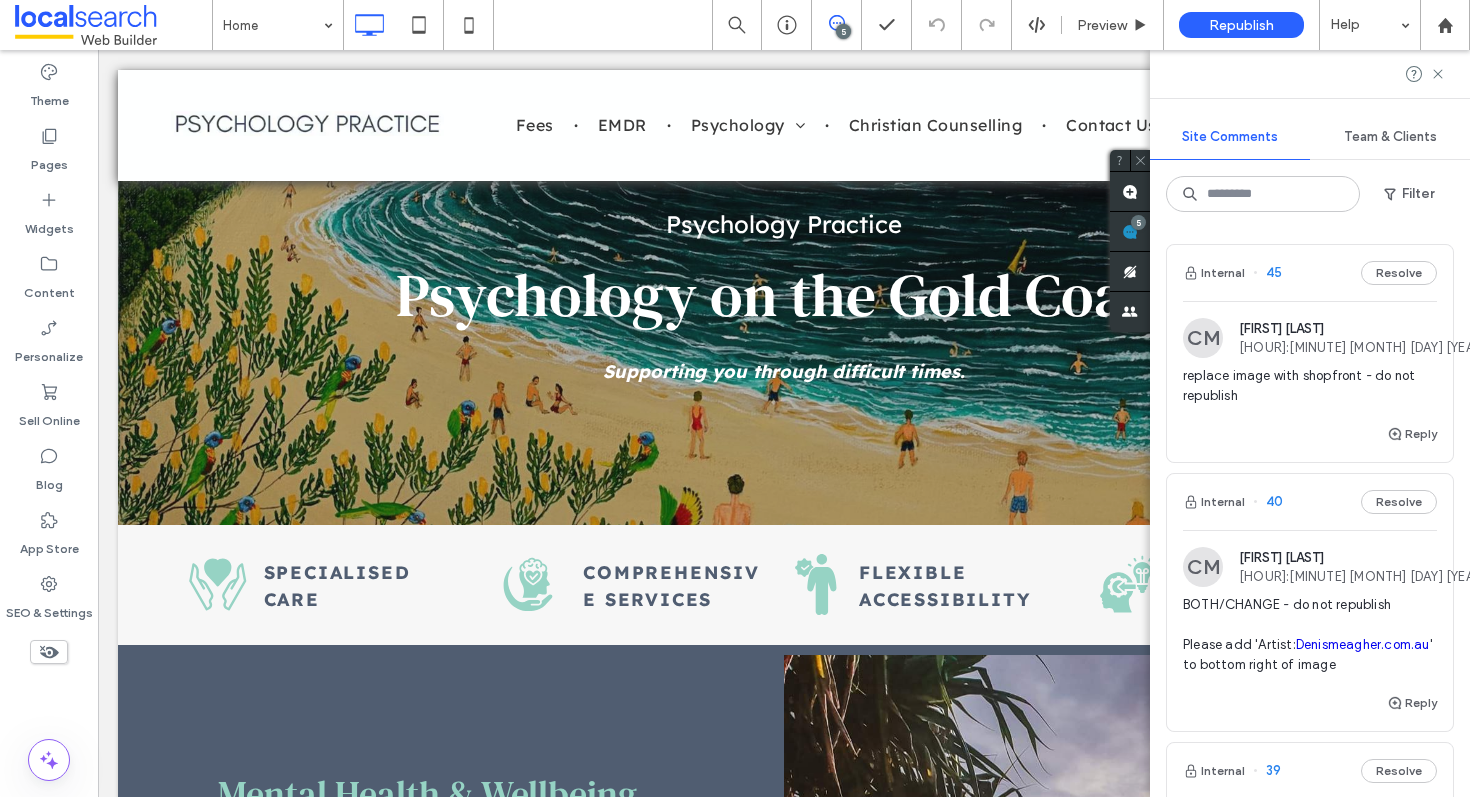 click on "Internal 40 Resolve" at bounding box center (1310, 502) 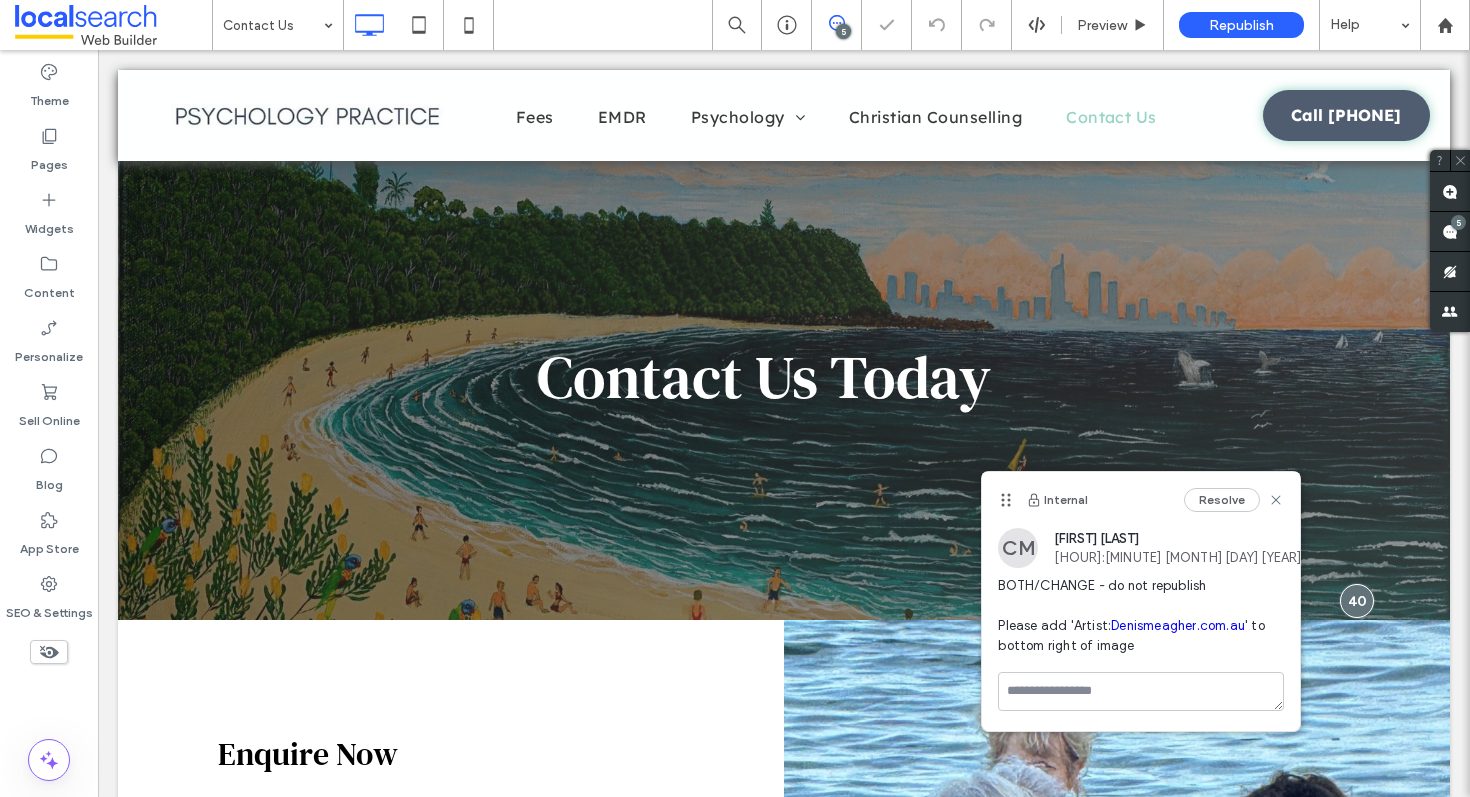scroll, scrollTop: 0, scrollLeft: 0, axis: both 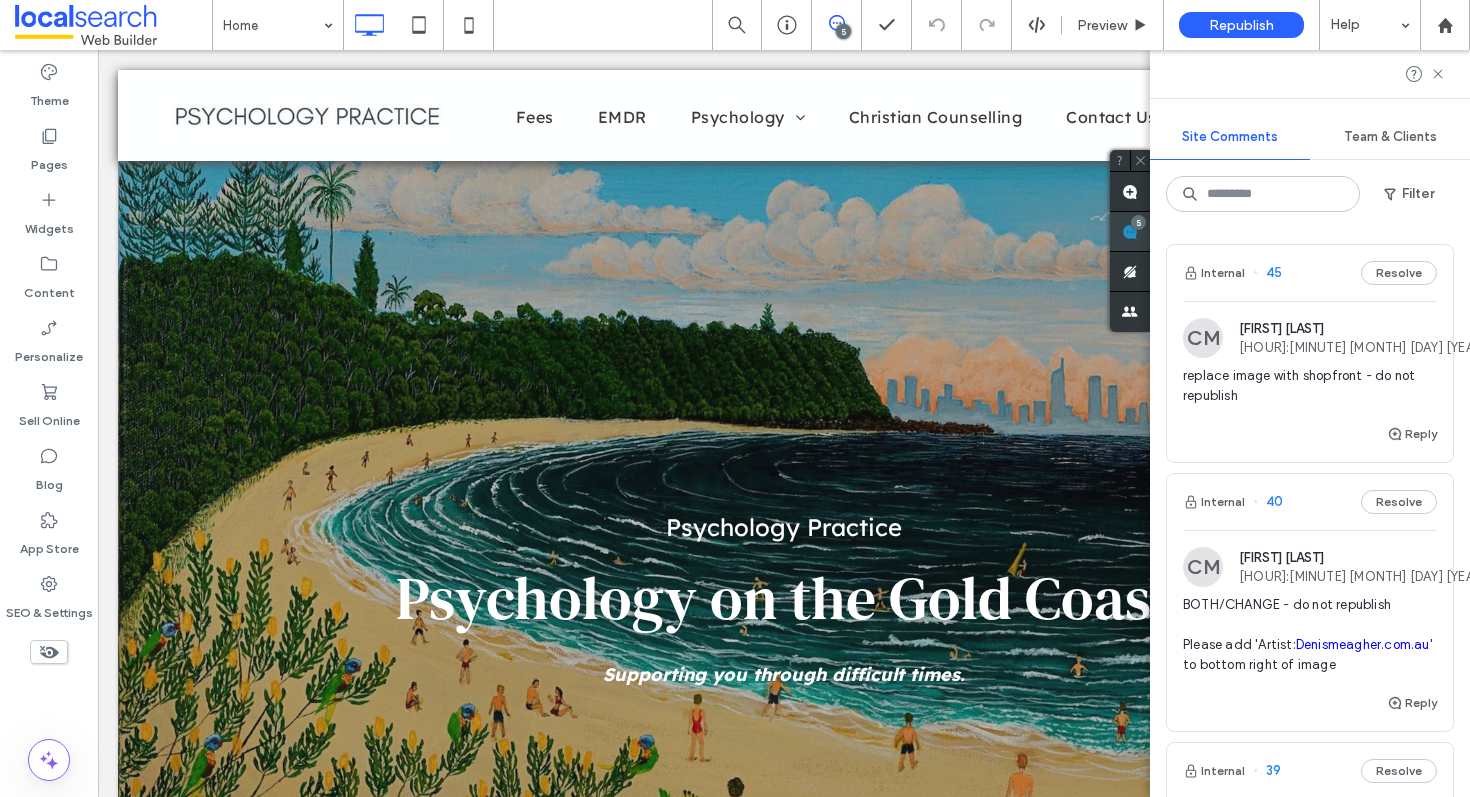 click at bounding box center (1130, 231) 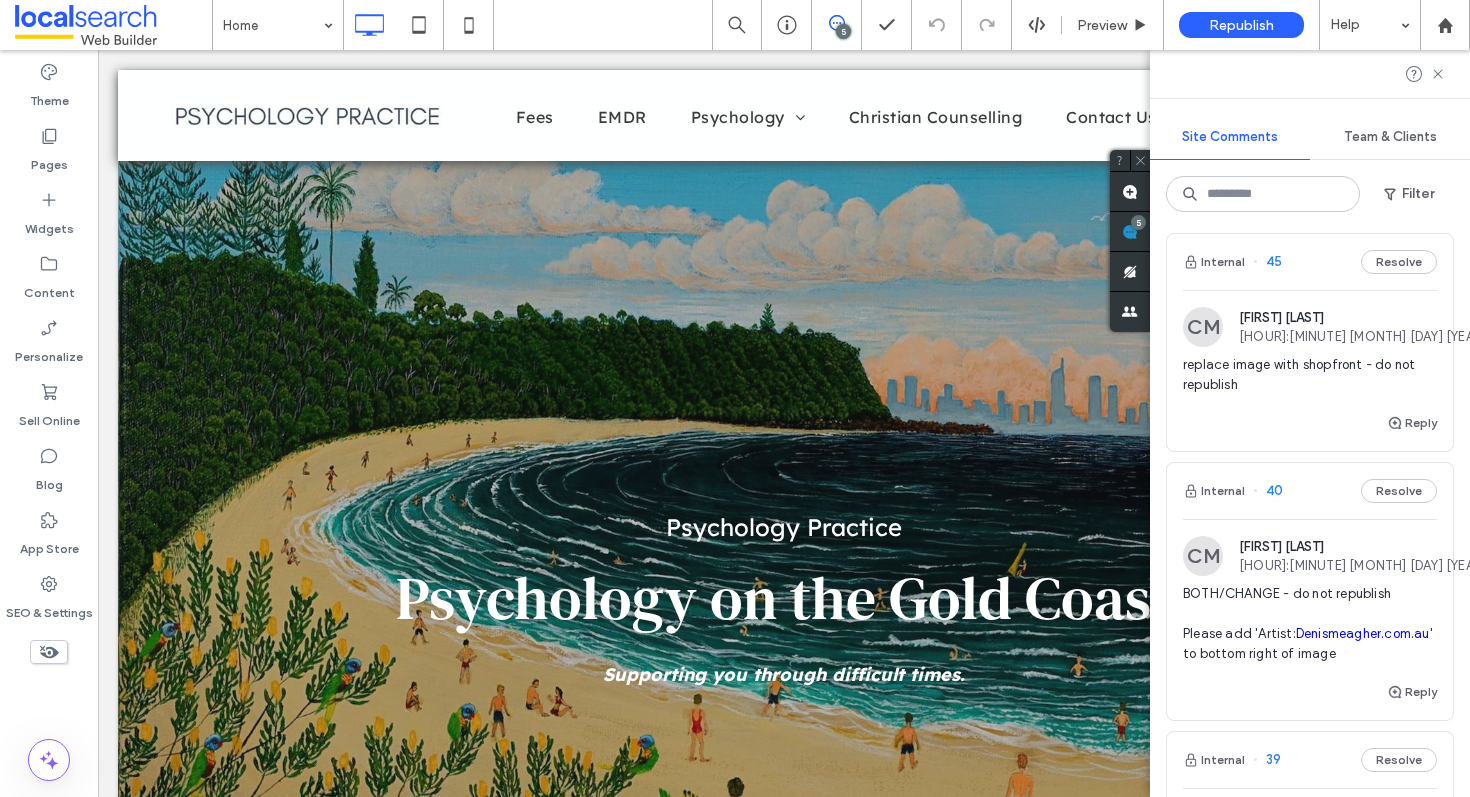 scroll, scrollTop: 12, scrollLeft: 0, axis: vertical 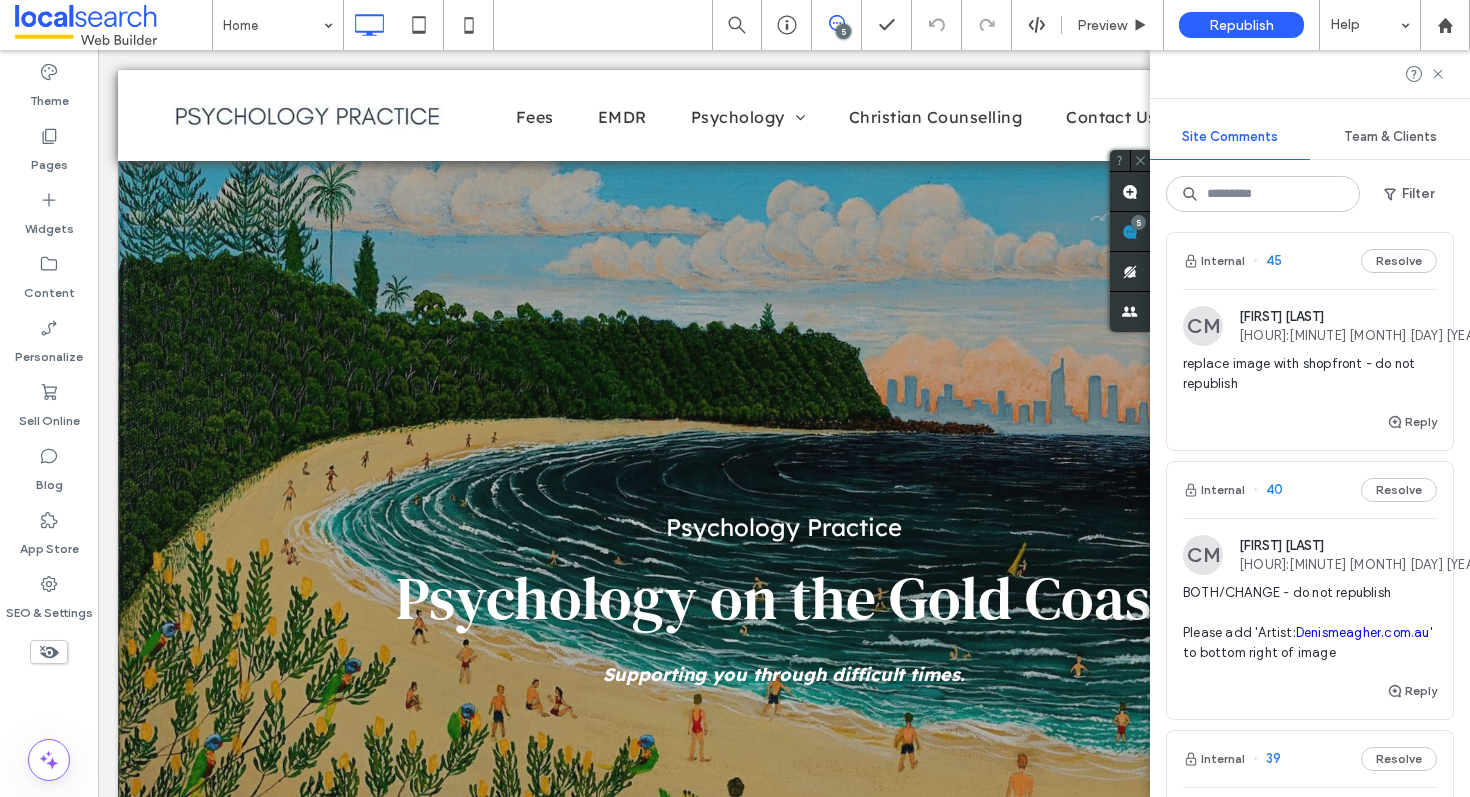 click on "Internal 45 Resolve" at bounding box center [1310, 261] 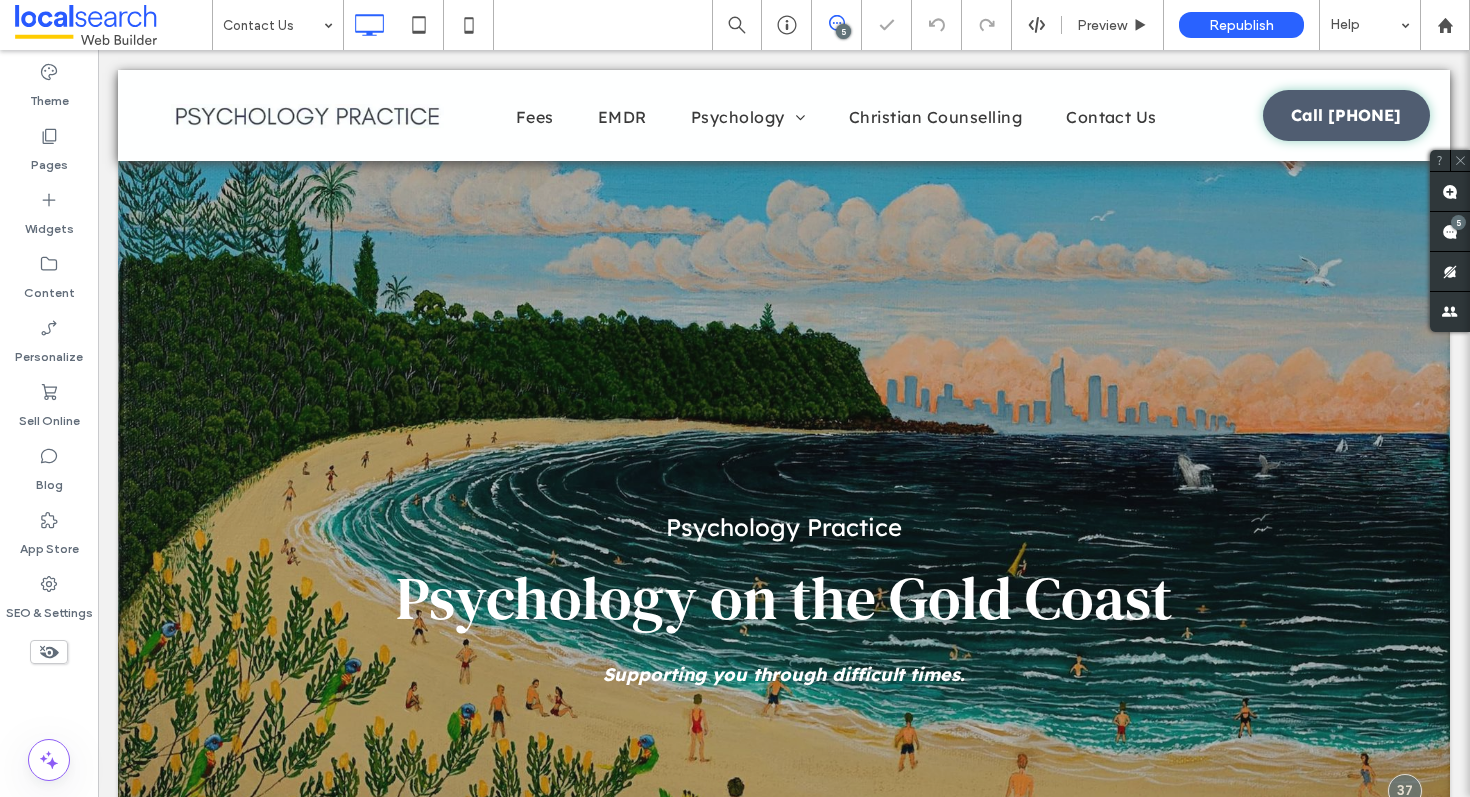 scroll, scrollTop: 0, scrollLeft: 0, axis: both 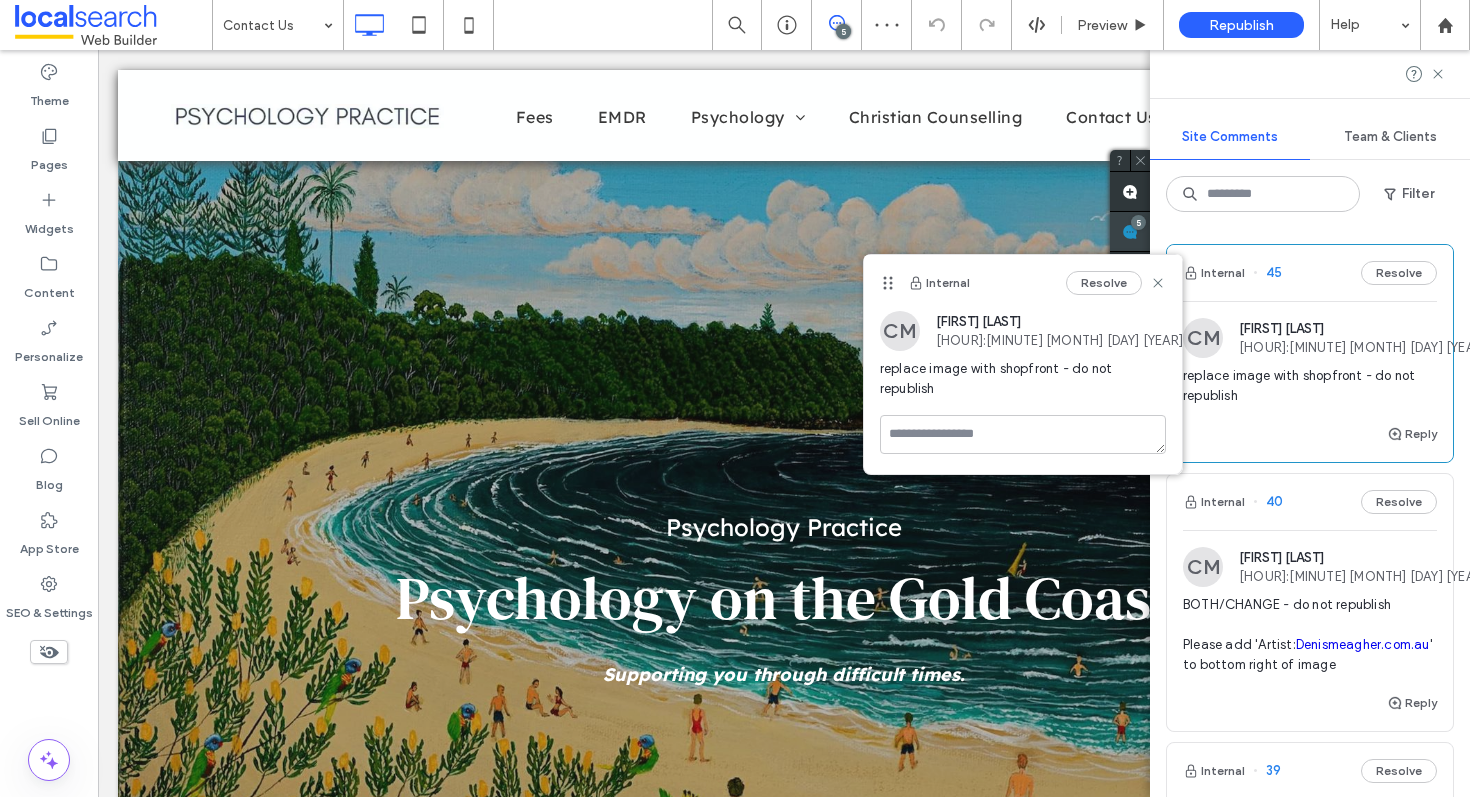 click at bounding box center (1130, 231) 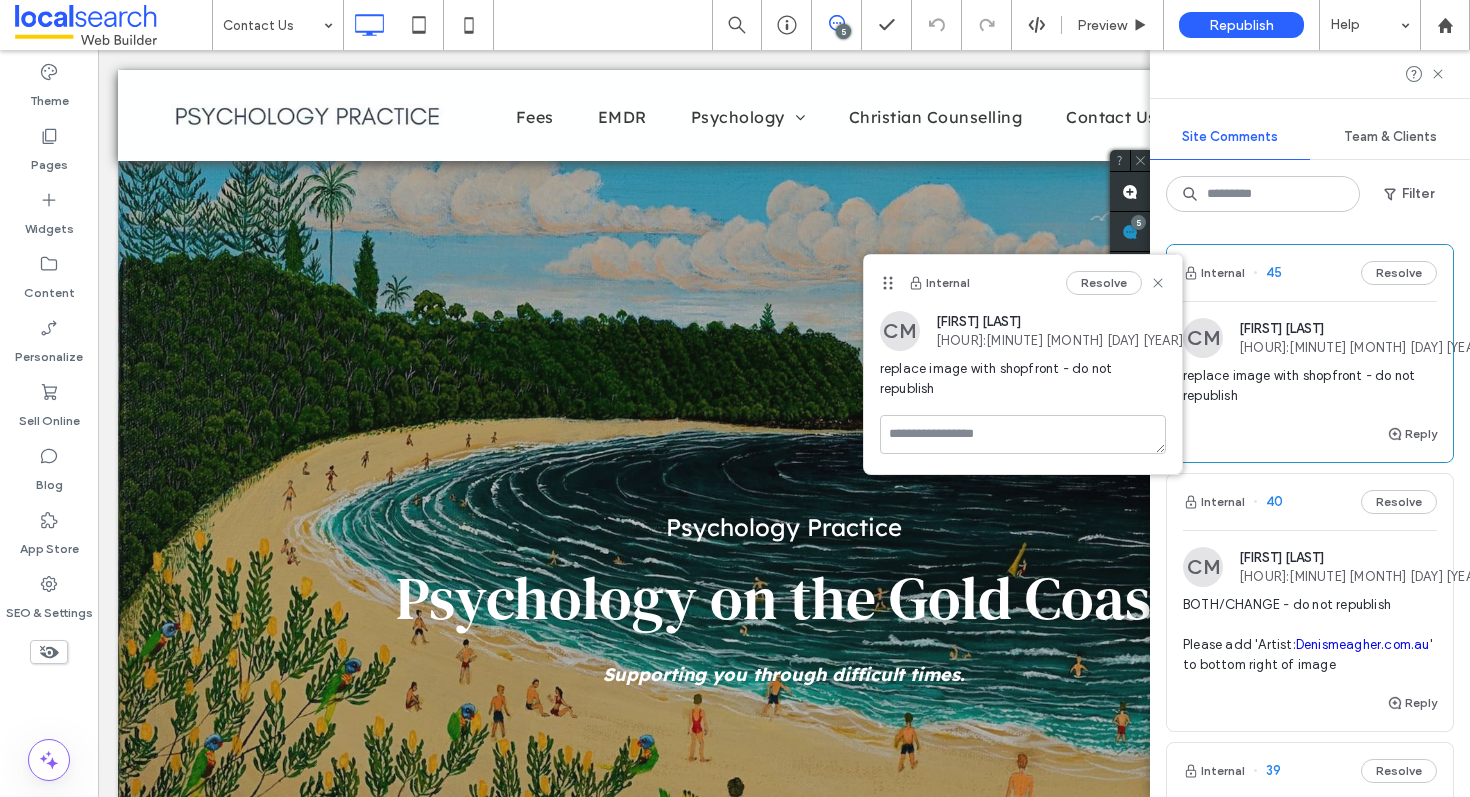 scroll, scrollTop: 248, scrollLeft: 0, axis: vertical 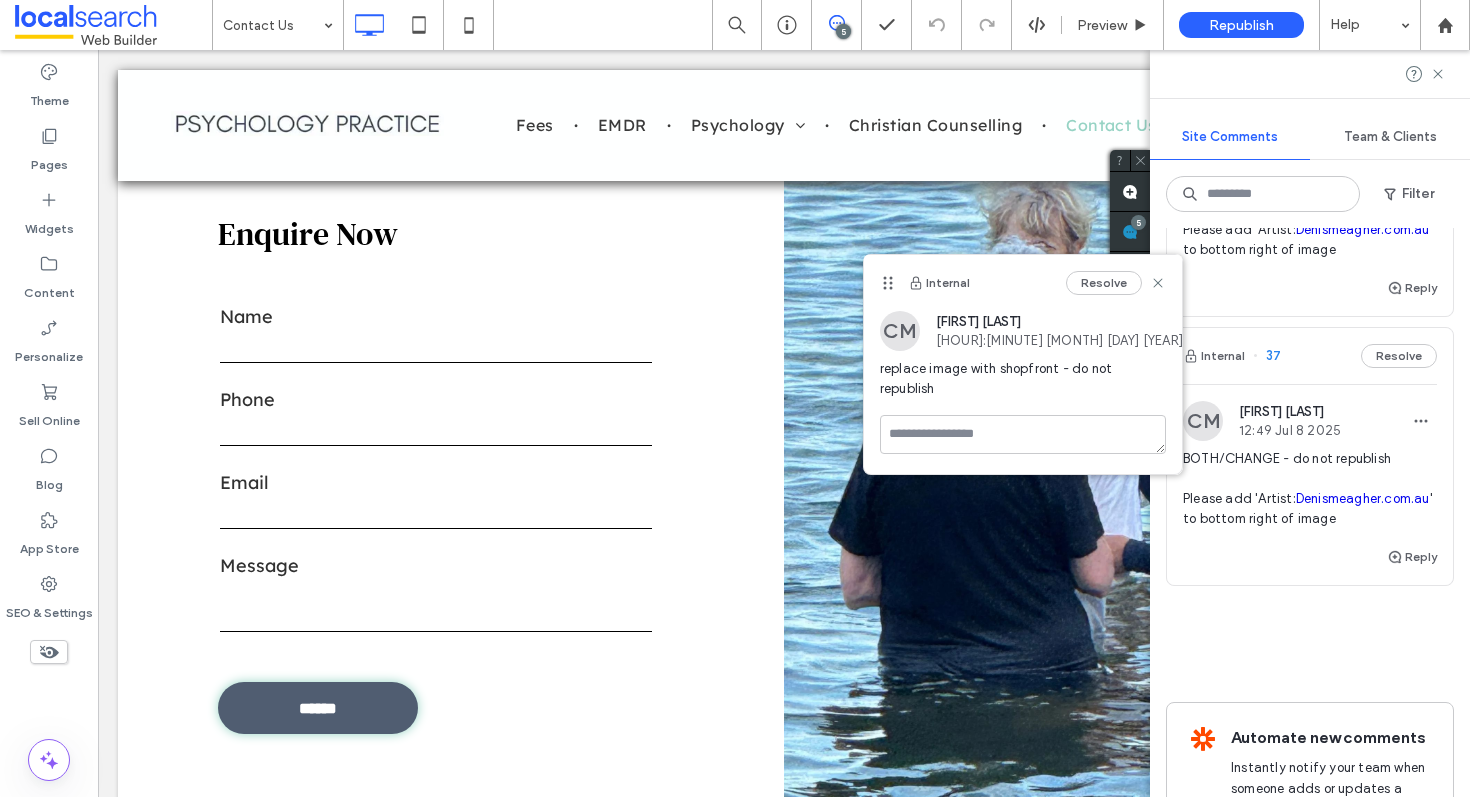 click on "Internal 37 Resolve" at bounding box center (1310, 356) 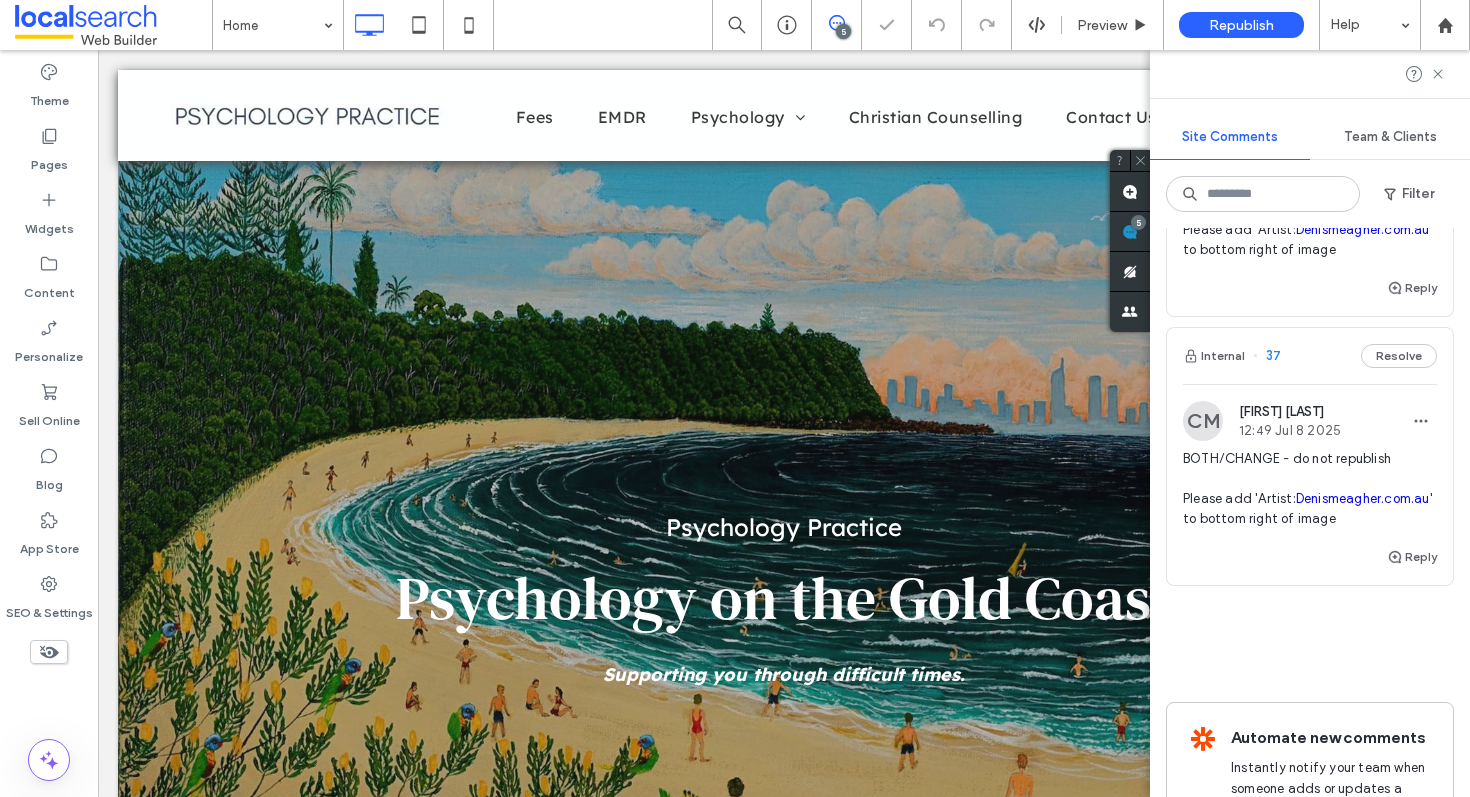 scroll, scrollTop: 0, scrollLeft: 0, axis: both 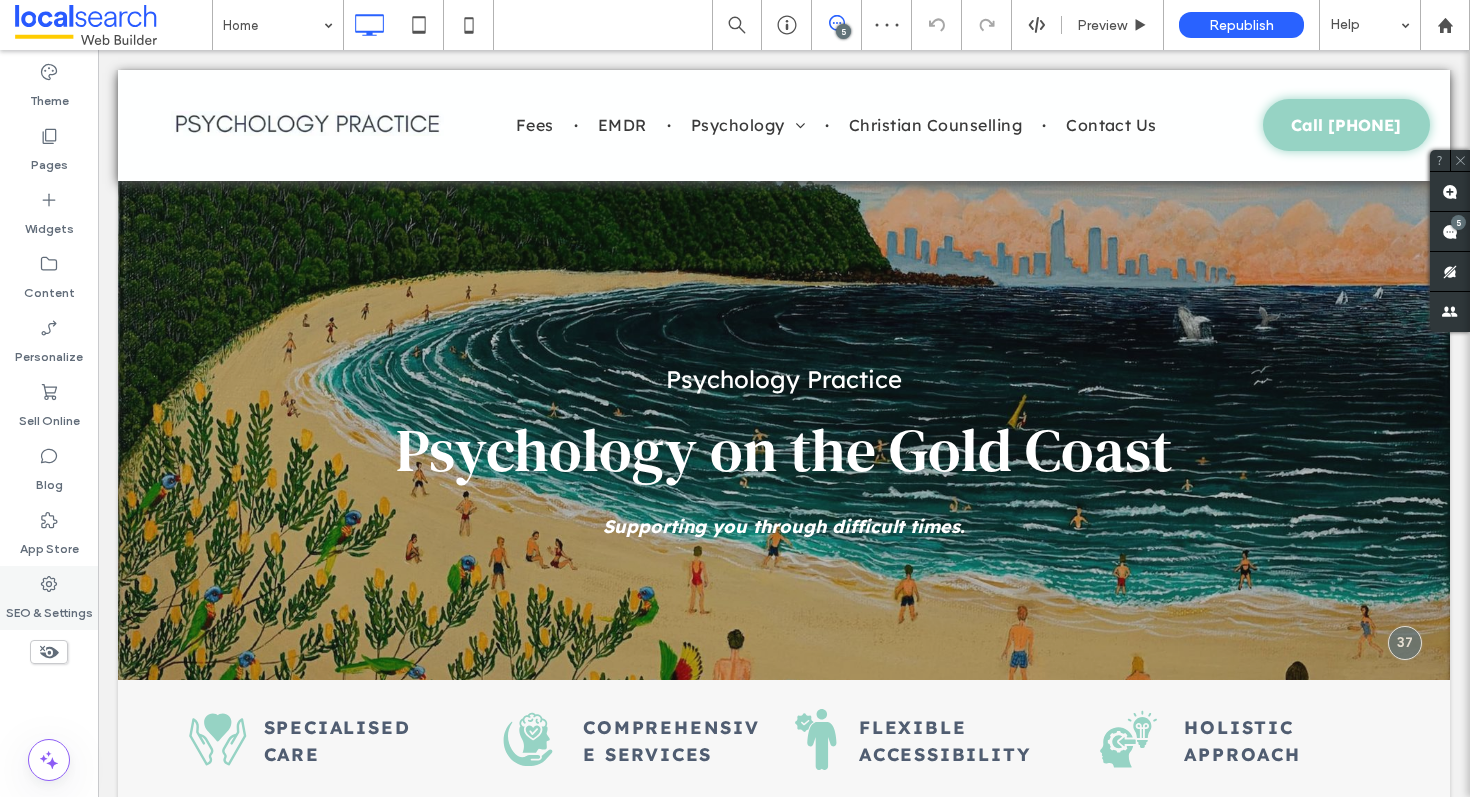 click on "SEO & Settings" at bounding box center [49, 598] 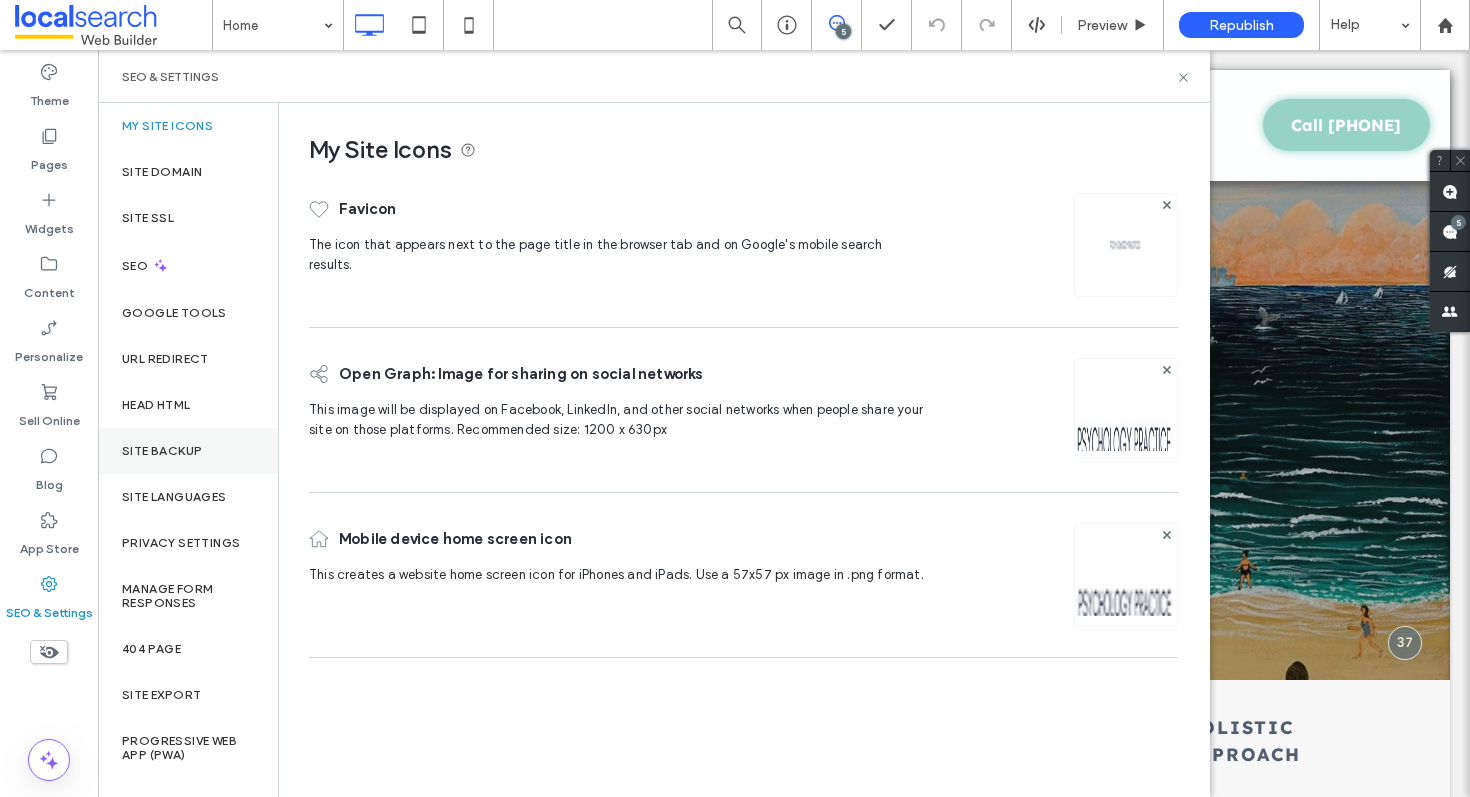 click on "Site Backup" at bounding box center [188, 451] 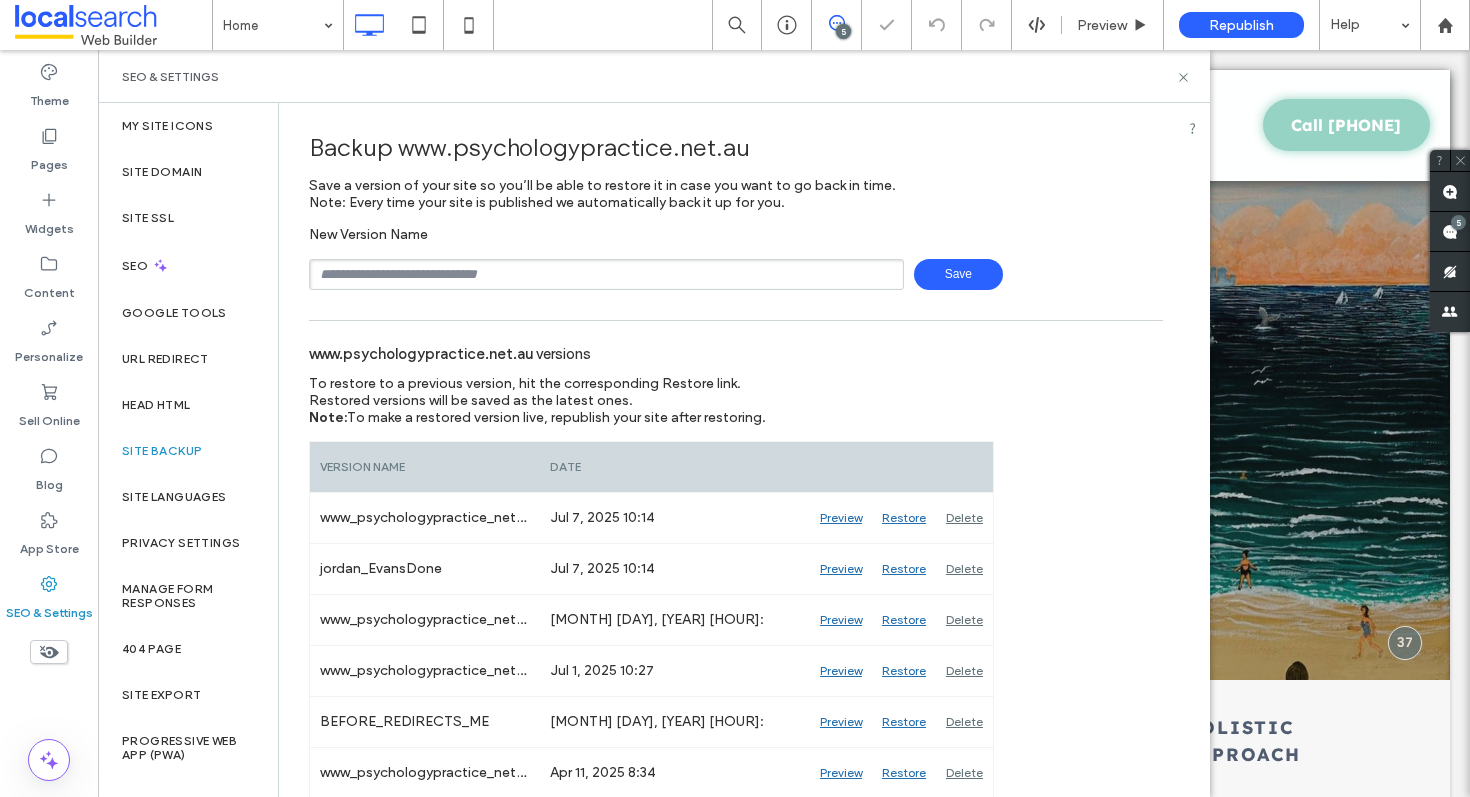 click at bounding box center (606, 274) 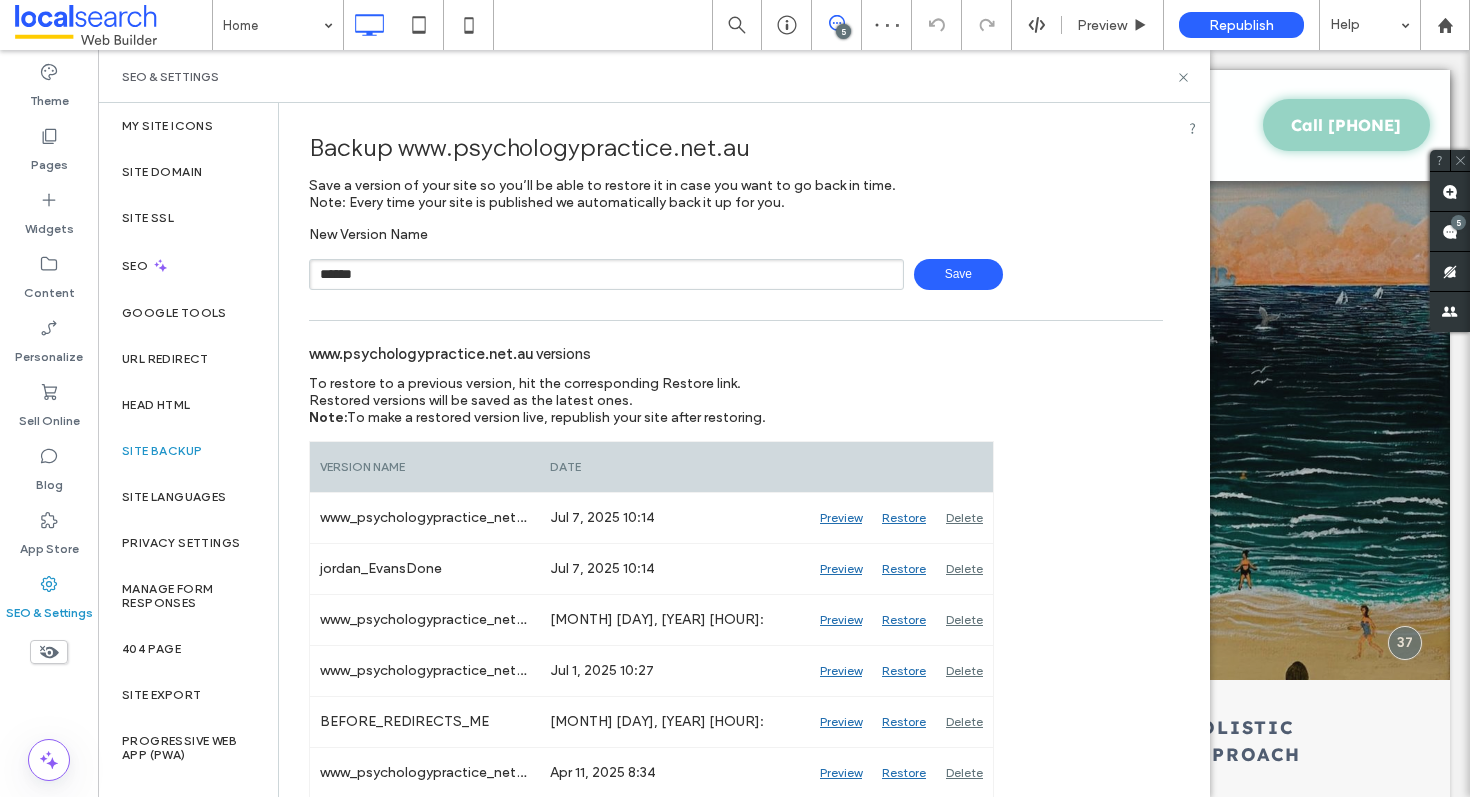 type on "******" 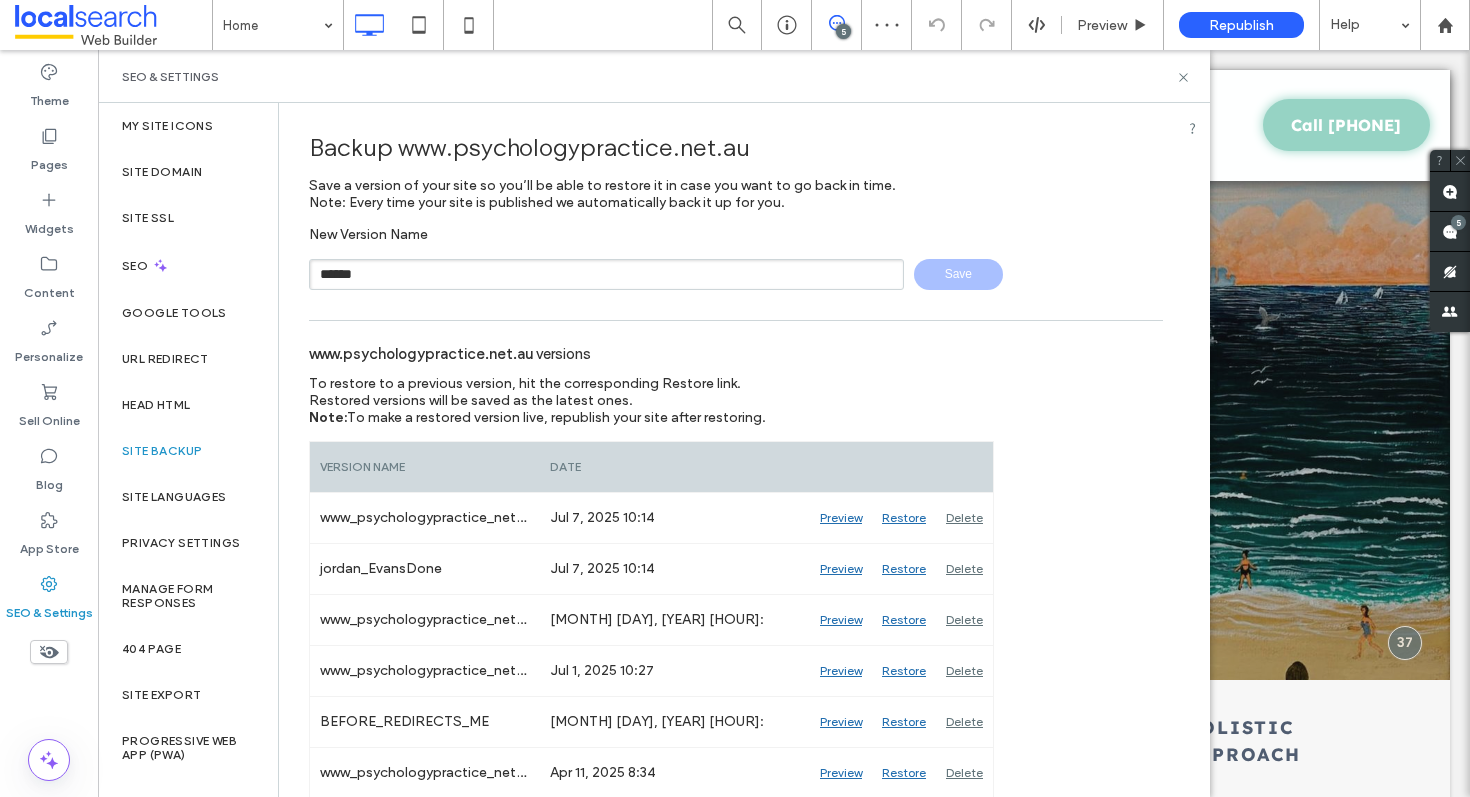 type 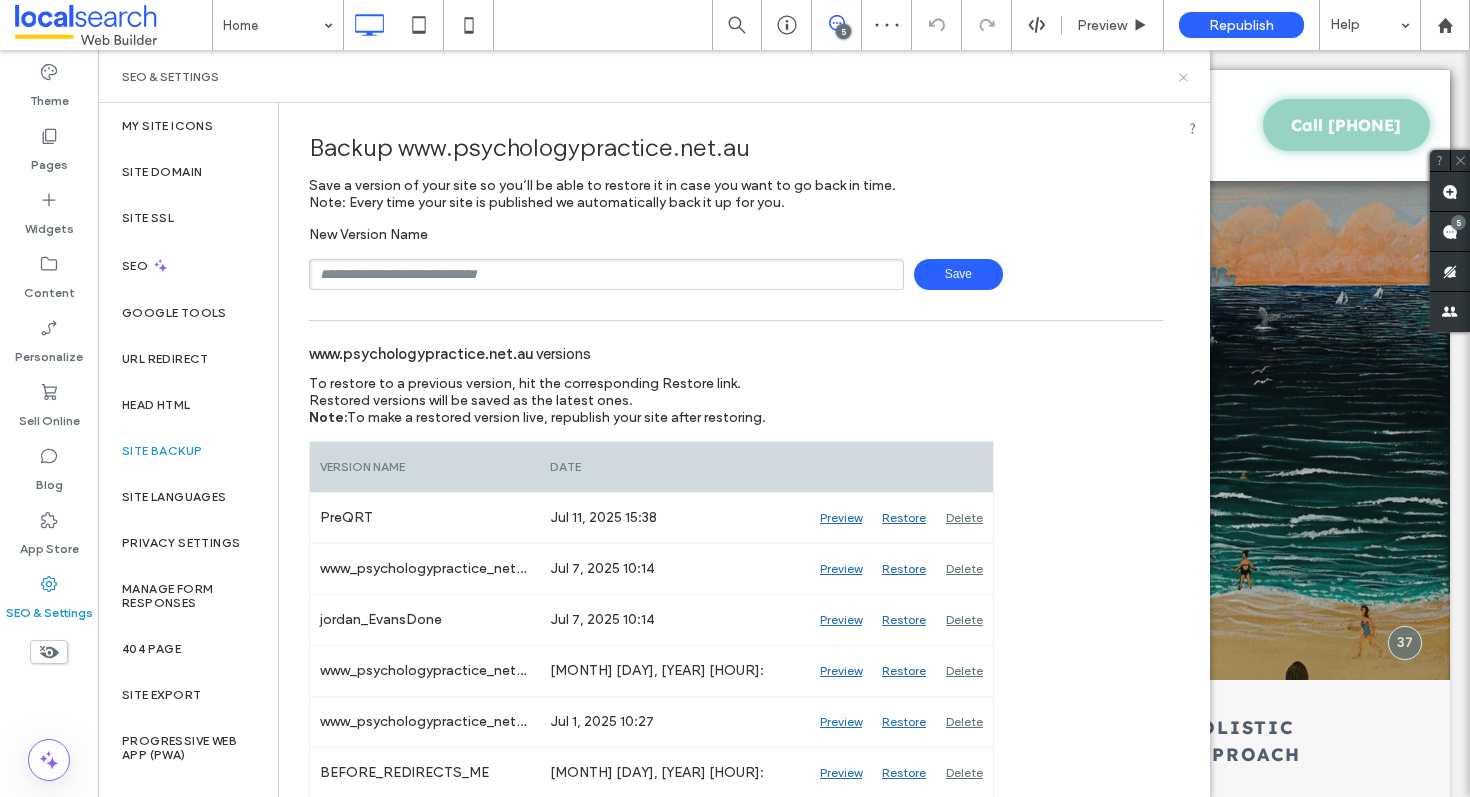 click 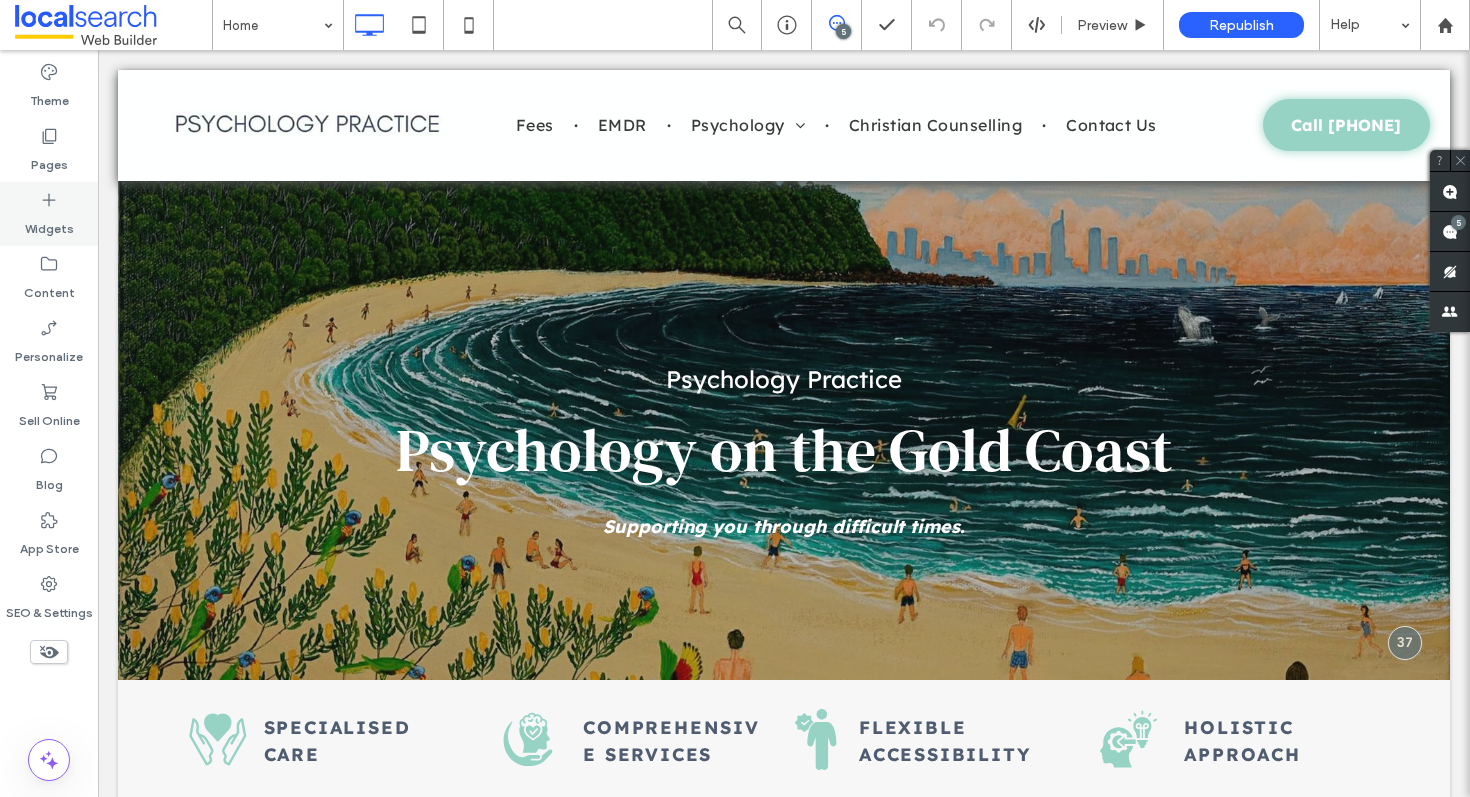 click 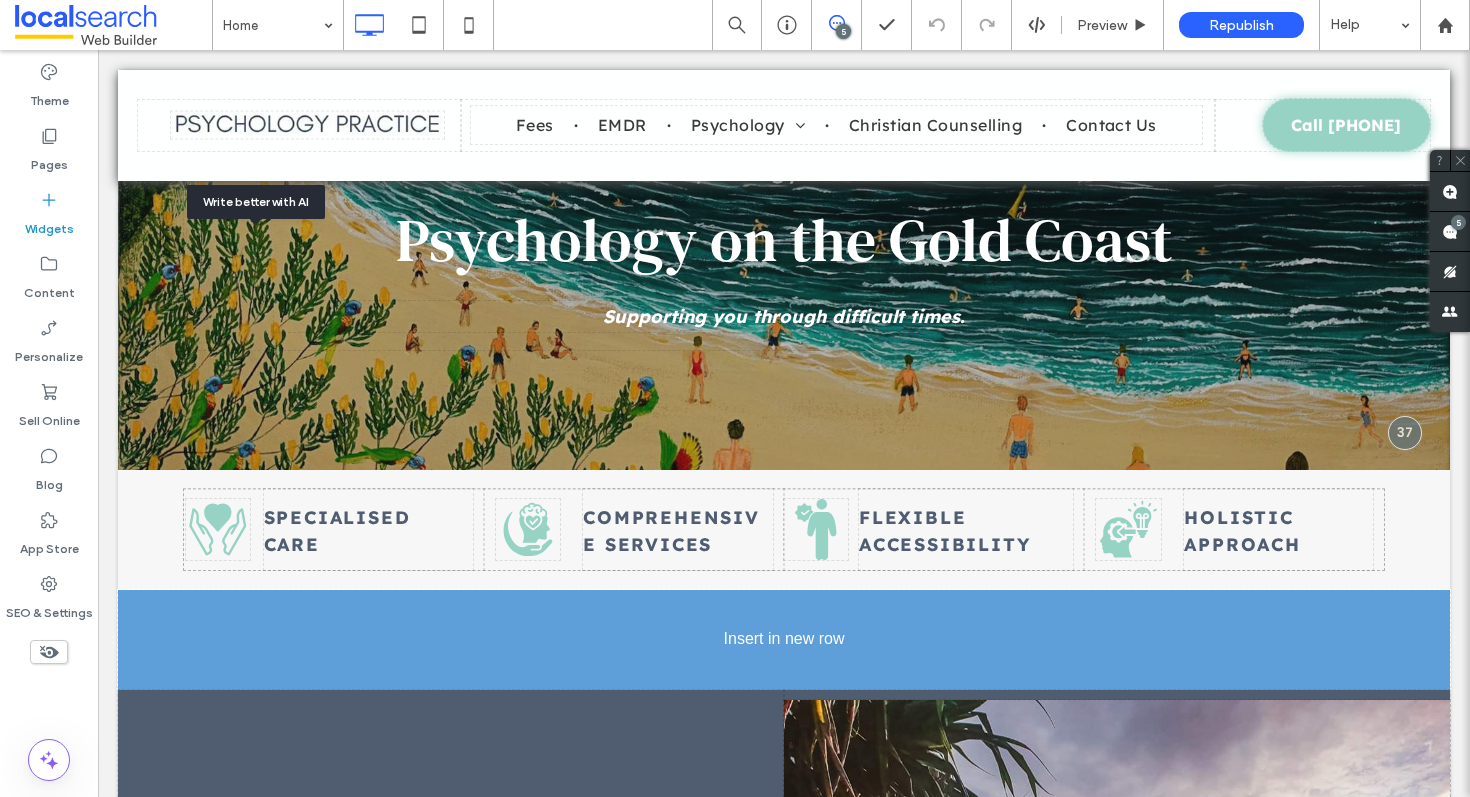scroll, scrollTop: 378, scrollLeft: 0, axis: vertical 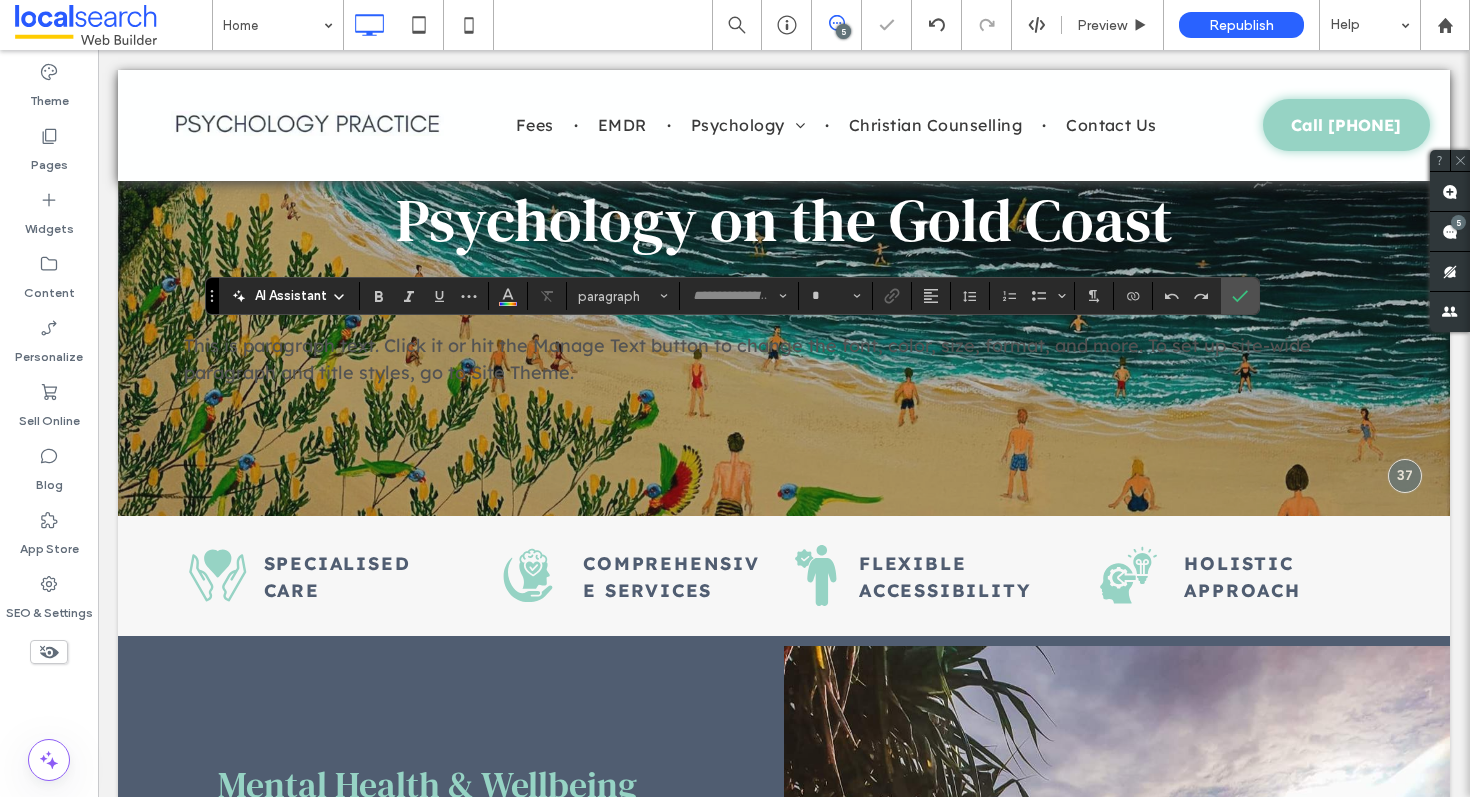 type on "**********" 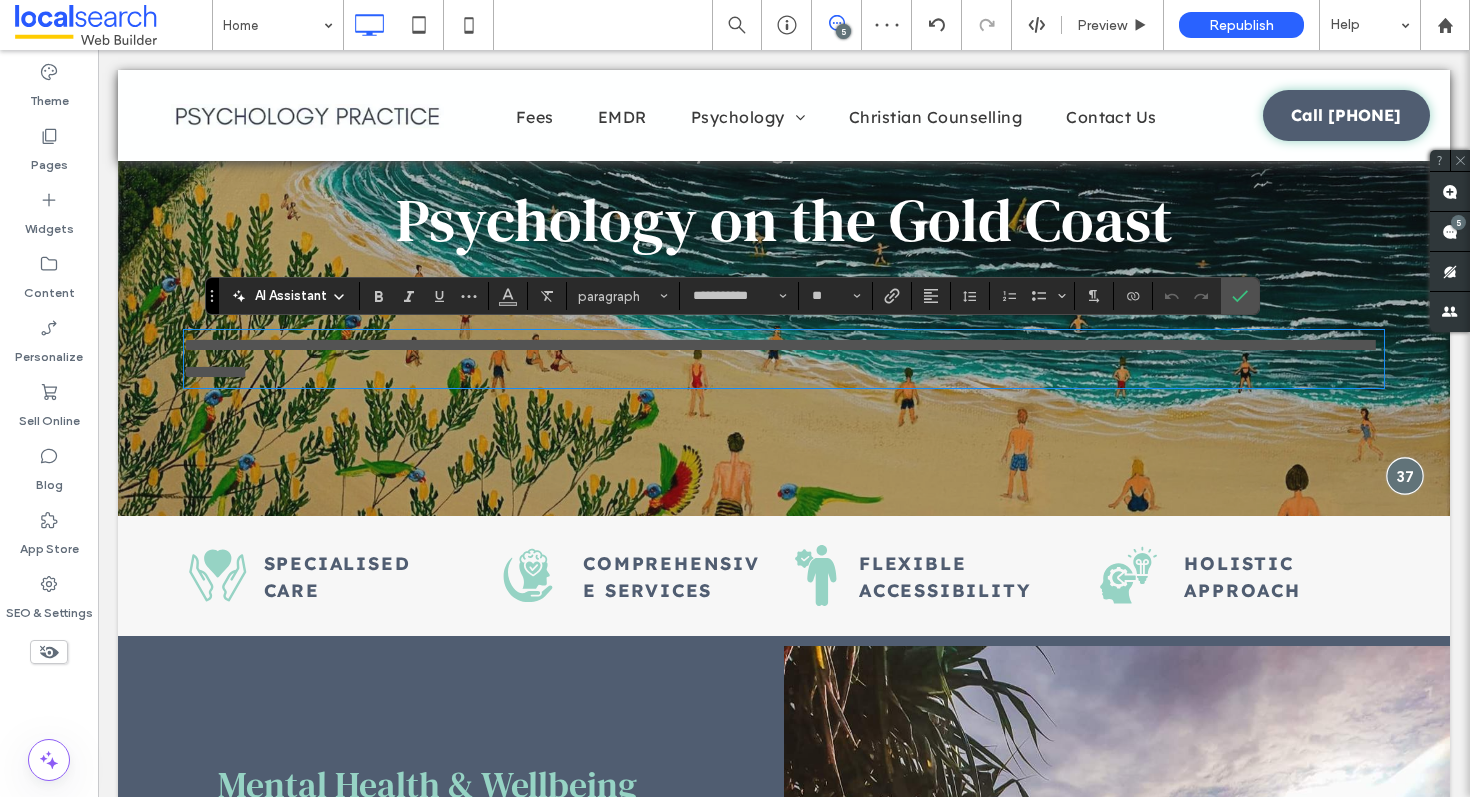 click at bounding box center (1404, 475) 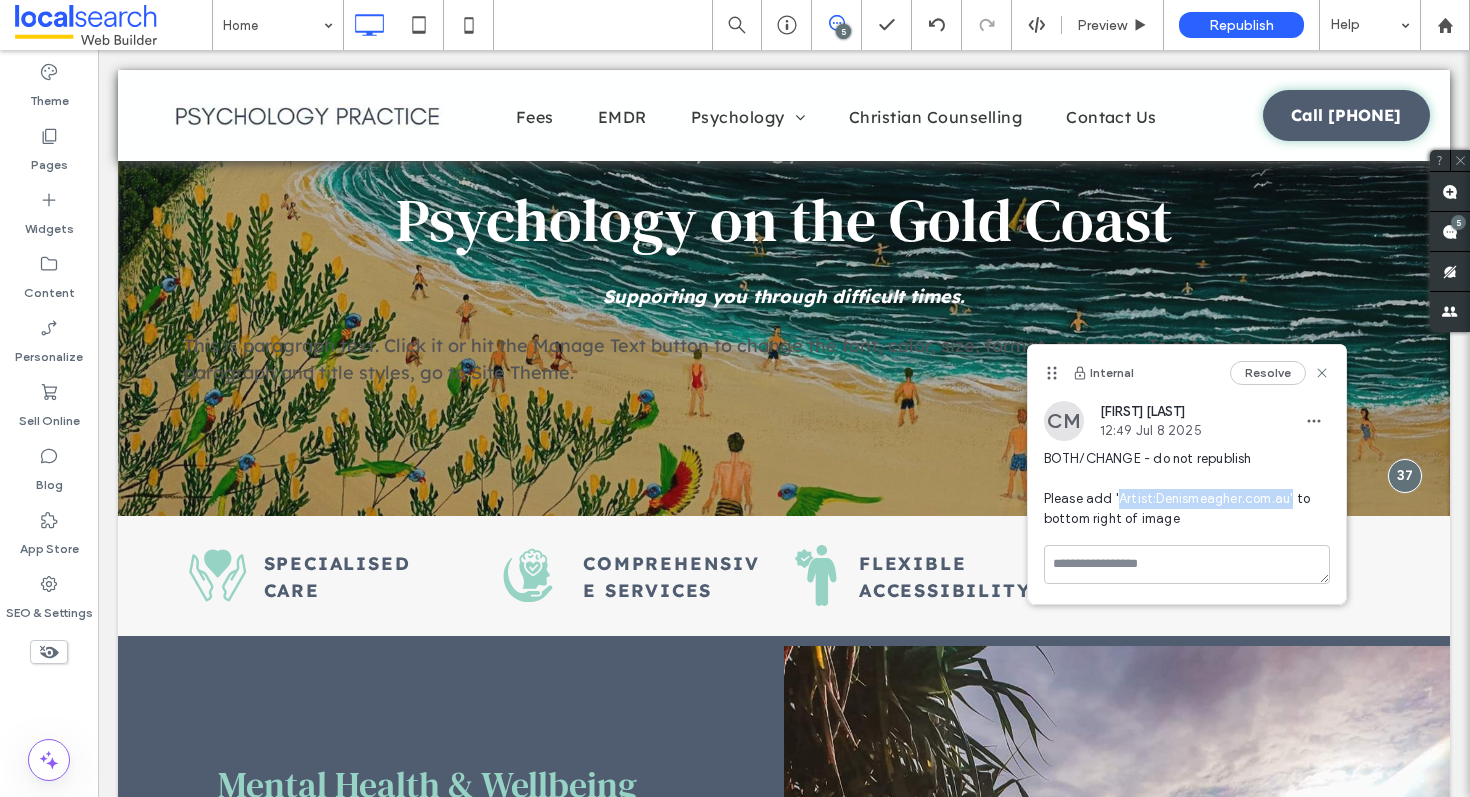 drag, startPoint x: 1118, startPoint y: 499, endPoint x: 1296, endPoint y: 502, distance: 178.02528 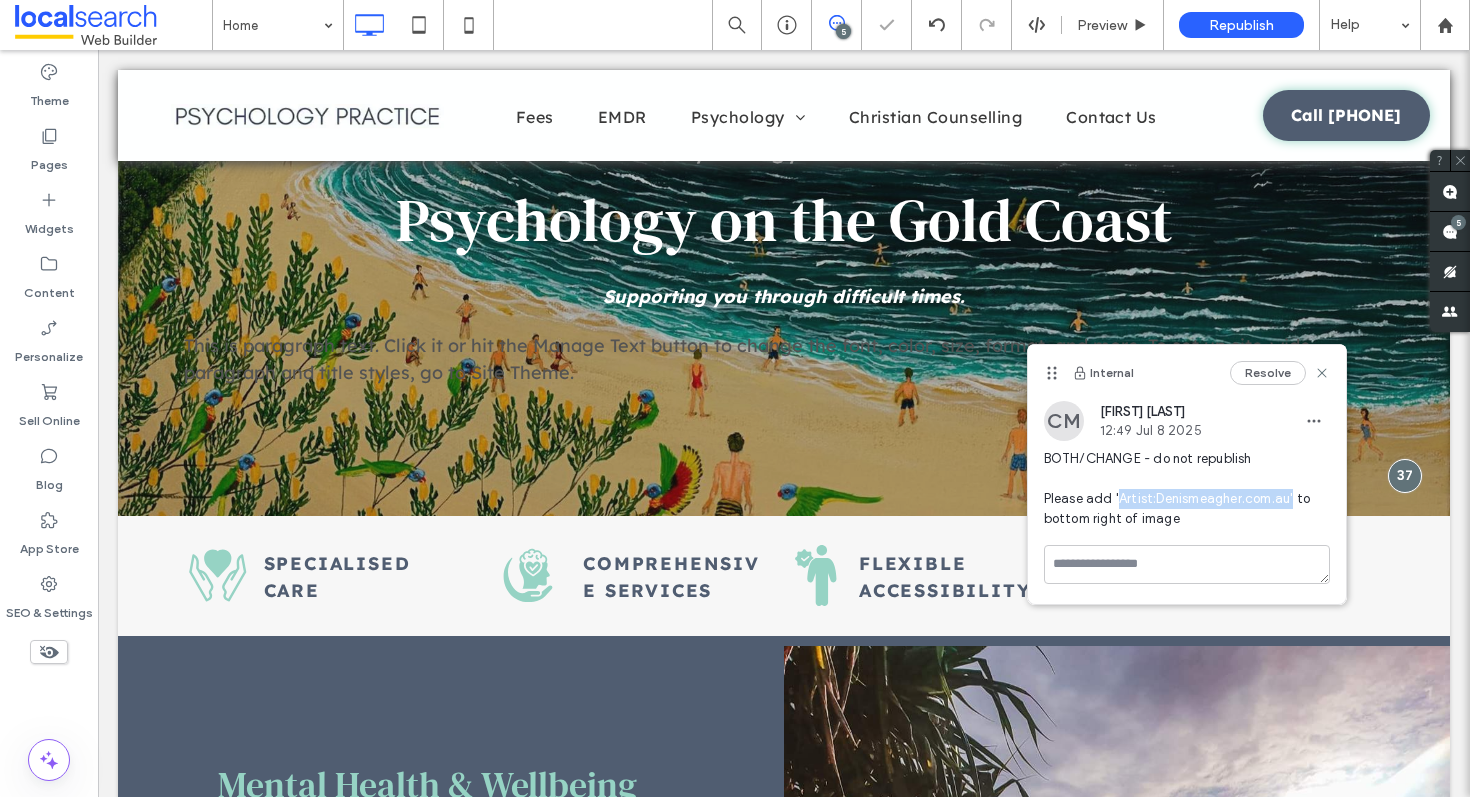 copy on "Artist:  Denismeagher.com.au '" 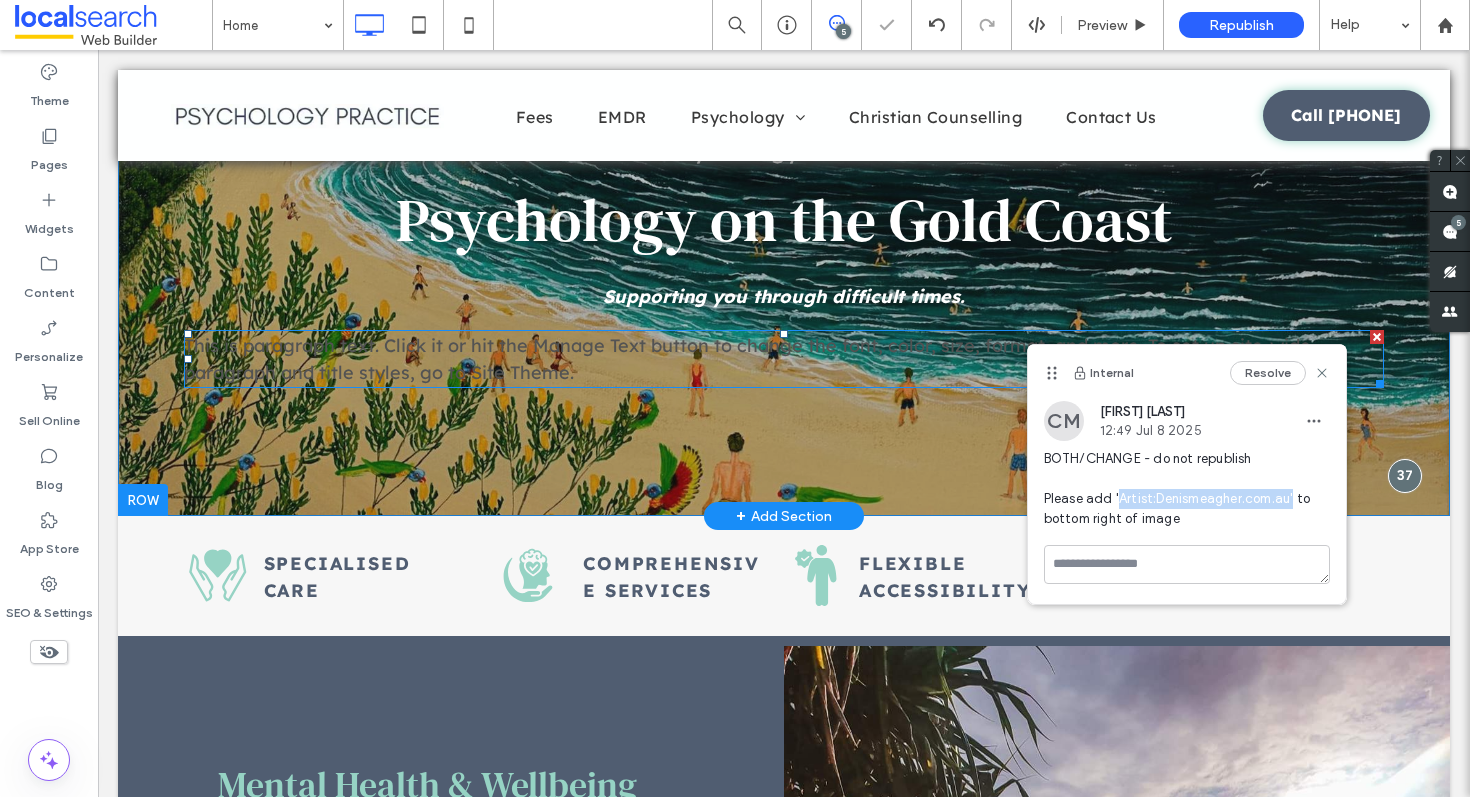 click on "This is paragraph text. Click it or hit the Manage Text button to change the font, color, size, format, and more. To set up site-wide paragraph and title styles, go to Site Theme." at bounding box center (747, 359) 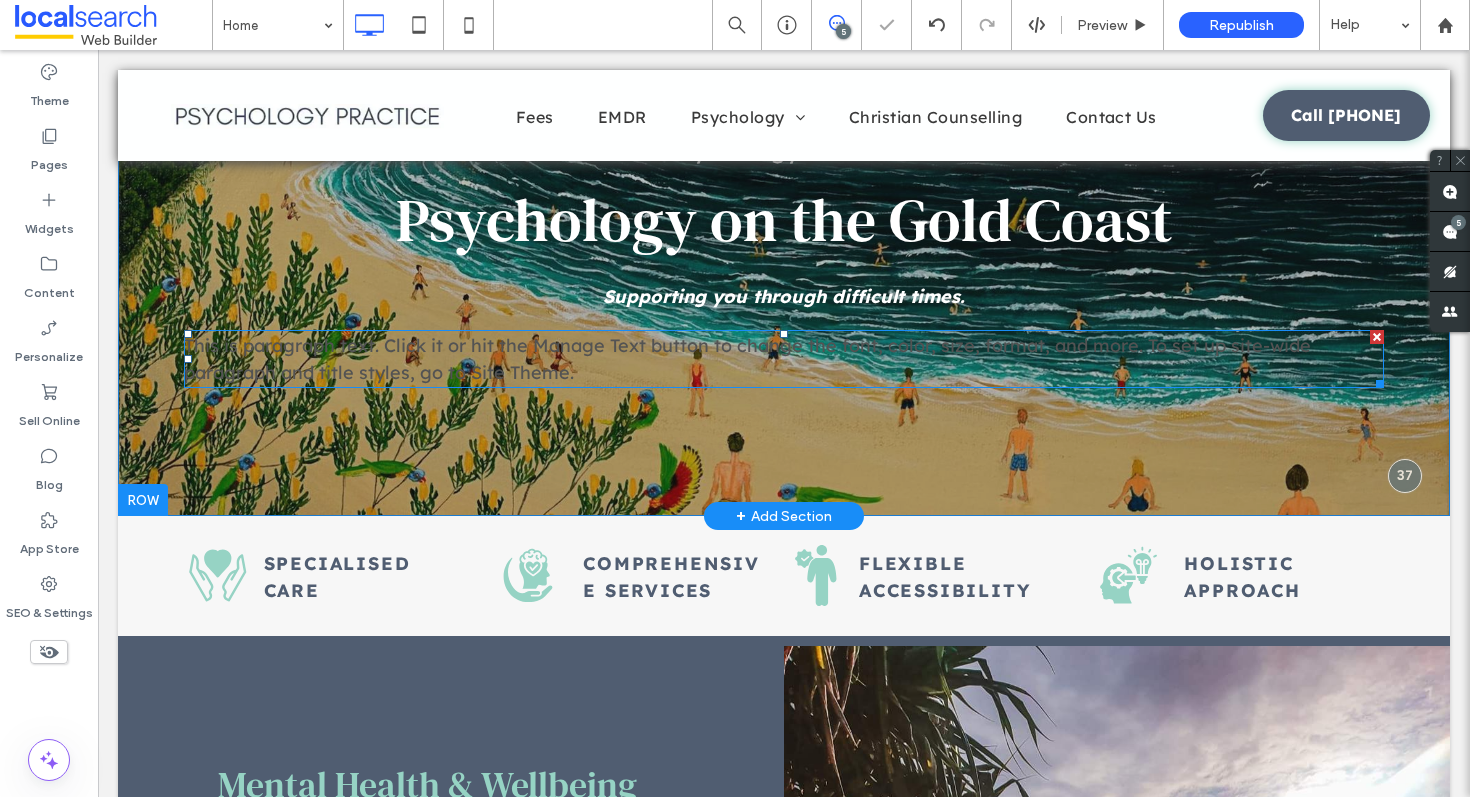 click on "This is paragraph text. Click it or hit the Manage Text button to change the font, color, size, format, and more. To set up site-wide paragraph and title styles, go to Site Theme." at bounding box center (747, 359) 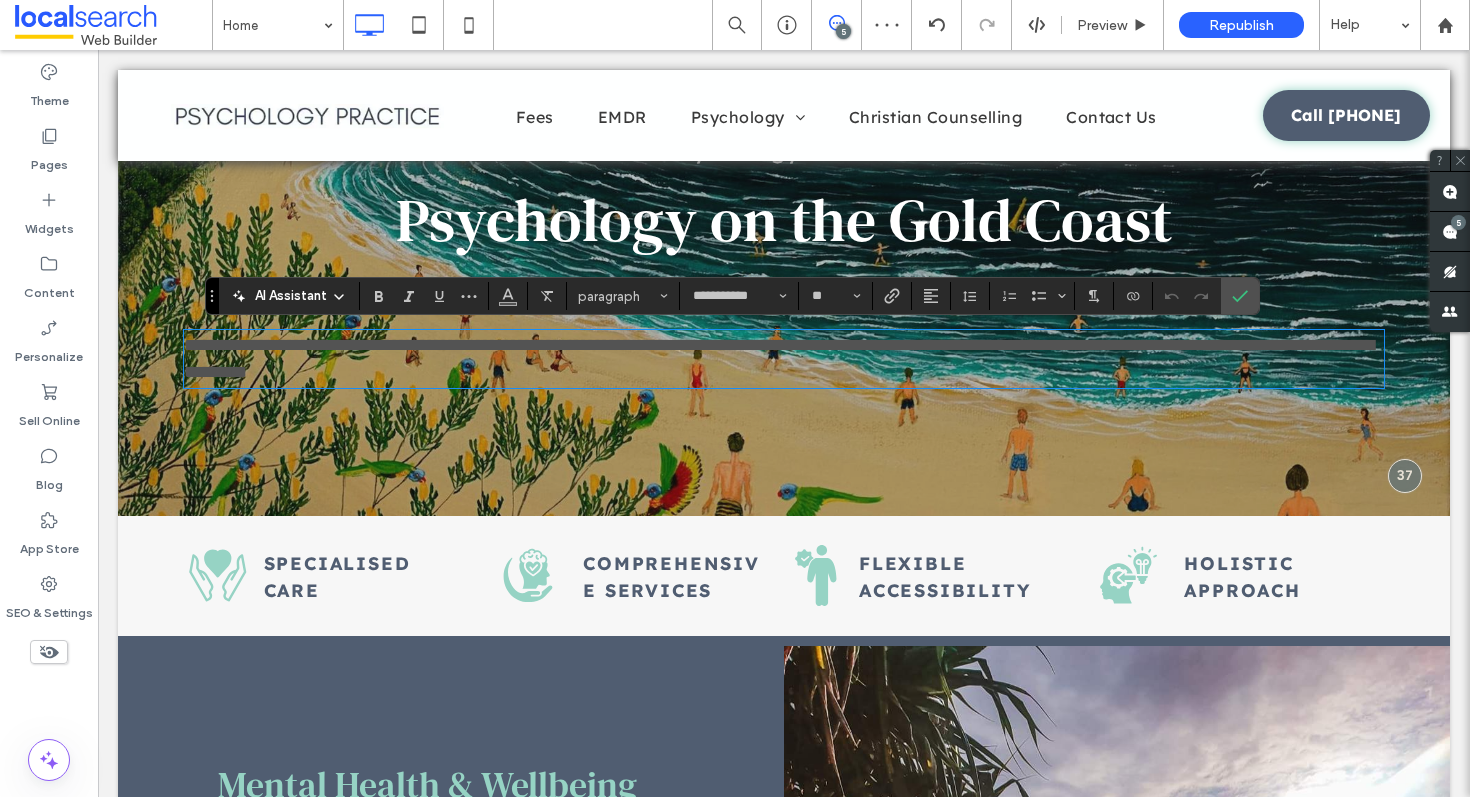 scroll, scrollTop: 0, scrollLeft: 0, axis: both 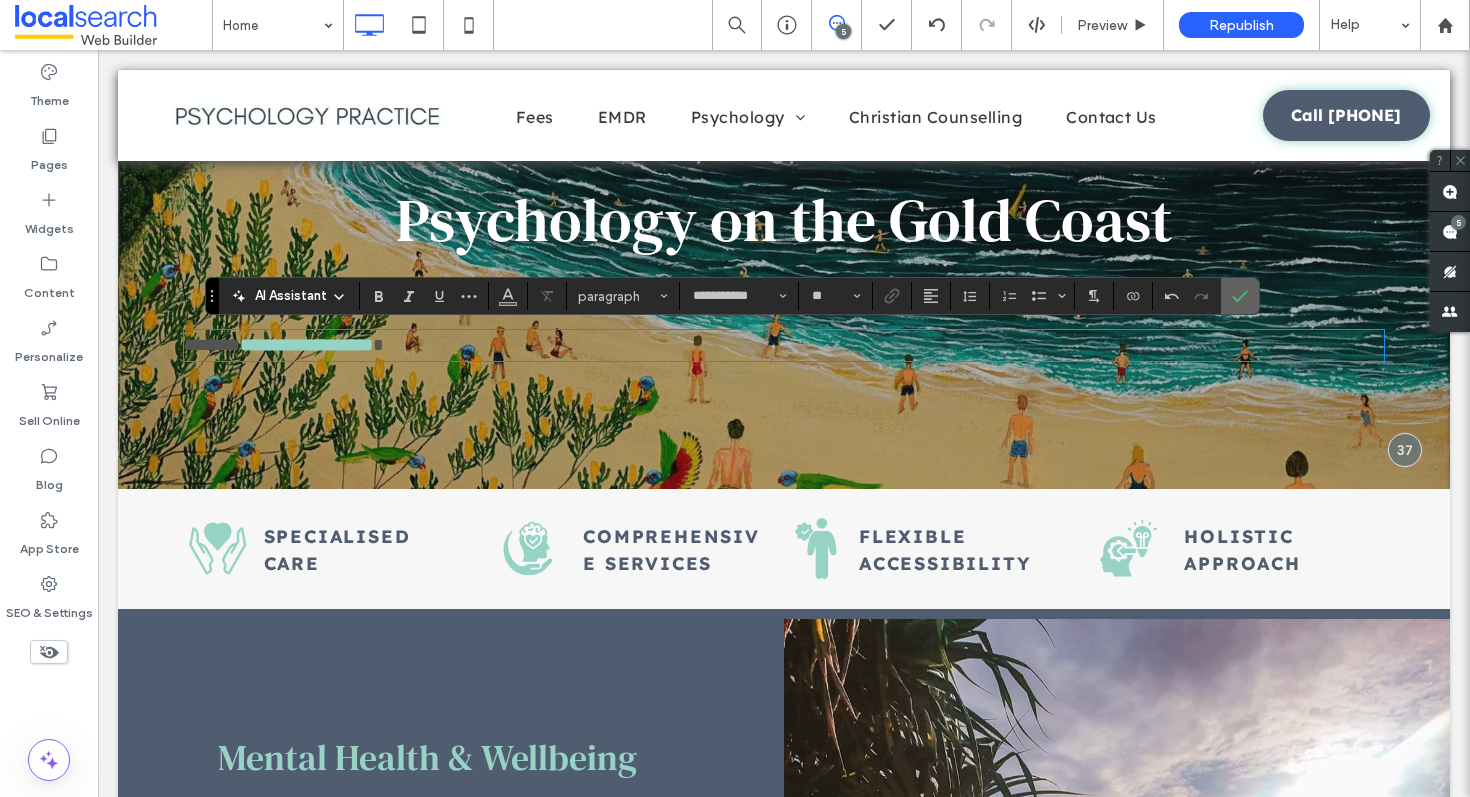 click at bounding box center [1240, 296] 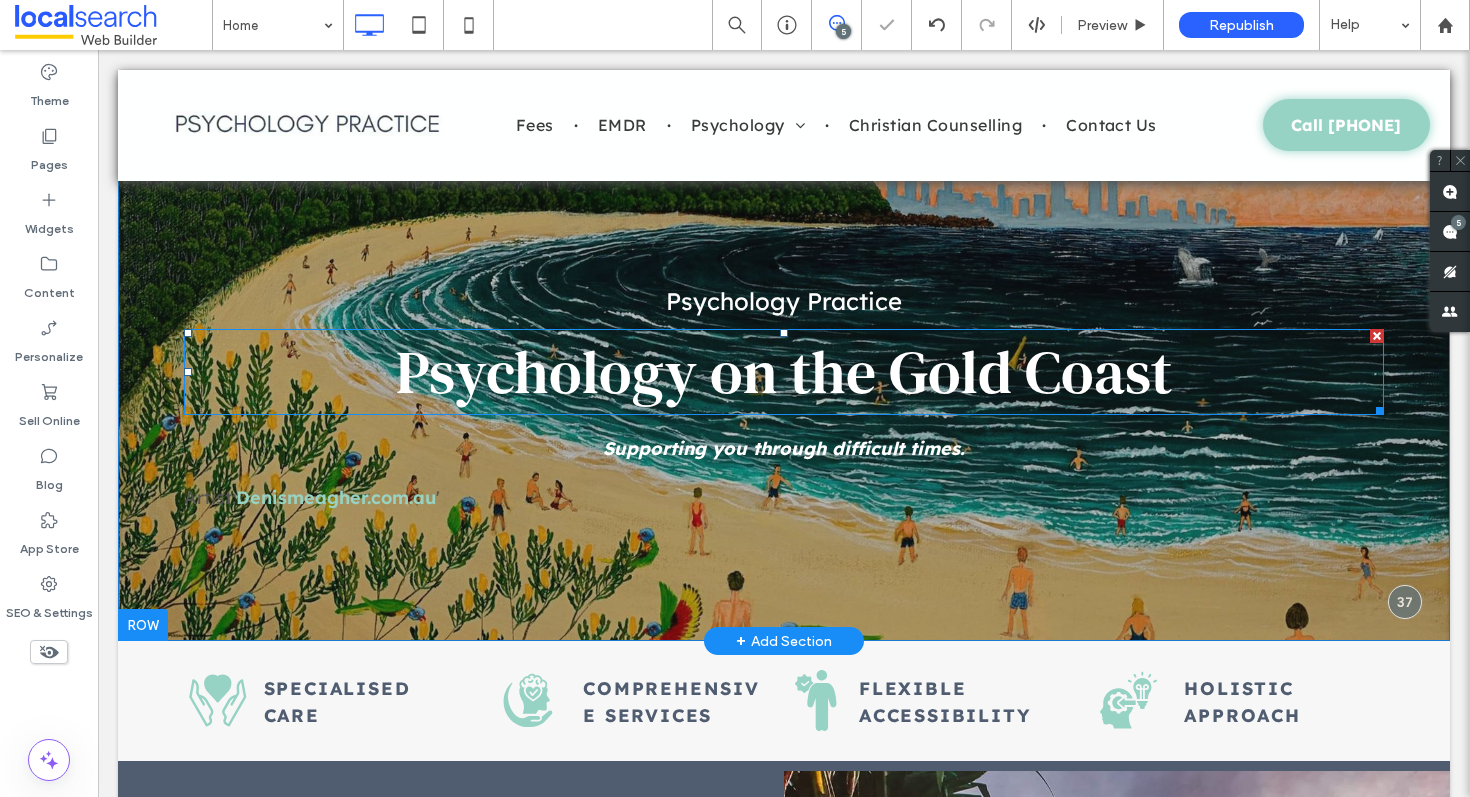 scroll, scrollTop: 226, scrollLeft: 0, axis: vertical 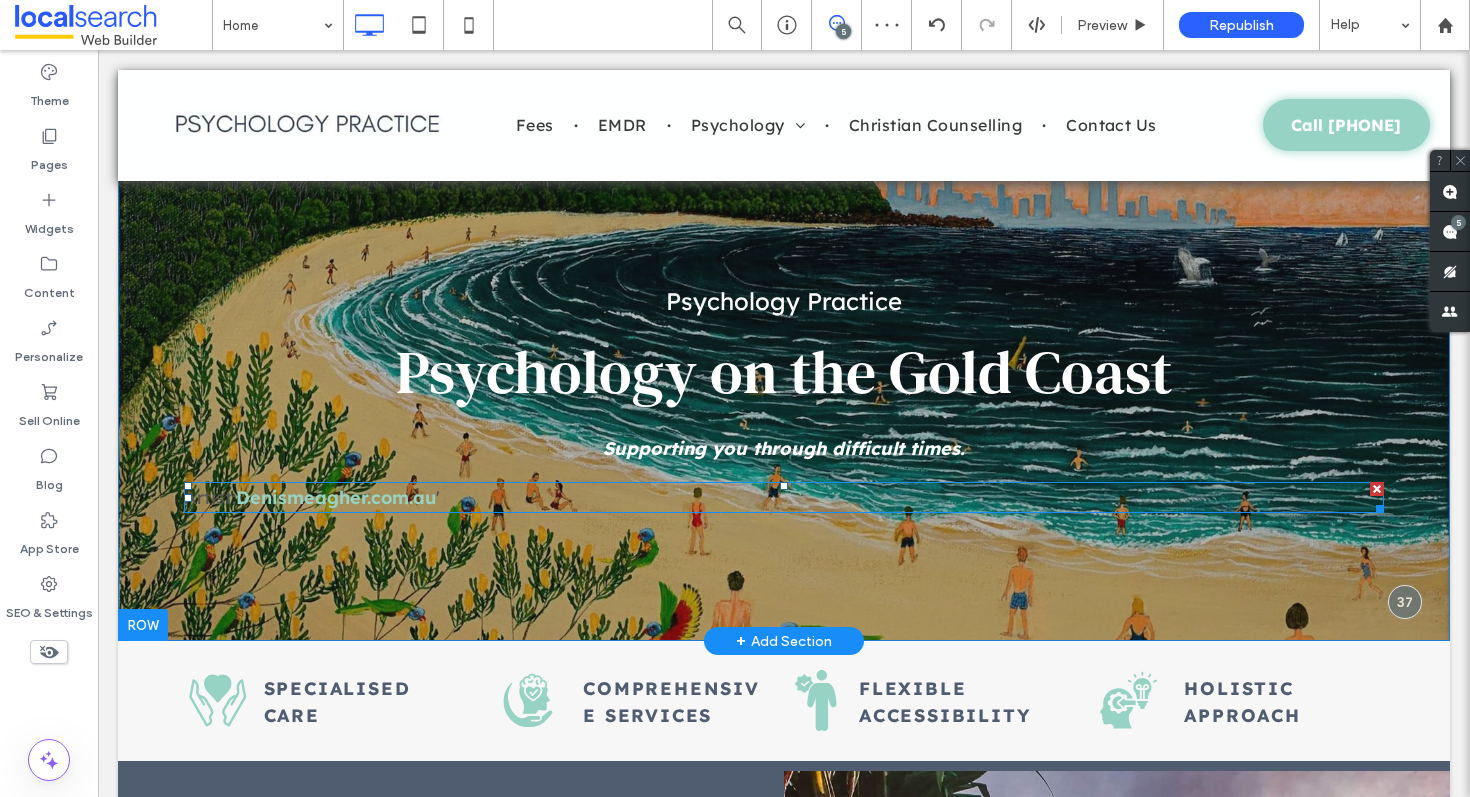 click on "'" at bounding box center (438, 497) 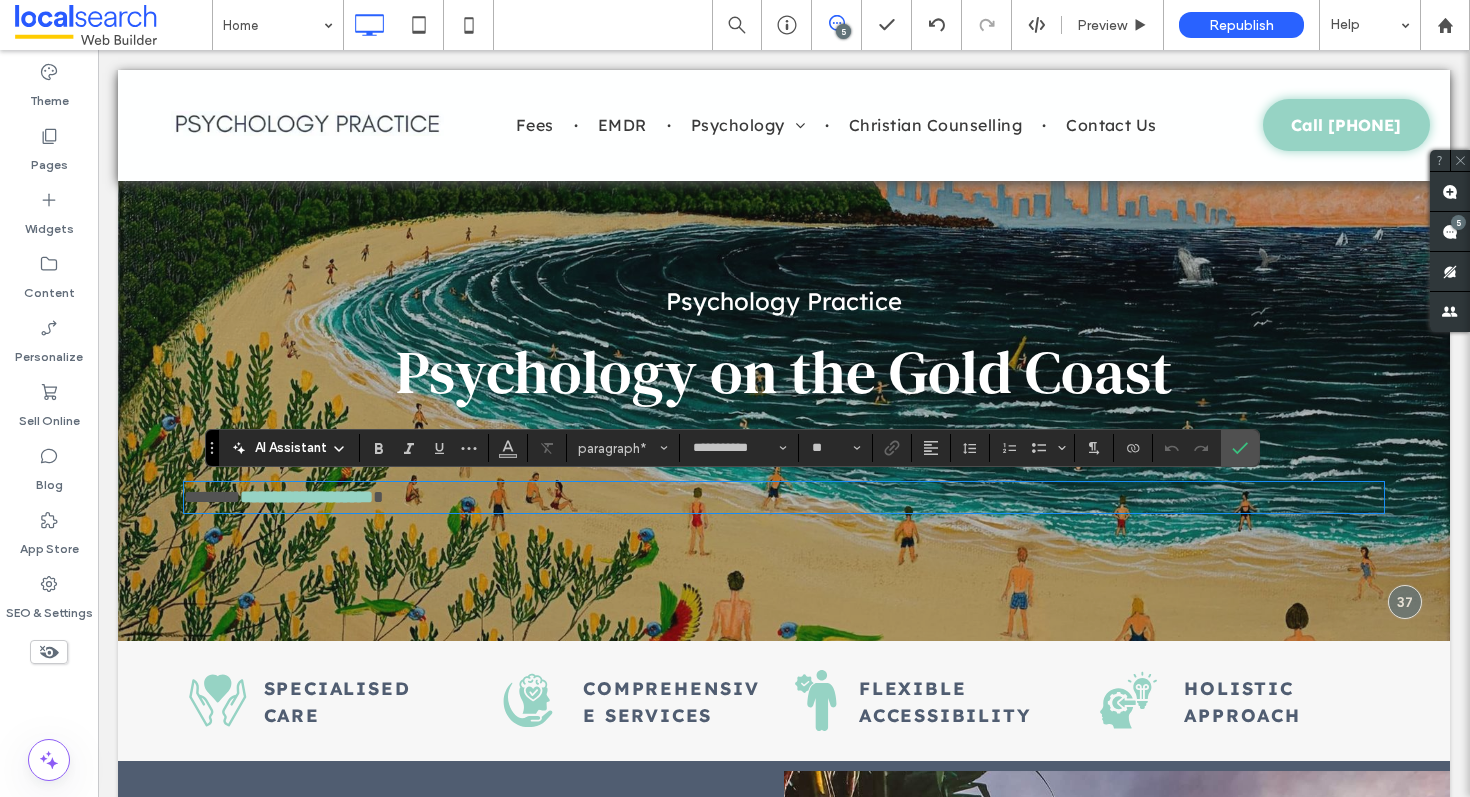 click on "*******" at bounding box center [212, 497] 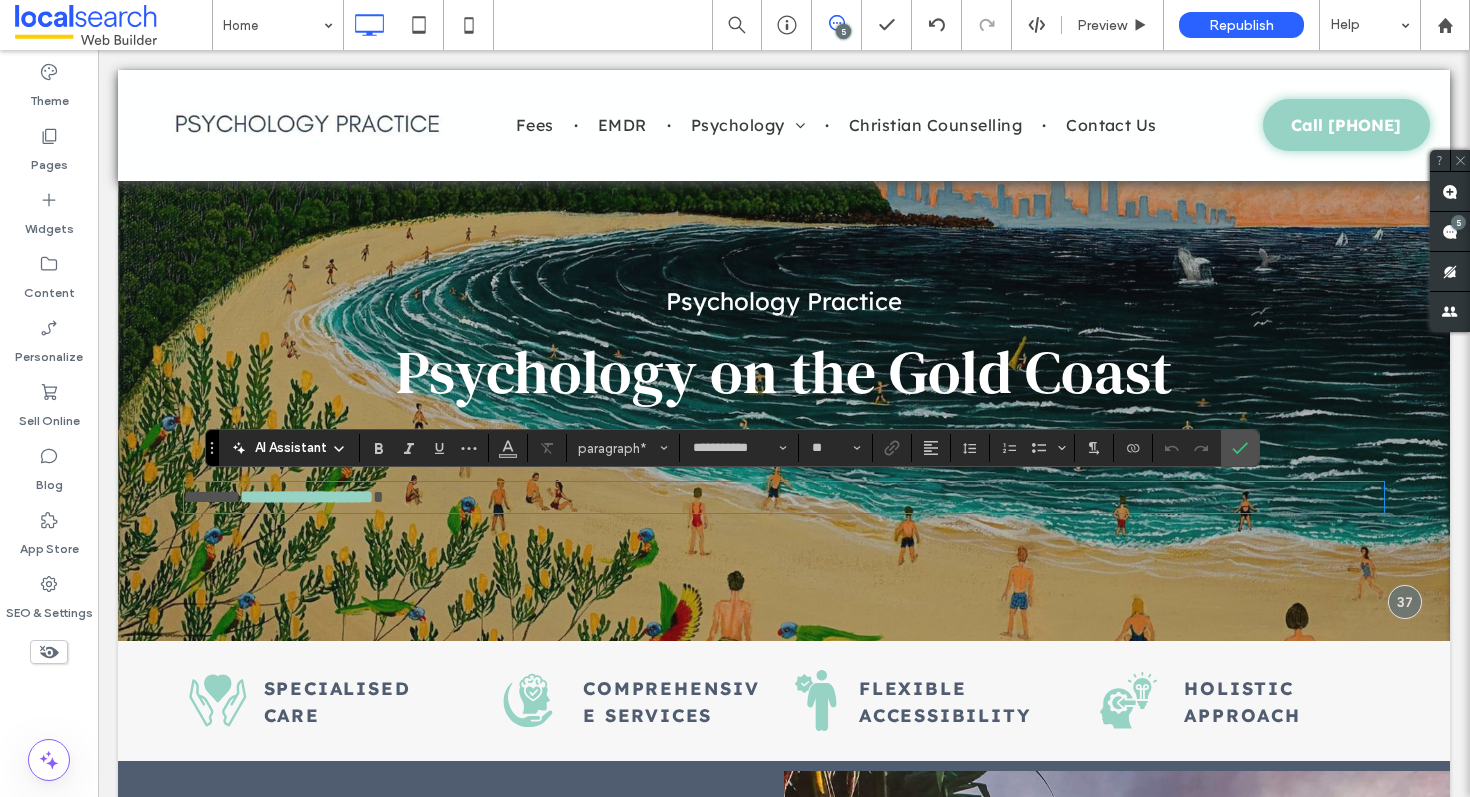click on "*******" at bounding box center (212, 497) 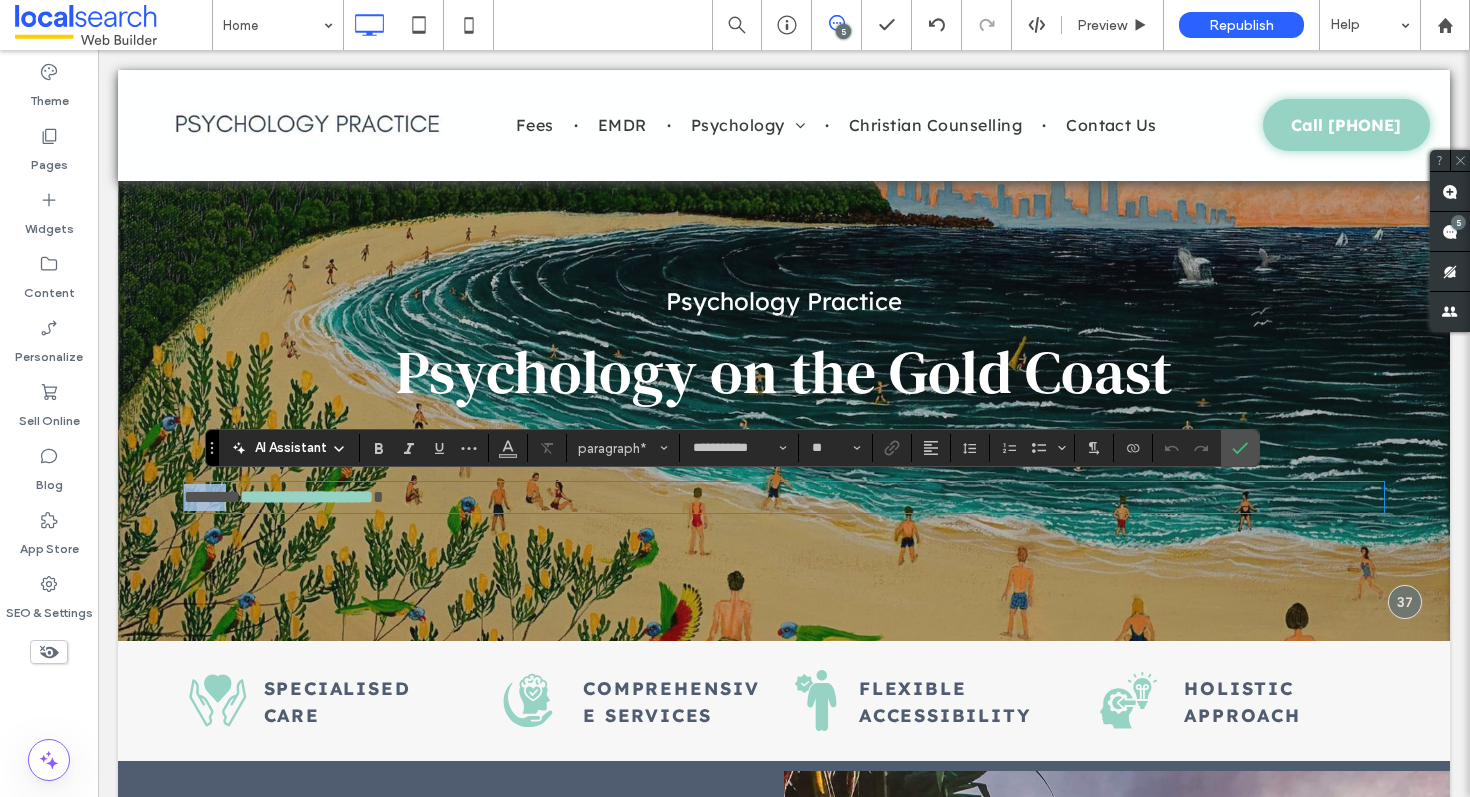 click on "*******" at bounding box center (212, 497) 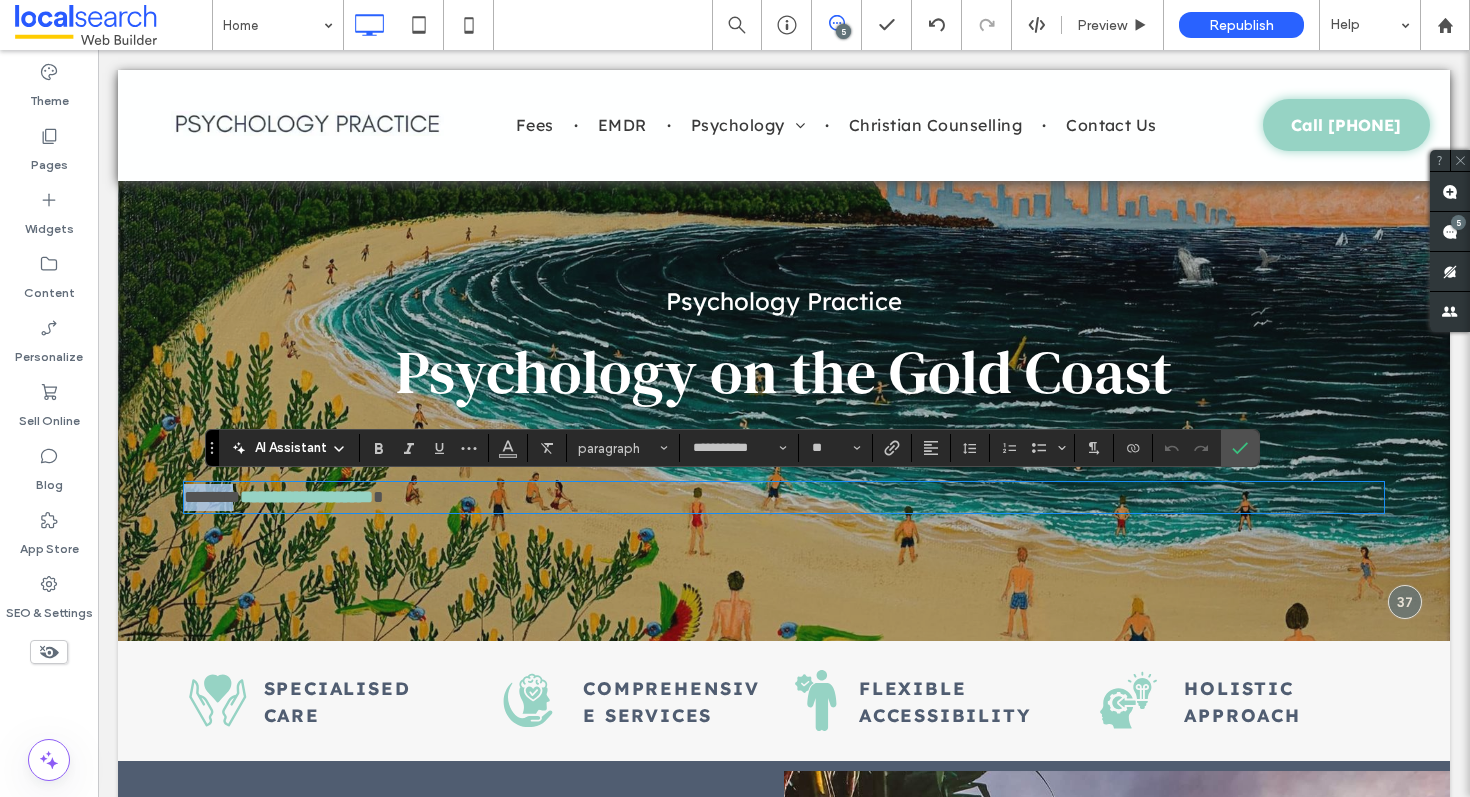 drag, startPoint x: 230, startPoint y: 499, endPoint x: 176, endPoint y: 499, distance: 54 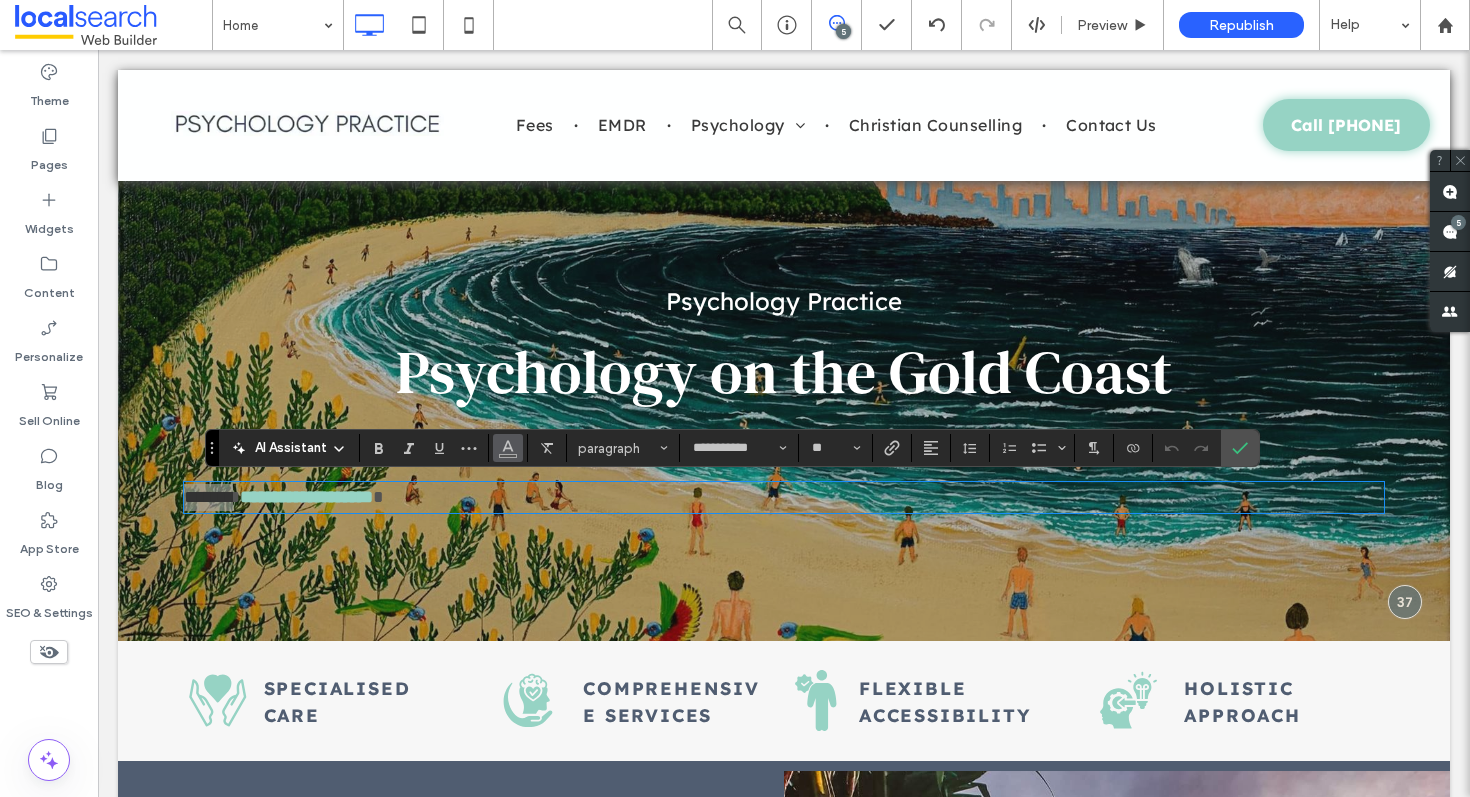 click at bounding box center [508, 448] 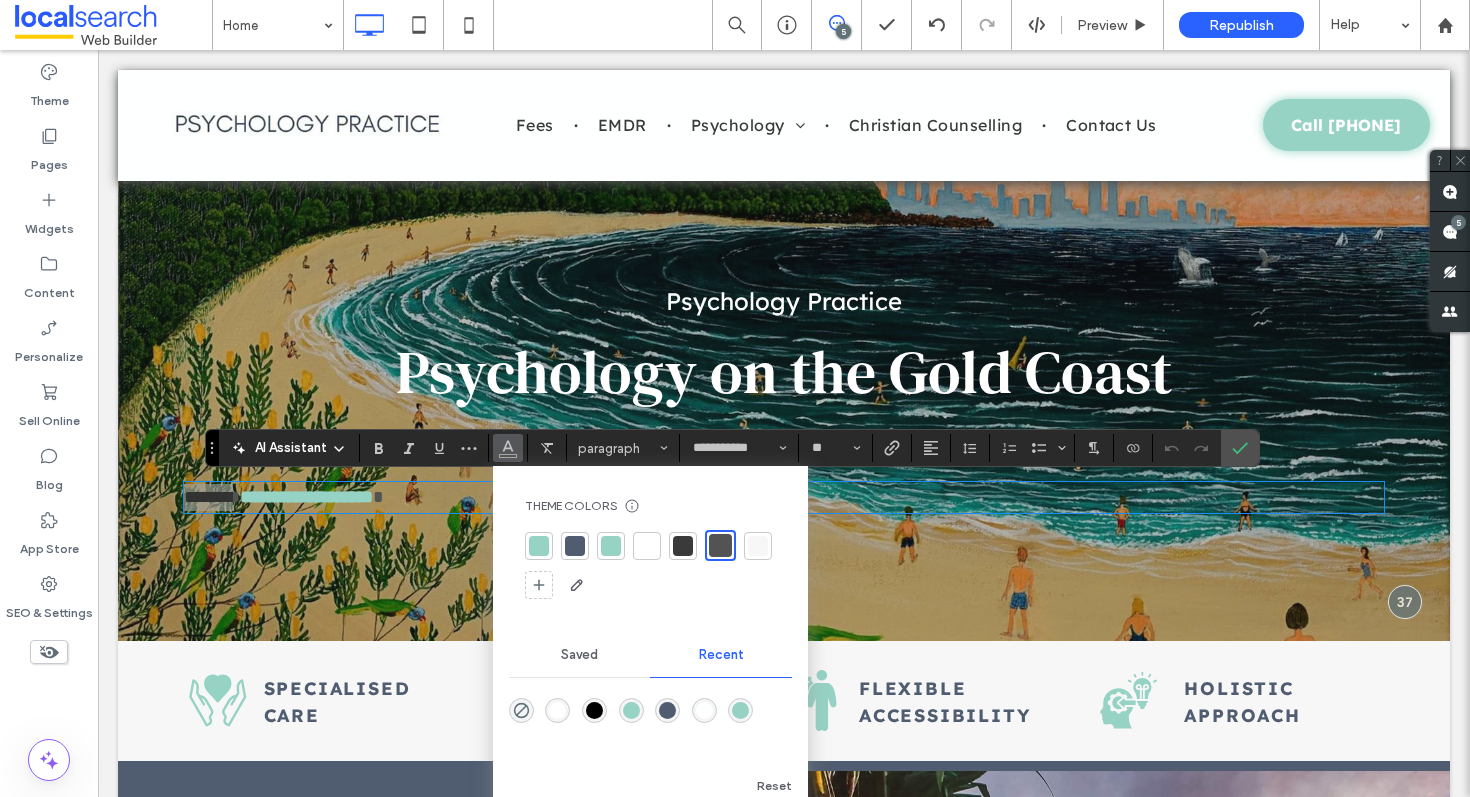 click at bounding box center (647, 546) 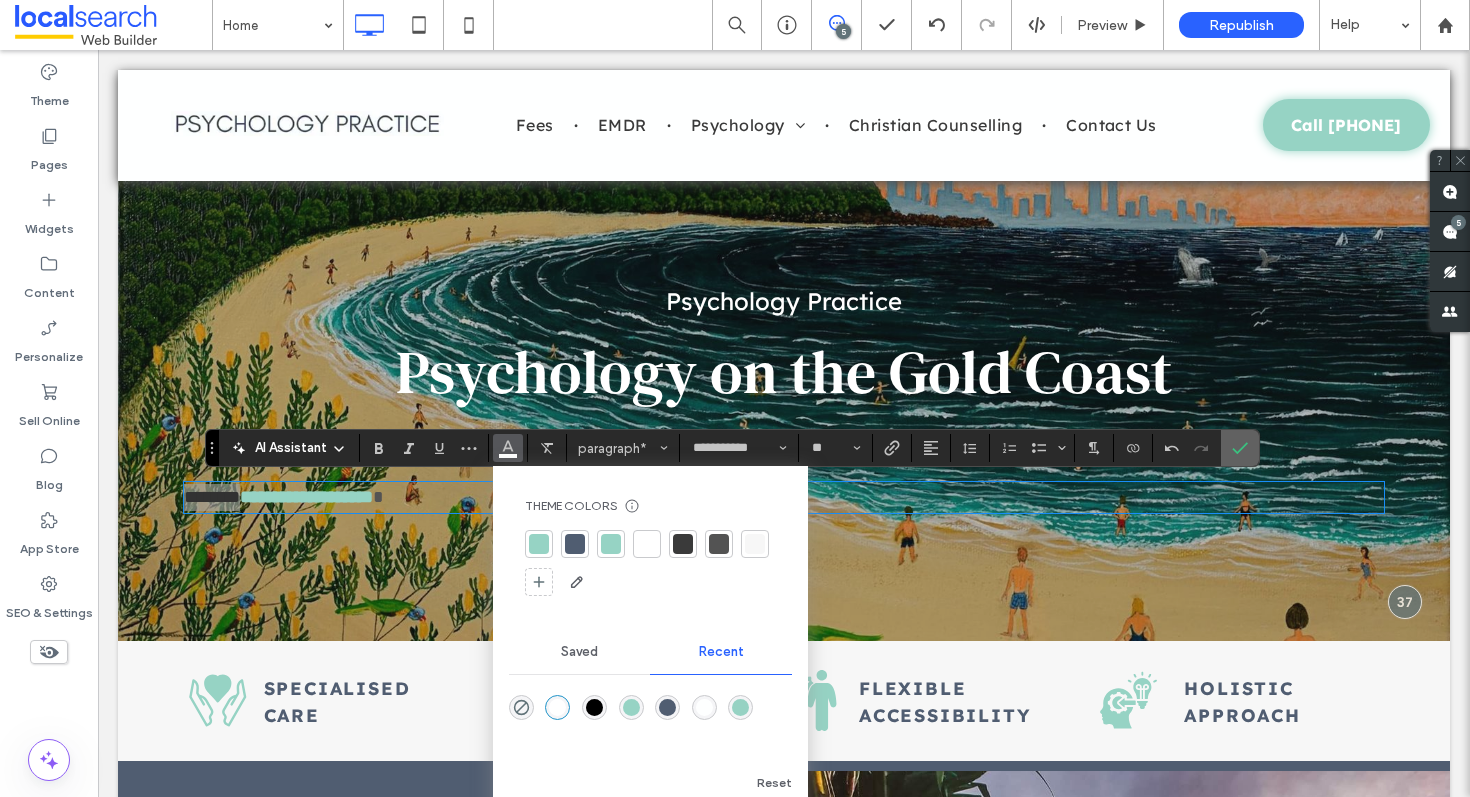 click 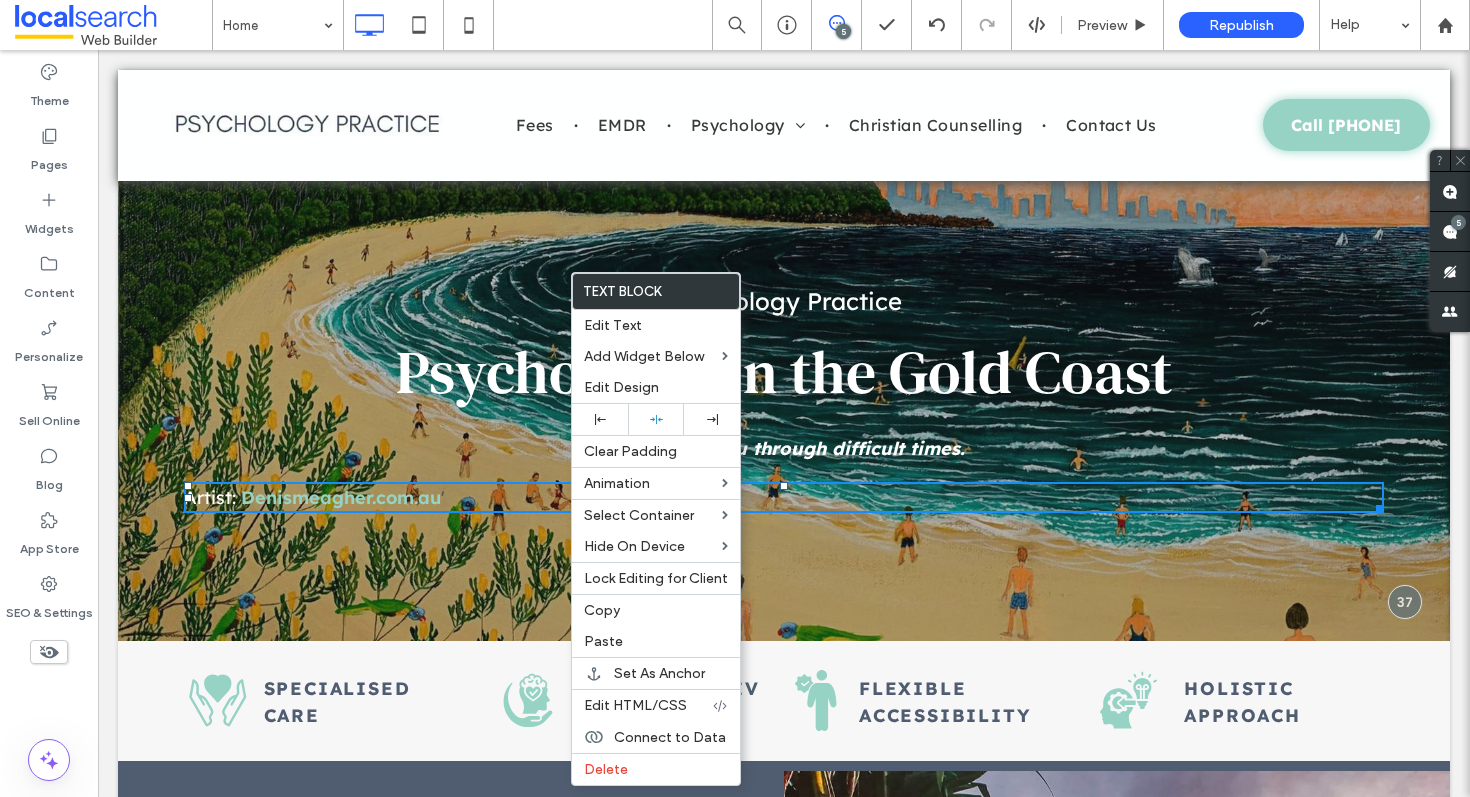 click at bounding box center [1376, 505] 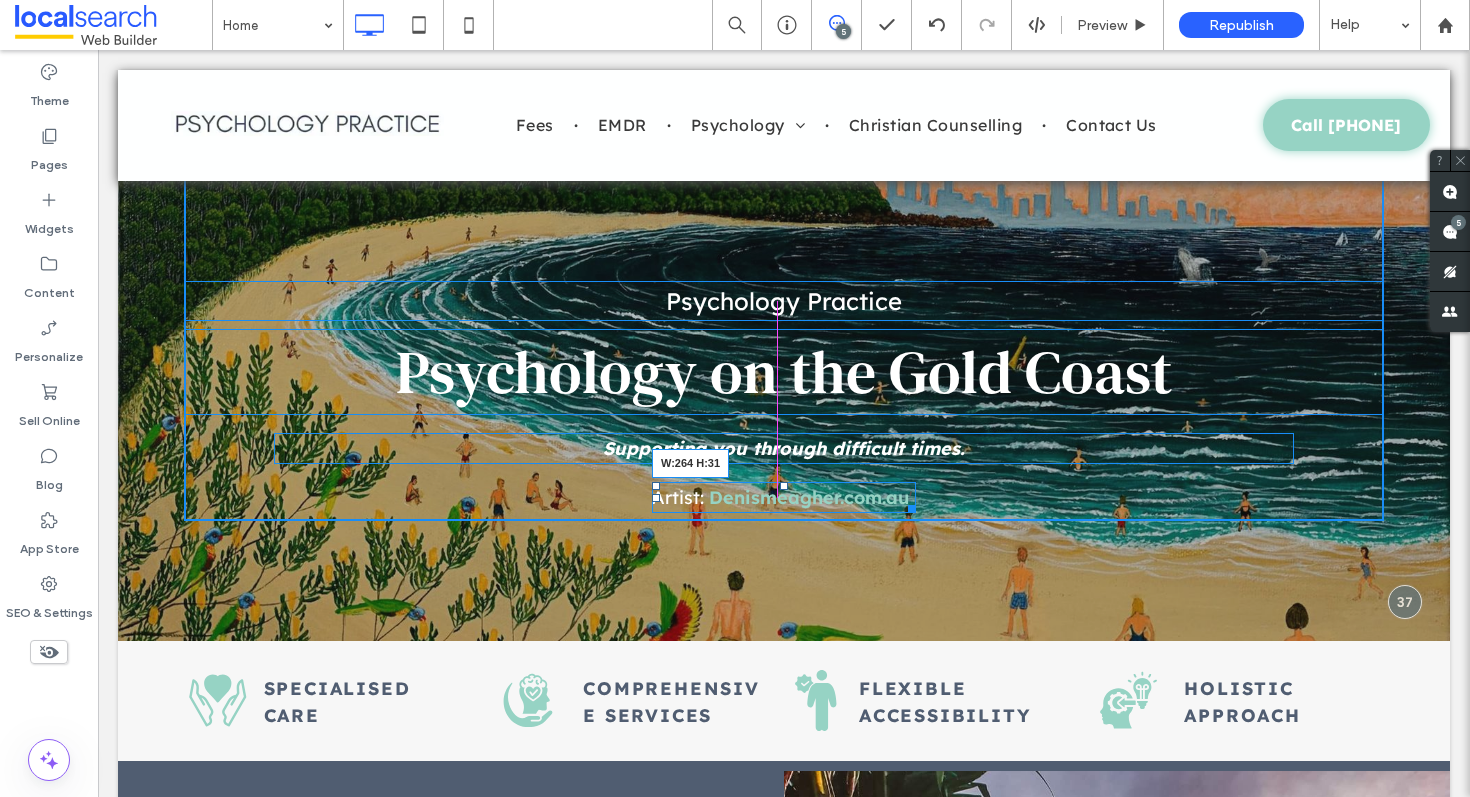 drag, startPoint x: 1374, startPoint y: 507, endPoint x: 906, endPoint y: 520, distance: 468.1805 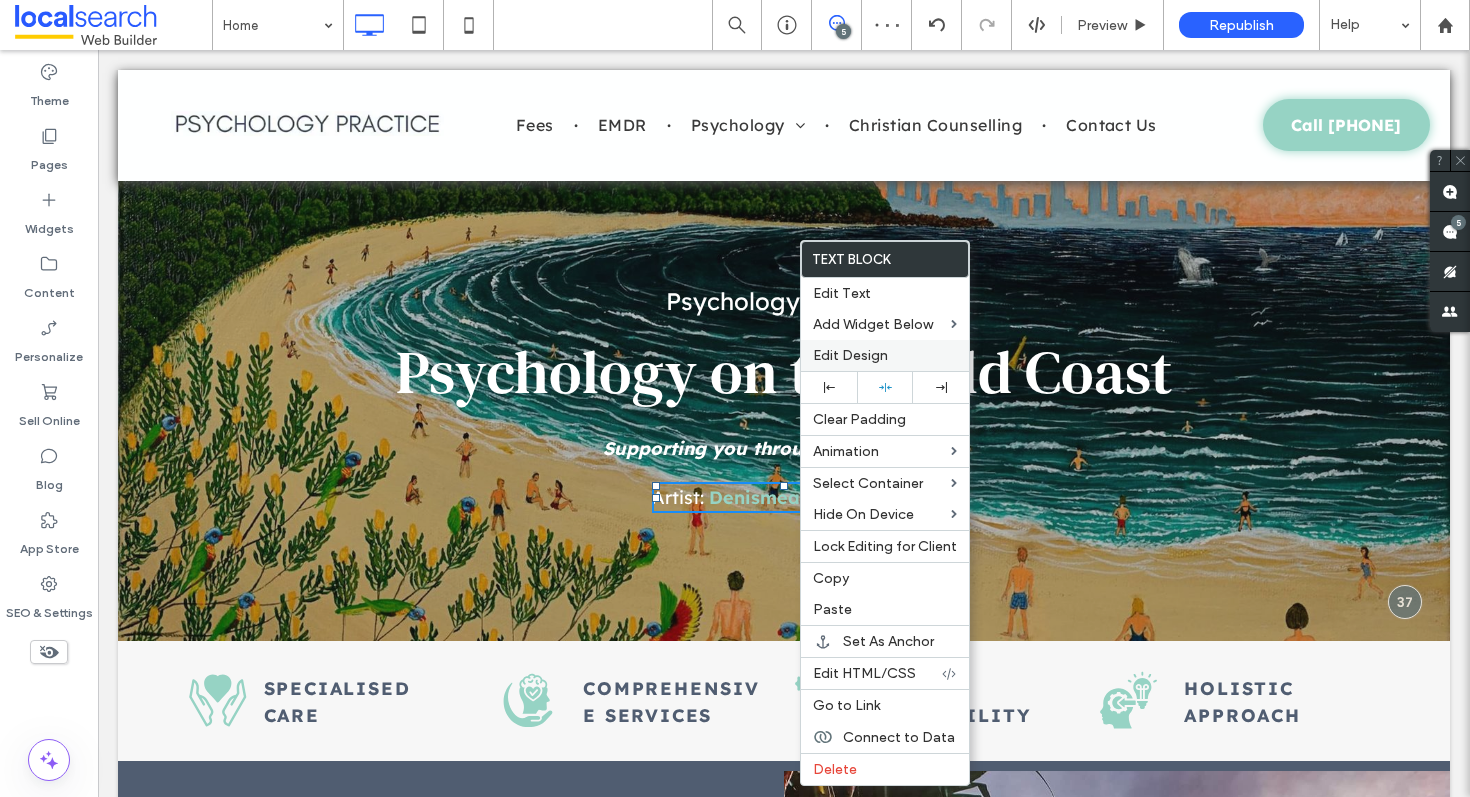 click on "Edit Design" at bounding box center [850, 355] 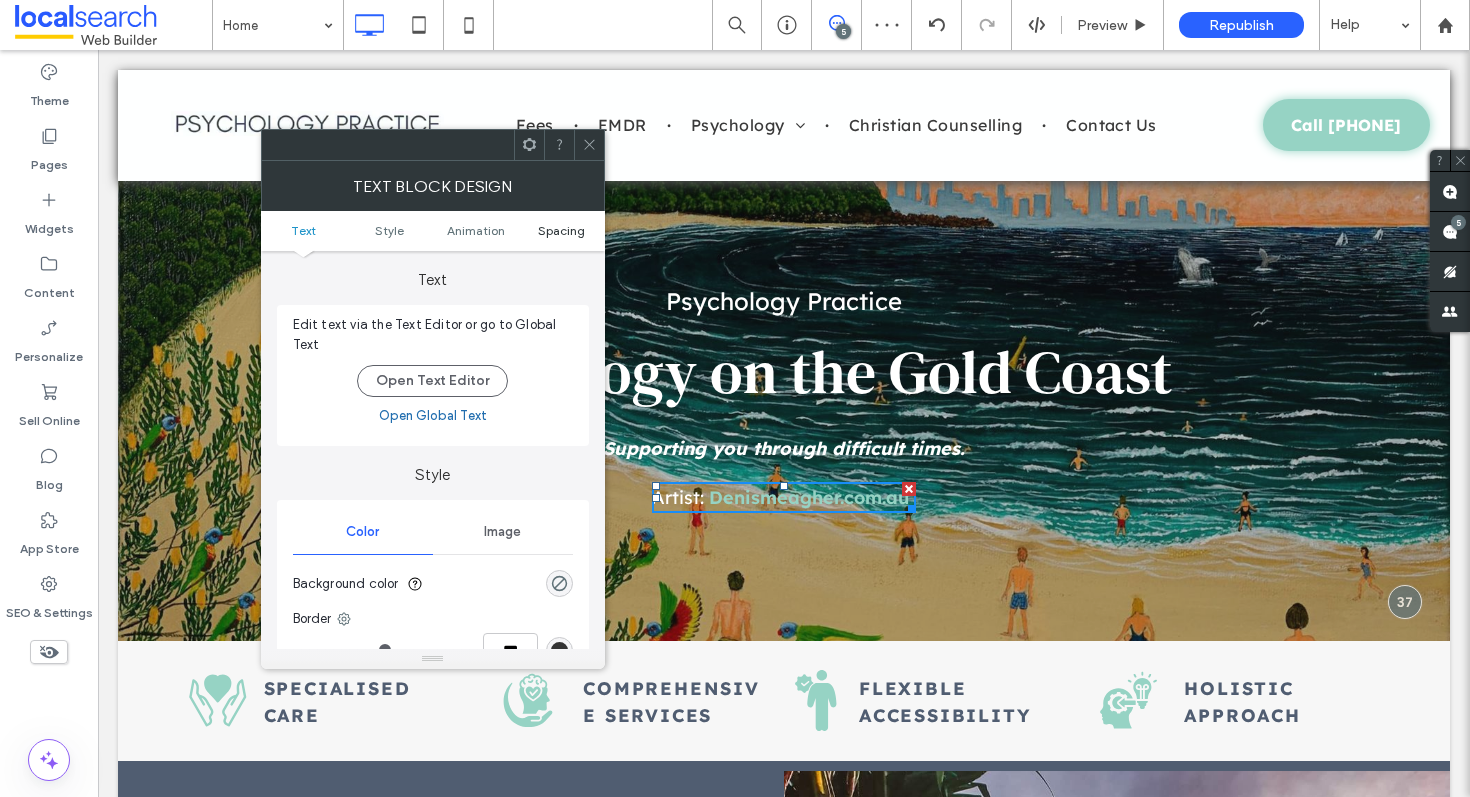 click on "Spacing" at bounding box center (562, 230) 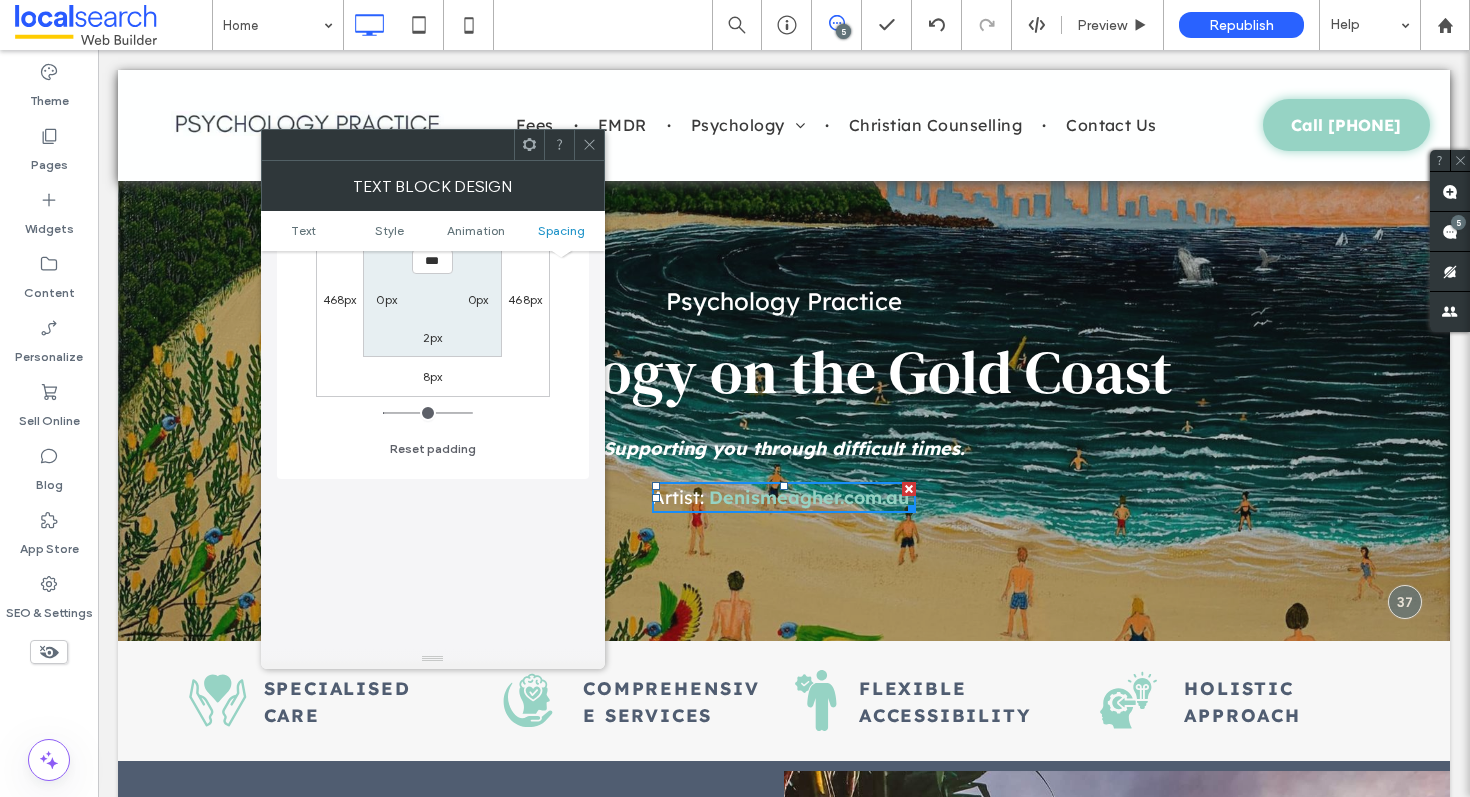 scroll, scrollTop: 759, scrollLeft: 0, axis: vertical 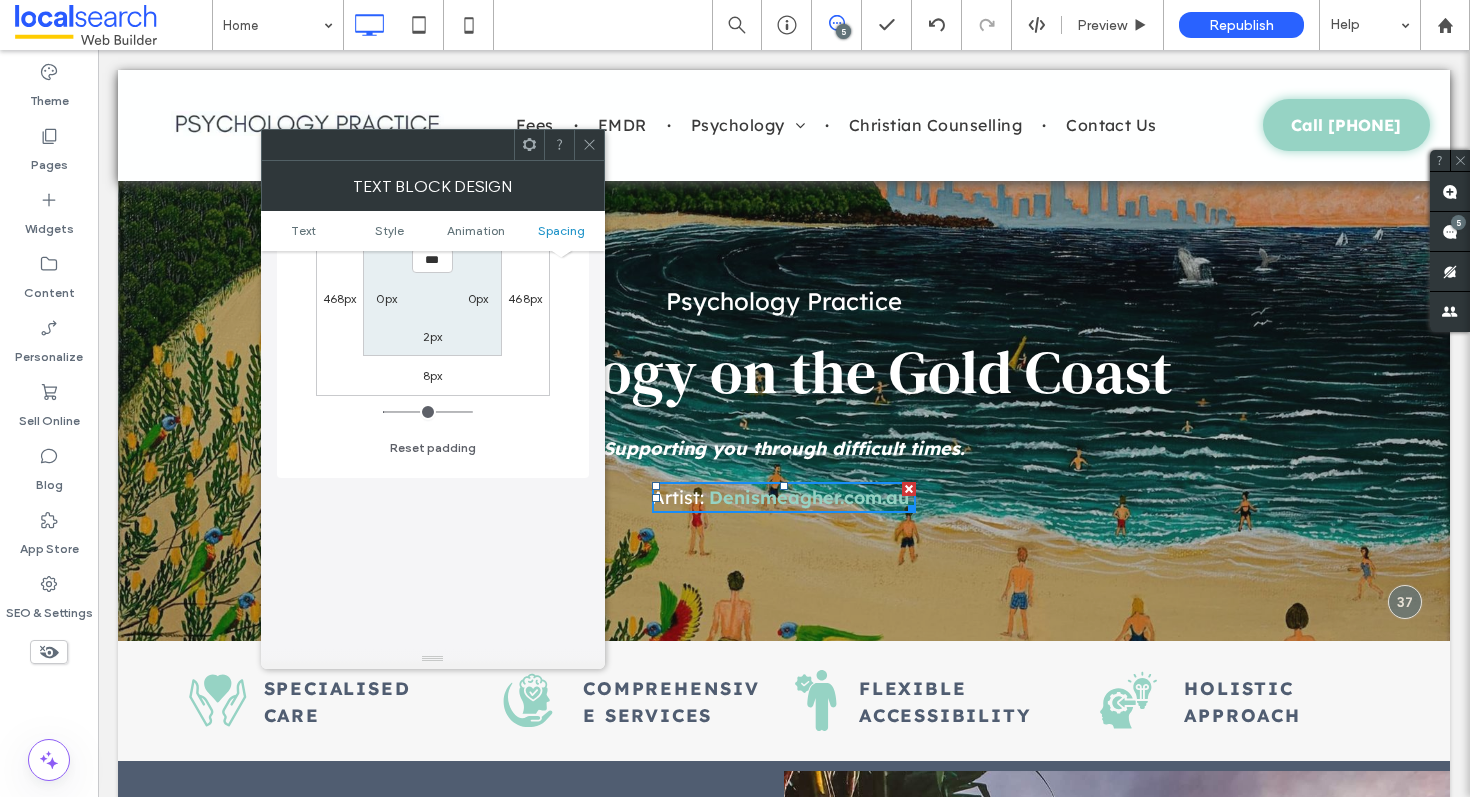 click at bounding box center [529, 145] 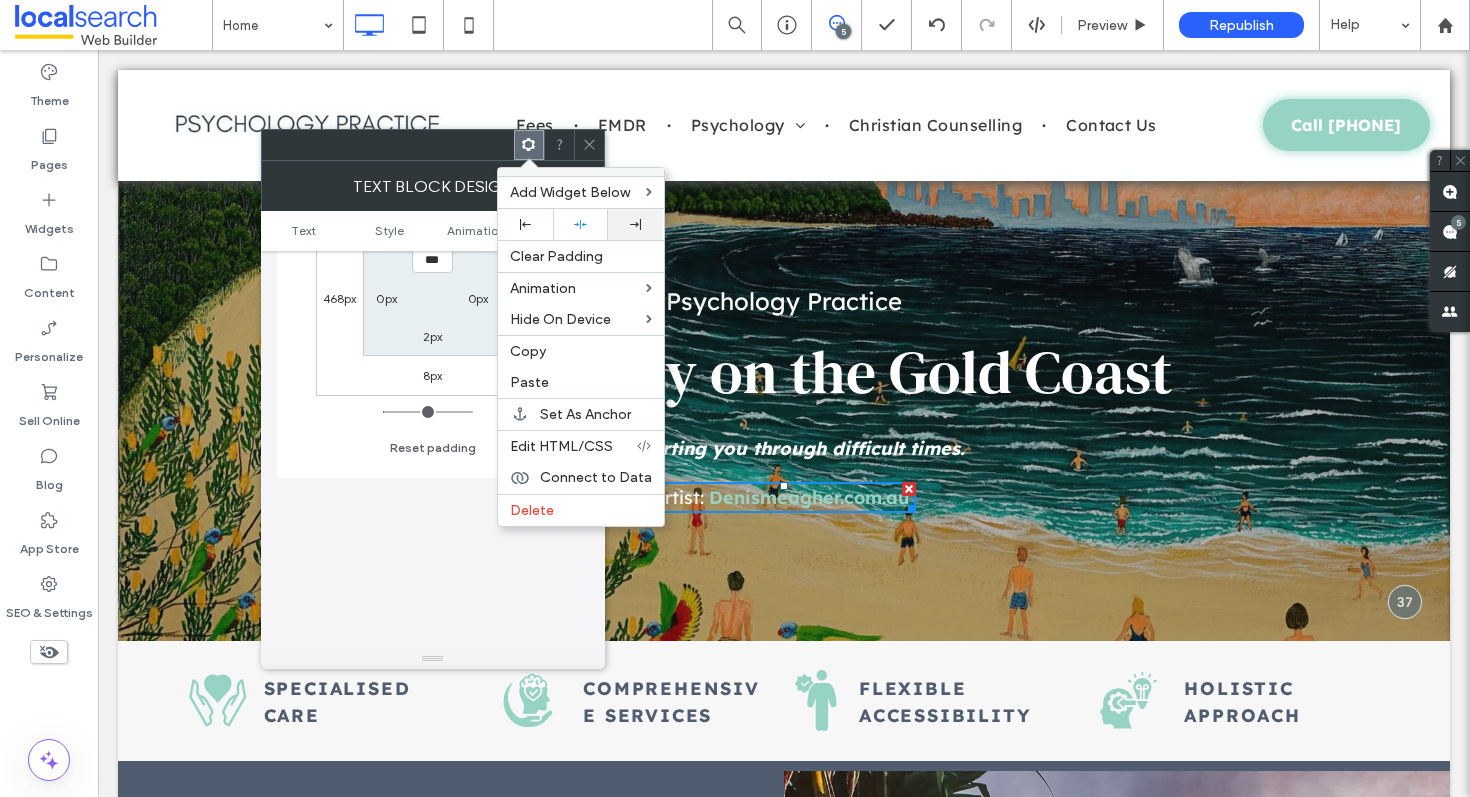 click at bounding box center [635, 224] 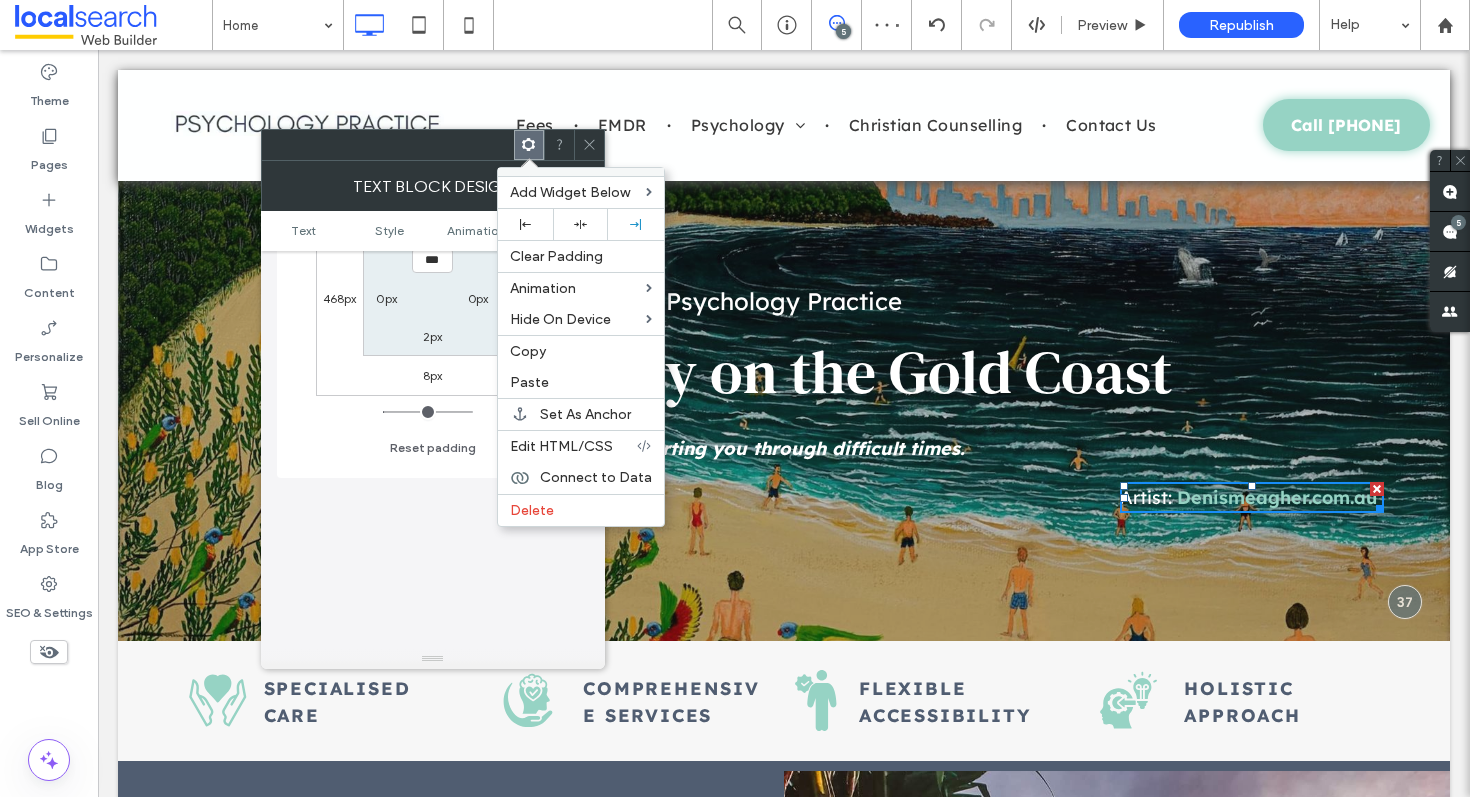 click on "Change padding (inner spacing) on desktop and tablet 8px 468px 8px 468px *** 0px 2px 0px Reset padding" at bounding box center [433, 293] 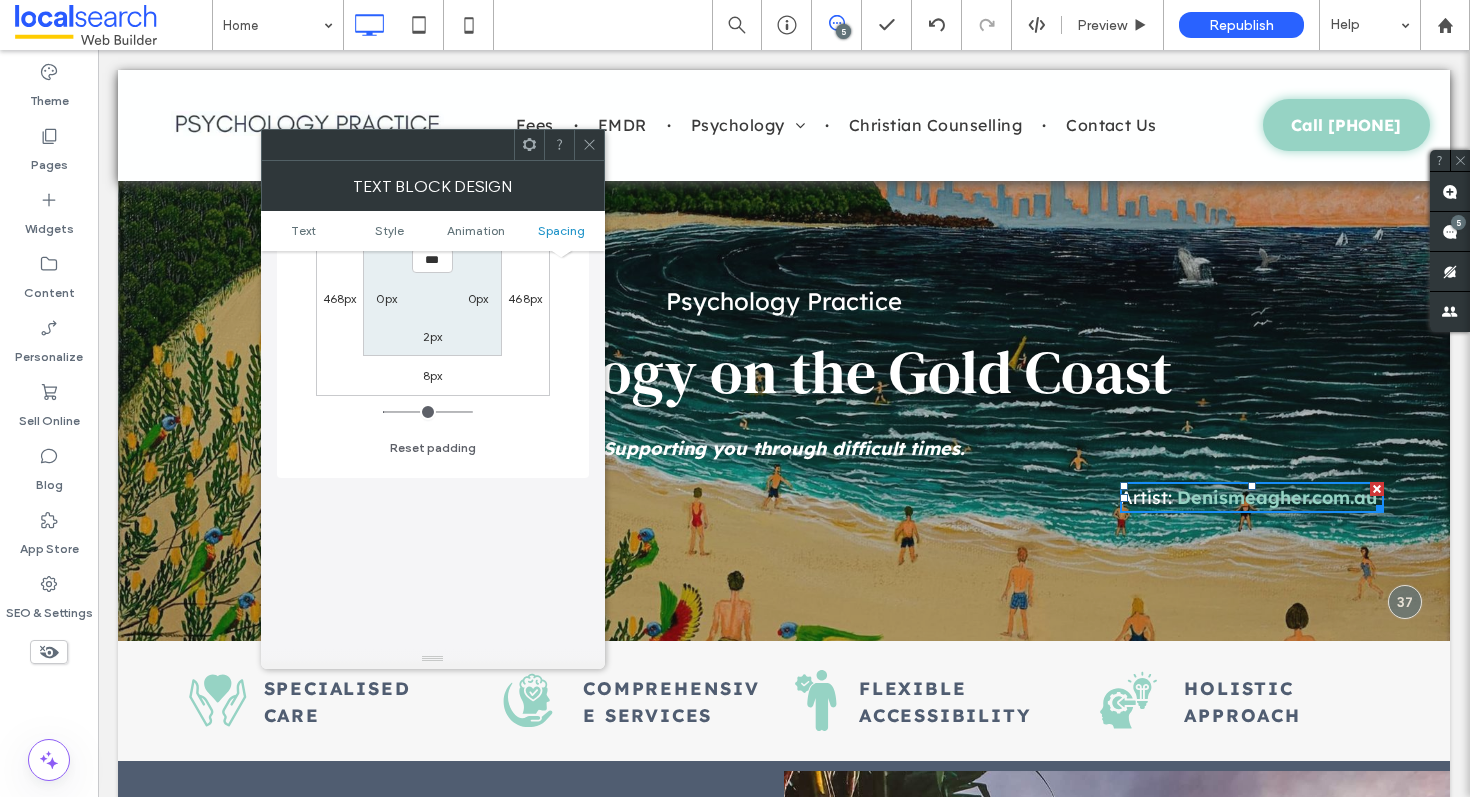 scroll, scrollTop: 570, scrollLeft: 0, axis: vertical 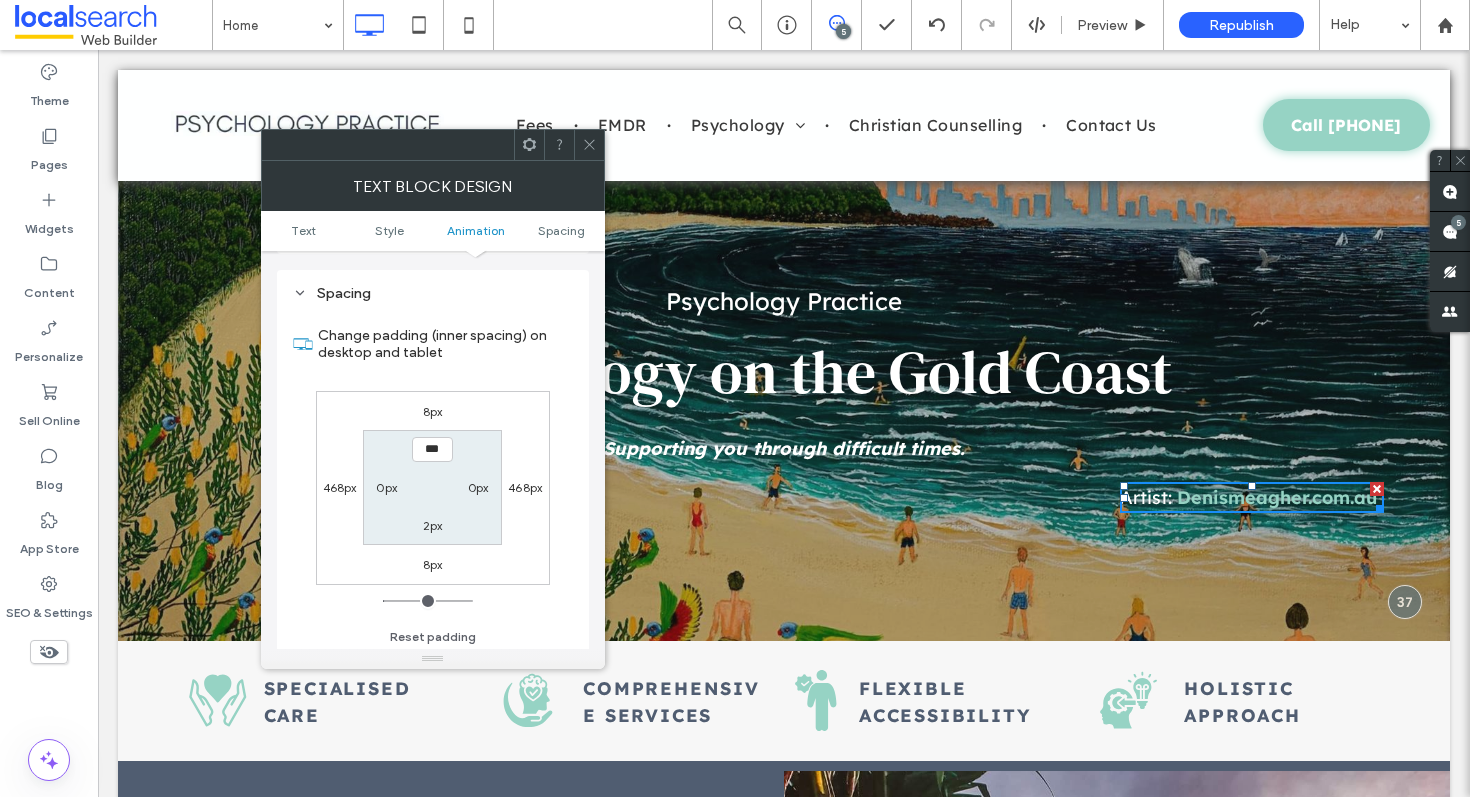 click on "8px" at bounding box center (433, 411) 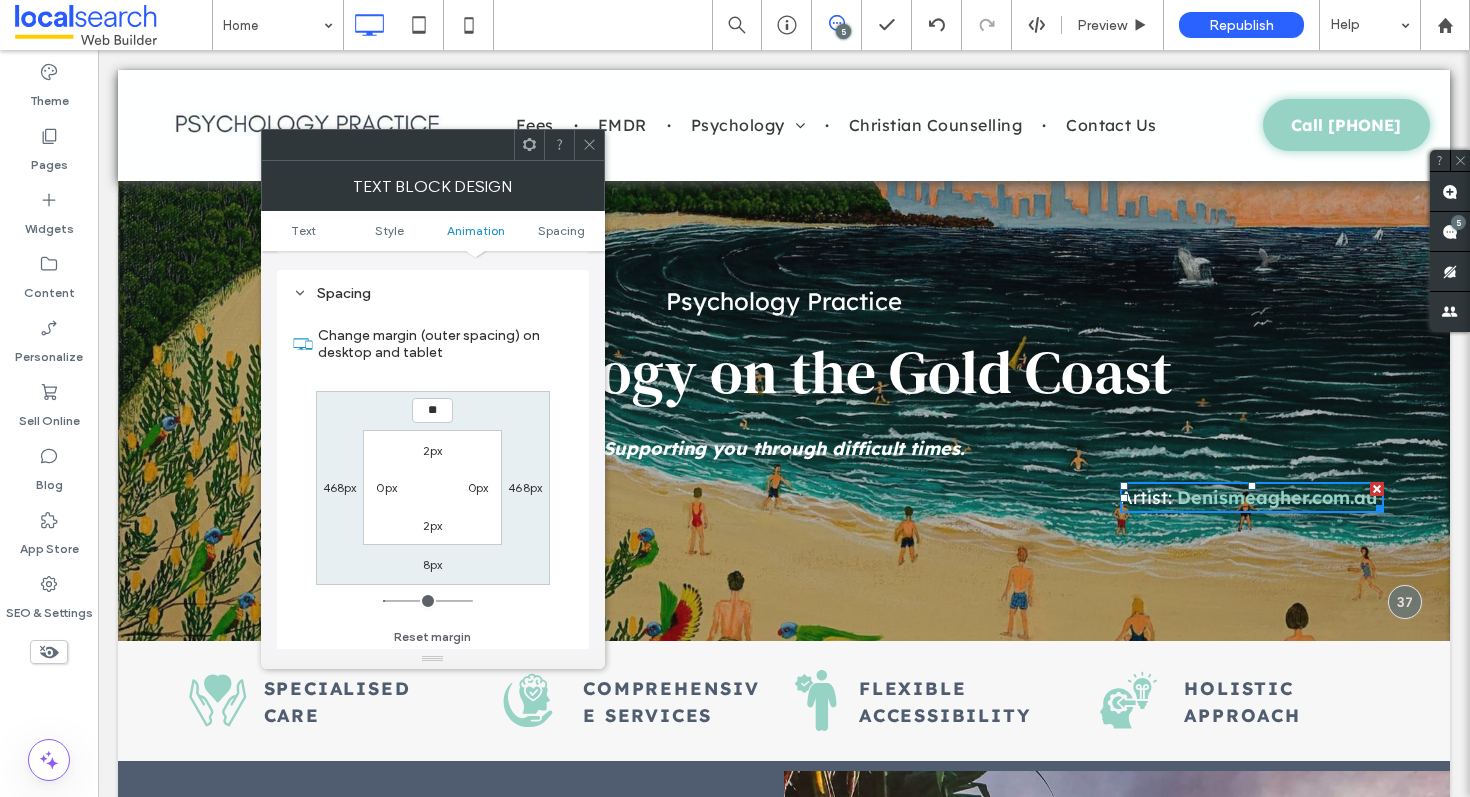 type on "*" 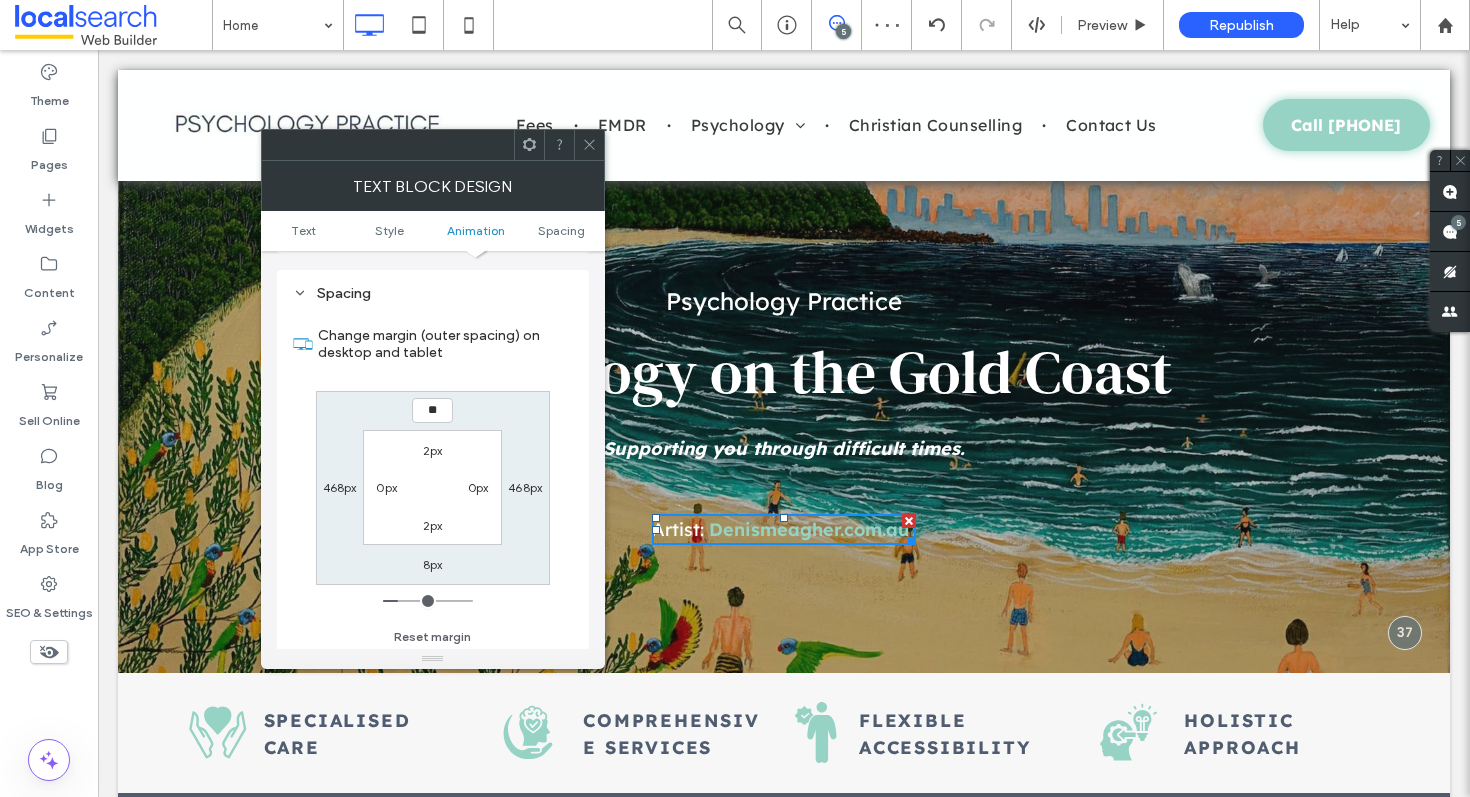 type on "*" 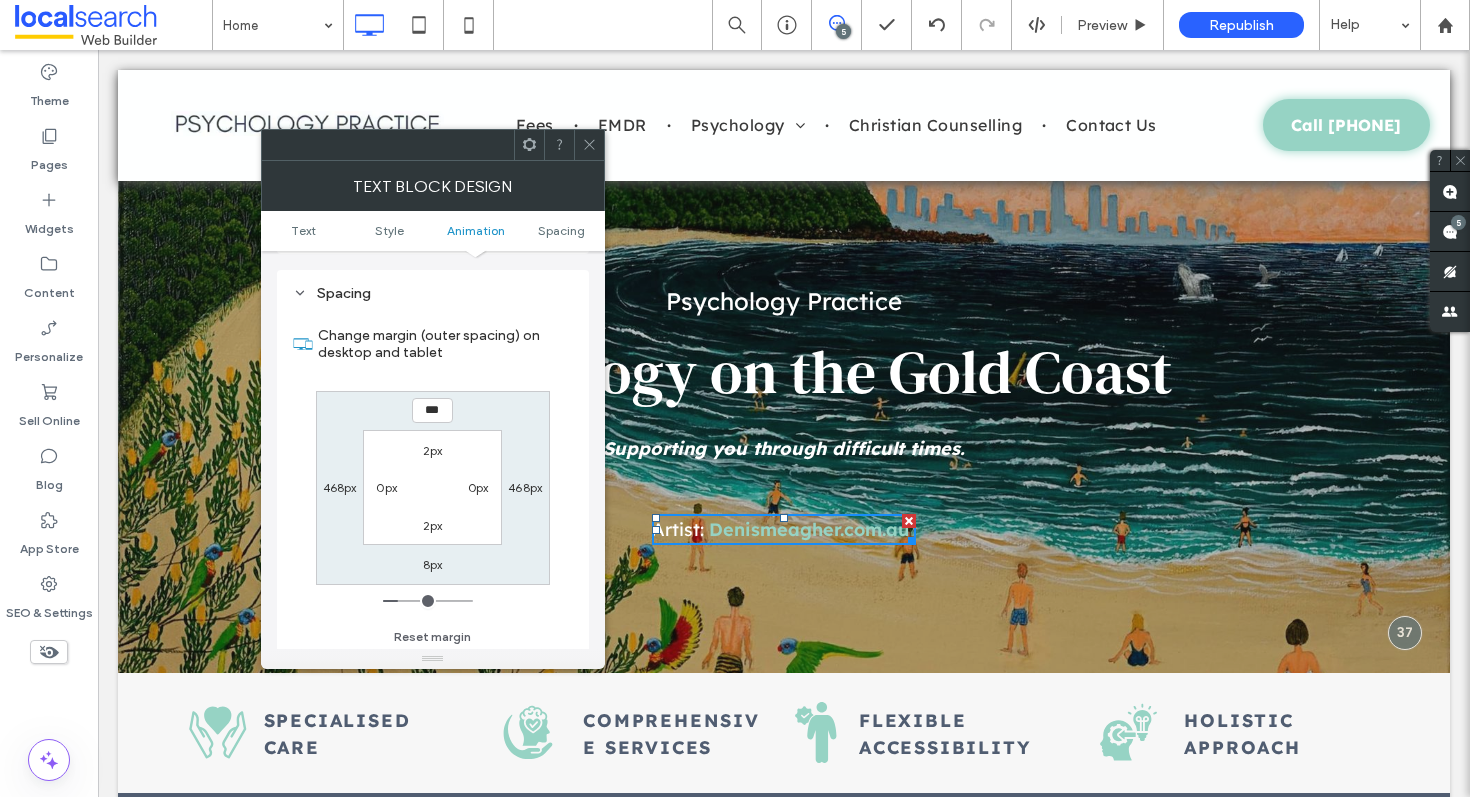 type on "***" 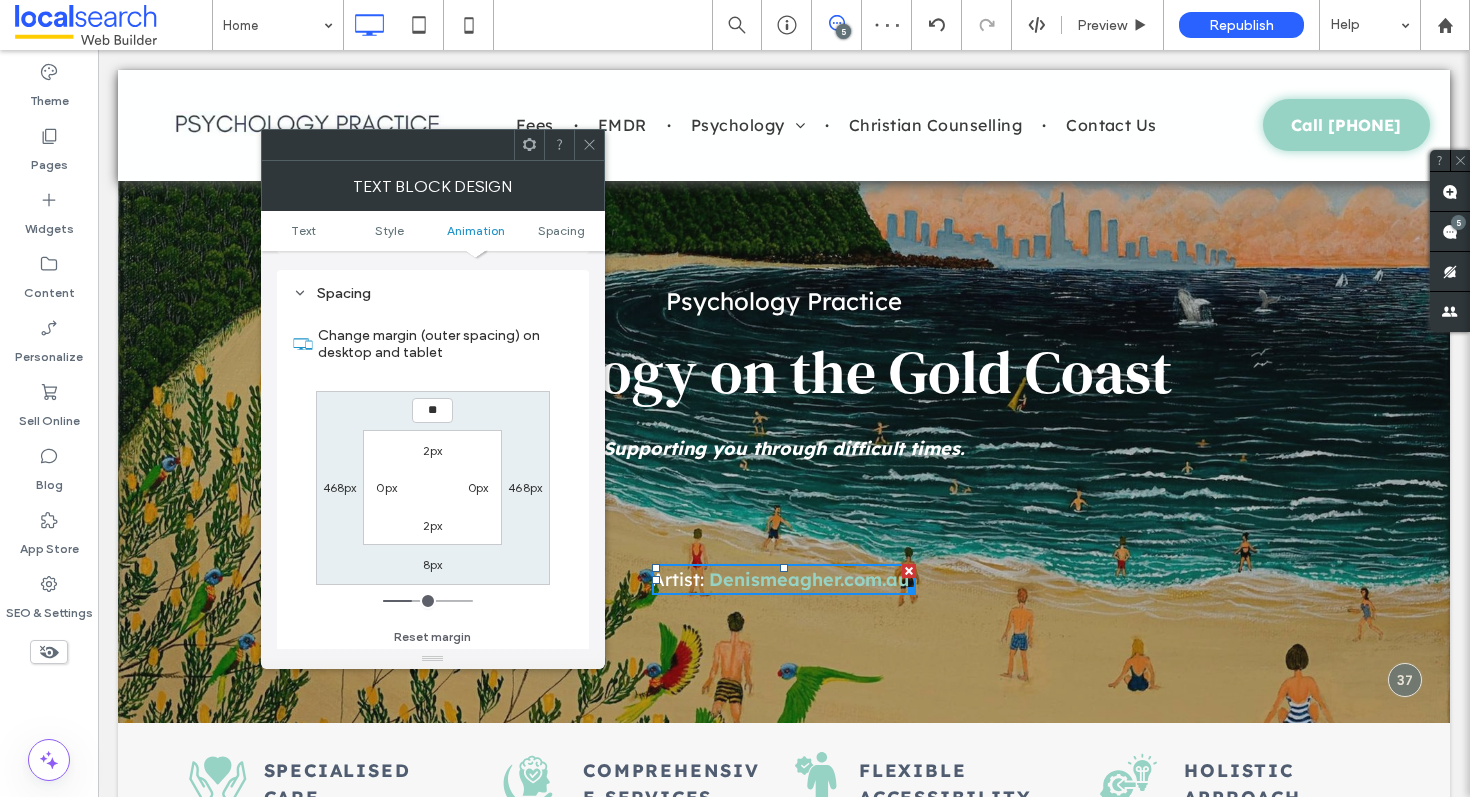 type on "*" 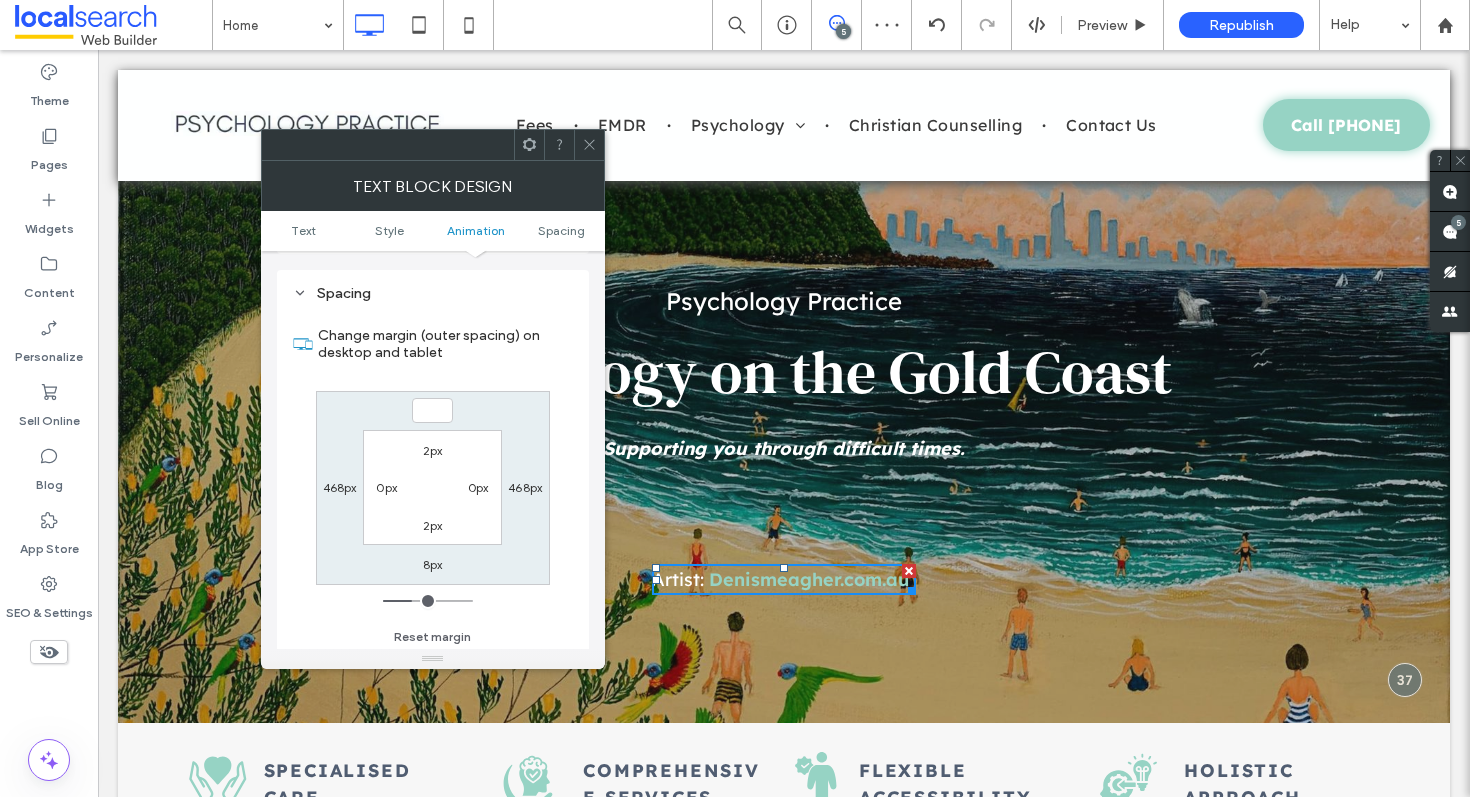type 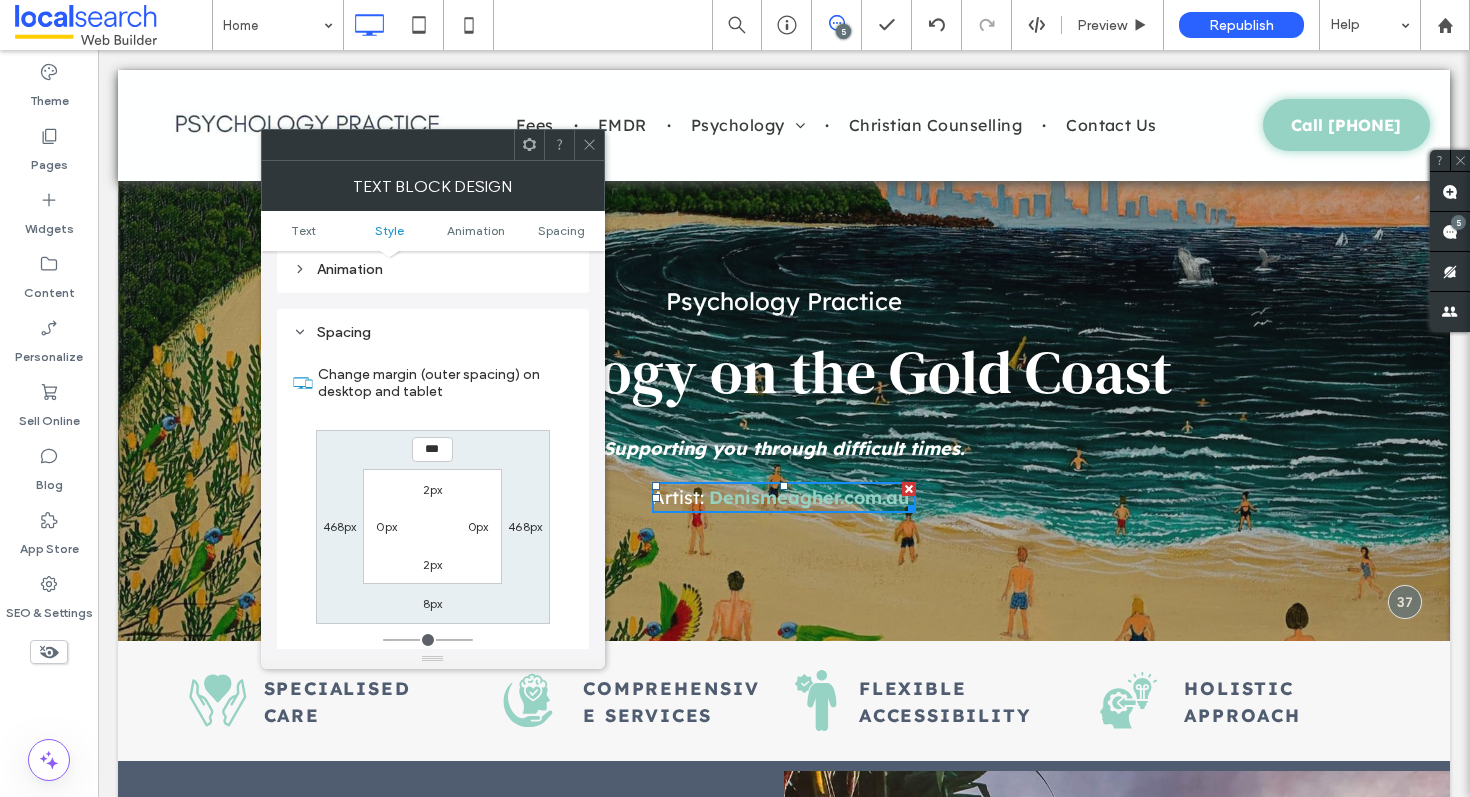 scroll, scrollTop: 597, scrollLeft: 0, axis: vertical 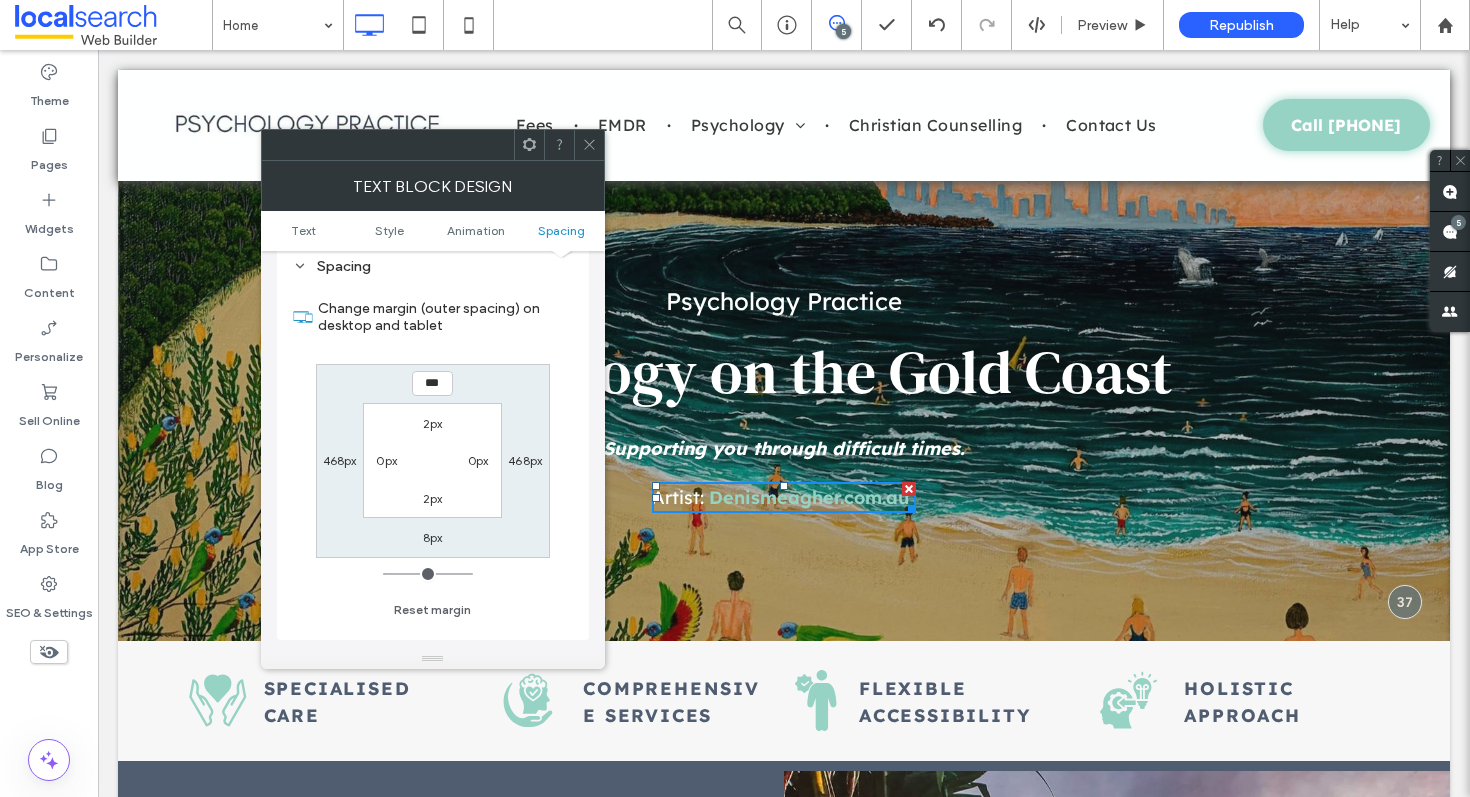 click on "***" at bounding box center [432, 383] 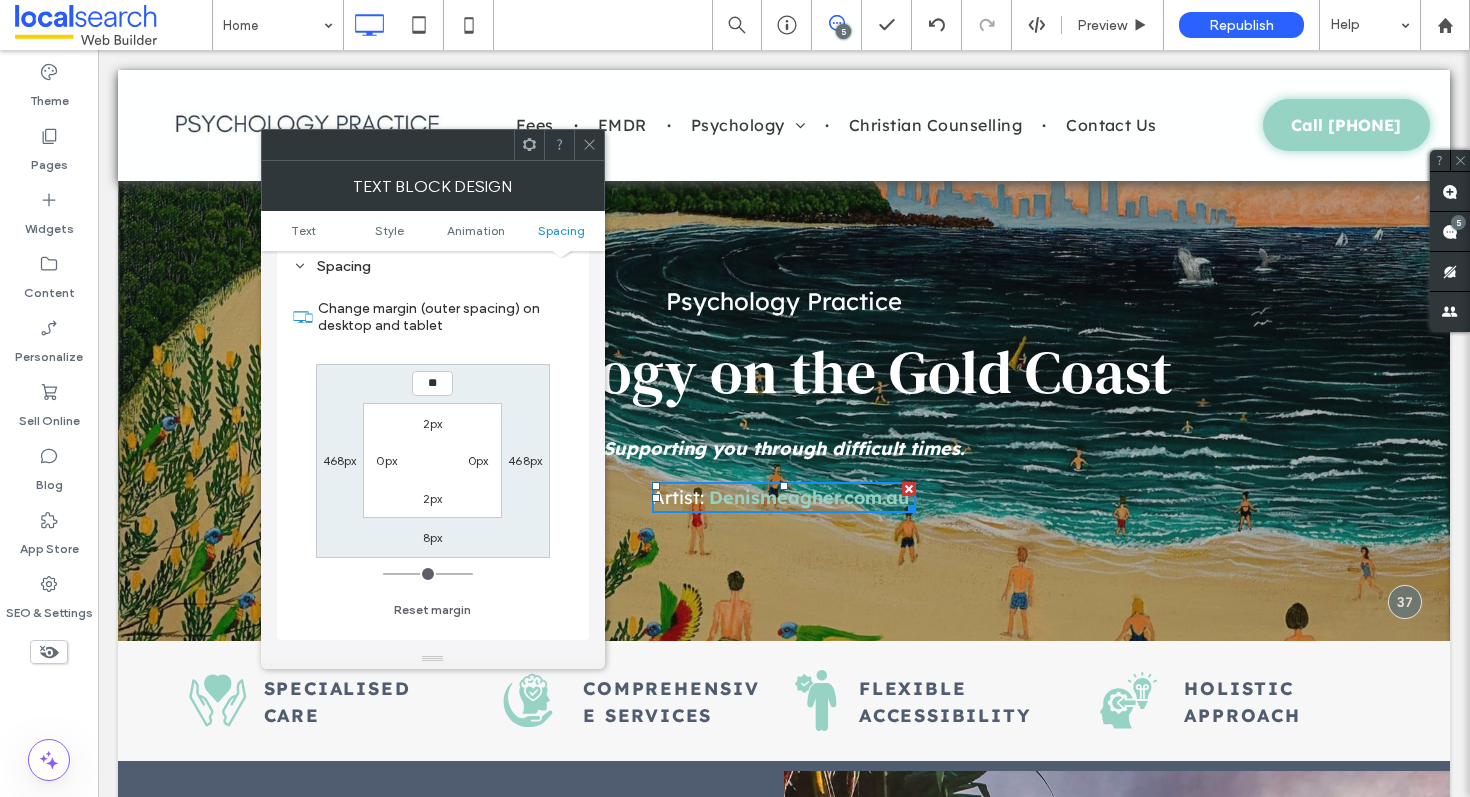 type on "**" 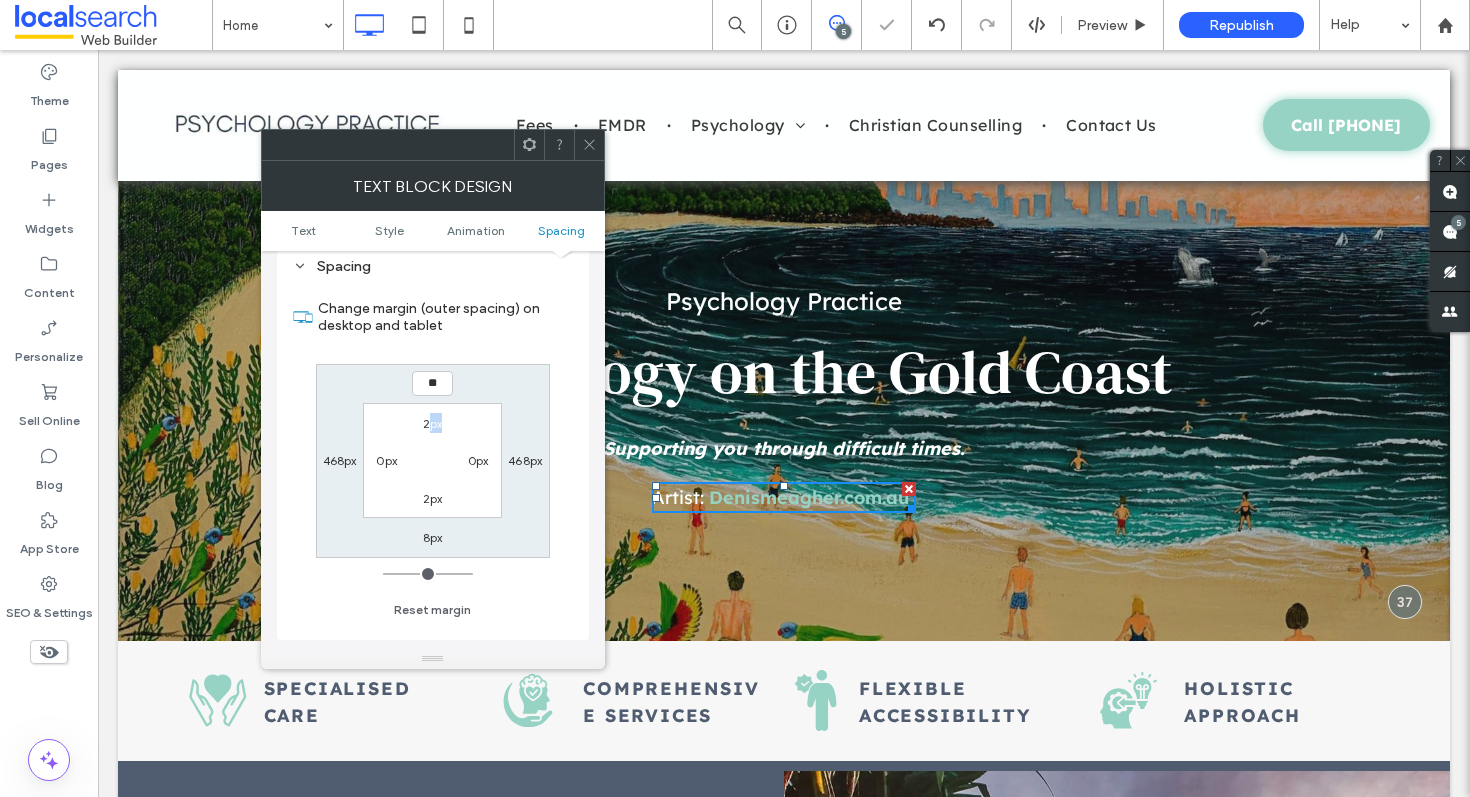 drag, startPoint x: 443, startPoint y: 427, endPoint x: 428, endPoint y: 426, distance: 15.033297 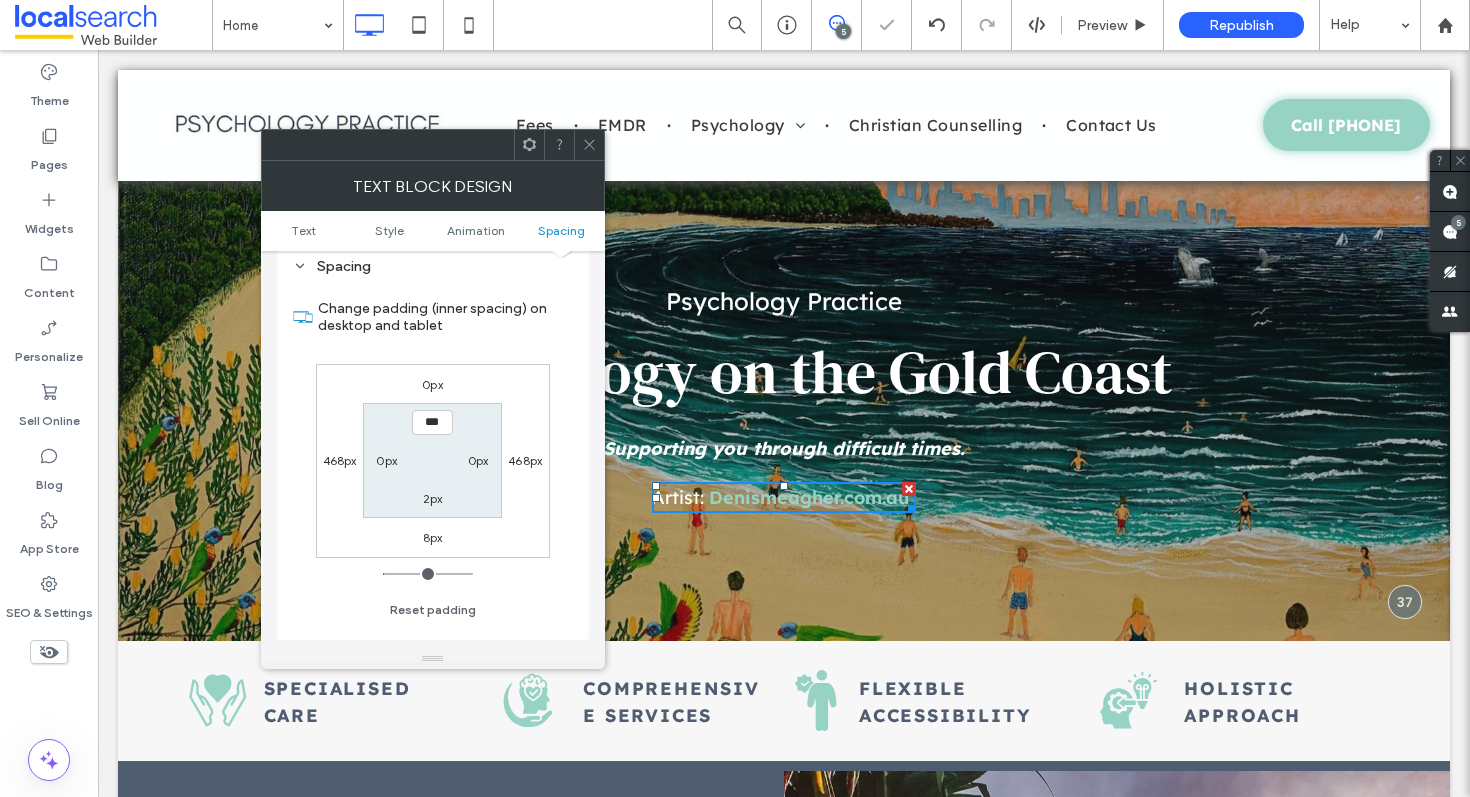 type on "*" 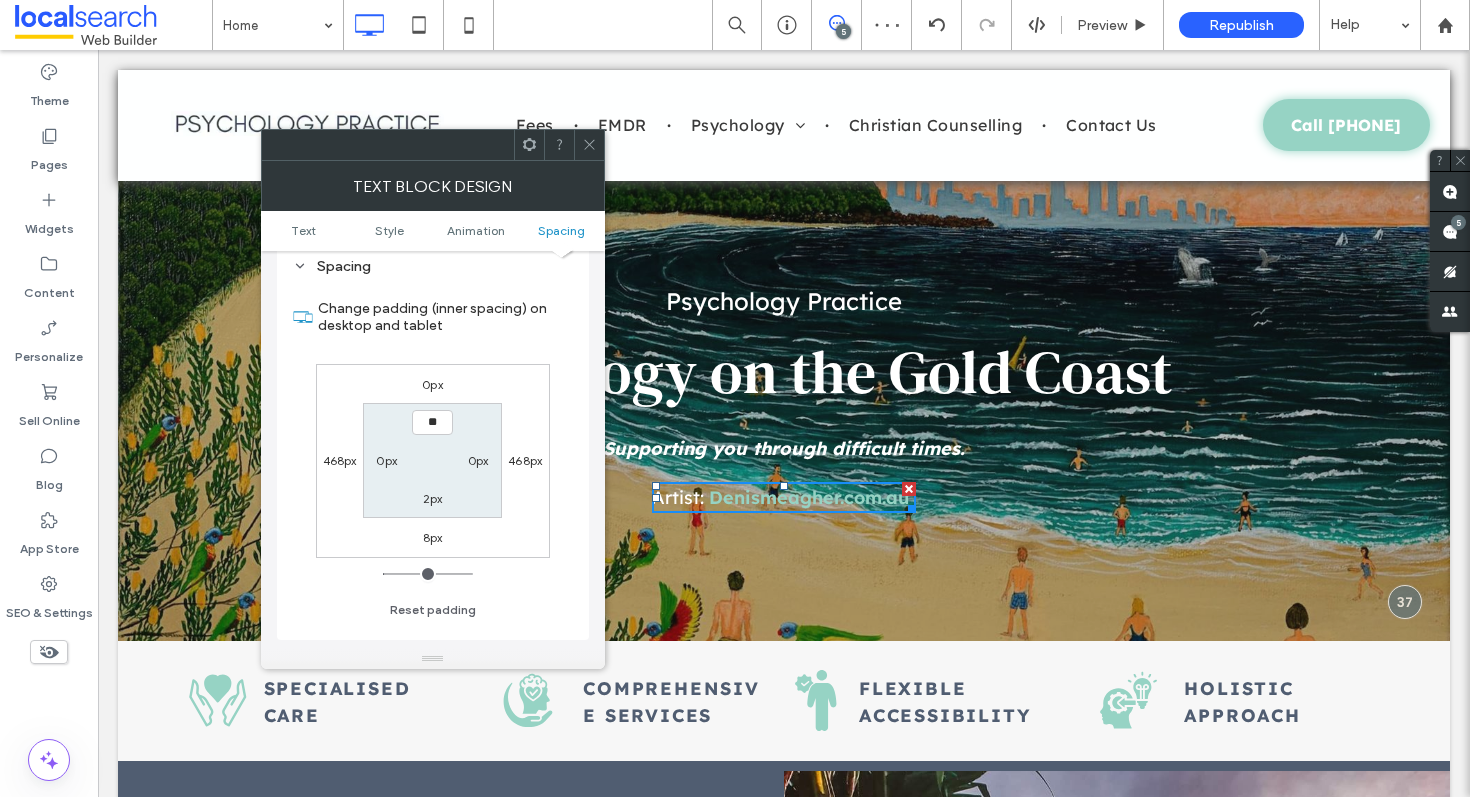 type on "**" 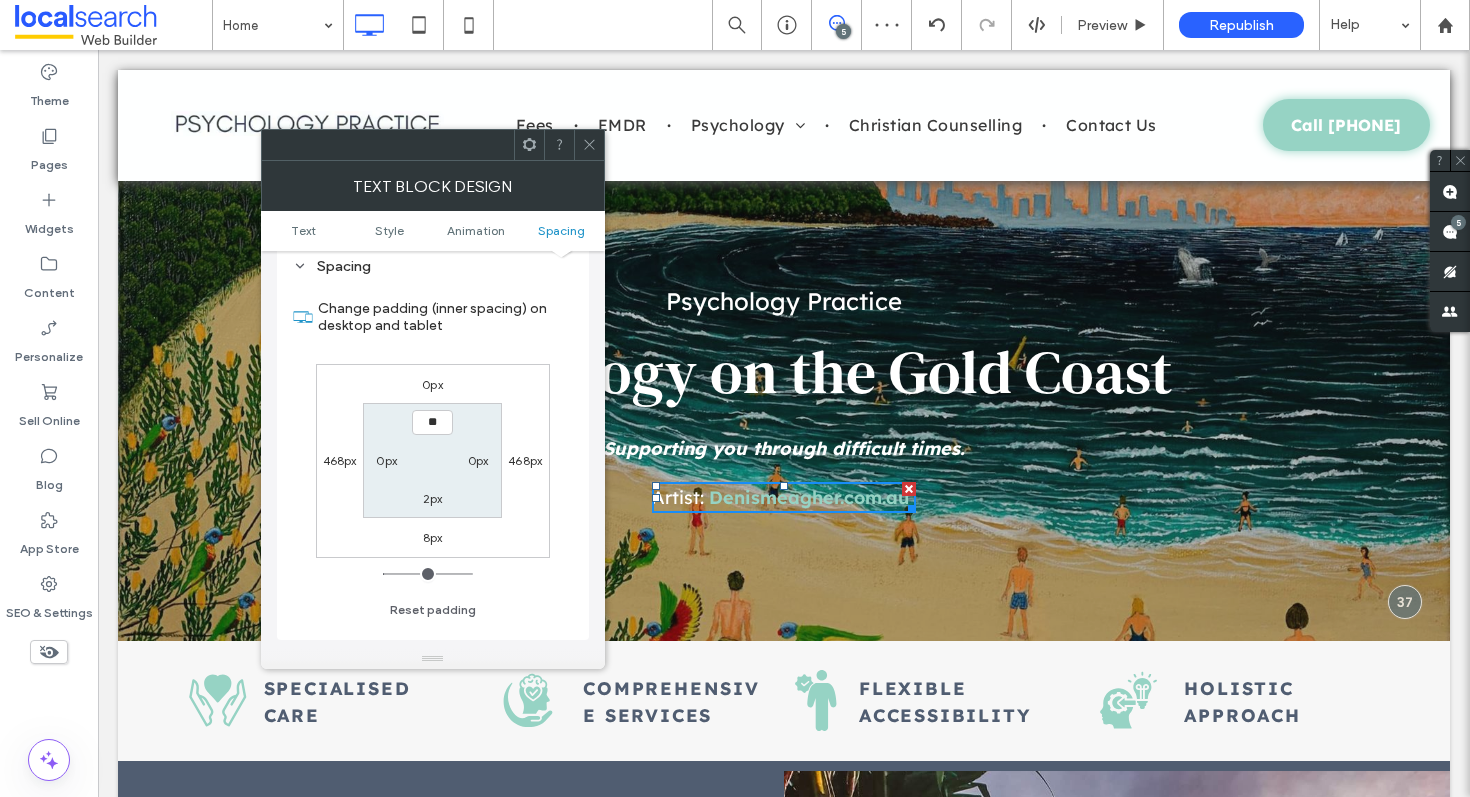 type on "**" 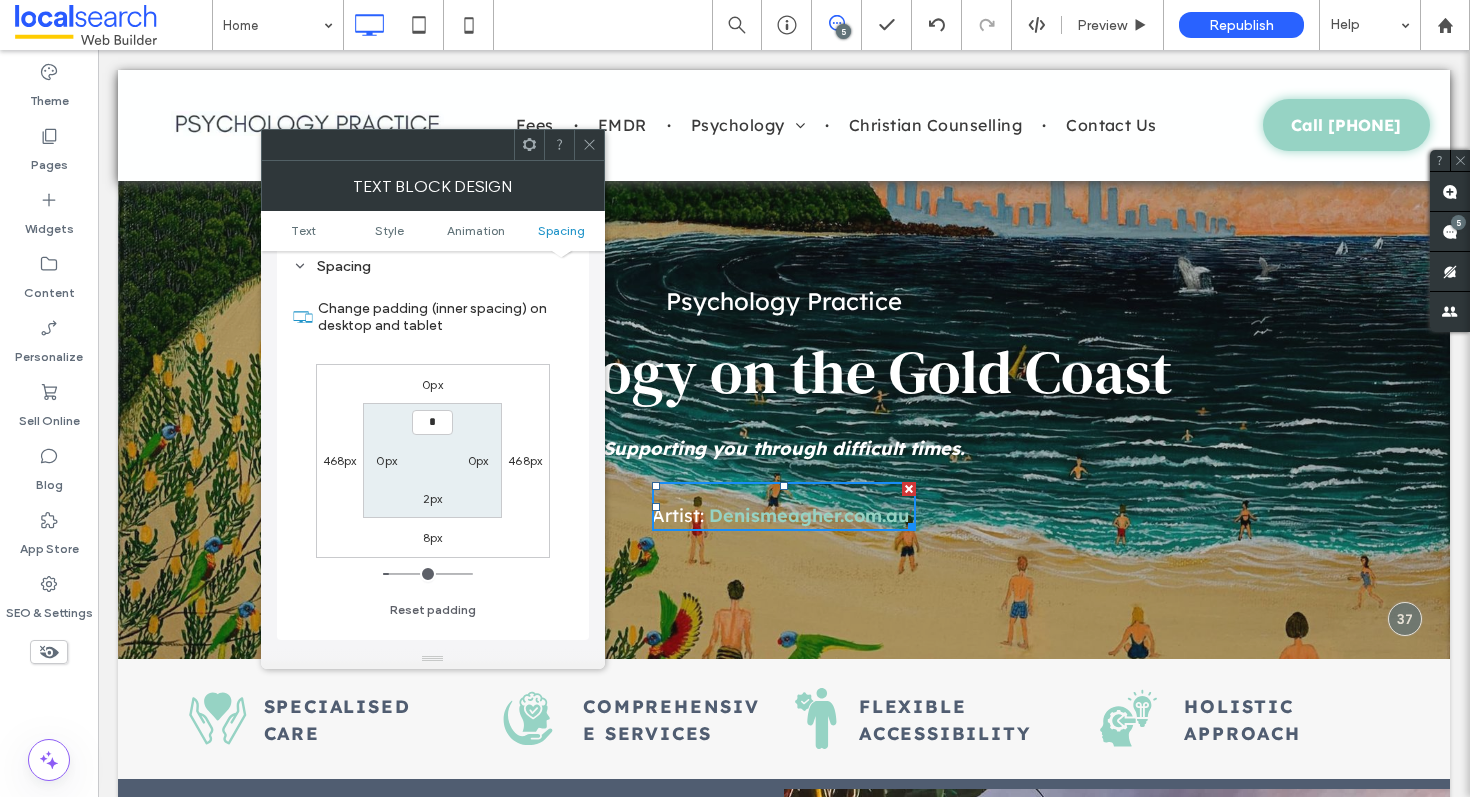 type on "*" 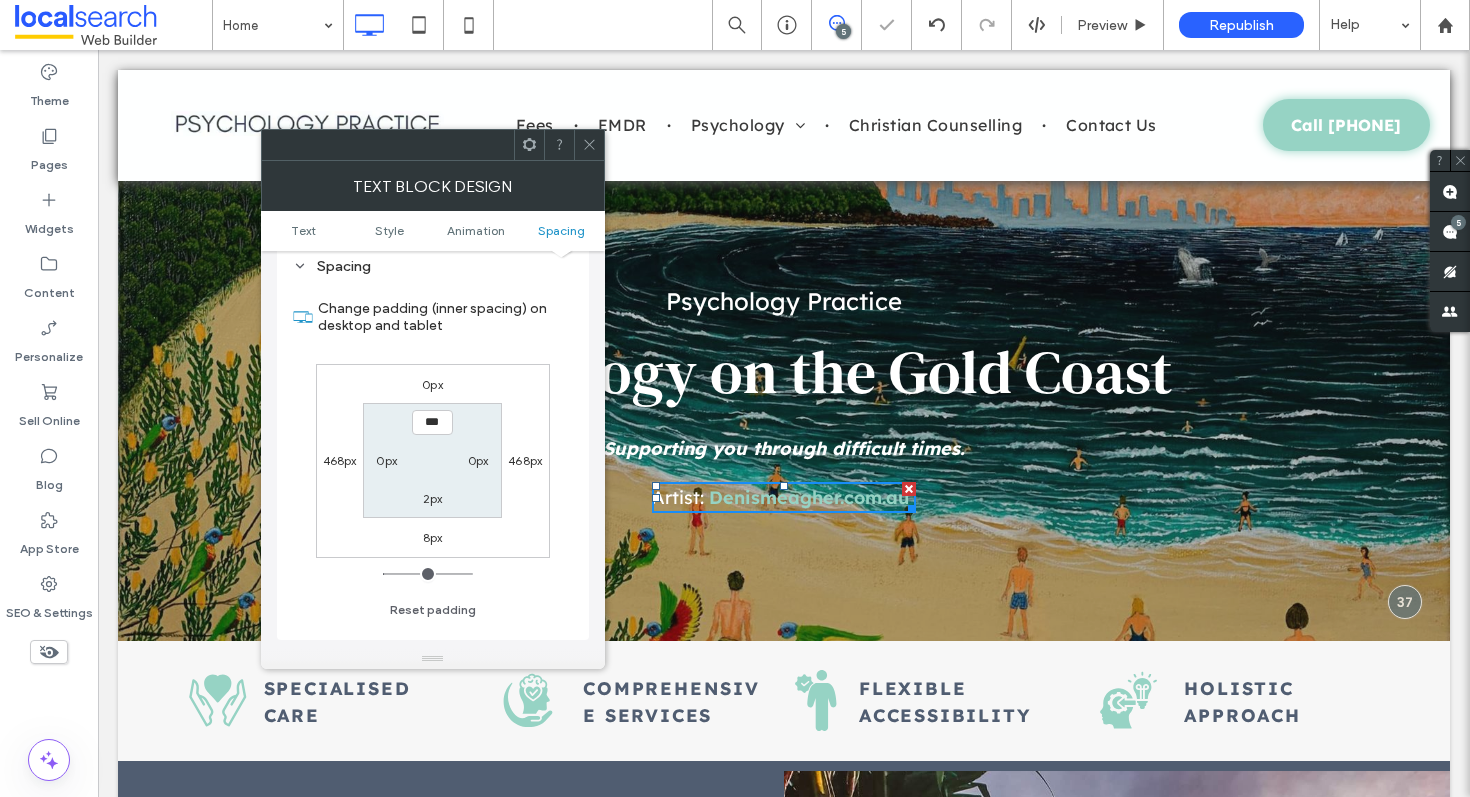click 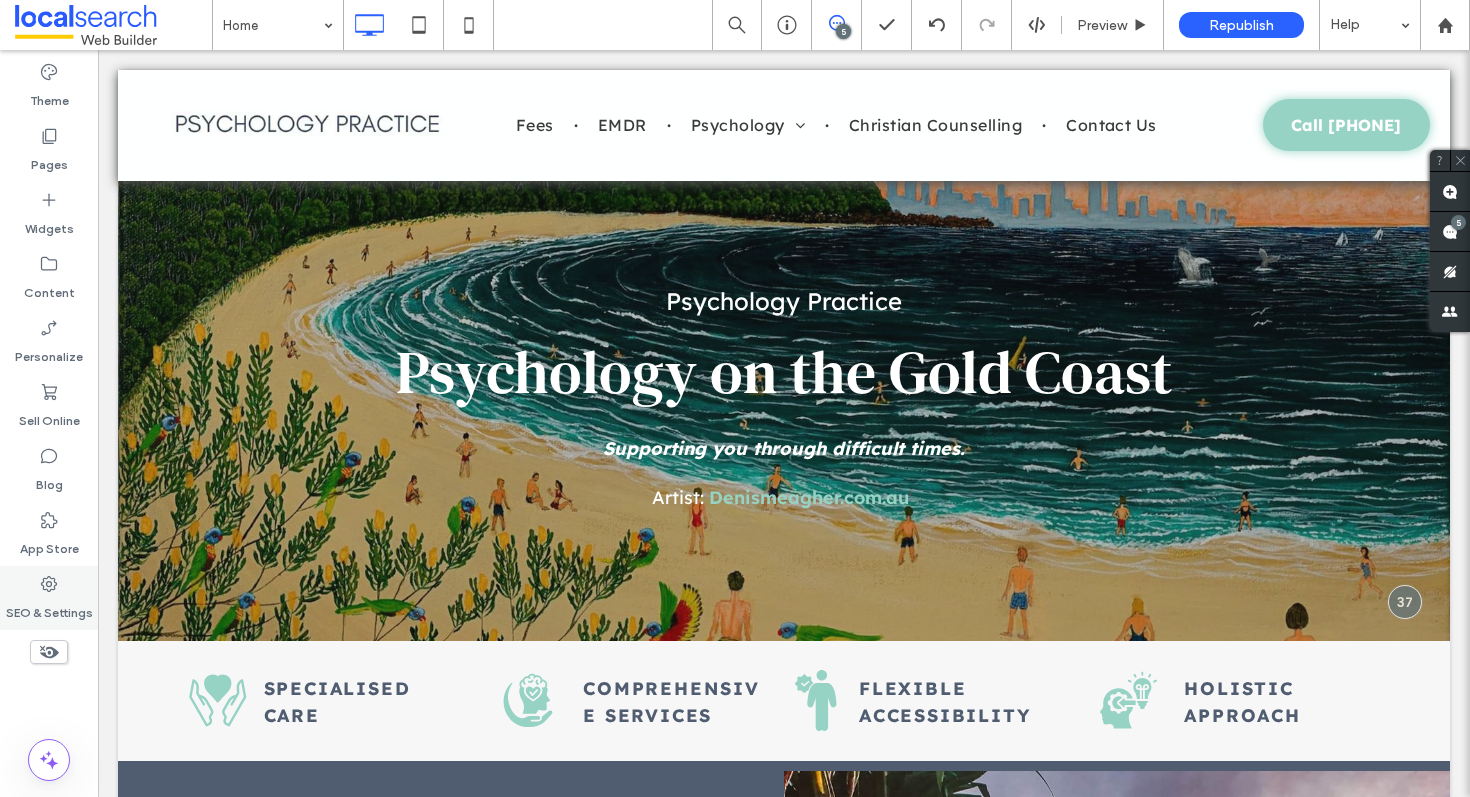 click on "SEO & Settings" at bounding box center (49, 608) 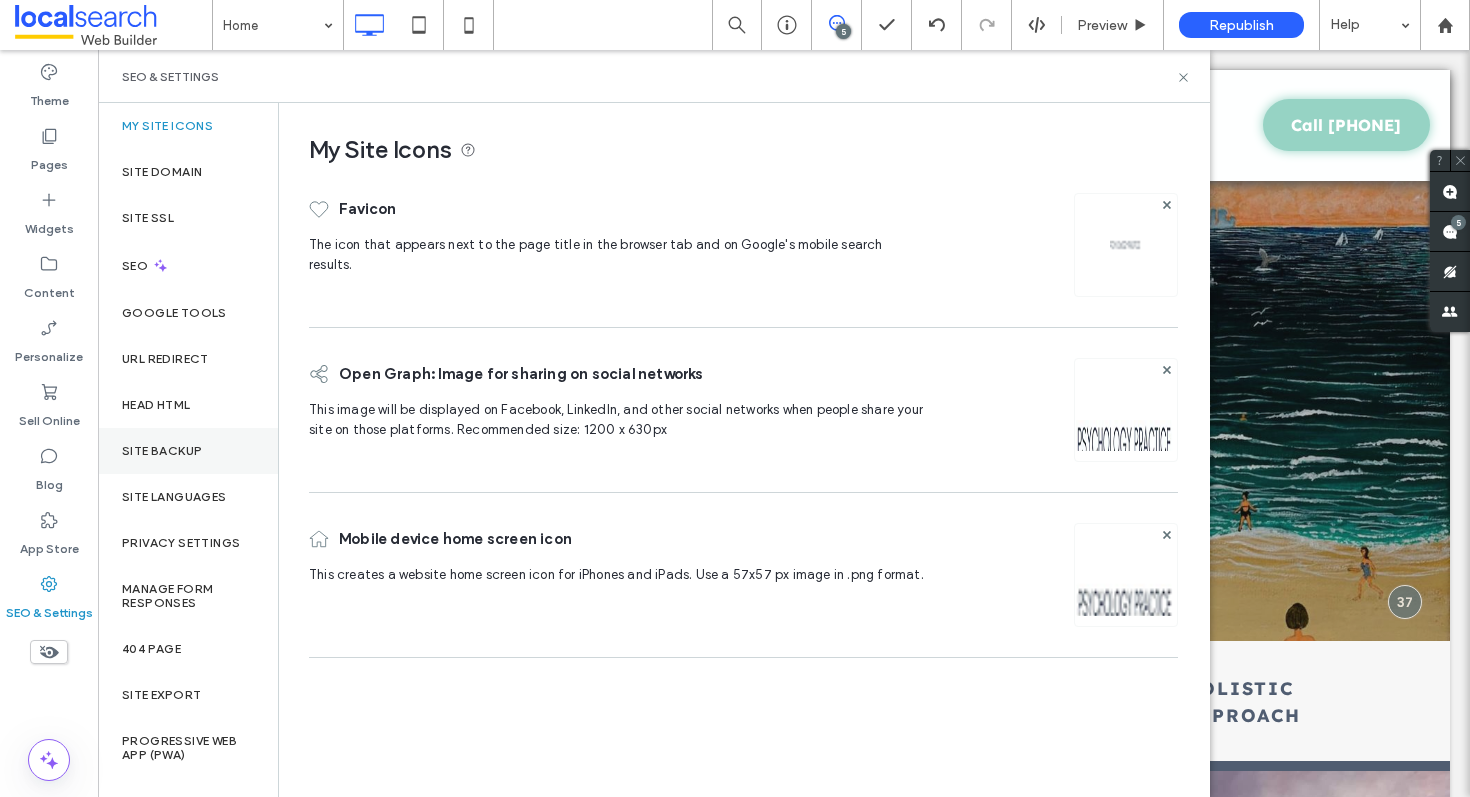 click on "Site Backup" at bounding box center (188, 451) 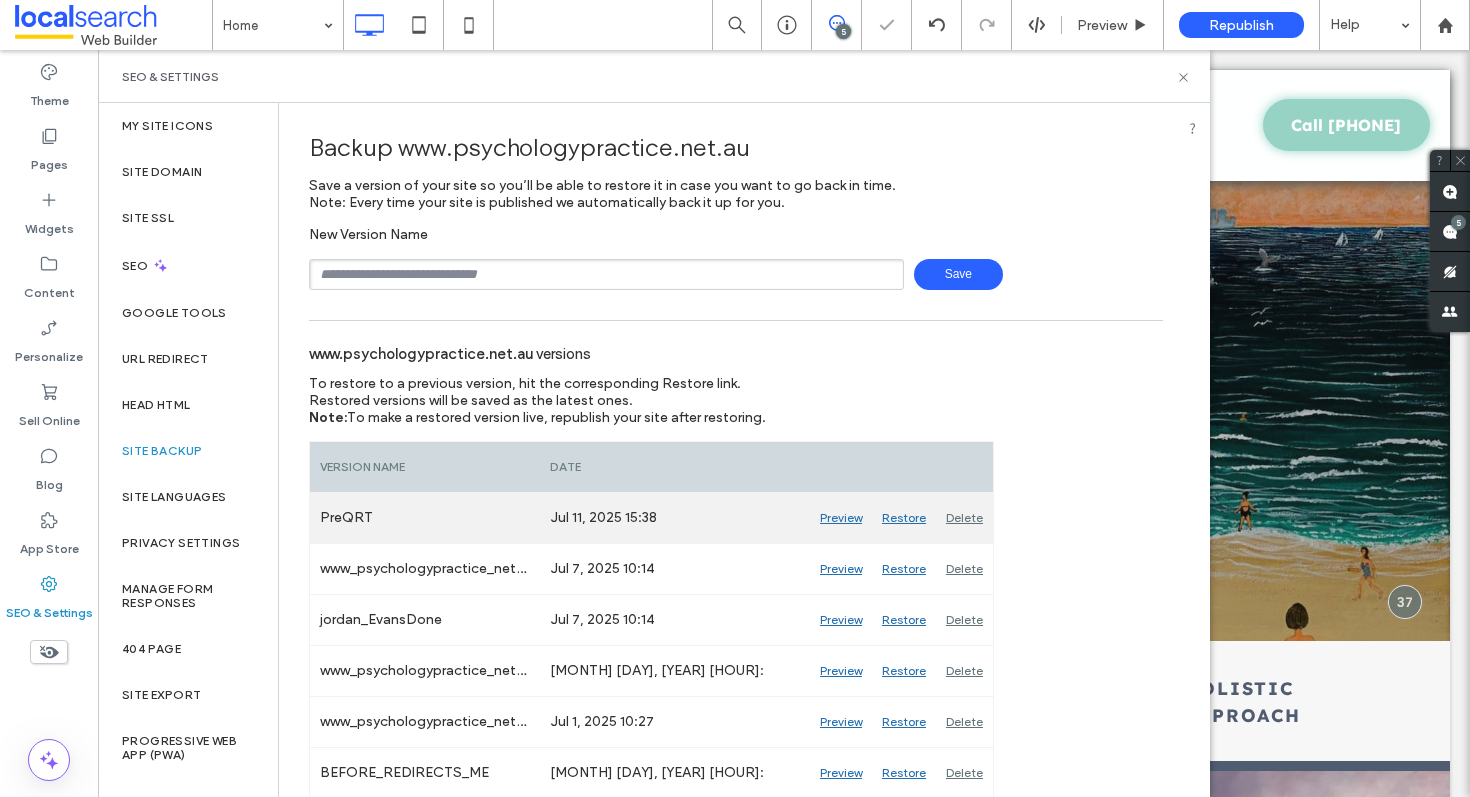 click on "Restore" at bounding box center (904, 518) 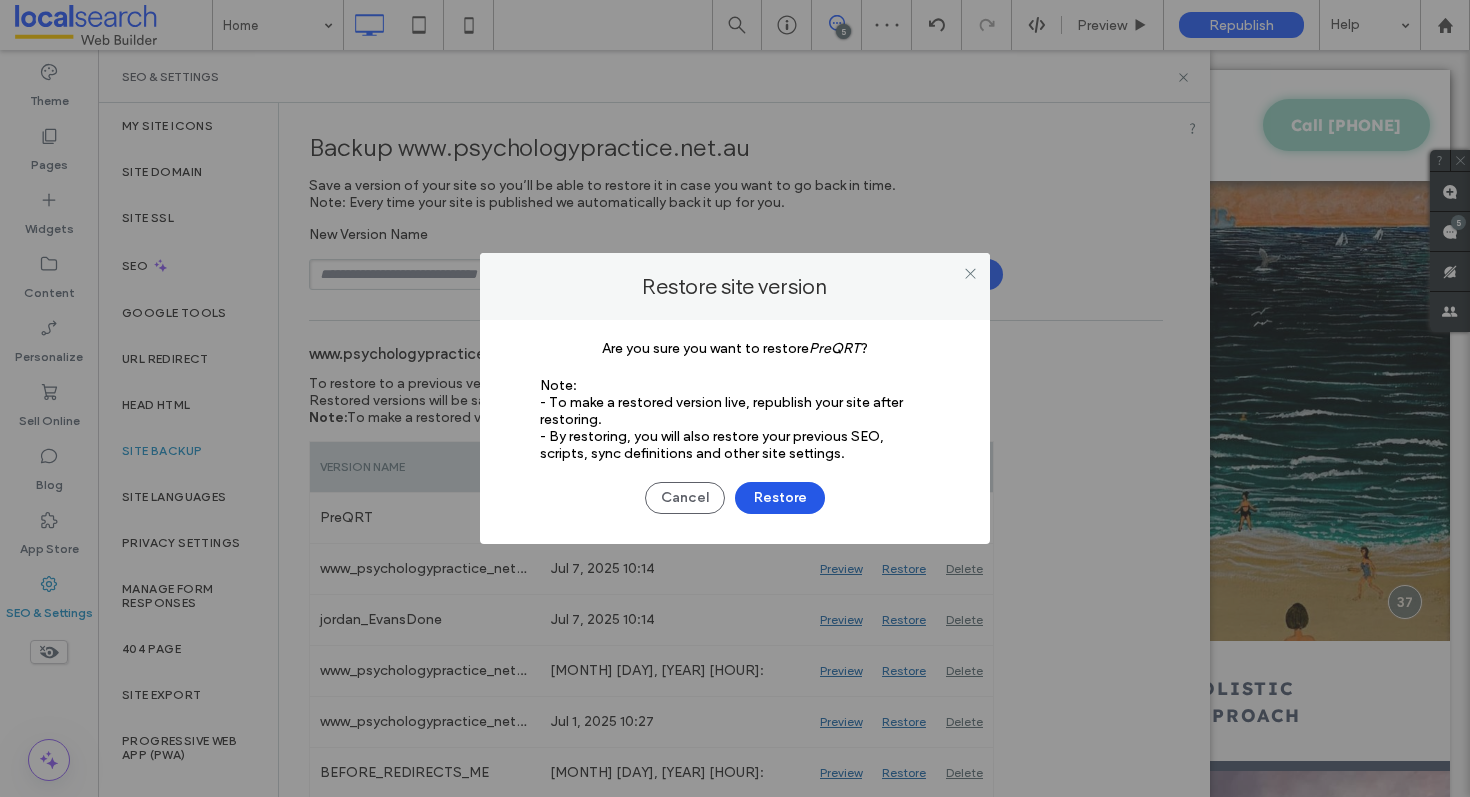 click on "Restore" at bounding box center [780, 498] 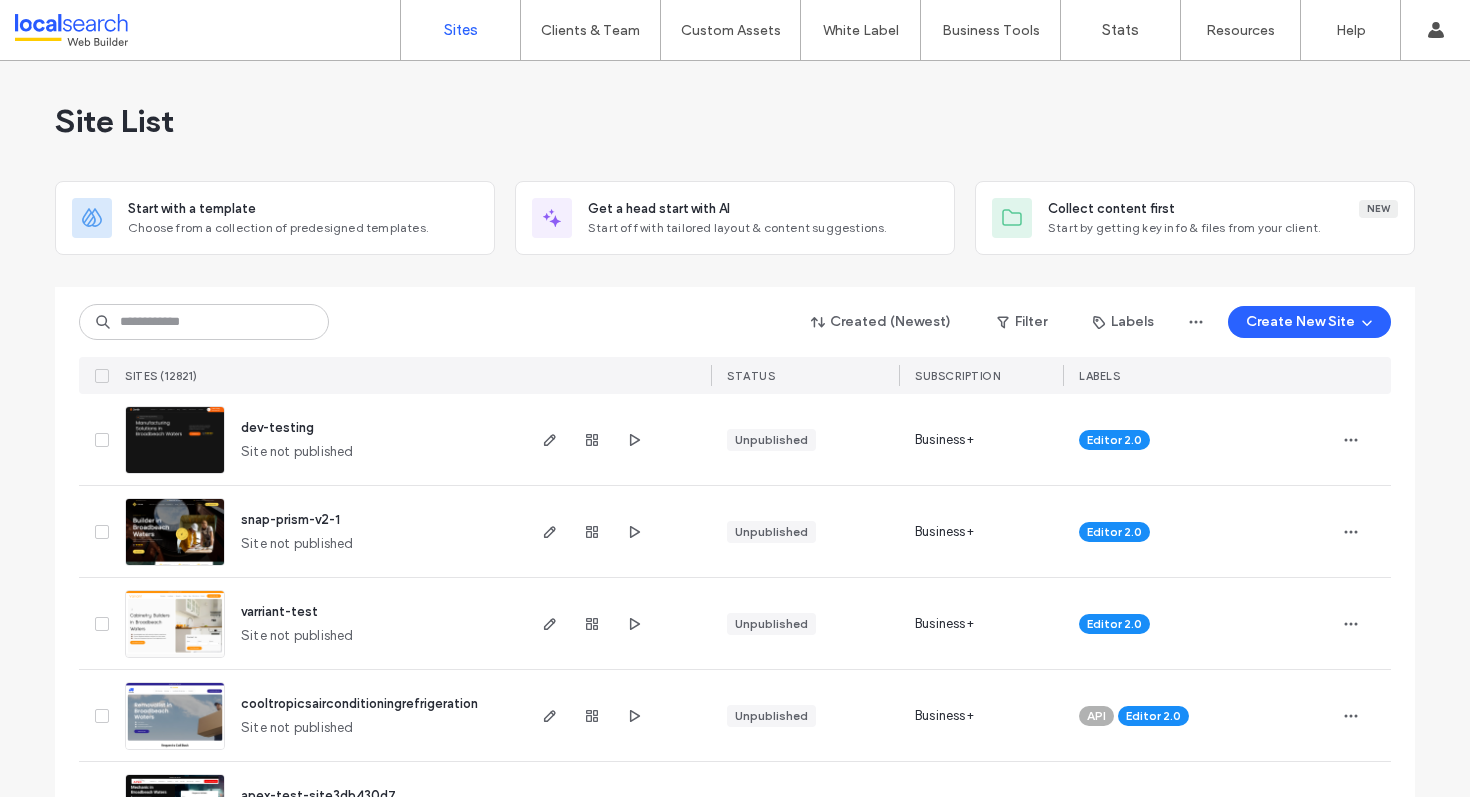 scroll, scrollTop: 0, scrollLeft: 0, axis: both 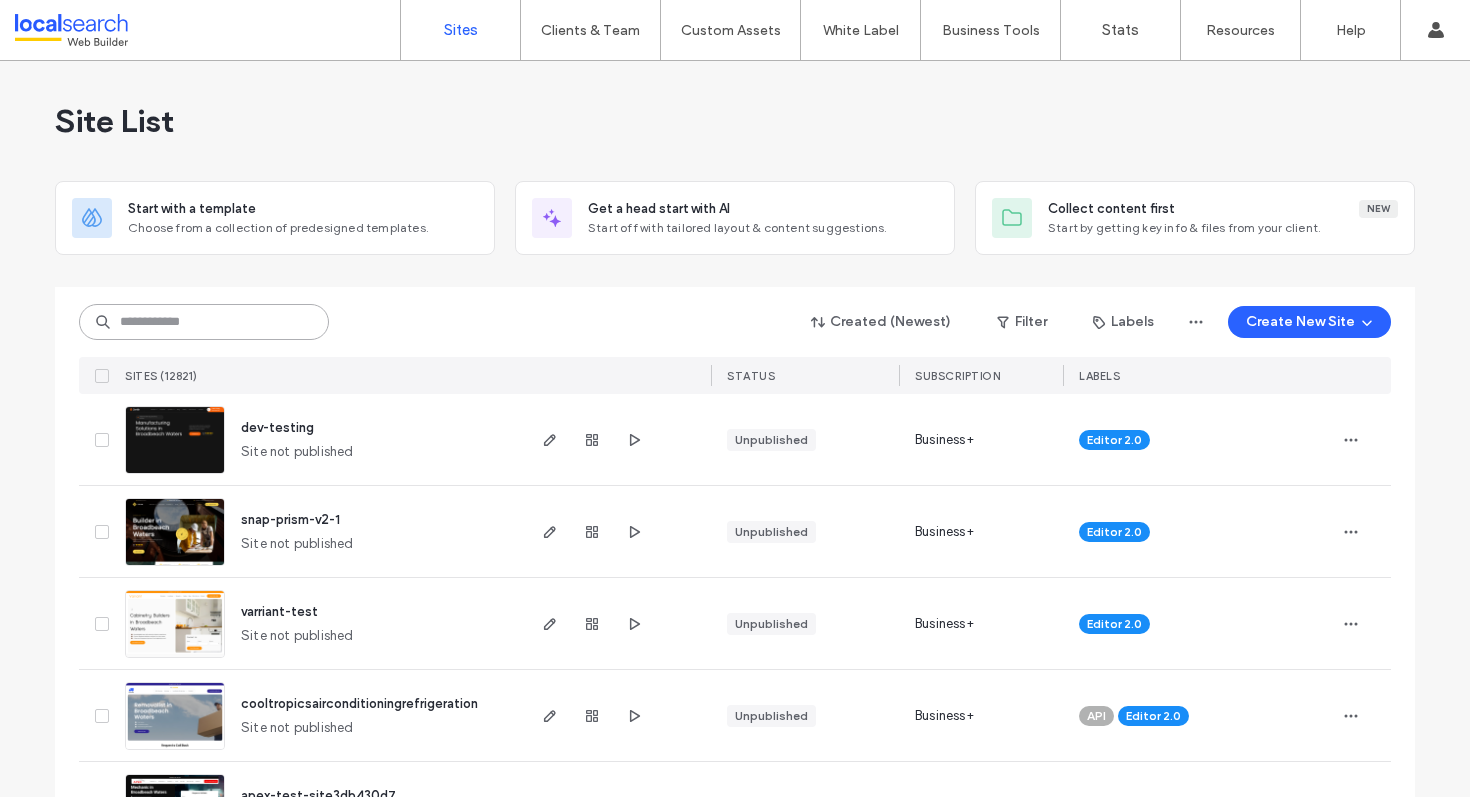 click at bounding box center [204, 322] 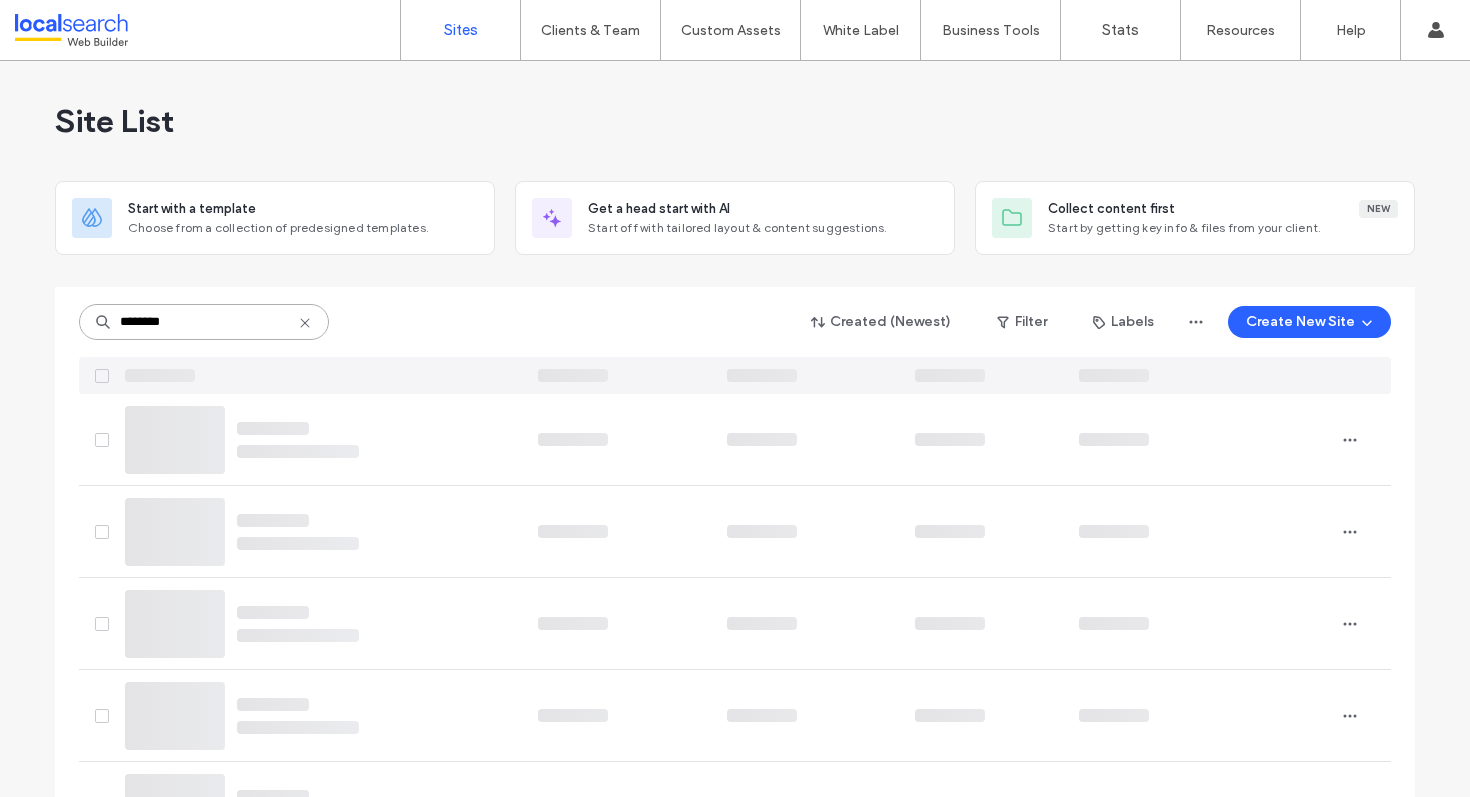 type on "********" 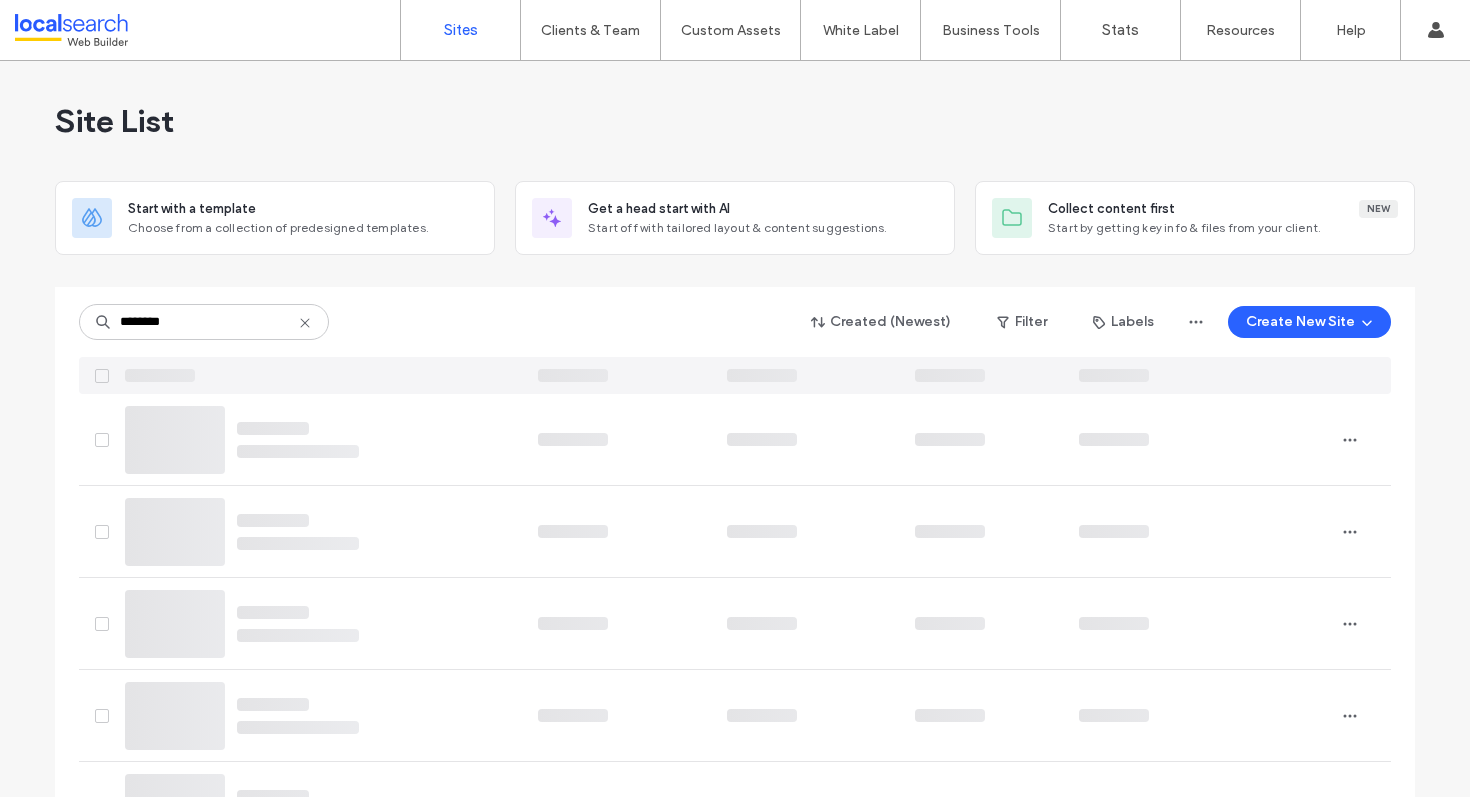 click at bounding box center [616, 375] 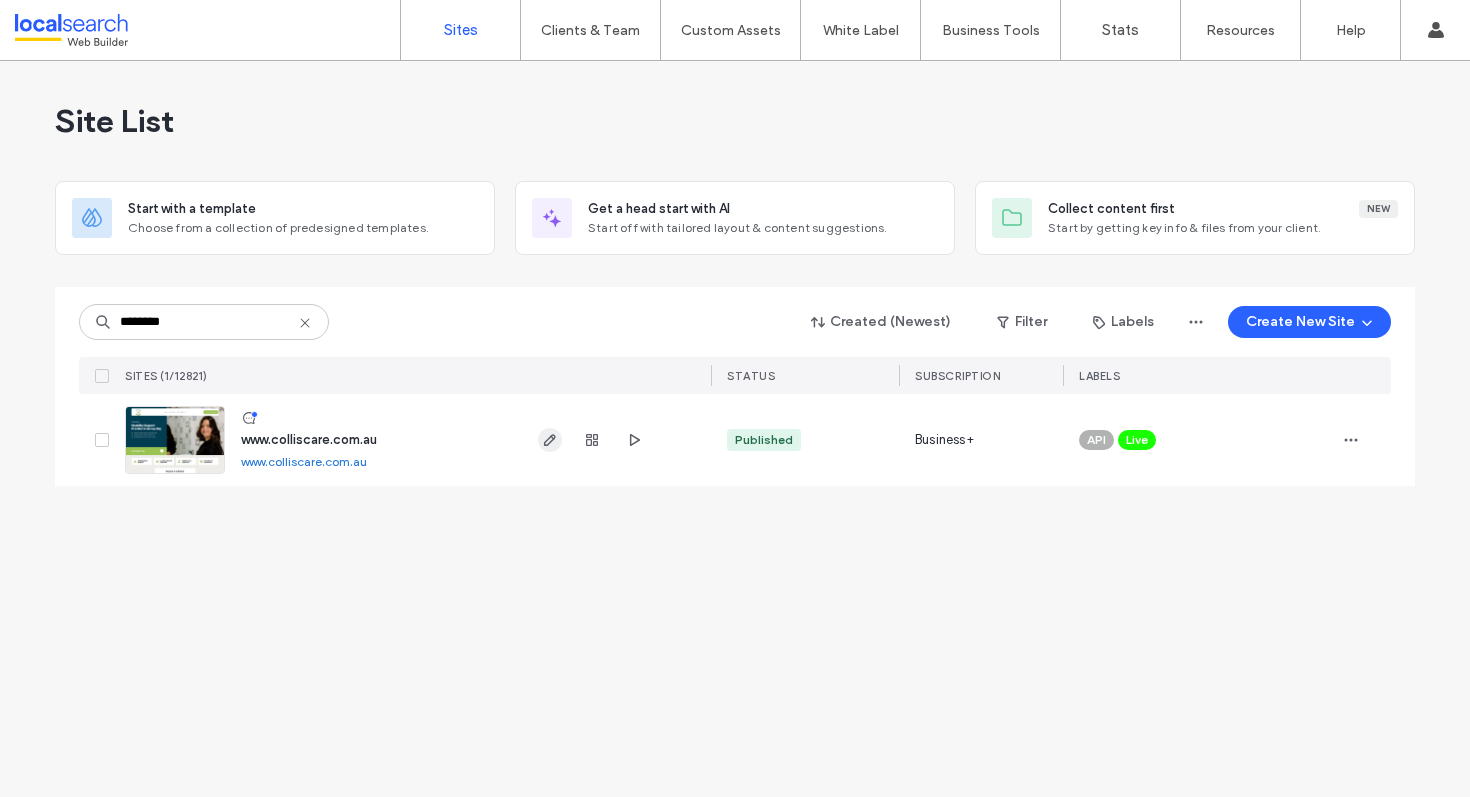click 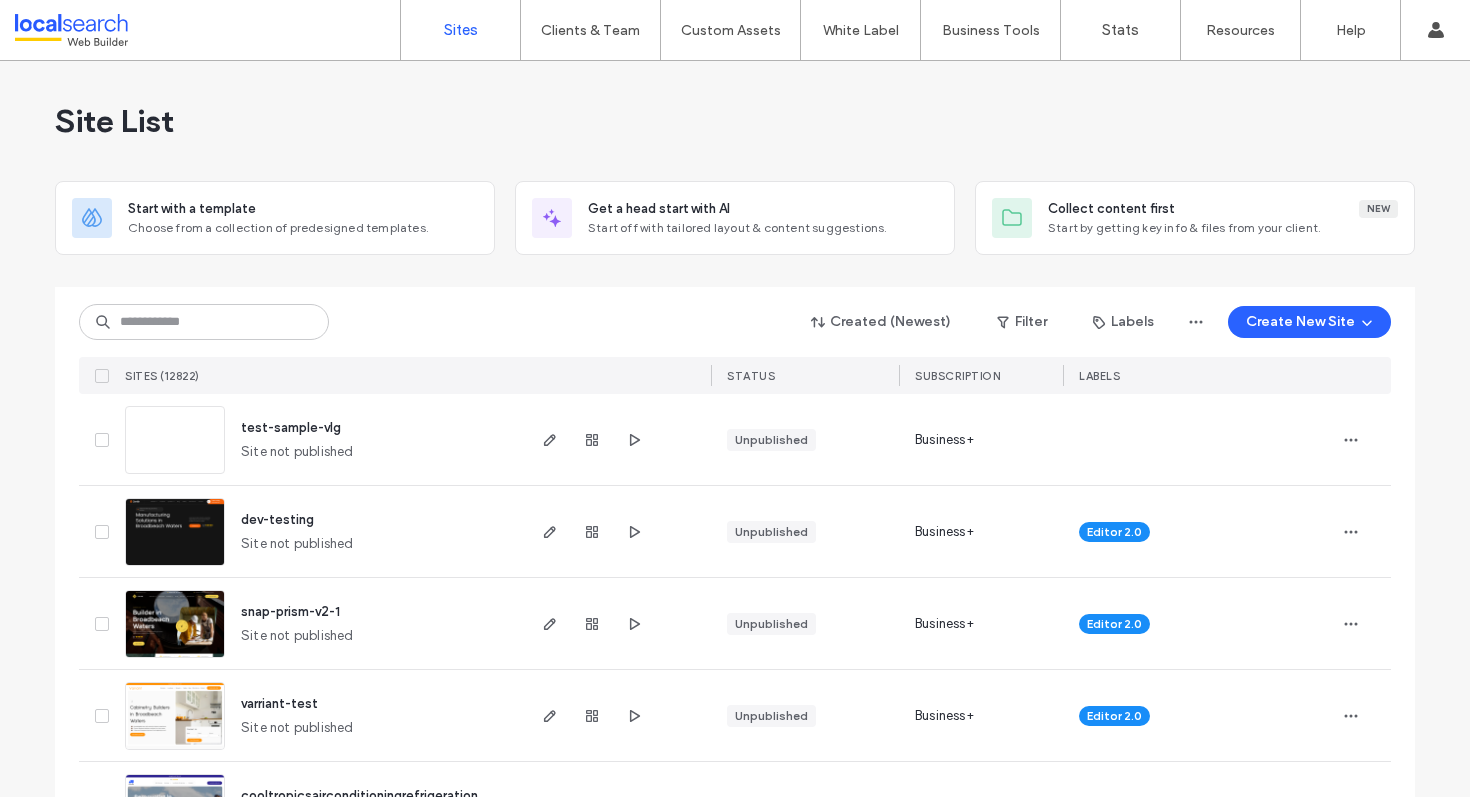 scroll, scrollTop: 0, scrollLeft: 0, axis: both 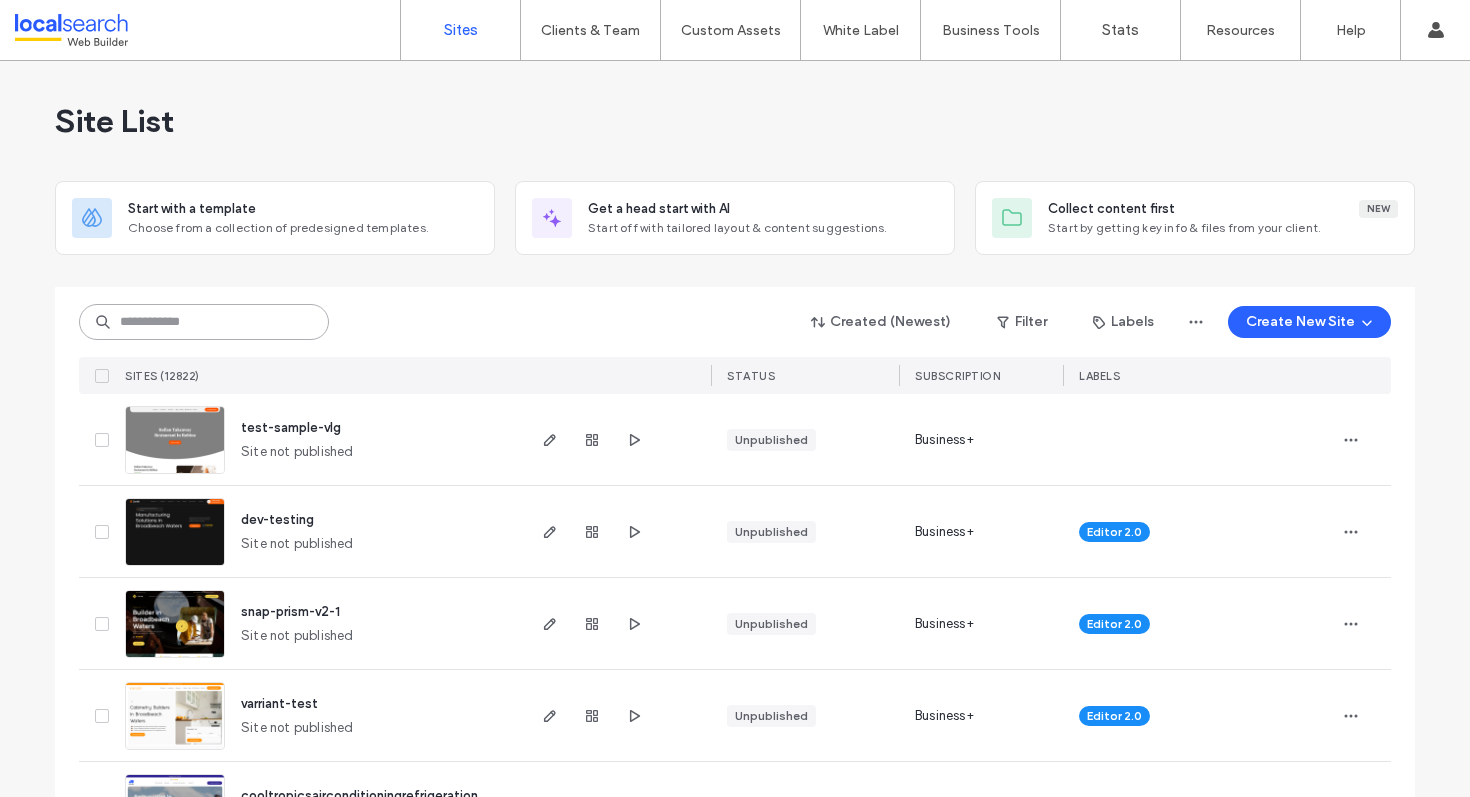 click at bounding box center [204, 322] 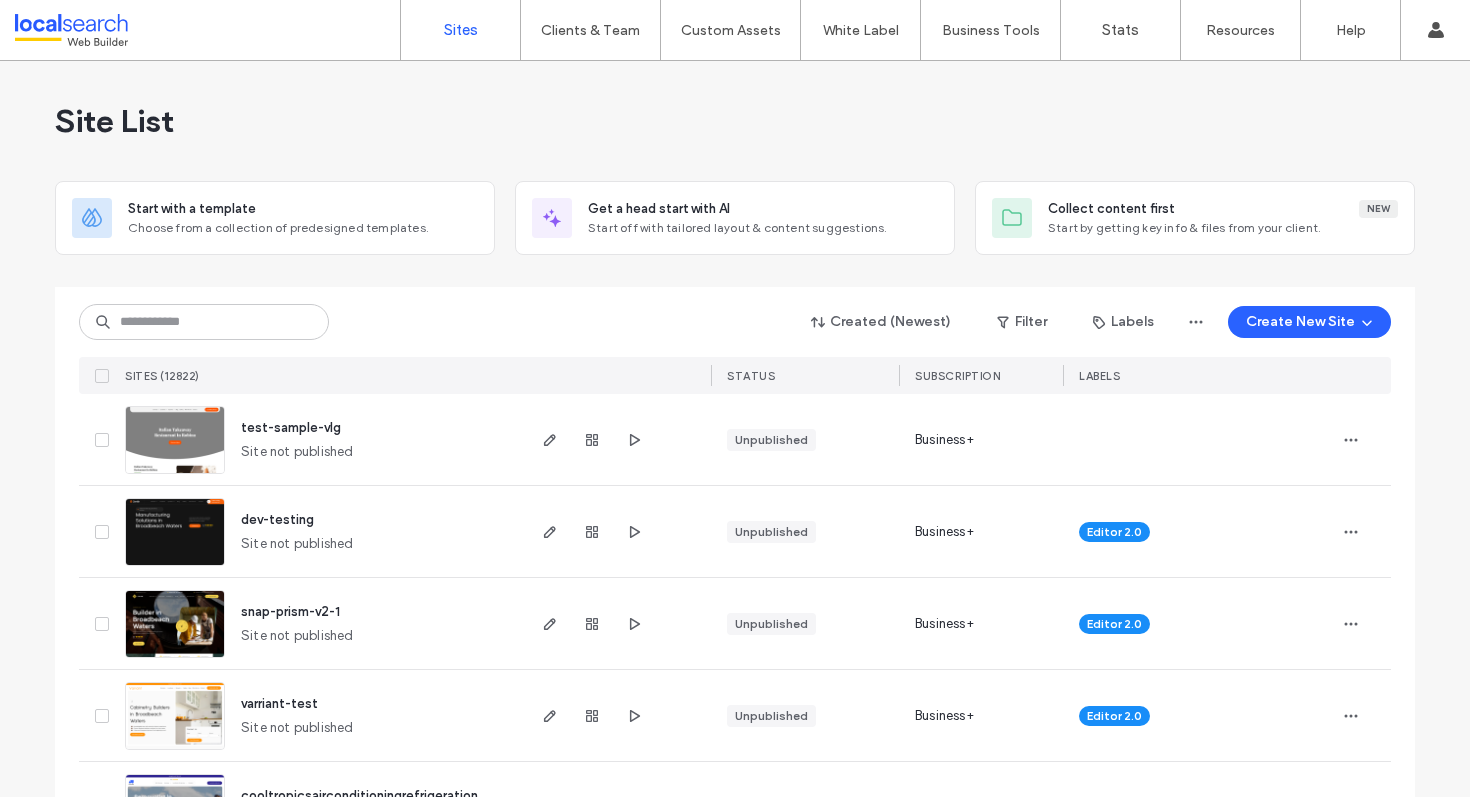 click on "Created (Newest) Filter Labels Create New Site SITES (12822) STATUS SUBSCRIPTION LABELS" at bounding box center [735, 340] 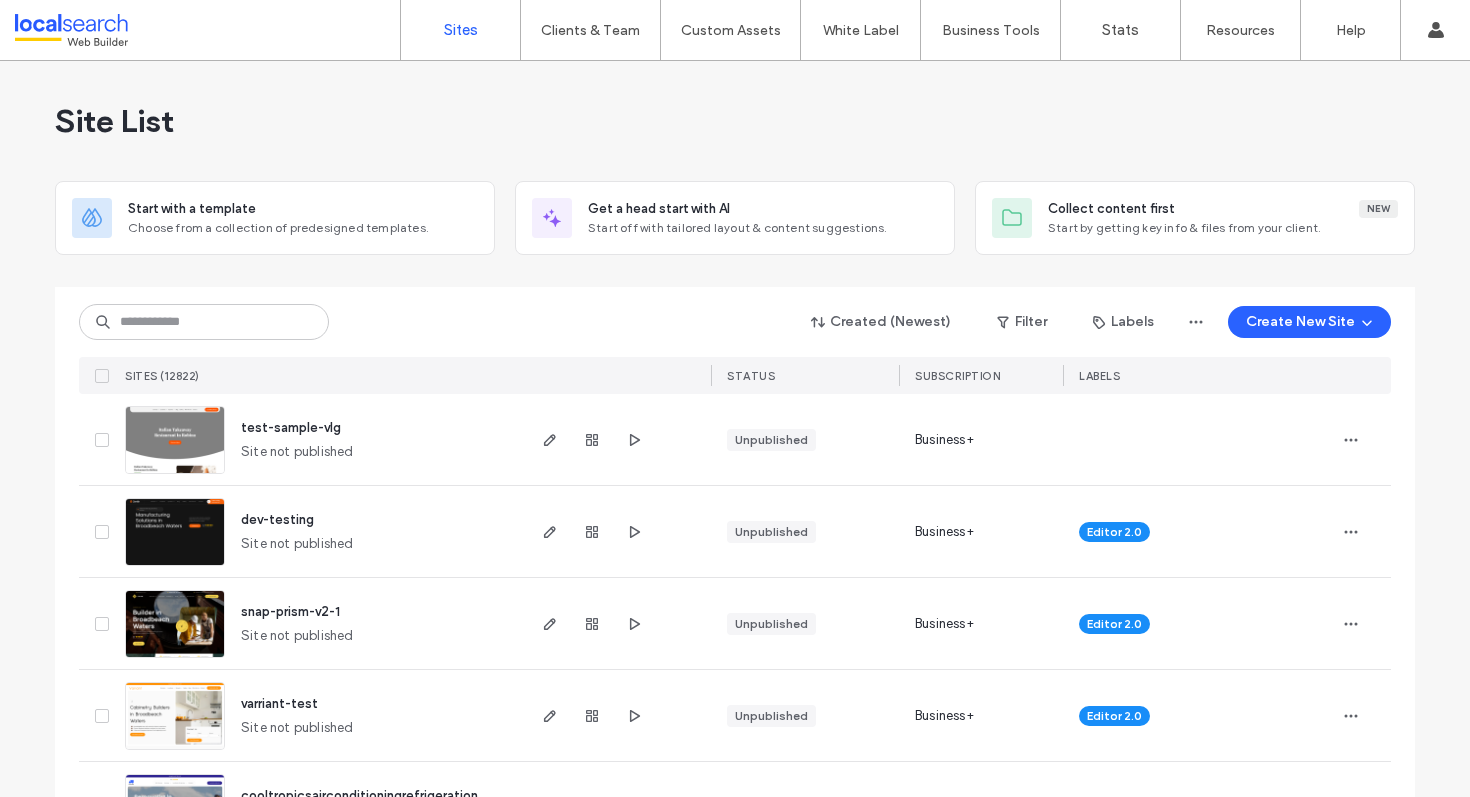 click at bounding box center [735, 279] 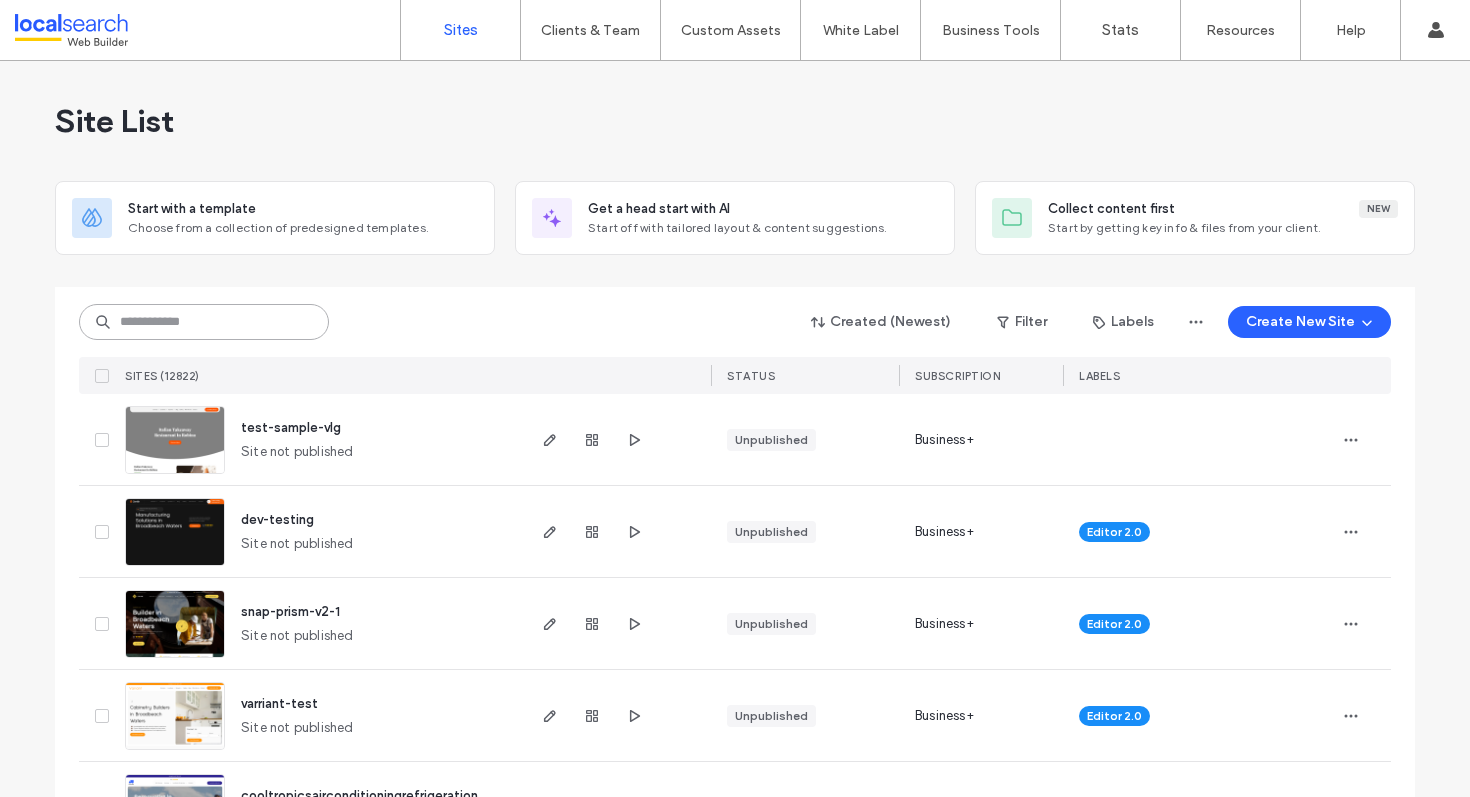 click at bounding box center (204, 322) 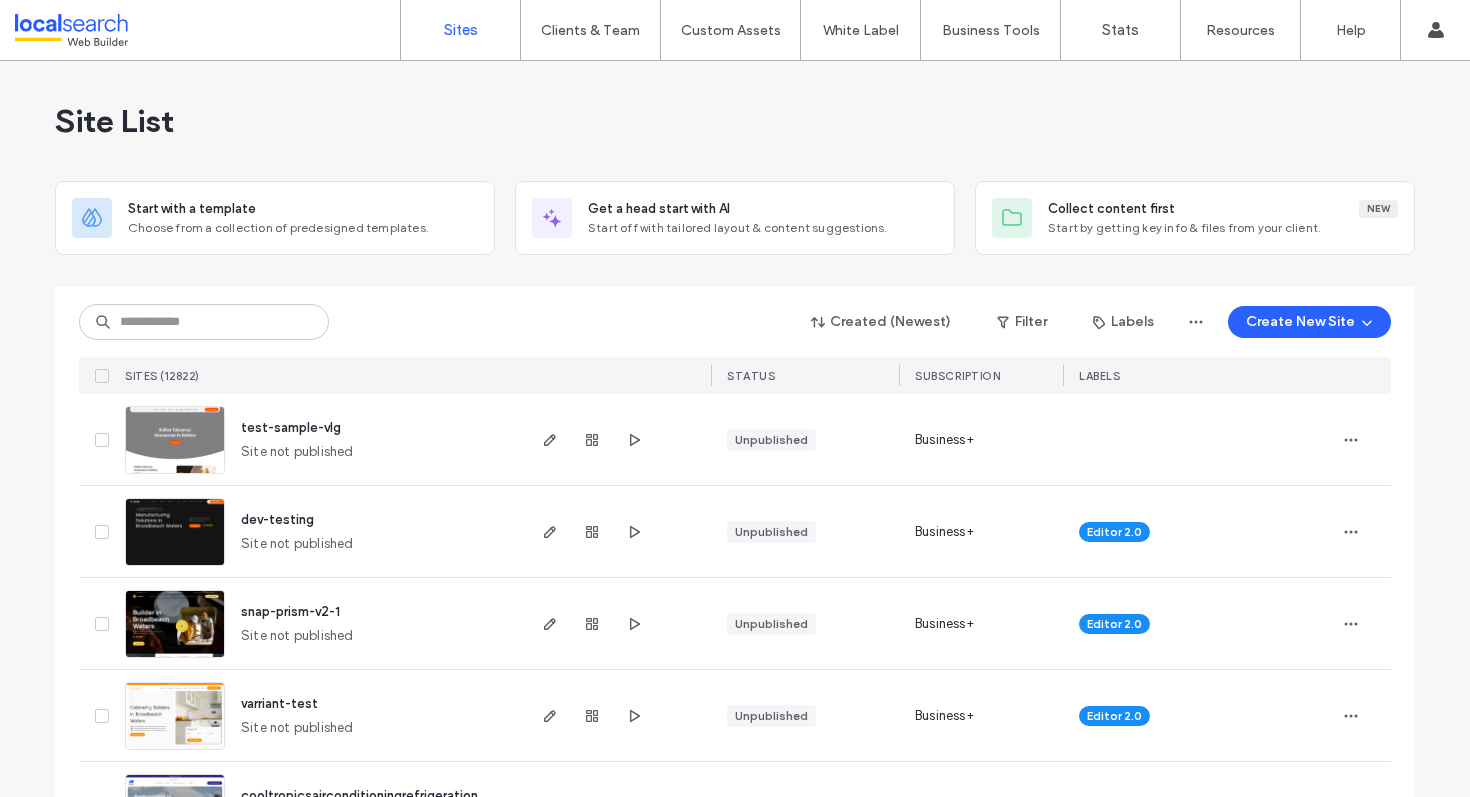 click on "Created (Newest) Filter Labels Create New Site SITES (12822) STATUS SUBSCRIPTION LABELS" at bounding box center (735, 340) 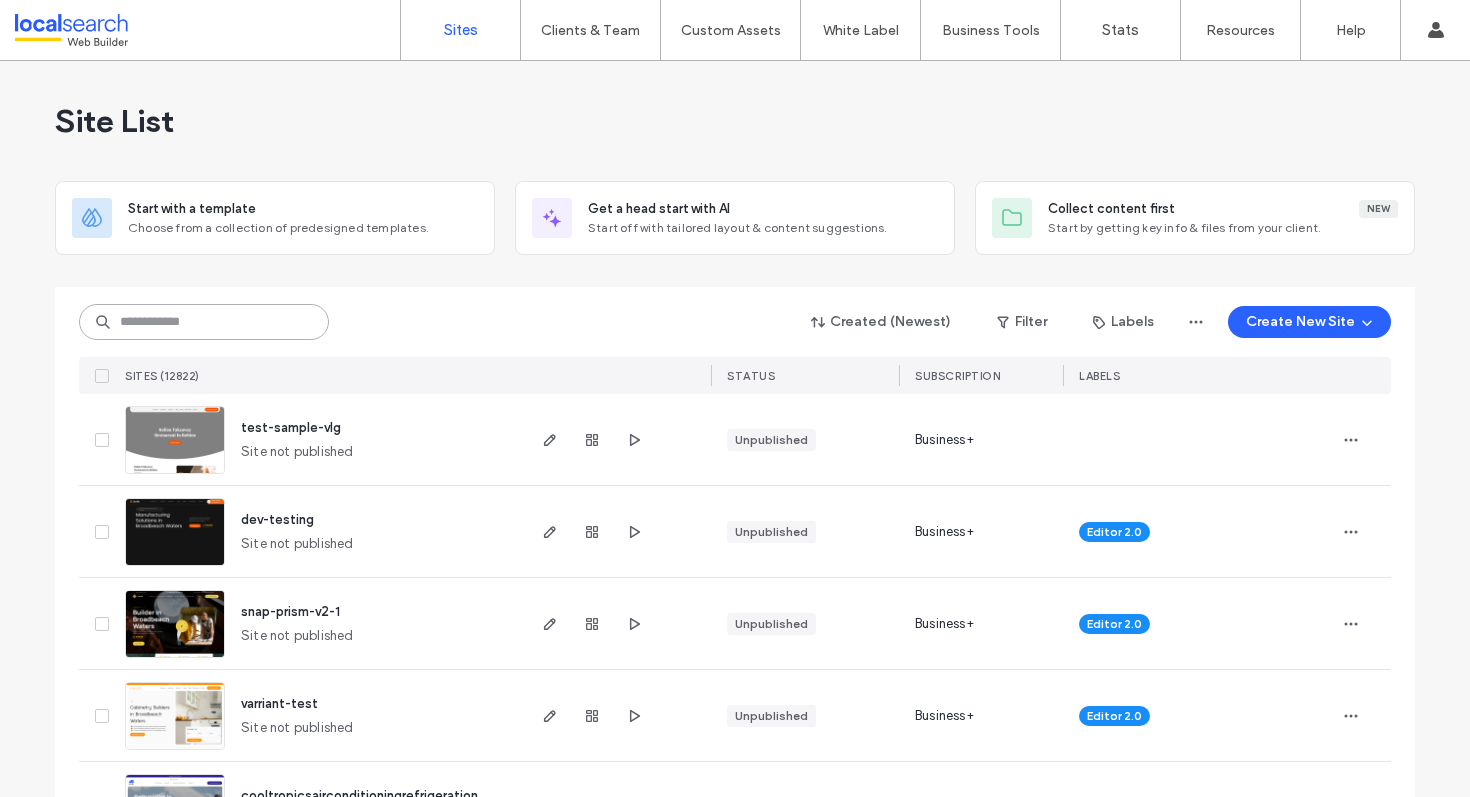 click at bounding box center [204, 322] 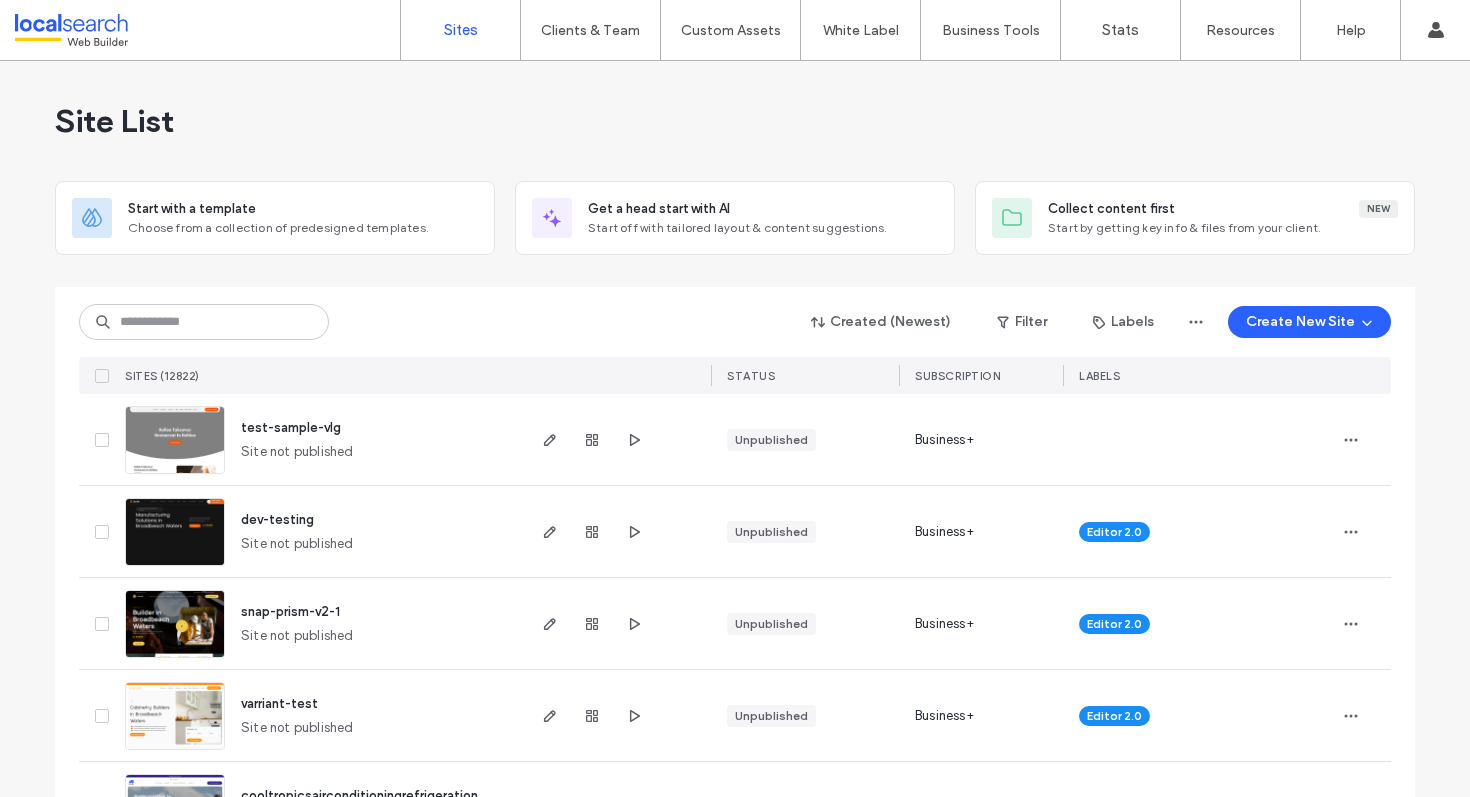 click on "Created (Newest) Filter Labels Create New Site" at bounding box center [735, 322] 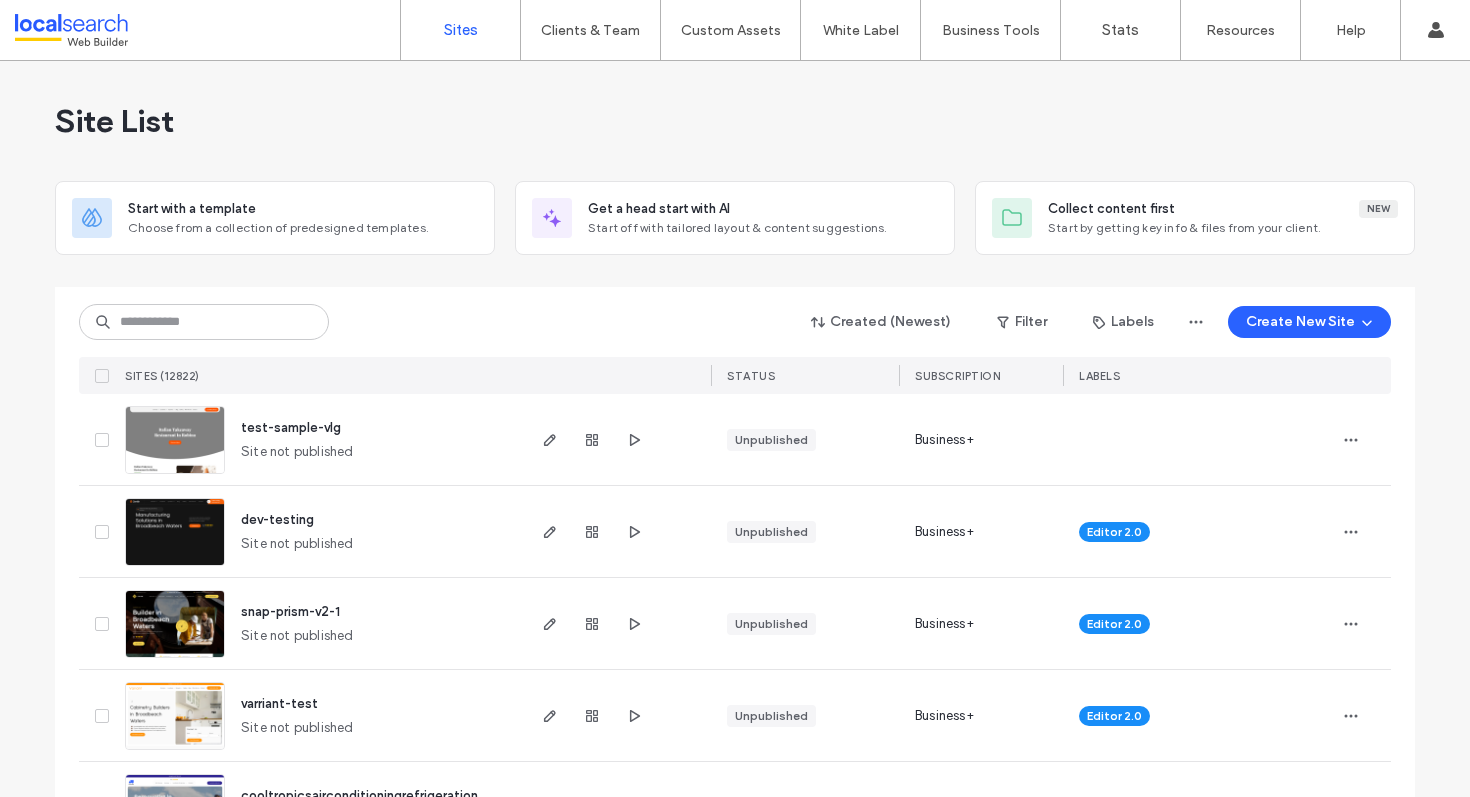 click on "Created (Newest) Filter Labels Create New Site SITES (12822) STATUS SUBSCRIPTION LABELS" at bounding box center (735, 340) 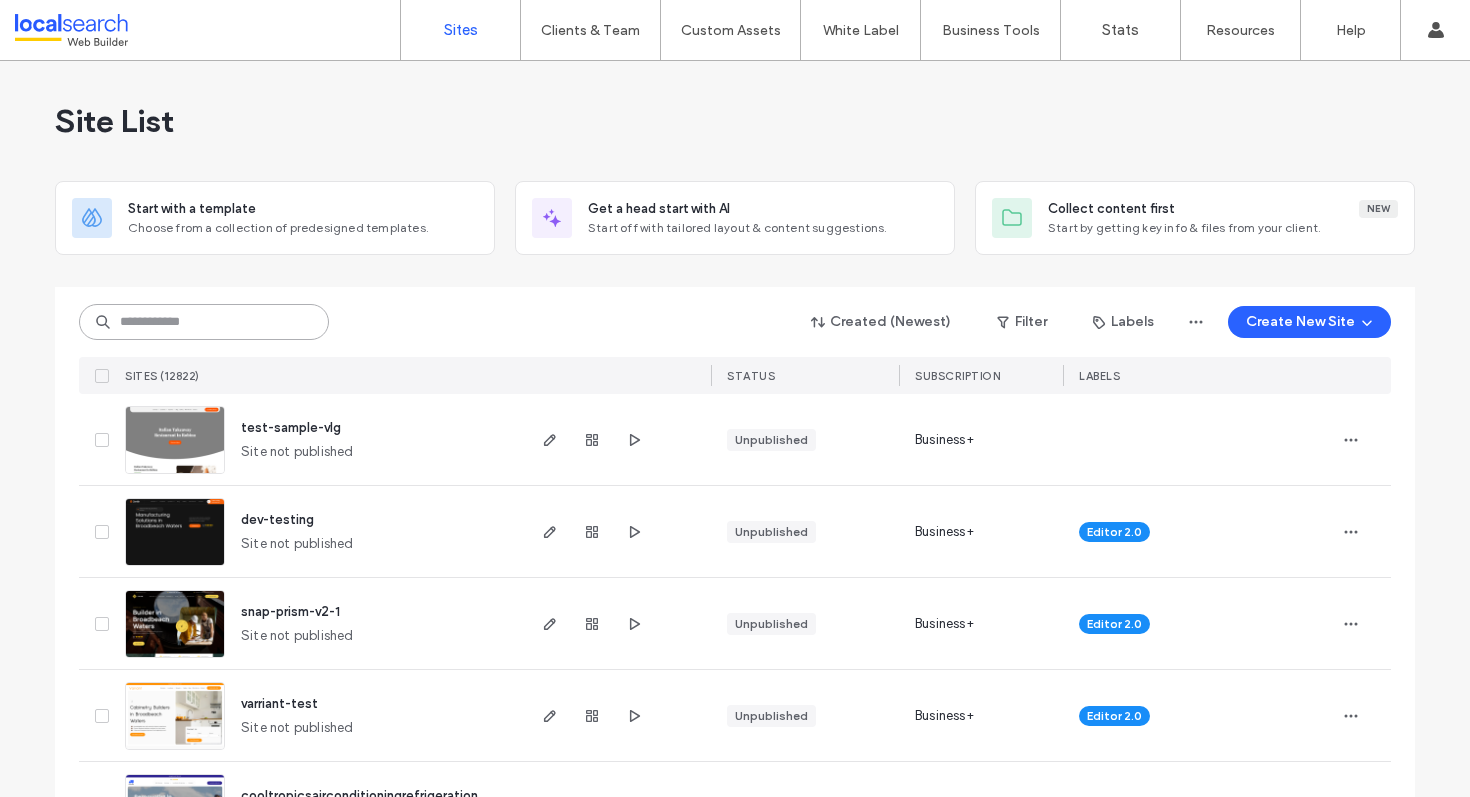 click at bounding box center (204, 322) 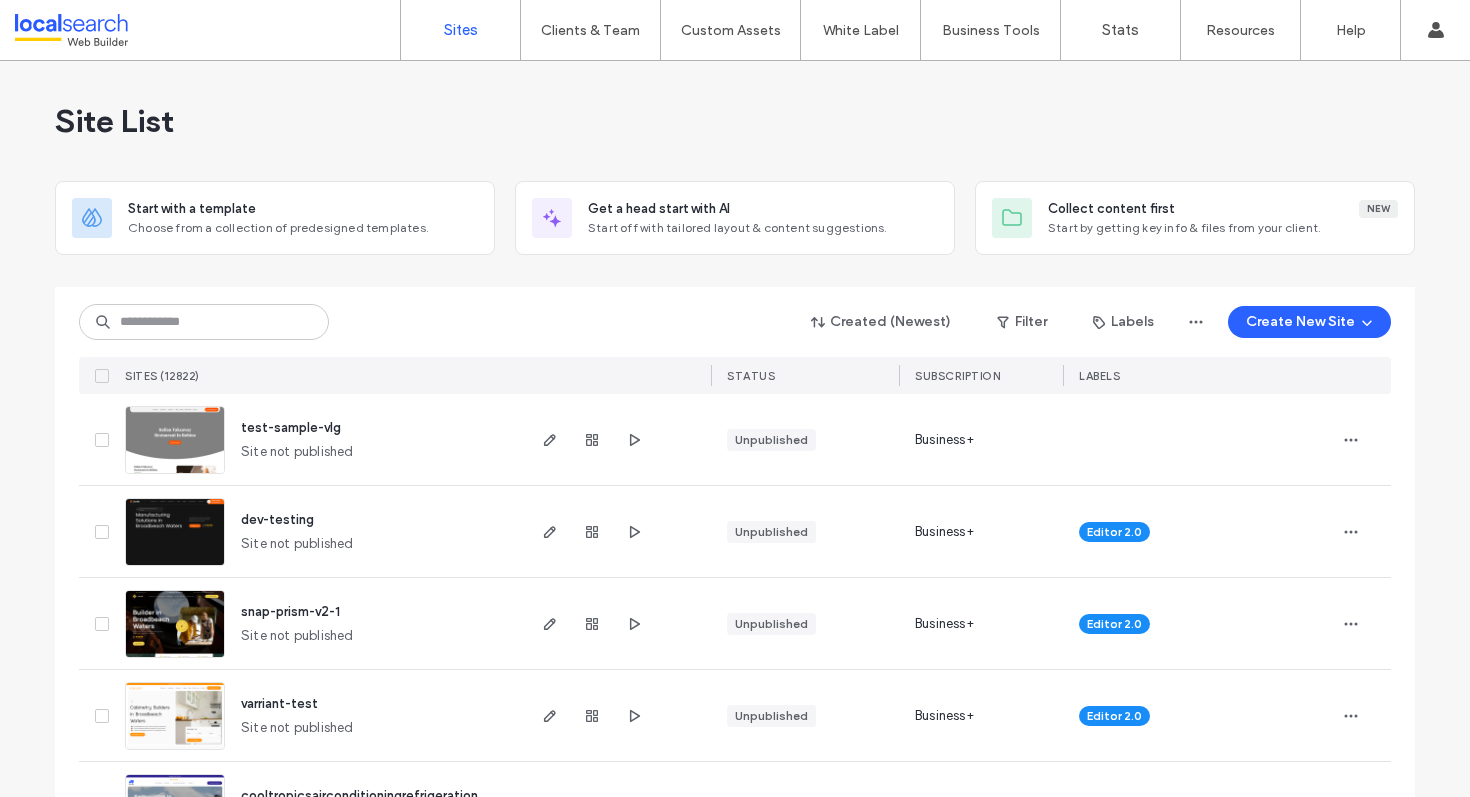 click on "Created (Newest) Filter Labels Create New Site SITES (12822) STATUS SUBSCRIPTION LABELS" at bounding box center (735, 340) 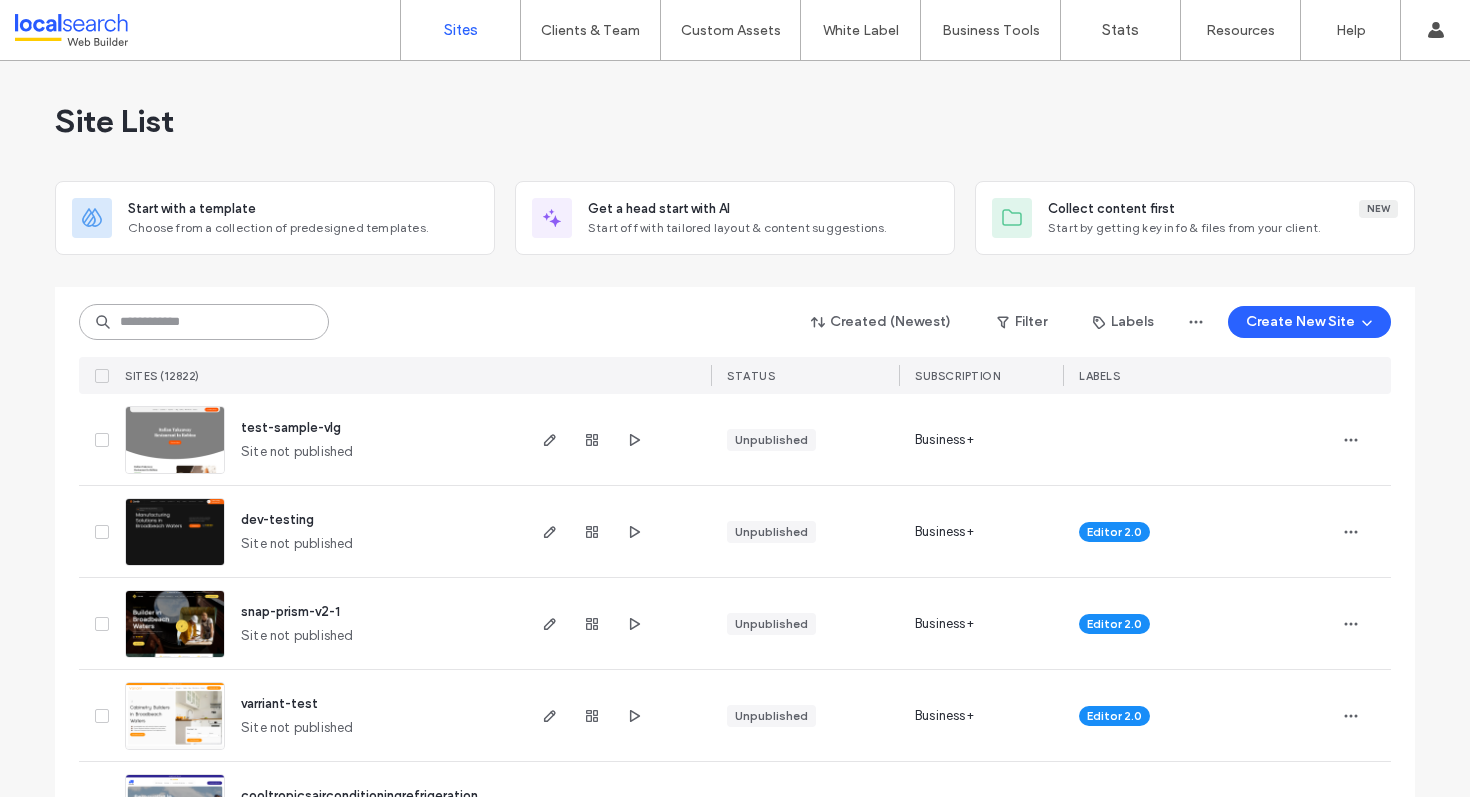 click at bounding box center (204, 322) 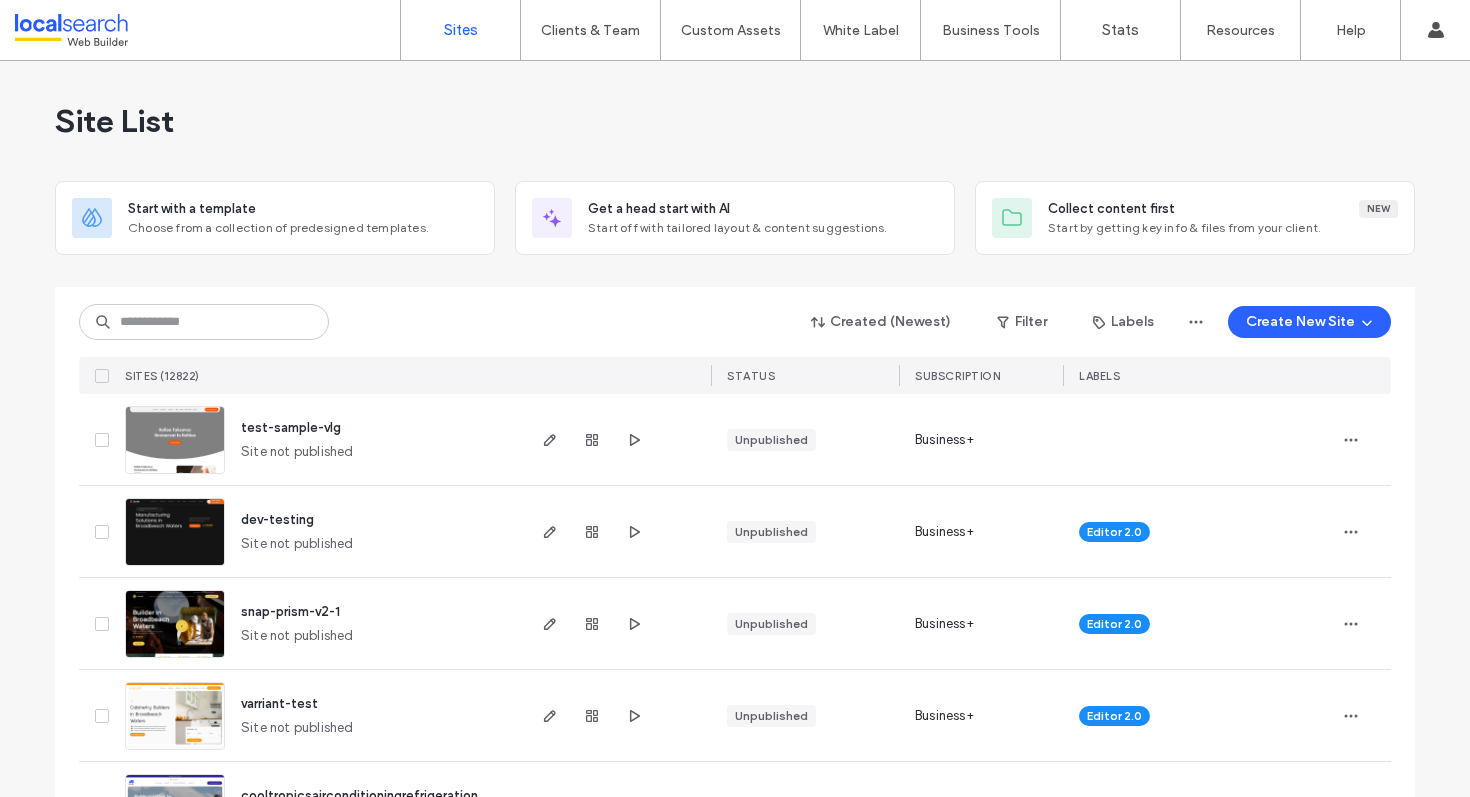 click on "Created (Newest) Filter Labels Create New Site SITES (12822) STATUS SUBSCRIPTION LABELS" at bounding box center (735, 340) 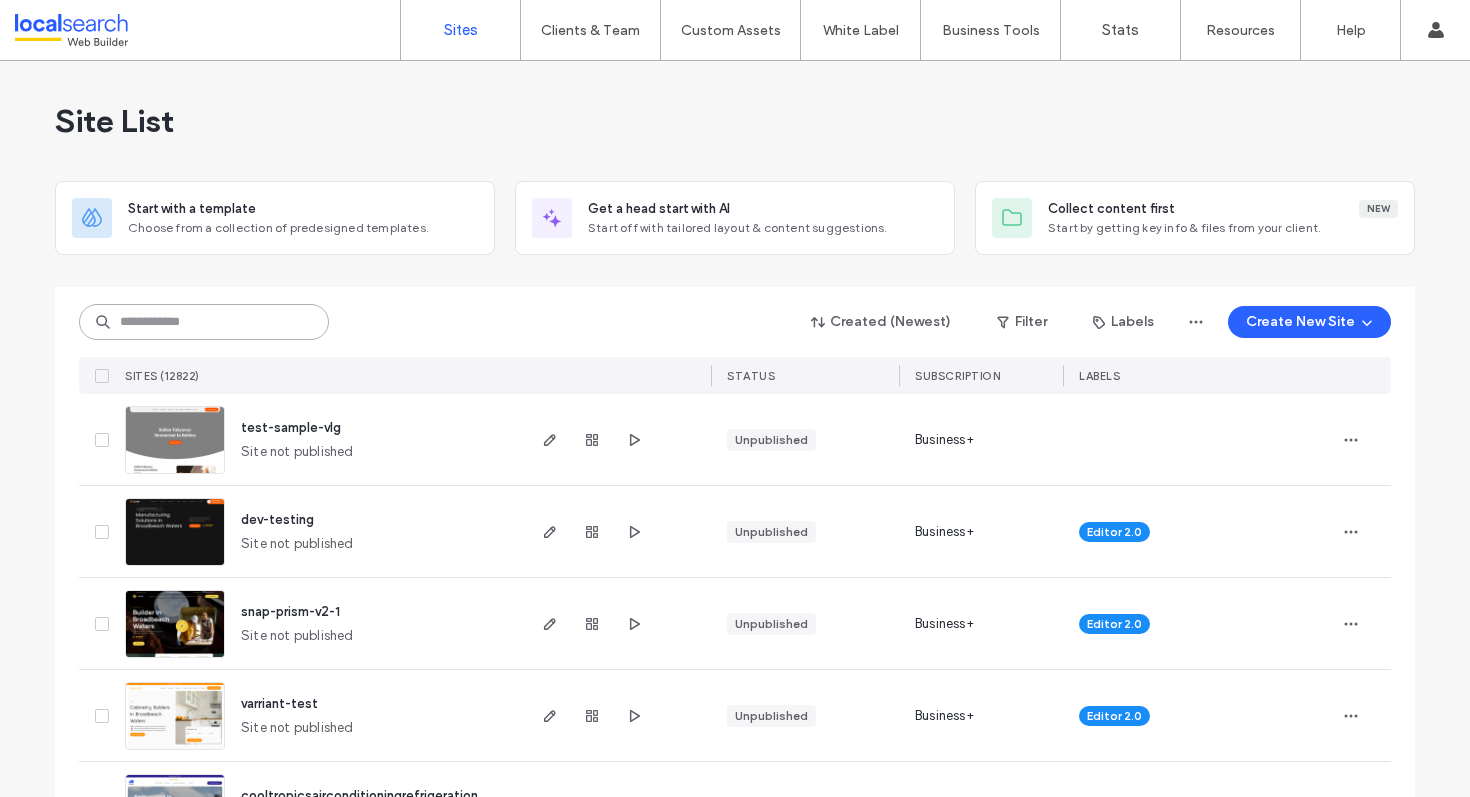 click at bounding box center (204, 322) 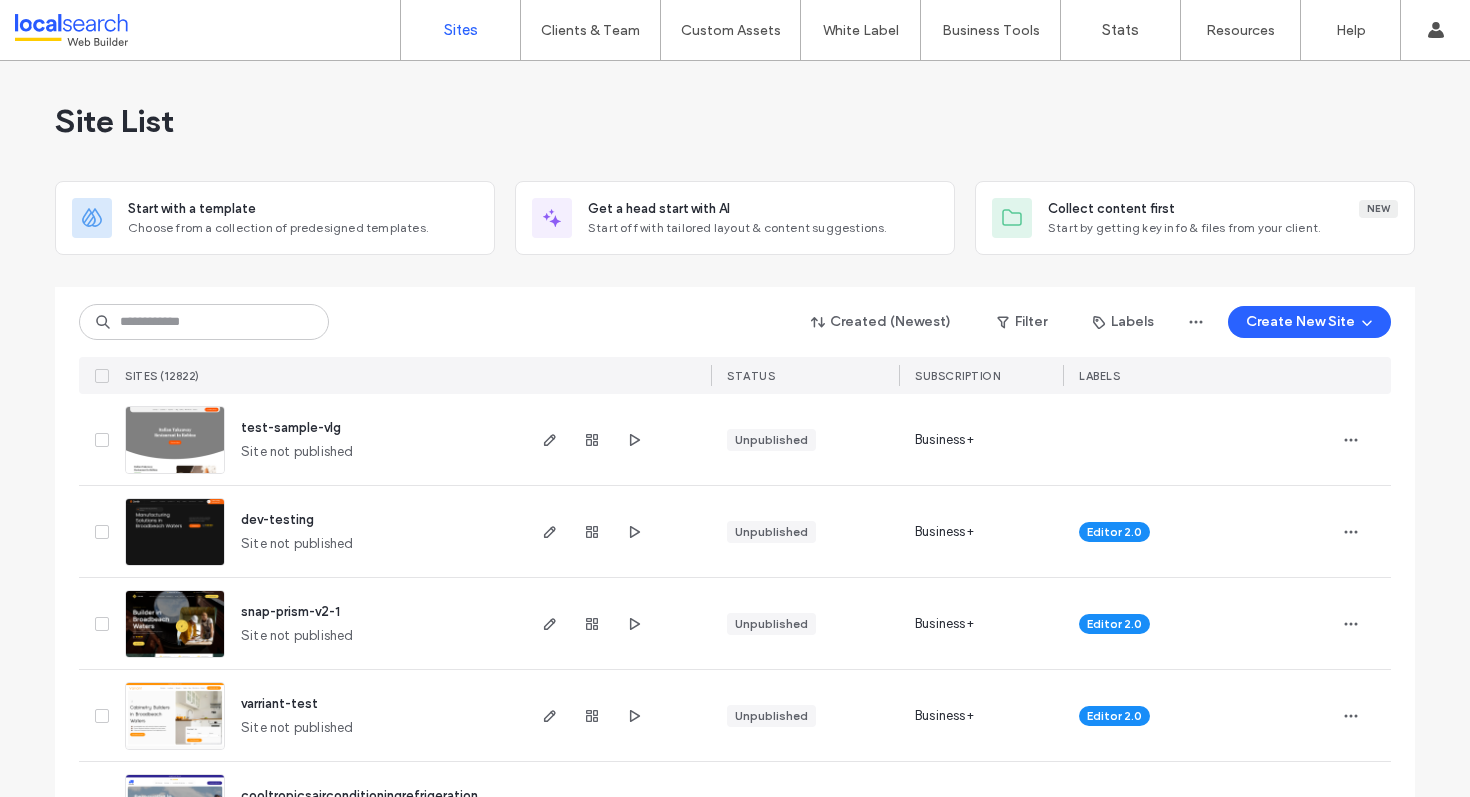 click at bounding box center [735, 279] 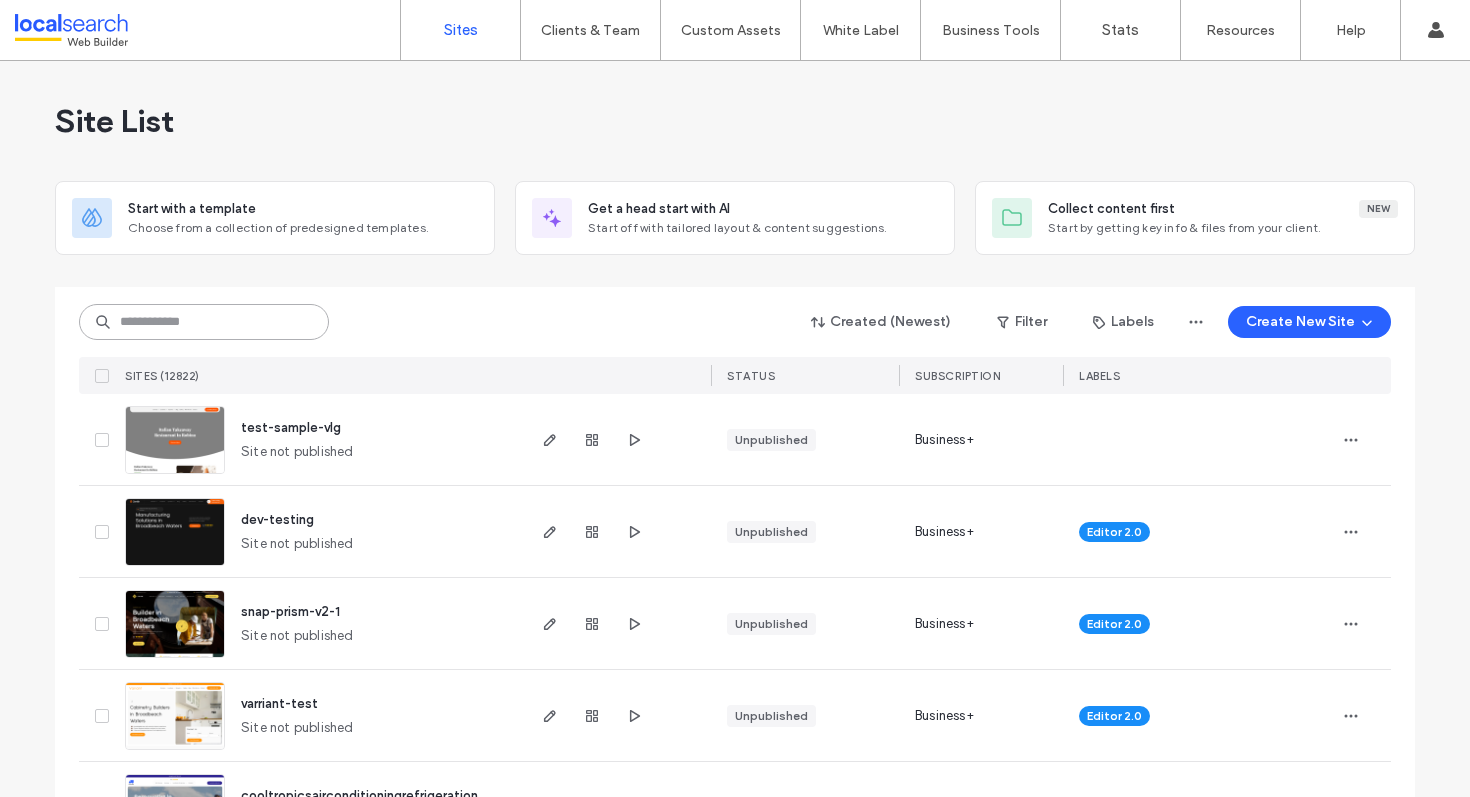 click at bounding box center (204, 322) 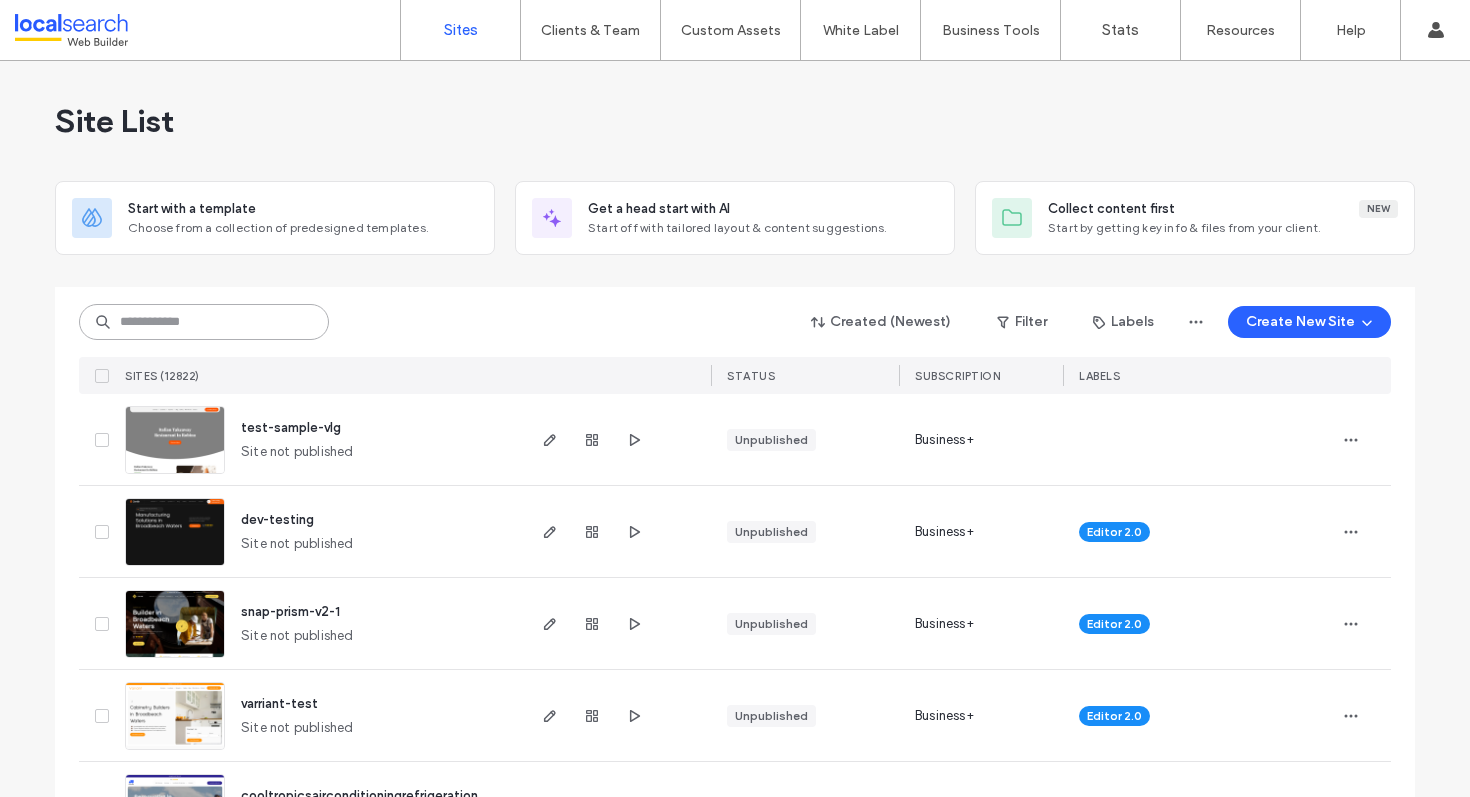click at bounding box center [204, 322] 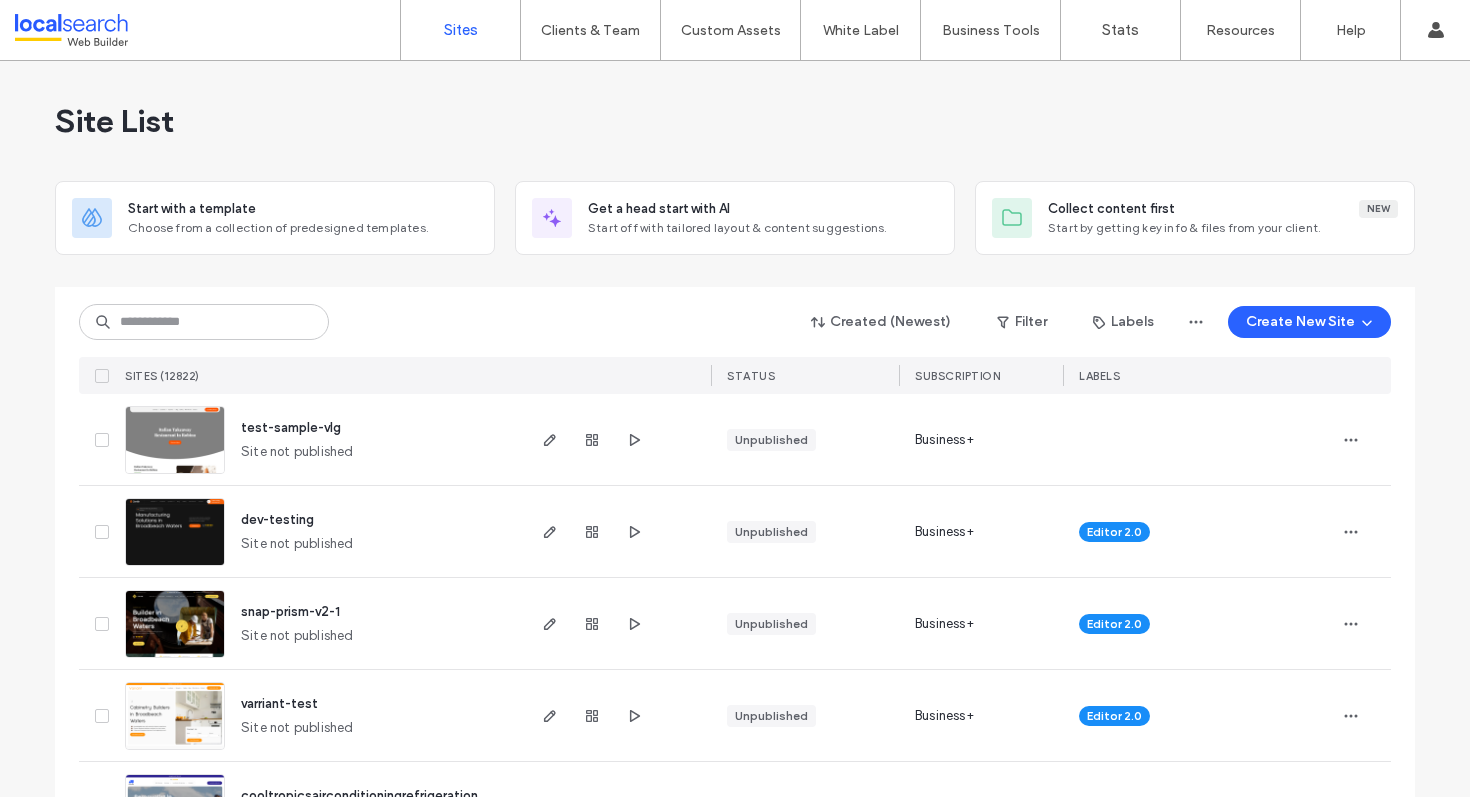 click at bounding box center (735, 279) 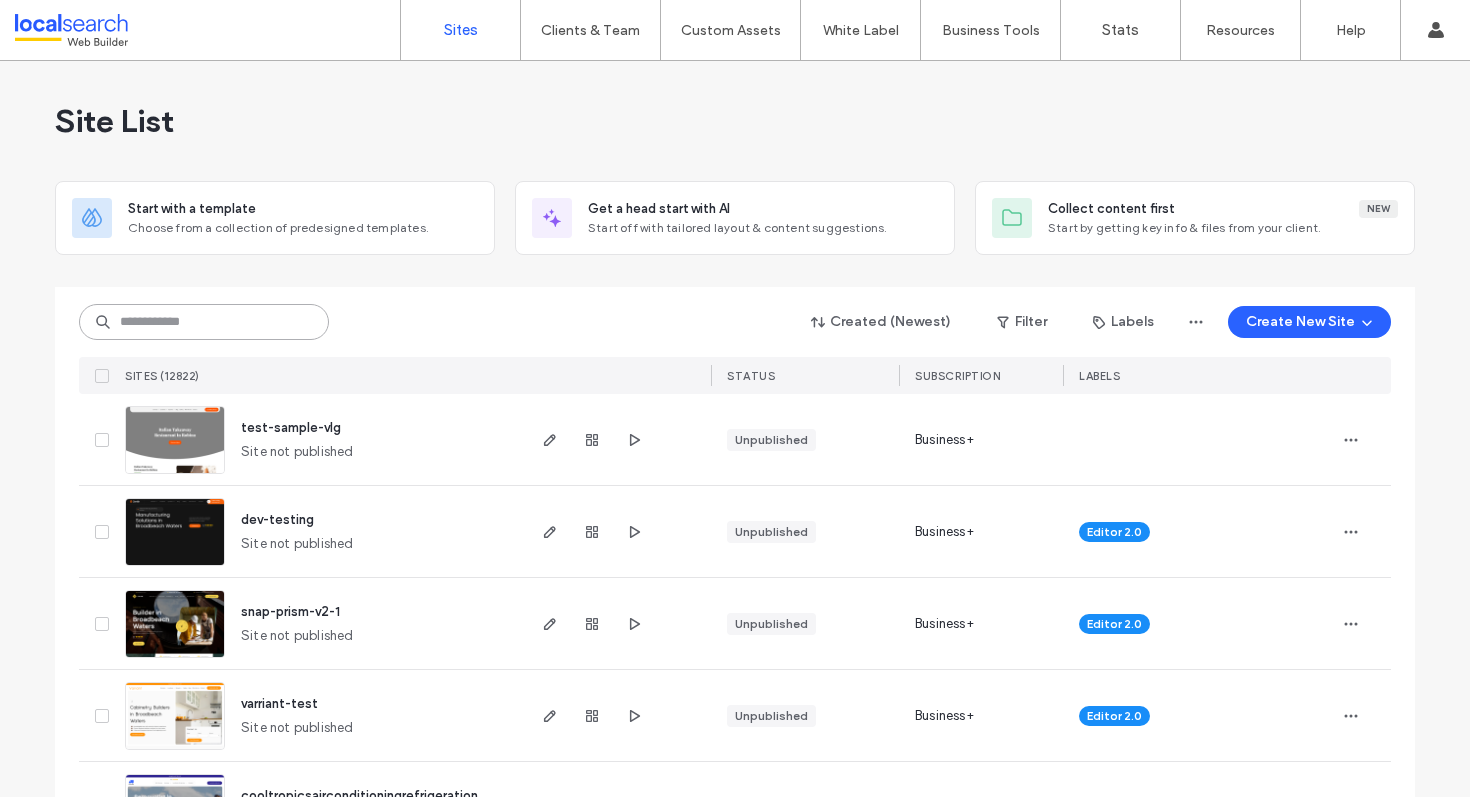 click at bounding box center [204, 322] 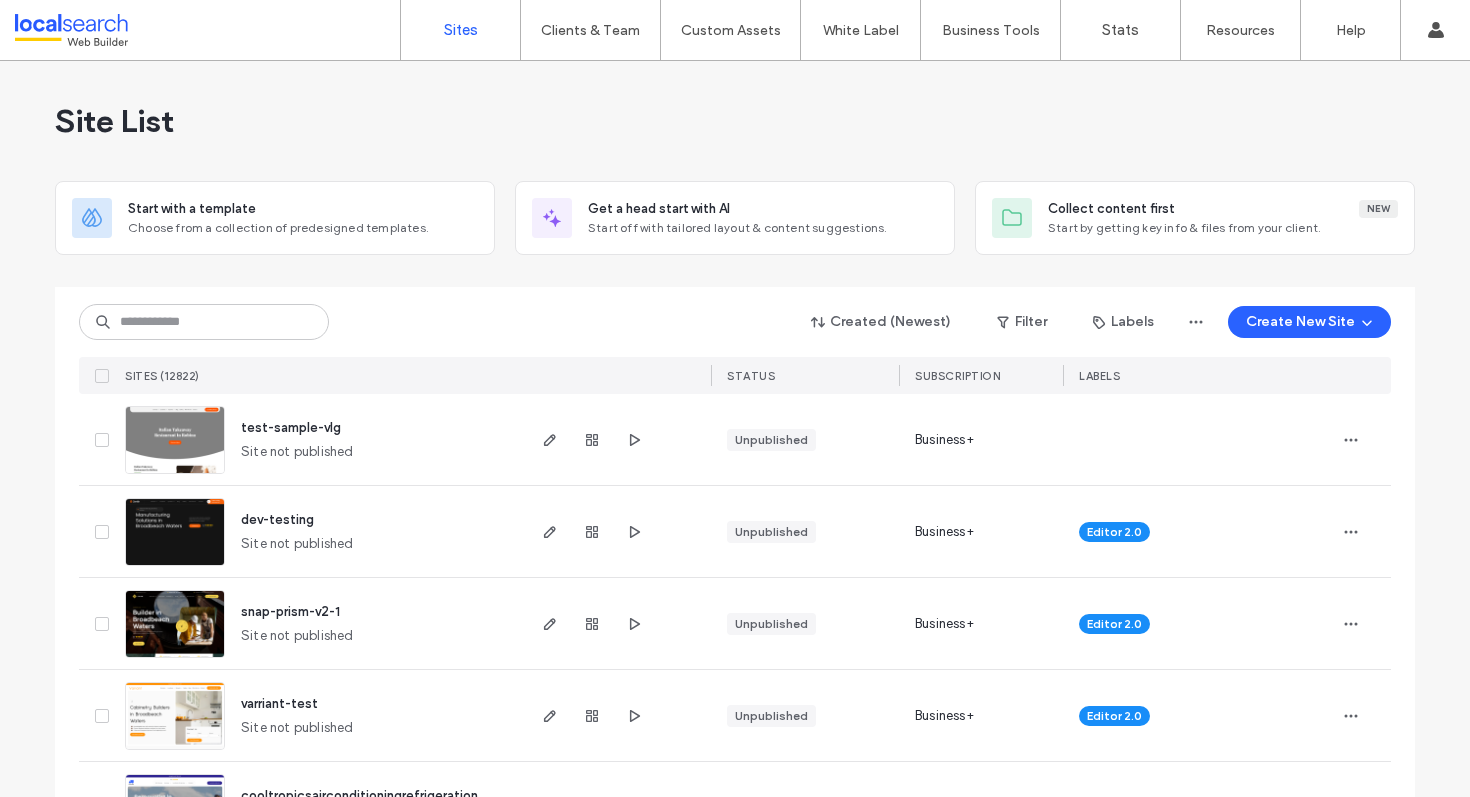 click at bounding box center [735, 279] 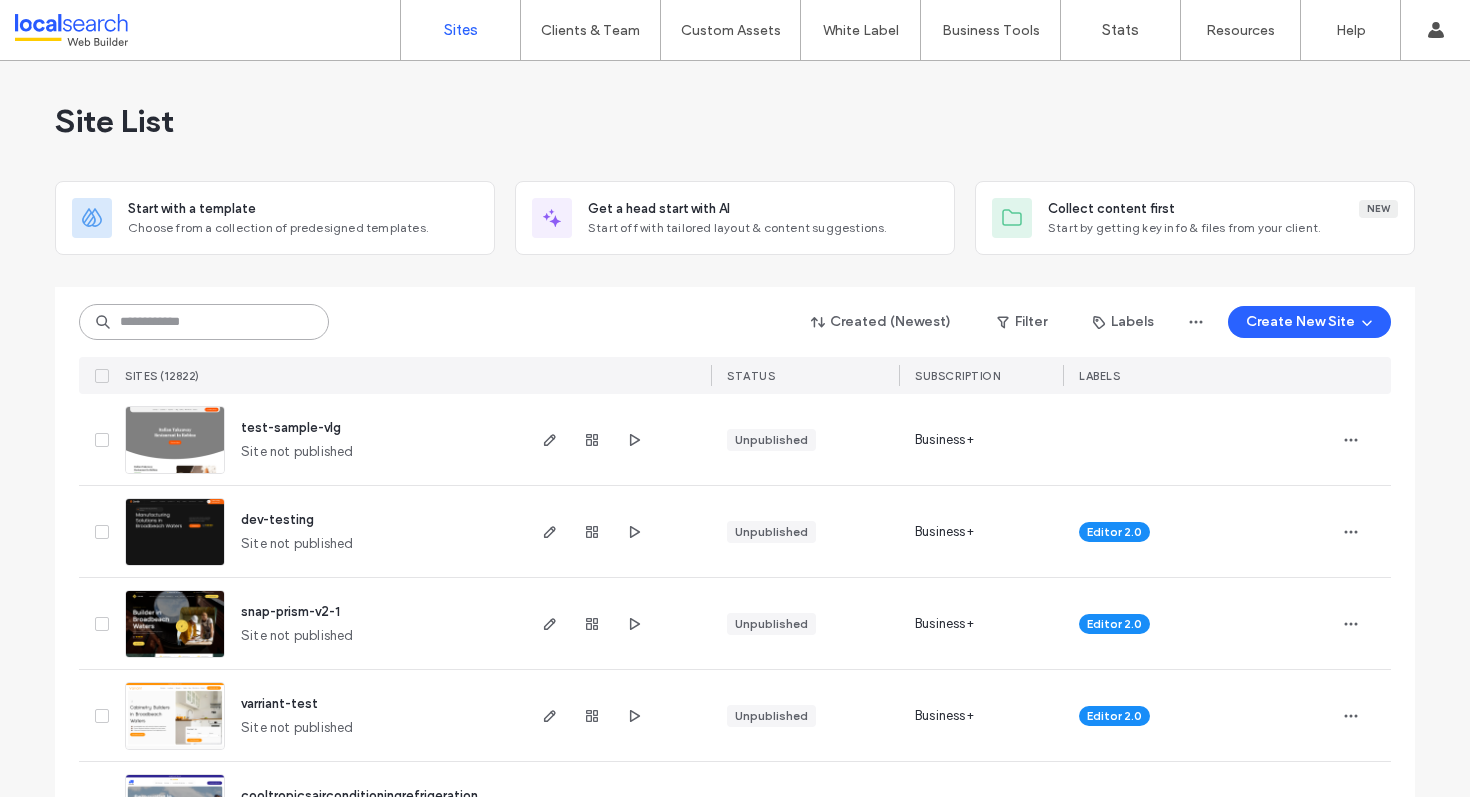 click at bounding box center [204, 322] 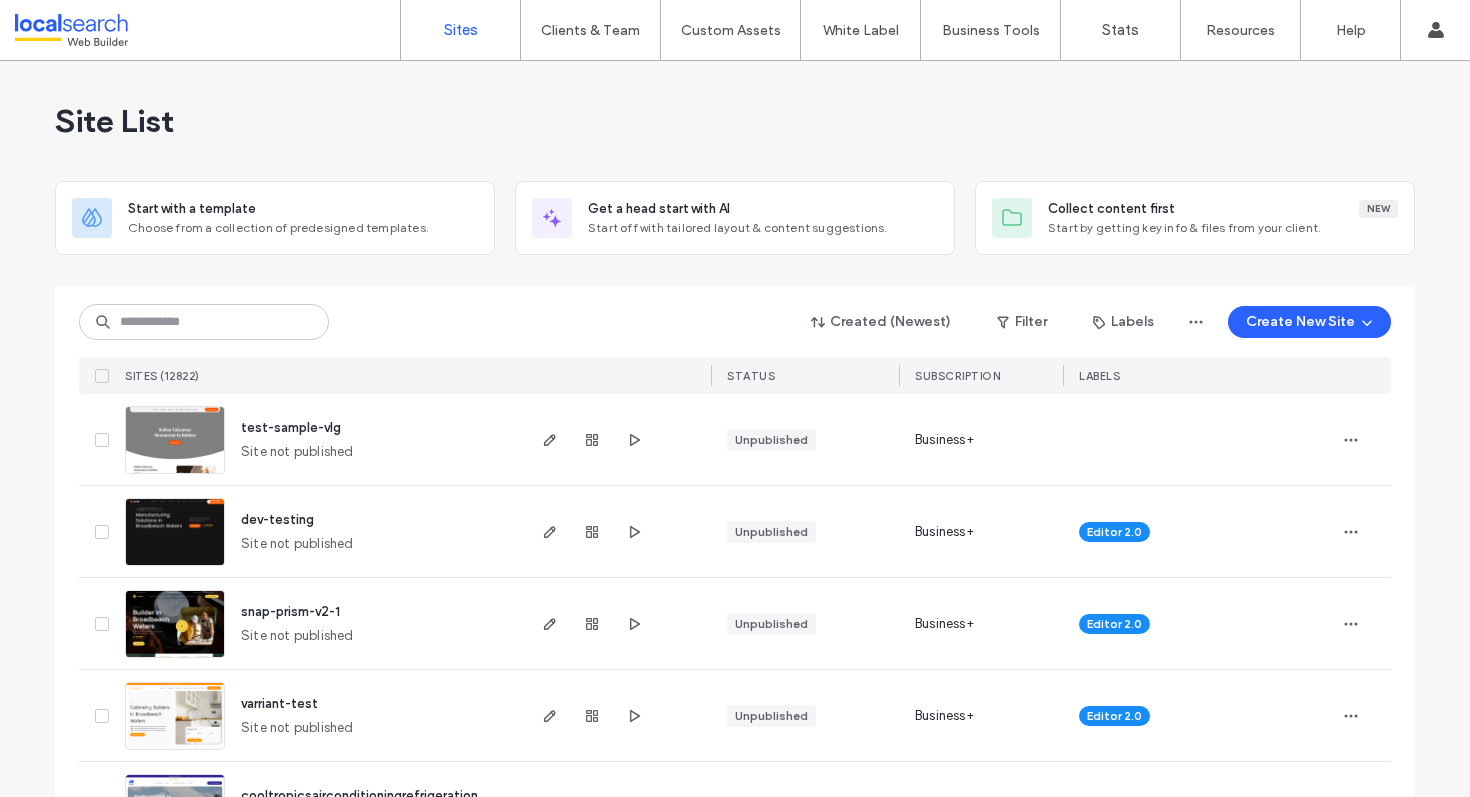 click at bounding box center [735, 279] 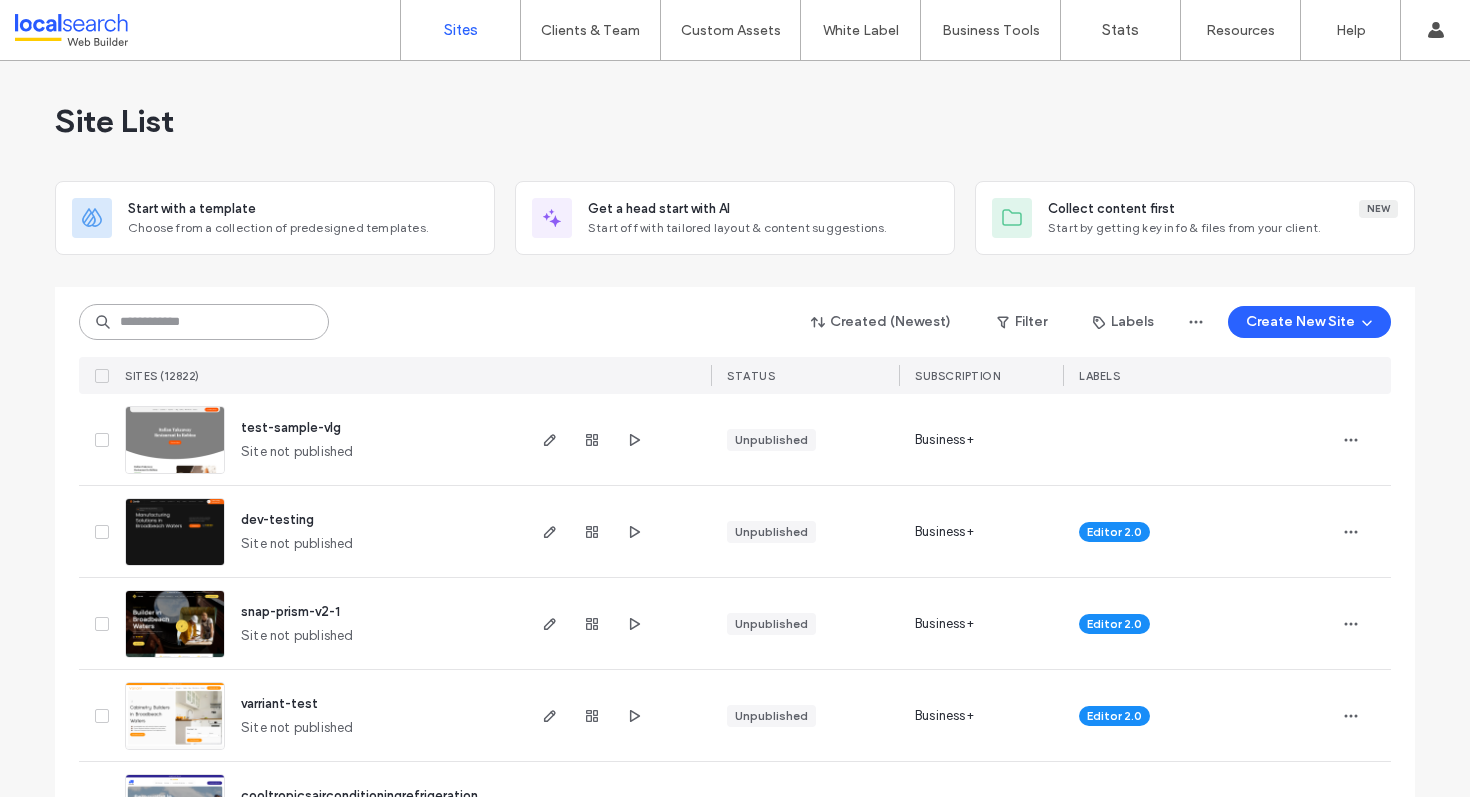 click at bounding box center [204, 322] 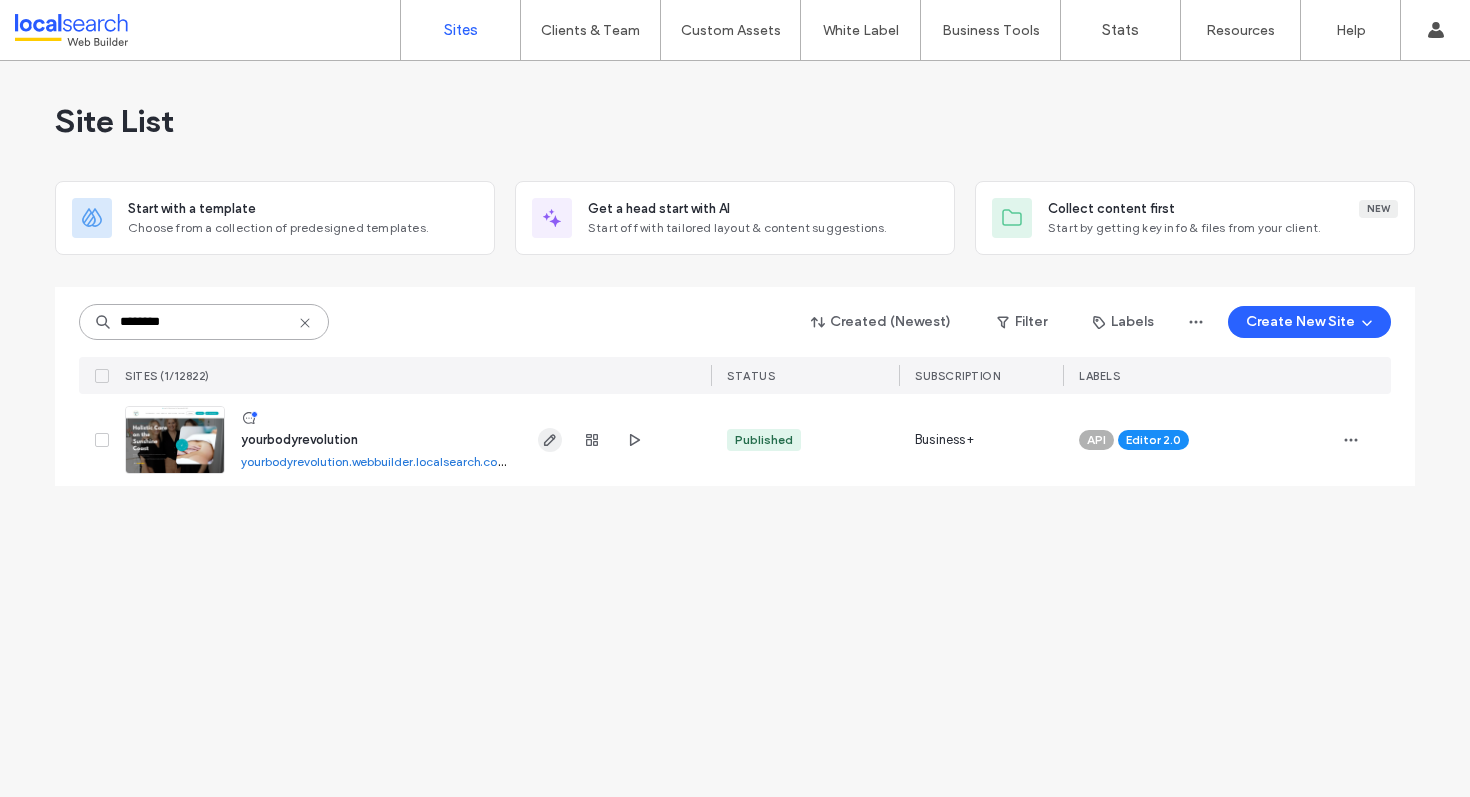 type on "********" 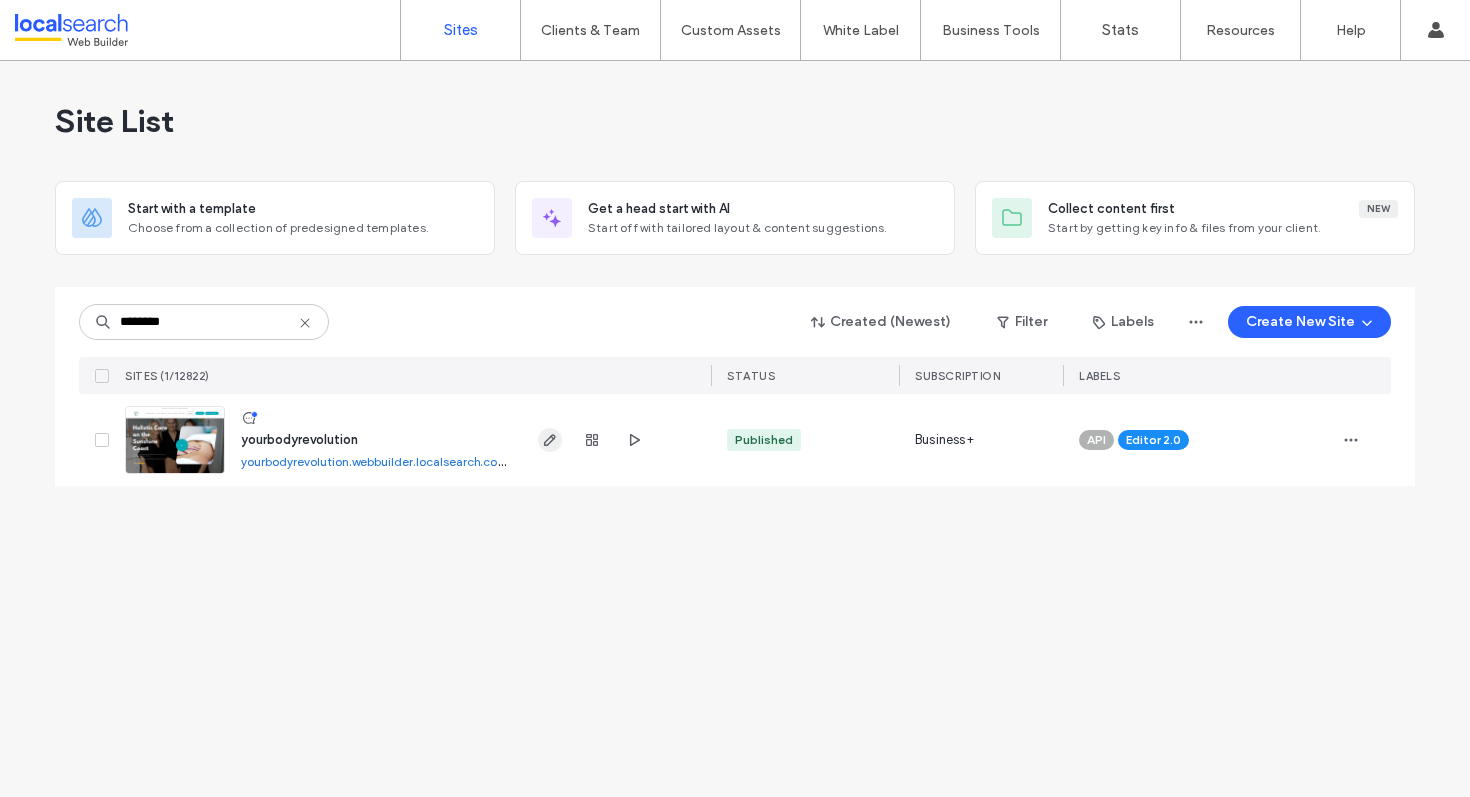 click 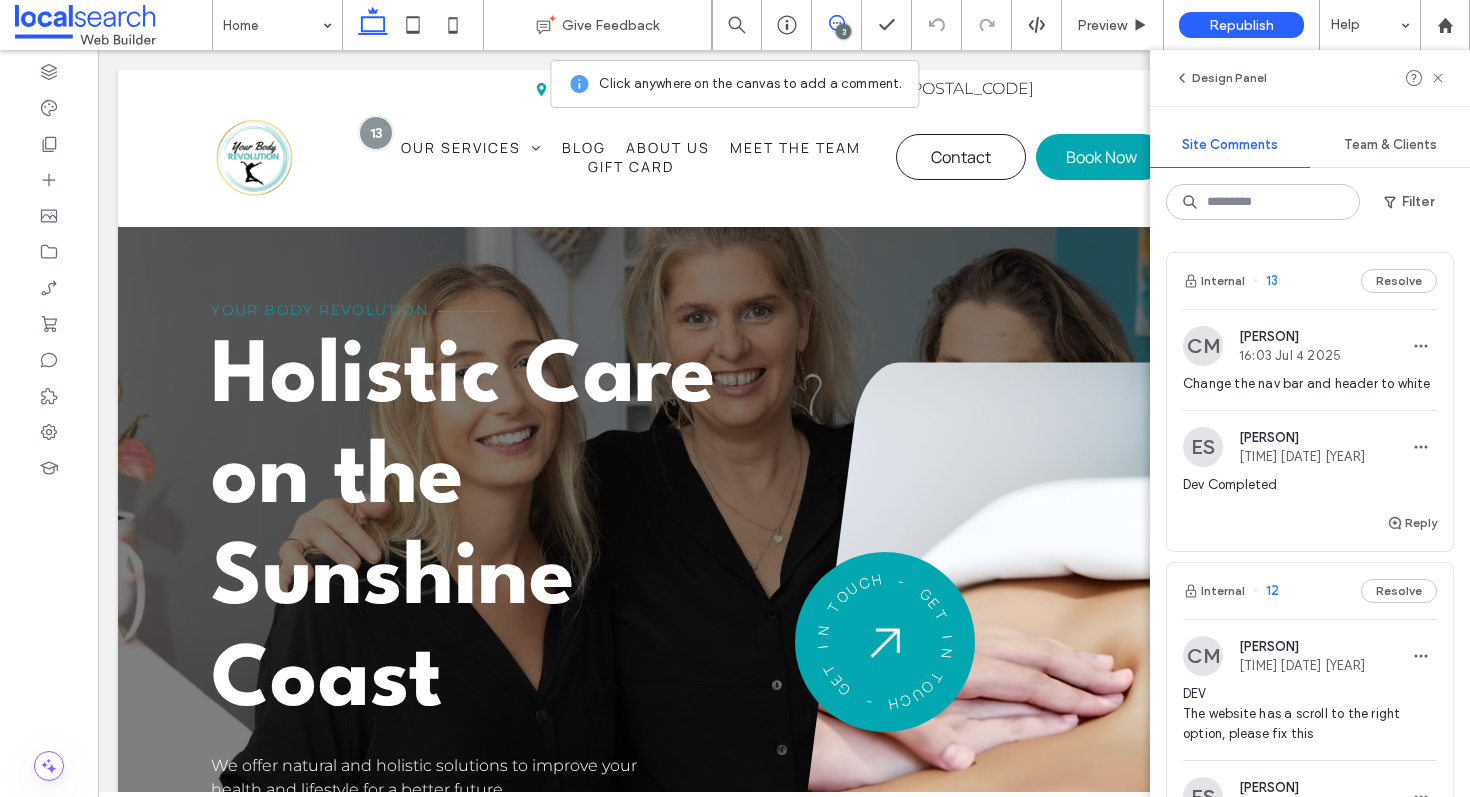 scroll, scrollTop: 0, scrollLeft: 0, axis: both 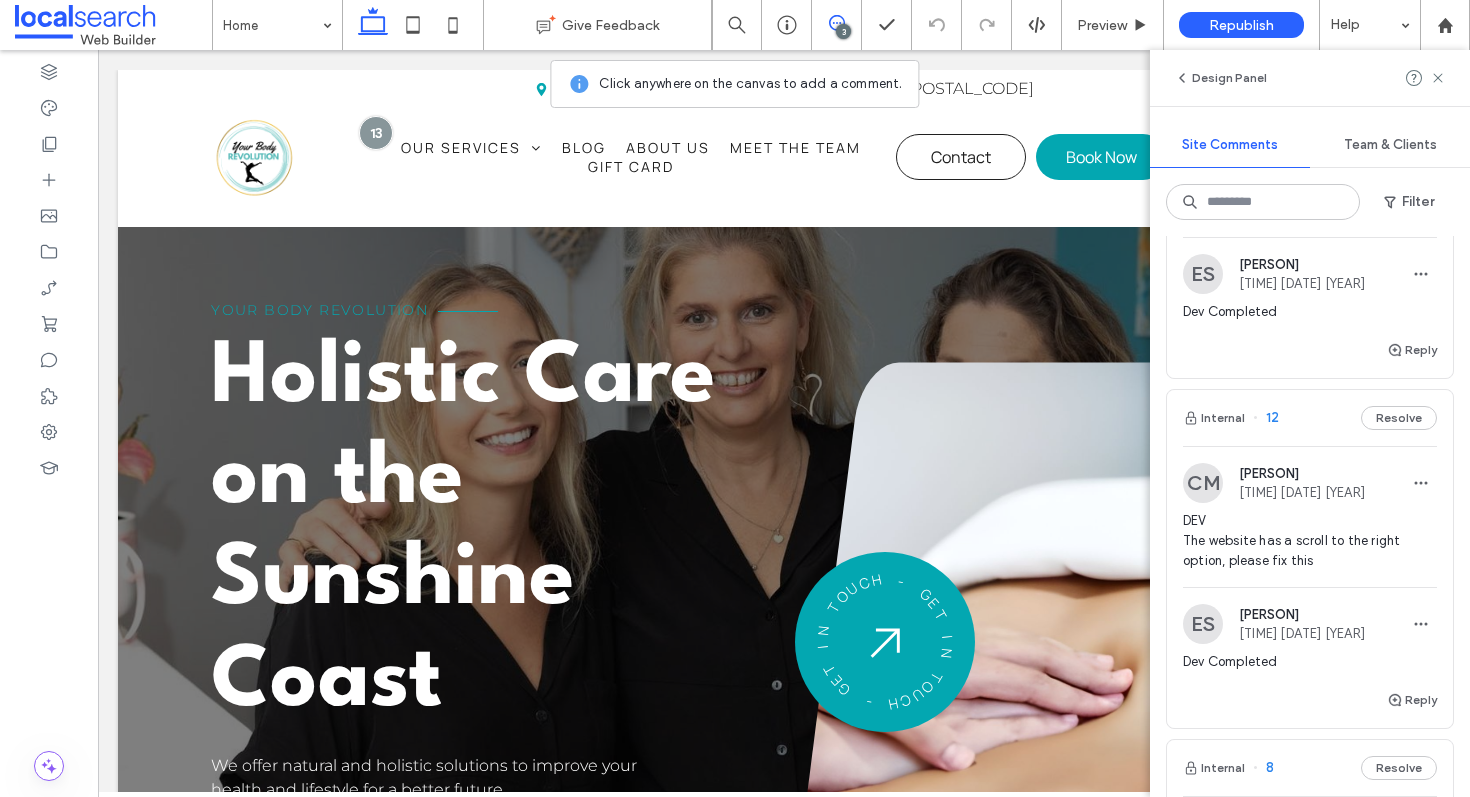 click on "Internal 12 Resolve" at bounding box center [1310, 418] 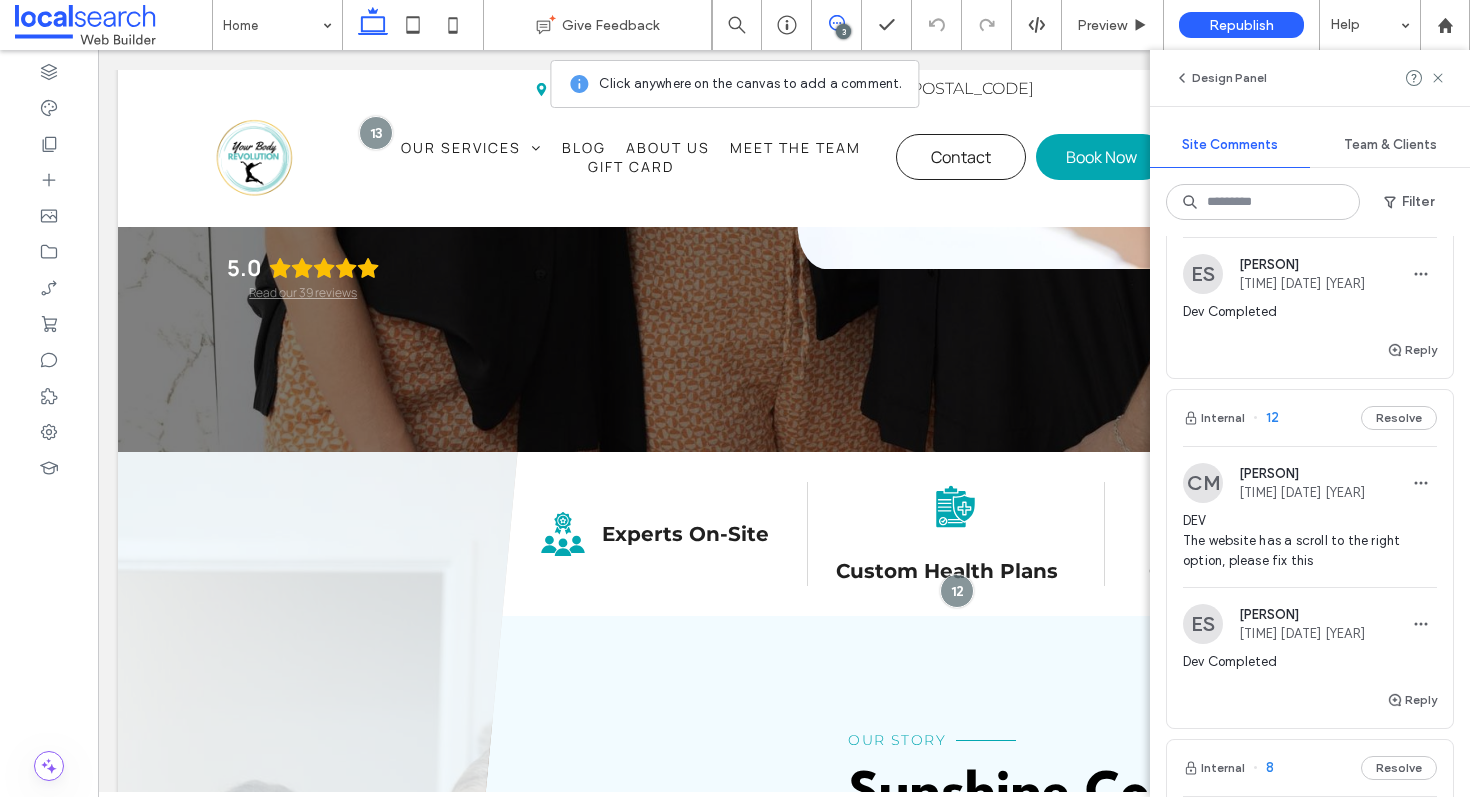scroll, scrollTop: 716, scrollLeft: 0, axis: vertical 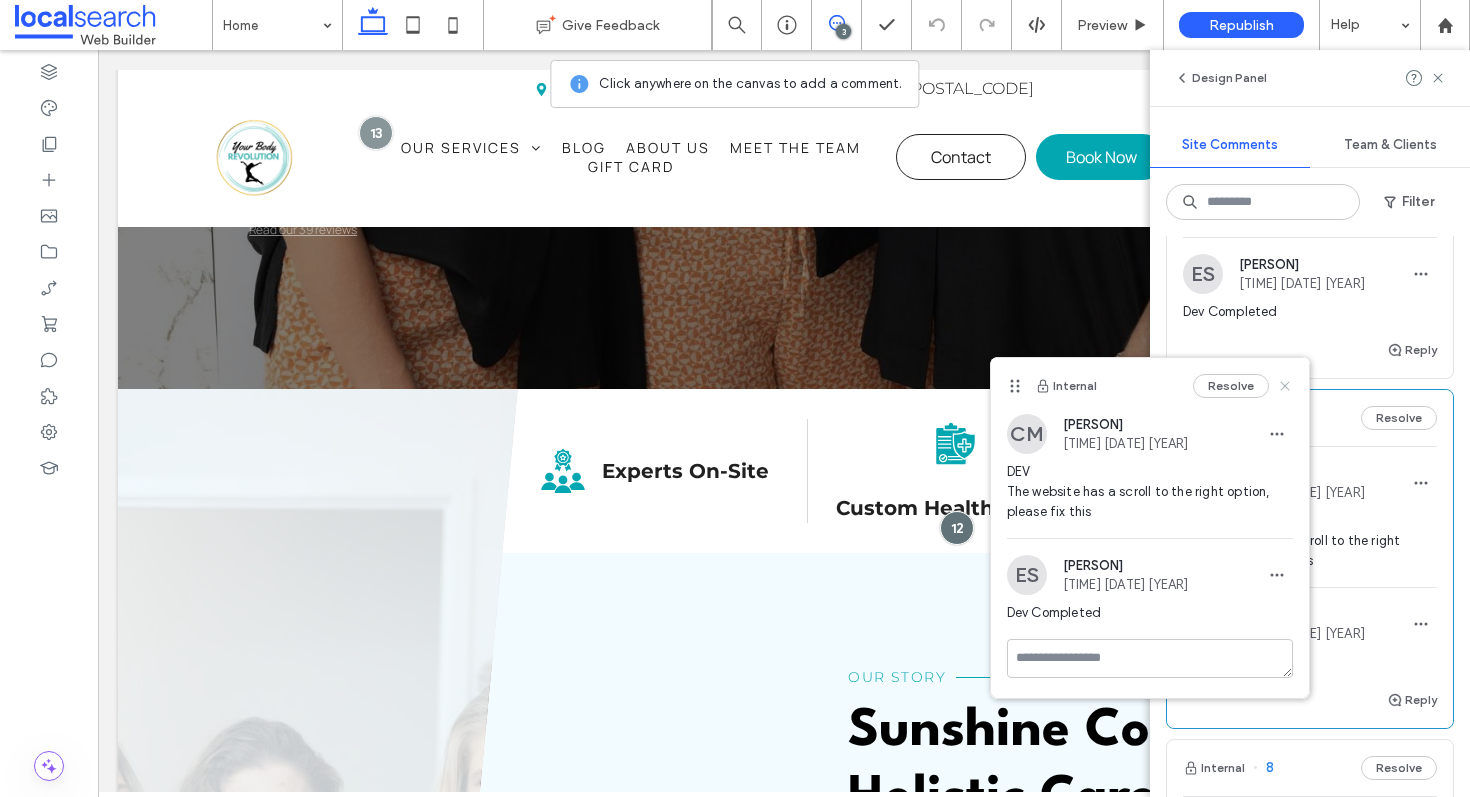 click 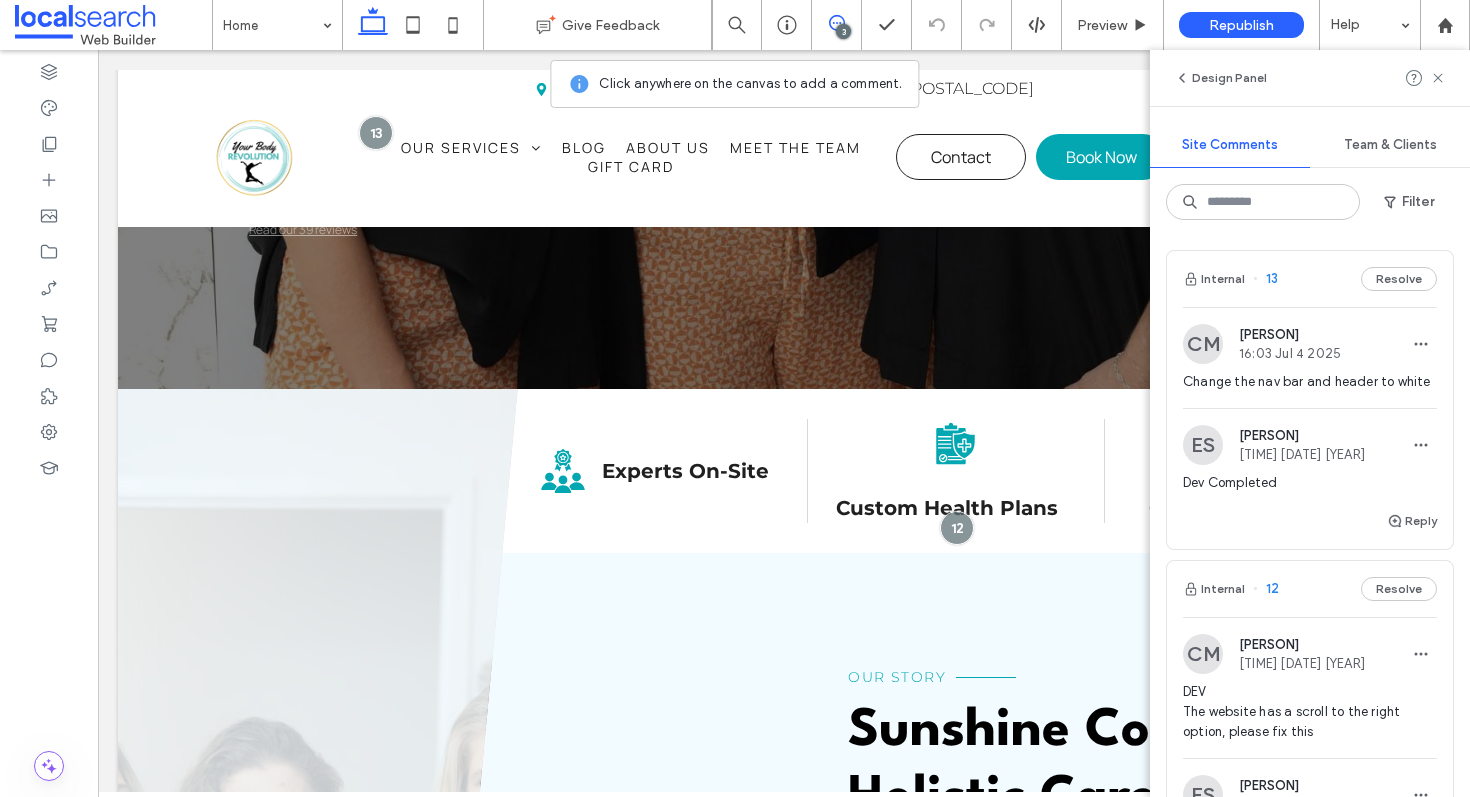 scroll, scrollTop: 0, scrollLeft: 0, axis: both 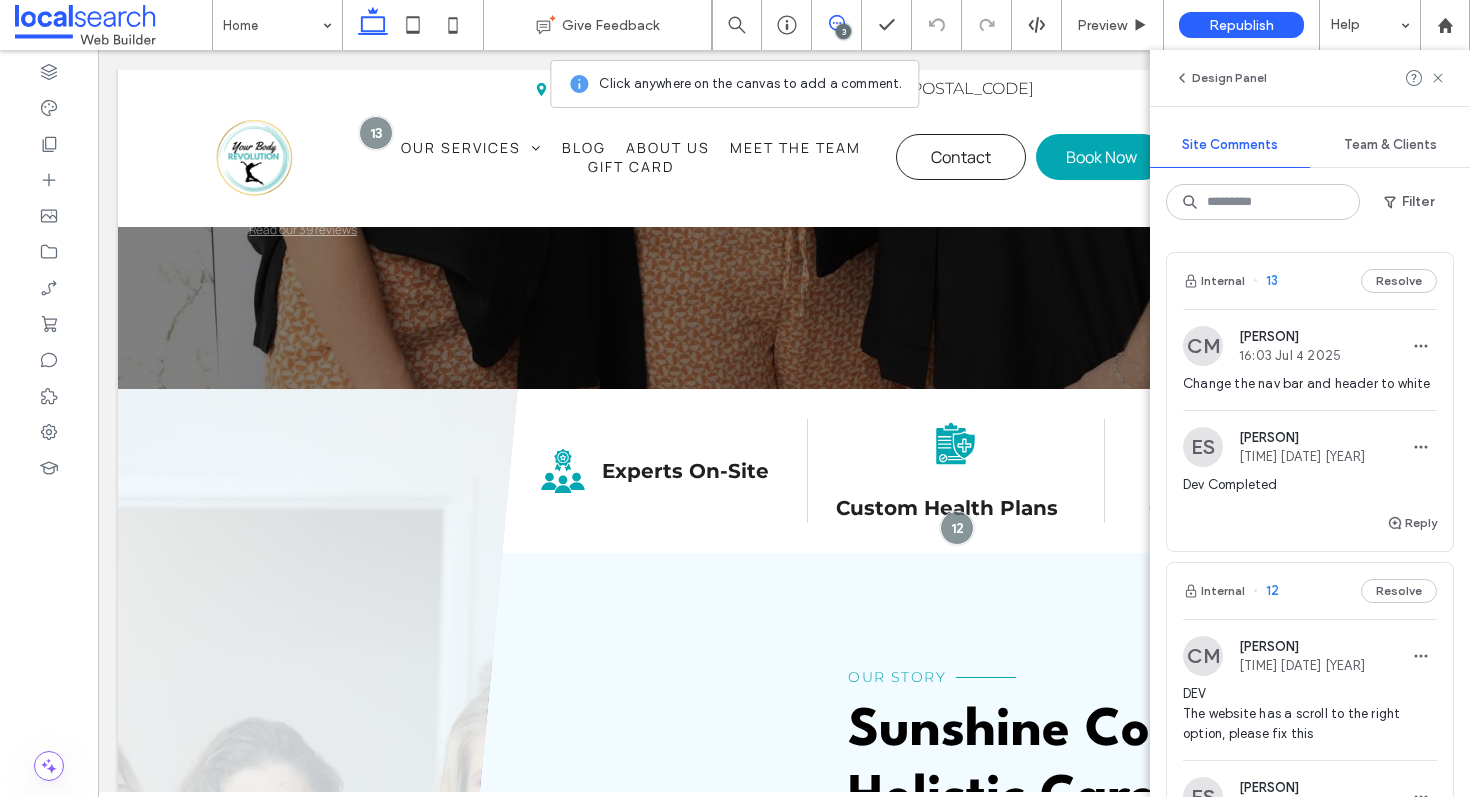 click on "Design Panel" at bounding box center [1310, 78] 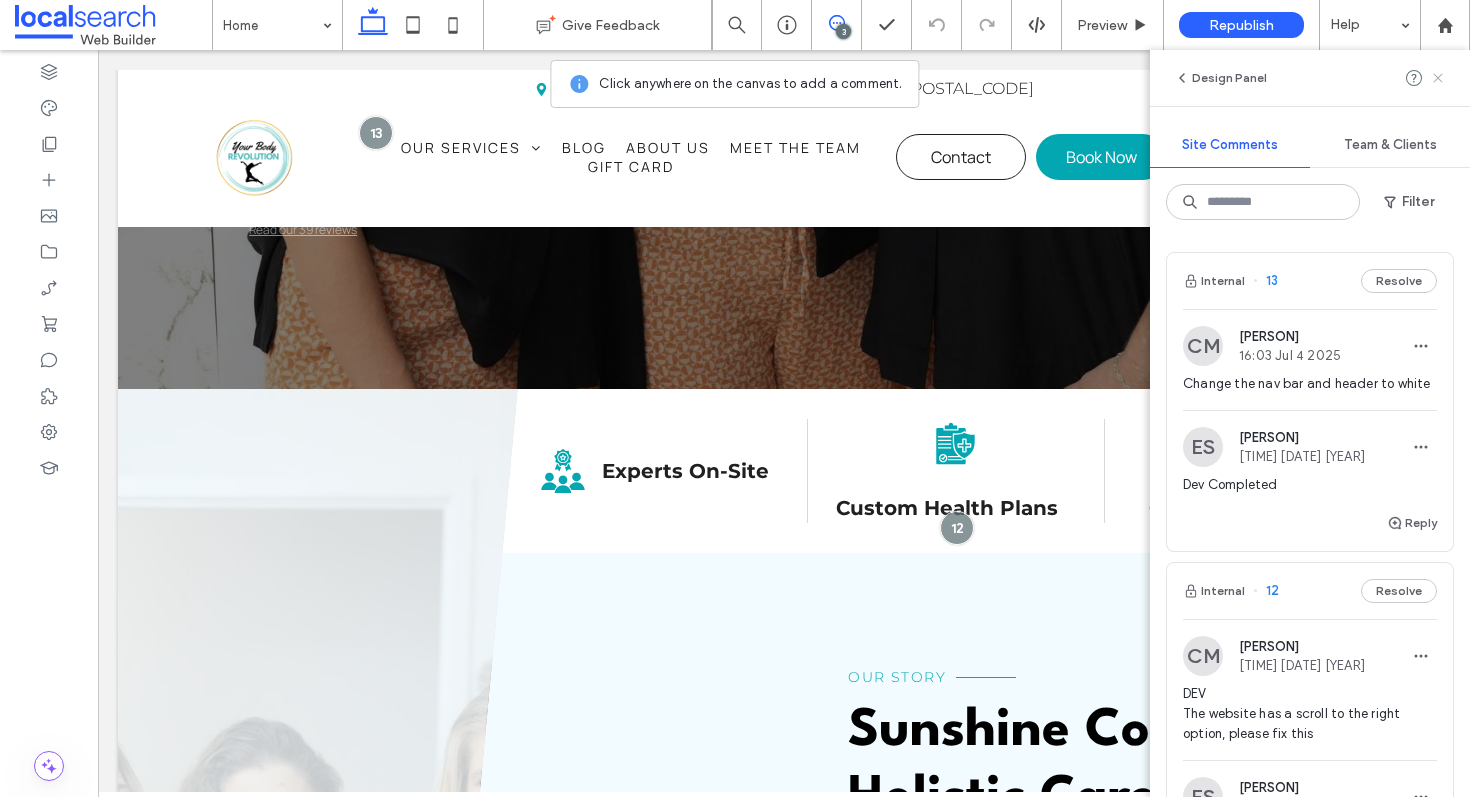 click 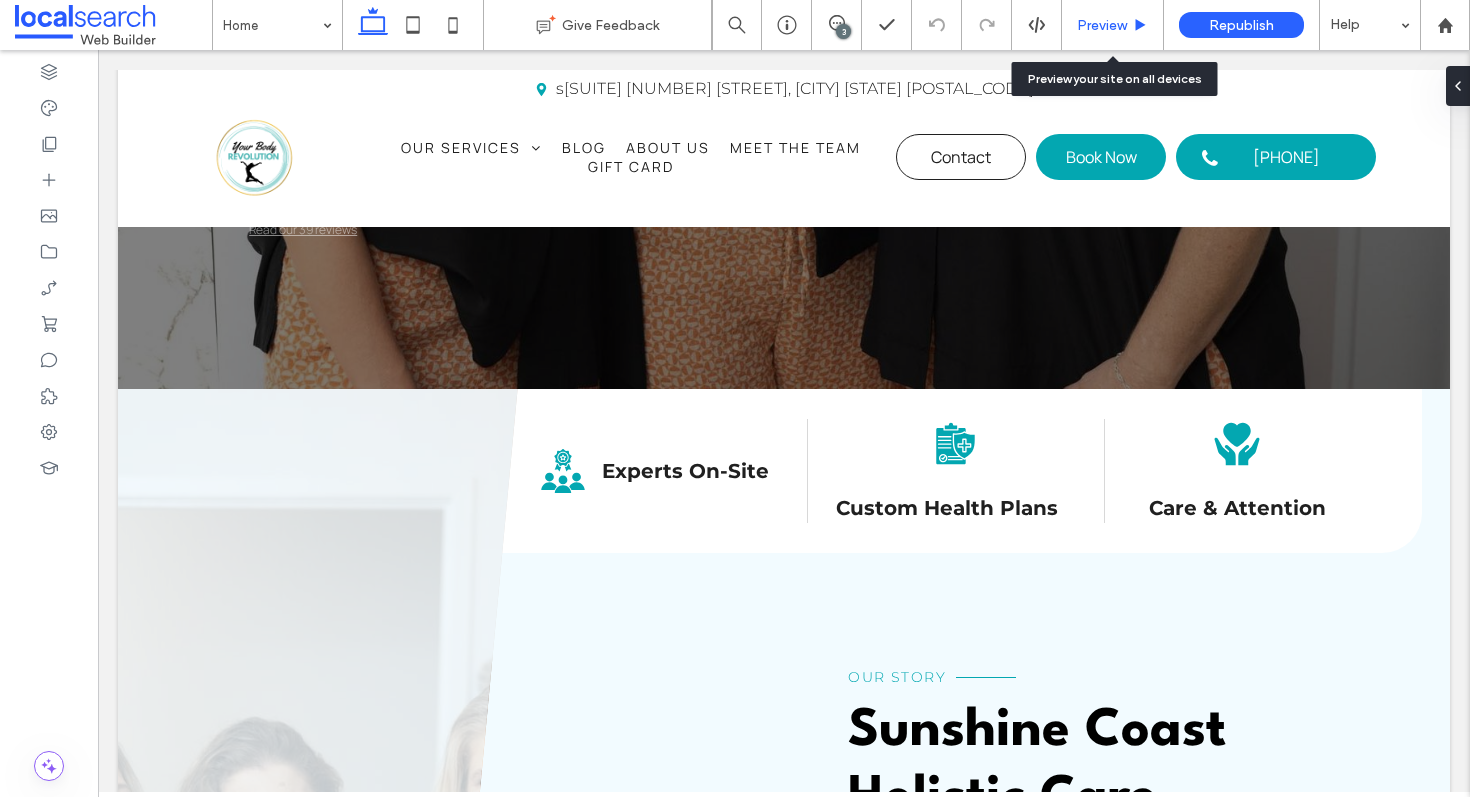 click on "Preview" at bounding box center (1112, 25) 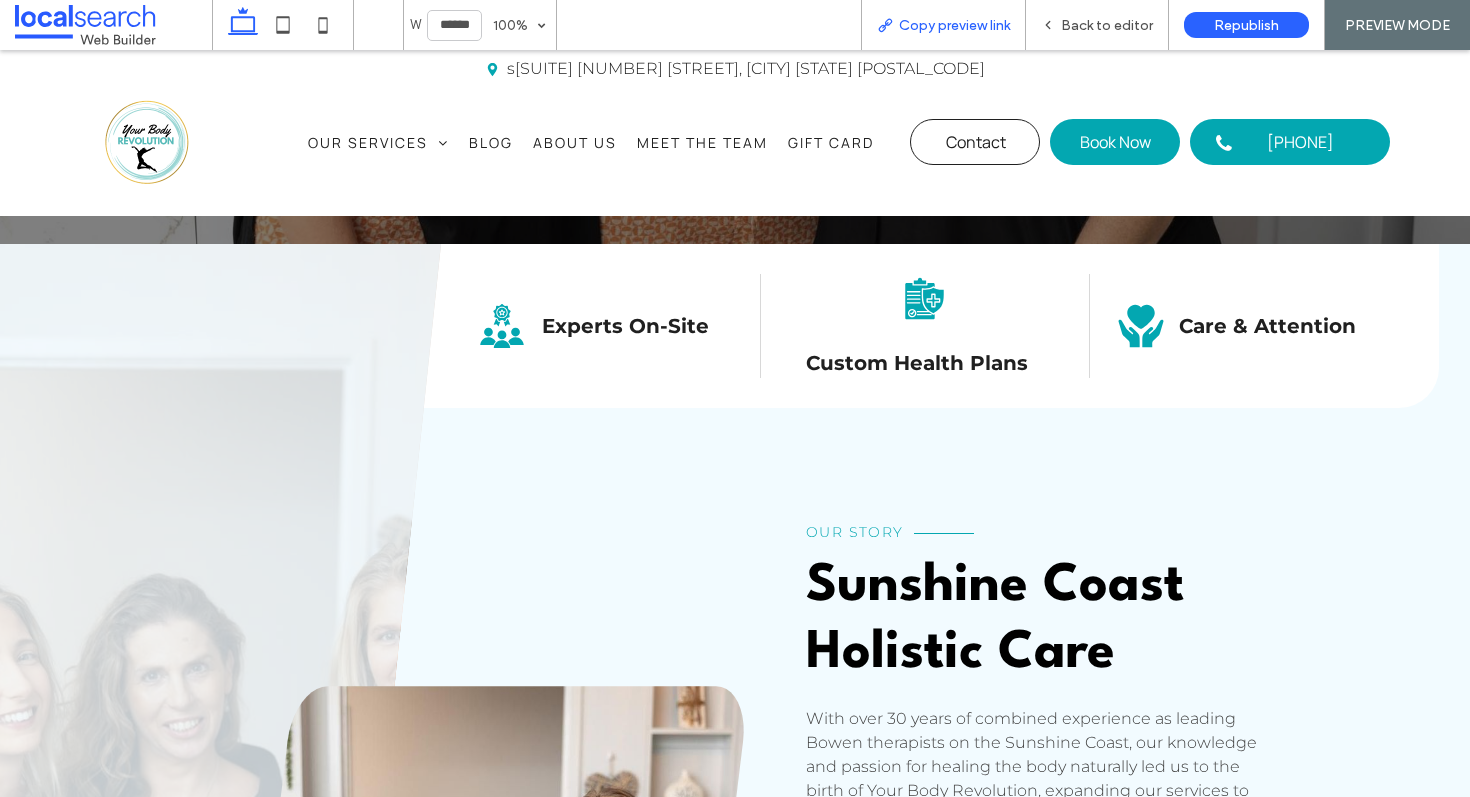 click on "Copy preview link" at bounding box center (943, 25) 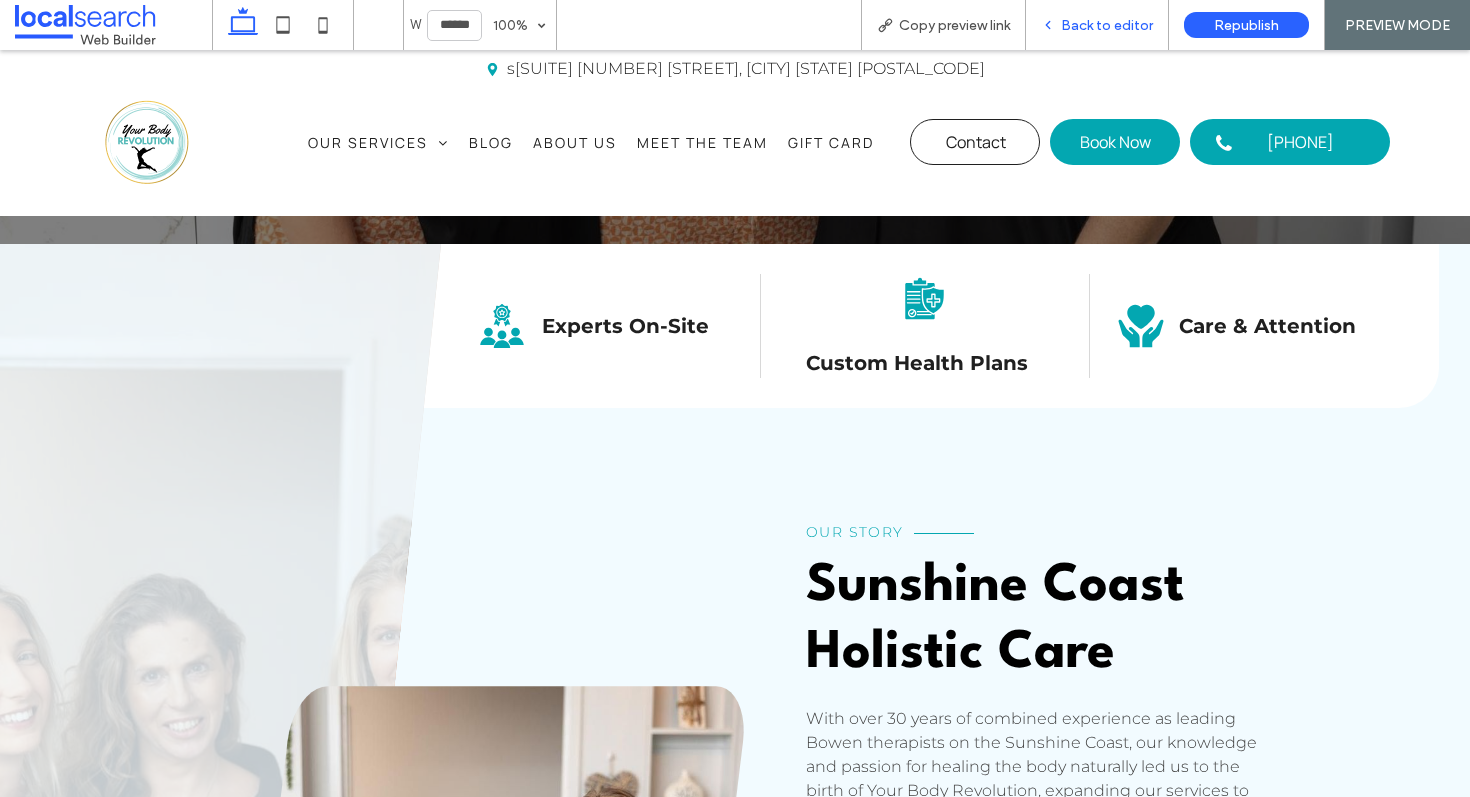 click on "Back to editor" at bounding box center [1107, 25] 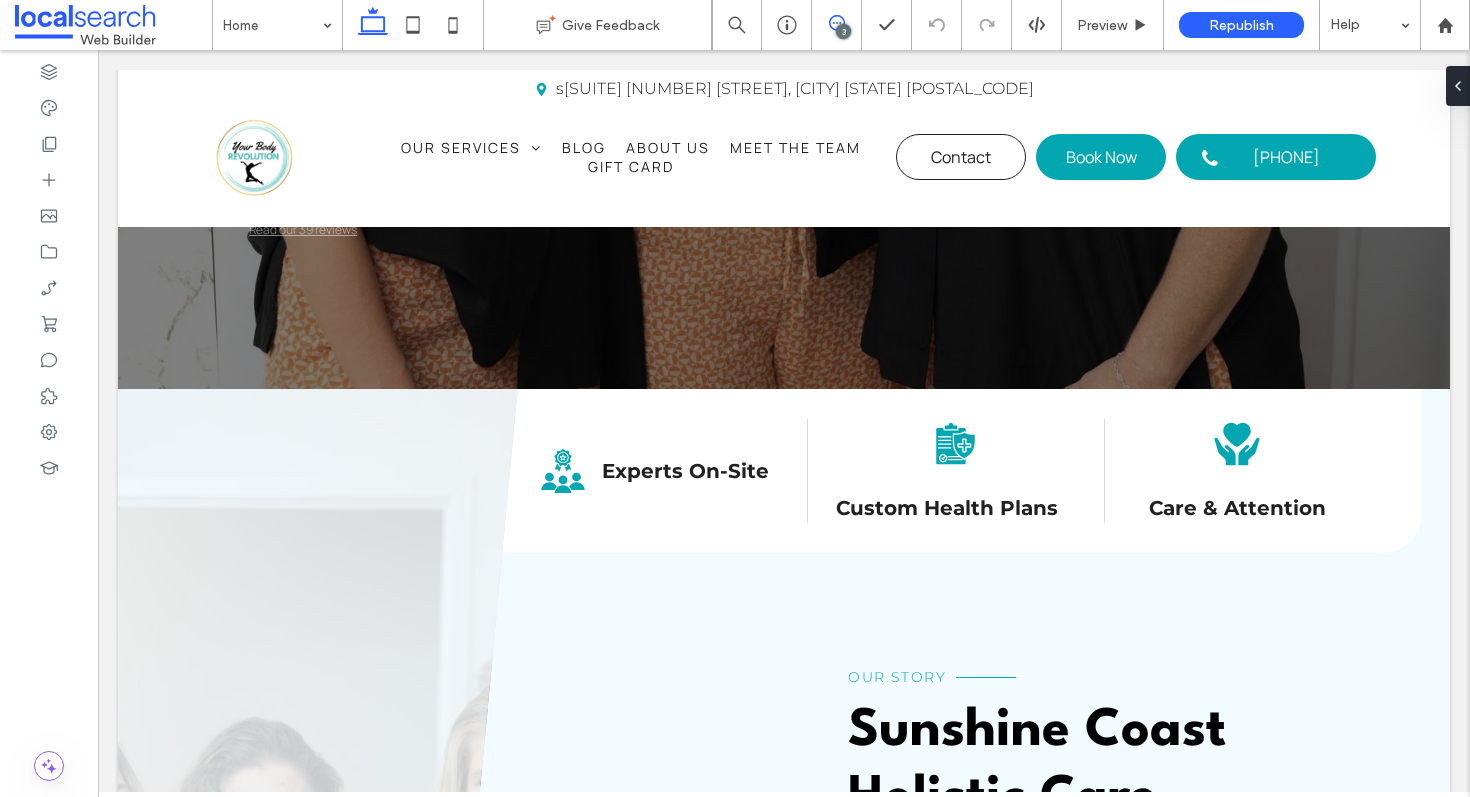 click 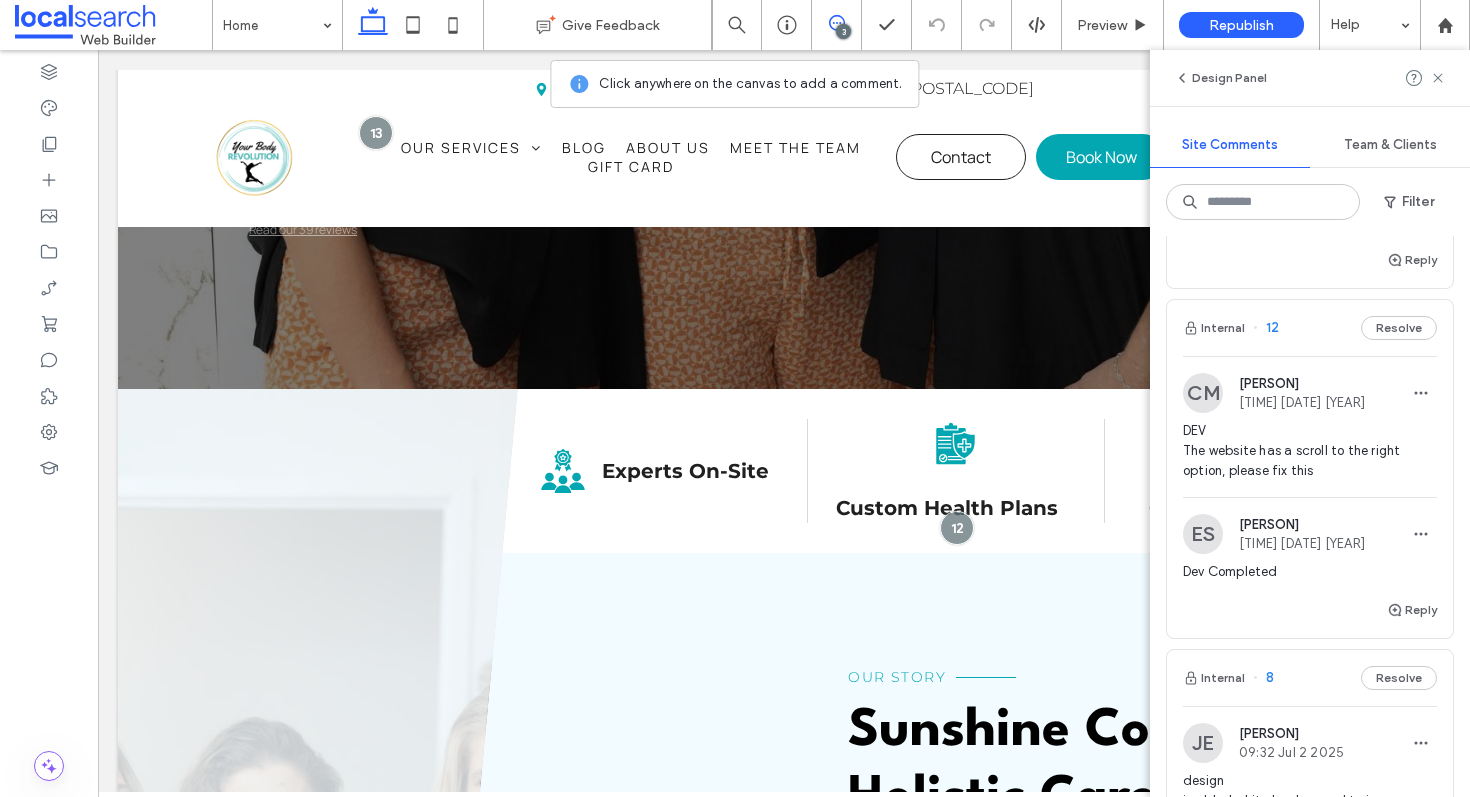 scroll, scrollTop: 0, scrollLeft: 0, axis: both 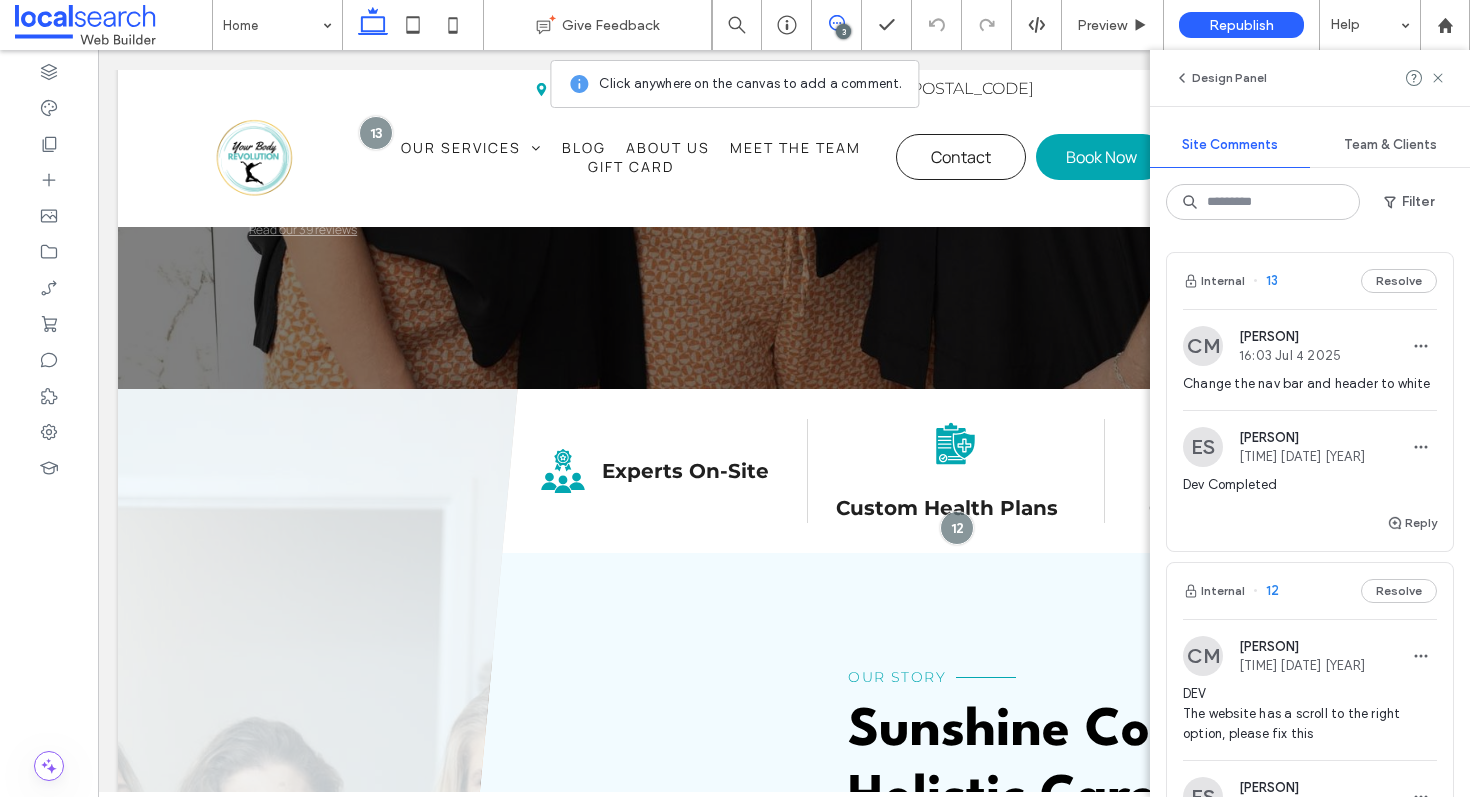 click on "Internal 13 Resolve" at bounding box center (1310, 281) 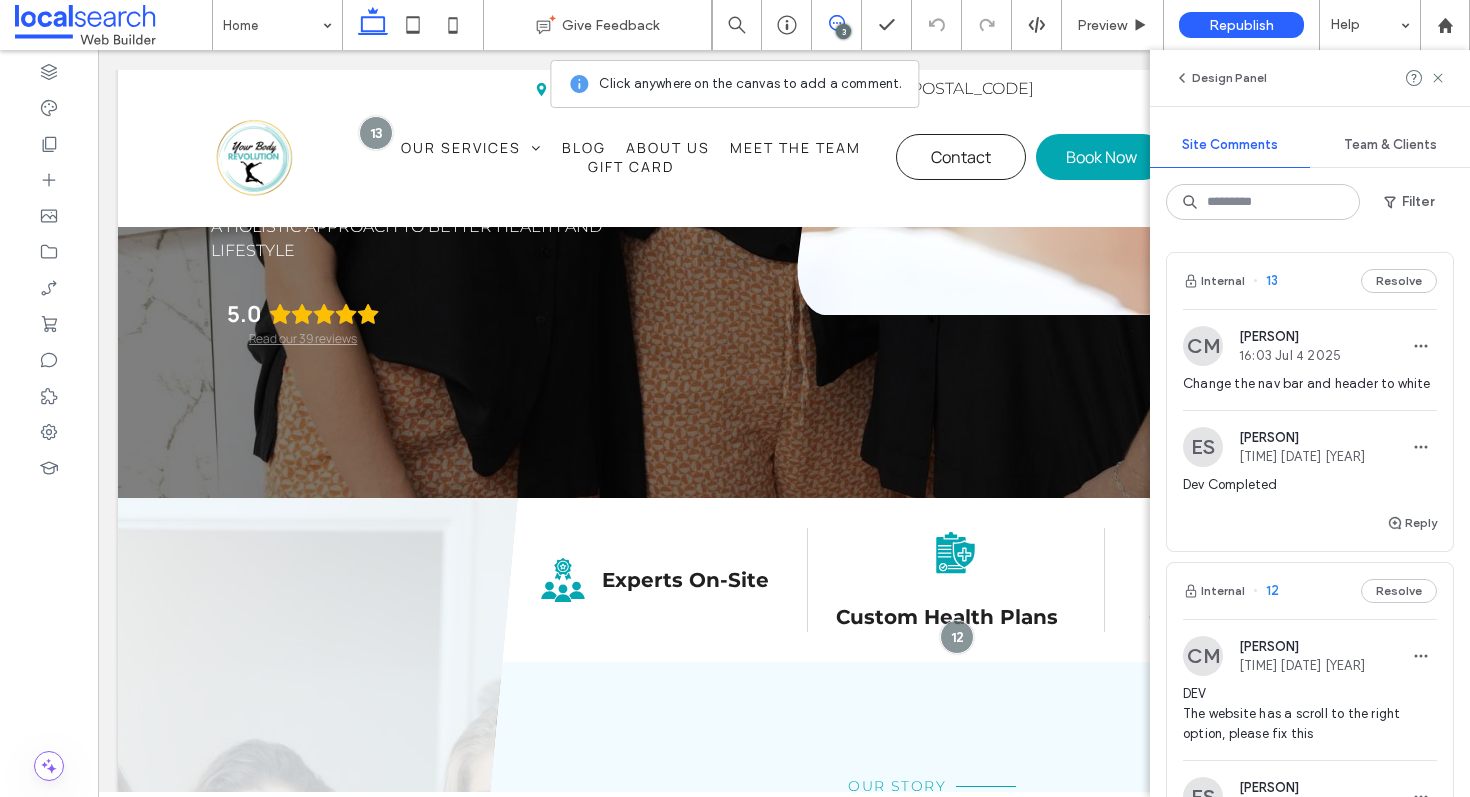 scroll, scrollTop: 0, scrollLeft: 0, axis: both 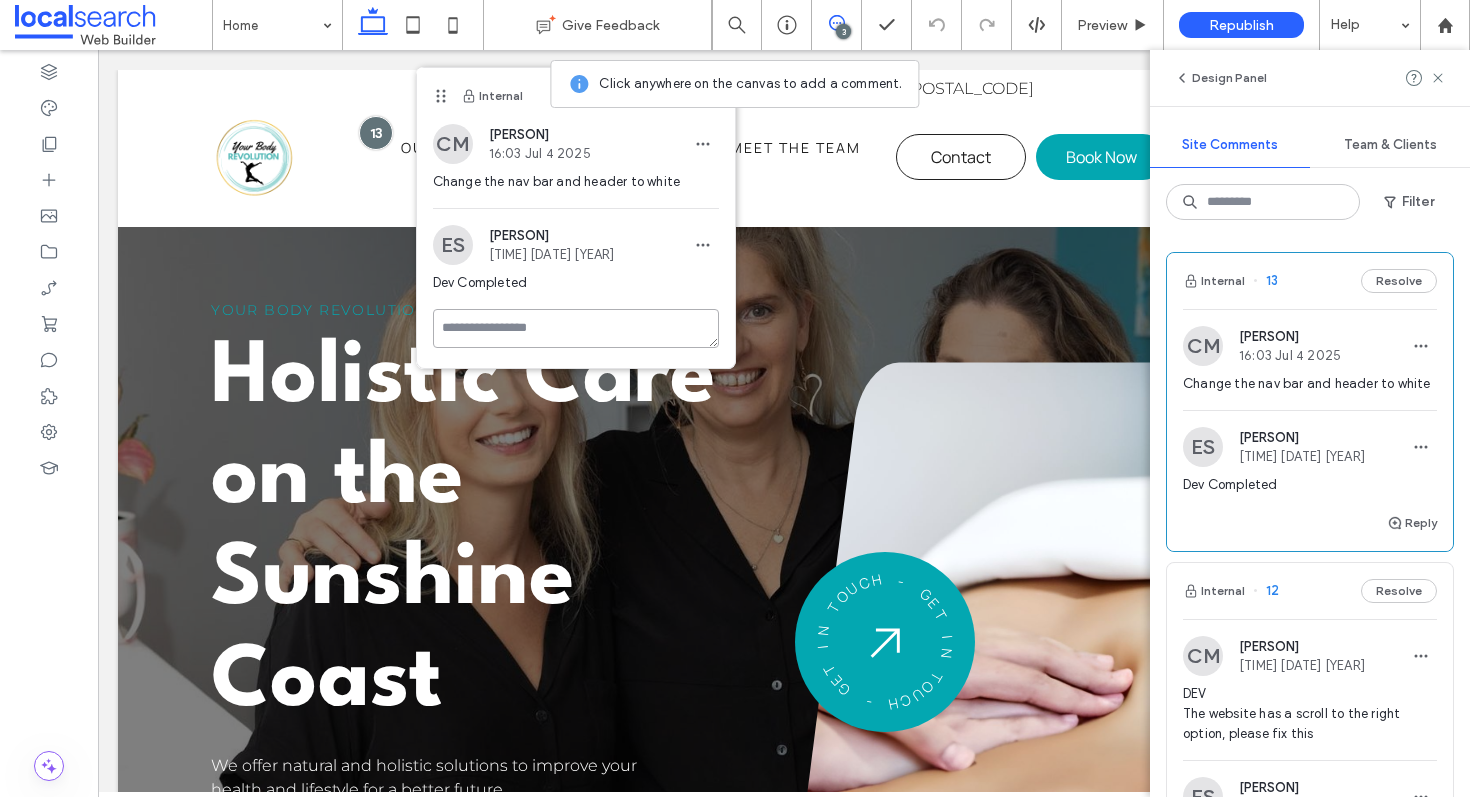 click at bounding box center (576, 328) 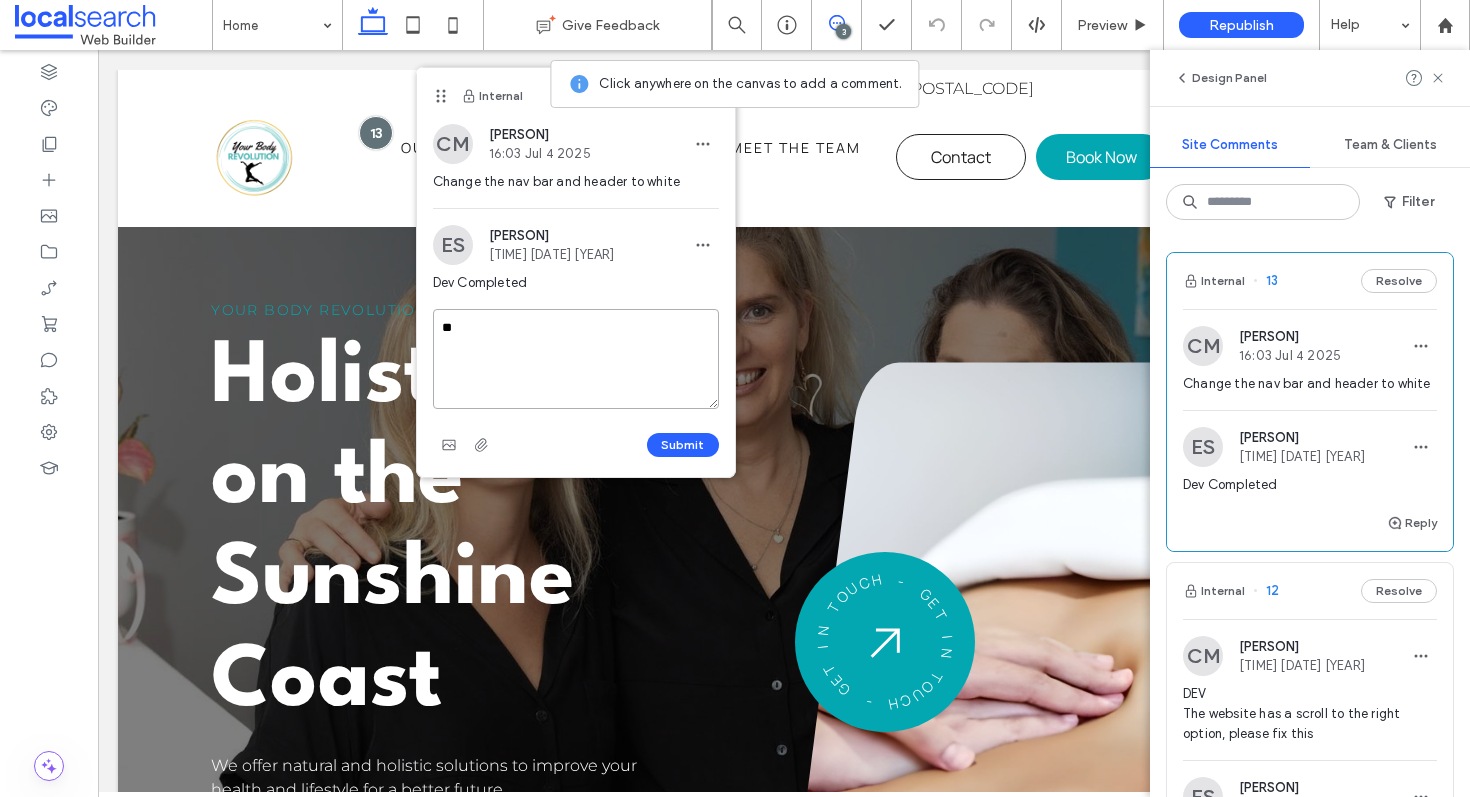 type on "*" 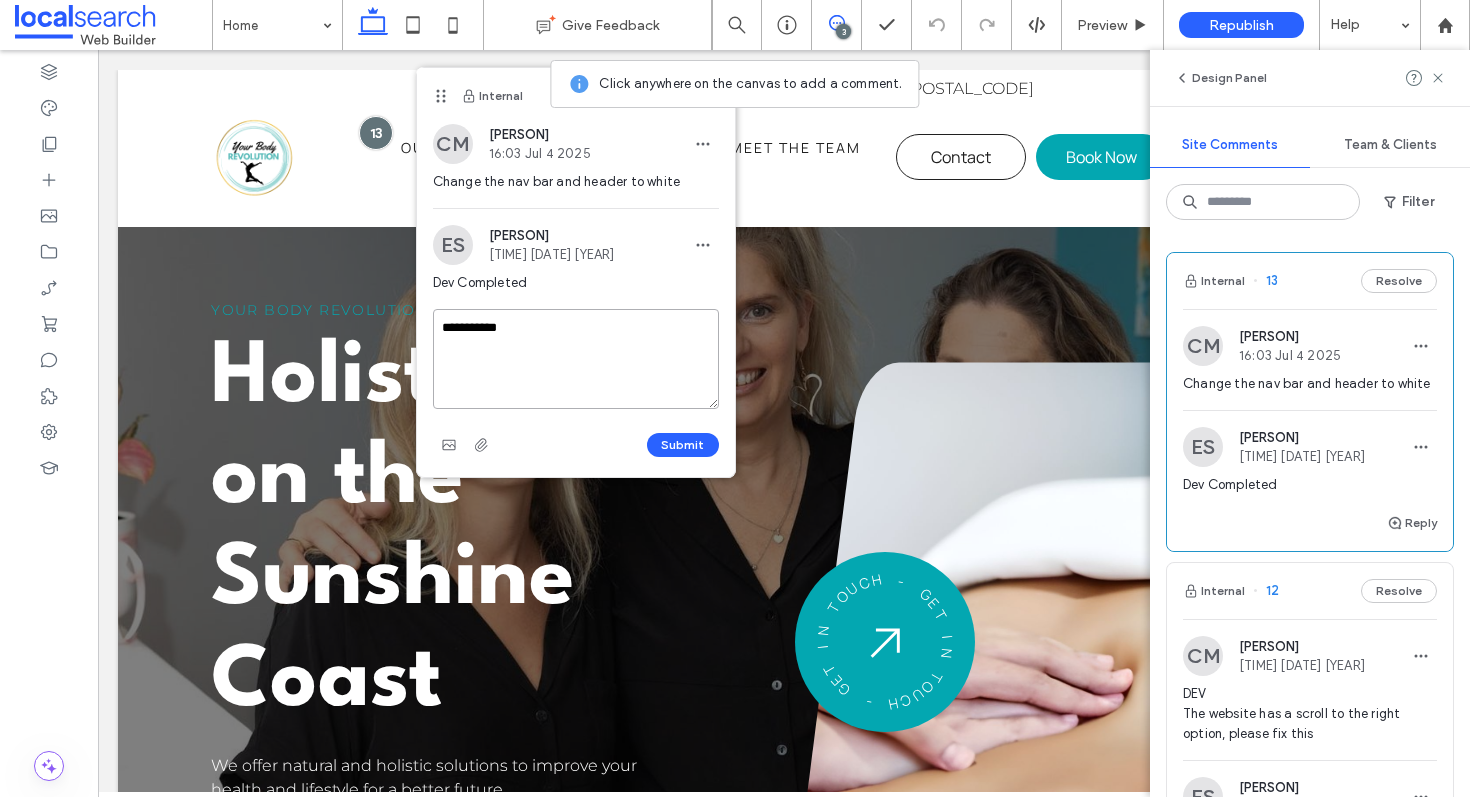 type on "**********" 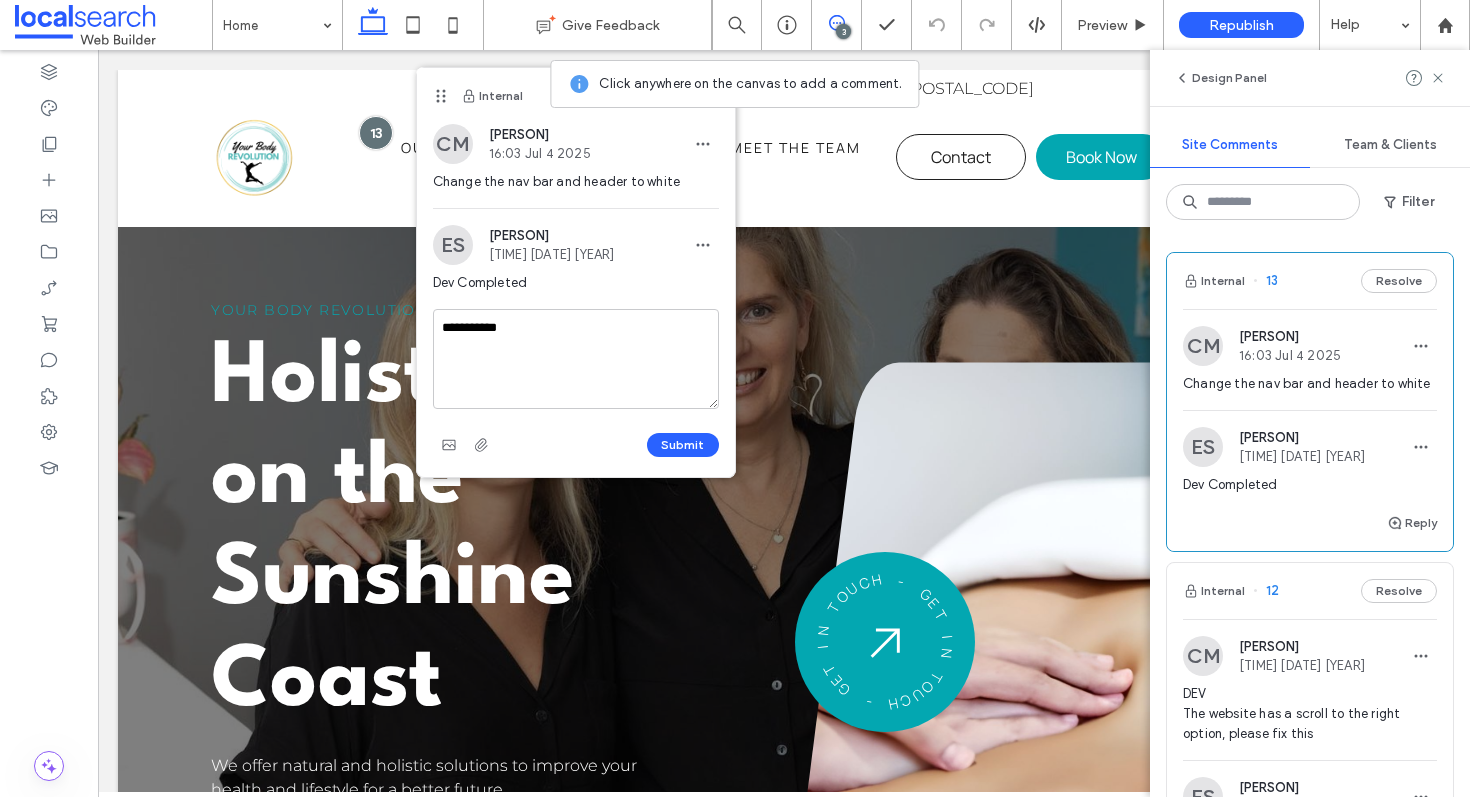 click on "Submit" at bounding box center (576, 445) 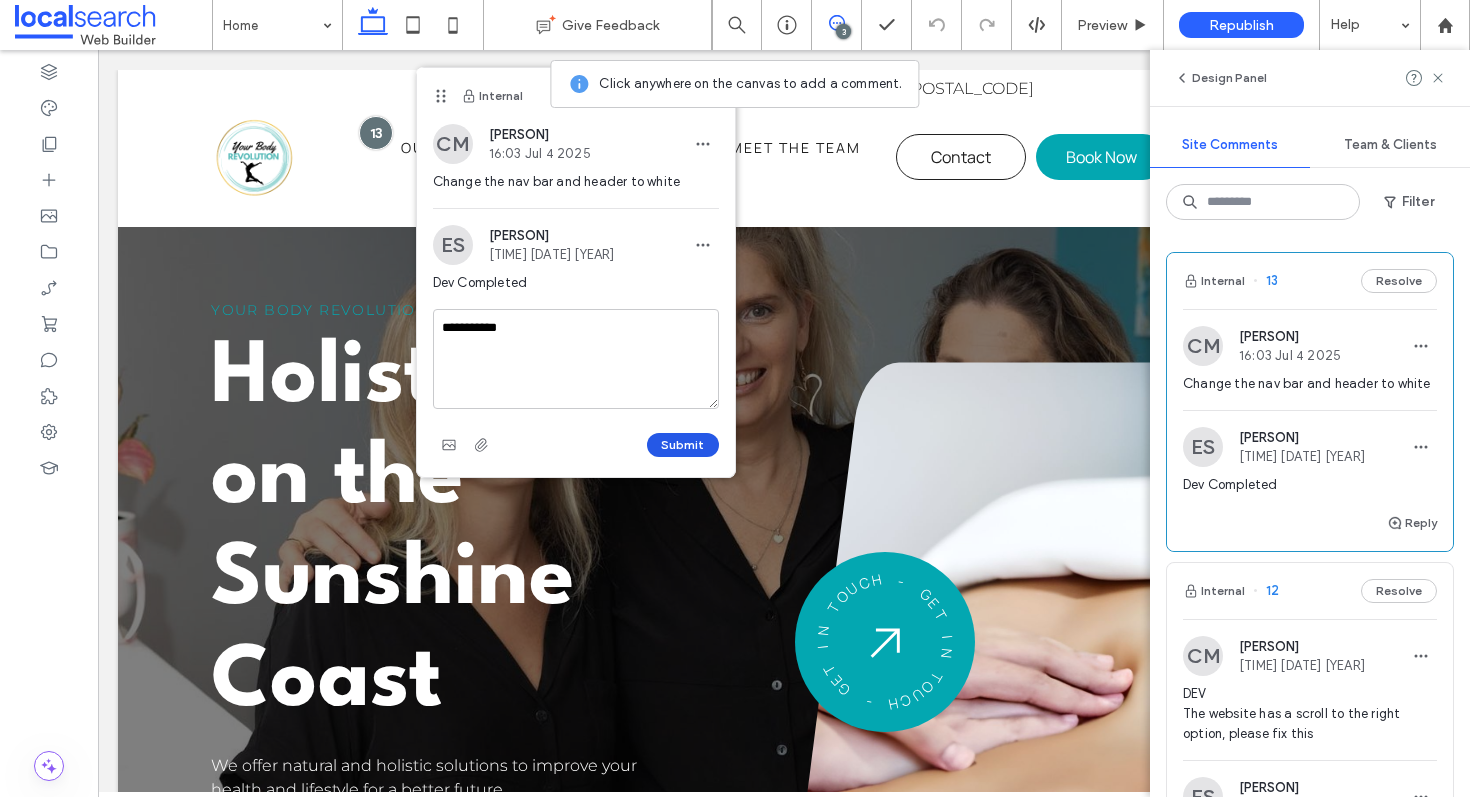 click on "Submit" at bounding box center (683, 445) 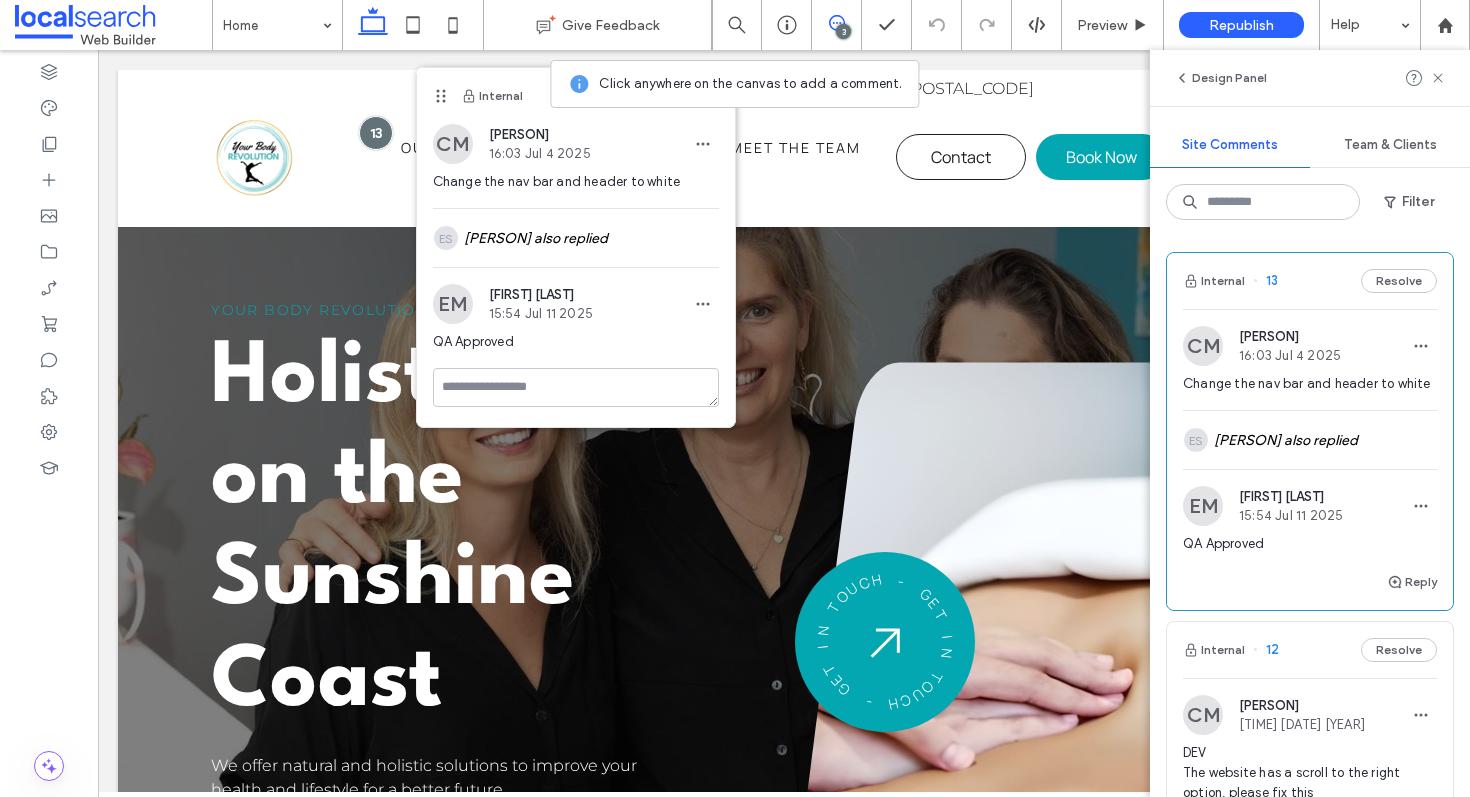 scroll, scrollTop: 254, scrollLeft: 0, axis: vertical 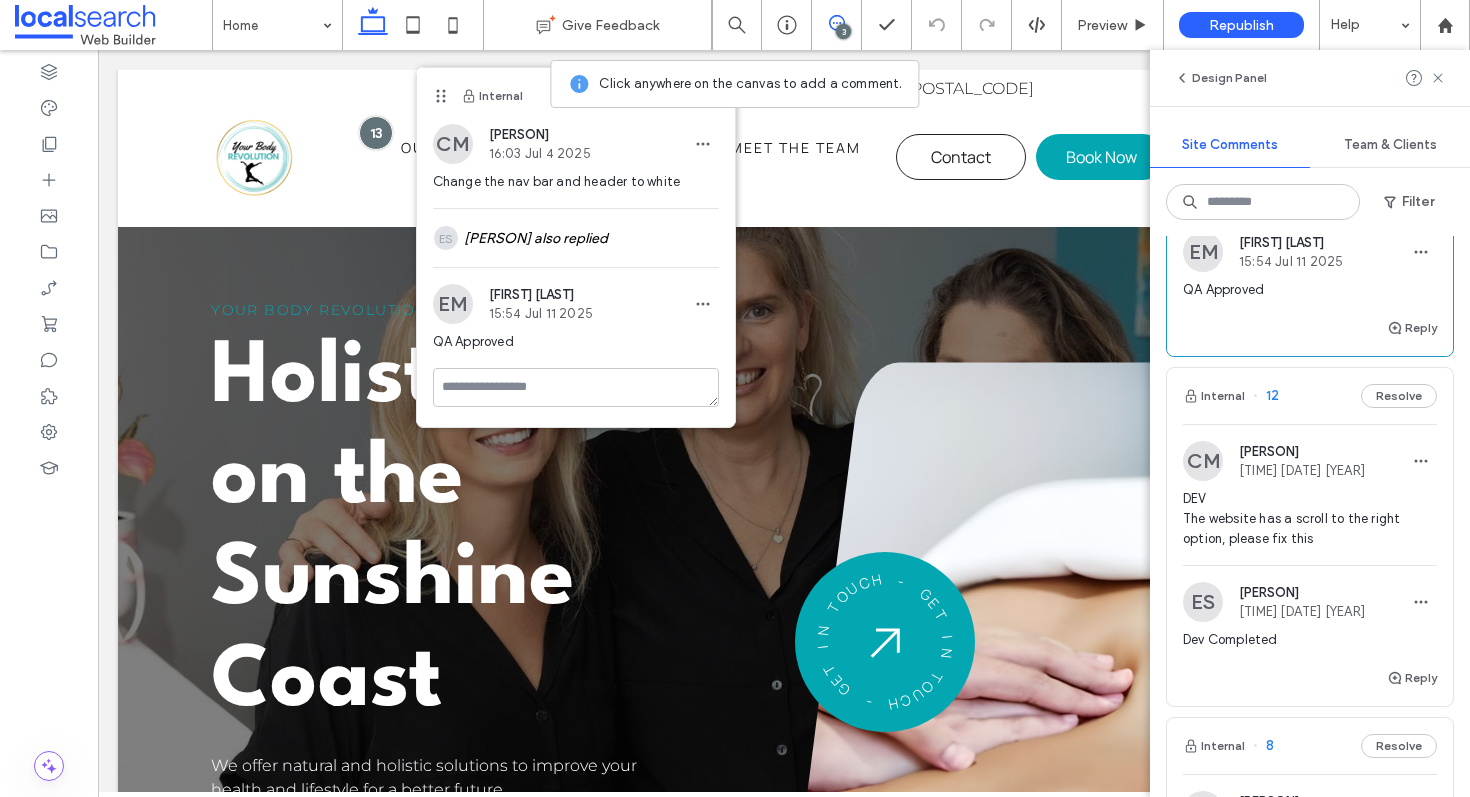 click on "Internal 12 Resolve" at bounding box center (1310, 396) 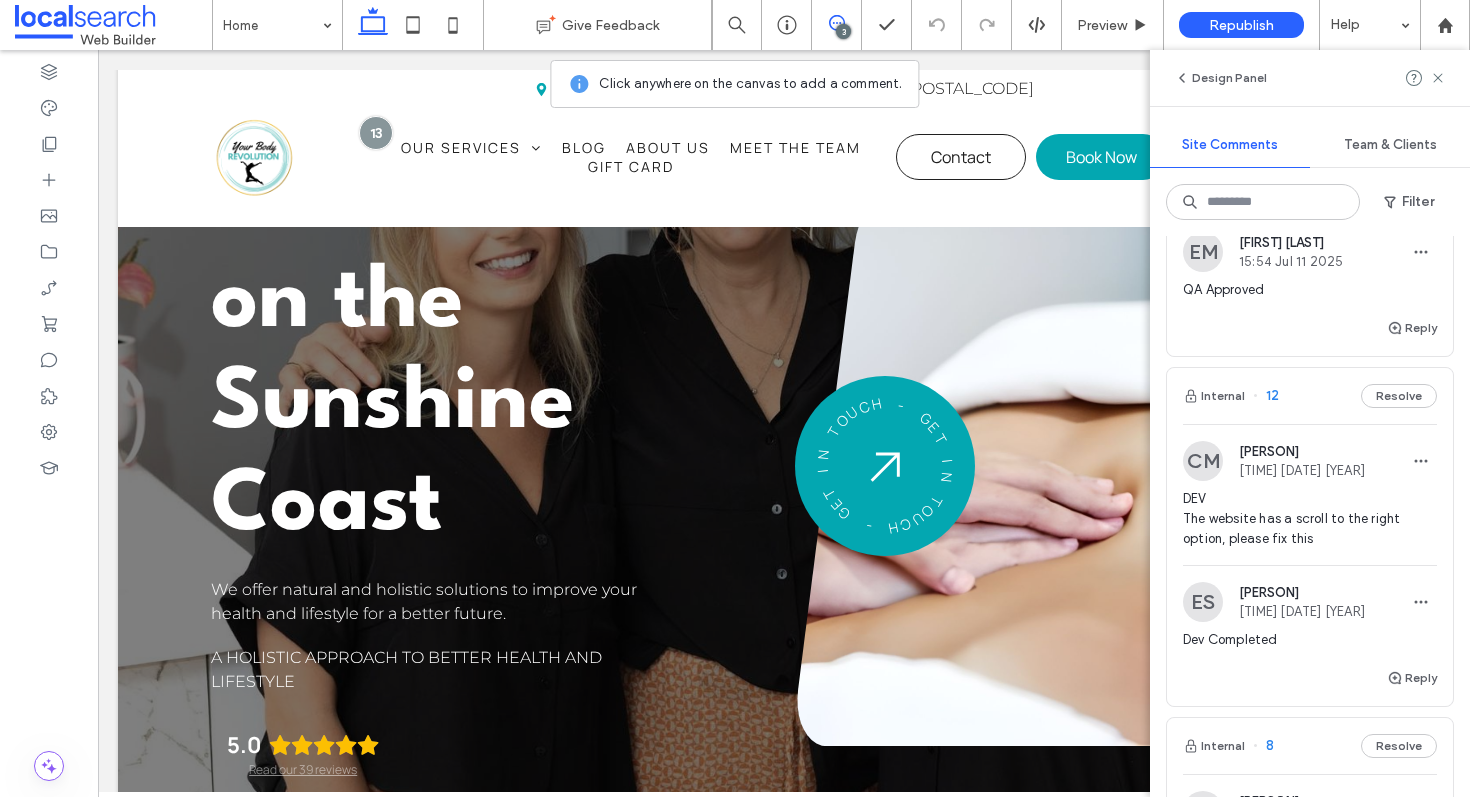 scroll, scrollTop: 716, scrollLeft: 0, axis: vertical 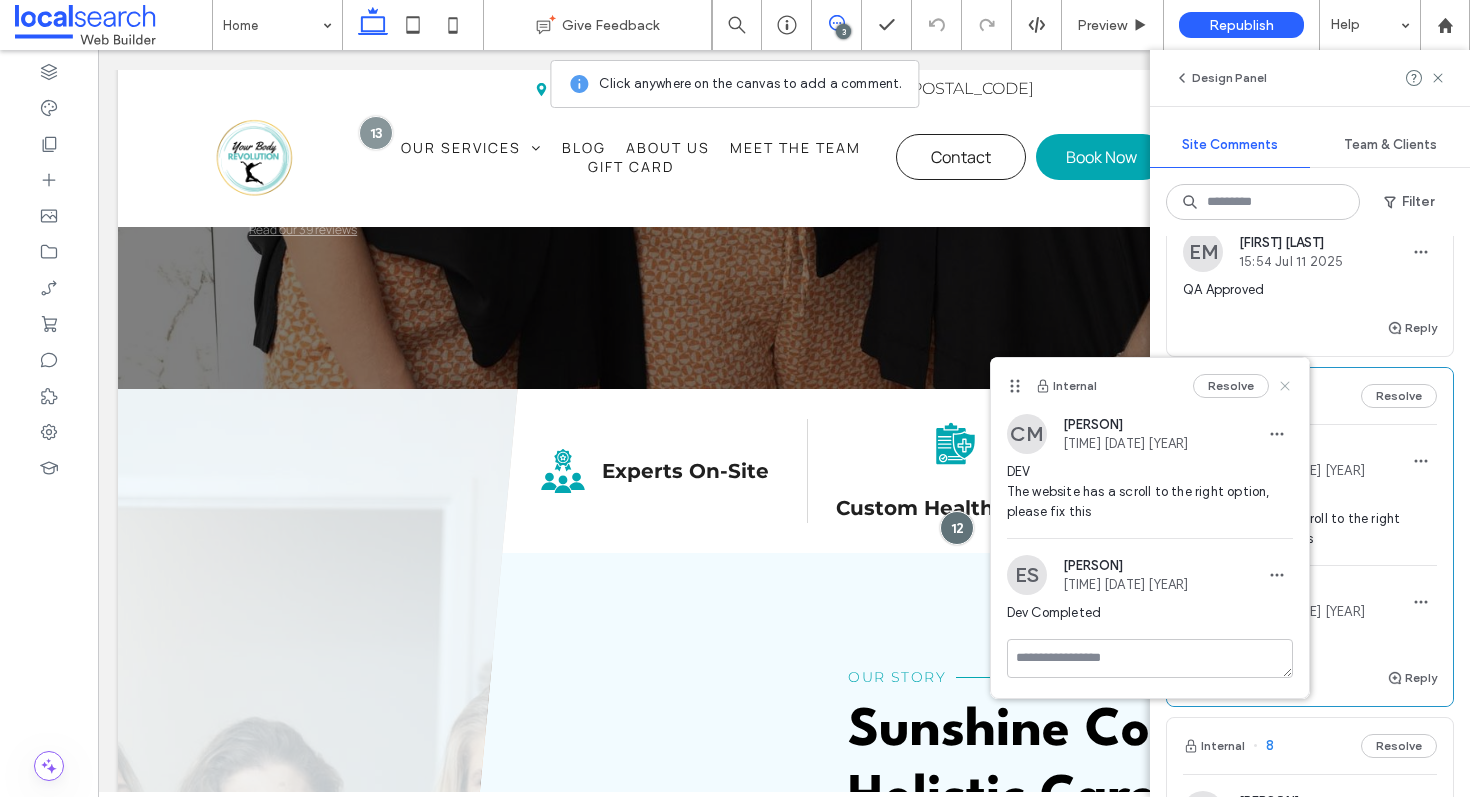 click 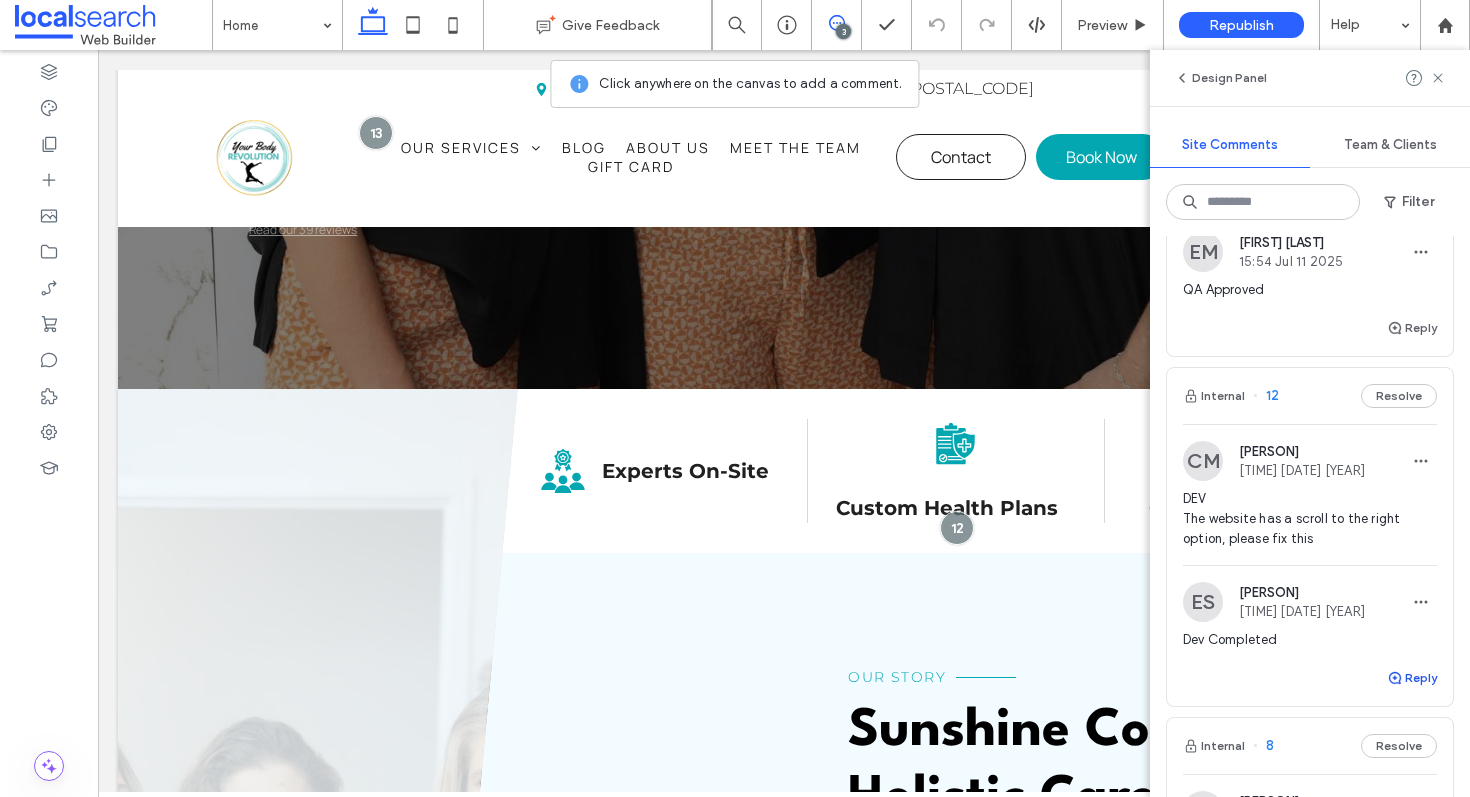 click 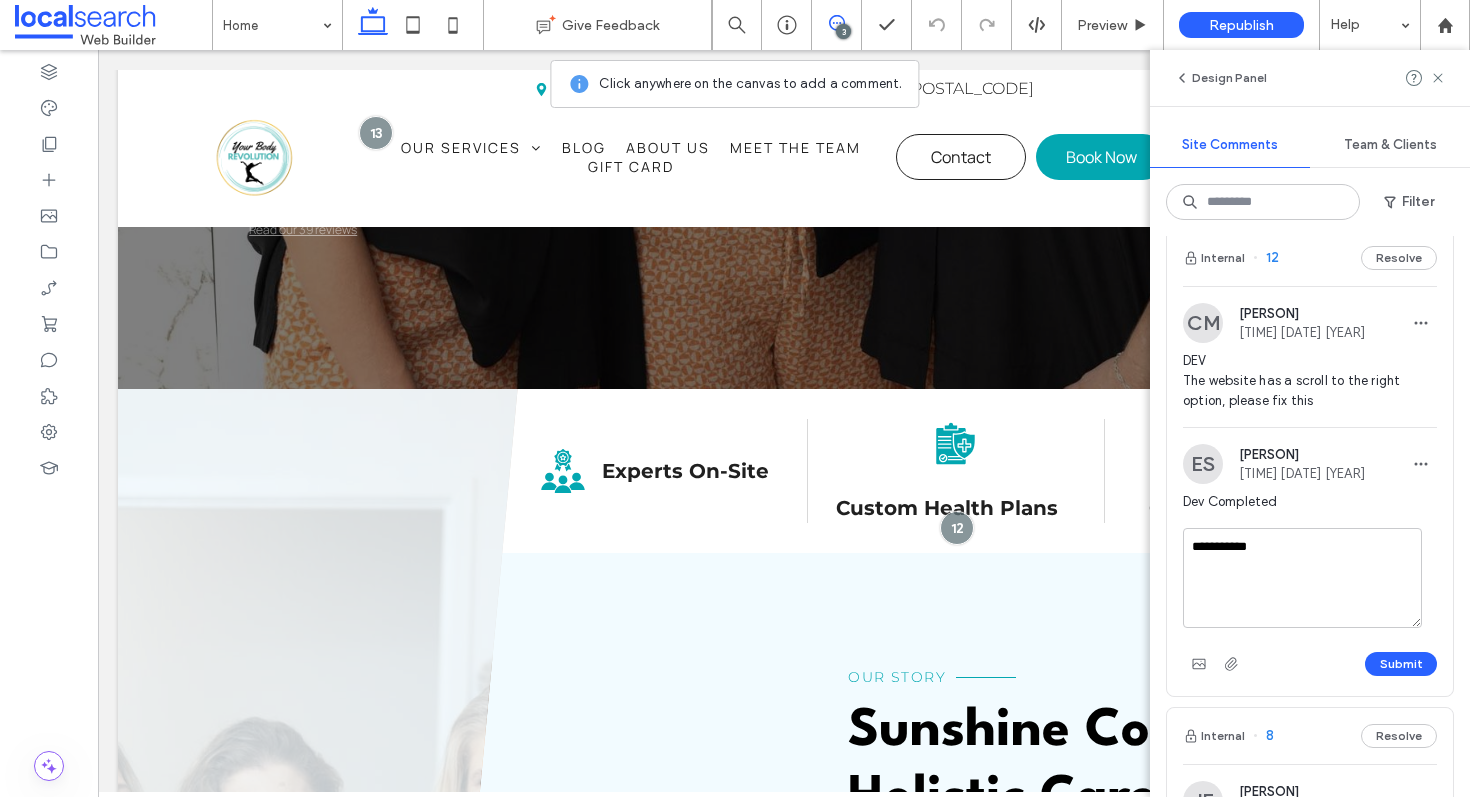 scroll, scrollTop: 411, scrollLeft: 0, axis: vertical 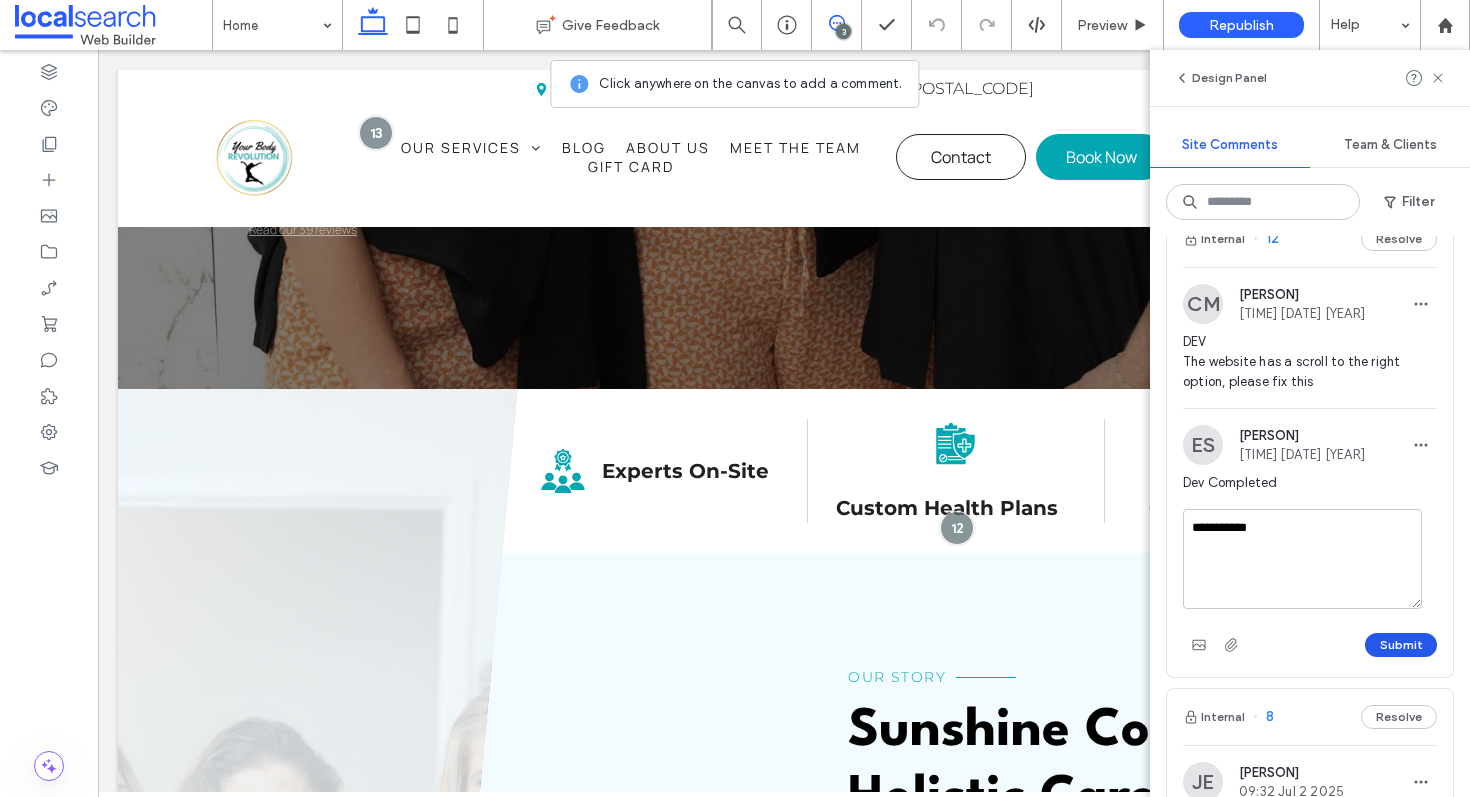 type on "**********" 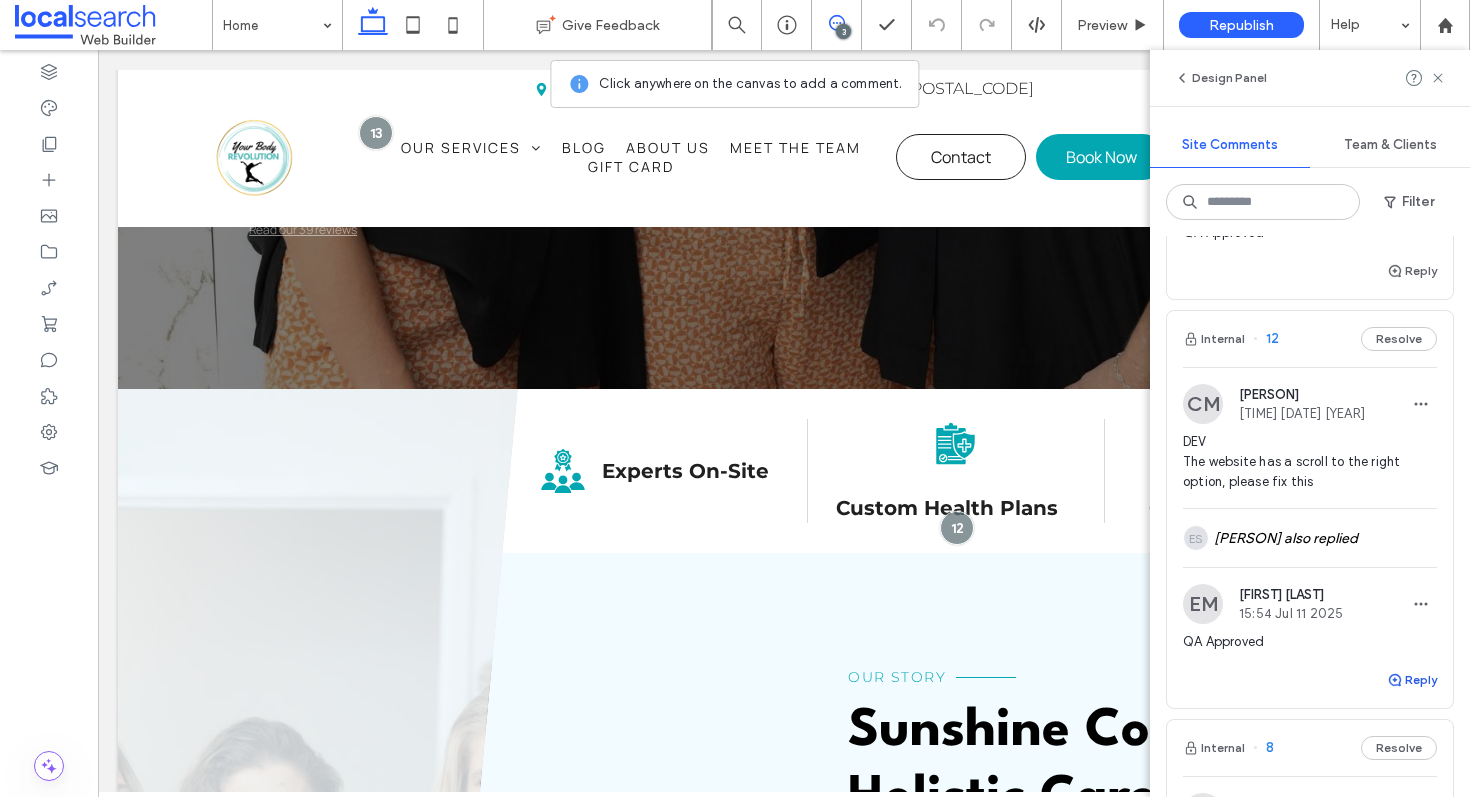scroll, scrollTop: 0, scrollLeft: 0, axis: both 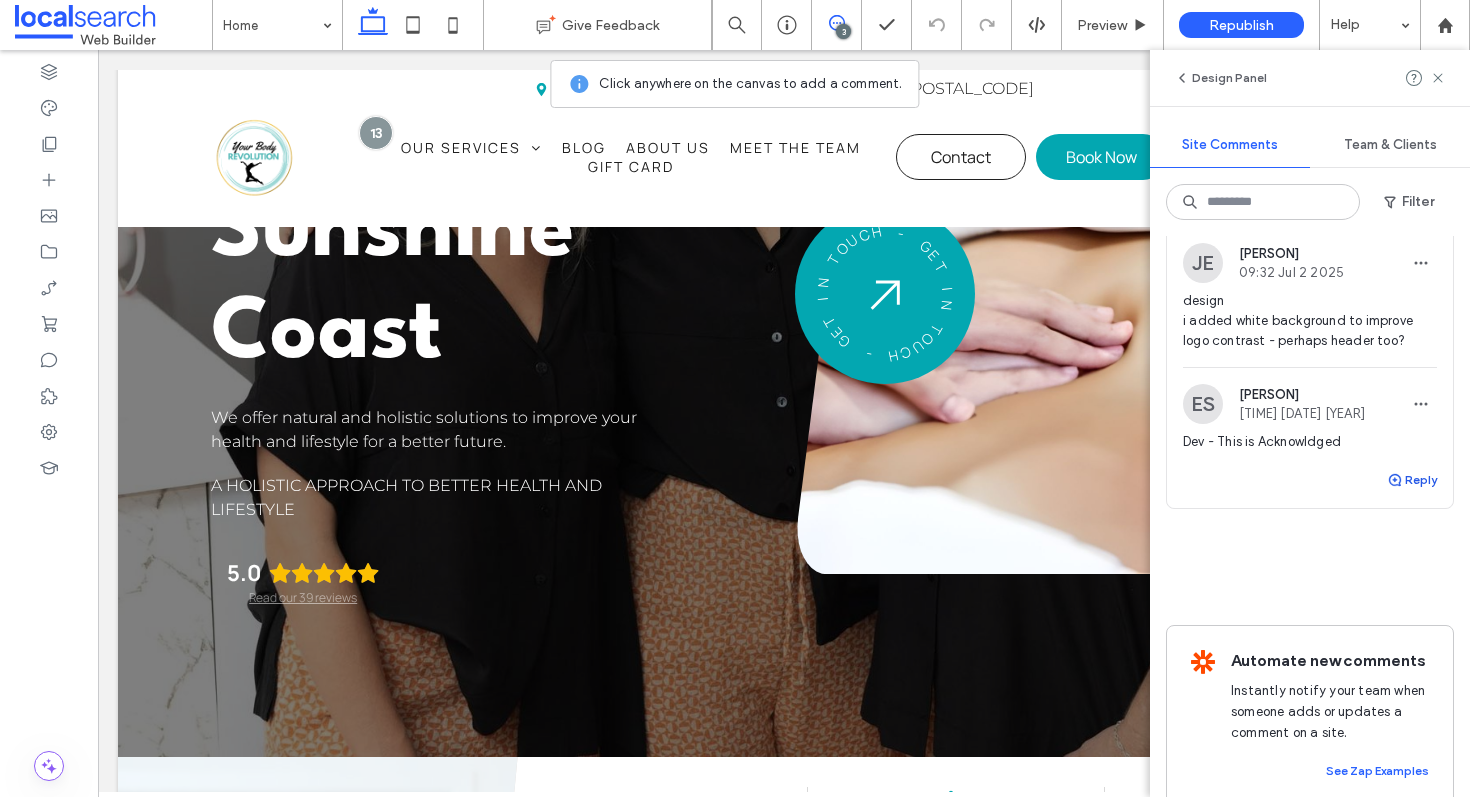 click on "Reply" at bounding box center [1412, 480] 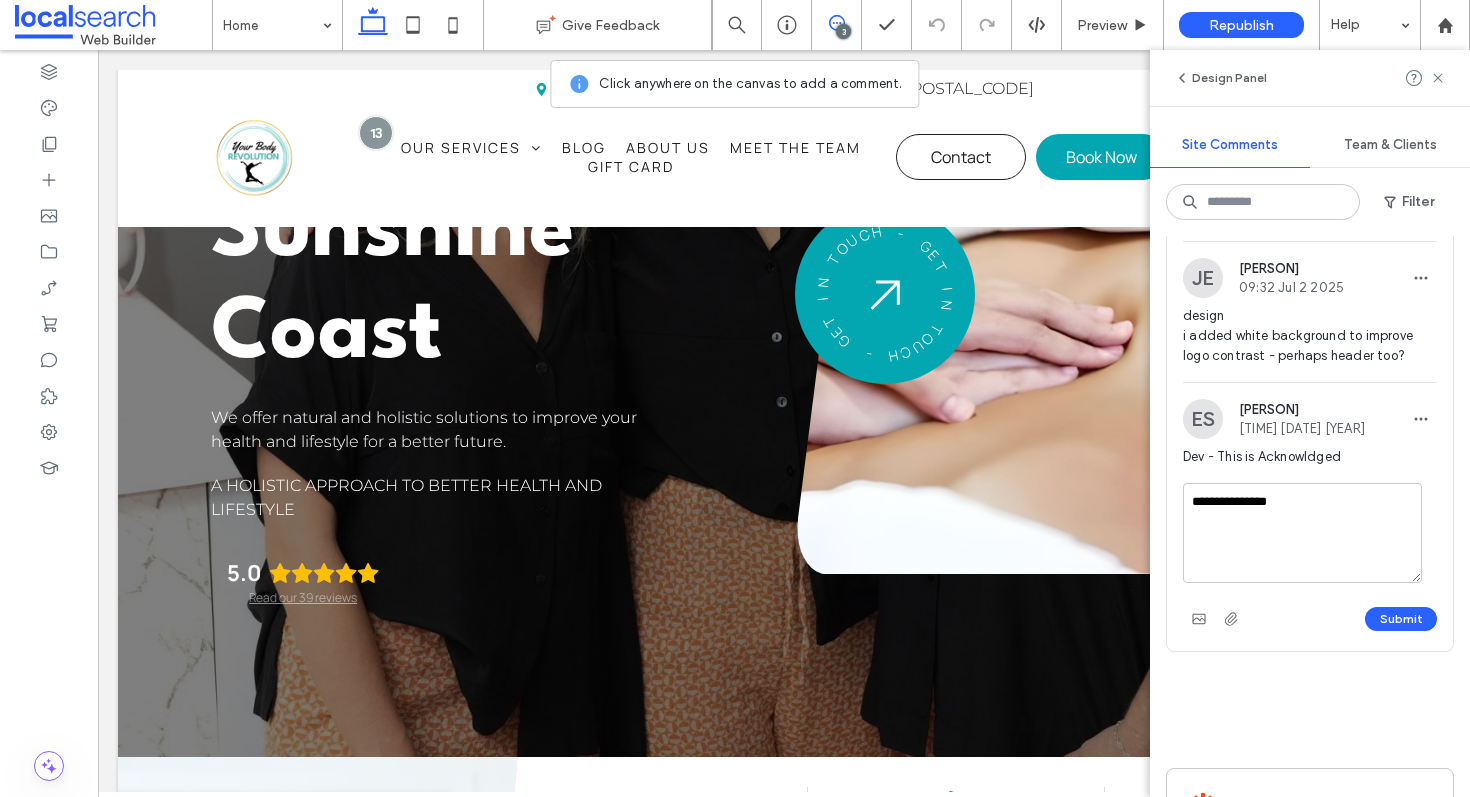 scroll, scrollTop: 814, scrollLeft: 0, axis: vertical 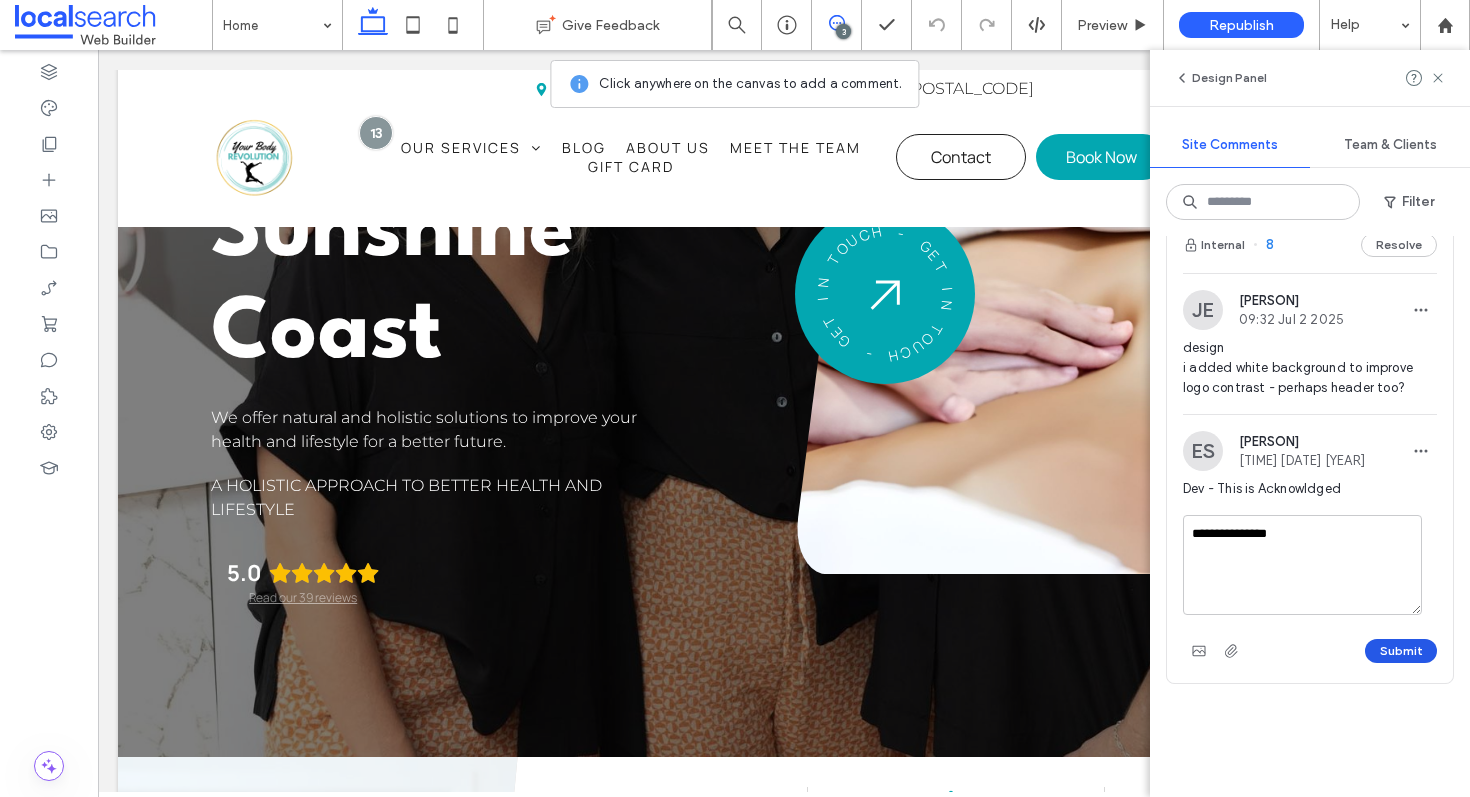 type on "**********" 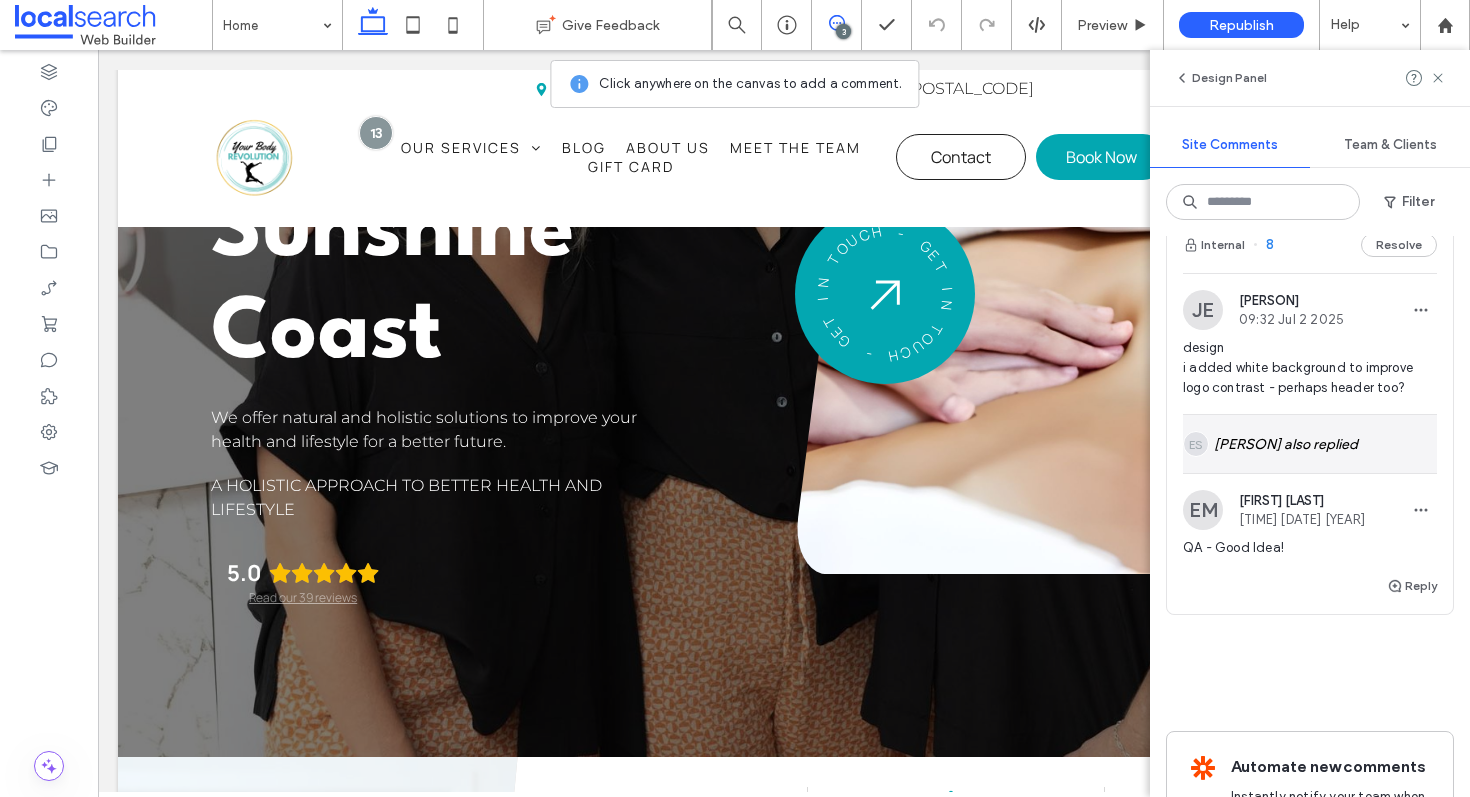 click on "ES Ernest Serrano also replied" at bounding box center [1310, 444] 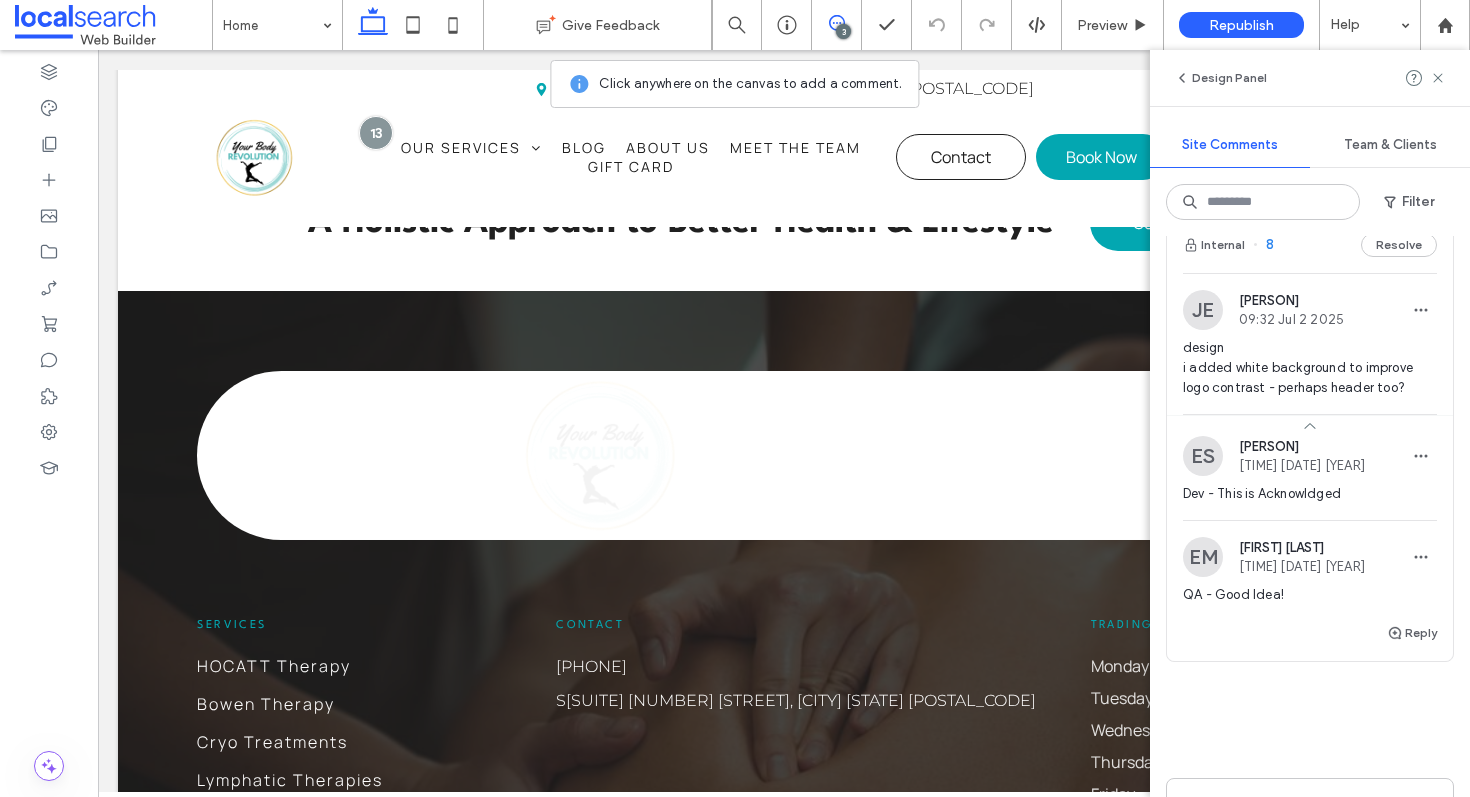 scroll, scrollTop: 8372, scrollLeft: 0, axis: vertical 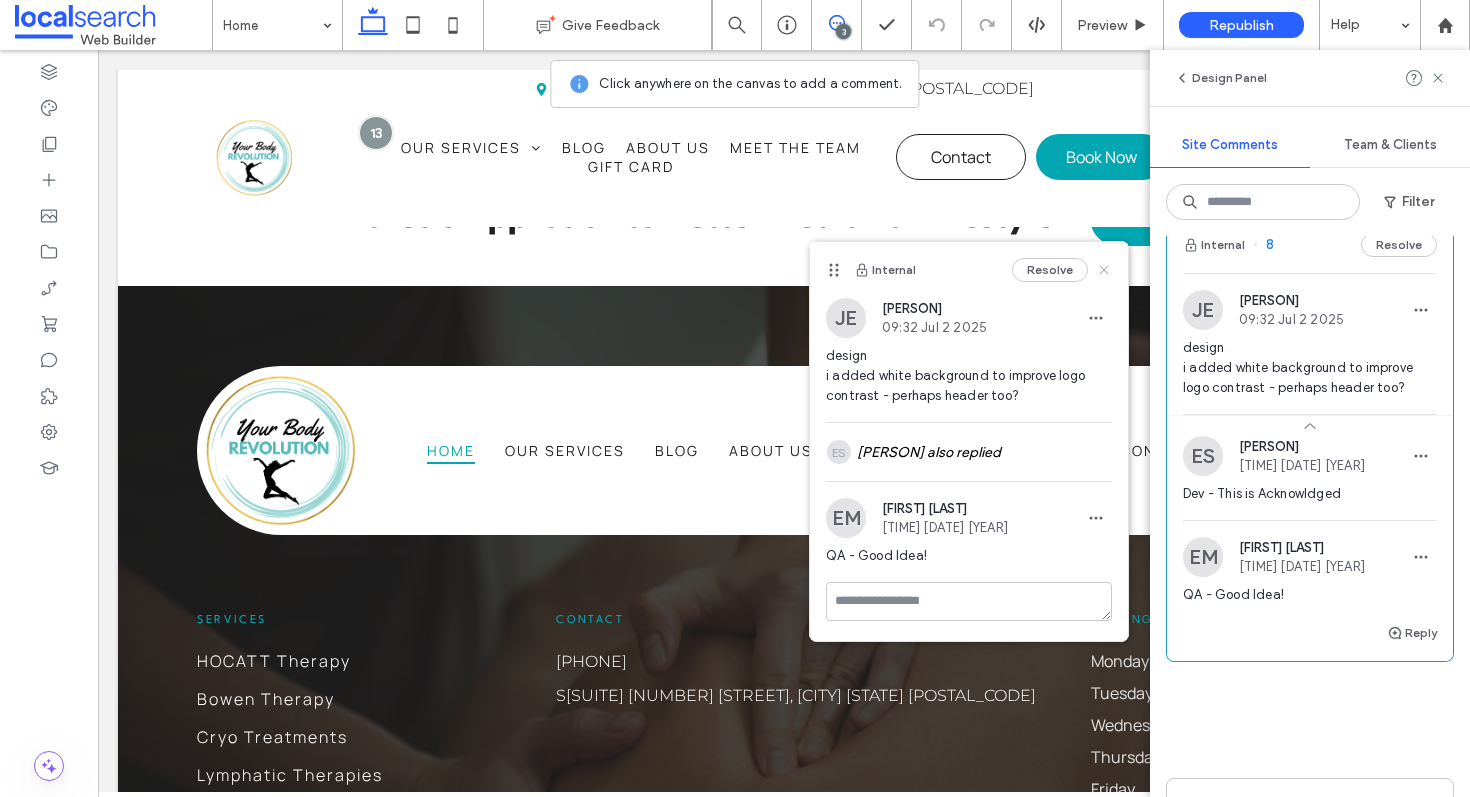 click 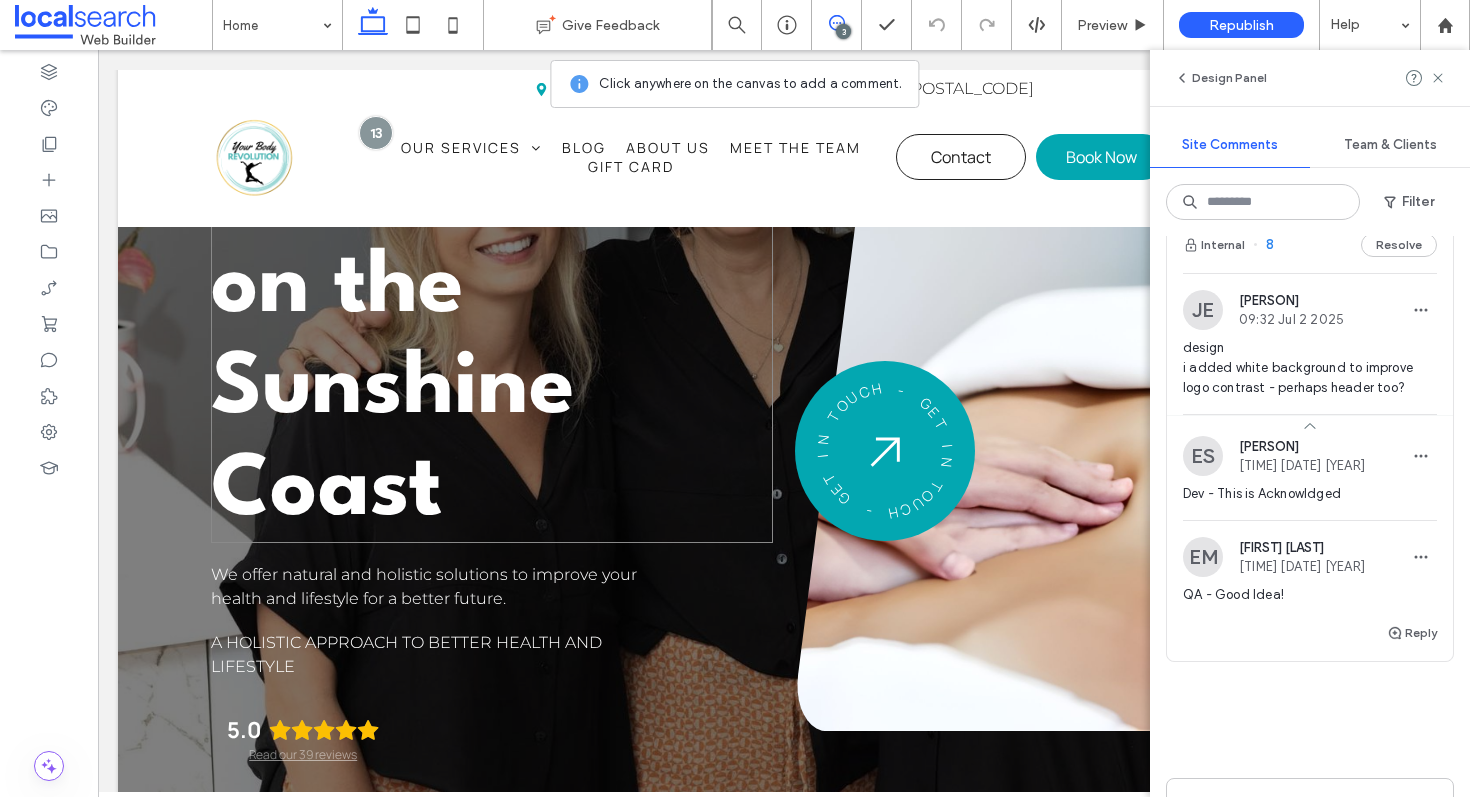 scroll, scrollTop: 539, scrollLeft: 0, axis: vertical 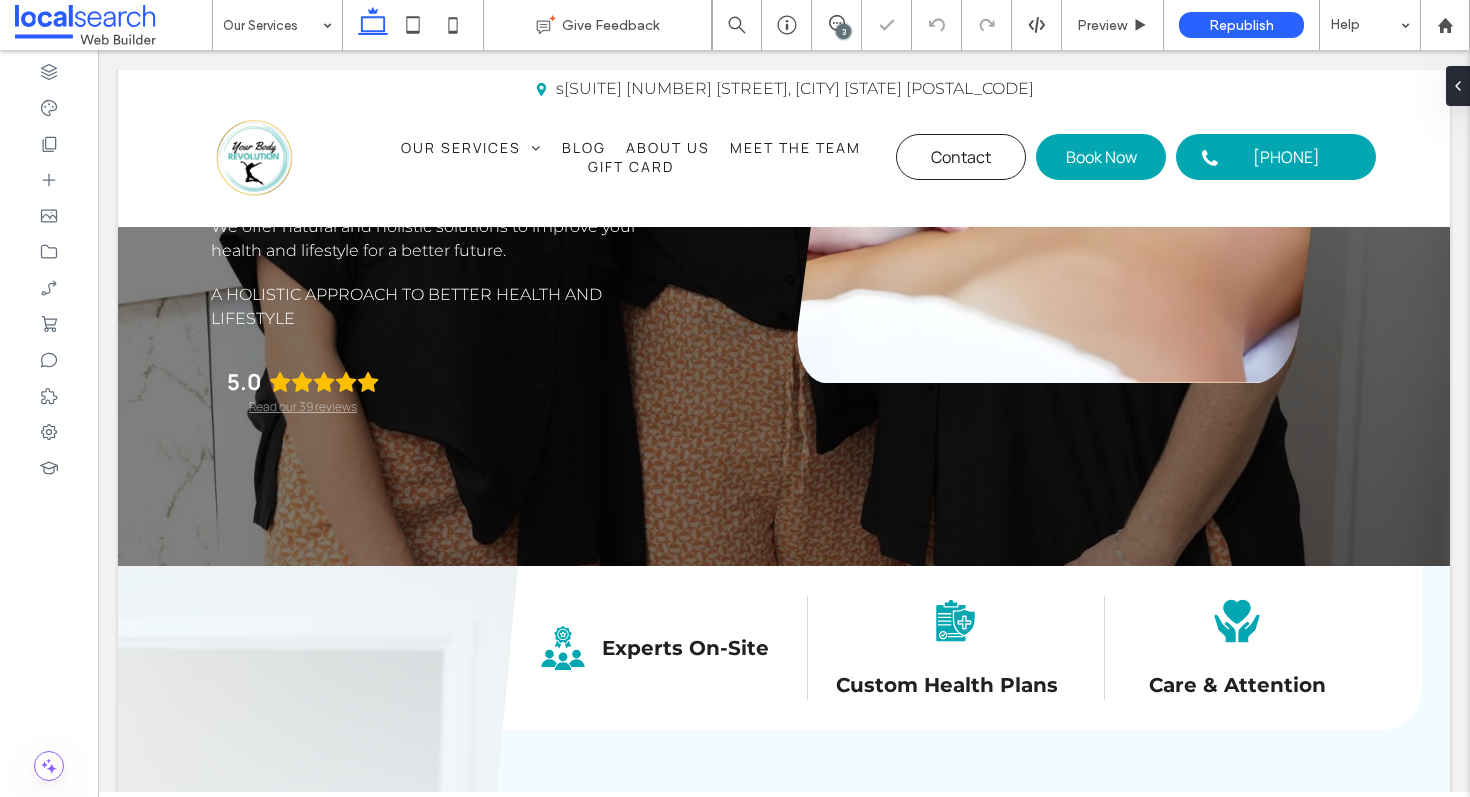 click at bounding box center (272, 25) 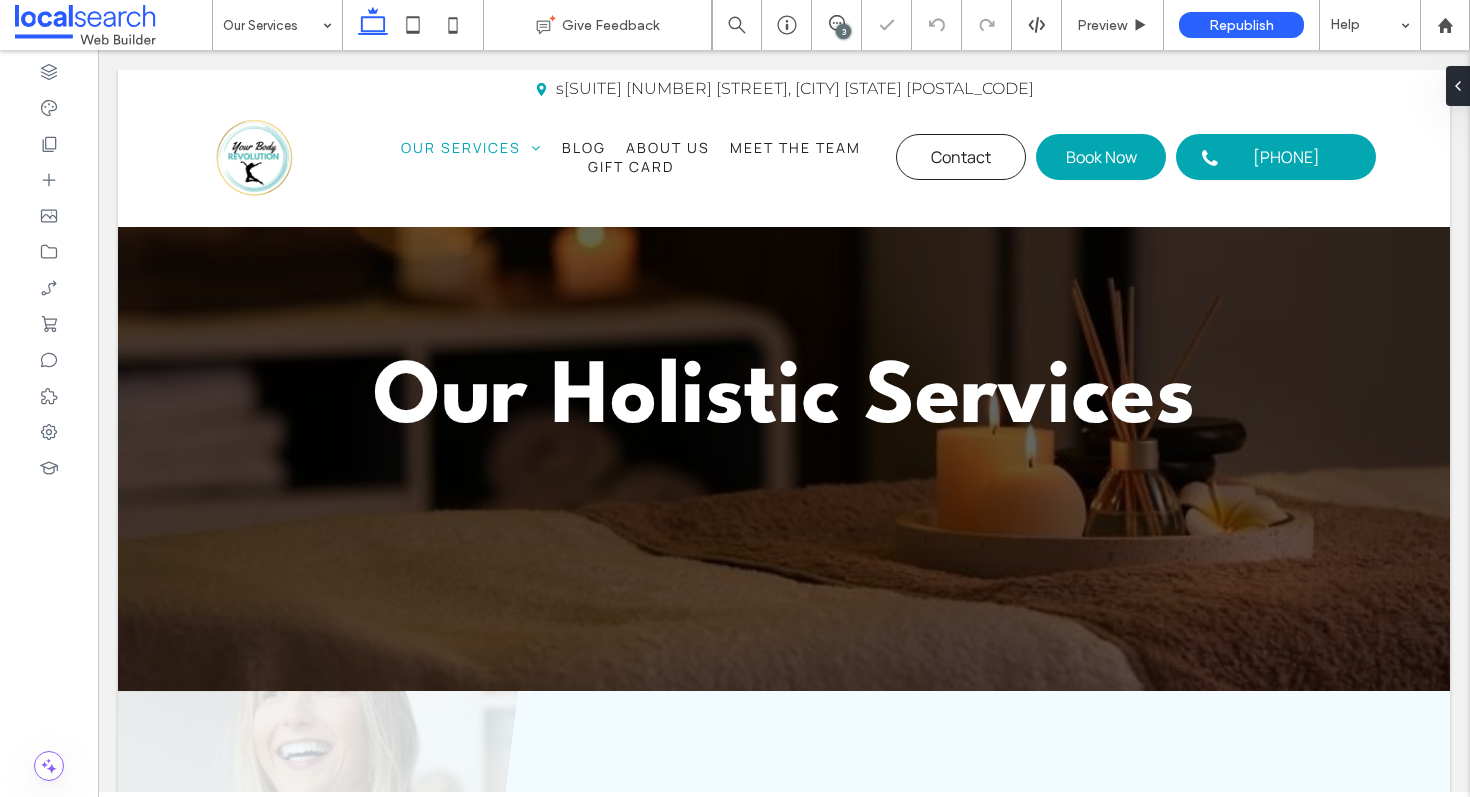 scroll, scrollTop: 4, scrollLeft: 0, axis: vertical 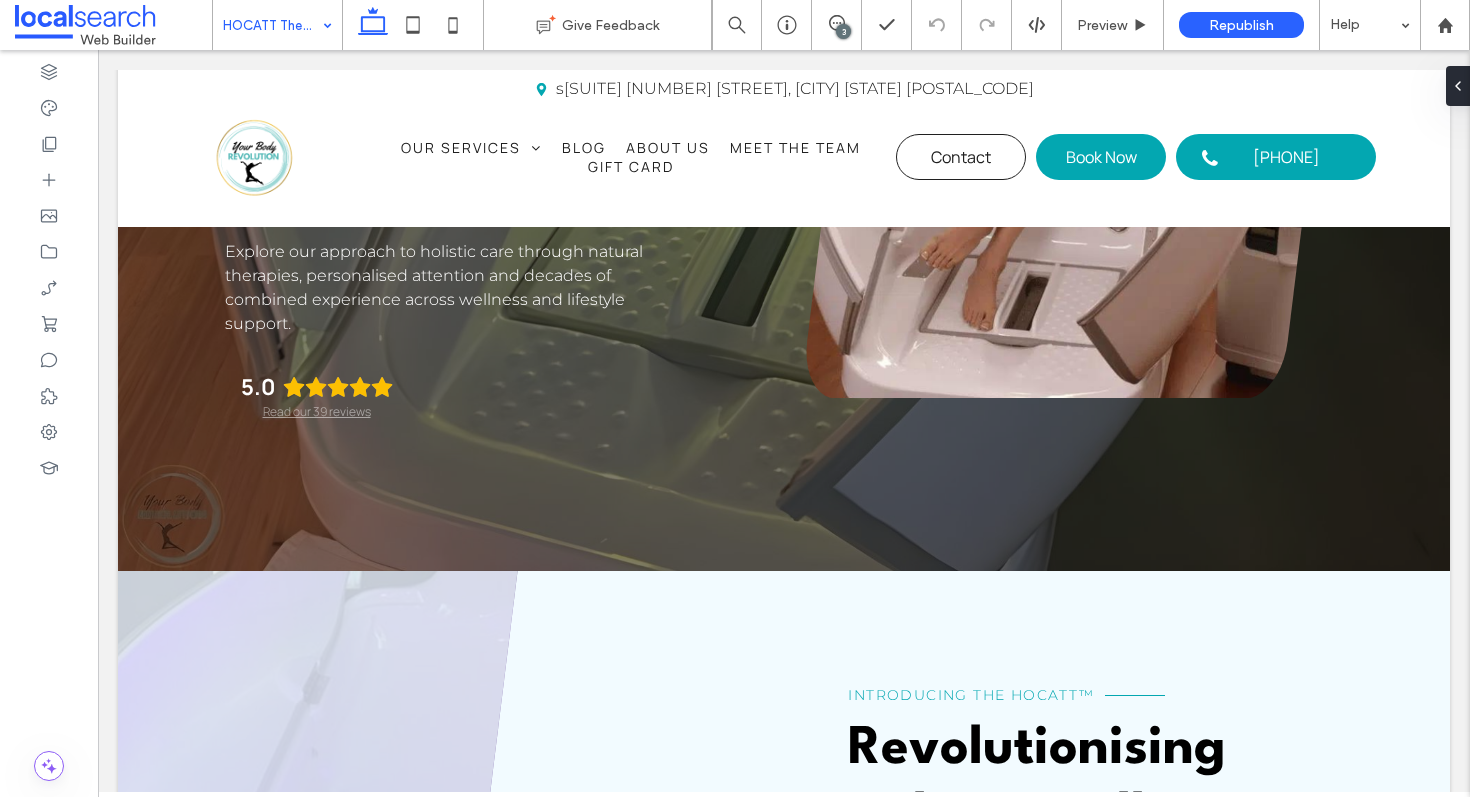 click at bounding box center [272, 25] 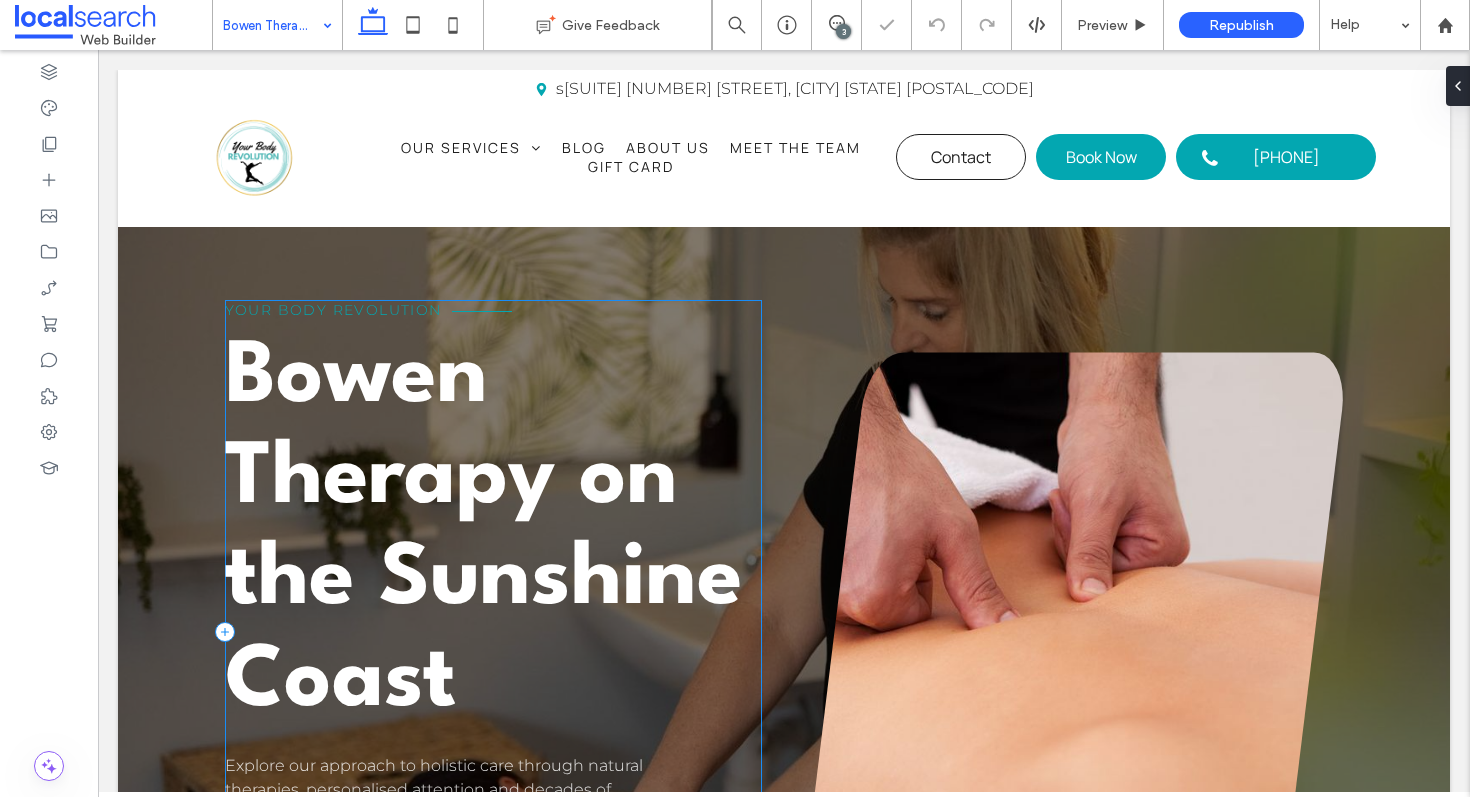 scroll, scrollTop: 443, scrollLeft: 0, axis: vertical 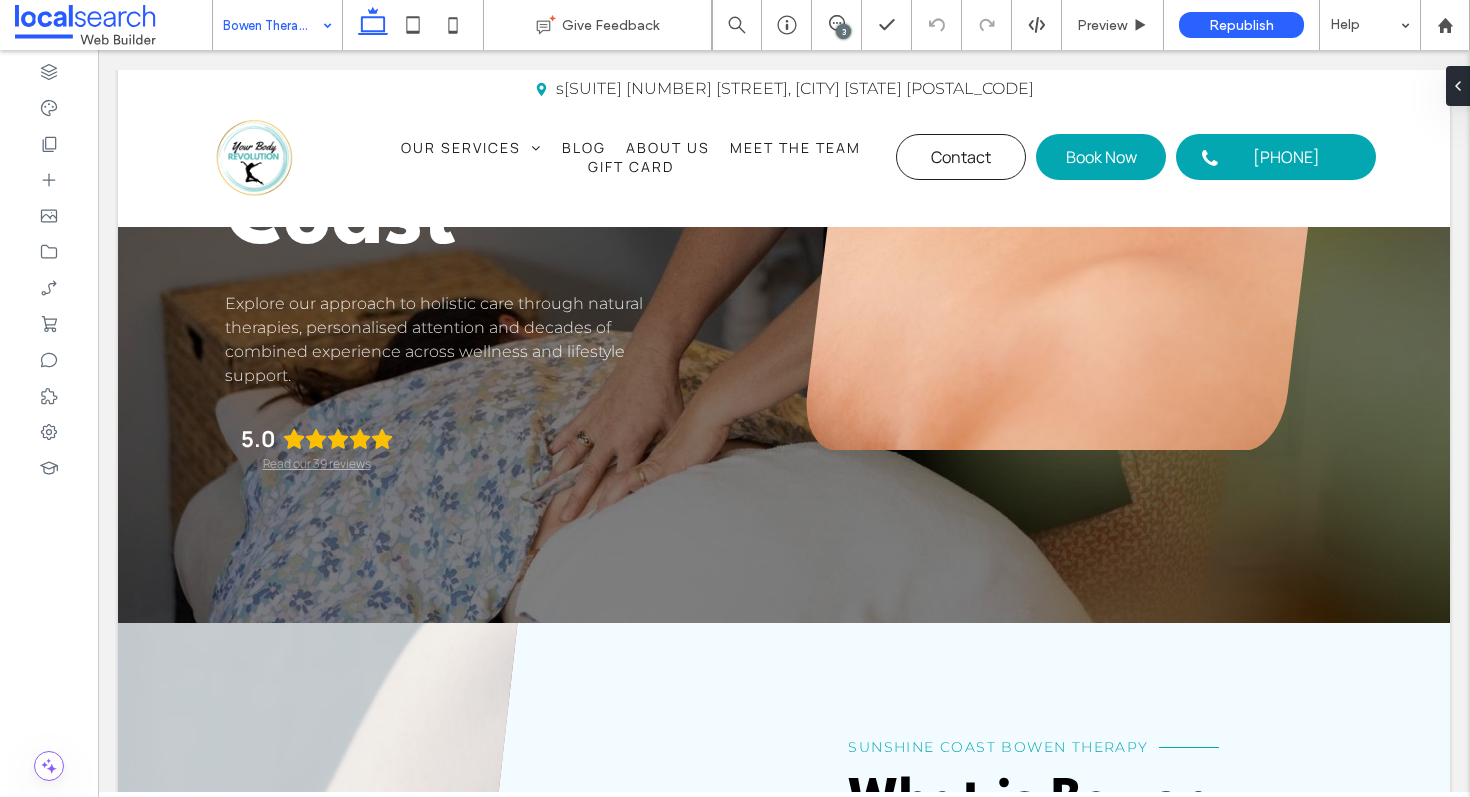 click at bounding box center (272, 25) 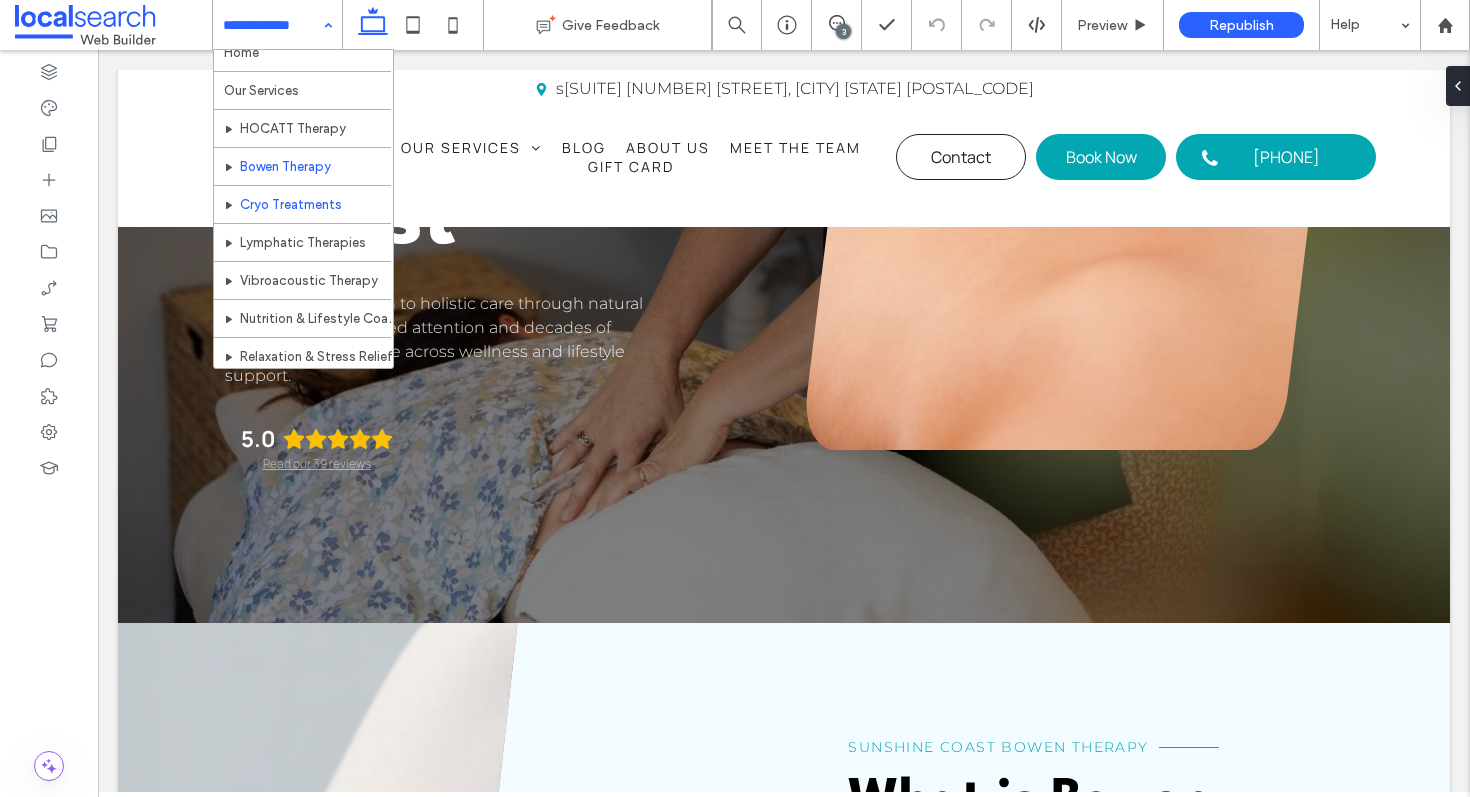 scroll, scrollTop: 16, scrollLeft: 0, axis: vertical 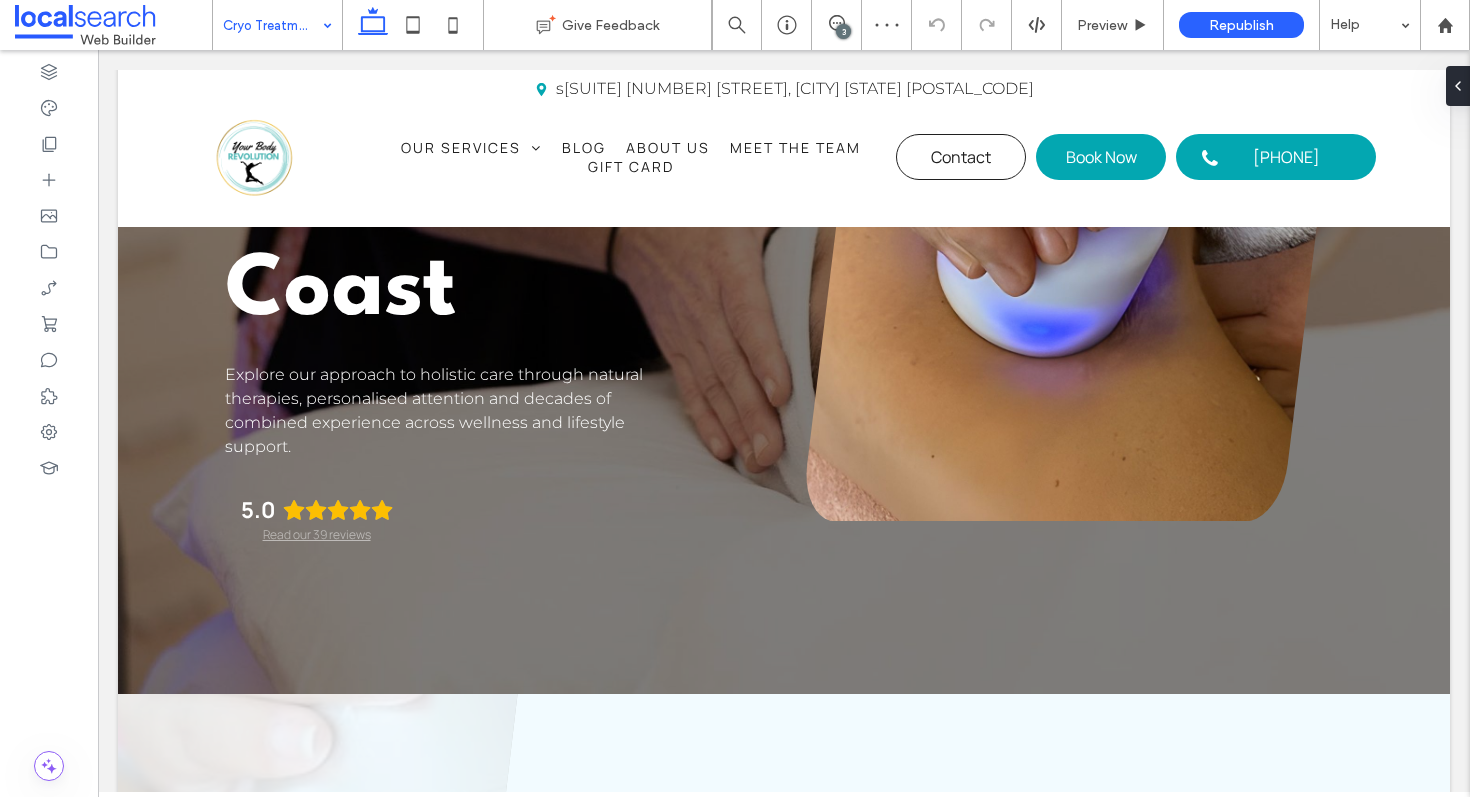 click at bounding box center [272, 25] 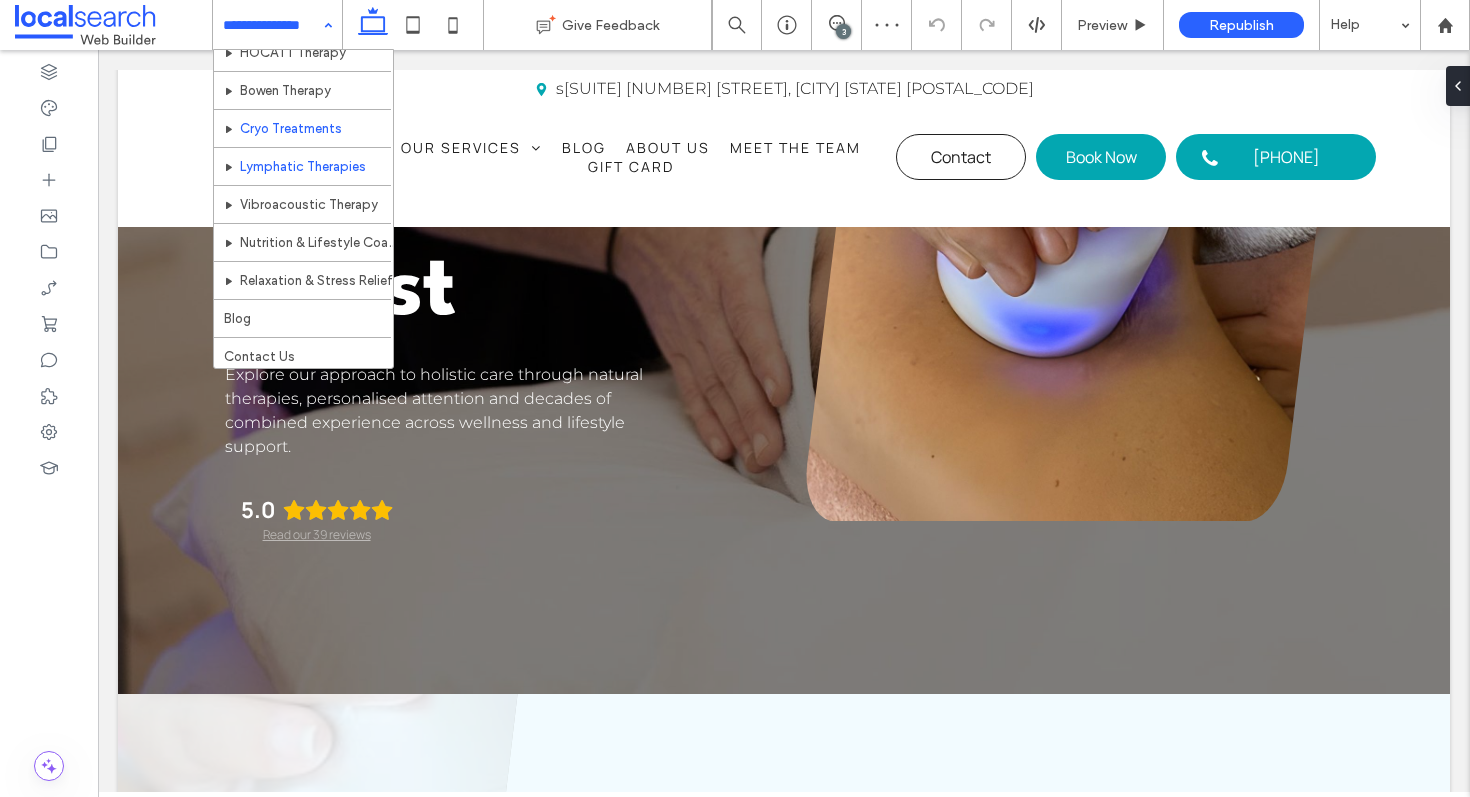 scroll, scrollTop: 108, scrollLeft: 0, axis: vertical 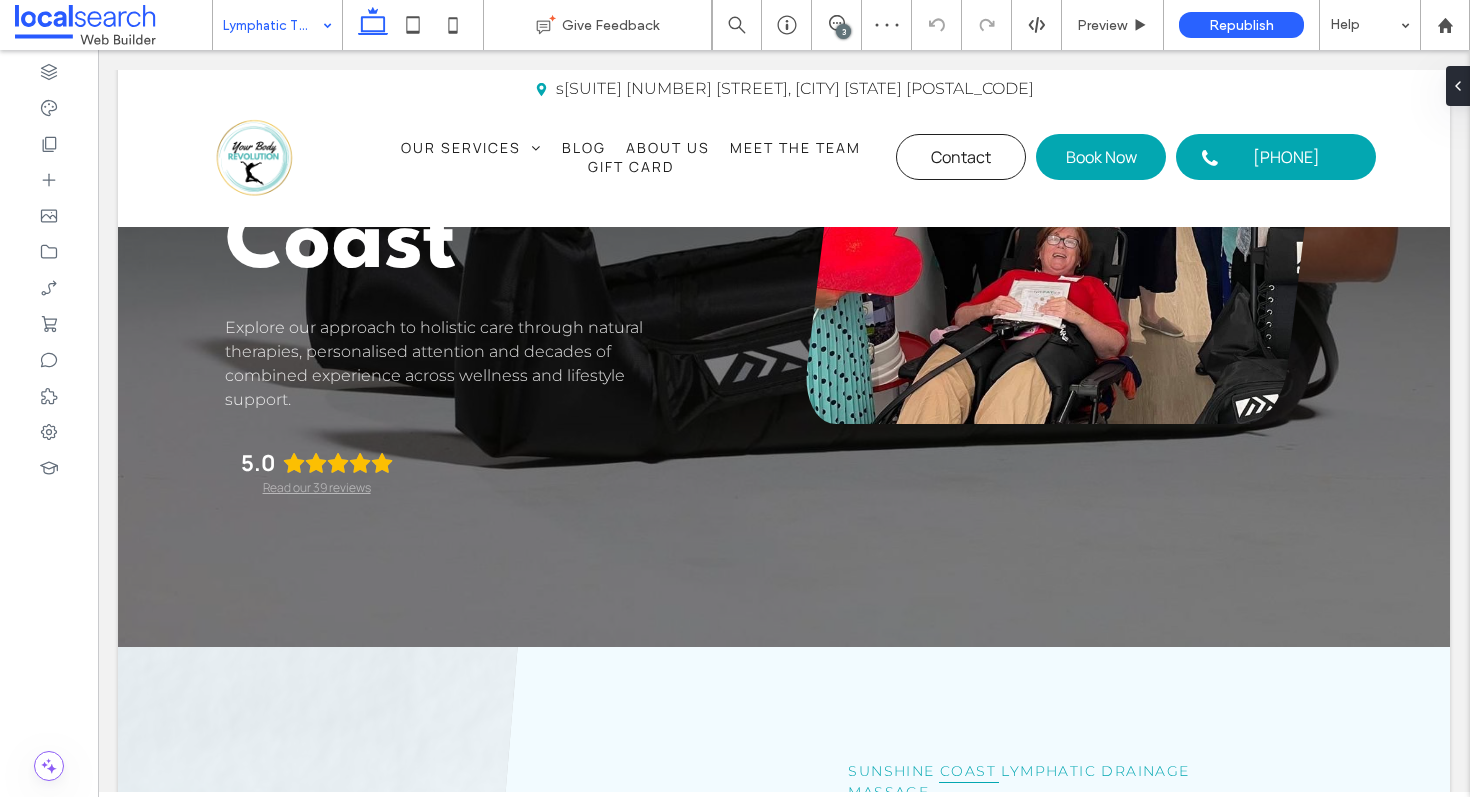 click at bounding box center (272, 25) 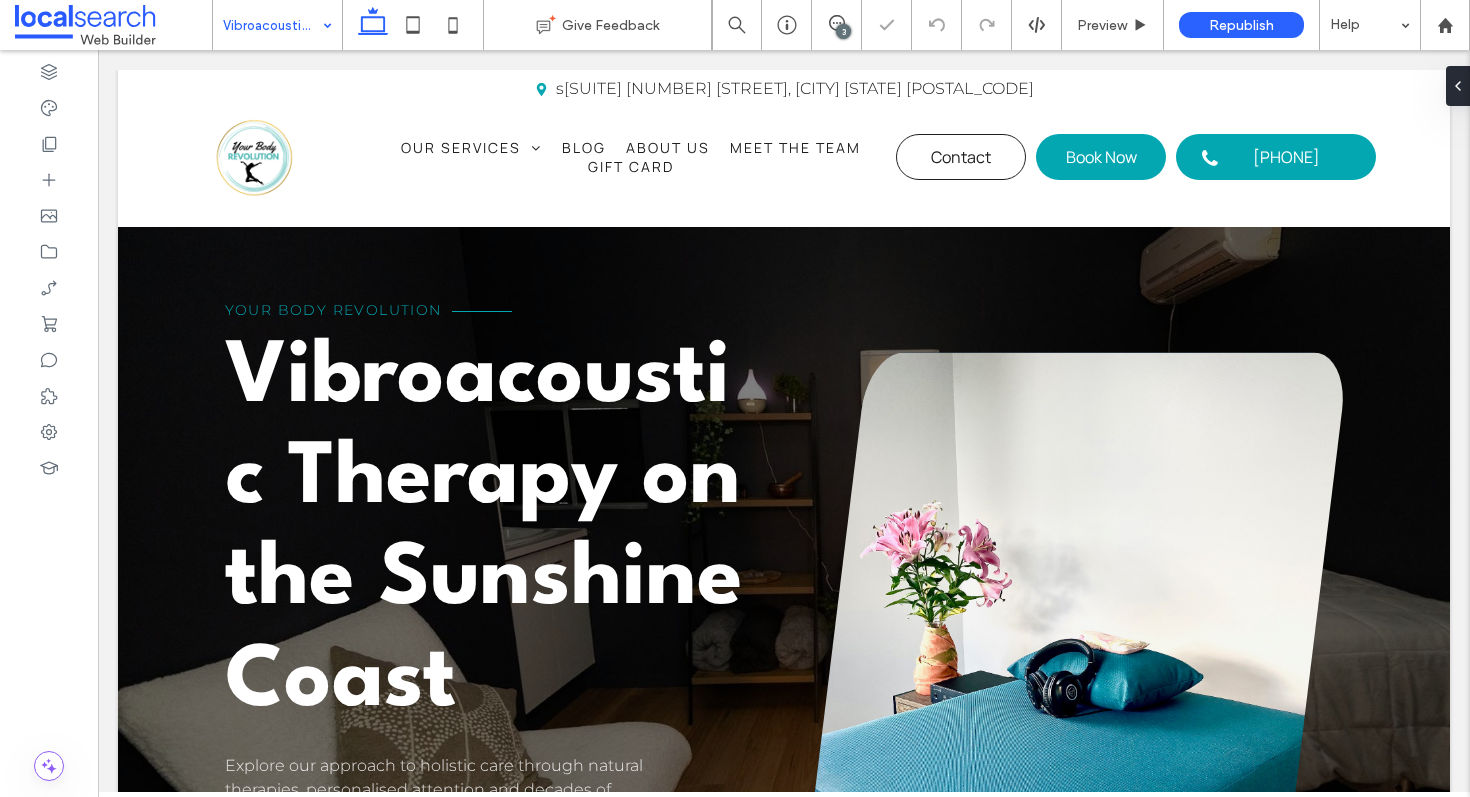 scroll, scrollTop: 0, scrollLeft: 0, axis: both 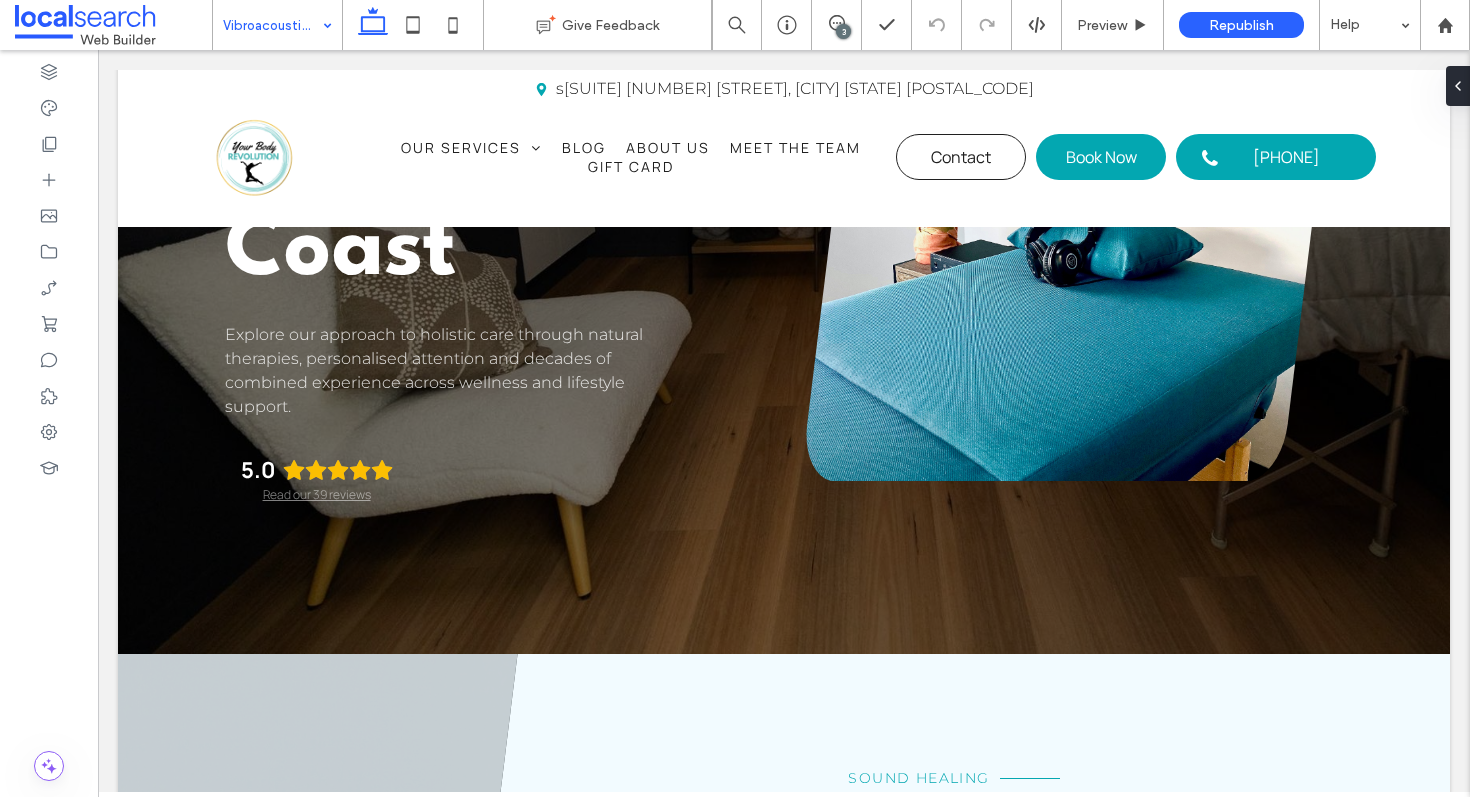 click at bounding box center [272, 25] 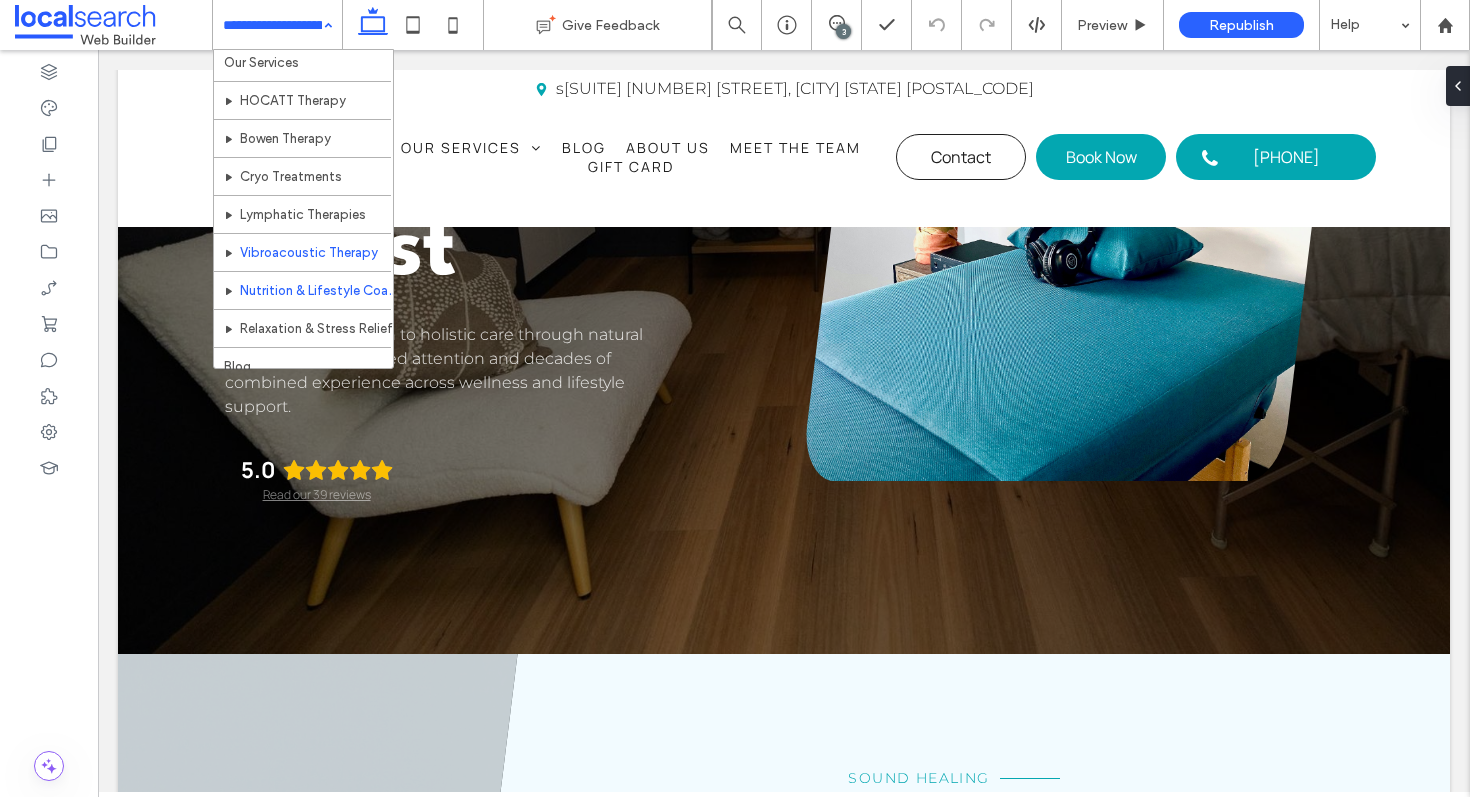 scroll, scrollTop: 45, scrollLeft: 0, axis: vertical 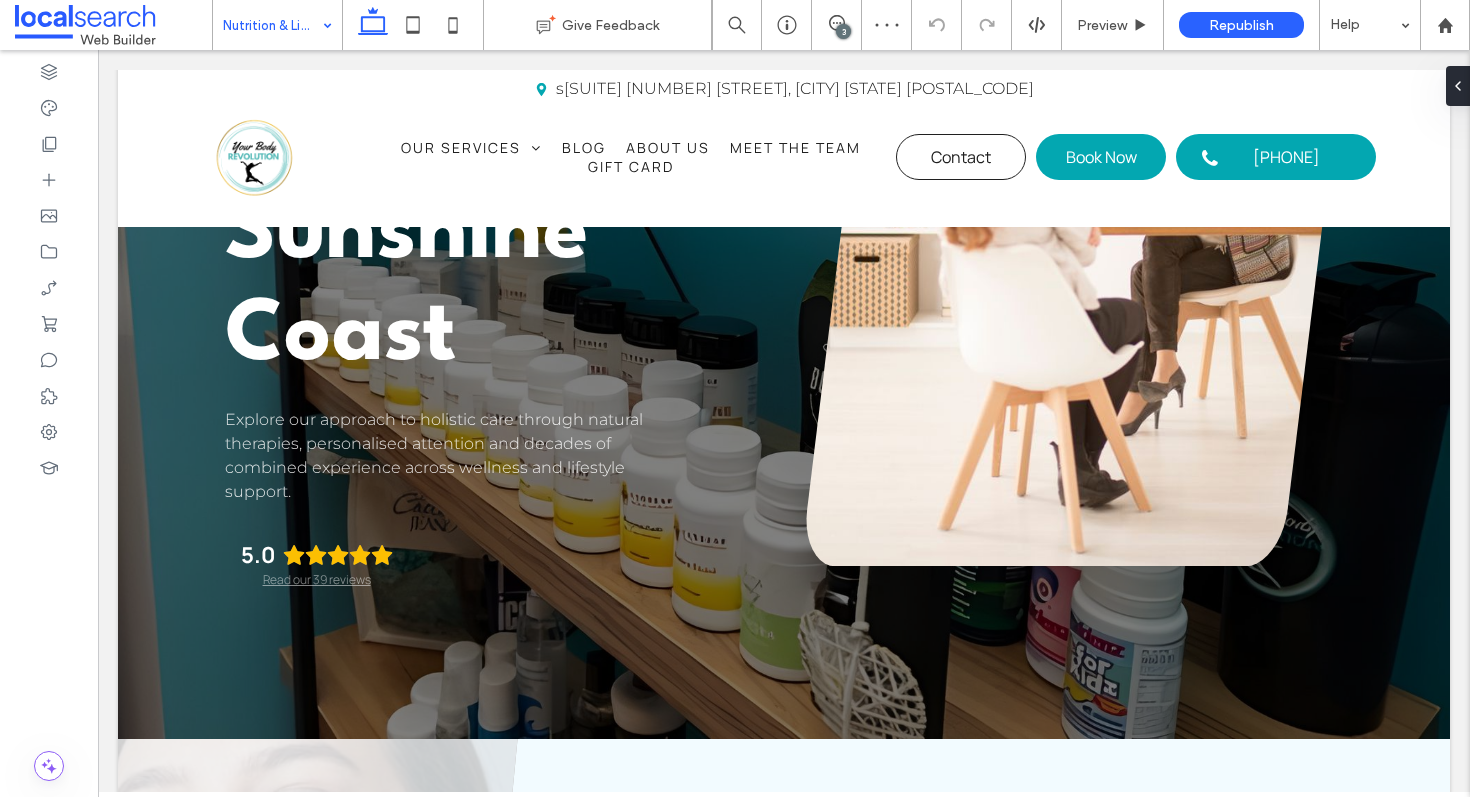click at bounding box center (272, 25) 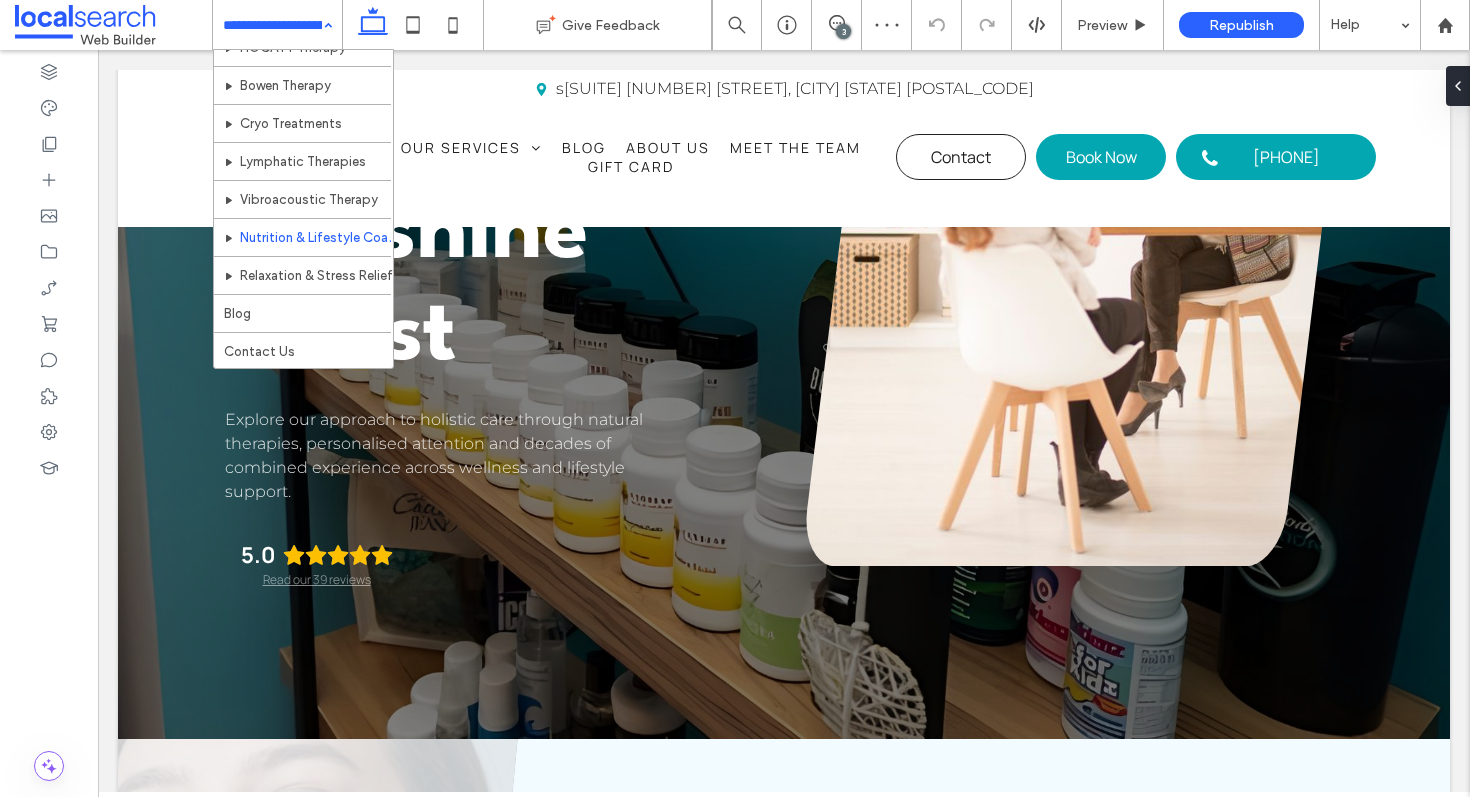 scroll, scrollTop: 108, scrollLeft: 0, axis: vertical 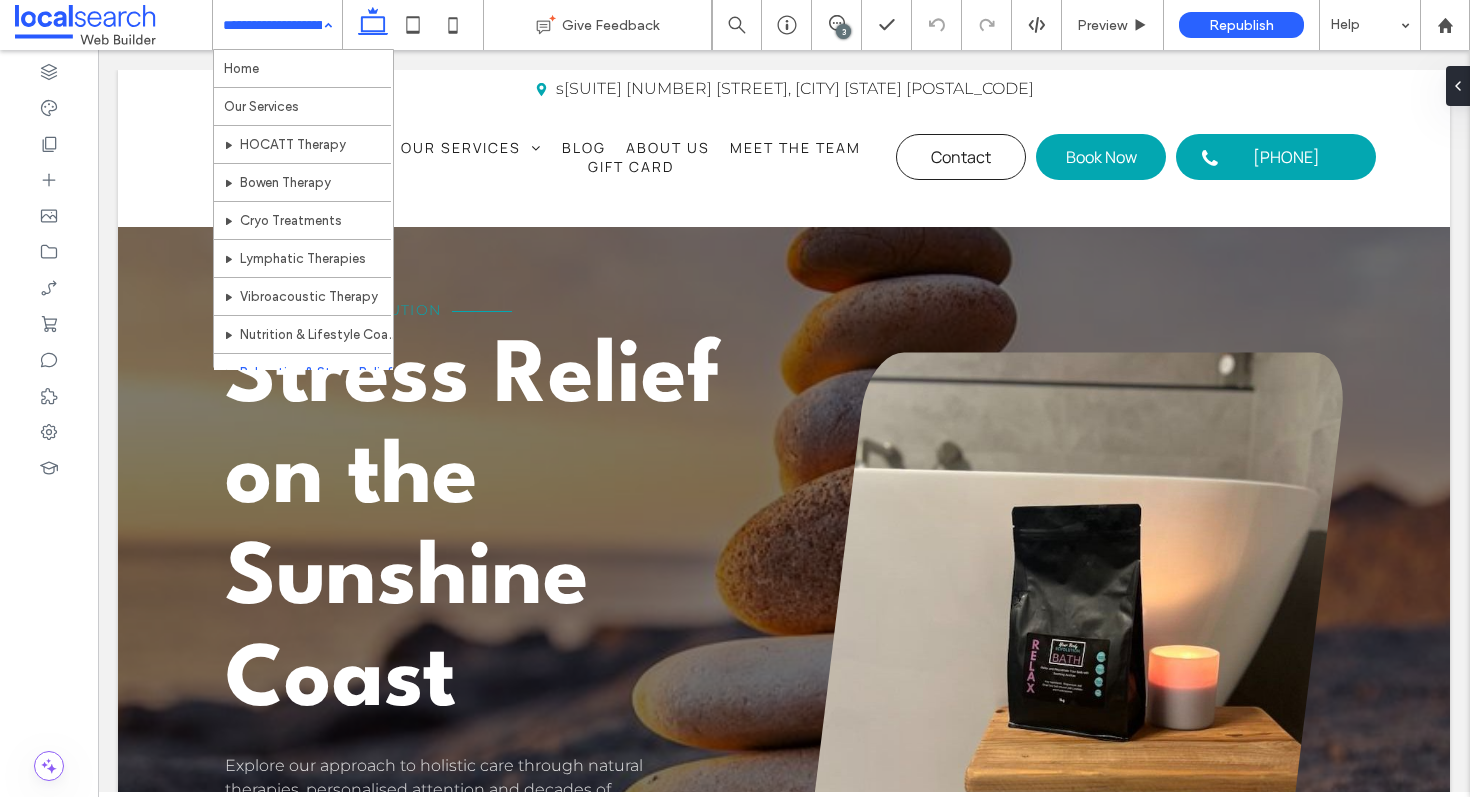 click at bounding box center [272, 25] 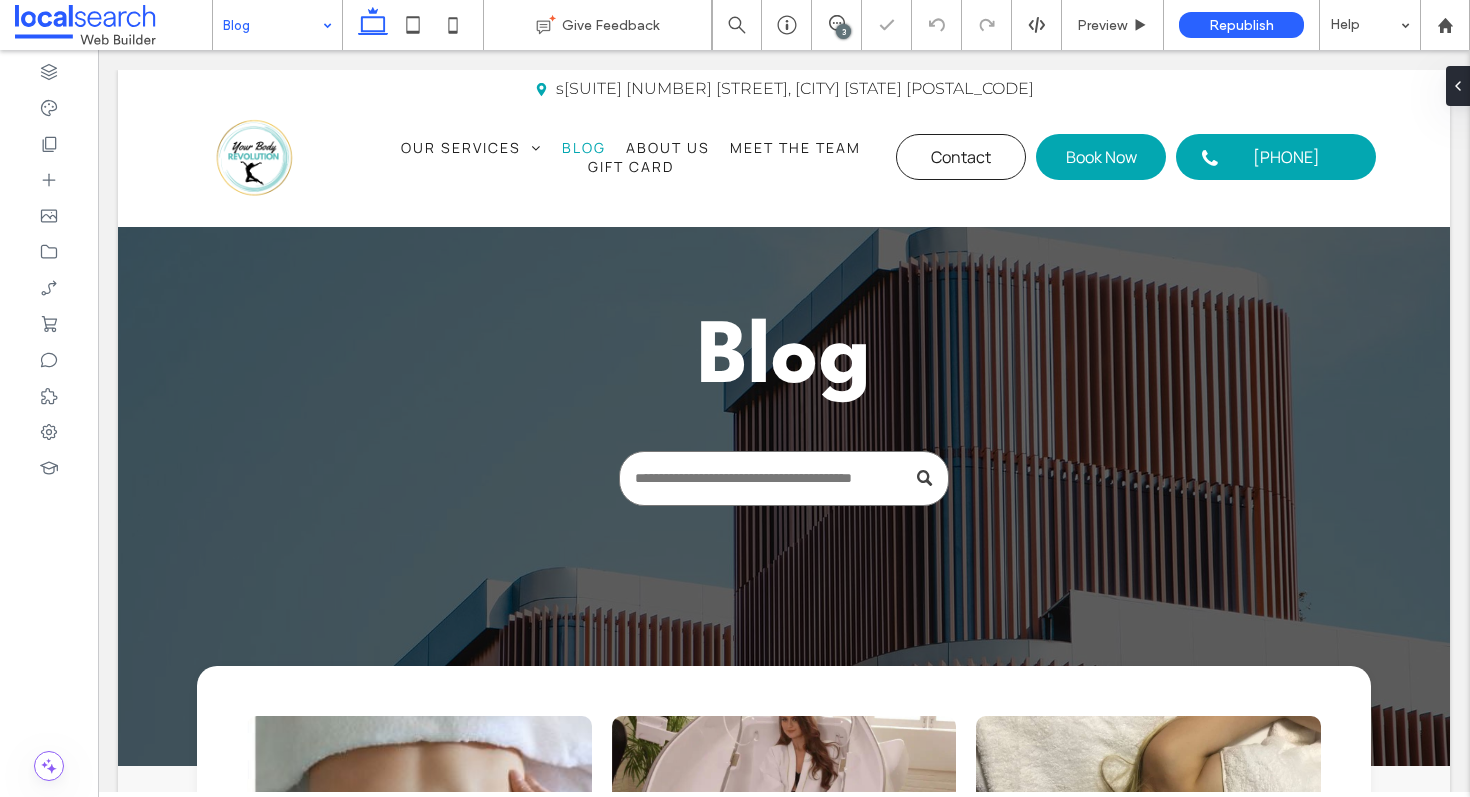 click at bounding box center (272, 25) 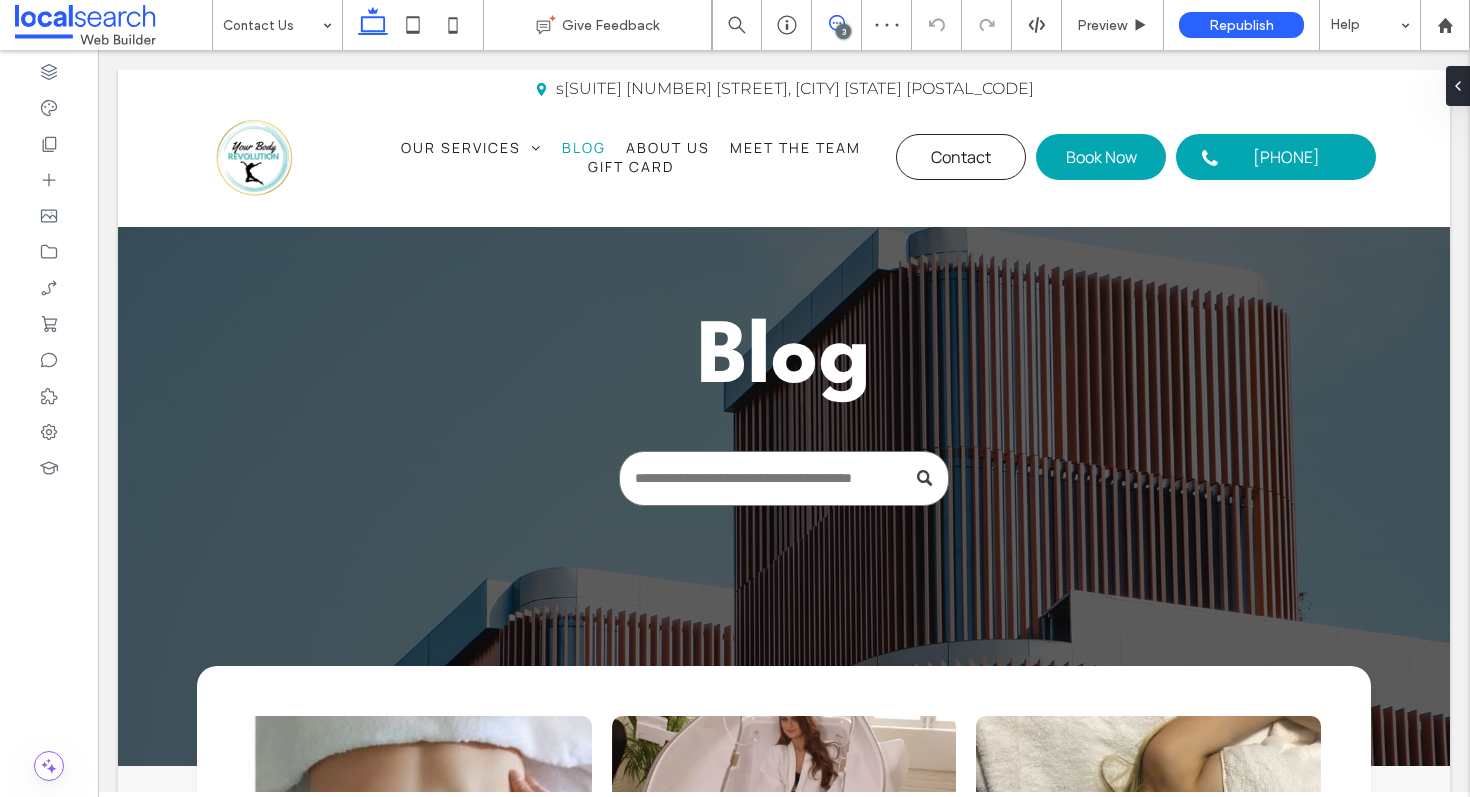 click 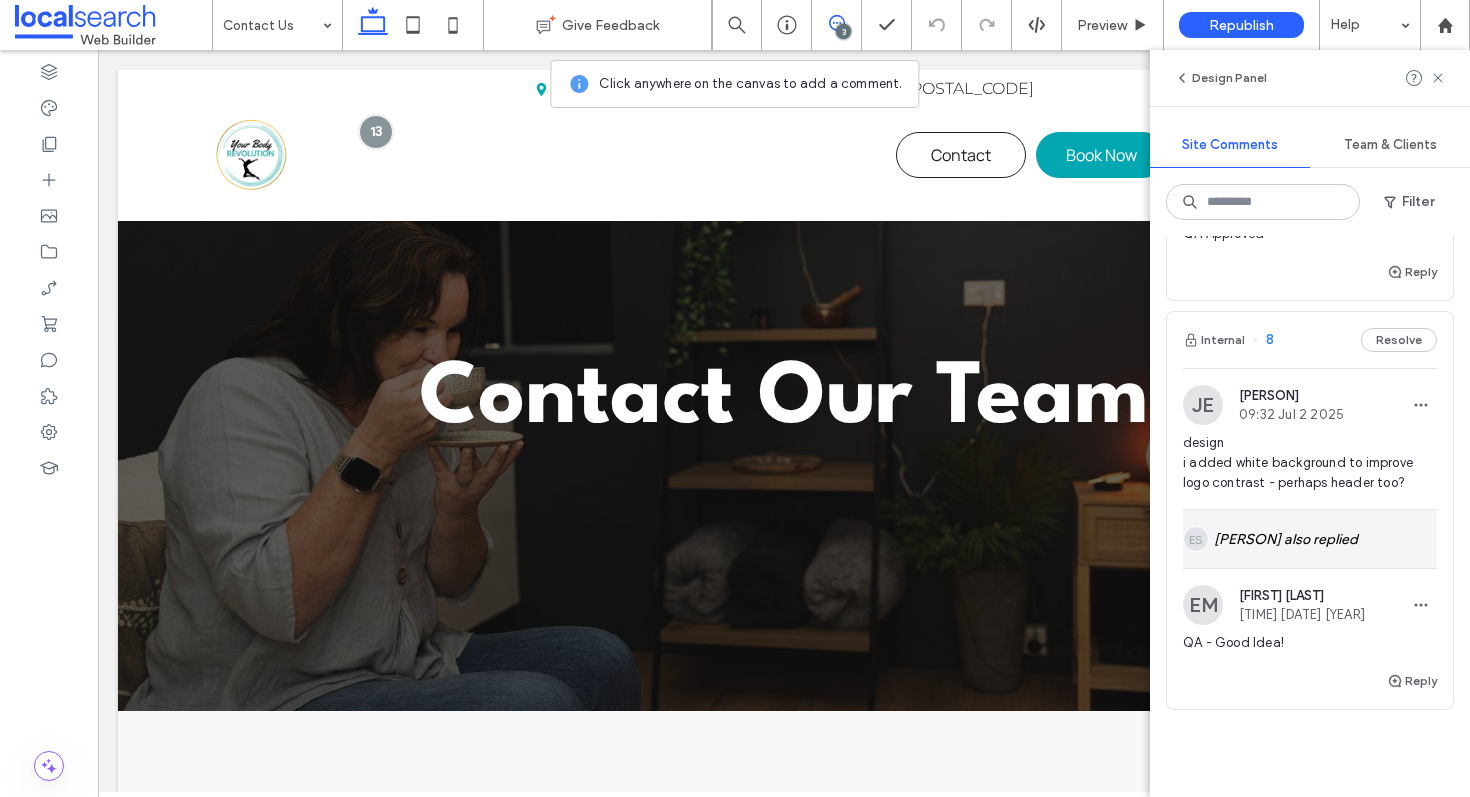 click on "ES Ernest Serrano also replied" at bounding box center [1310, 539] 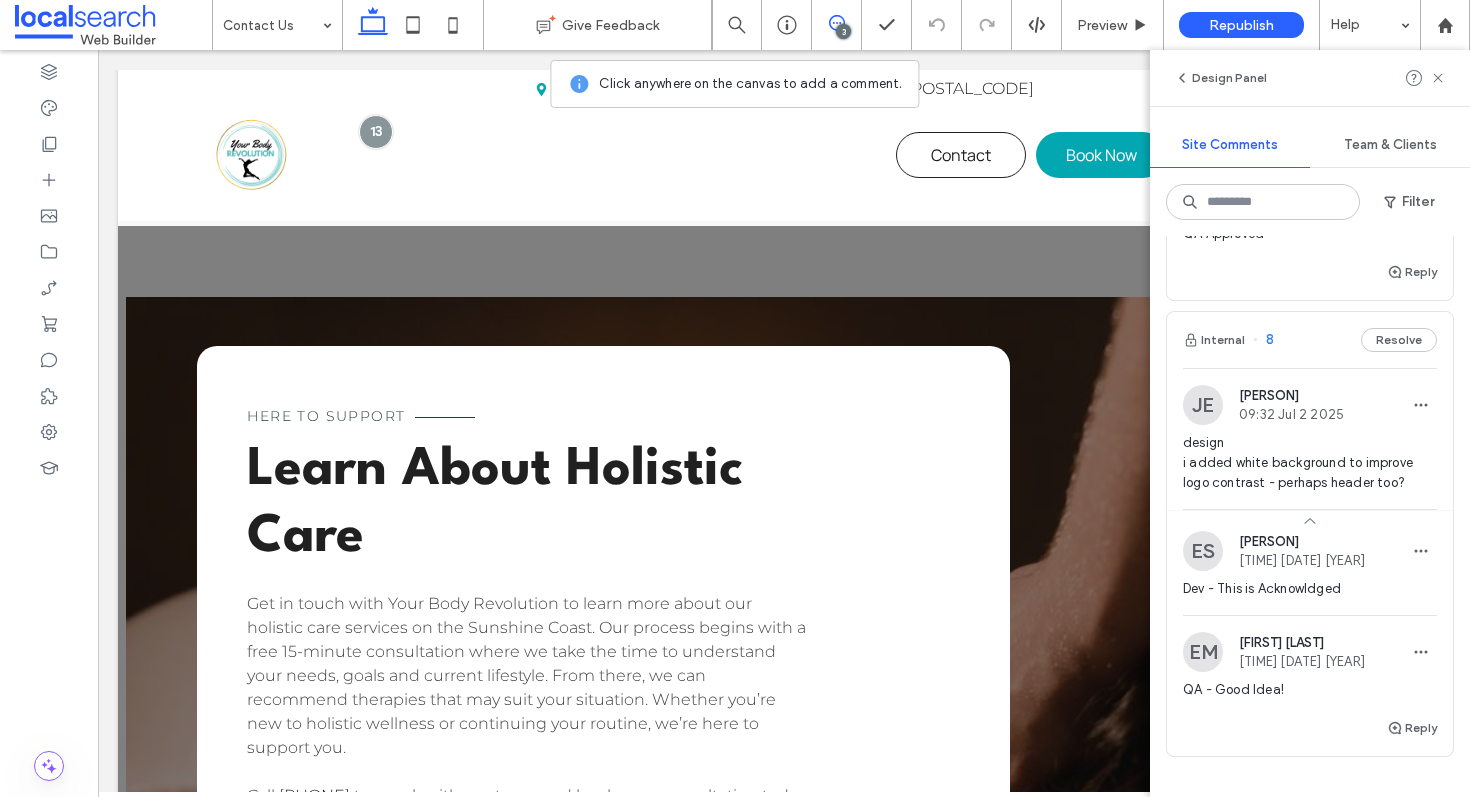 scroll, scrollTop: 2559, scrollLeft: 0, axis: vertical 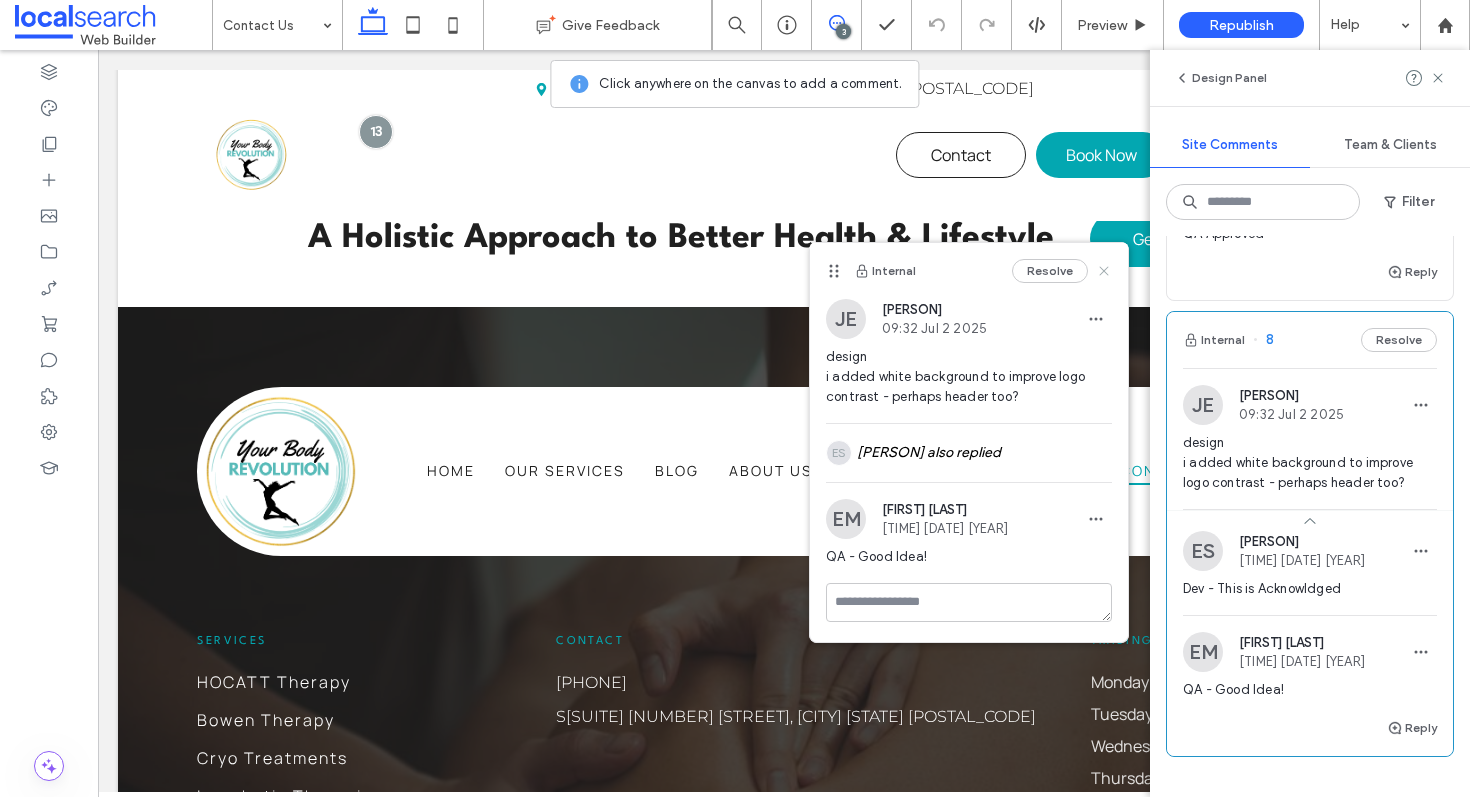 drag, startPoint x: 1100, startPoint y: 264, endPoint x: 1035, endPoint y: 276, distance: 66.09841 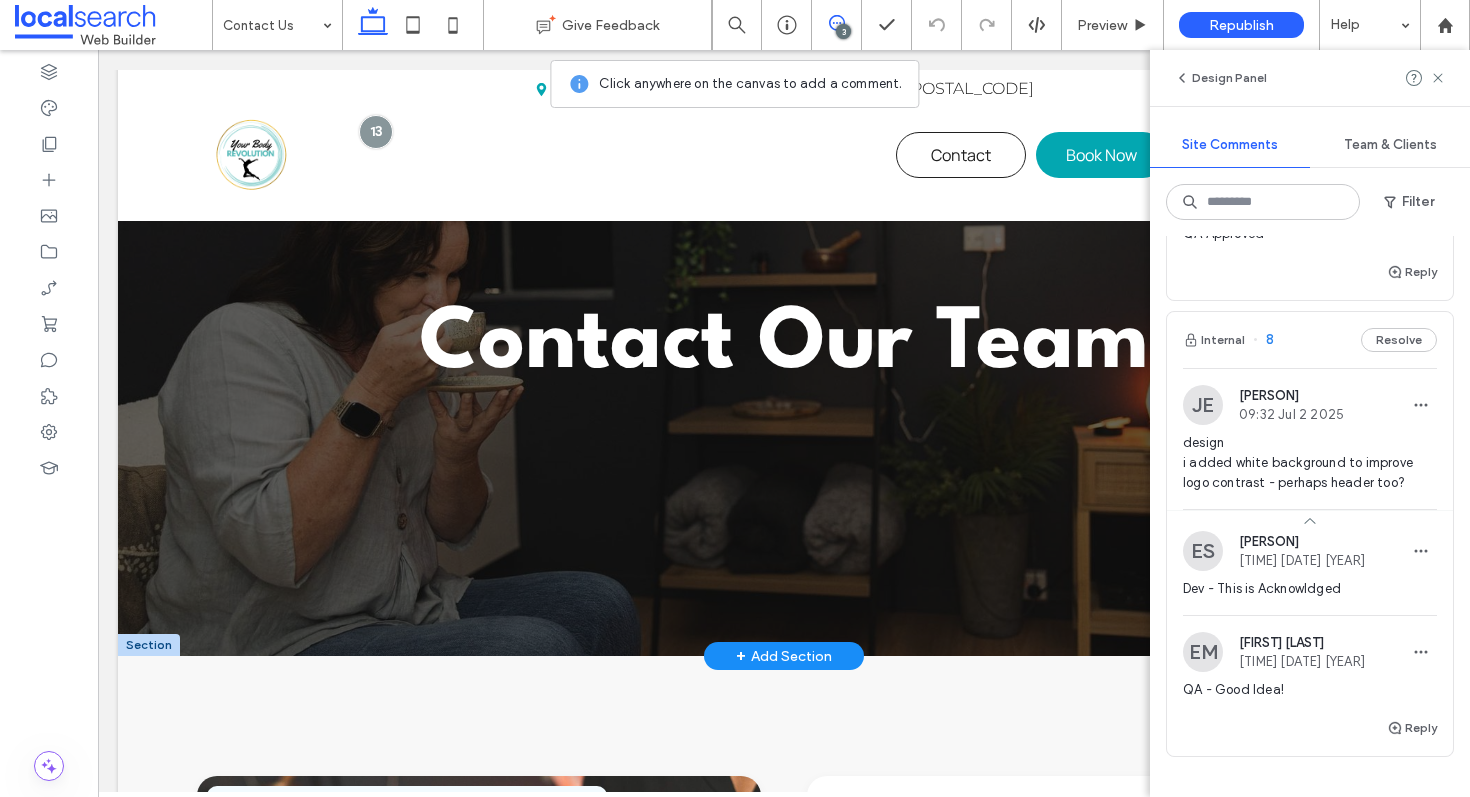 scroll, scrollTop: 0, scrollLeft: 0, axis: both 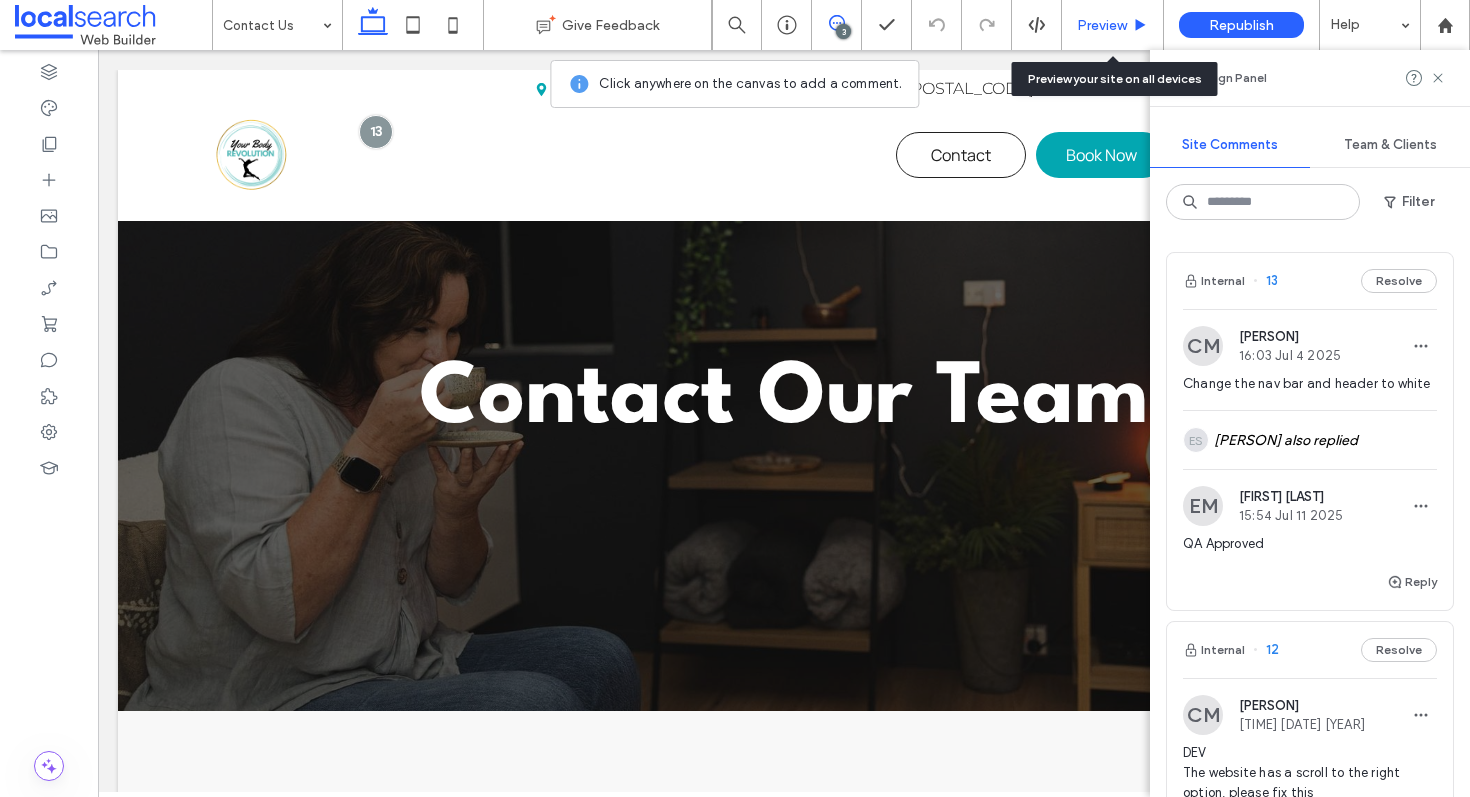 click on "Preview" at bounding box center [1102, 25] 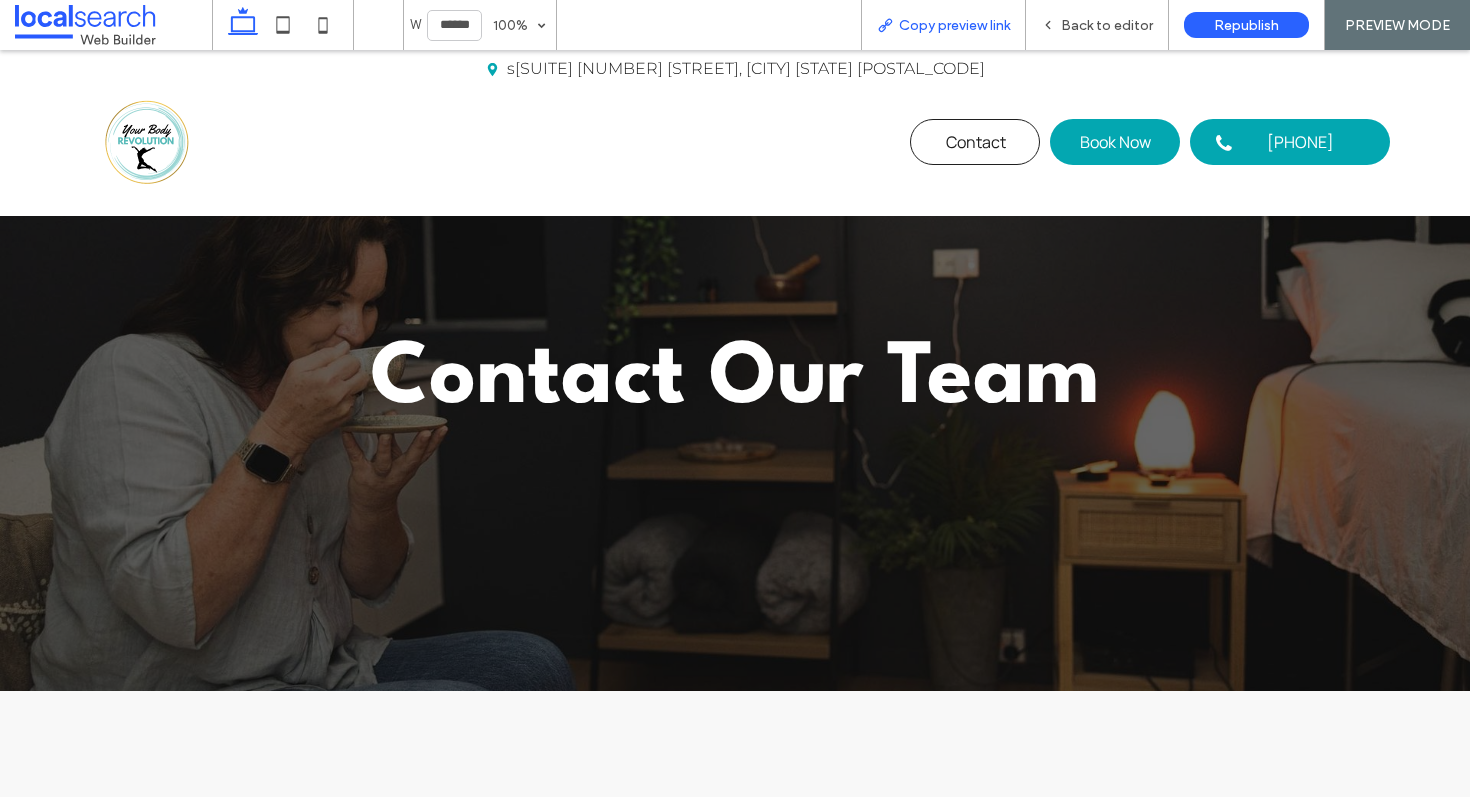 click on "Copy preview link" at bounding box center (954, 25) 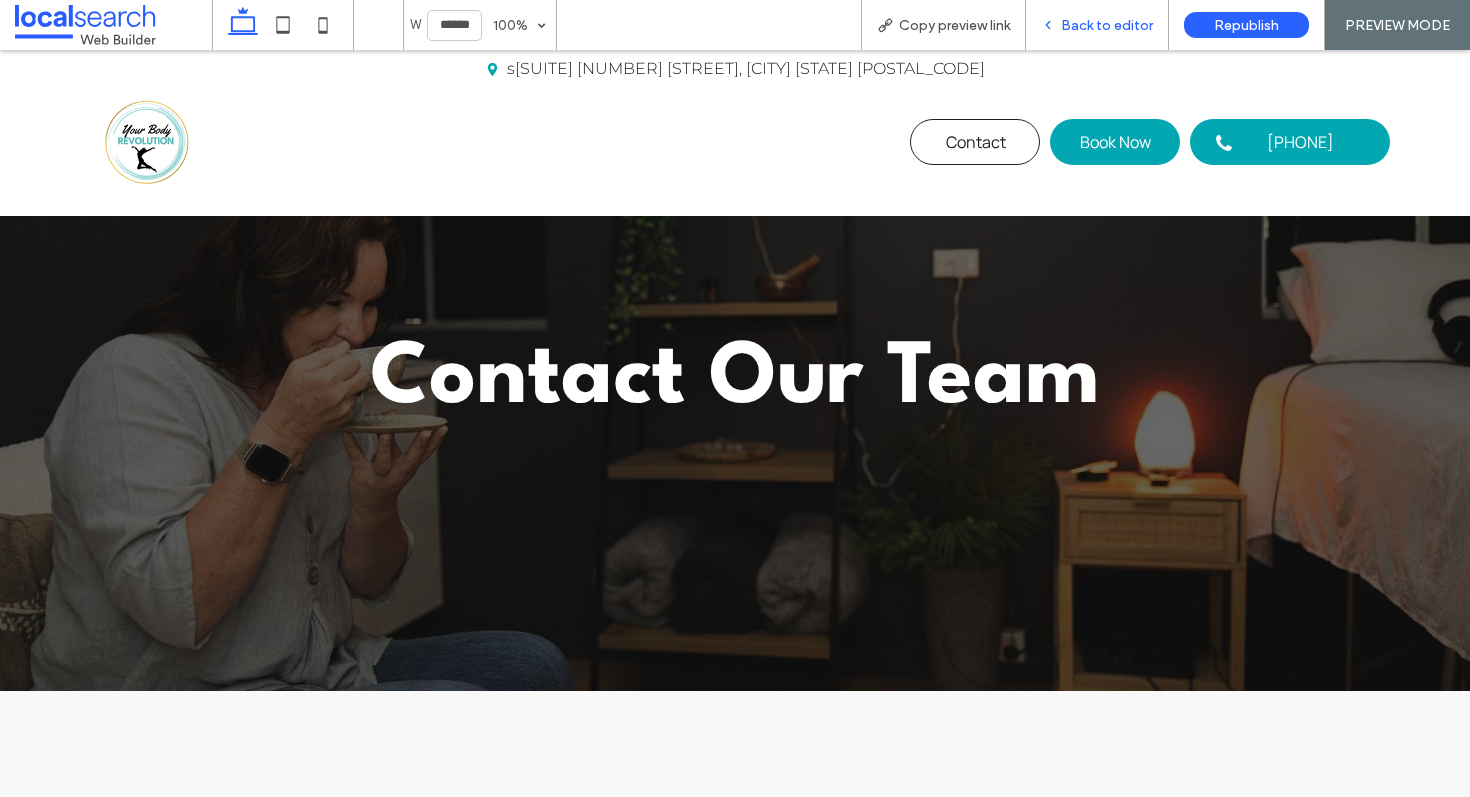click on "Back to editor" at bounding box center [1107, 25] 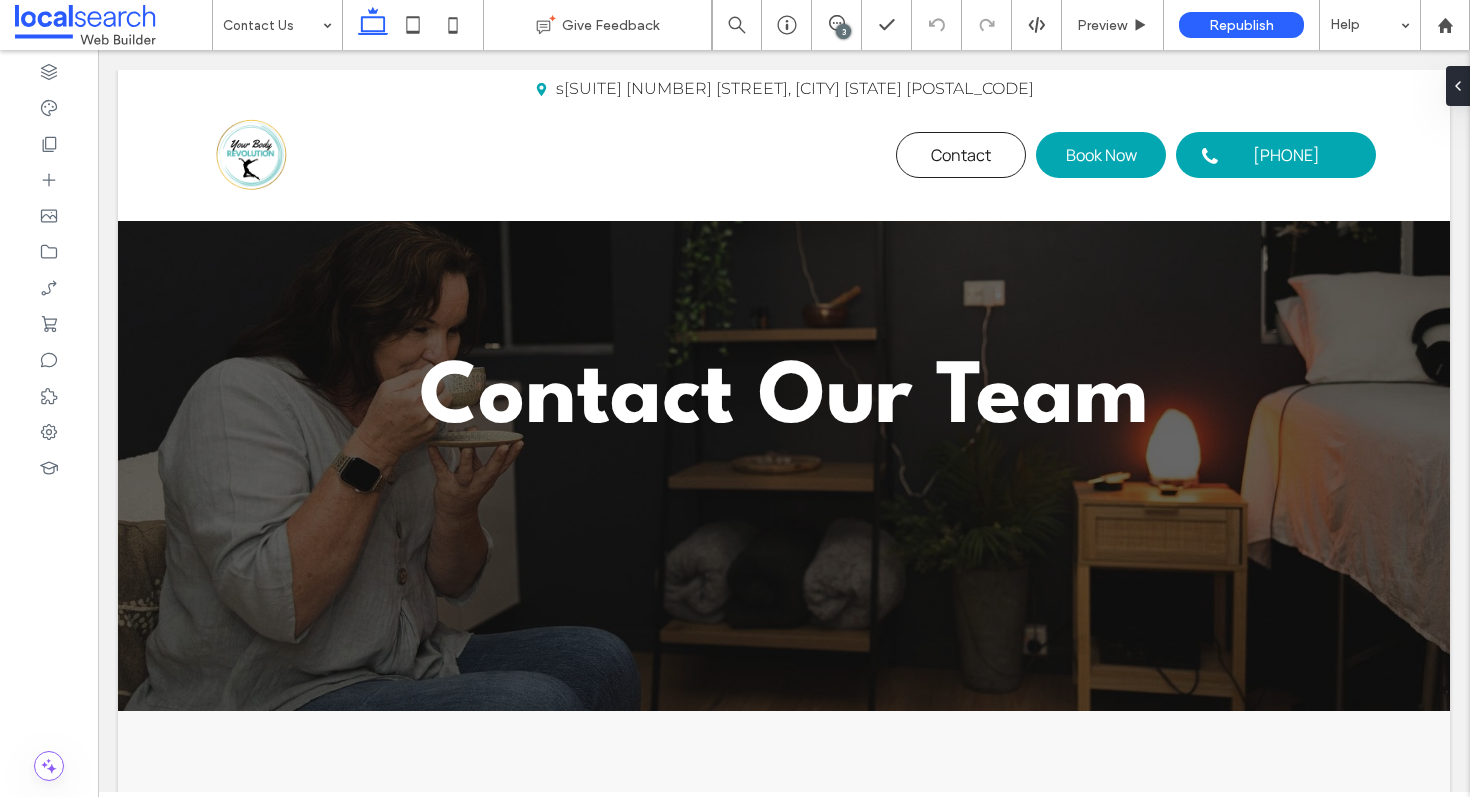 click on "3" at bounding box center (843, 31) 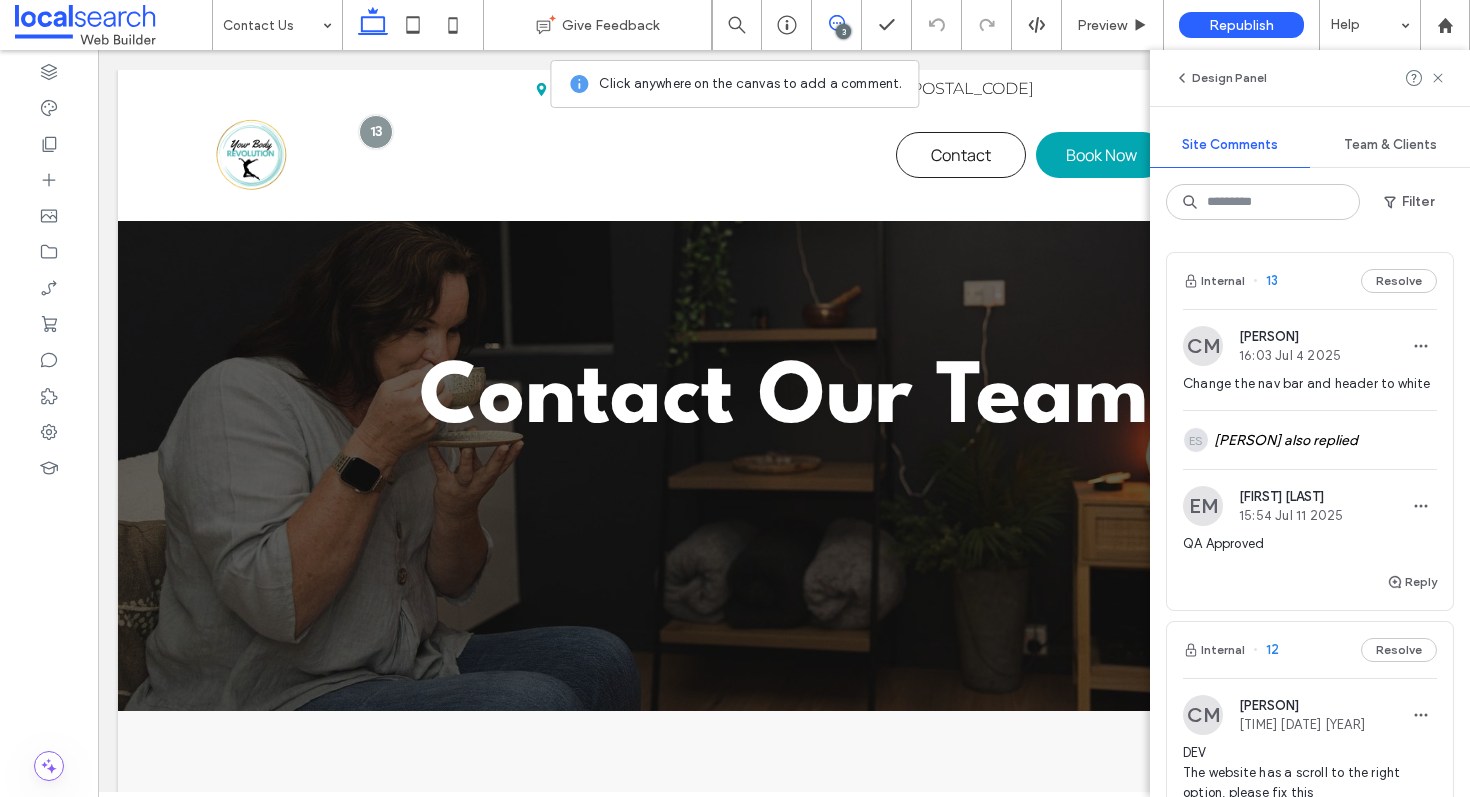 scroll, scrollTop: 261, scrollLeft: 0, axis: vertical 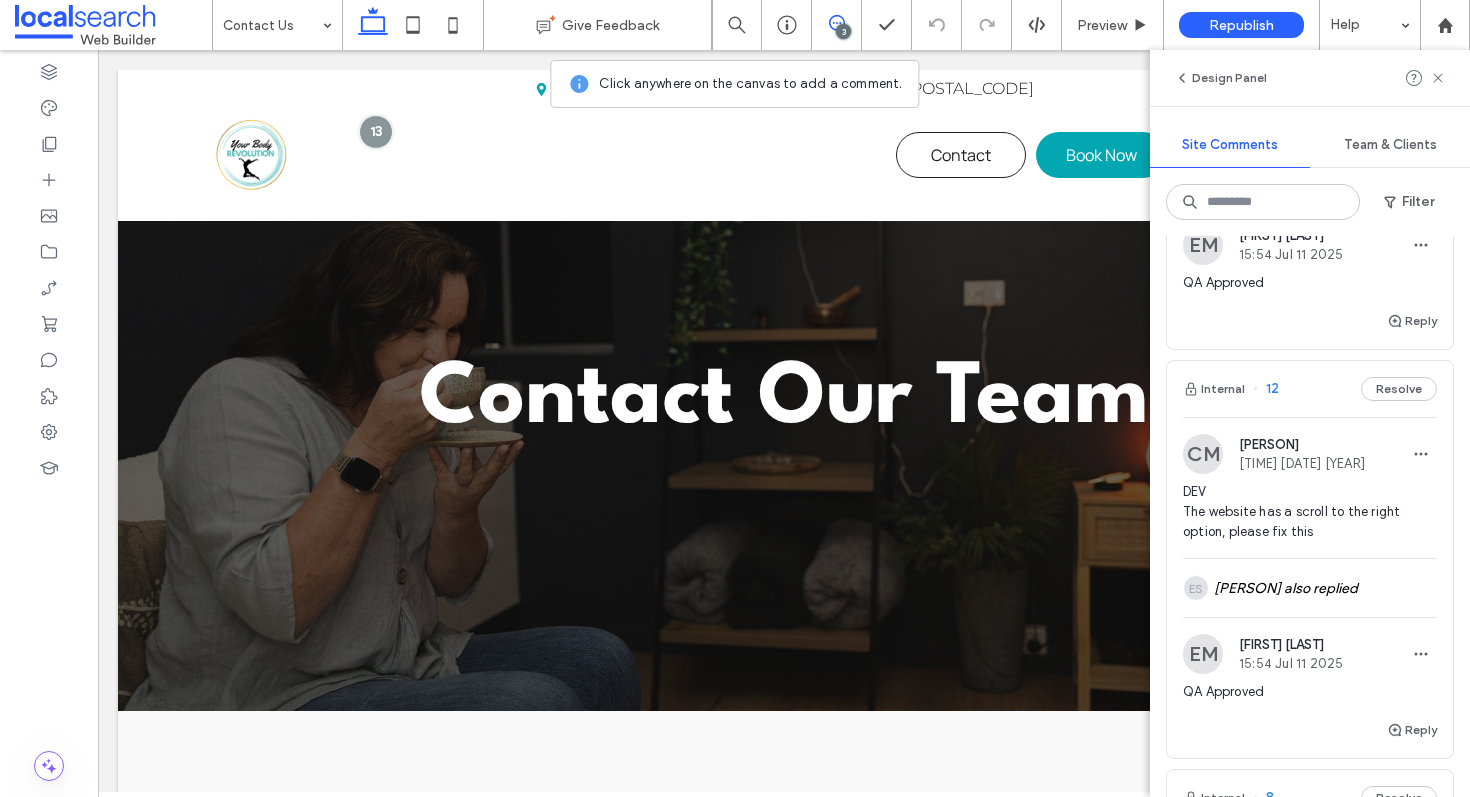 click on "Internal 12 Resolve" at bounding box center [1310, 389] 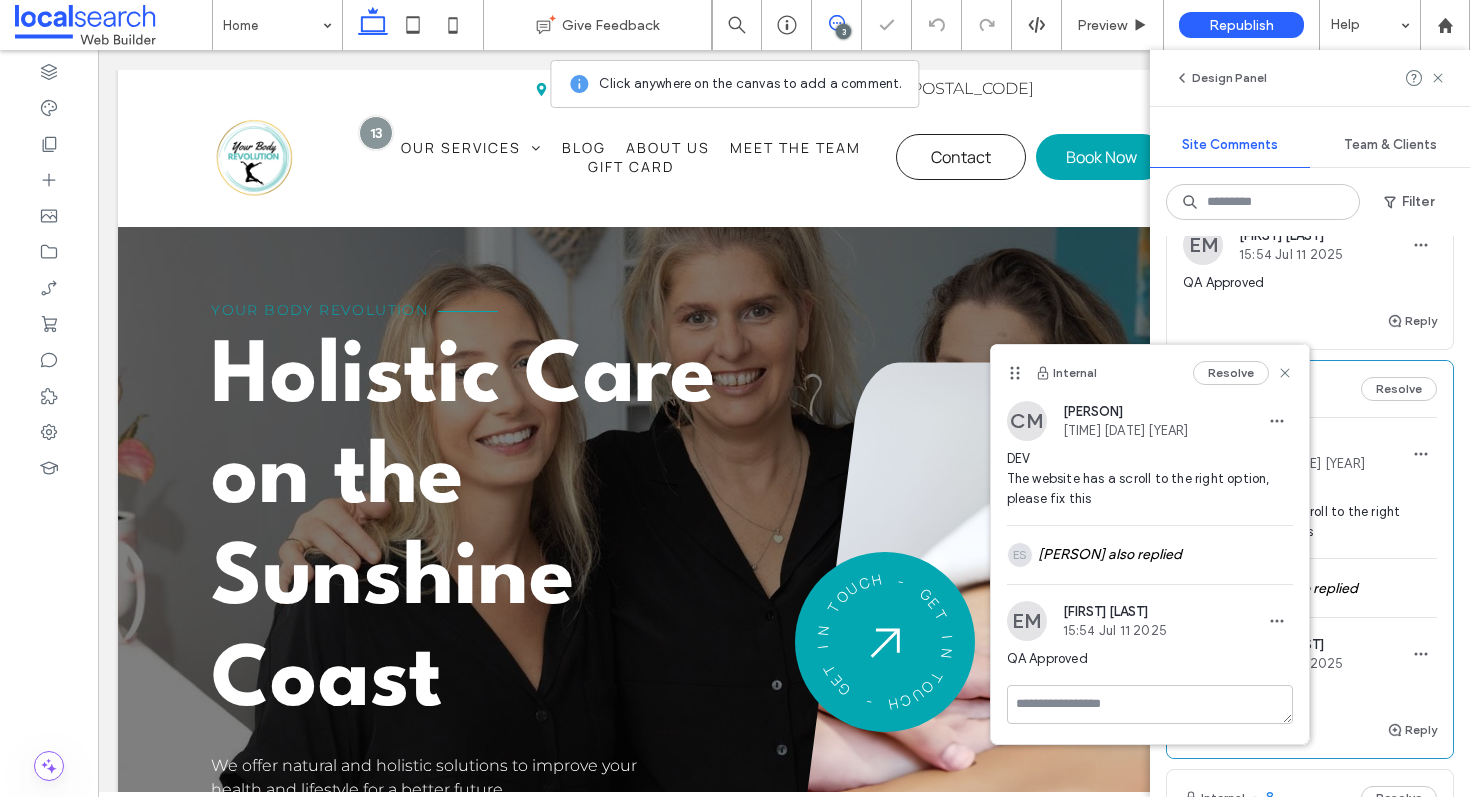scroll, scrollTop: 700, scrollLeft: 0, axis: vertical 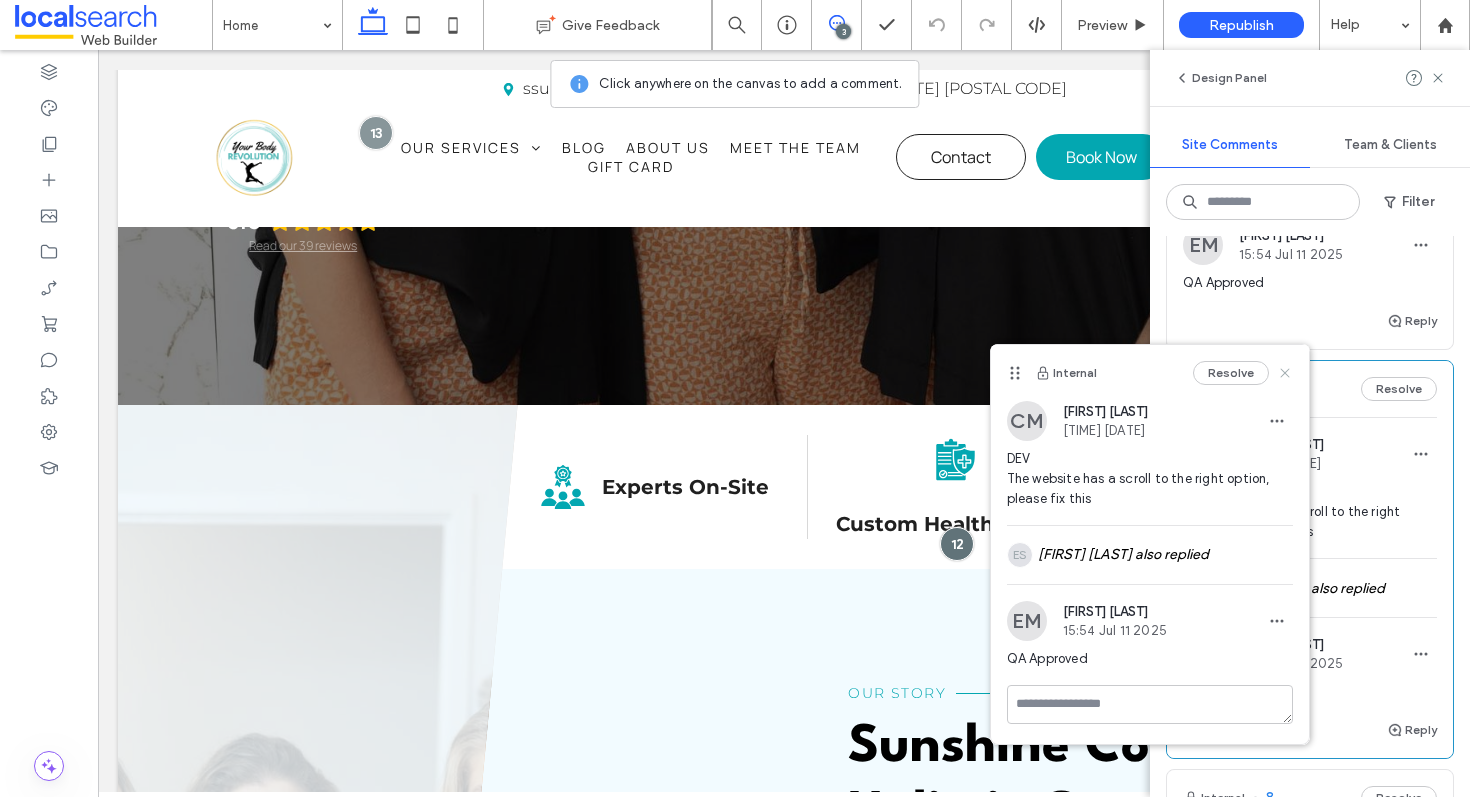 click 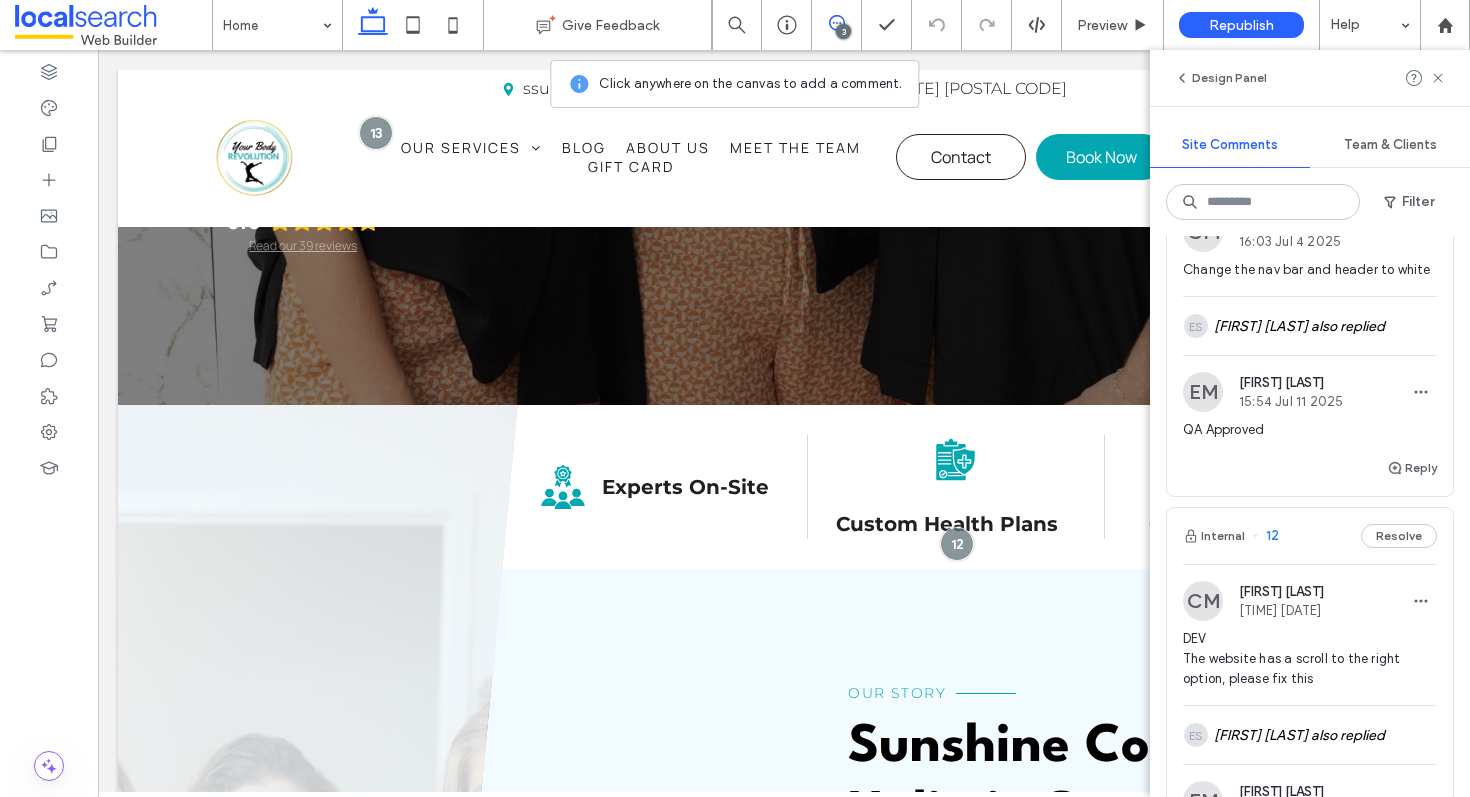 scroll, scrollTop: 0, scrollLeft: 0, axis: both 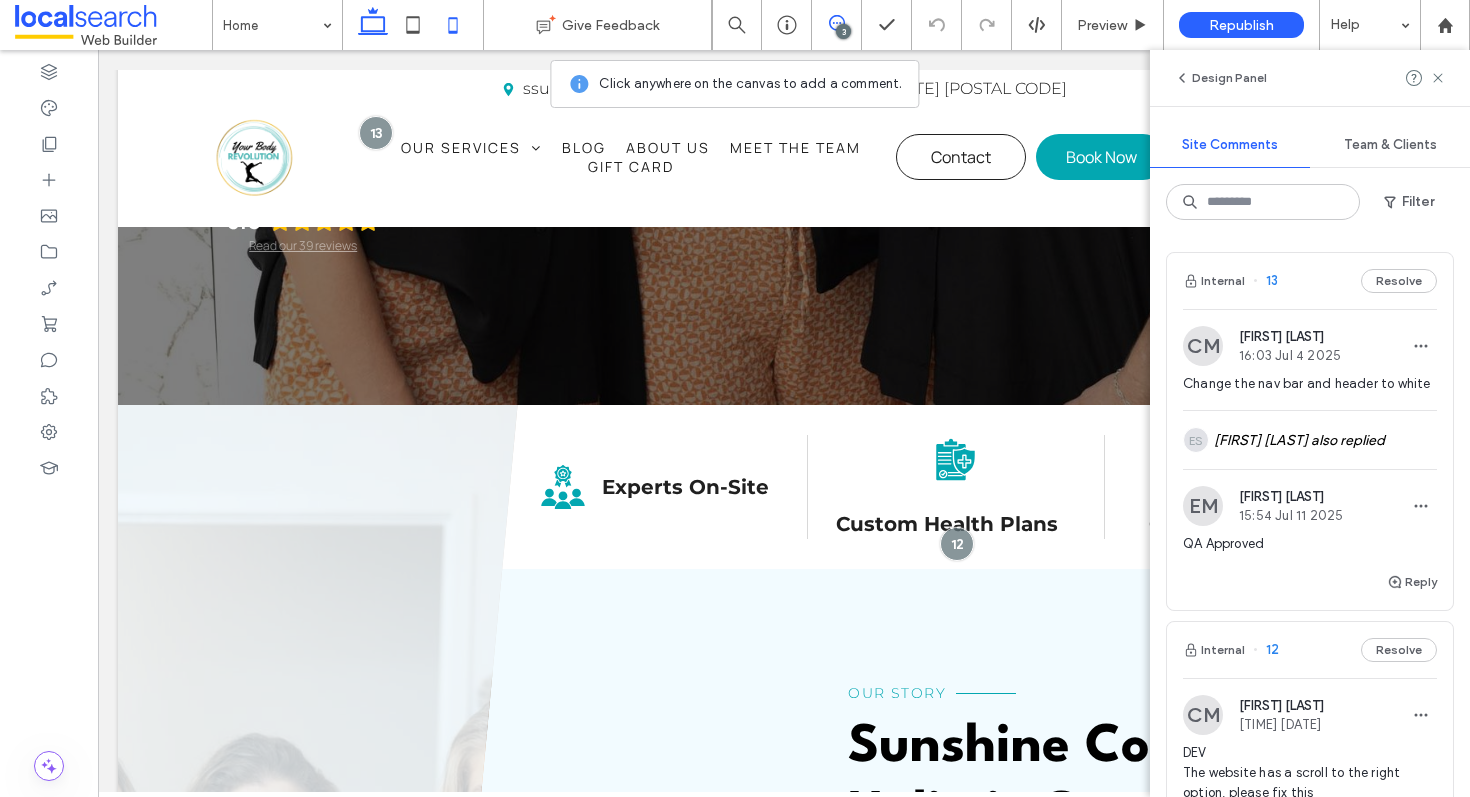 click 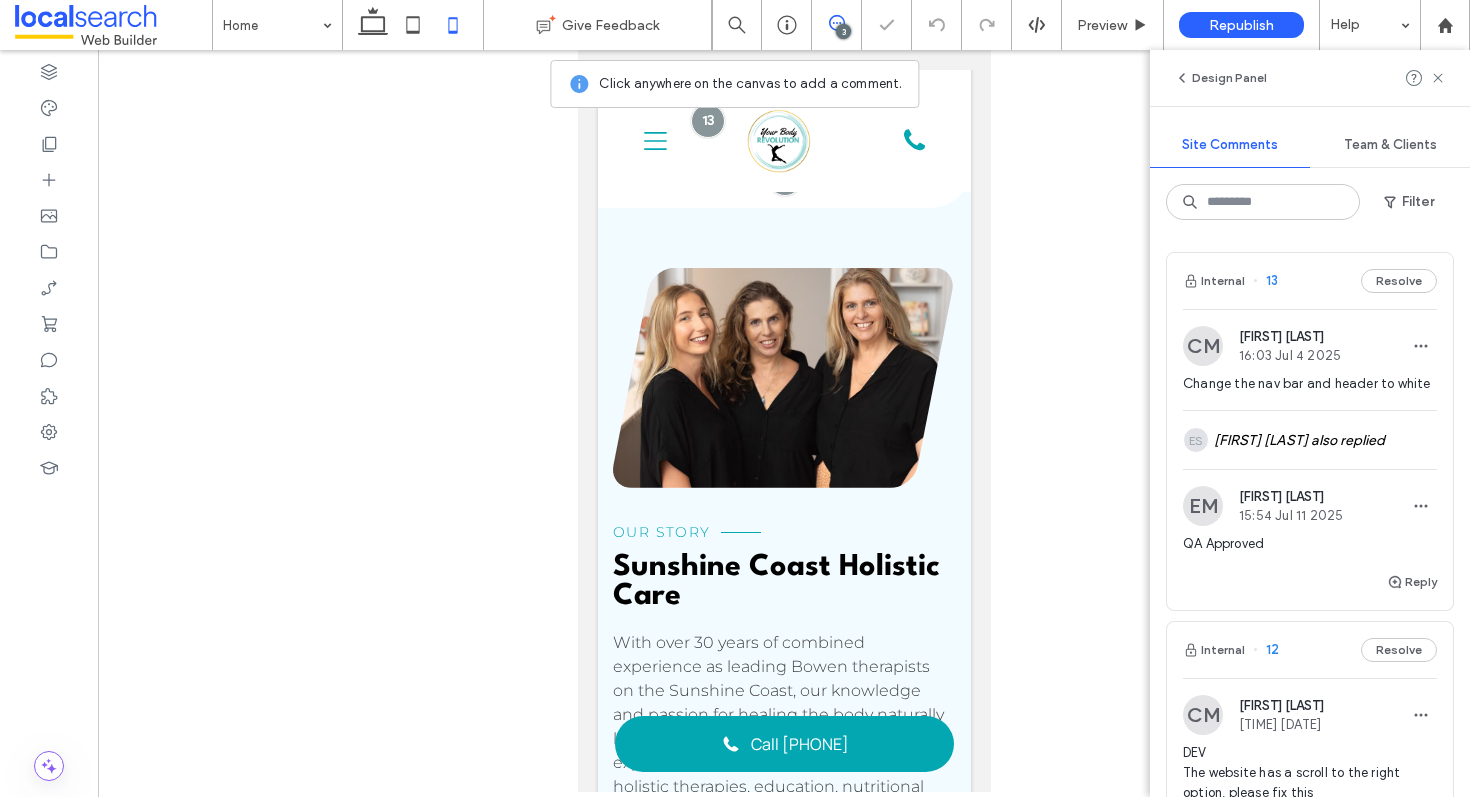 scroll, scrollTop: 0, scrollLeft: 0, axis: both 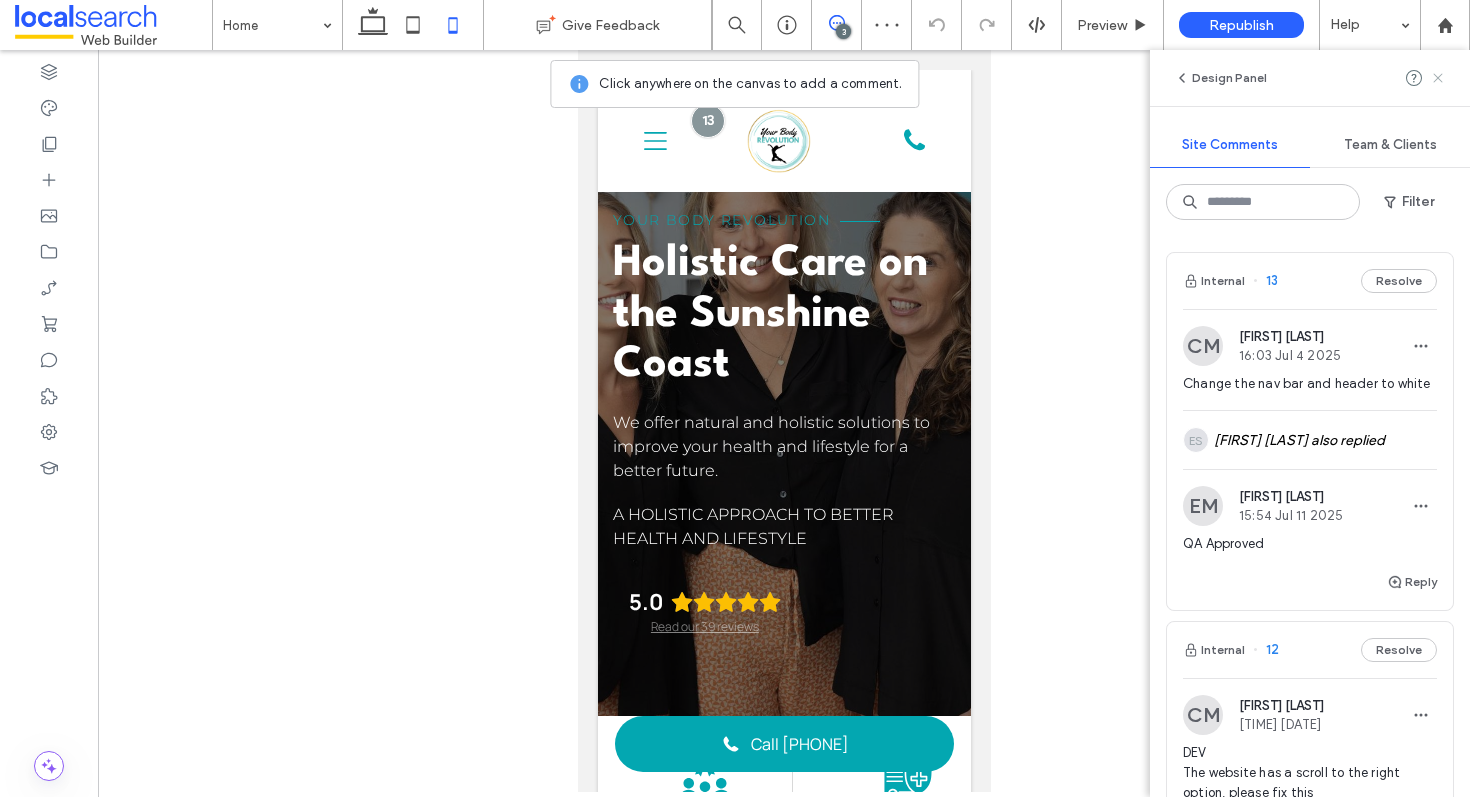 click 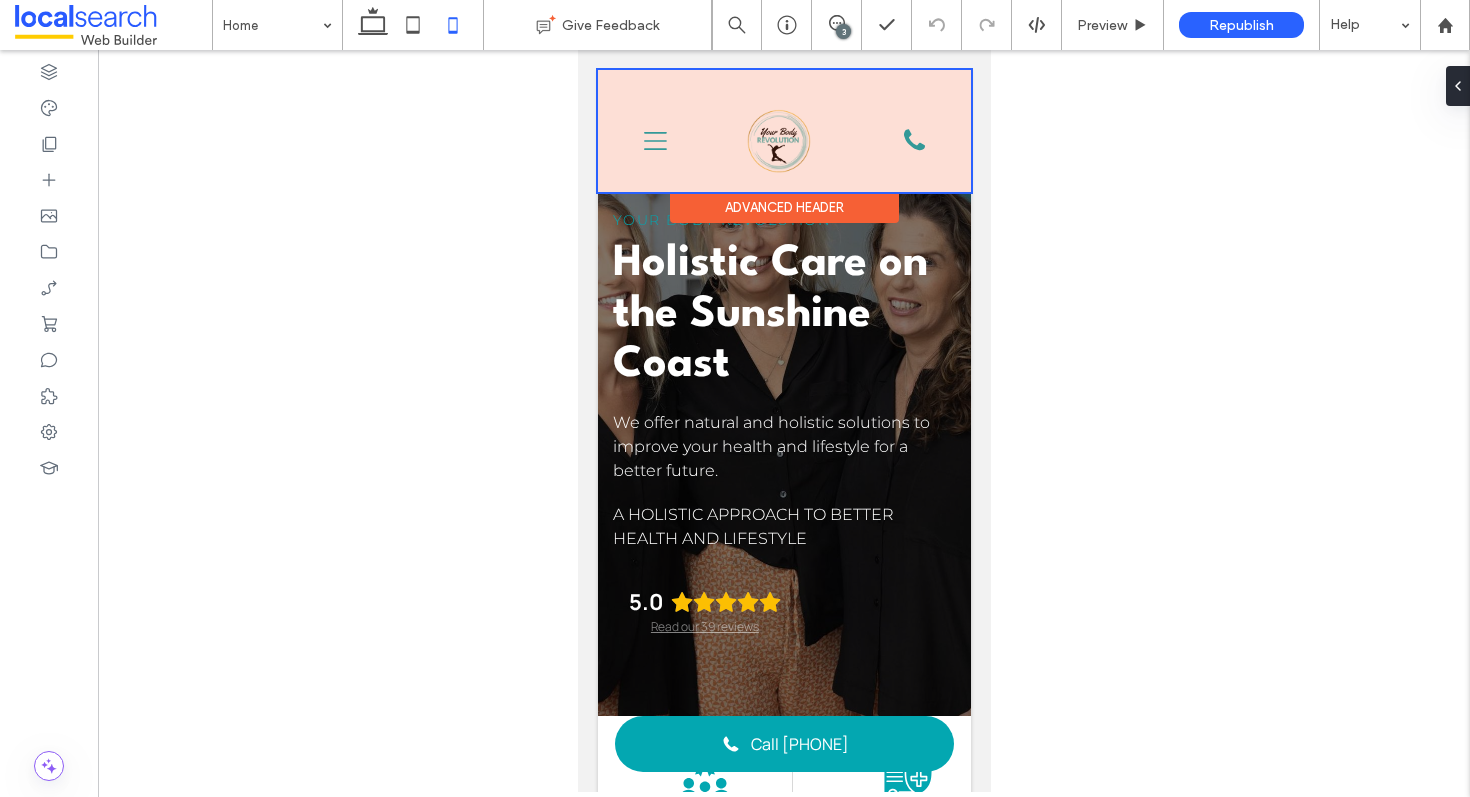 click at bounding box center (783, 131) 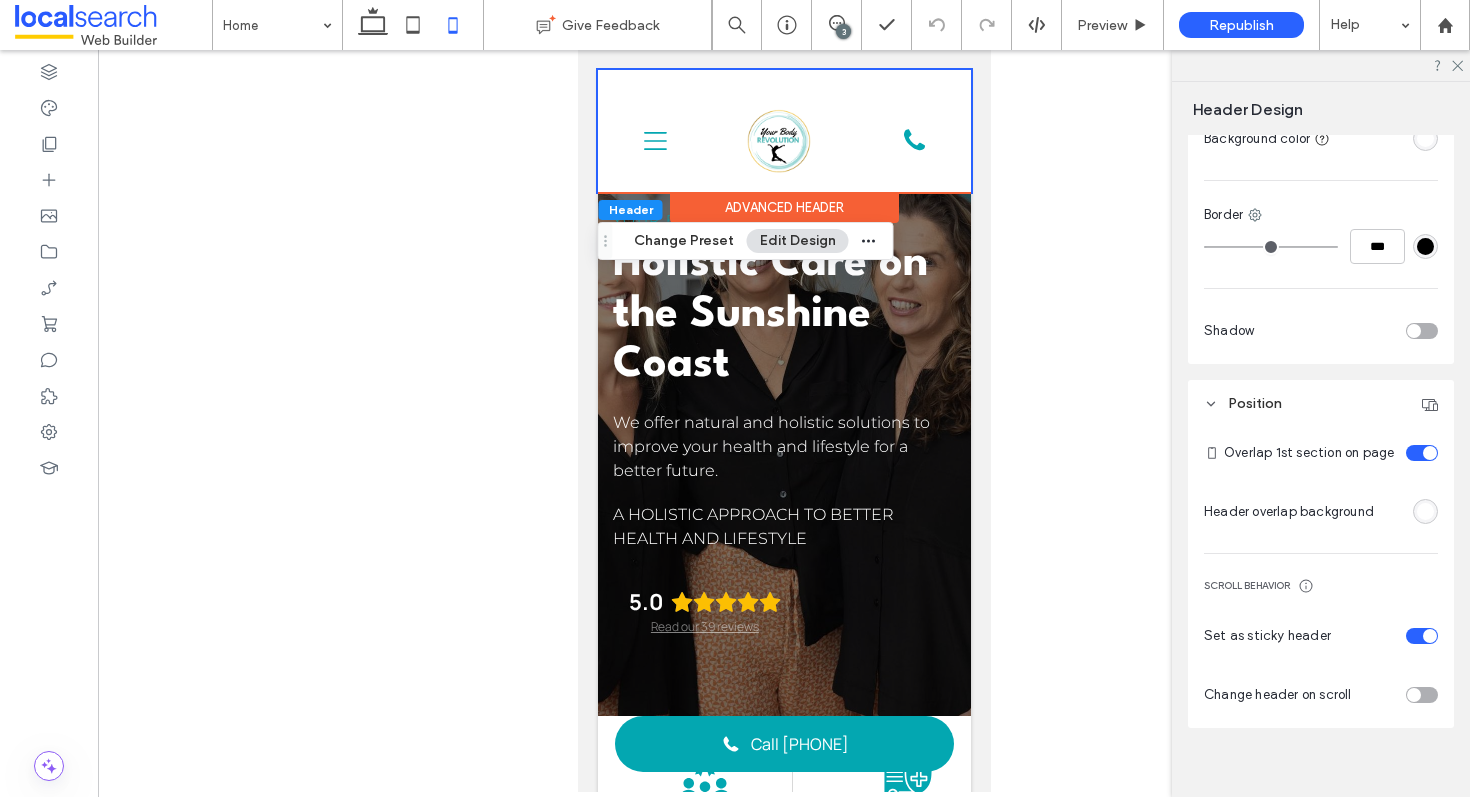 scroll, scrollTop: 474, scrollLeft: 0, axis: vertical 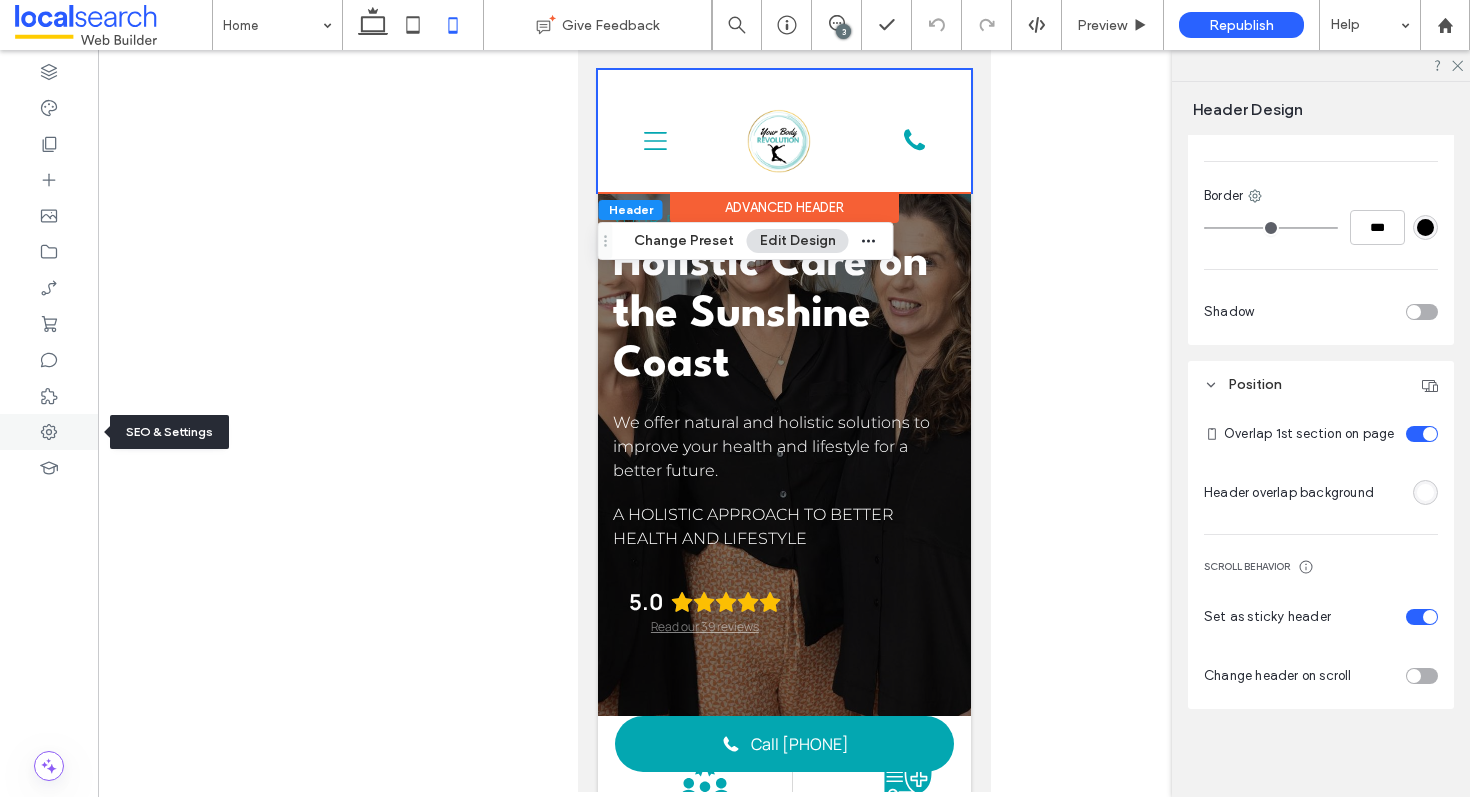 click at bounding box center (49, 432) 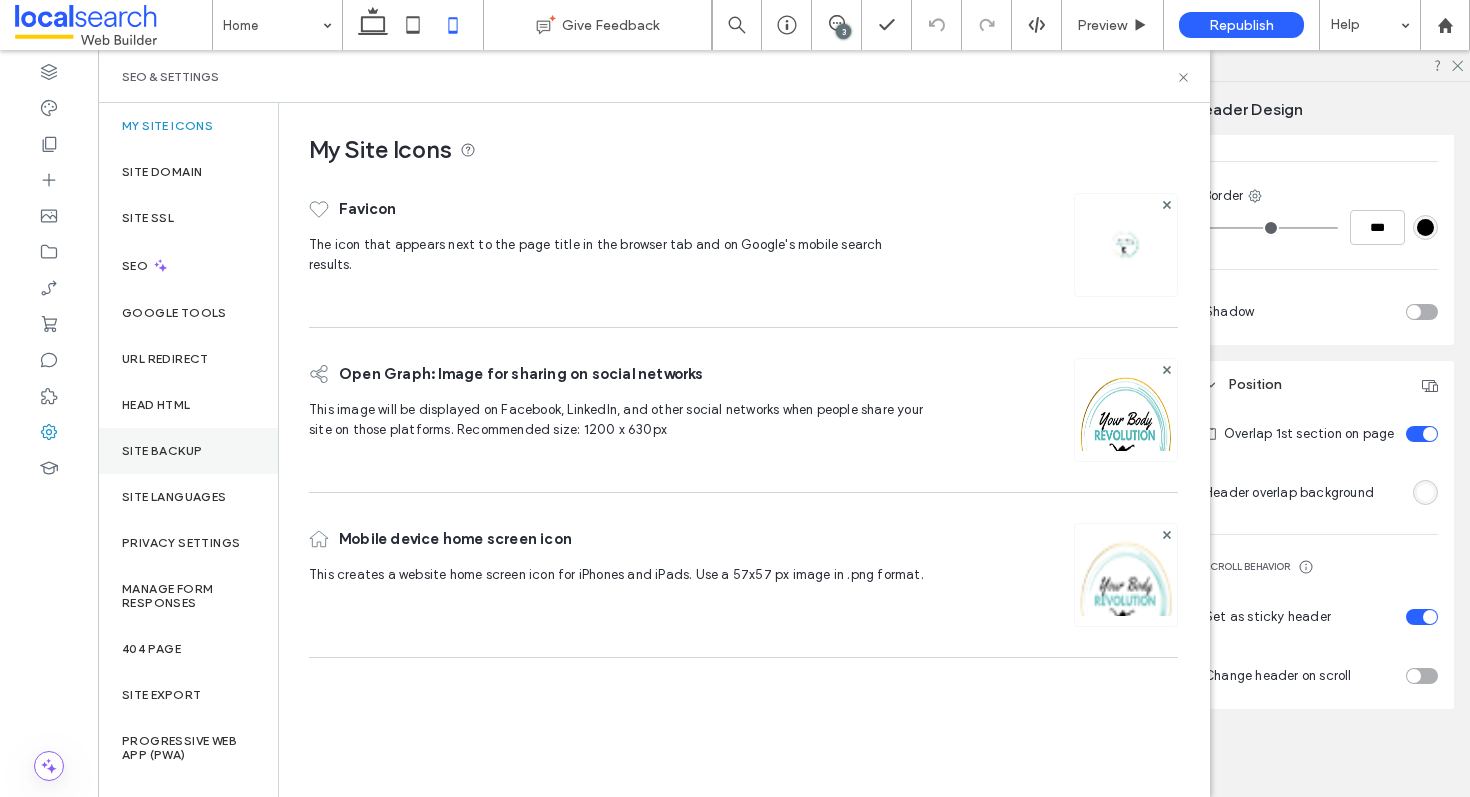 click on "Site Backup" at bounding box center (162, 451) 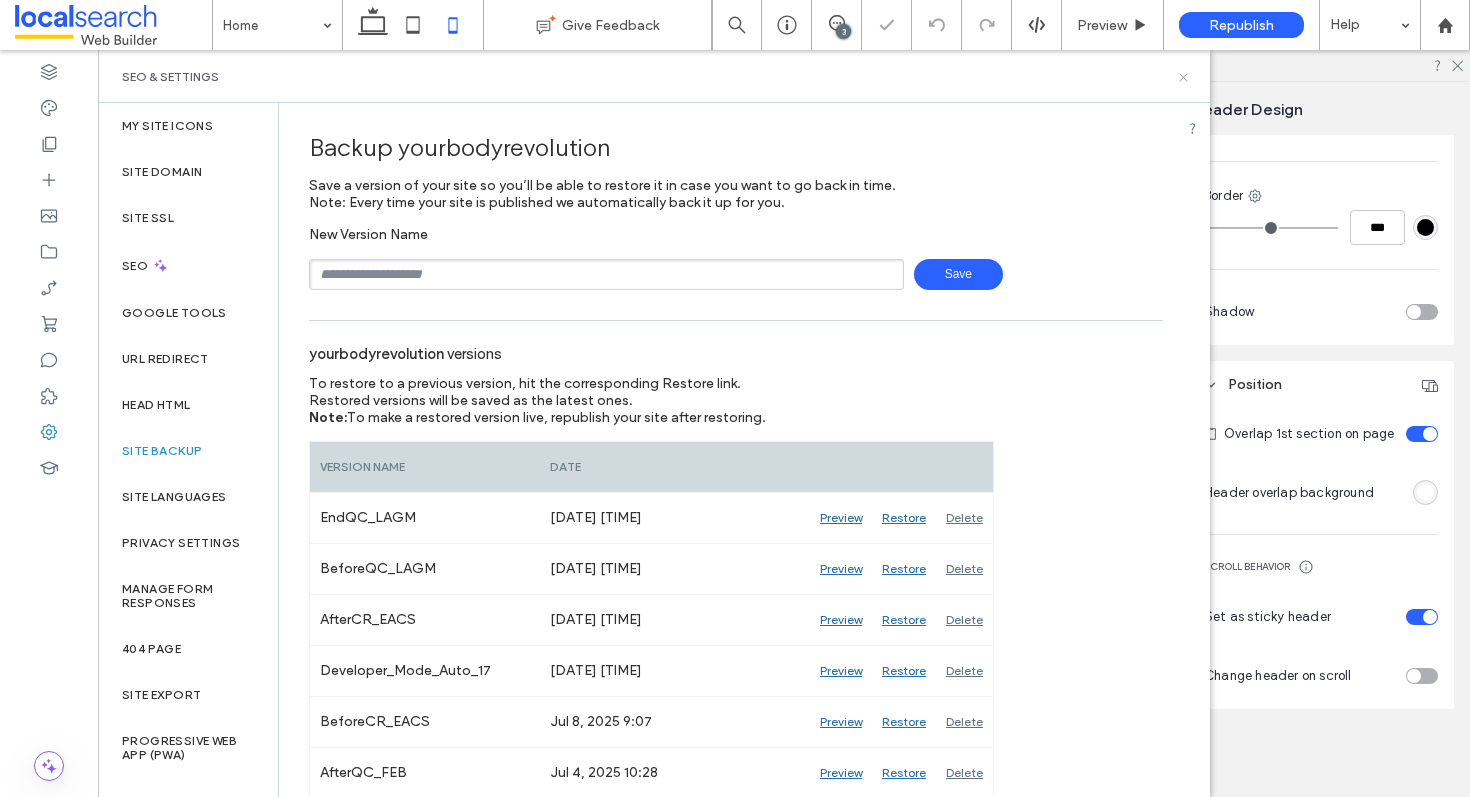 click 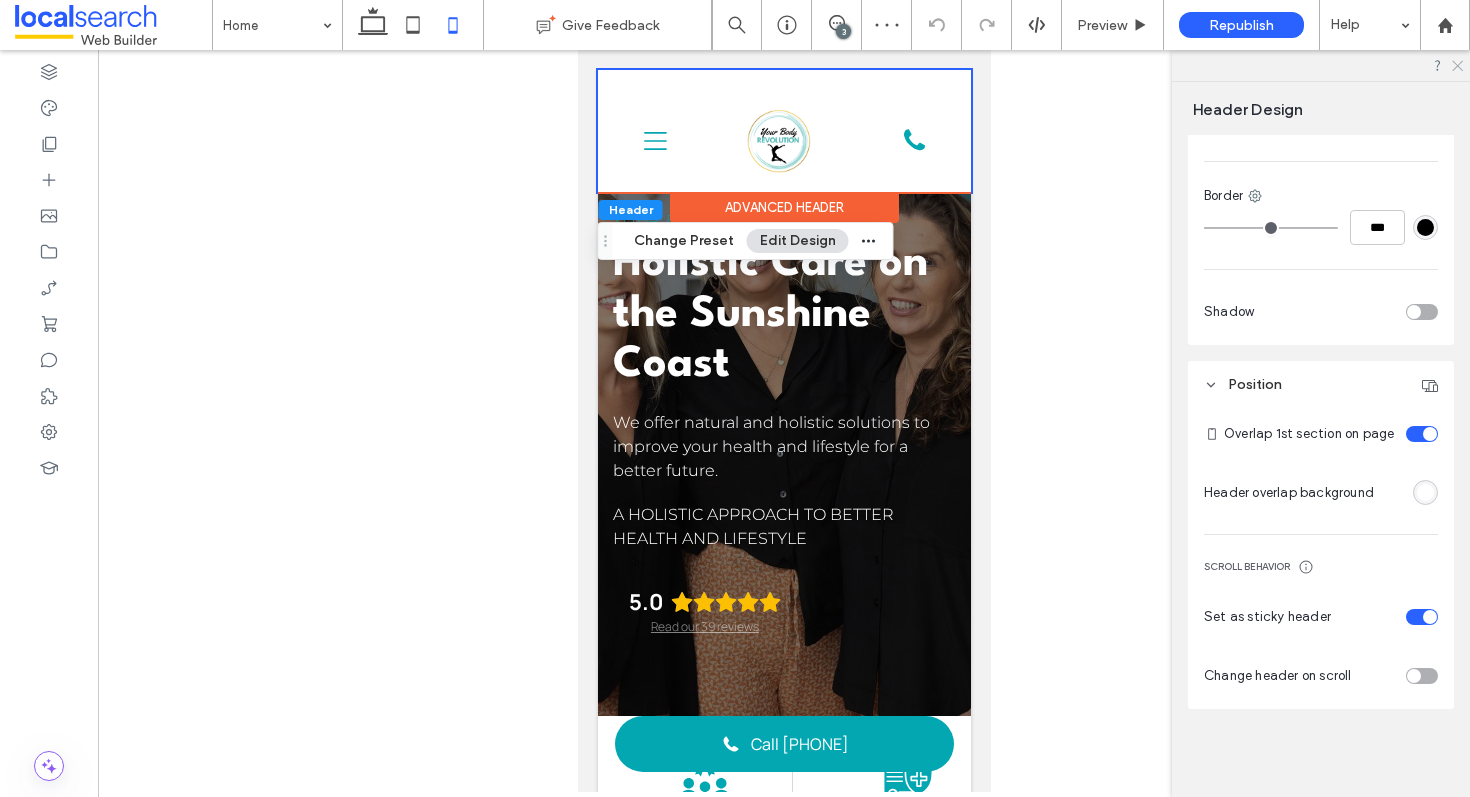 click 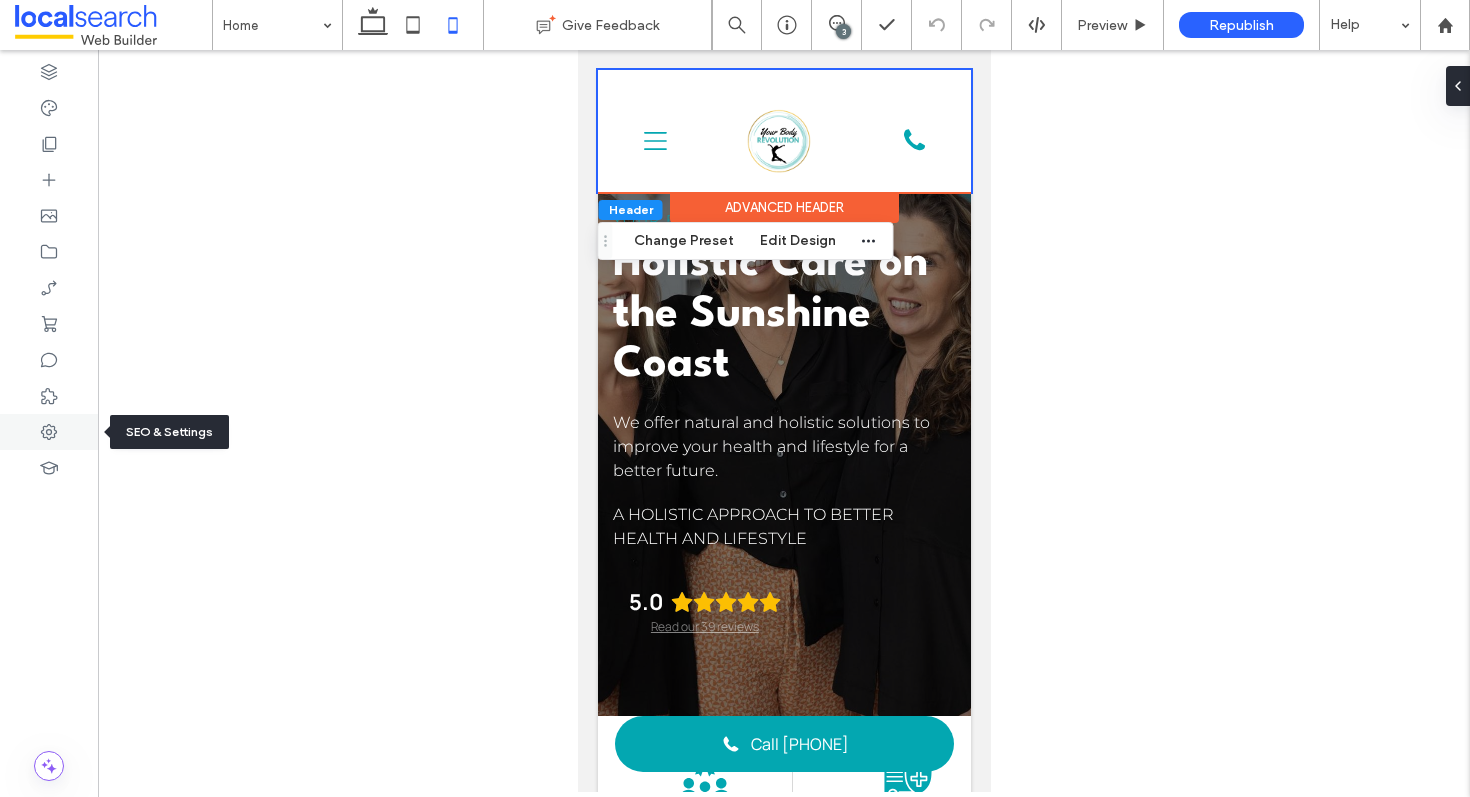 click at bounding box center [49, 432] 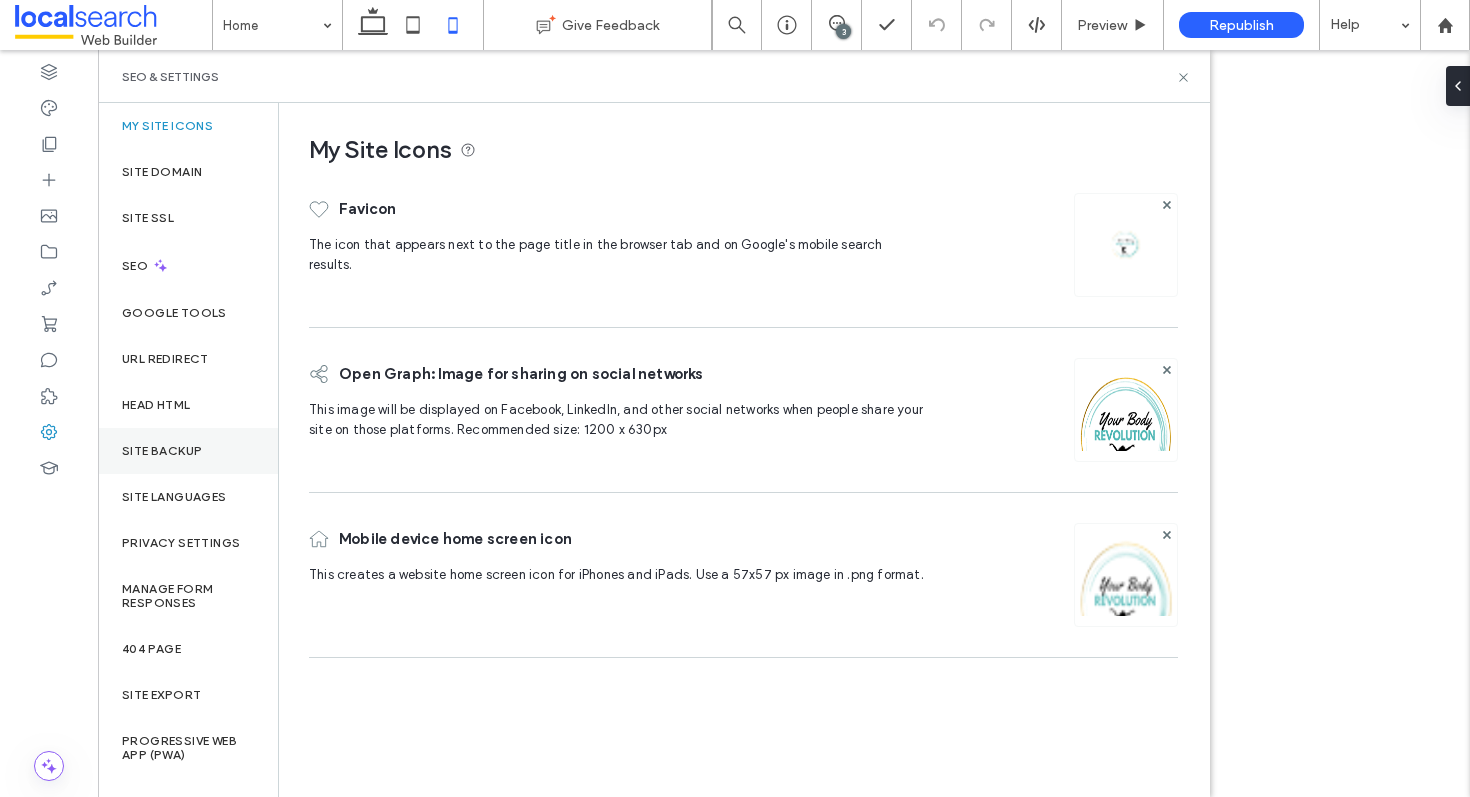 click on "Site Backup" at bounding box center (162, 451) 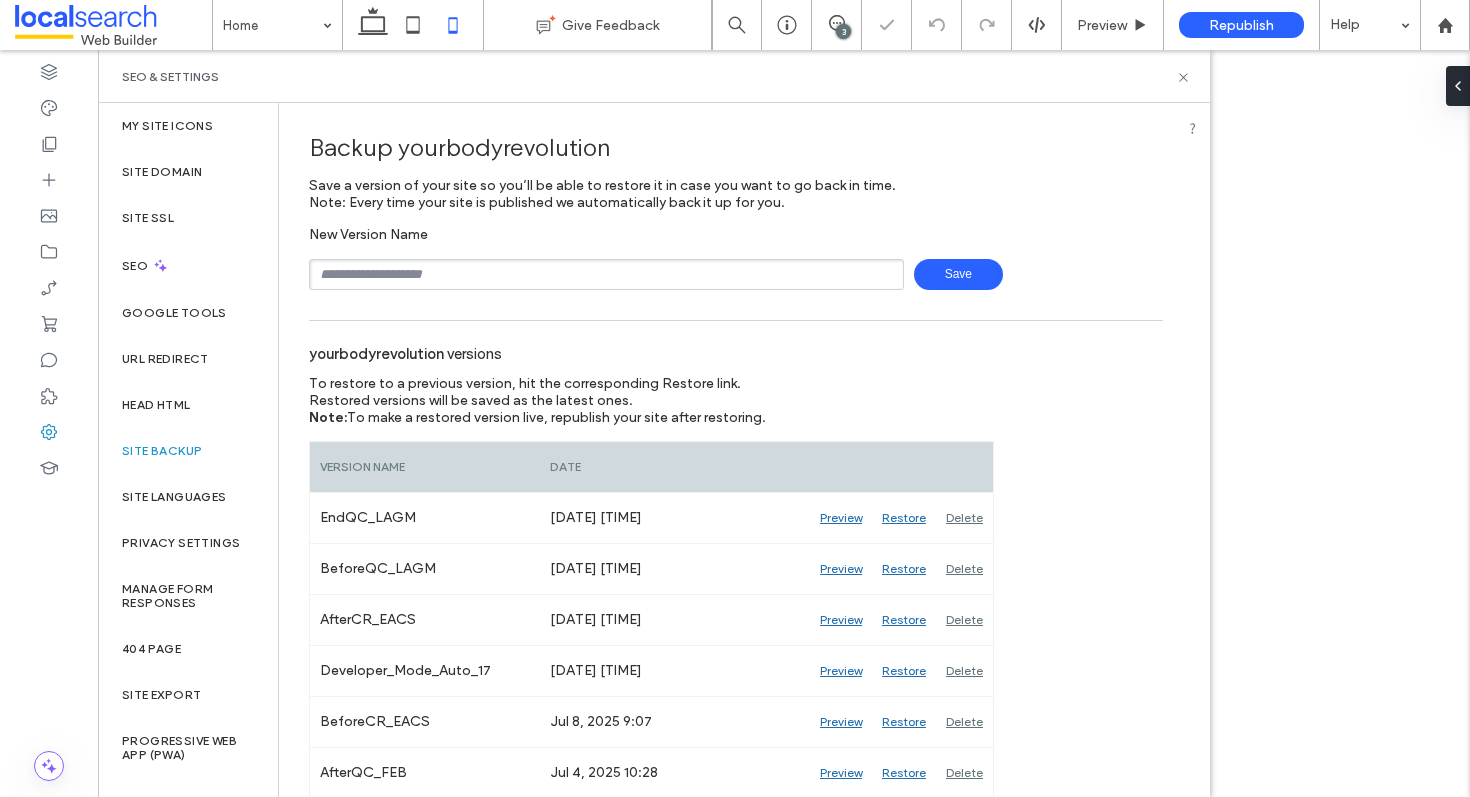 click at bounding box center (606, 274) 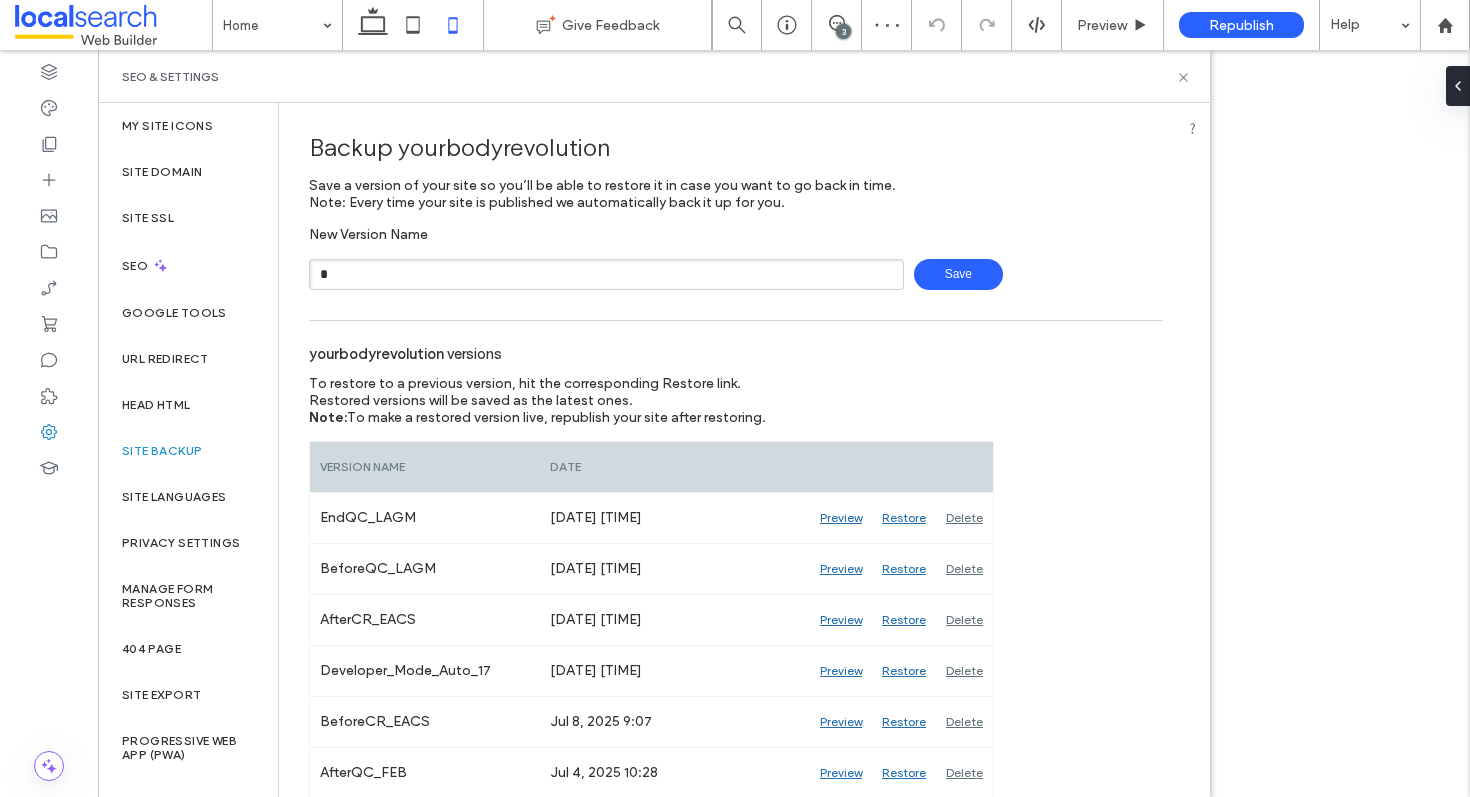 type on "**********" 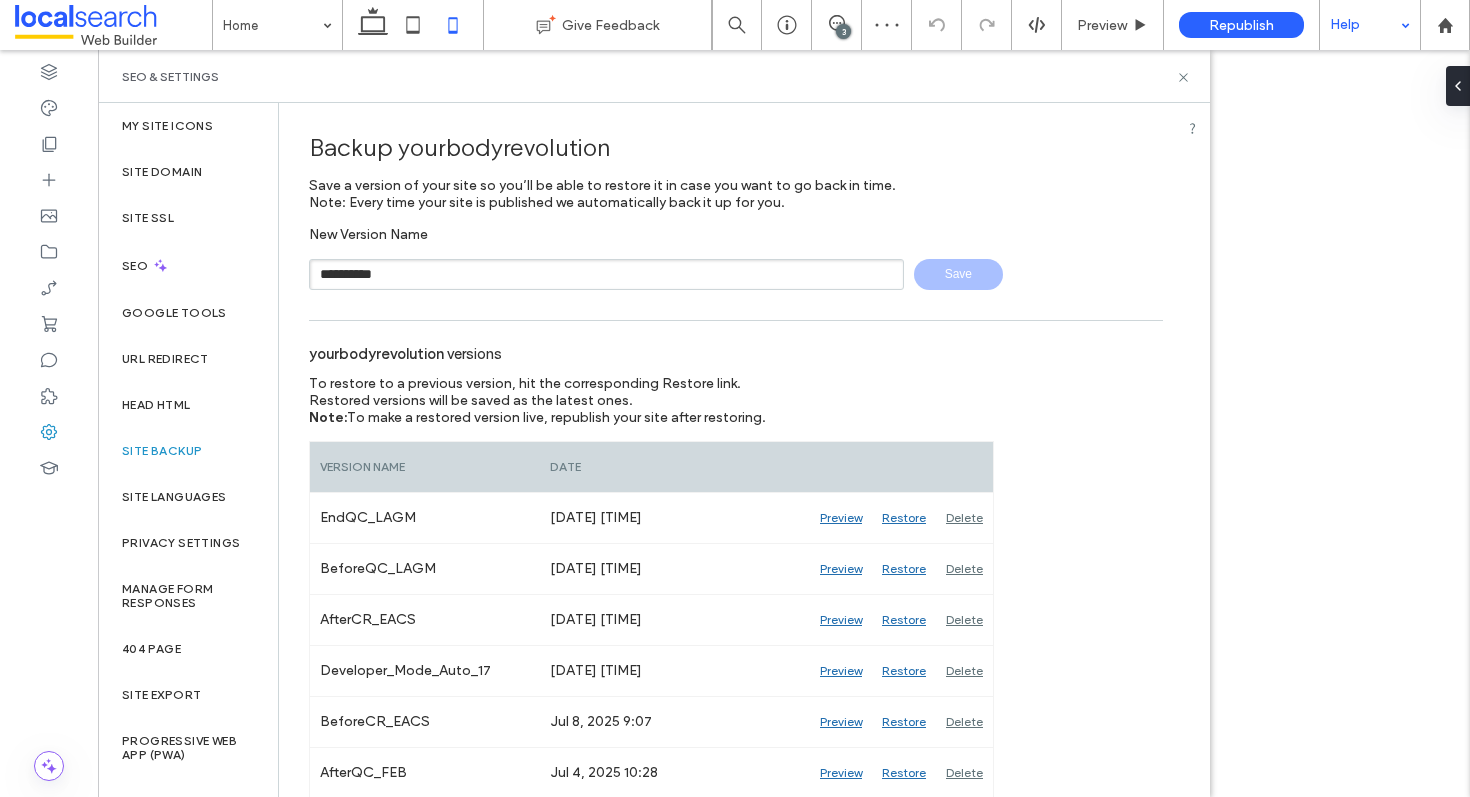 type 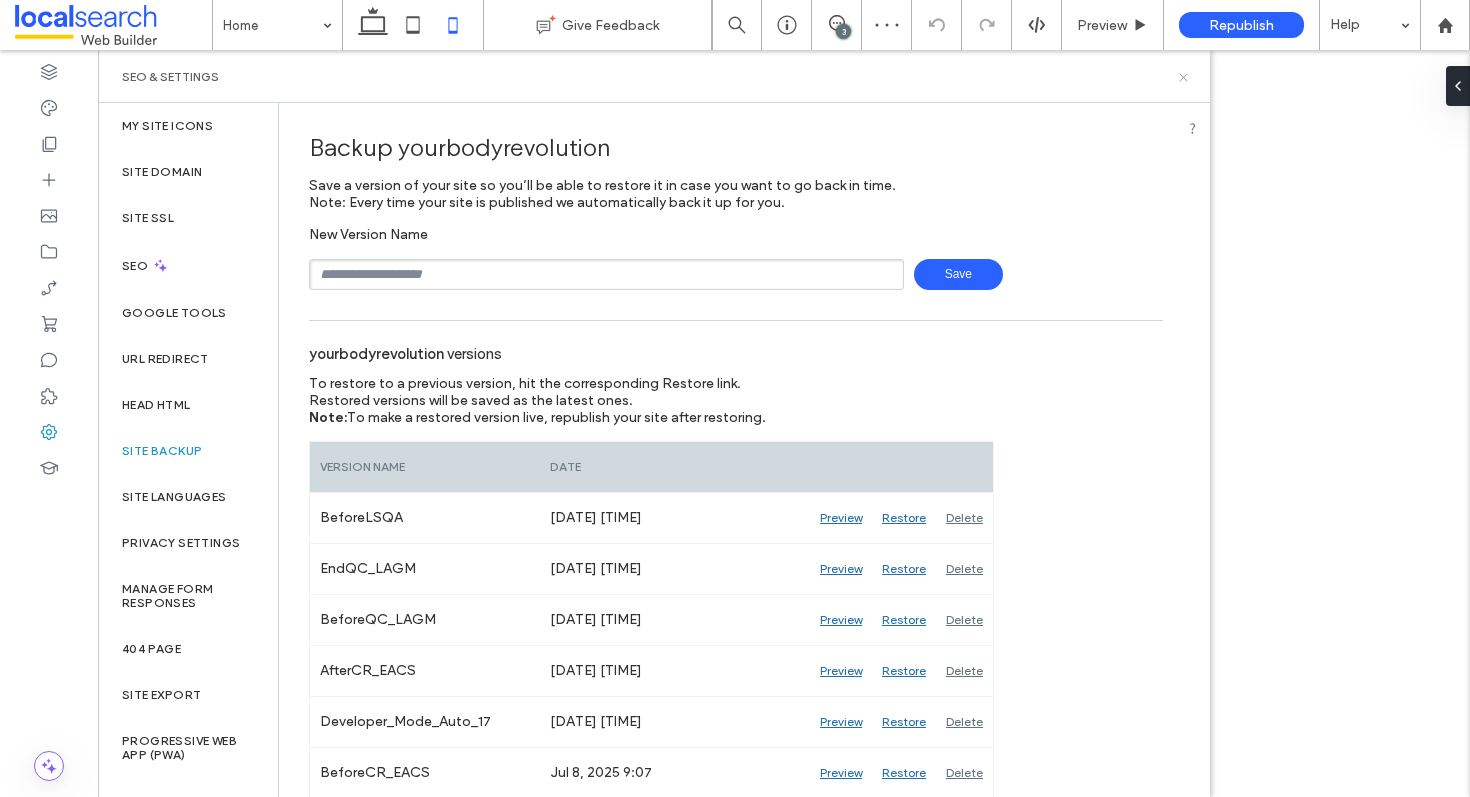 click 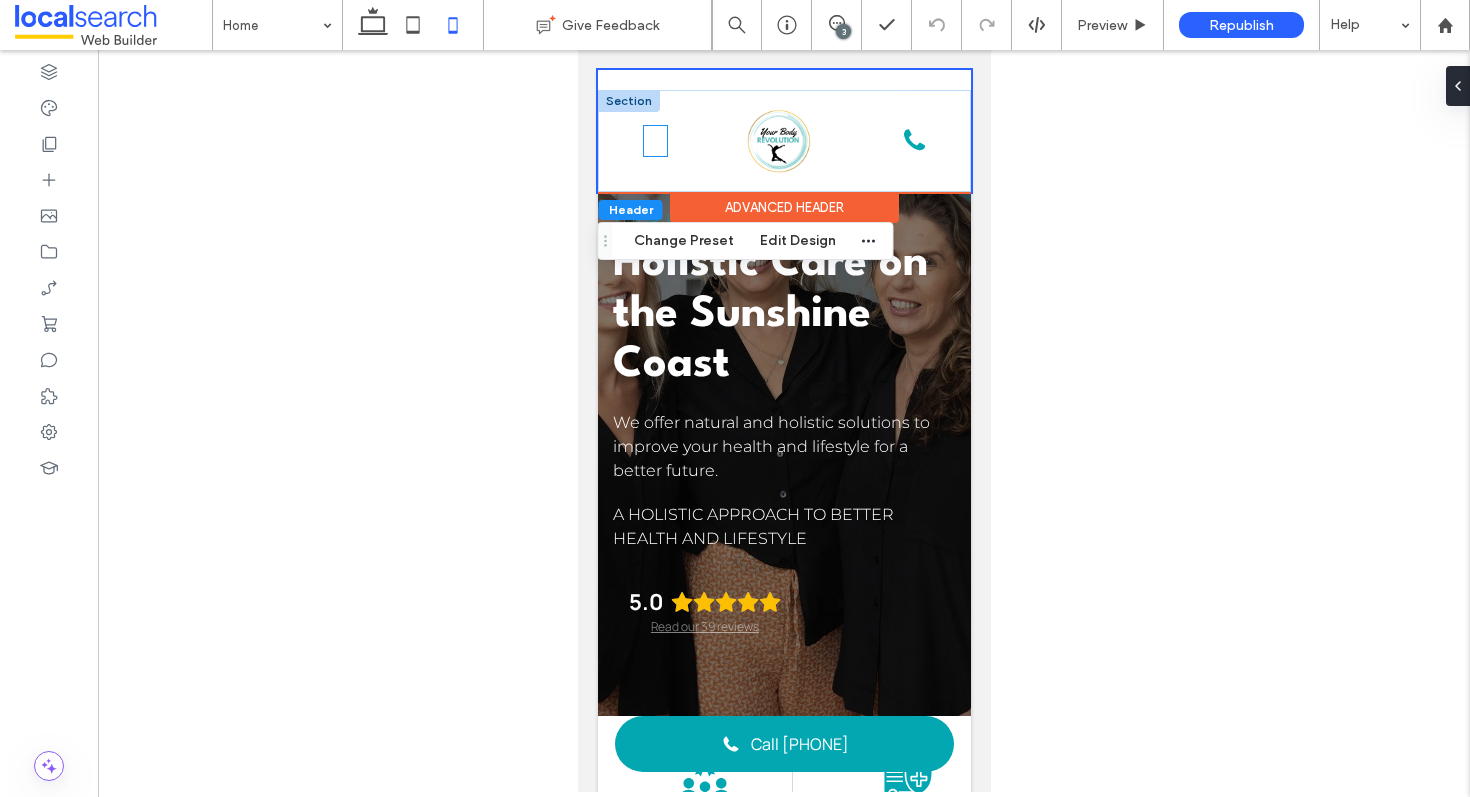 click on "Menu Icon" 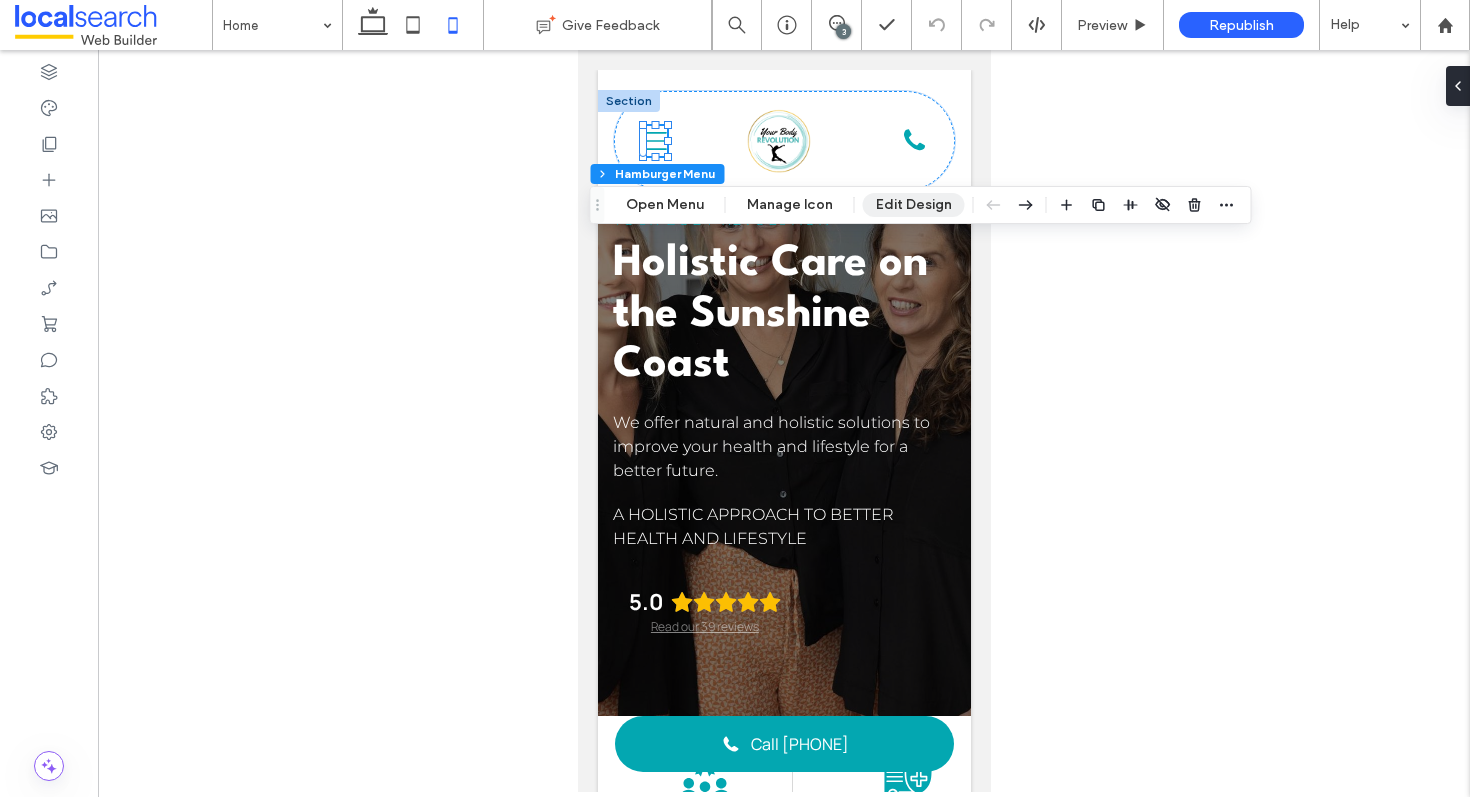 click on "Edit Design" at bounding box center [914, 205] 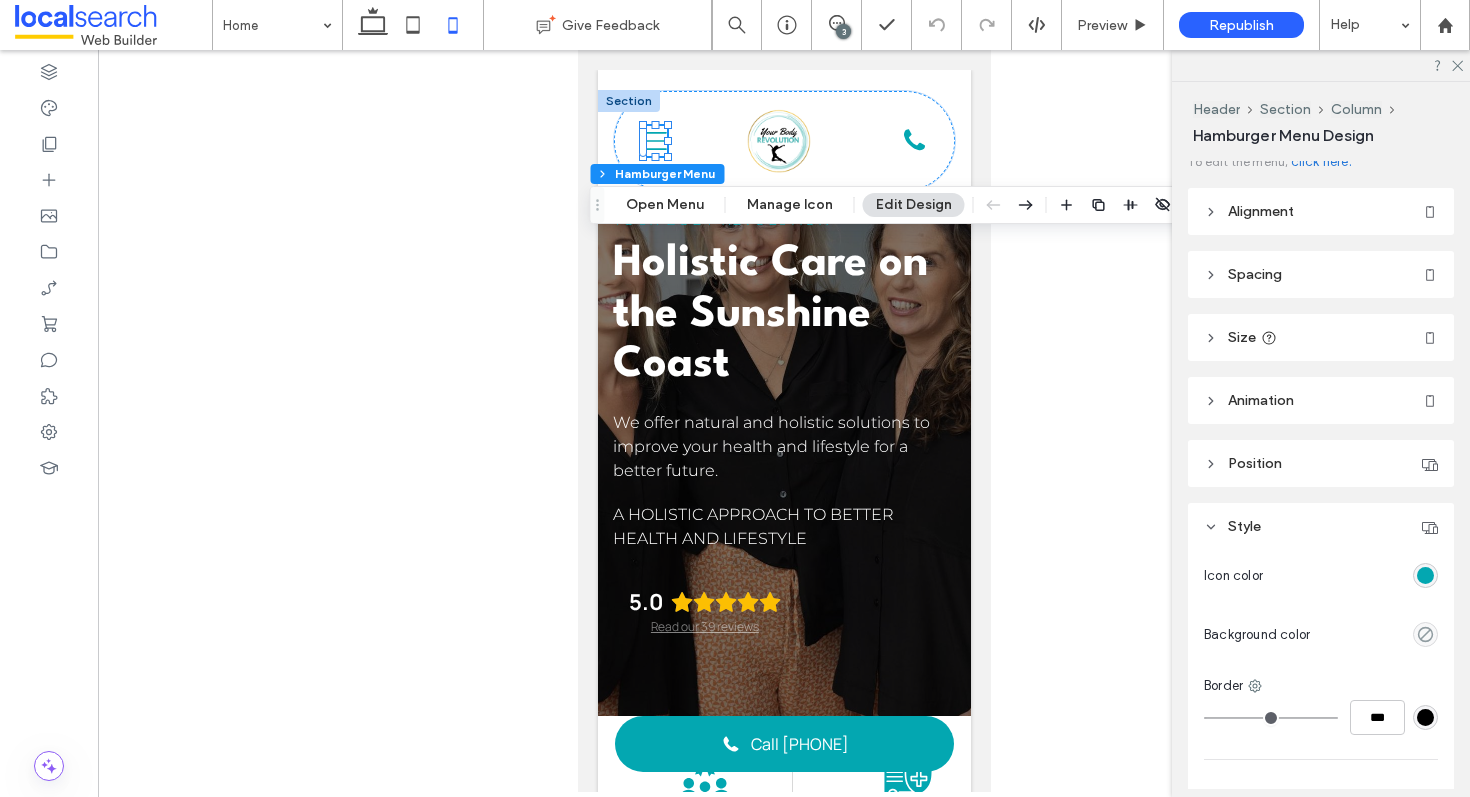 scroll, scrollTop: 0, scrollLeft: 0, axis: both 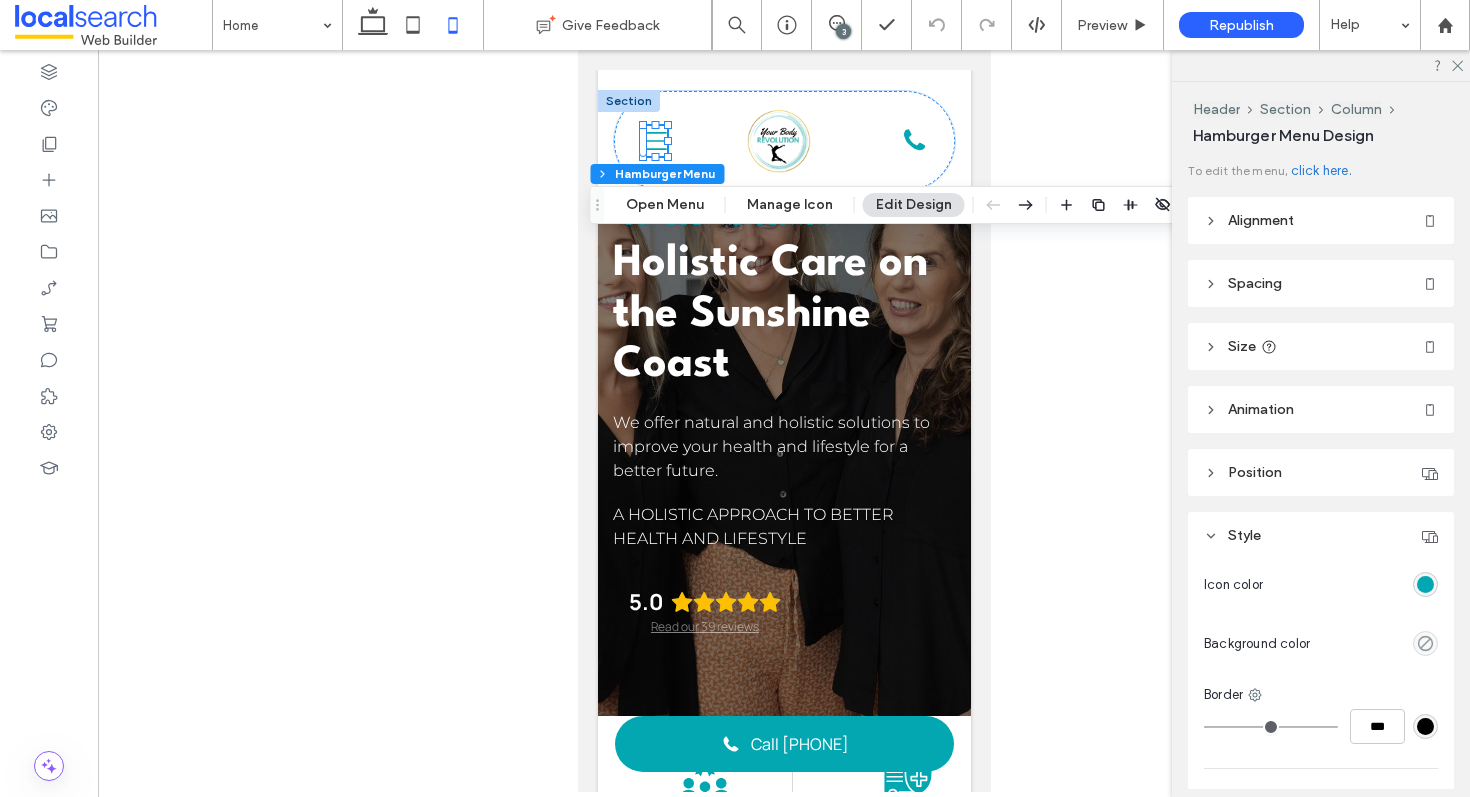 click at bounding box center [1425, 584] 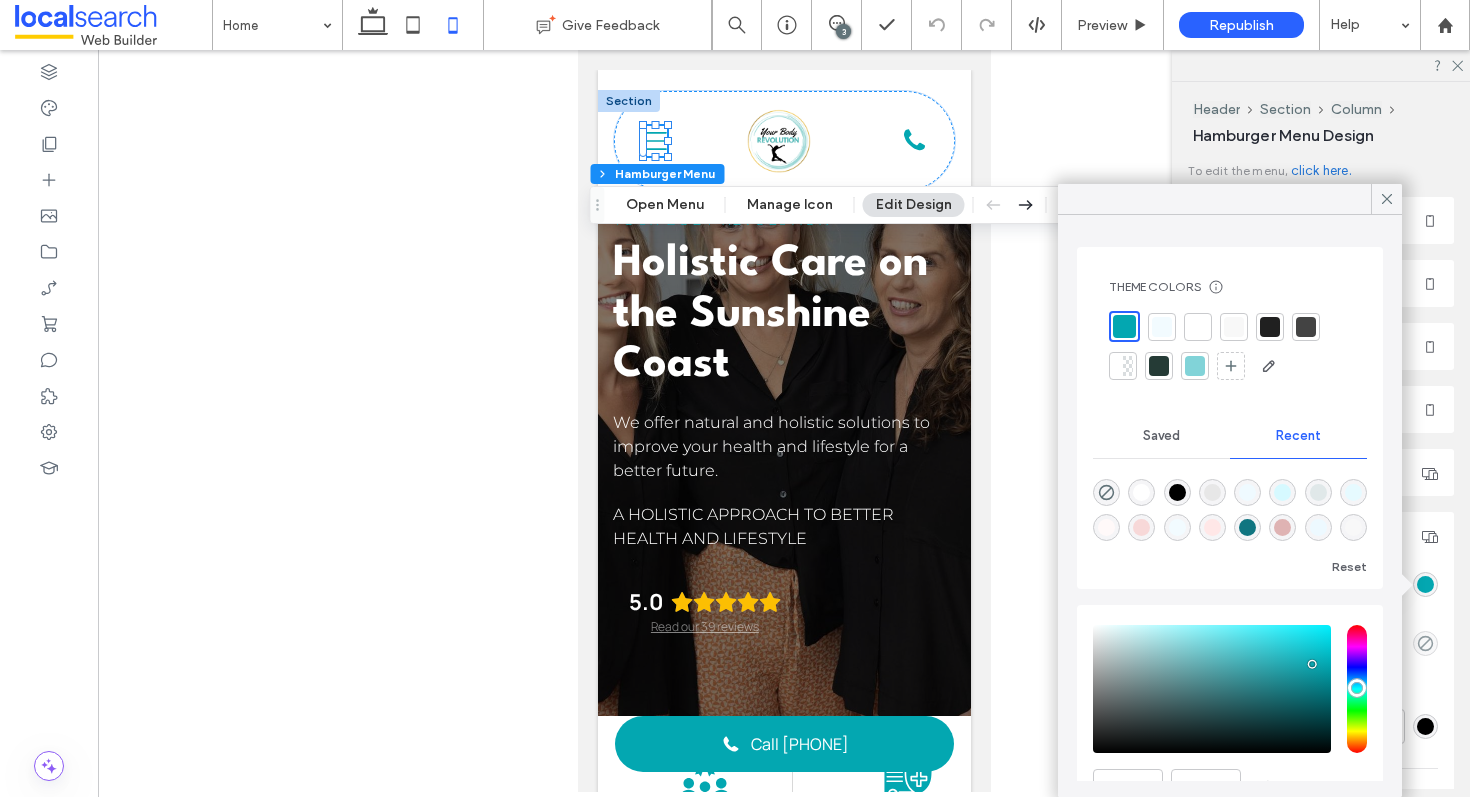 click at bounding box center (1124, 326) 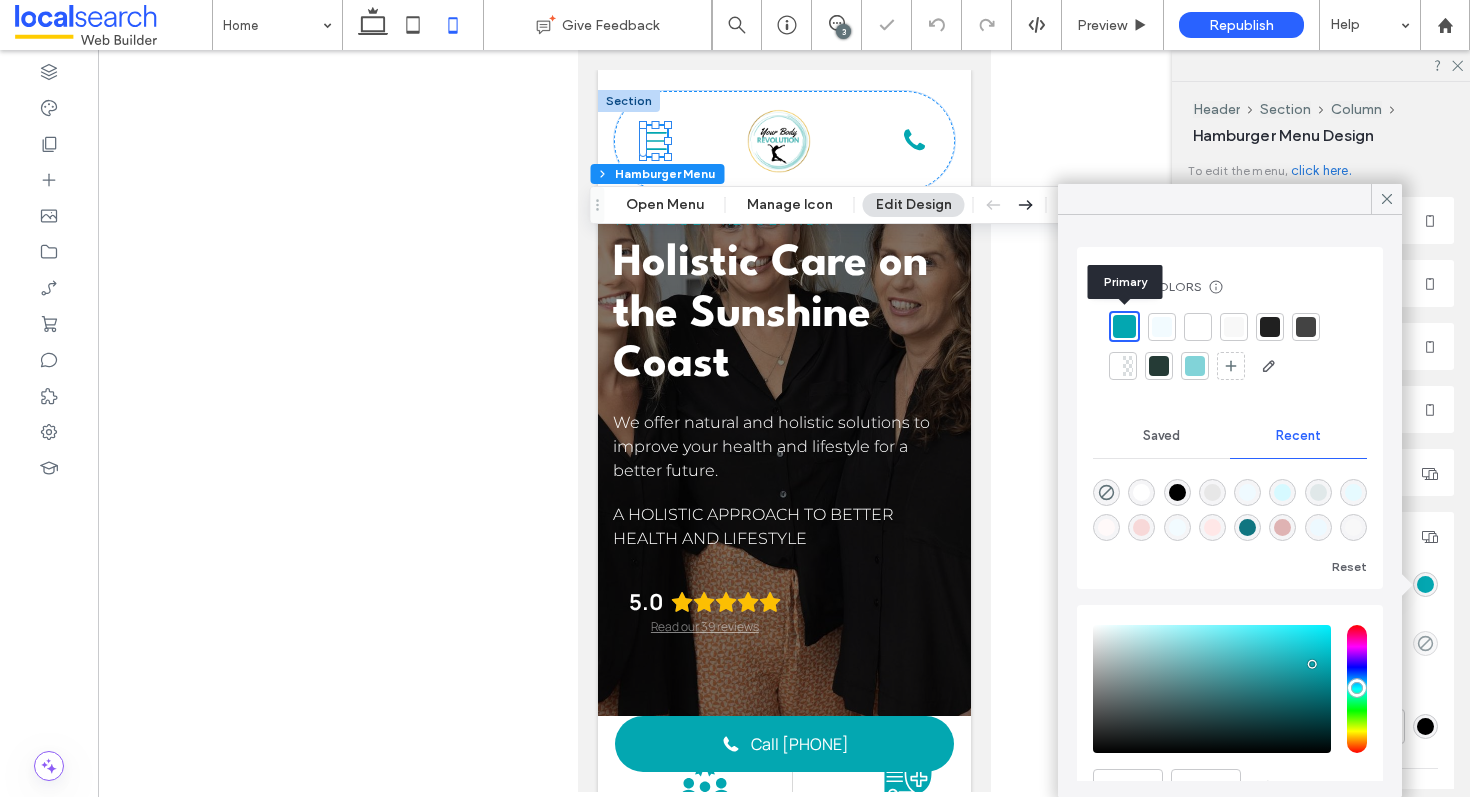 click at bounding box center [1124, 326] 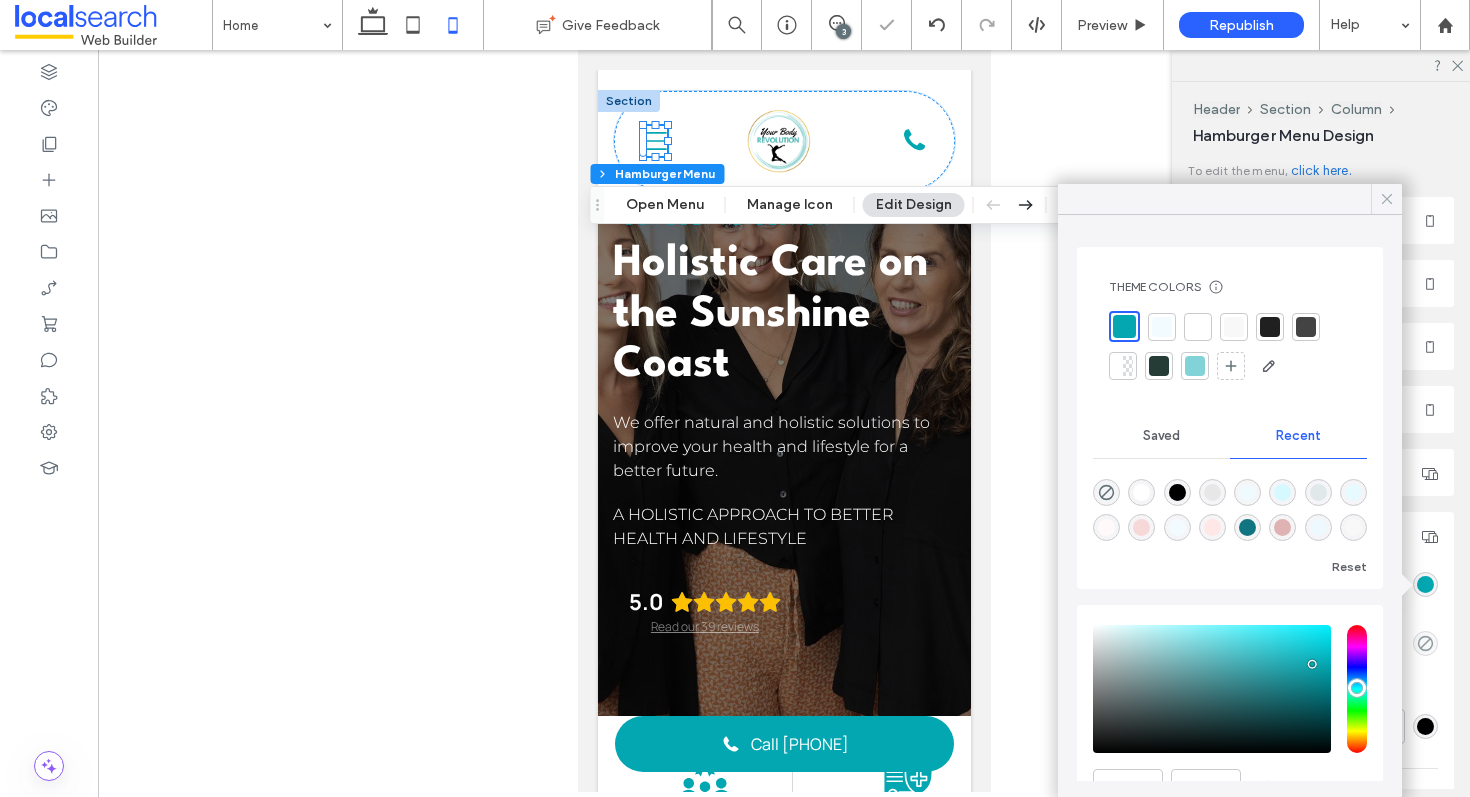 click 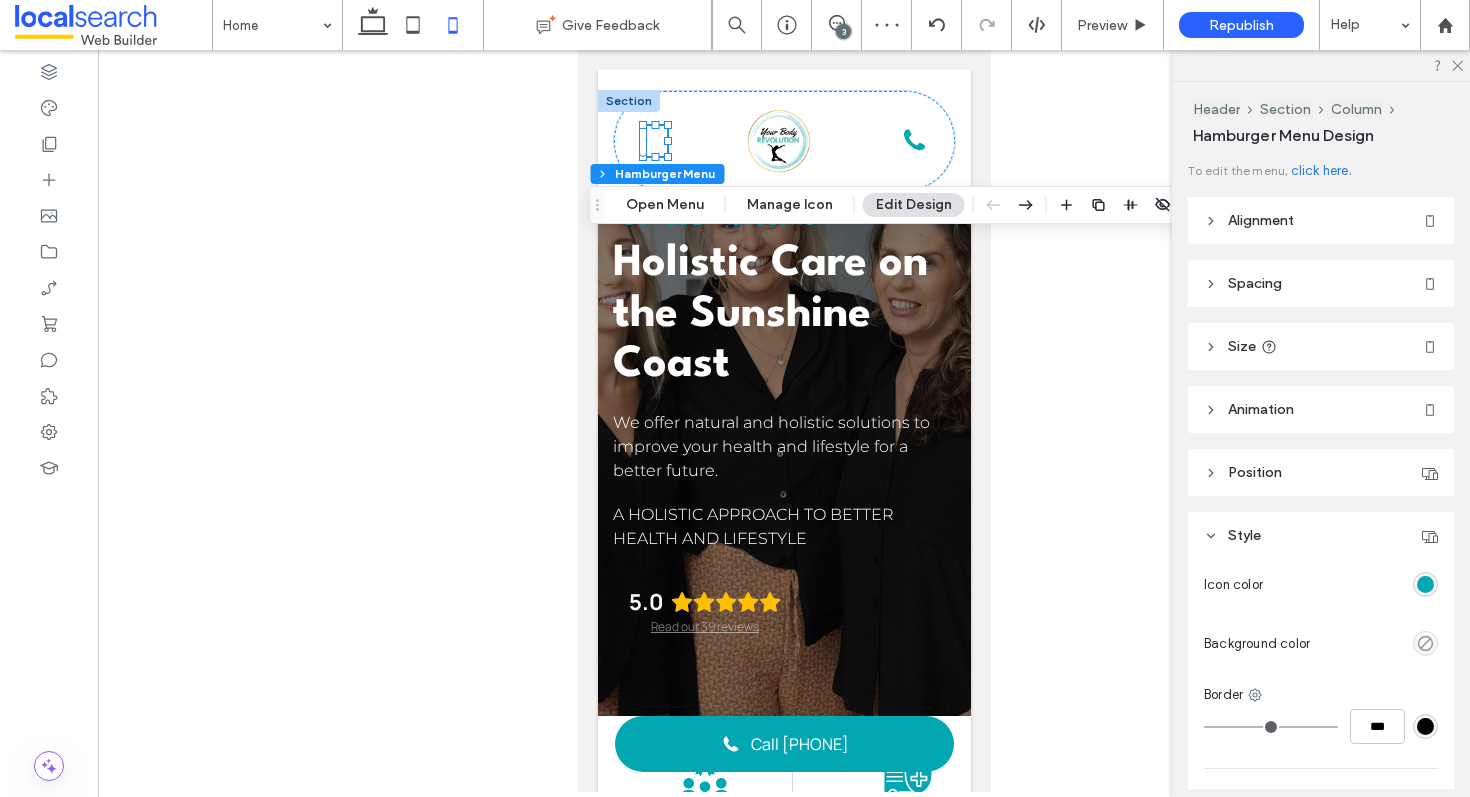 click 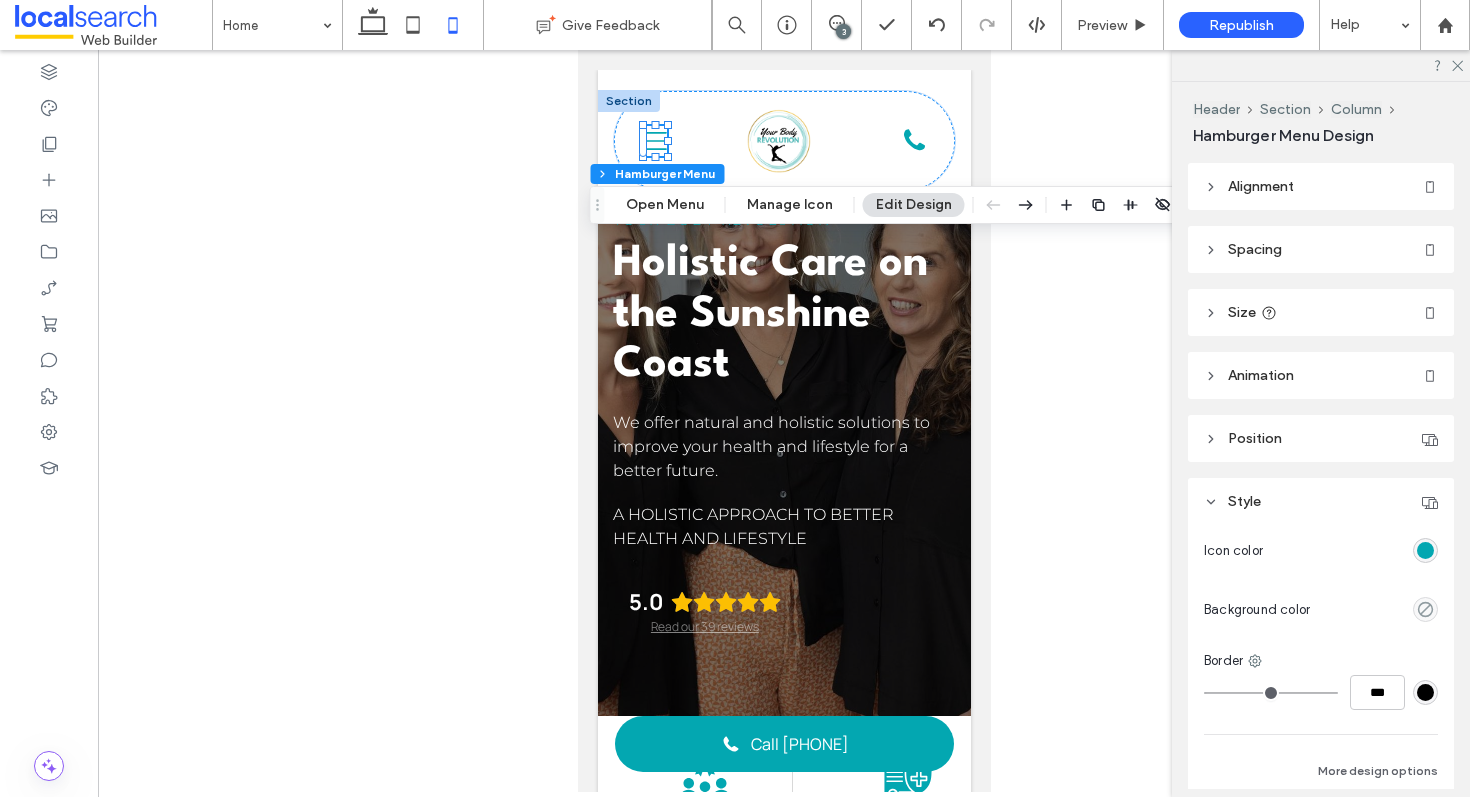 scroll, scrollTop: 124, scrollLeft: 0, axis: vertical 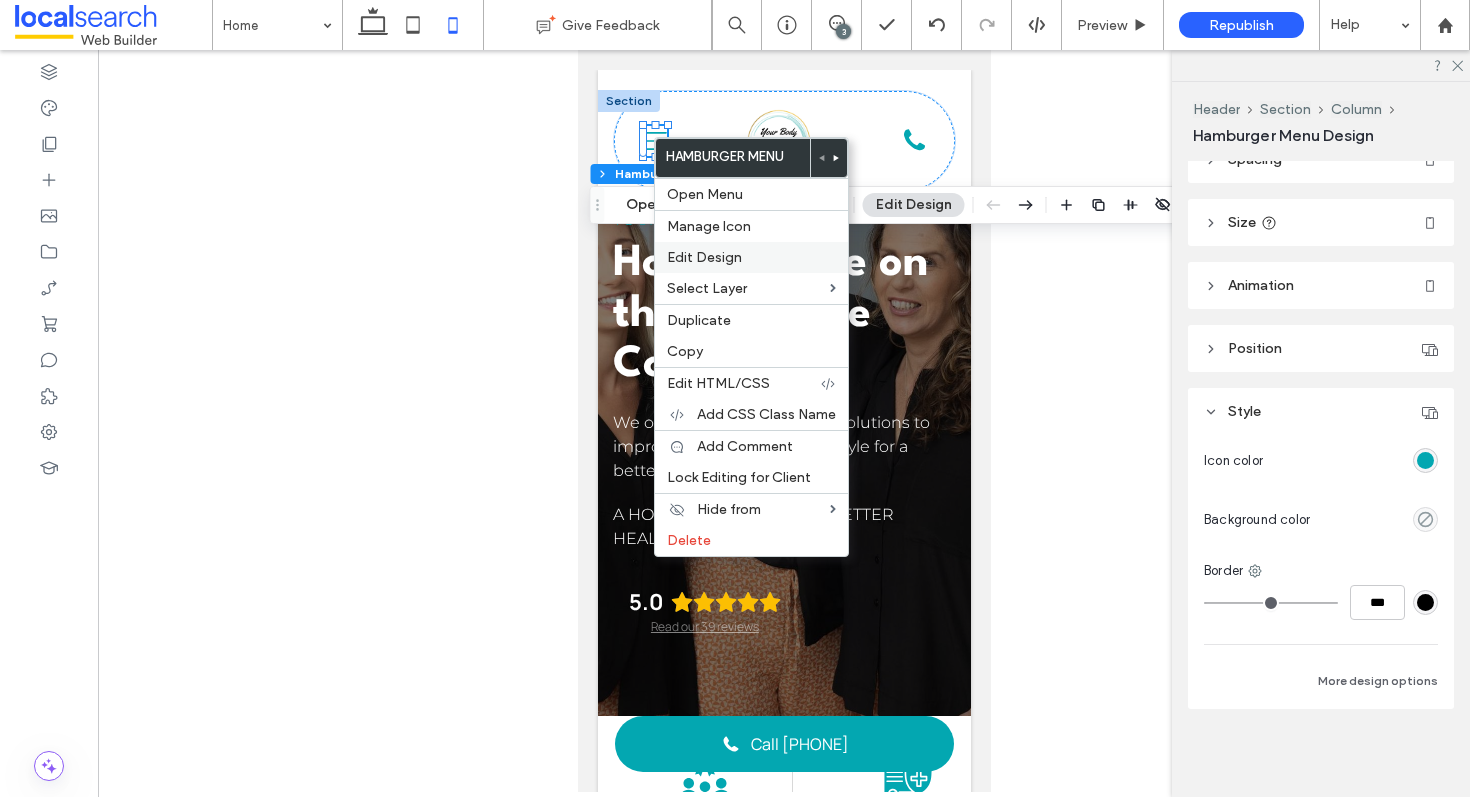 click on "Edit Design" at bounding box center [704, 257] 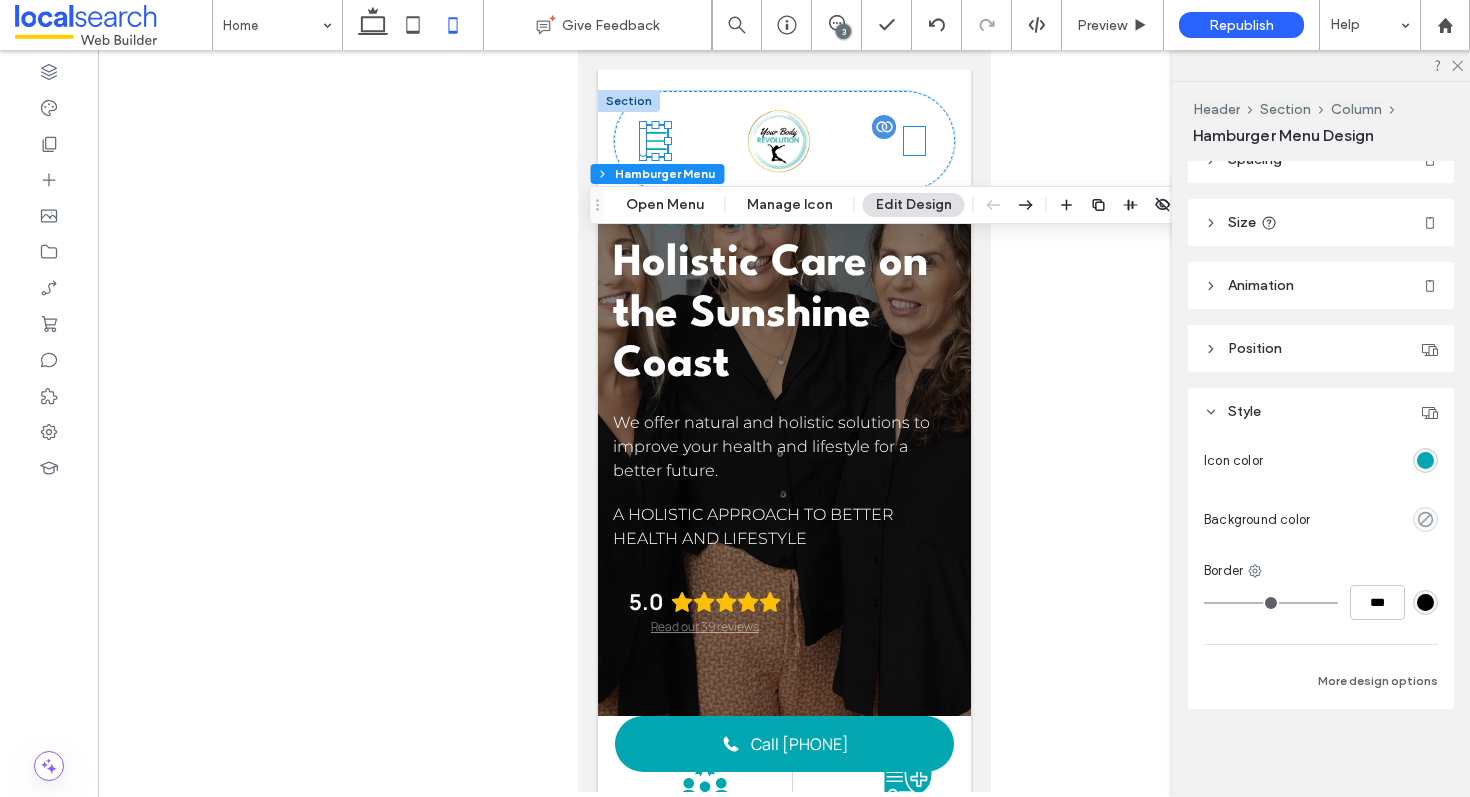 click on "Phone Icon" at bounding box center [913, 141] 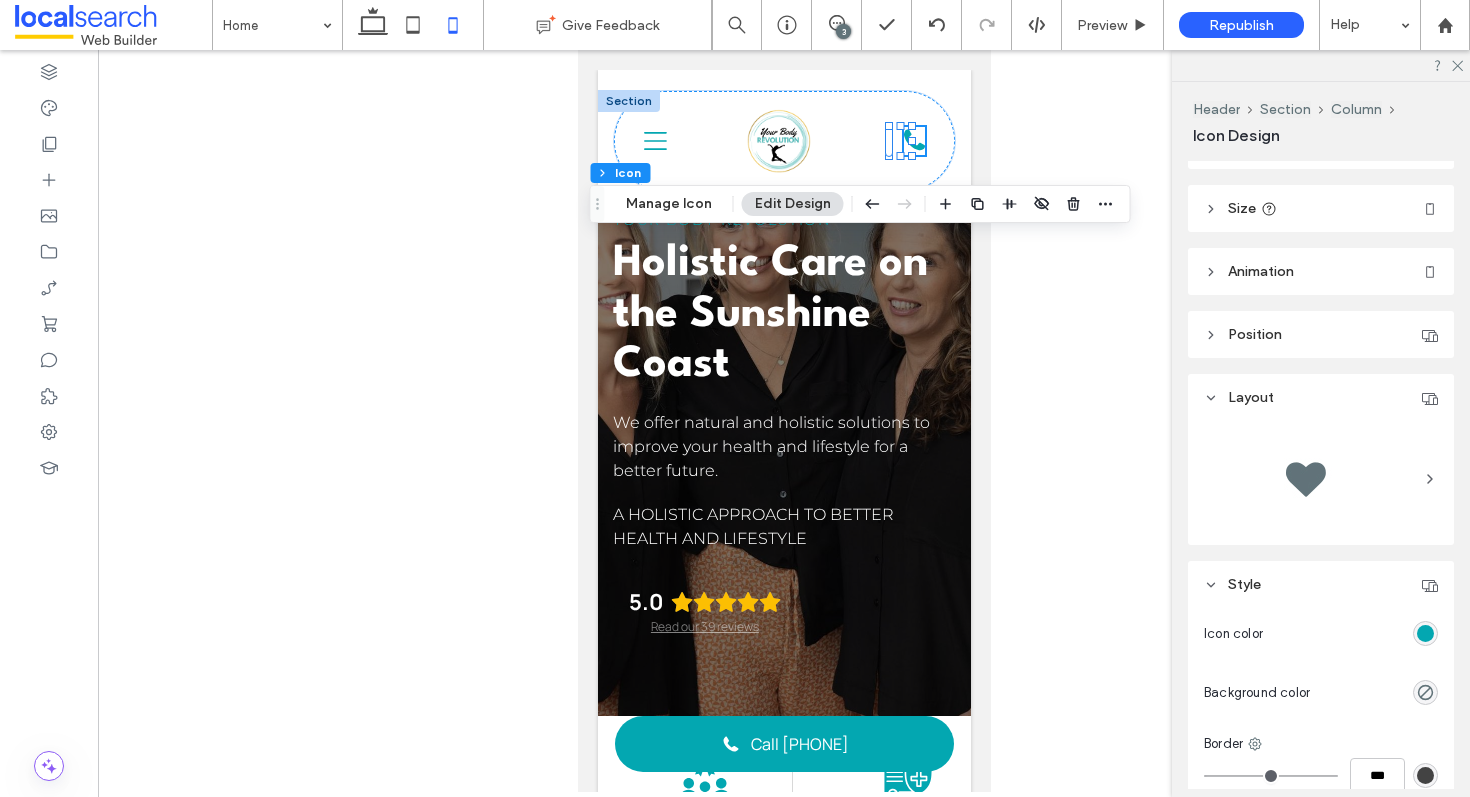 scroll, scrollTop: 0, scrollLeft: 0, axis: both 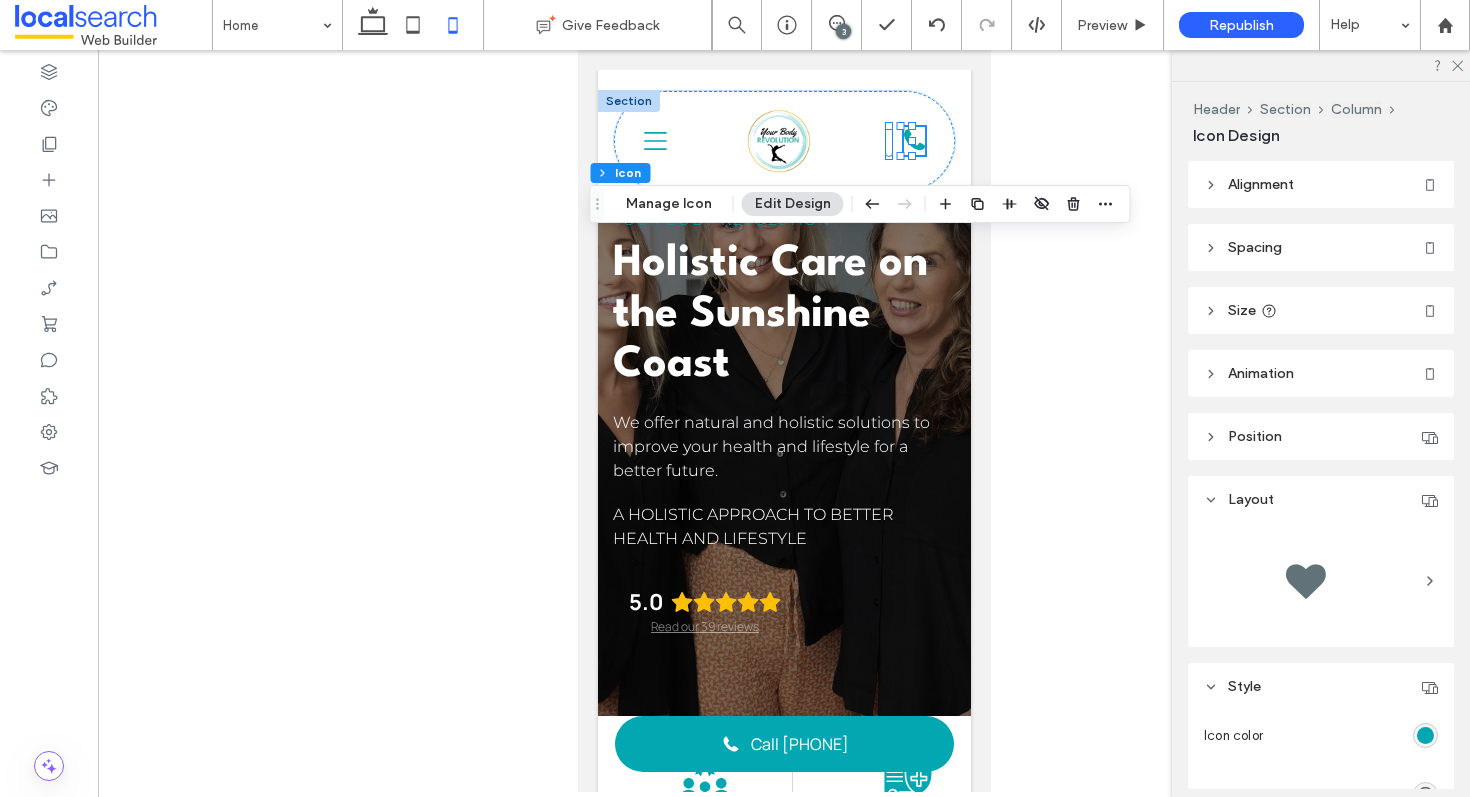 click on "Size" at bounding box center (1321, 310) 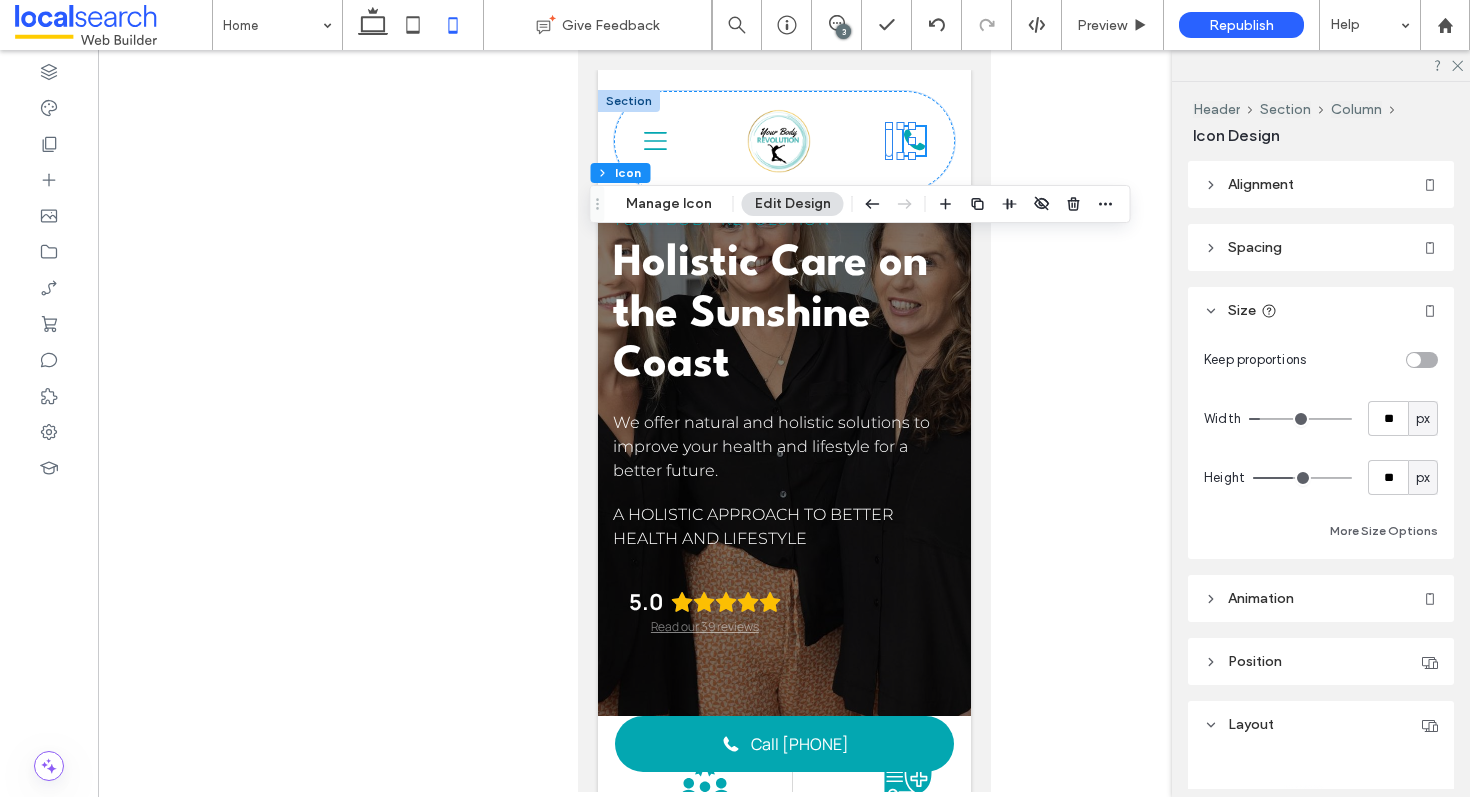 click on "Size" at bounding box center (1321, 310) 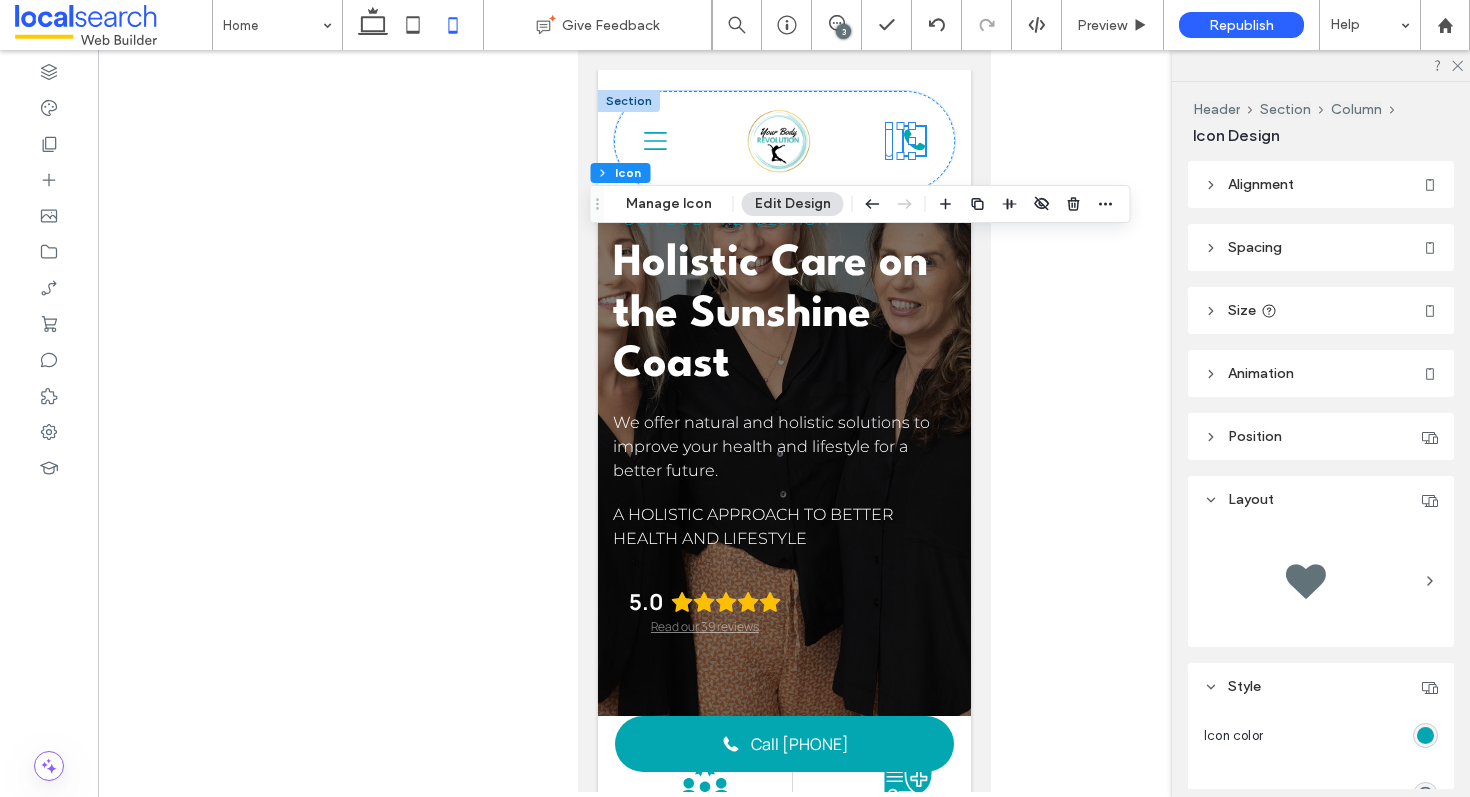 click on "Spacing" at bounding box center (1321, 247) 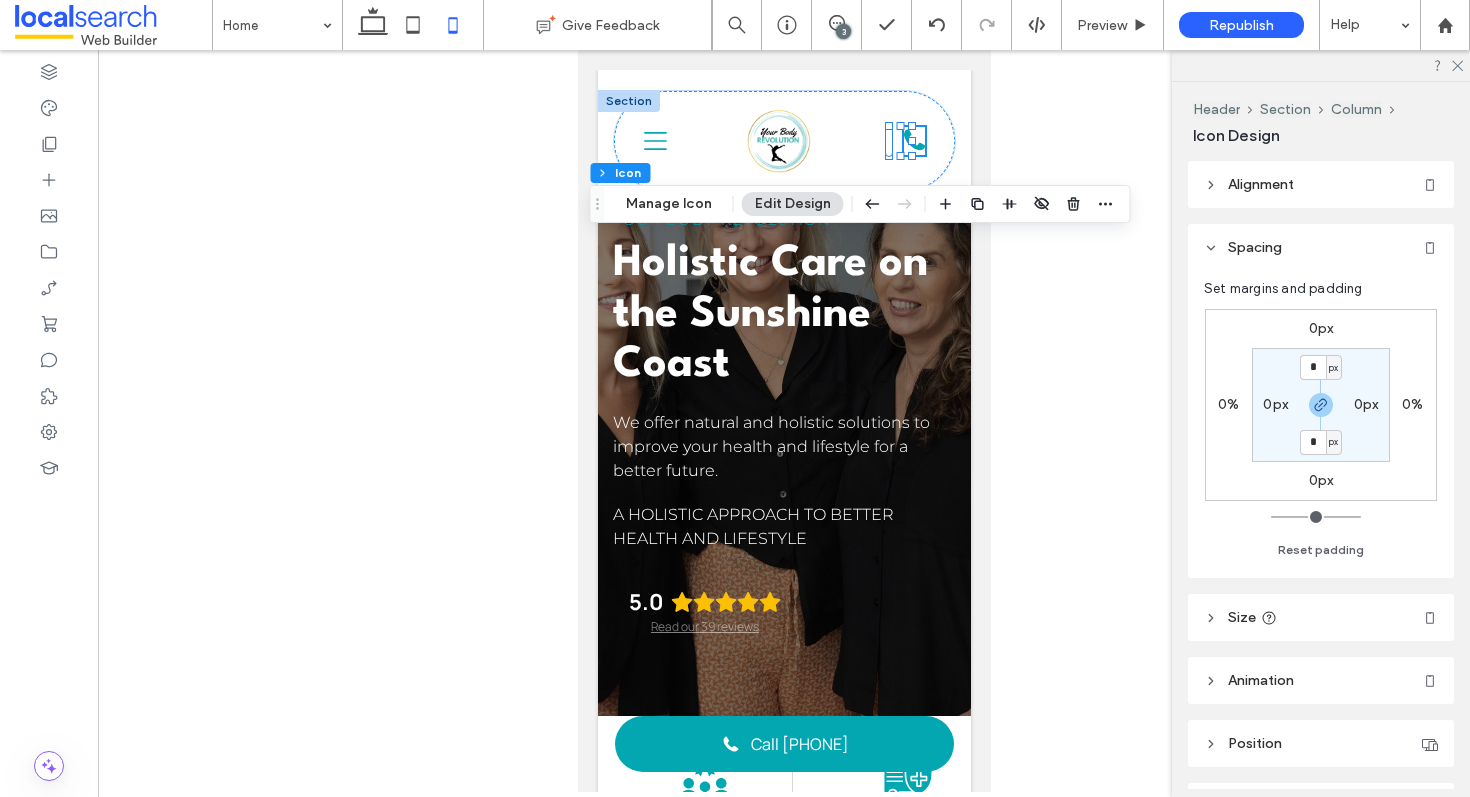 click on "Spacing" at bounding box center (1321, 247) 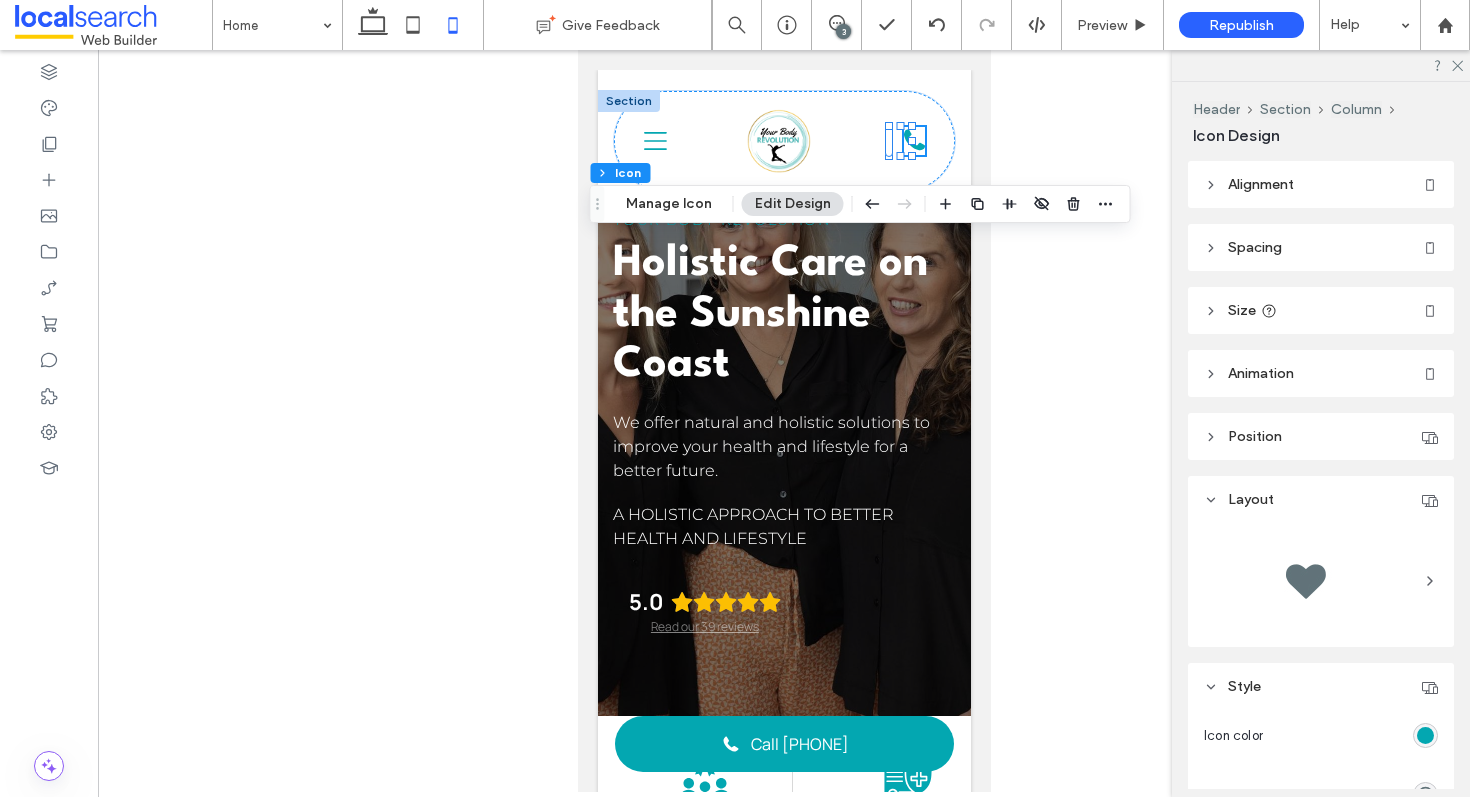 click on "Alignment" at bounding box center (1321, 184) 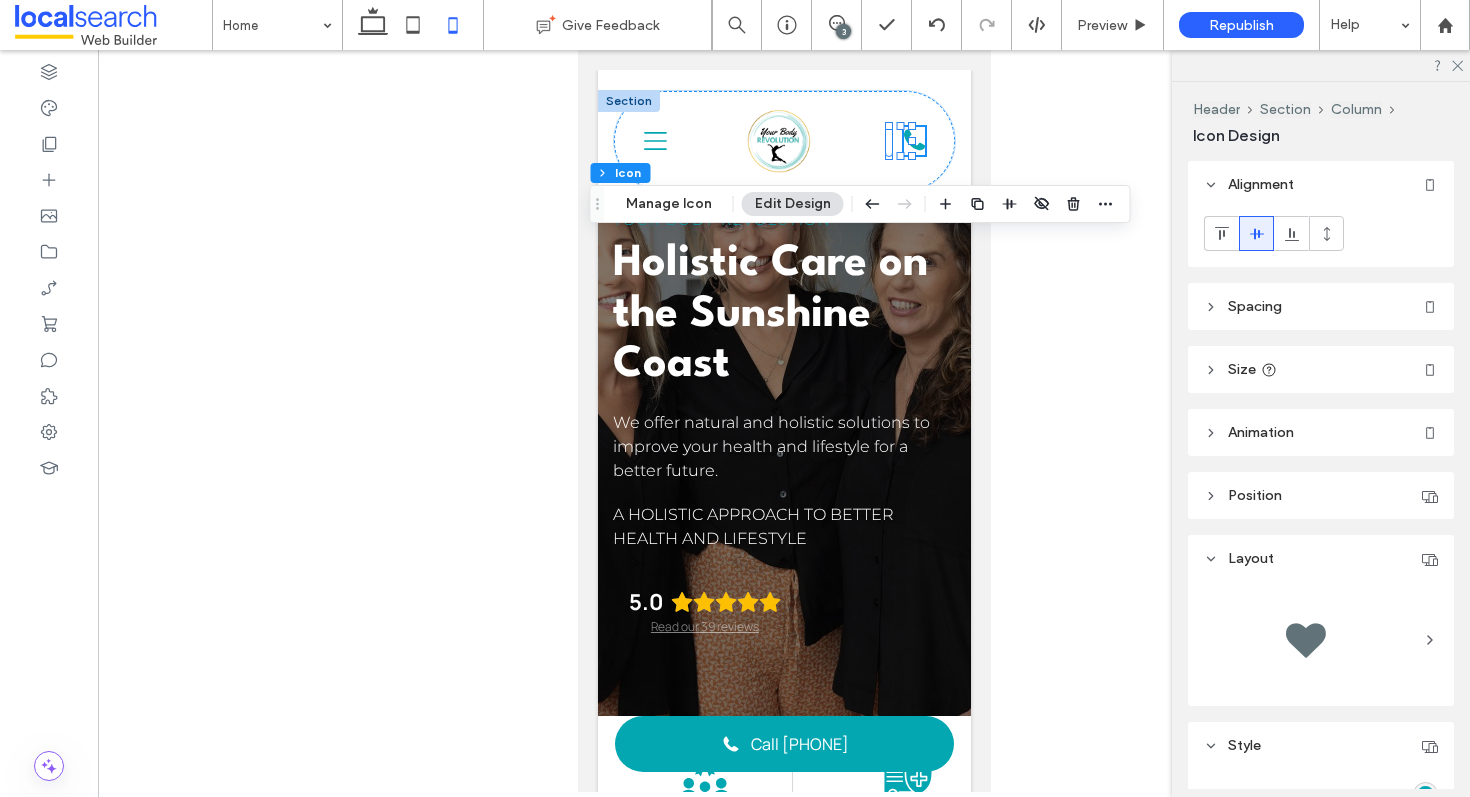 click on "Alignment" at bounding box center (1321, 184) 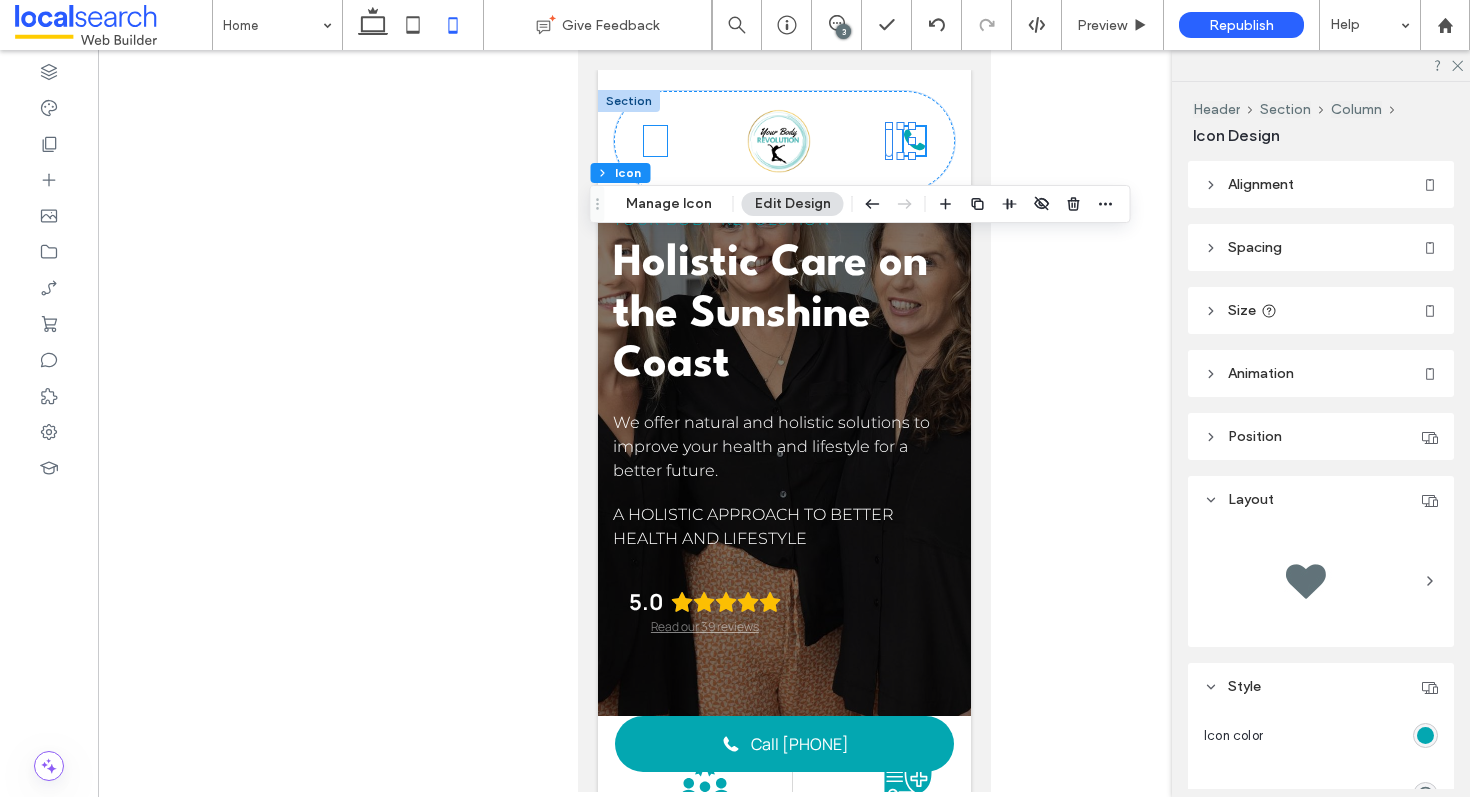 click on "Menu Icon" 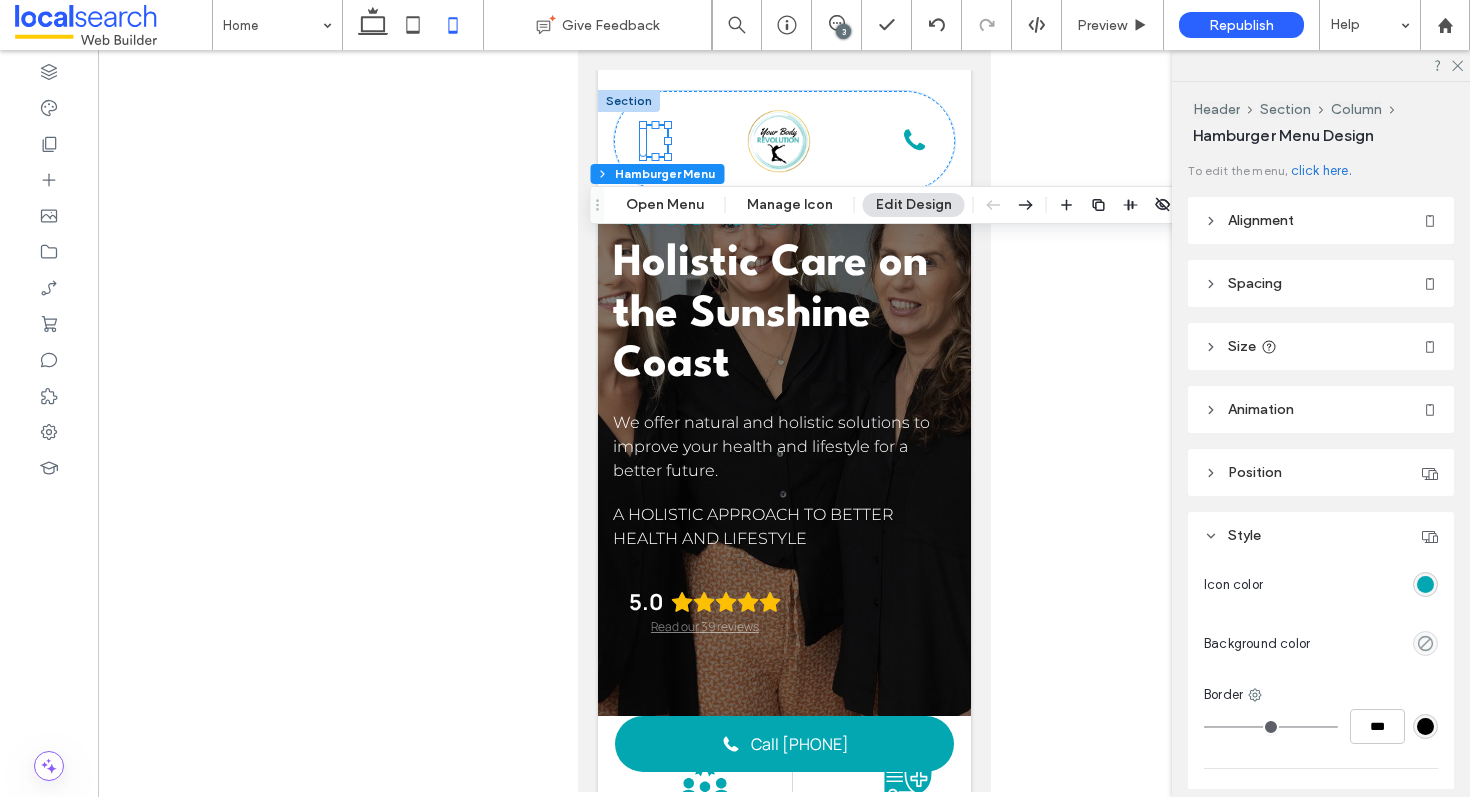 click on "Menu Icon" 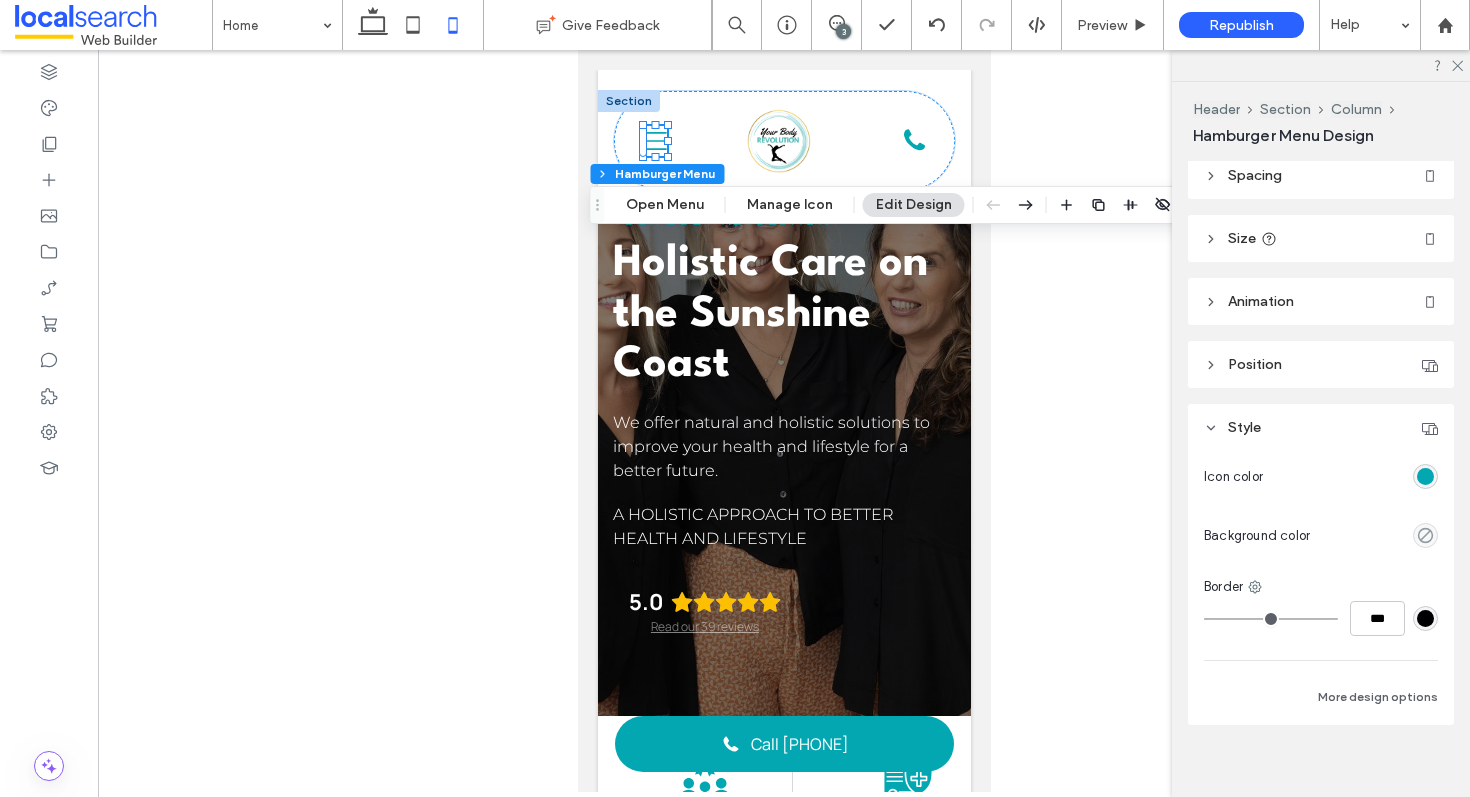 scroll, scrollTop: 124, scrollLeft: 0, axis: vertical 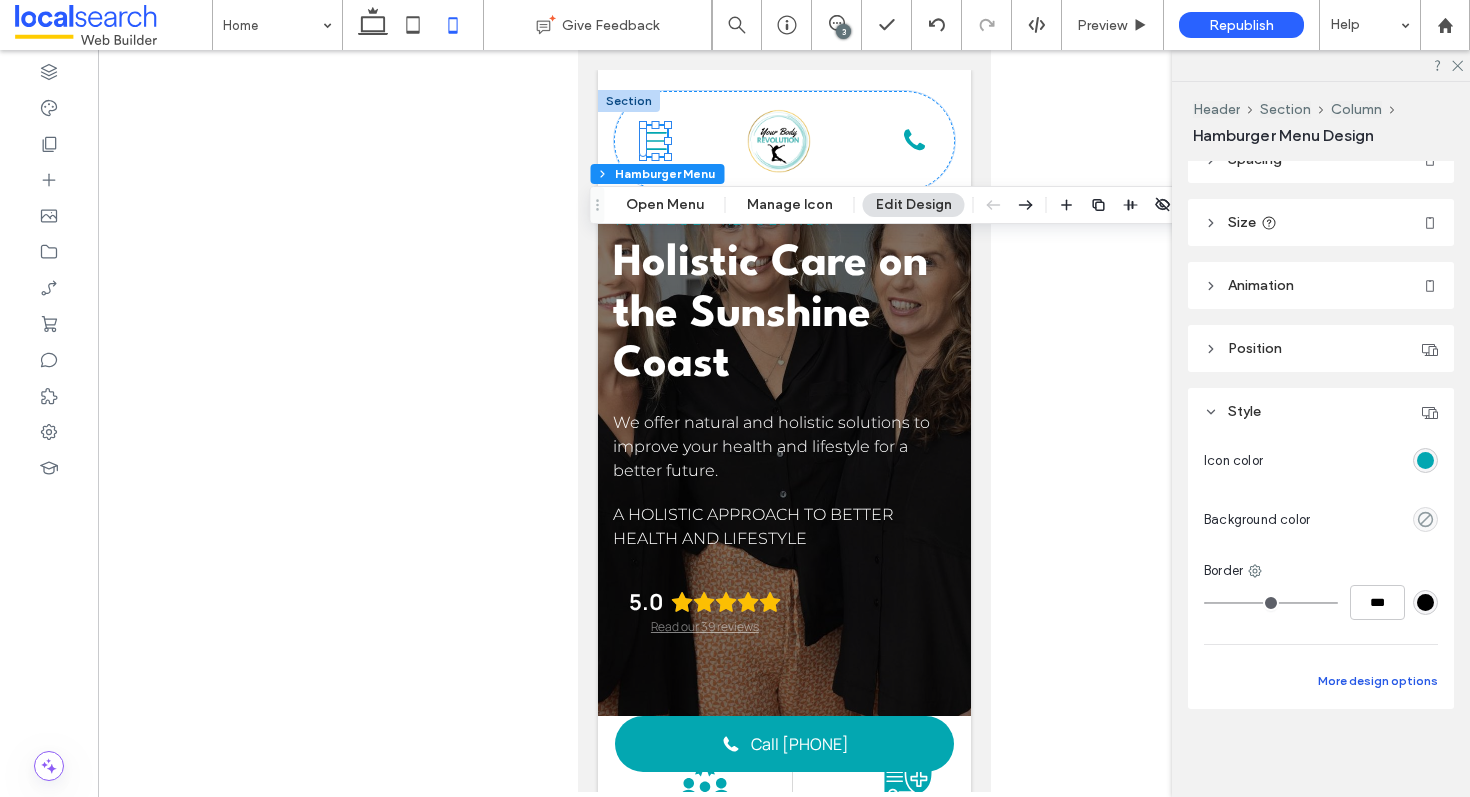 click on "More design options" at bounding box center [1378, 681] 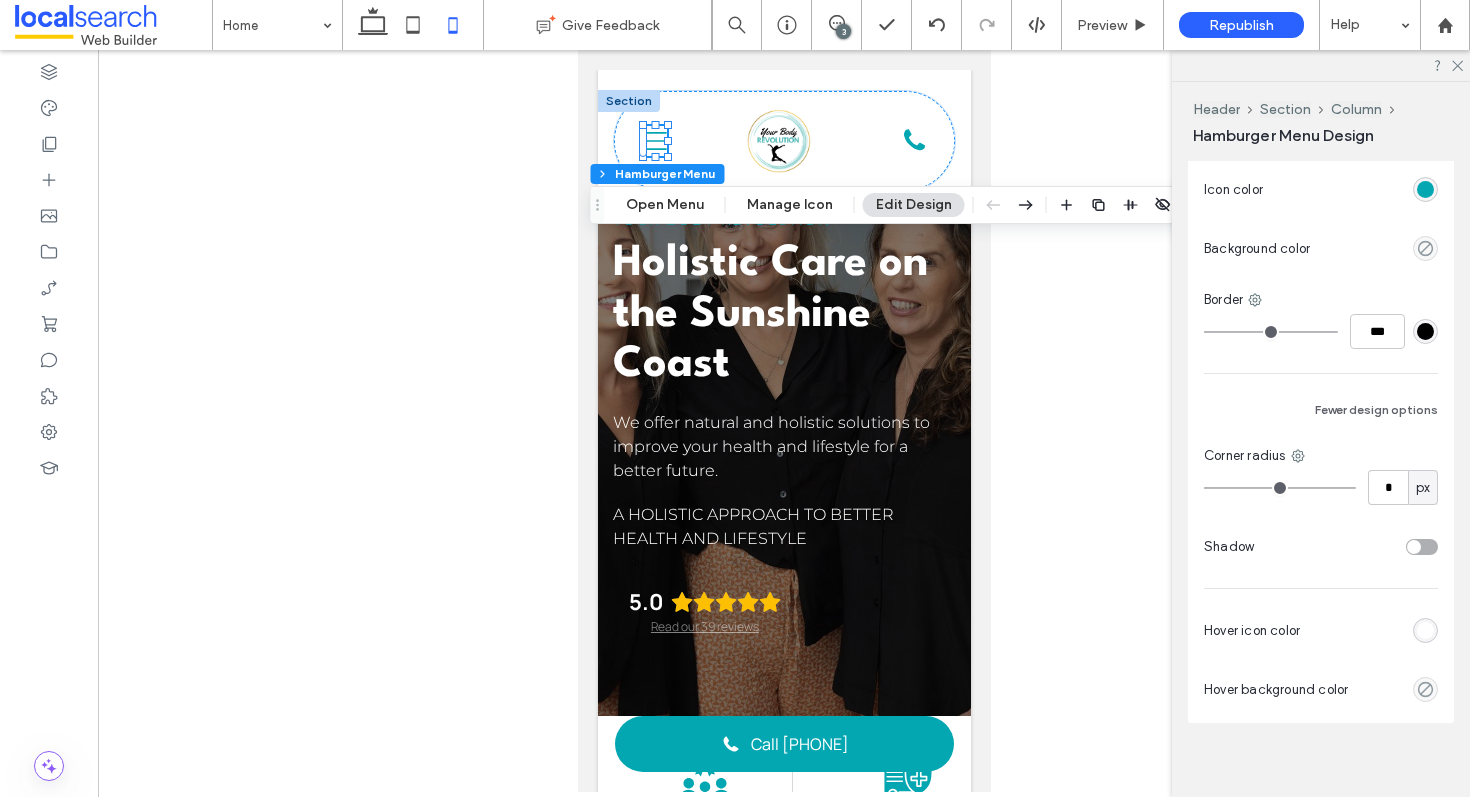 scroll, scrollTop: 396, scrollLeft: 0, axis: vertical 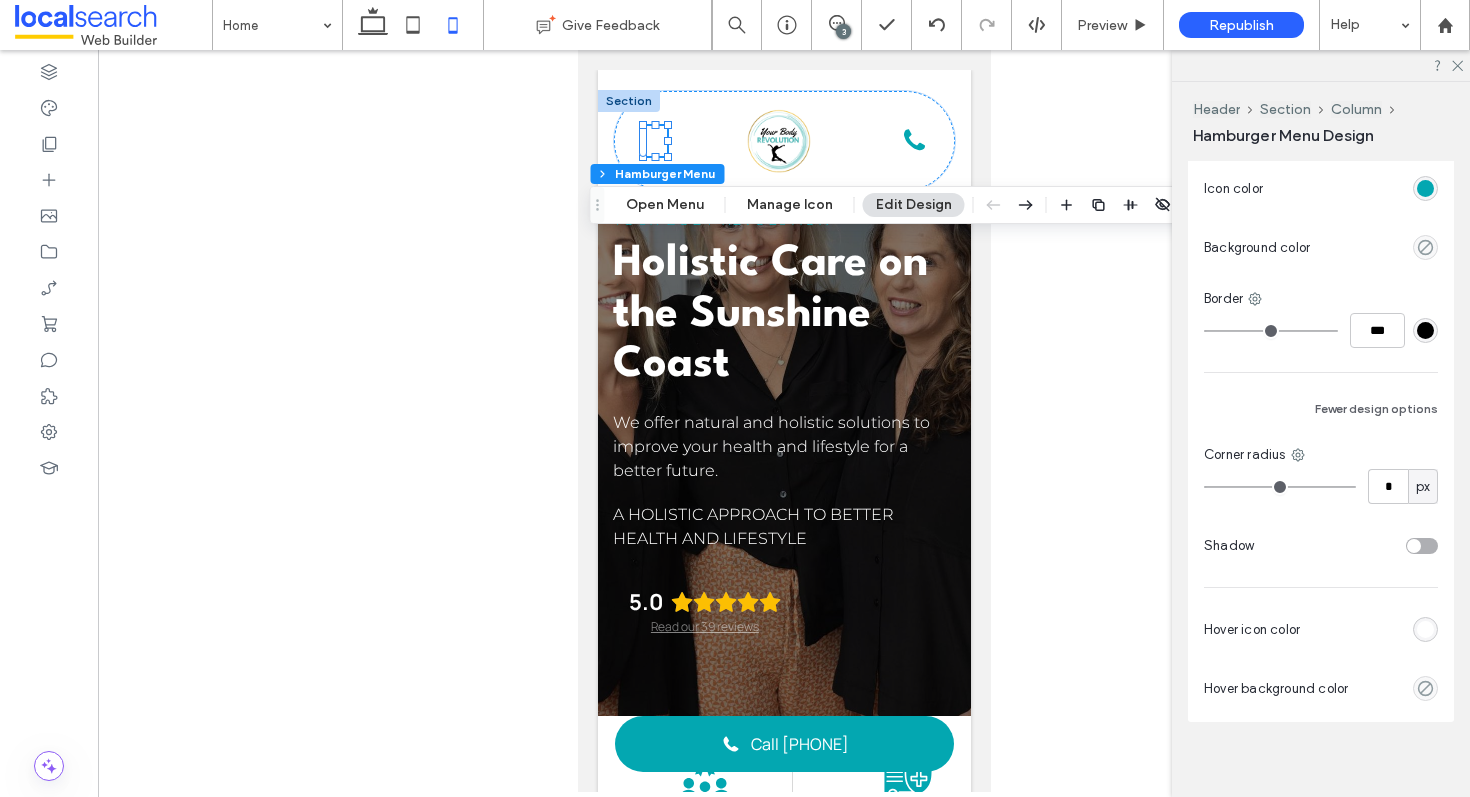 click at bounding box center [1425, 629] 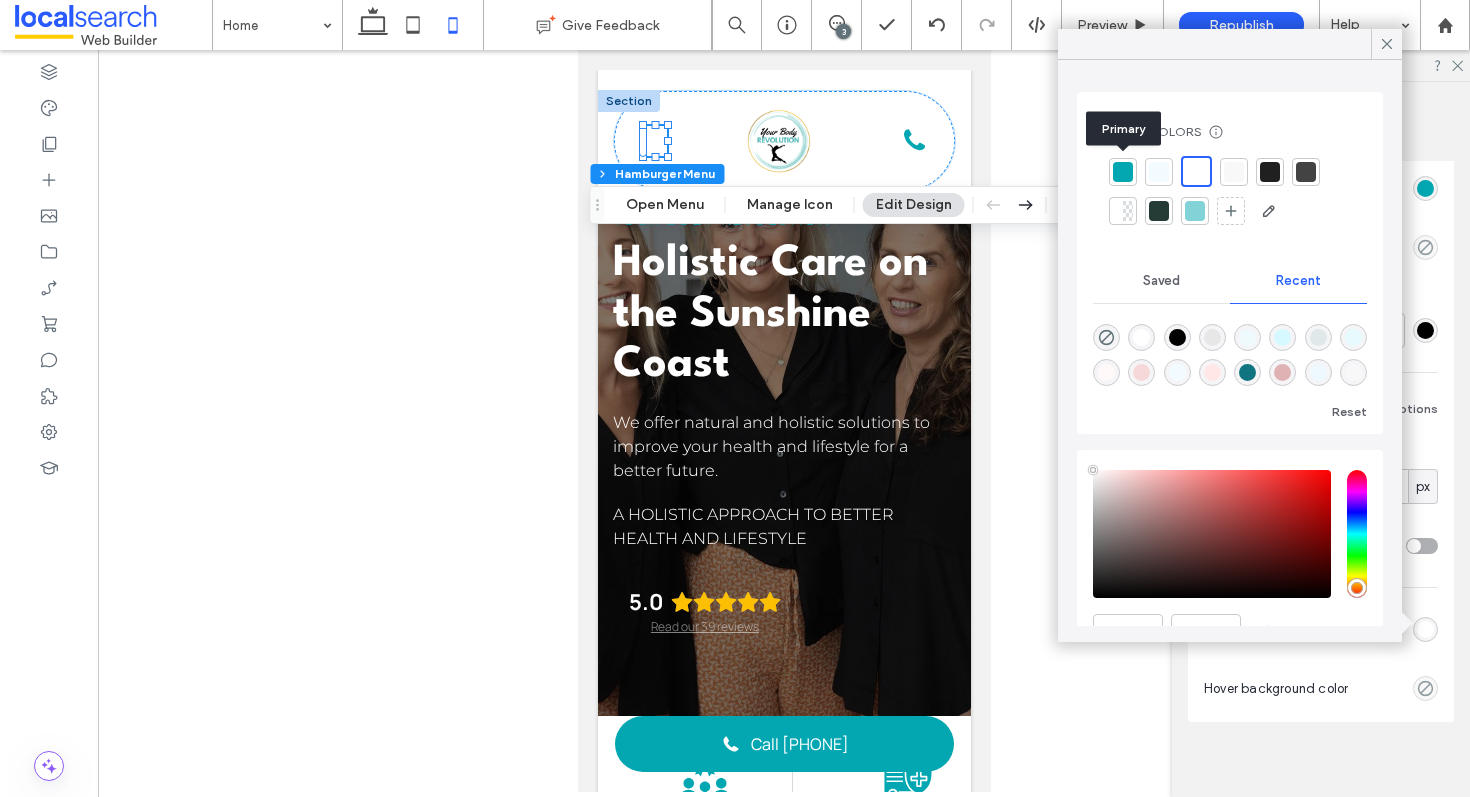 click at bounding box center (1123, 172) 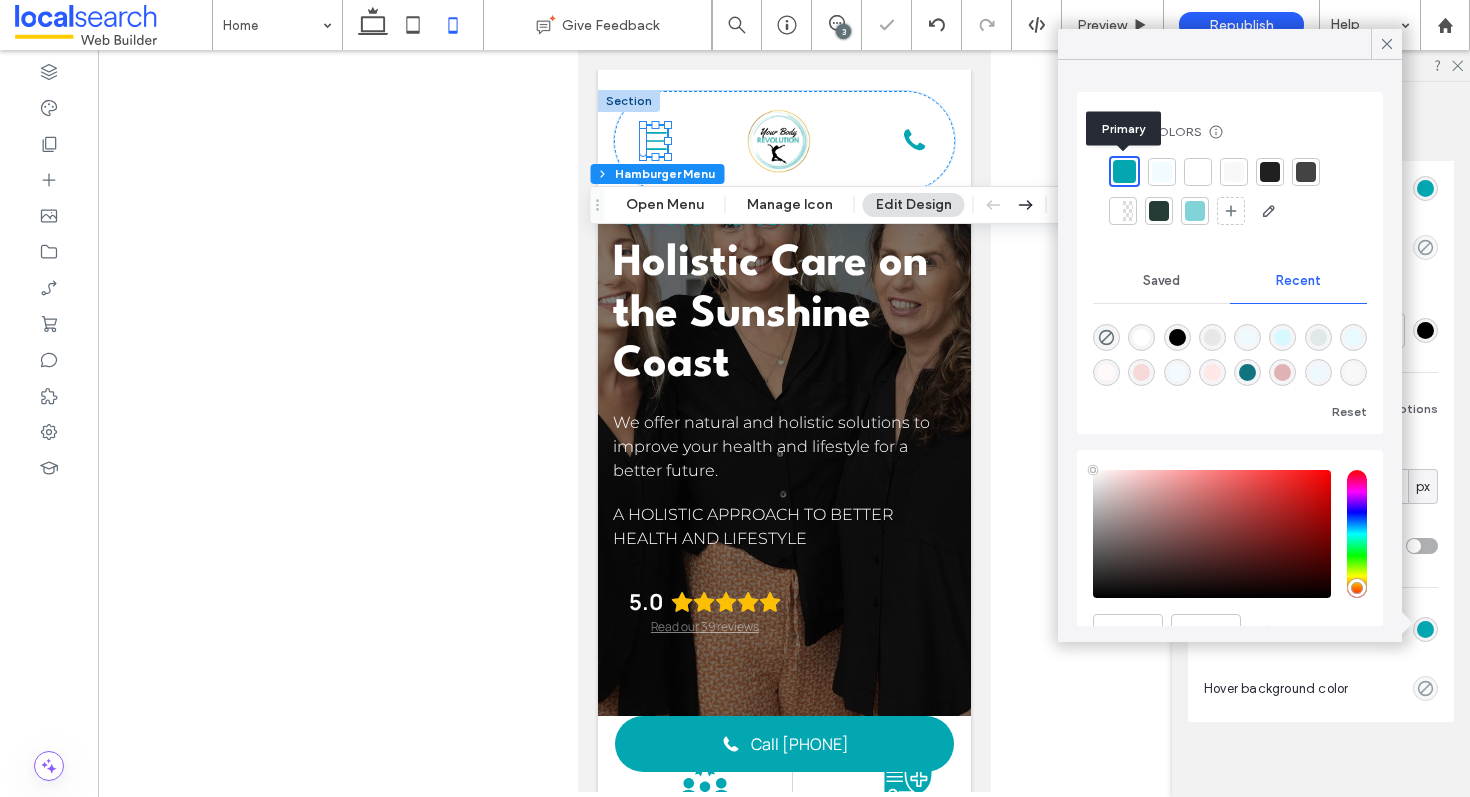 click at bounding box center [1124, 171] 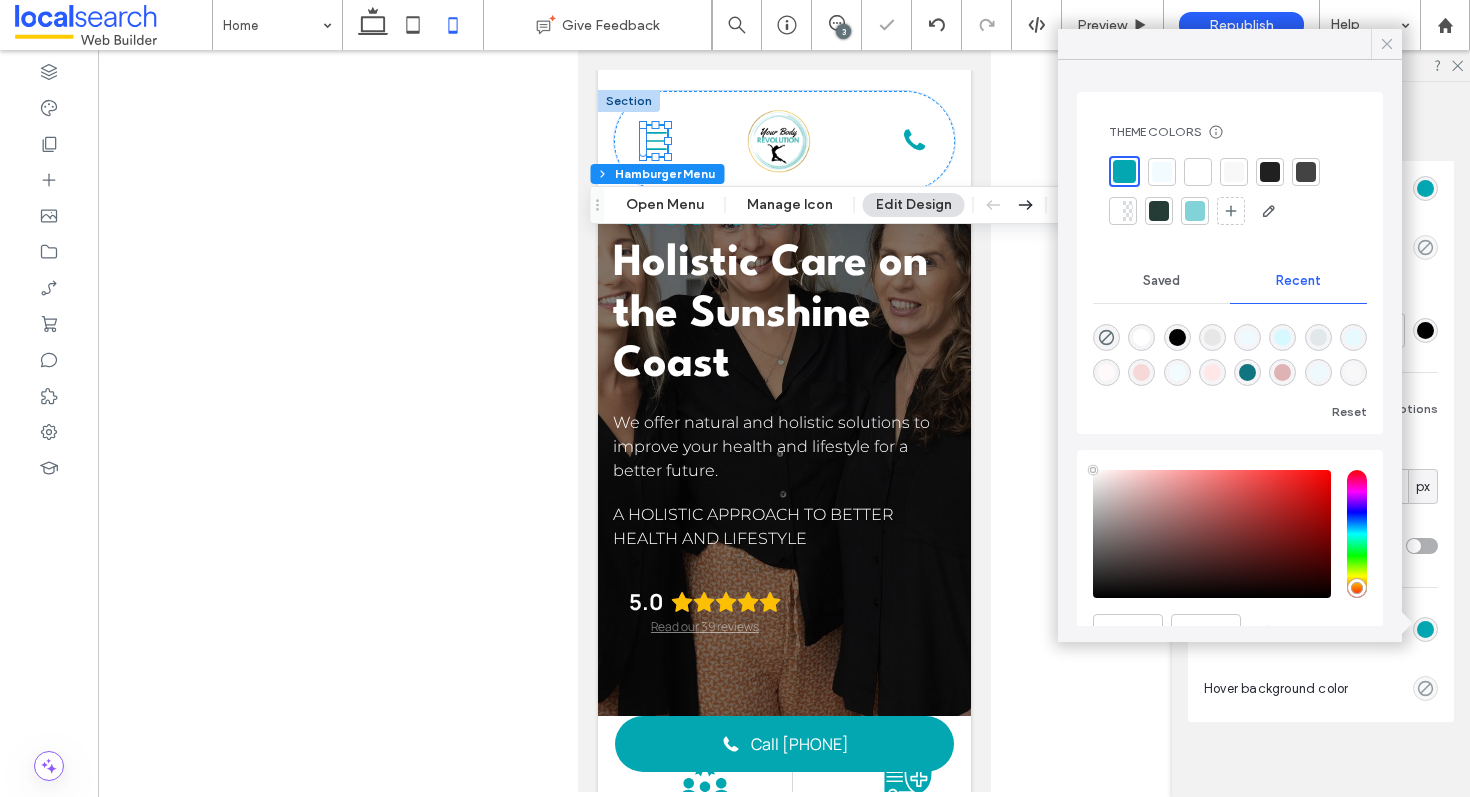 click at bounding box center [1386, 44] 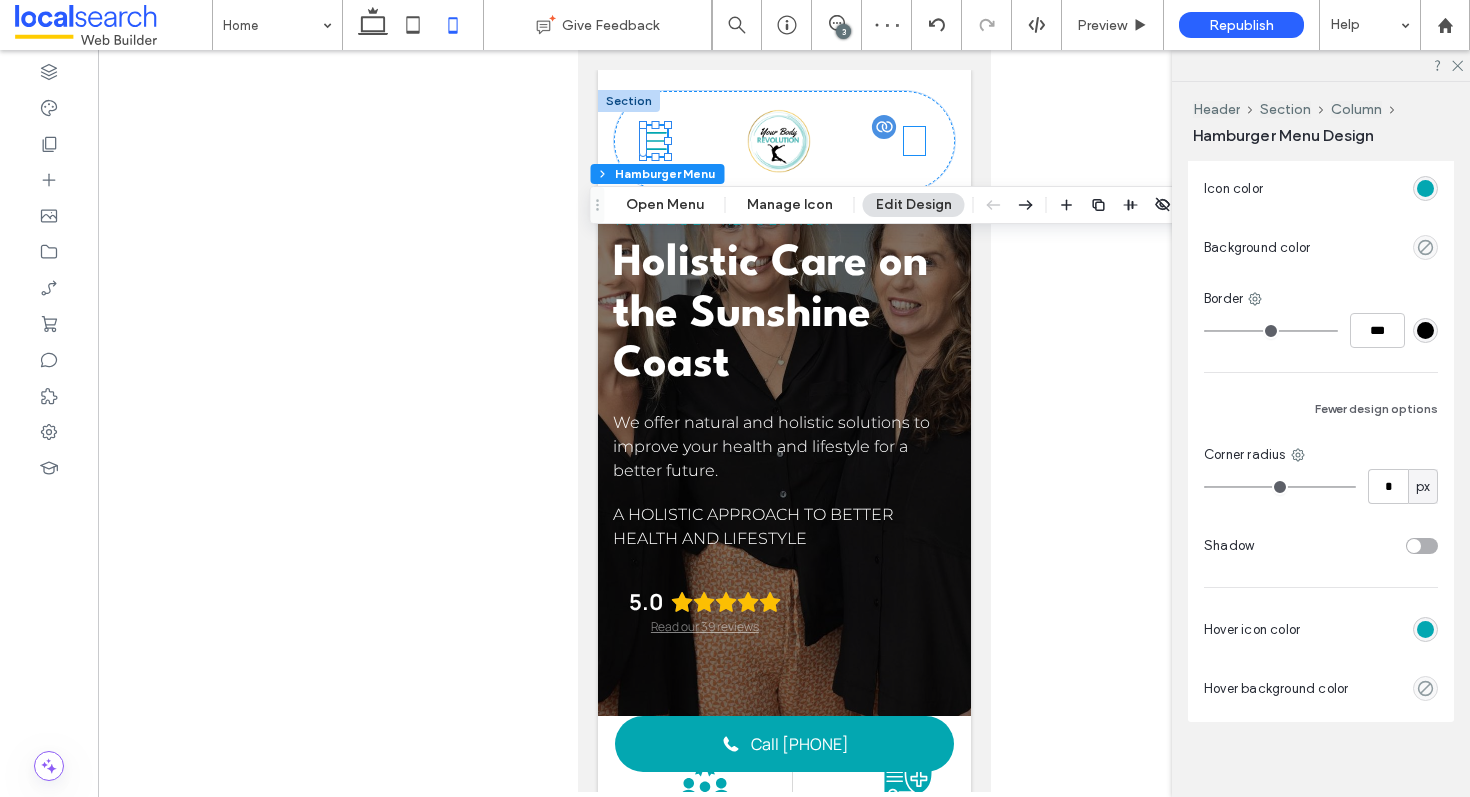 click on "Phone Icon" at bounding box center (913, 141) 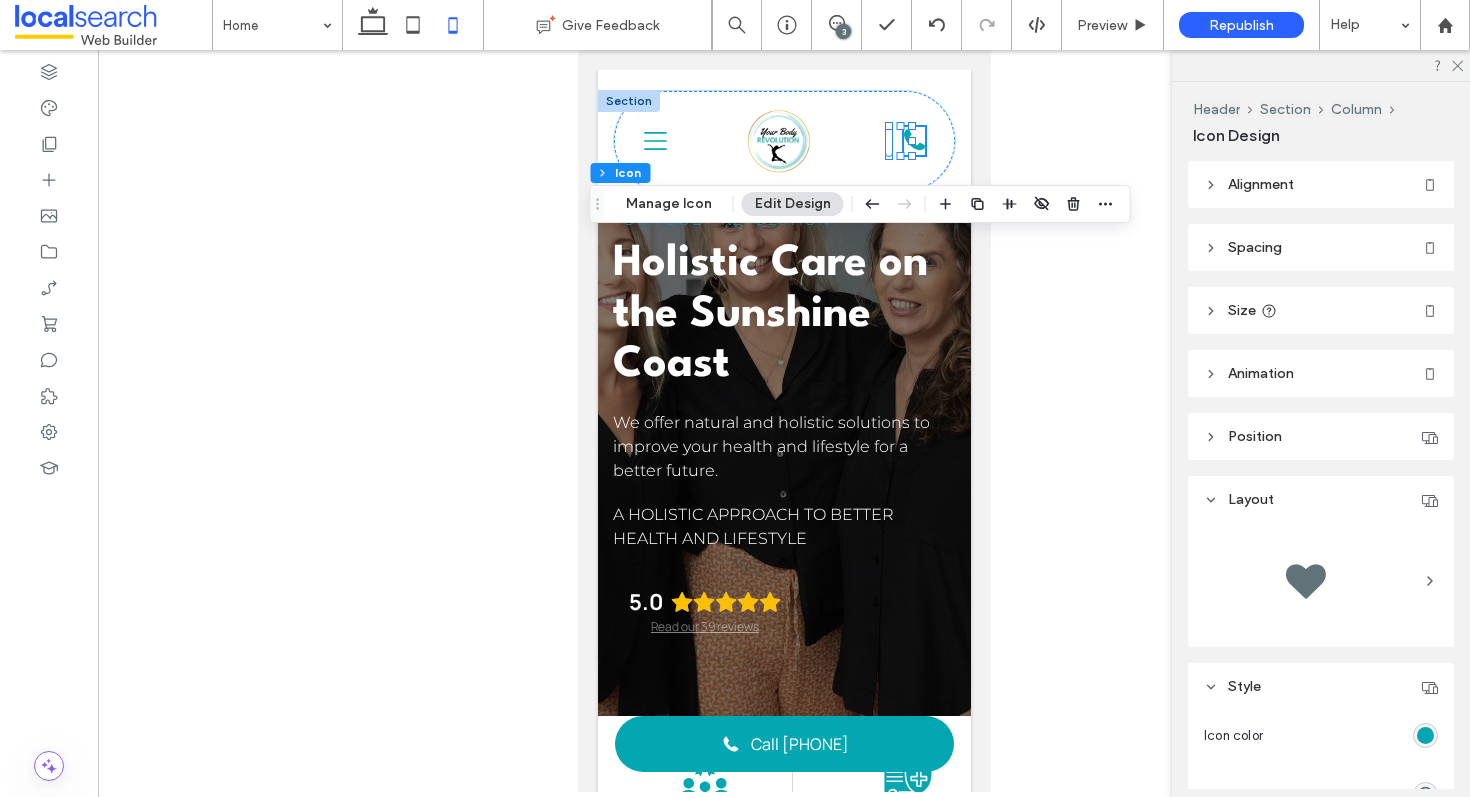 scroll, scrollTop: 275, scrollLeft: 0, axis: vertical 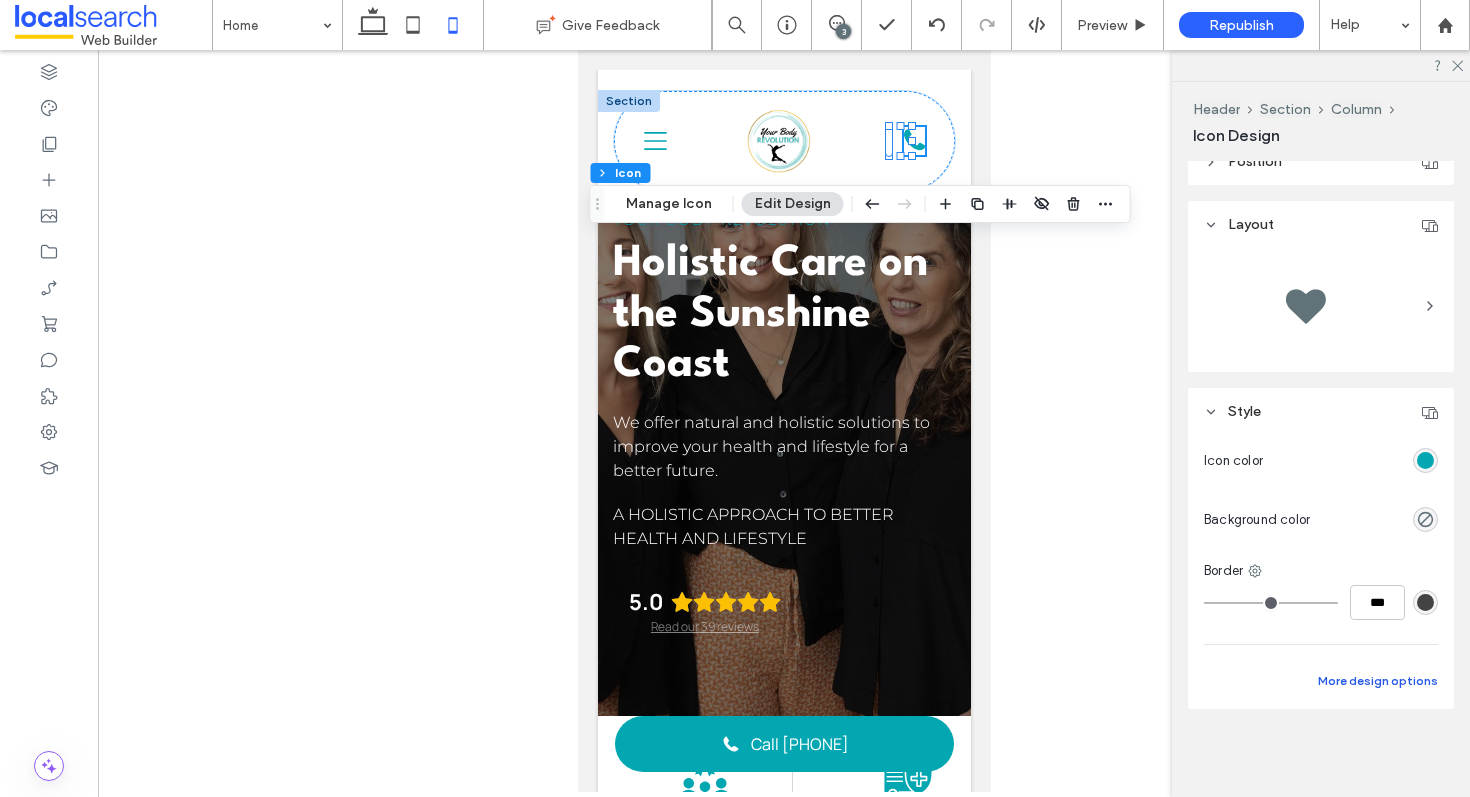 click on "More design options" at bounding box center [1378, 681] 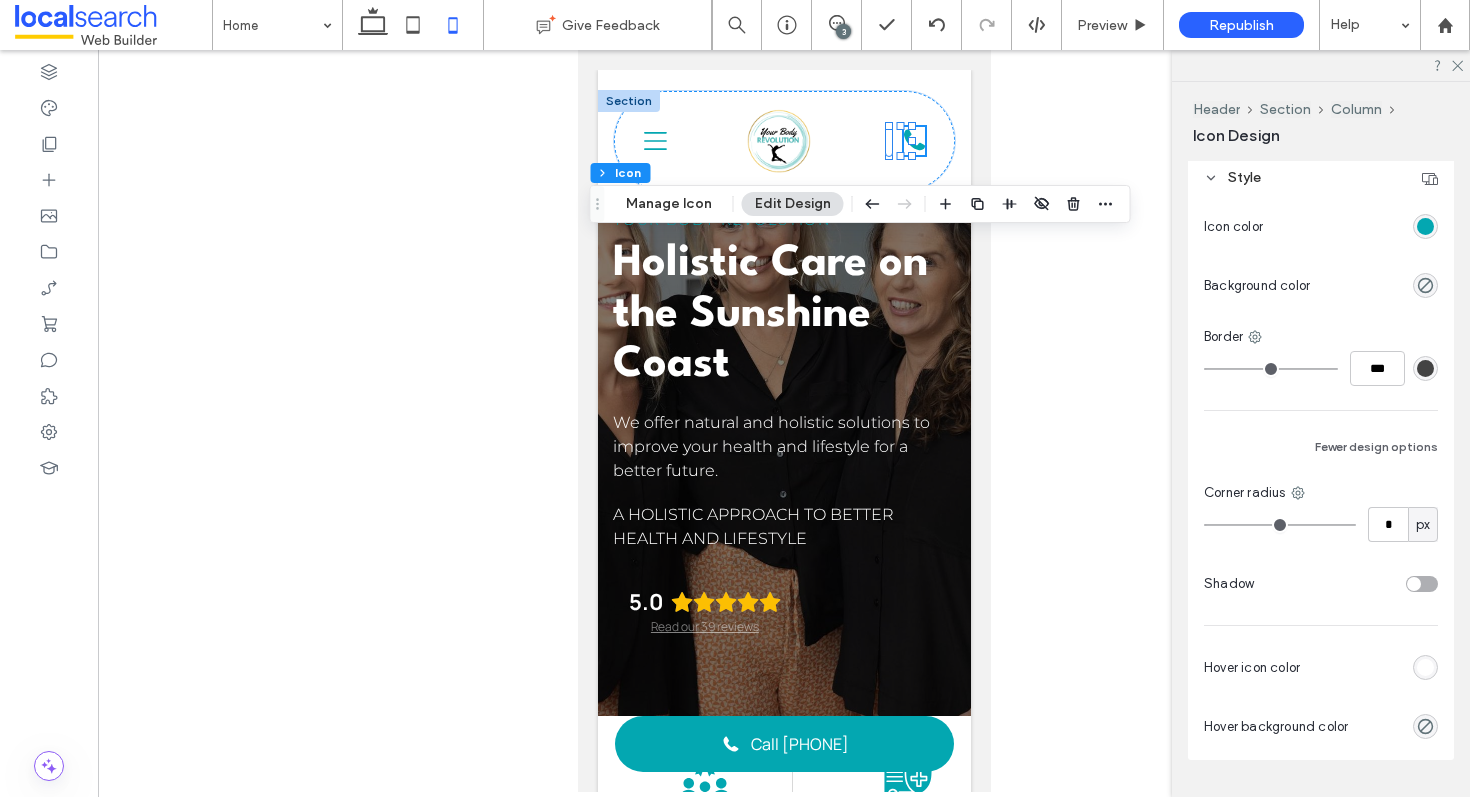 scroll, scrollTop: 560, scrollLeft: 0, axis: vertical 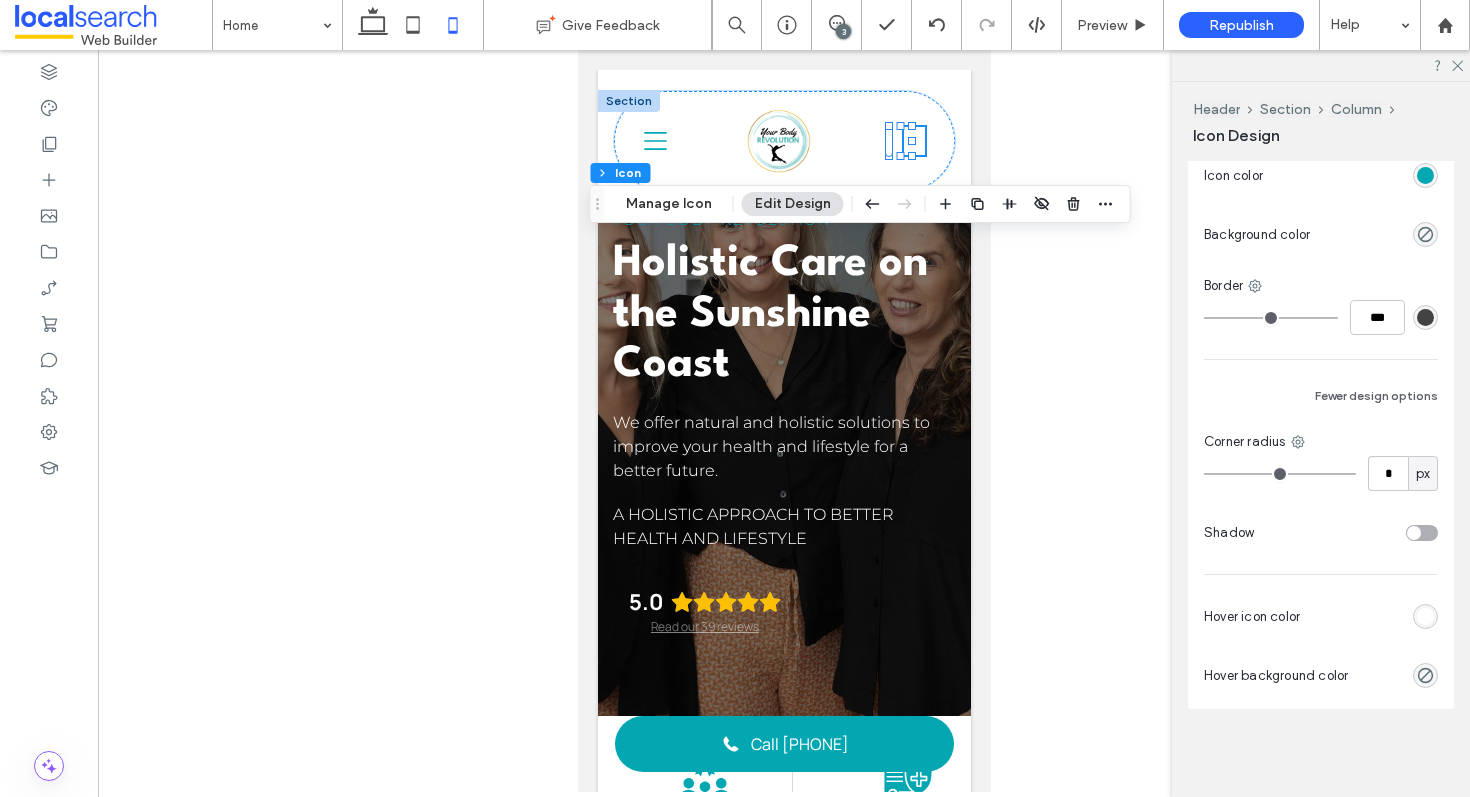 click at bounding box center (1425, 616) 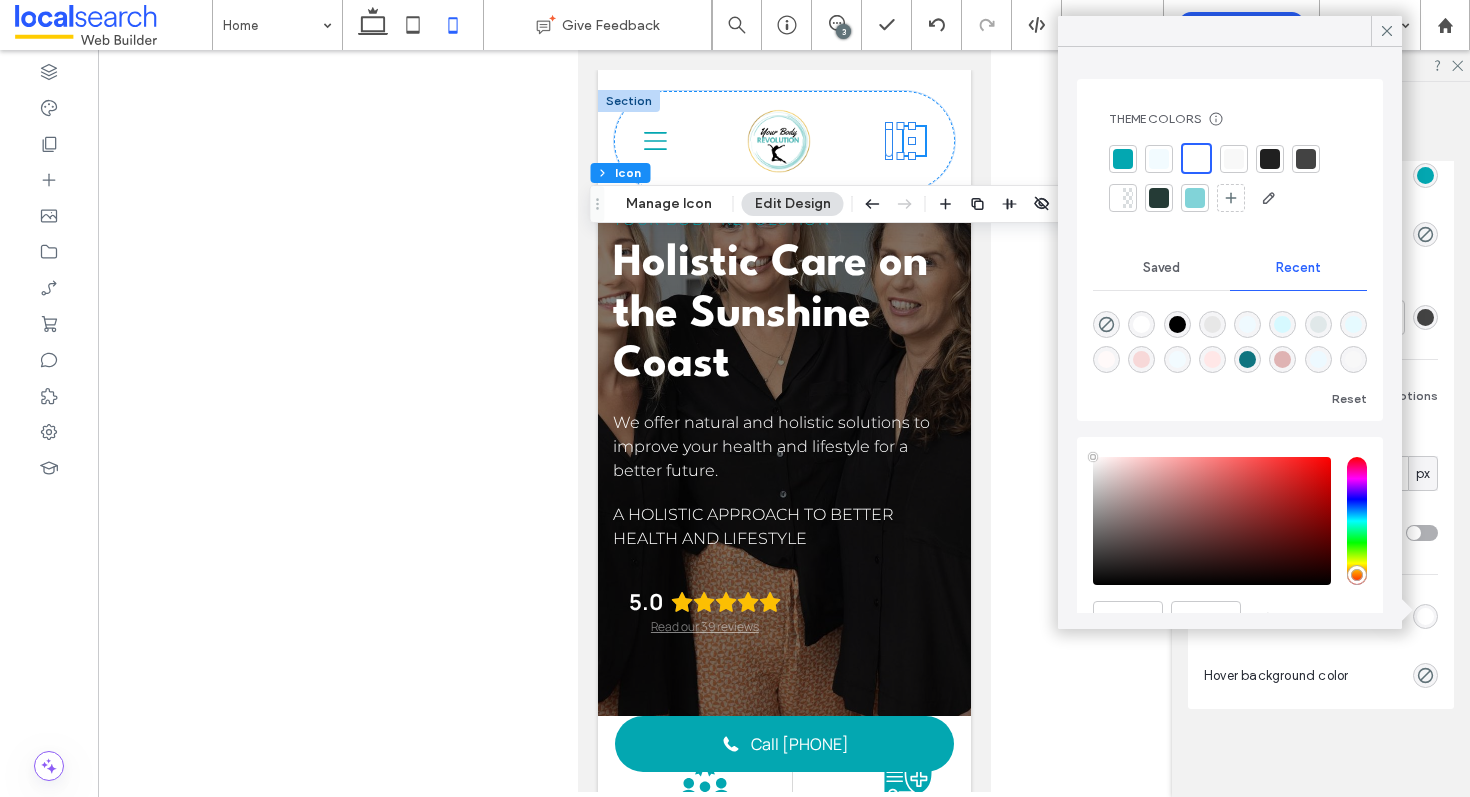 click at bounding box center [1123, 159] 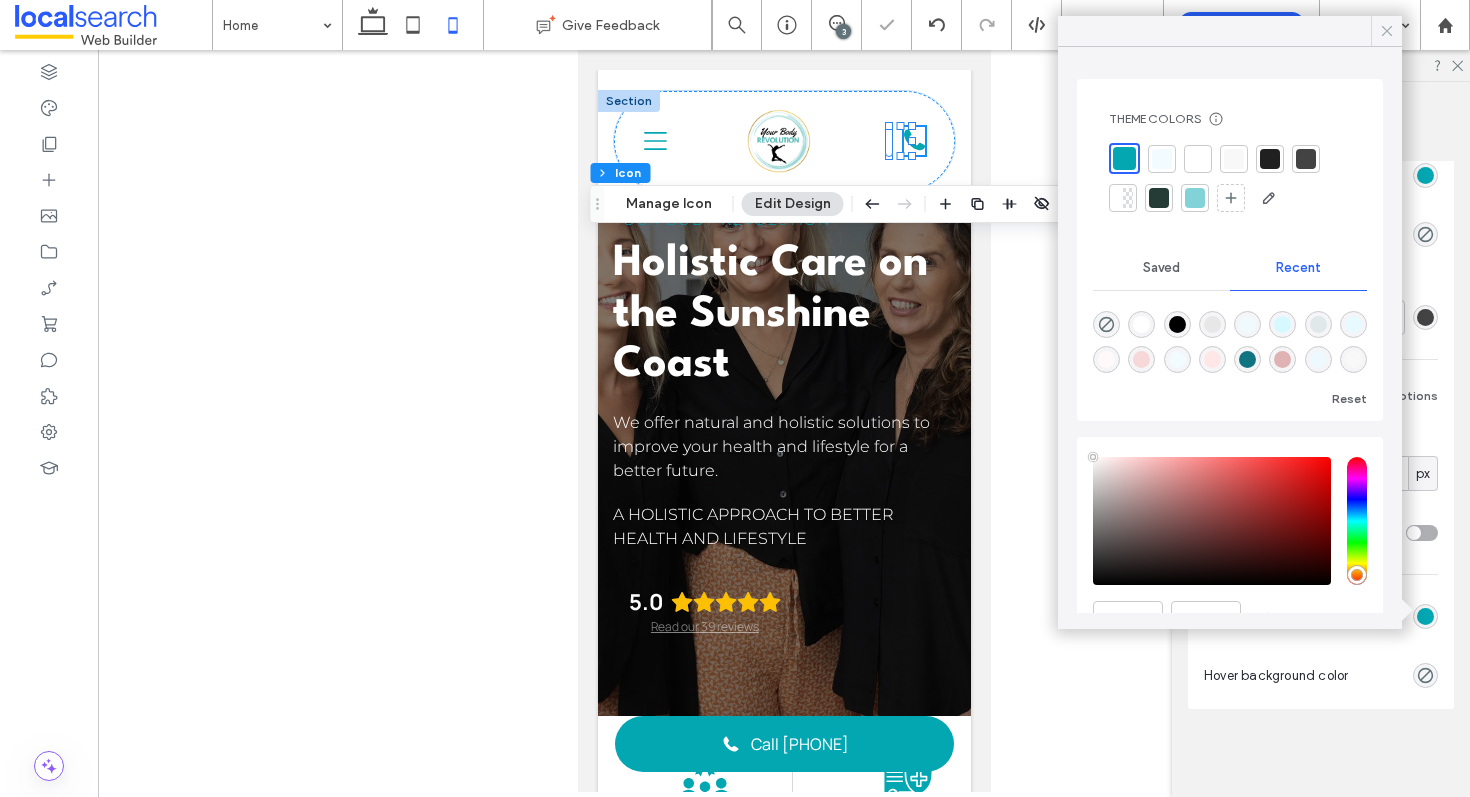 click 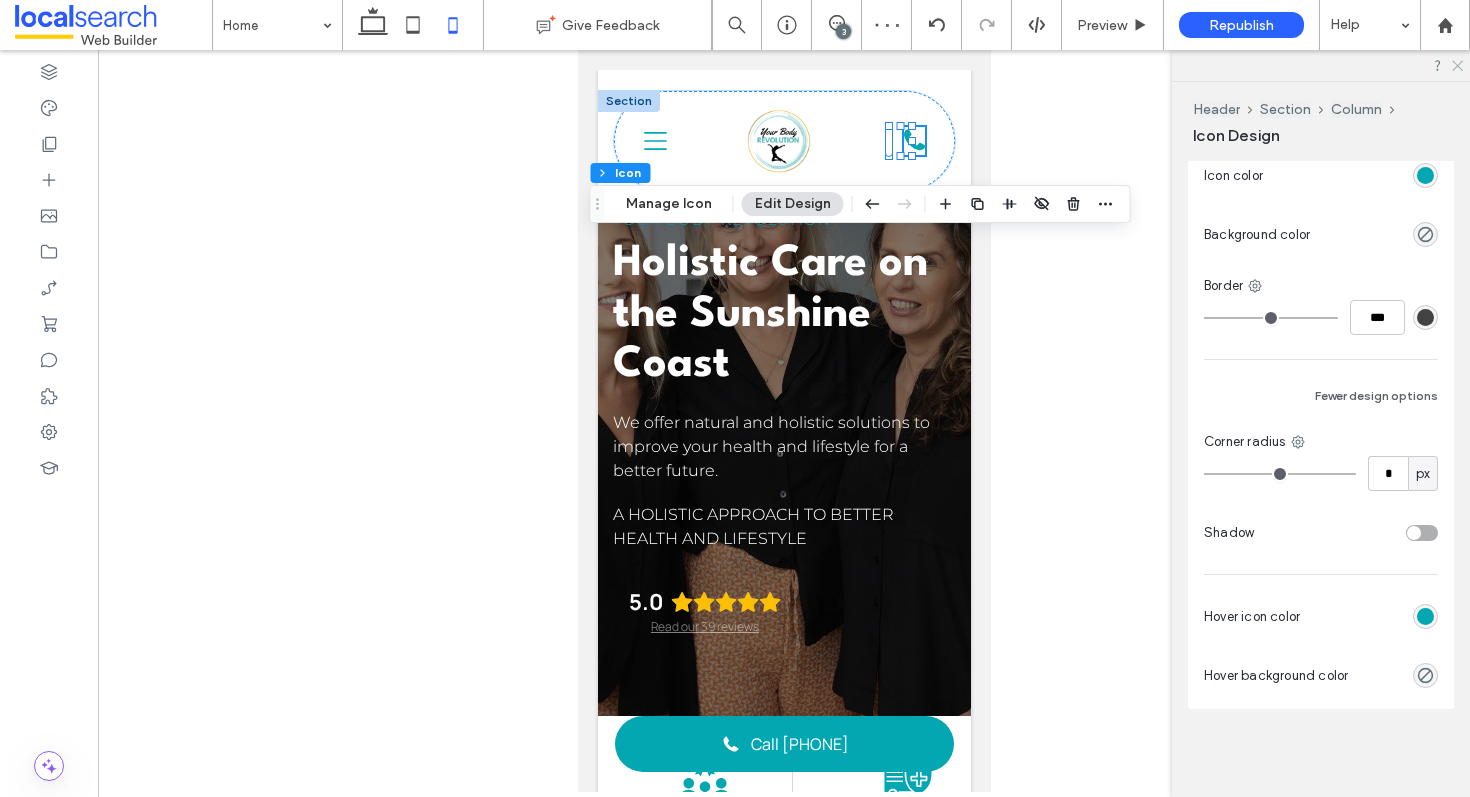 click 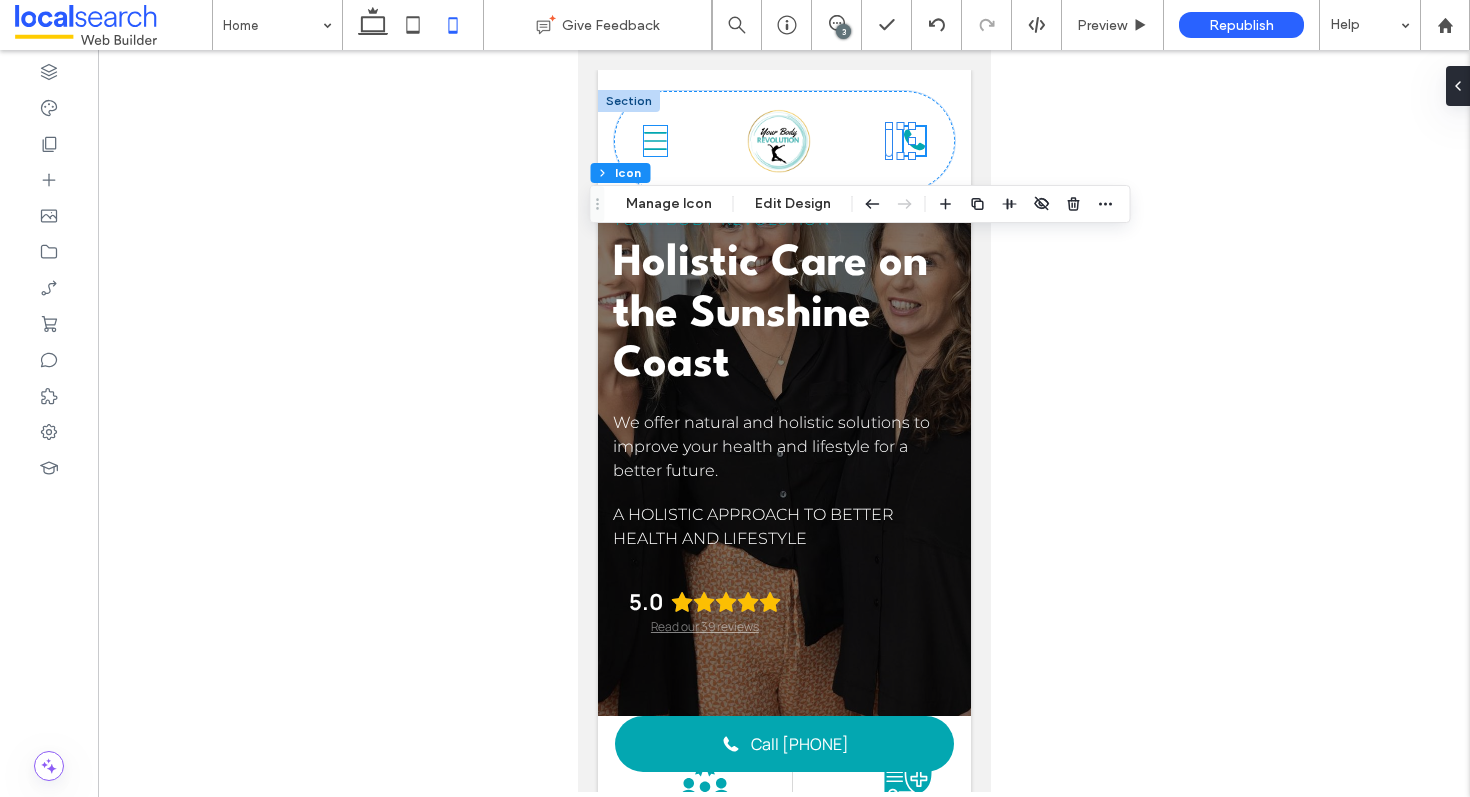 click on "Menu Icon" 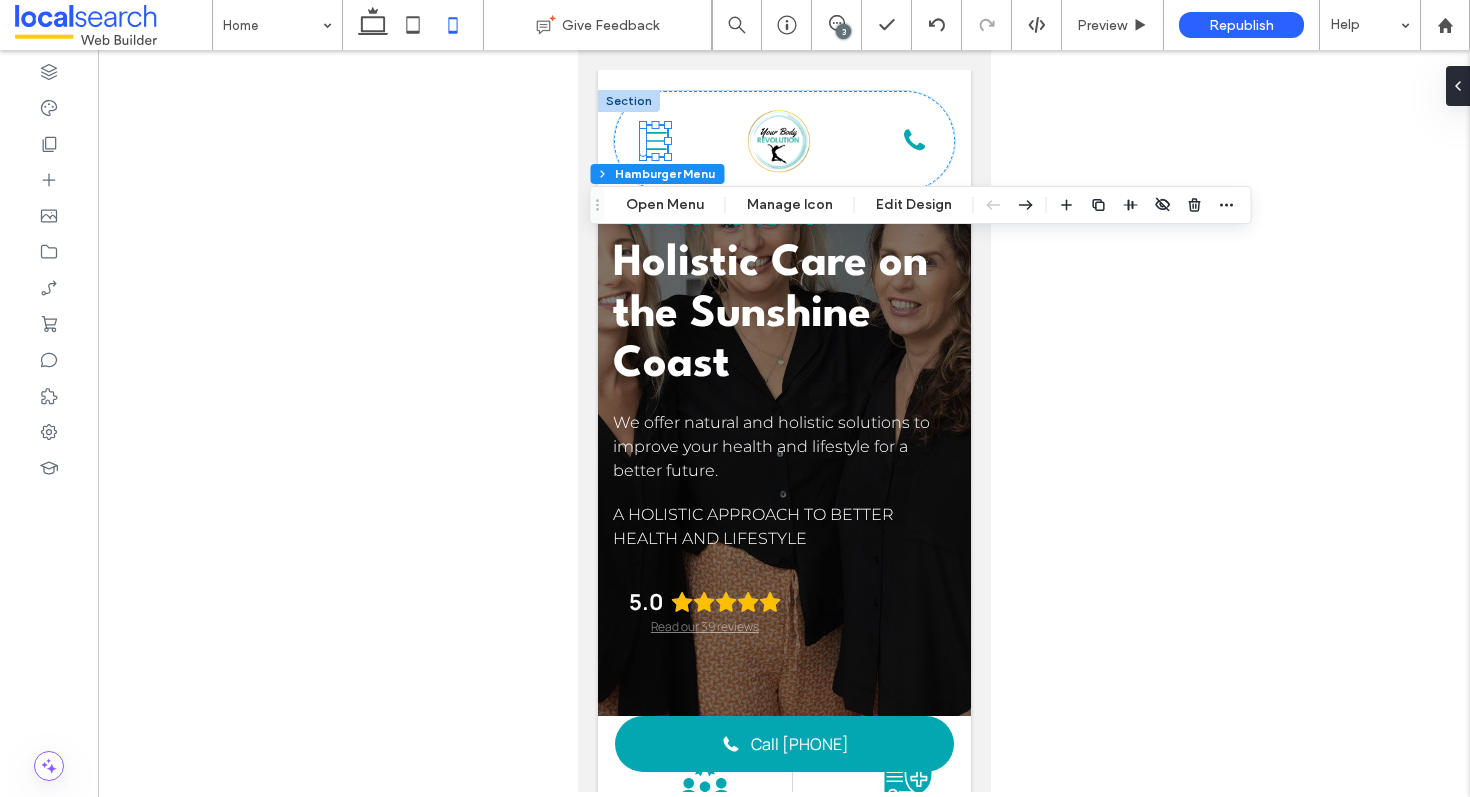 click on "Menu Icon" 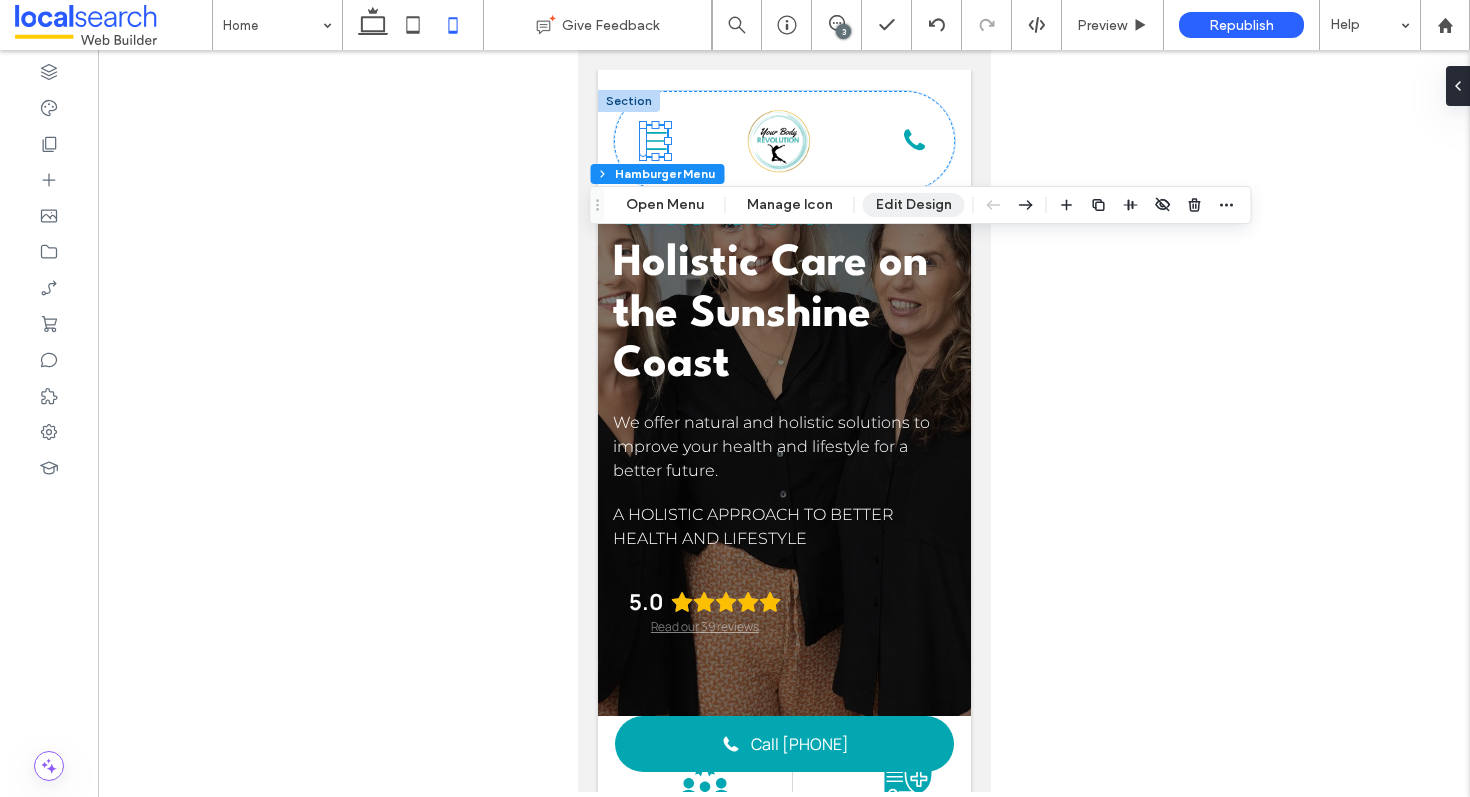 click on "Edit Design" at bounding box center [914, 205] 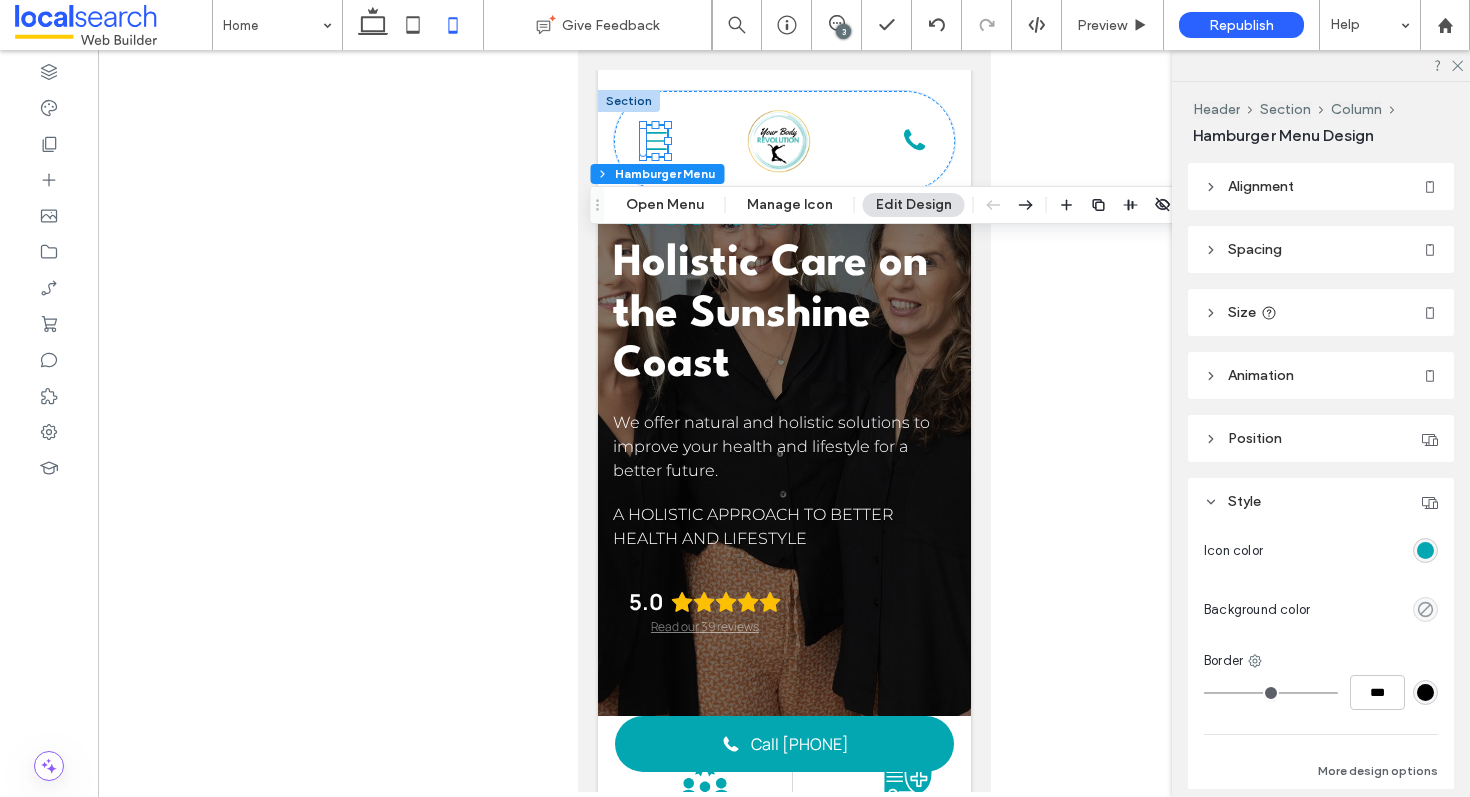 scroll, scrollTop: 124, scrollLeft: 0, axis: vertical 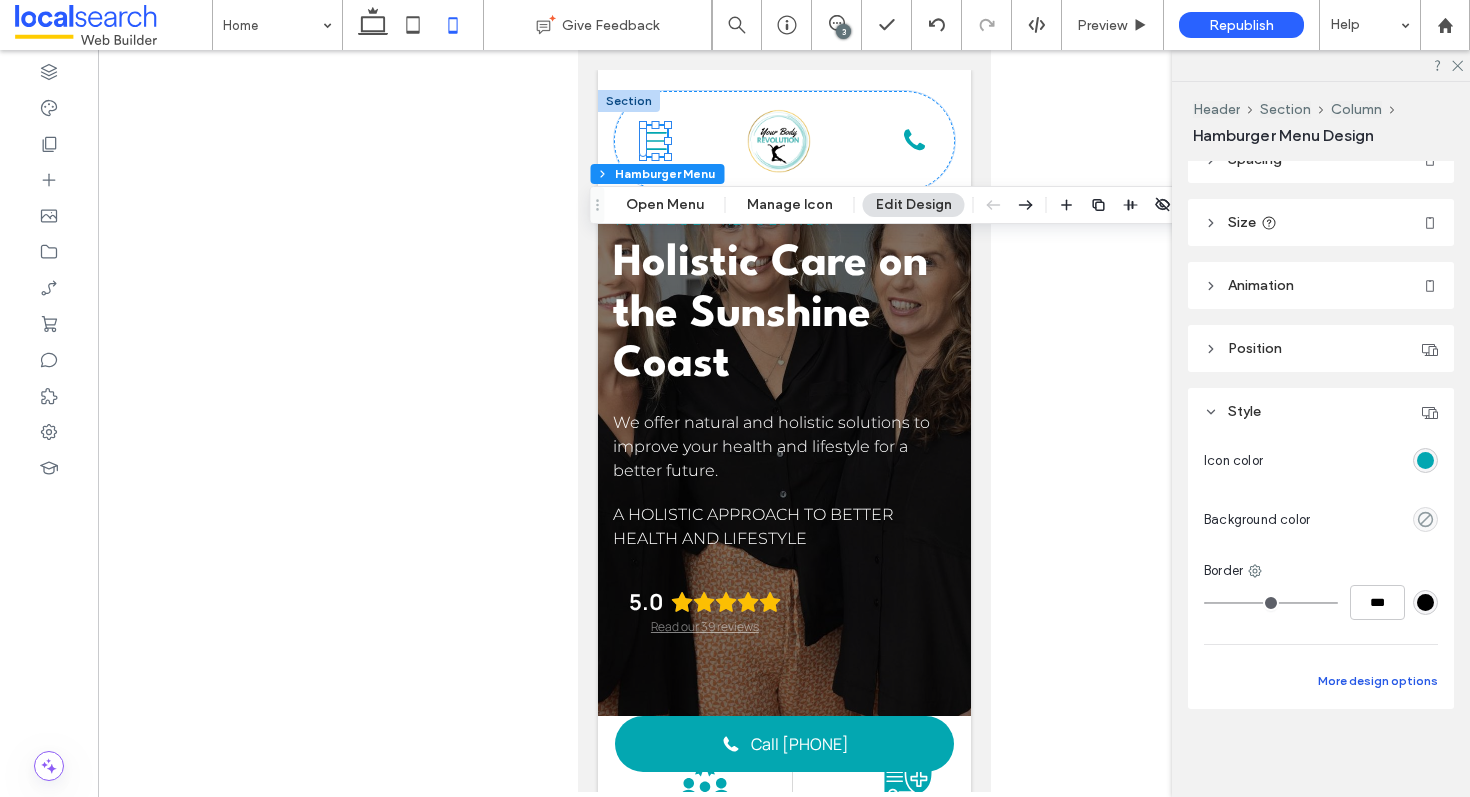click on "More design options" at bounding box center (1378, 681) 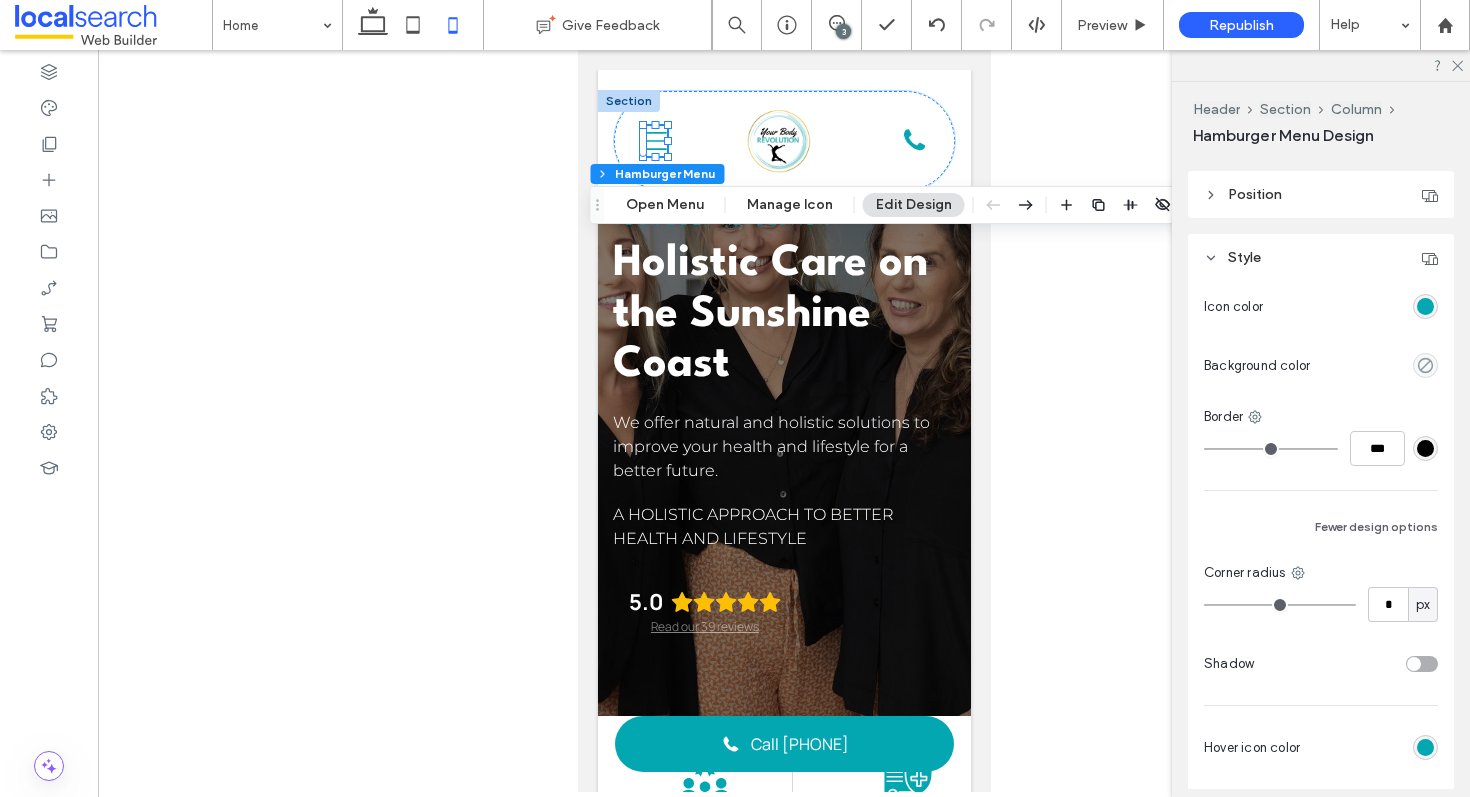 scroll, scrollTop: 358, scrollLeft: 0, axis: vertical 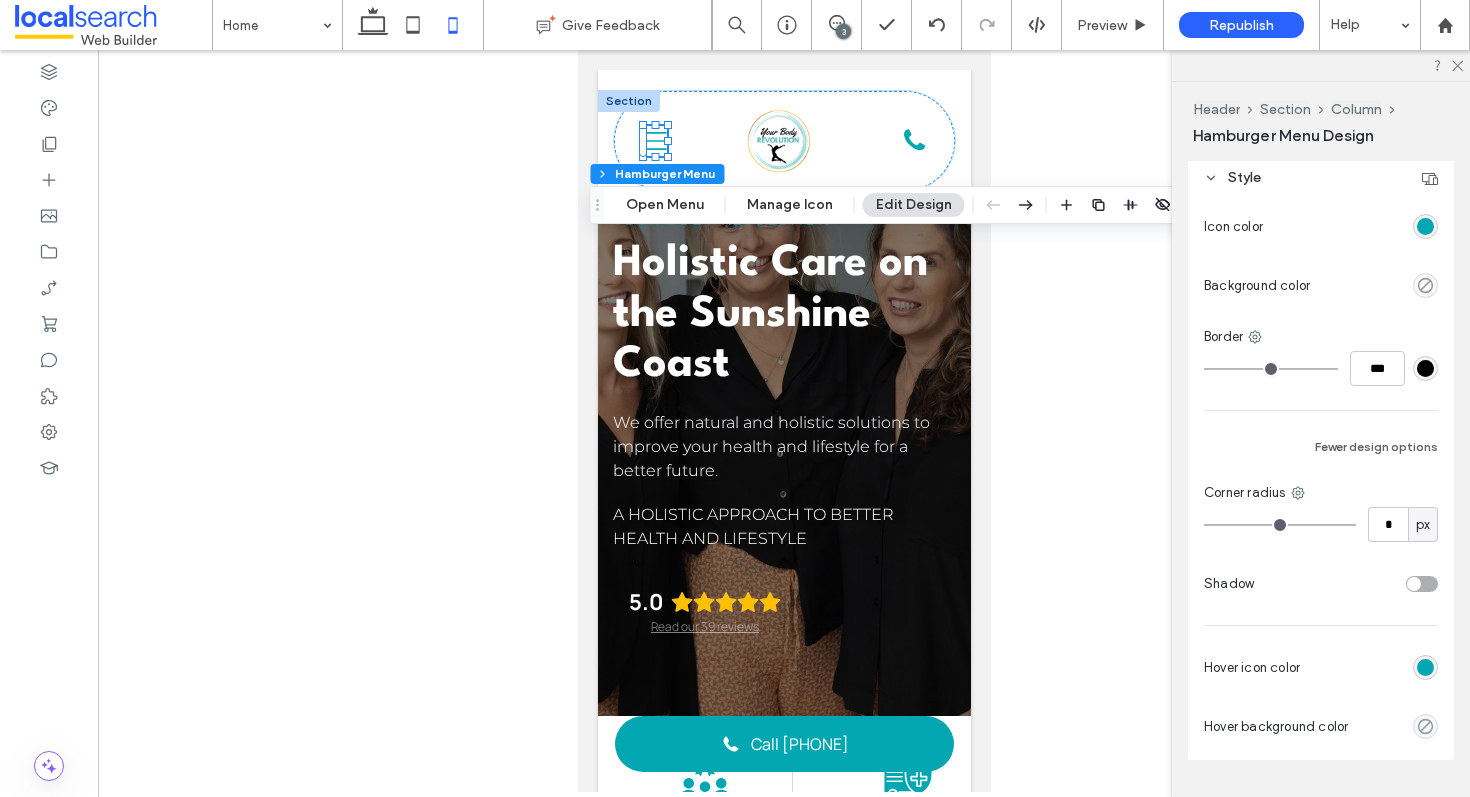 click at bounding box center (1425, 667) 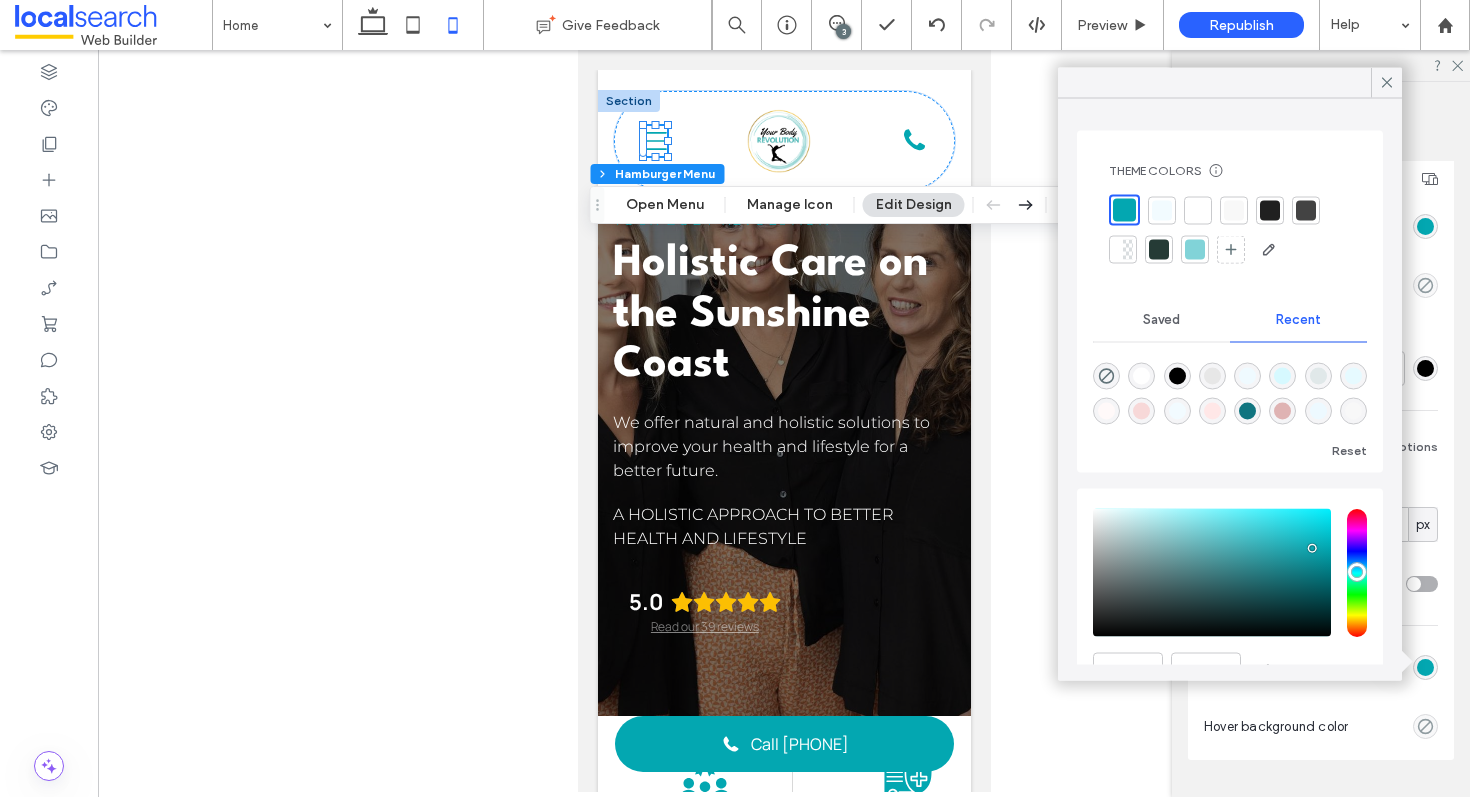 click at bounding box center (1195, 250) 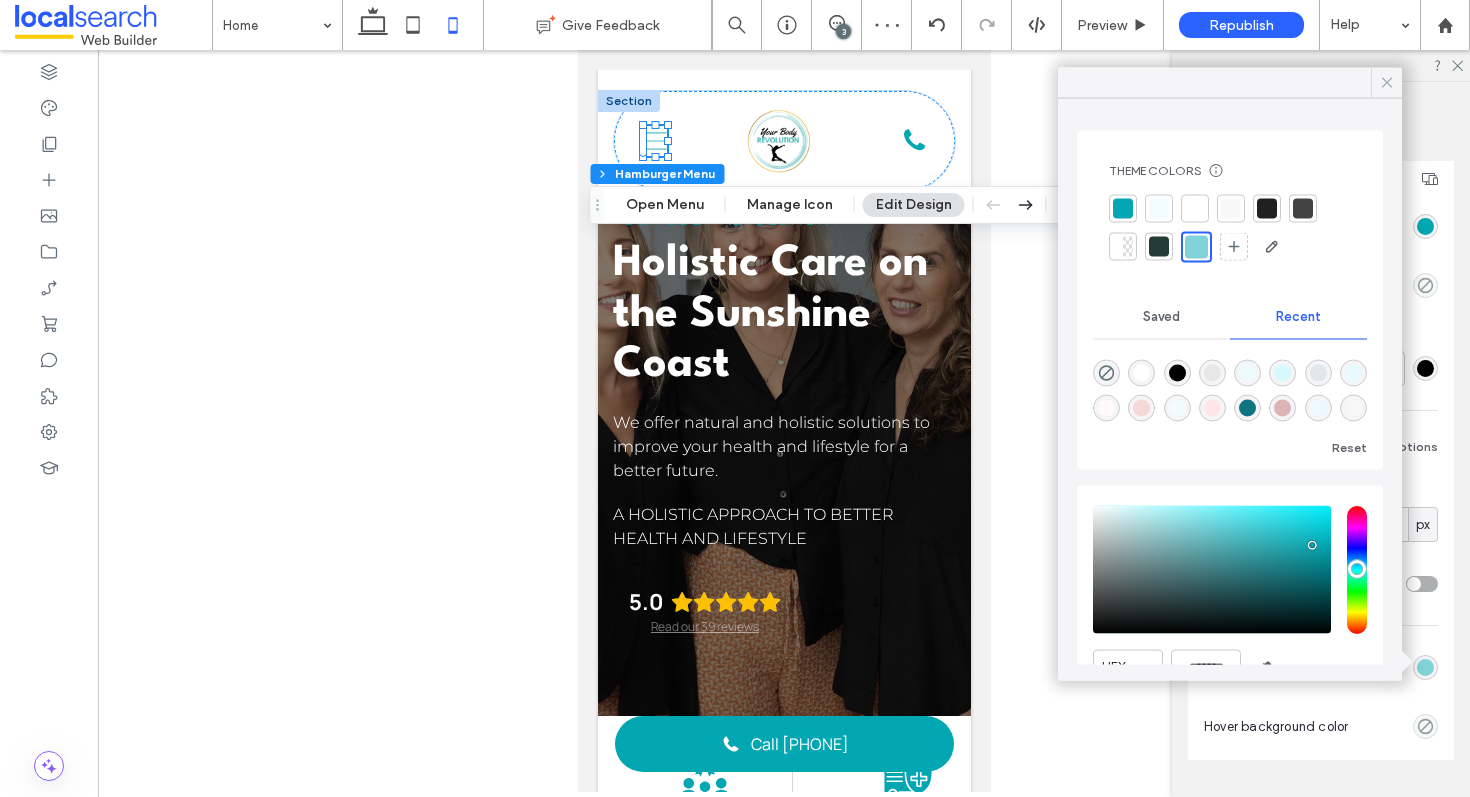 click 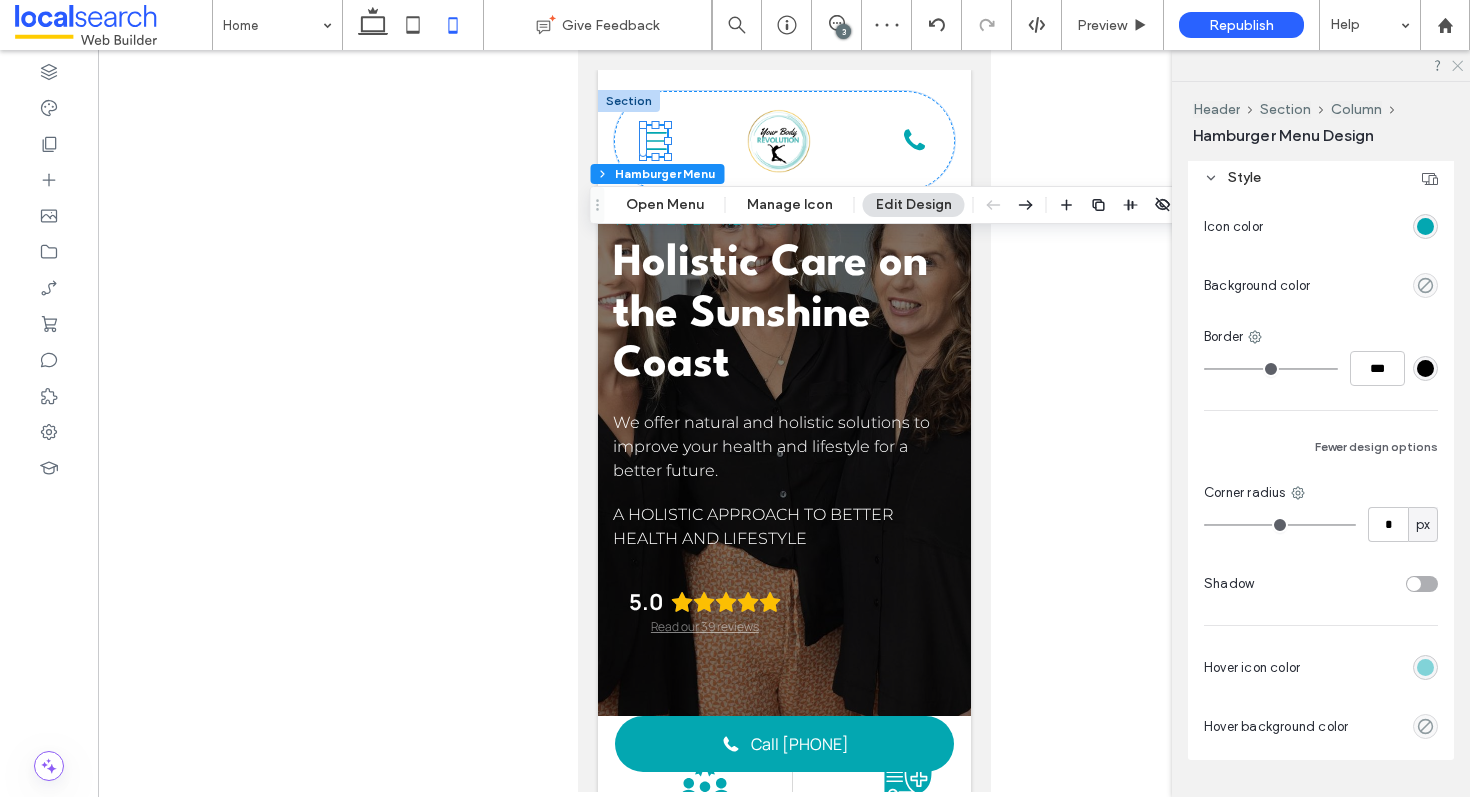 click 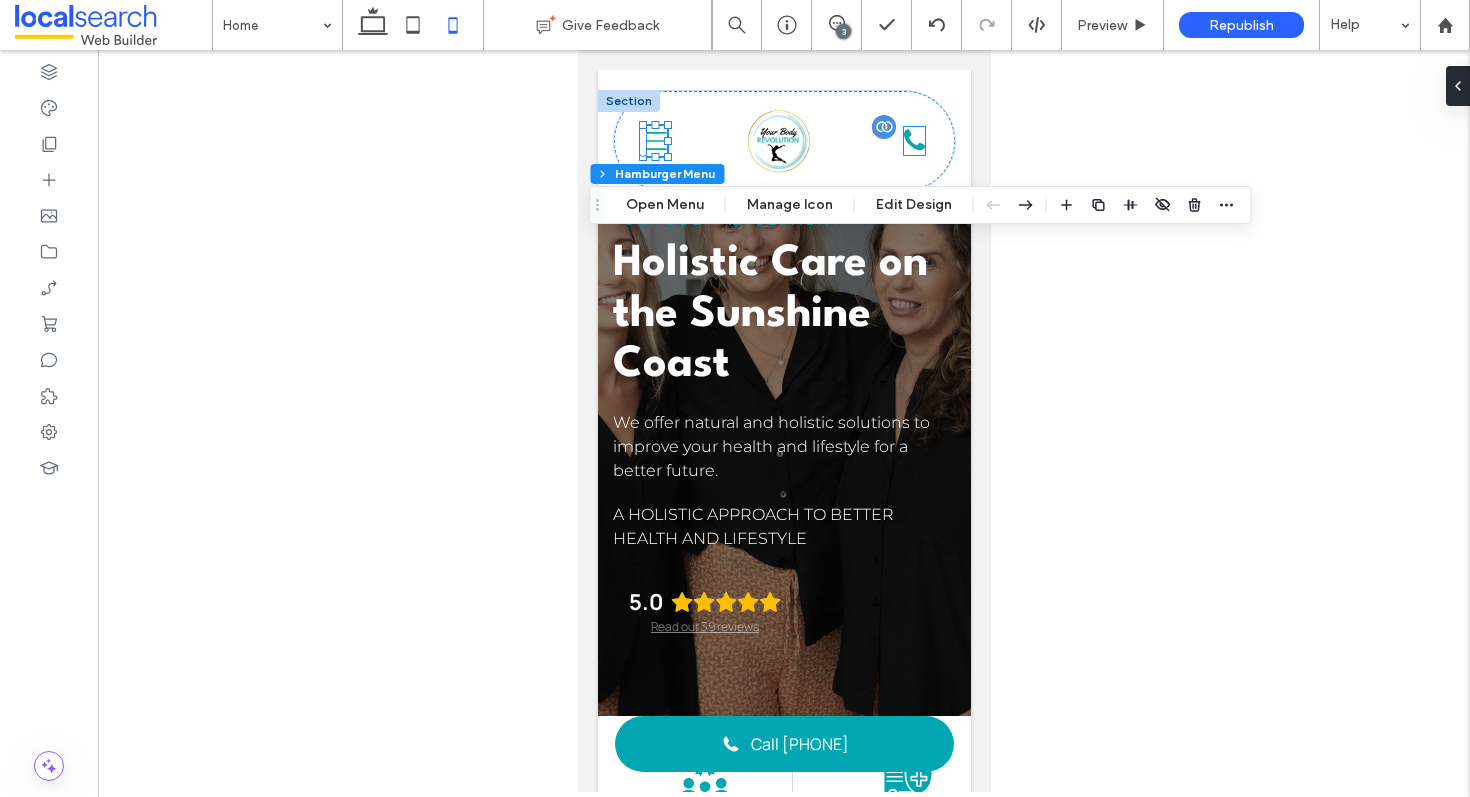 click on "Phone Icon" at bounding box center (913, 141) 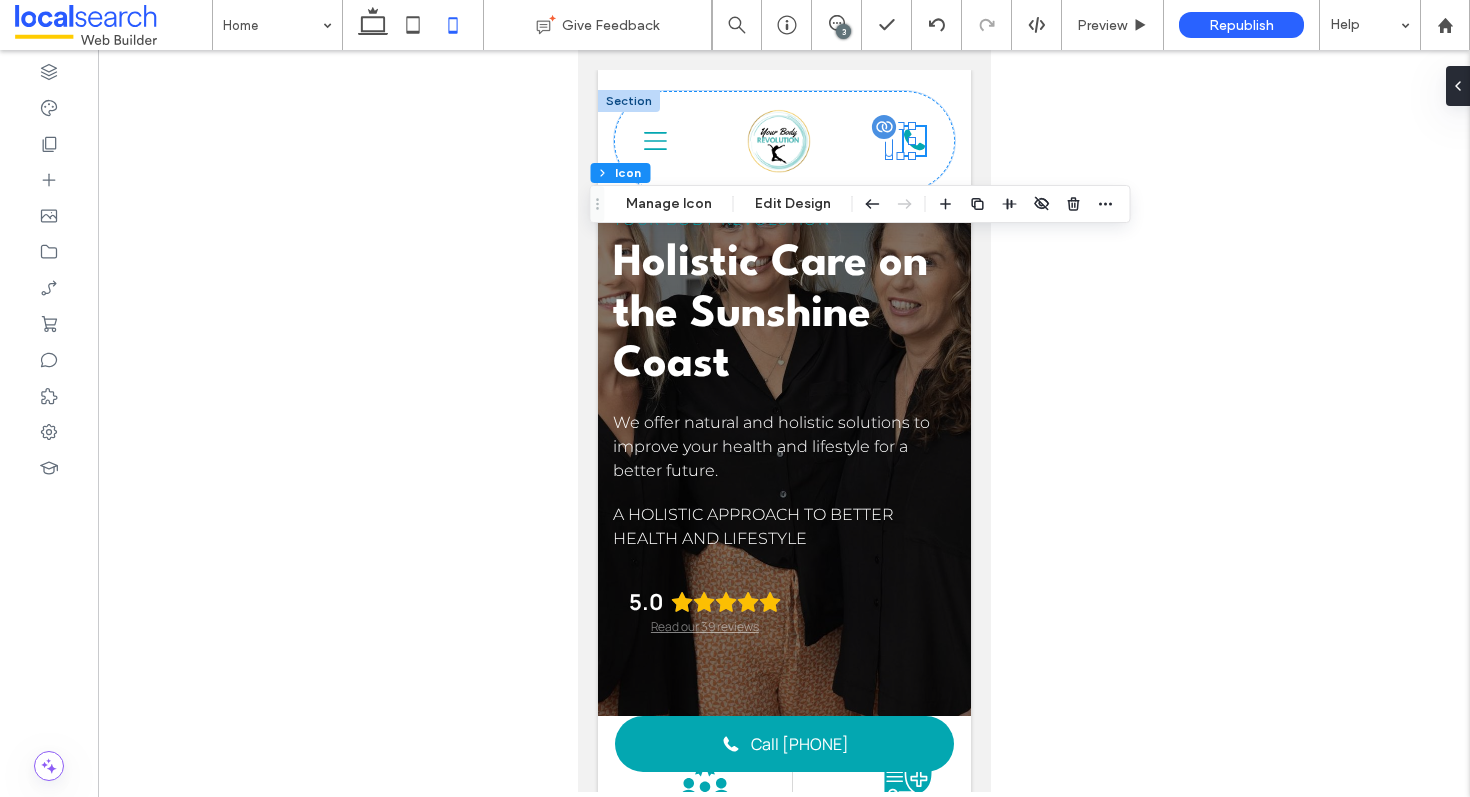 click on "Phone Icon" at bounding box center [913, 141] 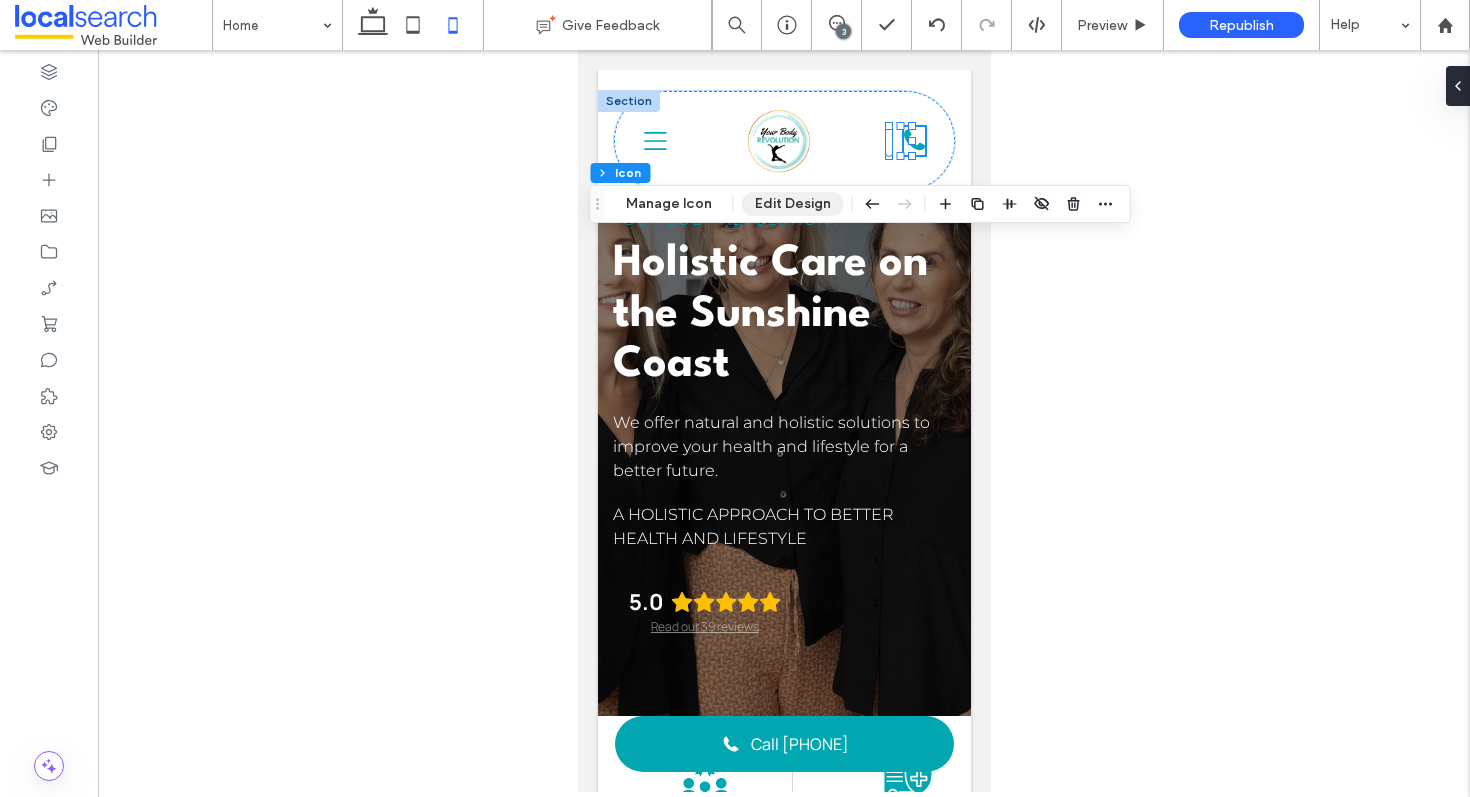 click on "Edit Design" at bounding box center [793, 204] 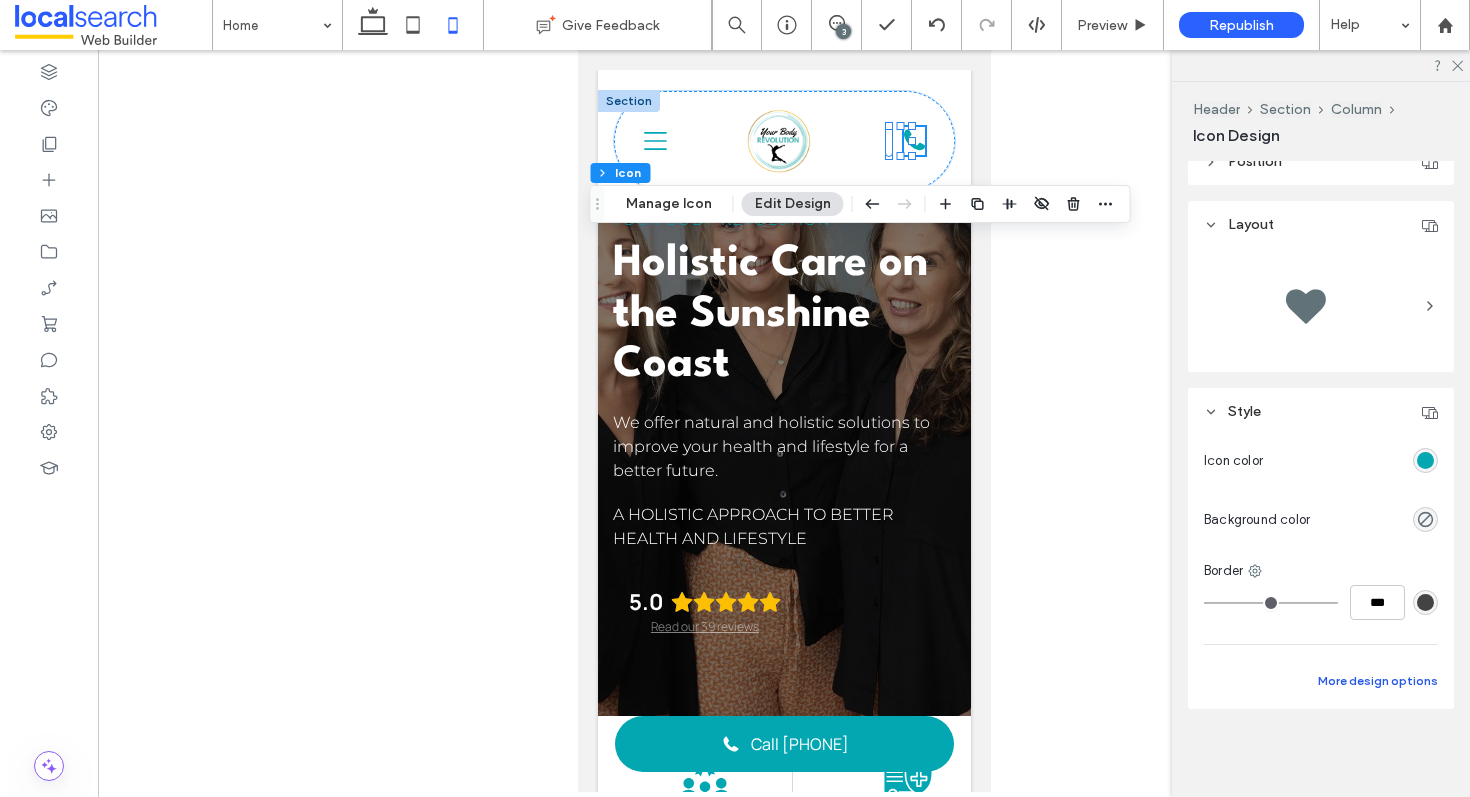 click on "More design options" at bounding box center (1378, 681) 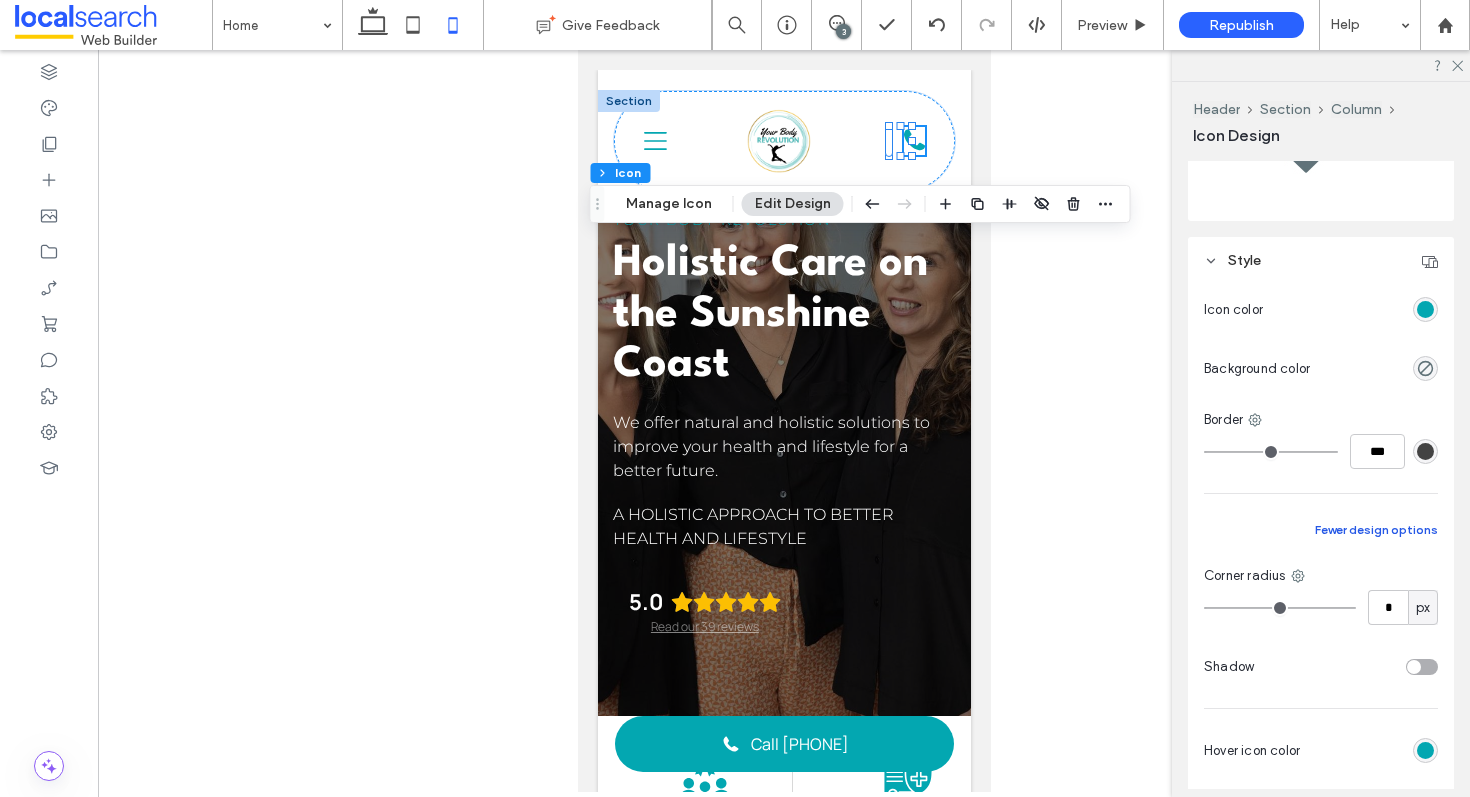 scroll, scrollTop: 445, scrollLeft: 0, axis: vertical 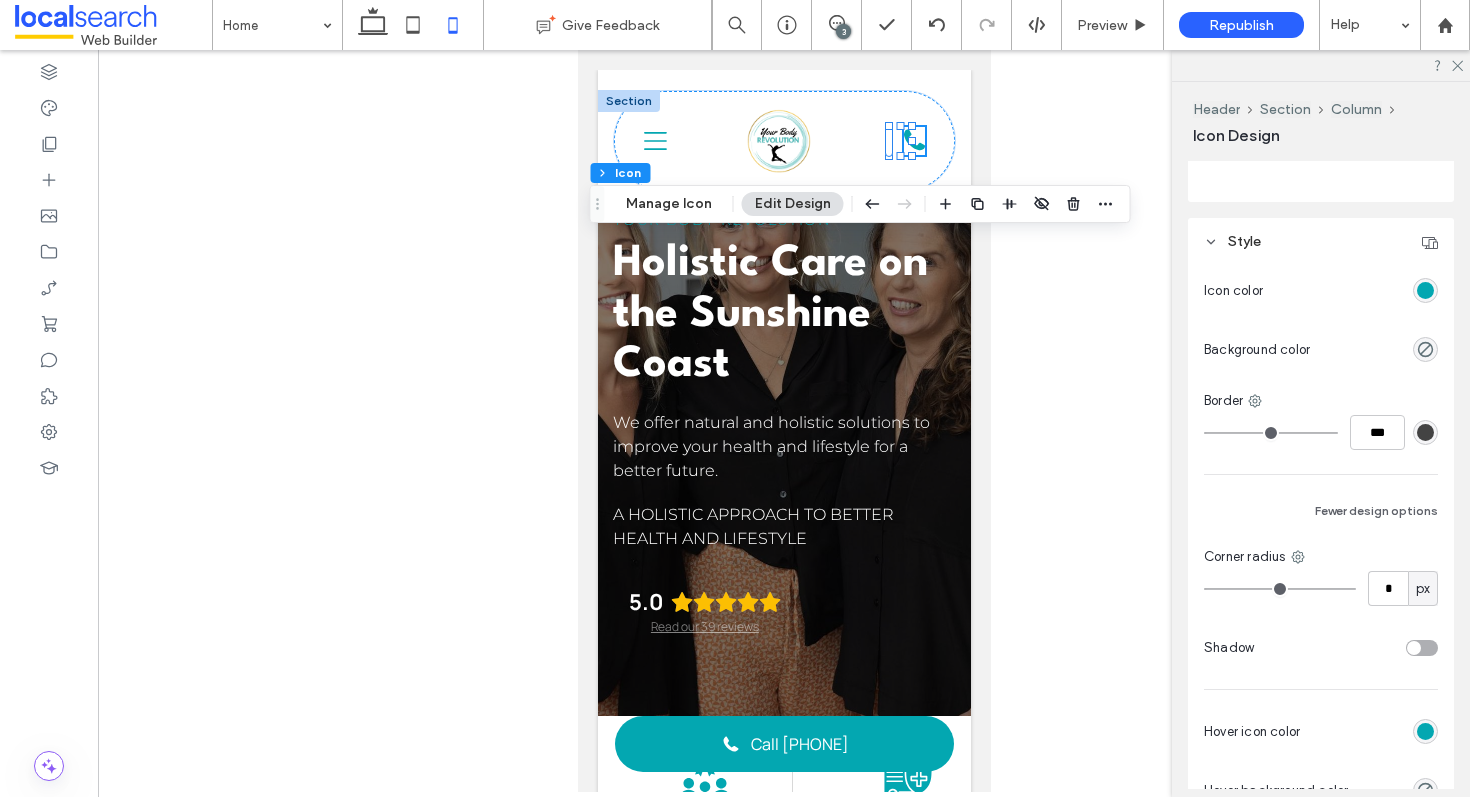 click at bounding box center [1425, 731] 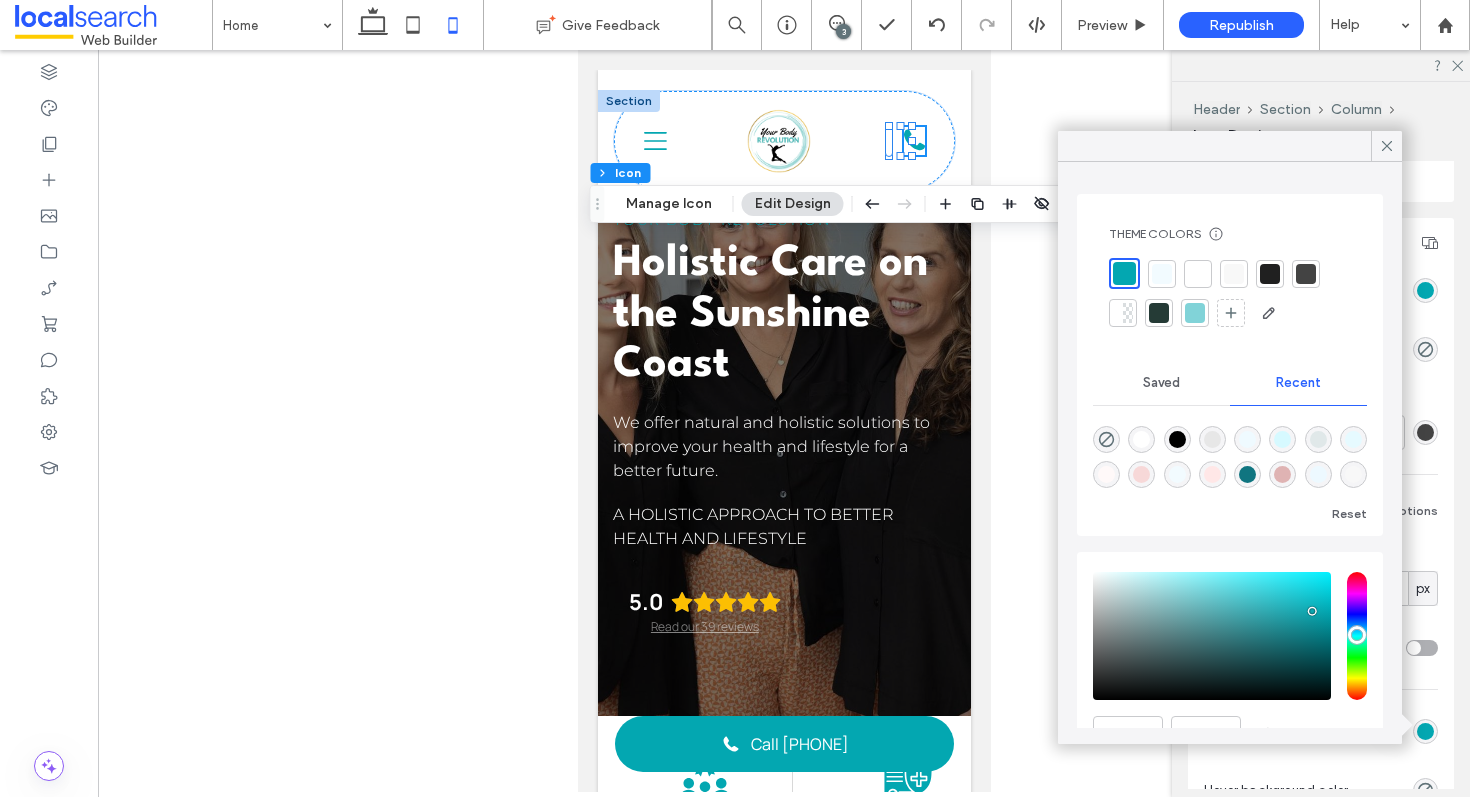 click at bounding box center (1400, 725) 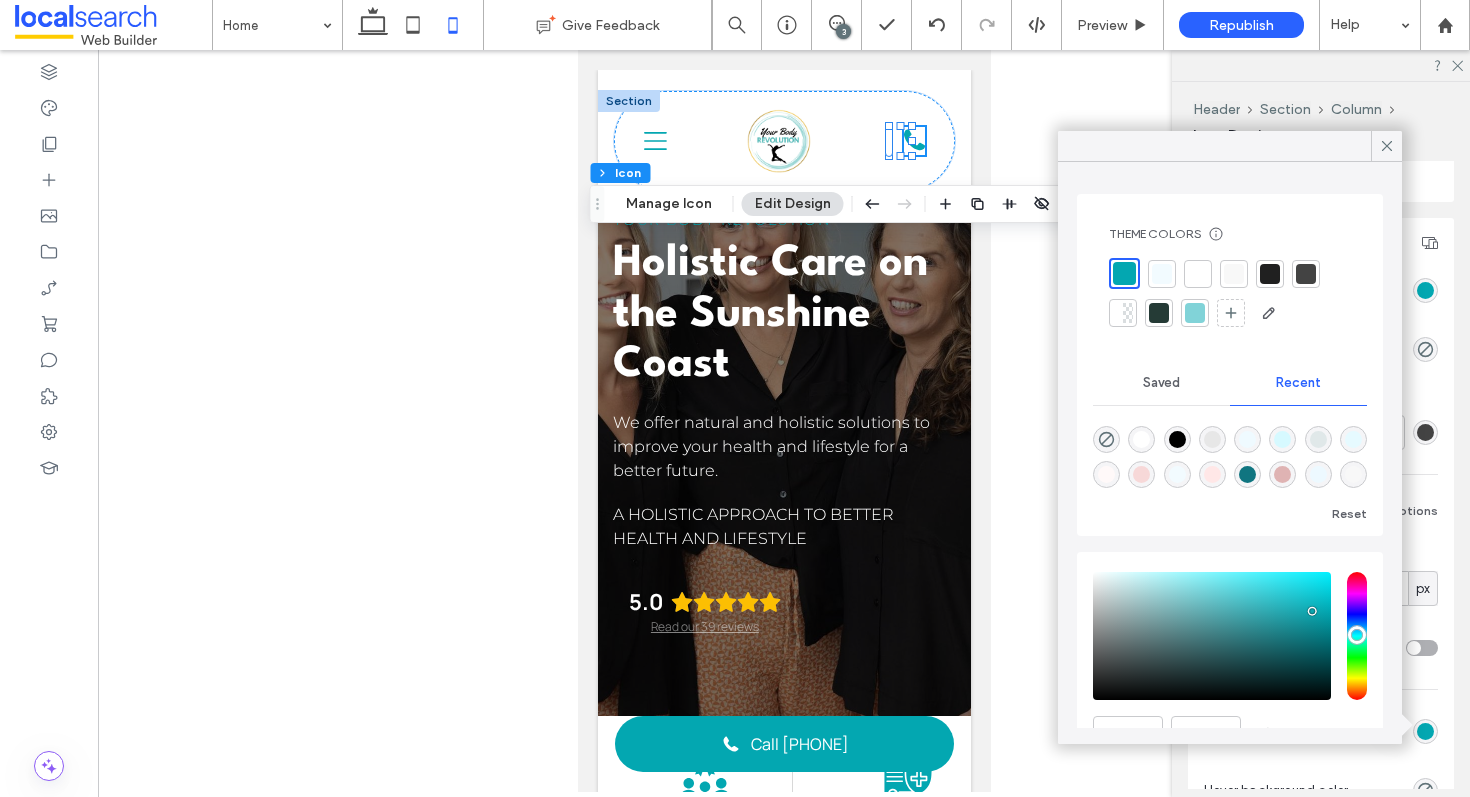 click at bounding box center (1195, 313) 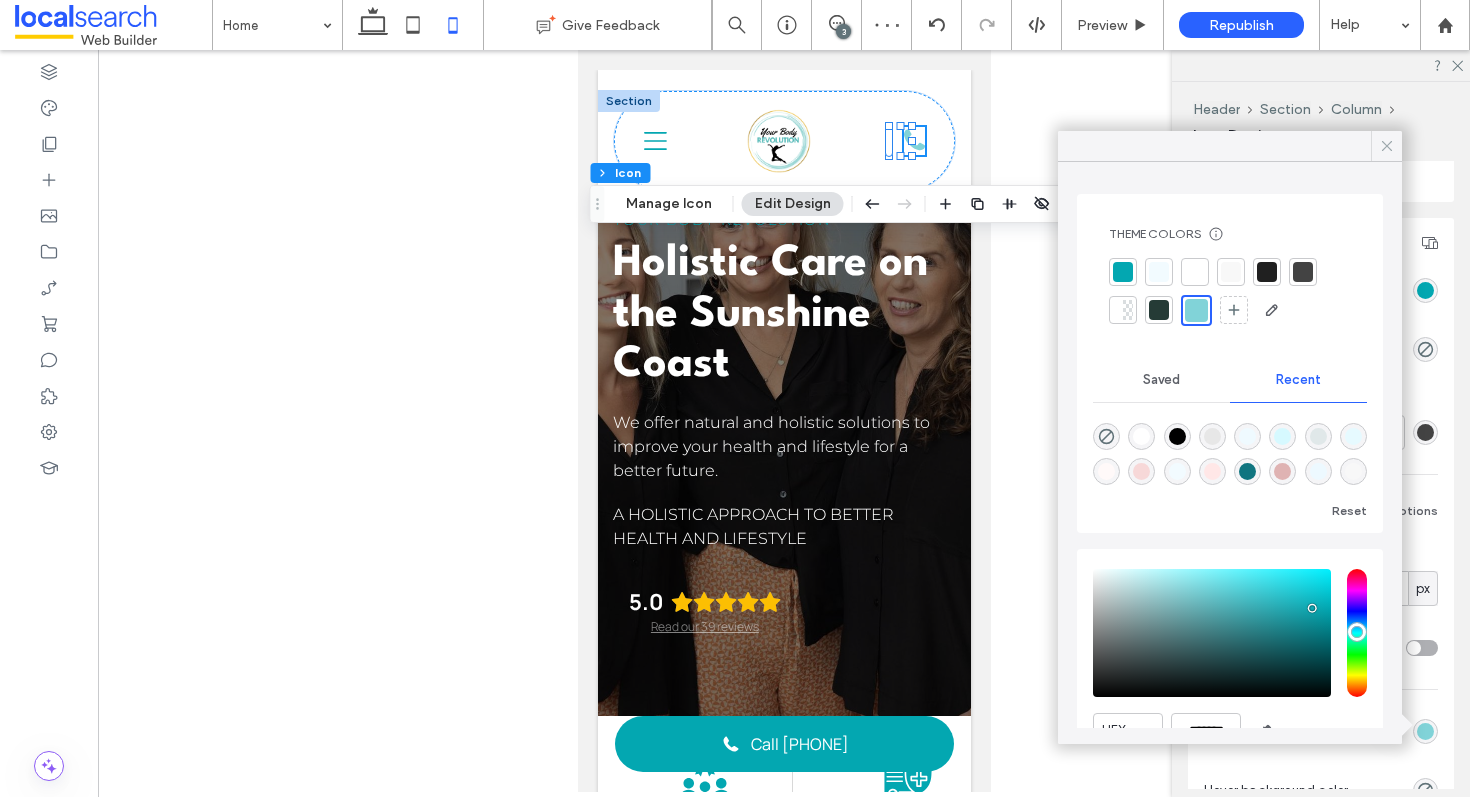 click 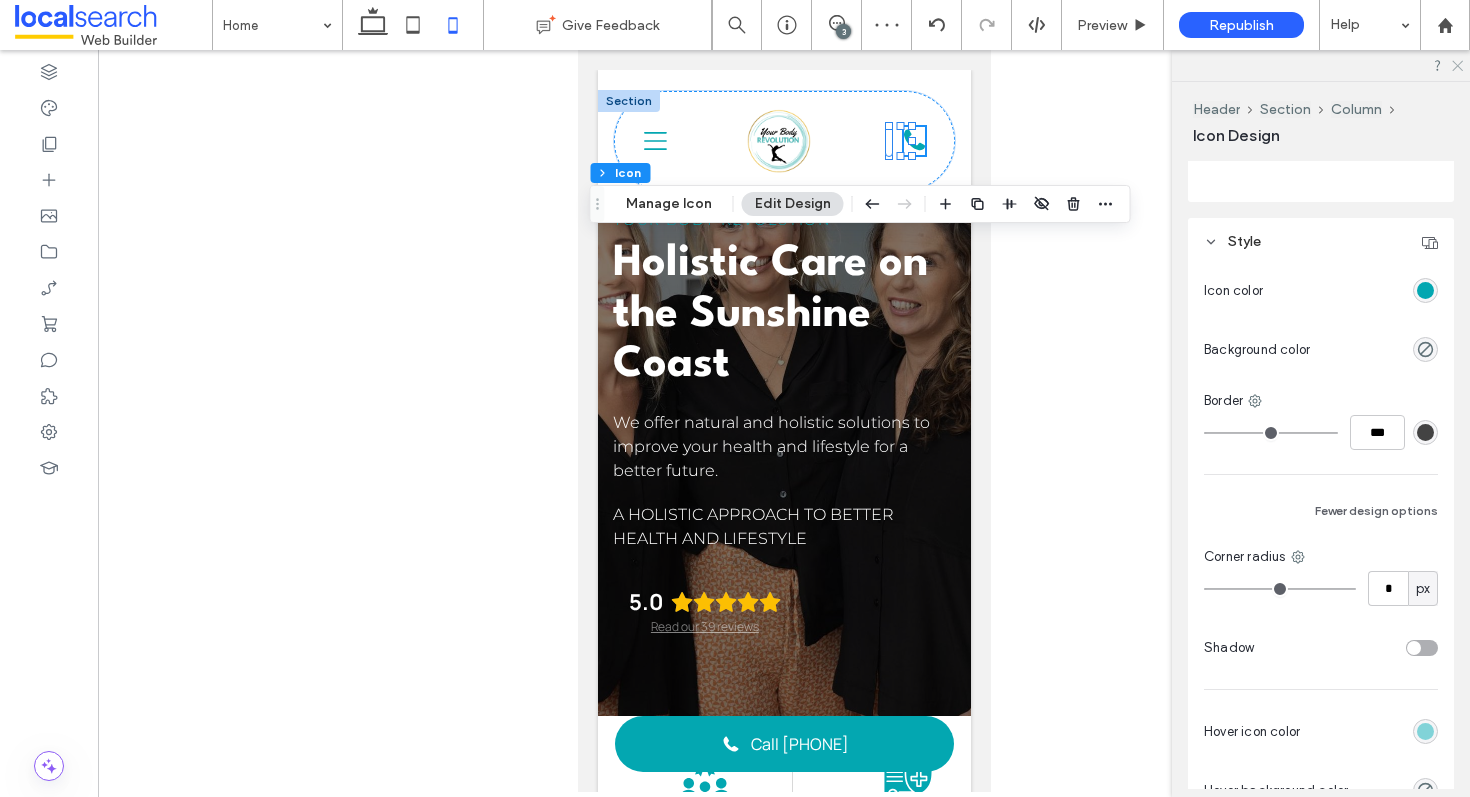 click 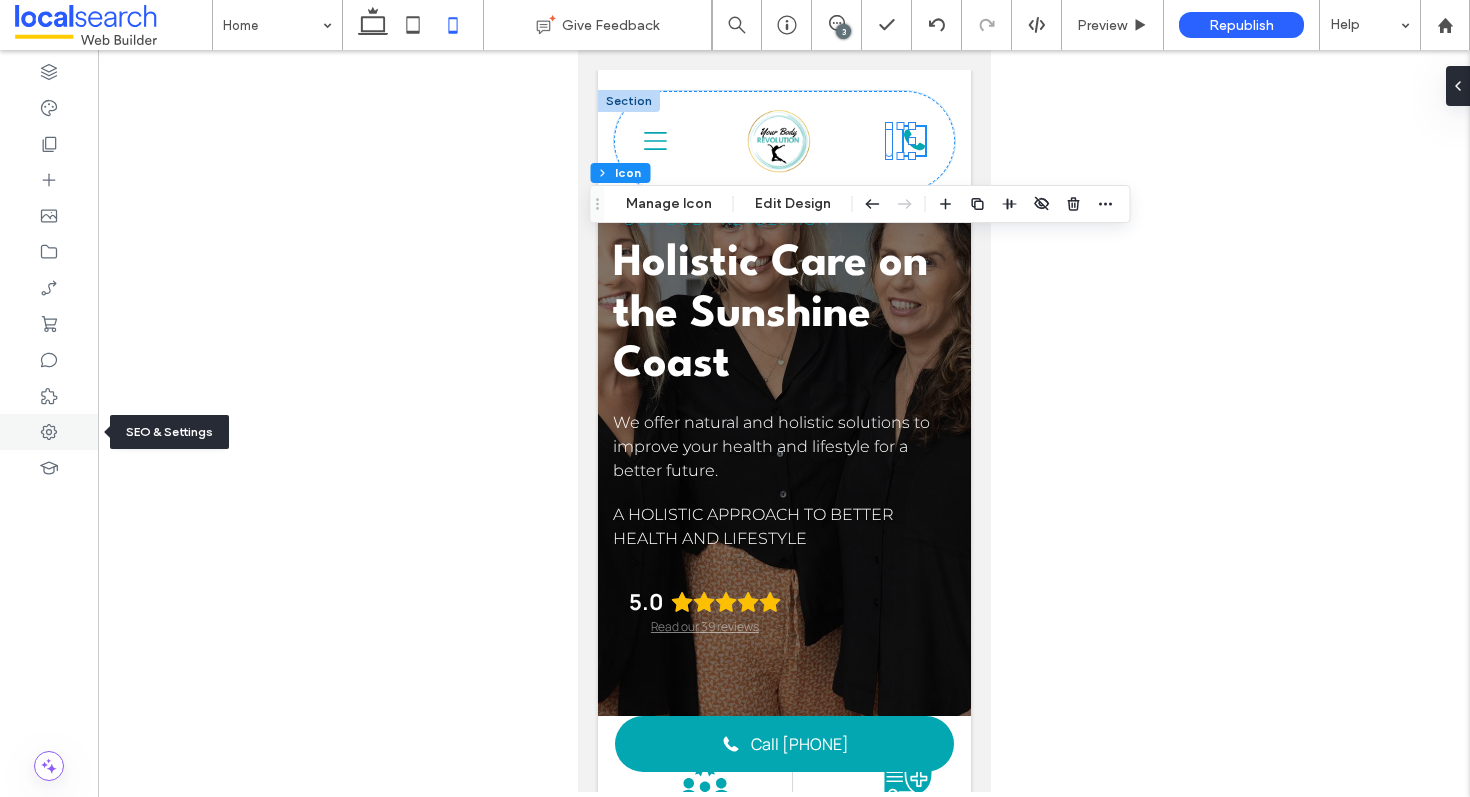click 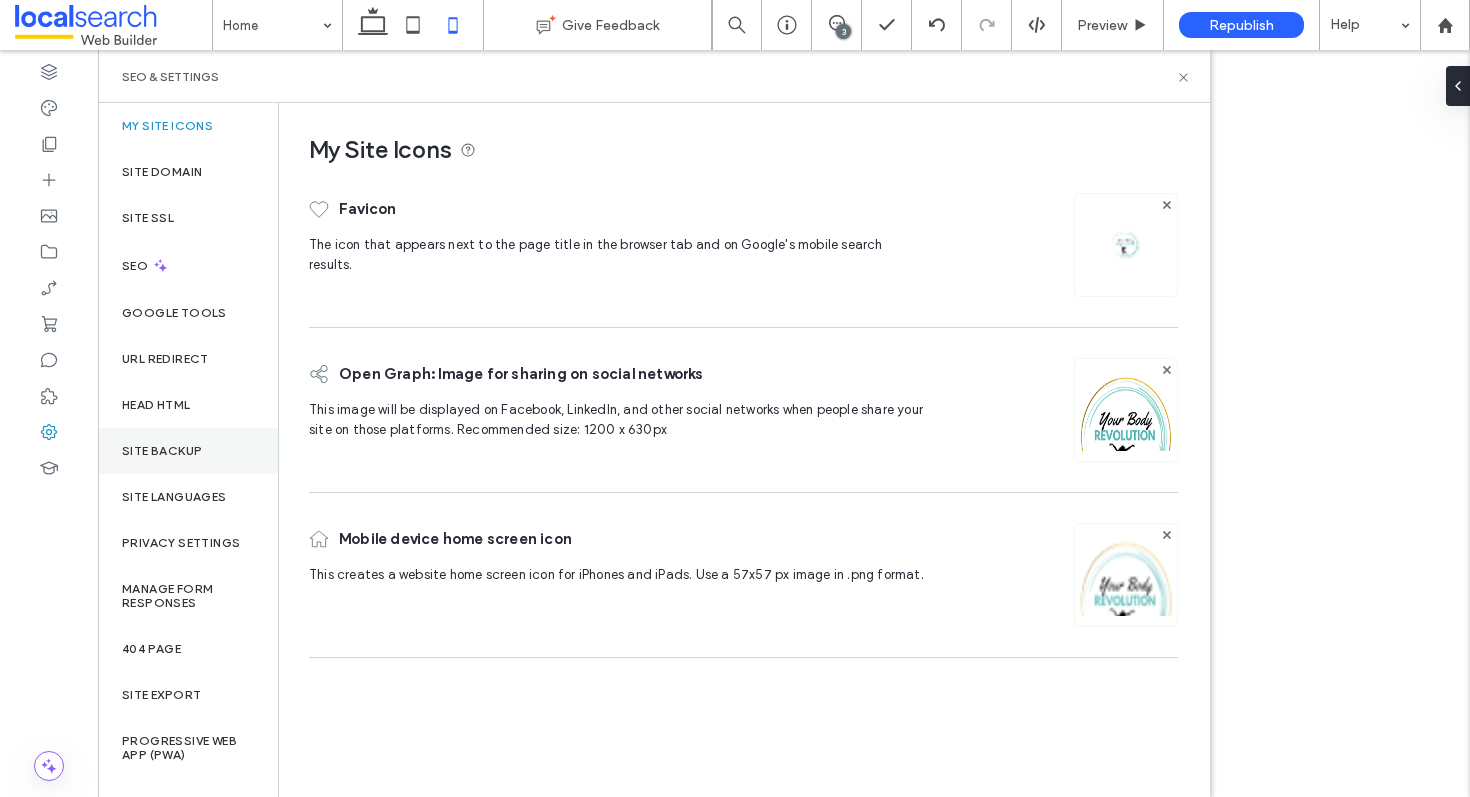 click on "Site Backup" at bounding box center [188, 451] 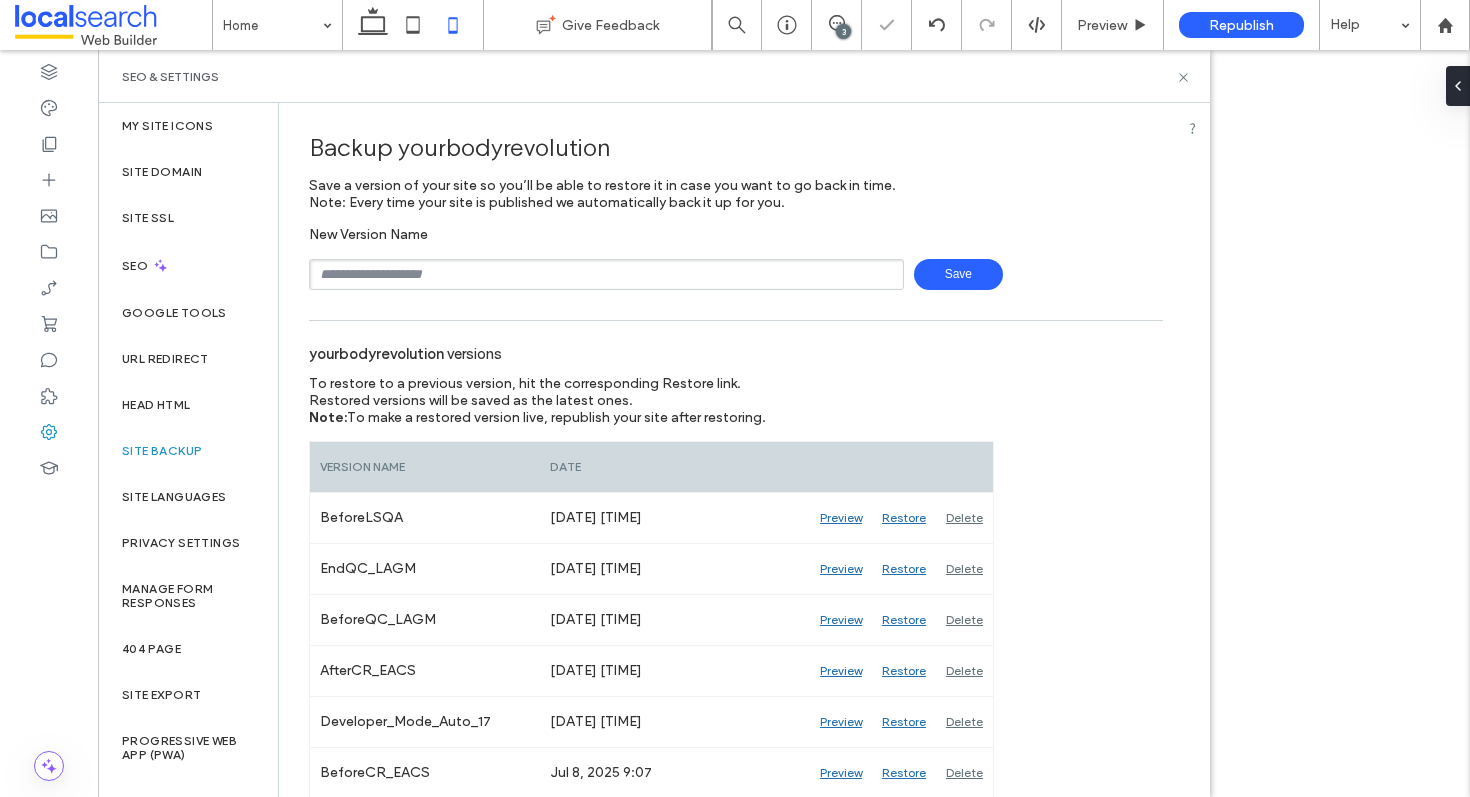 click at bounding box center (606, 274) 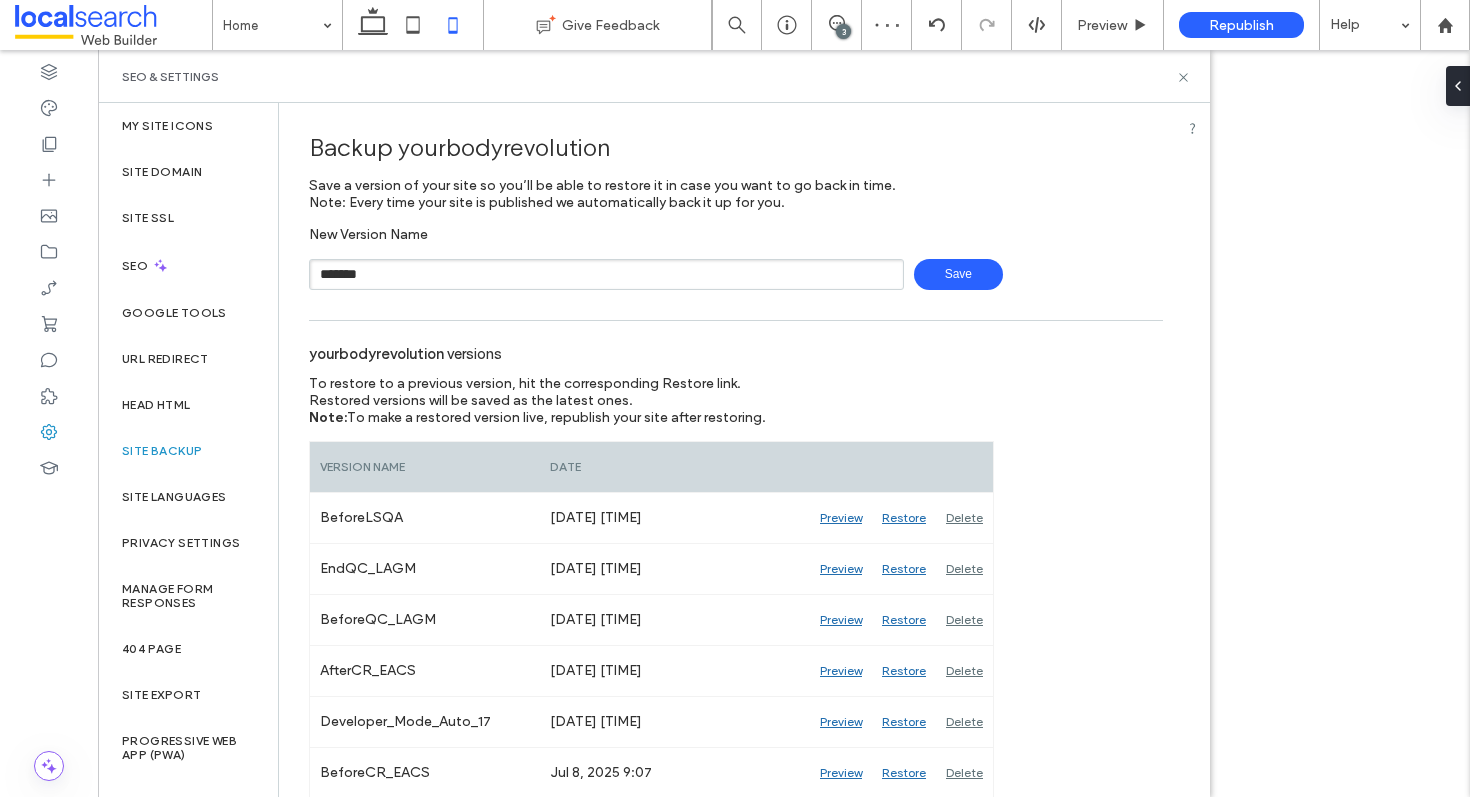 type on "*******" 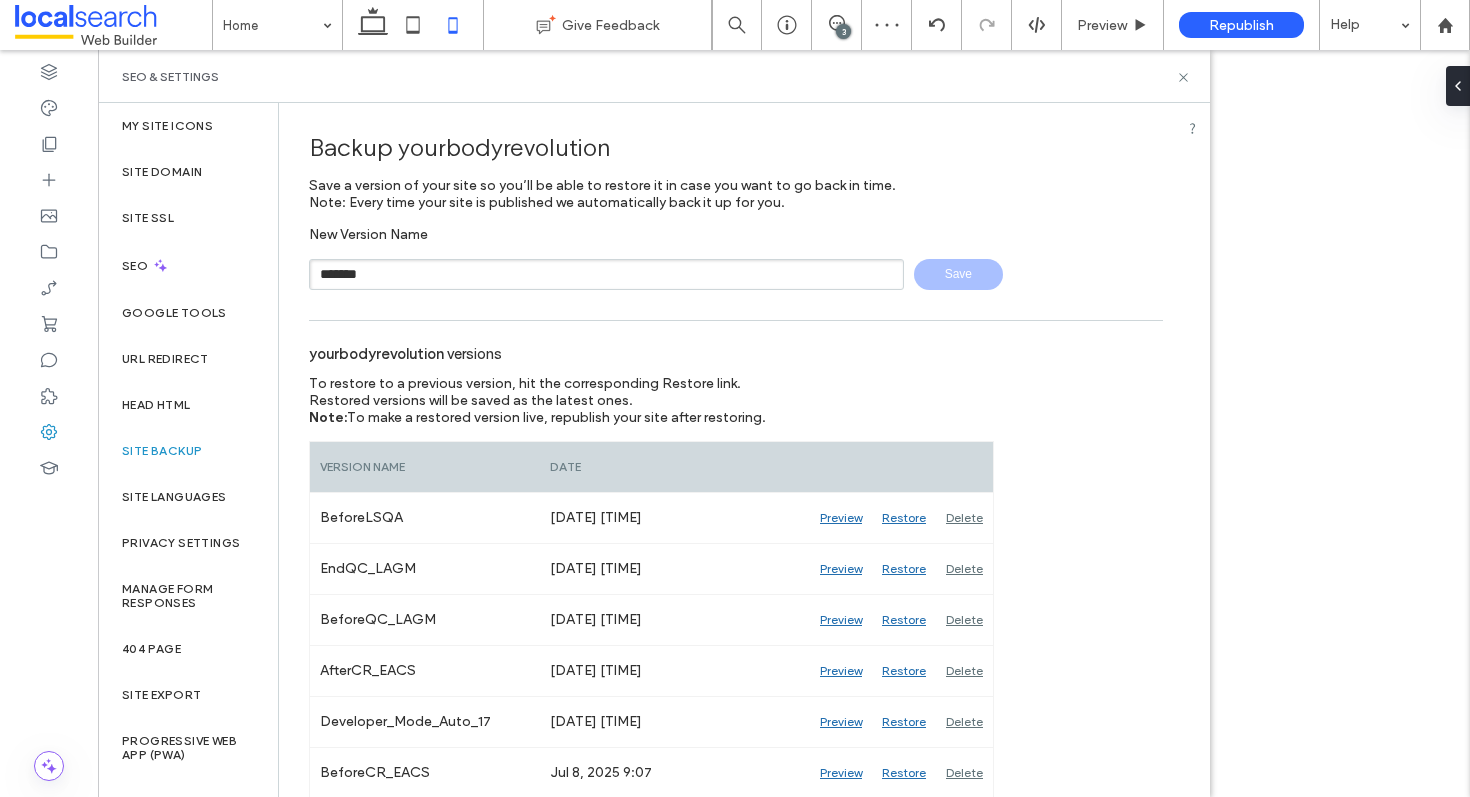 type 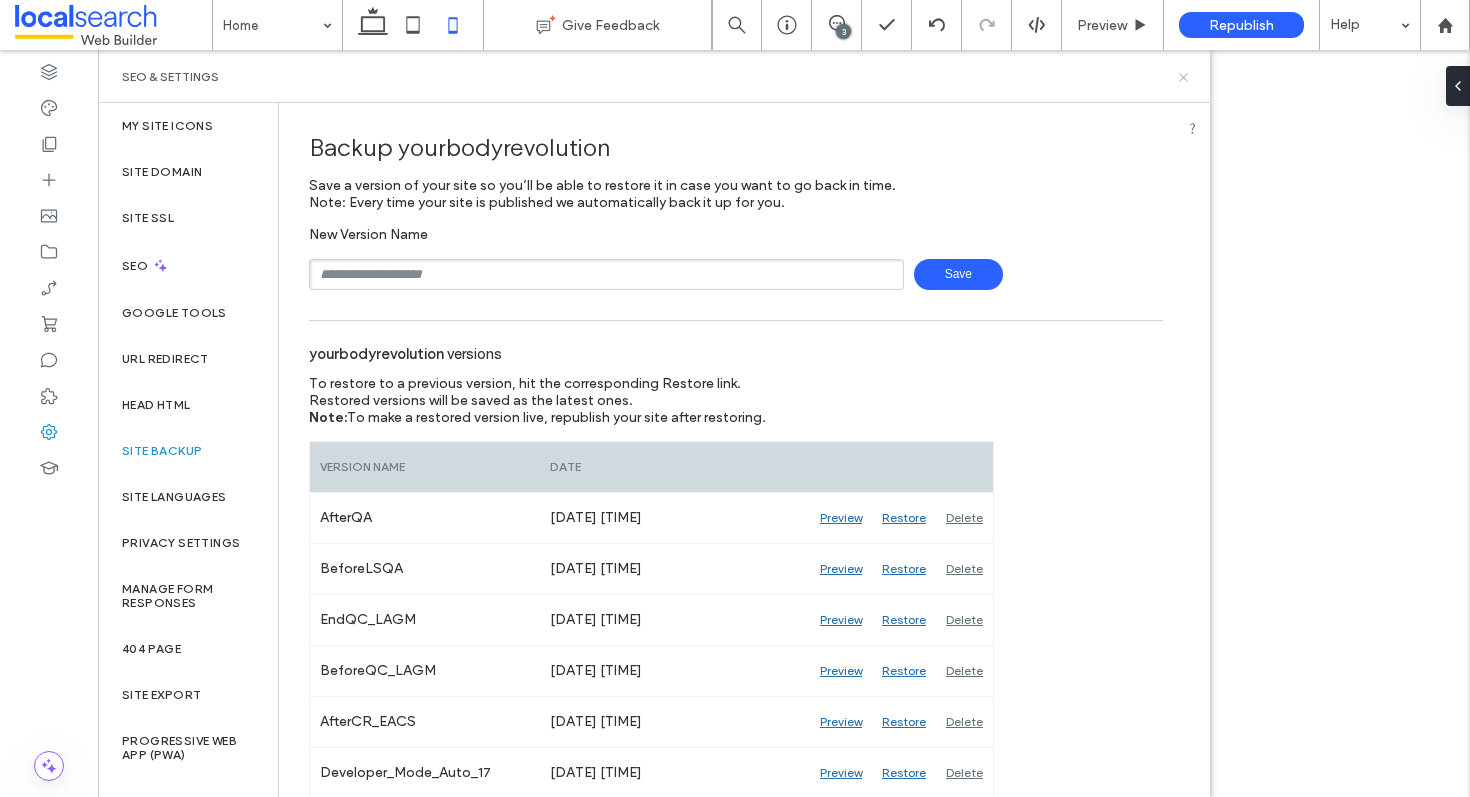 click 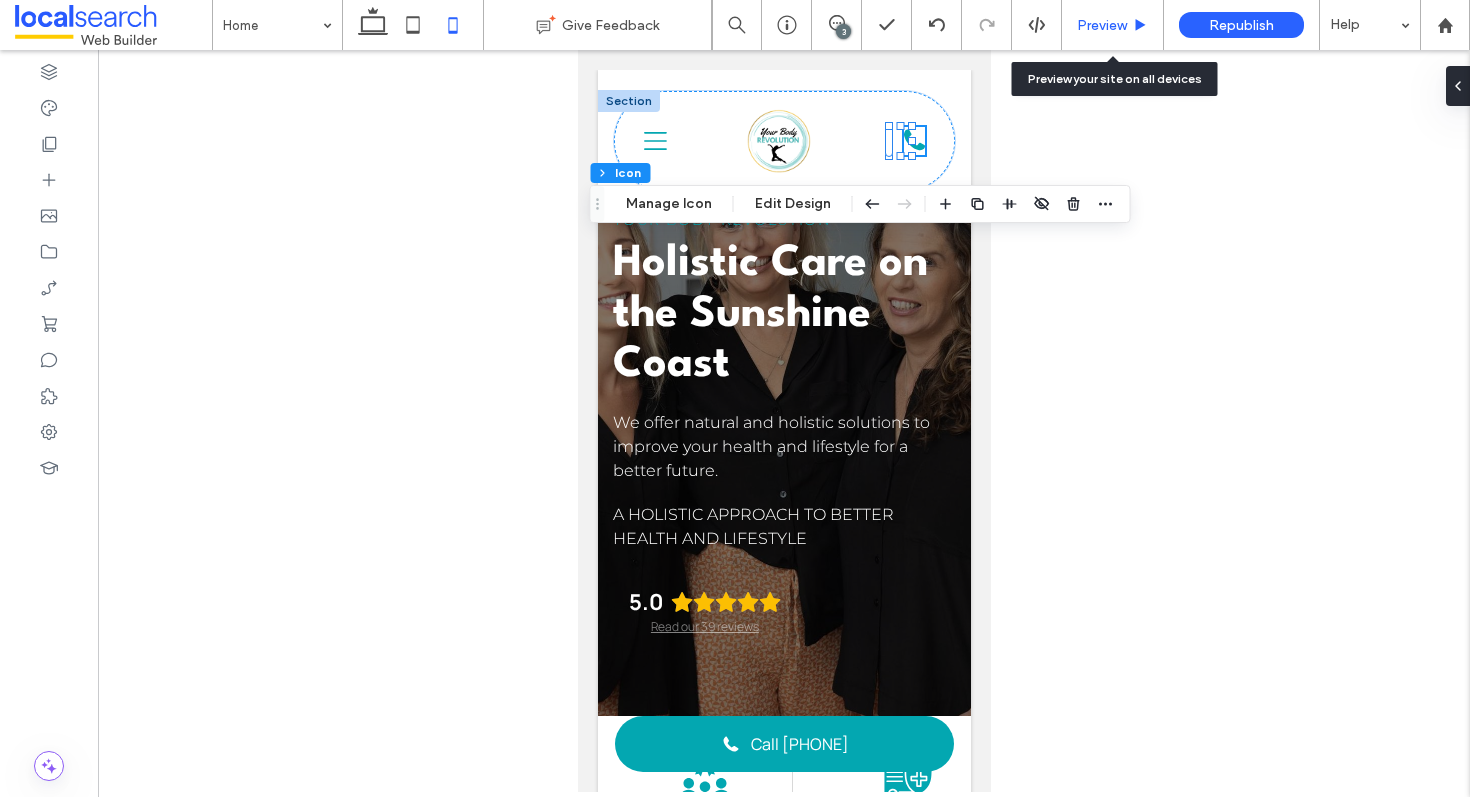 click on "Preview" at bounding box center (1102, 25) 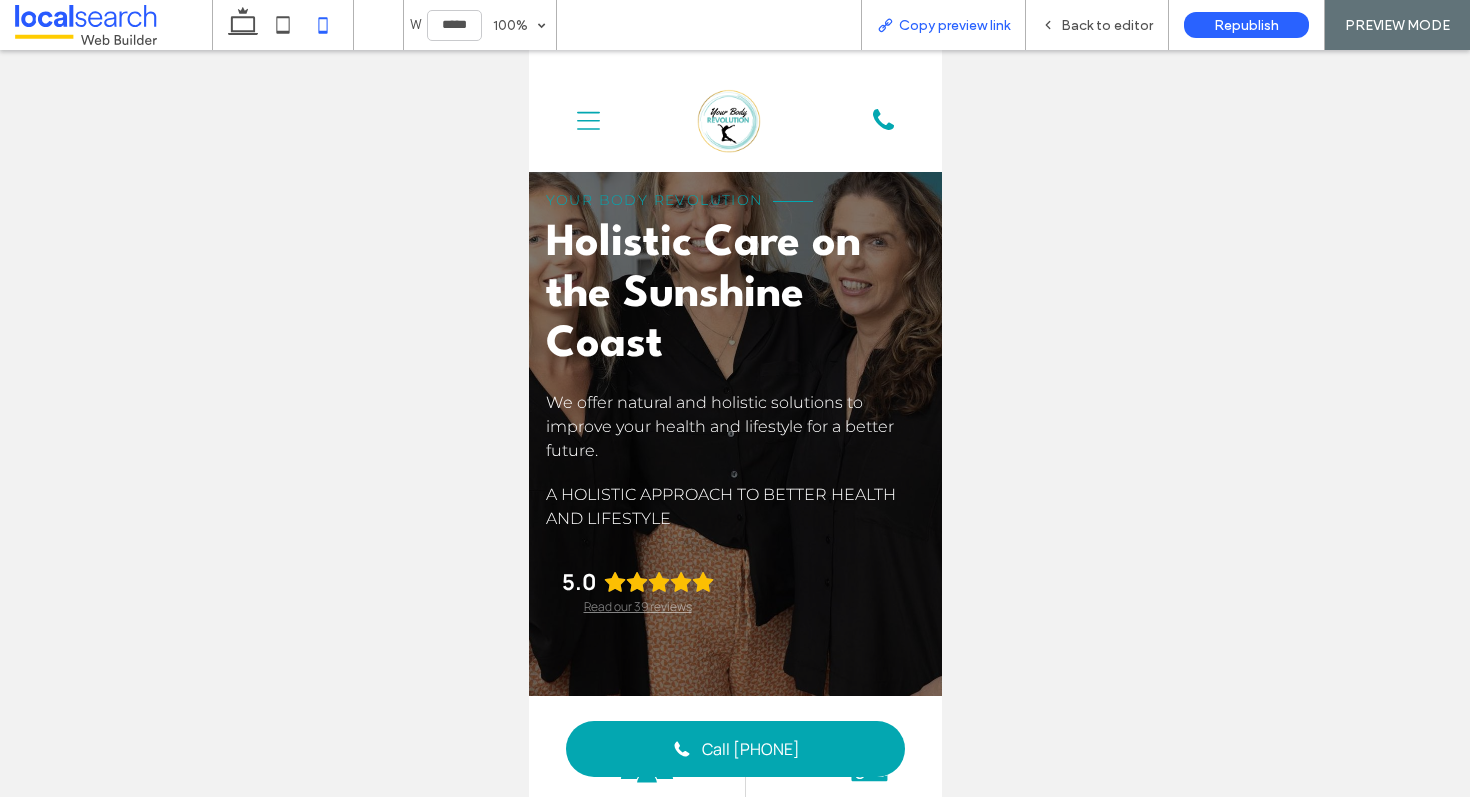 click on "Copy preview link" at bounding box center [954, 25] 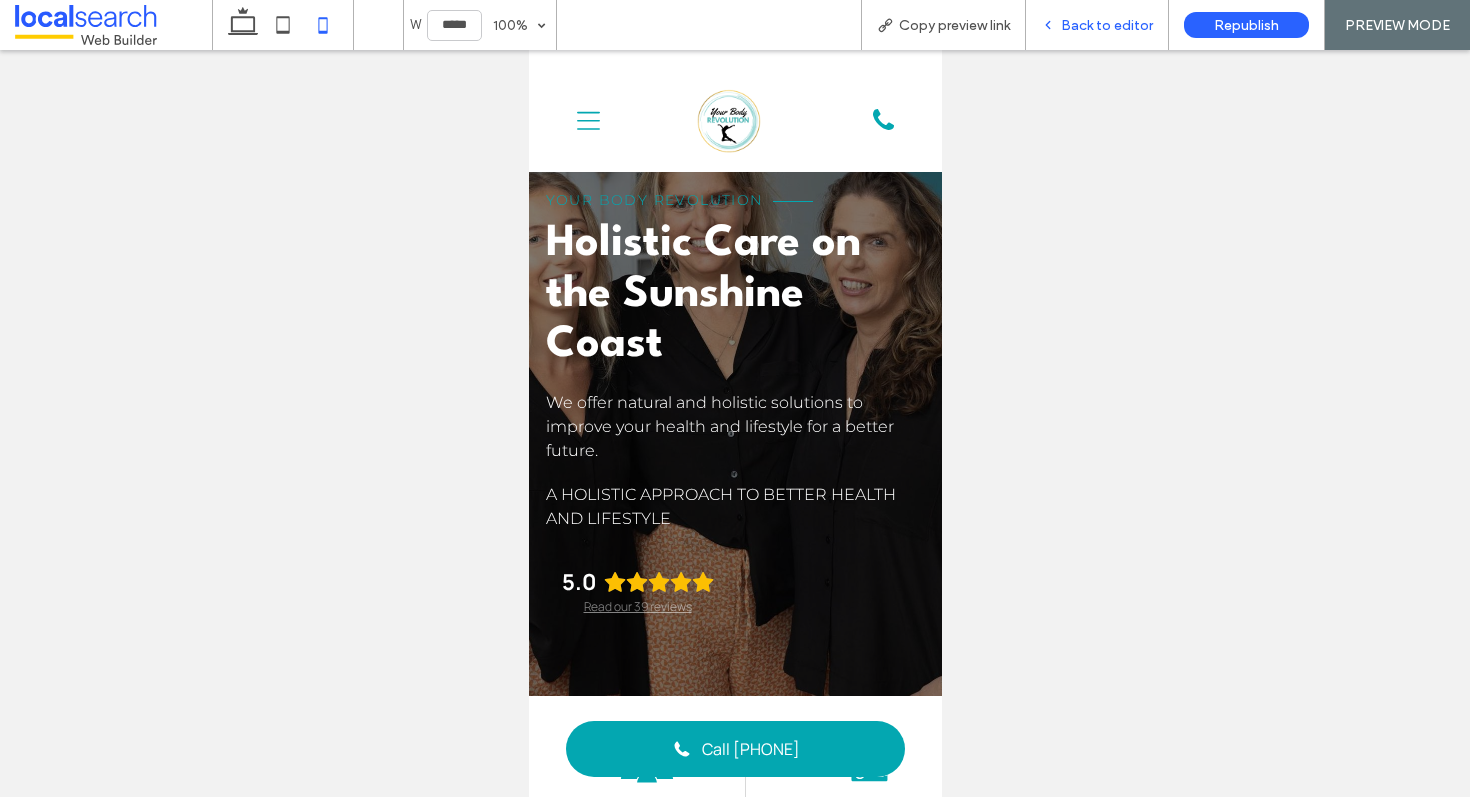 click on "Back to editor" at bounding box center (1107, 25) 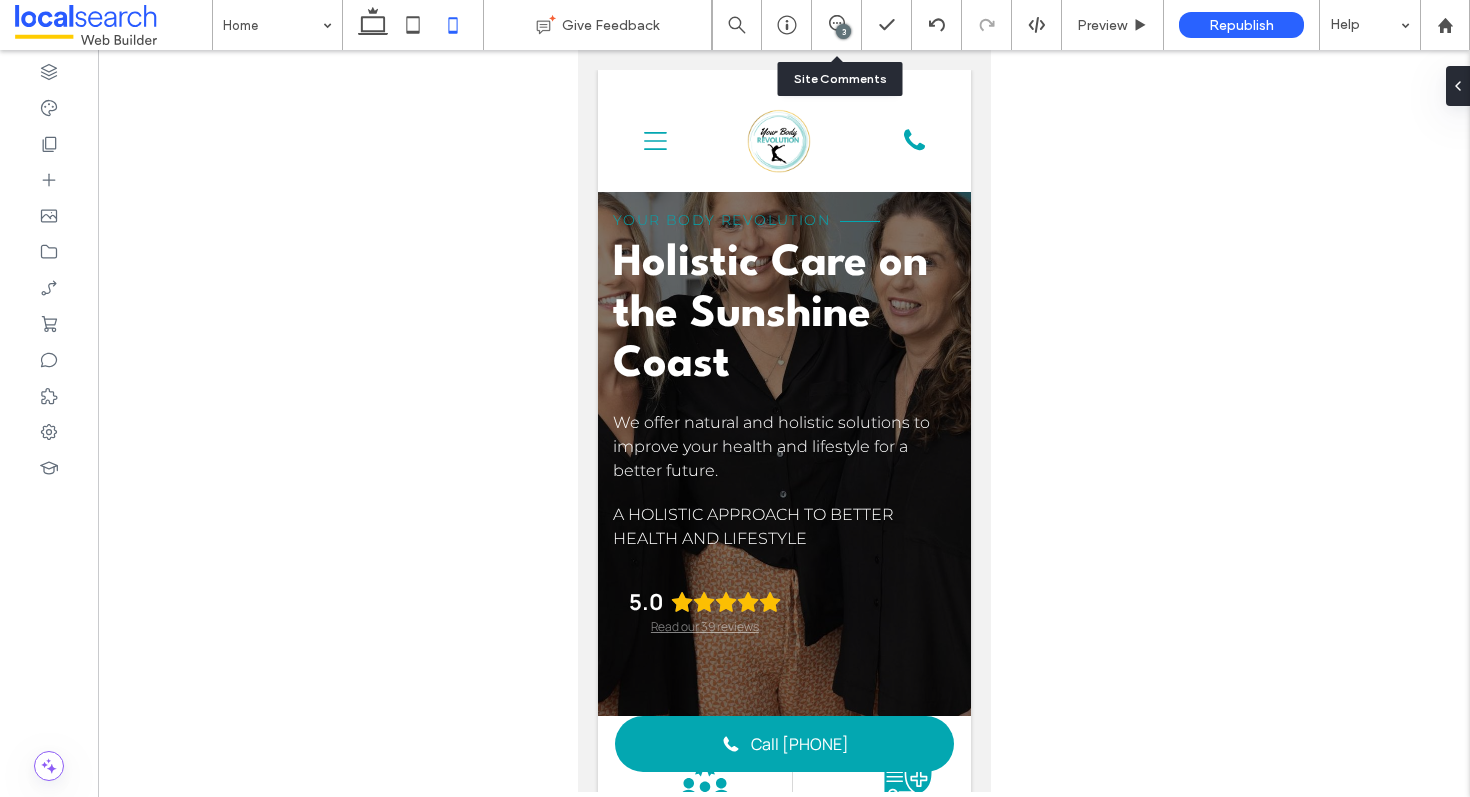 click on "3" at bounding box center [836, 25] 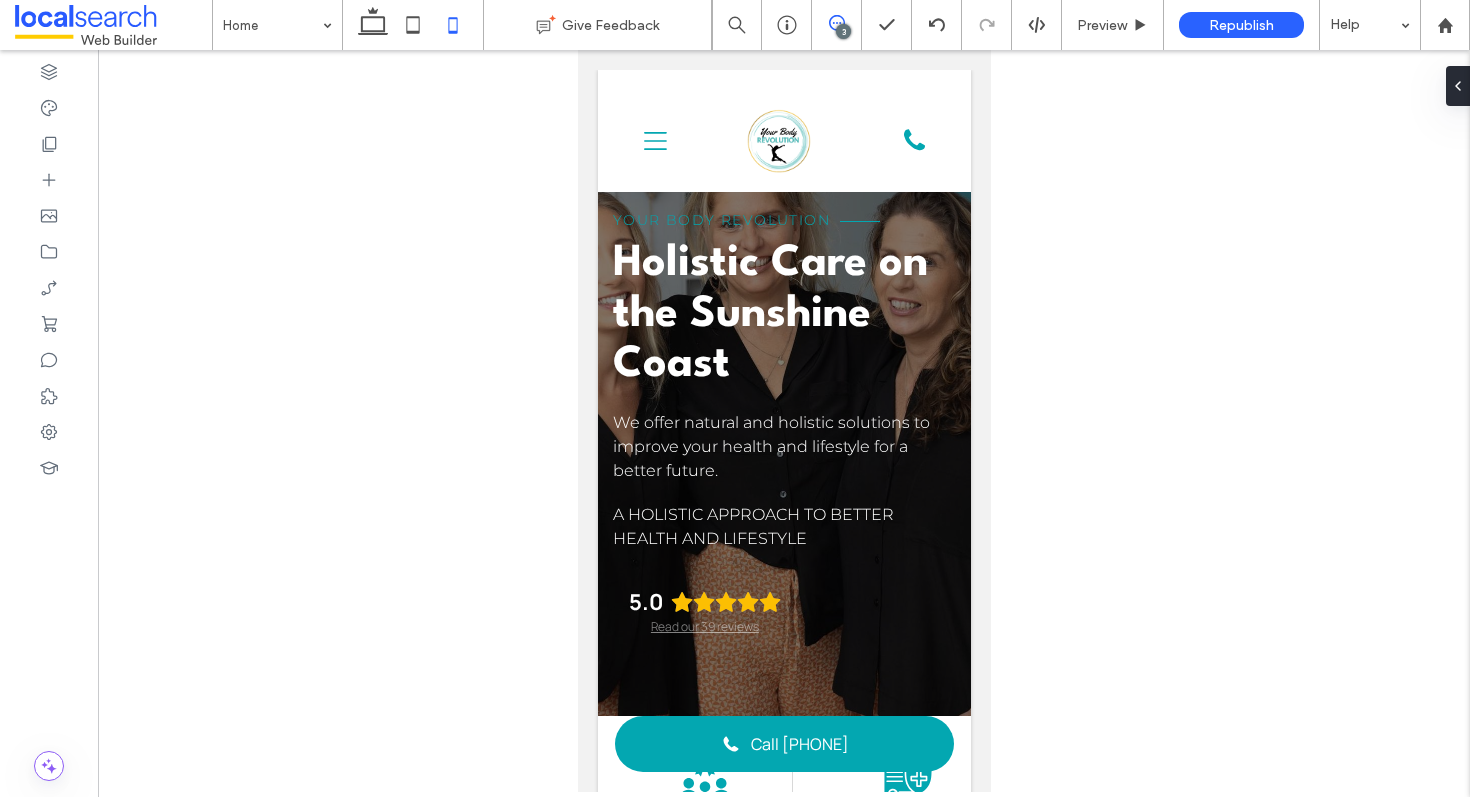 click 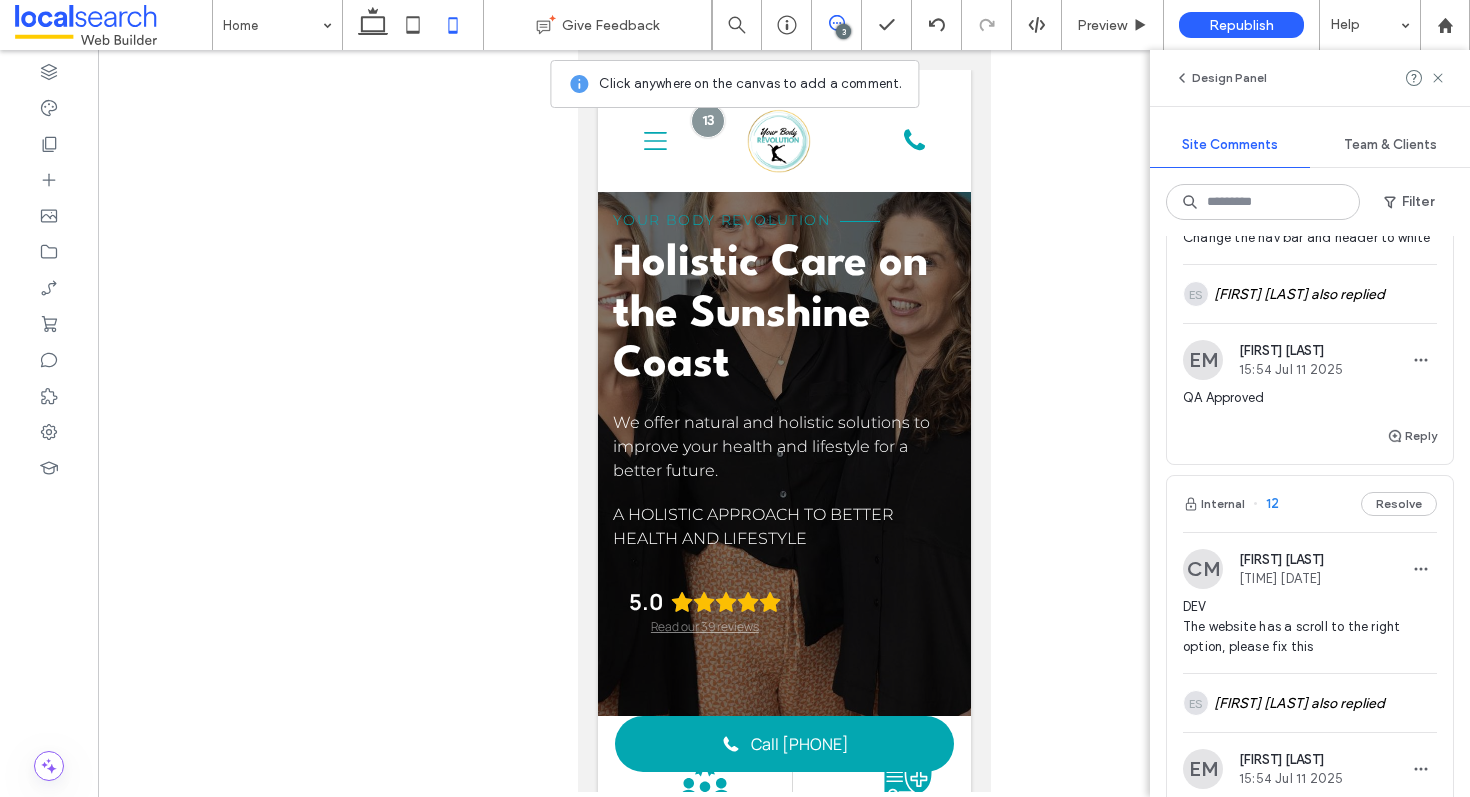scroll, scrollTop: 0, scrollLeft: 0, axis: both 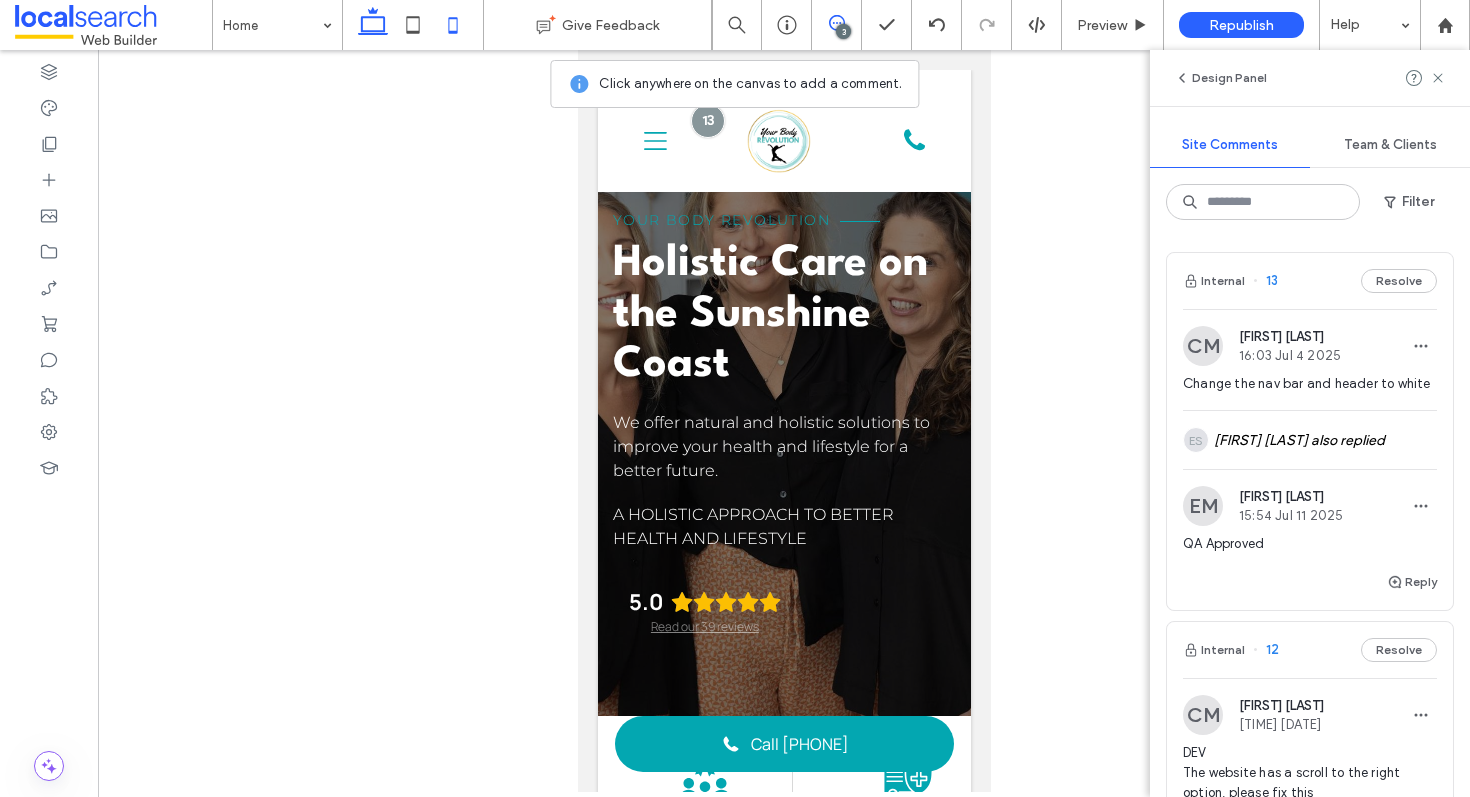 click 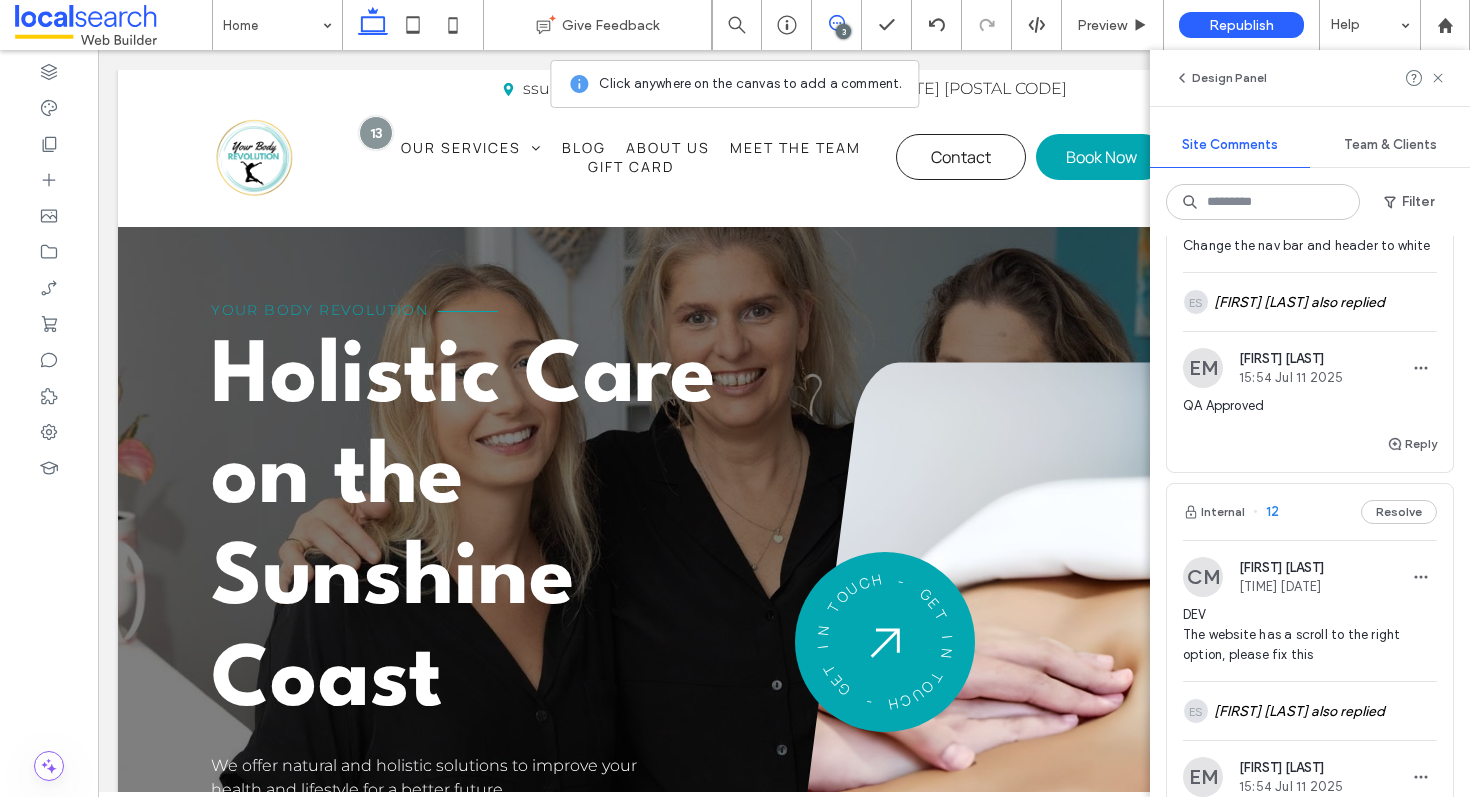 scroll, scrollTop: 180, scrollLeft: 0, axis: vertical 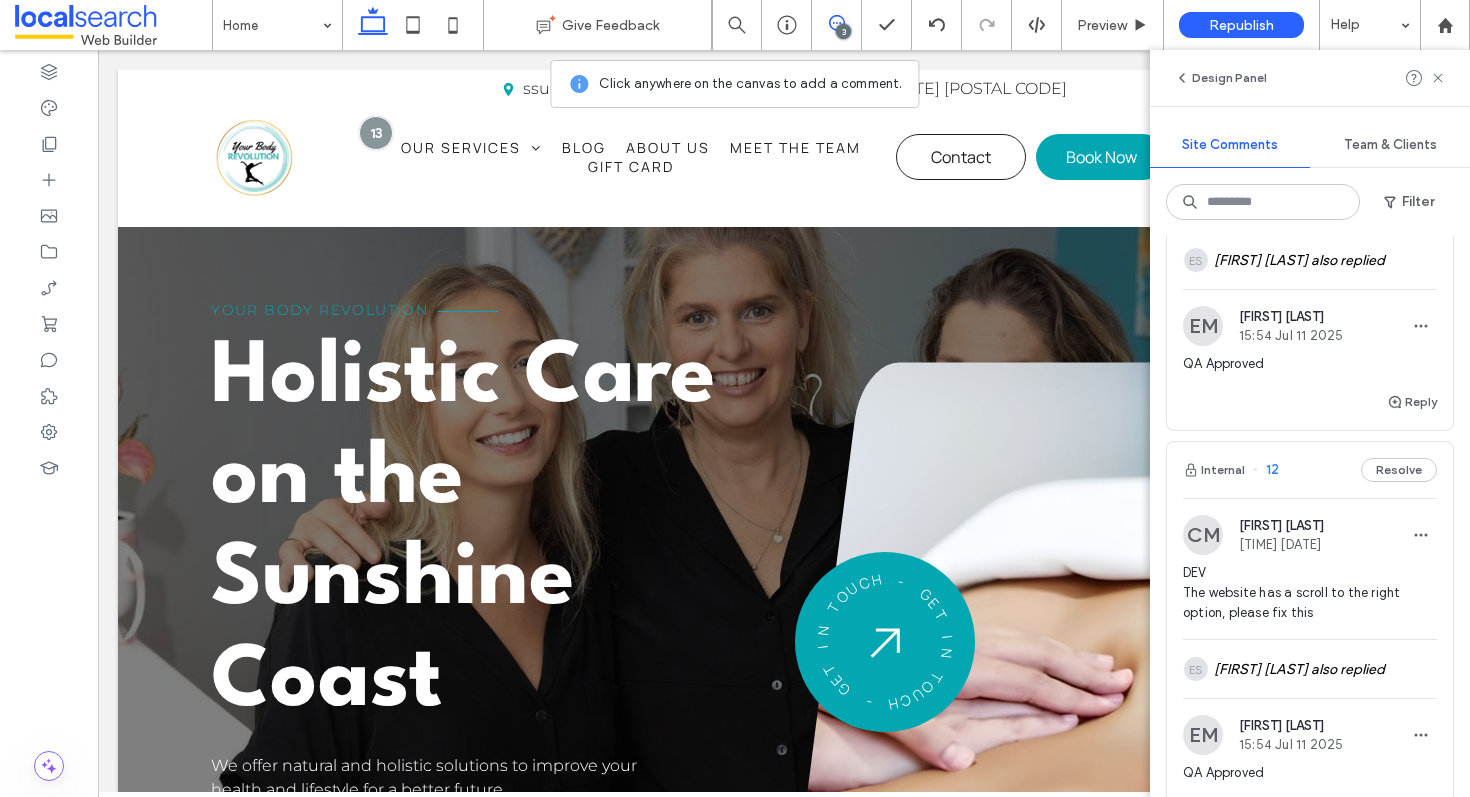 click on "Internal 12 Resolve" at bounding box center (1310, 470) 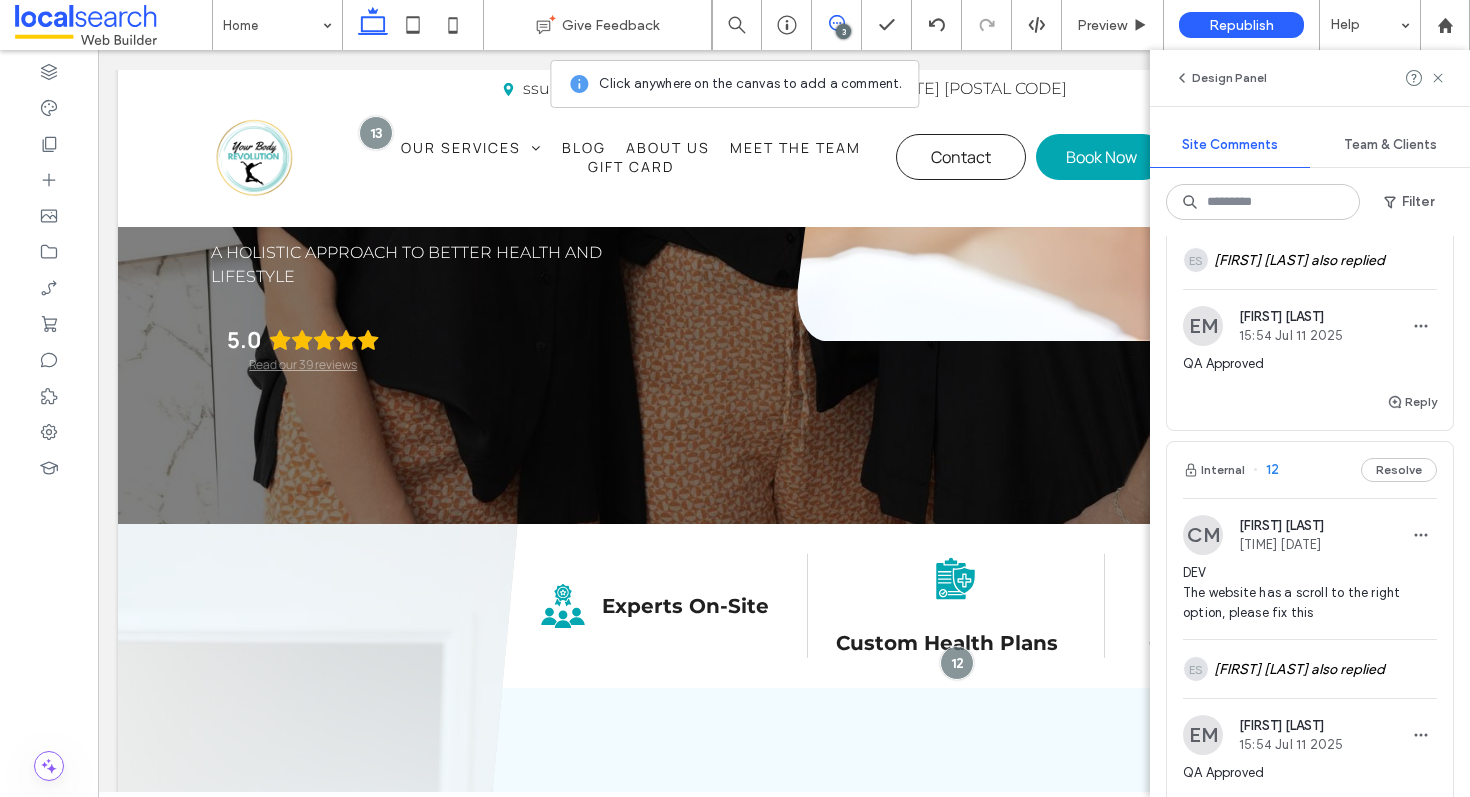 scroll, scrollTop: 716, scrollLeft: 0, axis: vertical 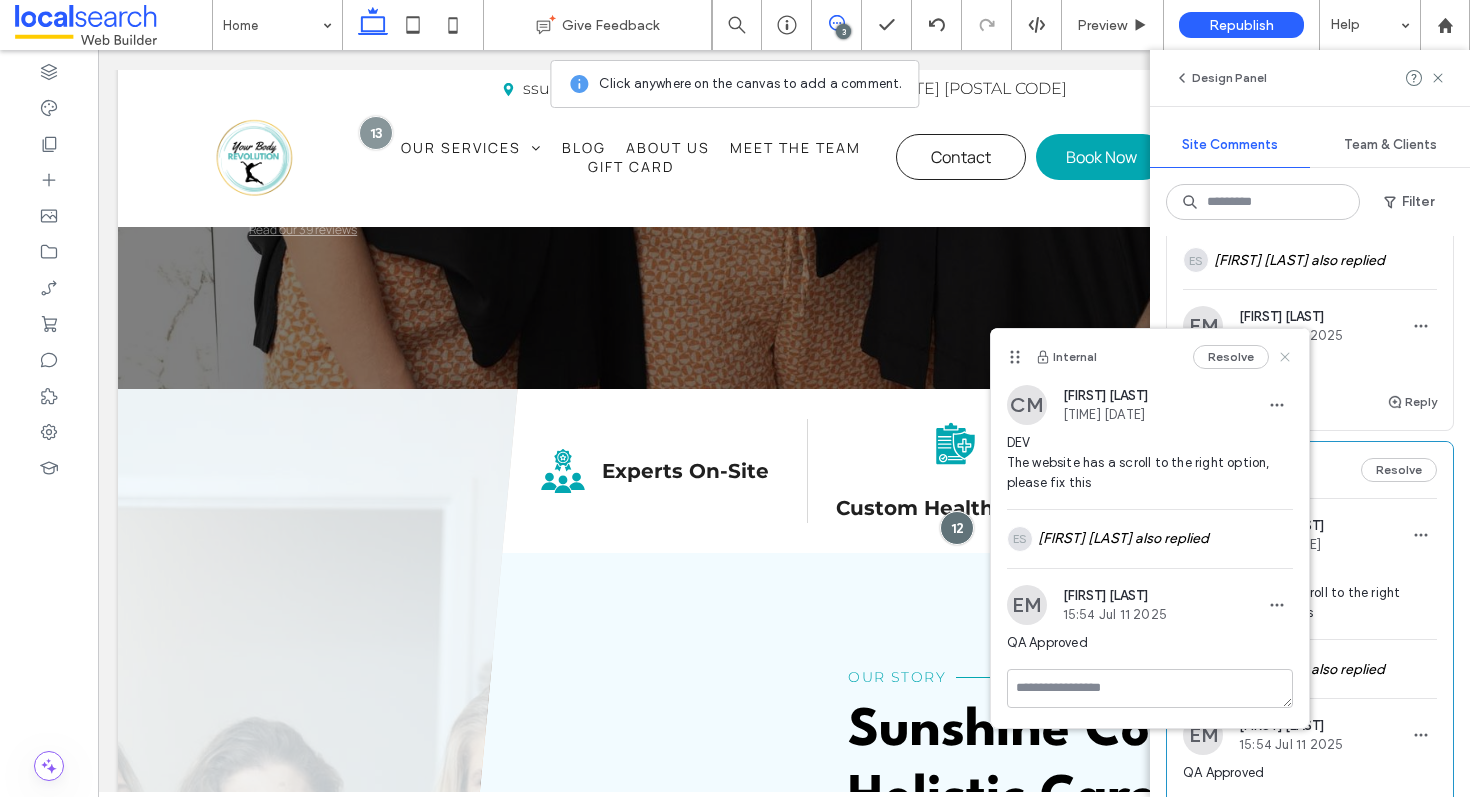 click 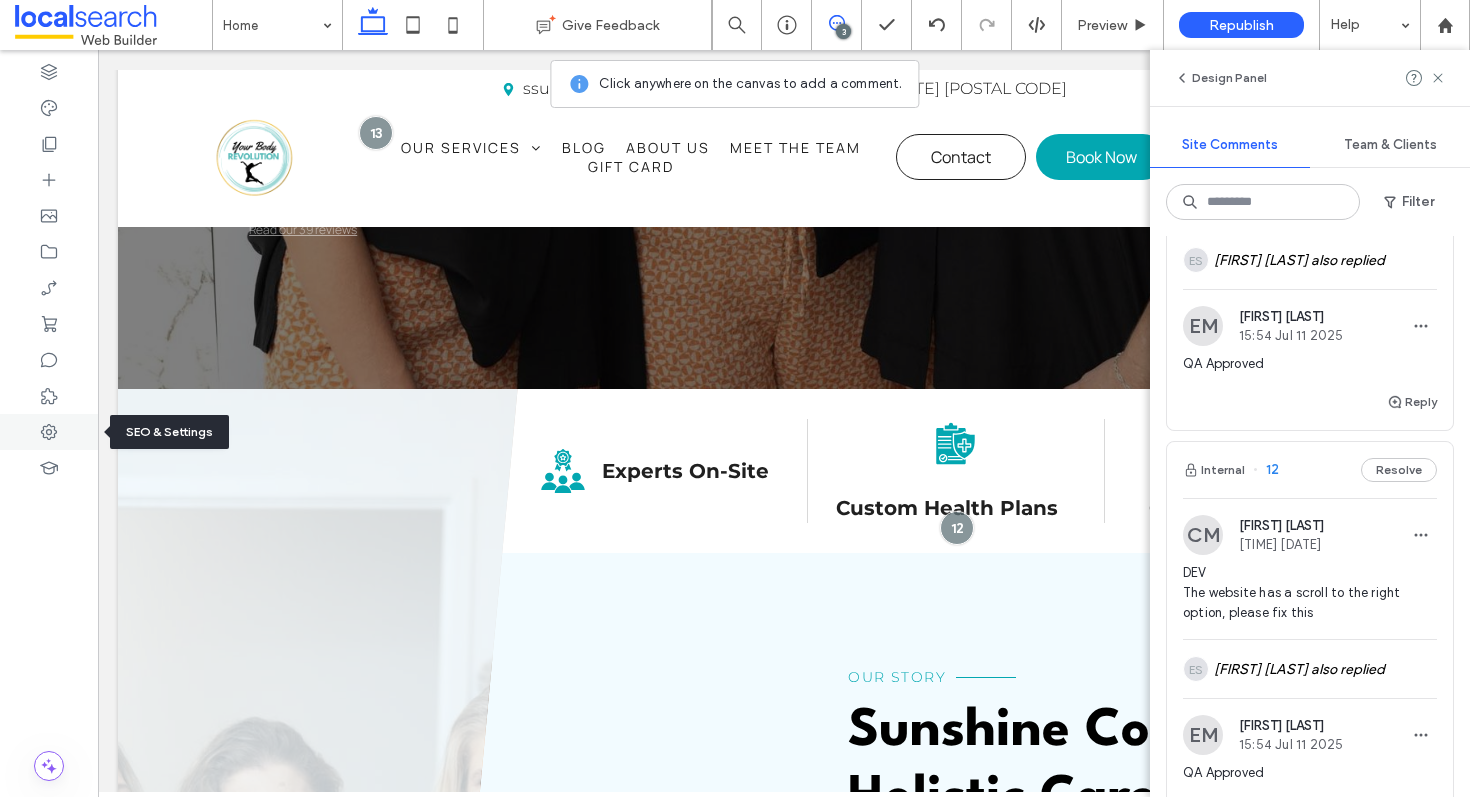 click 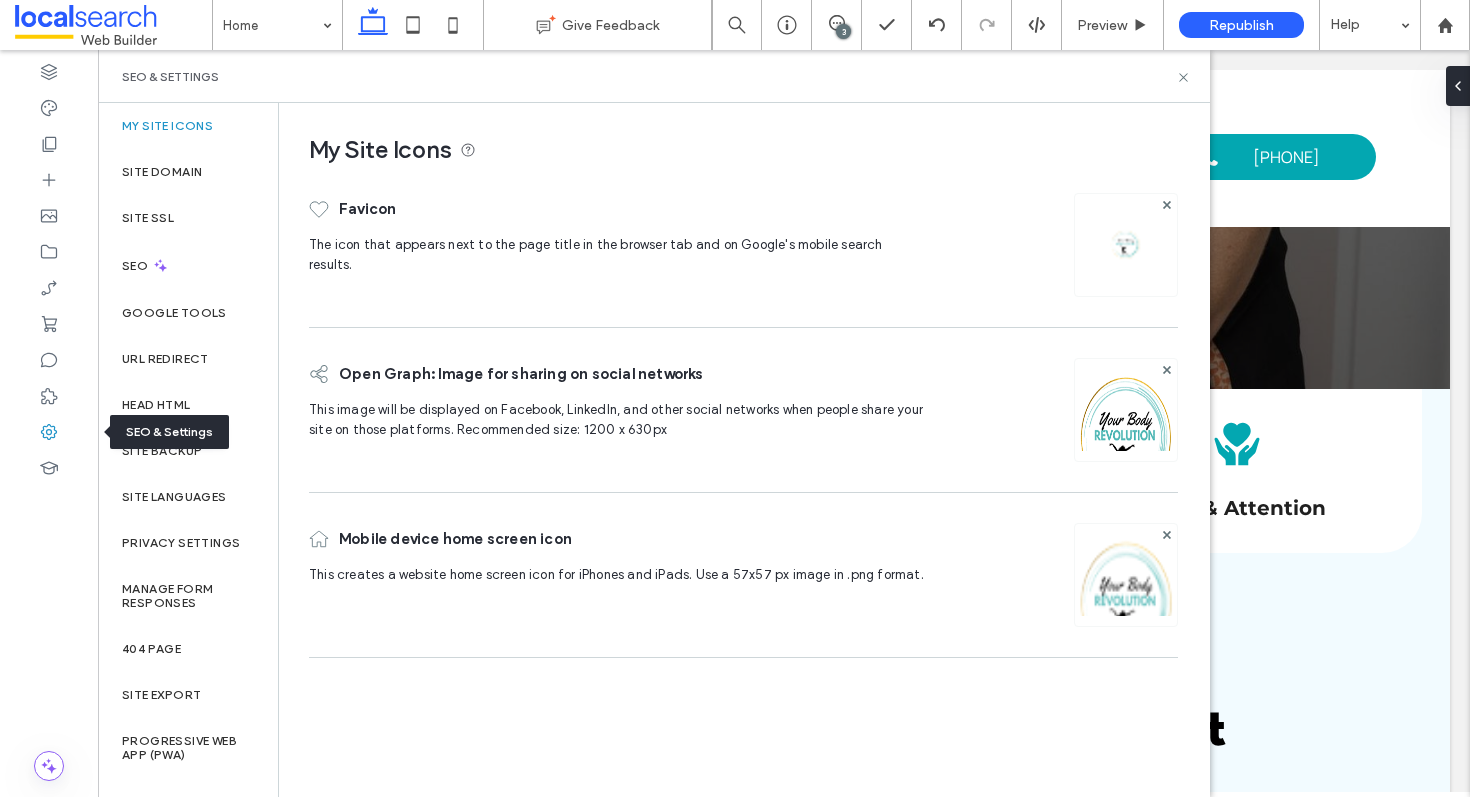 scroll, scrollTop: 0, scrollLeft: 0, axis: both 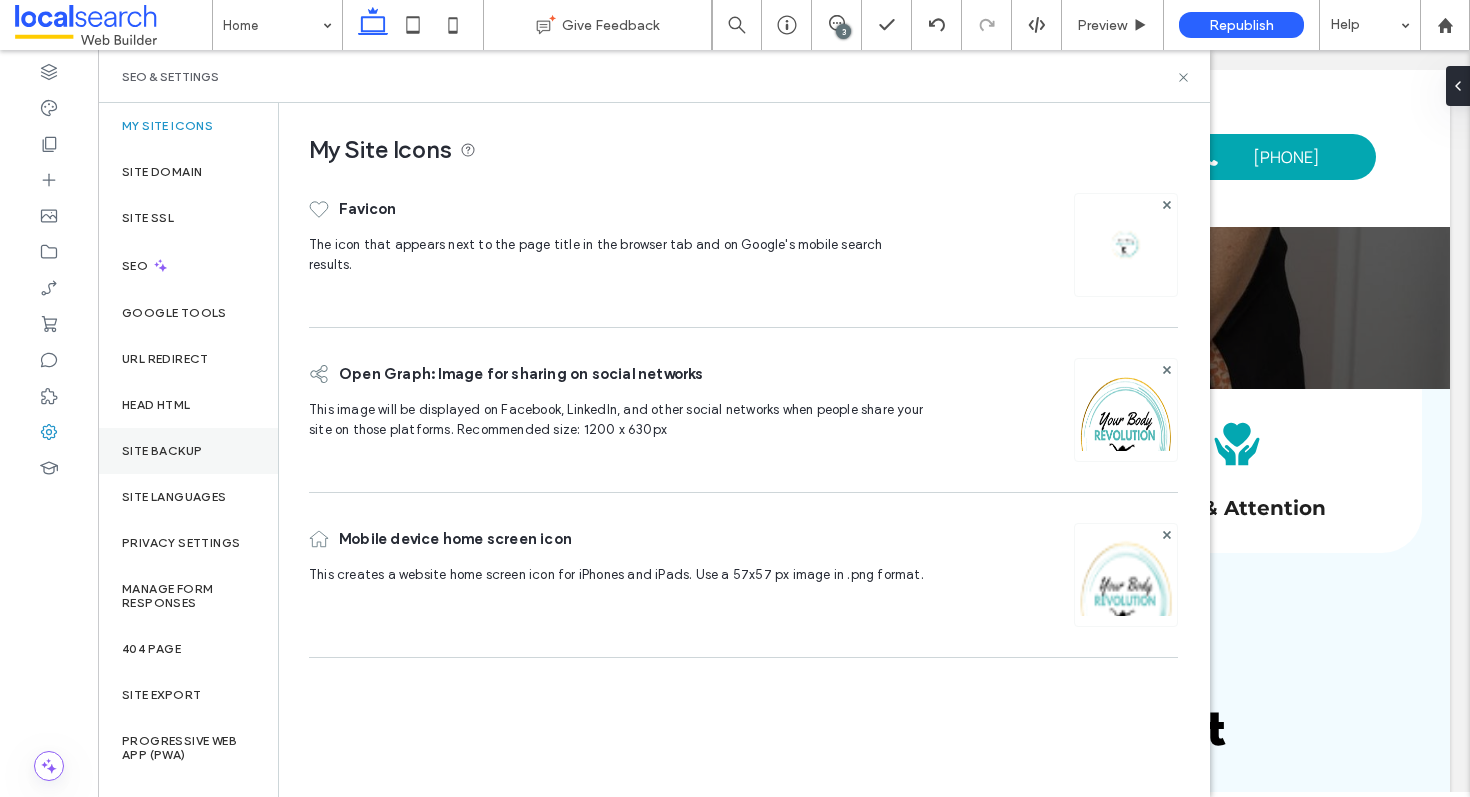 click on "Site Backup" at bounding box center [188, 451] 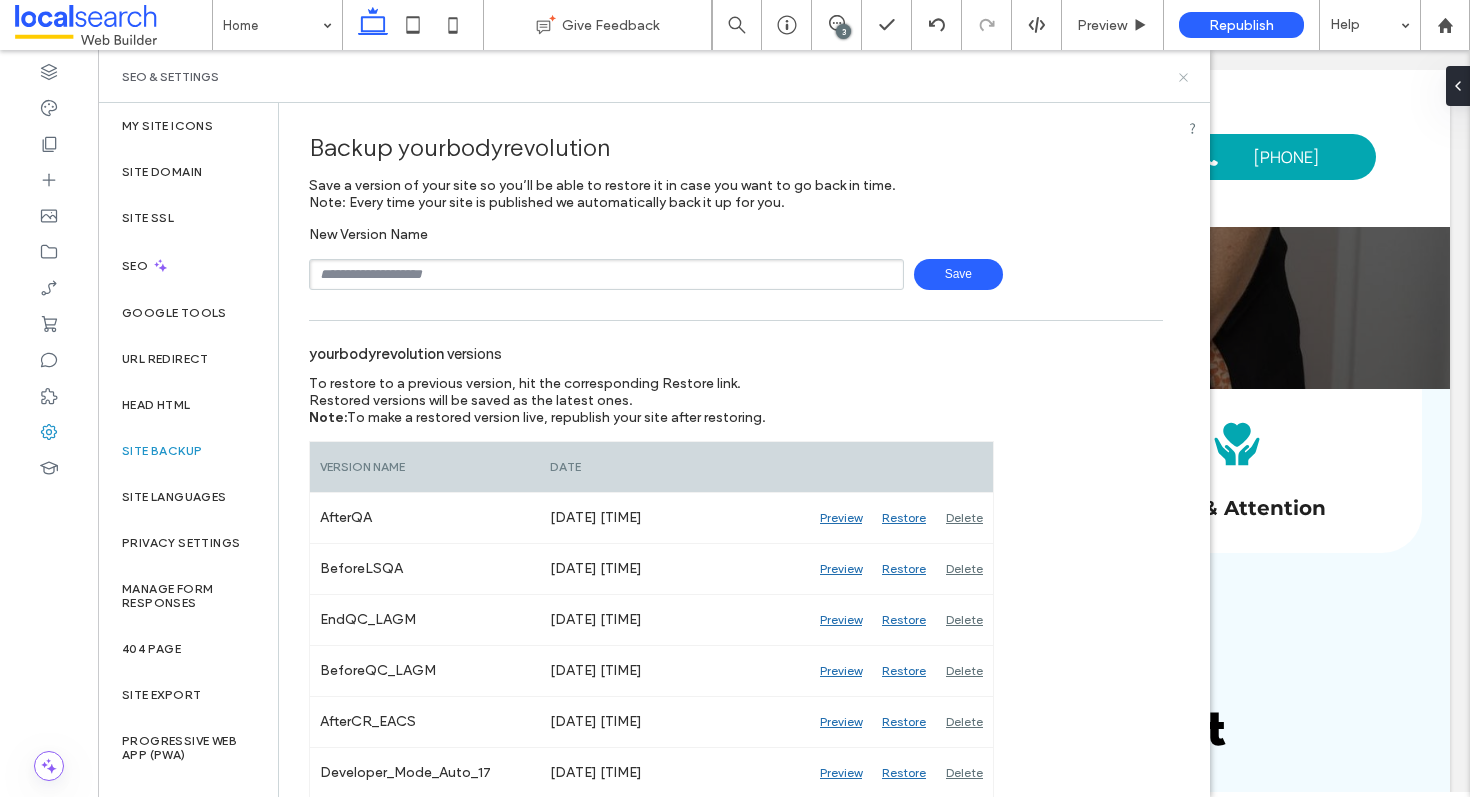 click 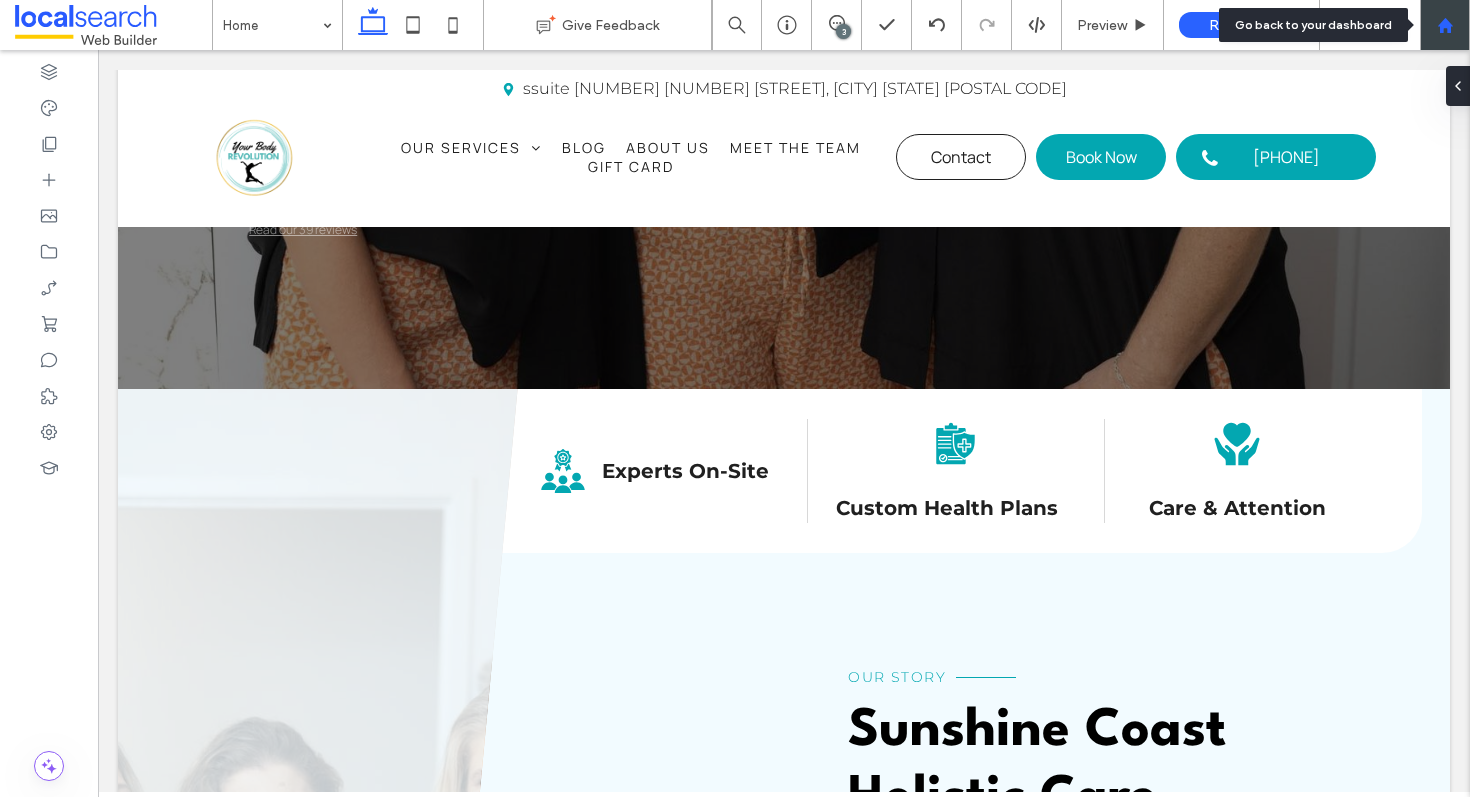 click at bounding box center [1445, 25] 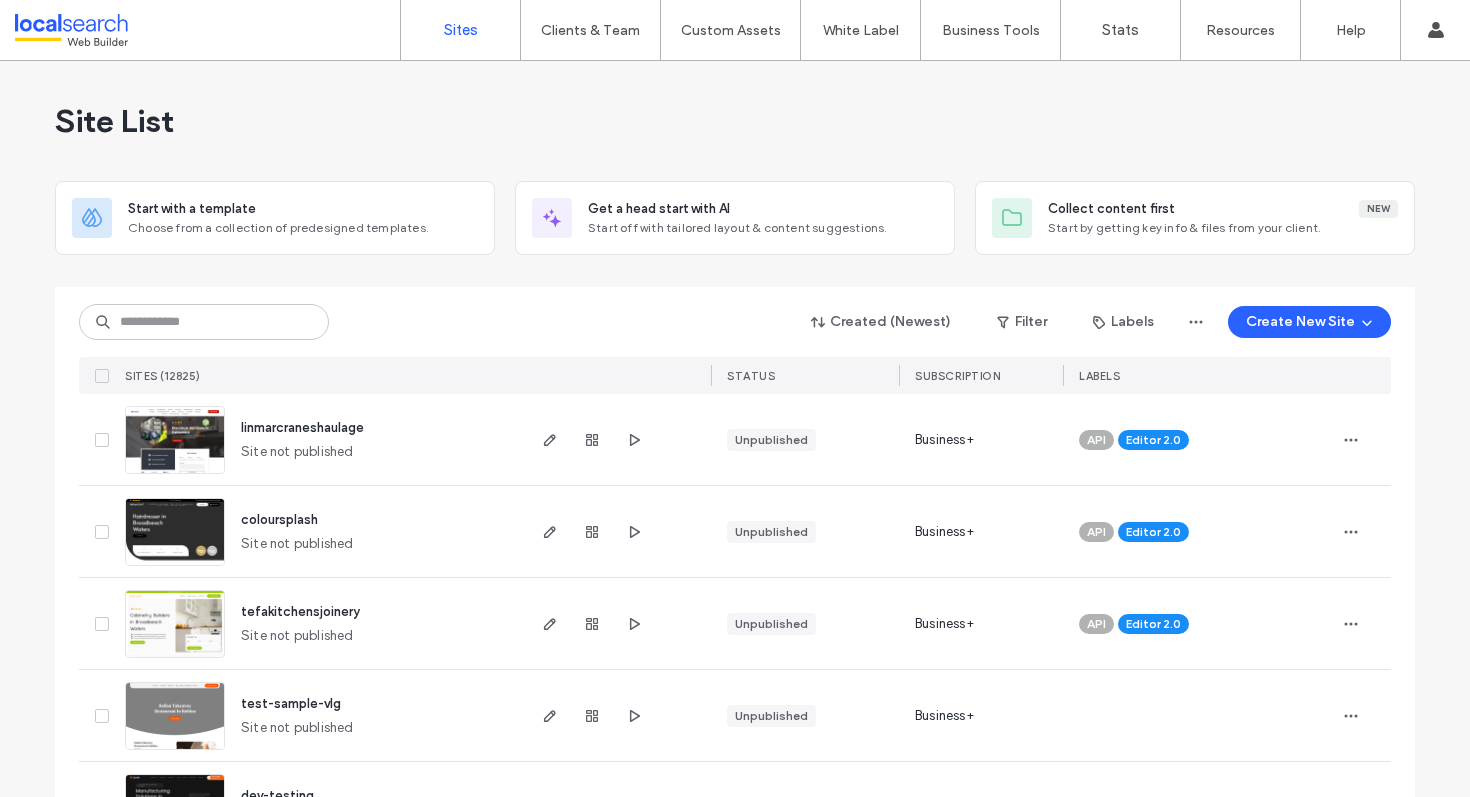 scroll, scrollTop: 0, scrollLeft: 0, axis: both 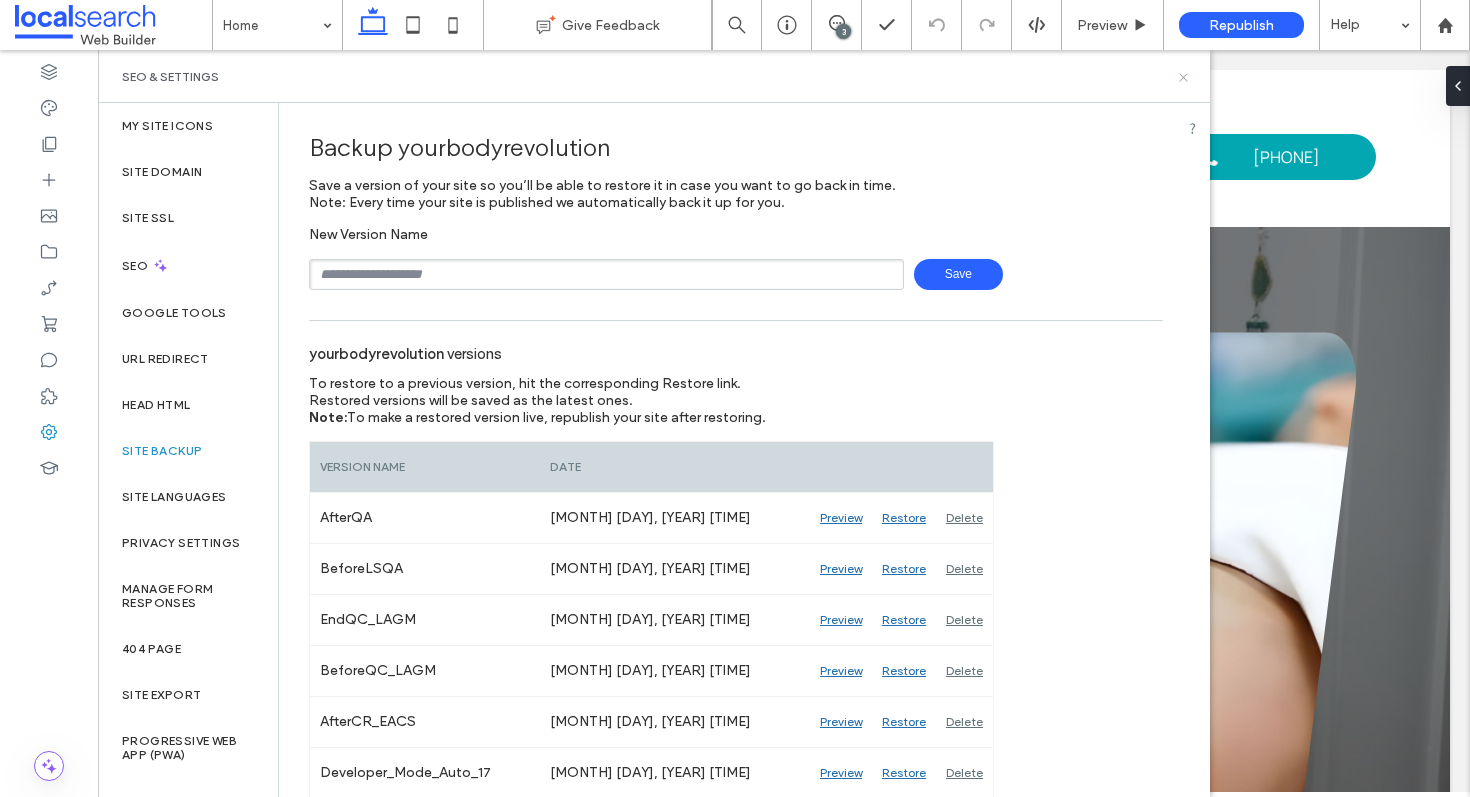 click 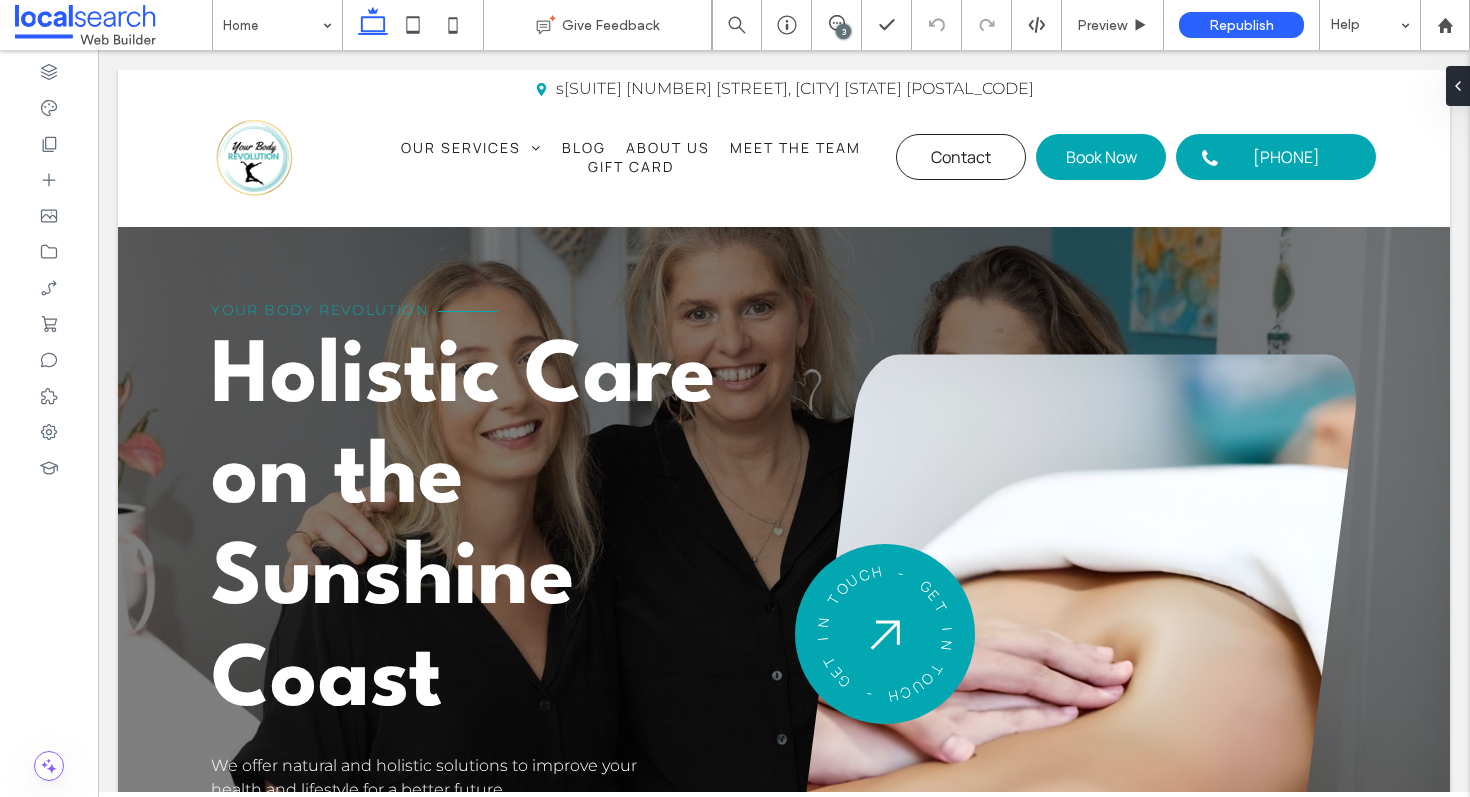 click on "3" at bounding box center (843, 31) 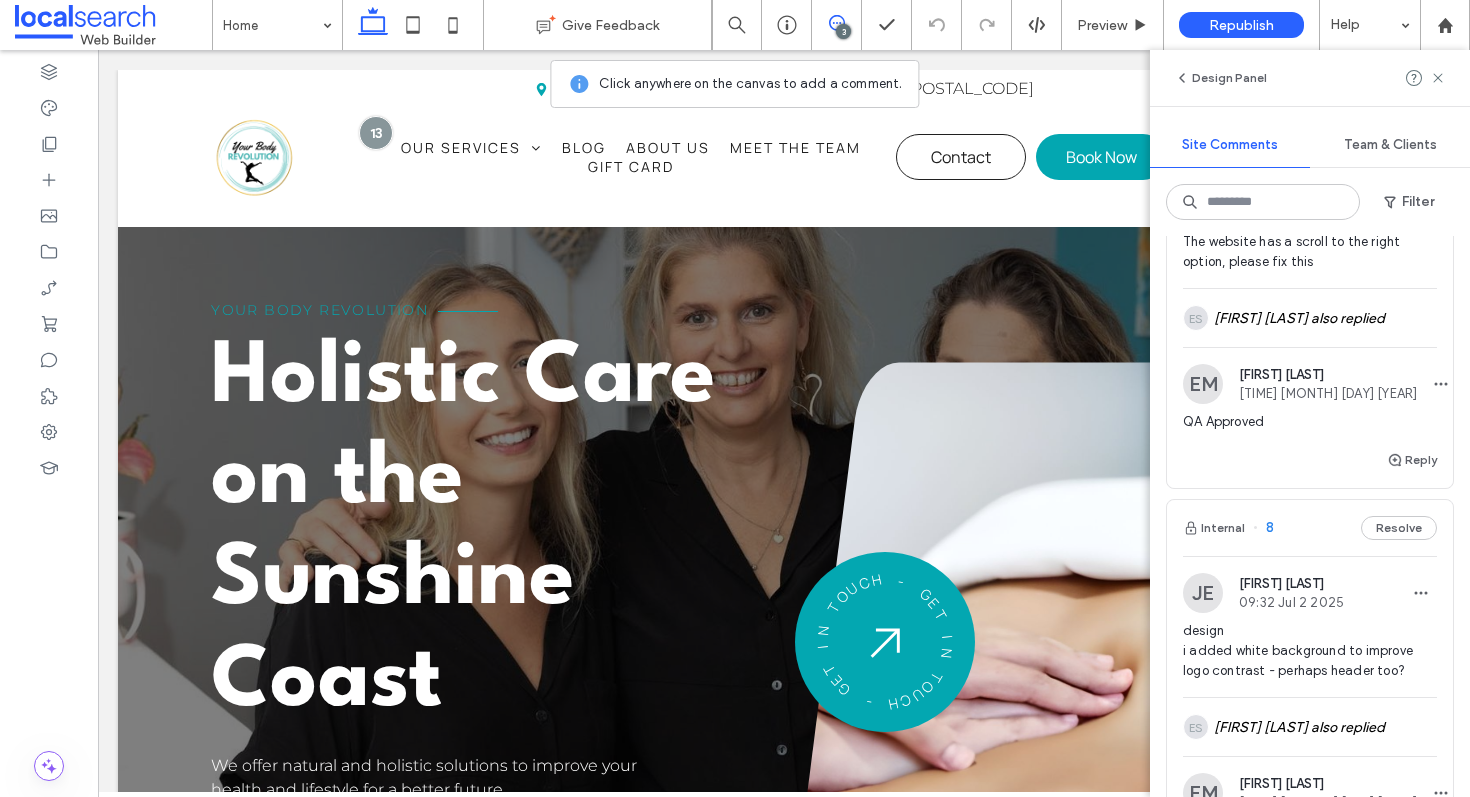 scroll, scrollTop: 536, scrollLeft: 0, axis: vertical 